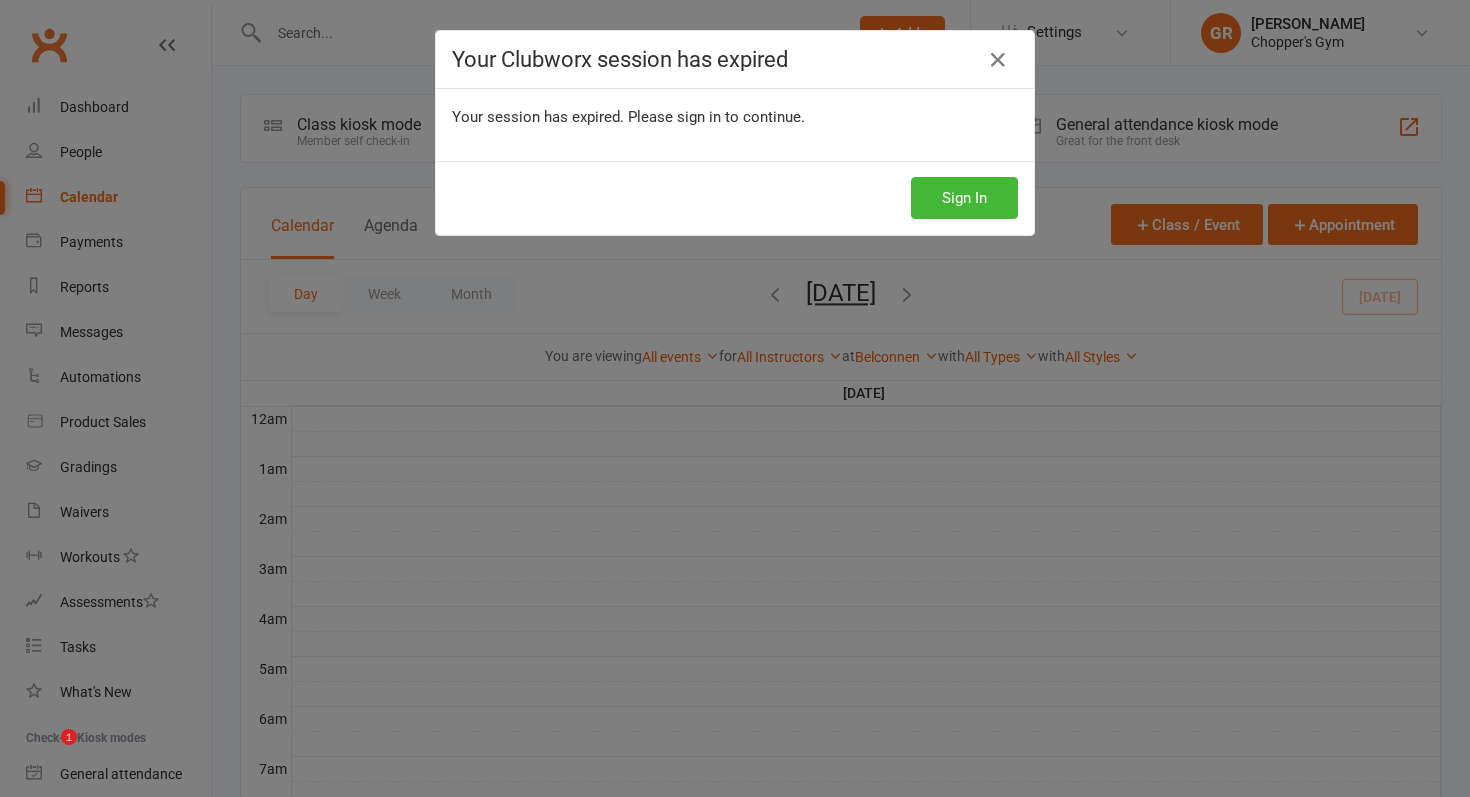 scroll, scrollTop: 867, scrollLeft: 0, axis: vertical 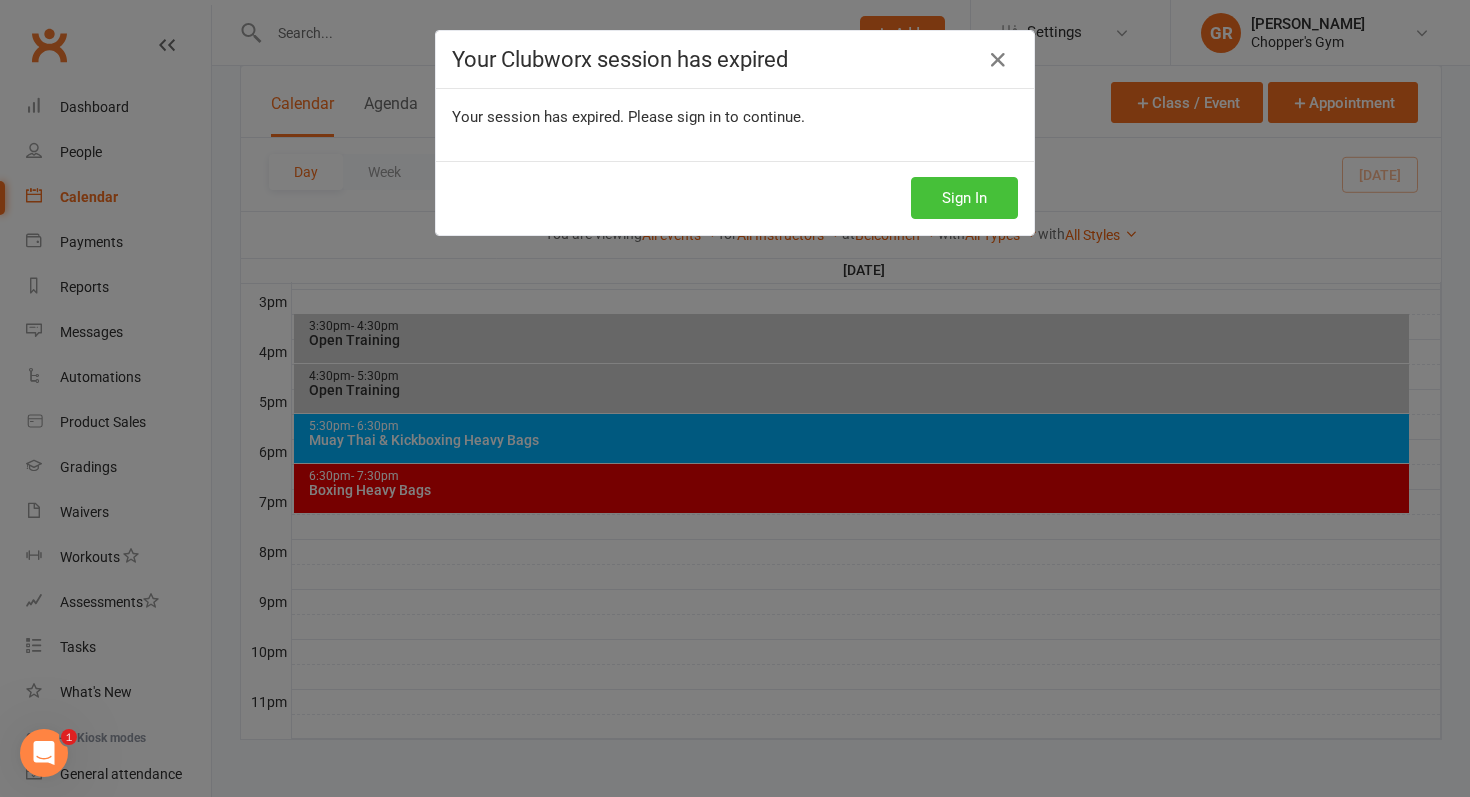 click on "Sign In" at bounding box center [964, 198] 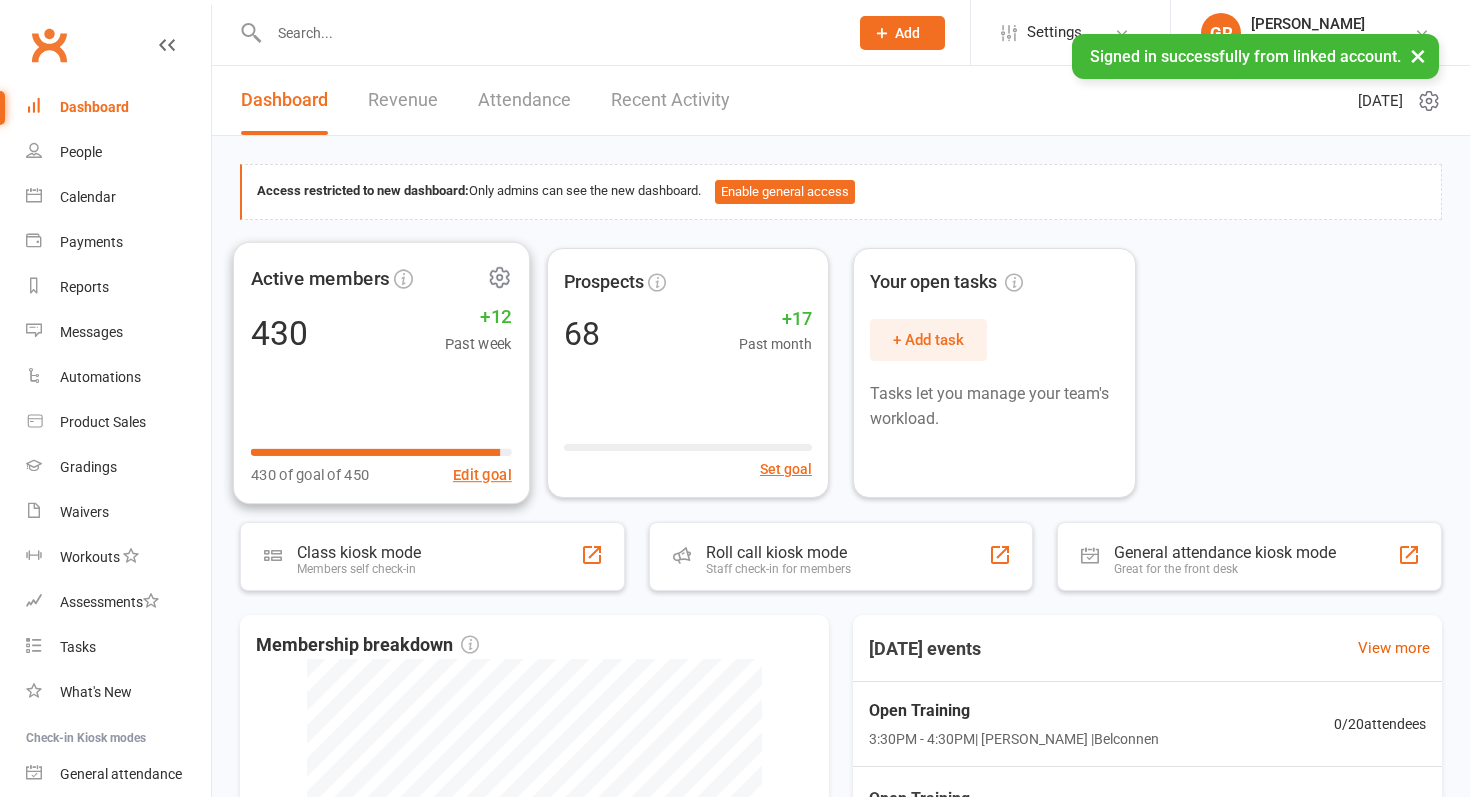 scroll, scrollTop: 0, scrollLeft: 0, axis: both 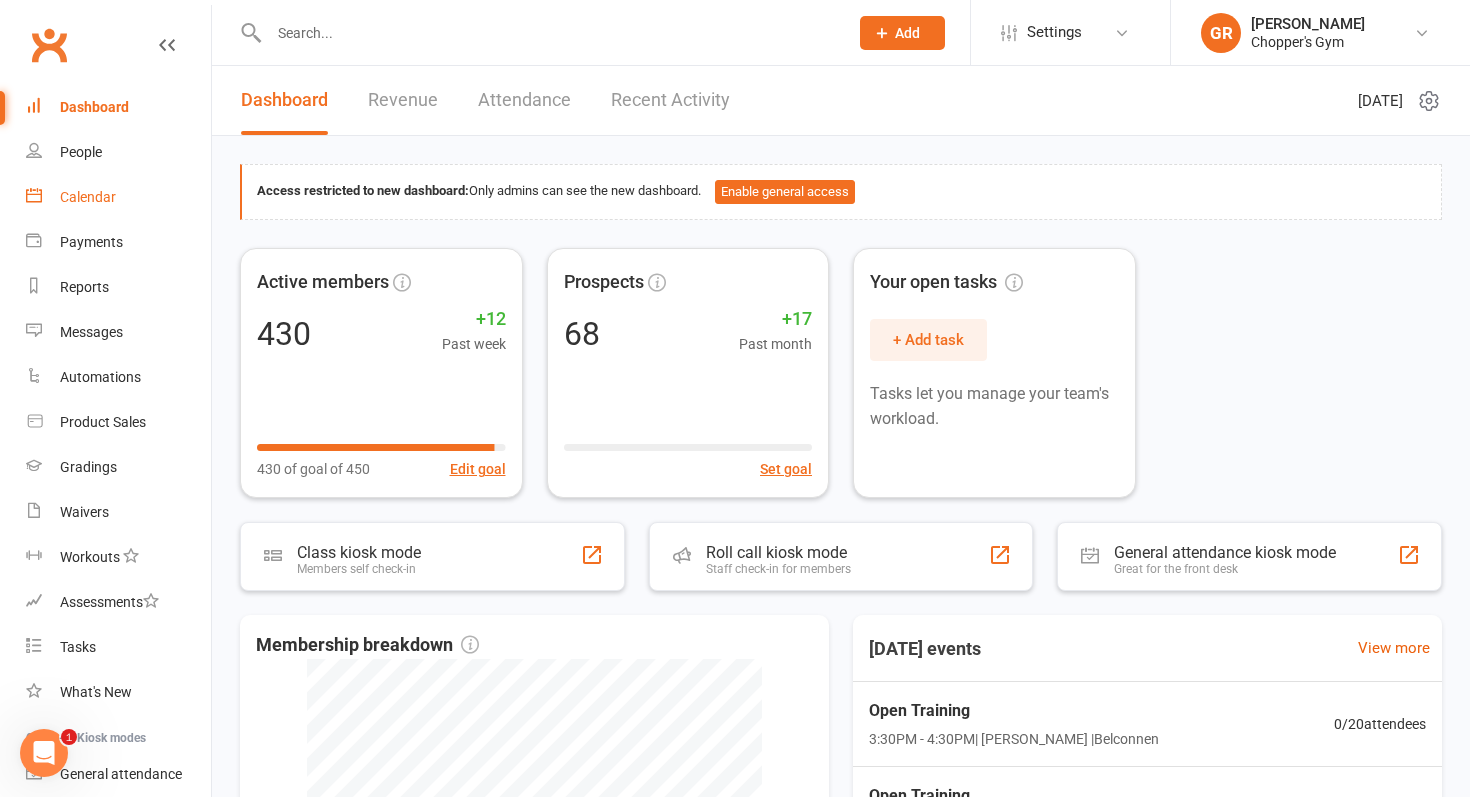 click on "Calendar" at bounding box center [88, 197] 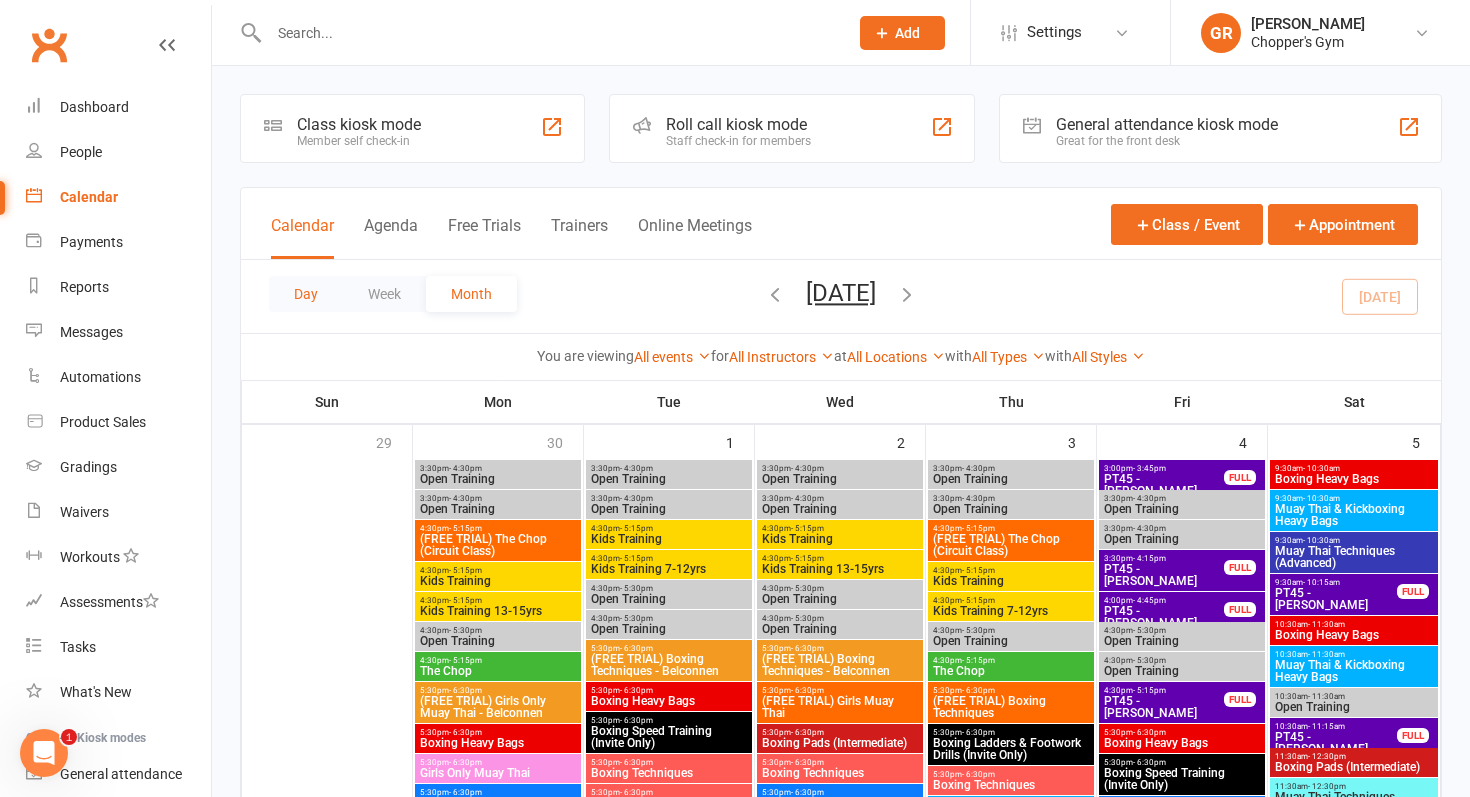 click on "Day" at bounding box center (306, 294) 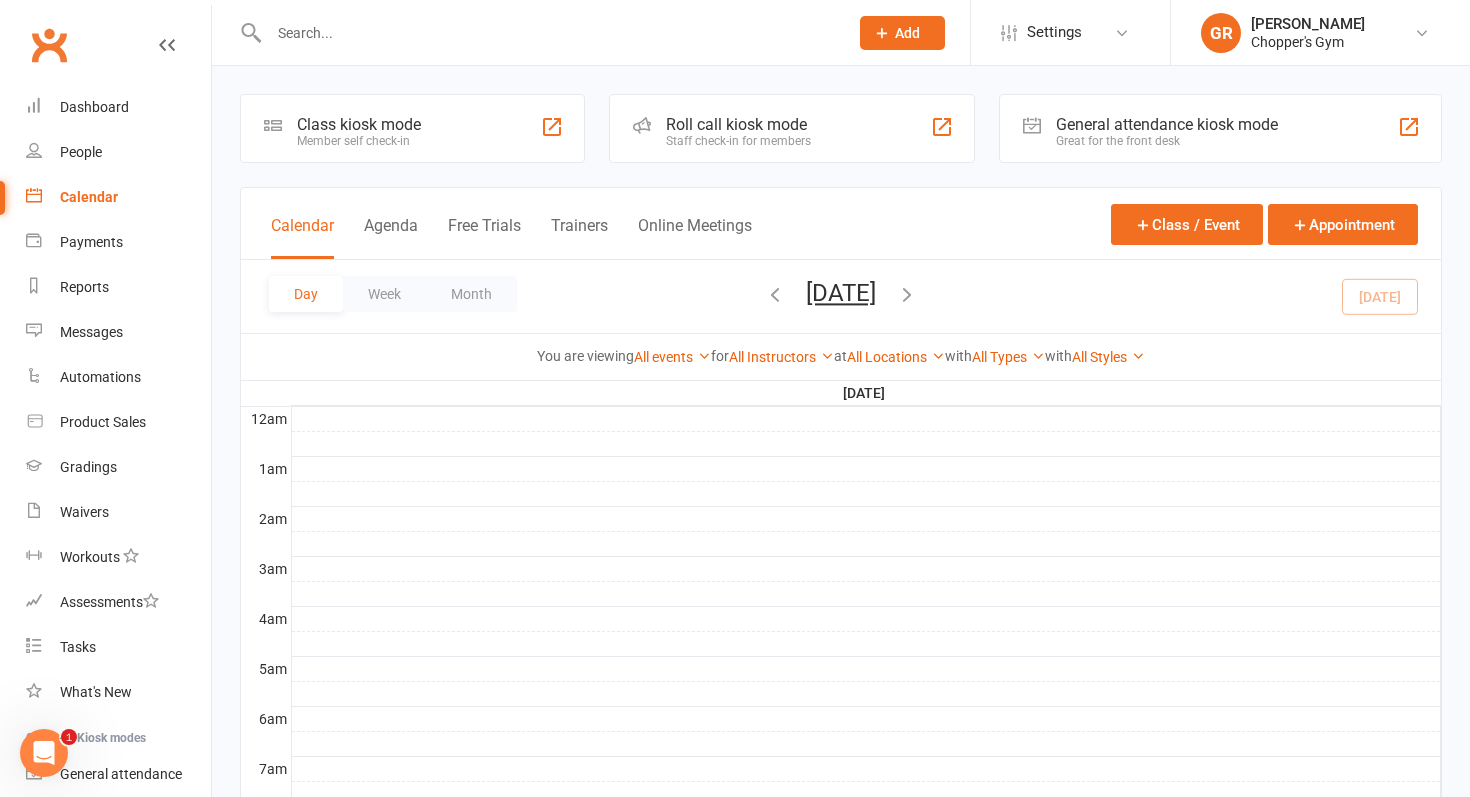 click on "Day Week Month Friday, Jul 11, 2025
July 2025
Sun Mon Tue Wed Thu Fri Sat
29
30
01
02
03
04
05
06
07
08
09
10
11
12
13
14
15
16
17
18
19
20
21
22
23
24
25
26
27
28
29
30
31
01
02
03" at bounding box center (841, 296) 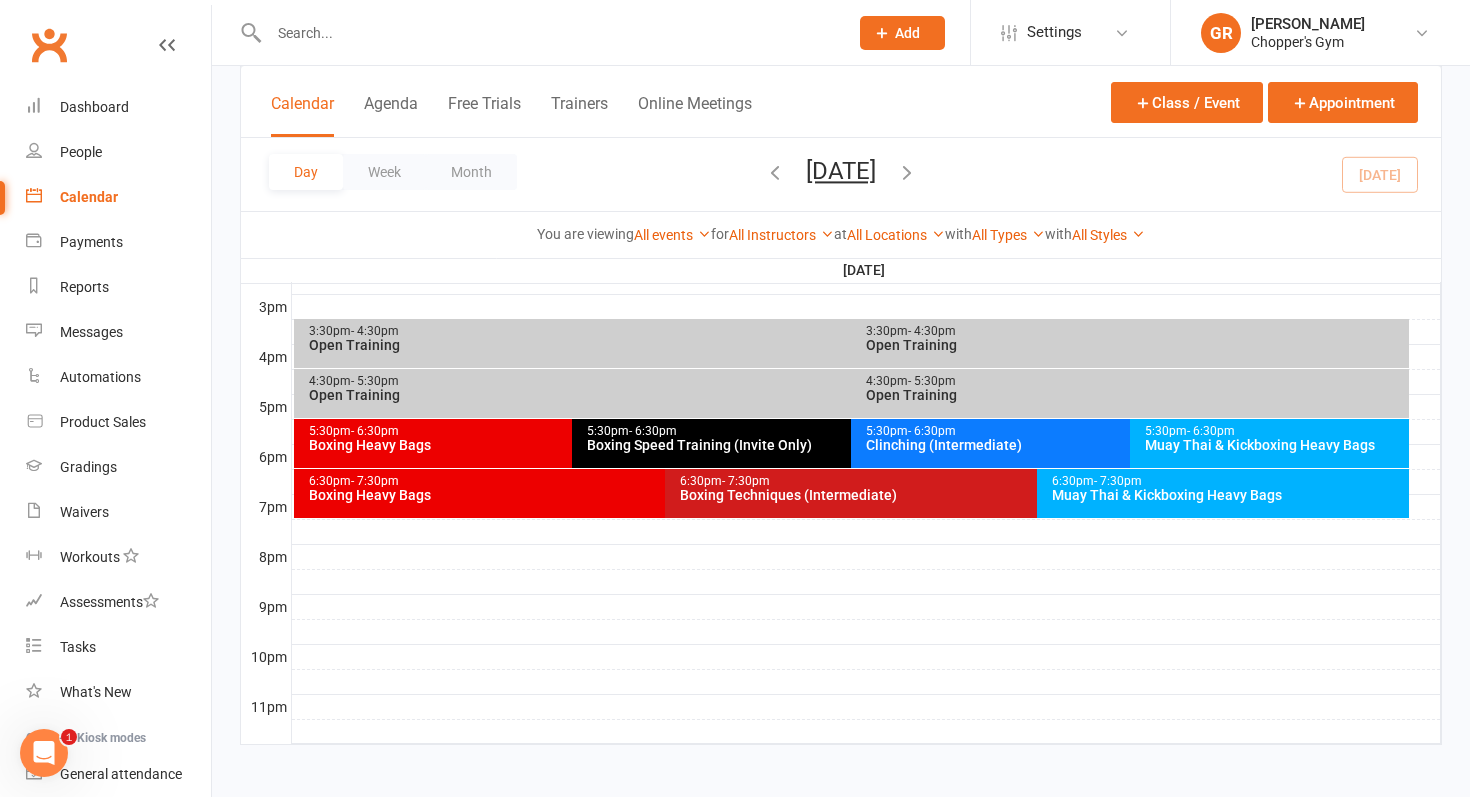 scroll, scrollTop: 867, scrollLeft: 0, axis: vertical 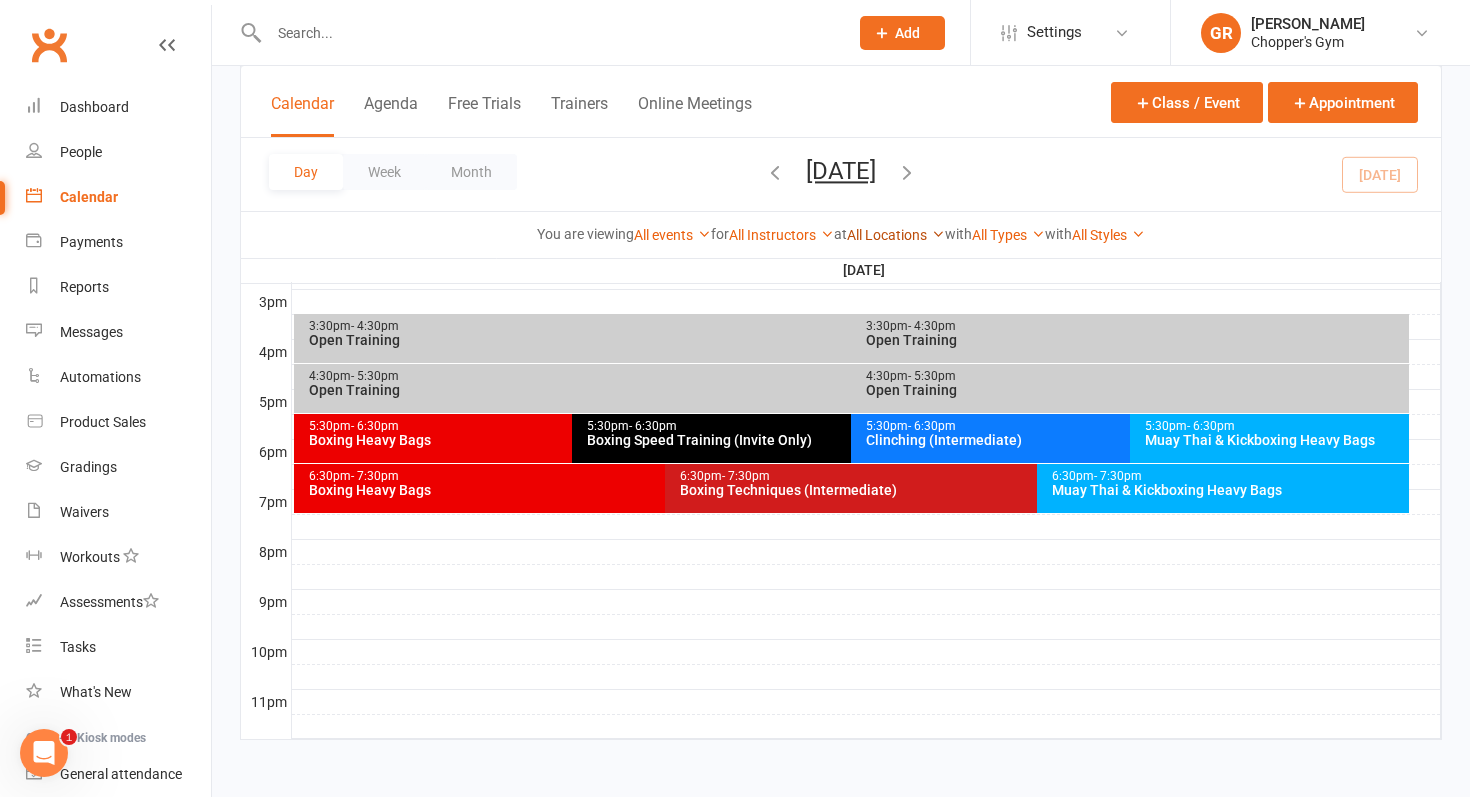 click on "All Locations" at bounding box center [896, 235] 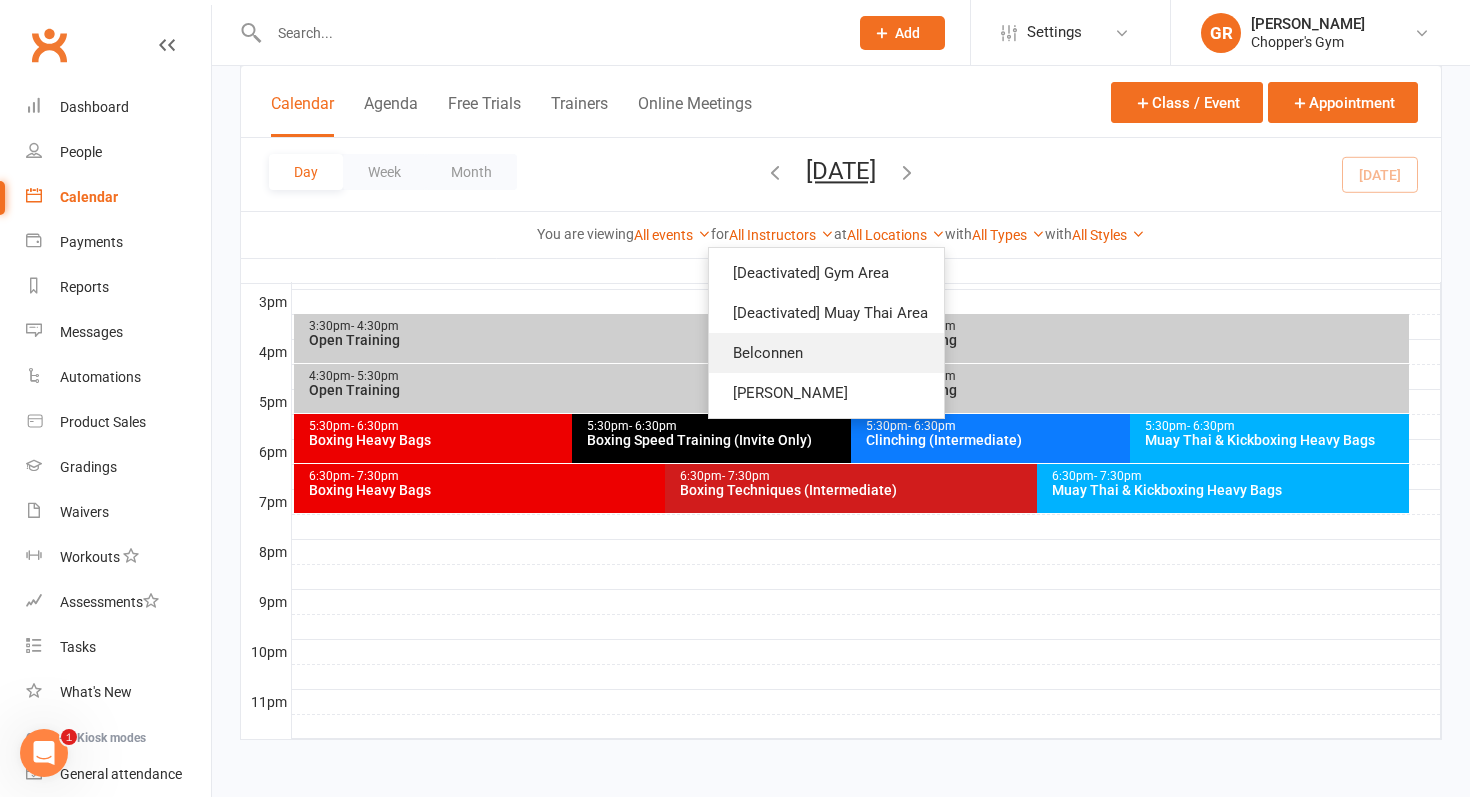 click on "Belconnen" at bounding box center [826, 353] 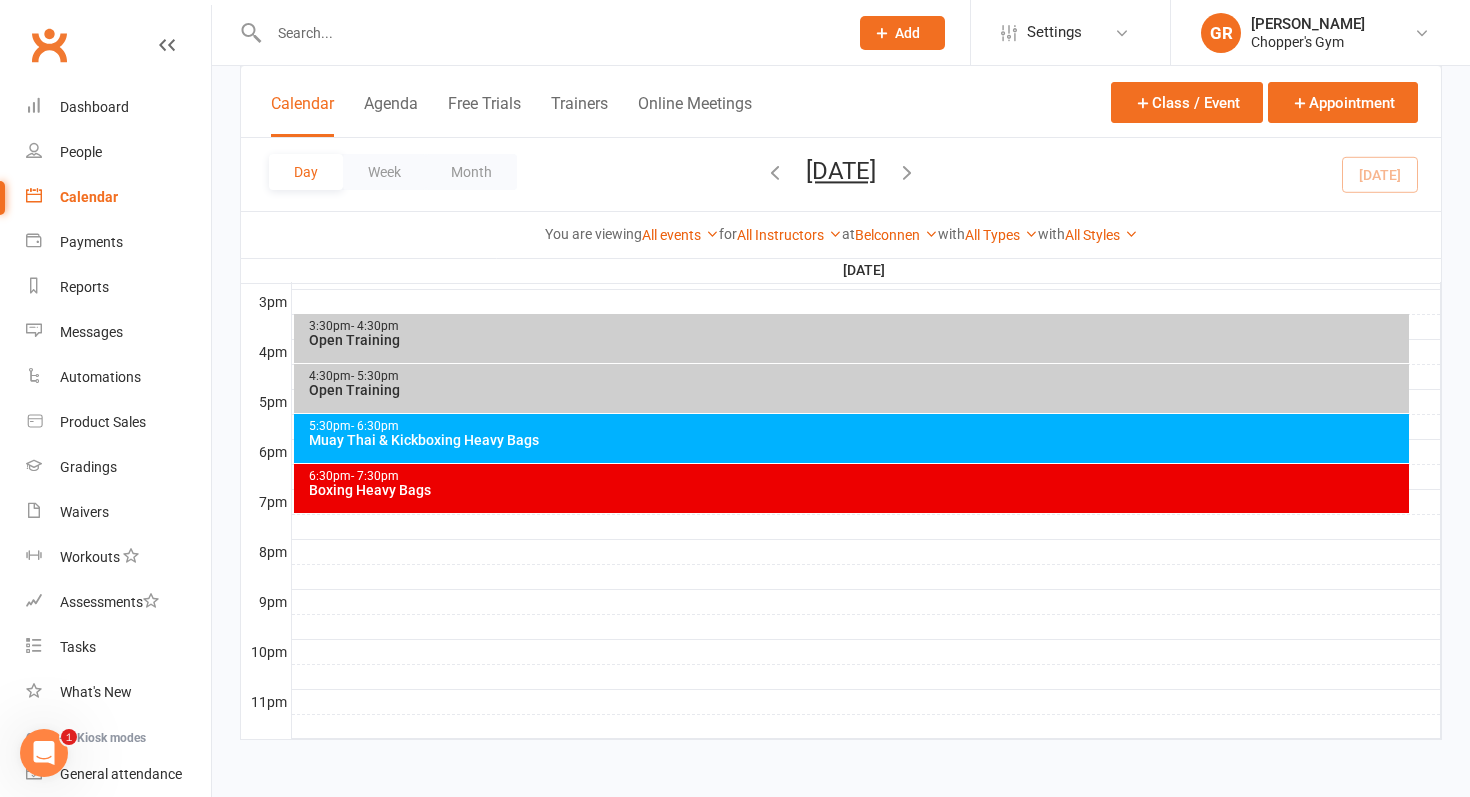 click on "Muay Thai & Kickboxing Heavy Bags" at bounding box center (857, 440) 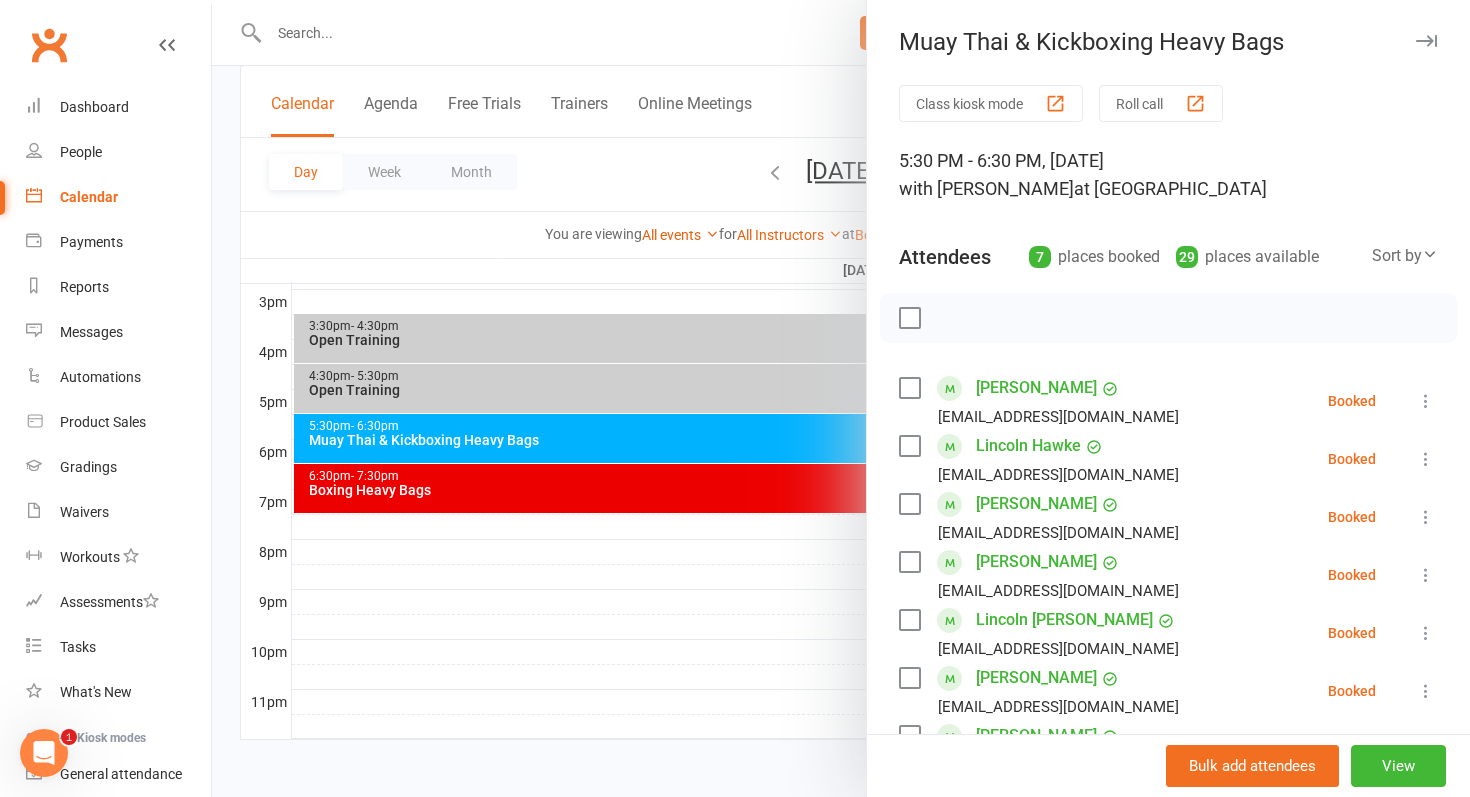 click on "Class kiosk mode  Roll call  5:30 PM - 6:30 PM, Friday, July, 11, 2025 with Gareth Rees  at  Belconnen  Attendees  7  places booked 29  places available Sort by  Last name  First name  Booking created    Trent Andre  trentandremorgan@gmail.com Booked More info  Remove  Check in  Mark absent  Send message  Enable recurring bookings  All bookings for series    Lincoln Hawke  link.hawke3@gmail.com Booked More info  Remove  Check in  Mark absent  Send message  Enable recurring bookings  All bookings for series    Sharon Mc Donagh  shazmcdo@gmail.com Booked More info  Remove  Check in  Mark absent  Send message  Enable recurring bookings  All bookings for series    Mackenzie Swift  Mackenzieswift4218@hotmail.com Booked More info  Remove  Check in  Mark absent  Send message  Enable recurring bookings  All bookings for series    Lincoln Uren  rebeccablundell@hotmail.com Booked More info  Remove  Check in  Mark absent  Send message  Enable recurring bookings  All bookings for series    Liam Ward  Booked More info" at bounding box center [1168, 611] 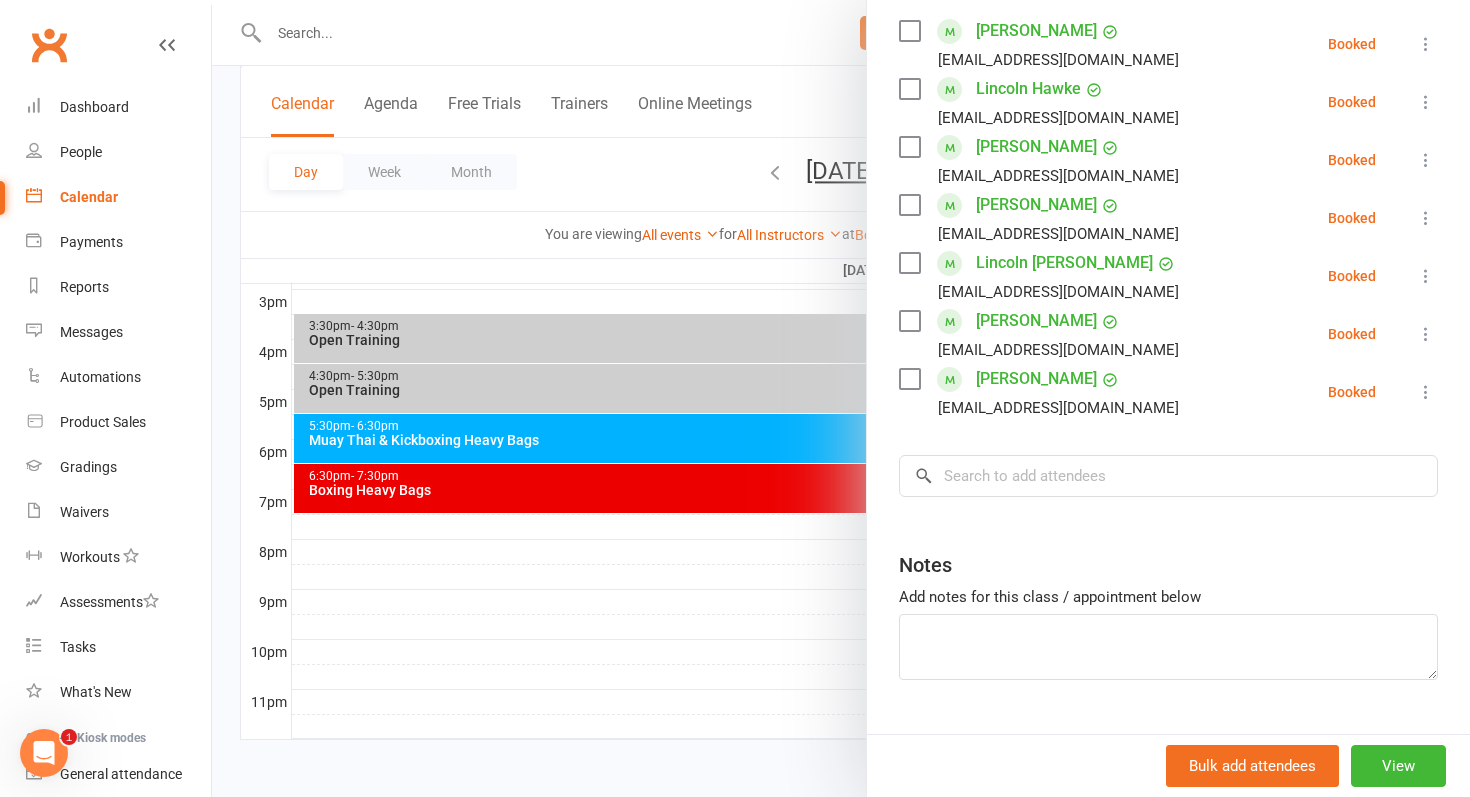 scroll, scrollTop: 403, scrollLeft: 0, axis: vertical 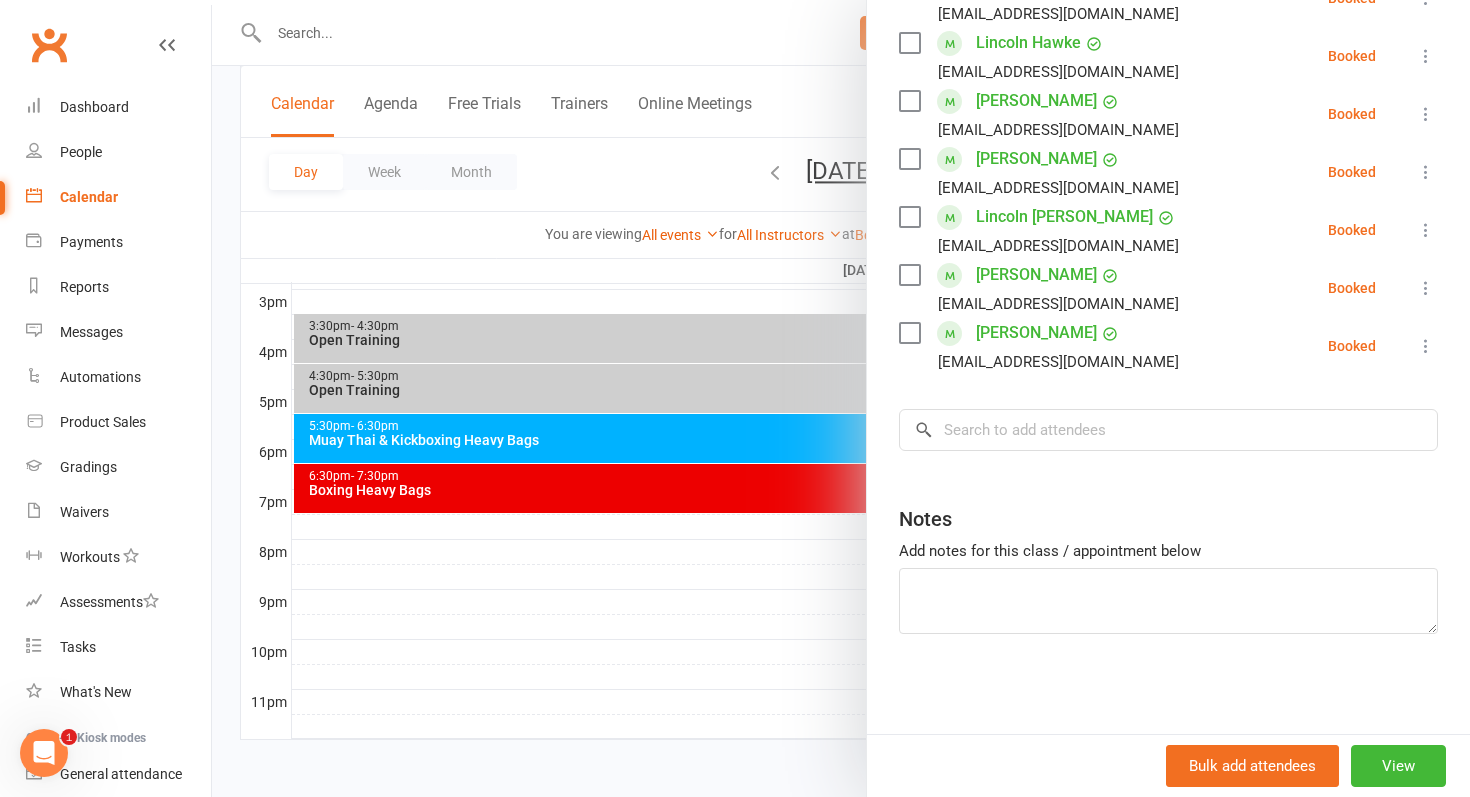 click at bounding box center [841, 398] 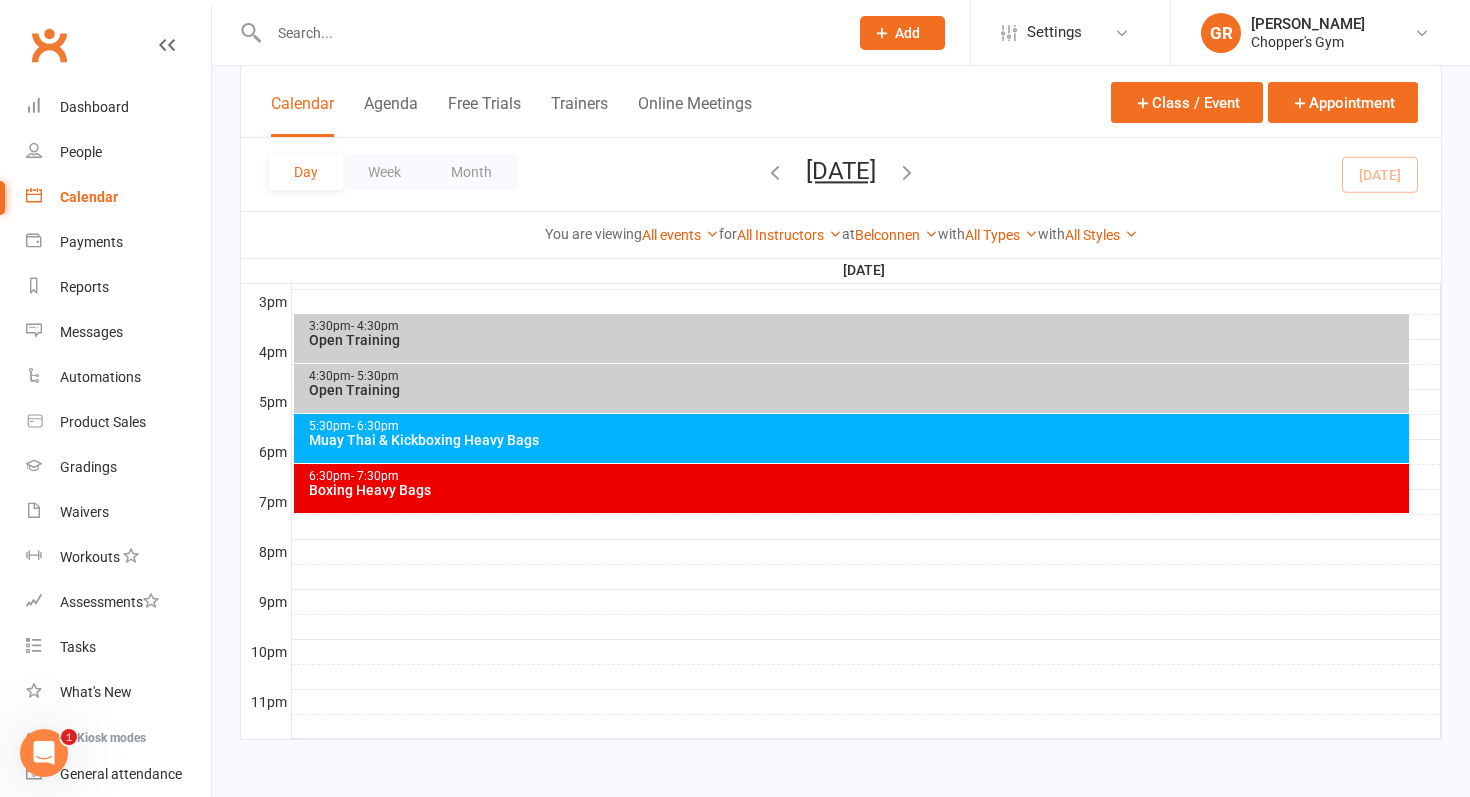 click on "6:30pm  - 7:30pm" at bounding box center (857, 476) 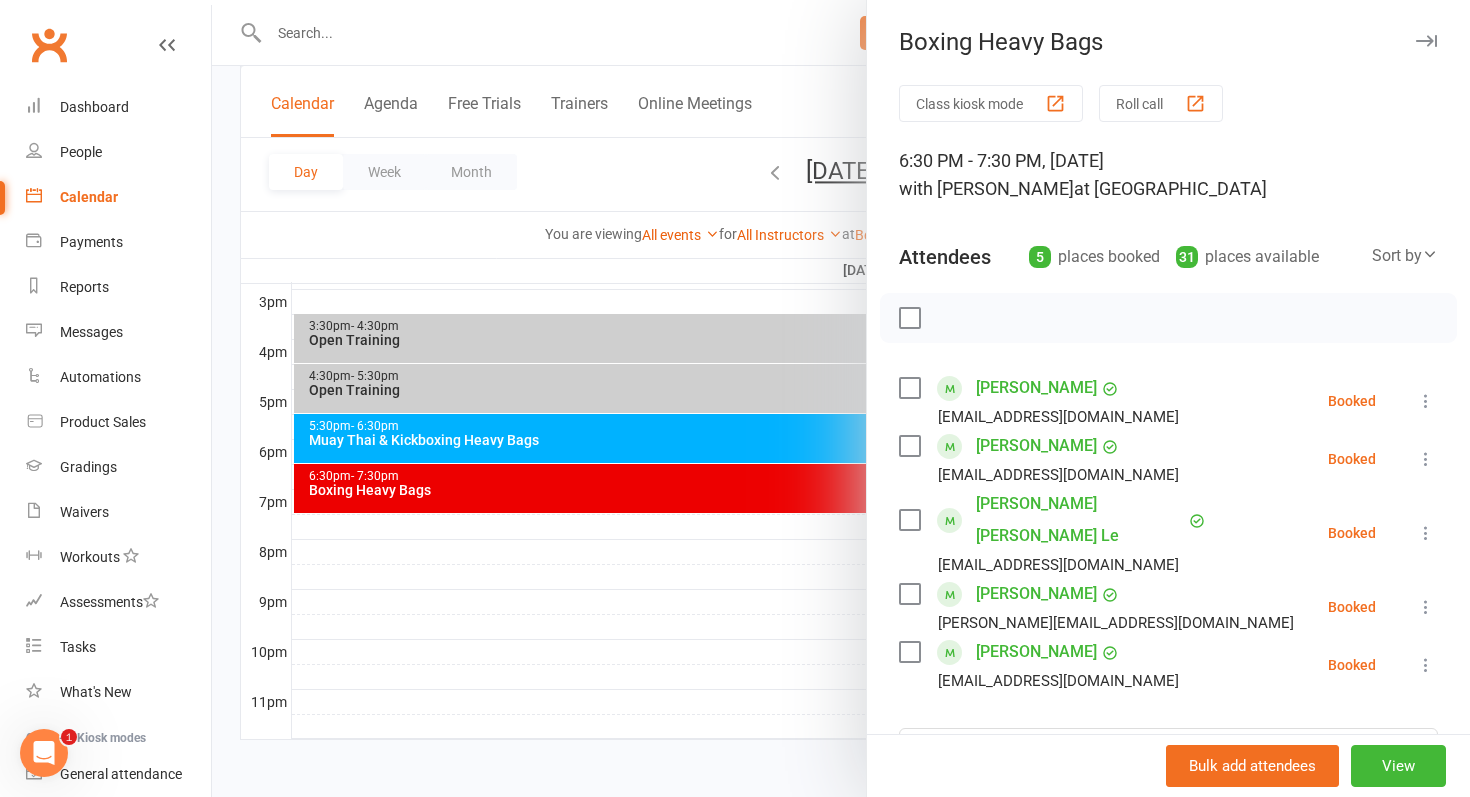 click at bounding box center (841, 398) 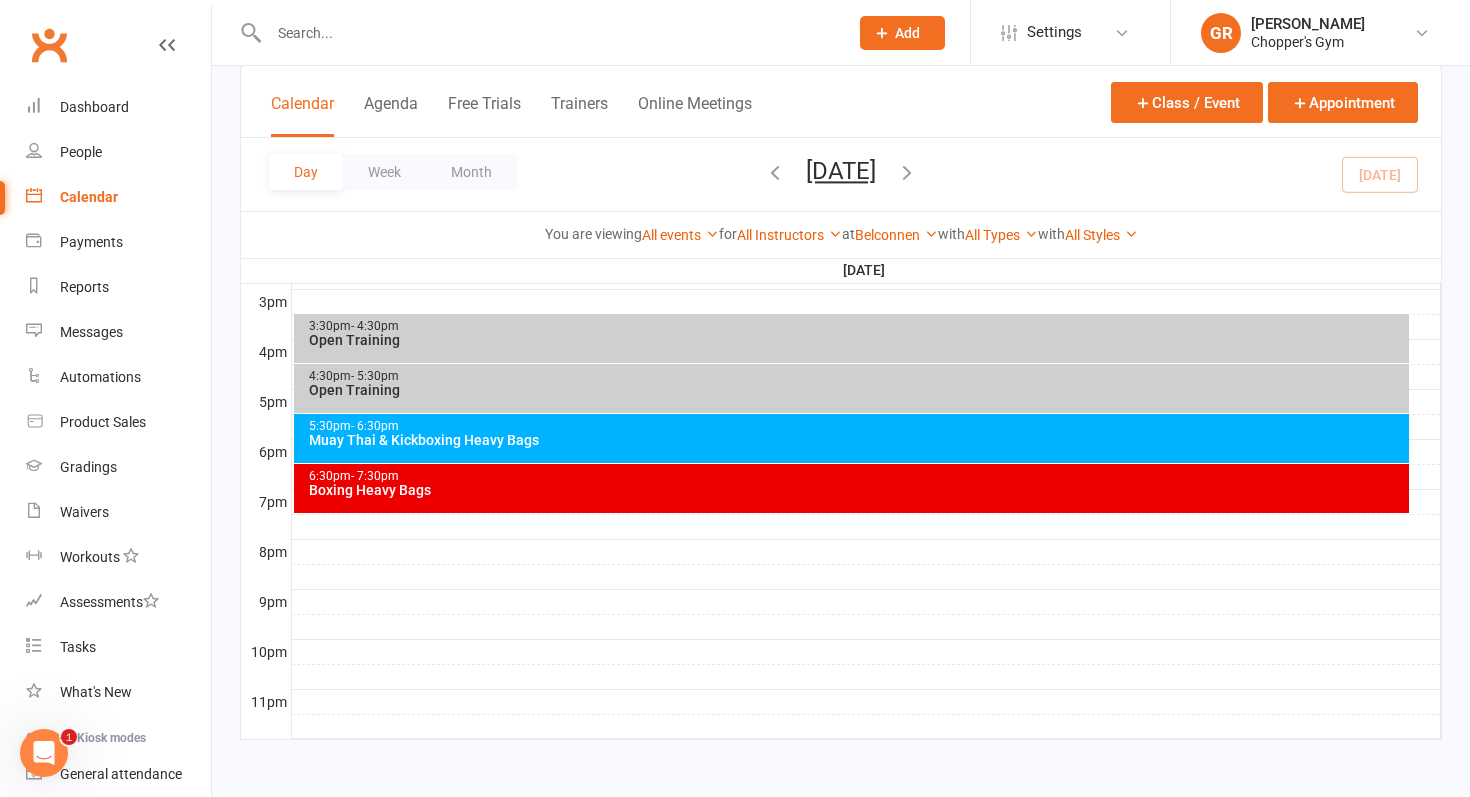 click on "Open Training" at bounding box center [857, 390] 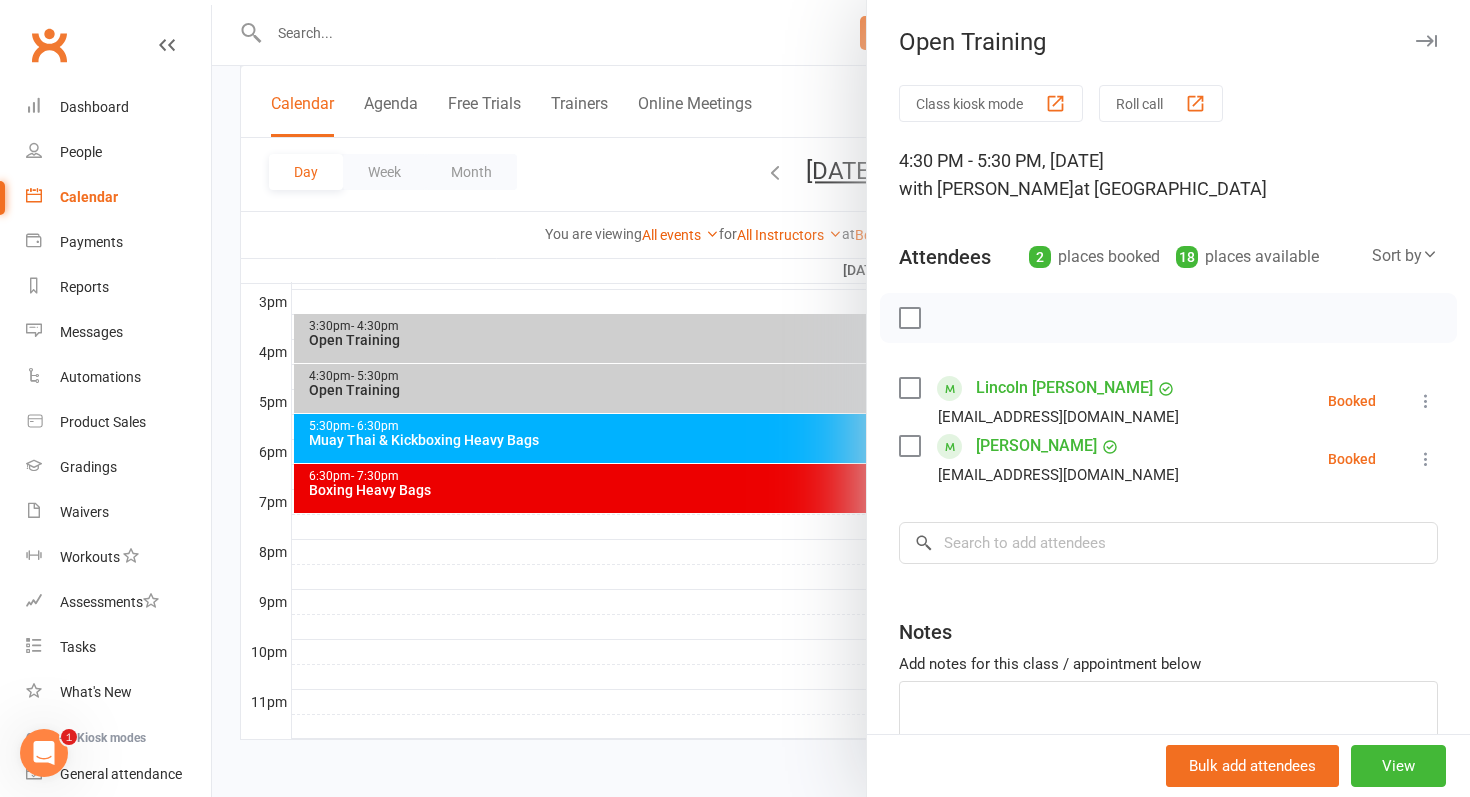 click at bounding box center [841, 398] 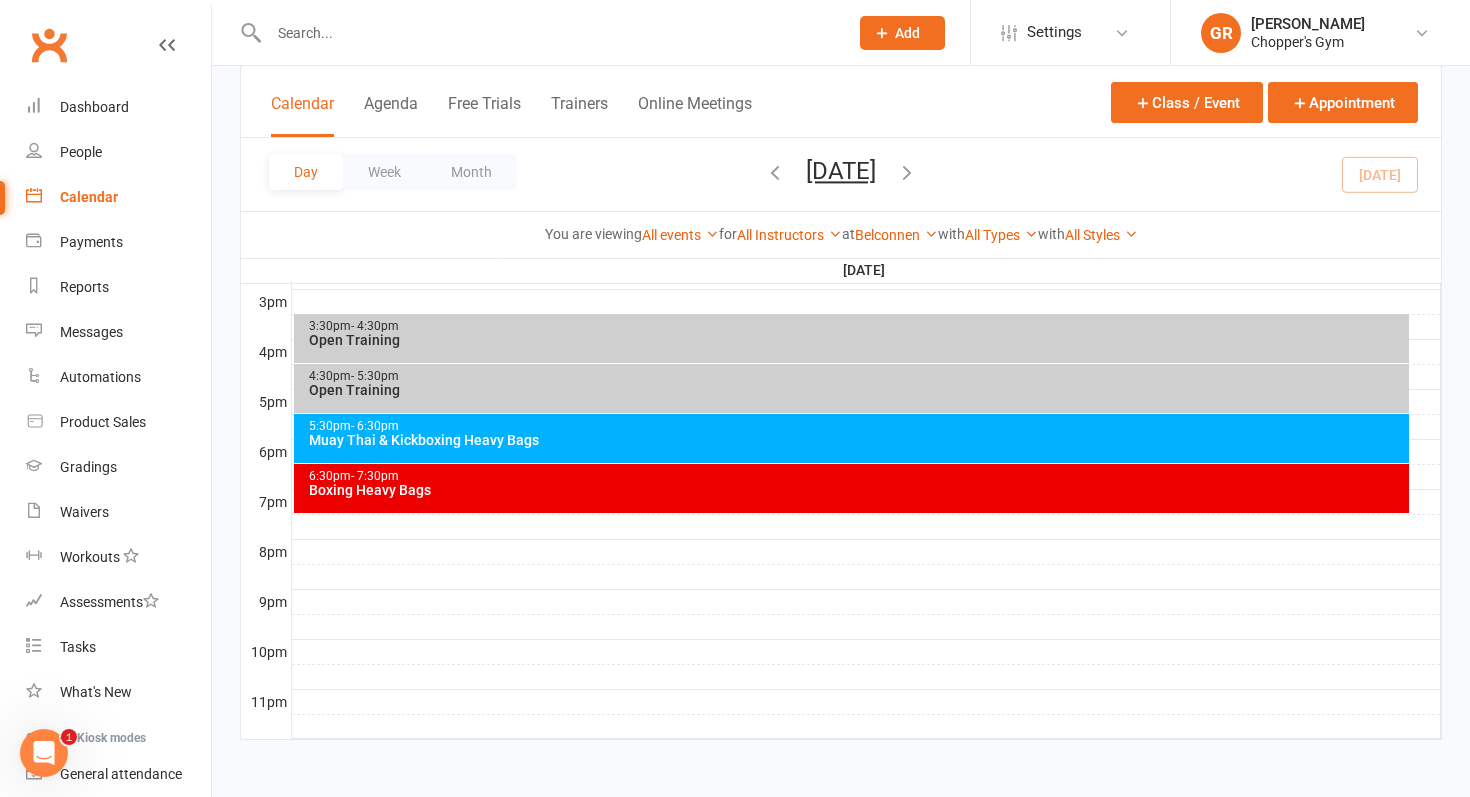 click on "Open Training" at bounding box center (857, 340) 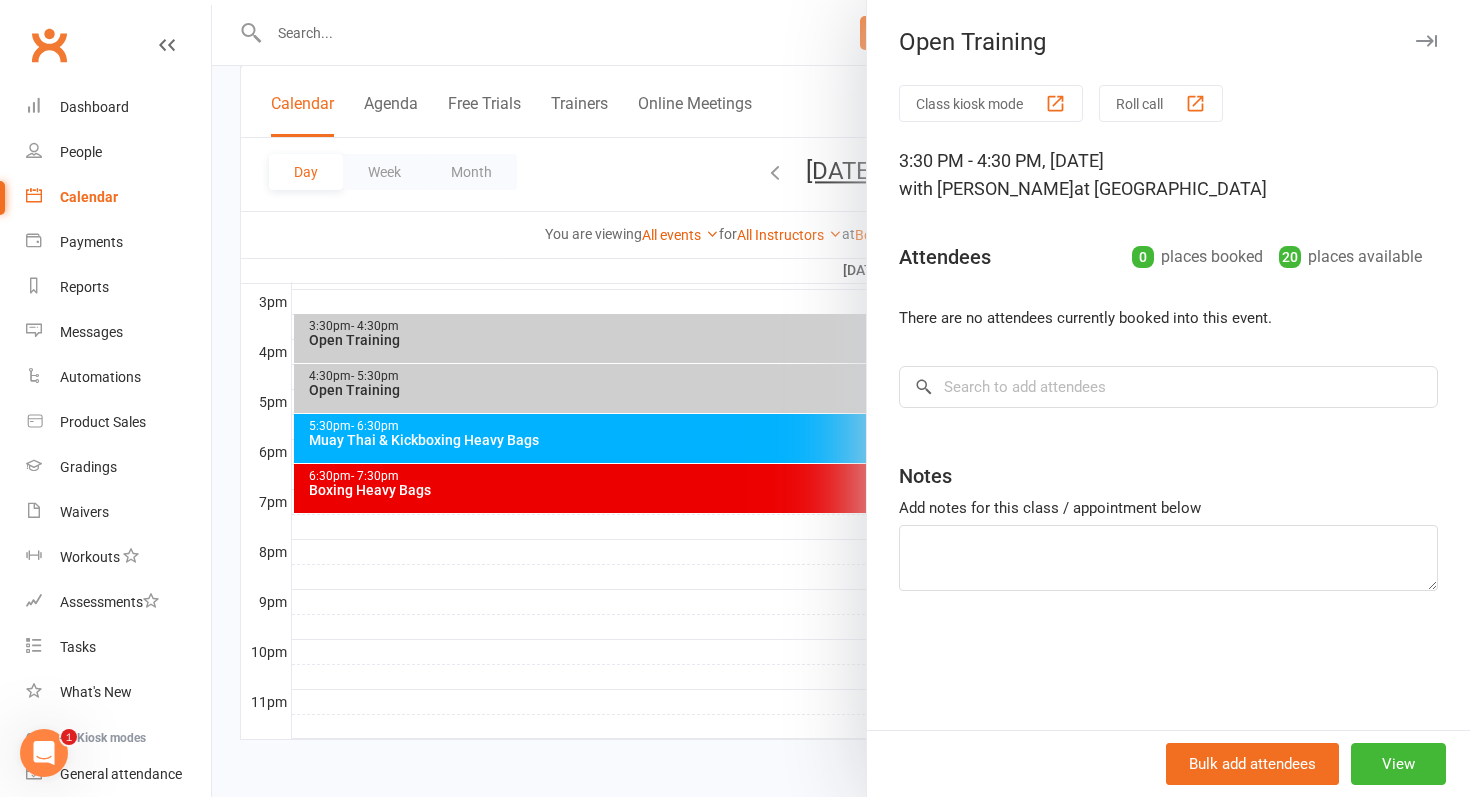 click at bounding box center (841, 398) 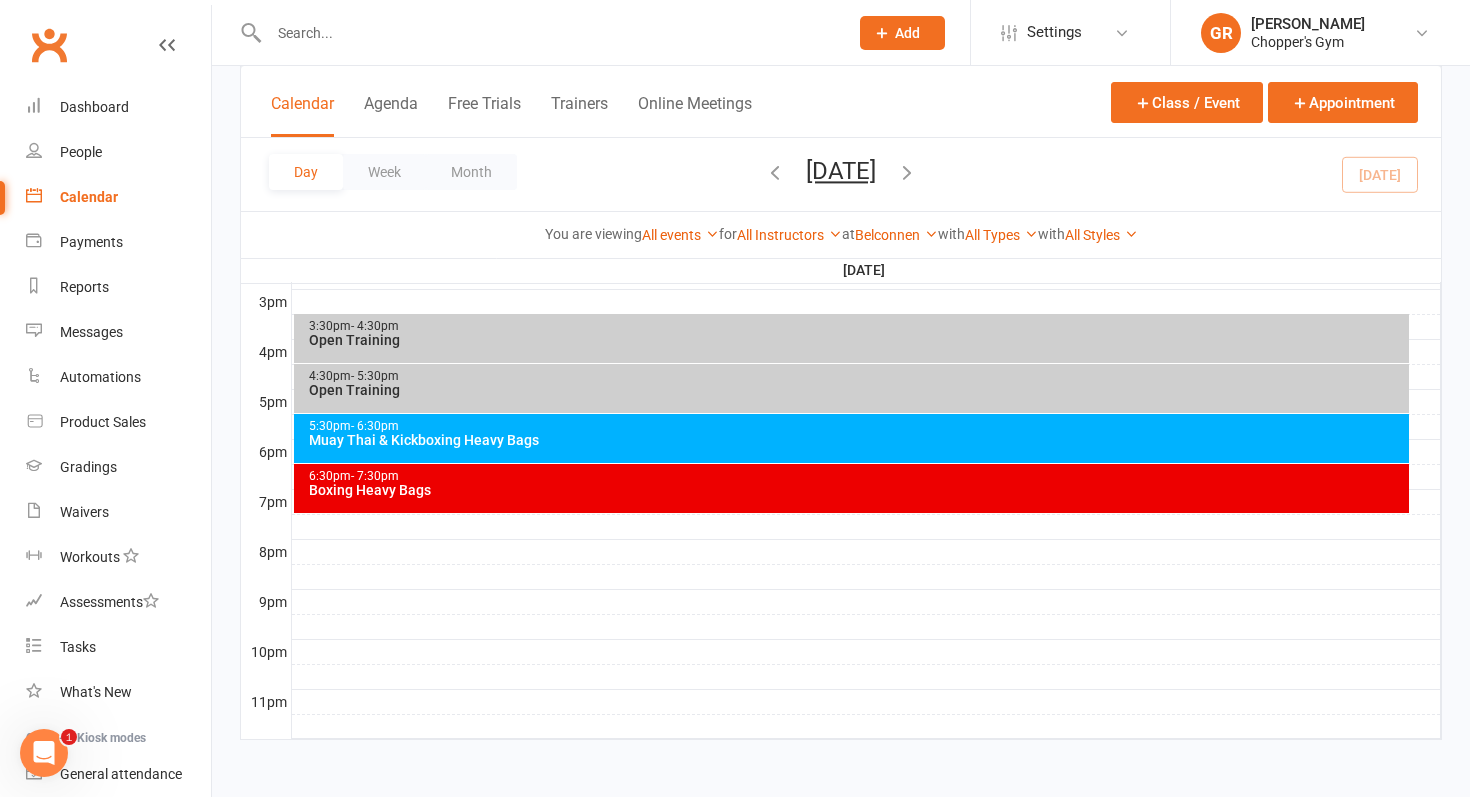 click on "Open Training" at bounding box center (857, 390) 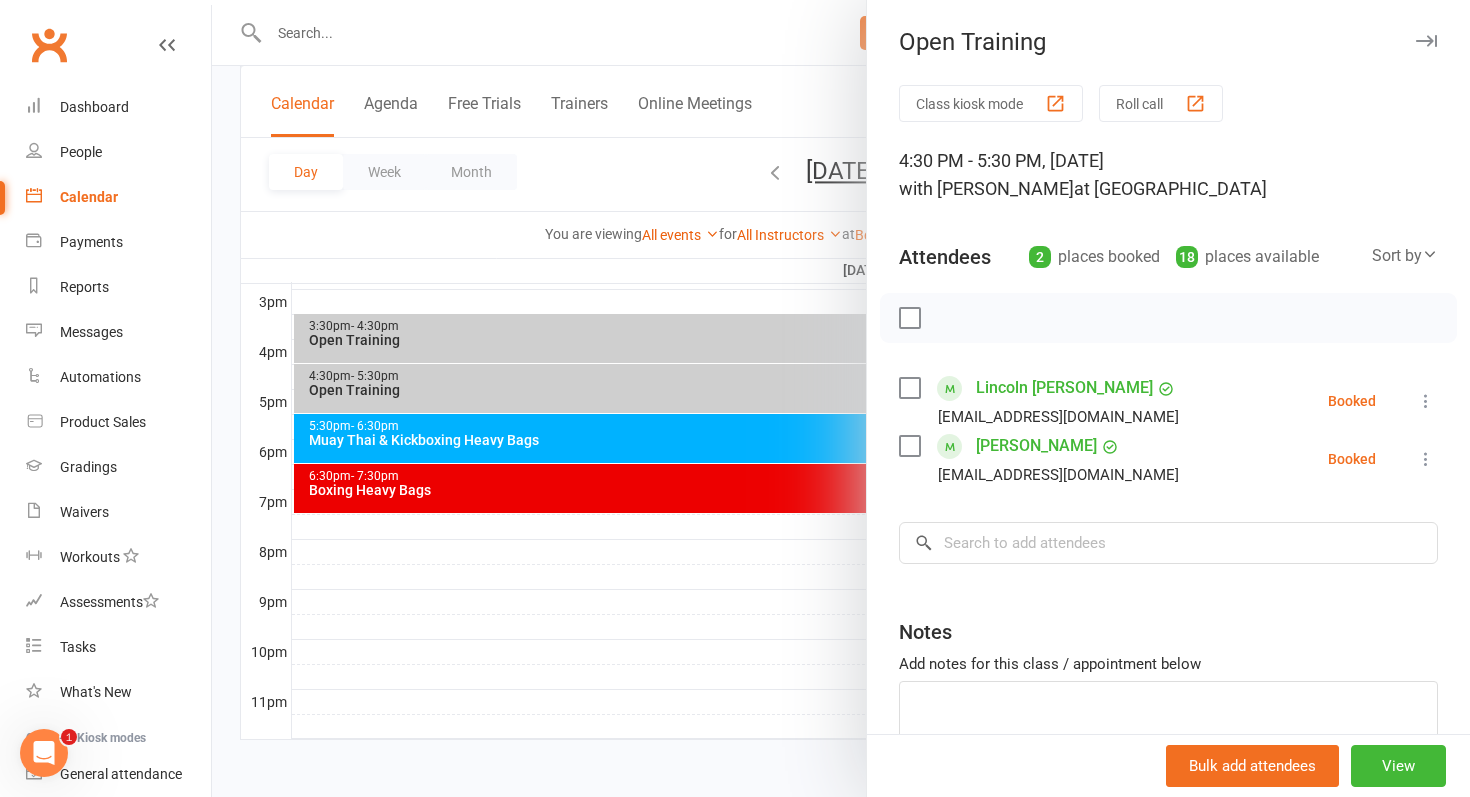 click at bounding box center [841, 398] 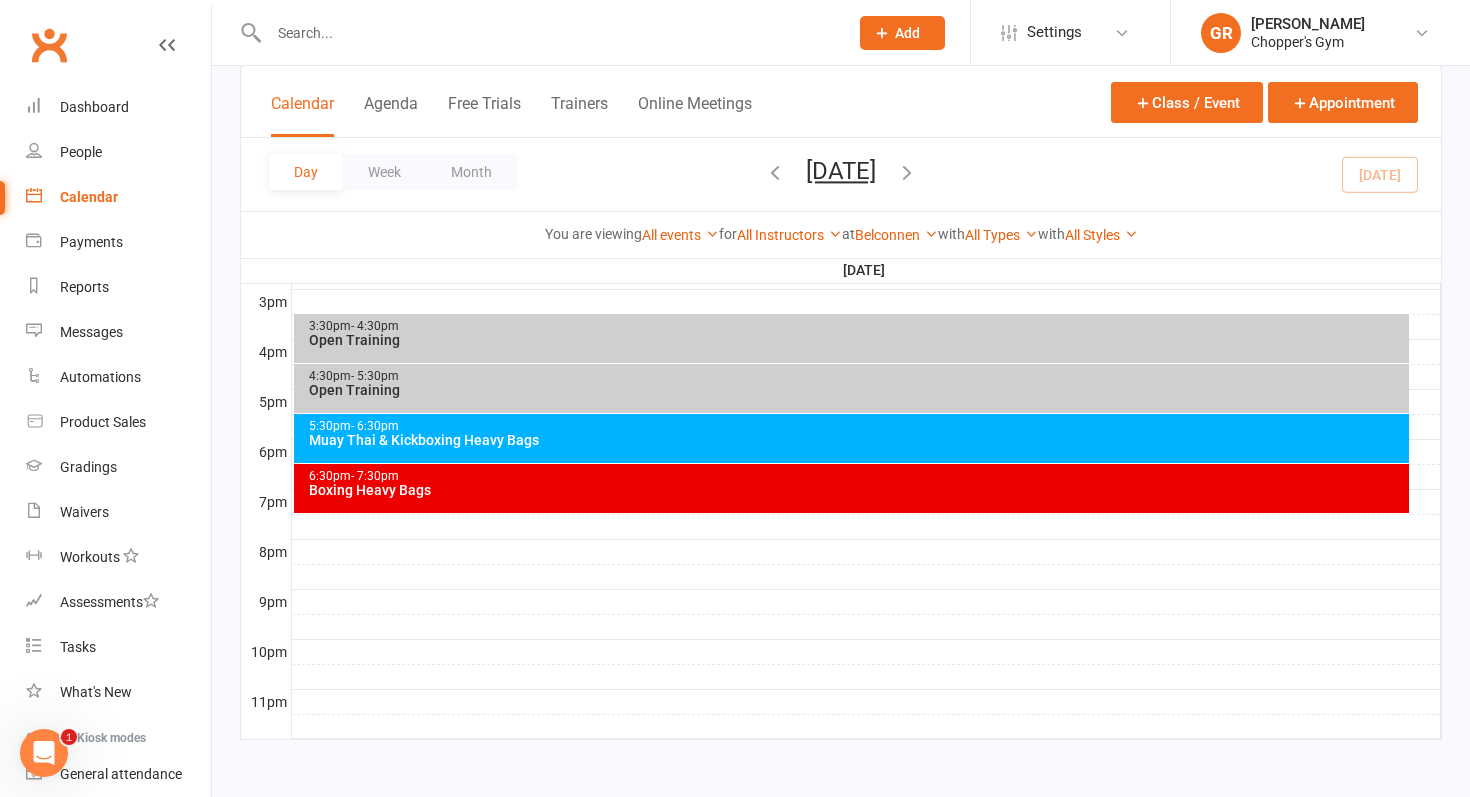 click on "Muay Thai & Kickboxing Heavy Bags" at bounding box center (857, 440) 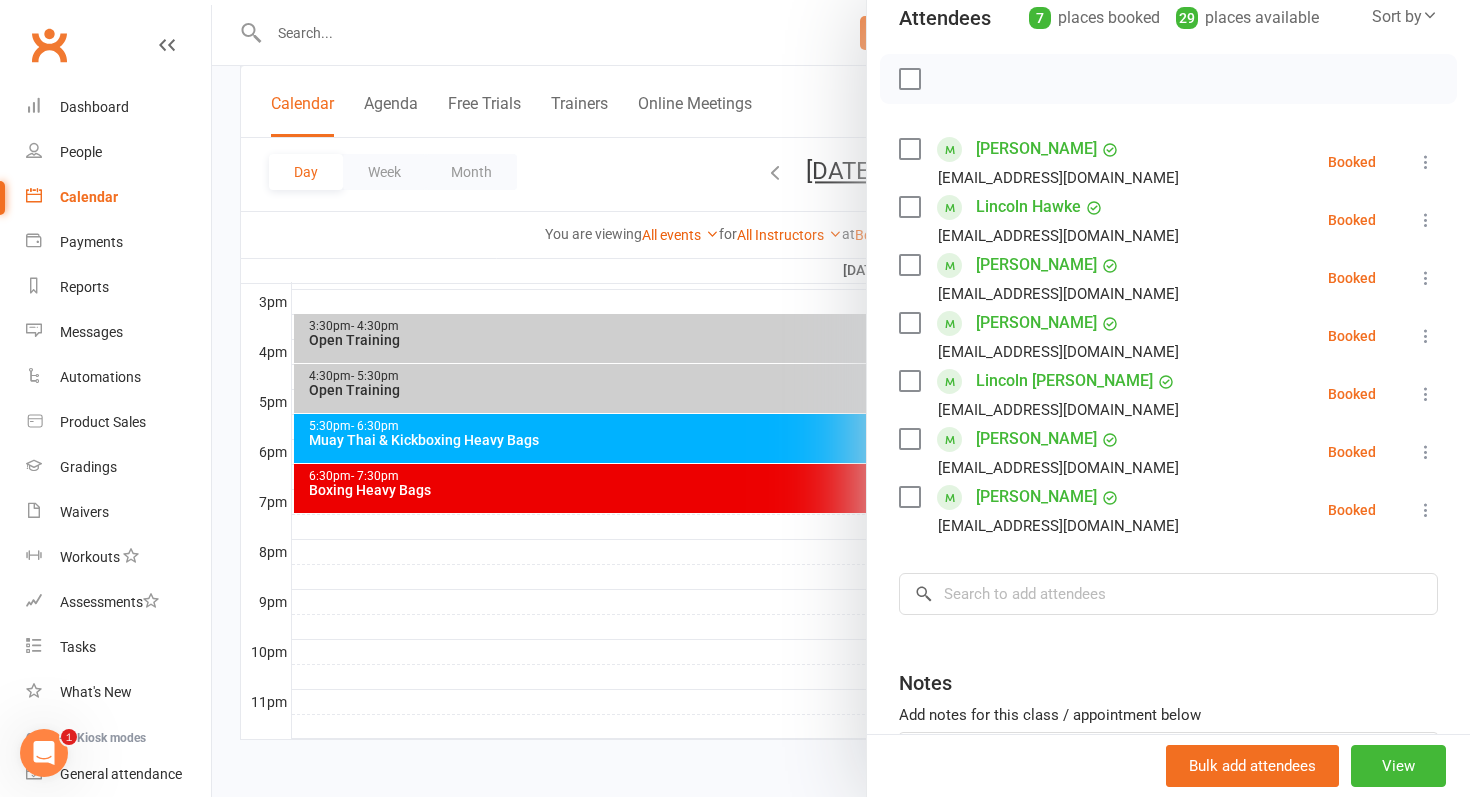 scroll, scrollTop: 244, scrollLeft: 0, axis: vertical 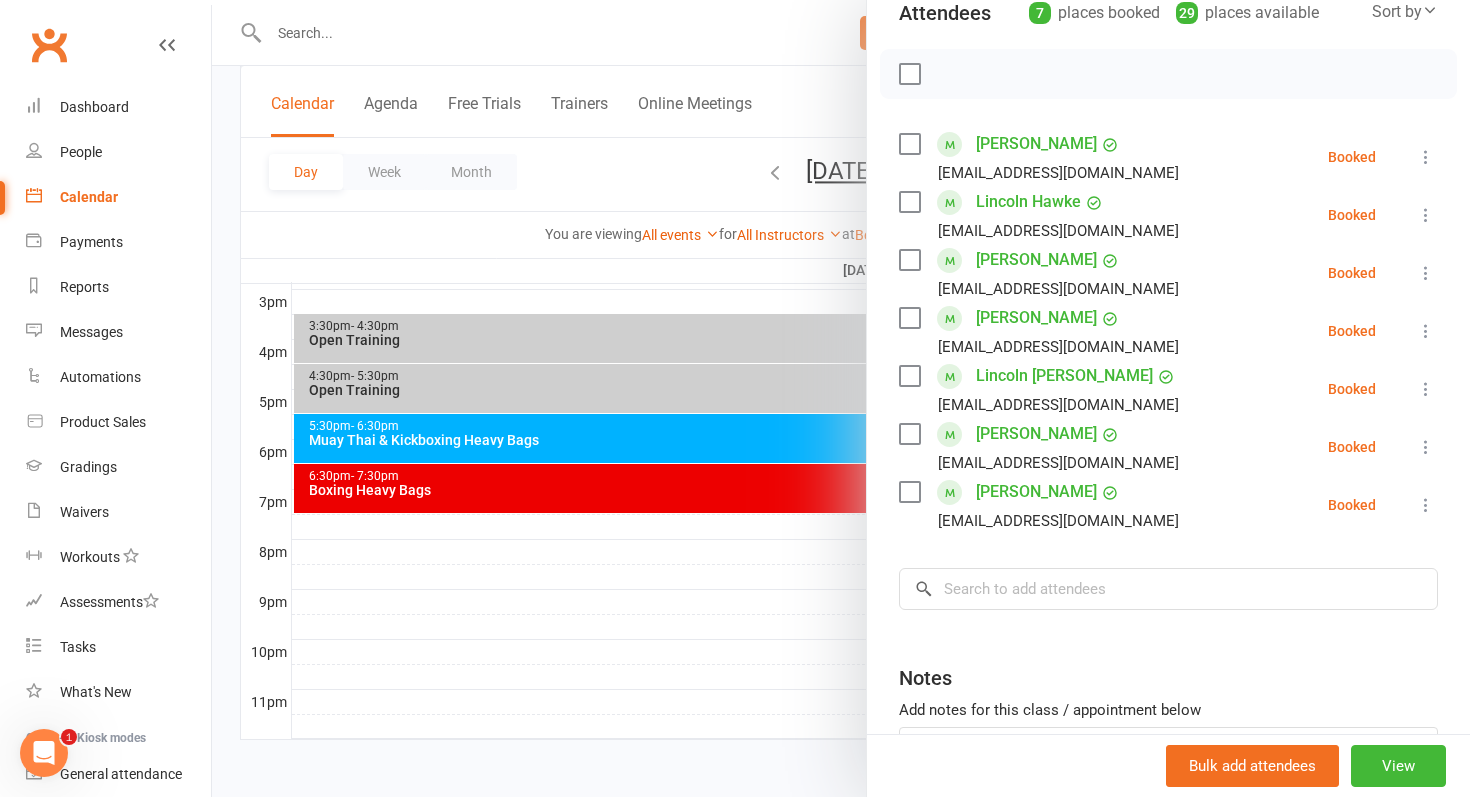 click at bounding box center [841, 398] 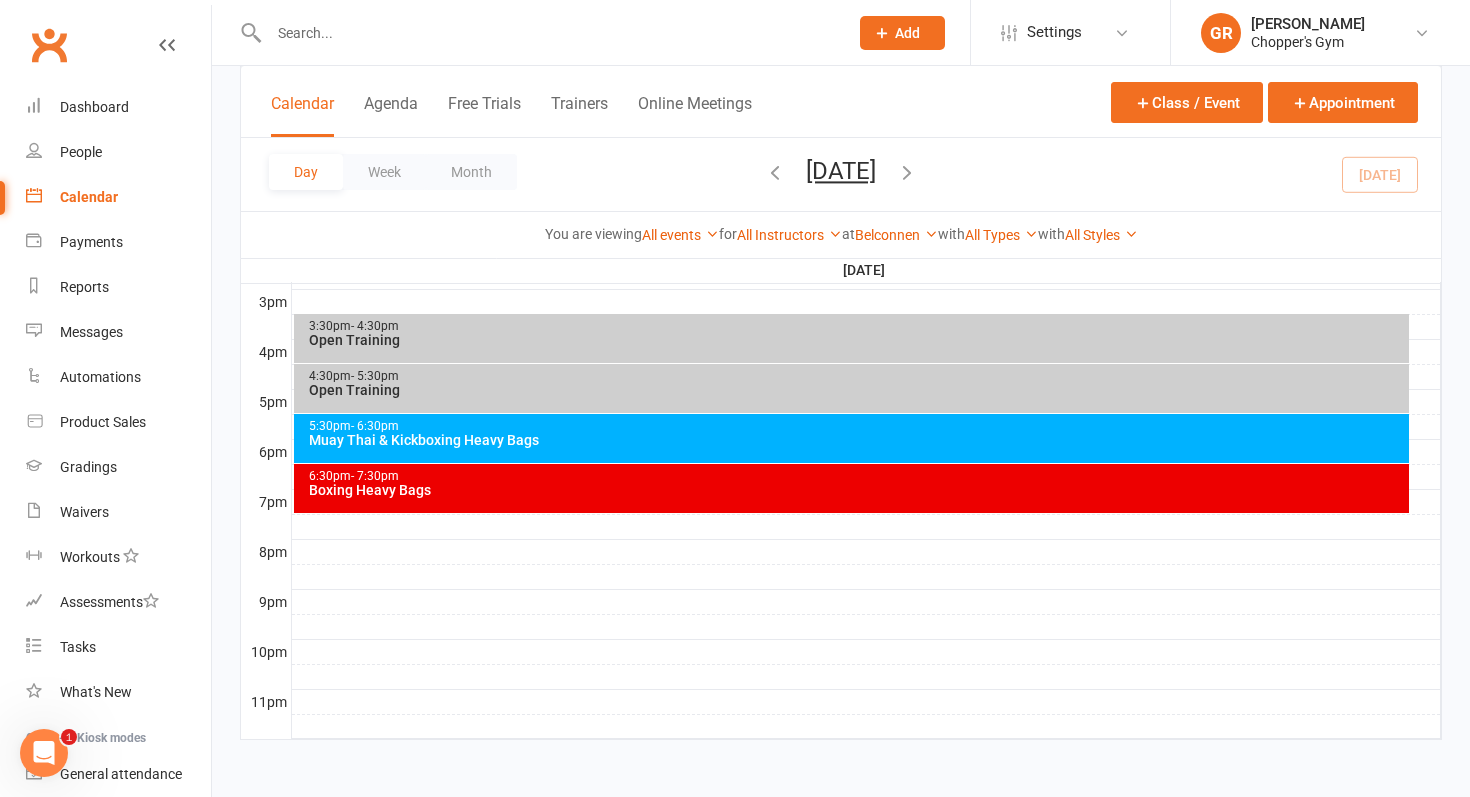 click on "6:30pm  - 7:30pm" at bounding box center (857, 476) 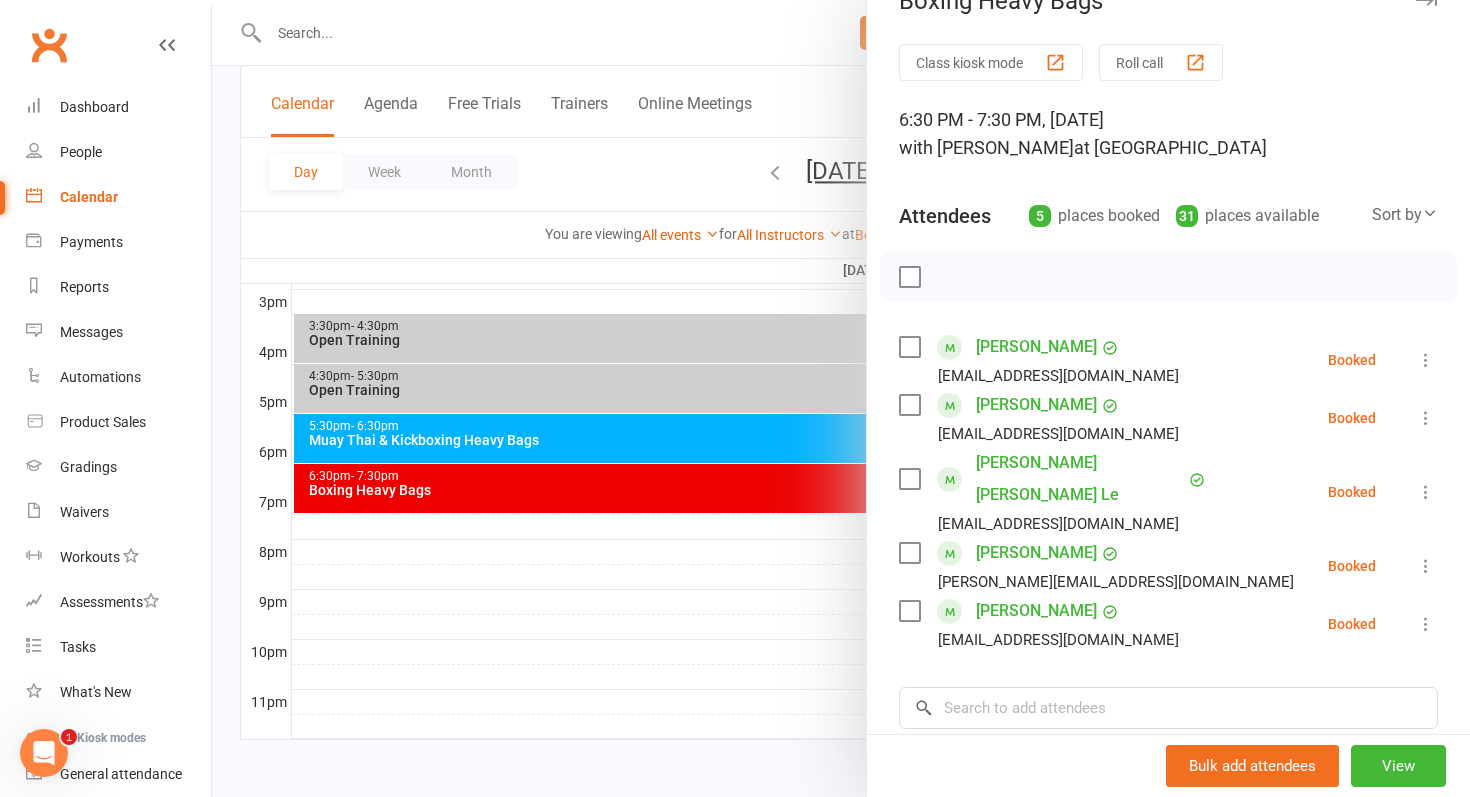 scroll, scrollTop: 42, scrollLeft: 0, axis: vertical 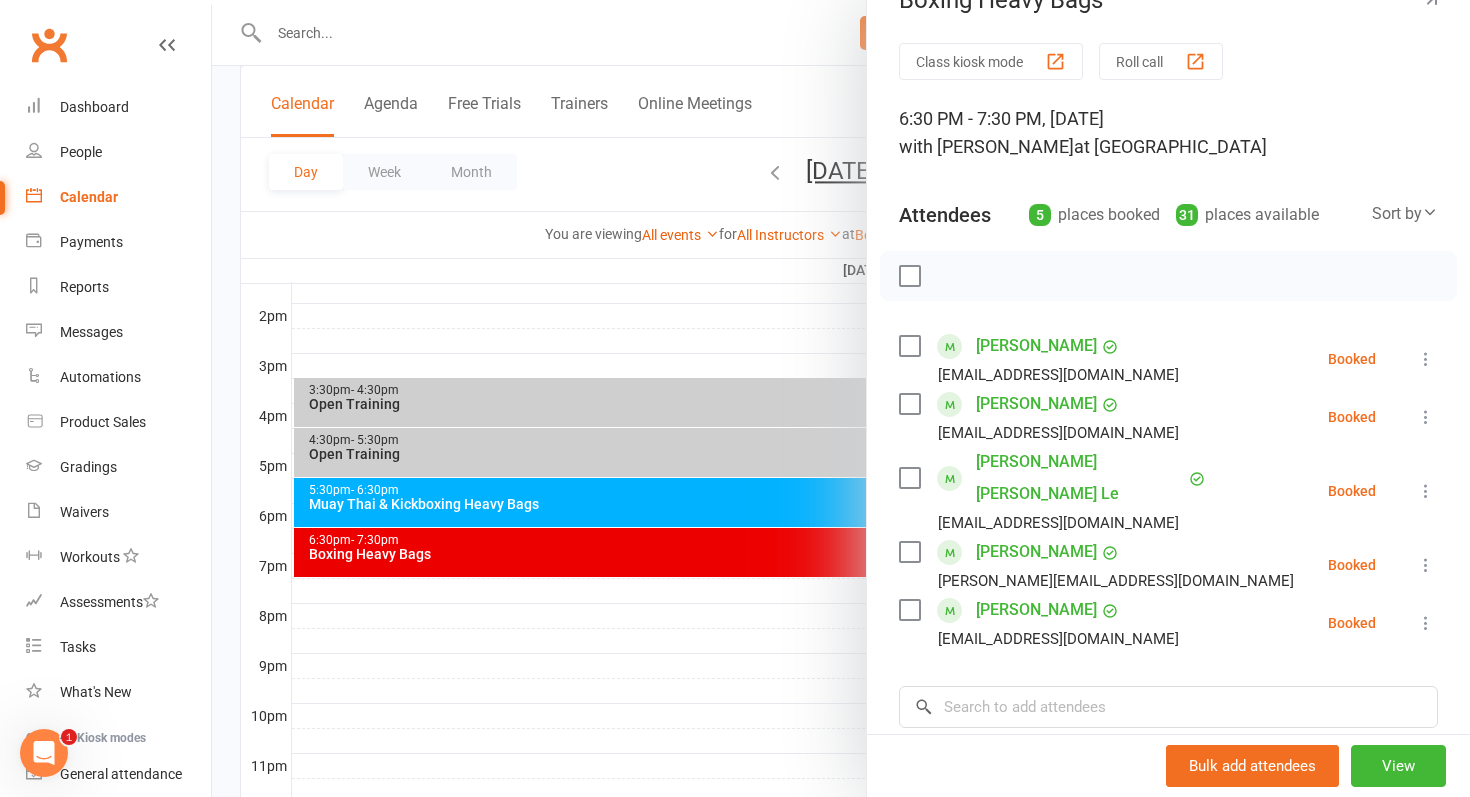 click at bounding box center [841, 398] 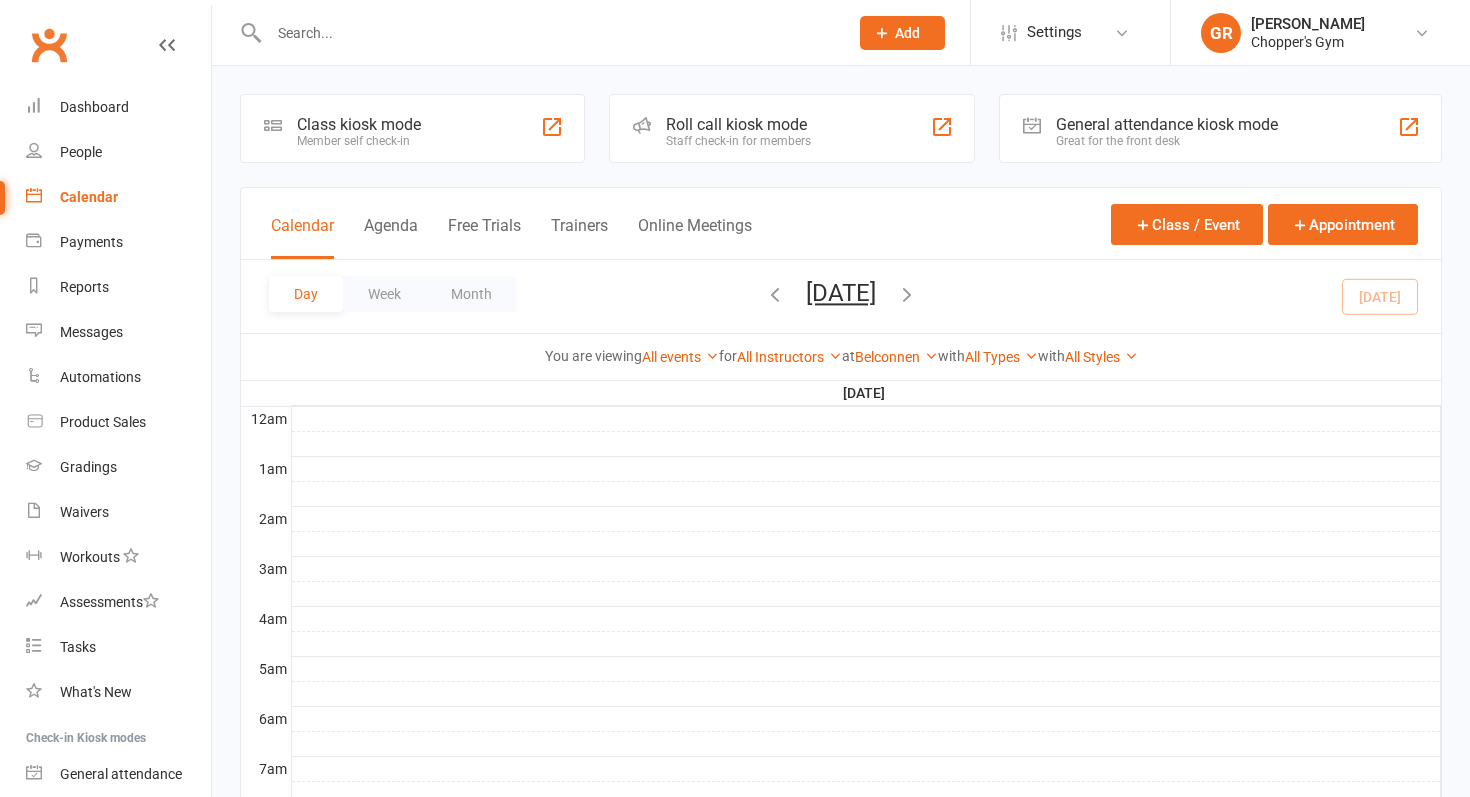 scroll, scrollTop: 212, scrollLeft: 0, axis: vertical 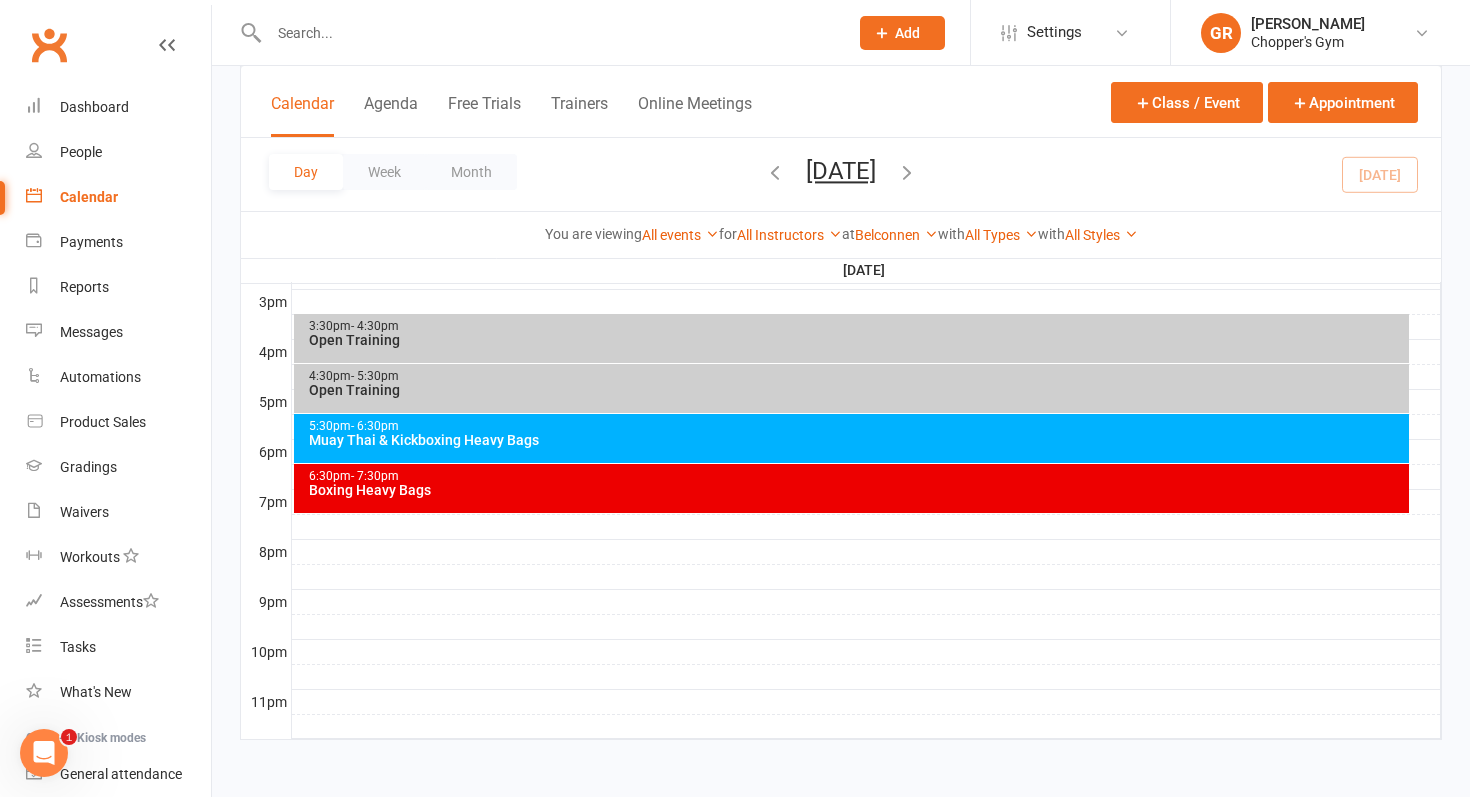click on "3:30pm  - 4:30pm Open Training" at bounding box center [852, 338] 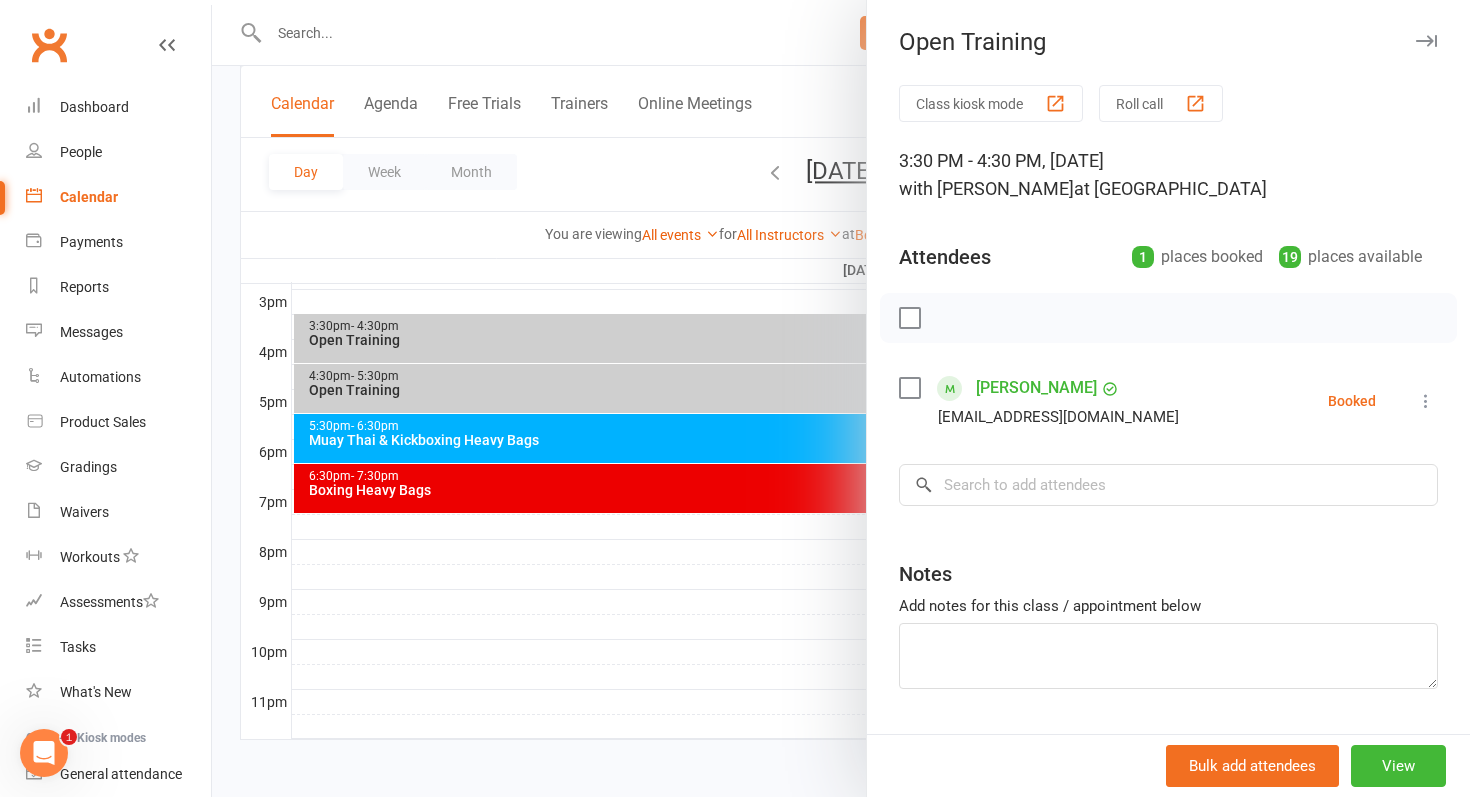 click at bounding box center [841, 398] 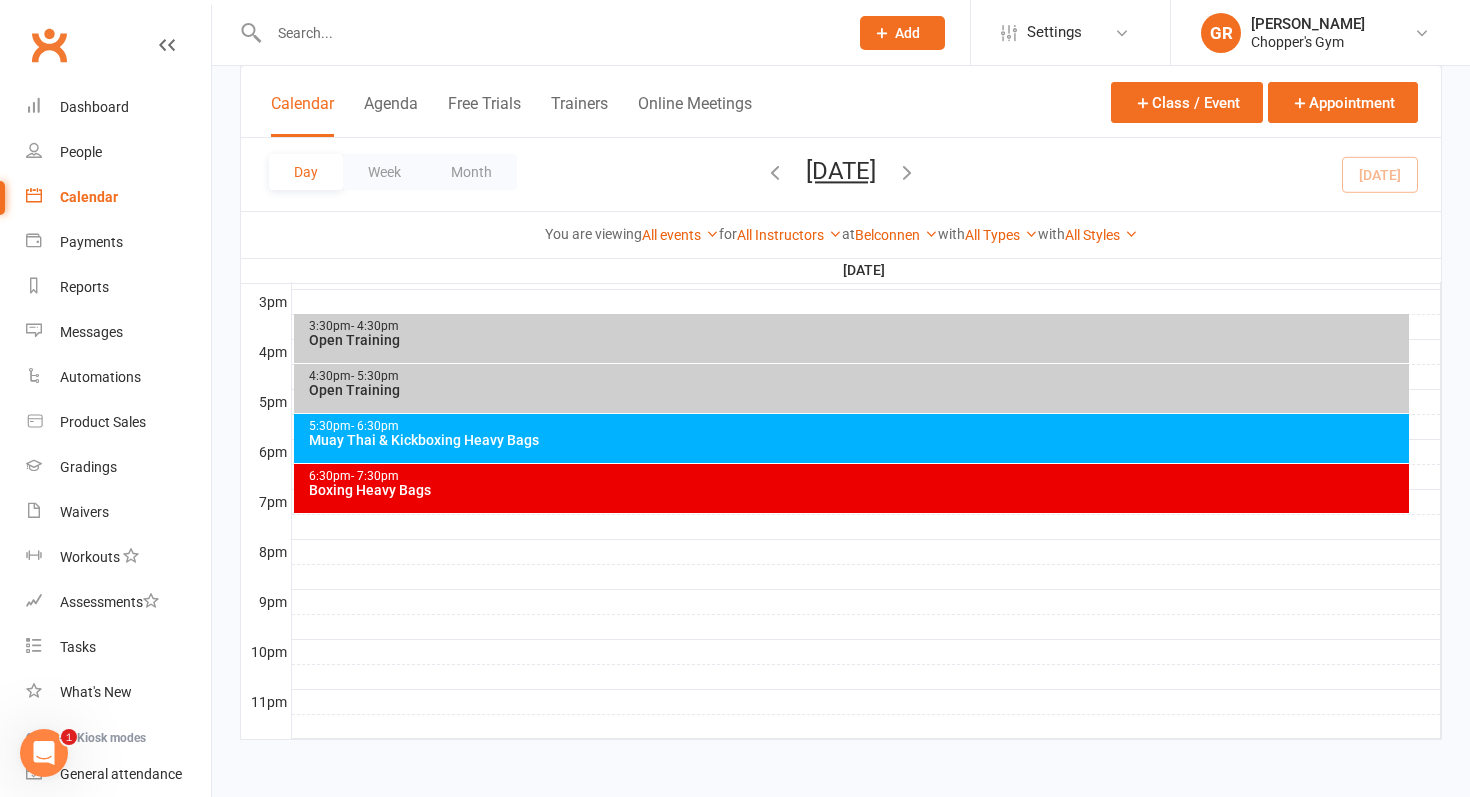click on "Open Training" at bounding box center (857, 390) 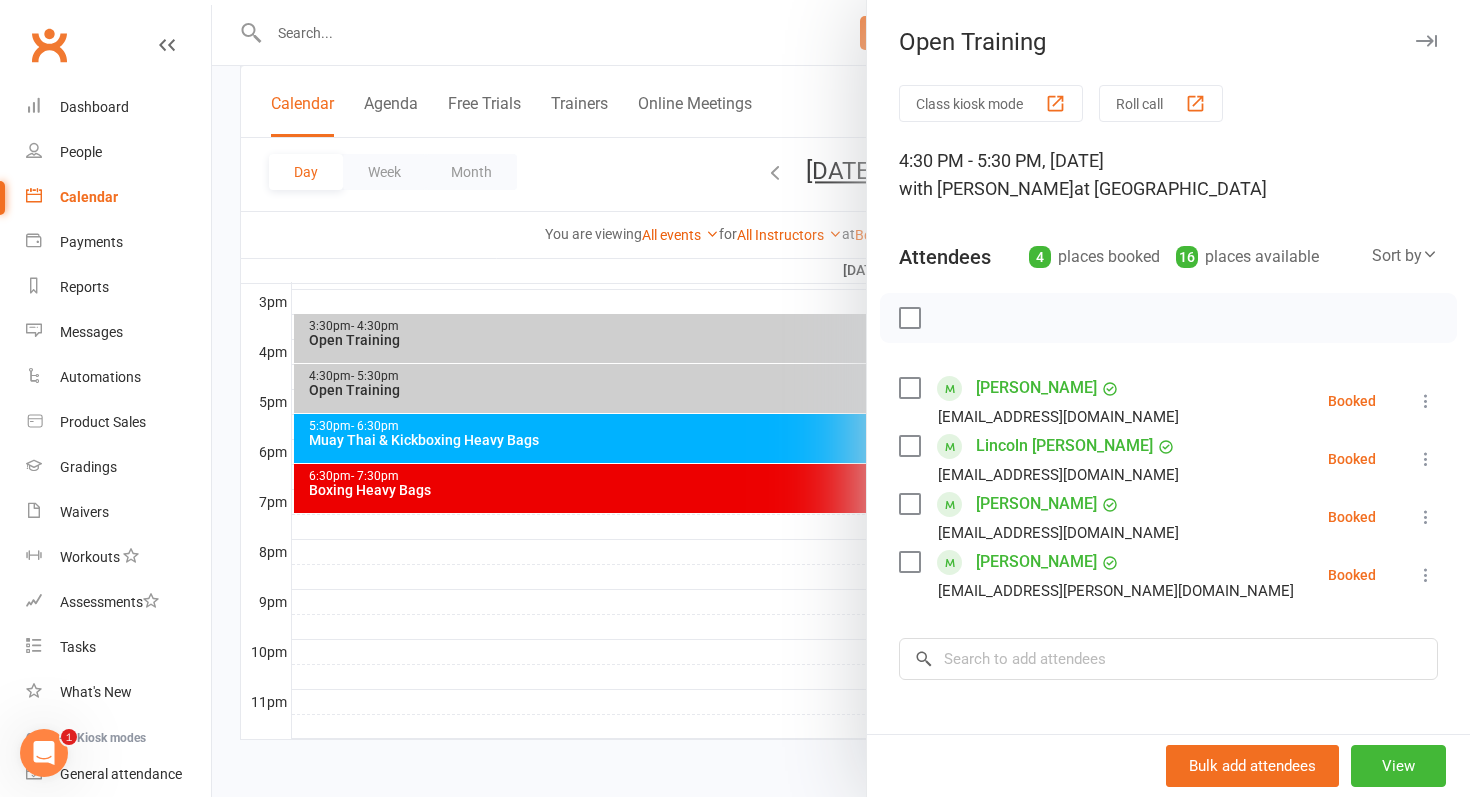 click at bounding box center [841, 398] 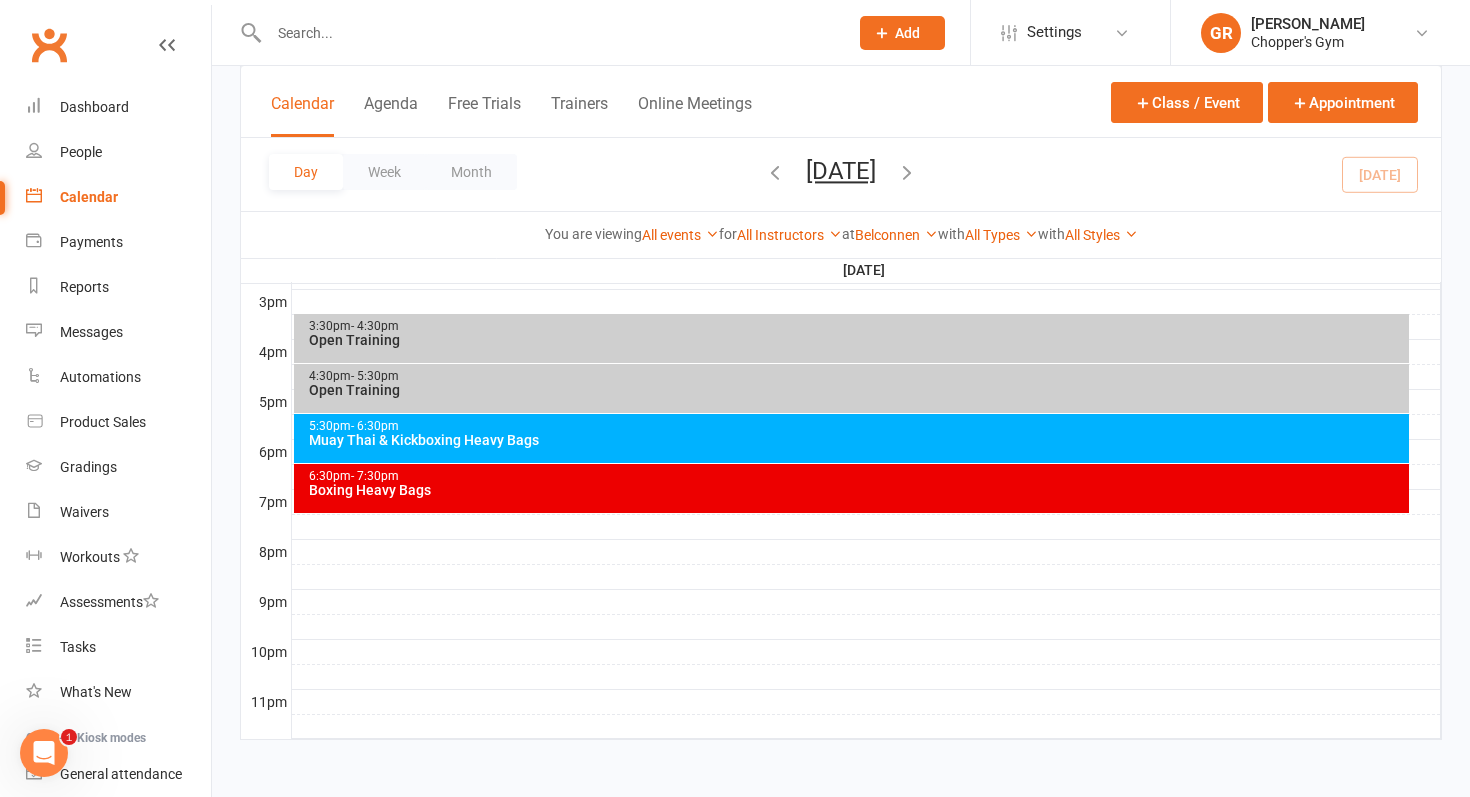 click on "Muay Thai & Kickboxing Heavy Bags" at bounding box center [857, 440] 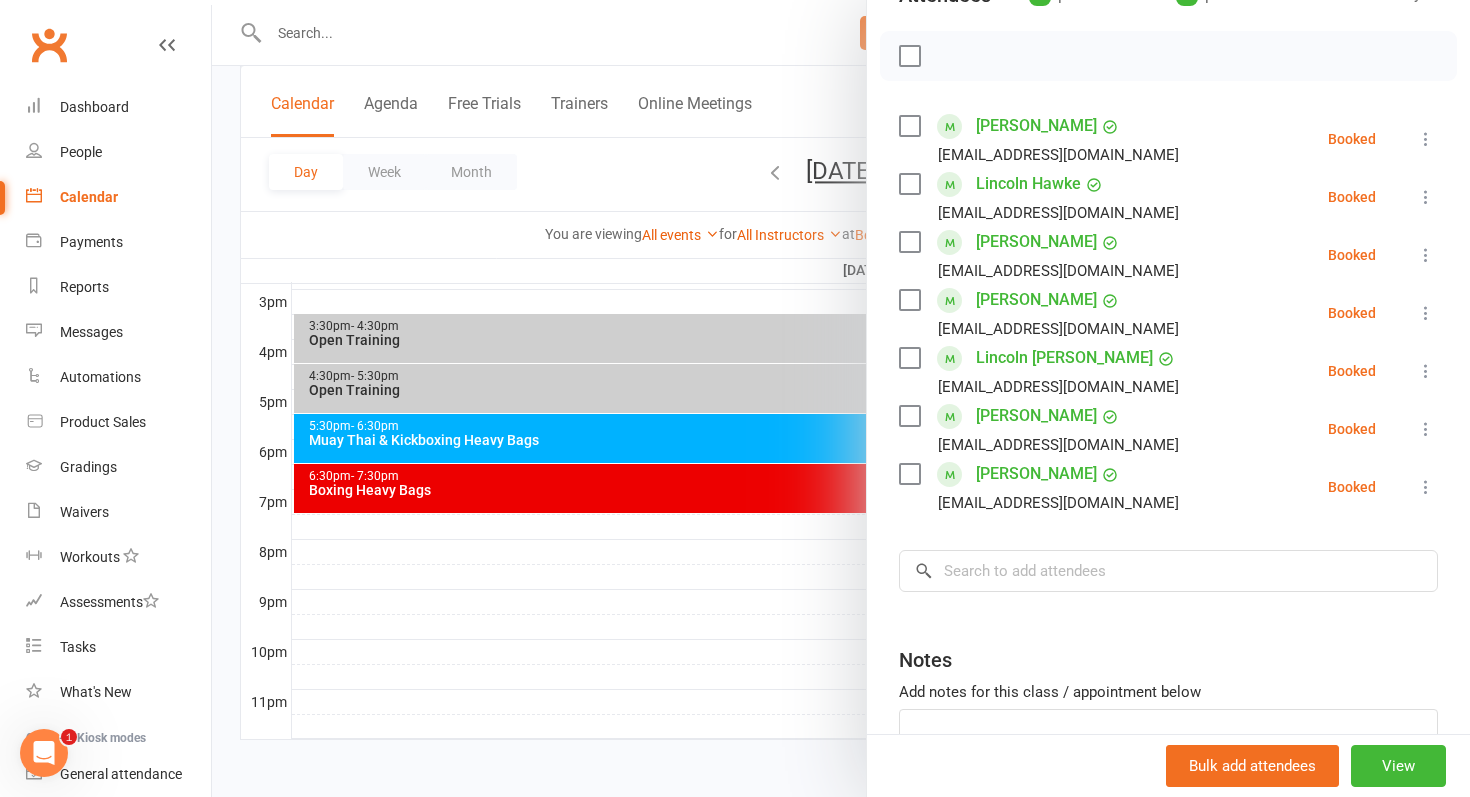 scroll, scrollTop: 266, scrollLeft: 0, axis: vertical 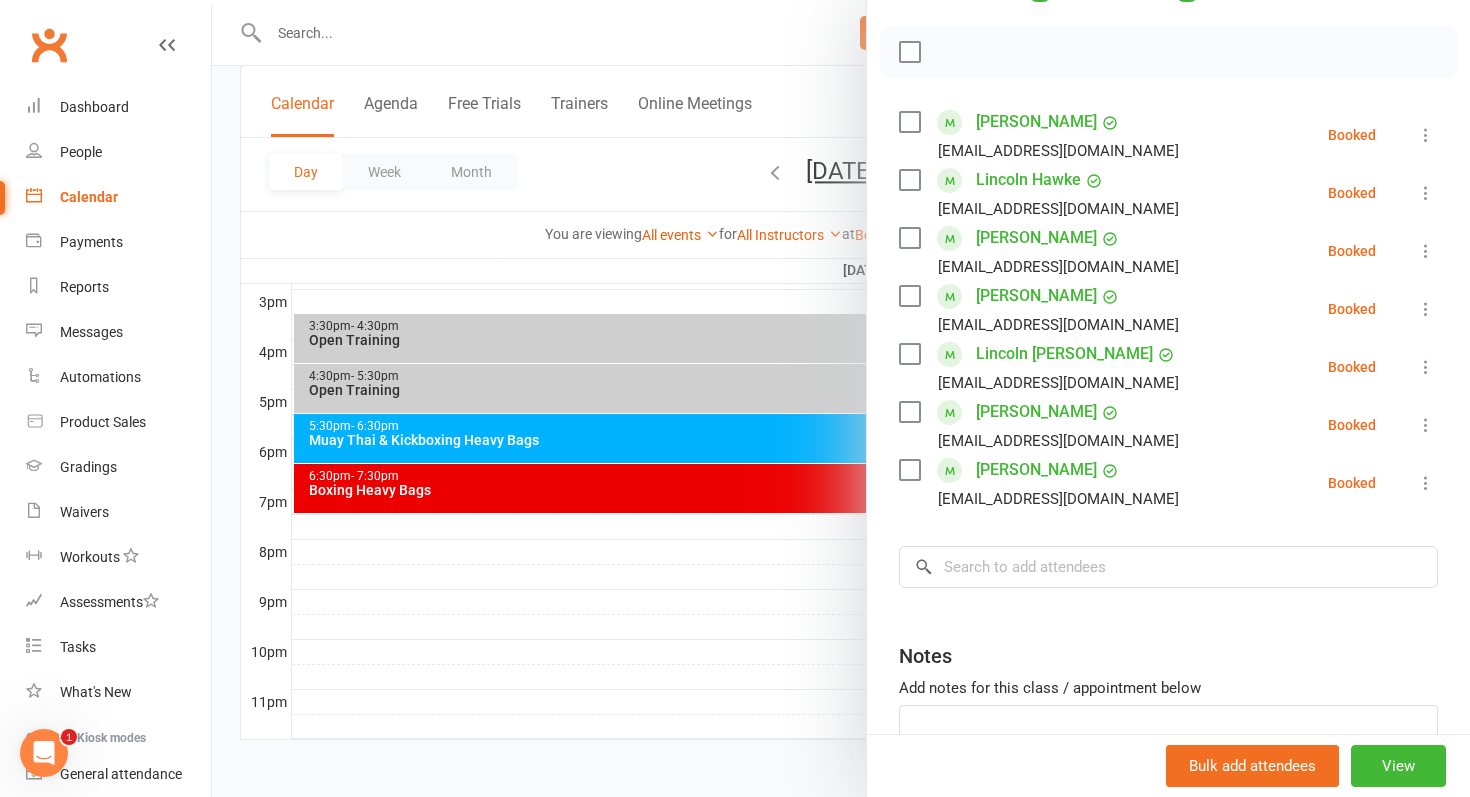 click at bounding box center (841, 398) 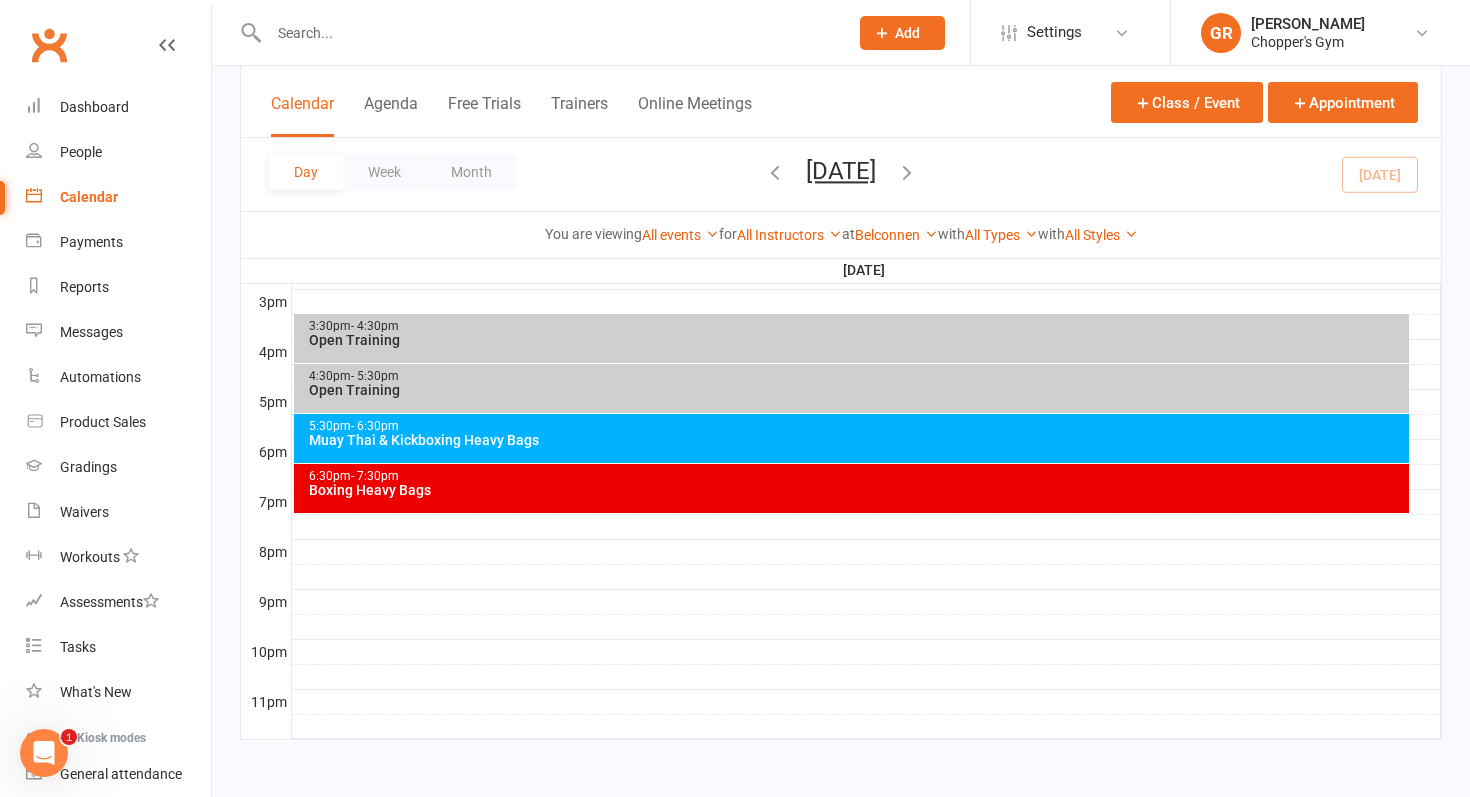 click on "6:30pm  - 7:30pm Boxing Heavy Bags" at bounding box center [852, 488] 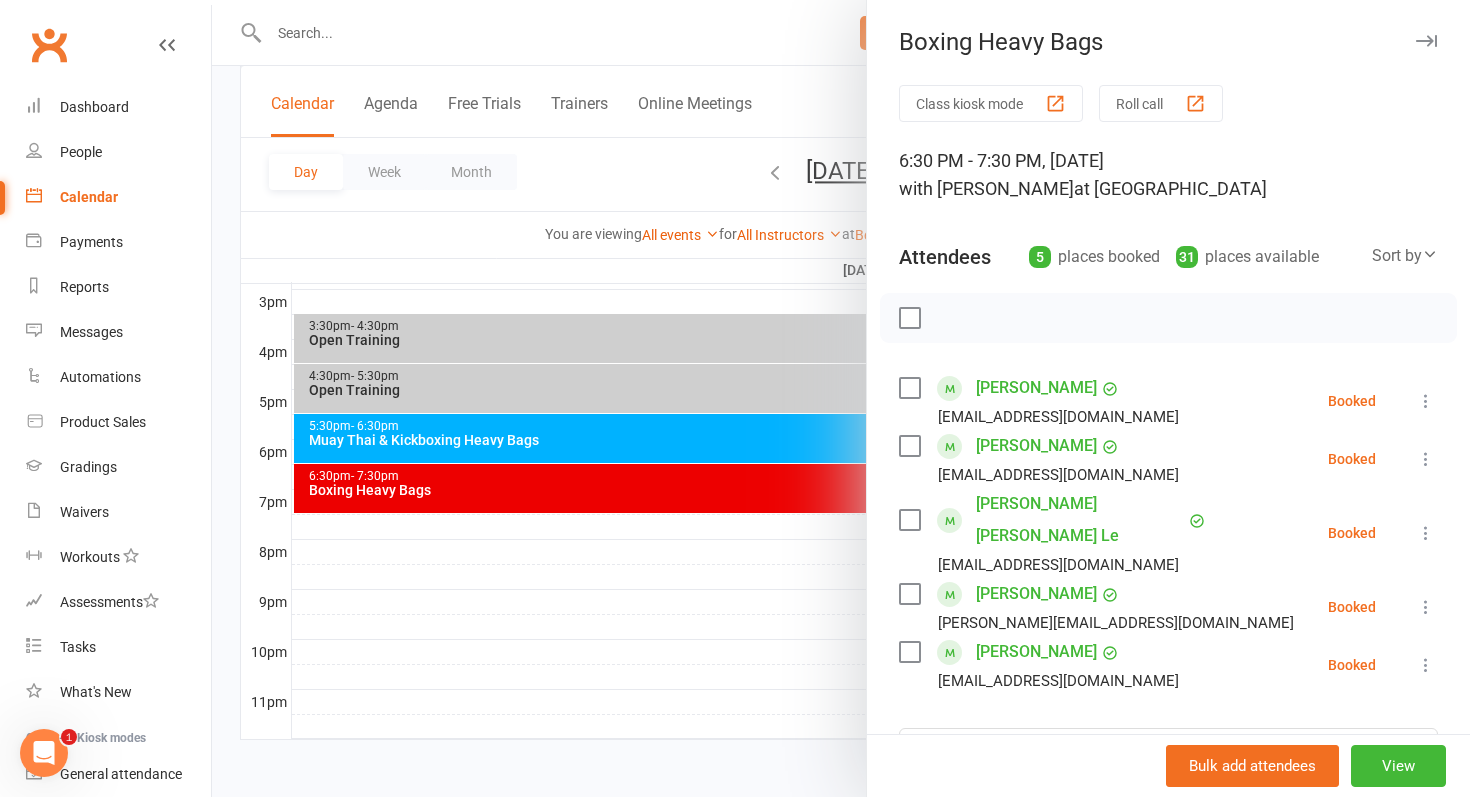 click at bounding box center [841, 398] 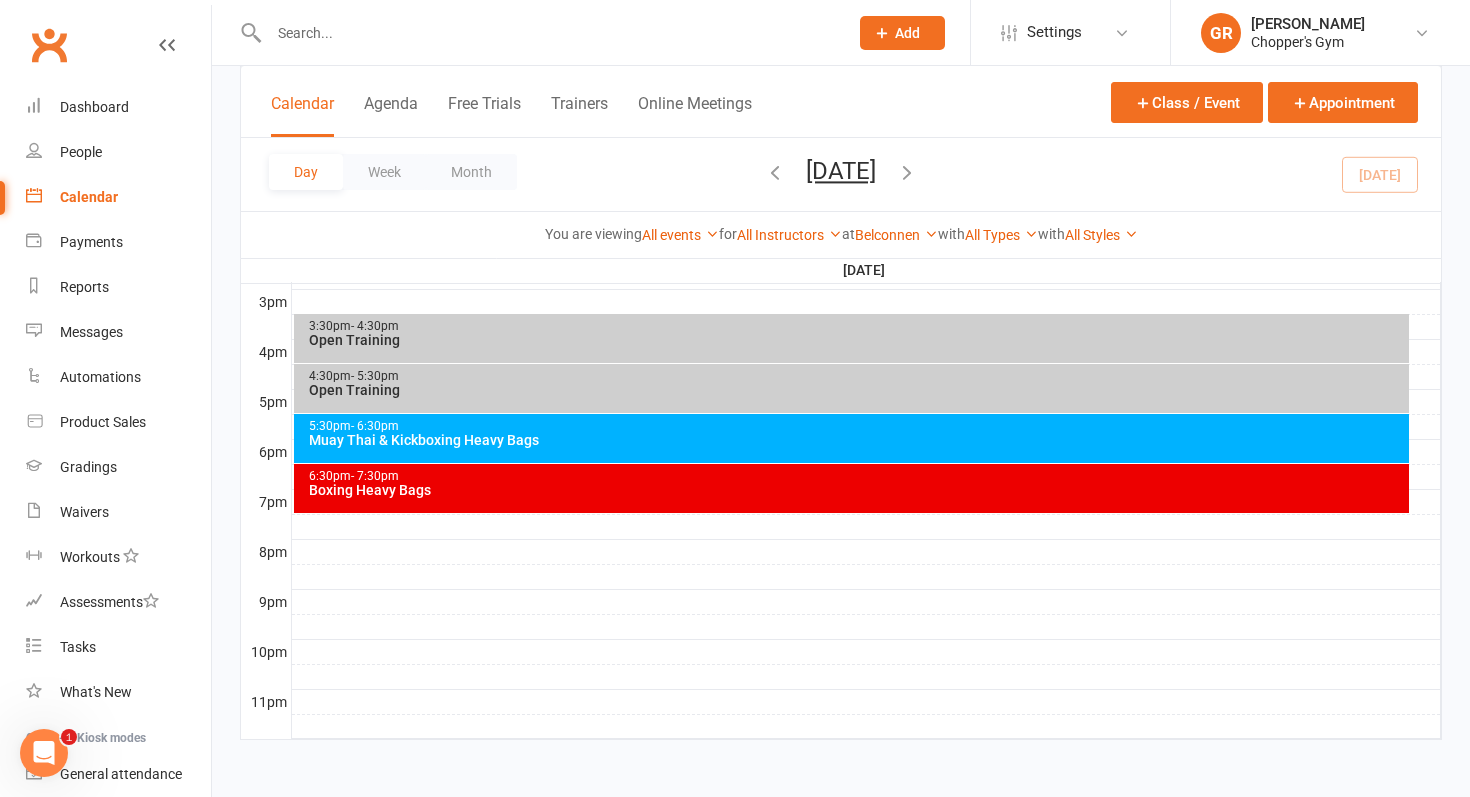 click on "Open Training" at bounding box center [857, 340] 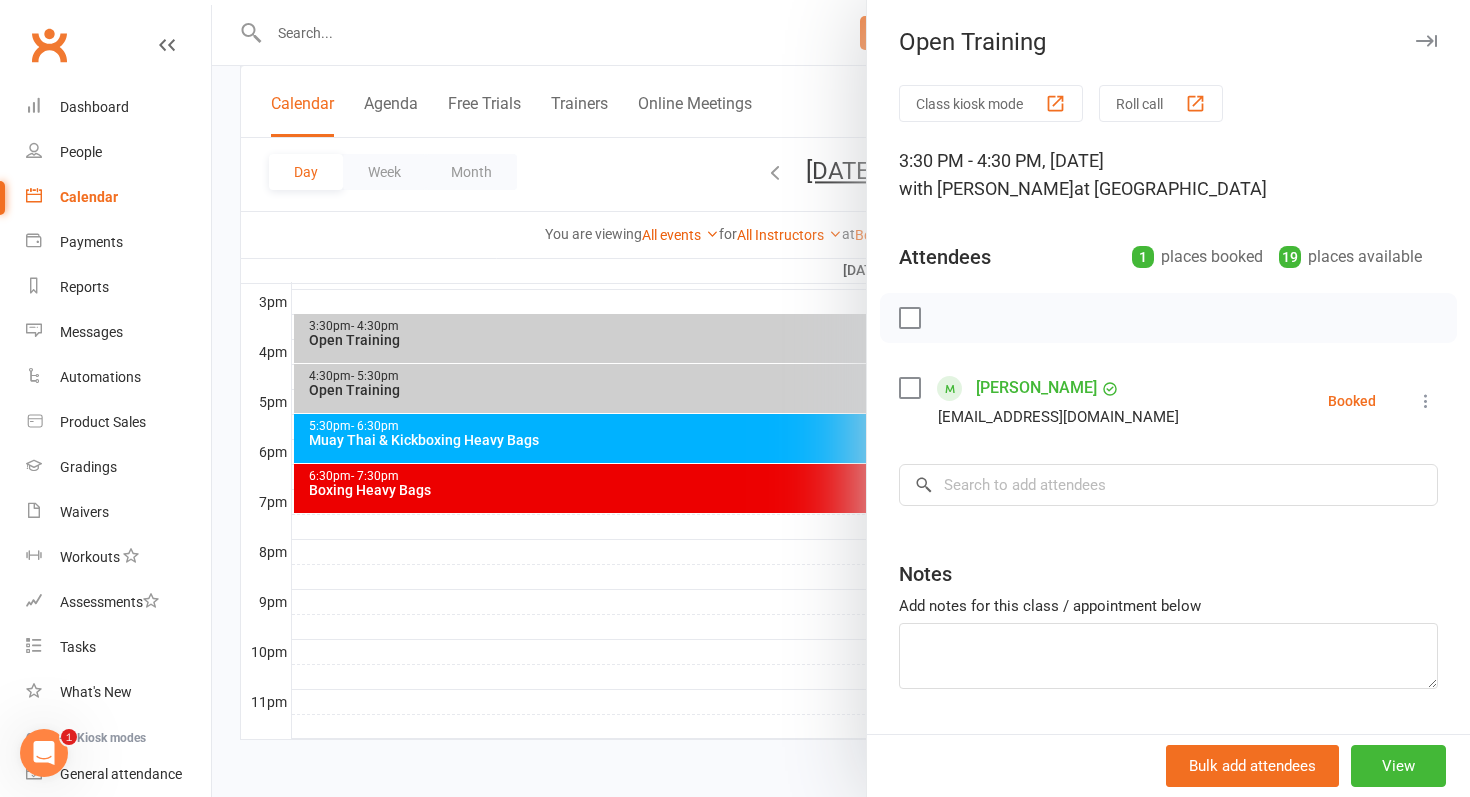click at bounding box center (841, 398) 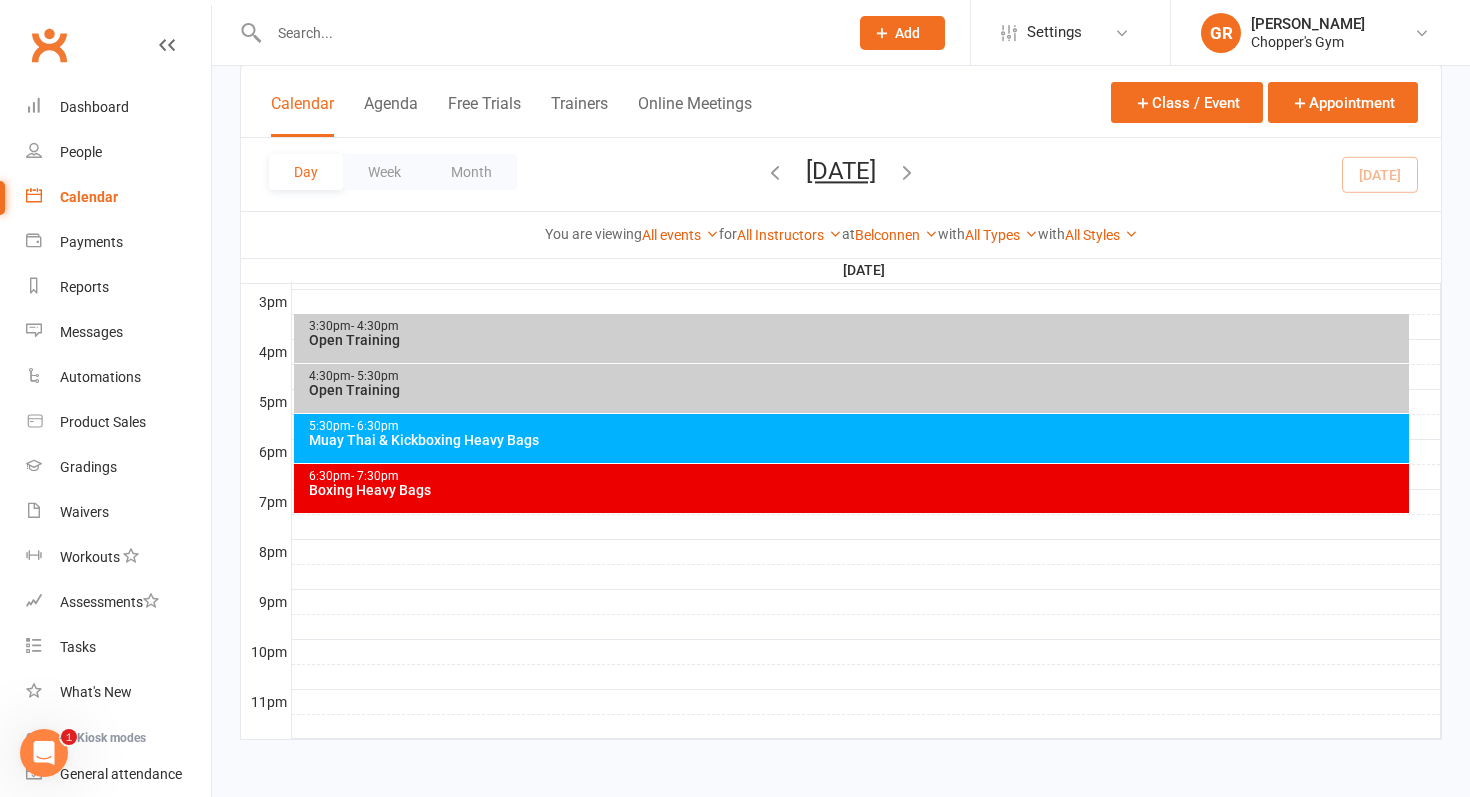 click on "Open Training" at bounding box center (857, 390) 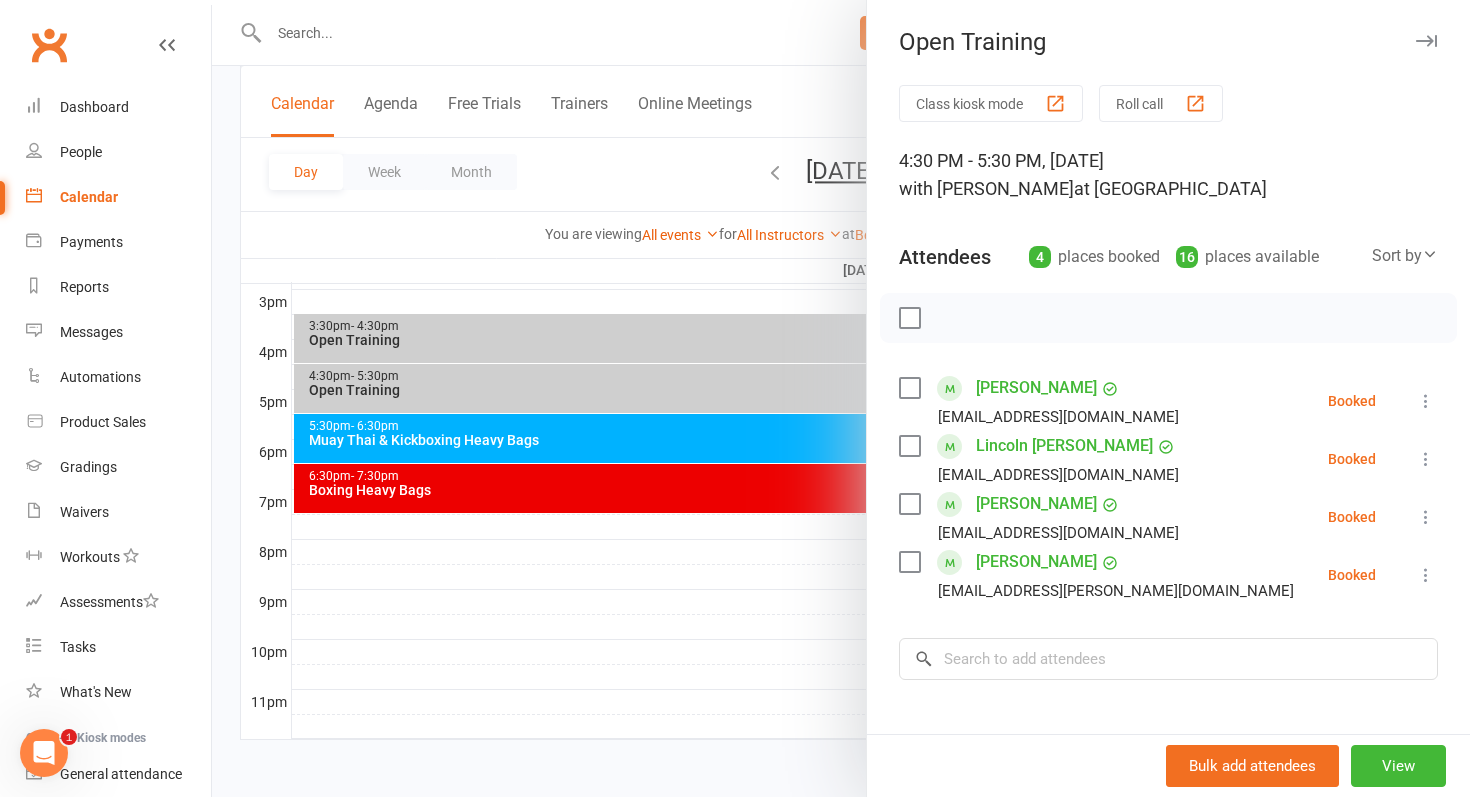 click at bounding box center [841, 398] 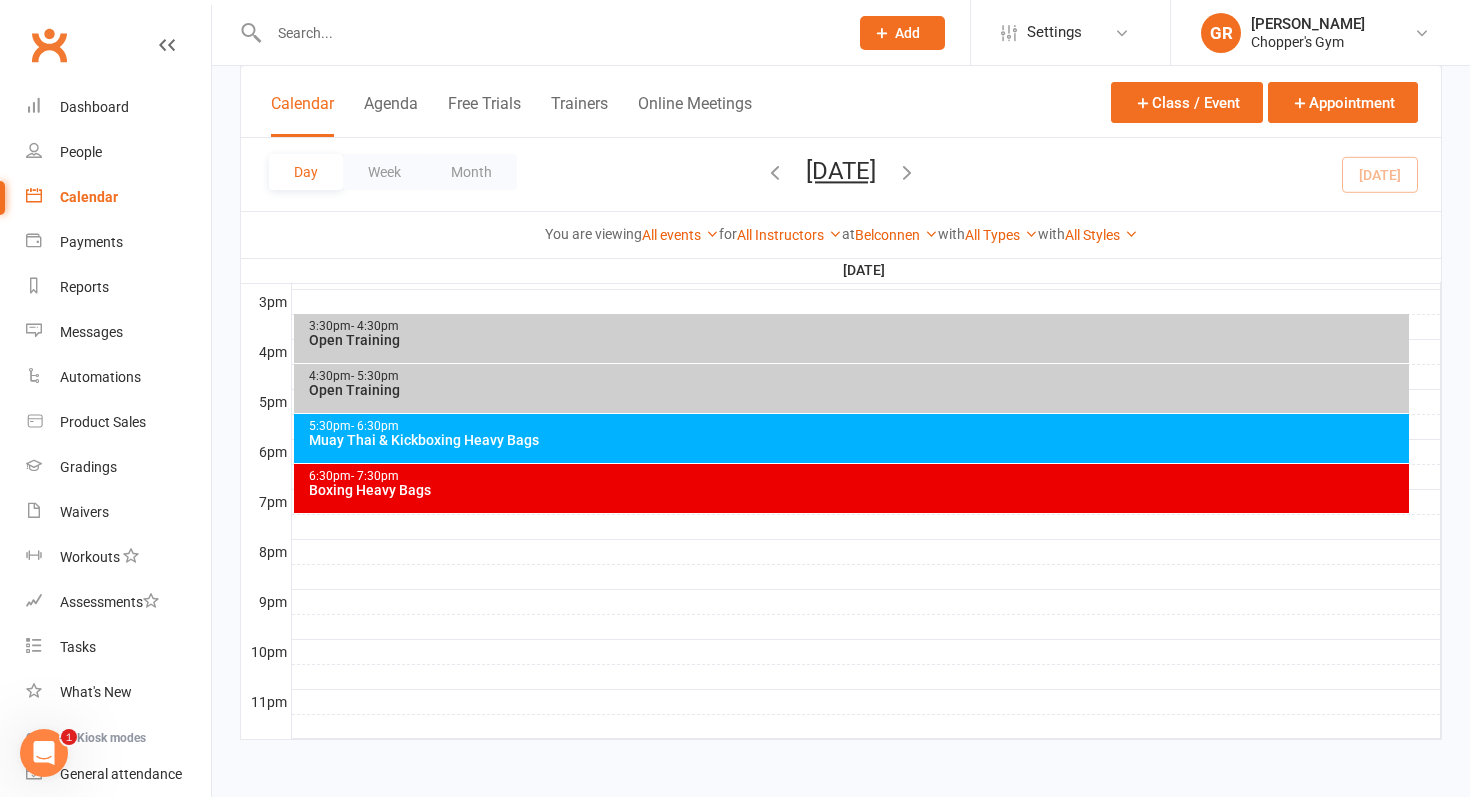 click on "3:30pm  - 4:30pm" at bounding box center (857, 326) 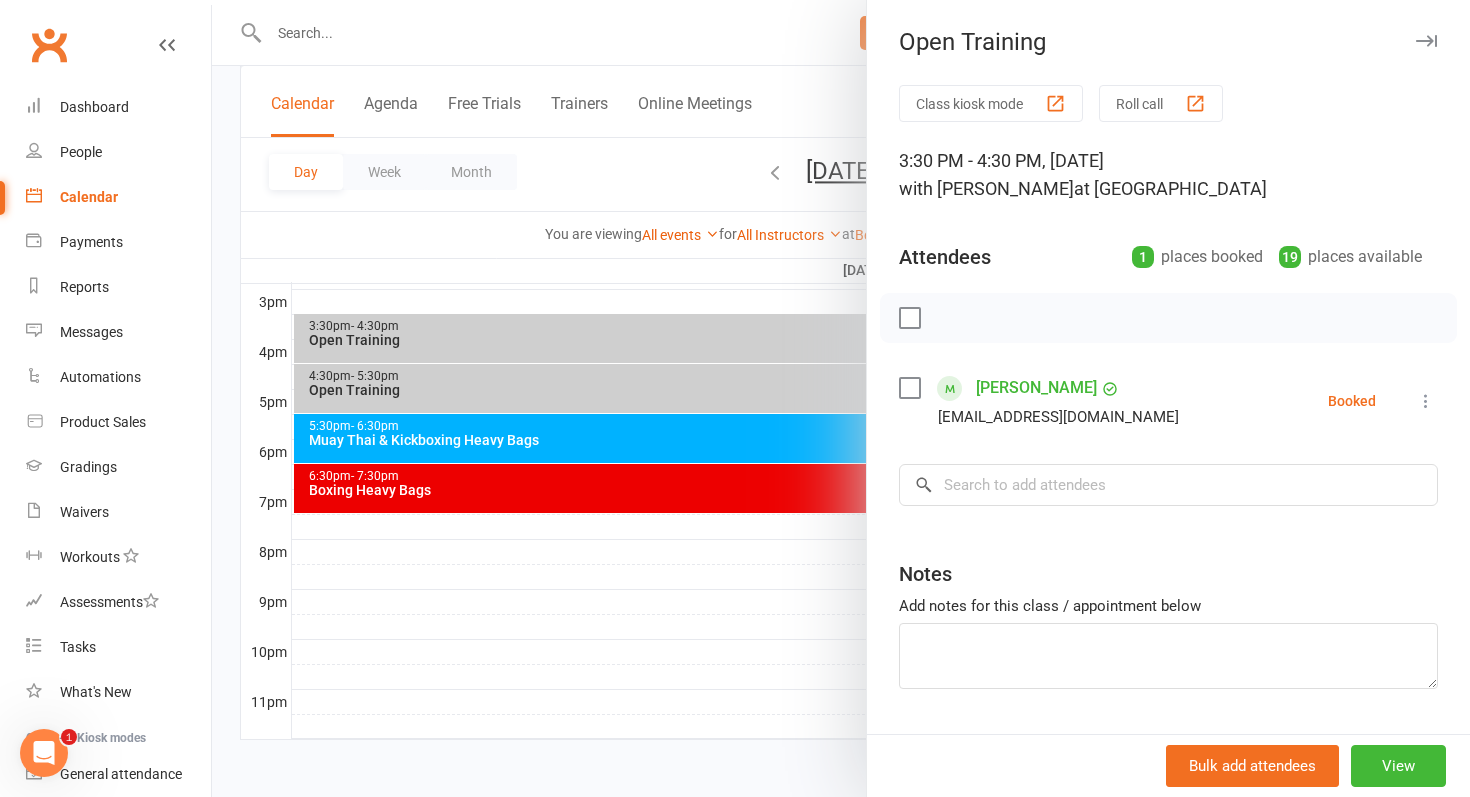 click at bounding box center (841, 398) 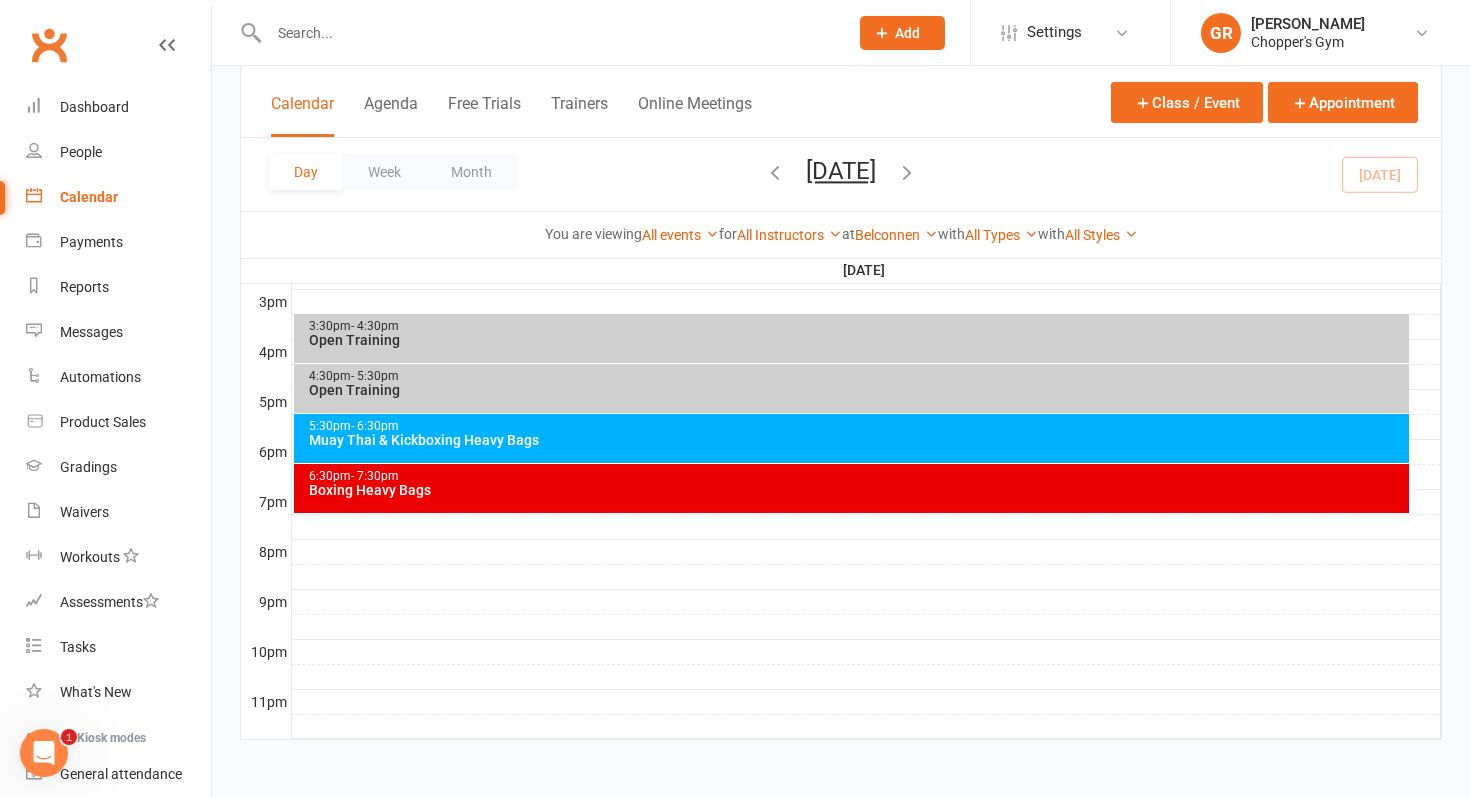 click on "Open Training" at bounding box center (857, 390) 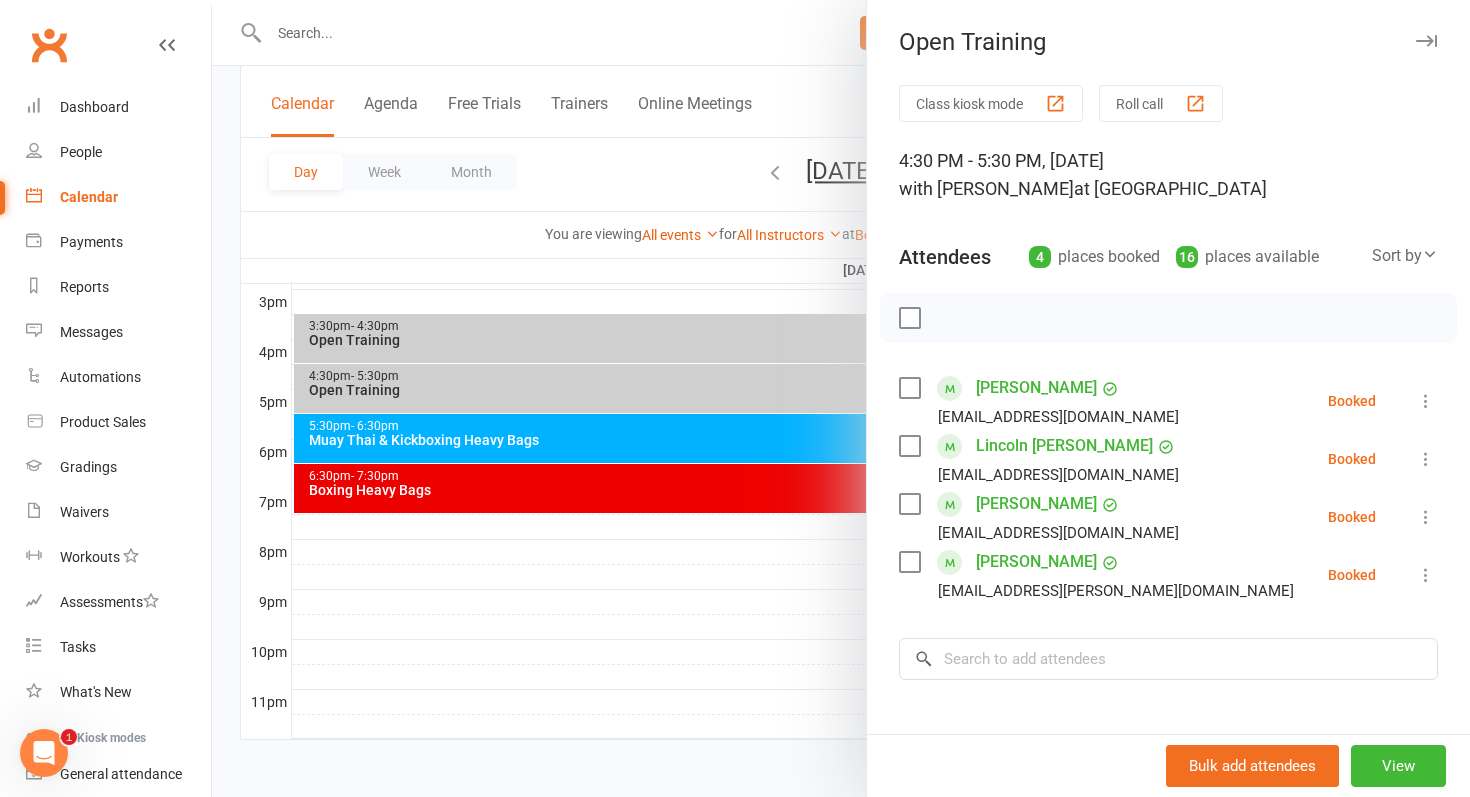 click at bounding box center (841, 398) 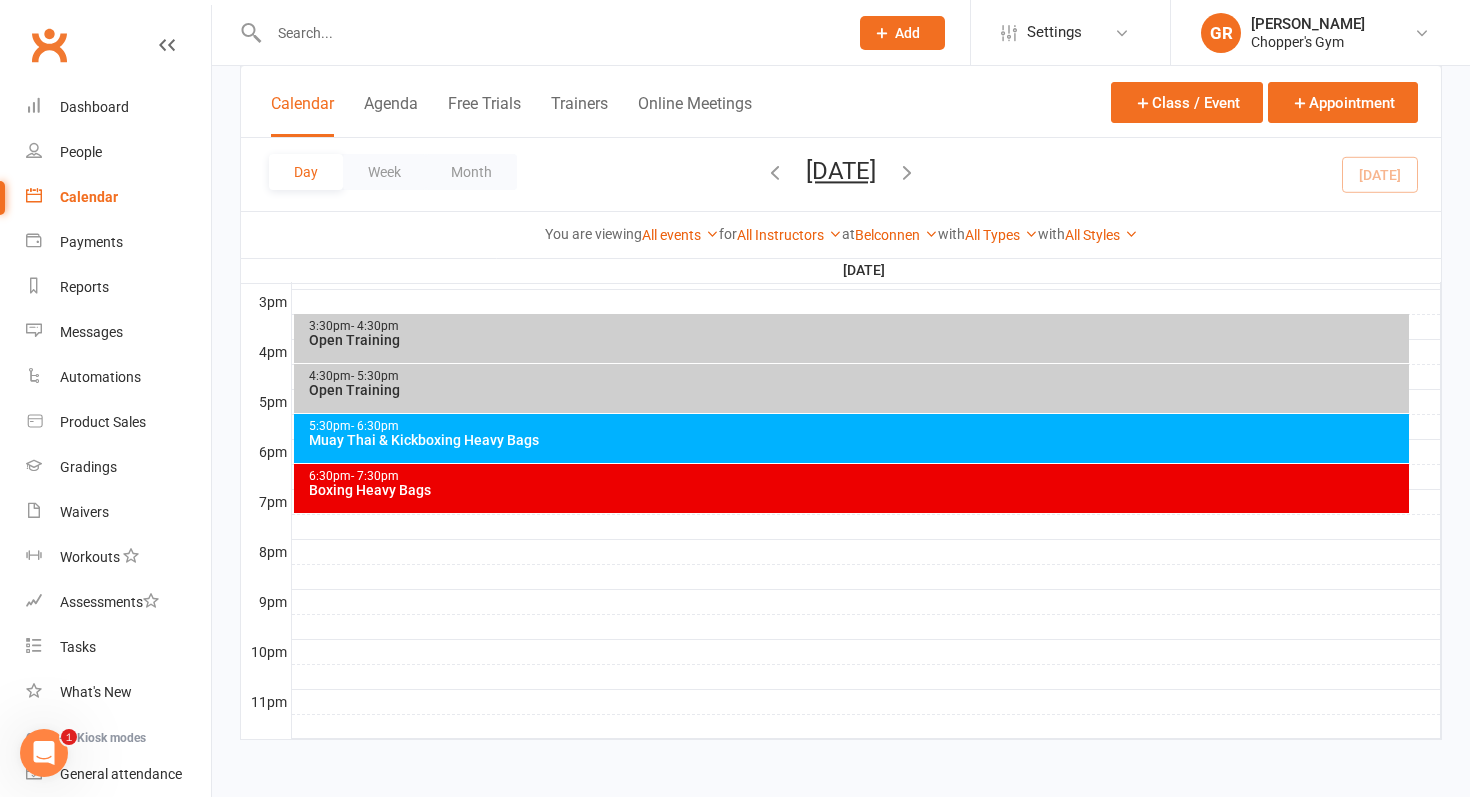 click on "Open Training" at bounding box center (857, 390) 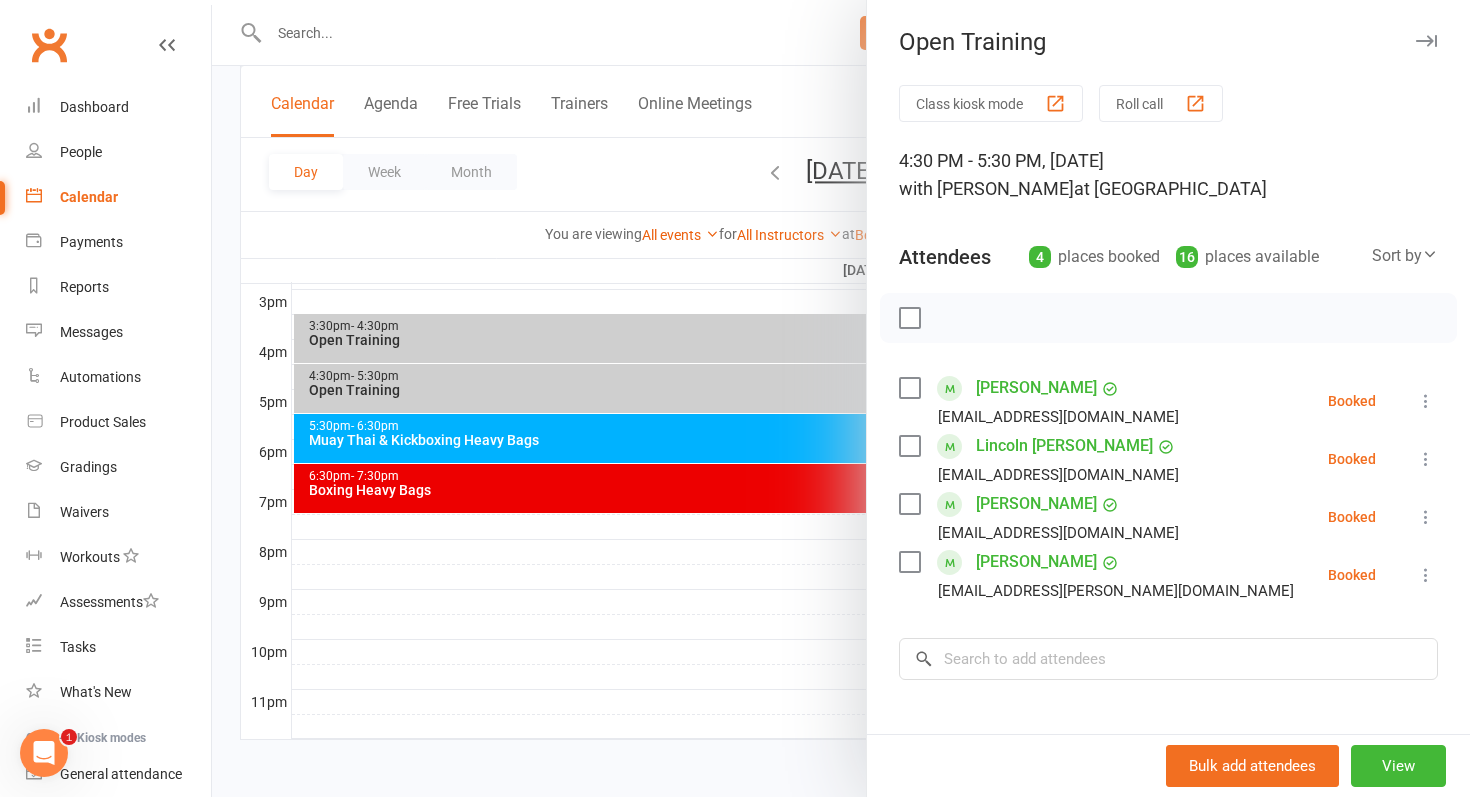 click at bounding box center [841, 398] 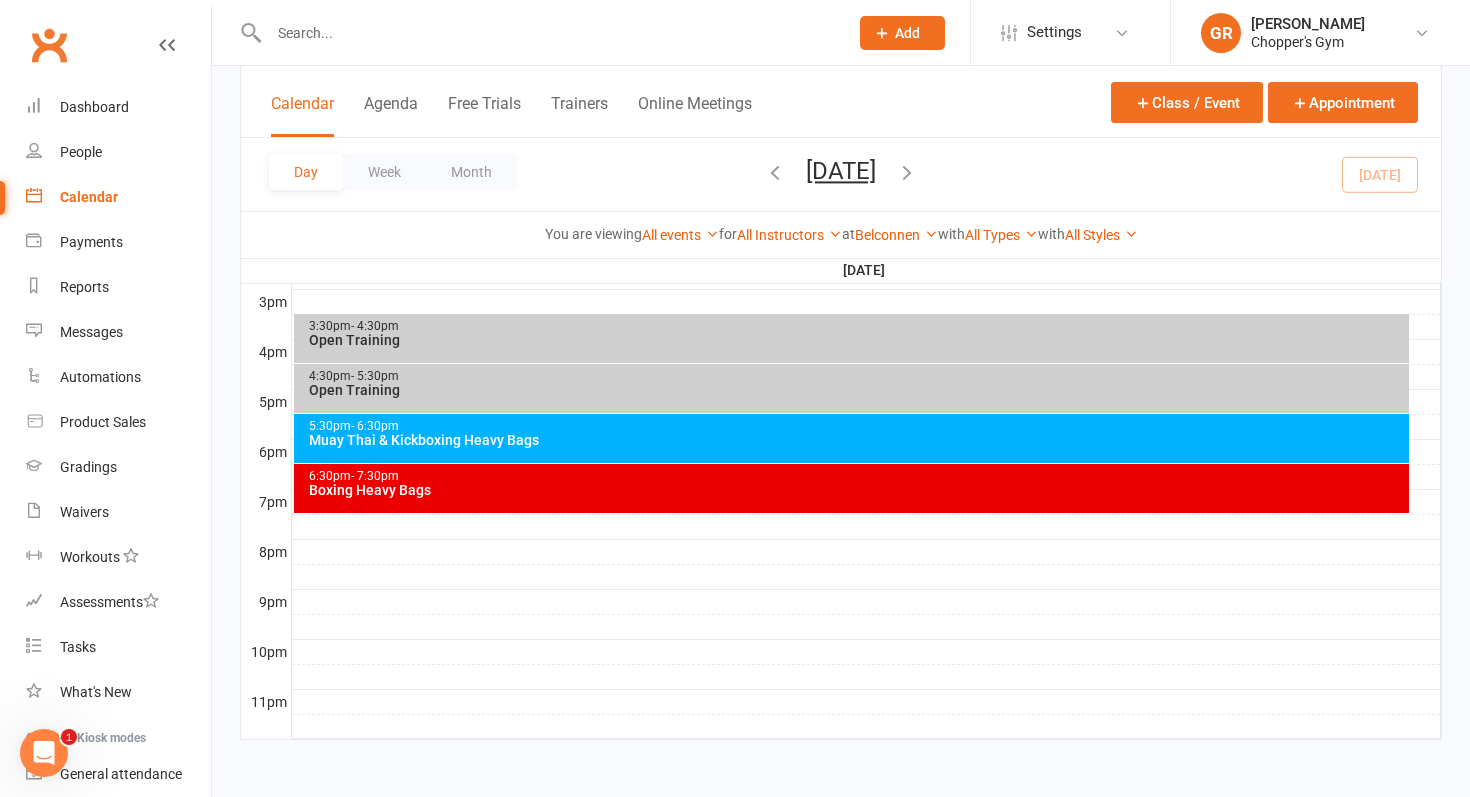 click on "Open Training" at bounding box center (857, 340) 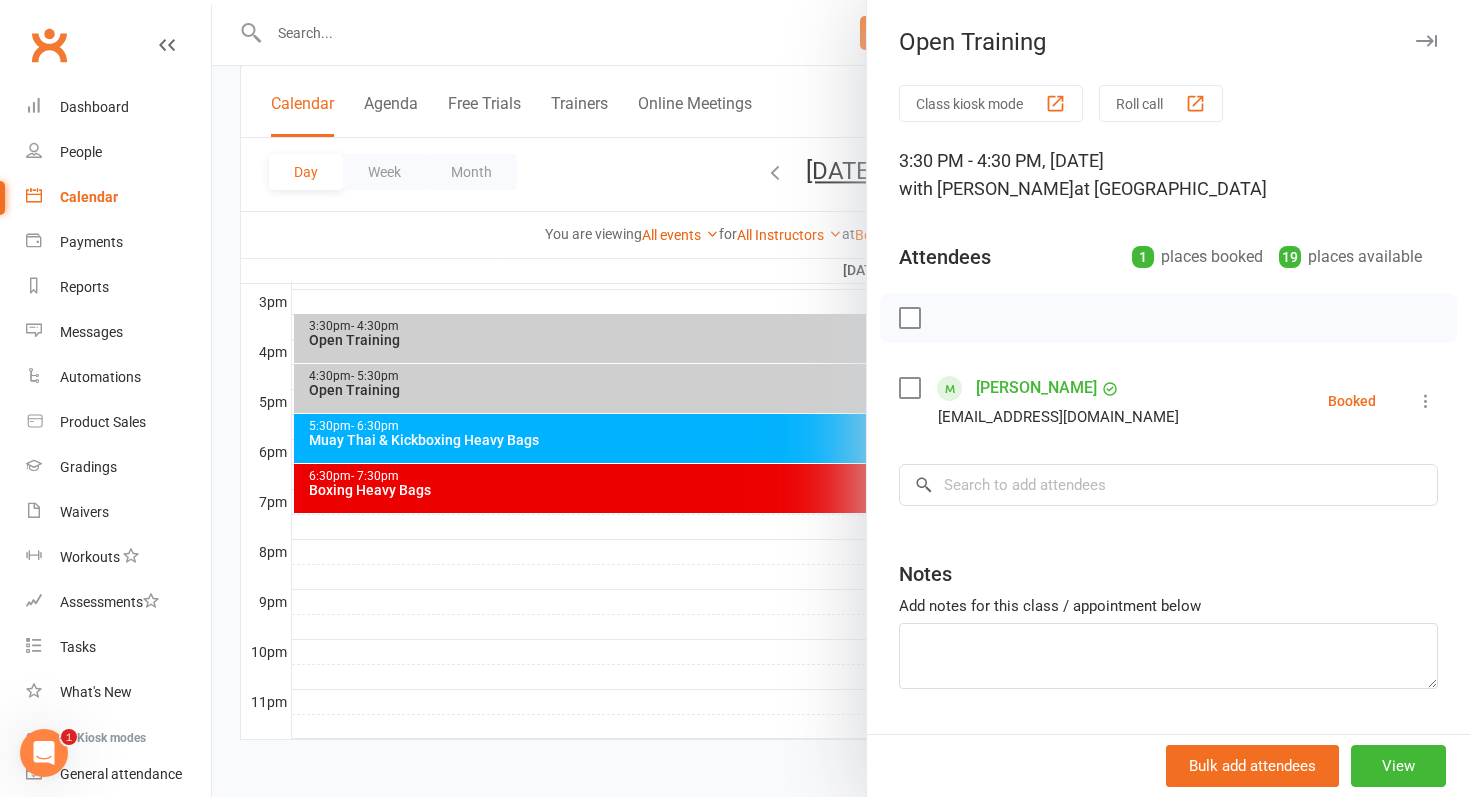 click at bounding box center [841, 398] 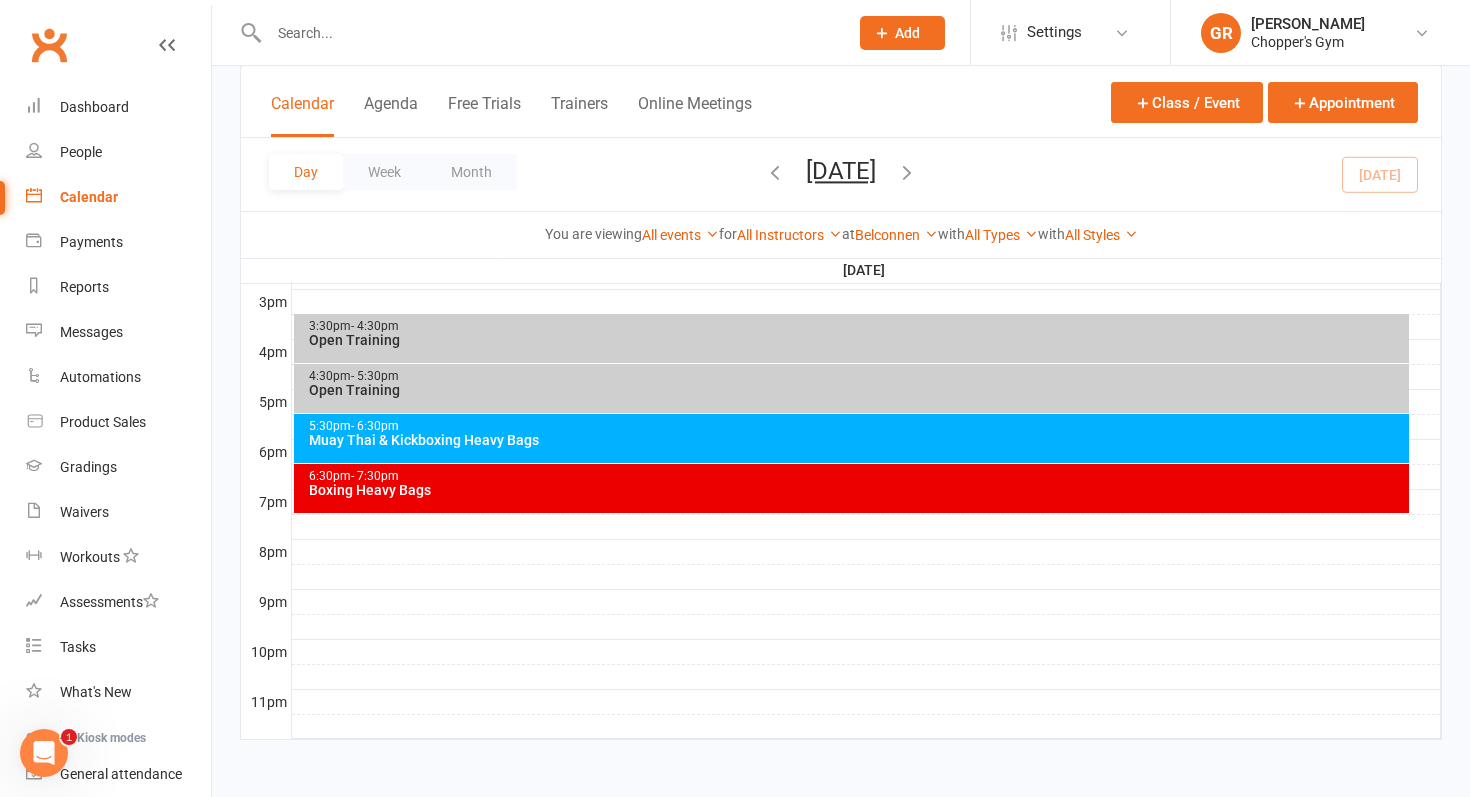 click on "Muay Thai & Kickboxing Heavy Bags" at bounding box center (857, 440) 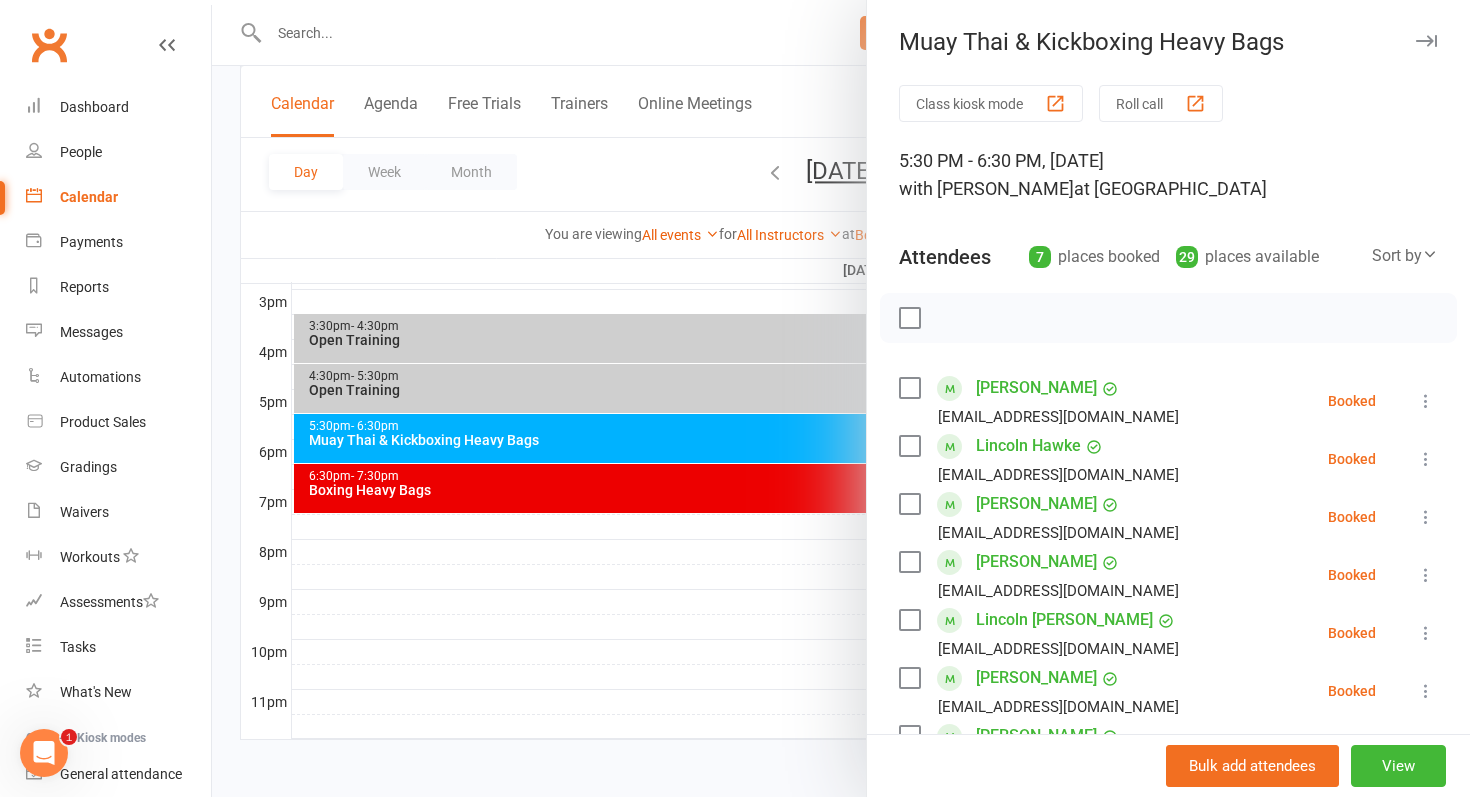 click at bounding box center (841, 398) 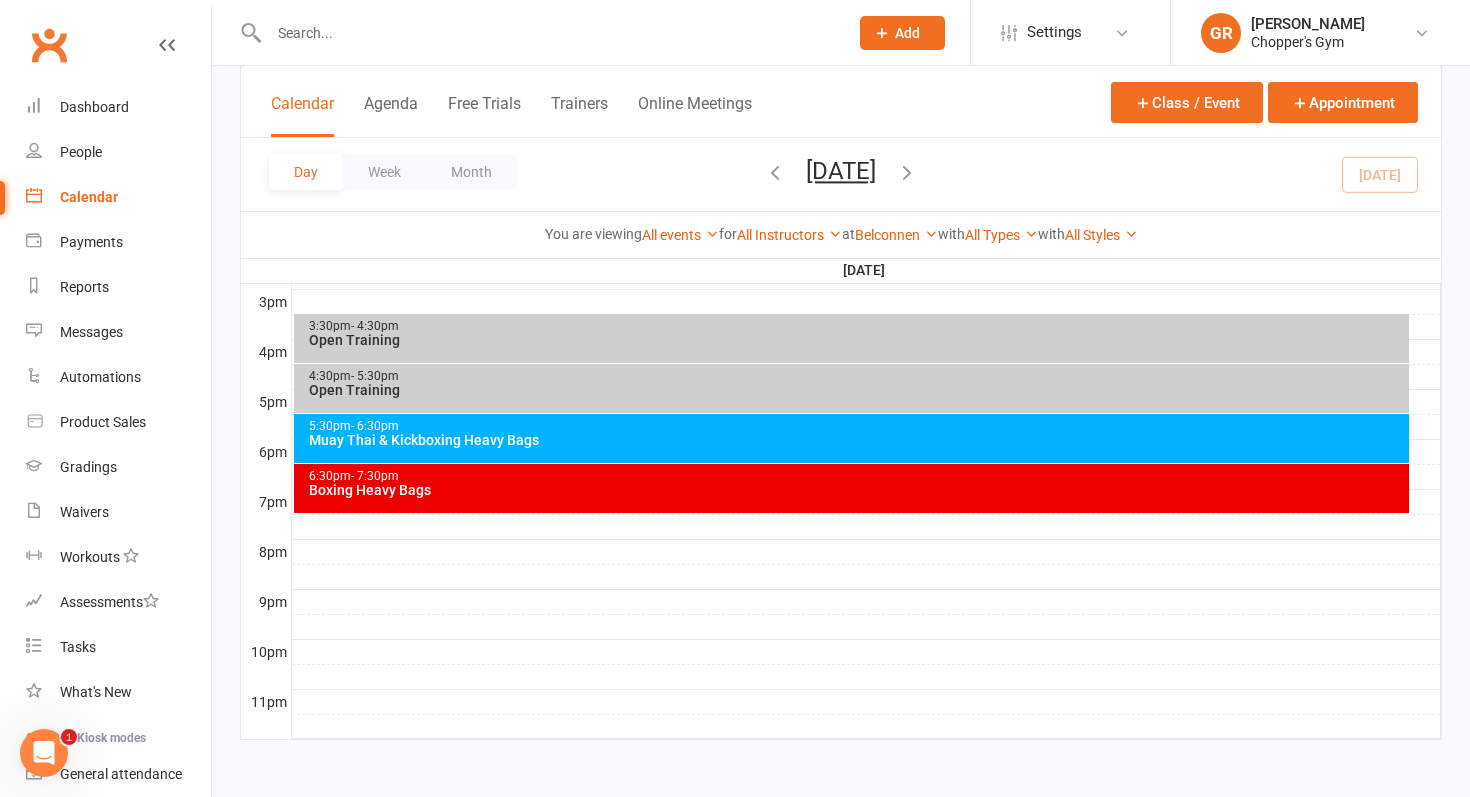click on "Class kiosk mode Member self check-in Roll call kiosk mode Staff check-in for members General attendance kiosk mode Great for the front desk Kiosk modes:  General attendance  General attendance Class Roll call
Calendar Agenda Free Trials Trainers Online Meetings
Class / Event  Appointment Day Week Month Friday, Jul 11, 2025
July 2025
Sun Mon Tue Wed Thu Fri Sat
29
30
01
02
03
04
05
06
07
08
09
10
11
12
13
14
15
16
17
18
19
20
21
22" at bounding box center (841, -17) 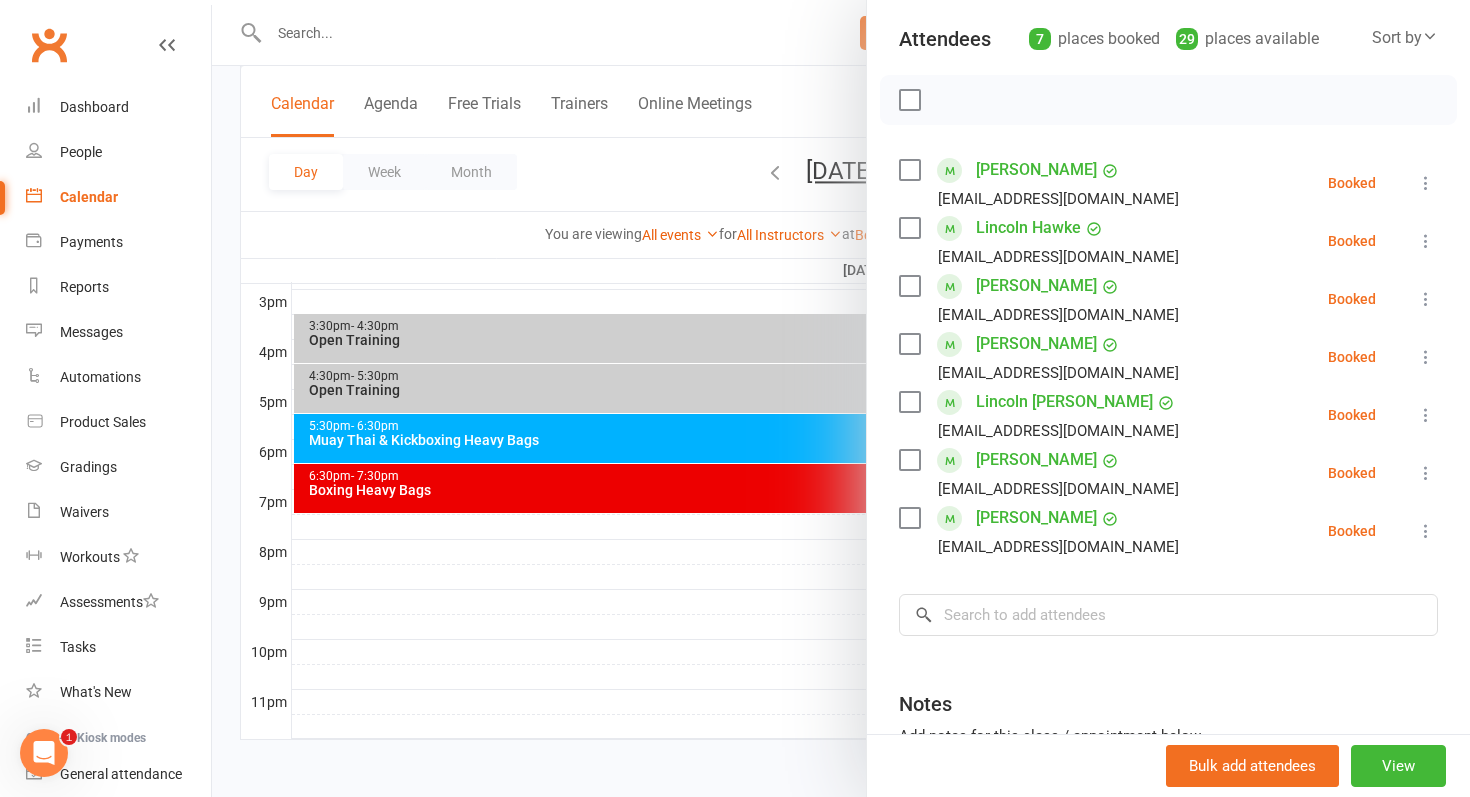 scroll, scrollTop: 0, scrollLeft: 0, axis: both 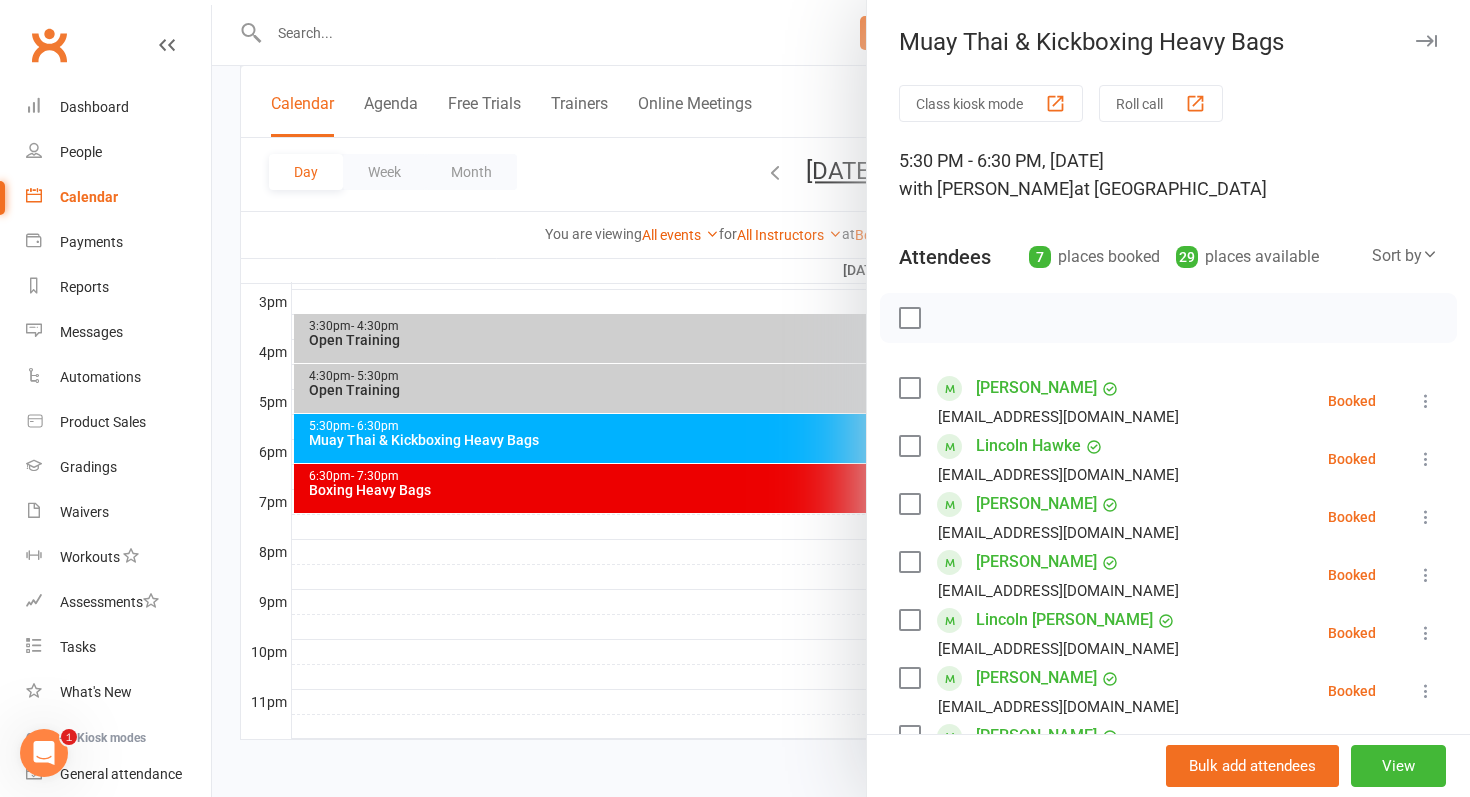 click at bounding box center (841, 398) 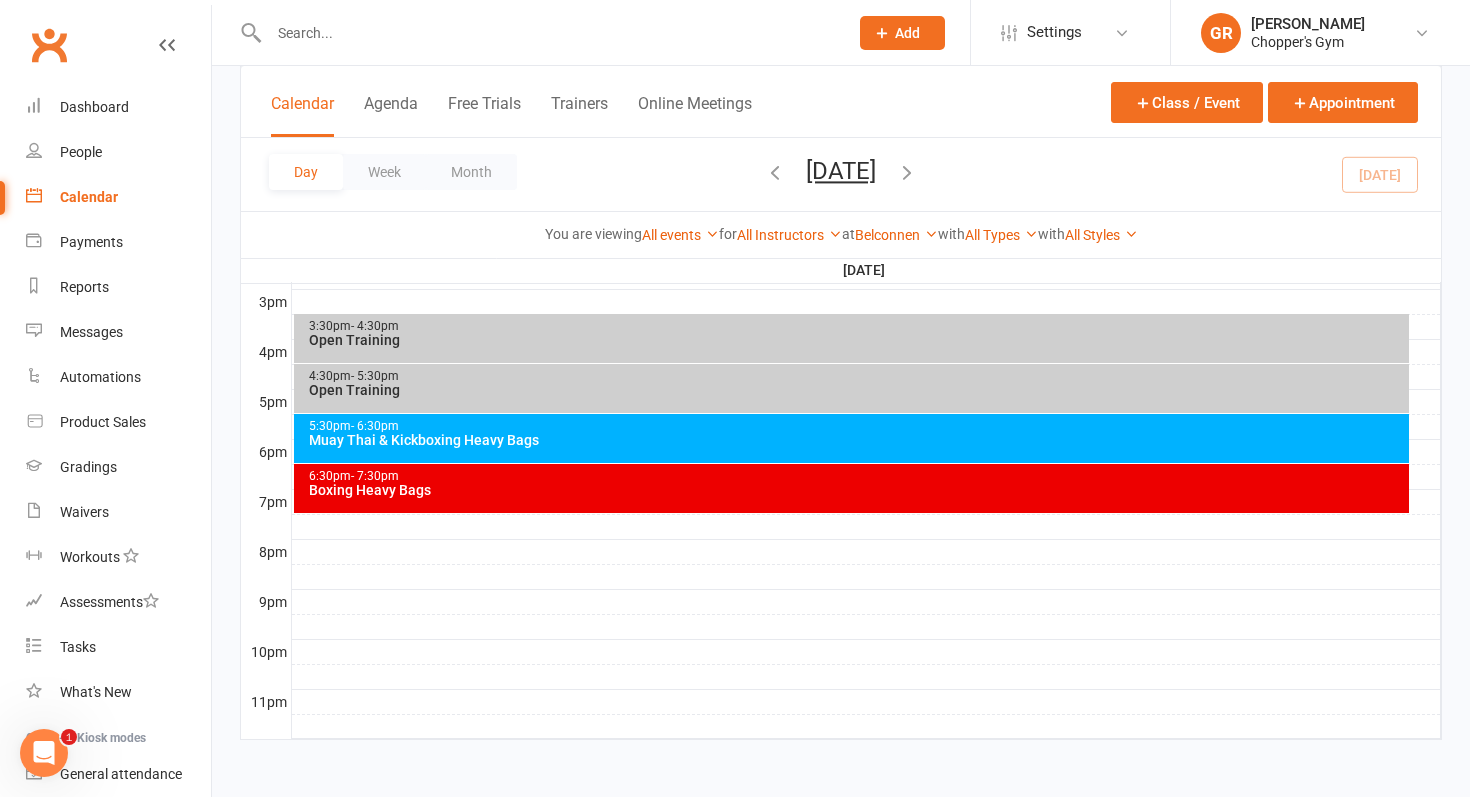 click on "Boxing Heavy Bags" at bounding box center [857, 490] 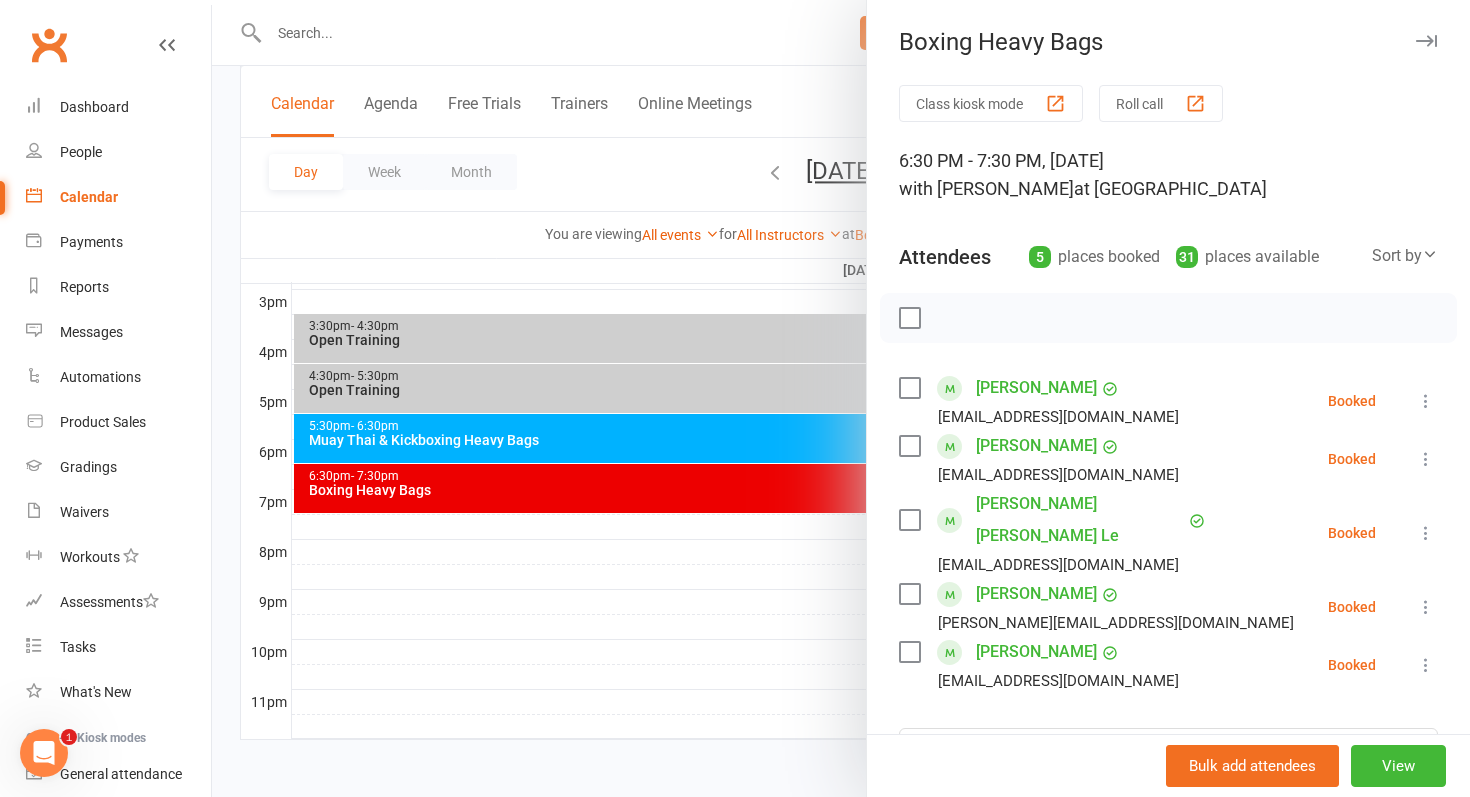 click on "Class kiosk mode  Roll call  6:30 PM - 7:30 PM, Friday, July, 11, 2025 with Gareth Rees  at  Belconnen  Attendees  5  places booked 31  places available Sort by  Last name  First name  Booking created    Jack Doble  jackdoble1997@outlook.com Booked More info  Remove  Check in  Mark absent  Send message  Enable recurring bookings  All bookings for series    Matt Haydon  mlrhaydon@gmail.com Booked More info  Remove  Check in  Mark absent  Send message  Enable recurring bookings  All bookings for series    Ty Ty Le  tyty.le@hotmail.com Booked More info  Remove  Check in  Mark absent  Send message  Enable recurring bookings  All bookings for series    Alex Nikolevski  Alex.nikolevski@icloud.com Booked More info  Remove  Check in  Mark absent  Send message  Enable recurring bookings  All bookings for series    Bianca Poppy  Bianca30100@gmail.com Booked More info  Remove  Check in  Mark absent  Send message  Enable recurring bookings  All bookings for series  × No results
Notes" at bounding box center [1168, 569] 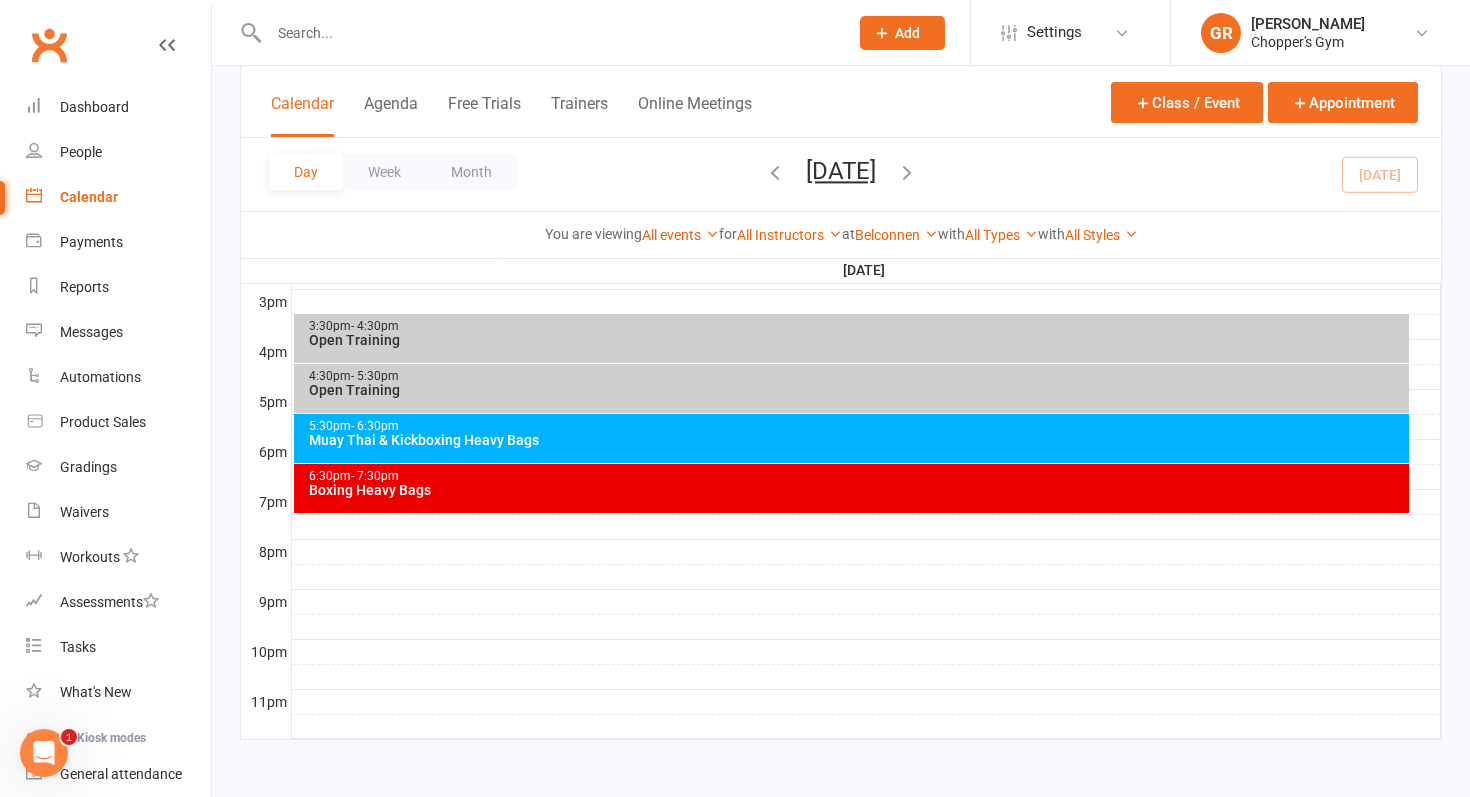 click on "Open Training" at bounding box center (857, 390) 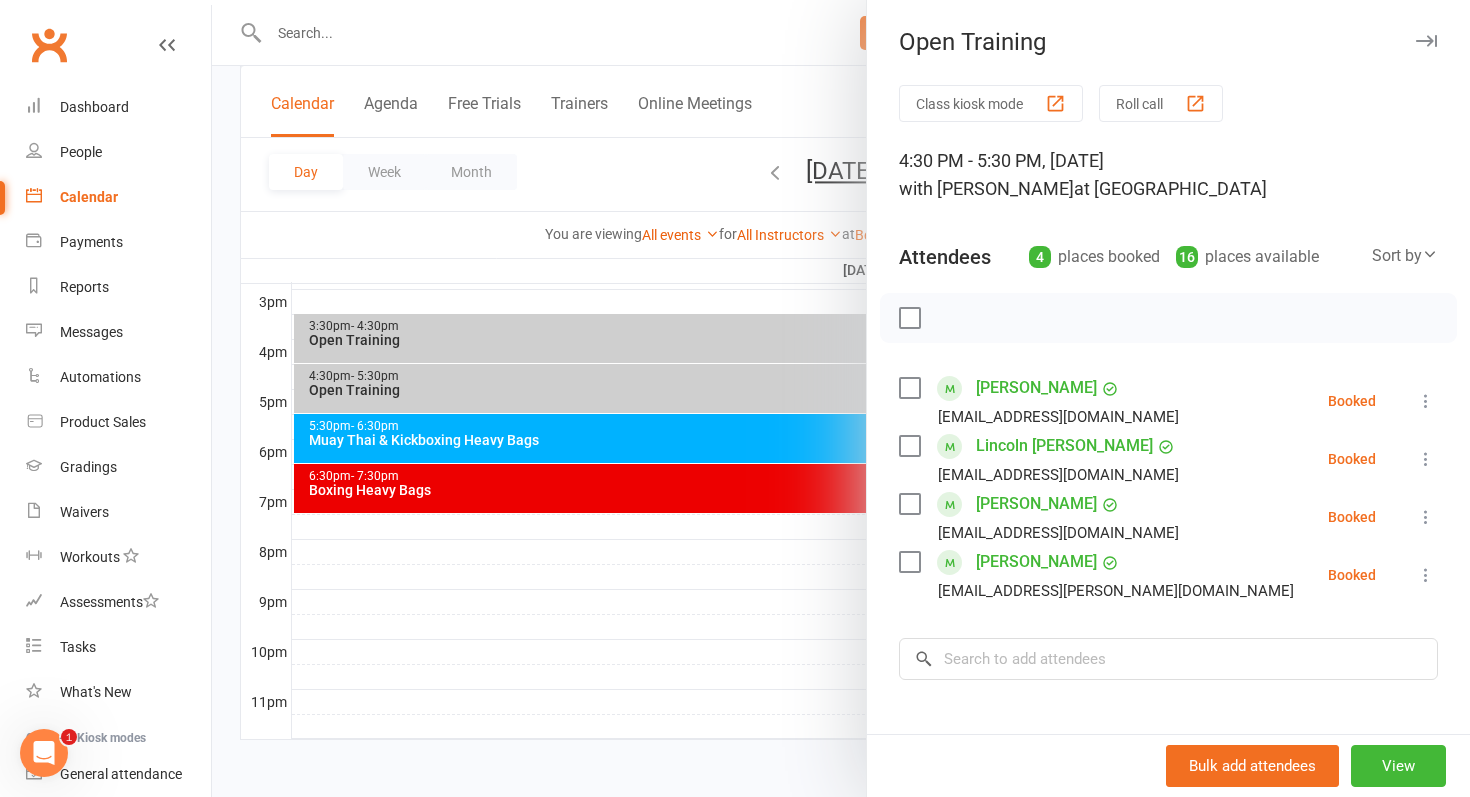 click at bounding box center (841, 398) 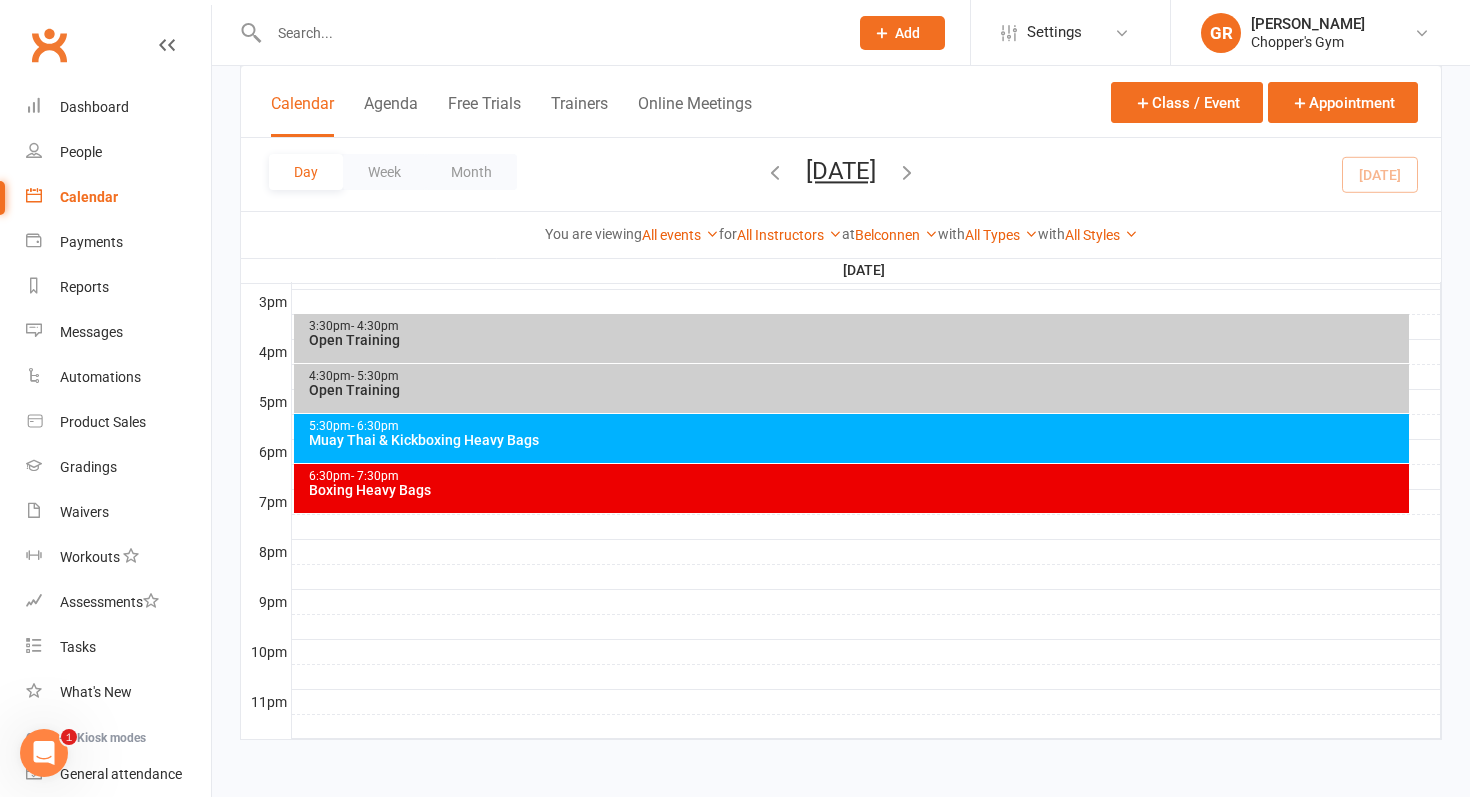 click on "Open Training" at bounding box center [857, 340] 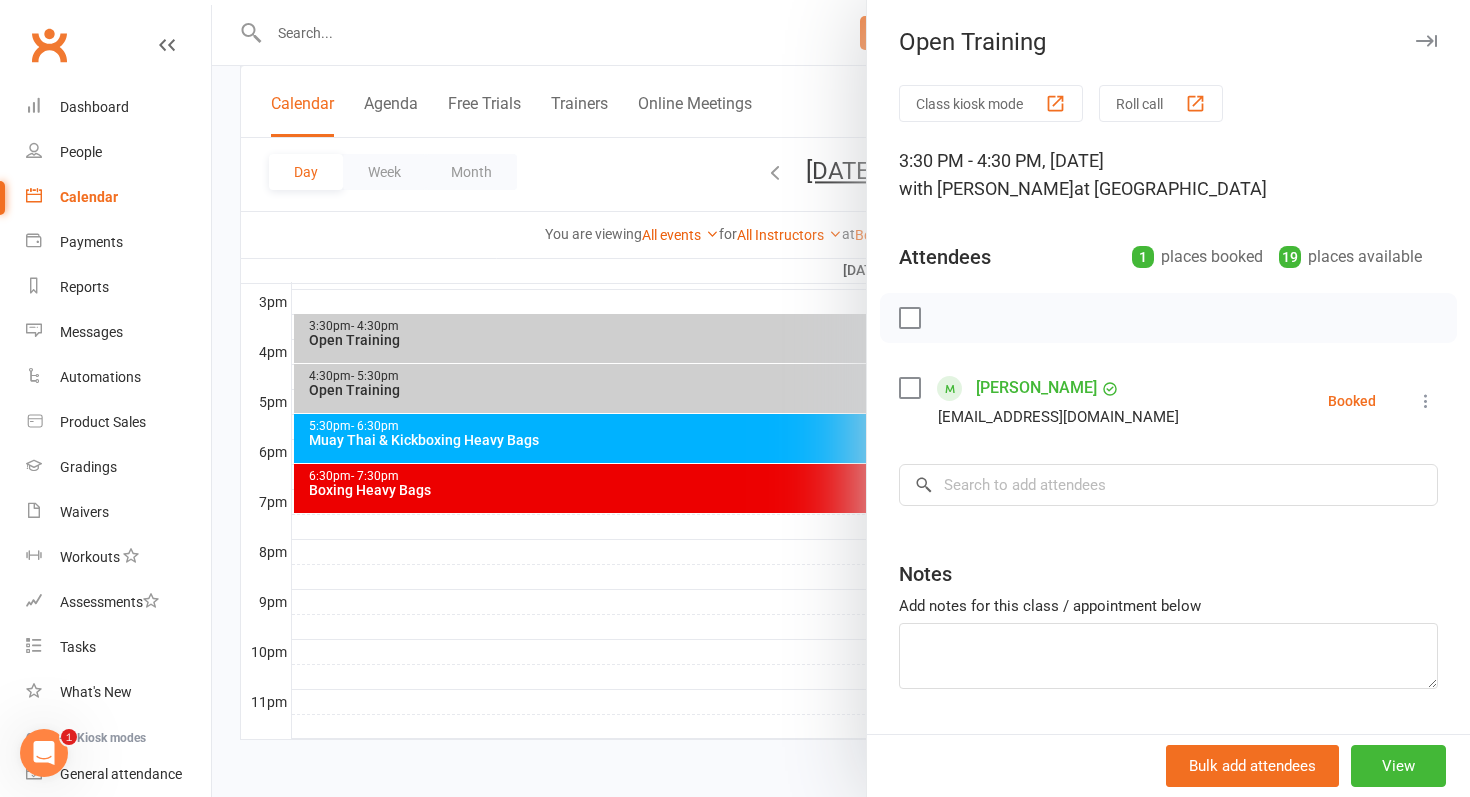 click at bounding box center [841, 398] 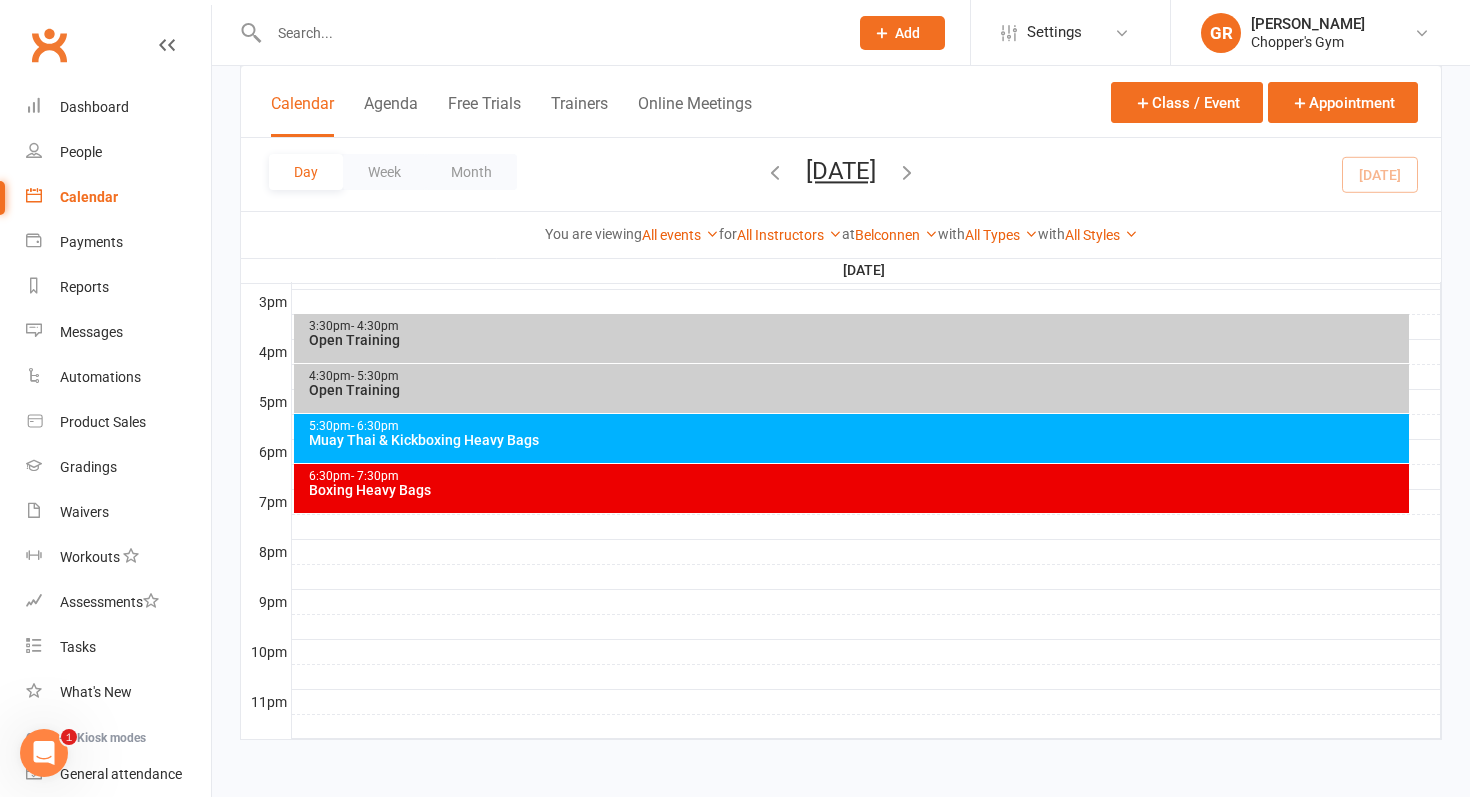click on "Muay Thai & Kickboxing Heavy Bags" at bounding box center (857, 440) 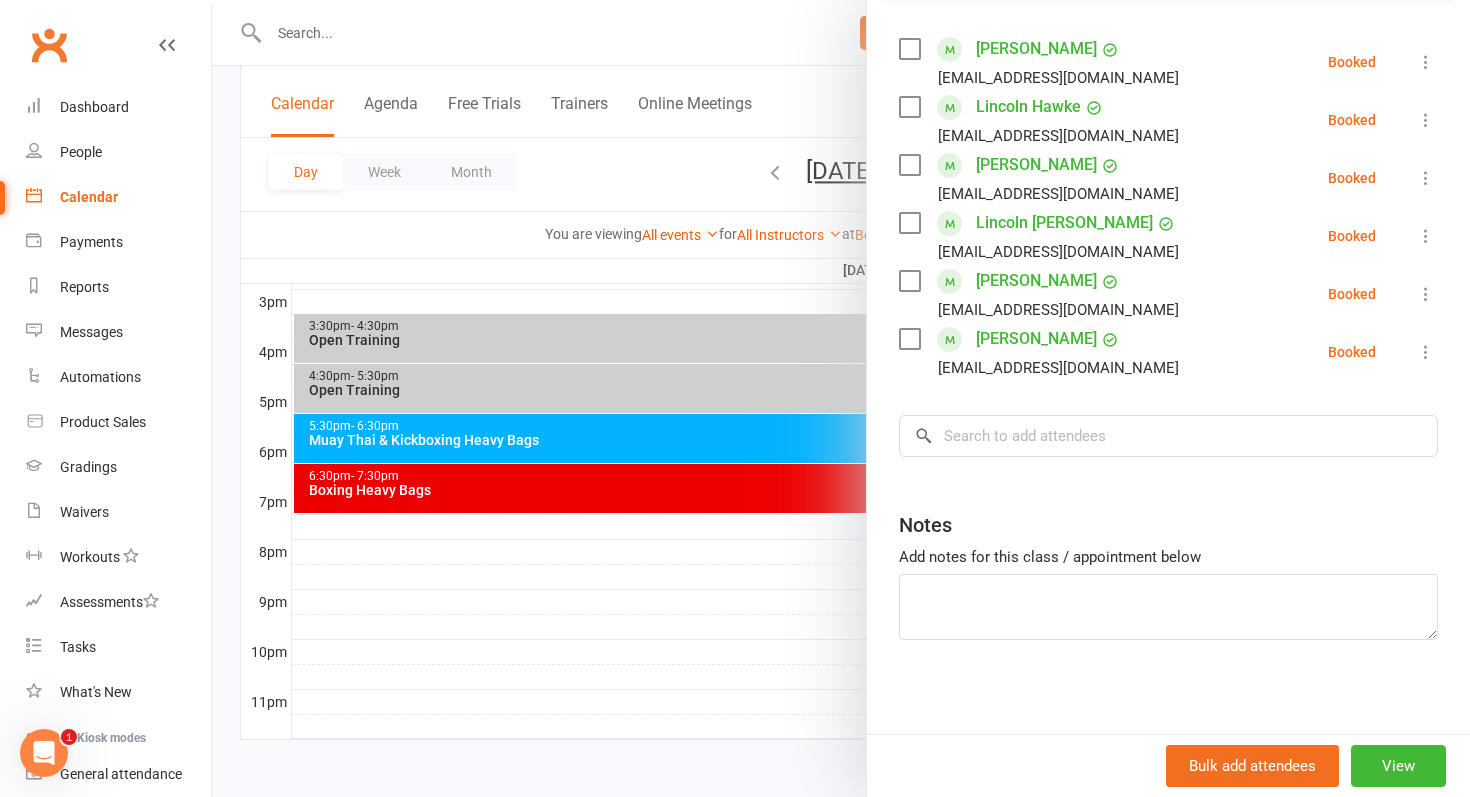 scroll, scrollTop: 345, scrollLeft: 0, axis: vertical 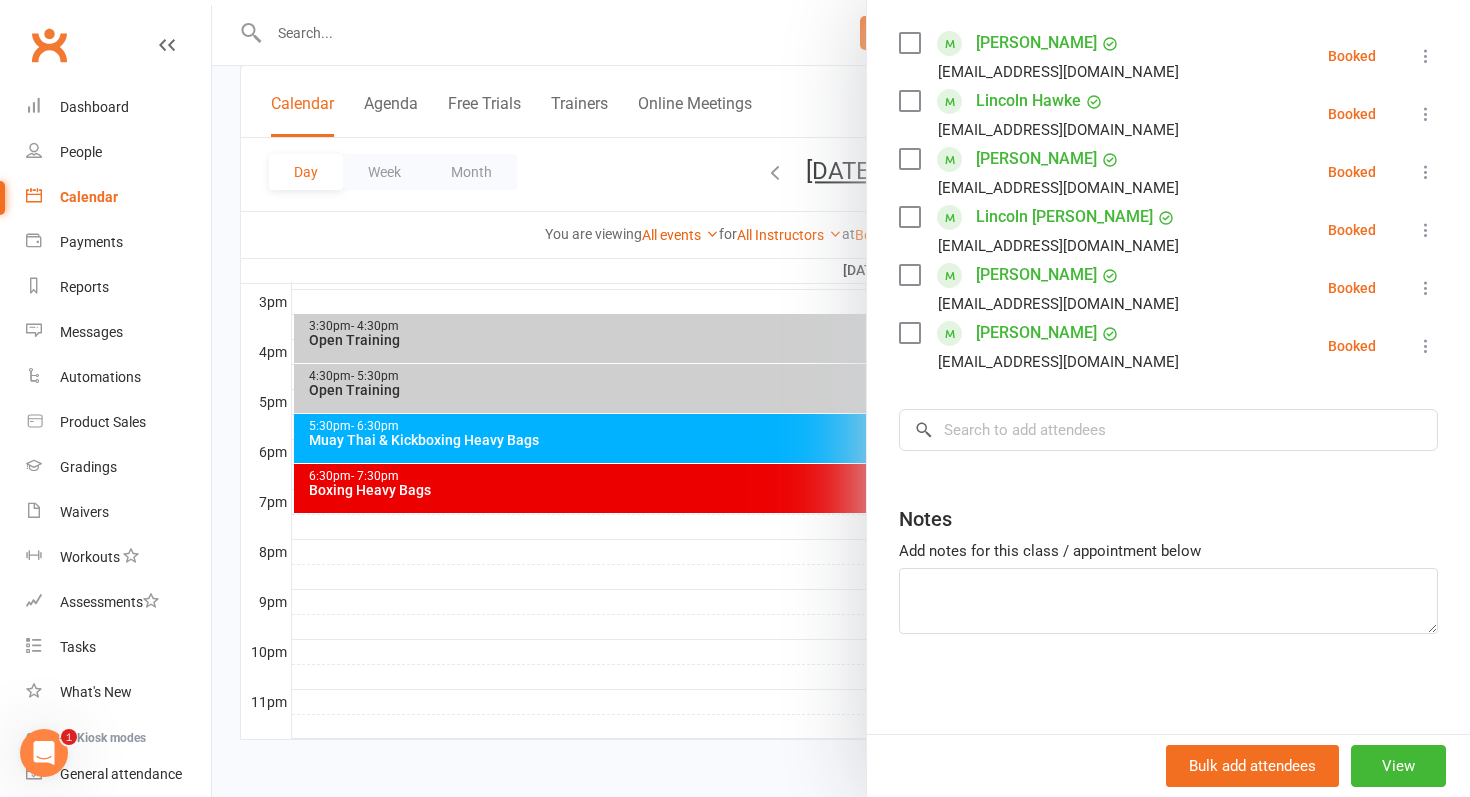 click at bounding box center (841, 398) 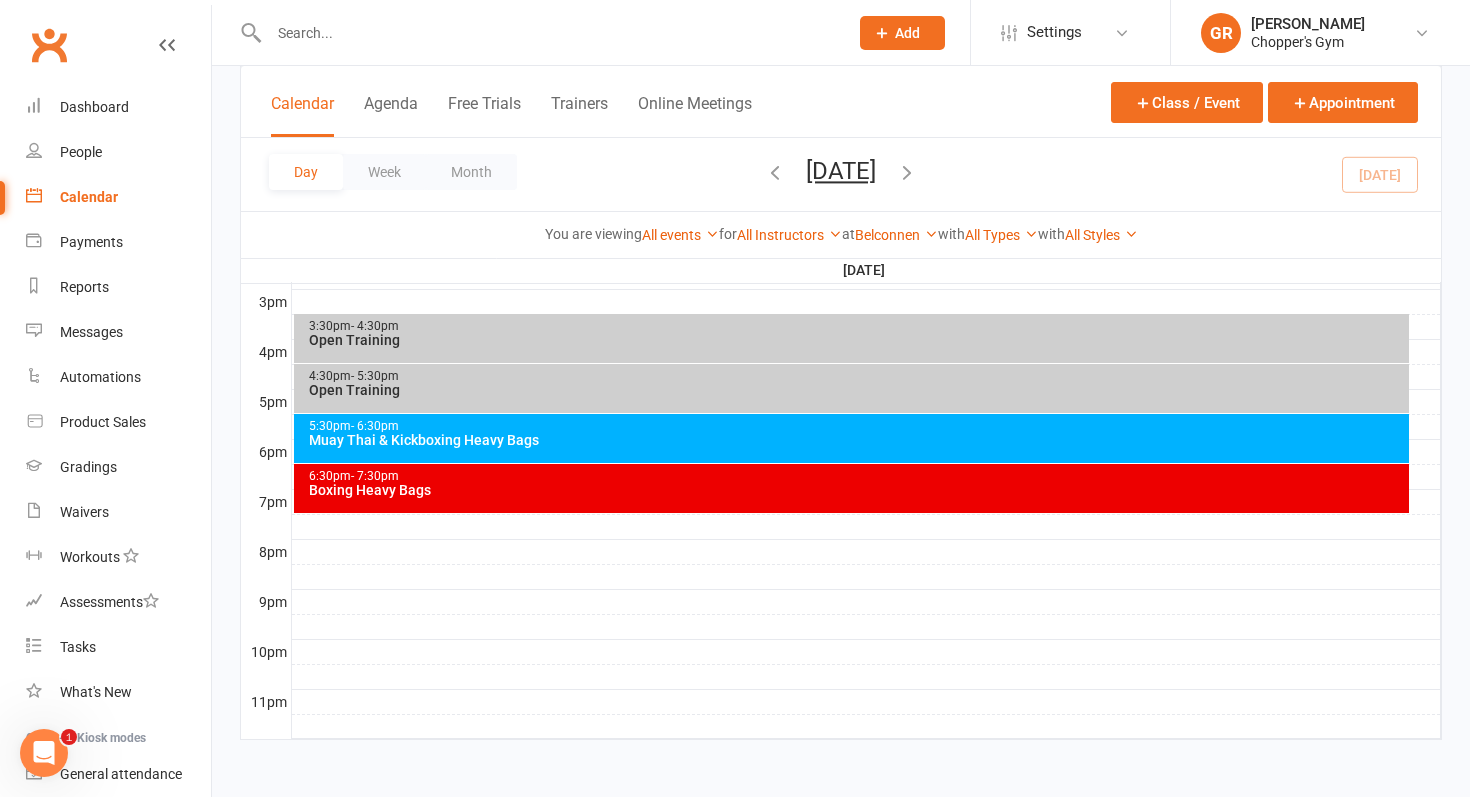 click on "Boxing Heavy Bags" at bounding box center (857, 490) 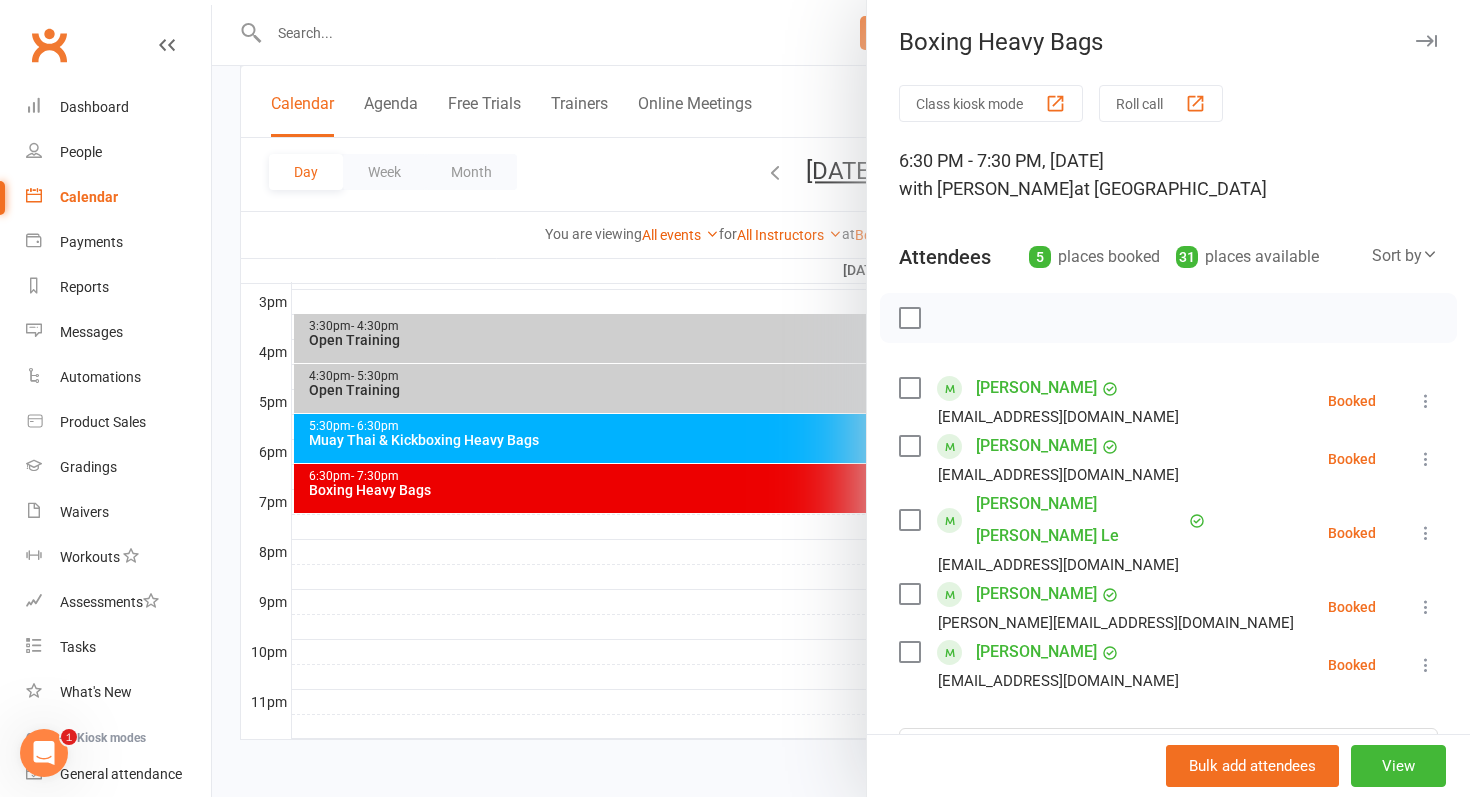 click at bounding box center (841, 398) 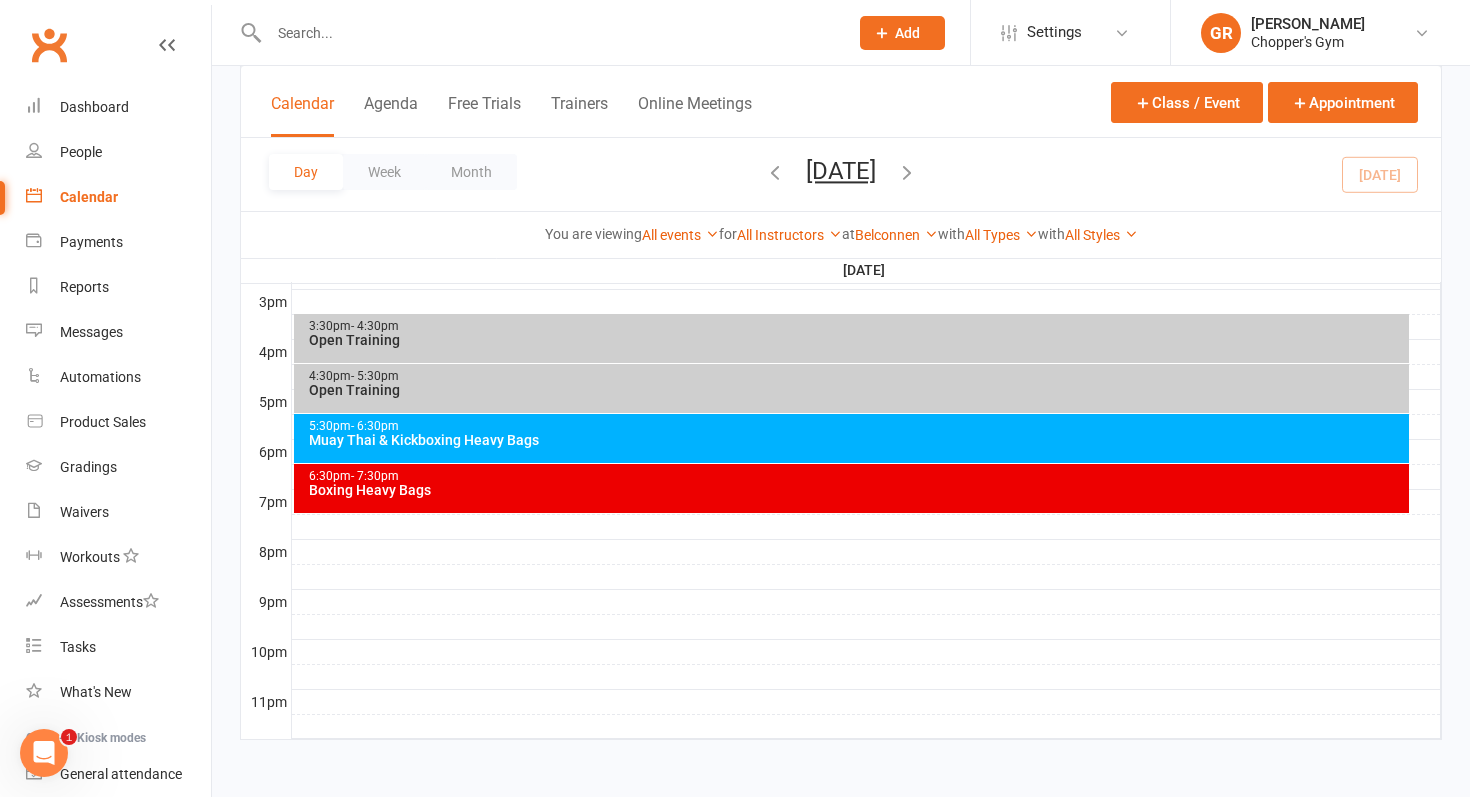 click on "Open Training" at bounding box center [857, 390] 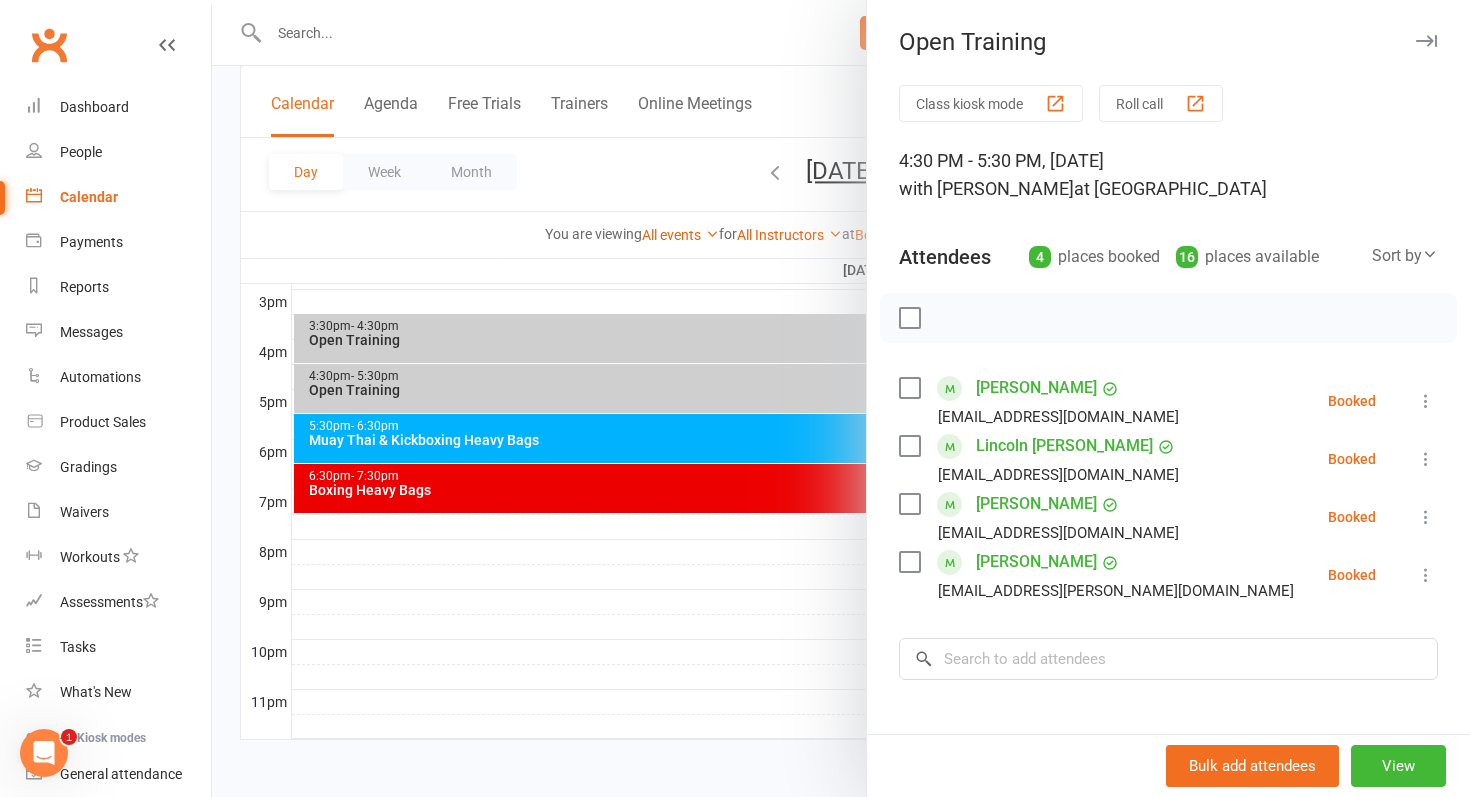 click at bounding box center [841, 398] 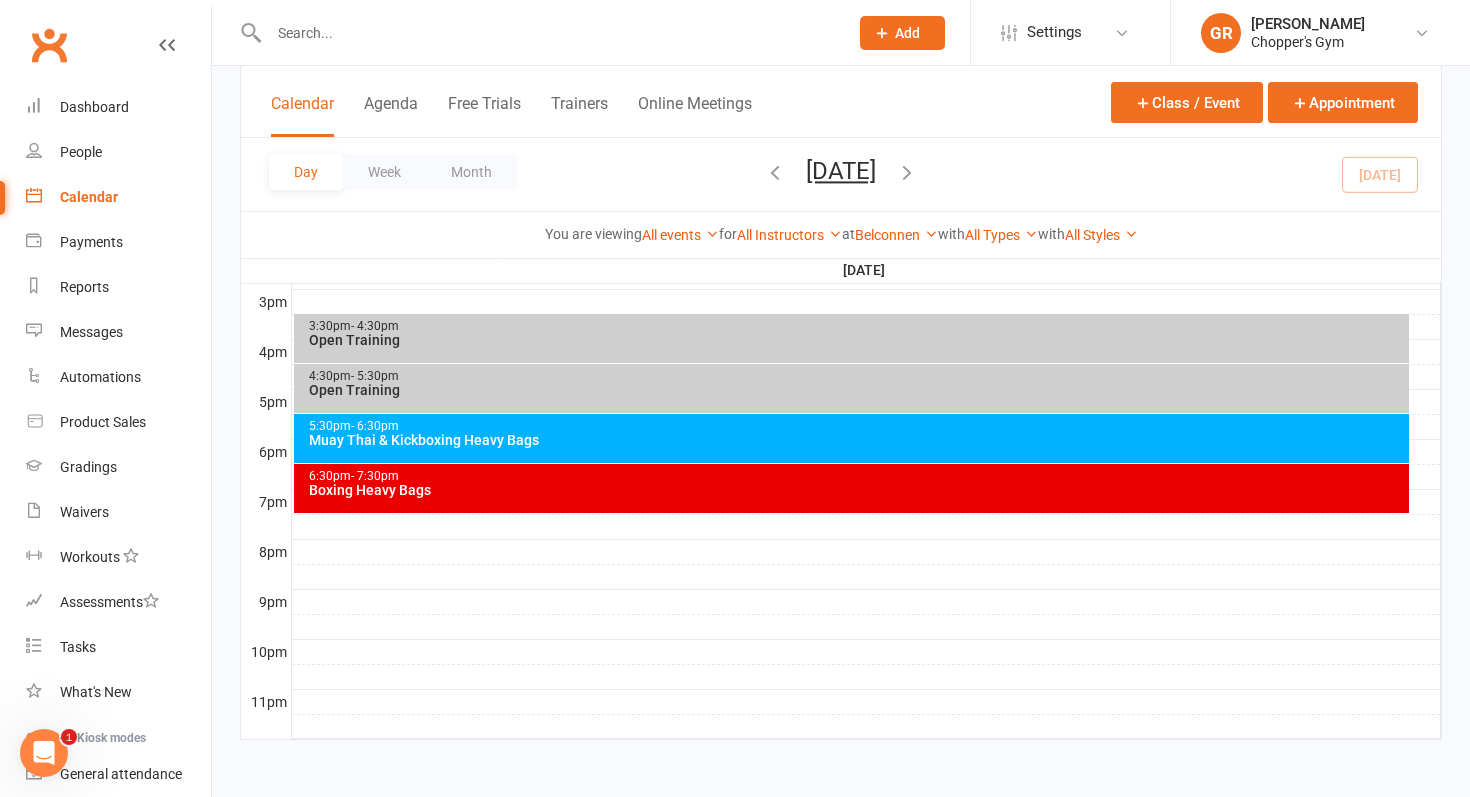 click on "3:30pm  - 4:30pm" at bounding box center (857, 326) 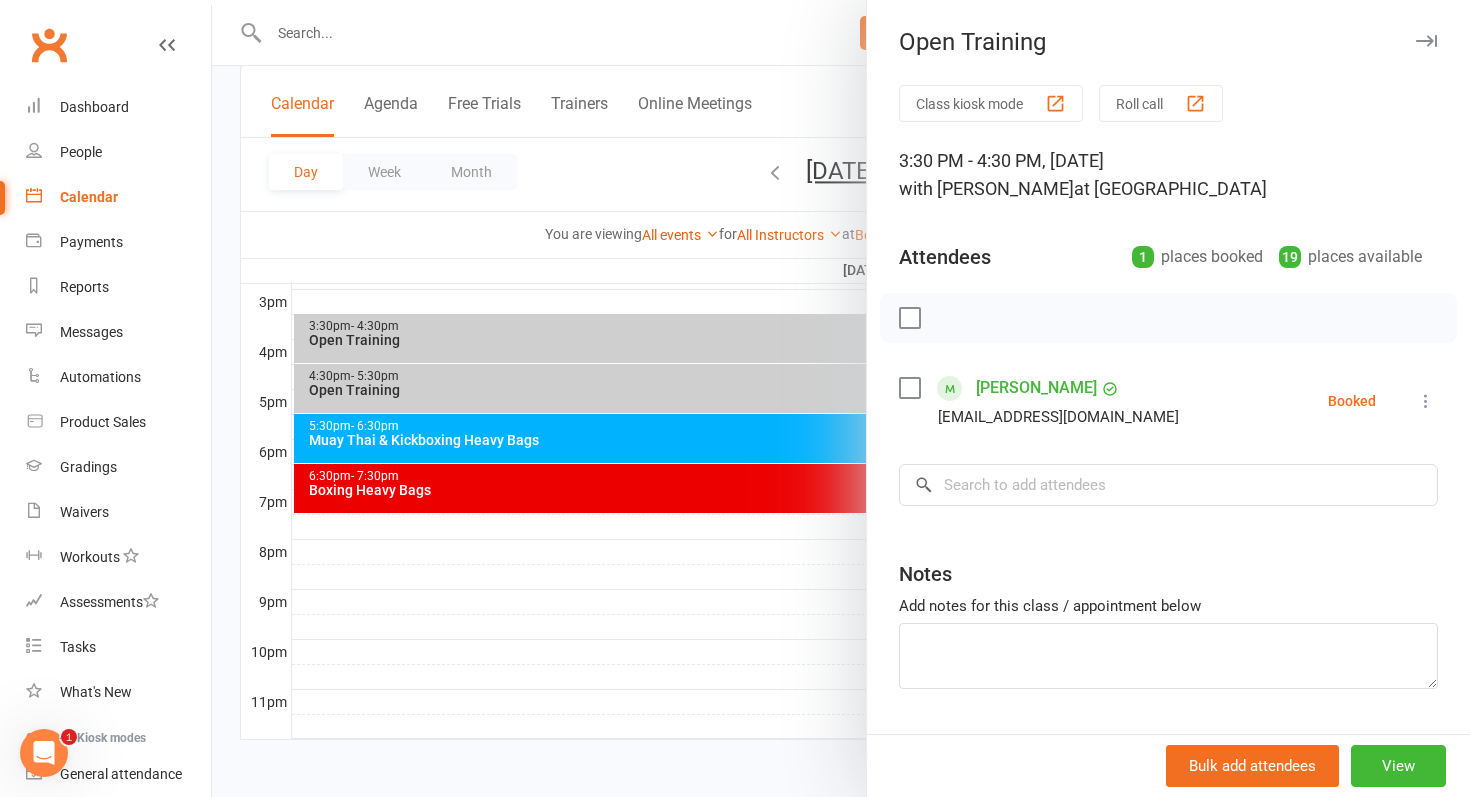 click at bounding box center [1426, 401] 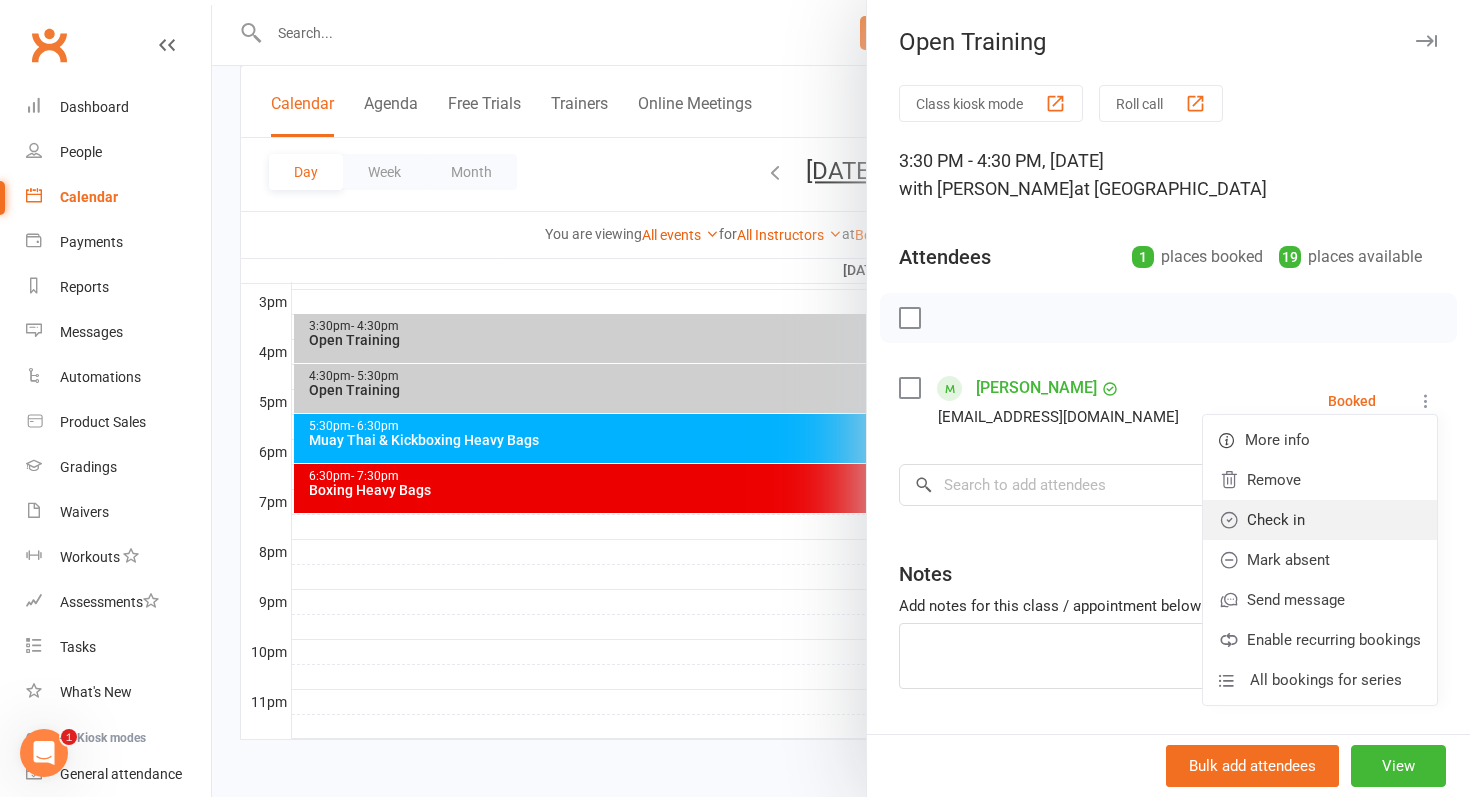 click on "Check in" at bounding box center [1320, 520] 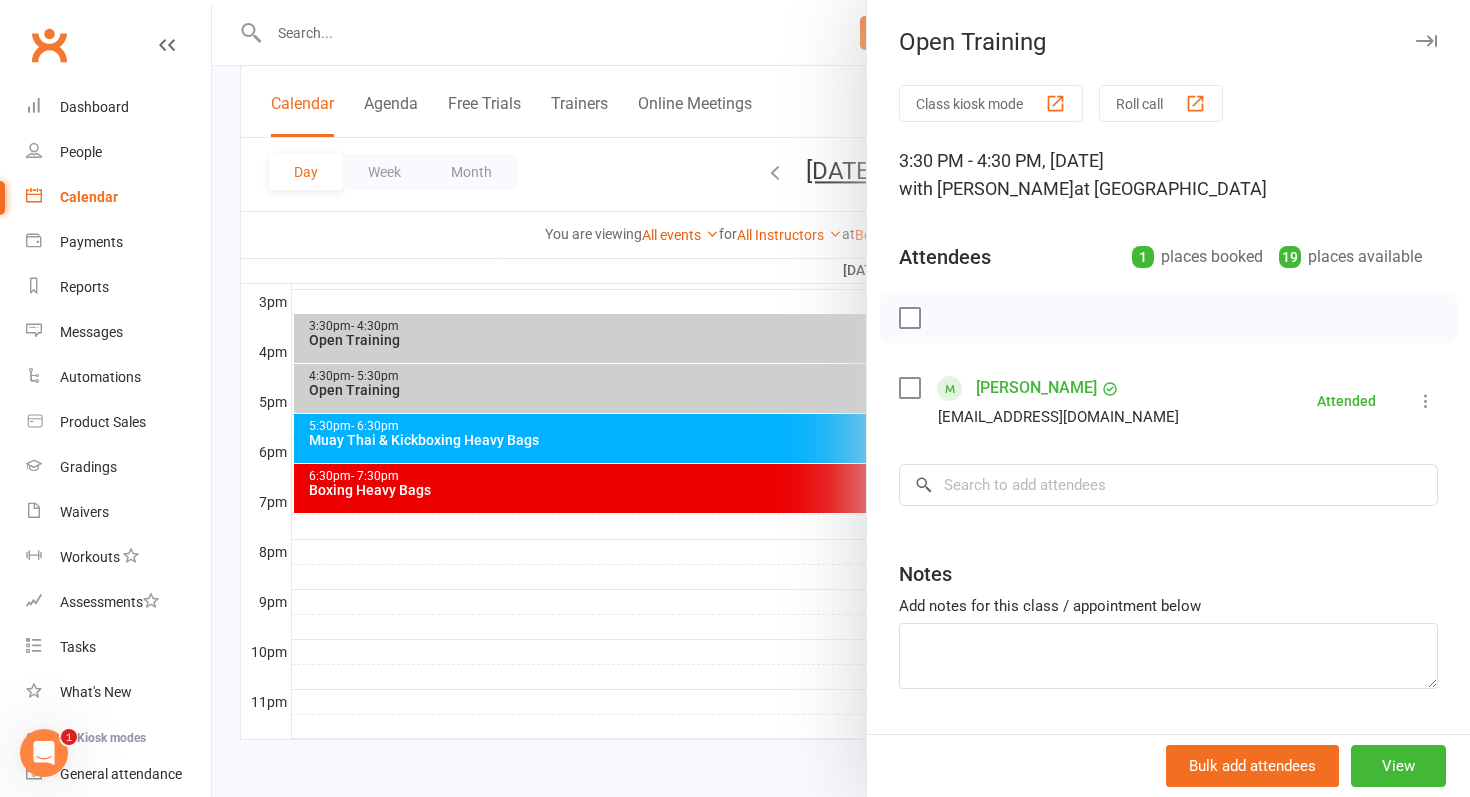 click at bounding box center (841, 398) 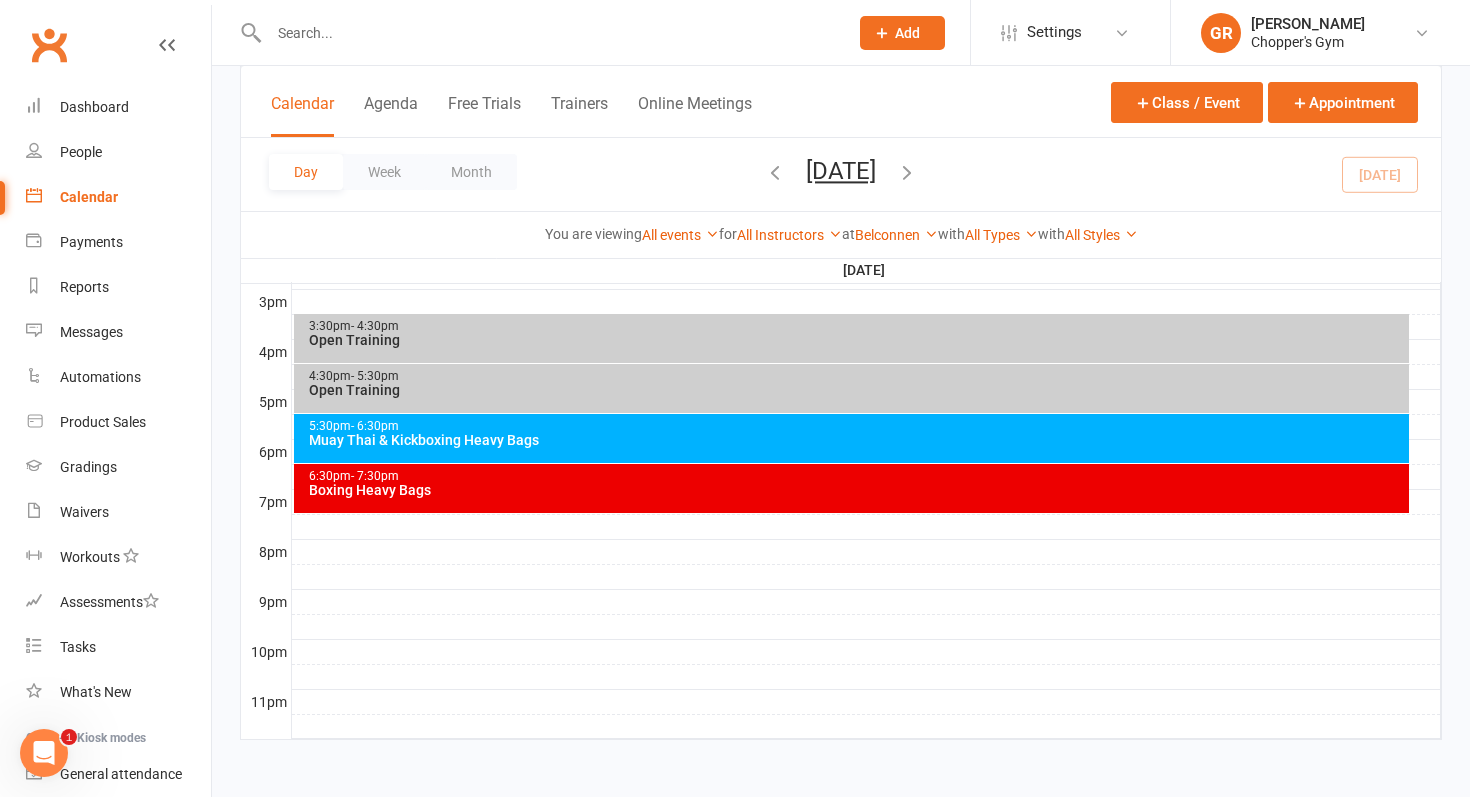 click on "4:30pm  - 5:30pm" at bounding box center (857, 376) 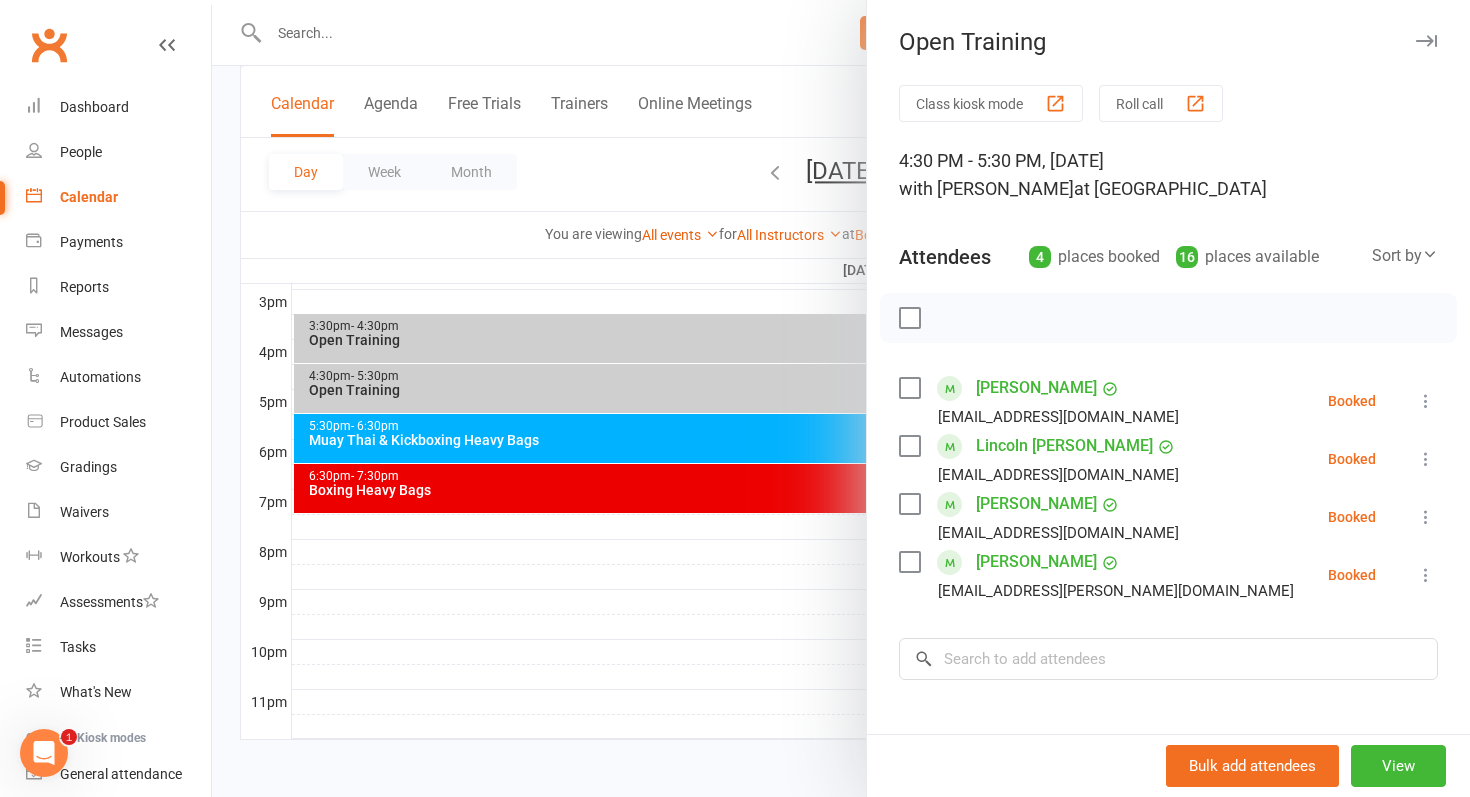 click on "Class kiosk mode  Roll call  4:30 PM - 5:30 PM, Friday, July, 11, 2025 with Gareth Rees  at  Belconnen  Attendees  4  places booked 16  places available Sort by  Last name  First name  Booking created    Frank Liu  badbabydior@icloud.com Booked More info  Remove  Check in  Mark absent  Send message  Enable recurring bookings  All bookings for series    Lincoln Uren  rebeccablundell@hotmail.com Booked More info  Remove  Check in  Mark absent  Send message  Enable recurring bookings  All bookings for series    Liam Ward  Isubscribetoyourservice20@gmail.com Booked More info  Remove  Check in  Mark absent  Send message  Enable recurring bookings  All bookings for series    Braeden Williams  braeden.williams.aus@gmail.com Booked More info  Remove  Check in  Mark absent  Send message  Enable recurring bookings  All bookings for series  × No results
Notes  Add notes for this class / appointment below" at bounding box center (1168, 524) 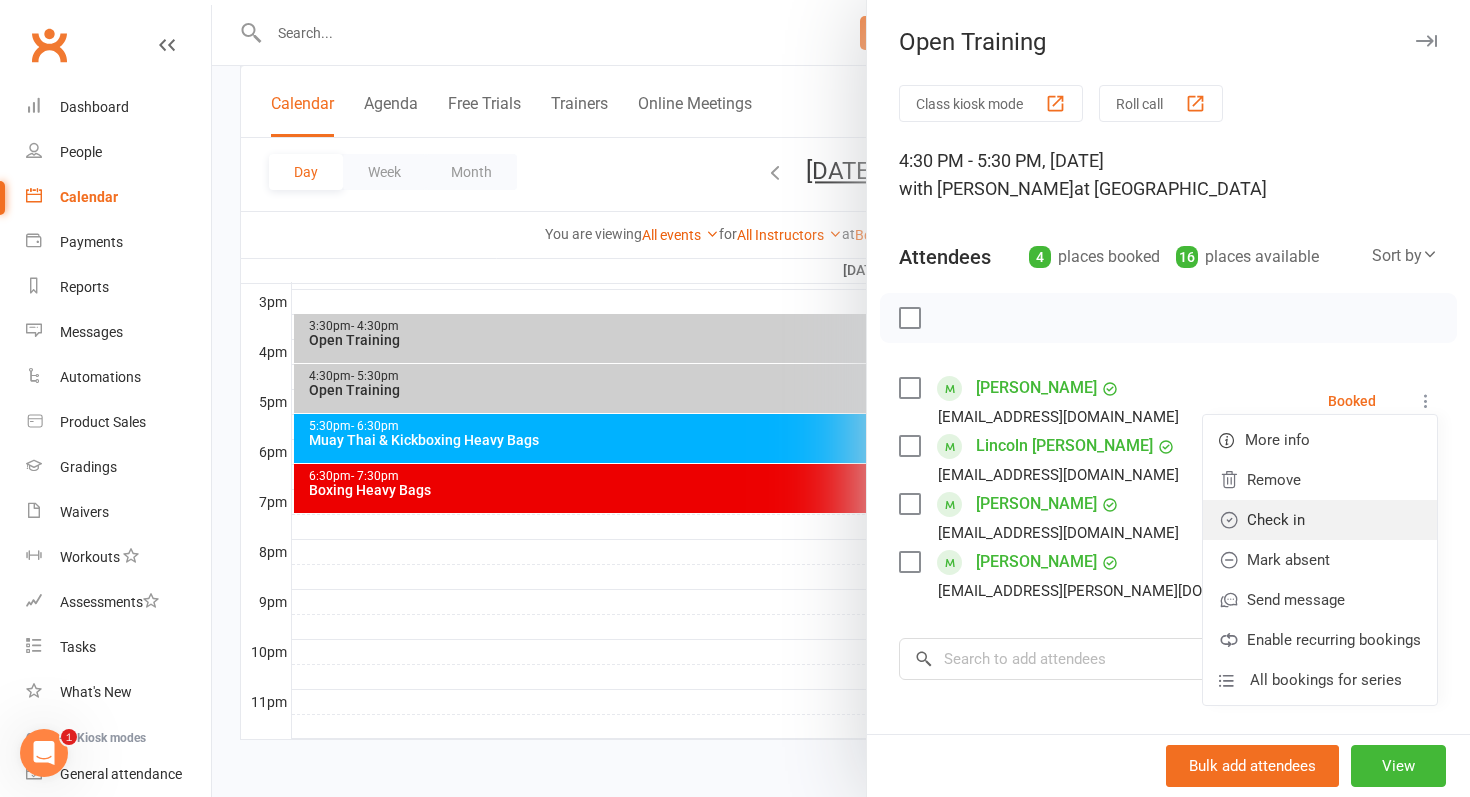 click on "Check in" at bounding box center (1320, 520) 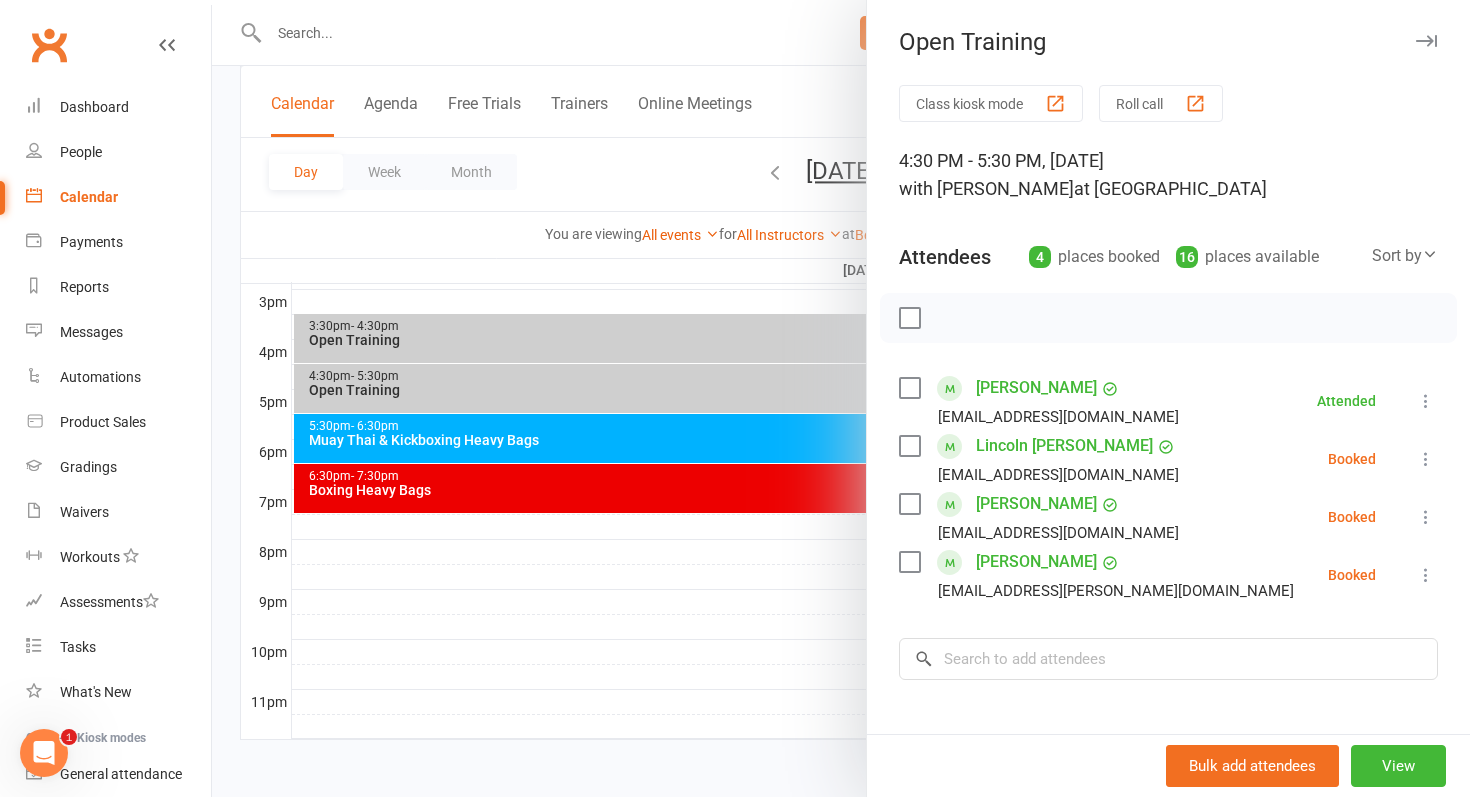 click at bounding box center [841, 398] 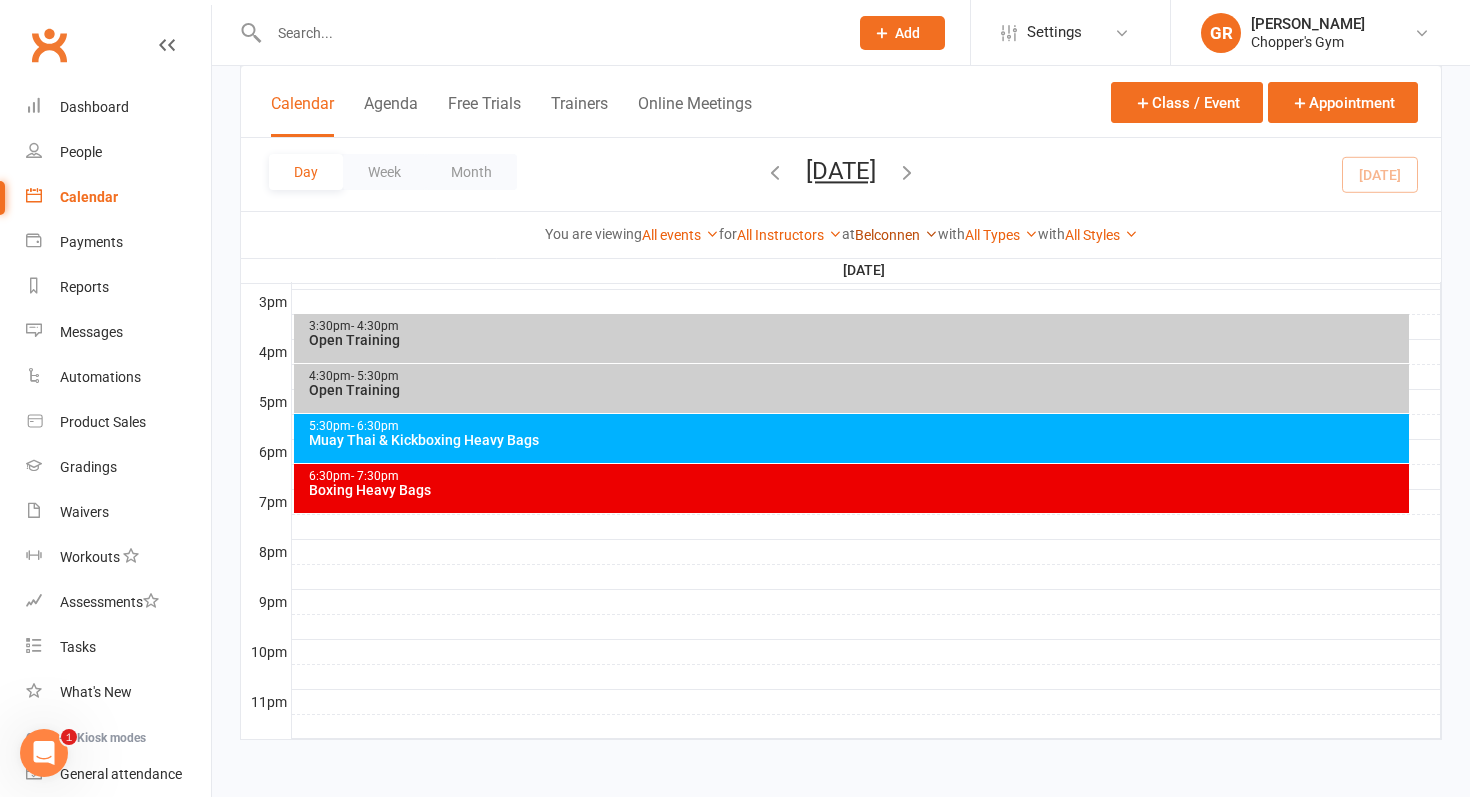click on "Belconnen" at bounding box center [896, 235] 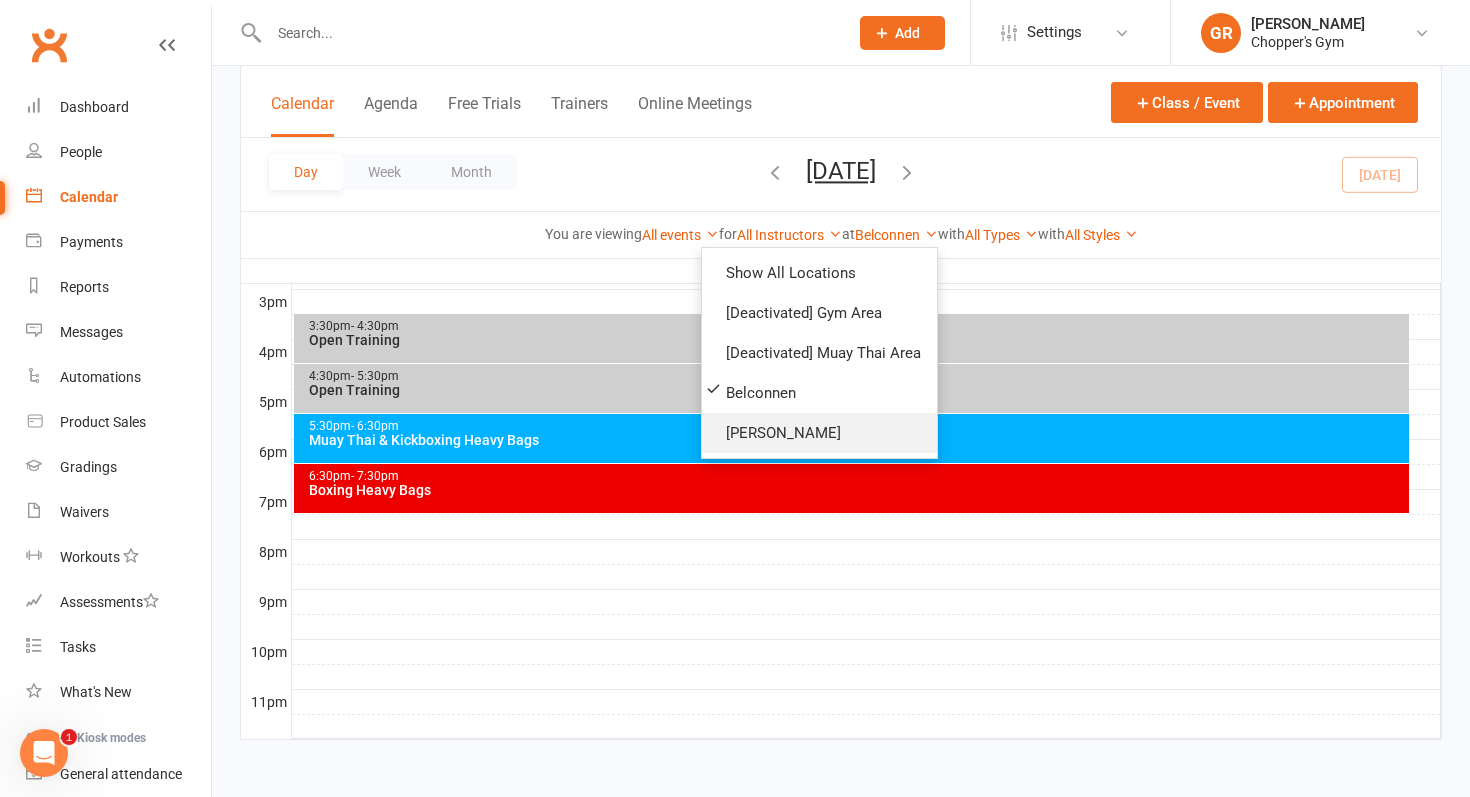 click on "Dickson" at bounding box center [819, 433] 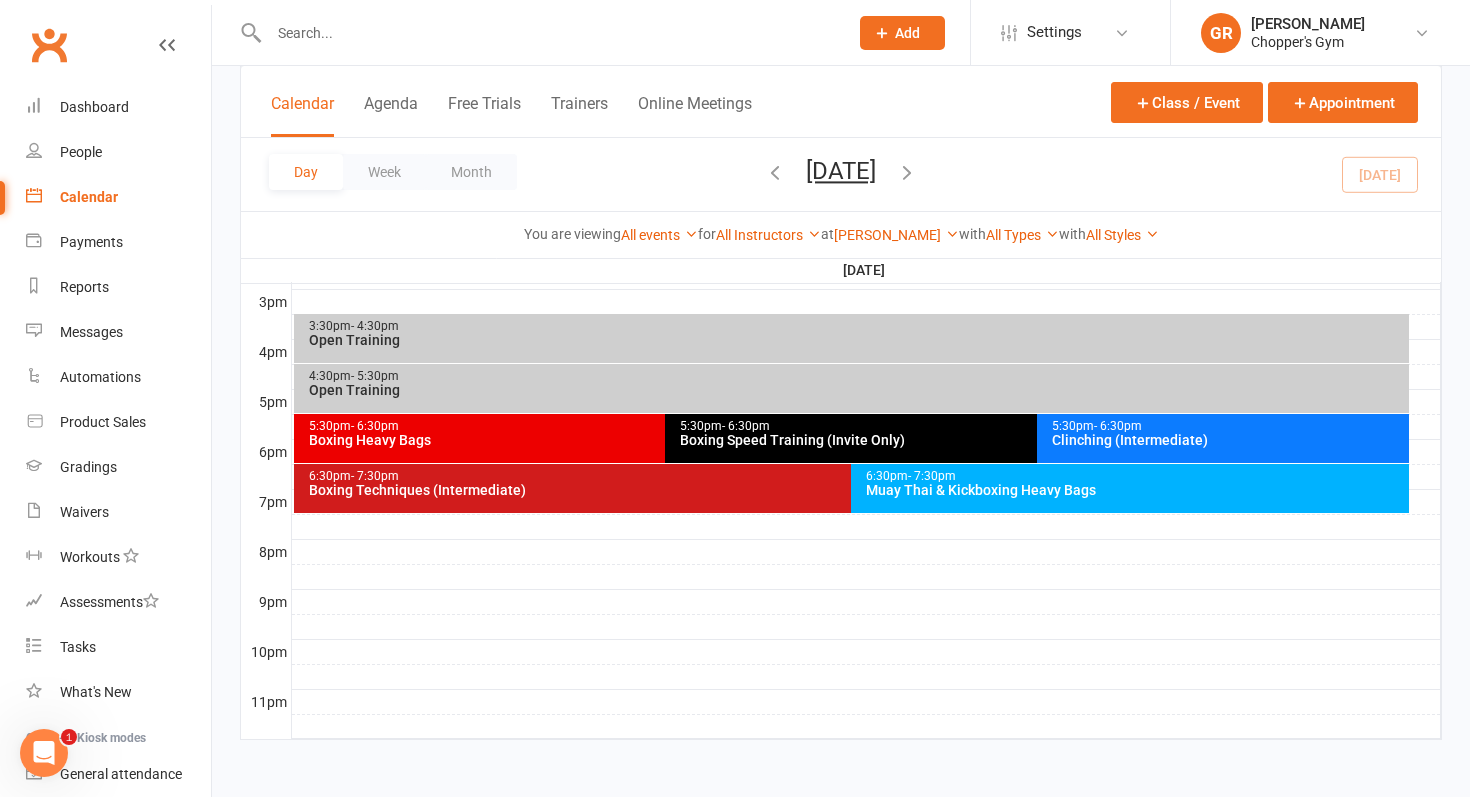 click on "Boxing Heavy Bags" at bounding box center [661, 440] 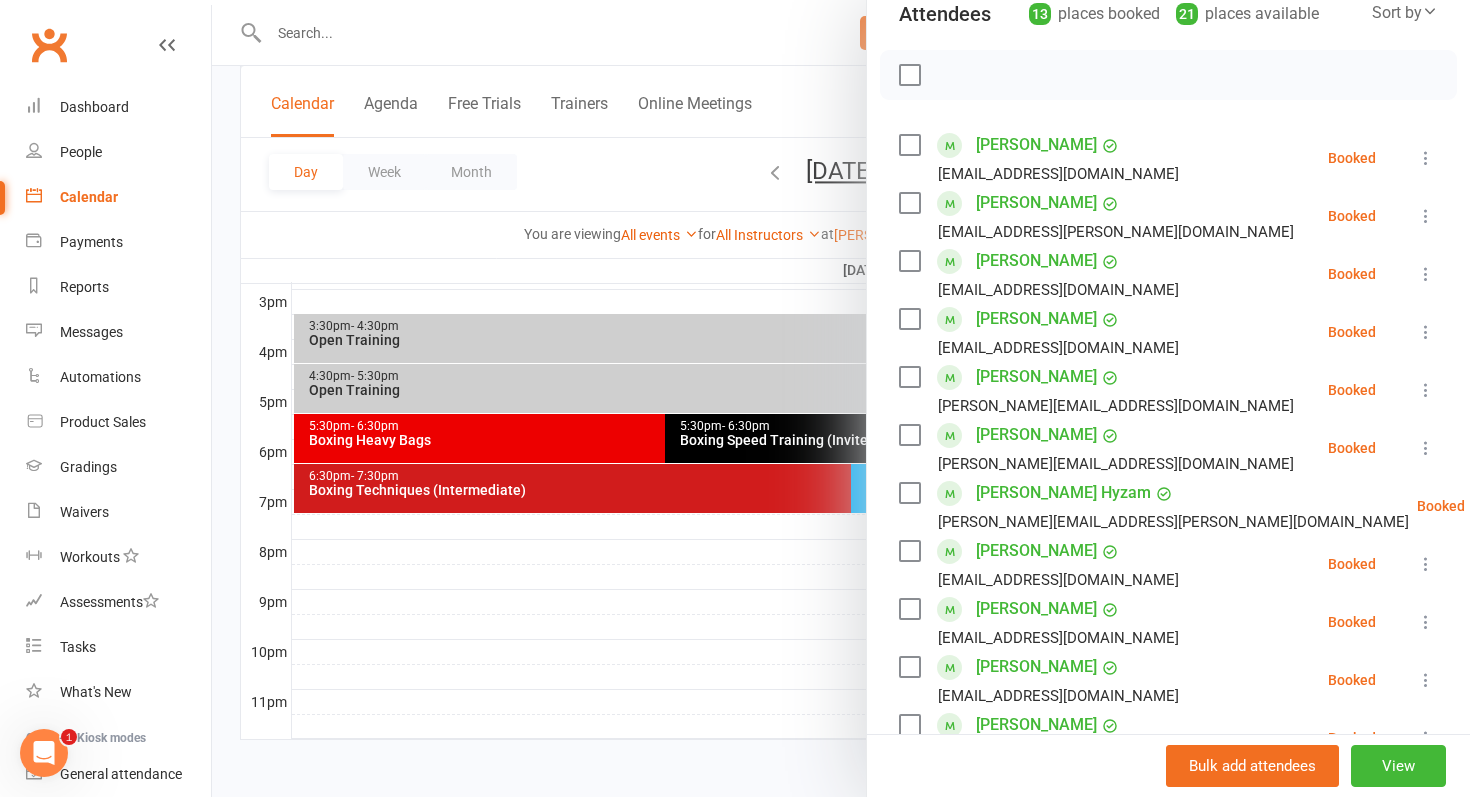 scroll, scrollTop: 0, scrollLeft: 0, axis: both 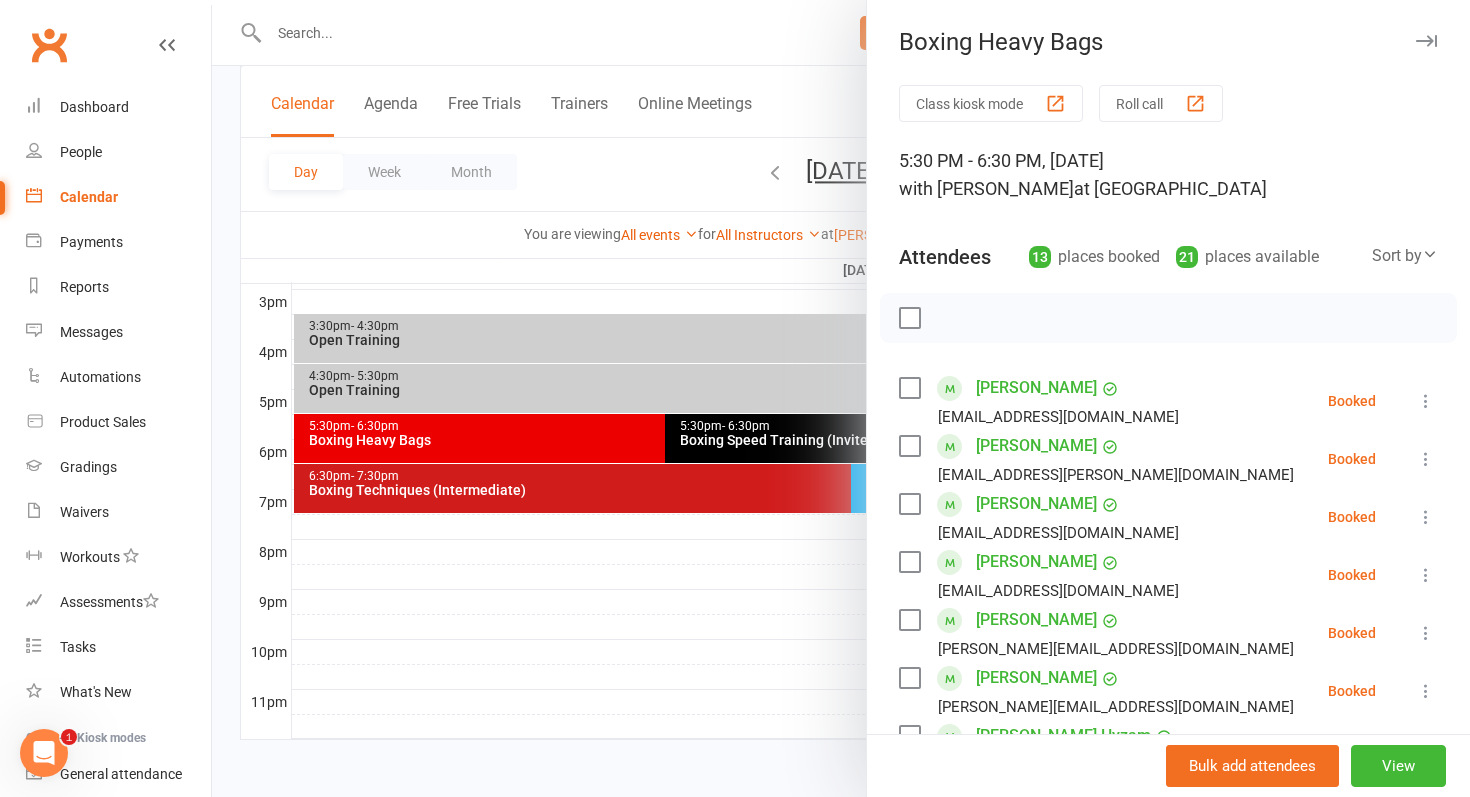 click at bounding box center [841, 398] 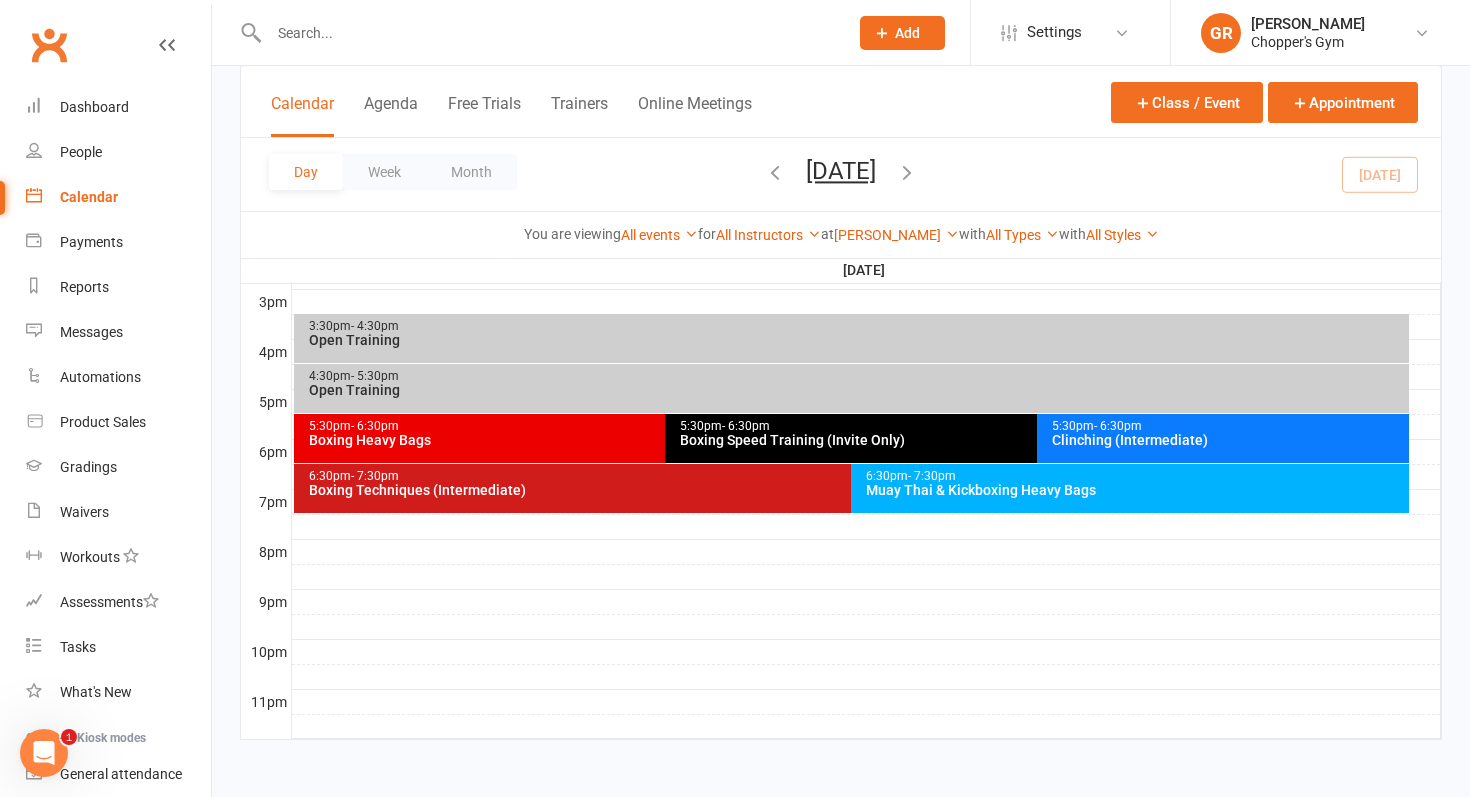 click on "Boxing Speed Training (Invite Only)" at bounding box center (1032, 440) 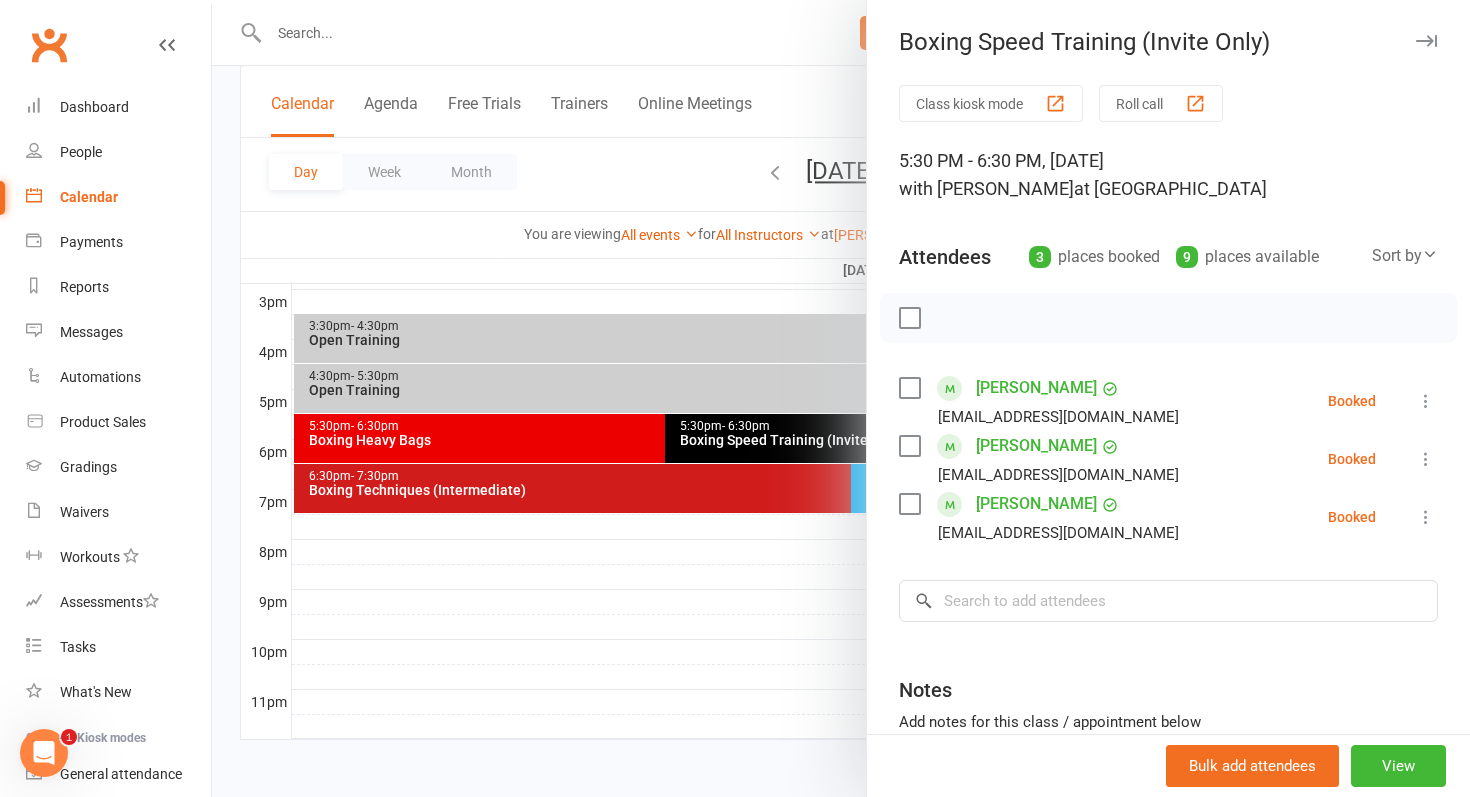 click at bounding box center [841, 398] 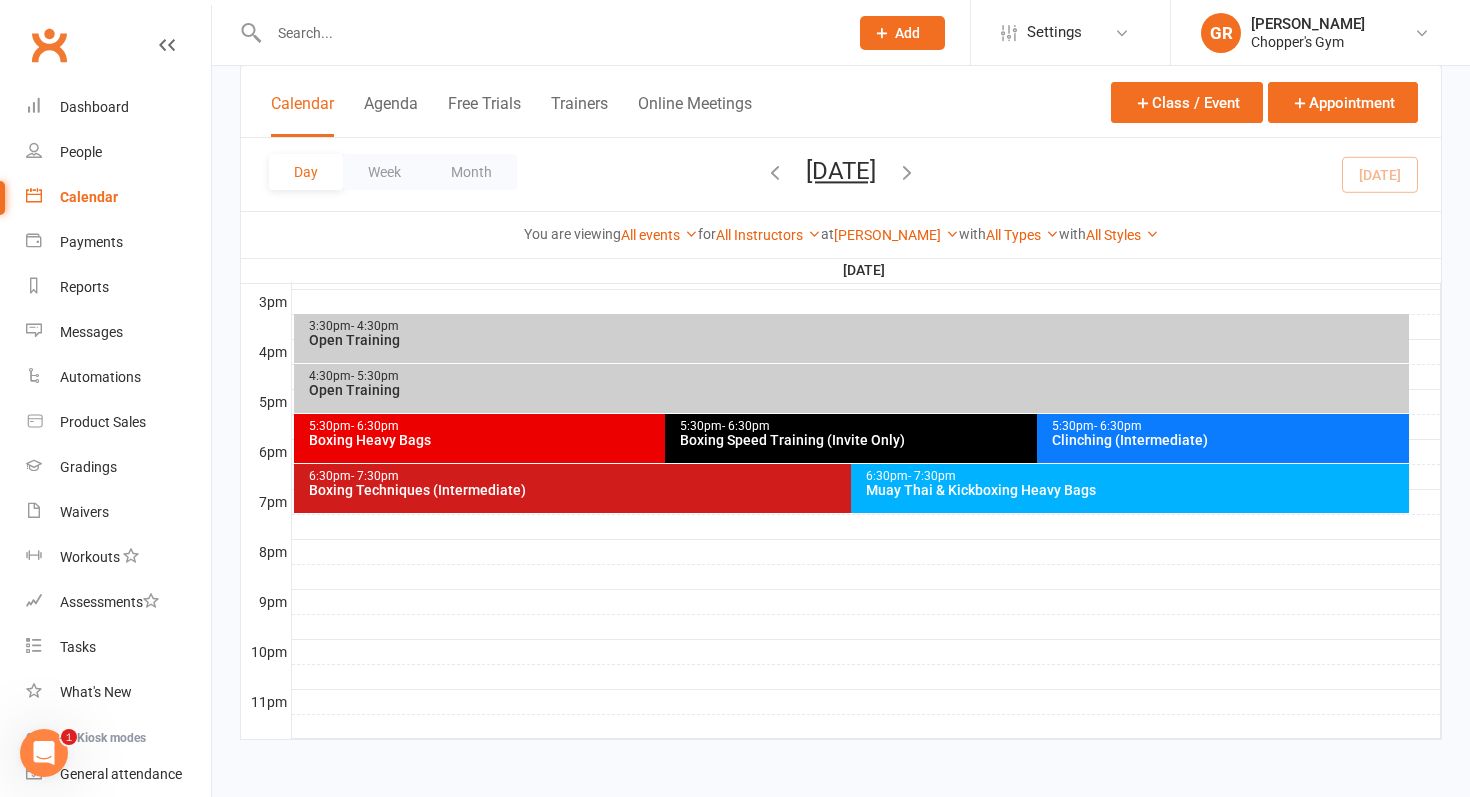 click on "5:30pm  - 6:30pm" at bounding box center [1228, 426] 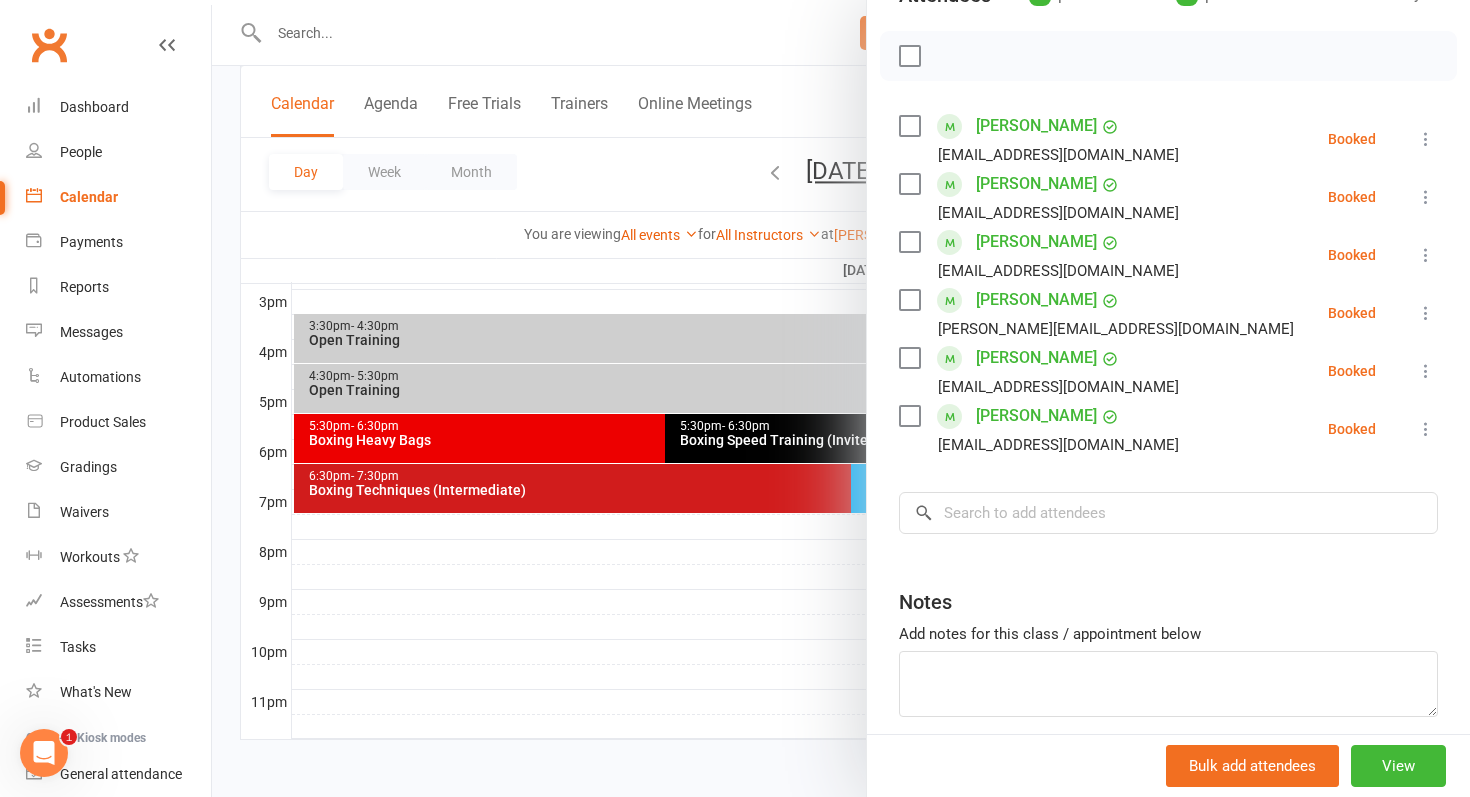 scroll, scrollTop: 274, scrollLeft: 0, axis: vertical 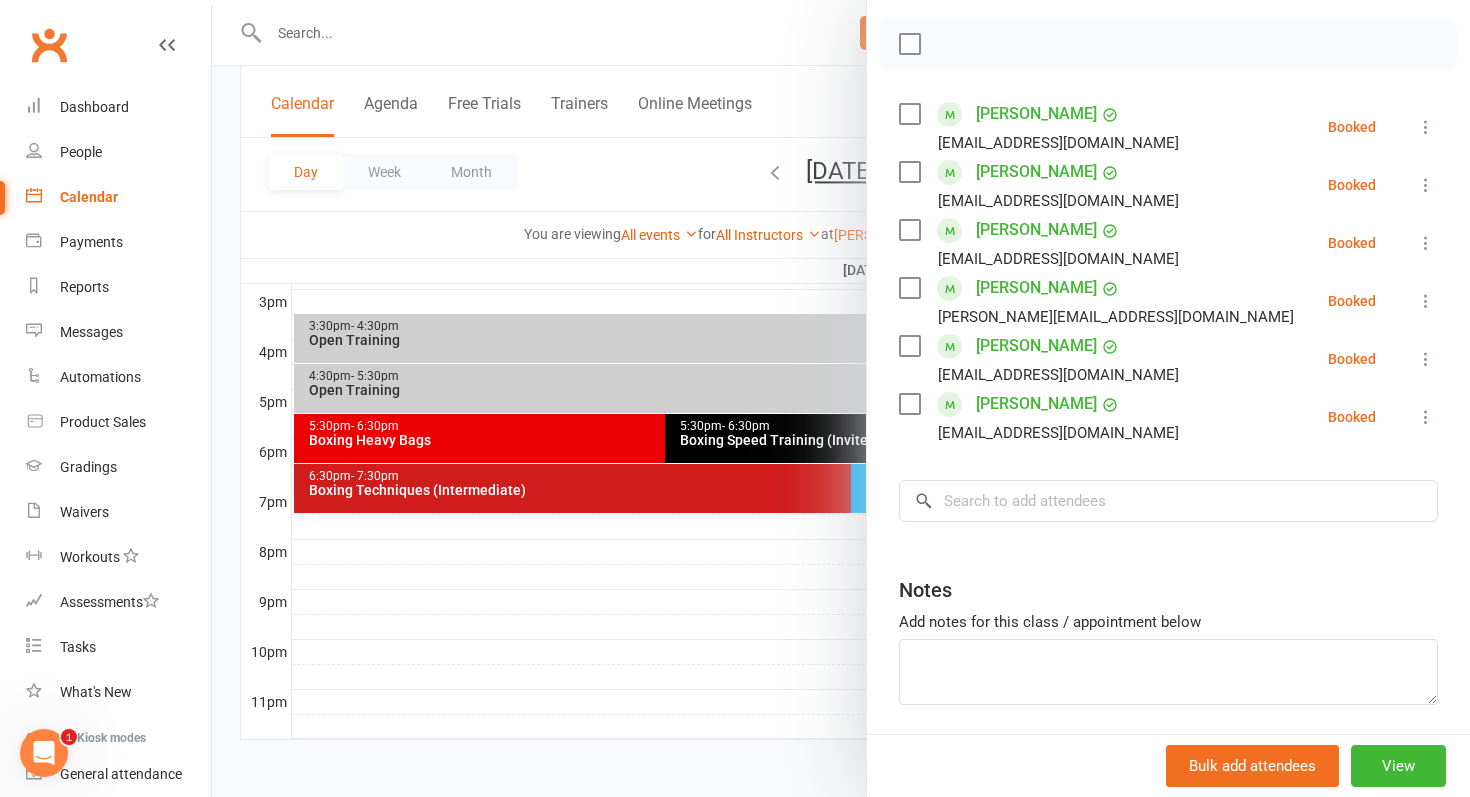 click at bounding box center (841, 398) 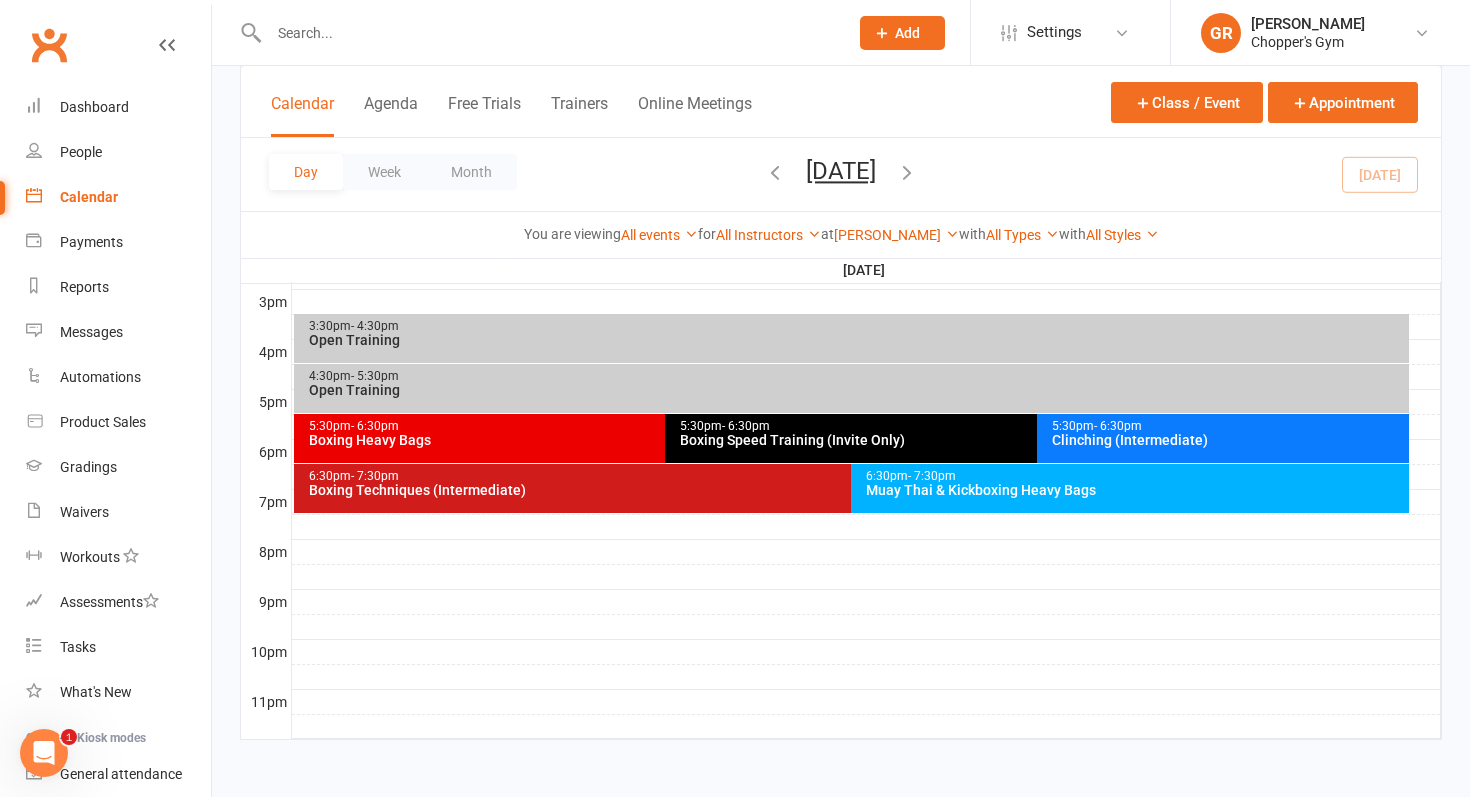 click on "Boxing Techniques (Intermediate)" at bounding box center [847, 490] 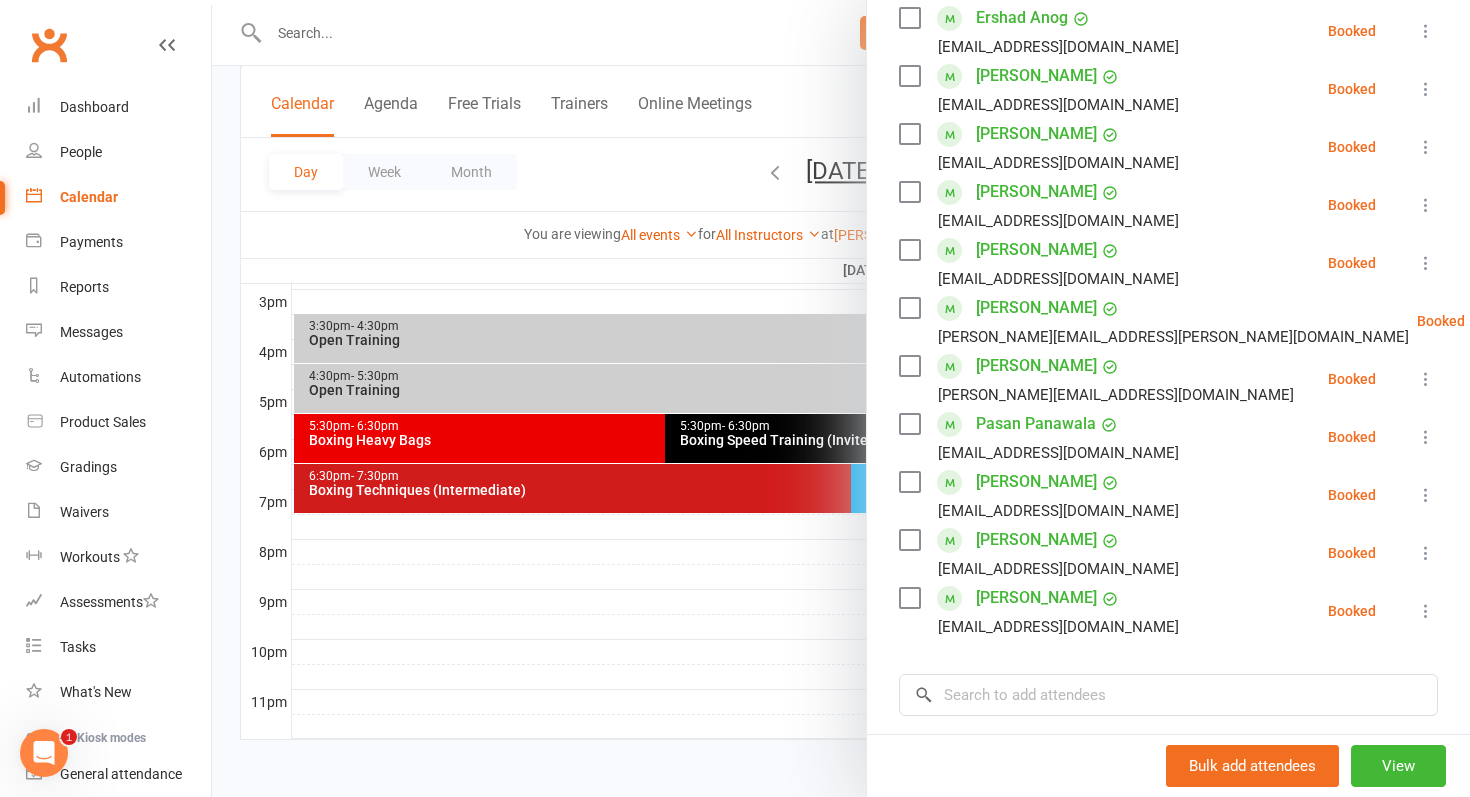 scroll, scrollTop: 371, scrollLeft: 0, axis: vertical 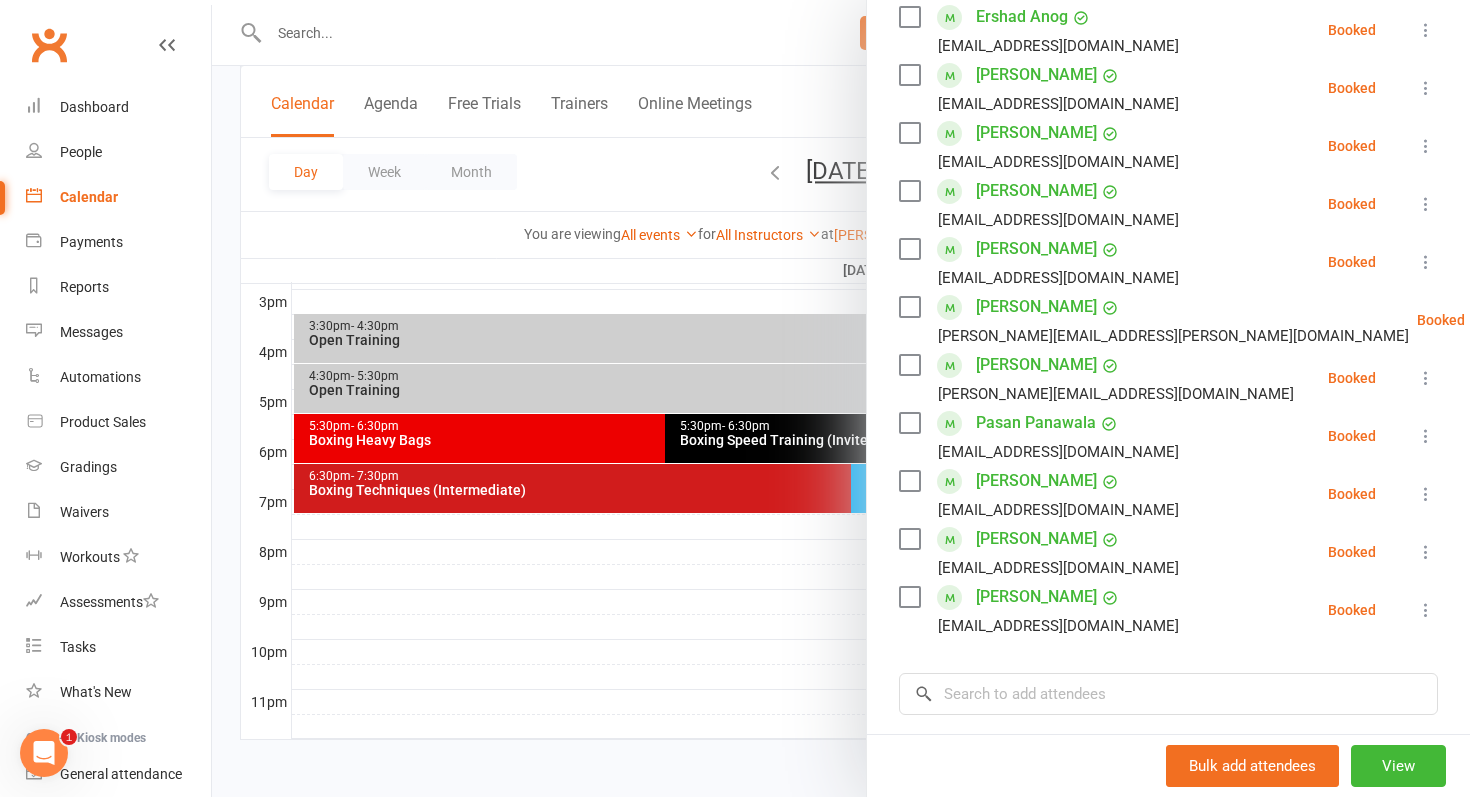 click at bounding box center [841, 398] 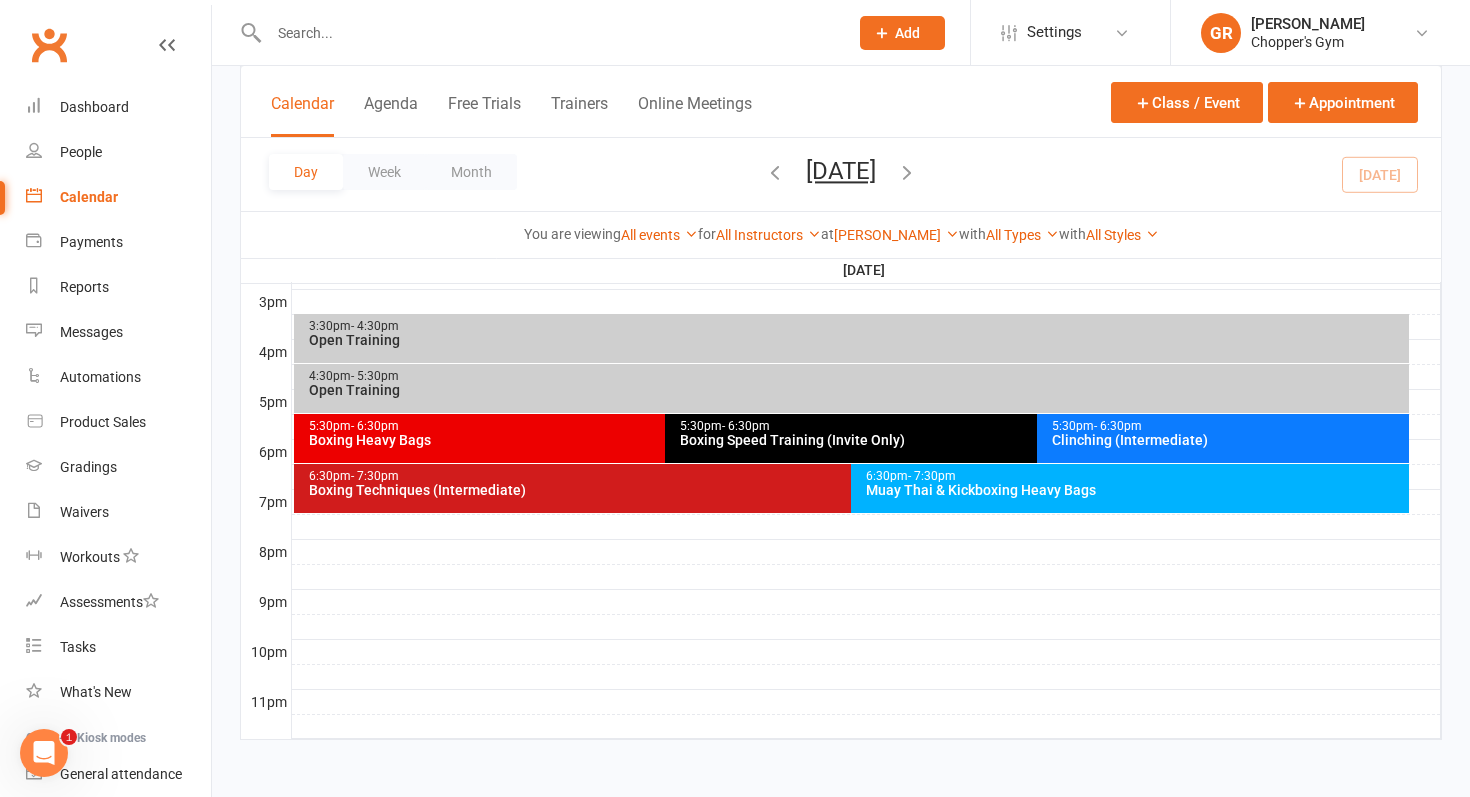 click on "Muay Thai & Kickboxing Heavy Bags" at bounding box center (1135, 490) 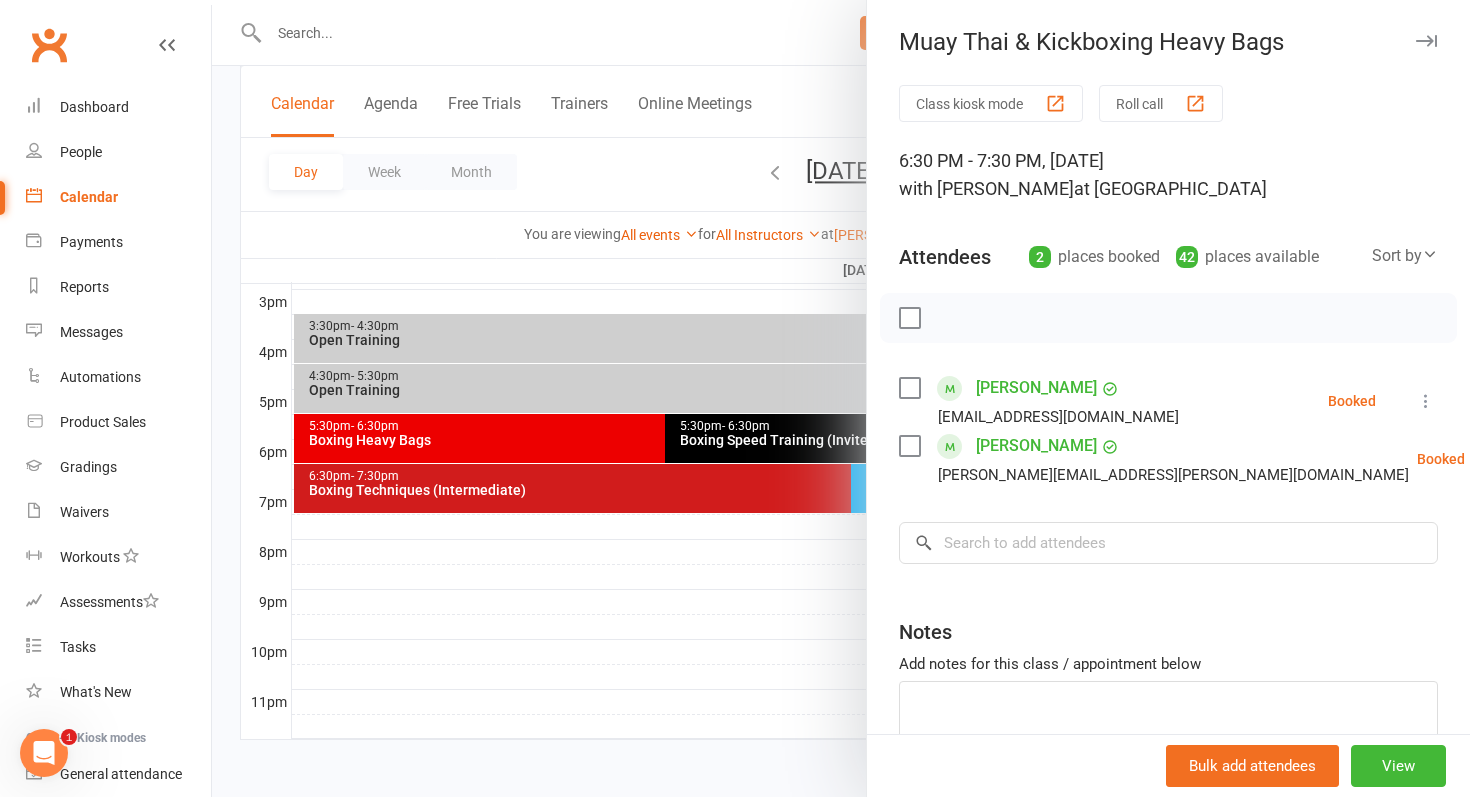 click at bounding box center [841, 398] 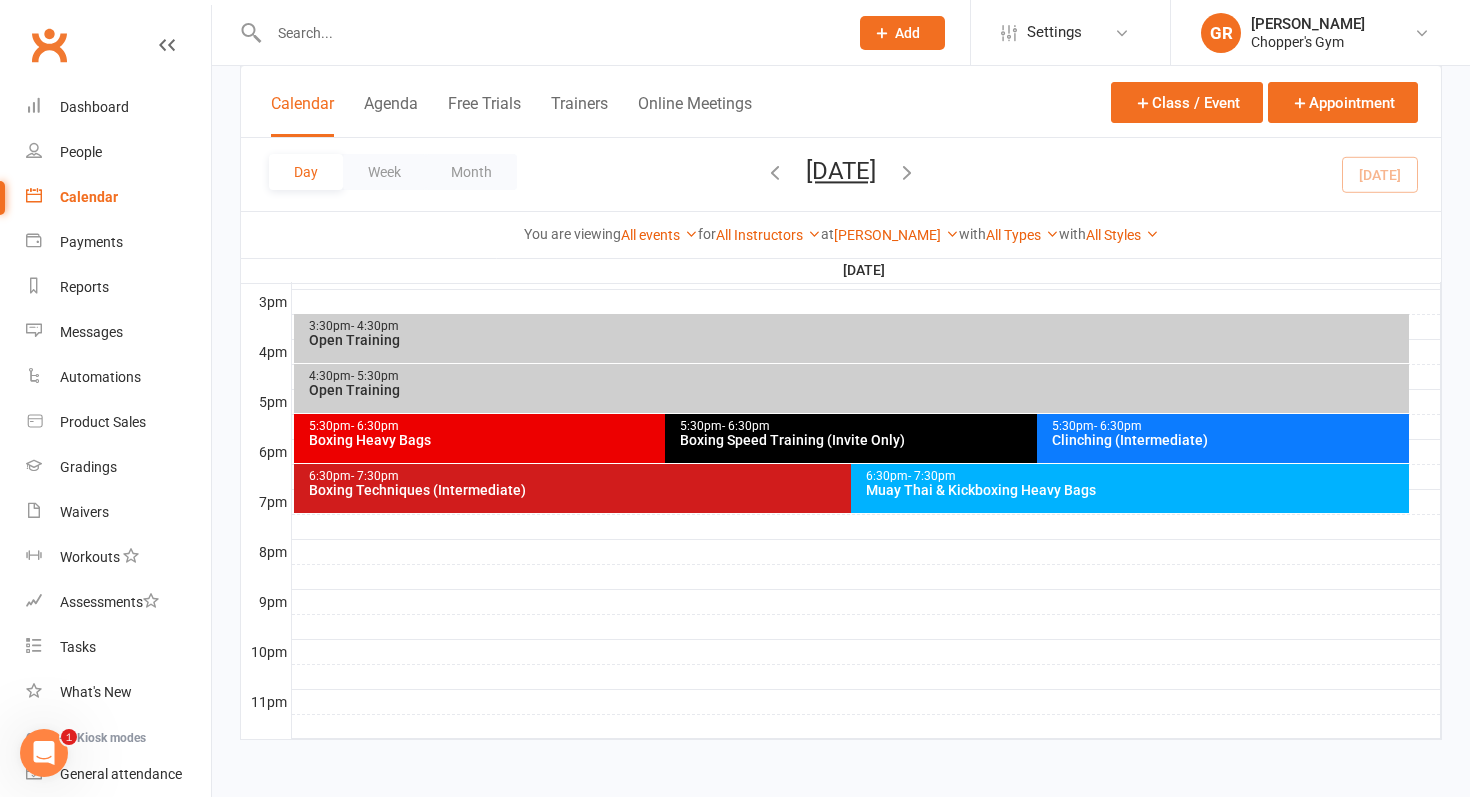 click on "- 7:30pm" at bounding box center (932, 476) 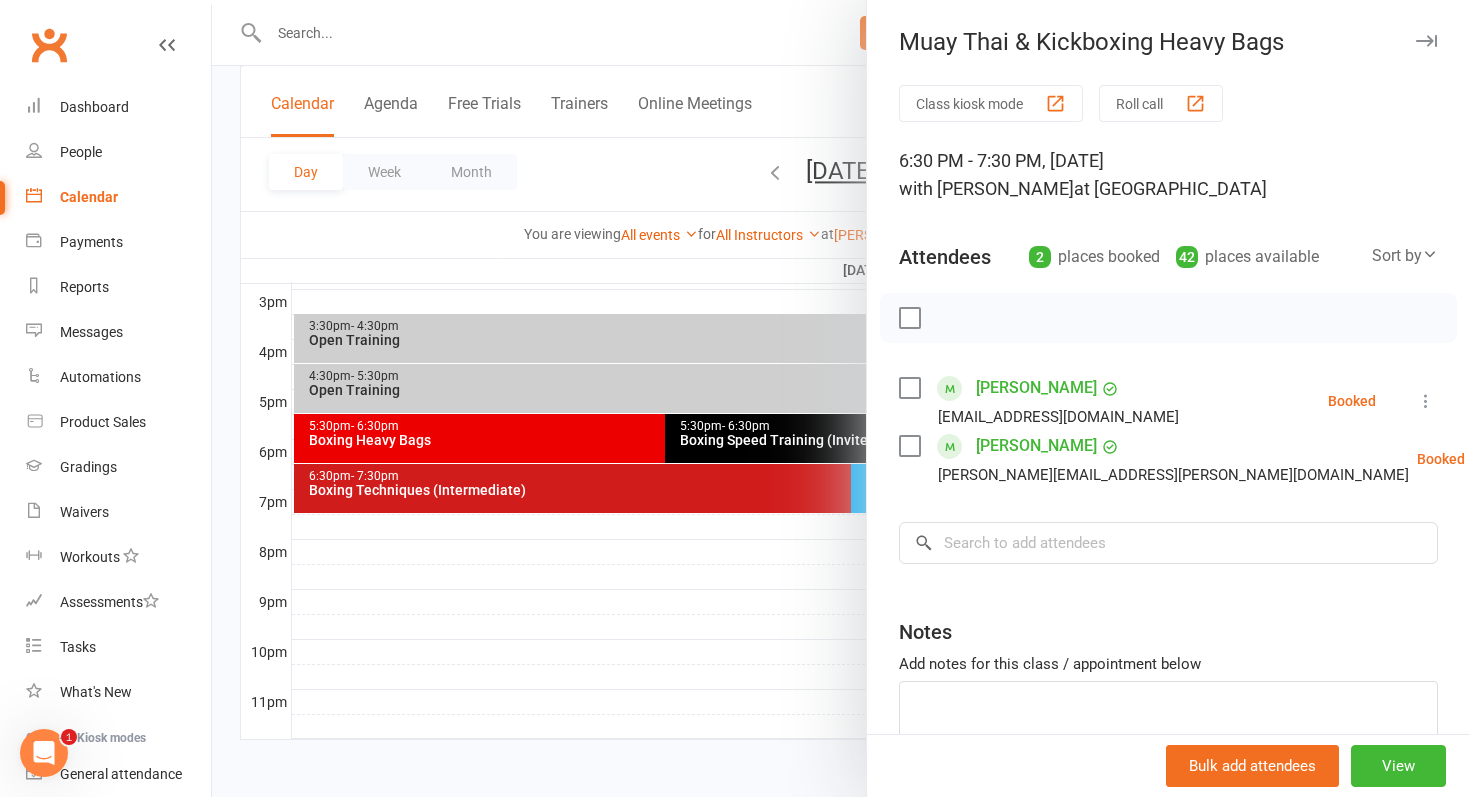click on "Calendar" at bounding box center (118, 197) 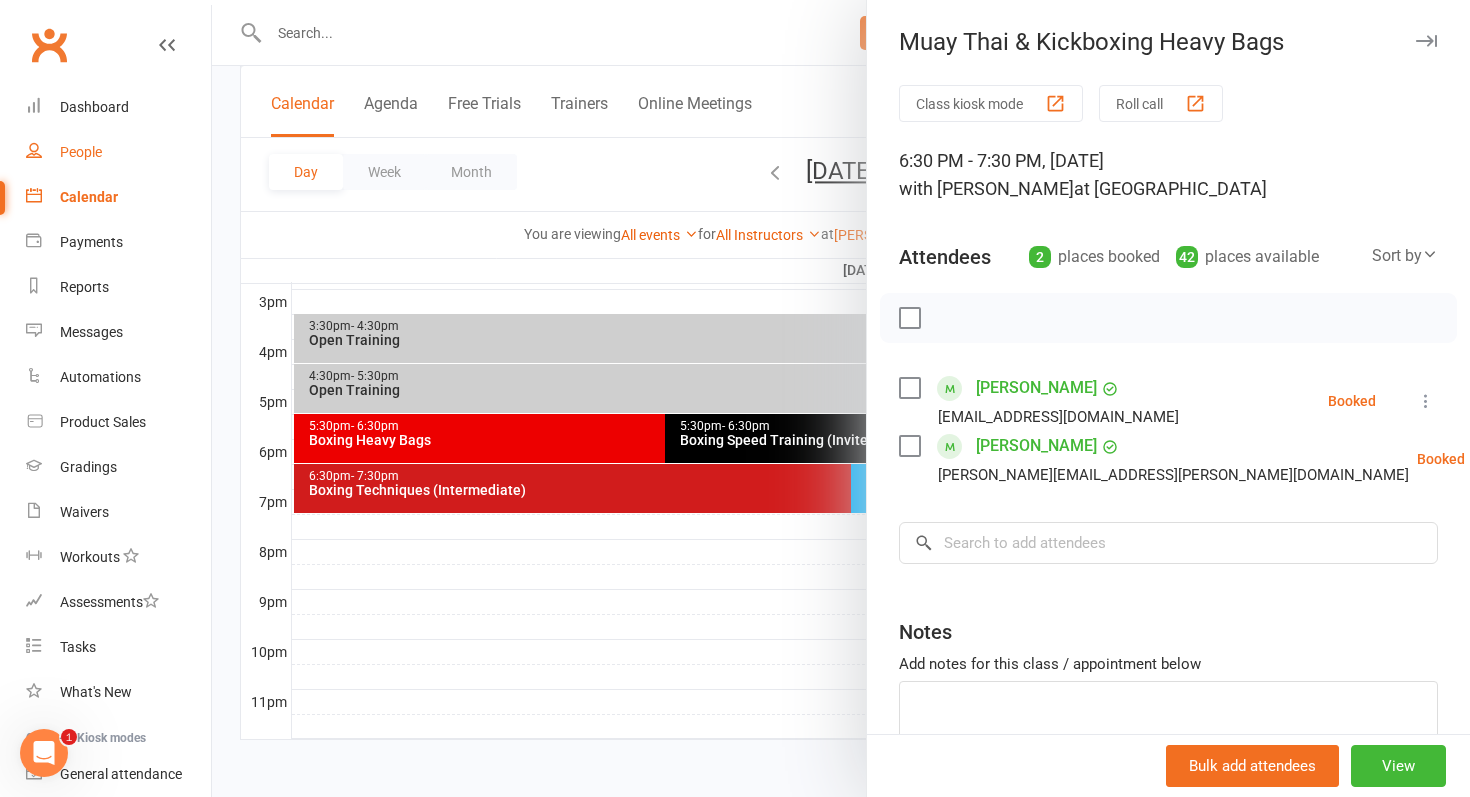 click on "People" at bounding box center [81, 152] 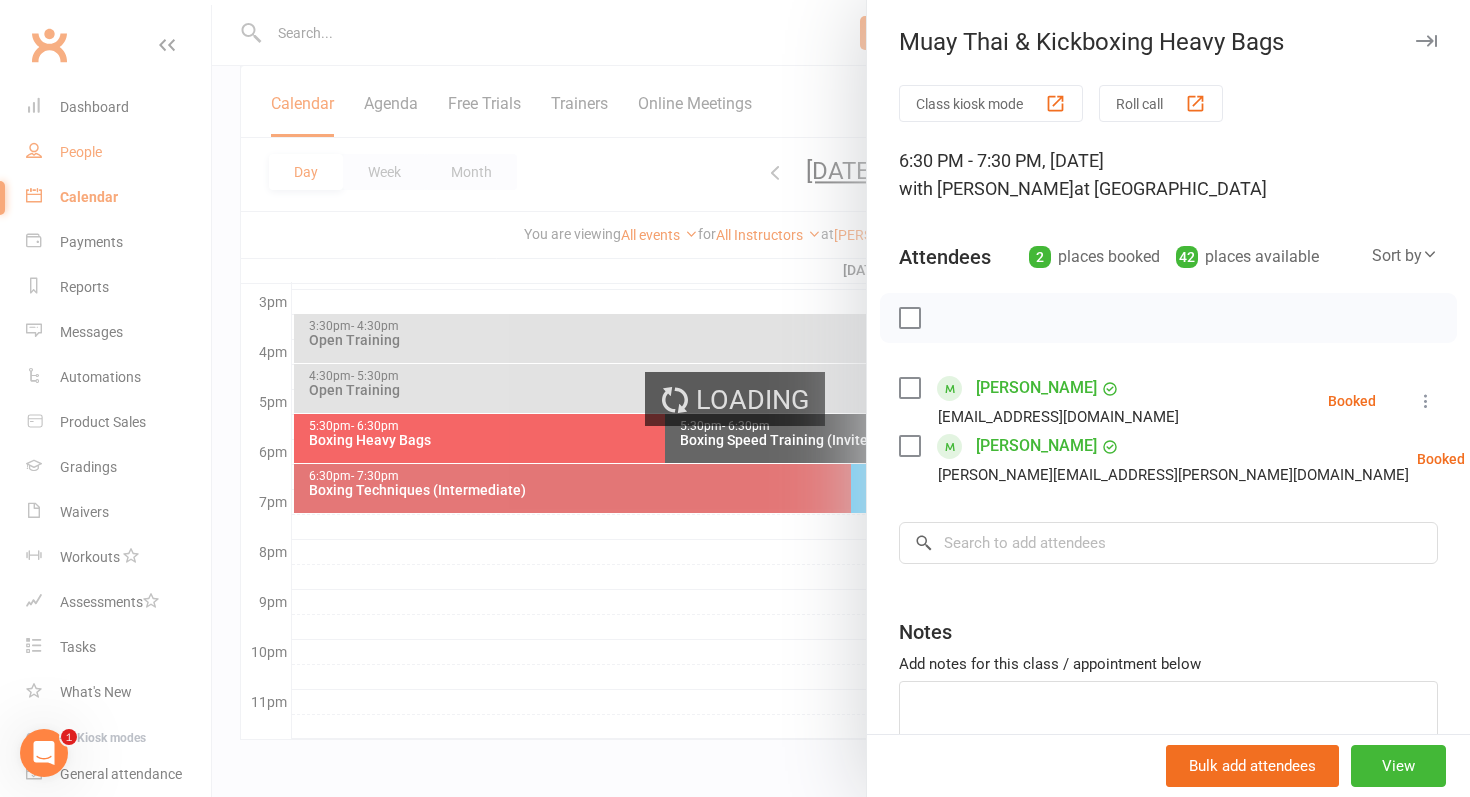 select on "100" 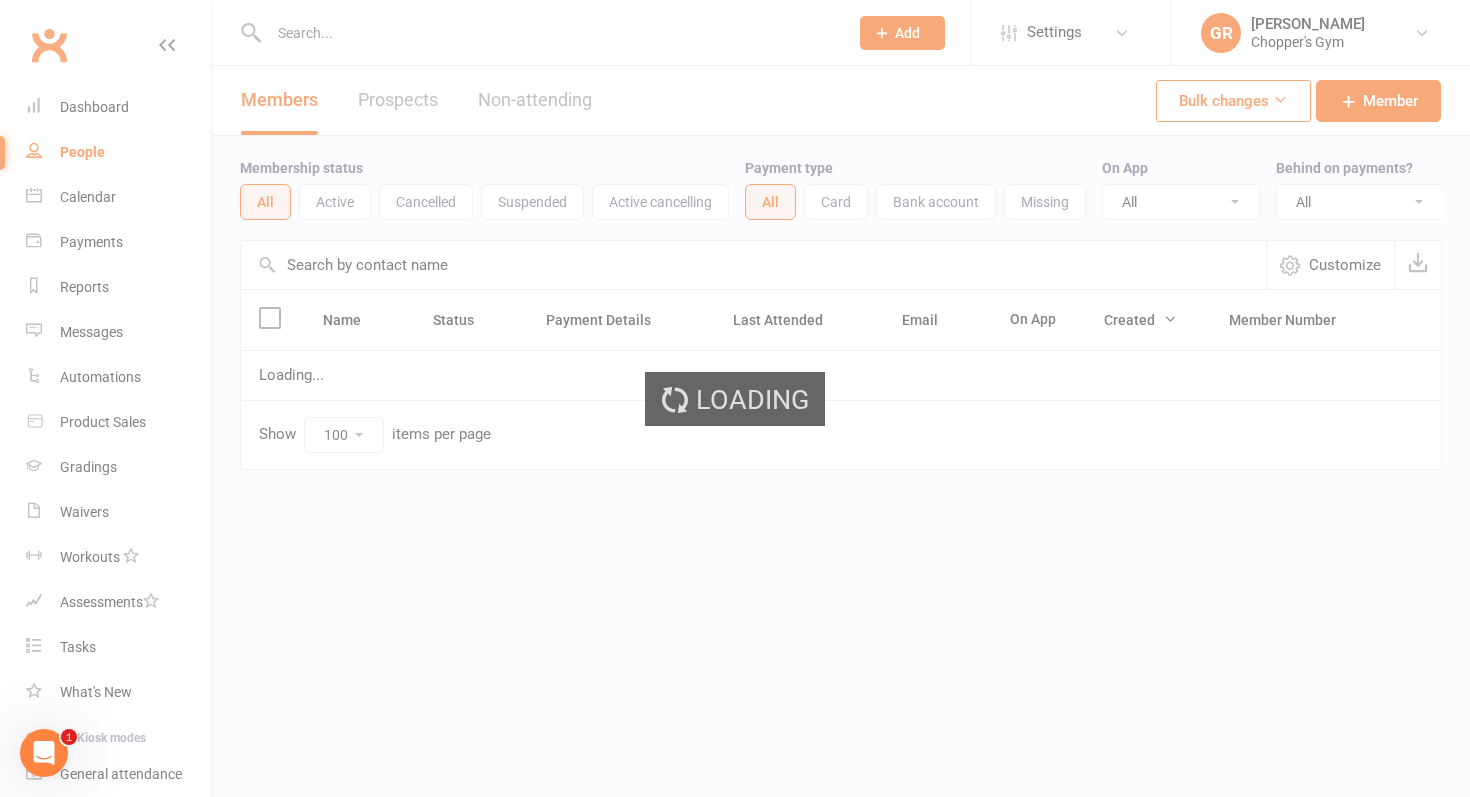 scroll, scrollTop: 0, scrollLeft: 0, axis: both 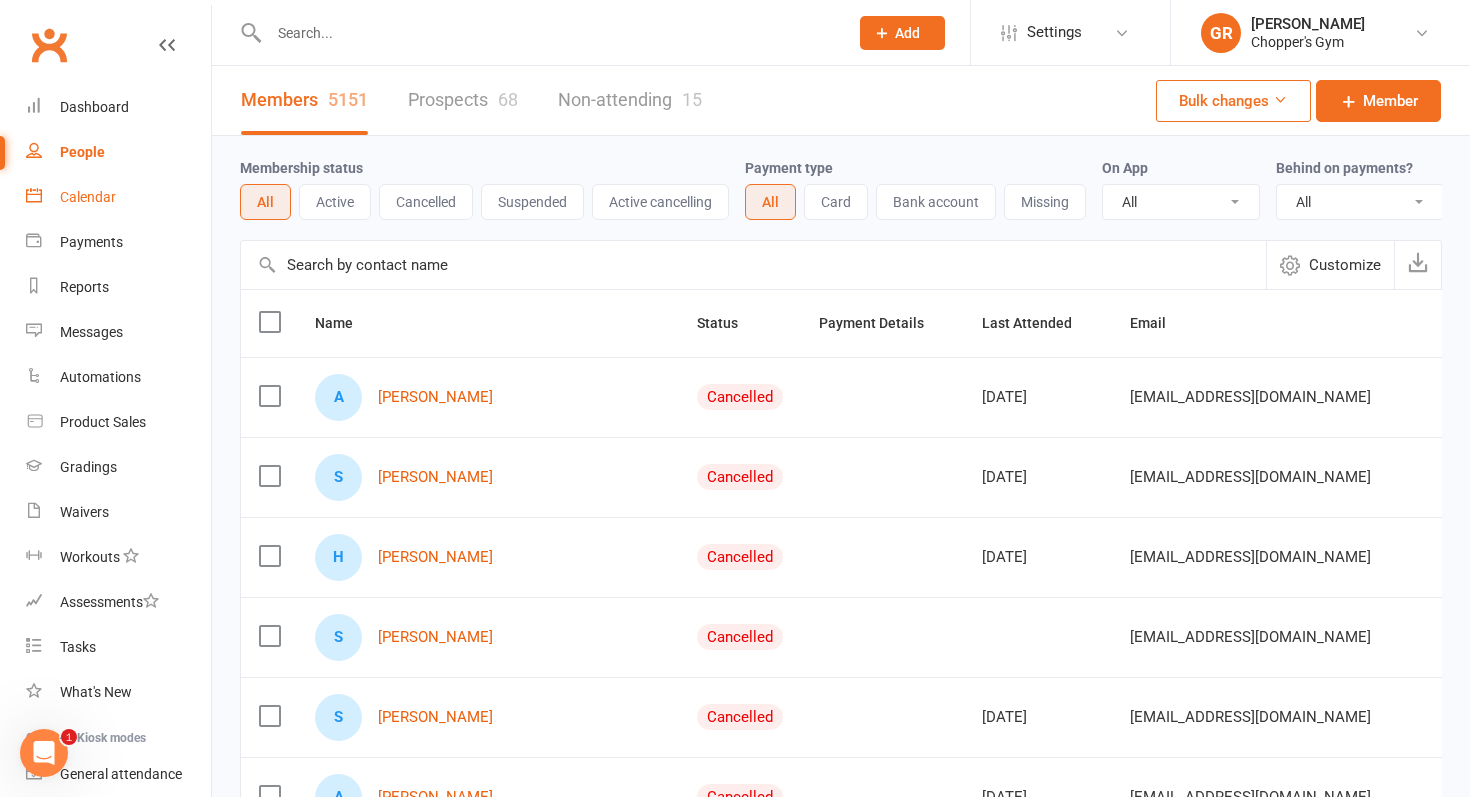 click on "Calendar" at bounding box center (88, 197) 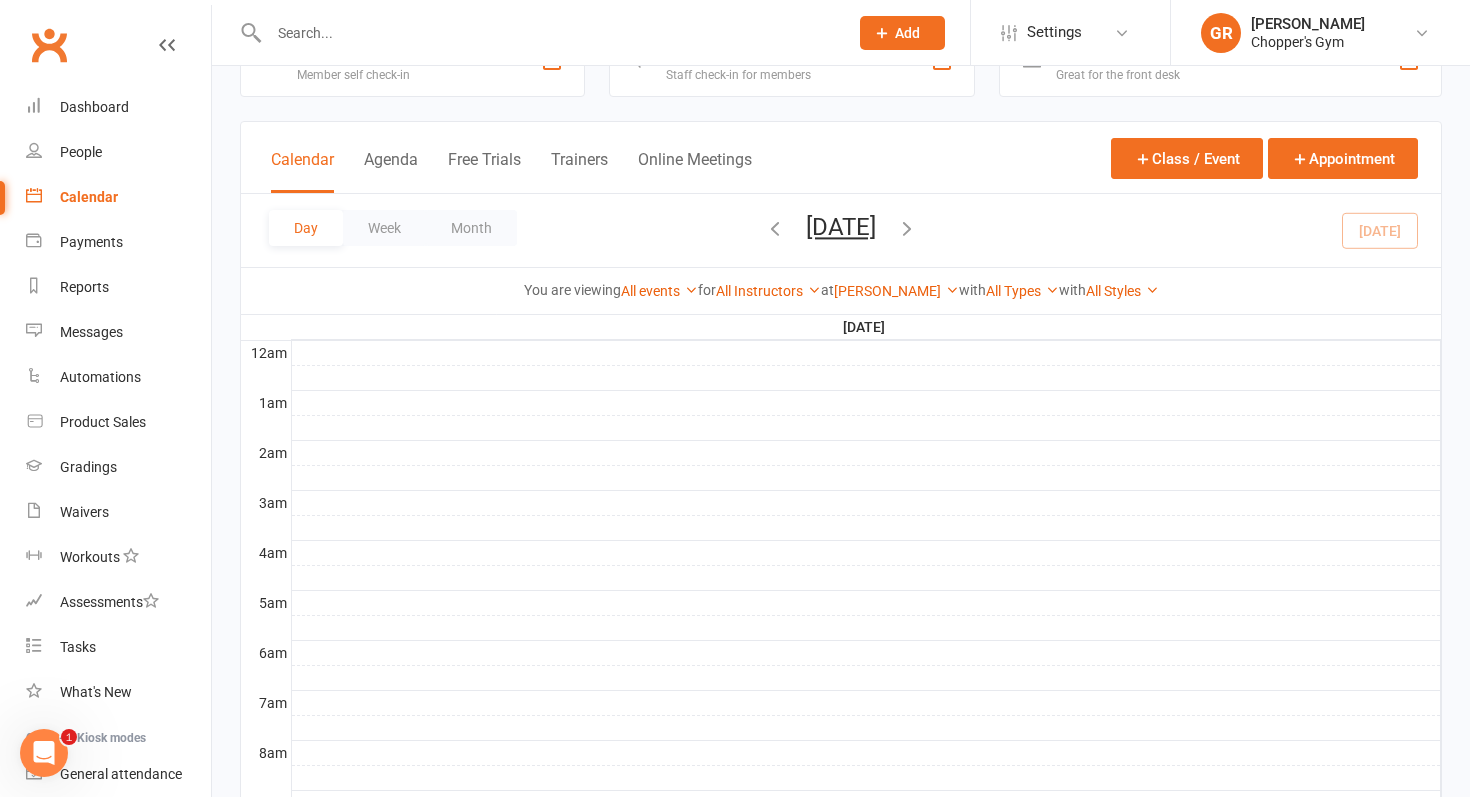 scroll, scrollTop: 72, scrollLeft: 0, axis: vertical 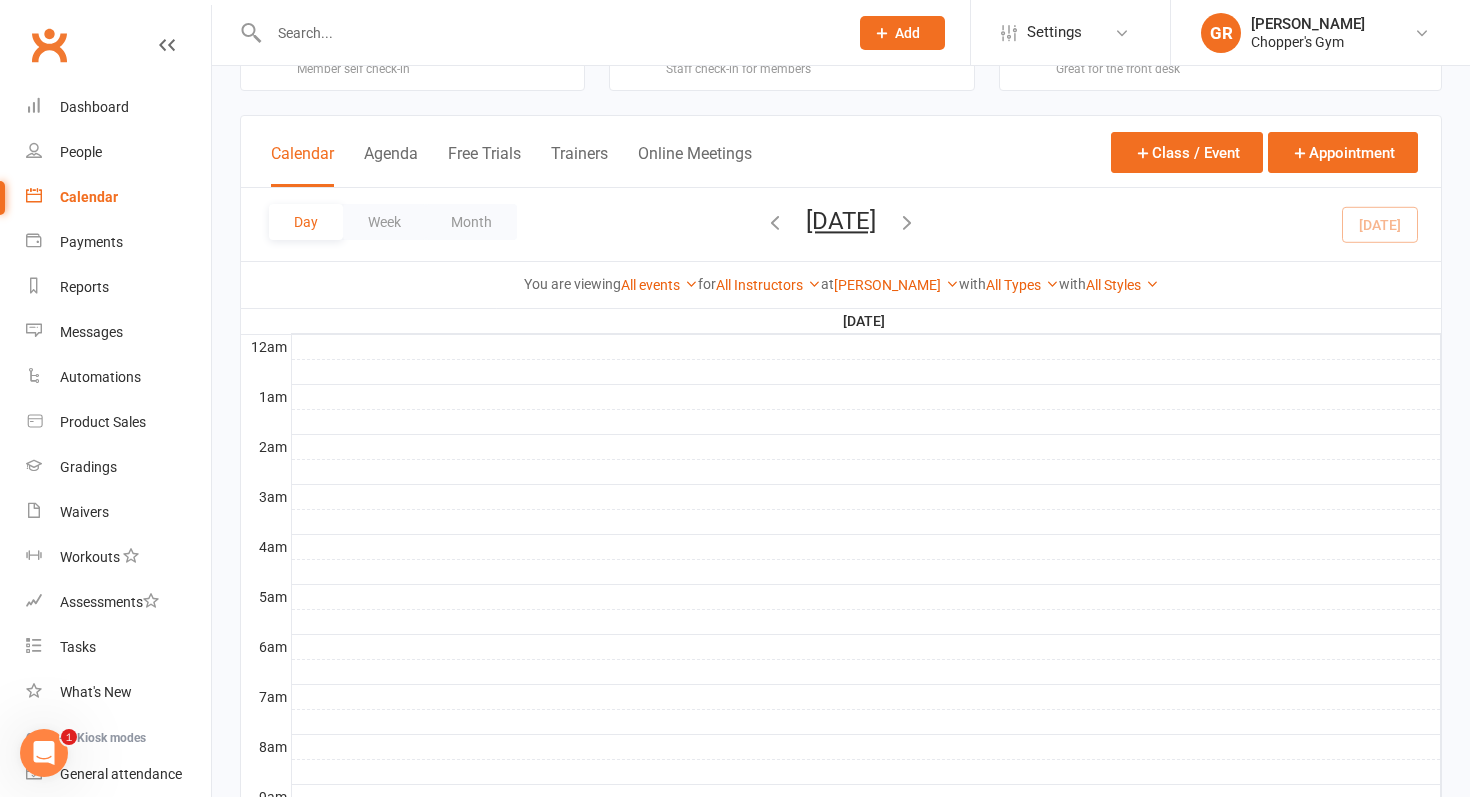 click at bounding box center (907, 222) 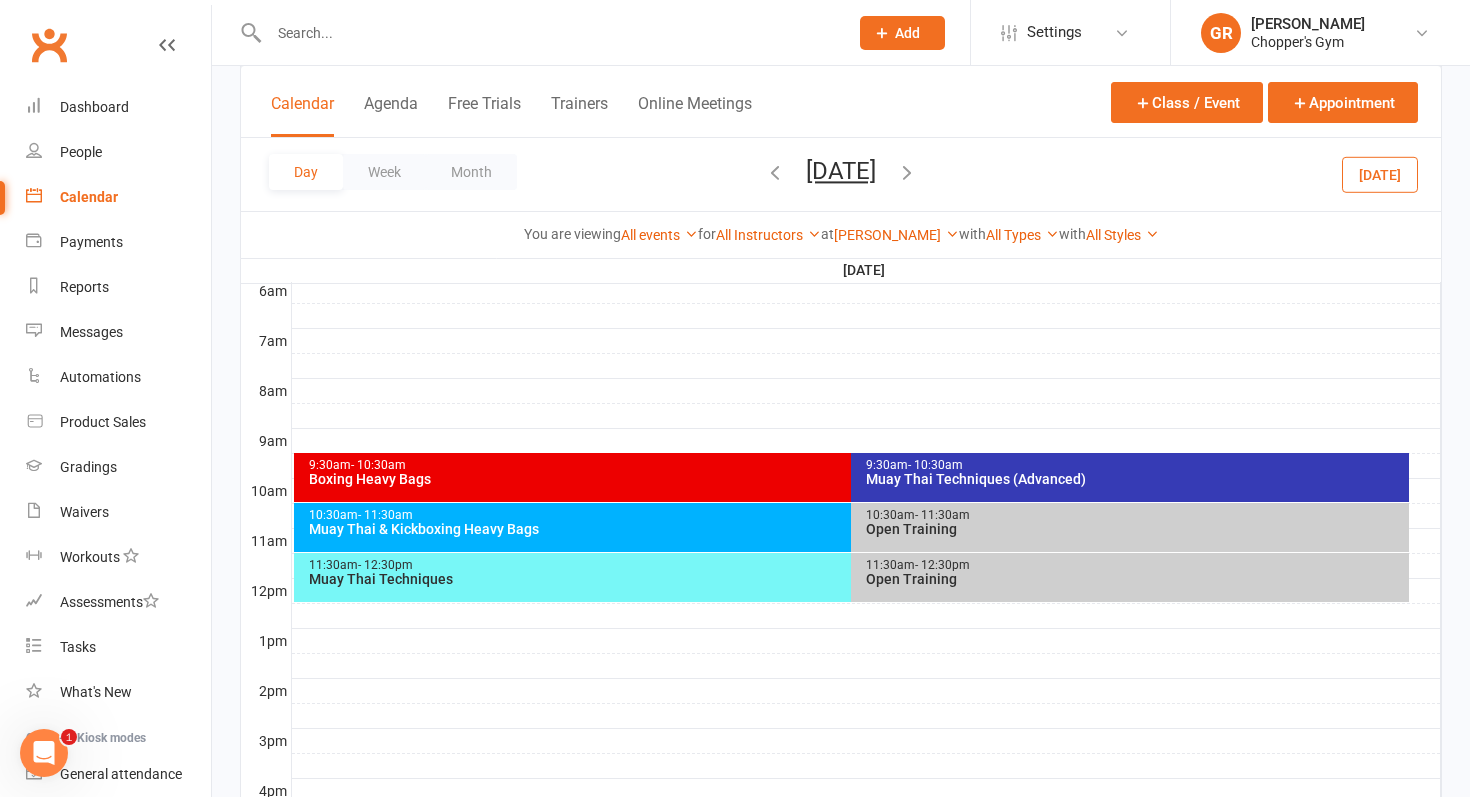 scroll, scrollTop: 434, scrollLeft: 0, axis: vertical 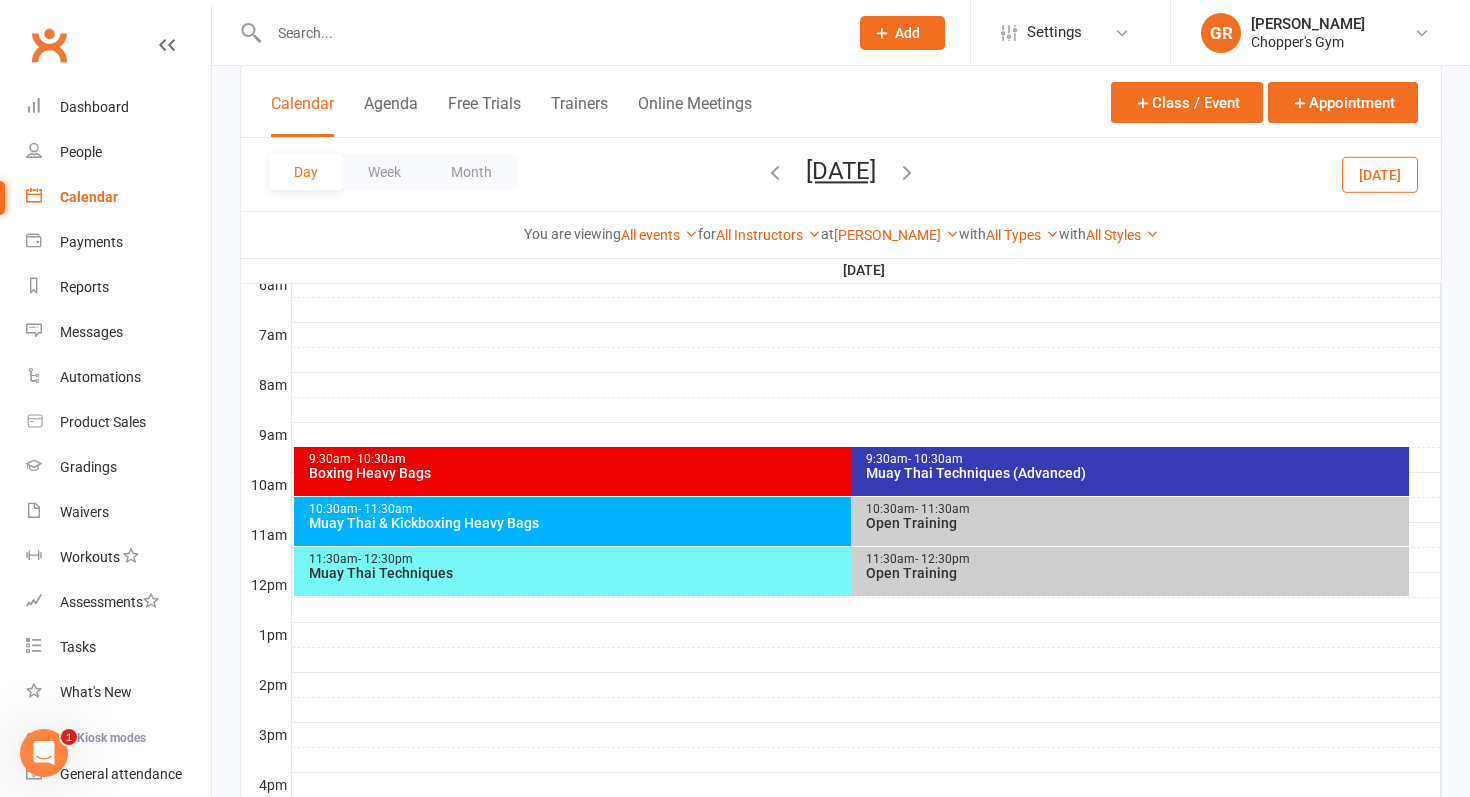 click on "9:30am  - 10:30am" at bounding box center (847, 459) 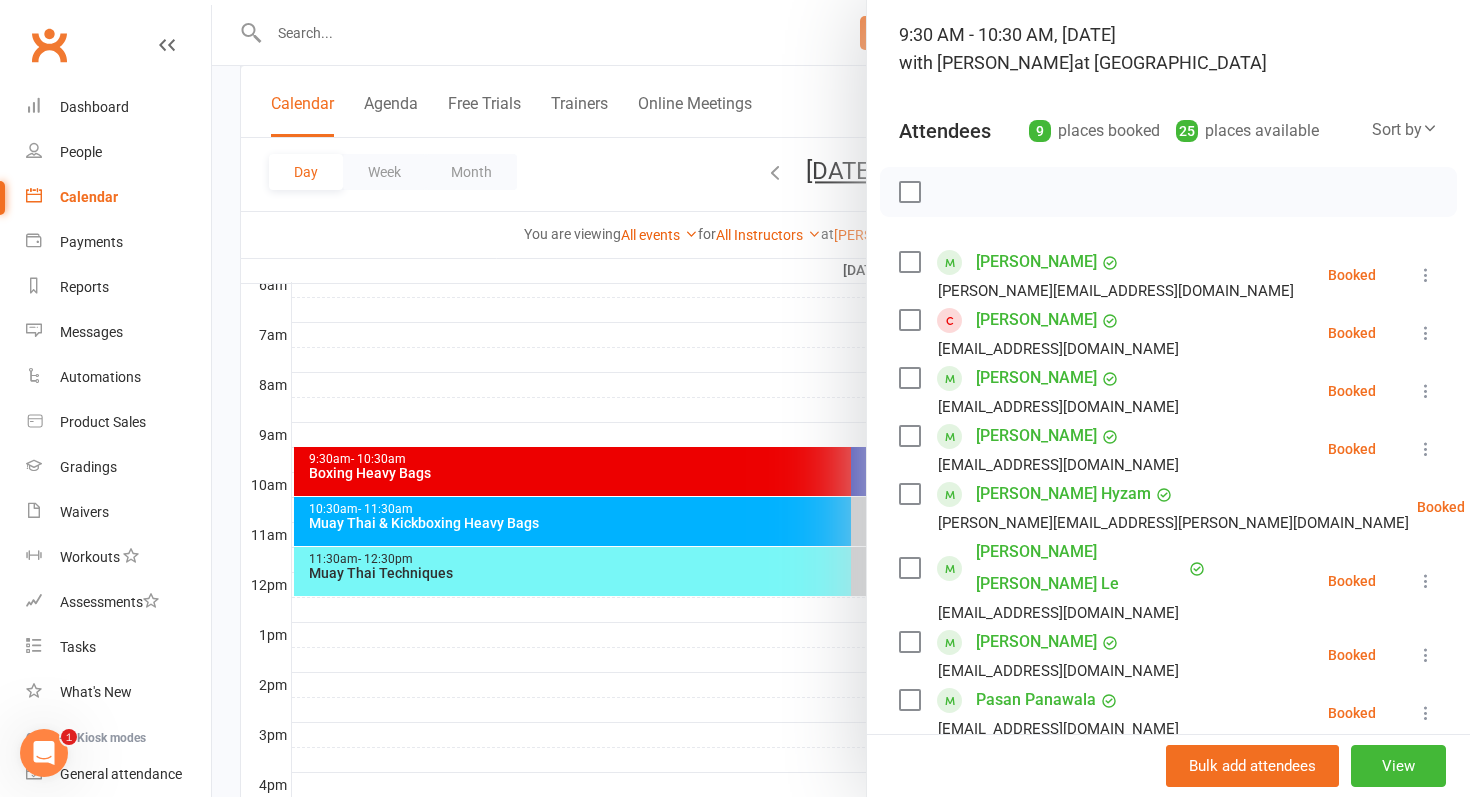 scroll, scrollTop: 149, scrollLeft: 0, axis: vertical 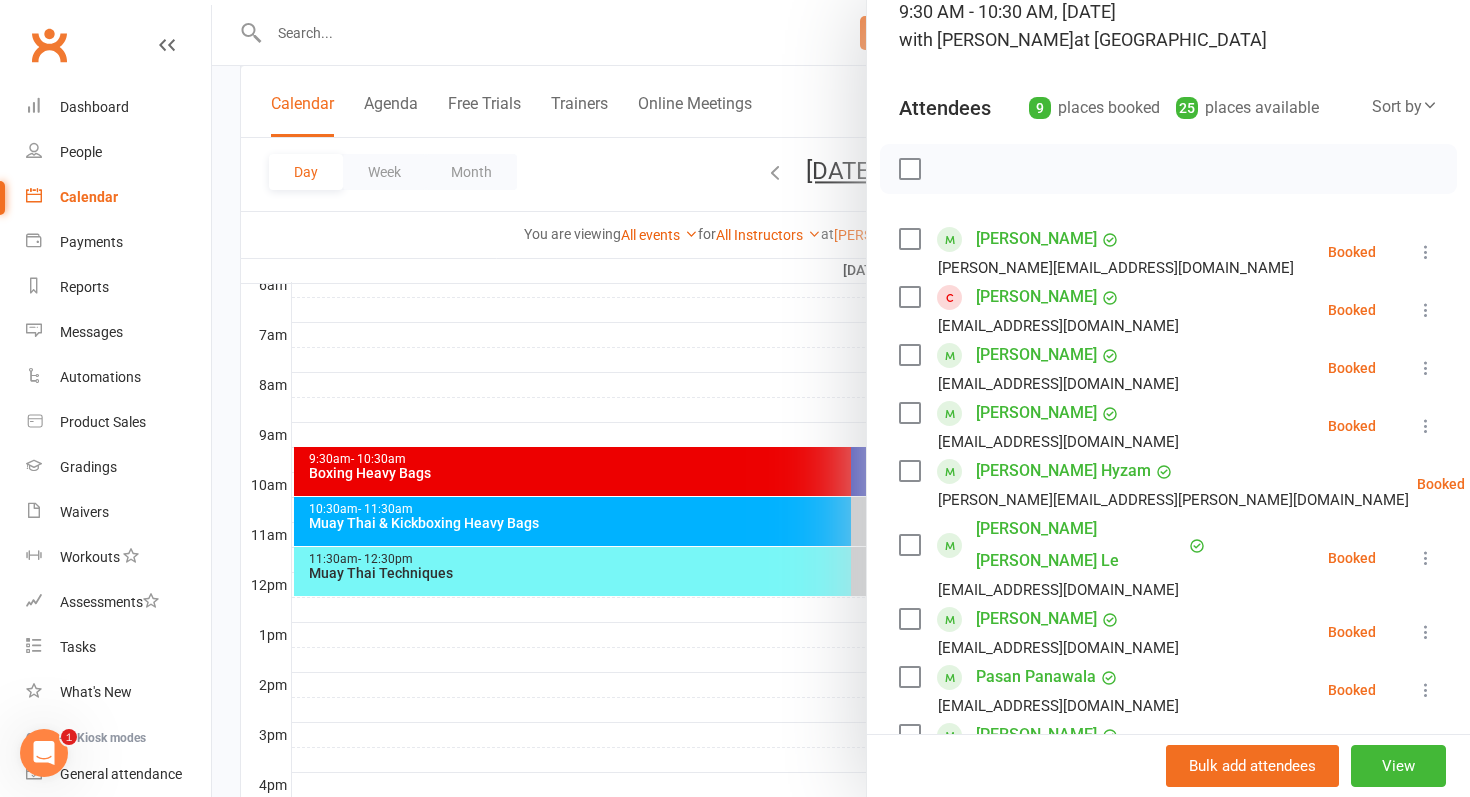 click at bounding box center (841, 398) 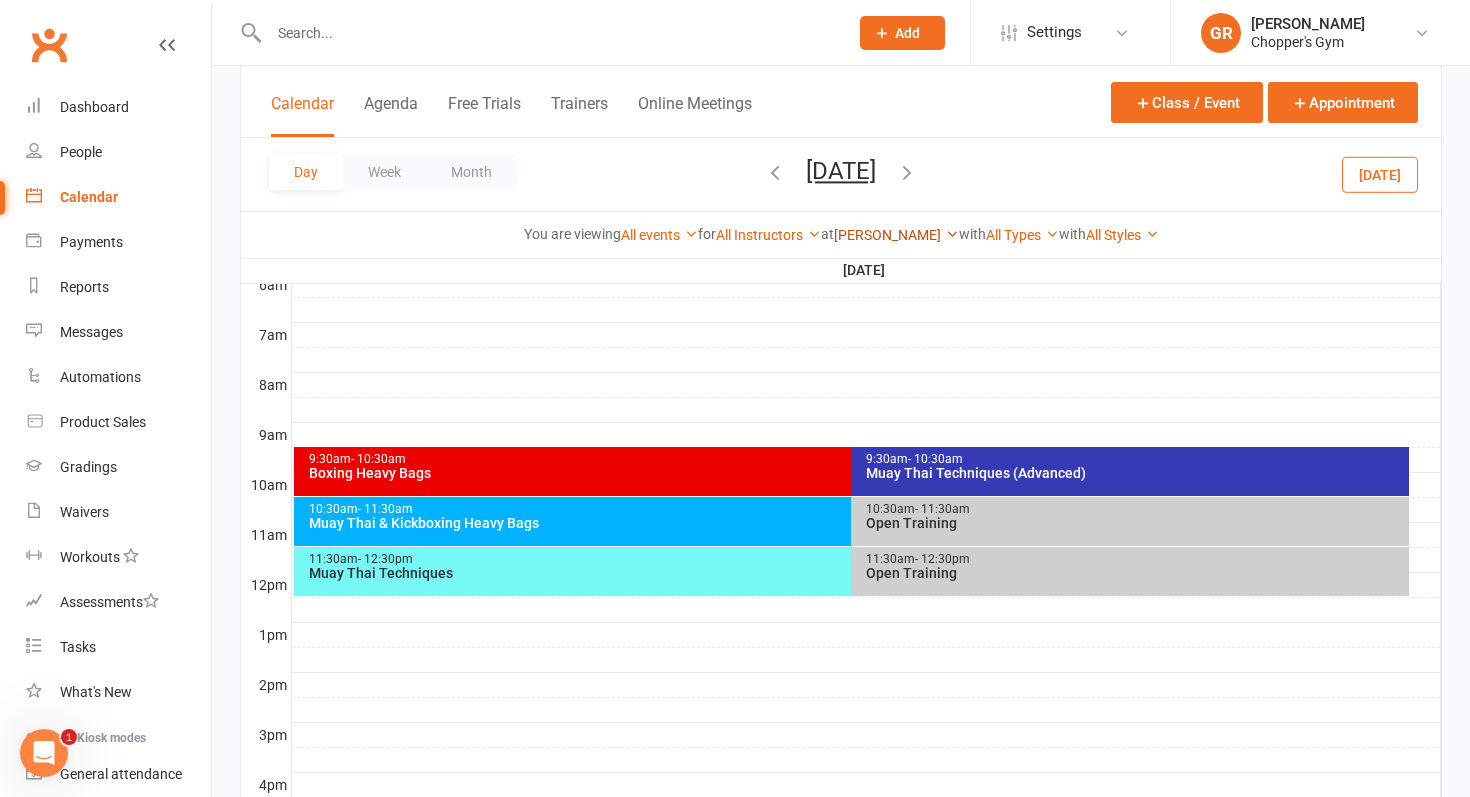 click on "[PERSON_NAME]" at bounding box center (896, 235) 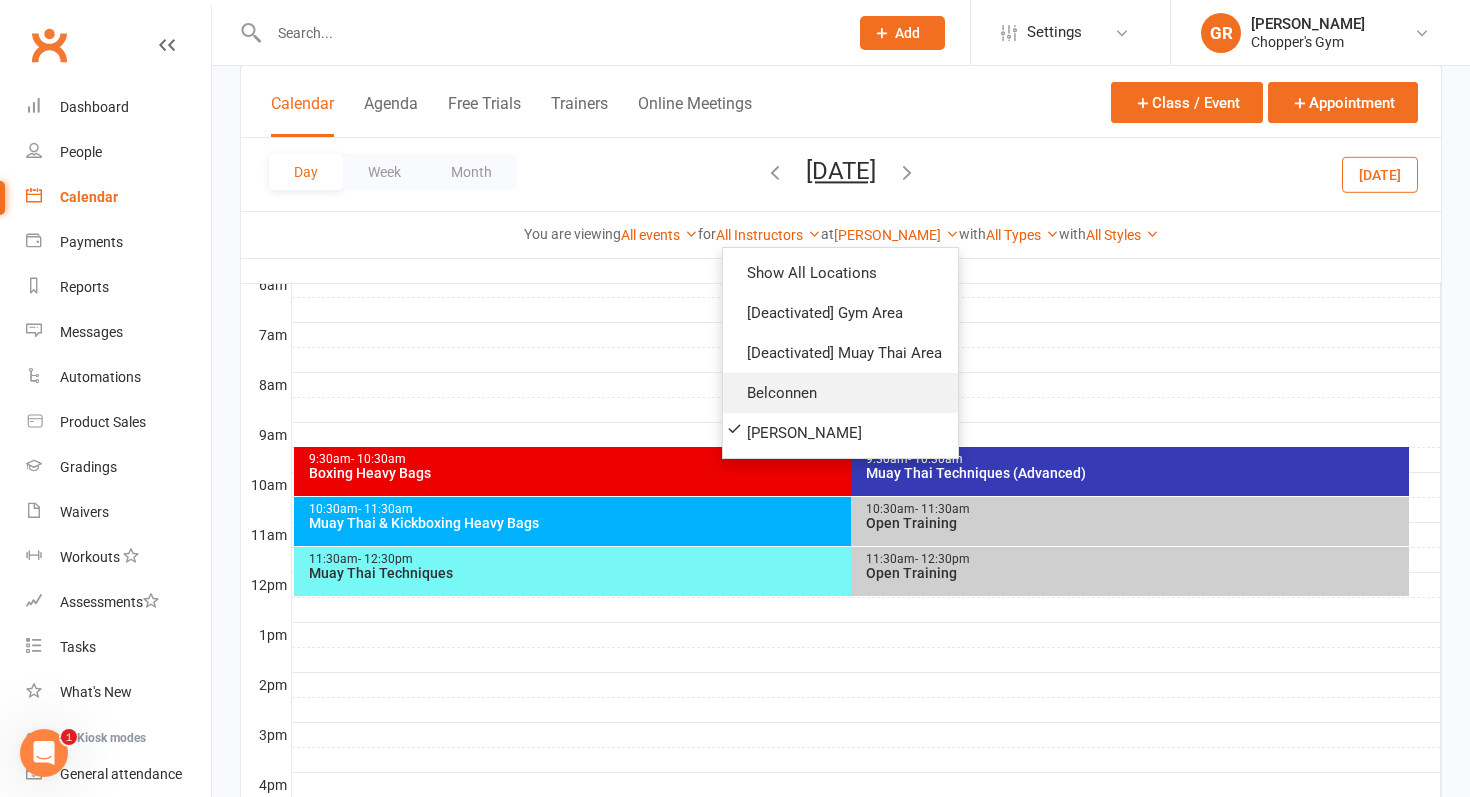 click on "Belconnen" at bounding box center (840, 393) 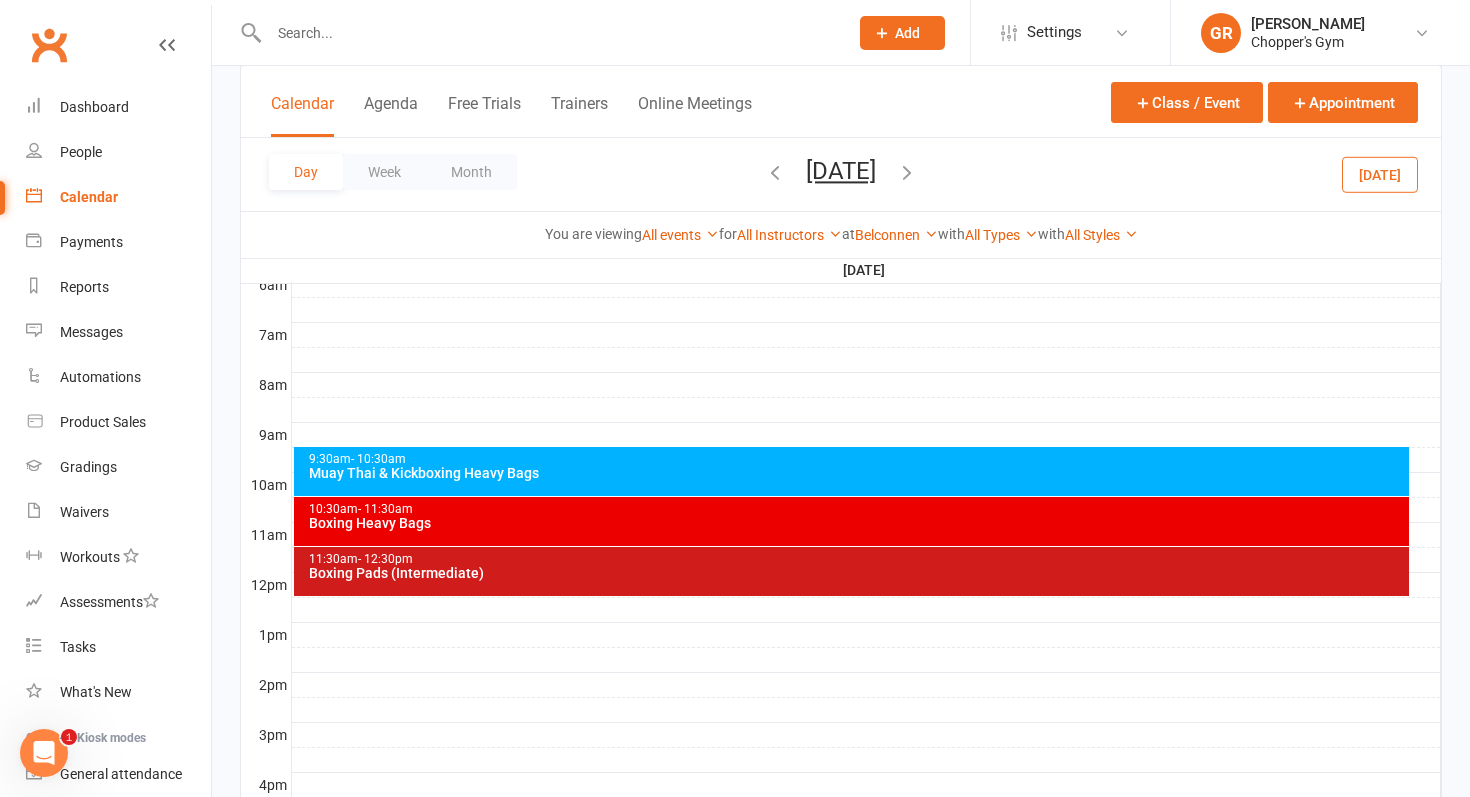 click on "9:30am  - 10:30am Muay Thai & Kickboxing Heavy Bags" at bounding box center (852, 471) 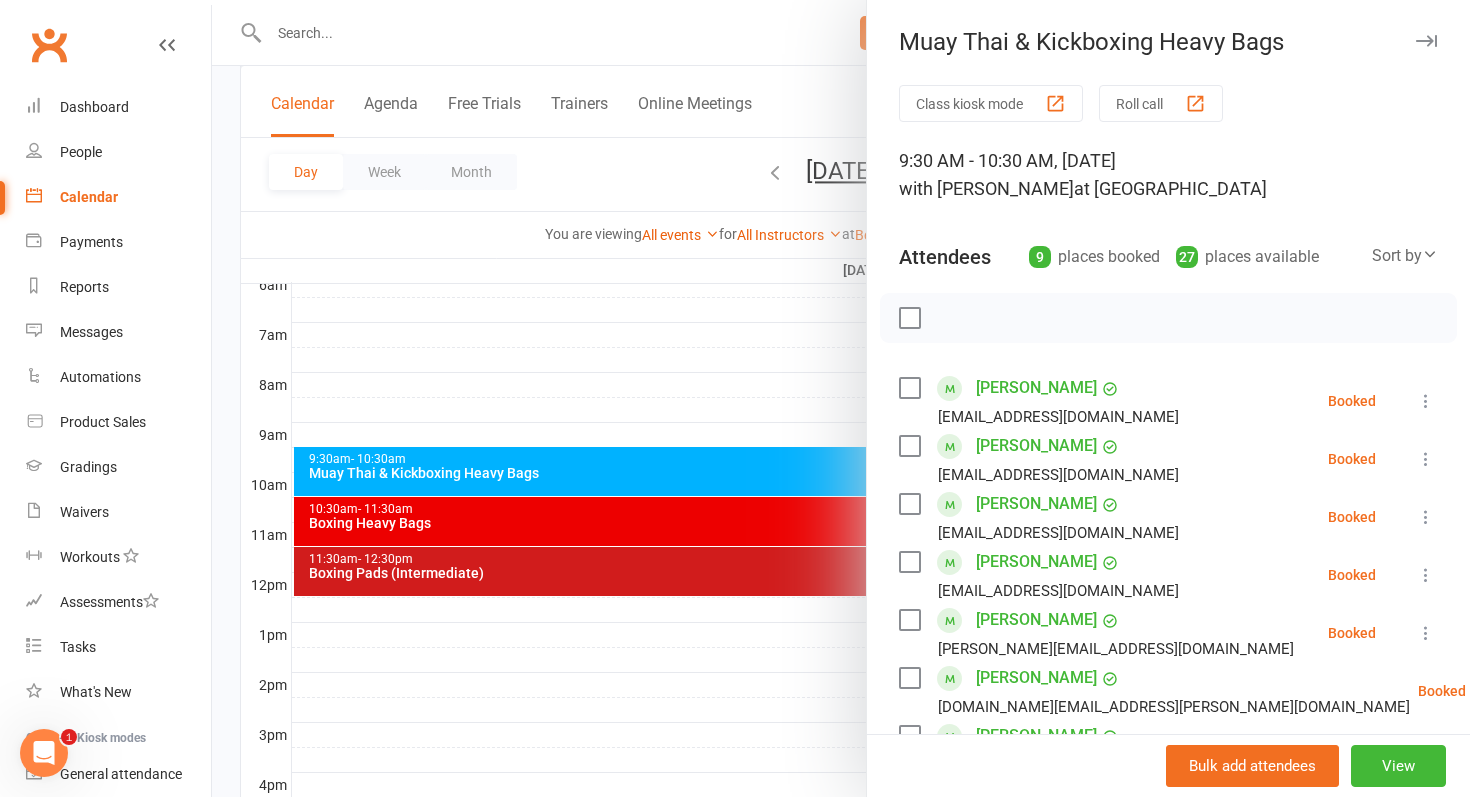 click on "Class kiosk mode  Roll call  9:30 AM - 10:30 AM, Saturday, July, 12, 2025 with Gareth Rees  at  Belconnen  Attendees  9  places booked 27  places available Sort by  Last name  First name  Booking created    Jessica Baird  jessicabaird76@gmail.com Booked More info  Remove  Check in  Mark absent  Send message  Enable recurring bookings  All bookings for series    Jack Doble  jackdoble1997@outlook.com Booked More info  Remove  Check in  Mark absent  Send message  Enable recurring bookings  All bookings for series    Louis Fletcher  louis.fletcher999@gmail.com Booked More info  Remove  Check in  Mark absent  Send message  Enable recurring bookings  All bookings for series    William Gaynor  wjgaynor2@gmail.com Booked More info  Remove  Check in  Mark absent  Send message  Enable recurring bookings  All bookings for series    Patrick Hourigan  p.hourigan@live.com.au Booked More info  Remove  Check in  Mark absent  Send message  Enable recurring bookings  All bookings for series    James Luu  azn.james.dj@gmail.com" at bounding box center (1168, 669) 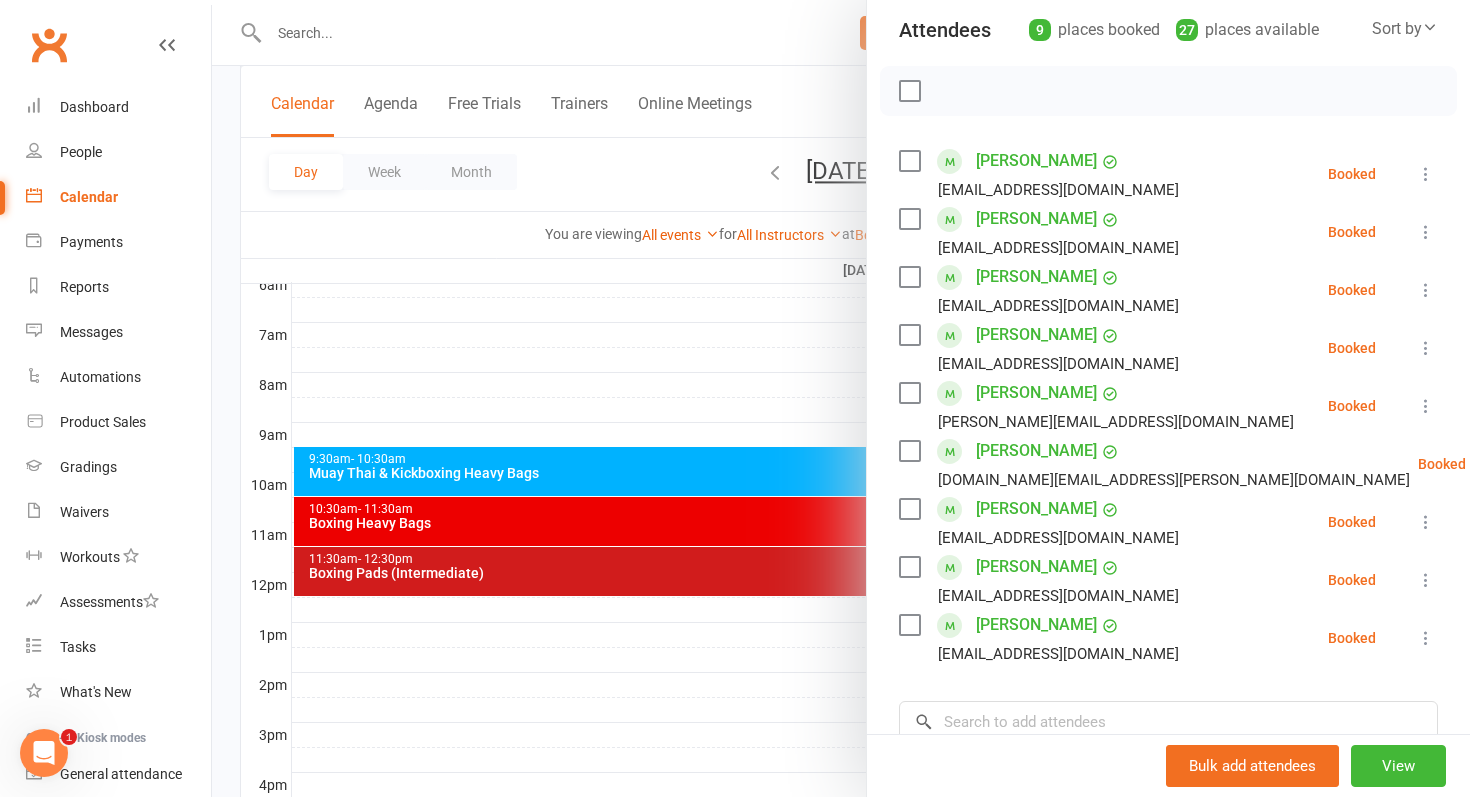 scroll, scrollTop: 231, scrollLeft: 0, axis: vertical 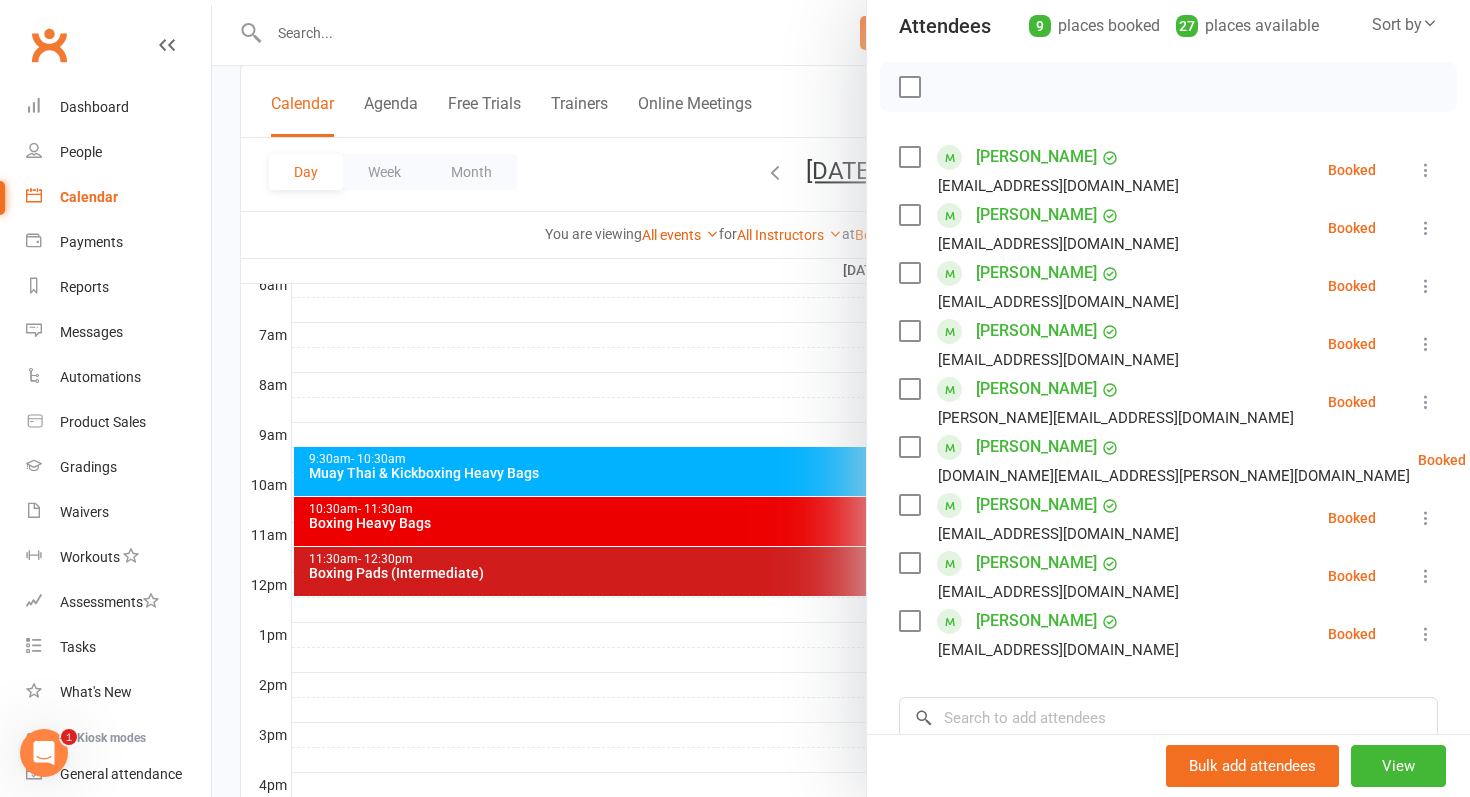 click at bounding box center (841, 398) 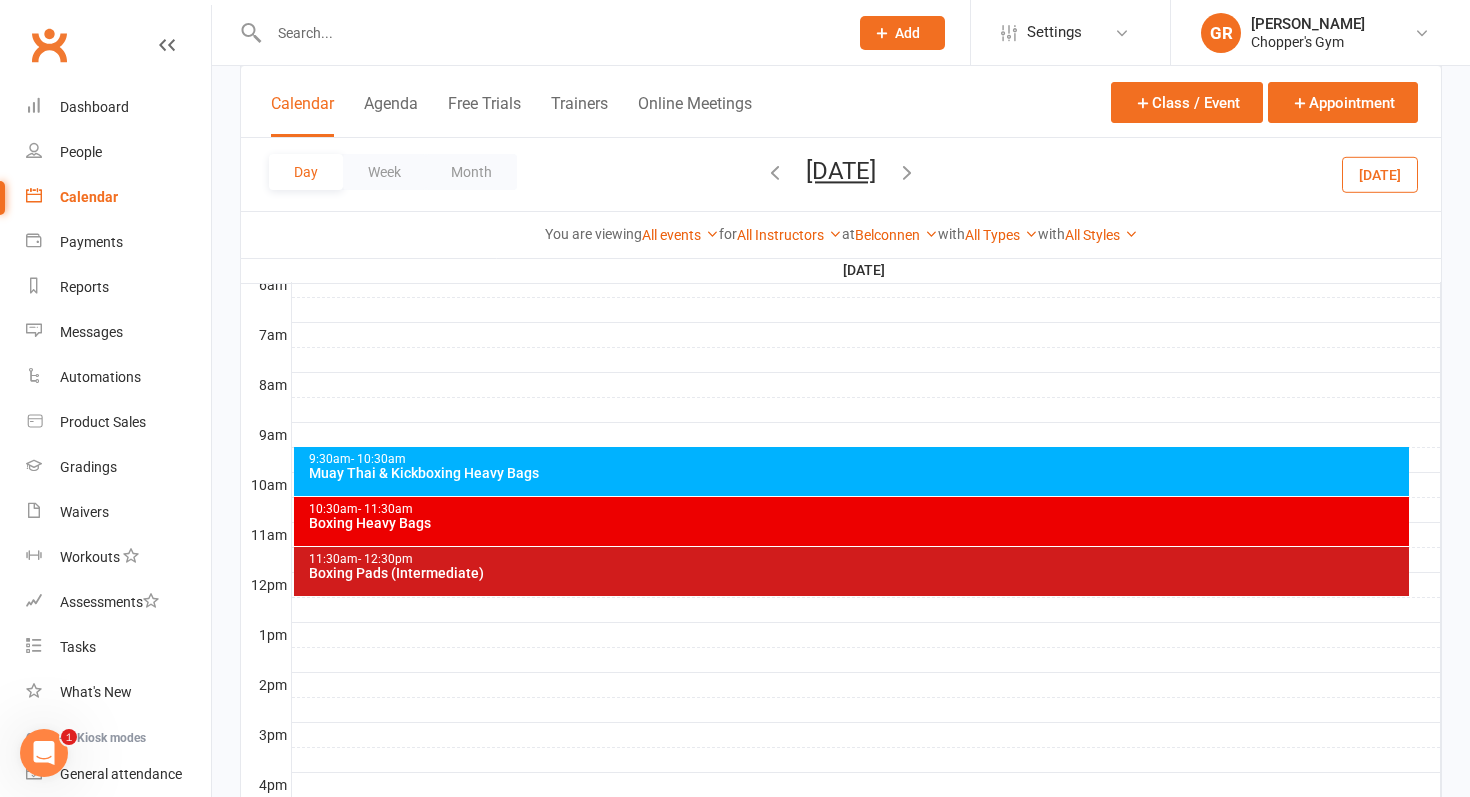 click on "Muay Thai & Kickboxing Heavy Bags" at bounding box center [857, 473] 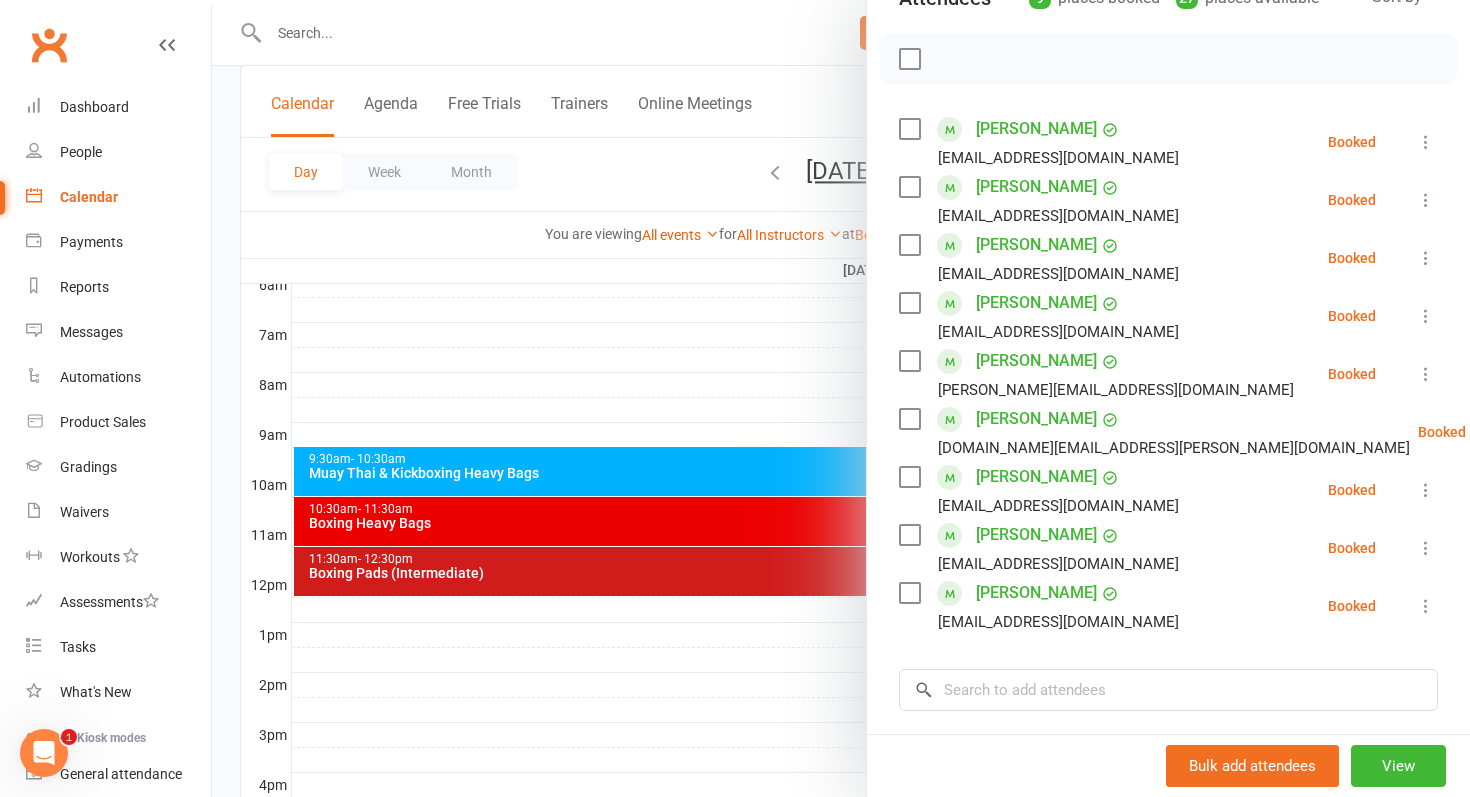 scroll, scrollTop: 296, scrollLeft: 0, axis: vertical 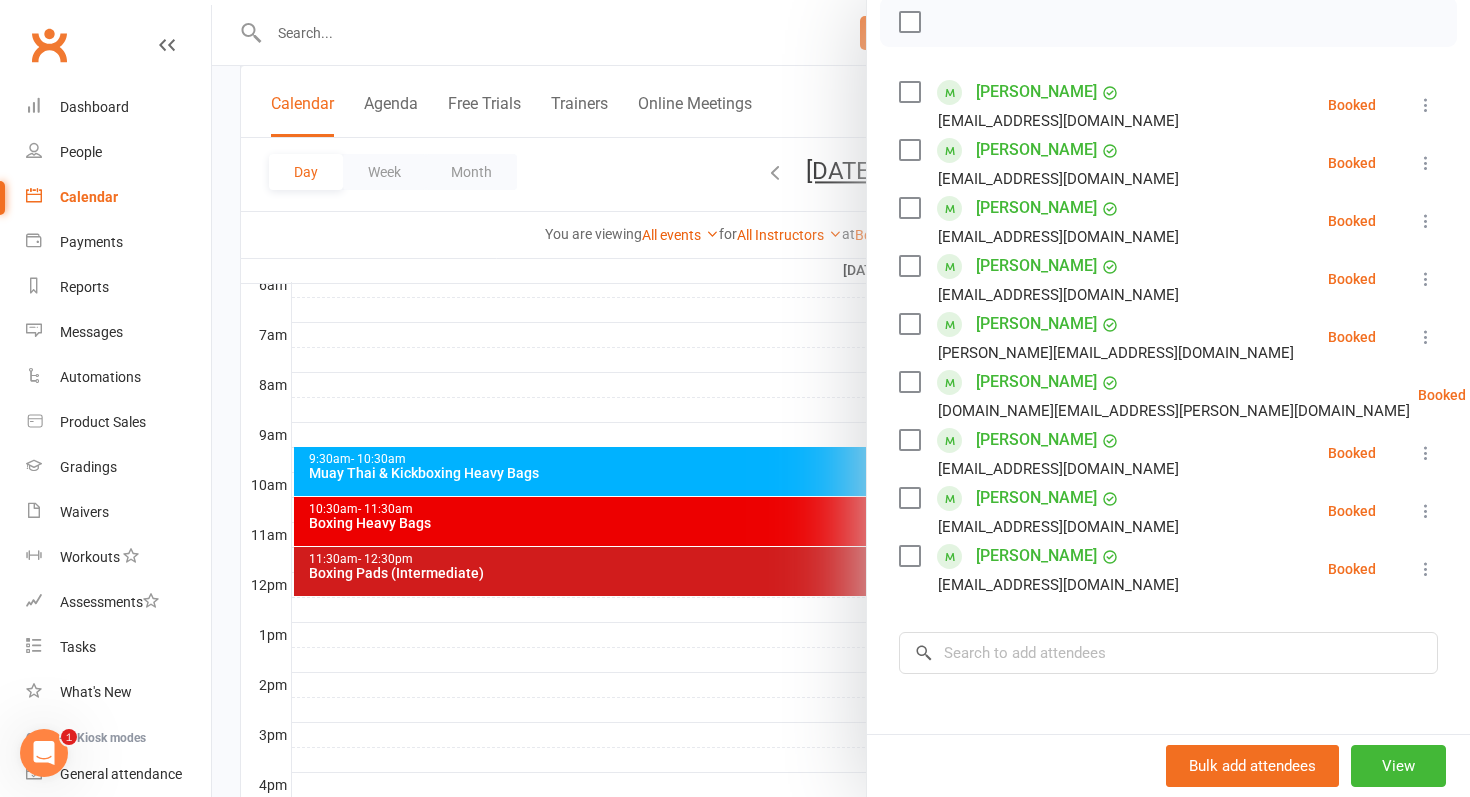 click at bounding box center (841, 398) 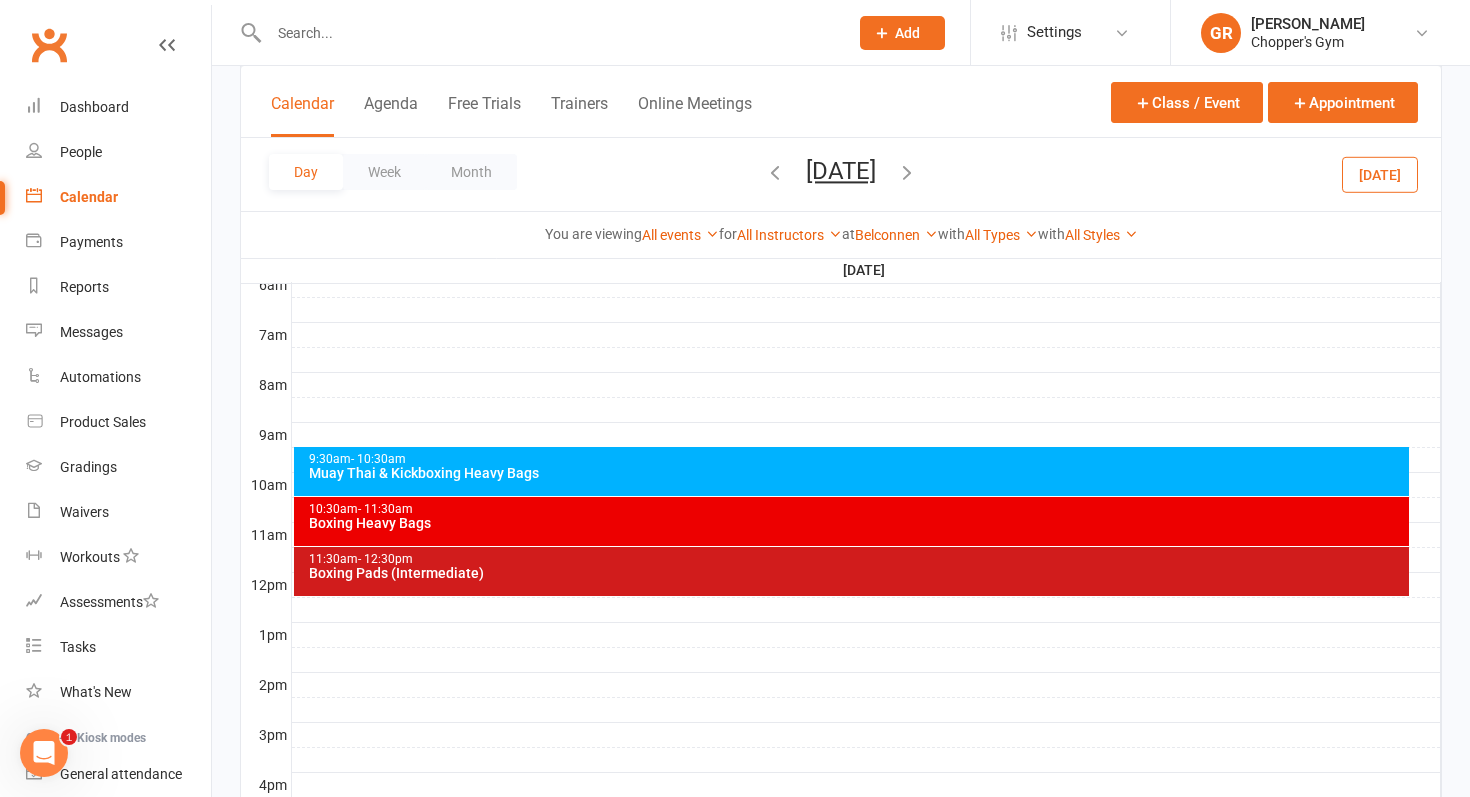 click on "Boxing Heavy Bags" at bounding box center (857, 523) 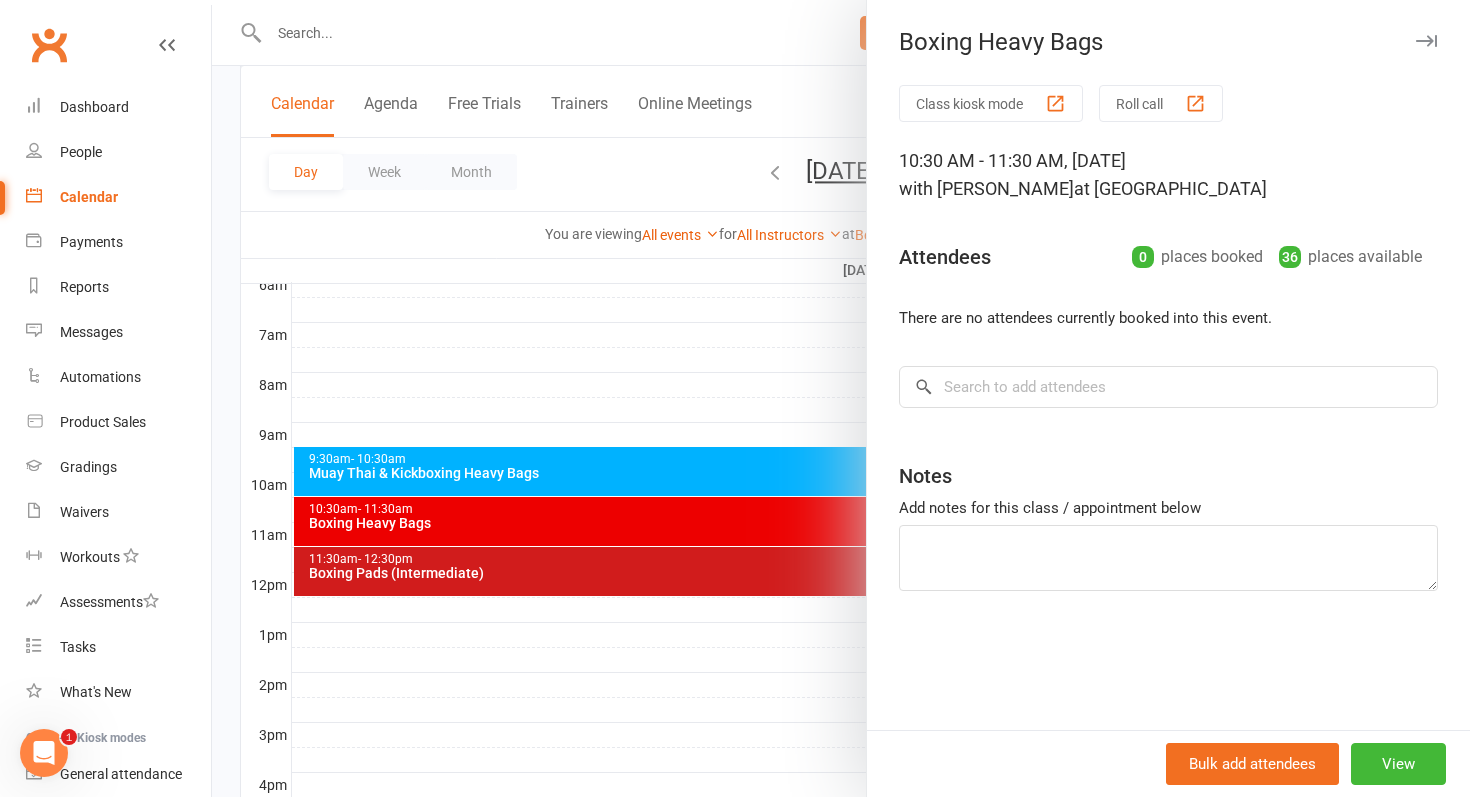 click at bounding box center [841, 398] 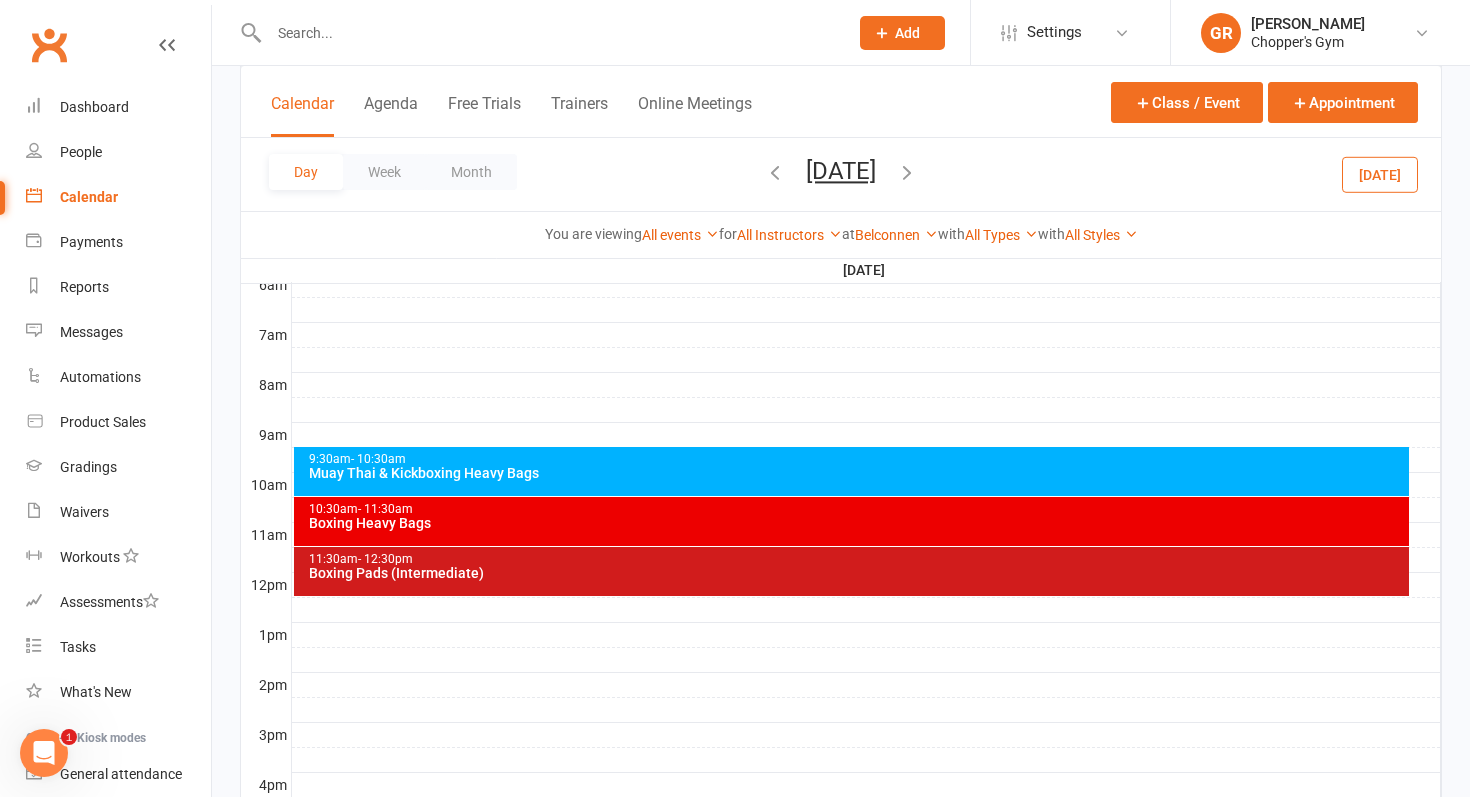 click on "11:30am  - 12:30pm" at bounding box center (857, 559) 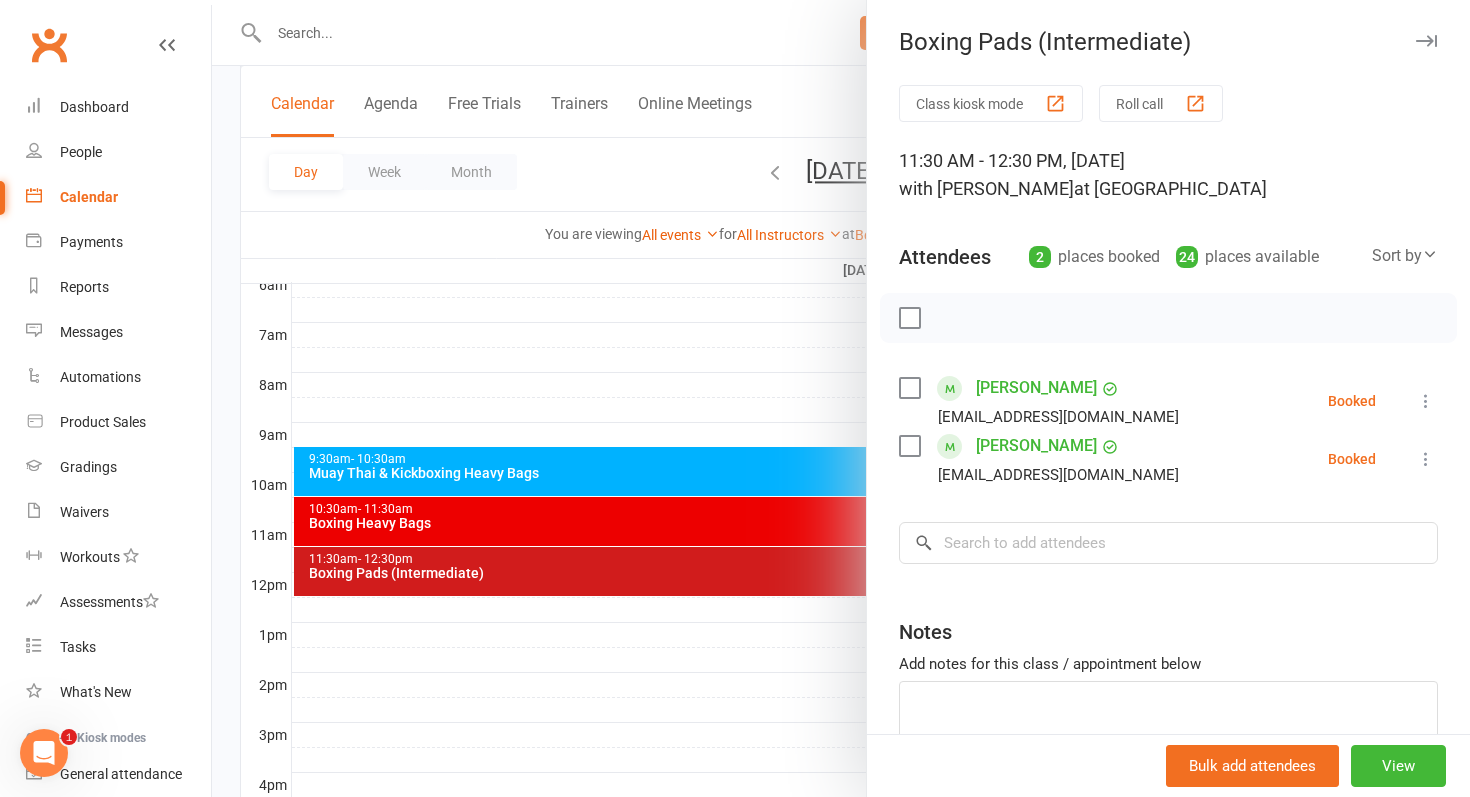 click on "Calendar" at bounding box center (89, 197) 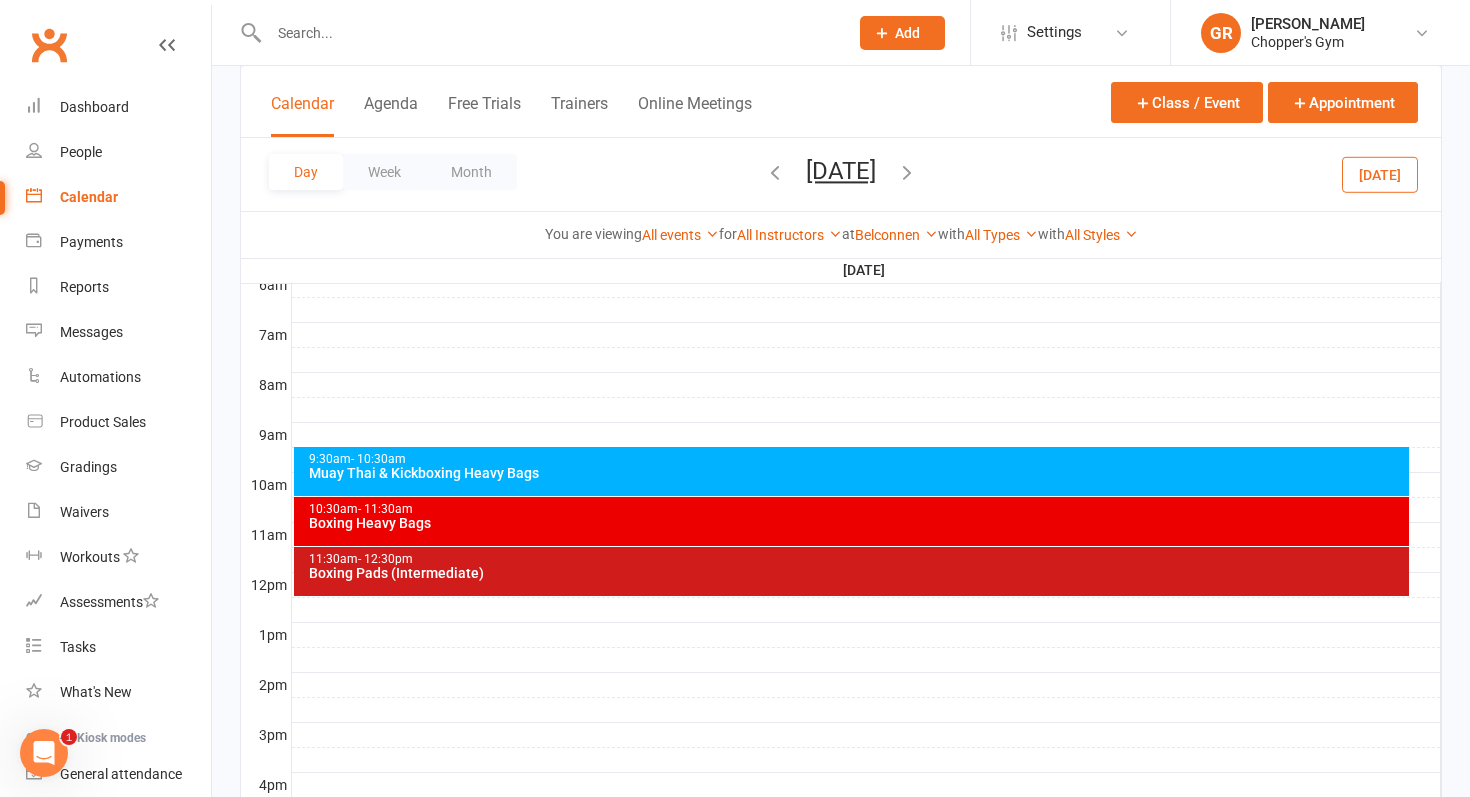 click on "[DATE]" at bounding box center (1380, 174) 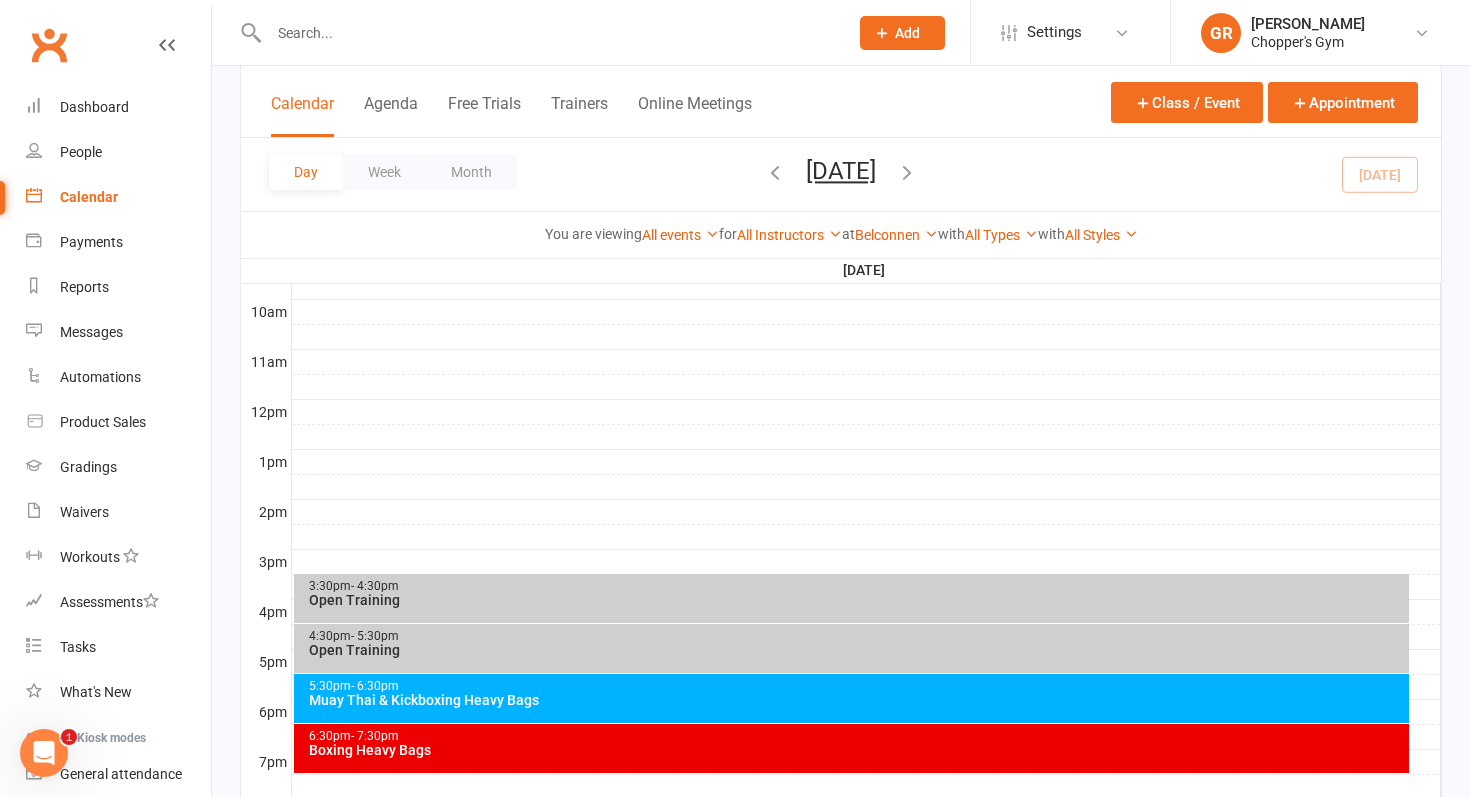 scroll, scrollTop: 867, scrollLeft: 0, axis: vertical 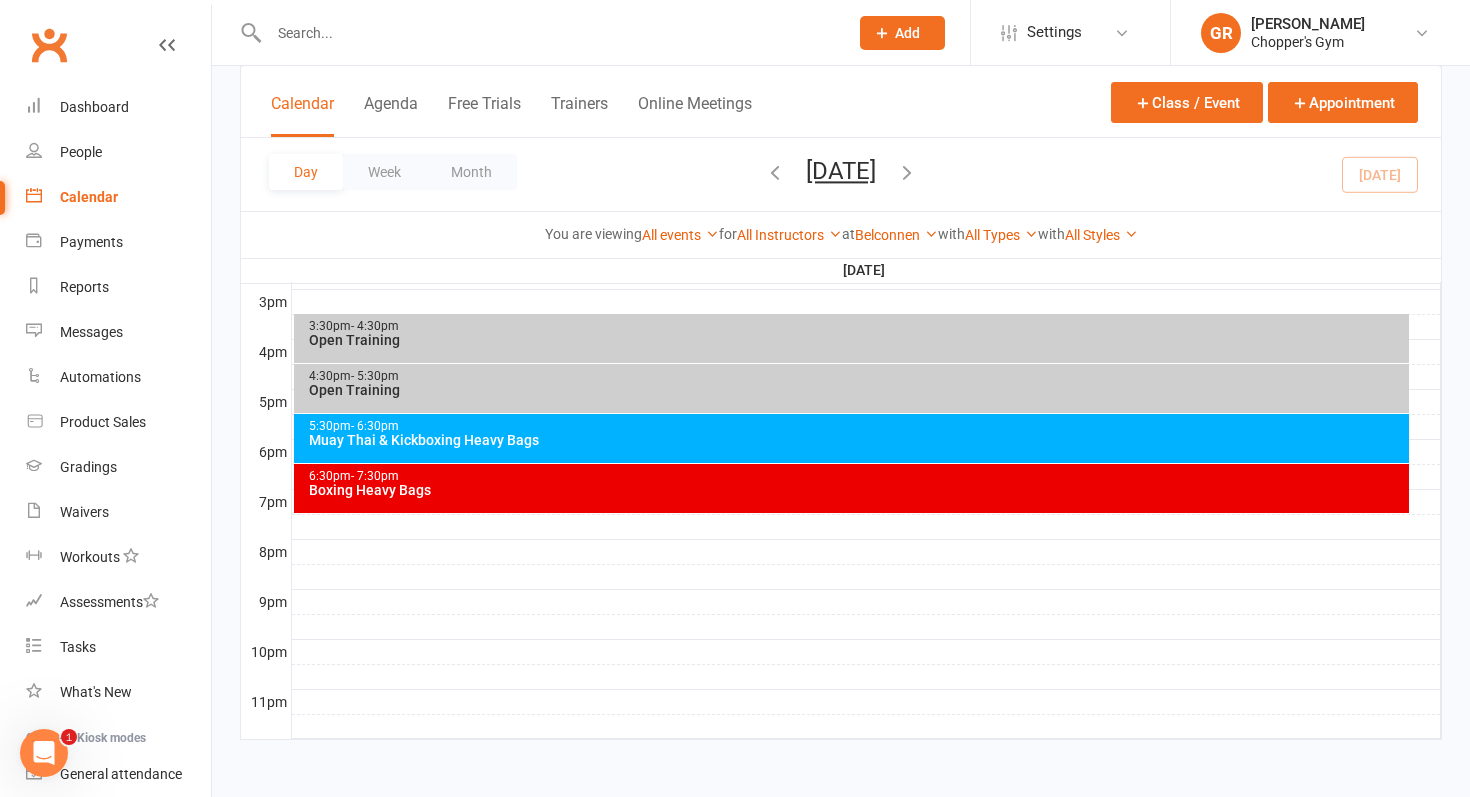 click on "Muay Thai & Kickboxing Heavy Bags" at bounding box center [857, 440] 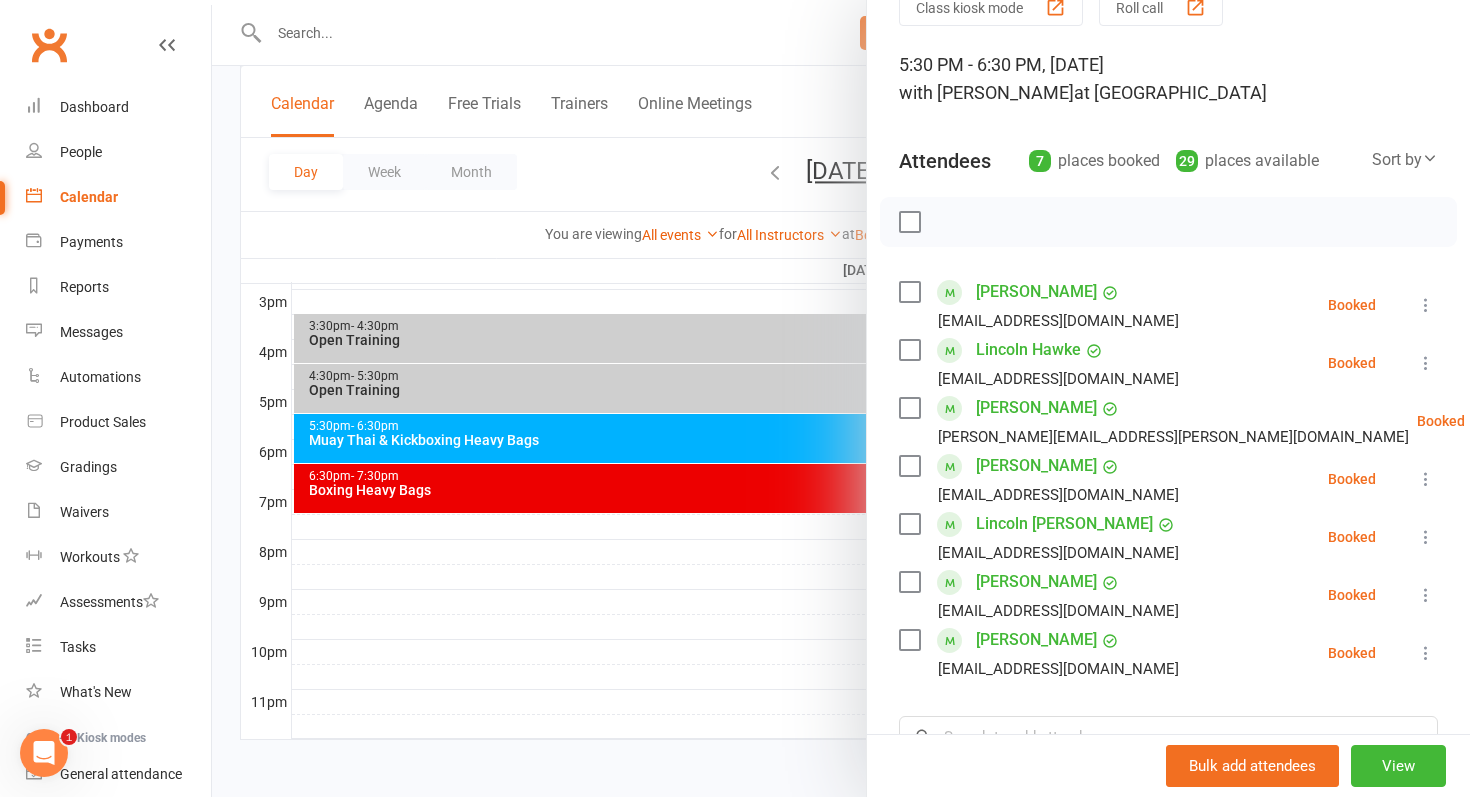 scroll, scrollTop: 150, scrollLeft: 0, axis: vertical 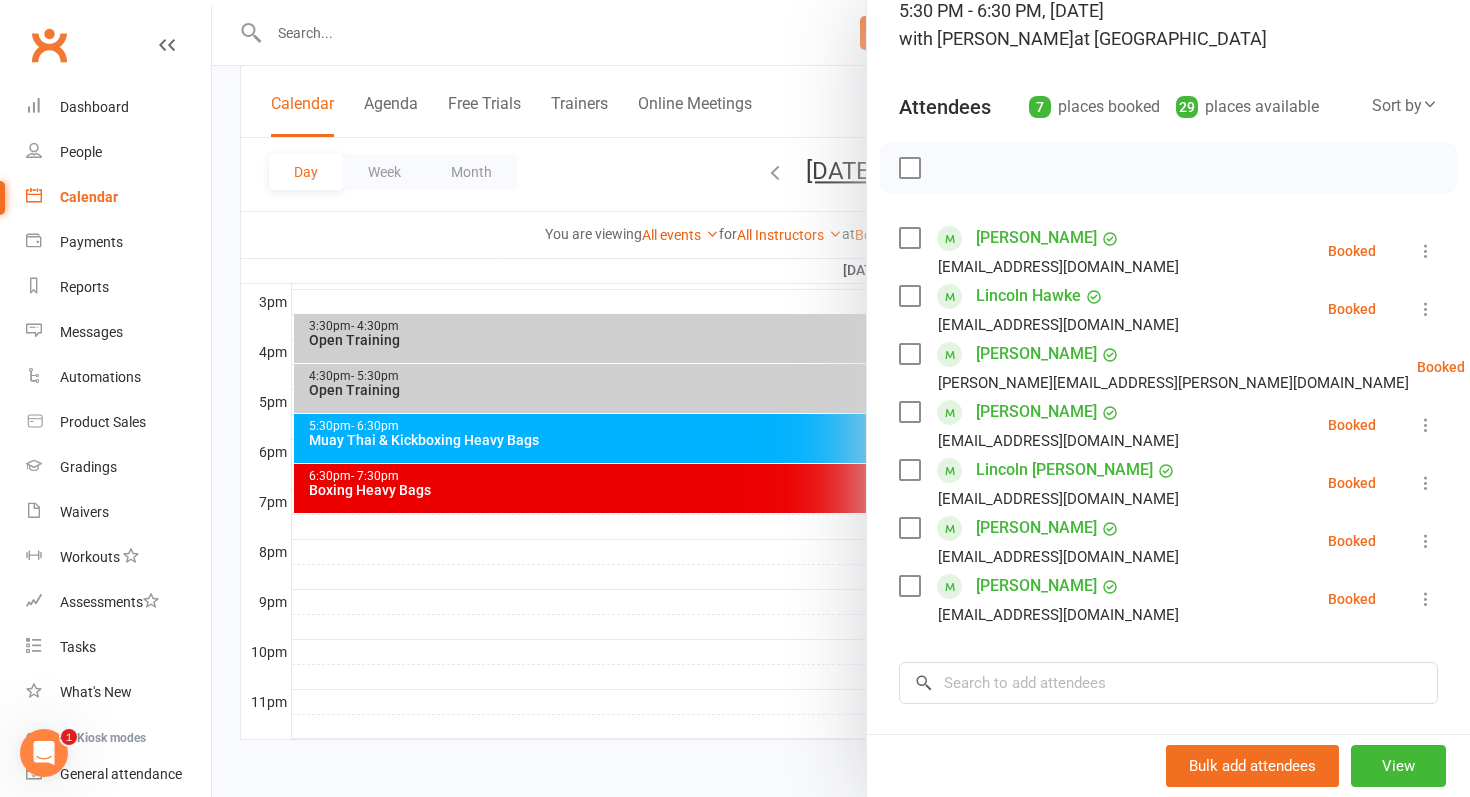 click at bounding box center [841, 398] 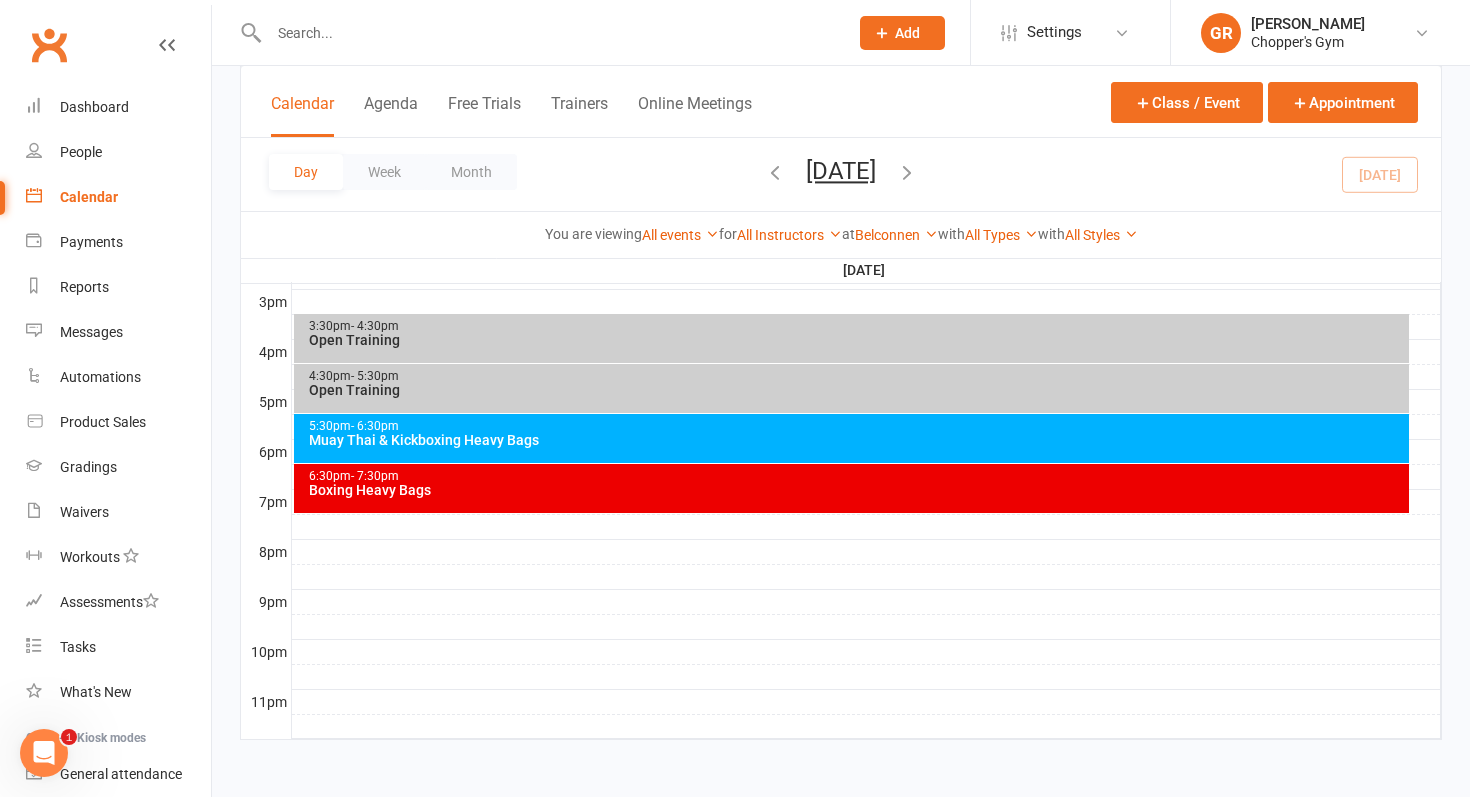 click on "6:30pm  - 7:30pm Boxing Heavy Bags" at bounding box center [852, 488] 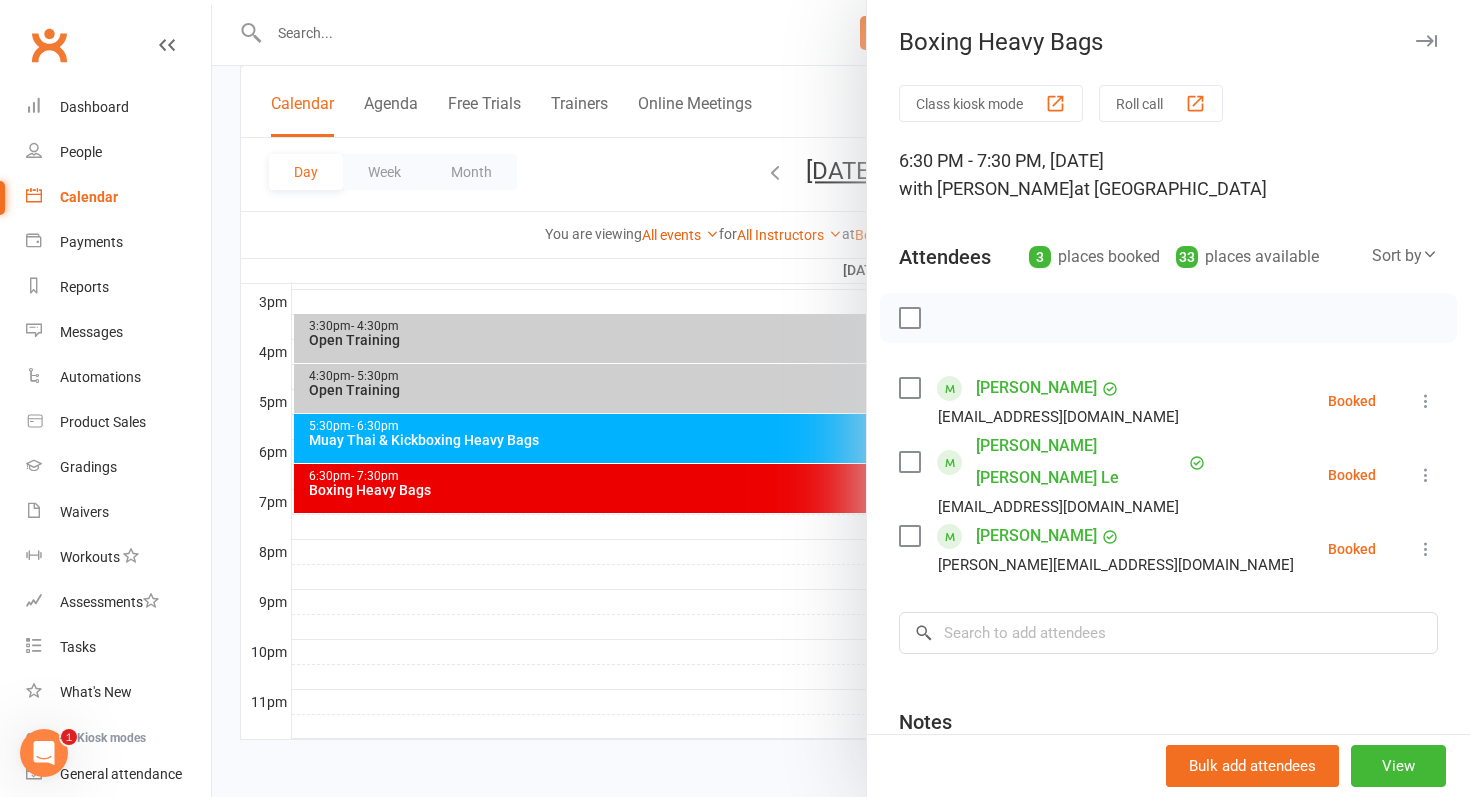 click on "[PERSON_NAME]" at bounding box center [1036, 388] 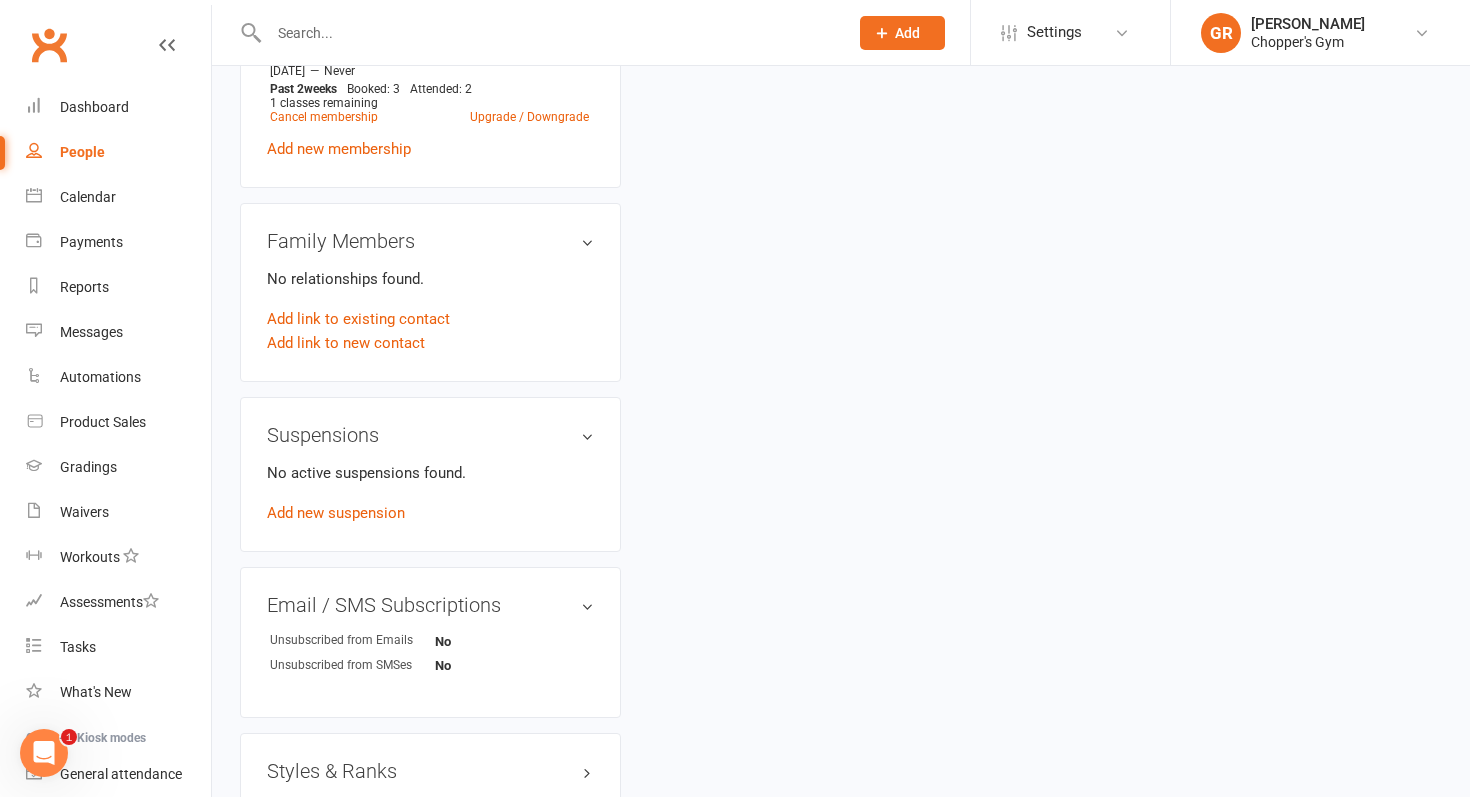 scroll, scrollTop: 0, scrollLeft: 0, axis: both 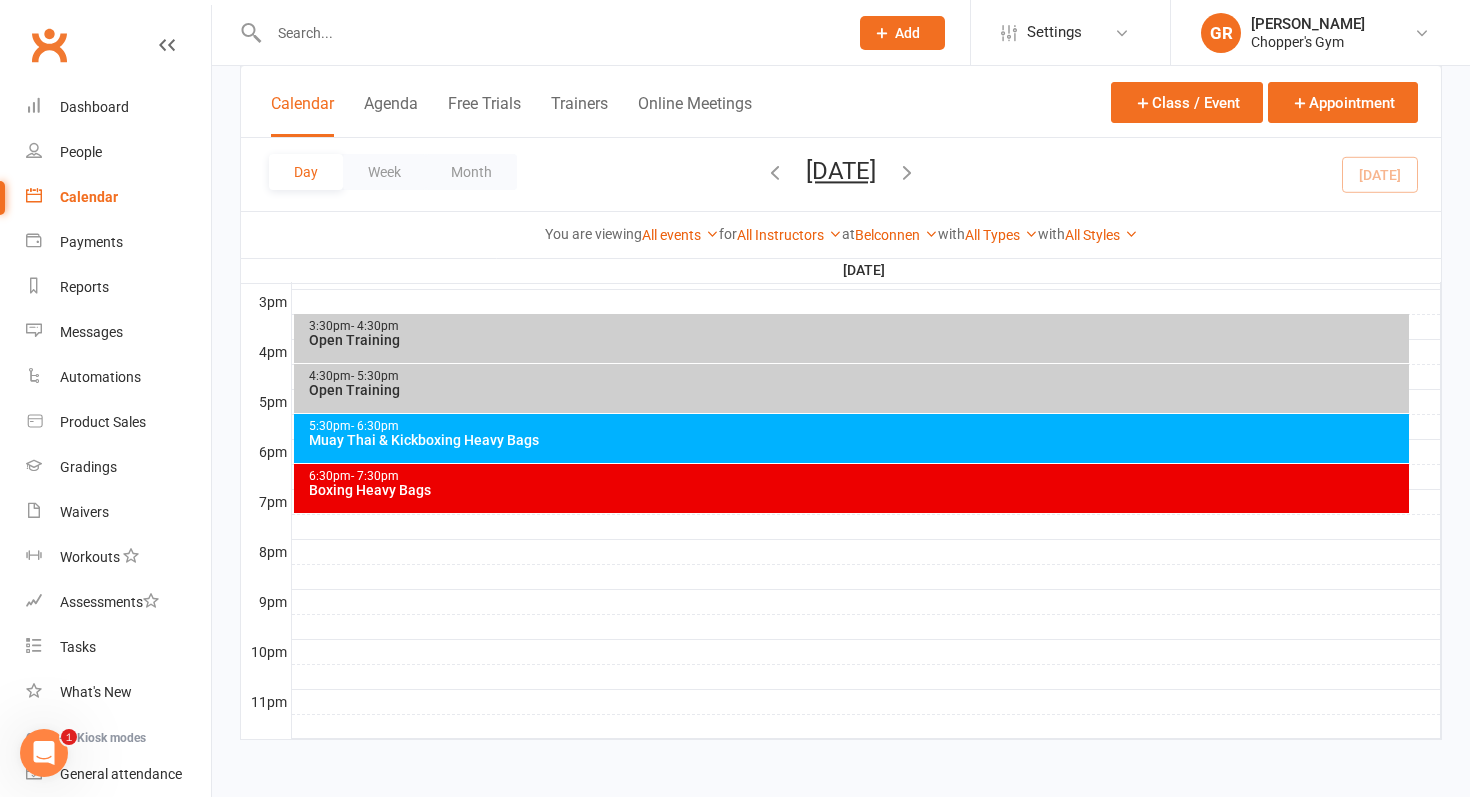 click on "Open Training" at bounding box center [857, 340] 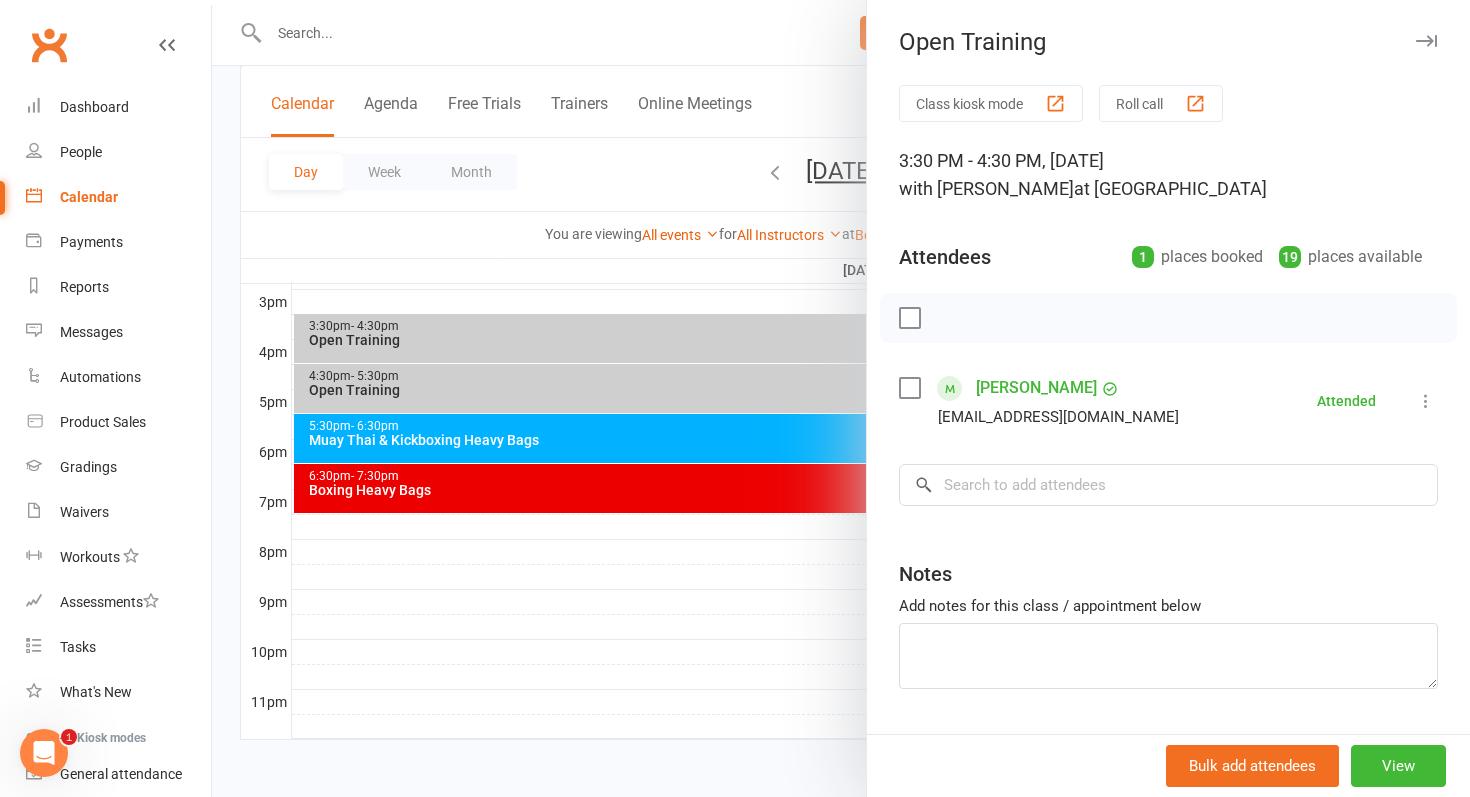 click at bounding box center [841, 398] 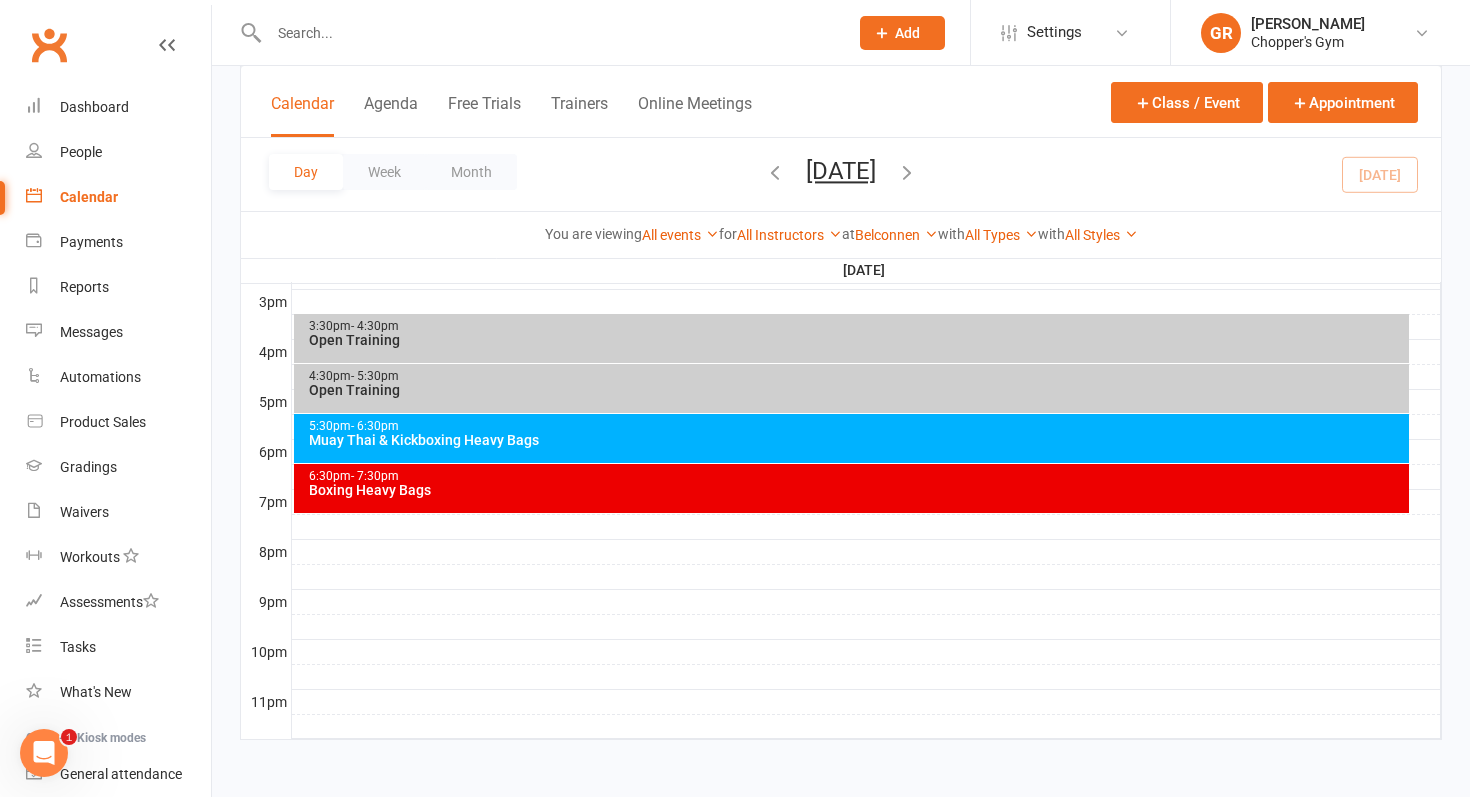 click at bounding box center [841, 398] 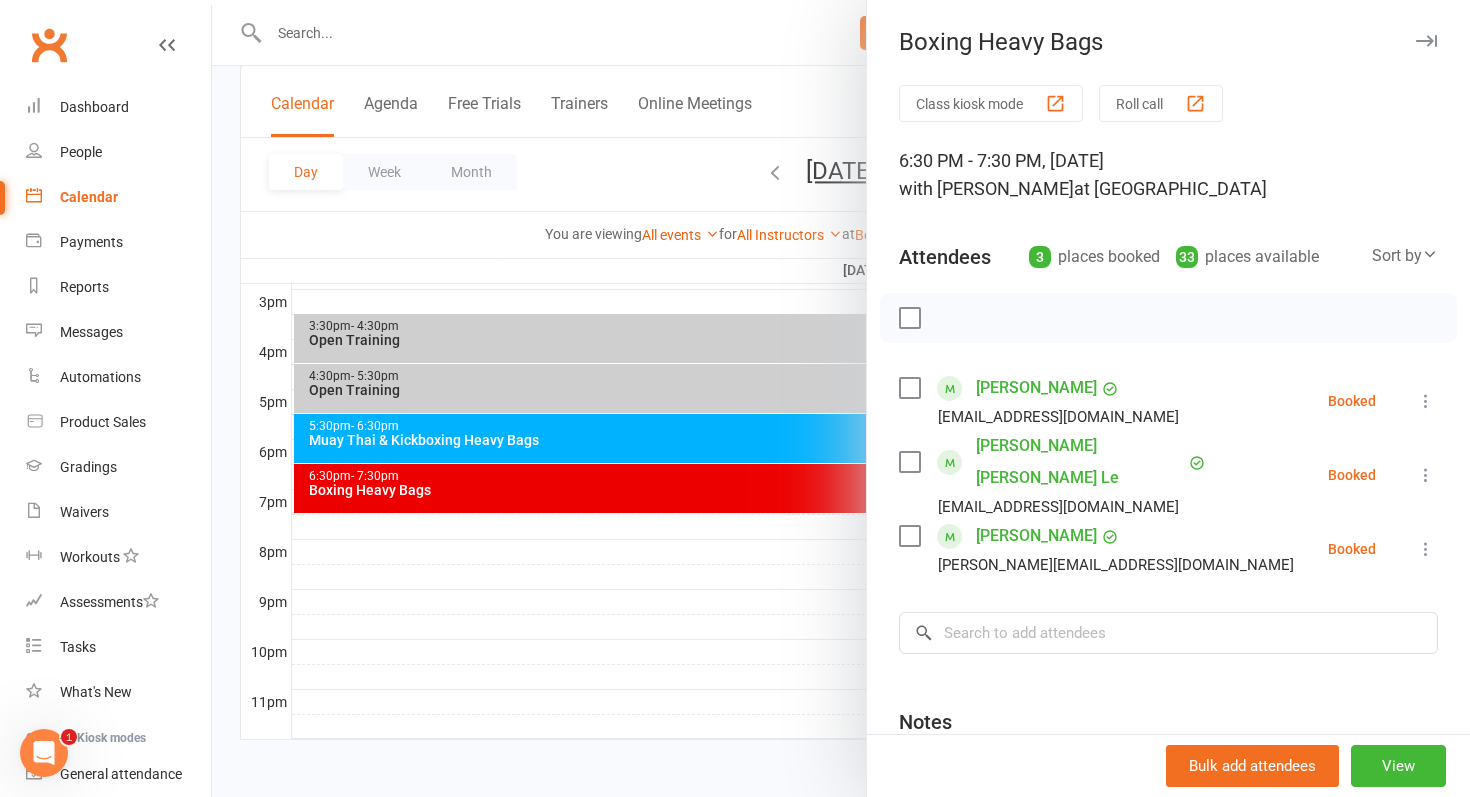 click at bounding box center (841, 398) 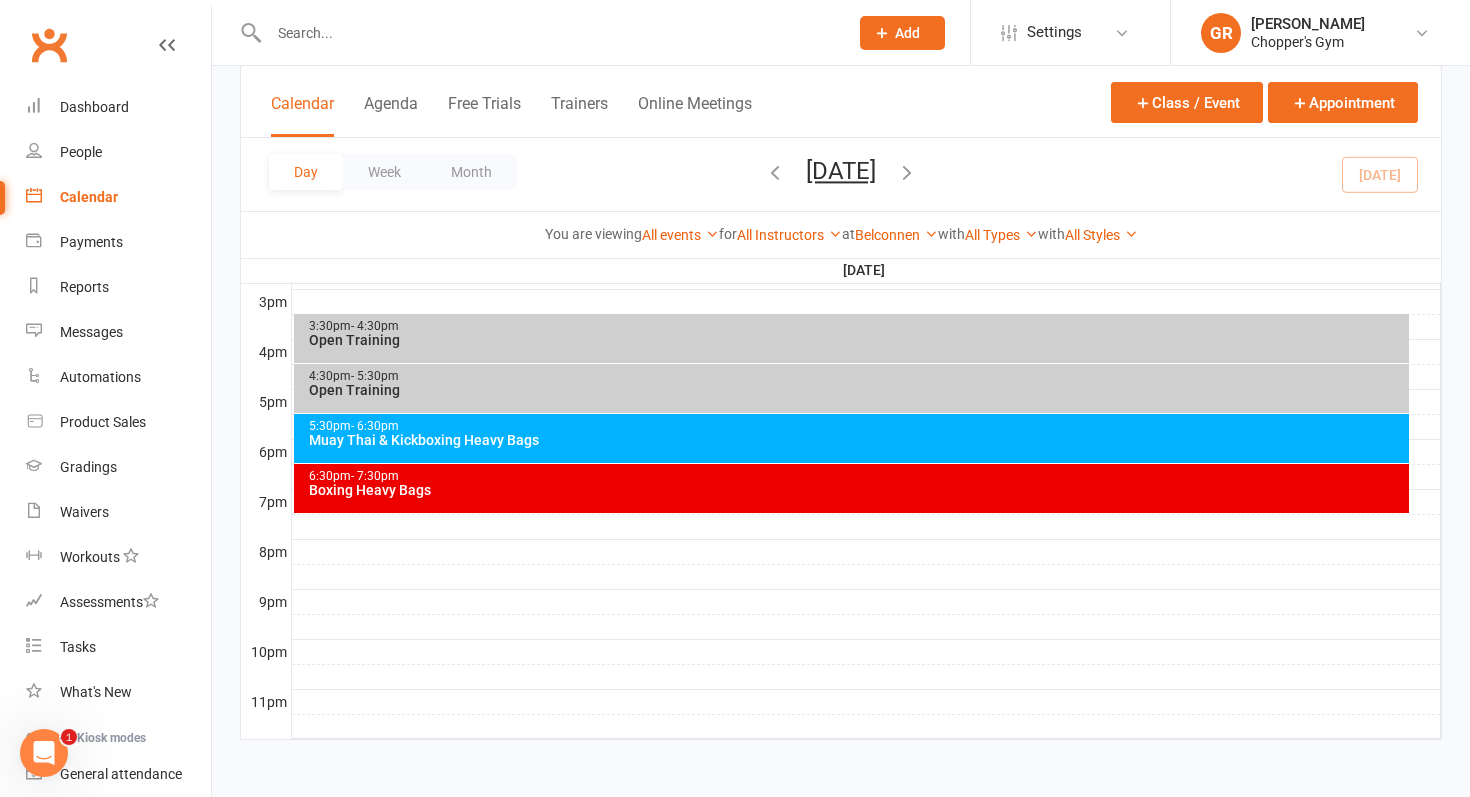 click on "Open Training" at bounding box center (857, 390) 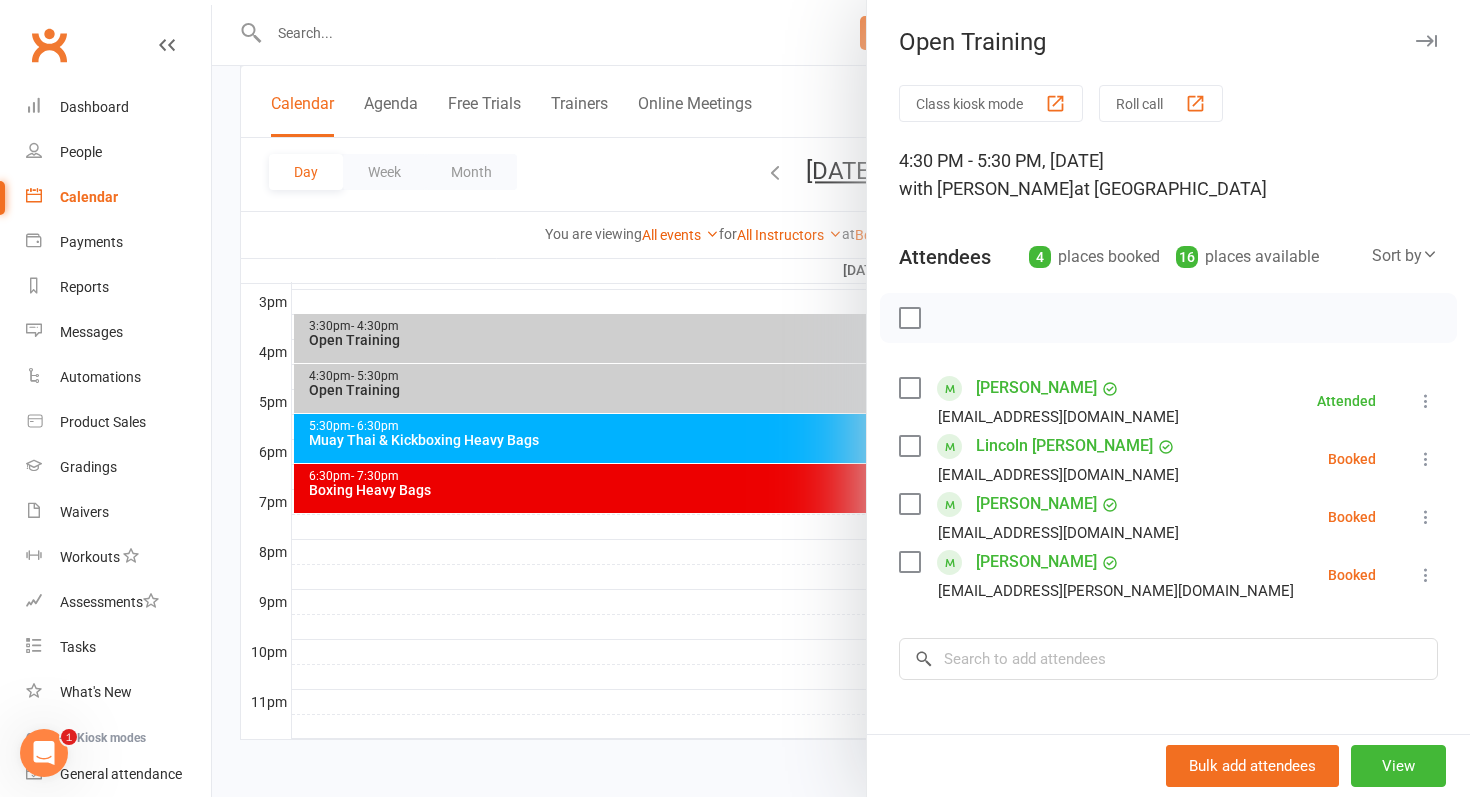 click at bounding box center [841, 398] 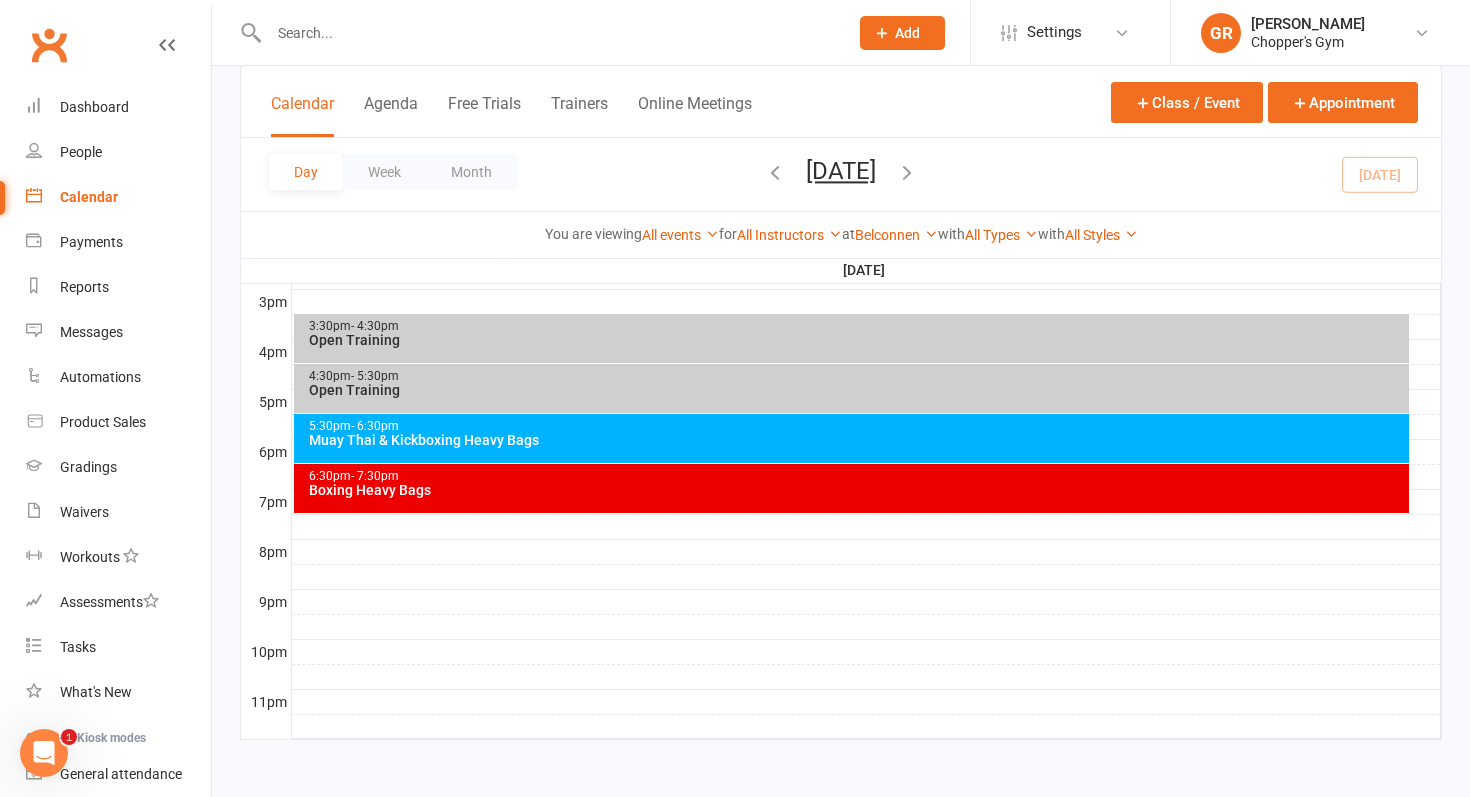 click on "Boxing Heavy Bags" at bounding box center (857, 490) 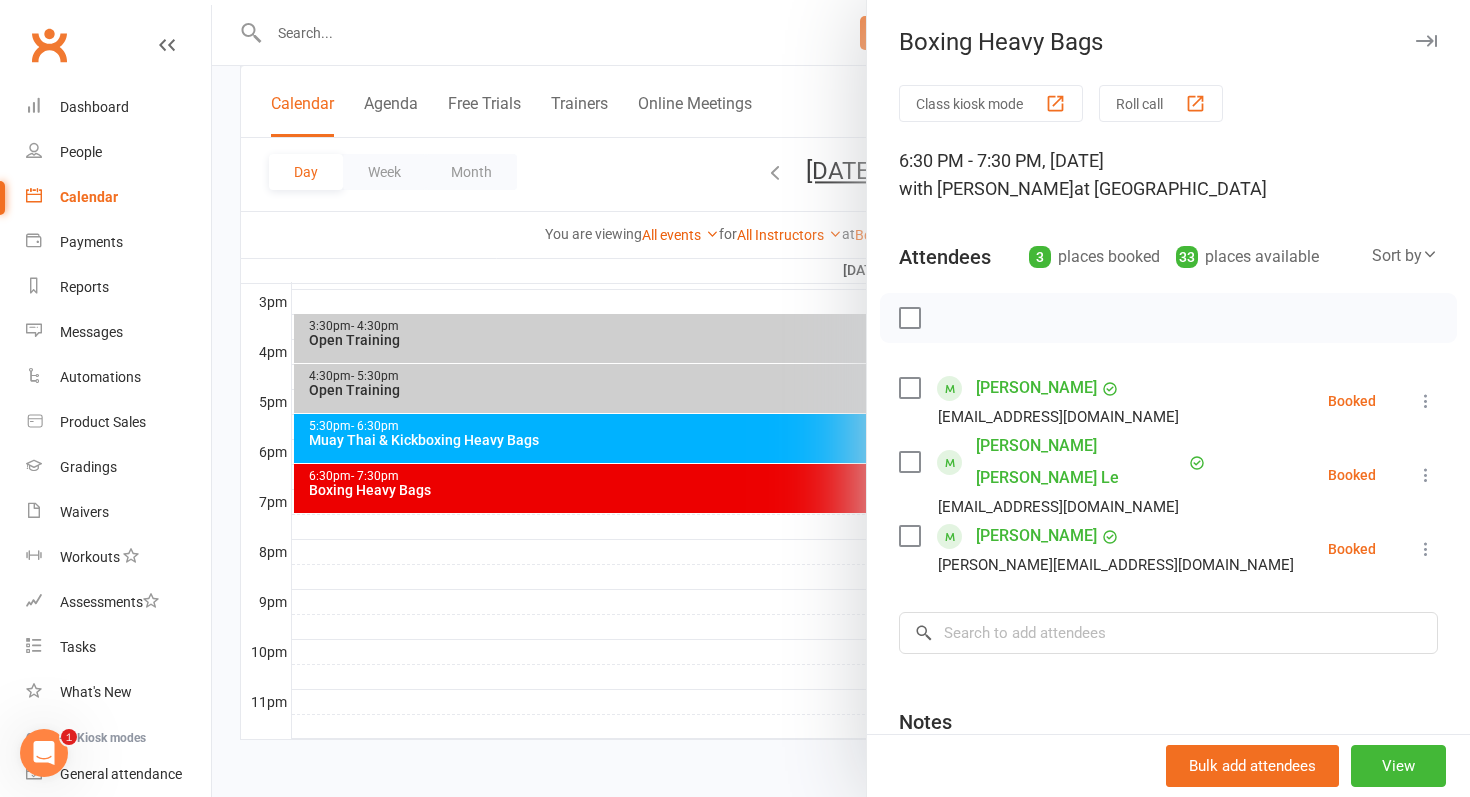 click on "[PERSON_NAME] [PERSON_NAME] Le" at bounding box center [1080, 462] 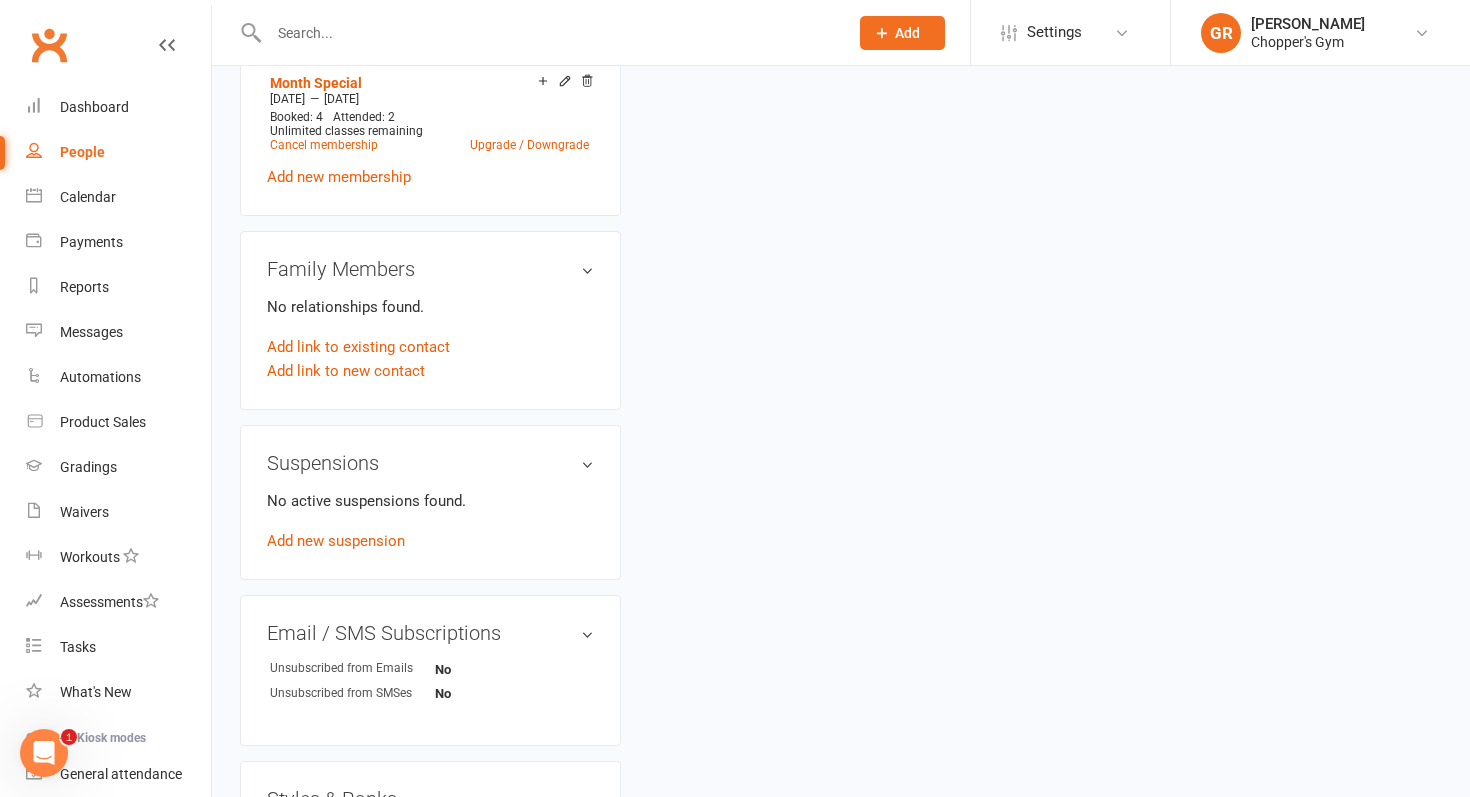 scroll, scrollTop: 0, scrollLeft: 0, axis: both 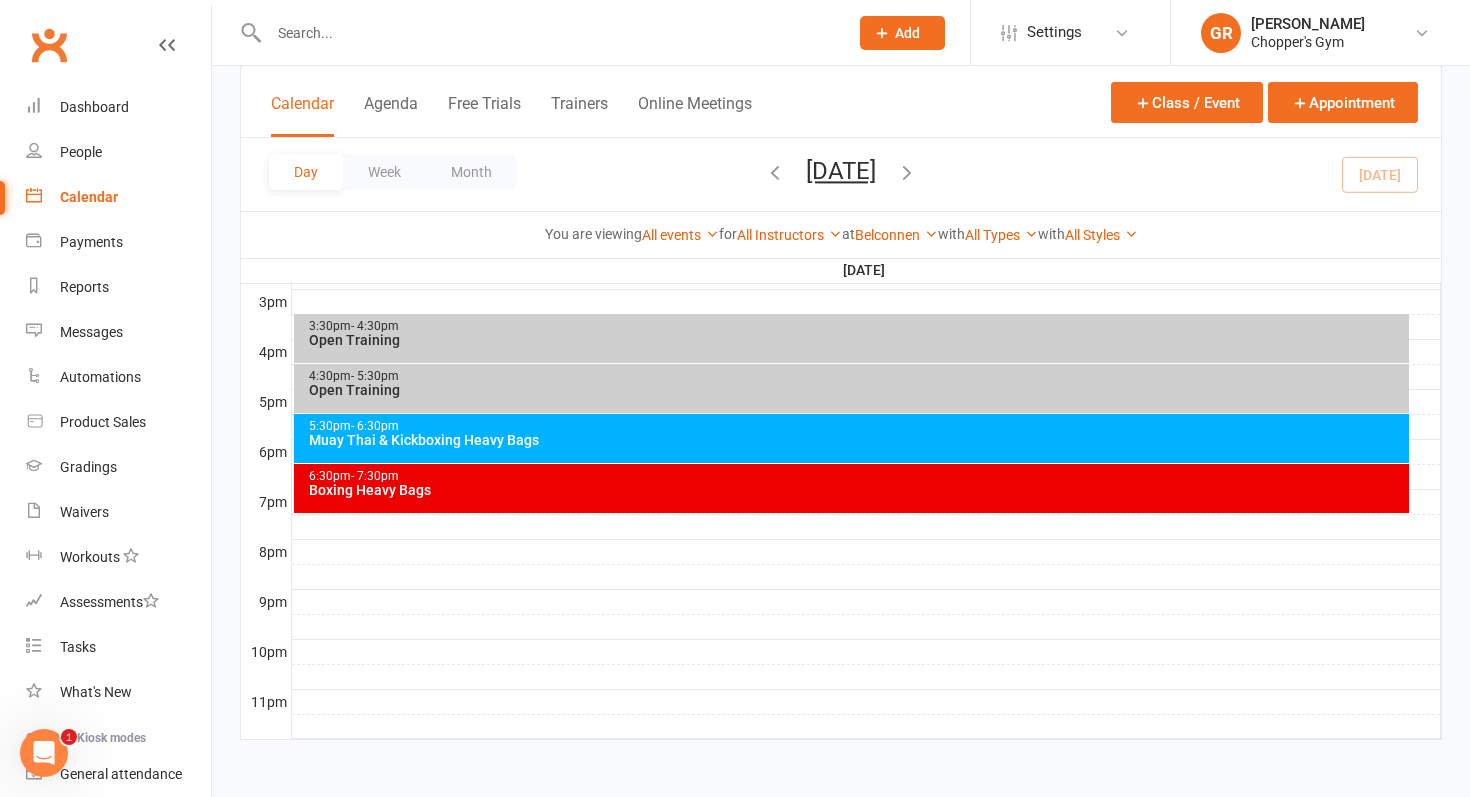 click on "6:30pm  - 7:30pm Boxing Heavy Bags" at bounding box center (852, 488) 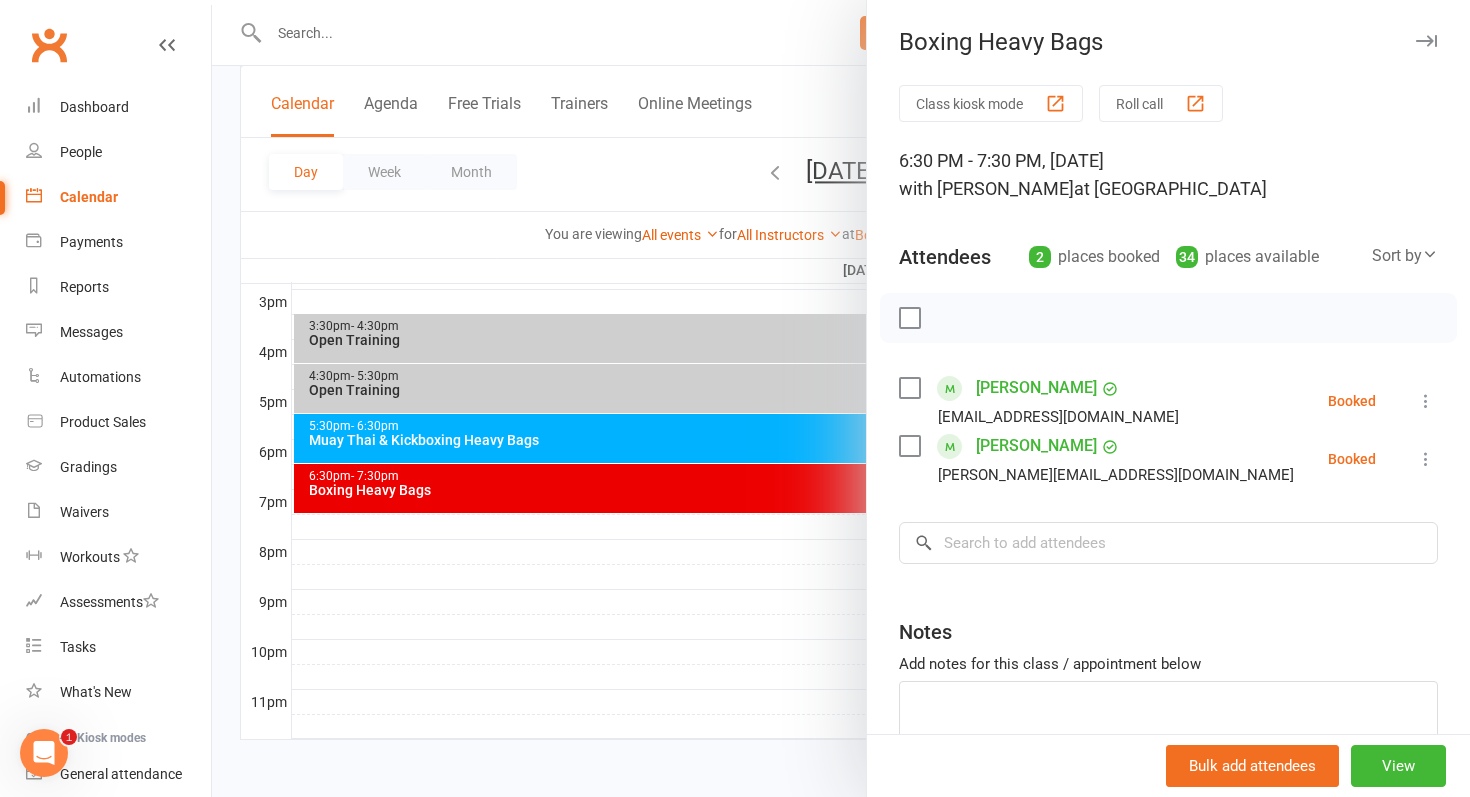 click at bounding box center (841, 398) 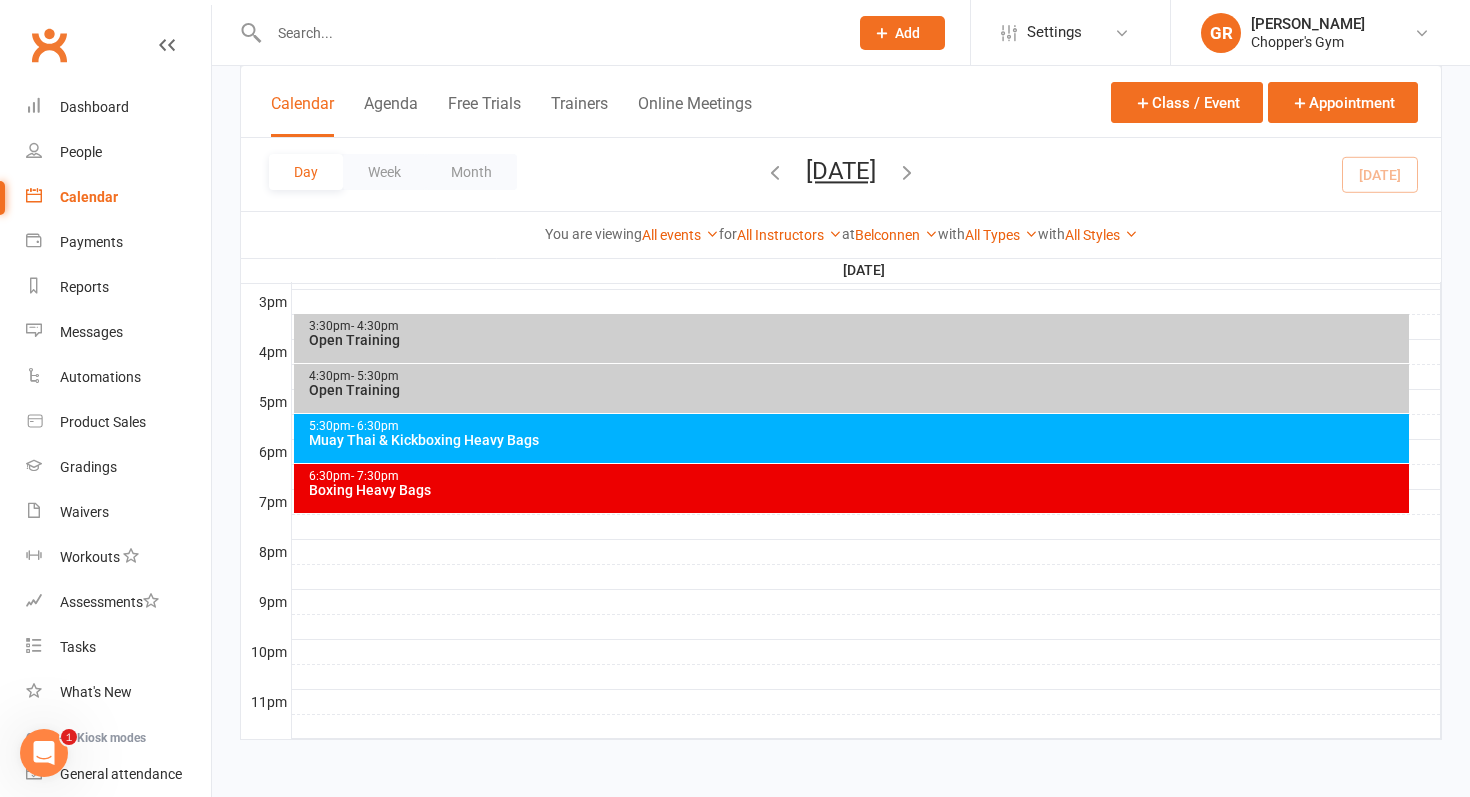 click on "Muay Thai & Kickboxing Heavy Bags" at bounding box center [857, 440] 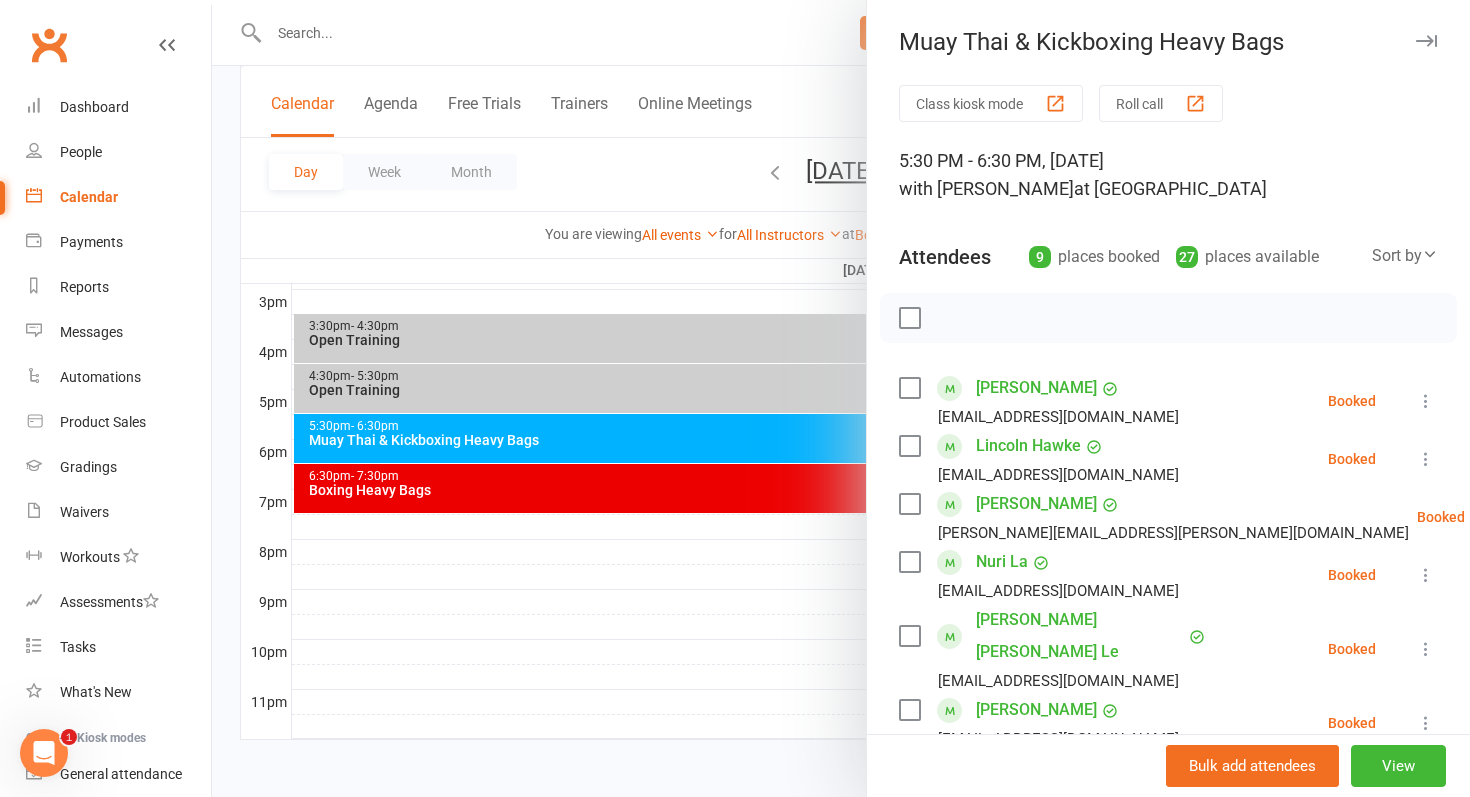 click at bounding box center (841, 398) 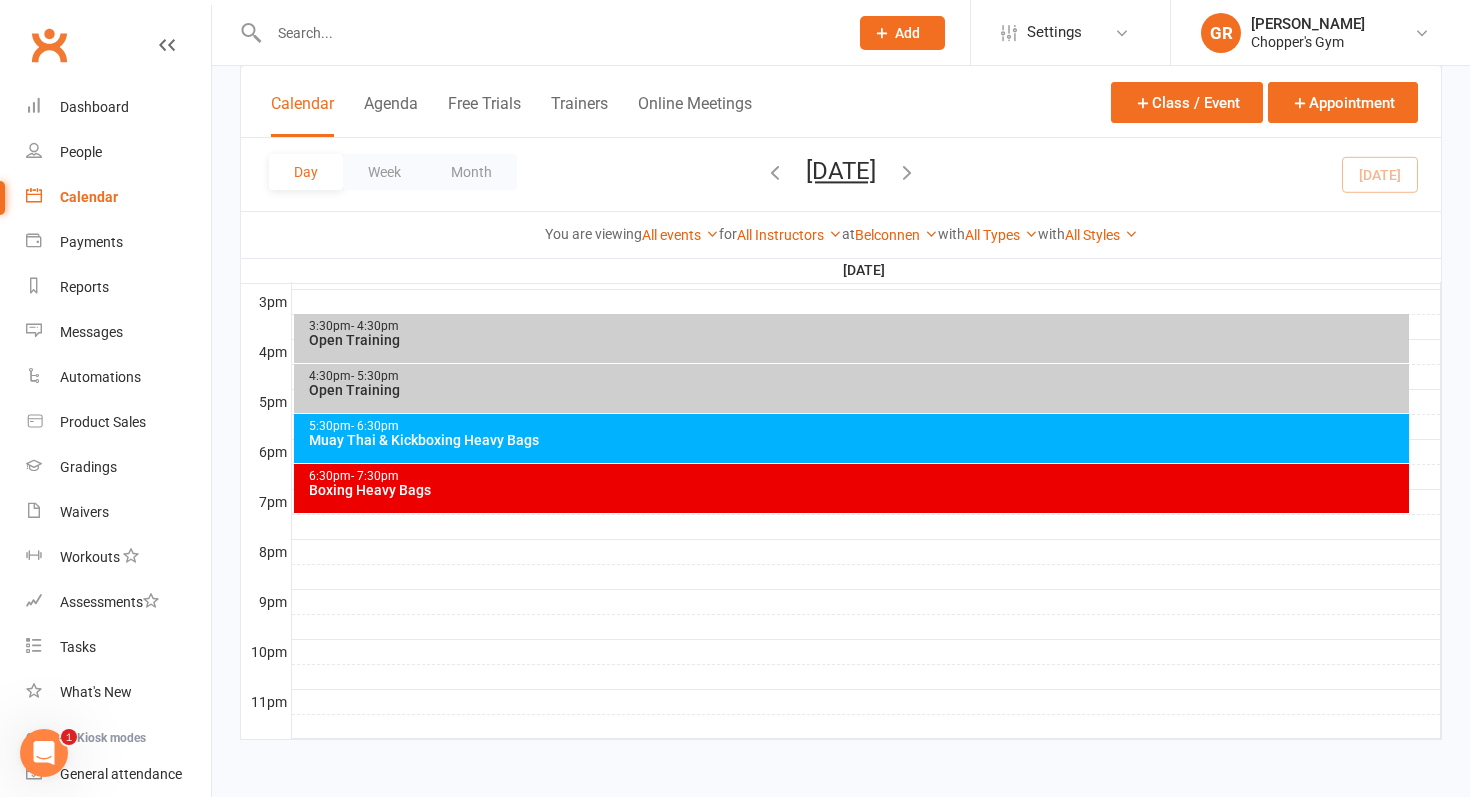 click on "Class kiosk mode Member self check-in Roll call kiosk mode Staff check-in for members General attendance kiosk mode Great for the front desk Kiosk modes:  General attendance  General attendance Class Roll call
Calendar Agenda Free Trials Trainers Online Meetings
Class / Event  Appointment Day Week Month Friday, Jul 11, 2025
July 2025
Sun Mon Tue Wed Thu Fri Sat
29
30
01
02
03
04
05
06
07
08
09
10
11
12
13
14
15
16
17
18
19
20
21
22" at bounding box center (841, -17) 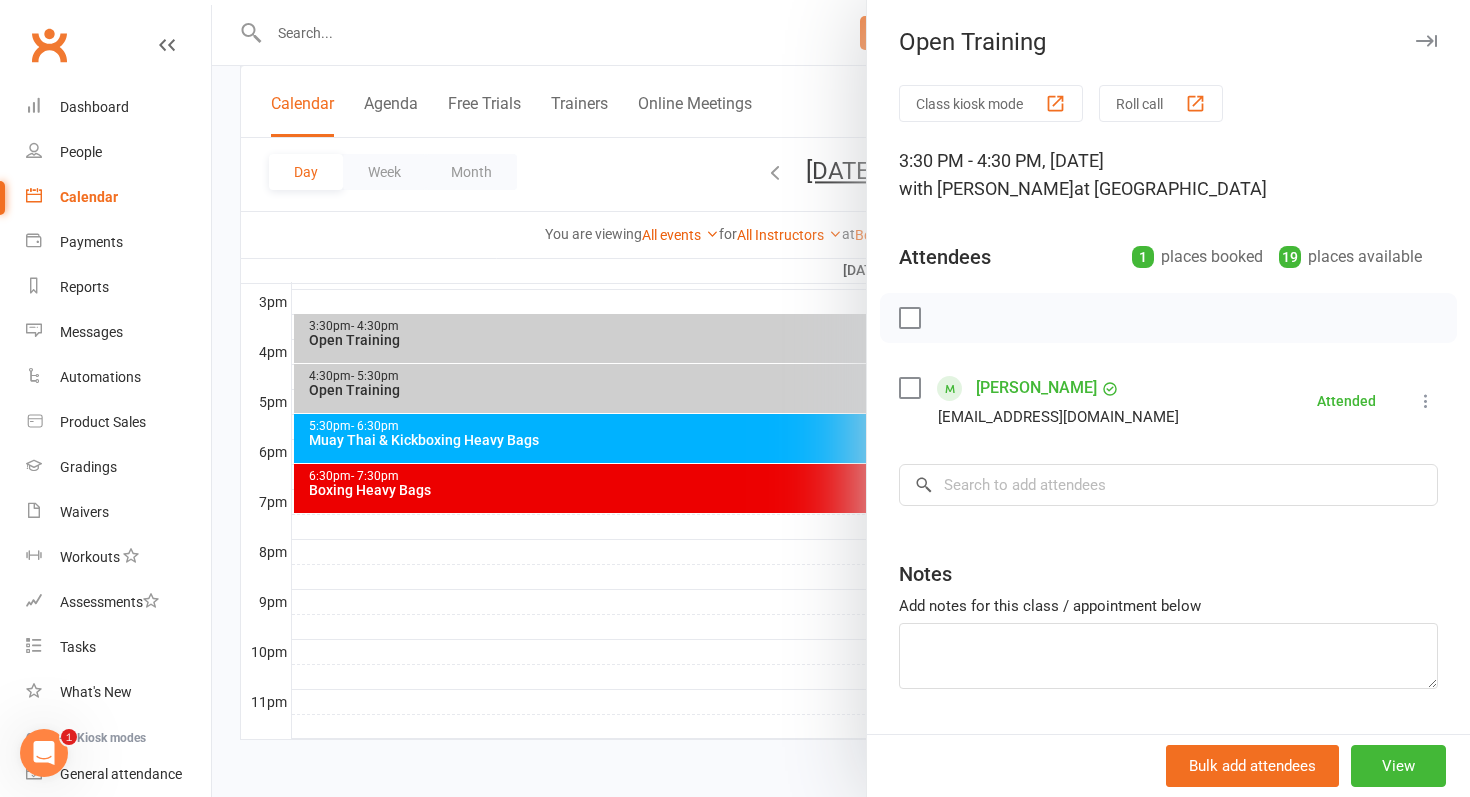 click at bounding box center (841, 398) 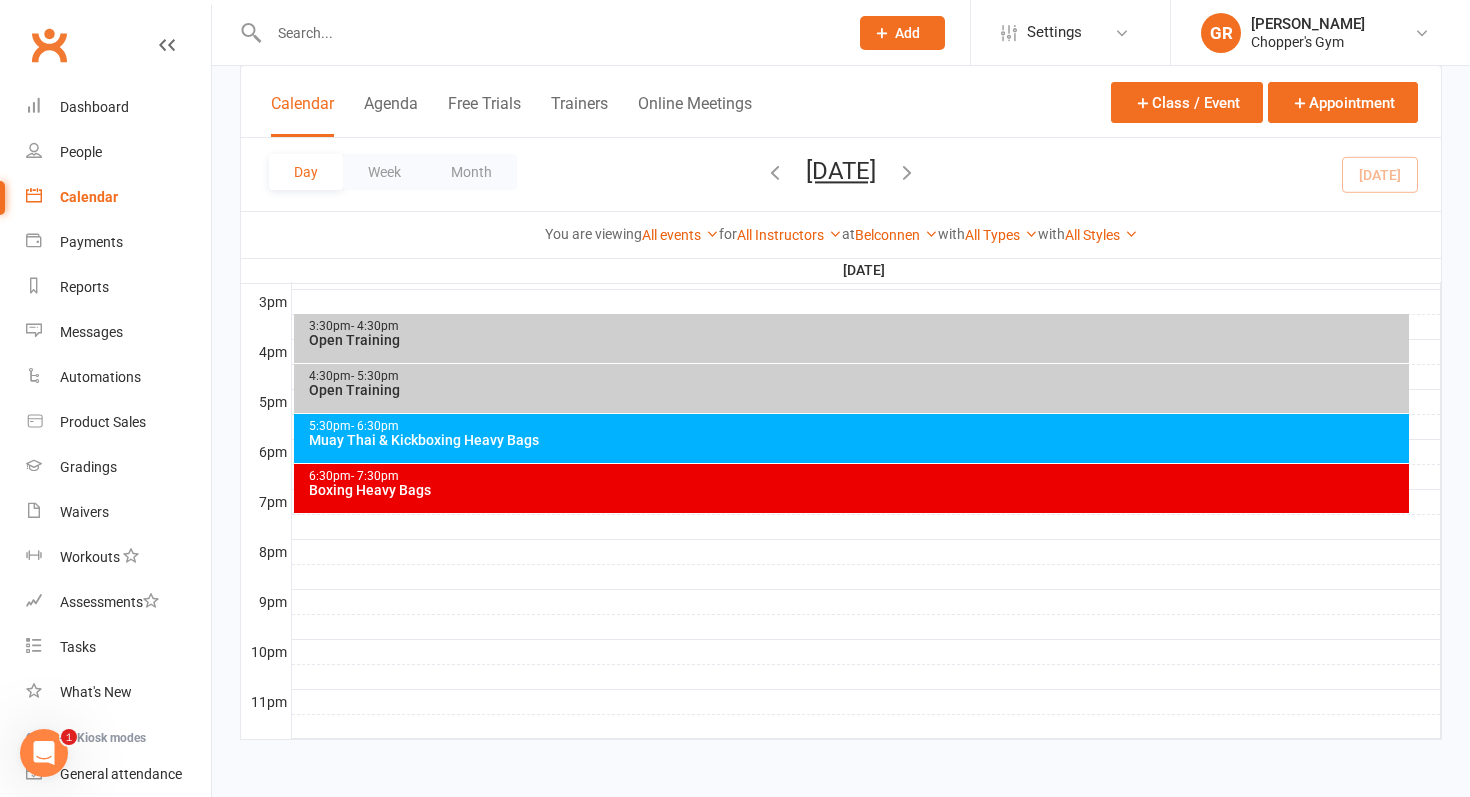 click on "Open Training" at bounding box center (857, 390) 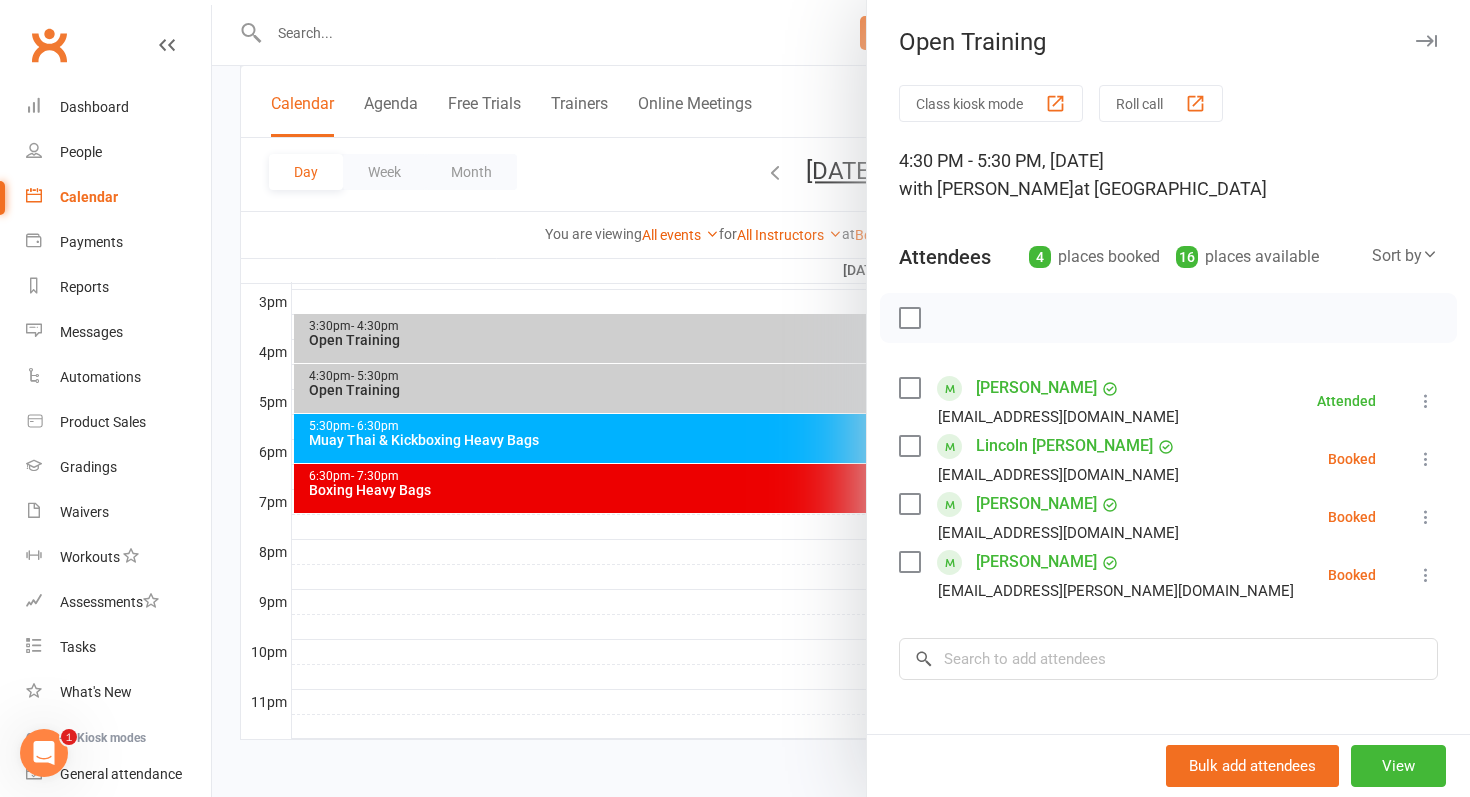 click on "[PERSON_NAME]" at bounding box center [1036, 562] 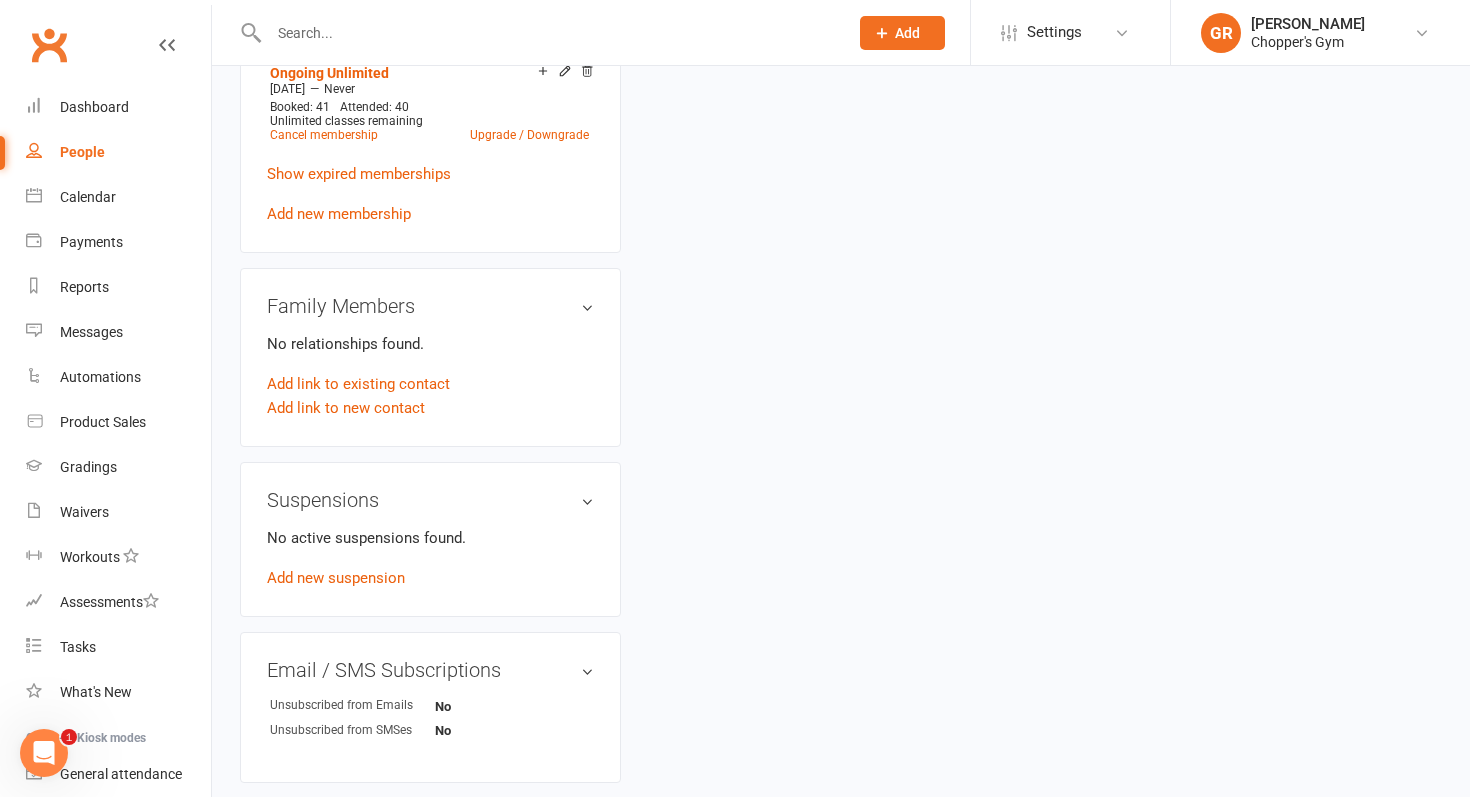 scroll, scrollTop: 0, scrollLeft: 0, axis: both 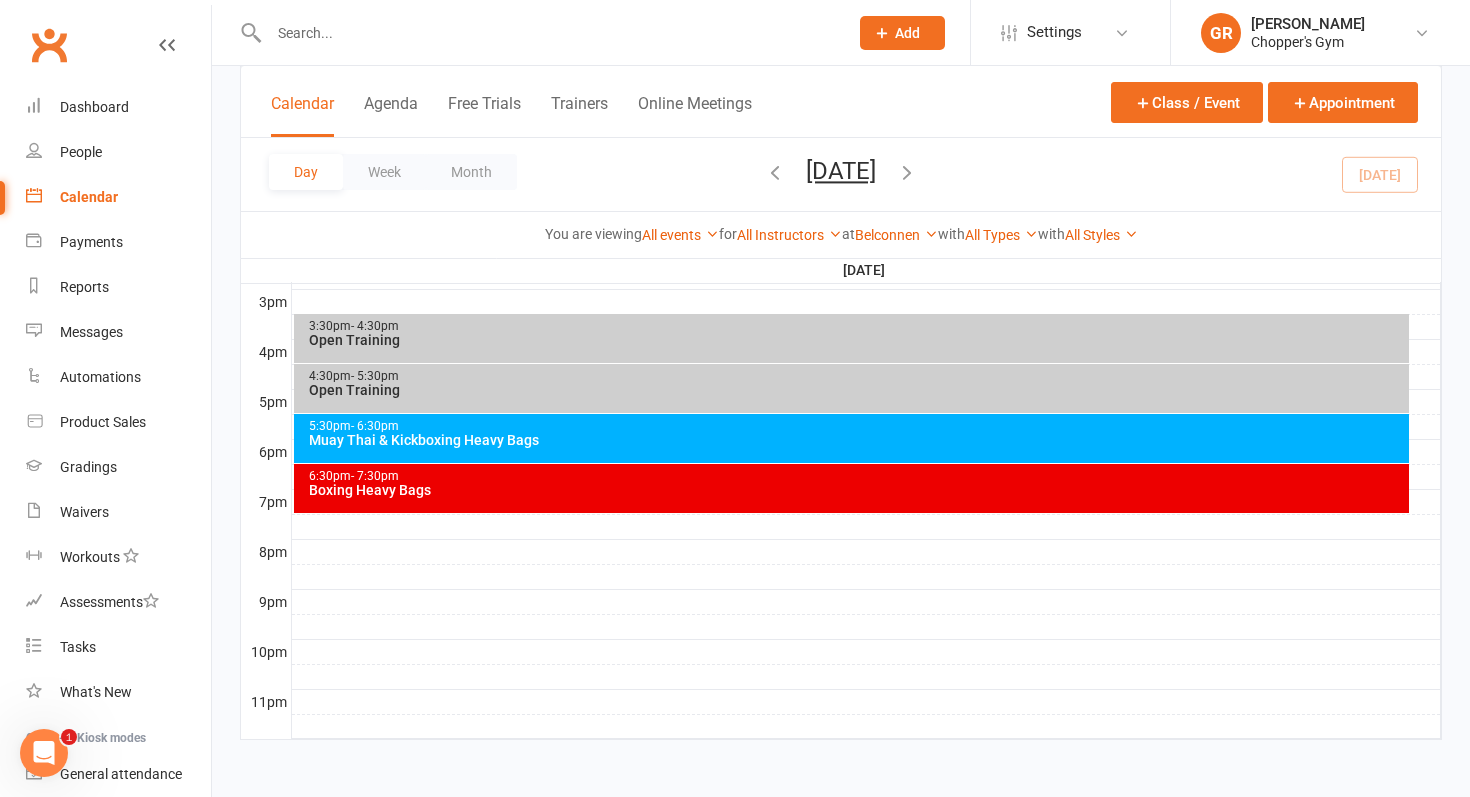 click on "Open Training" at bounding box center (857, 340) 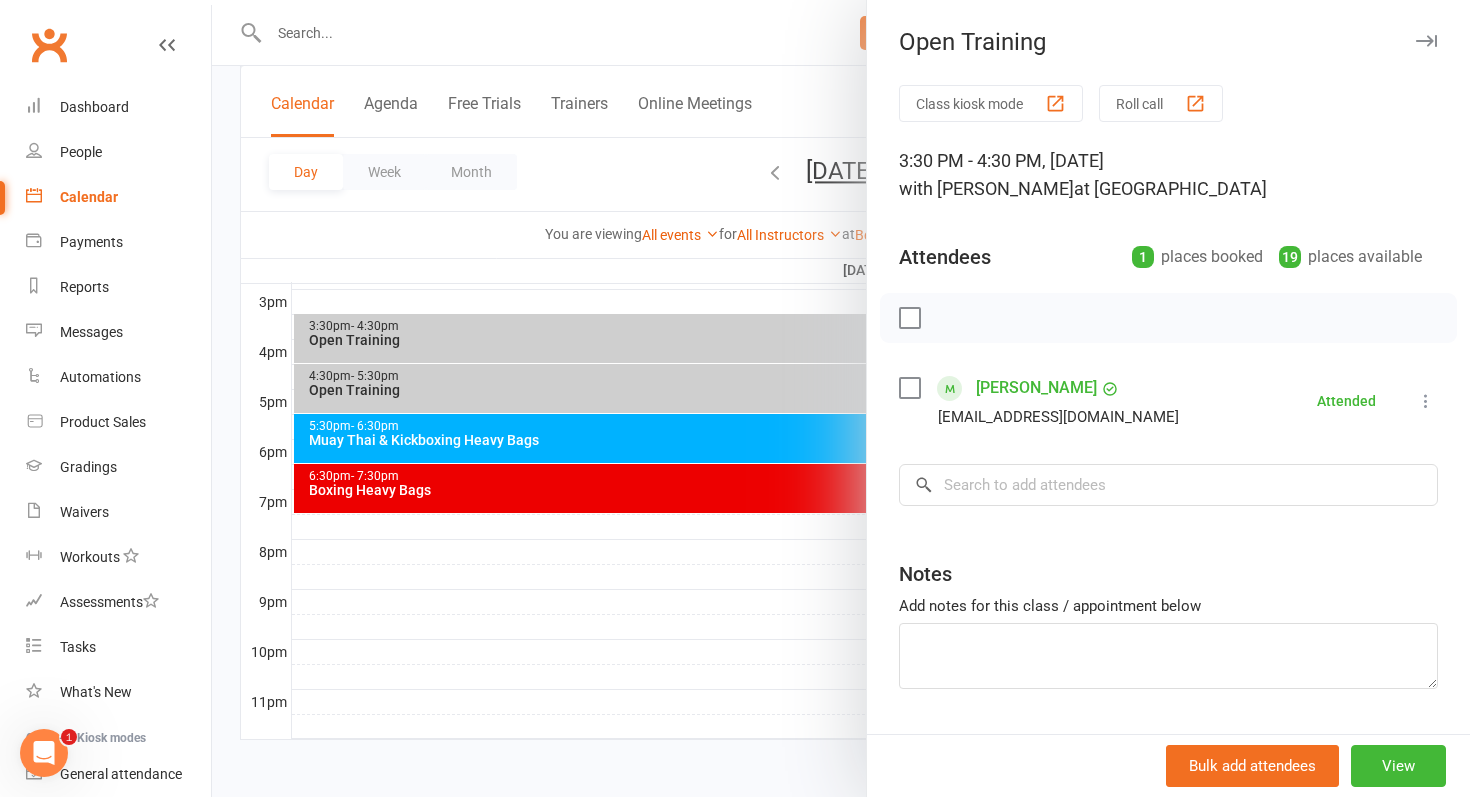 click at bounding box center (841, 398) 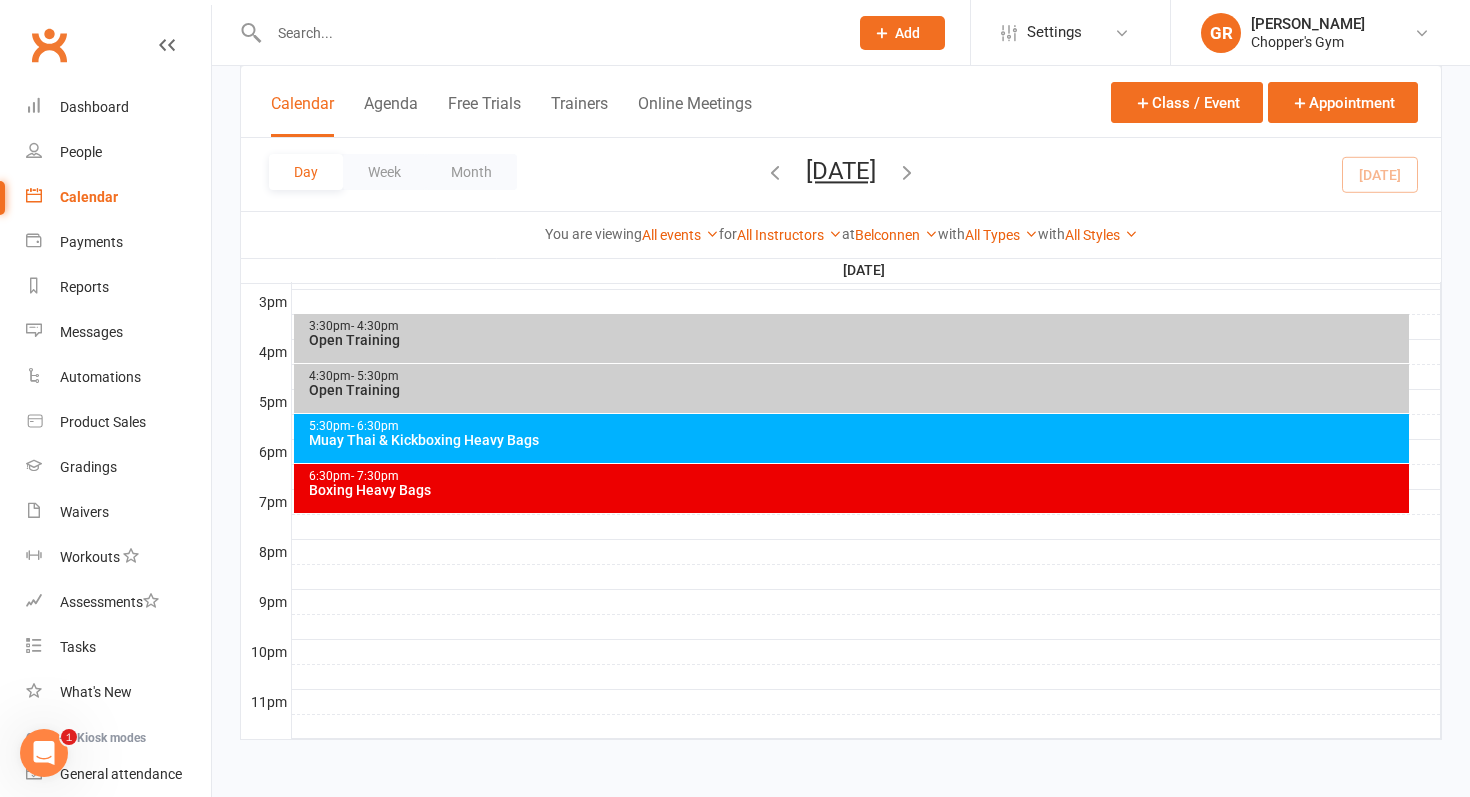 click on "Open Training" at bounding box center (857, 390) 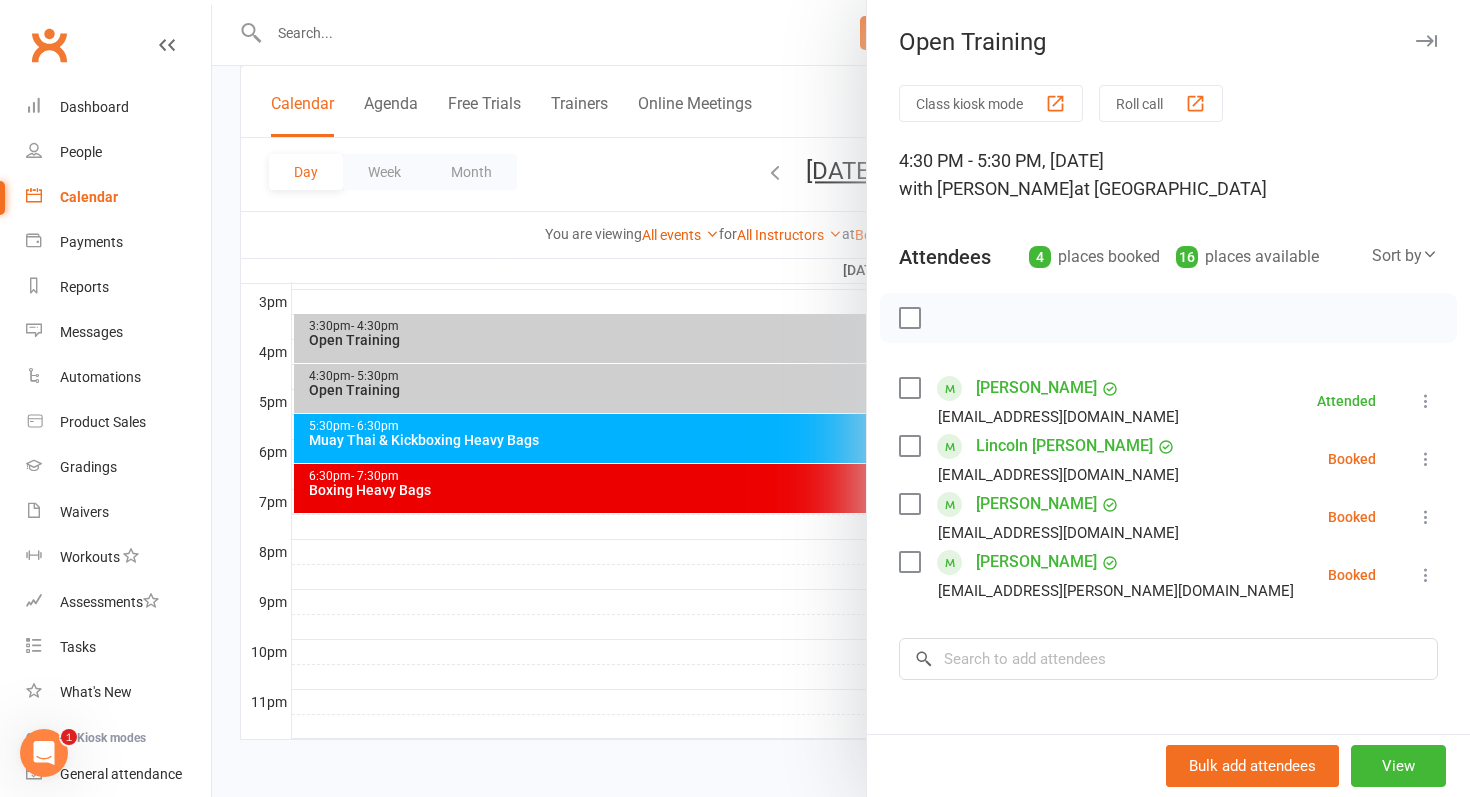 click on "[PERSON_NAME]" at bounding box center (1036, 504) 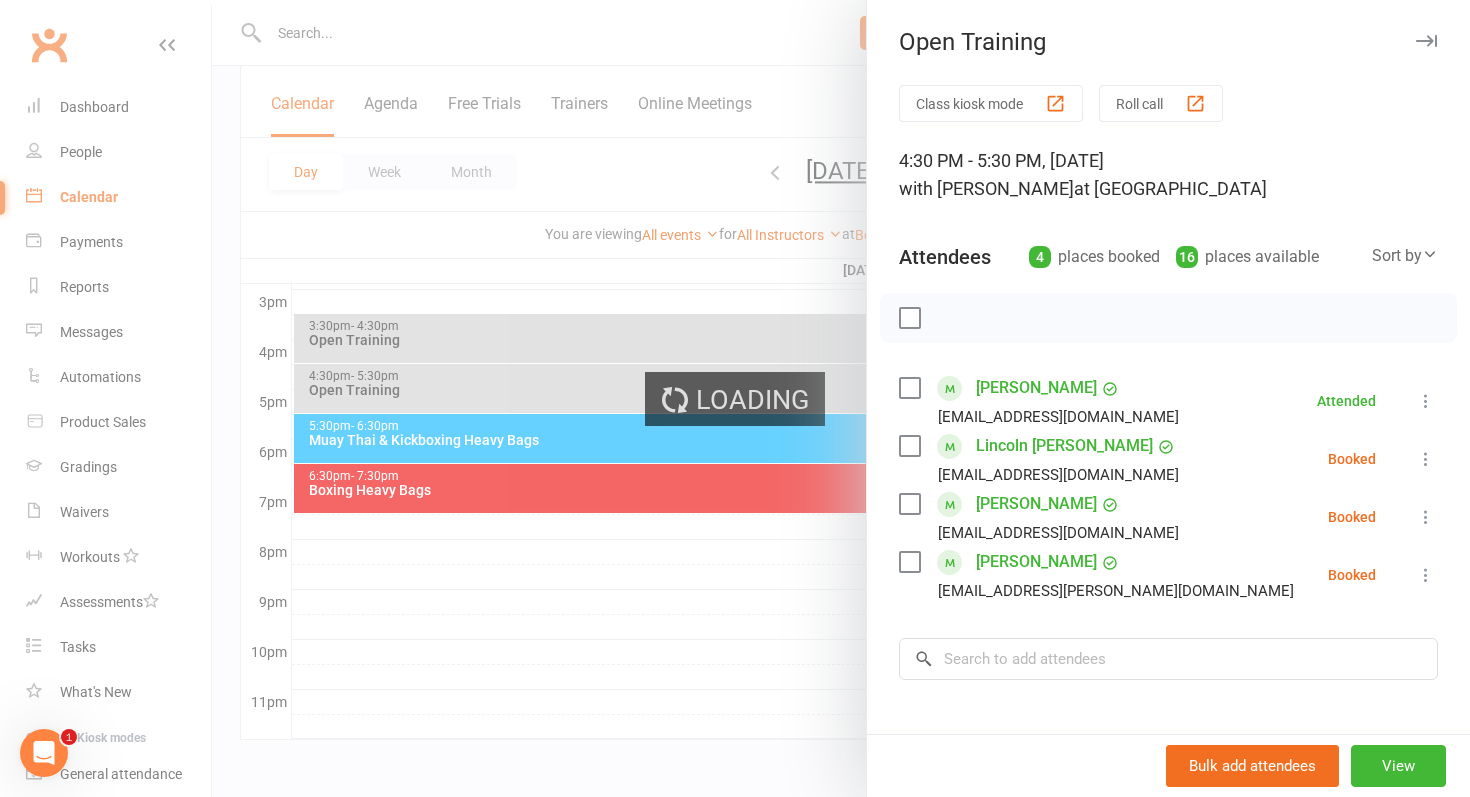 scroll, scrollTop: 0, scrollLeft: 0, axis: both 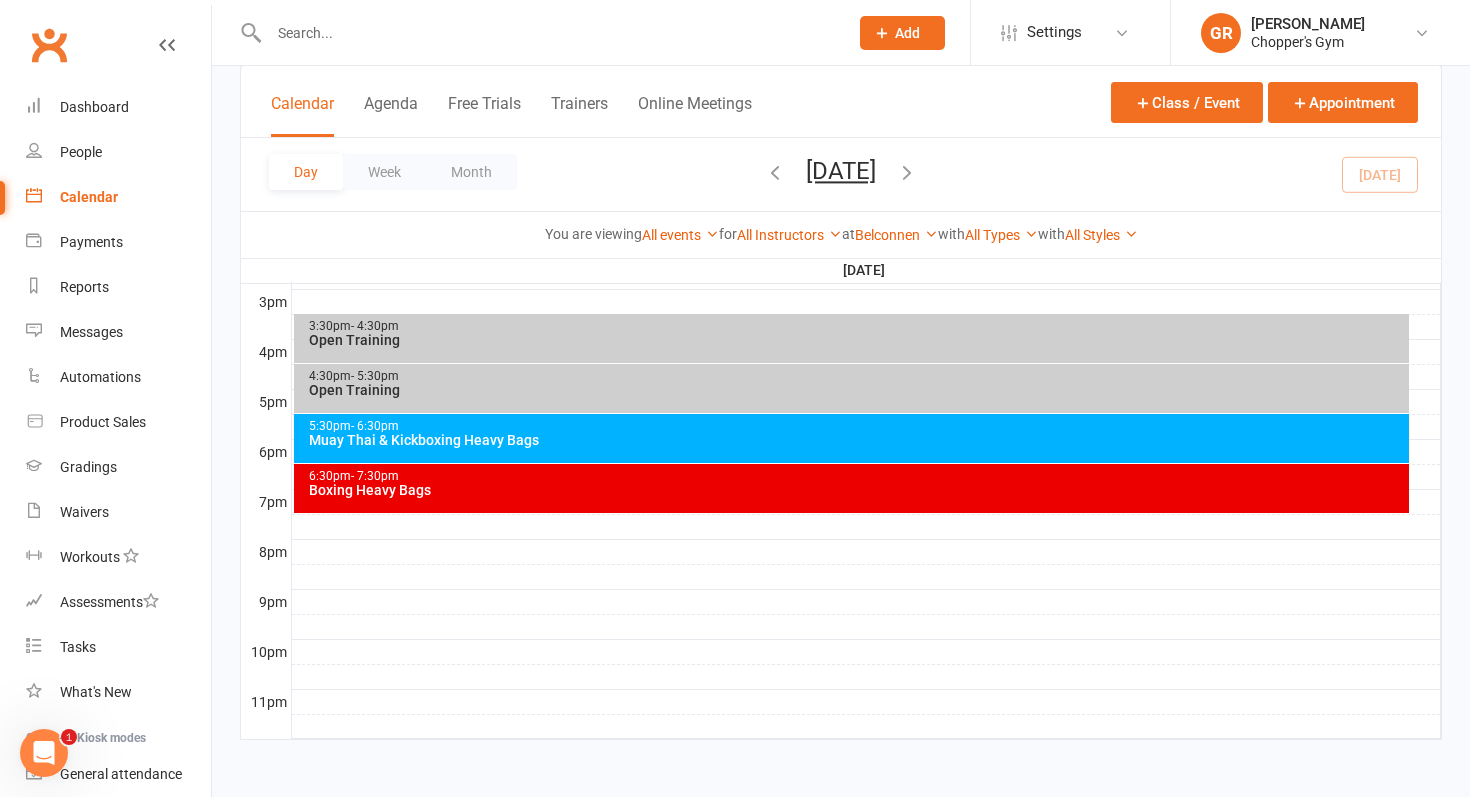 click on "4:30pm  - 5:30pm" at bounding box center (857, 376) 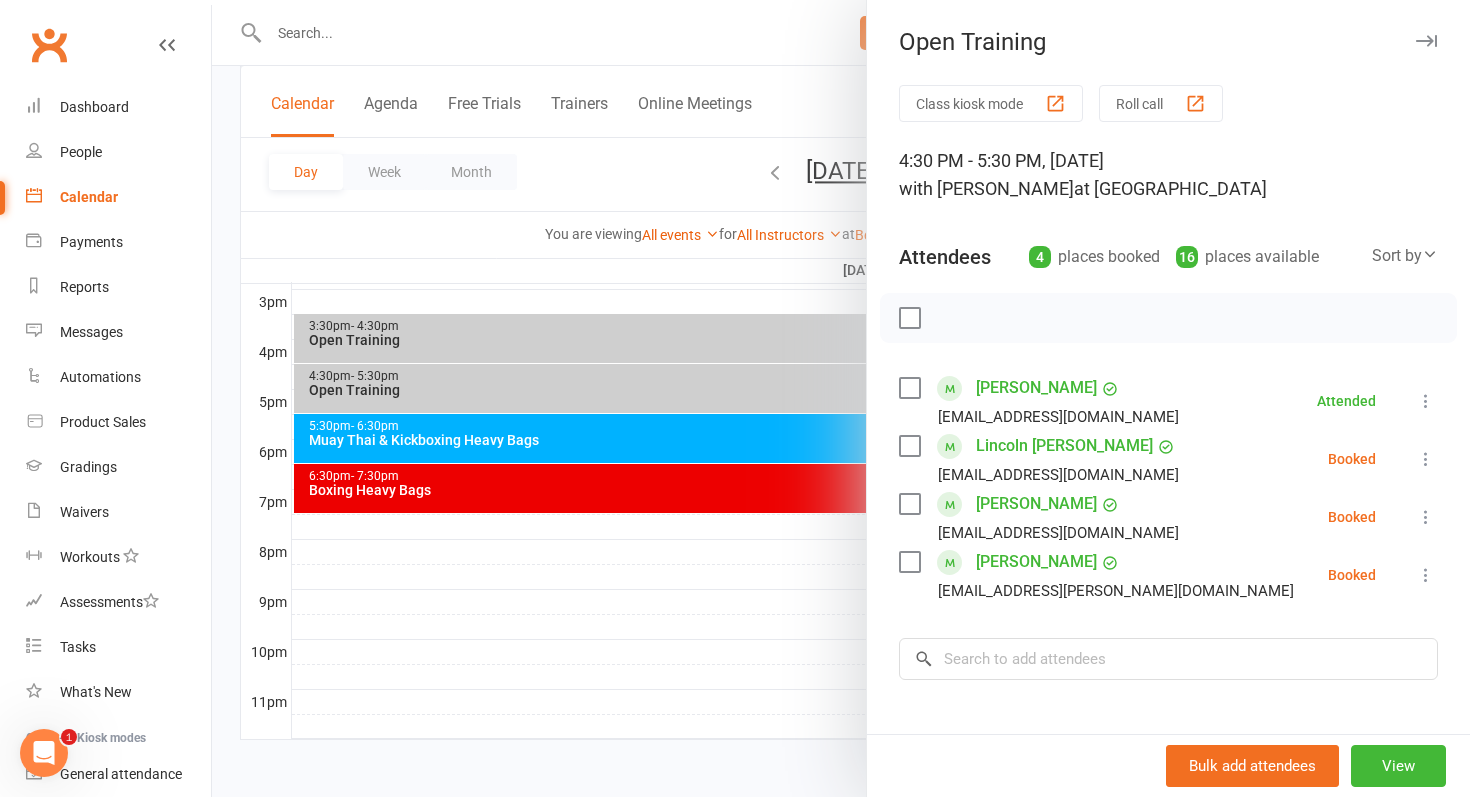 click on "Lincoln [PERSON_NAME]" at bounding box center [1064, 446] 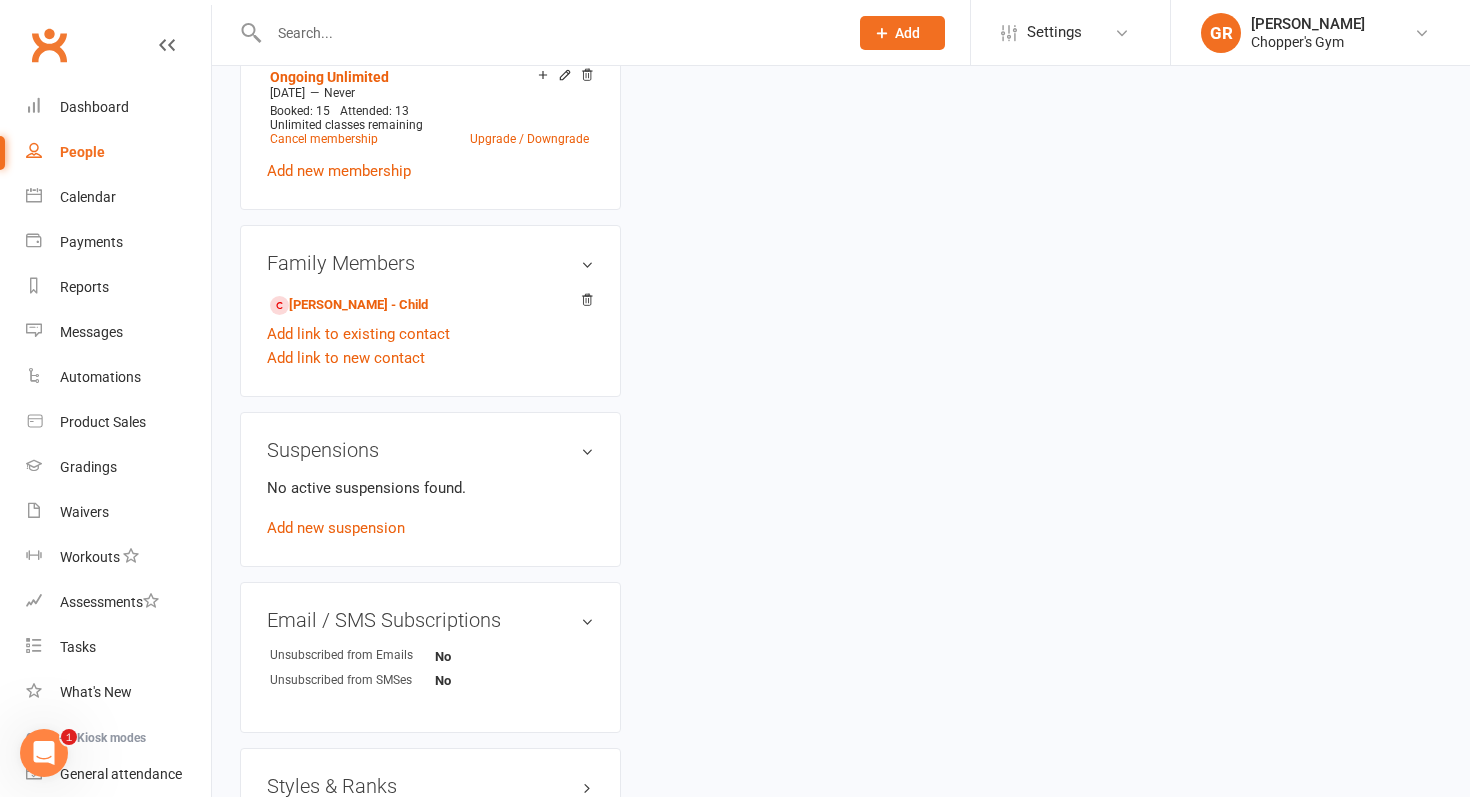 scroll, scrollTop: 0, scrollLeft: 0, axis: both 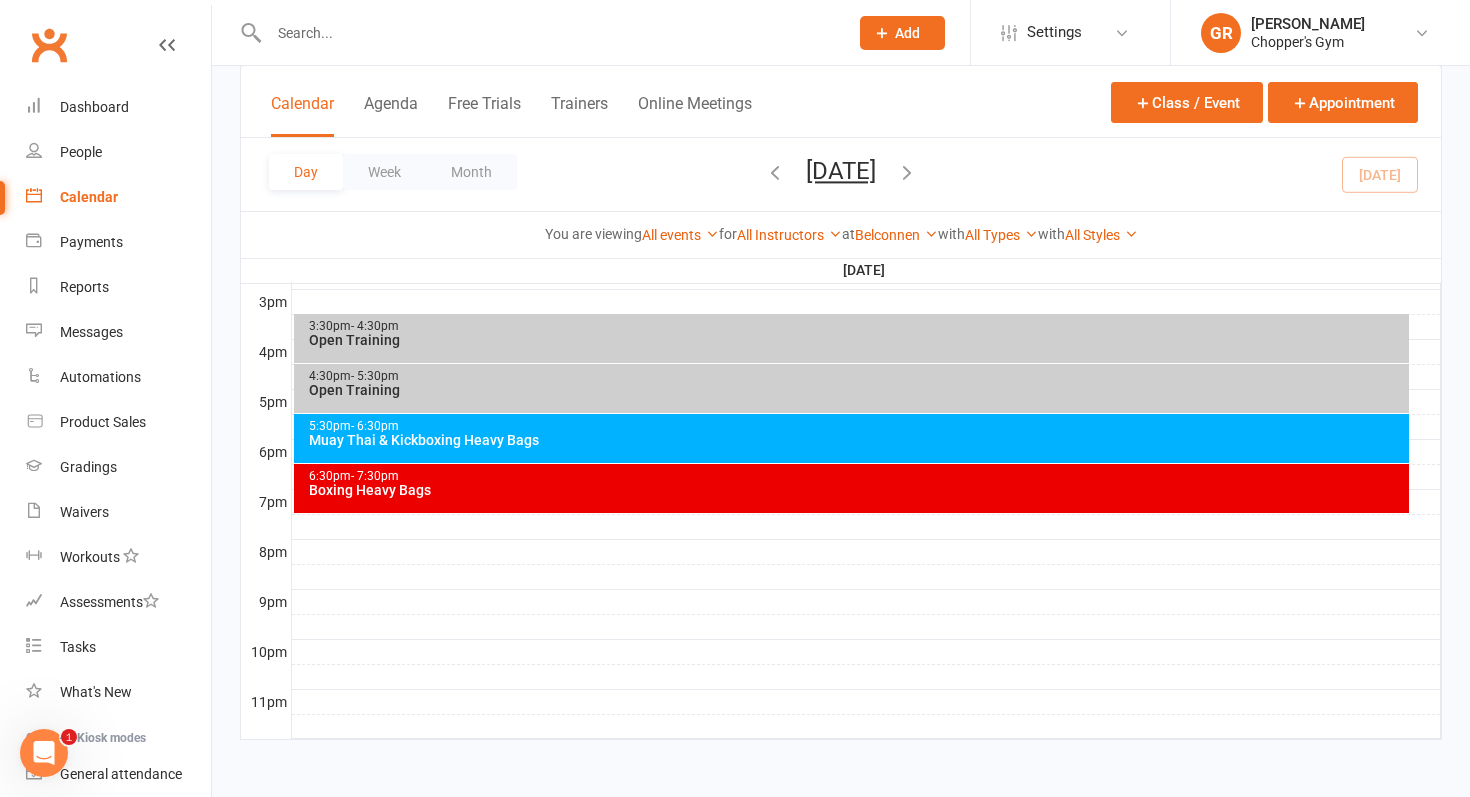click on "Open Training" at bounding box center (857, 390) 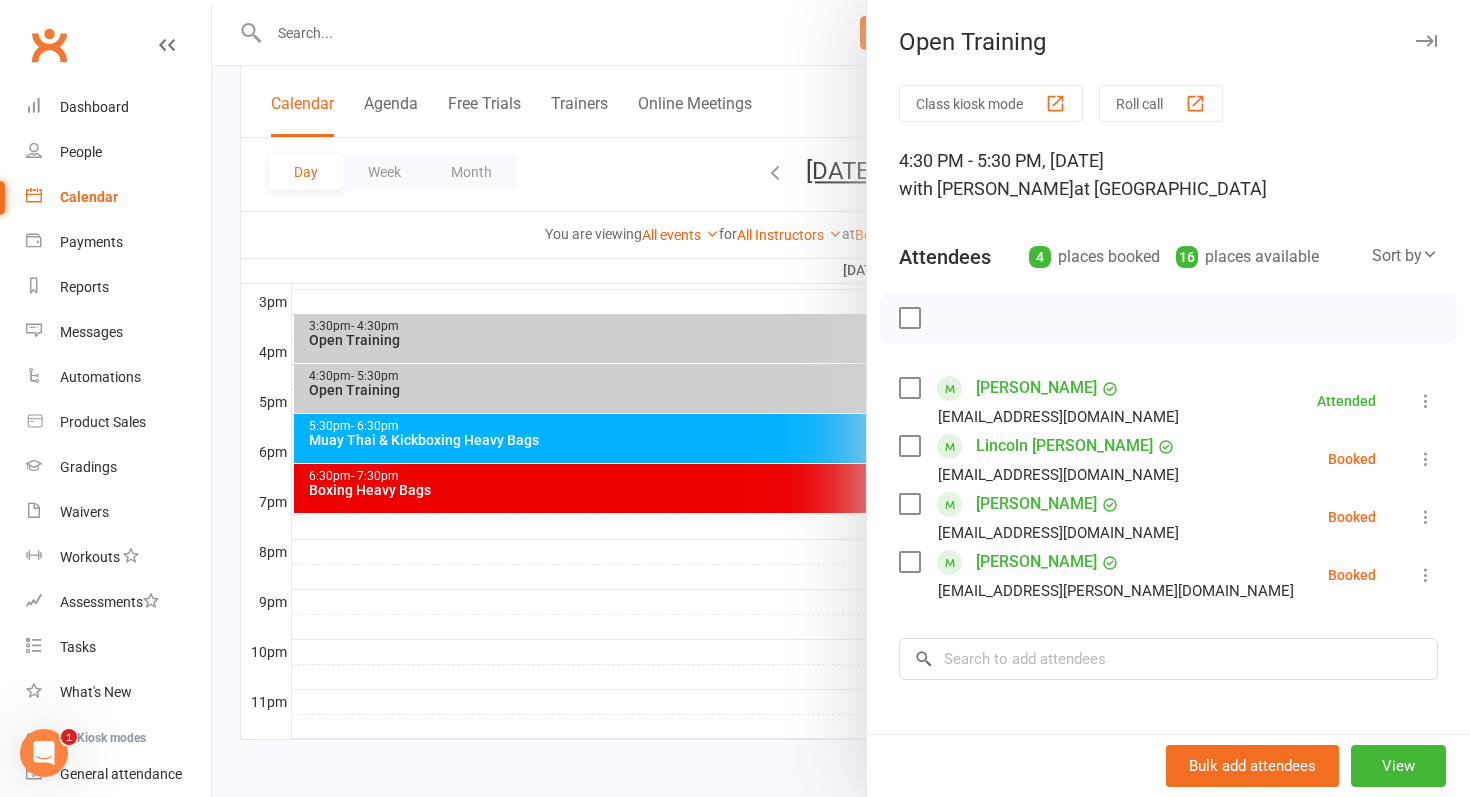 click at bounding box center (1426, 575) 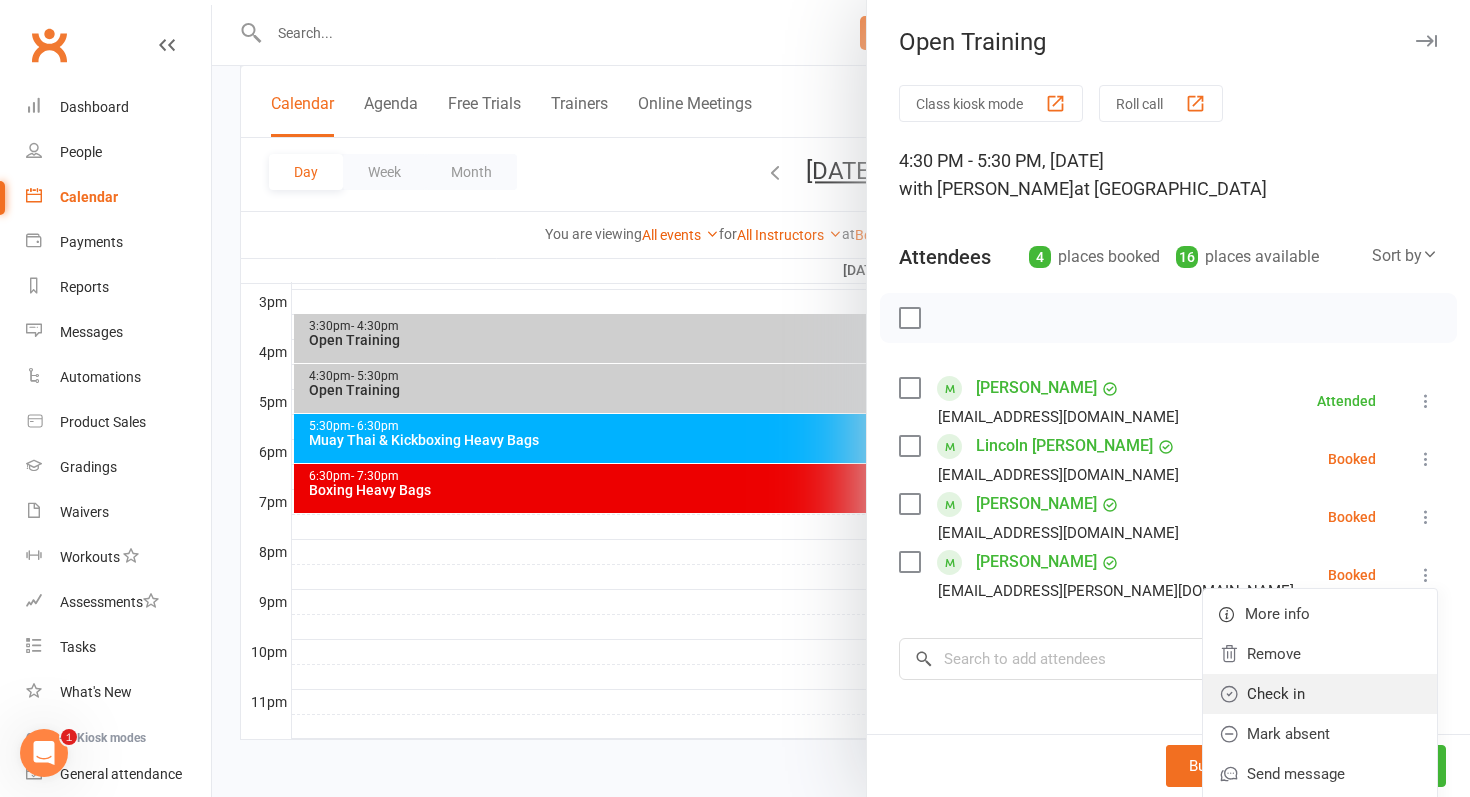 click on "Check in" at bounding box center (1320, 694) 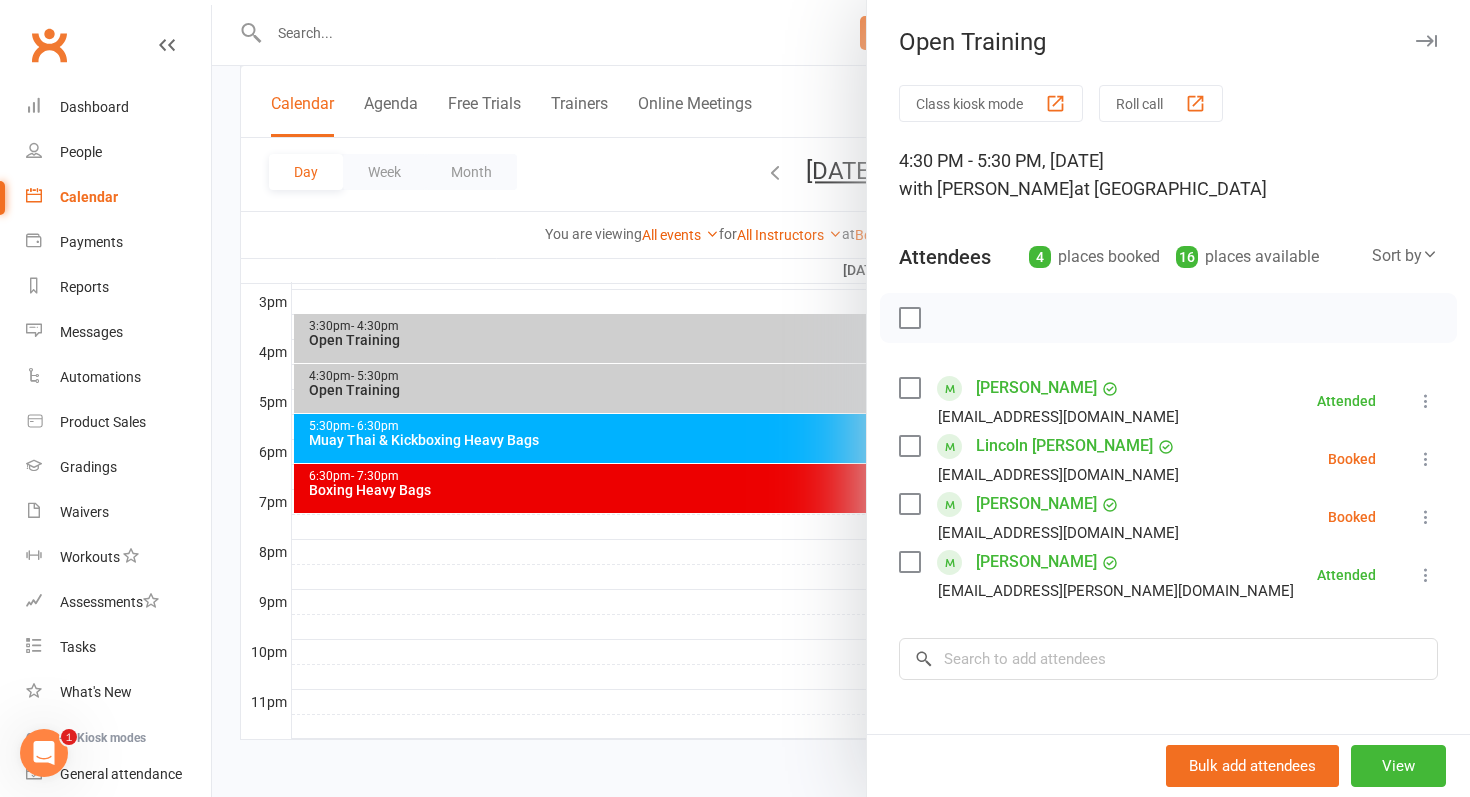 click at bounding box center [841, 398] 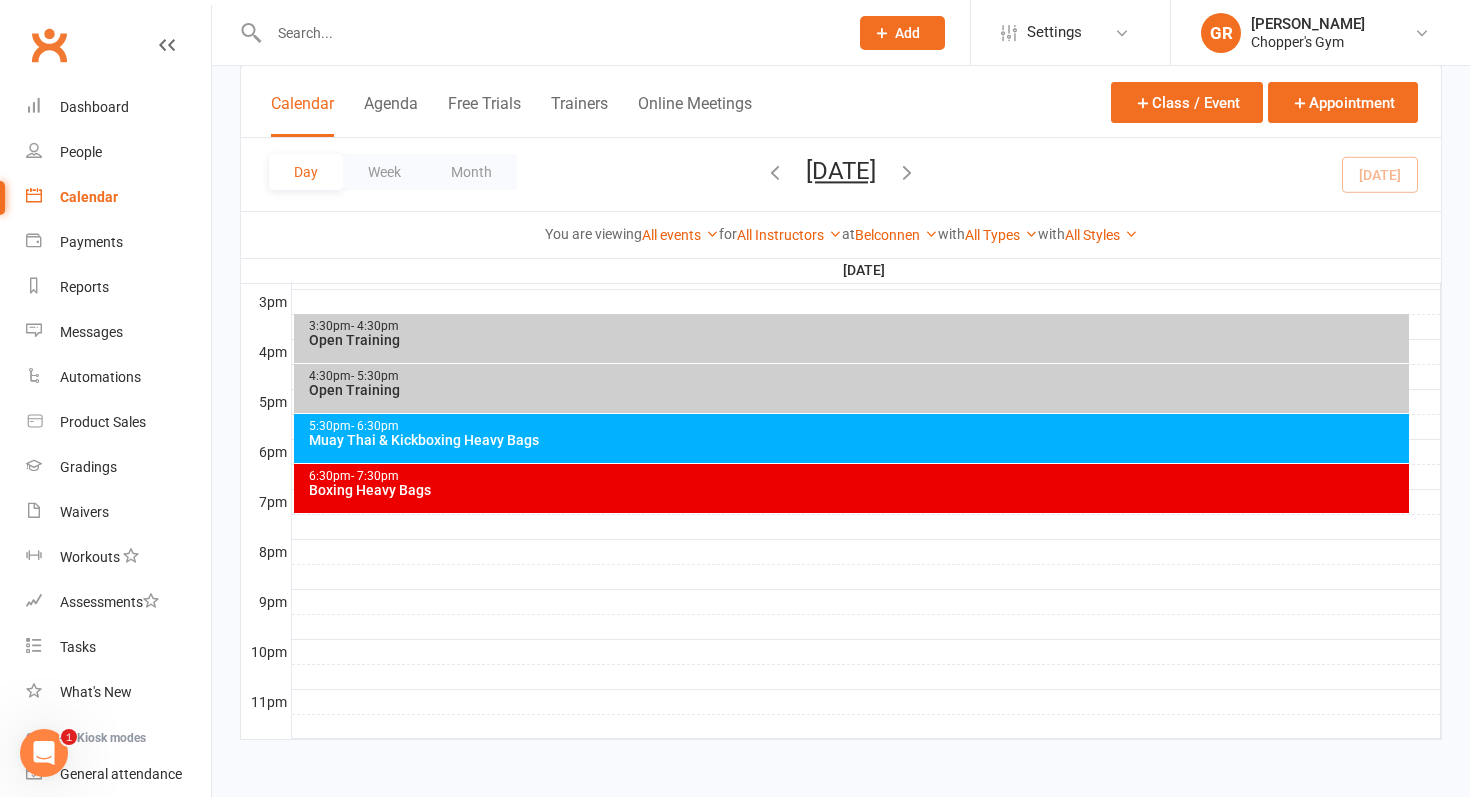 click at bounding box center [548, 33] 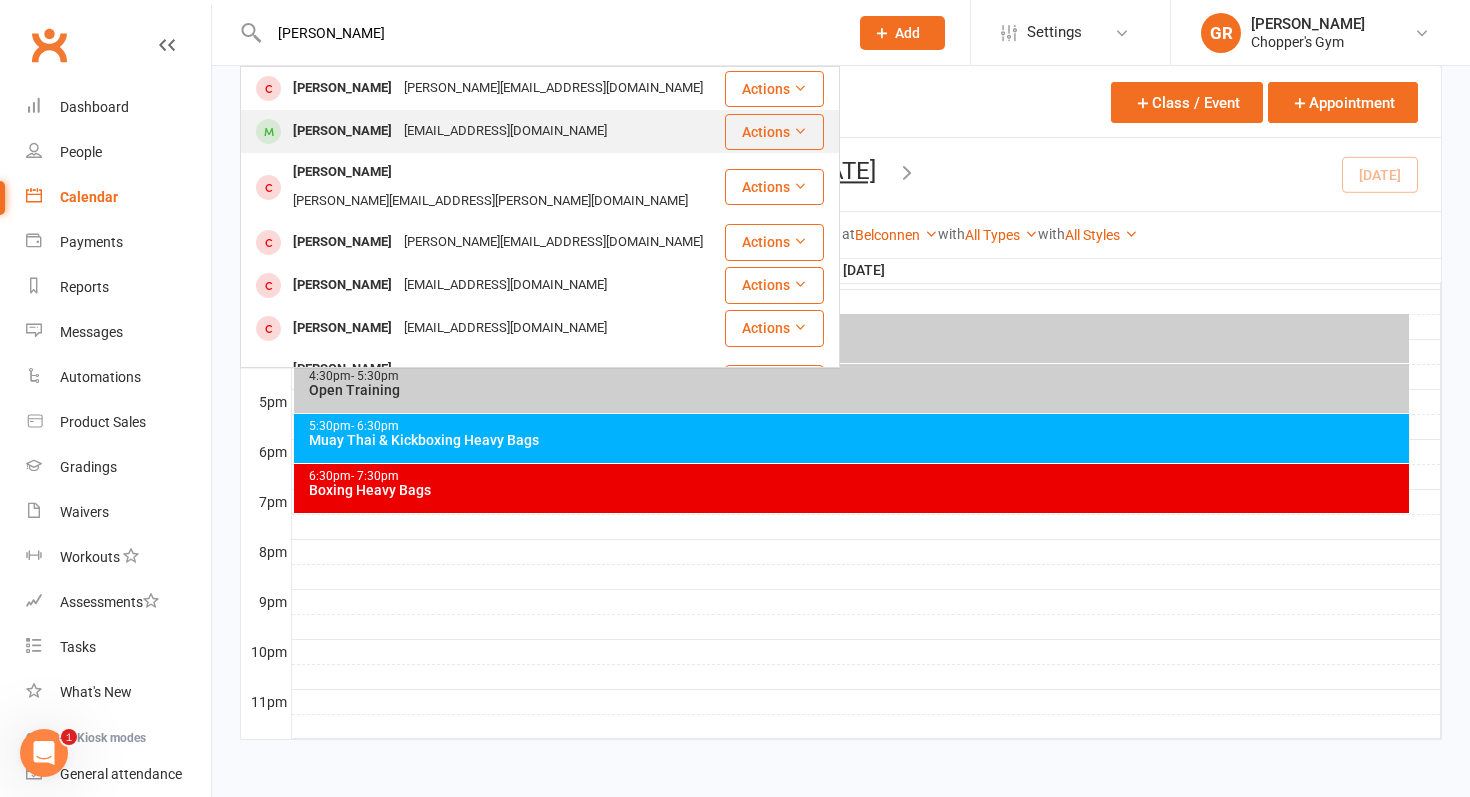 type on "[PERSON_NAME]" 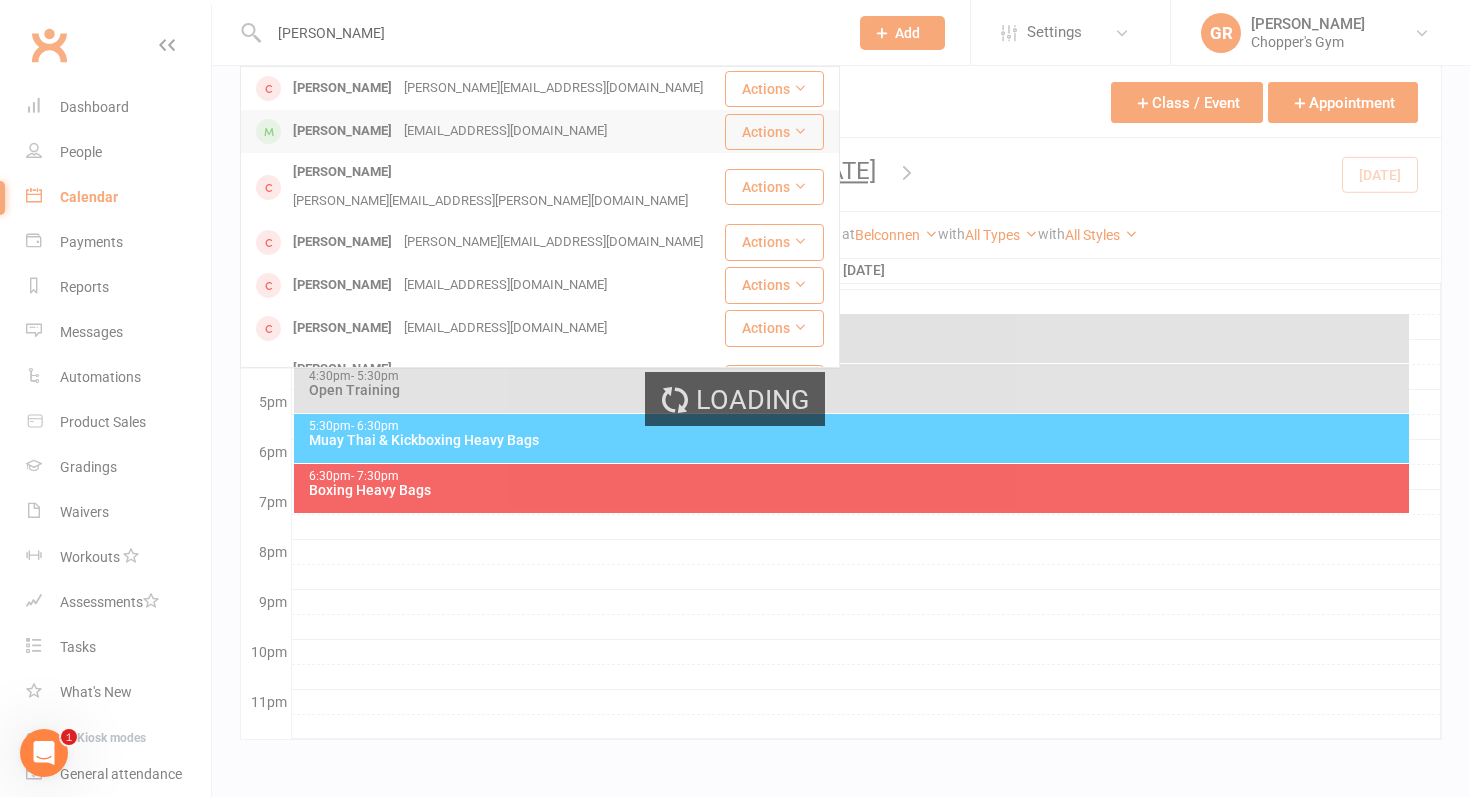 type 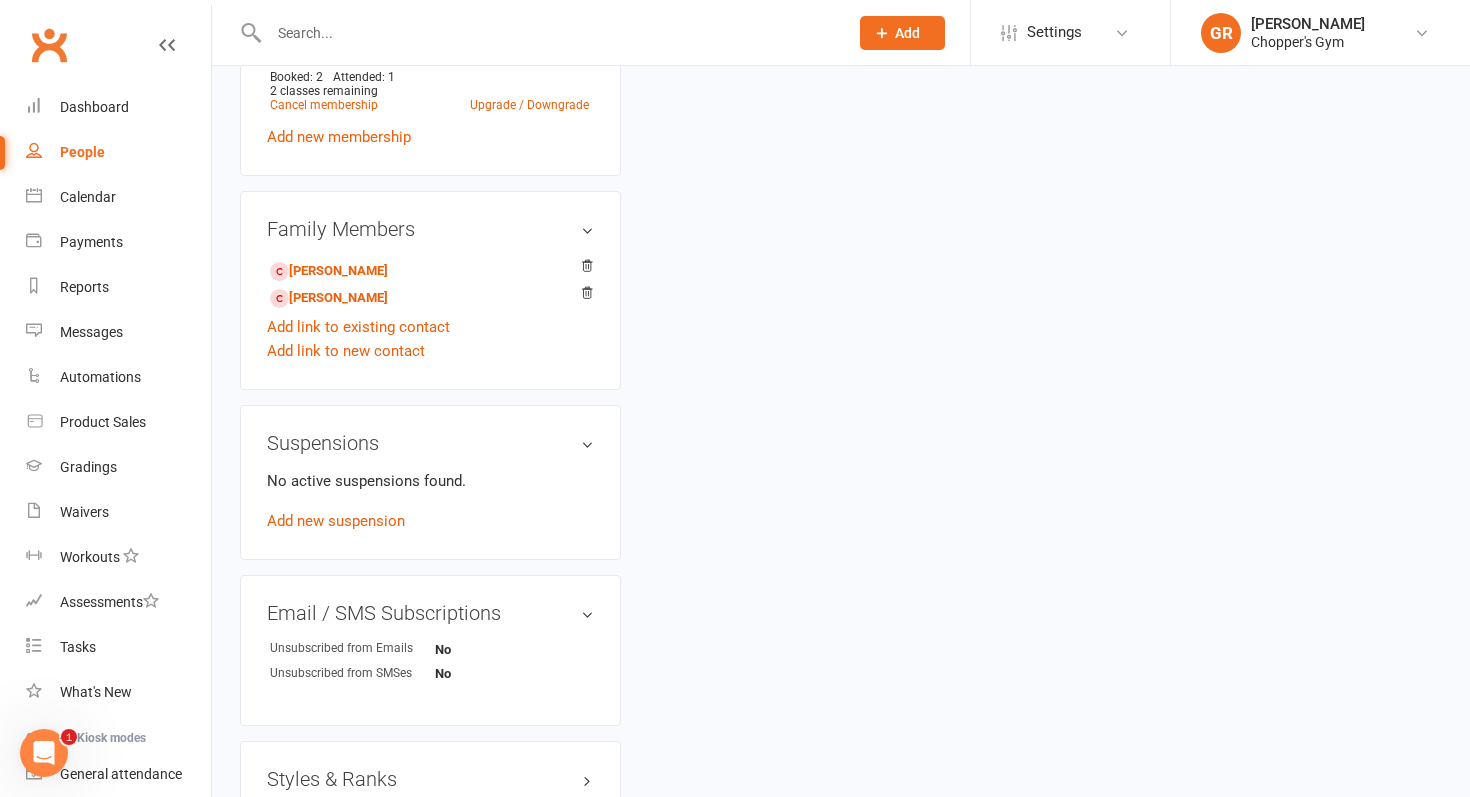 scroll, scrollTop: 0, scrollLeft: 0, axis: both 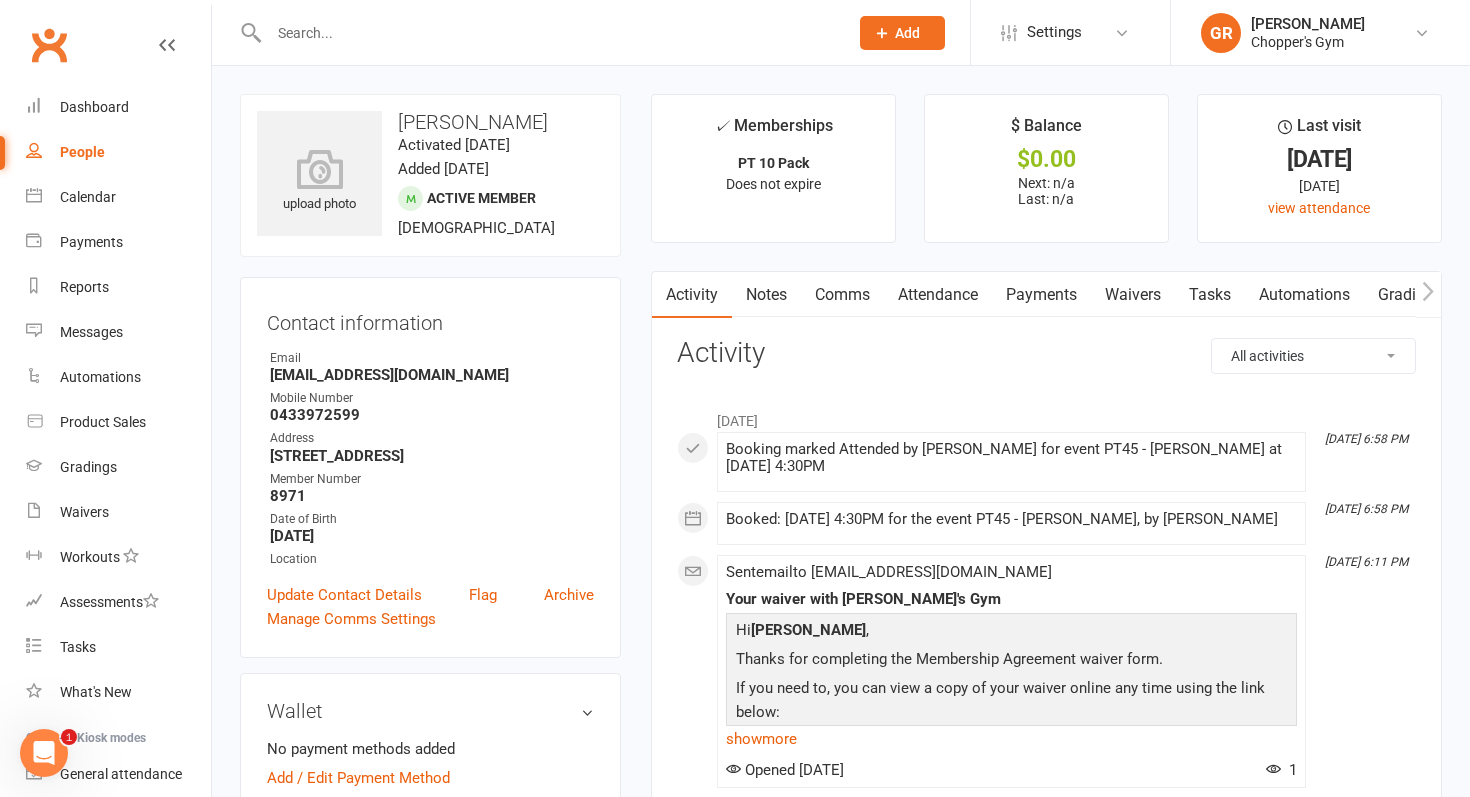 click on "Notes" at bounding box center [766, 295] 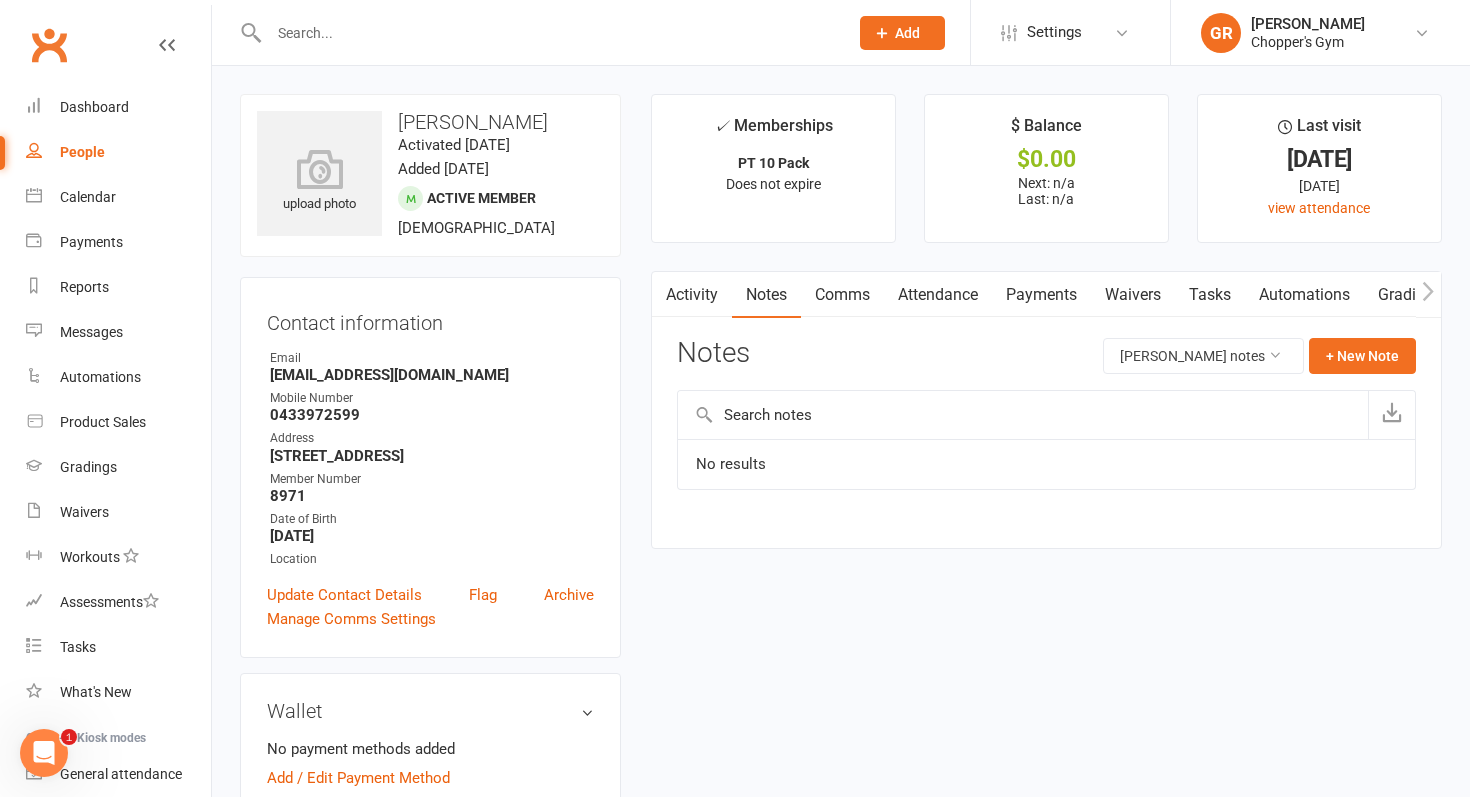 click on "Waivers" at bounding box center (1133, 295) 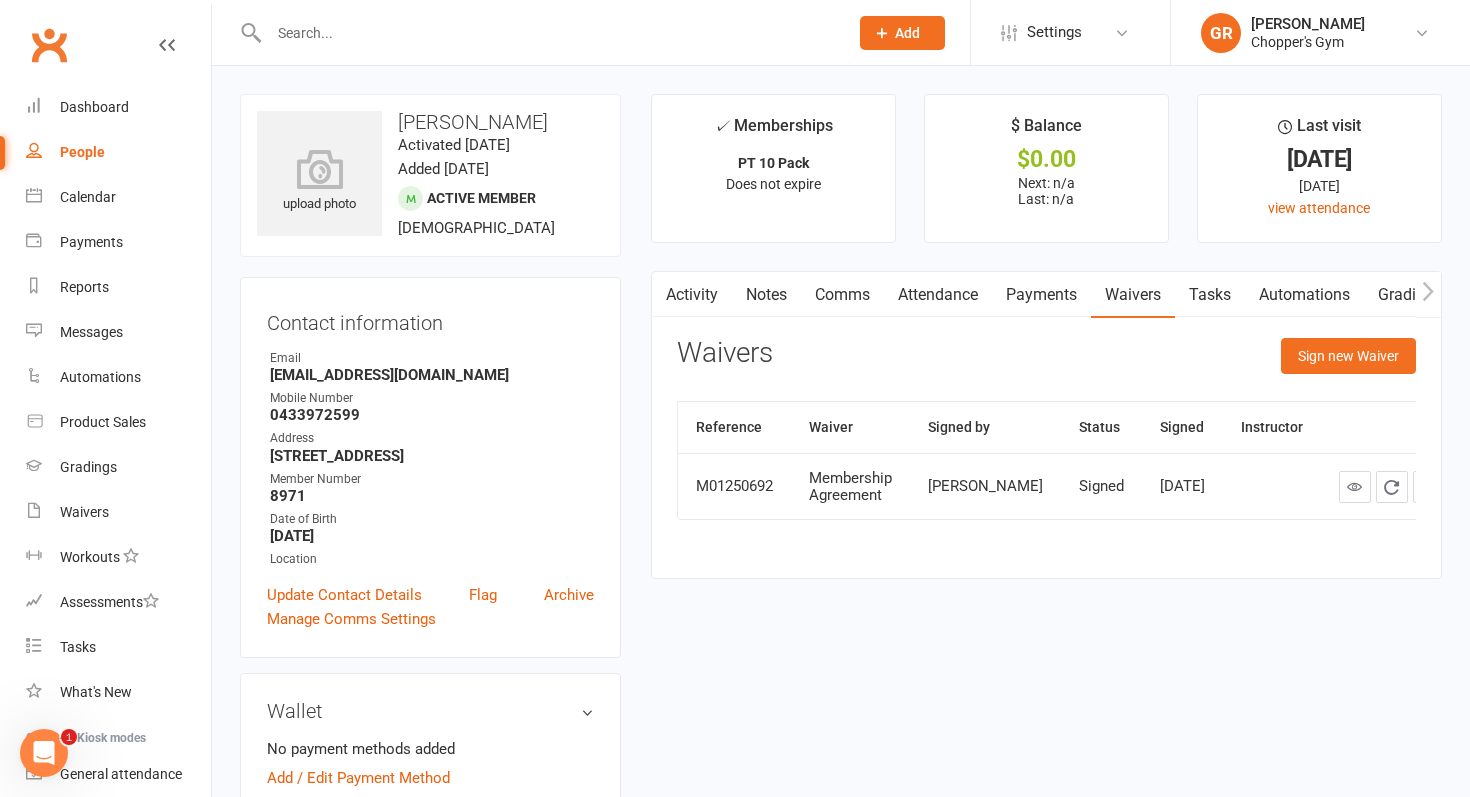 click on "Payments" at bounding box center (1041, 295) 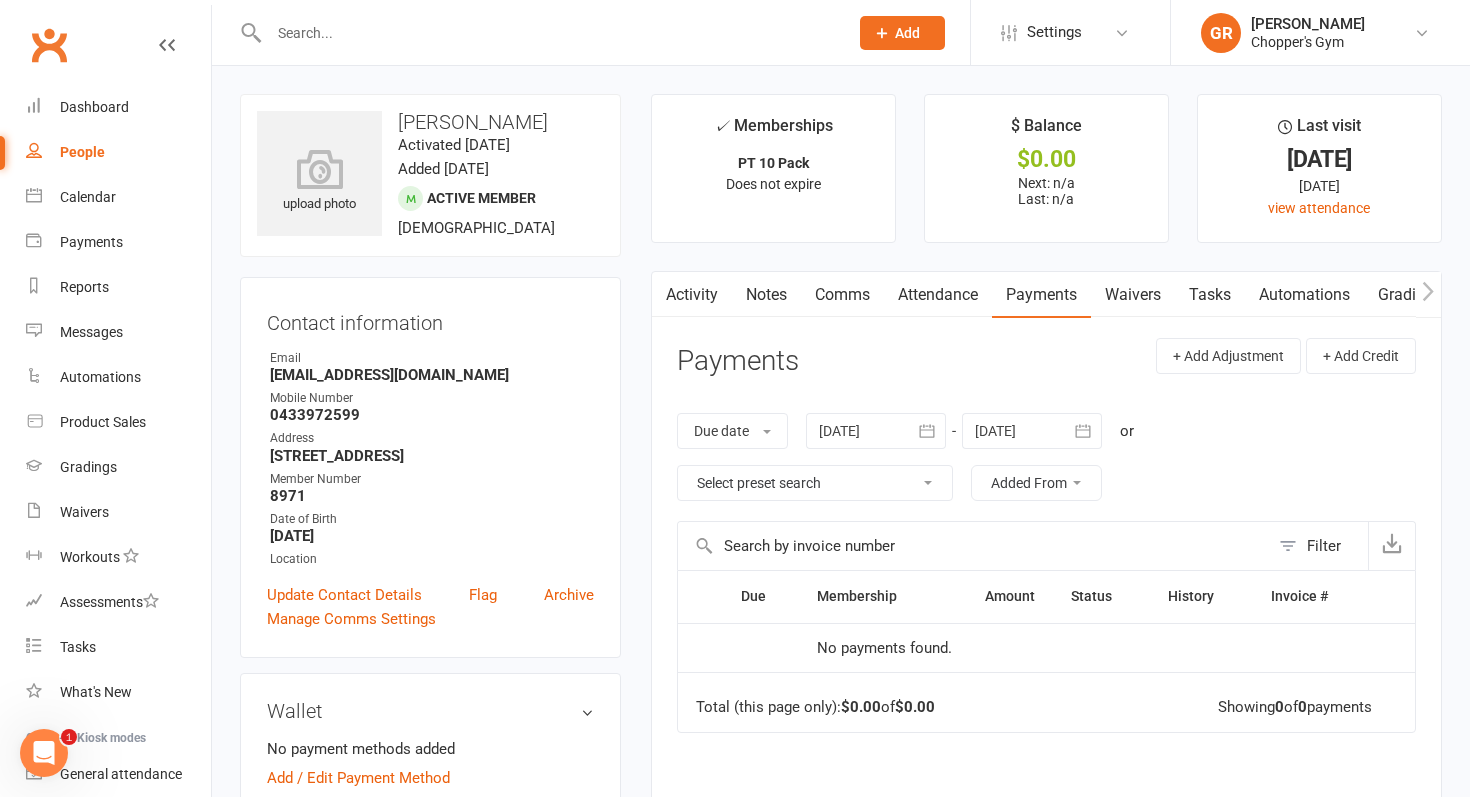 click on "Notes" at bounding box center (766, 295) 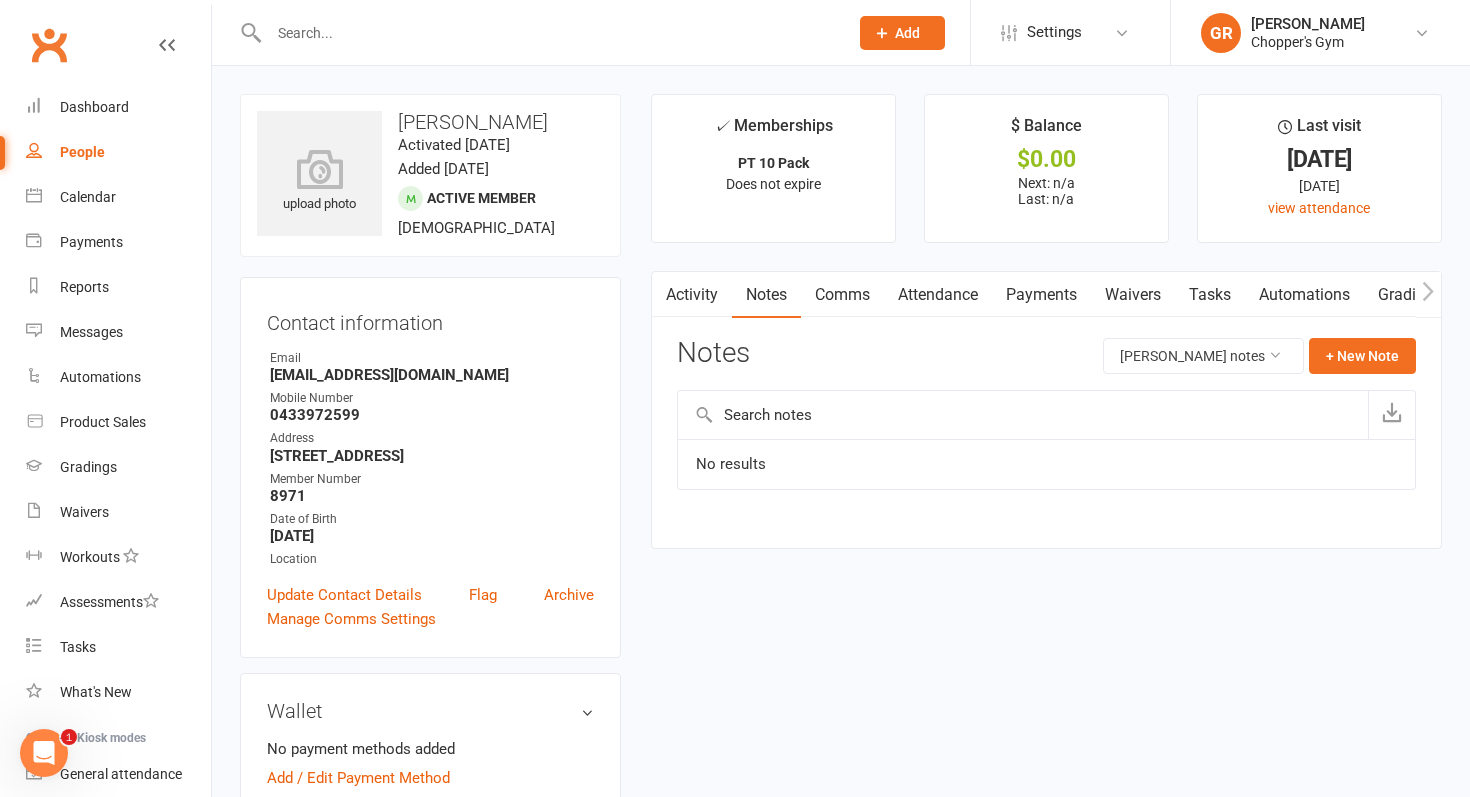 click on "Waivers" at bounding box center (1133, 295) 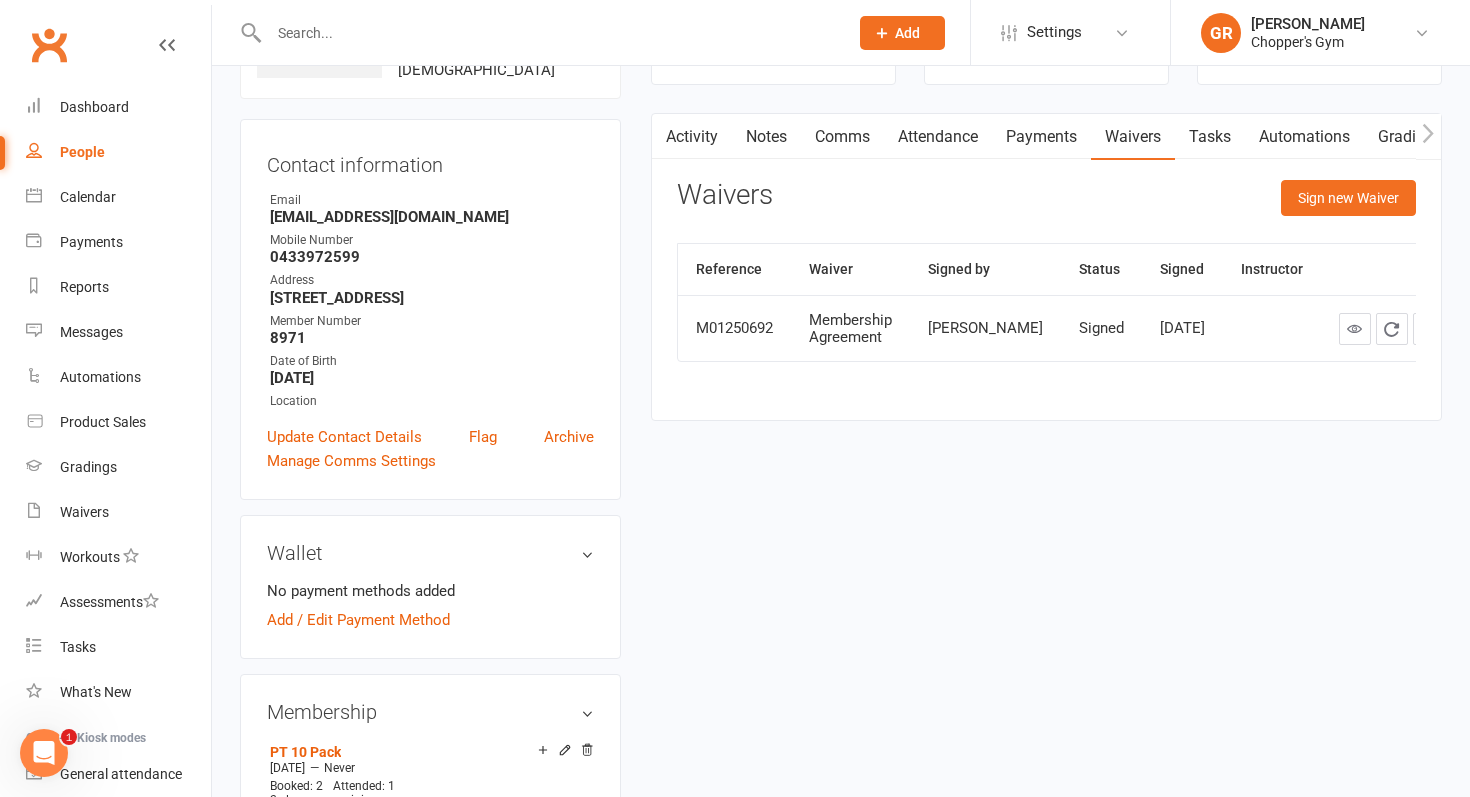 scroll, scrollTop: 0, scrollLeft: 0, axis: both 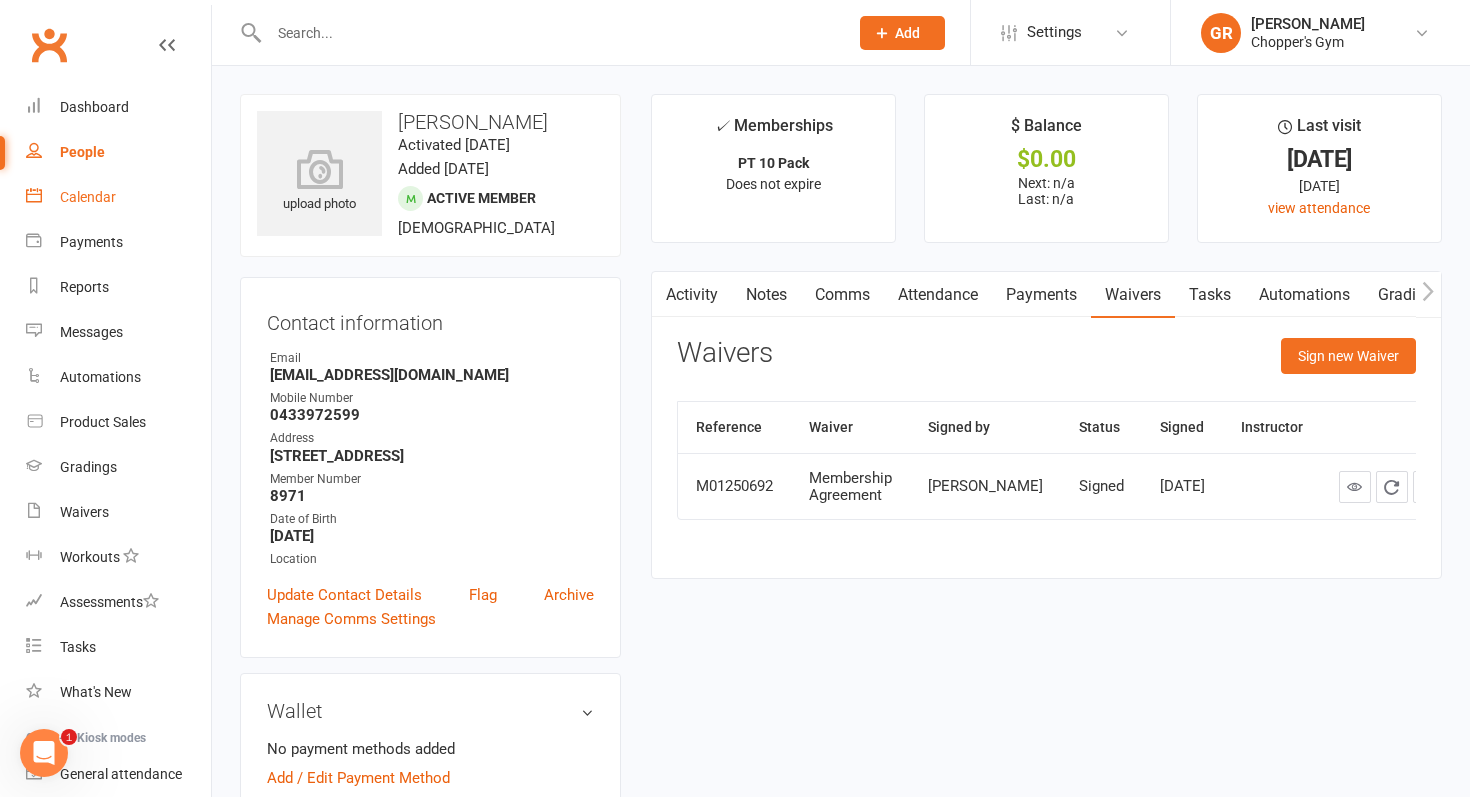 click on "Calendar" at bounding box center (88, 197) 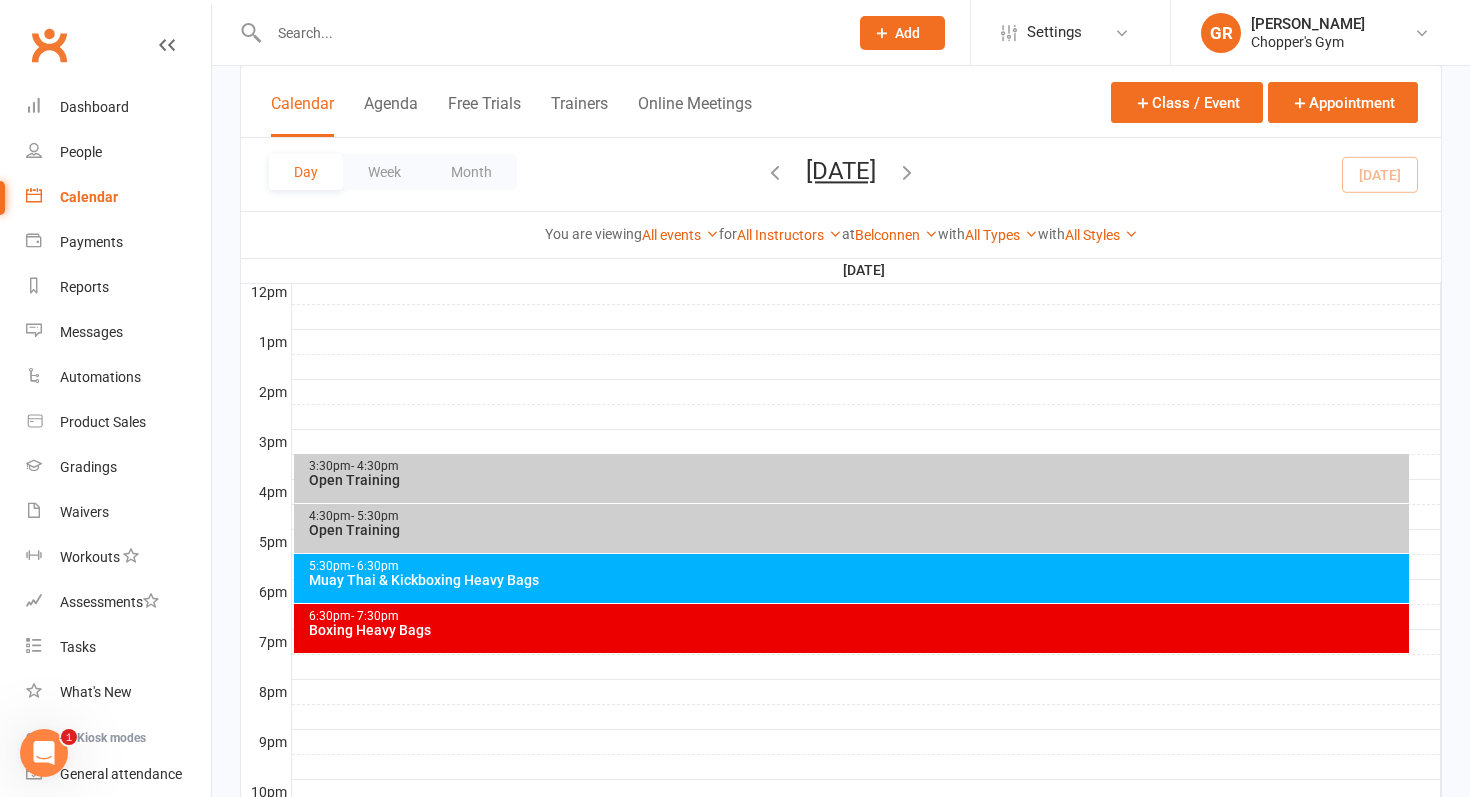scroll, scrollTop: 729, scrollLeft: 0, axis: vertical 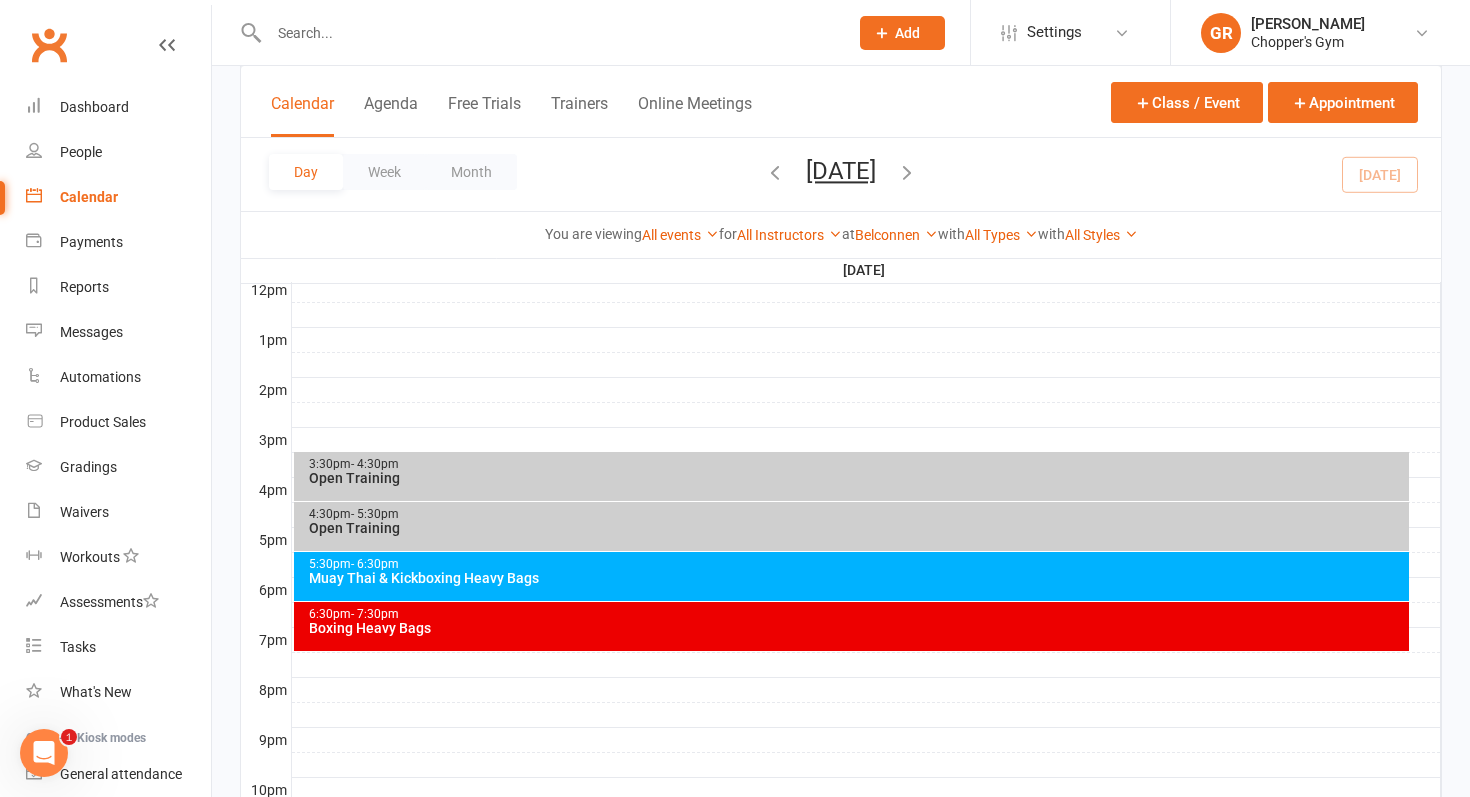 click on "Open Training" at bounding box center [857, 528] 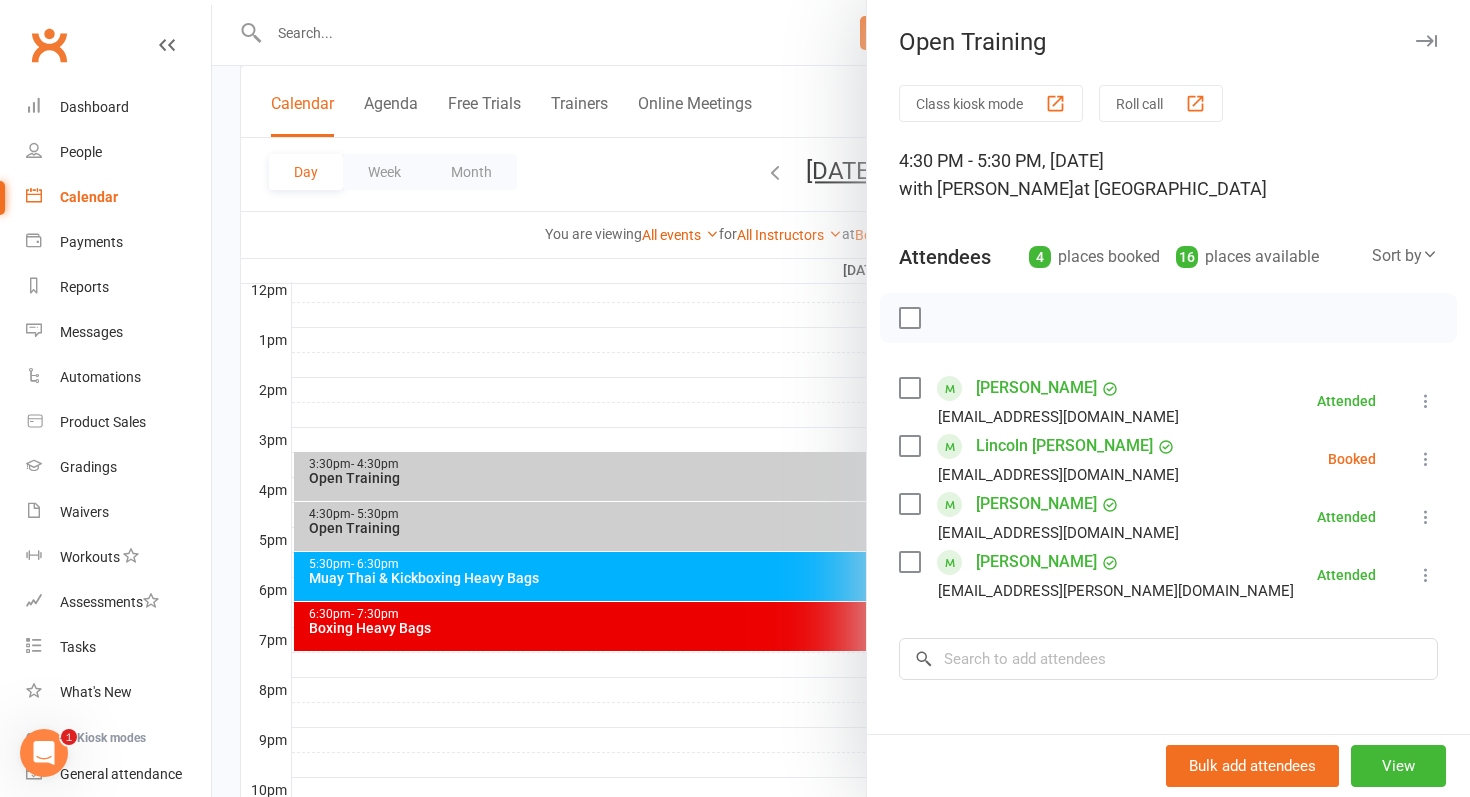 click at bounding box center (841, 398) 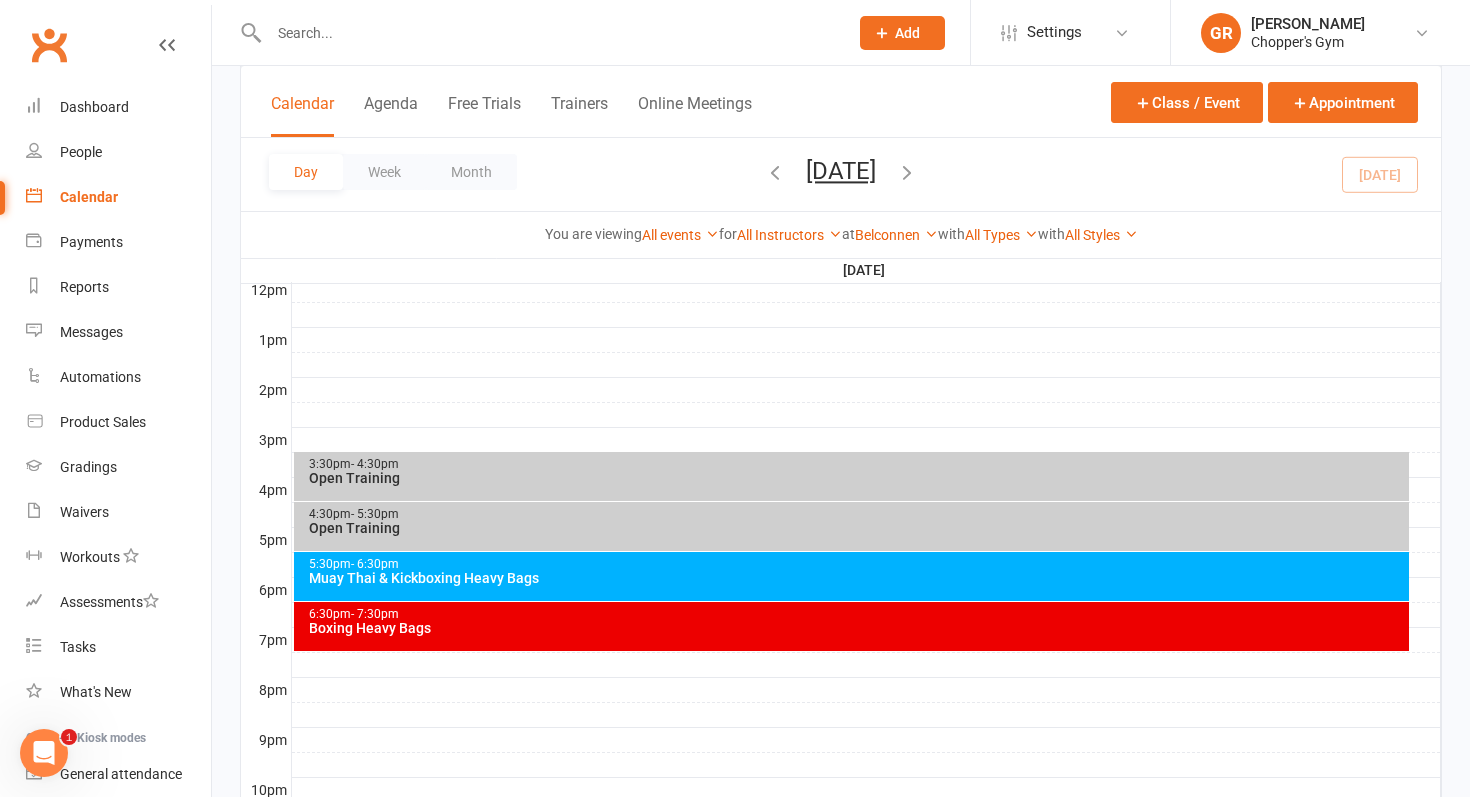 click on "3:30pm  - 4:30pm Open Training" at bounding box center (852, 476) 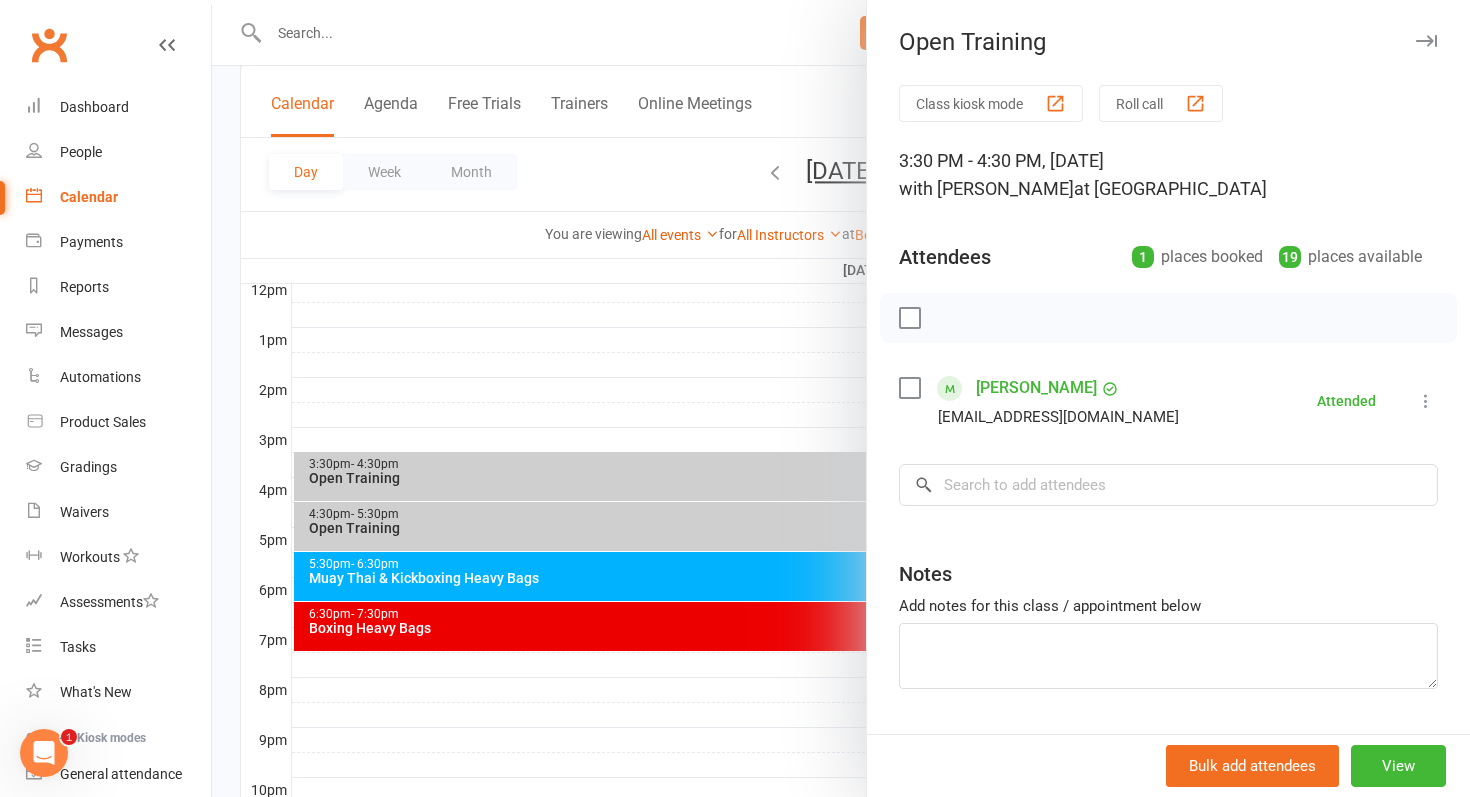 click at bounding box center (841, 398) 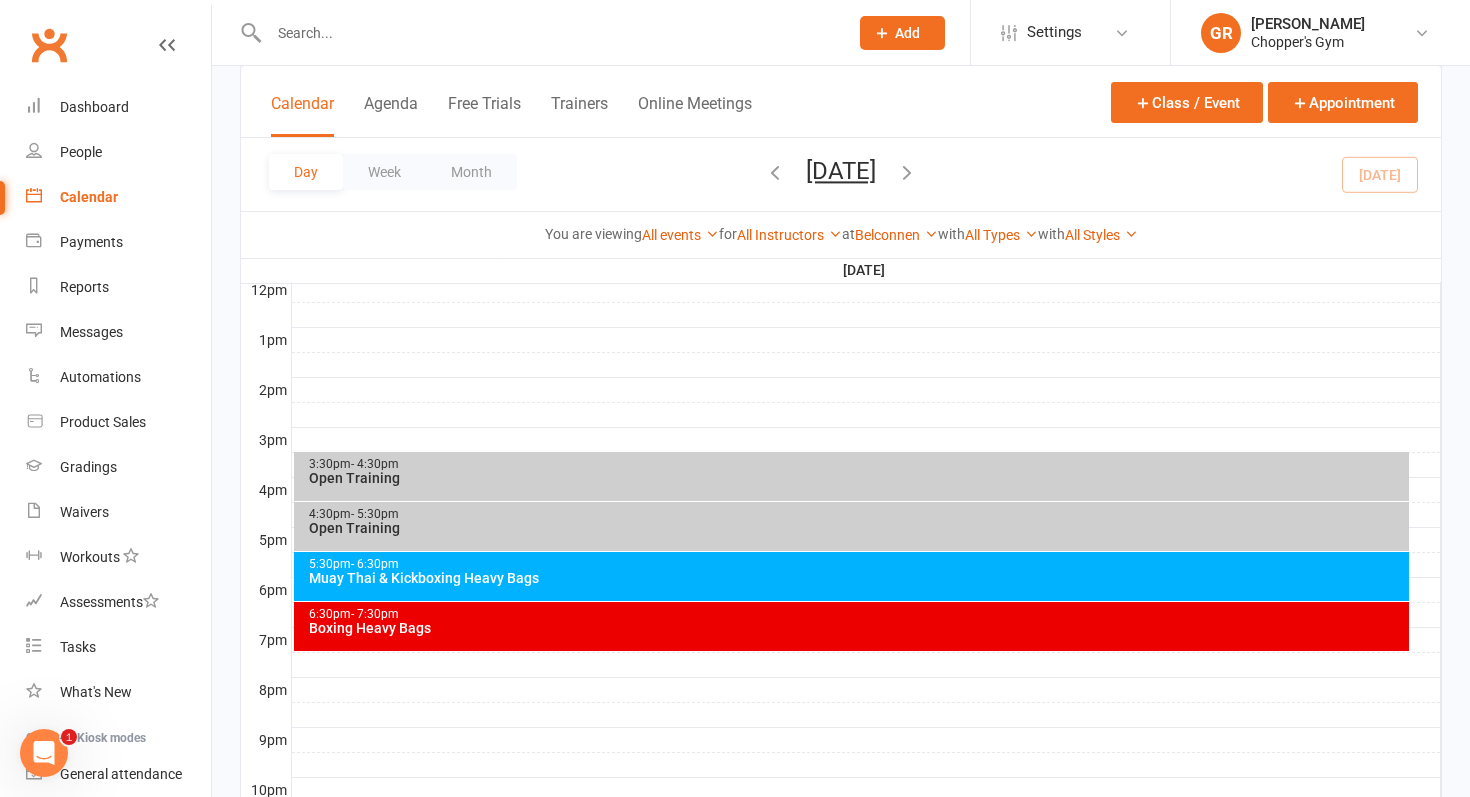 click on "Open Training" at bounding box center [857, 528] 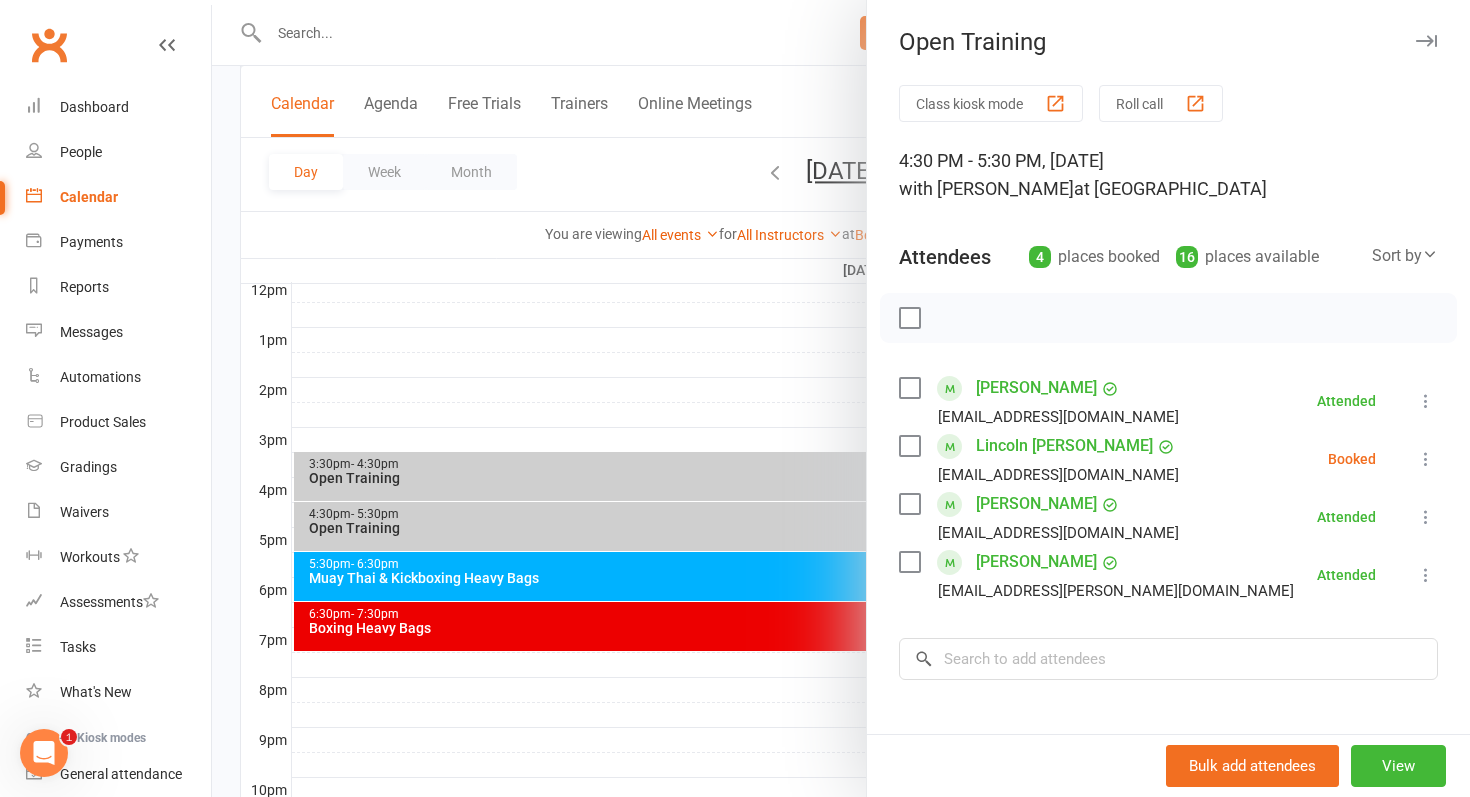 click at bounding box center (841, 398) 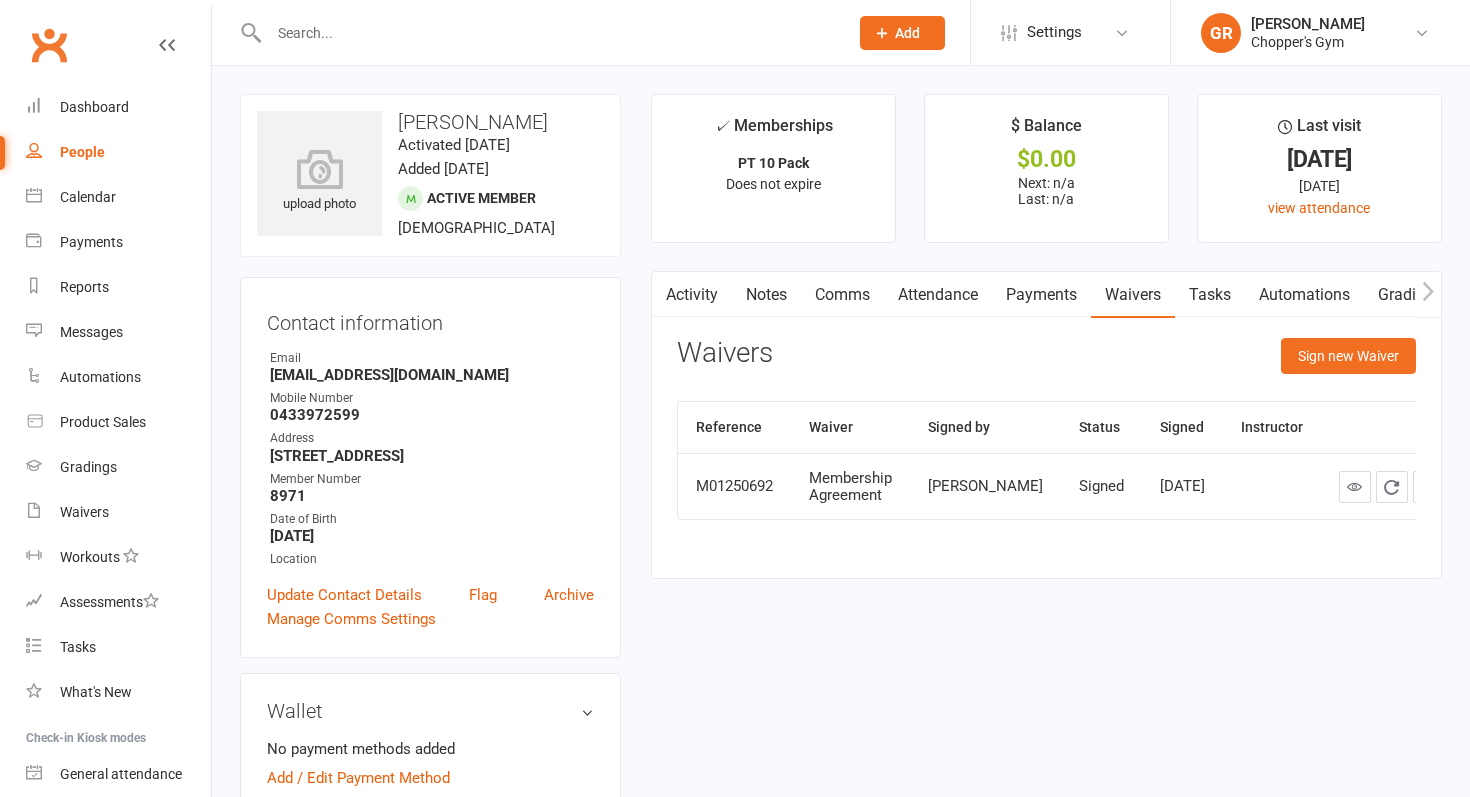 scroll, scrollTop: 890, scrollLeft: 0, axis: vertical 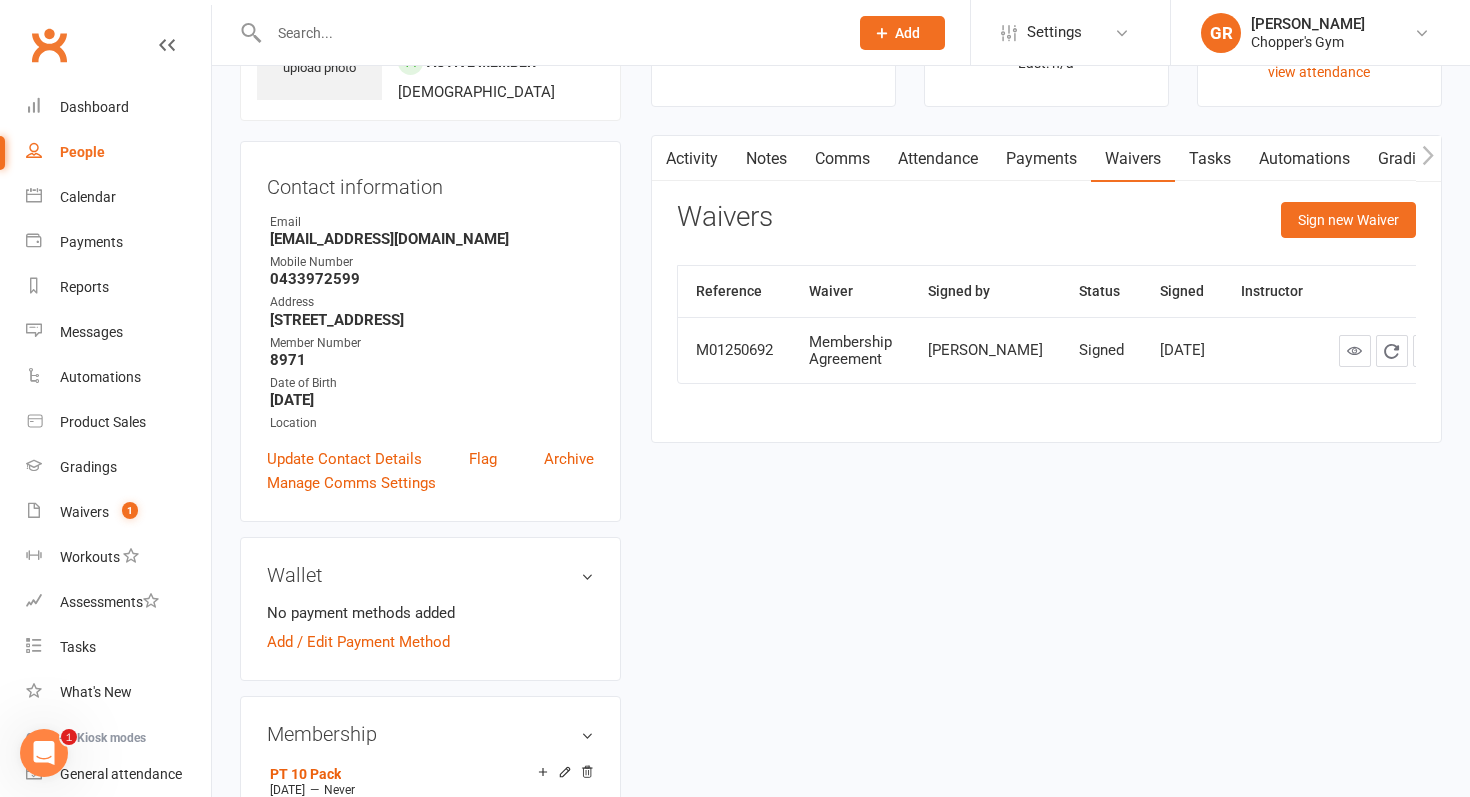 click on "Payments" at bounding box center (1041, 159) 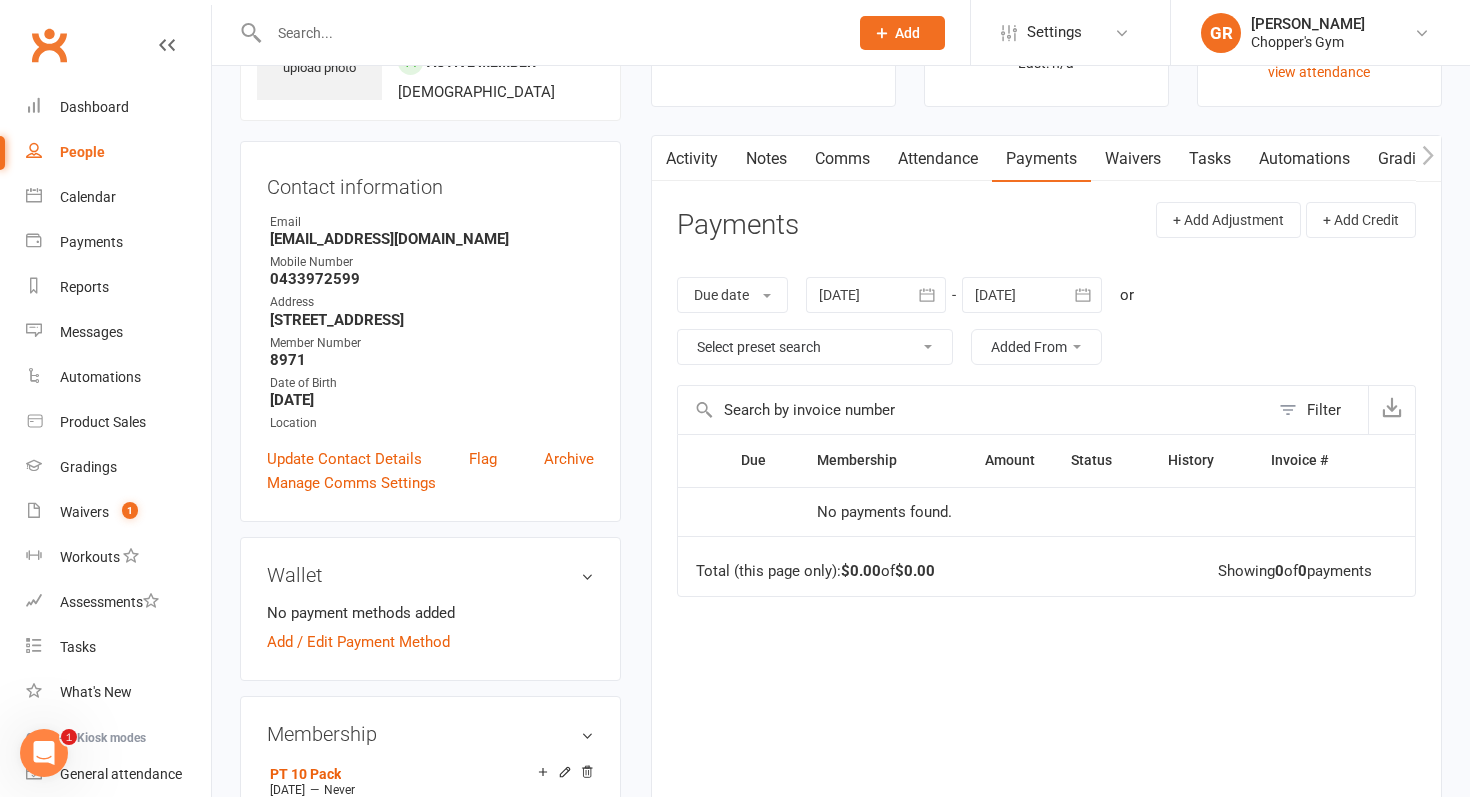 click at bounding box center (928, 295) 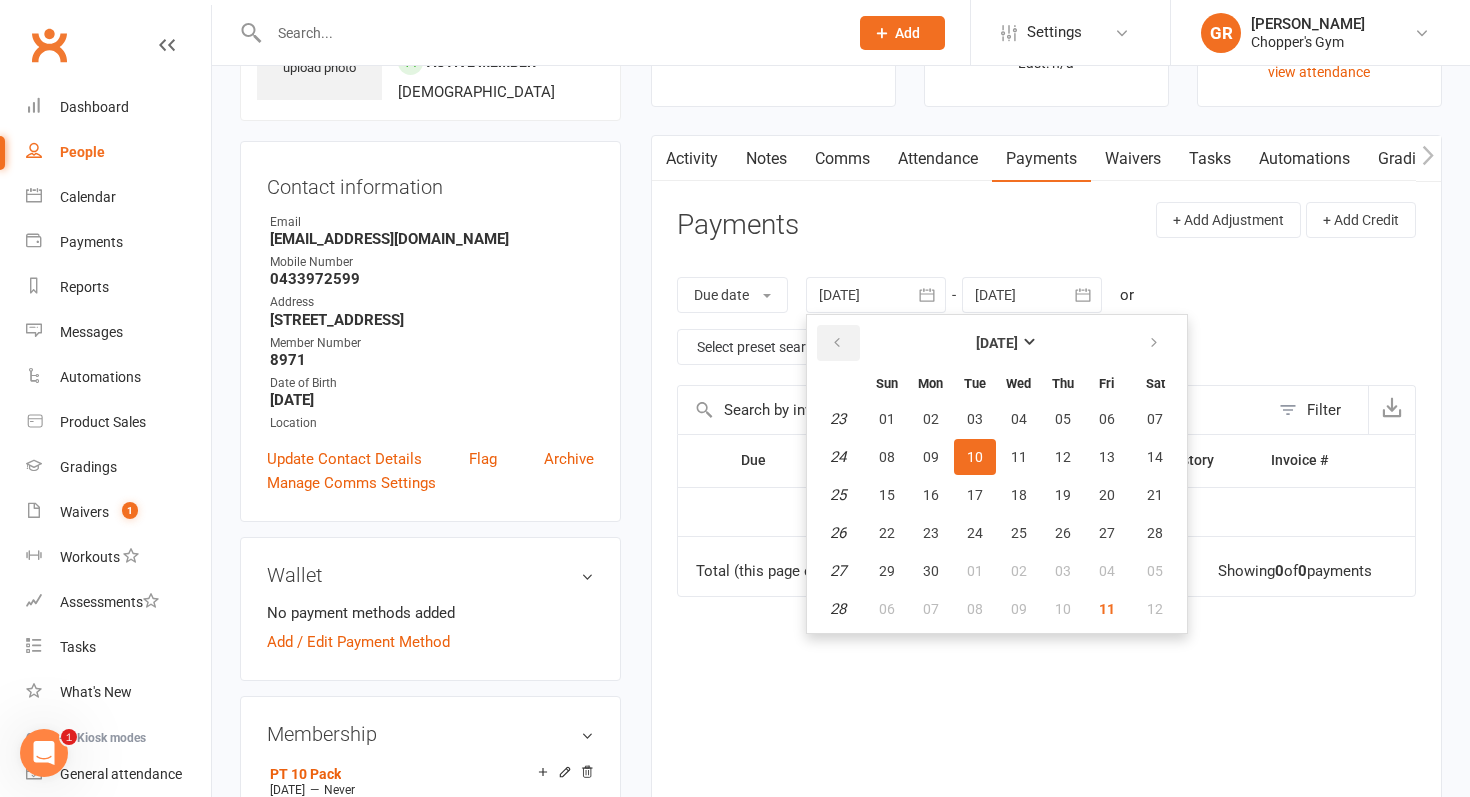 click at bounding box center [838, 343] 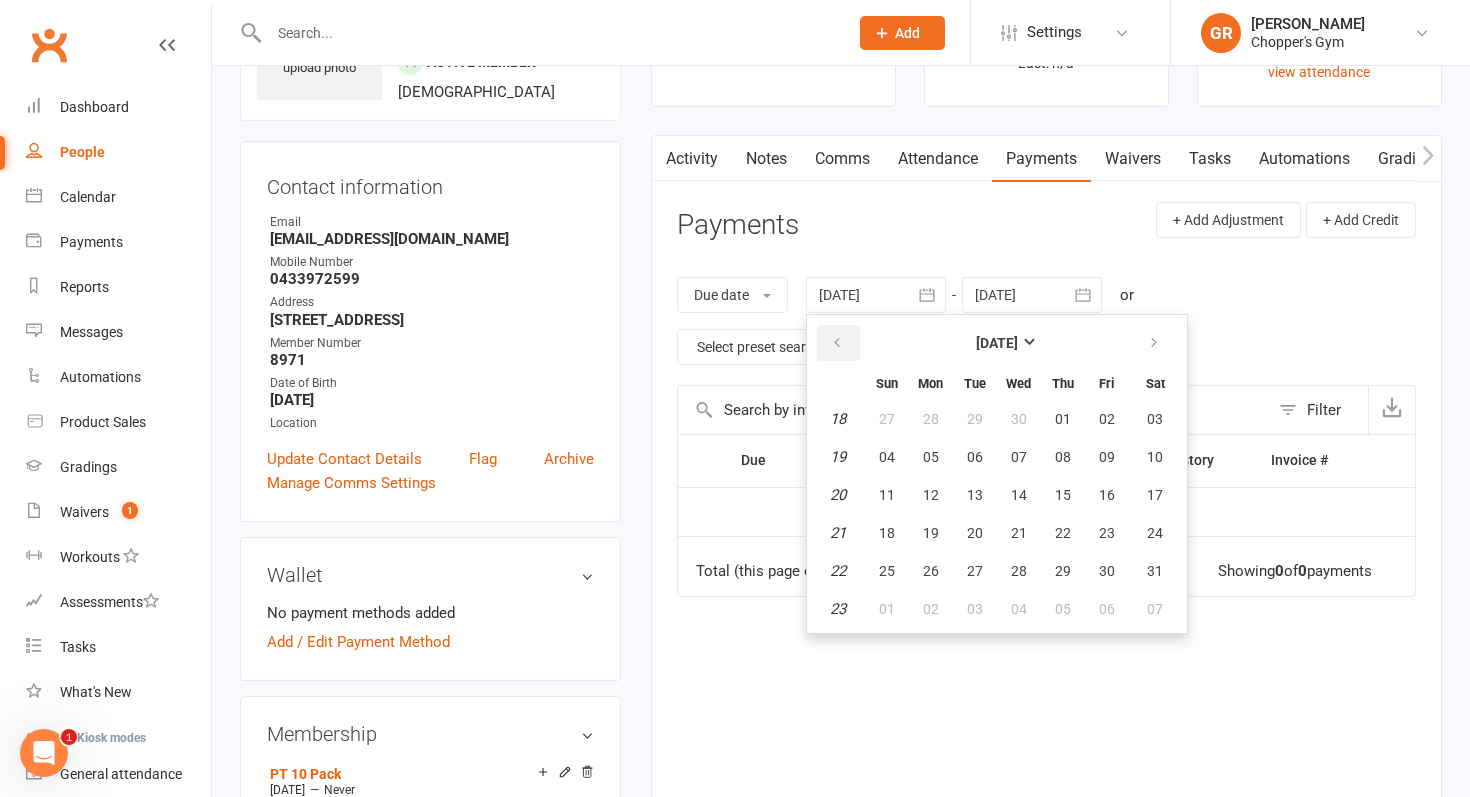 click at bounding box center [838, 343] 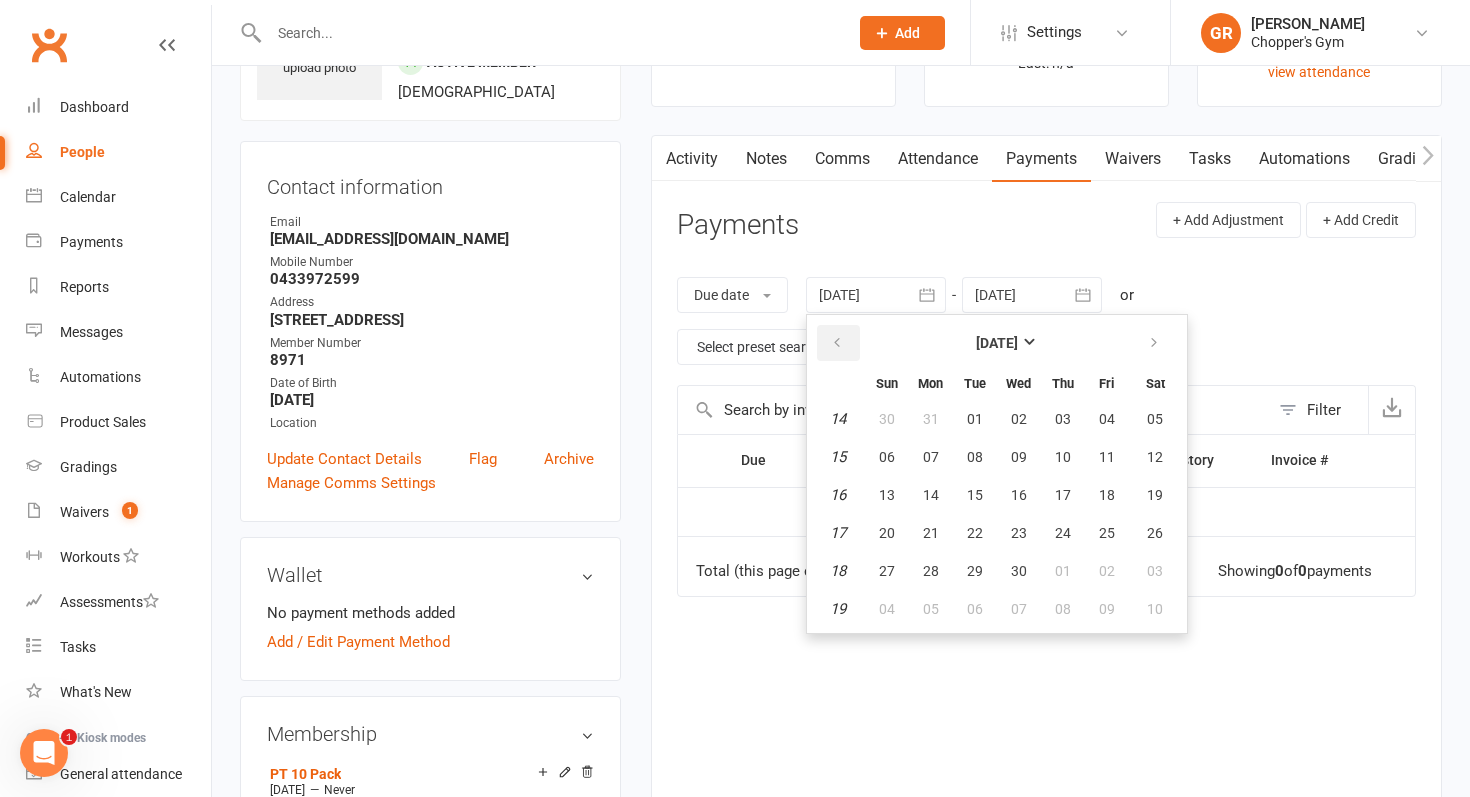 click at bounding box center (838, 343) 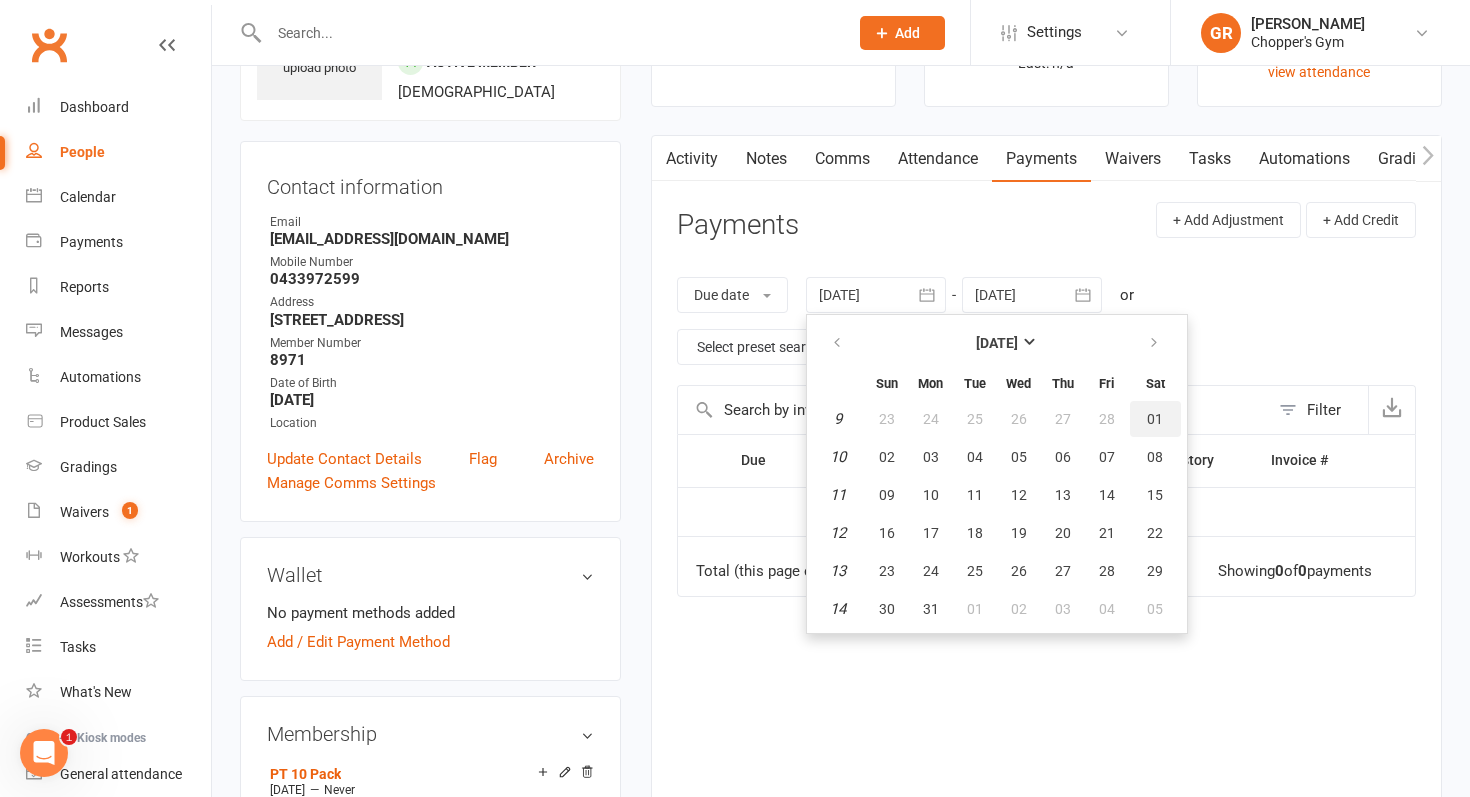 click on "01" at bounding box center (1155, 419) 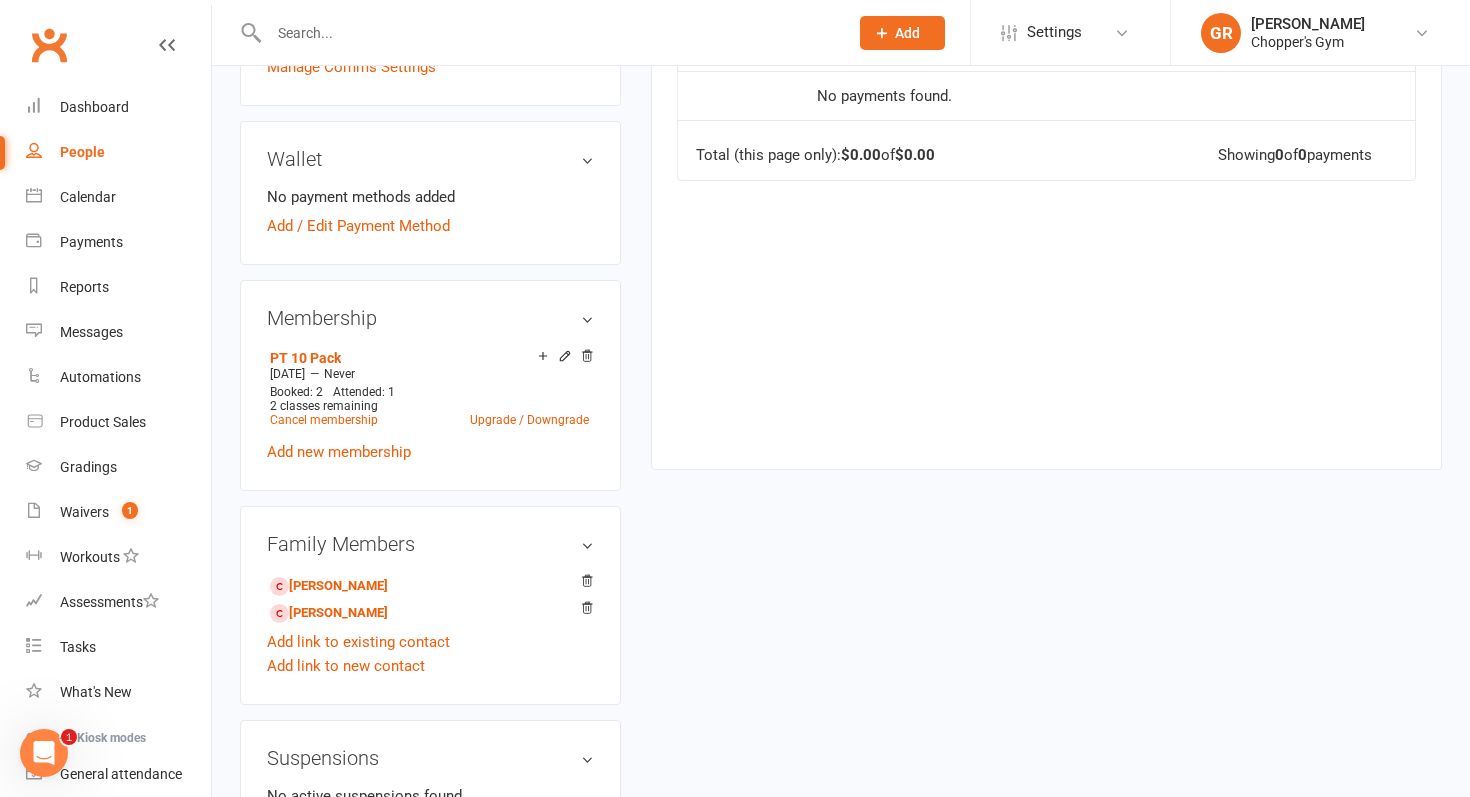 scroll, scrollTop: 557, scrollLeft: 0, axis: vertical 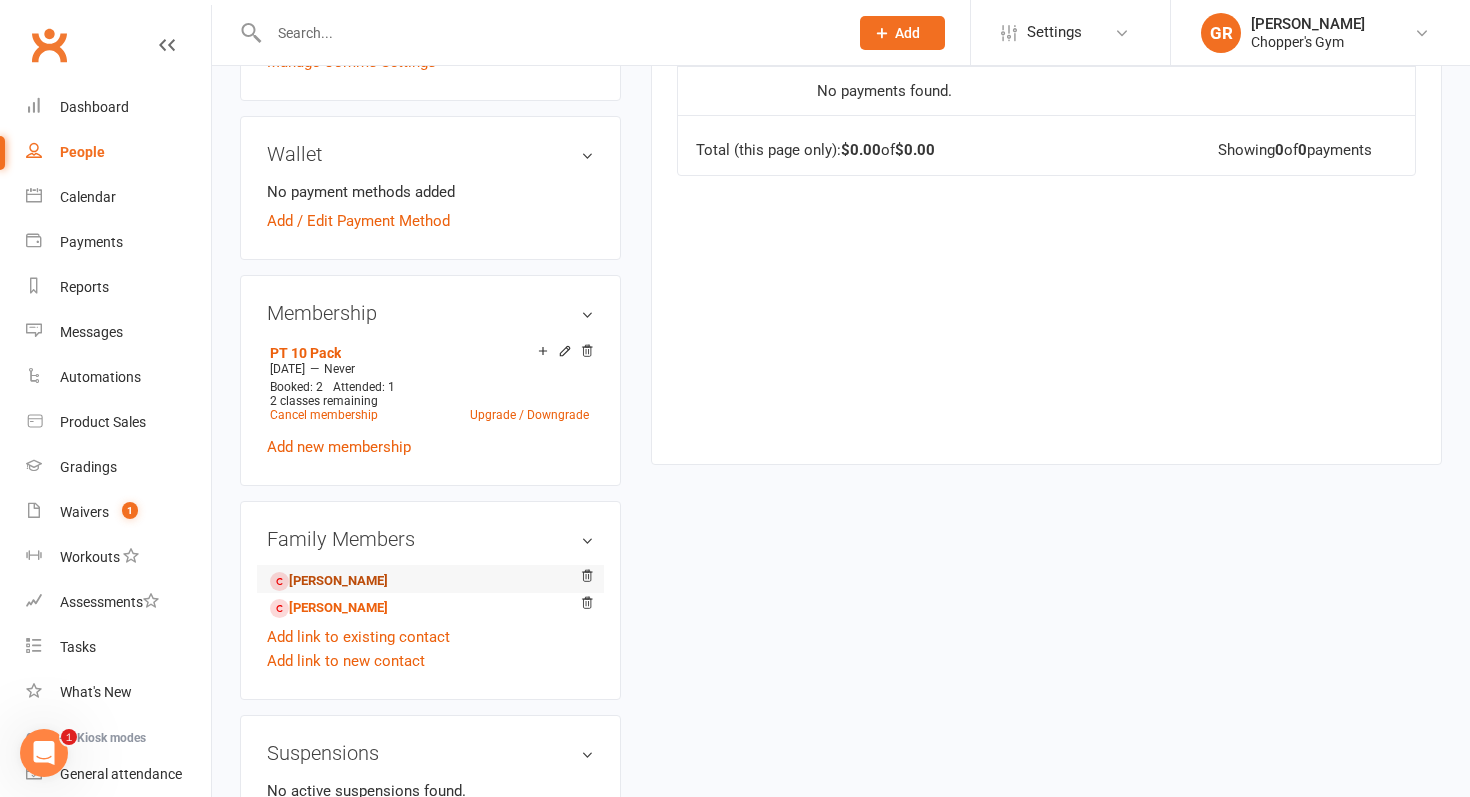 click on "[PERSON_NAME]" at bounding box center (329, 581) 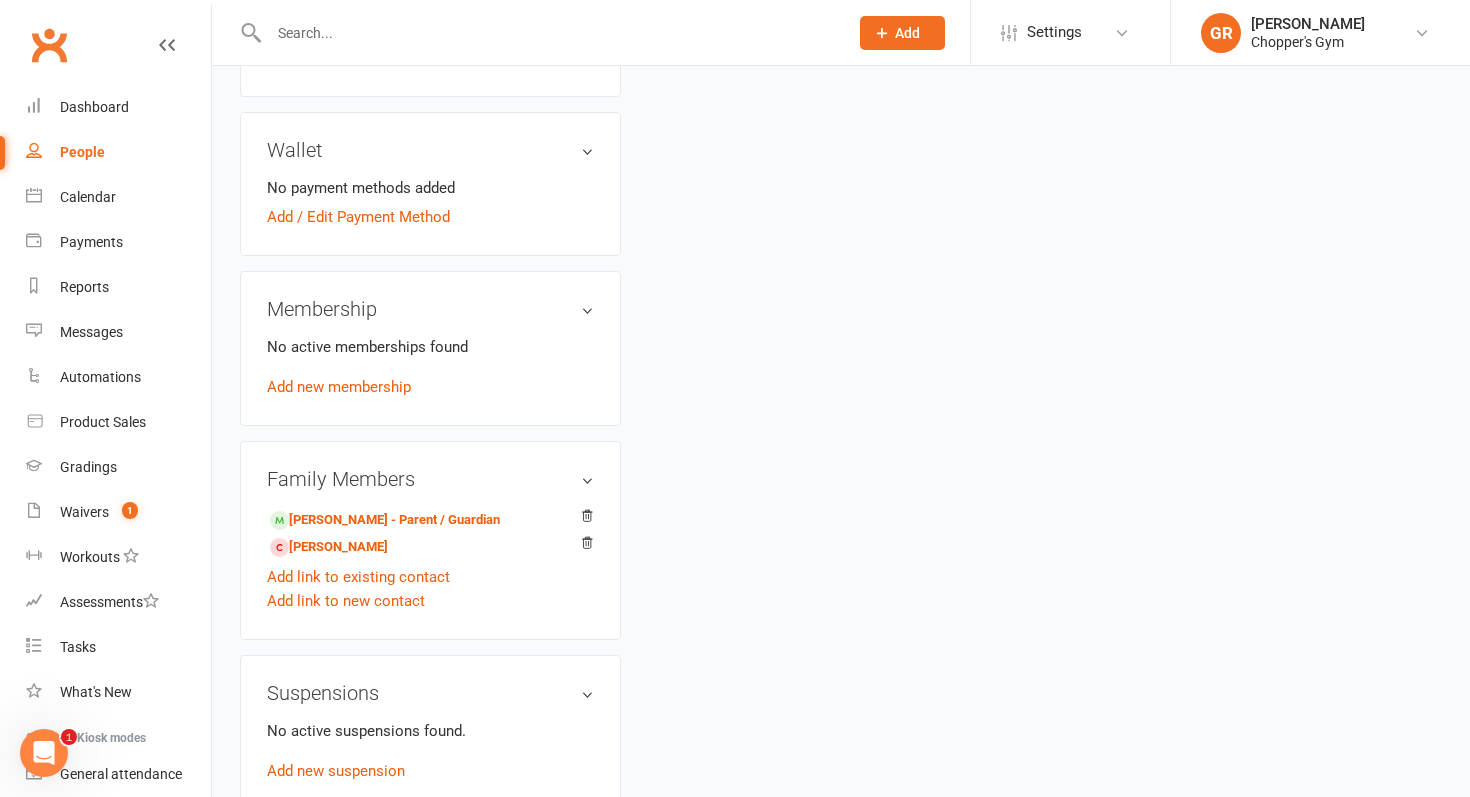 scroll, scrollTop: 0, scrollLeft: 0, axis: both 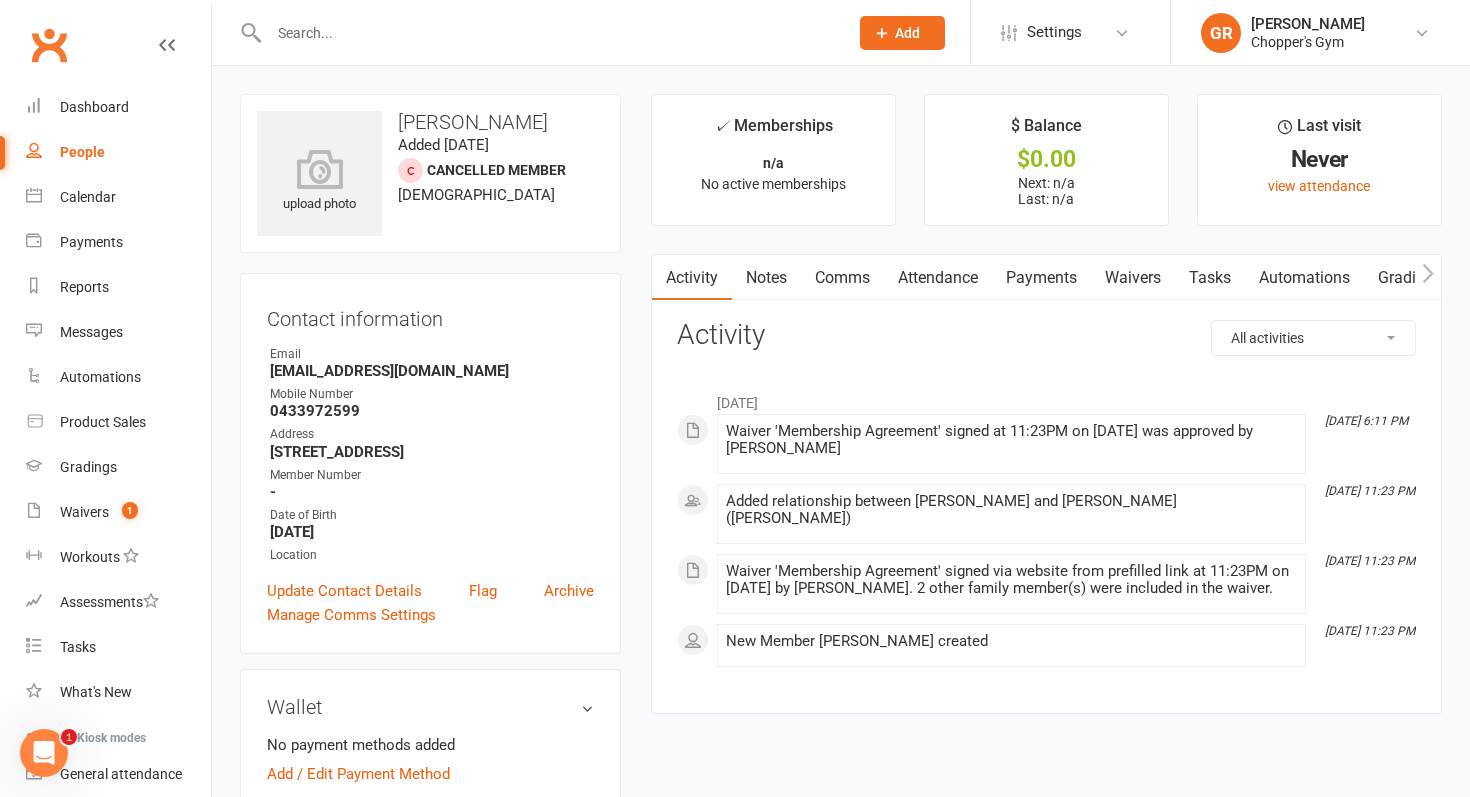 click on "Payments" at bounding box center [1041, 278] 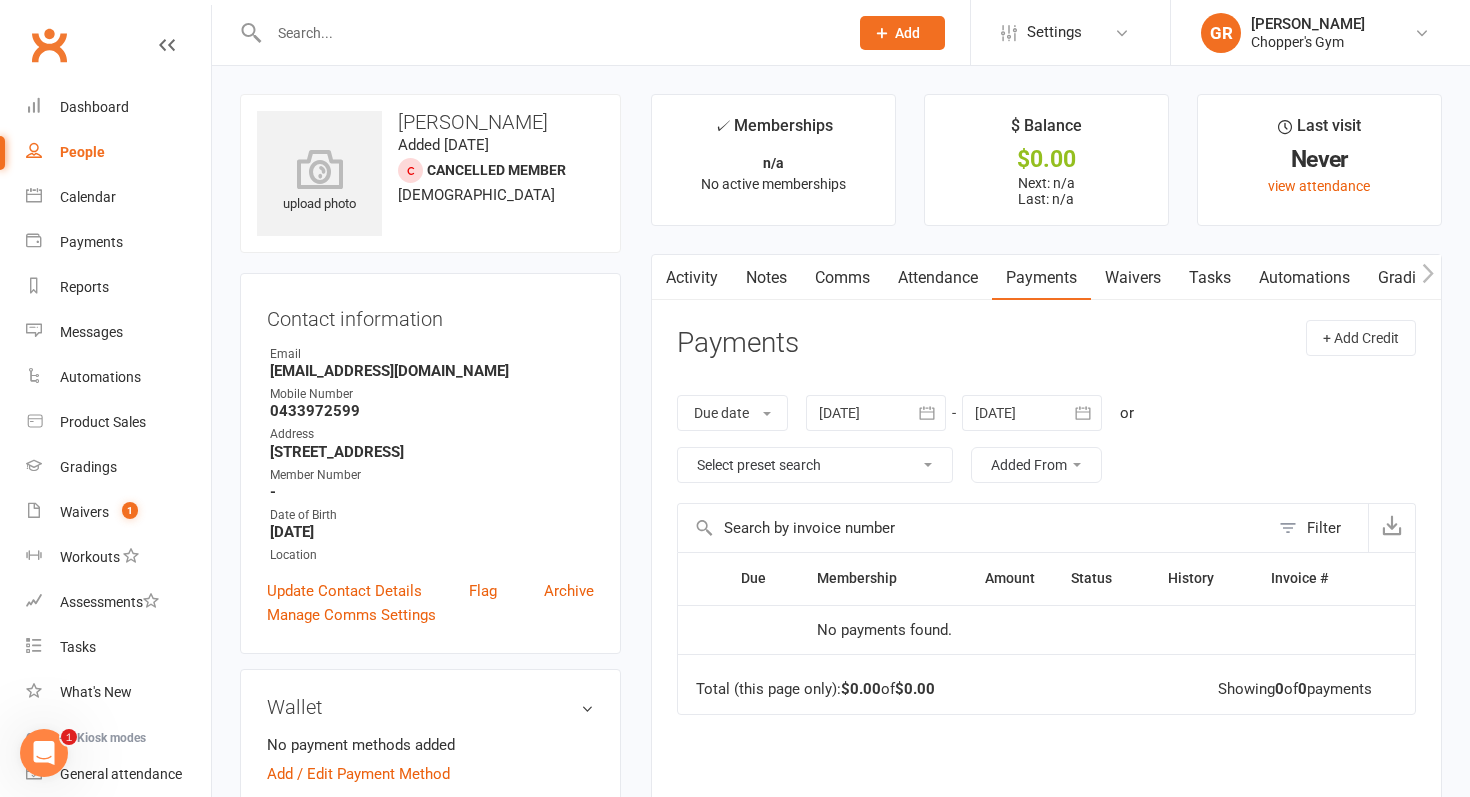 click on "Attendance" at bounding box center [938, 278] 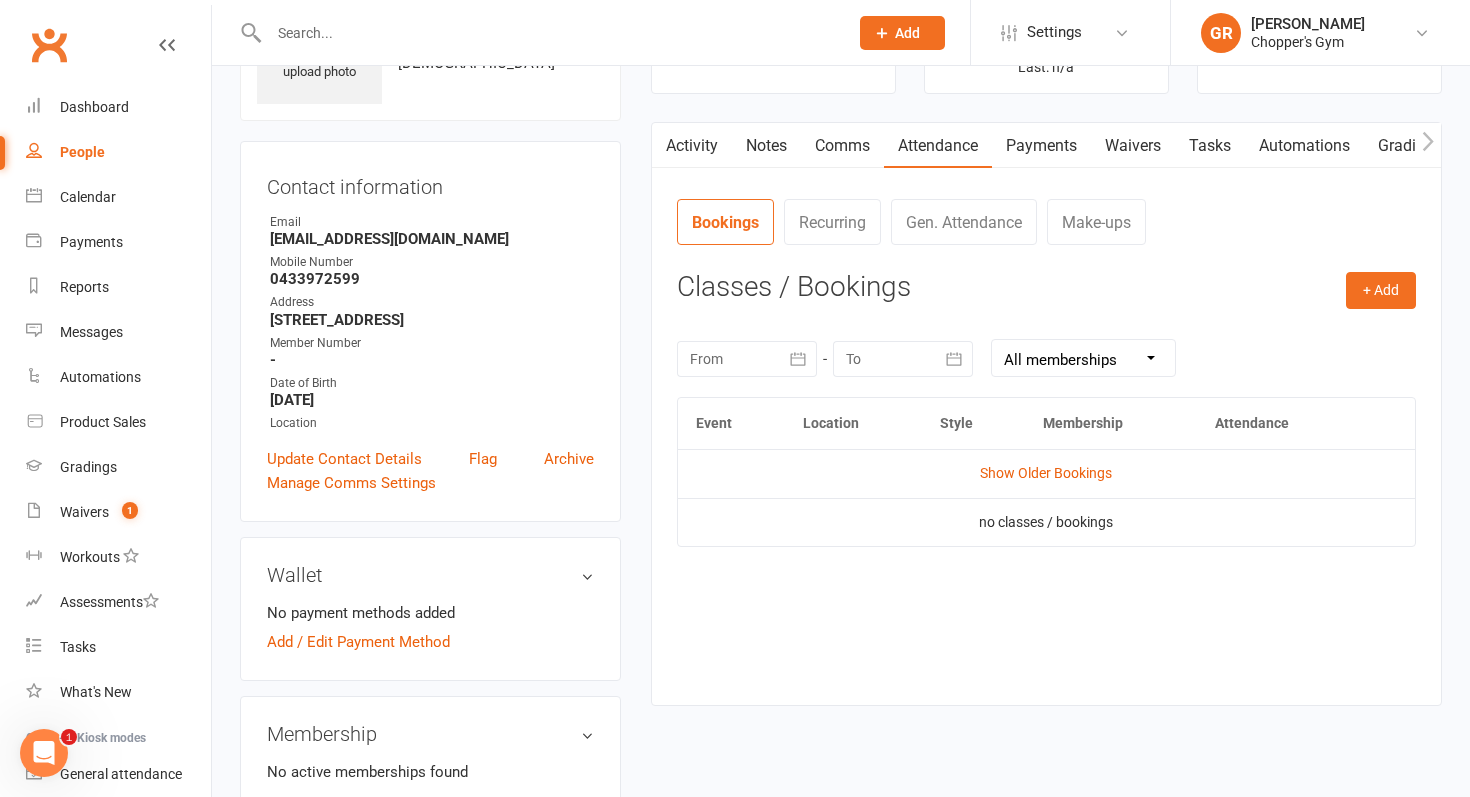 scroll, scrollTop: 171, scrollLeft: 0, axis: vertical 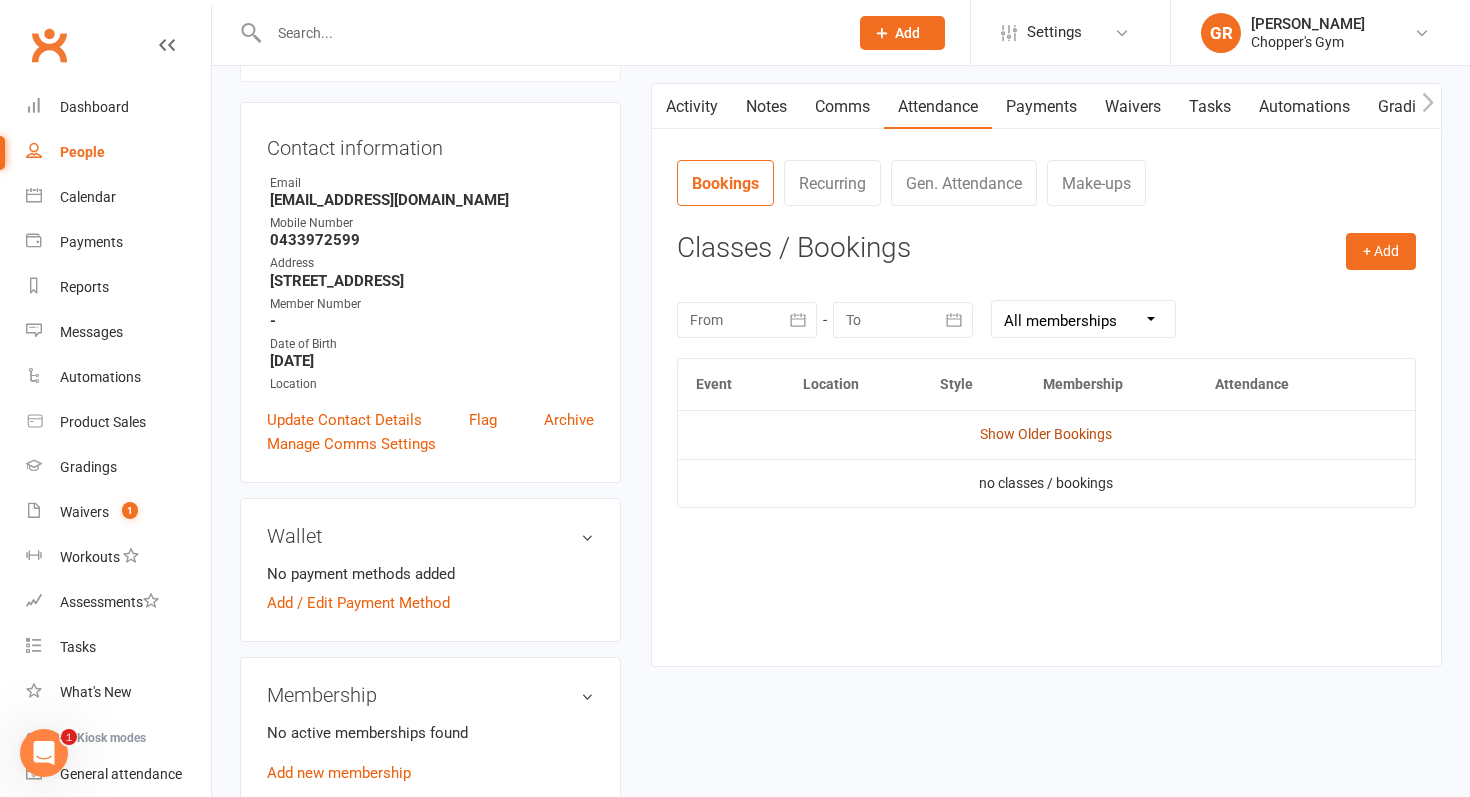 click on "Show Older Bookings" at bounding box center (1046, 434) 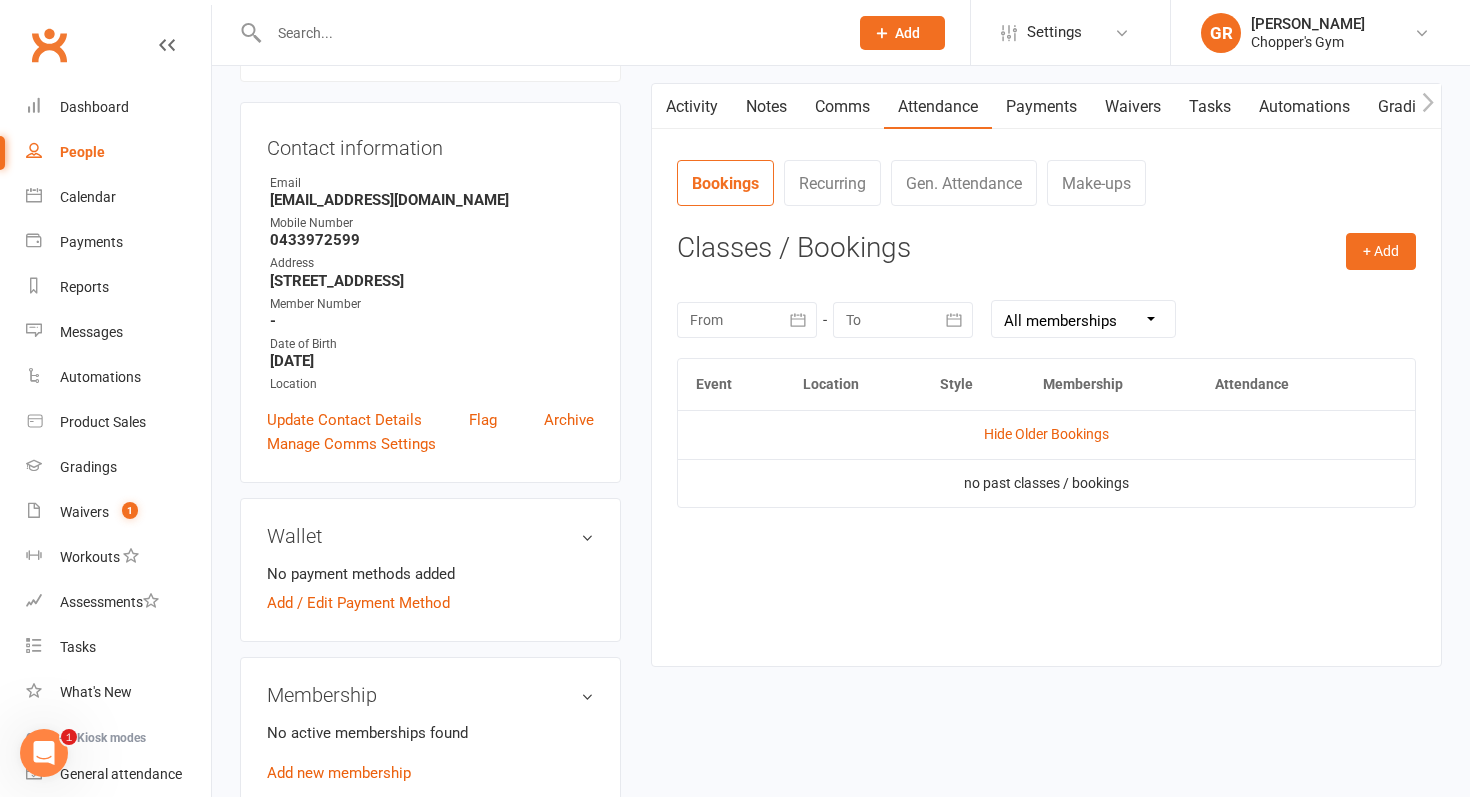 scroll, scrollTop: 0, scrollLeft: 0, axis: both 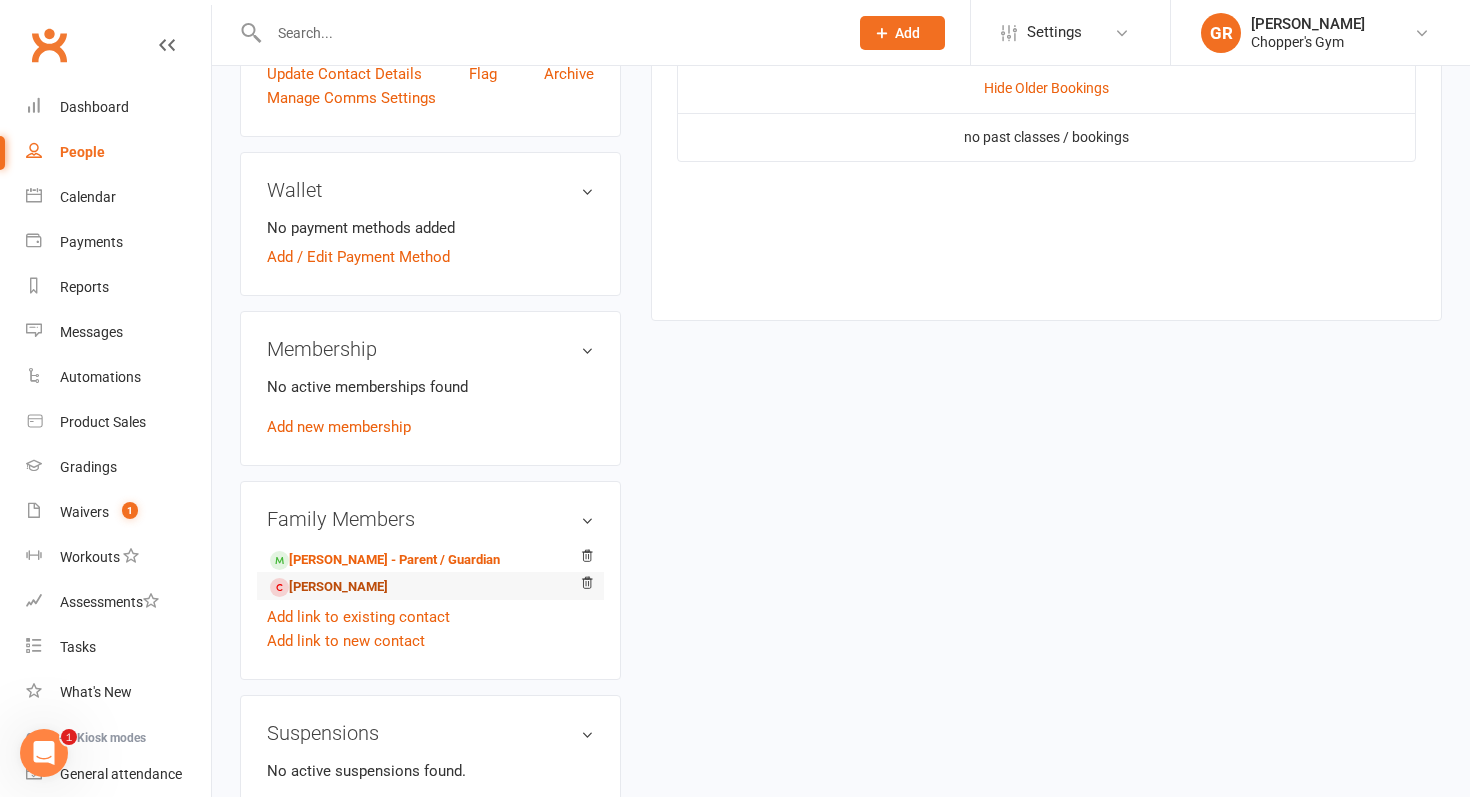 click on "Sonja Cheng - Sibling" at bounding box center (329, 587) 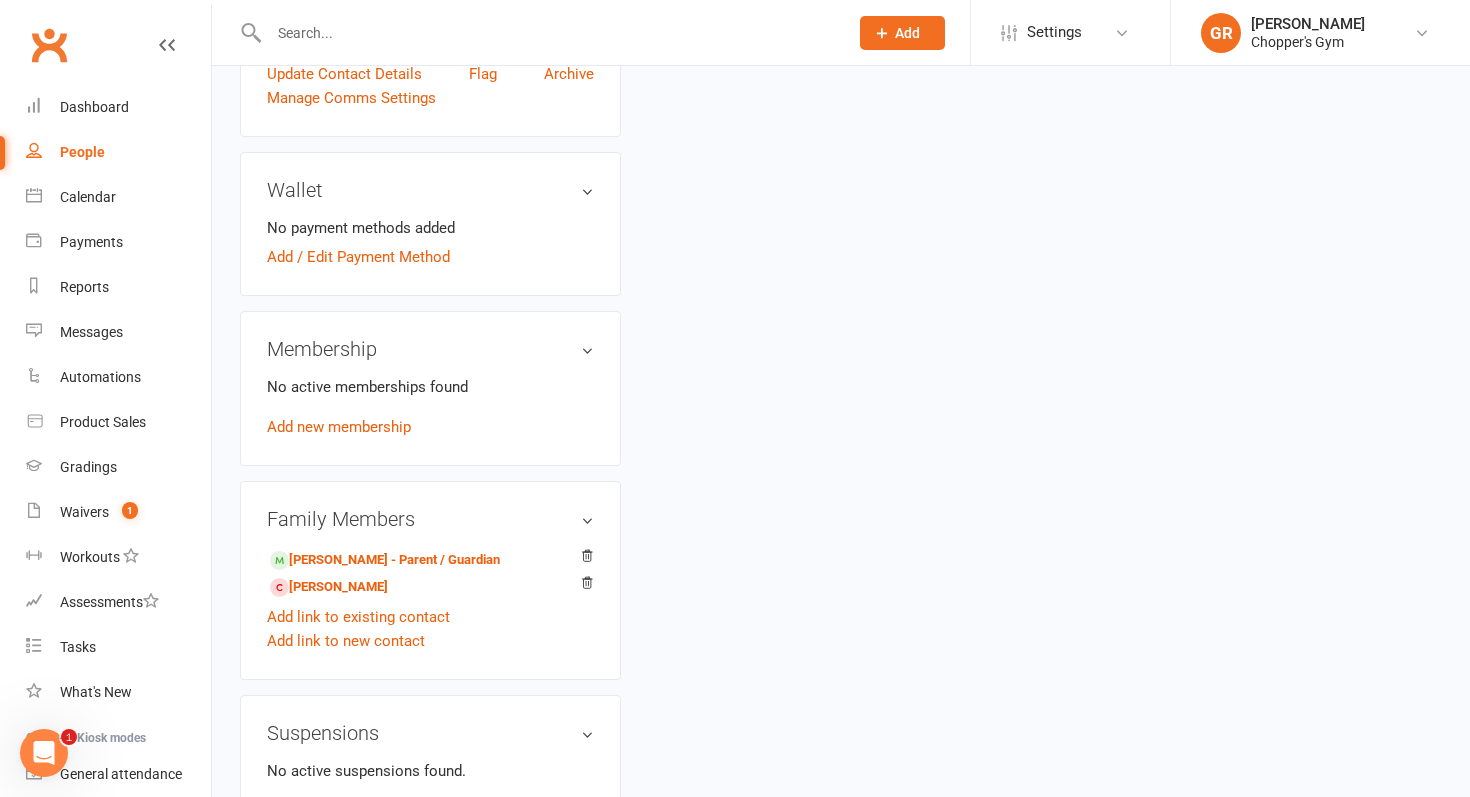 scroll, scrollTop: 0, scrollLeft: 0, axis: both 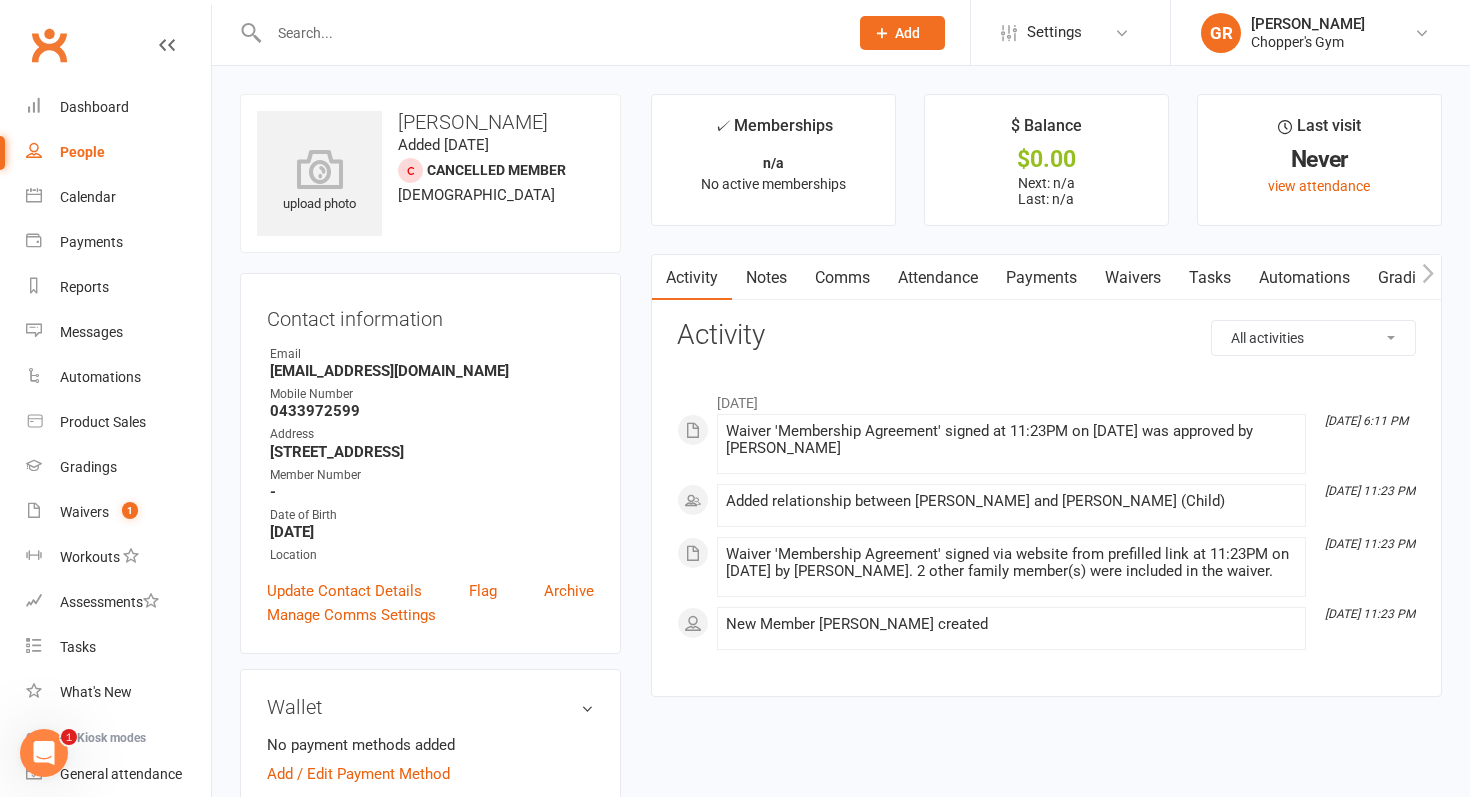 click on "Attendance" at bounding box center (938, 278) 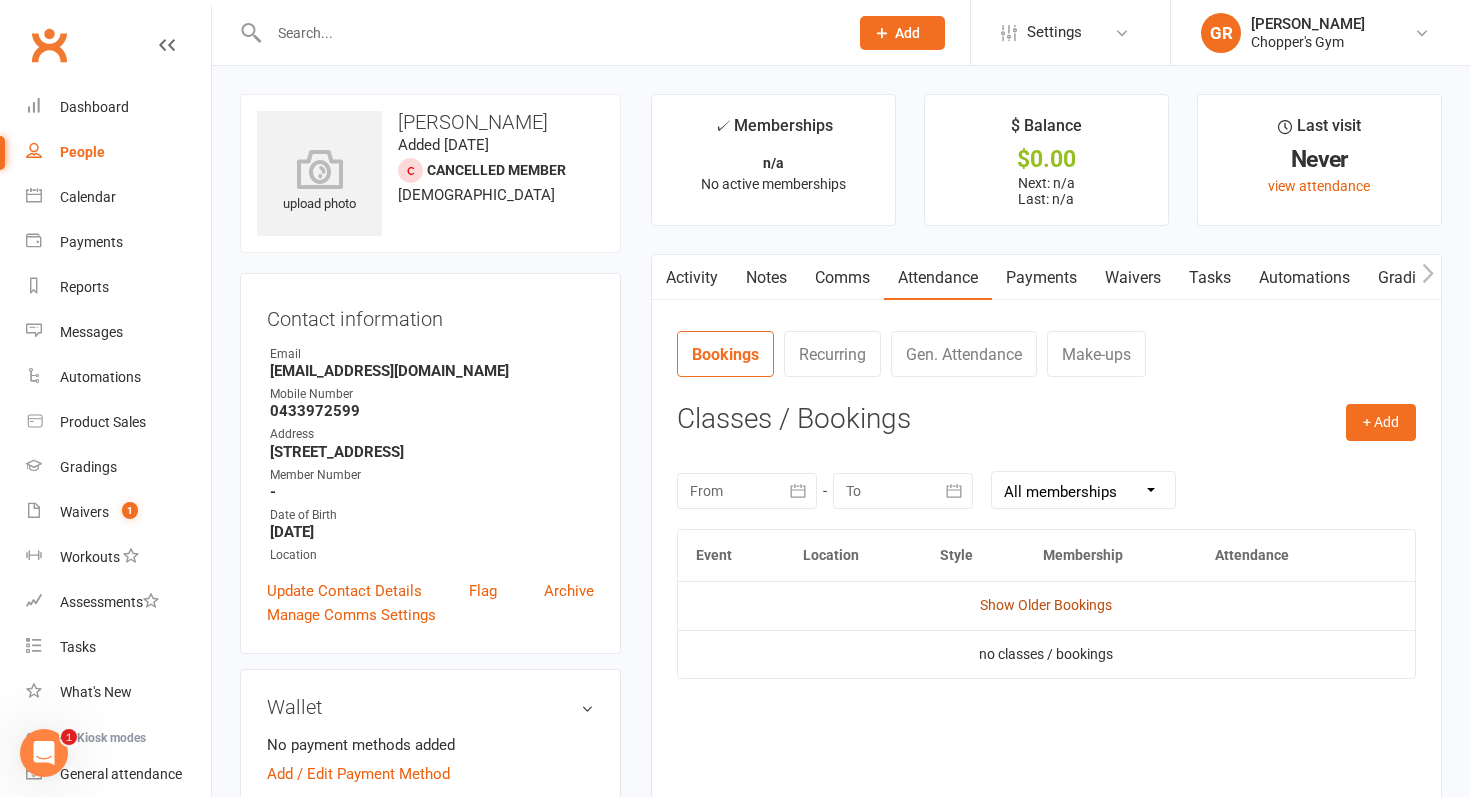 click on "Show Older Bookings" at bounding box center (1046, 605) 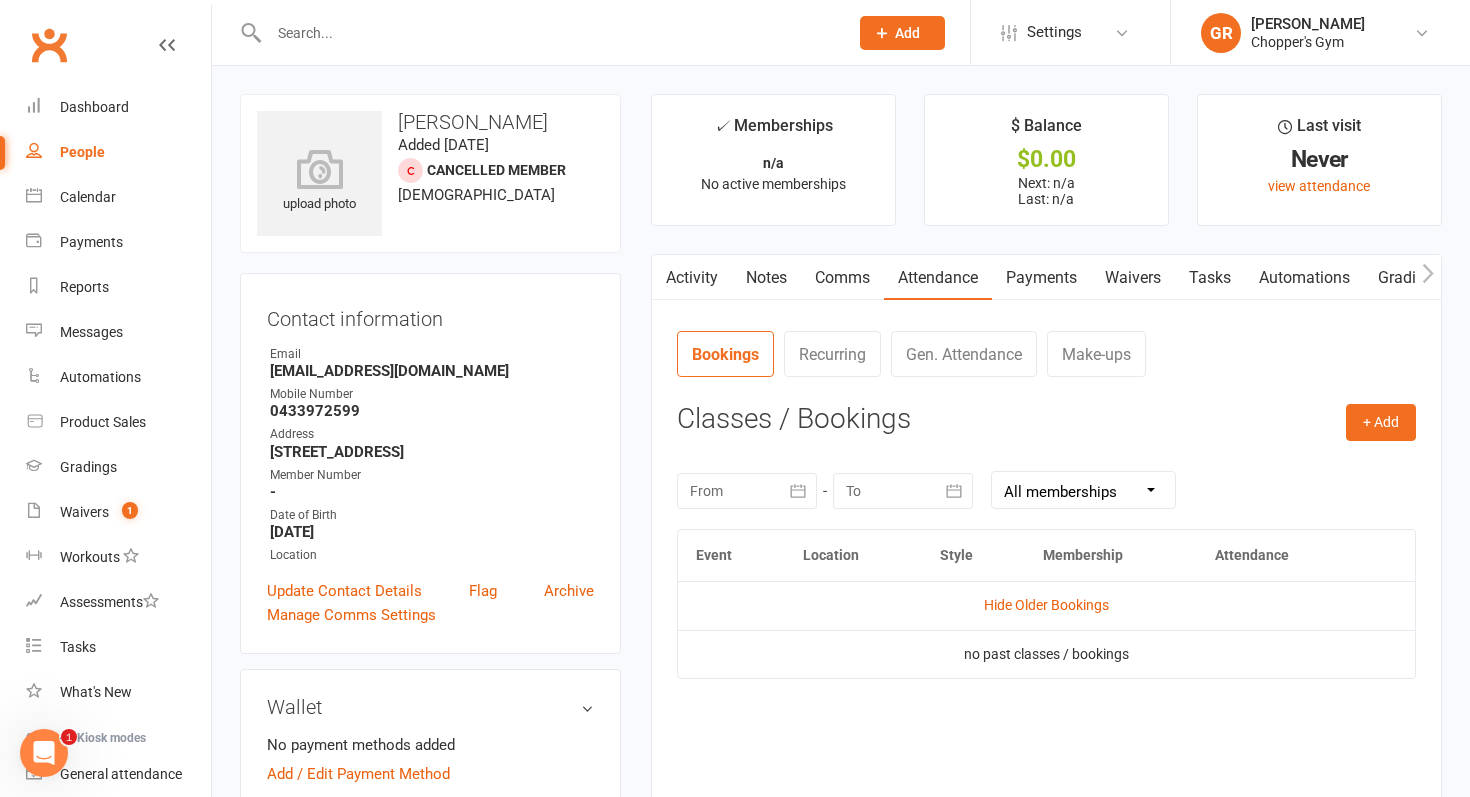 click on "Payments" at bounding box center [1041, 278] 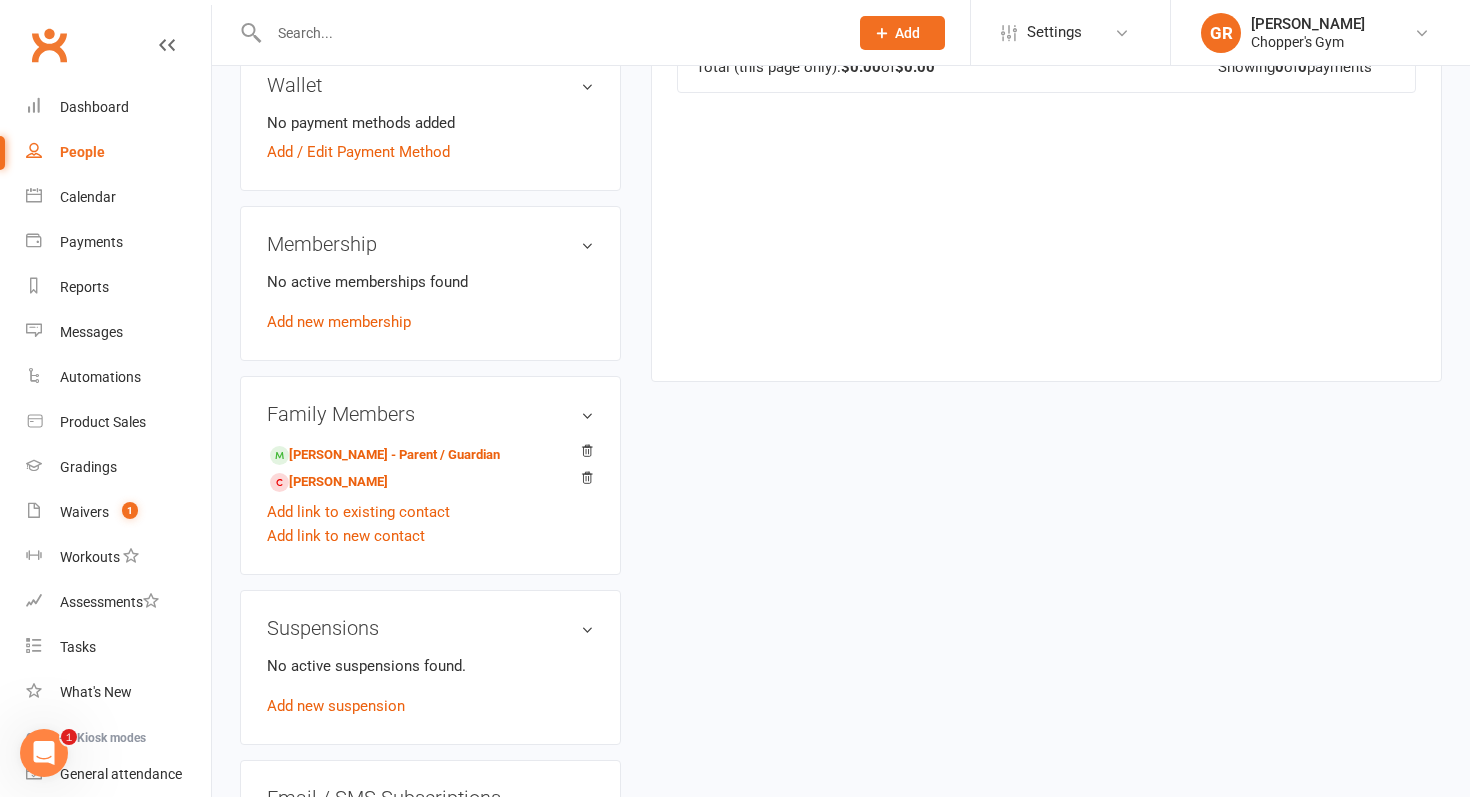 scroll, scrollTop: 647, scrollLeft: 0, axis: vertical 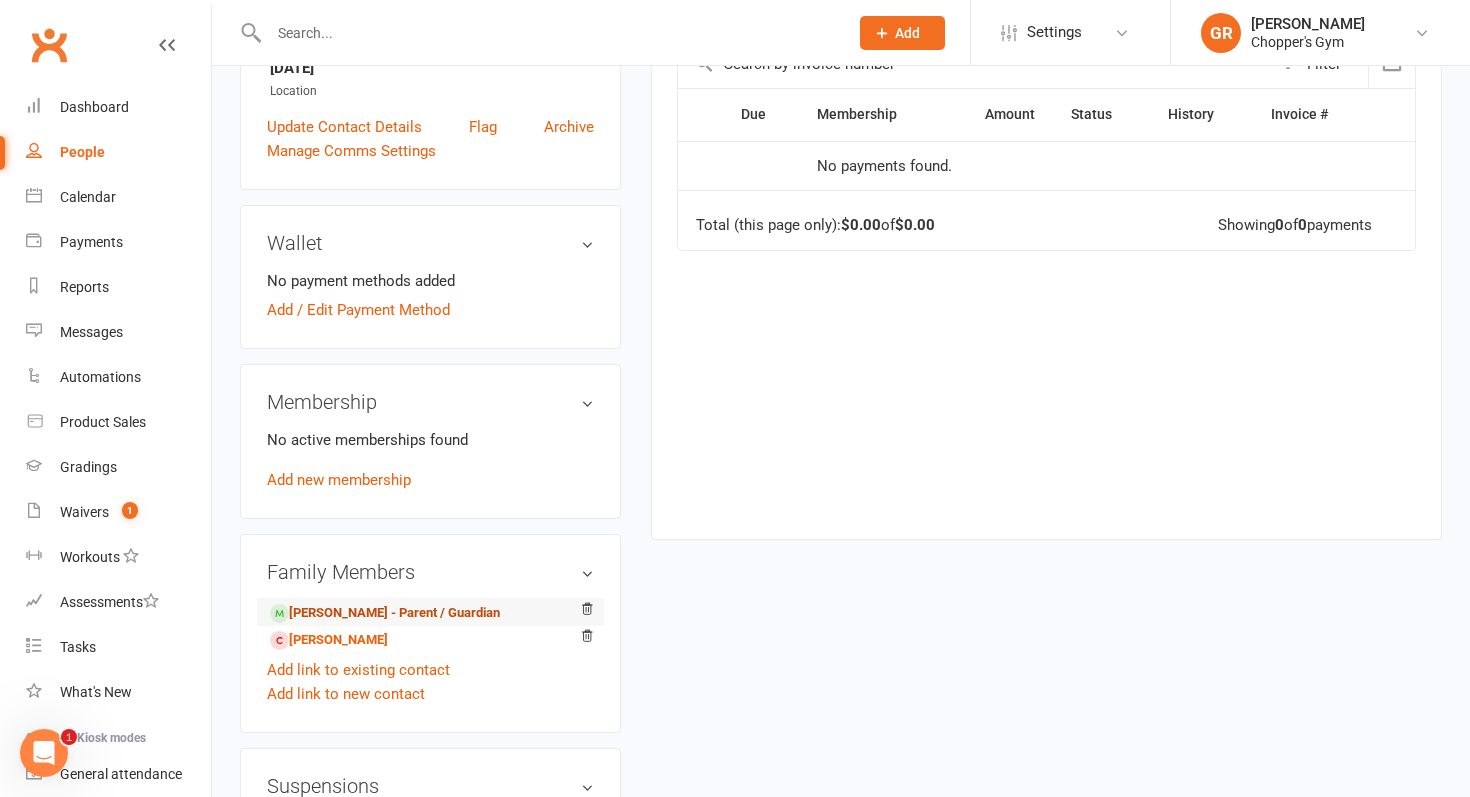 click on "Henry Cheng - Parent / Guardian" at bounding box center [385, 613] 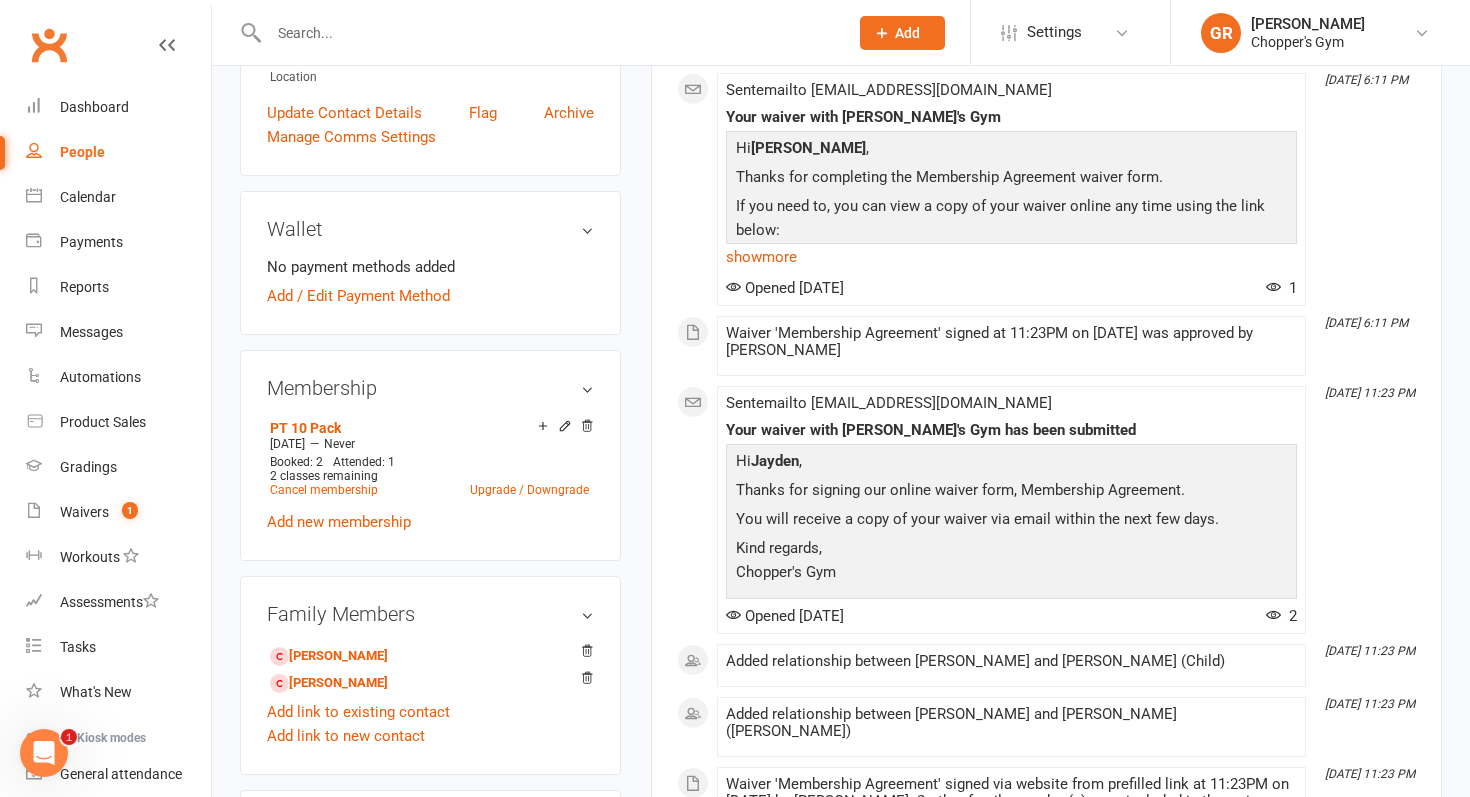 scroll, scrollTop: 490, scrollLeft: 0, axis: vertical 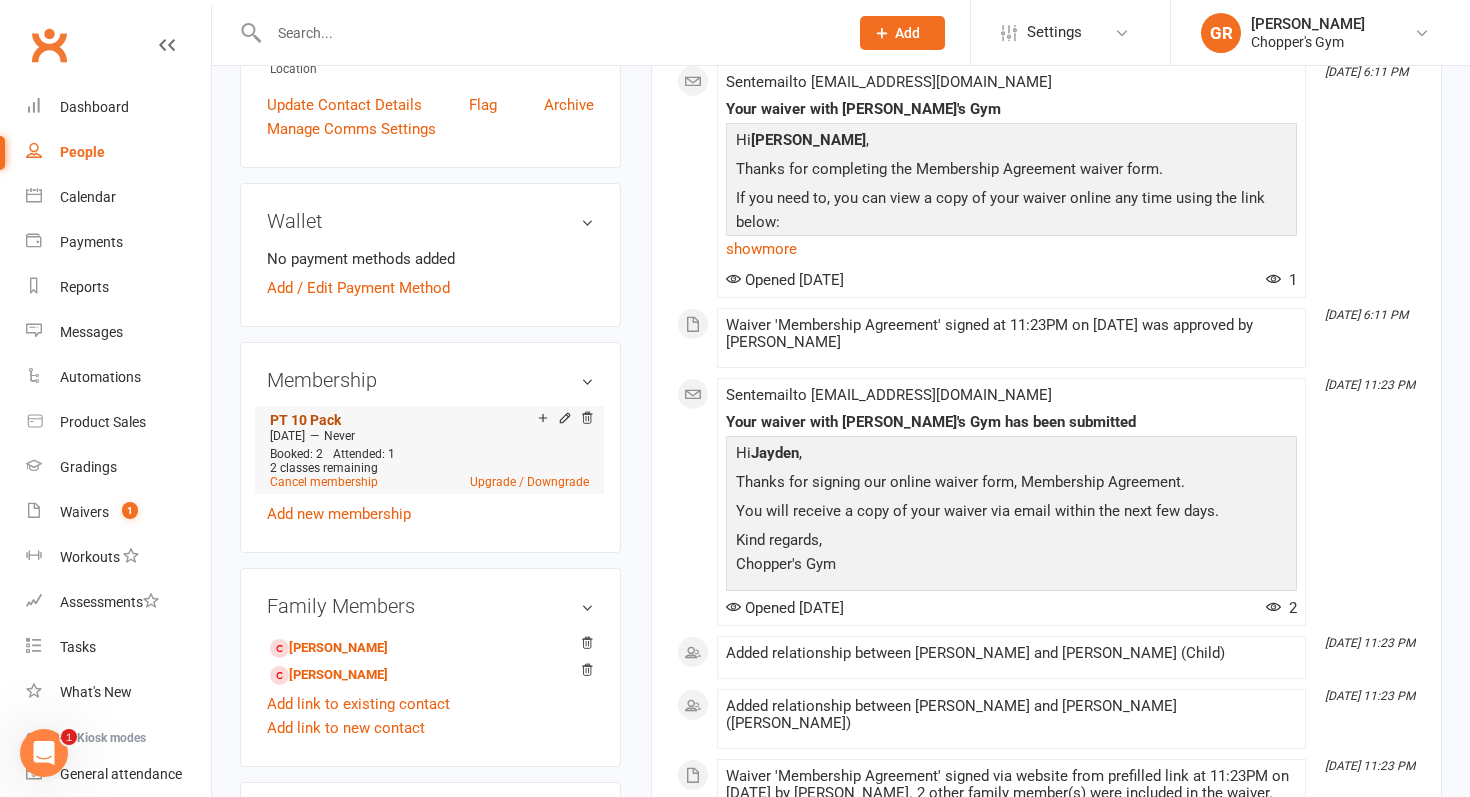 click on "PT 10 Pack" at bounding box center [305, 420] 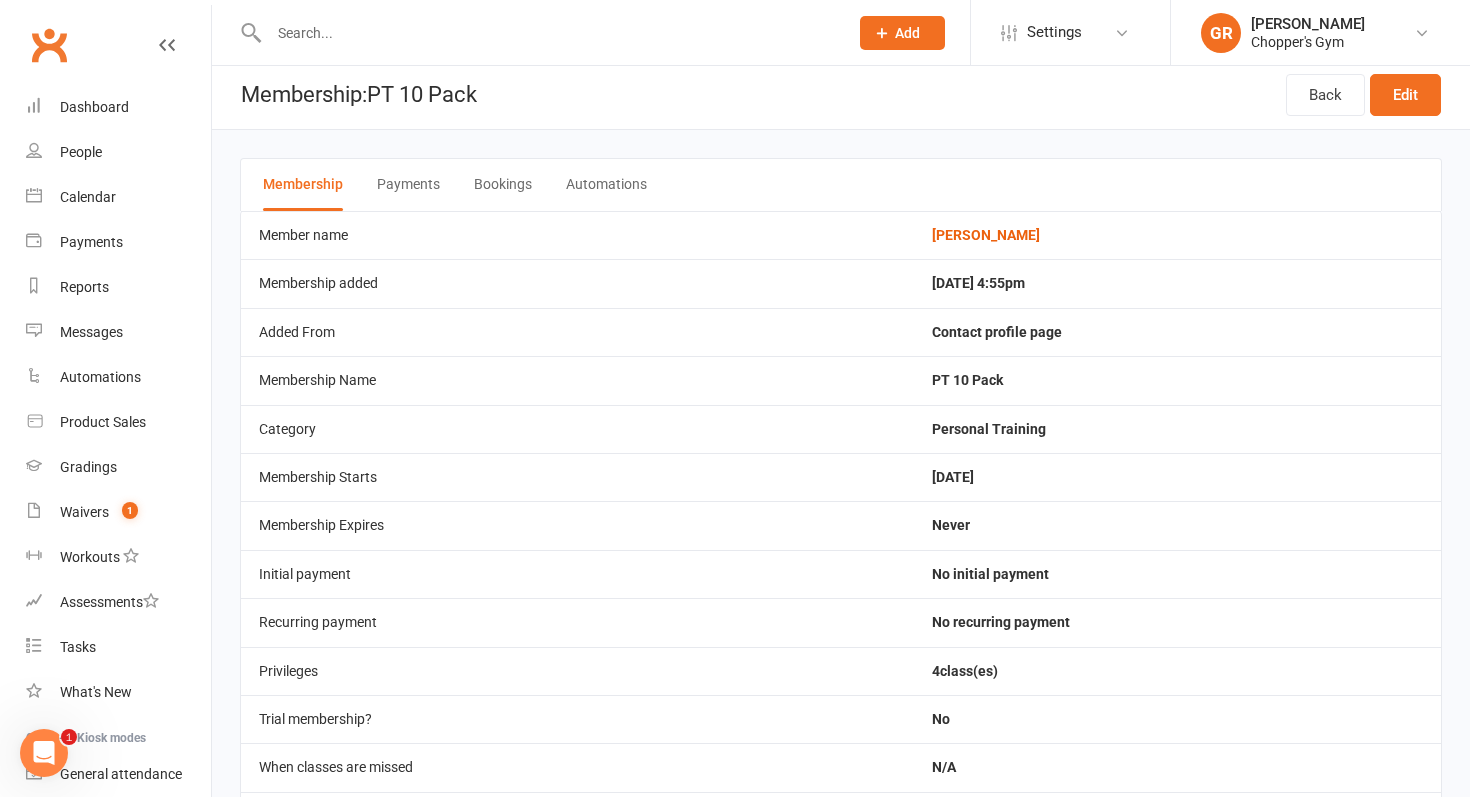 scroll, scrollTop: 0, scrollLeft: 0, axis: both 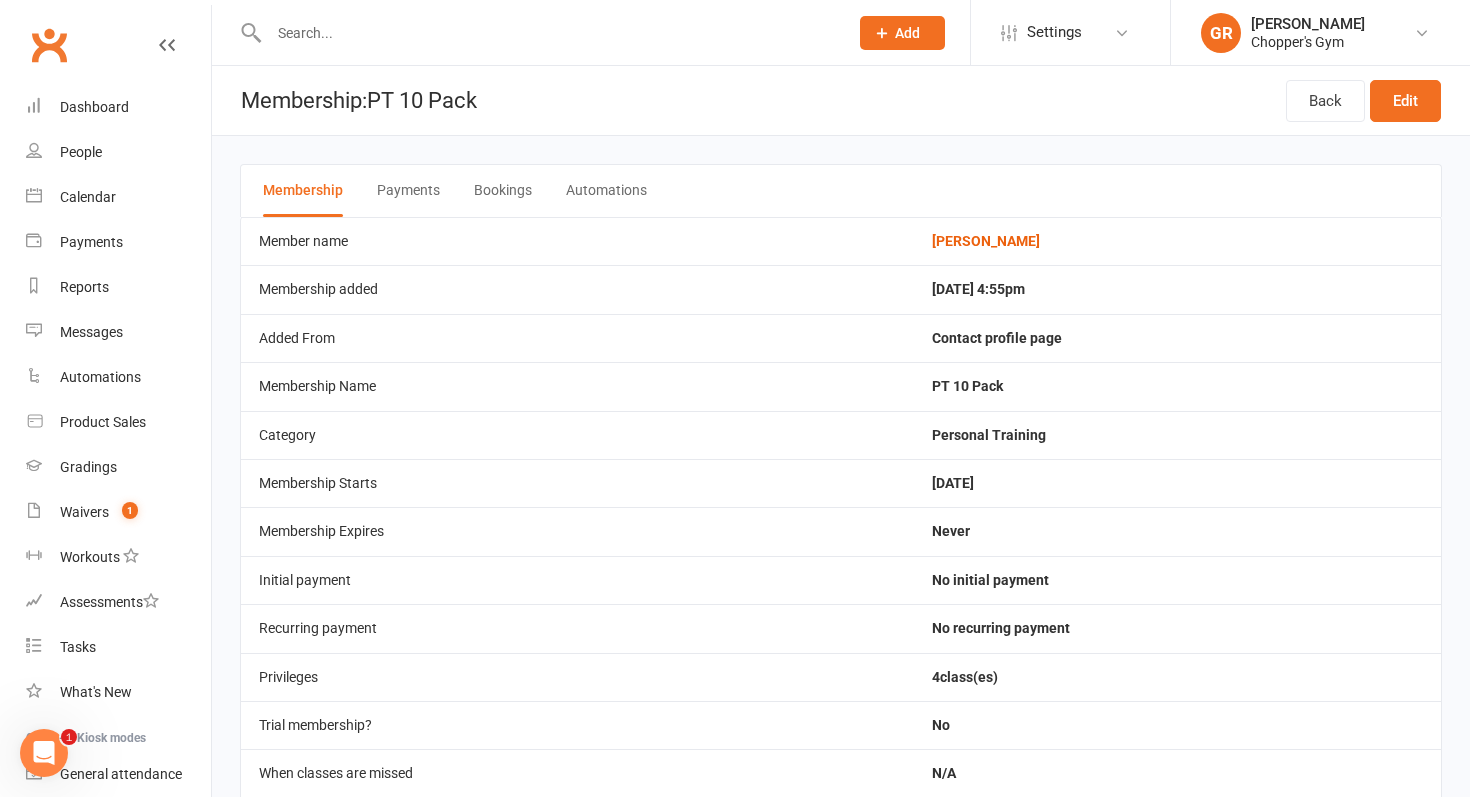 click on "Payments" at bounding box center (408, 191) 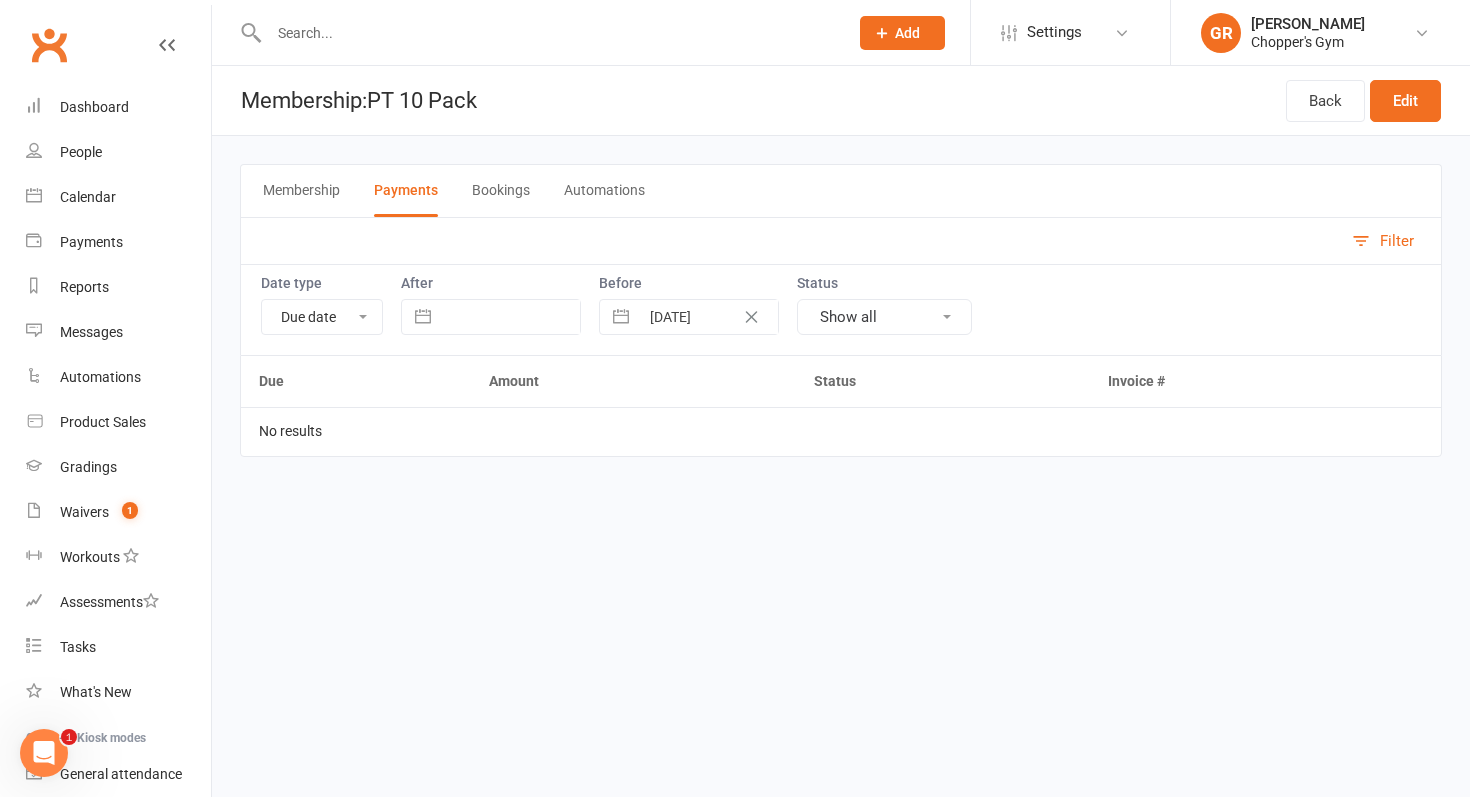 click on "Membership" at bounding box center (301, 191) 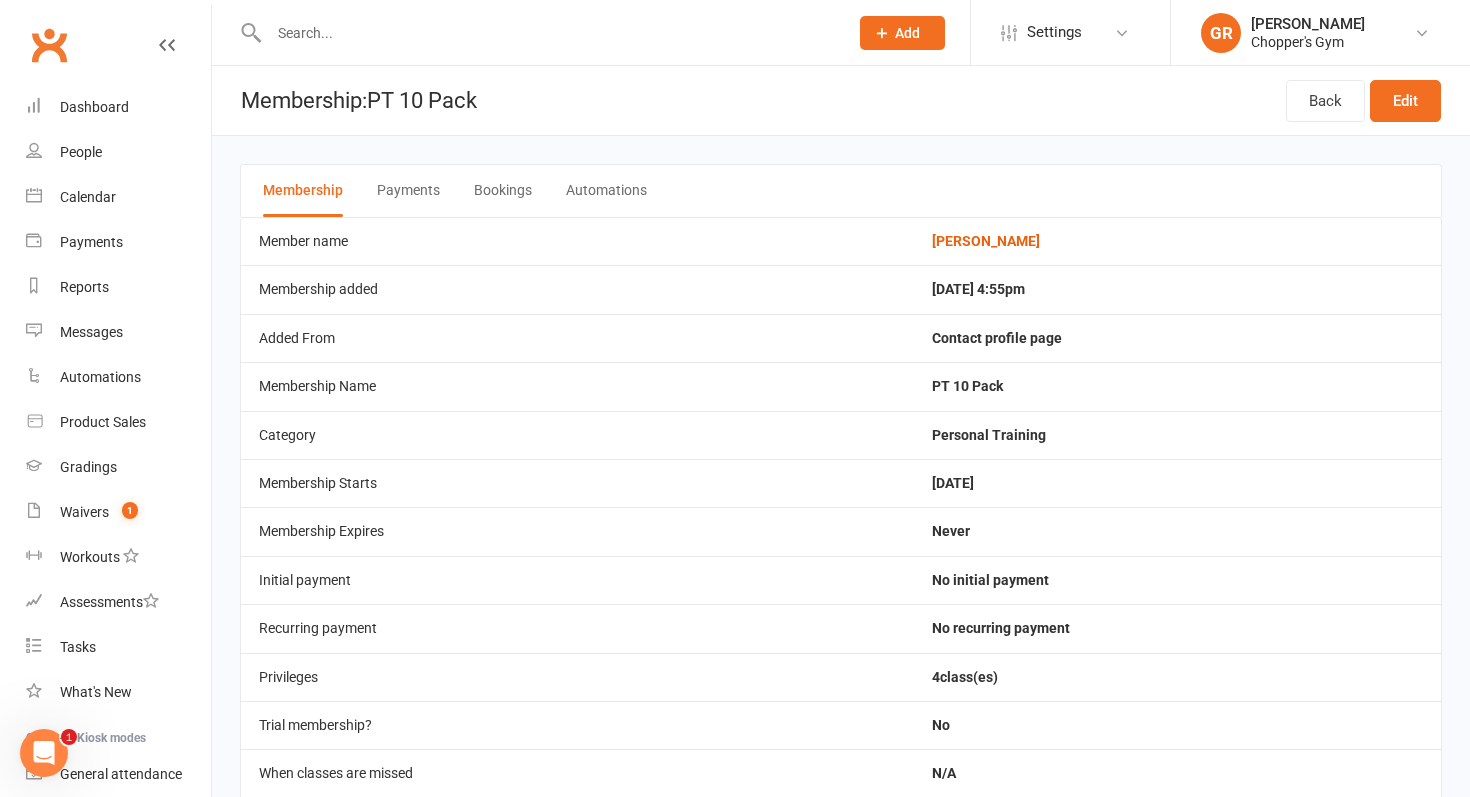 scroll, scrollTop: 5, scrollLeft: 0, axis: vertical 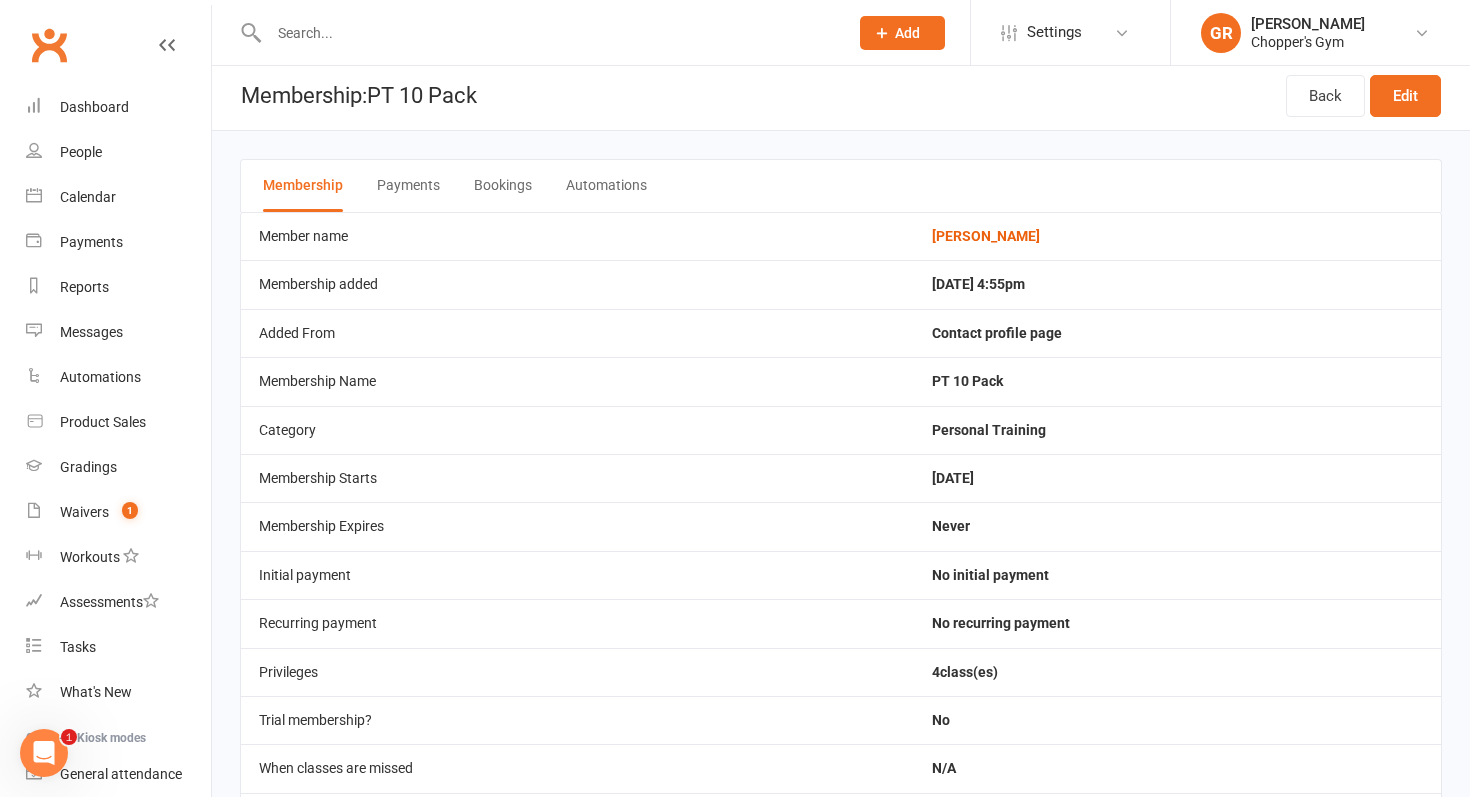 click on "Payments" at bounding box center (408, 186) 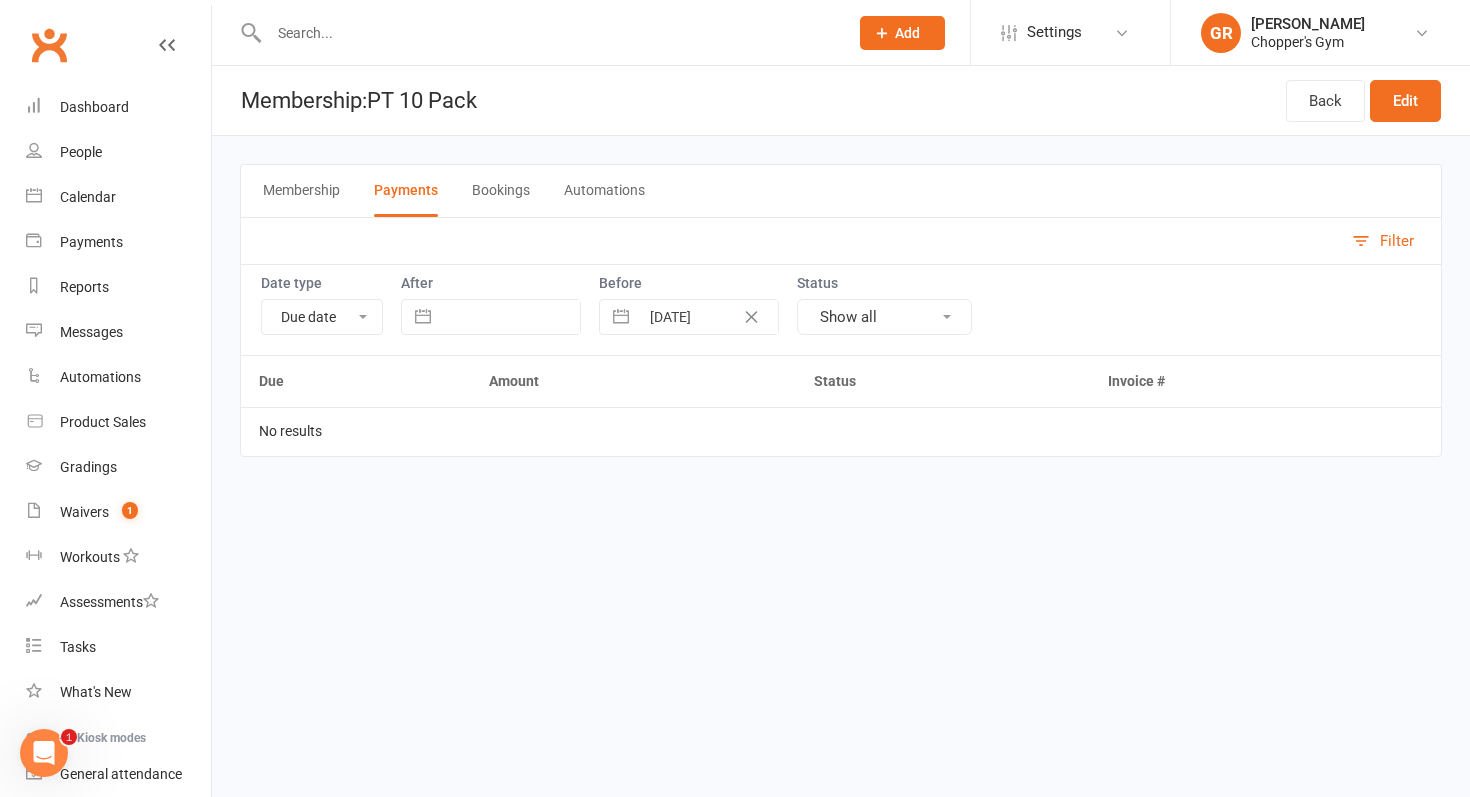 click on "Due date Date paid Date failed" at bounding box center (322, 317) 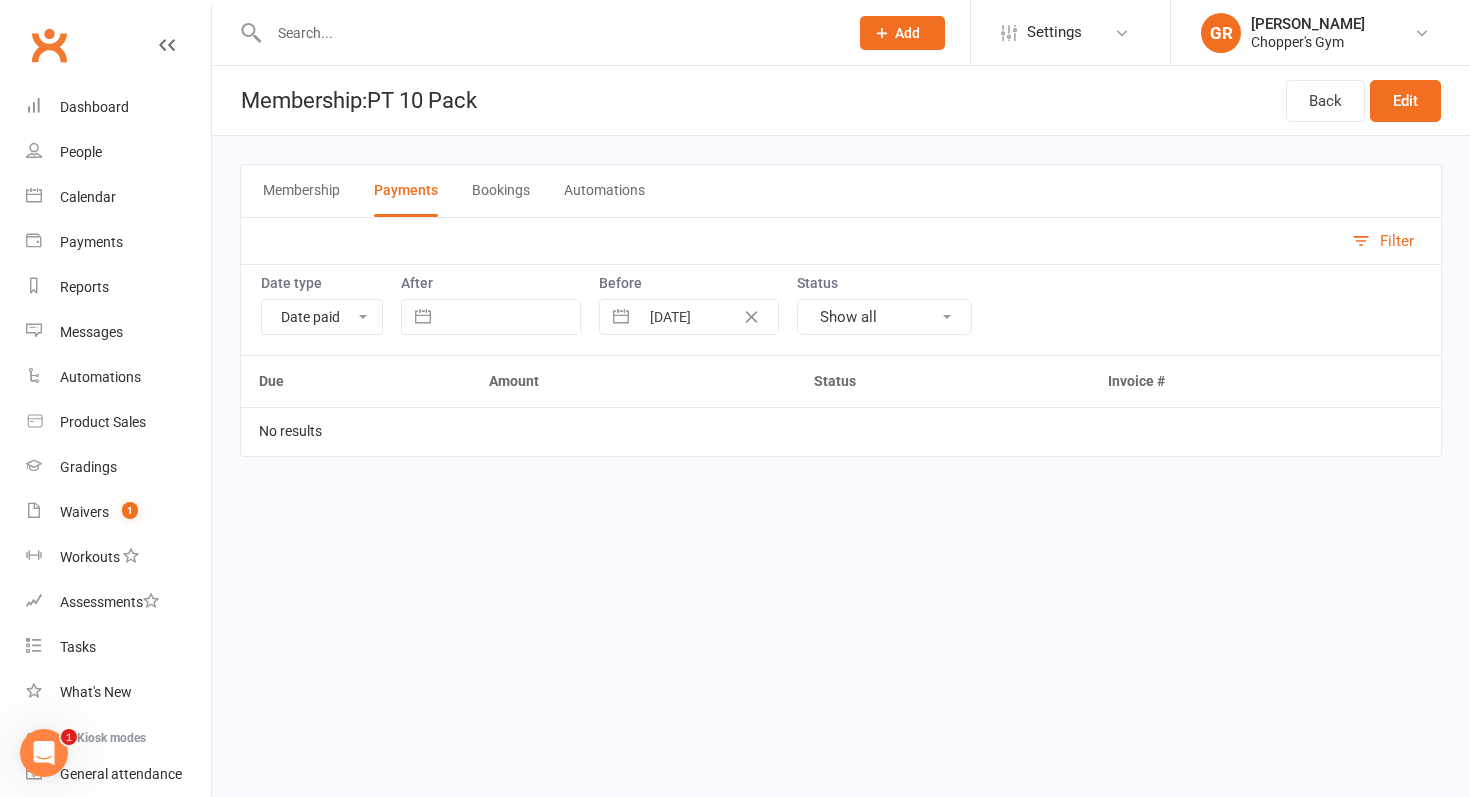 type on "[DATE]" 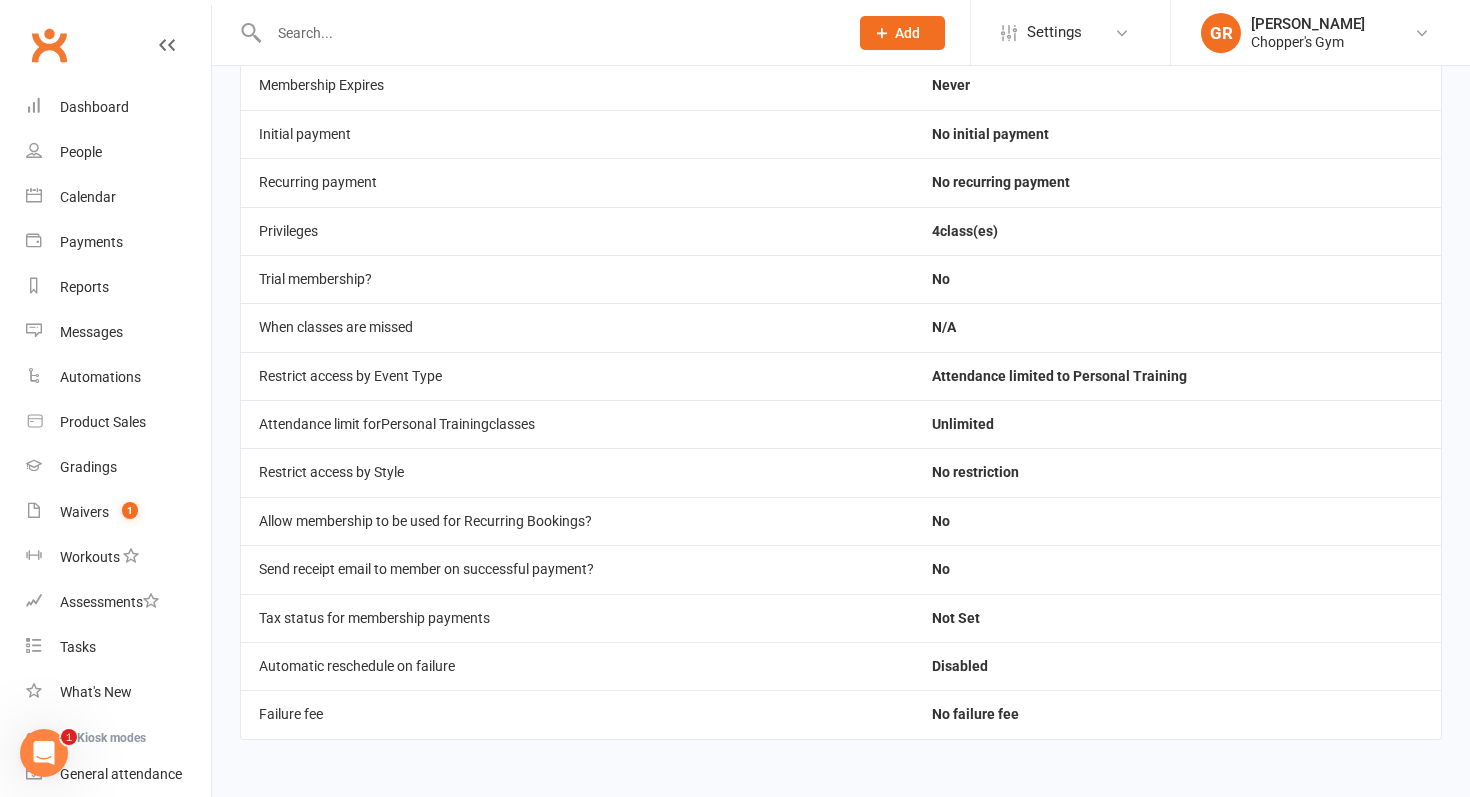 scroll, scrollTop: 0, scrollLeft: 0, axis: both 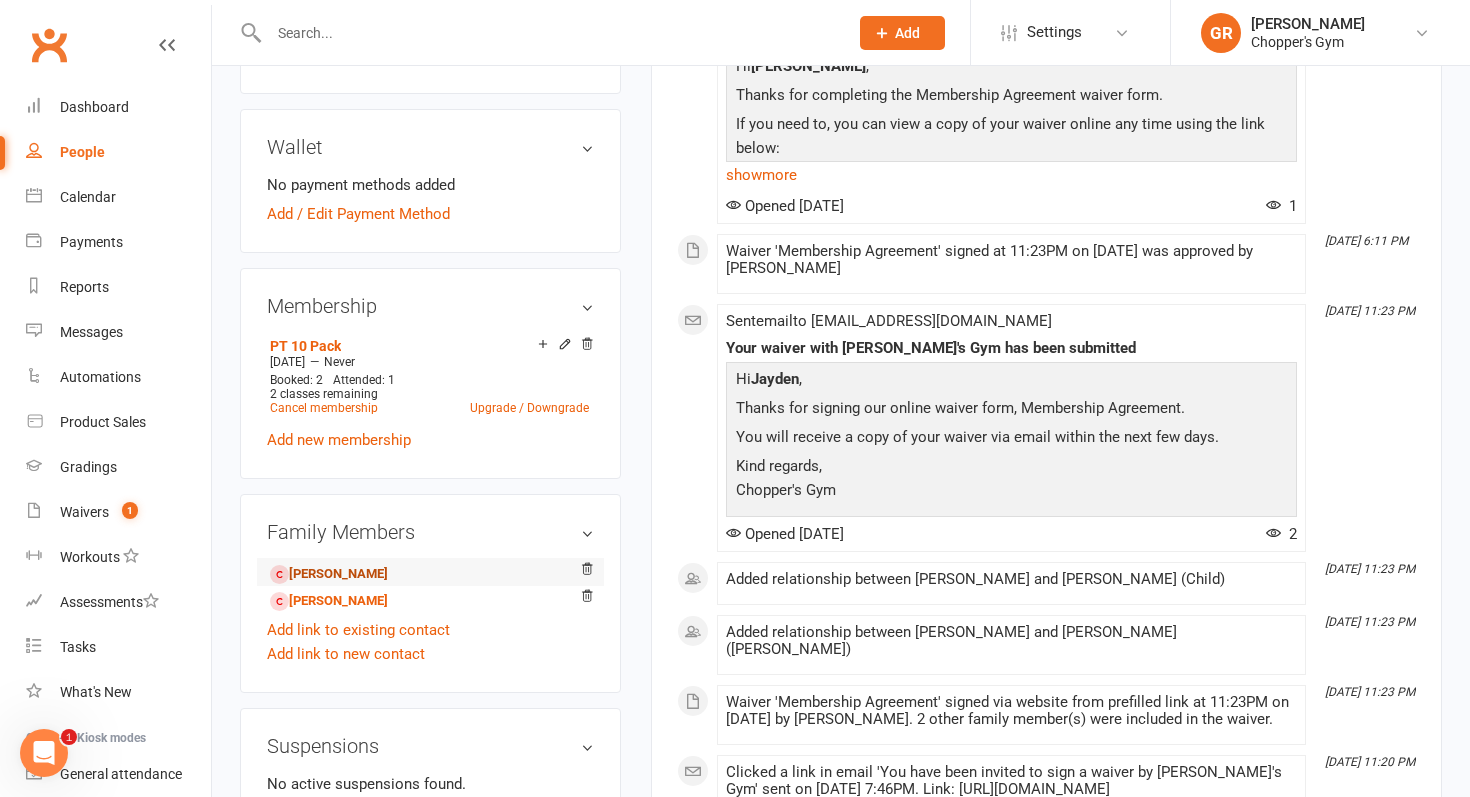 click on "Jayden Cheng - Child" at bounding box center (329, 574) 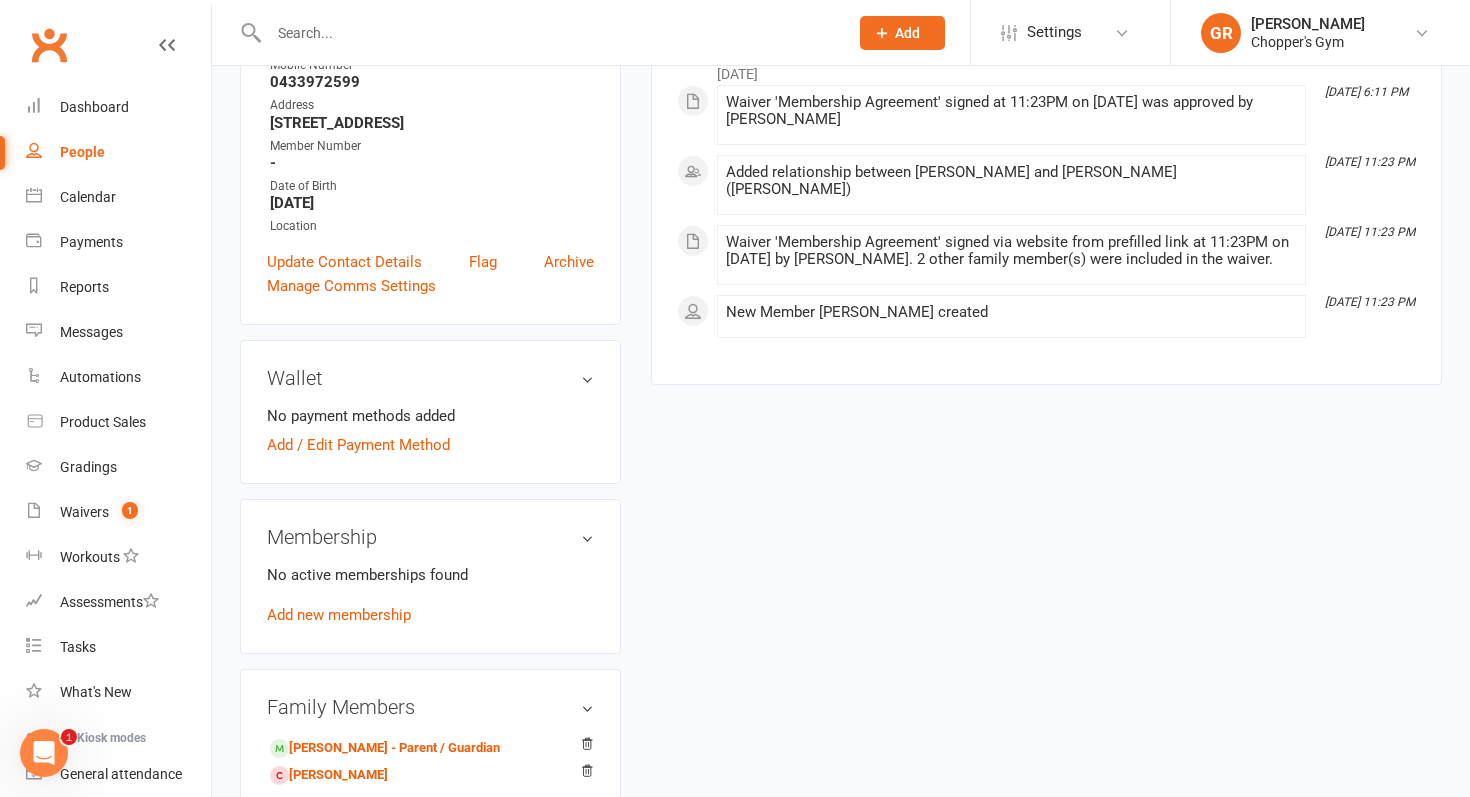 scroll, scrollTop: 333, scrollLeft: 0, axis: vertical 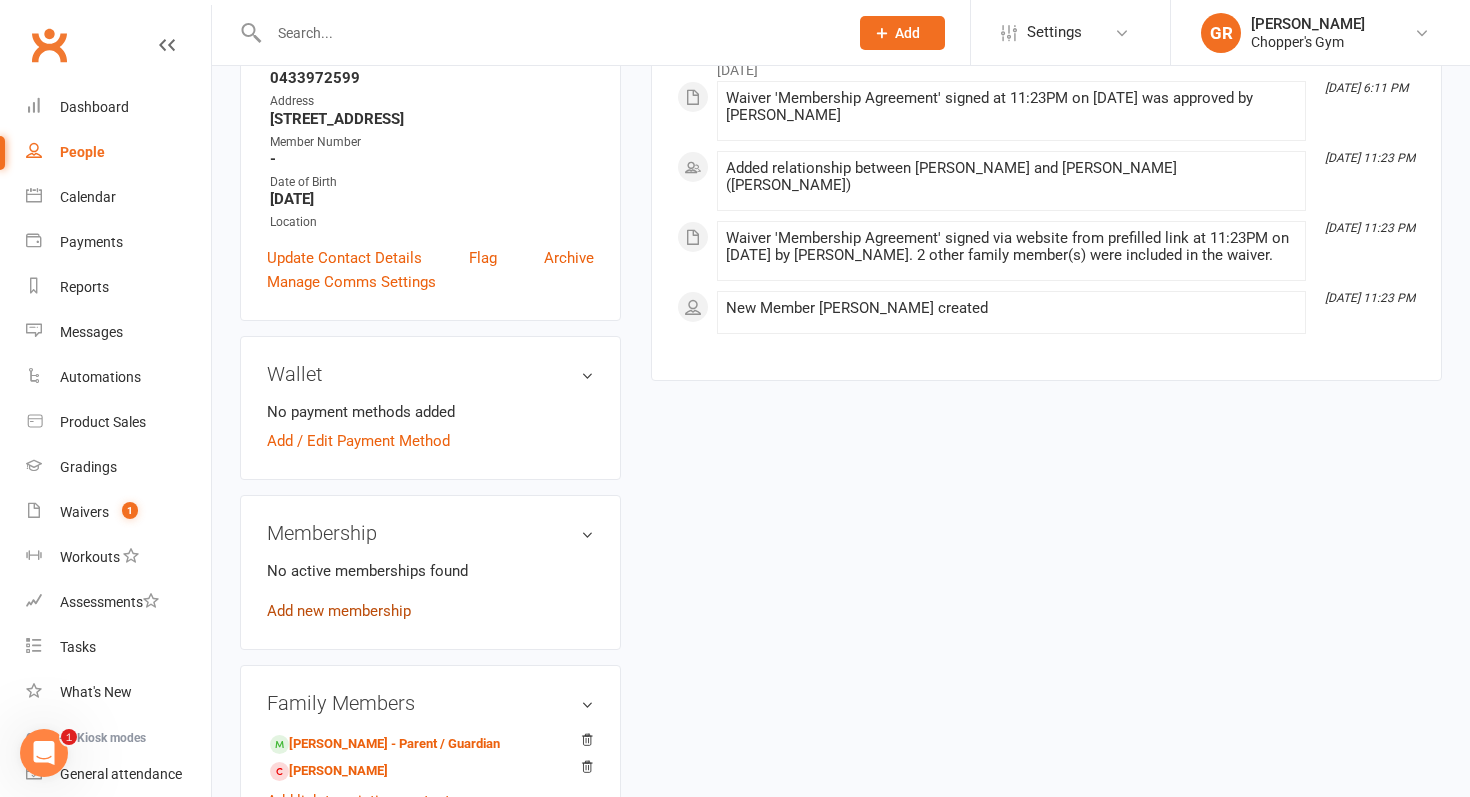 click on "Add new membership" at bounding box center (339, 611) 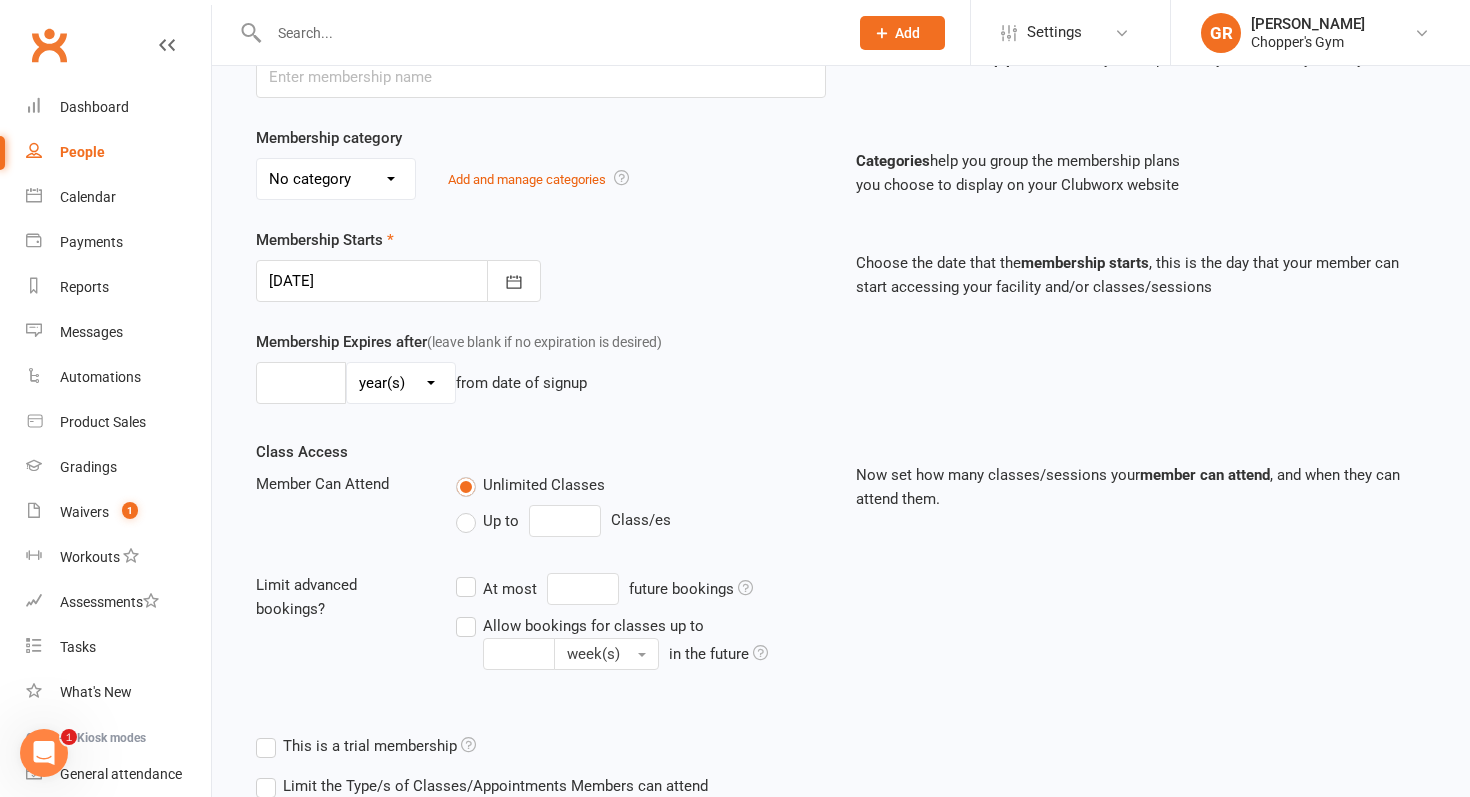 scroll, scrollTop: 0, scrollLeft: 0, axis: both 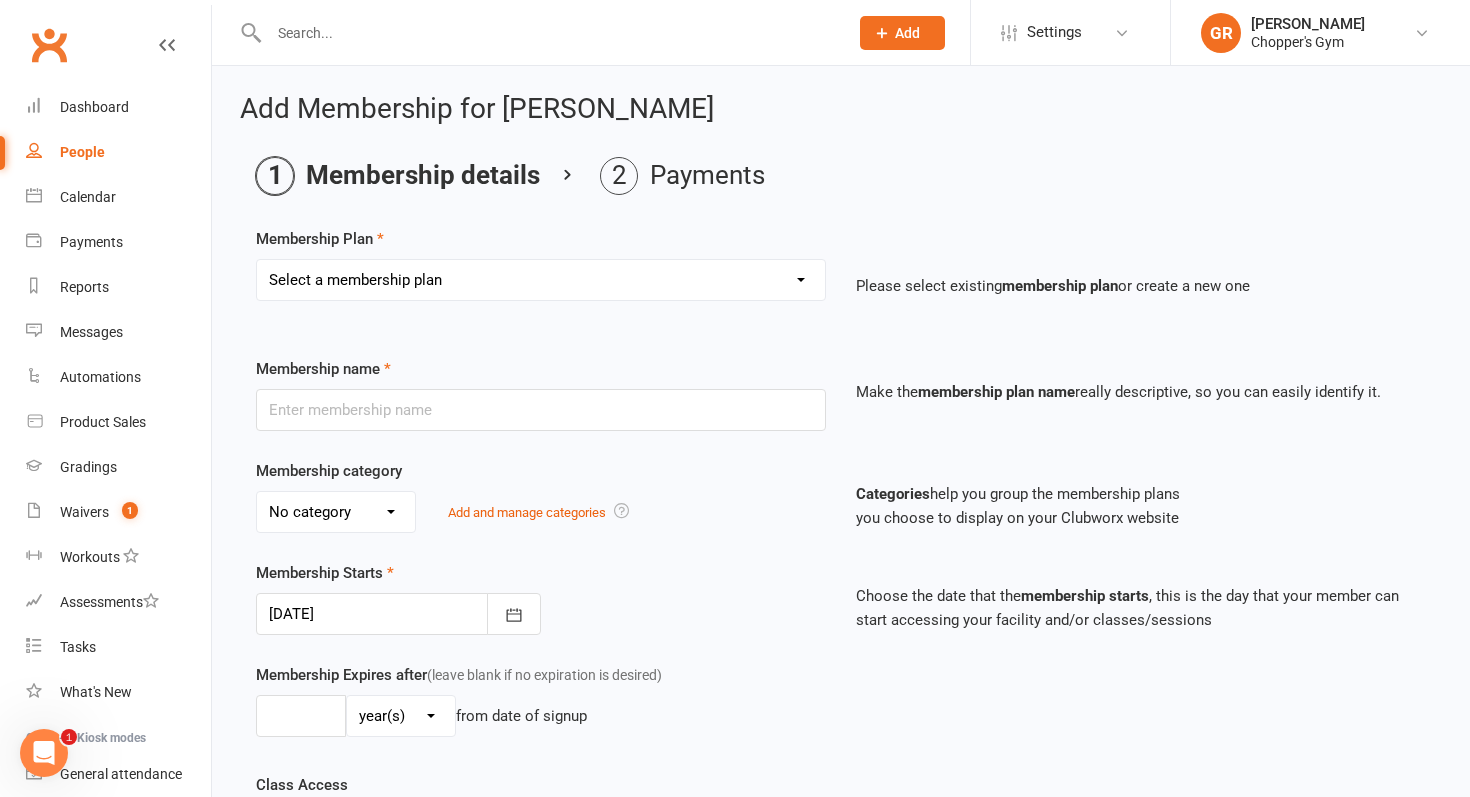 click on "Select a membership plan Create new Membership Plan Staff Membership Ongoing Unlimited Free Trial Ongoing 4 Credit Pack Ongoing 6 Credit Pack Casual Visit Unlimited Kids Training 1 per Week Kids Training Month Special 2 Week Unlimited Kid's Free Trial PT 10 Pack PT Single 1 Week Unlimited 1 per Week Kids Training Belconnen Unlimited Kids Training Belconnen 2 per Week Kids Training Belconnen" at bounding box center (541, 280) 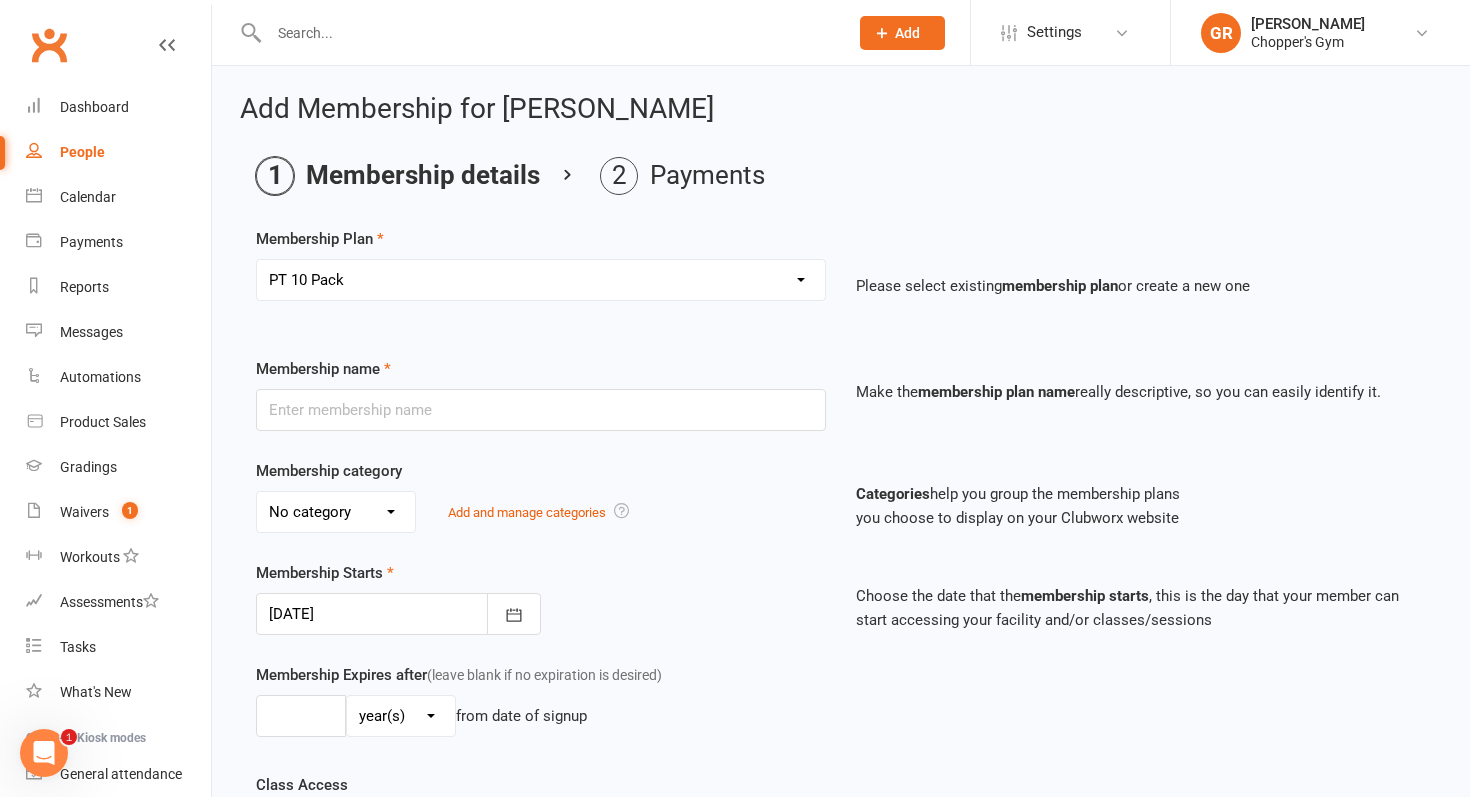 type on "PT 10 Pack" 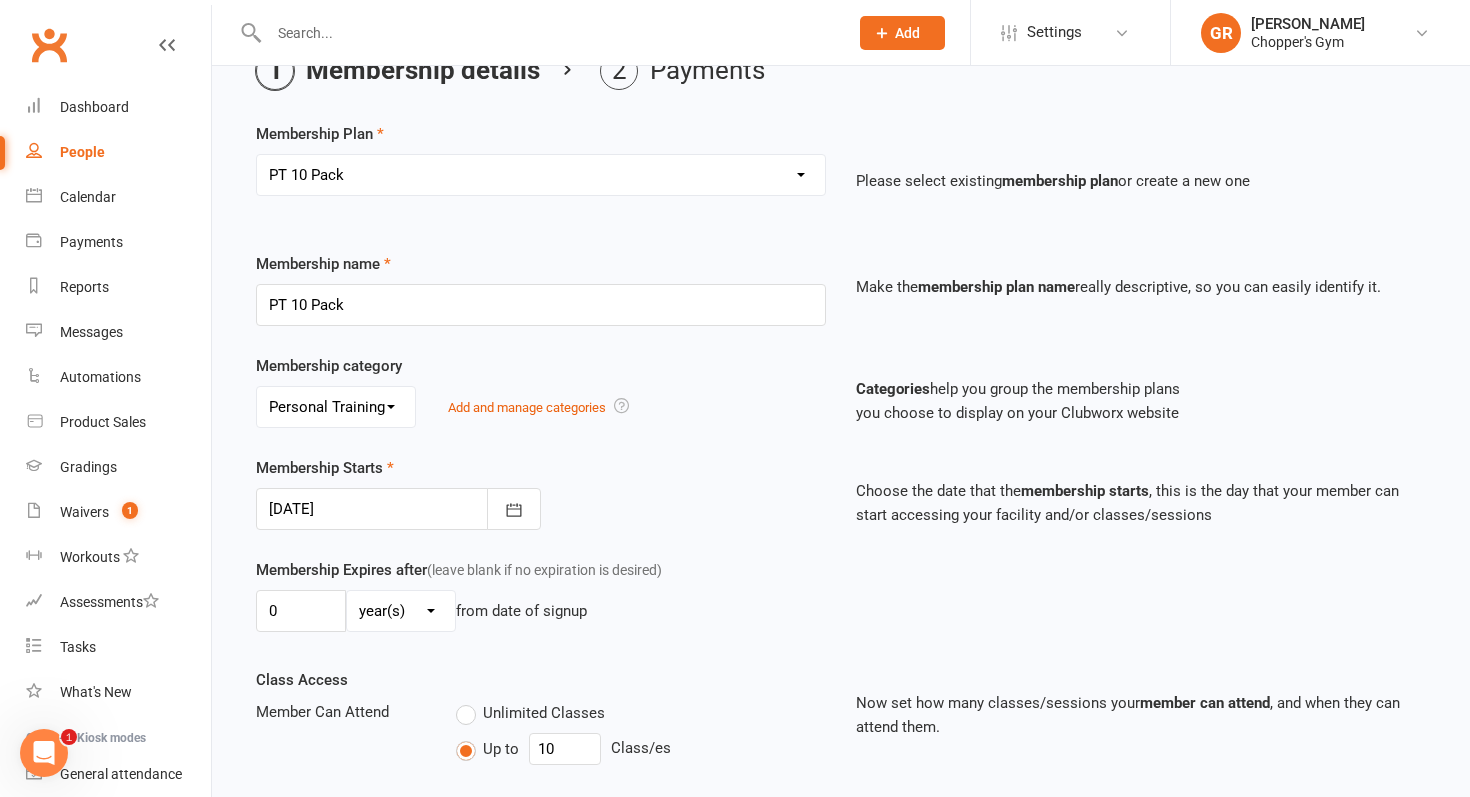 scroll, scrollTop: 108, scrollLeft: 0, axis: vertical 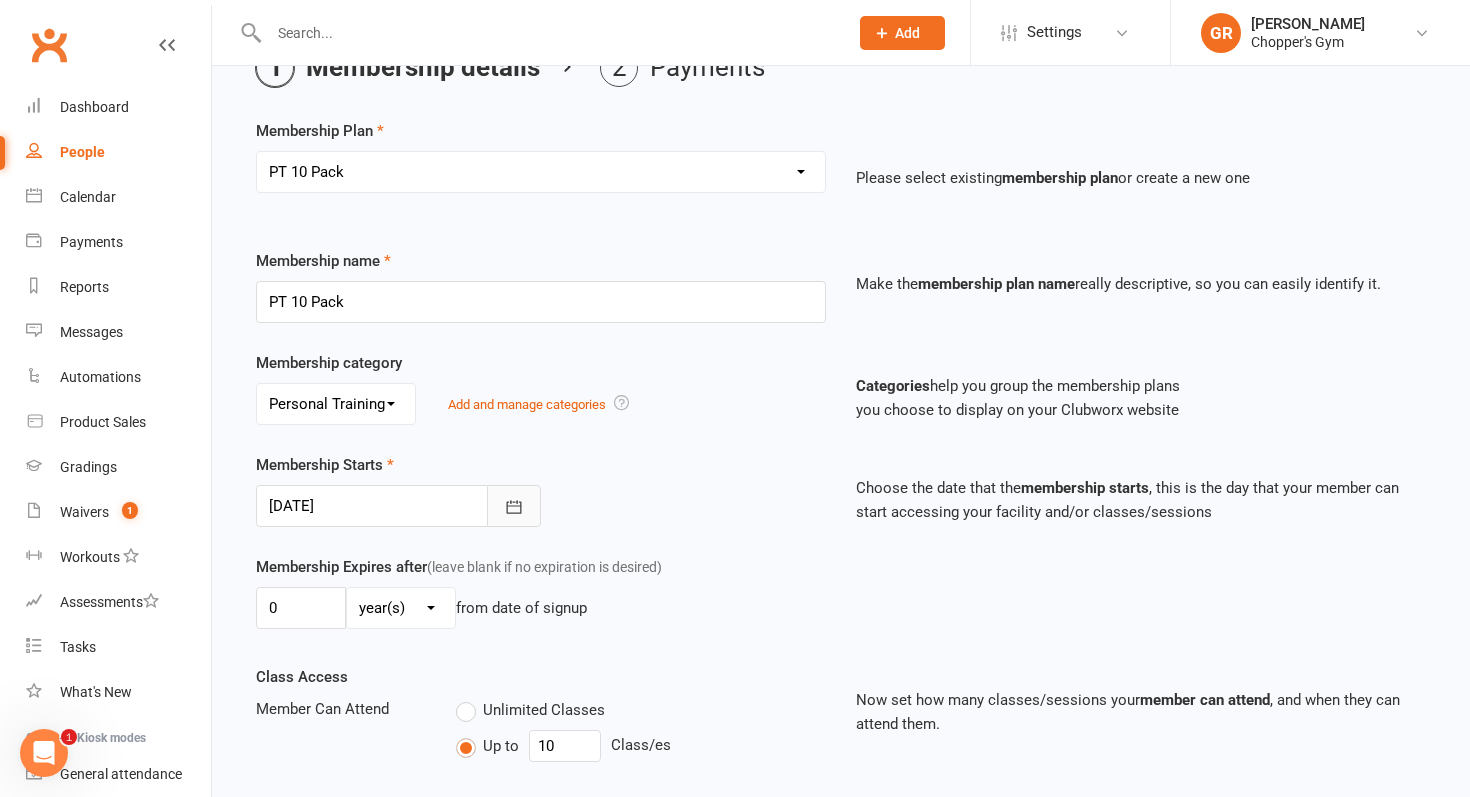 click 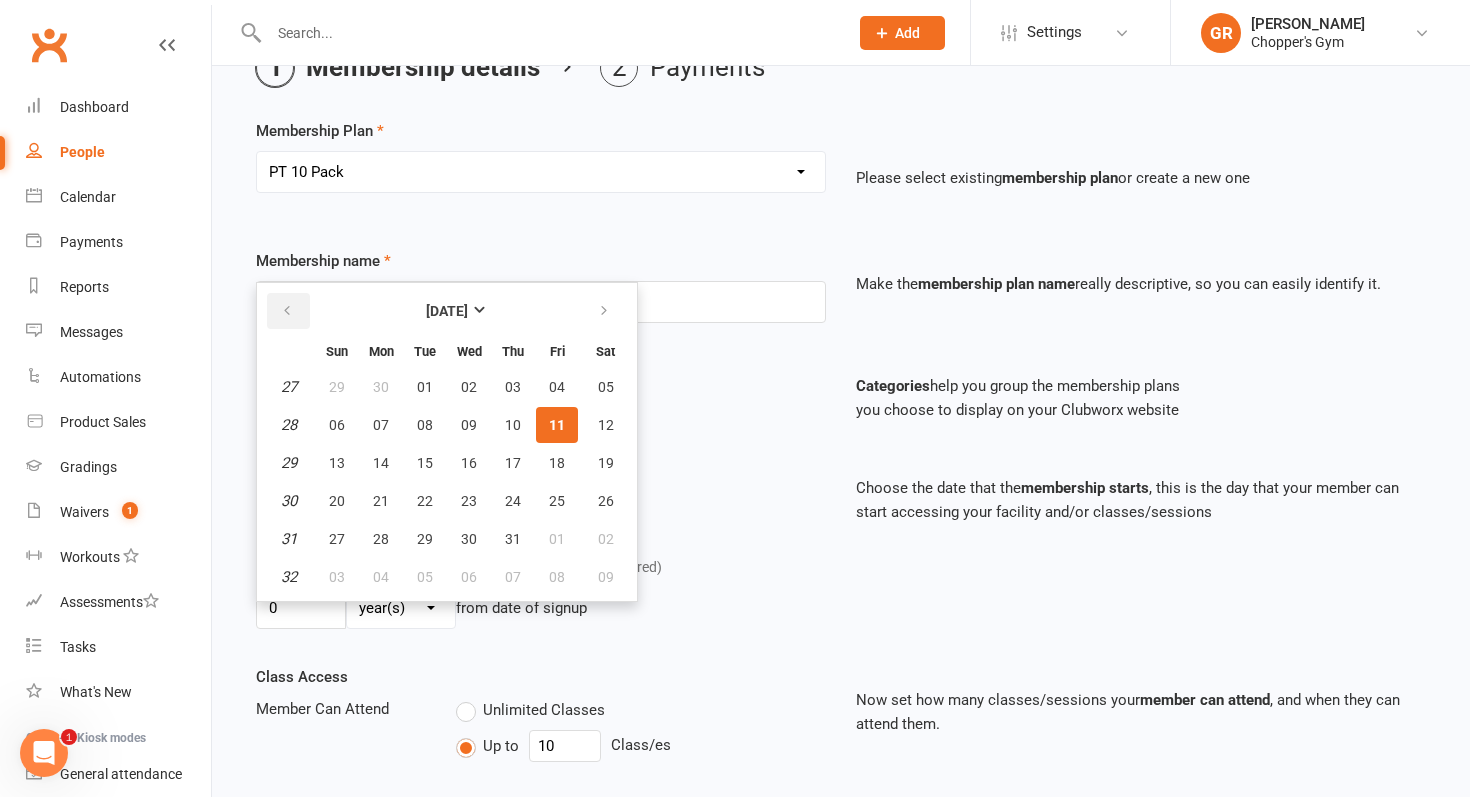 click at bounding box center [288, 311] 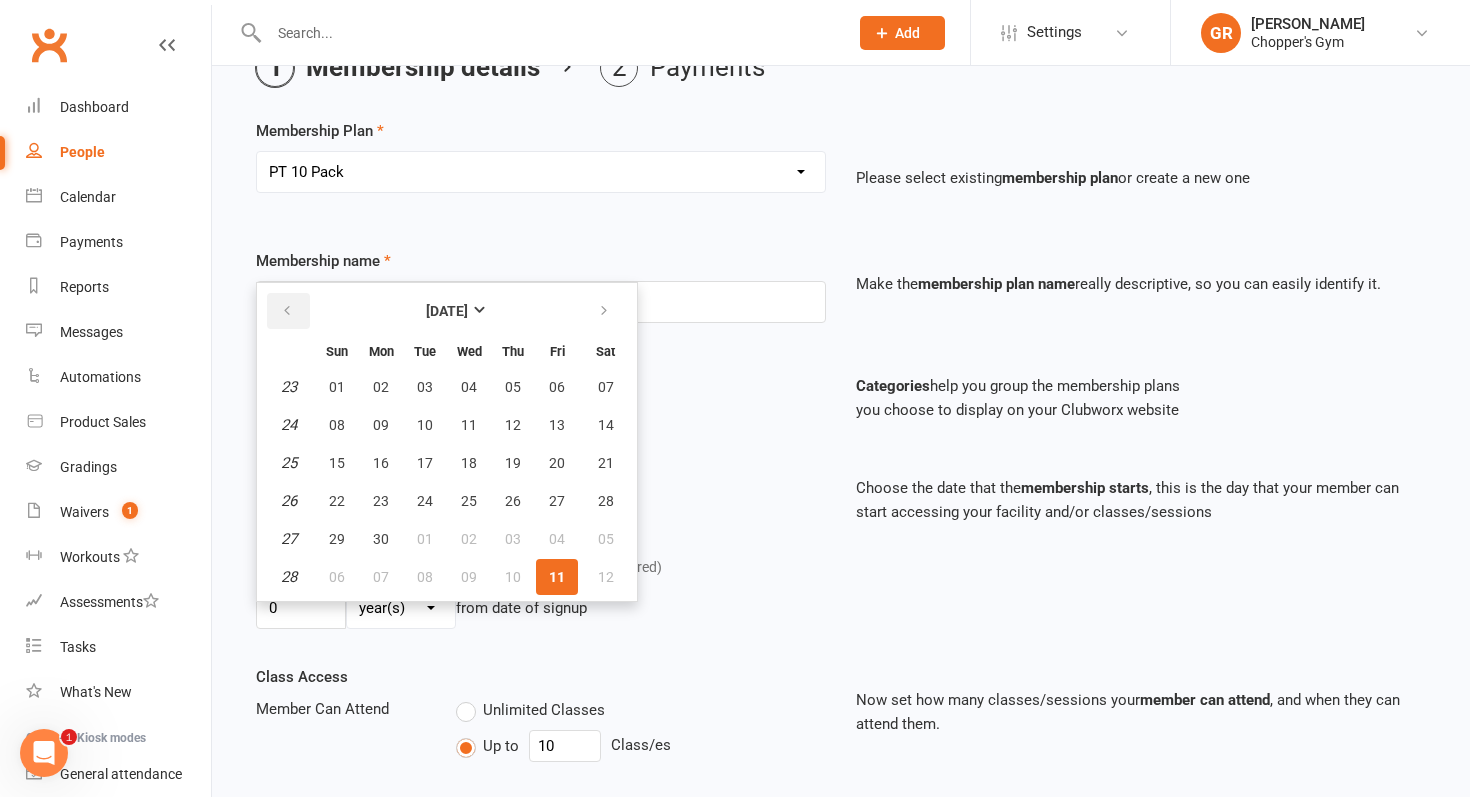 click at bounding box center (288, 311) 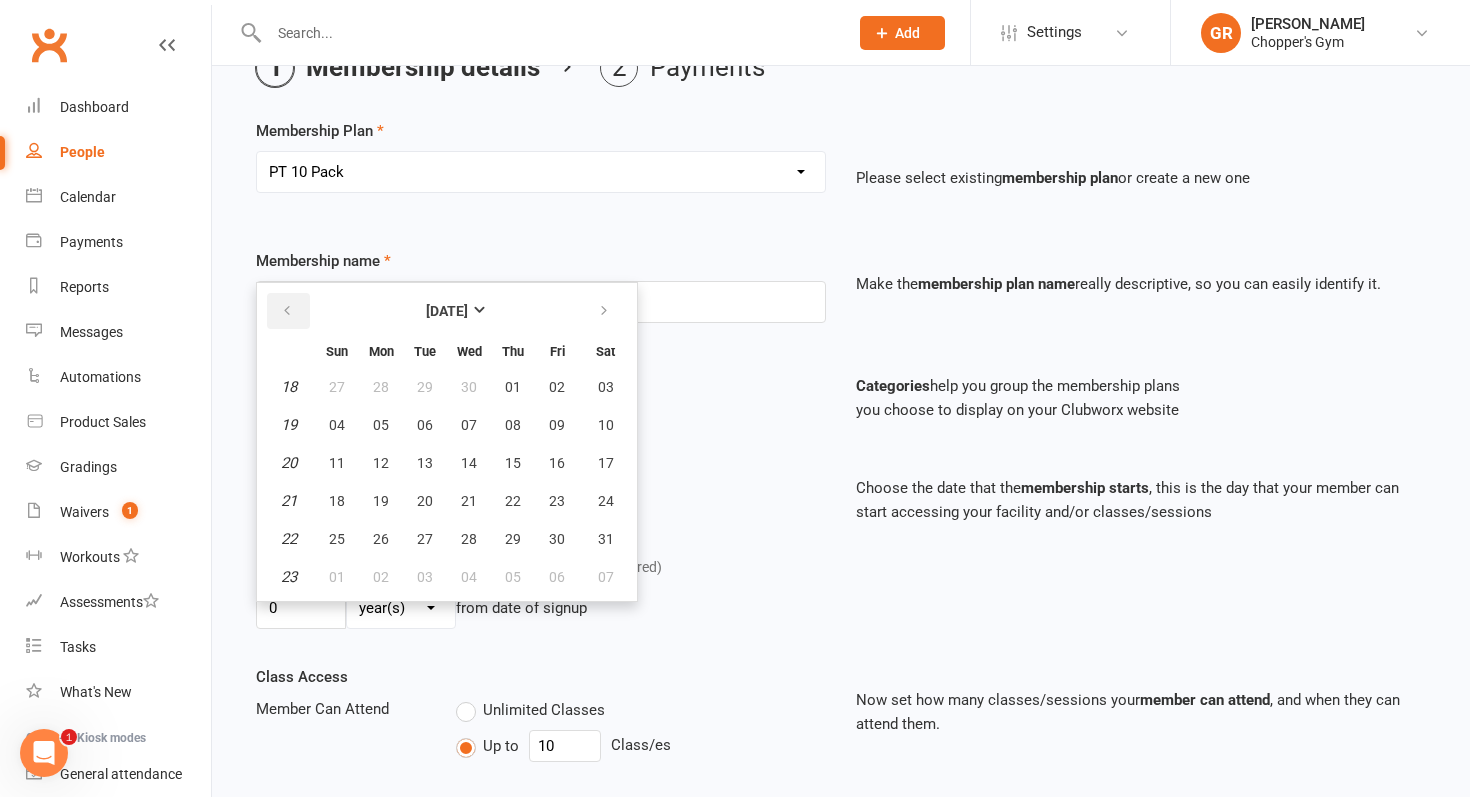click at bounding box center [288, 311] 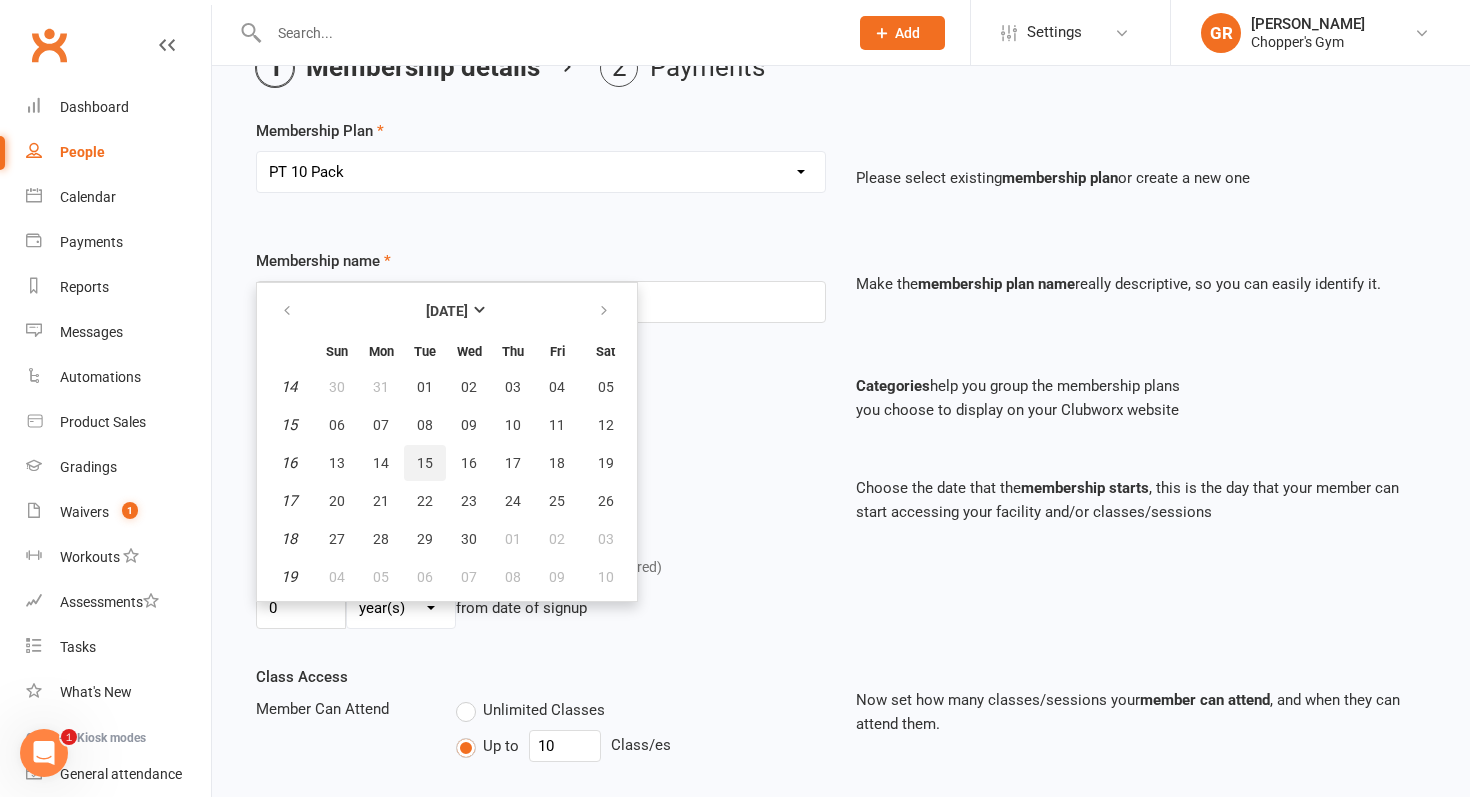 click on "15" at bounding box center (425, 463) 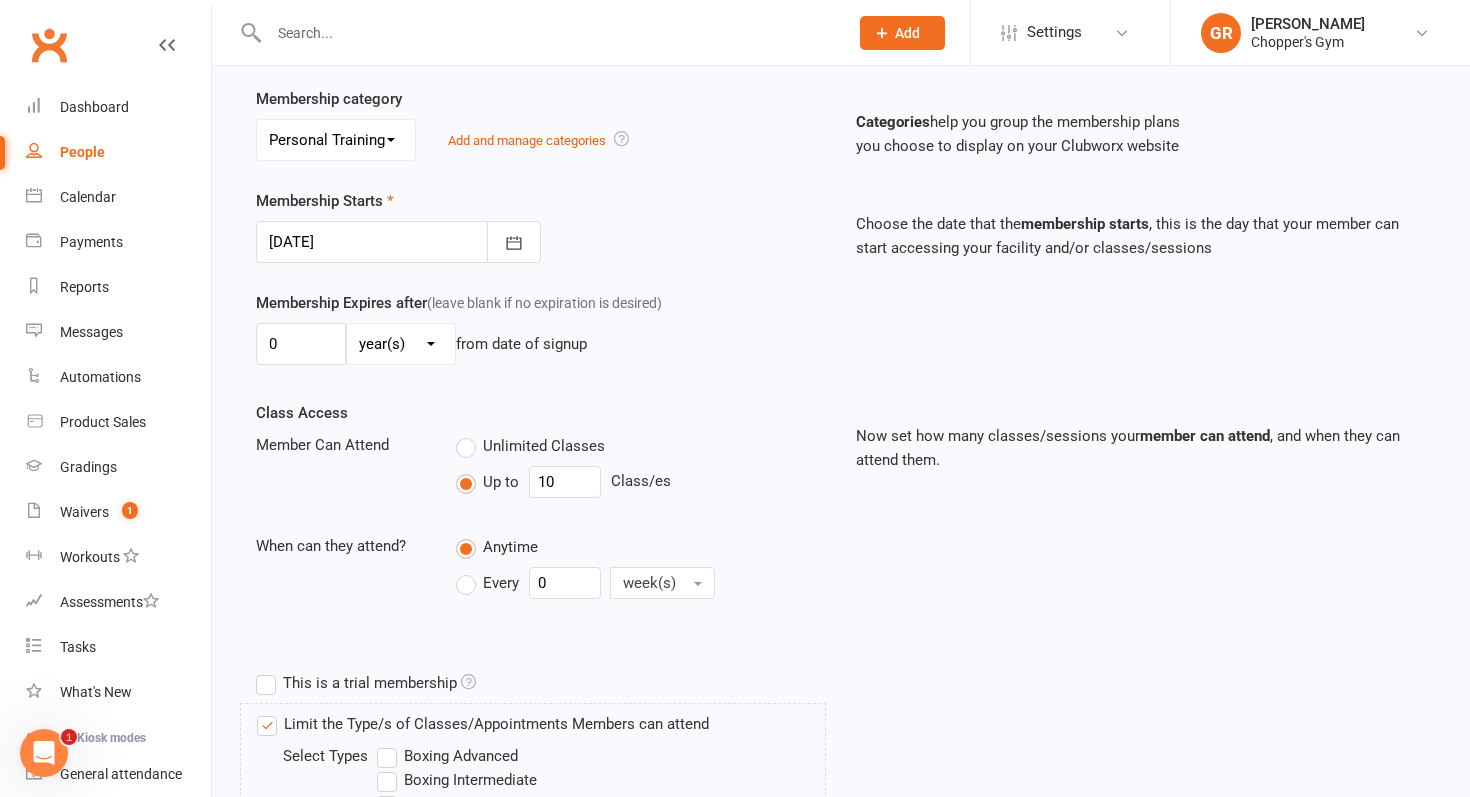 scroll, scrollTop: 376, scrollLeft: 0, axis: vertical 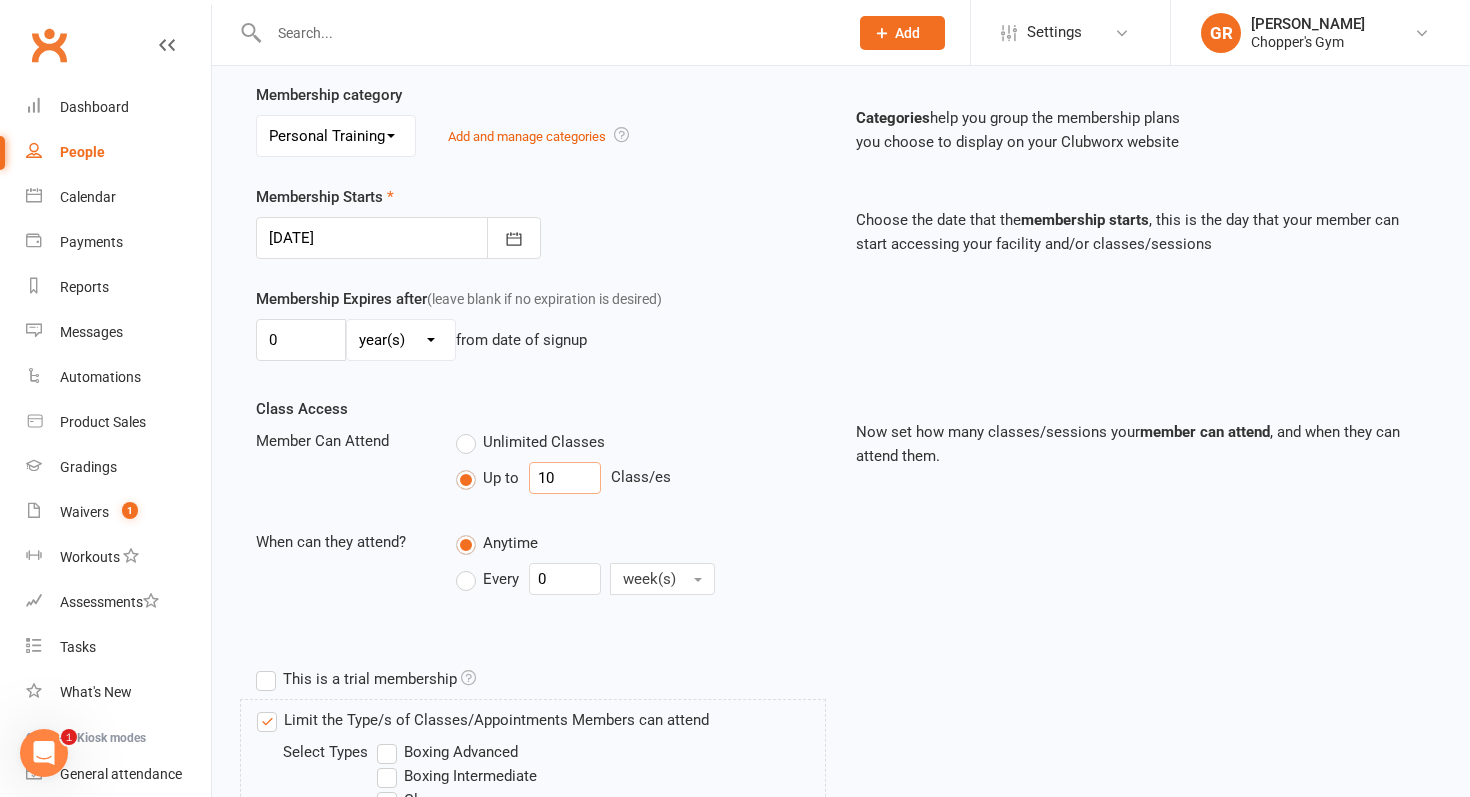 click on "10" at bounding box center (565, 478) 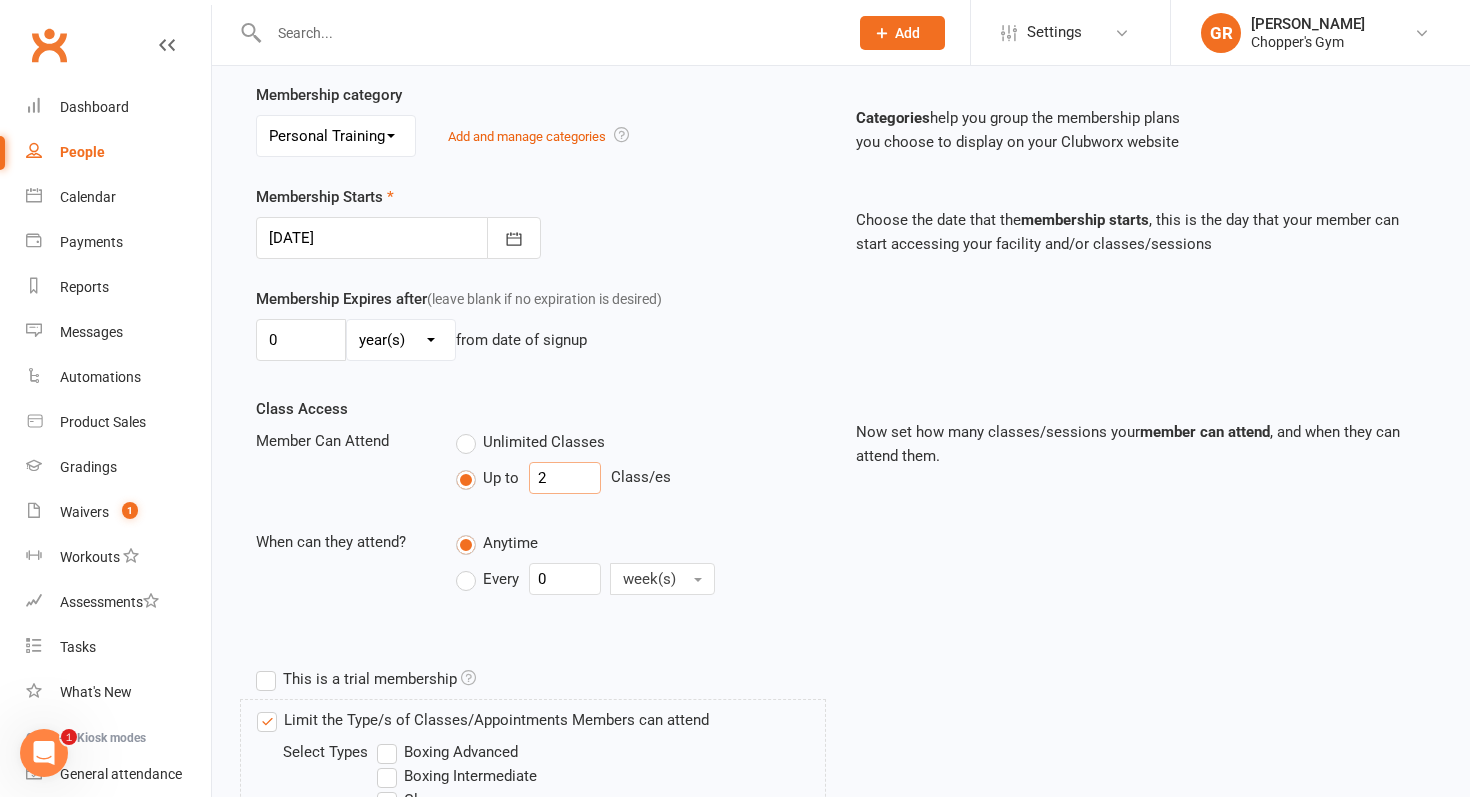 type on "2" 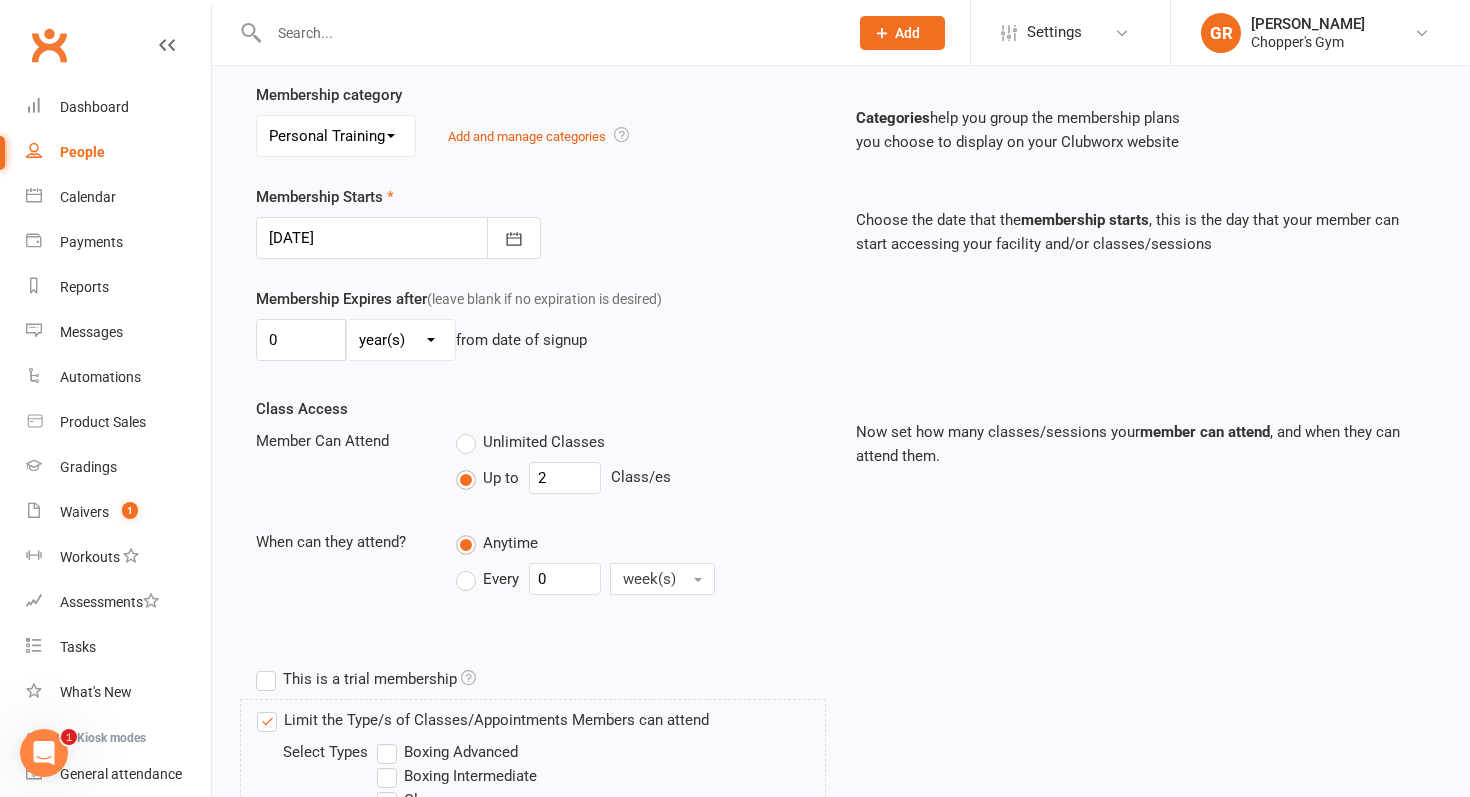 click on "0 day(s) week(s) month(s) year(s)   from date of signup" at bounding box center [541, 340] 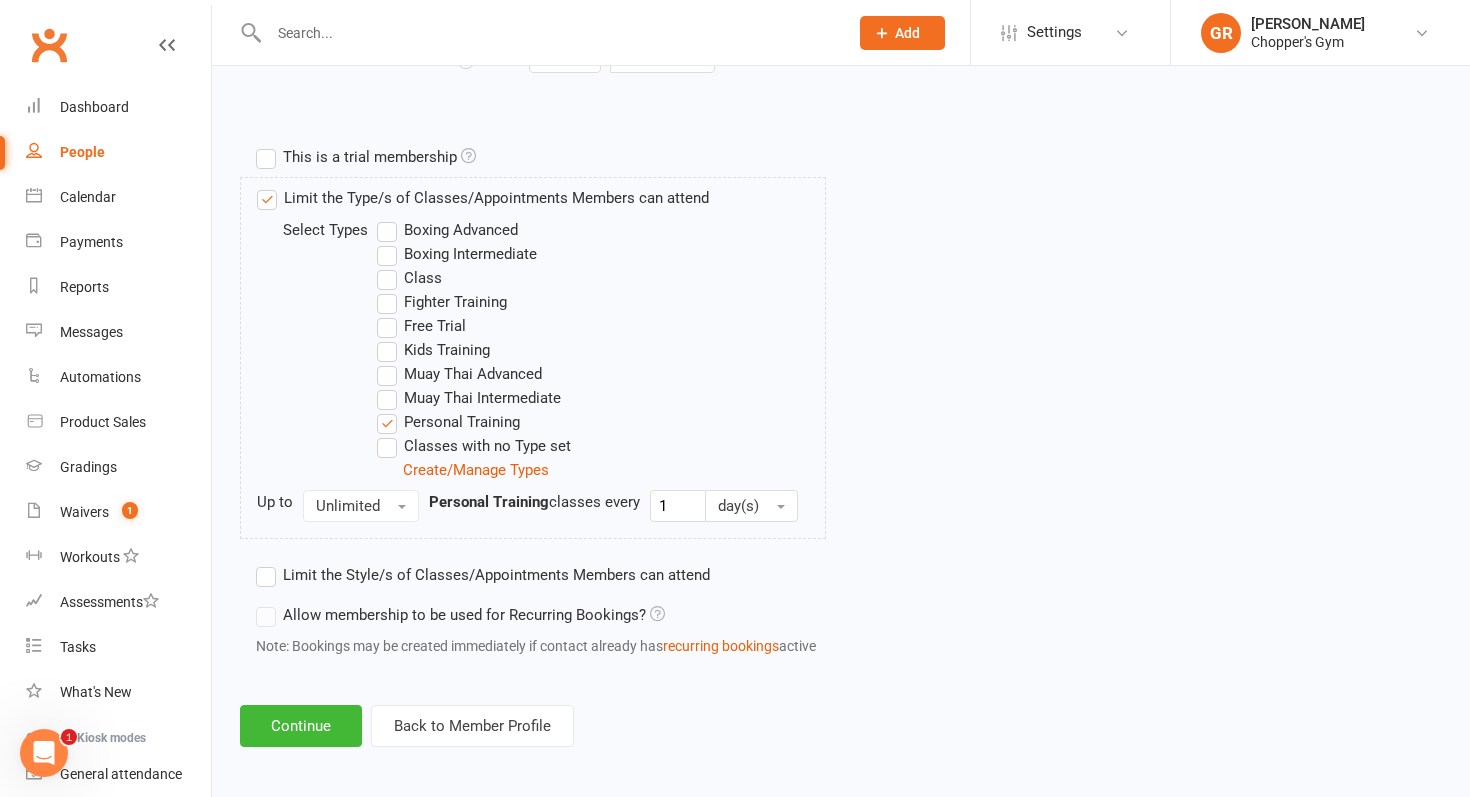 scroll, scrollTop: 905, scrollLeft: 0, axis: vertical 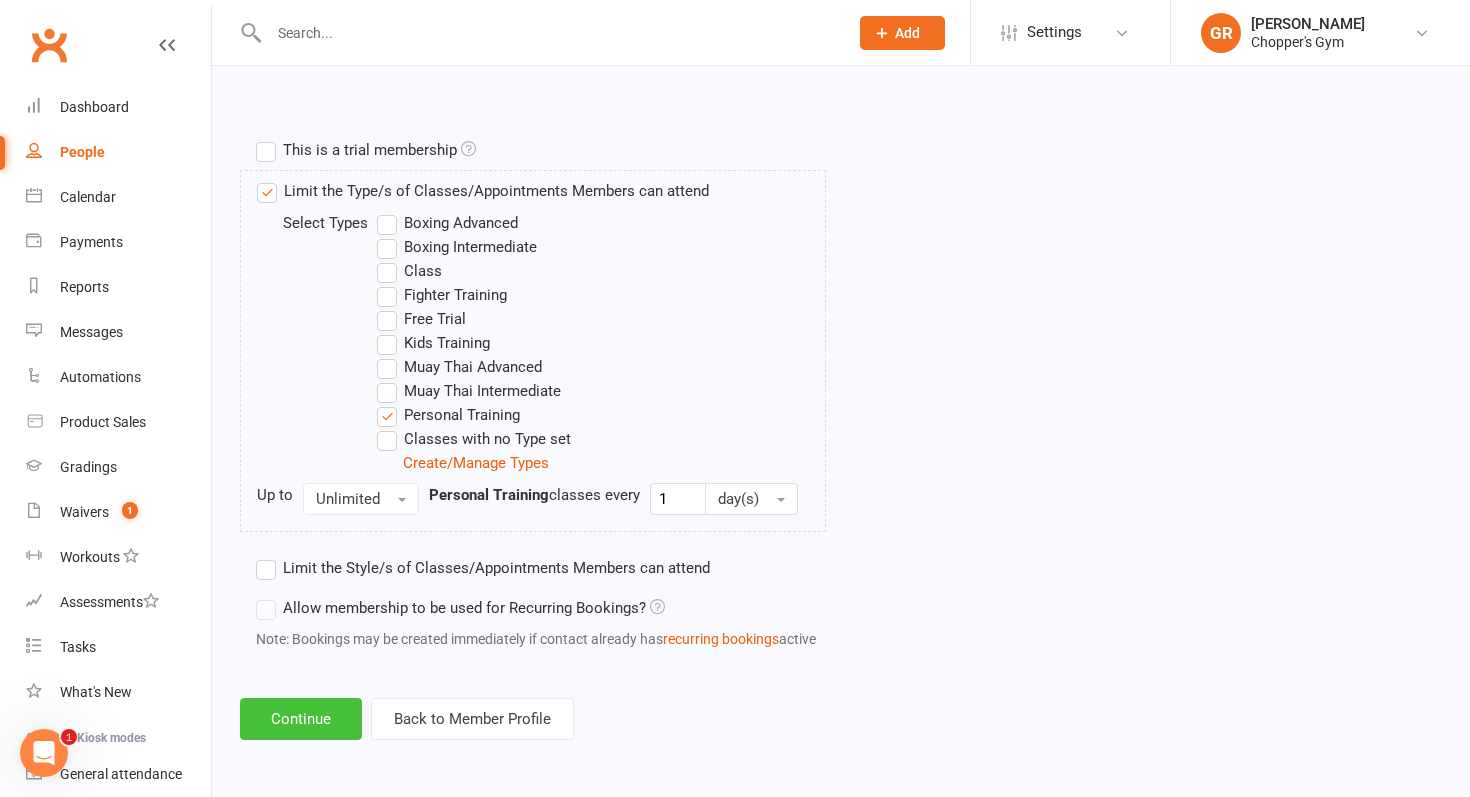 click on "Continue" at bounding box center (301, 719) 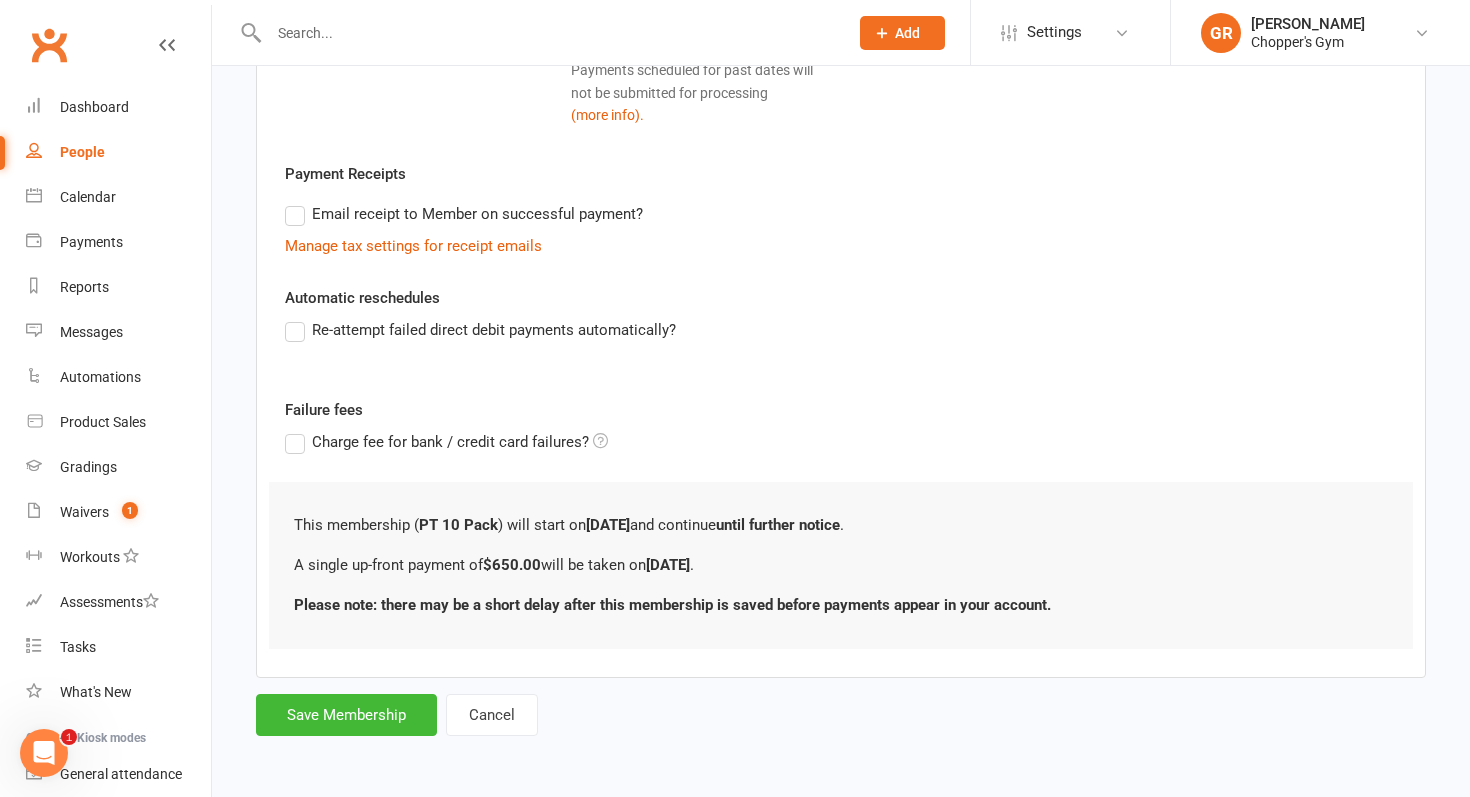 scroll, scrollTop: 0, scrollLeft: 0, axis: both 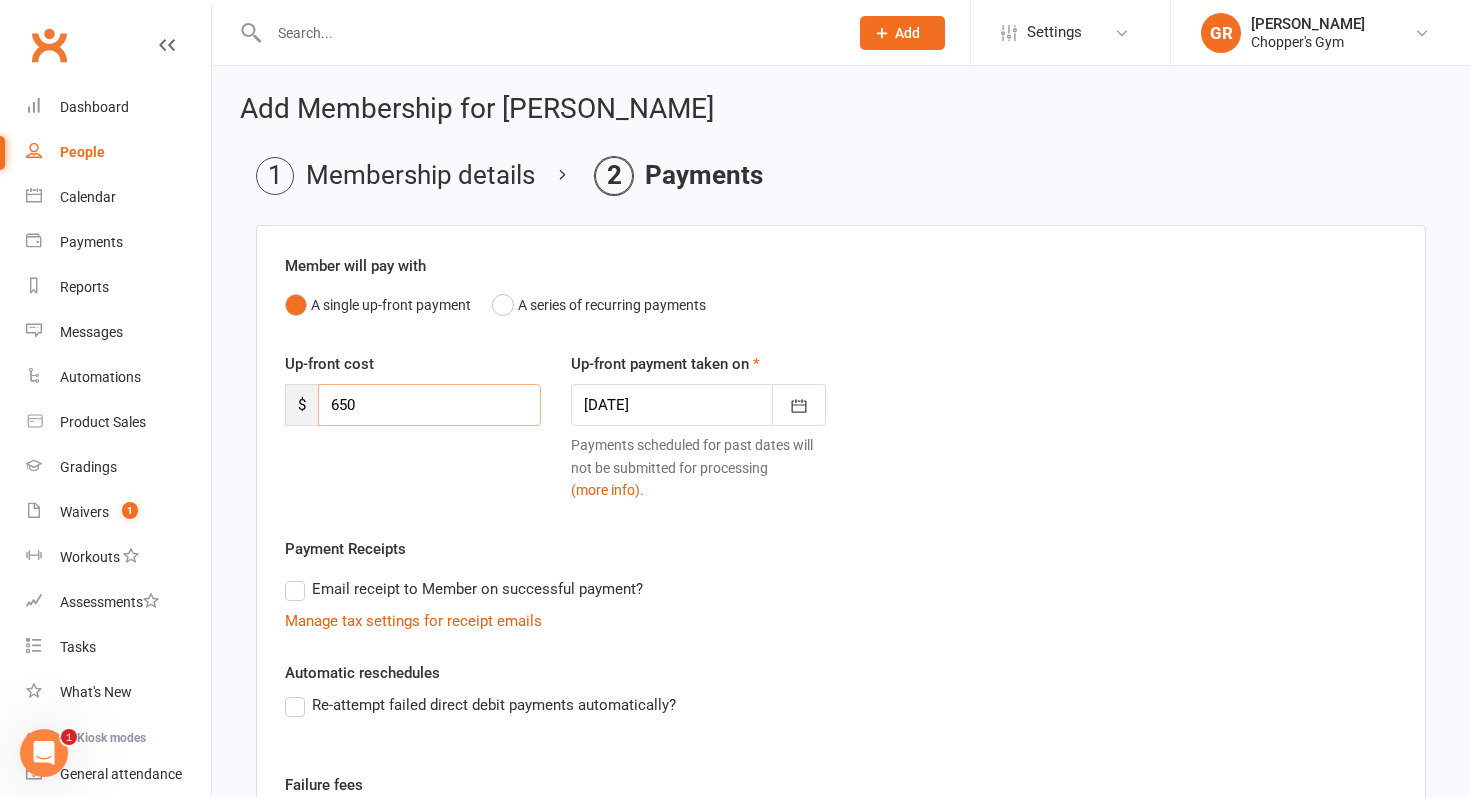 click on "650" at bounding box center [429, 405] 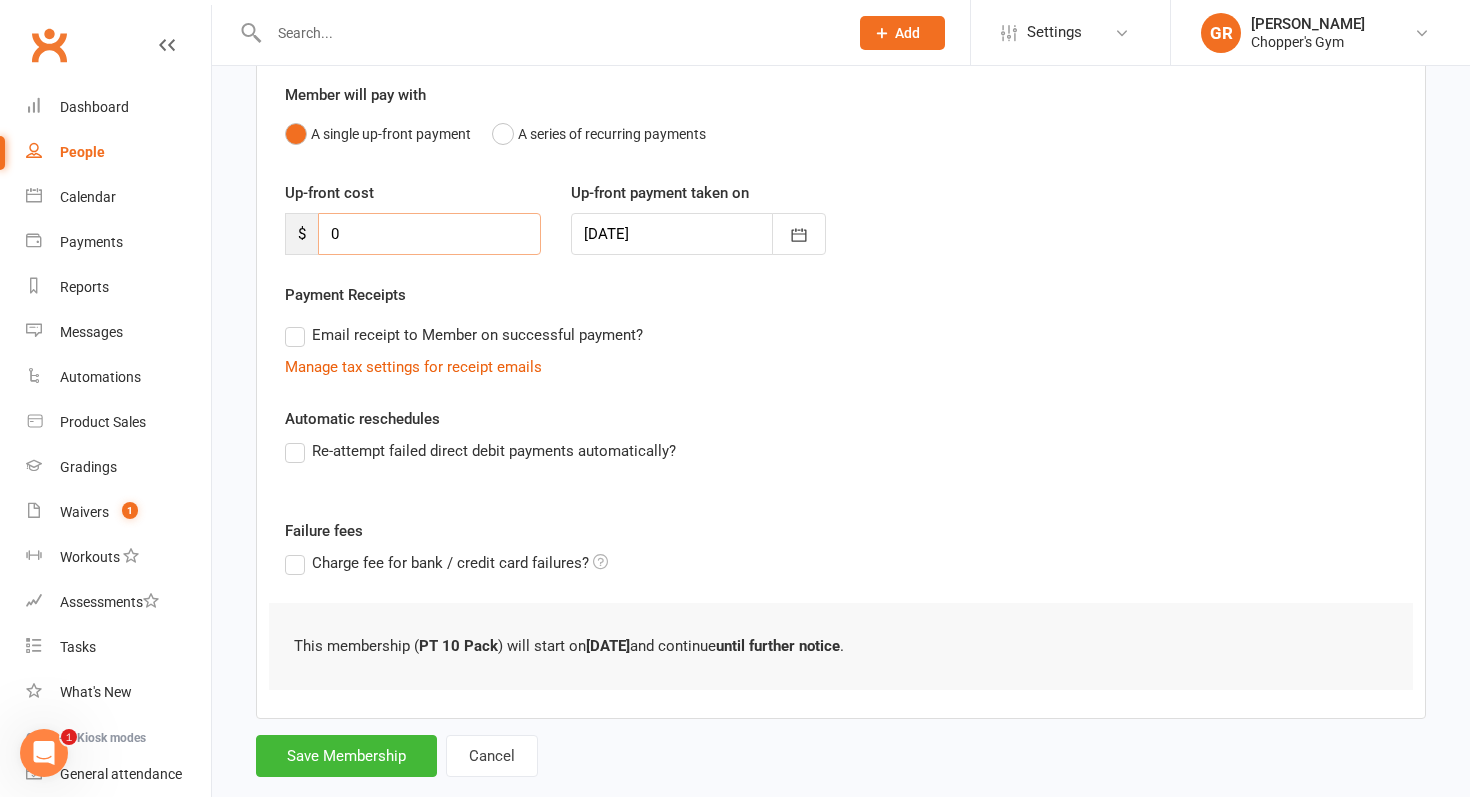 scroll, scrollTop: 212, scrollLeft: 0, axis: vertical 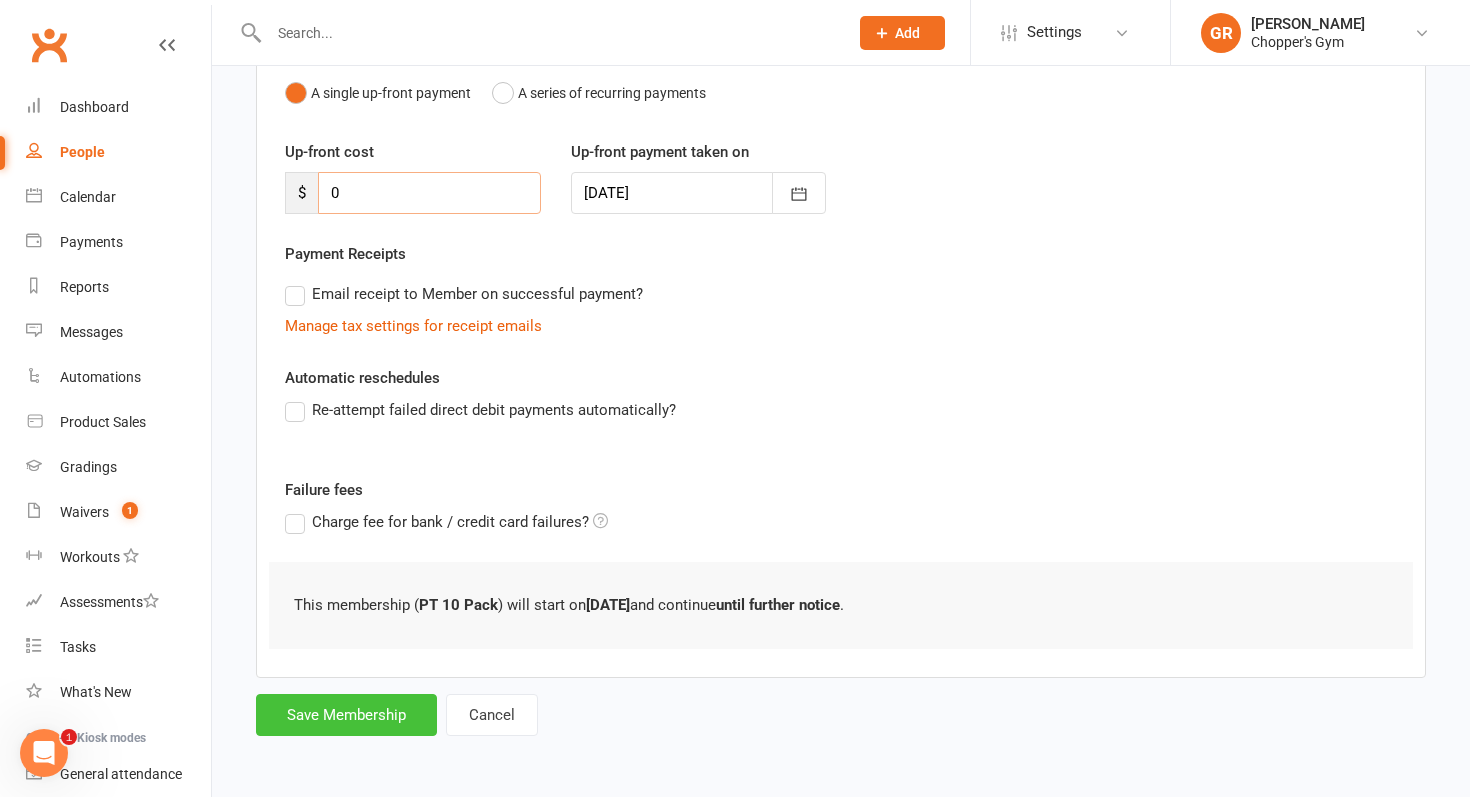 type on "0" 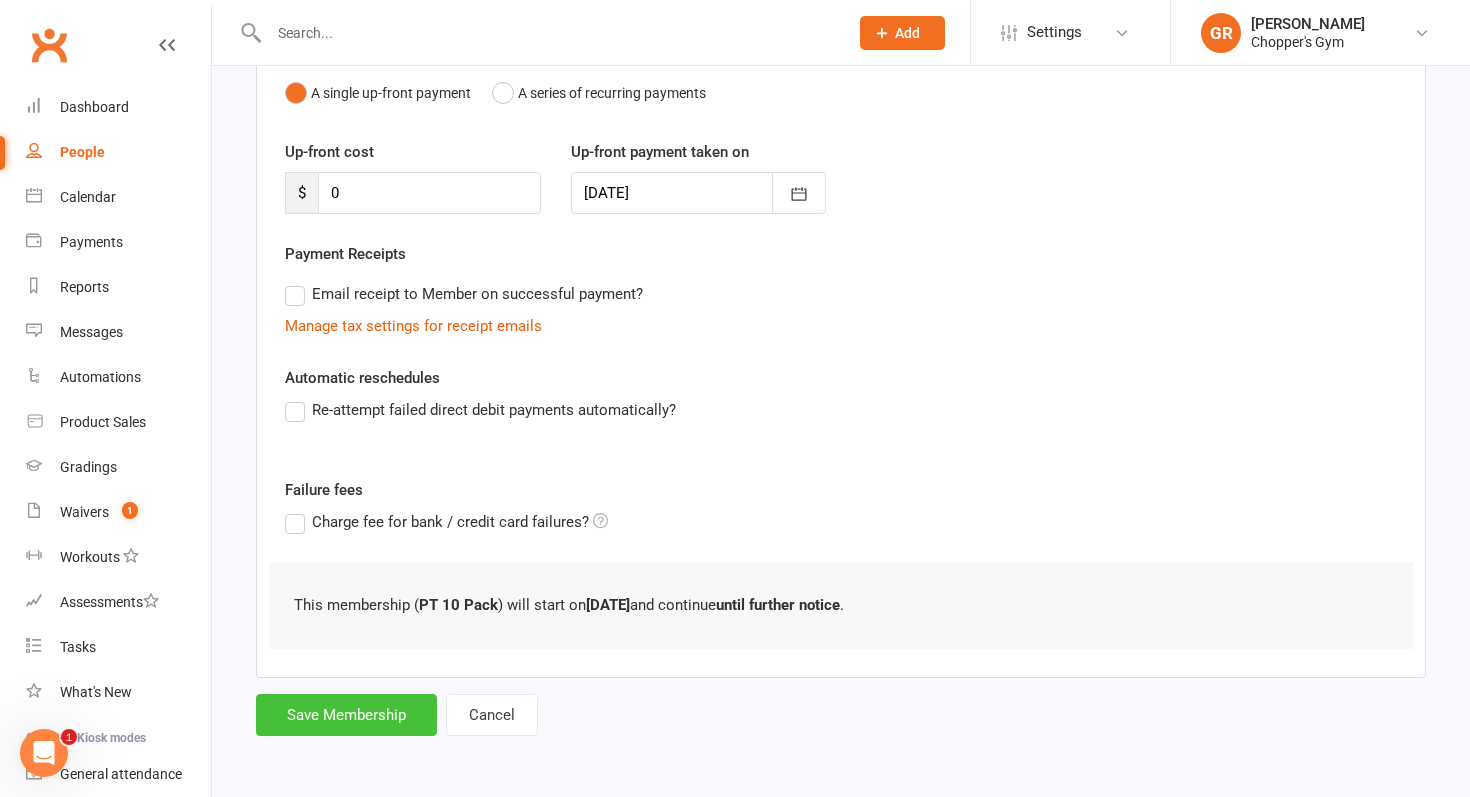 click on "Save Membership" at bounding box center [346, 715] 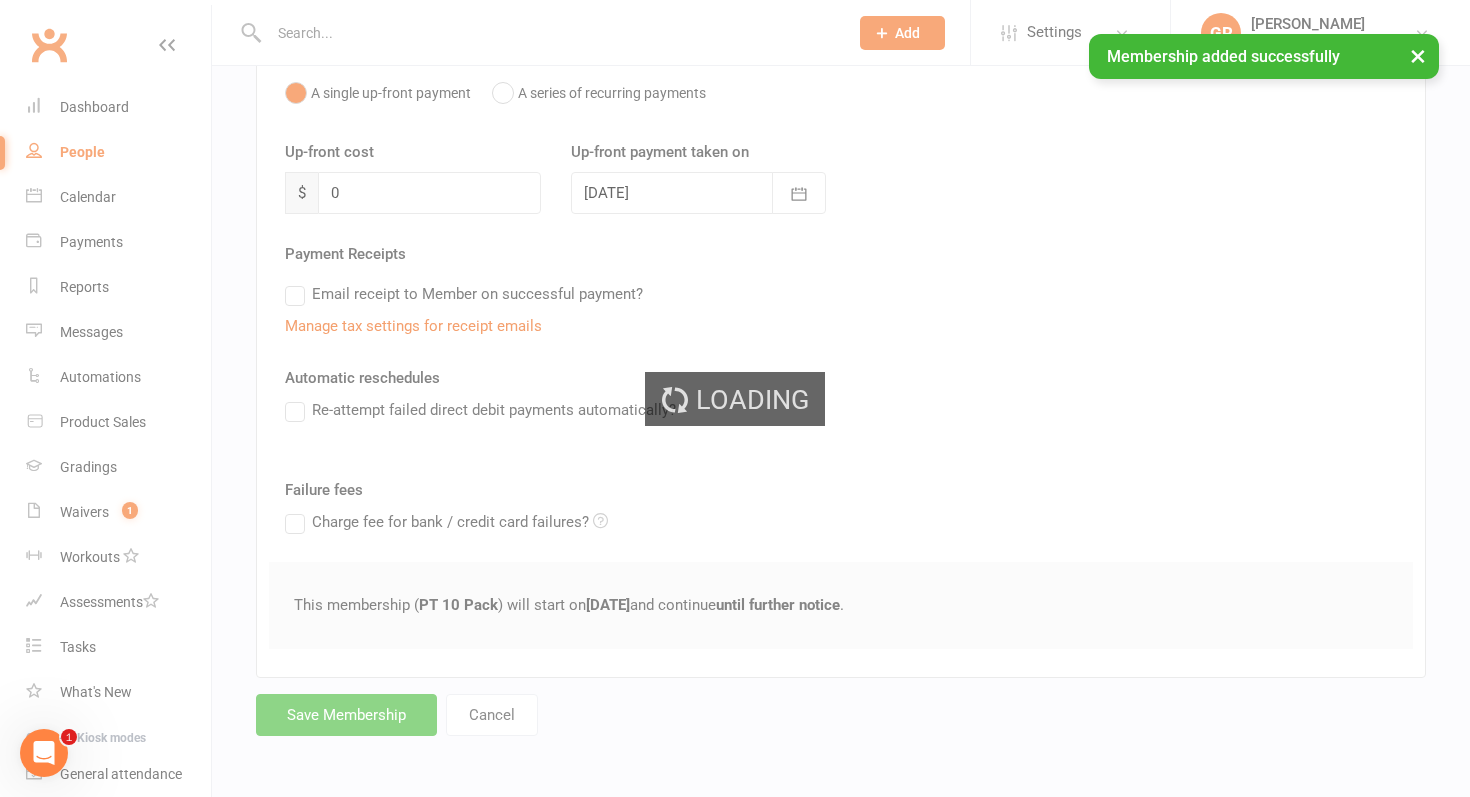 scroll, scrollTop: 0, scrollLeft: 0, axis: both 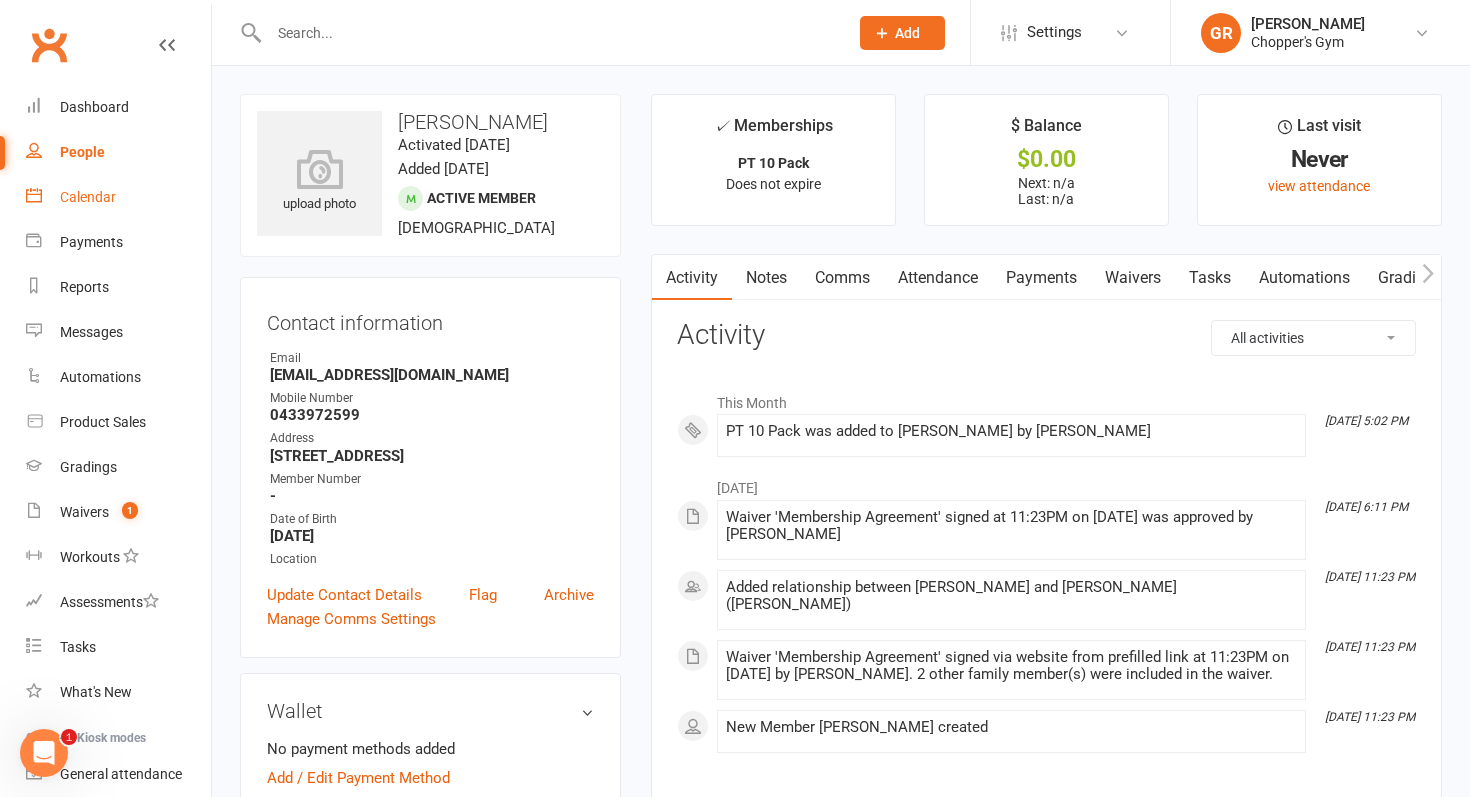 click on "Calendar" at bounding box center [88, 197] 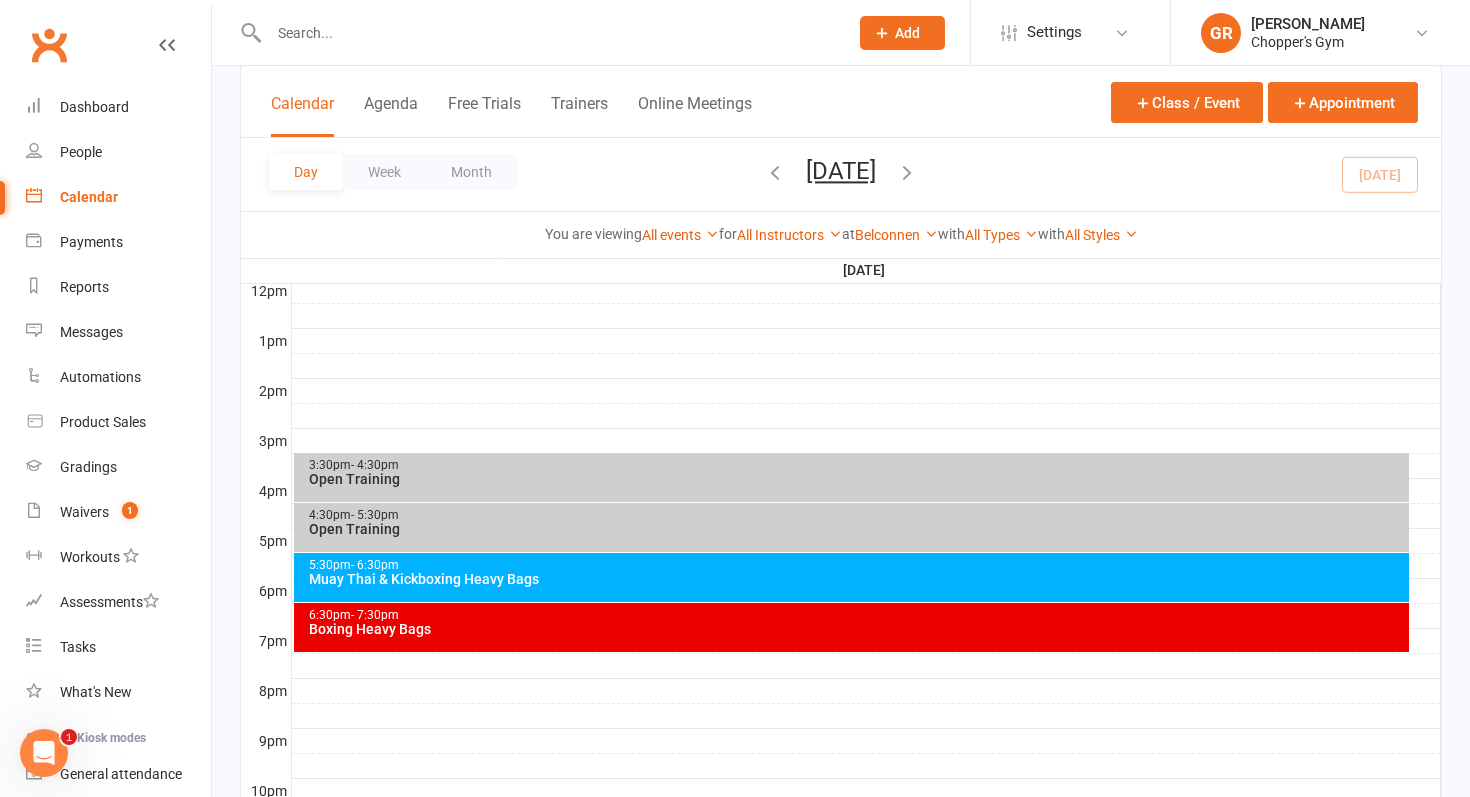 scroll, scrollTop: 734, scrollLeft: 0, axis: vertical 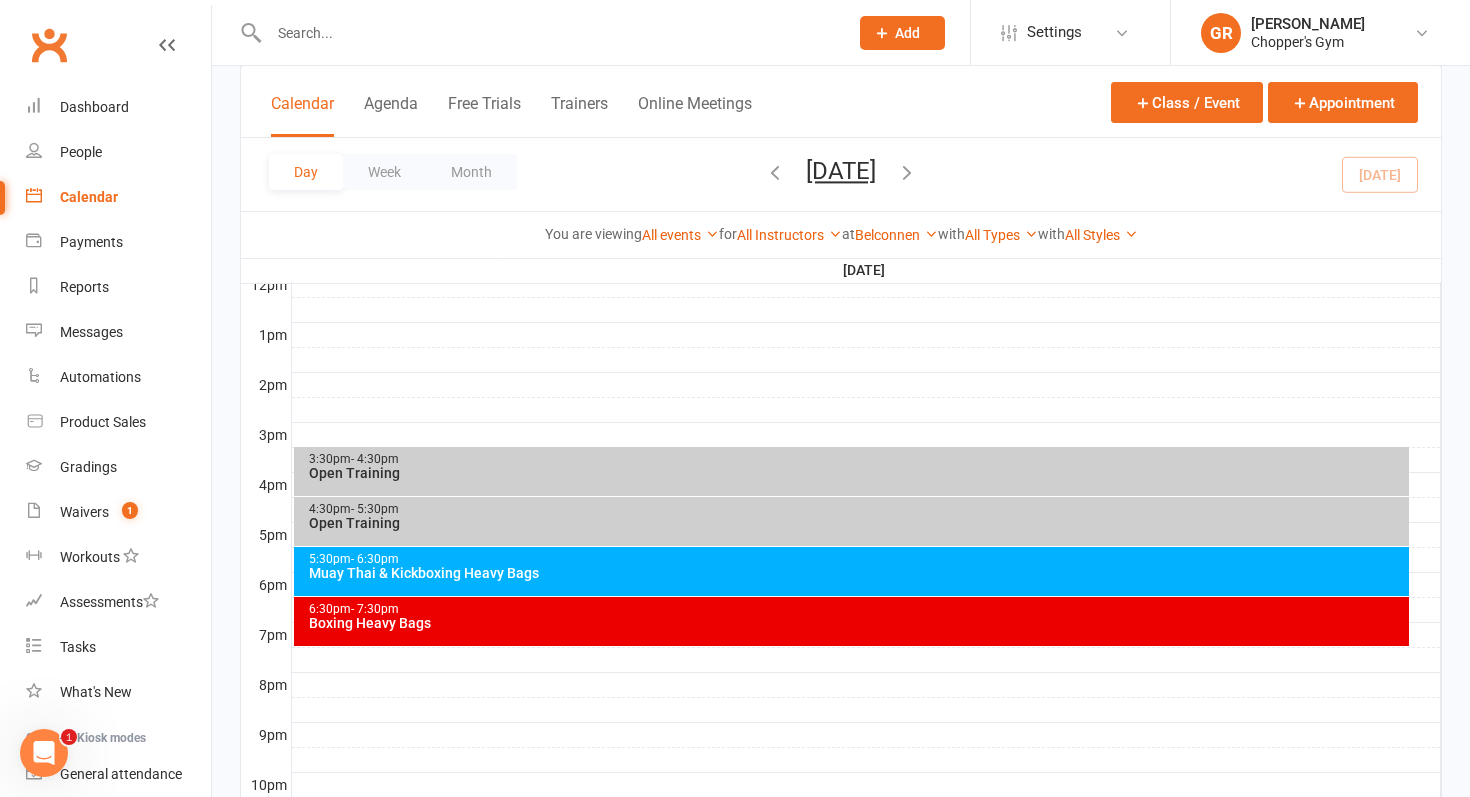 click on "Muay Thai & Kickboxing Heavy Bags" at bounding box center [857, 573] 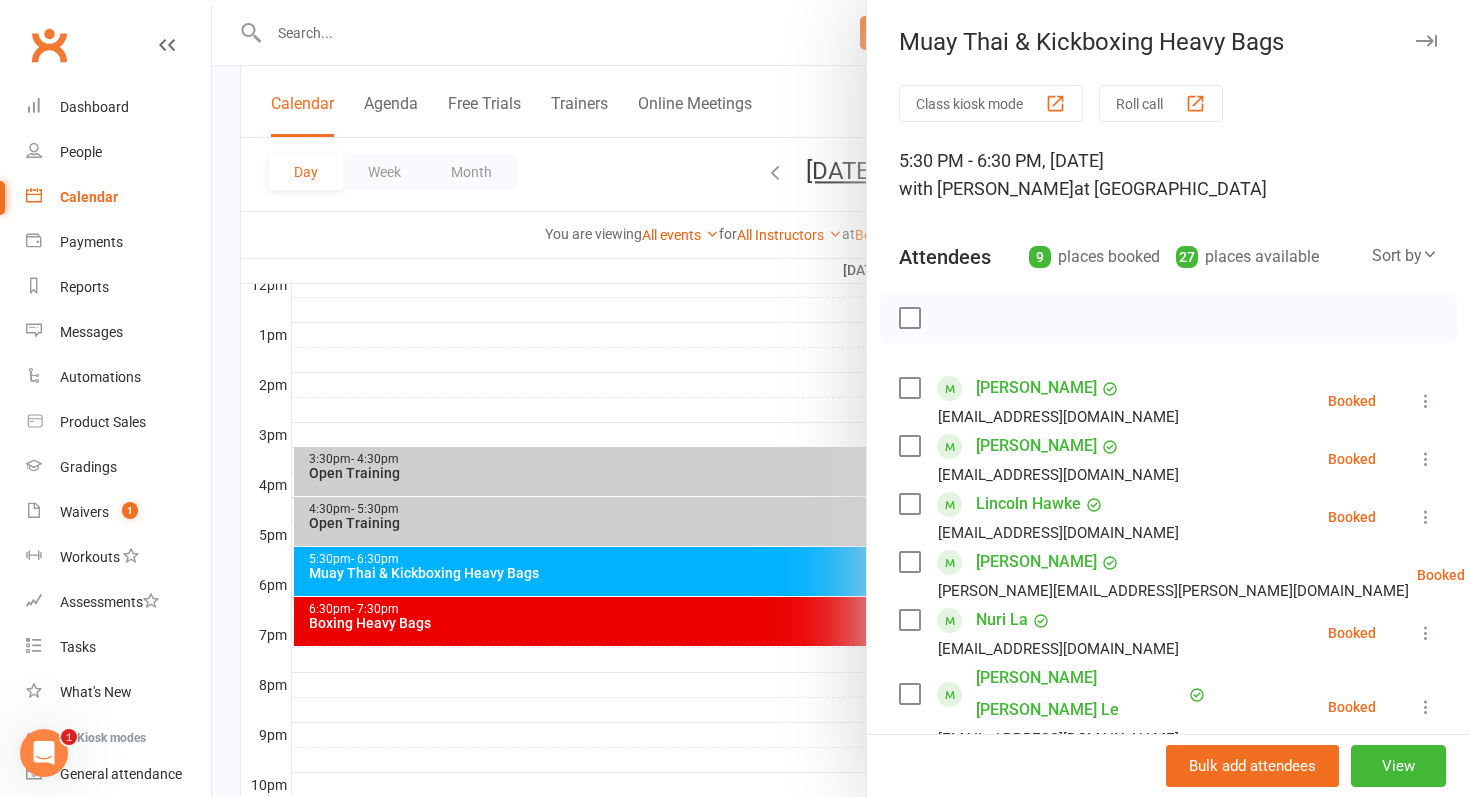click at bounding box center (841, 398) 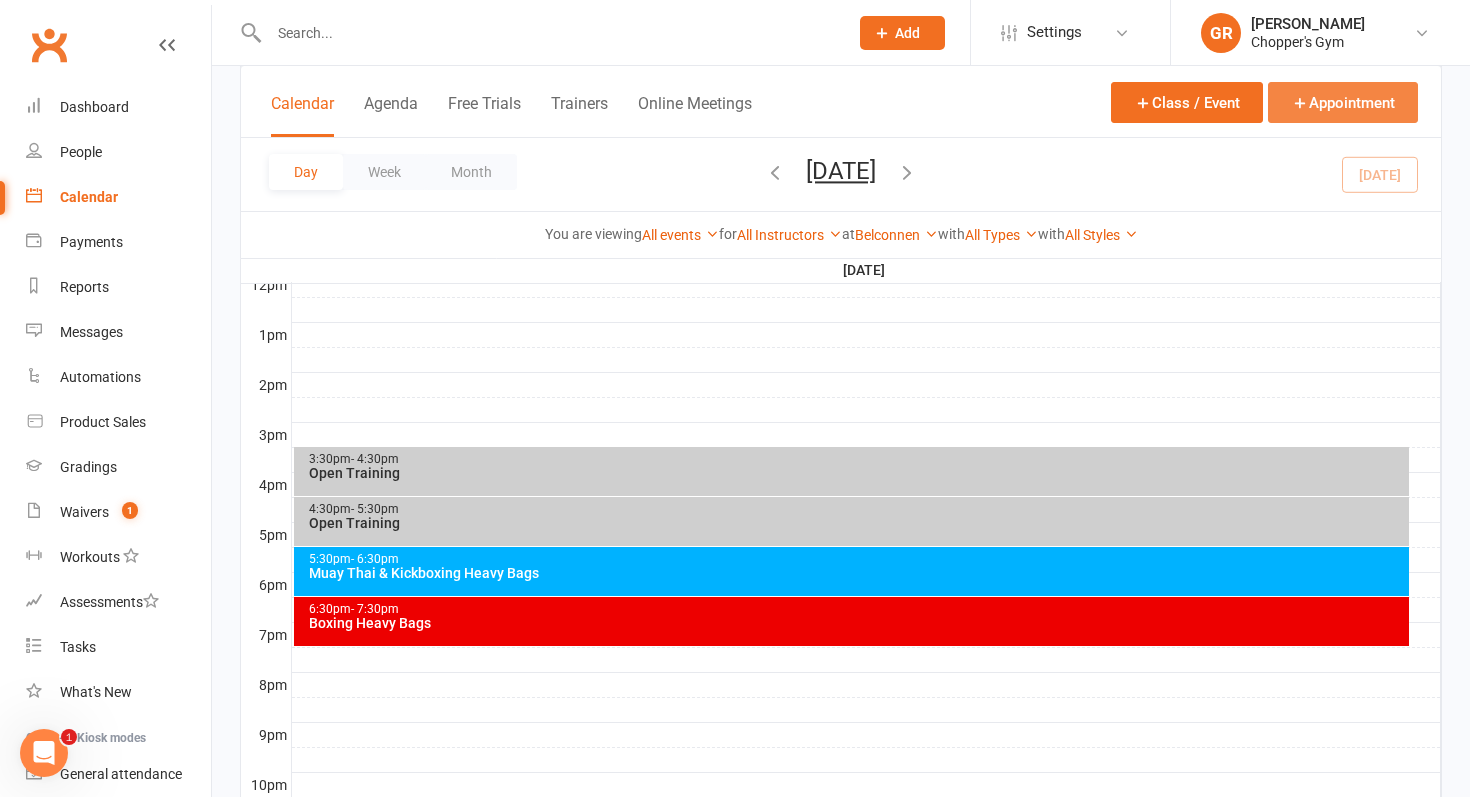 click on "Appointment" at bounding box center [1343, 102] 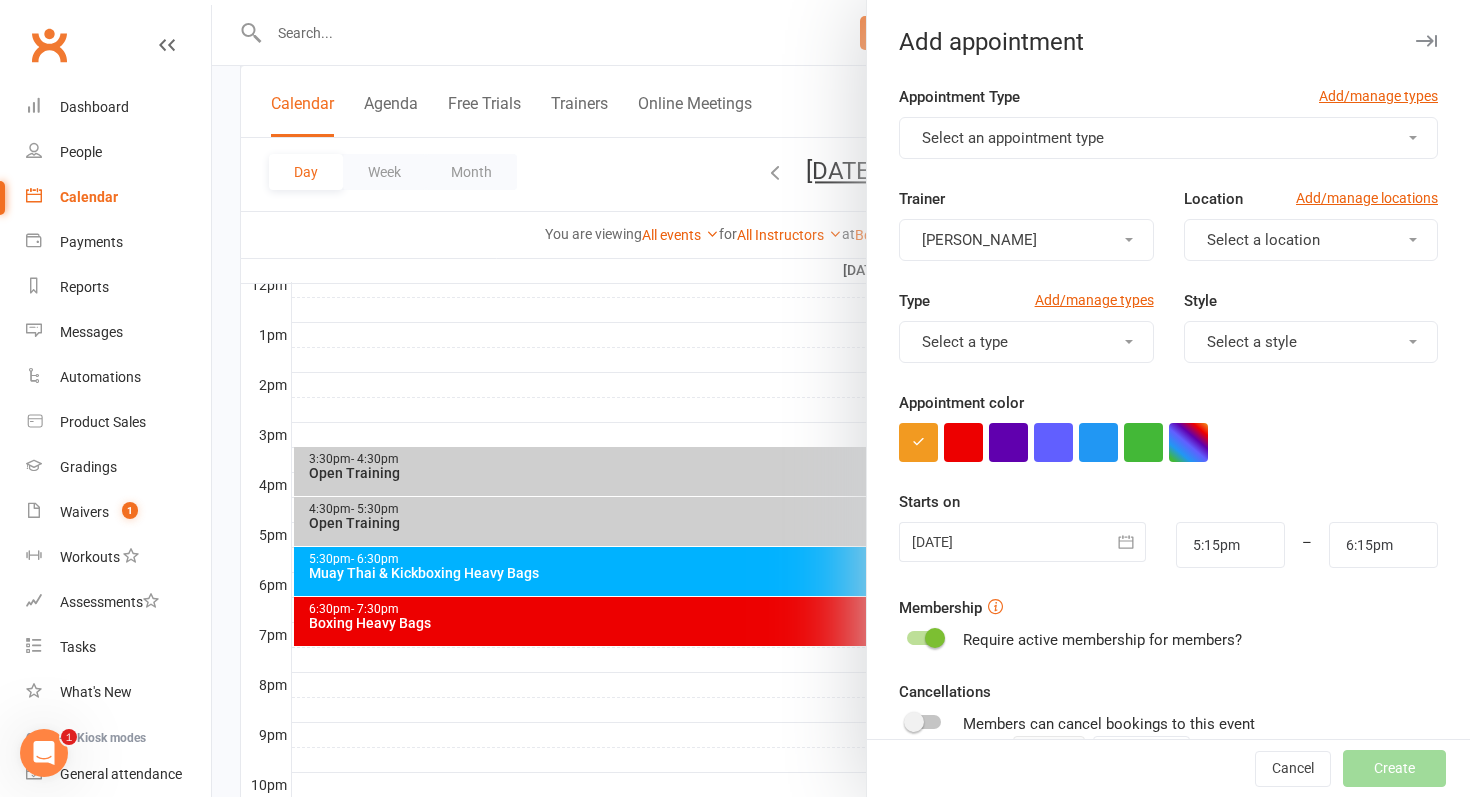 click on "Select an appointment type" at bounding box center [1168, 138] 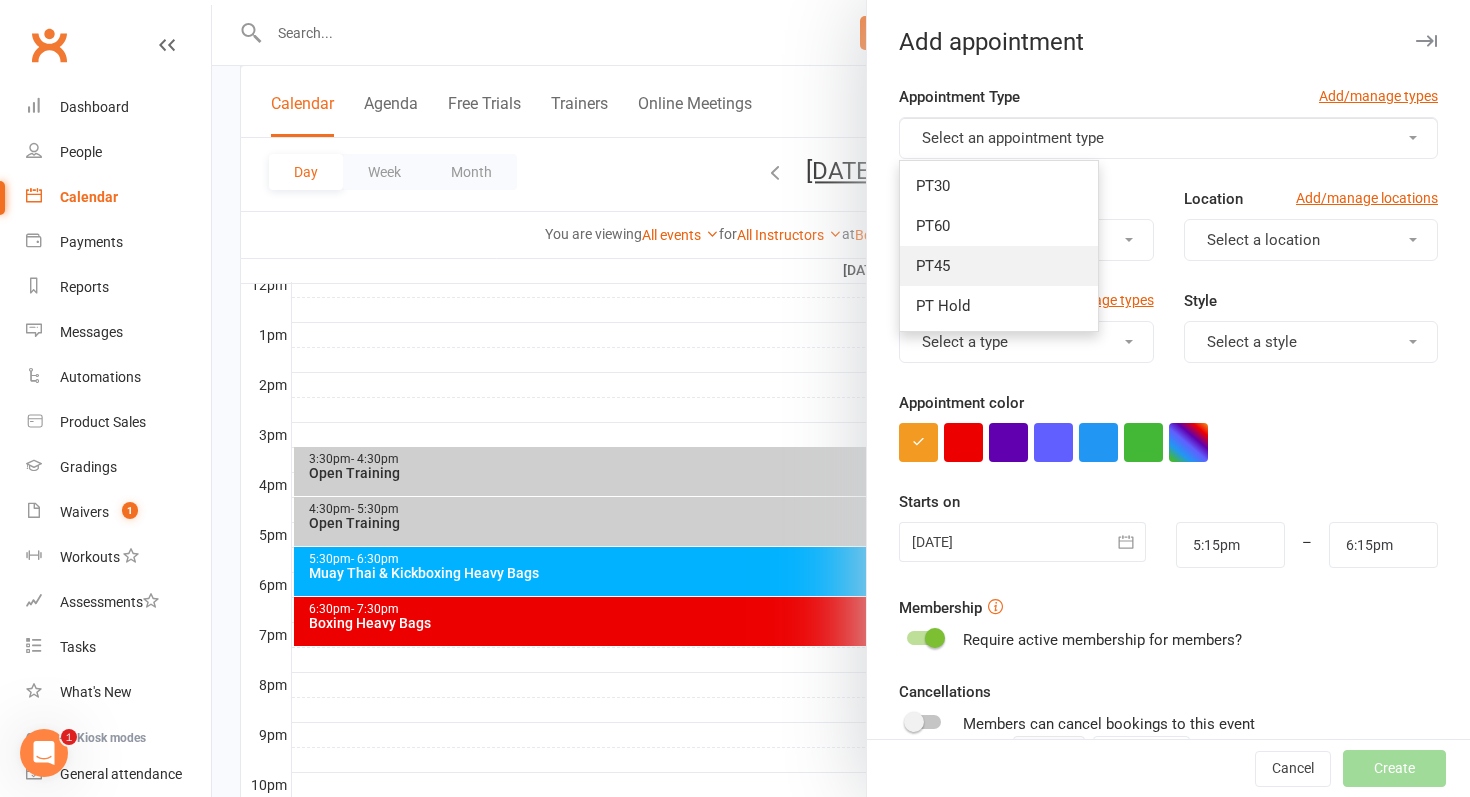 click on "PT45" at bounding box center [999, 266] 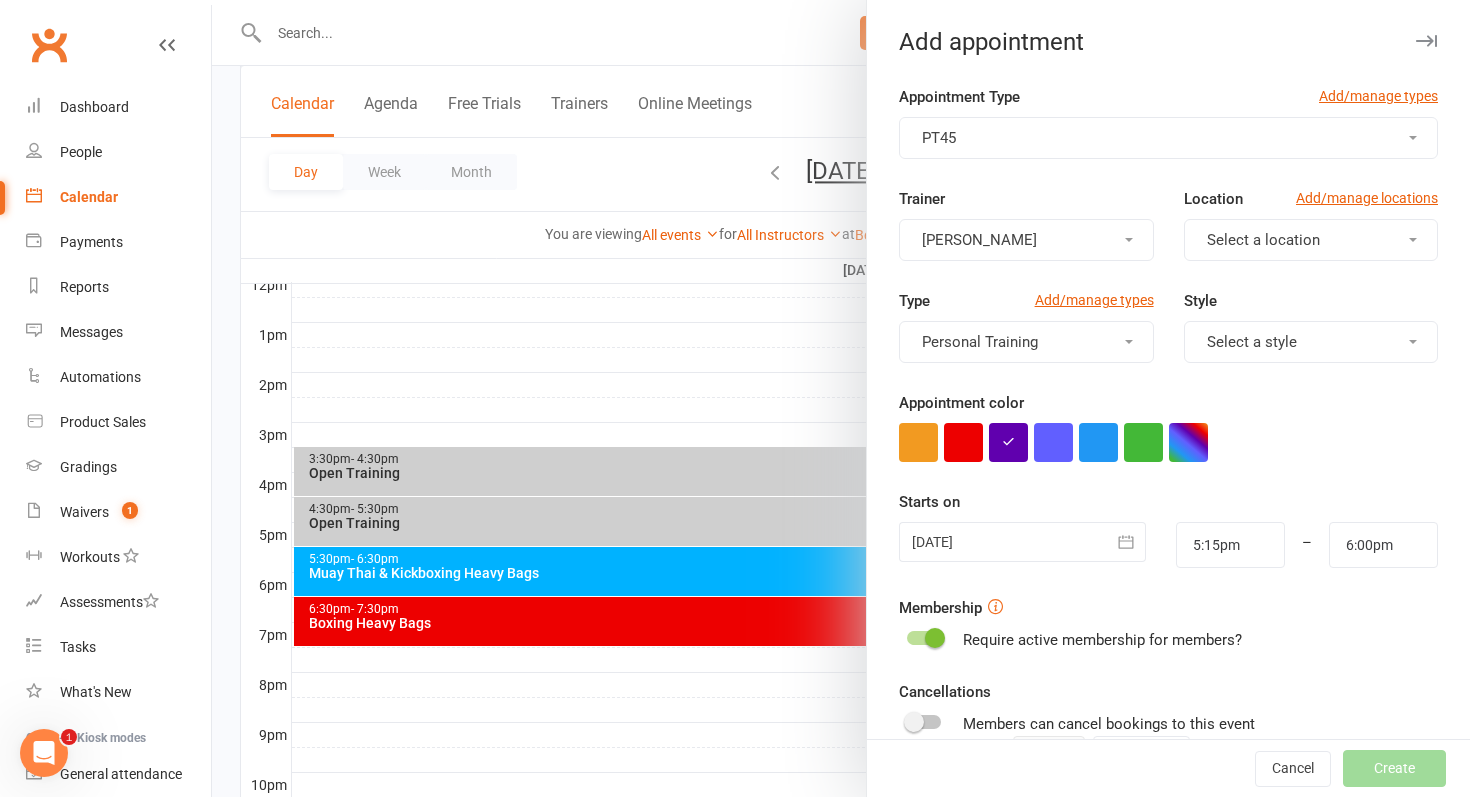 click on "[PERSON_NAME]" at bounding box center [1026, 240] 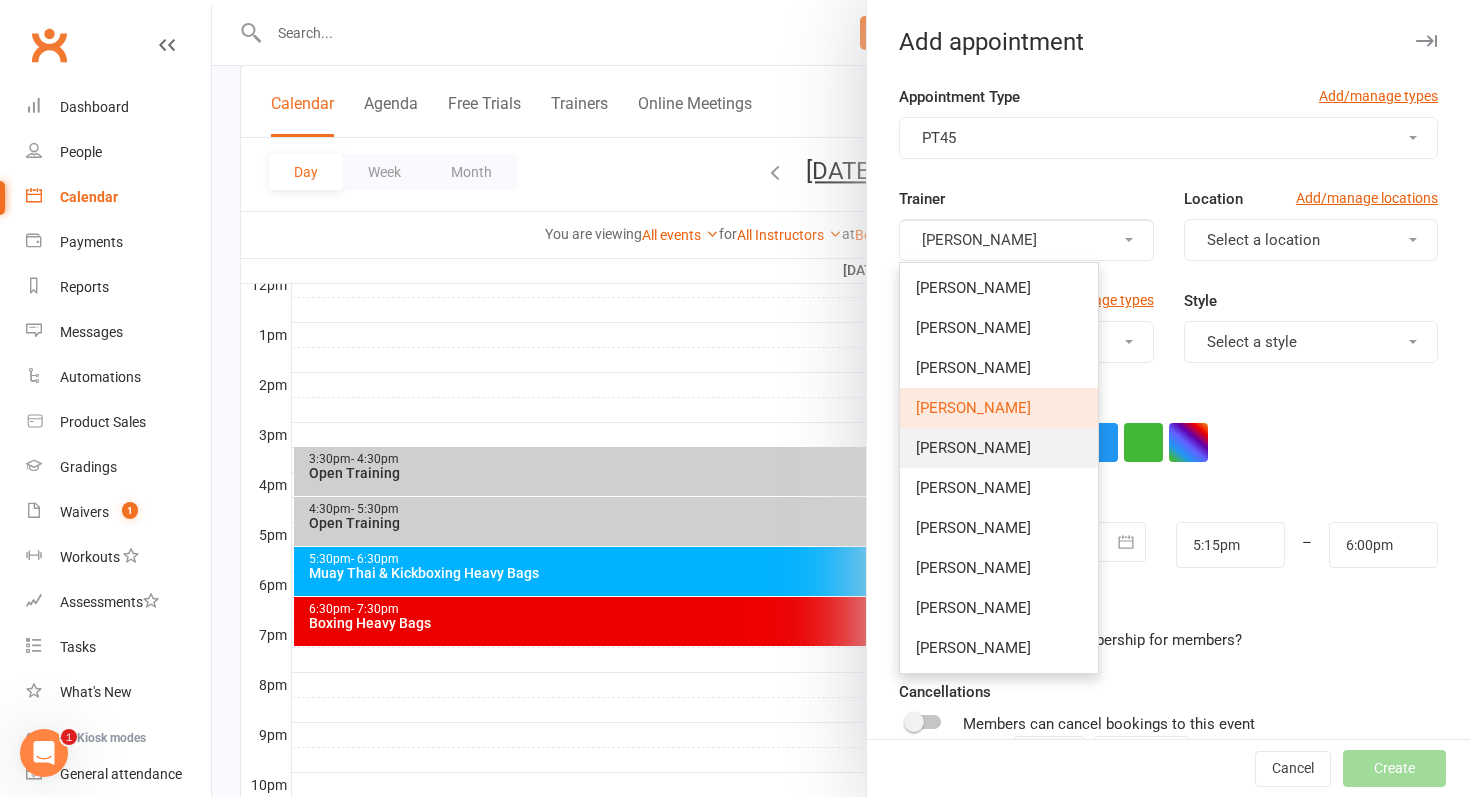 click on "[PERSON_NAME]" at bounding box center (999, 448) 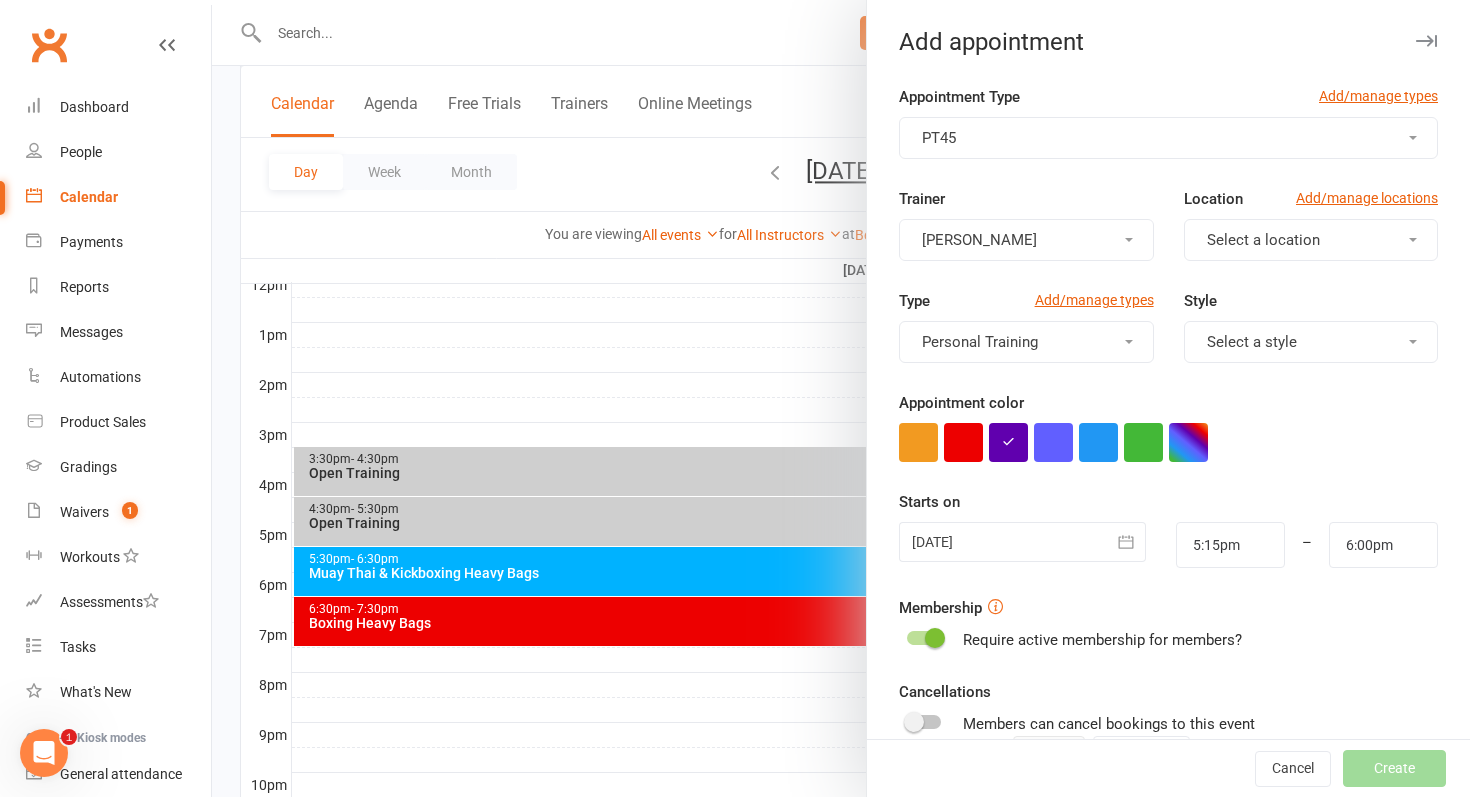click on "Select a location" at bounding box center [1311, 240] 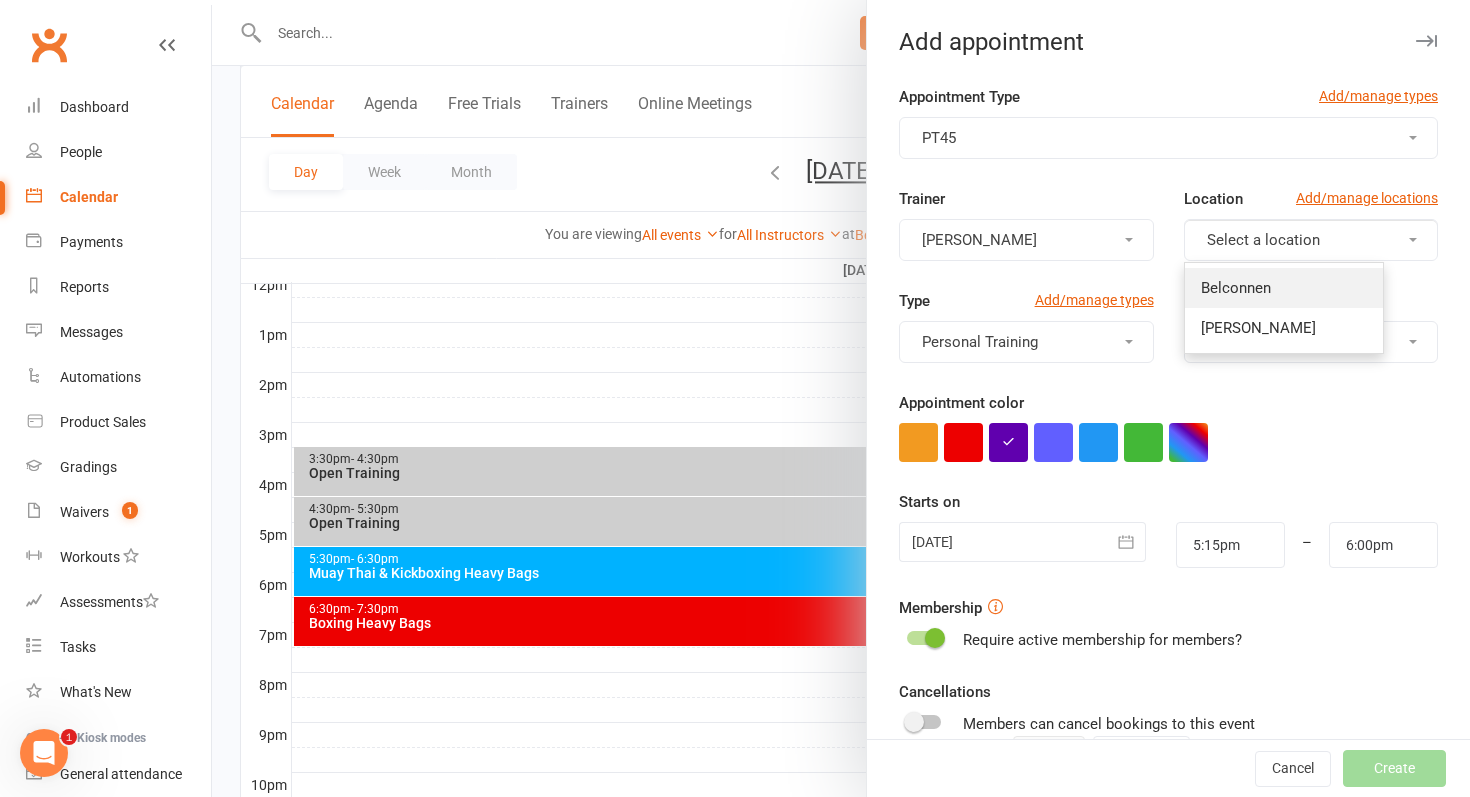click on "Belconnen" at bounding box center [1284, 288] 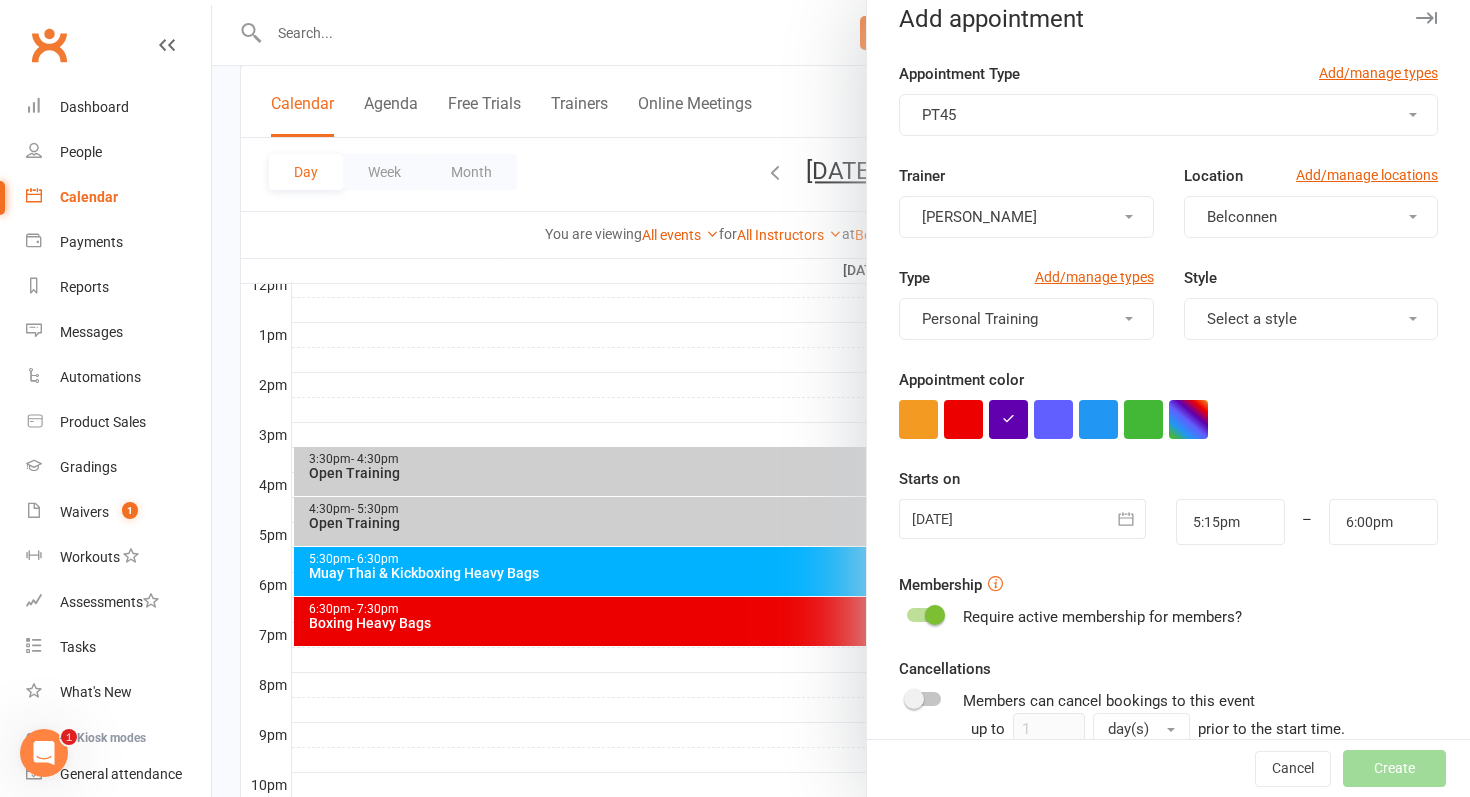 scroll, scrollTop: 25, scrollLeft: 0, axis: vertical 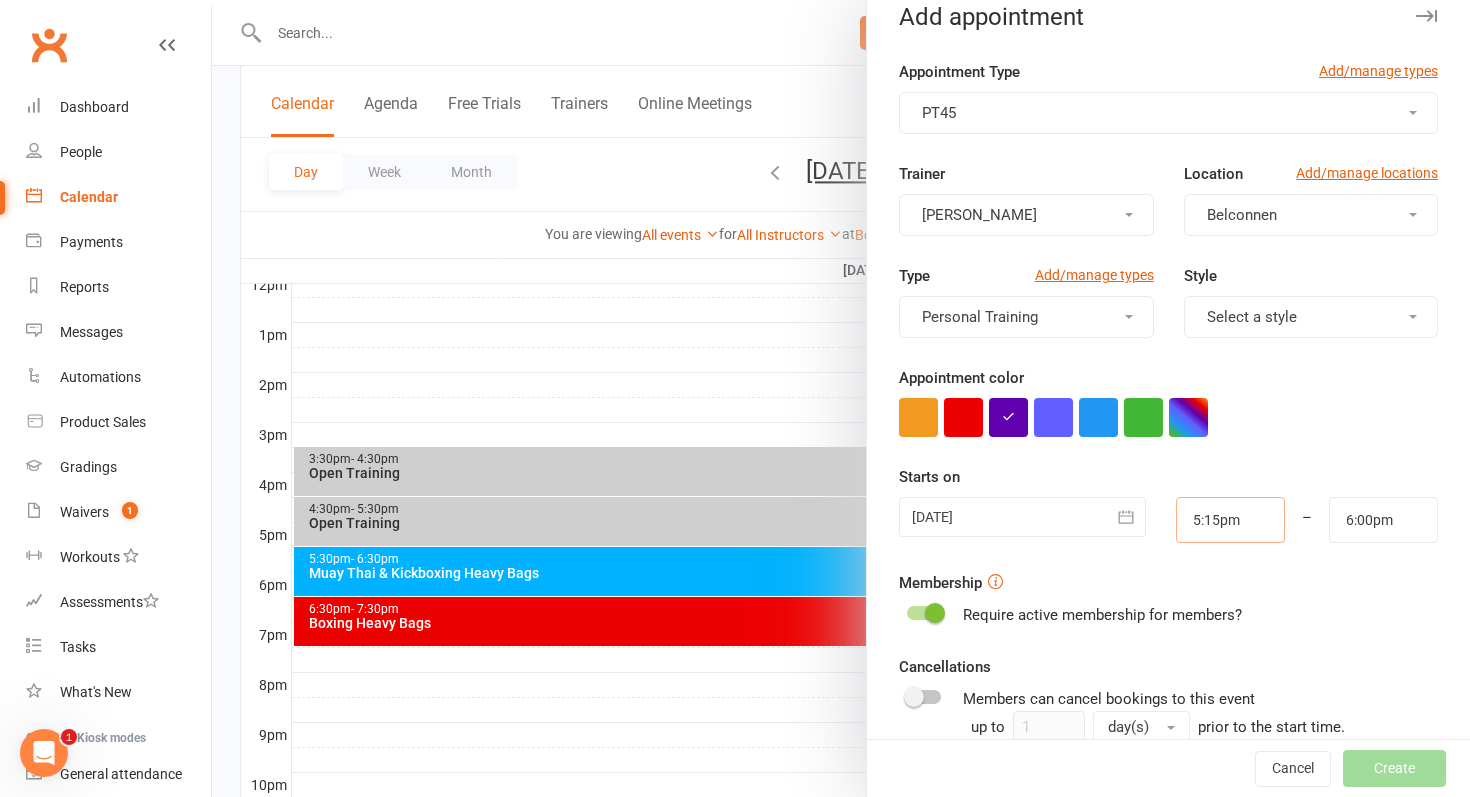 click on "5:15pm" at bounding box center [1230, 520] 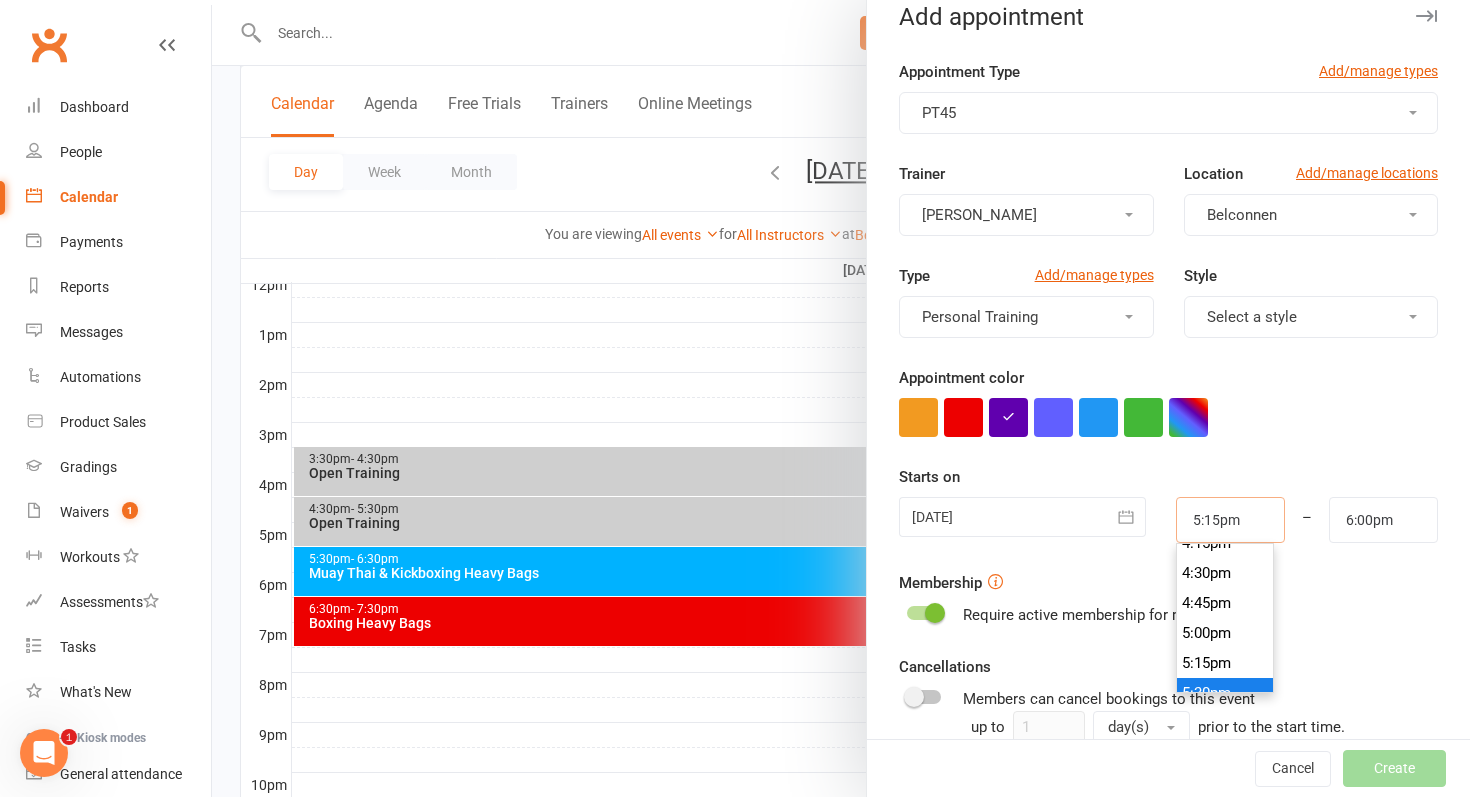 scroll, scrollTop: 1955, scrollLeft: 0, axis: vertical 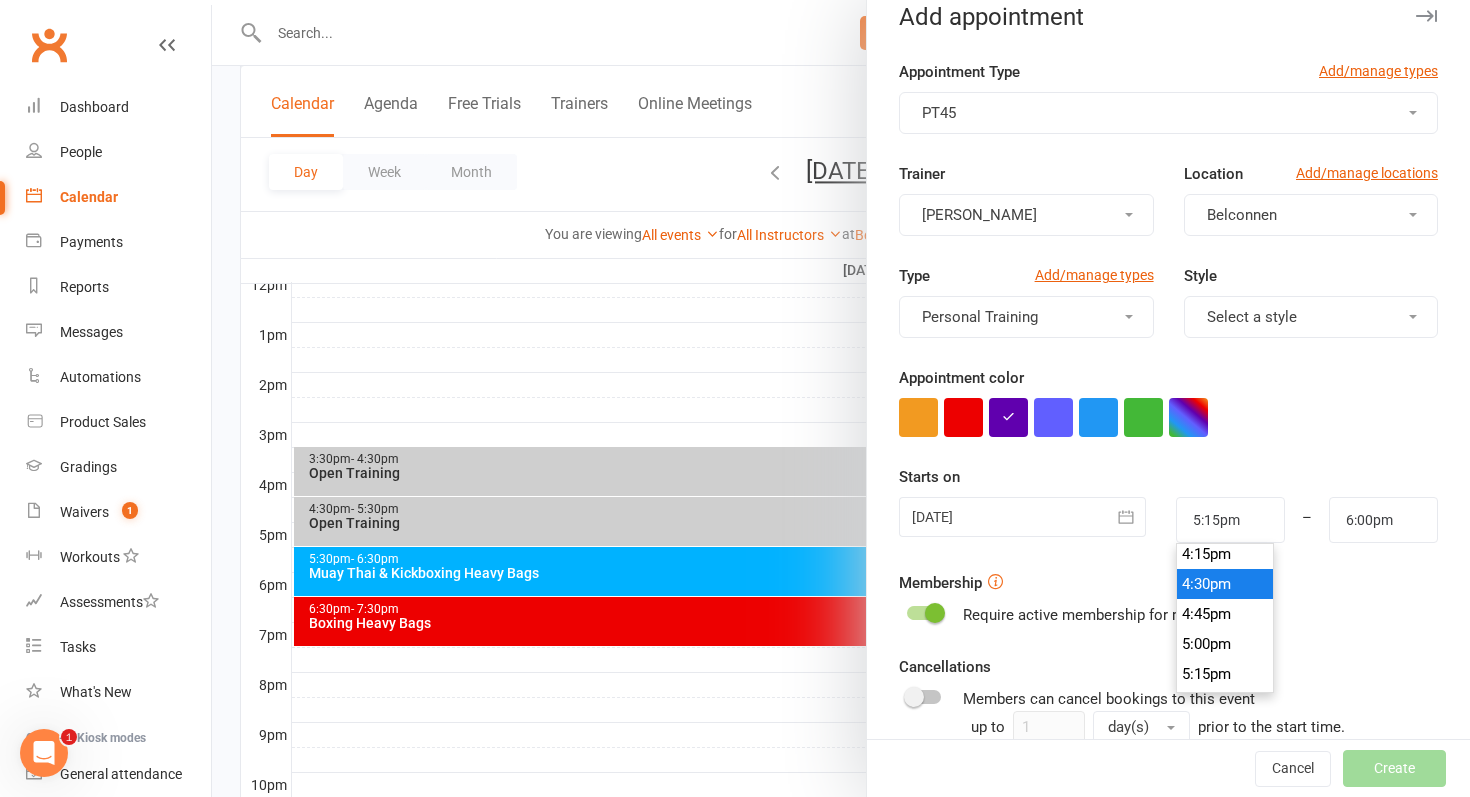 type on "4:30pm" 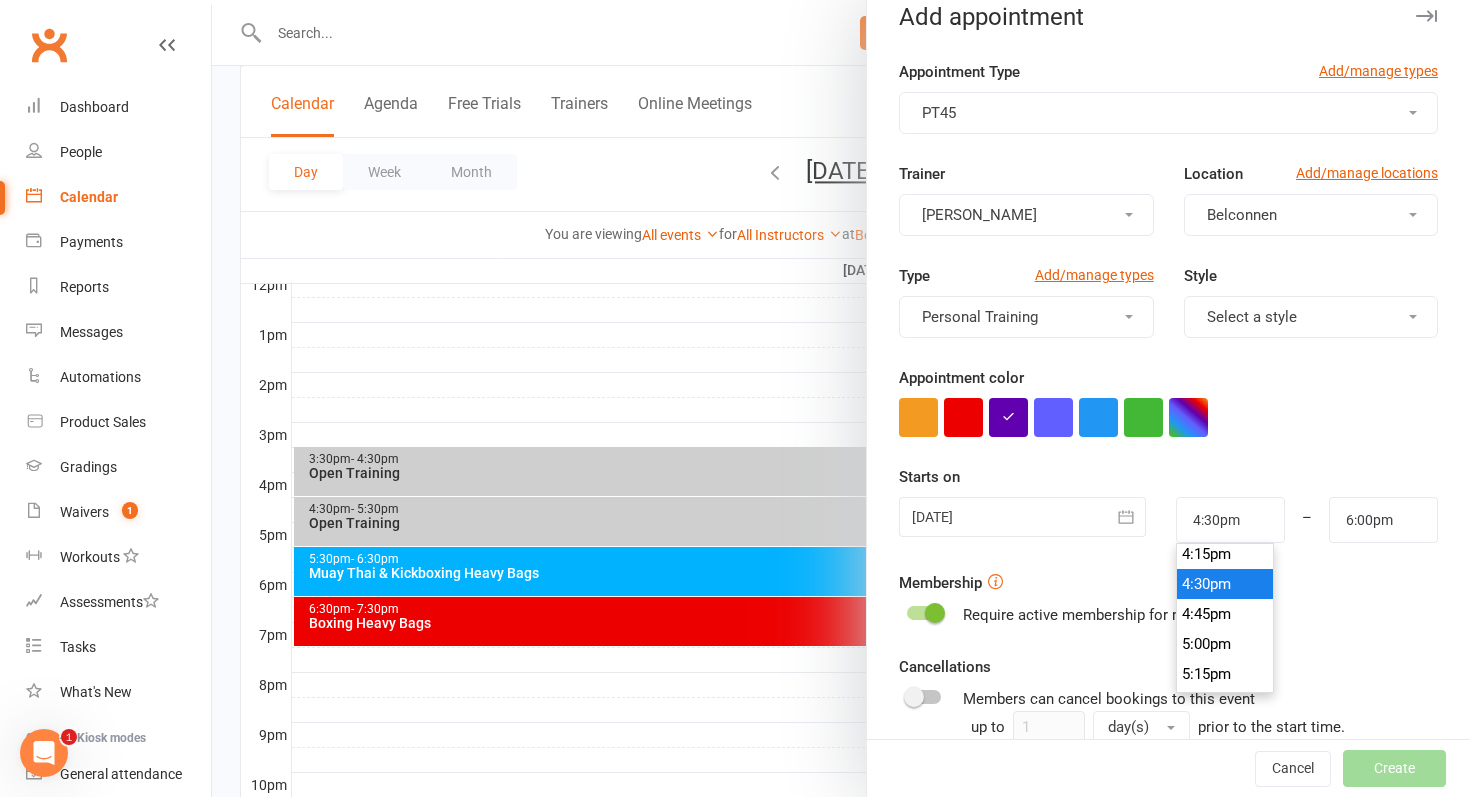 click on "4:30pm" at bounding box center [1225, 584] 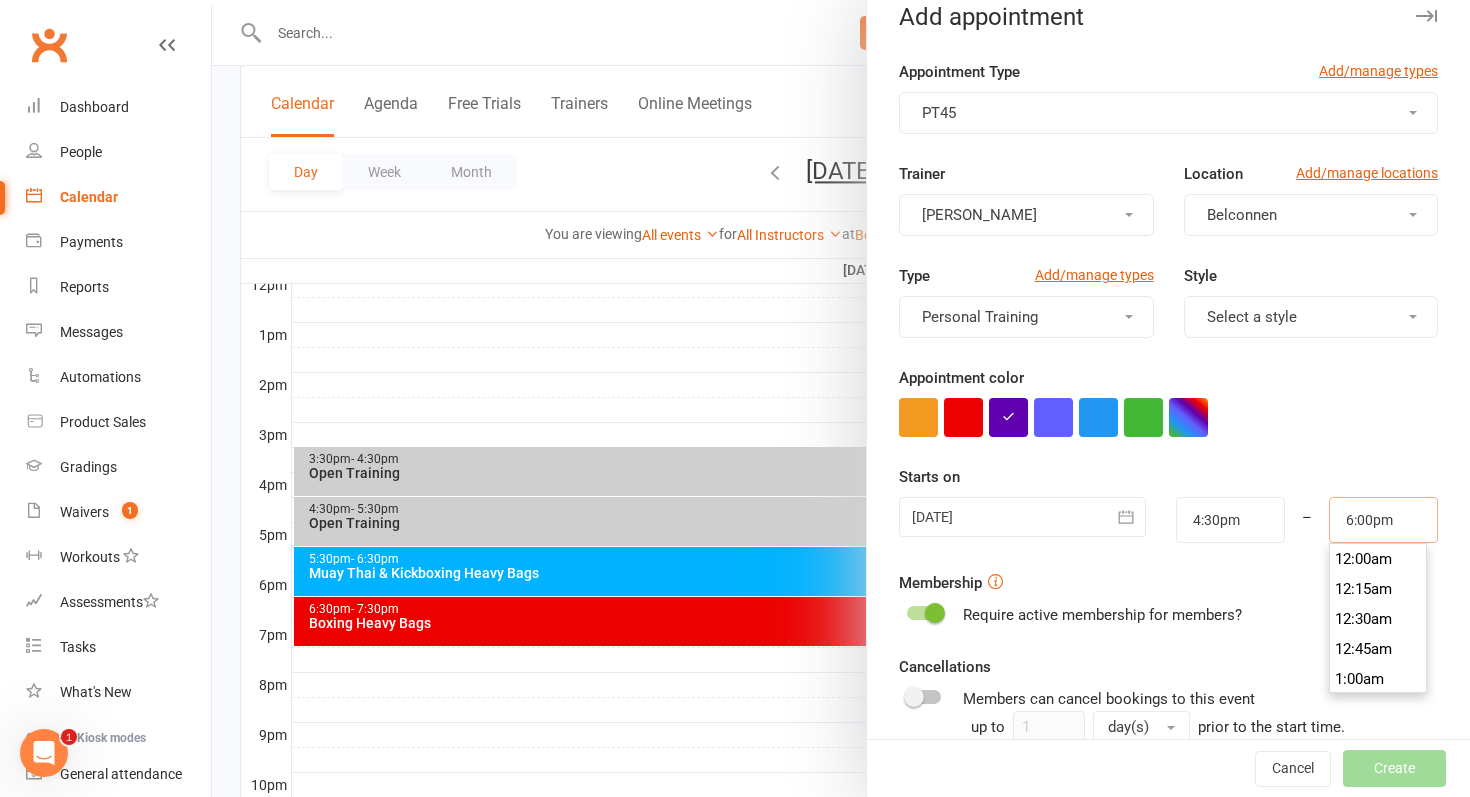 click on "6:00pm" at bounding box center (1383, 520) 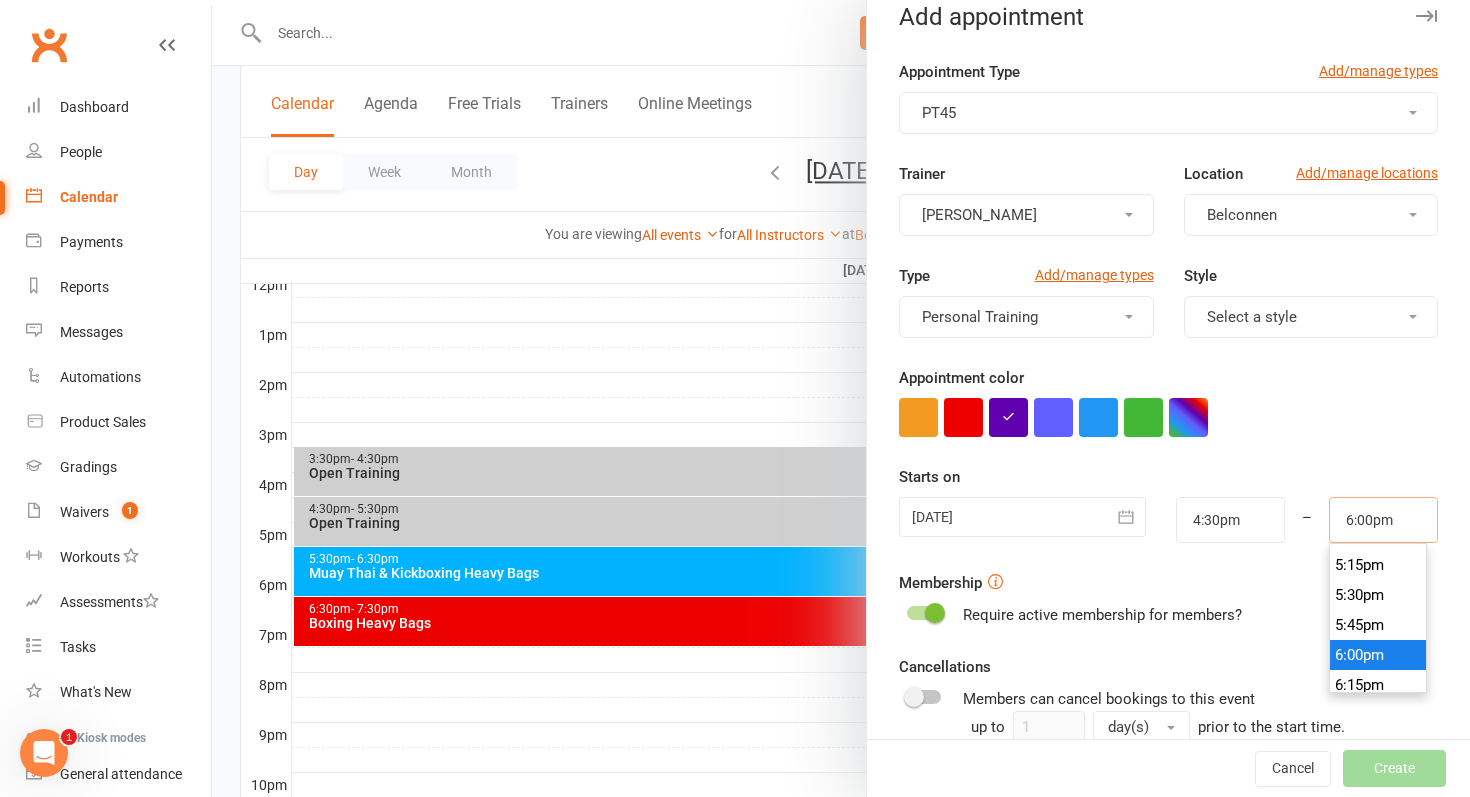 scroll, scrollTop: 2045, scrollLeft: 0, axis: vertical 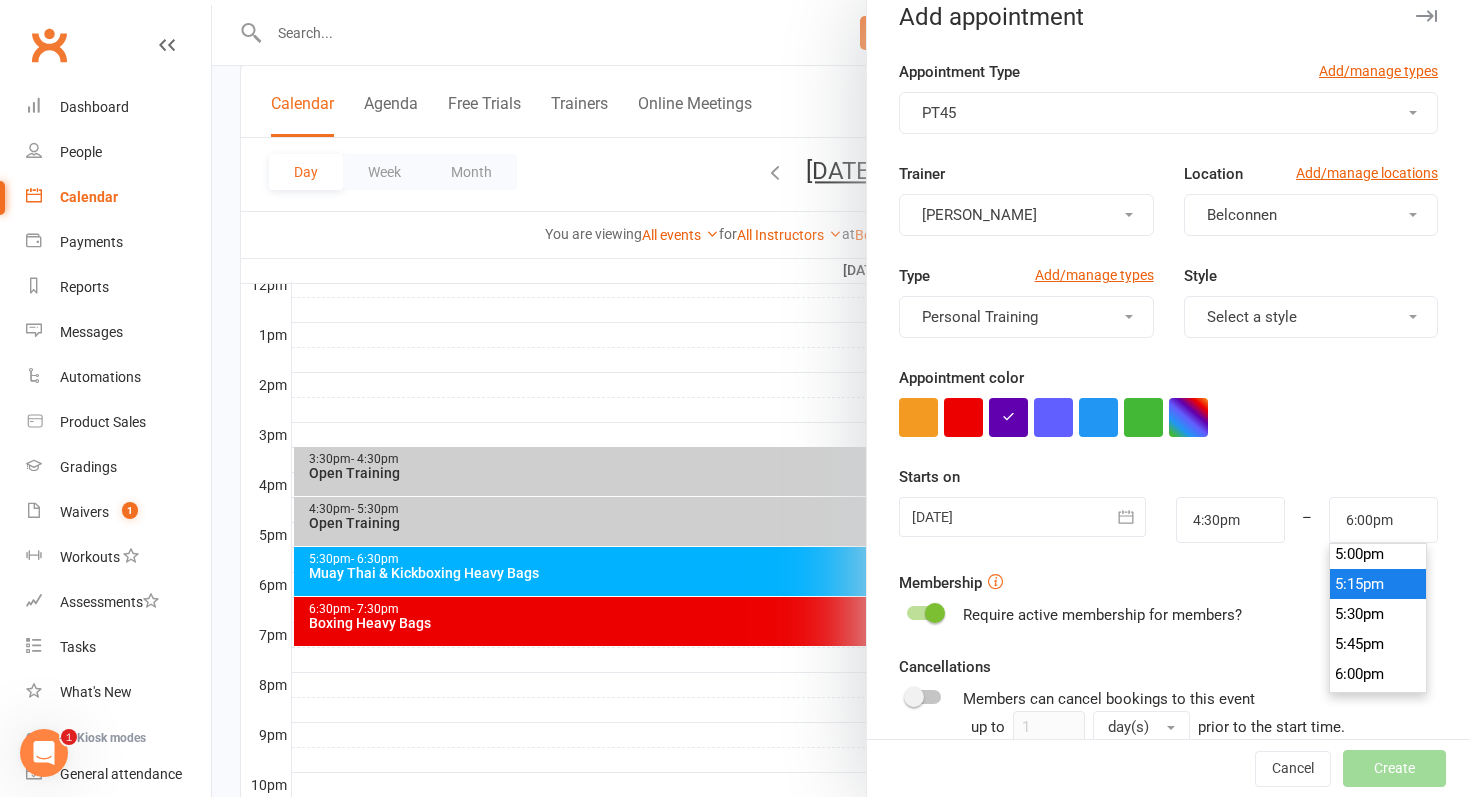 type on "5:15pm" 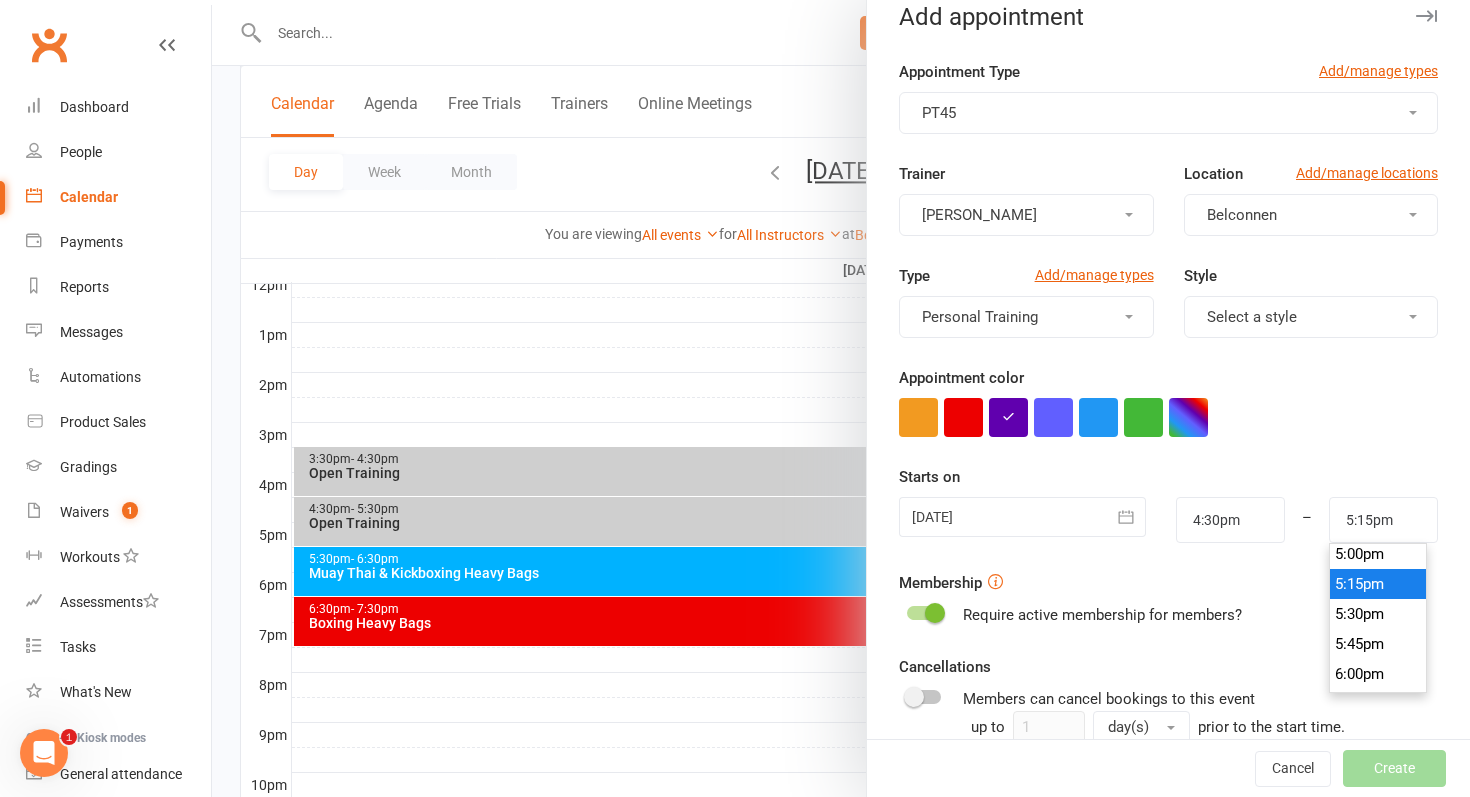 click on "5:15pm" at bounding box center (1378, 584) 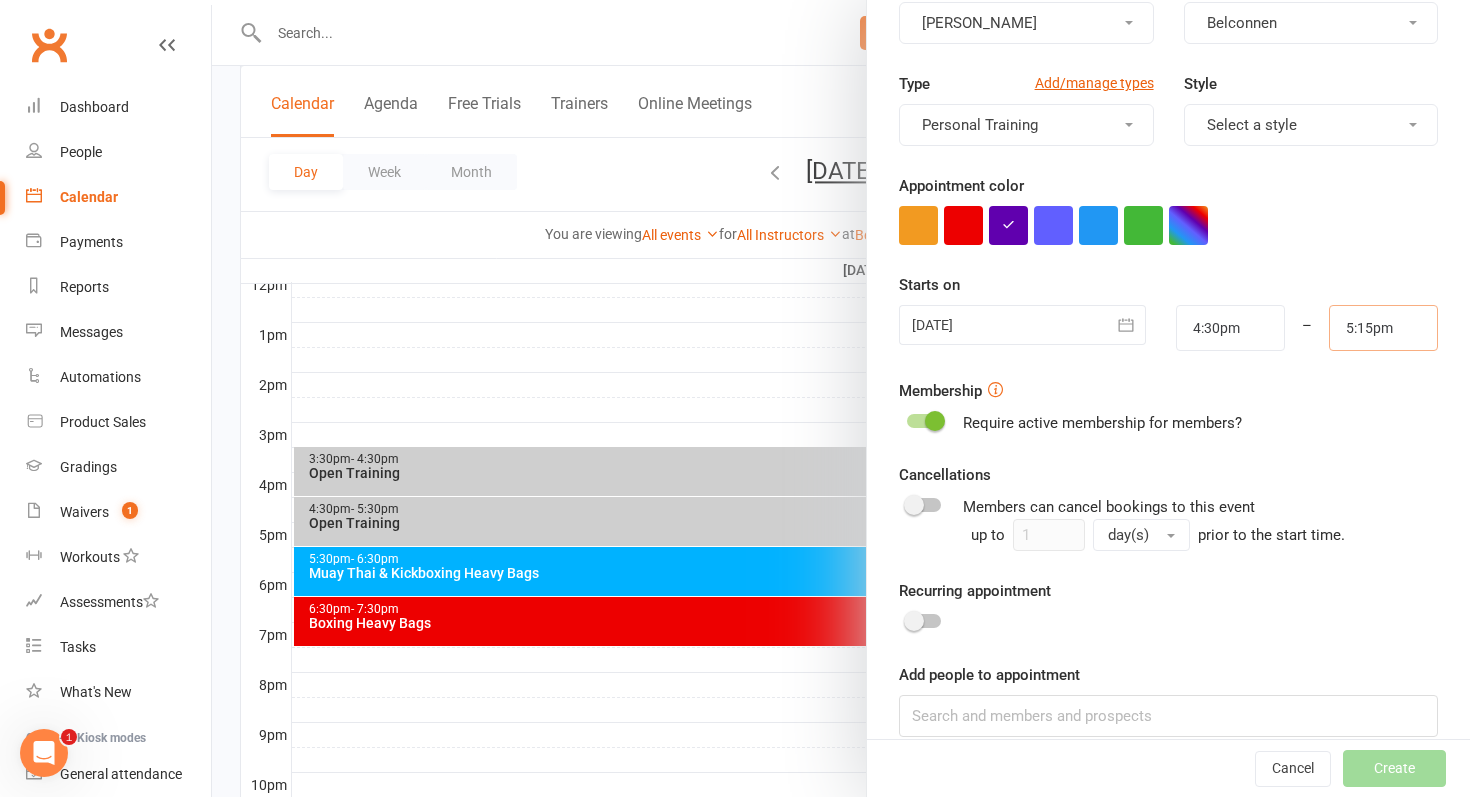 scroll, scrollTop: 243, scrollLeft: 0, axis: vertical 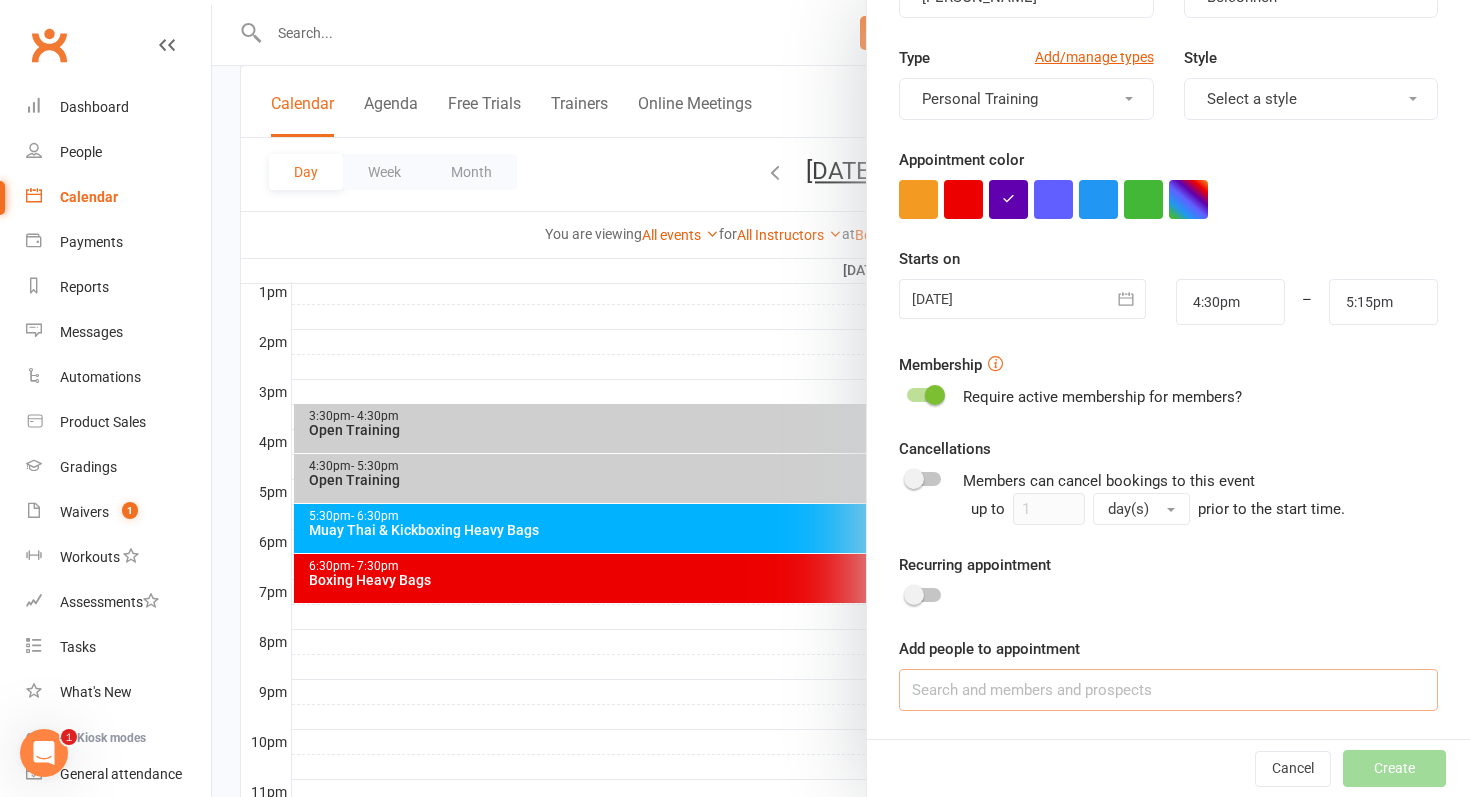 click at bounding box center (1168, 690) 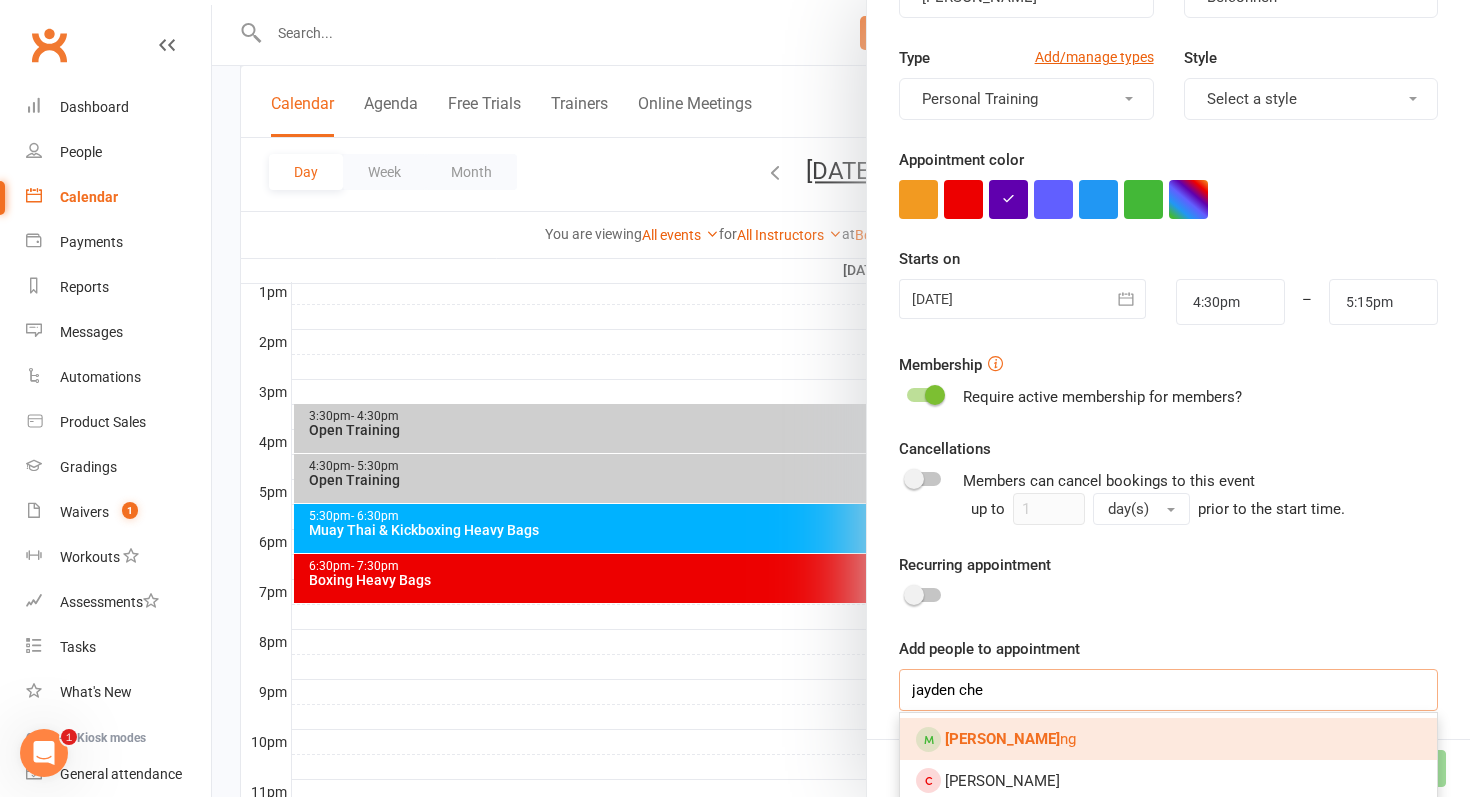 type on "jayden che" 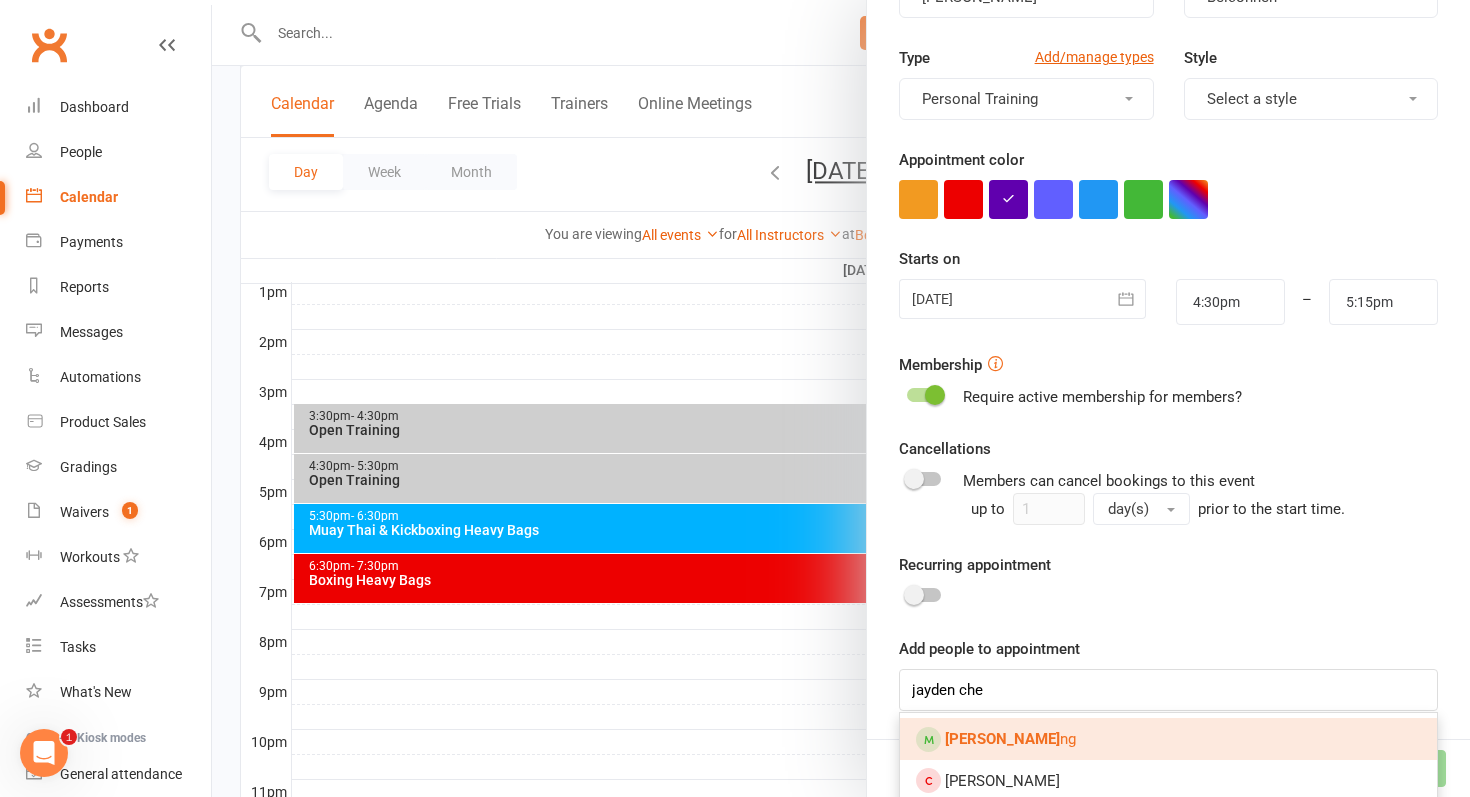 click on "Jayden Che ng" at bounding box center (1010, 739) 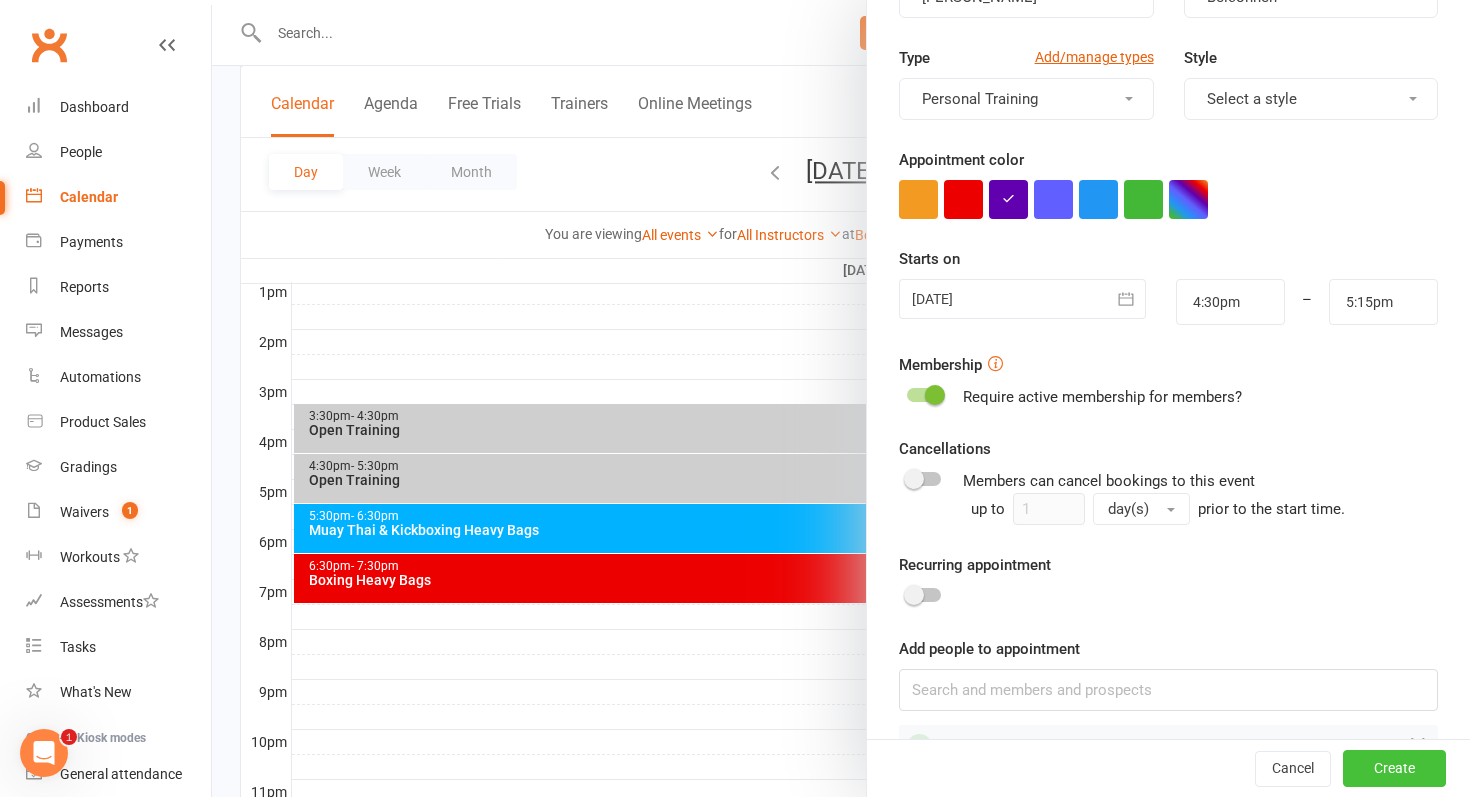click on "Create" at bounding box center [1394, 769] 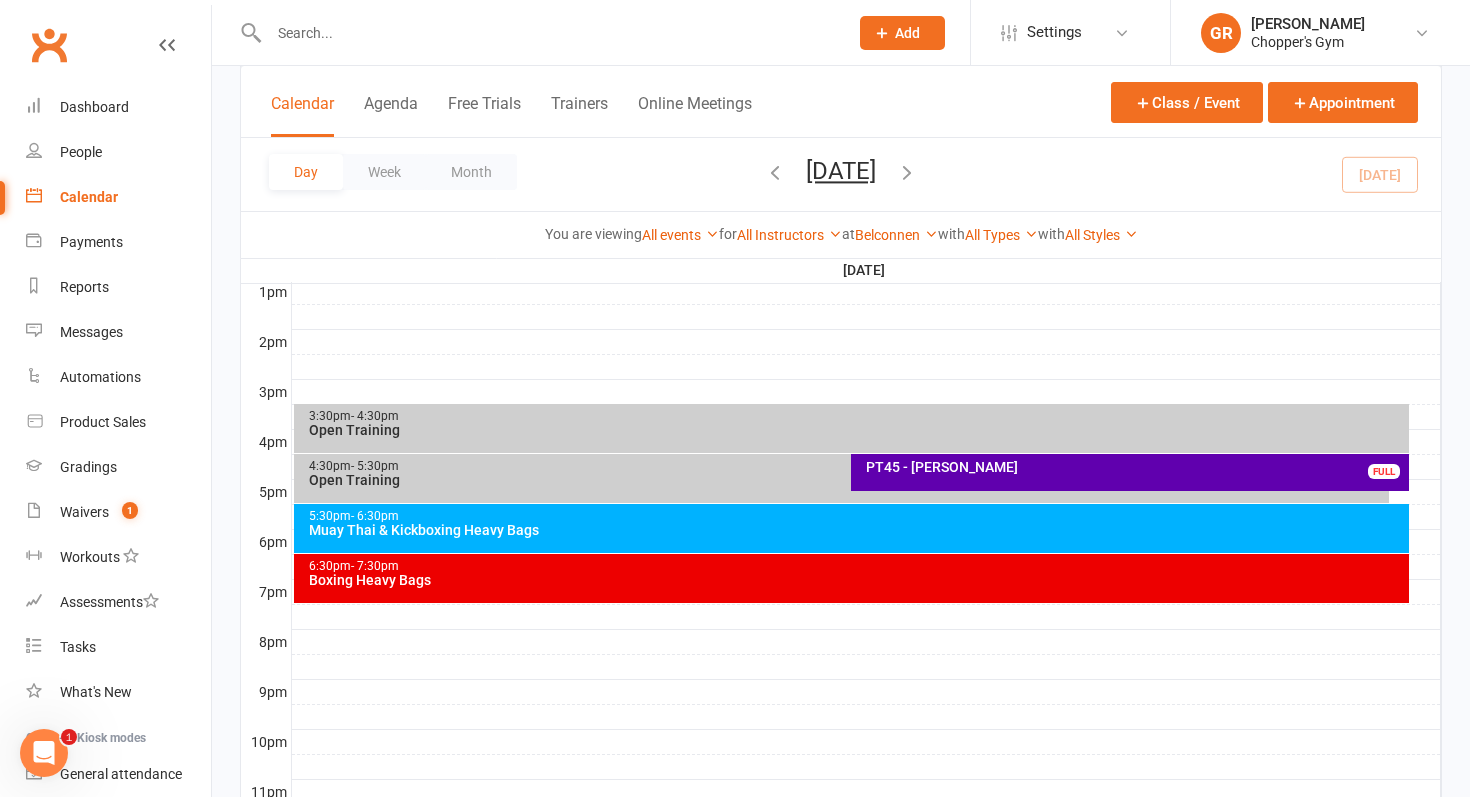 click on "PT45 - [PERSON_NAME]" at bounding box center [1135, 467] 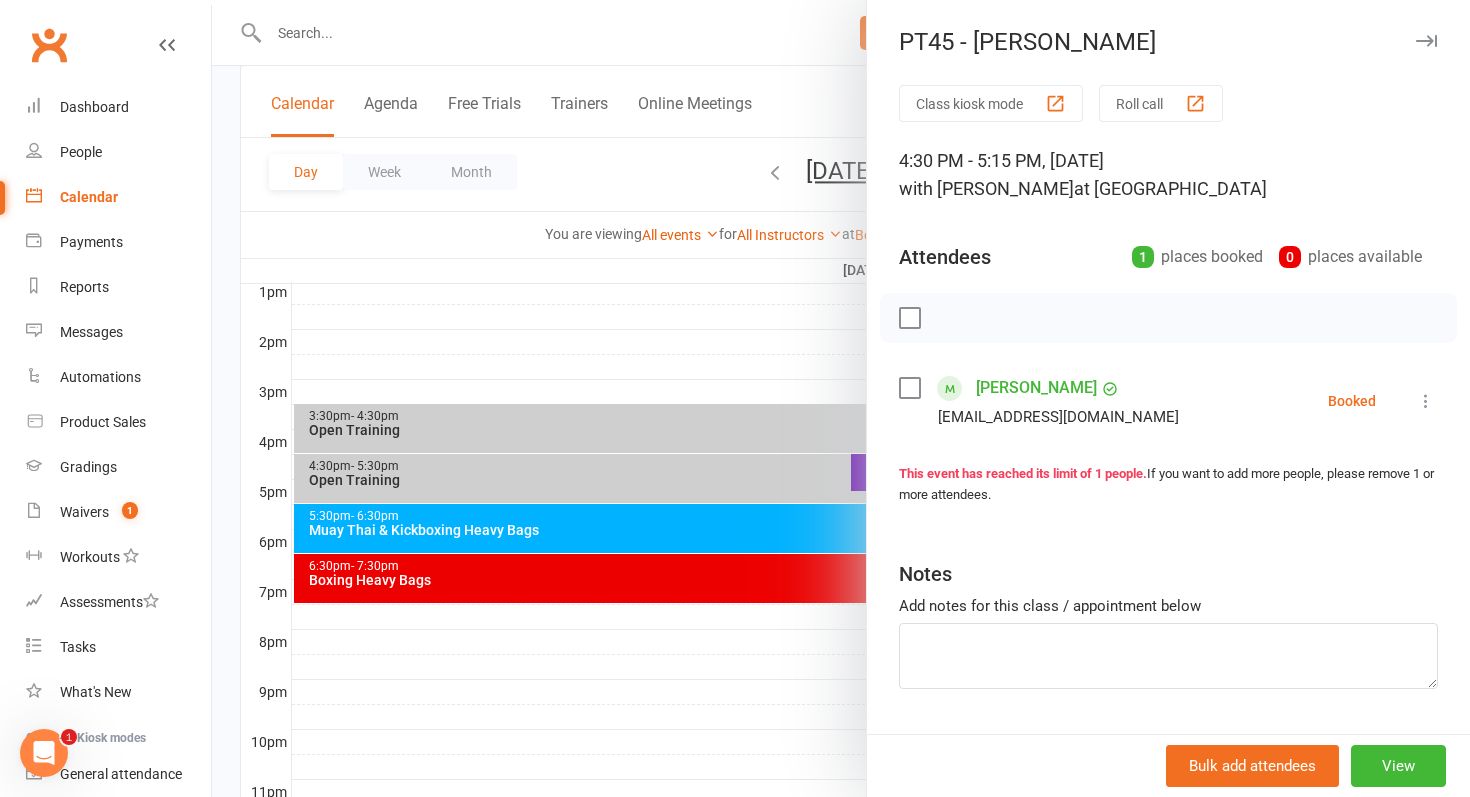 click on "[PERSON_NAME]" at bounding box center [1036, 388] 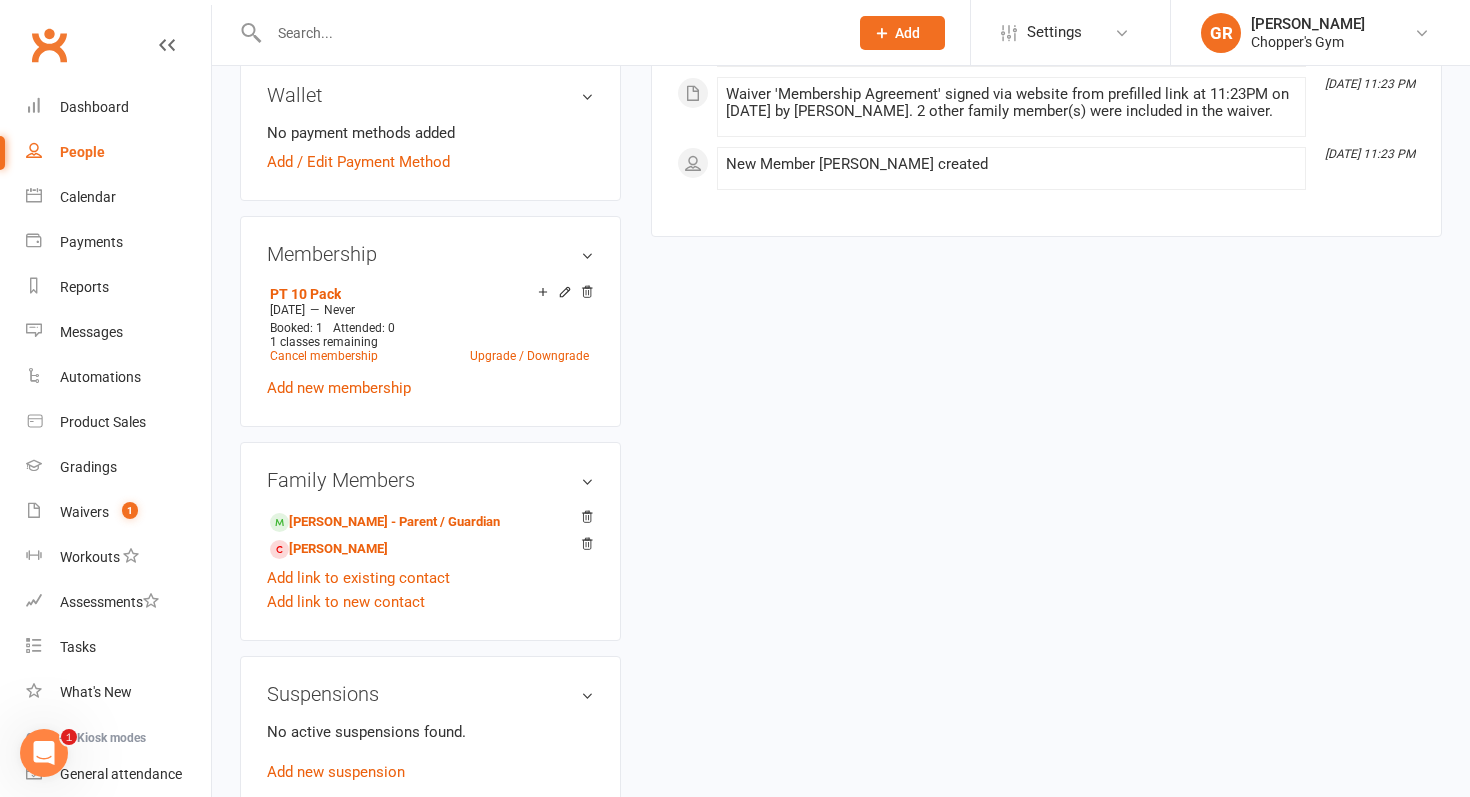 scroll, scrollTop: 671, scrollLeft: 0, axis: vertical 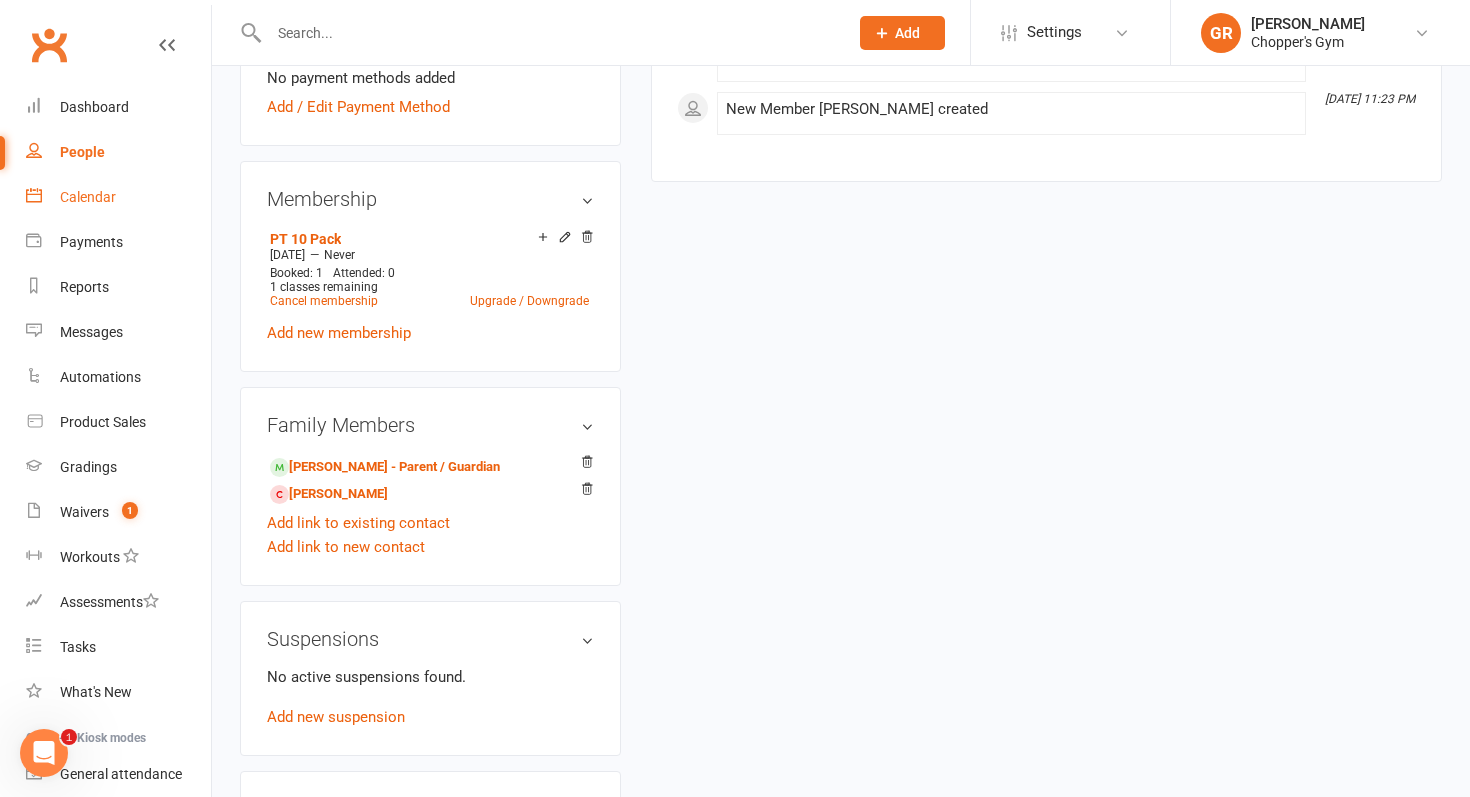 click on "Calendar" at bounding box center [88, 197] 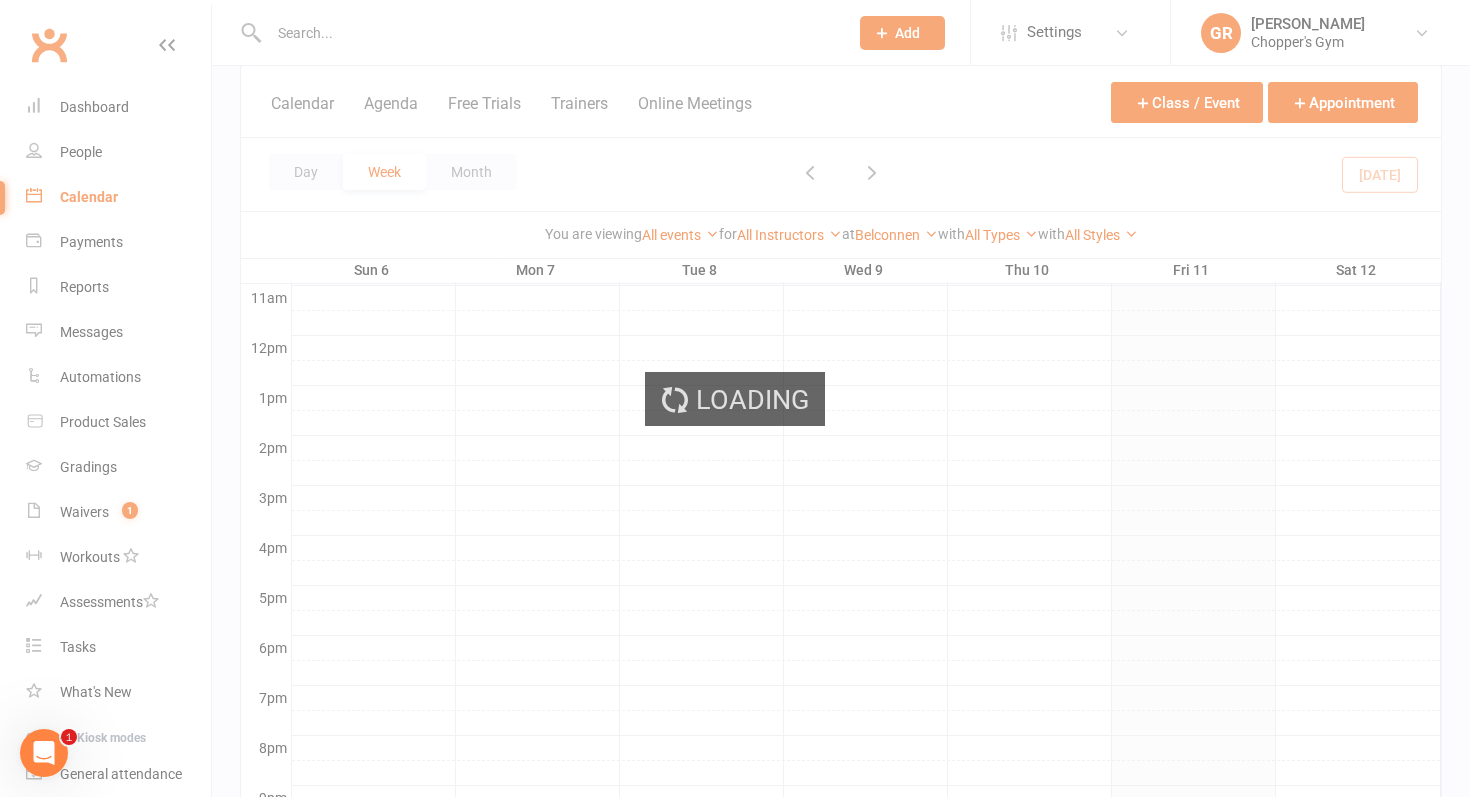 scroll, scrollTop: 0, scrollLeft: 0, axis: both 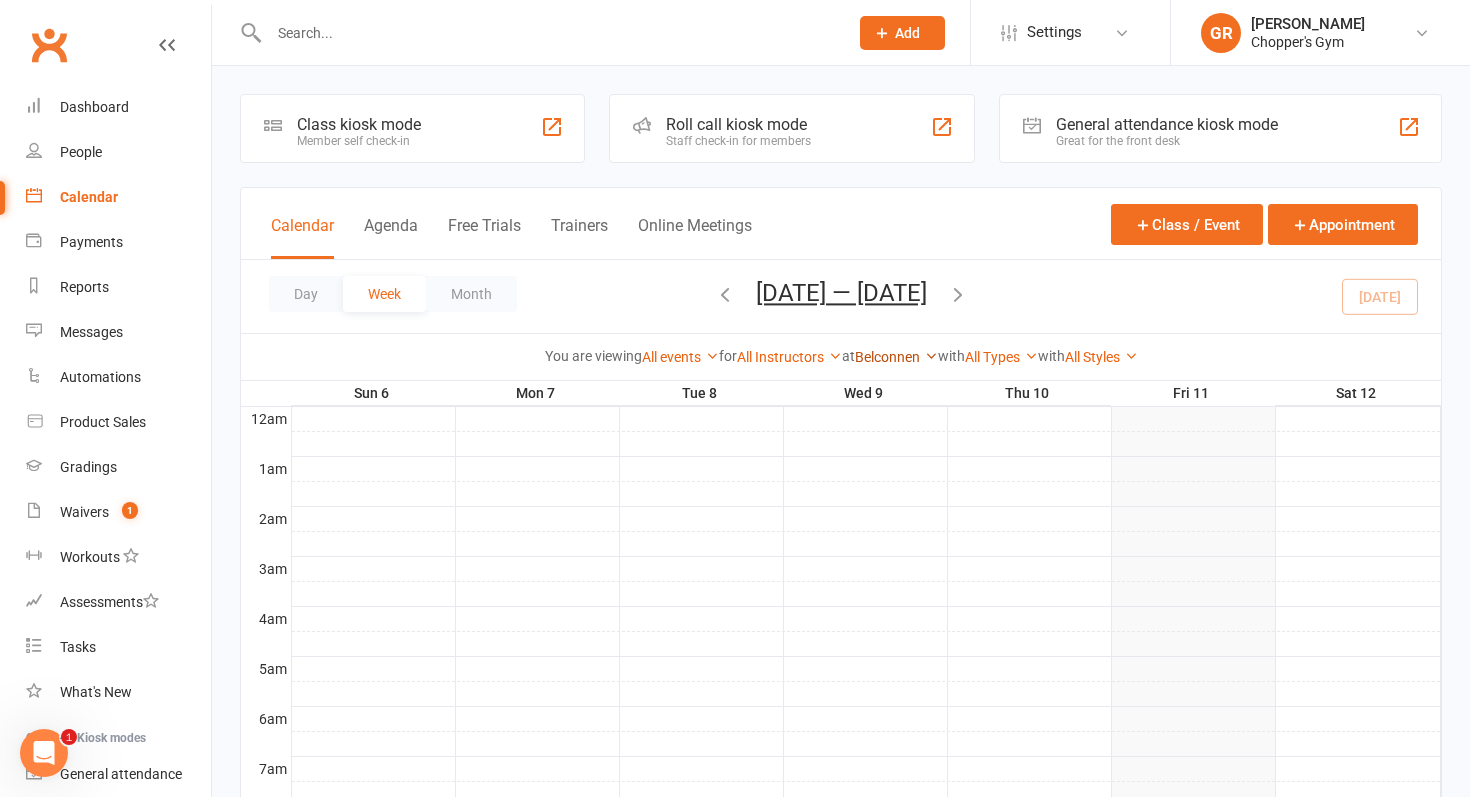 click on "Belconnen" at bounding box center [896, 357] 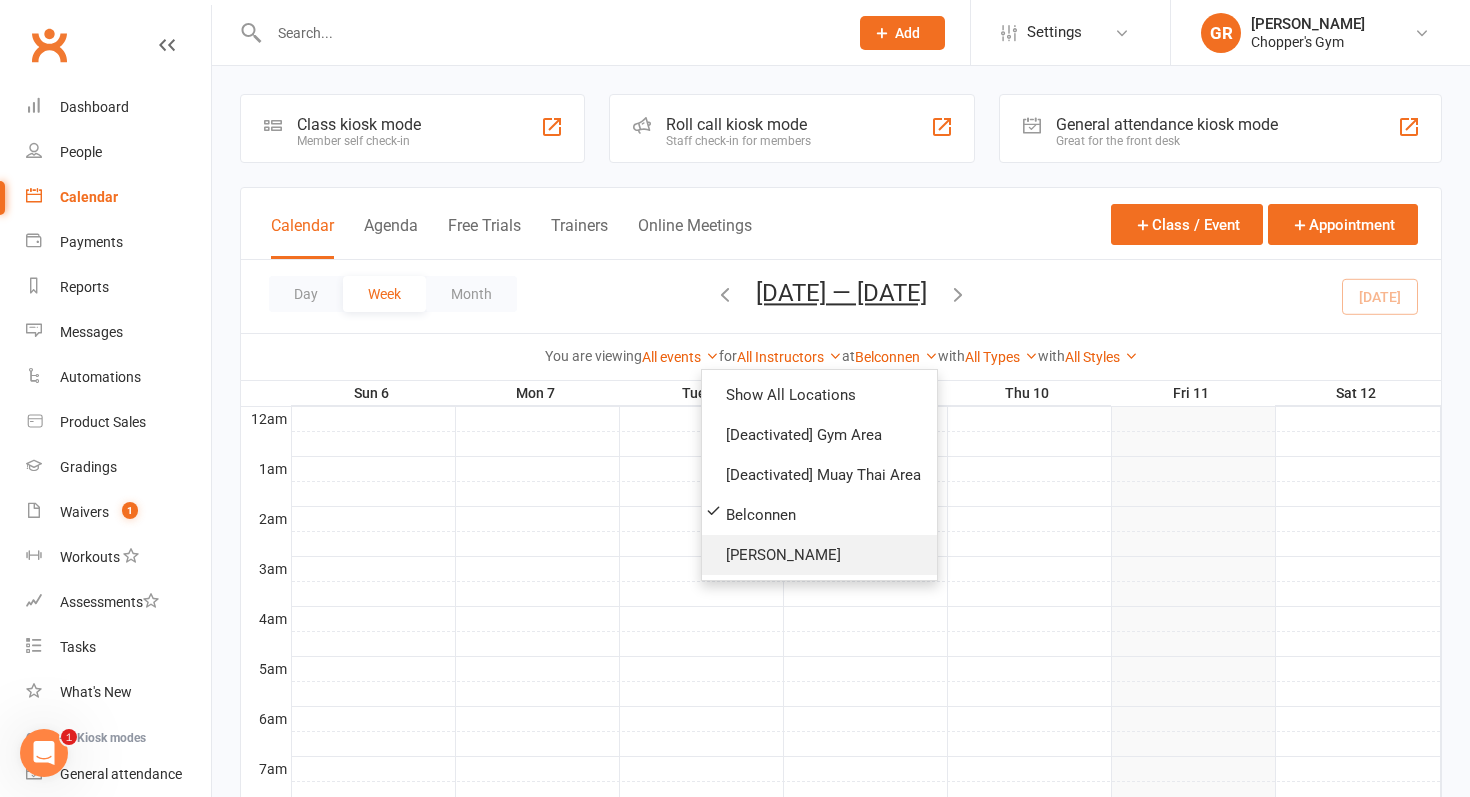 click on "[PERSON_NAME]" at bounding box center (819, 555) 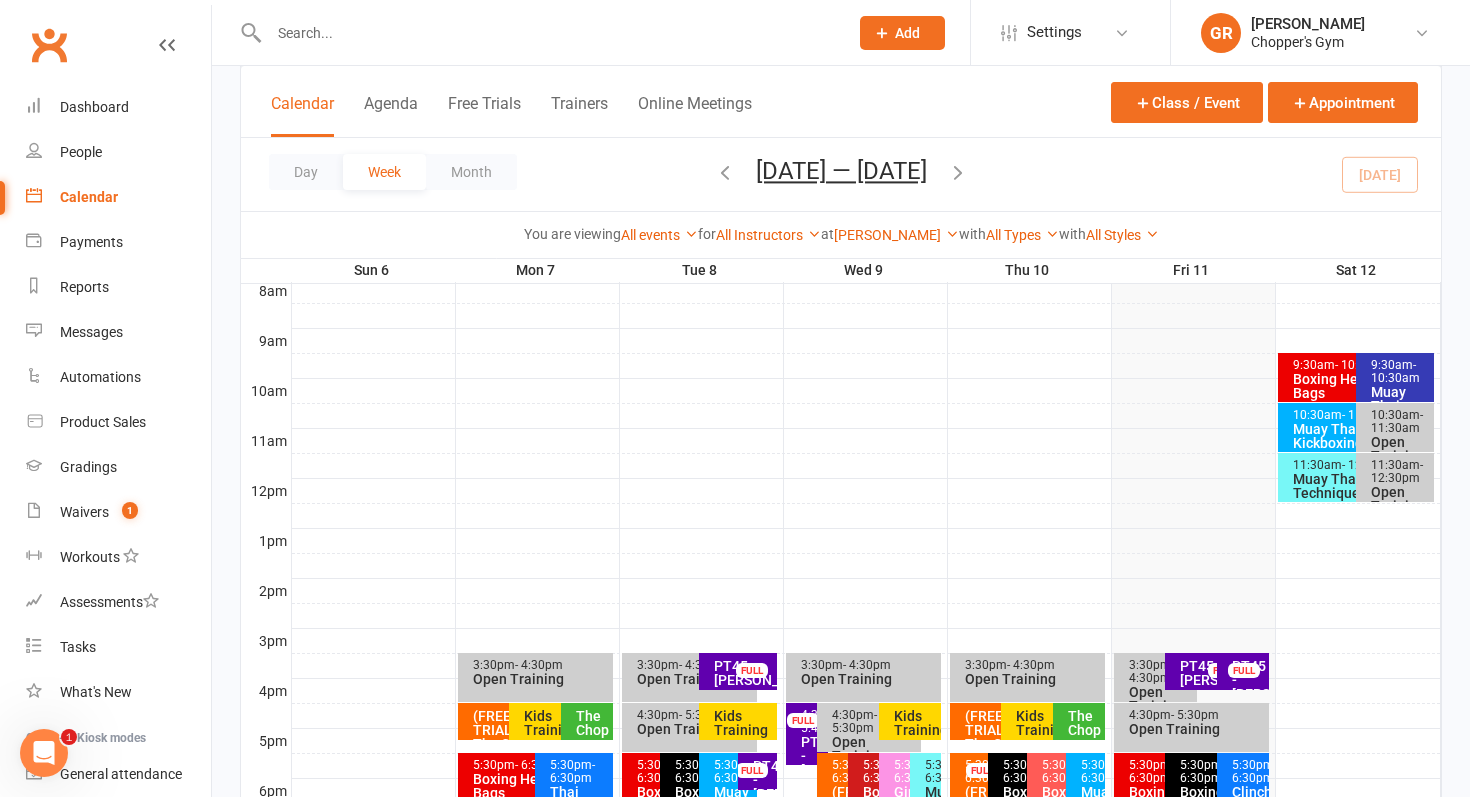 scroll, scrollTop: 679, scrollLeft: 0, axis: vertical 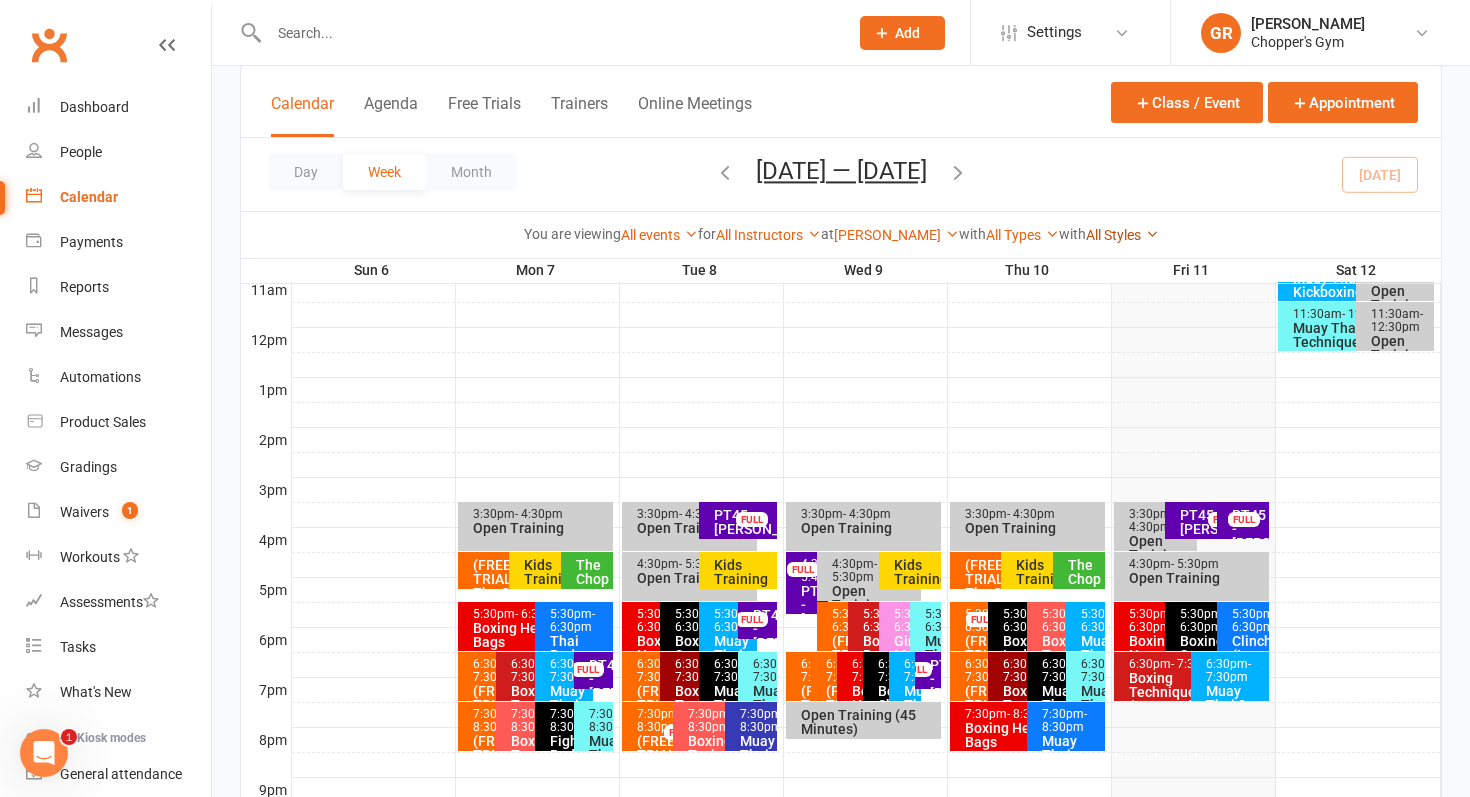 click on "All Styles" at bounding box center (1122, 235) 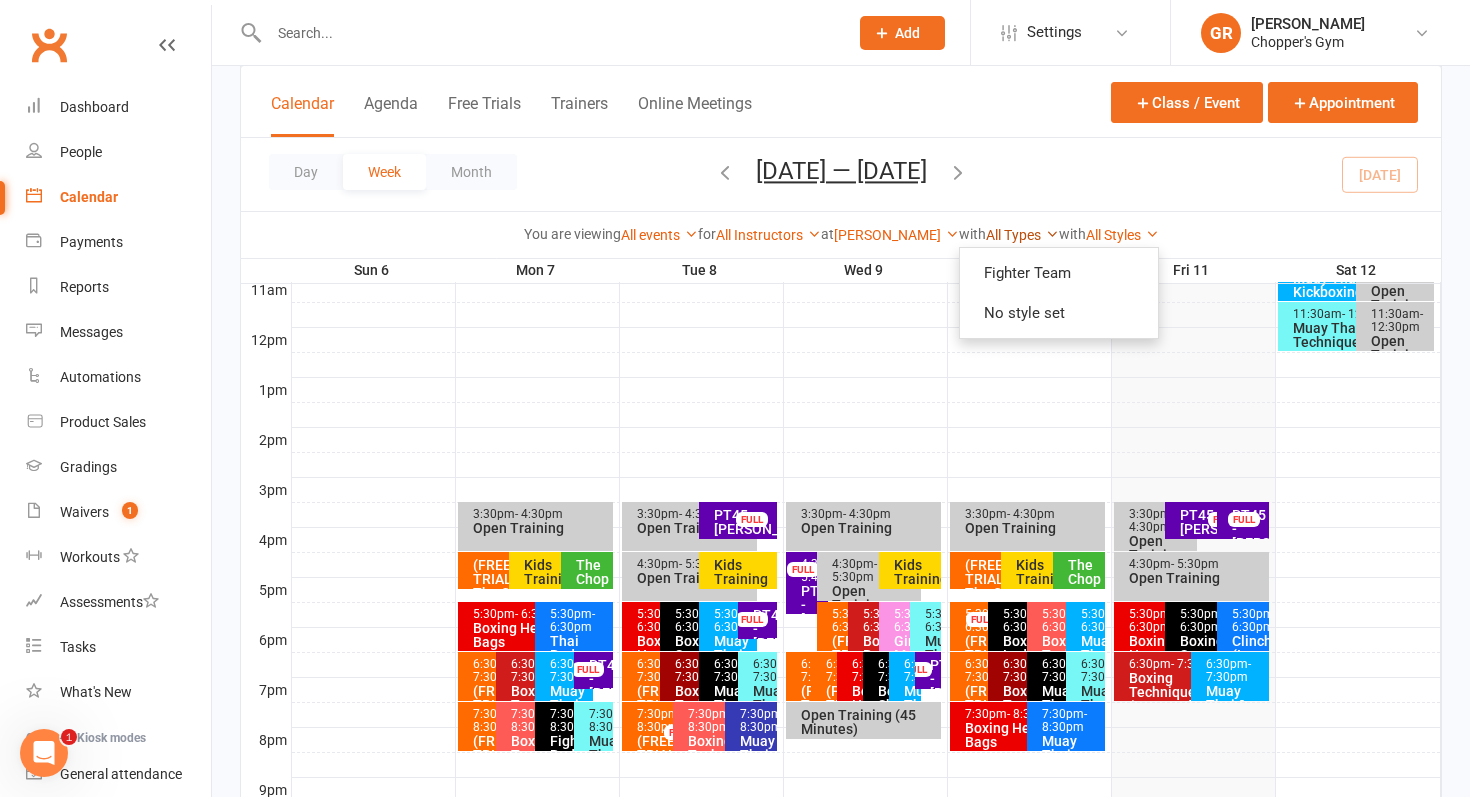 click on "All Types" at bounding box center (1022, 235) 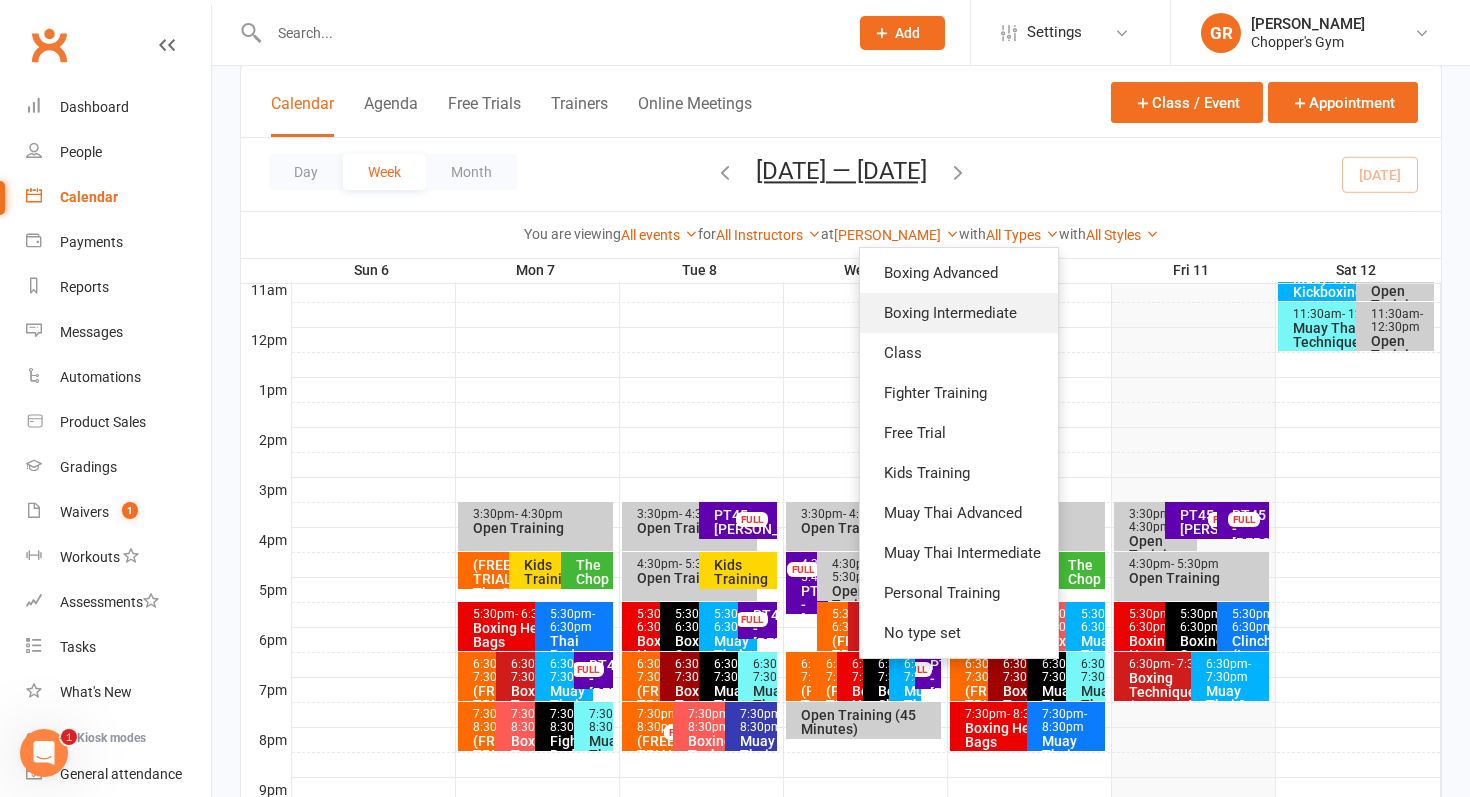 click on "Boxing Intermediate" at bounding box center (959, 313) 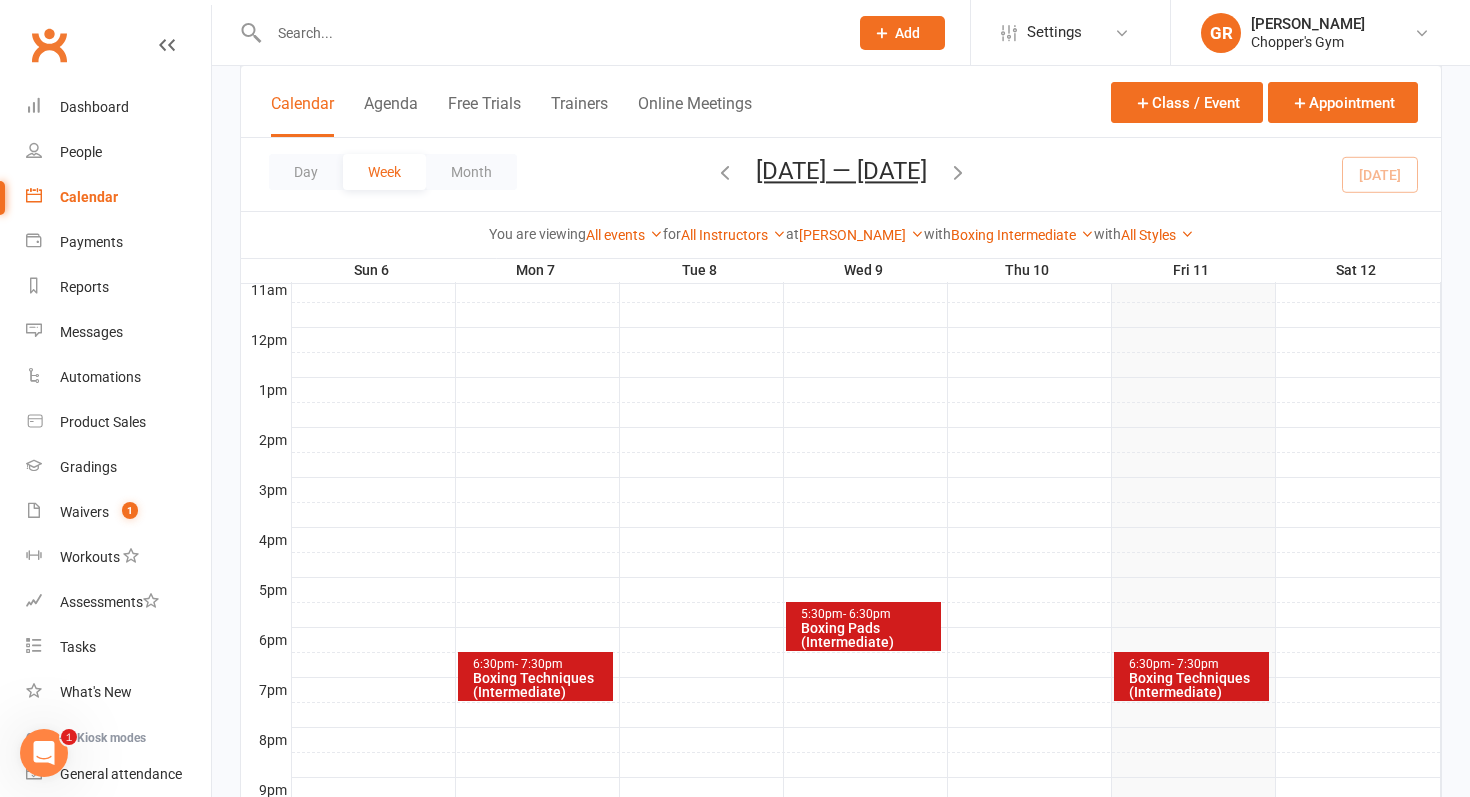 click on "5:30pm  - 6:30pm" at bounding box center [868, 614] 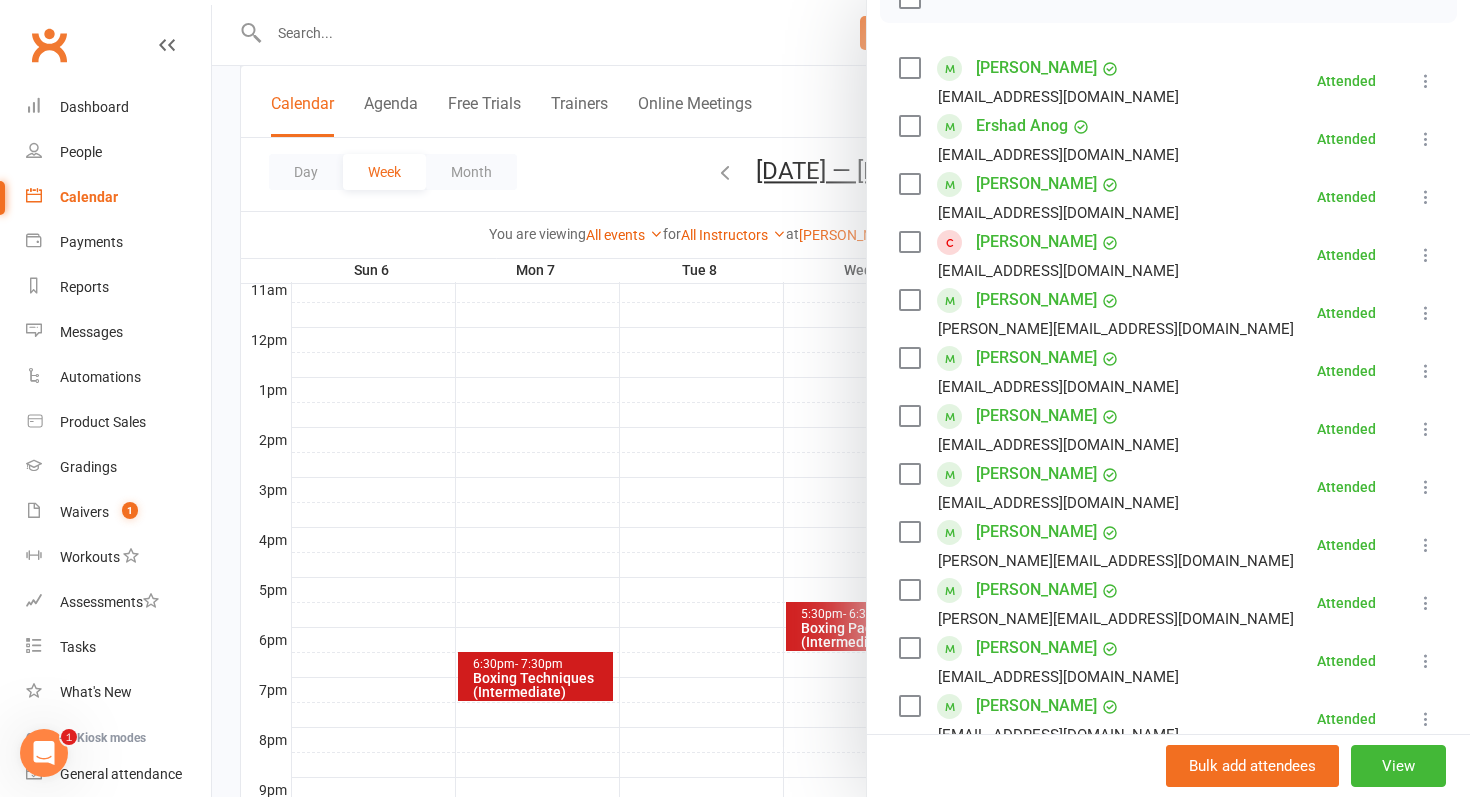 scroll, scrollTop: 322, scrollLeft: 0, axis: vertical 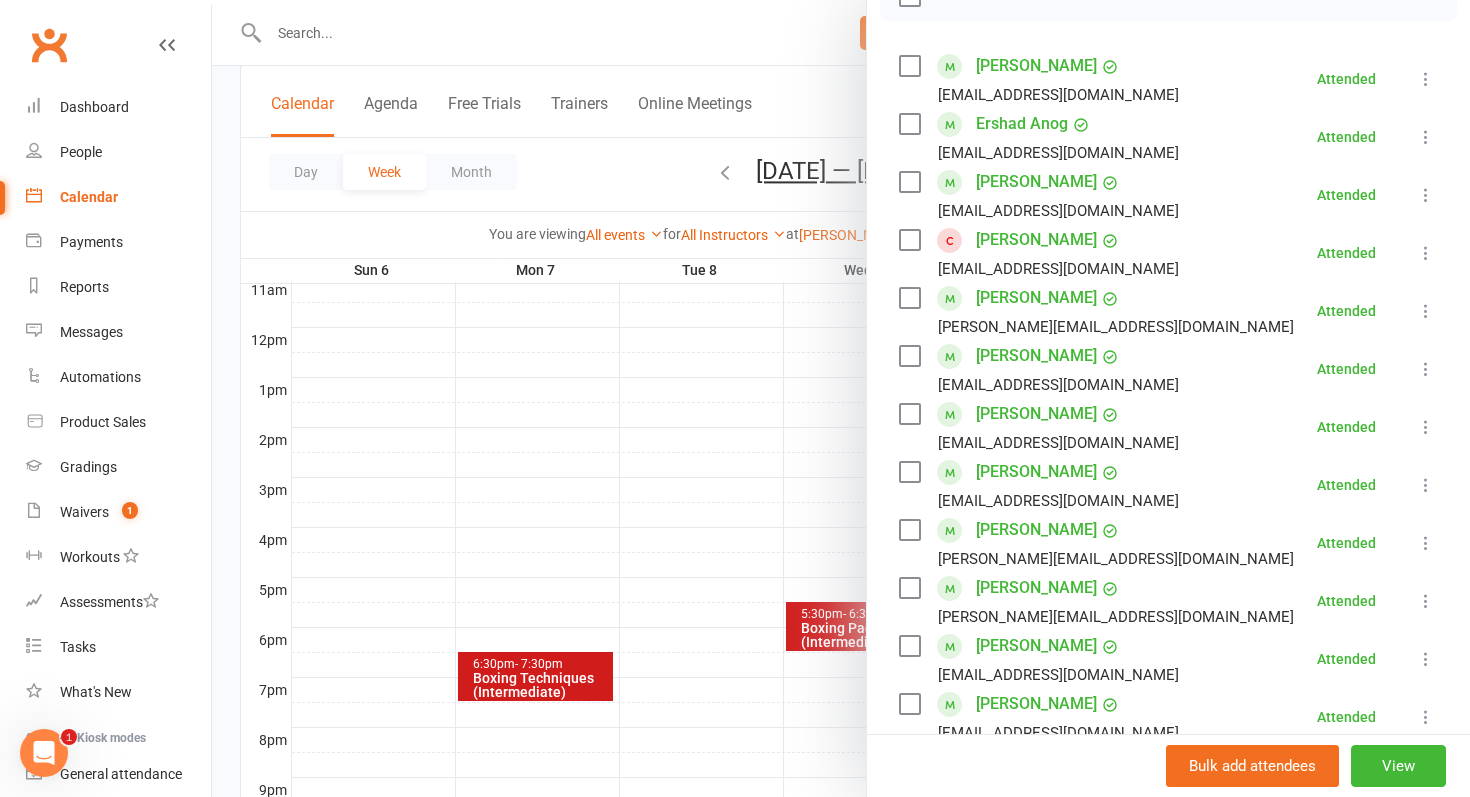 click at bounding box center [841, 398] 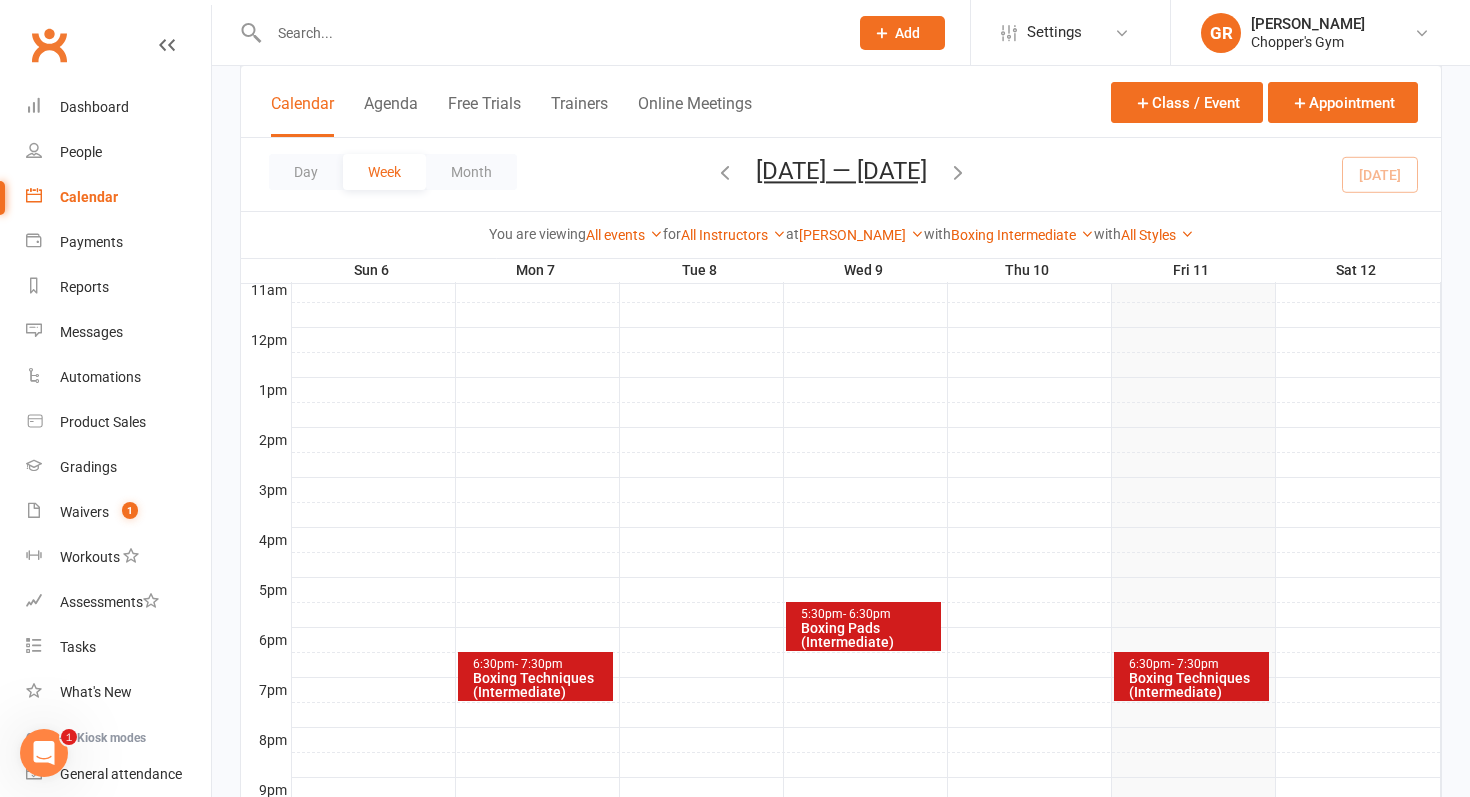 click on "Boxing Techniques (Intermediate)" at bounding box center [540, 685] 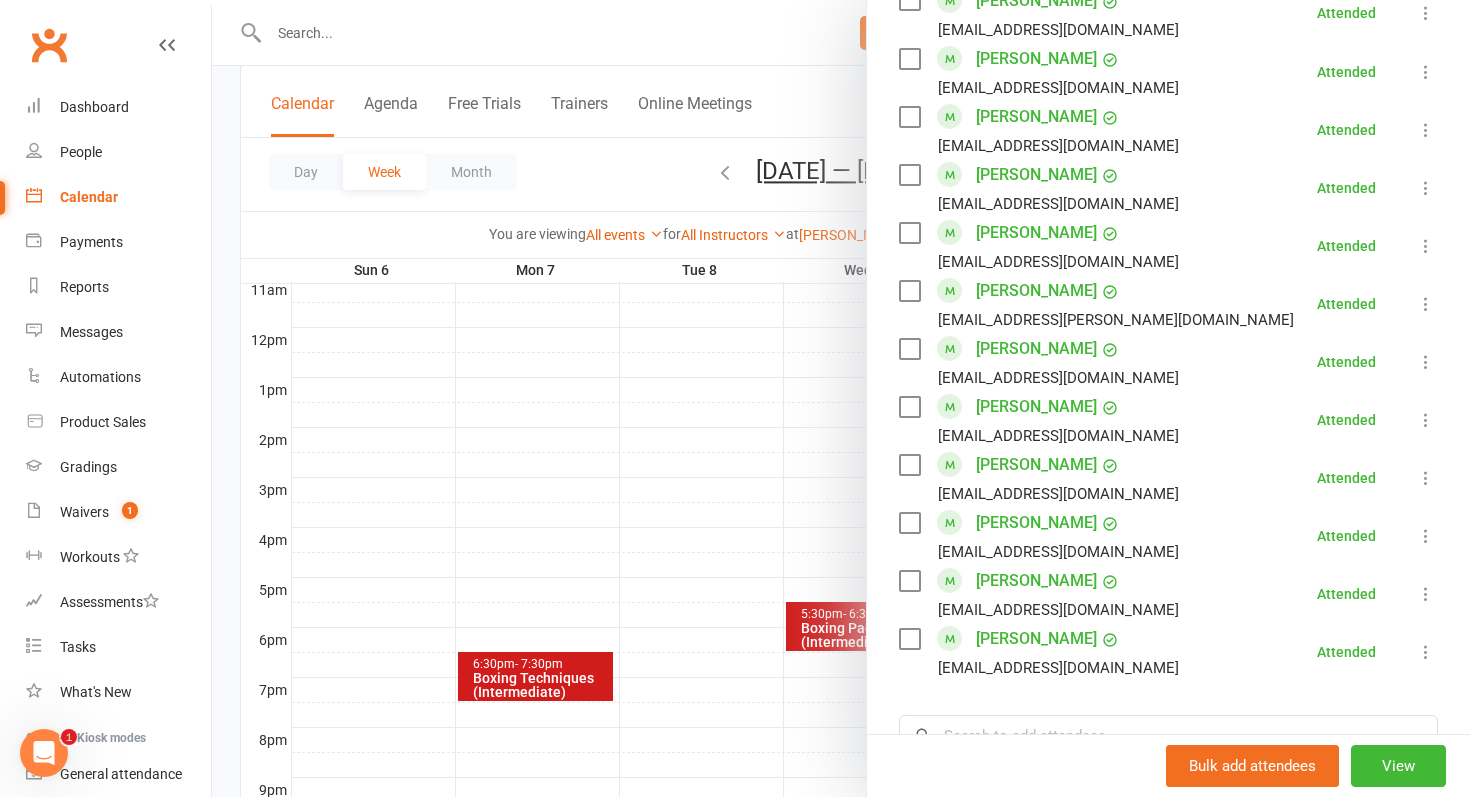 scroll, scrollTop: 1367, scrollLeft: 0, axis: vertical 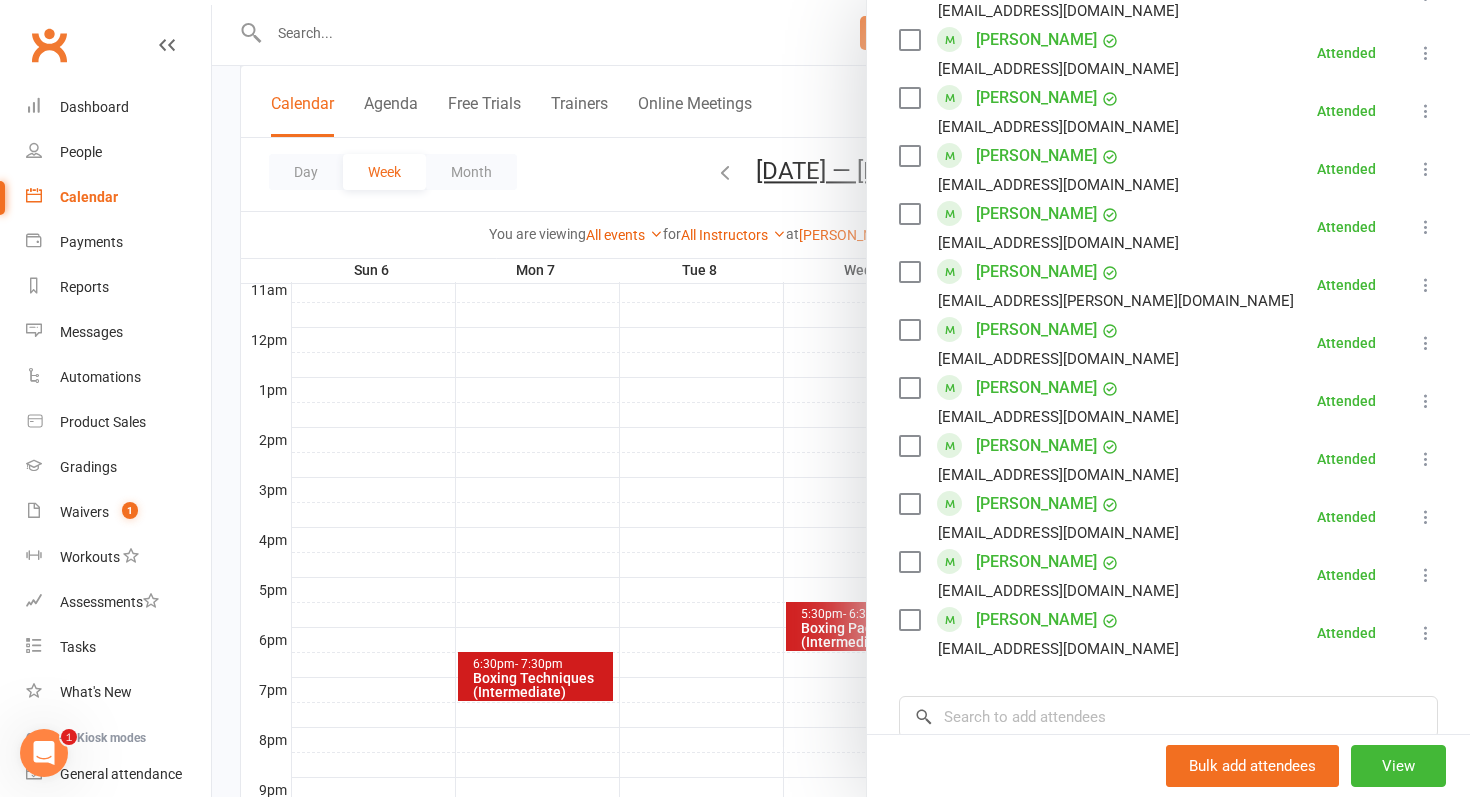 click at bounding box center [841, 398] 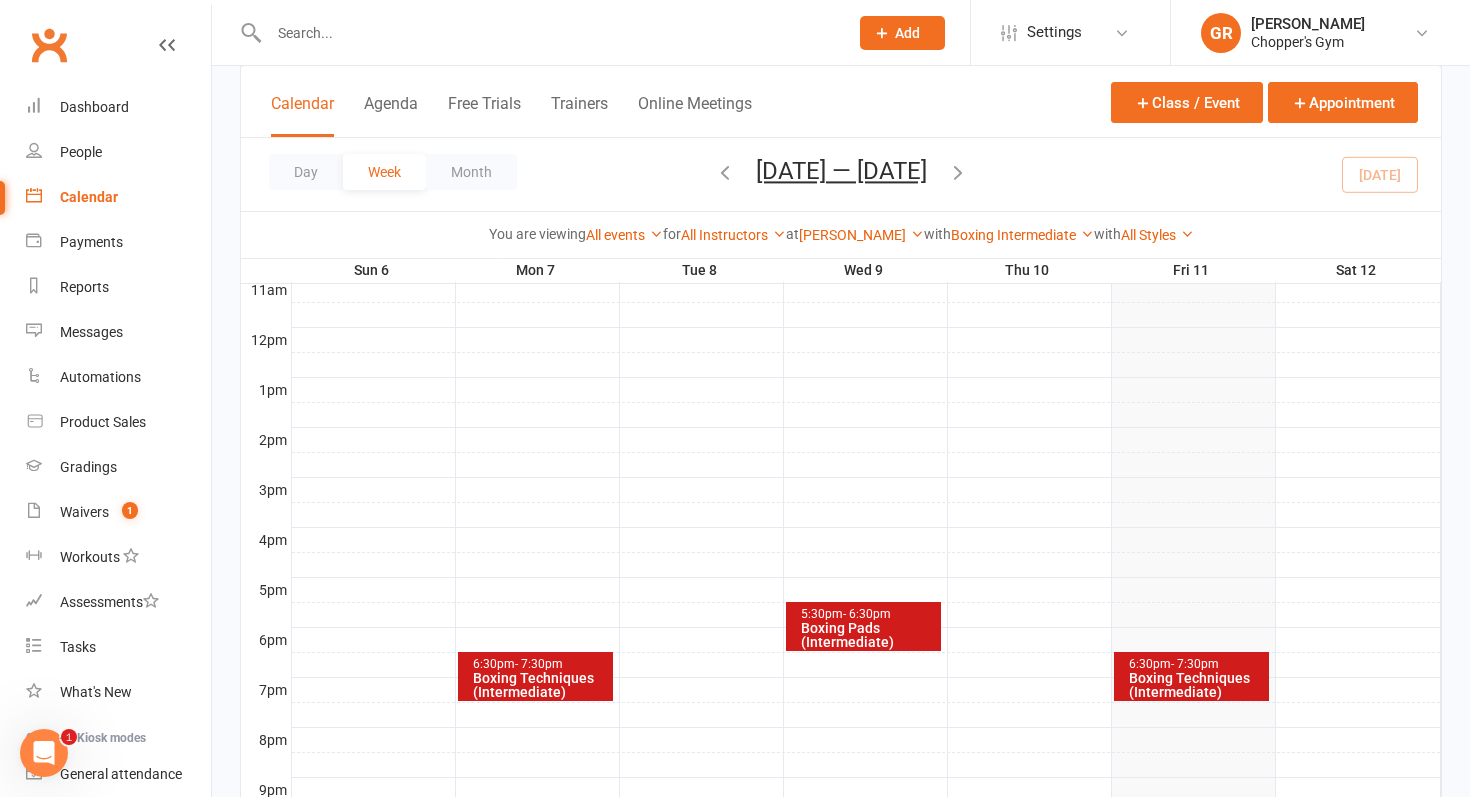 click at bounding box center (725, 172) 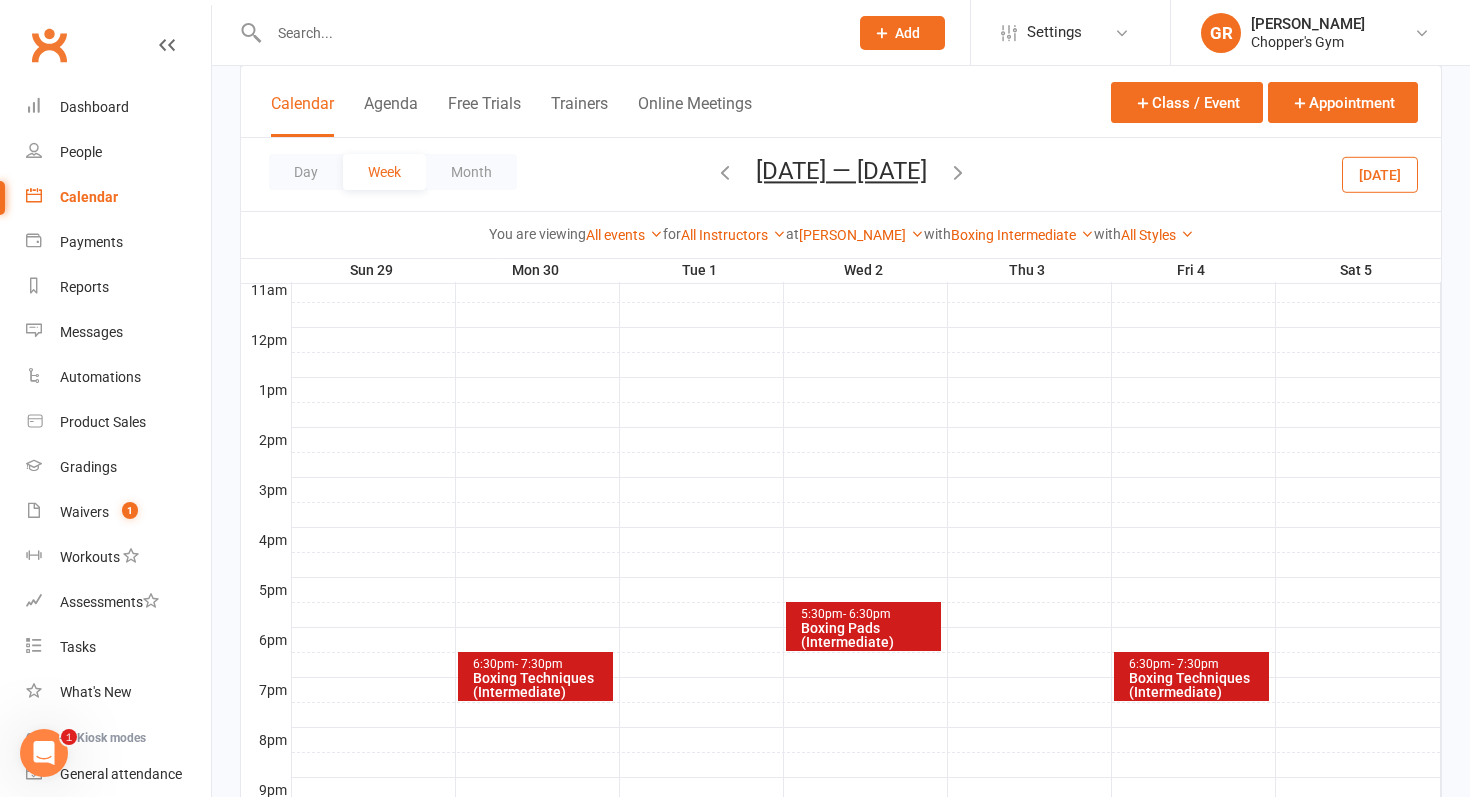 click on "Boxing Pads (Intermediate)" at bounding box center [868, 635] 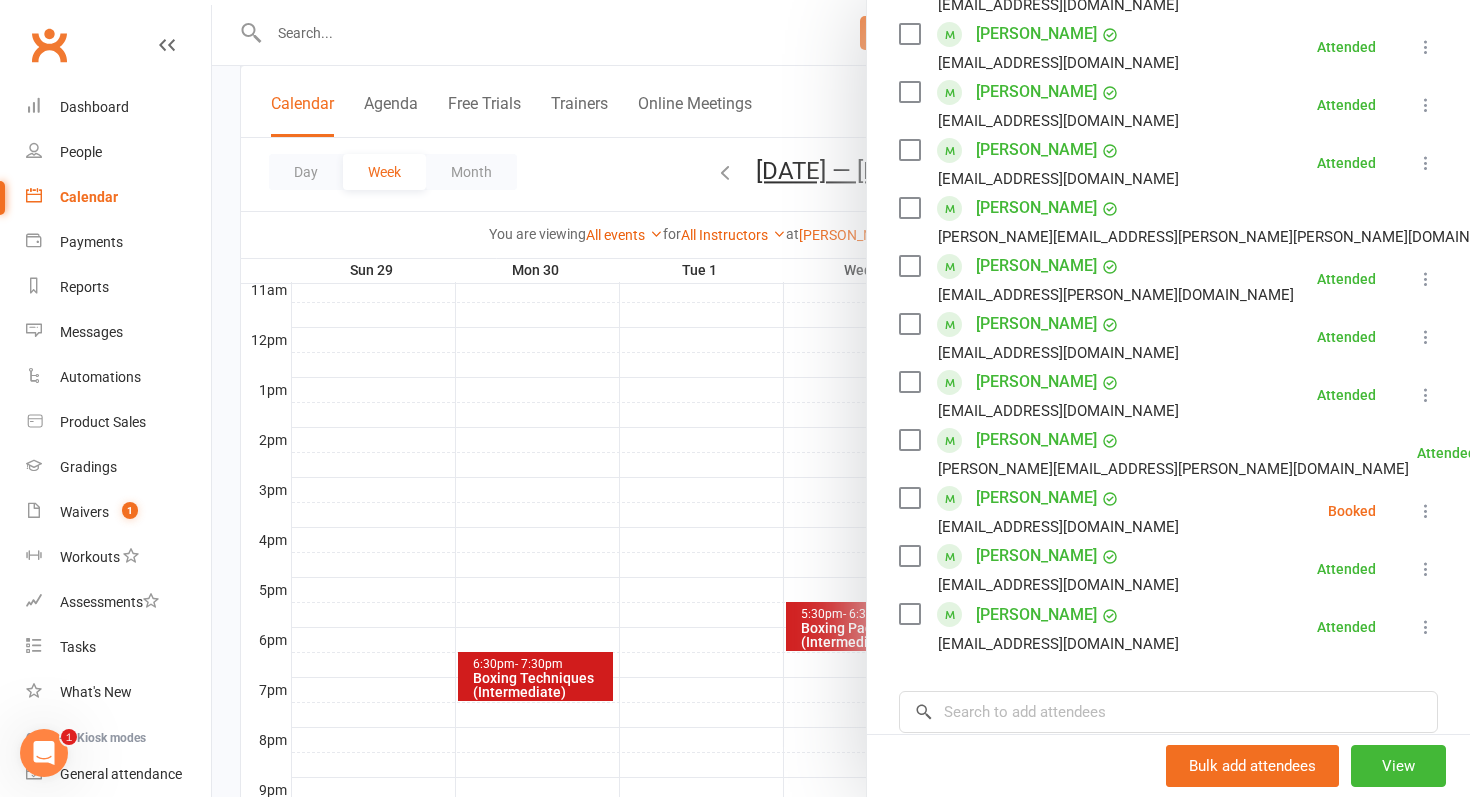 scroll, scrollTop: 697, scrollLeft: 0, axis: vertical 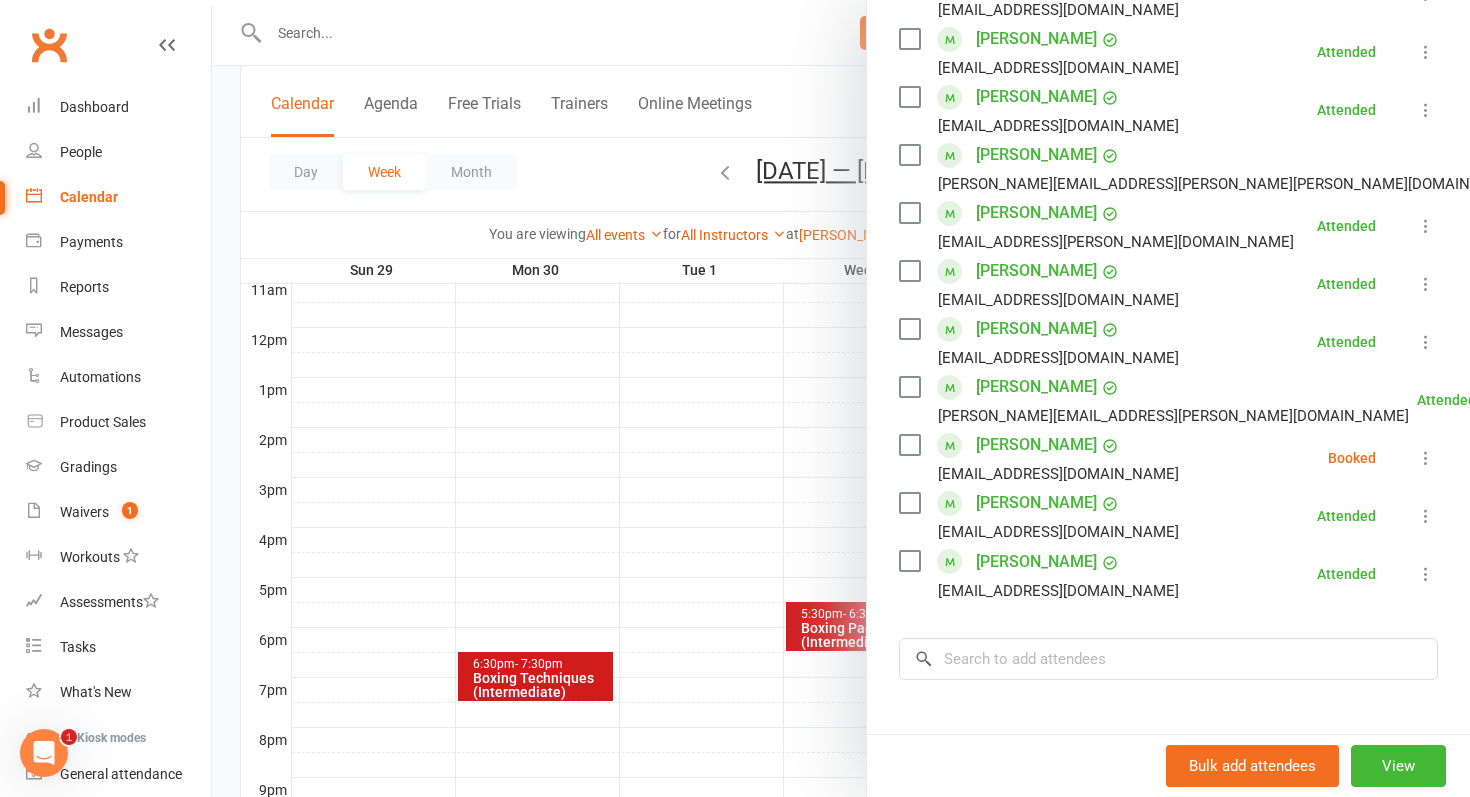 click at bounding box center (841, 398) 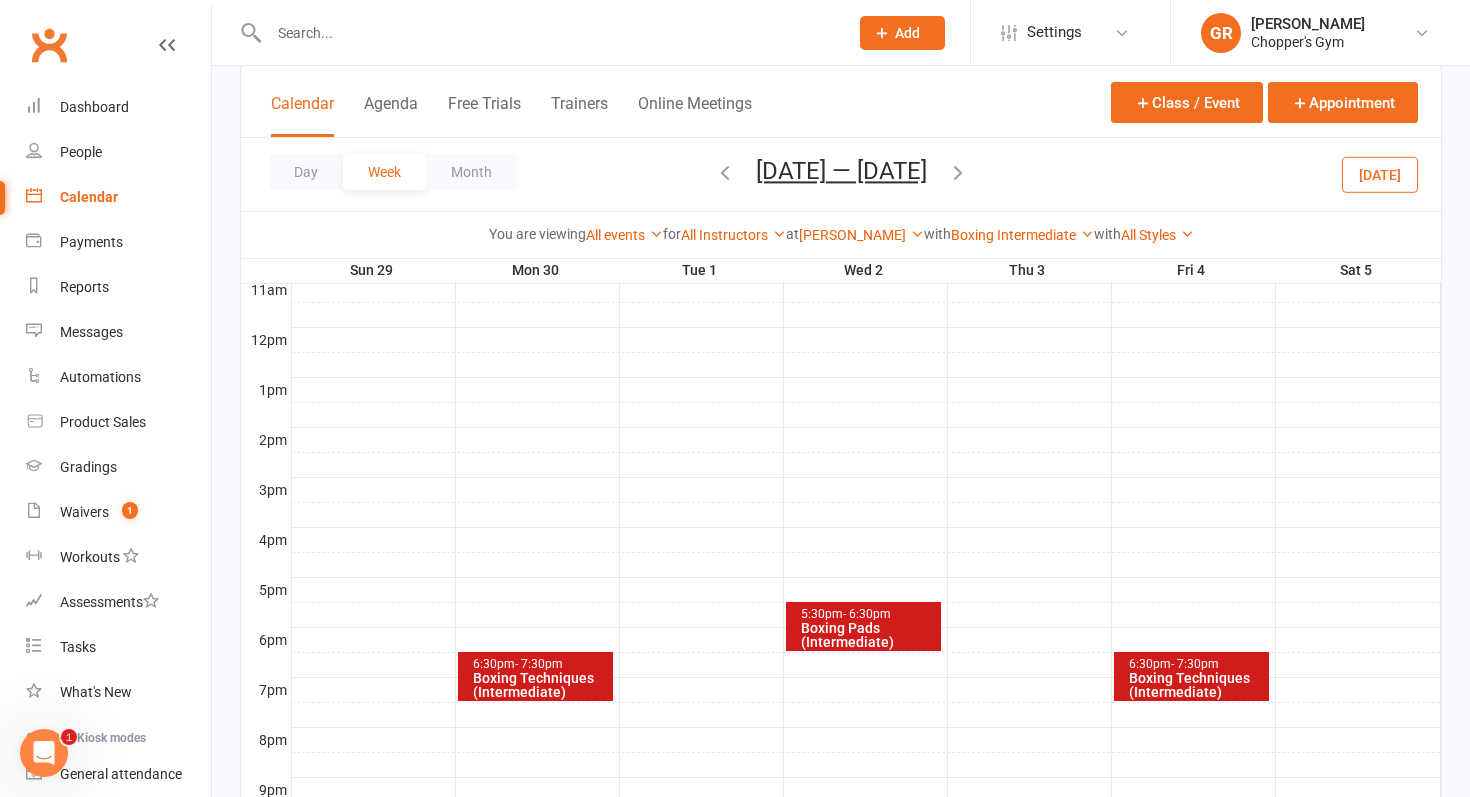 click on "Boxing Techniques (Intermediate)" at bounding box center [540, 685] 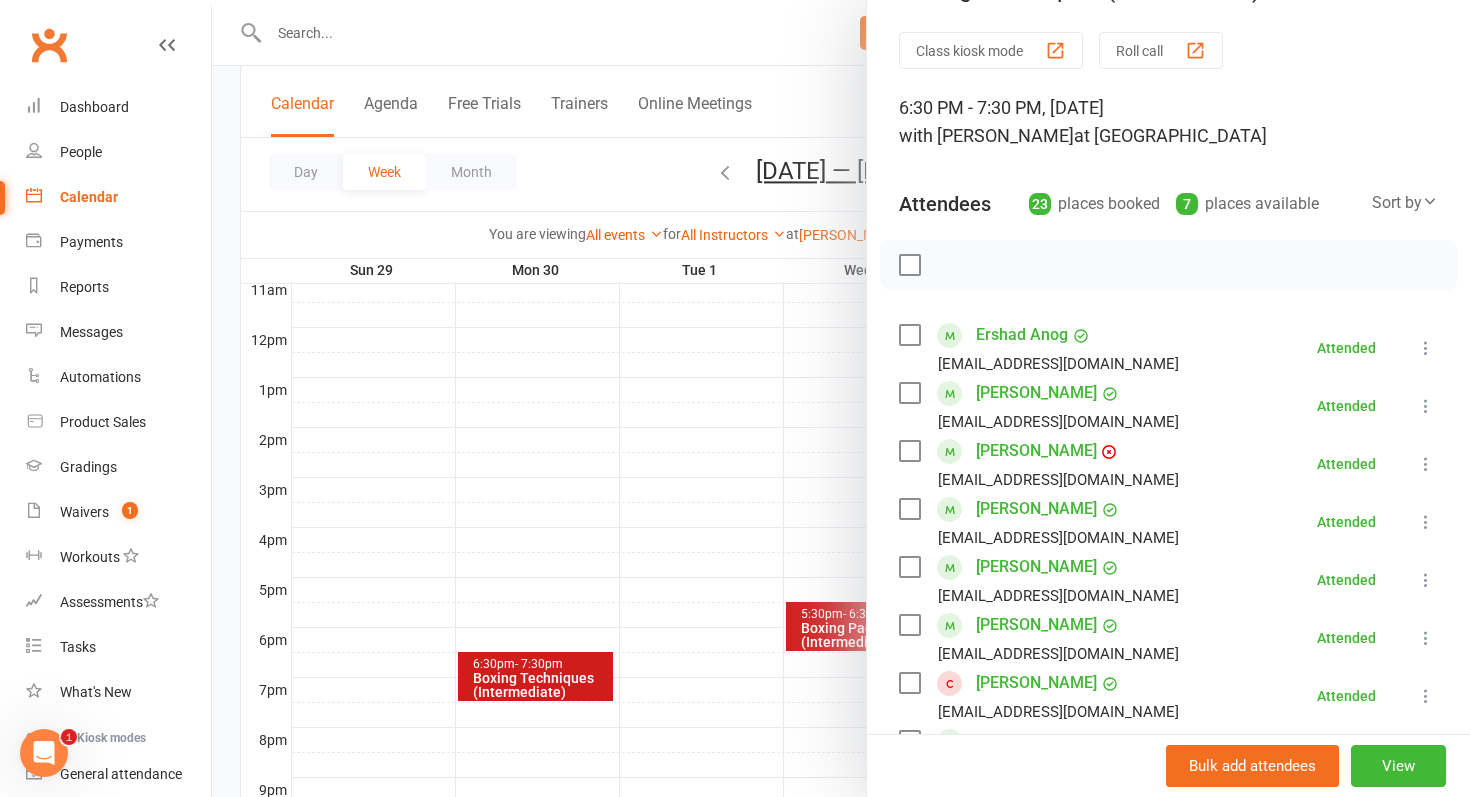 scroll, scrollTop: 55, scrollLeft: 0, axis: vertical 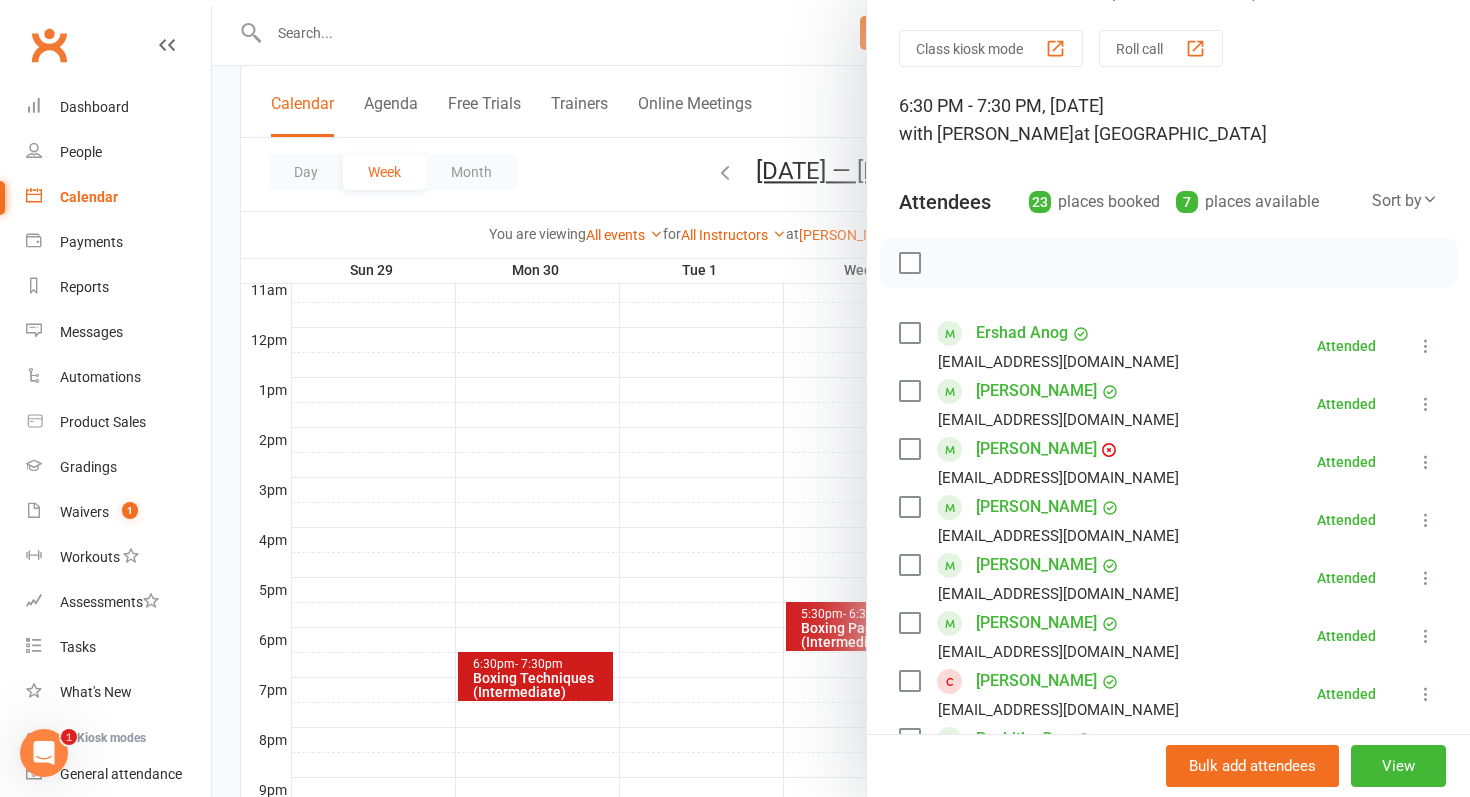 click on "[PERSON_NAME]" at bounding box center (1036, 449) 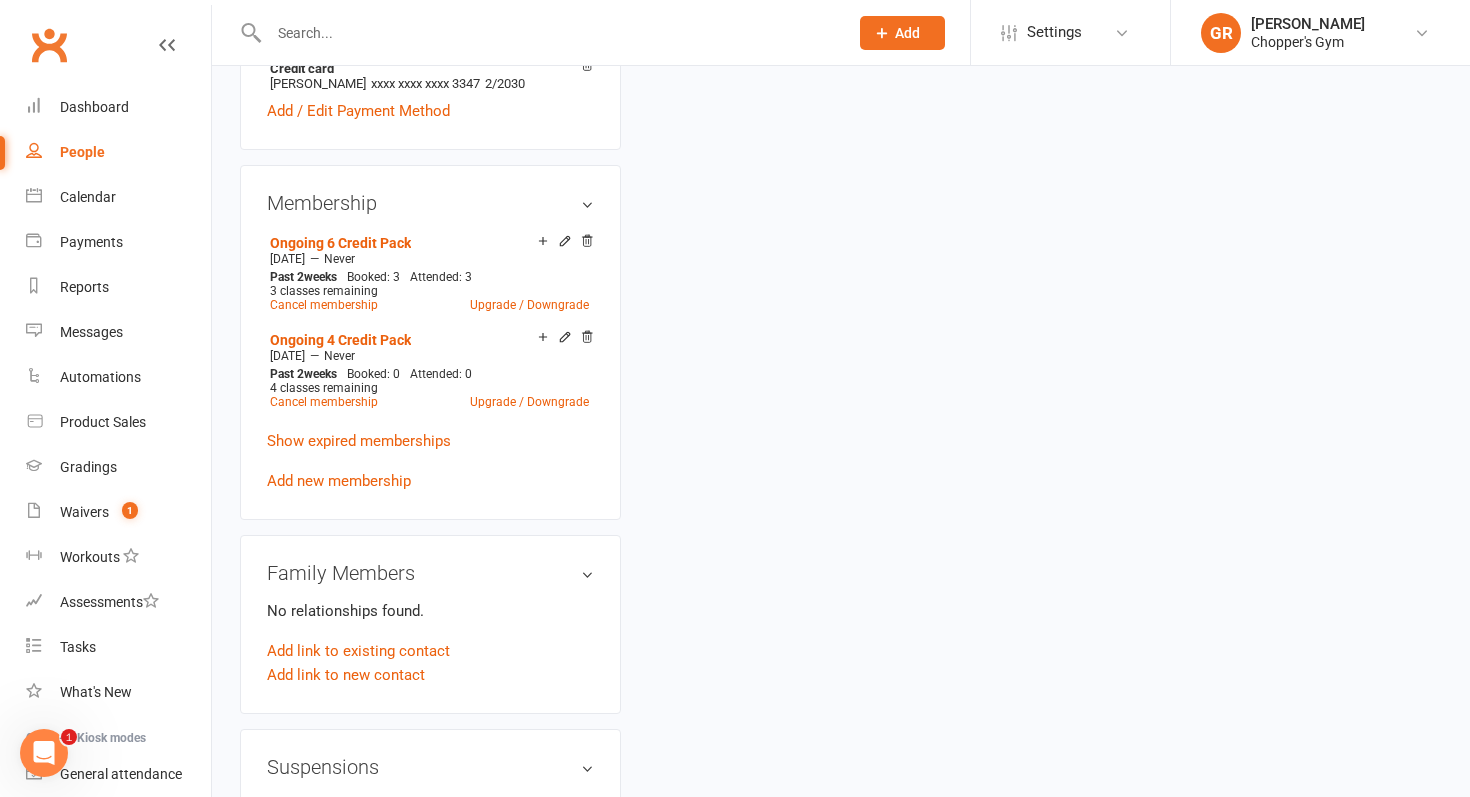 scroll, scrollTop: 0, scrollLeft: 0, axis: both 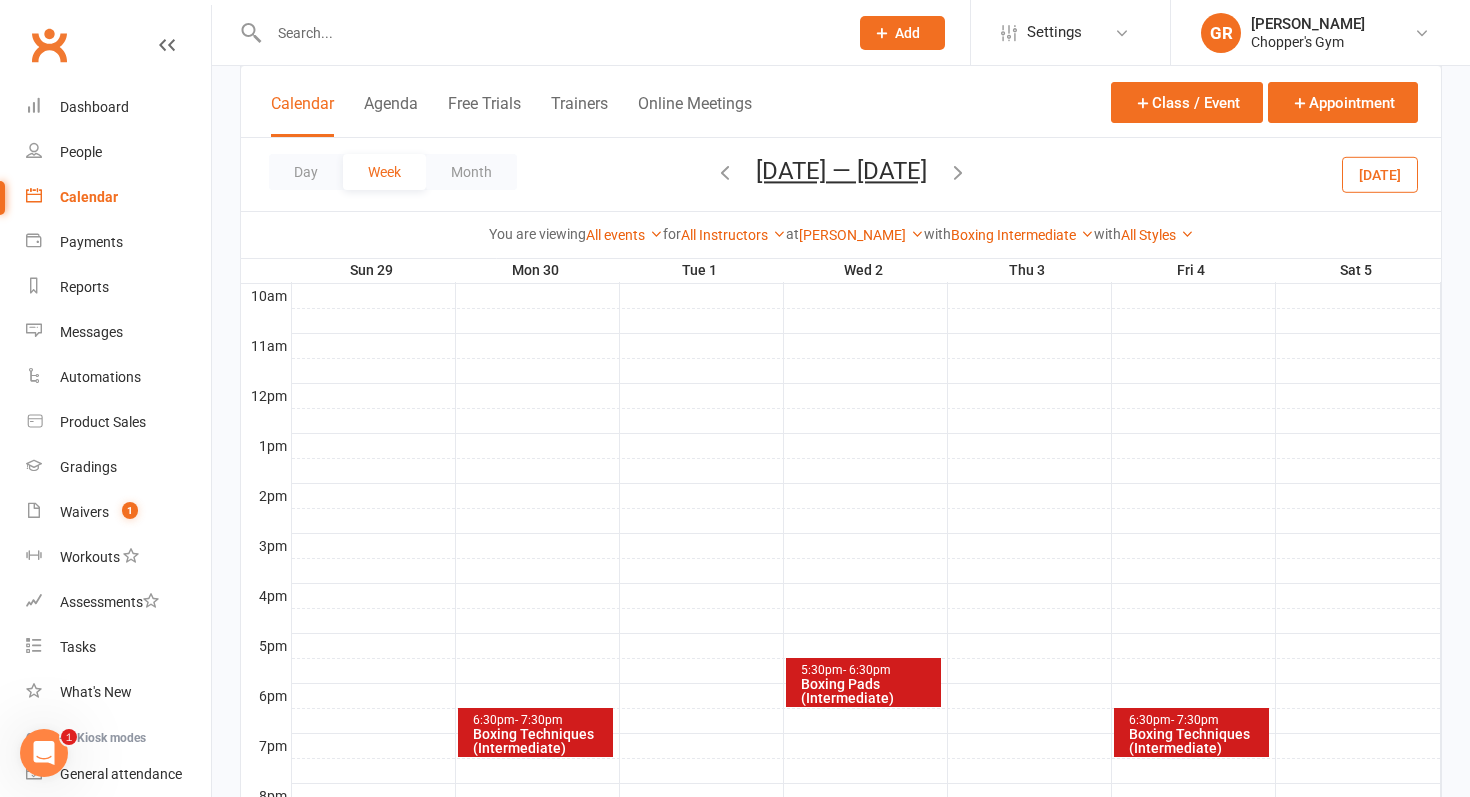 click on "Boxing Techniques (Intermediate)" at bounding box center (540, 741) 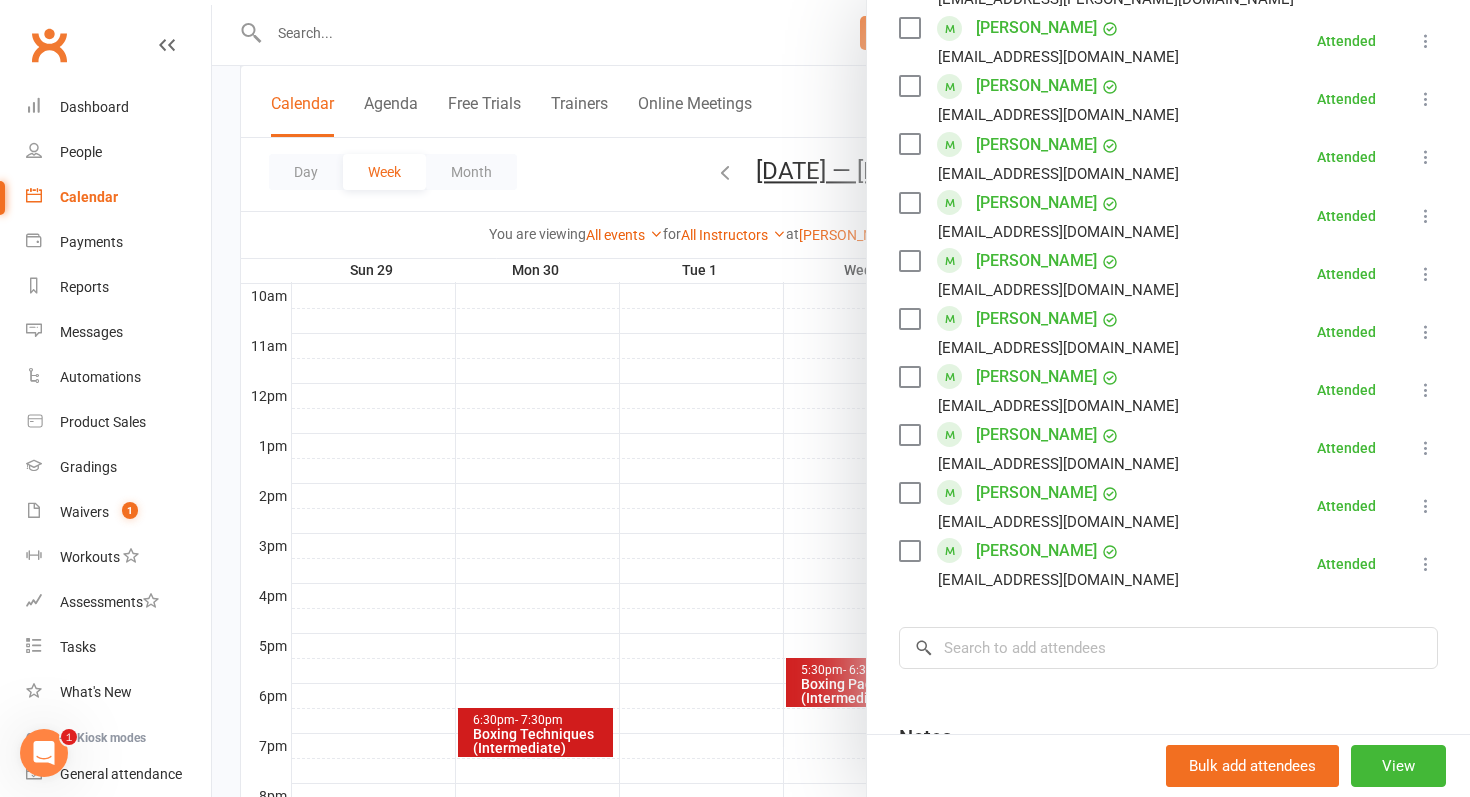 scroll, scrollTop: 1192, scrollLeft: 0, axis: vertical 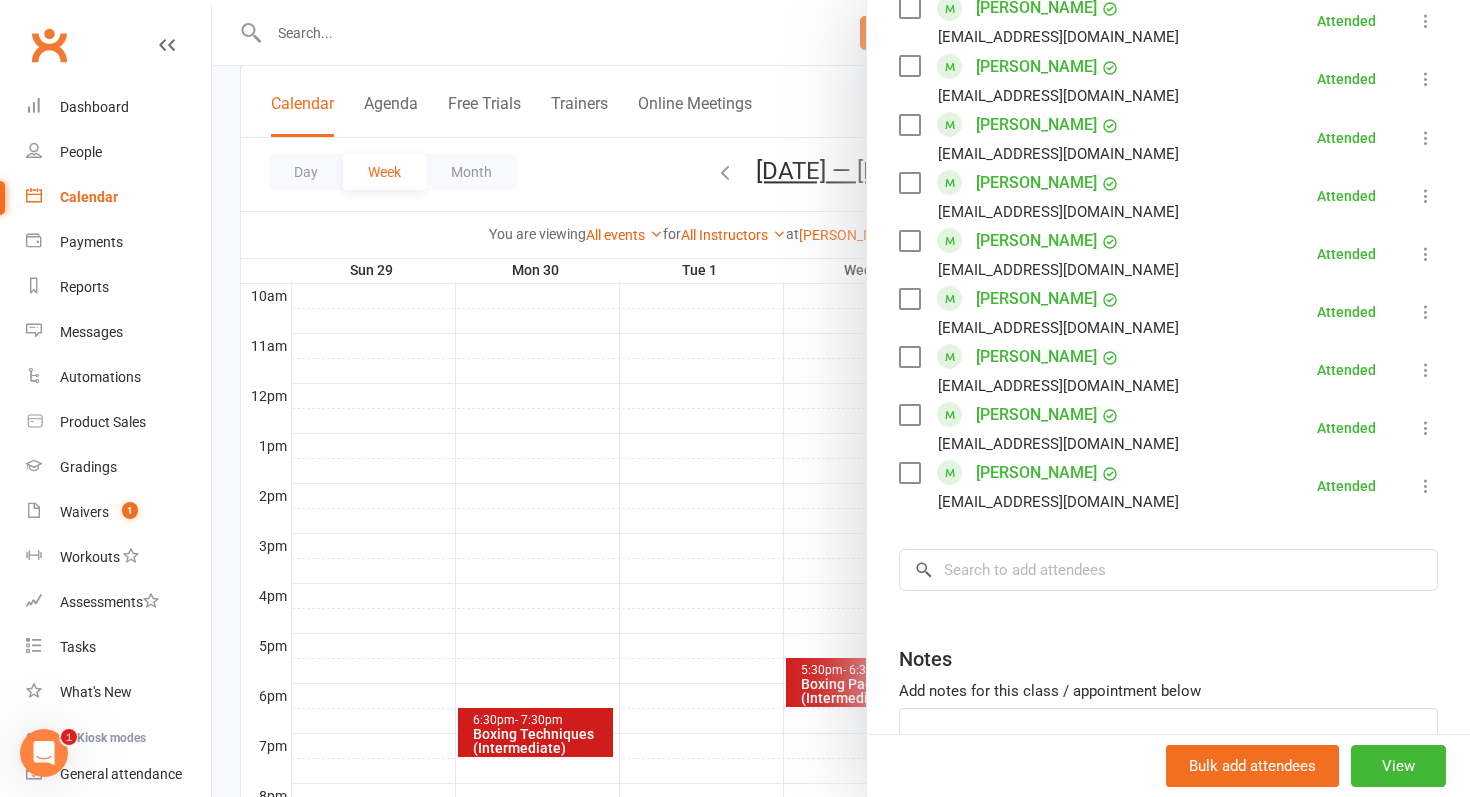 click at bounding box center [841, 398] 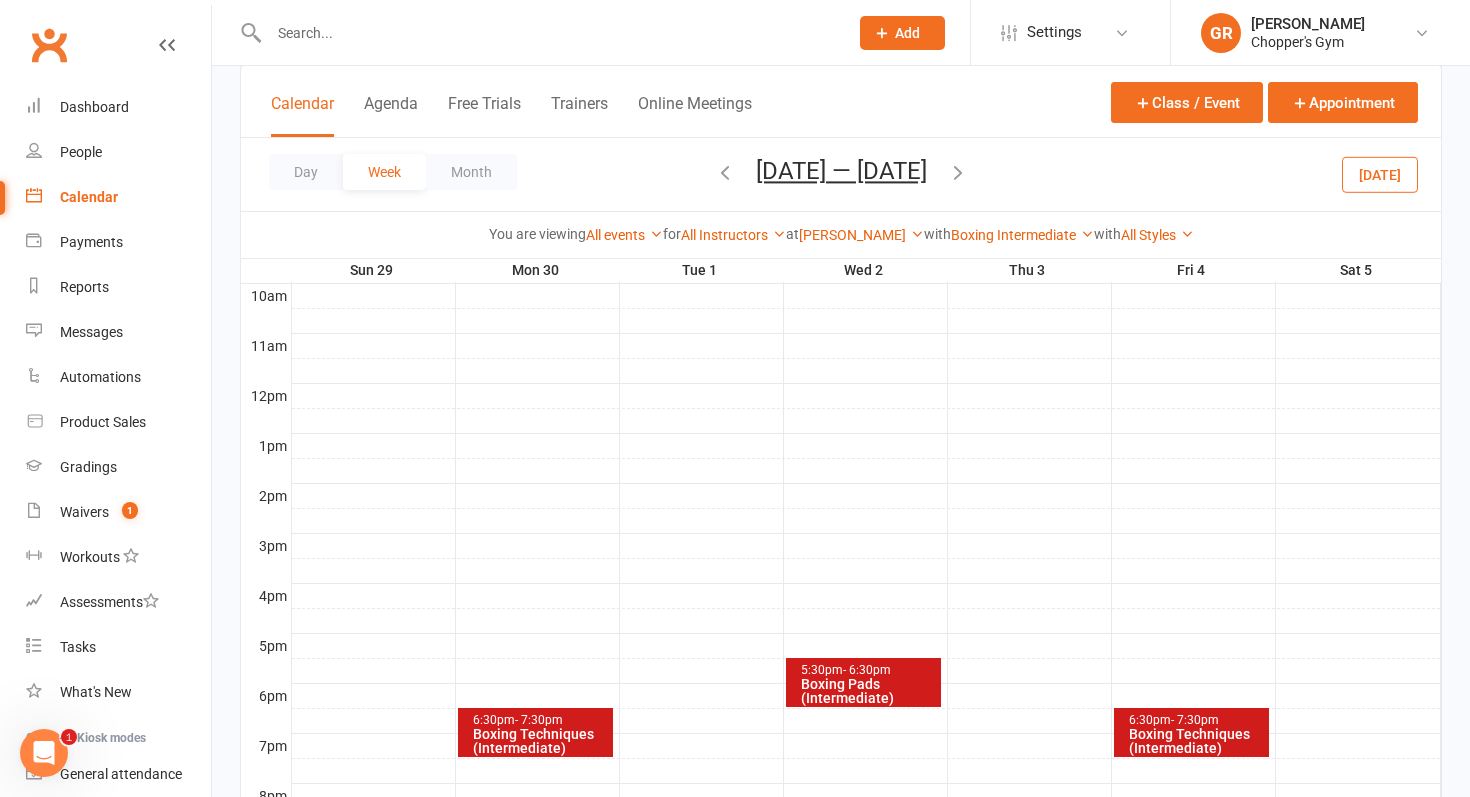 click at bounding box center (725, 172) 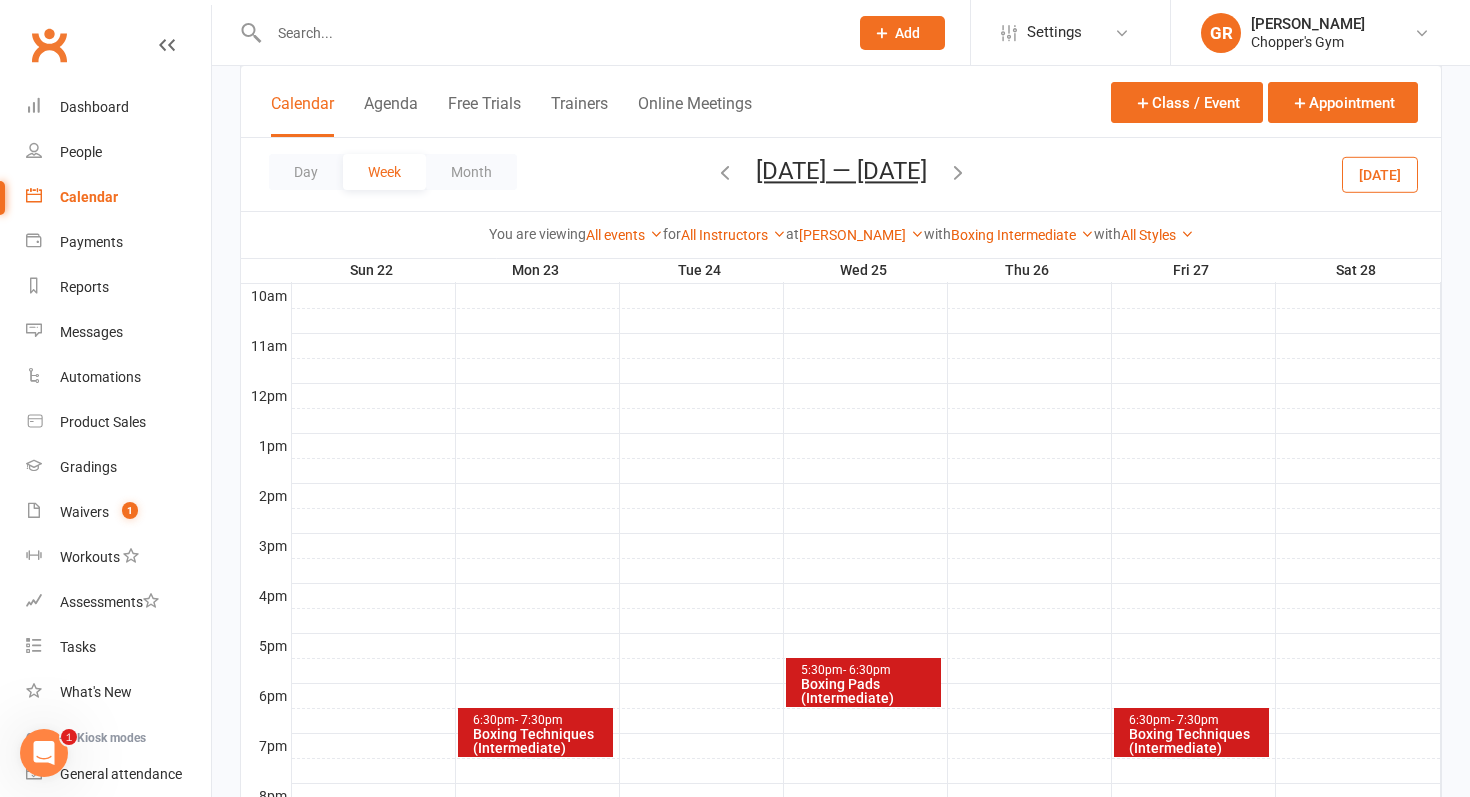 click on "Boxing Pads (Intermediate)" at bounding box center (868, 691) 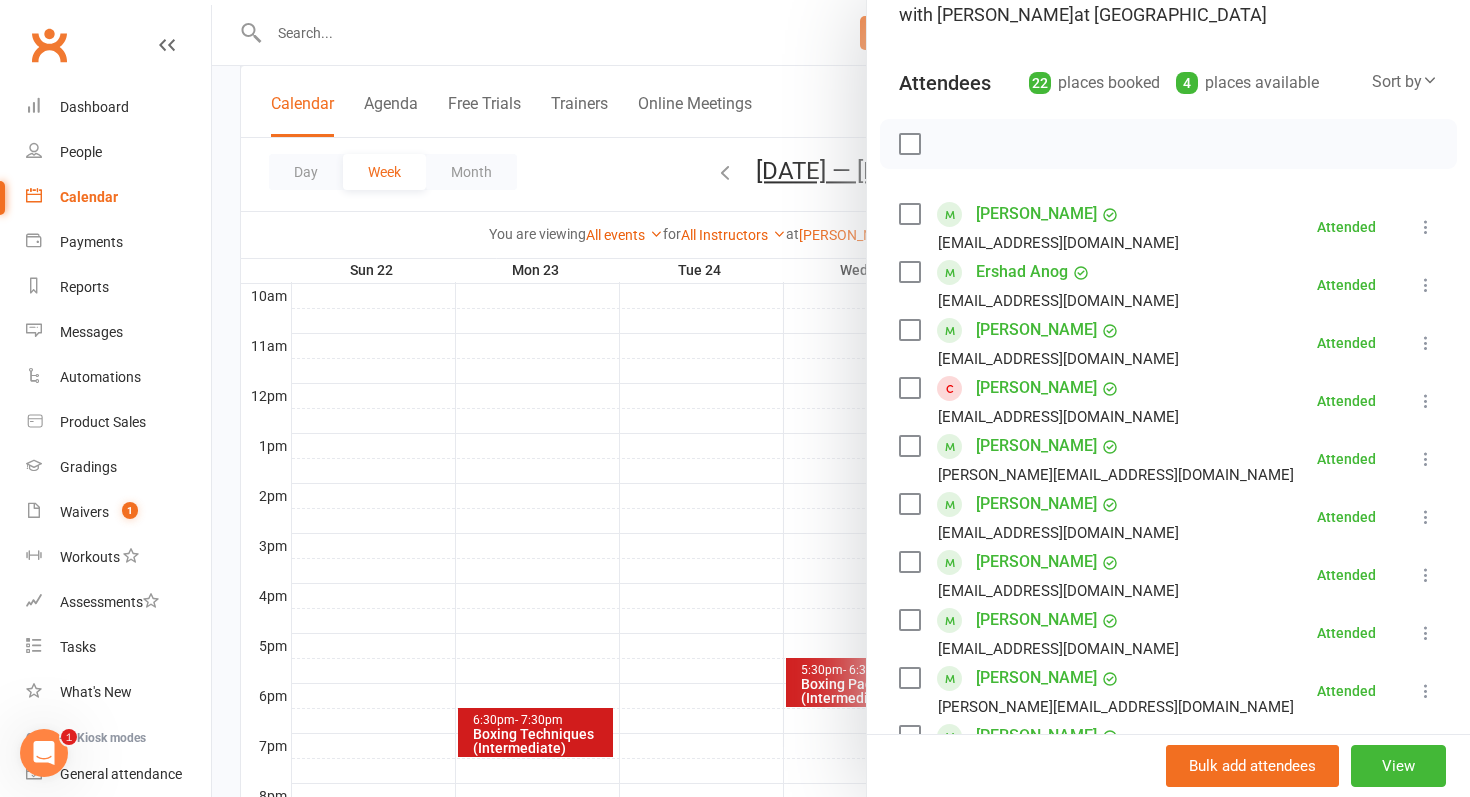 scroll, scrollTop: 231, scrollLeft: 0, axis: vertical 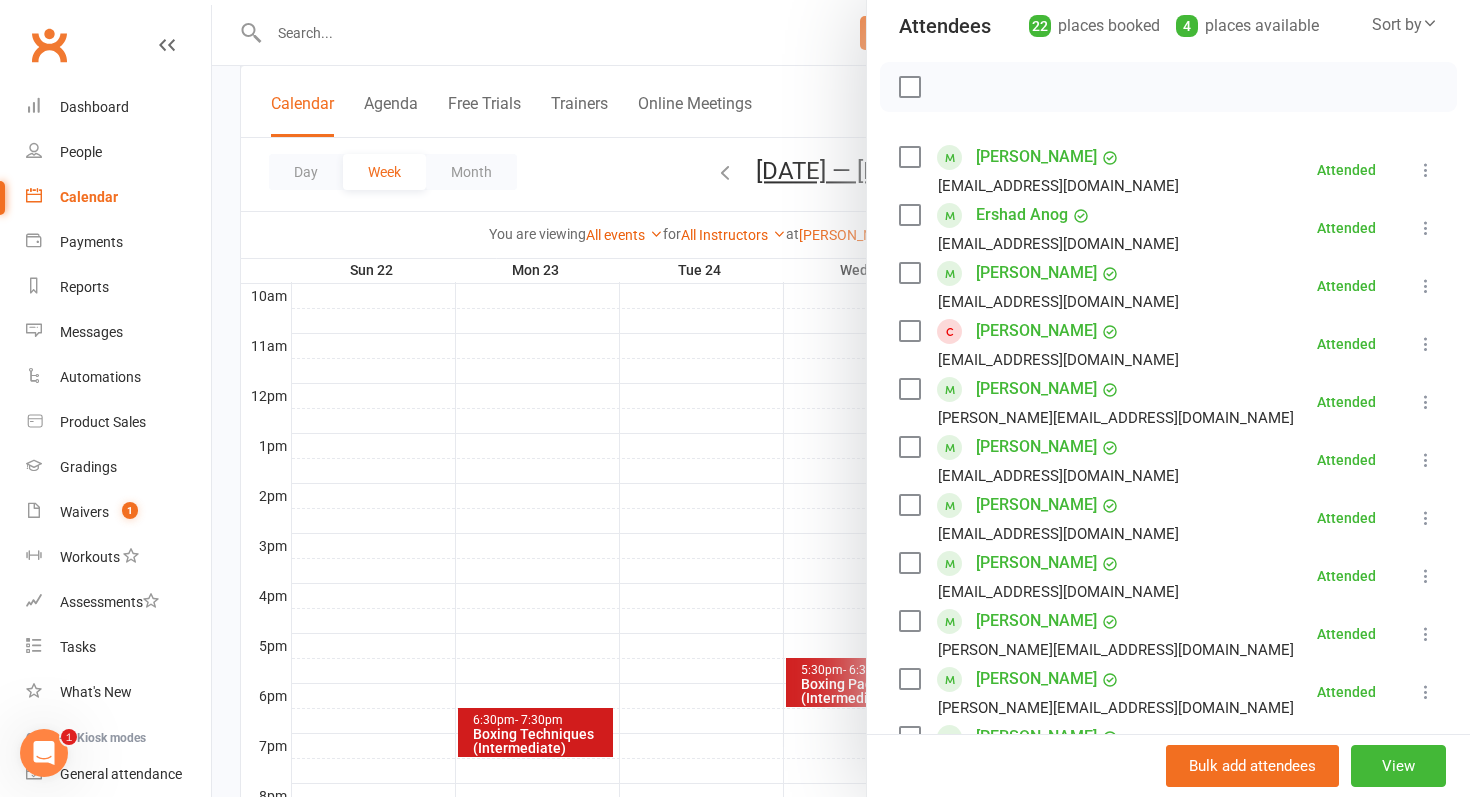 click at bounding box center (841, 398) 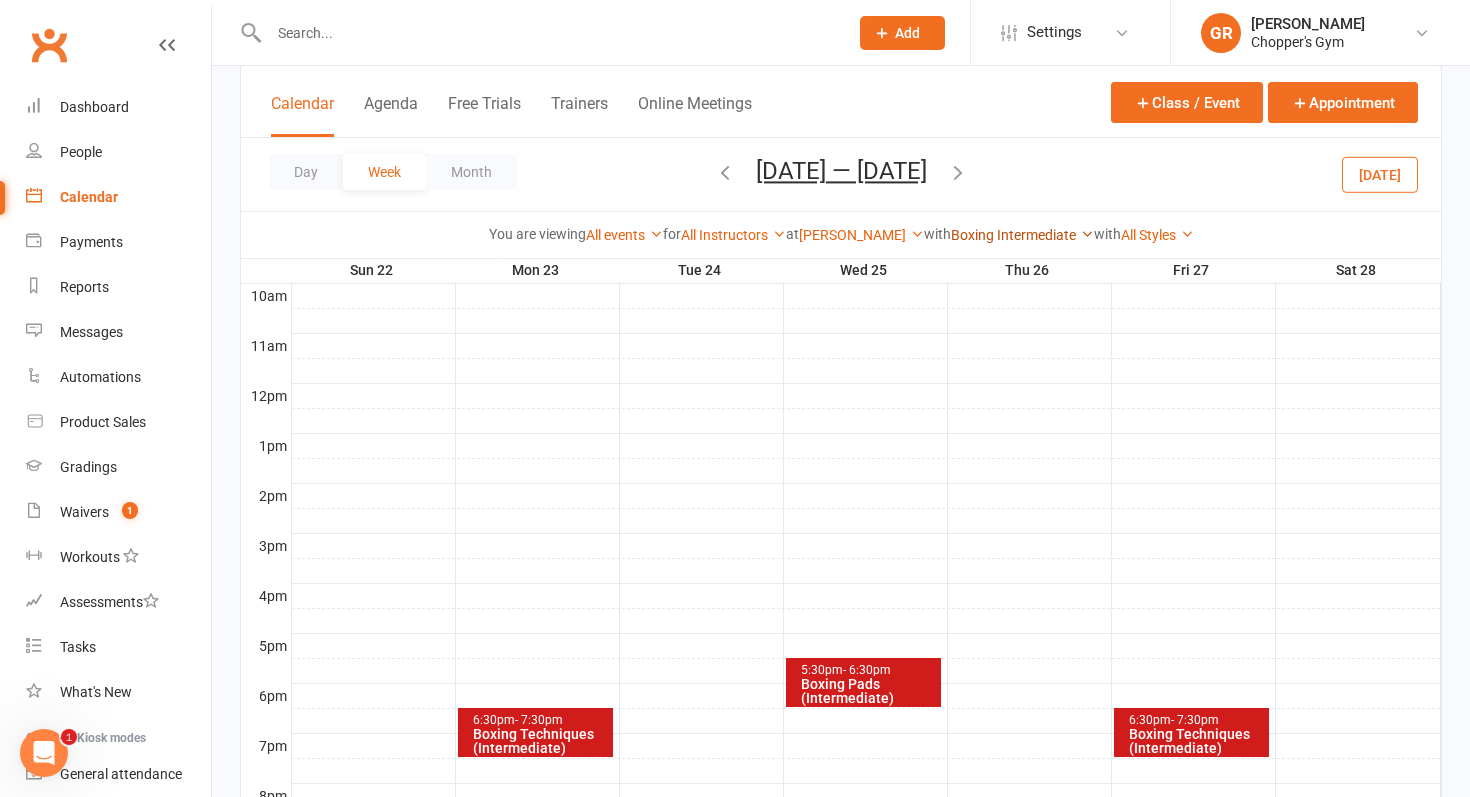 click on "Boxing Intermediate" at bounding box center (1022, 235) 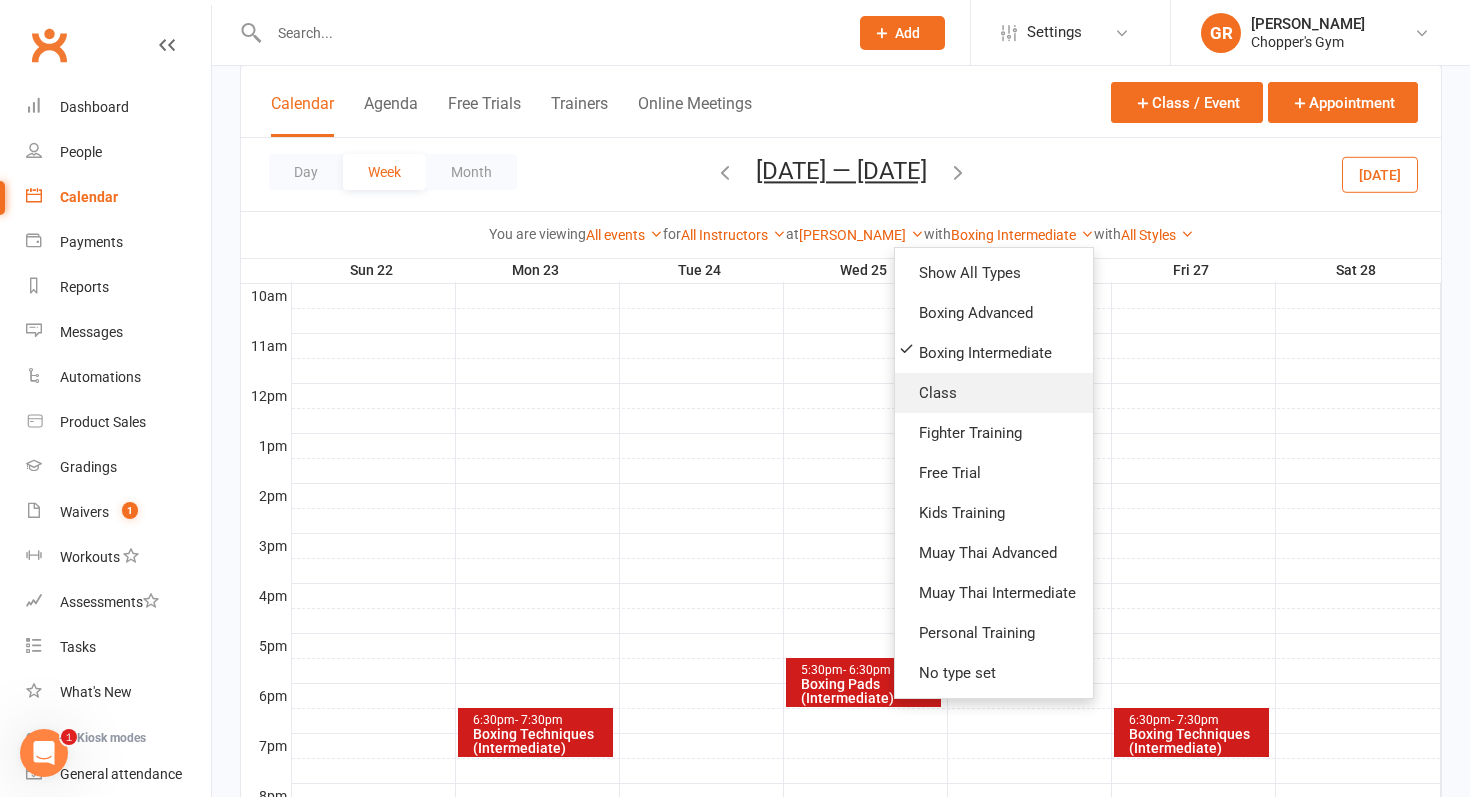 click on "Class" at bounding box center (994, 393) 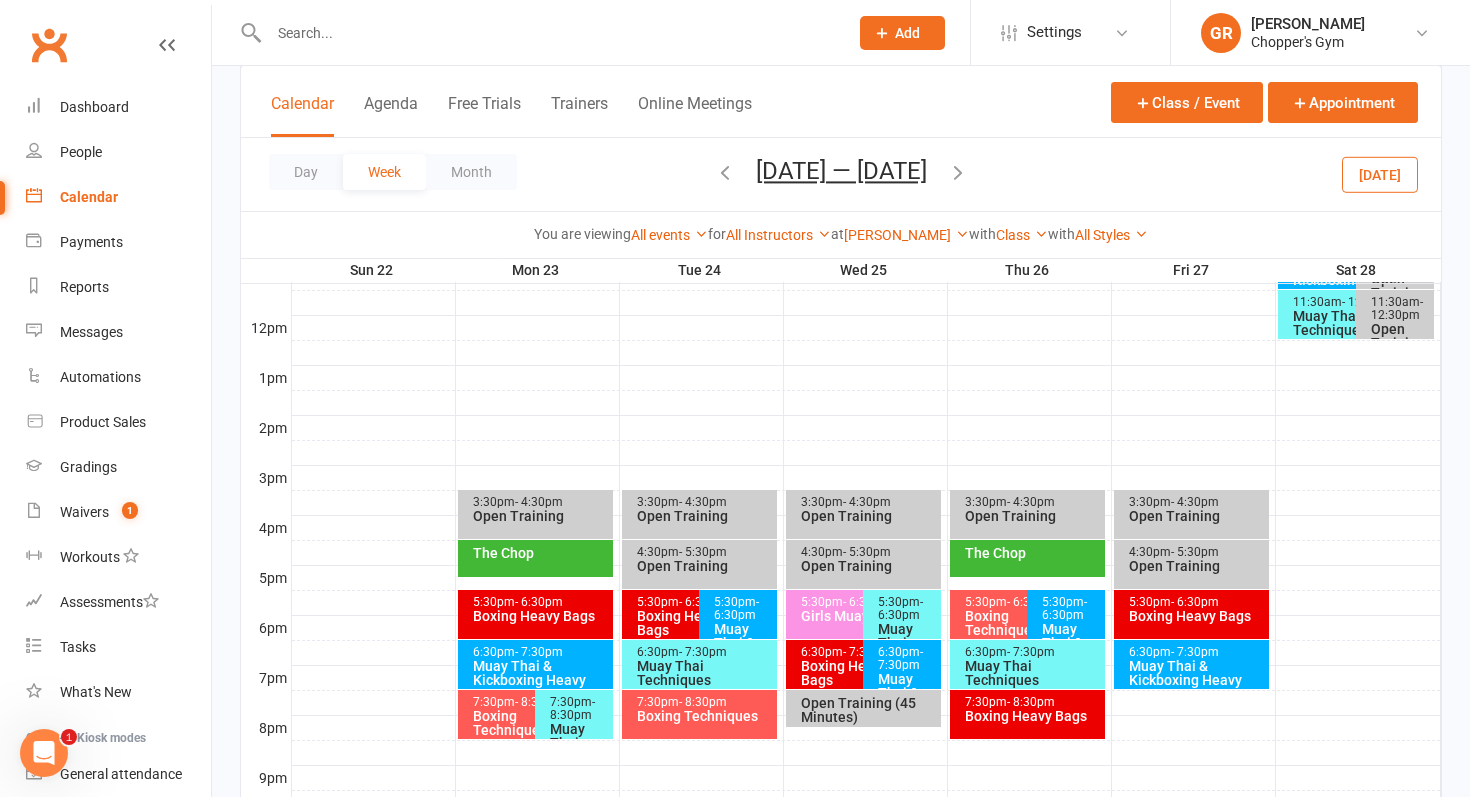 scroll, scrollTop: 701, scrollLeft: 0, axis: vertical 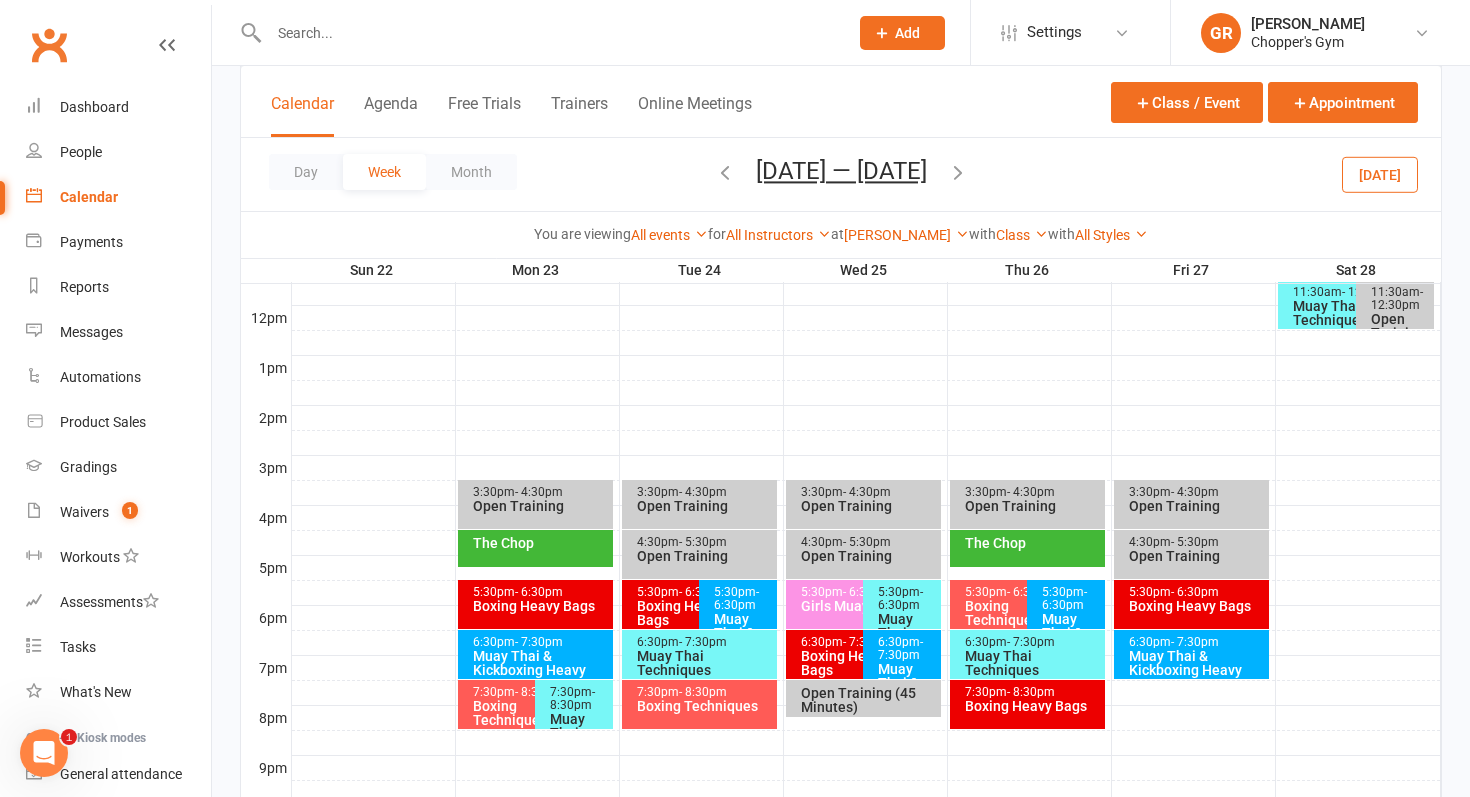 click on "Boxing Heavy Bags" at bounding box center (858, 663) 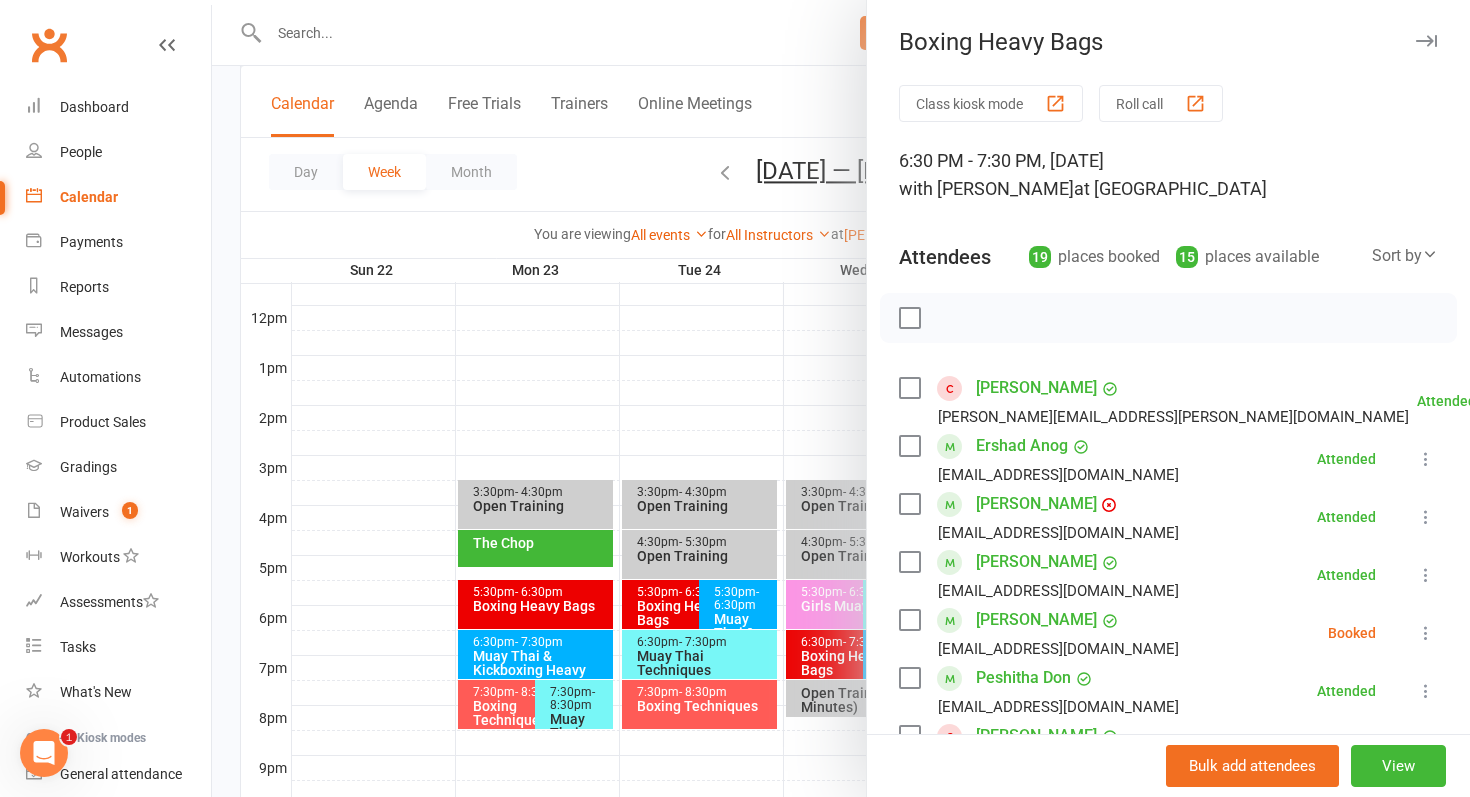 click at bounding box center [841, 398] 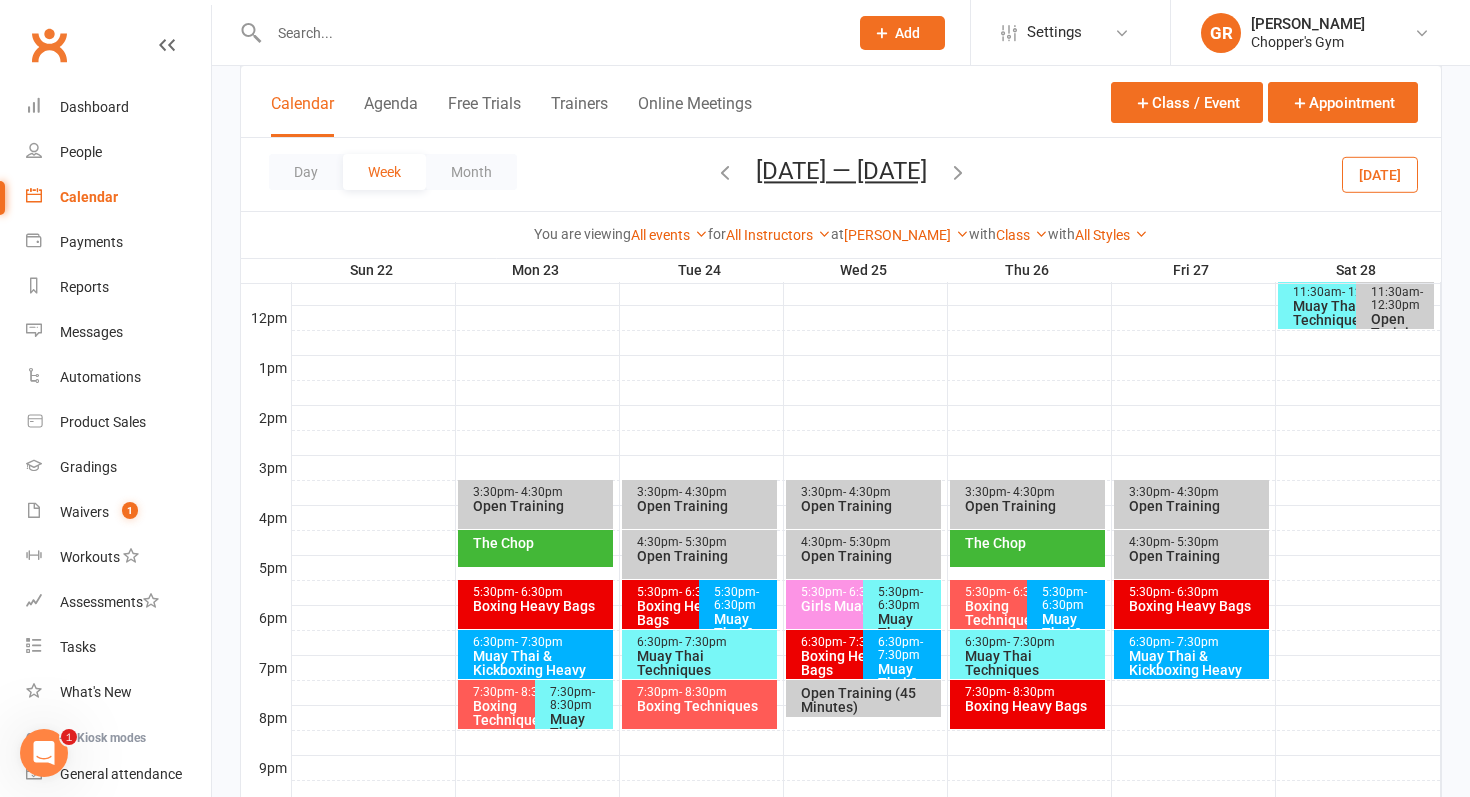 click on "Boxing Heavy Bags" at bounding box center [694, 613] 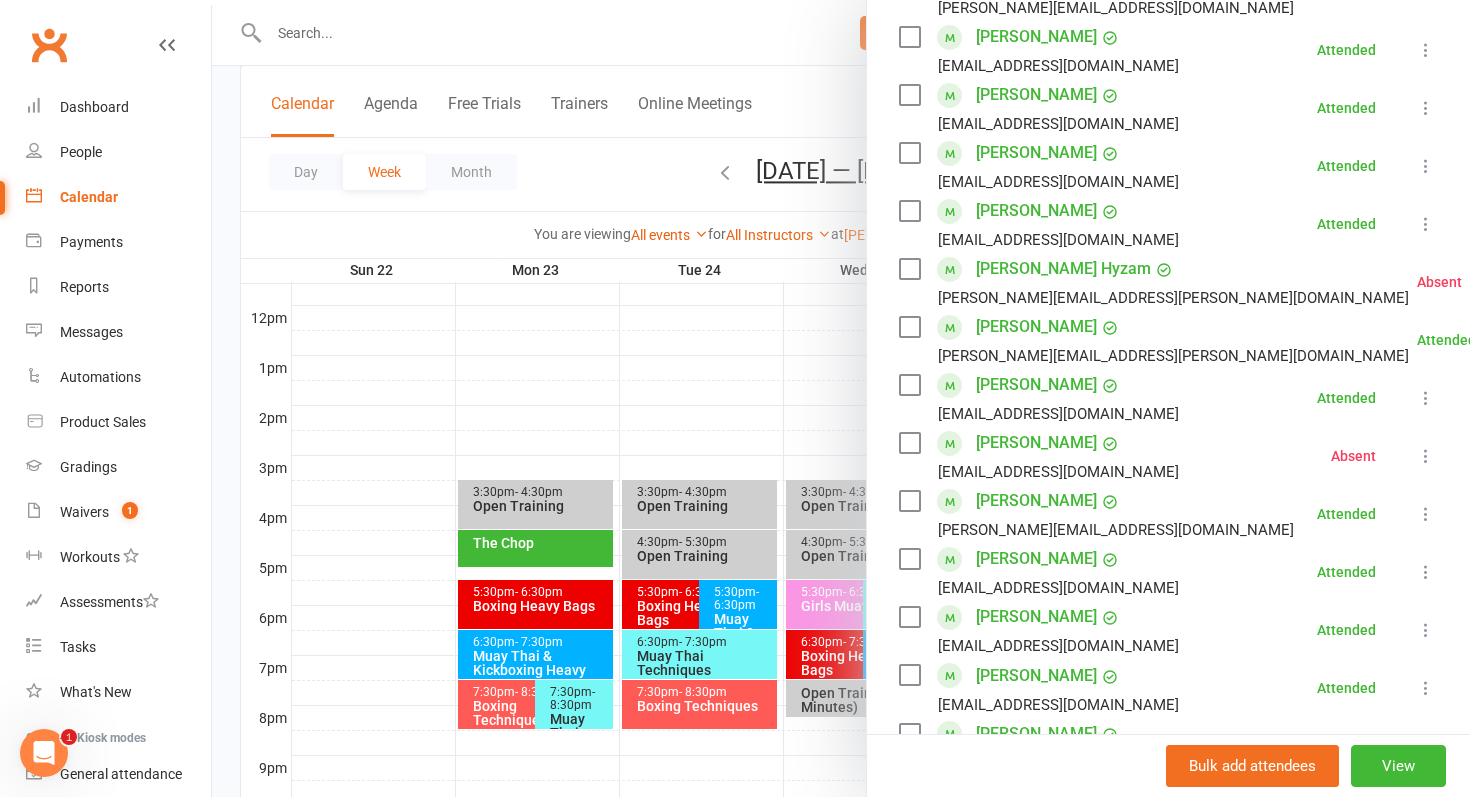 scroll, scrollTop: 622, scrollLeft: 0, axis: vertical 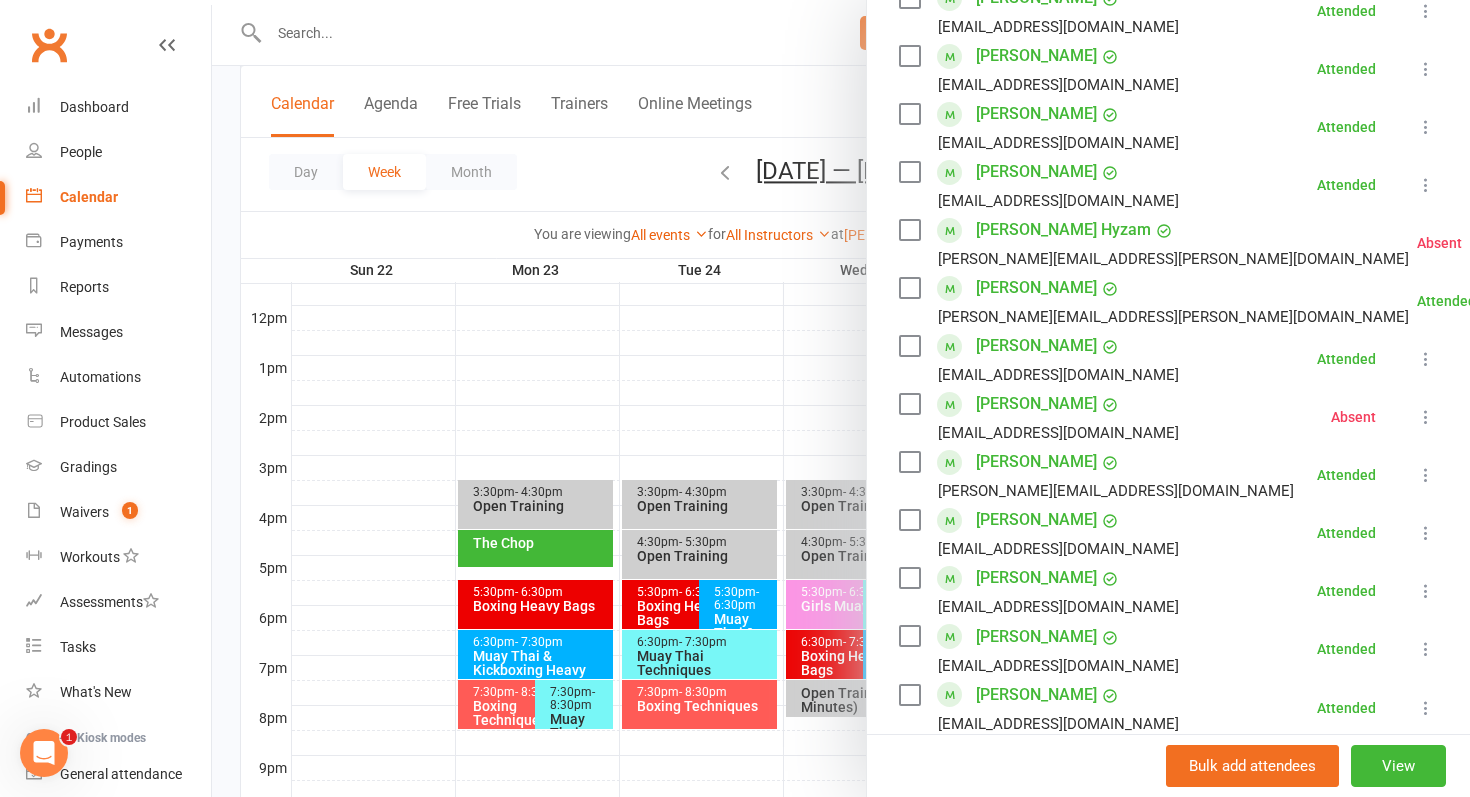 click at bounding box center [841, 398] 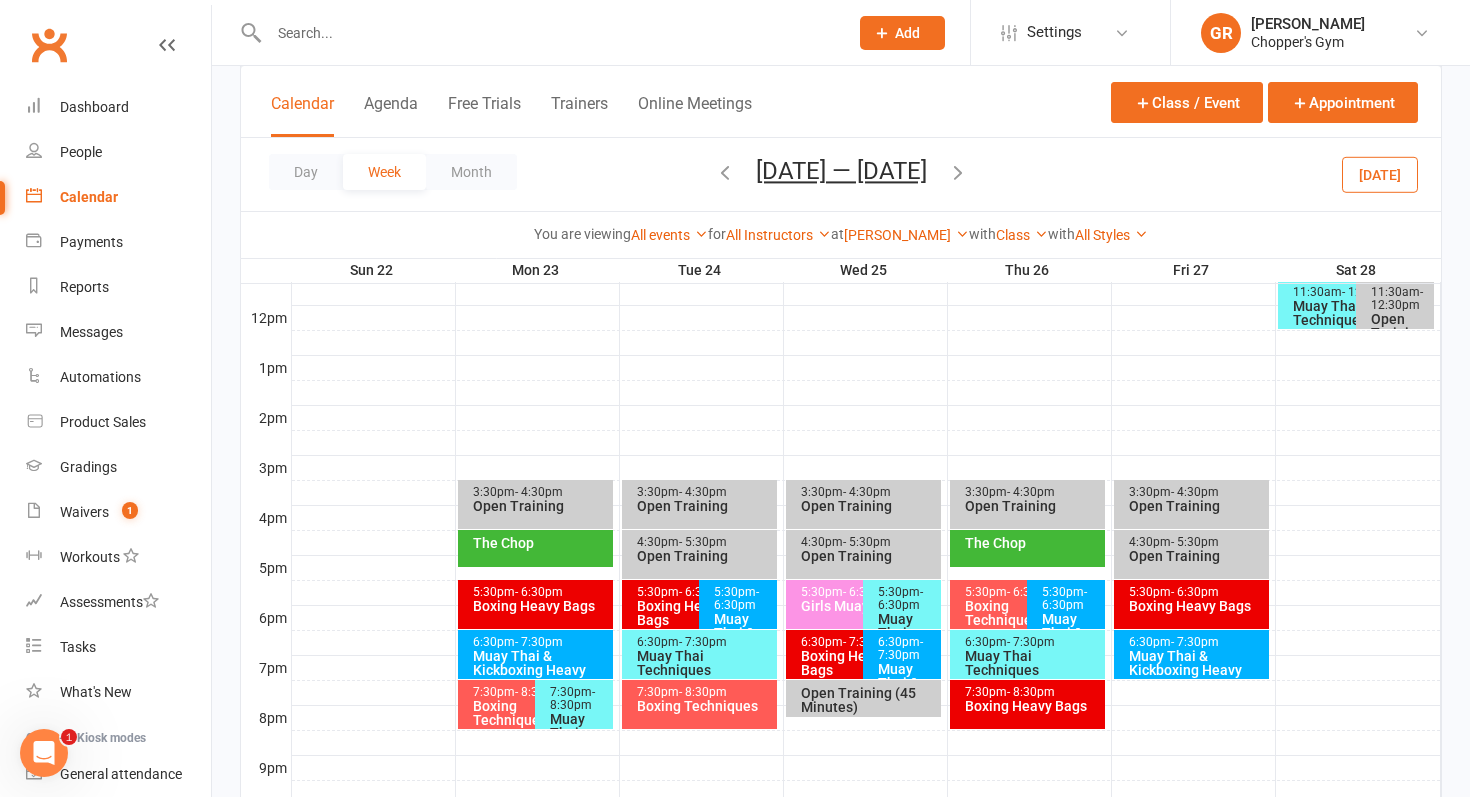 click on "Boxing Heavy Bags" at bounding box center (858, 663) 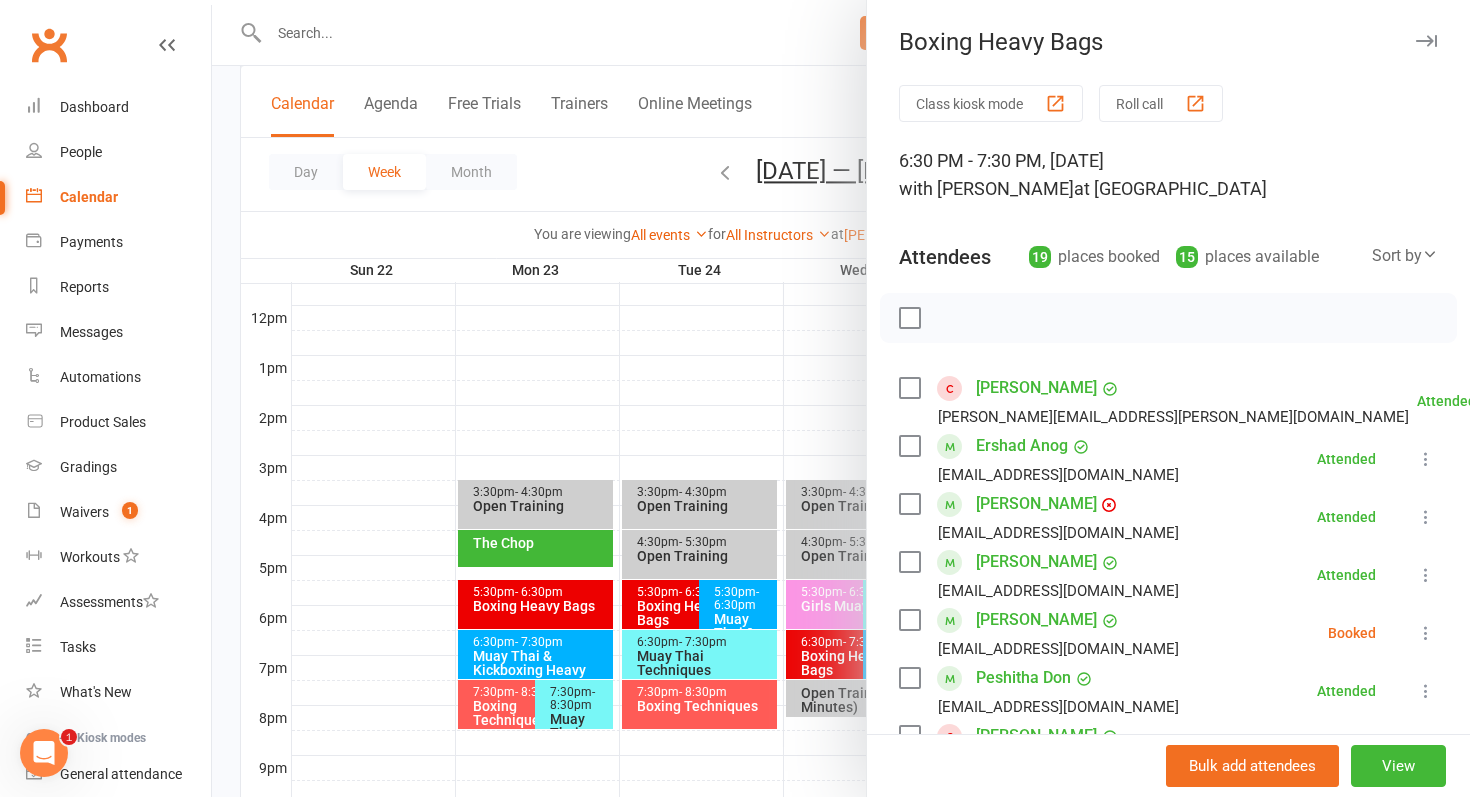 scroll, scrollTop: 2, scrollLeft: 0, axis: vertical 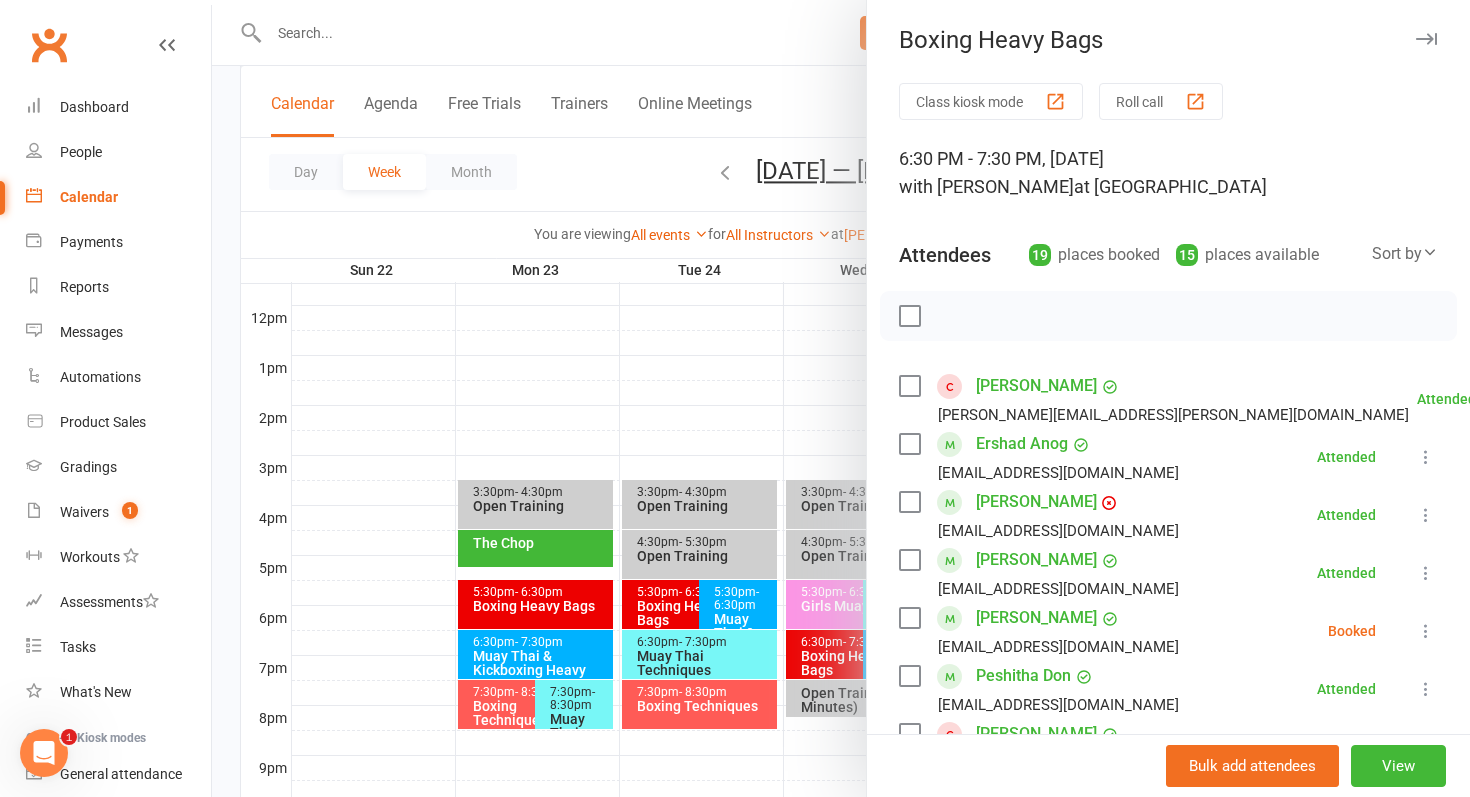 click on "[PERSON_NAME]" at bounding box center (1036, 502) 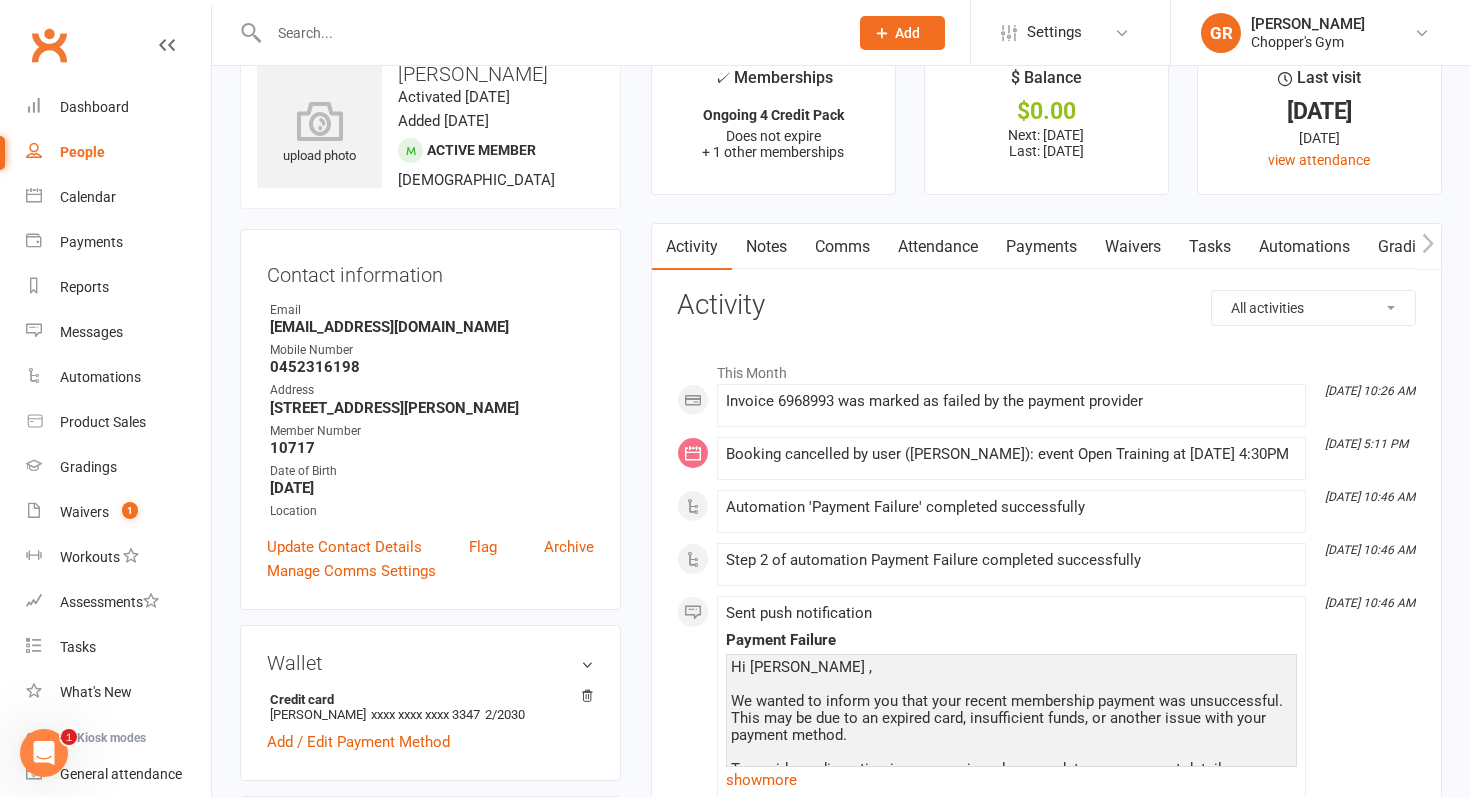 scroll, scrollTop: 51, scrollLeft: 0, axis: vertical 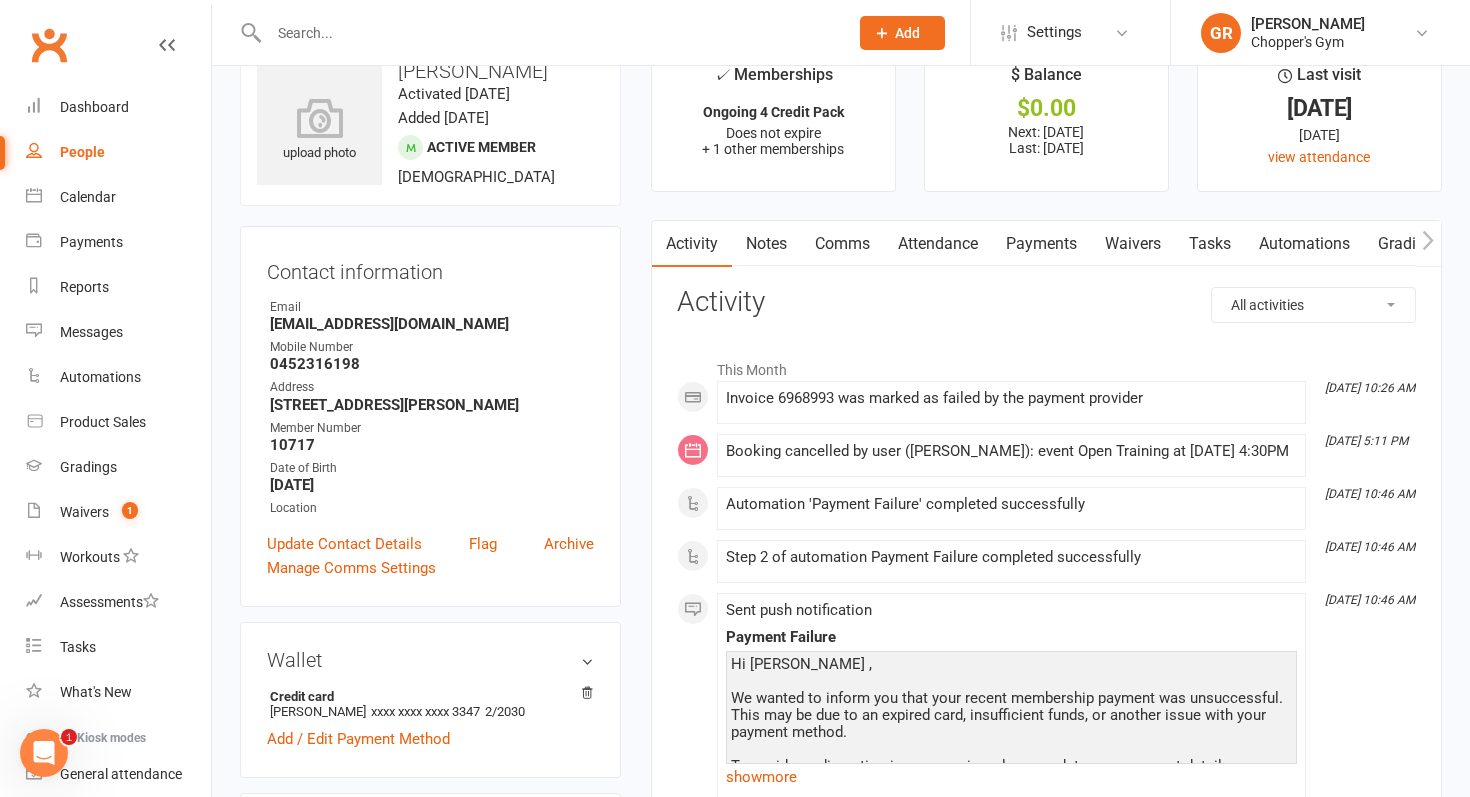 click on "Payments" at bounding box center [1041, 244] 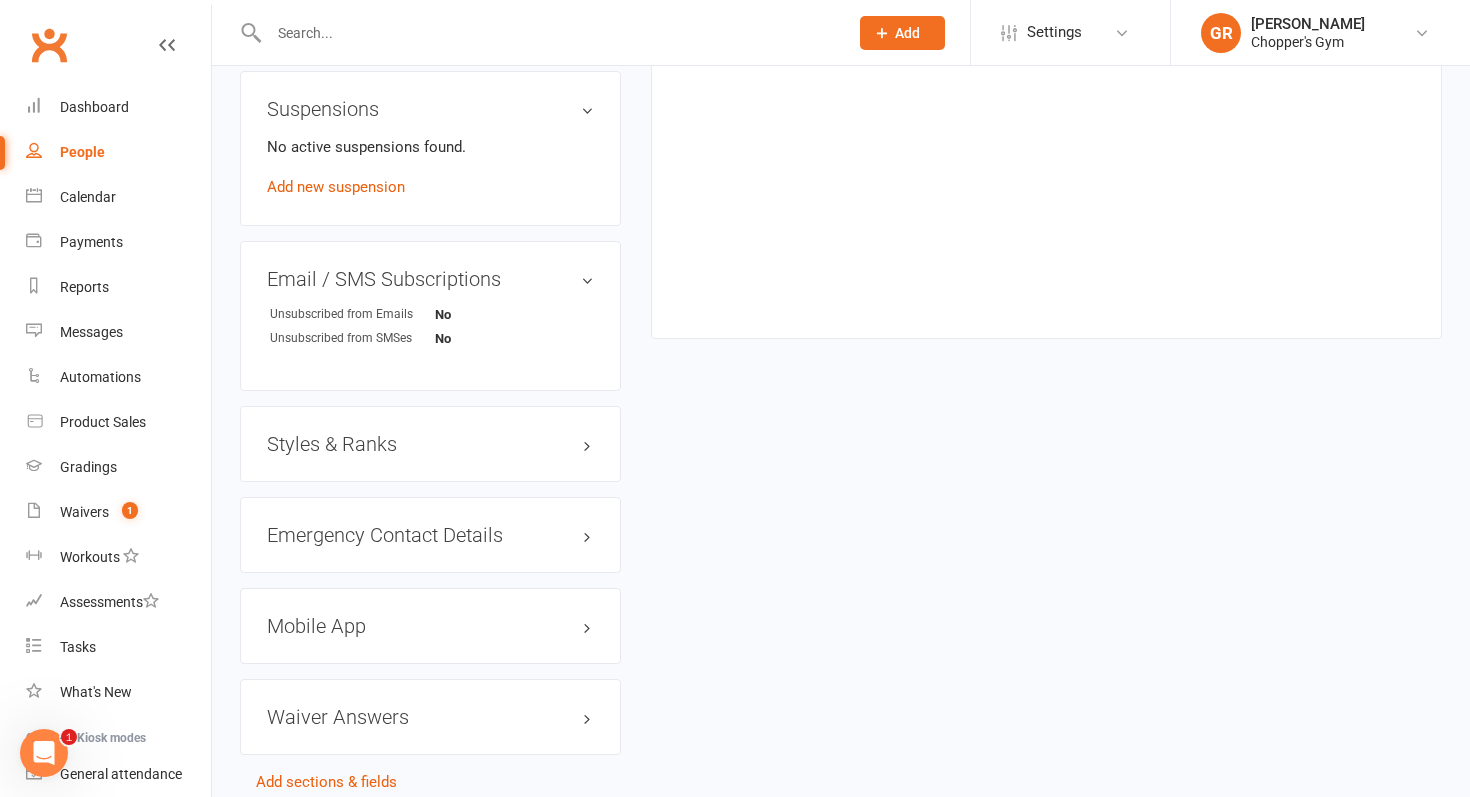 scroll, scrollTop: 1346, scrollLeft: 0, axis: vertical 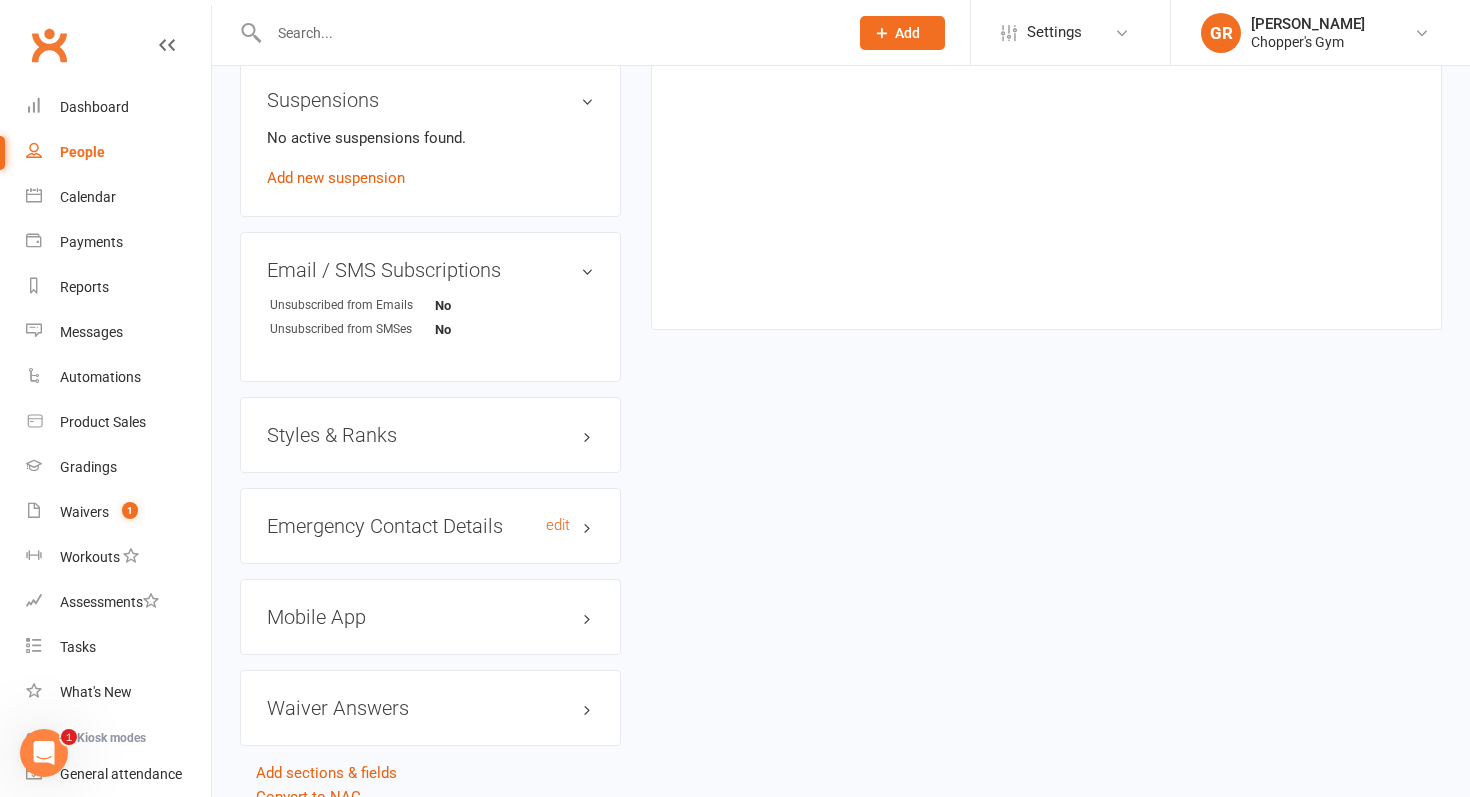 click on "Emergency Contact Details  edit" at bounding box center [430, 526] 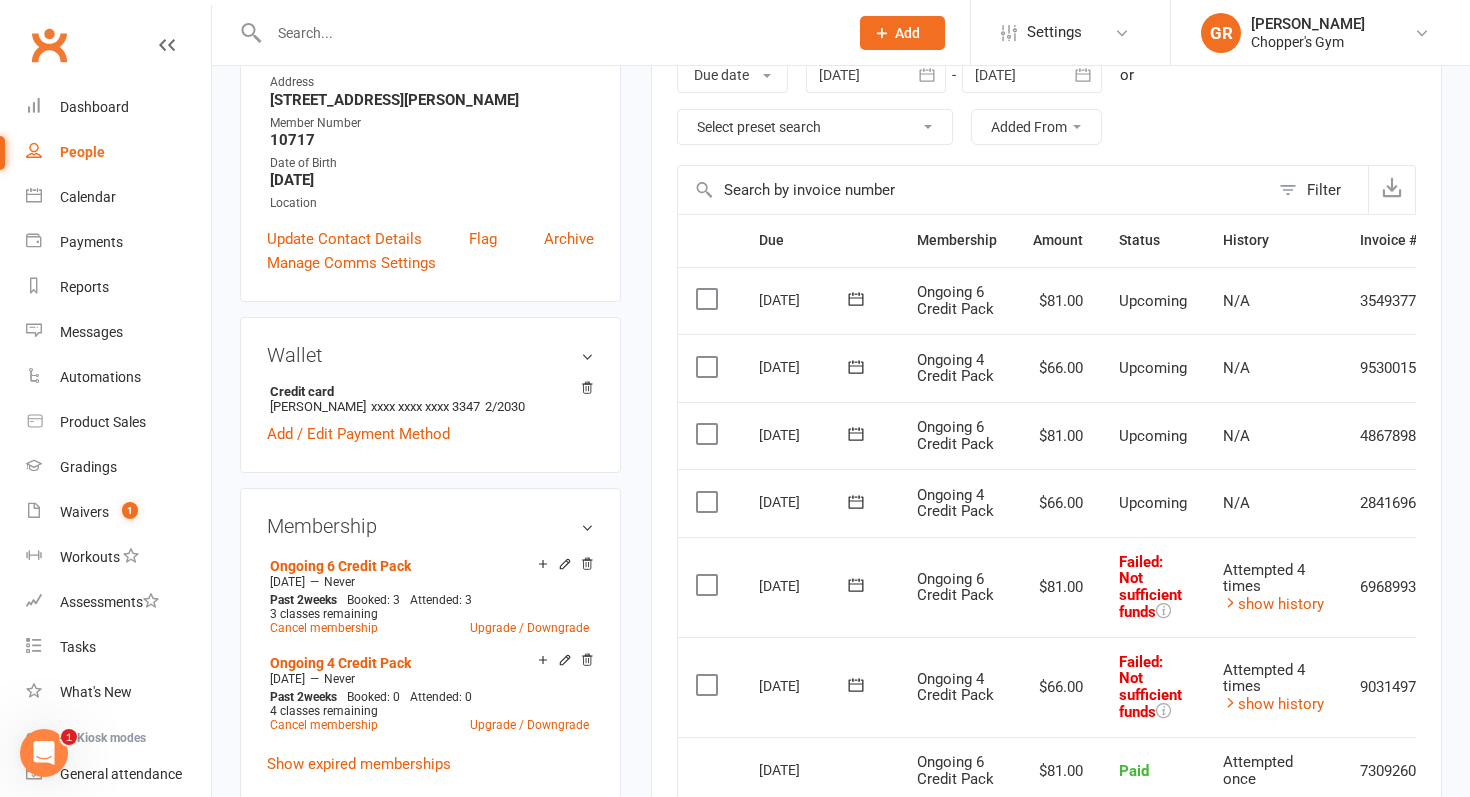 scroll, scrollTop: 0, scrollLeft: 0, axis: both 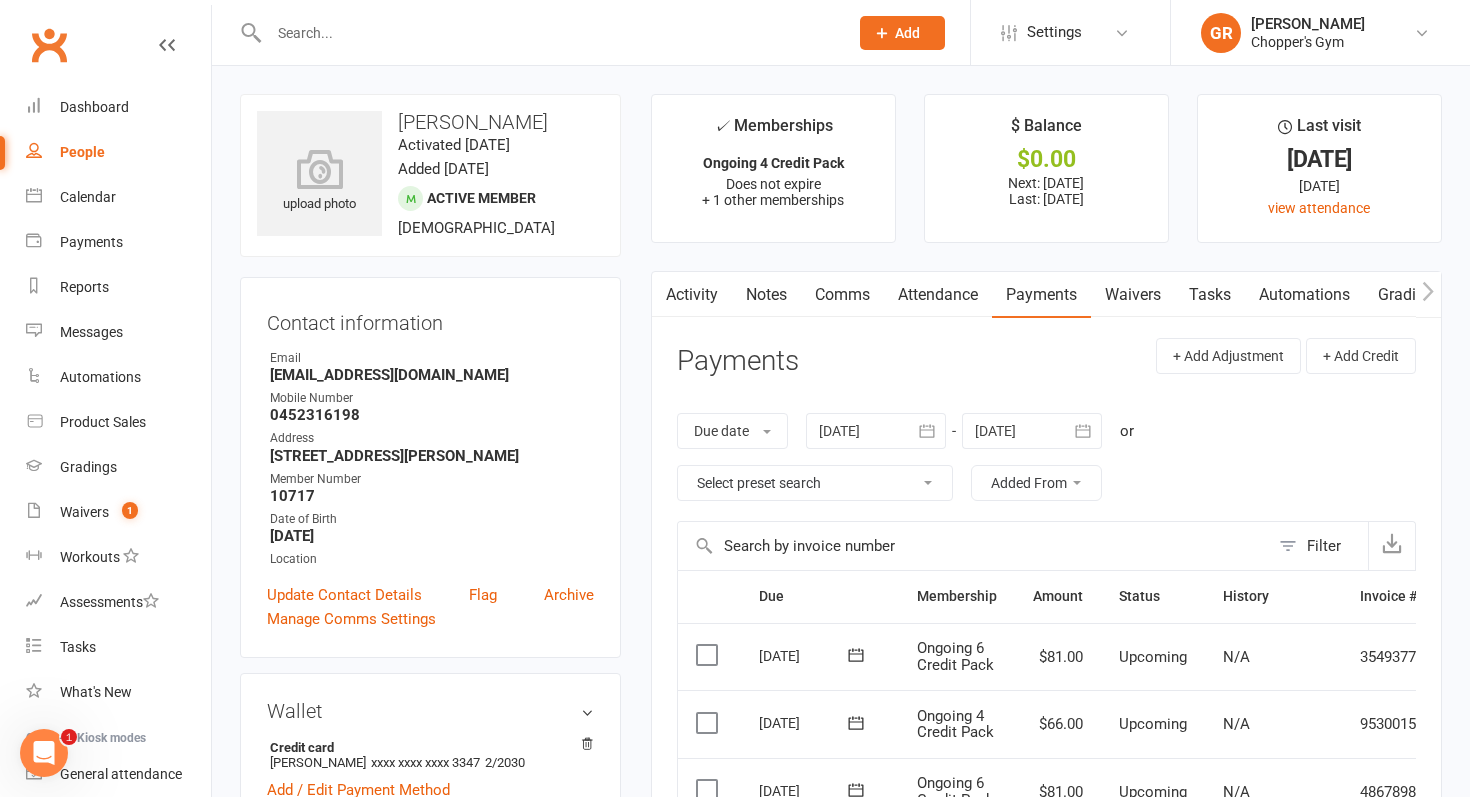 click at bounding box center (548, 33) 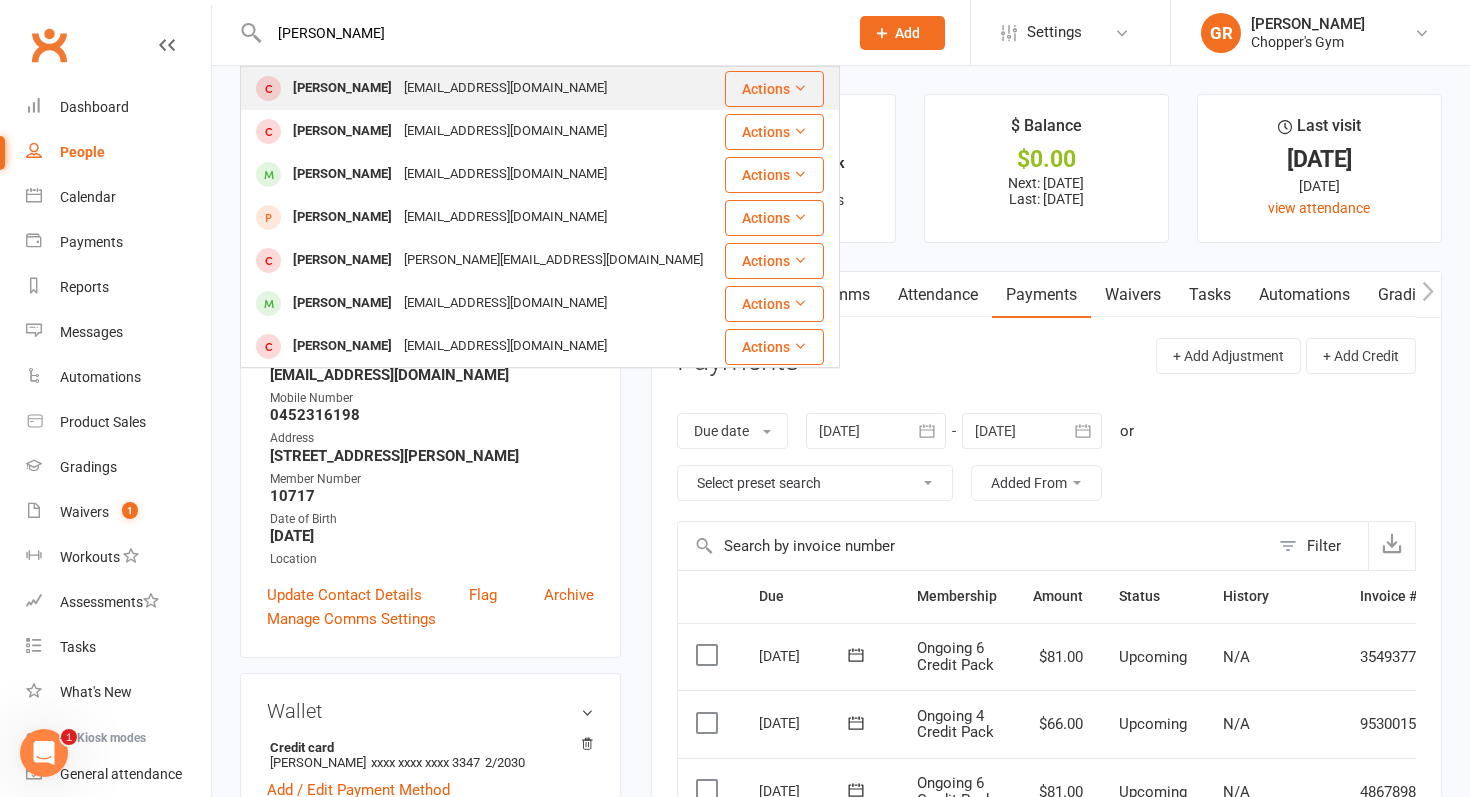 type on "amie nona" 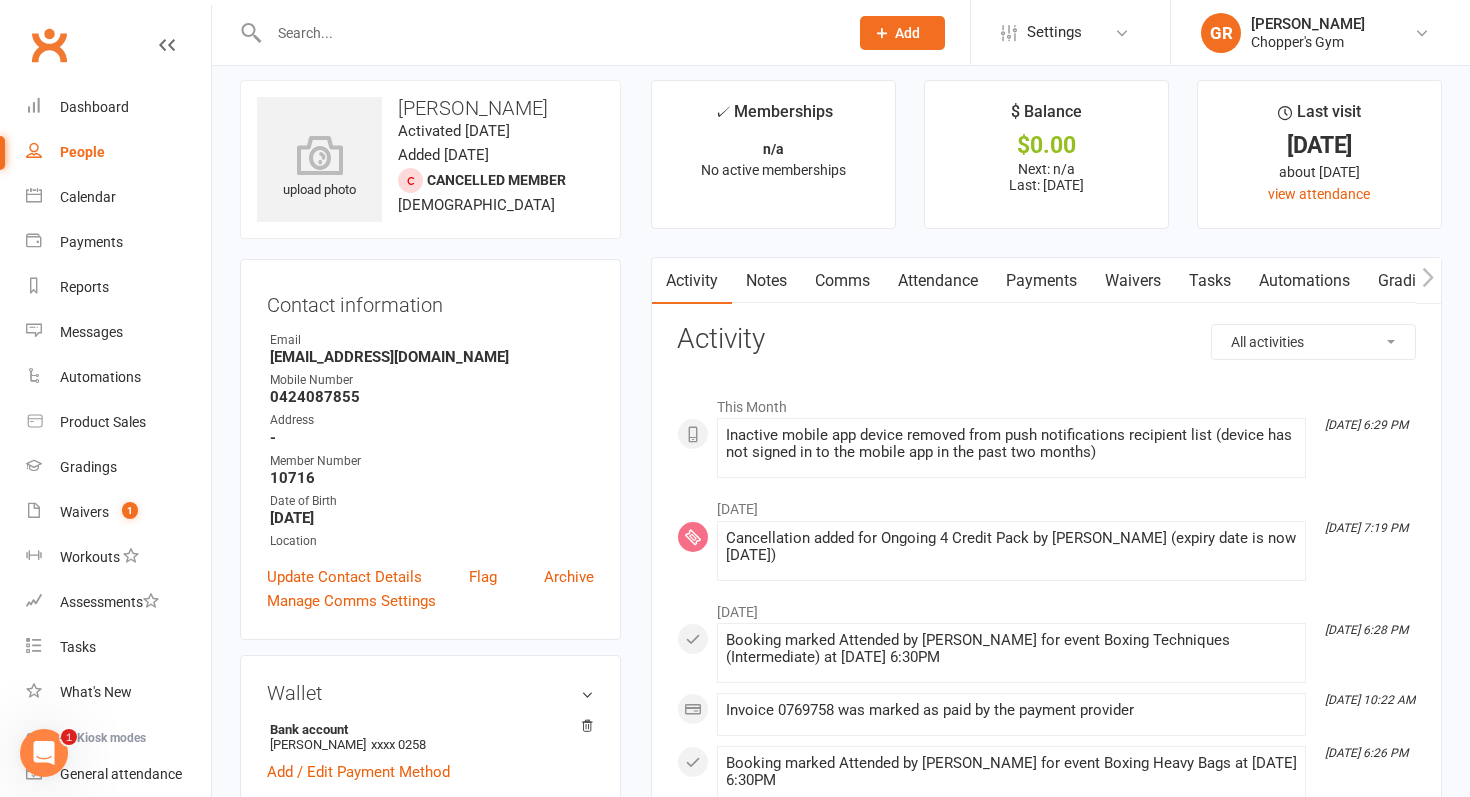 scroll, scrollTop: 22, scrollLeft: 0, axis: vertical 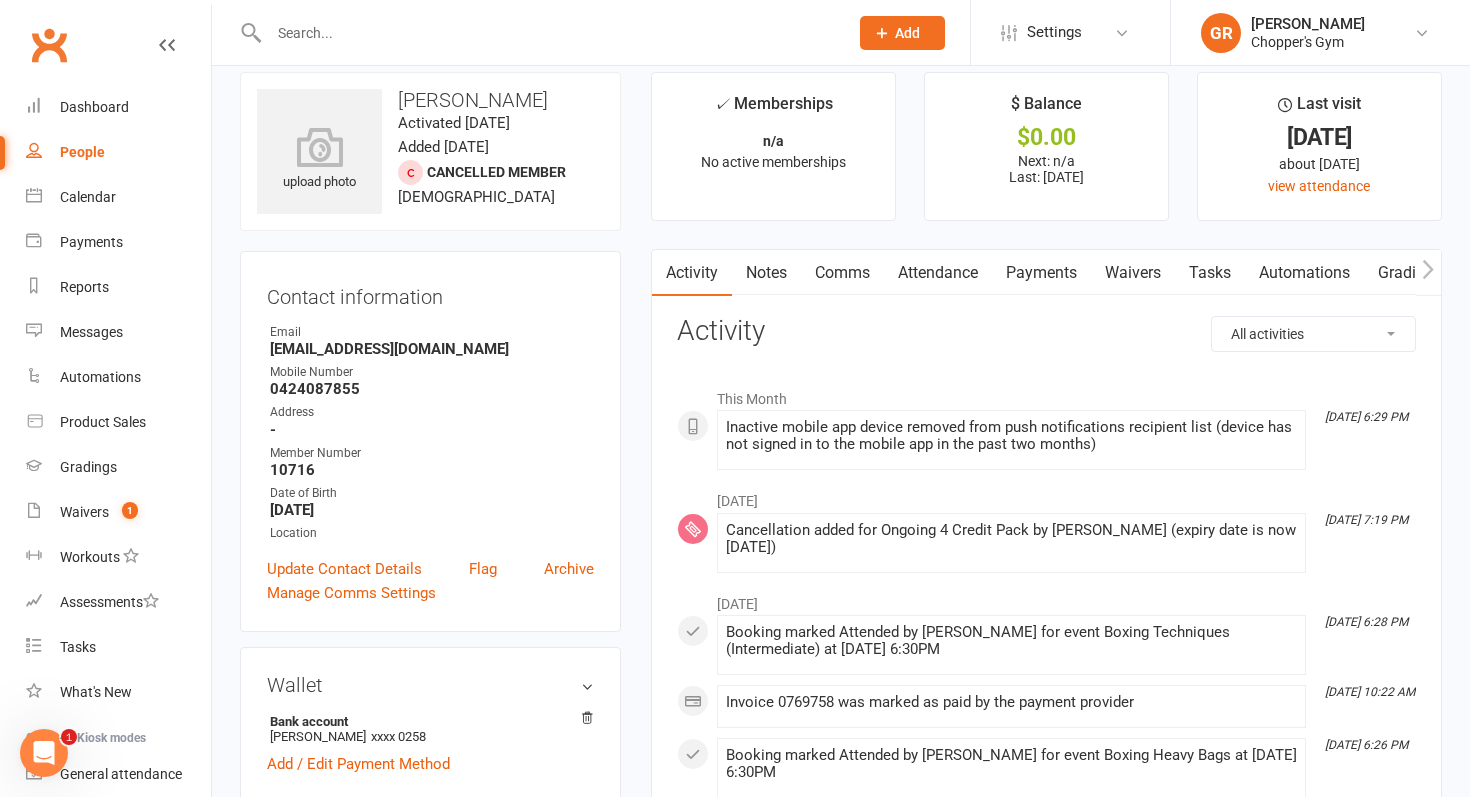 click on "Payments" at bounding box center (1041, 273) 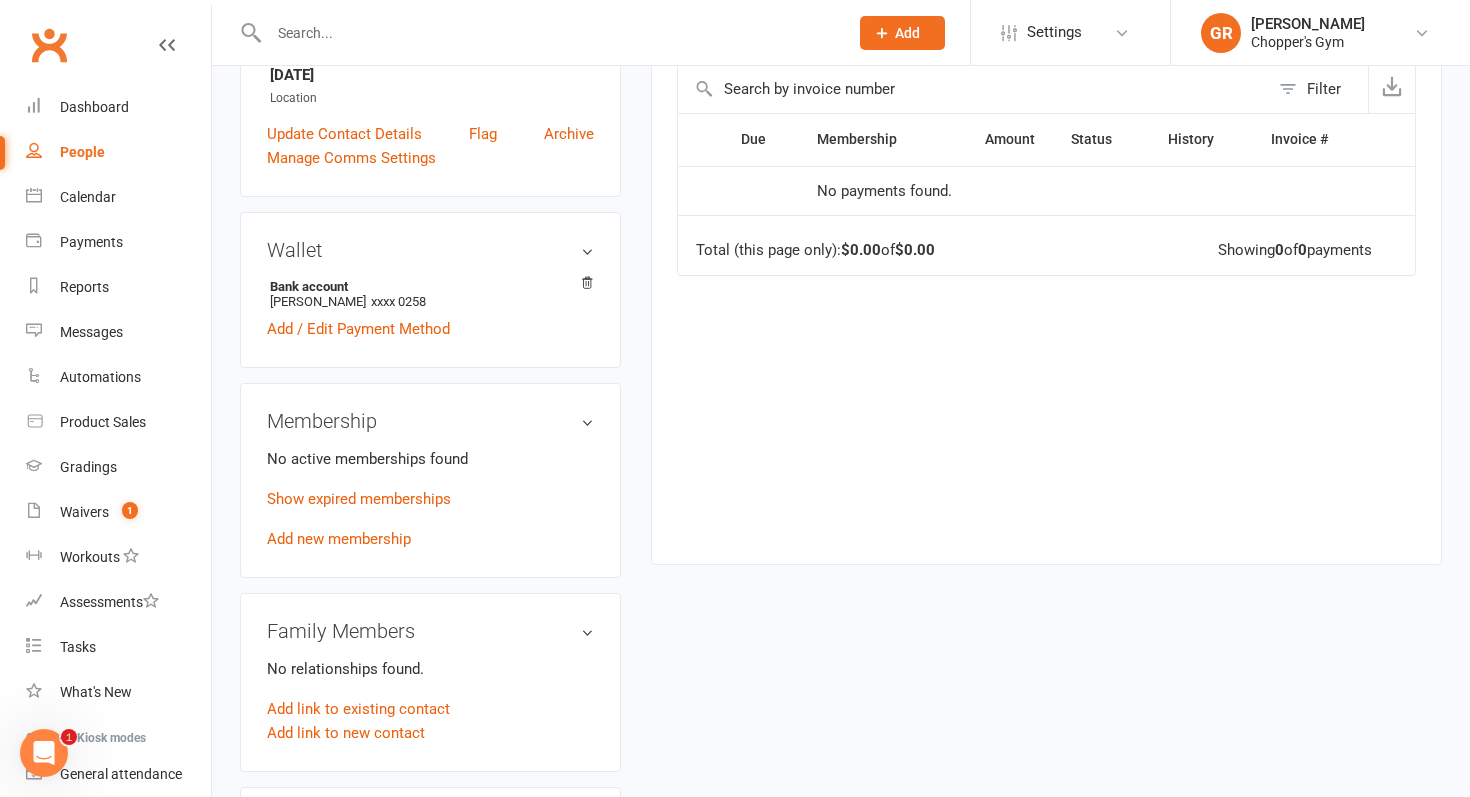 scroll, scrollTop: 0, scrollLeft: 0, axis: both 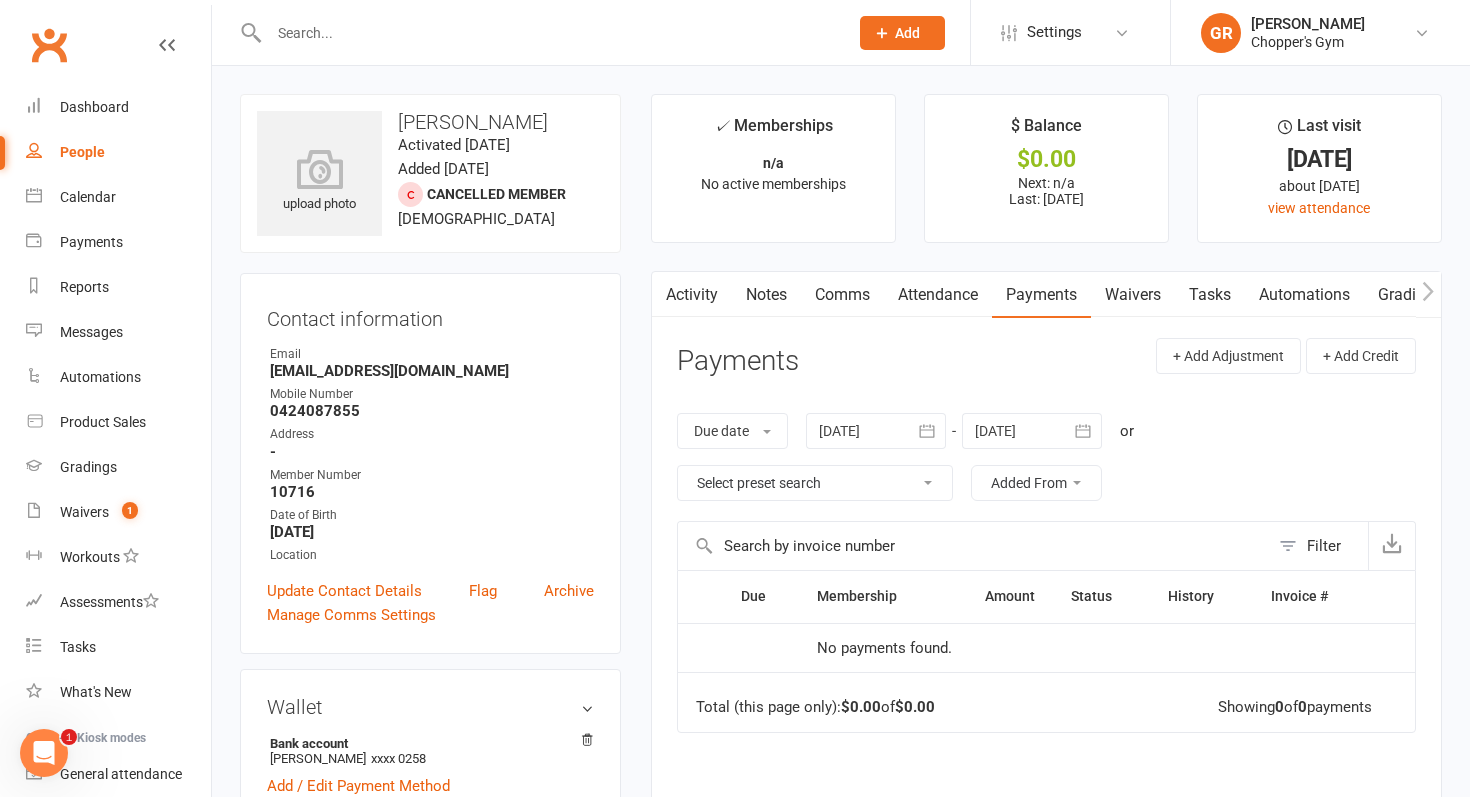 click on "Attendance" at bounding box center (938, 295) 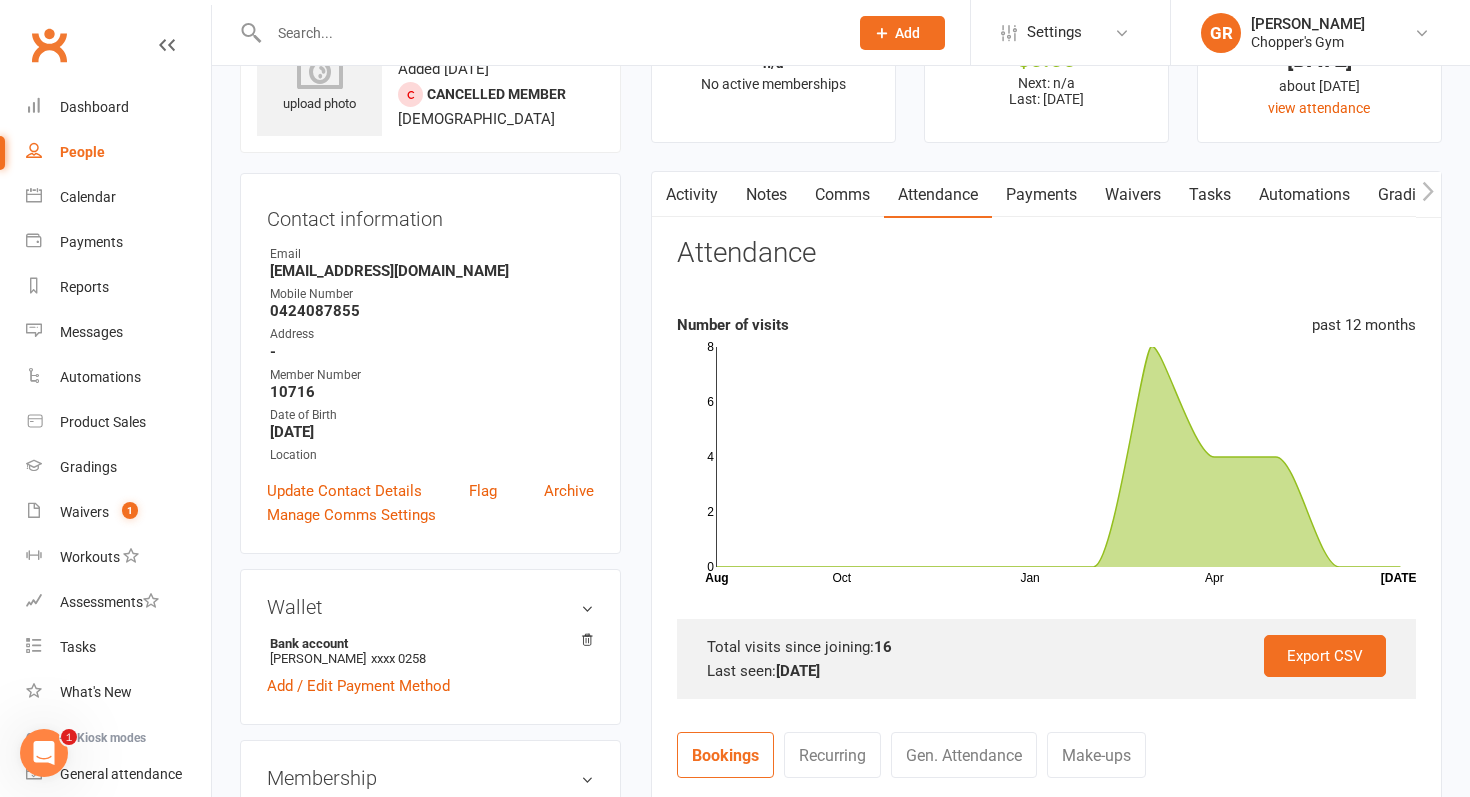 scroll, scrollTop: 0, scrollLeft: 0, axis: both 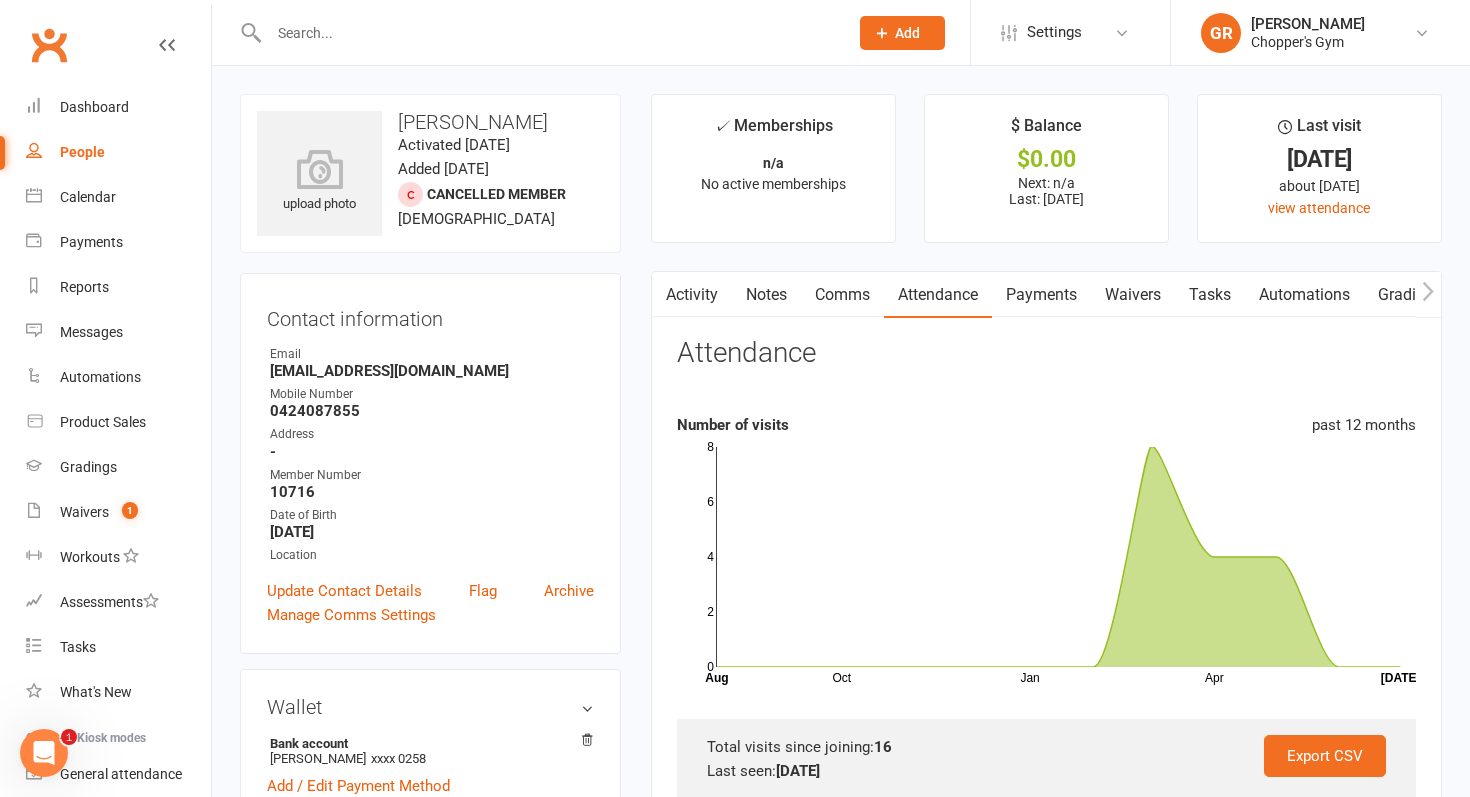 click on "Payments" at bounding box center [1041, 295] 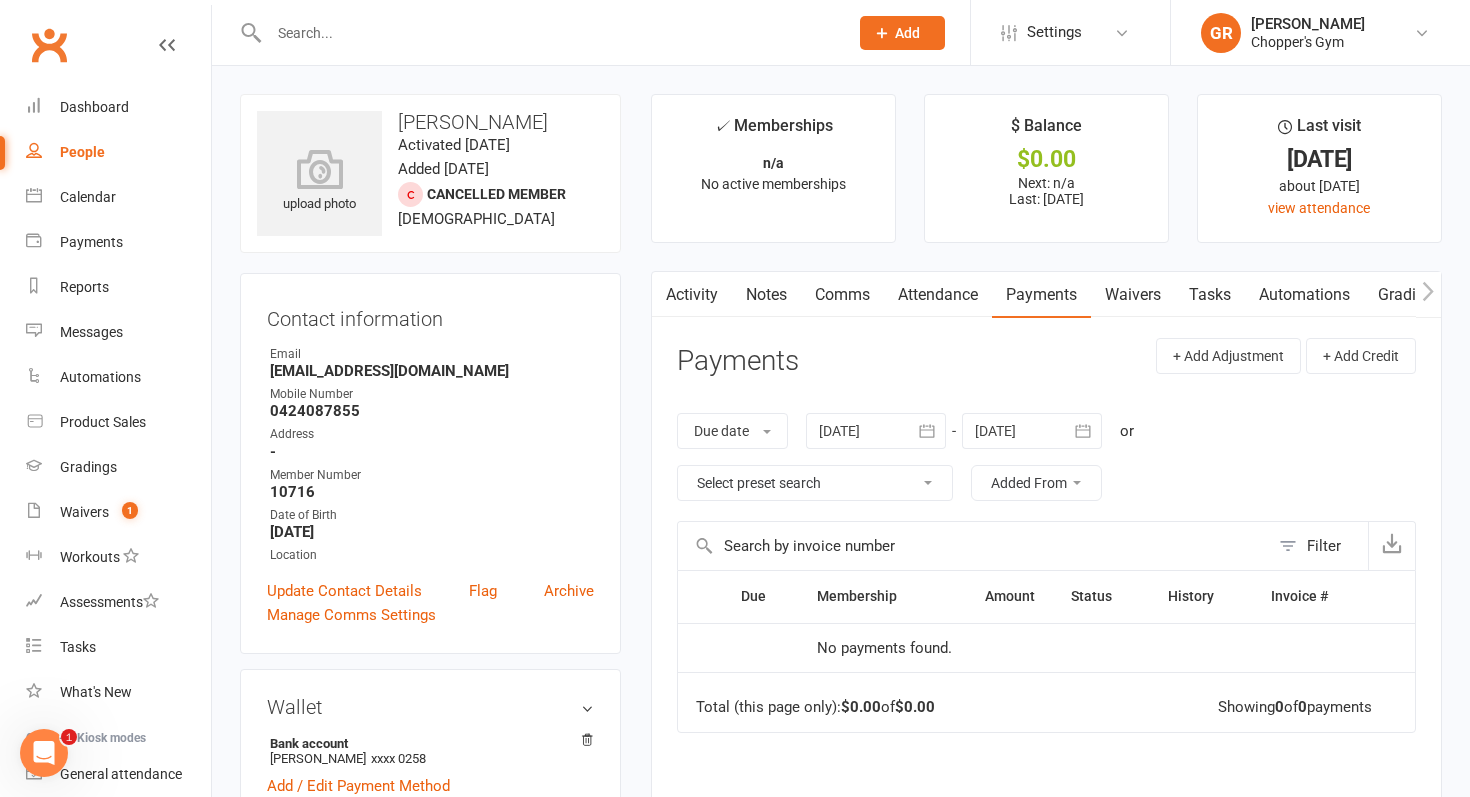 click on "Attendance" at bounding box center [938, 295] 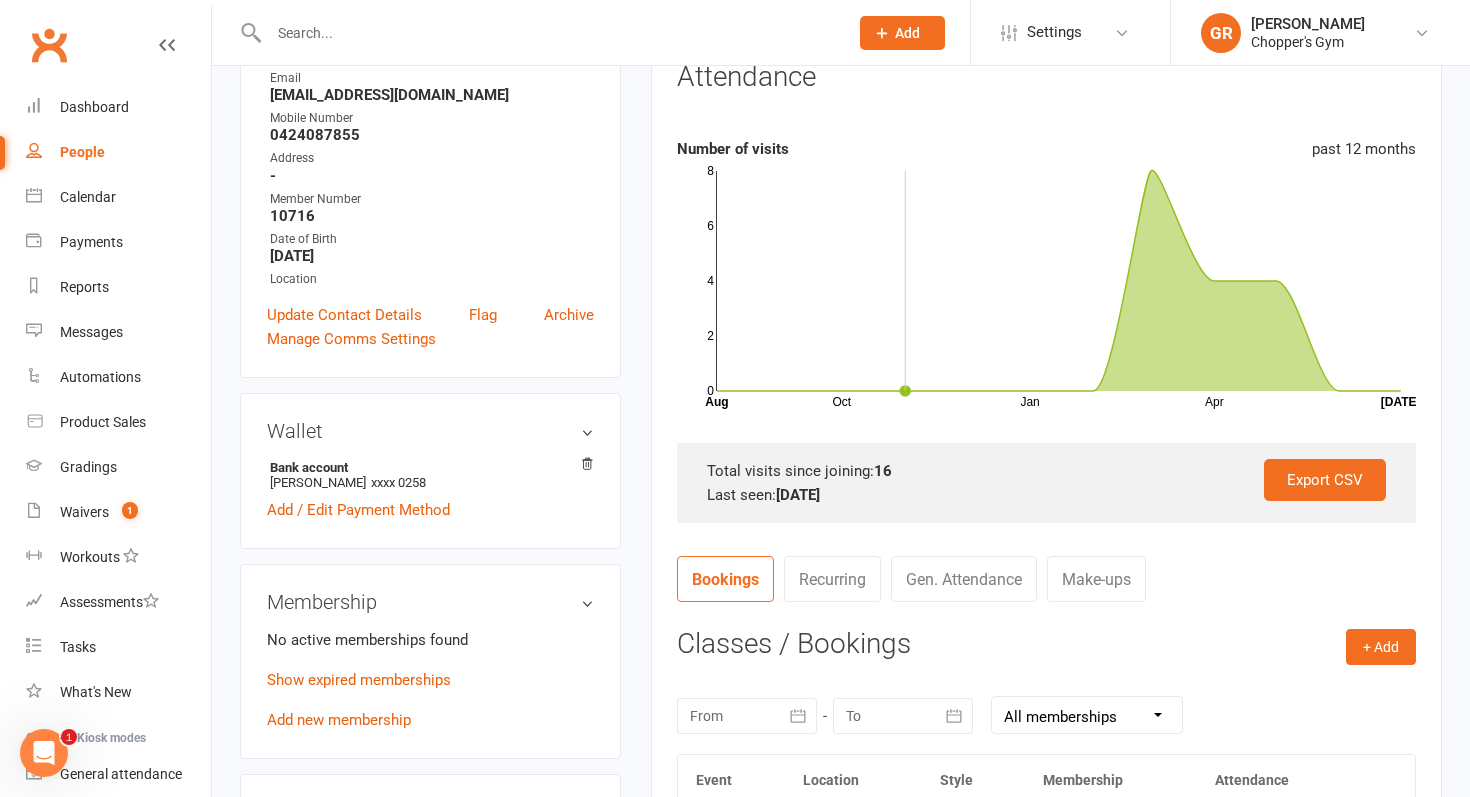 scroll, scrollTop: 520, scrollLeft: 0, axis: vertical 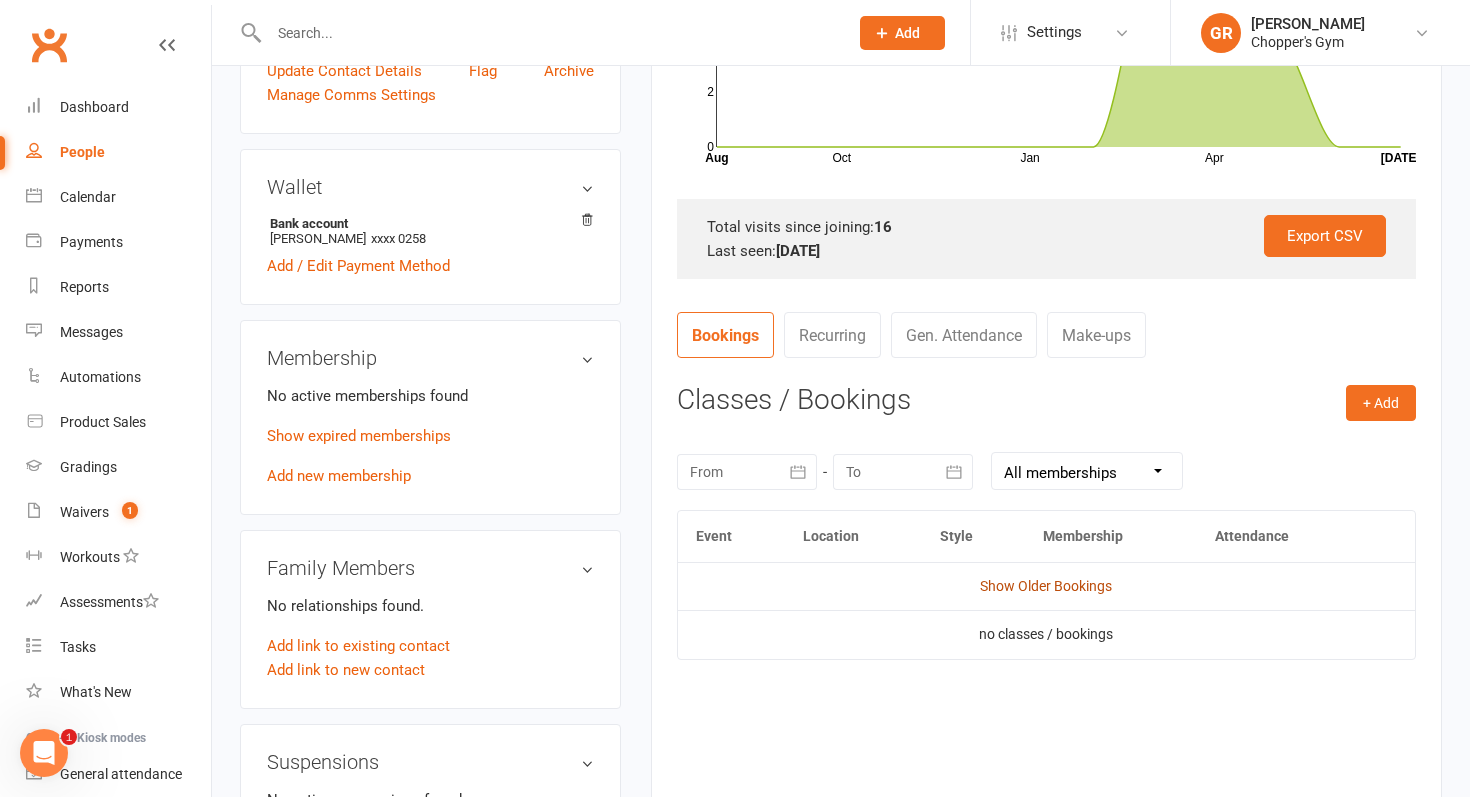 click on "Show Older Bookings" at bounding box center [1046, 586] 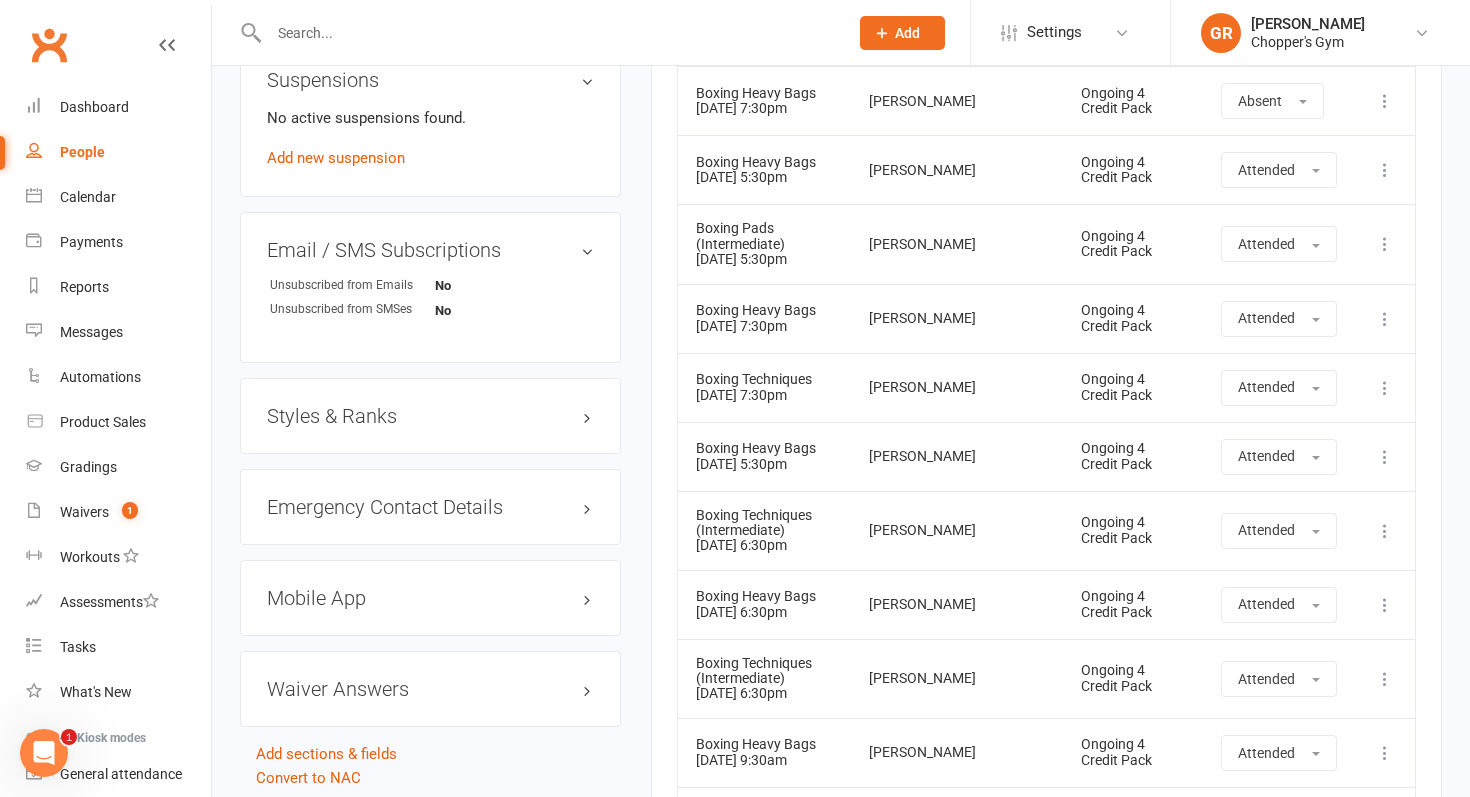scroll, scrollTop: 926, scrollLeft: 0, axis: vertical 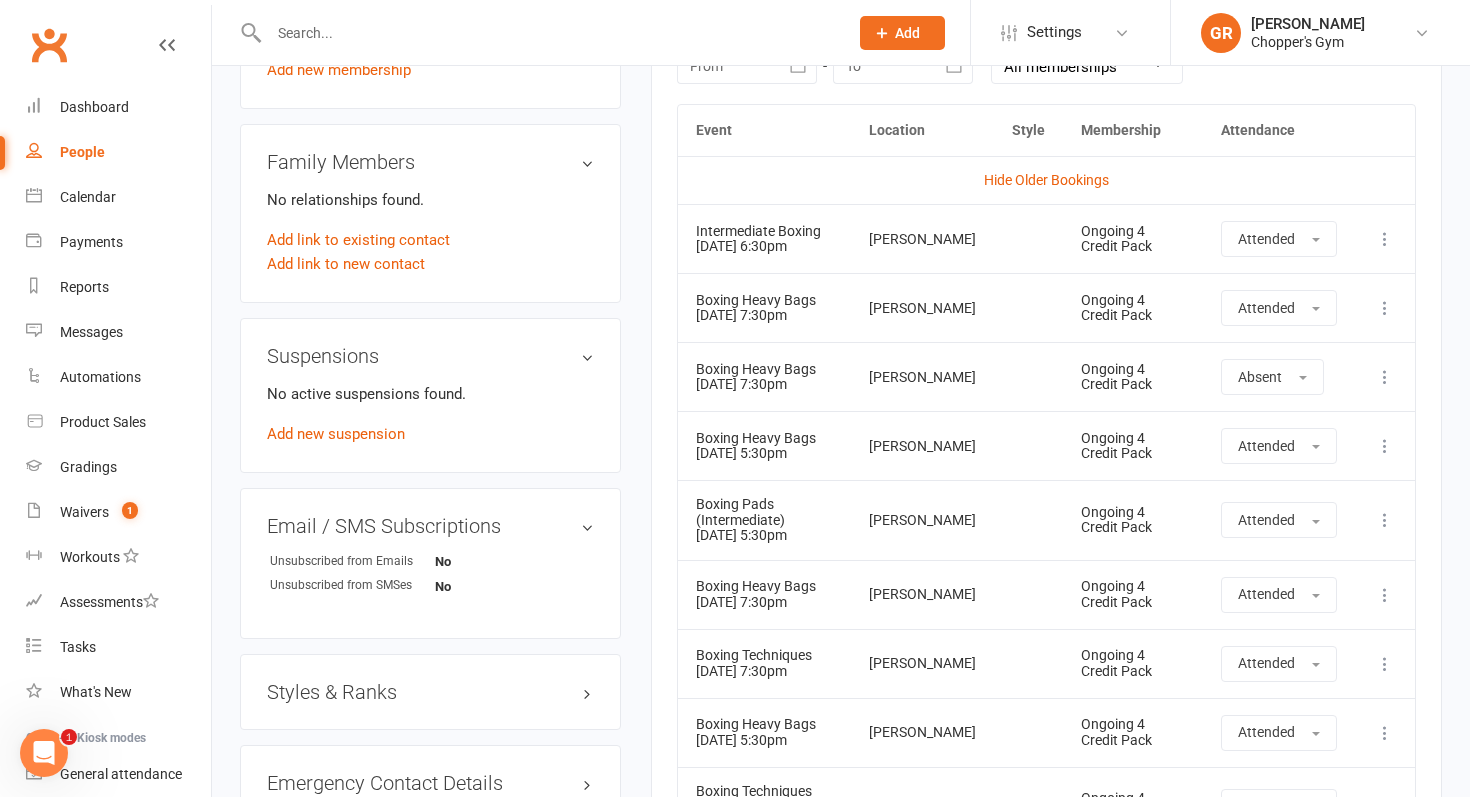 click at bounding box center [548, 33] 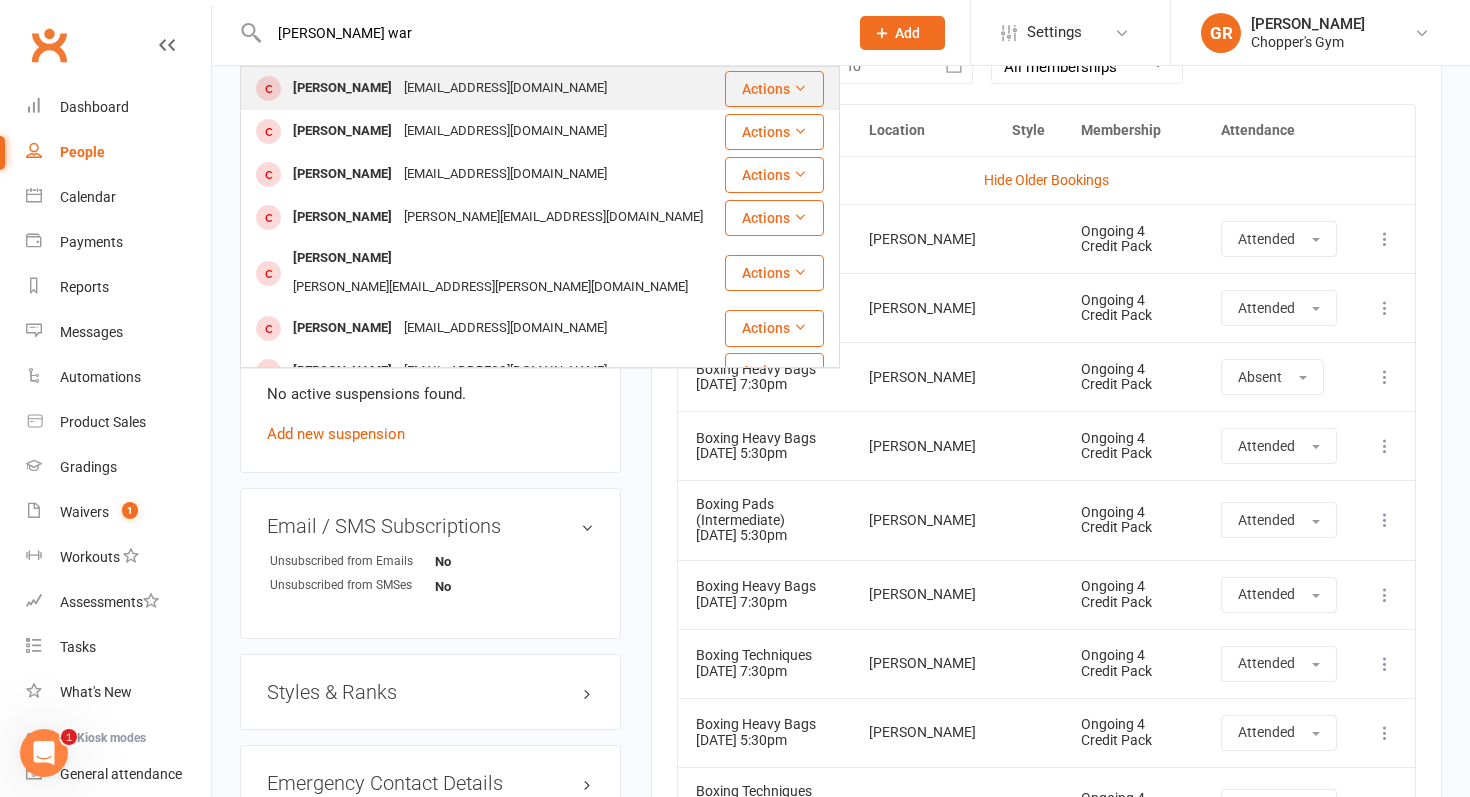 type on "liam war" 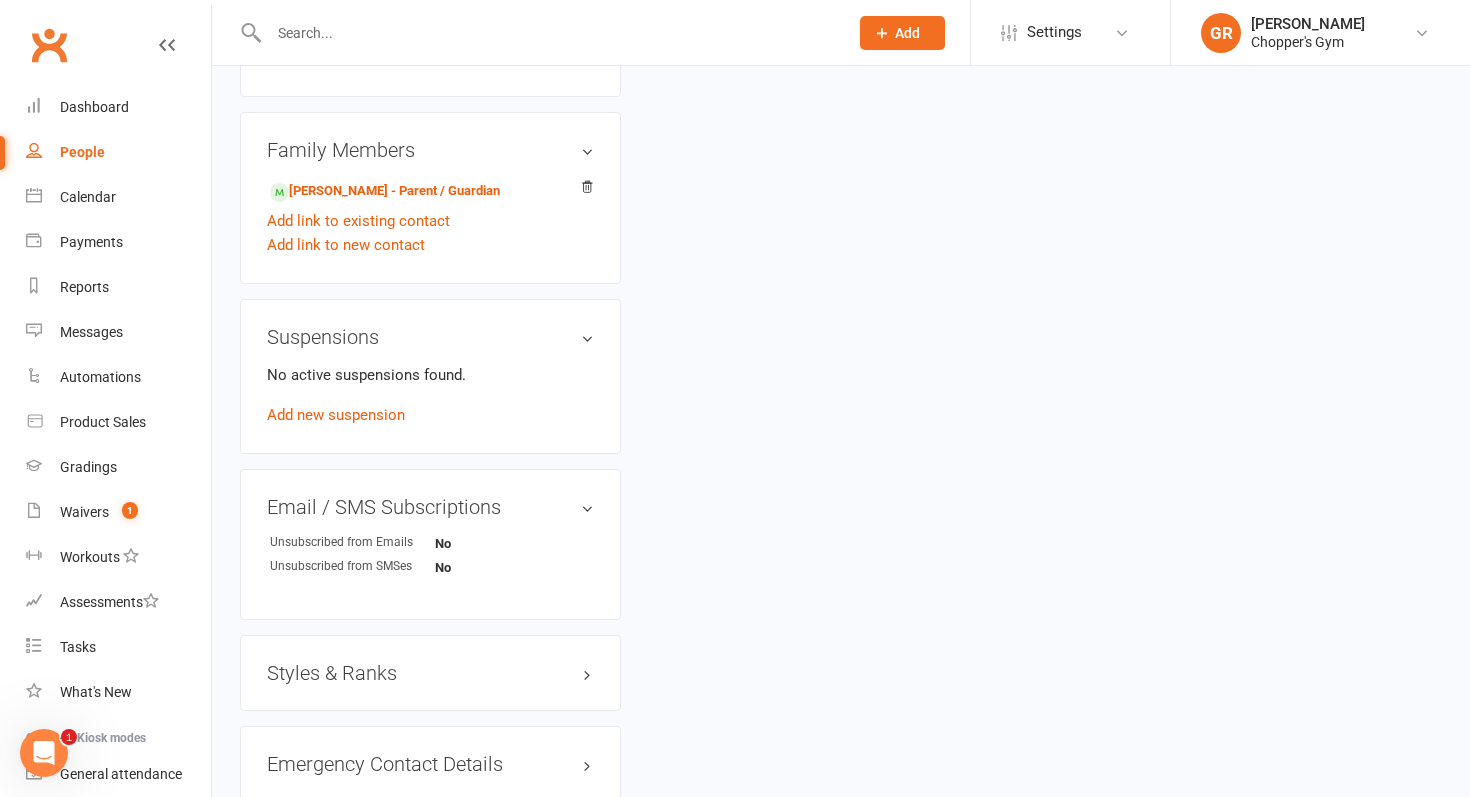 scroll, scrollTop: 0, scrollLeft: 0, axis: both 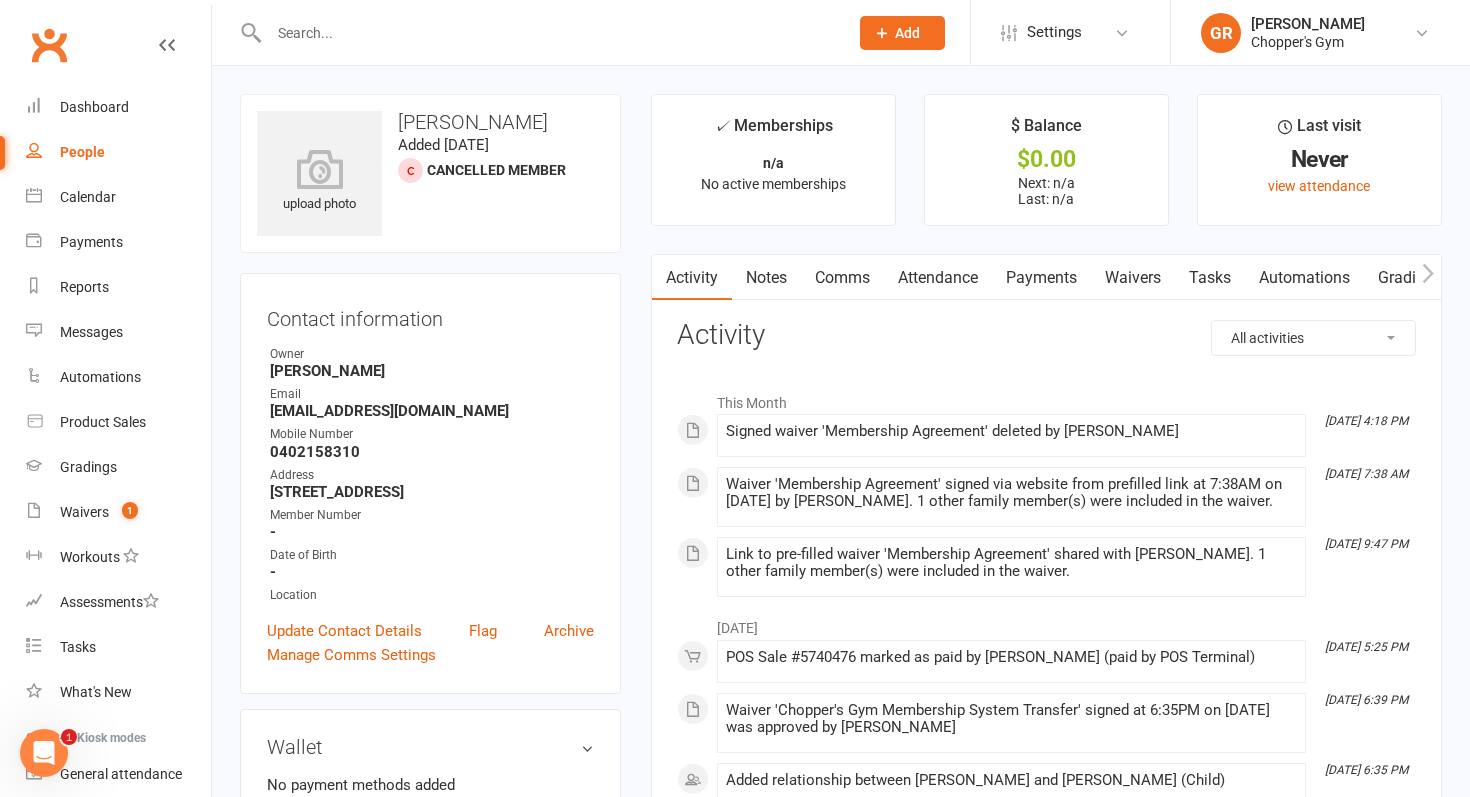 click on "Payments" at bounding box center [1041, 278] 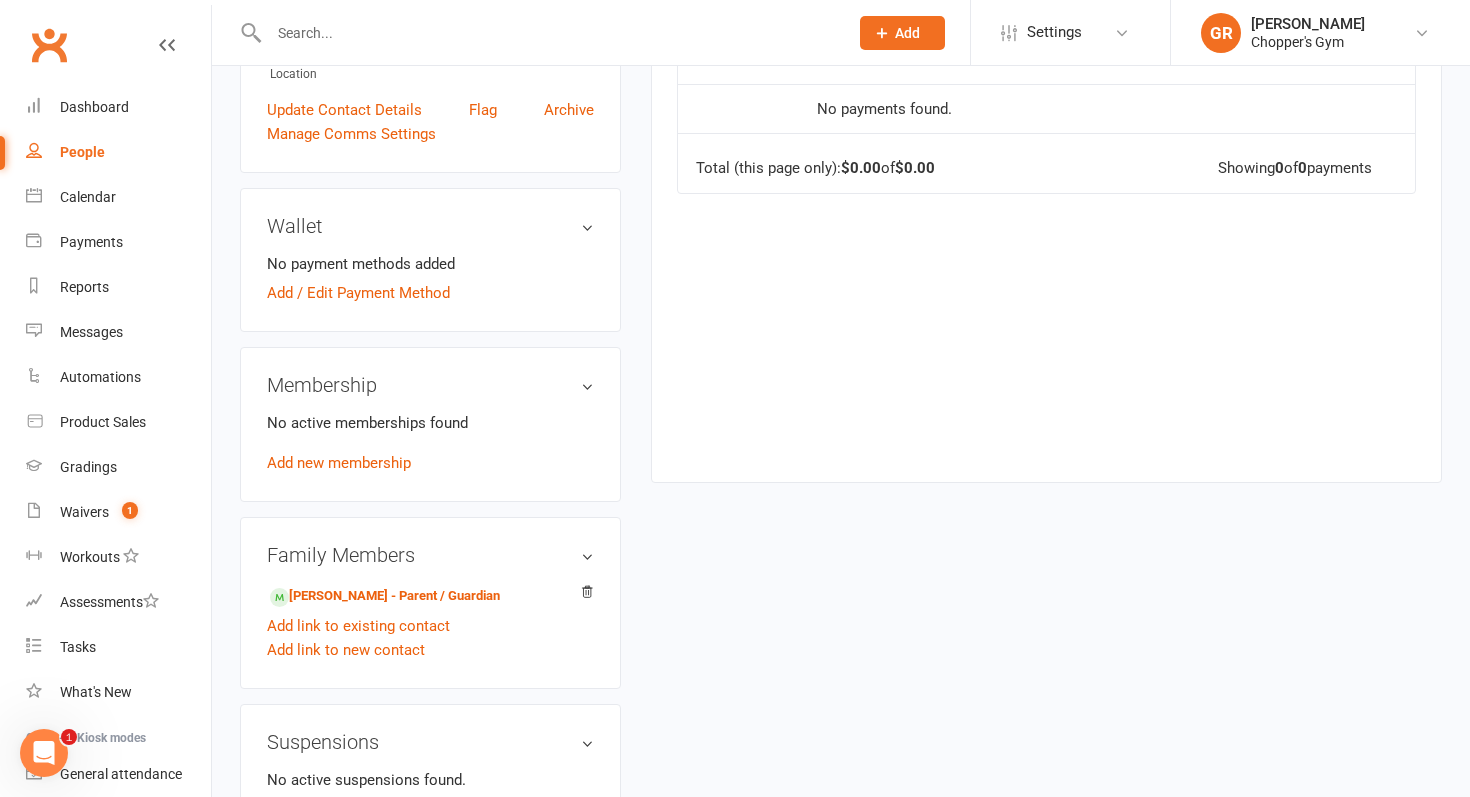scroll, scrollTop: 567, scrollLeft: 0, axis: vertical 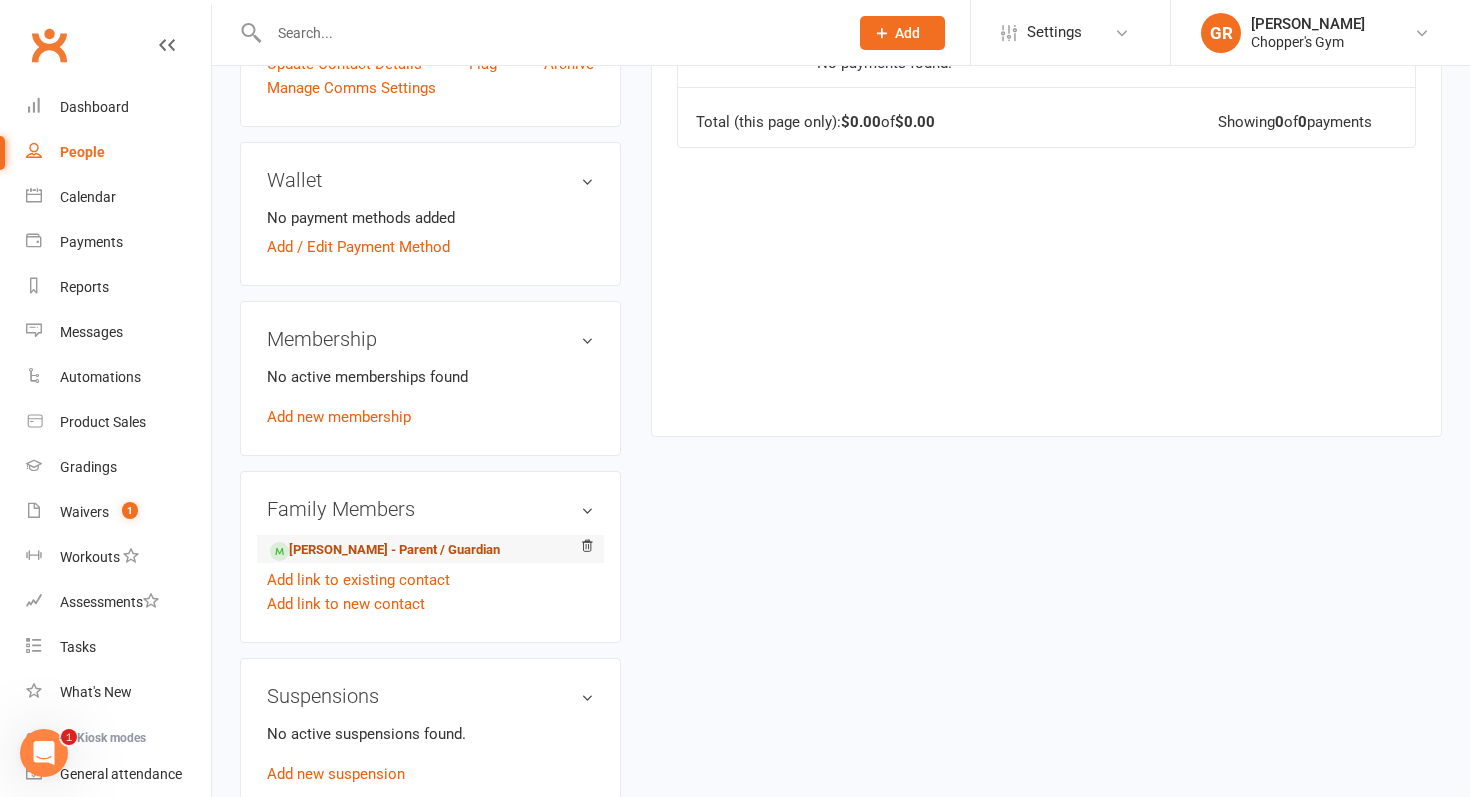 click on "Liam Ward - Parent / Guardian" at bounding box center [385, 550] 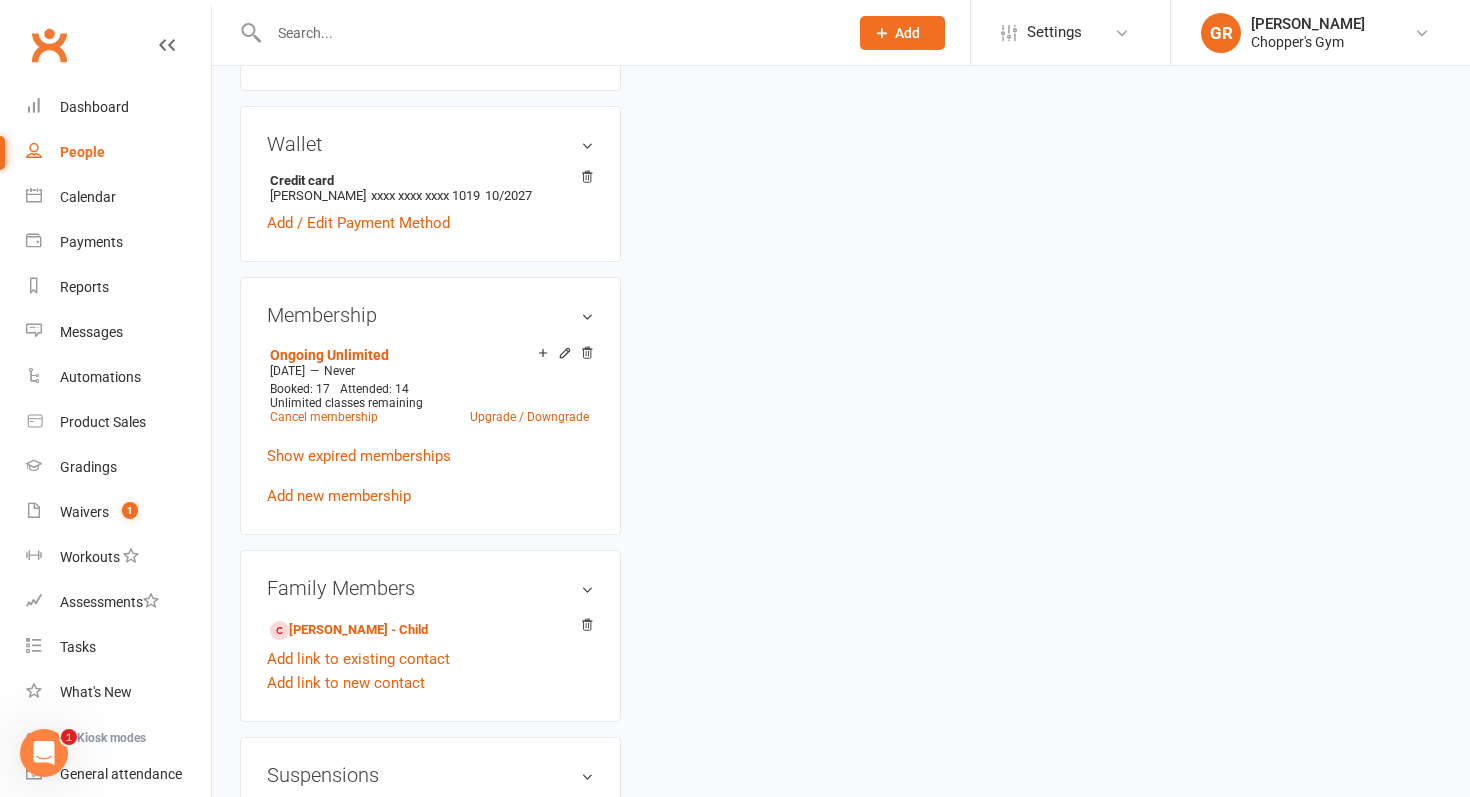 scroll, scrollTop: 0, scrollLeft: 0, axis: both 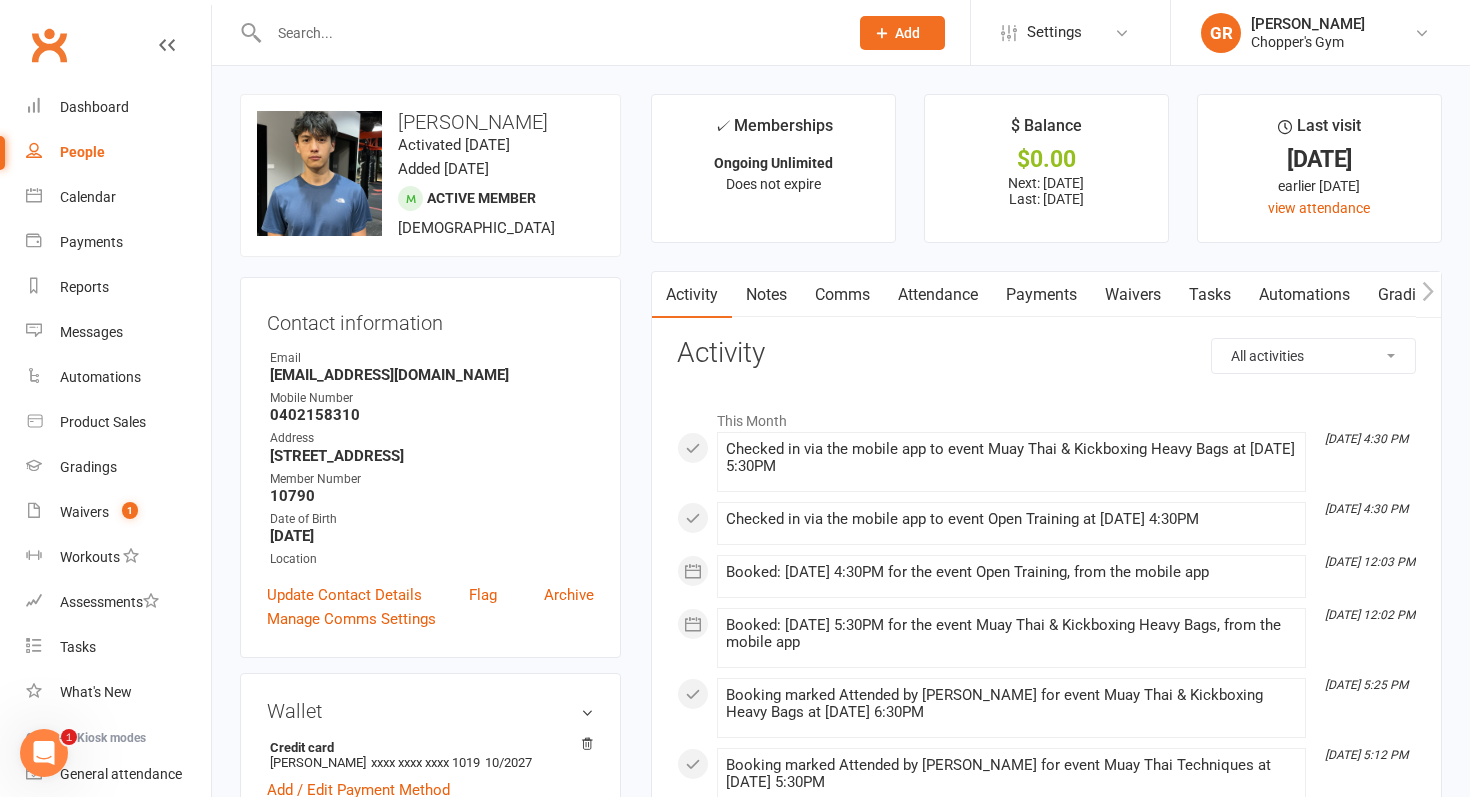 click on "Payments" at bounding box center (1041, 295) 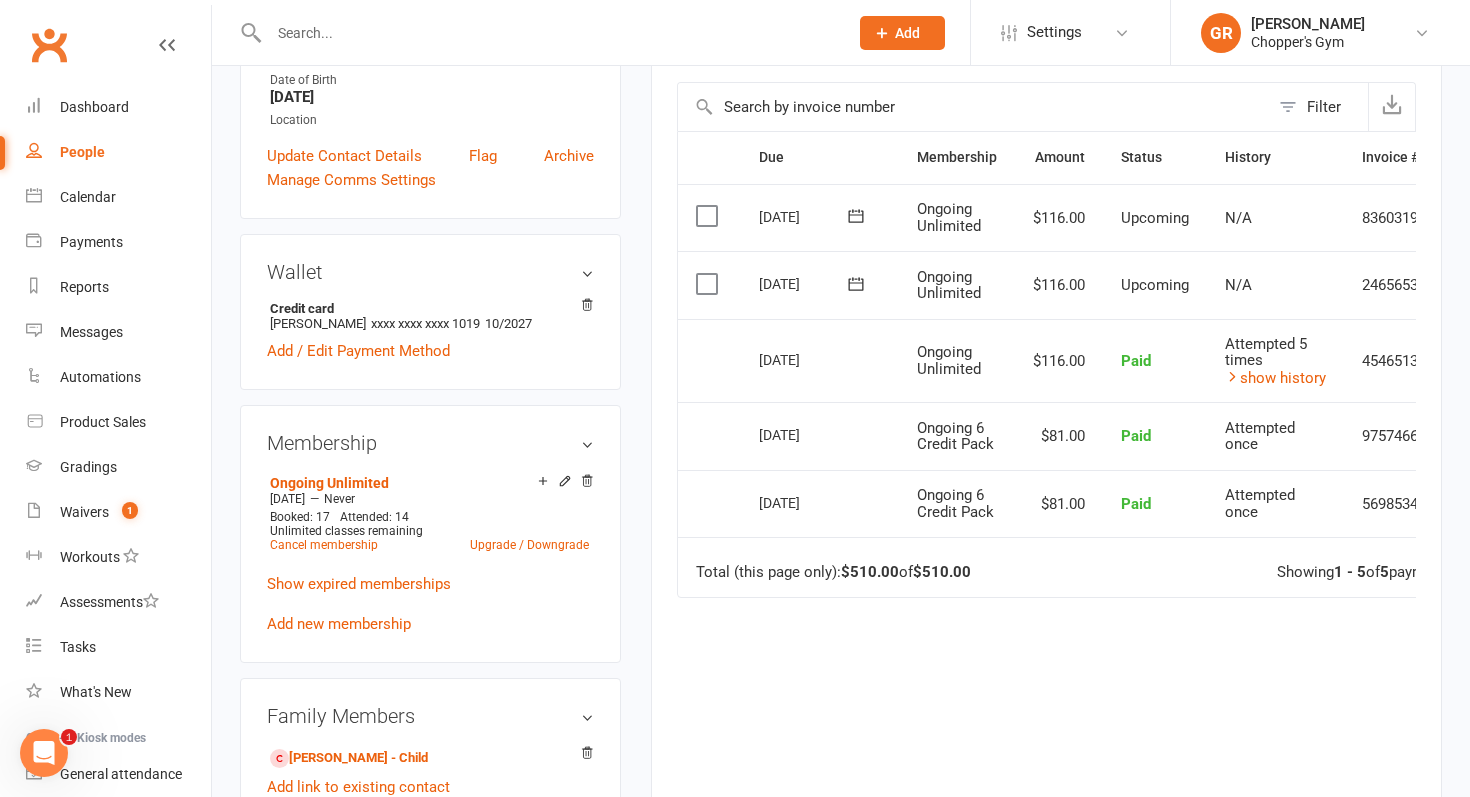 scroll, scrollTop: 454, scrollLeft: 0, axis: vertical 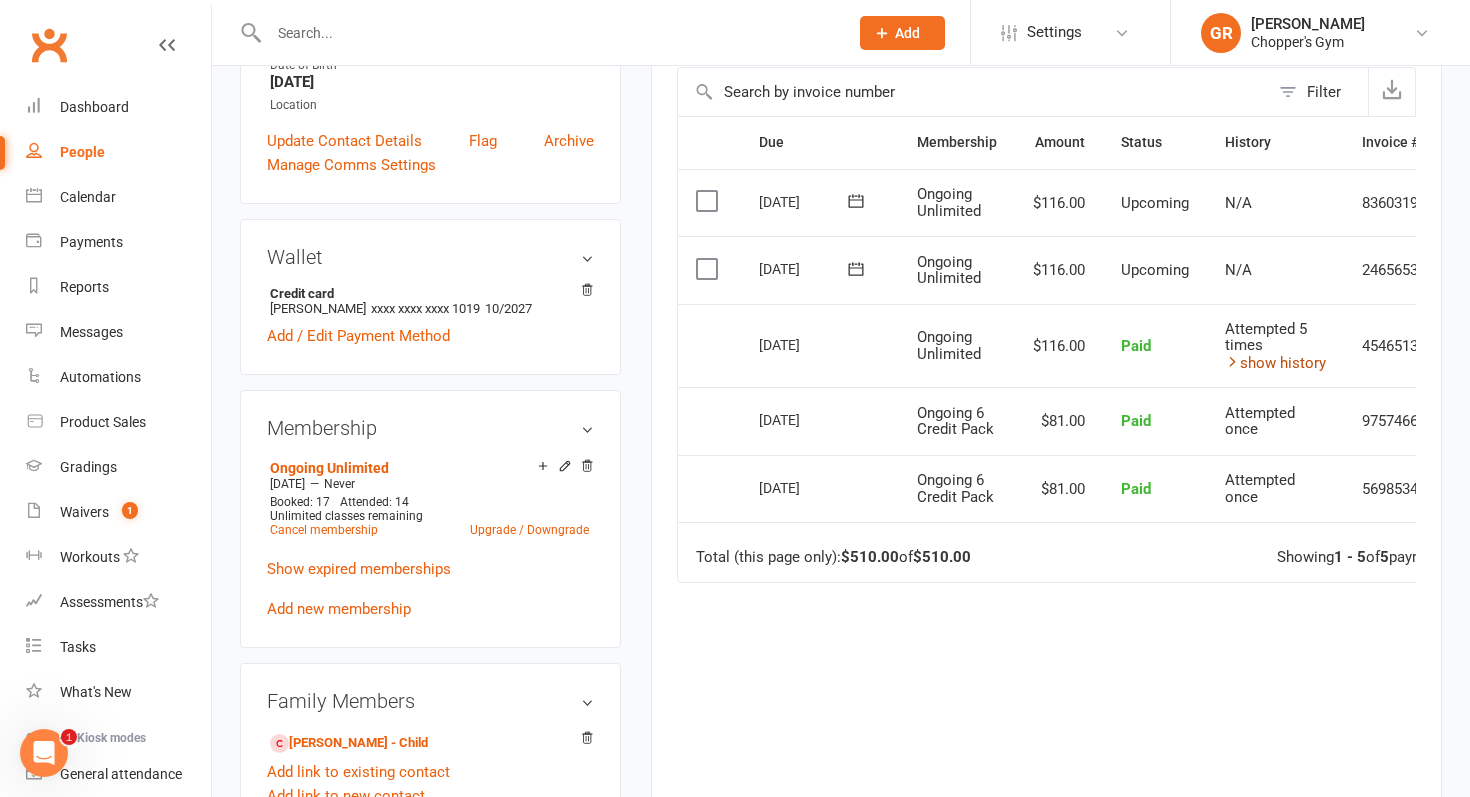 click at bounding box center (1232, 361) 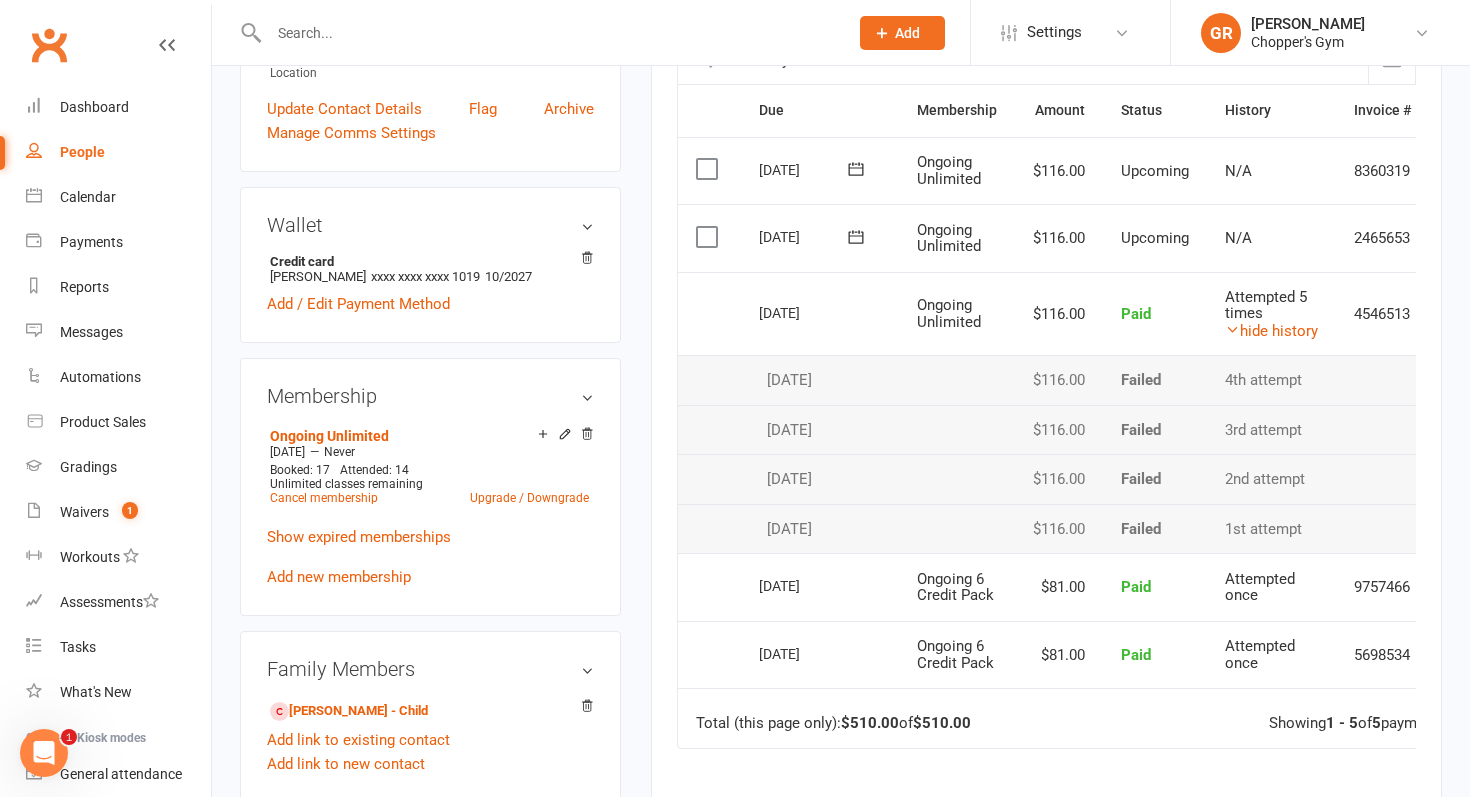 scroll, scrollTop: 487, scrollLeft: 0, axis: vertical 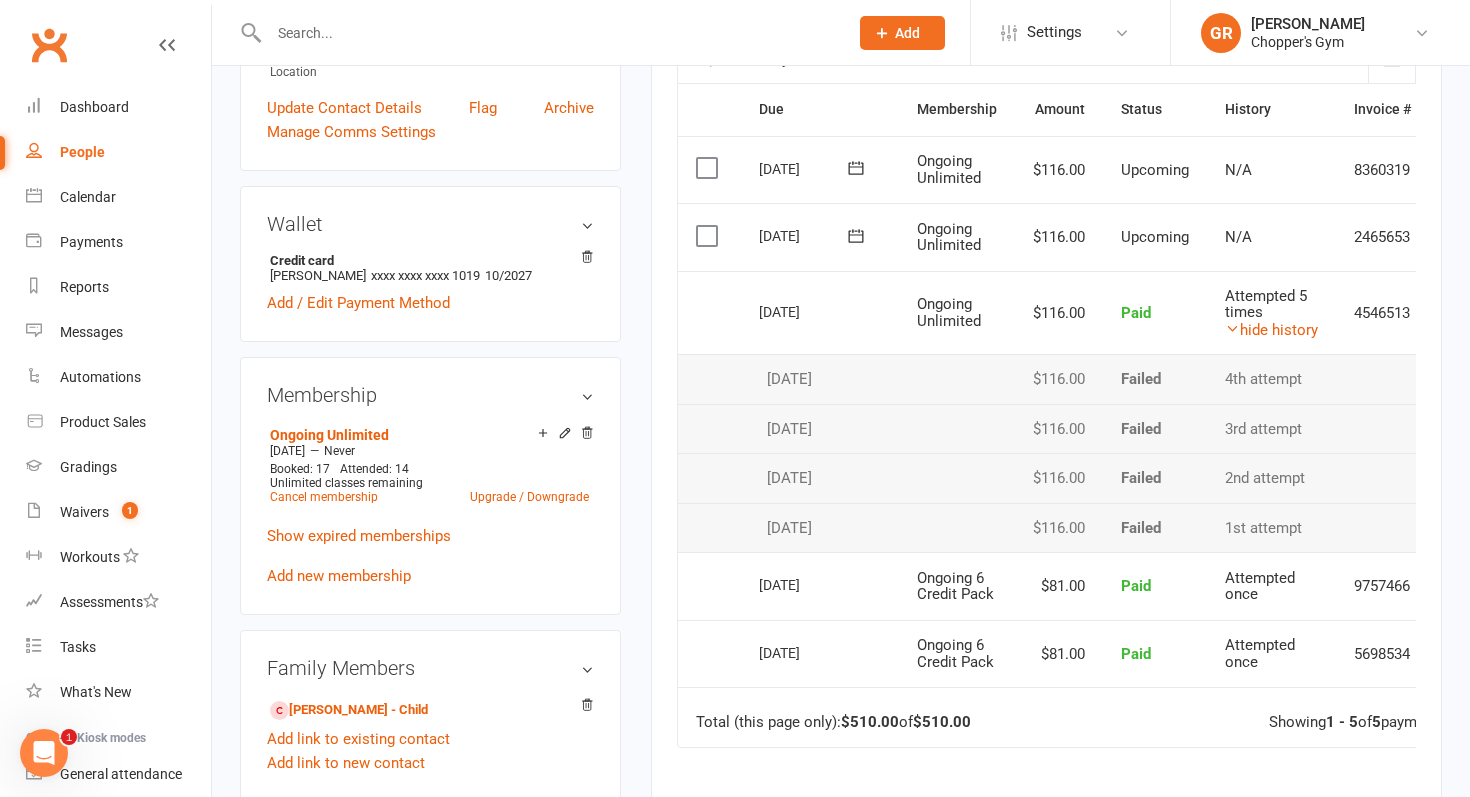 click at bounding box center [548, 33] 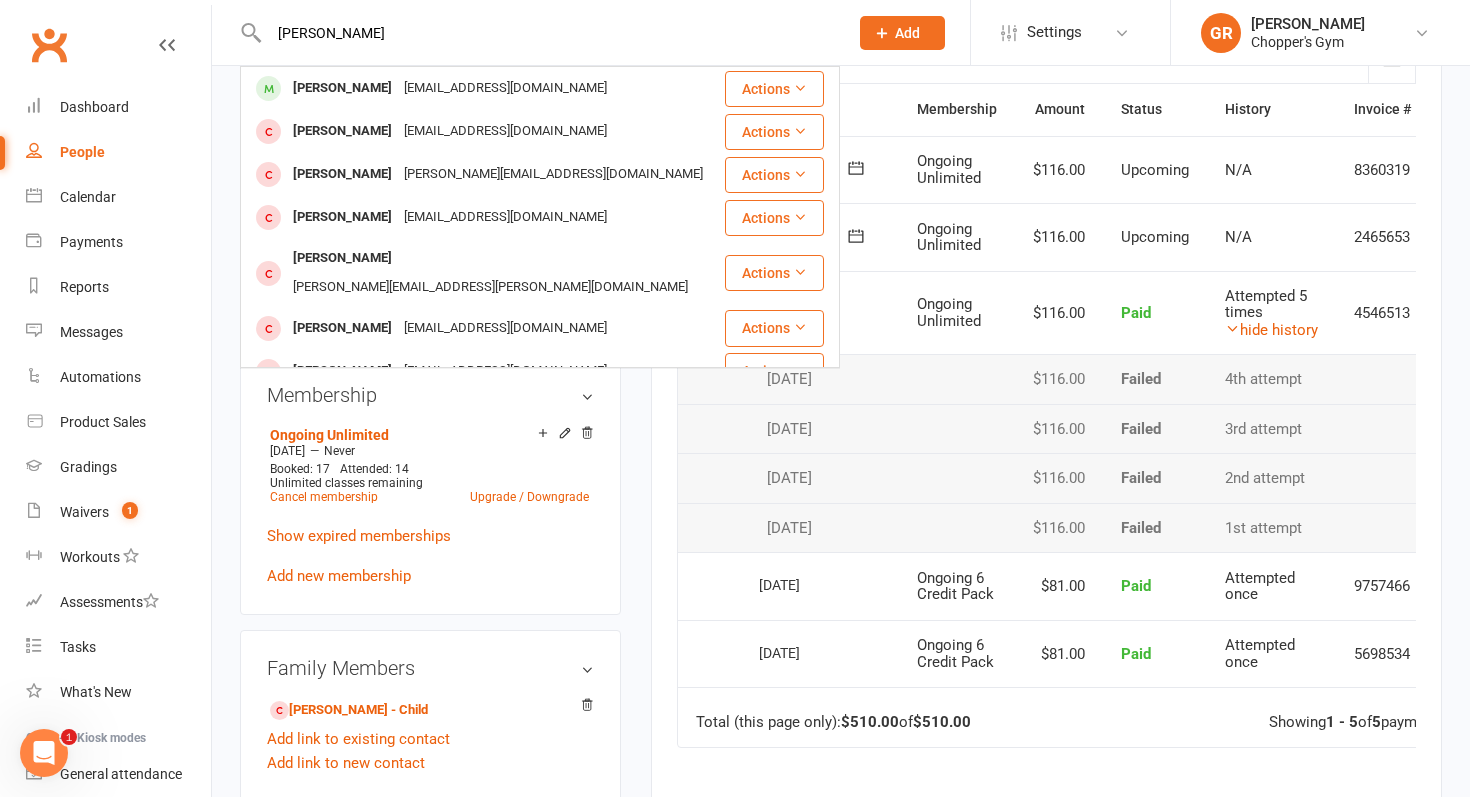type on "henry cheng" 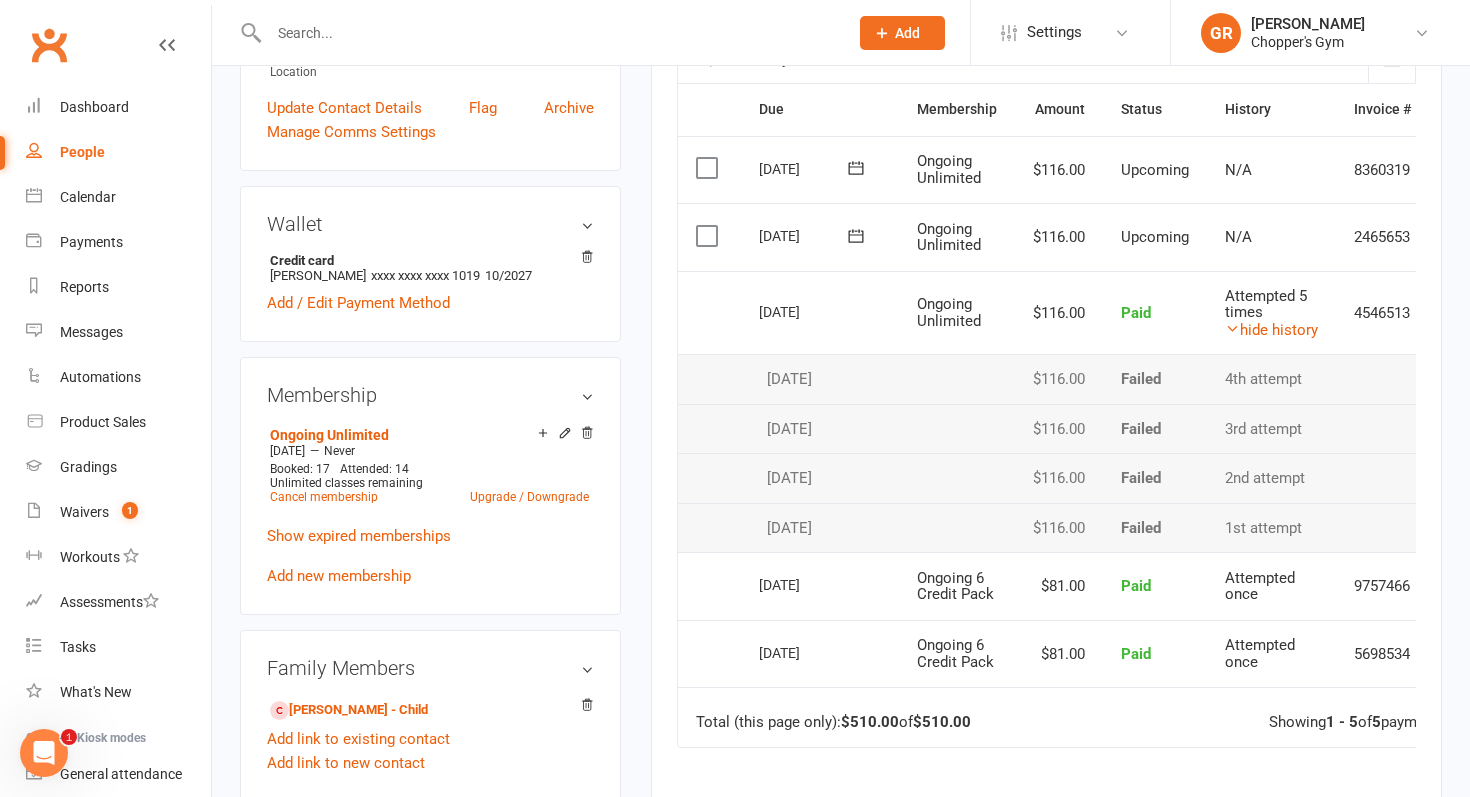 scroll, scrollTop: 0, scrollLeft: 0, axis: both 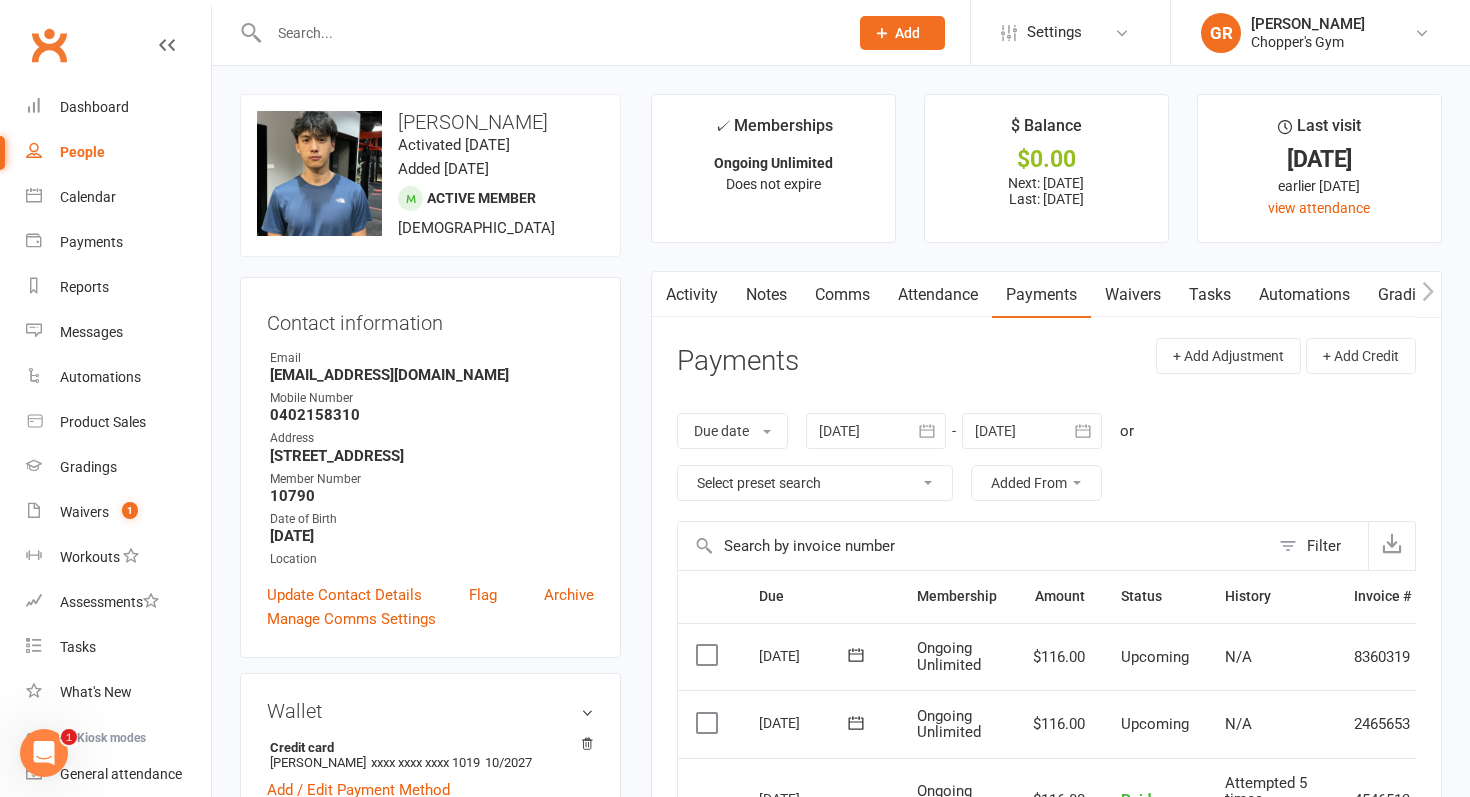 click at bounding box center (548, 33) 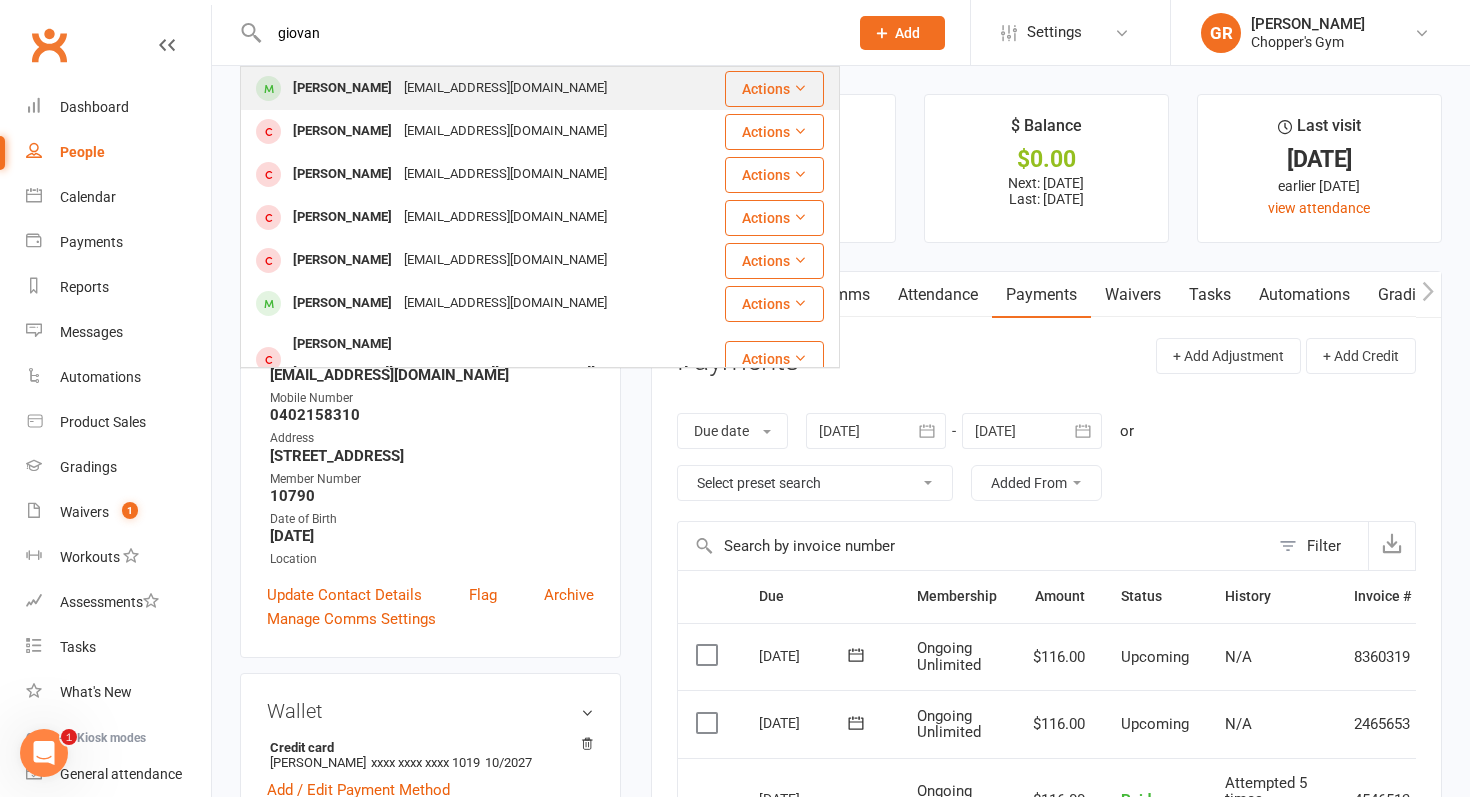 type on "giovan" 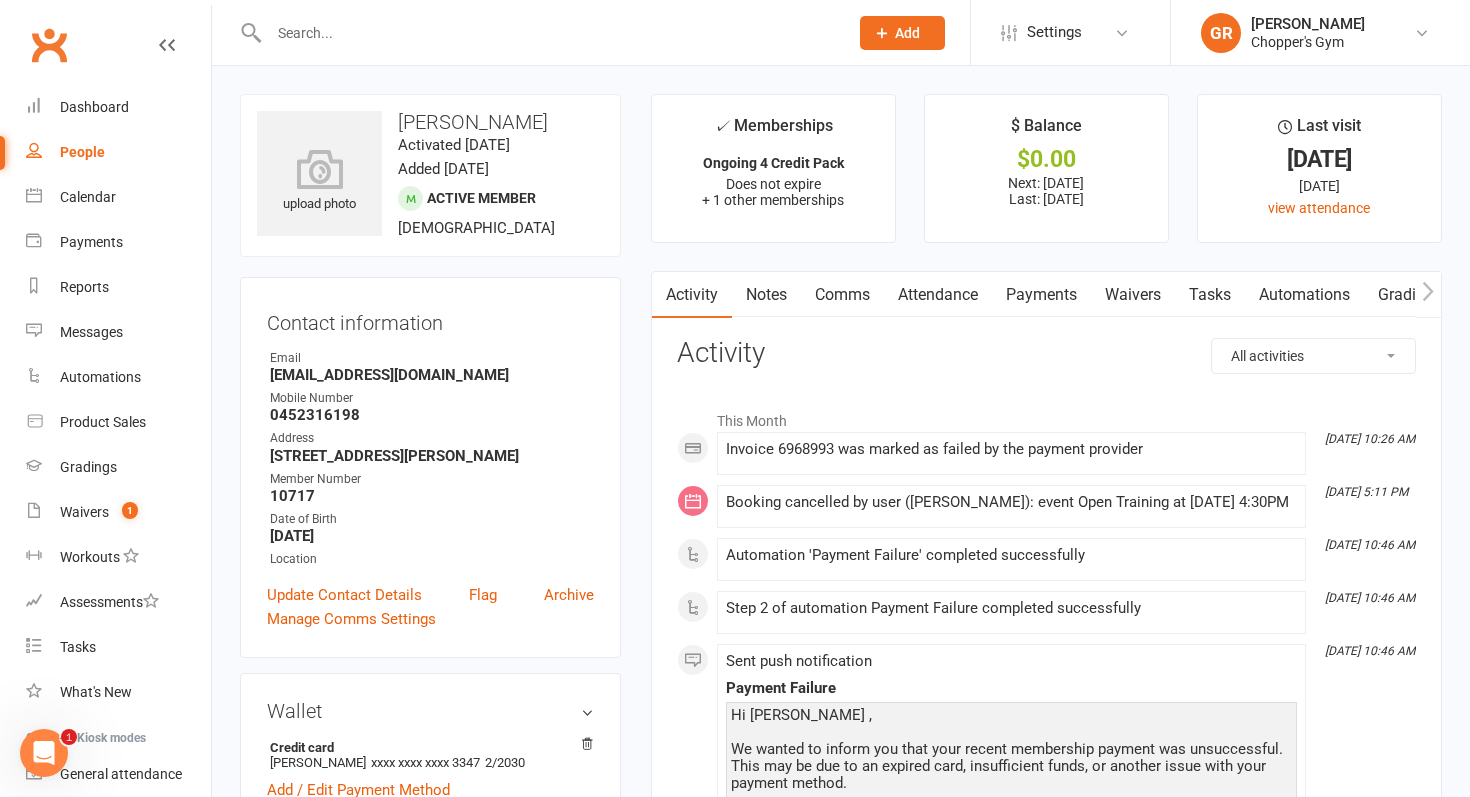 click on "Payments" at bounding box center [1041, 295] 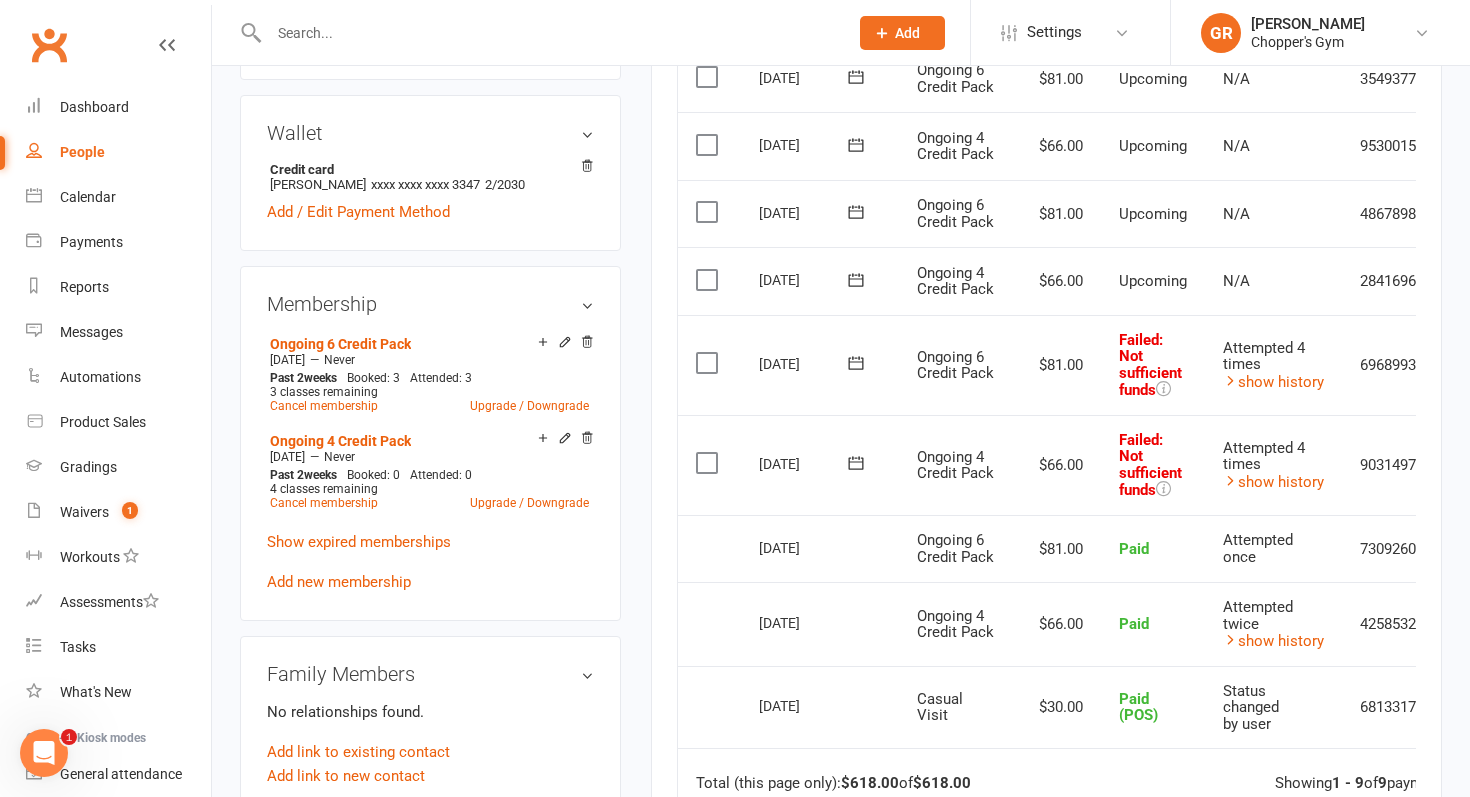 scroll, scrollTop: 595, scrollLeft: 0, axis: vertical 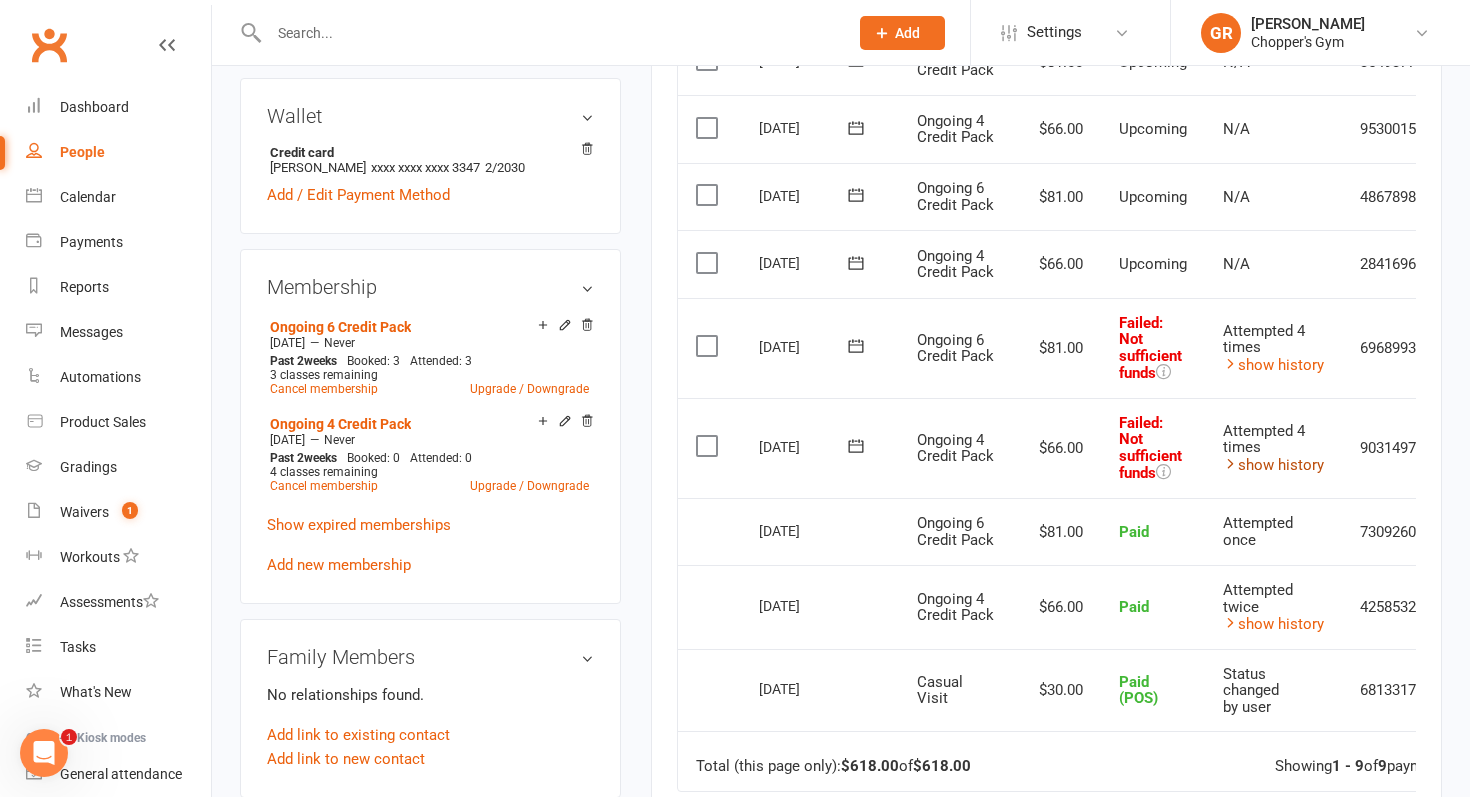 click on "show history" at bounding box center (1273, 465) 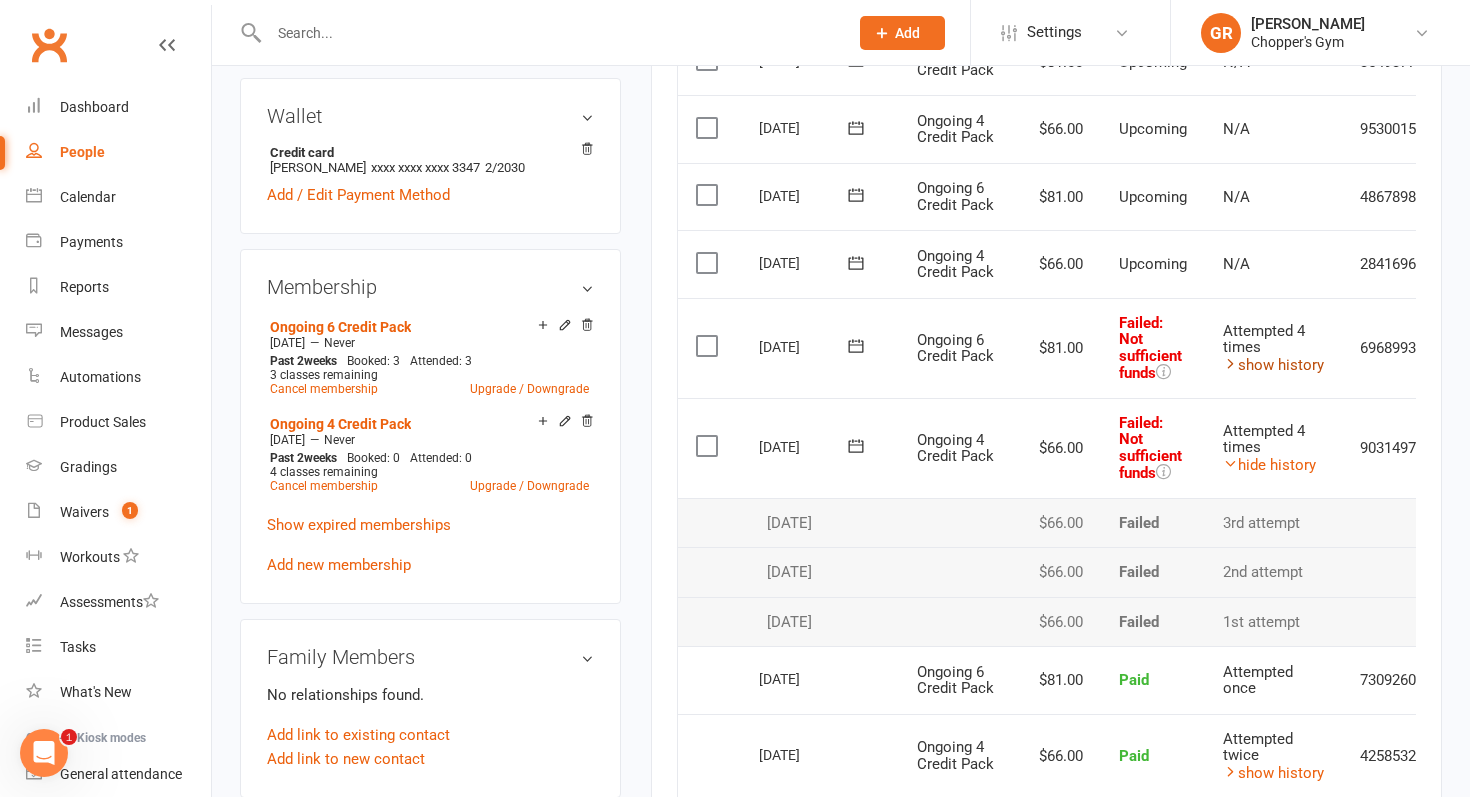 click on "show history" at bounding box center [1273, 365] 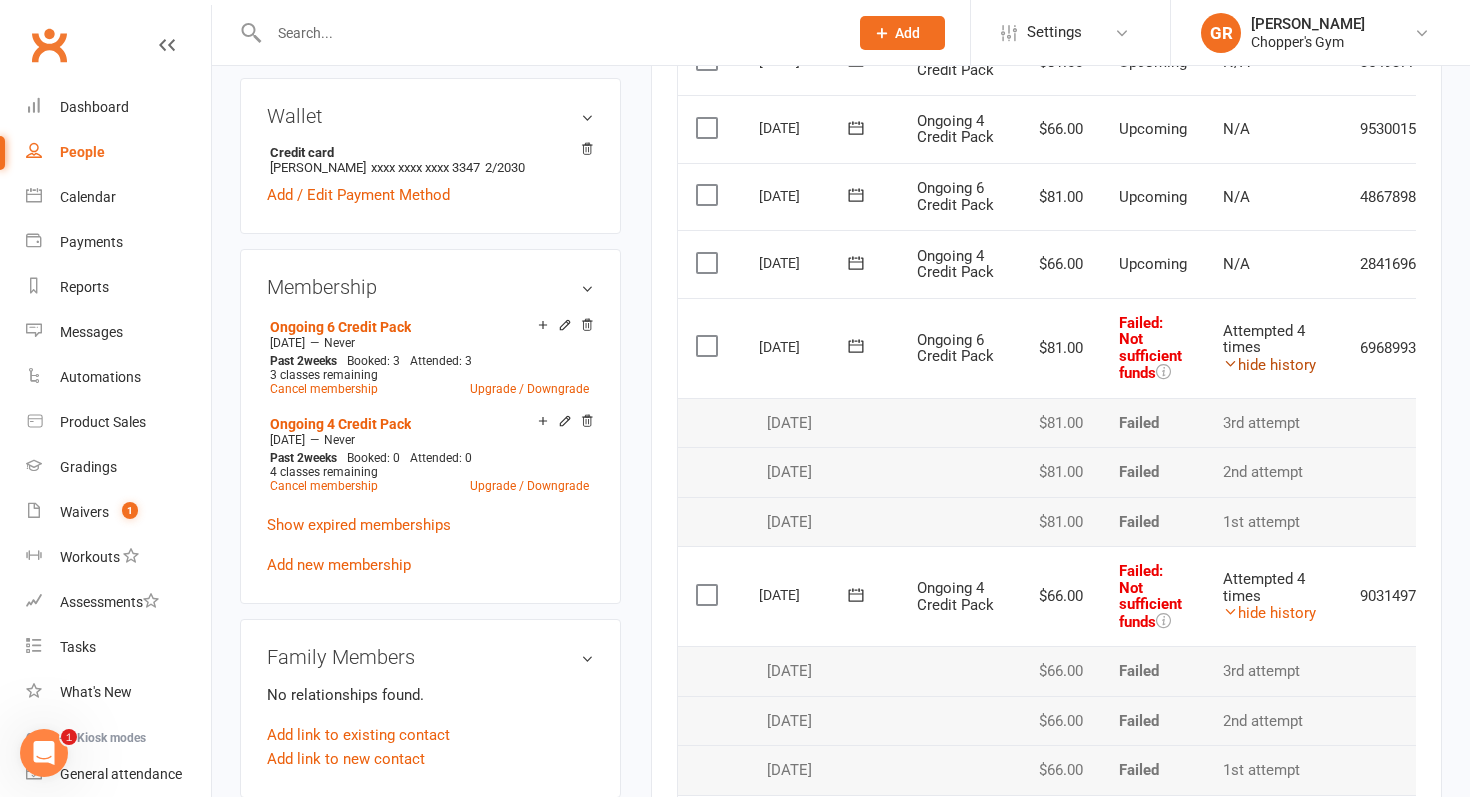 click on "hide history" at bounding box center [1269, 365] 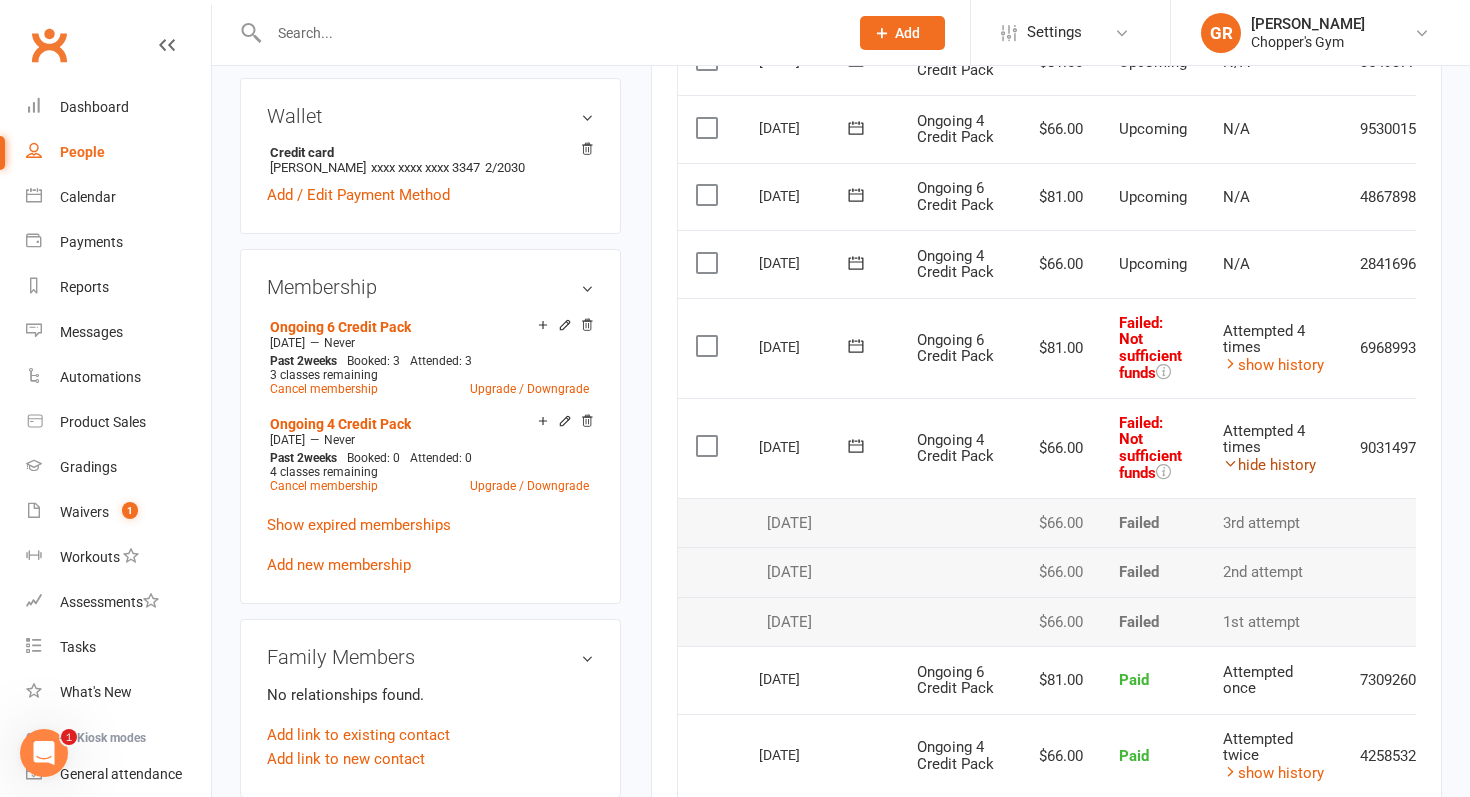 click on "hide history" at bounding box center (1269, 465) 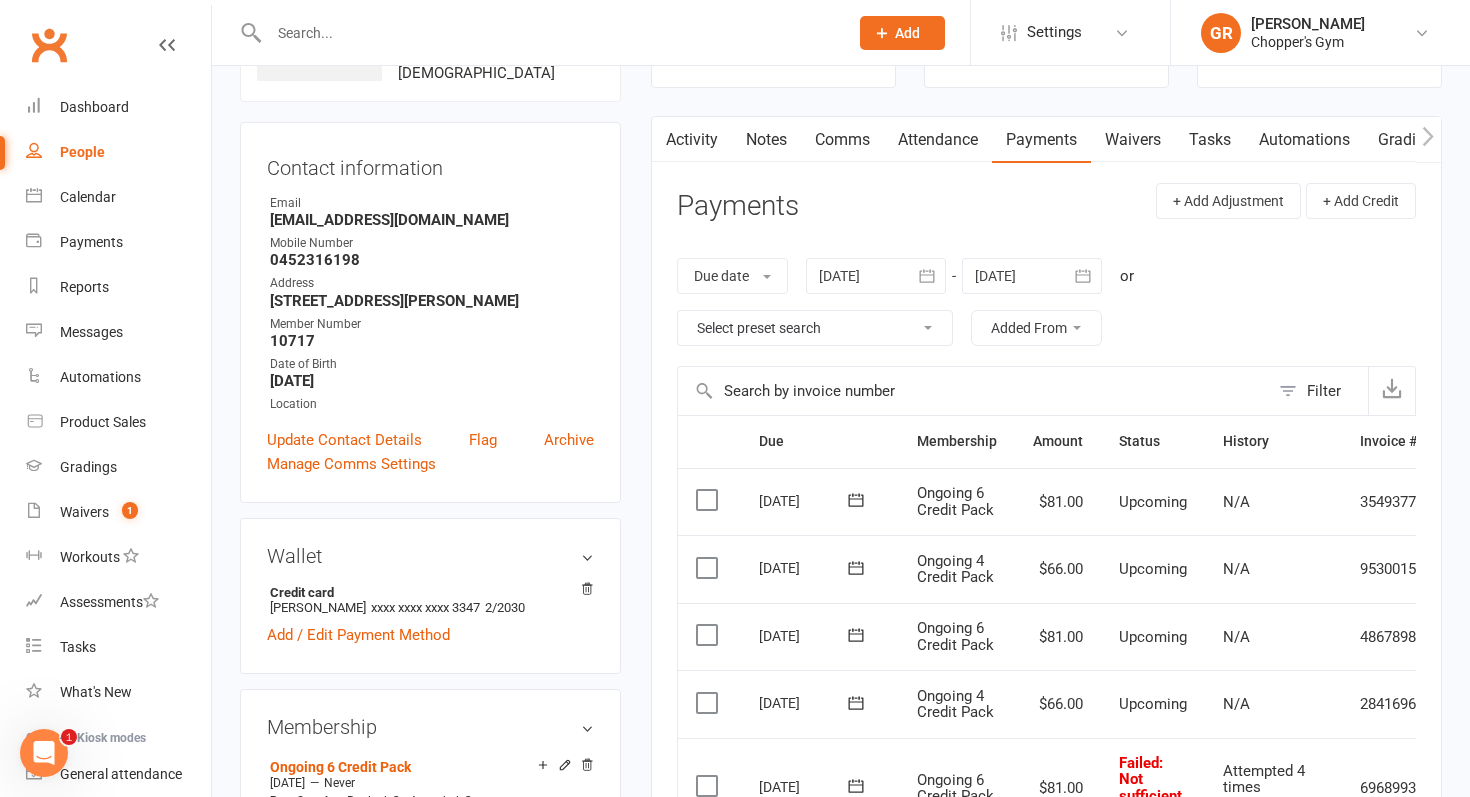 scroll, scrollTop: 153, scrollLeft: 0, axis: vertical 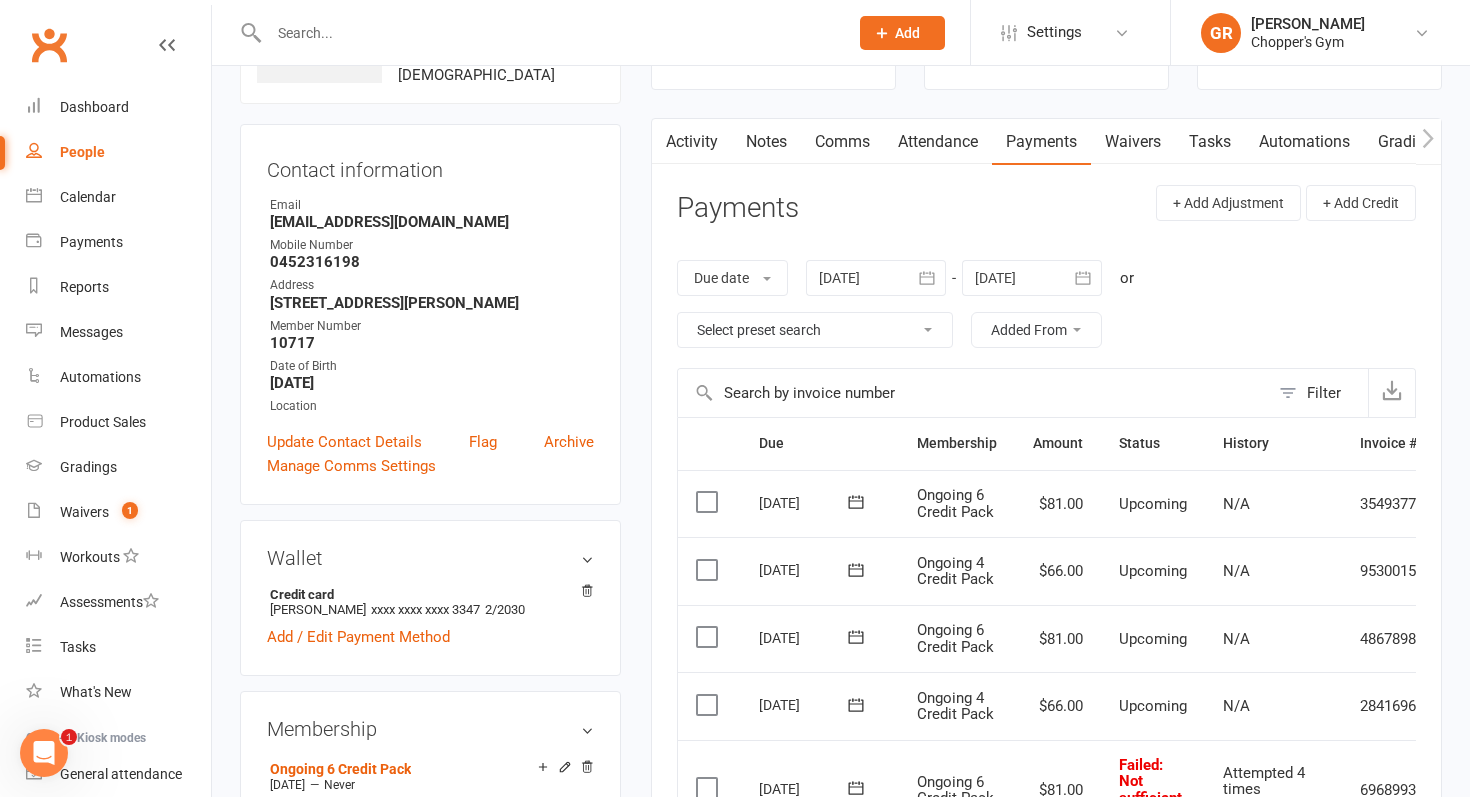 click at bounding box center [876, 278] 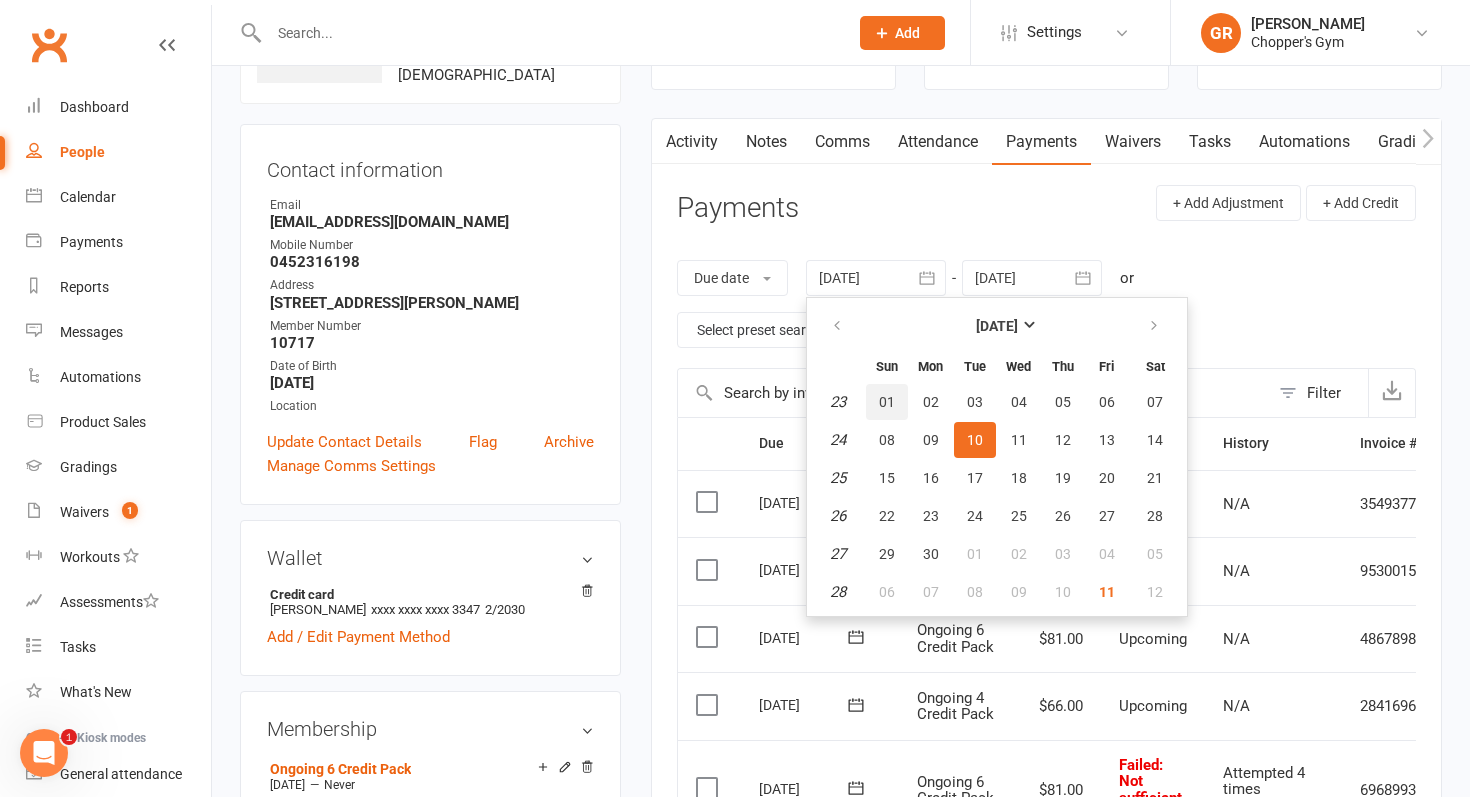 click on "01" at bounding box center [887, 402] 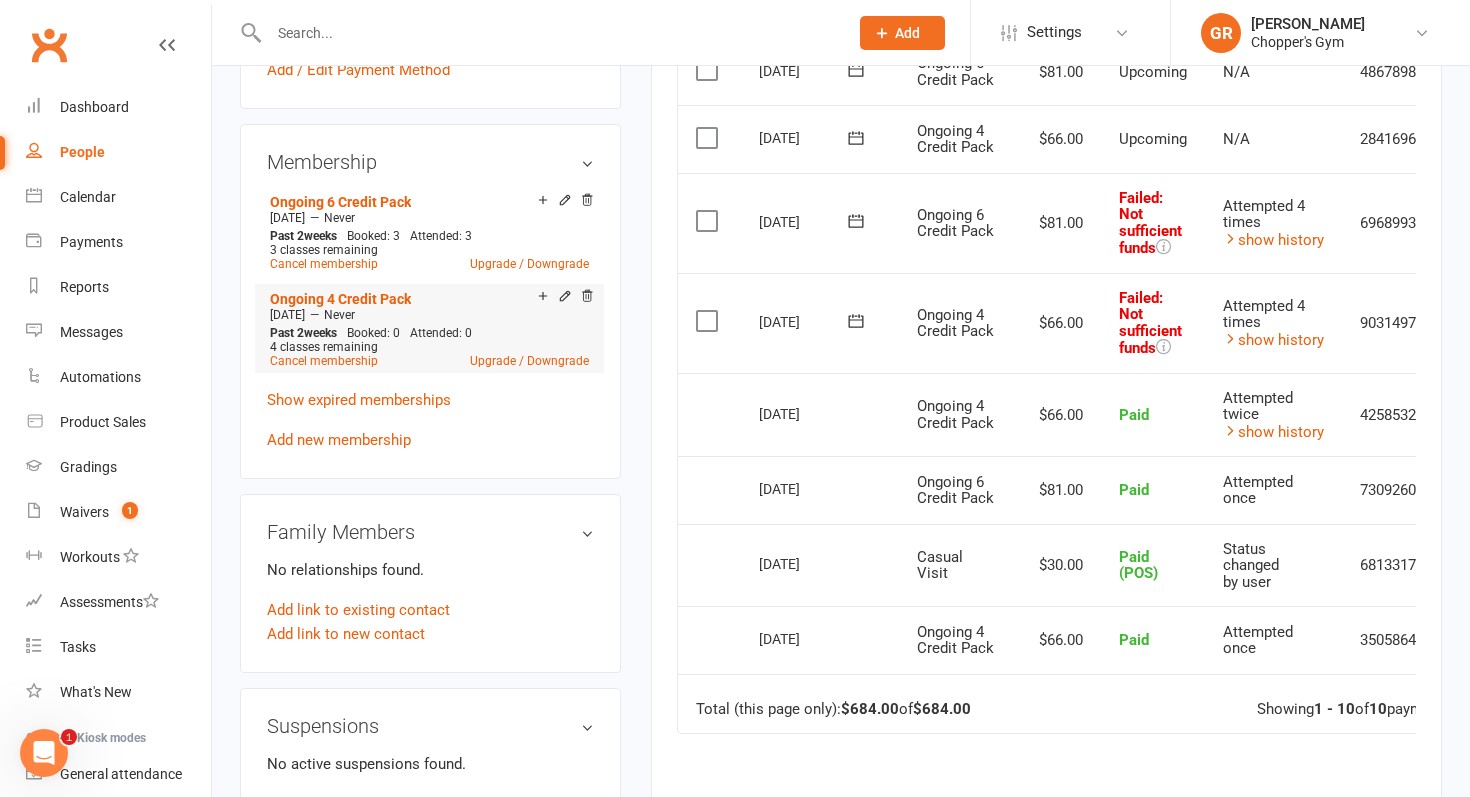 scroll, scrollTop: 712, scrollLeft: 0, axis: vertical 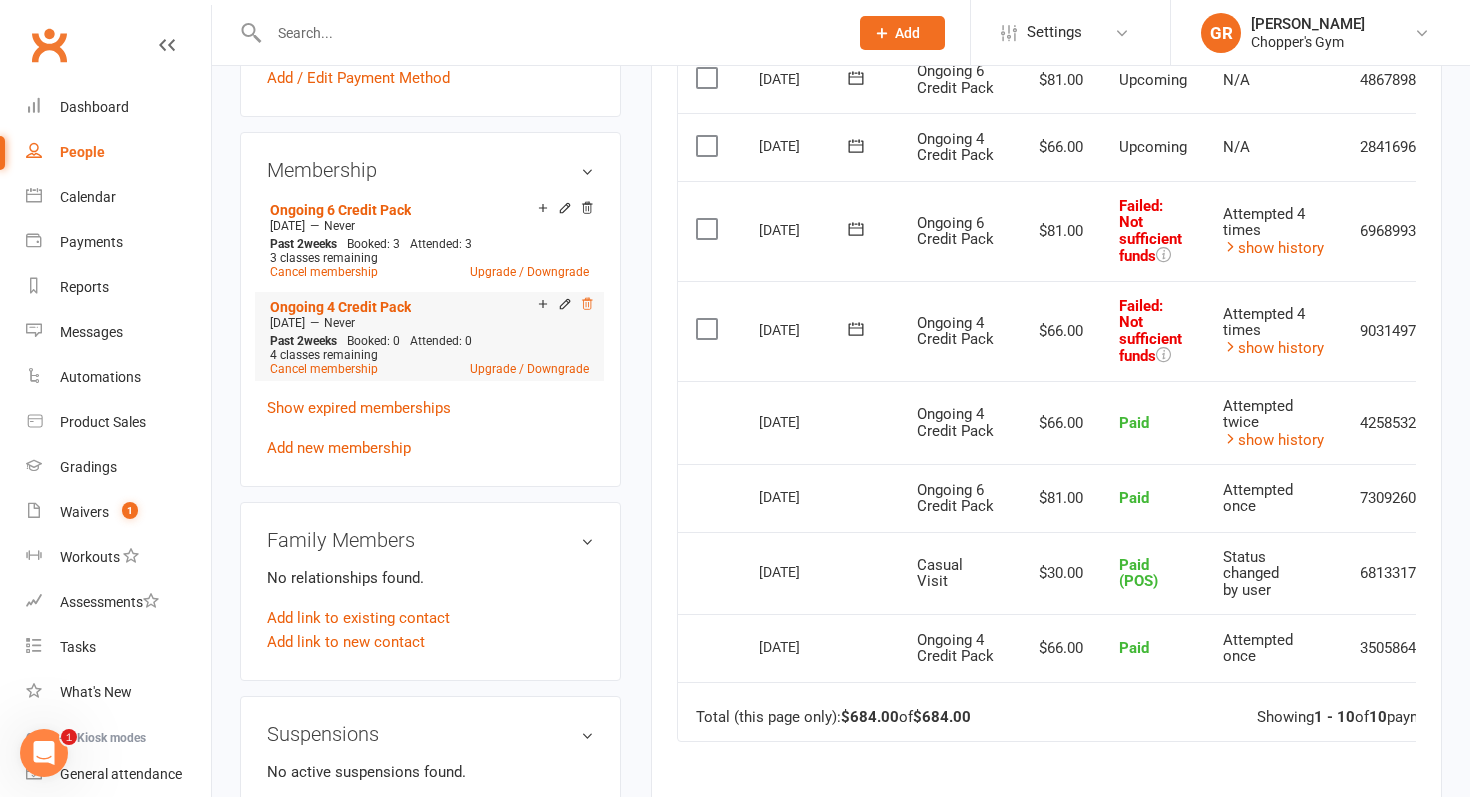 click 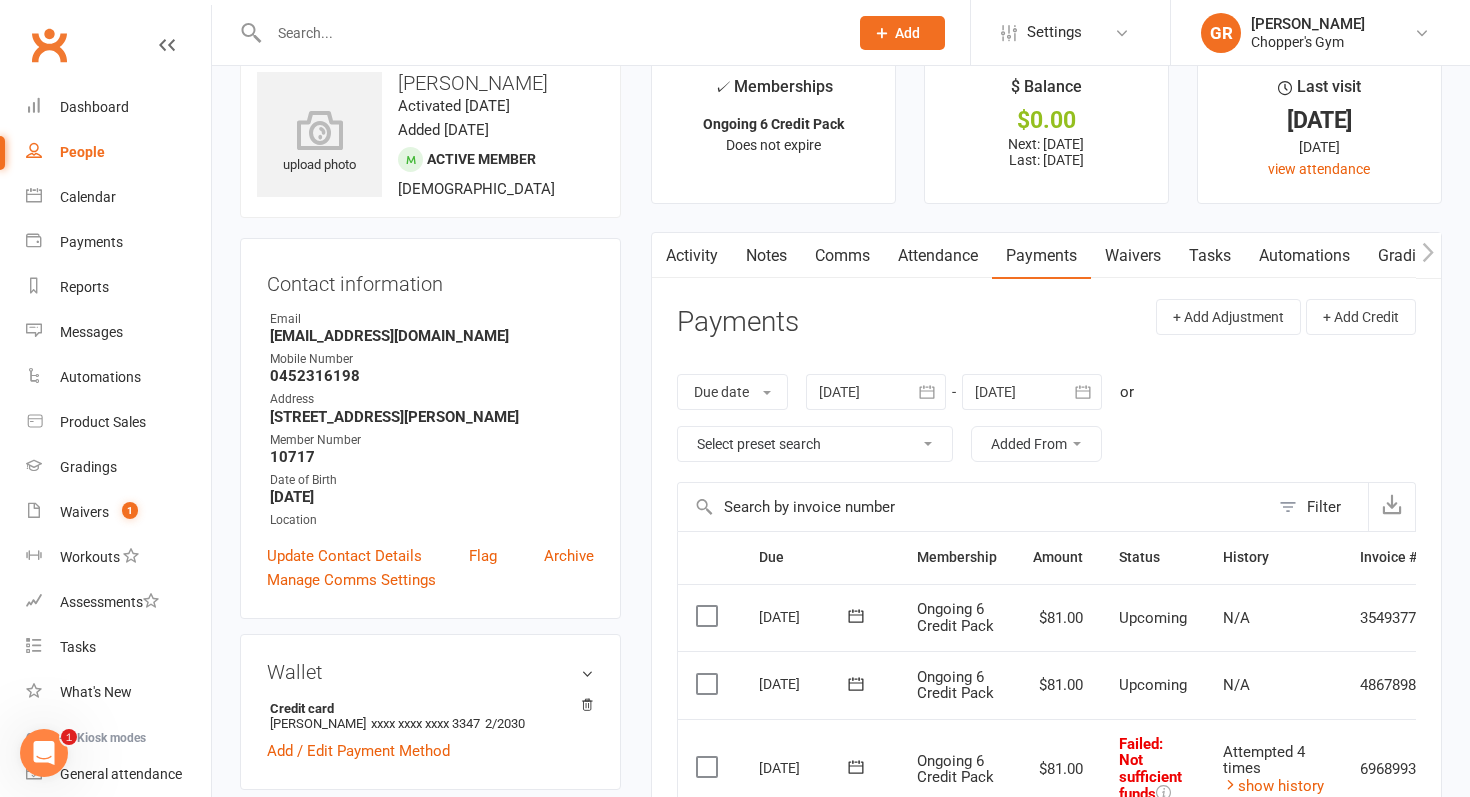scroll, scrollTop: 32, scrollLeft: 0, axis: vertical 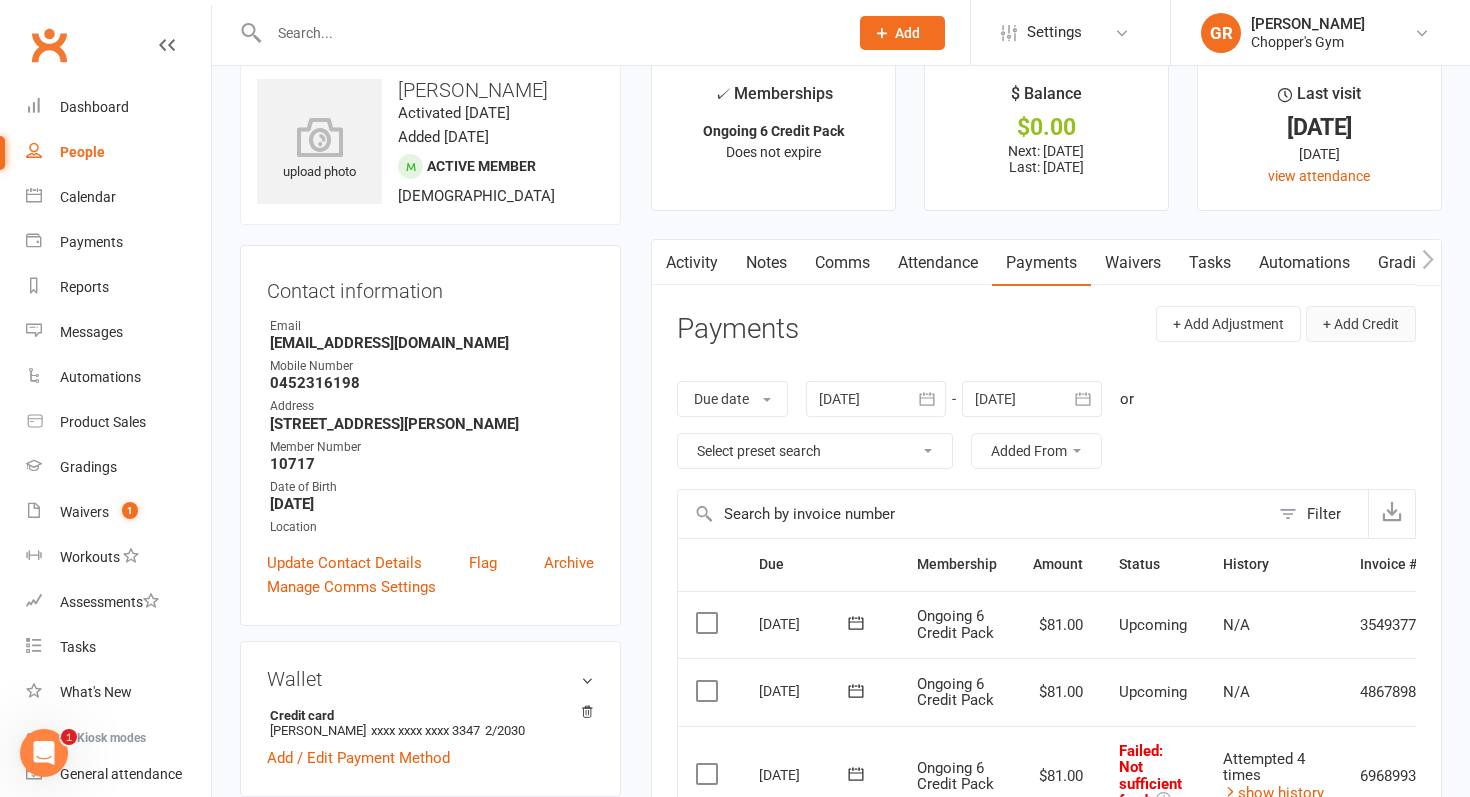click on "+ Add Credit" at bounding box center (1361, 324) 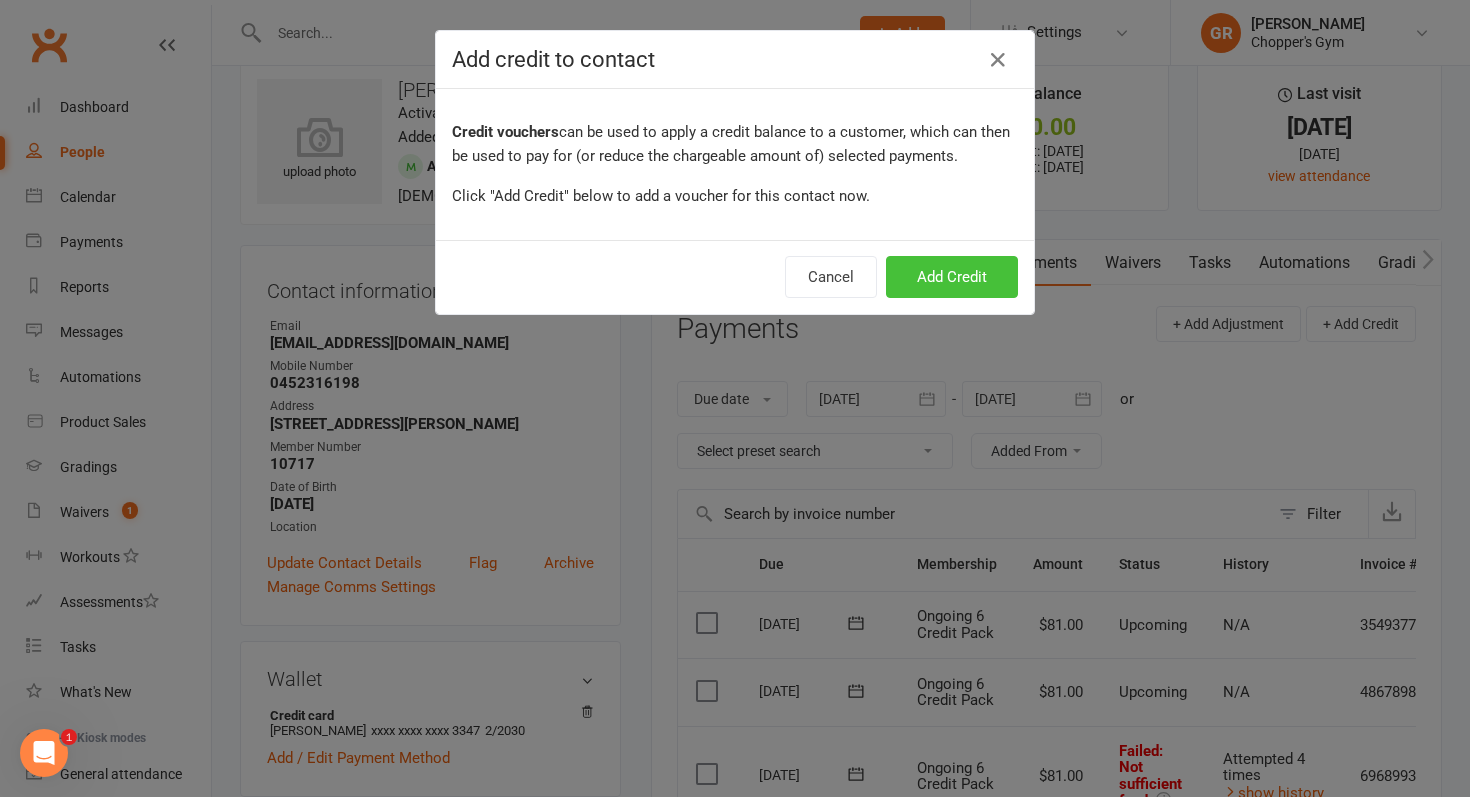 click on "Add Credit" at bounding box center [952, 277] 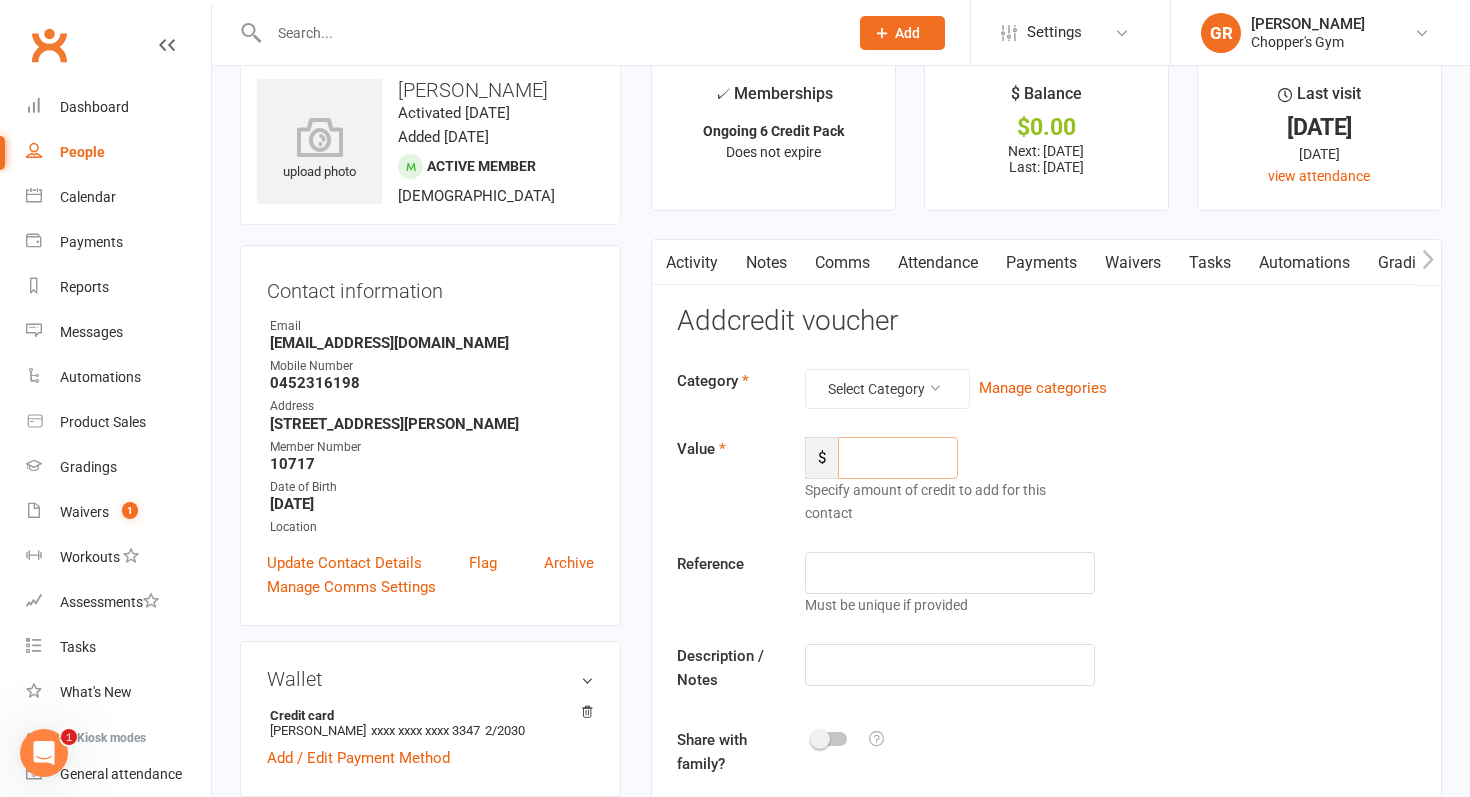 click 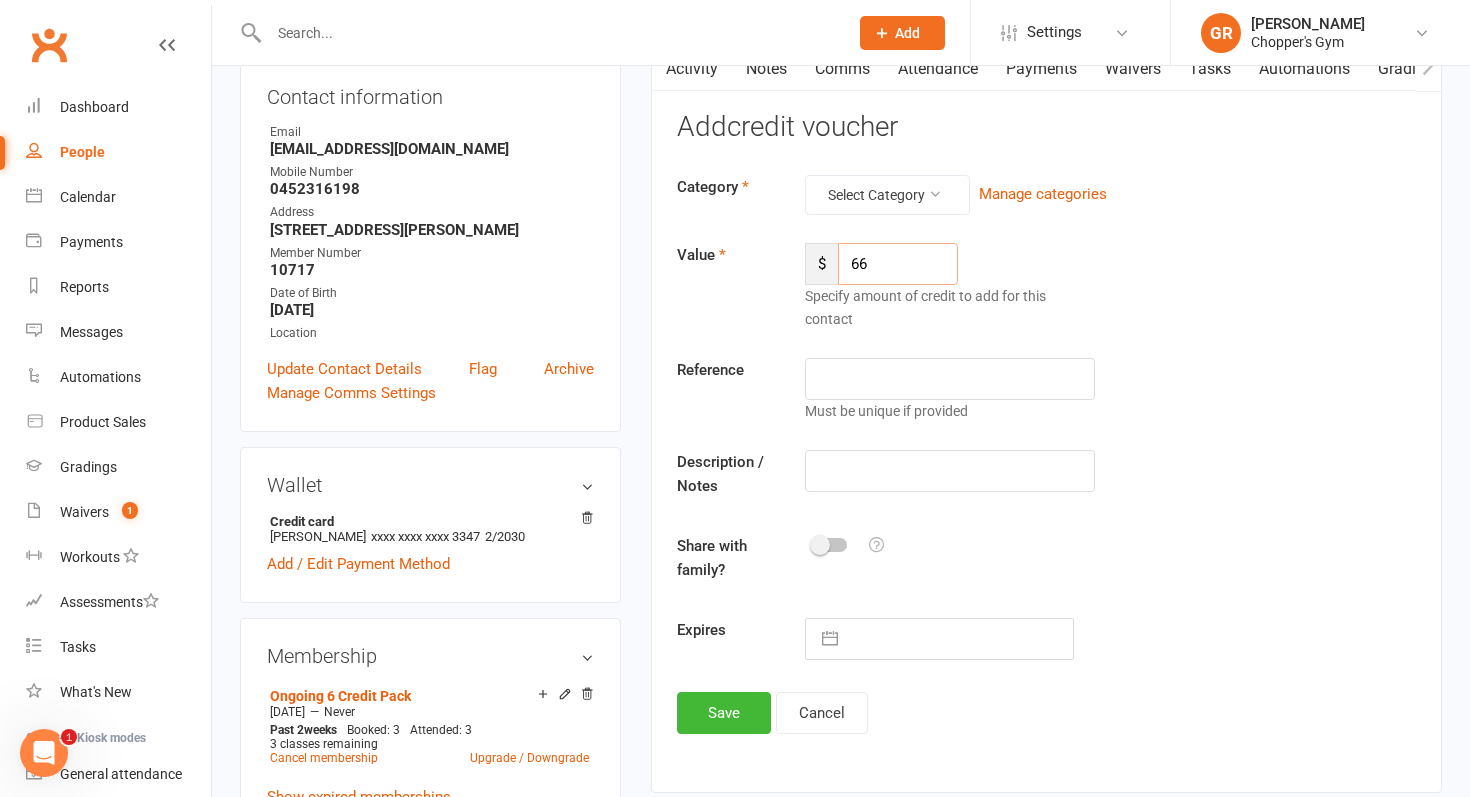scroll, scrollTop: 306, scrollLeft: 0, axis: vertical 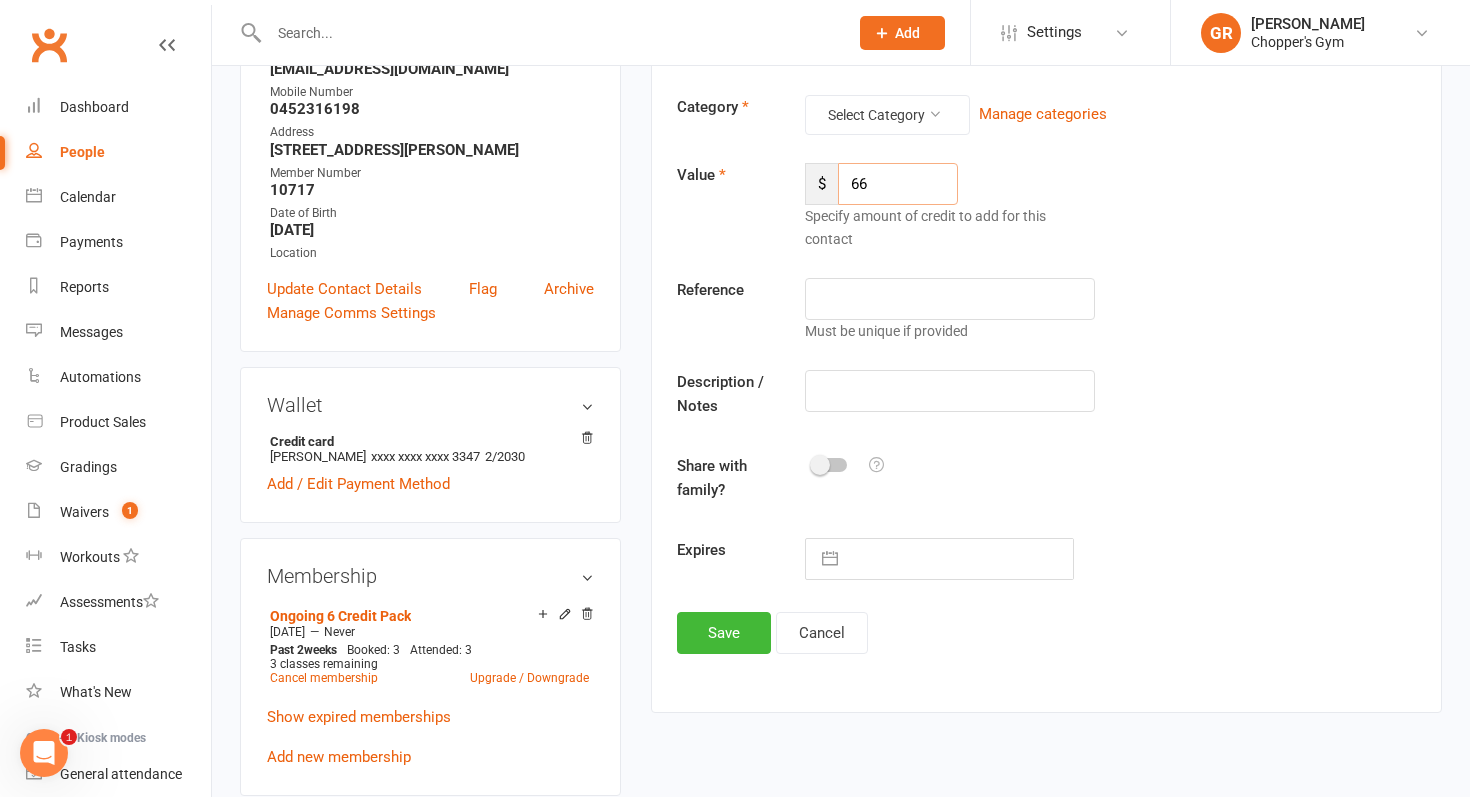 type on "66" 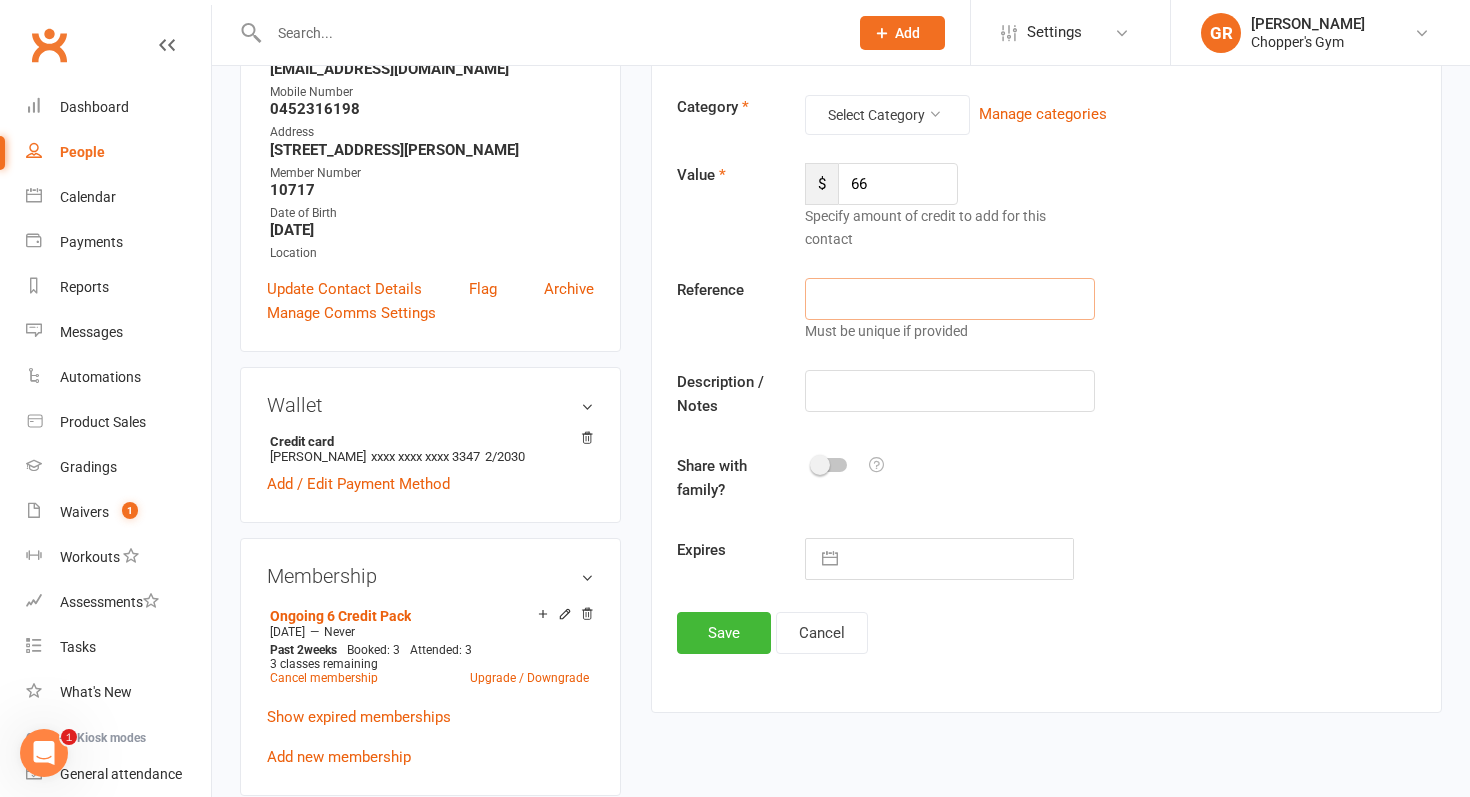 click 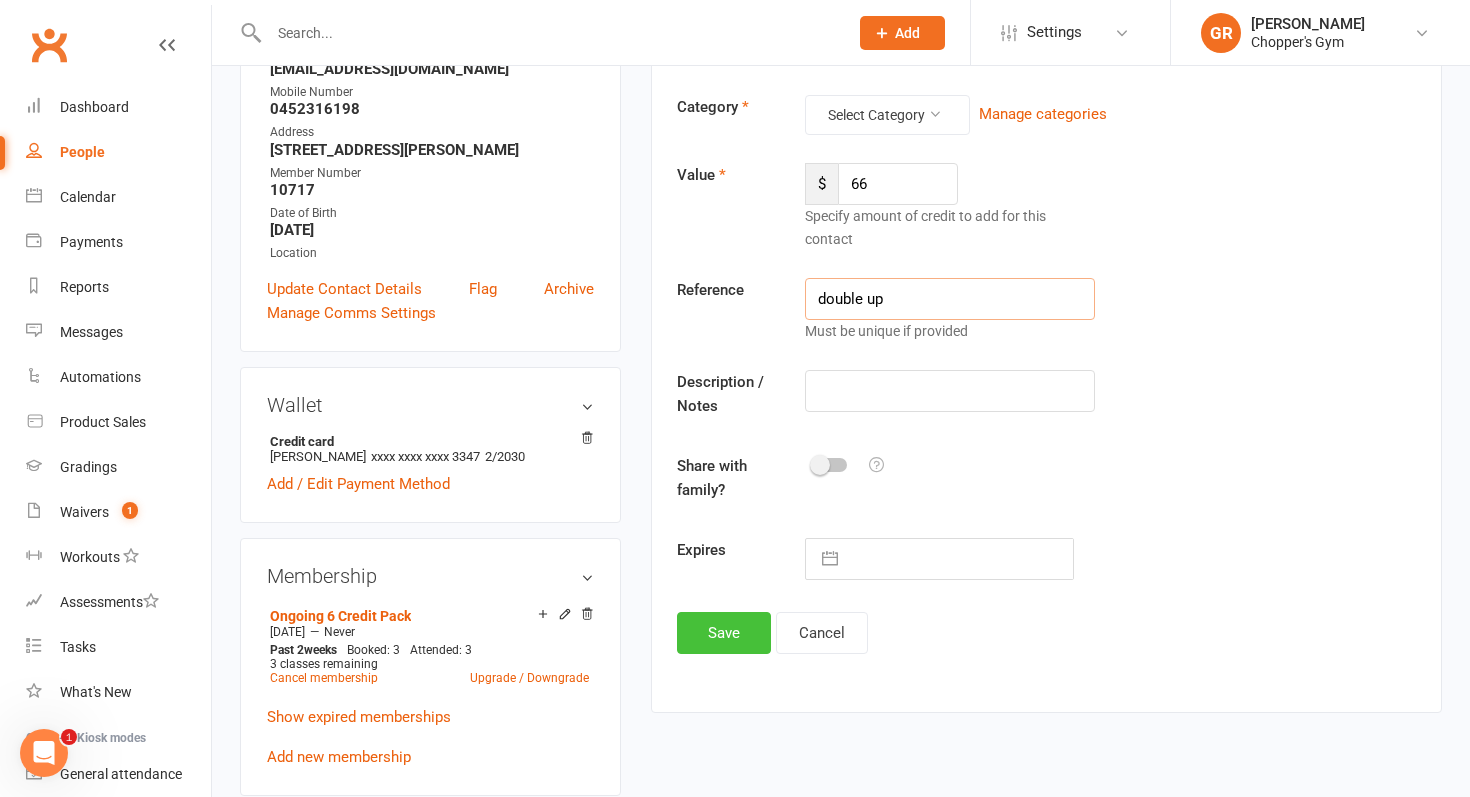 type on "double up" 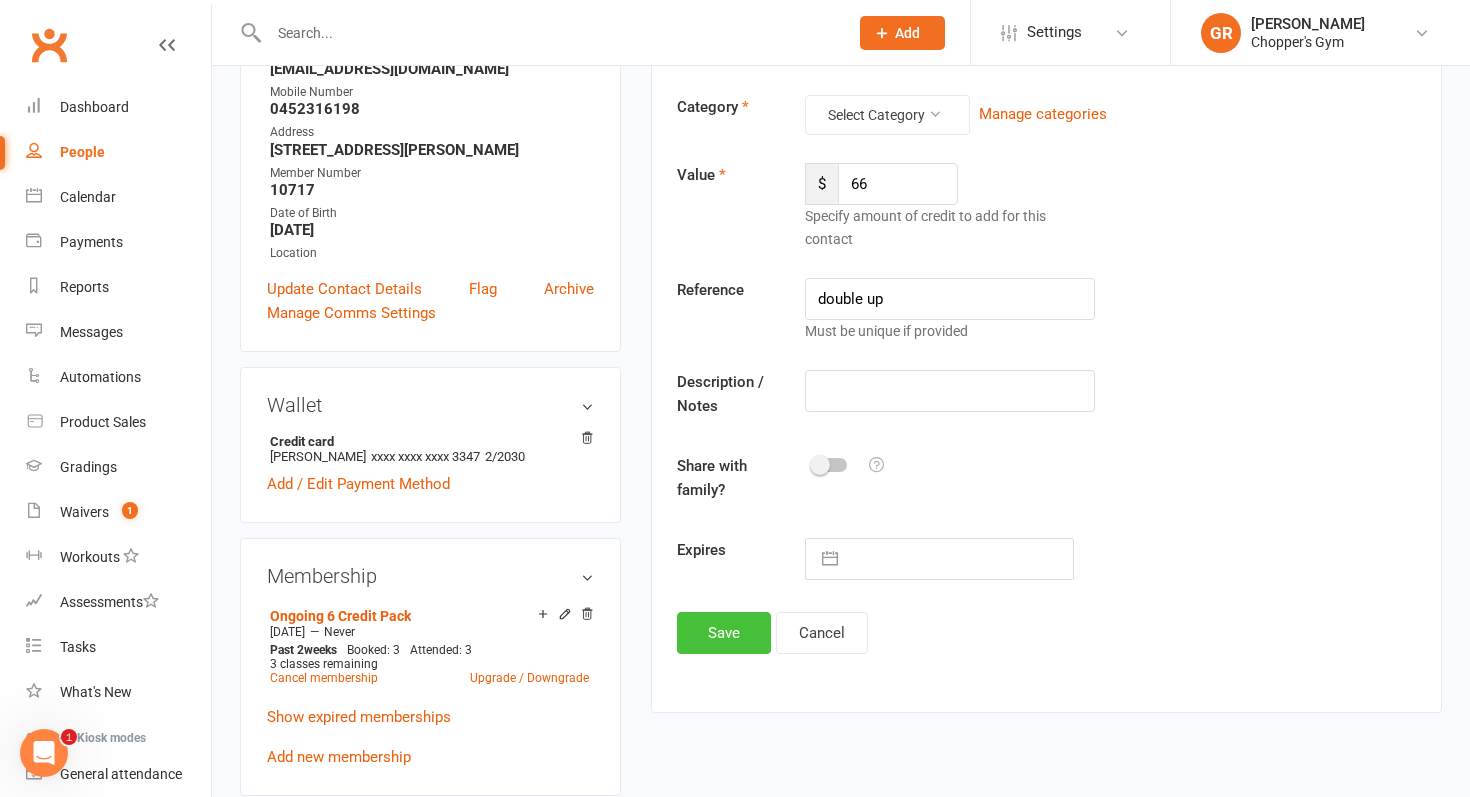 click on "Save" 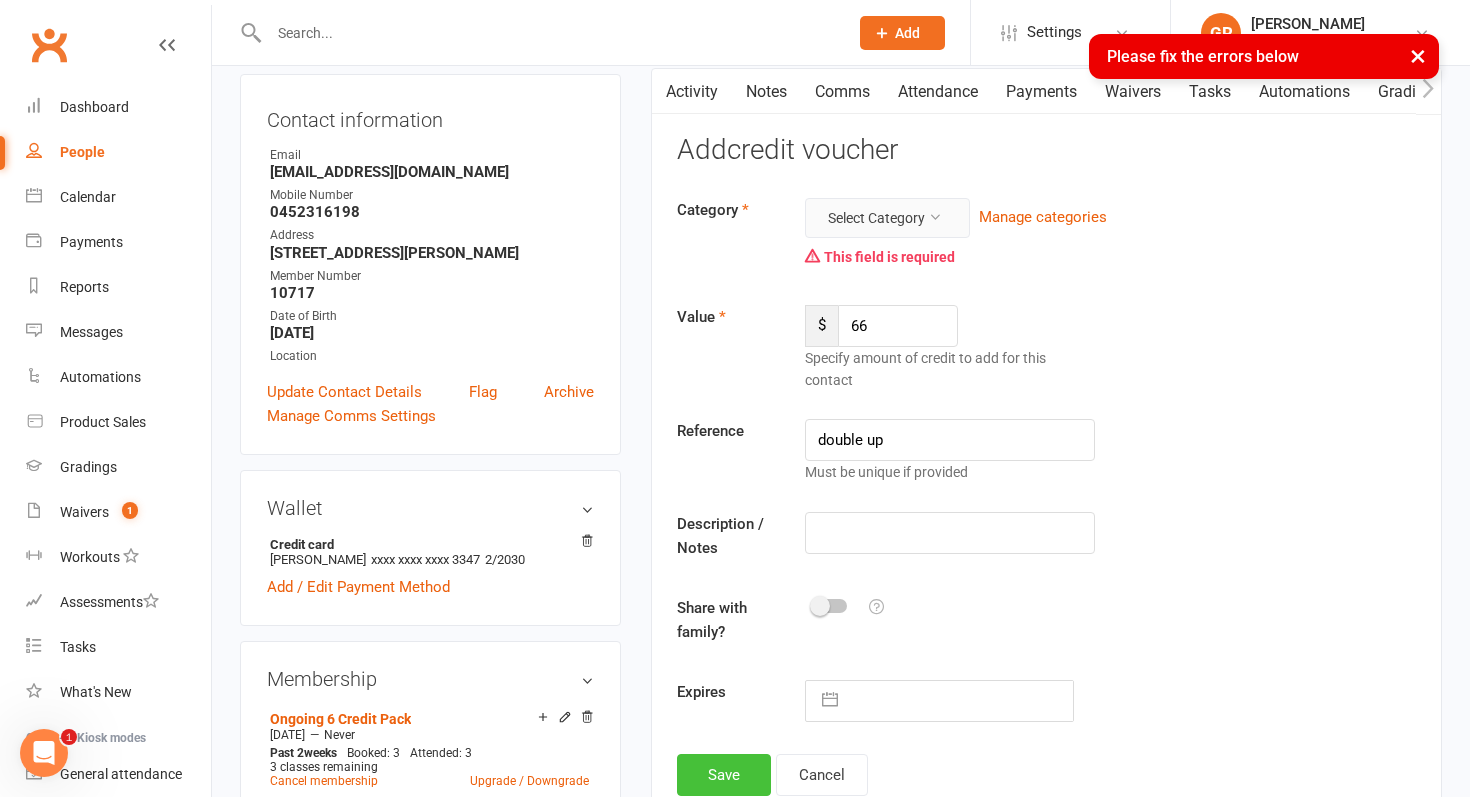 scroll, scrollTop: 193, scrollLeft: 0, axis: vertical 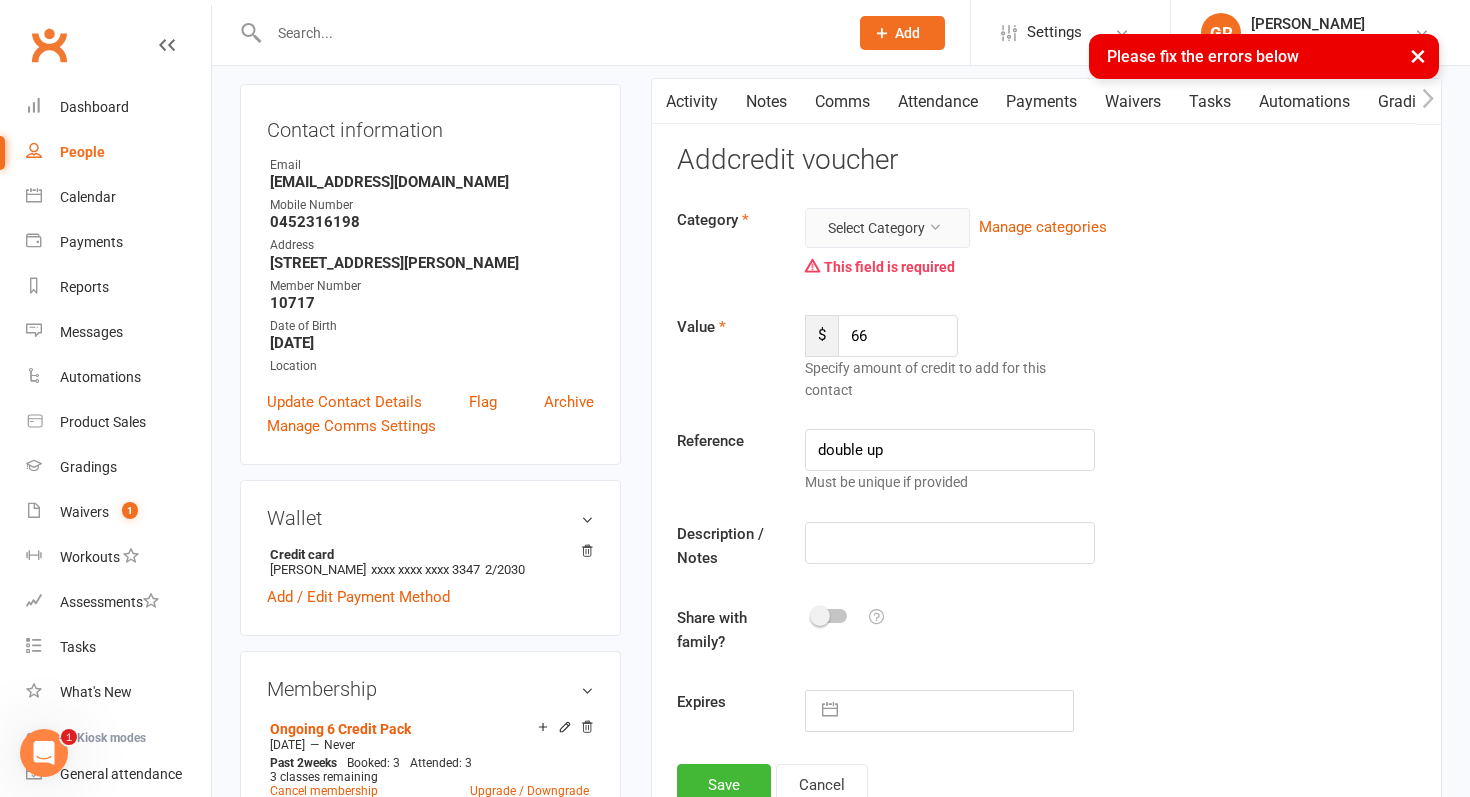 click on "Select Category" at bounding box center [887, 228] 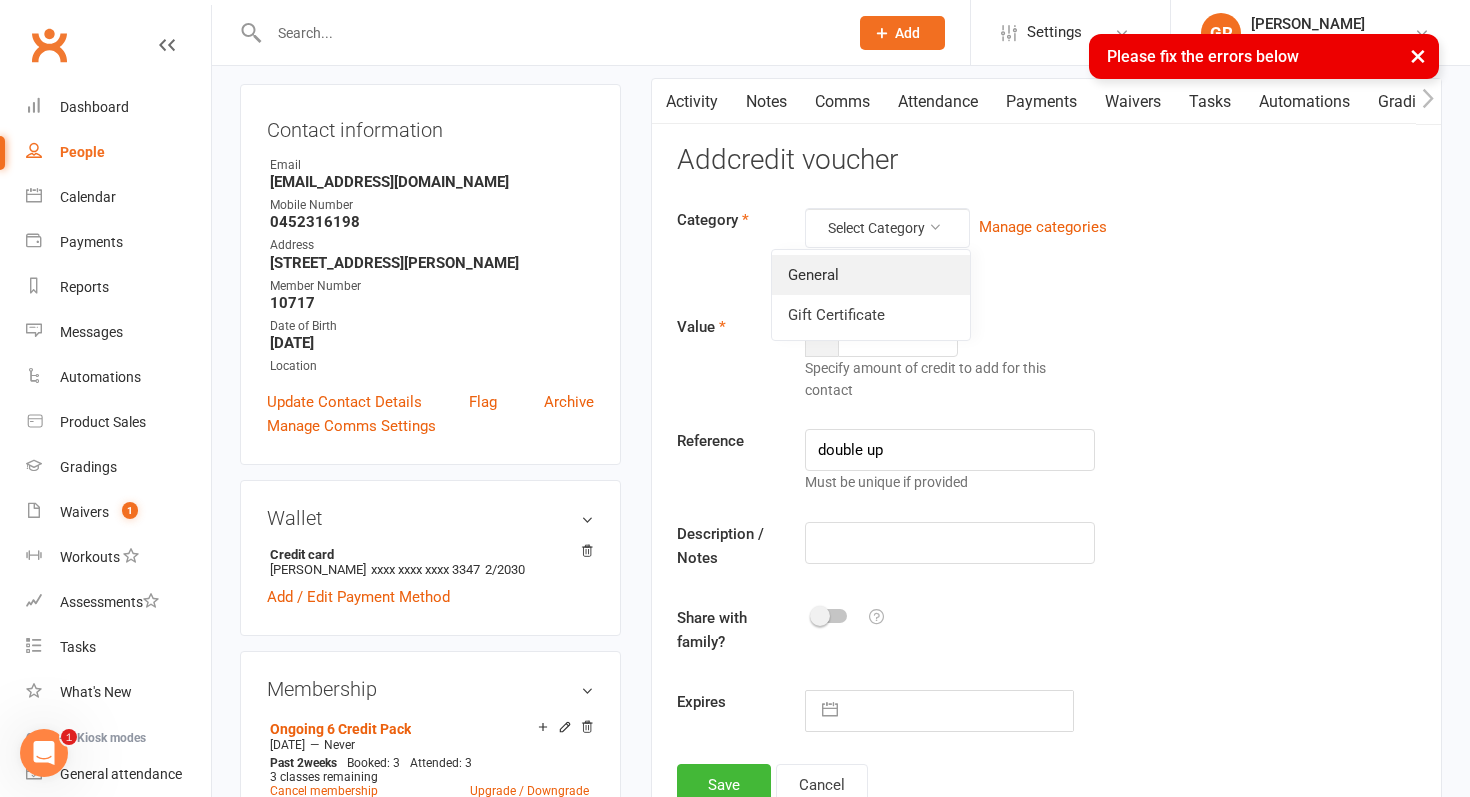 click on "General" at bounding box center [871, 275] 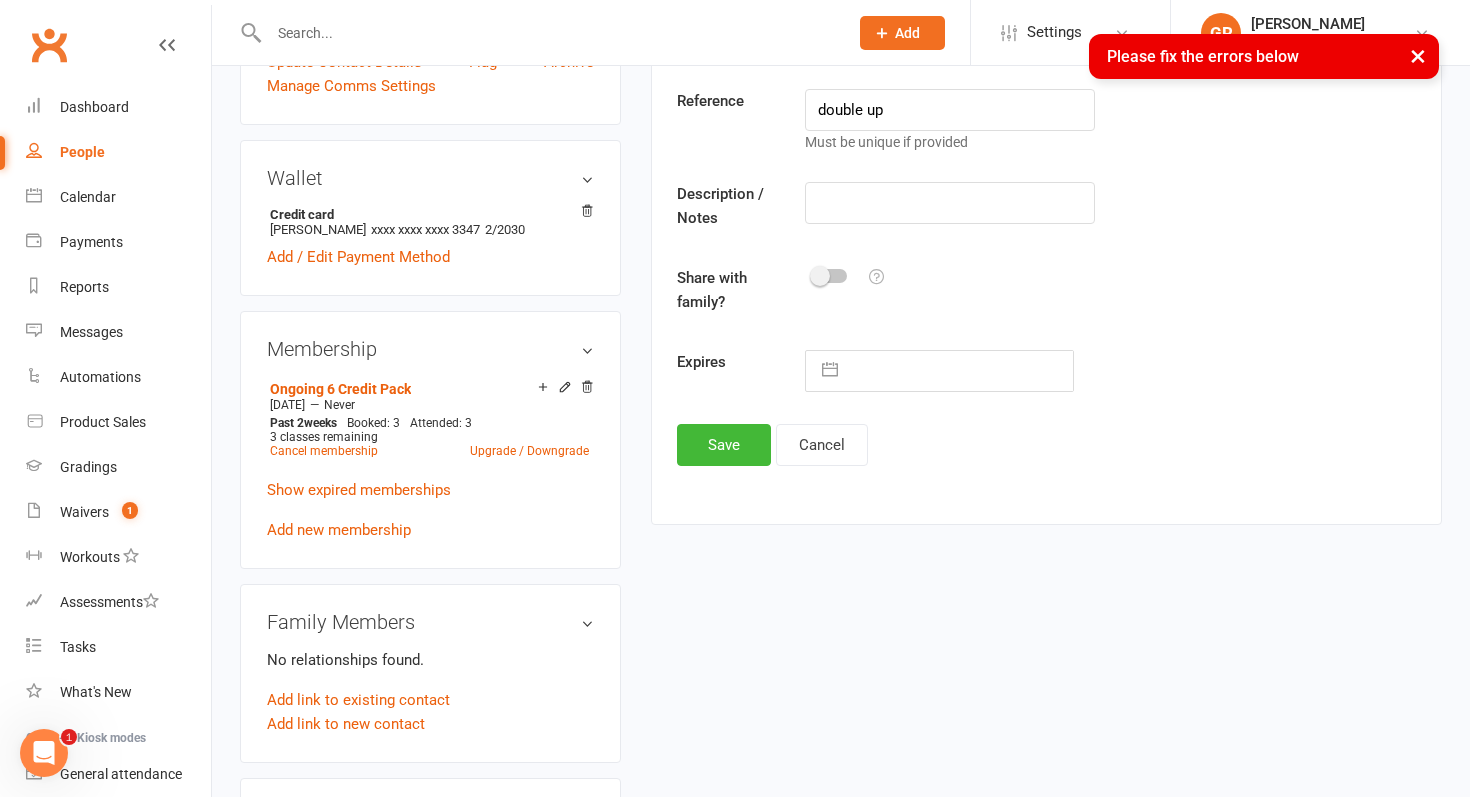 scroll, scrollTop: 609, scrollLeft: 0, axis: vertical 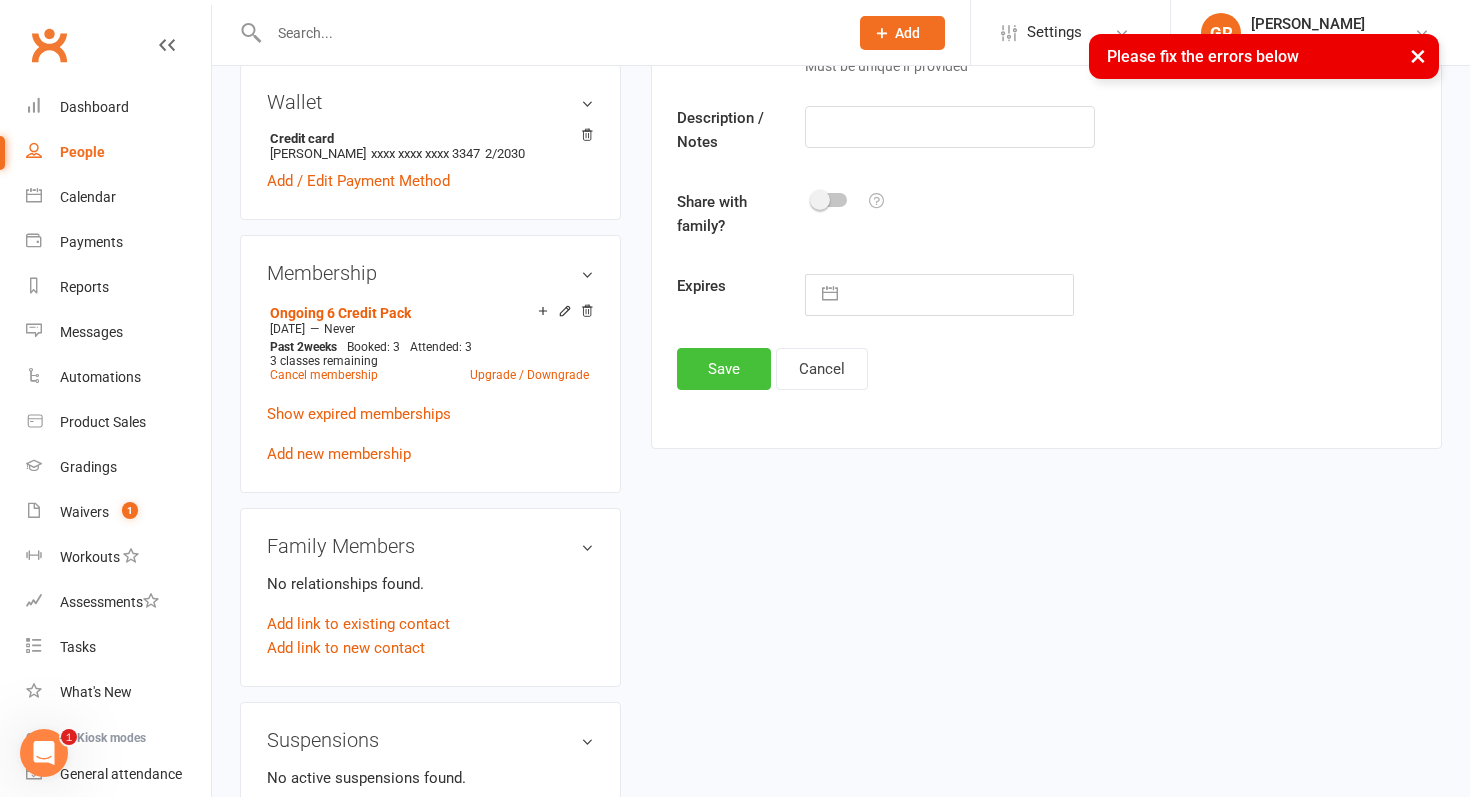click on "Save" 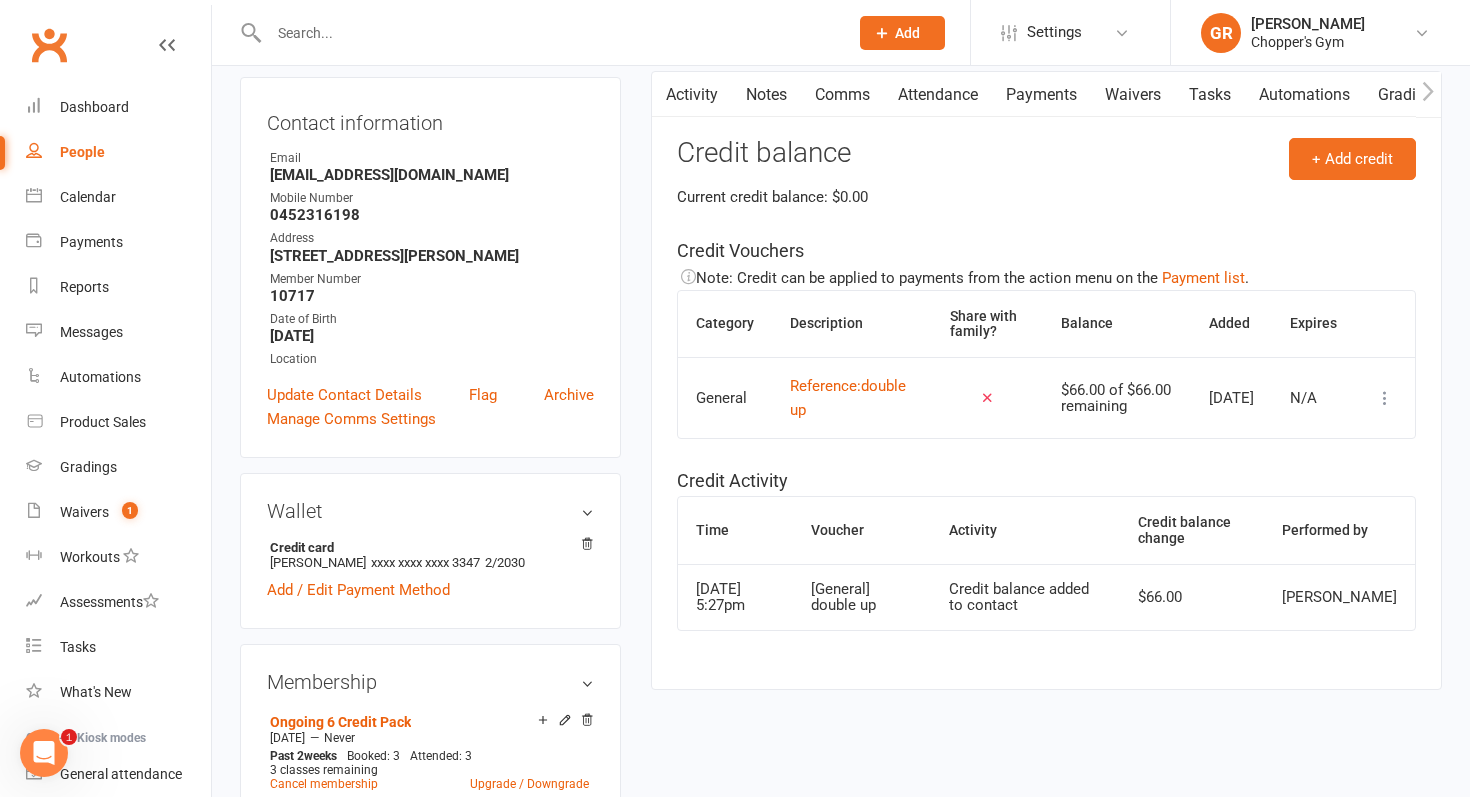 scroll, scrollTop: 0, scrollLeft: 0, axis: both 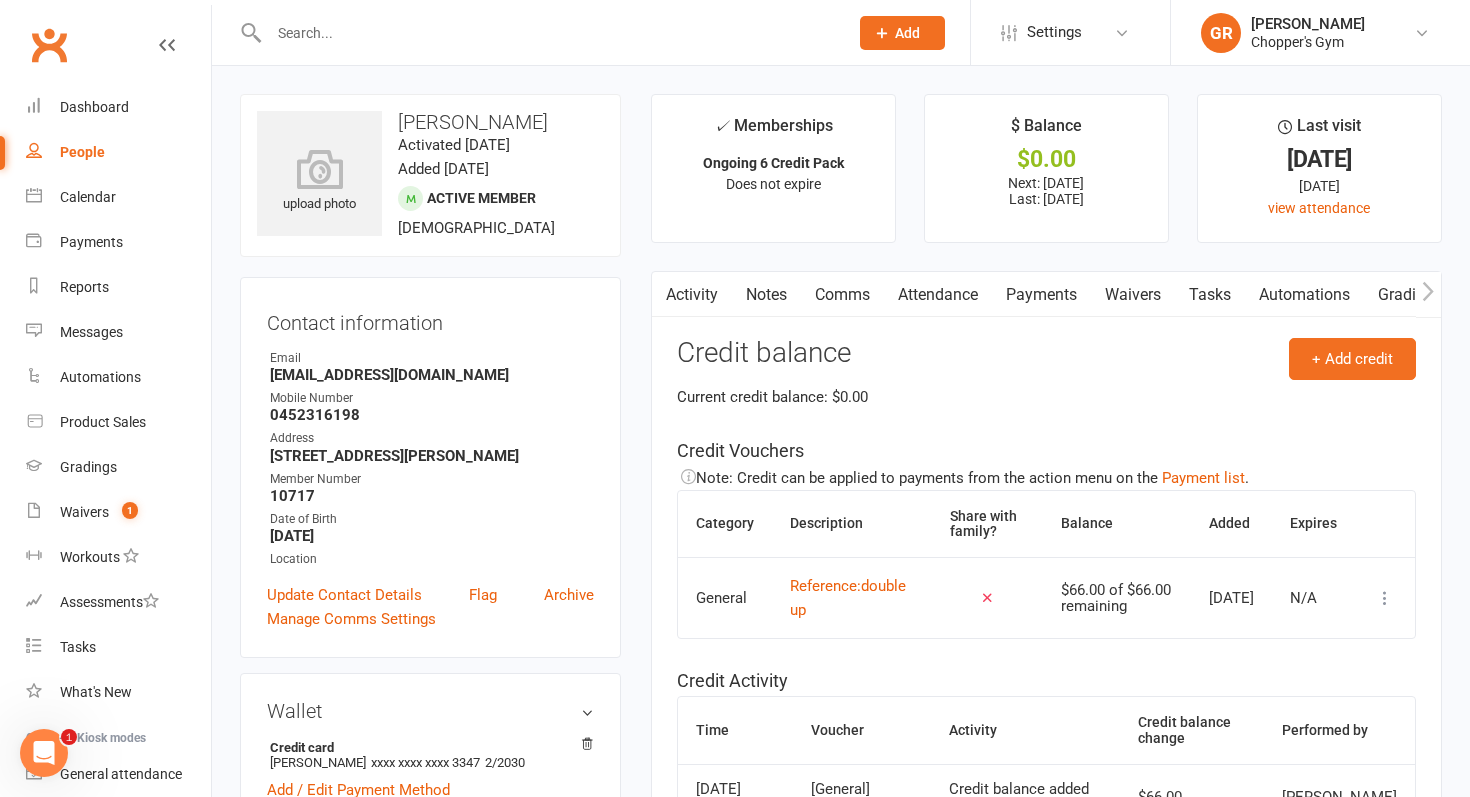 click on "Payments" at bounding box center [1041, 295] 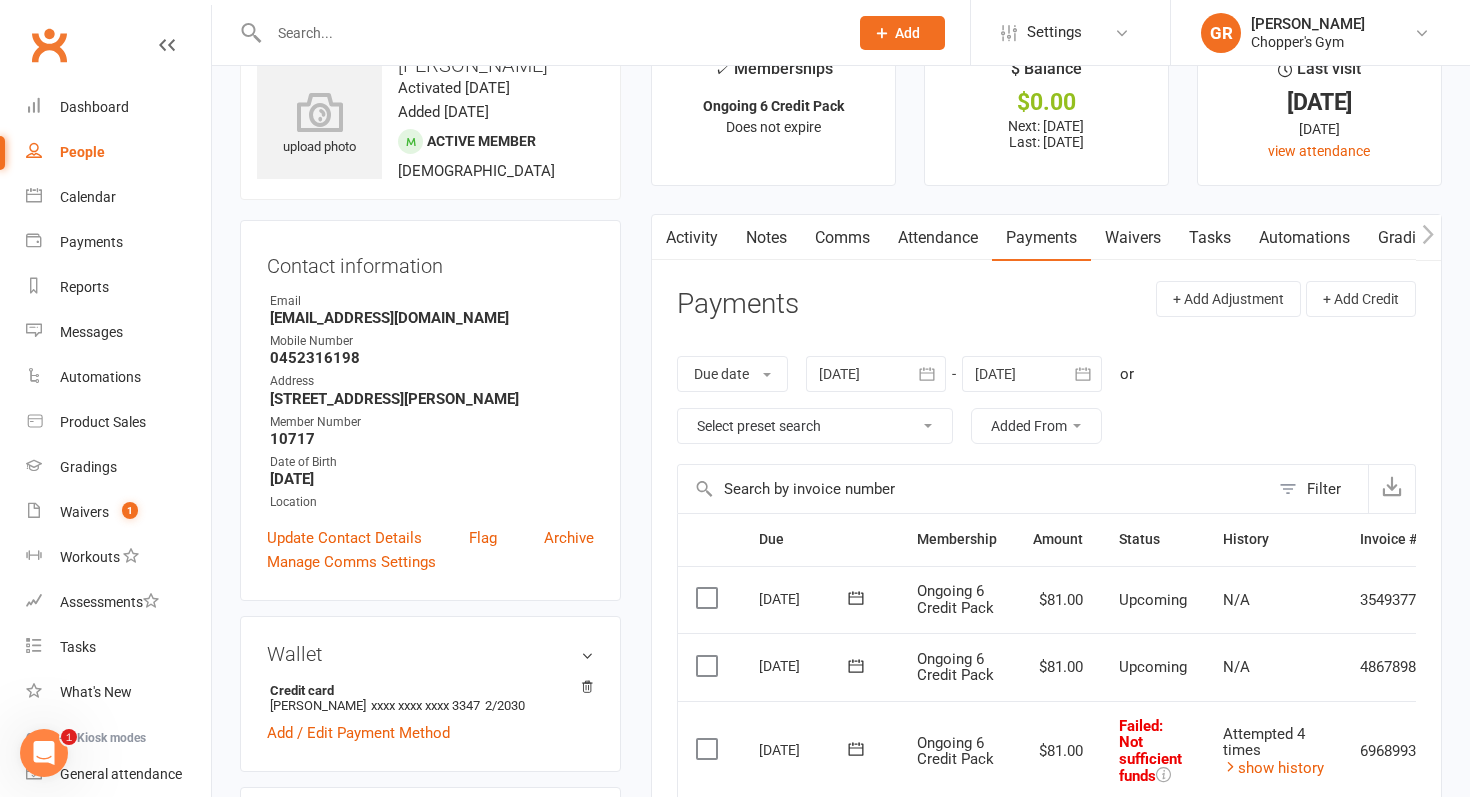 scroll, scrollTop: 0, scrollLeft: 0, axis: both 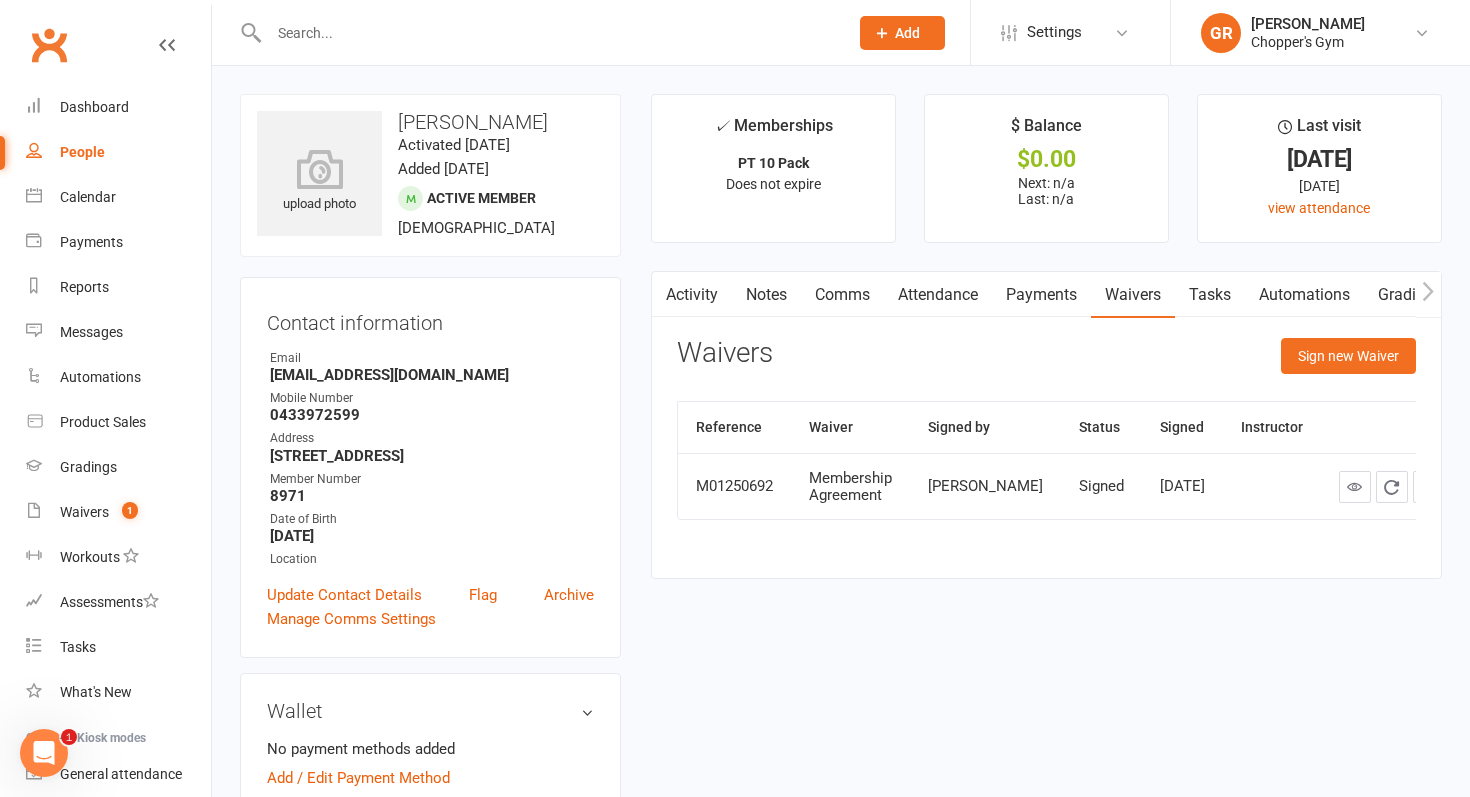 click on "Payments" at bounding box center [1041, 295] 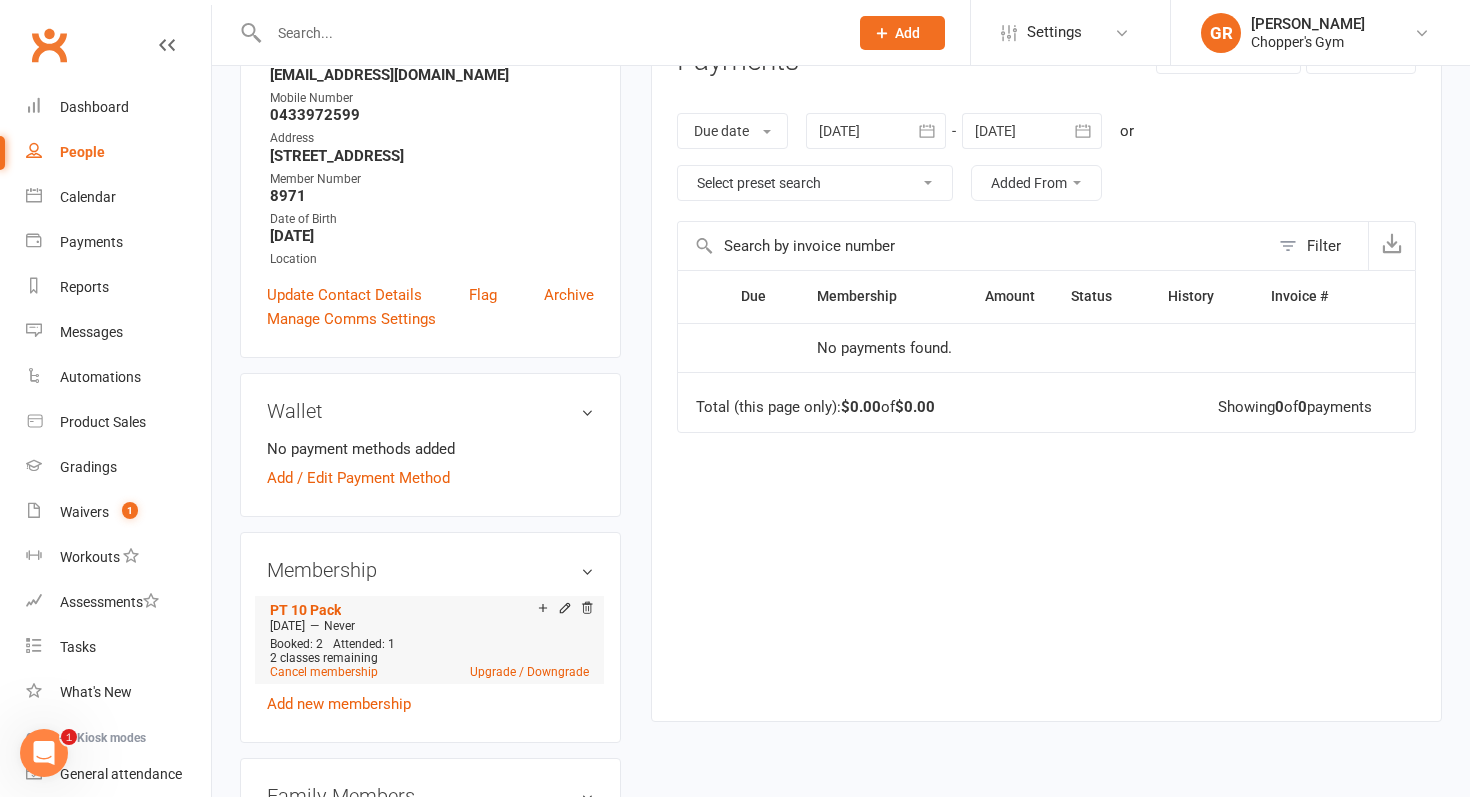 scroll, scrollTop: 305, scrollLeft: 0, axis: vertical 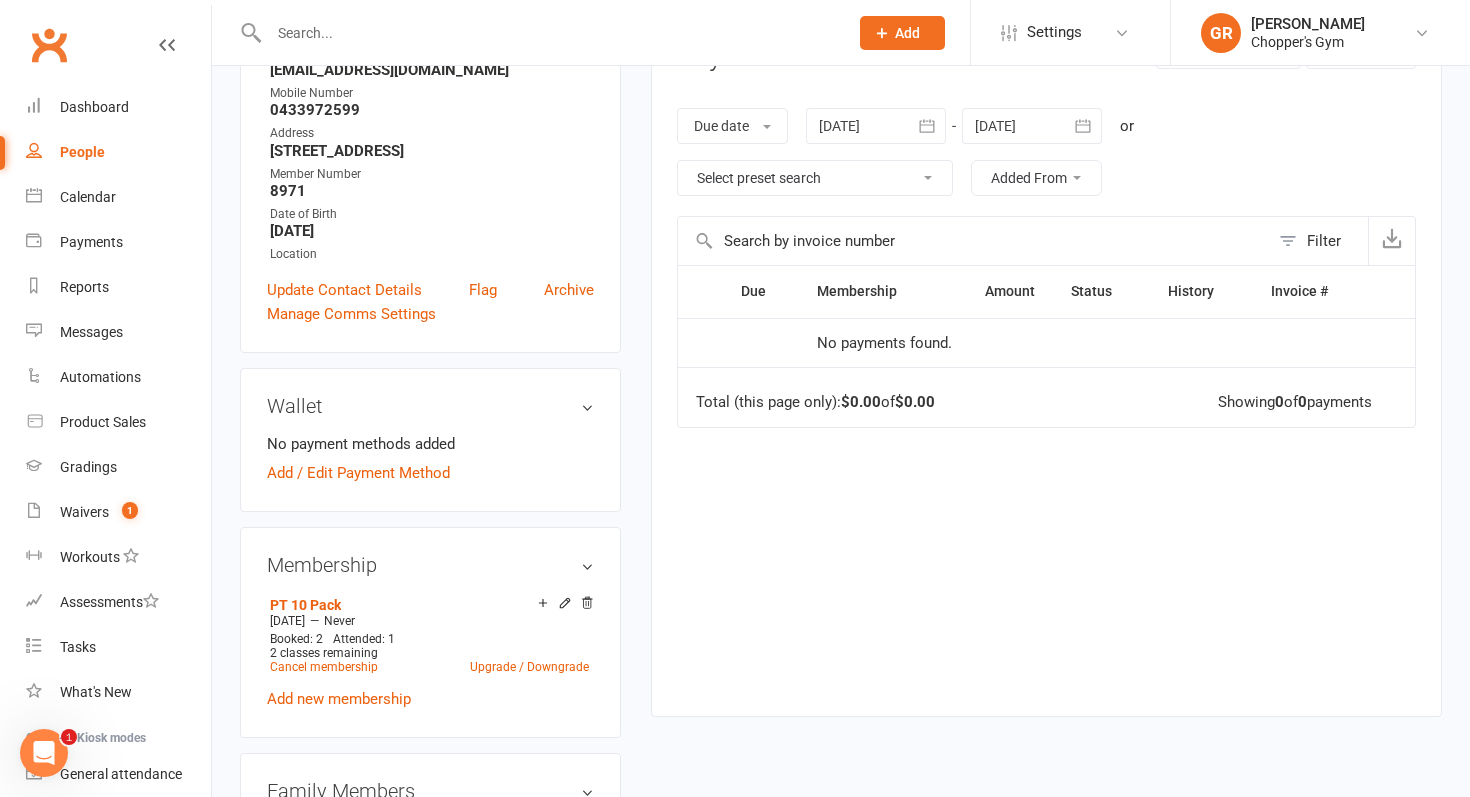 click 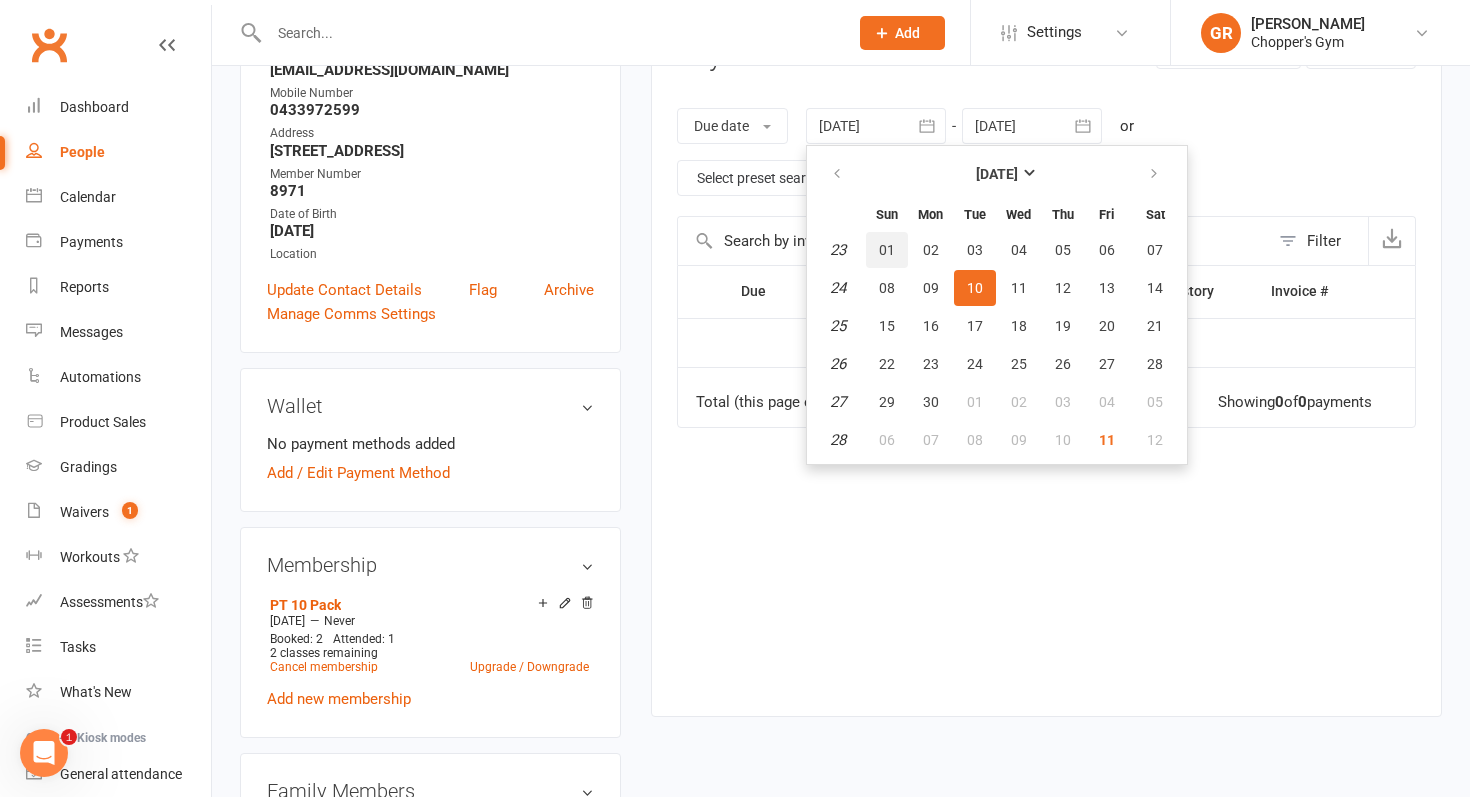click on "01" at bounding box center (887, 250) 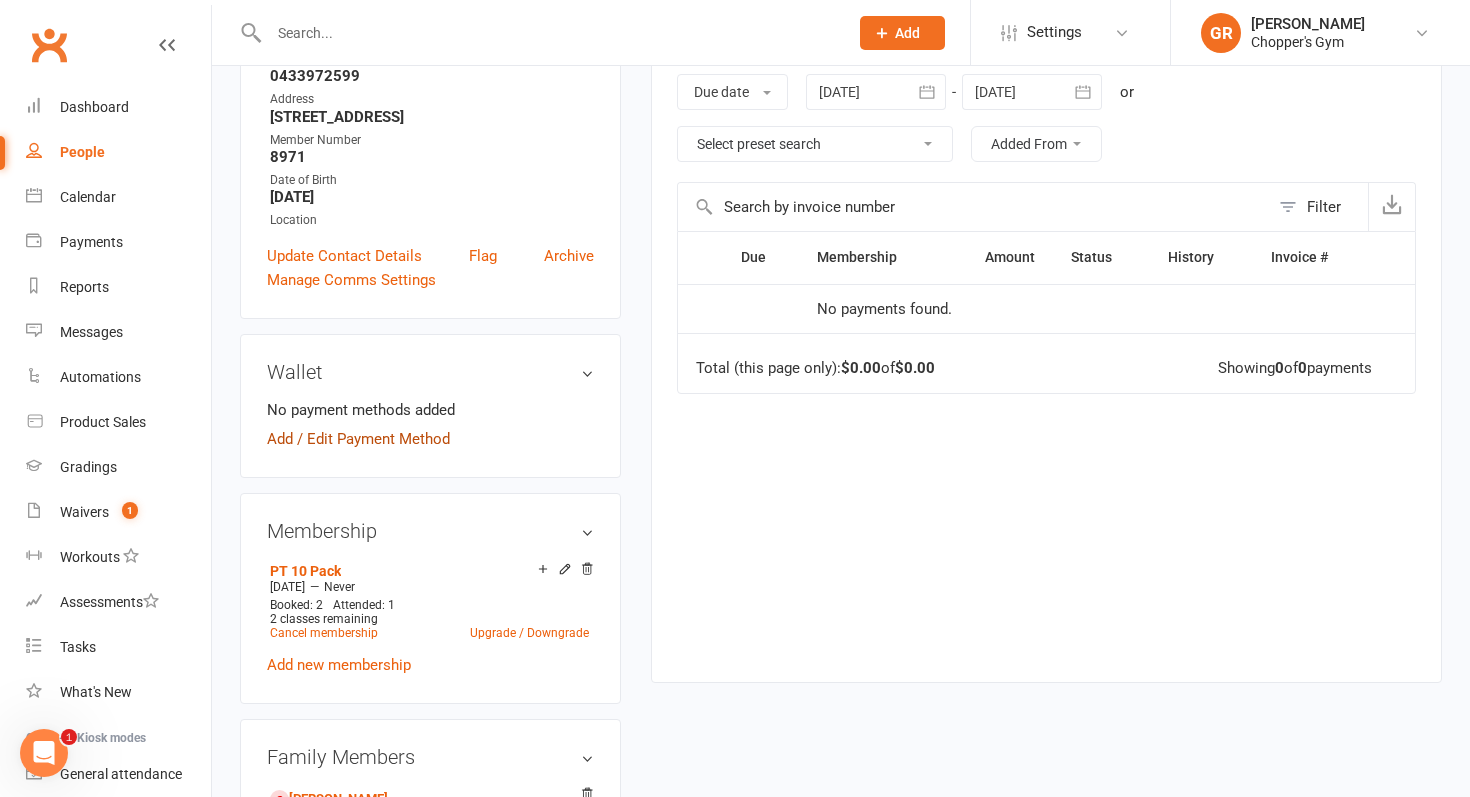 scroll, scrollTop: 399, scrollLeft: 0, axis: vertical 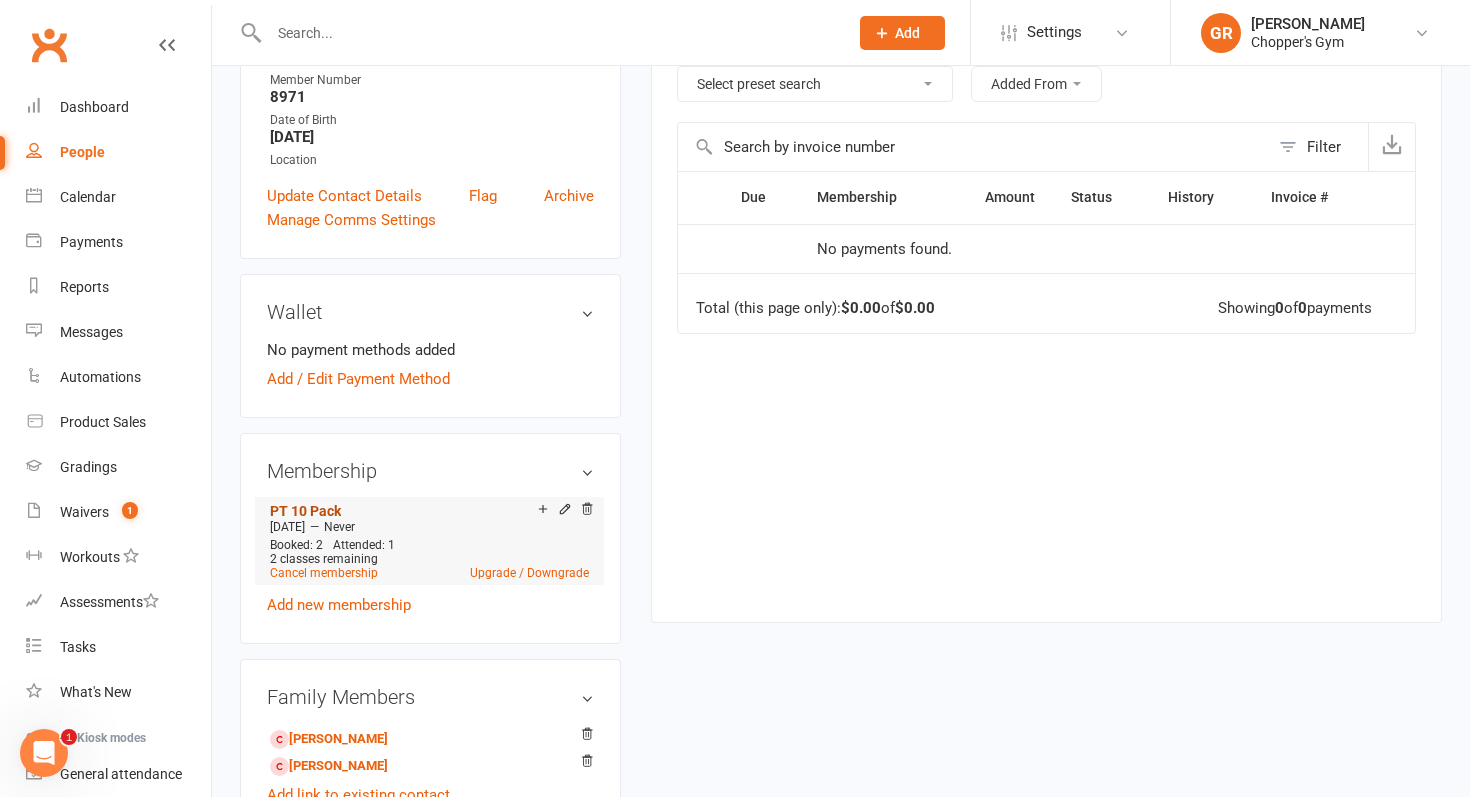click on "PT 10 Pack" at bounding box center [305, 511] 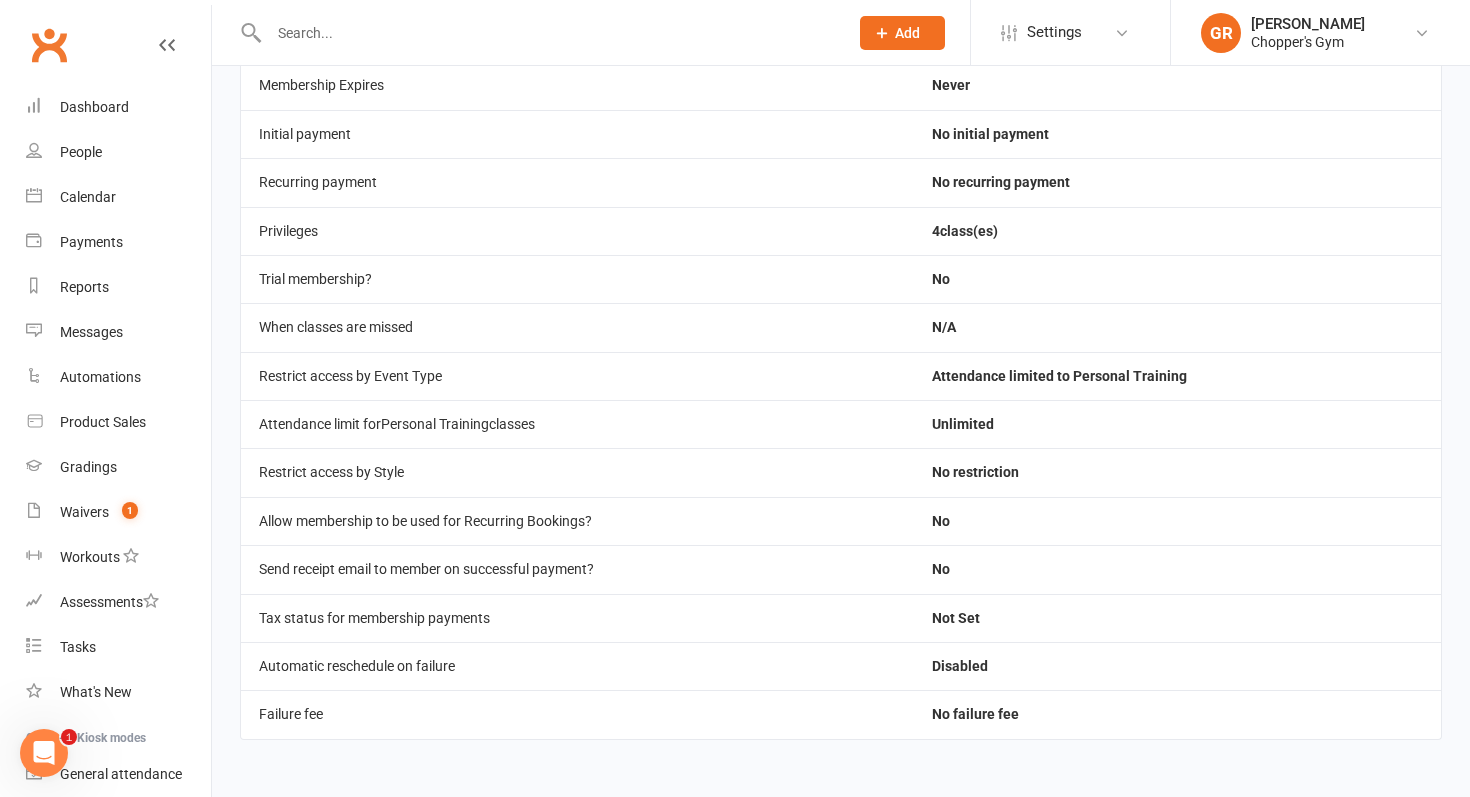 scroll, scrollTop: 0, scrollLeft: 0, axis: both 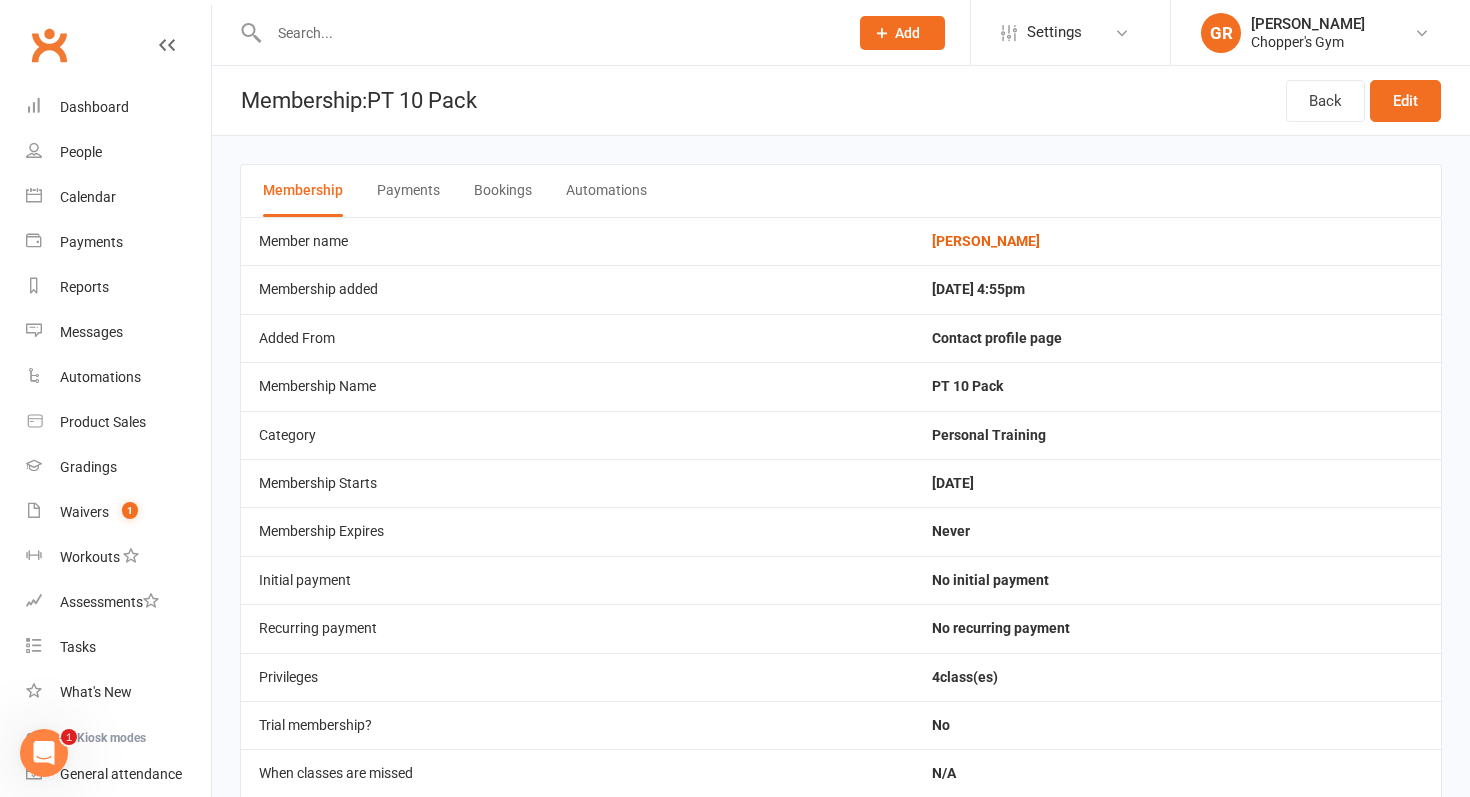 click on "Bookings" at bounding box center (503, 191) 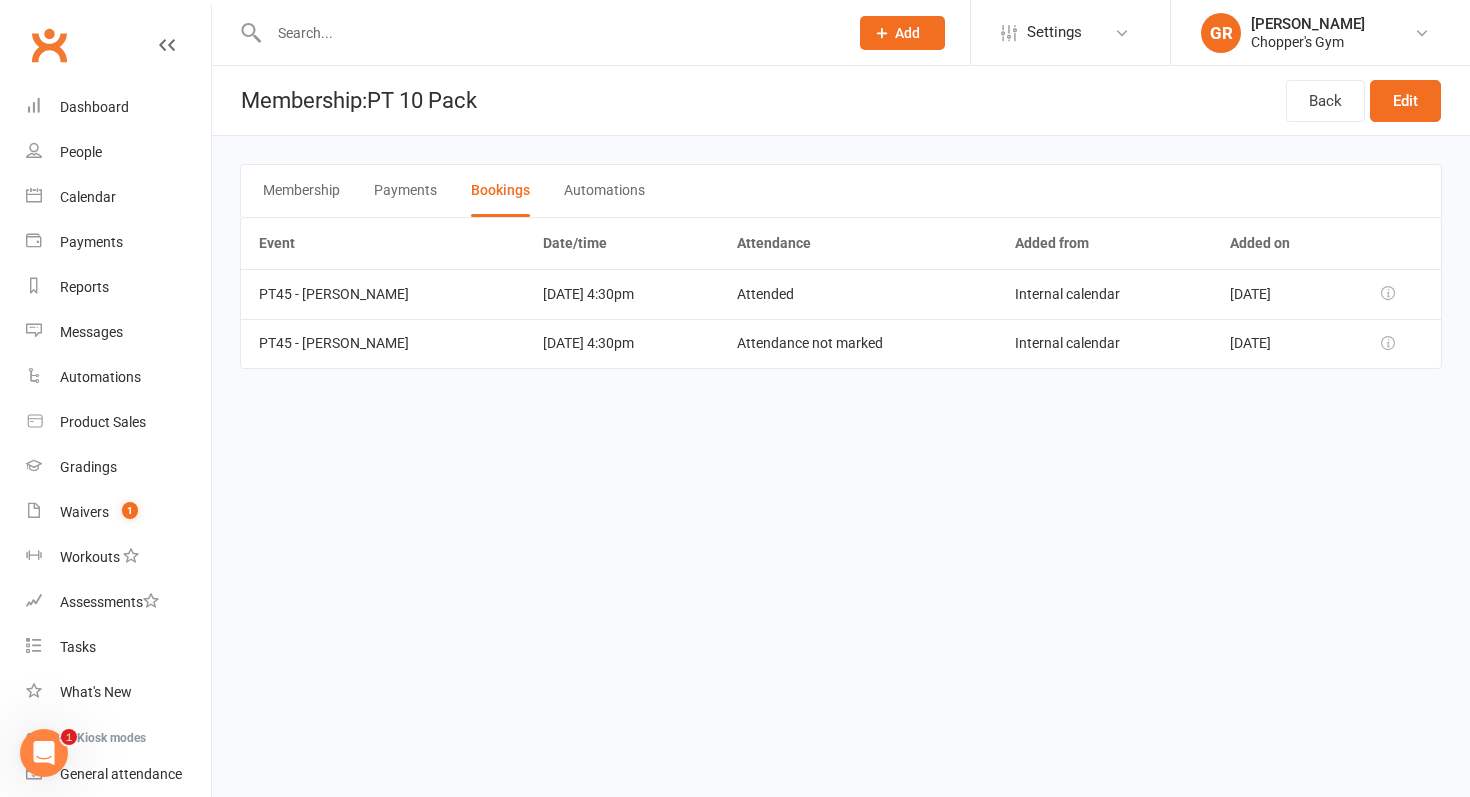 click on "Payments" at bounding box center [405, 191] 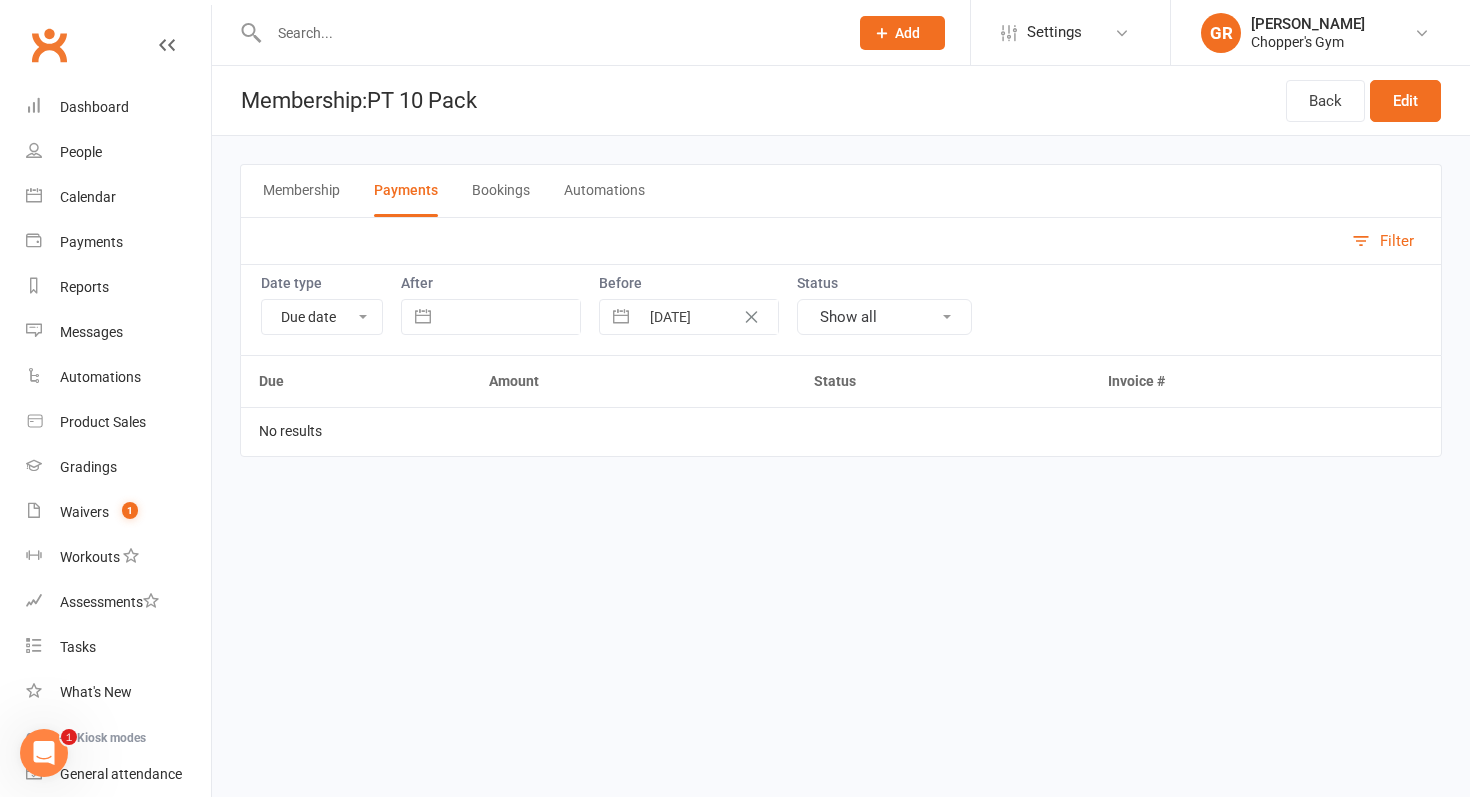click on "Membership" at bounding box center [301, 191] 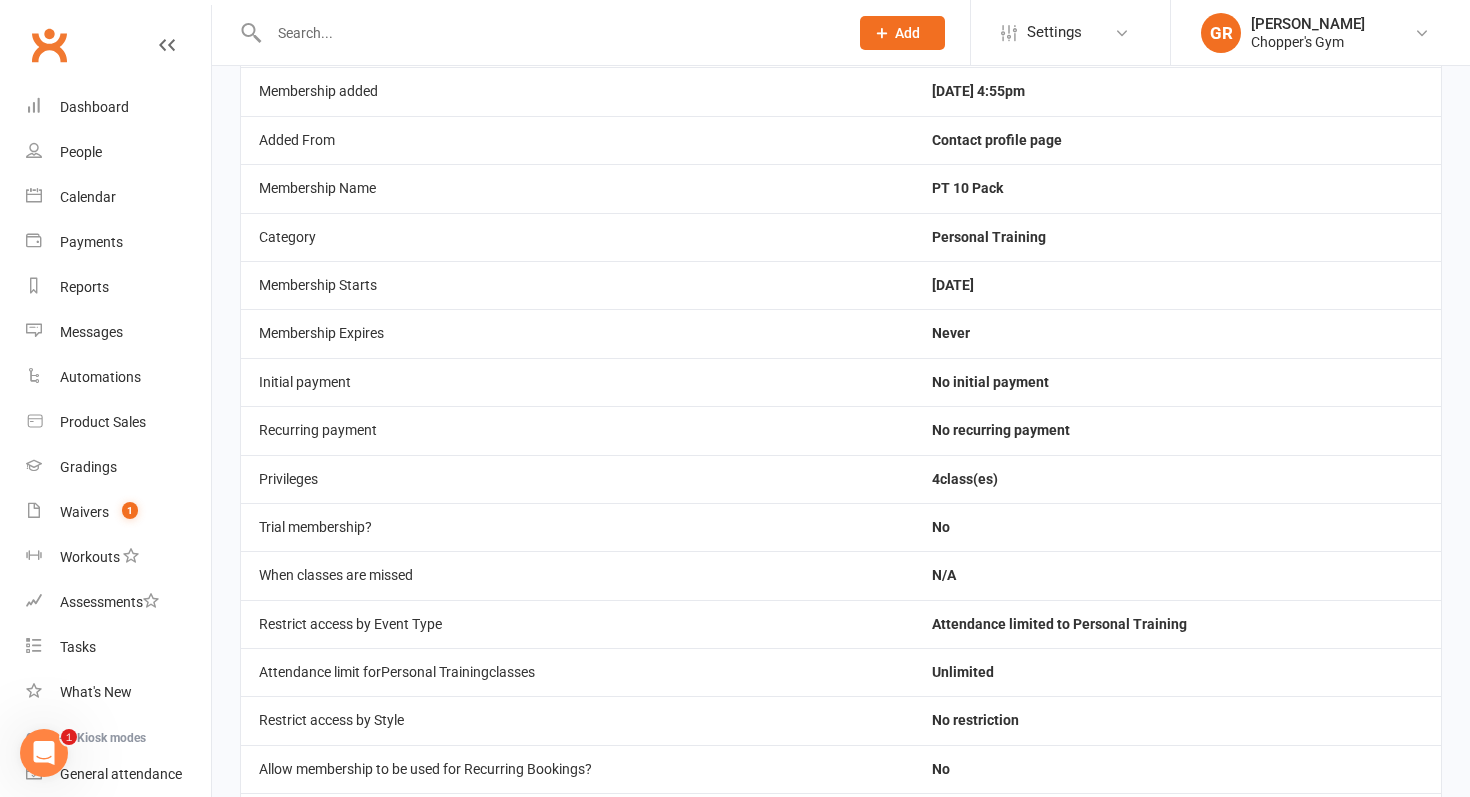 scroll, scrollTop: 0, scrollLeft: 0, axis: both 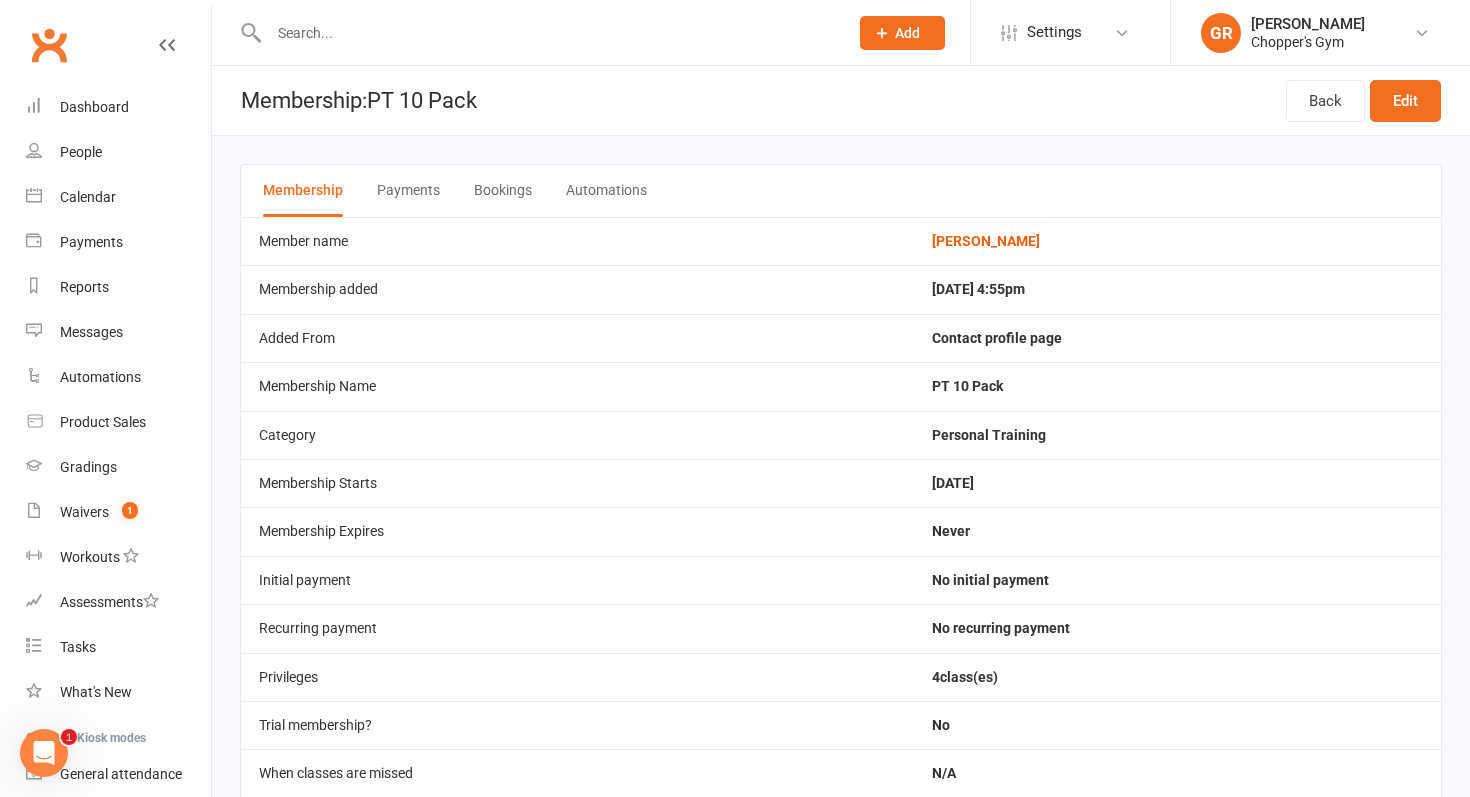 click on "Bookings" at bounding box center (503, 191) 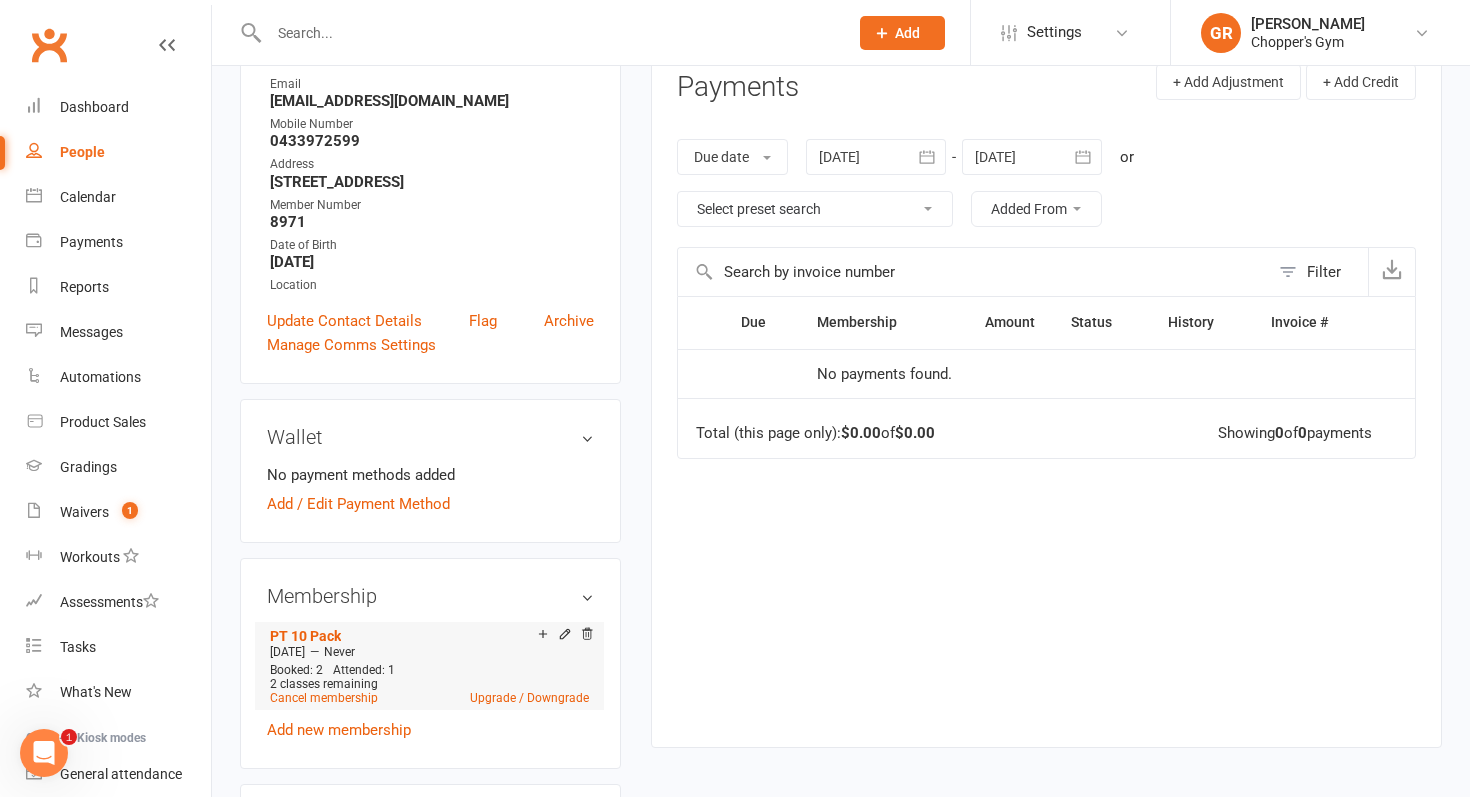 scroll, scrollTop: 272, scrollLeft: 0, axis: vertical 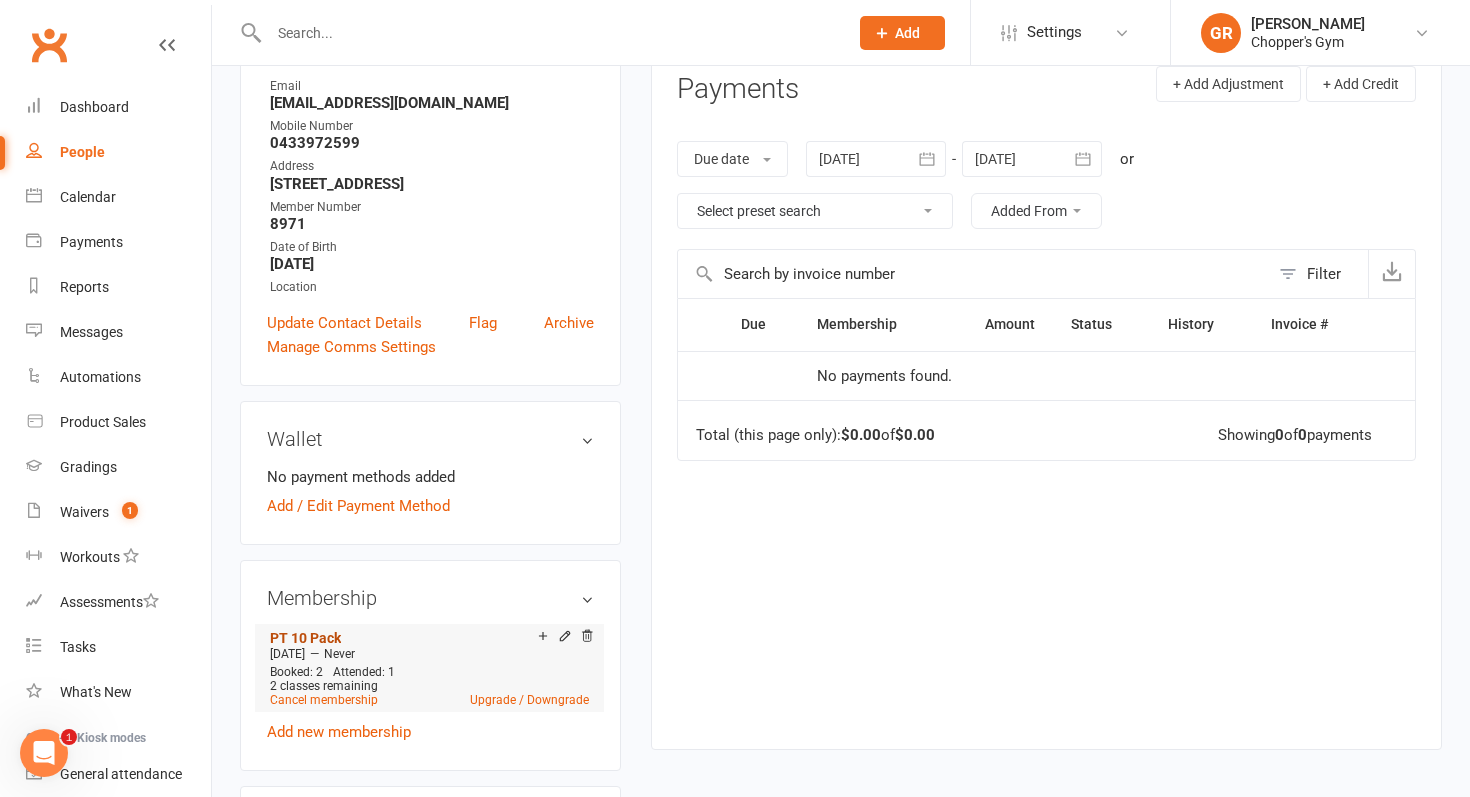 click on "PT 10 Pack" at bounding box center (305, 638) 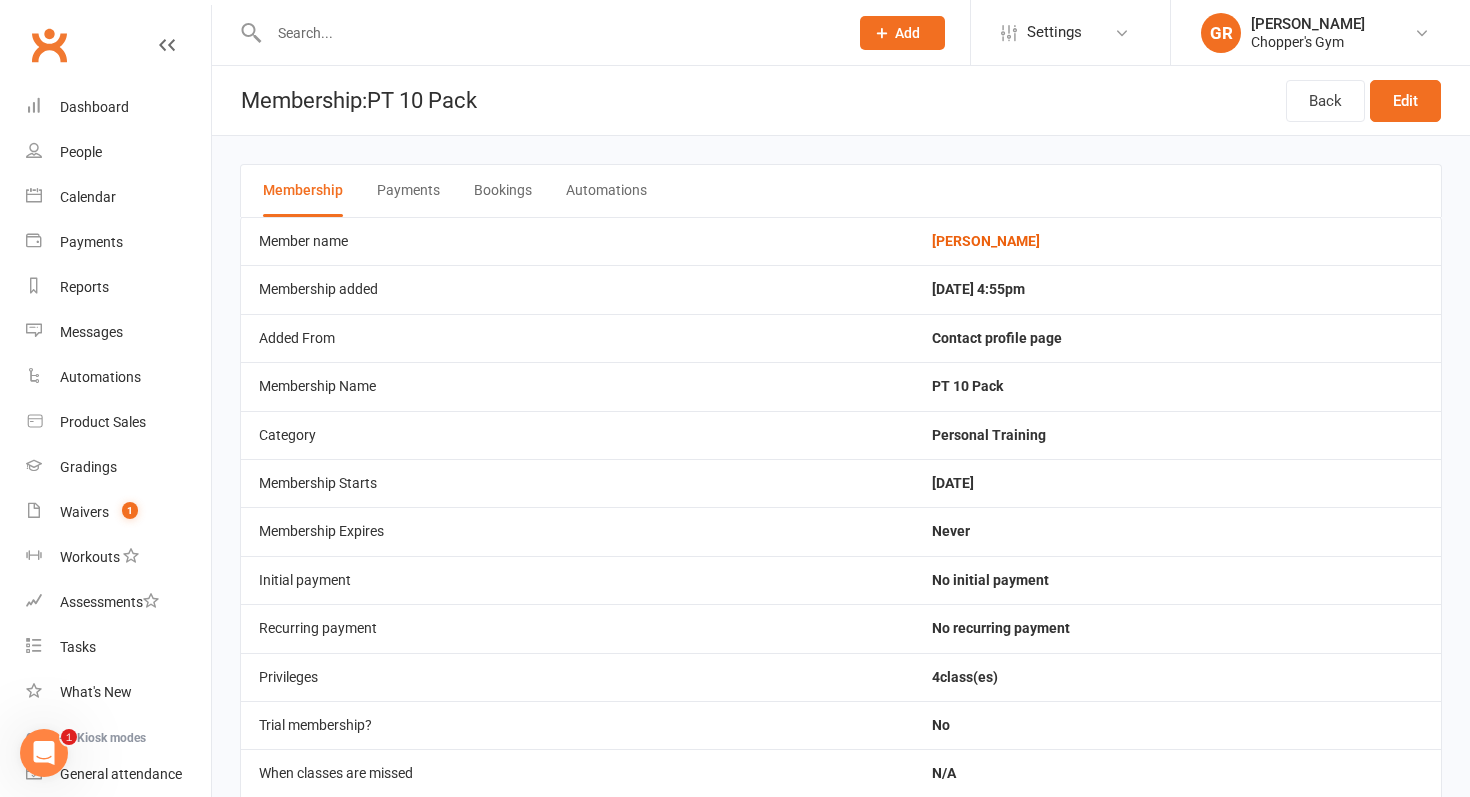 click on "Bookings" at bounding box center (503, 191) 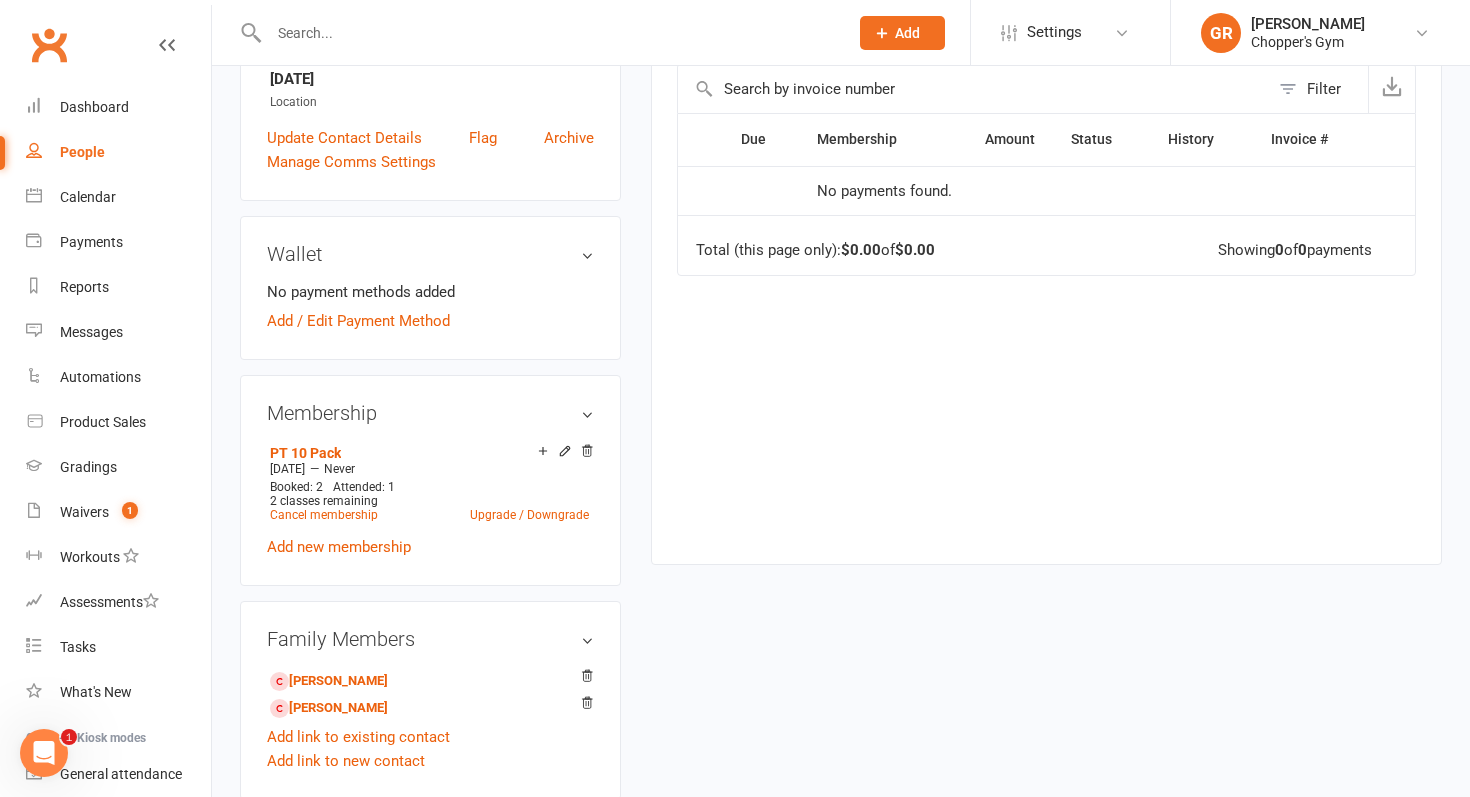 scroll, scrollTop: 459, scrollLeft: 0, axis: vertical 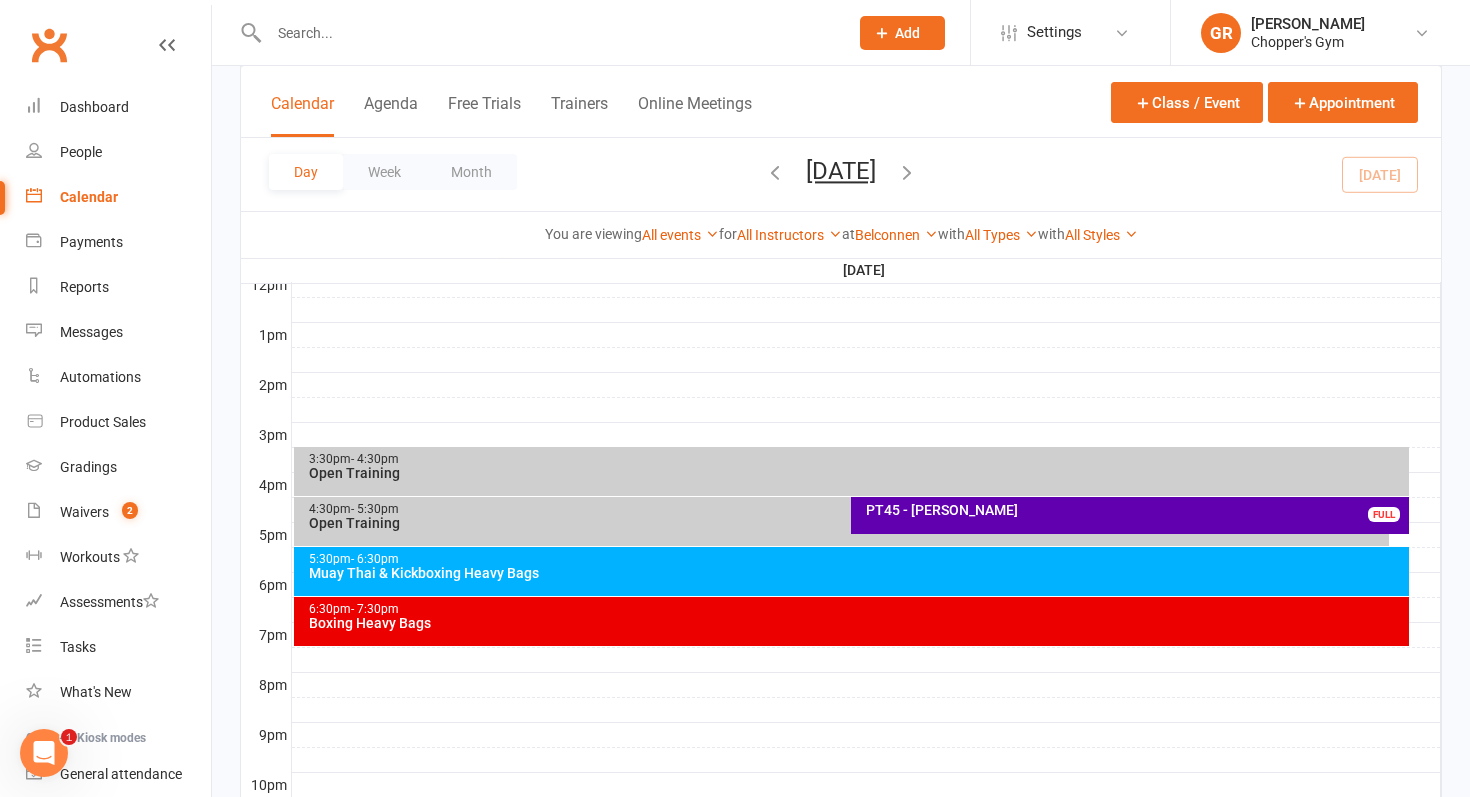 click on "PT45 - [PERSON_NAME]" at bounding box center (1135, 510) 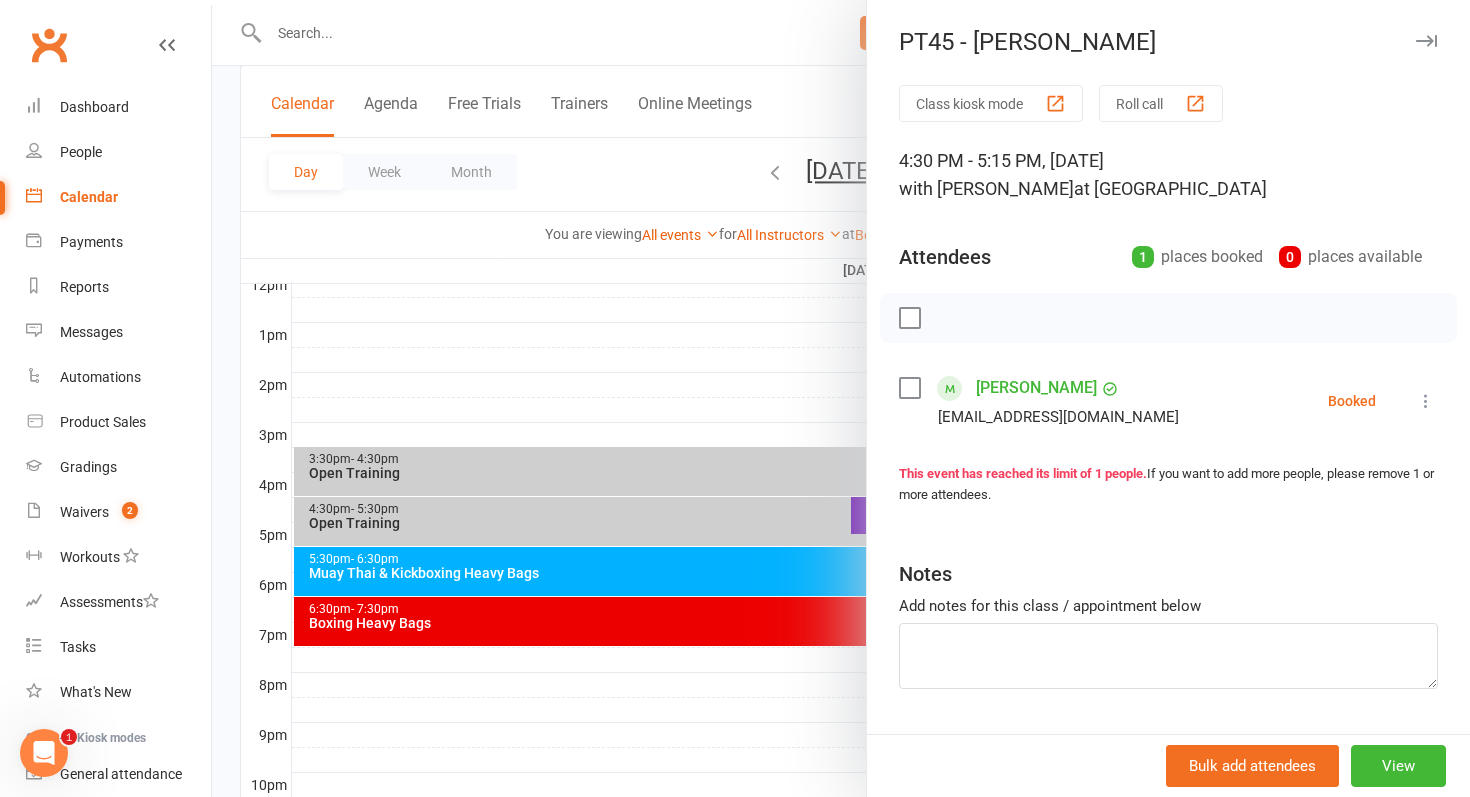 click at bounding box center (1426, 401) 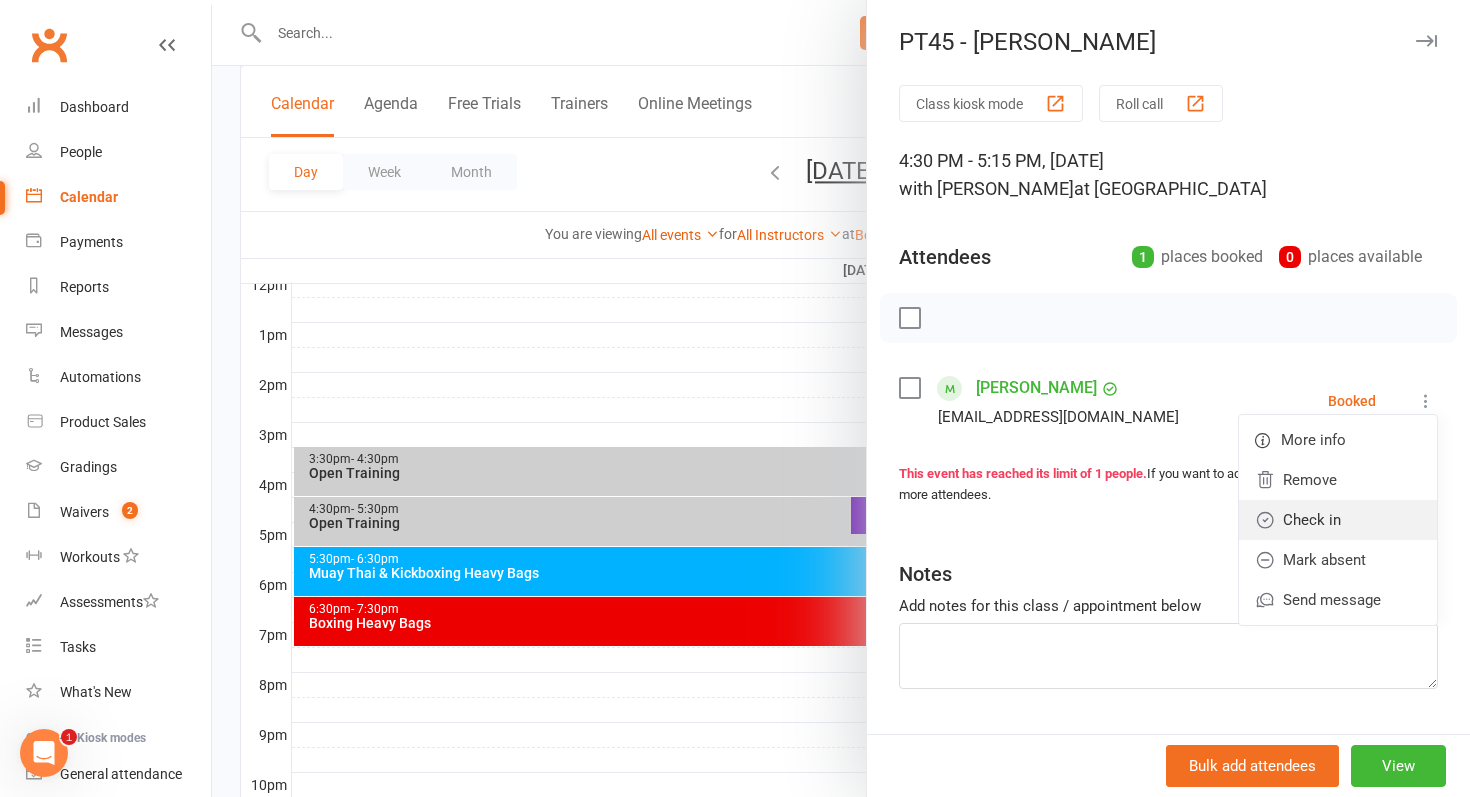click on "Check in" at bounding box center [1338, 520] 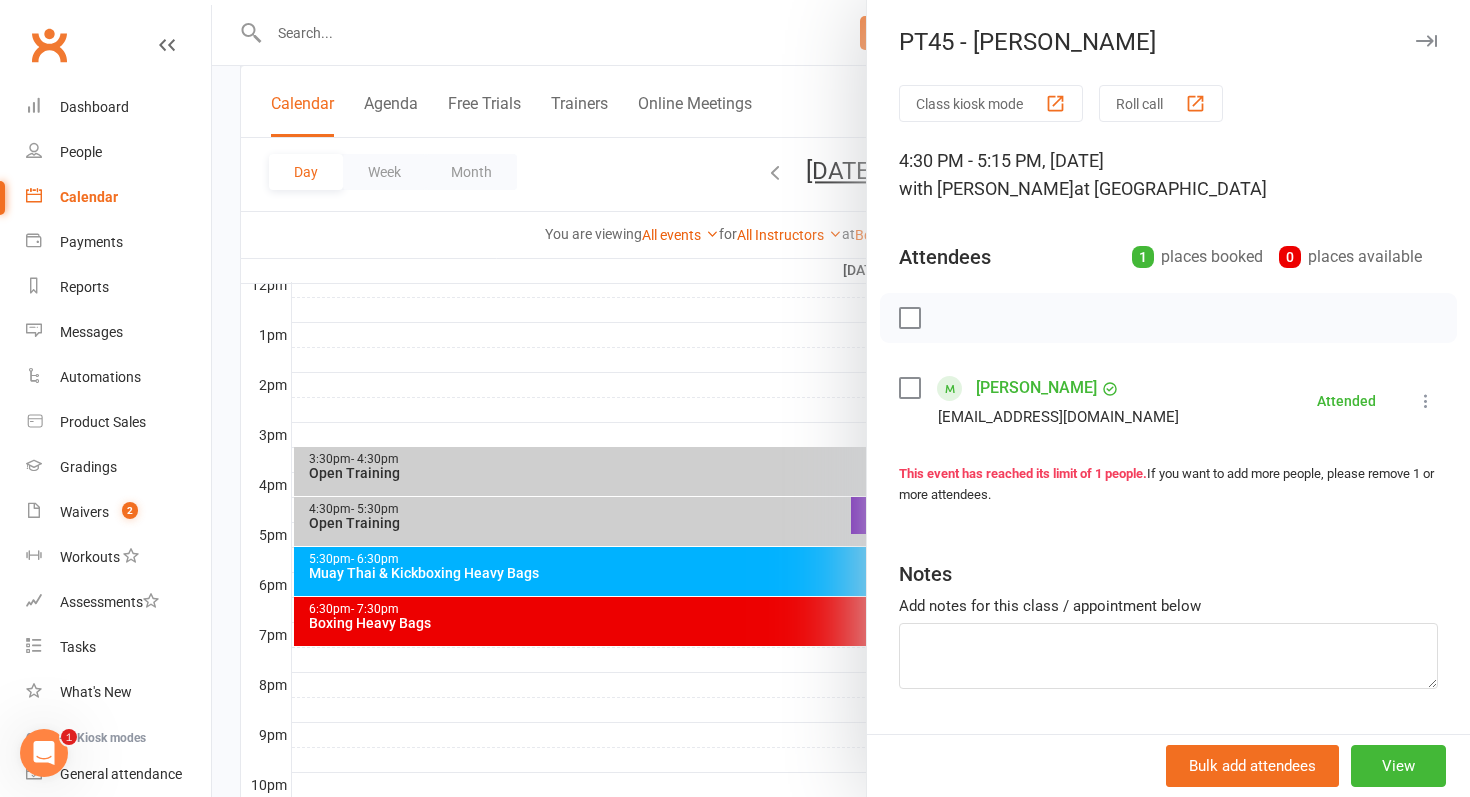 click at bounding box center (841, 398) 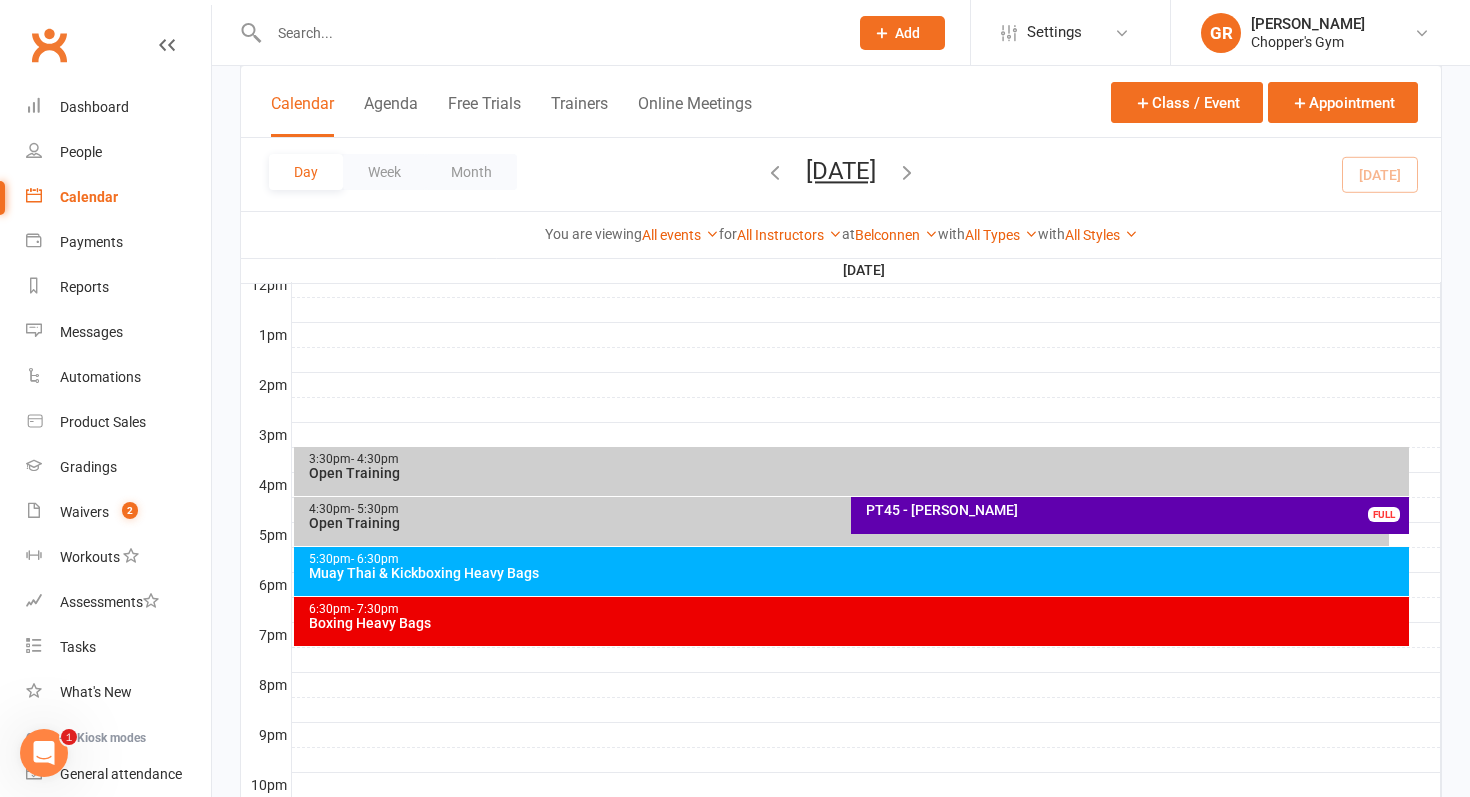 click on "Open Training" at bounding box center [857, 473] 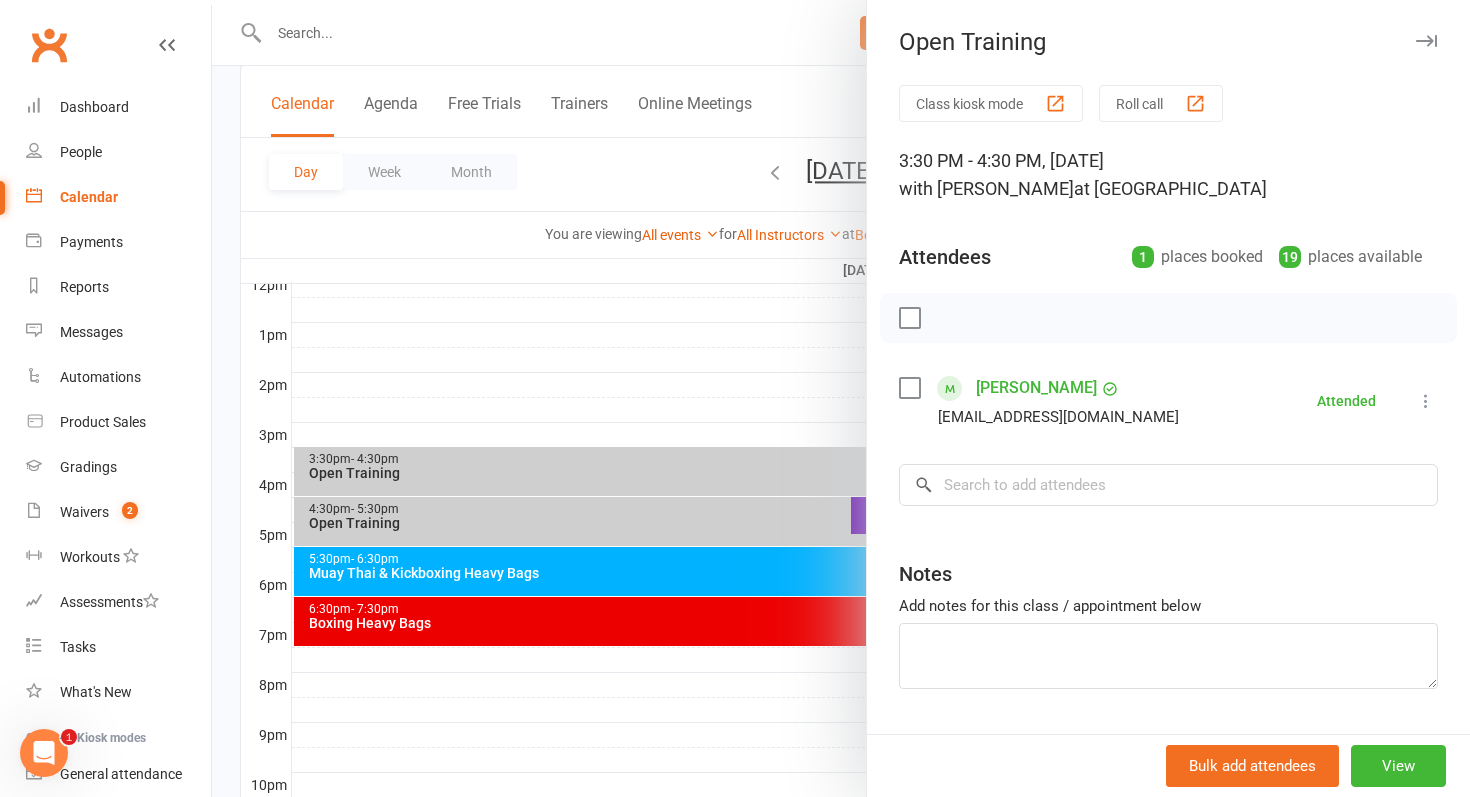 click at bounding box center [841, 398] 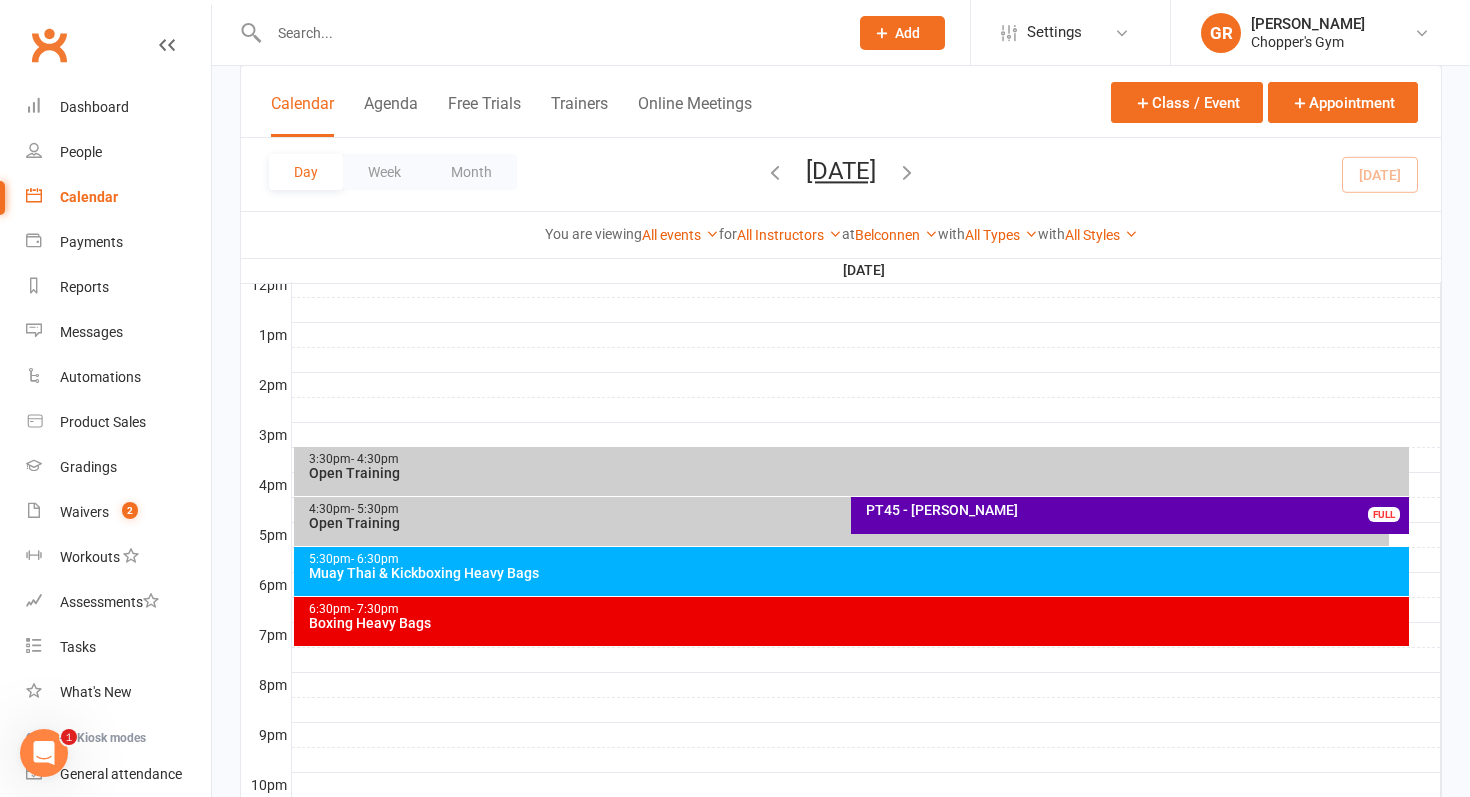 click on "4:30pm  - 5:30pm" at bounding box center (847, 509) 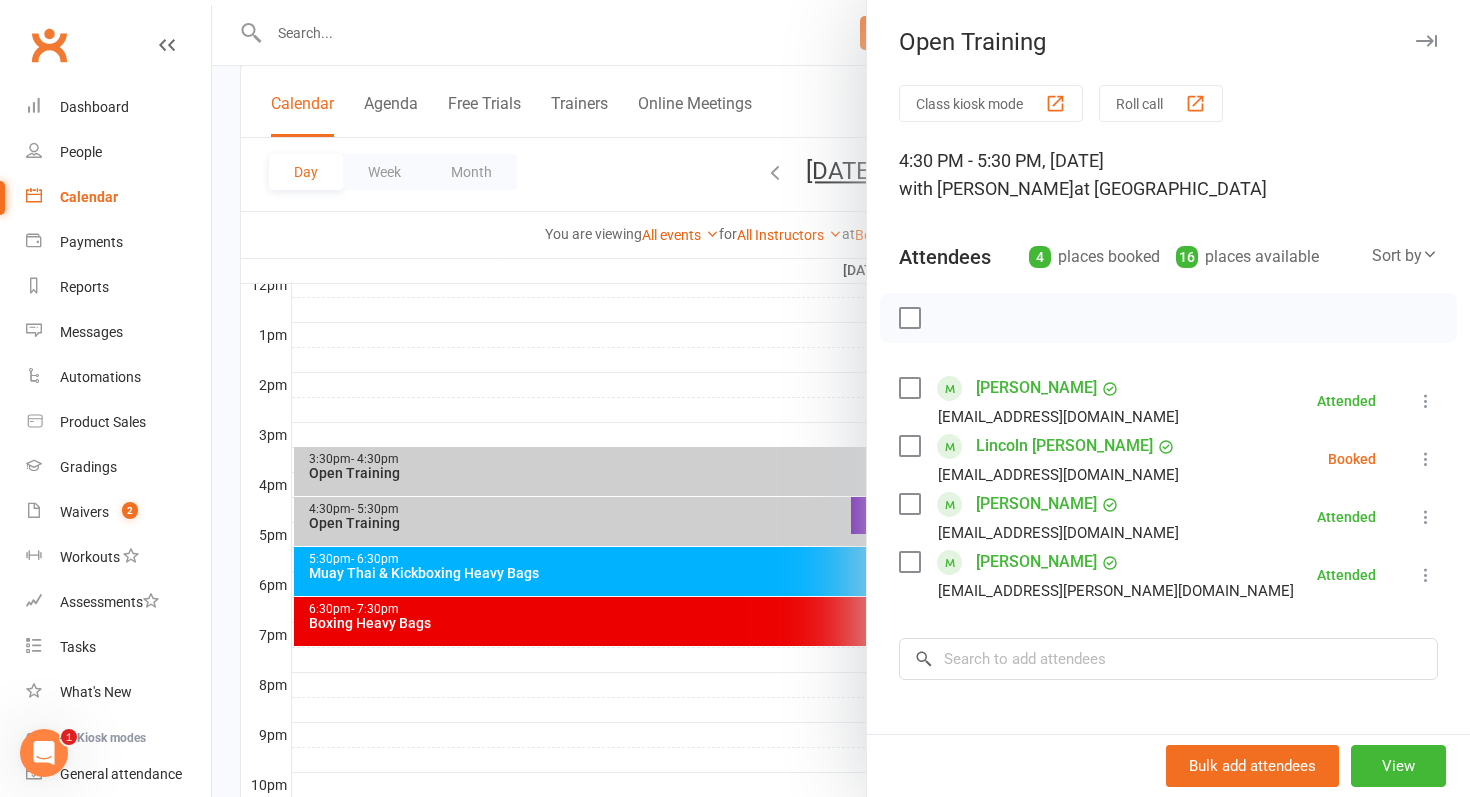 scroll, scrollTop: 7, scrollLeft: 0, axis: vertical 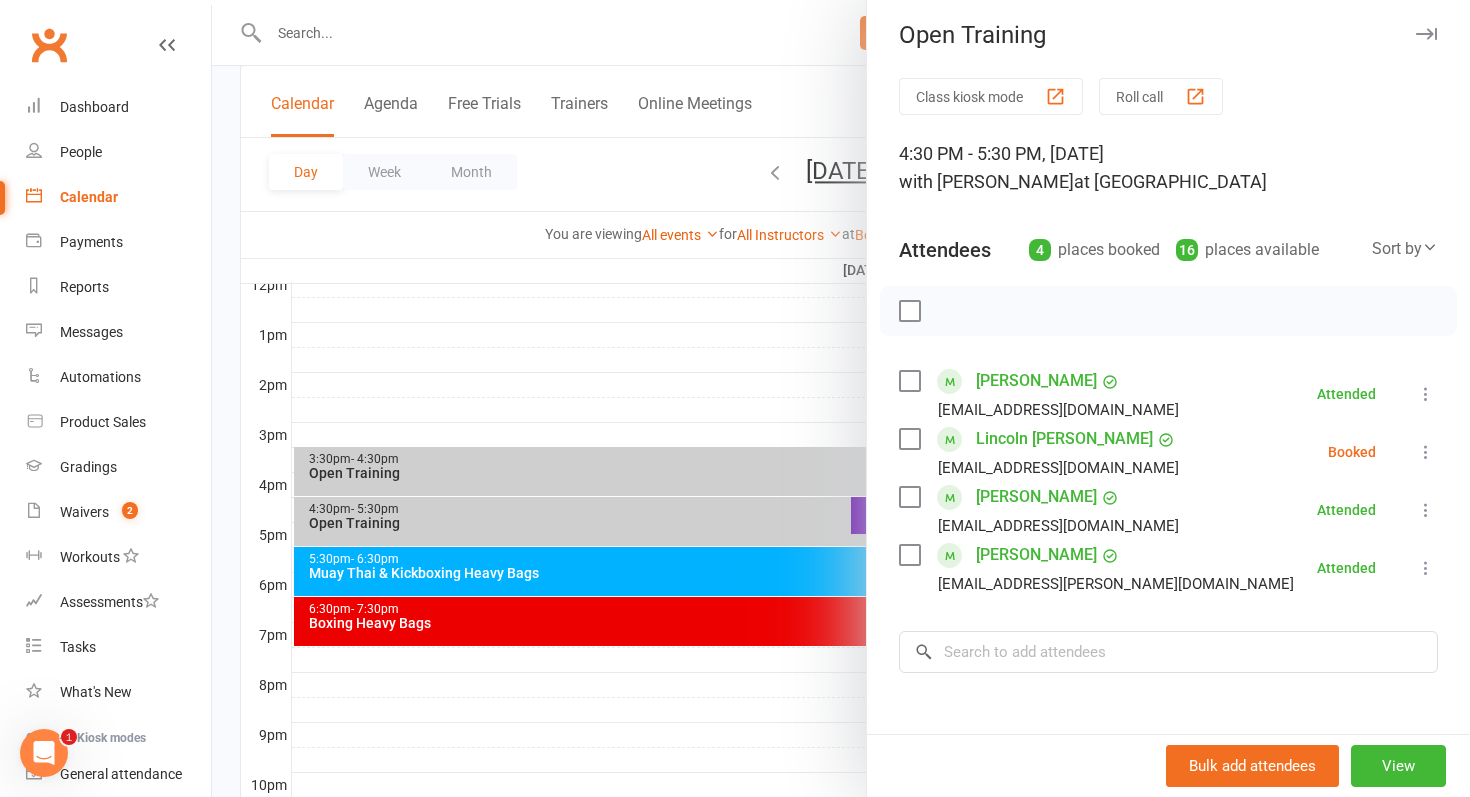 click at bounding box center (841, 398) 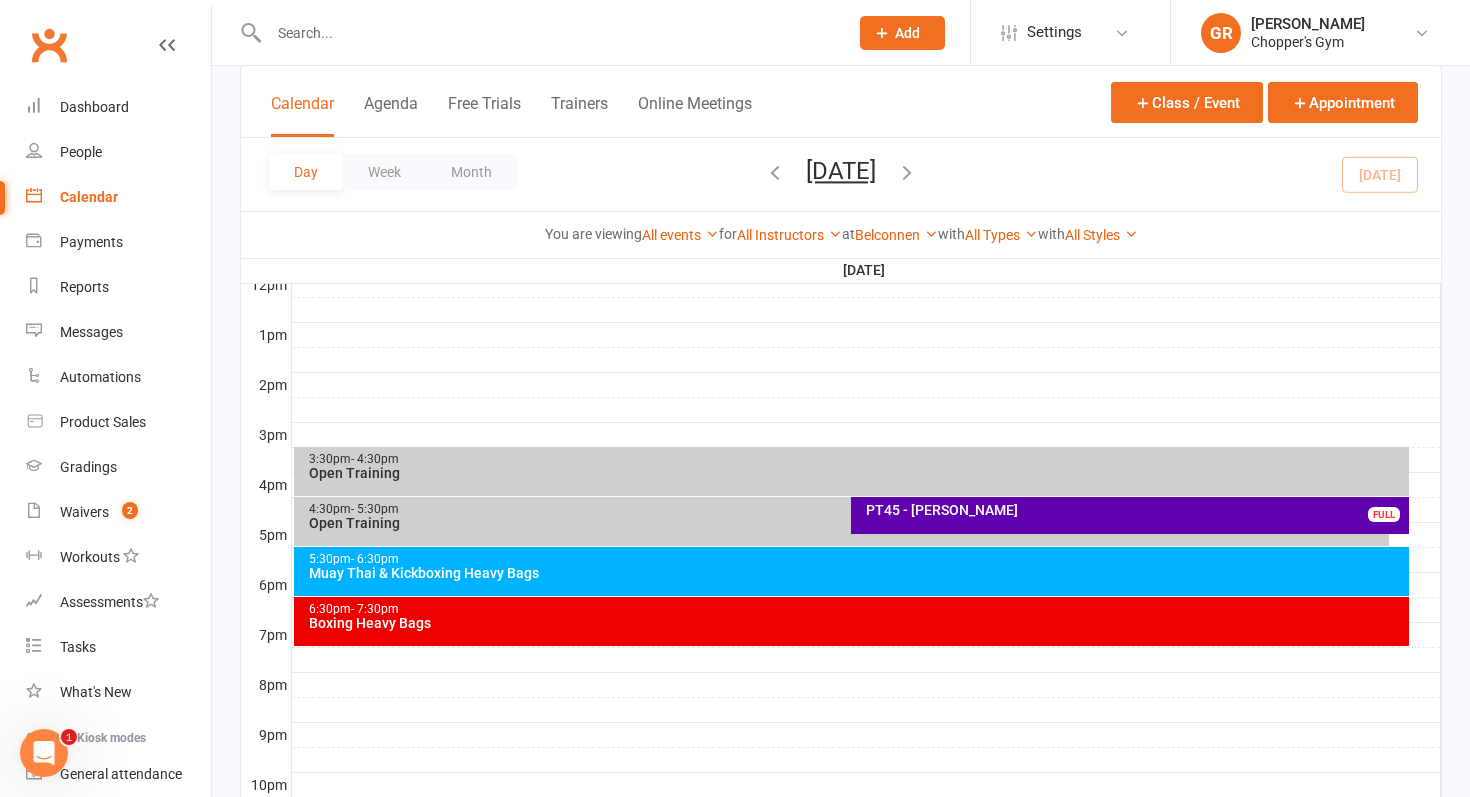 click on "Muay Thai & Kickboxing Heavy Bags" at bounding box center [857, 573] 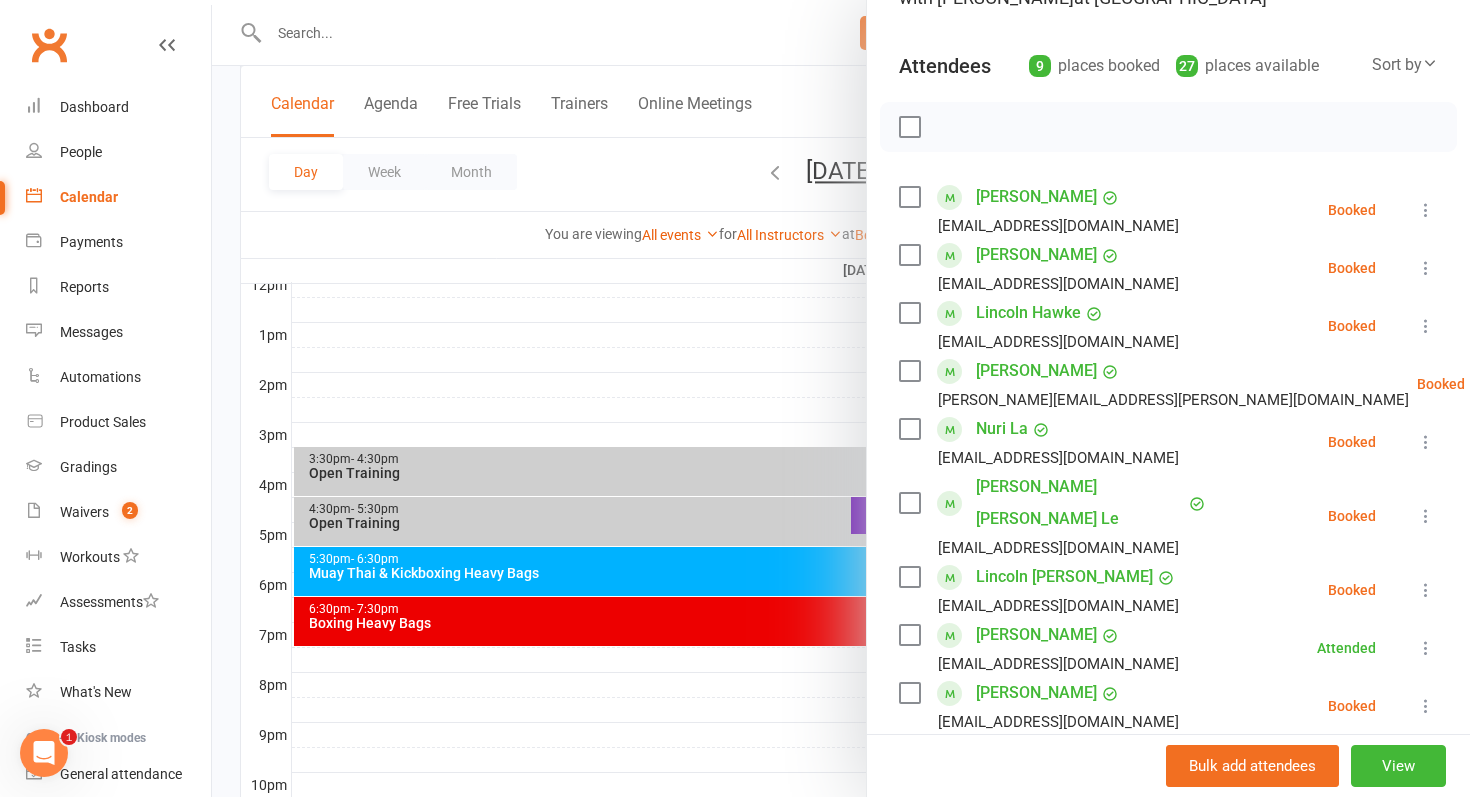 scroll, scrollTop: 258, scrollLeft: 0, axis: vertical 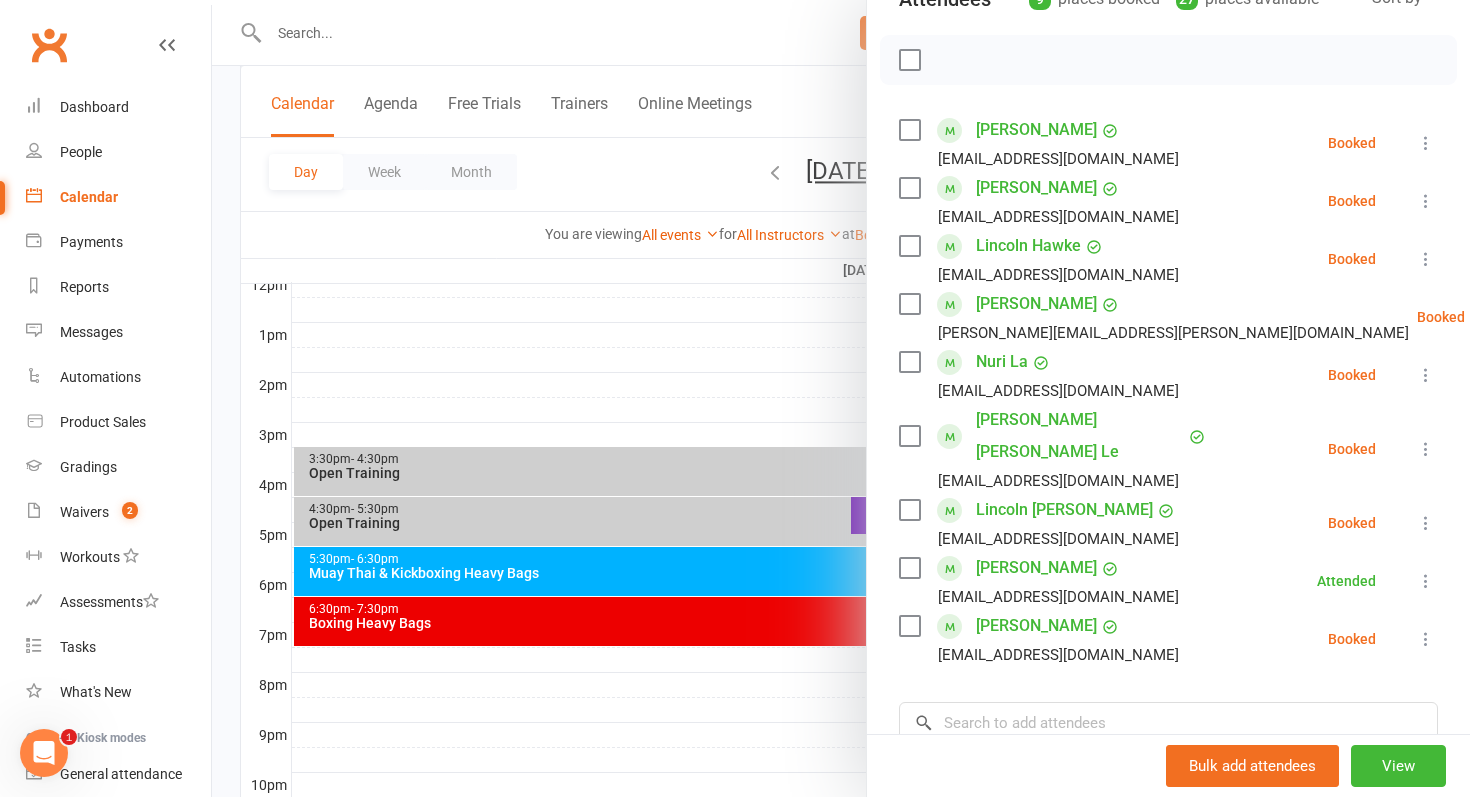 click on "[PERSON_NAME]" at bounding box center [1036, 188] 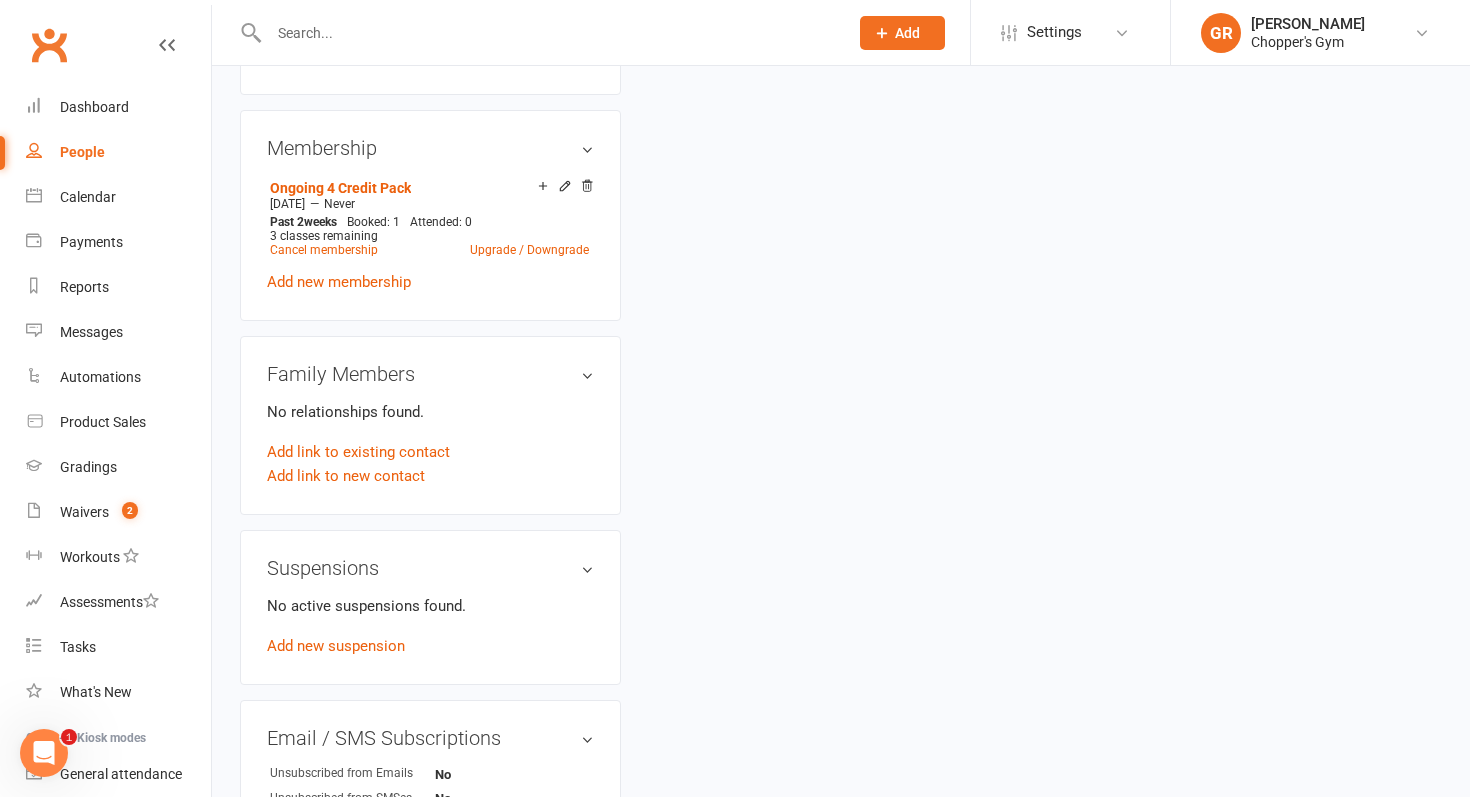 scroll, scrollTop: 0, scrollLeft: 0, axis: both 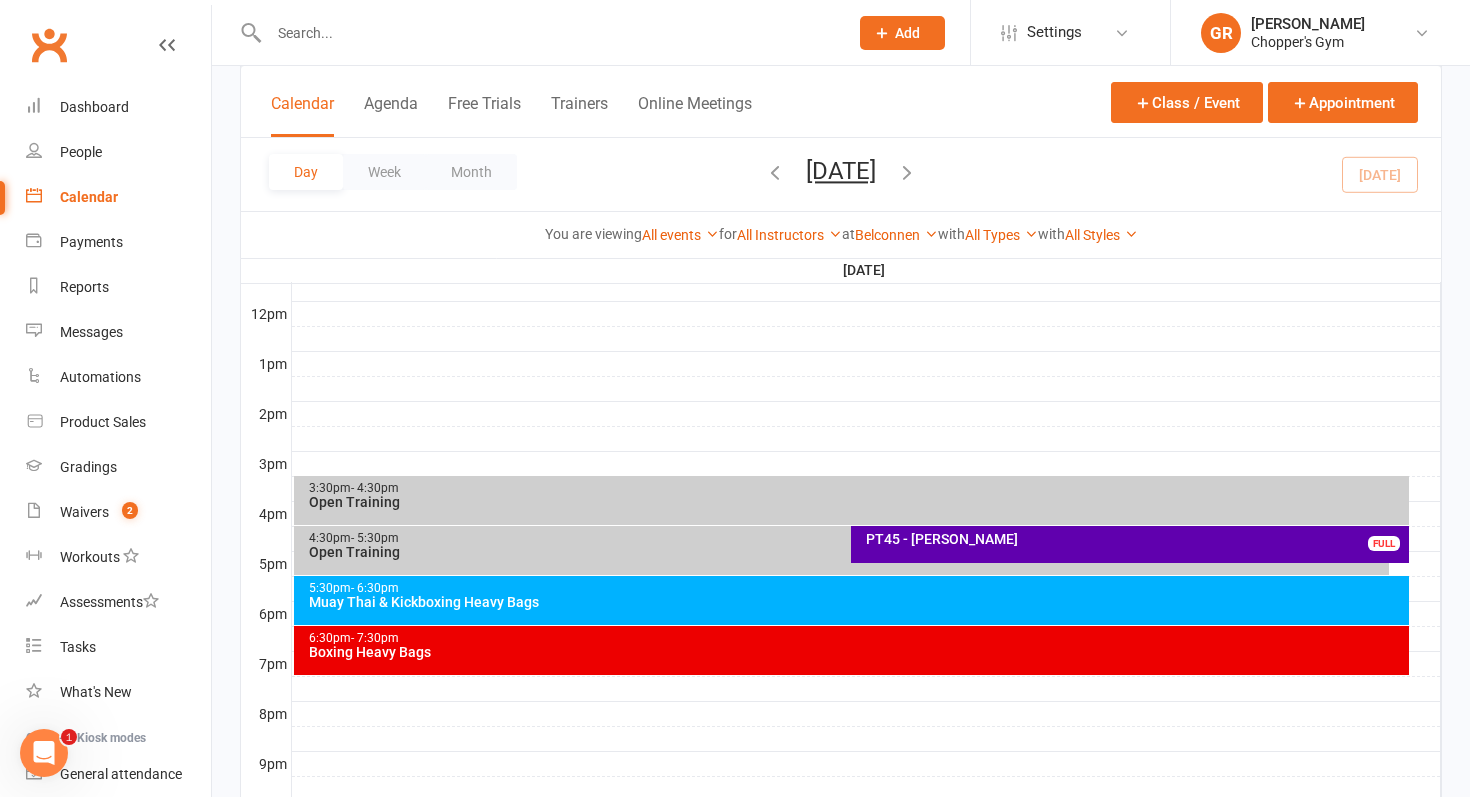 click on "5:30pm  - 6:30pm Muay Thai & Kickboxing Heavy Bags" at bounding box center (852, 600) 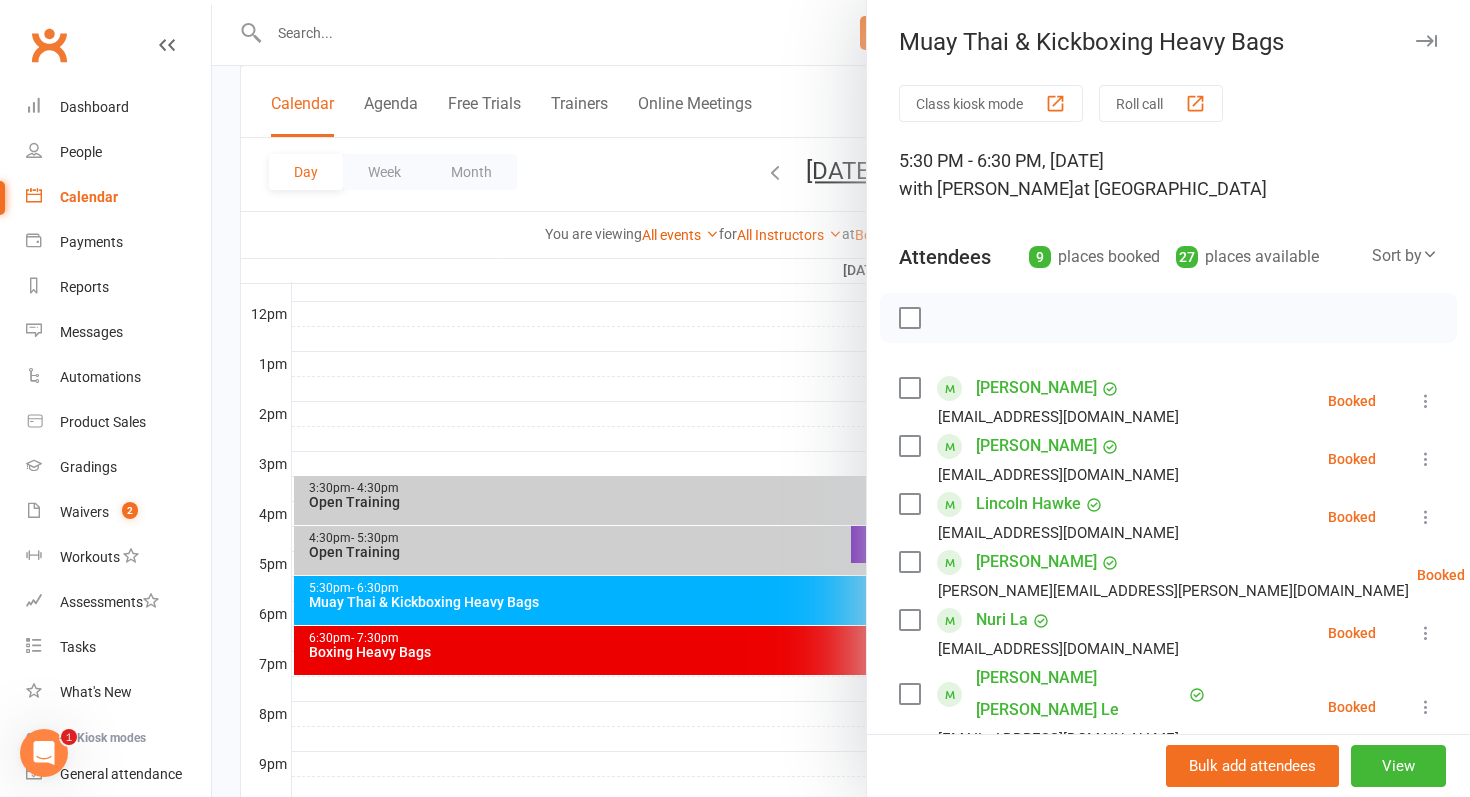 click on "Lincoln Hawke" at bounding box center (1028, 504) 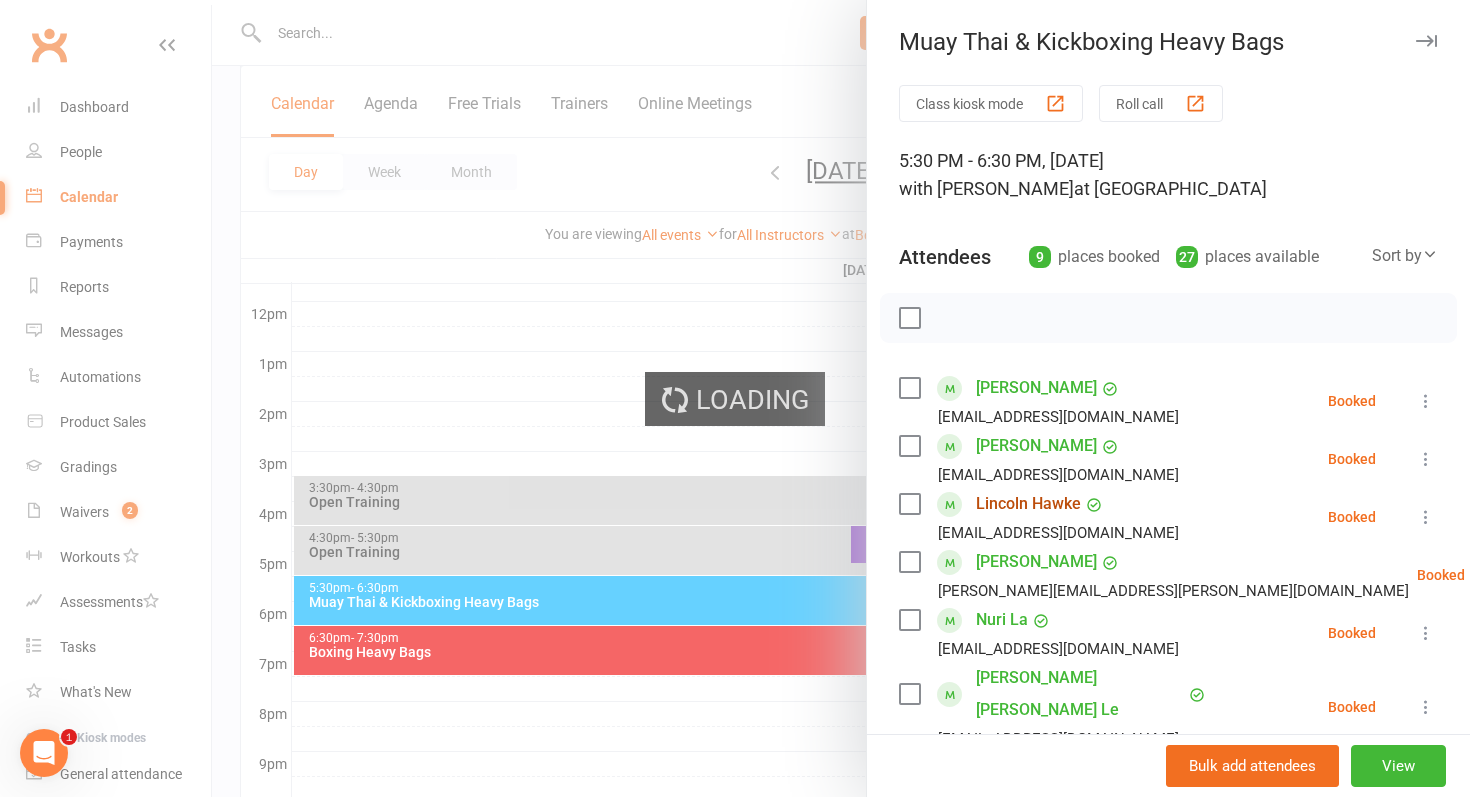 scroll, scrollTop: 0, scrollLeft: 0, axis: both 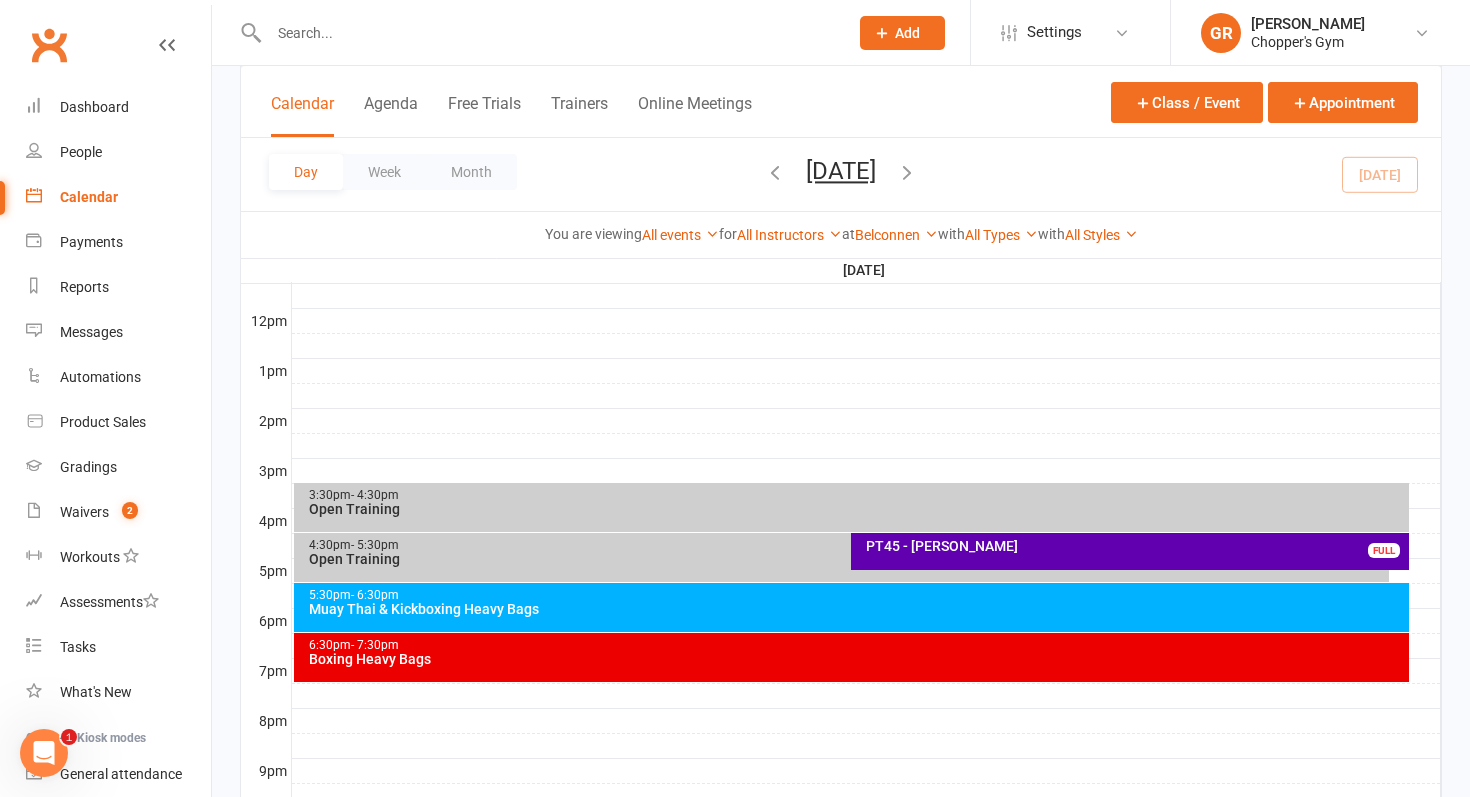 click on "Muay Thai & Kickboxing Heavy Bags" at bounding box center (857, 609) 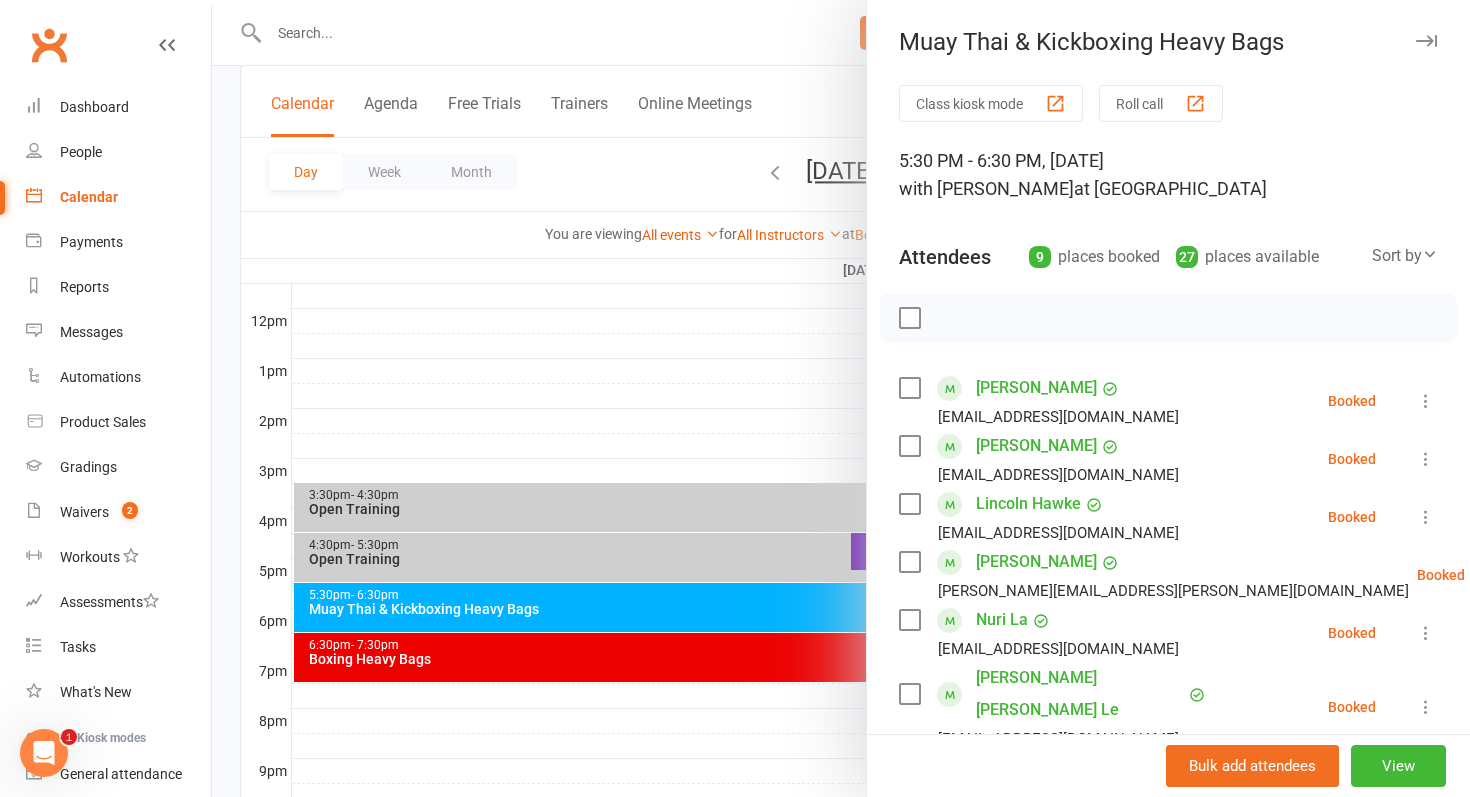 click on "Mitchell Hawkins" at bounding box center (1036, 562) 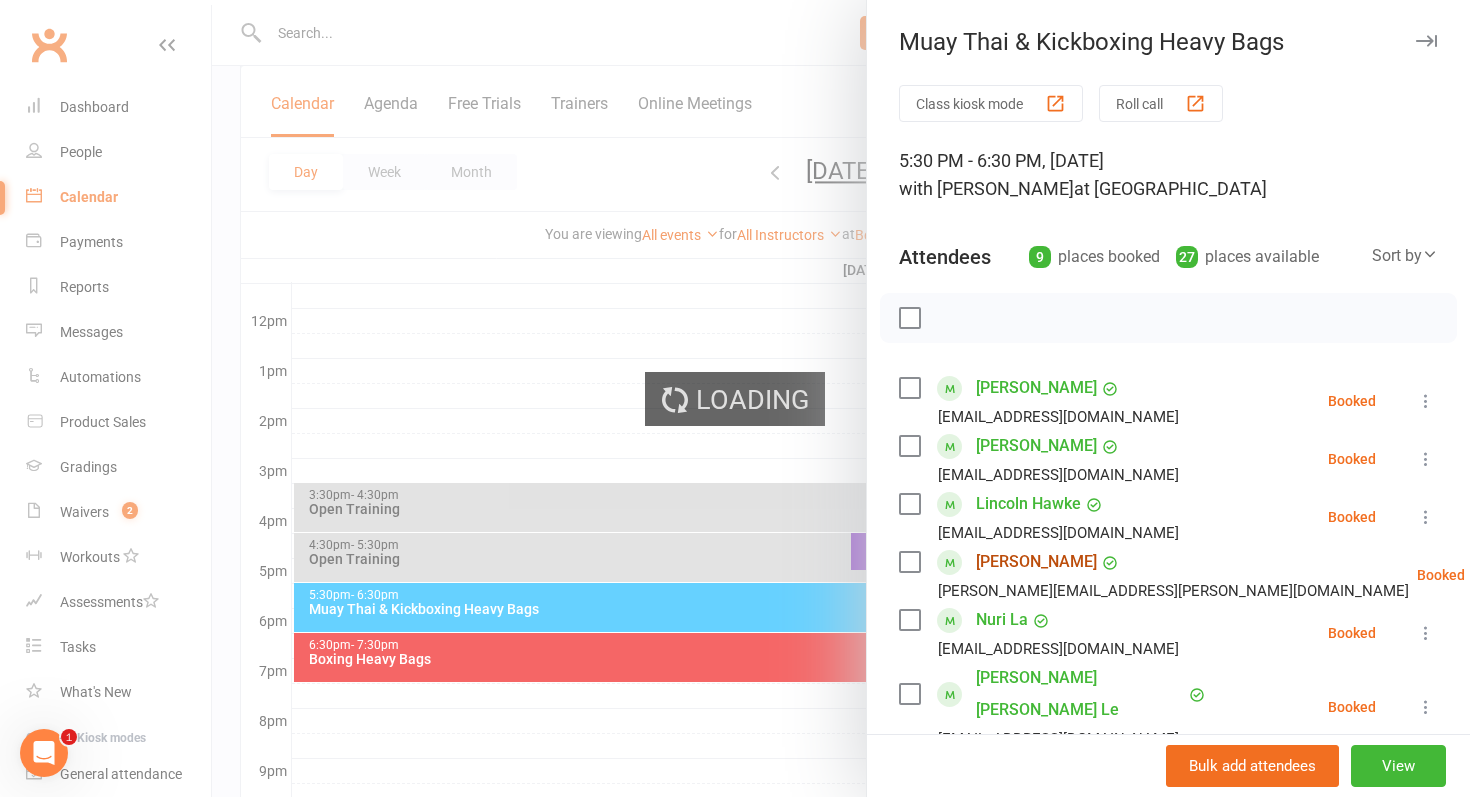 scroll, scrollTop: 0, scrollLeft: 0, axis: both 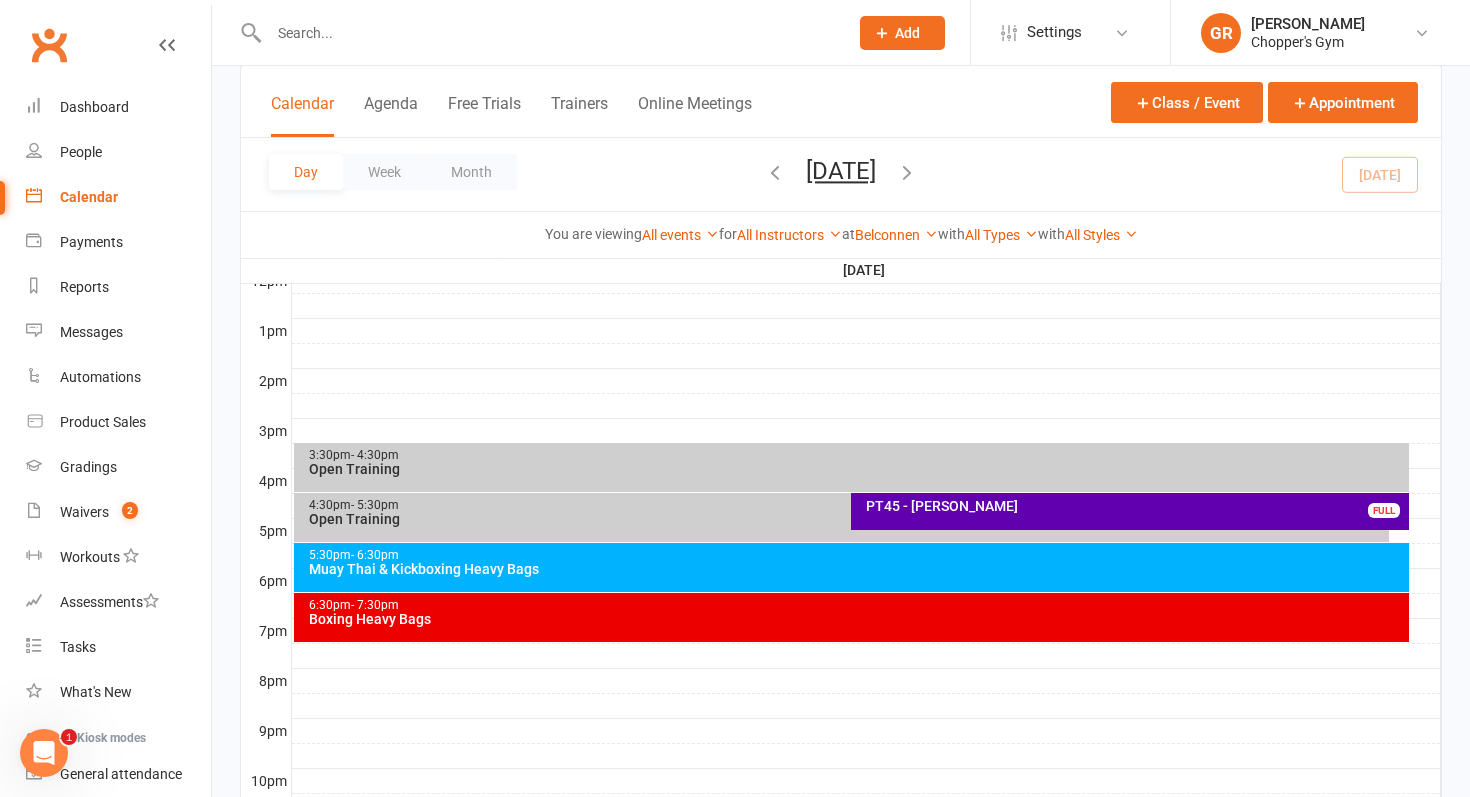 click on "Muay Thai & Kickboxing Heavy Bags" at bounding box center (857, 569) 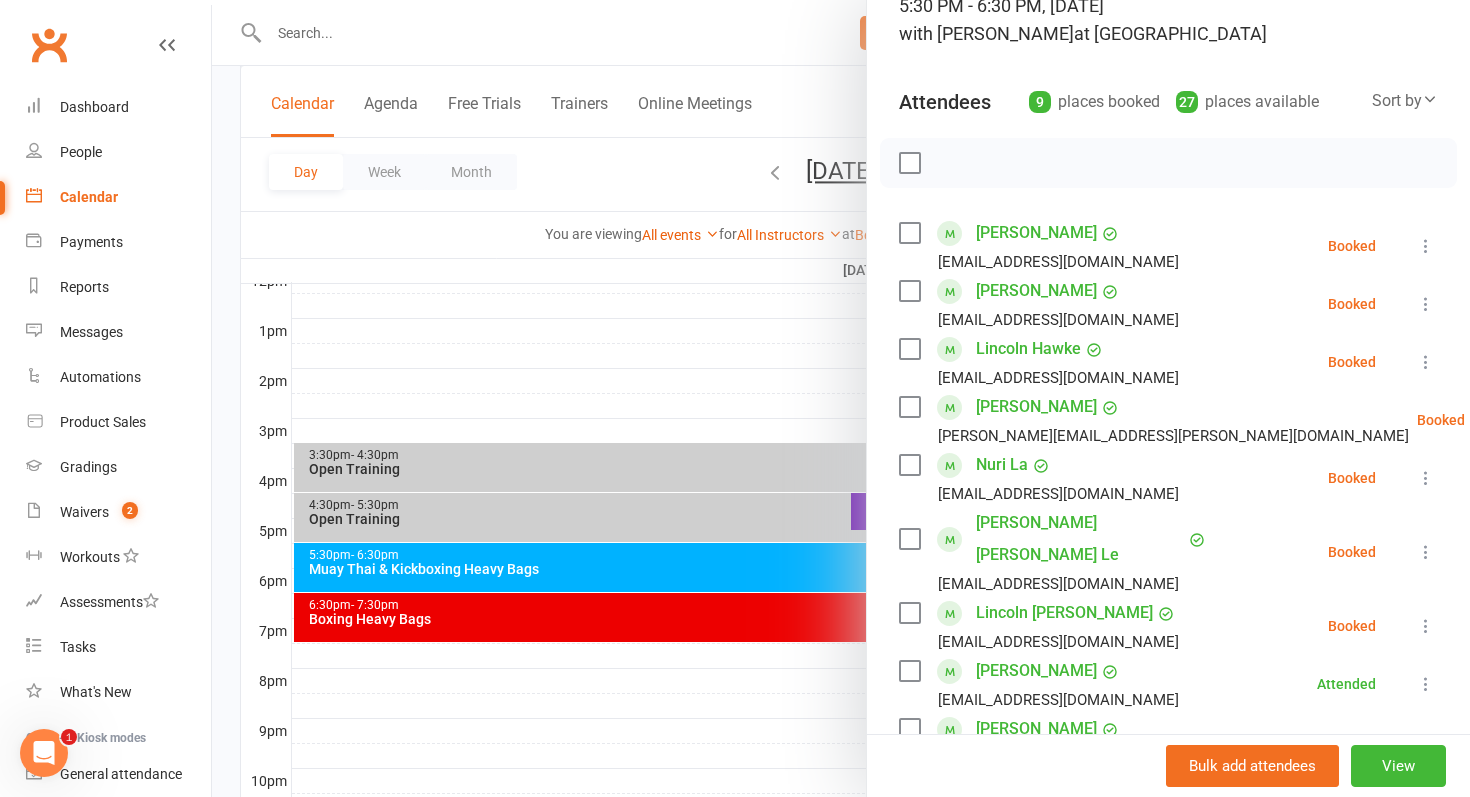 scroll, scrollTop: 160, scrollLeft: 0, axis: vertical 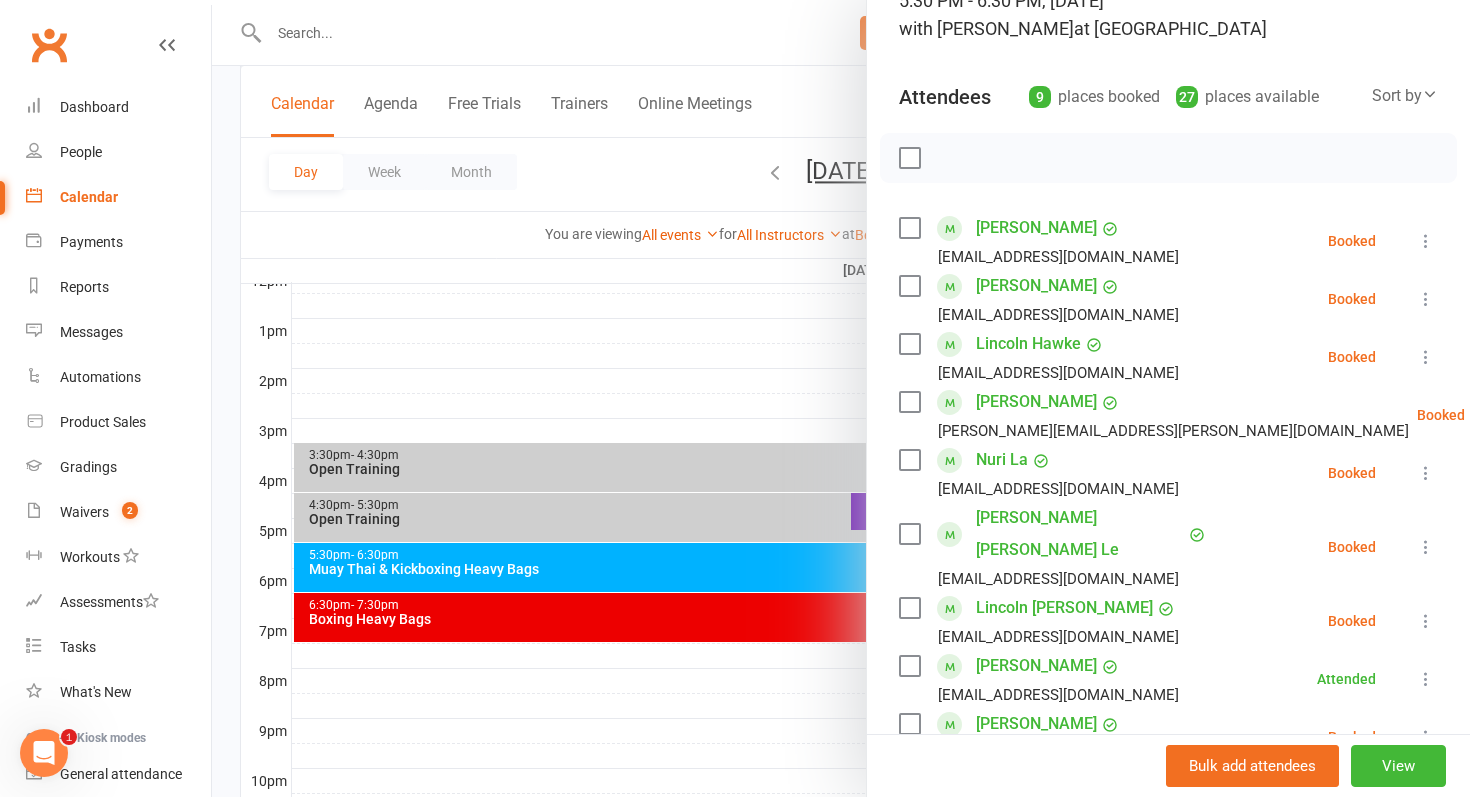 click on "Lincoln Uren" at bounding box center [1064, 608] 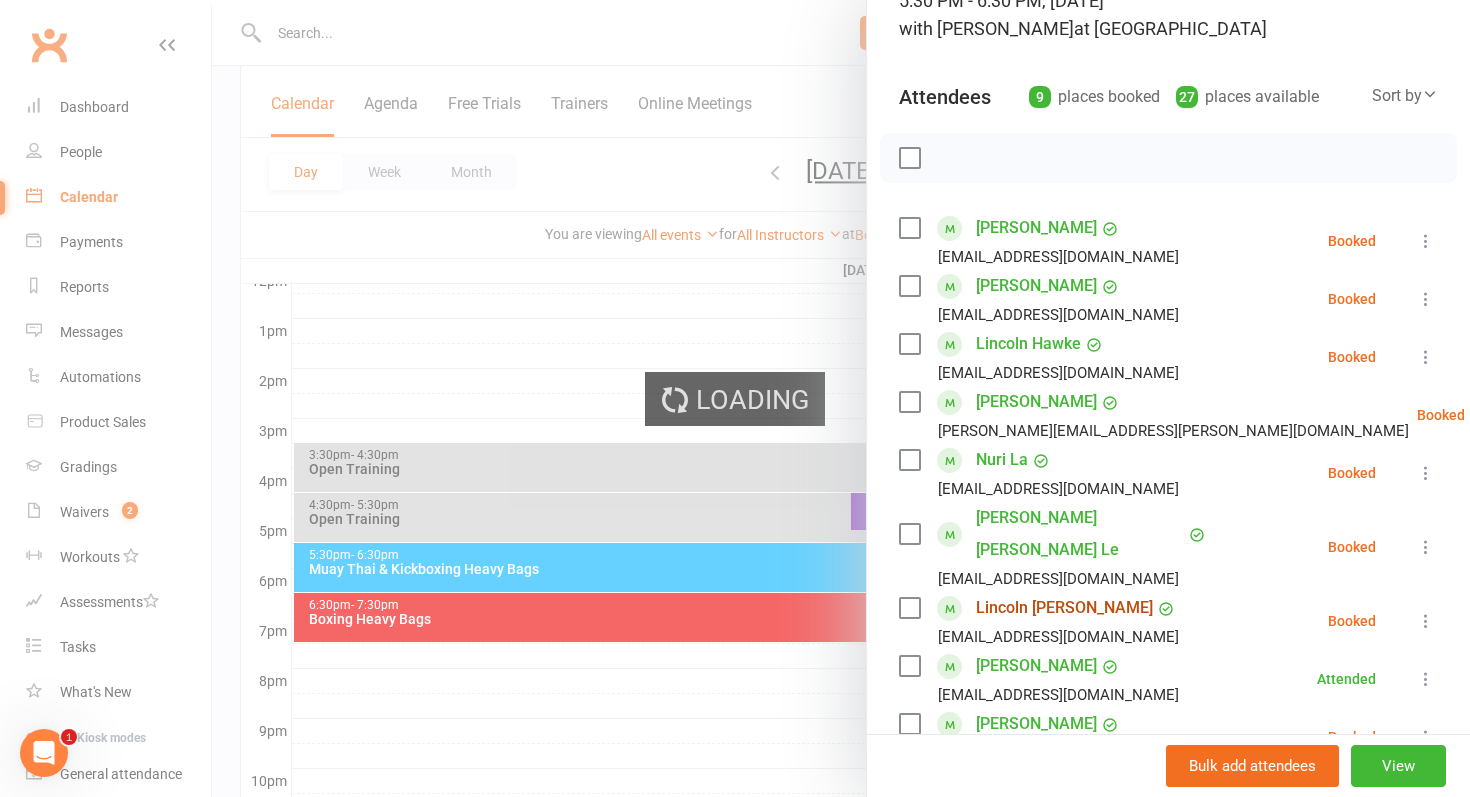 scroll, scrollTop: 0, scrollLeft: 0, axis: both 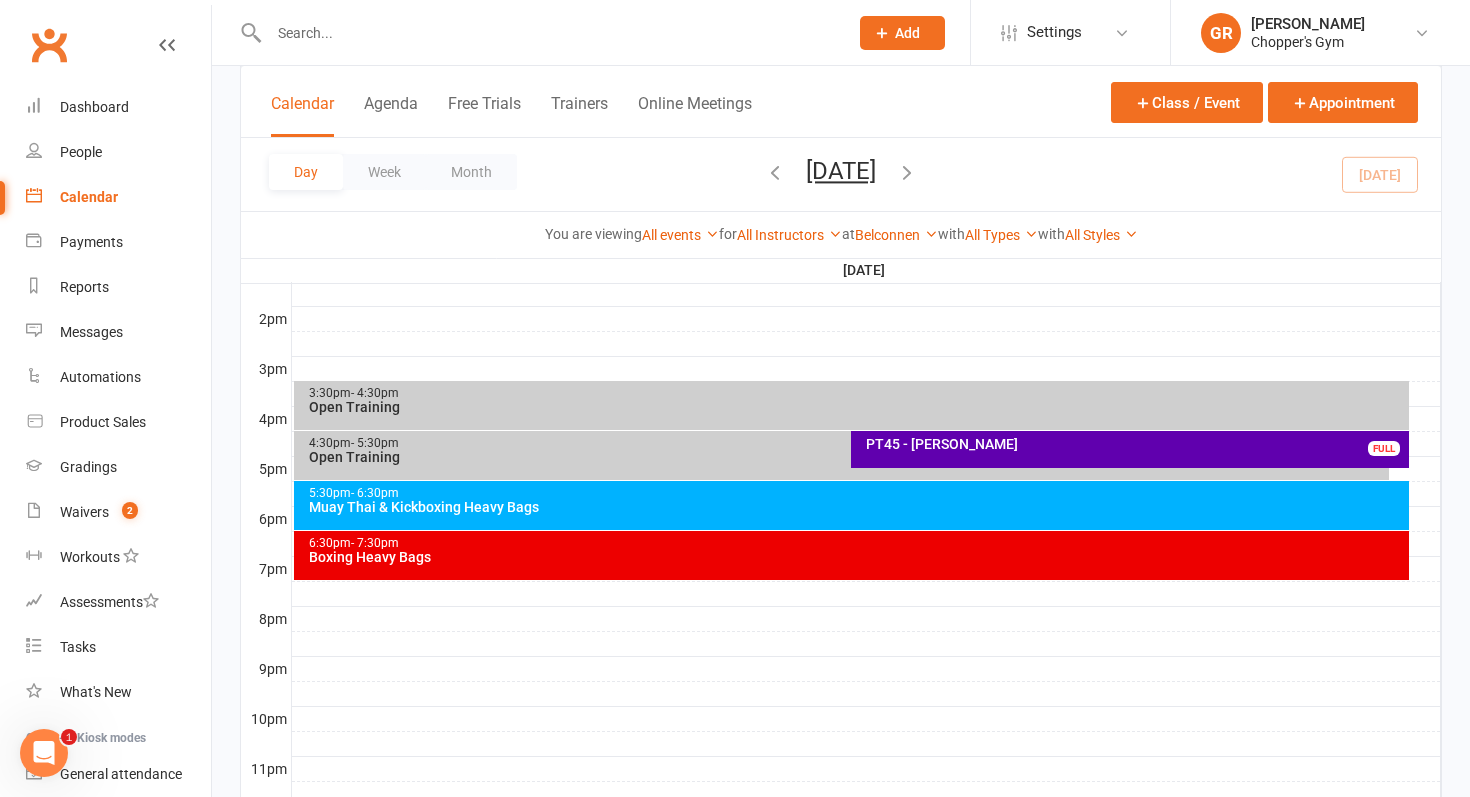 click on "Muay Thai & Kickboxing Heavy Bags" at bounding box center (857, 507) 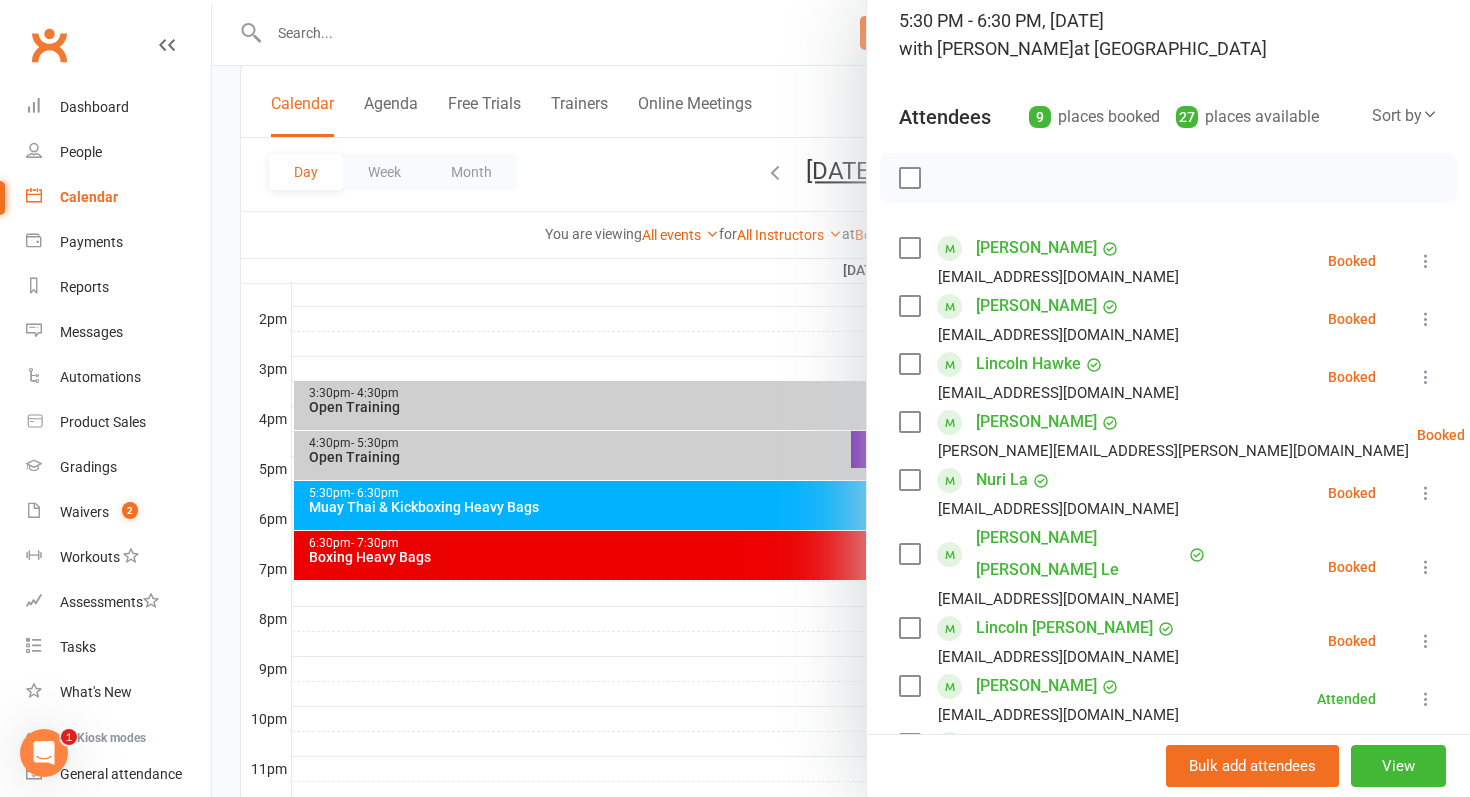 scroll, scrollTop: 141, scrollLeft: 0, axis: vertical 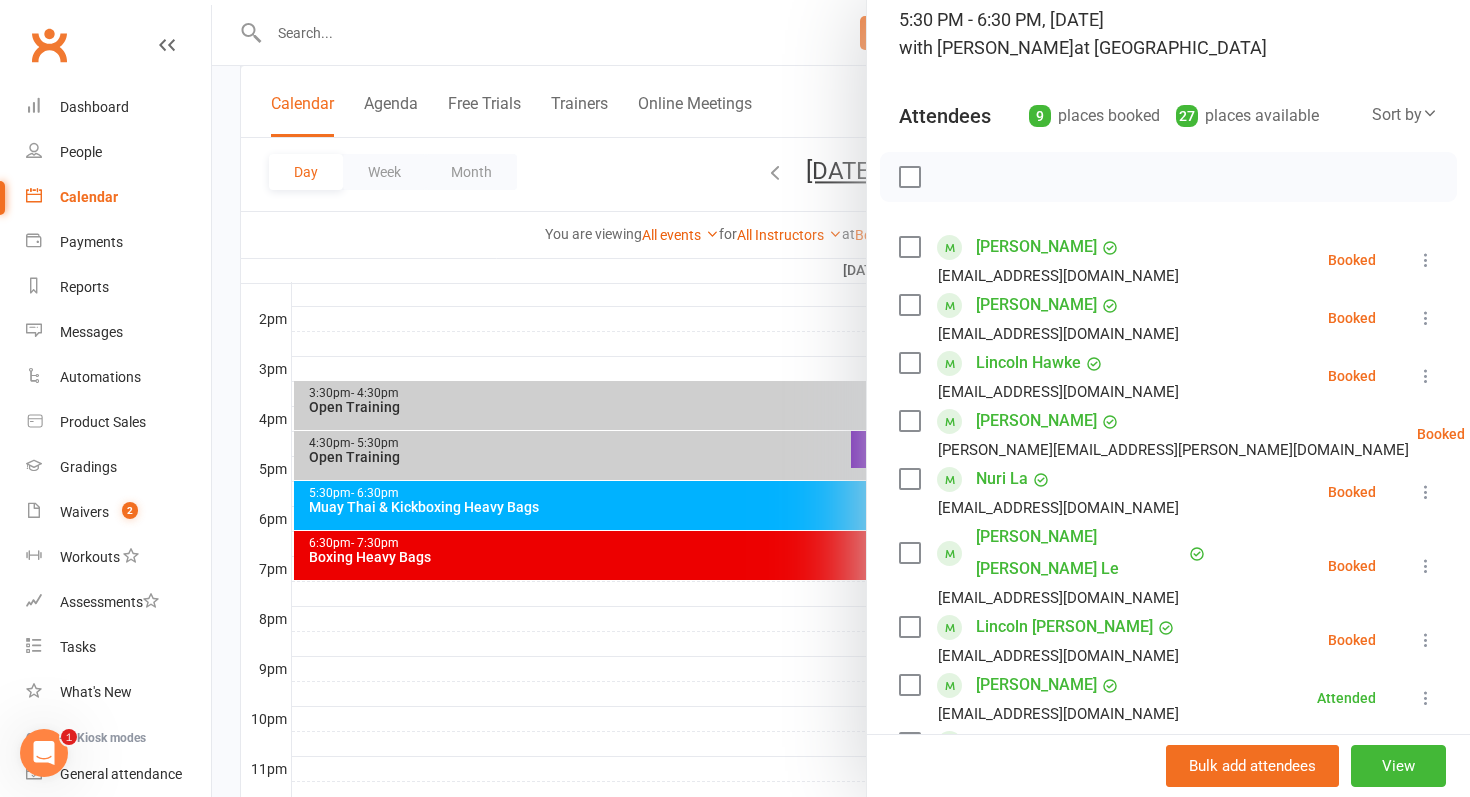click on "Liam Ward" at bounding box center (1036, 685) 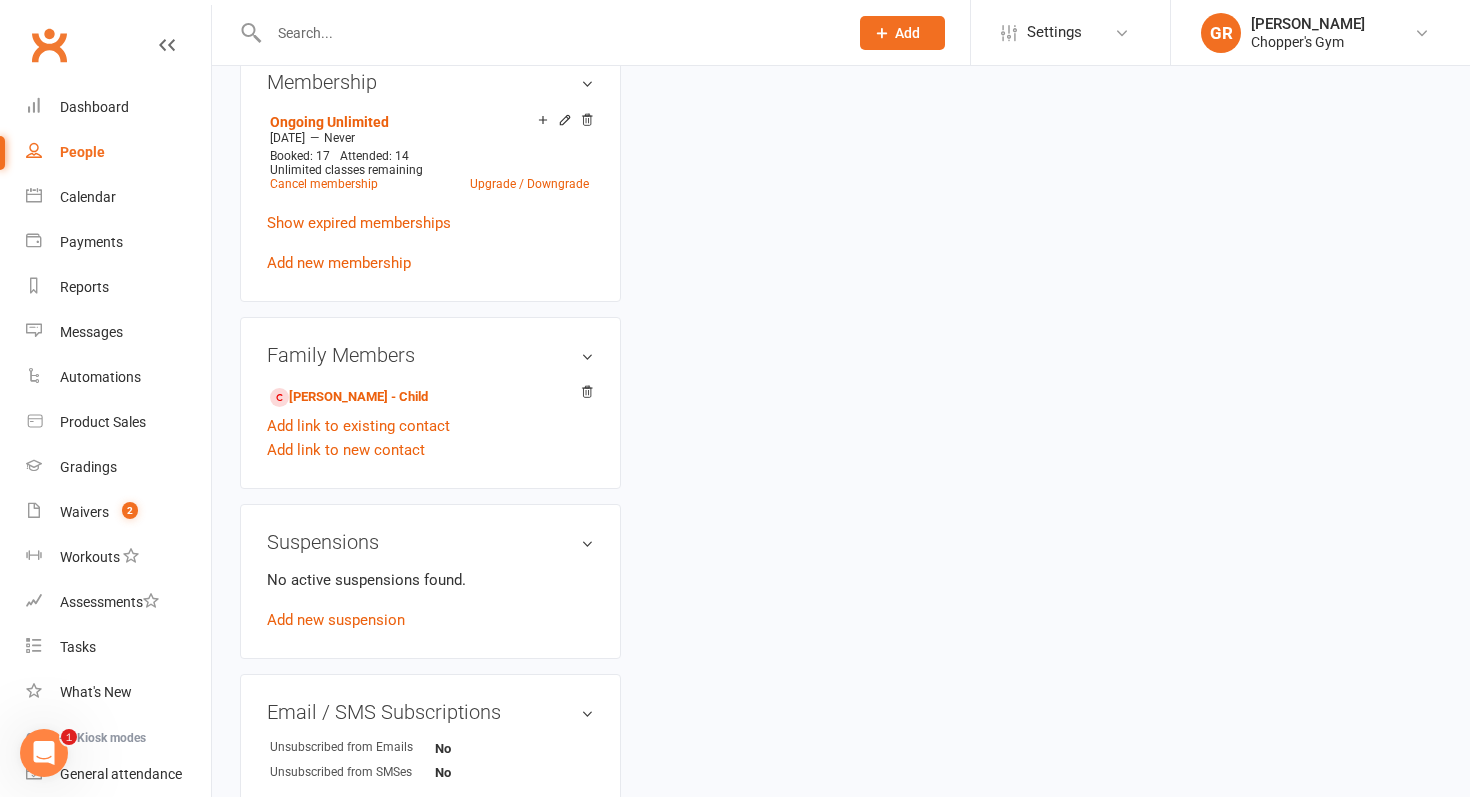 scroll, scrollTop: 0, scrollLeft: 0, axis: both 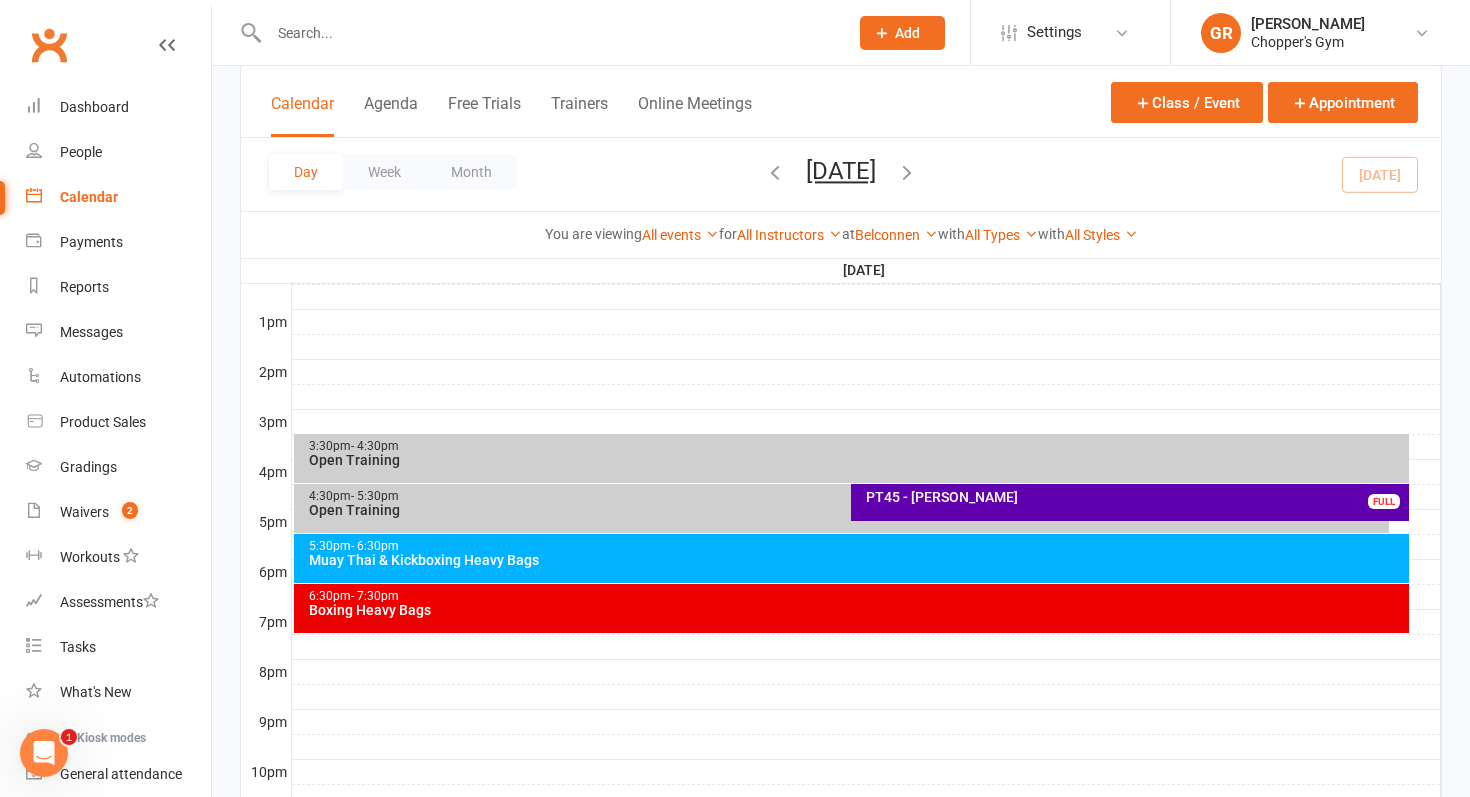 click on "5:30pm  - 6:30pm" at bounding box center [857, 546] 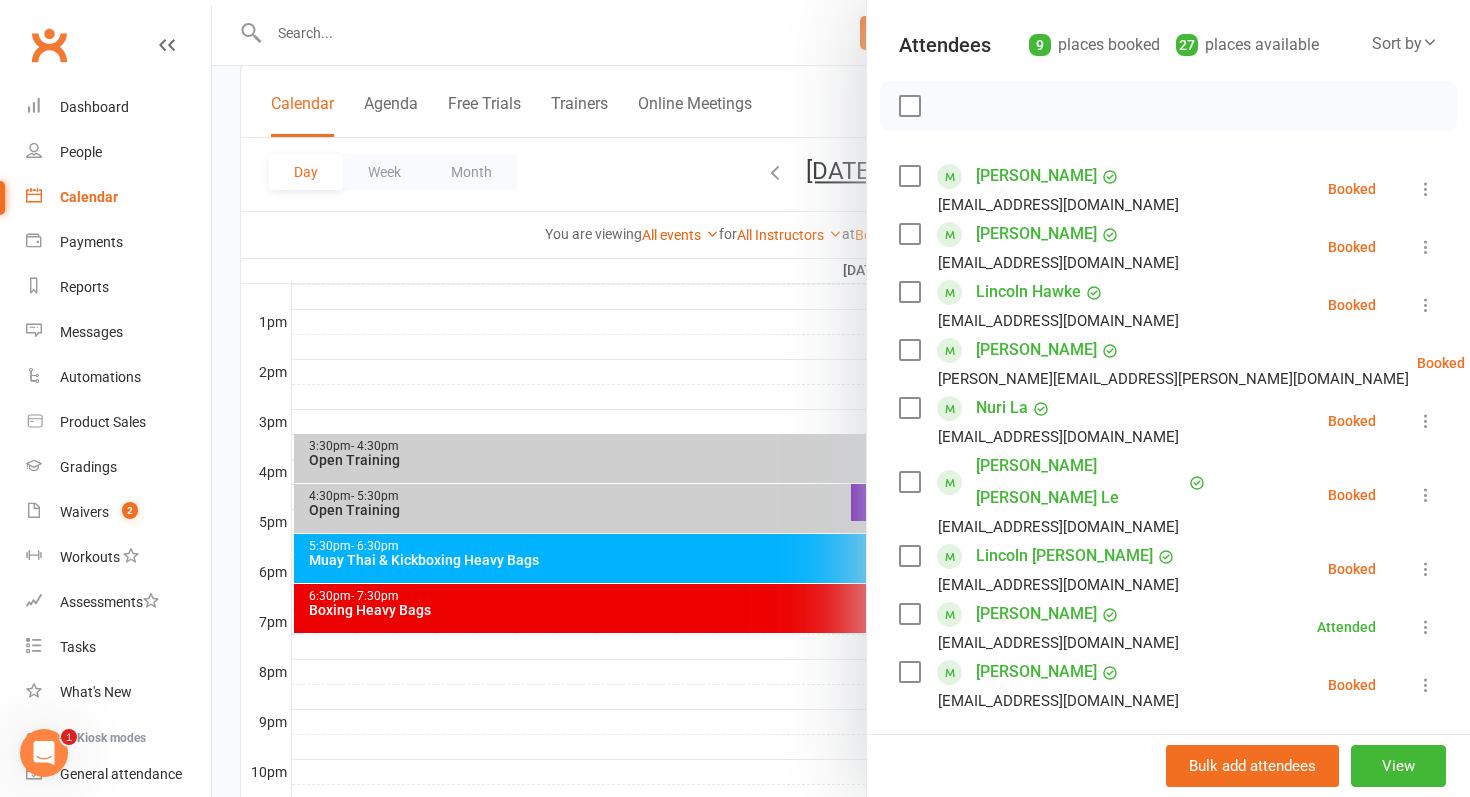 scroll, scrollTop: 218, scrollLeft: 0, axis: vertical 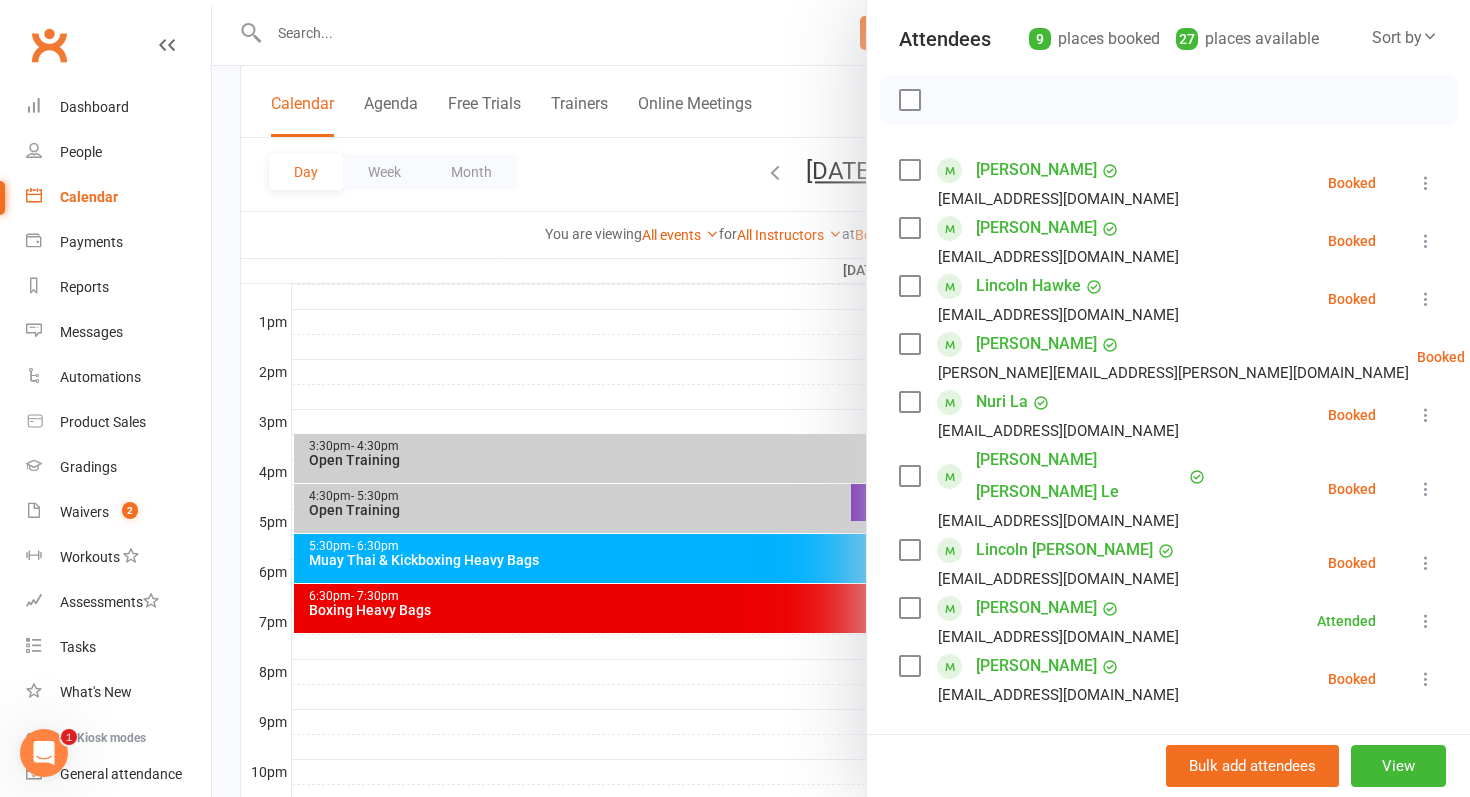 click at bounding box center [841, 398] 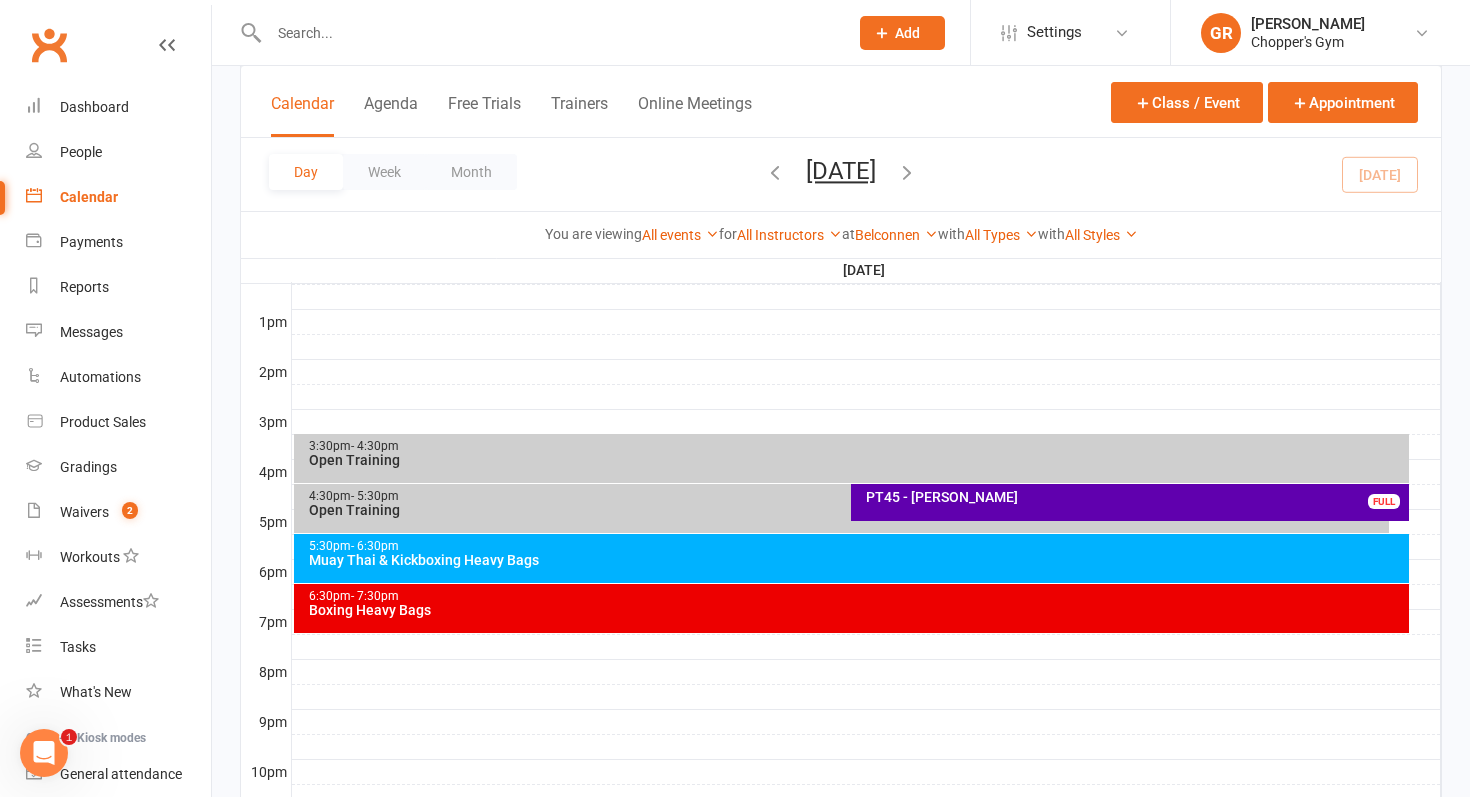 click on "6:30pm  - 7:30pm Boxing Heavy Bags" at bounding box center [852, 608] 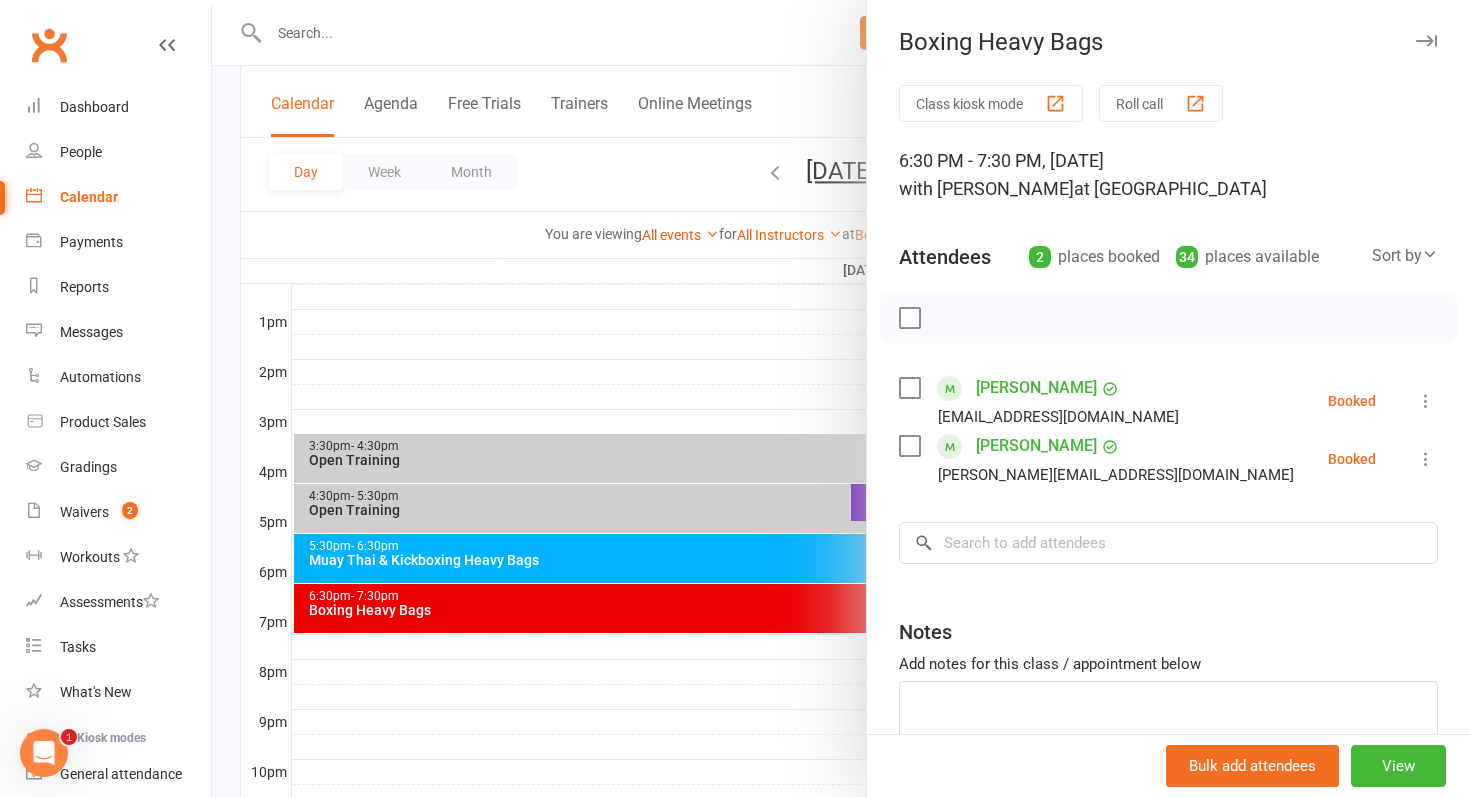 click at bounding box center [841, 398] 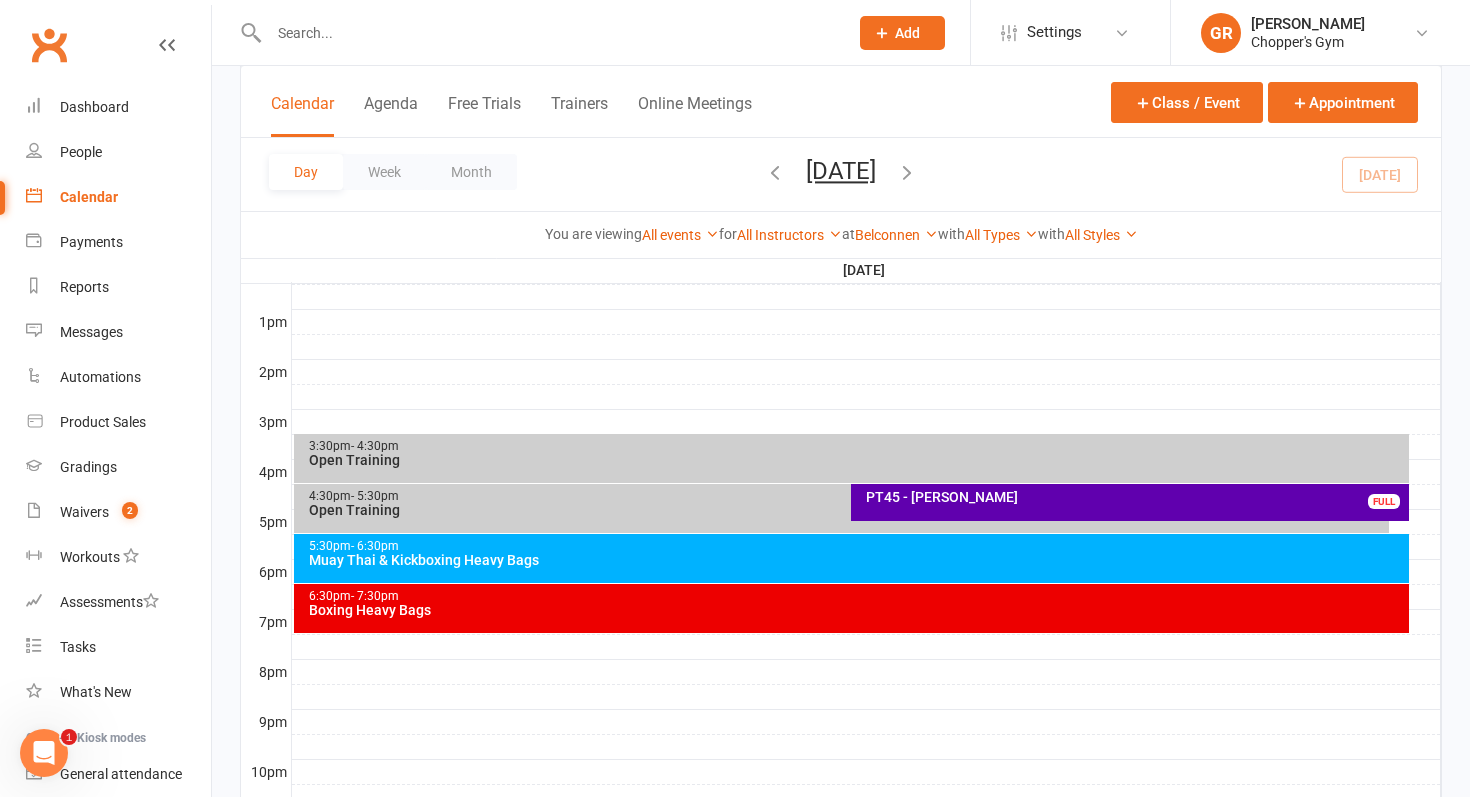 click on "Open Training" at bounding box center (847, 510) 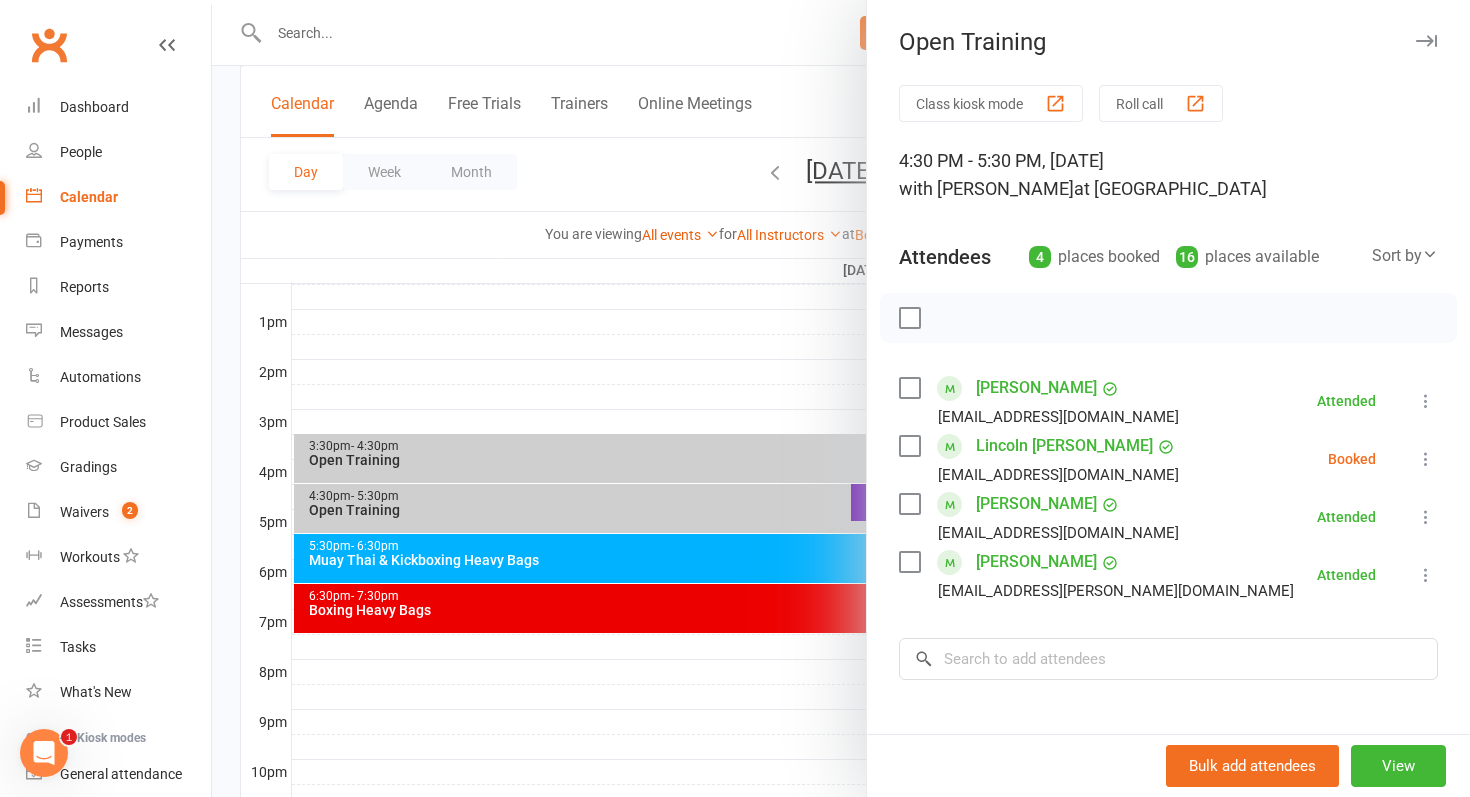 click at bounding box center [909, 446] 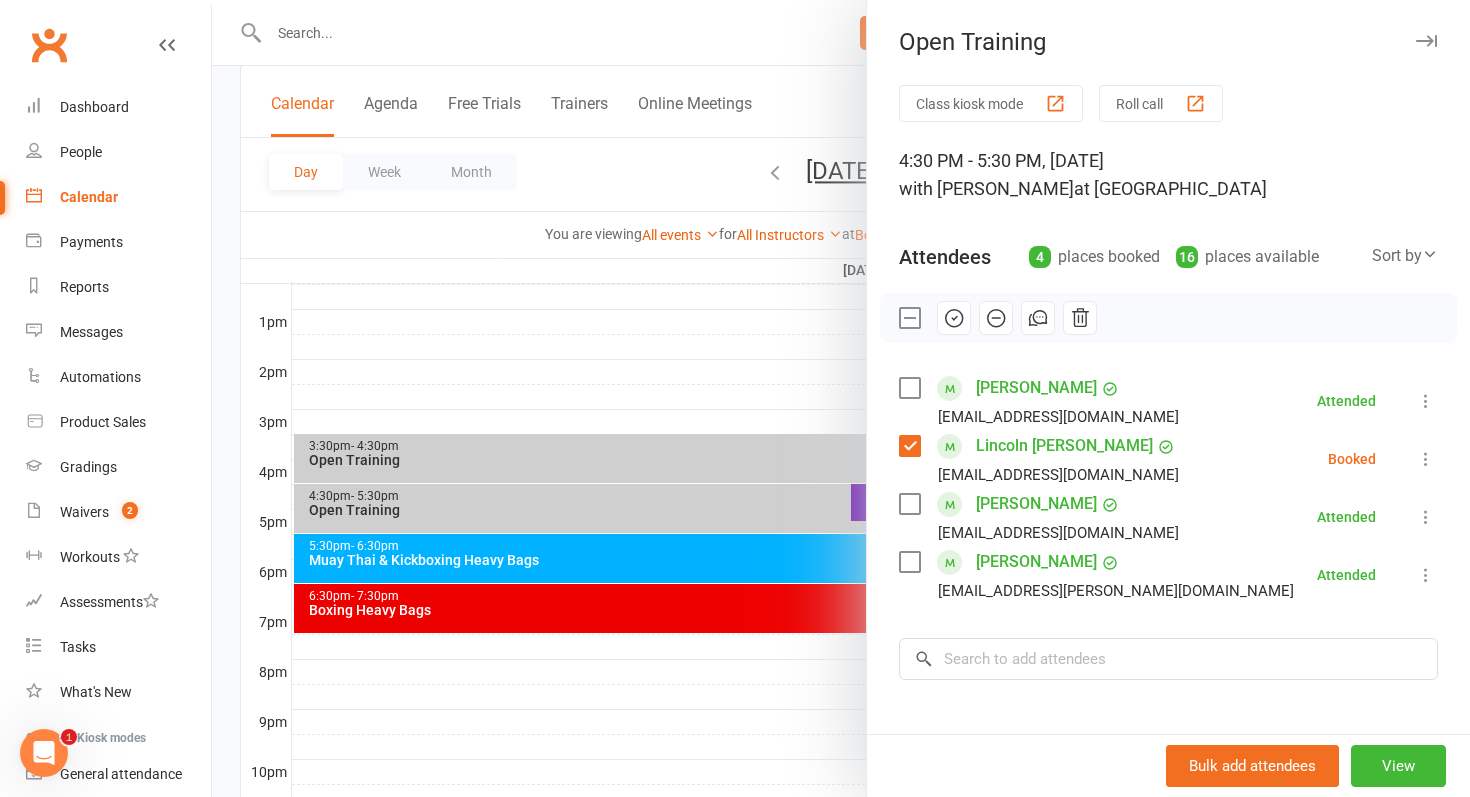 click 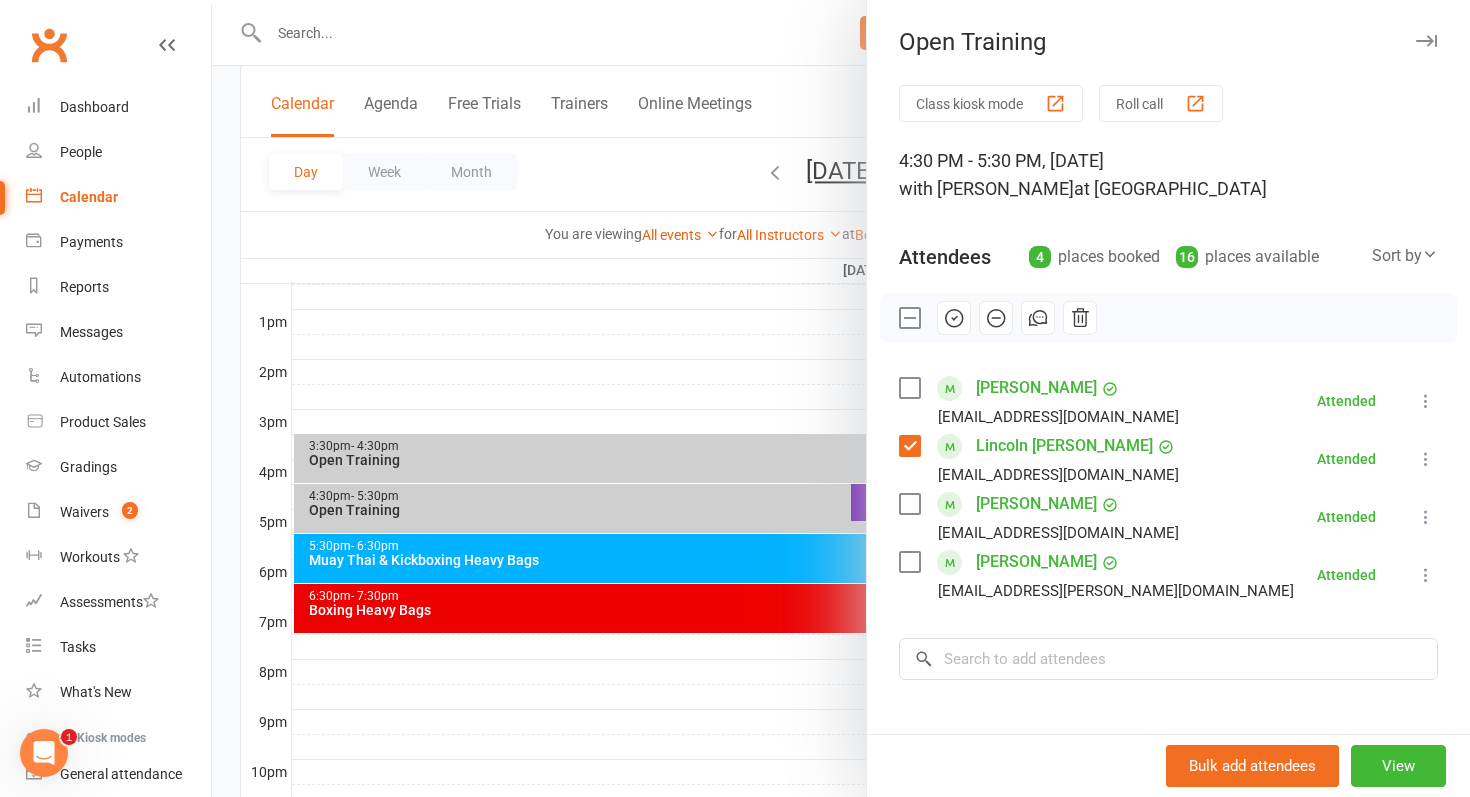 click at bounding box center [841, 398] 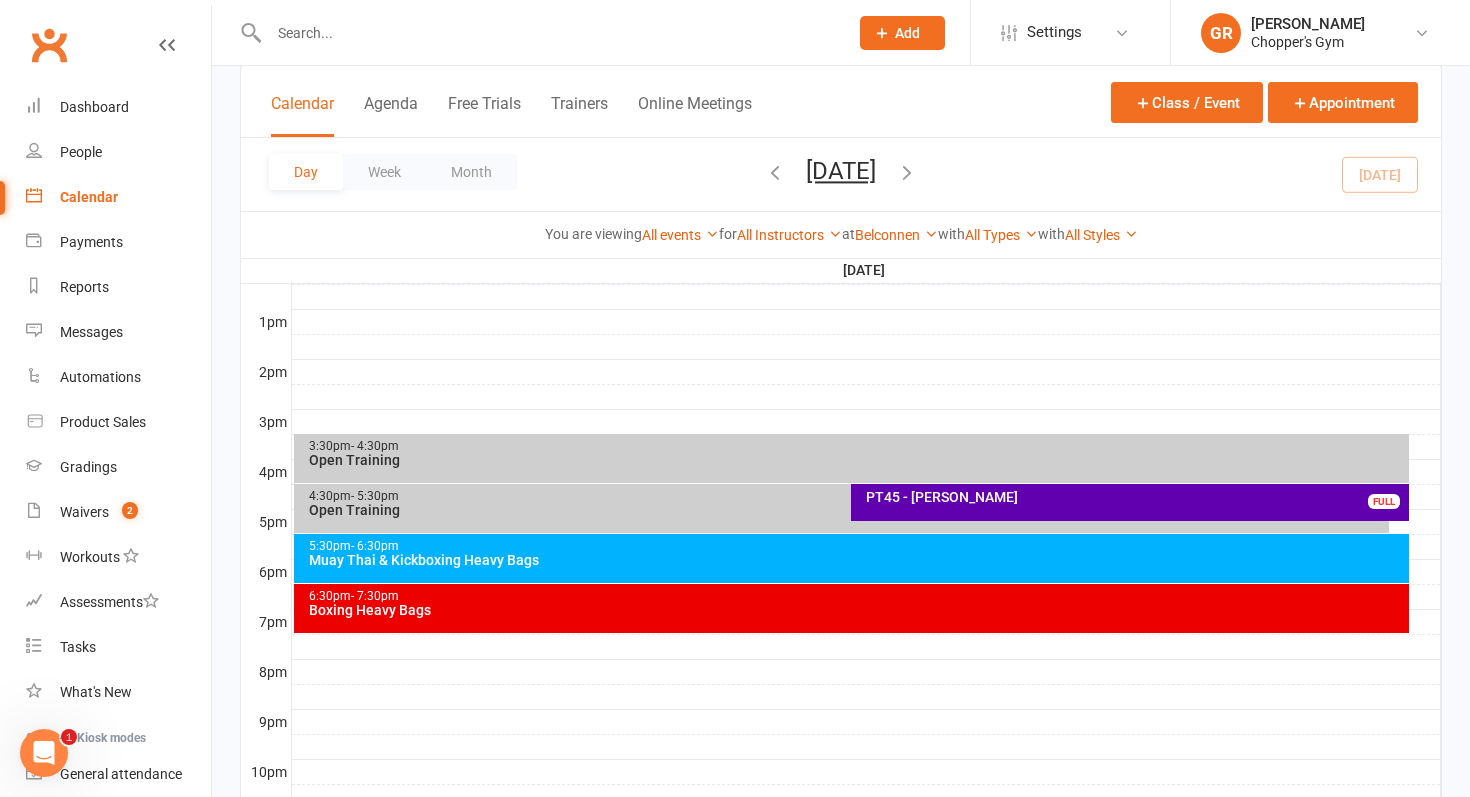 click on "Open Training" at bounding box center (857, 460) 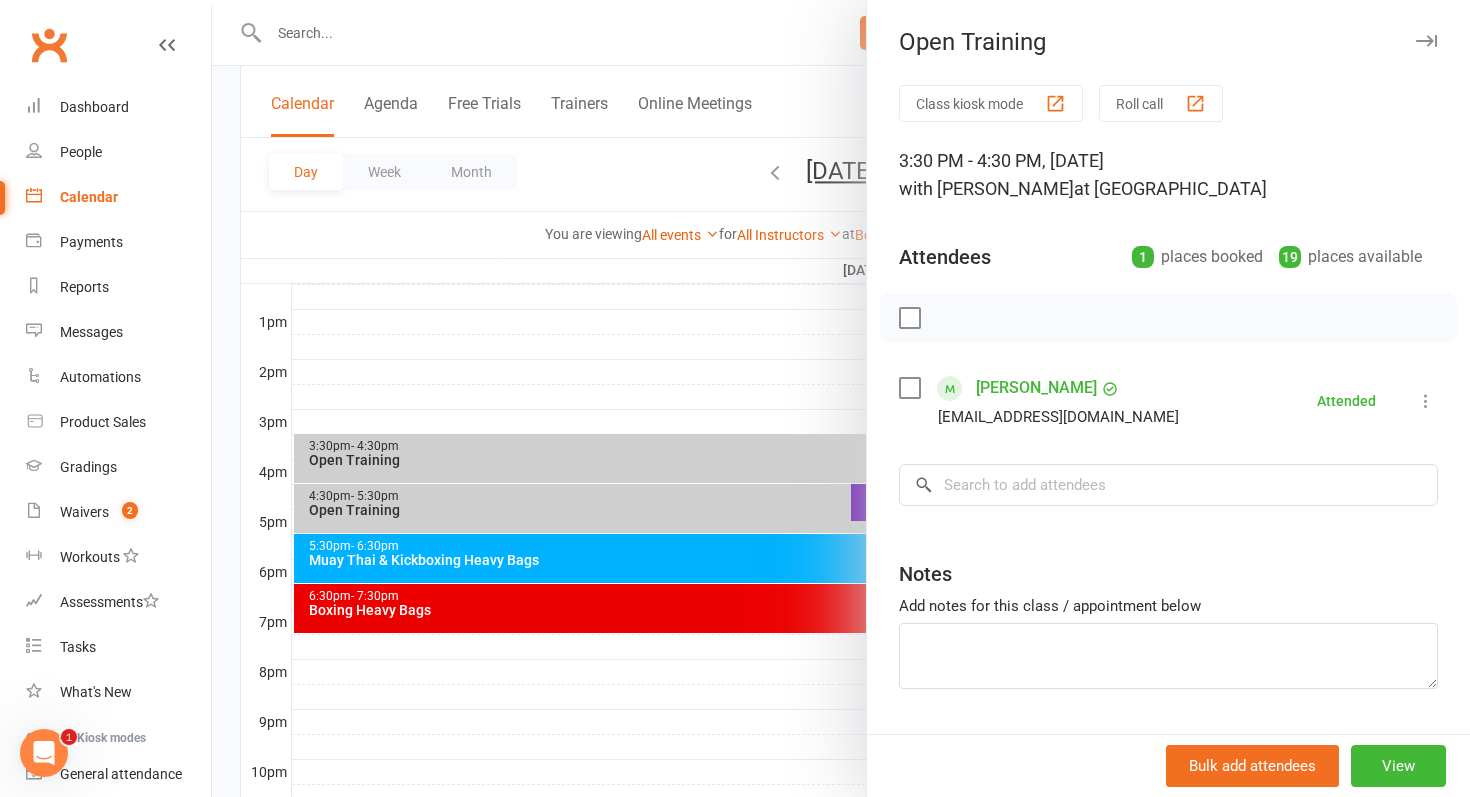 click at bounding box center (841, 398) 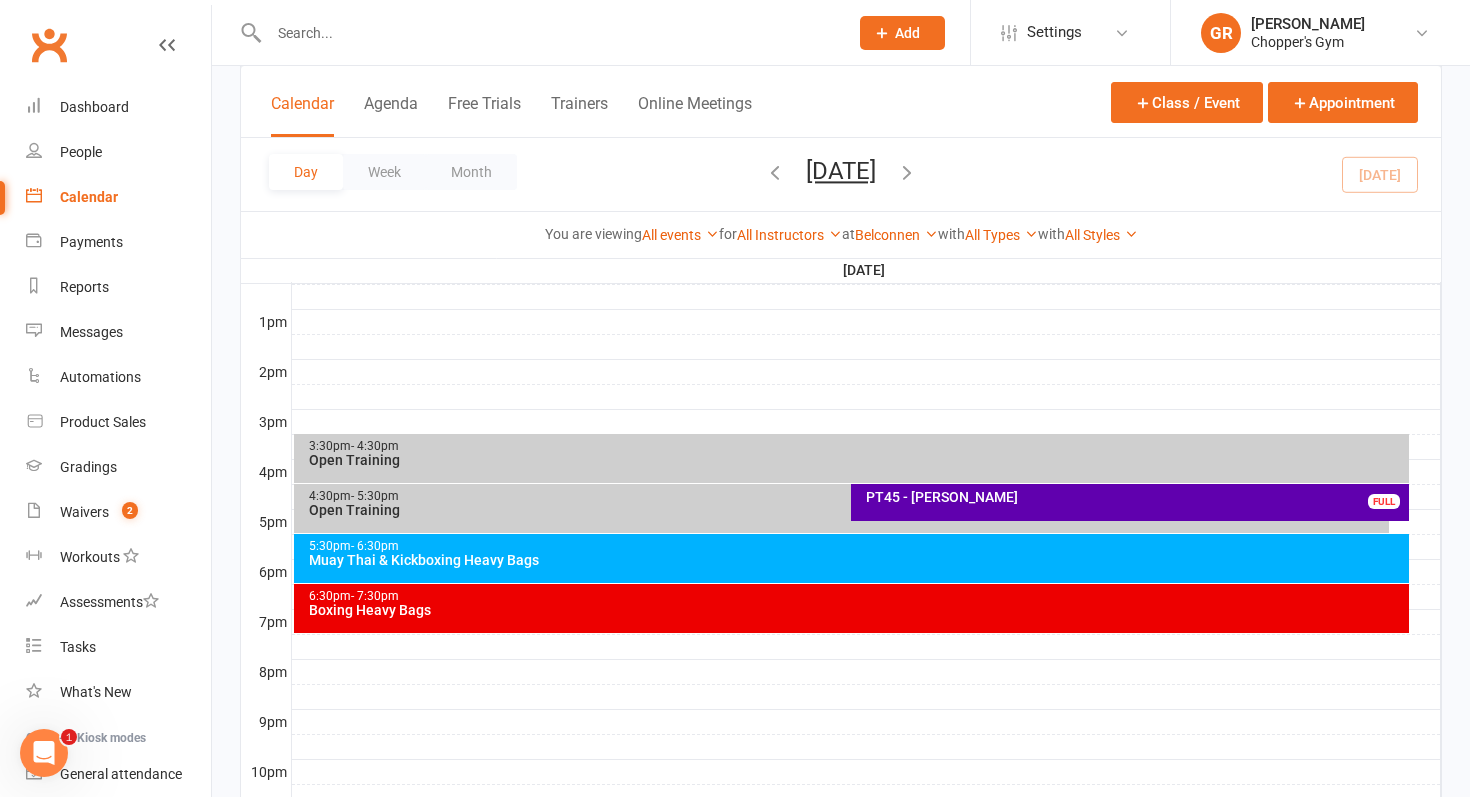 click on "Muay Thai & Kickboxing Heavy Bags" at bounding box center [857, 560] 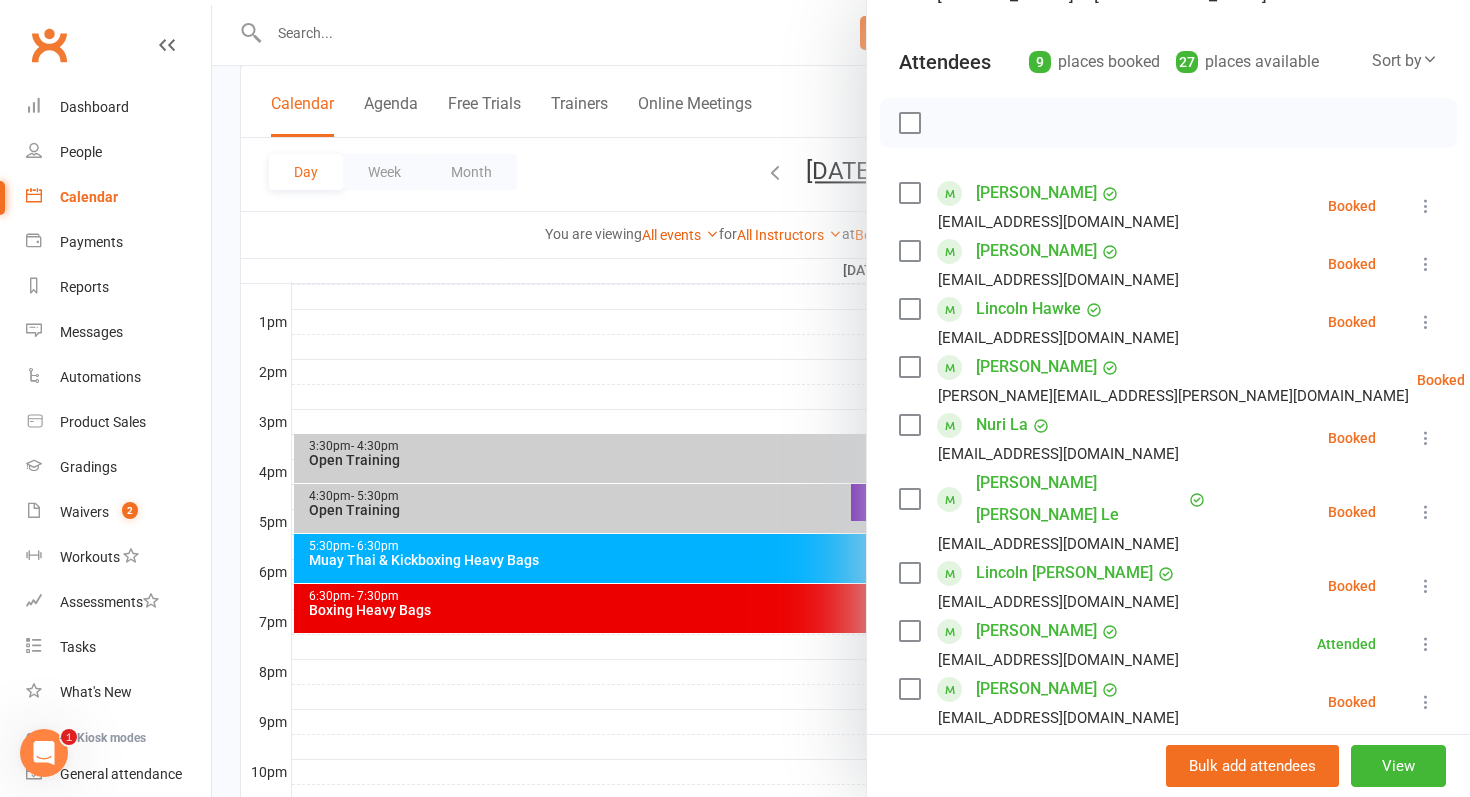 scroll, scrollTop: 200, scrollLeft: 0, axis: vertical 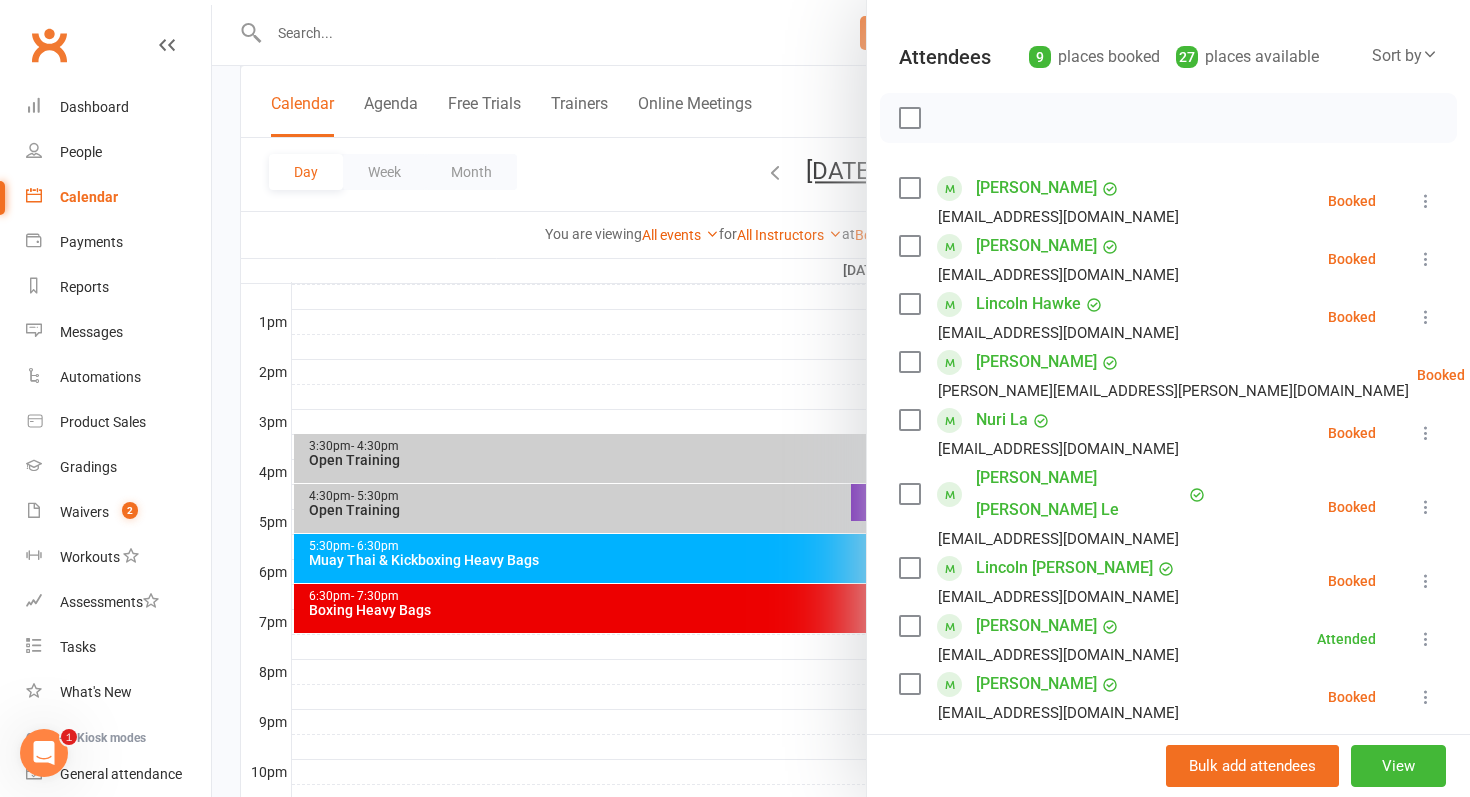 click at bounding box center (841, 398) 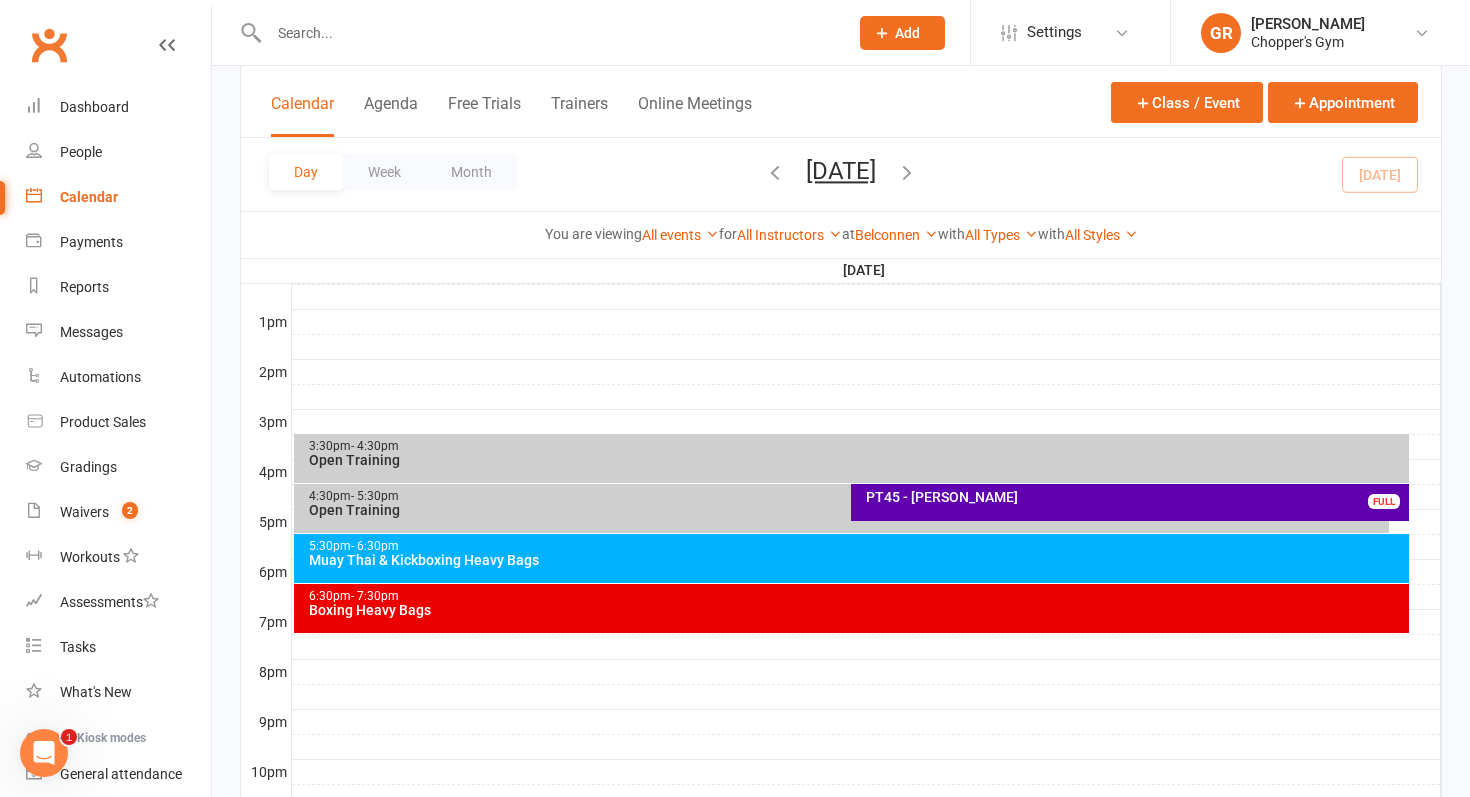 click on "6:30pm  - 7:30pm" at bounding box center (857, 596) 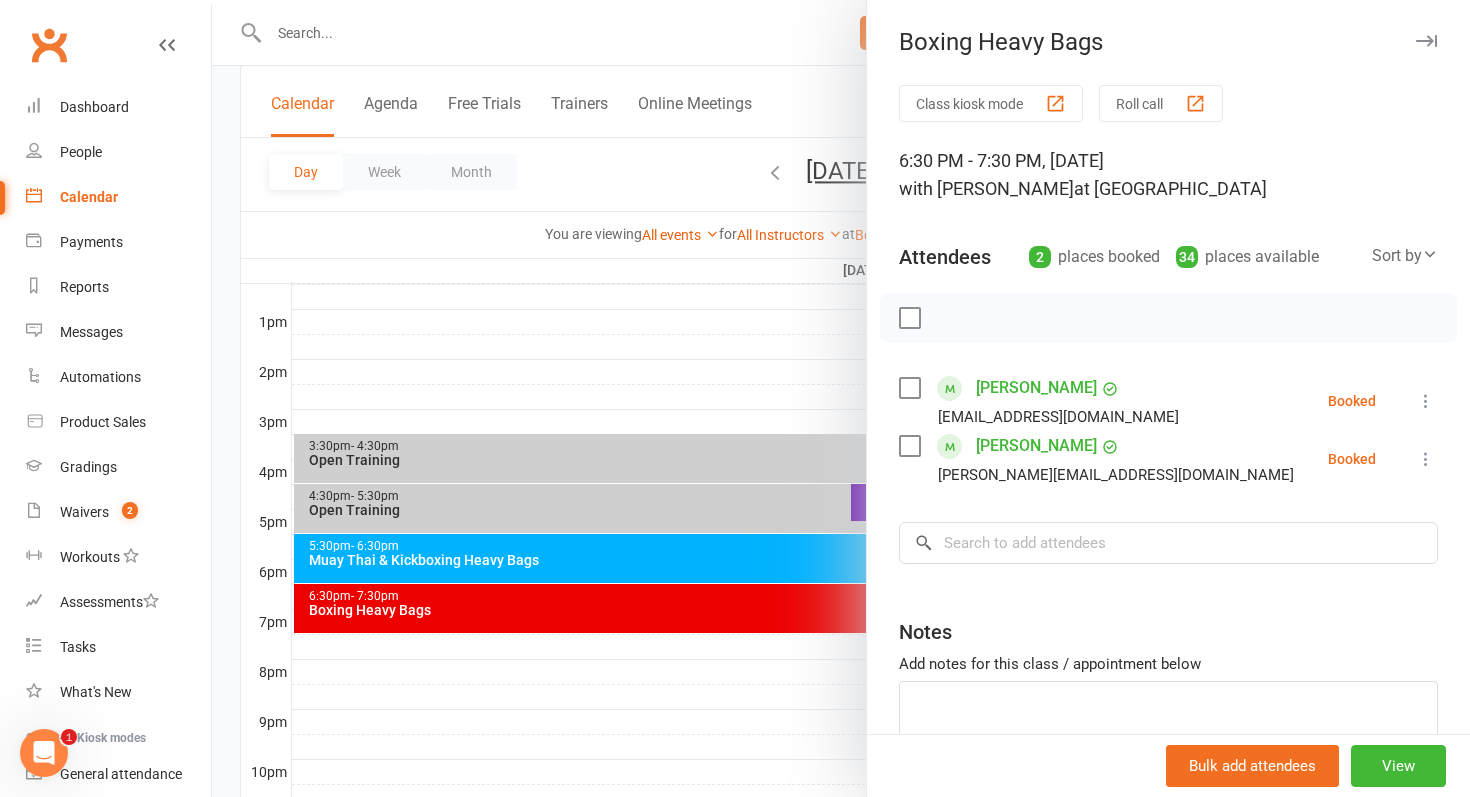 click at bounding box center [841, 398] 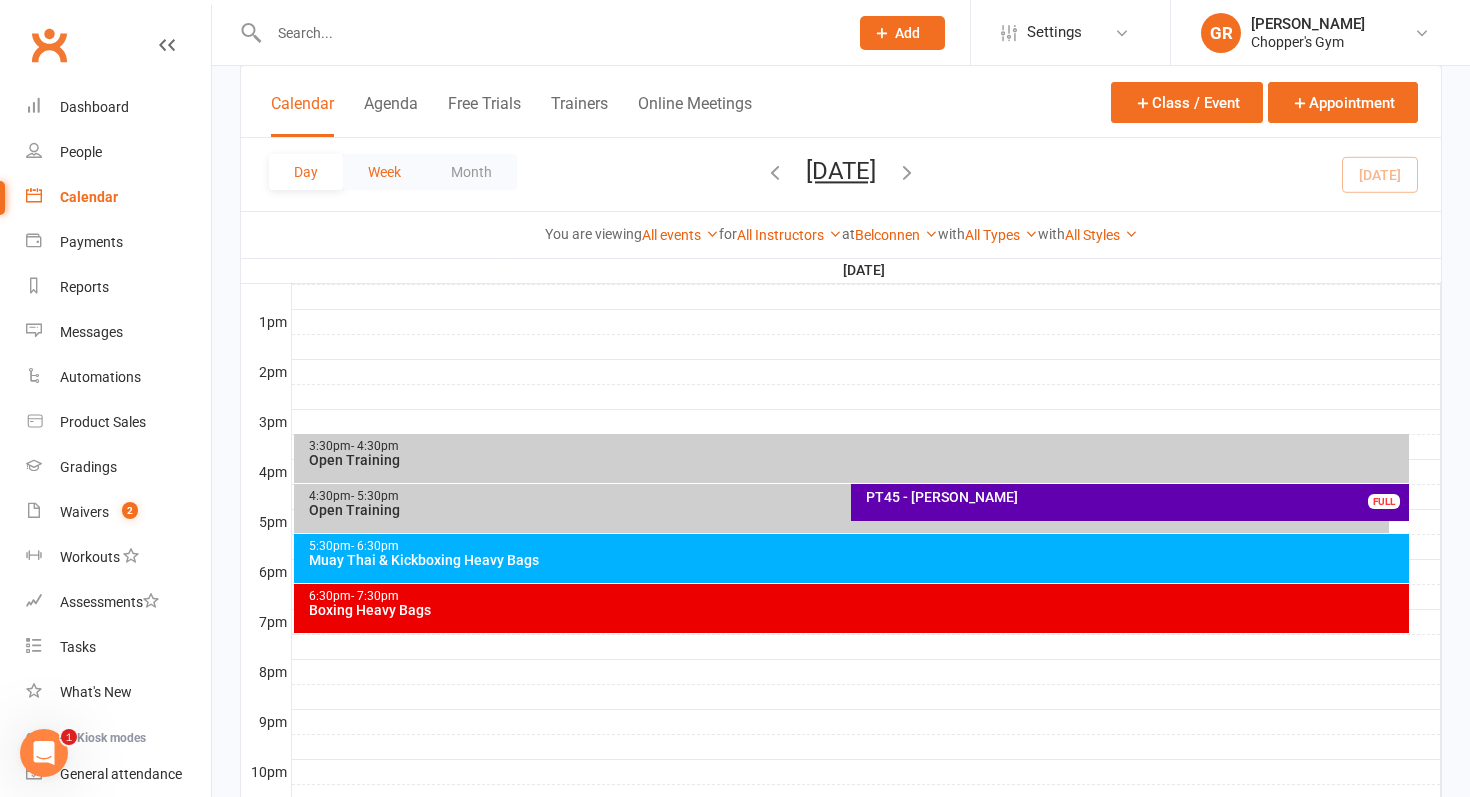 click on "Week" at bounding box center (384, 172) 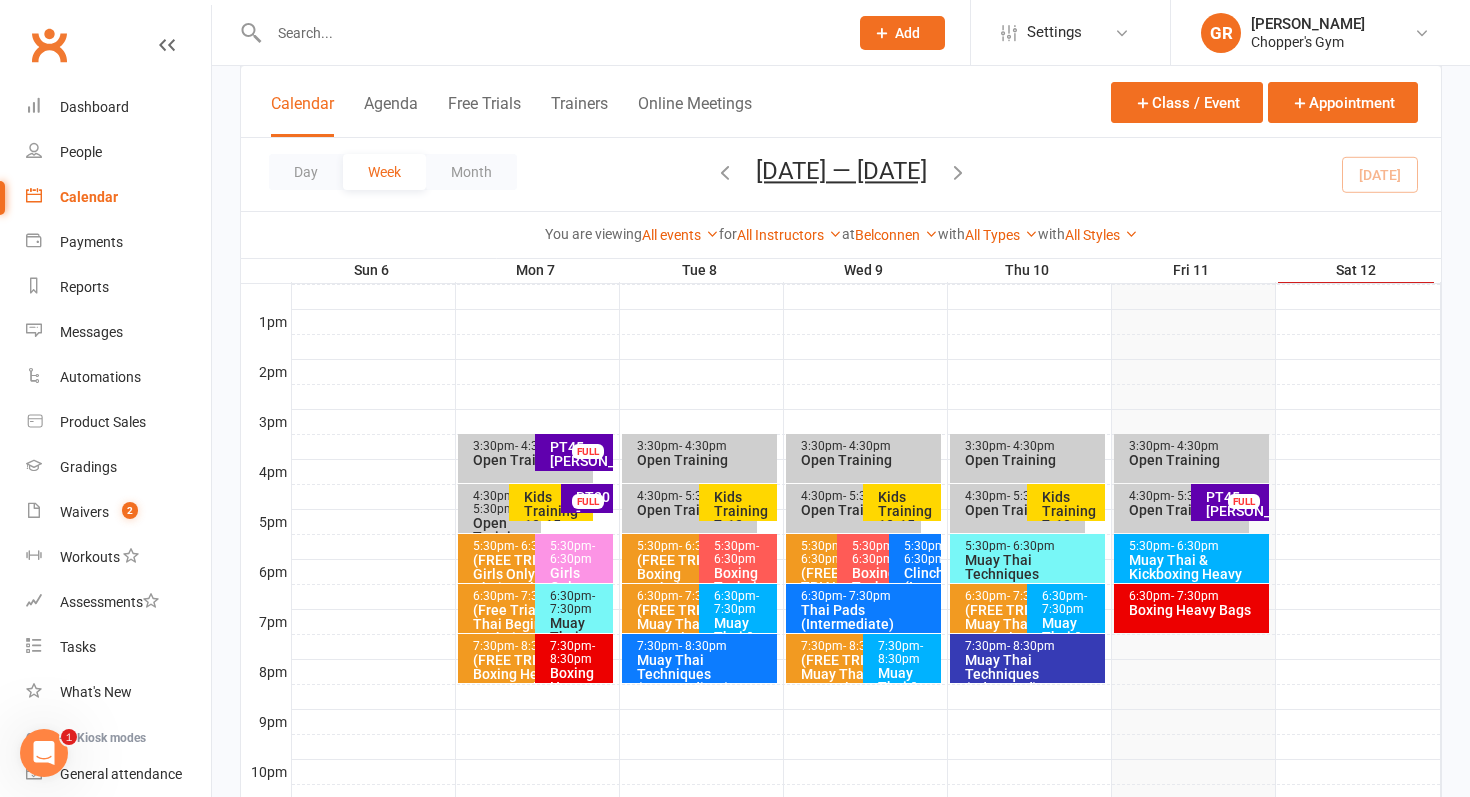 click at bounding box center [725, 172] 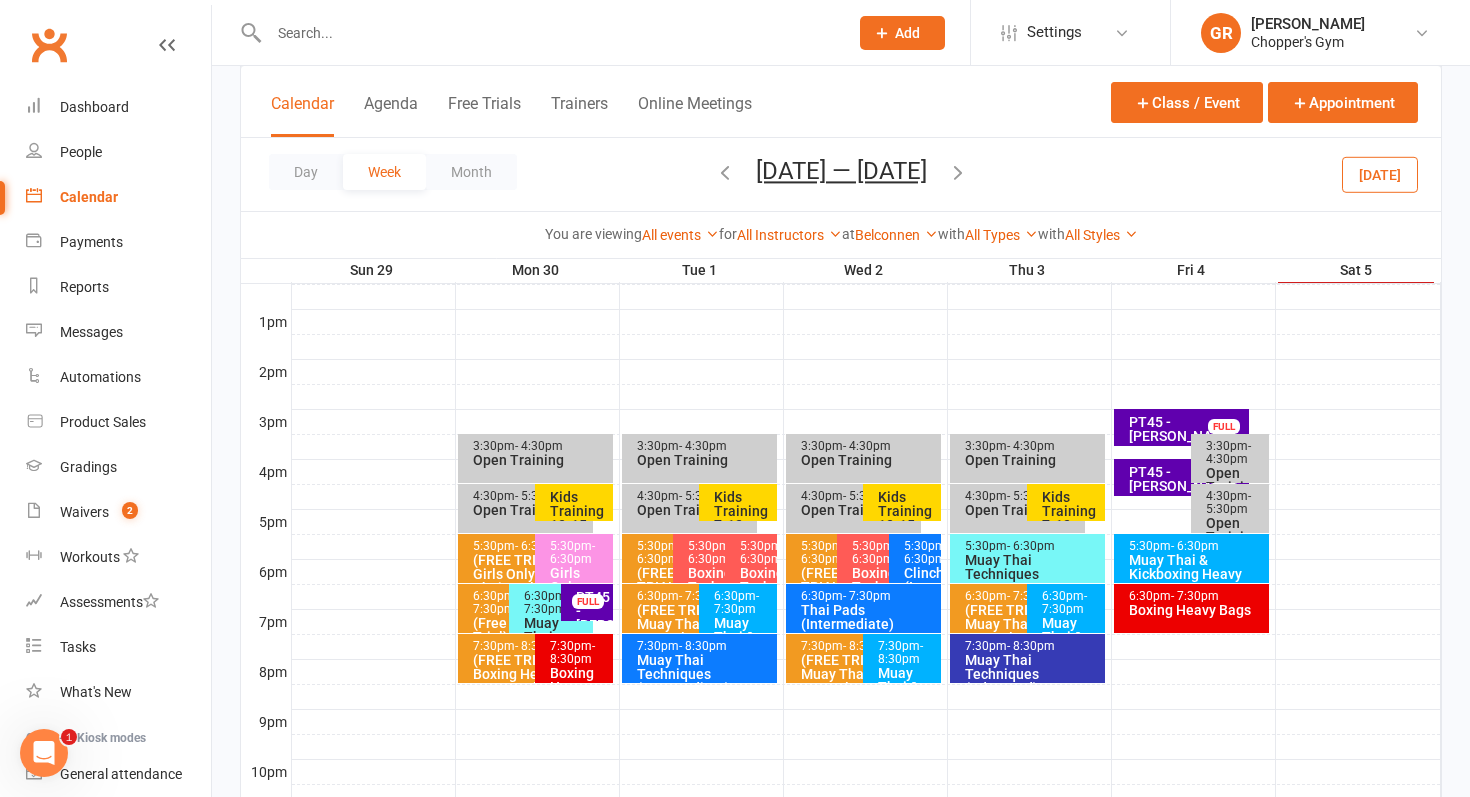 click on "- 5:30pm" at bounding box center (1228, 502) 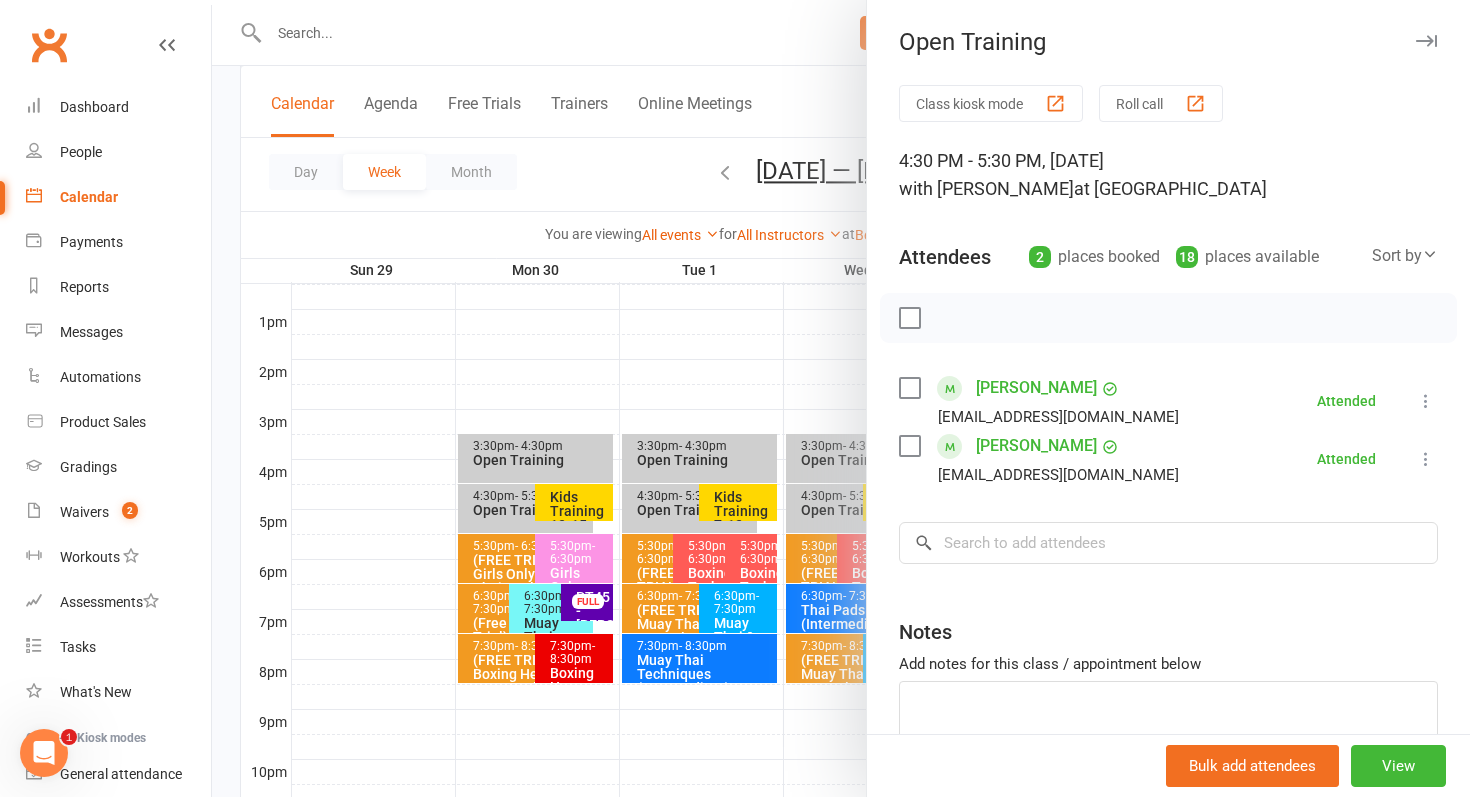 click at bounding box center (841, 398) 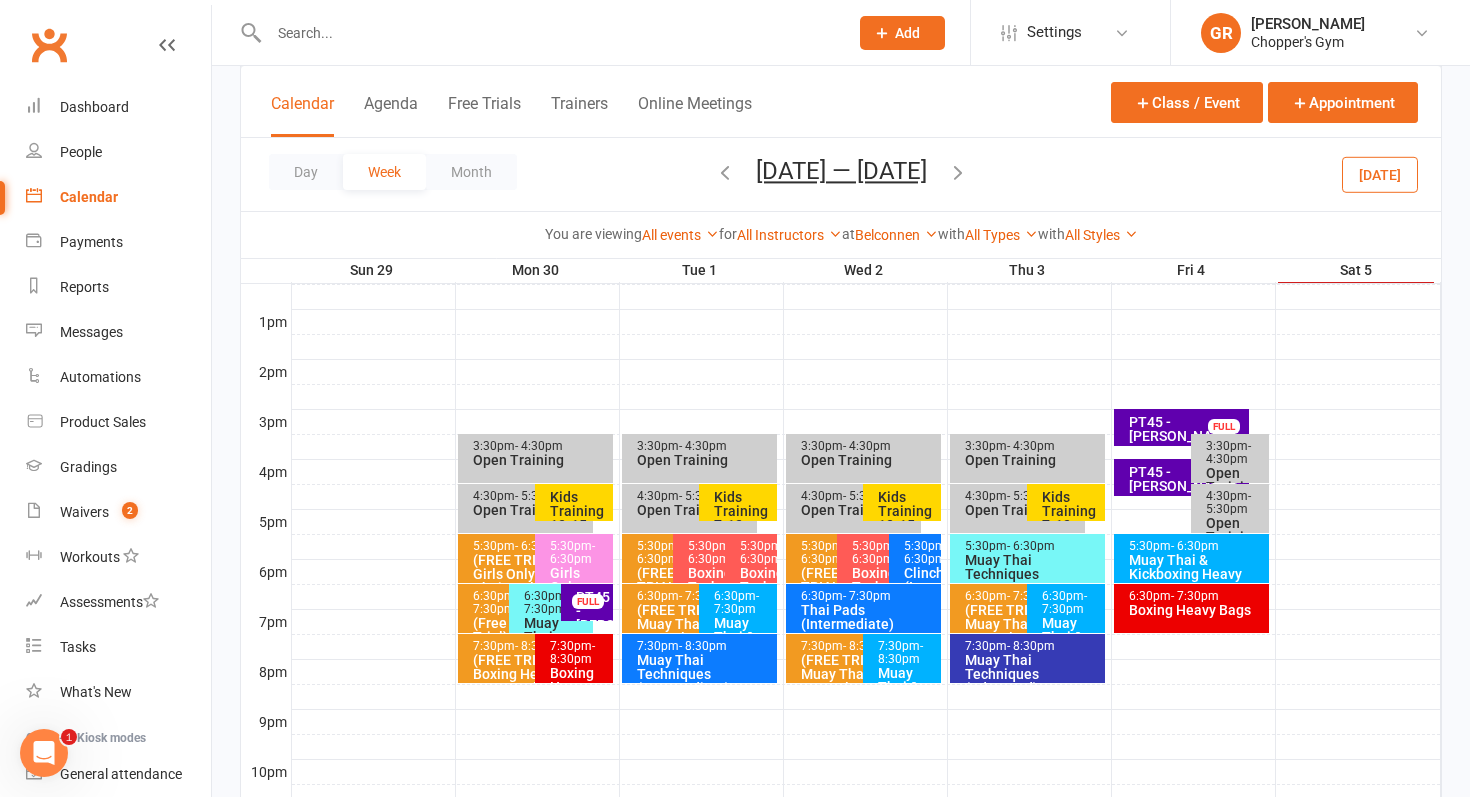 click on "- 4:30pm" at bounding box center [1228, 452] 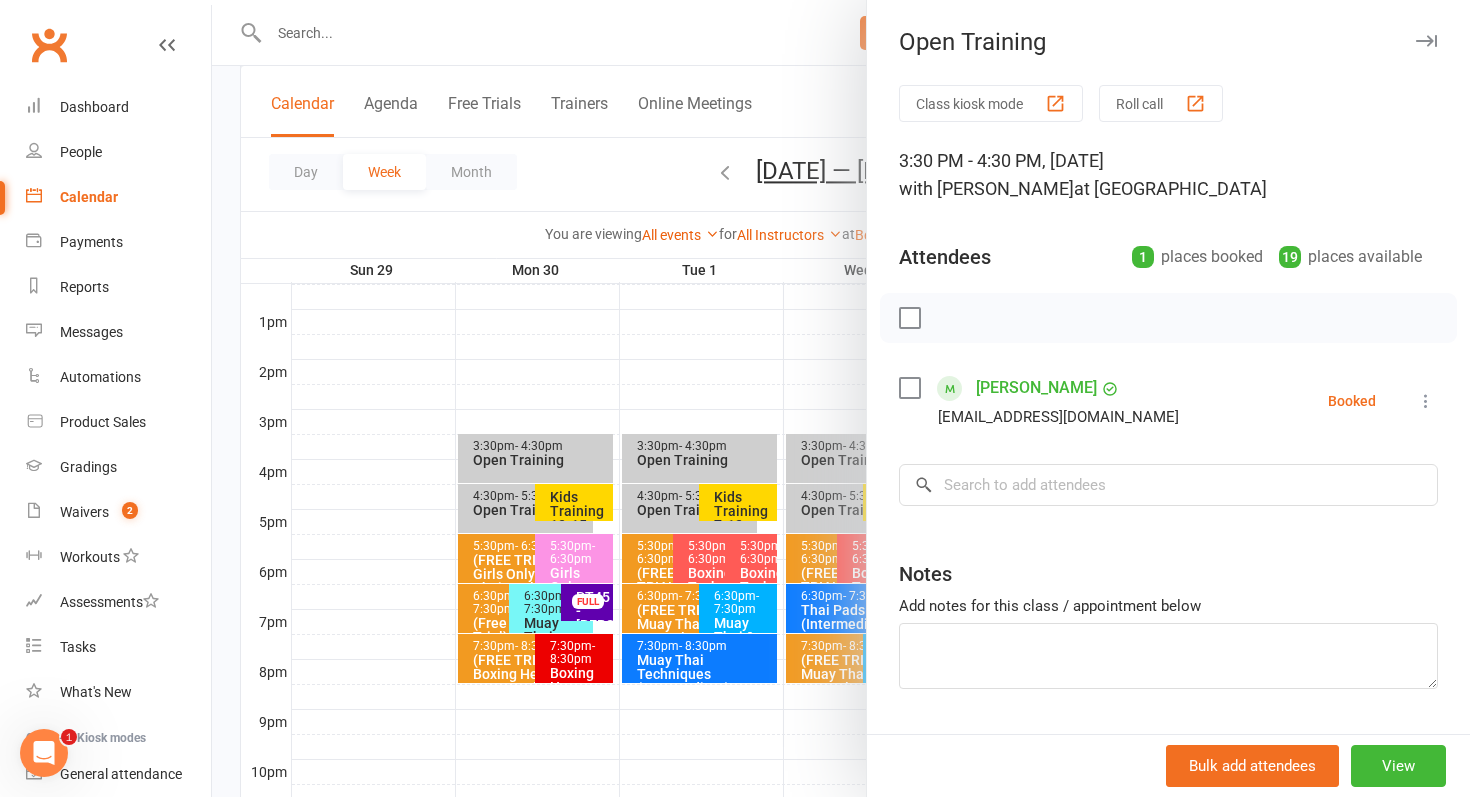 click at bounding box center [841, 398] 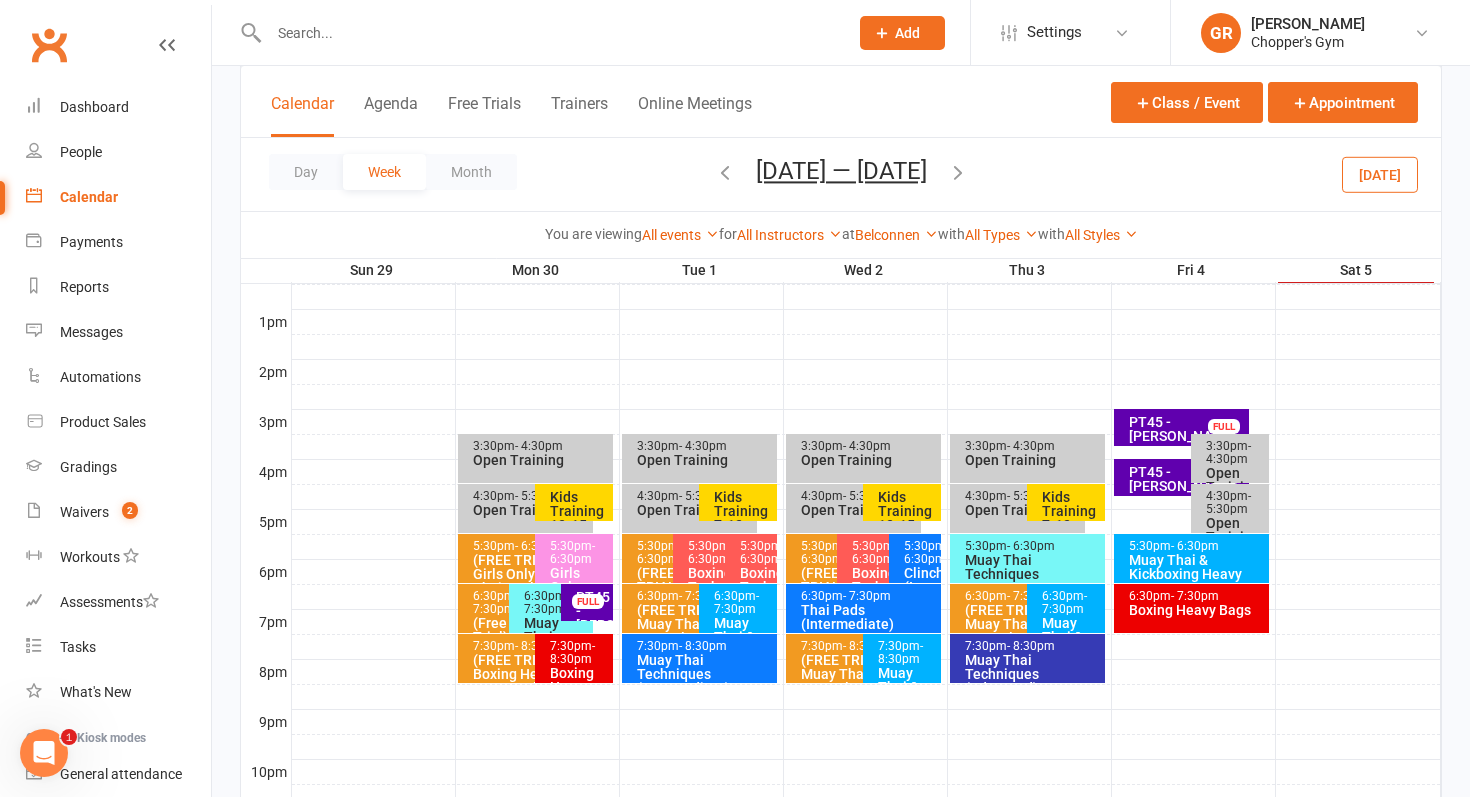 click on "Muay Thai & Kickboxing Heavy Bags" at bounding box center [1196, 574] 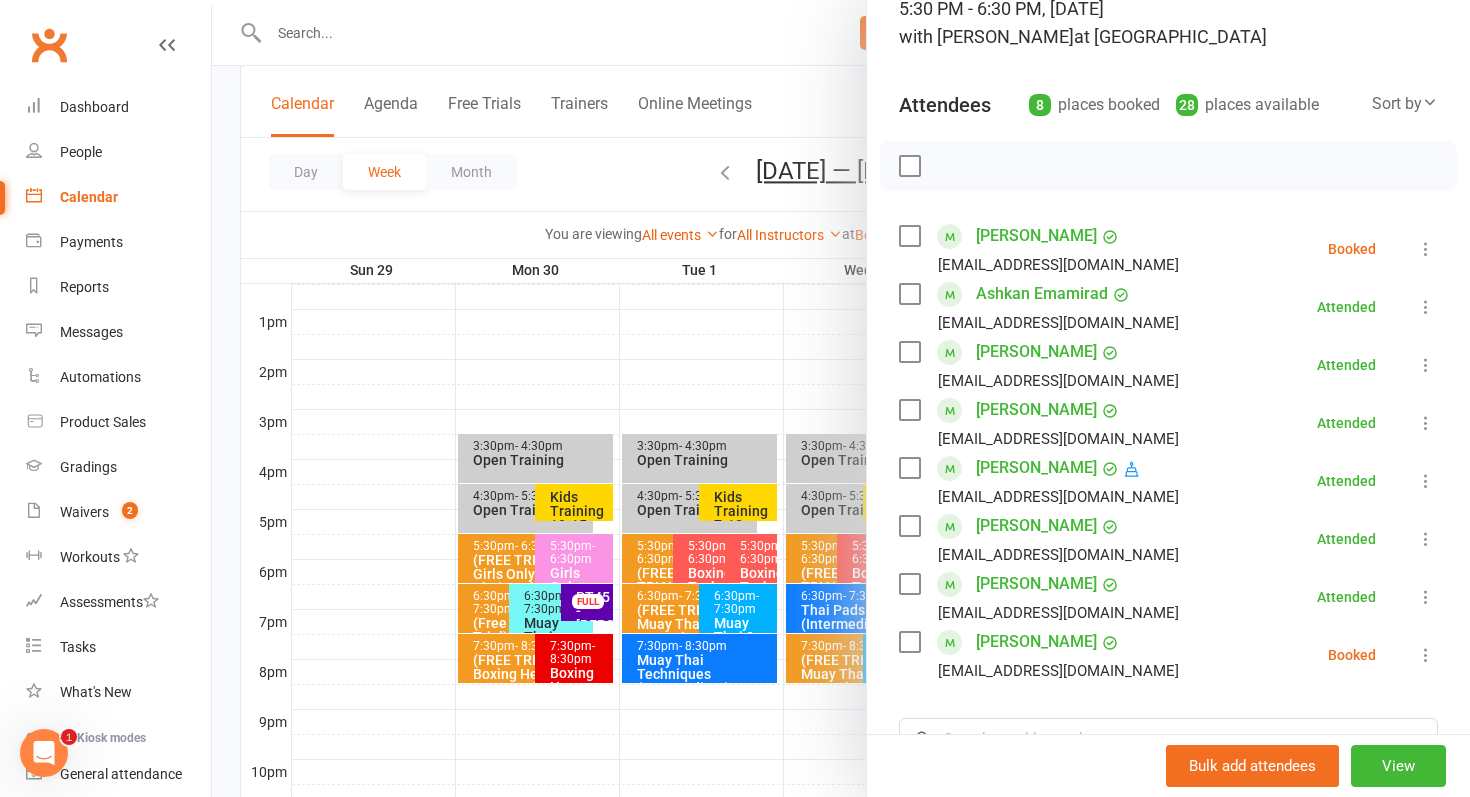 scroll, scrollTop: 157, scrollLeft: 0, axis: vertical 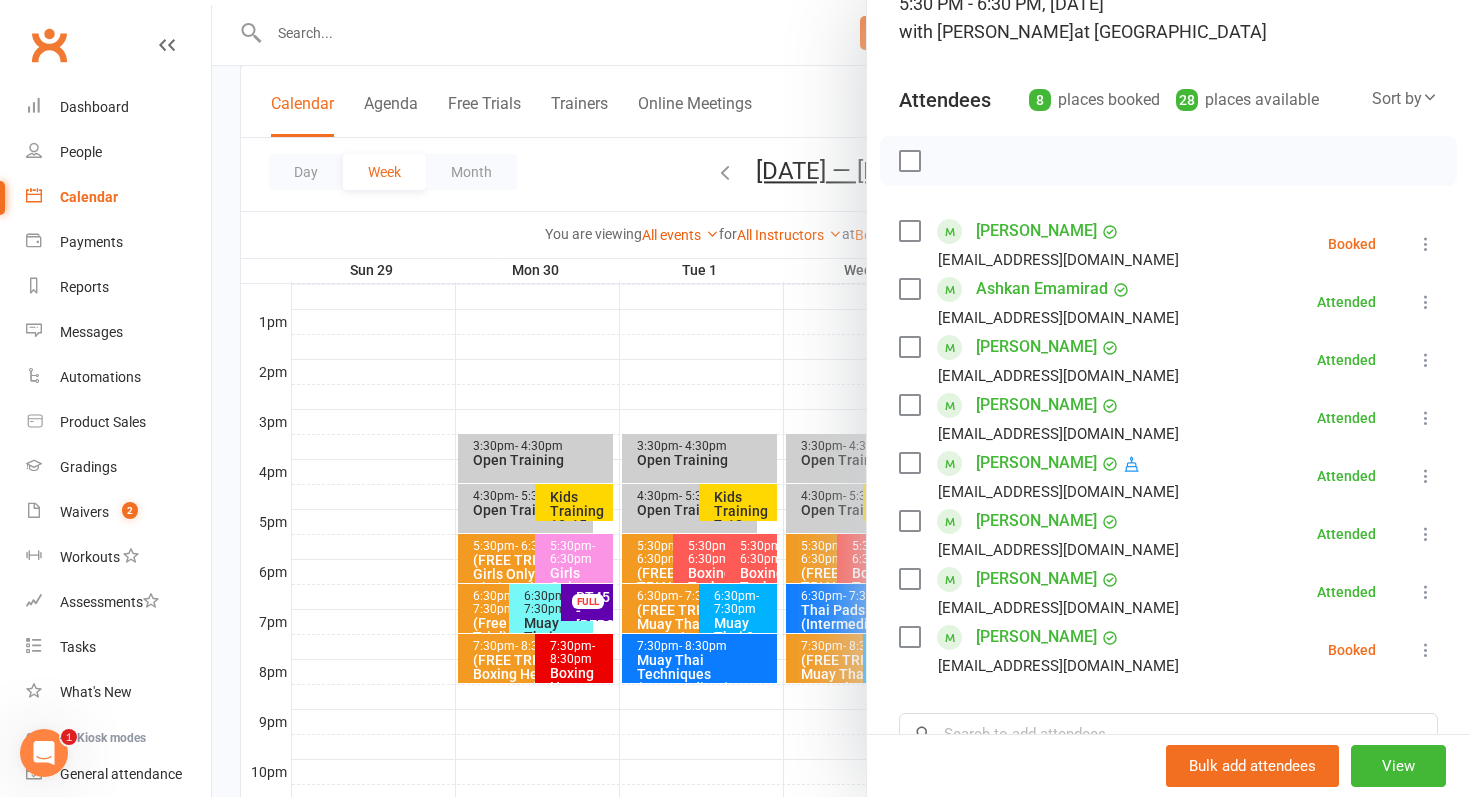 click at bounding box center [841, 398] 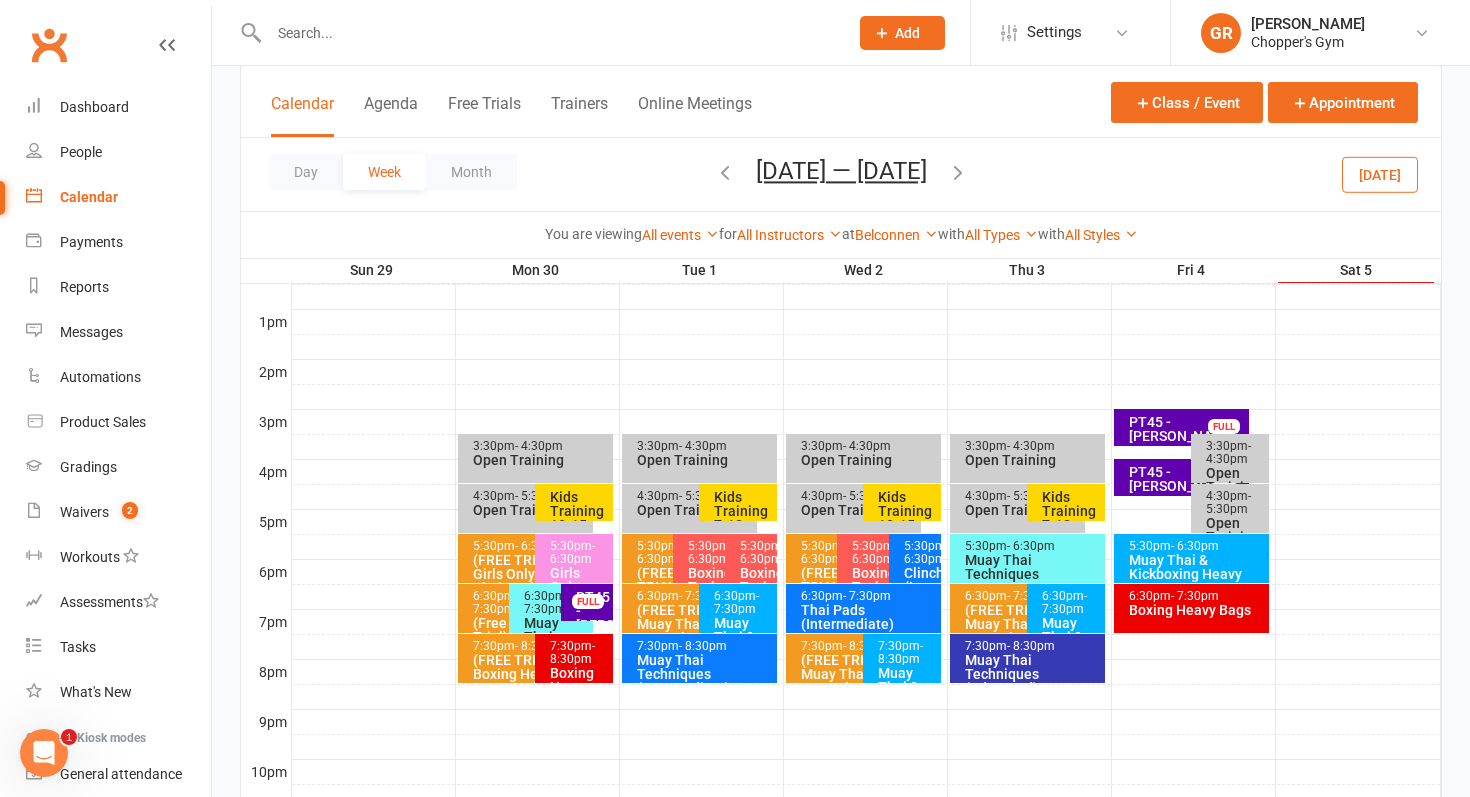 click on "Boxing Heavy Bags" at bounding box center (1196, 610) 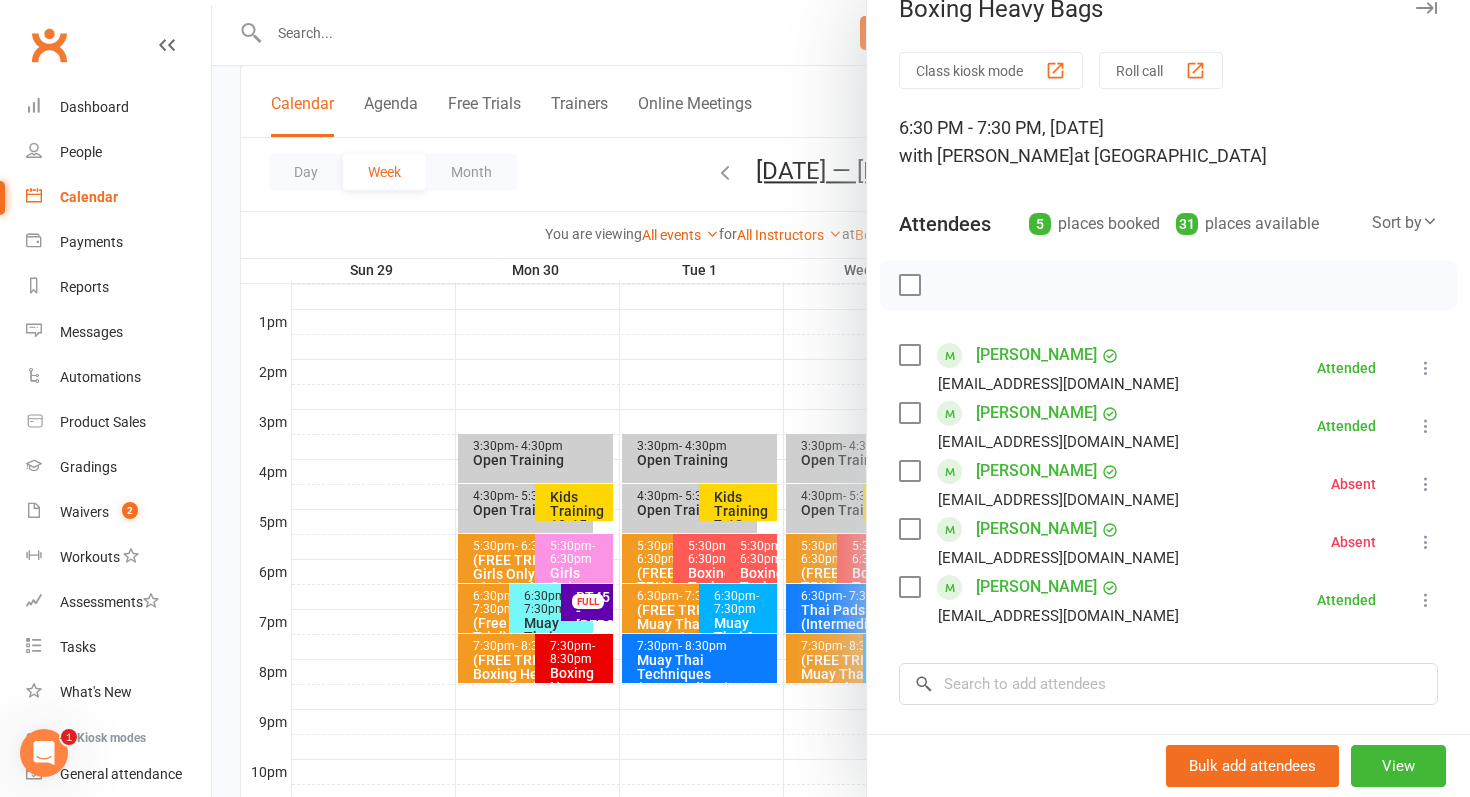 scroll, scrollTop: 34, scrollLeft: 0, axis: vertical 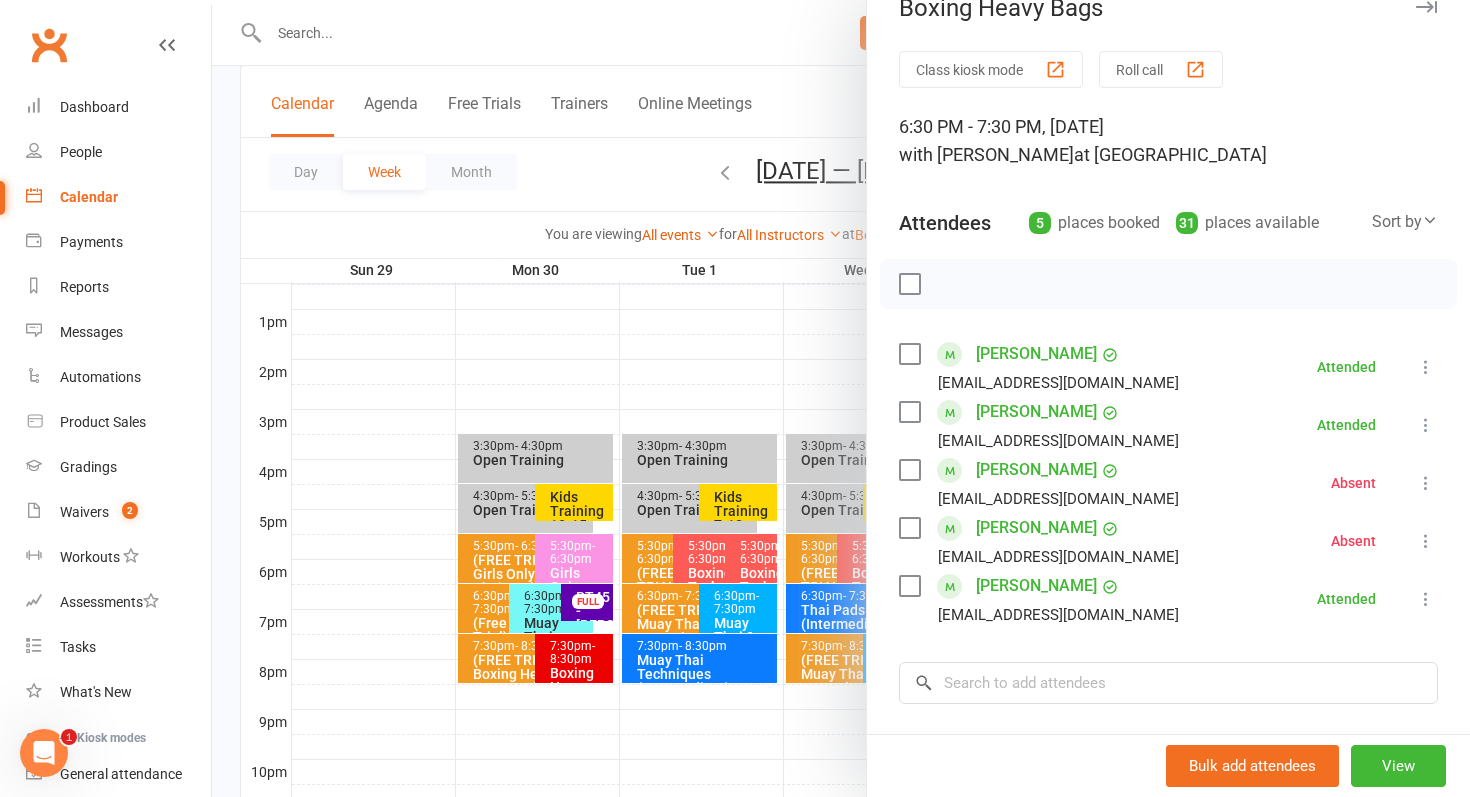 click at bounding box center (841, 398) 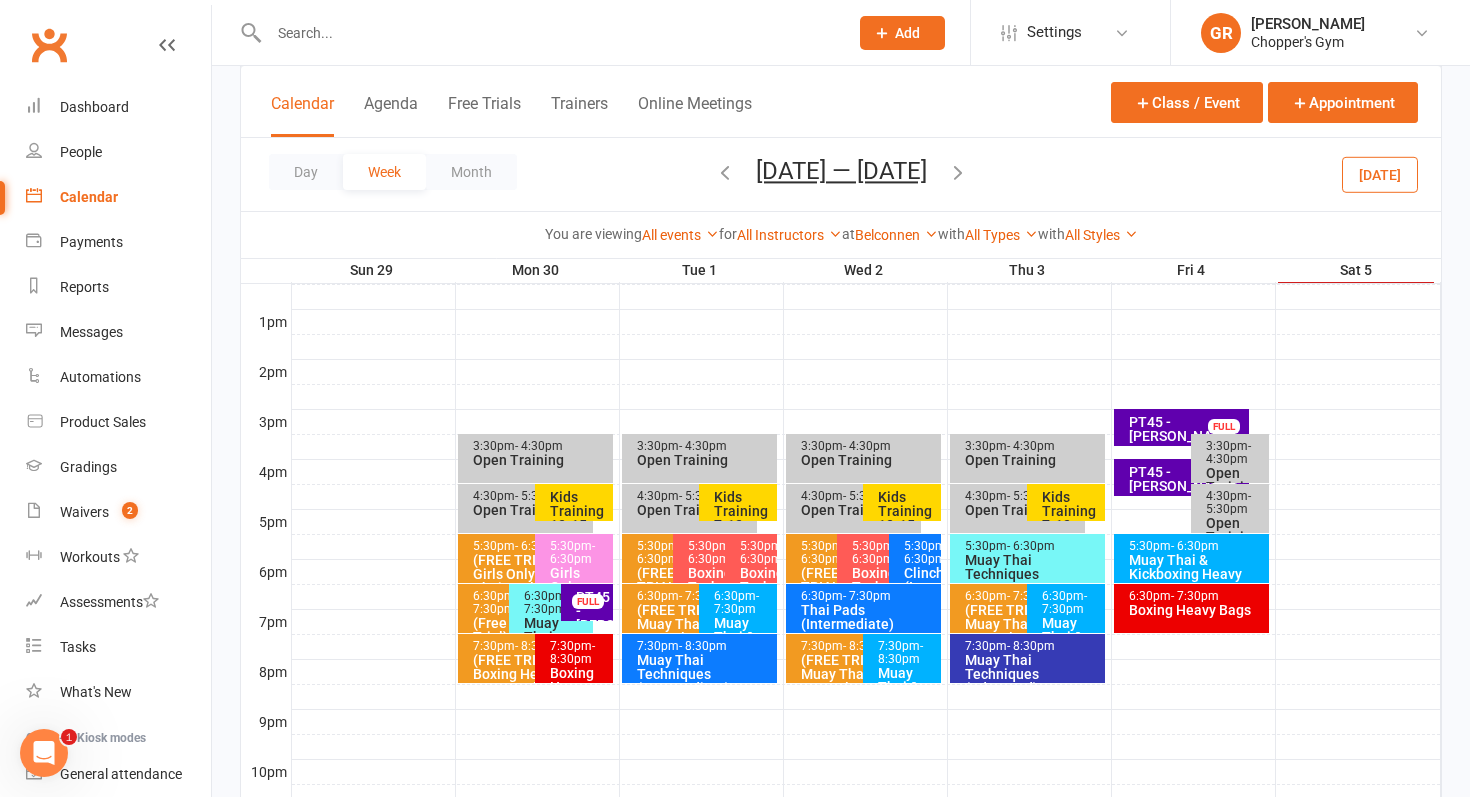 click on "- 6:30pm" at bounding box center (874, 552) 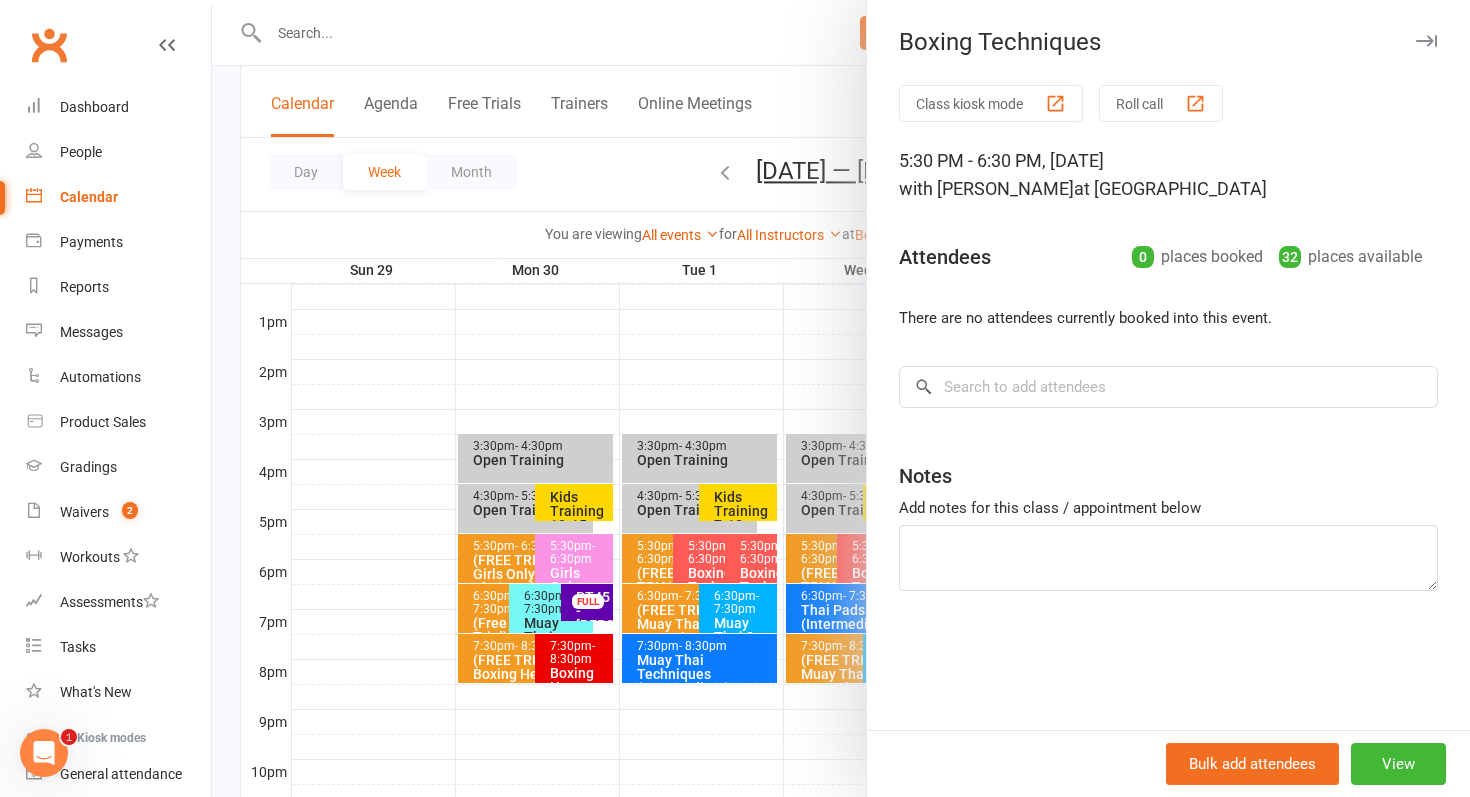 click at bounding box center (841, 398) 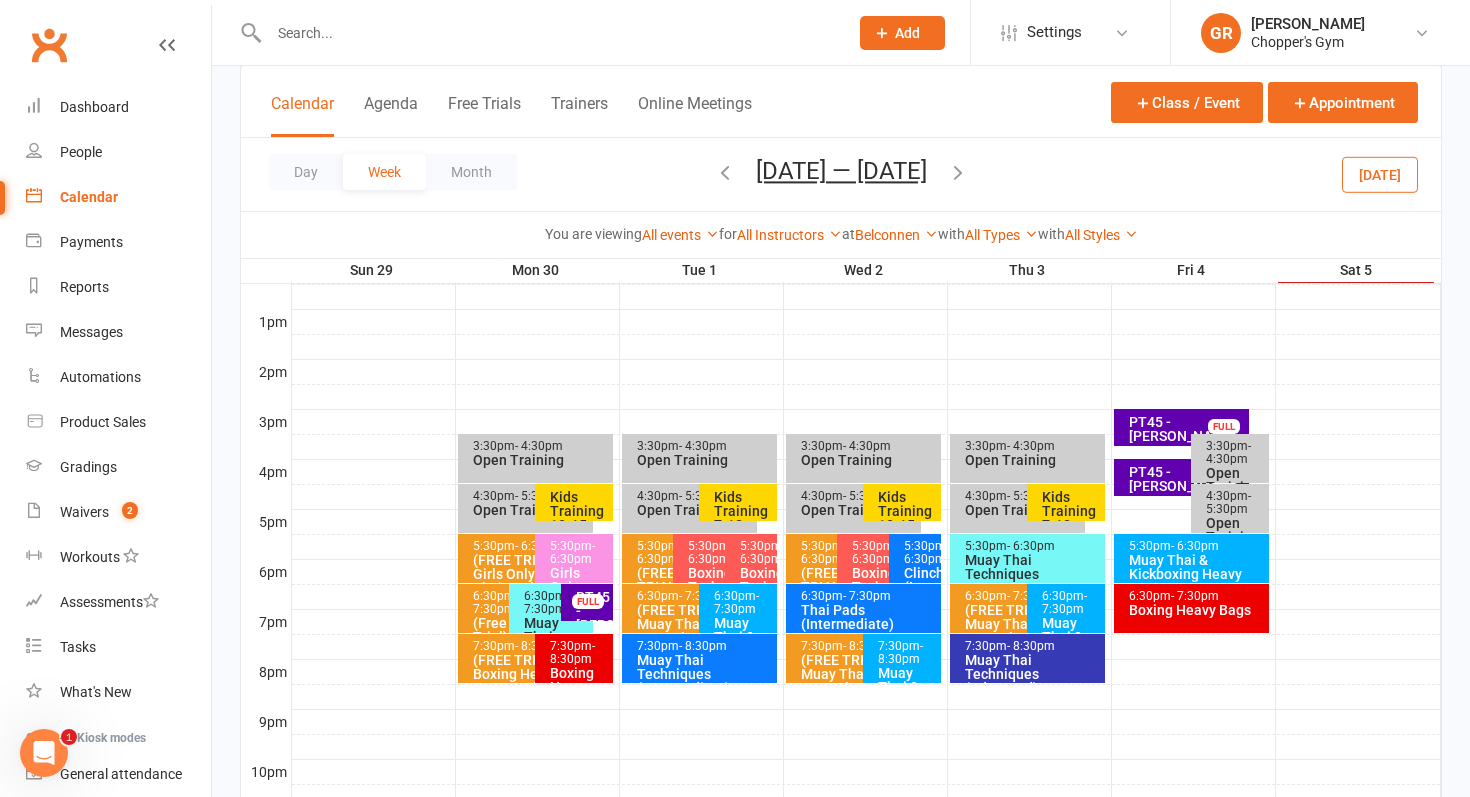click on "- 8:30pm" at bounding box center (572, 652) 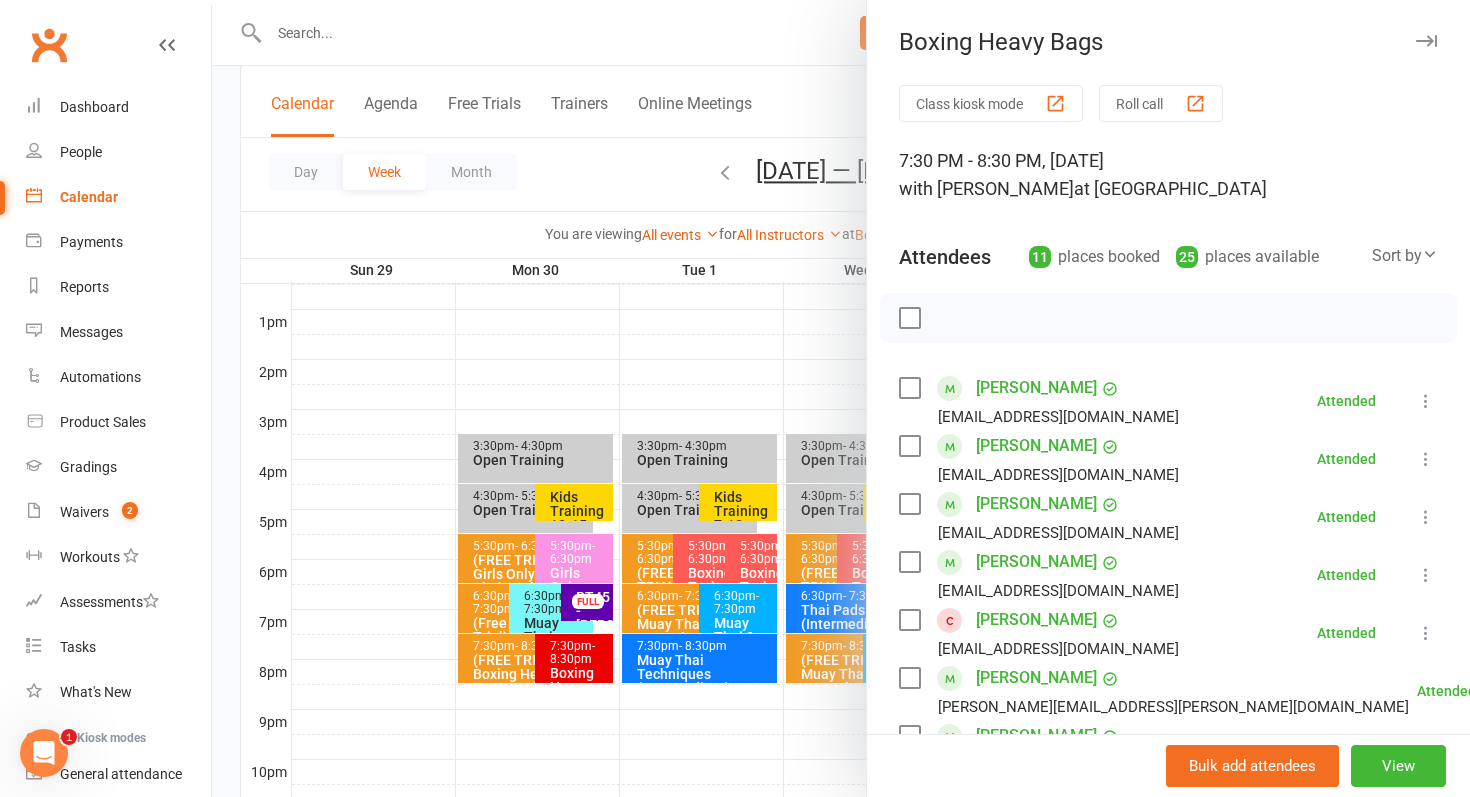 click at bounding box center [841, 398] 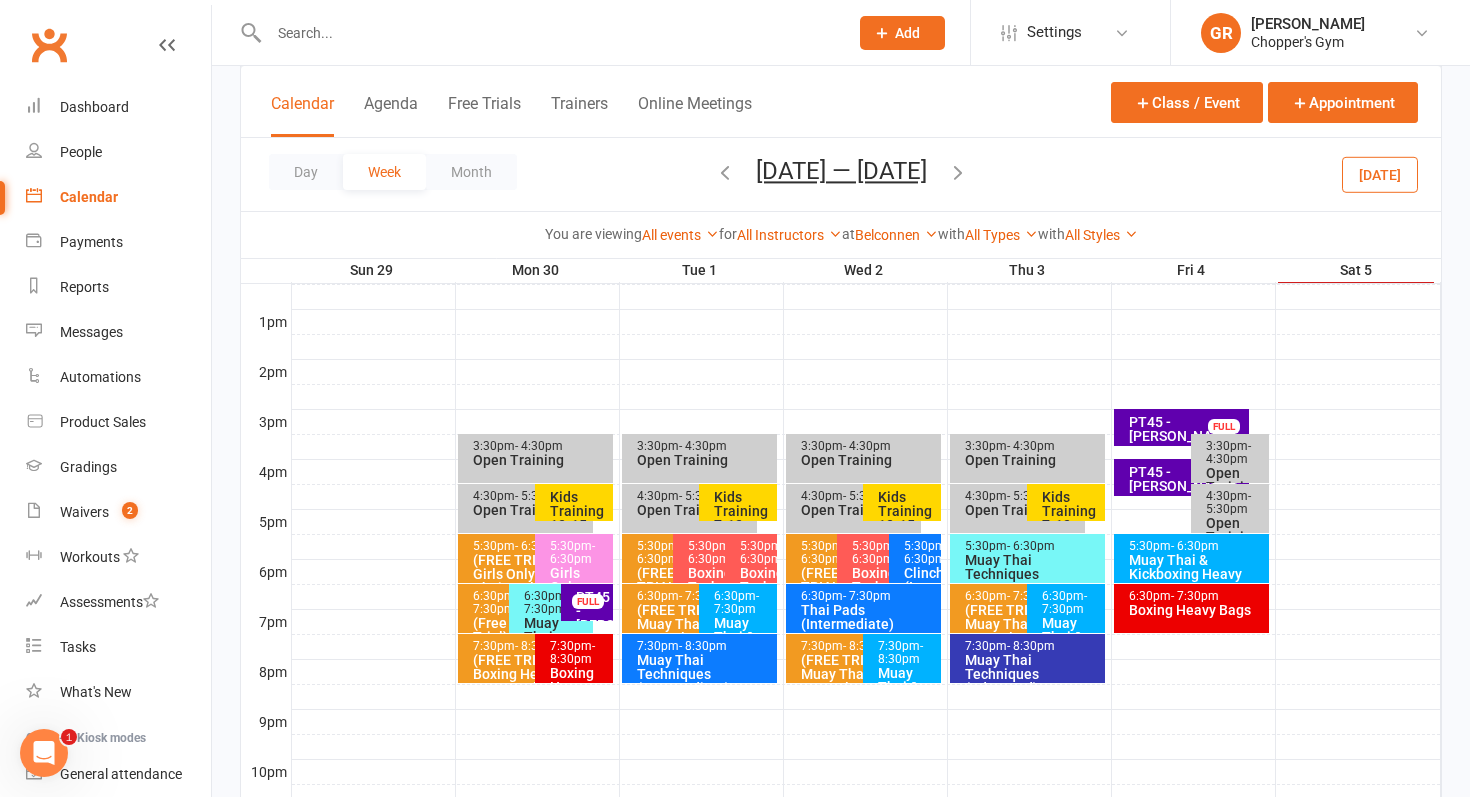 click at bounding box center (958, 172) 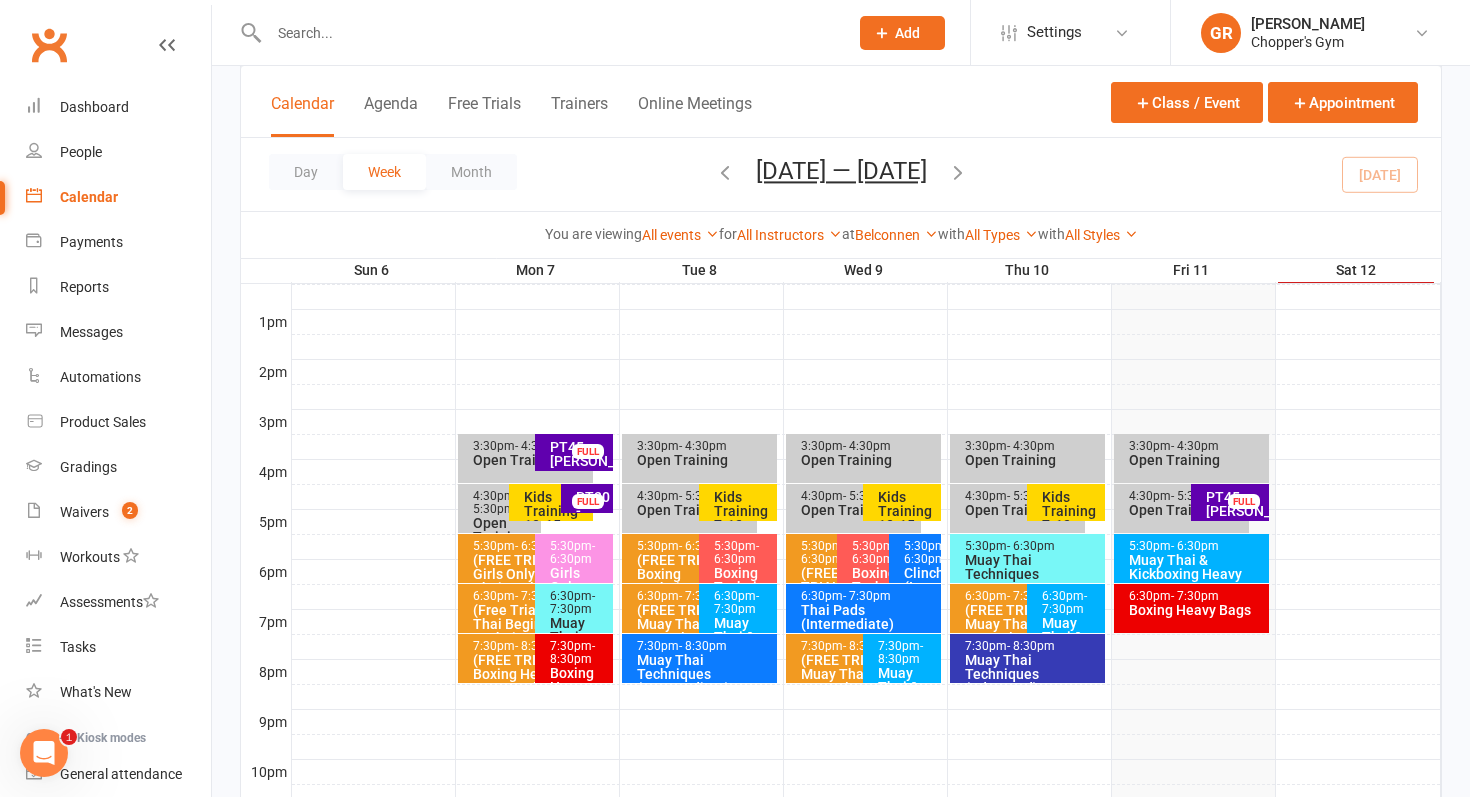 click on "- 6:30pm" at bounding box center (874, 552) 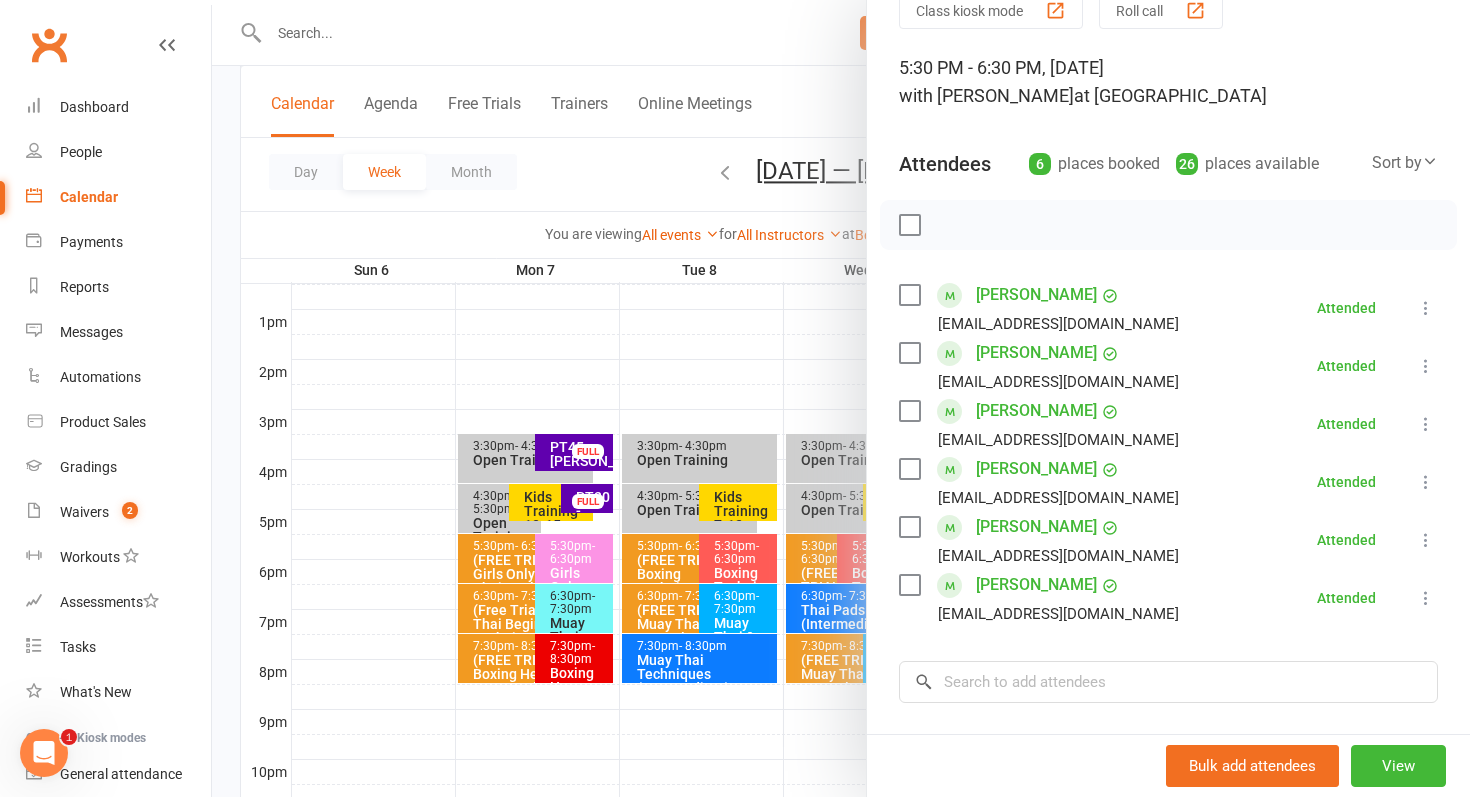 scroll, scrollTop: 104, scrollLeft: 0, axis: vertical 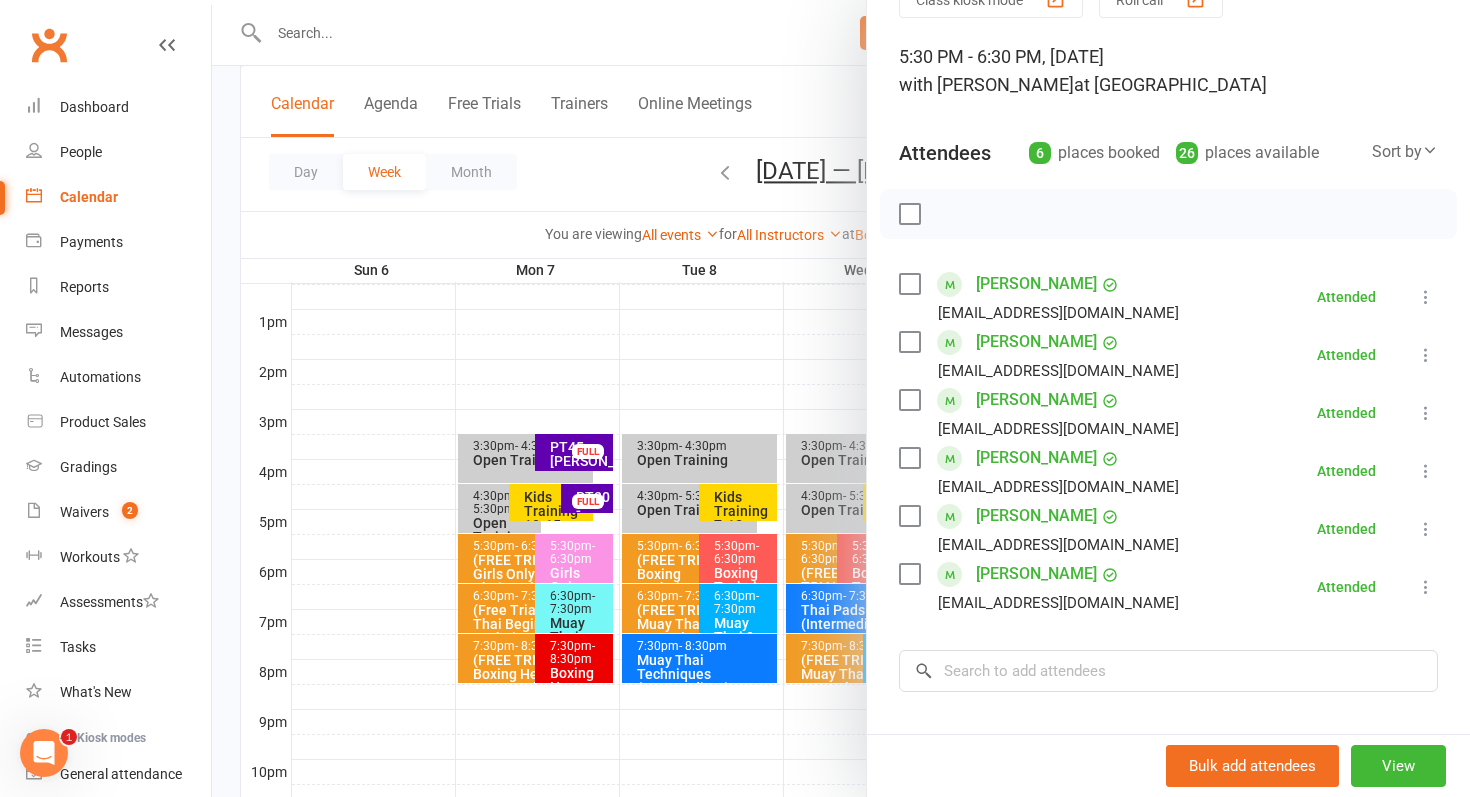 click at bounding box center [841, 398] 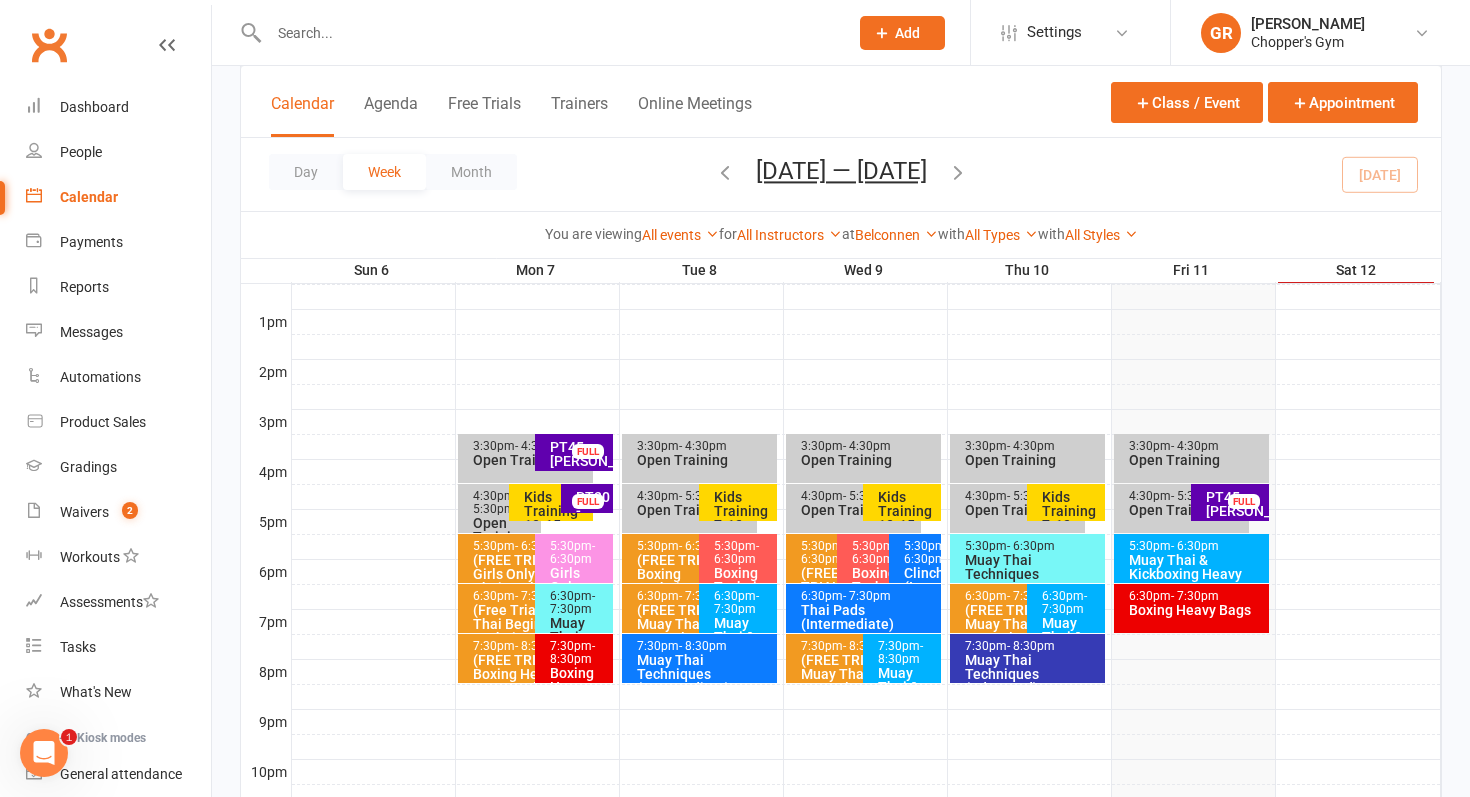 click on "- 6:30pm" at bounding box center (736, 552) 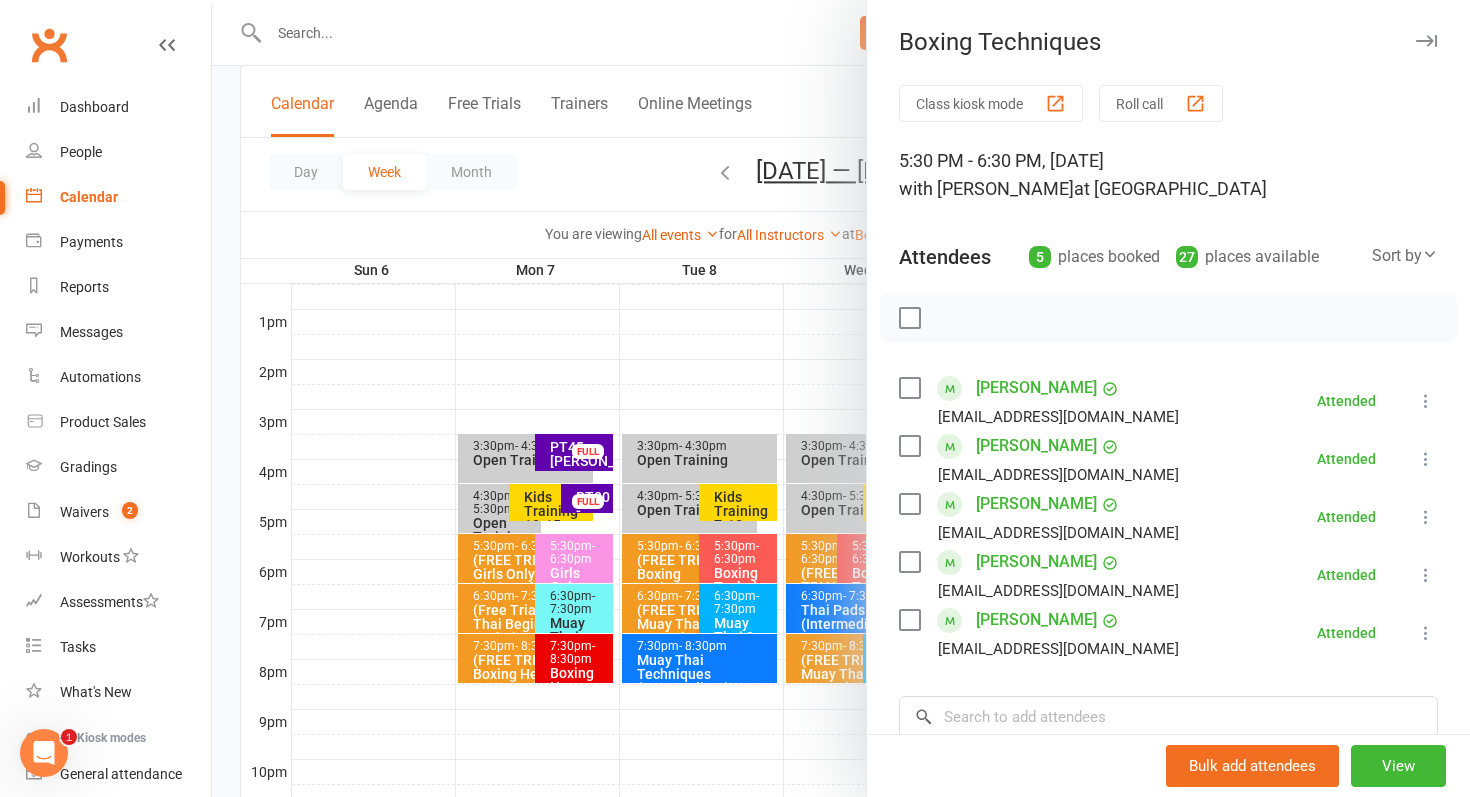 click at bounding box center [841, 398] 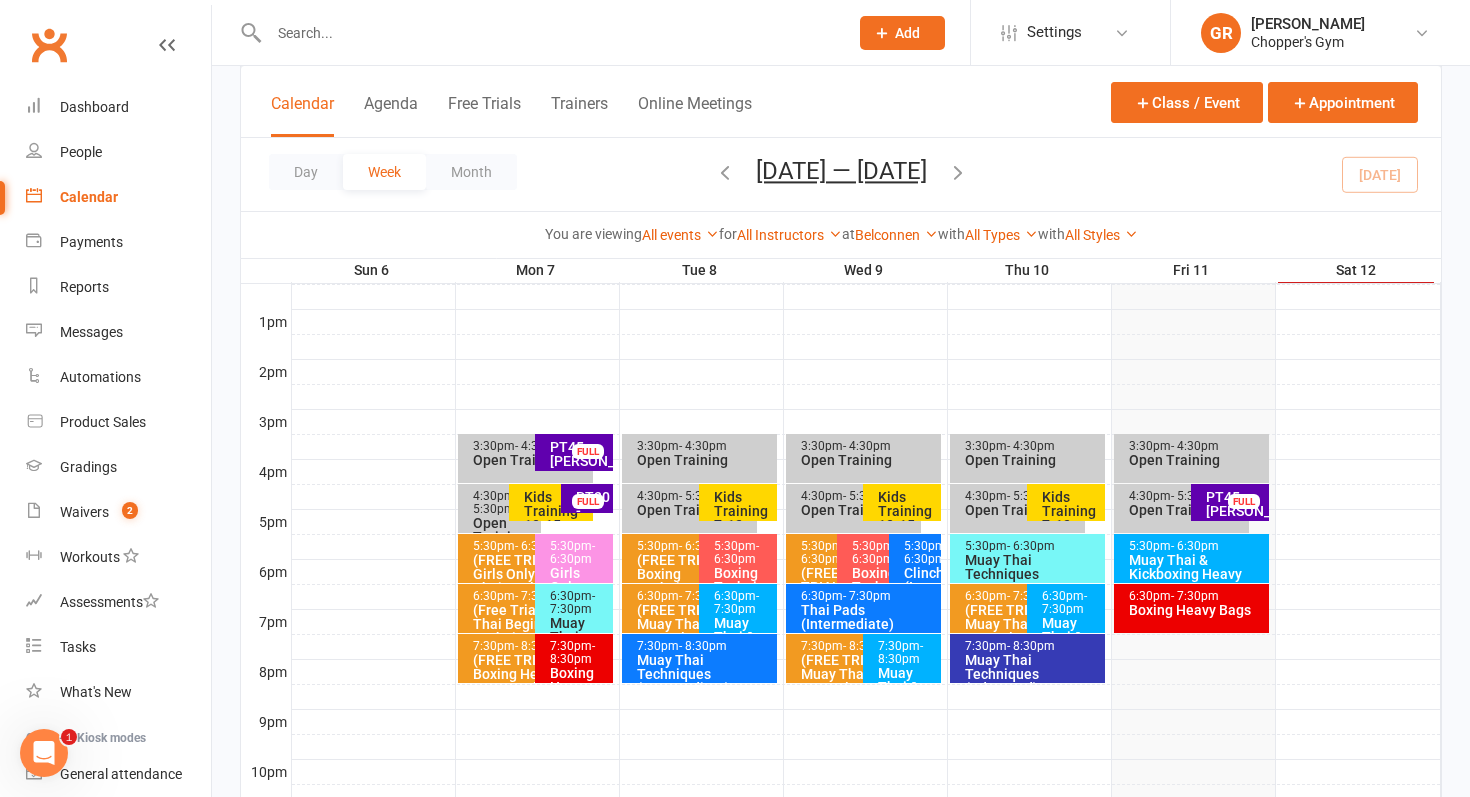 click on "- 8:30pm" at bounding box center [572, 652] 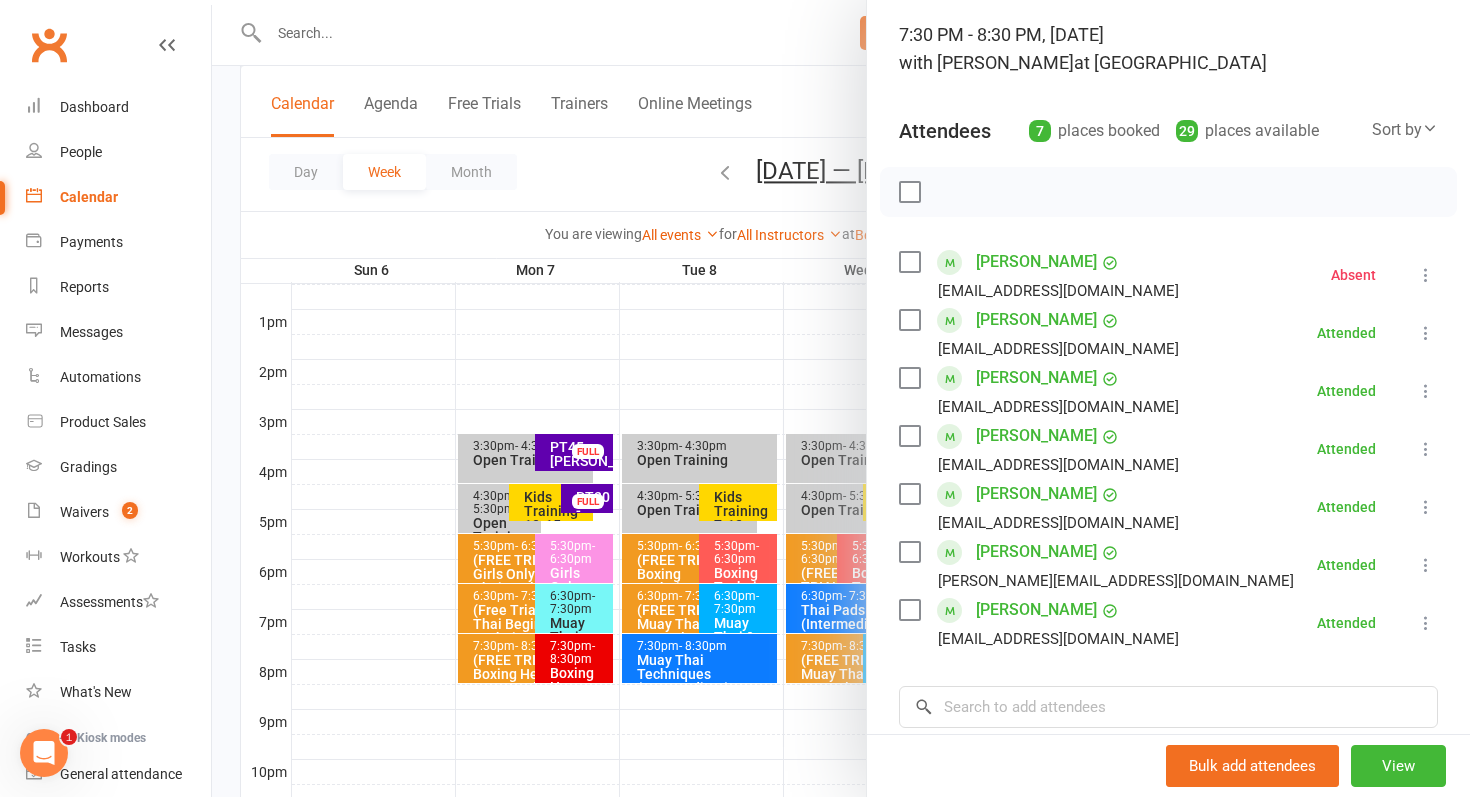 scroll, scrollTop: 158, scrollLeft: 0, axis: vertical 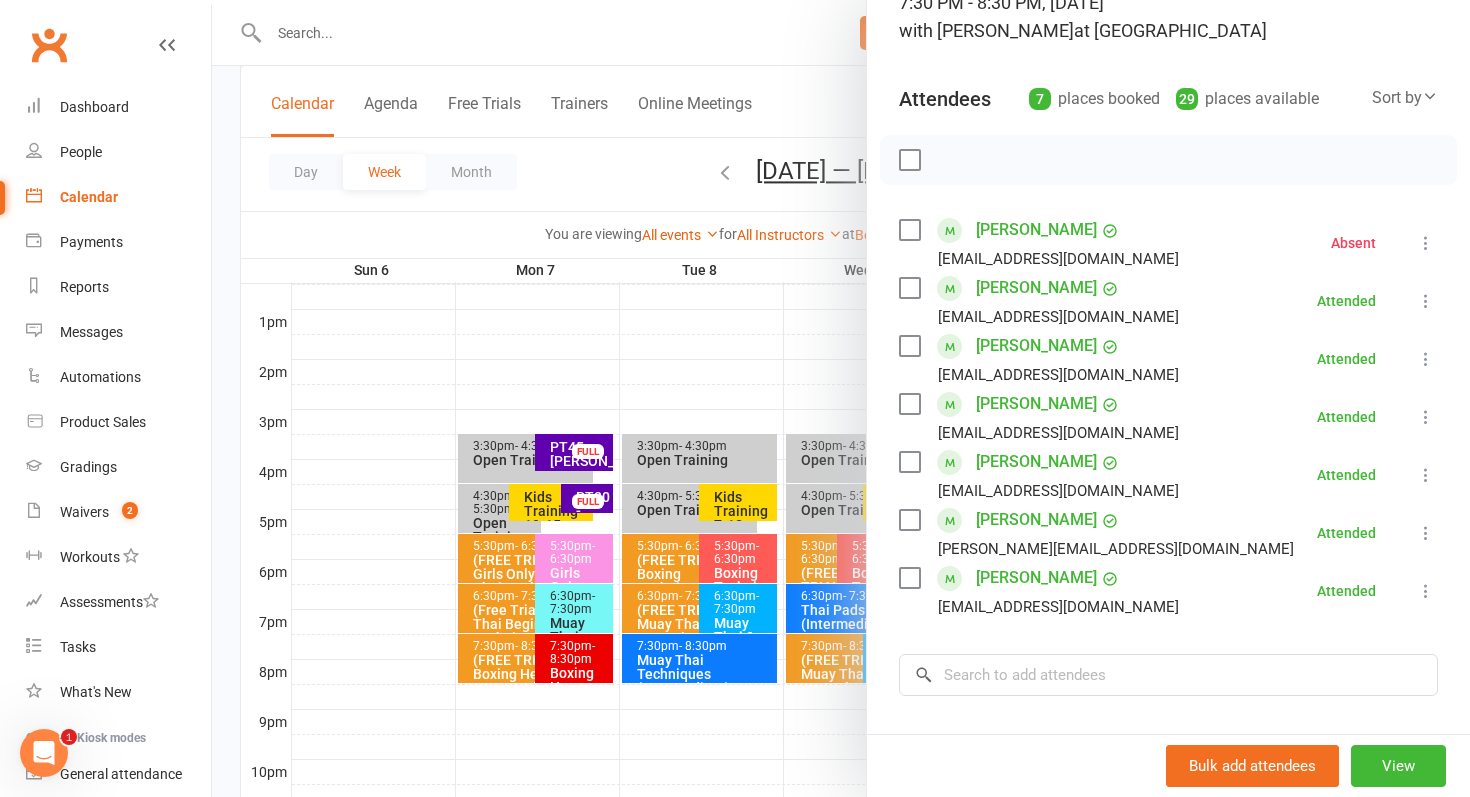 click at bounding box center [841, 398] 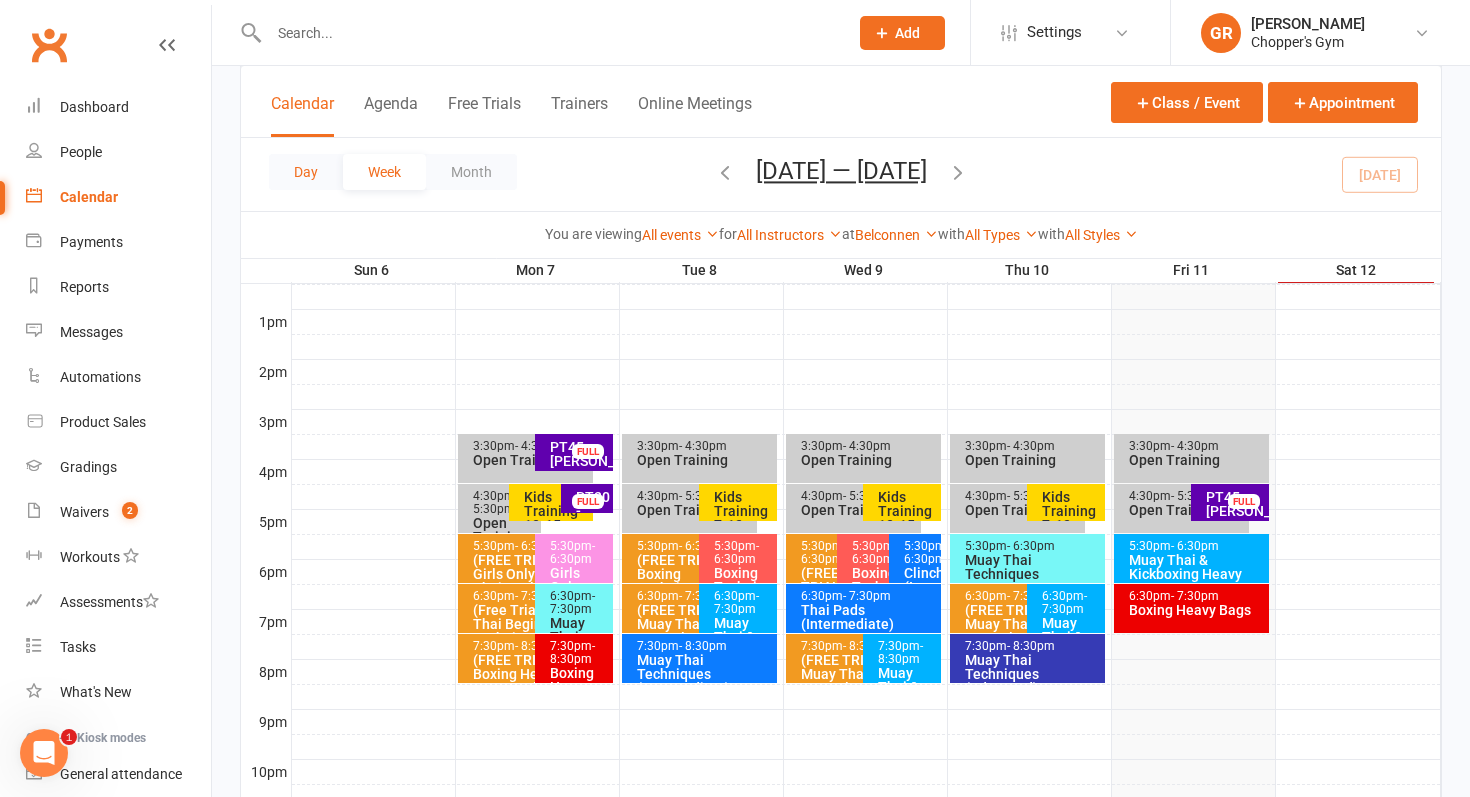 click on "Day" at bounding box center (306, 172) 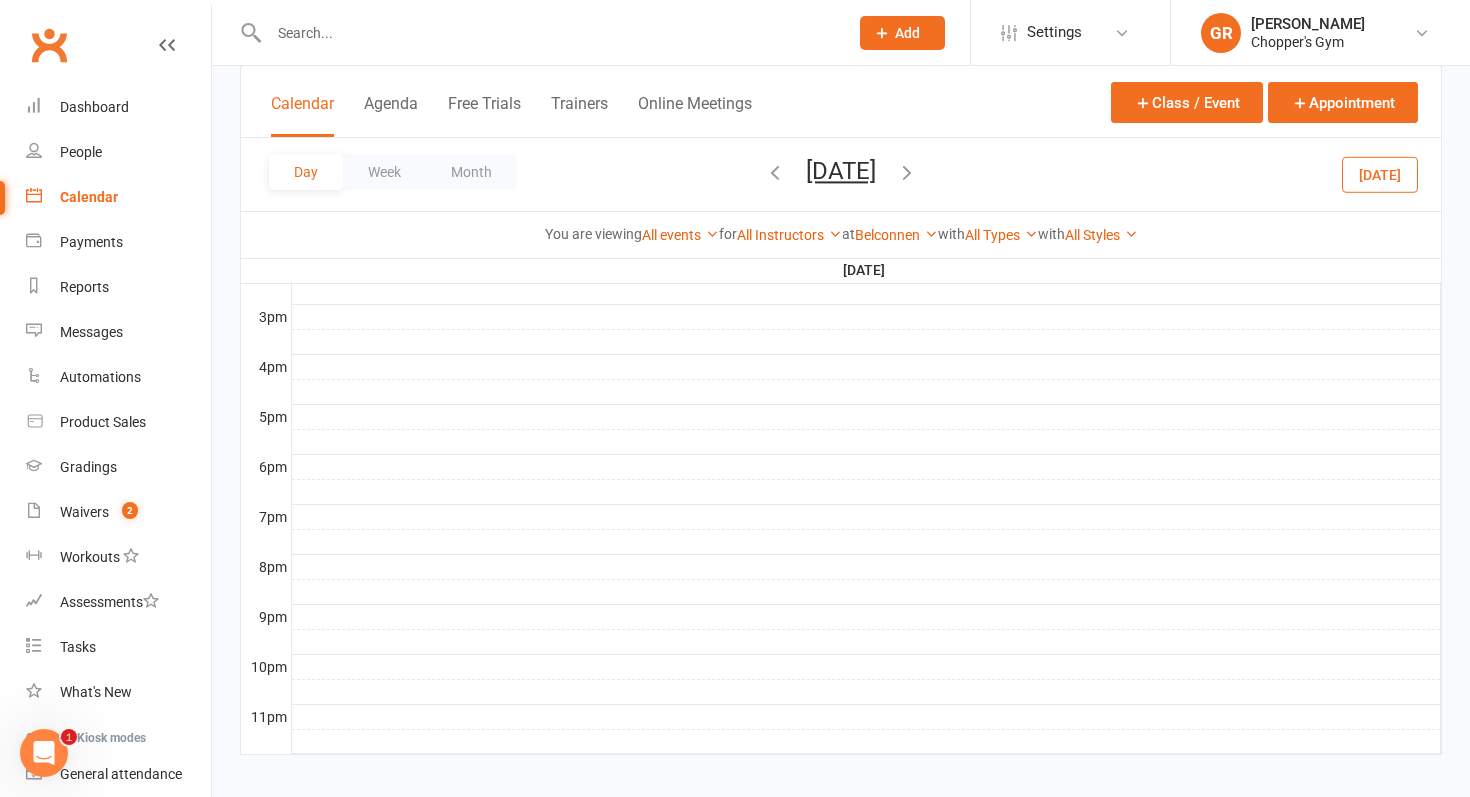 scroll, scrollTop: 867, scrollLeft: 0, axis: vertical 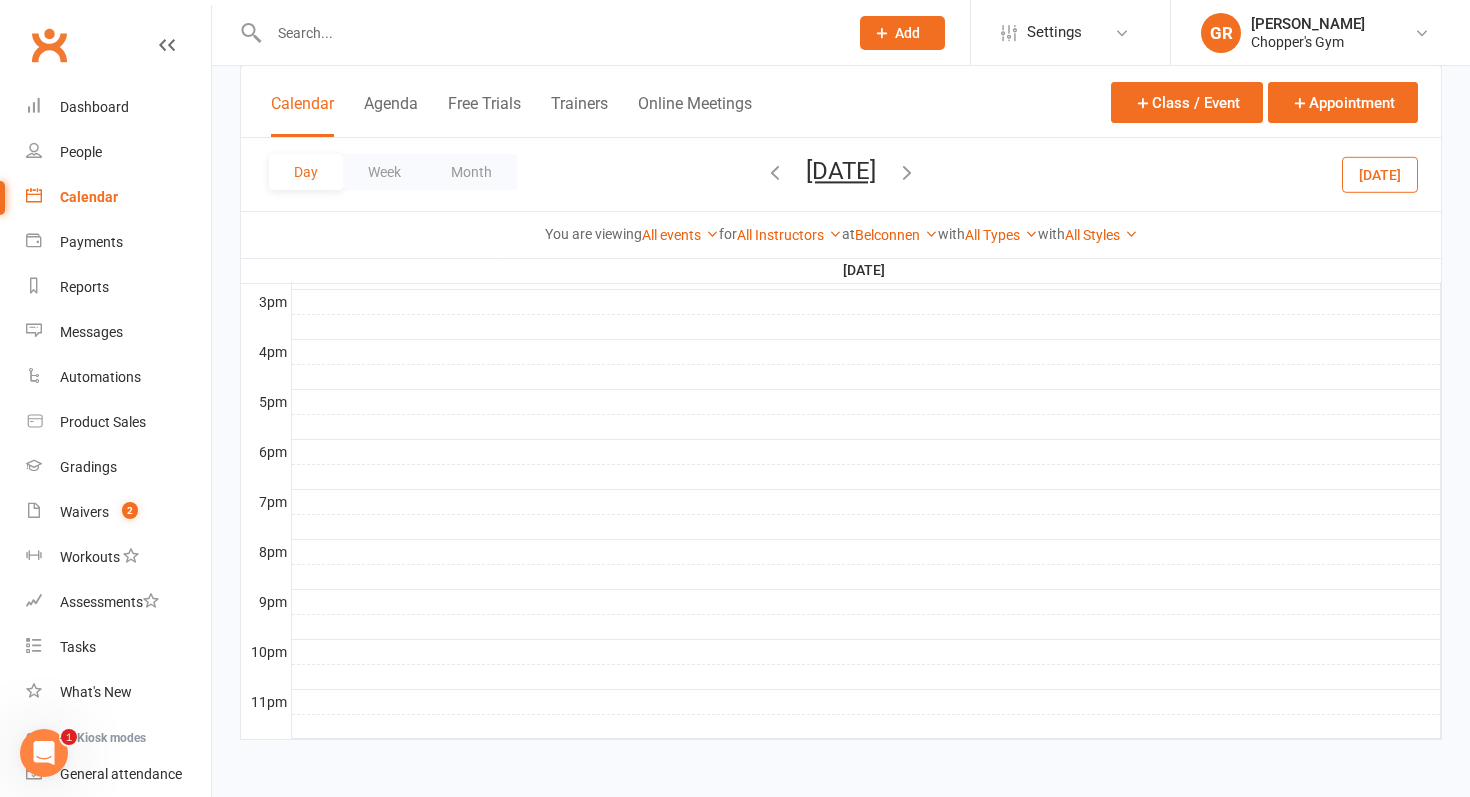 click at bounding box center (775, 172) 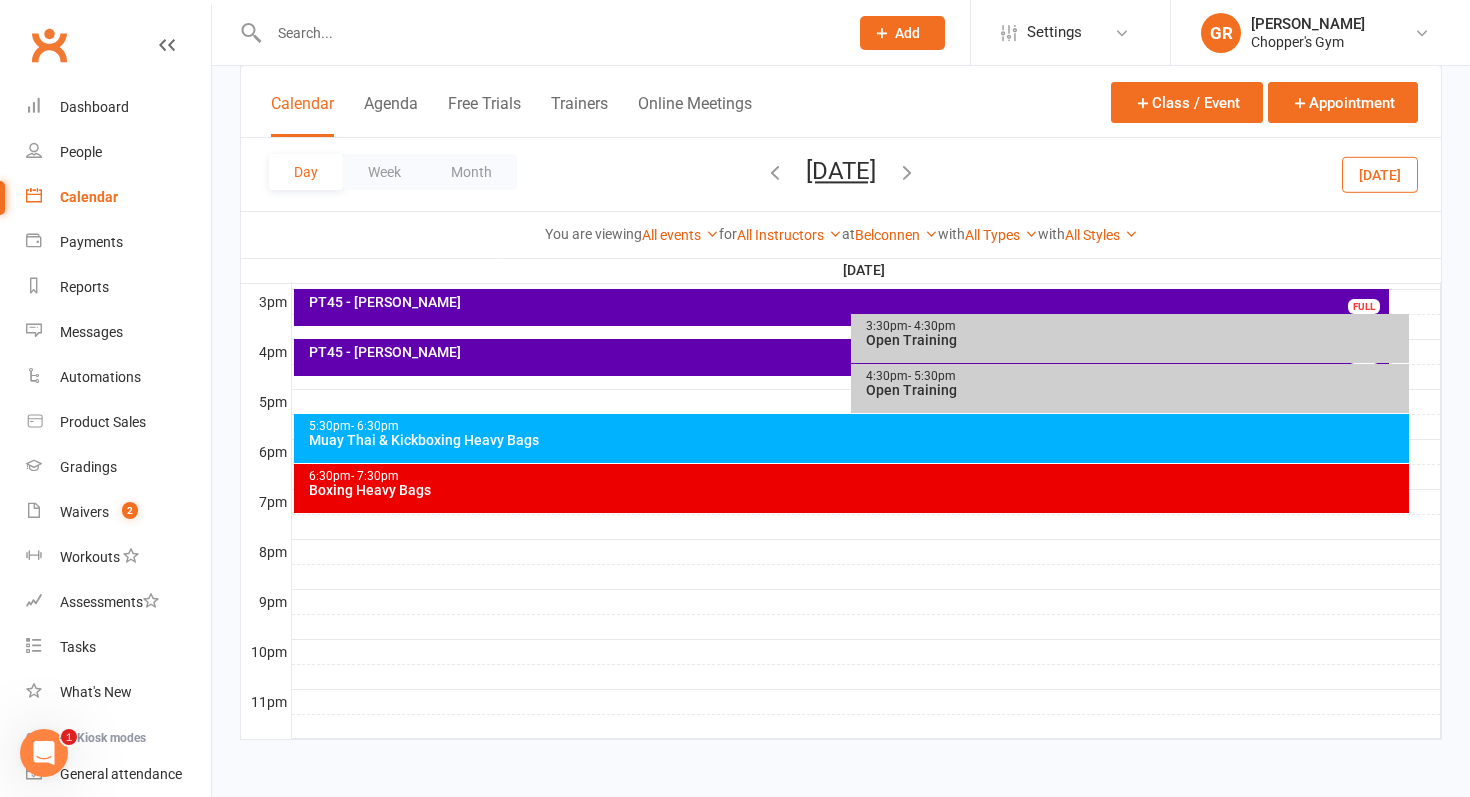 click on "[DATE]" at bounding box center [1380, 174] 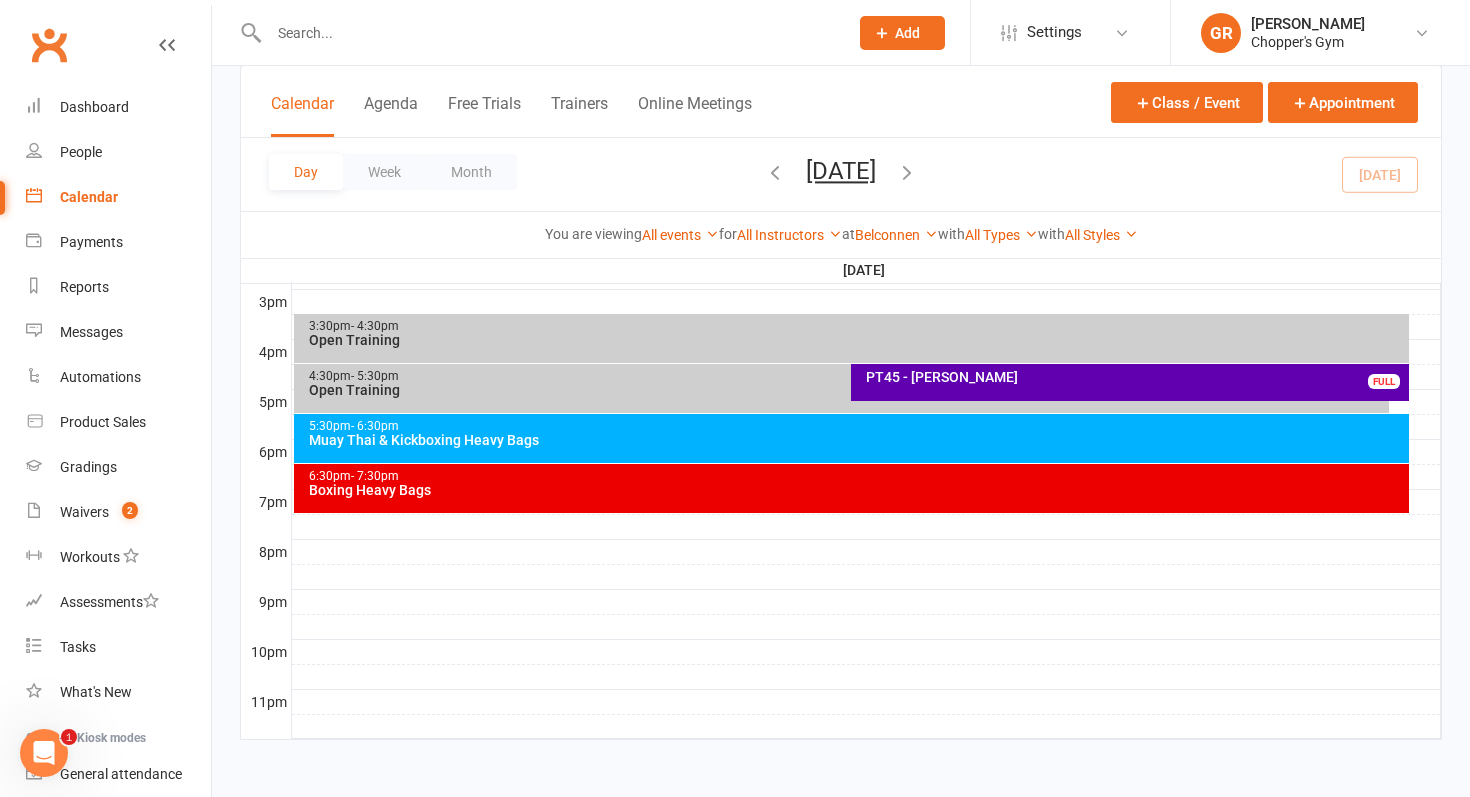 click on "Muay Thai & Kickboxing Heavy Bags" at bounding box center (857, 440) 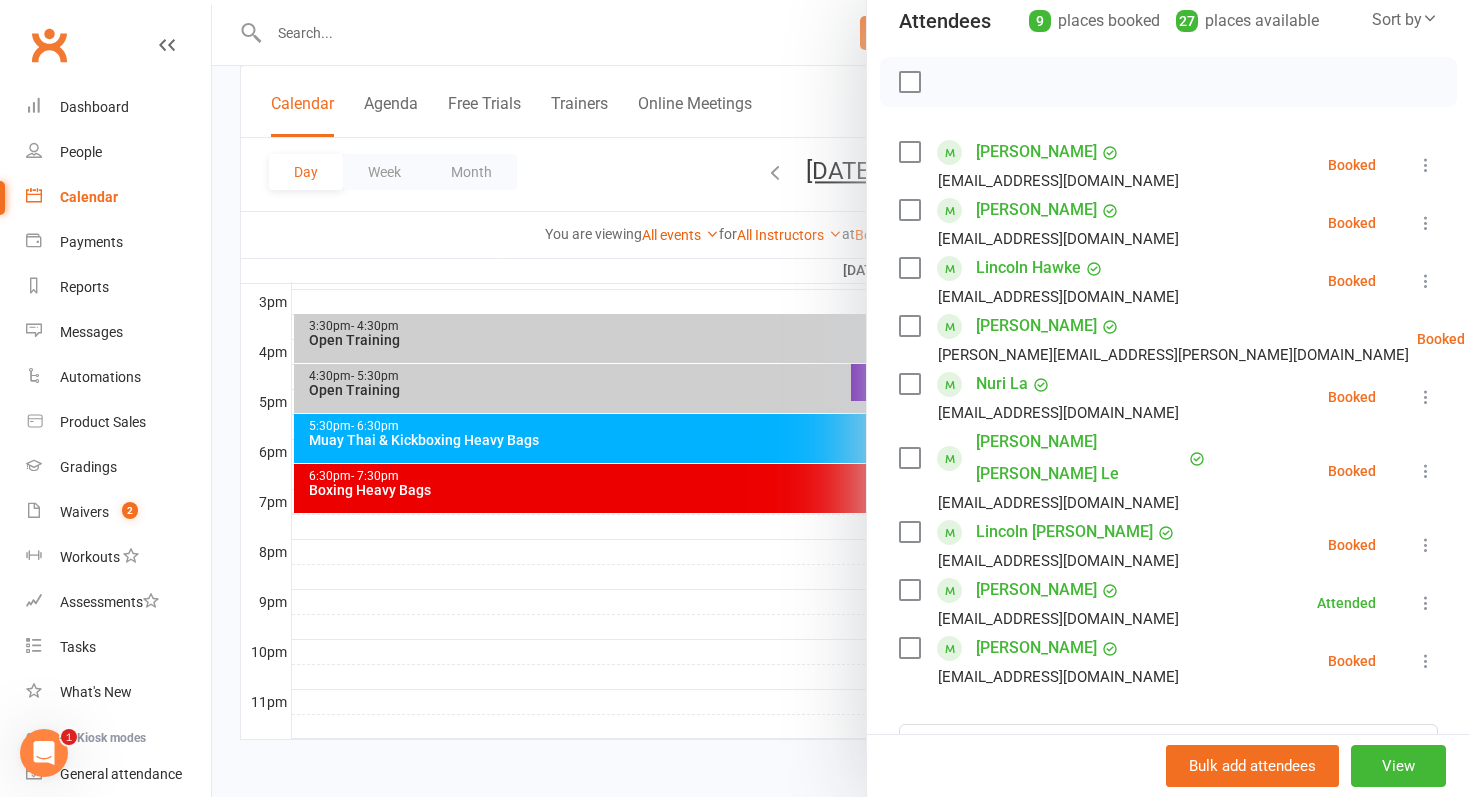 scroll, scrollTop: 241, scrollLeft: 0, axis: vertical 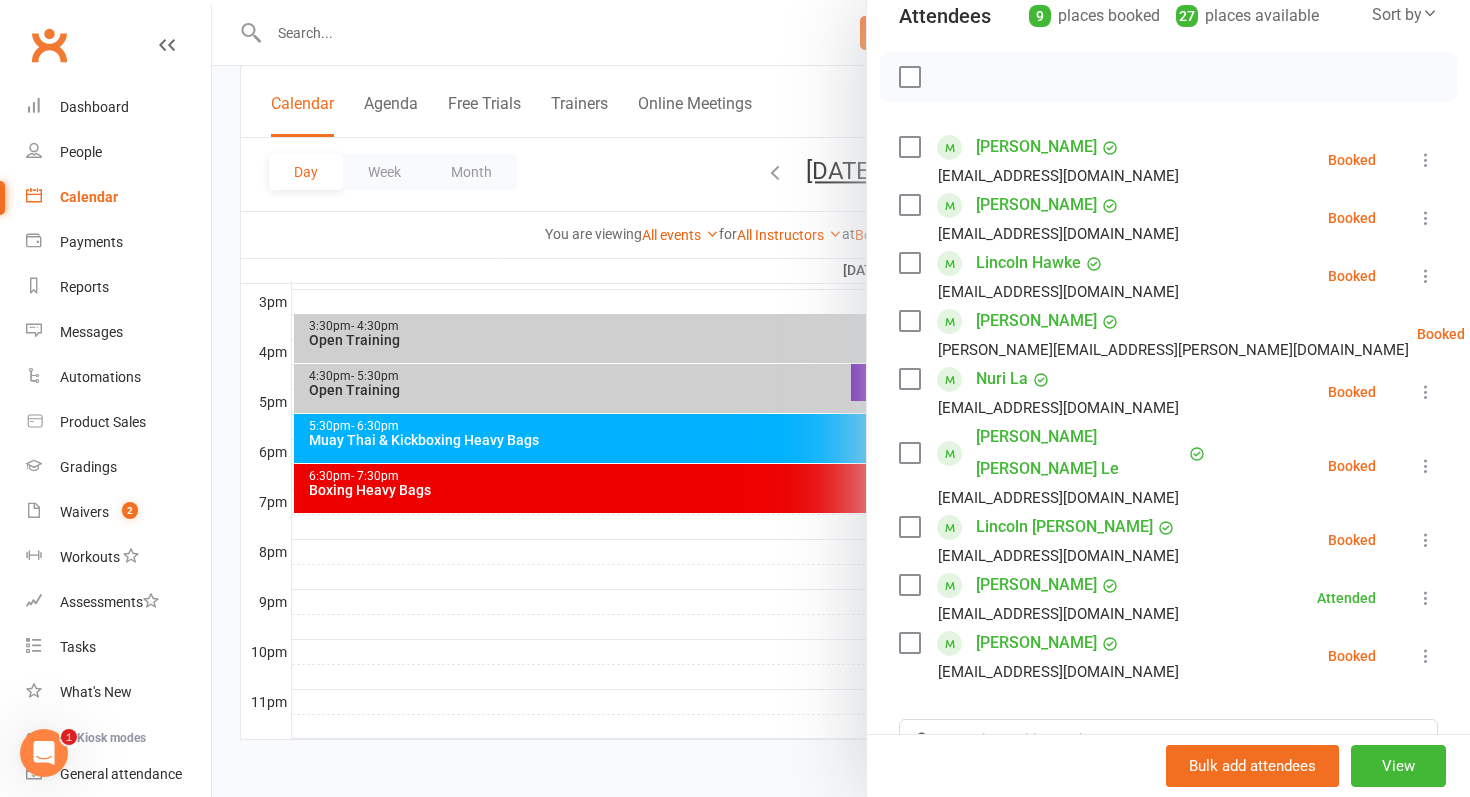 click at bounding box center [841, 398] 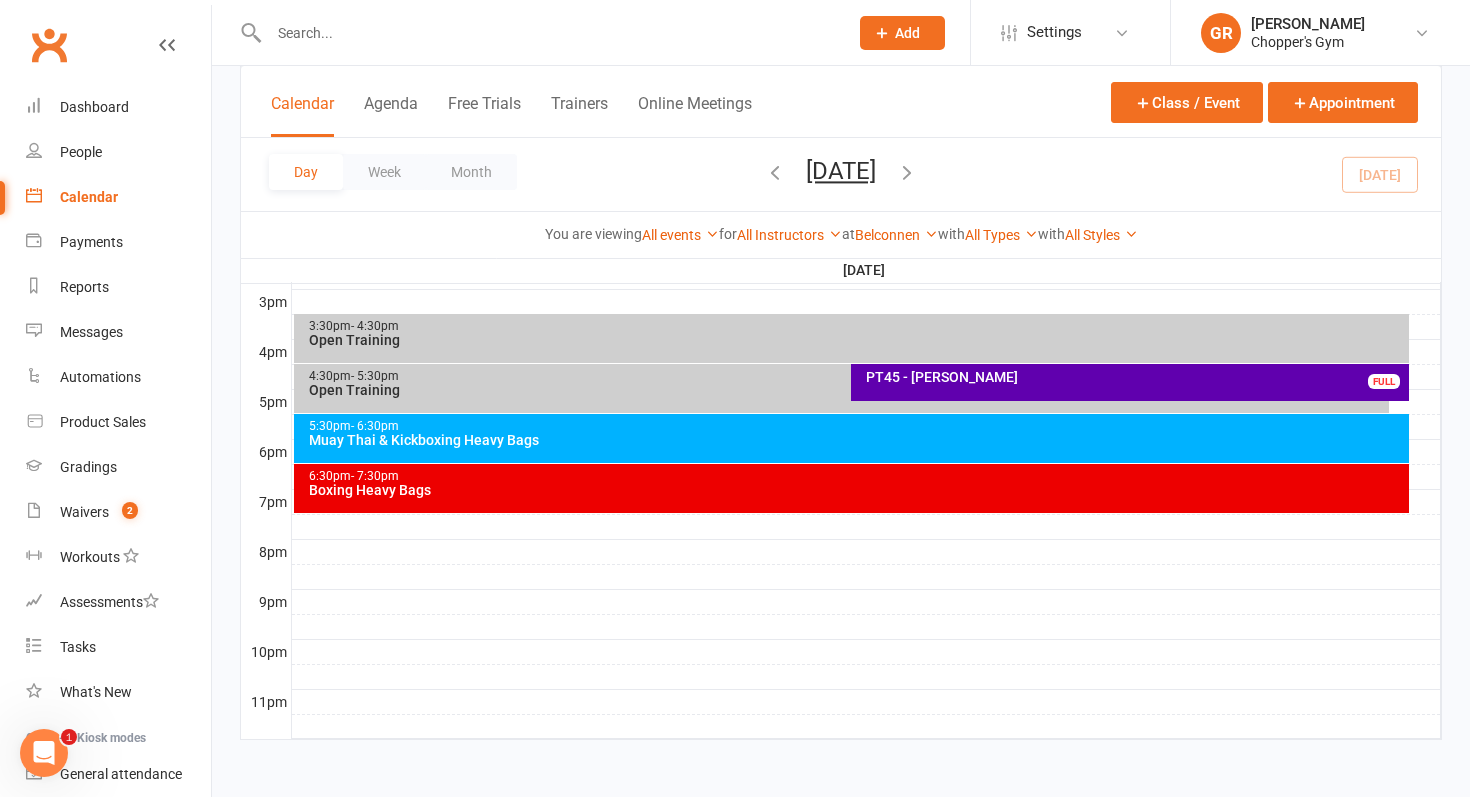 click on "6:30pm  - 7:30pm Boxing Heavy Bags" at bounding box center [852, 488] 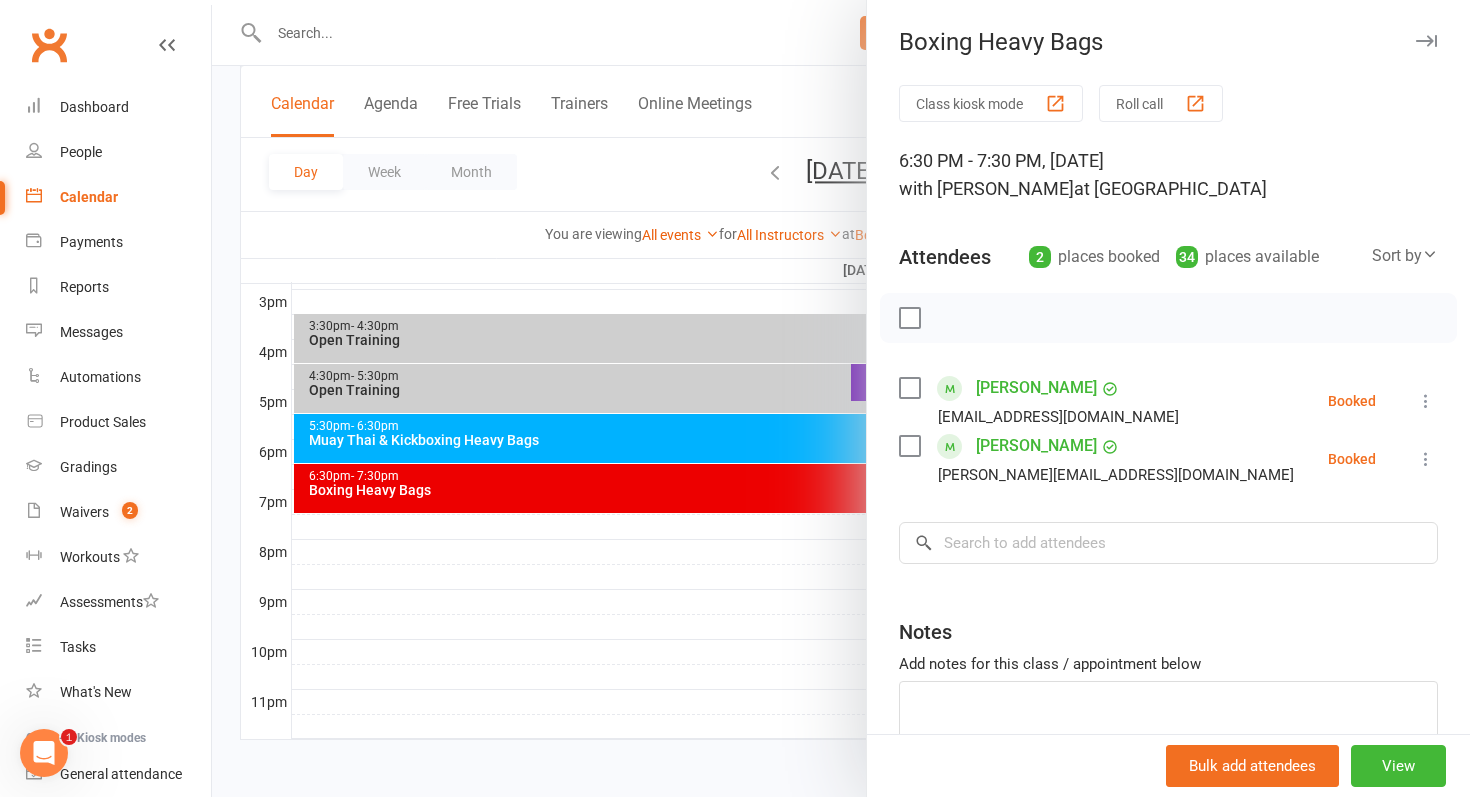 click at bounding box center (841, 398) 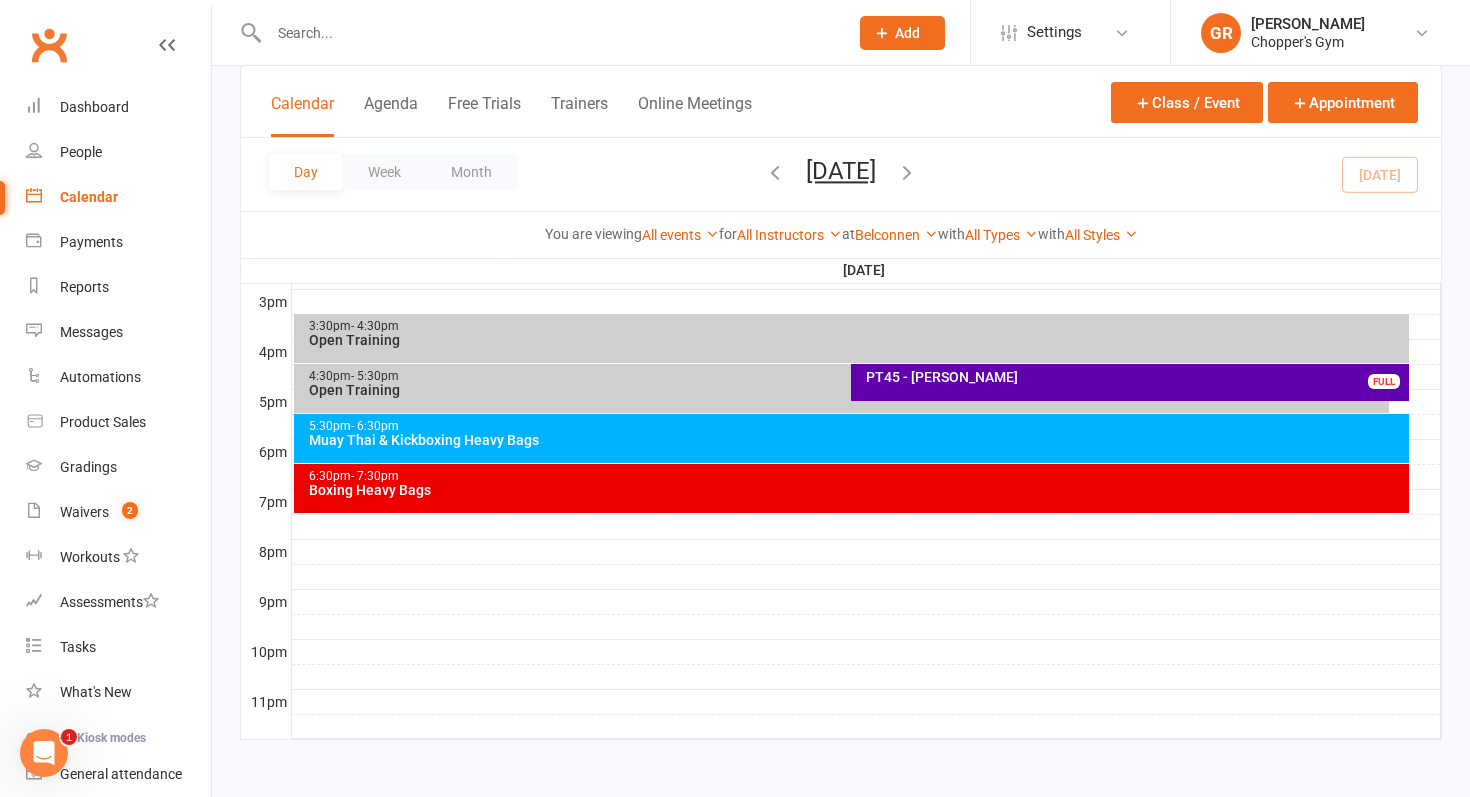 click at bounding box center (907, 172) 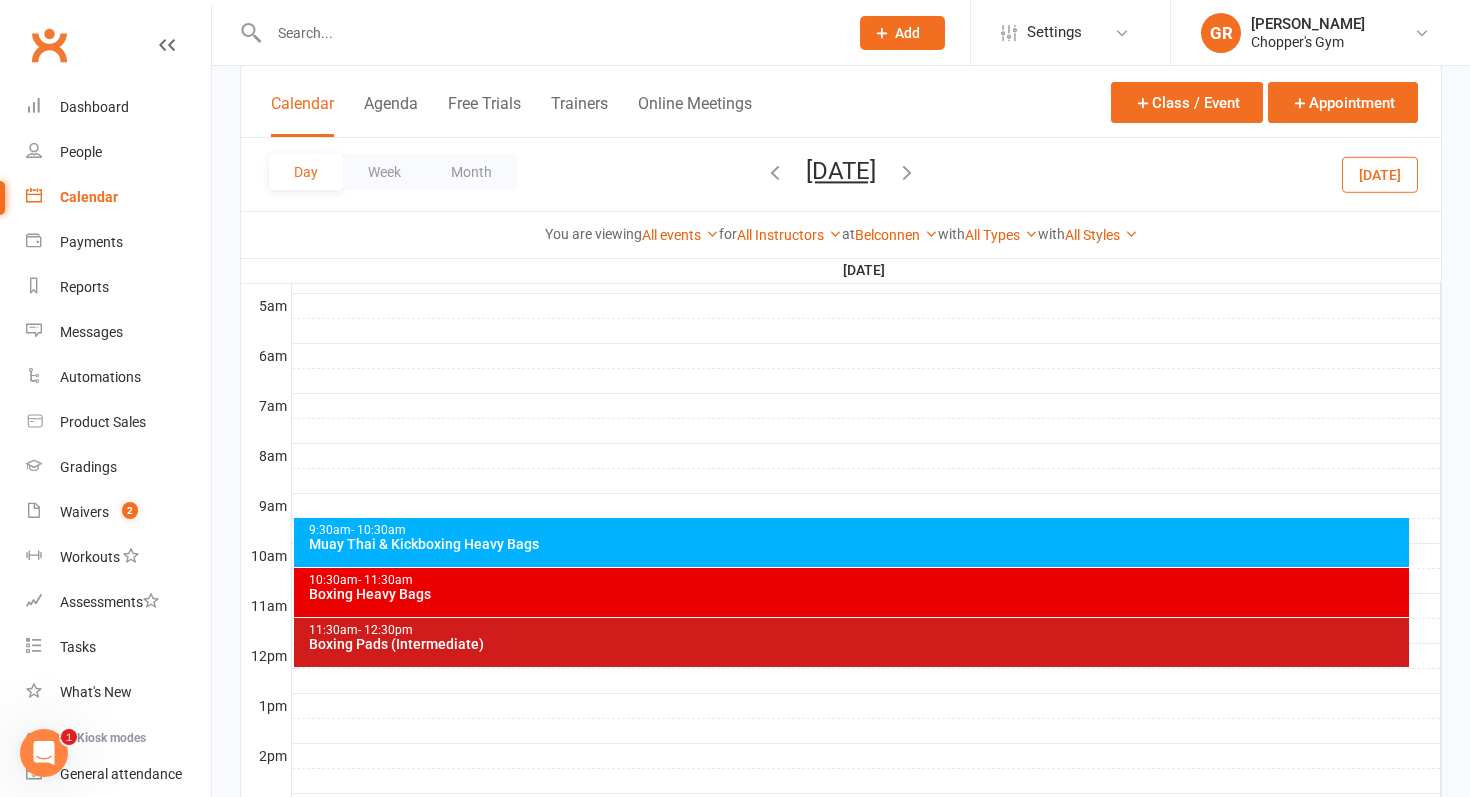 scroll, scrollTop: 365, scrollLeft: 0, axis: vertical 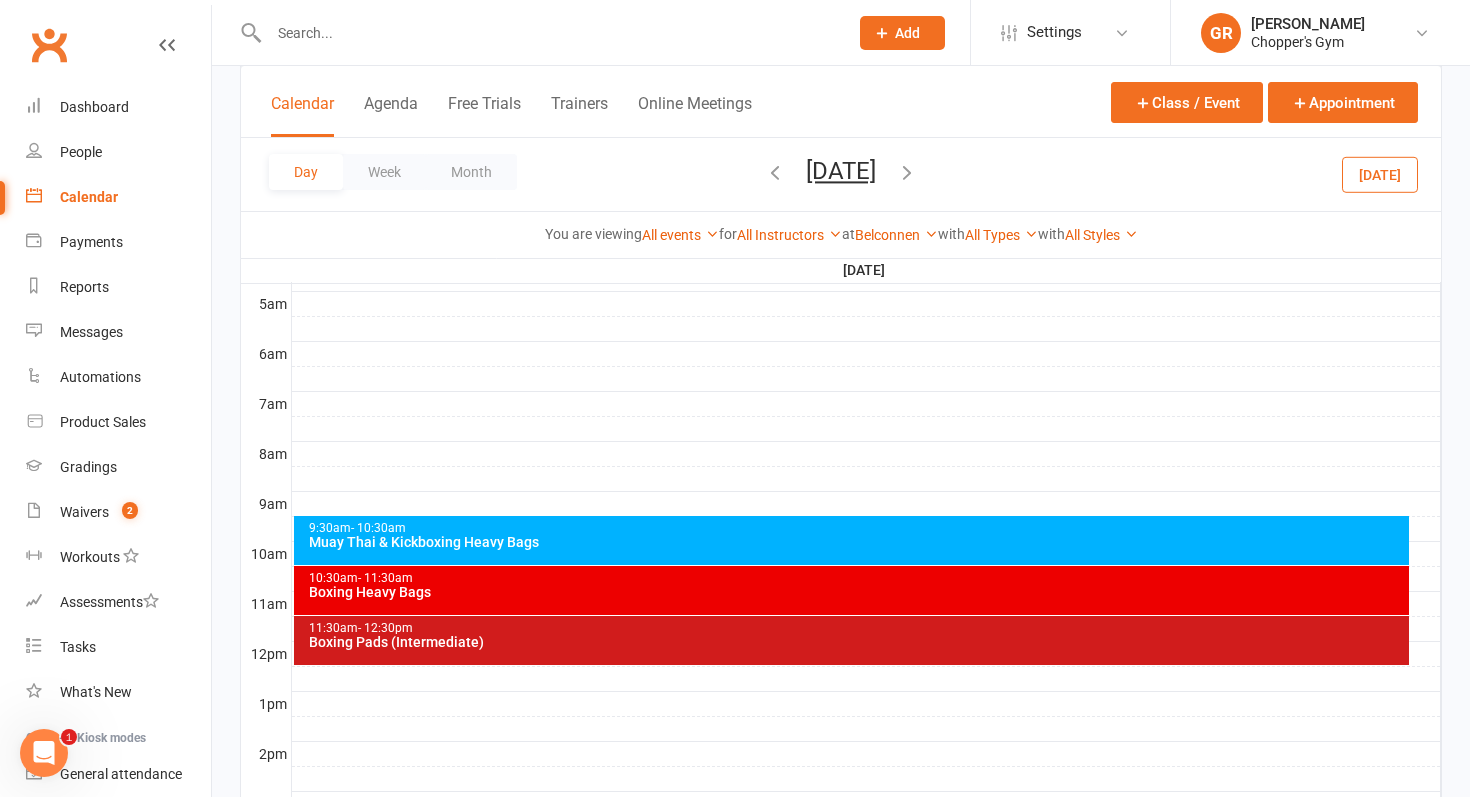 click on "Muay Thai & Kickboxing Heavy Bags" at bounding box center (857, 542) 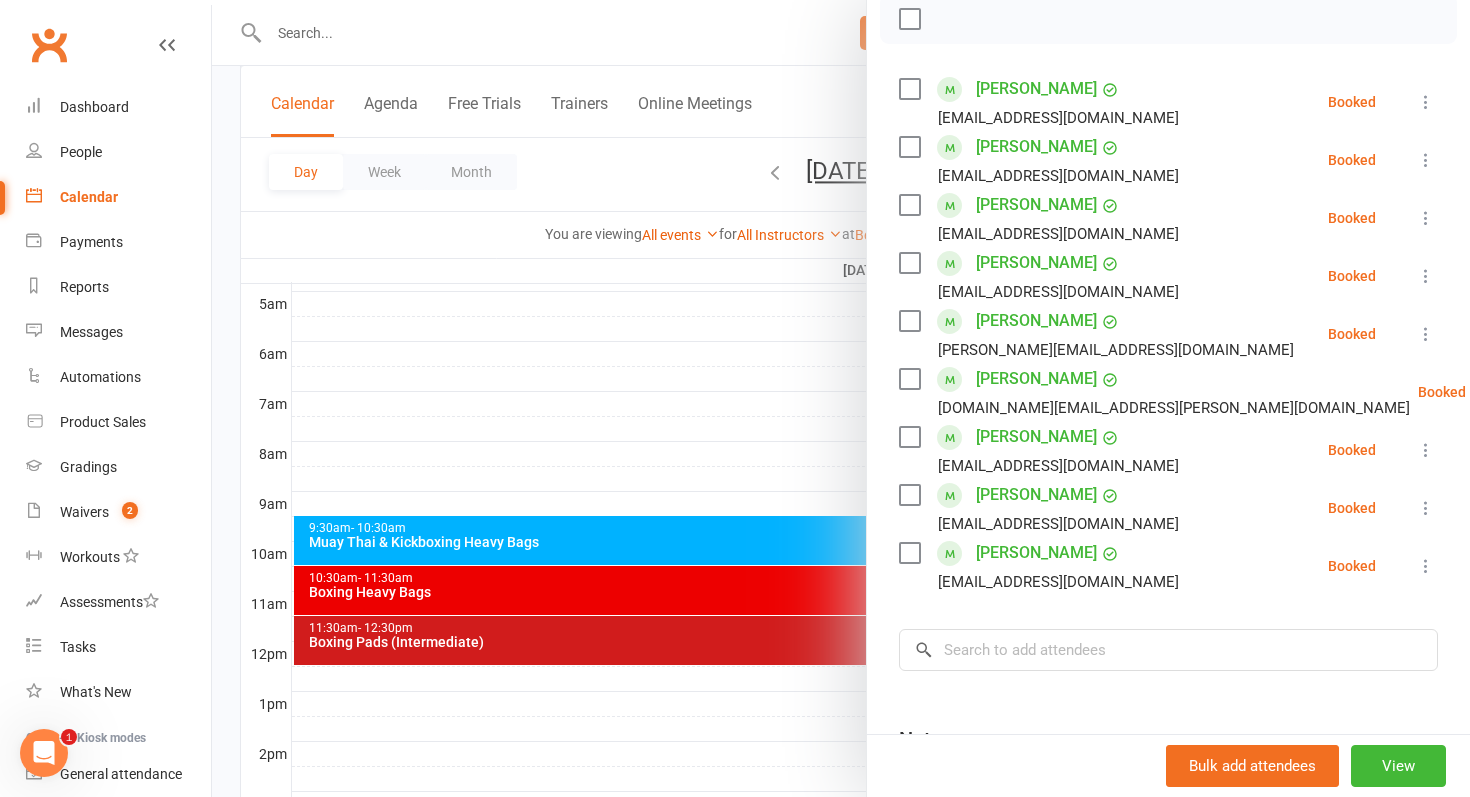 scroll, scrollTop: 286, scrollLeft: 0, axis: vertical 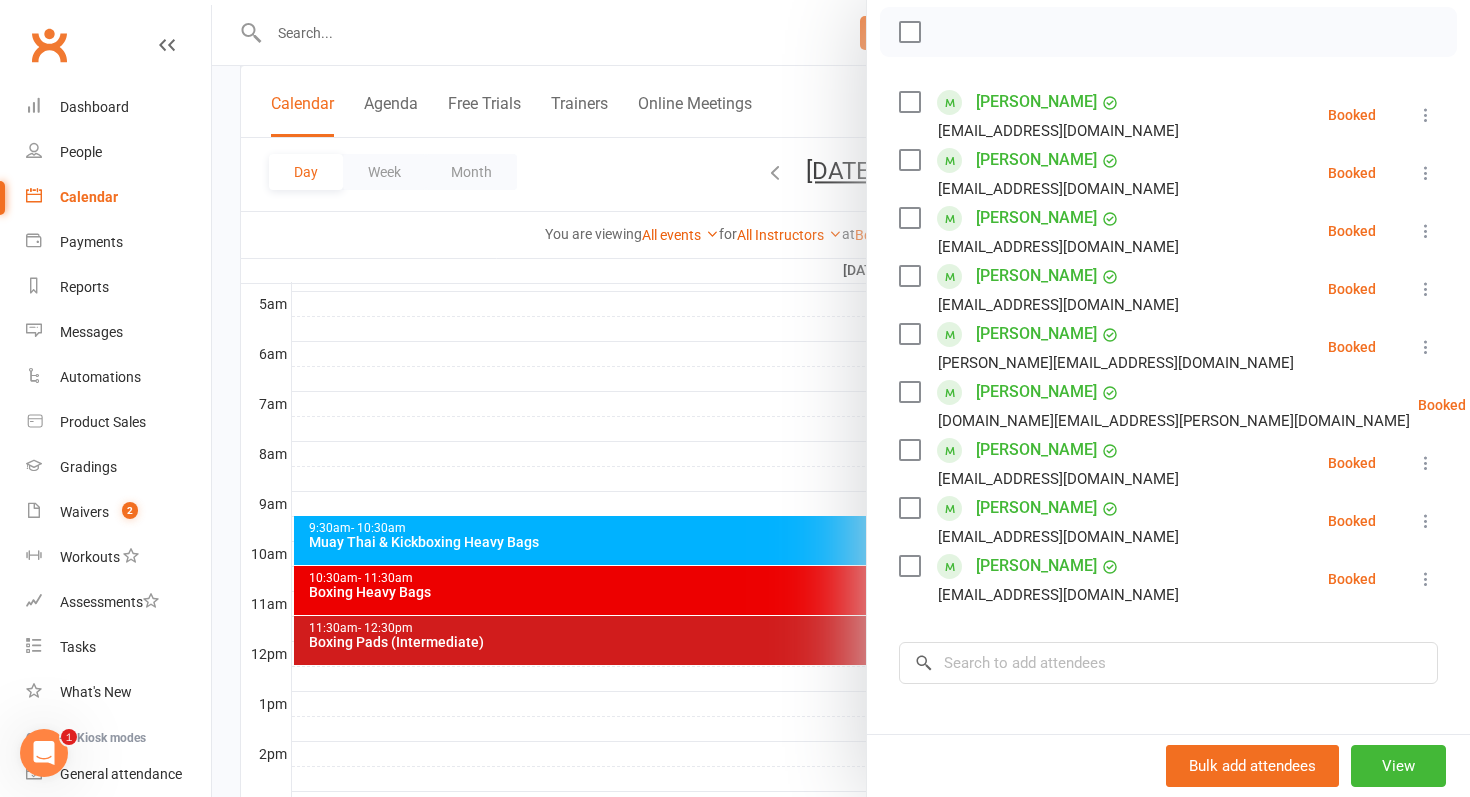click at bounding box center [841, 398] 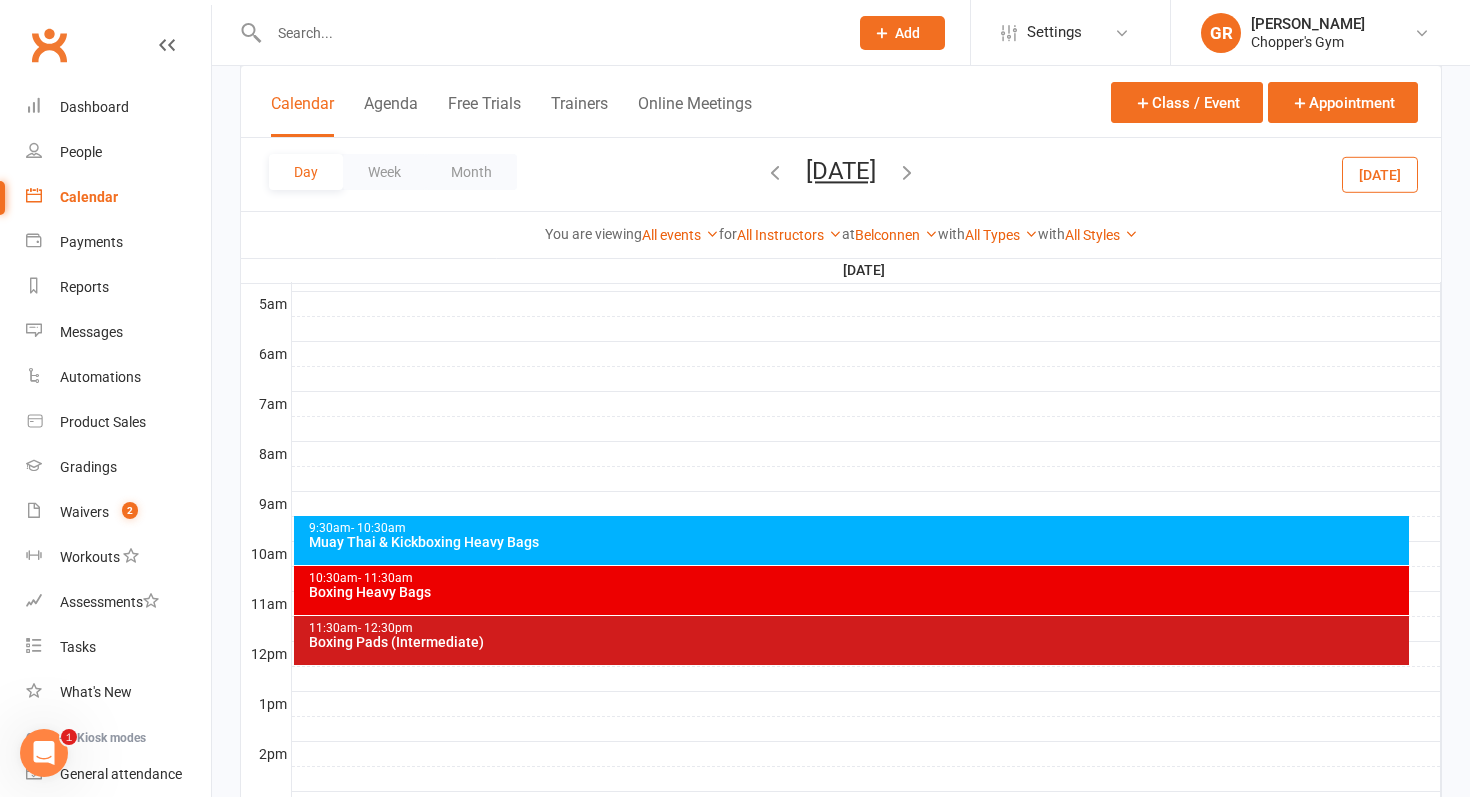 click on "Boxing Heavy Bags" at bounding box center [857, 592] 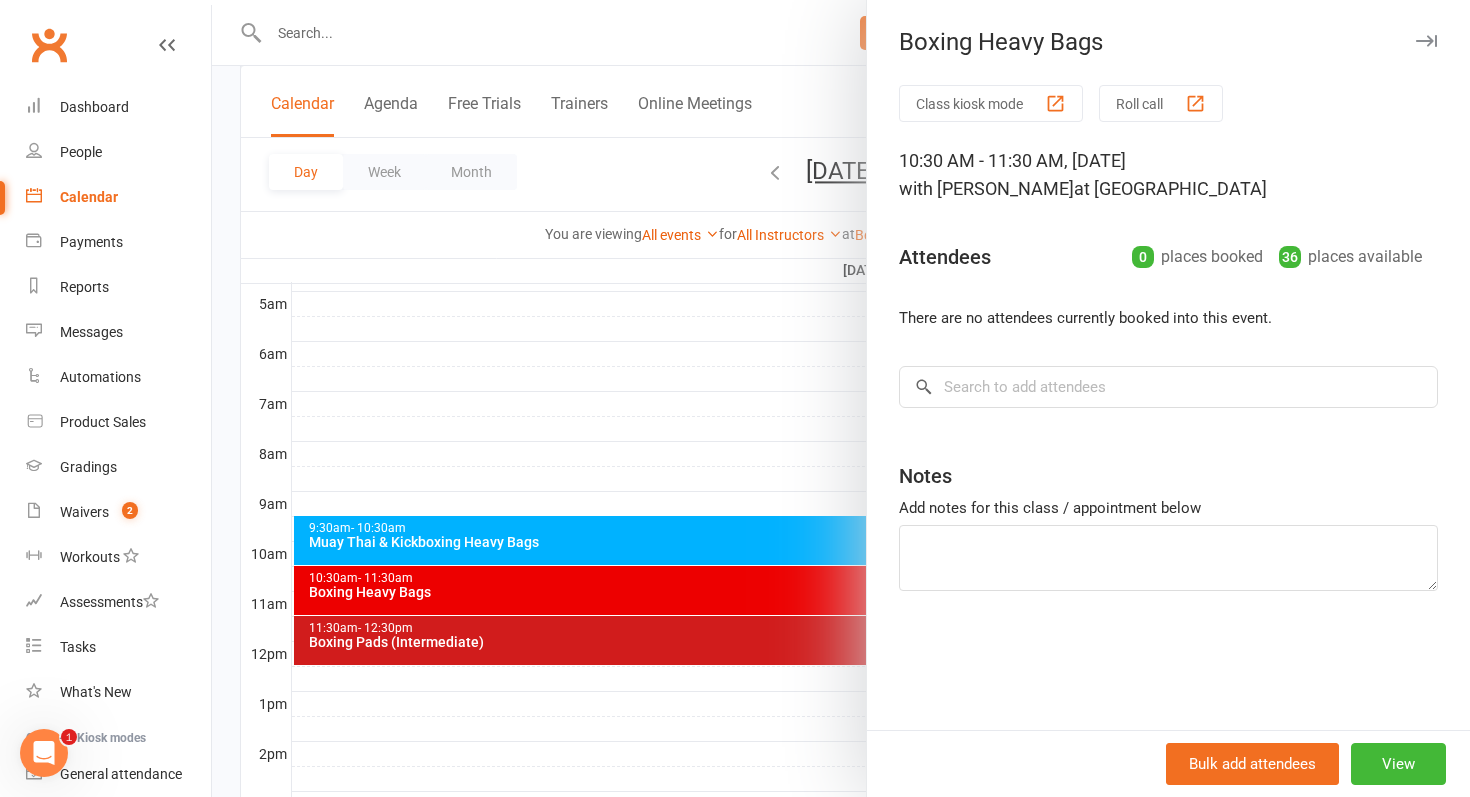 click at bounding box center (841, 398) 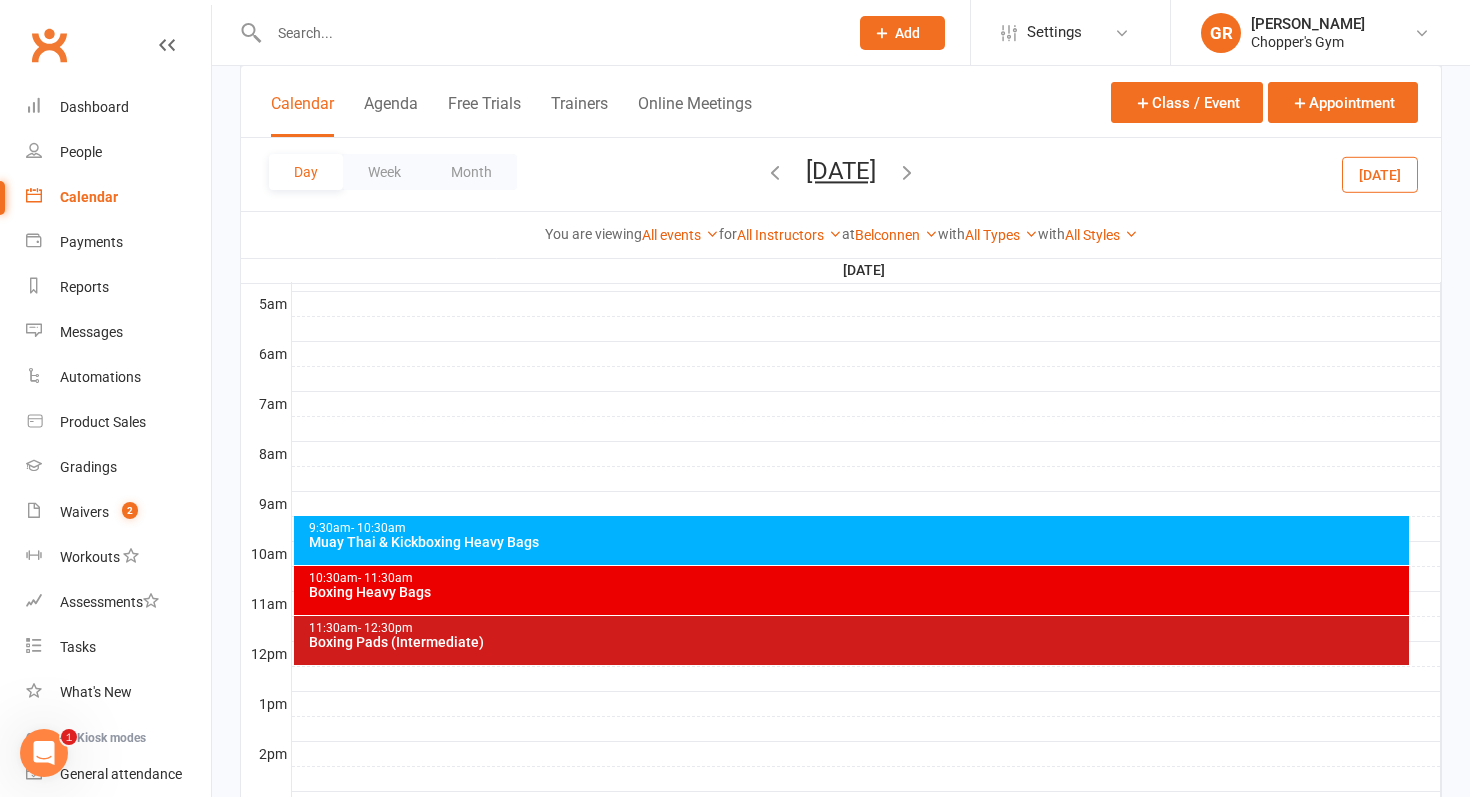 click on "10:30am  - 11:30am Boxing Heavy Bags" at bounding box center [852, 590] 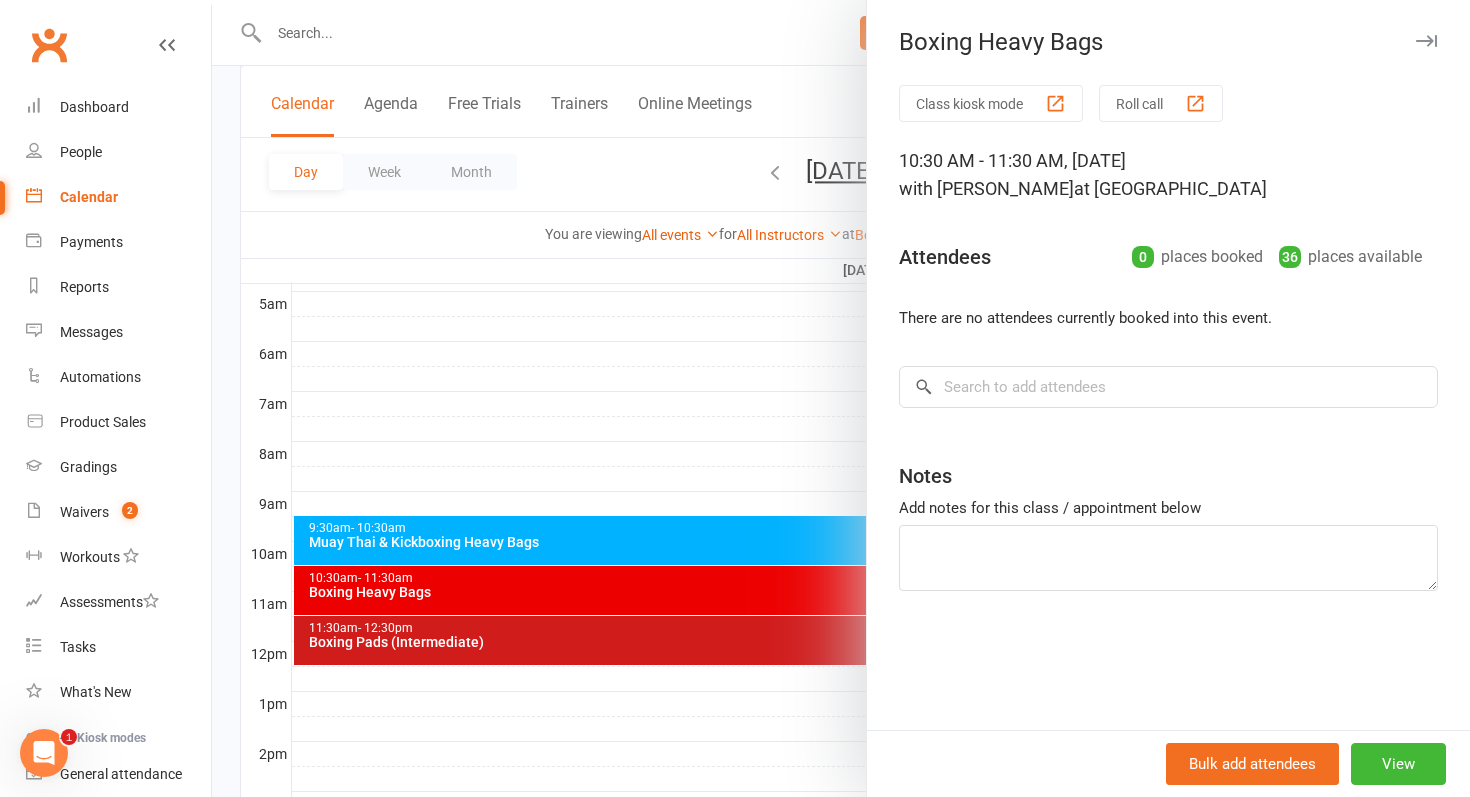 click at bounding box center [841, 398] 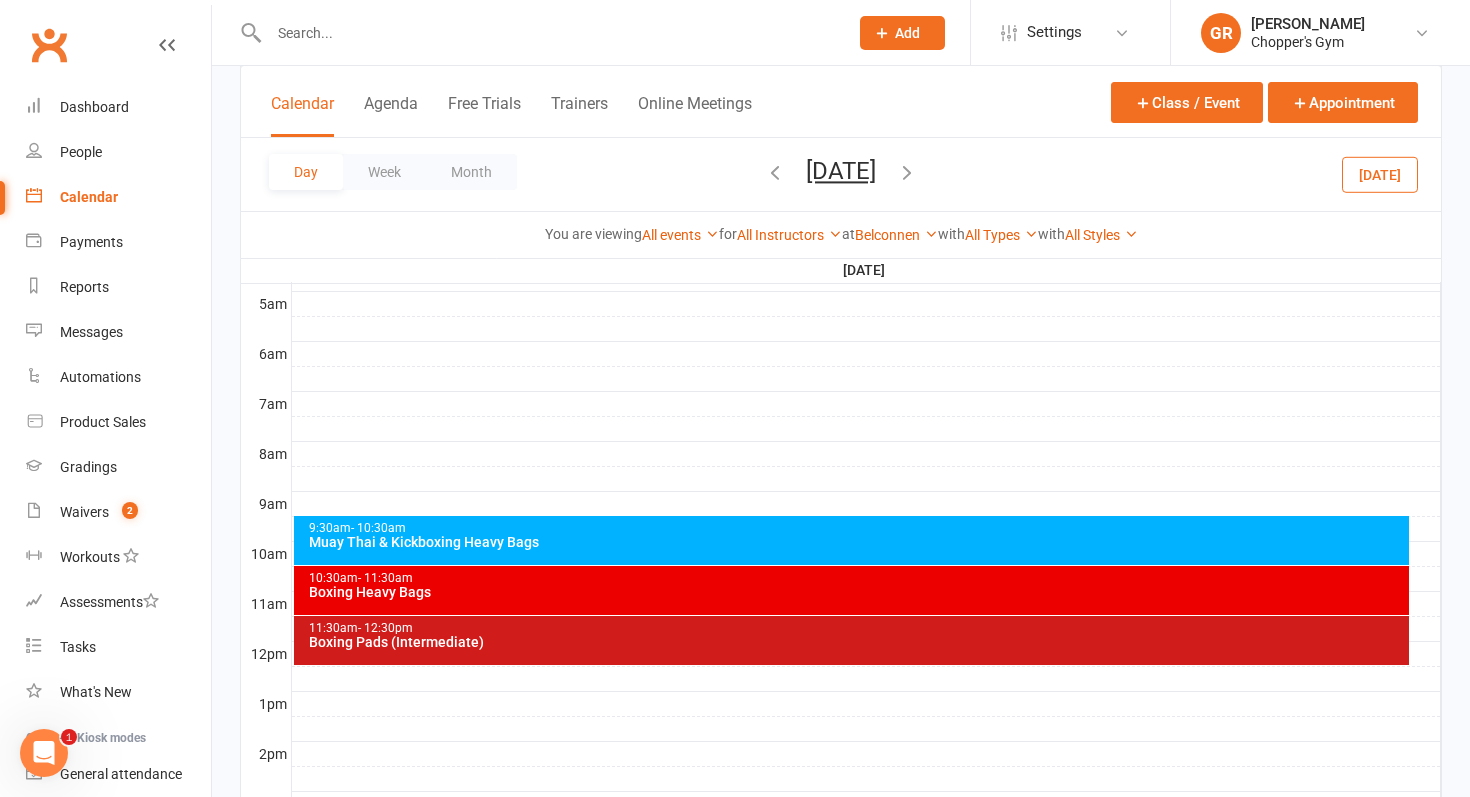 click on "Boxing Pads (Intermediate)" at bounding box center [857, 642] 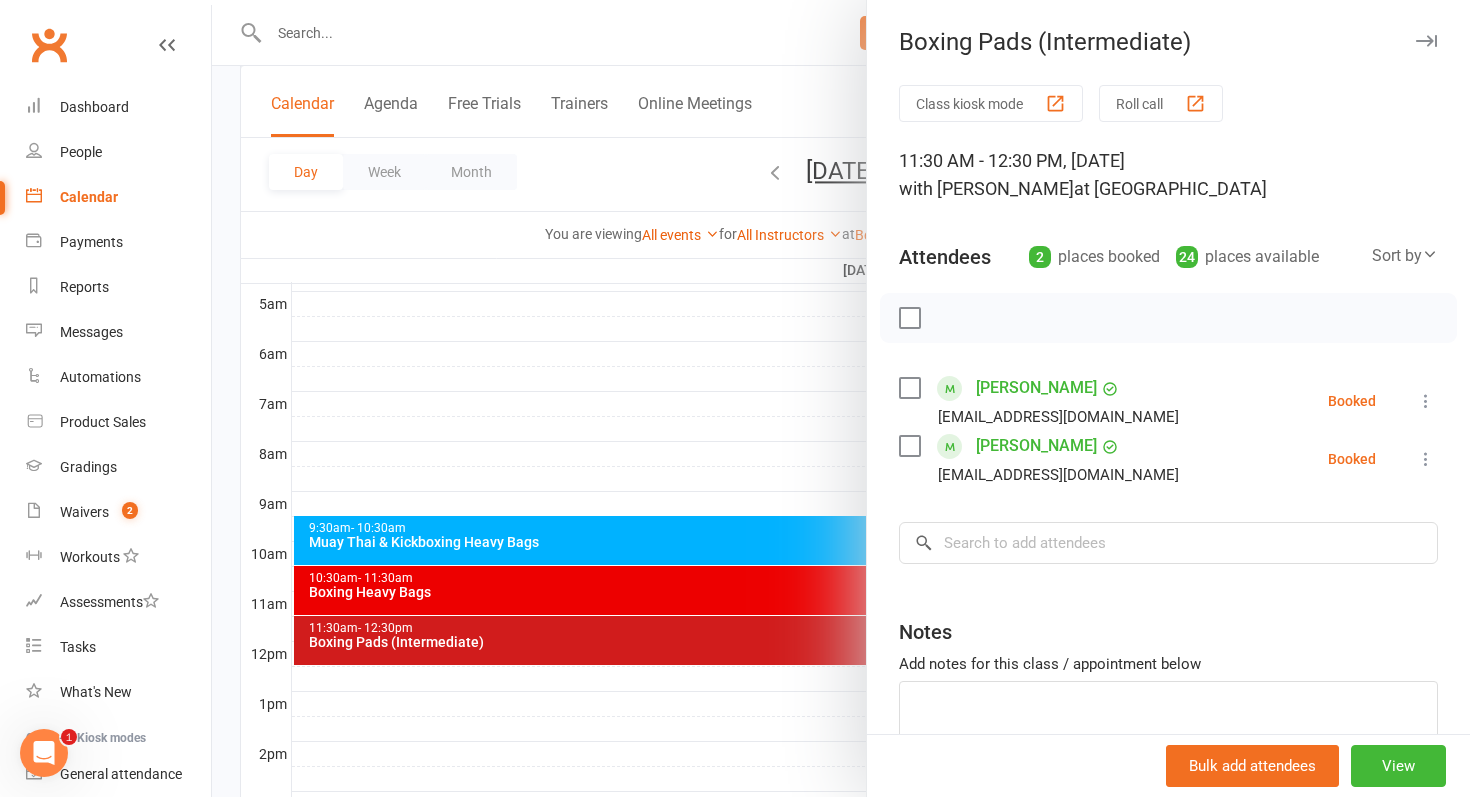 click at bounding box center (841, 398) 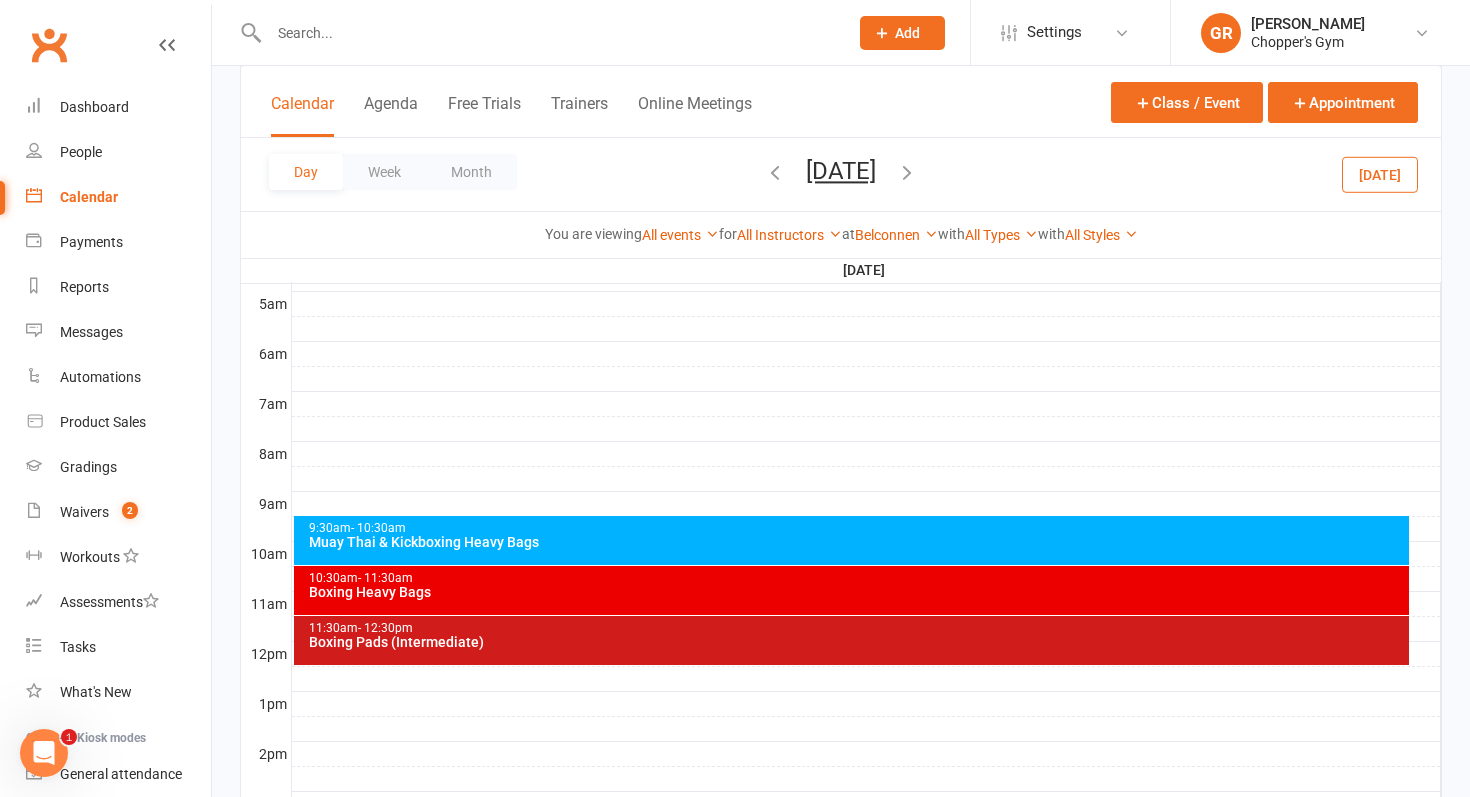 click on "10:30am  - 11:30am Boxing Heavy Bags" at bounding box center (852, 590) 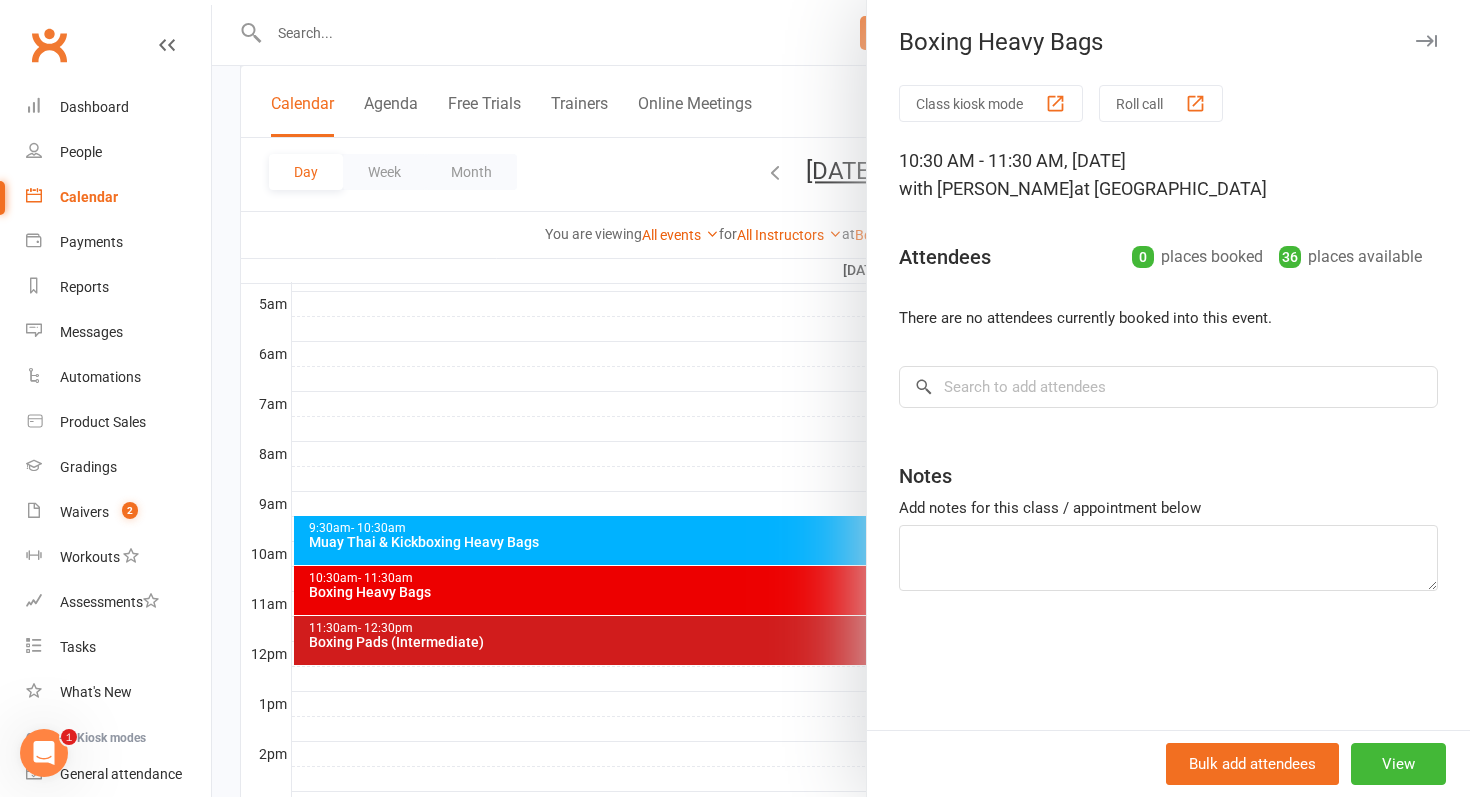 click at bounding box center [841, 398] 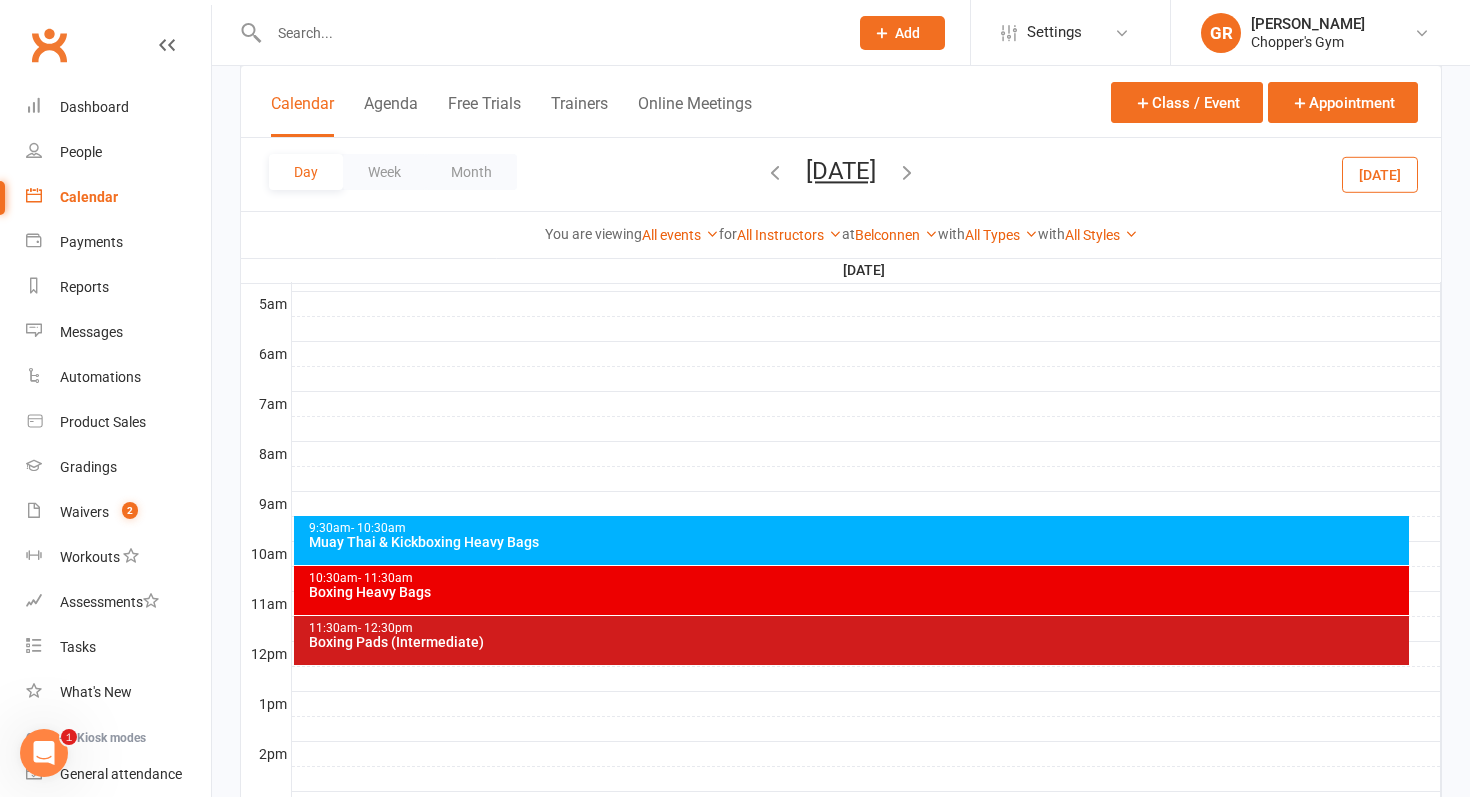 click on "Boxing Heavy Bags" at bounding box center [857, 592] 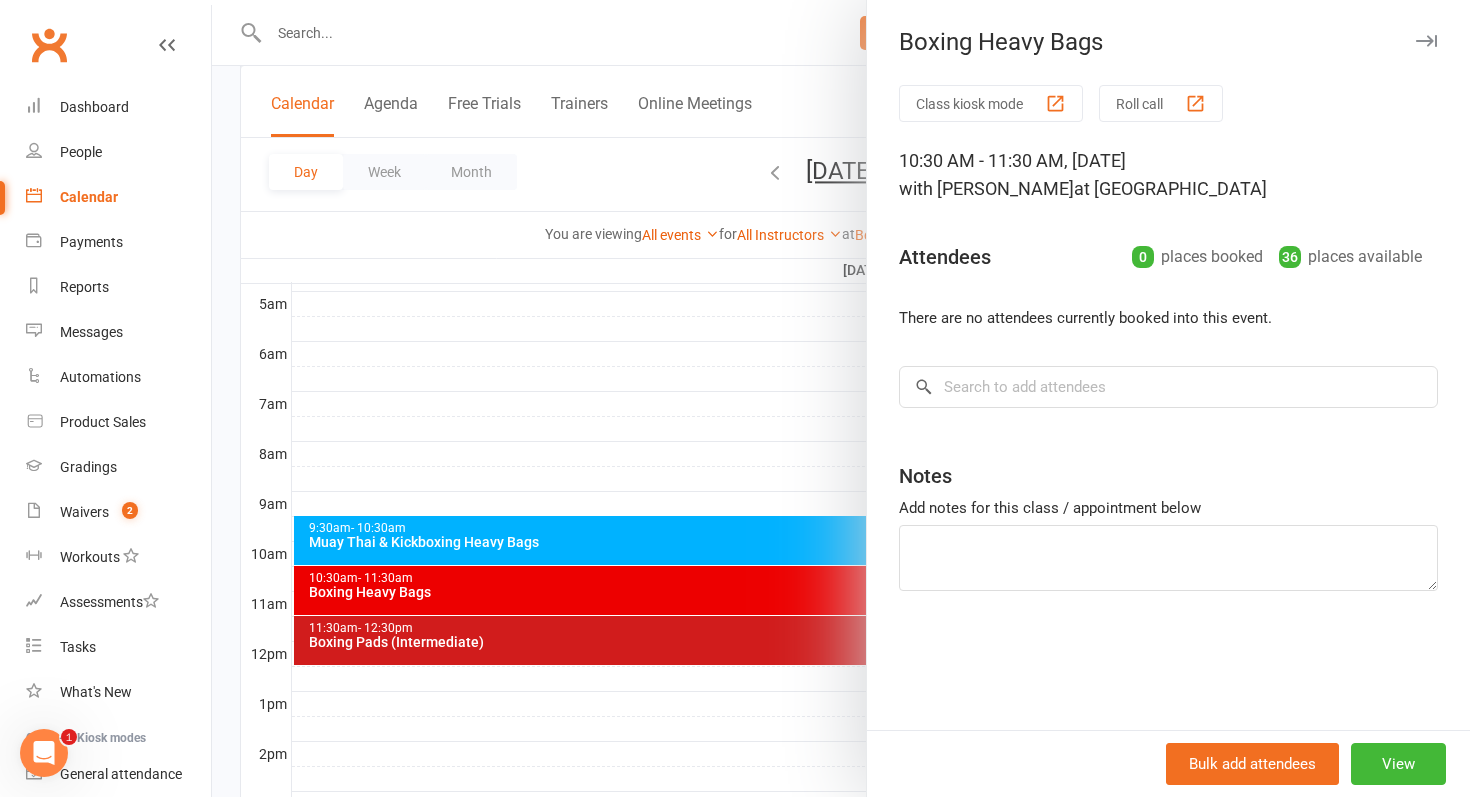 click at bounding box center (841, 398) 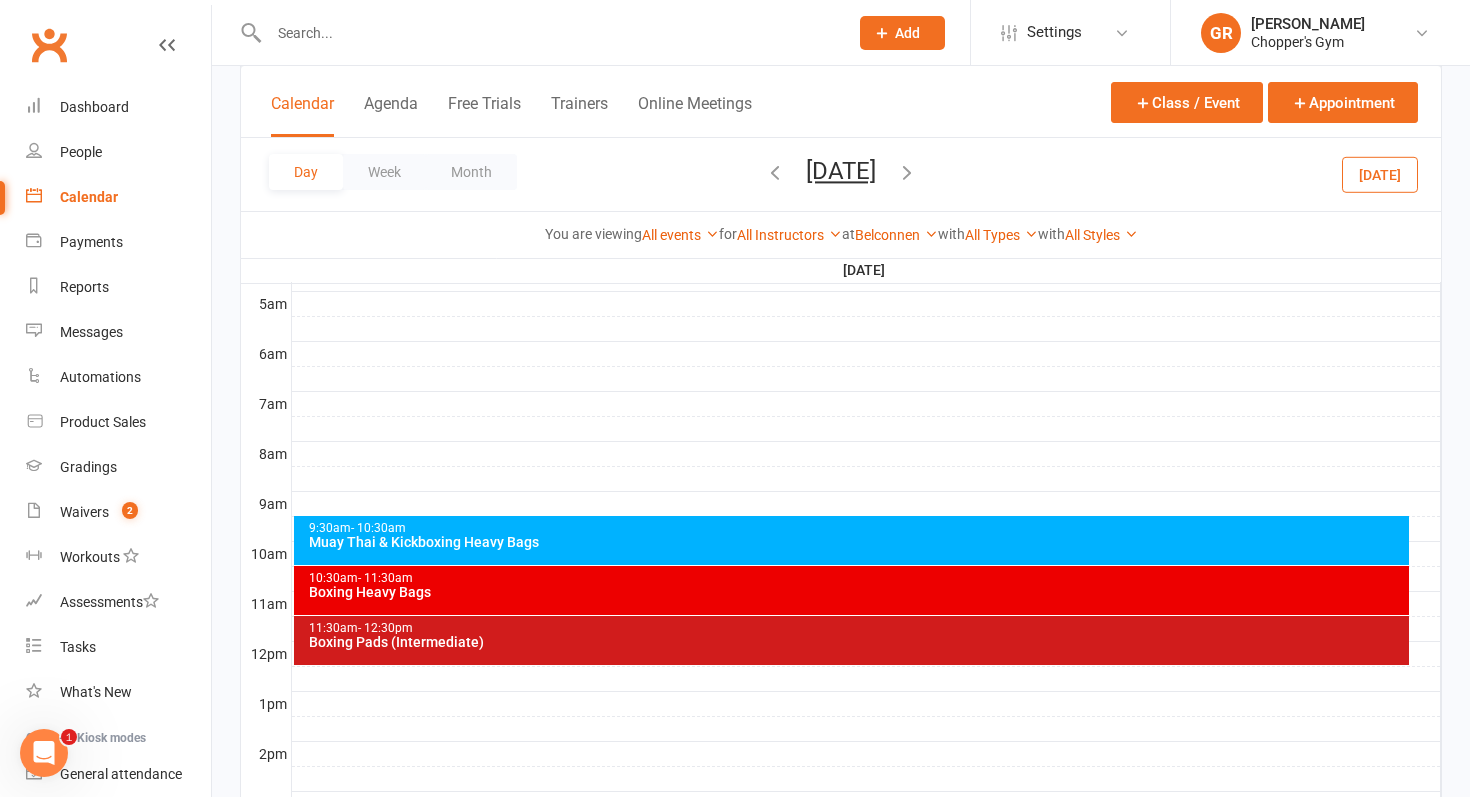 click on "9:30am  - 10:30am Muay Thai & Kickboxing Heavy Bags" at bounding box center (852, 540) 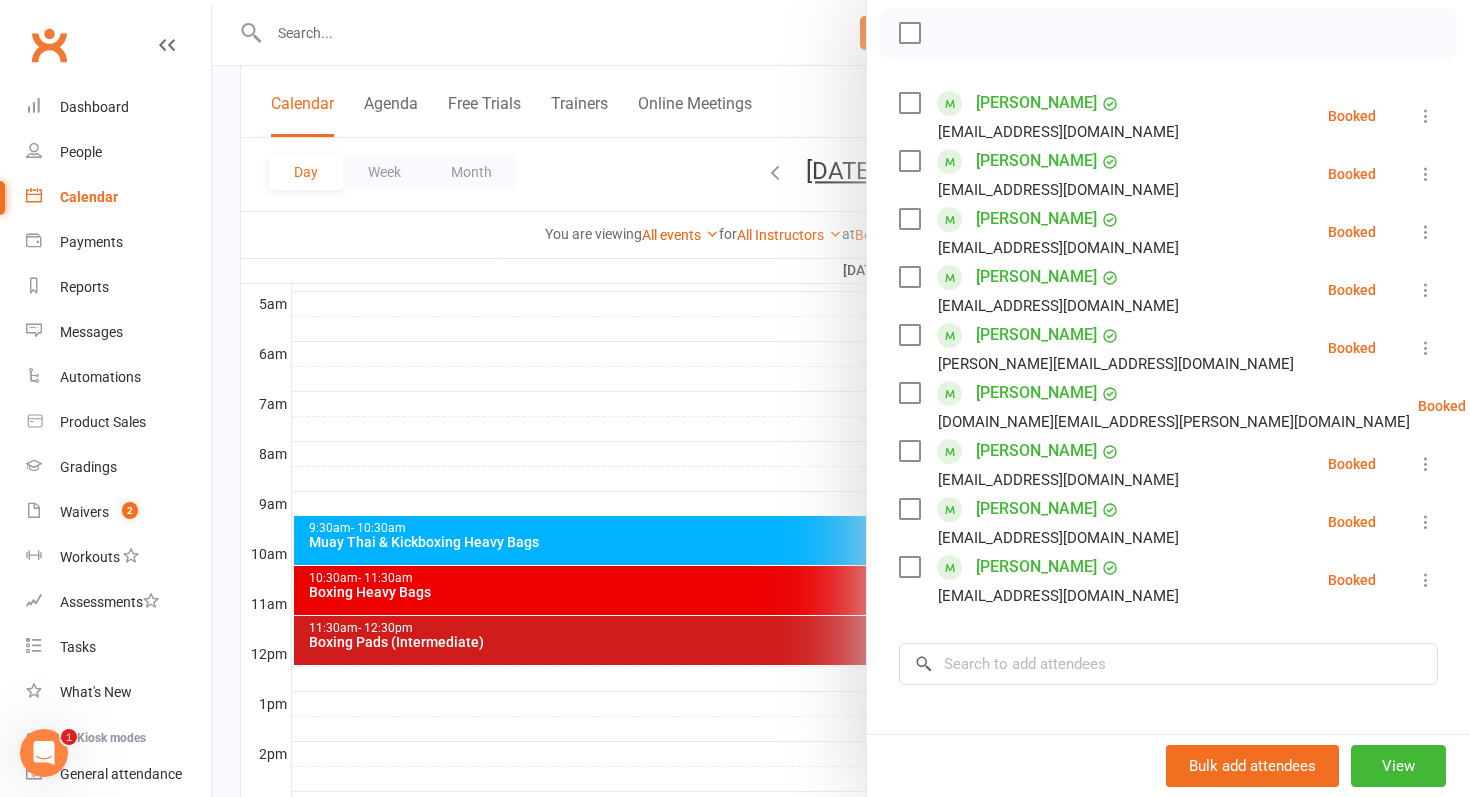 scroll, scrollTop: 268, scrollLeft: 0, axis: vertical 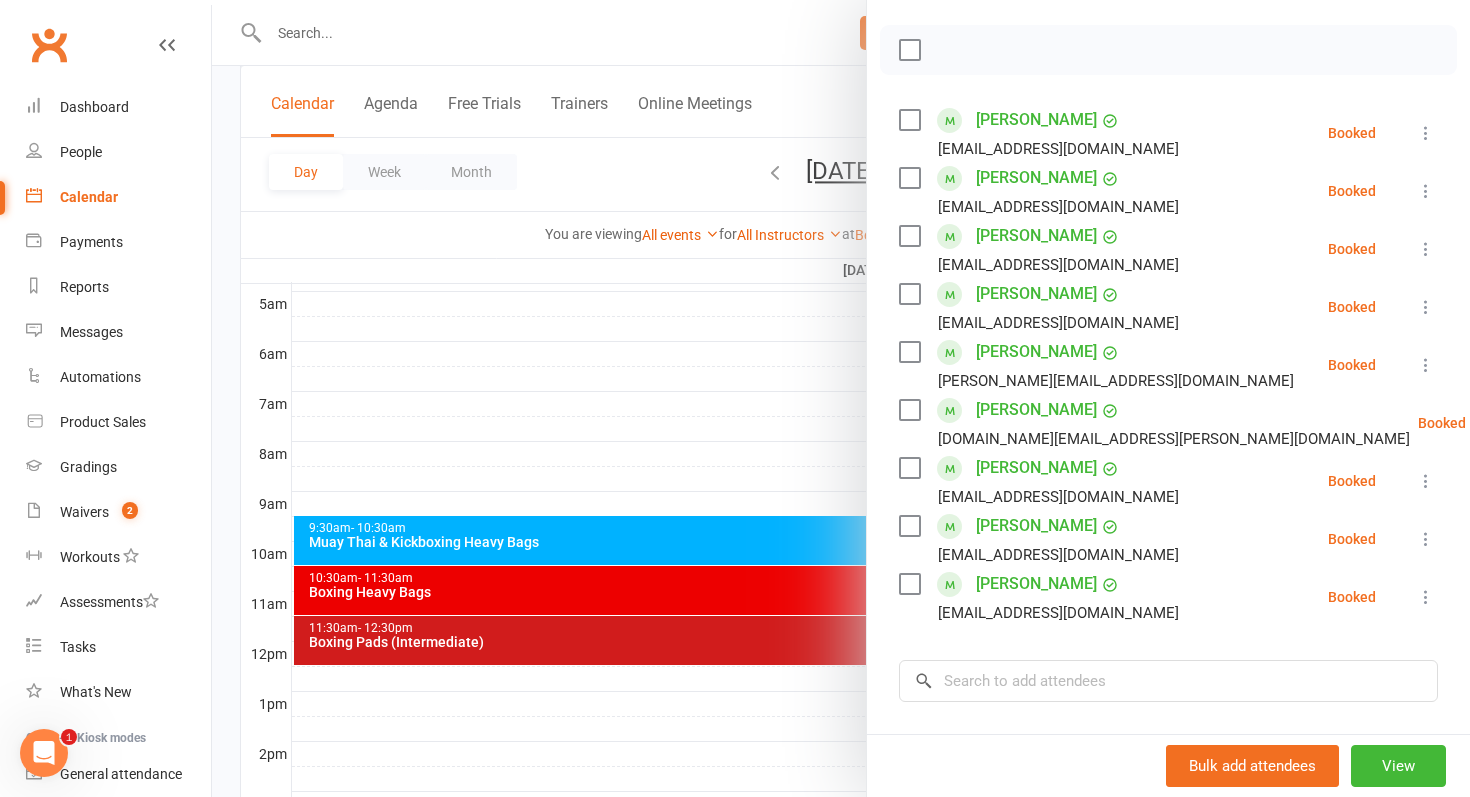 click at bounding box center (841, 398) 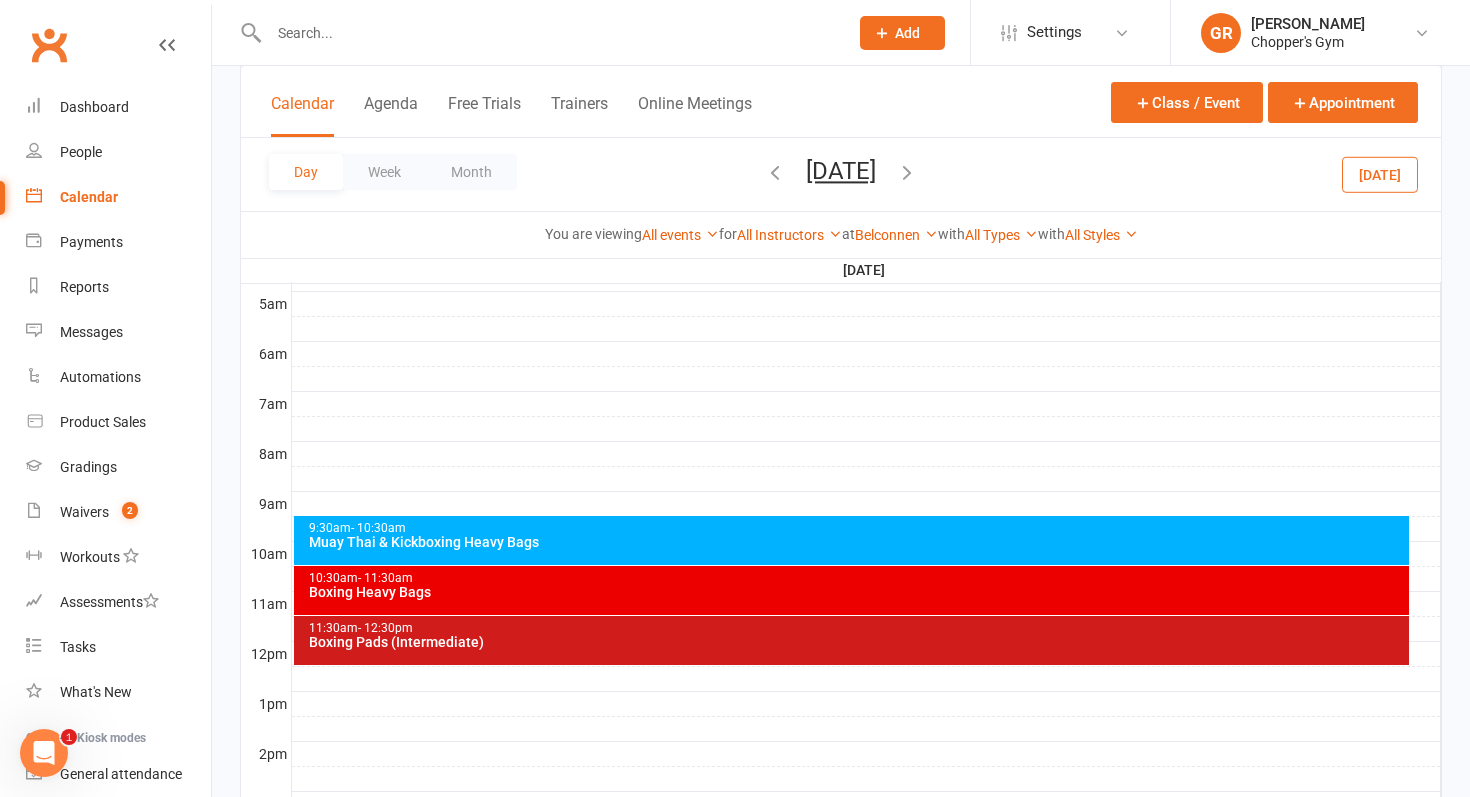 click at bounding box center (775, 172) 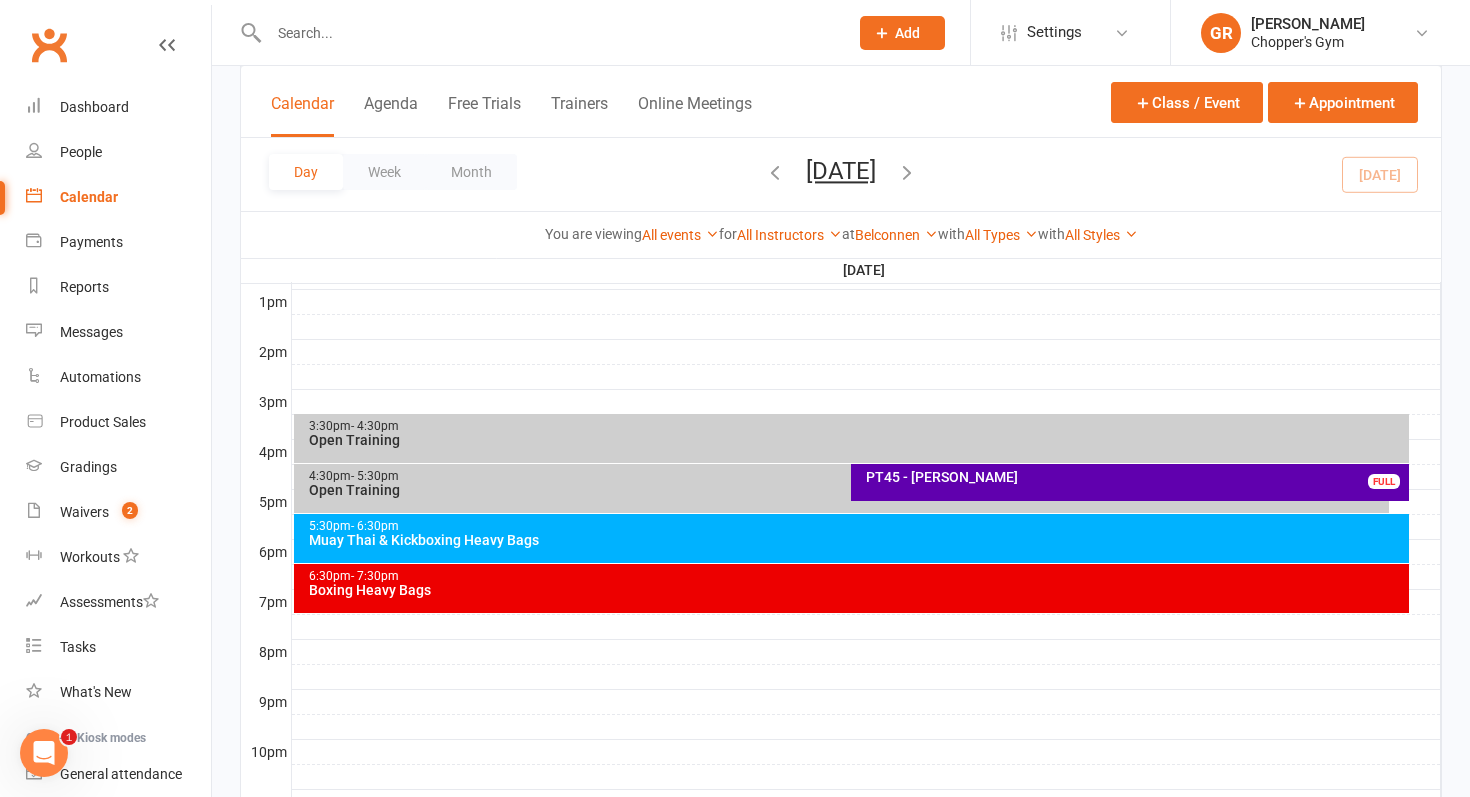scroll, scrollTop: 750, scrollLeft: 0, axis: vertical 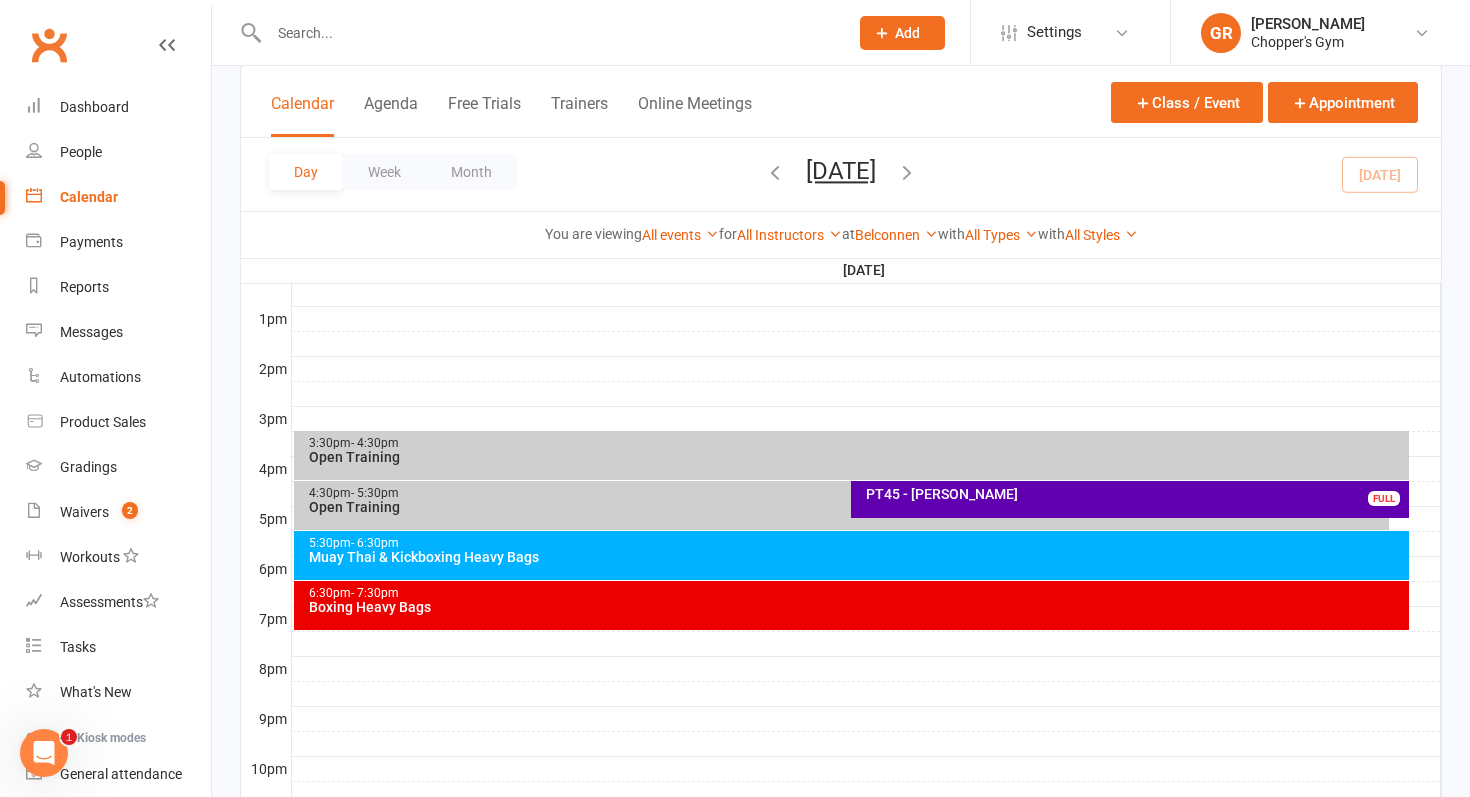 click on "Muay Thai & Kickboxing Heavy Bags" at bounding box center (857, 557) 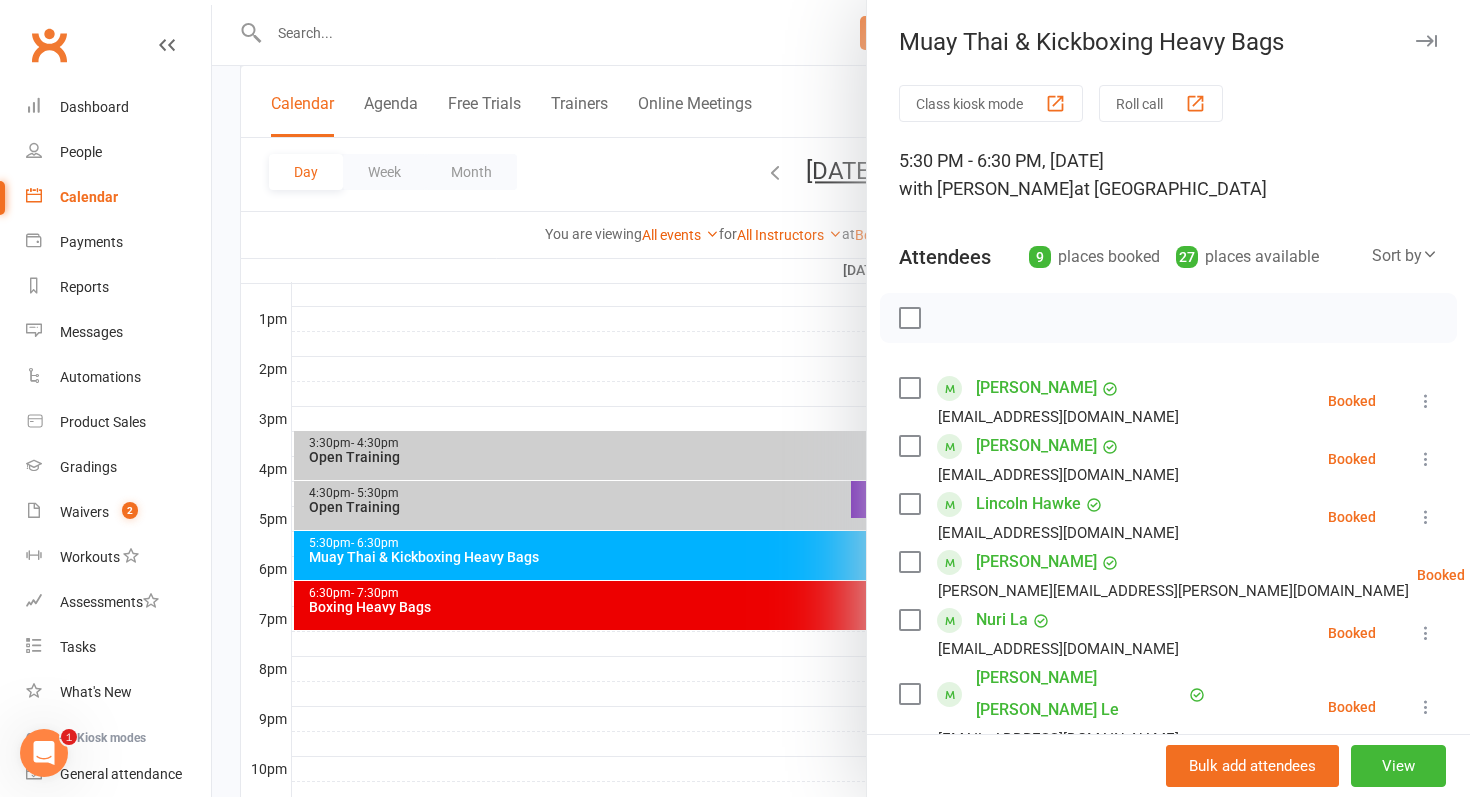 click on "Lincoln Hawke" at bounding box center [1028, 504] 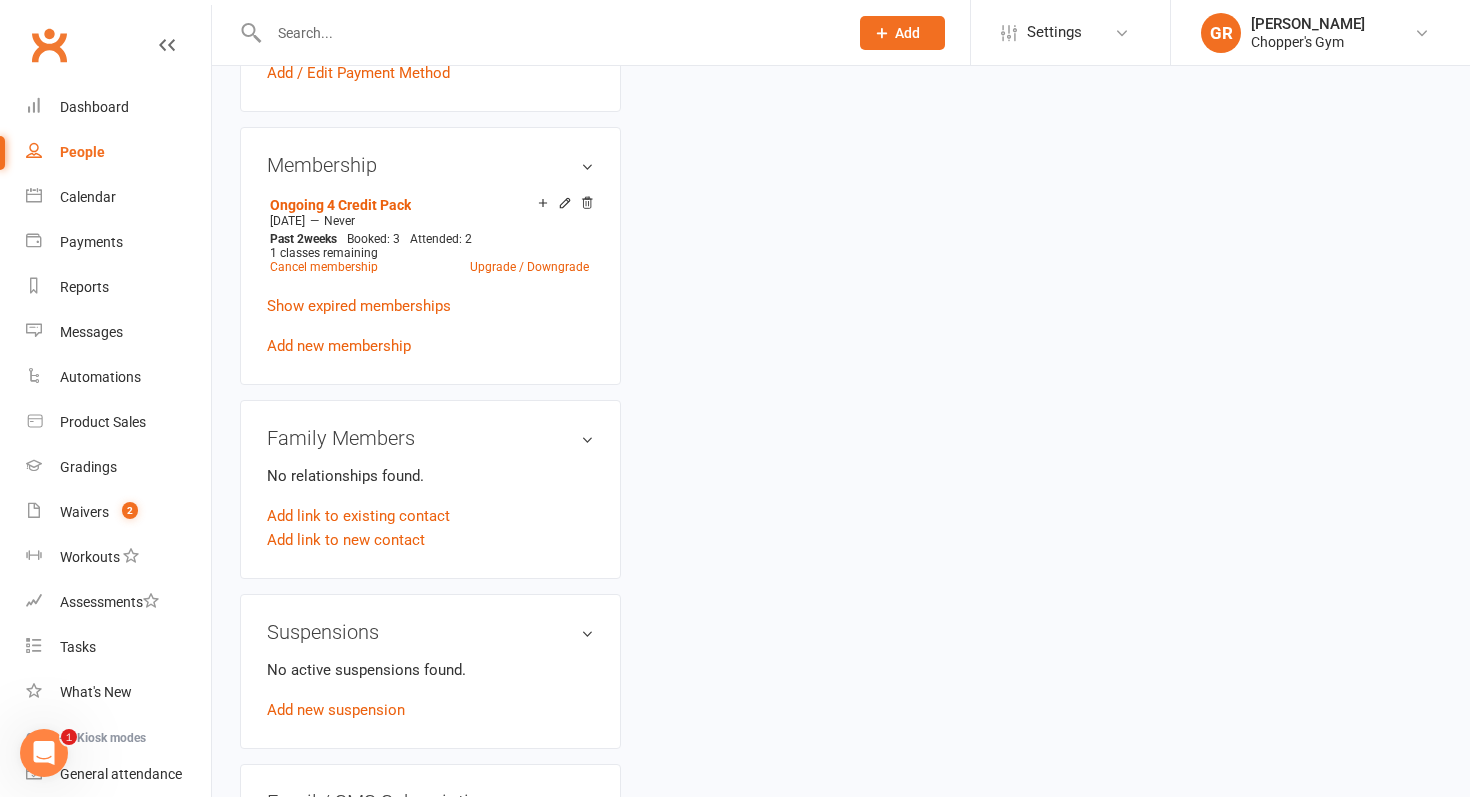 scroll, scrollTop: 0, scrollLeft: 0, axis: both 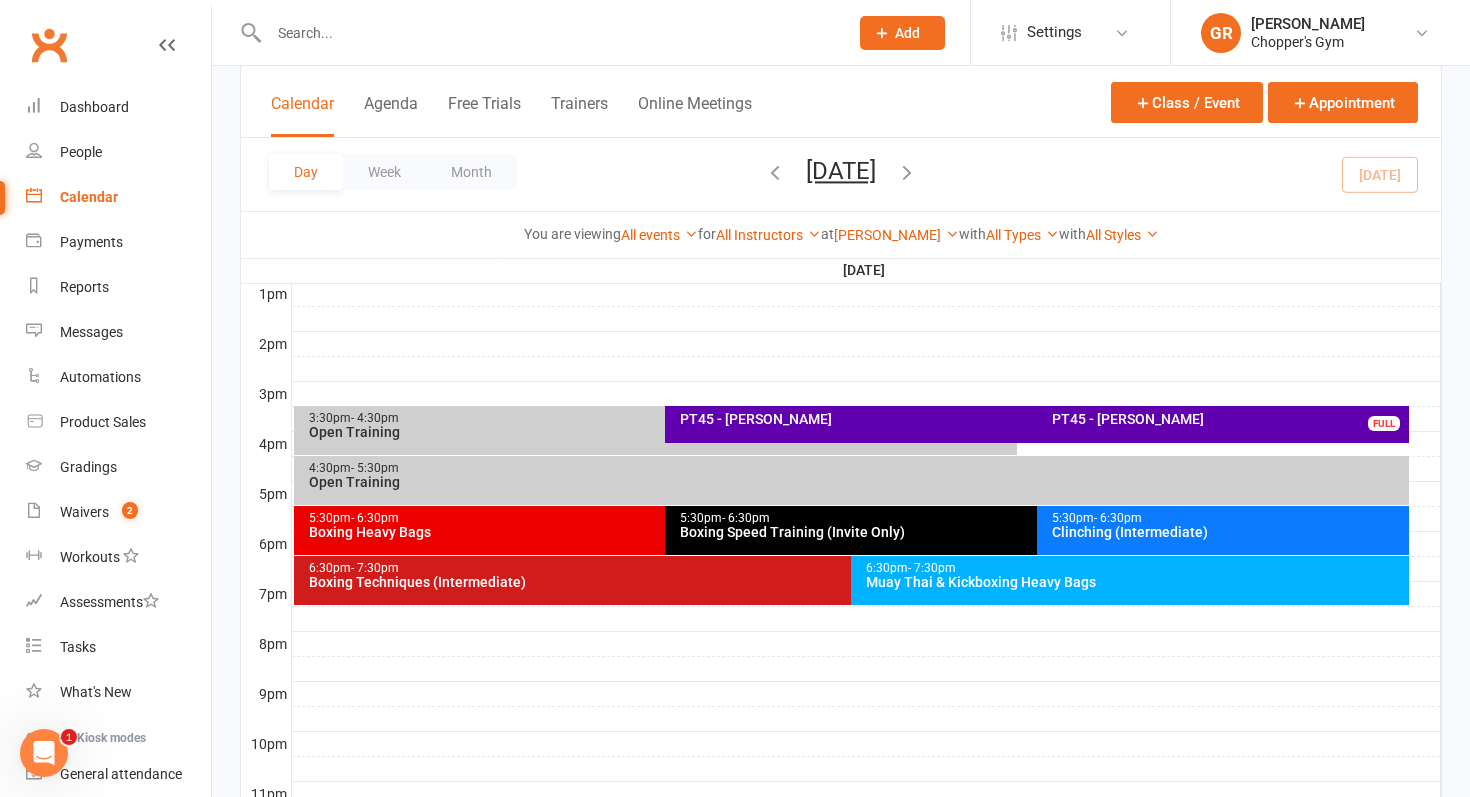 click on "5:30pm  - 6:30pm" at bounding box center (1228, 518) 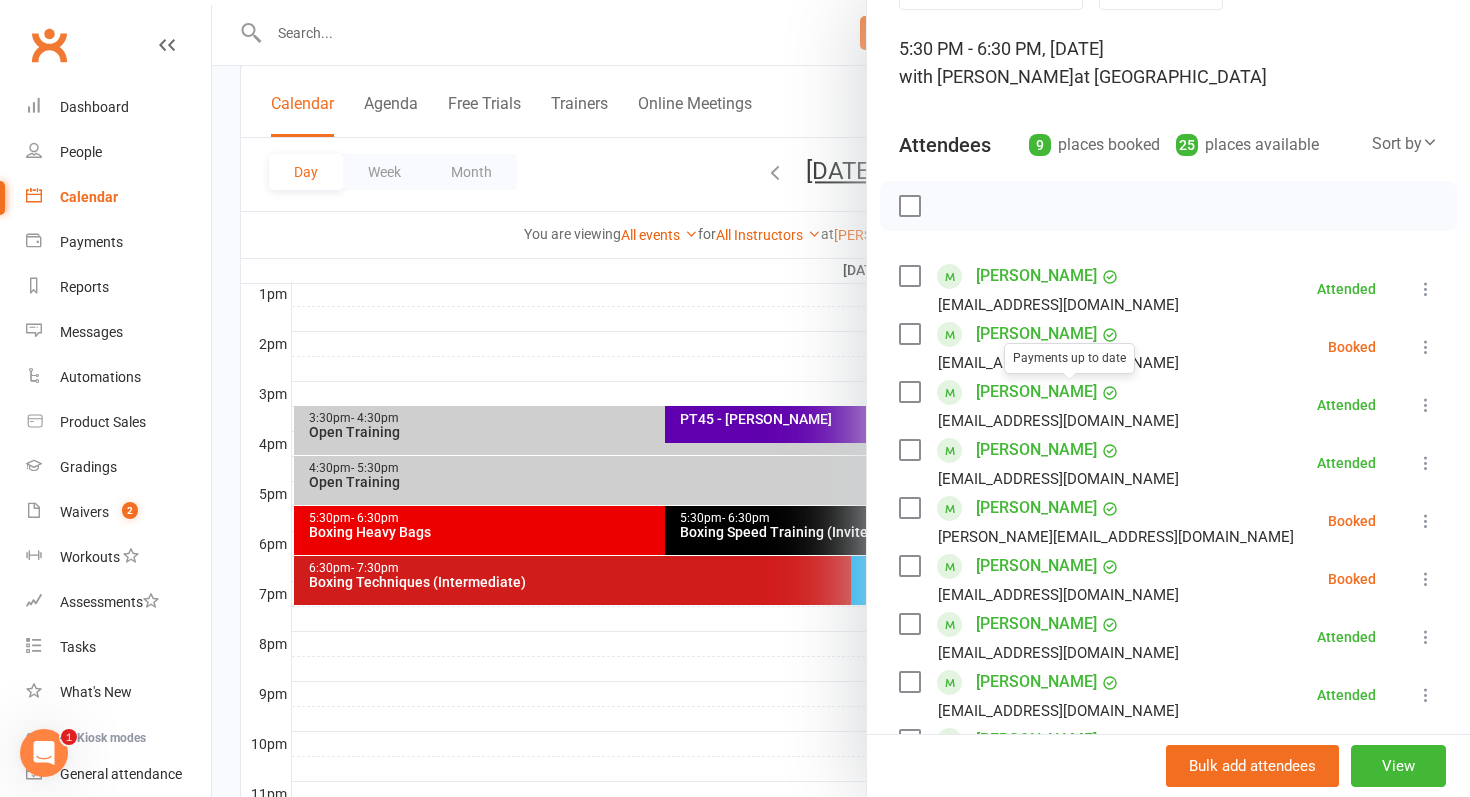 scroll, scrollTop: 116, scrollLeft: 0, axis: vertical 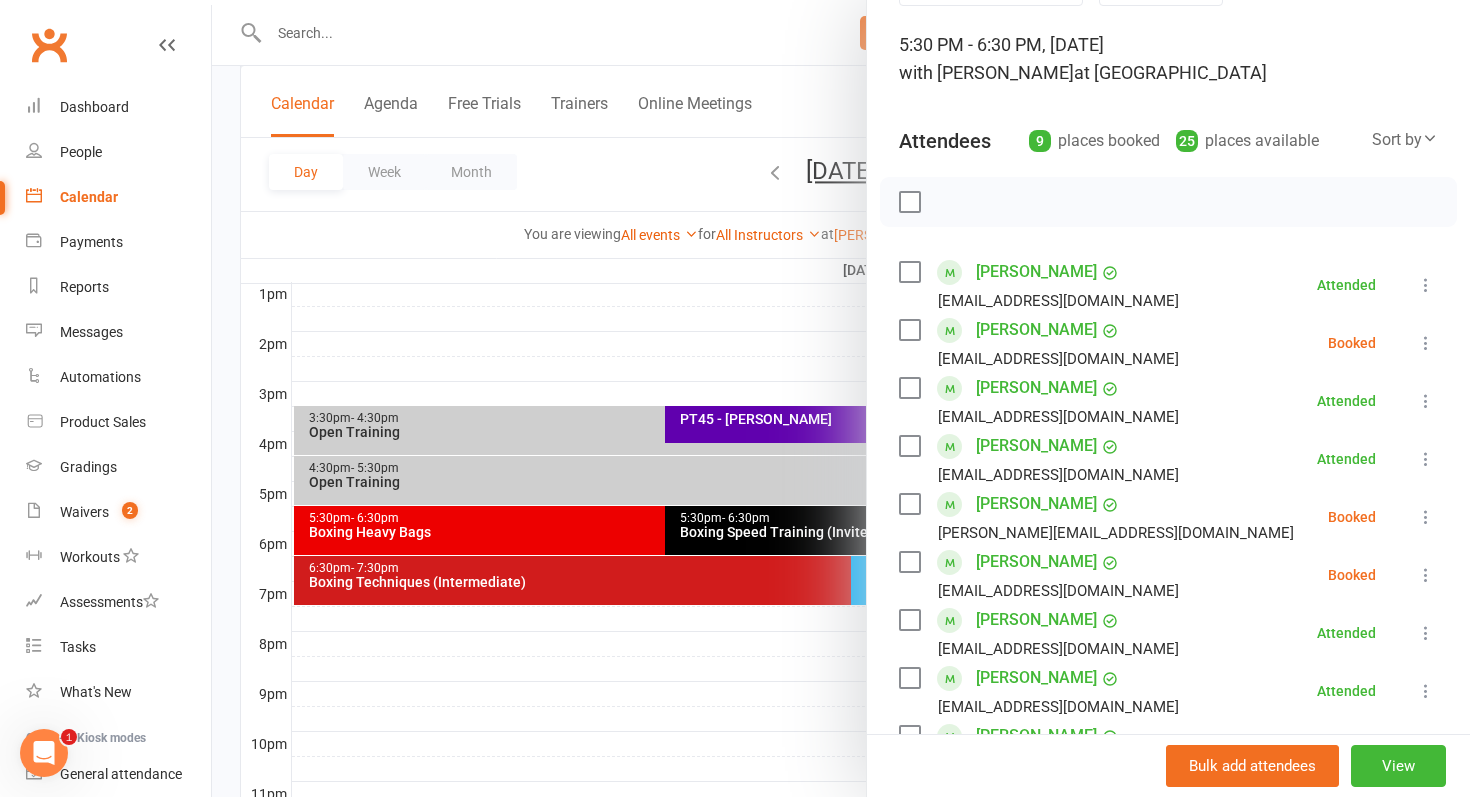 click at bounding box center [841, 398] 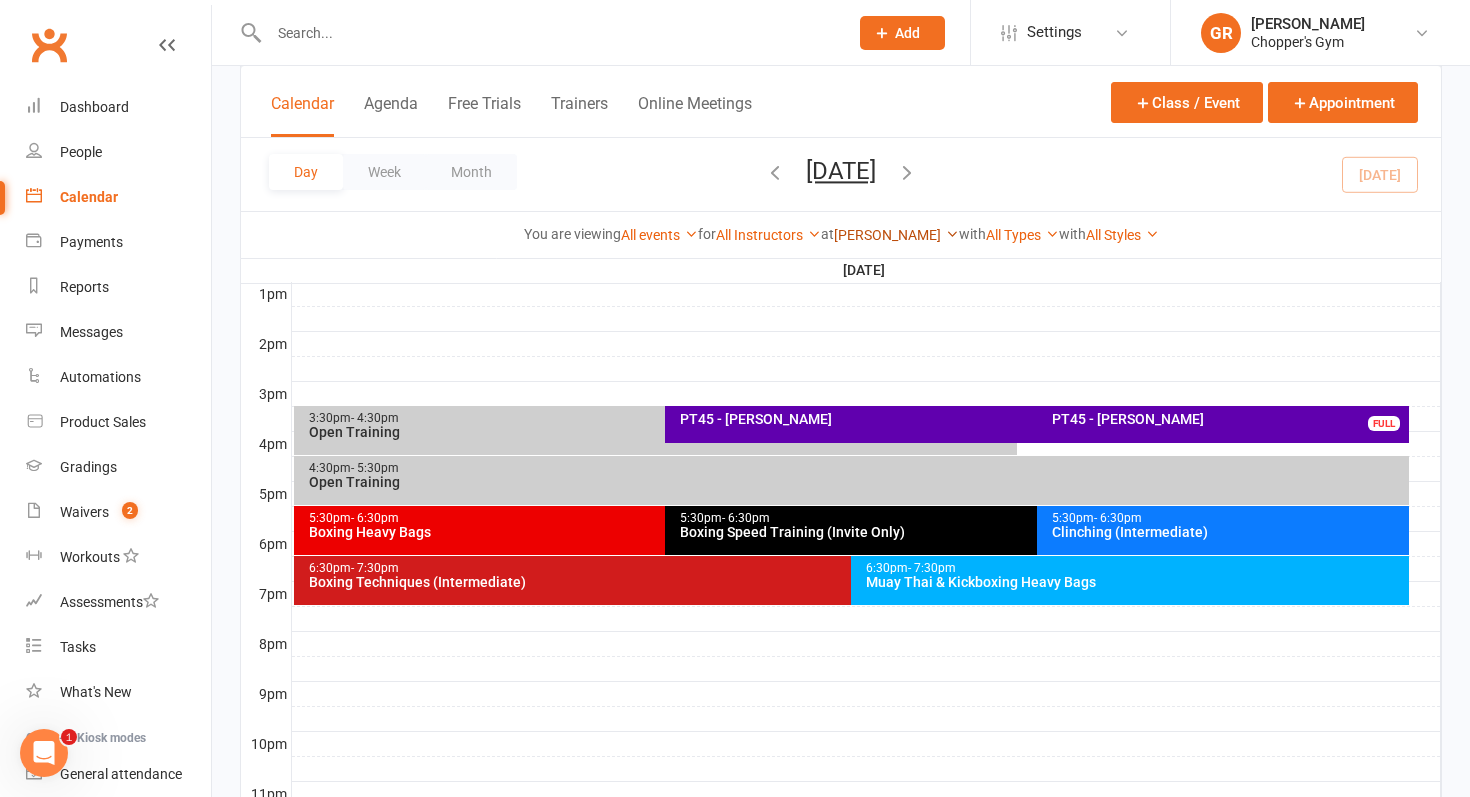 click on "[PERSON_NAME]" at bounding box center [896, 235] 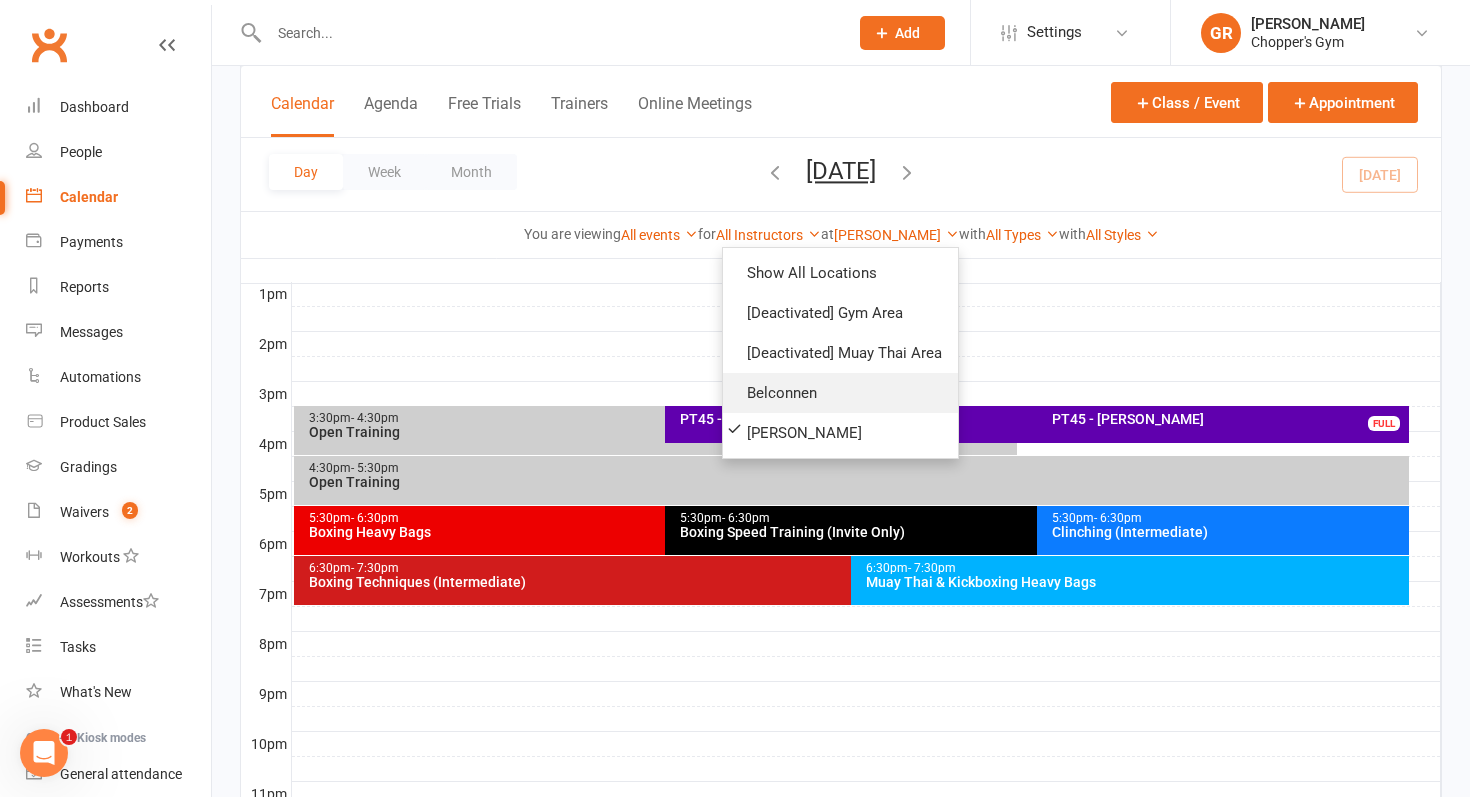 click on "Belconnen" at bounding box center [840, 393] 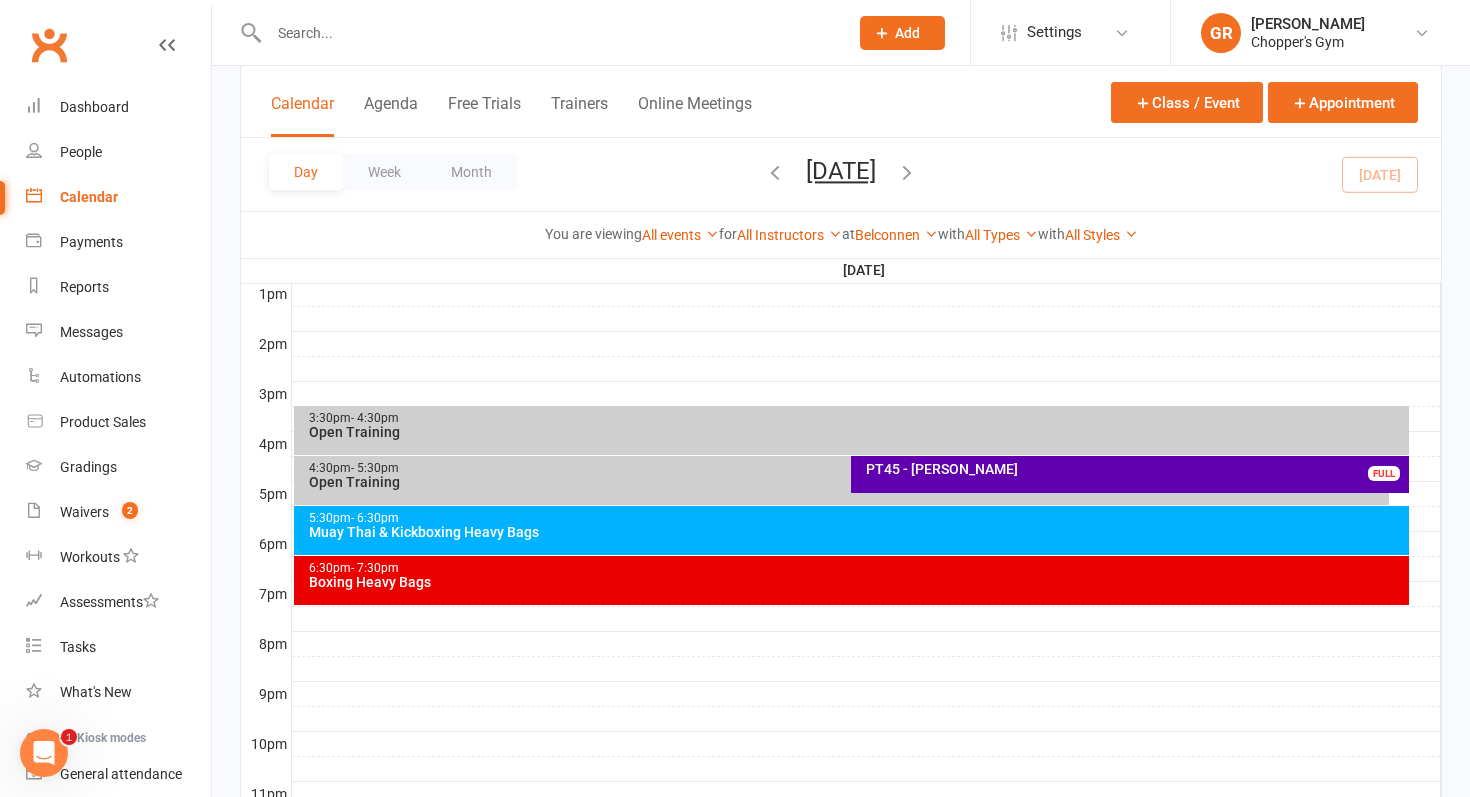 scroll, scrollTop: 816, scrollLeft: 0, axis: vertical 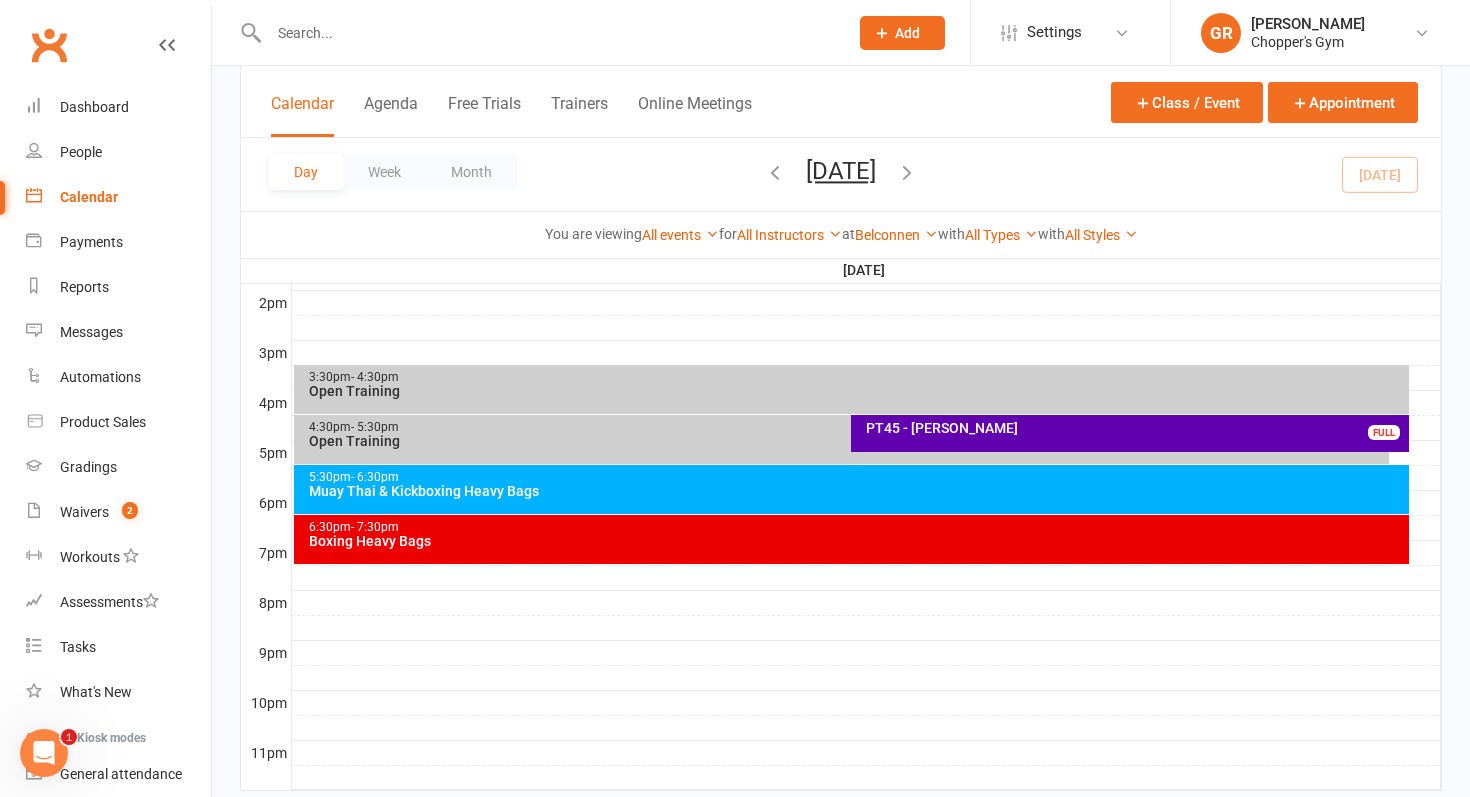 click on "Muay Thai & Kickboxing Heavy Bags" at bounding box center (857, 491) 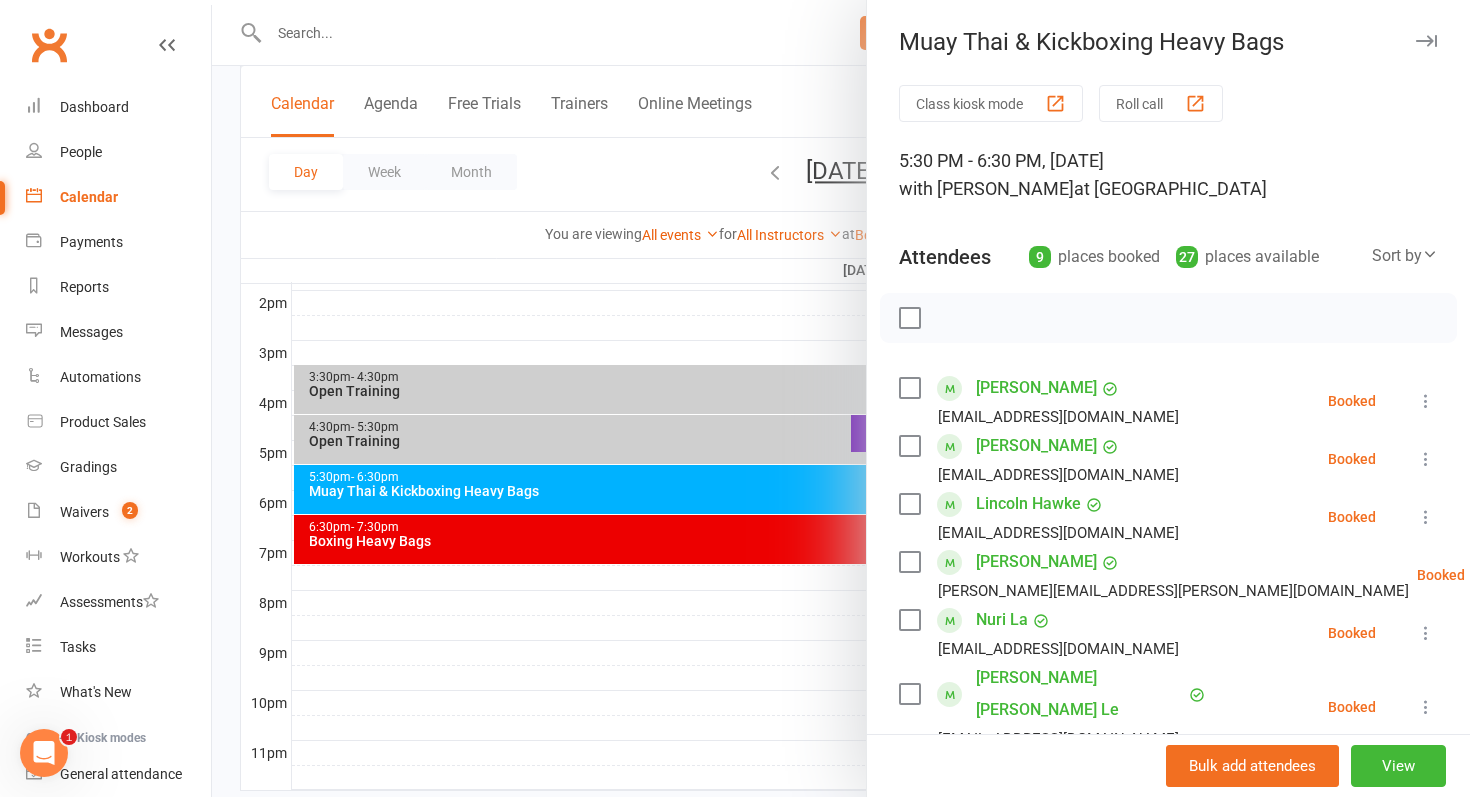 click at bounding box center [909, 504] 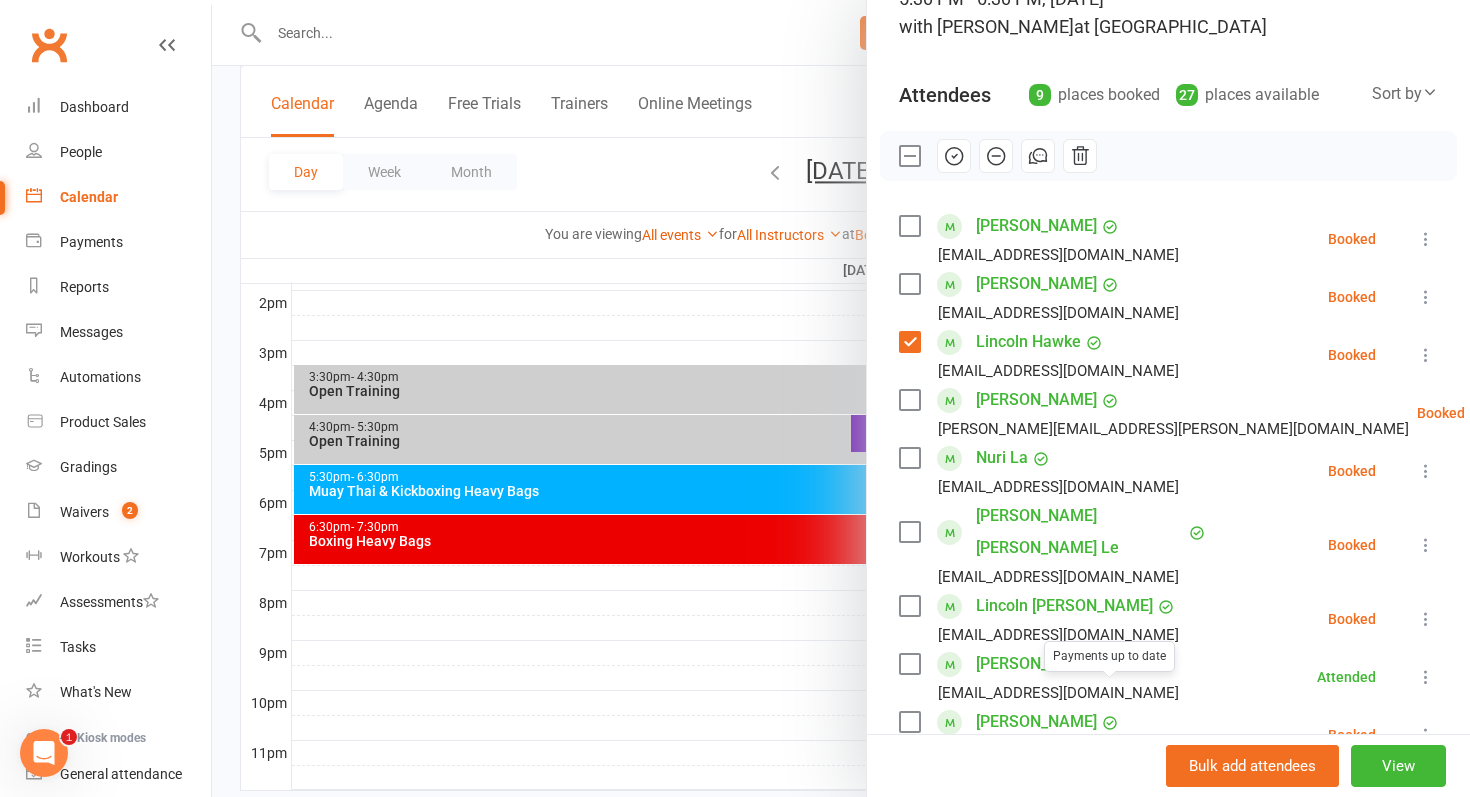 scroll, scrollTop: 97, scrollLeft: 0, axis: vertical 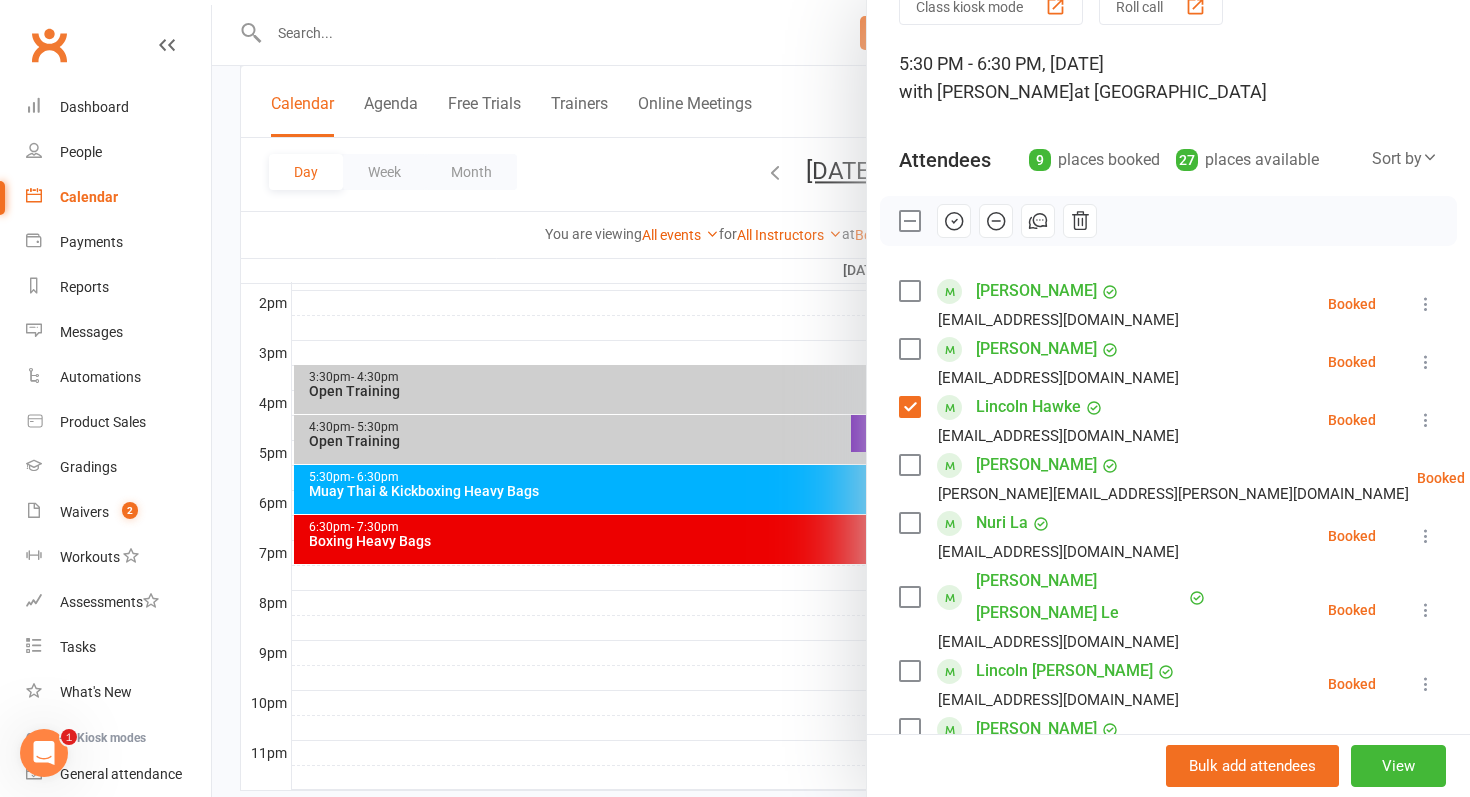 click 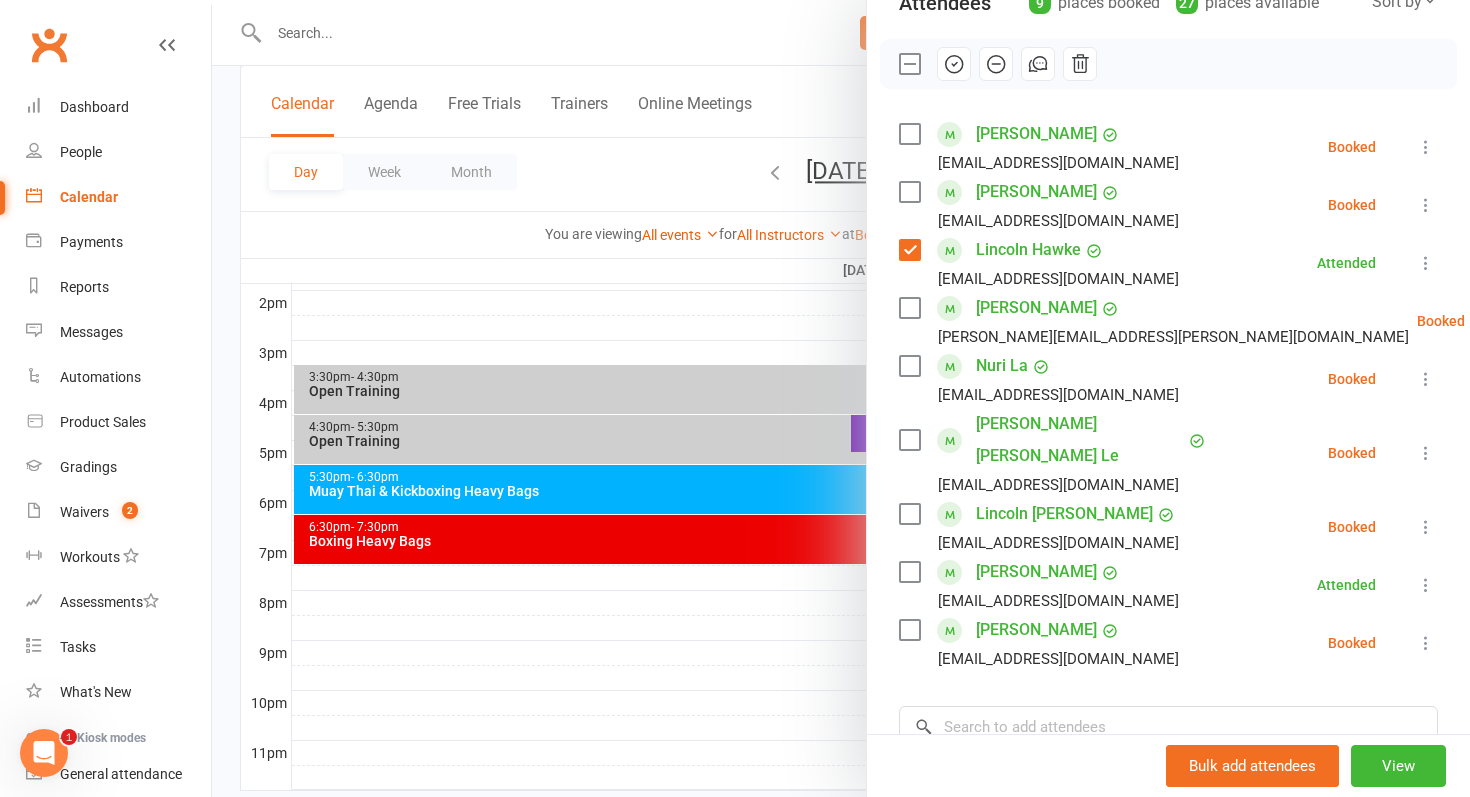 scroll, scrollTop: 261, scrollLeft: 0, axis: vertical 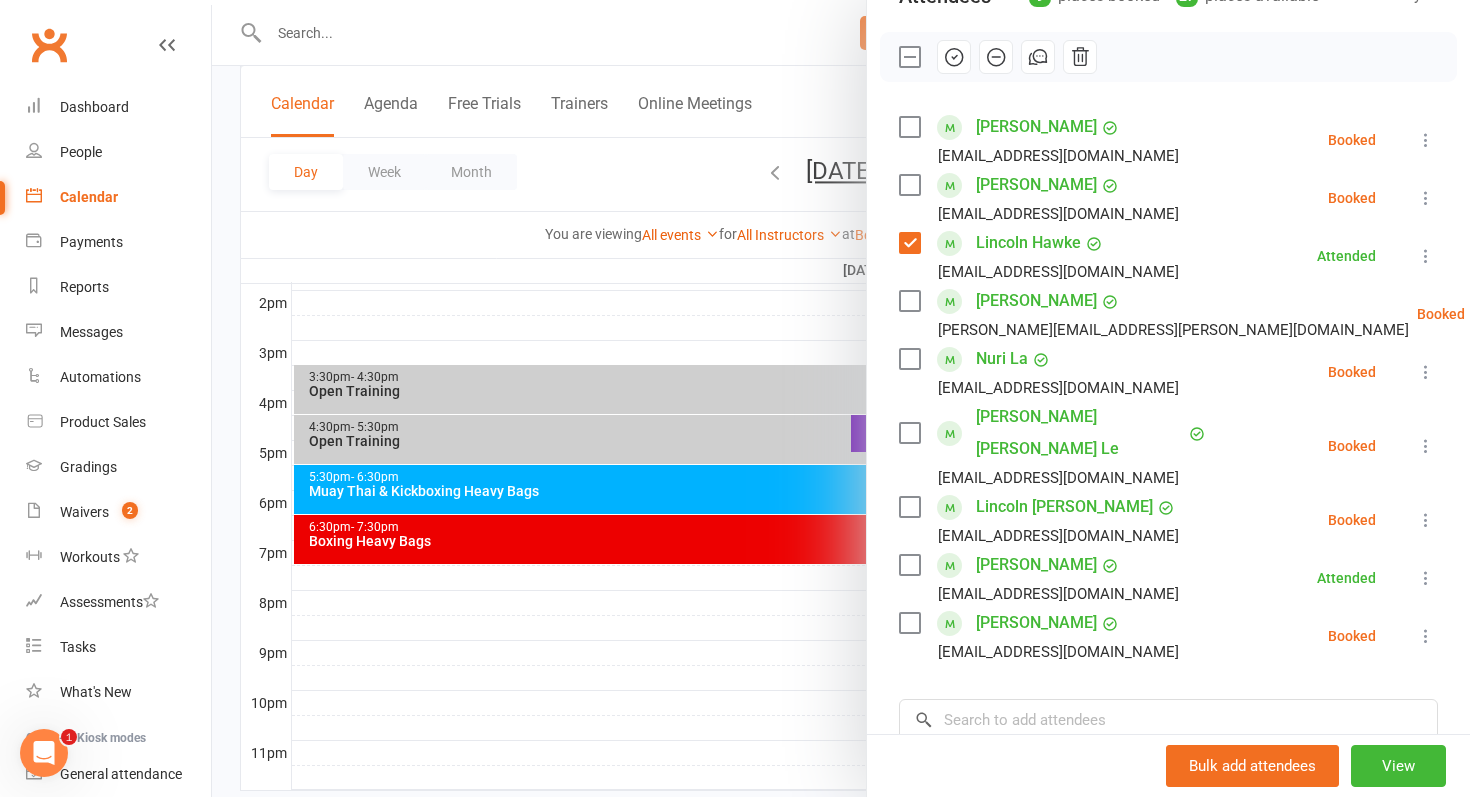 click at bounding box center (909, 433) 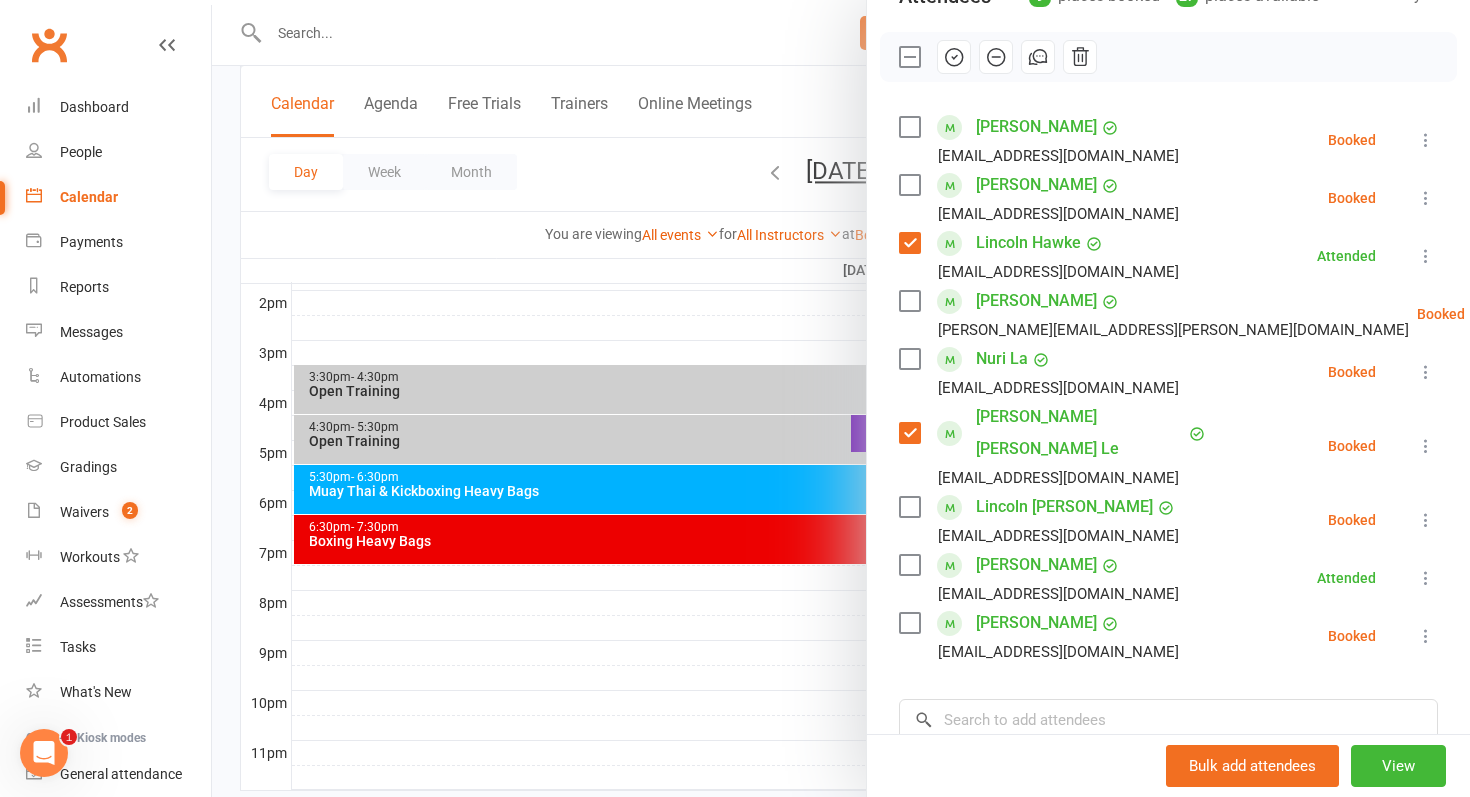 click 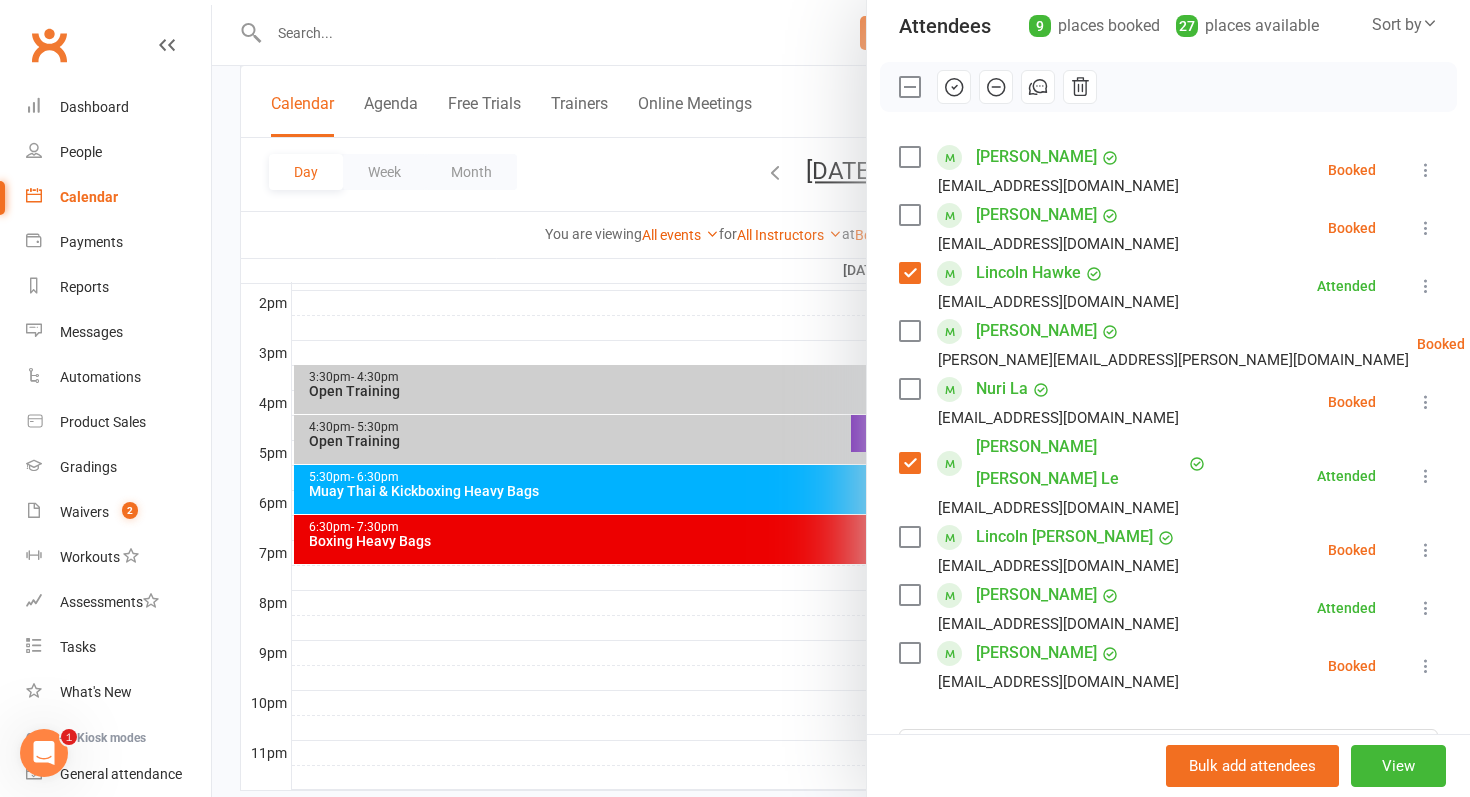 scroll, scrollTop: 229, scrollLeft: 0, axis: vertical 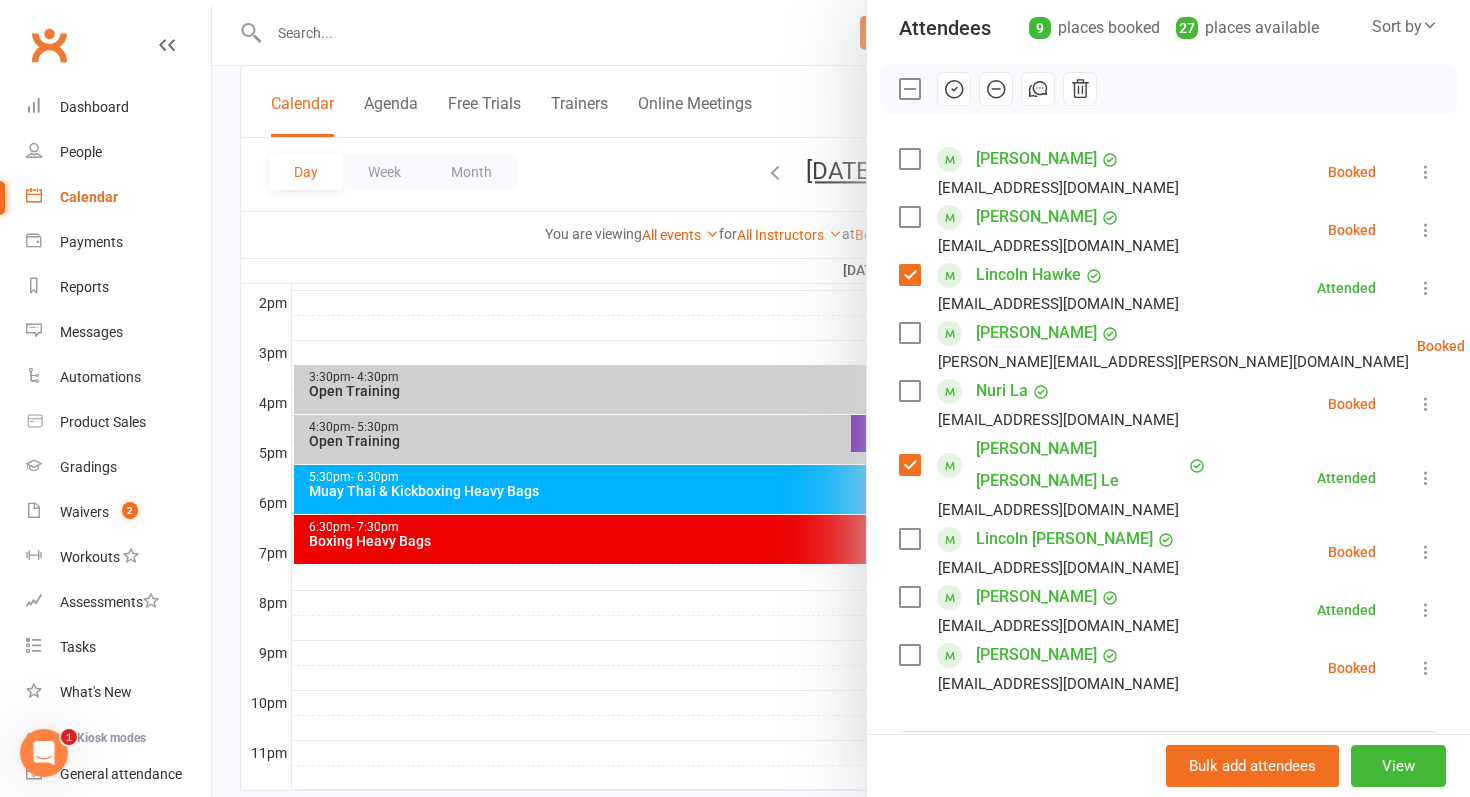 click at bounding box center [909, 539] 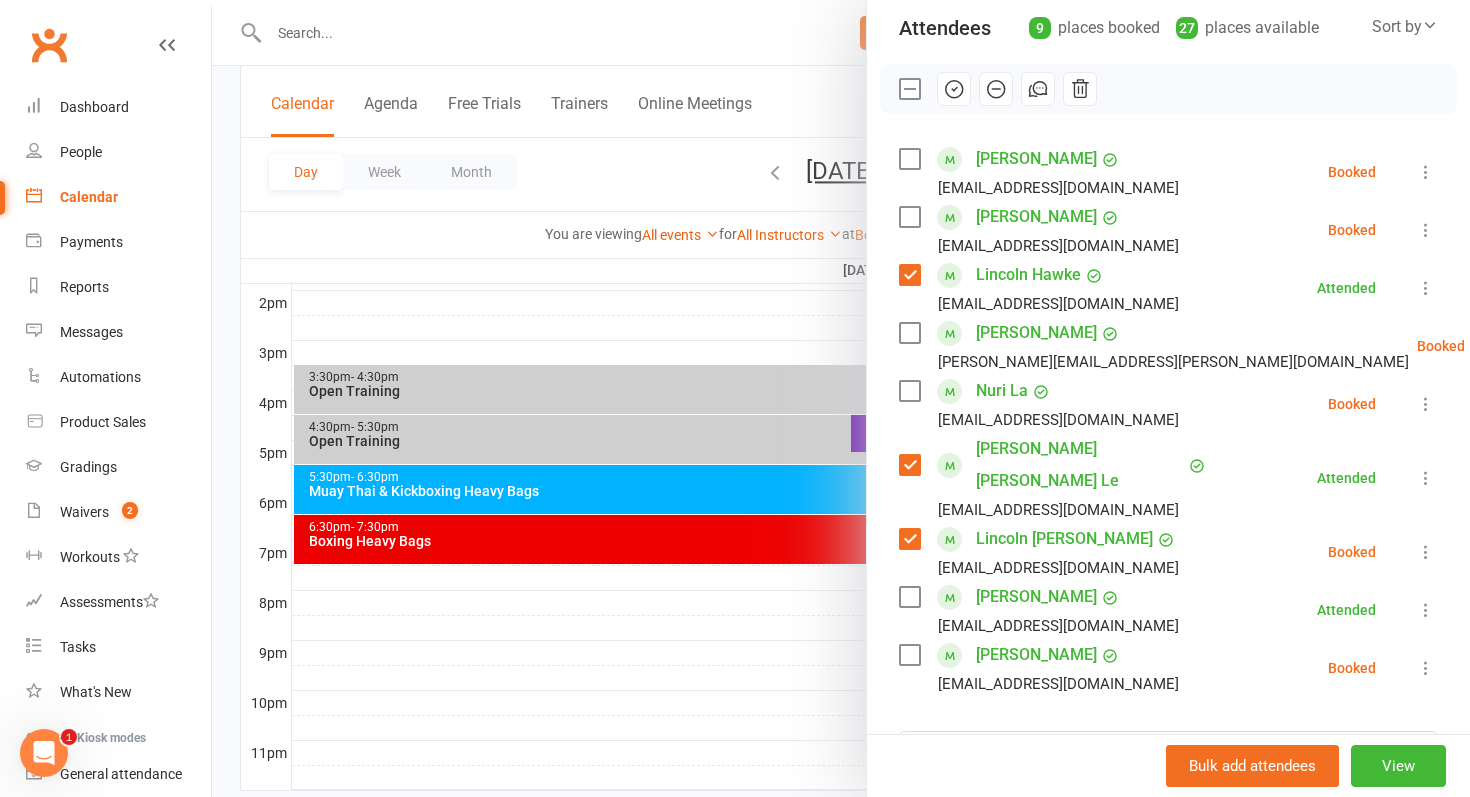 click 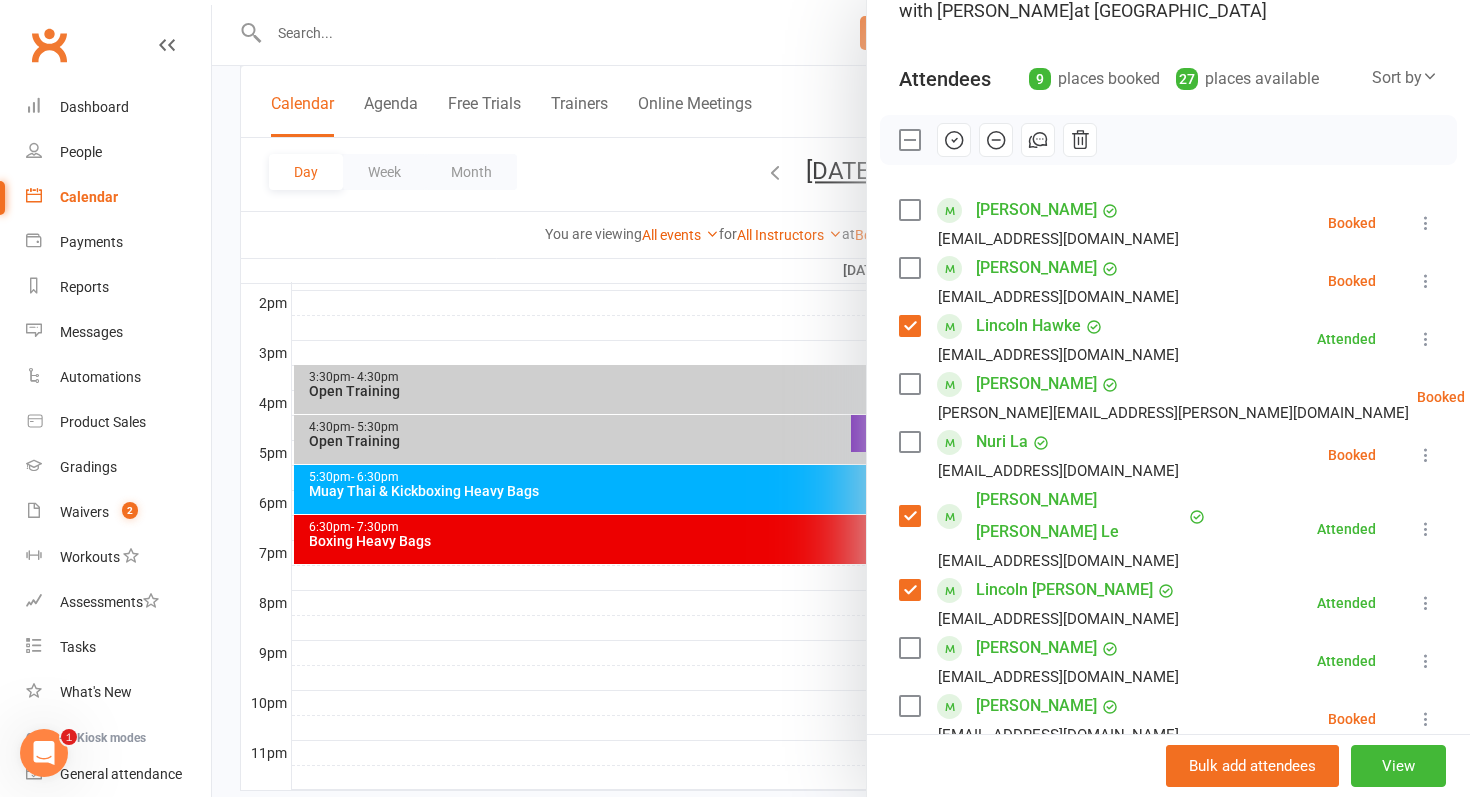 scroll, scrollTop: 174, scrollLeft: 0, axis: vertical 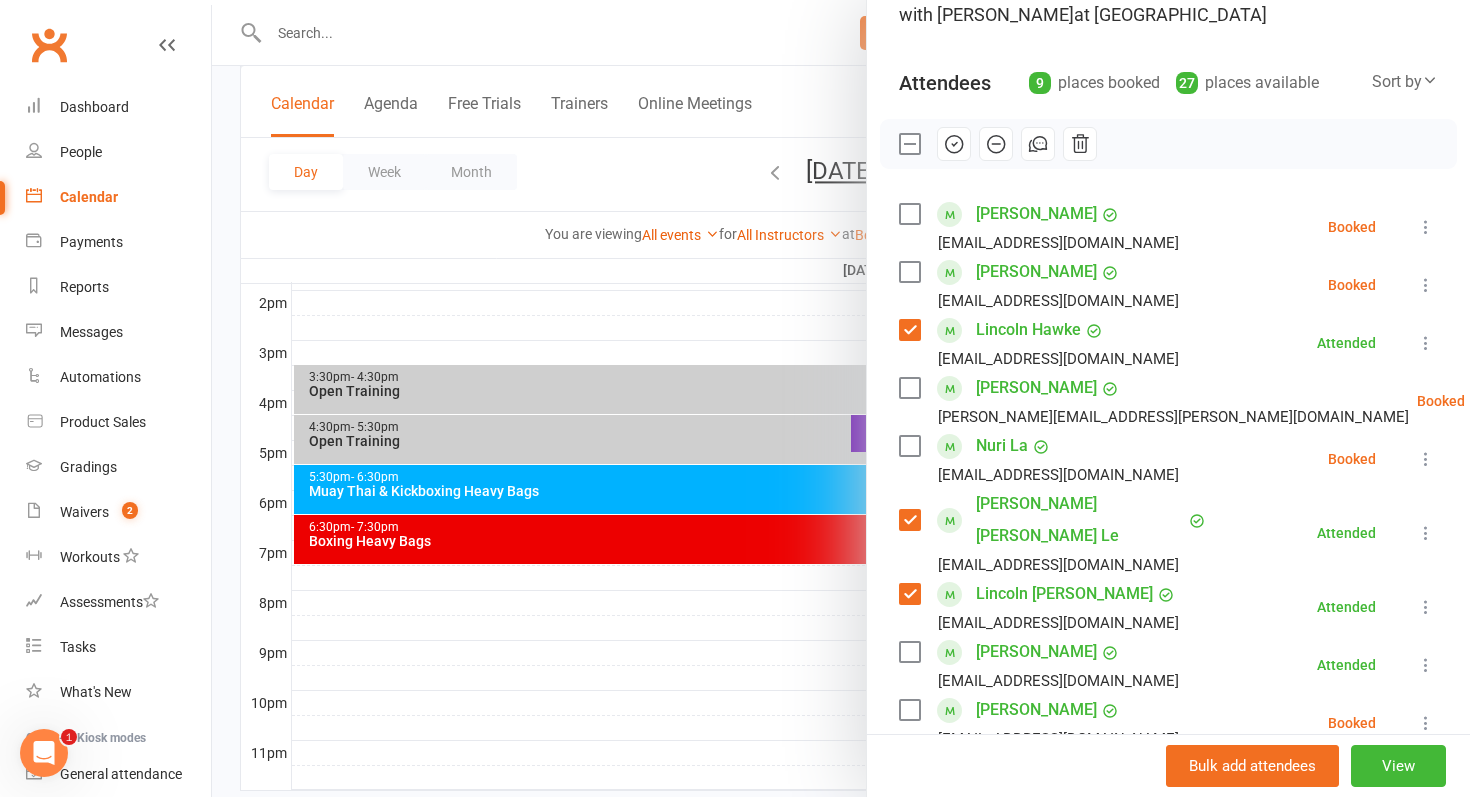 click at bounding box center (909, 388) 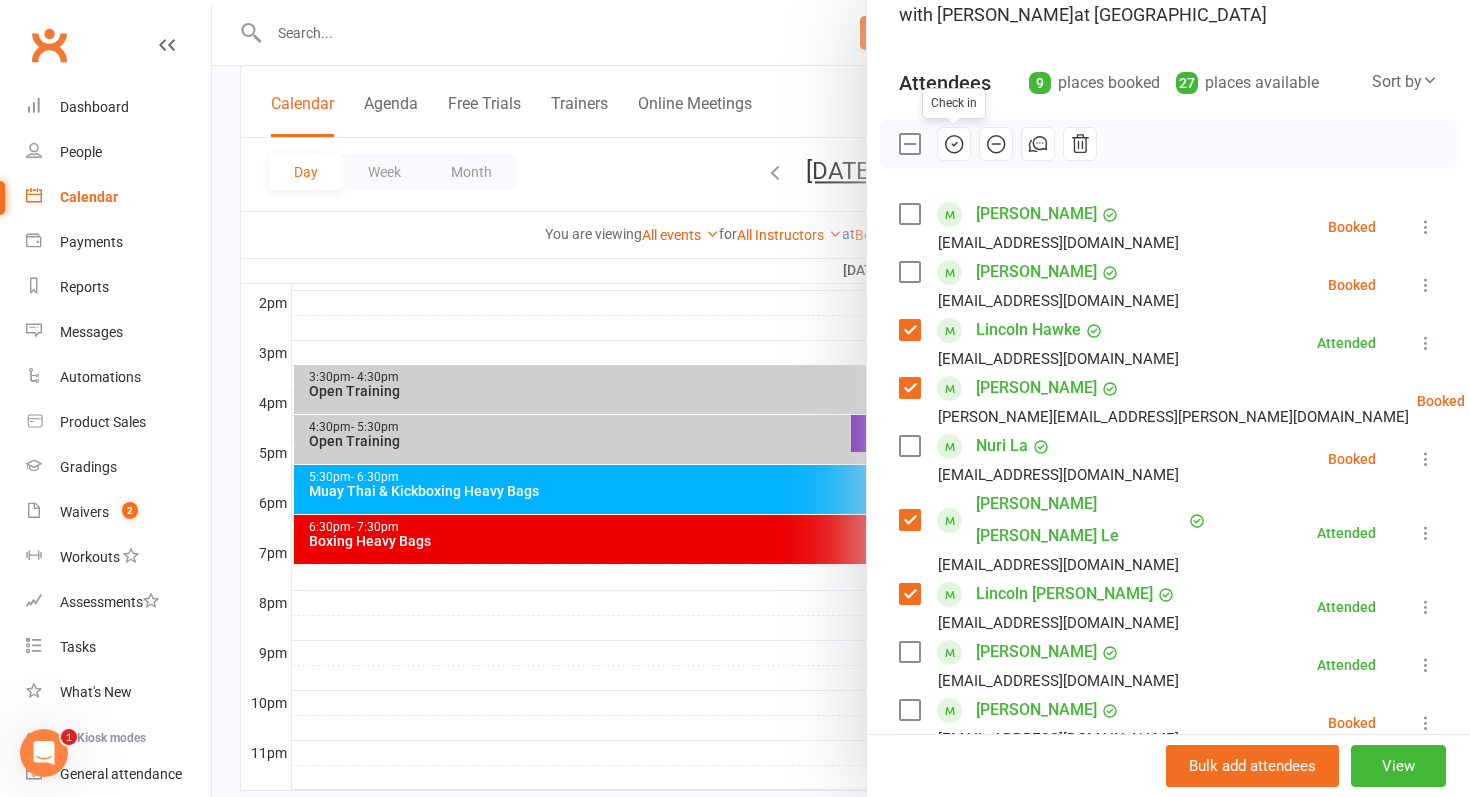 click 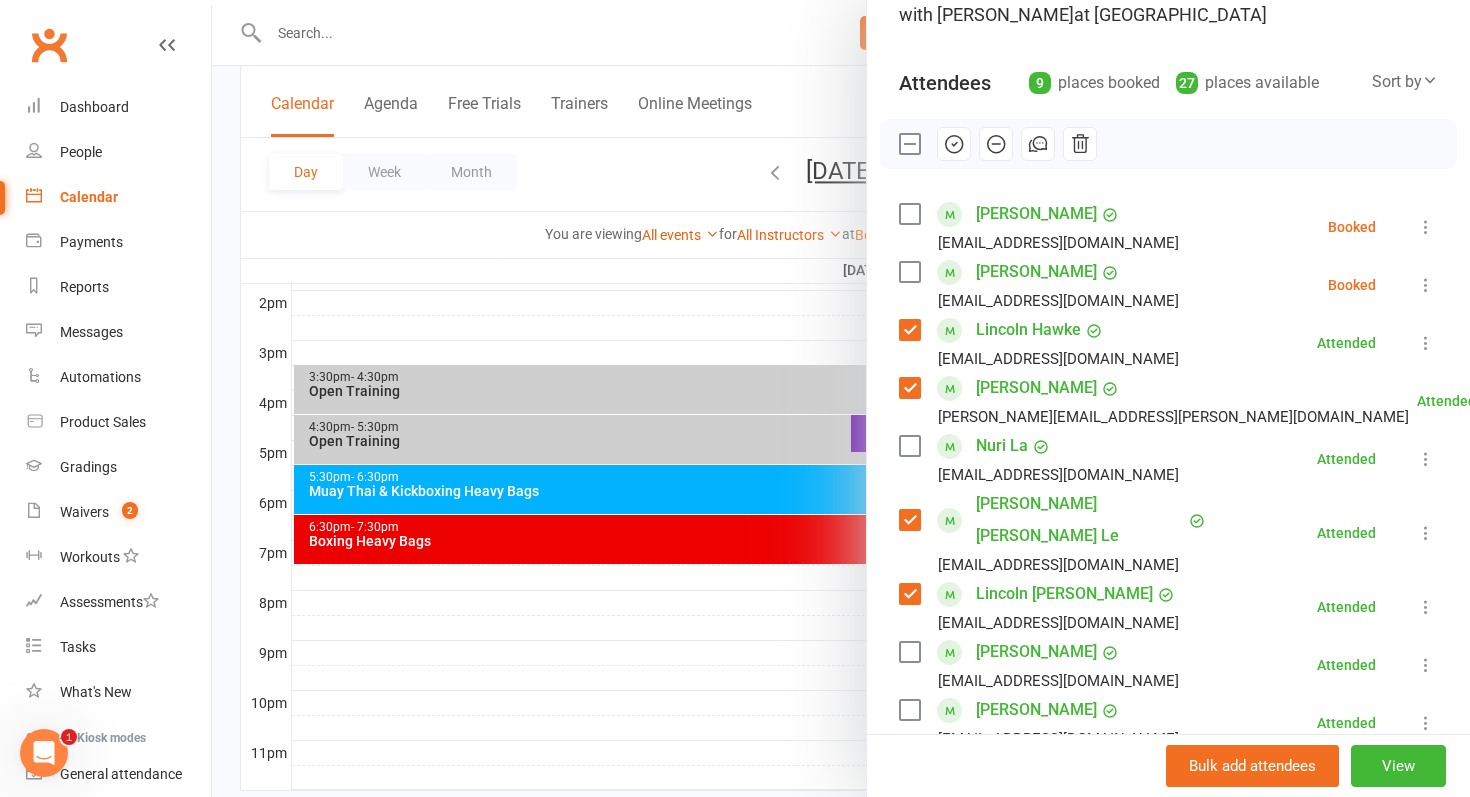 click at bounding box center [909, 272] 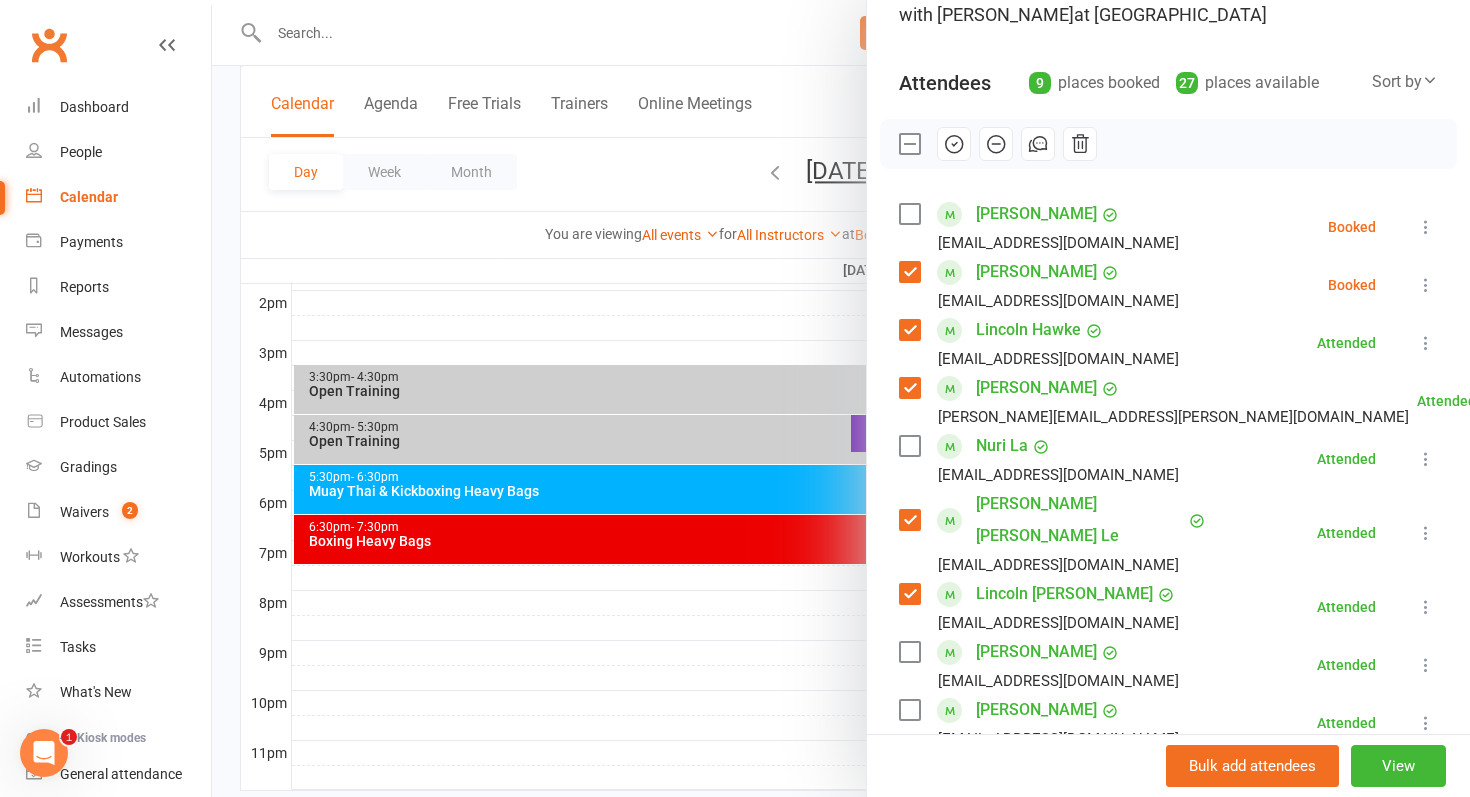 click 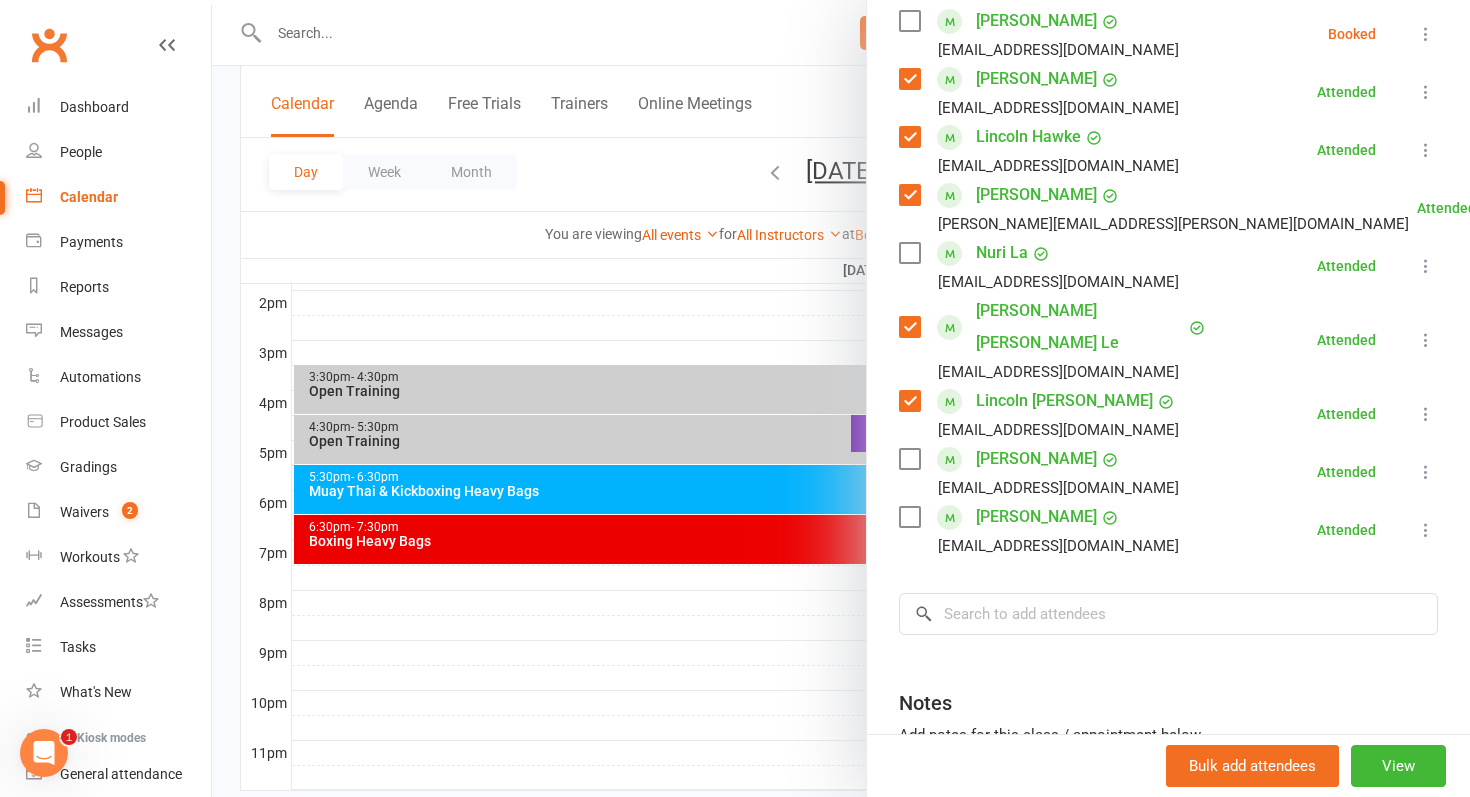 scroll, scrollTop: 396, scrollLeft: 0, axis: vertical 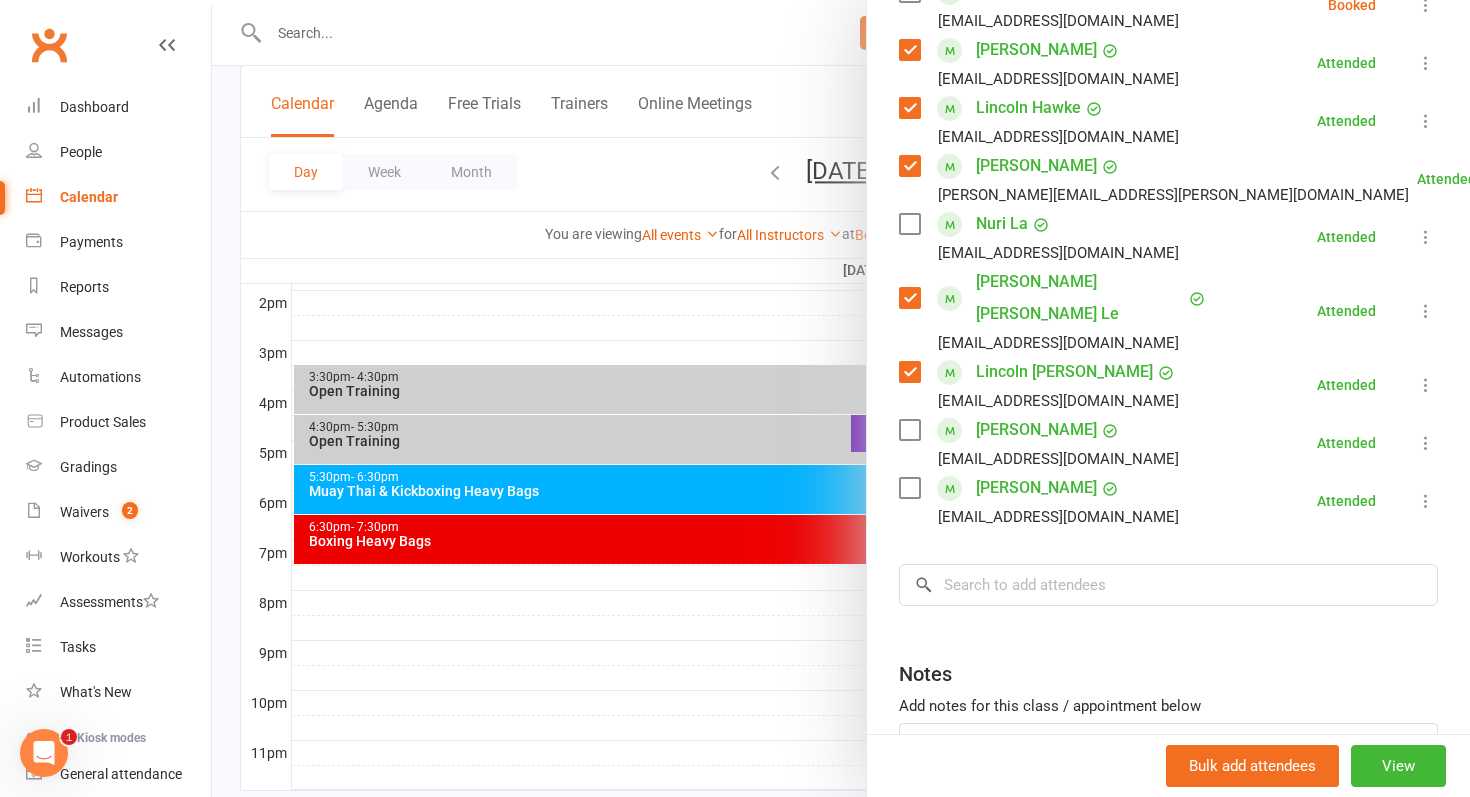 click at bounding box center (841, 398) 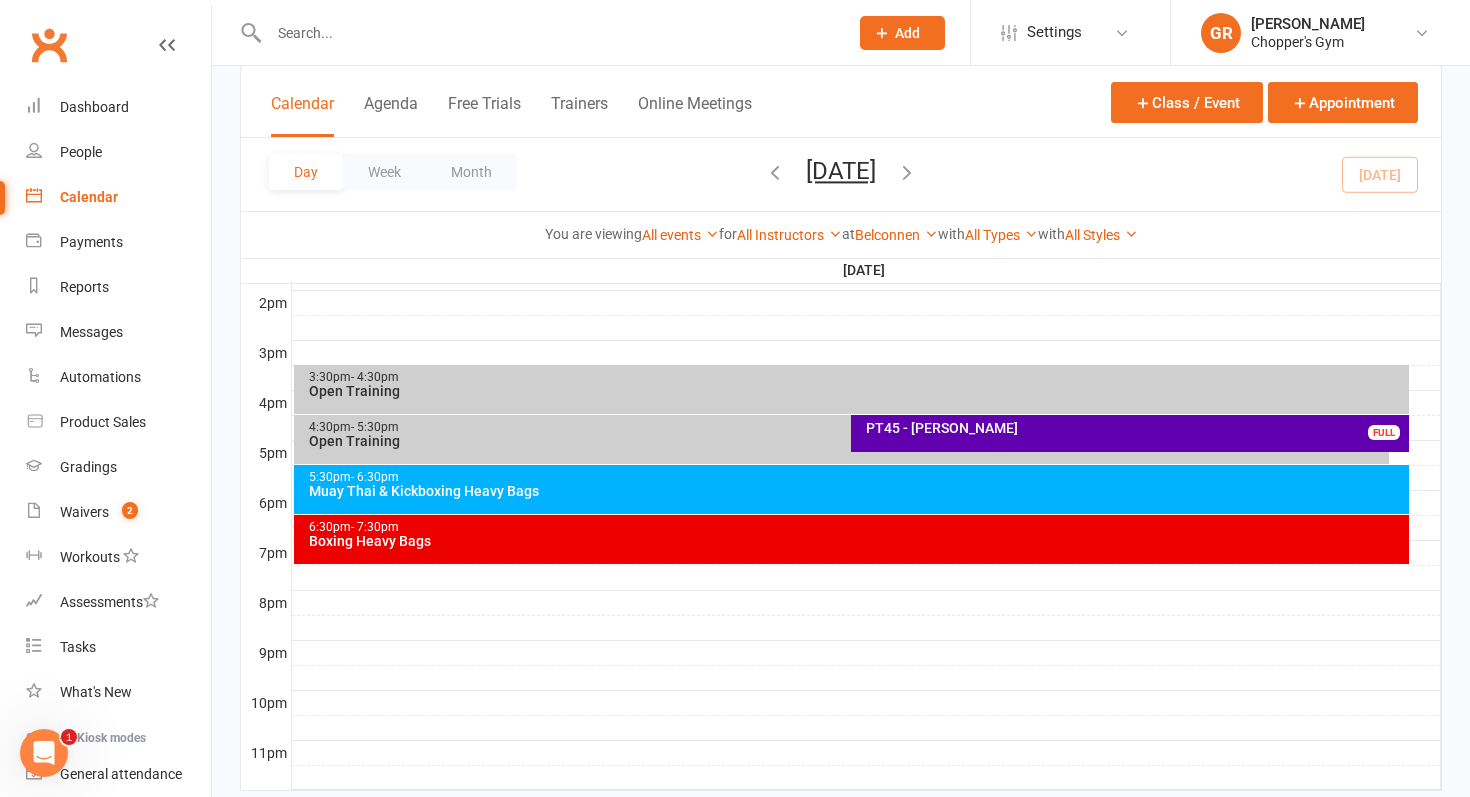 click on "6:30pm  - 7:30pm Boxing Heavy Bags" at bounding box center [852, 539] 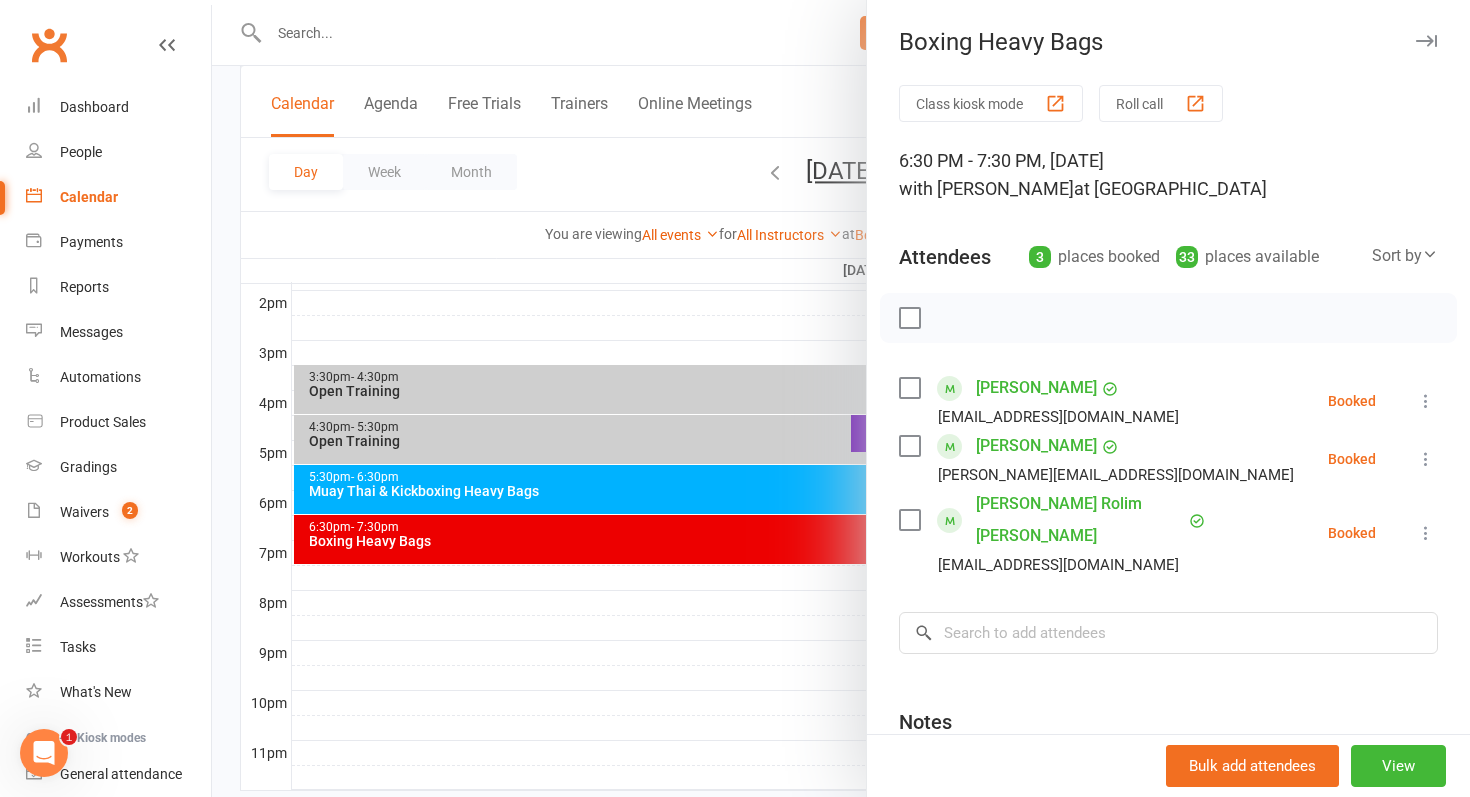 click on "[PERSON_NAME] Rolim [PERSON_NAME]" at bounding box center (1080, 520) 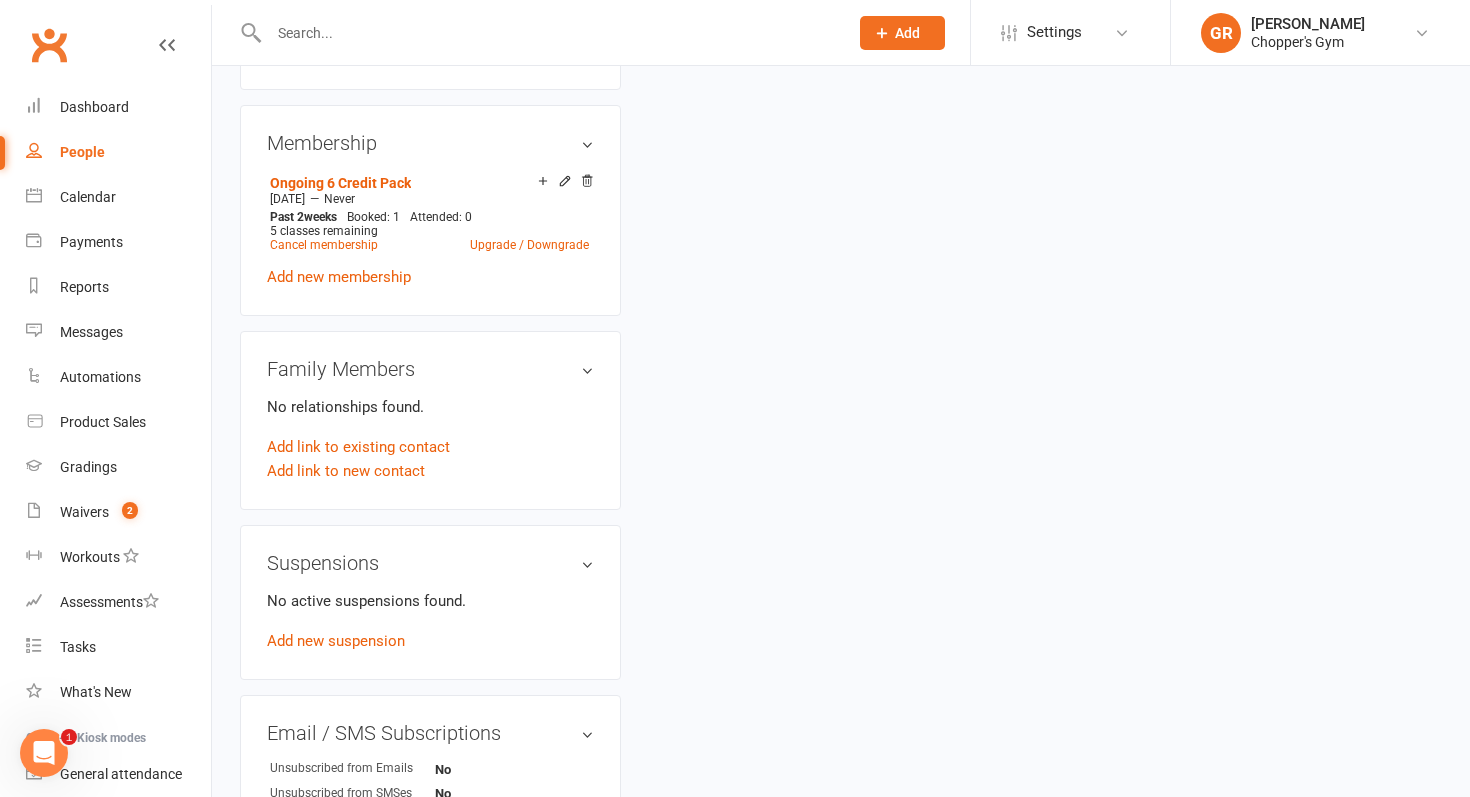 scroll, scrollTop: 0, scrollLeft: 0, axis: both 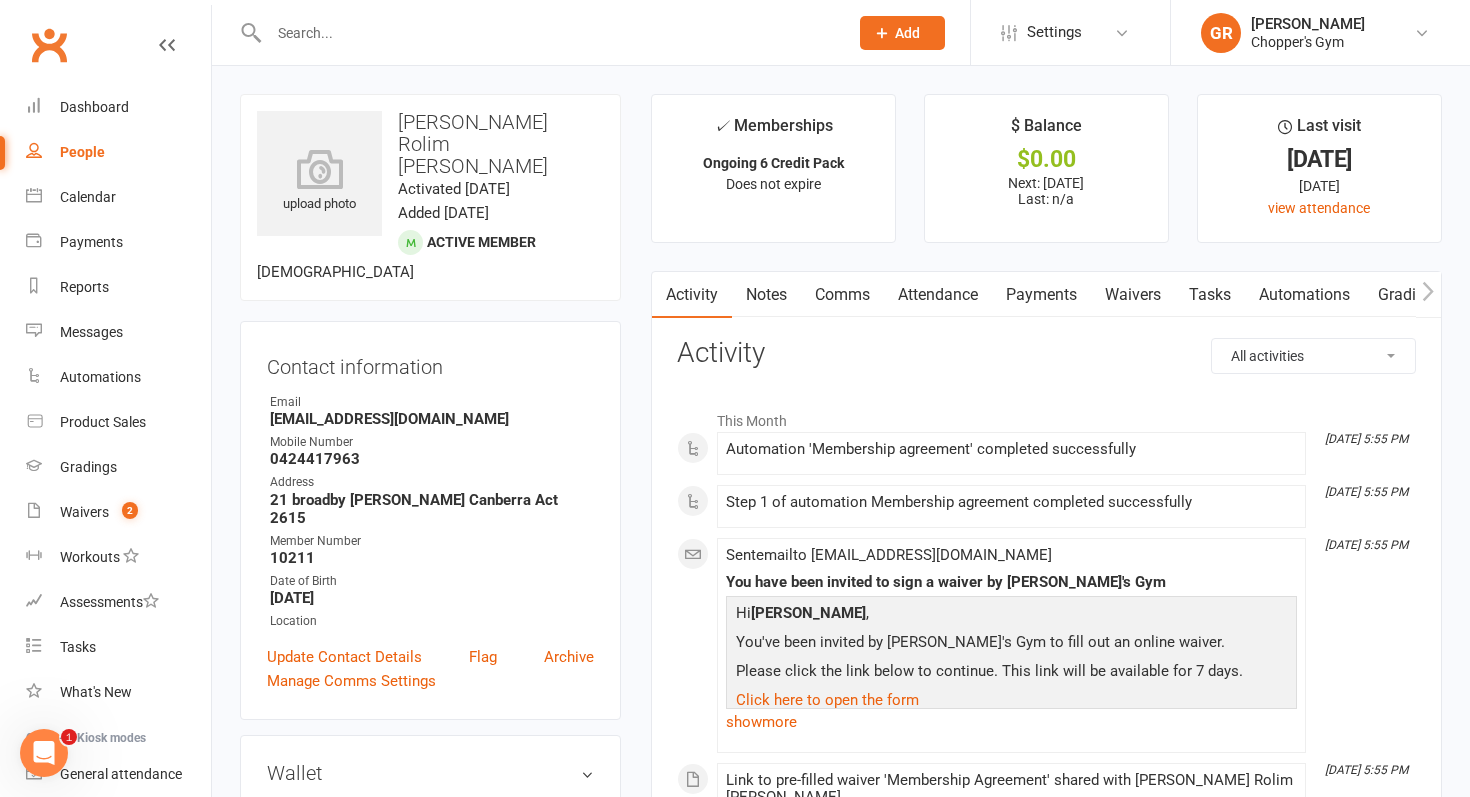 click on "Payments" at bounding box center [1041, 295] 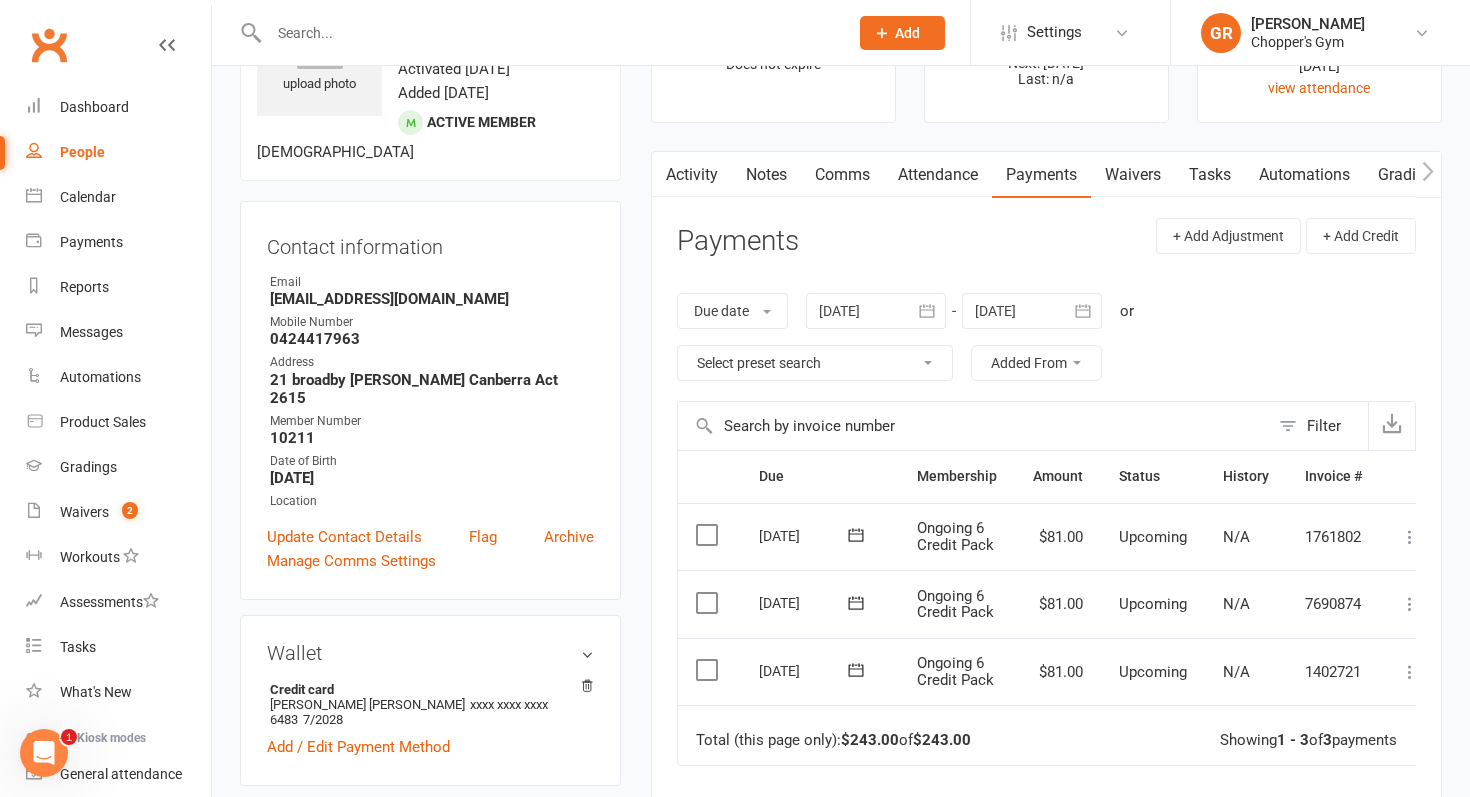 scroll, scrollTop: 0, scrollLeft: 0, axis: both 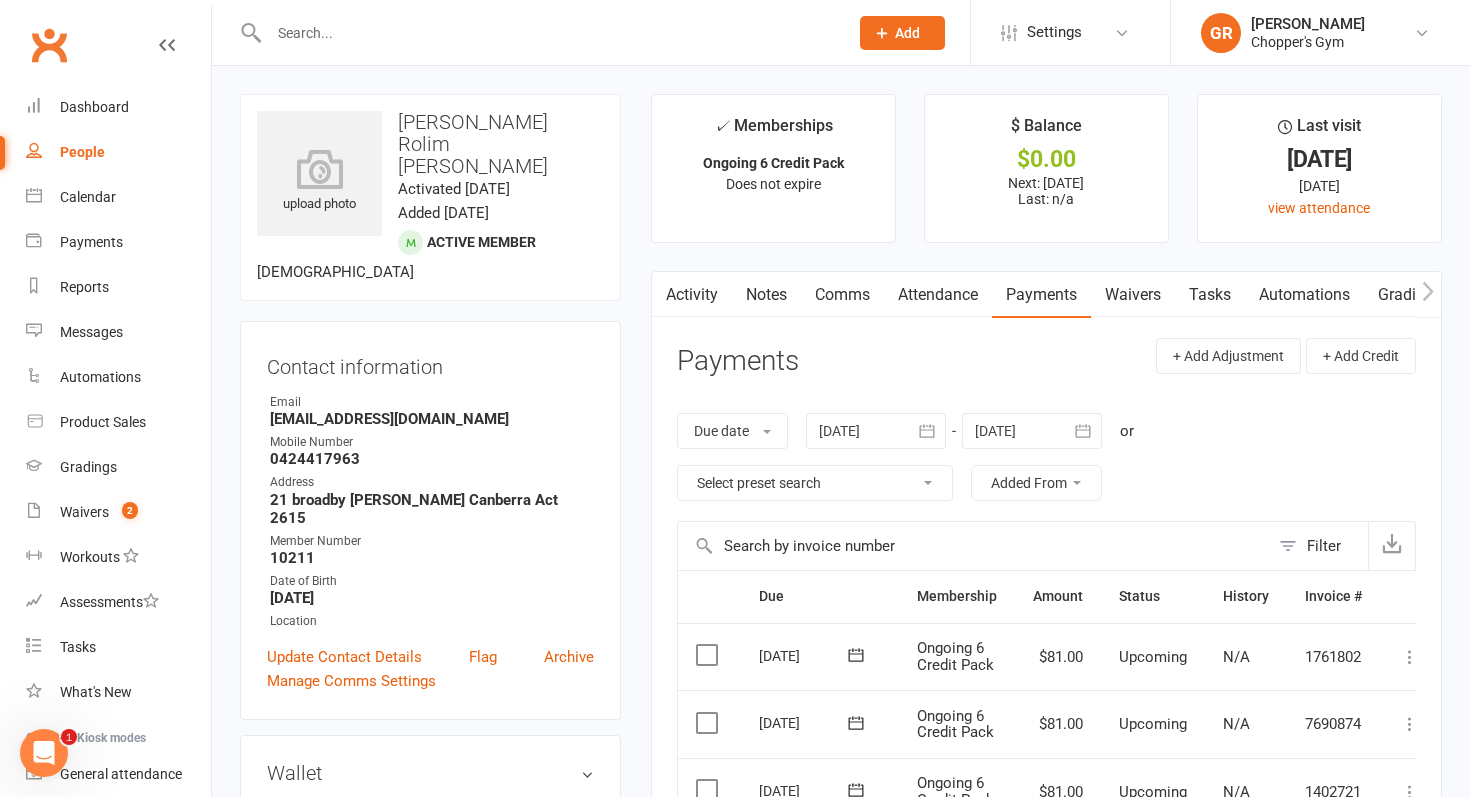 click on "Attendance" at bounding box center [938, 295] 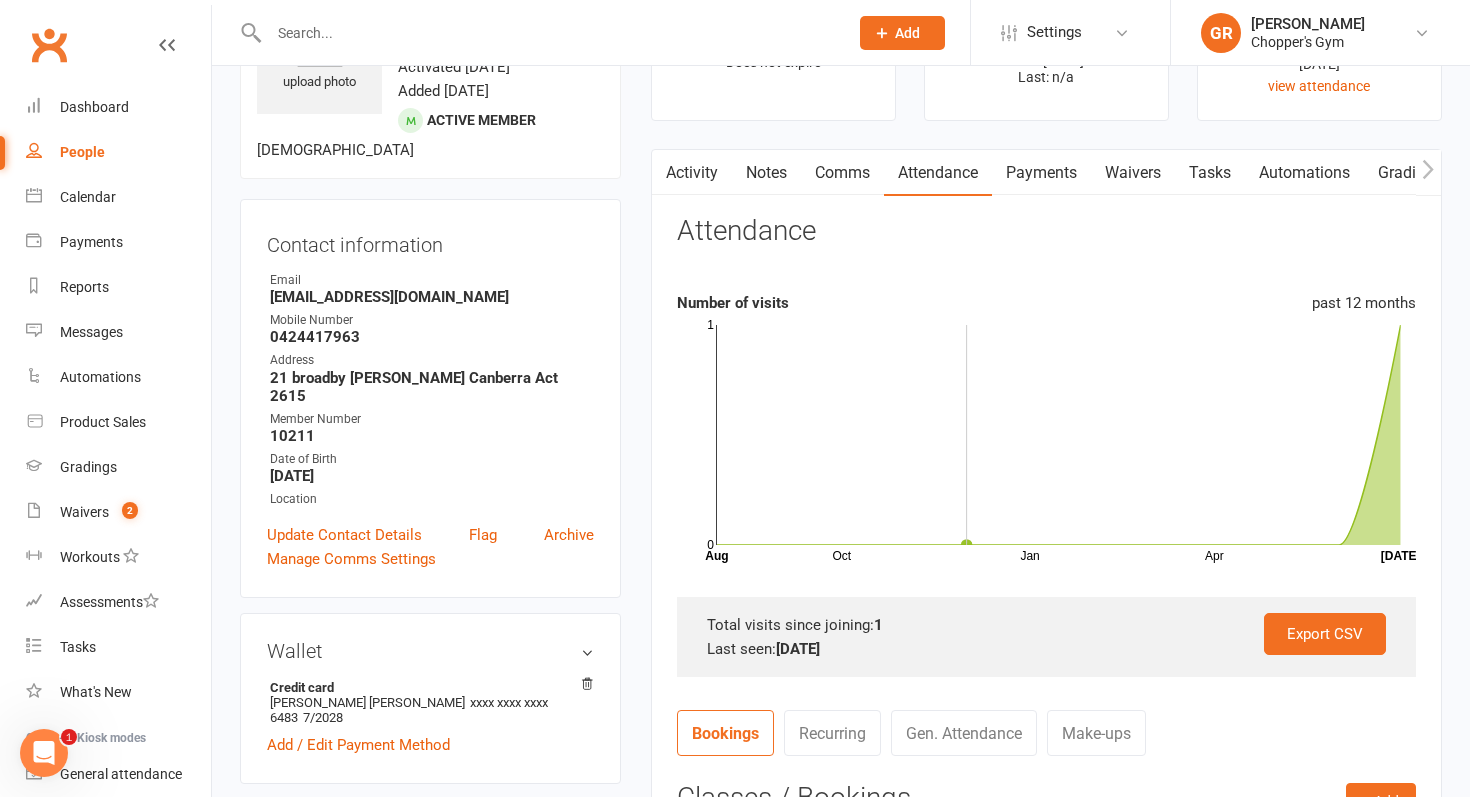 scroll, scrollTop: 537, scrollLeft: 0, axis: vertical 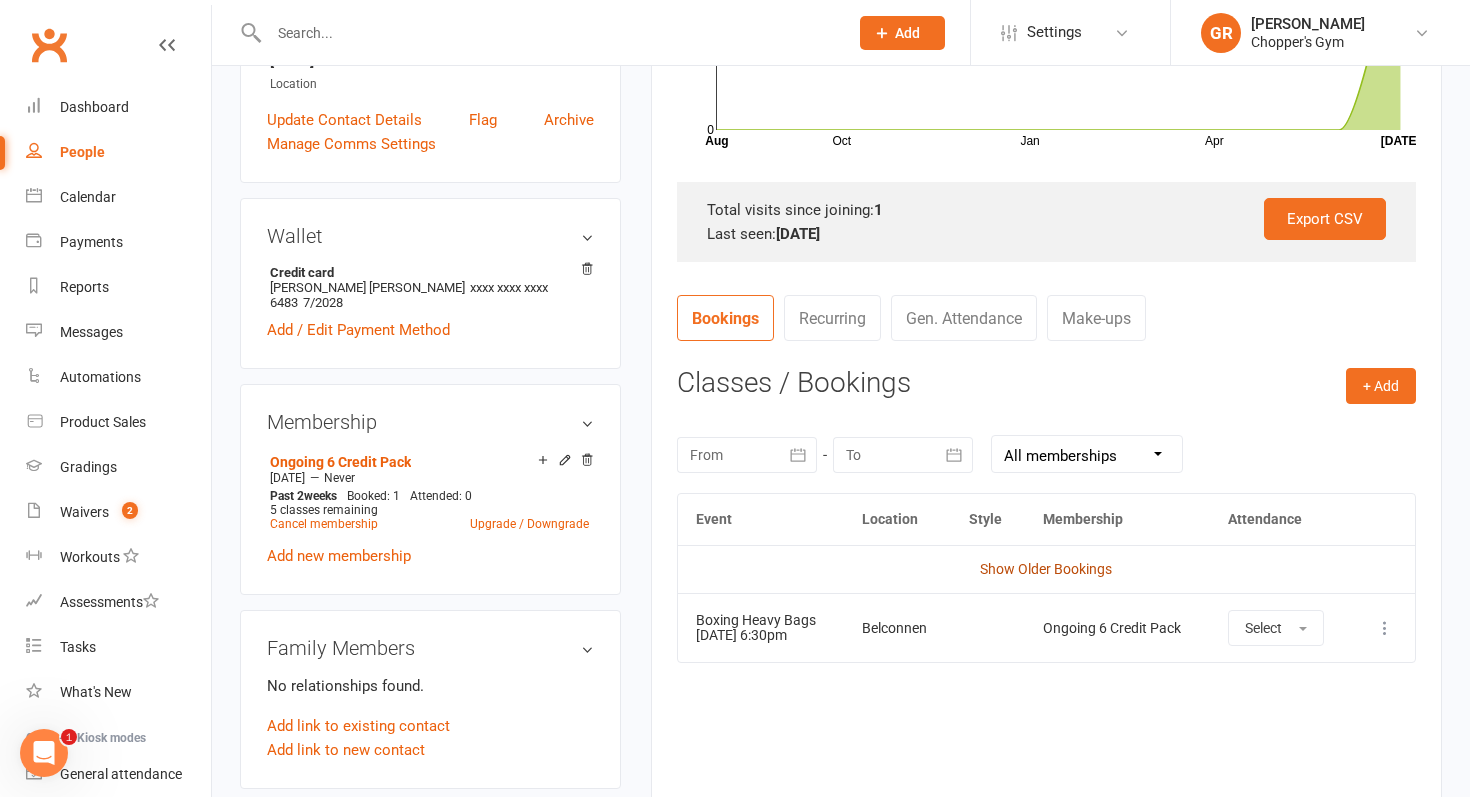 click on "Show Older Bookings" at bounding box center (1046, 569) 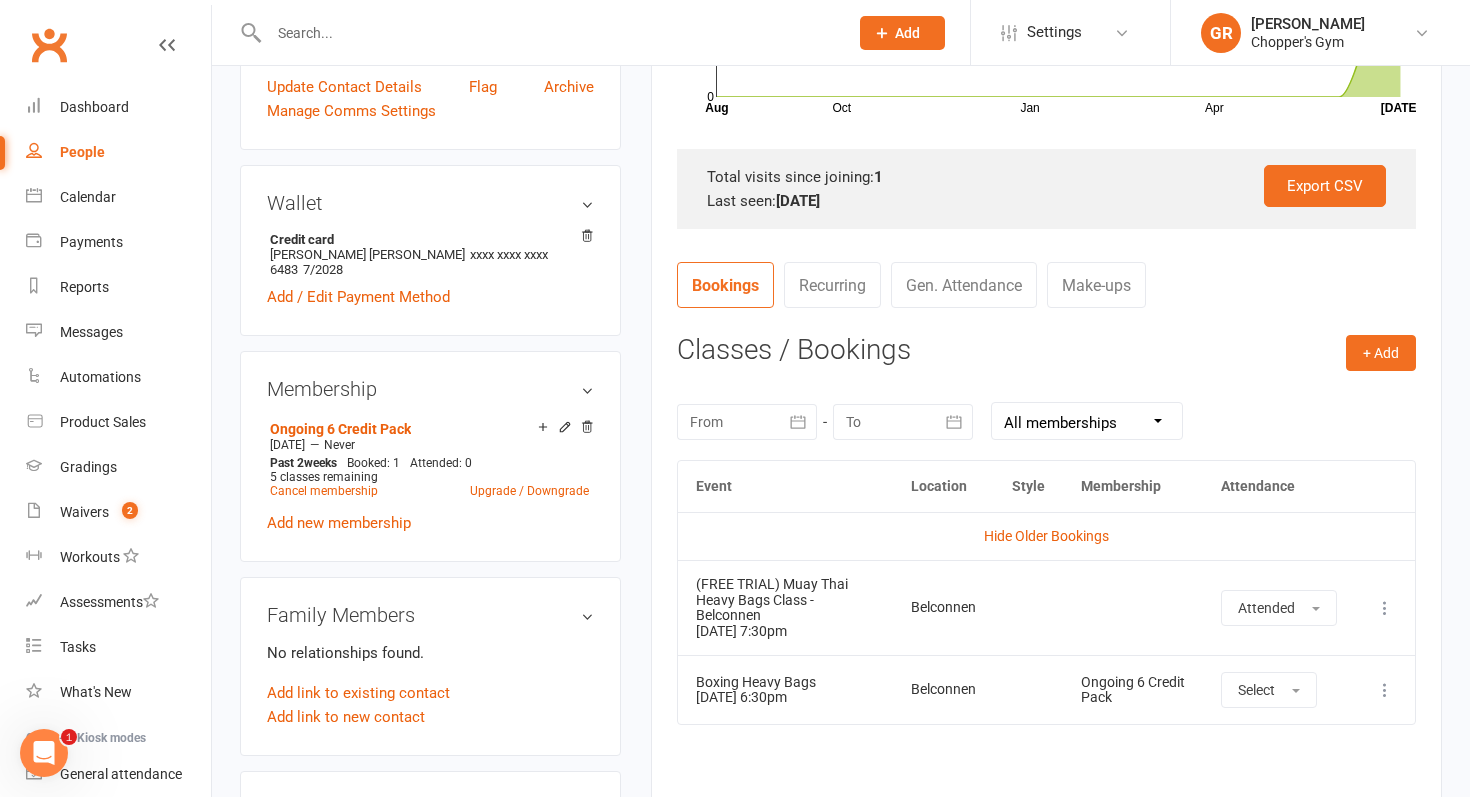 scroll, scrollTop: 612, scrollLeft: 0, axis: vertical 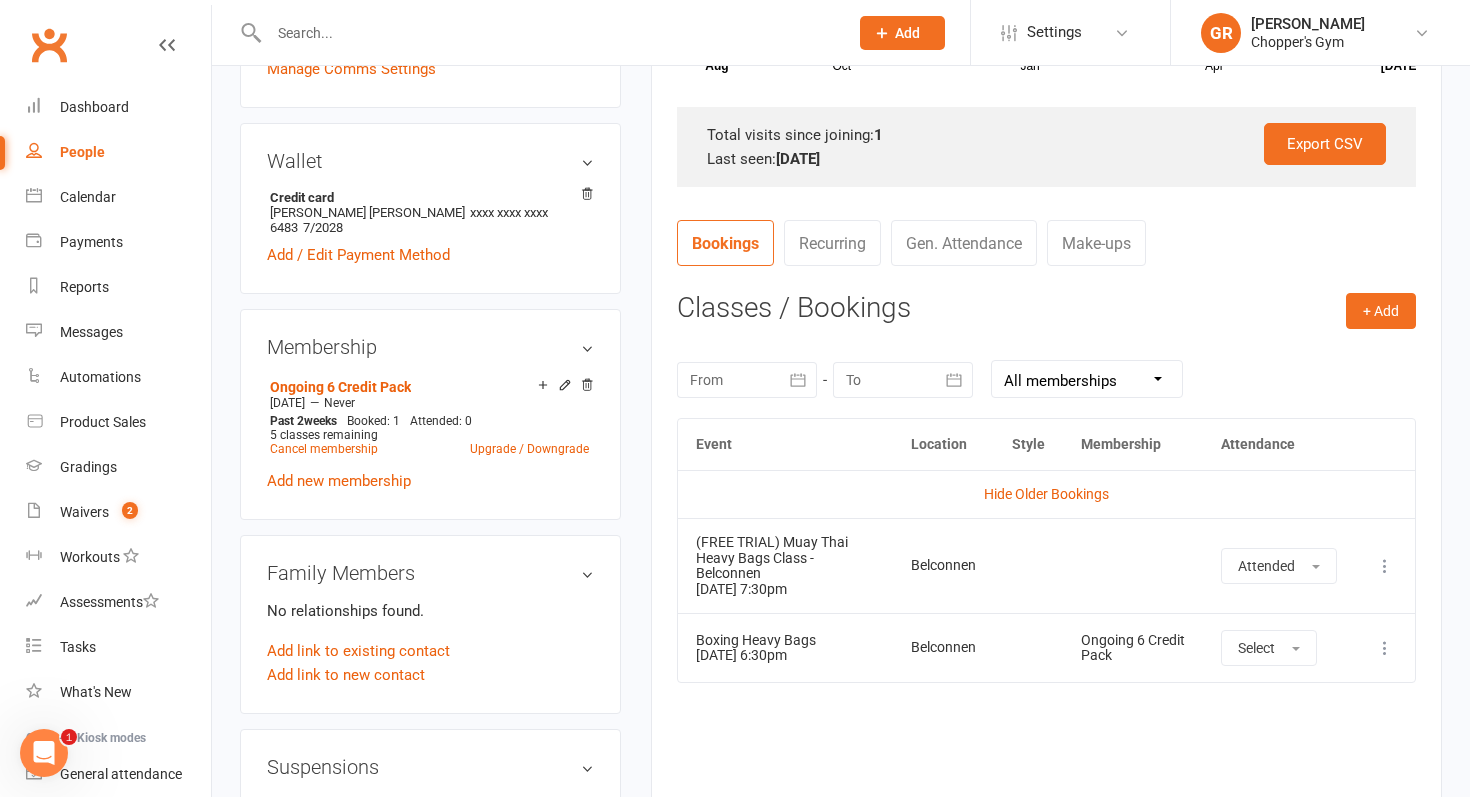 click at bounding box center [1385, 566] 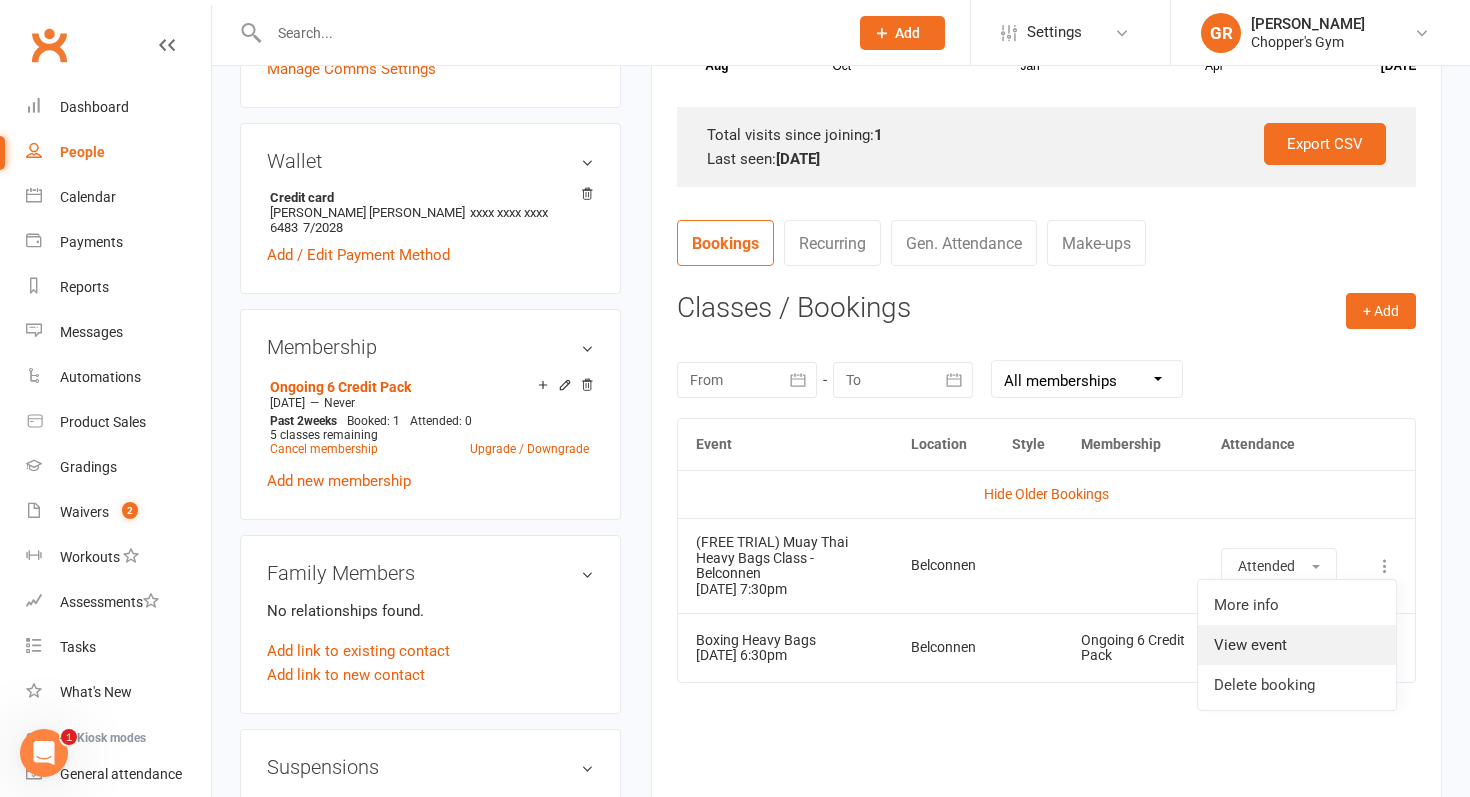 click on "View event" at bounding box center (1297, 645) 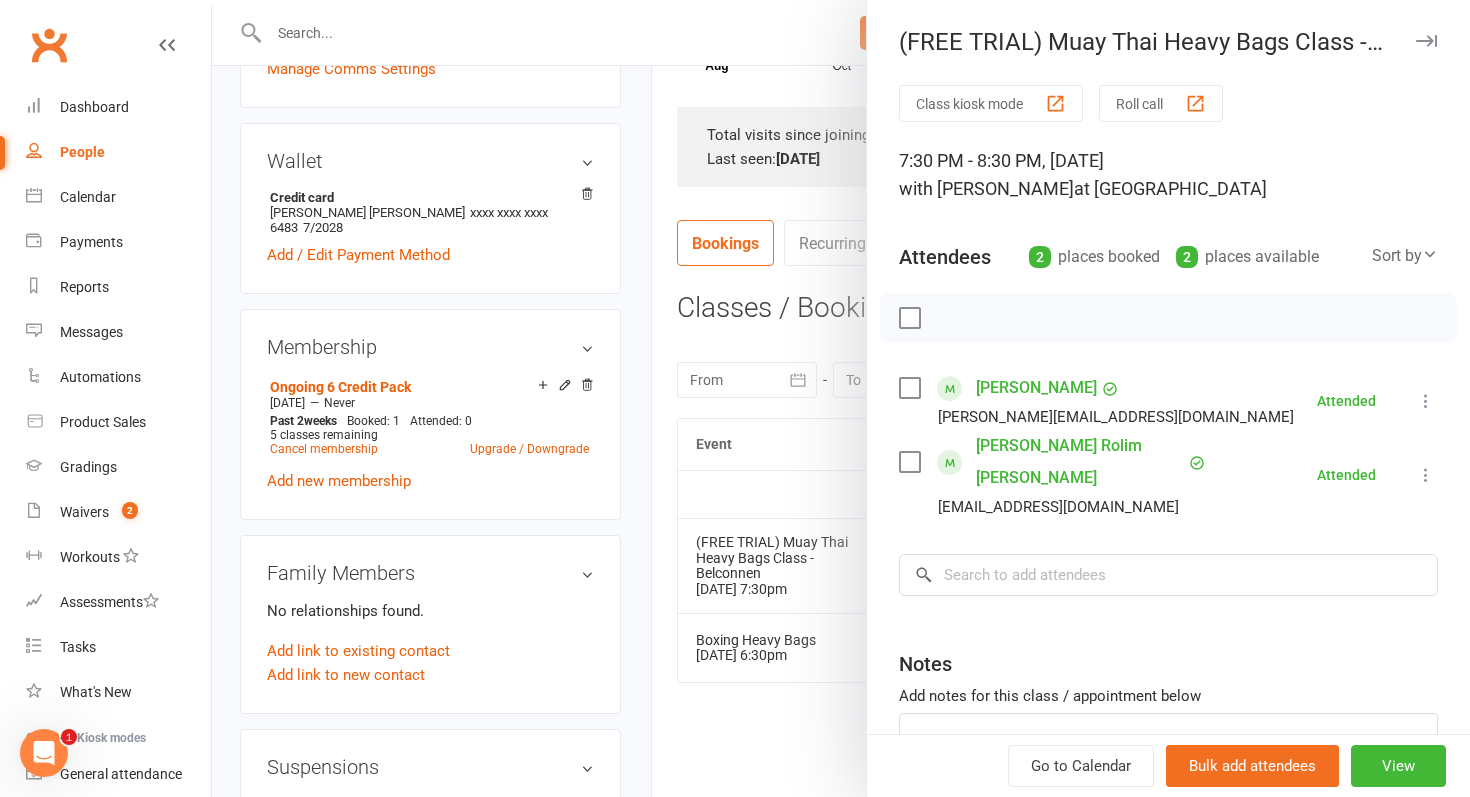 click on "[PERSON_NAME]" at bounding box center (1036, 388) 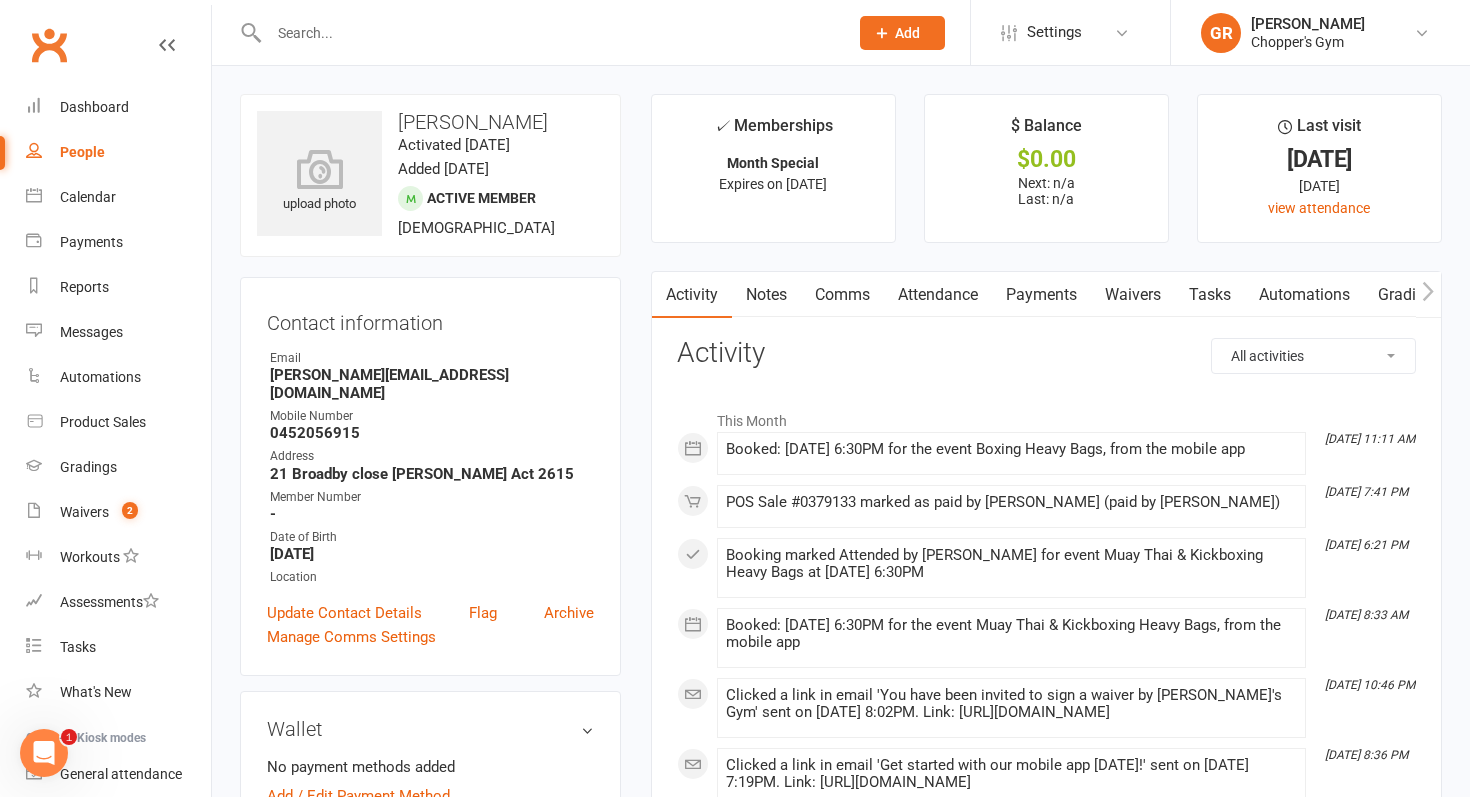 scroll, scrollTop: 37, scrollLeft: 0, axis: vertical 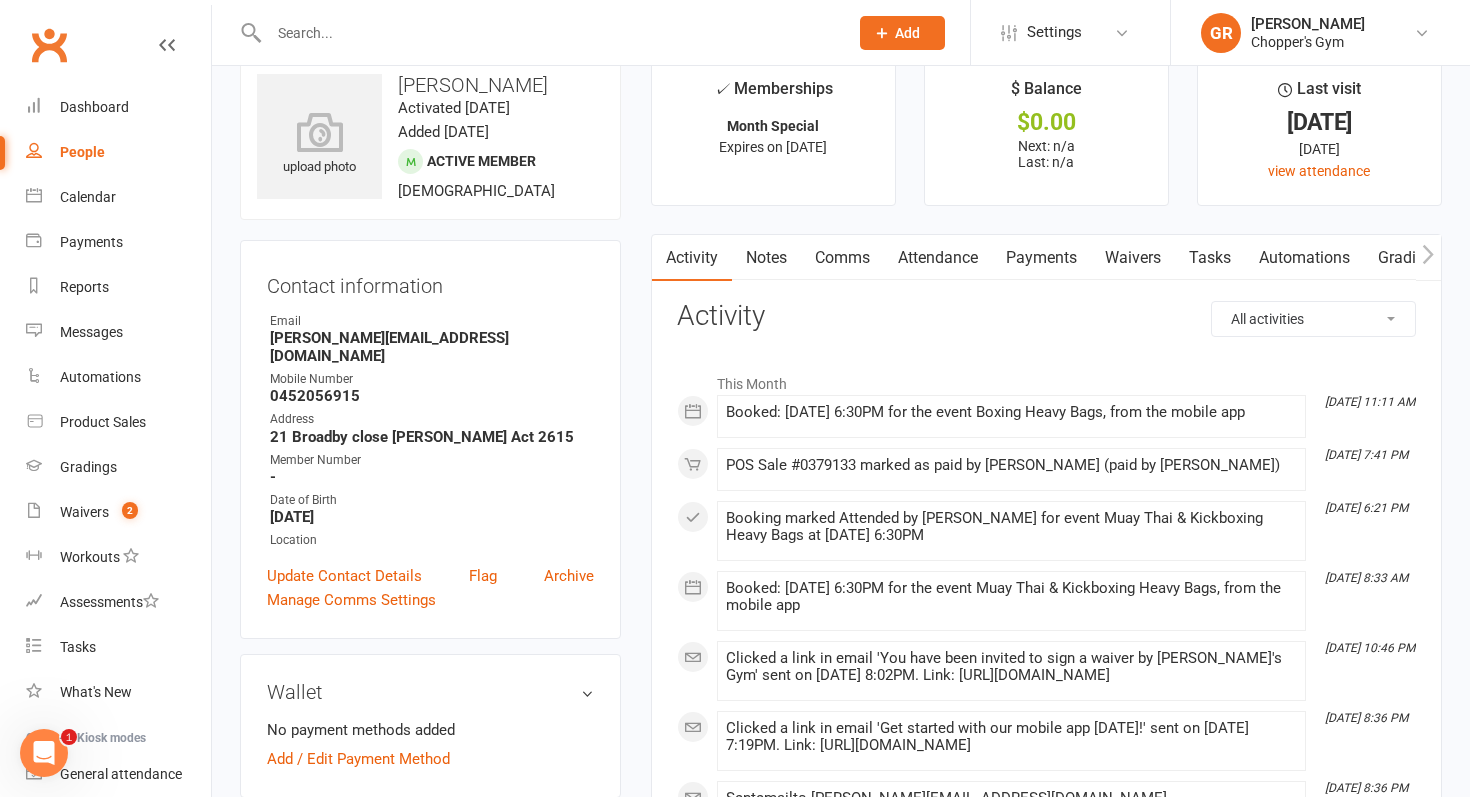 click on "Attendance" at bounding box center [938, 258] 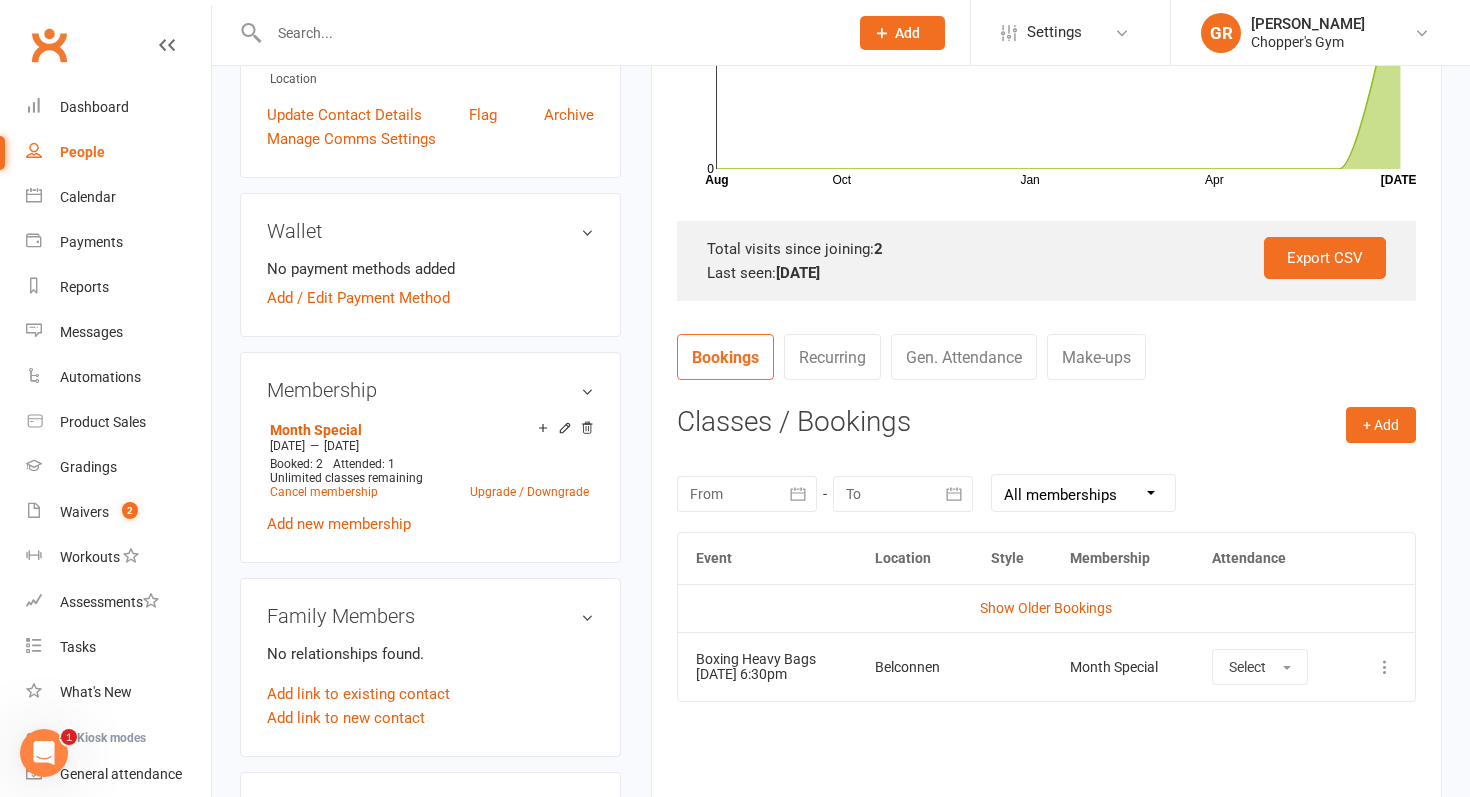 scroll, scrollTop: 506, scrollLeft: 0, axis: vertical 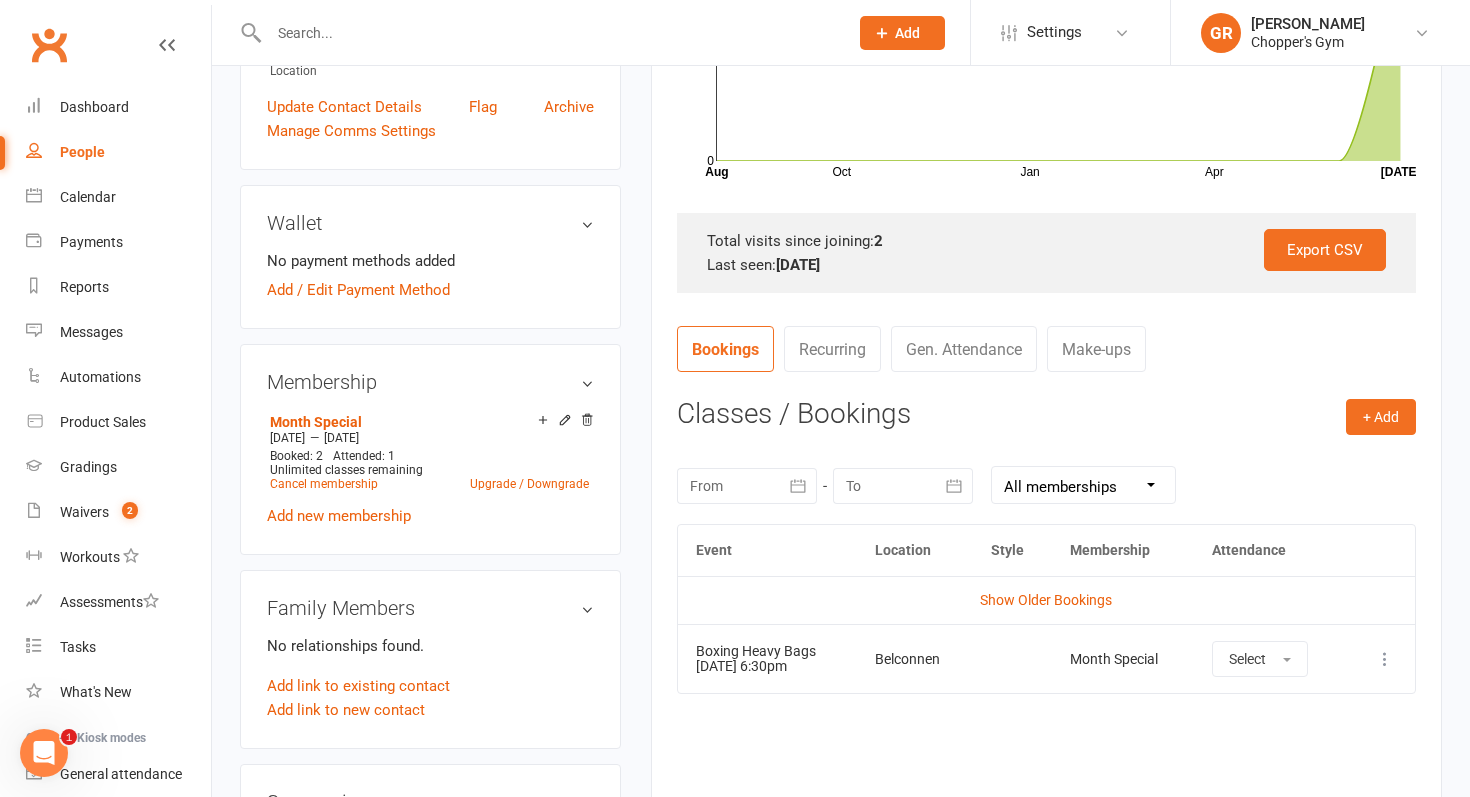 click on "Show Older Bookings" at bounding box center (1046, 600) 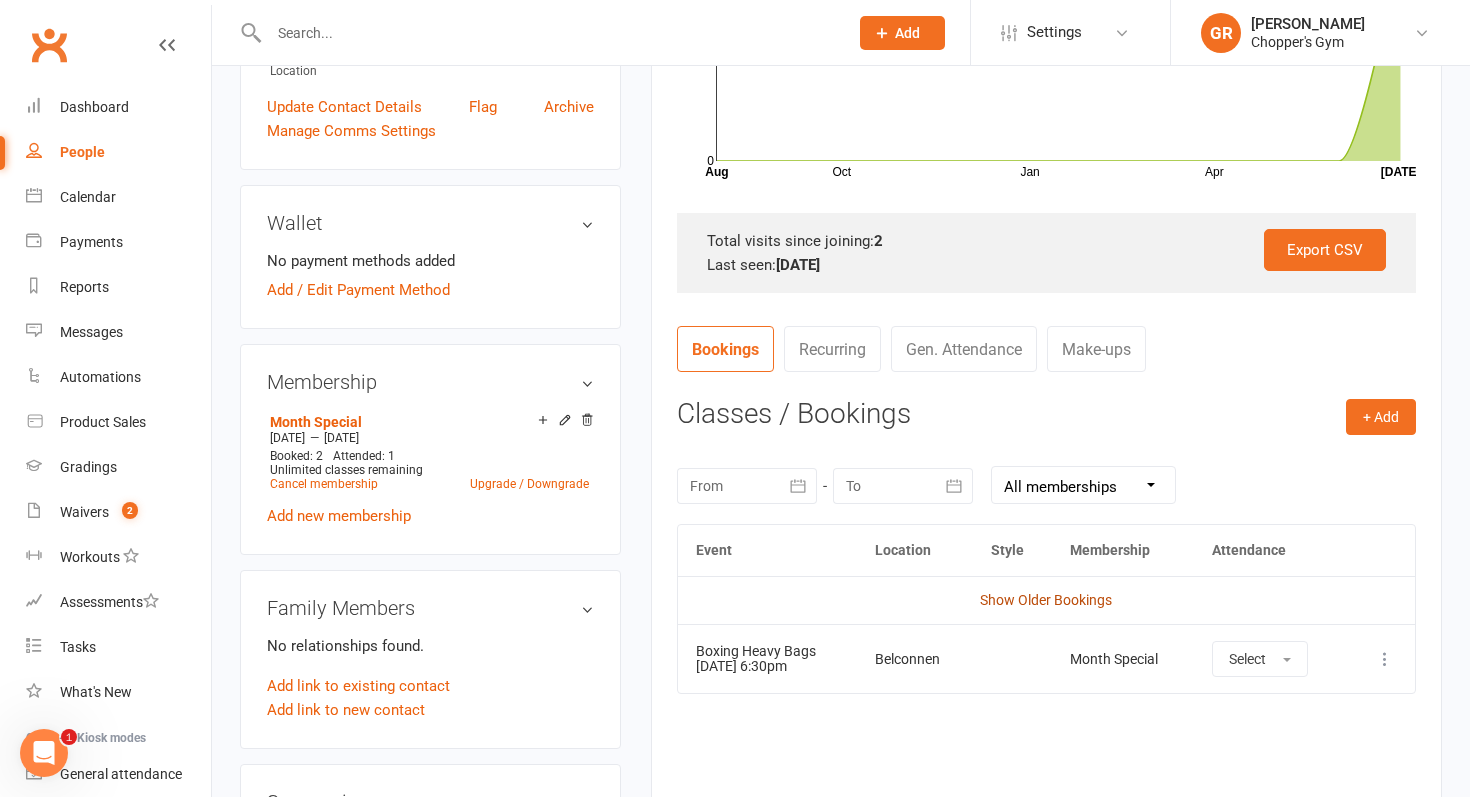 click on "Show Older Bookings" at bounding box center [1046, 600] 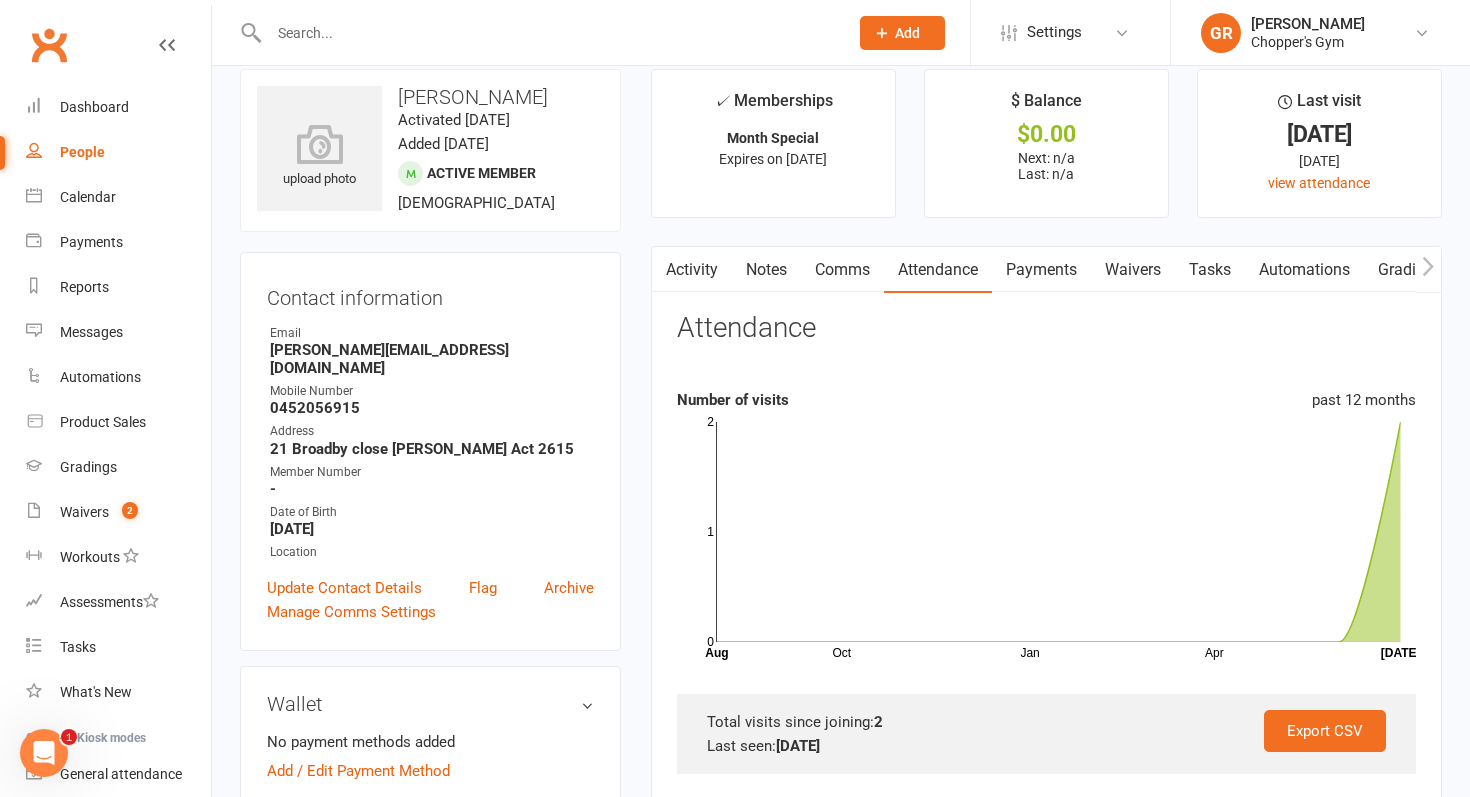 scroll, scrollTop: 0, scrollLeft: 0, axis: both 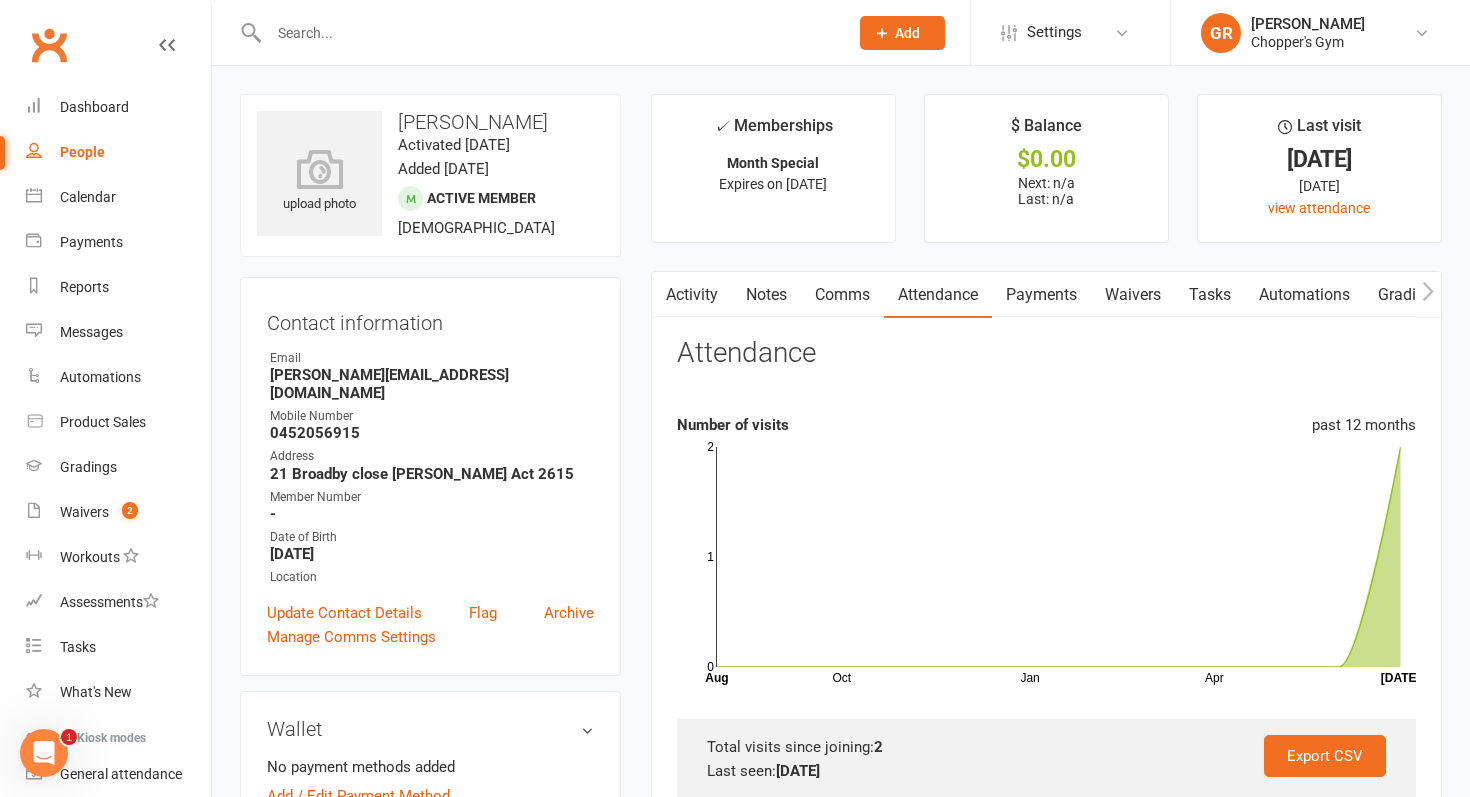 click on "Payments" at bounding box center (1041, 295) 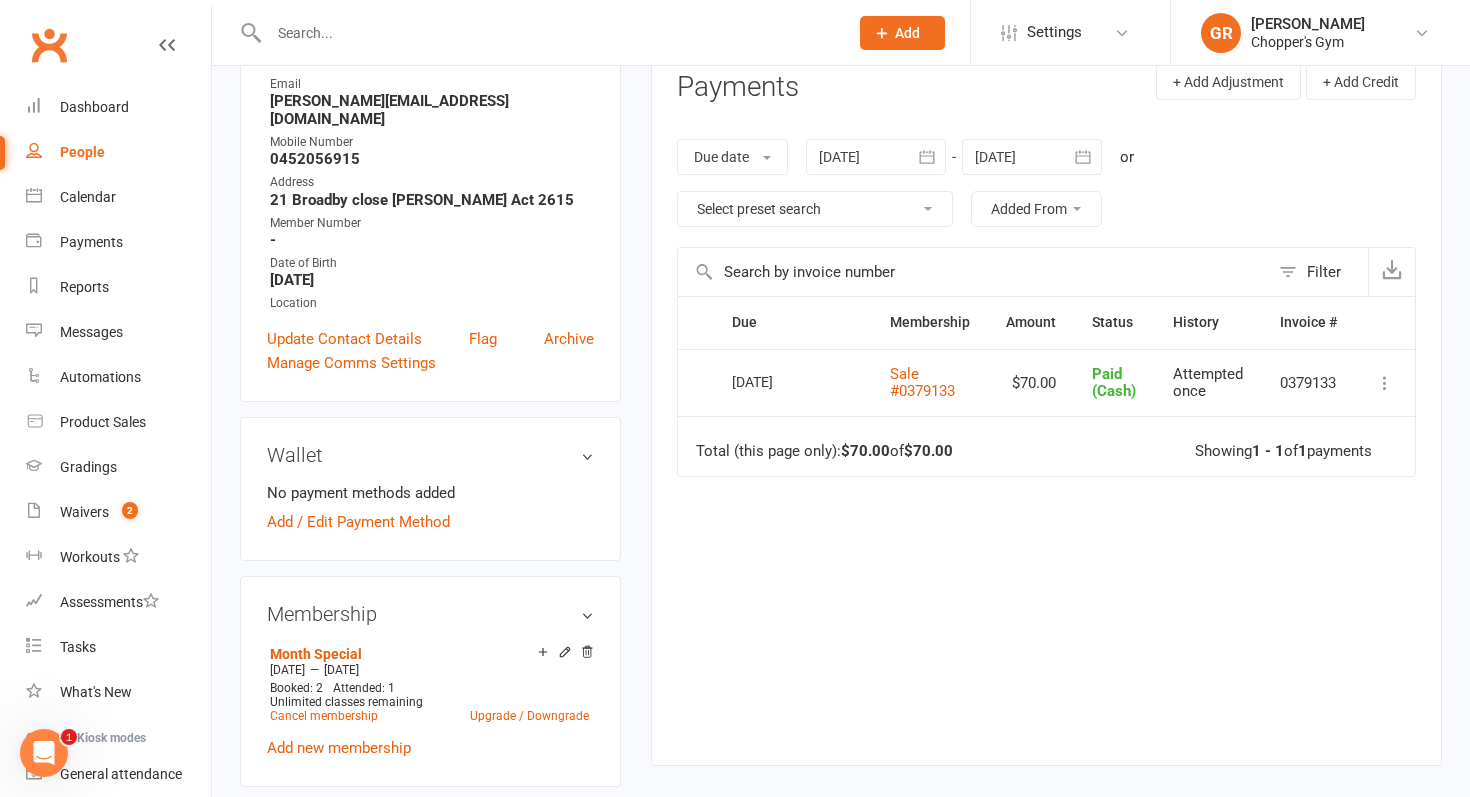 scroll, scrollTop: 278, scrollLeft: 0, axis: vertical 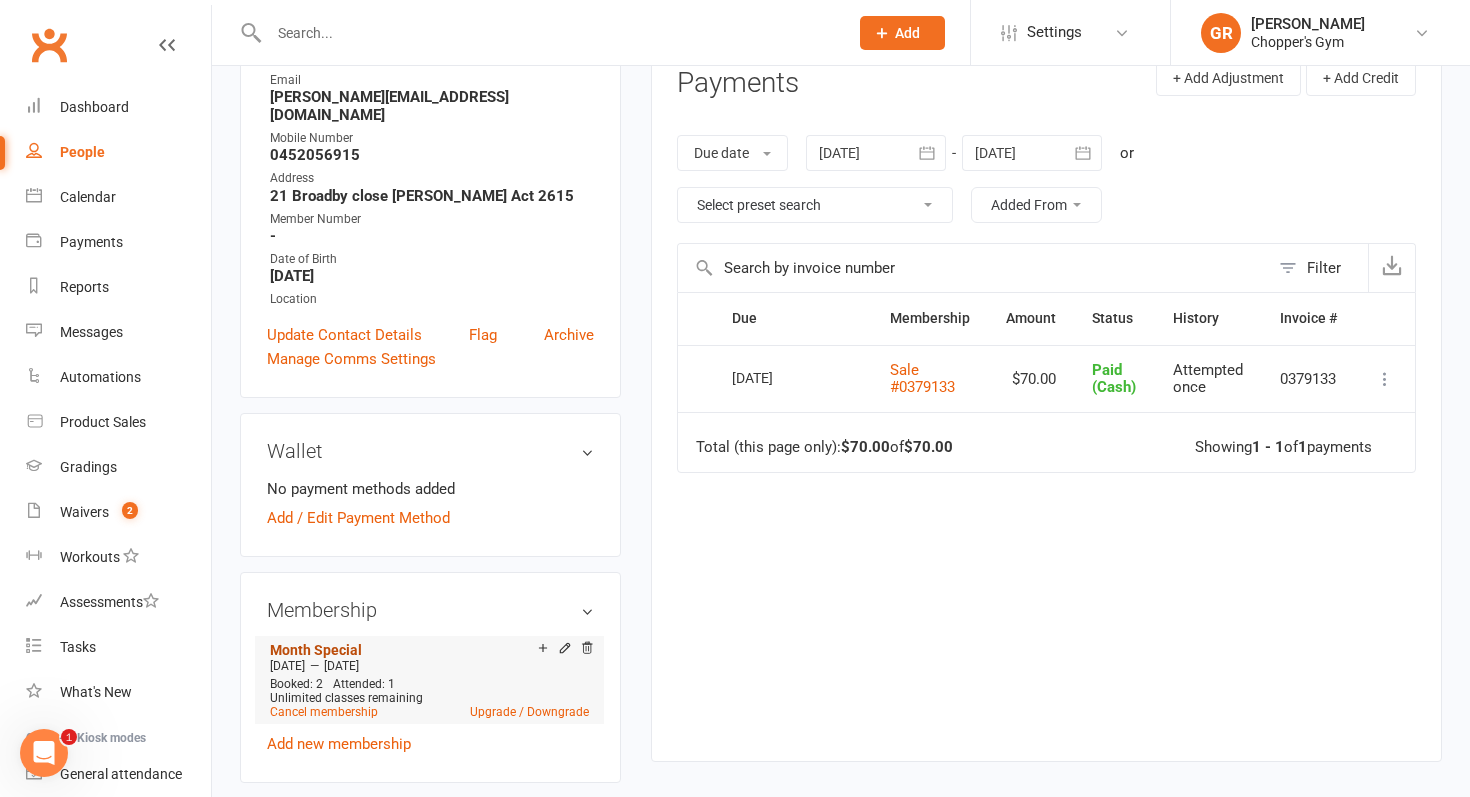 click on "Month Special" at bounding box center [316, 650] 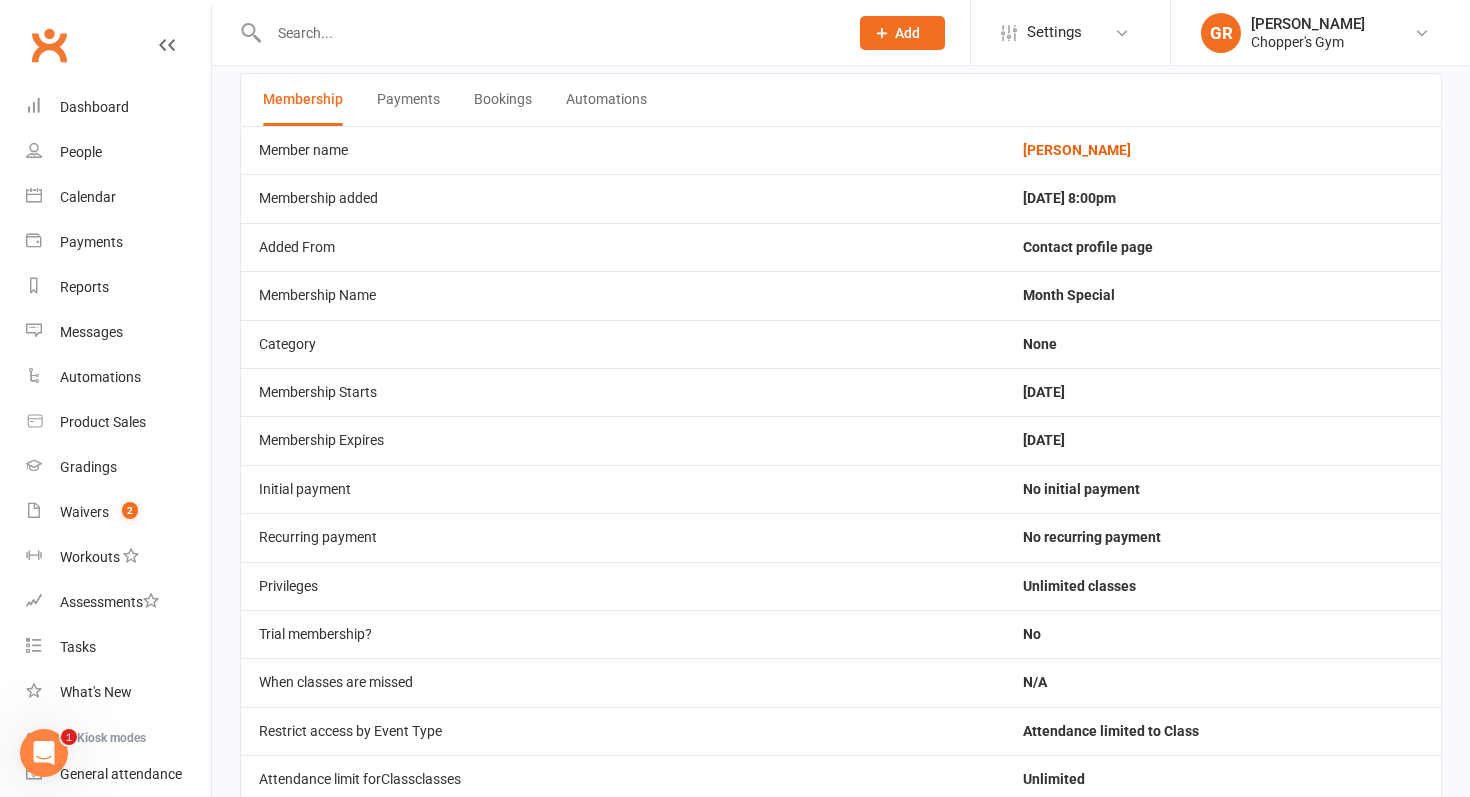 scroll, scrollTop: 0, scrollLeft: 0, axis: both 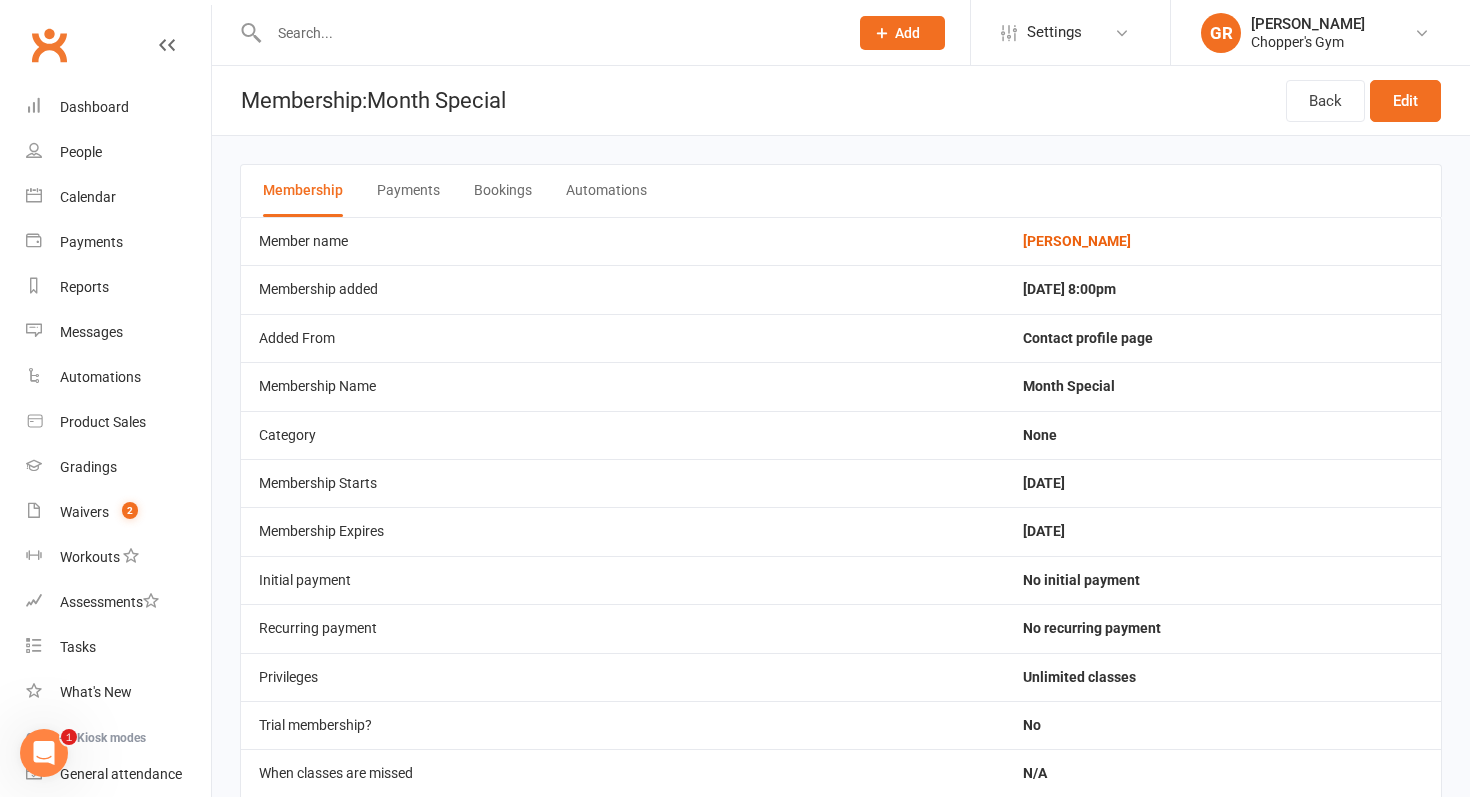 click on "Payments" at bounding box center [408, 191] 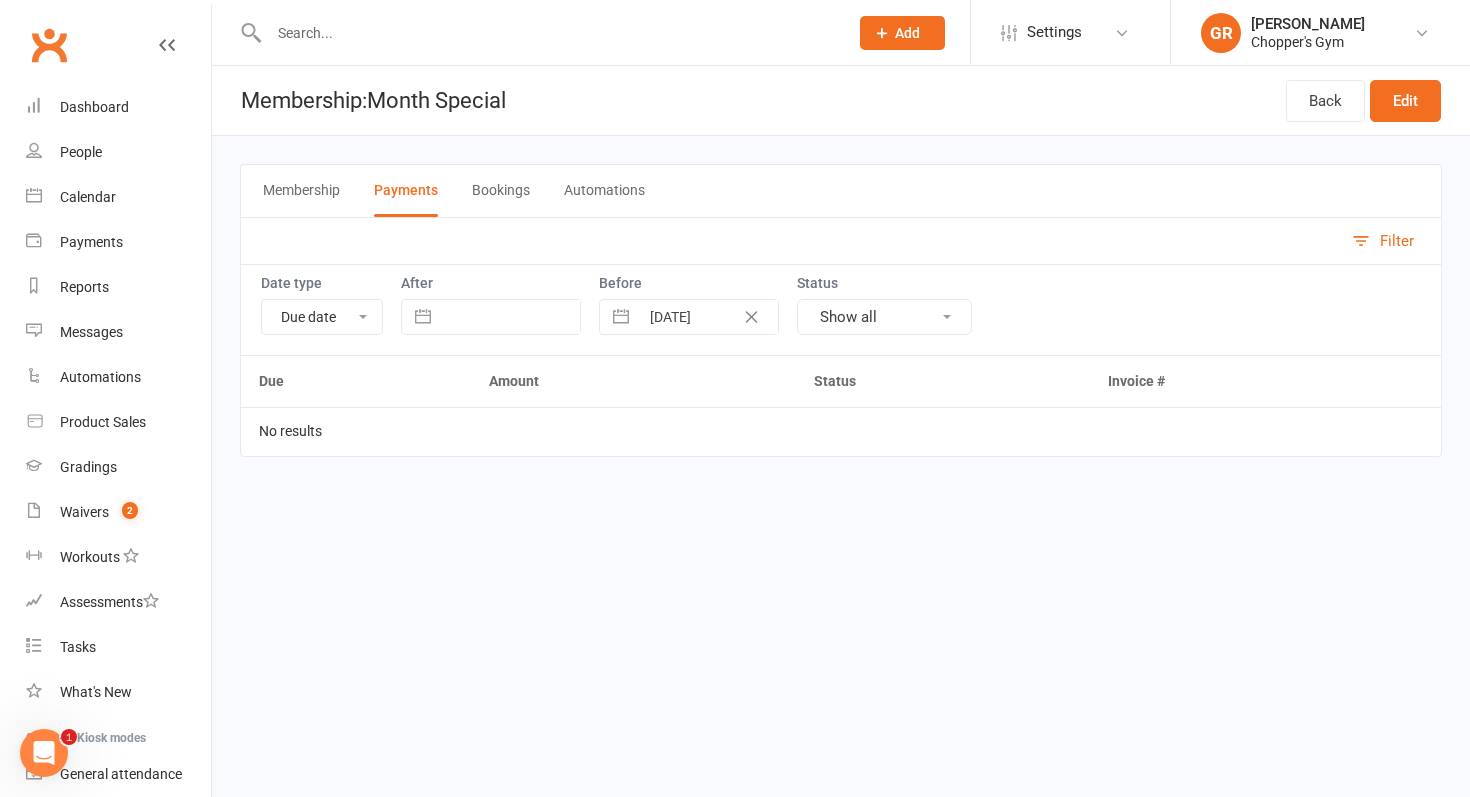 click on "Bookings" at bounding box center [501, 191] 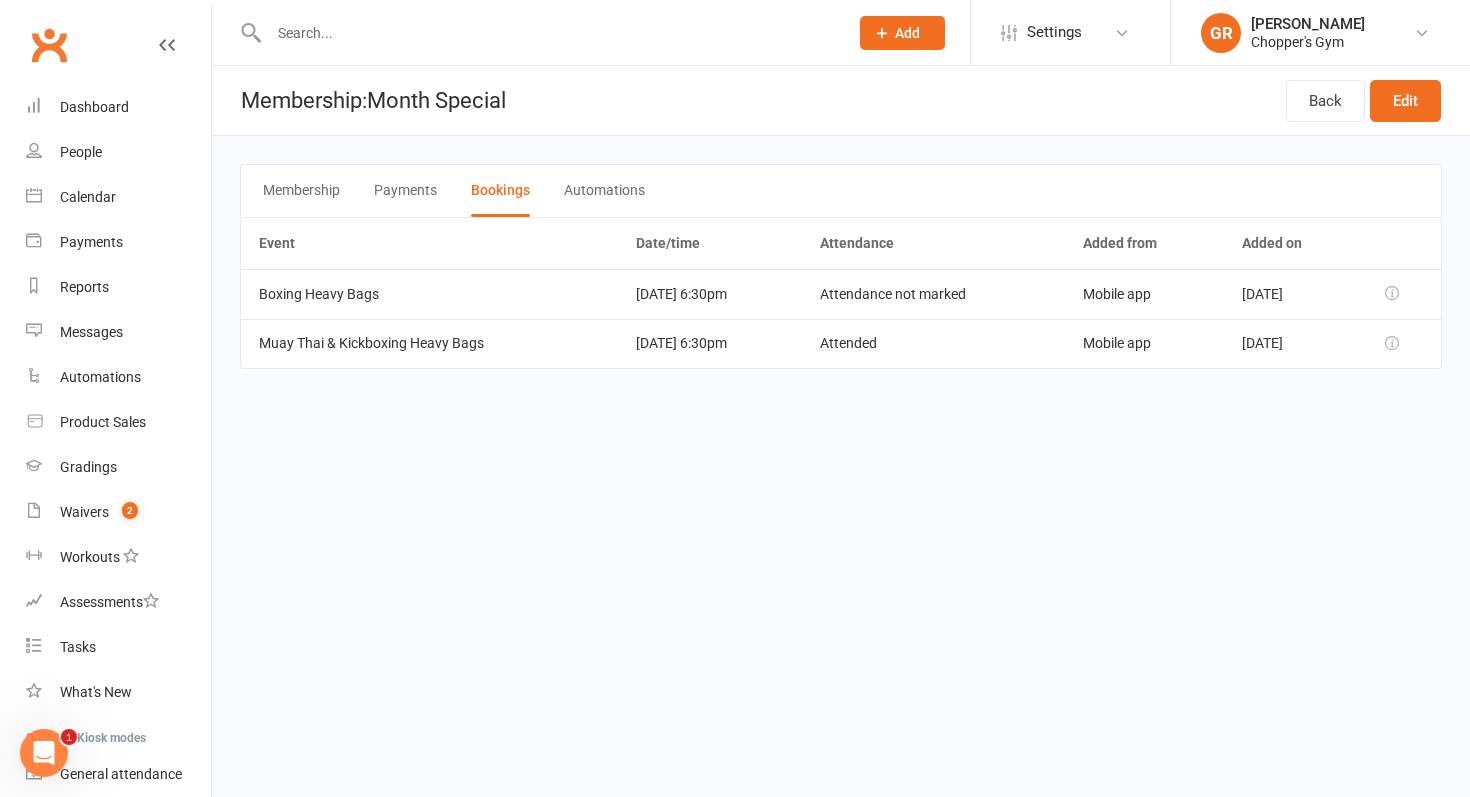 click on "Automations" at bounding box center [604, 191] 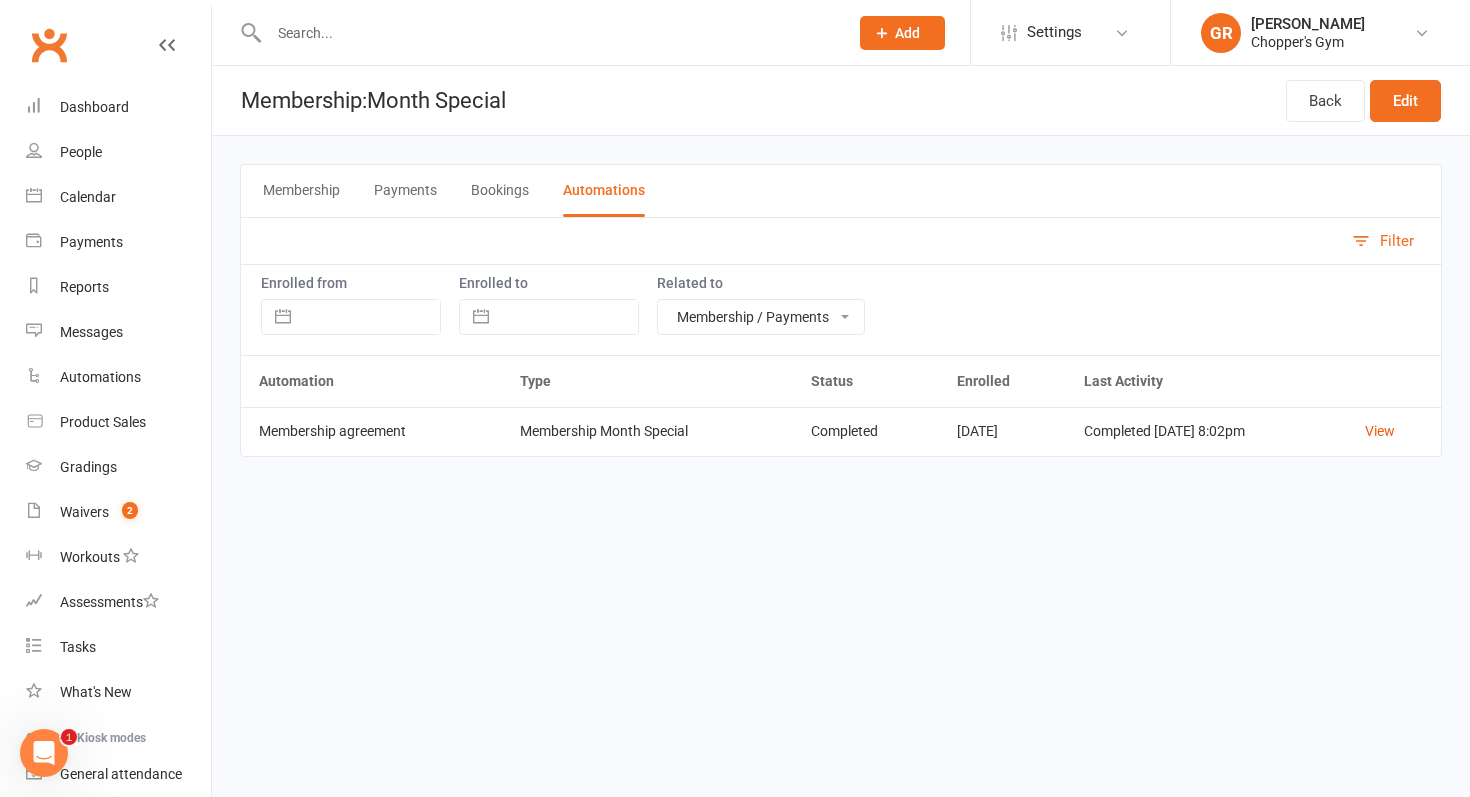 click on "Membership" at bounding box center [301, 191] 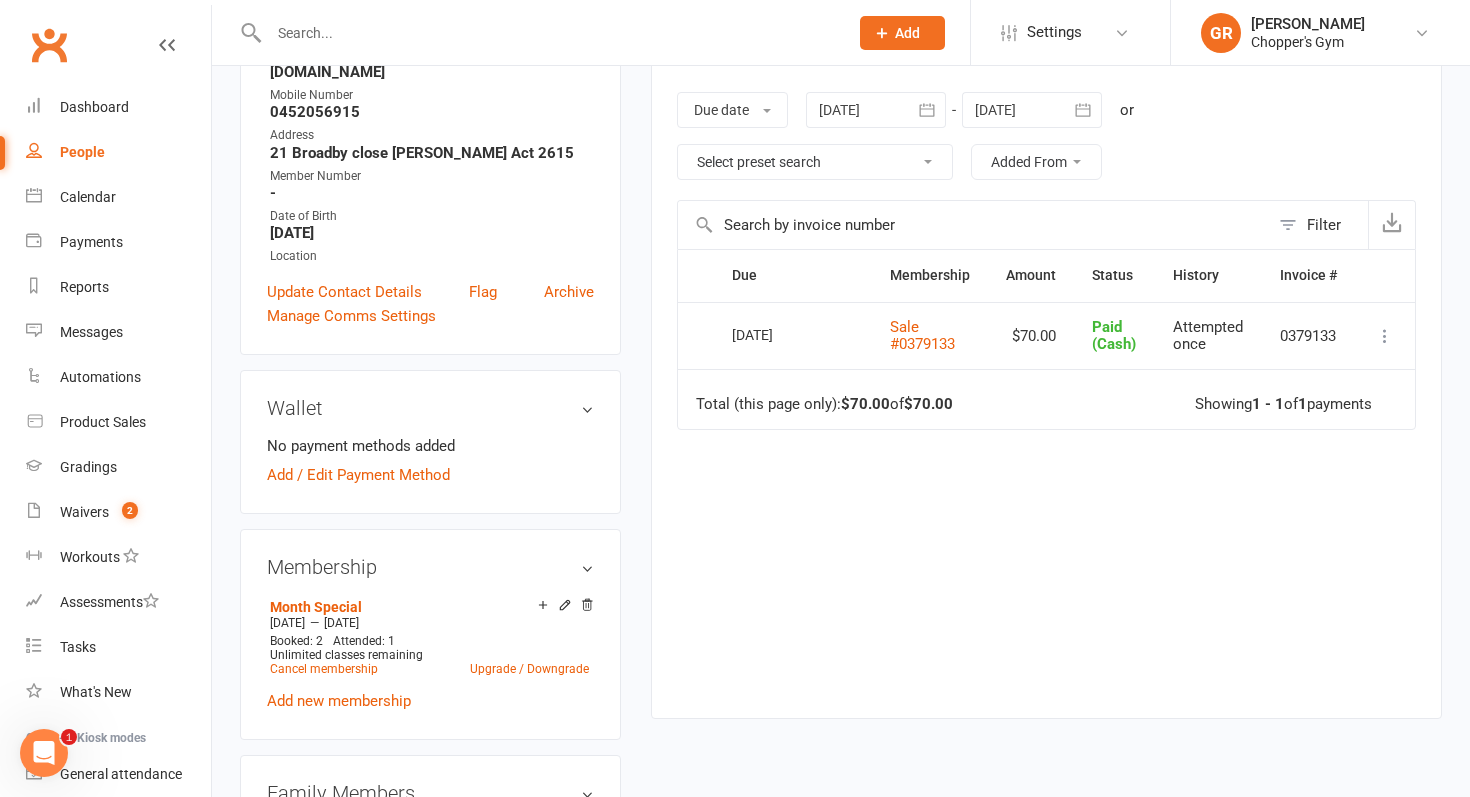 scroll, scrollTop: 334, scrollLeft: 0, axis: vertical 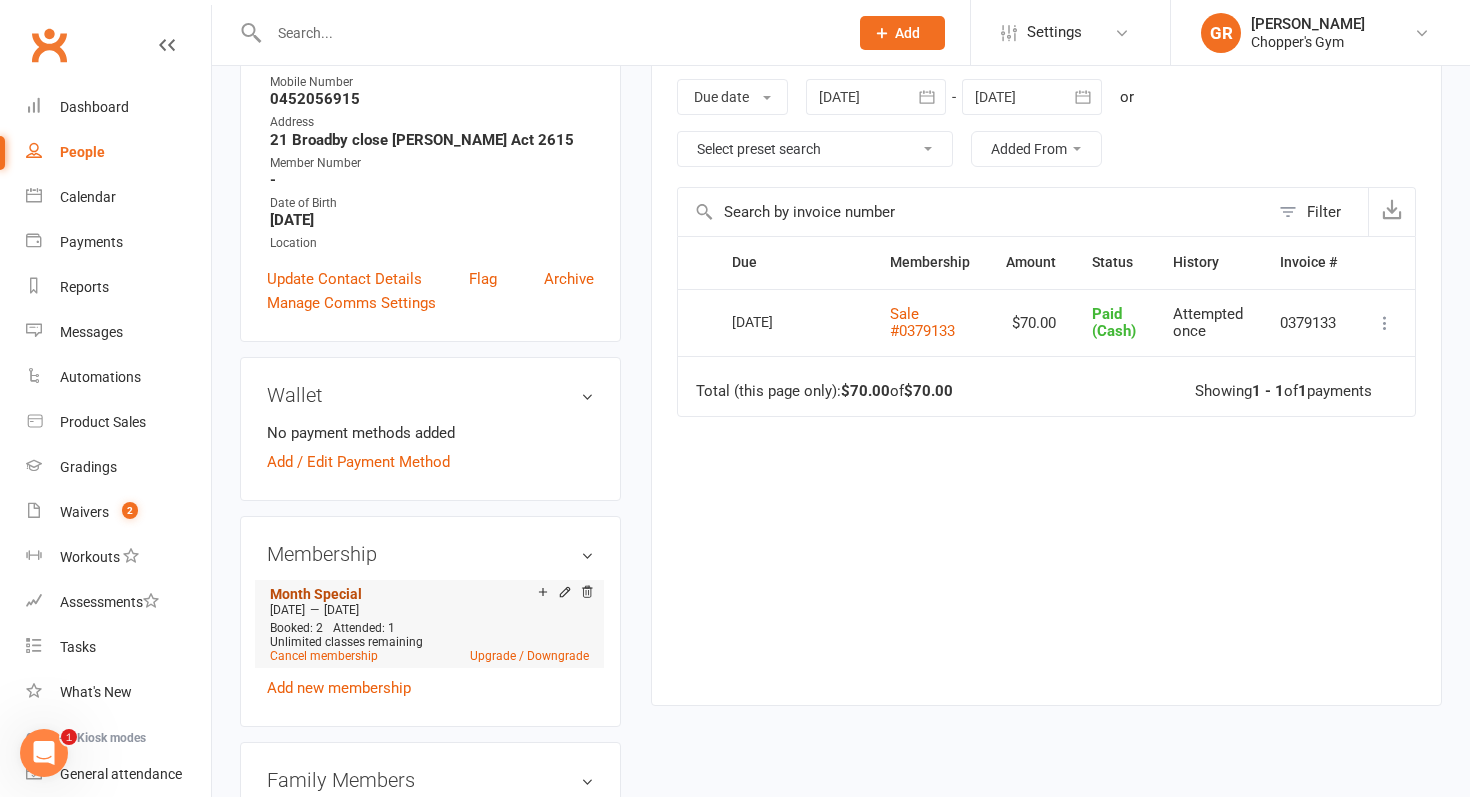 click on "Month Special" at bounding box center [316, 594] 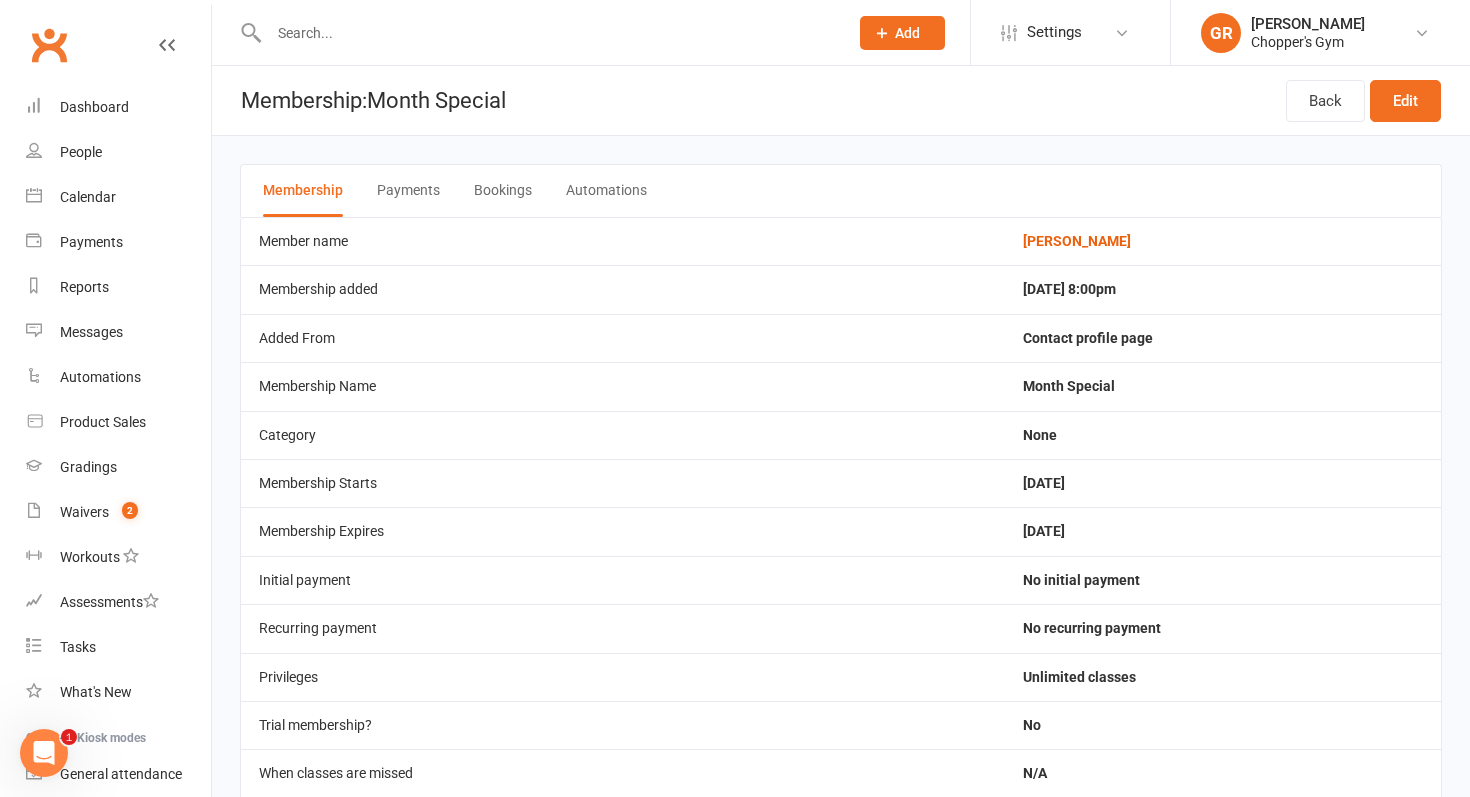 click on "Payments" at bounding box center (408, 191) 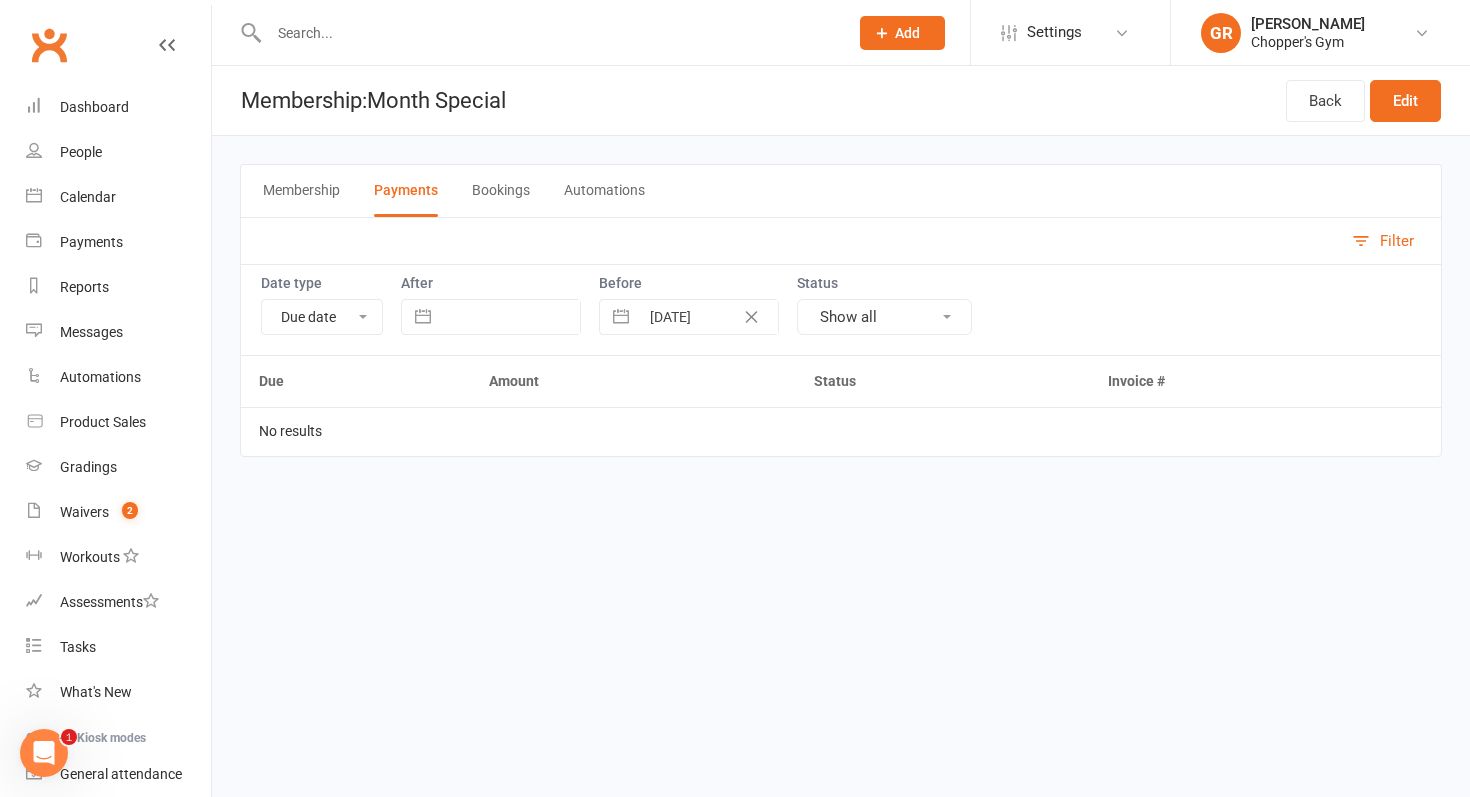 click on "Membership" at bounding box center [301, 191] 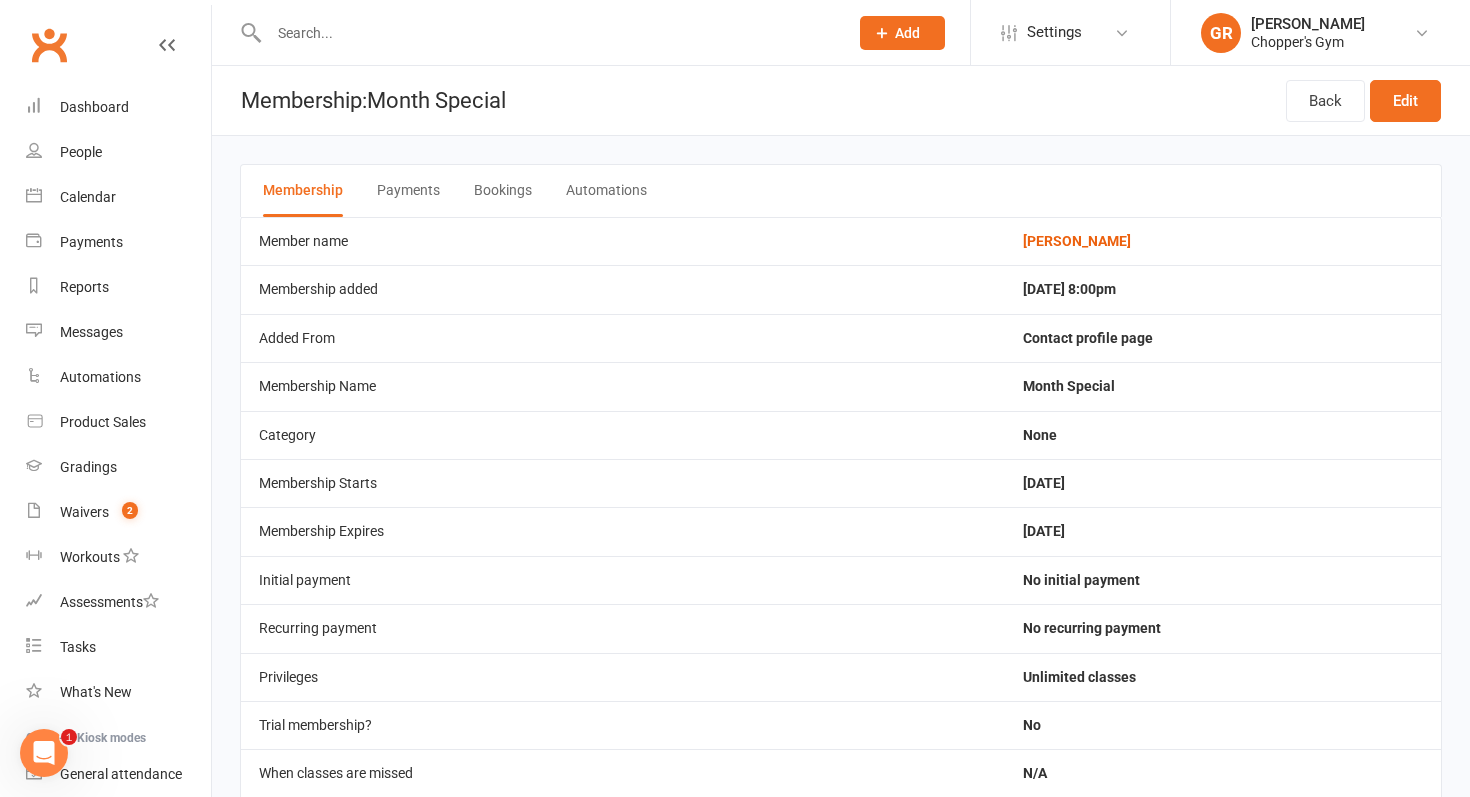 click on "Bookings" at bounding box center [503, 191] 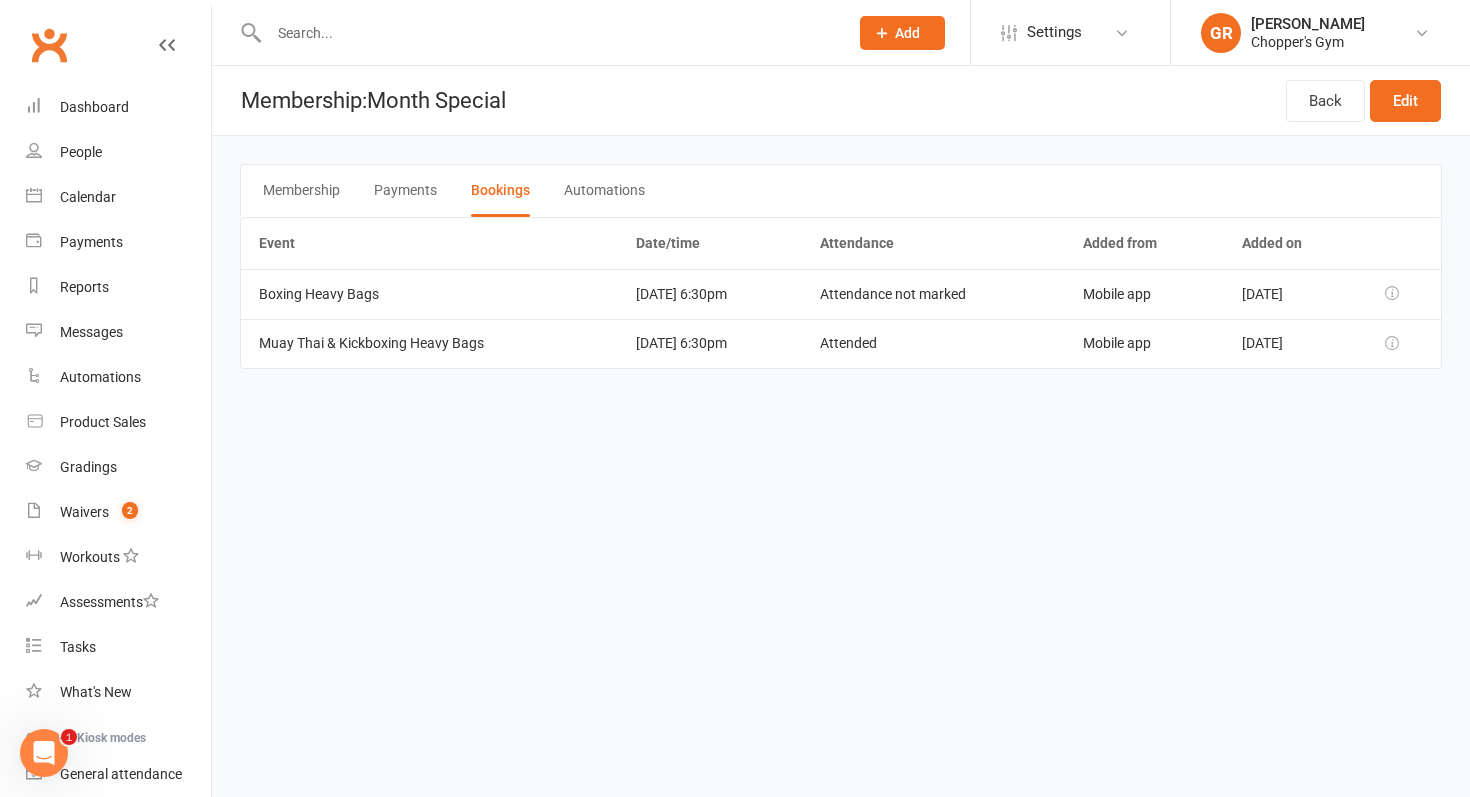 click on "Membership" at bounding box center (301, 191) 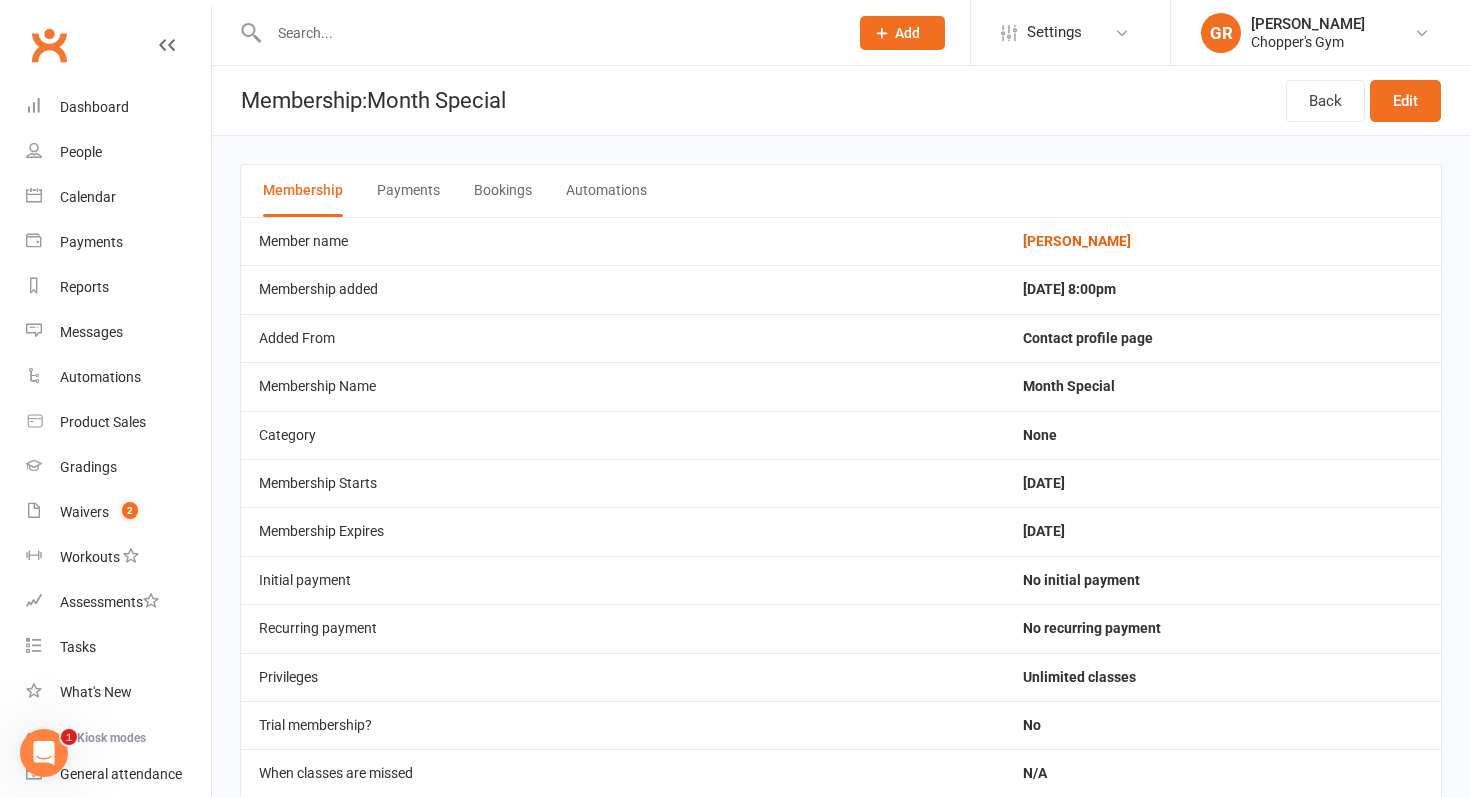 click on "Payments" at bounding box center (408, 191) 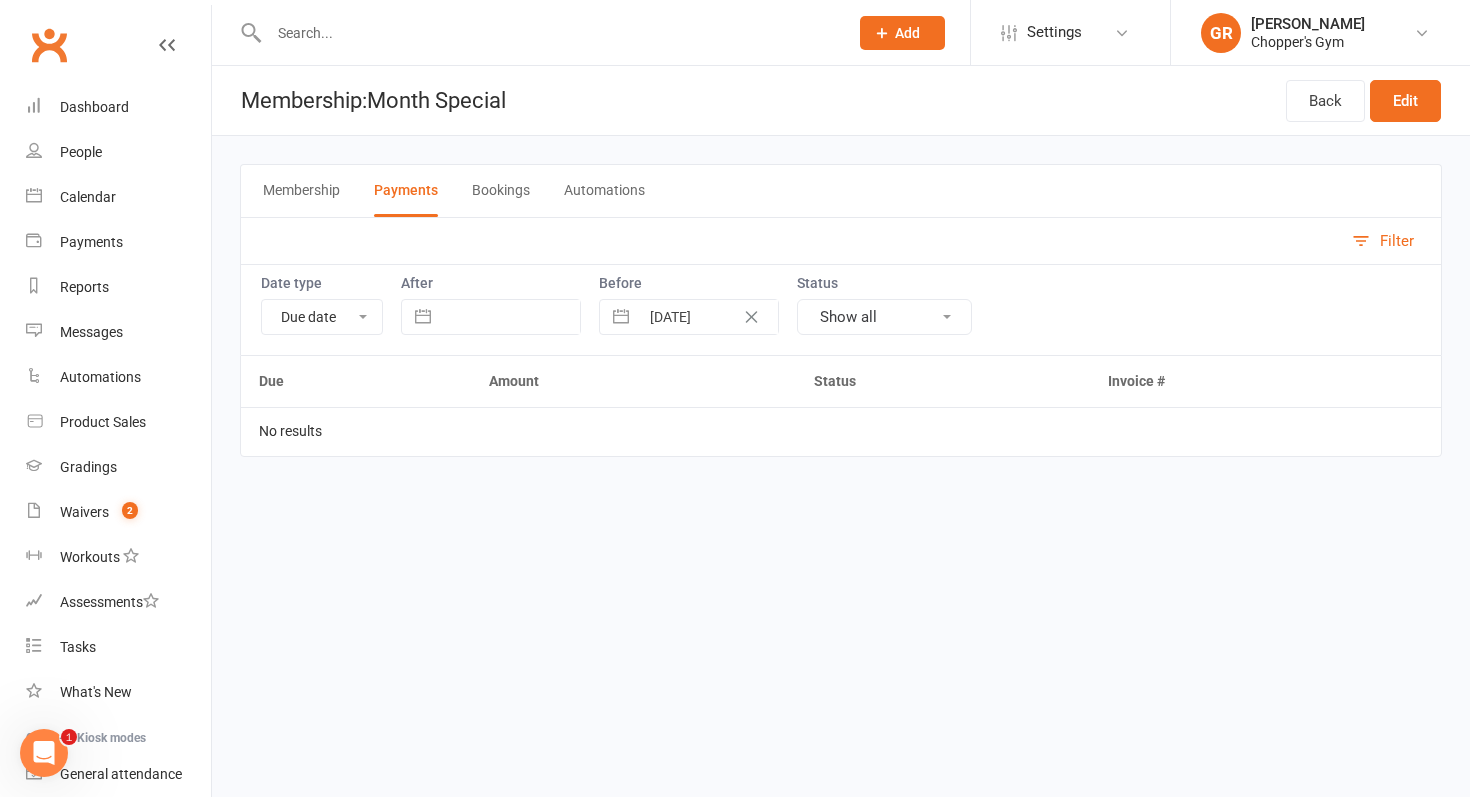 click on "Membership" at bounding box center (301, 191) 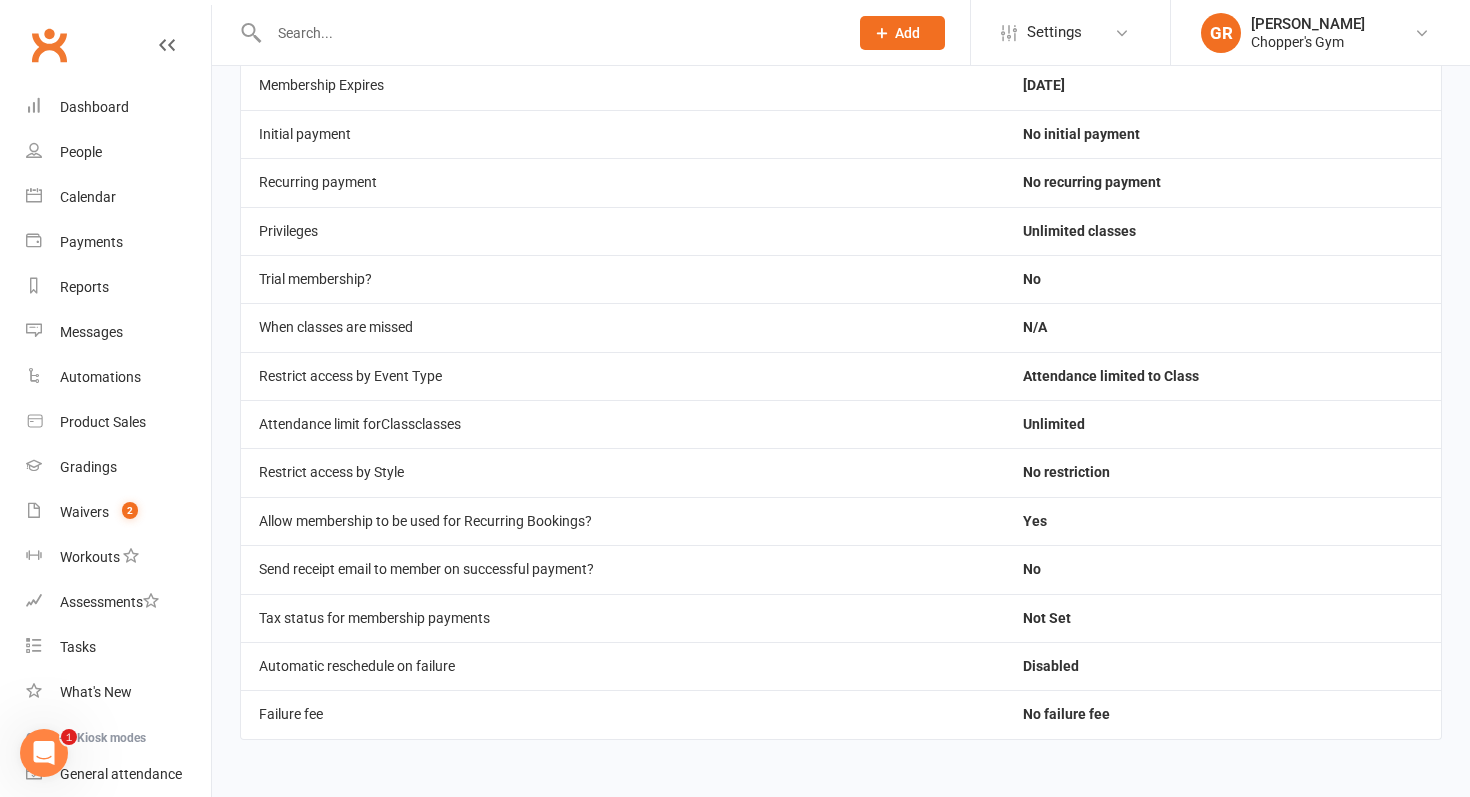 scroll, scrollTop: 0, scrollLeft: 0, axis: both 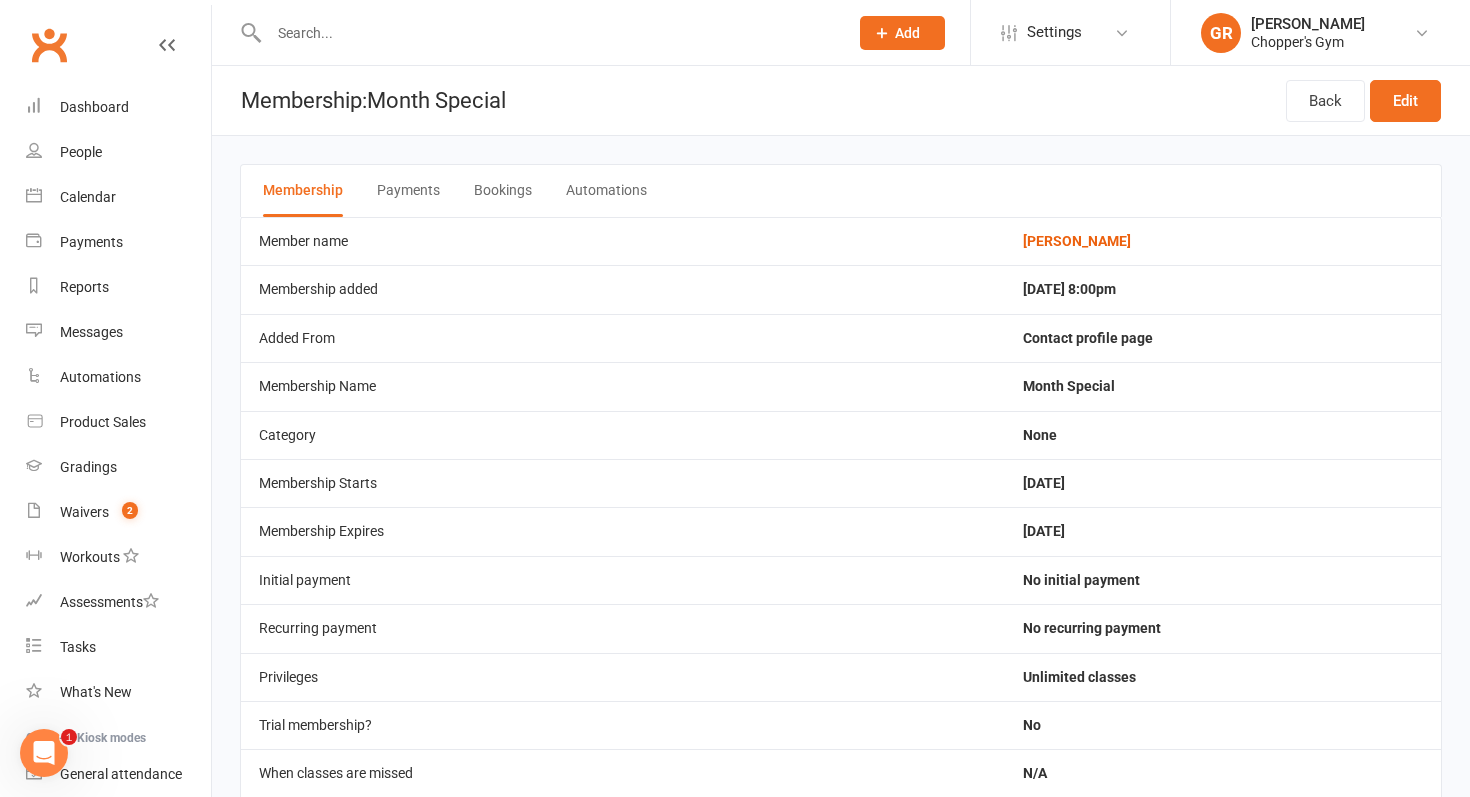 click on "Payments" at bounding box center [408, 191] 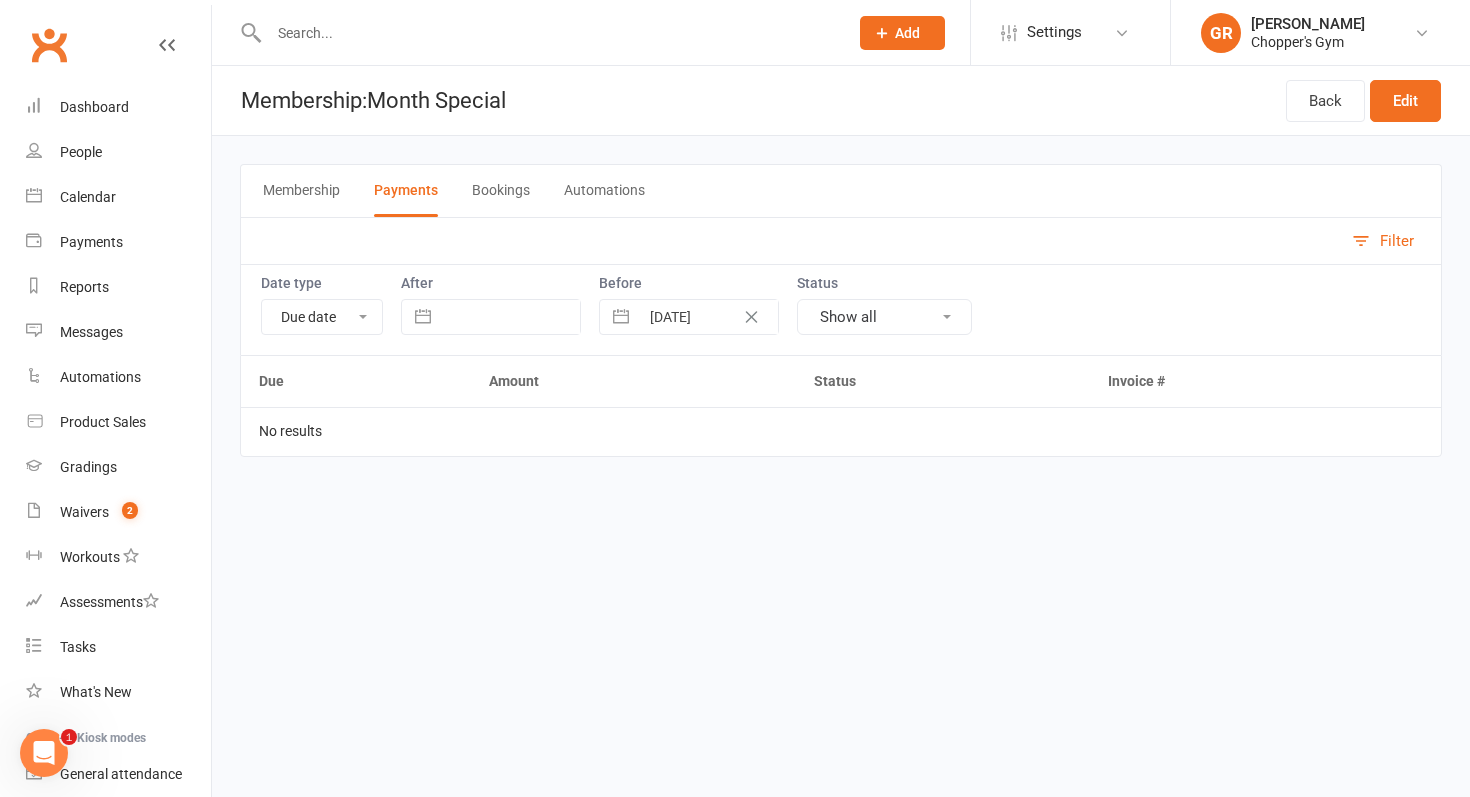 click on "Membership" at bounding box center [301, 191] 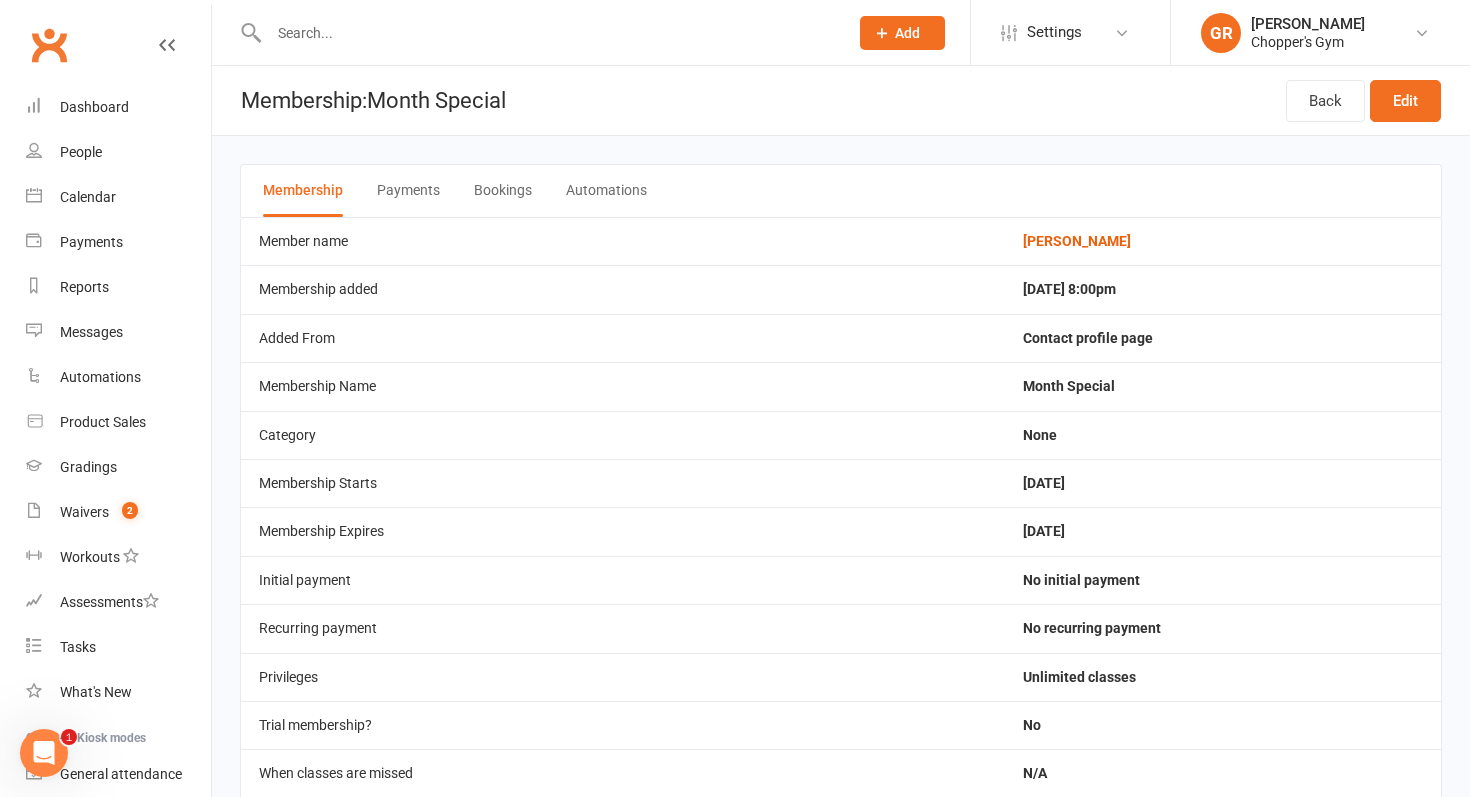 click on "Payments" at bounding box center (408, 191) 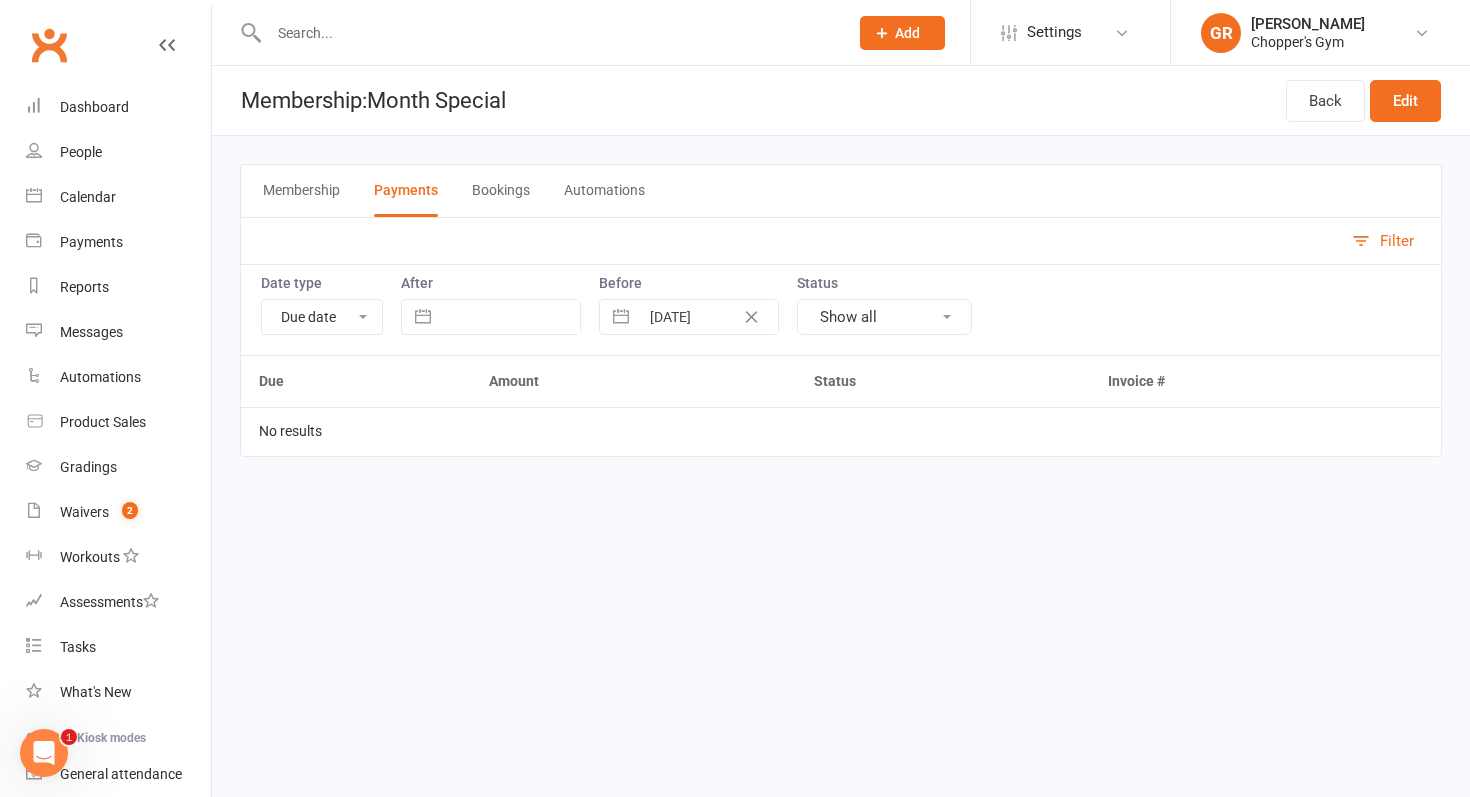 click on "Membership" at bounding box center (301, 191) 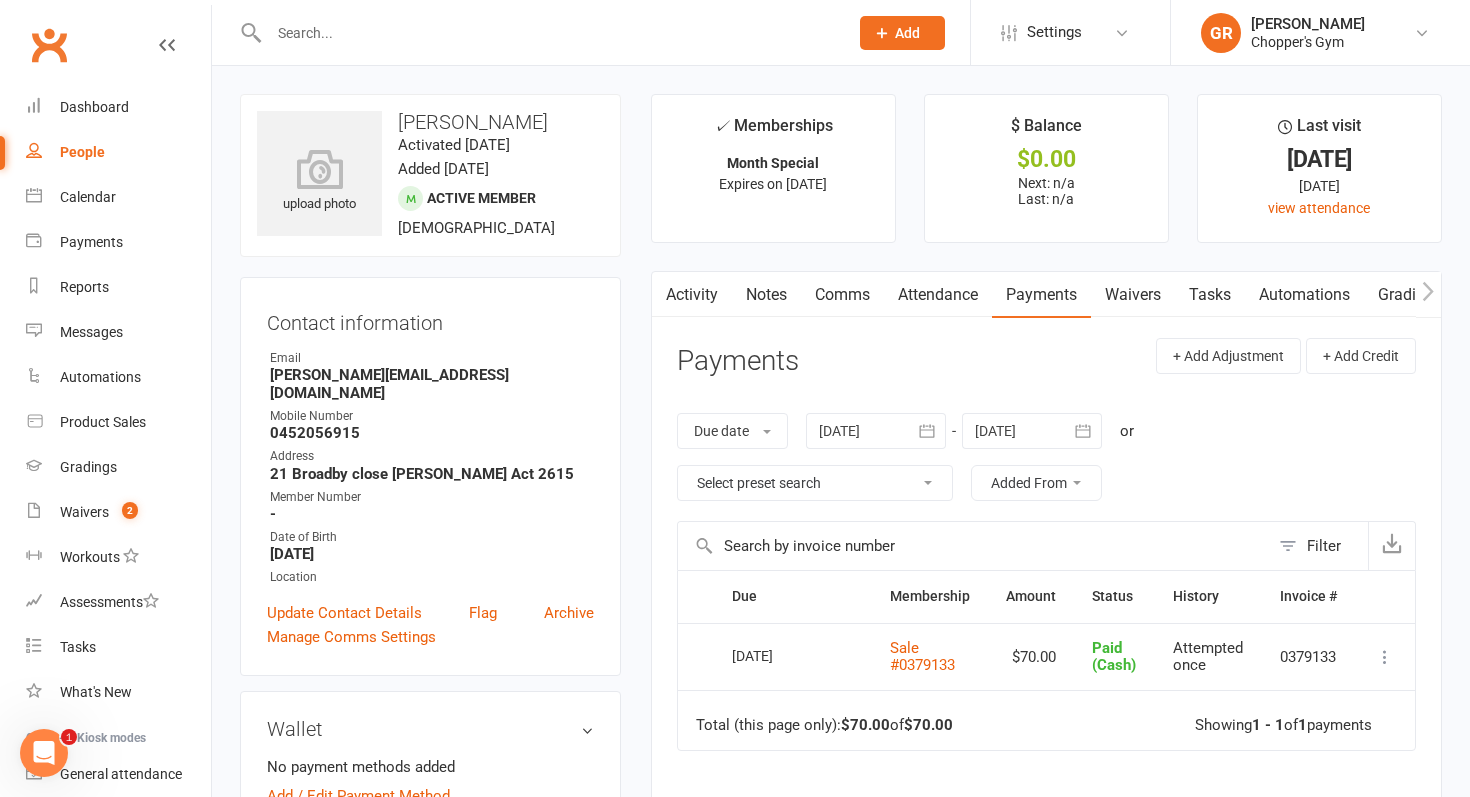 scroll, scrollTop: 5, scrollLeft: 0, axis: vertical 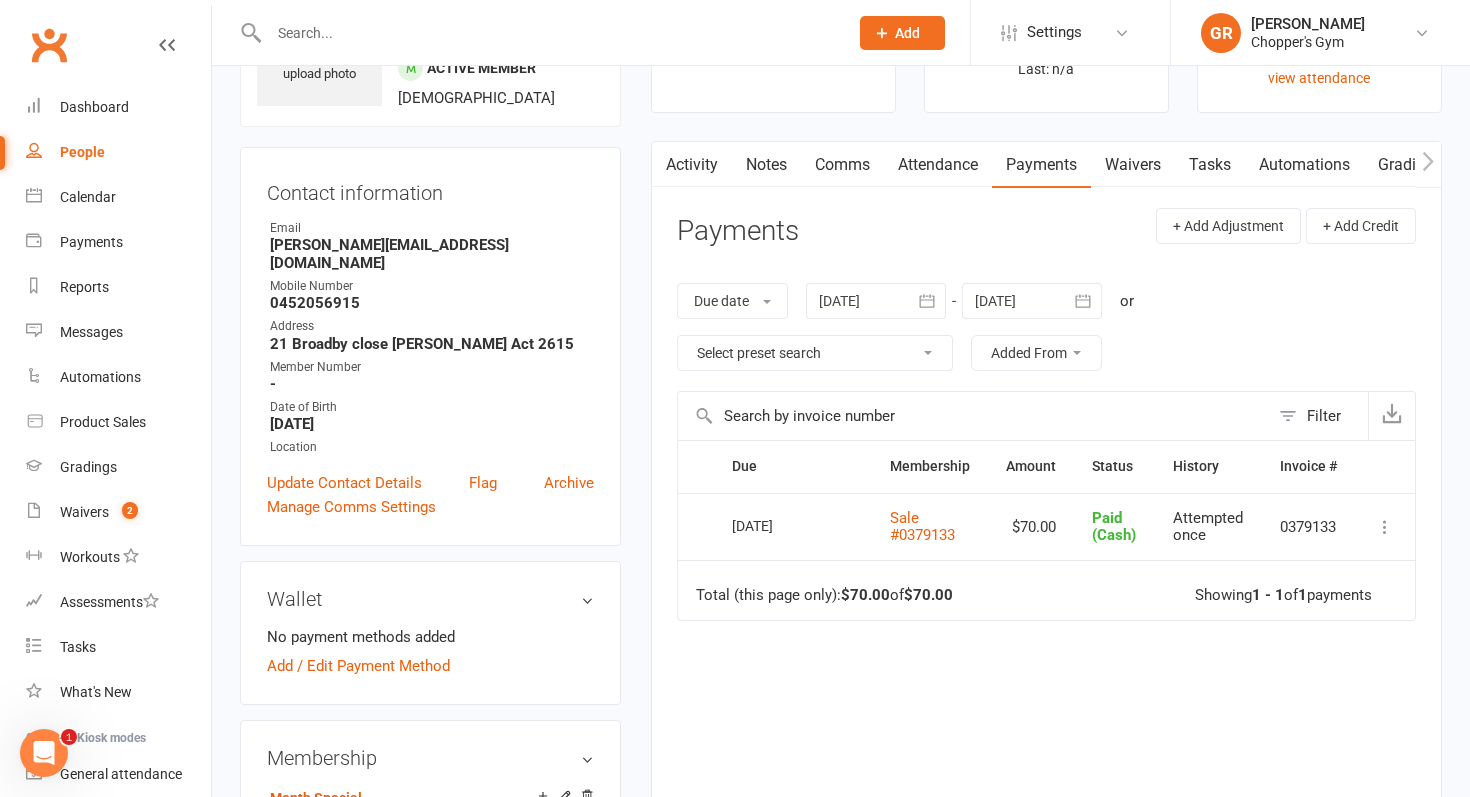 click on "Comms" at bounding box center (842, 165) 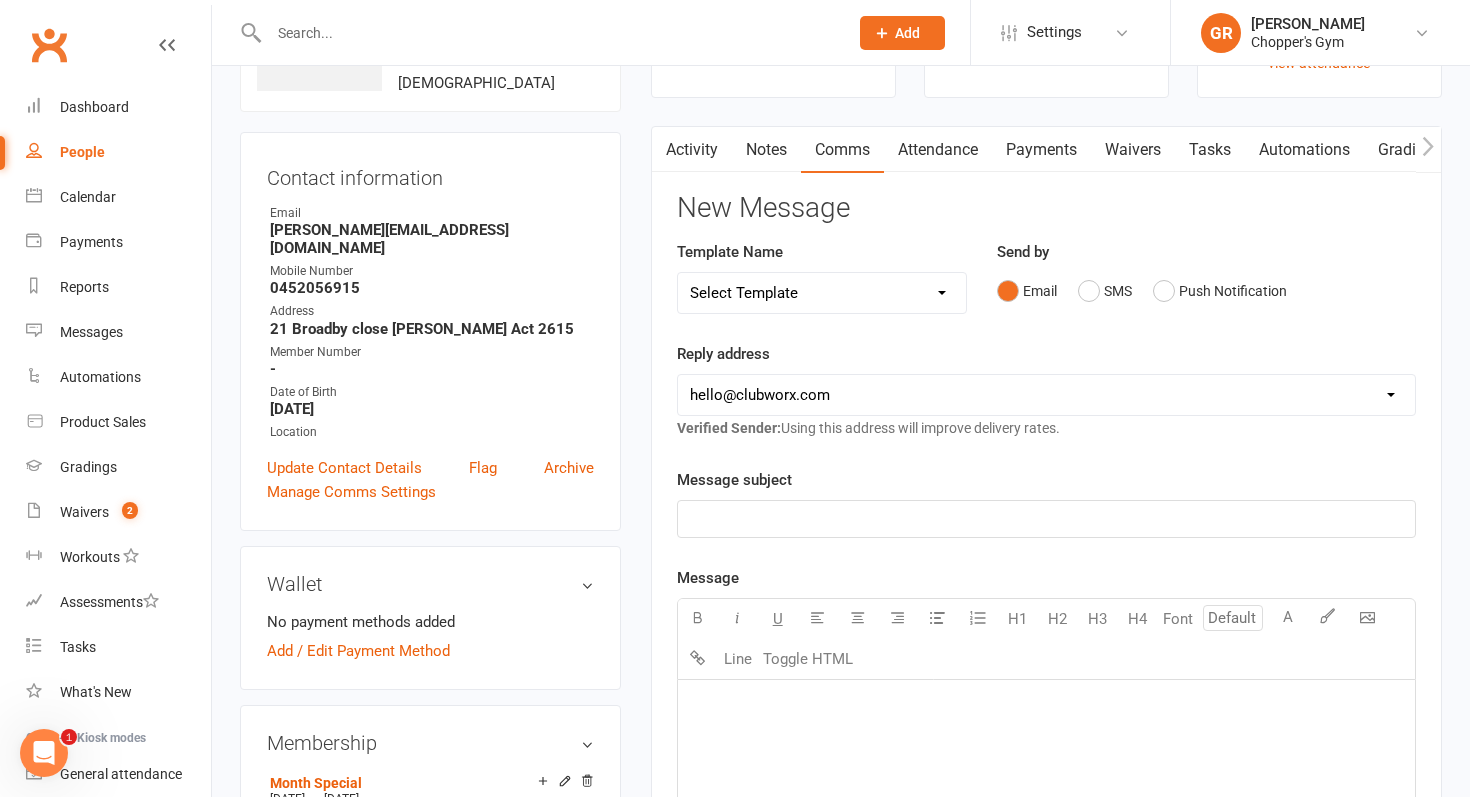 scroll, scrollTop: 0, scrollLeft: 0, axis: both 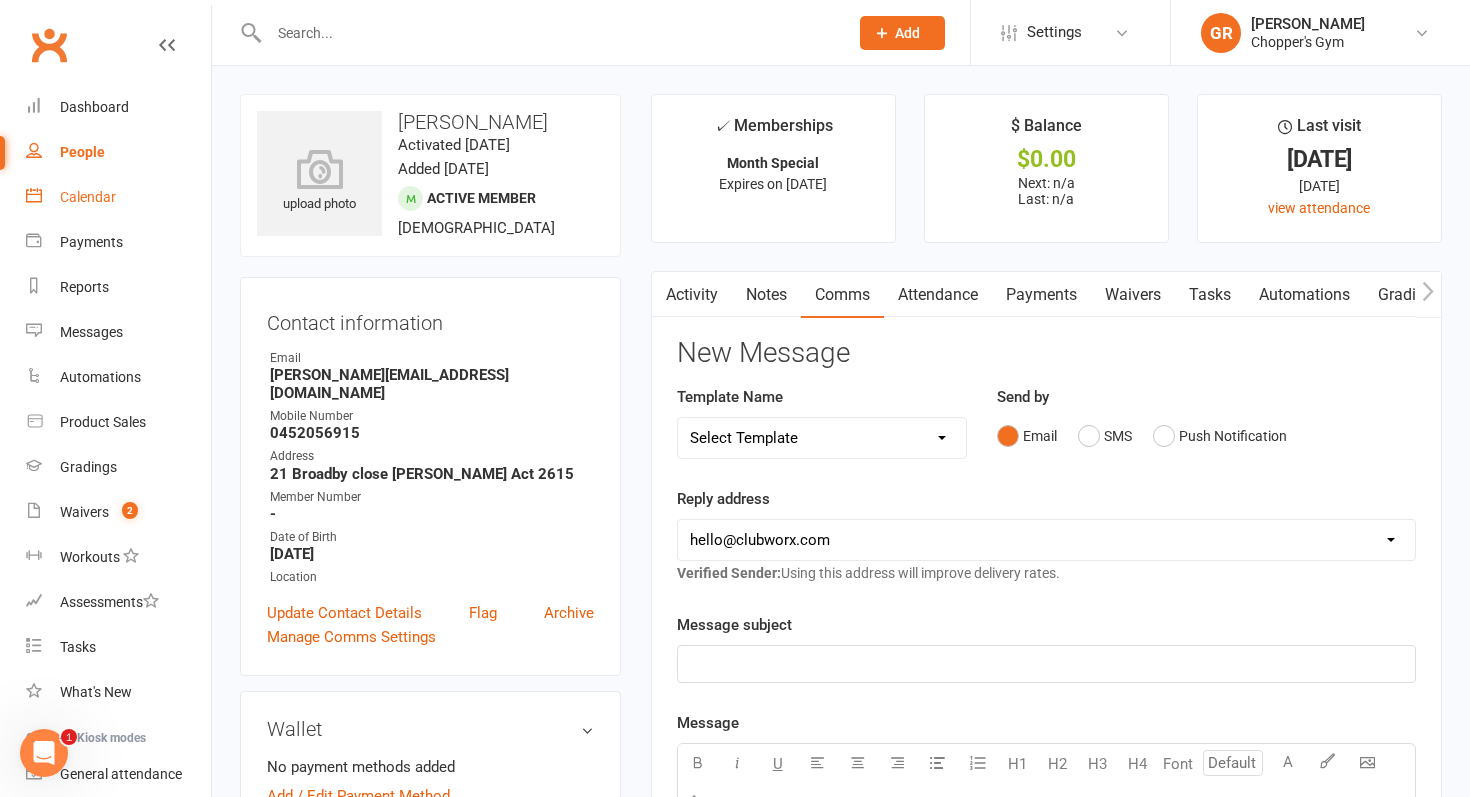 click on "Calendar" at bounding box center [118, 197] 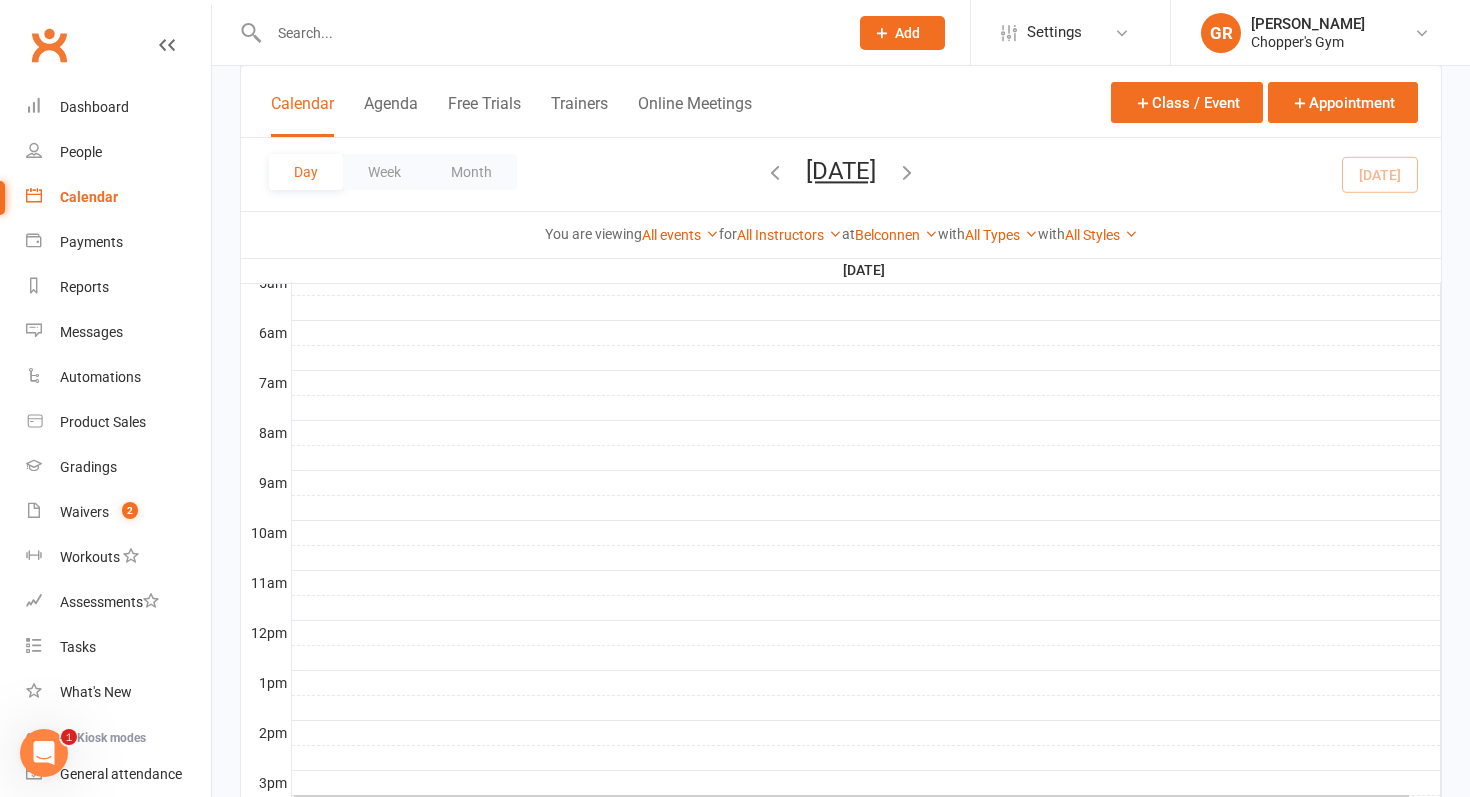 scroll, scrollTop: 867, scrollLeft: 0, axis: vertical 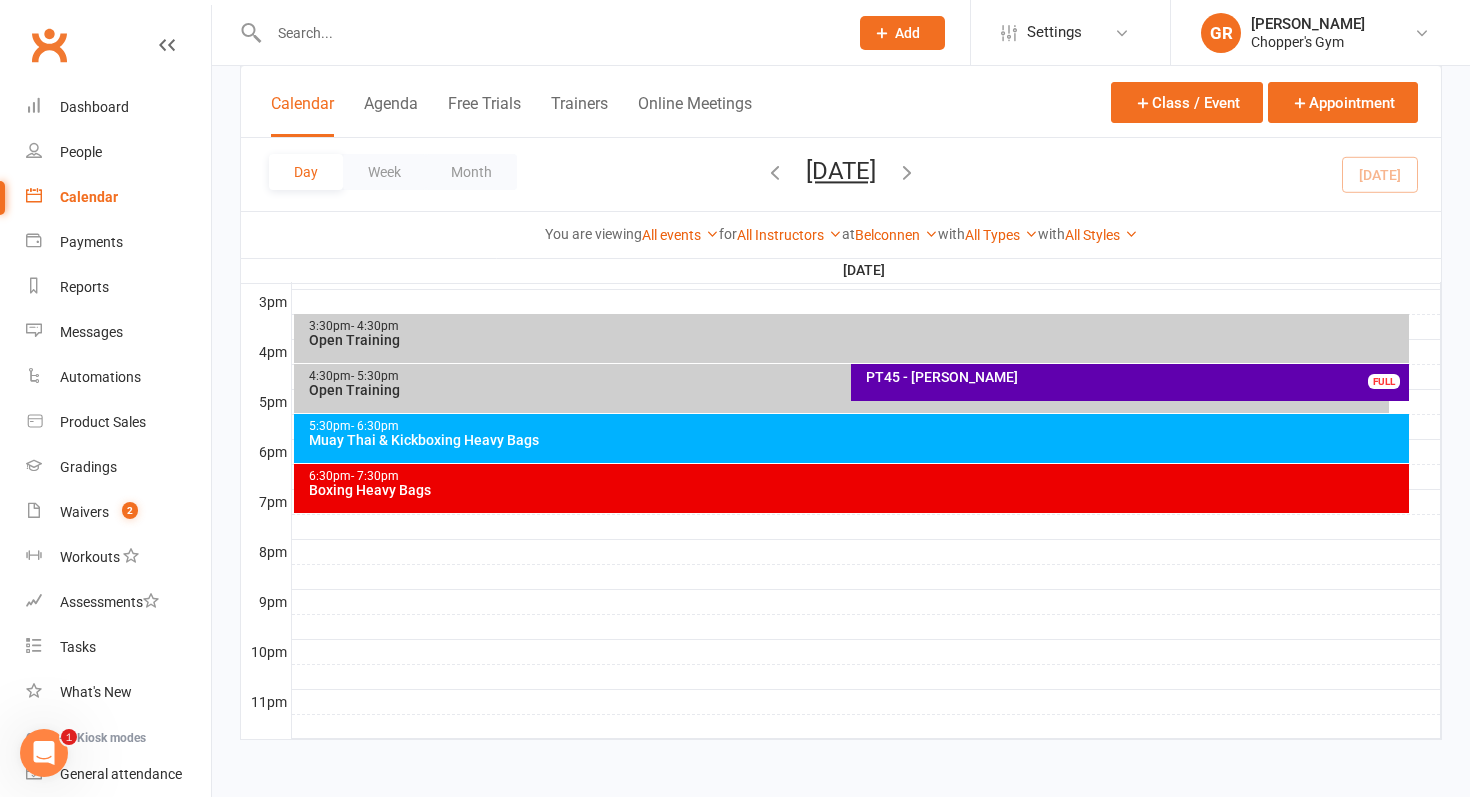 click on "5:30pm  - 6:30pm Muay Thai & Kickboxing Heavy Bags" at bounding box center [852, 438] 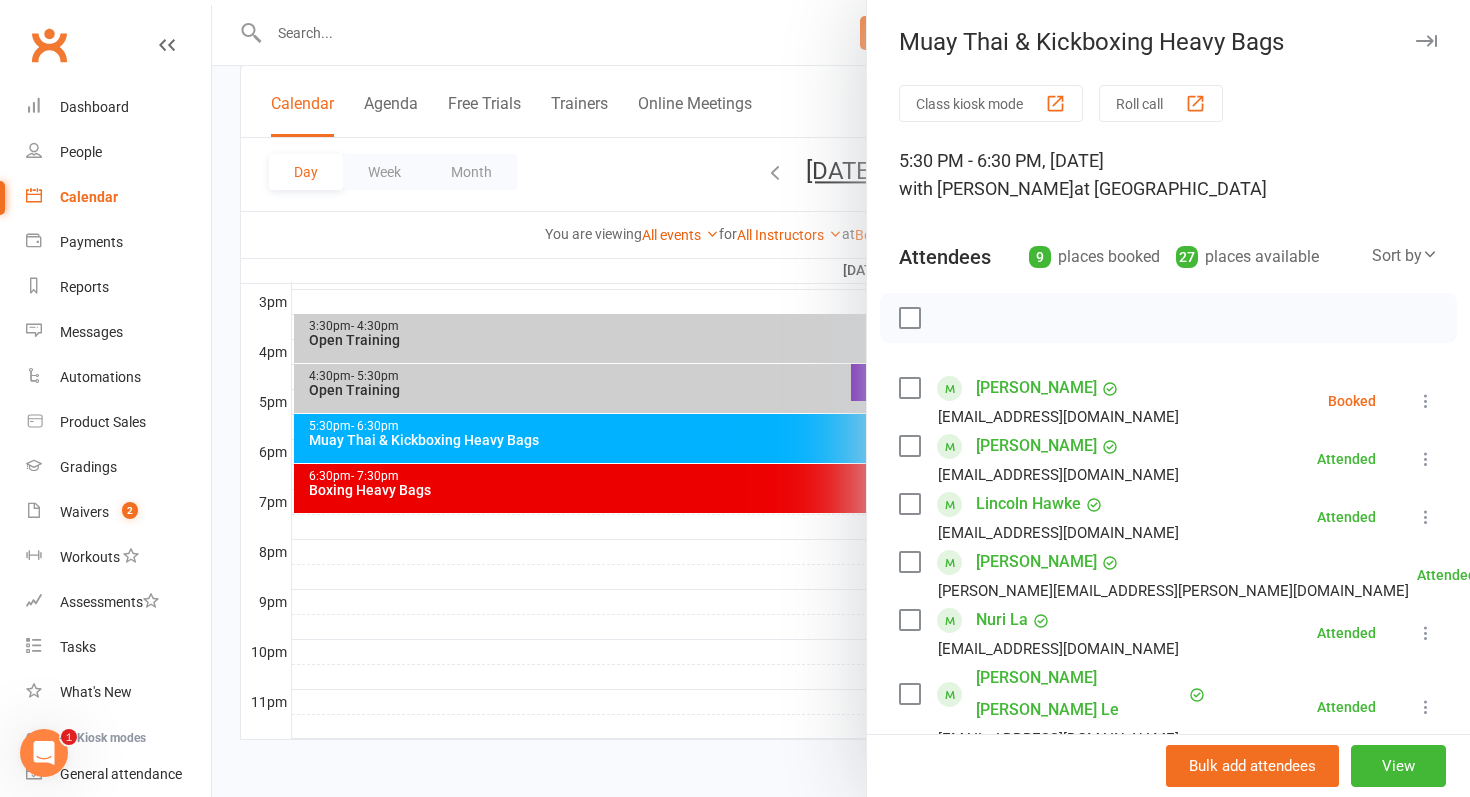 click at bounding box center (841, 398) 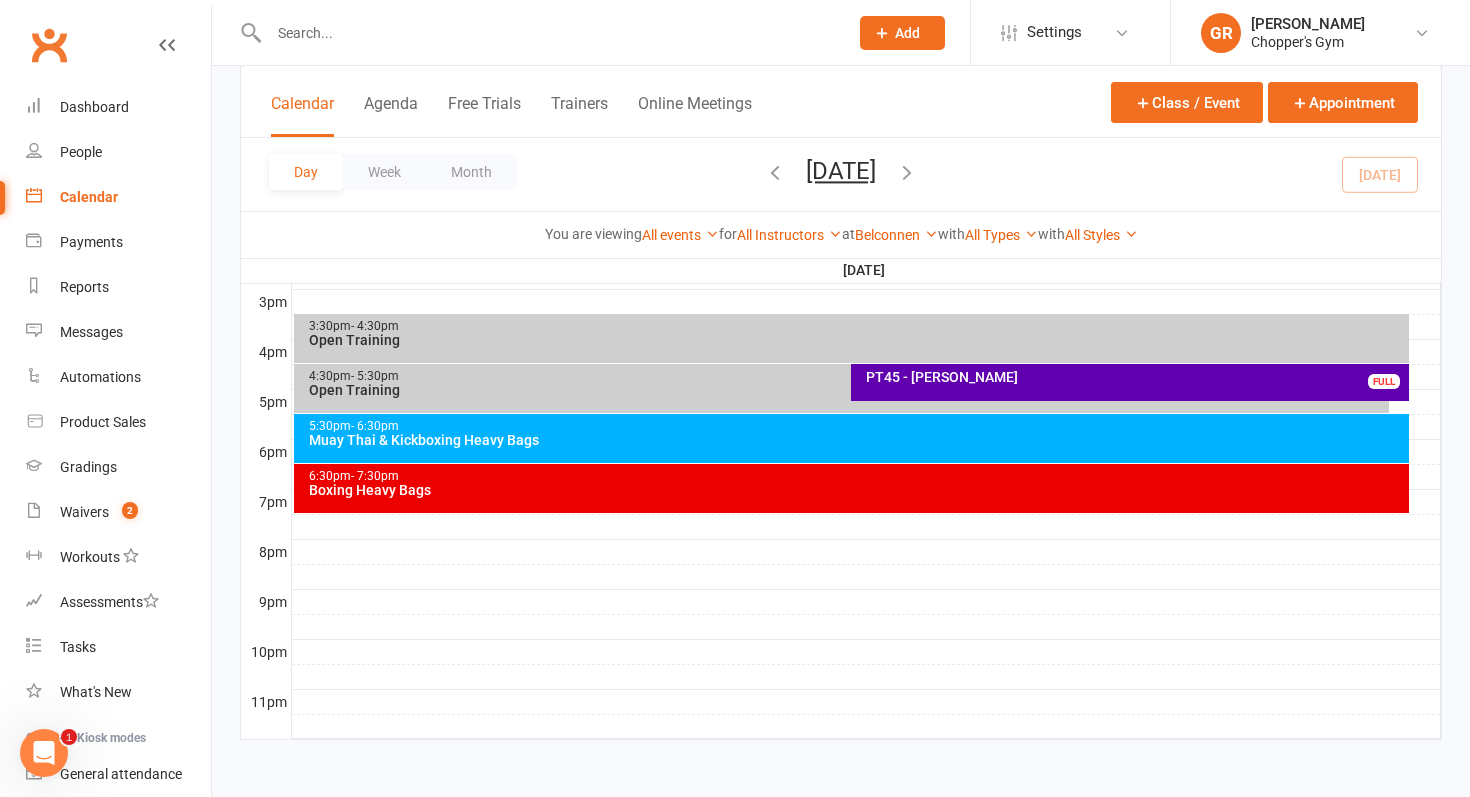 click on "Boxing Heavy Bags" at bounding box center (857, 490) 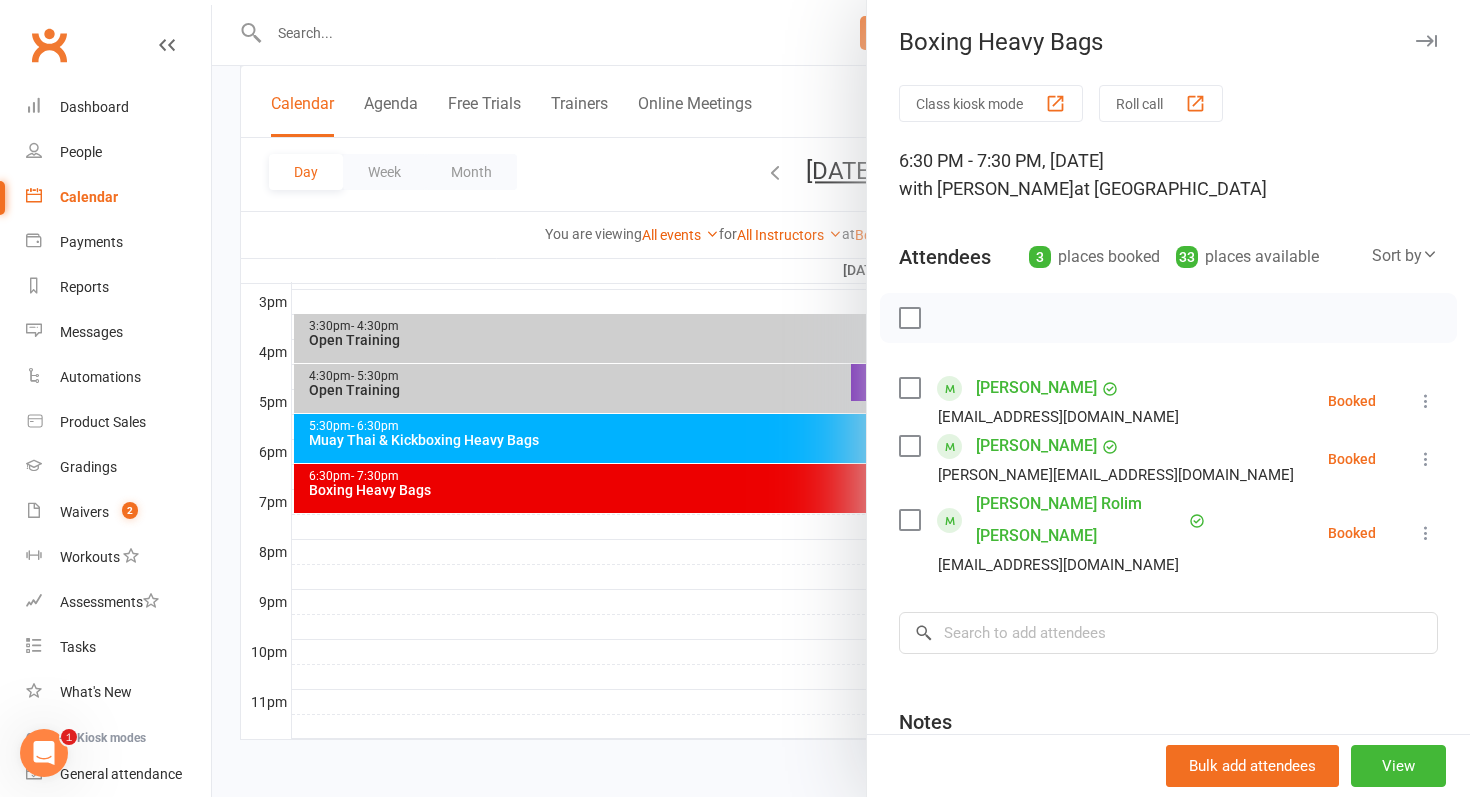scroll, scrollTop: 9, scrollLeft: 0, axis: vertical 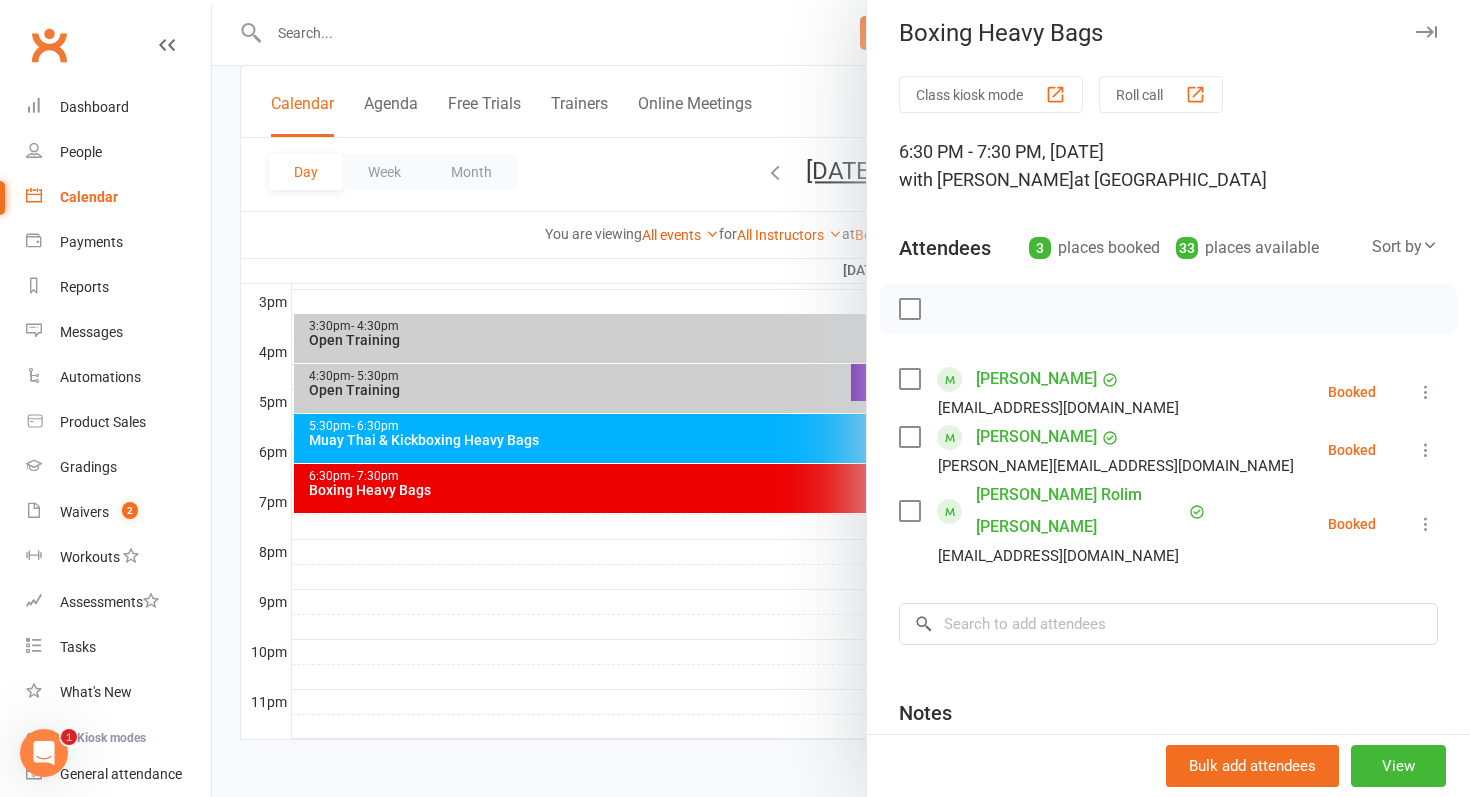 click on "[PERSON_NAME] Rolim [PERSON_NAME]" at bounding box center (1080, 511) 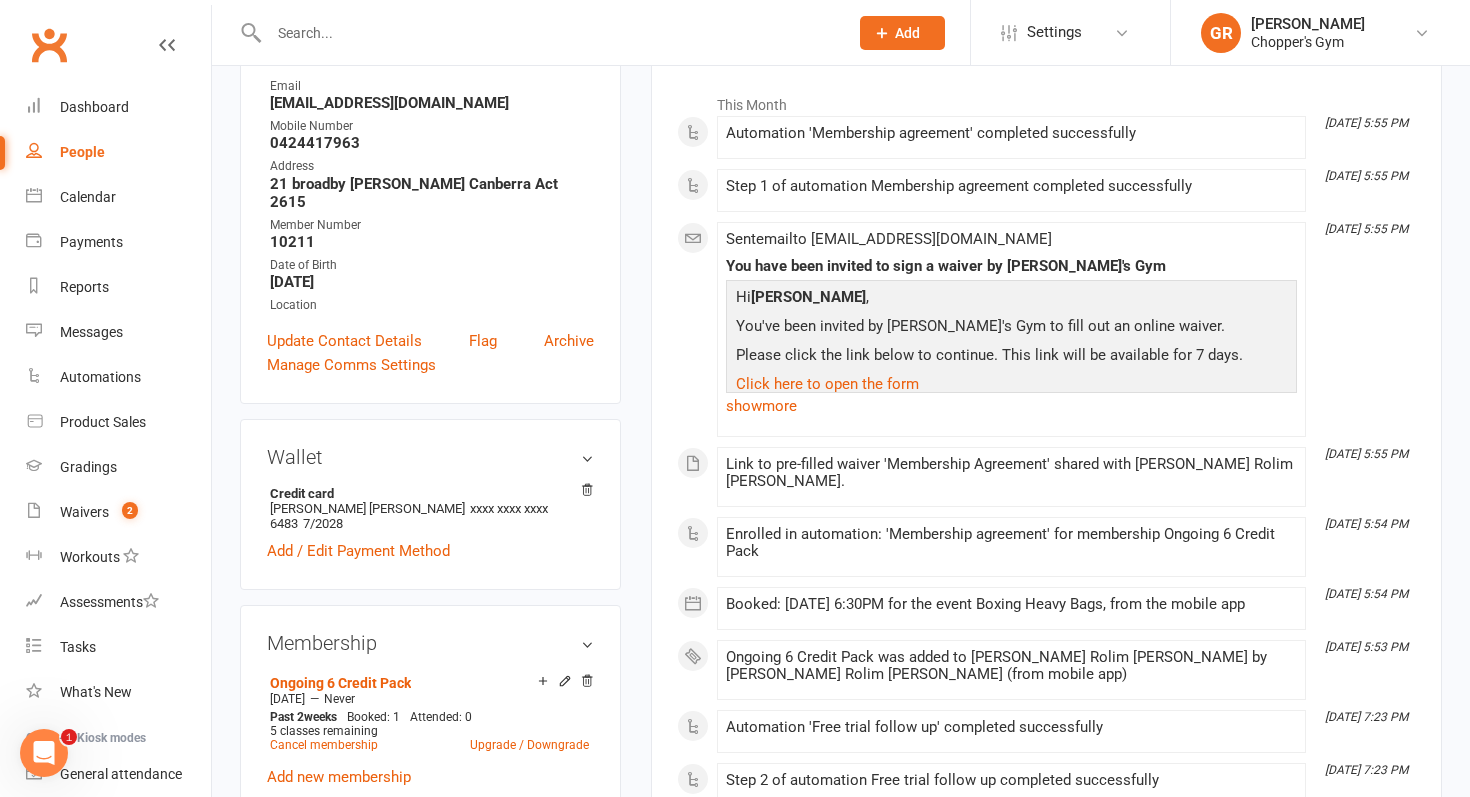 scroll, scrollTop: 0, scrollLeft: 0, axis: both 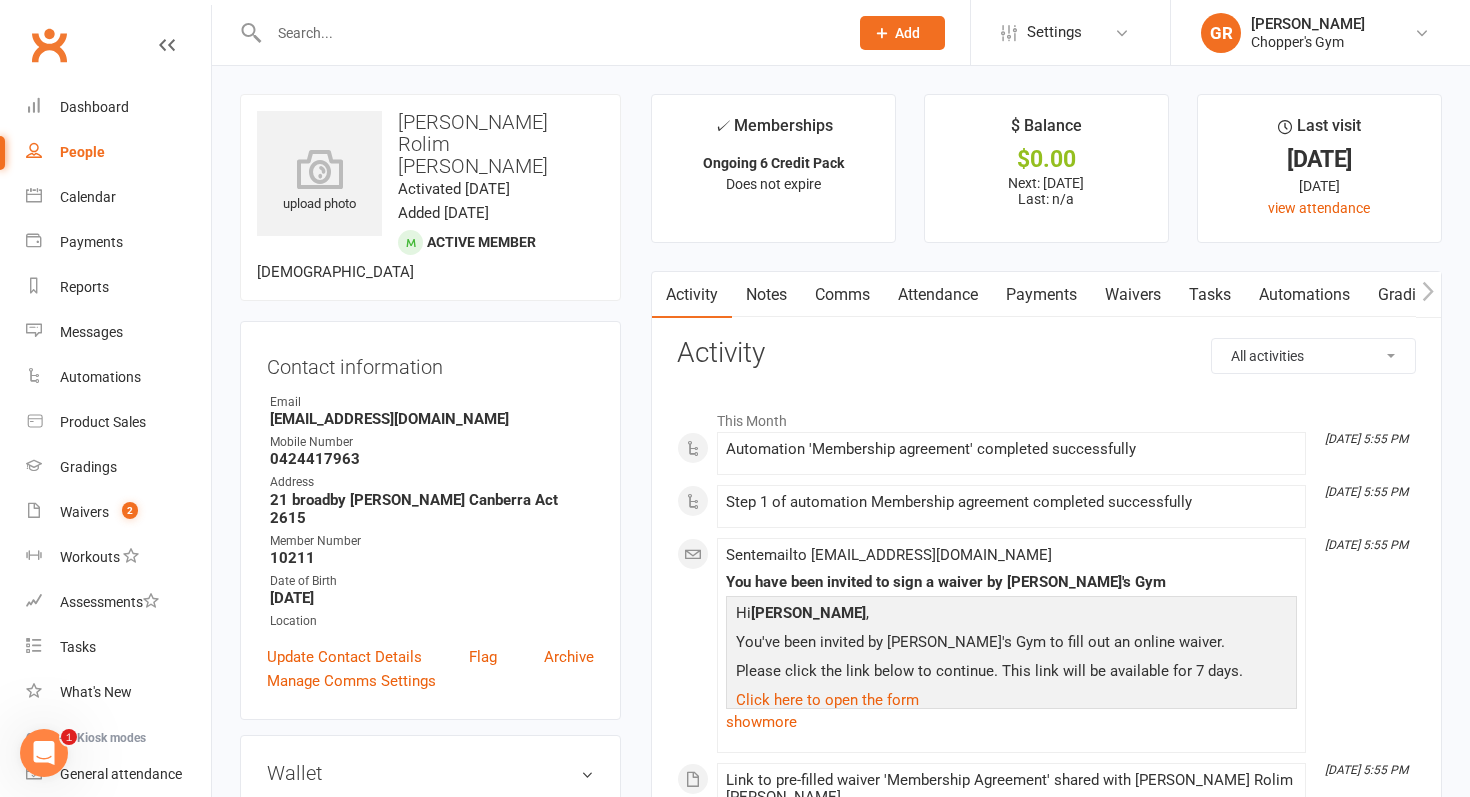 click on "Attendance" at bounding box center (938, 295) 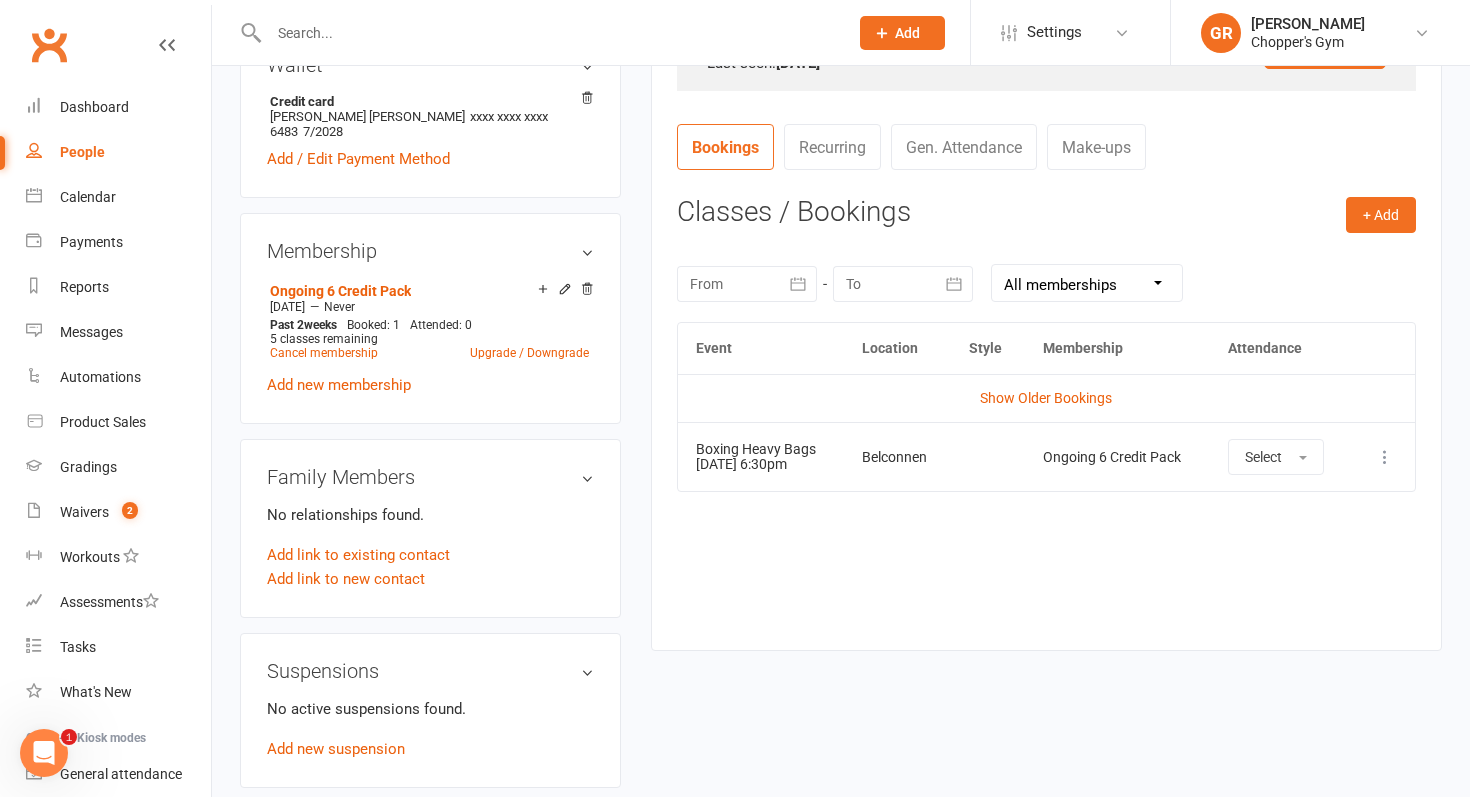 scroll, scrollTop: 725, scrollLeft: 0, axis: vertical 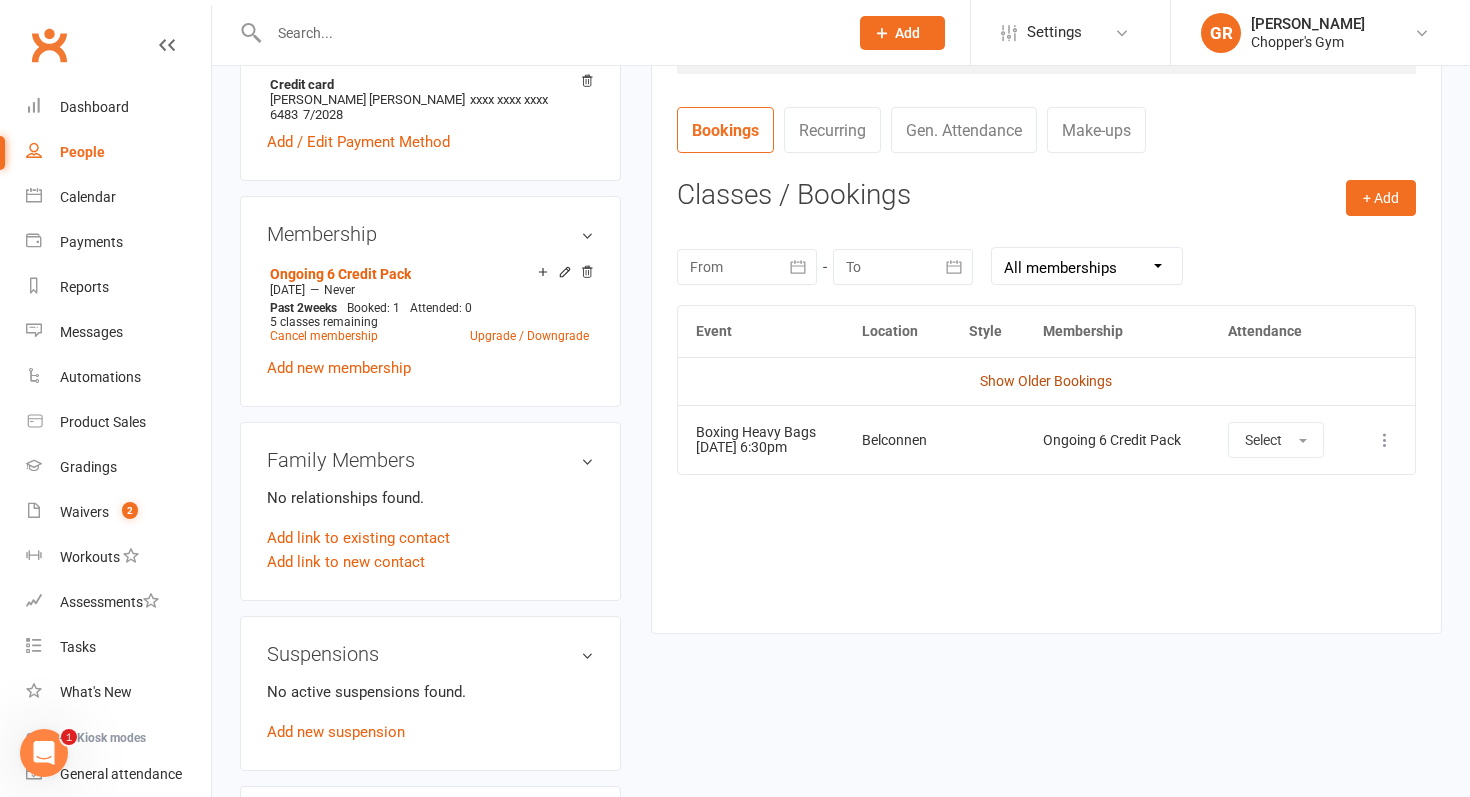 click on "Show Older Bookings" at bounding box center (1046, 381) 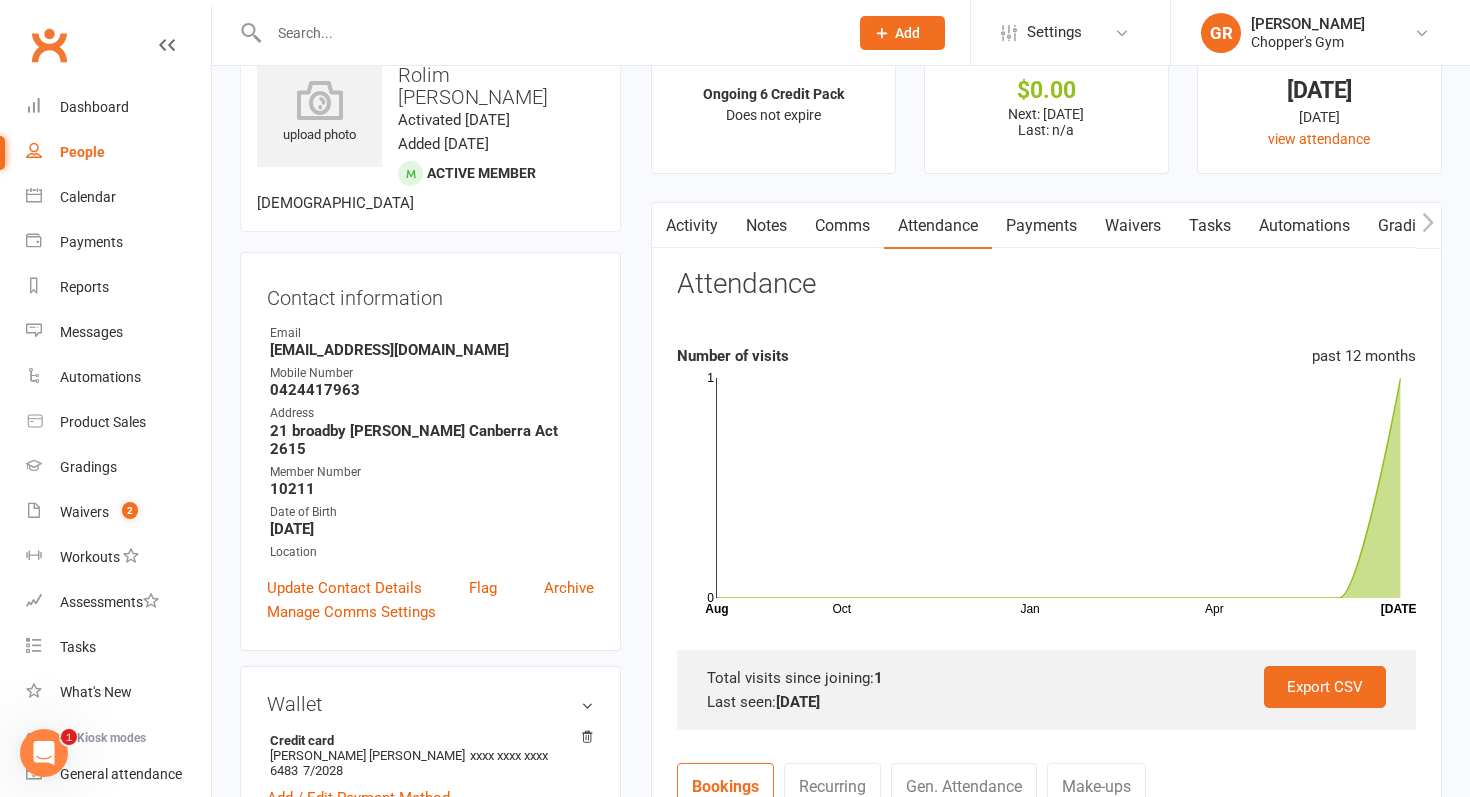 scroll, scrollTop: 46, scrollLeft: 0, axis: vertical 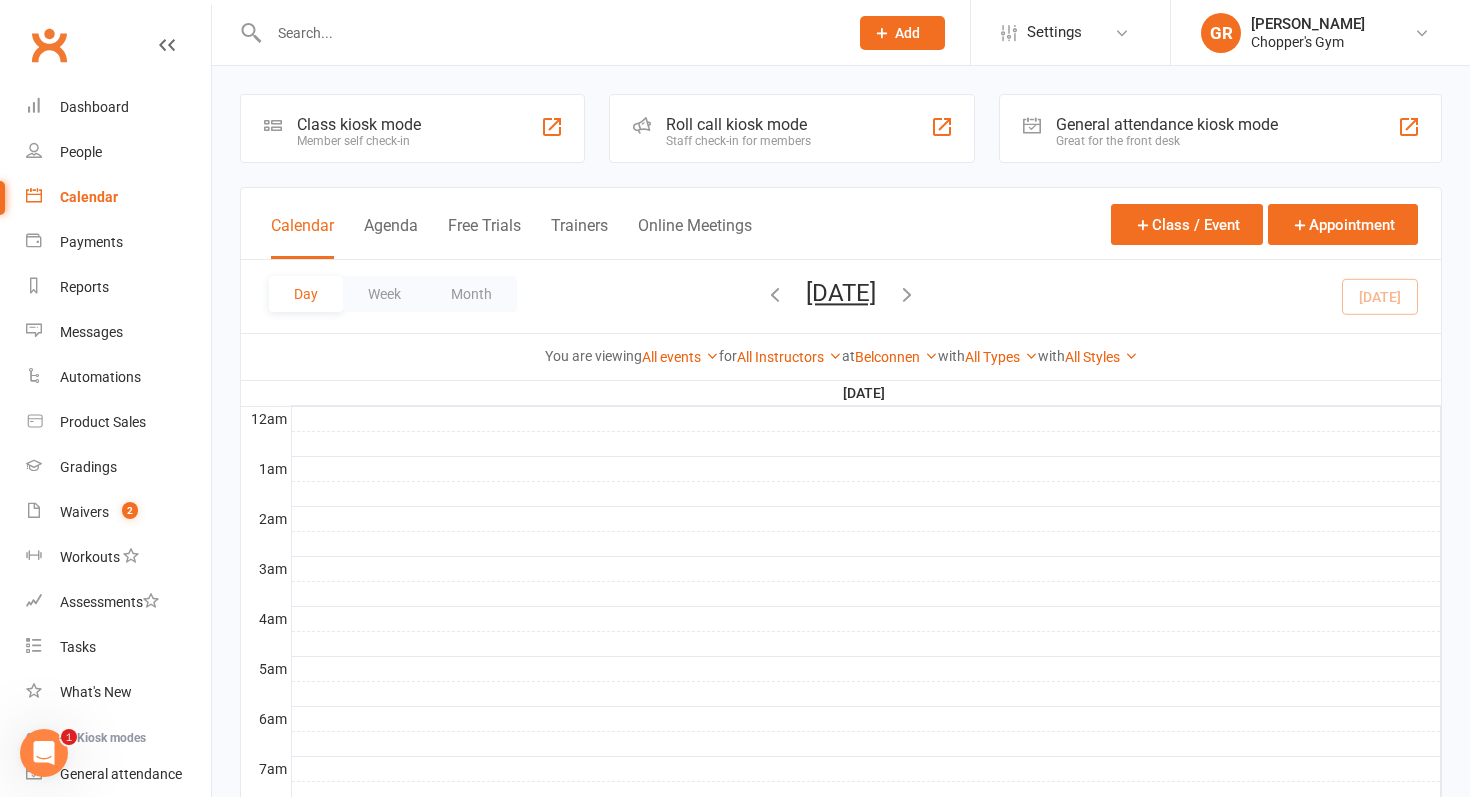 click at bounding box center (548, 33) 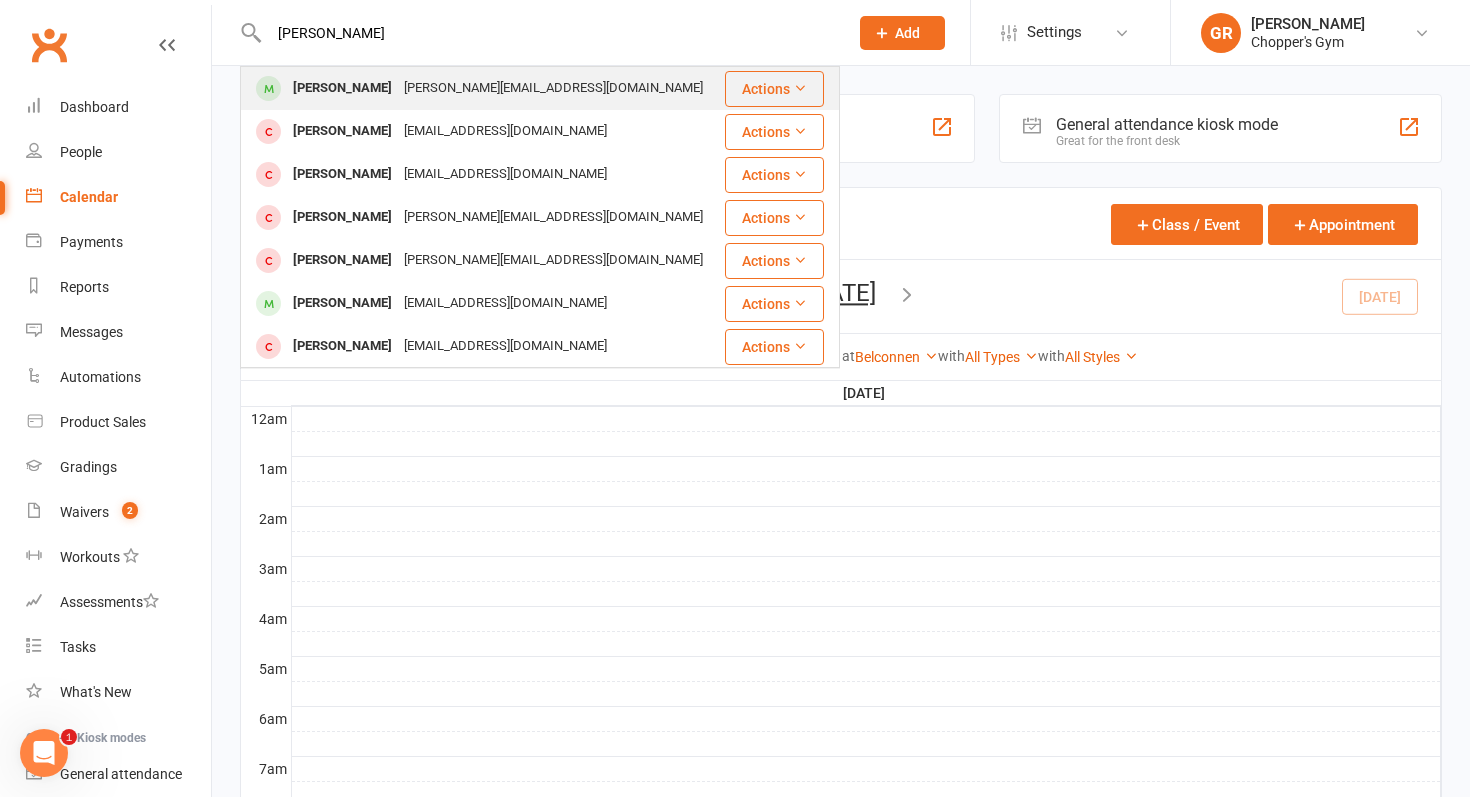 type on "alex nikol" 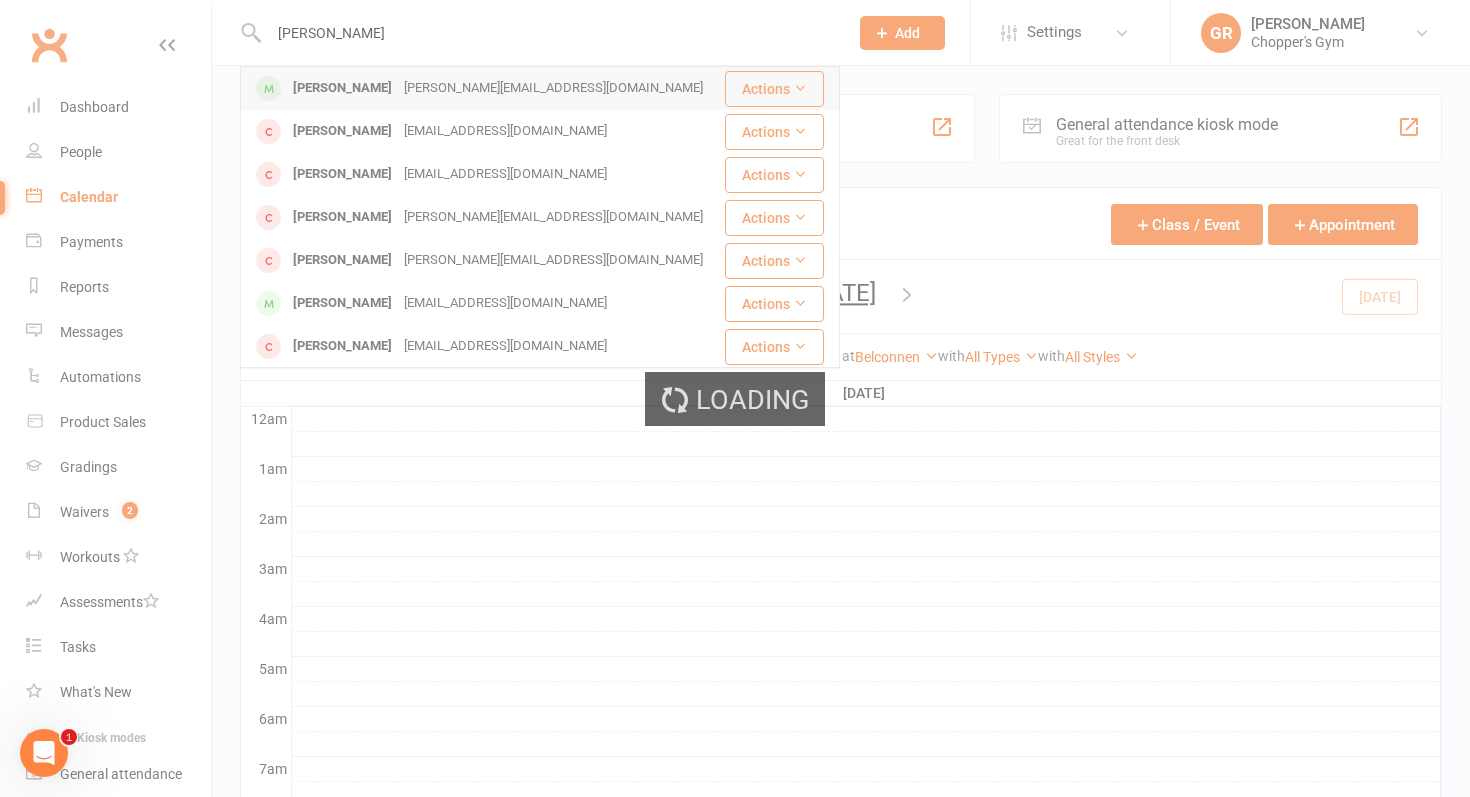 type 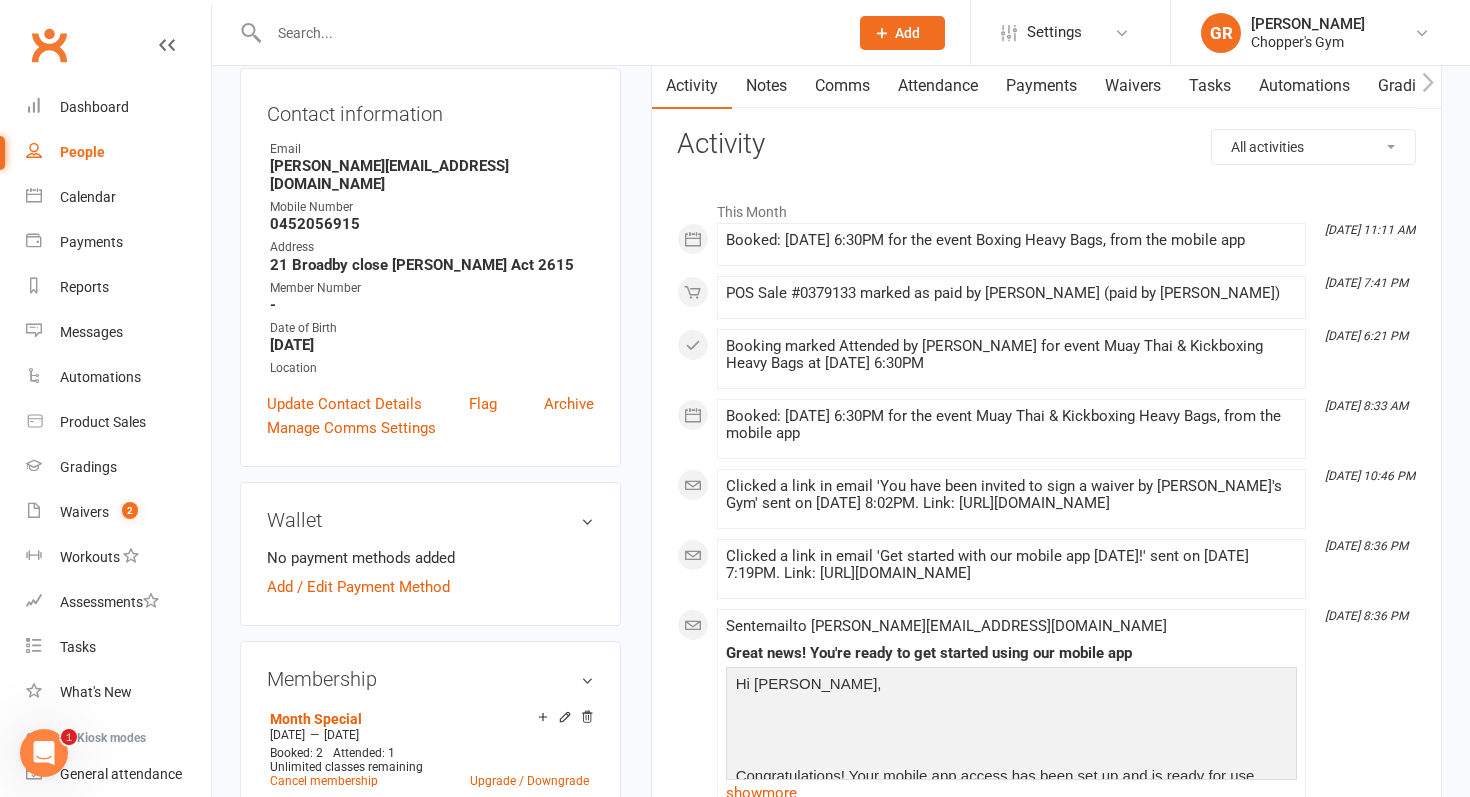scroll, scrollTop: 115, scrollLeft: 0, axis: vertical 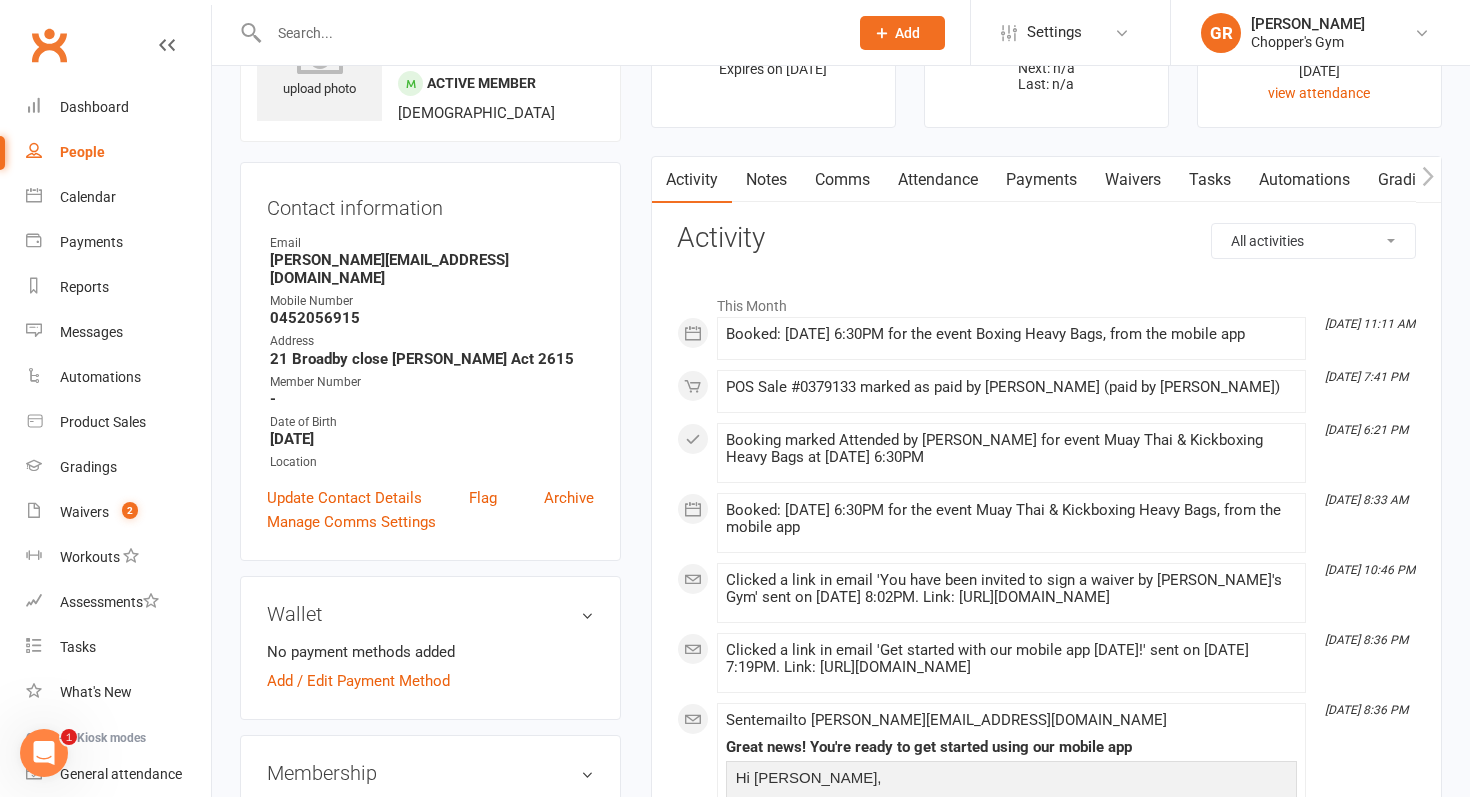 click on "Payments" at bounding box center (1041, 180) 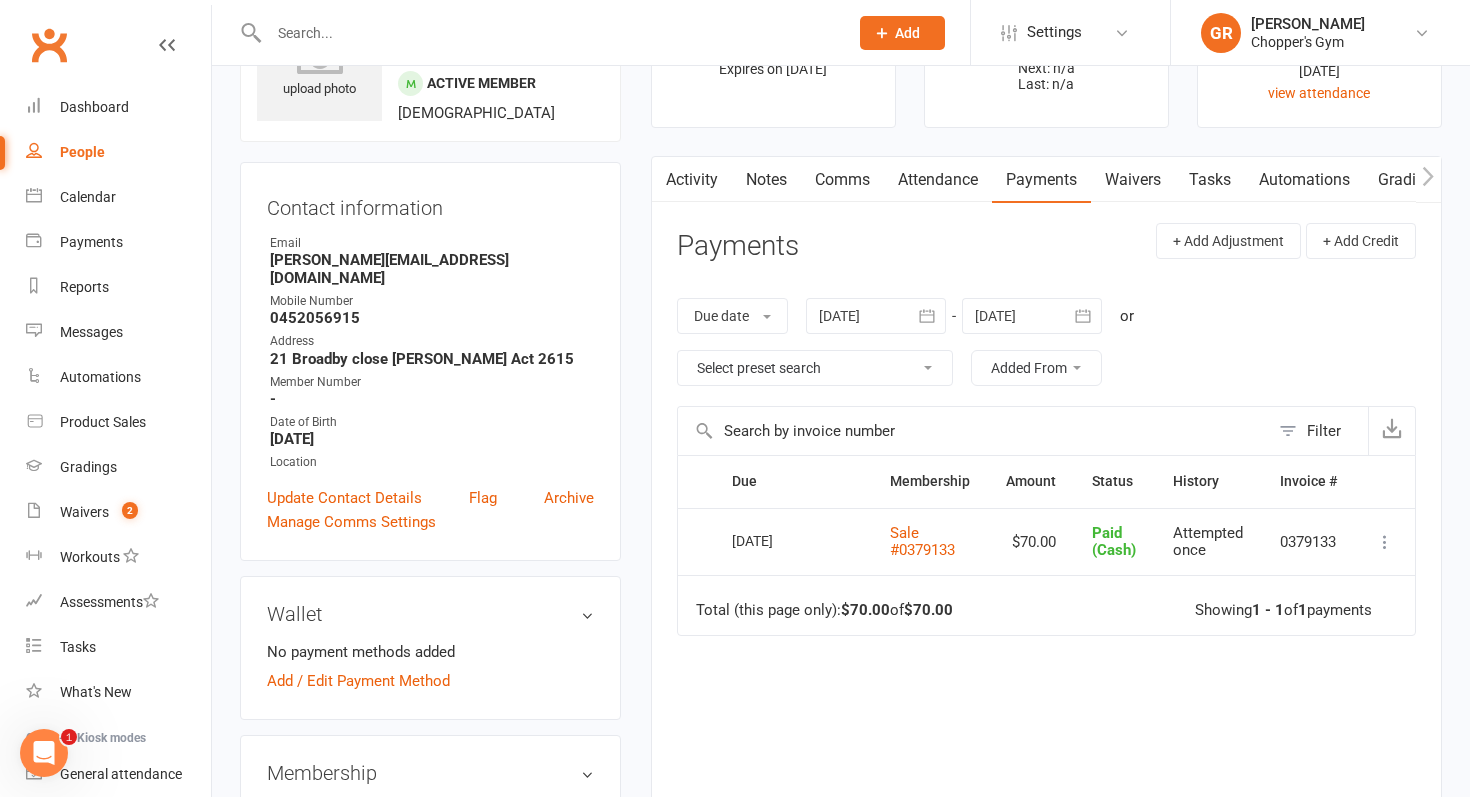 click at bounding box center [876, 316] 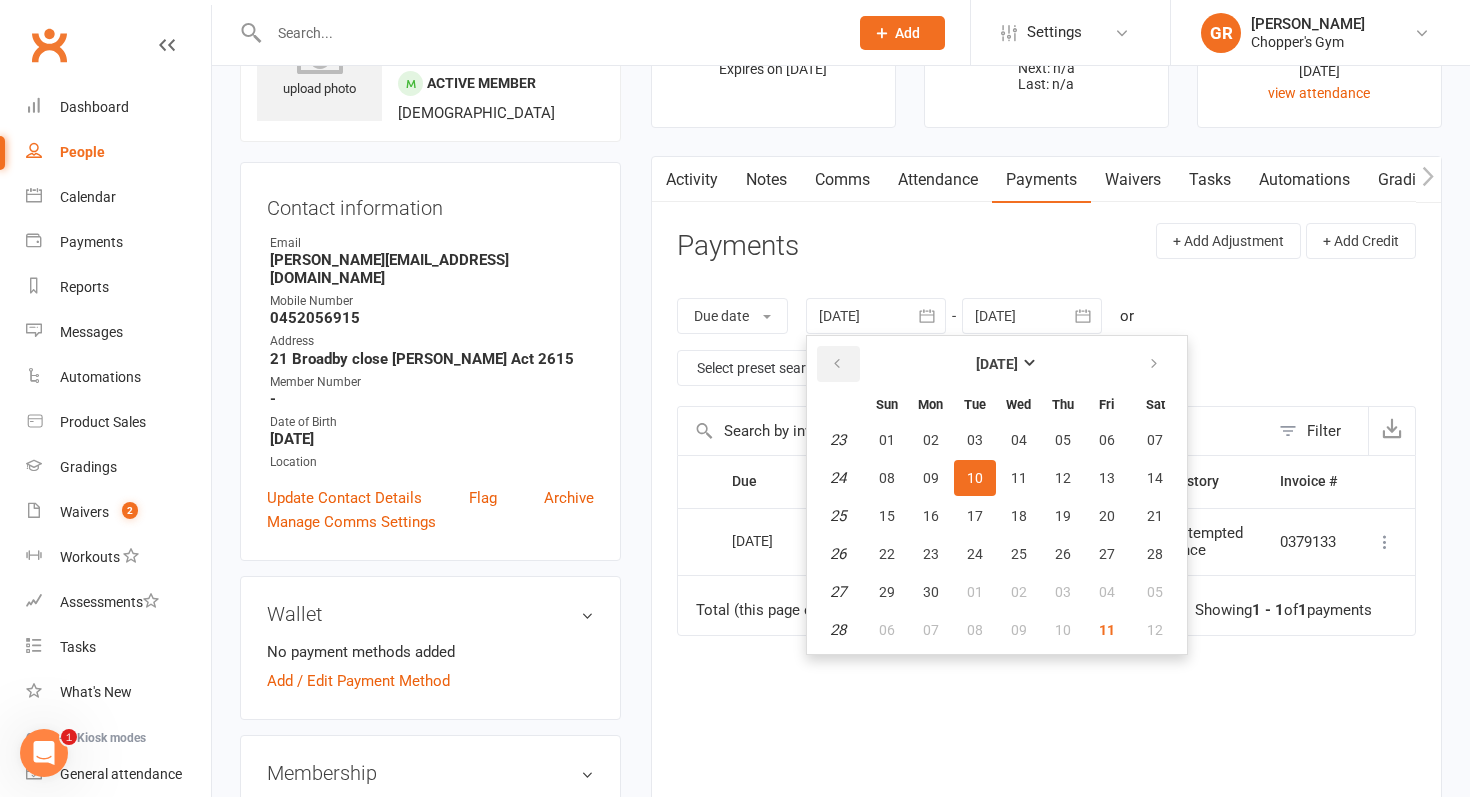 click at bounding box center (838, 364) 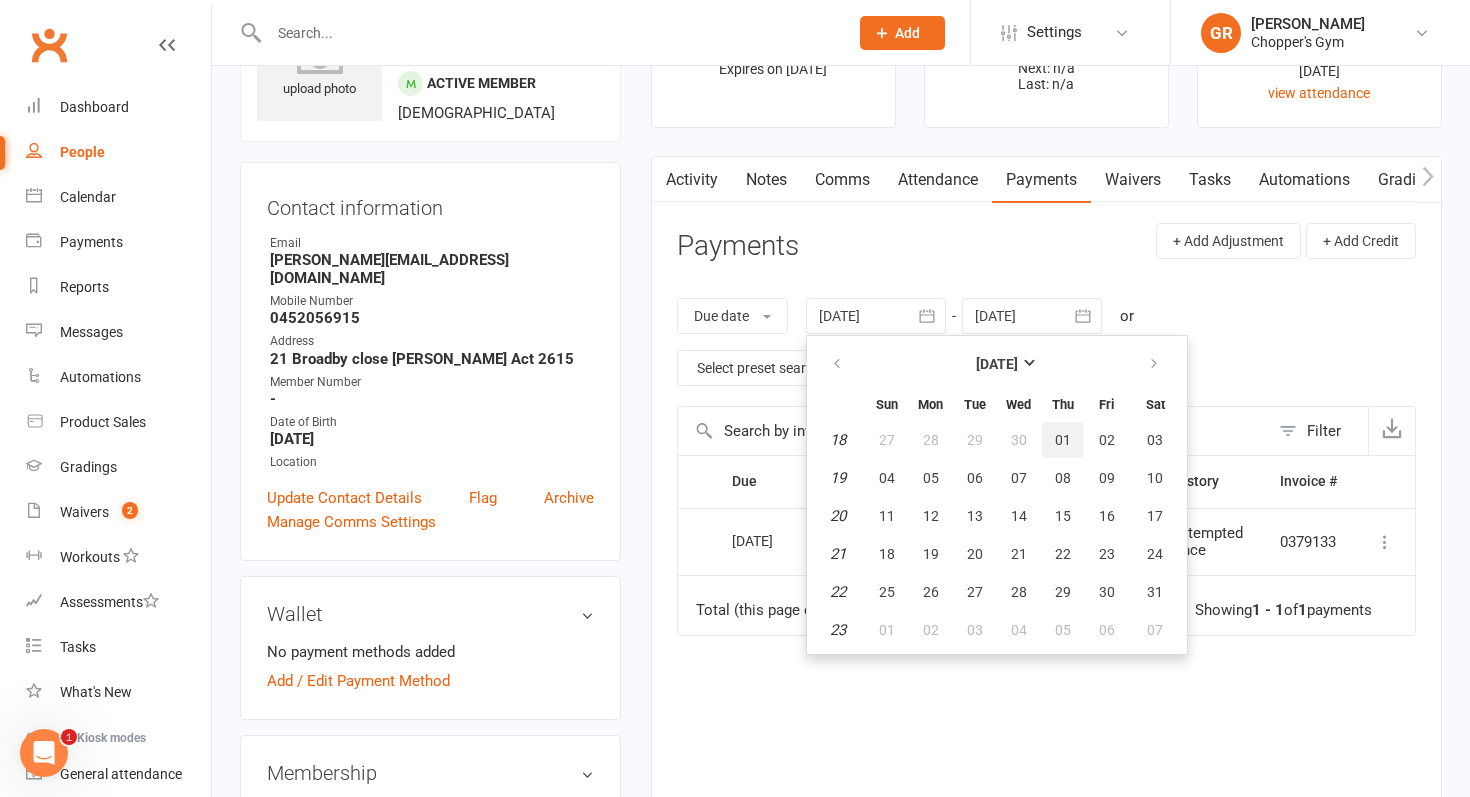 click on "01" at bounding box center (1063, 440) 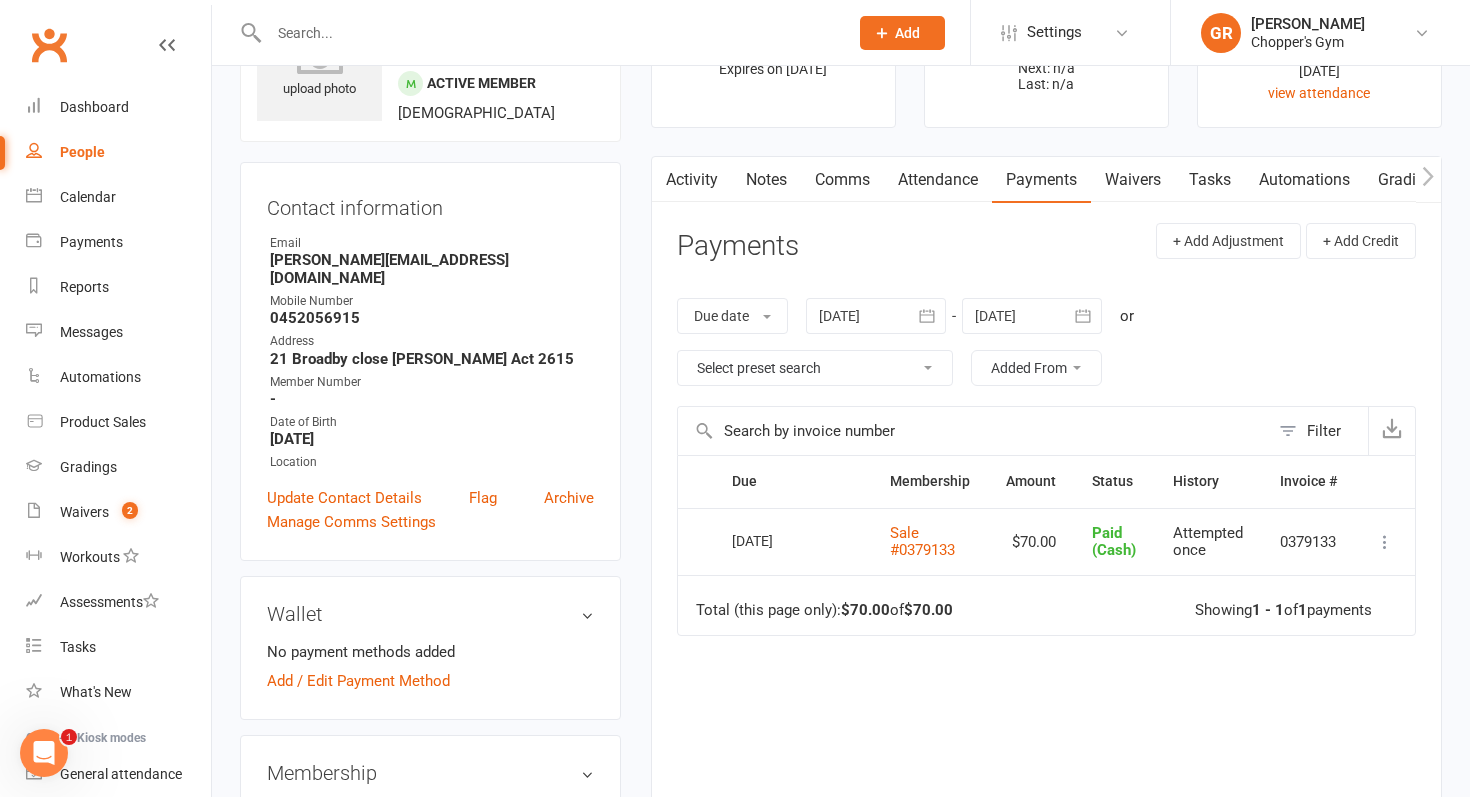 click at bounding box center (876, 316) 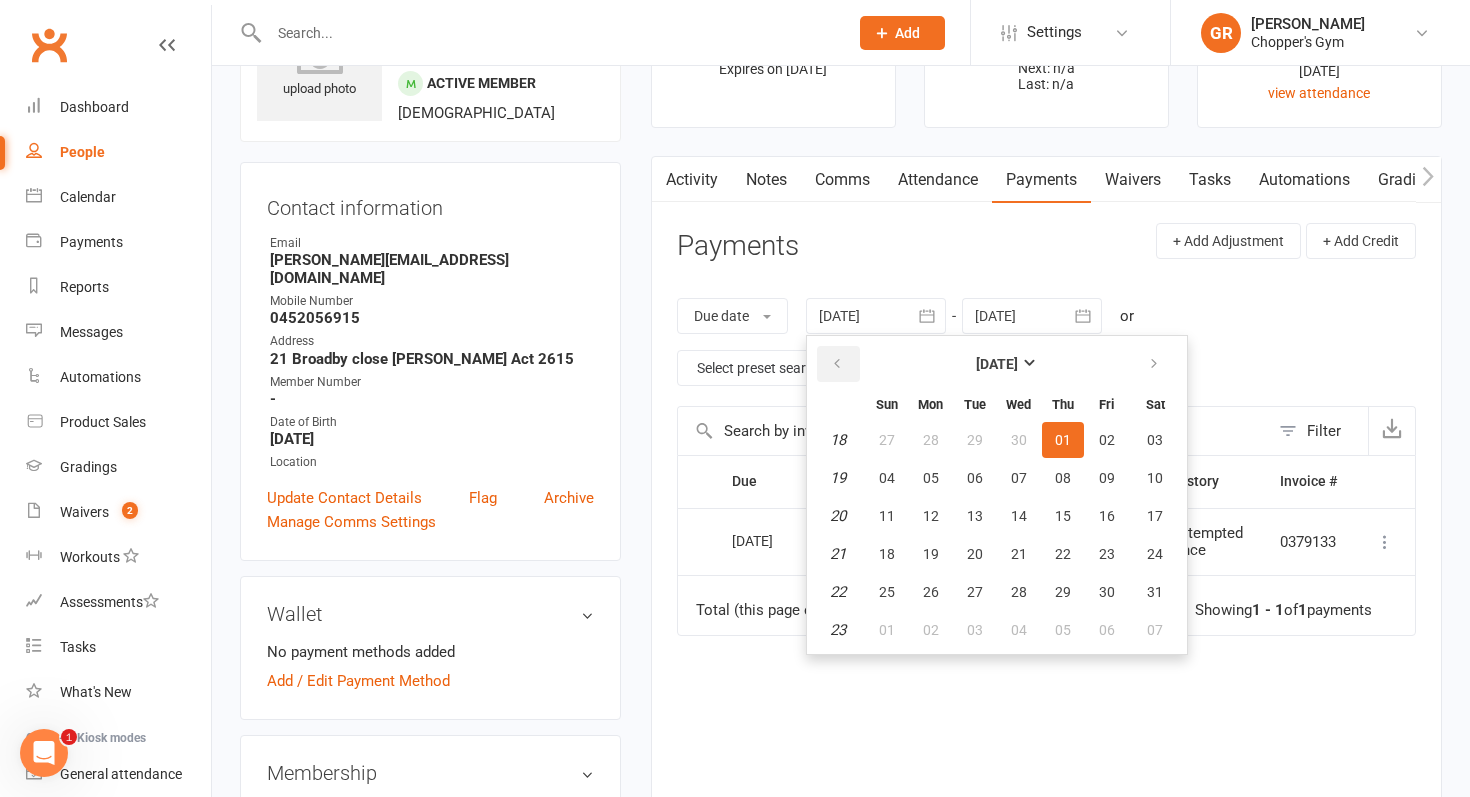 click at bounding box center (837, 364) 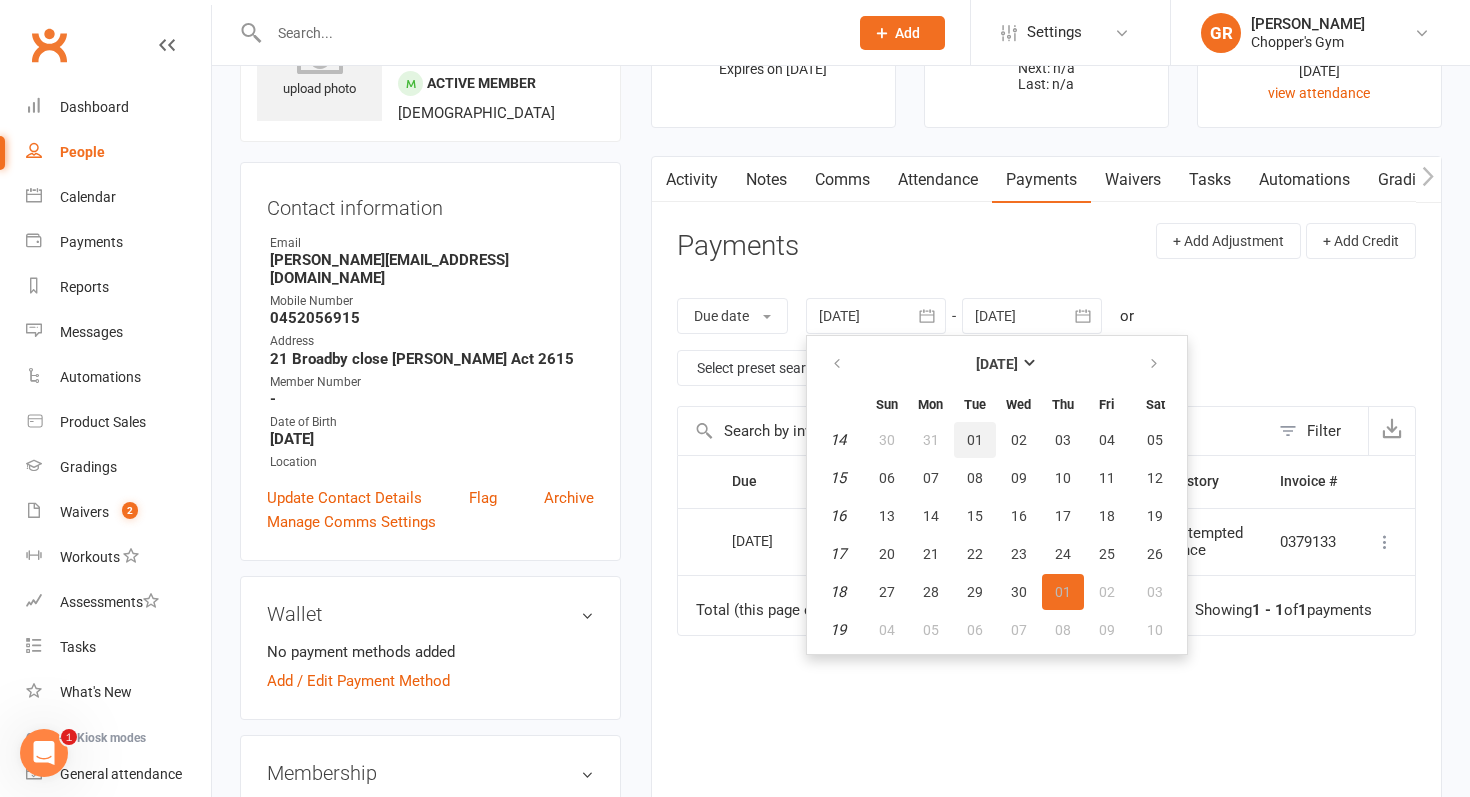 click on "01" at bounding box center (975, 440) 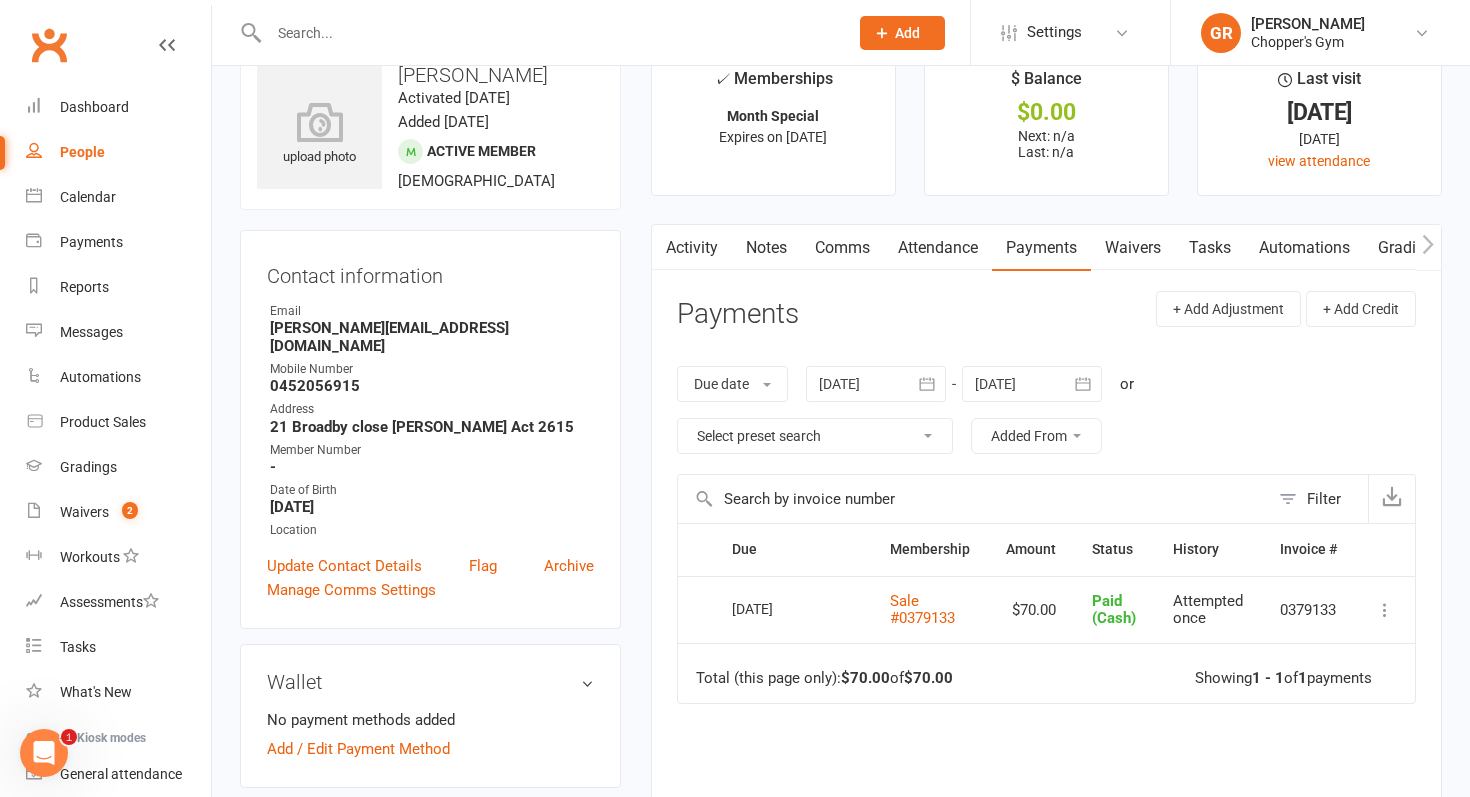 scroll, scrollTop: 0, scrollLeft: 0, axis: both 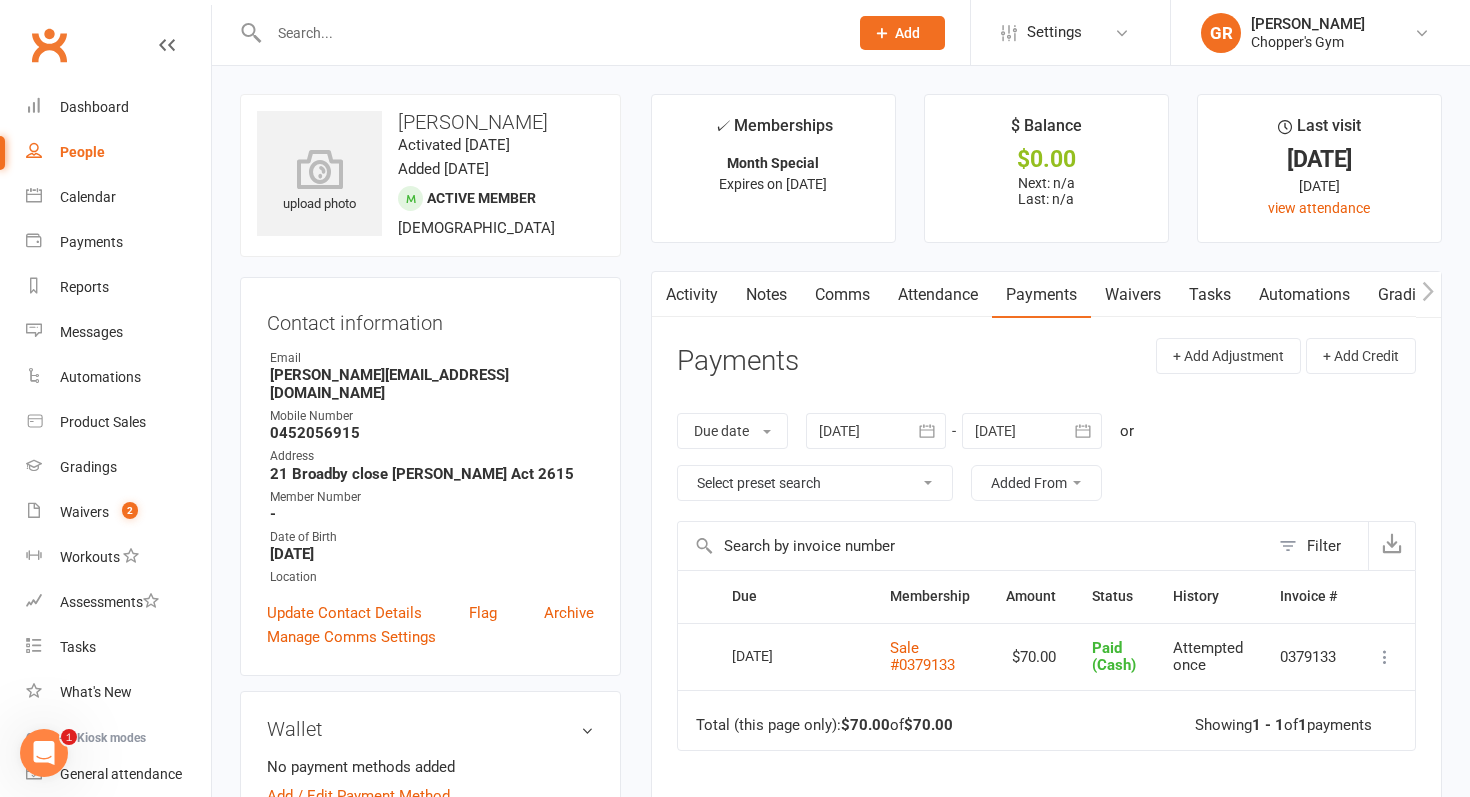 click on "Attendance" at bounding box center (938, 295) 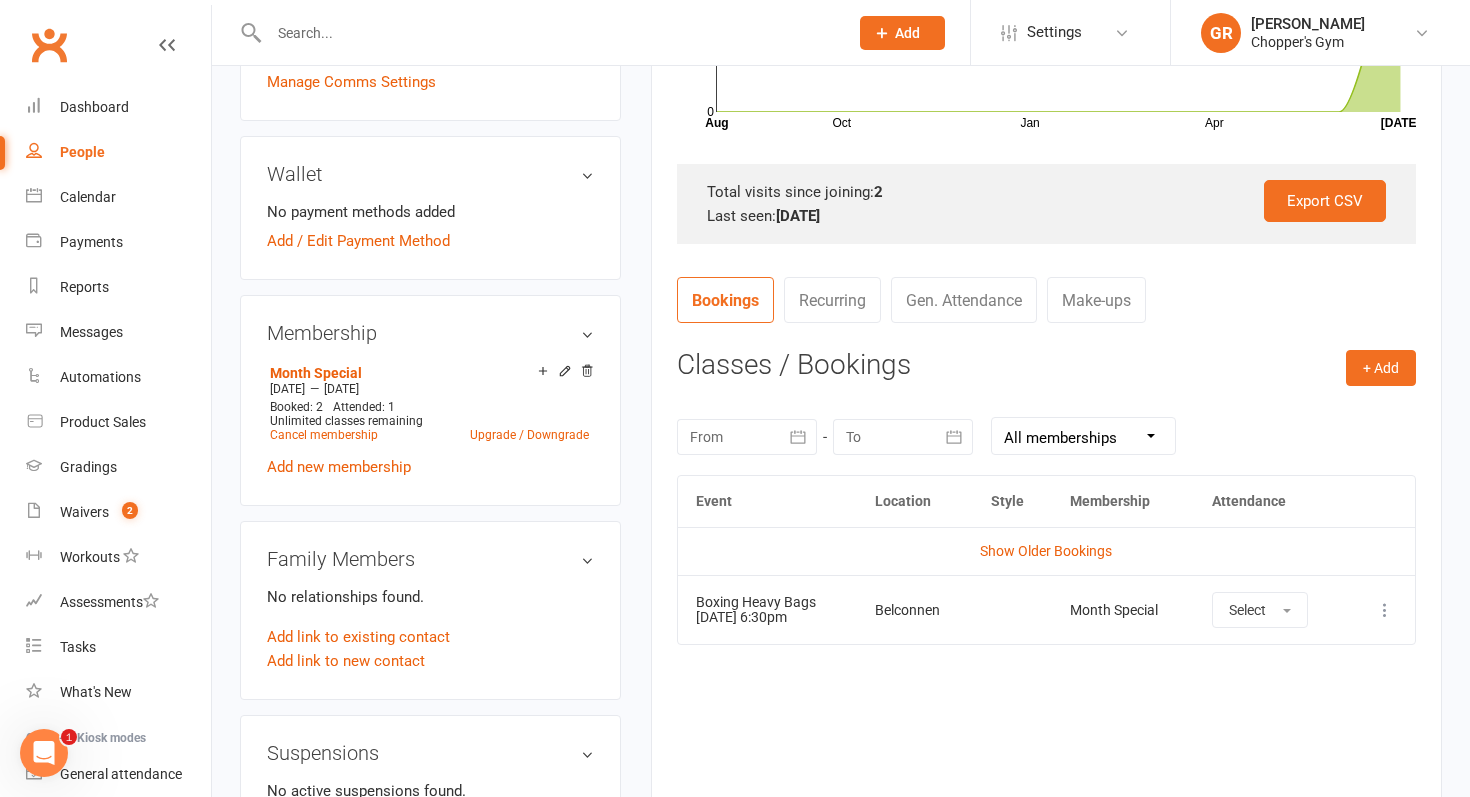 scroll, scrollTop: 558, scrollLeft: 0, axis: vertical 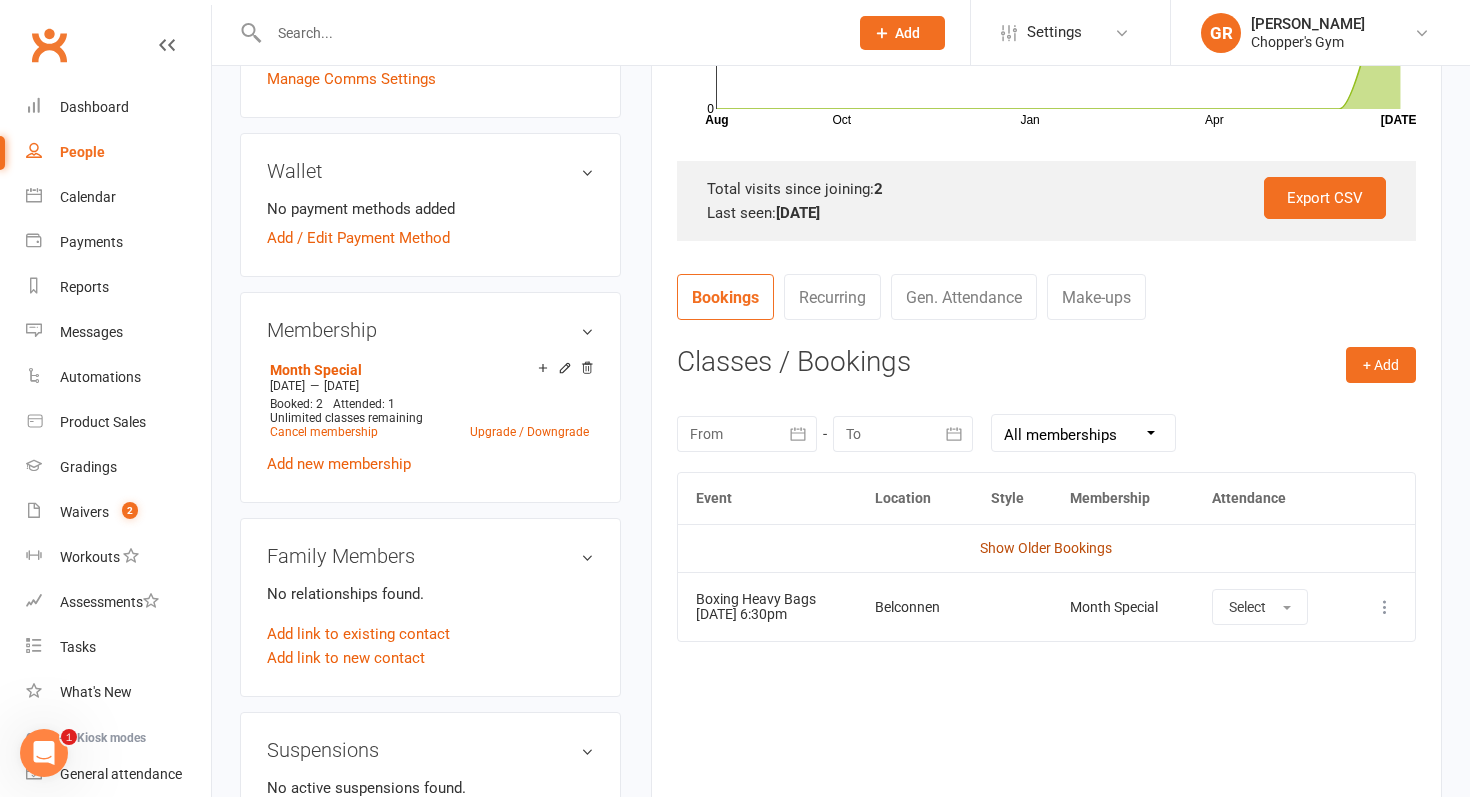 click on "Show Older Bookings" at bounding box center (1046, 548) 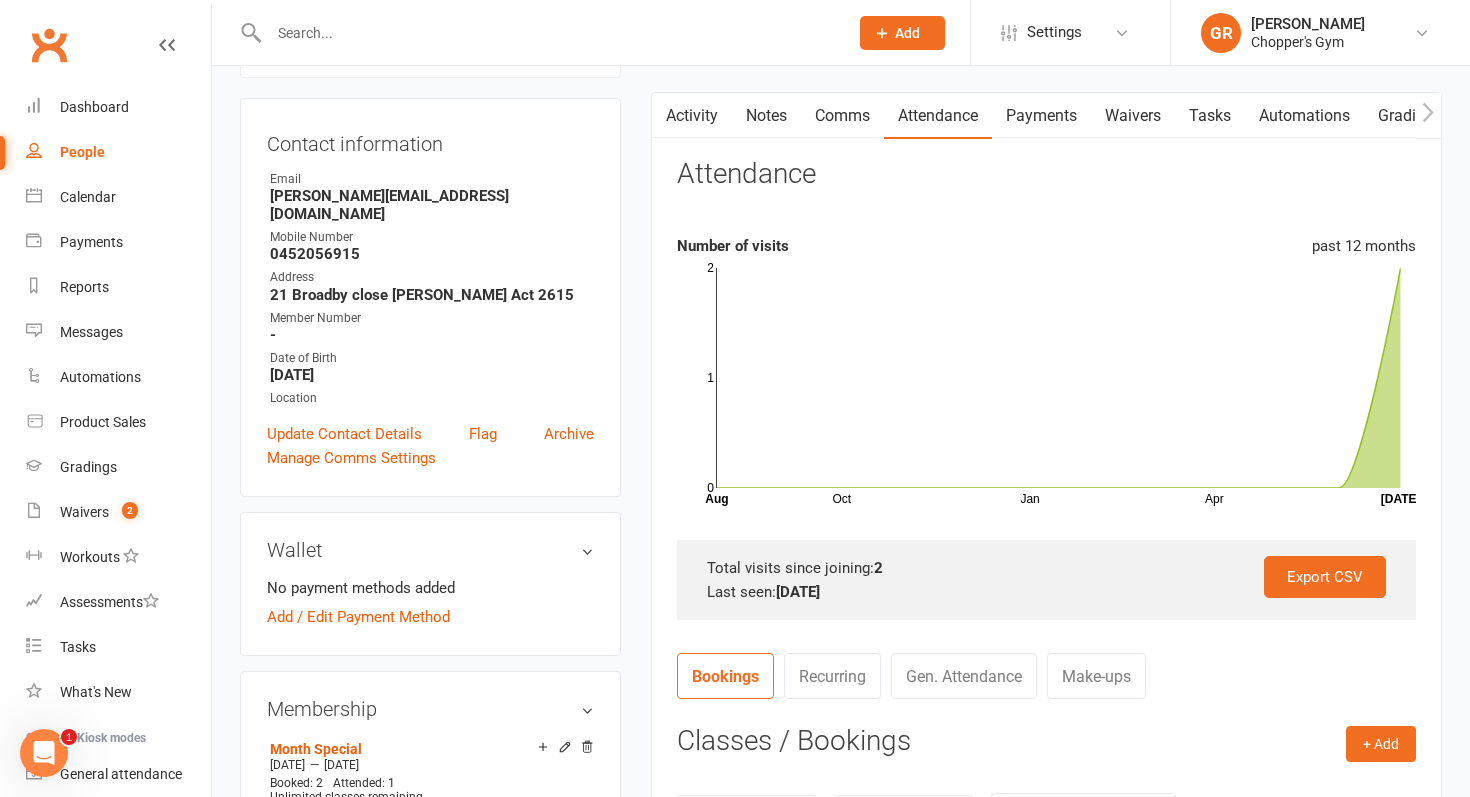 scroll, scrollTop: 0, scrollLeft: 0, axis: both 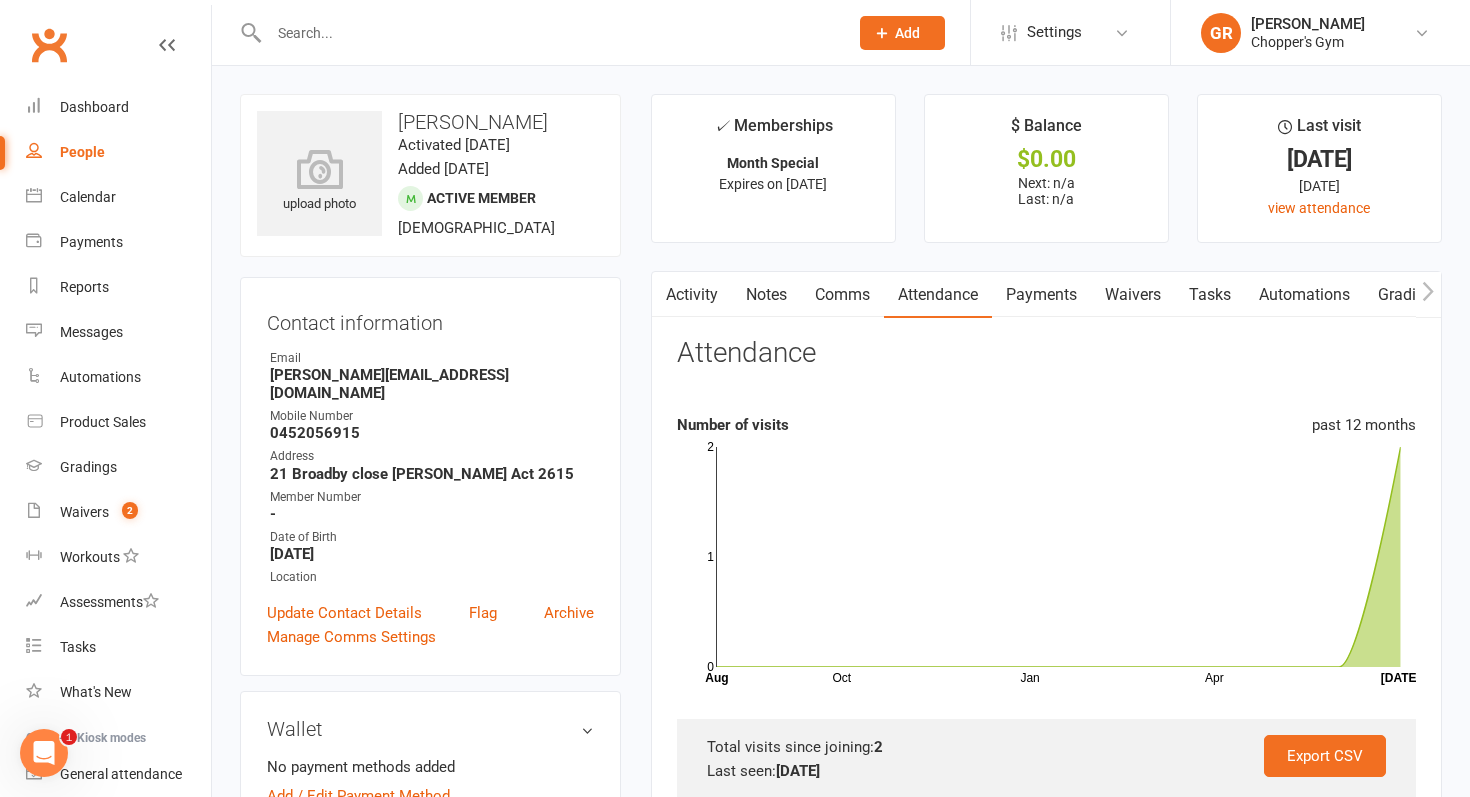 click on "Payments" at bounding box center [1041, 295] 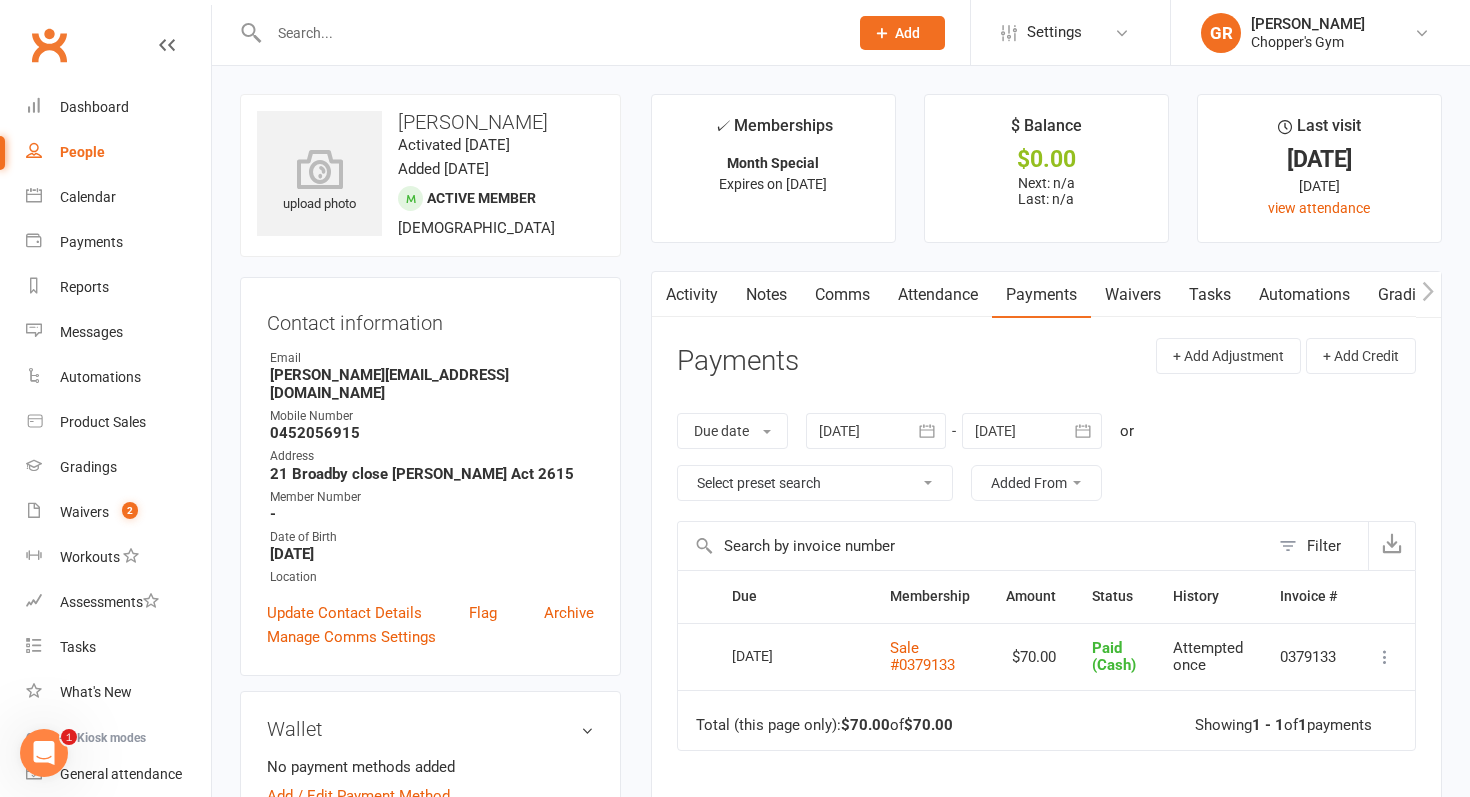 click at bounding box center [876, 431] 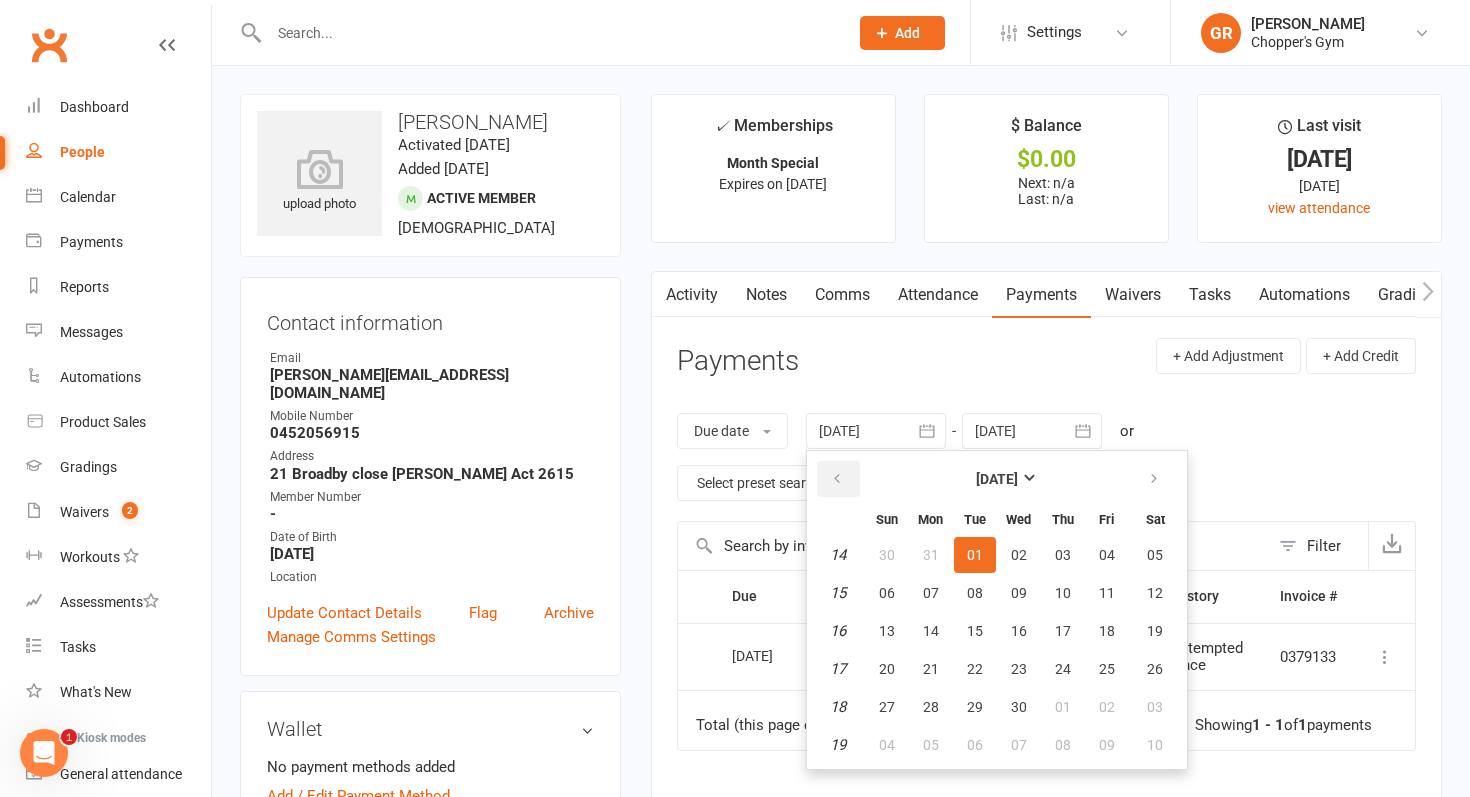click at bounding box center (838, 479) 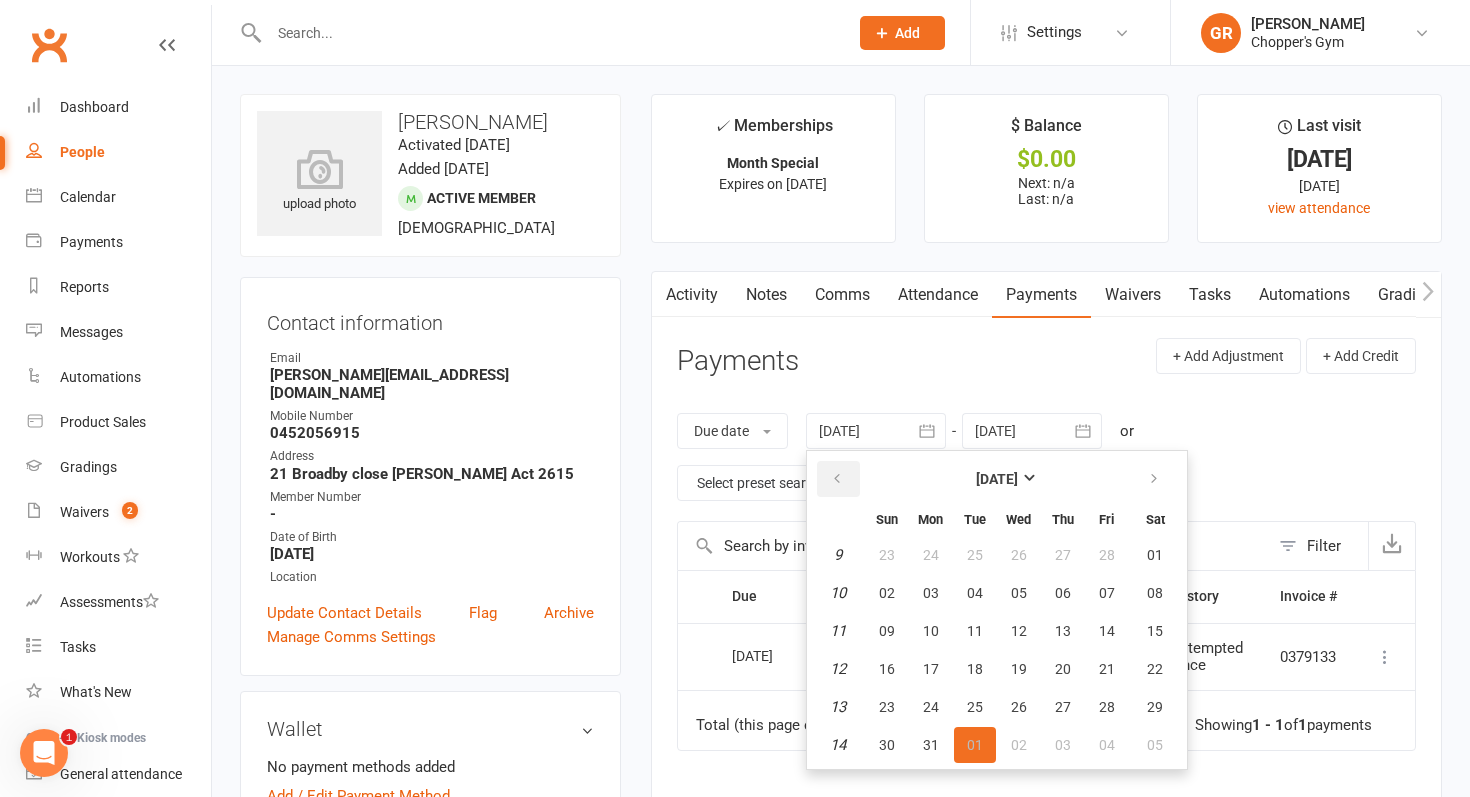 click at bounding box center (838, 479) 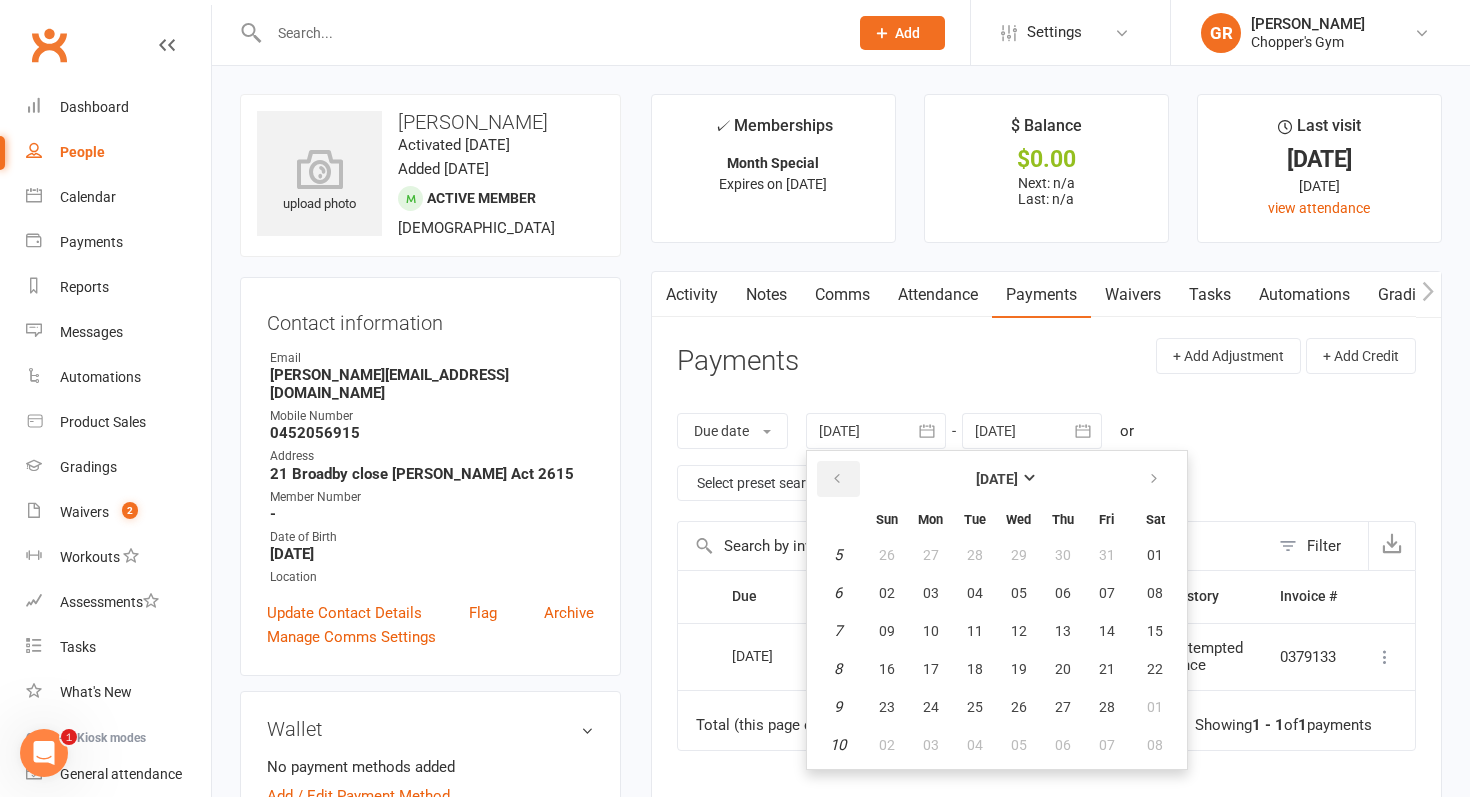 click at bounding box center (838, 479) 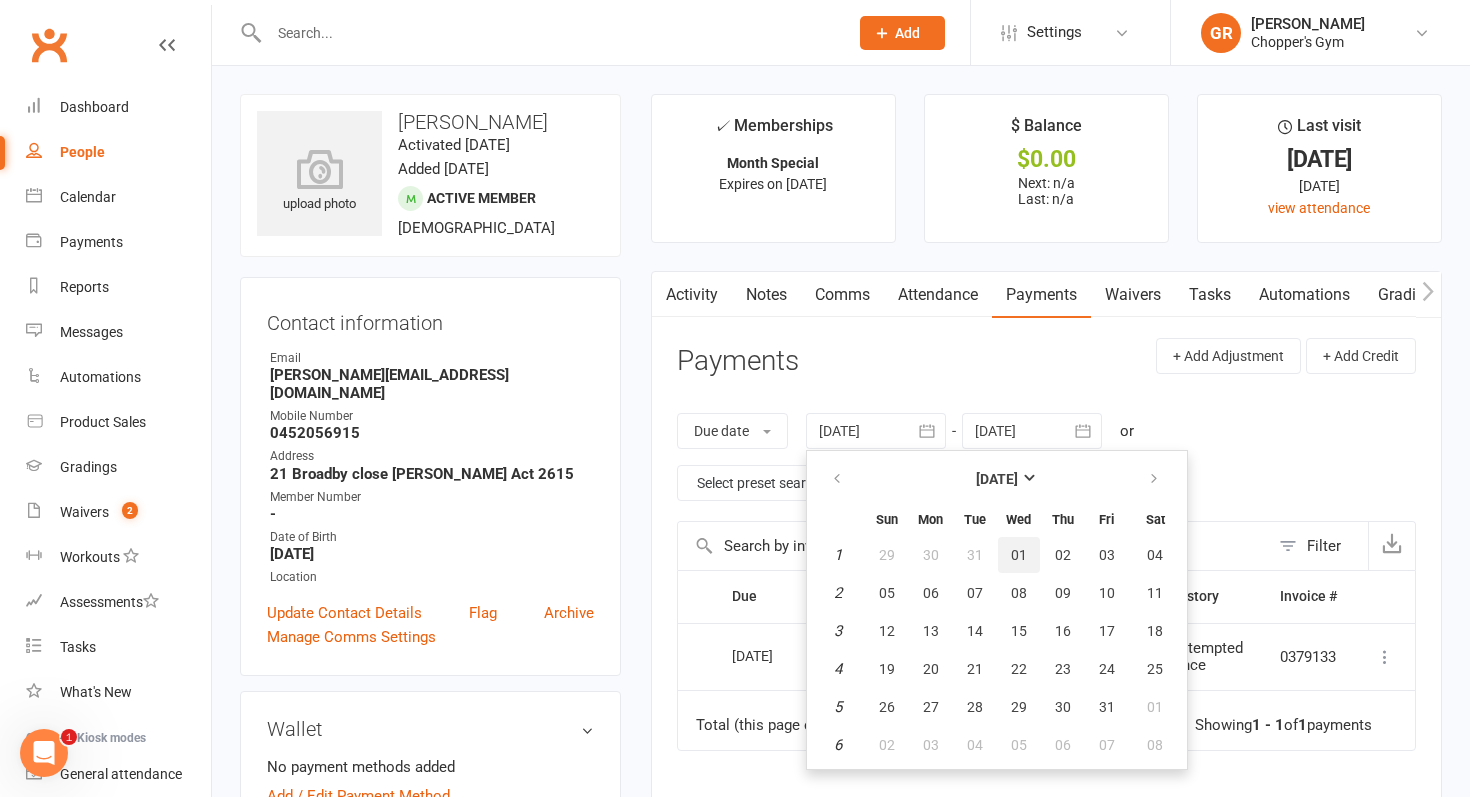 click on "01" at bounding box center (1019, 555) 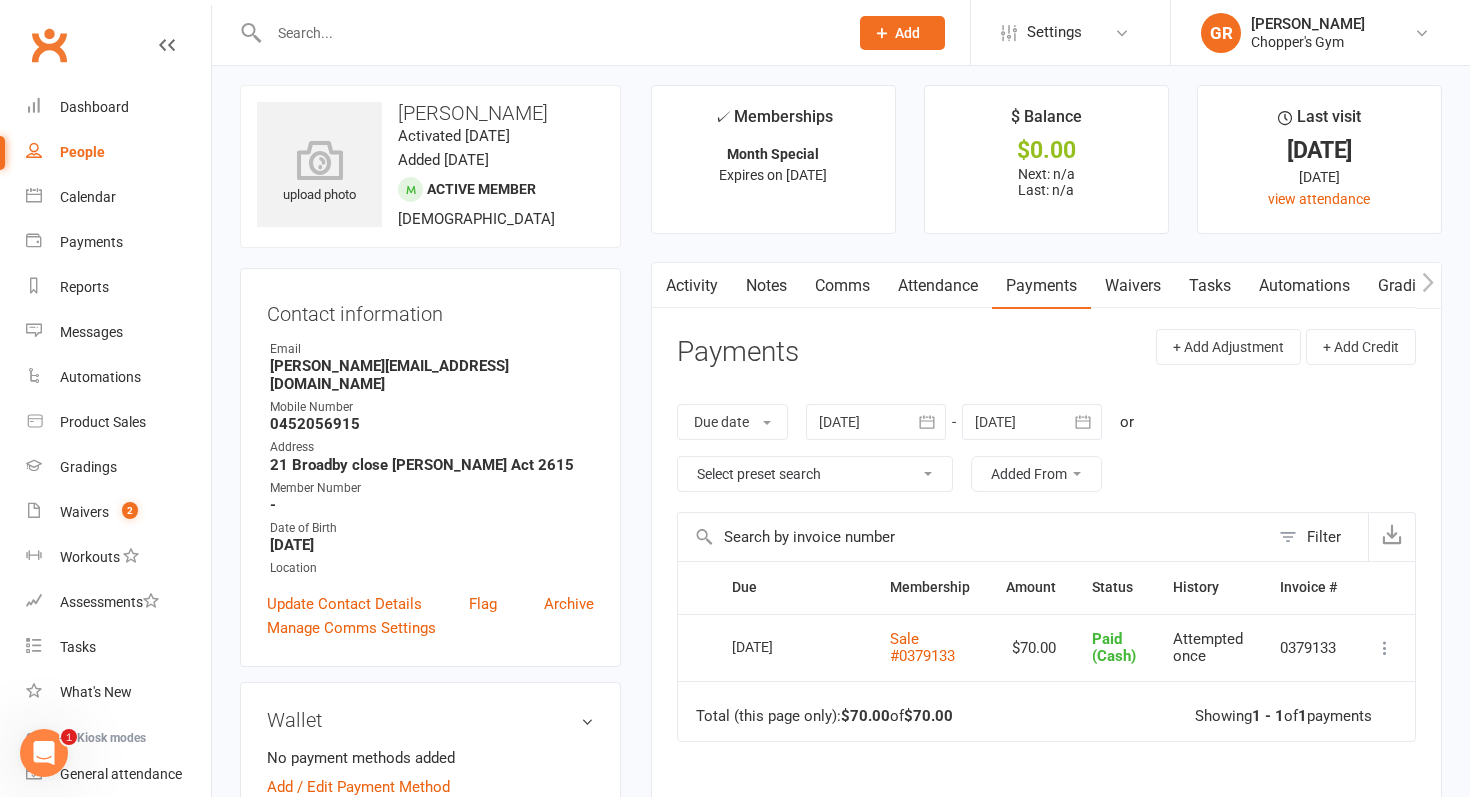scroll, scrollTop: 18, scrollLeft: 0, axis: vertical 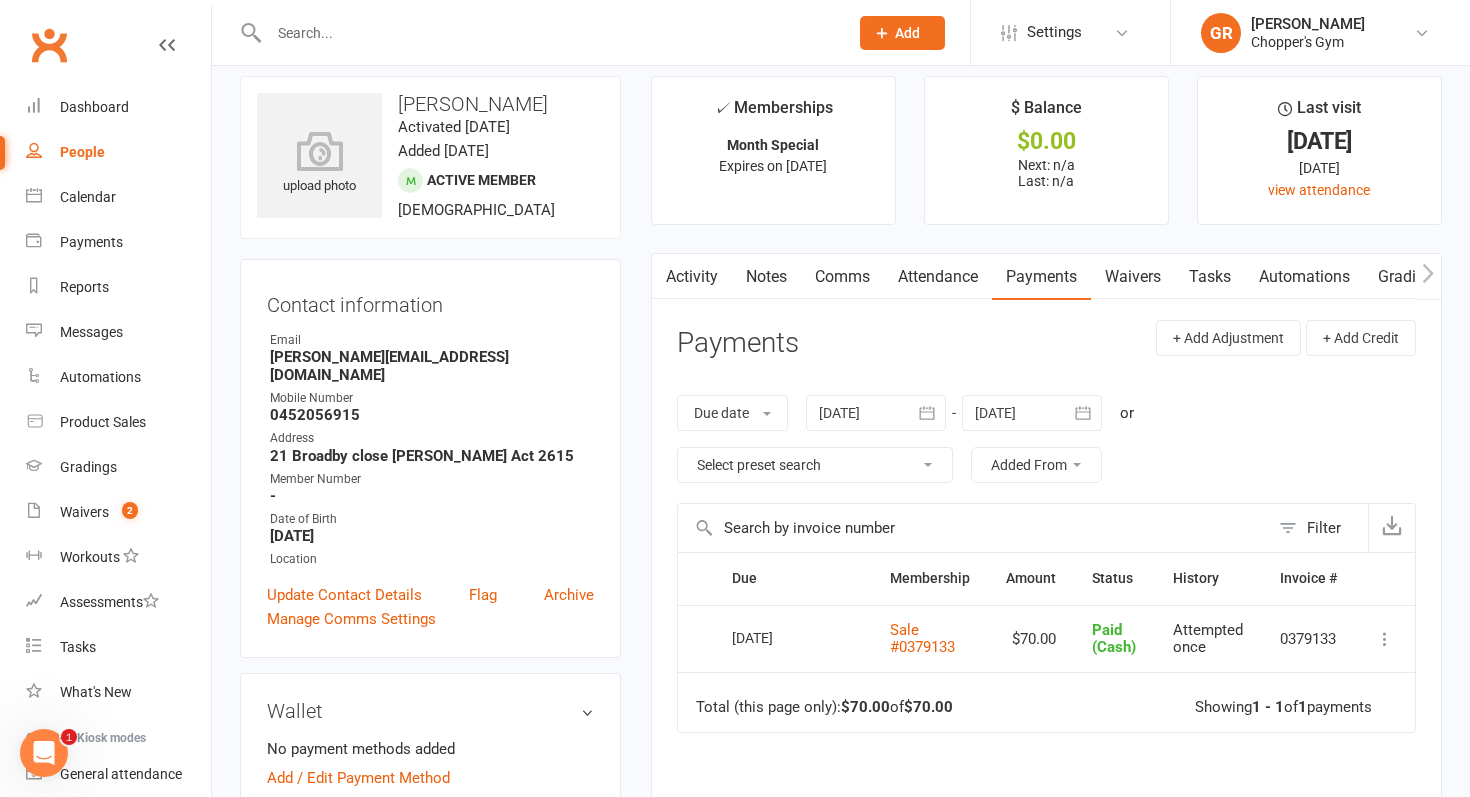 click at bounding box center [1385, 639] 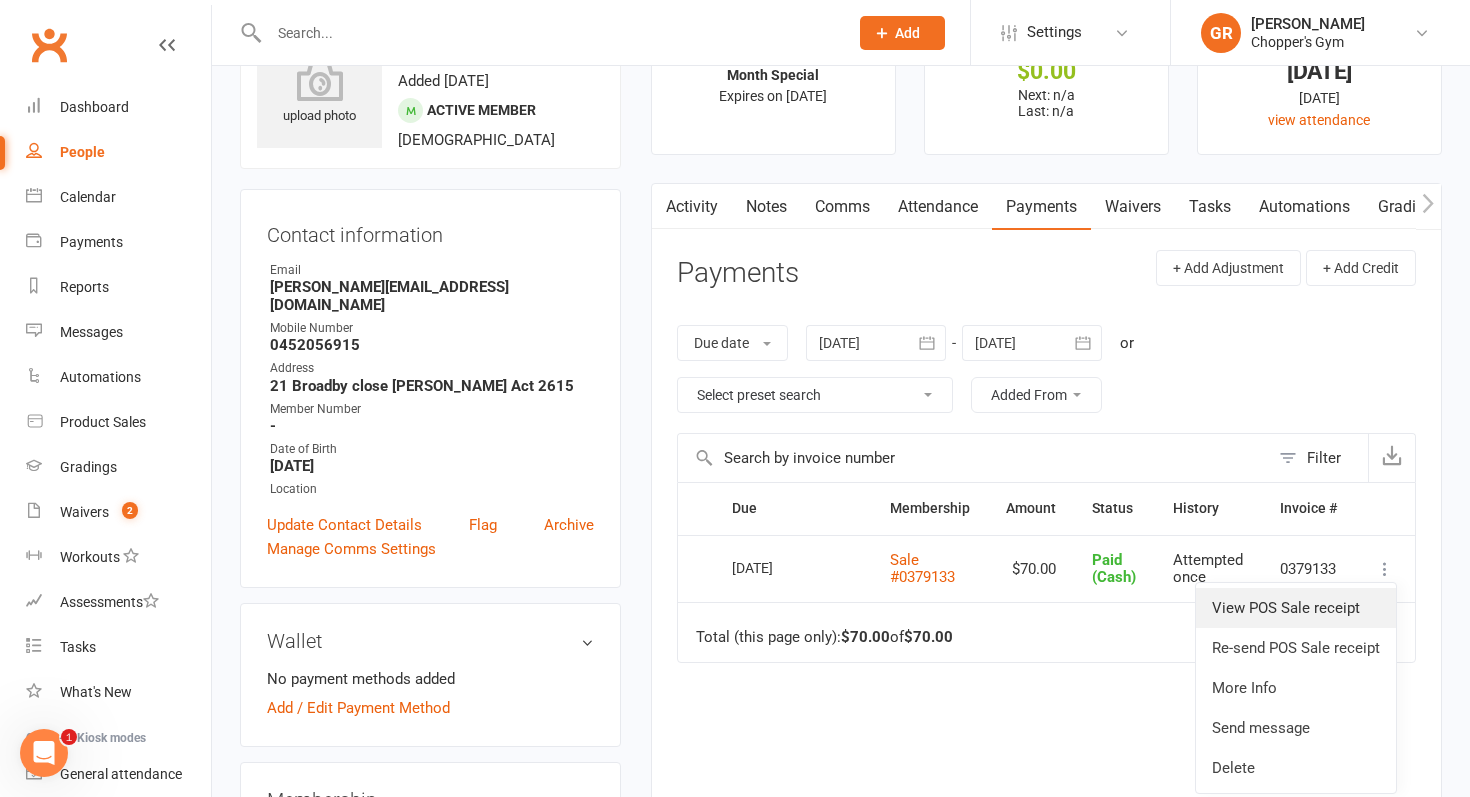 scroll, scrollTop: 96, scrollLeft: 0, axis: vertical 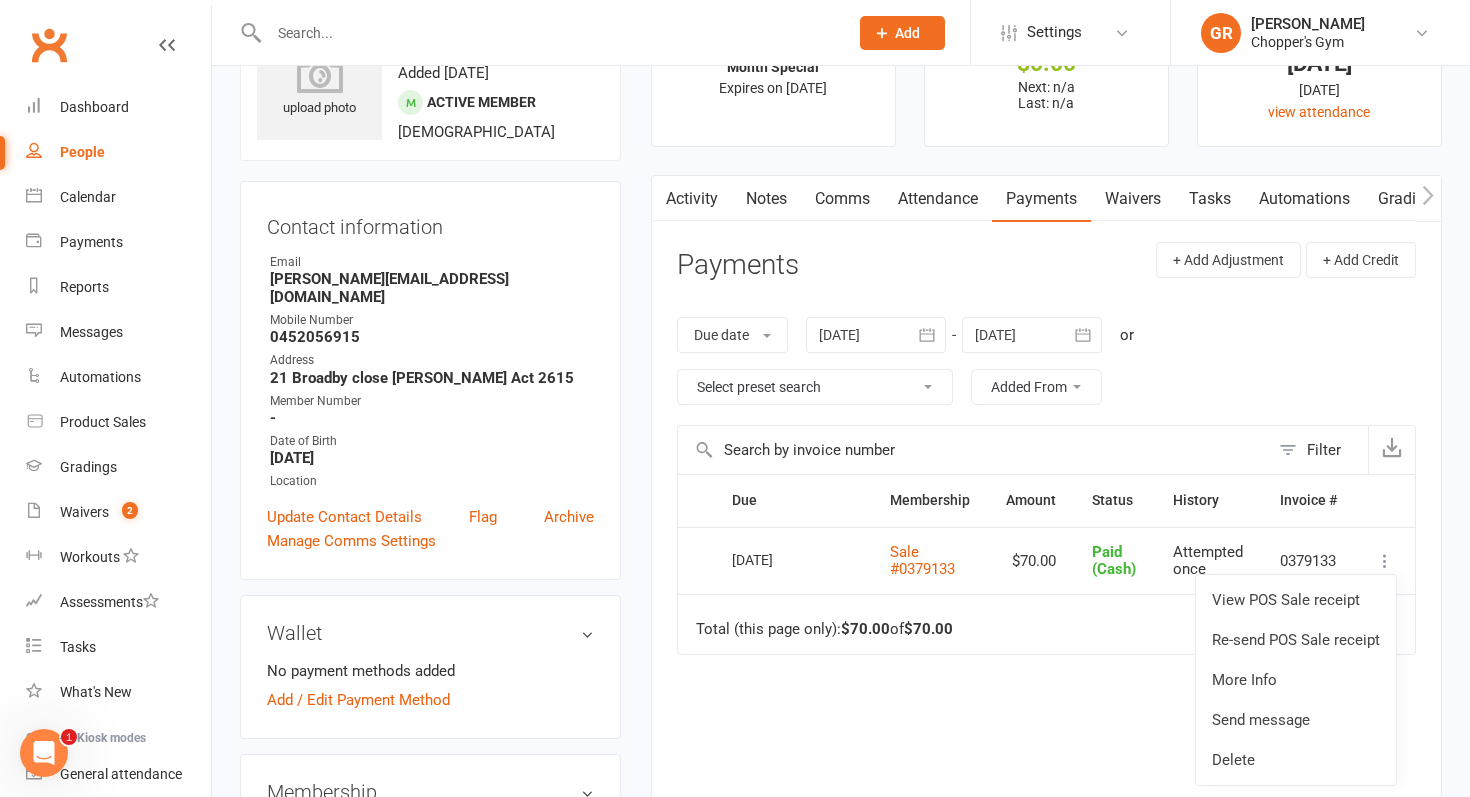 click on "Due  Contact  Membership Amount  Status History Invoice # Select this 10 Jul 2025
Alex Nikolevski
Sale #0379133 $70.00 Paid (Cash) Attempted once 0379133 View POS Sale receipt Re-send POS Sale receipt  More Info Send message Delete  Total (this page only):  $70.00  of  $70.00 Showing  1 - 1  of  1  payments" at bounding box center (1046, 693) 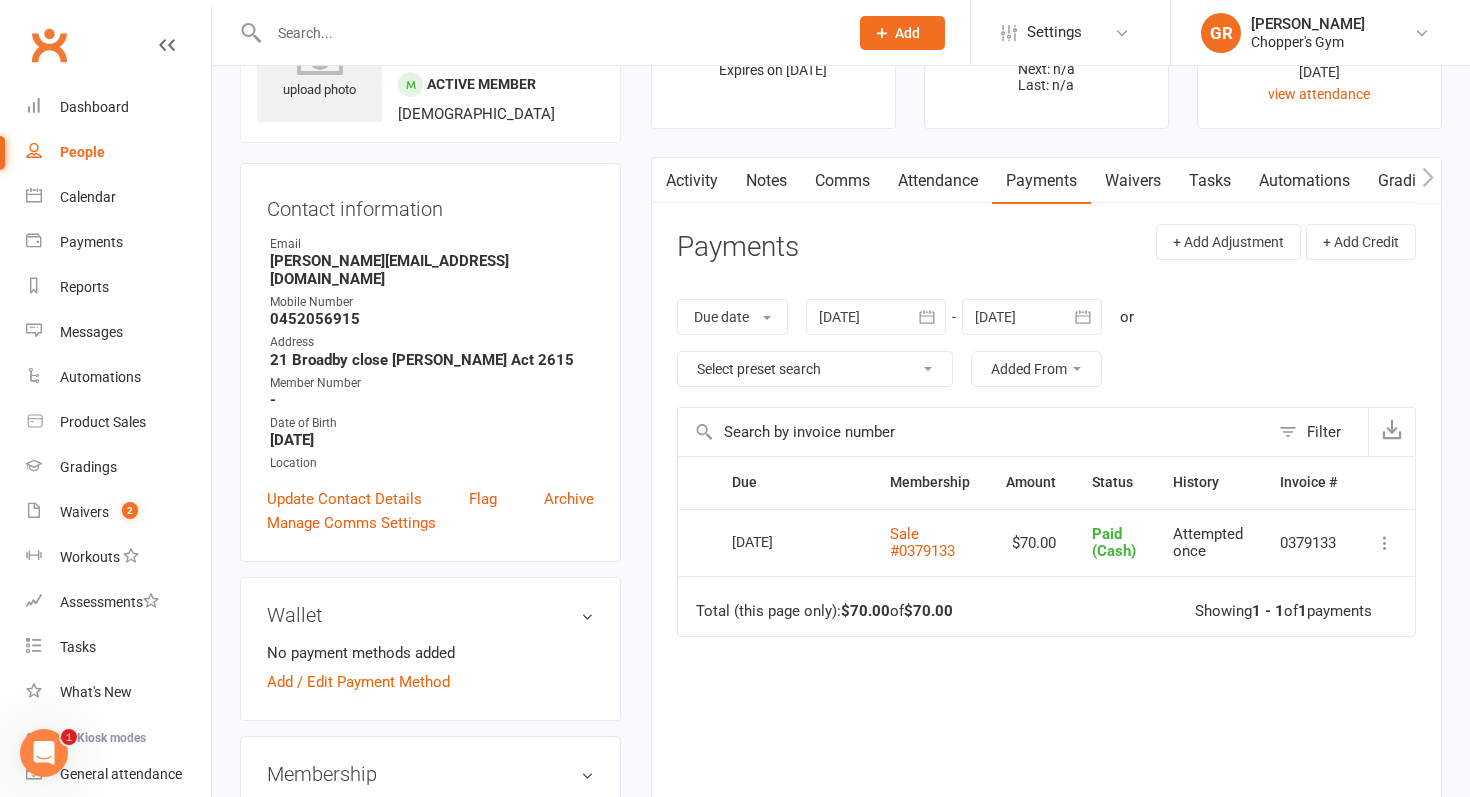 scroll, scrollTop: 0, scrollLeft: 0, axis: both 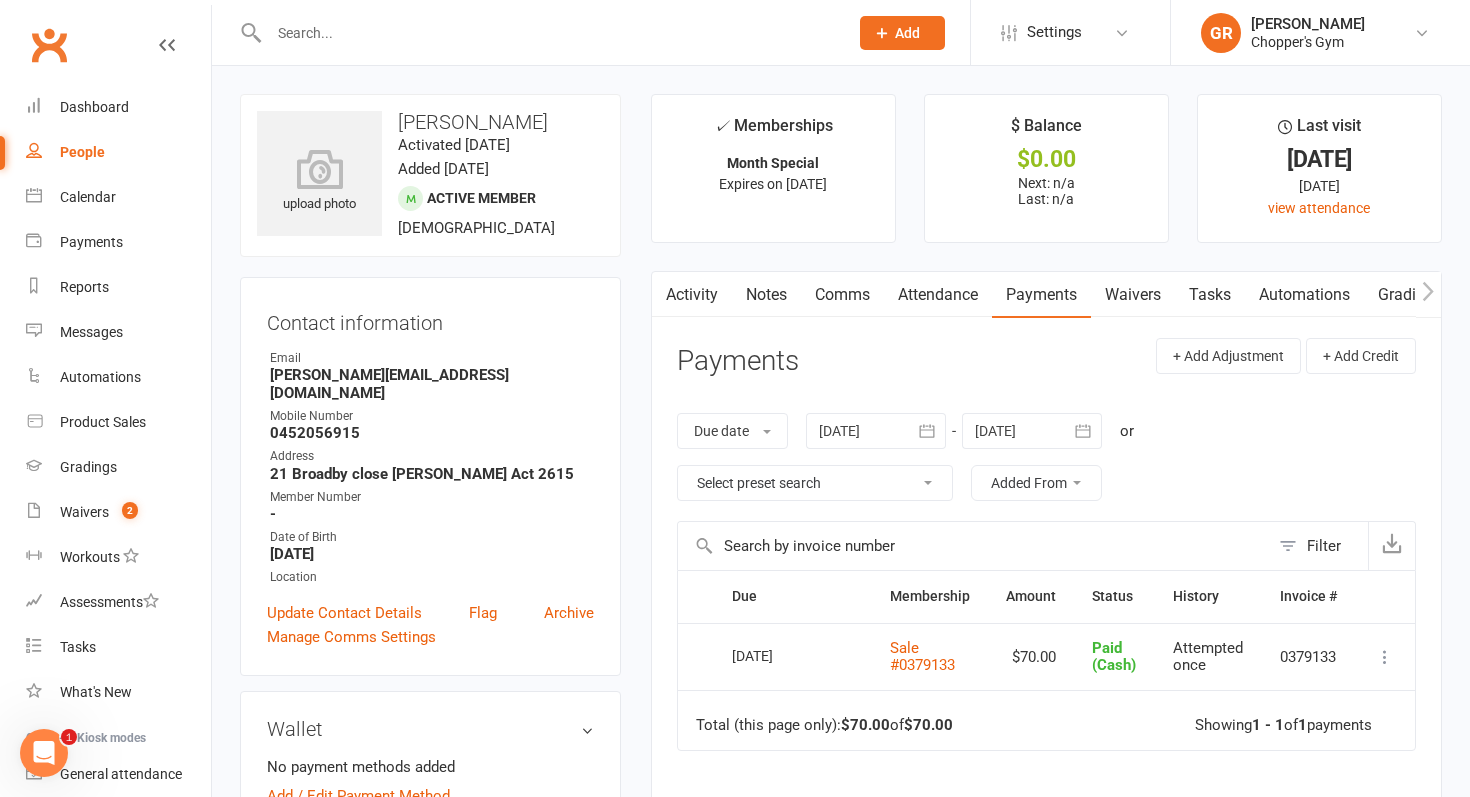 click at bounding box center [548, 33] 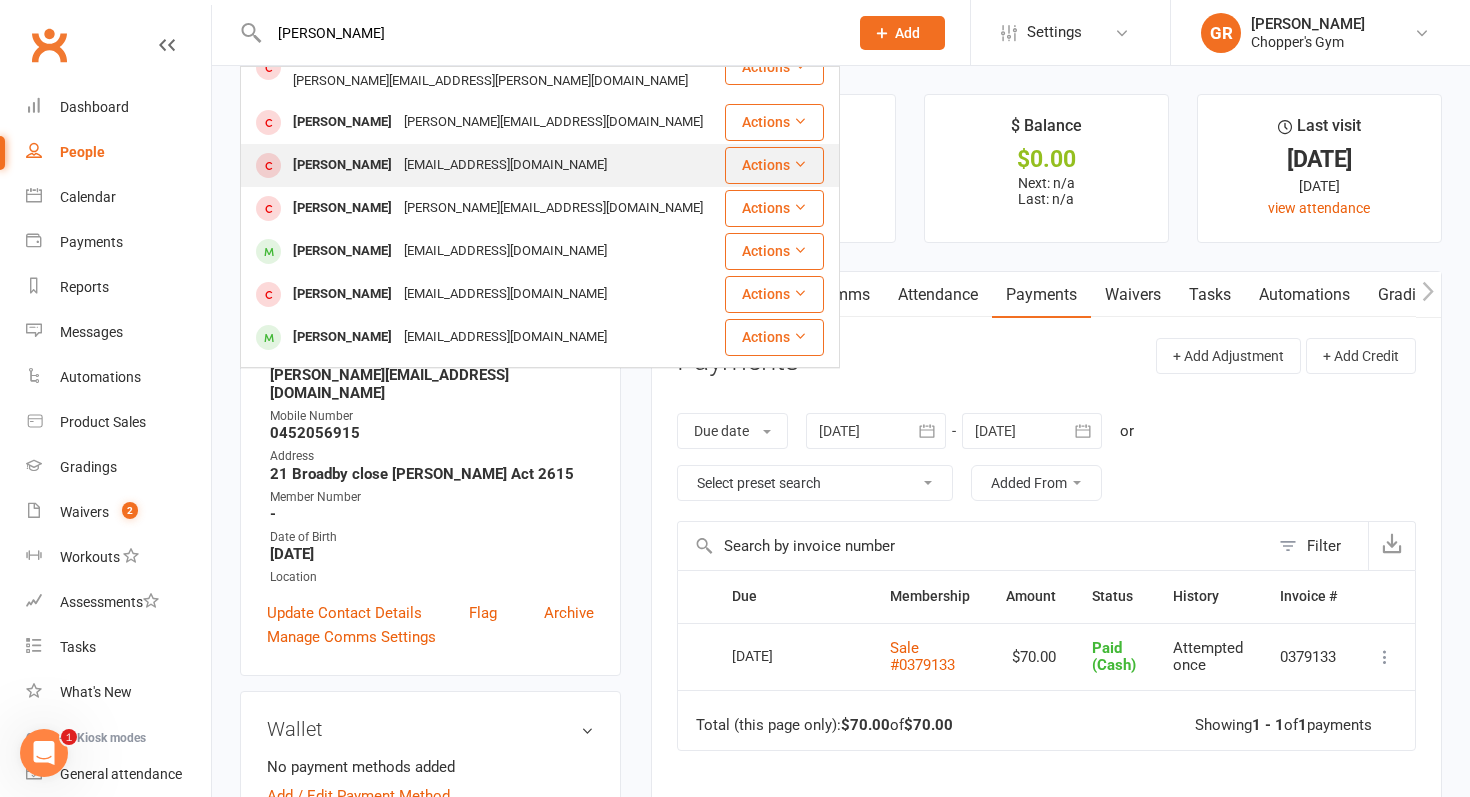 scroll, scrollTop: 560, scrollLeft: 0, axis: vertical 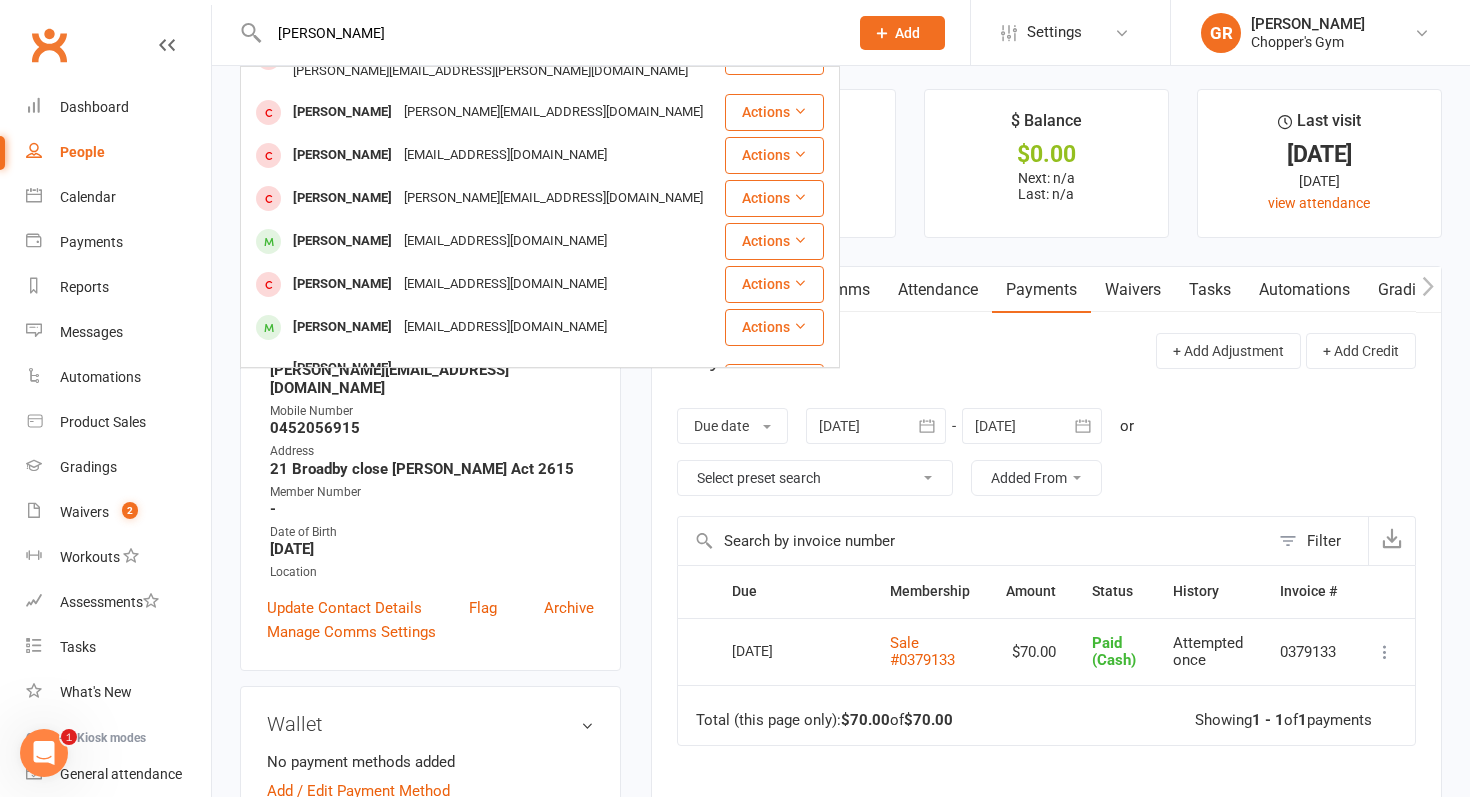 type on "alex nikol" 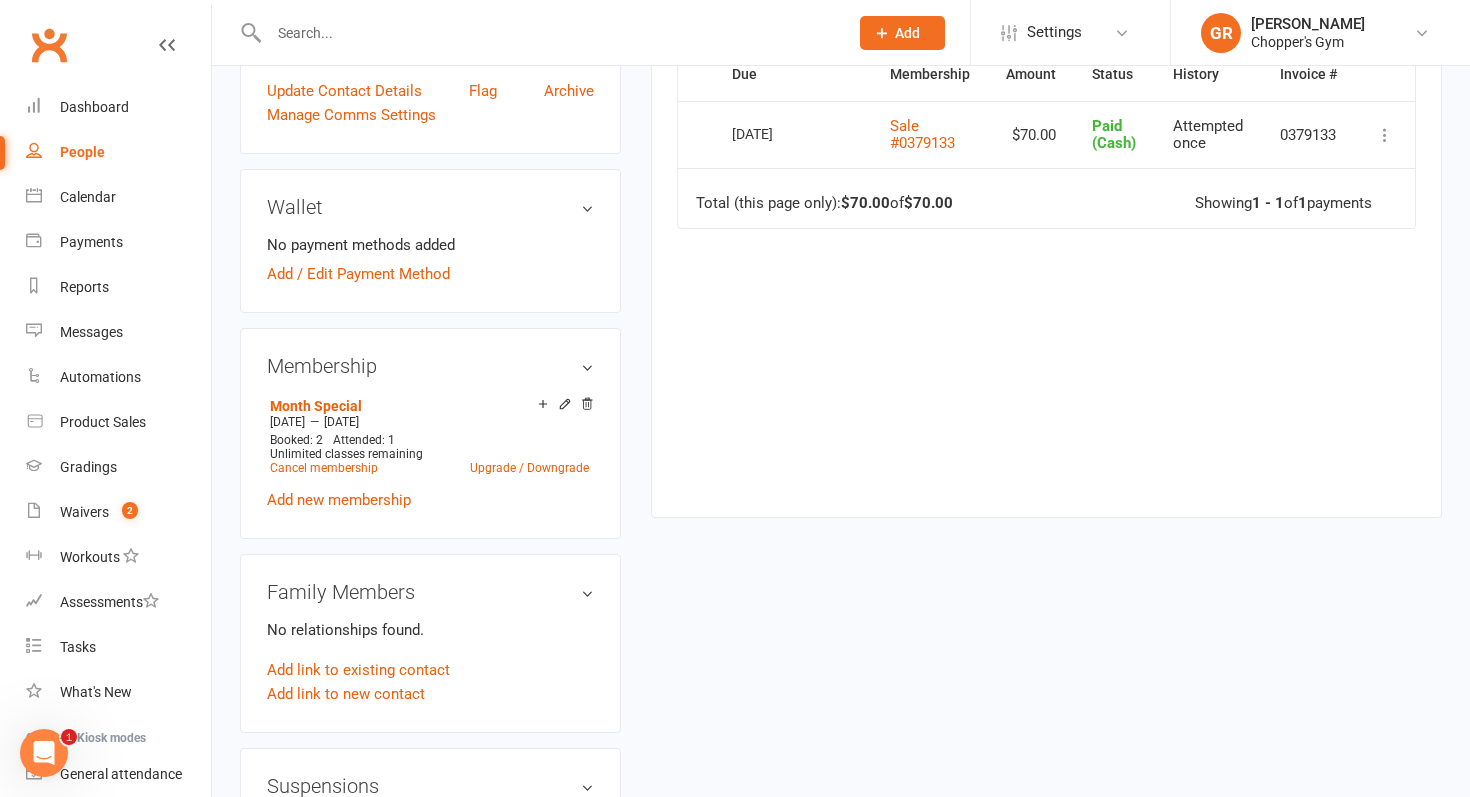 scroll, scrollTop: 537, scrollLeft: 0, axis: vertical 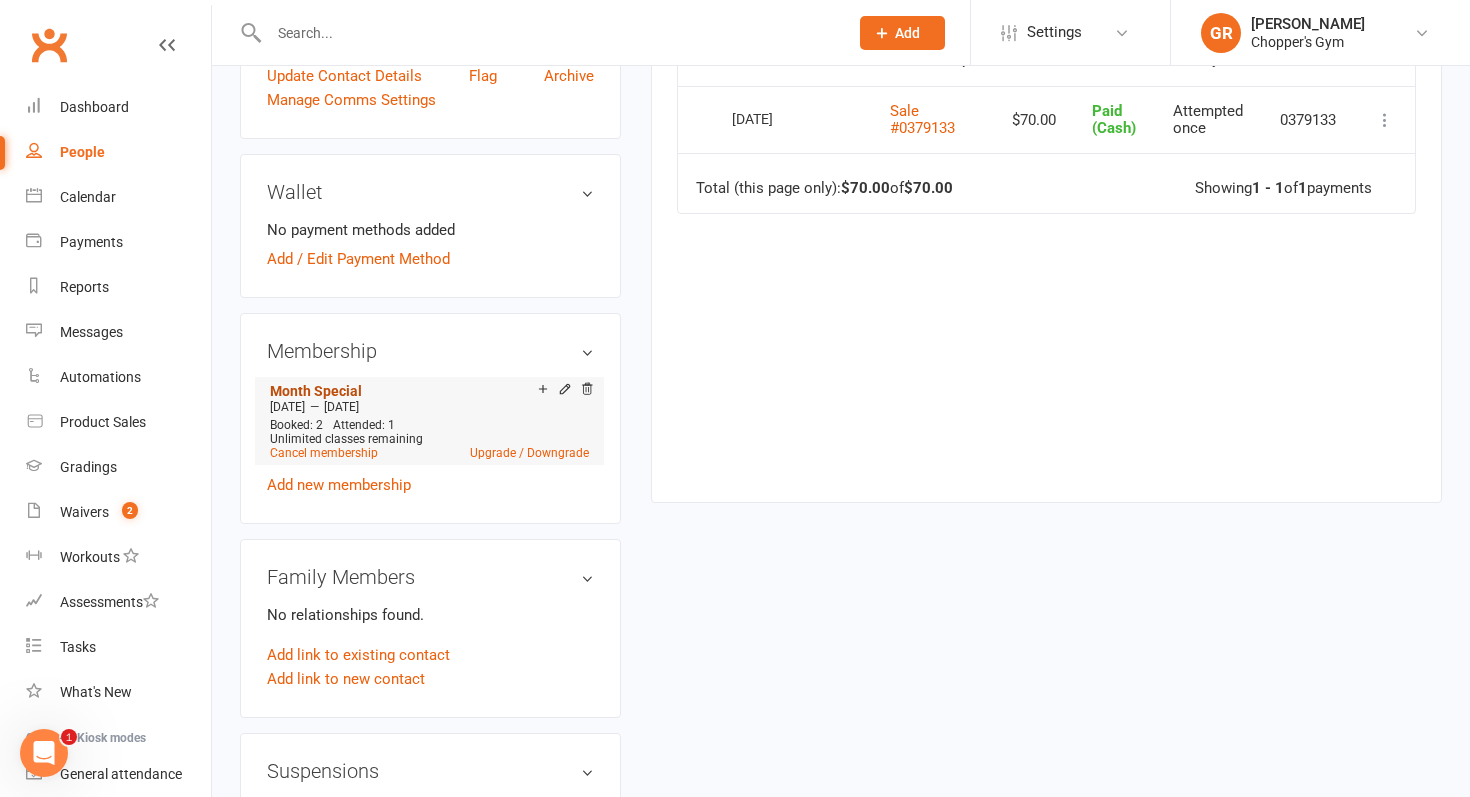 click on "Month Special" at bounding box center [316, 391] 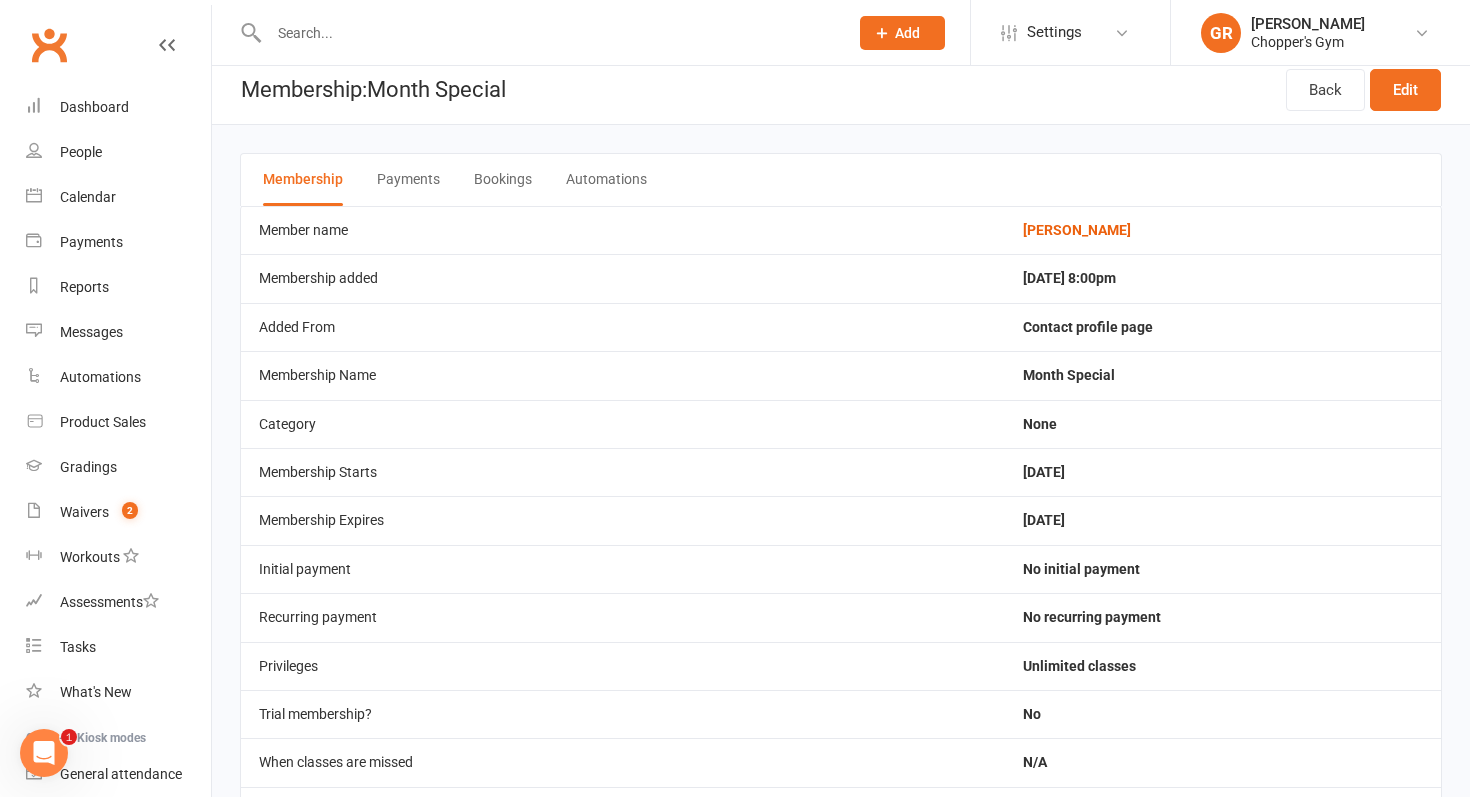 scroll, scrollTop: 0, scrollLeft: 0, axis: both 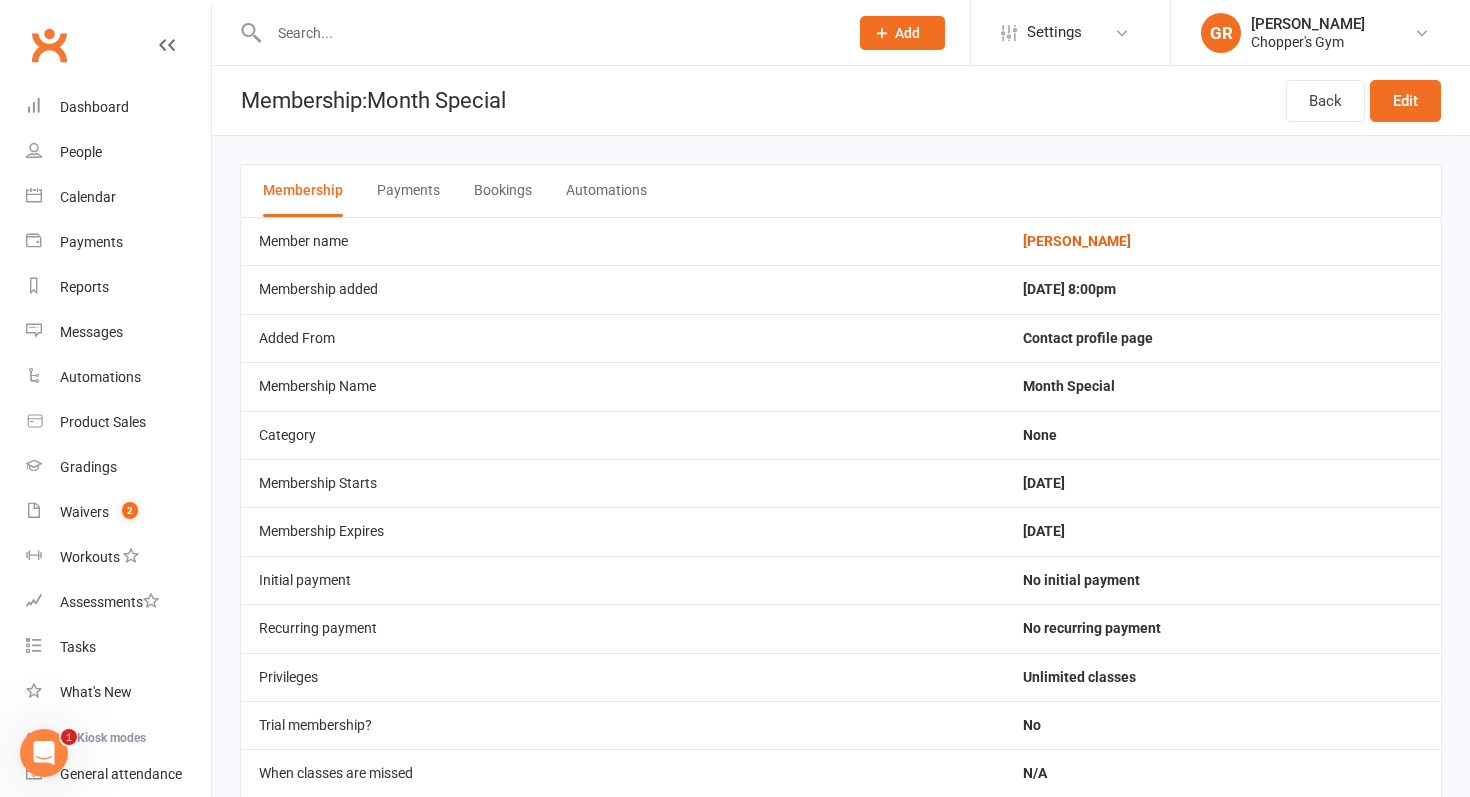 click on "Payments" at bounding box center (408, 191) 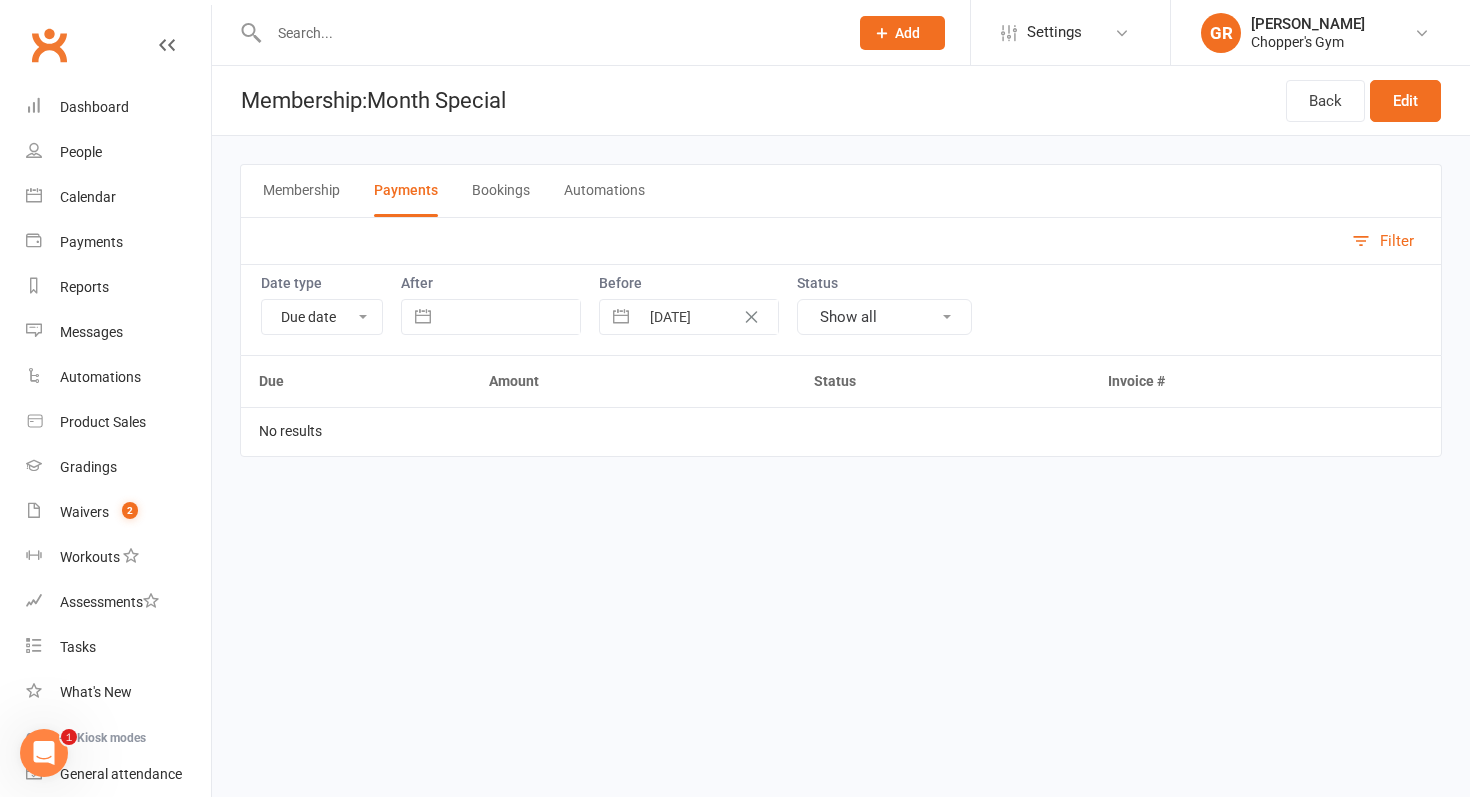 click on "Bookings" at bounding box center (501, 191) 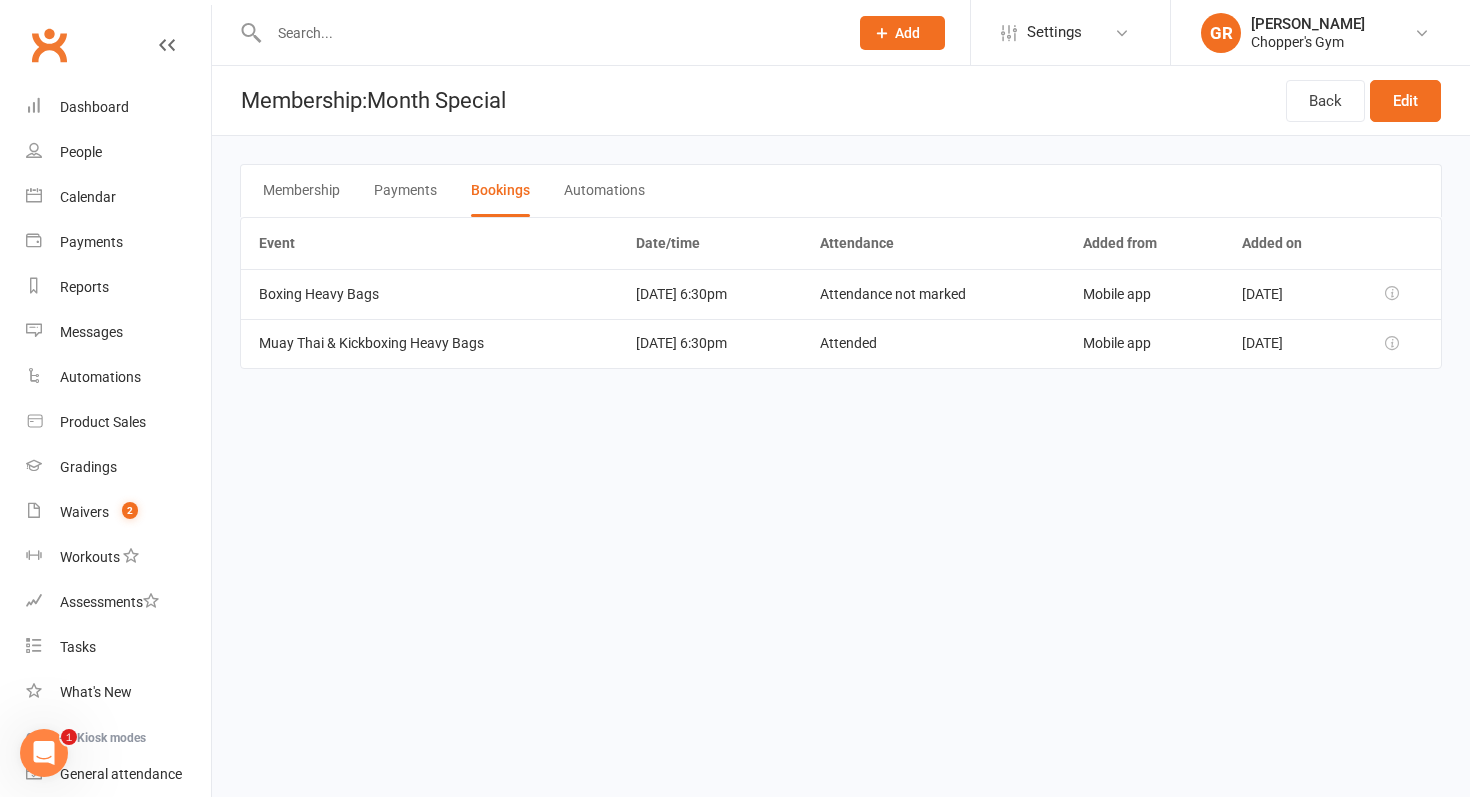 click on "Automations" at bounding box center (604, 191) 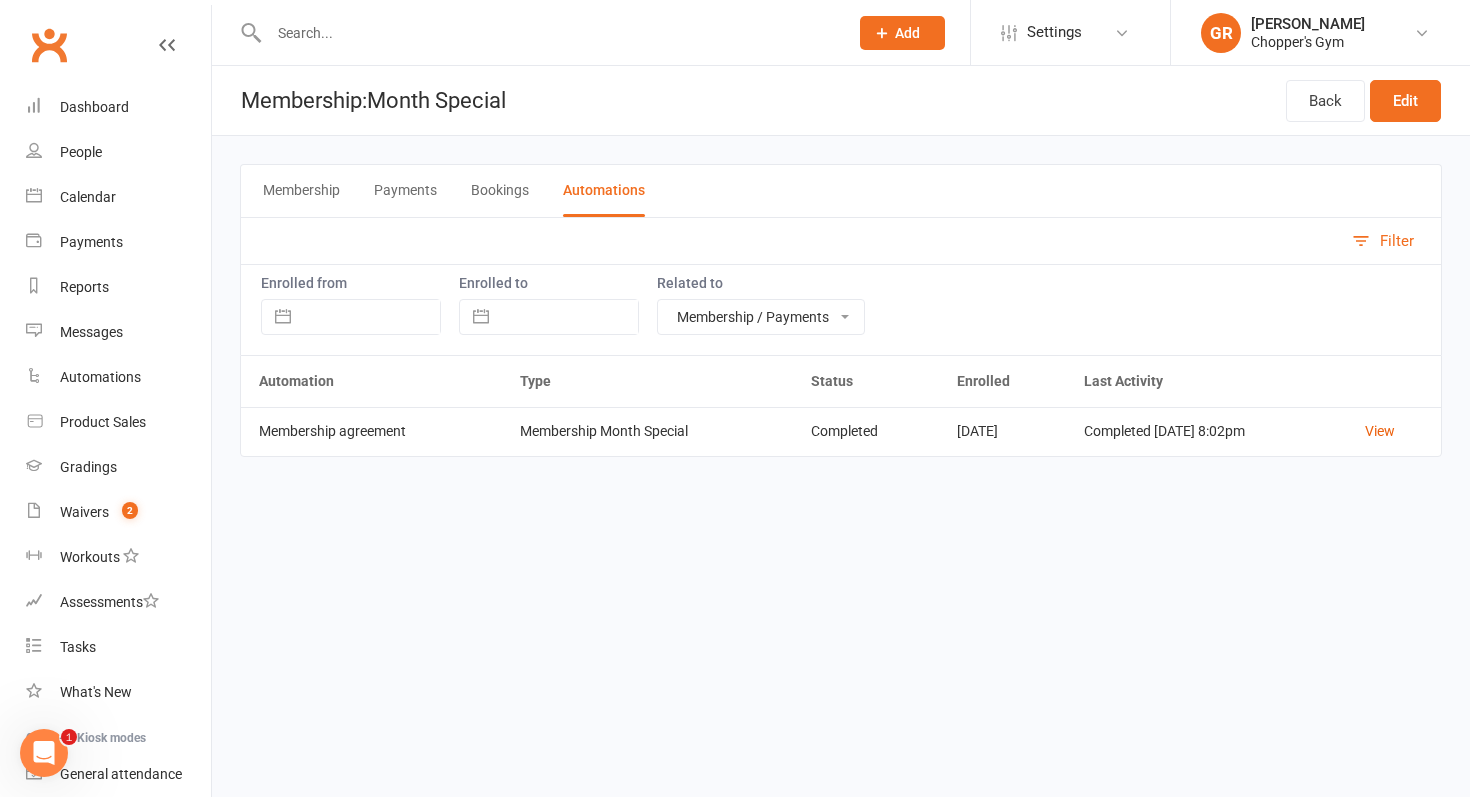 click on "Bookings" at bounding box center [500, 191] 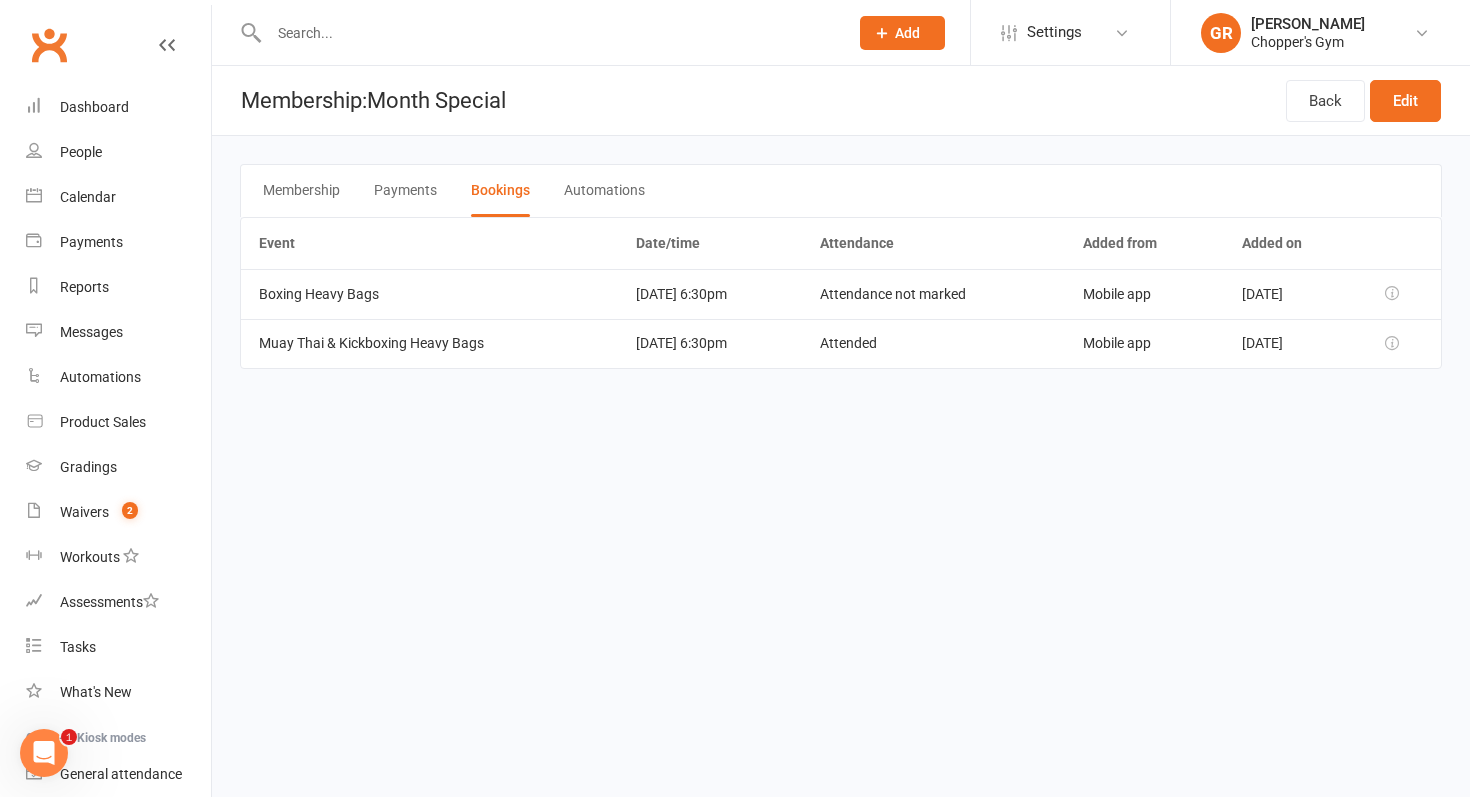 click on "Payments" at bounding box center [405, 191] 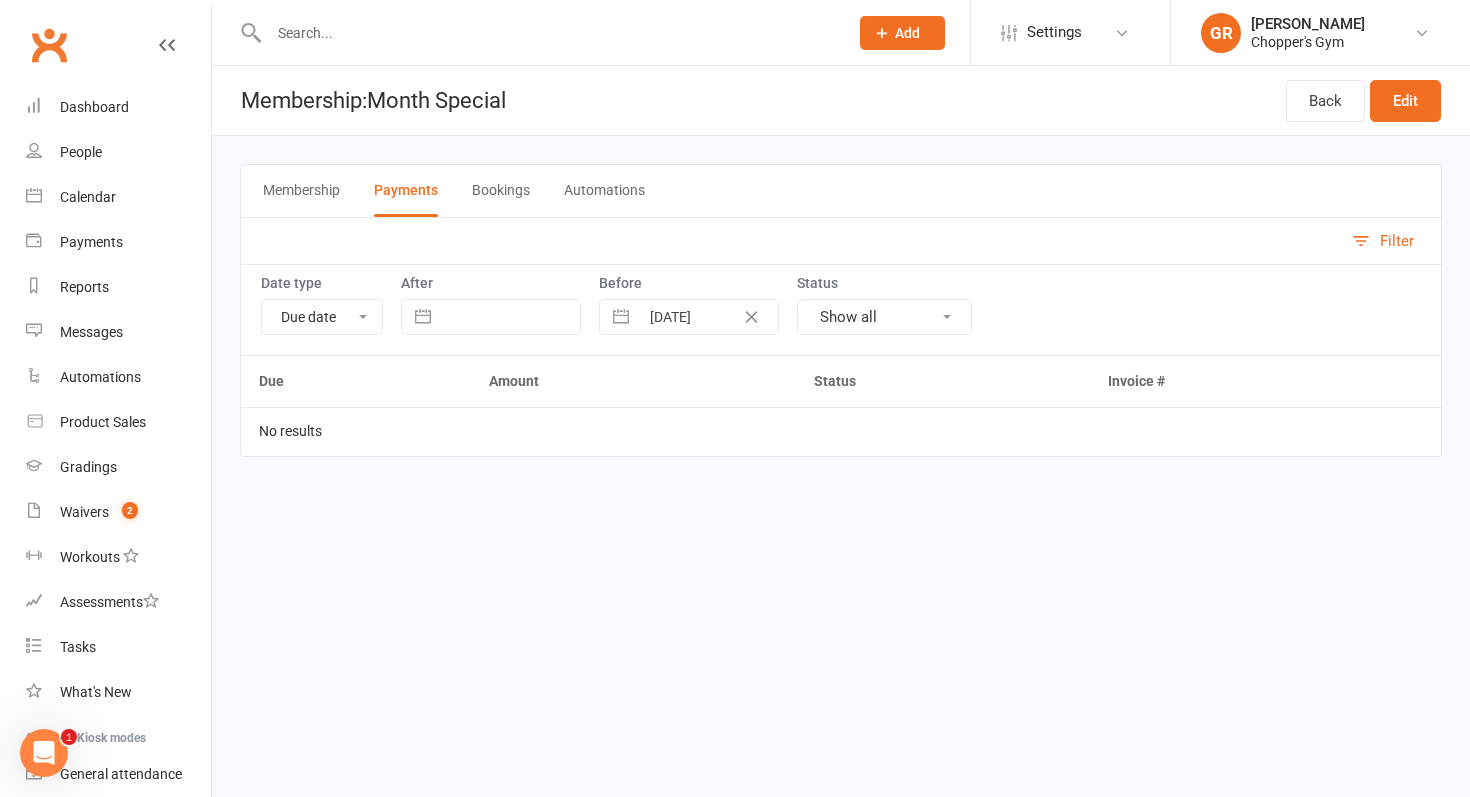 click on "Membership" at bounding box center [301, 191] 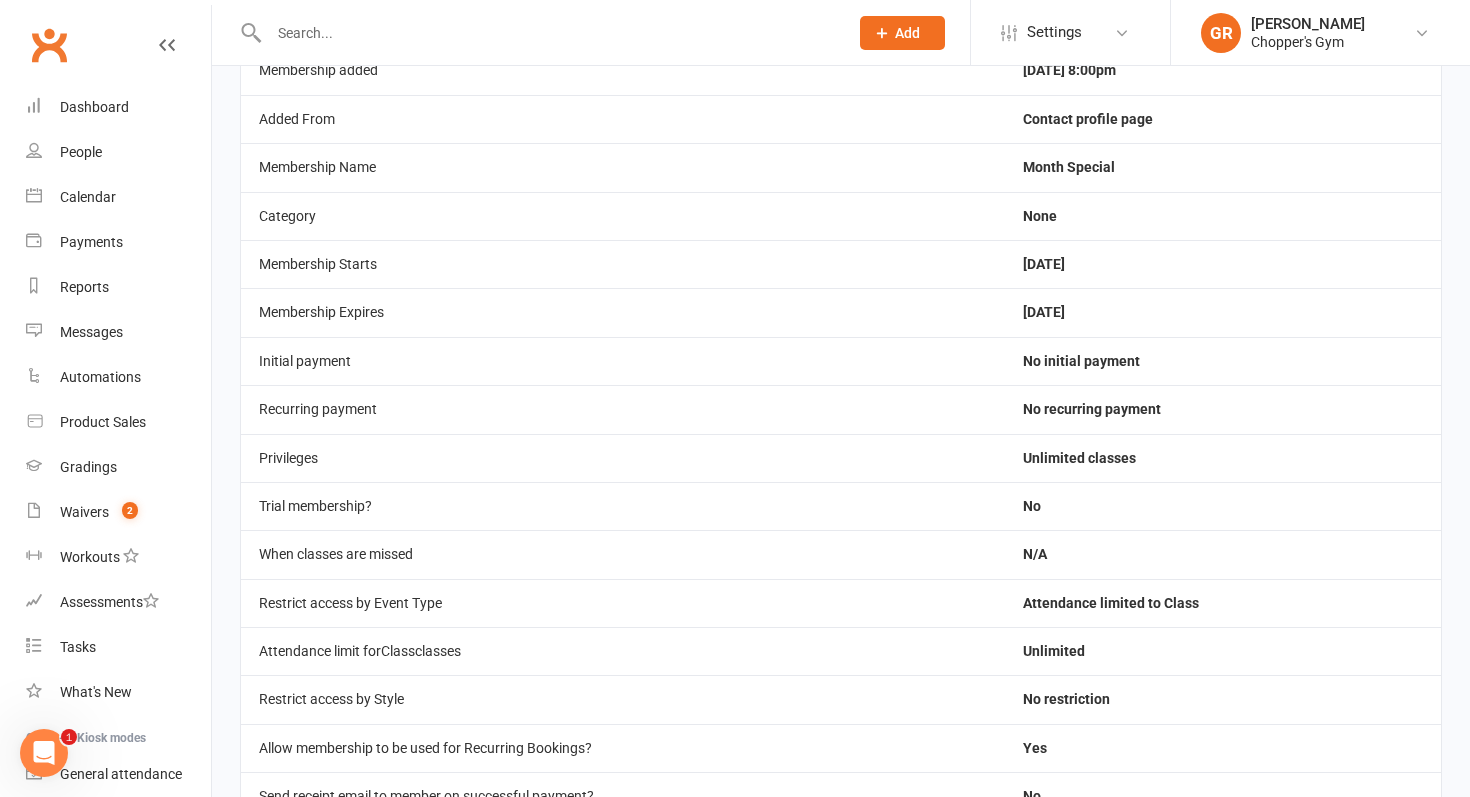 scroll, scrollTop: 0, scrollLeft: 0, axis: both 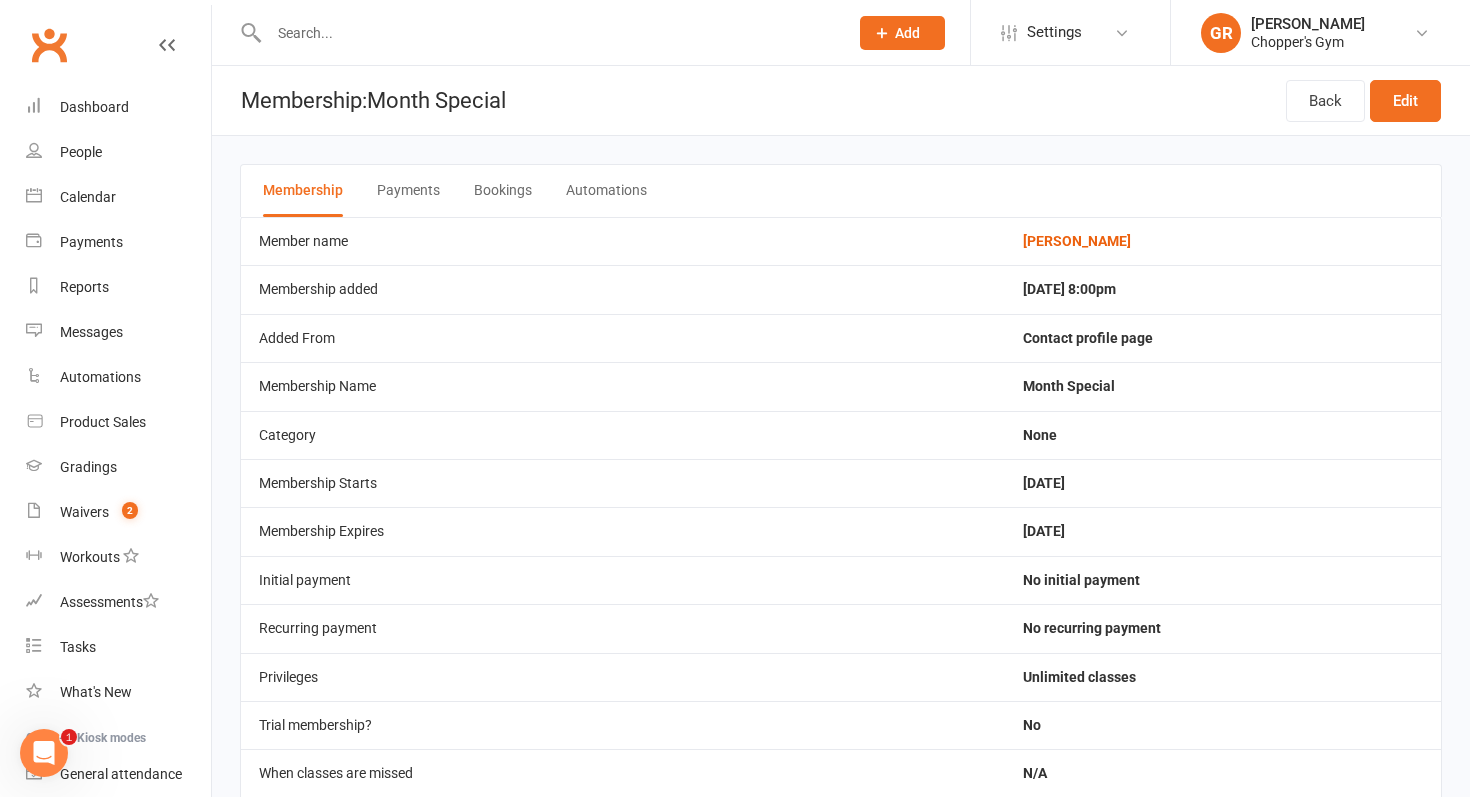 click on "Payments" at bounding box center (408, 191) 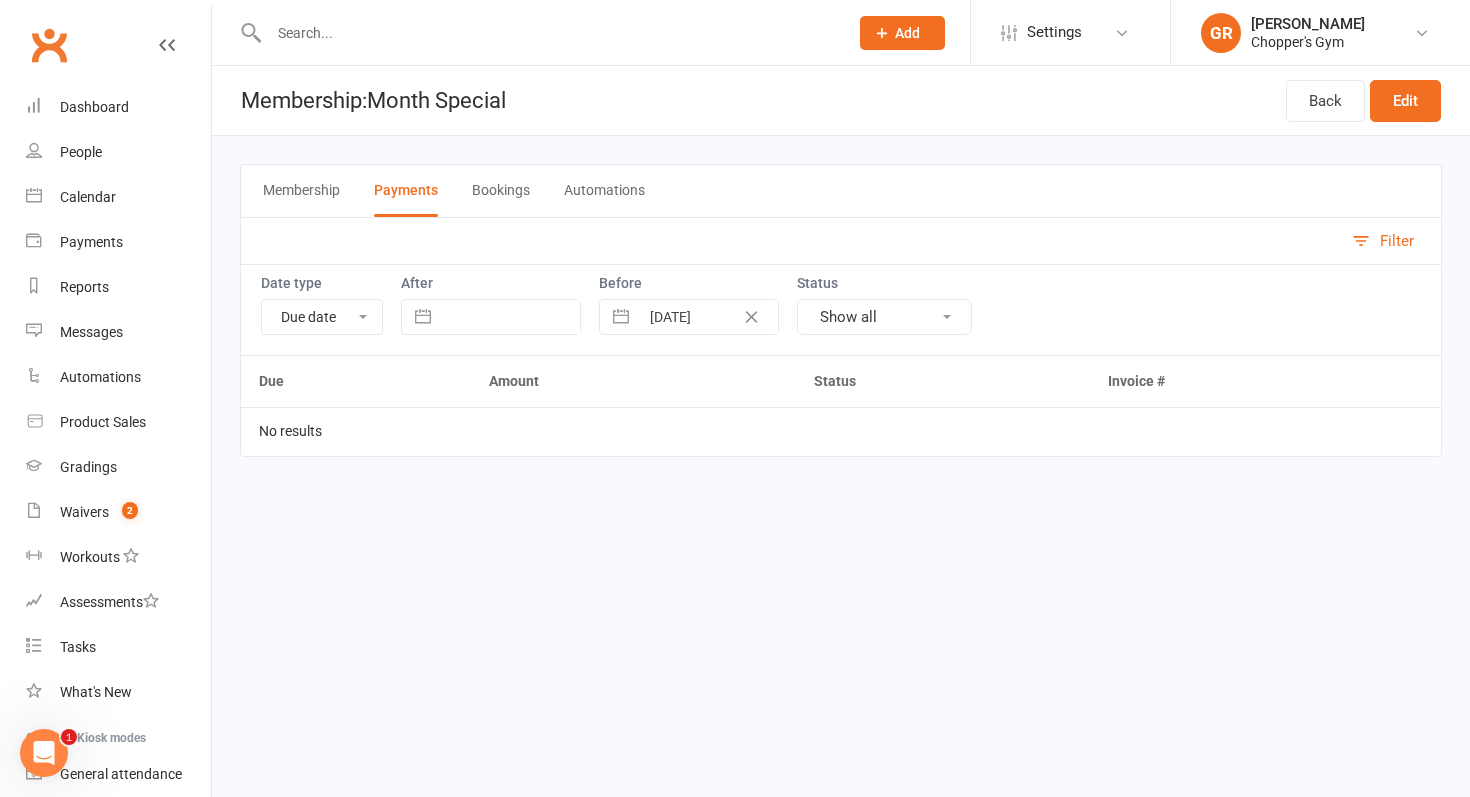click on "Bookings" at bounding box center [501, 191] 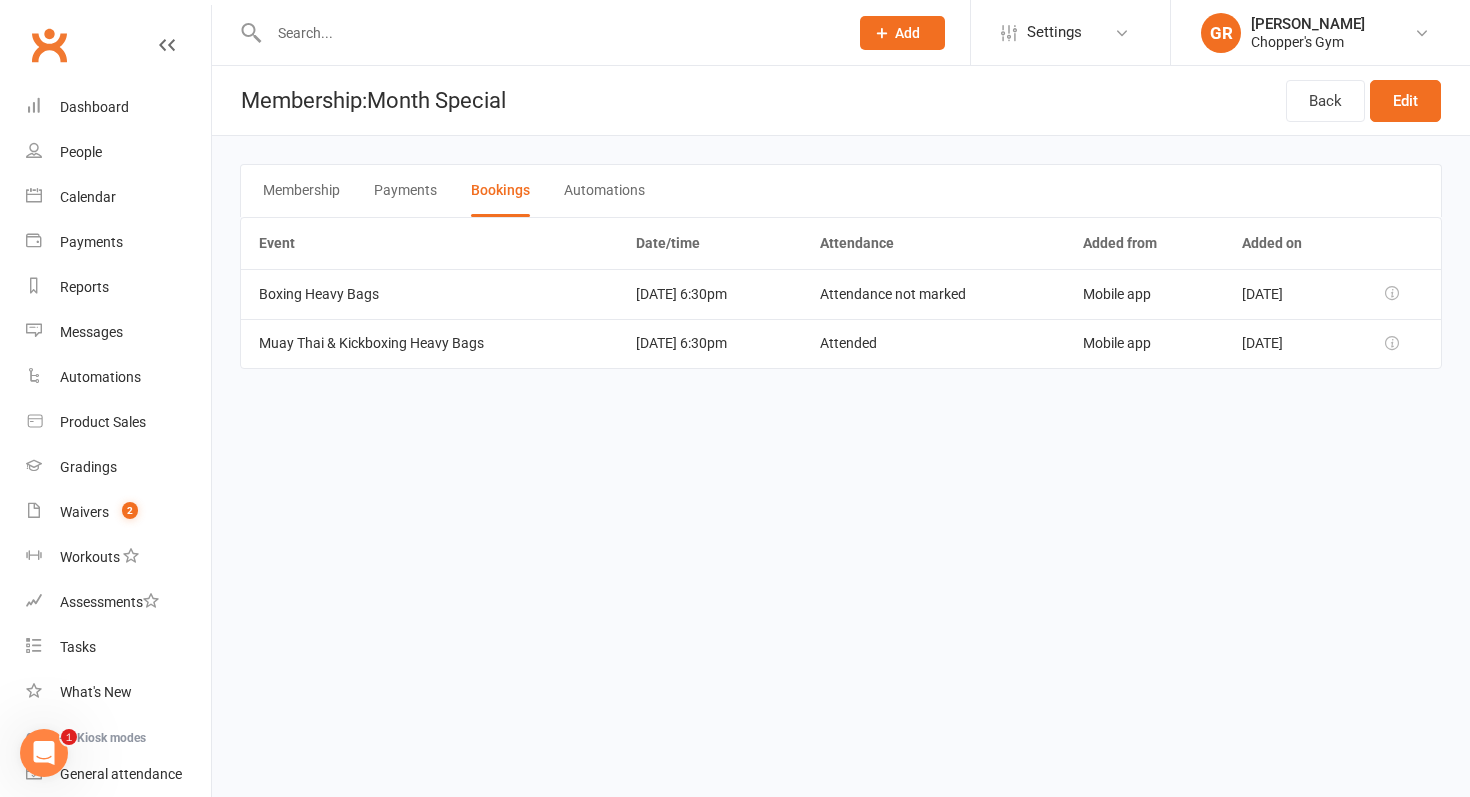 click on "Automations" at bounding box center [604, 191] 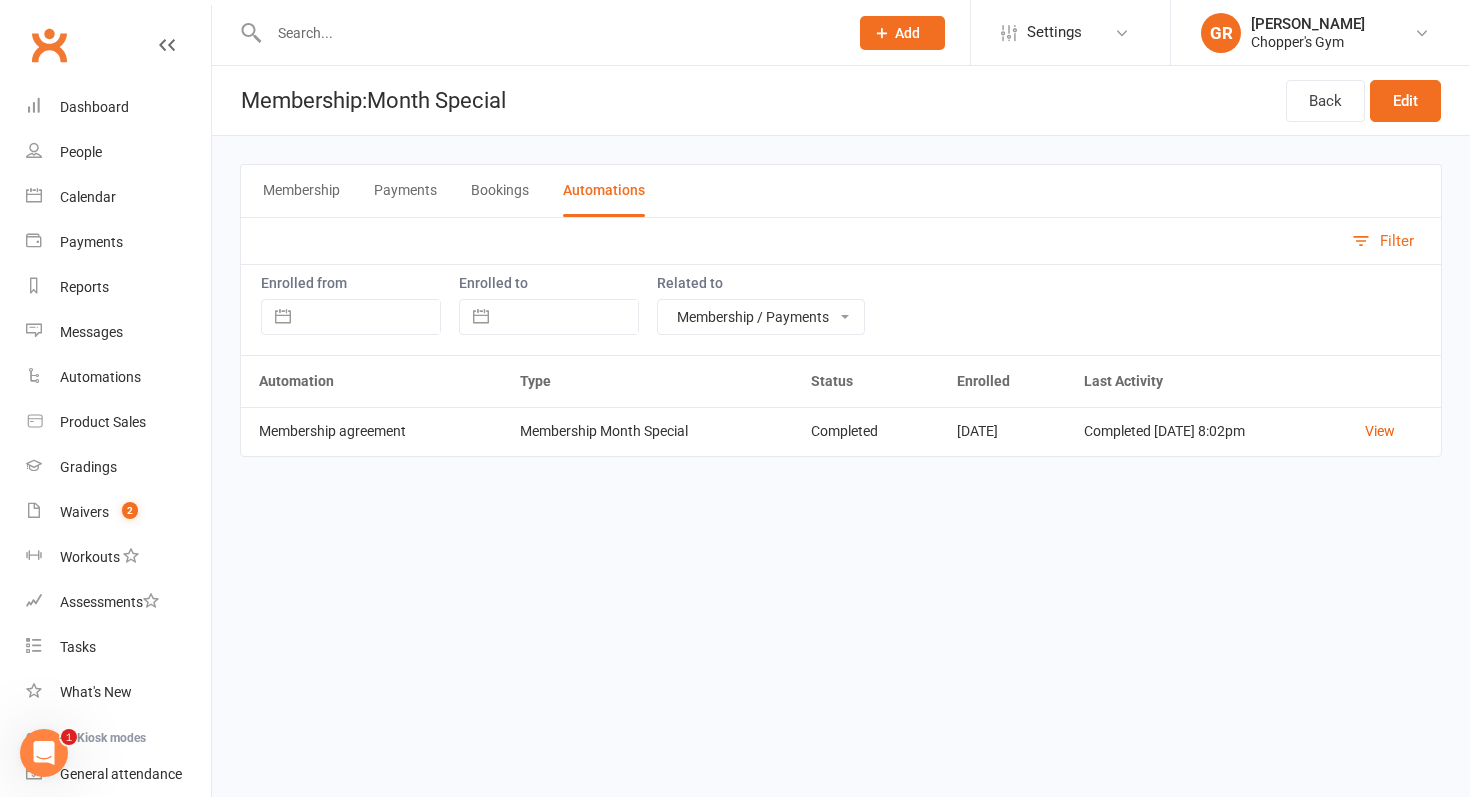 click on "Membership" at bounding box center [301, 191] 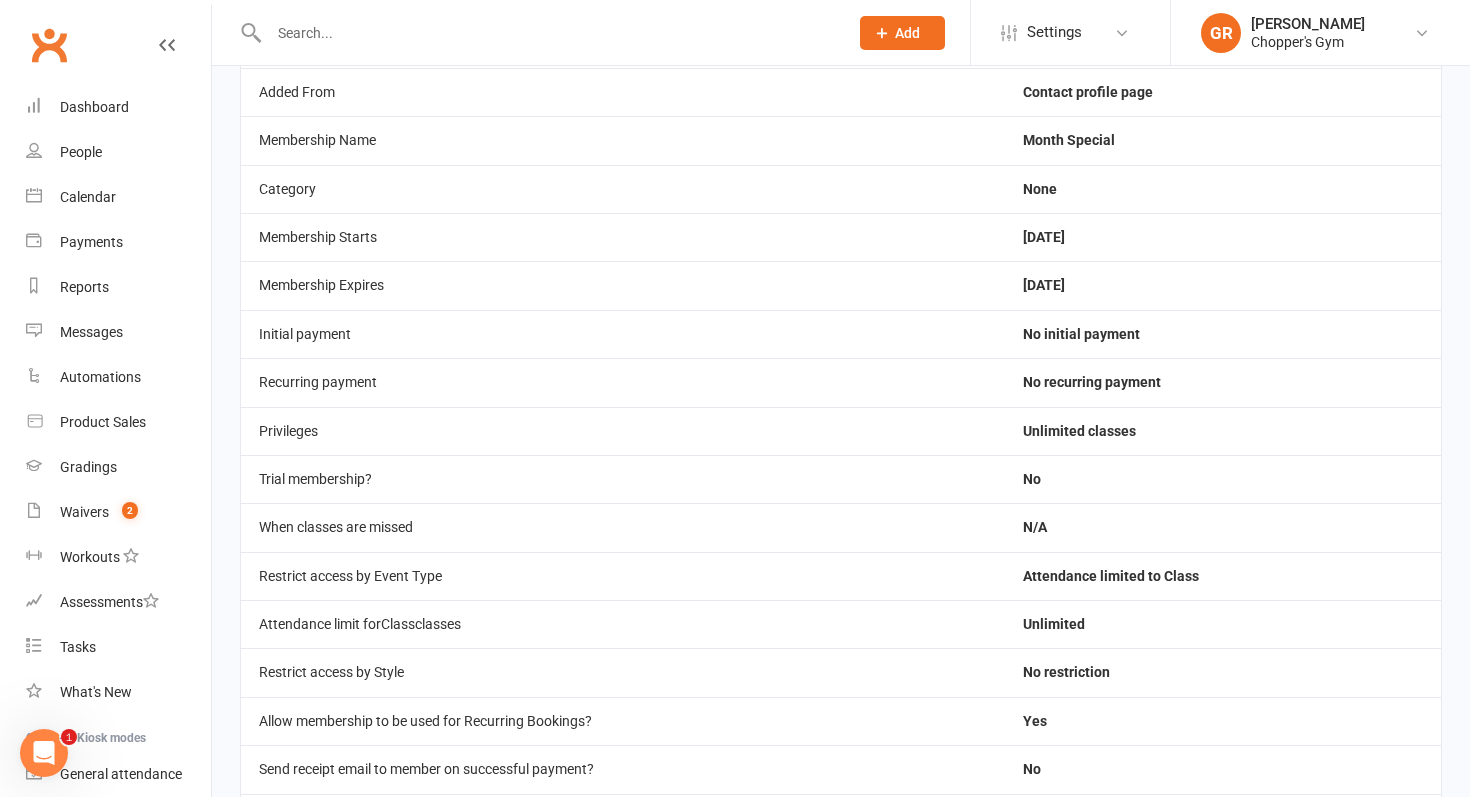 scroll, scrollTop: 446, scrollLeft: 0, axis: vertical 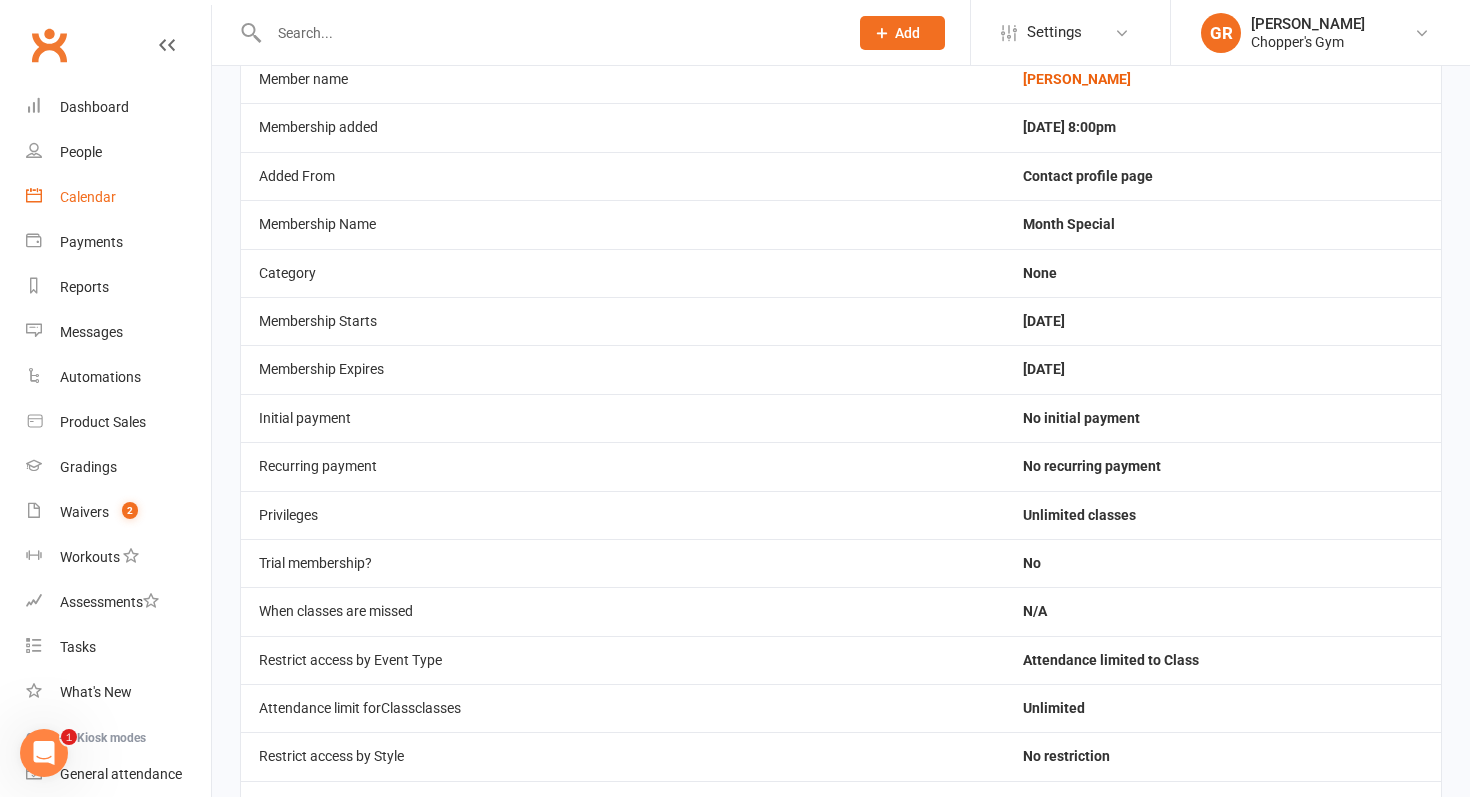 click on "Calendar" at bounding box center (118, 197) 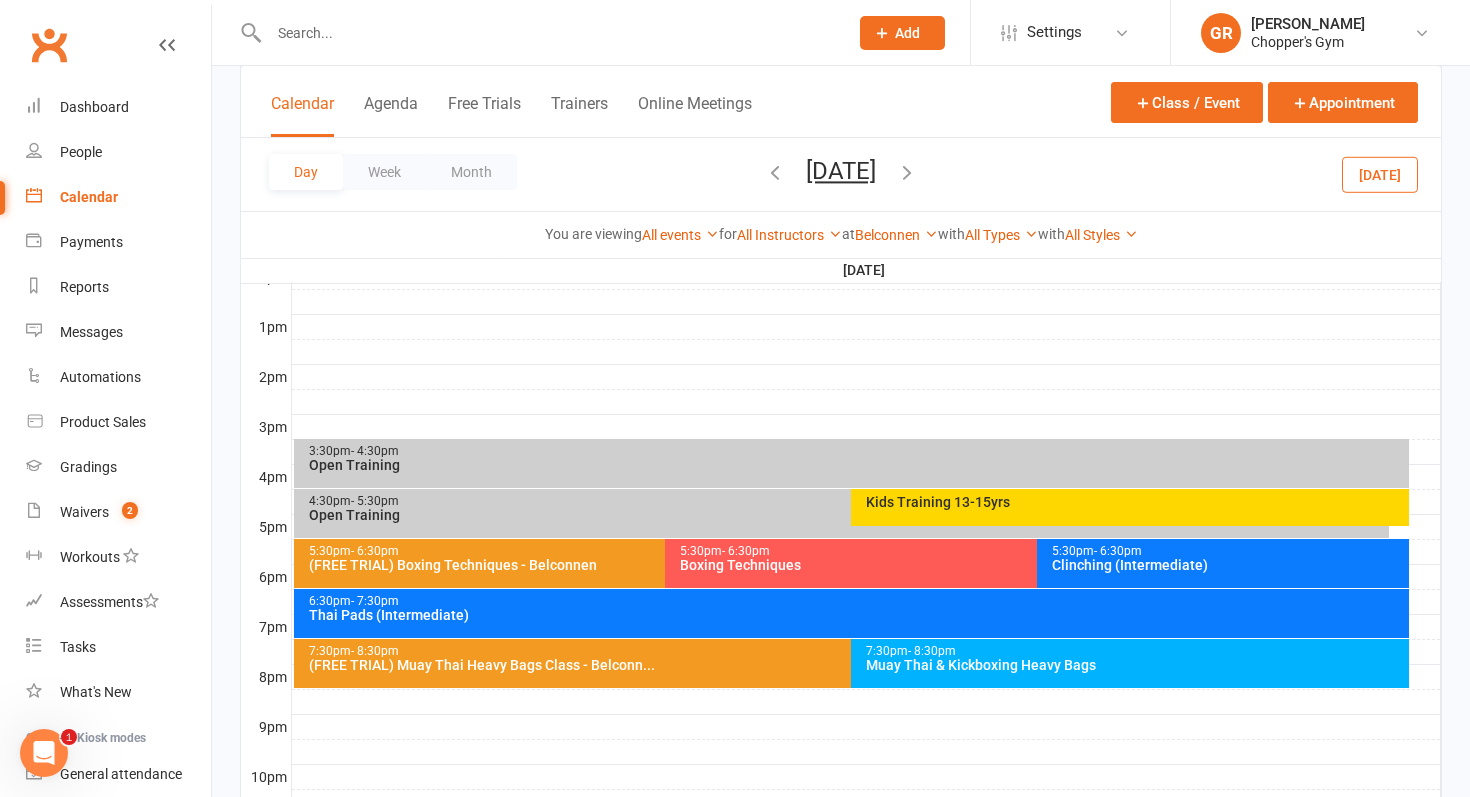 scroll, scrollTop: 746, scrollLeft: 0, axis: vertical 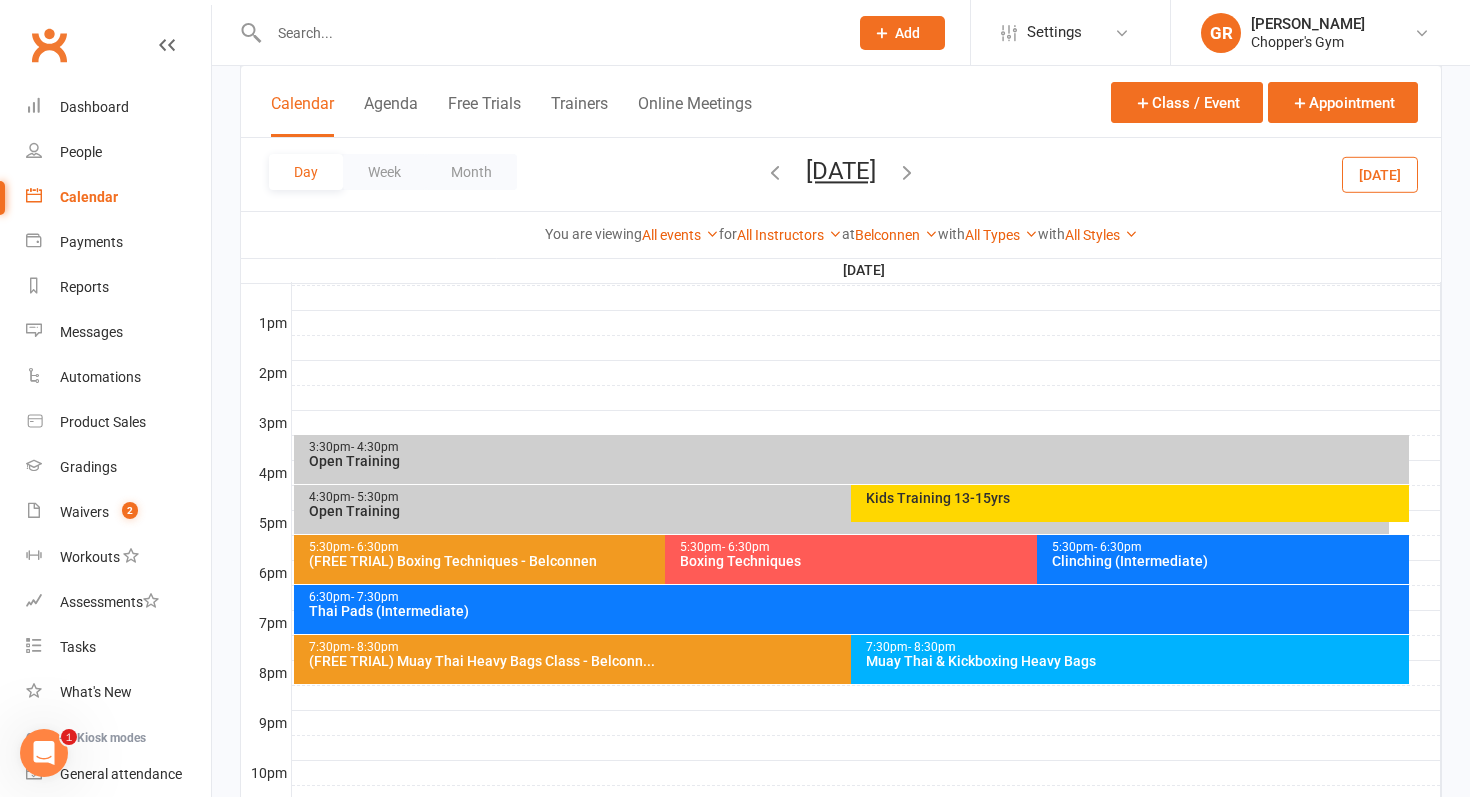 click on "(FREE TRIAL)  Muay Thai Heavy Bags Class - Belconn..." at bounding box center (847, 661) 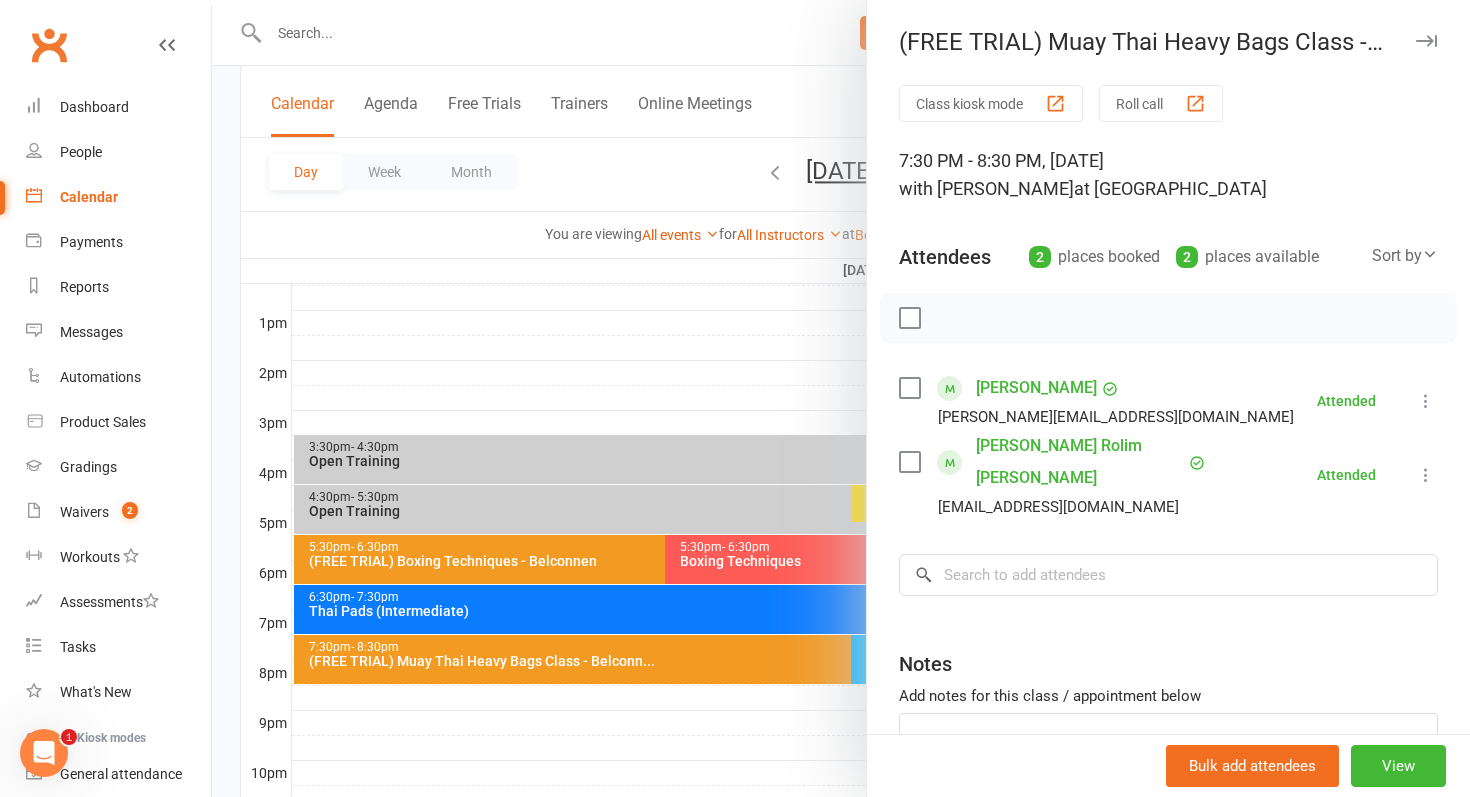 click on "[PERSON_NAME]" at bounding box center [1036, 388] 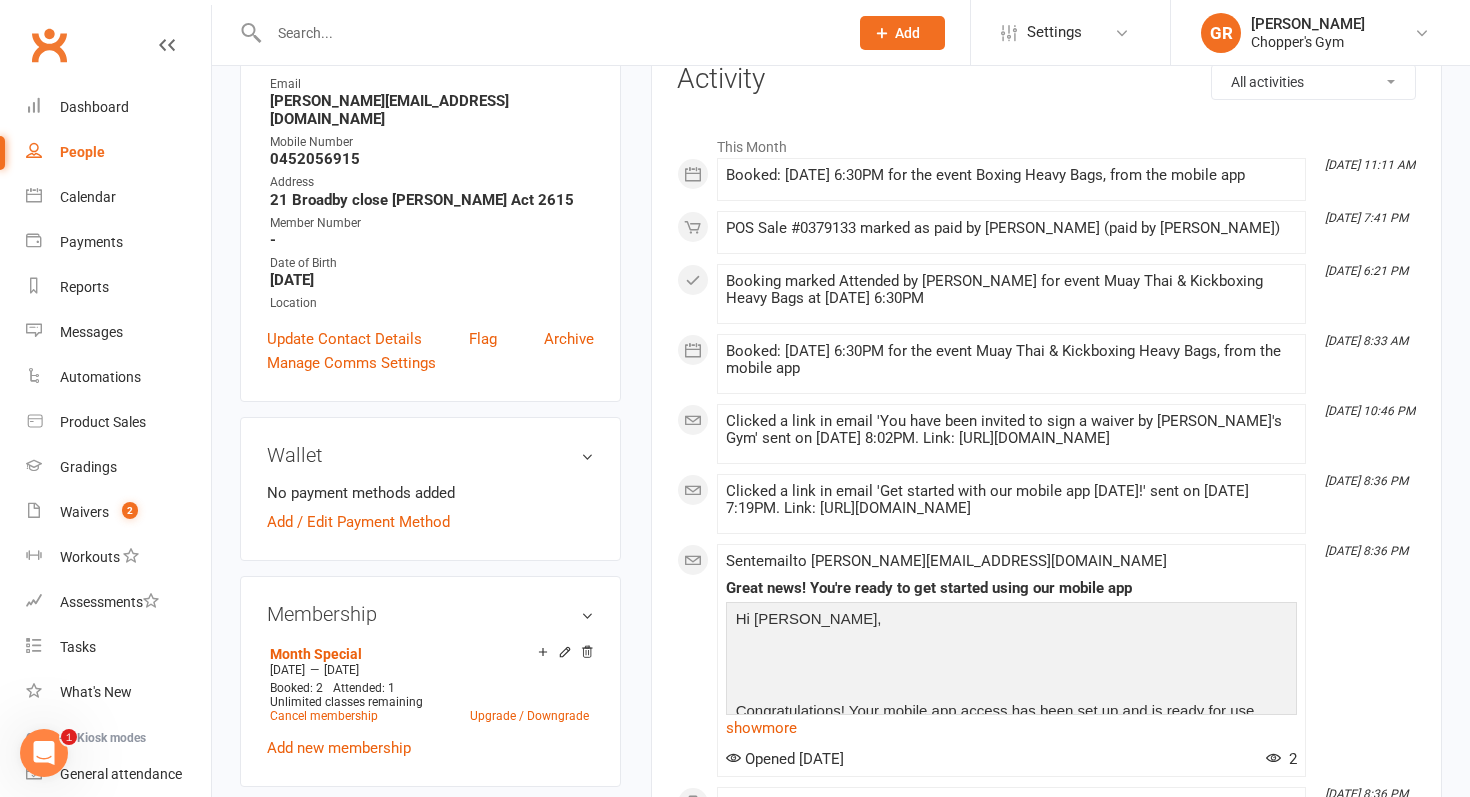 scroll, scrollTop: 15, scrollLeft: 0, axis: vertical 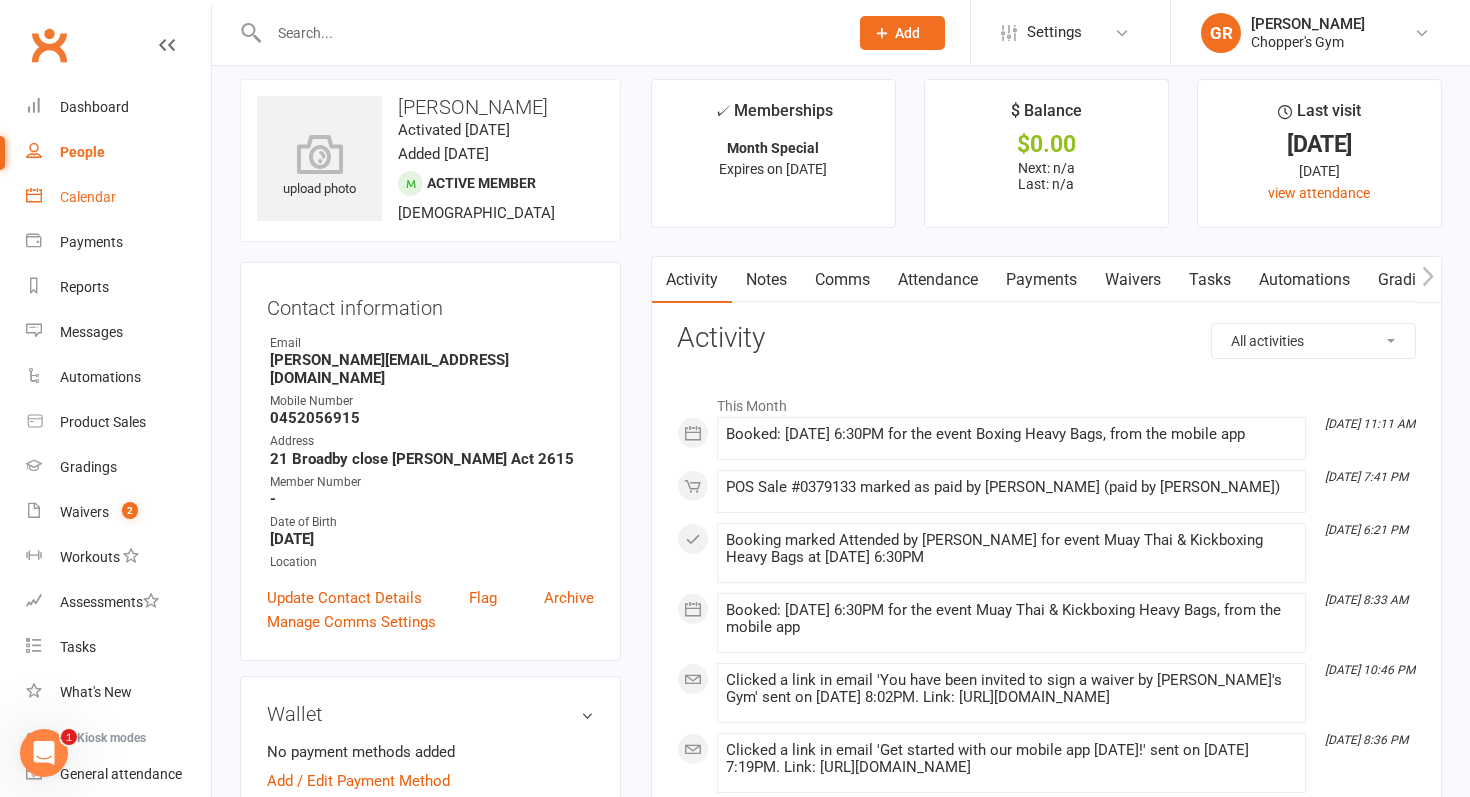 click on "Calendar" at bounding box center [88, 197] 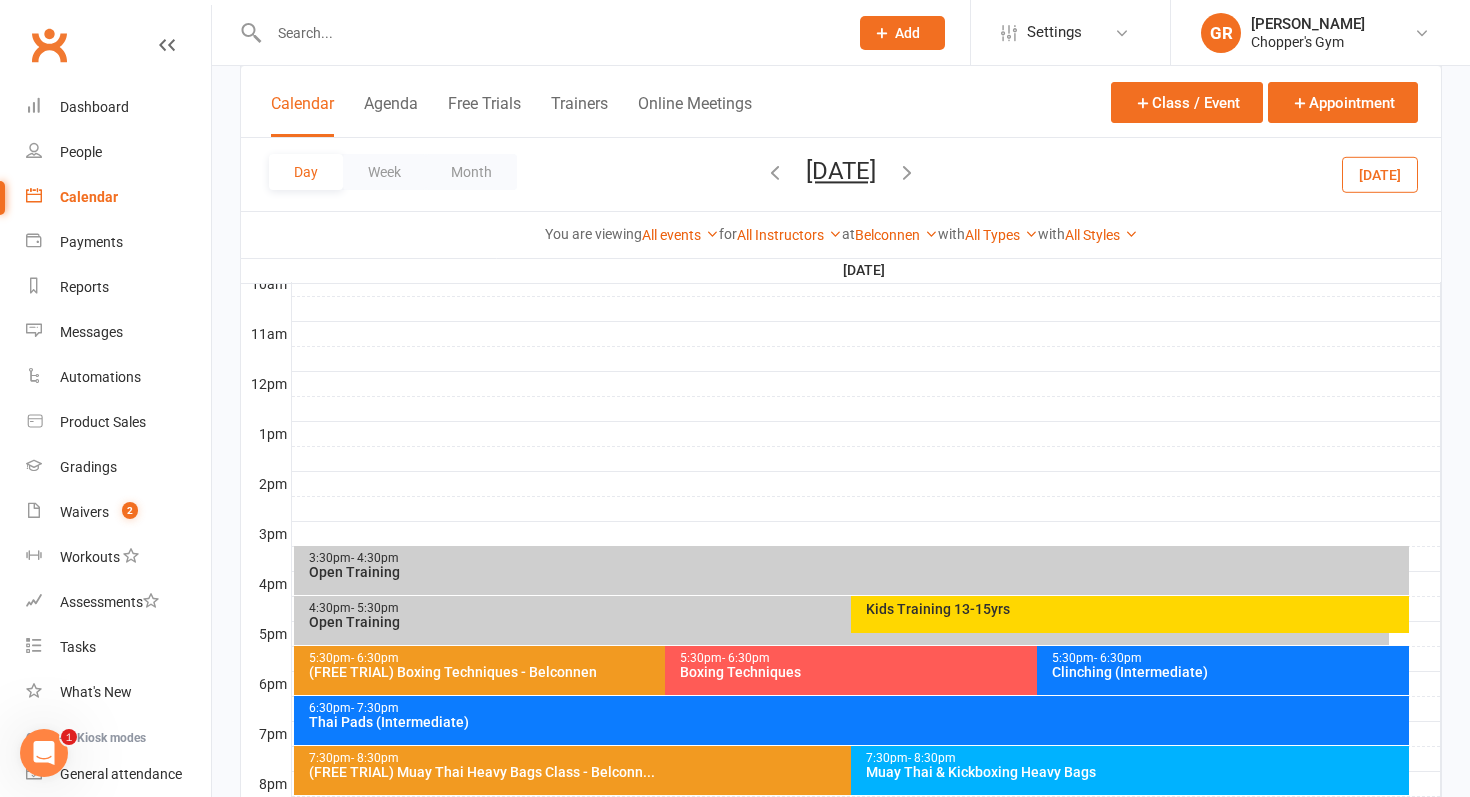 scroll, scrollTop: 640, scrollLeft: 0, axis: vertical 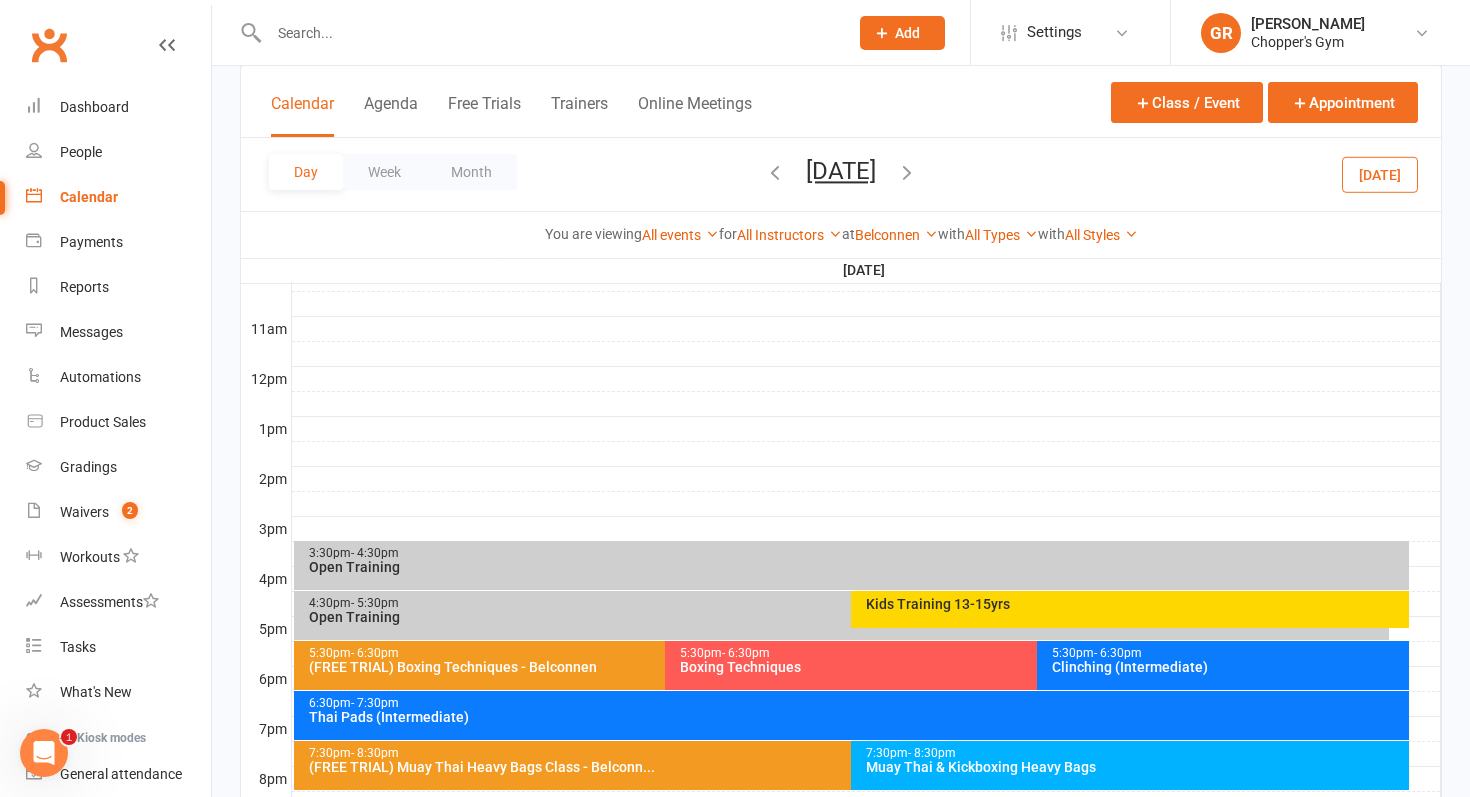 click on "(FREE TRIAL)  Muay Thai Heavy Bags Class - Belconn..." at bounding box center [847, 767] 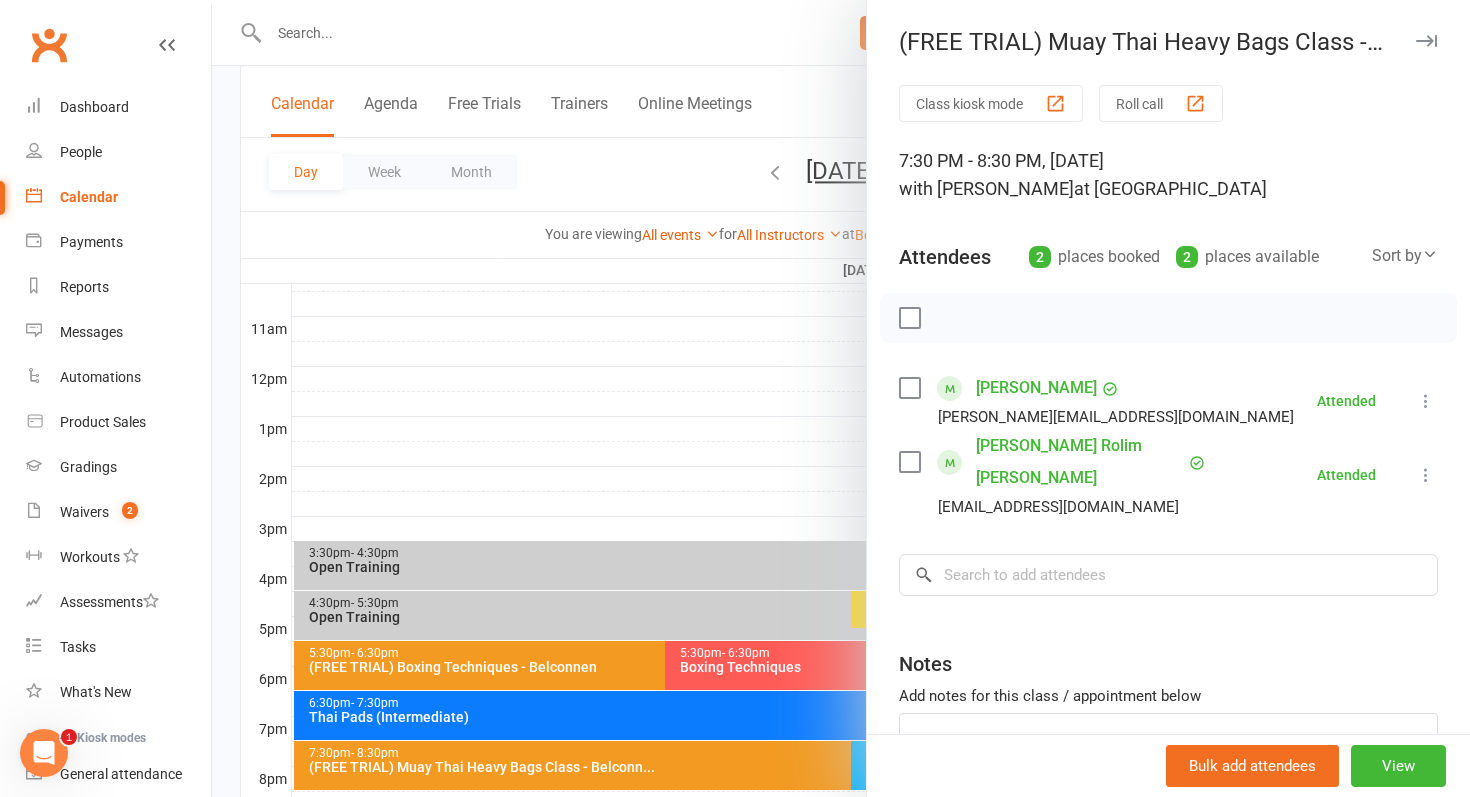 click on "[PERSON_NAME]" at bounding box center [1036, 388] 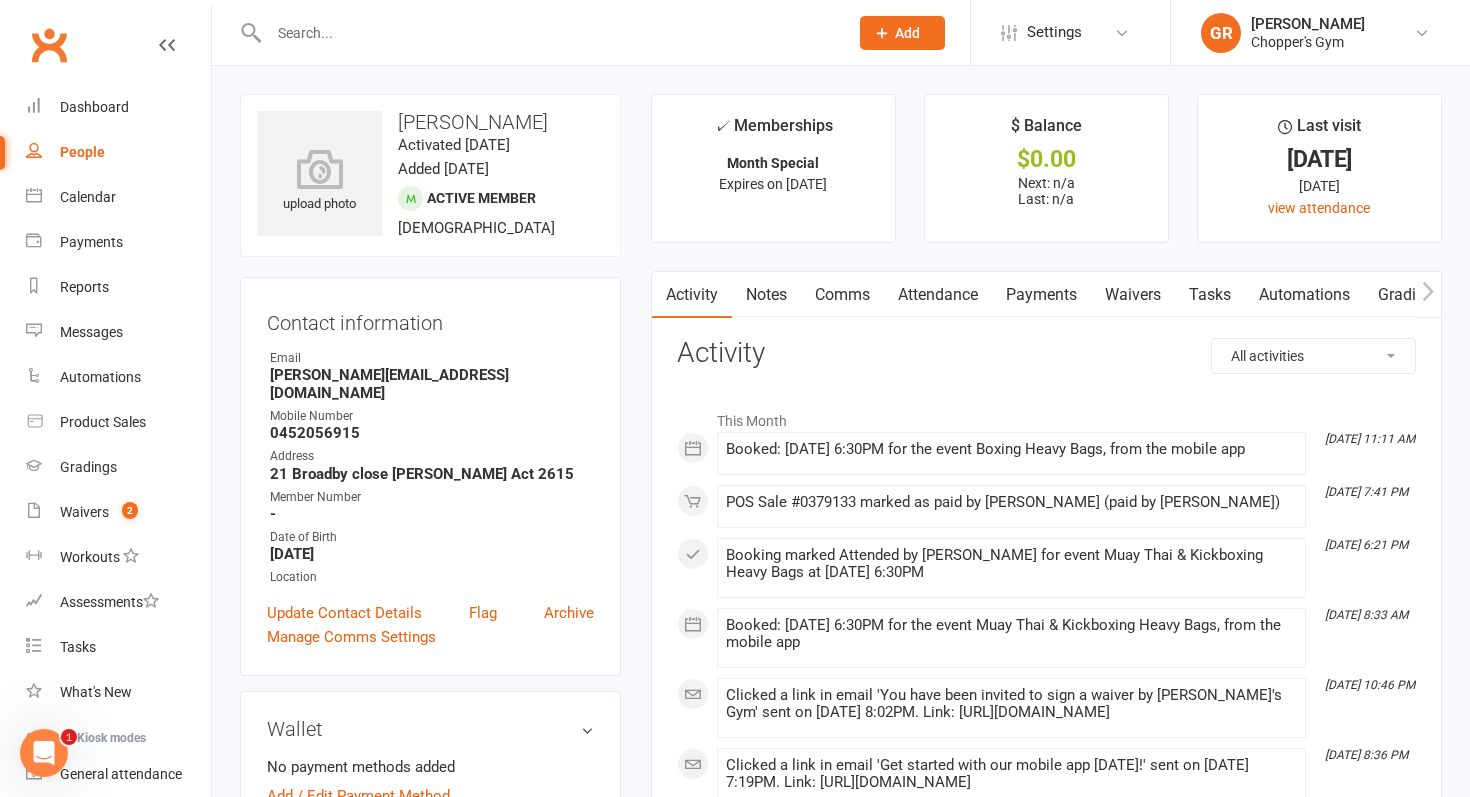 scroll, scrollTop: 6, scrollLeft: 0, axis: vertical 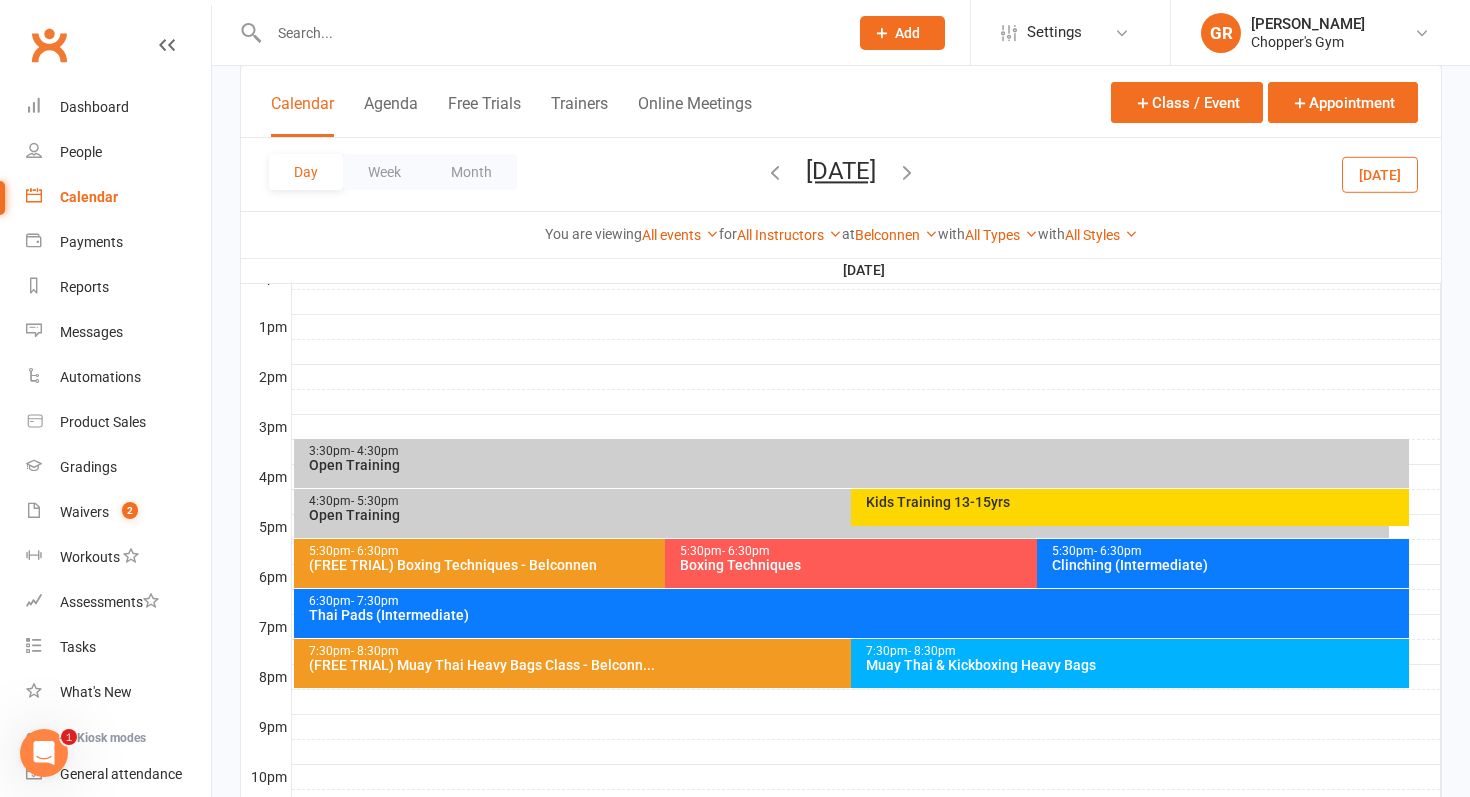click on "(FREE TRIAL)  Muay Thai Heavy Bags Class - Belconn..." at bounding box center (847, 665) 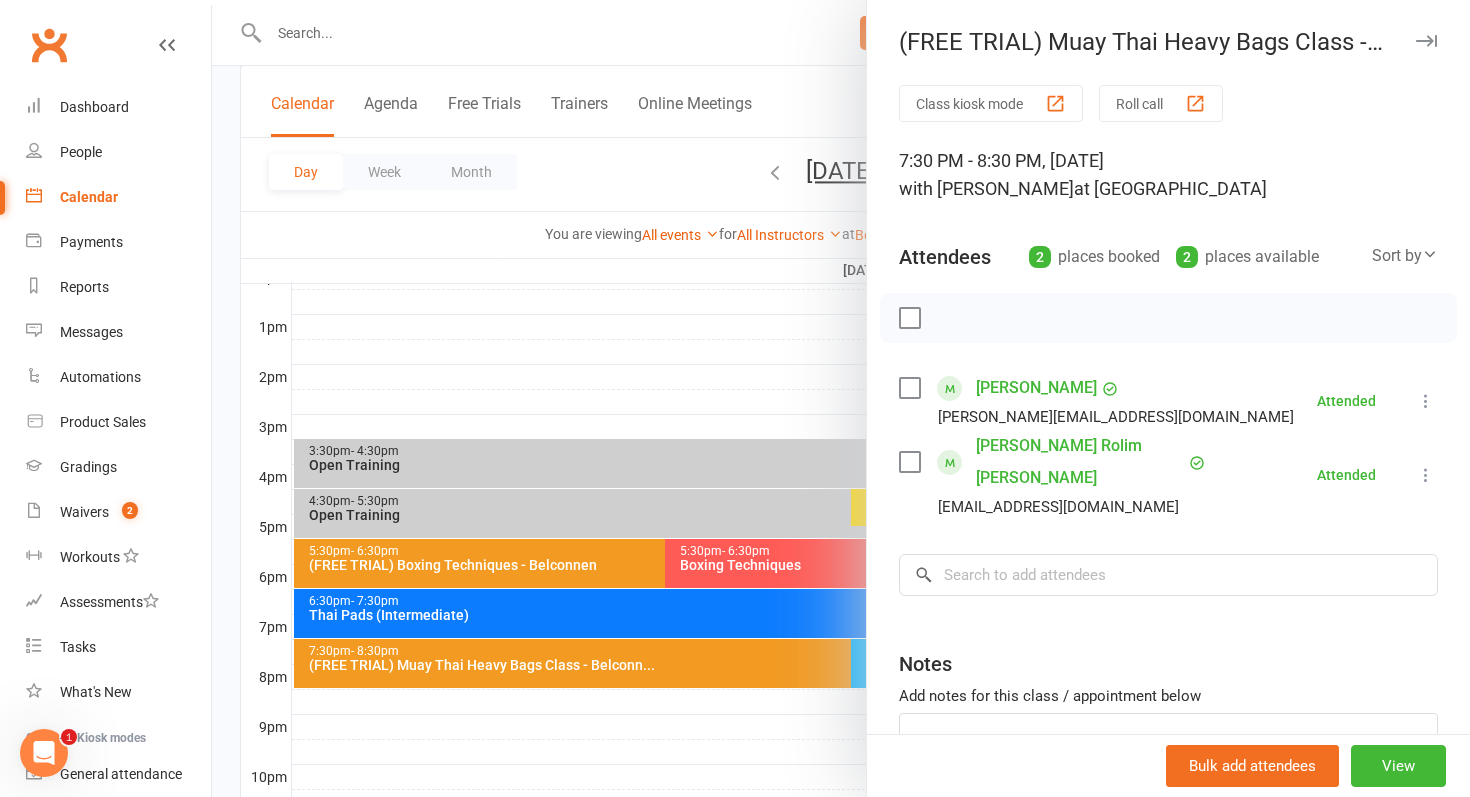scroll, scrollTop: 13, scrollLeft: 0, axis: vertical 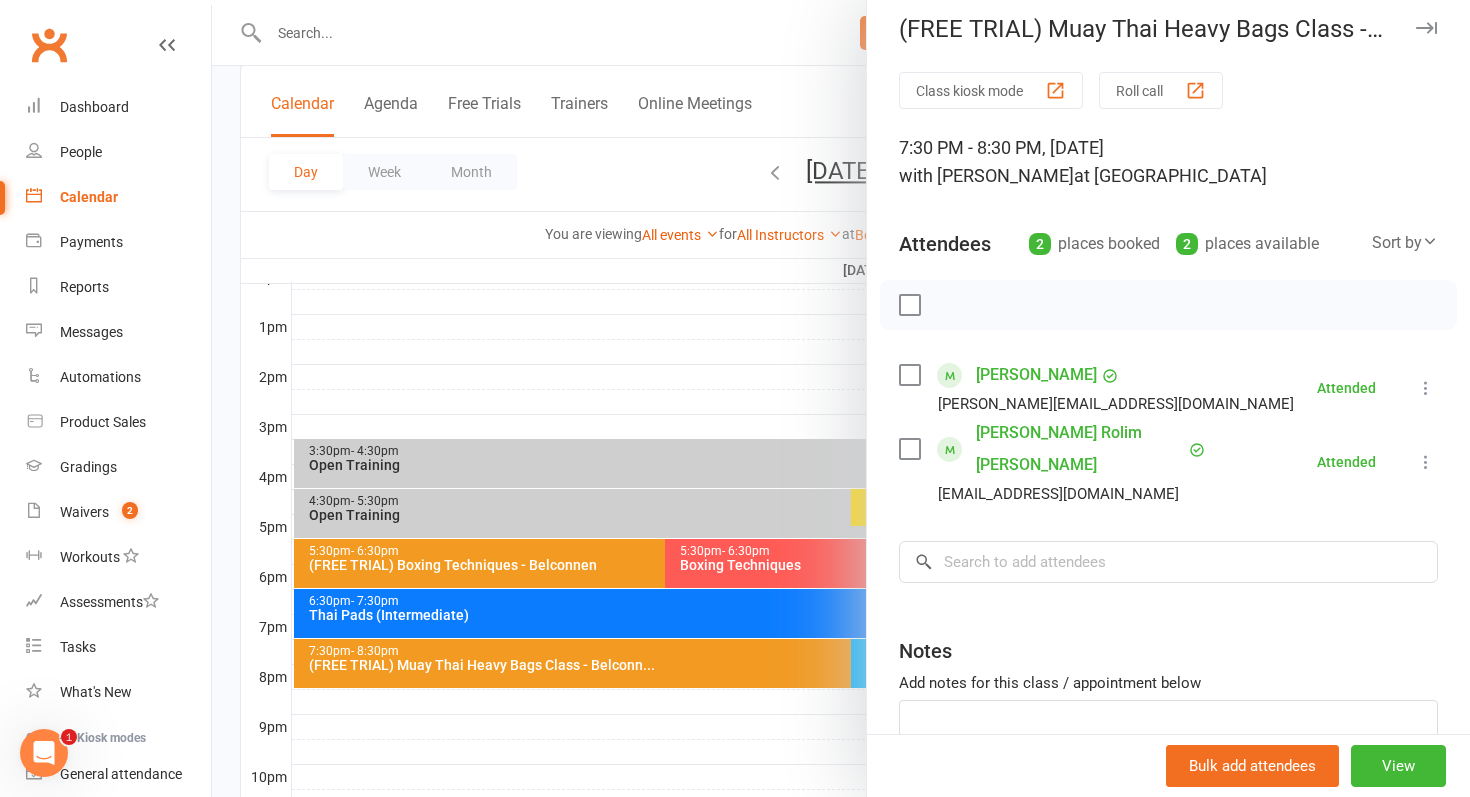 click at bounding box center [841, 398] 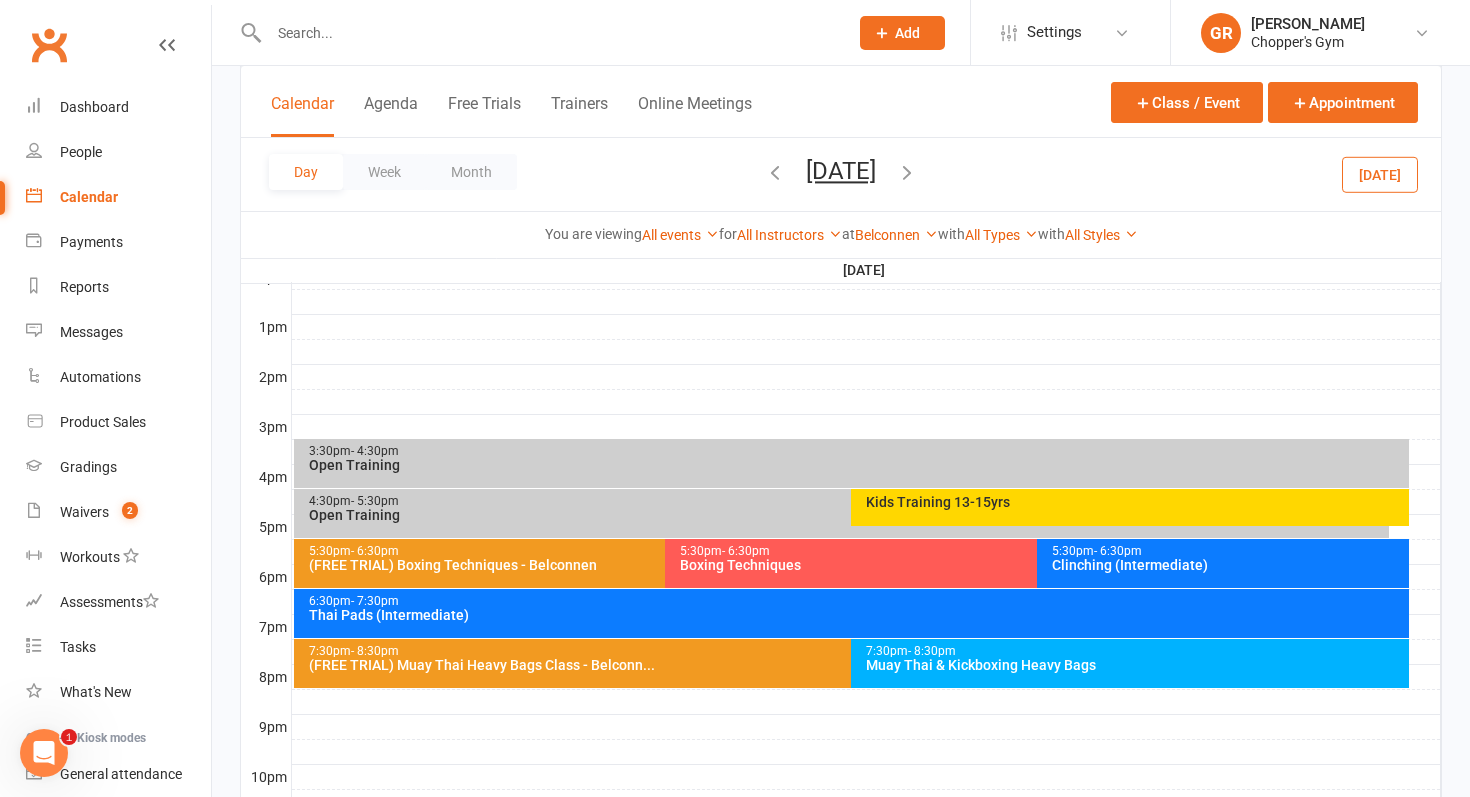 click on "[DATE]" at bounding box center [1380, 174] 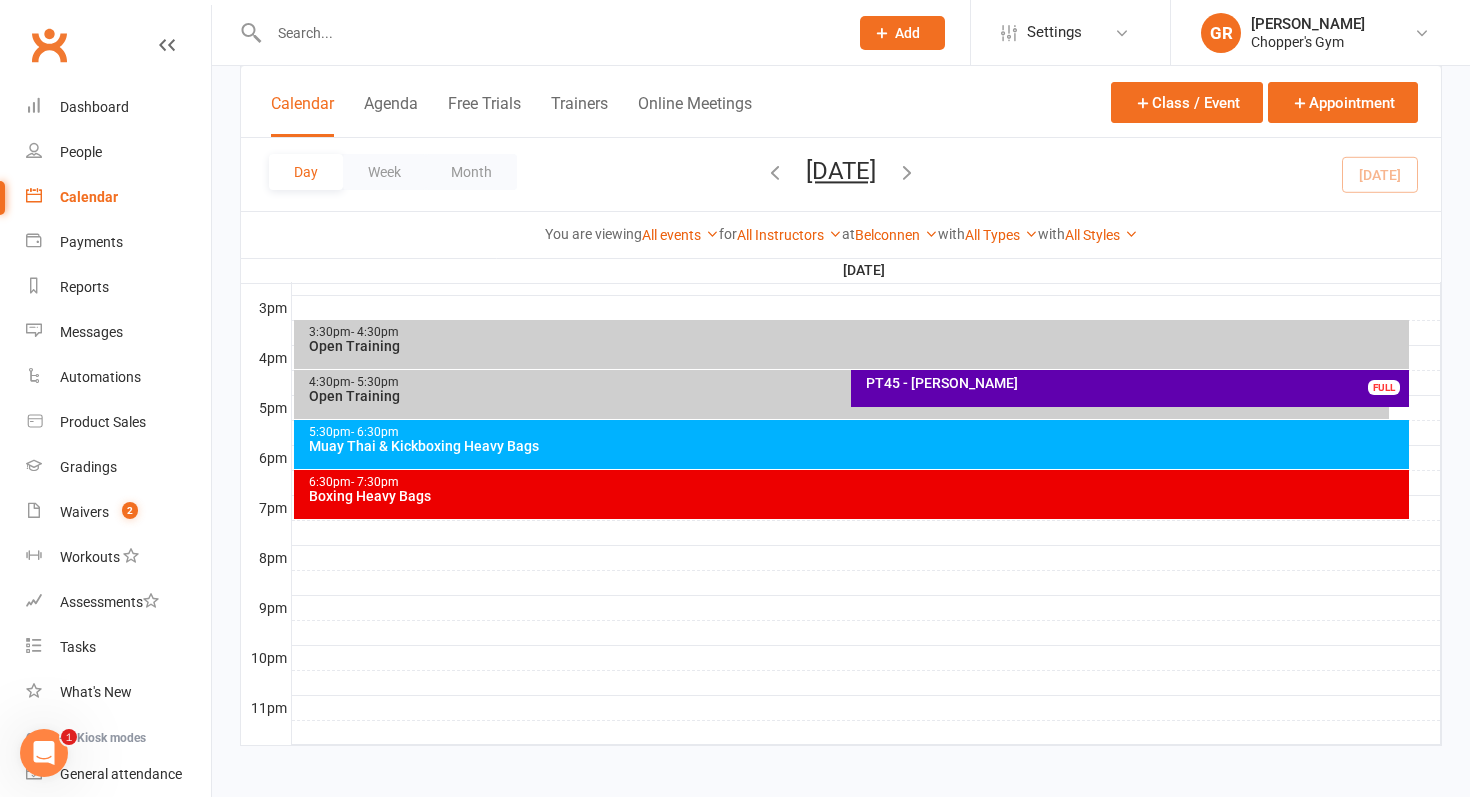 scroll, scrollTop: 867, scrollLeft: 0, axis: vertical 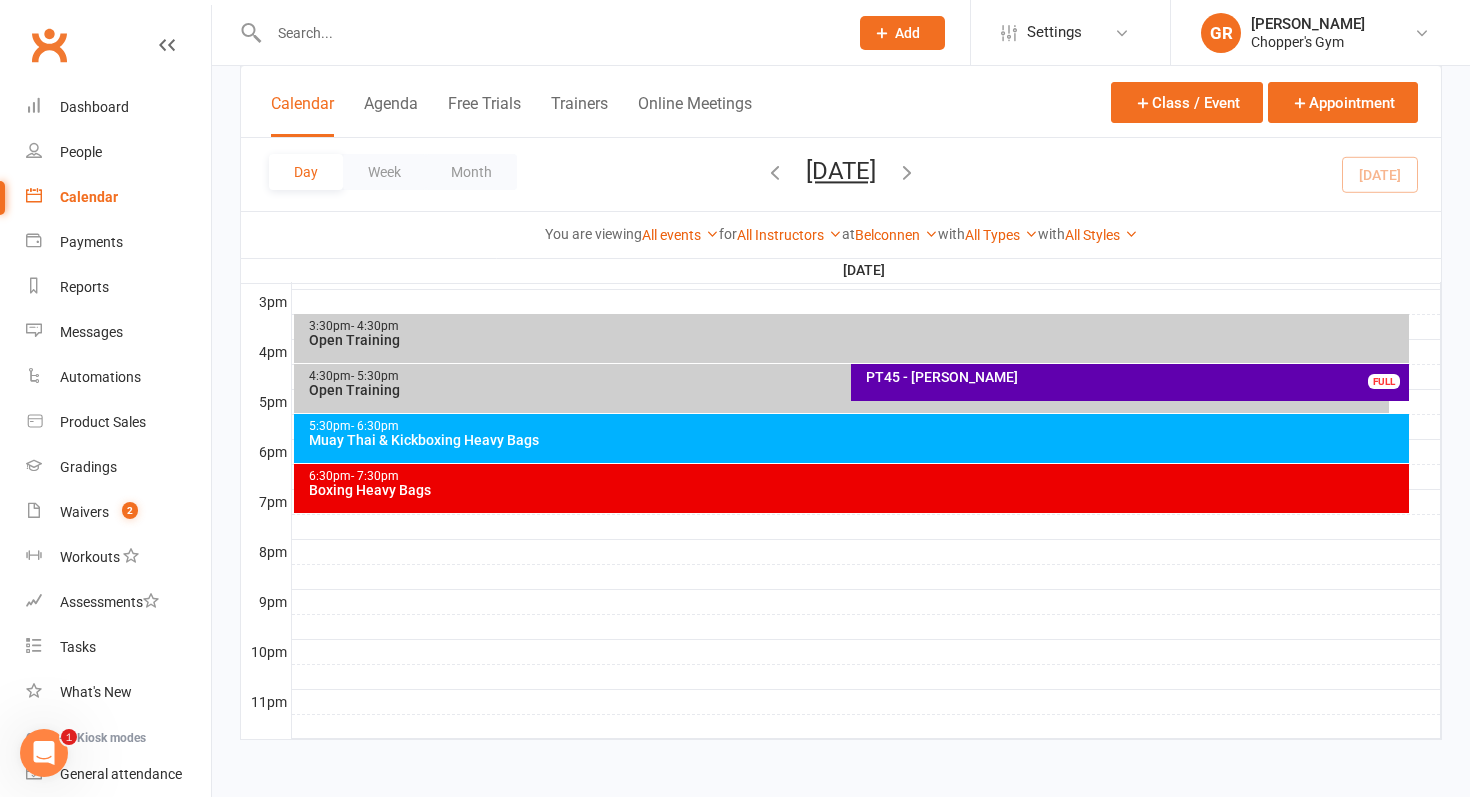 click on "Muay Thai & Kickboxing Heavy Bags" at bounding box center [857, 440] 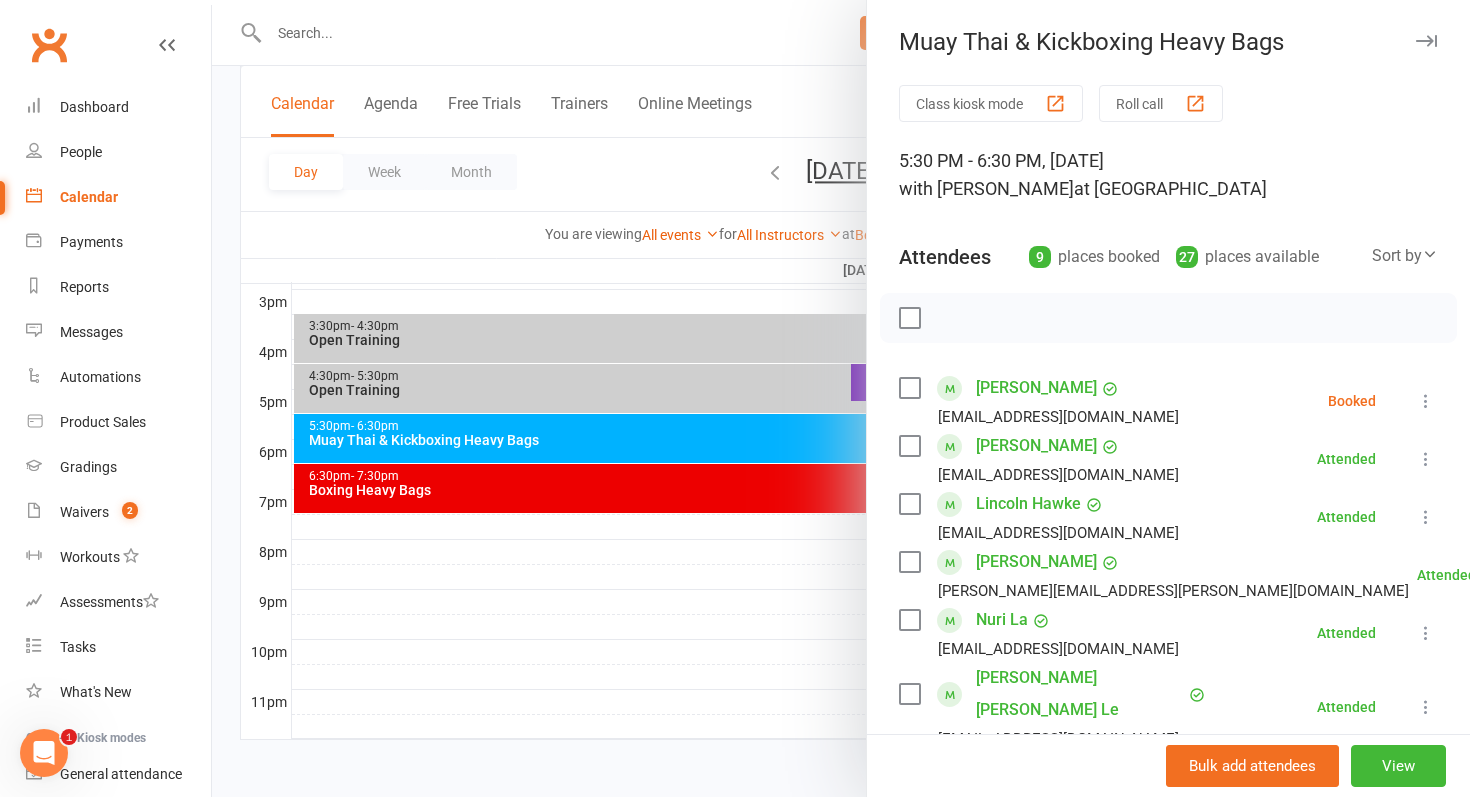 click at bounding box center (841, 398) 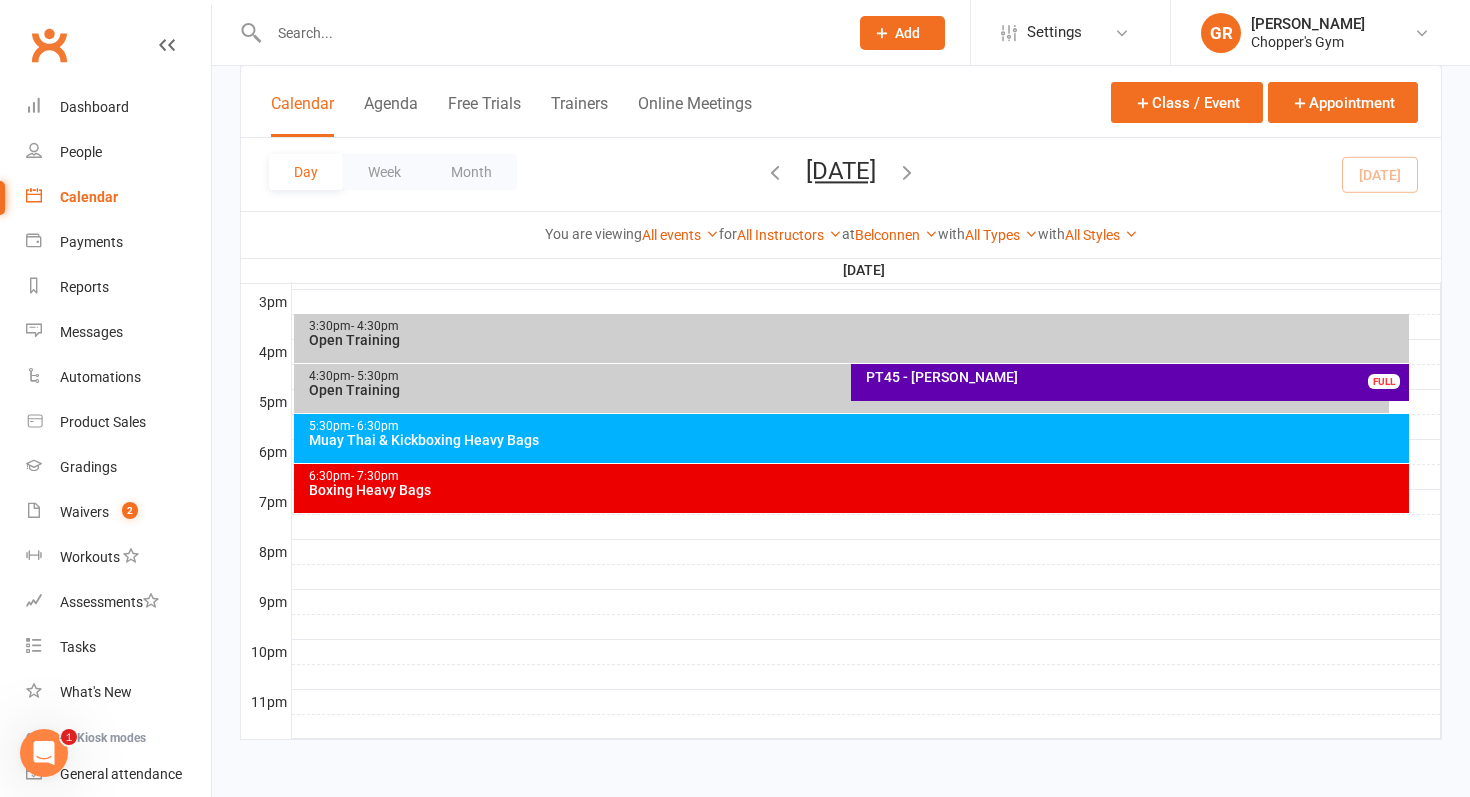 click on "Boxing Heavy Bags" at bounding box center [857, 490] 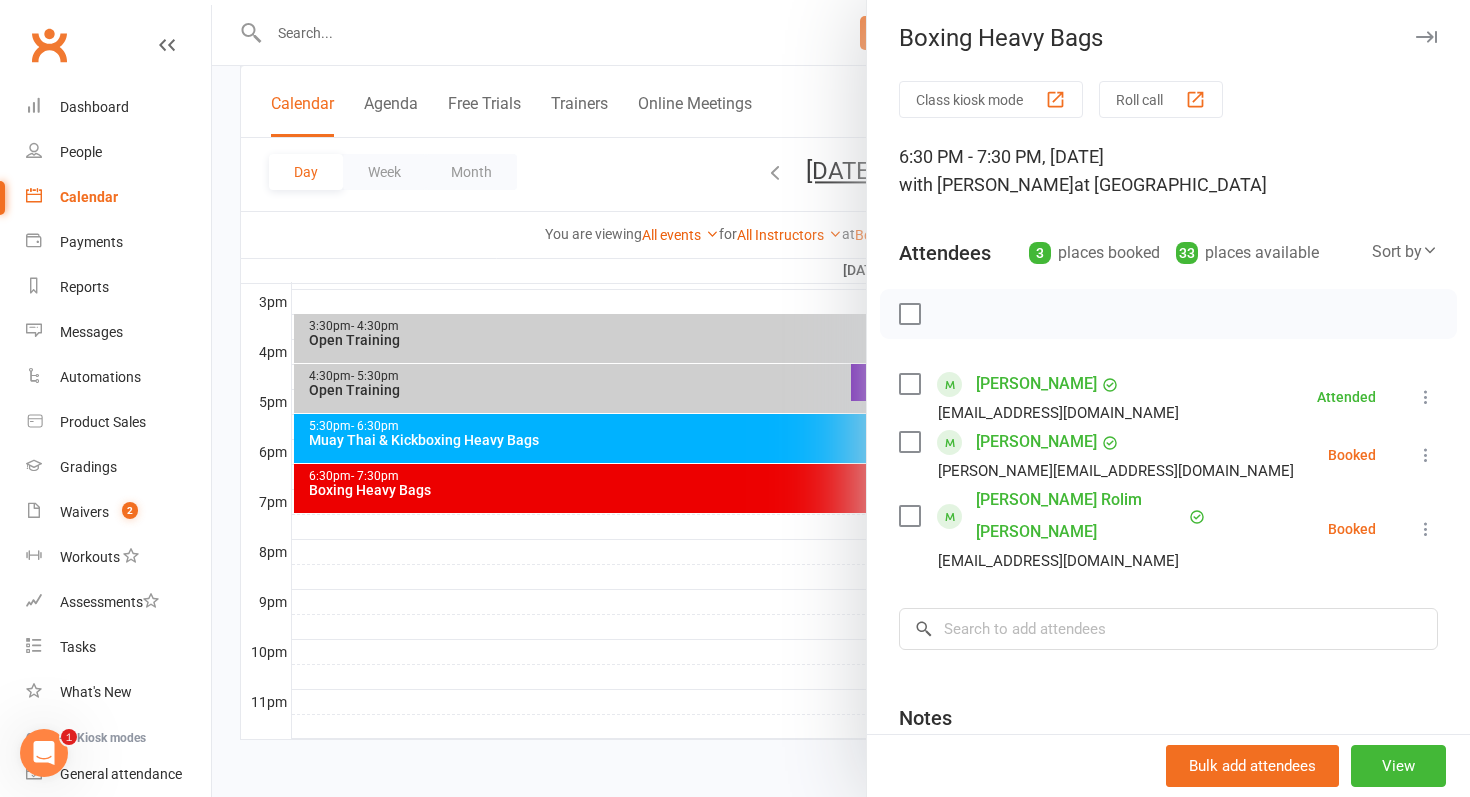 scroll, scrollTop: 0, scrollLeft: 0, axis: both 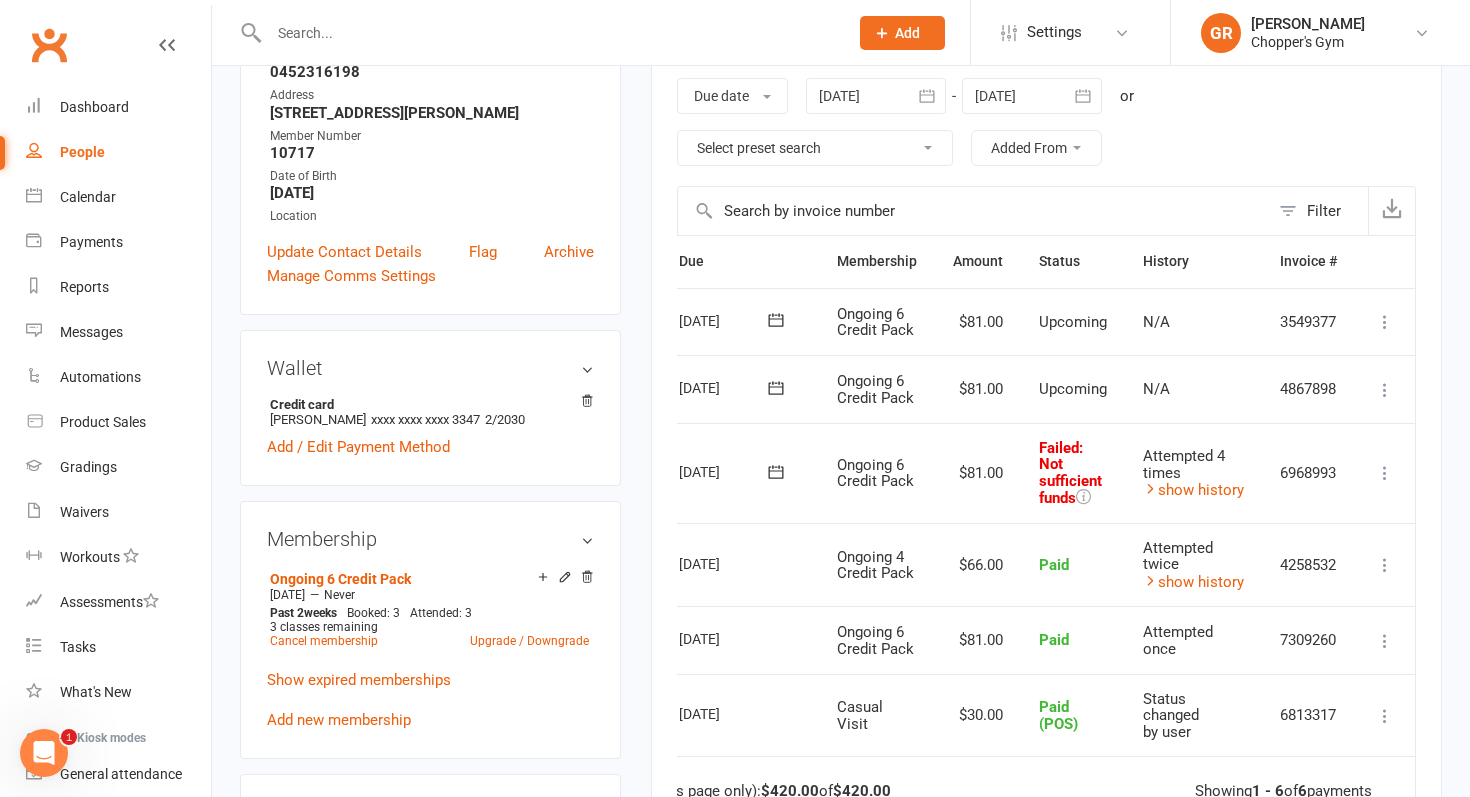 click at bounding box center [1385, 473] 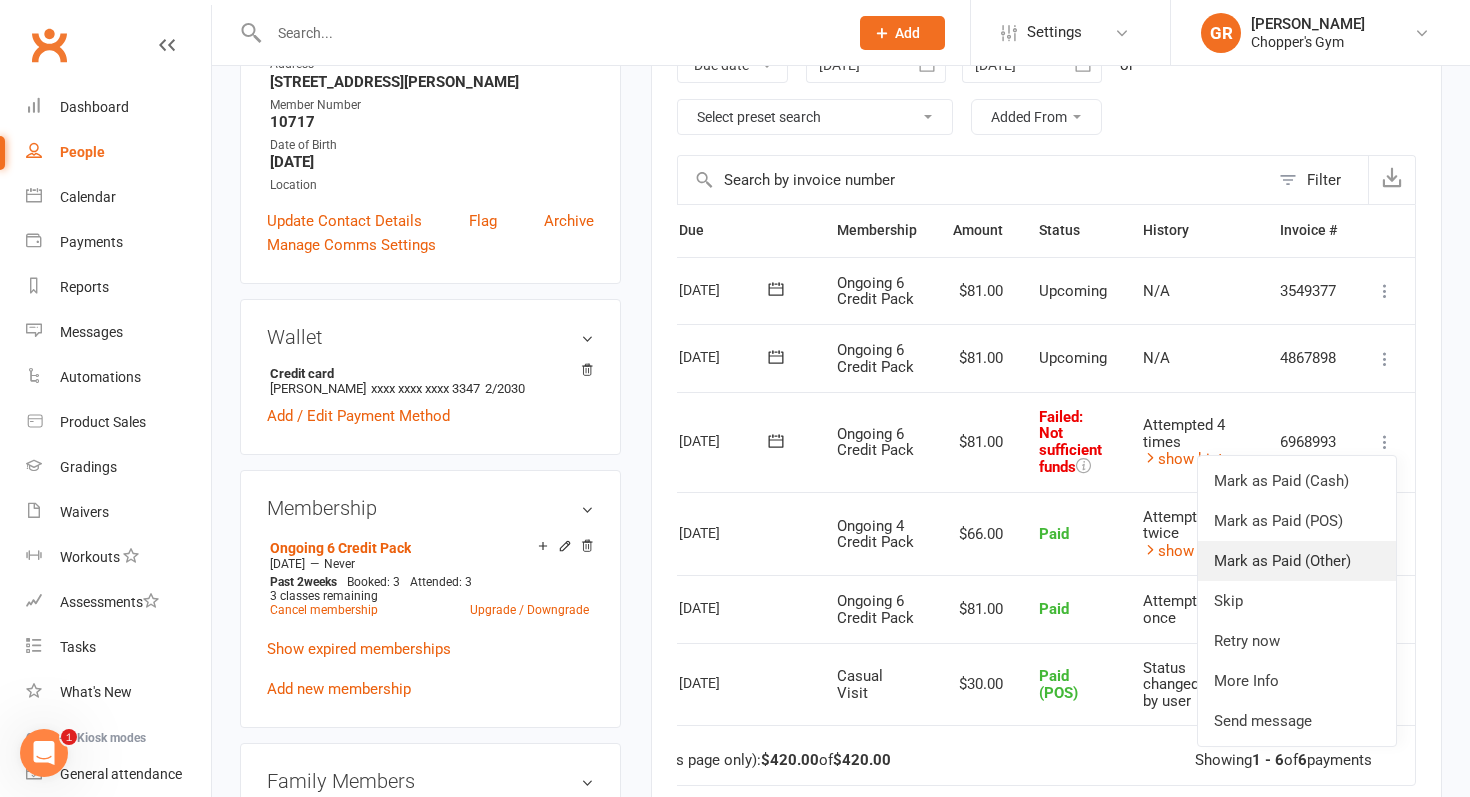 scroll, scrollTop: 375, scrollLeft: 0, axis: vertical 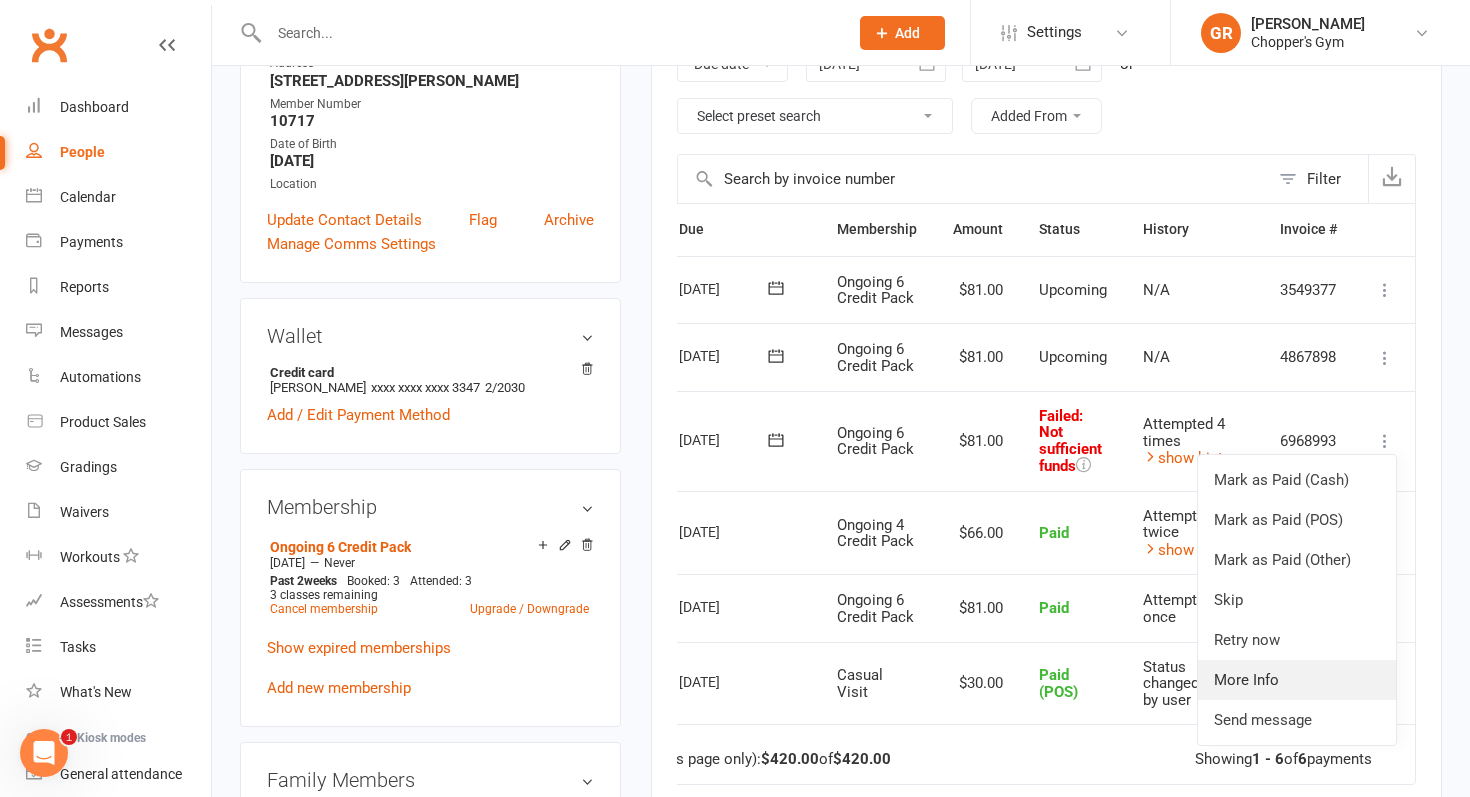 click on "More Info" at bounding box center (1297, 680) 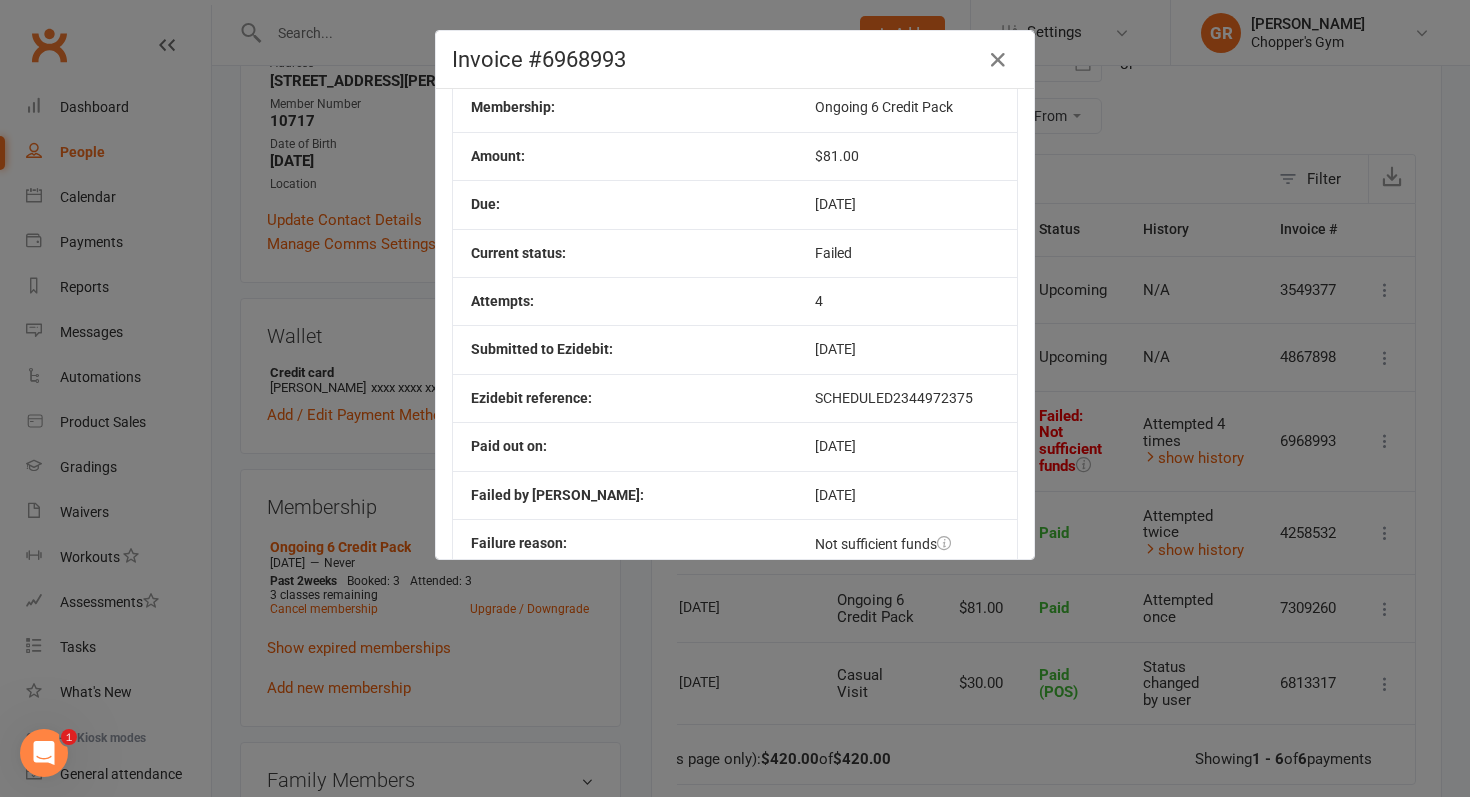 scroll, scrollTop: 222, scrollLeft: 0, axis: vertical 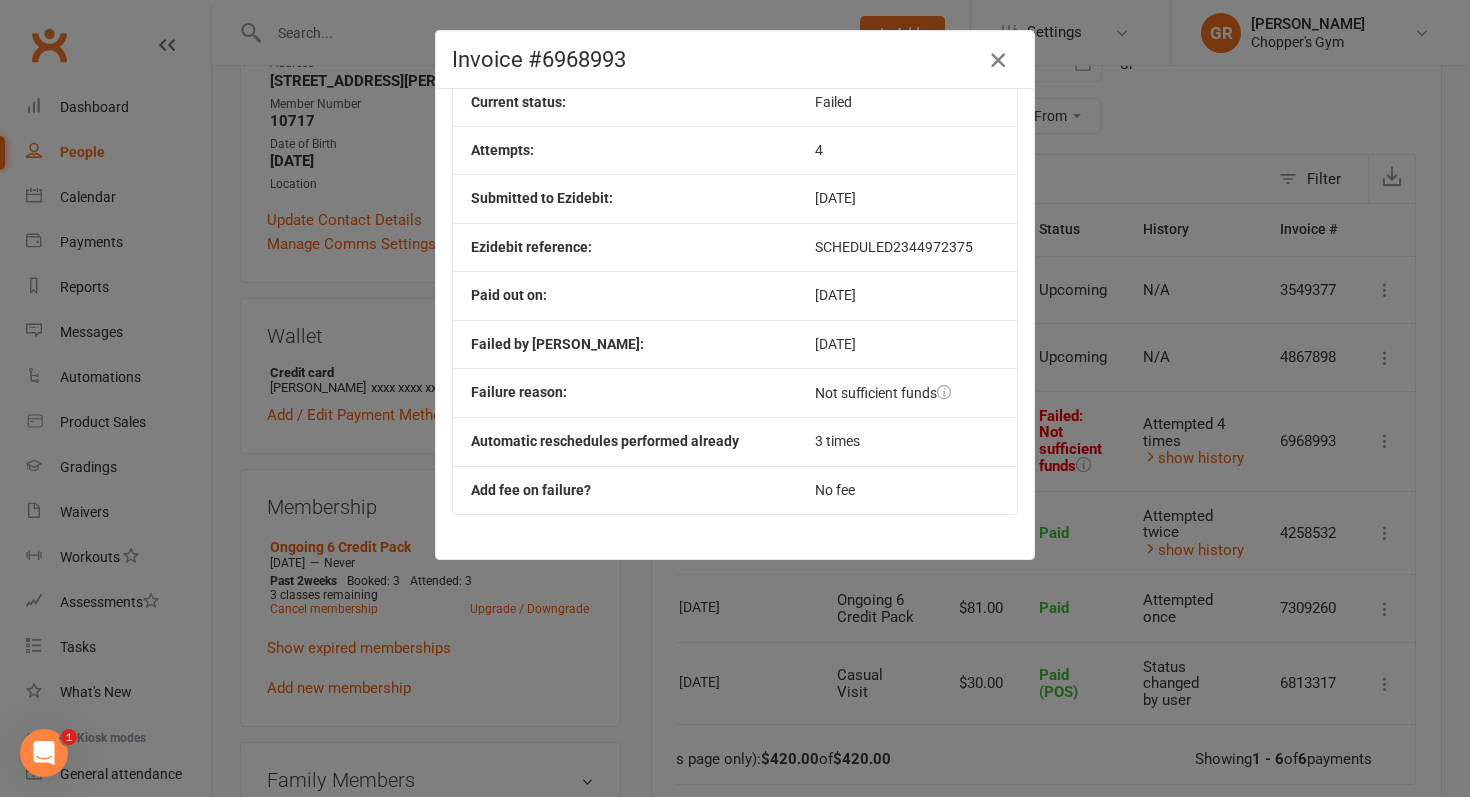 click at bounding box center (998, 60) 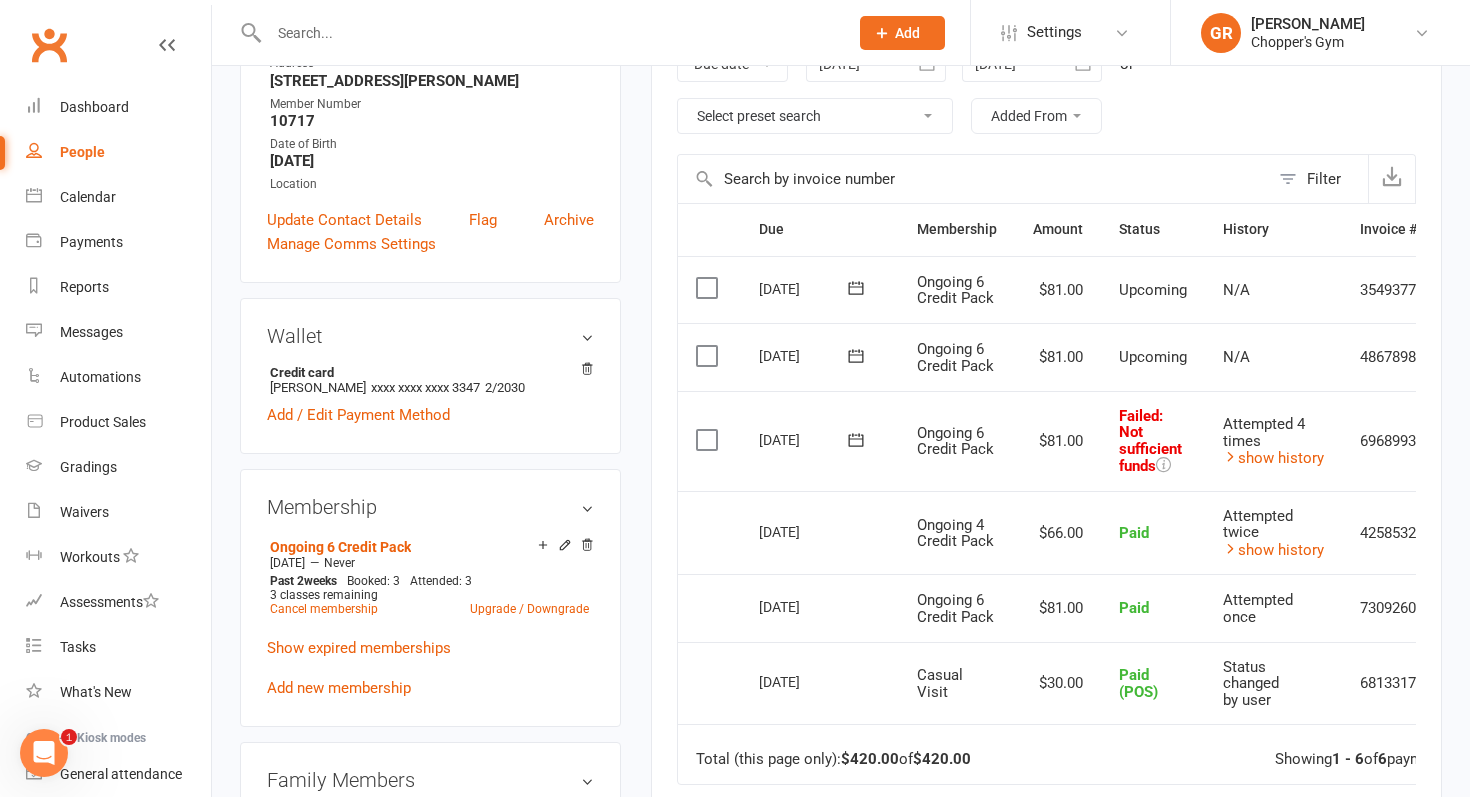 scroll, scrollTop: 0, scrollLeft: 82, axis: horizontal 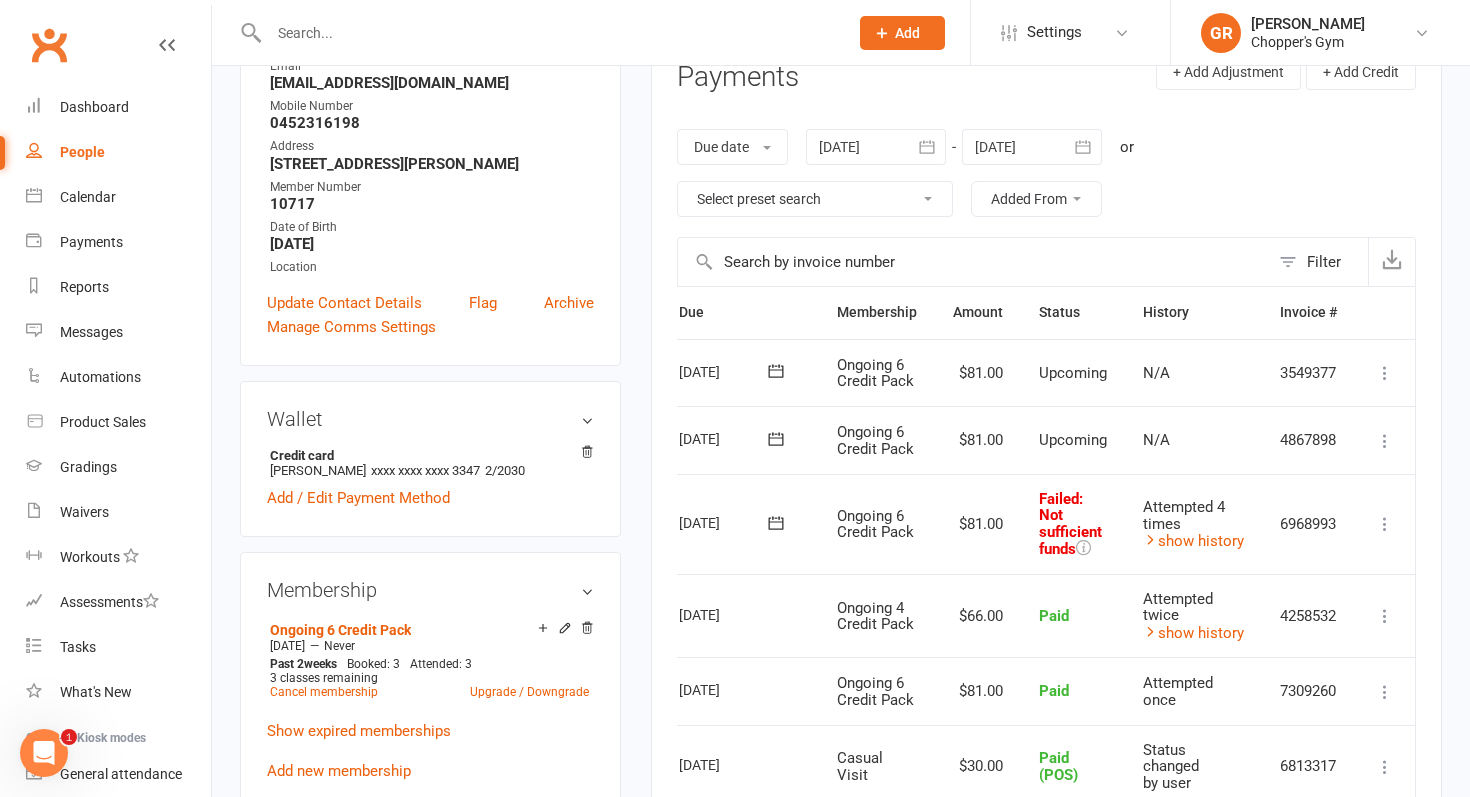 click at bounding box center [1385, 524] 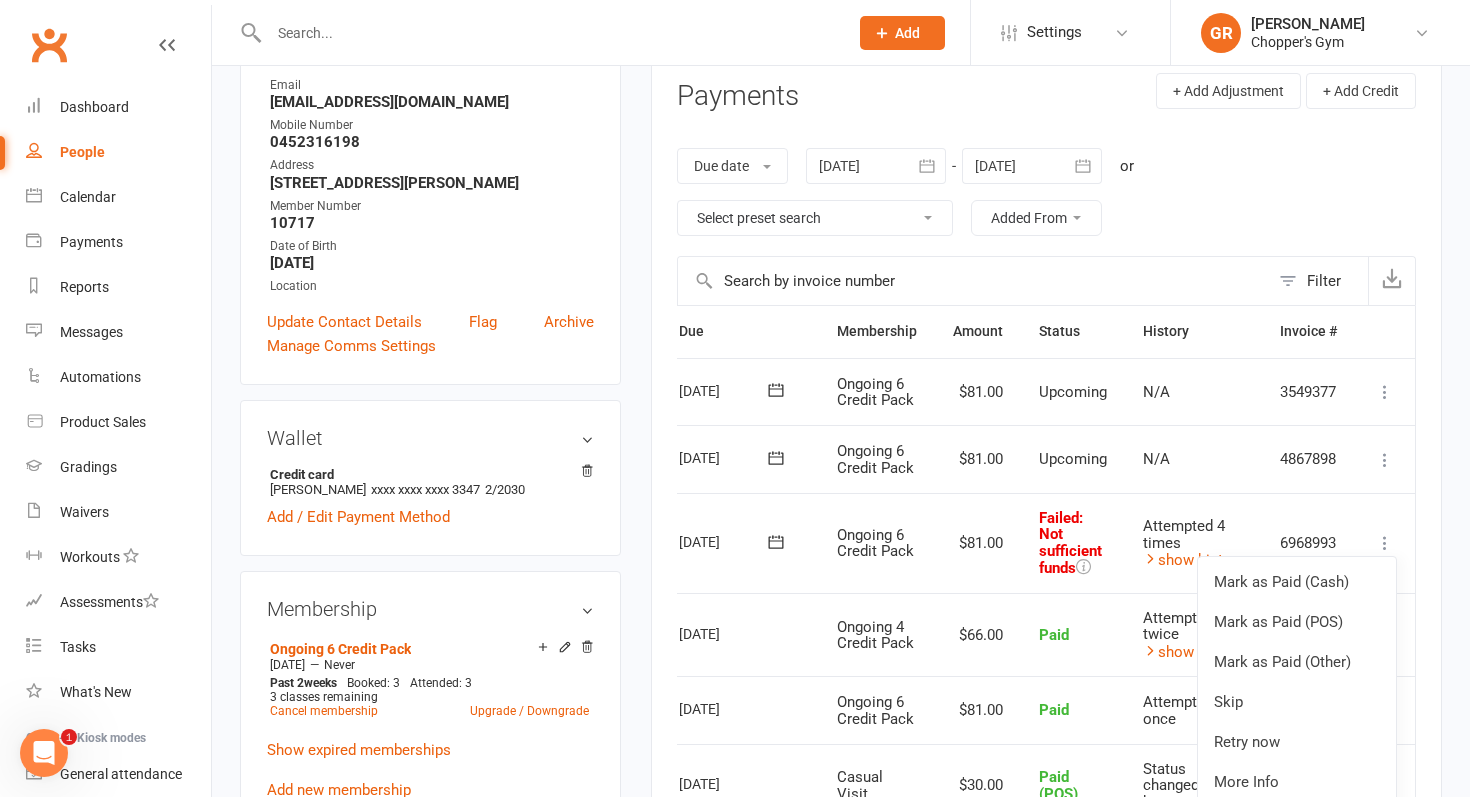 scroll, scrollTop: 293, scrollLeft: 0, axis: vertical 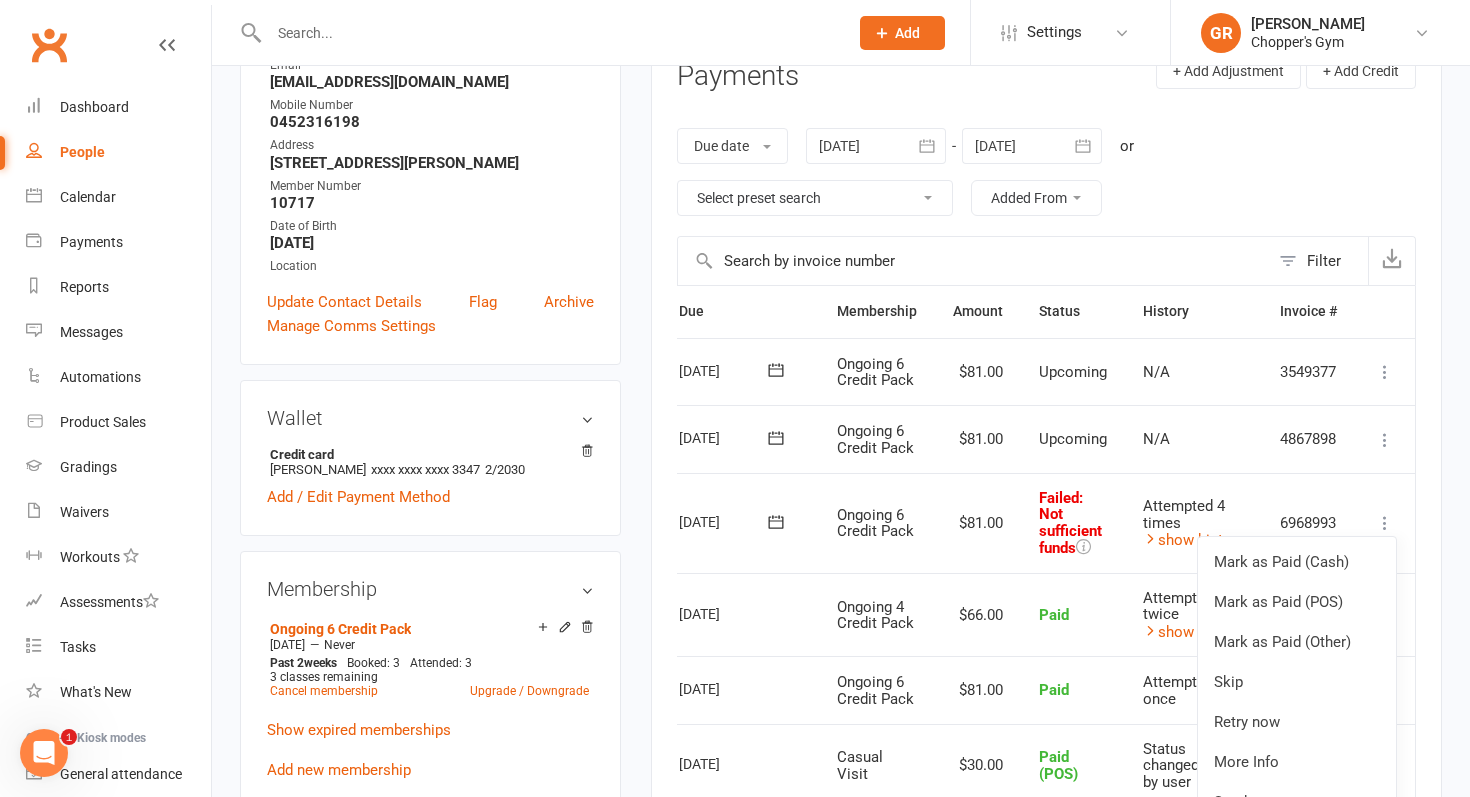 click on "[DATE]" at bounding box center (725, 521) 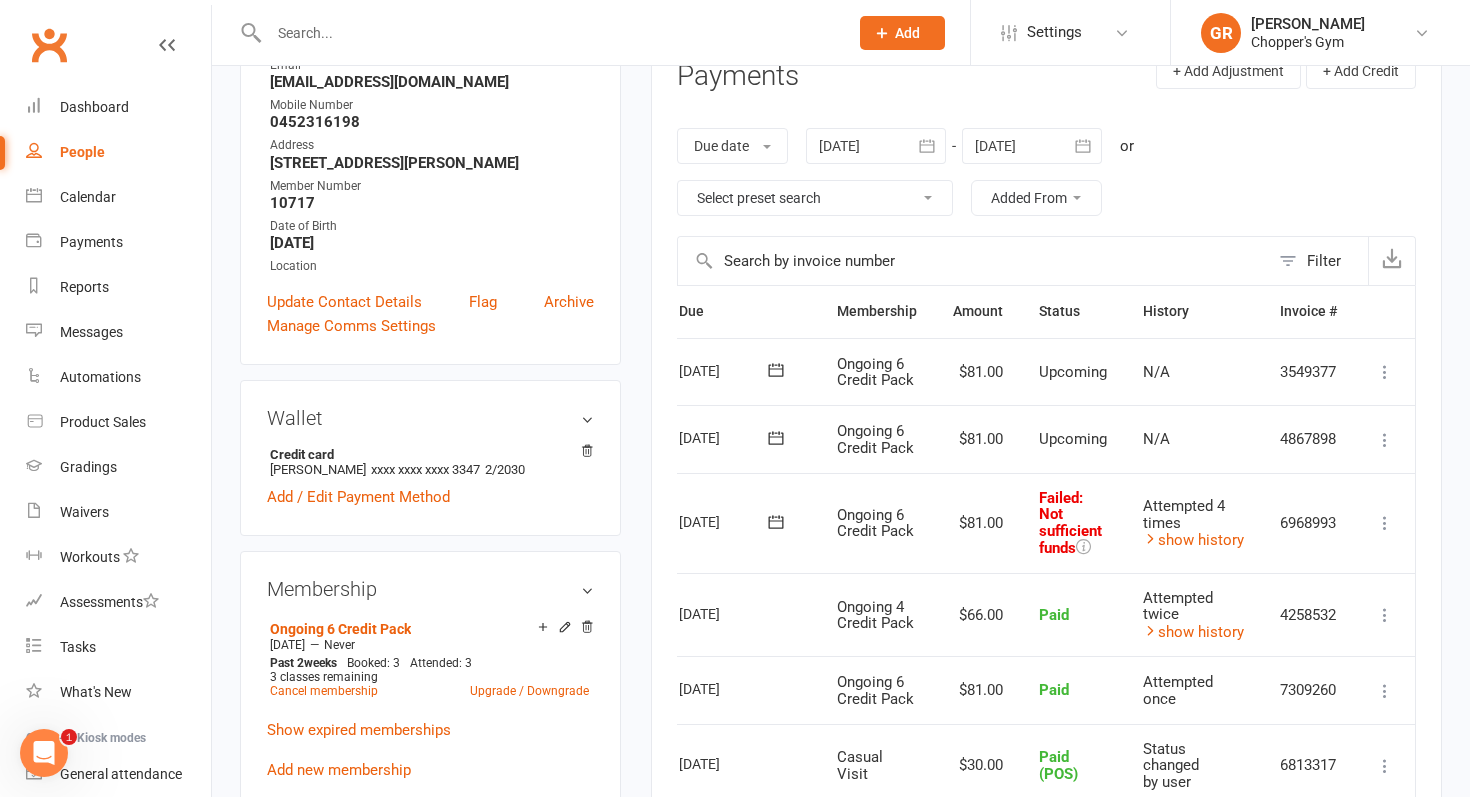 scroll, scrollTop: 0, scrollLeft: 0, axis: both 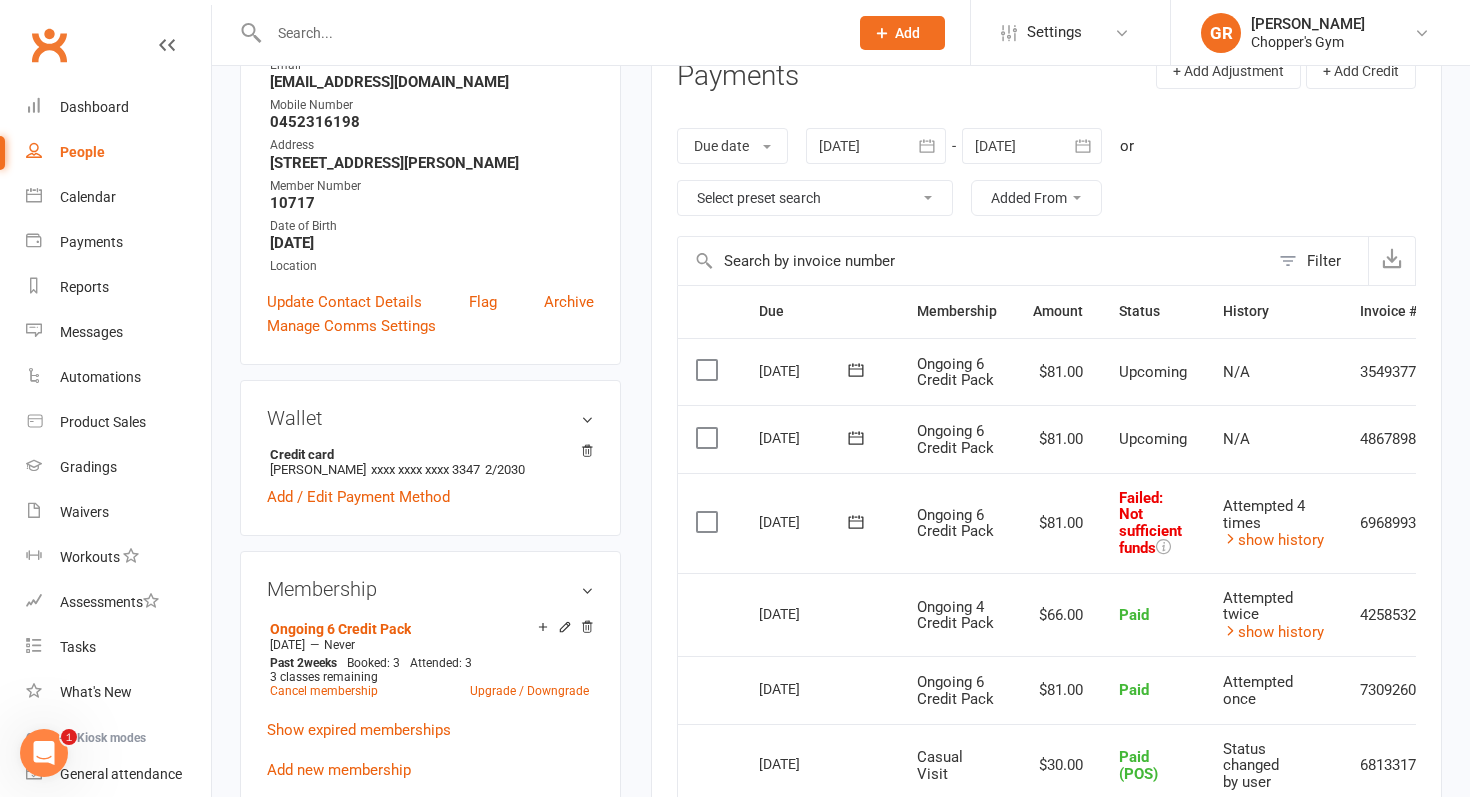 click at bounding box center (709, 522) 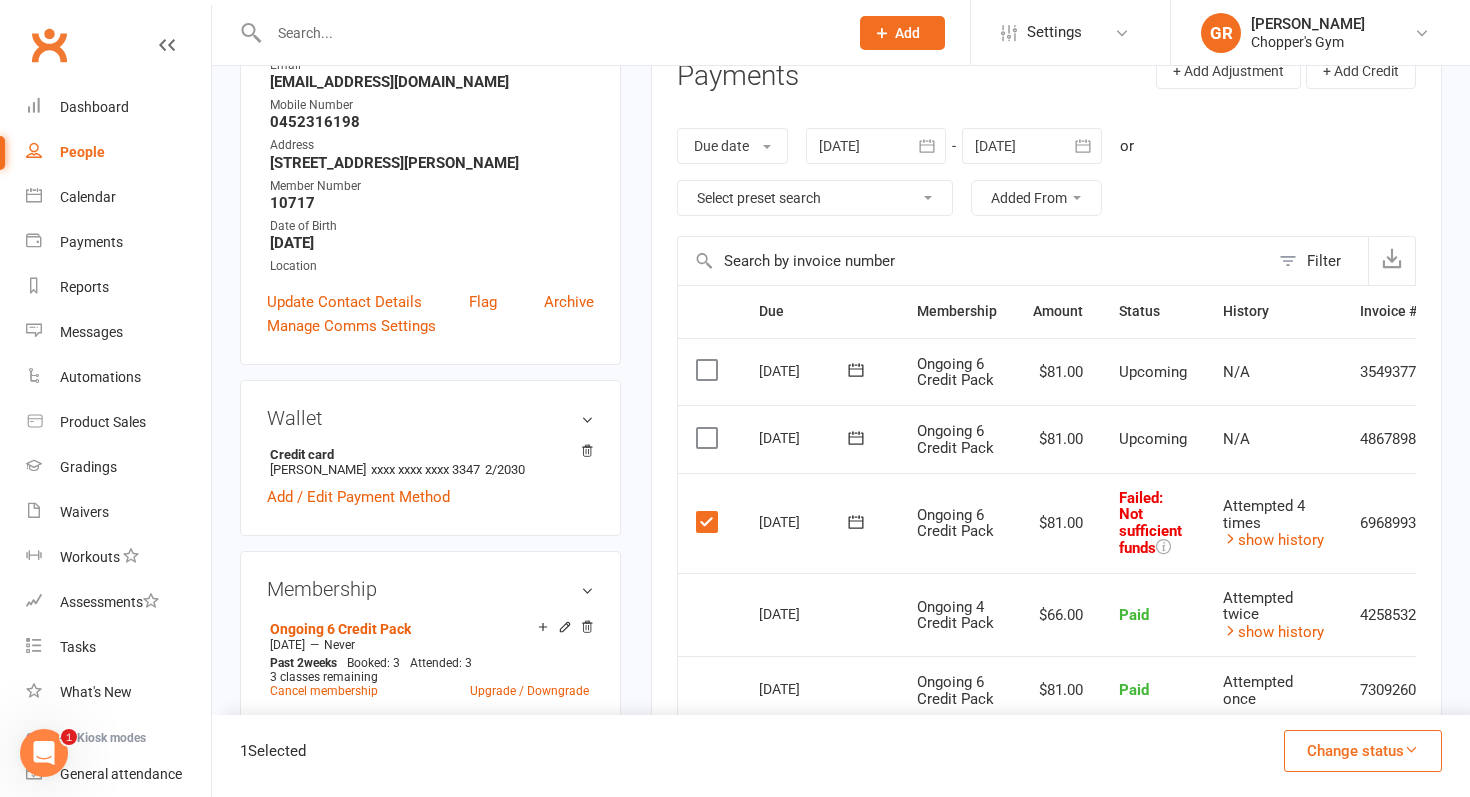 click on "Change status" at bounding box center [1363, 751] 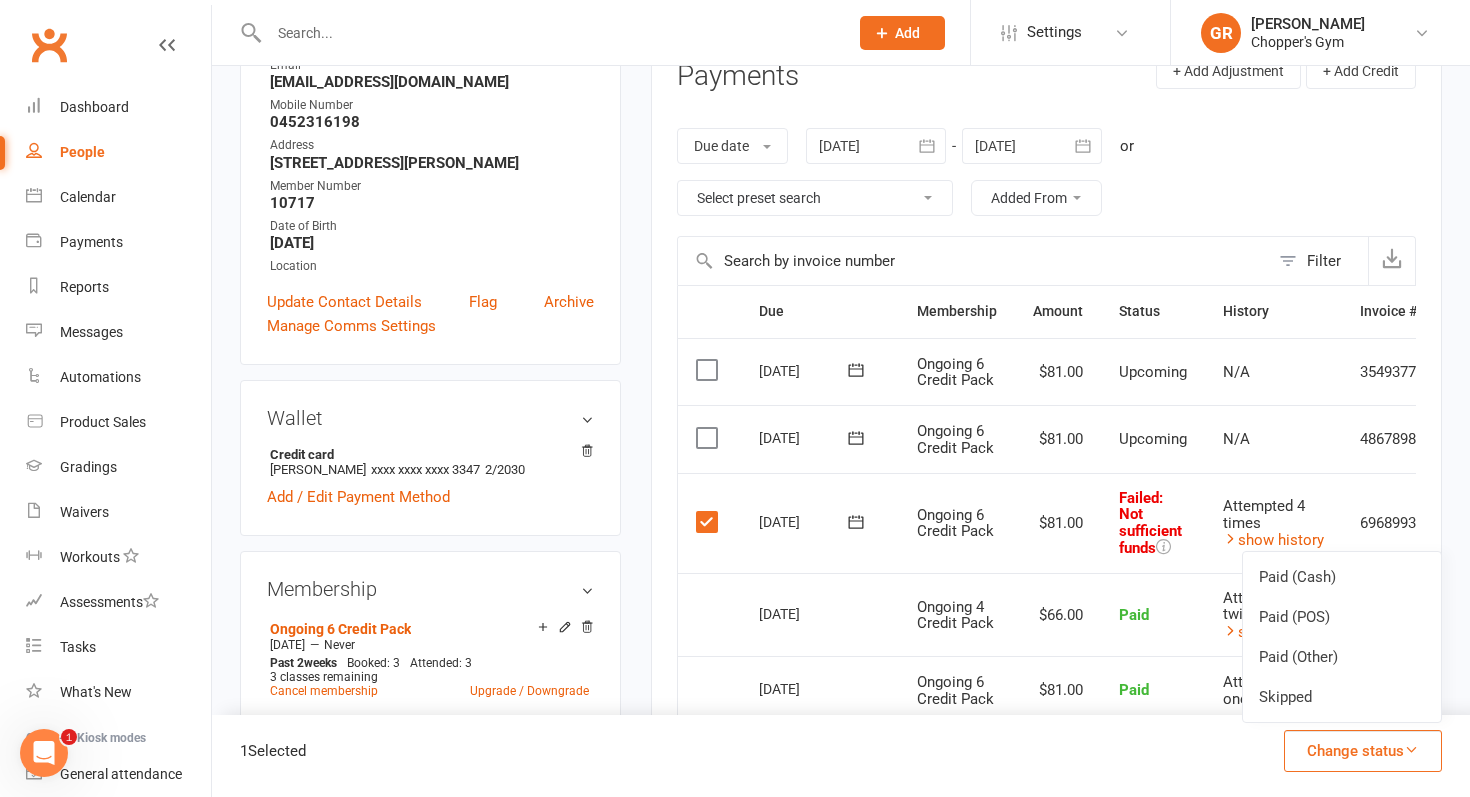 click at bounding box center [709, 522] 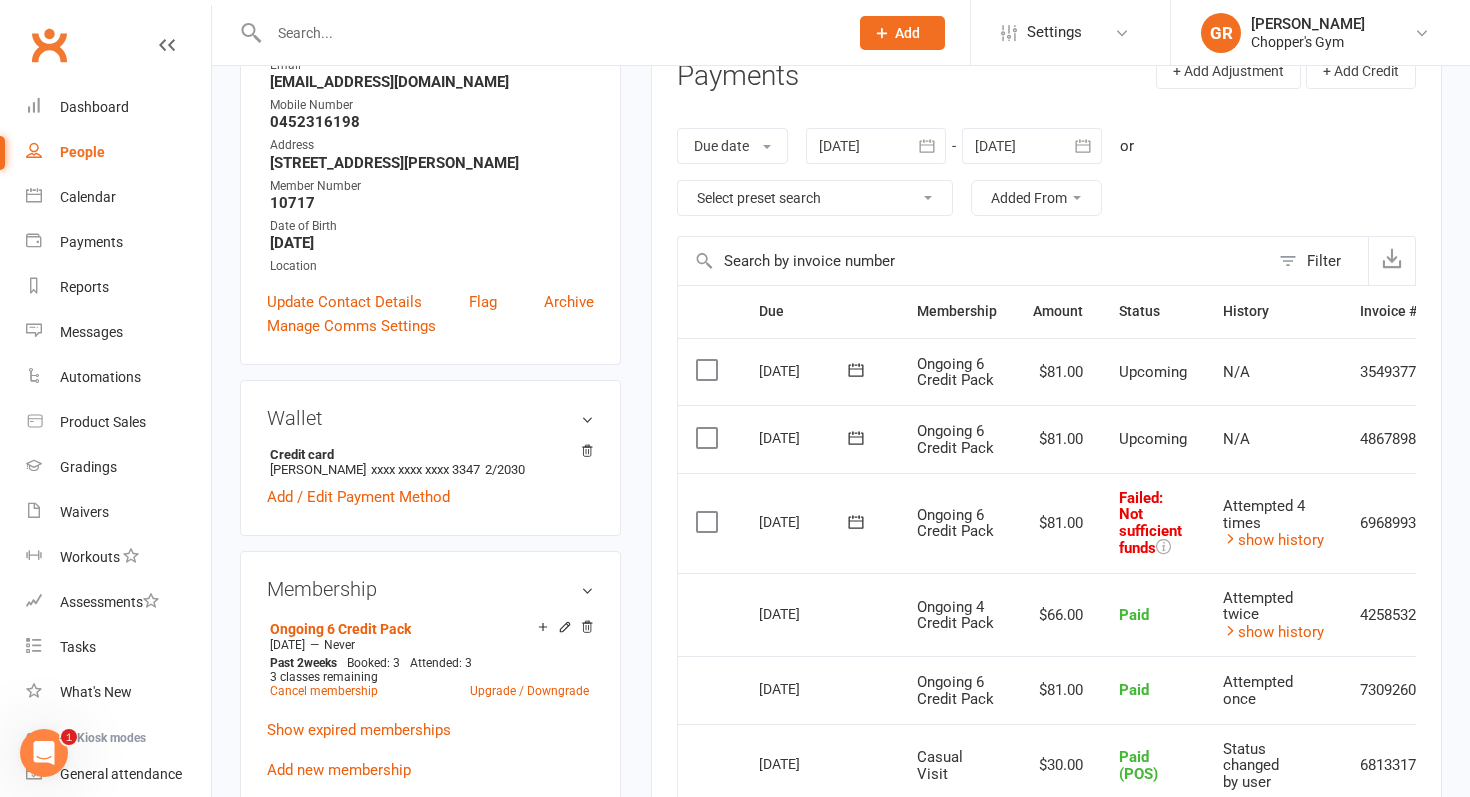 scroll, scrollTop: 0, scrollLeft: 82, axis: horizontal 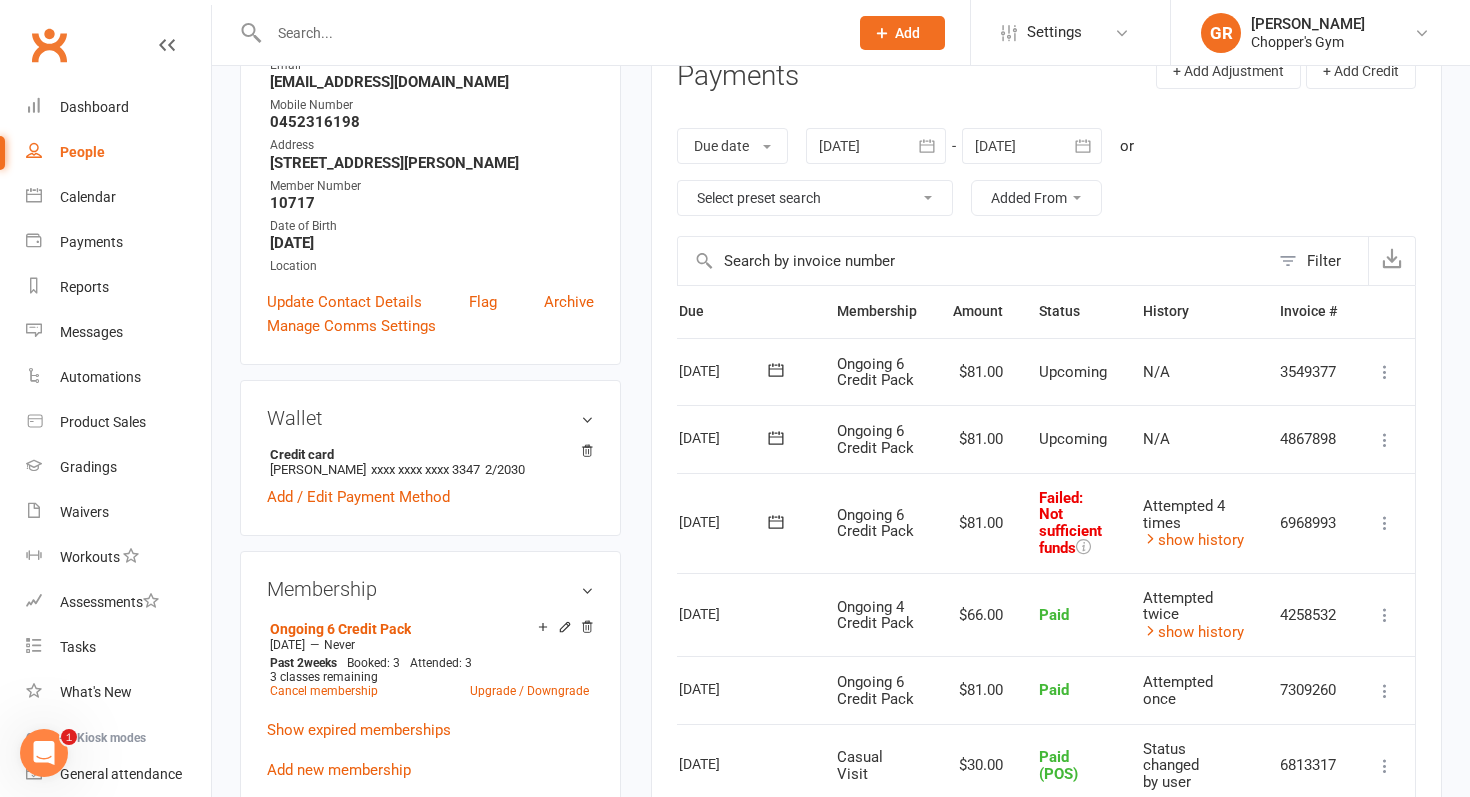 click at bounding box center (1385, 523) 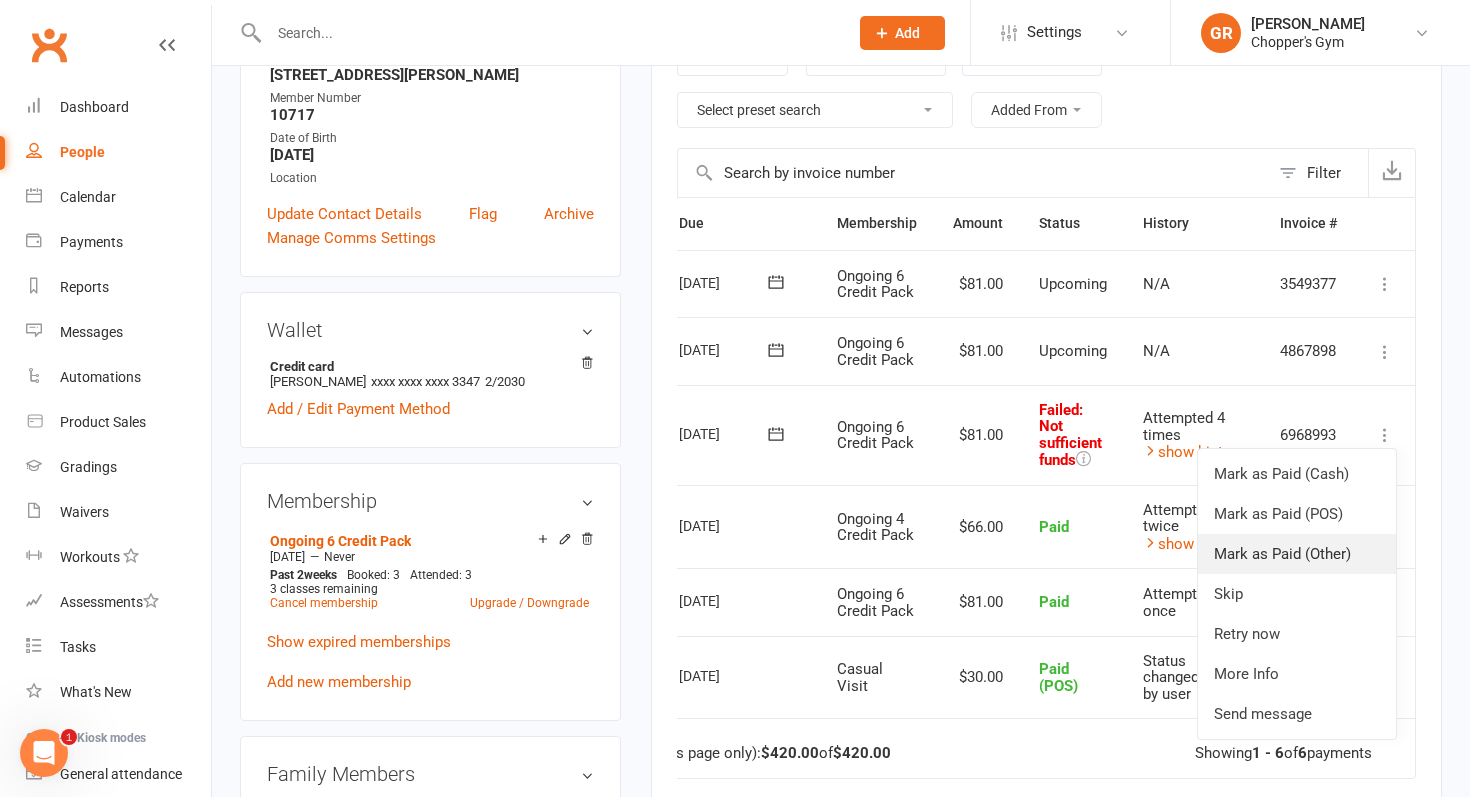 scroll, scrollTop: 386, scrollLeft: 0, axis: vertical 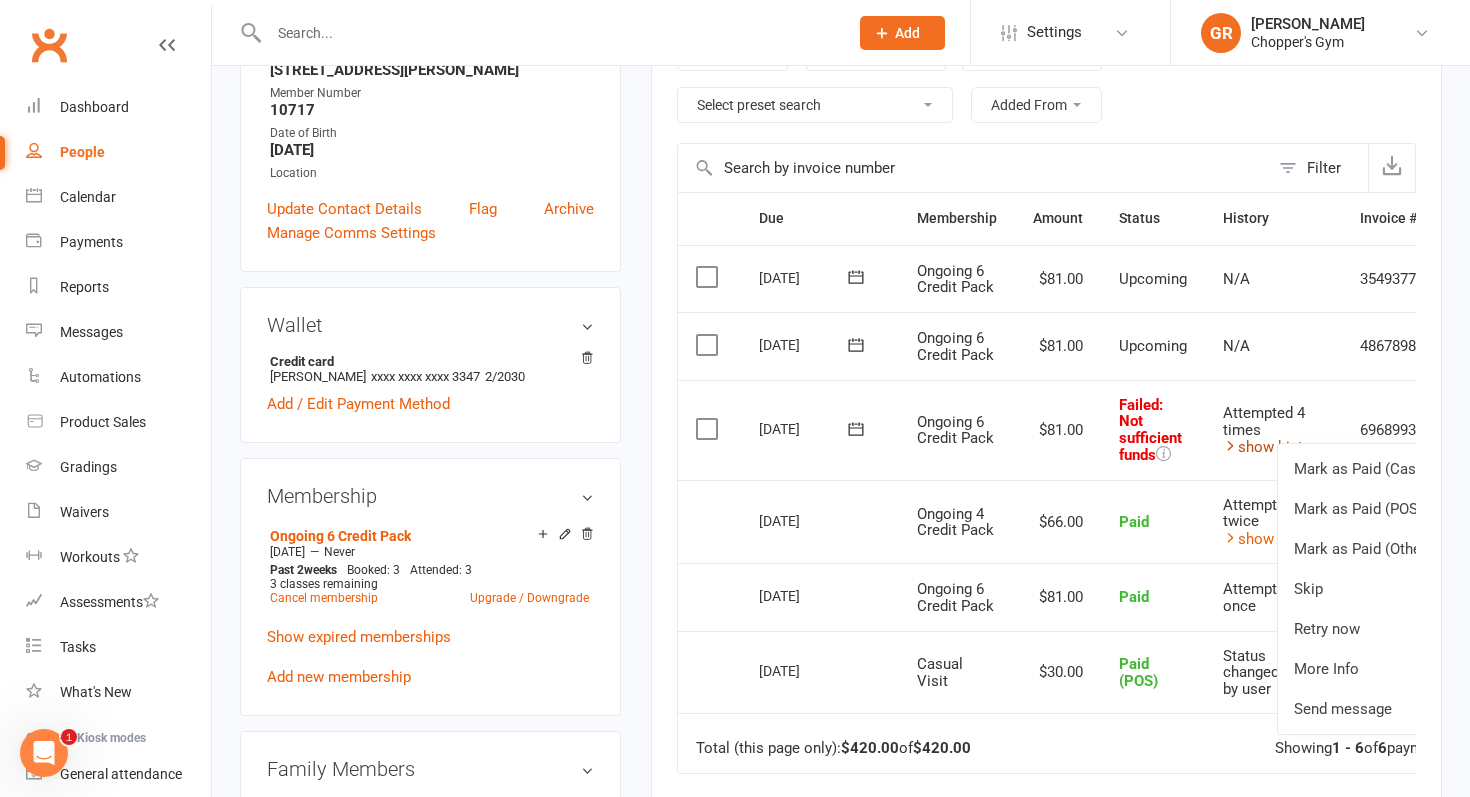 click on "show history" at bounding box center (1273, 447) 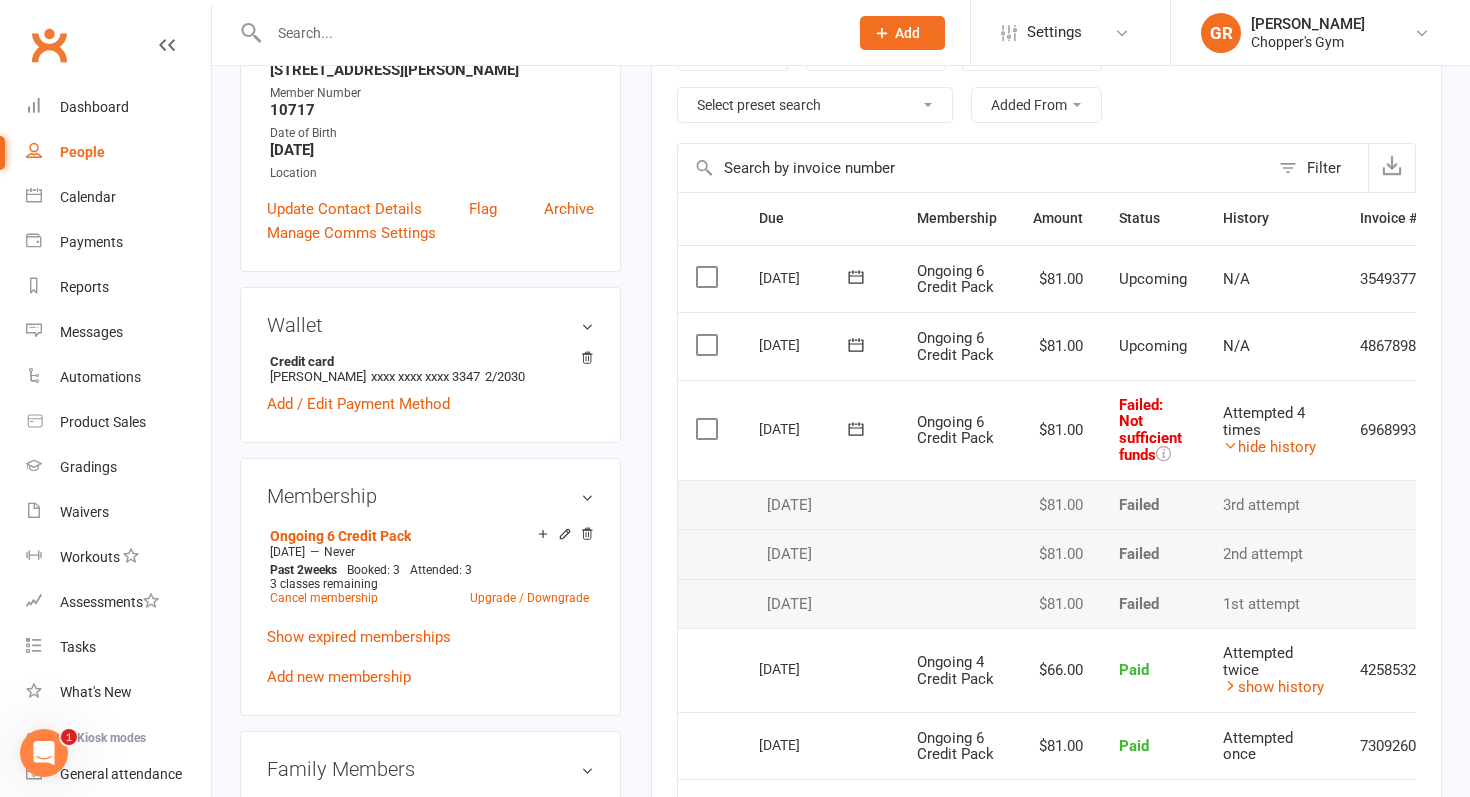 scroll, scrollTop: 394, scrollLeft: 0, axis: vertical 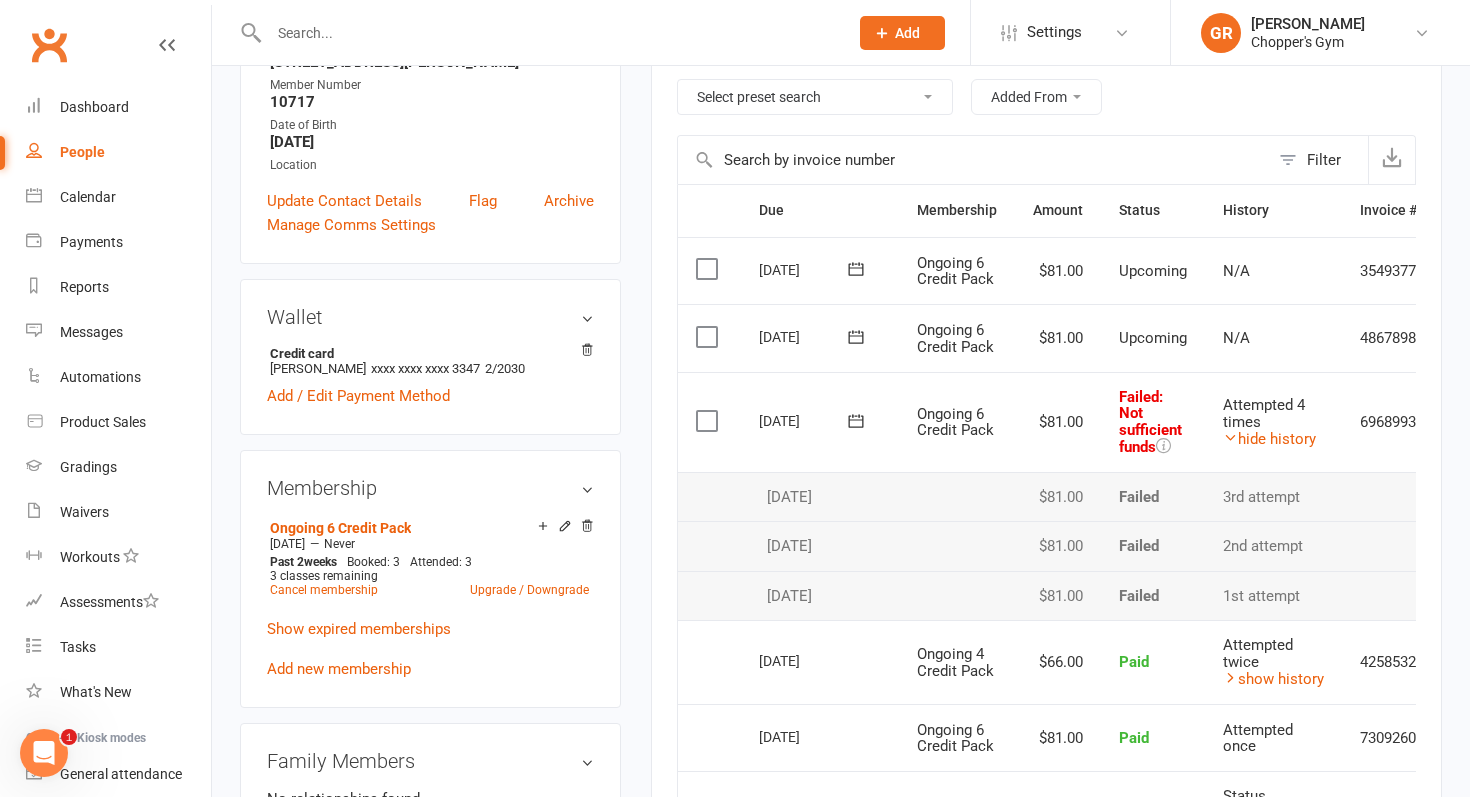 click on "Activity Notes Comms Attendance Payments Waivers Tasks Automations Gradings / Promotions Mobile App Credit balance
Payments + Add Adjustment + Add Credit Due date  Due date Date paid Date failed Date settled [DATE]
[DATE]
Sun Mon Tue Wed Thu Fri Sat
23
01
02
03
04
05
06
07
24
08
09
10
11
12
13
14
25
15
16
17
18
19
20
21
26
22
23
24
25
26
27
28" at bounding box center (1046, 545) 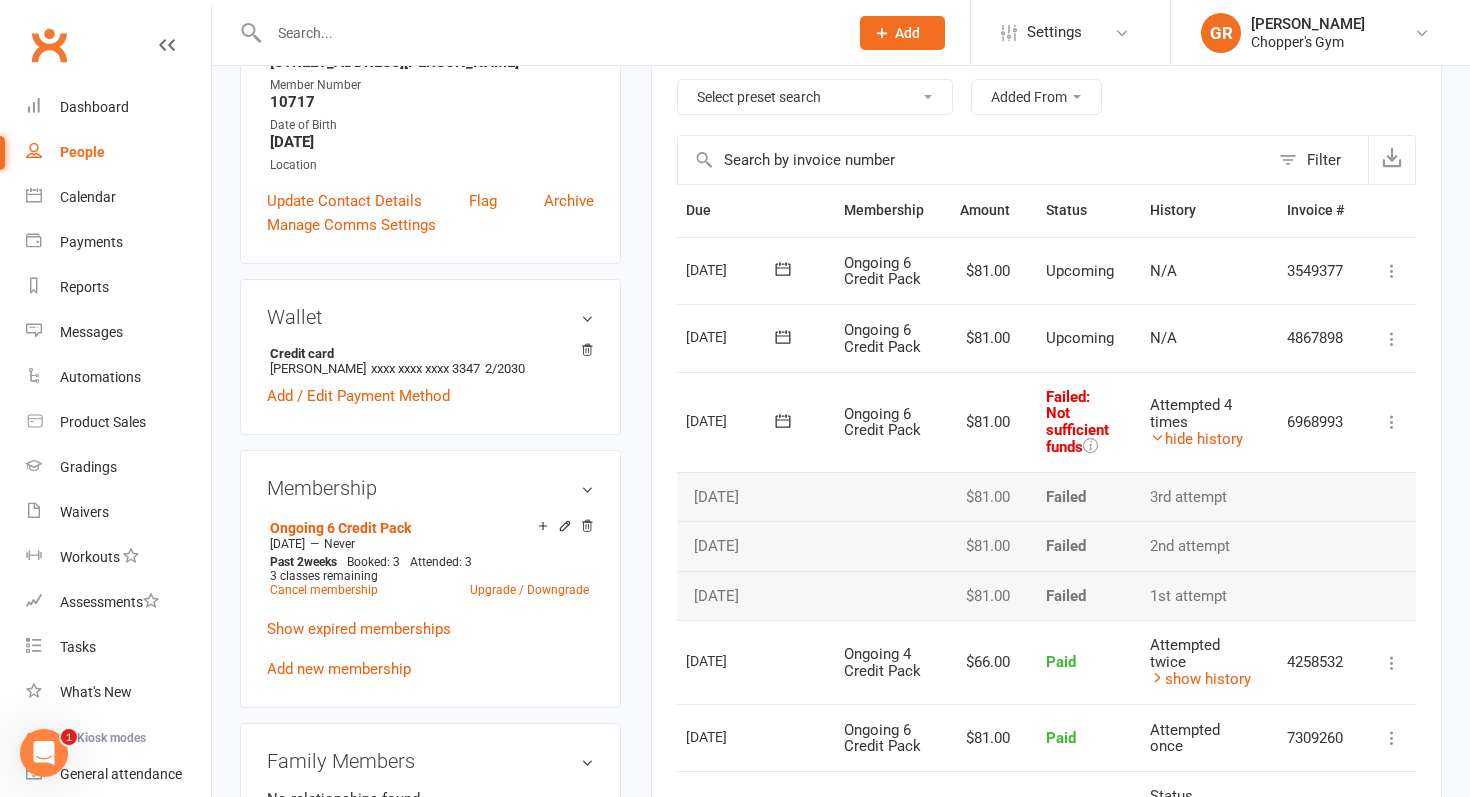 scroll, scrollTop: 0, scrollLeft: 72, axis: horizontal 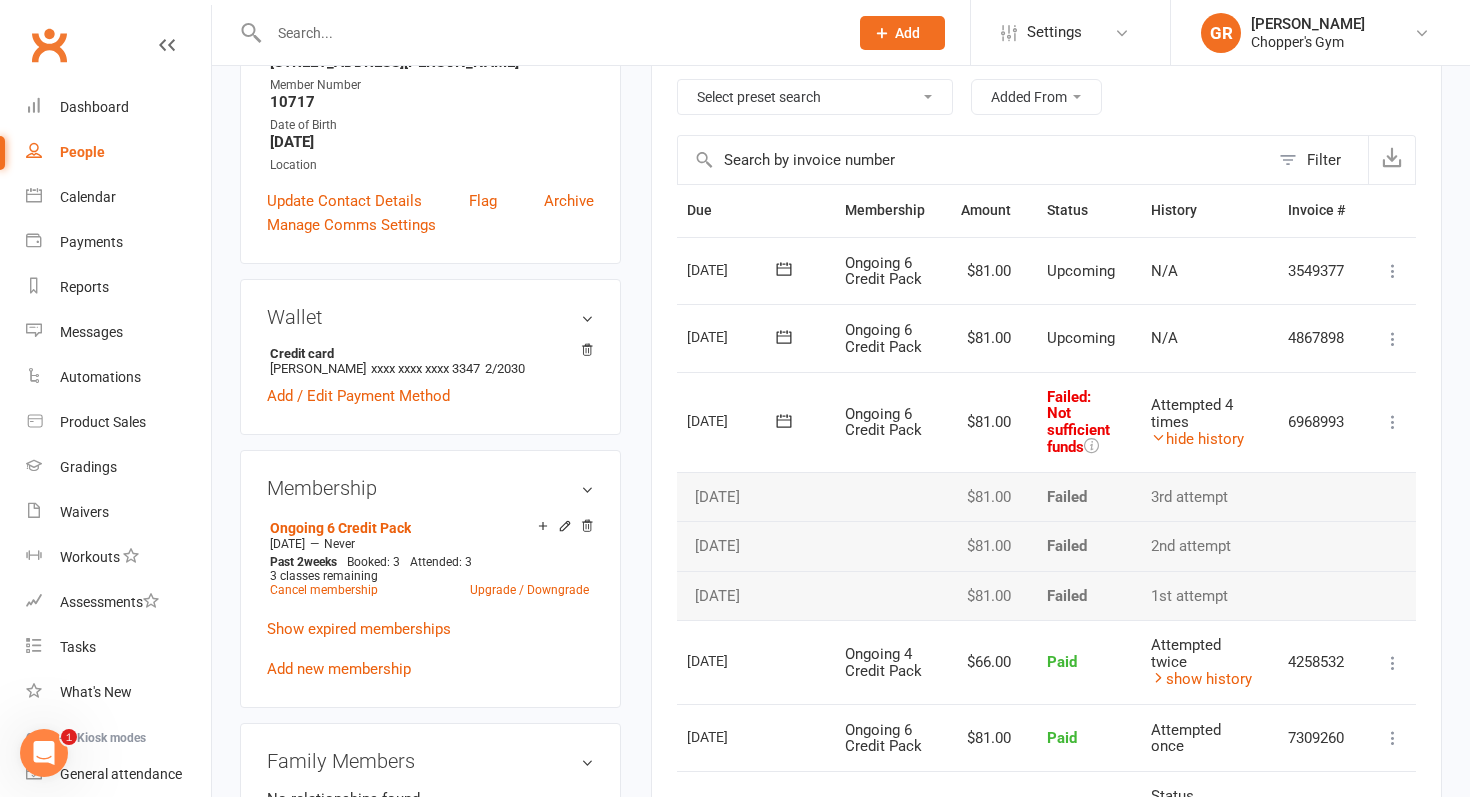 click at bounding box center [1393, 422] 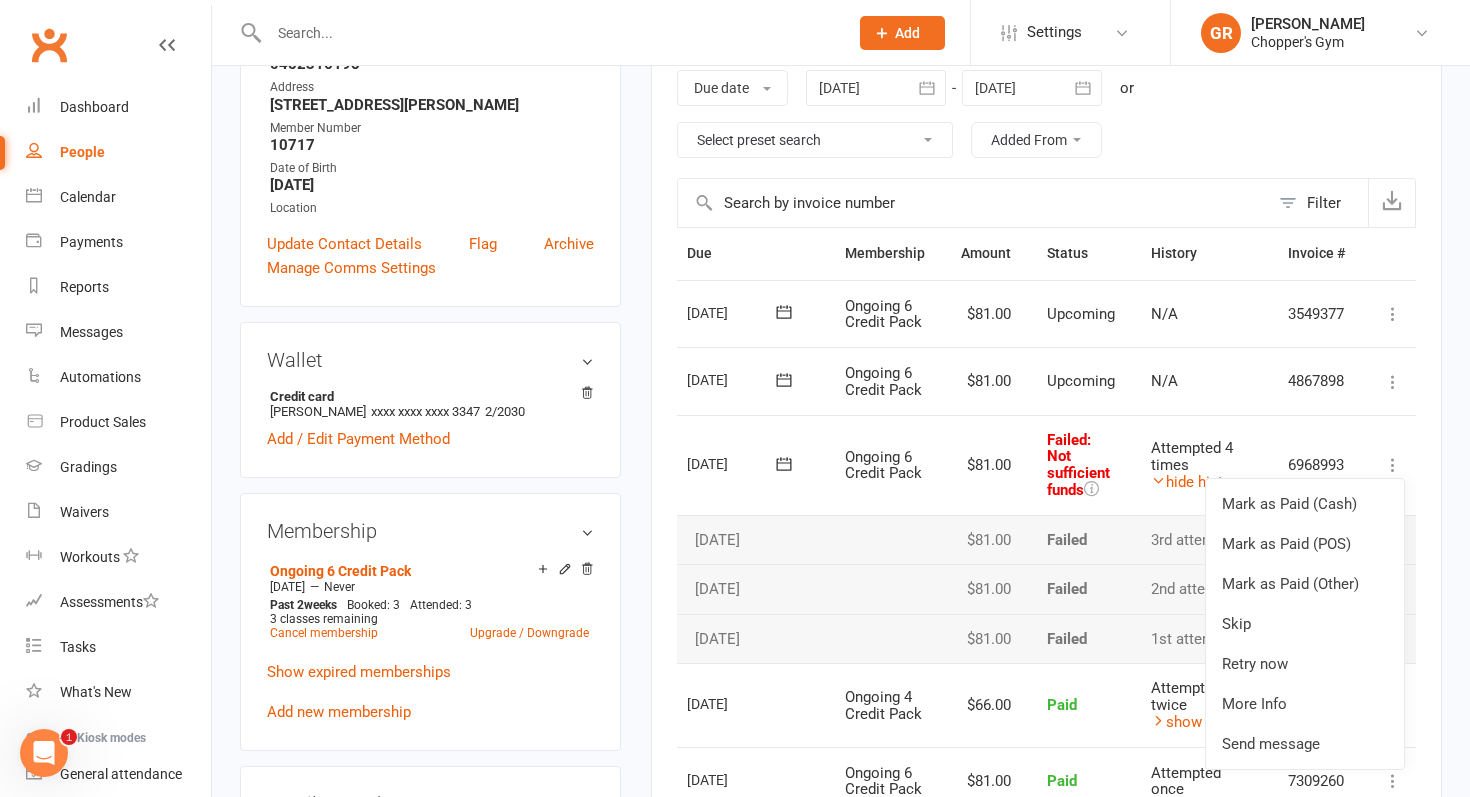scroll, scrollTop: 355, scrollLeft: 0, axis: vertical 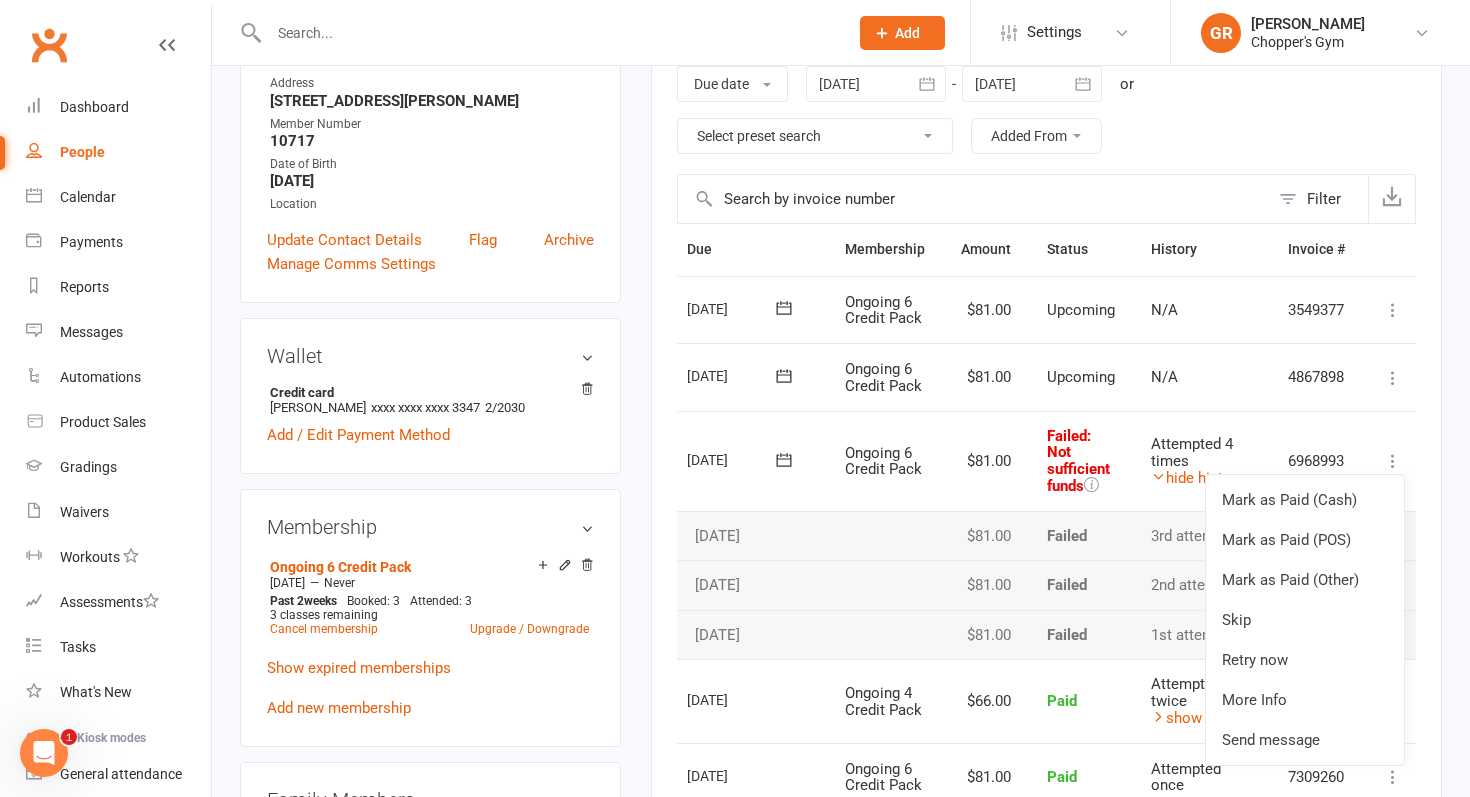 click on "Ongoing 6 Credit Pack" at bounding box center [885, 461] 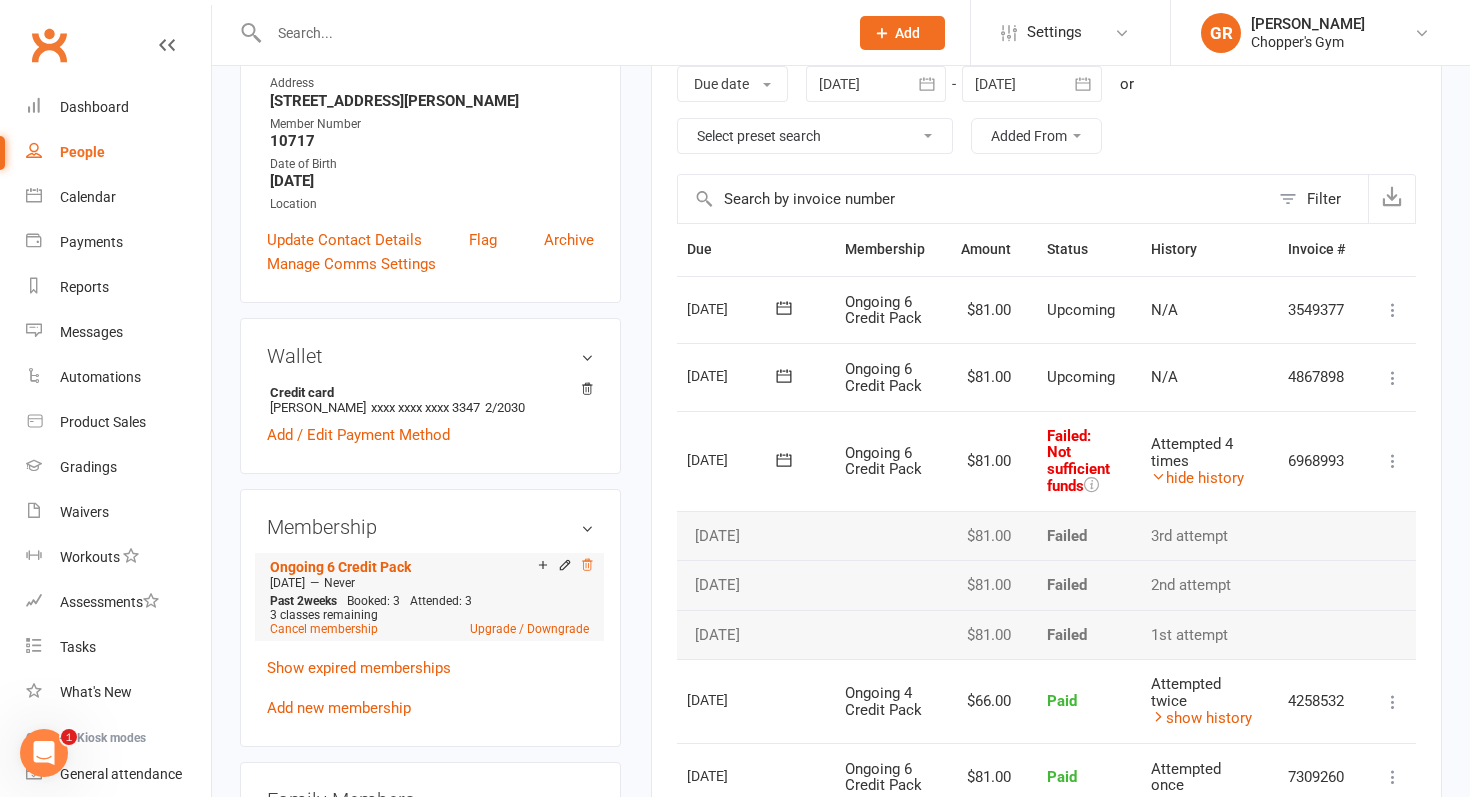 click 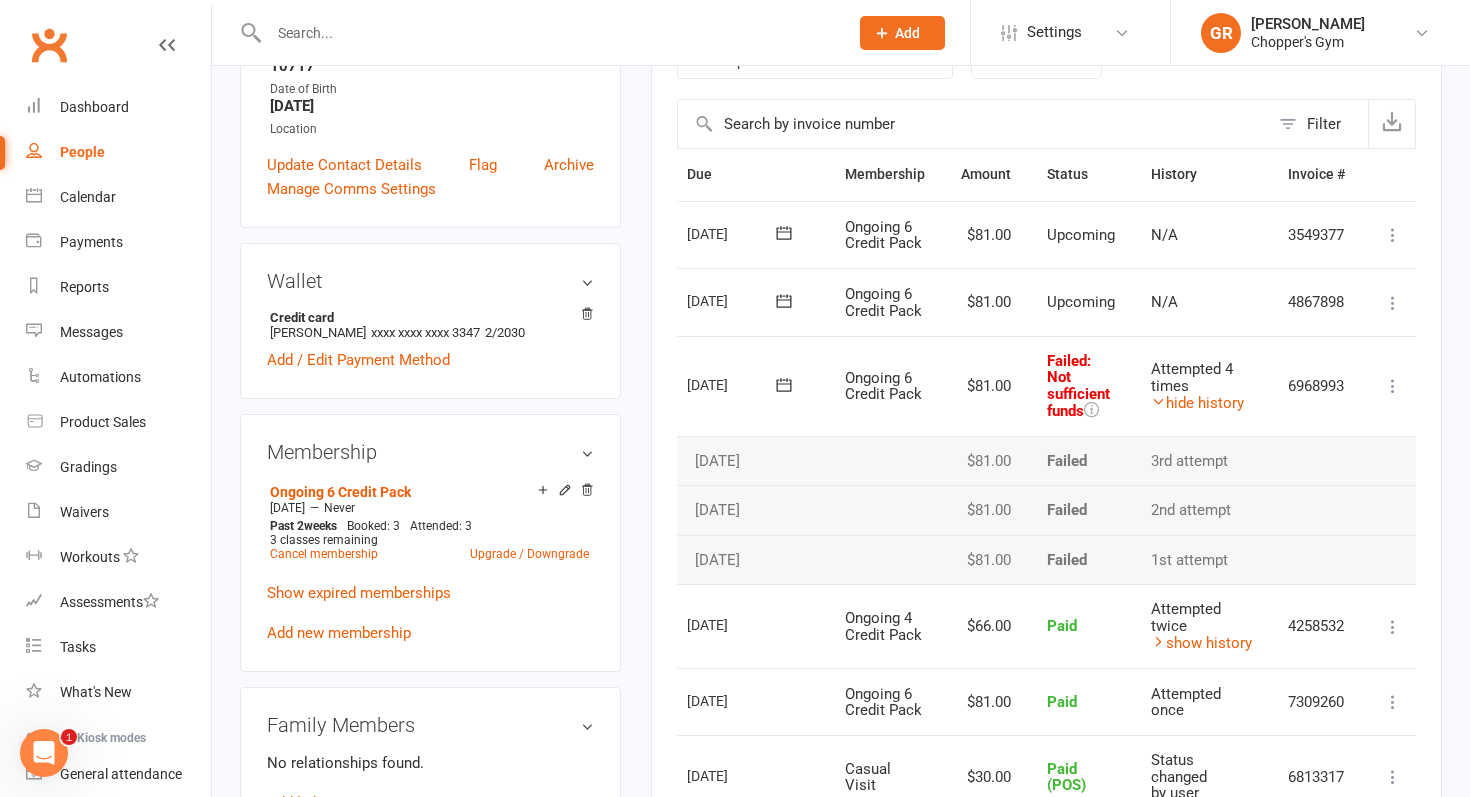 scroll, scrollTop: 434, scrollLeft: 0, axis: vertical 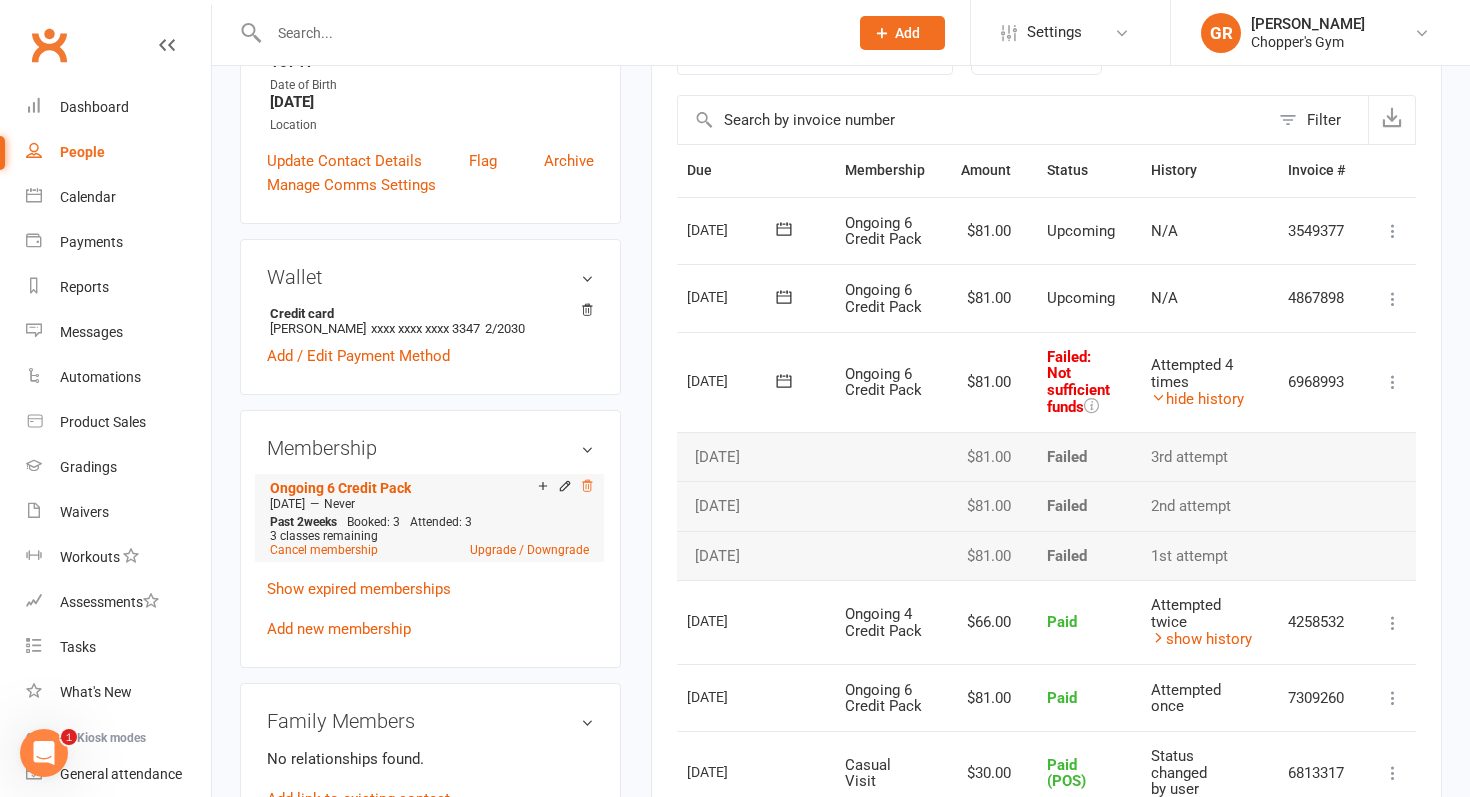 click 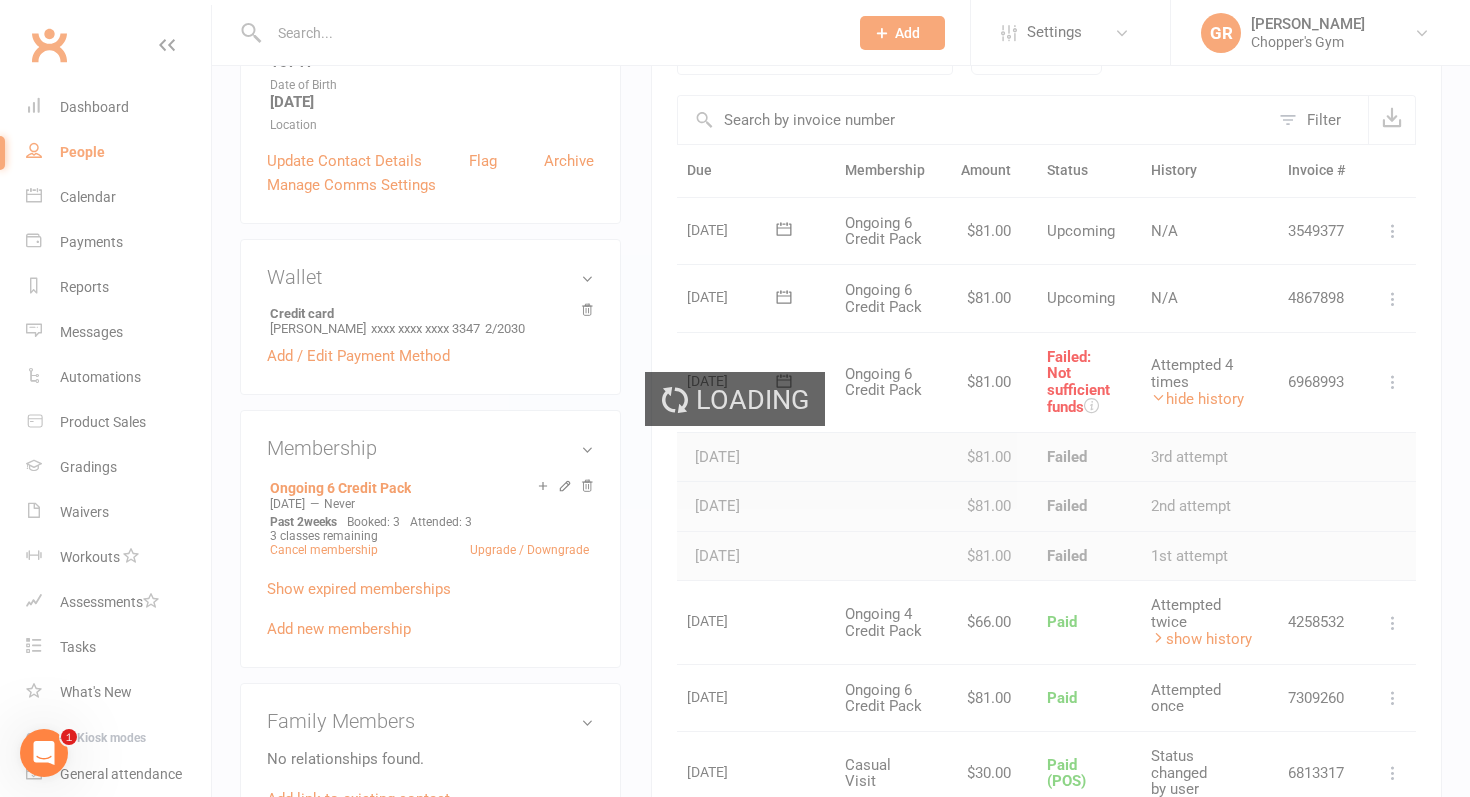 scroll, scrollTop: 430, scrollLeft: 0, axis: vertical 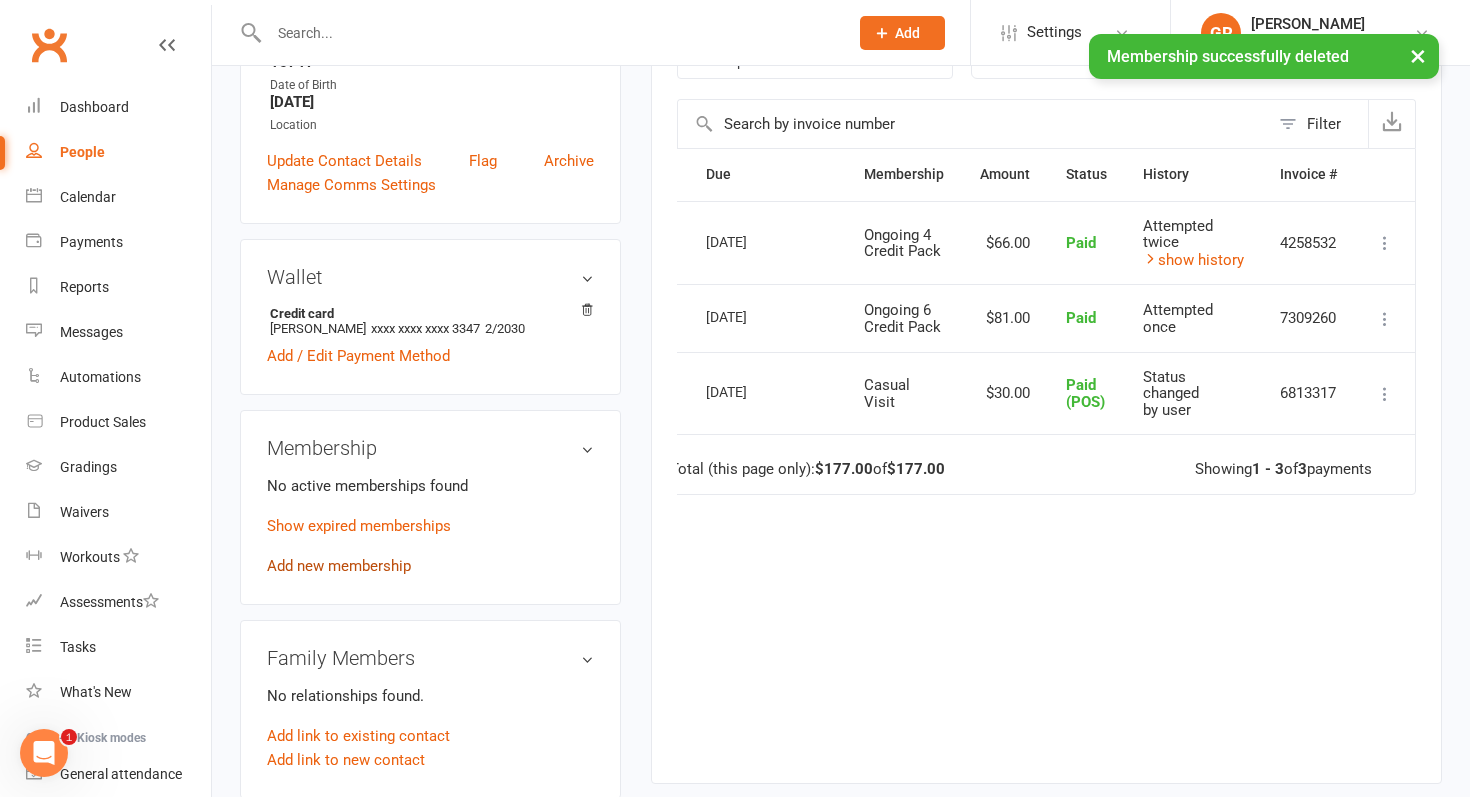 click on "Add new membership" at bounding box center (339, 566) 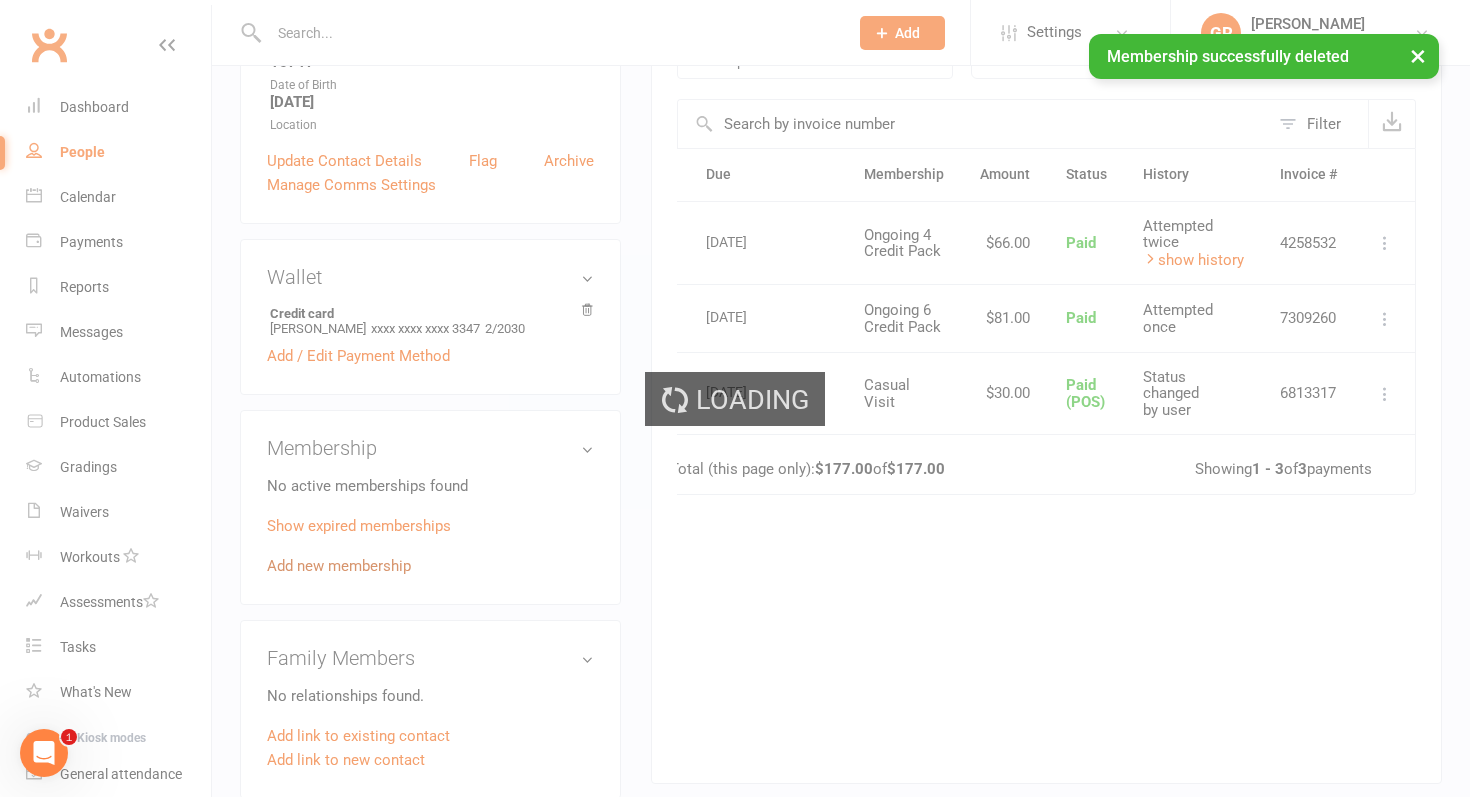 scroll, scrollTop: 0, scrollLeft: 0, axis: both 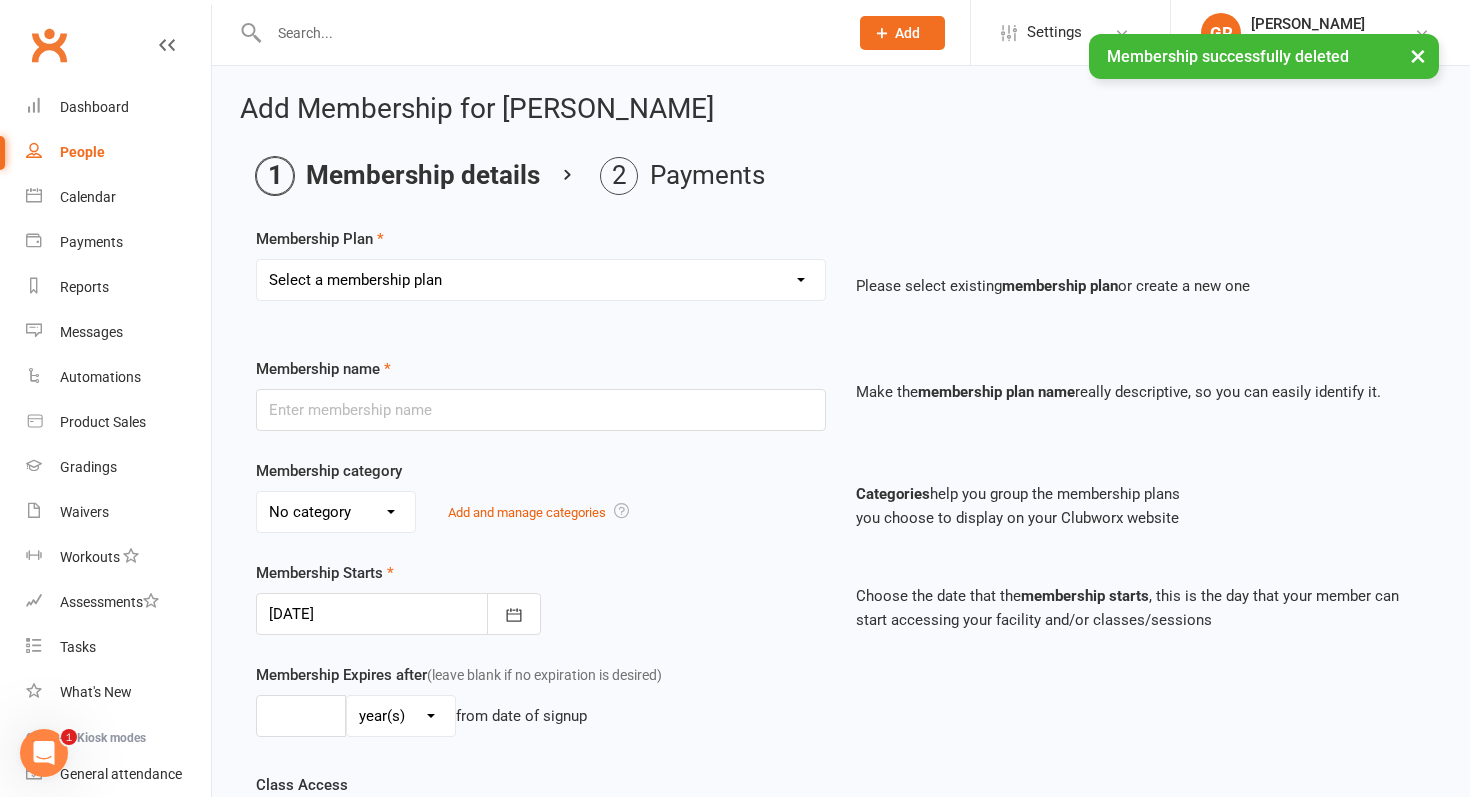 click on "Select a membership plan Create new Membership Plan Staff Membership Ongoing Unlimited Free Trial Ongoing 4 Credit Pack Ongoing 6 Credit Pack Casual Visit Unlimited Kids Training 1 per Week Kids Training Month Special 2 Week Unlimited Kid's Free Trial PT 10 Pack PT Single 1 Week Unlimited 1 per Week Kids Training Belconnen Unlimited Kids Training Belconnen 2 per Week Kids Training Belconnen" at bounding box center (541, 280) 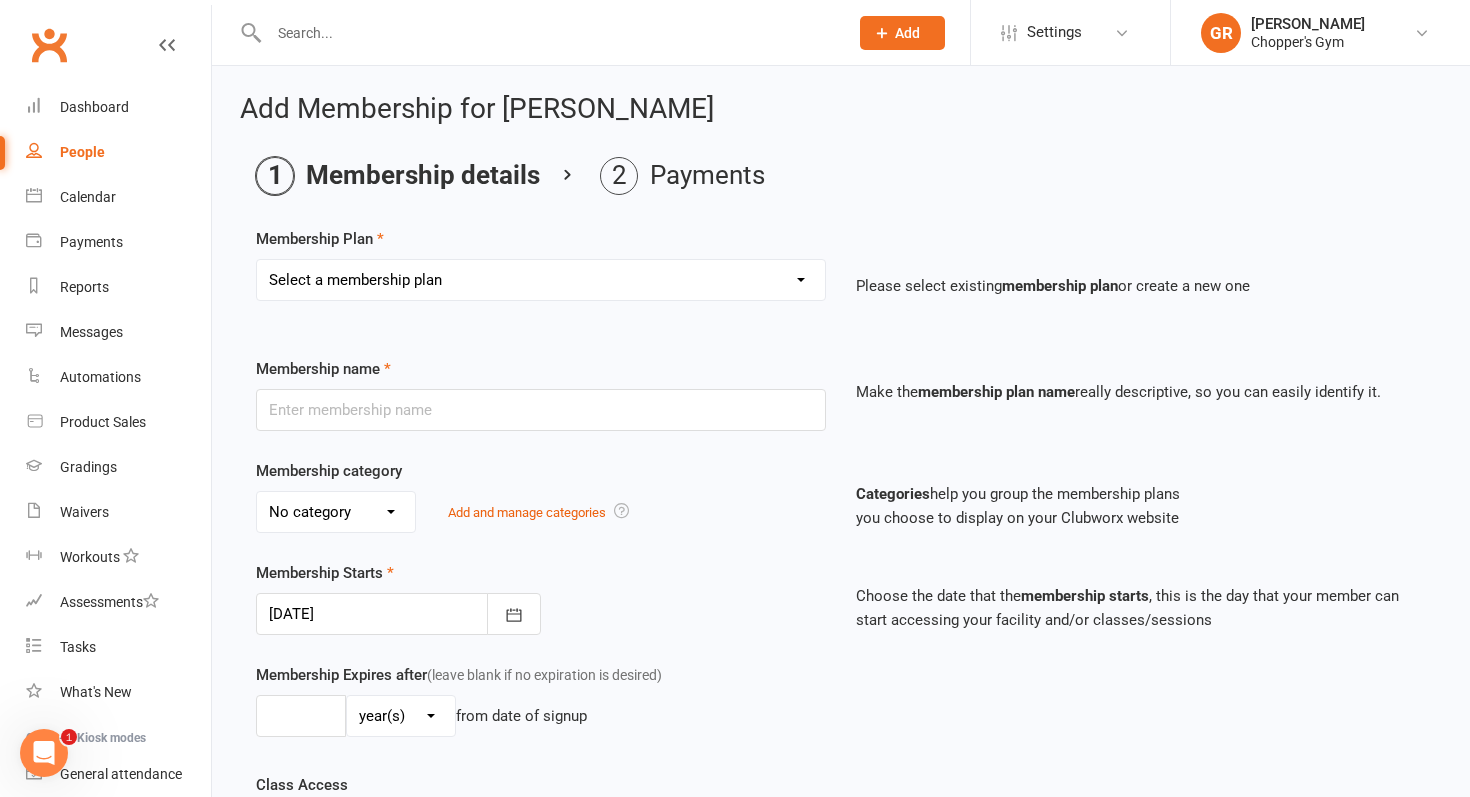 select on "5" 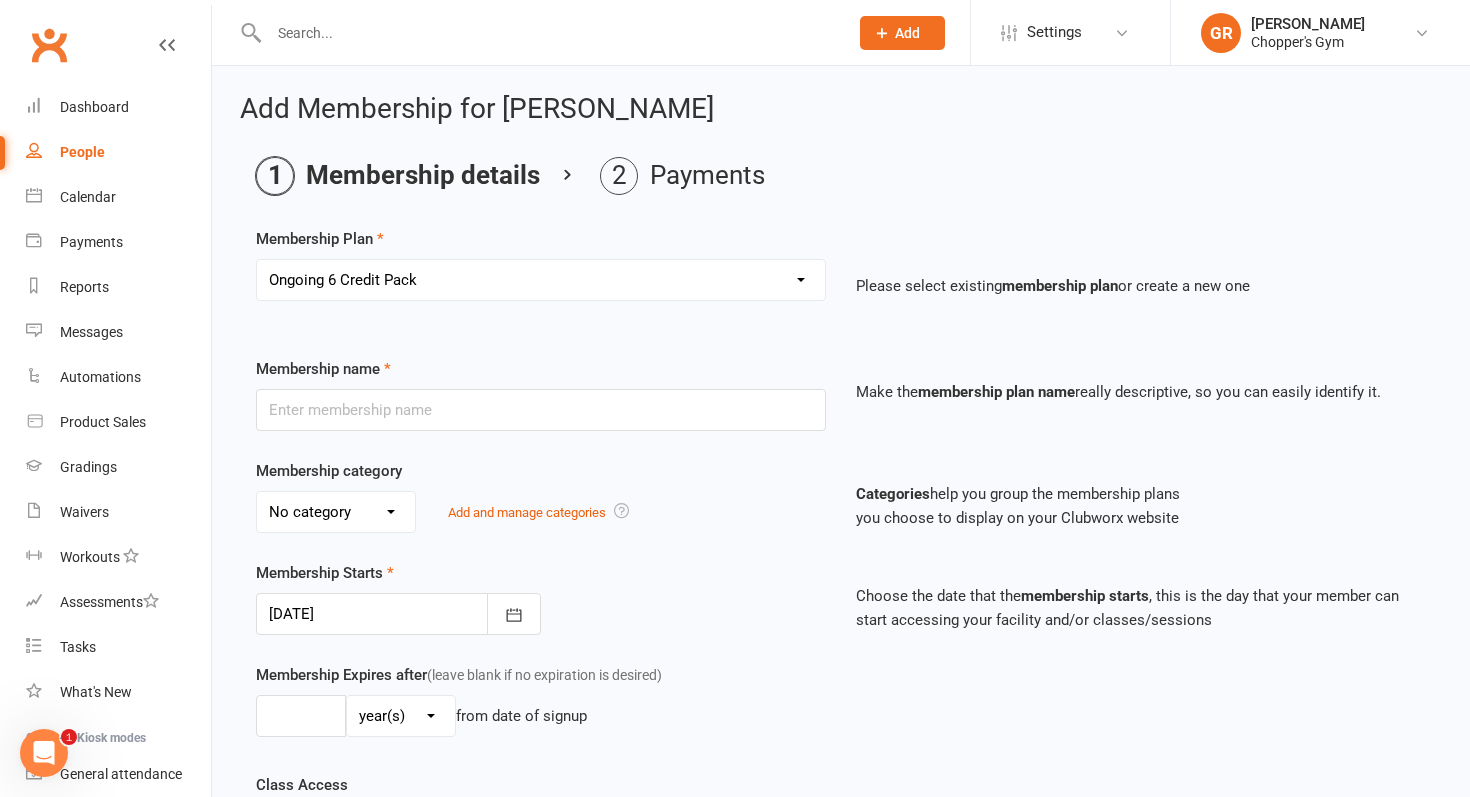 type on "Ongoing 6 Credit Pack" 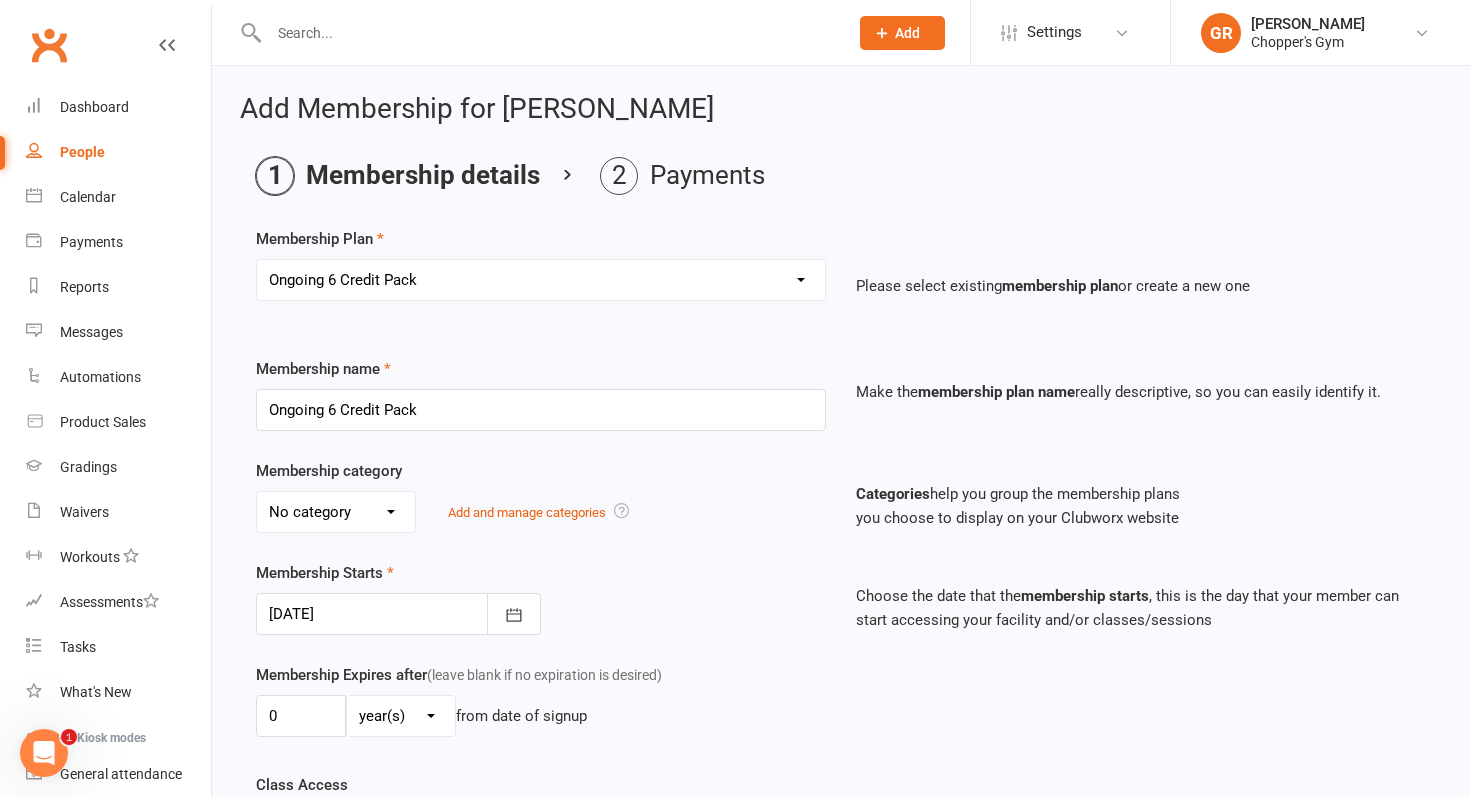 scroll, scrollTop: 9, scrollLeft: 0, axis: vertical 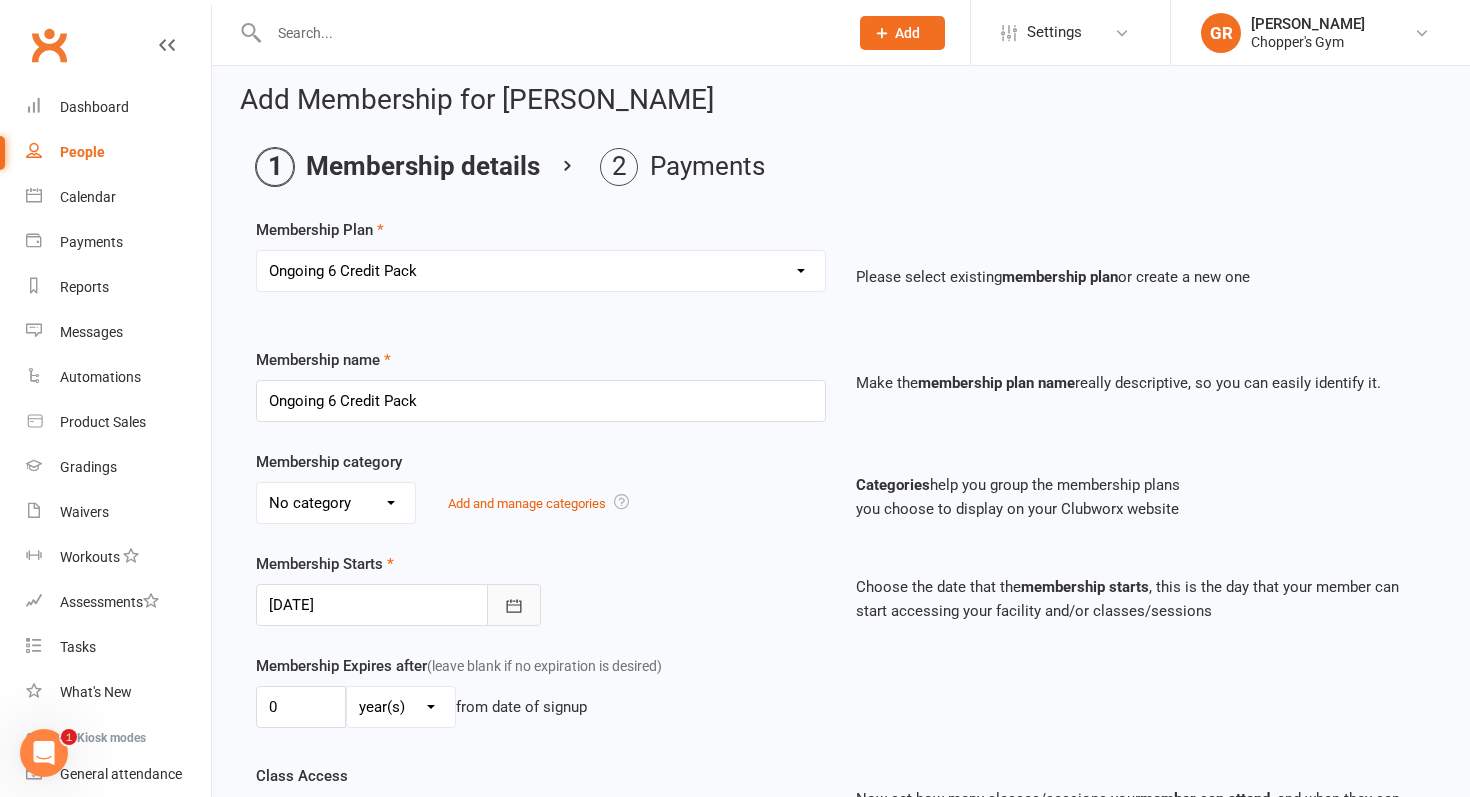 click at bounding box center (514, 605) 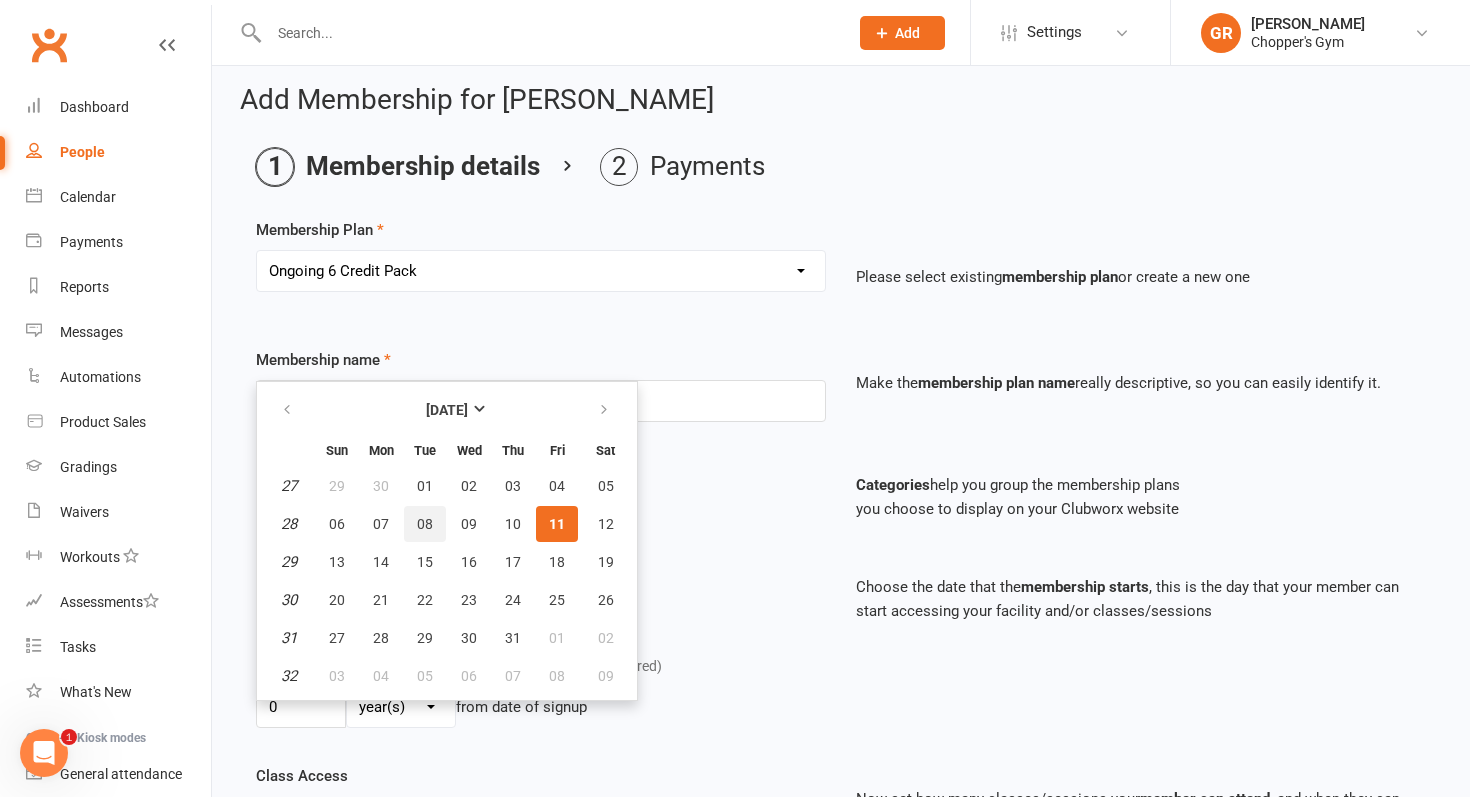 click on "08" at bounding box center [425, 524] 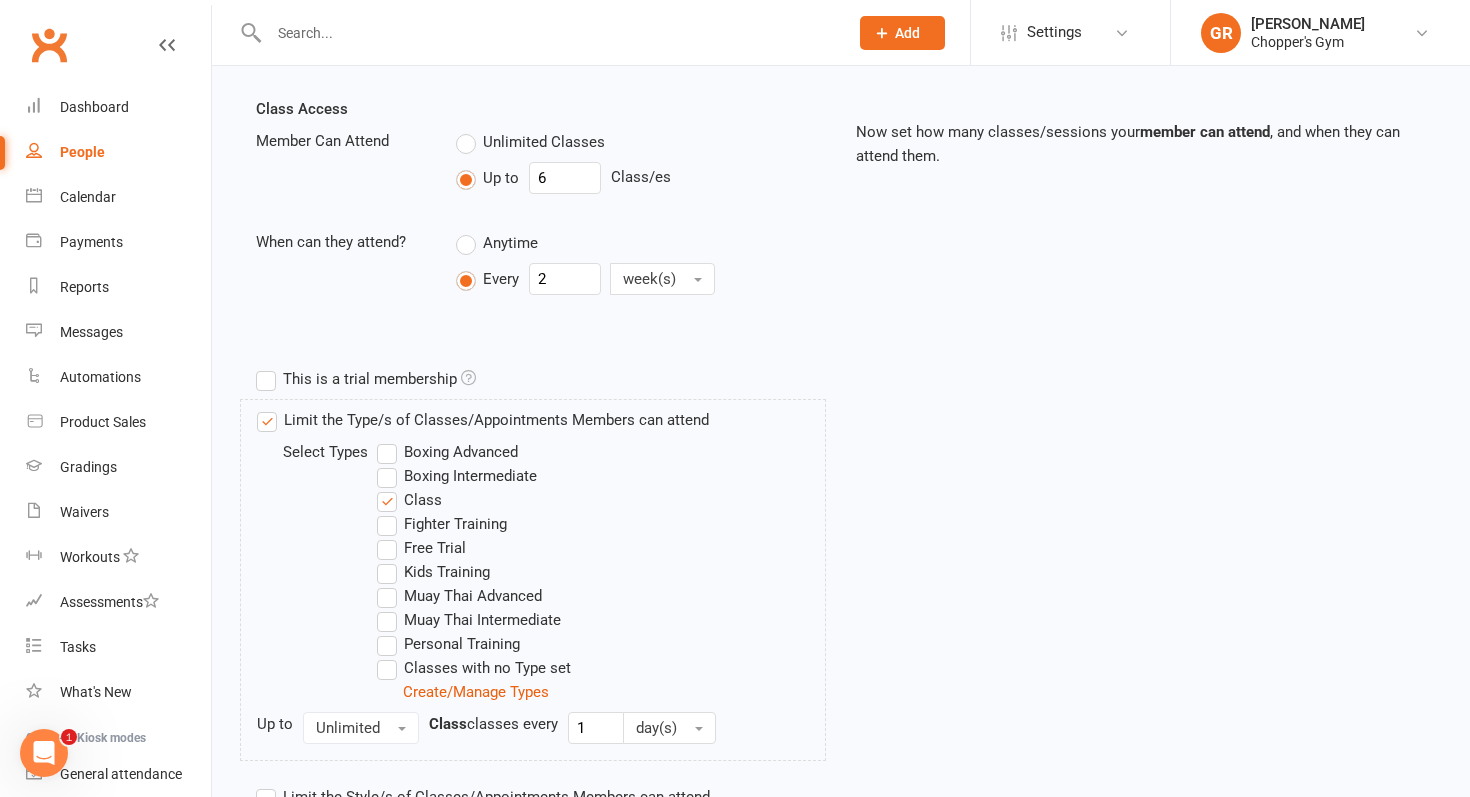 scroll, scrollTop: 905, scrollLeft: 0, axis: vertical 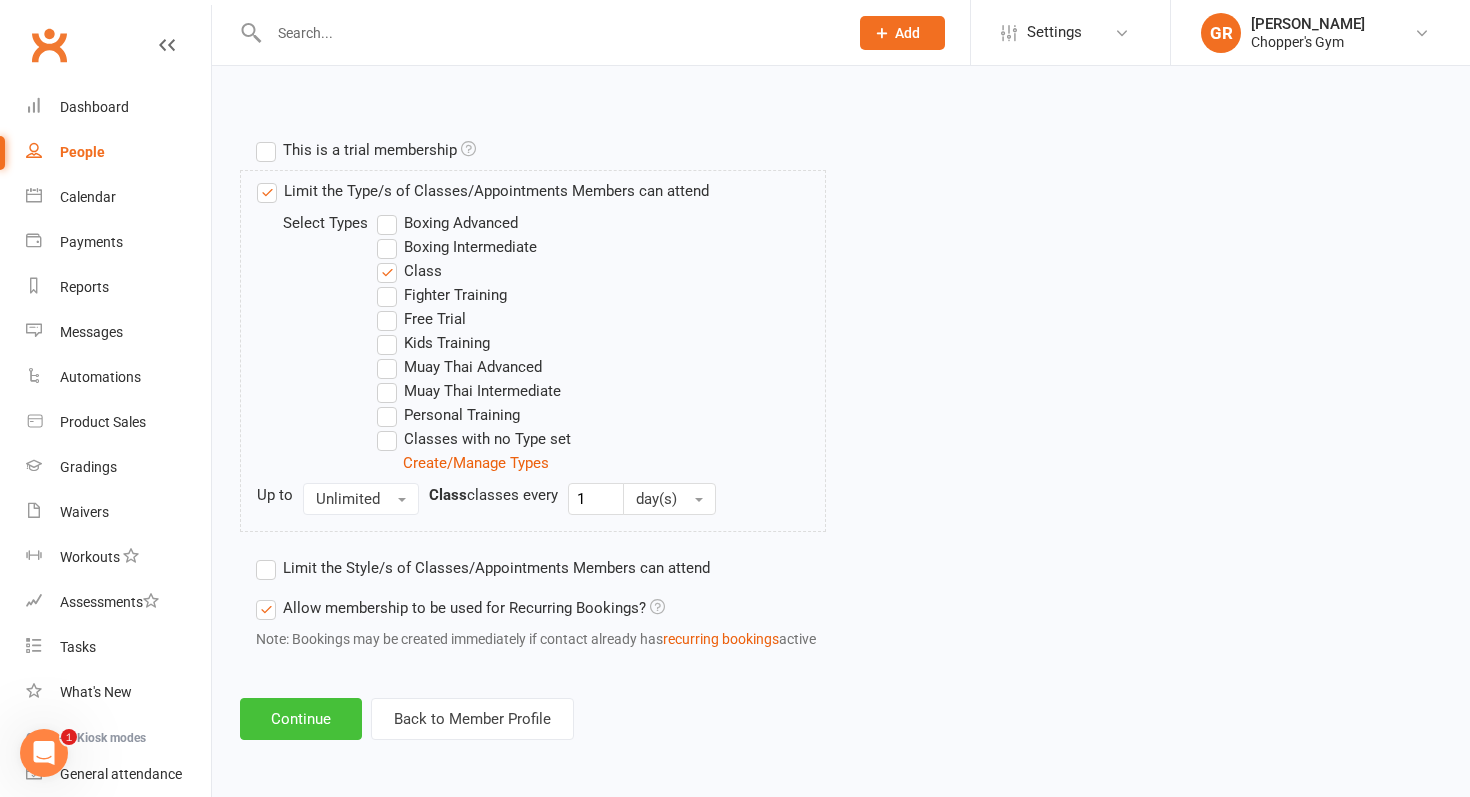 click on "Continue" at bounding box center [301, 719] 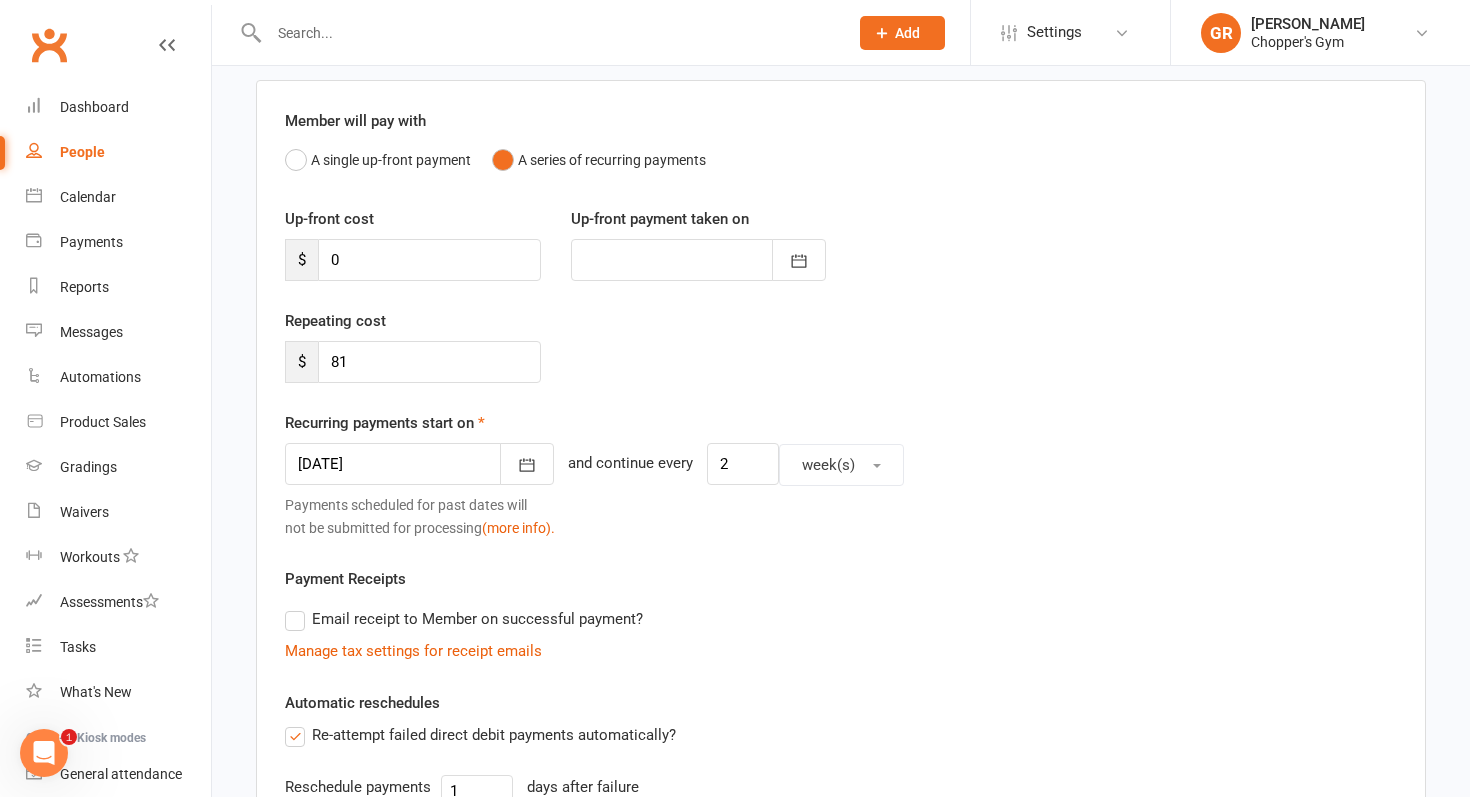 scroll, scrollTop: 147, scrollLeft: 0, axis: vertical 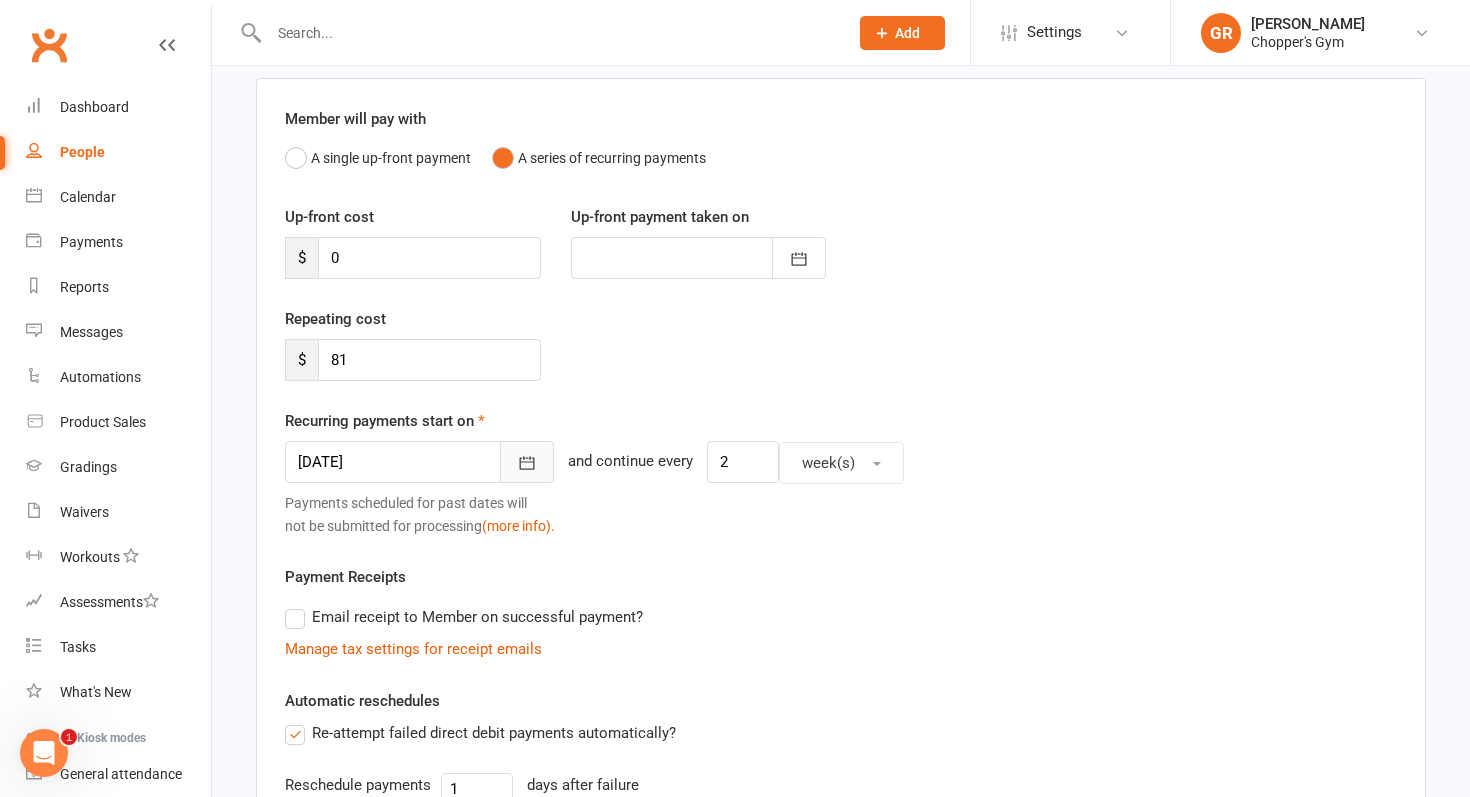 click 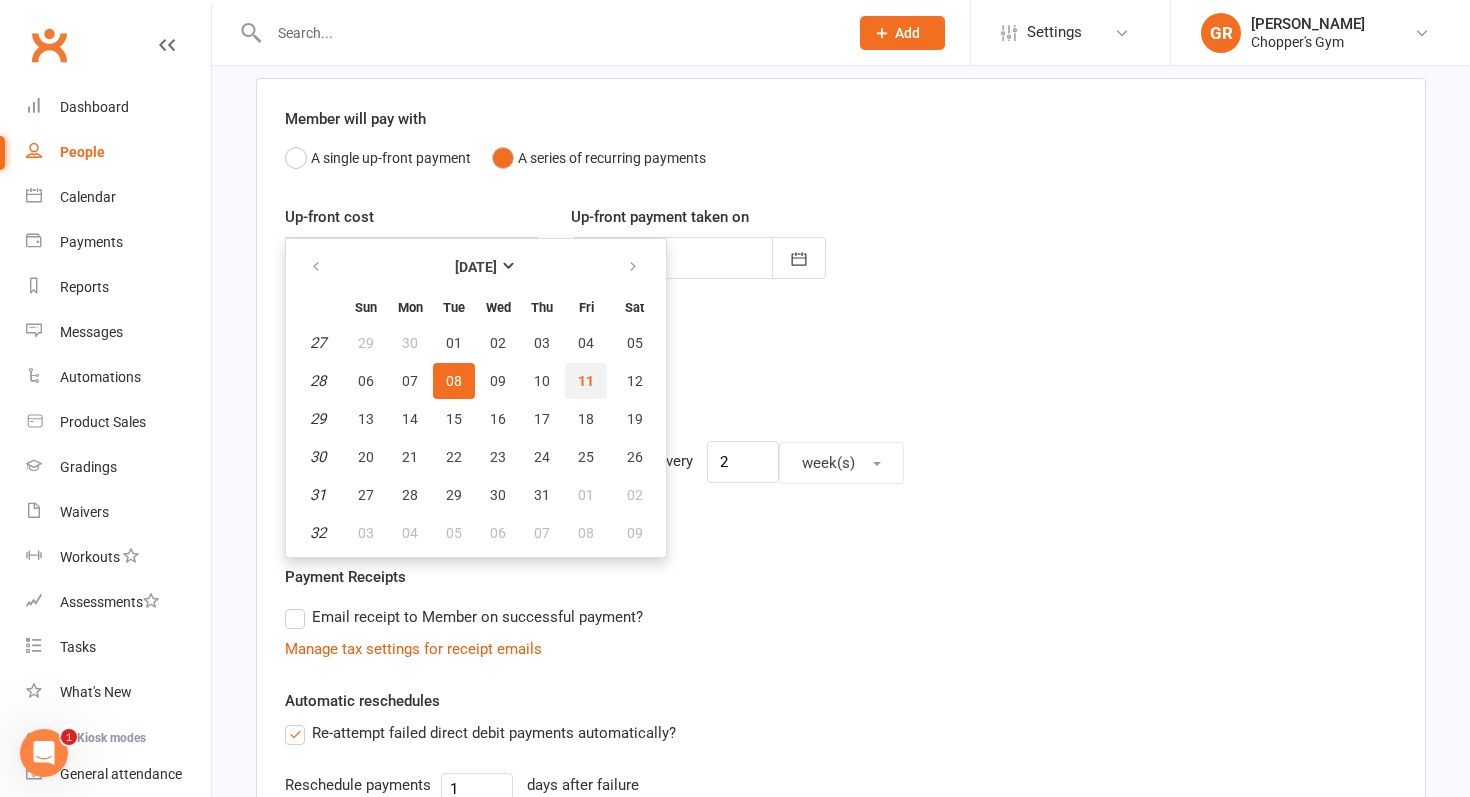 click on "11" at bounding box center (586, 381) 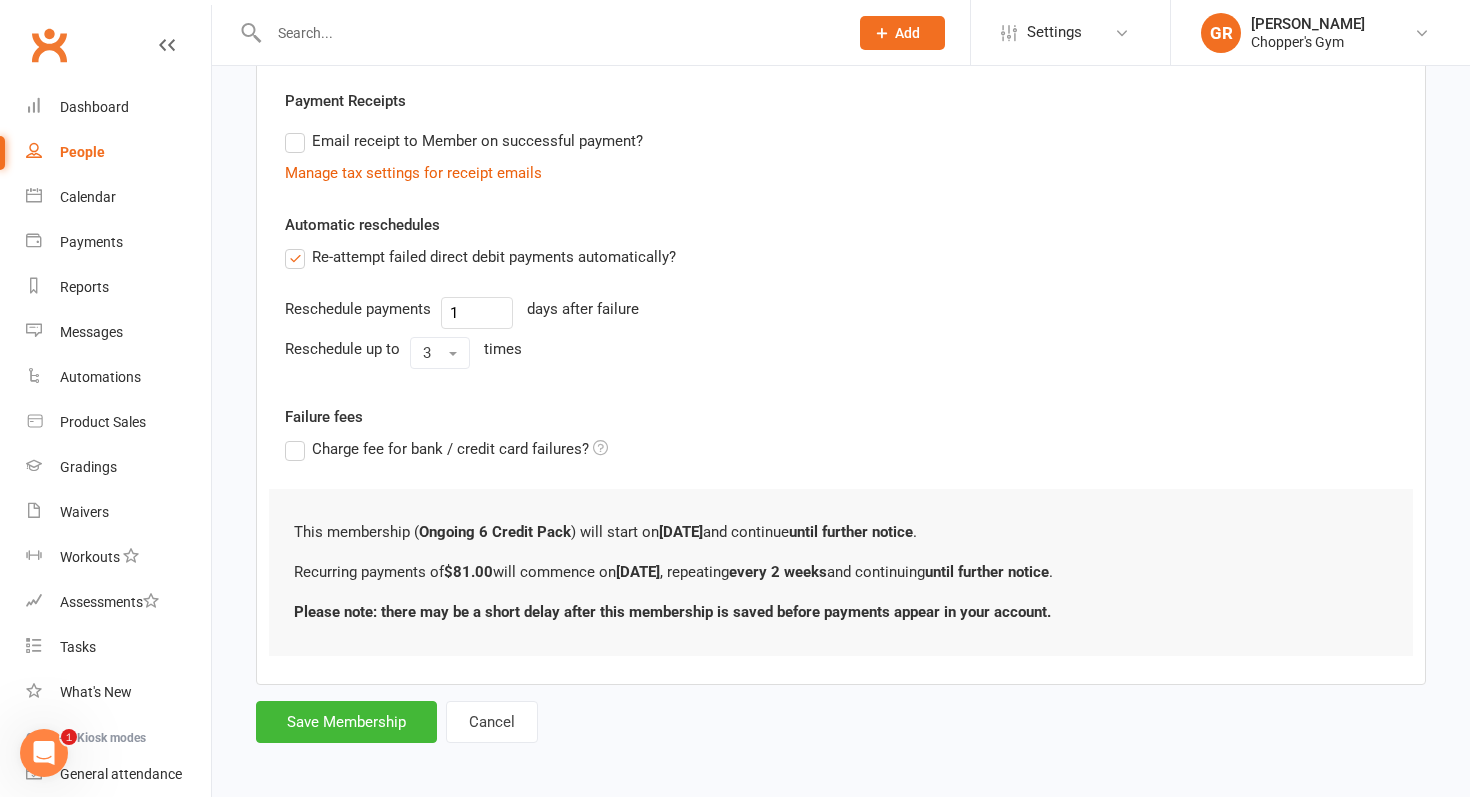 scroll, scrollTop: 577, scrollLeft: 0, axis: vertical 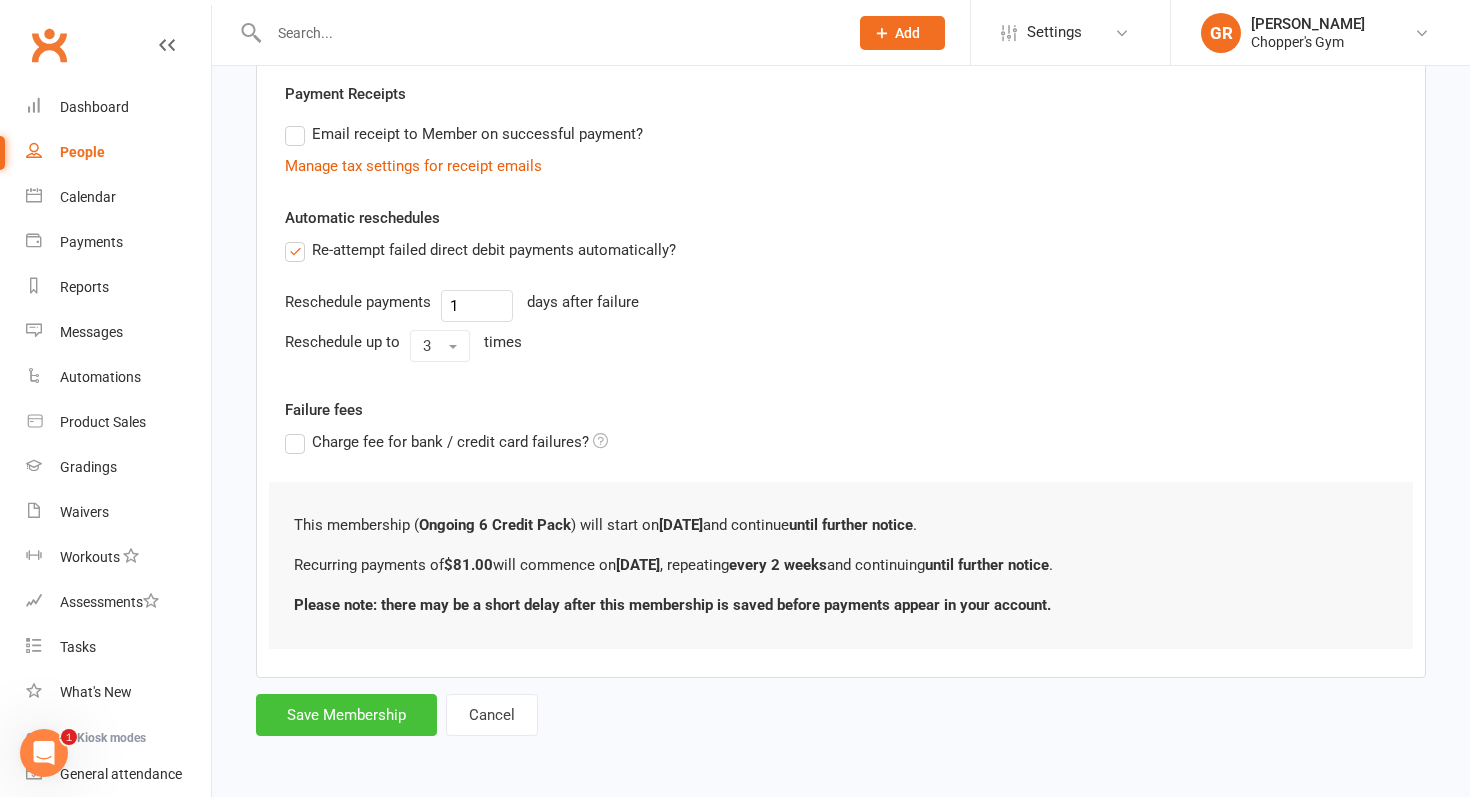 click on "Save Membership" at bounding box center (346, 715) 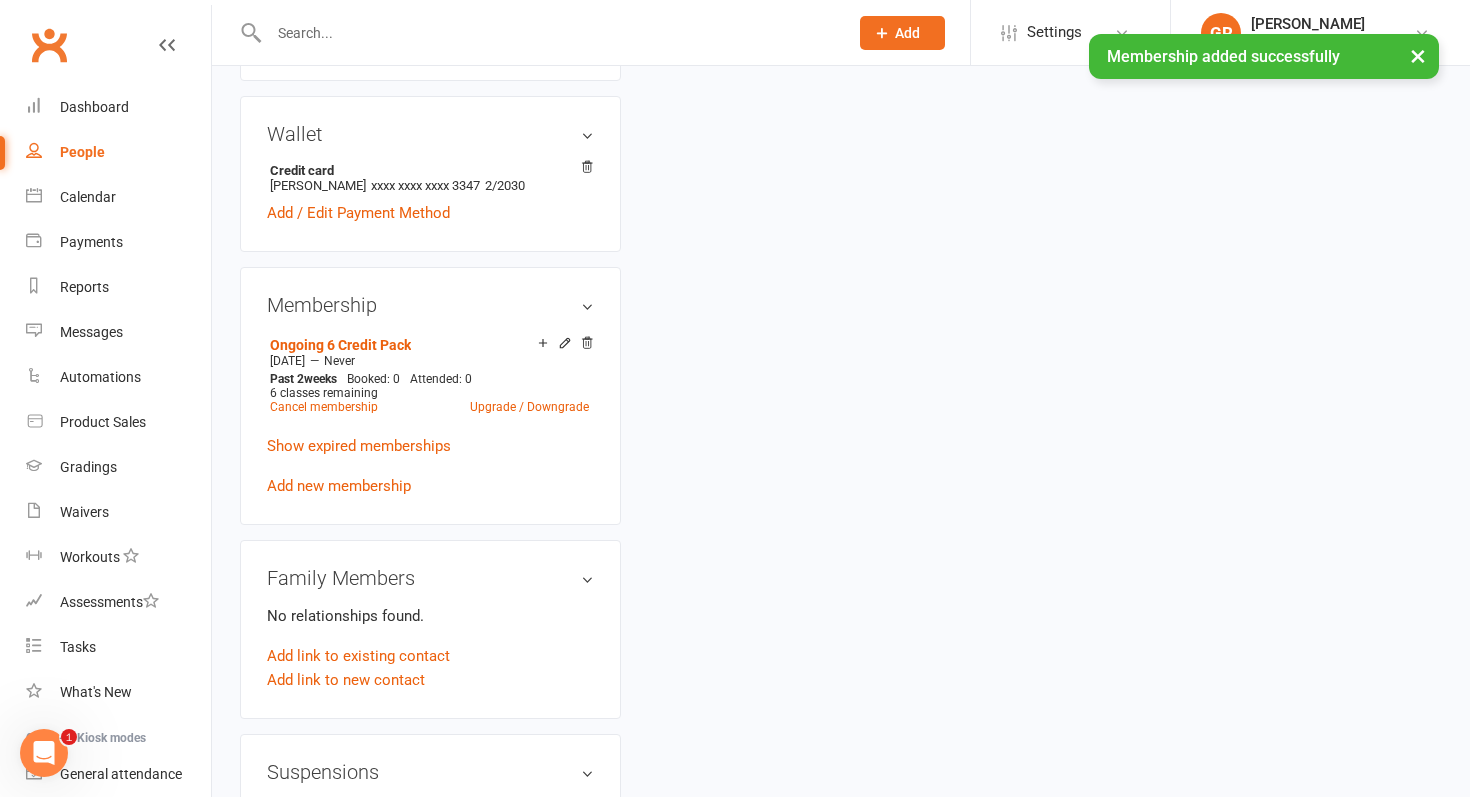 scroll, scrollTop: 0, scrollLeft: 0, axis: both 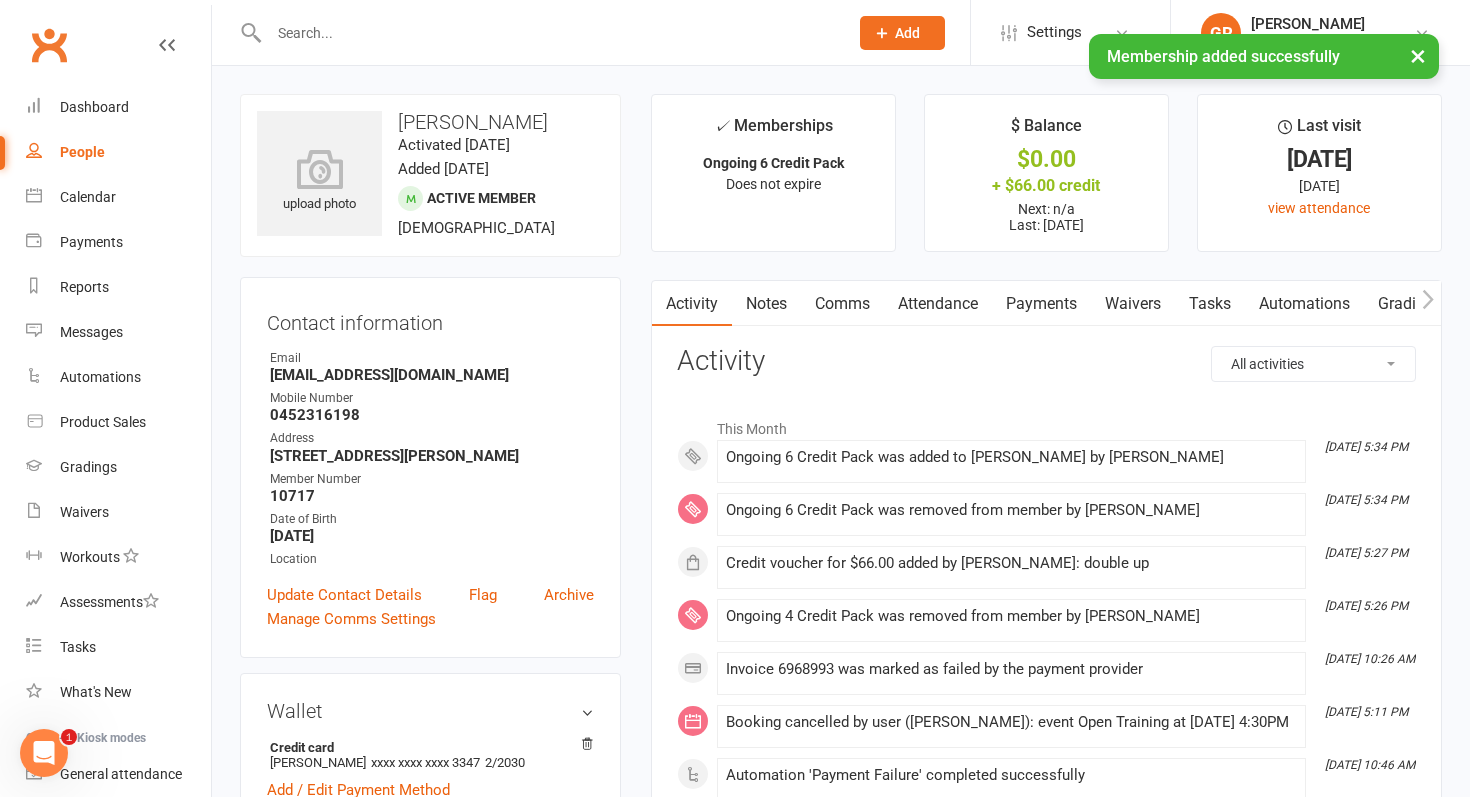 click on "Payments" at bounding box center [1041, 304] 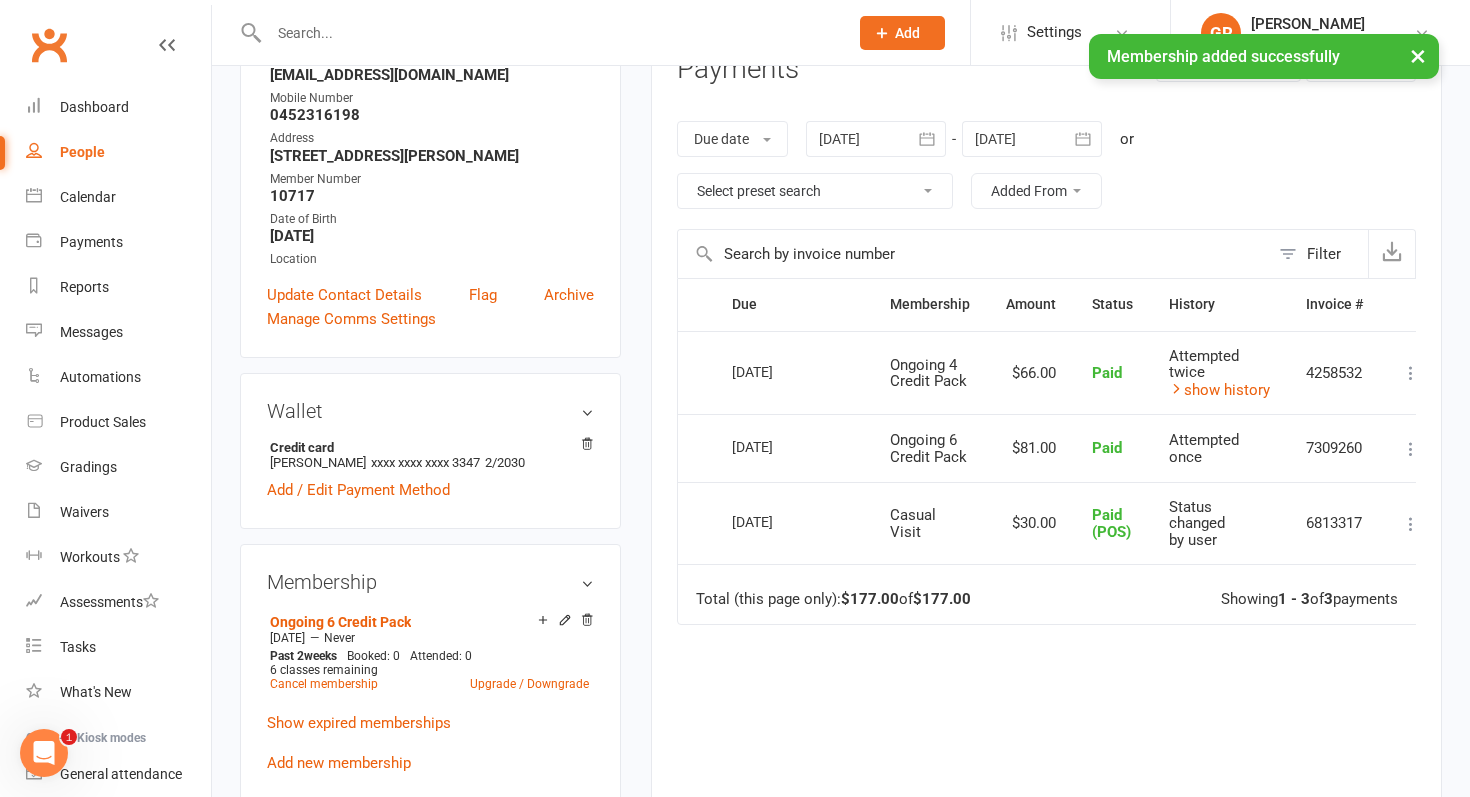 scroll, scrollTop: 305, scrollLeft: 0, axis: vertical 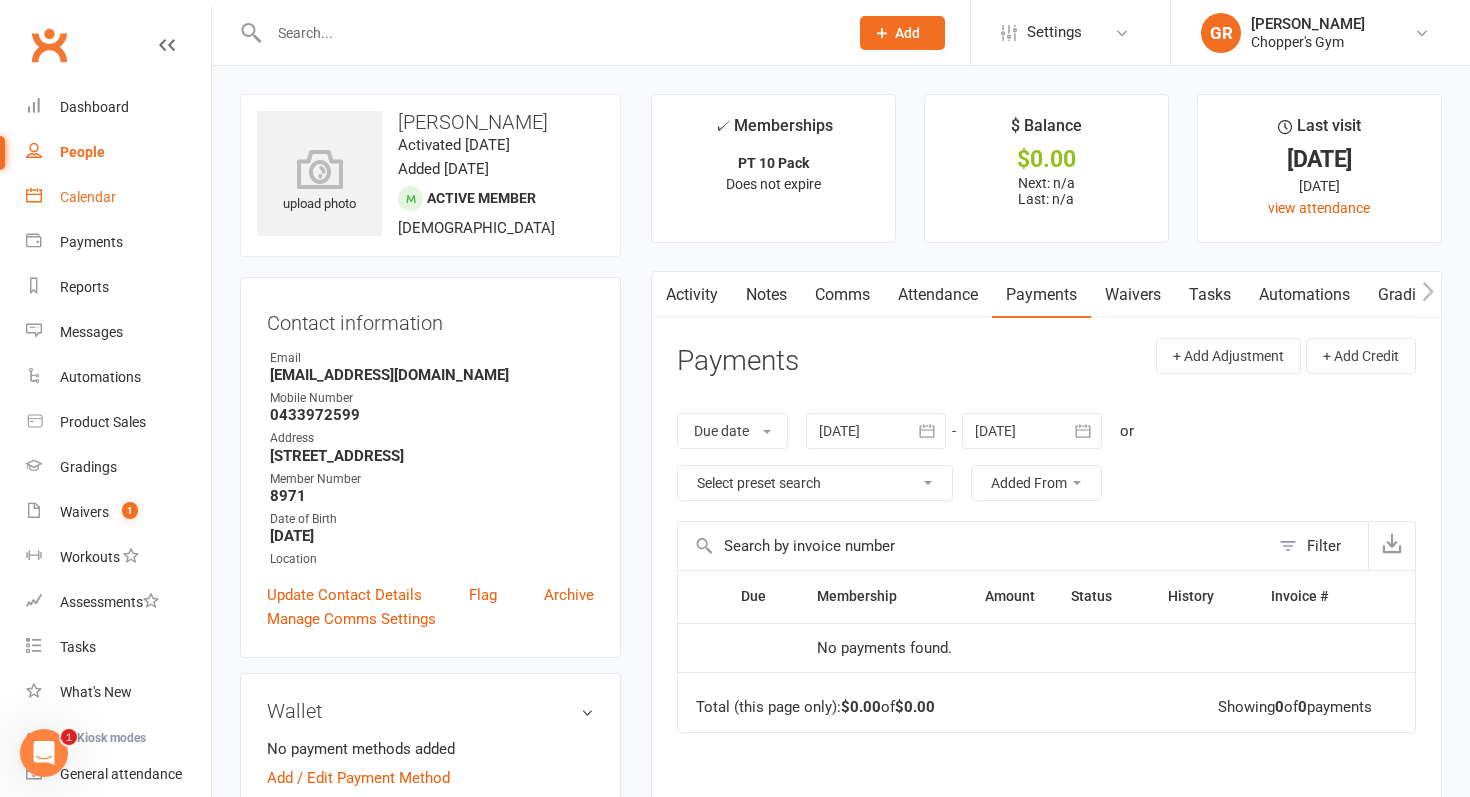 click on "Calendar" at bounding box center (88, 197) 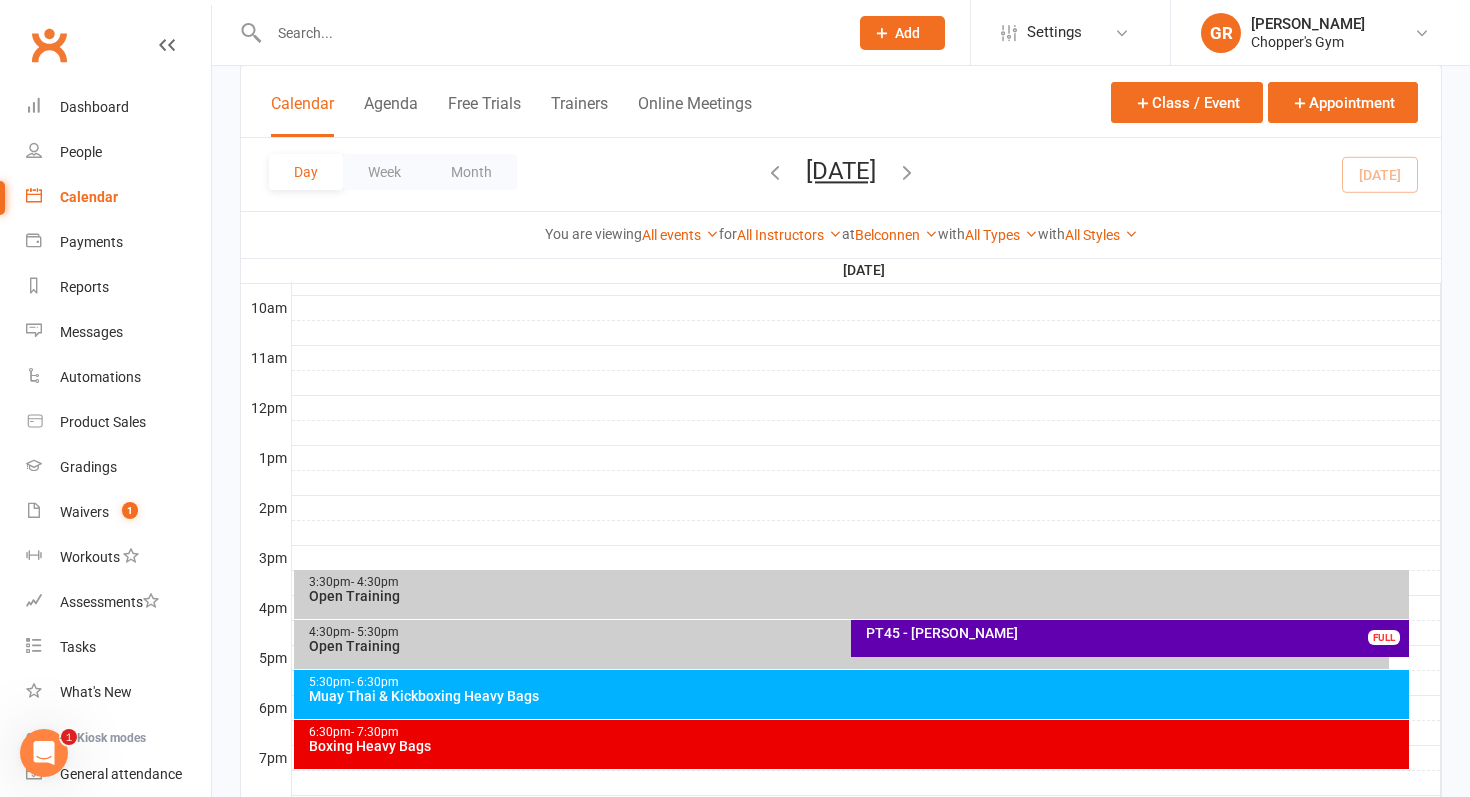 scroll, scrollTop: 649, scrollLeft: 0, axis: vertical 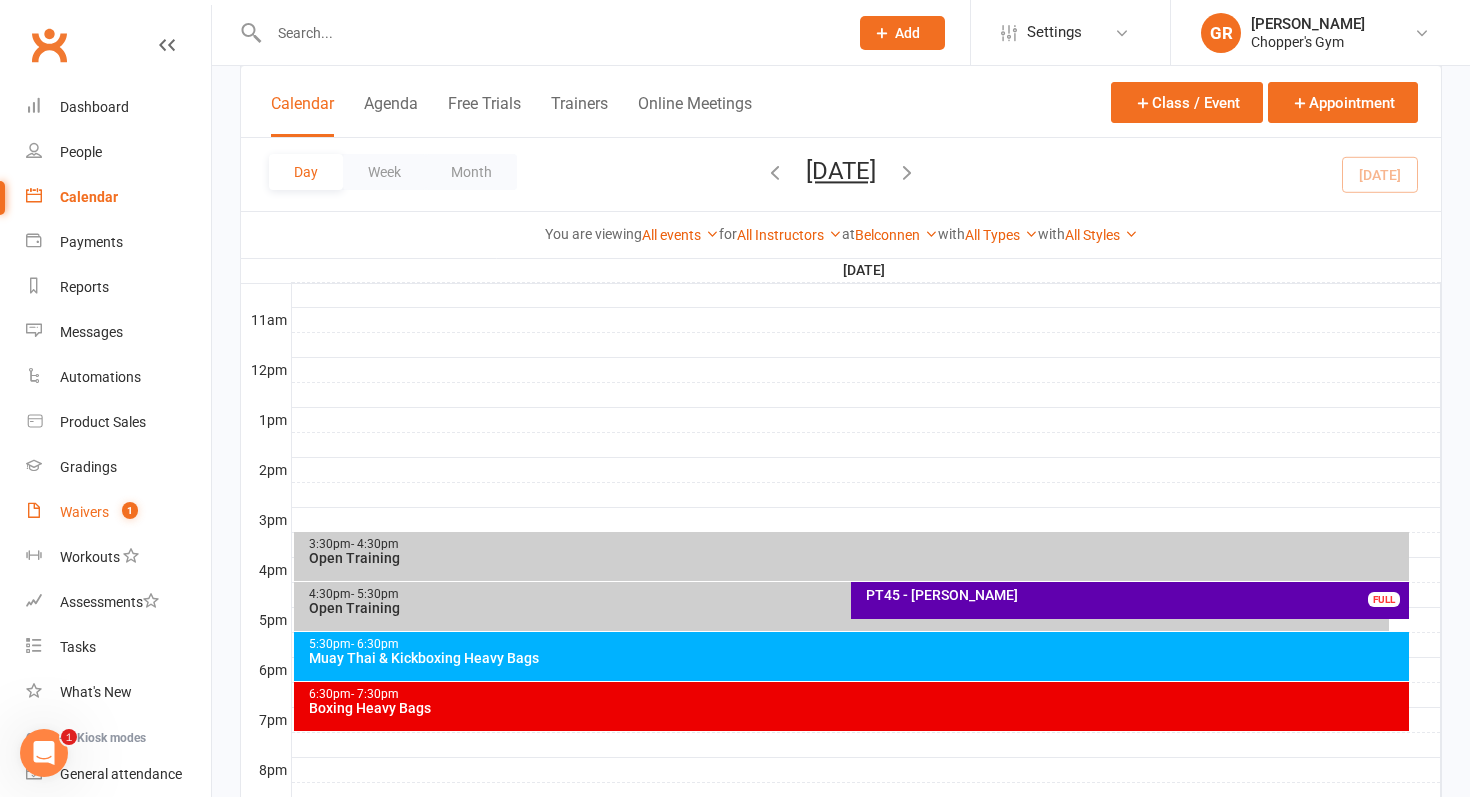 click on "Waivers   1" at bounding box center [118, 512] 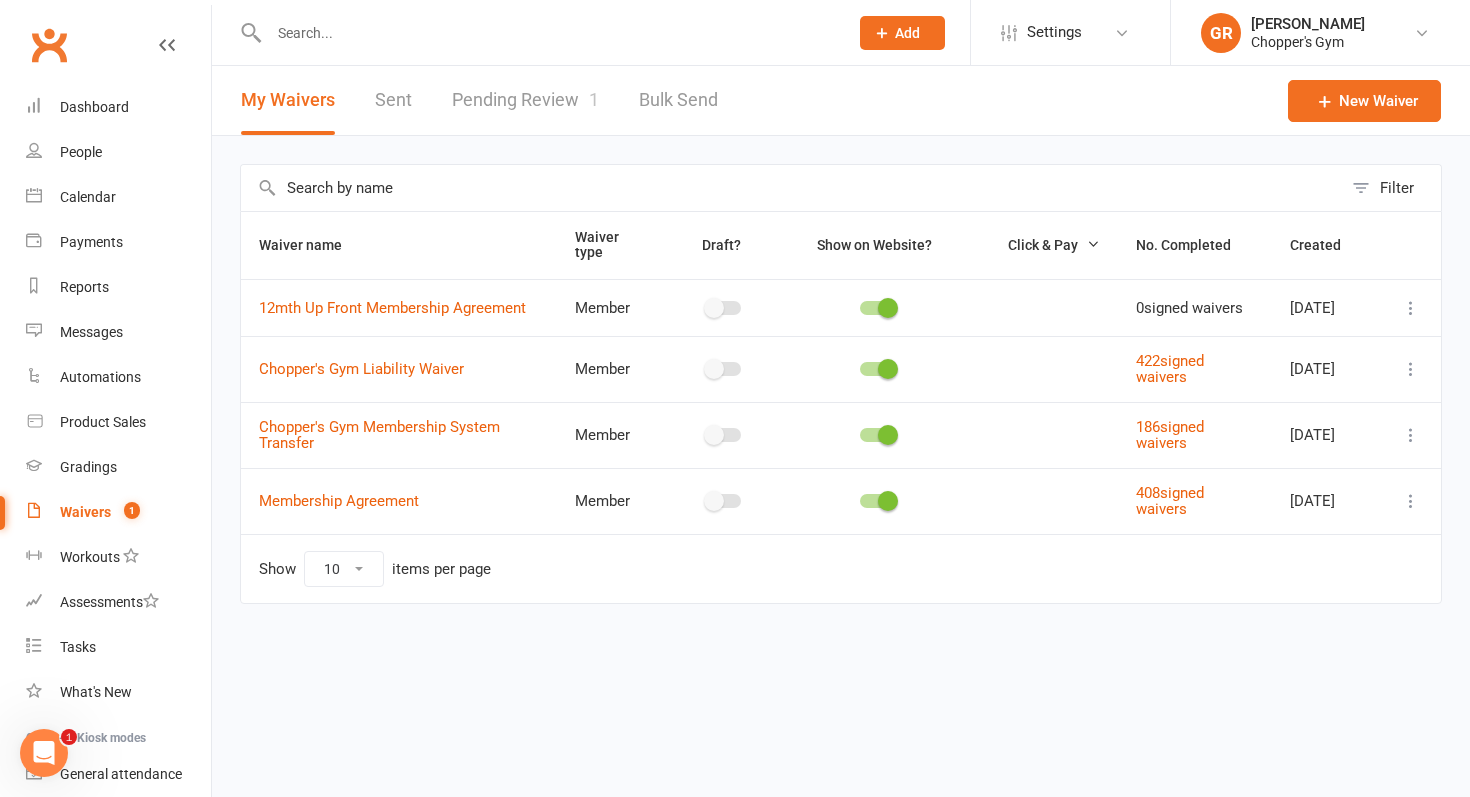 click on "Pending Review 1" at bounding box center [525, 100] 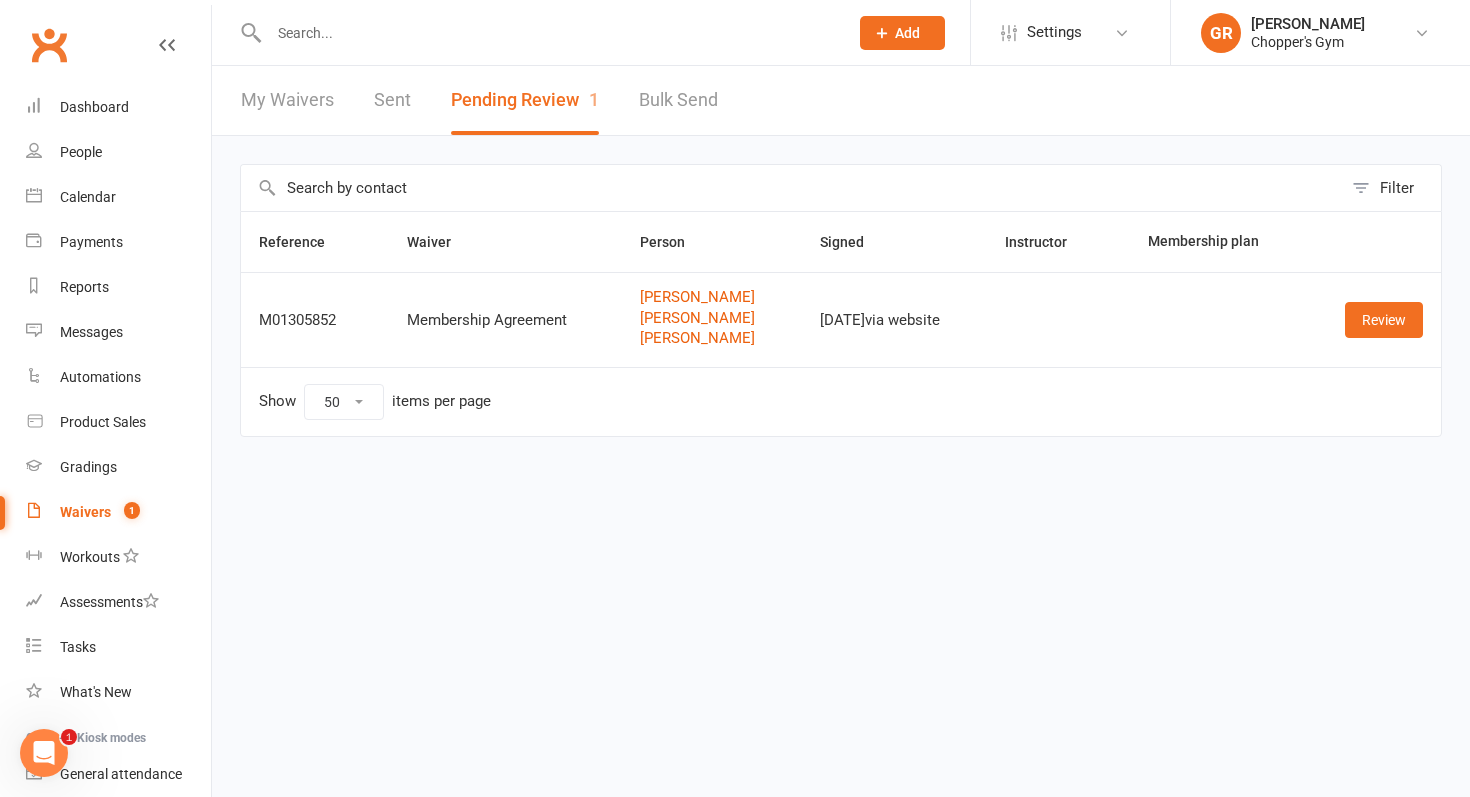 click at bounding box center [548, 33] 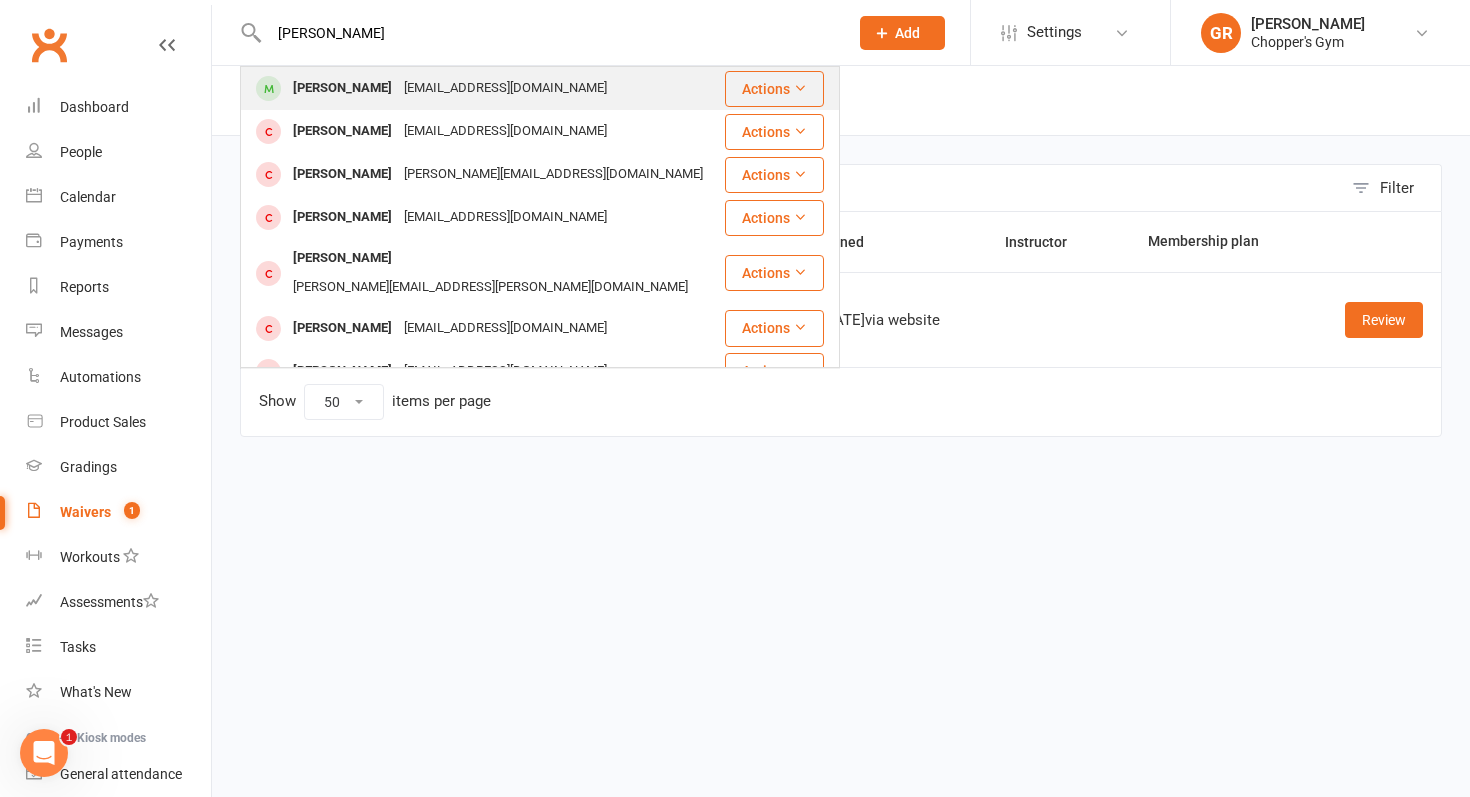 type on "[PERSON_NAME]" 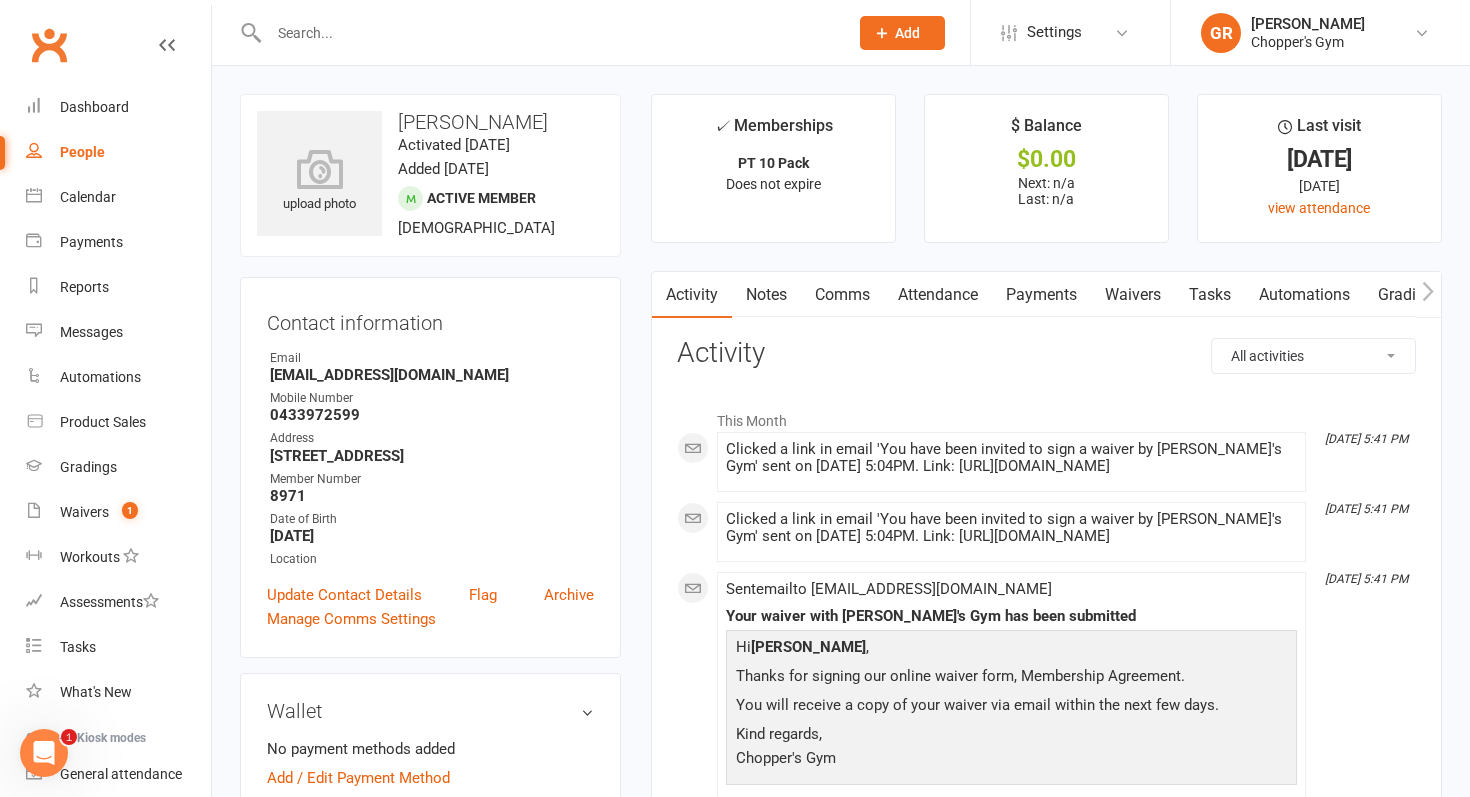 click on "Waivers" at bounding box center [1133, 295] 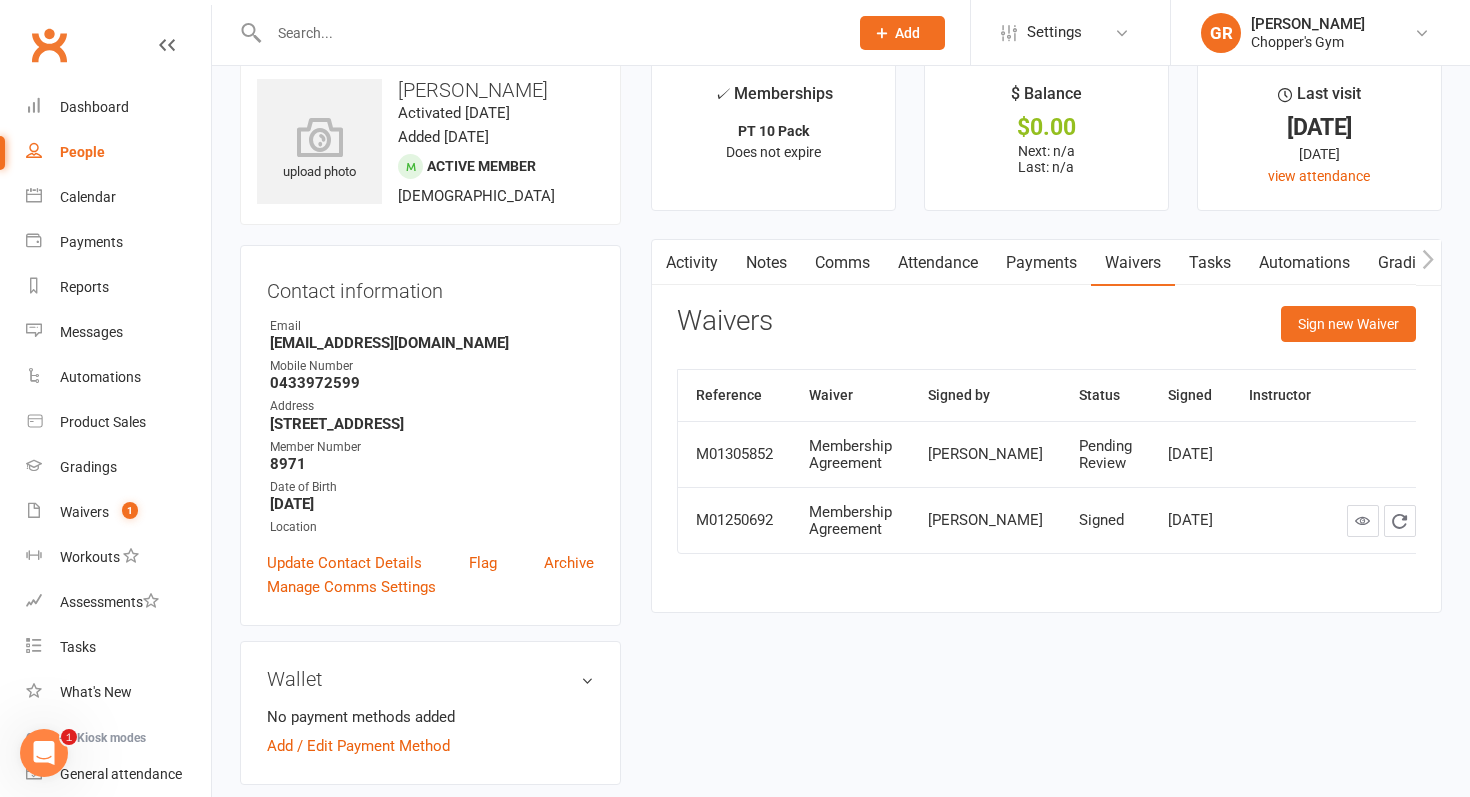 scroll, scrollTop: 42, scrollLeft: 0, axis: vertical 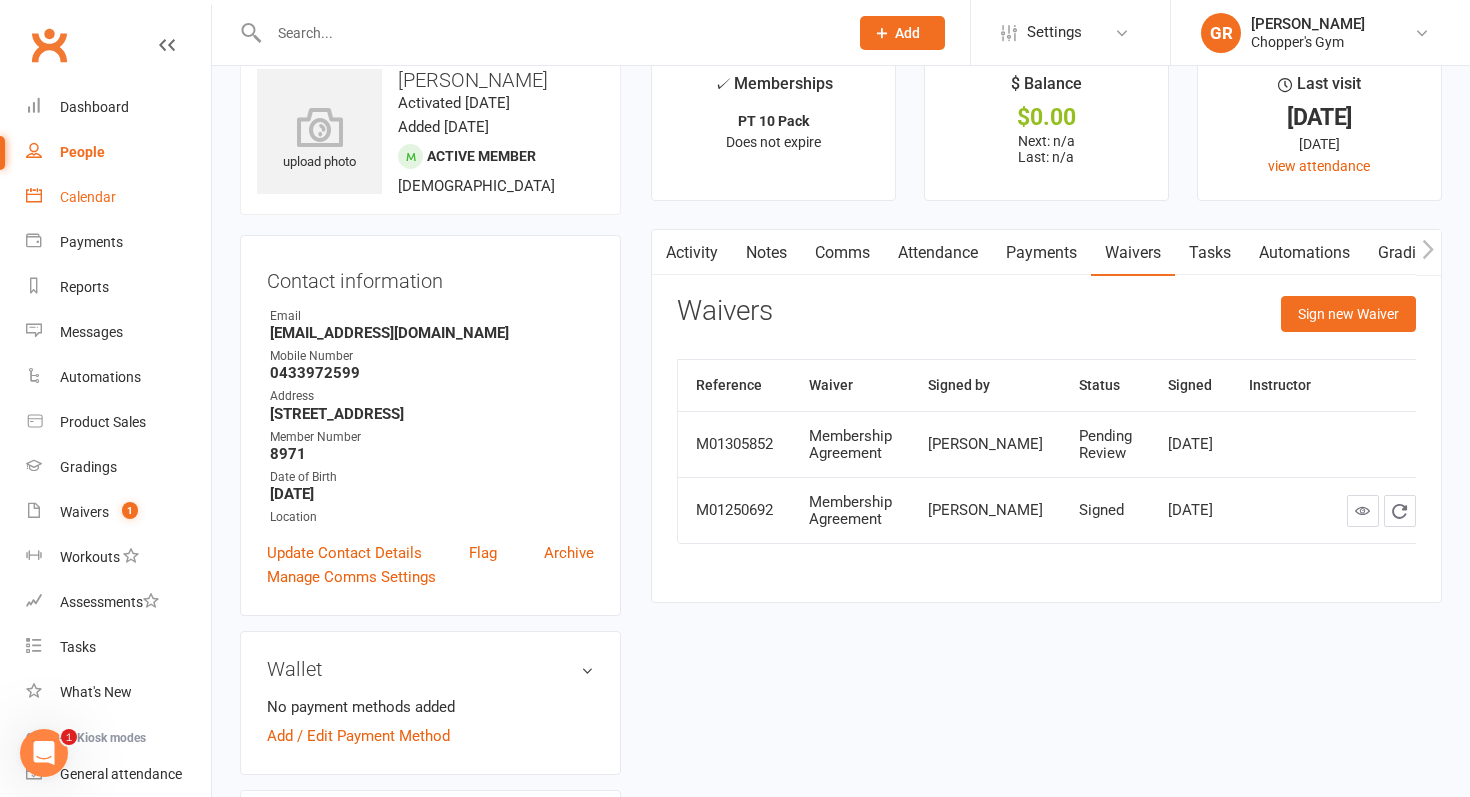 click on "Calendar" at bounding box center [88, 197] 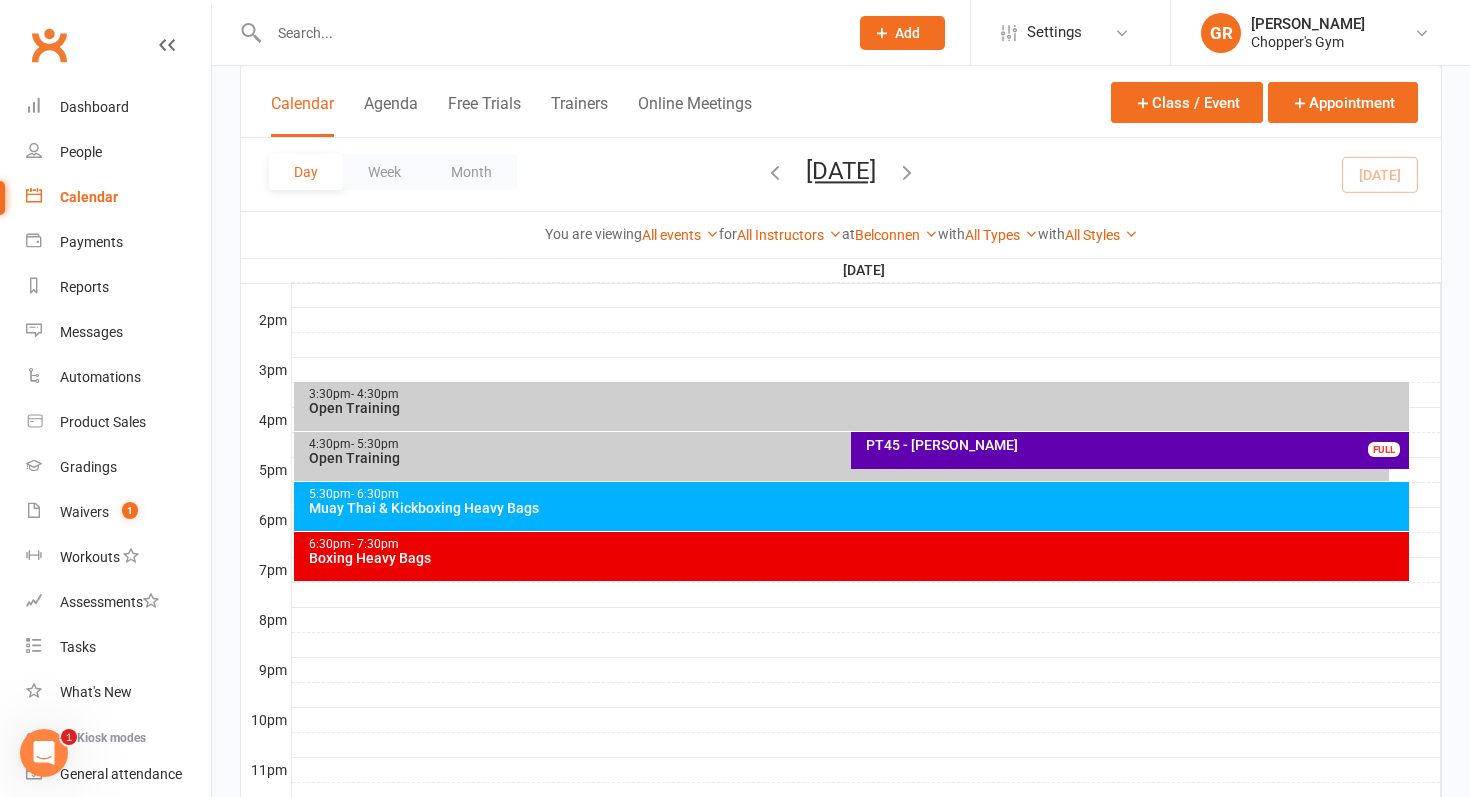 scroll, scrollTop: 803, scrollLeft: 0, axis: vertical 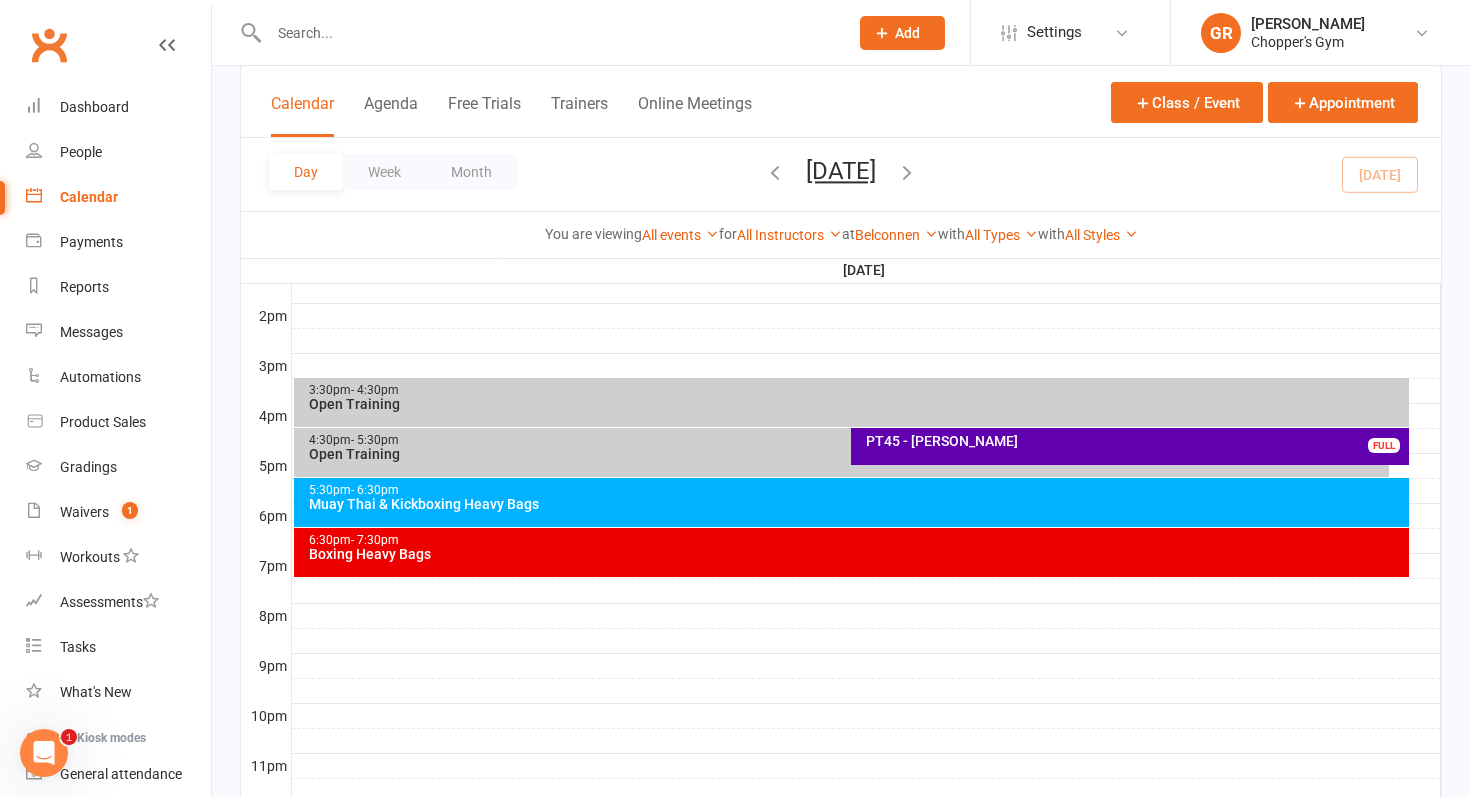 click on "Muay Thai & Kickboxing Heavy Bags" at bounding box center (857, 504) 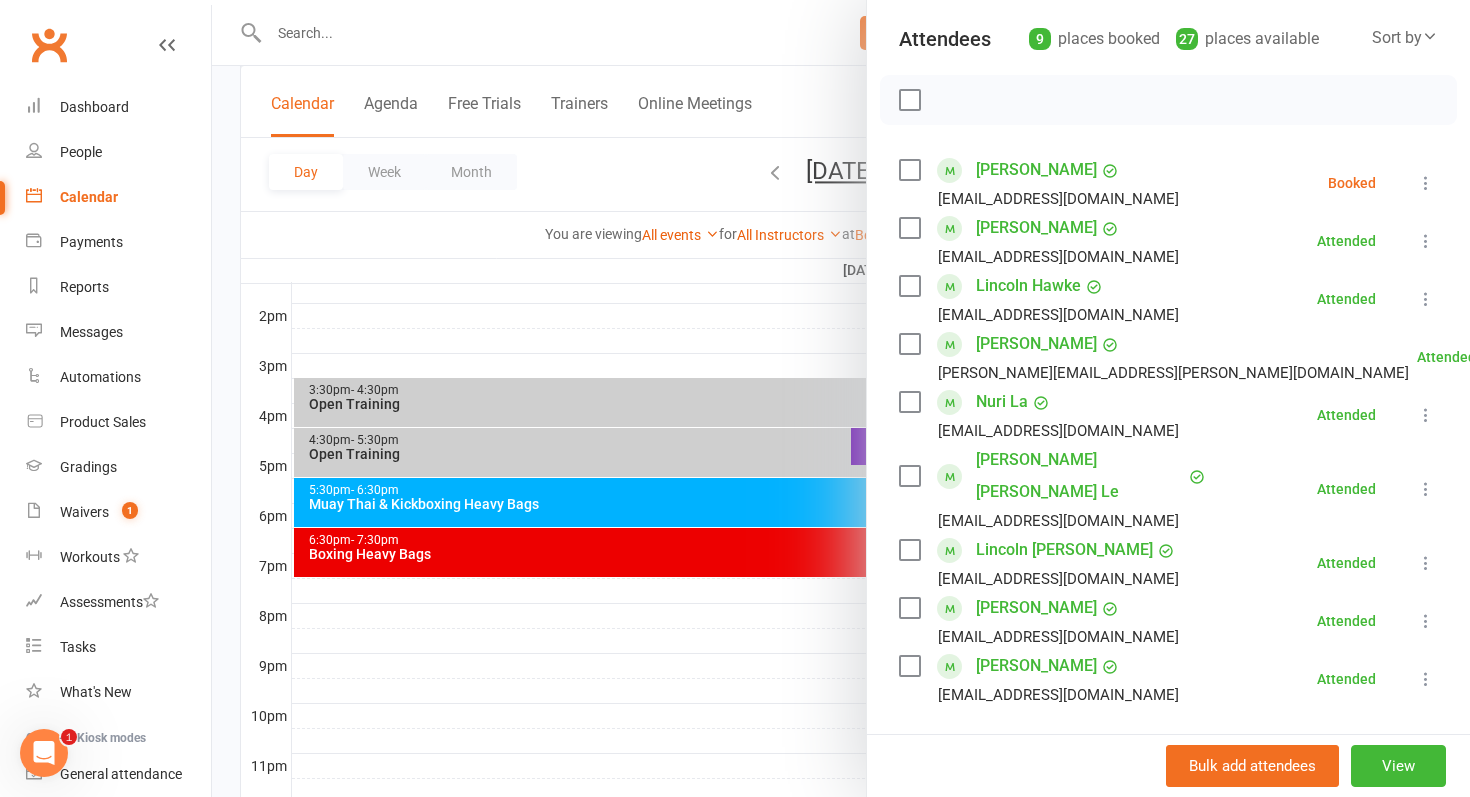 scroll, scrollTop: 228, scrollLeft: 0, axis: vertical 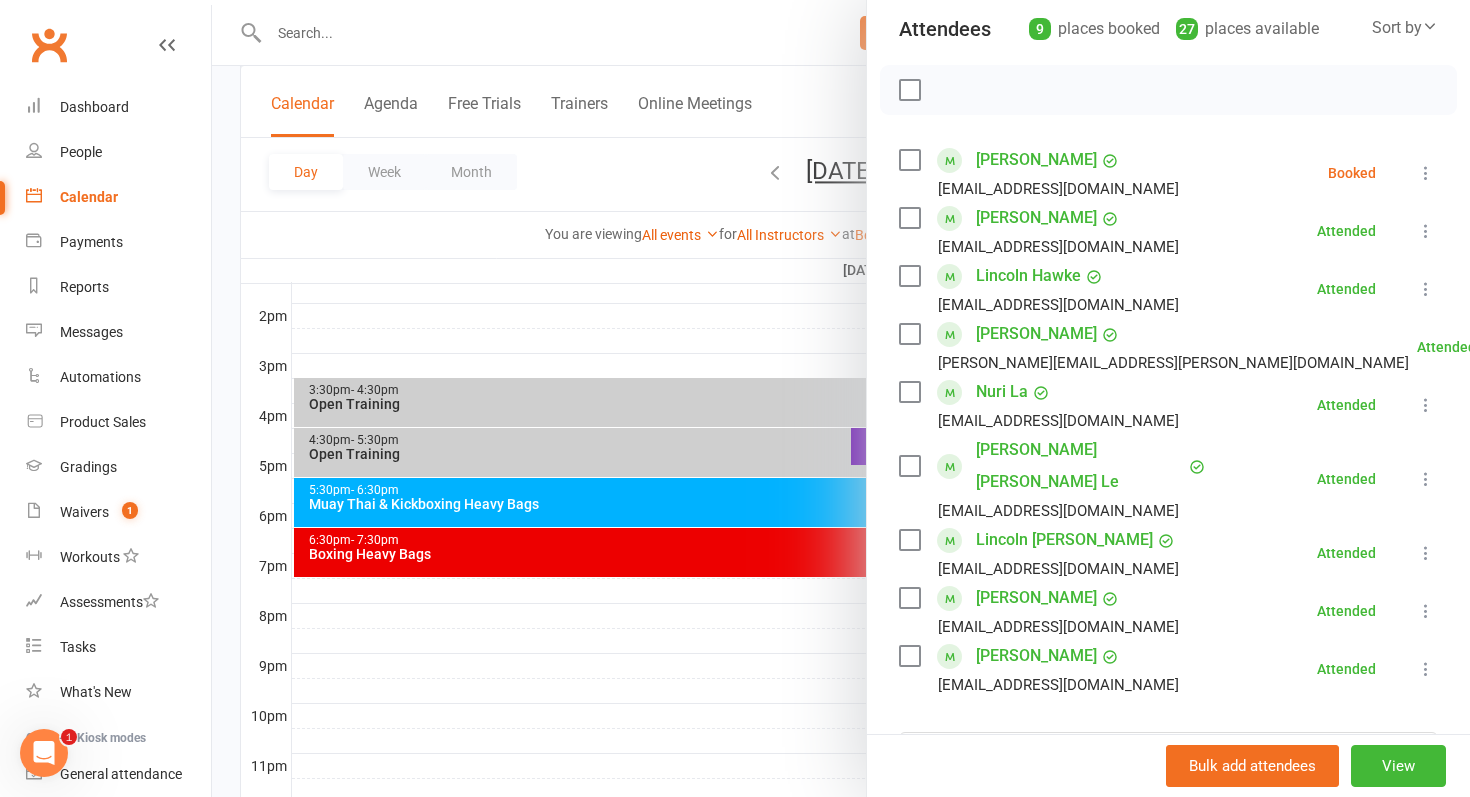 click at bounding box center [841, 398] 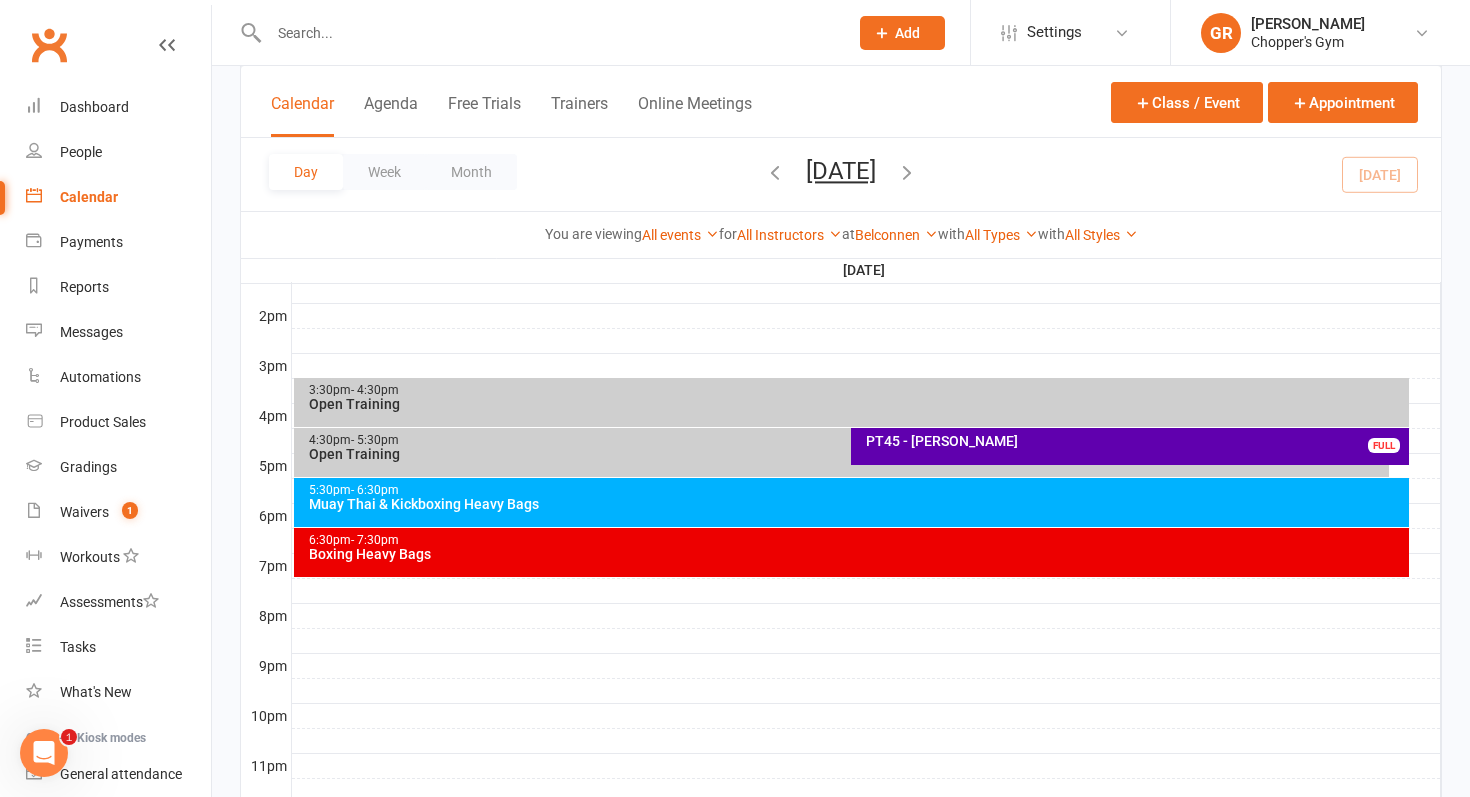 click on "Boxing Heavy Bags" at bounding box center (857, 554) 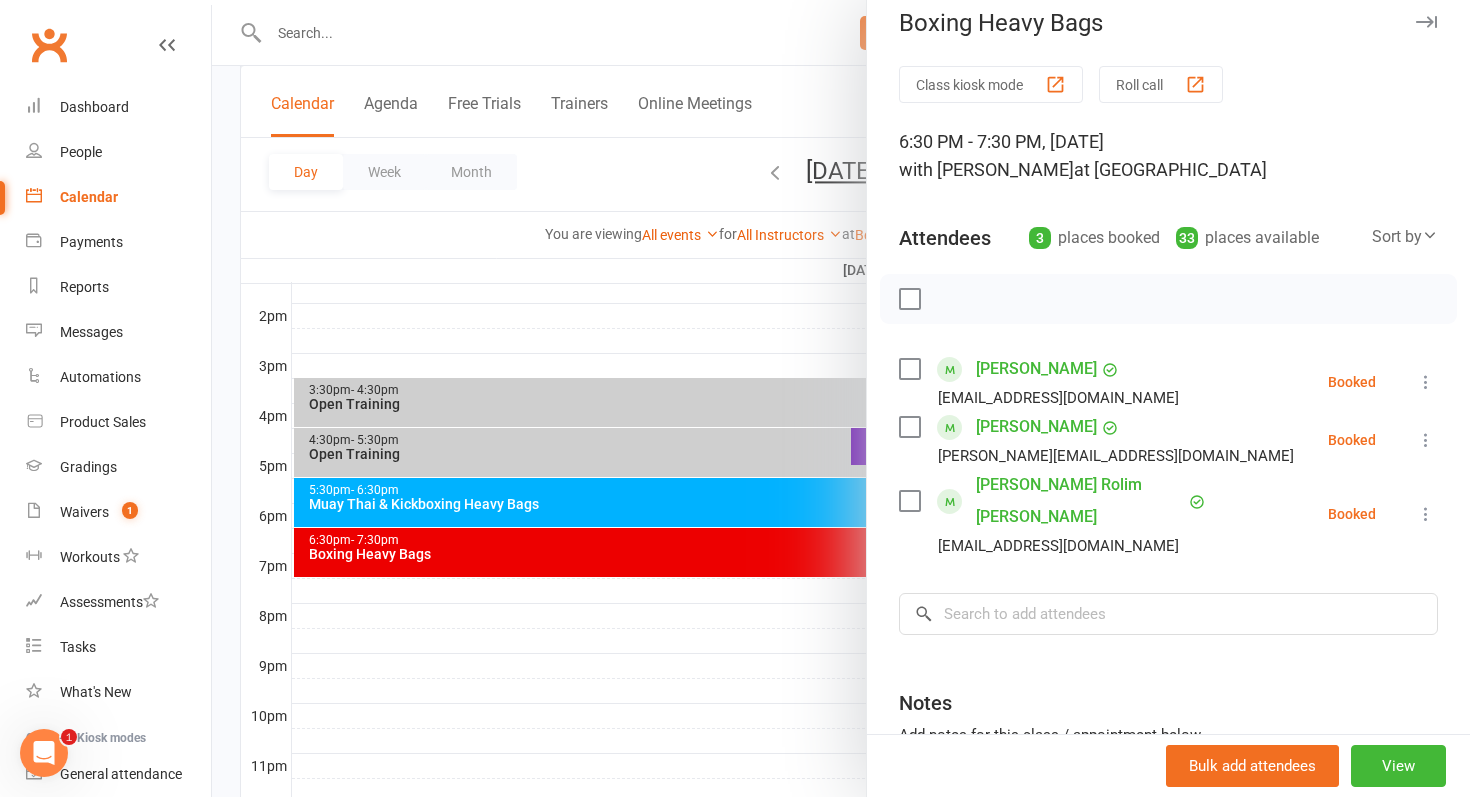 scroll, scrollTop: 21, scrollLeft: 0, axis: vertical 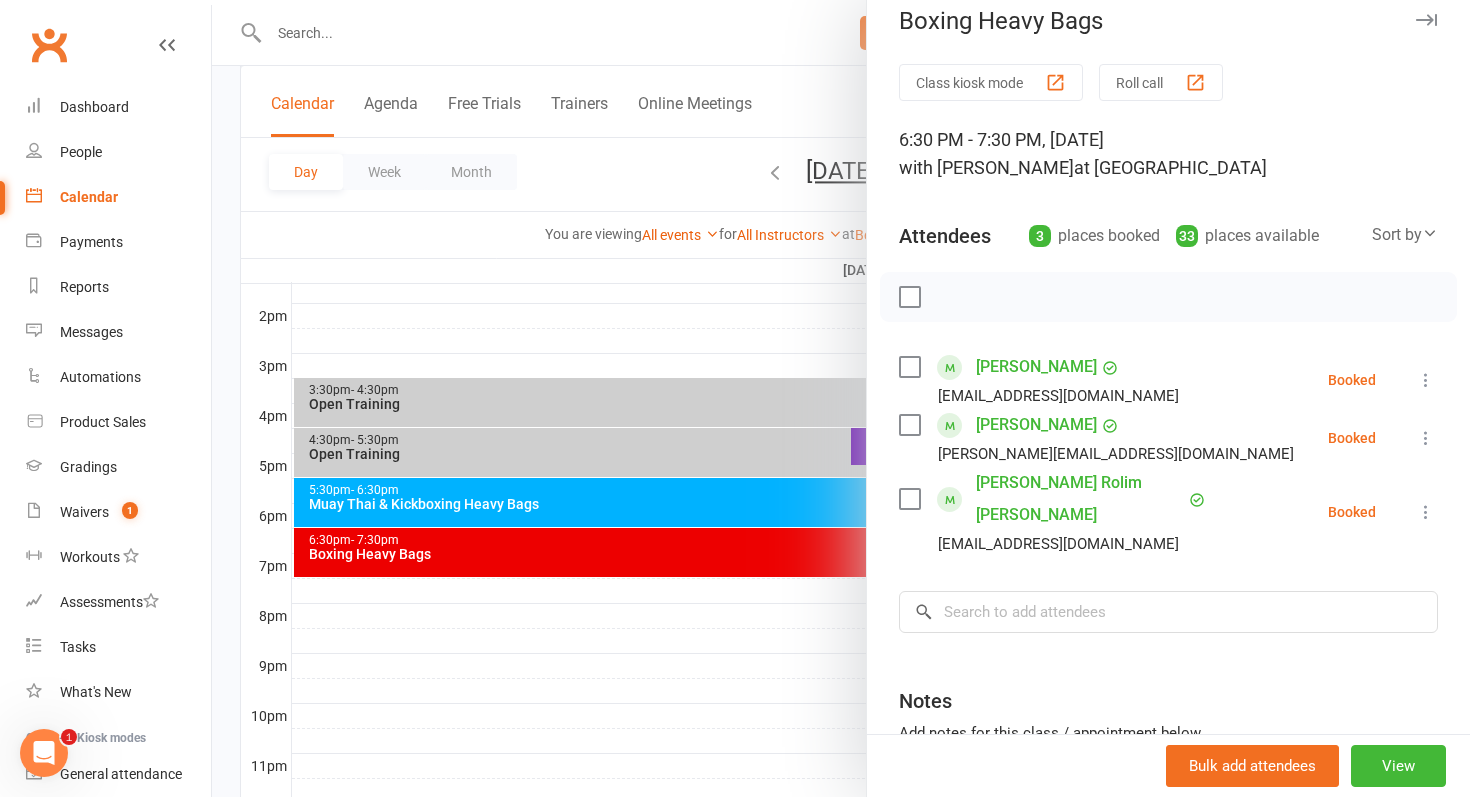 click on "[PERSON_NAME] Rolim [PERSON_NAME]" at bounding box center (1080, 499) 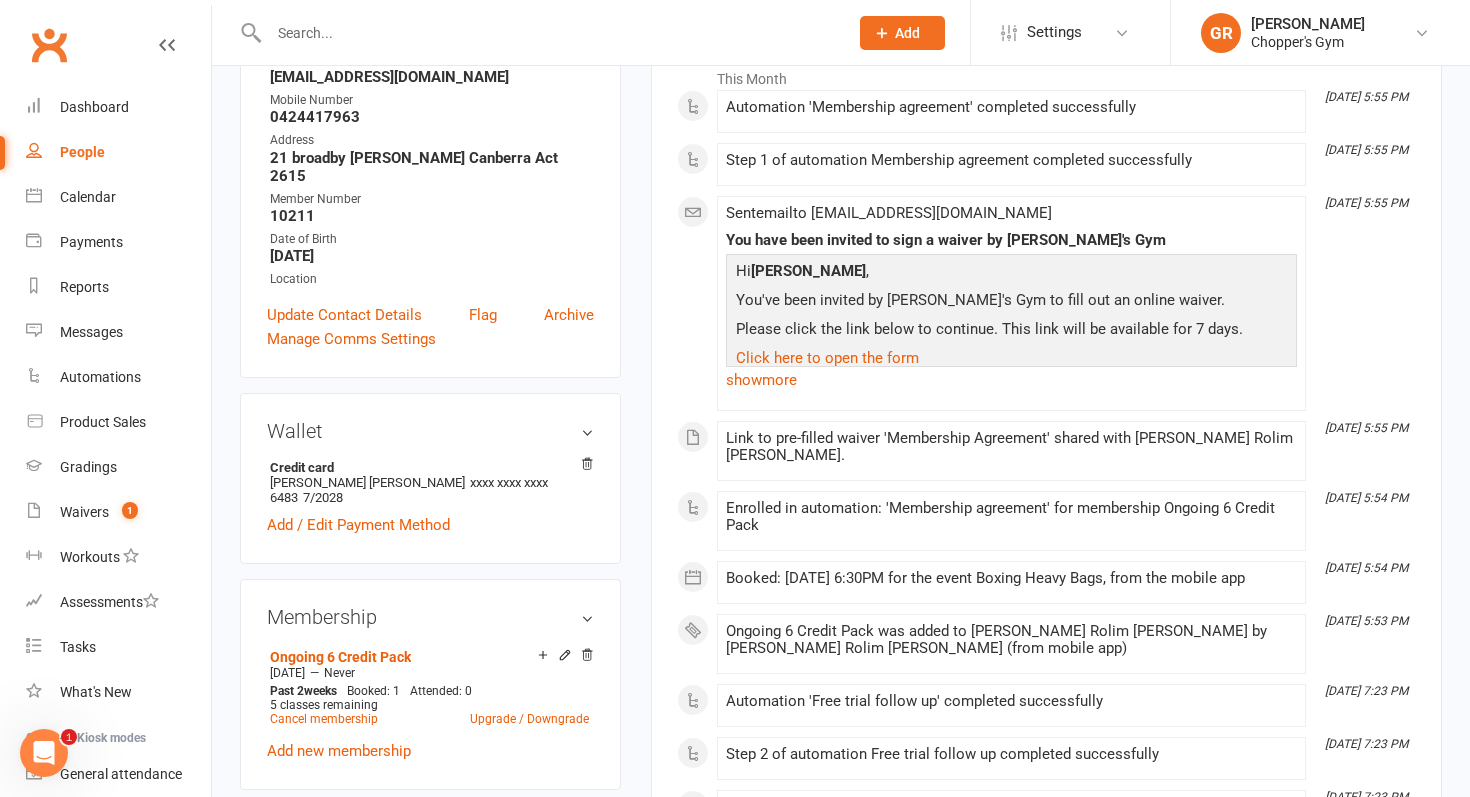 scroll, scrollTop: 0, scrollLeft: 0, axis: both 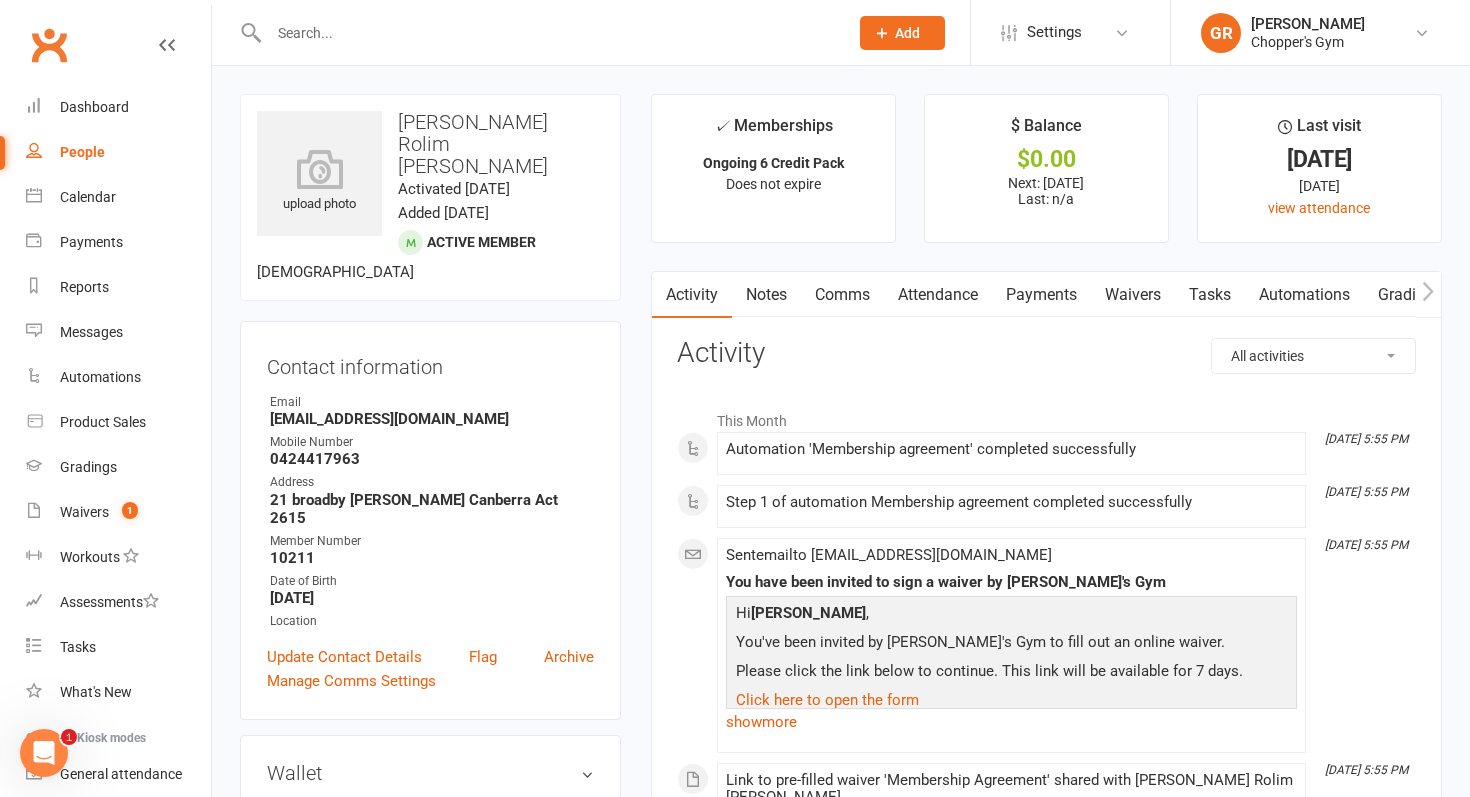click on "Attendance" at bounding box center (938, 295) 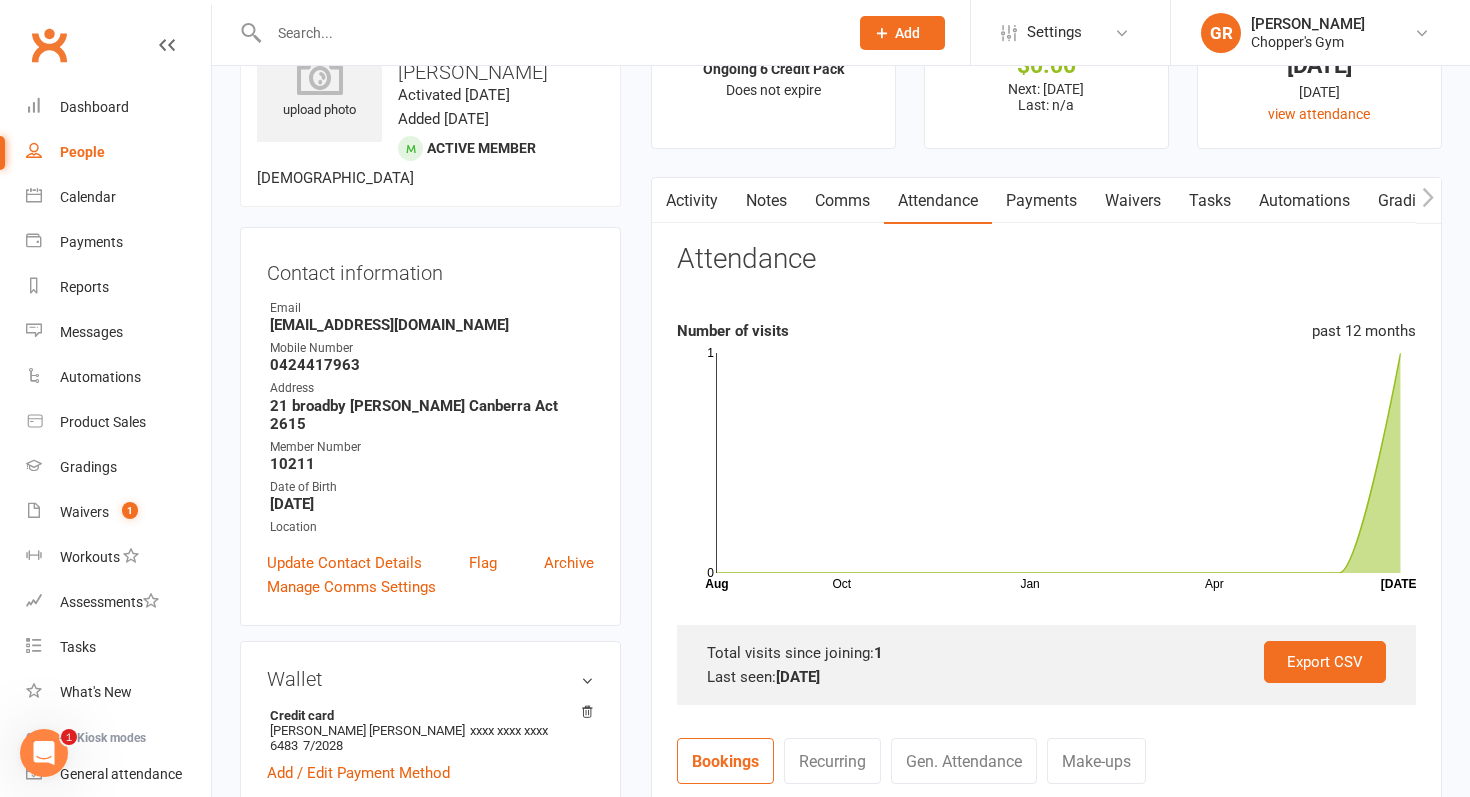 scroll, scrollTop: 83, scrollLeft: 0, axis: vertical 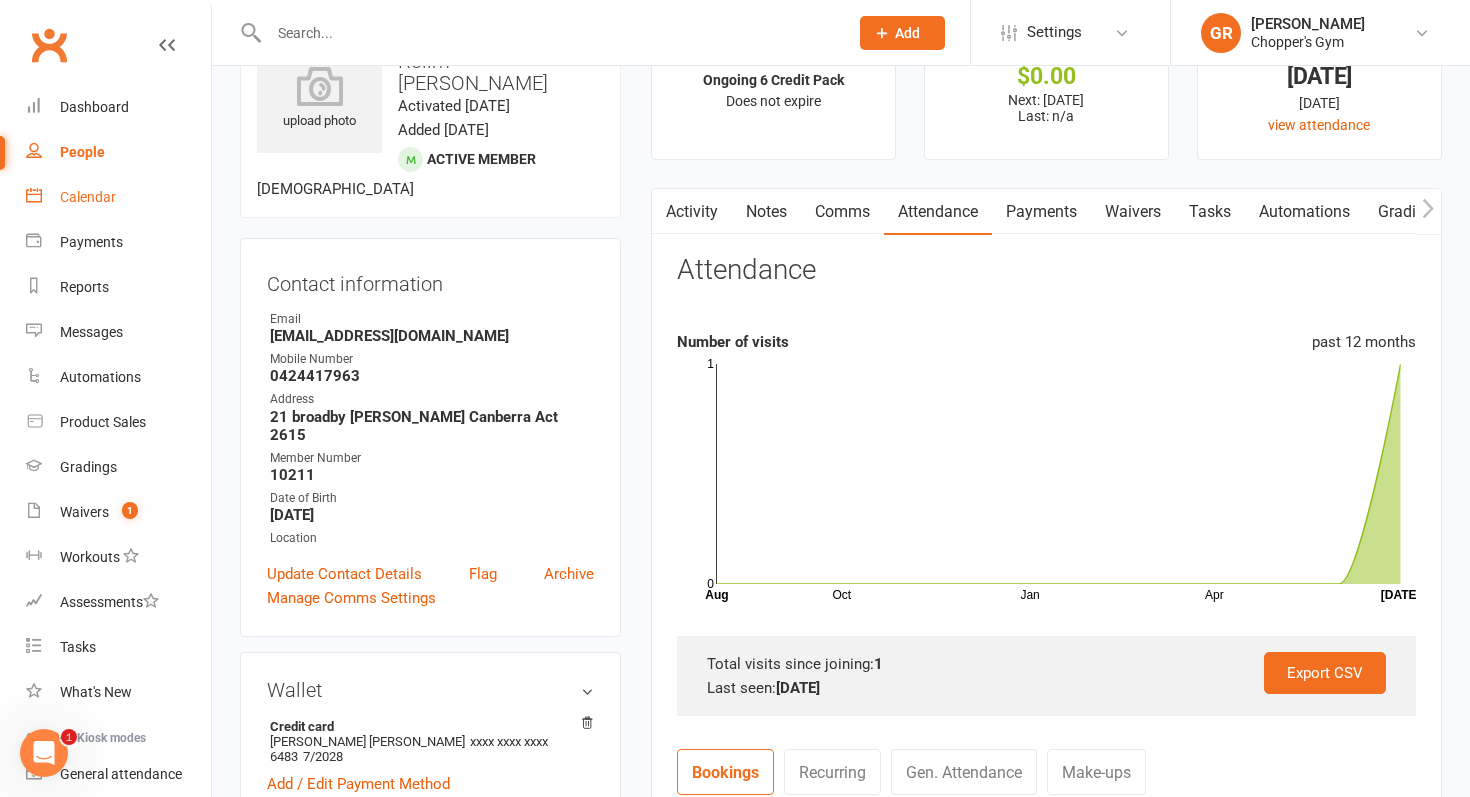 click on "Calendar" at bounding box center [88, 197] 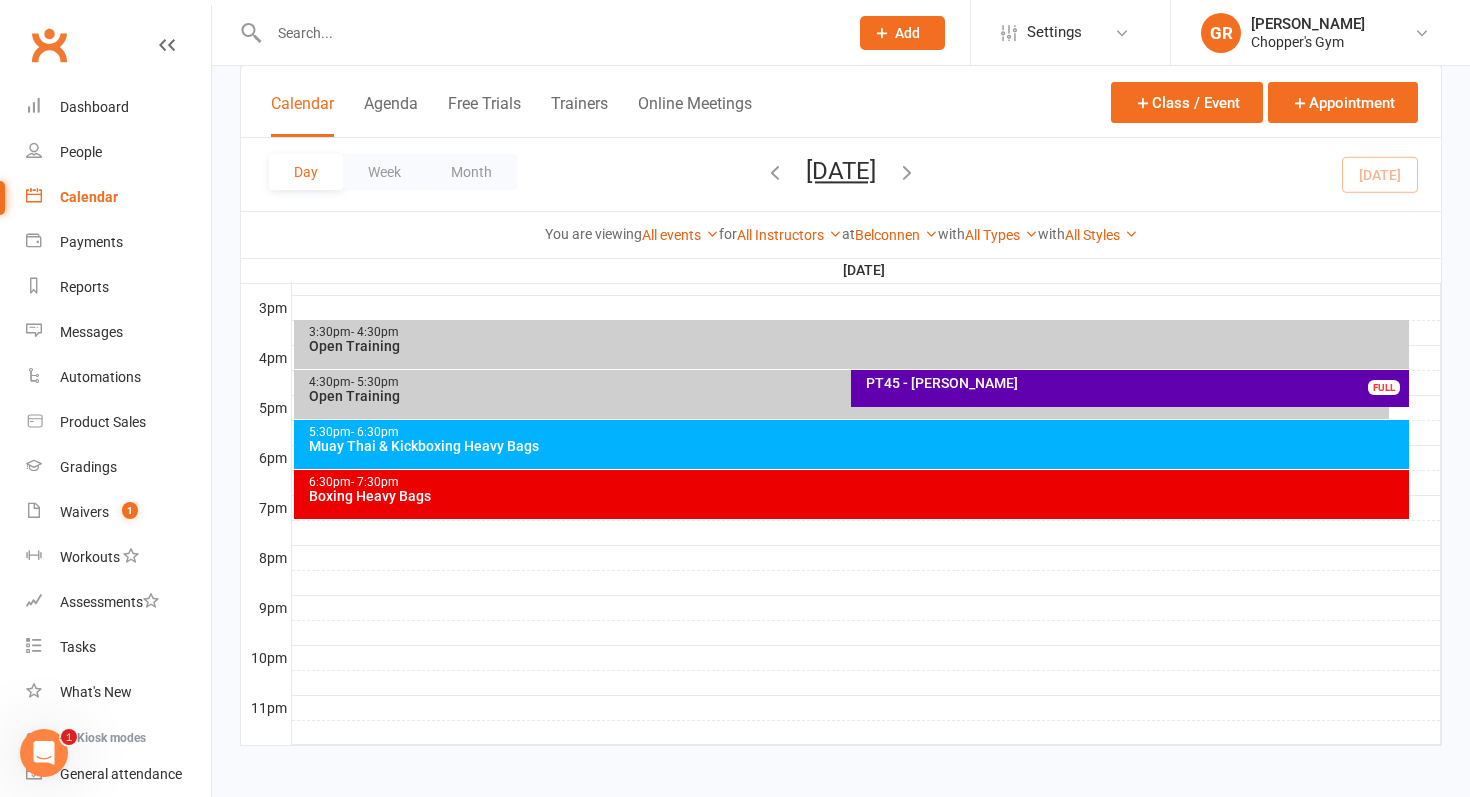 scroll, scrollTop: 851, scrollLeft: 0, axis: vertical 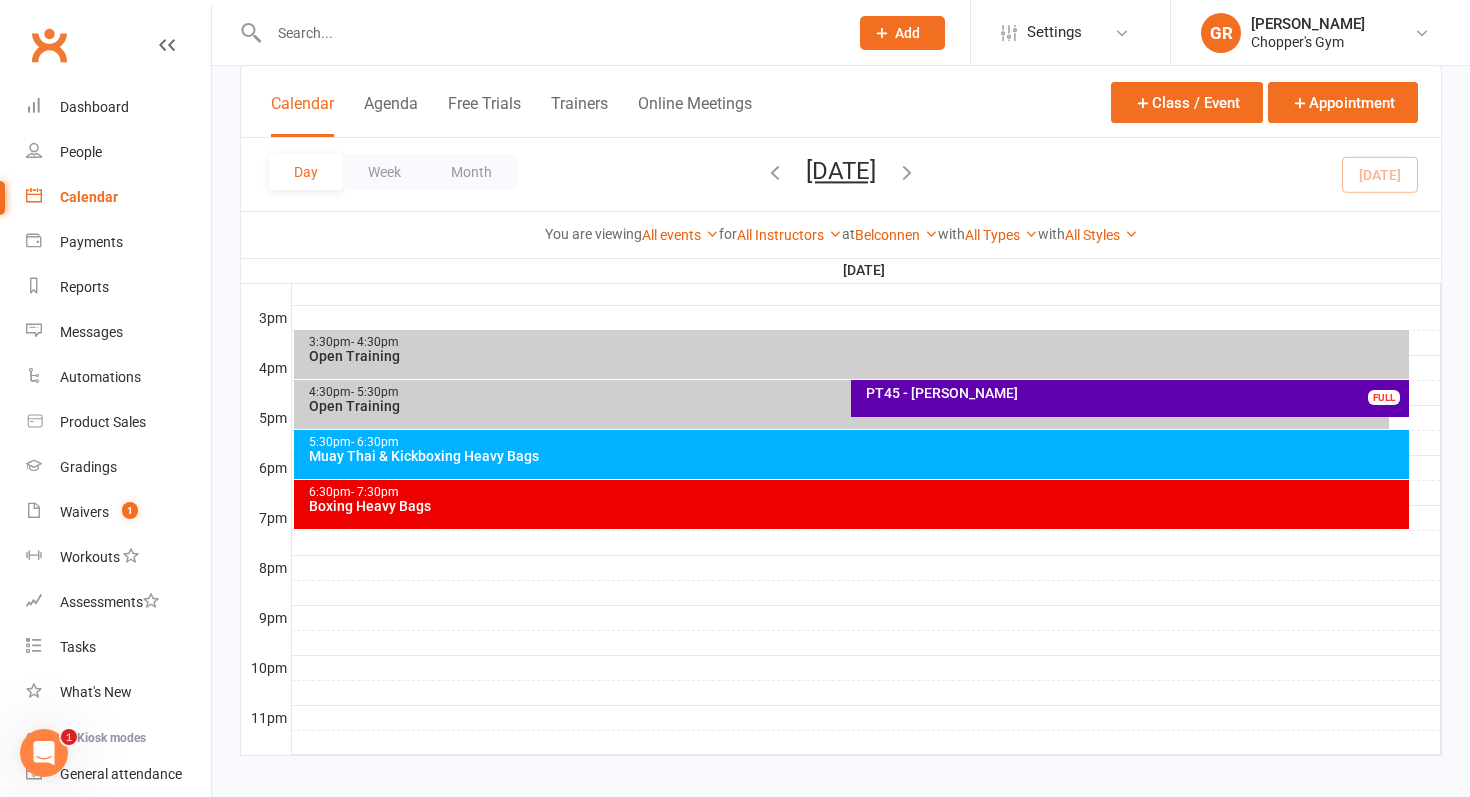 click on "6:30pm  - 7:30pm Boxing Heavy Bags" at bounding box center [852, 504] 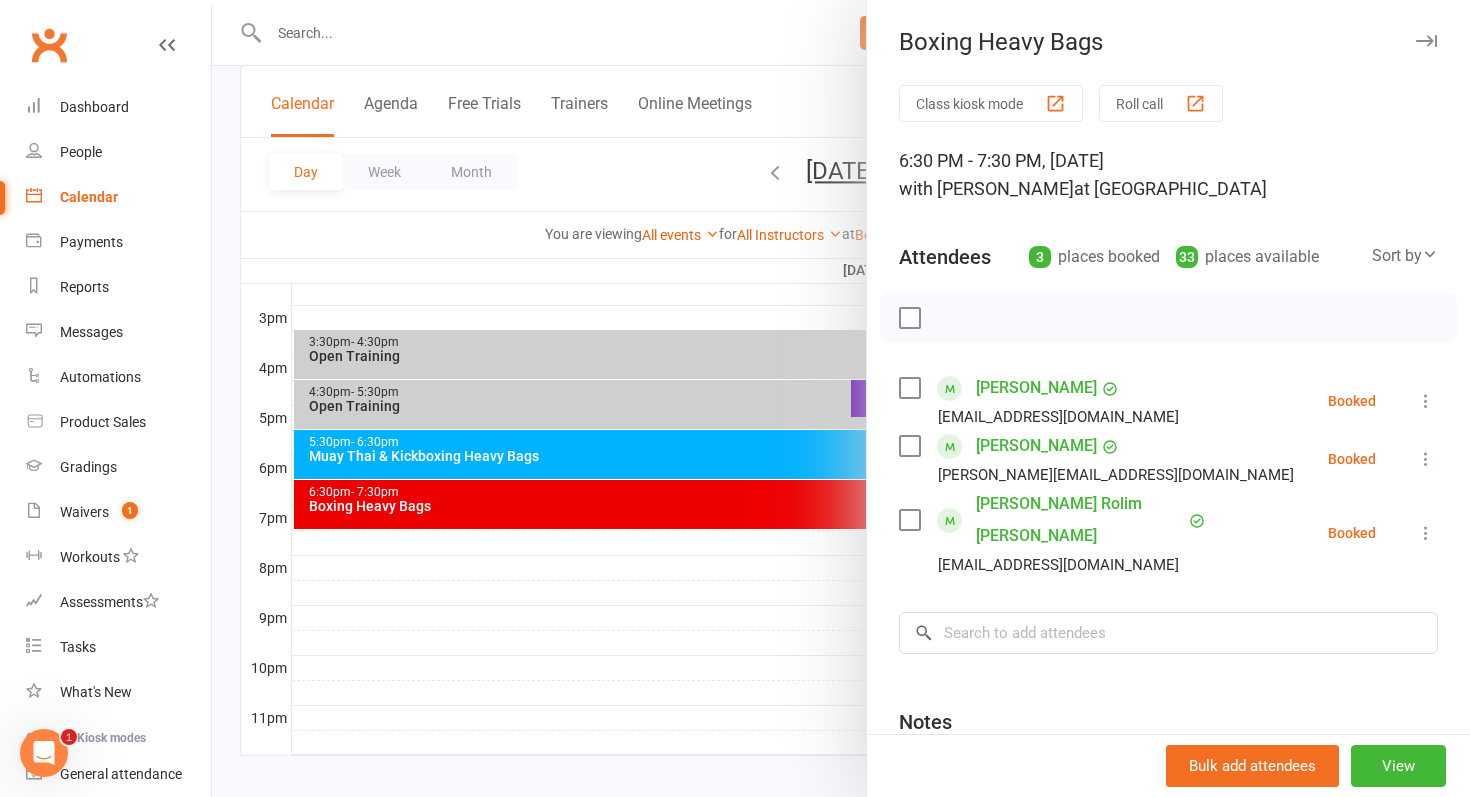click on "[PERSON_NAME]" at bounding box center [1036, 446] 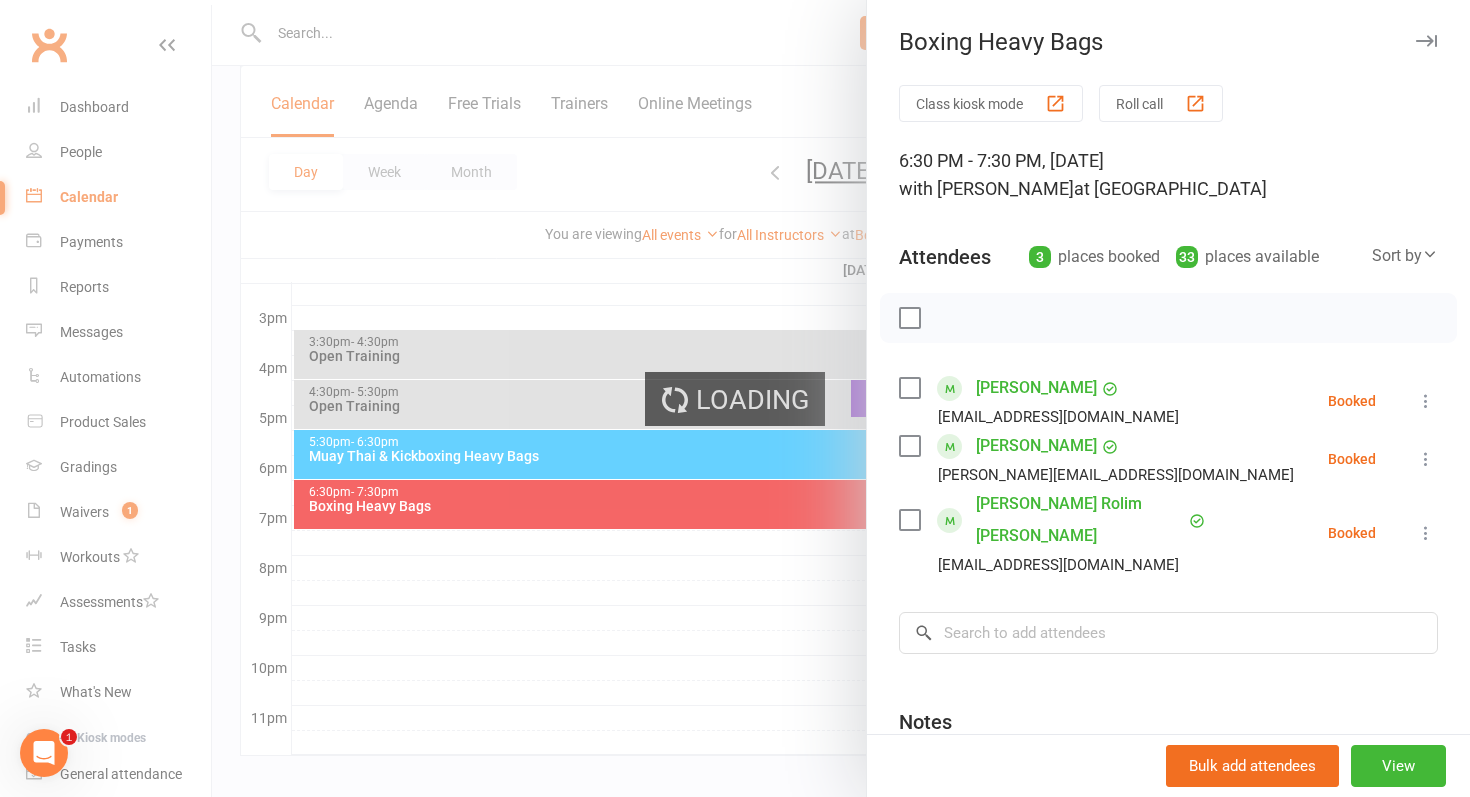 scroll, scrollTop: 0, scrollLeft: 0, axis: both 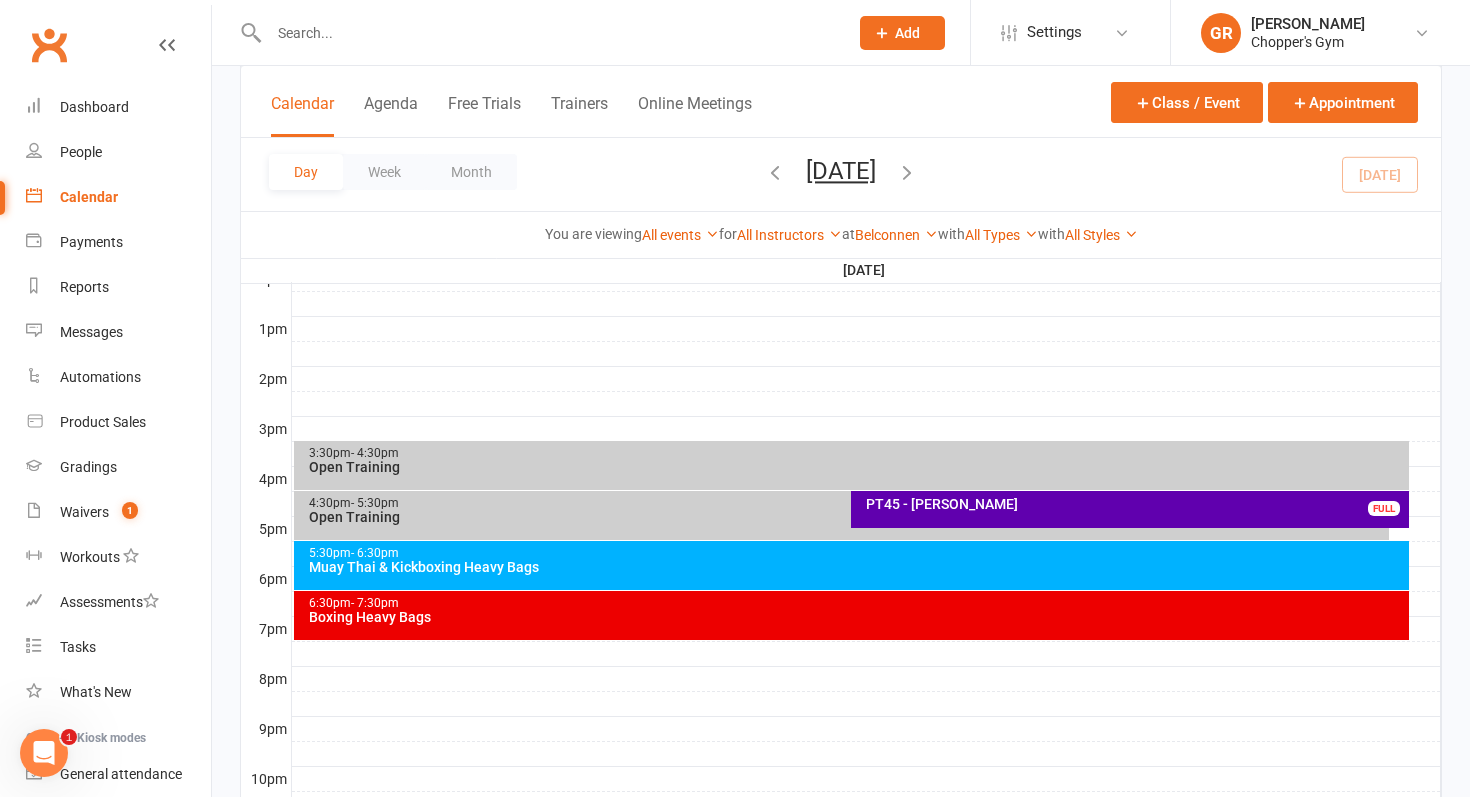 click on "Boxing Heavy Bags" at bounding box center (857, 617) 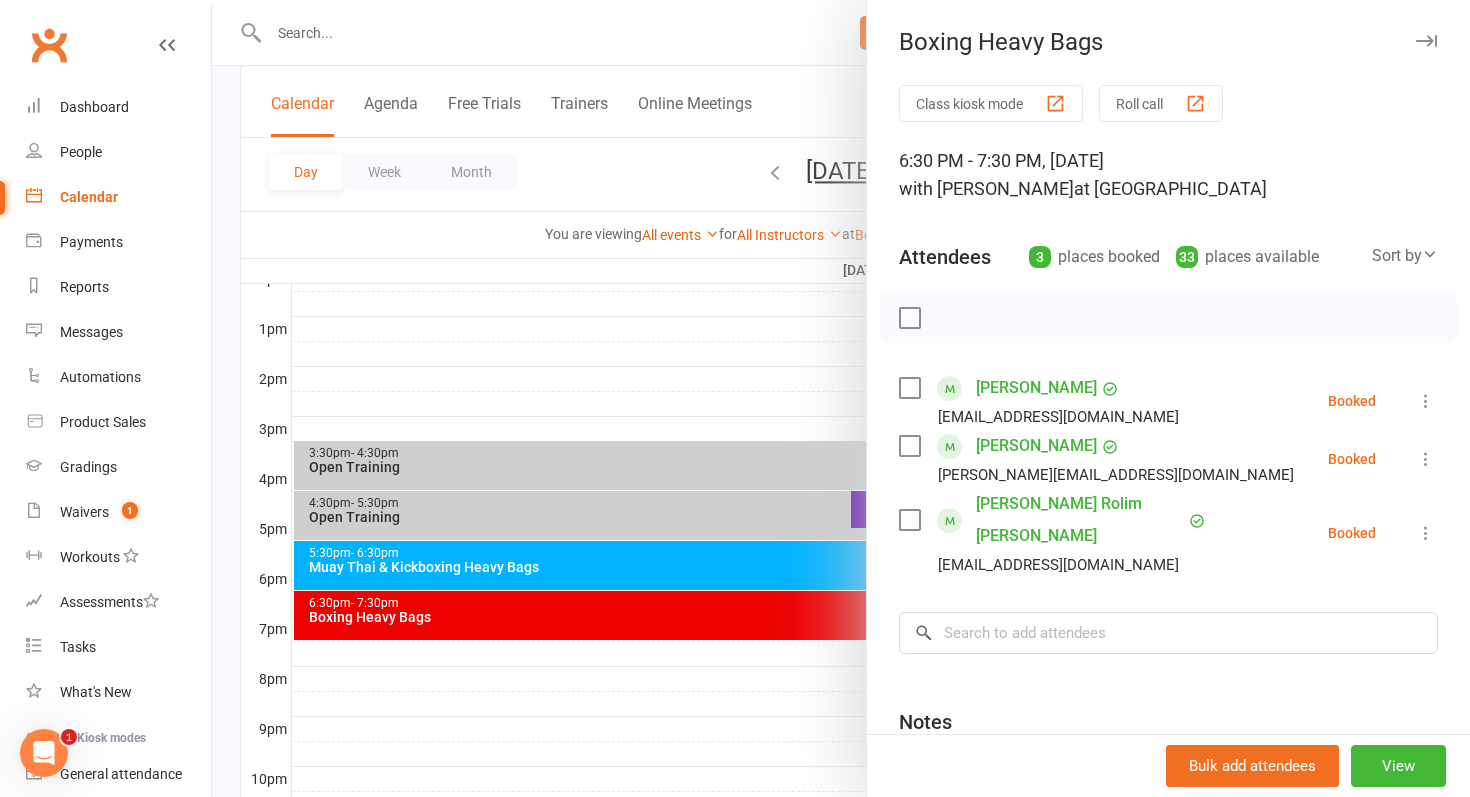 click on "[PERSON_NAME] Rolim [PERSON_NAME]" at bounding box center [1080, 520] 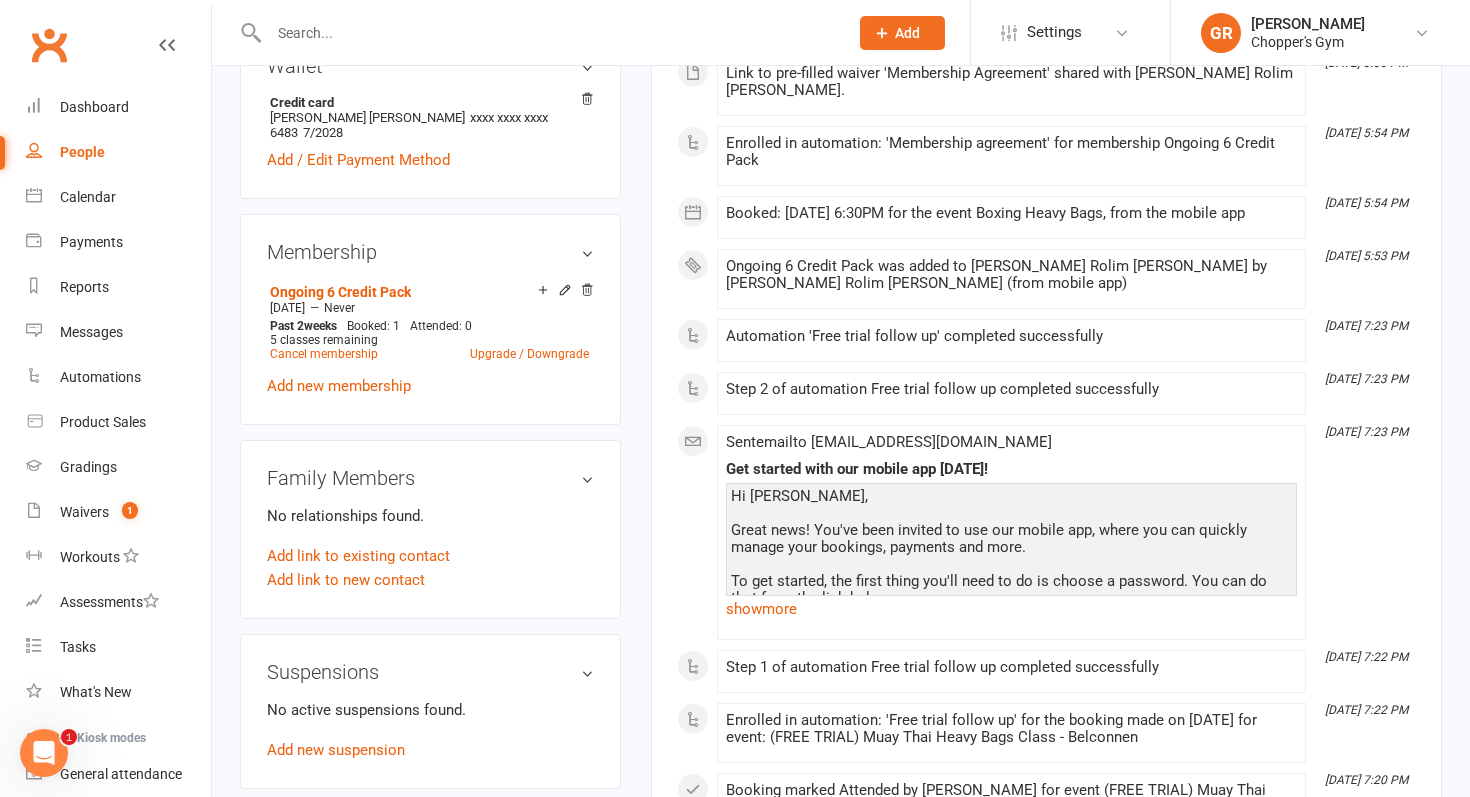 scroll, scrollTop: 0, scrollLeft: 0, axis: both 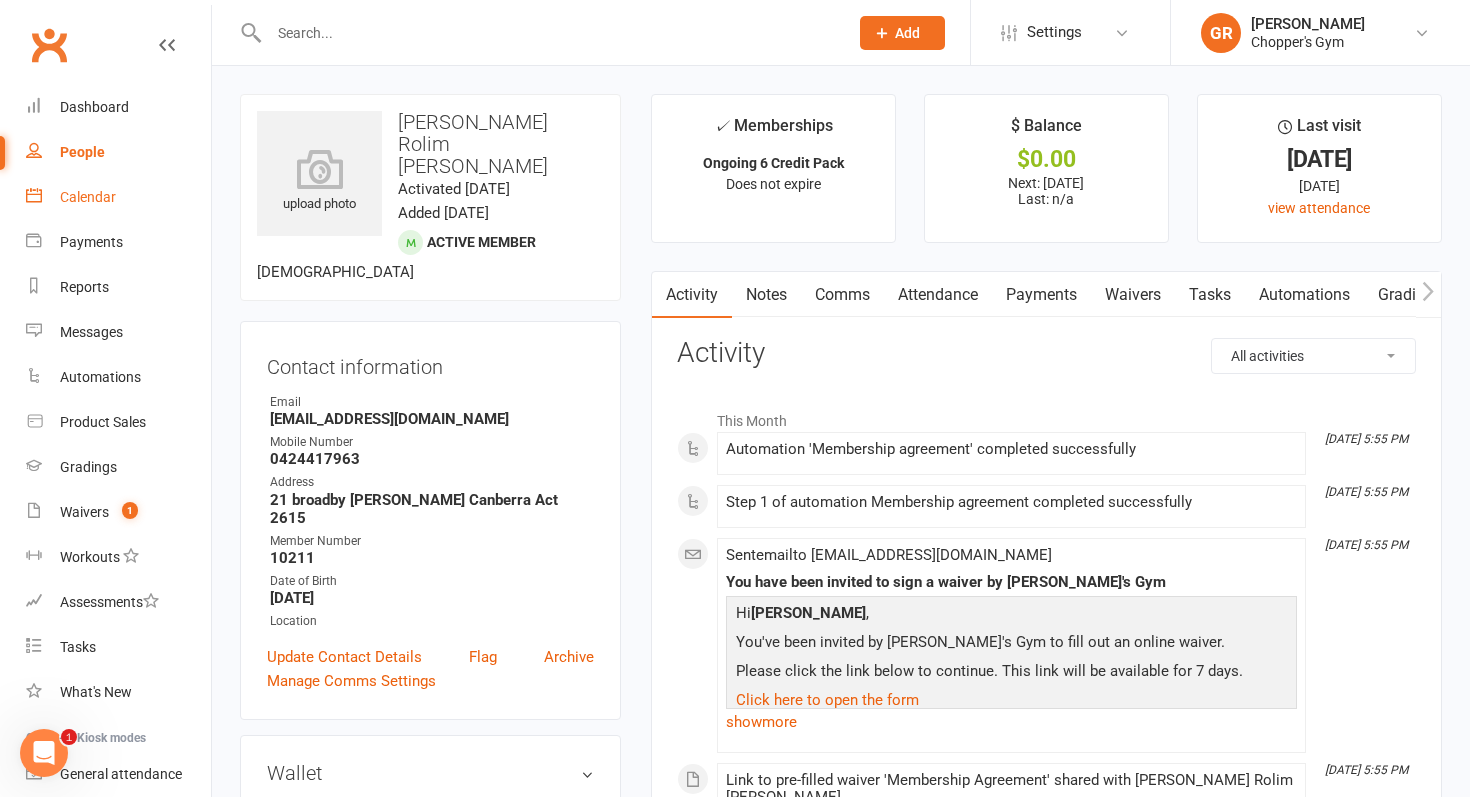 click on "Calendar" at bounding box center [118, 197] 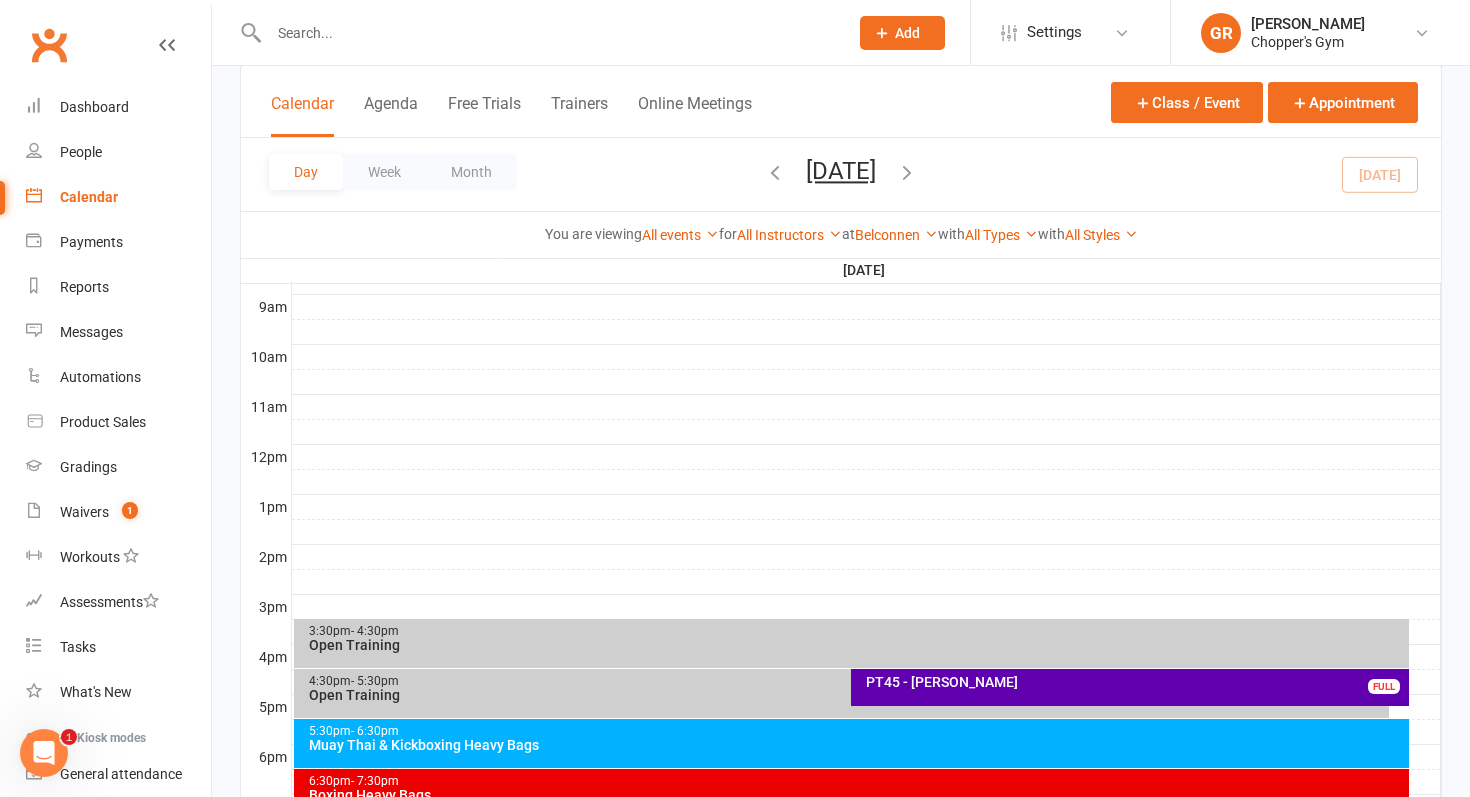 scroll, scrollTop: 597, scrollLeft: 0, axis: vertical 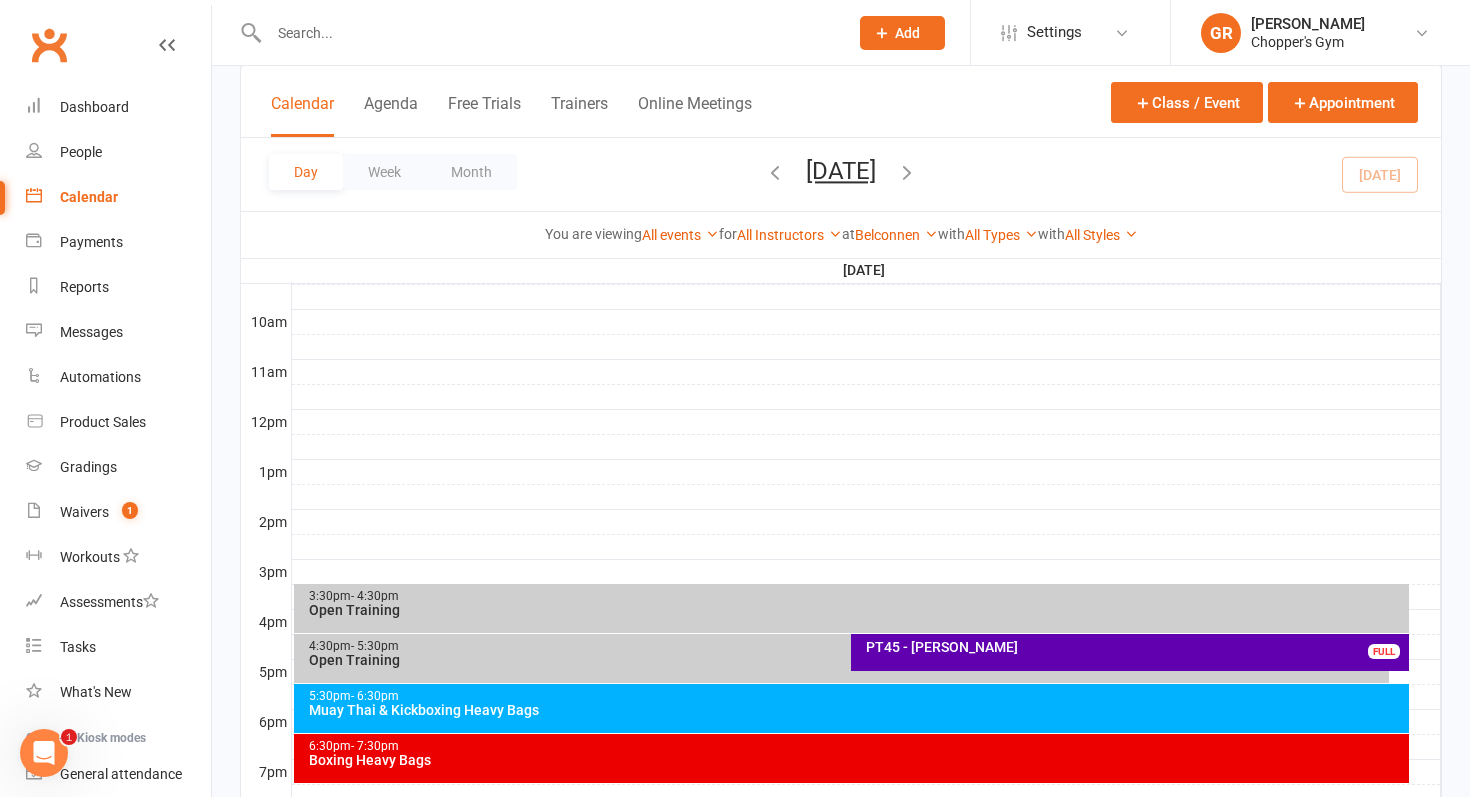 click on "6:30pm  - 7:30pm Boxing Heavy Bags" at bounding box center (852, 758) 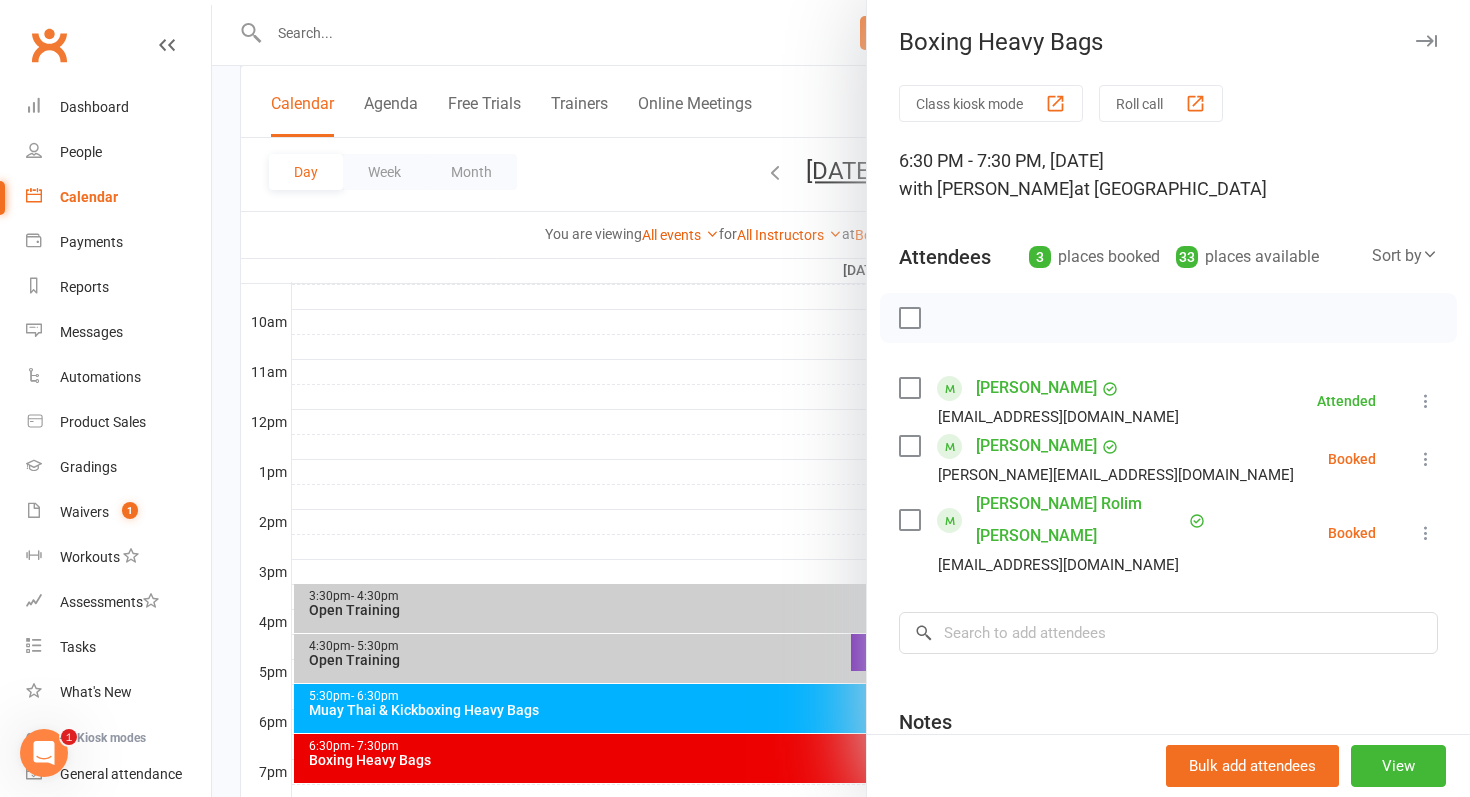 click at bounding box center (841, 398) 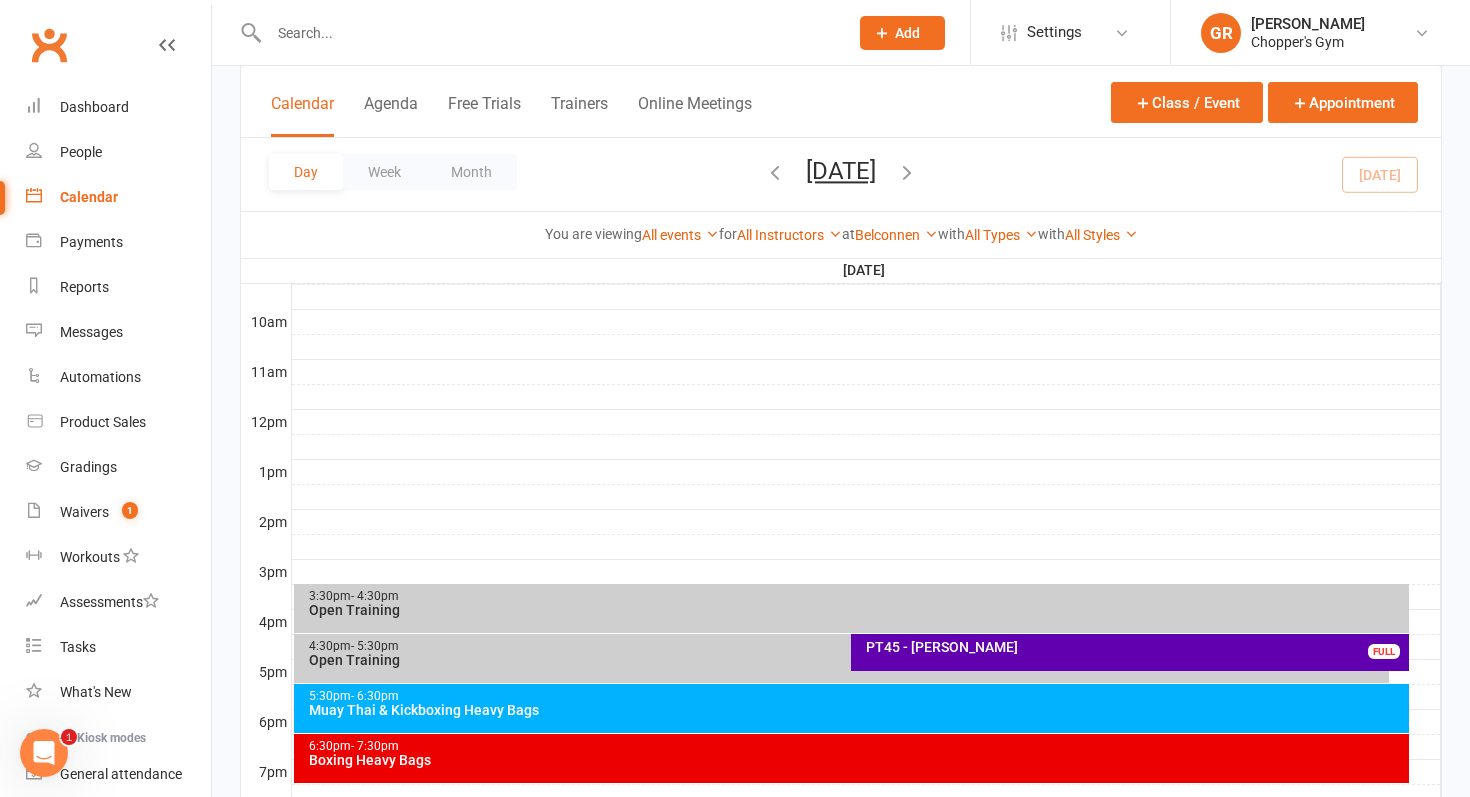 click at bounding box center [907, 172] 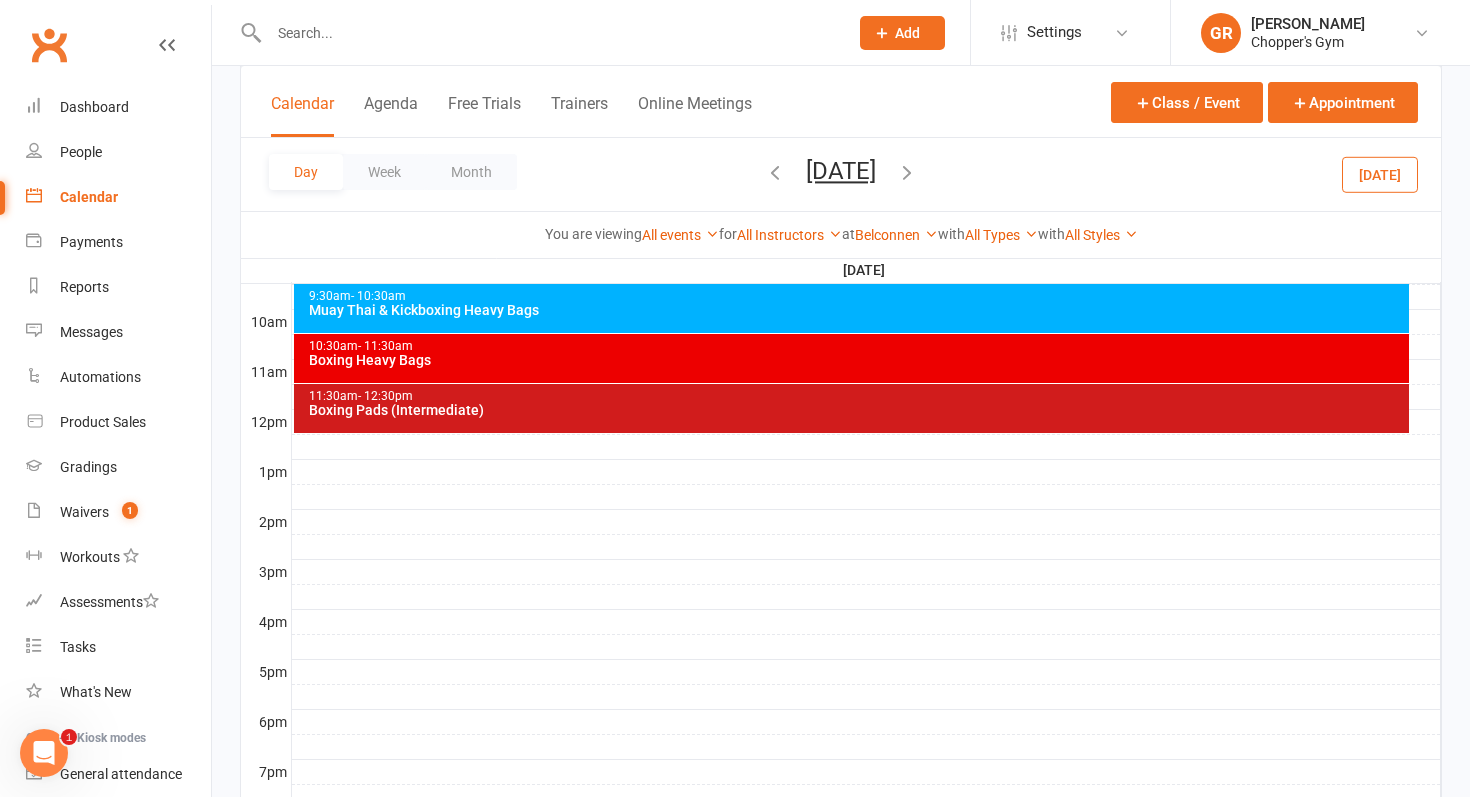 click on "Muay Thai & Kickboxing Heavy Bags" at bounding box center [857, 310] 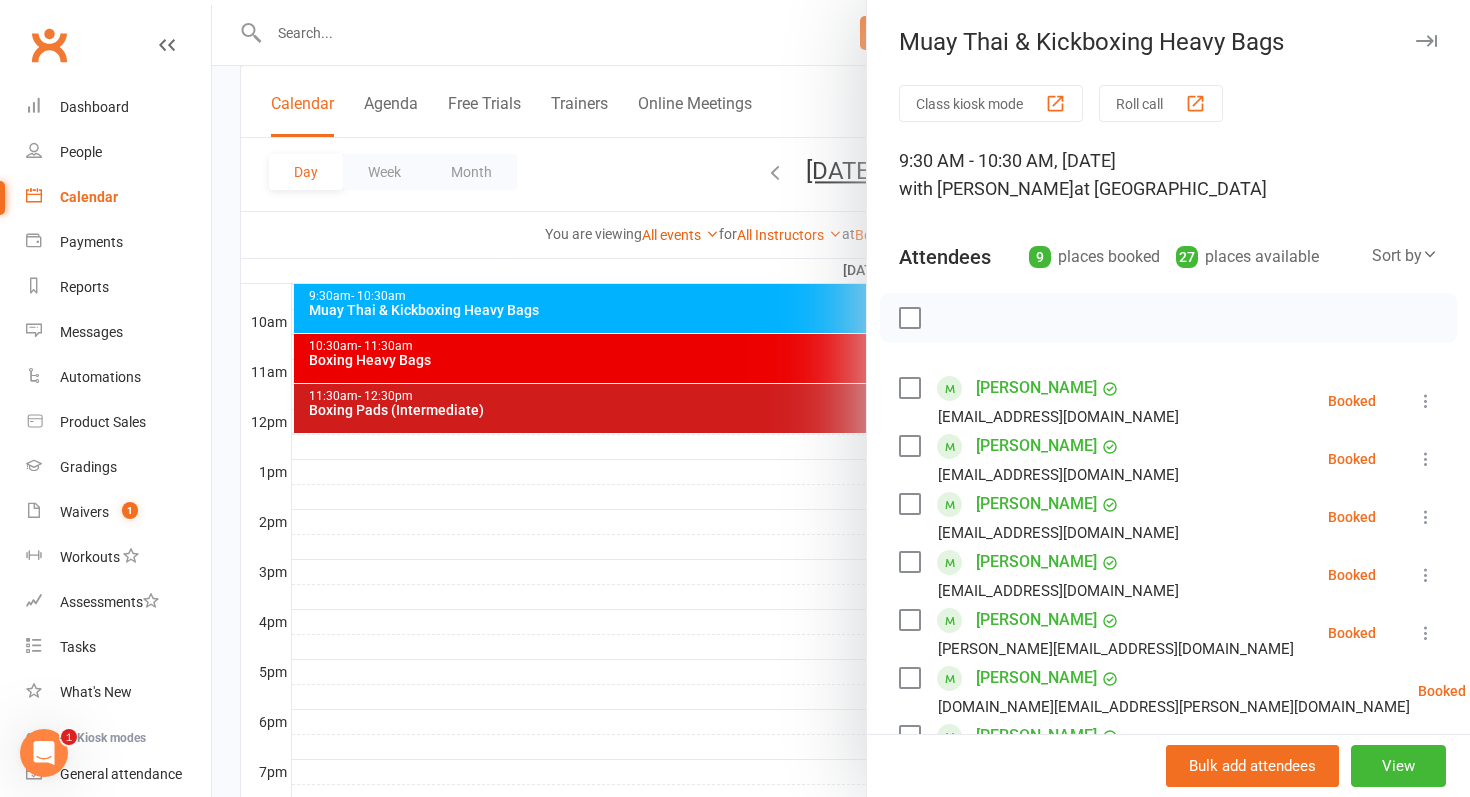 scroll, scrollTop: 24, scrollLeft: 0, axis: vertical 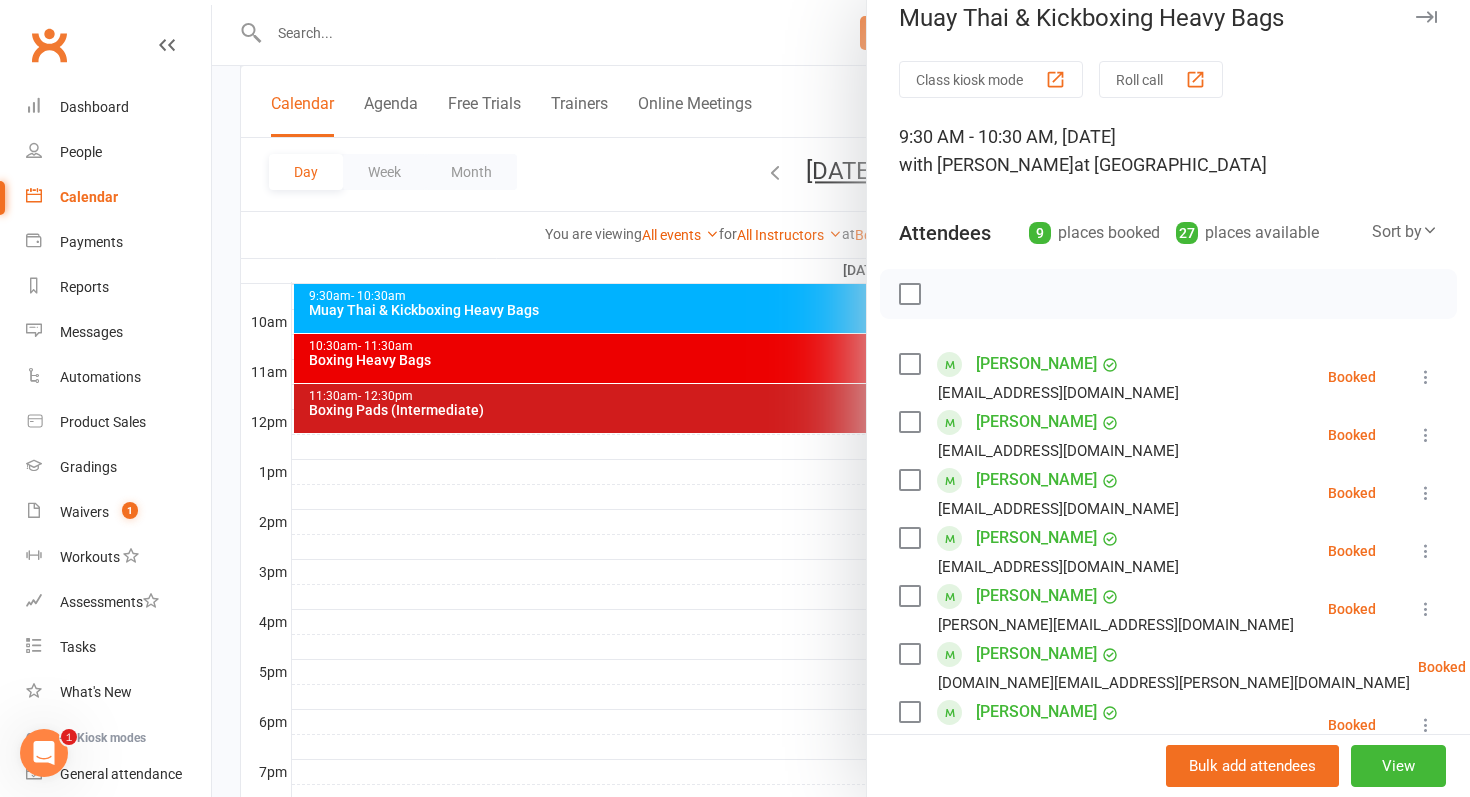 click at bounding box center (841, 398) 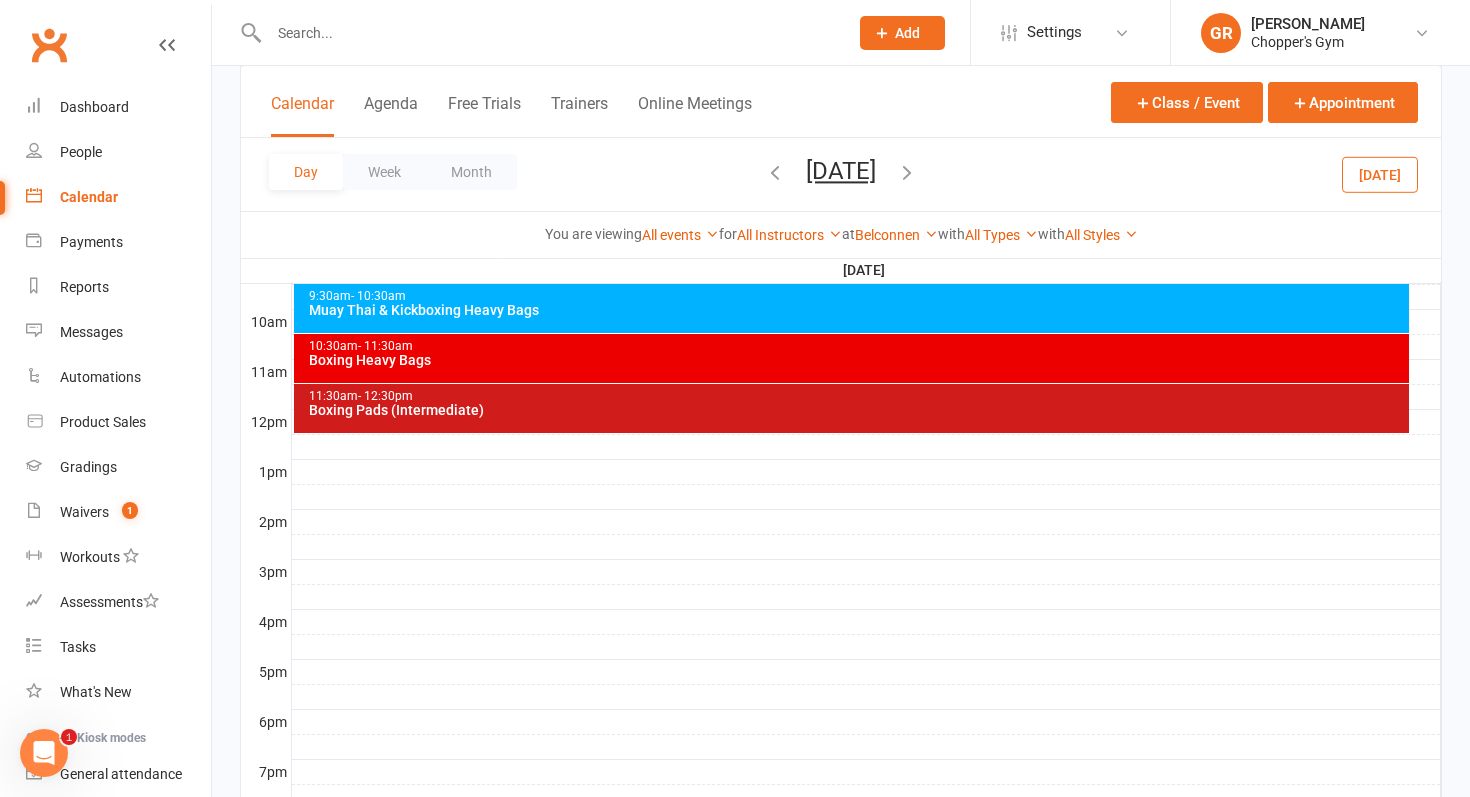 click at bounding box center (775, 172) 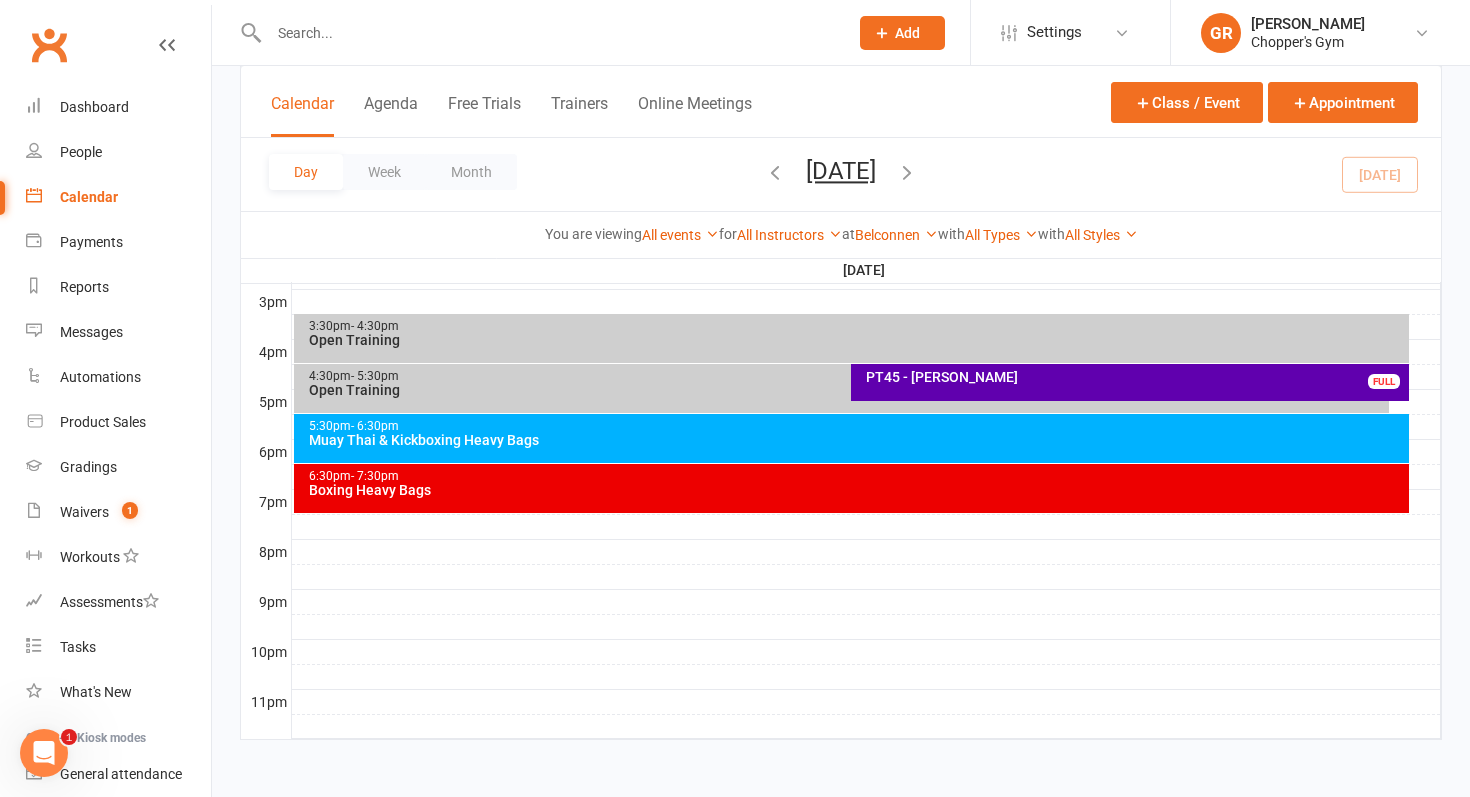 scroll, scrollTop: 865, scrollLeft: 0, axis: vertical 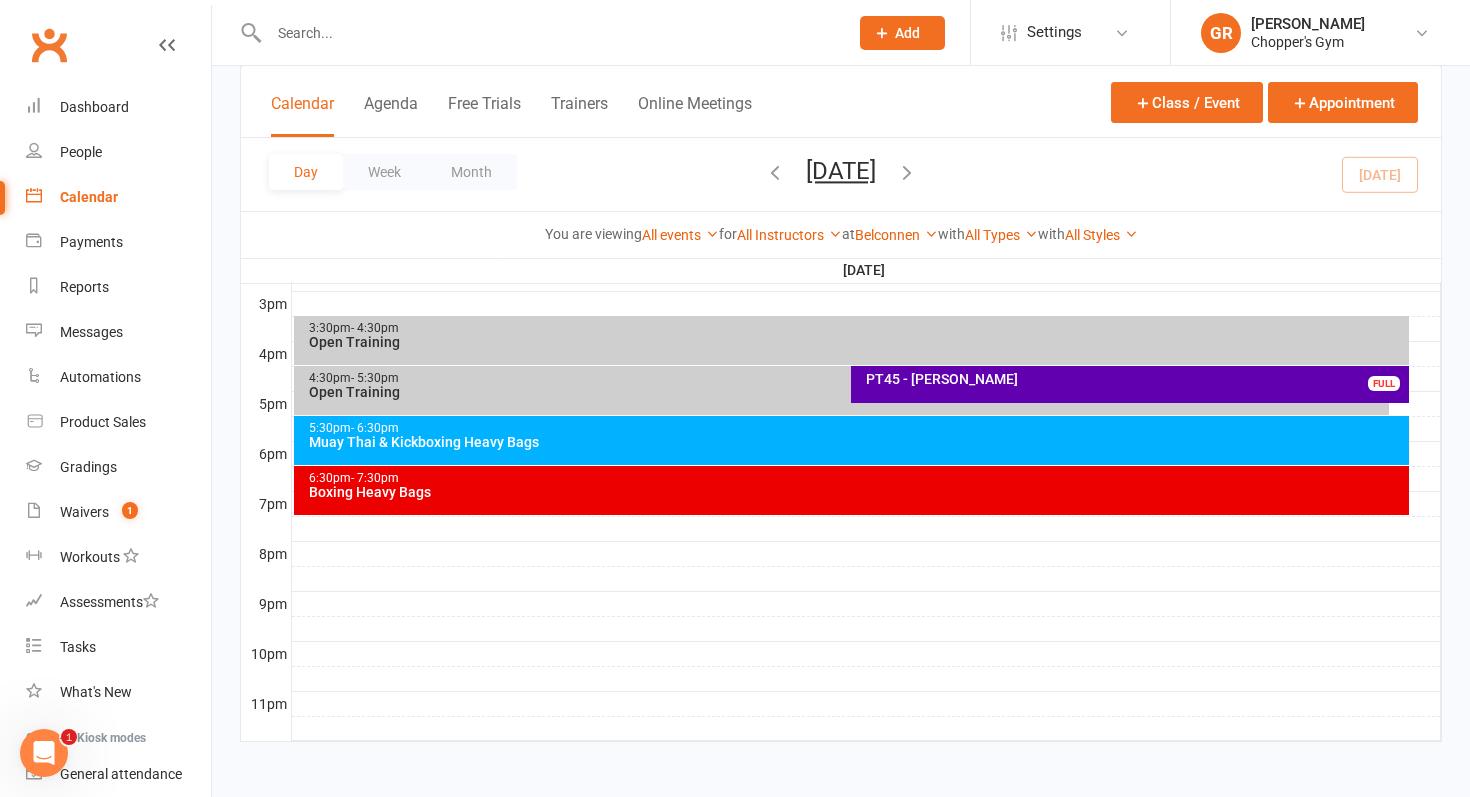 click on "Muay Thai & Kickboxing Heavy Bags" at bounding box center (857, 442) 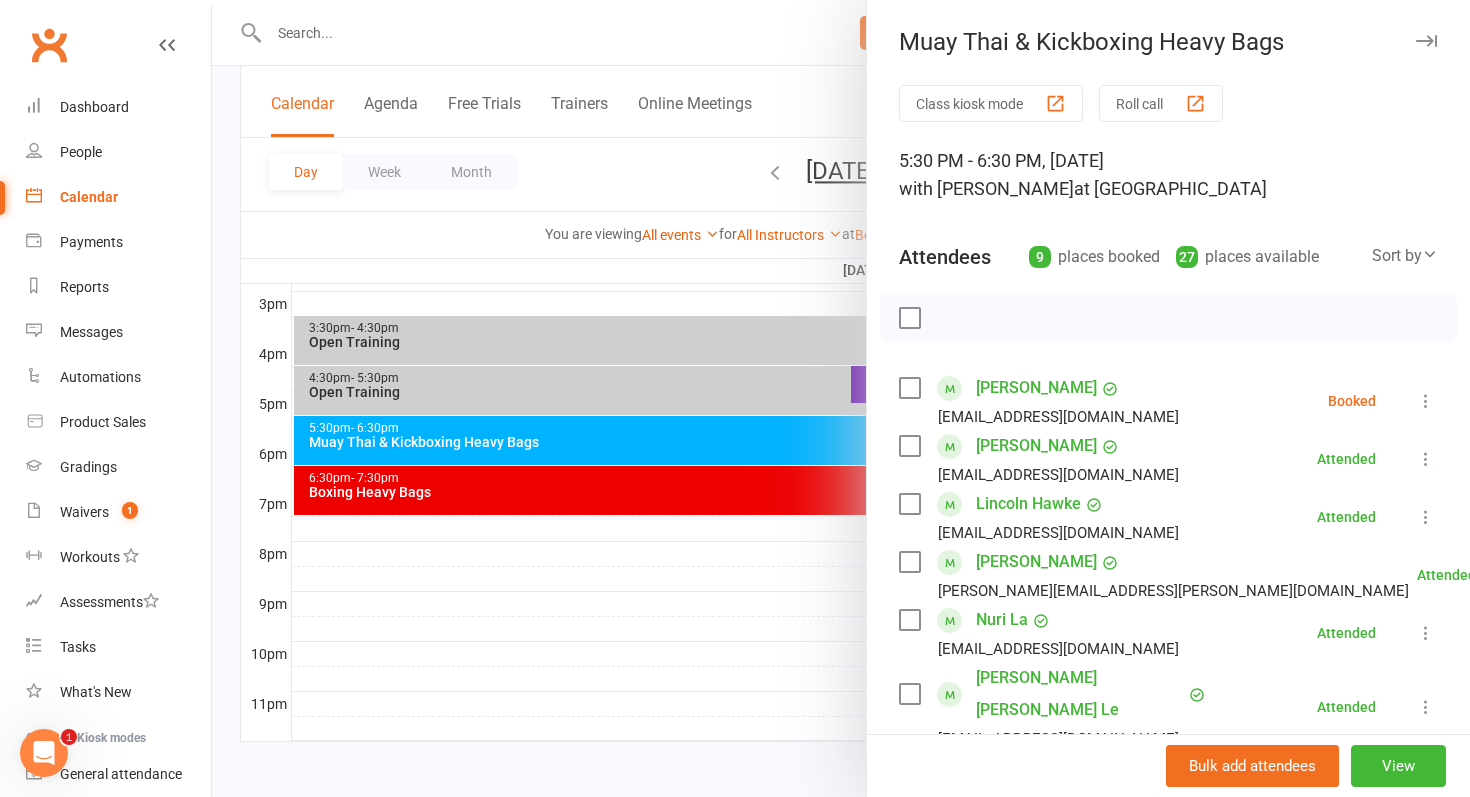 click at bounding box center (841, 398) 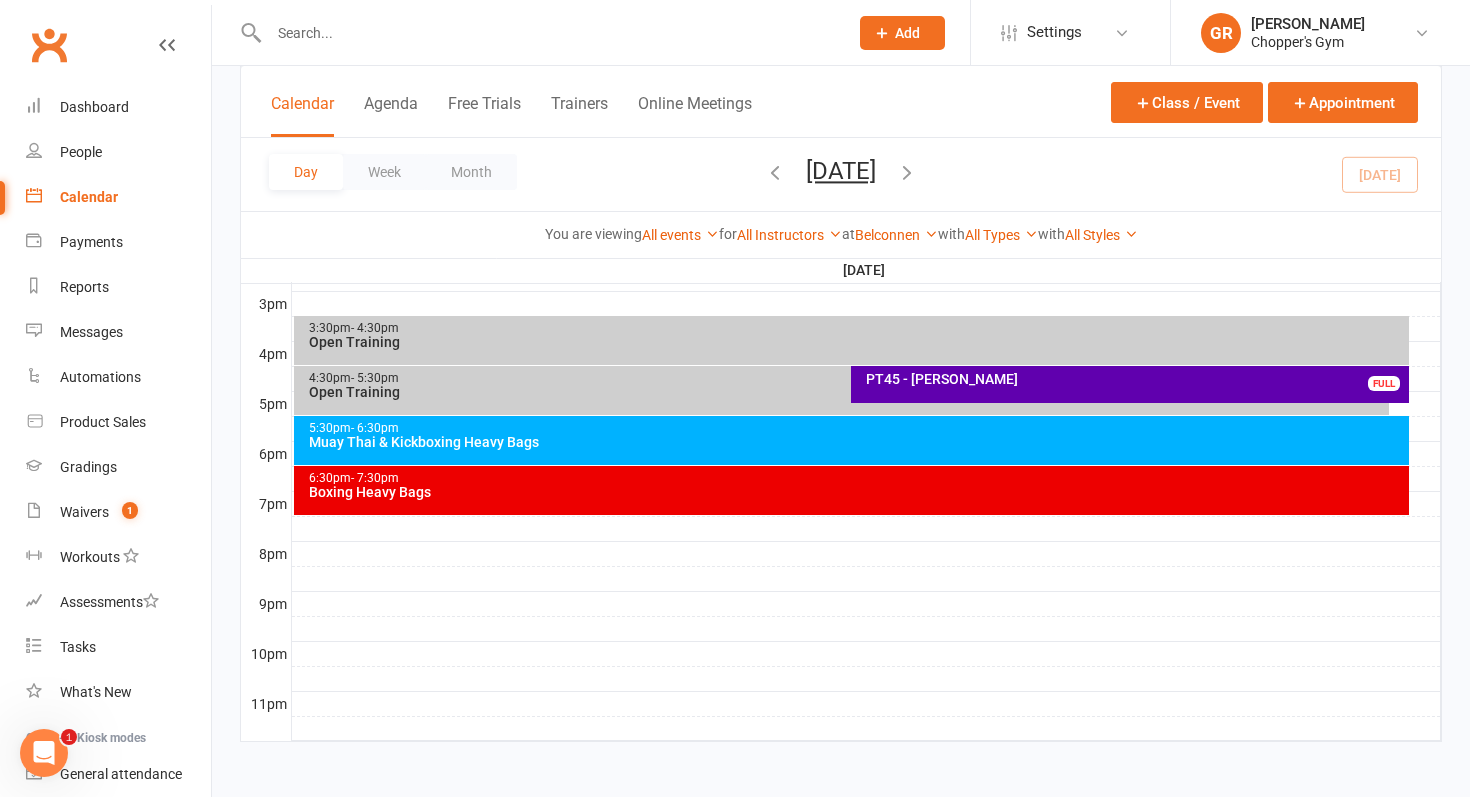click at bounding box center (775, 172) 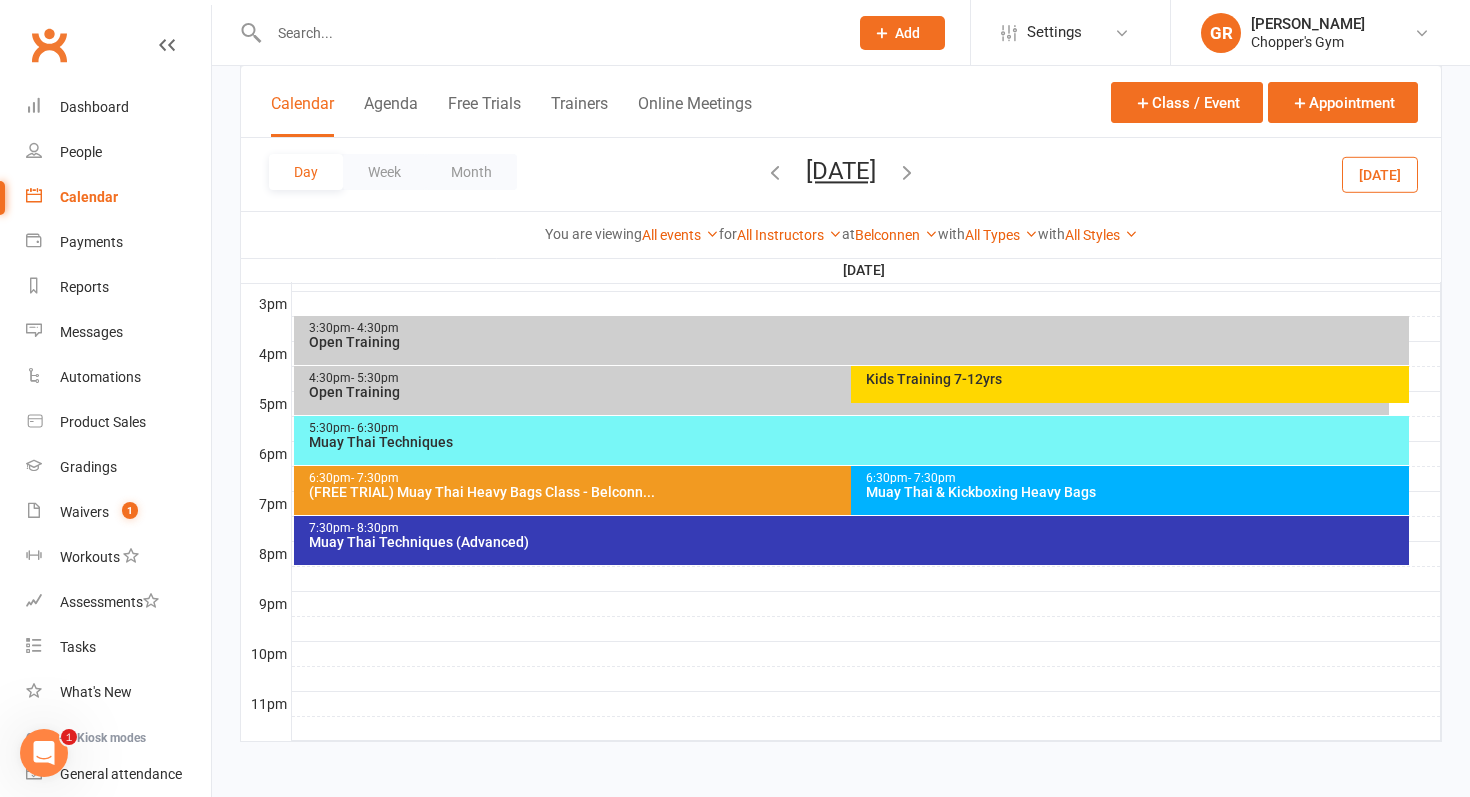 click at bounding box center [775, 172] 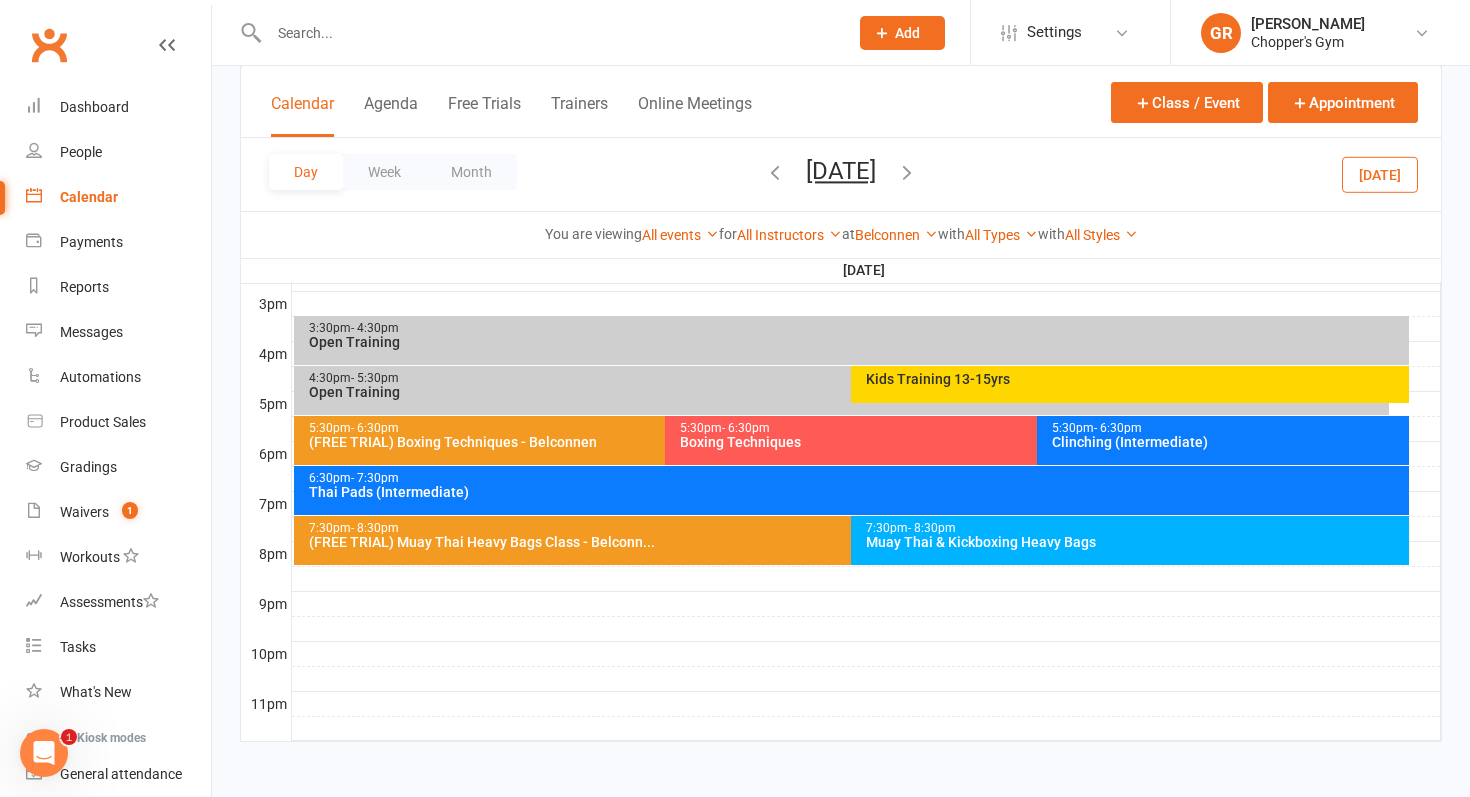 click on "(FREE TRIAL)  Muay Thai Heavy Bags Class - Belconn..." at bounding box center [847, 542] 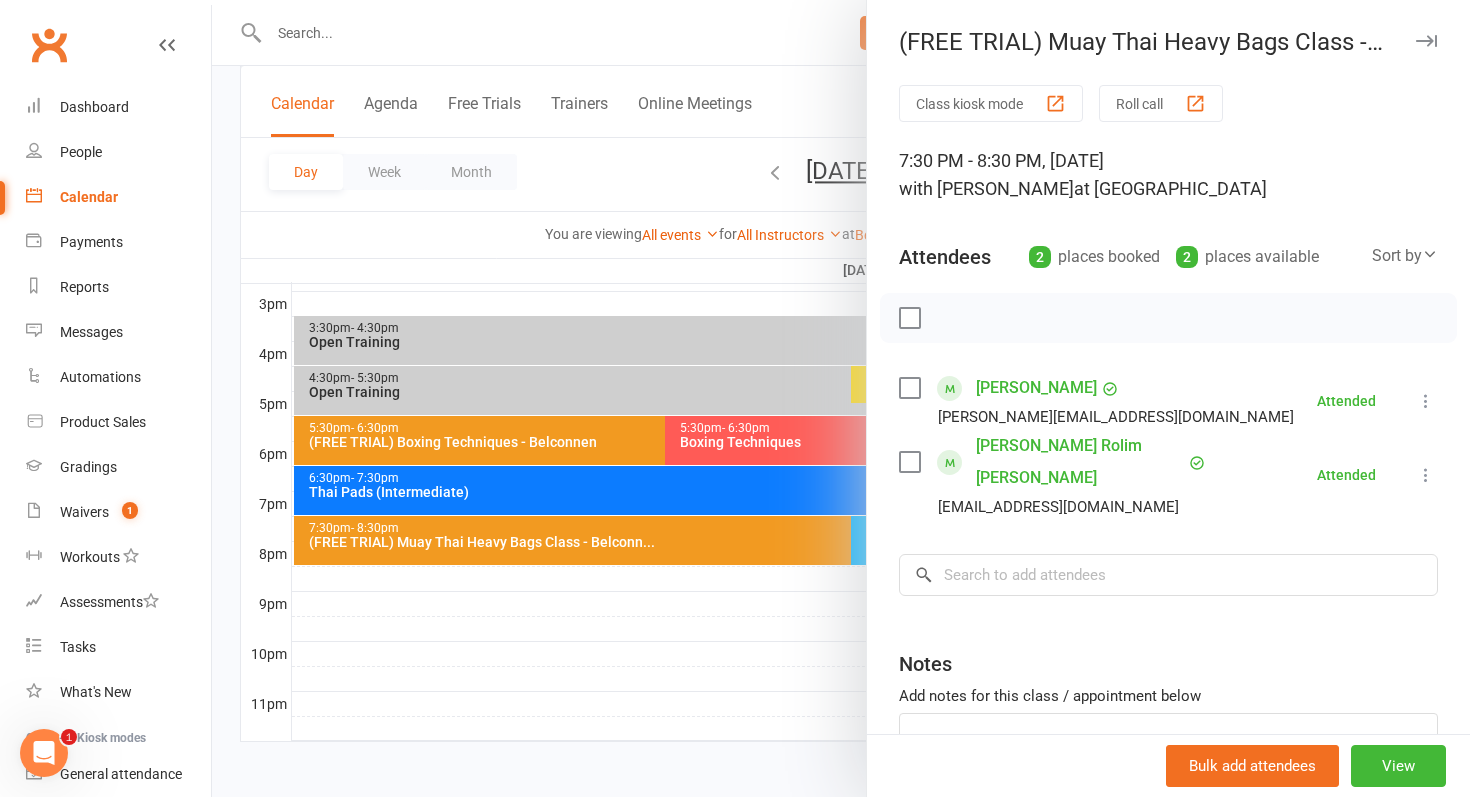 click at bounding box center [841, 398] 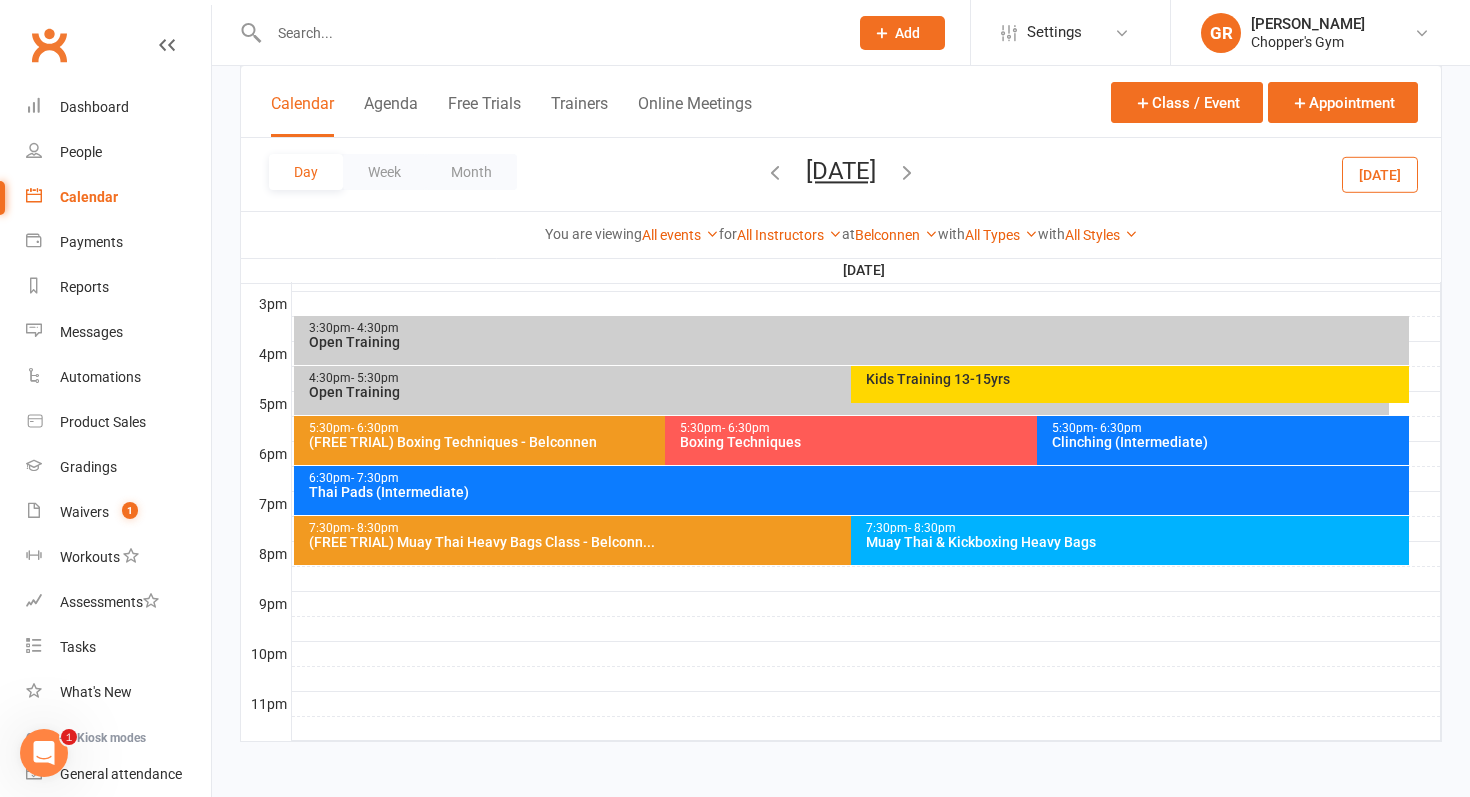 click at bounding box center (907, 172) 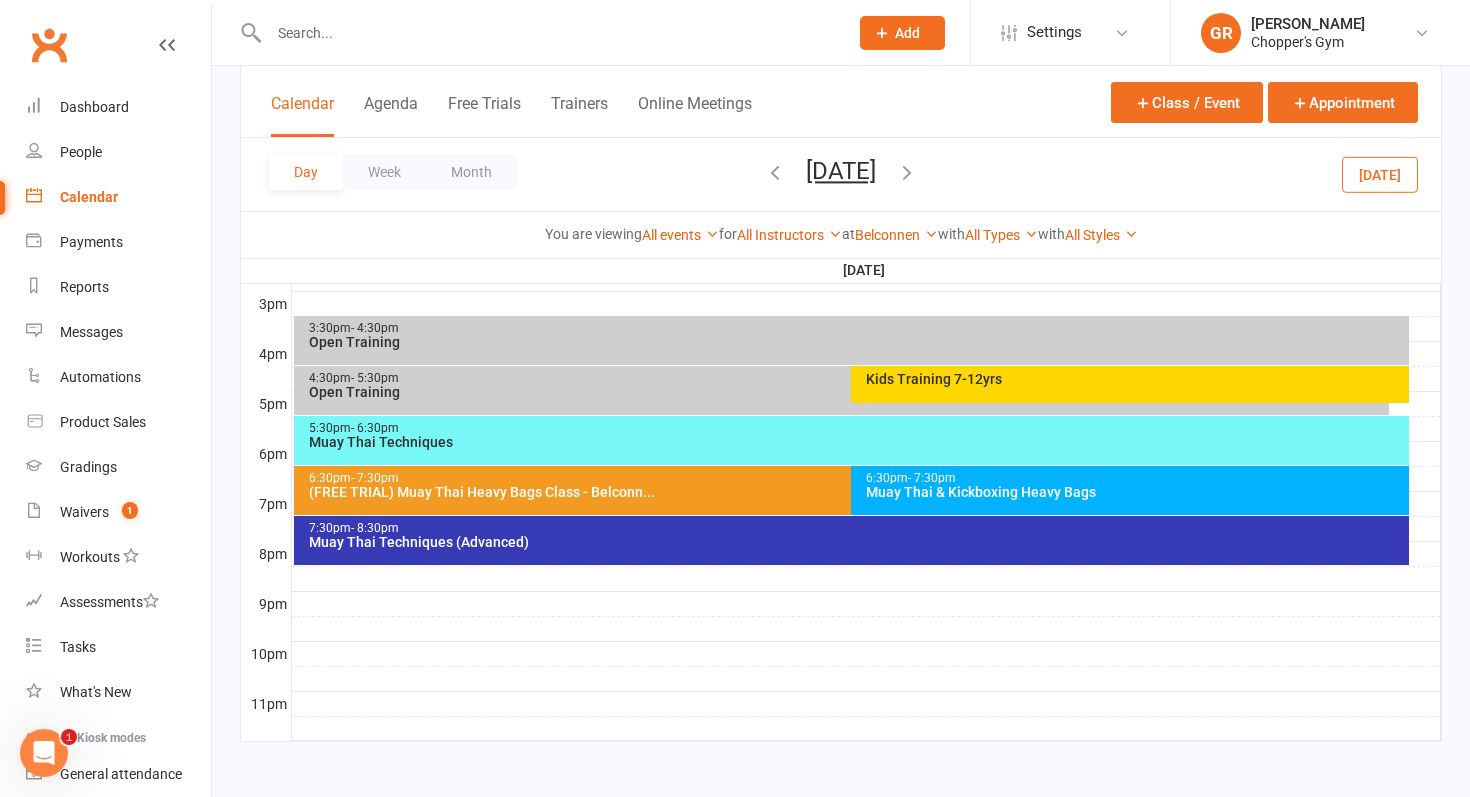 click on "(FREE TRIAL)  Muay Thai Heavy Bags Class - Belconn..." at bounding box center [847, 492] 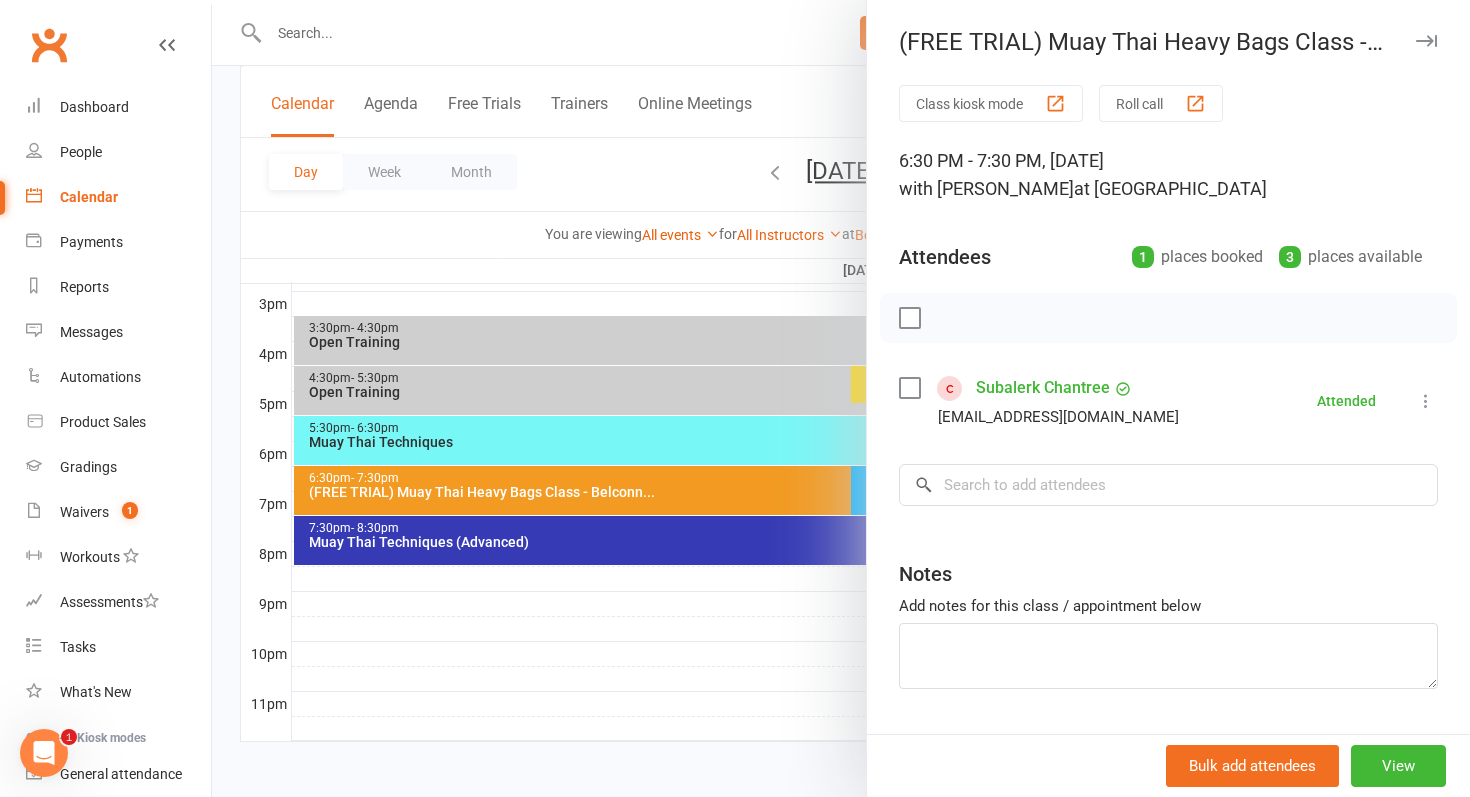 click at bounding box center [841, 398] 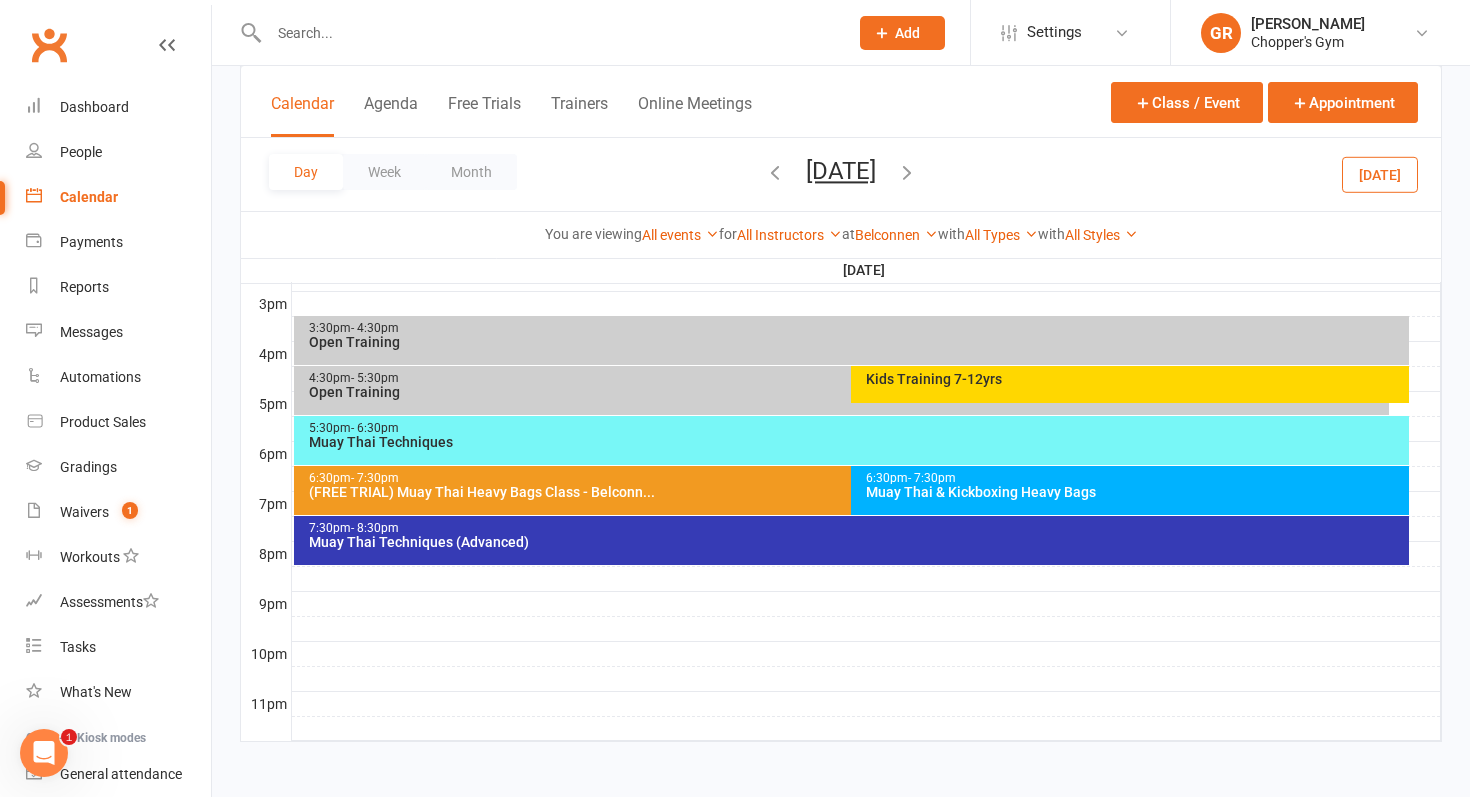 click on "6:30pm  - 7:30pm Muay Thai & Kickboxing Heavy Bags" at bounding box center [1130, 490] 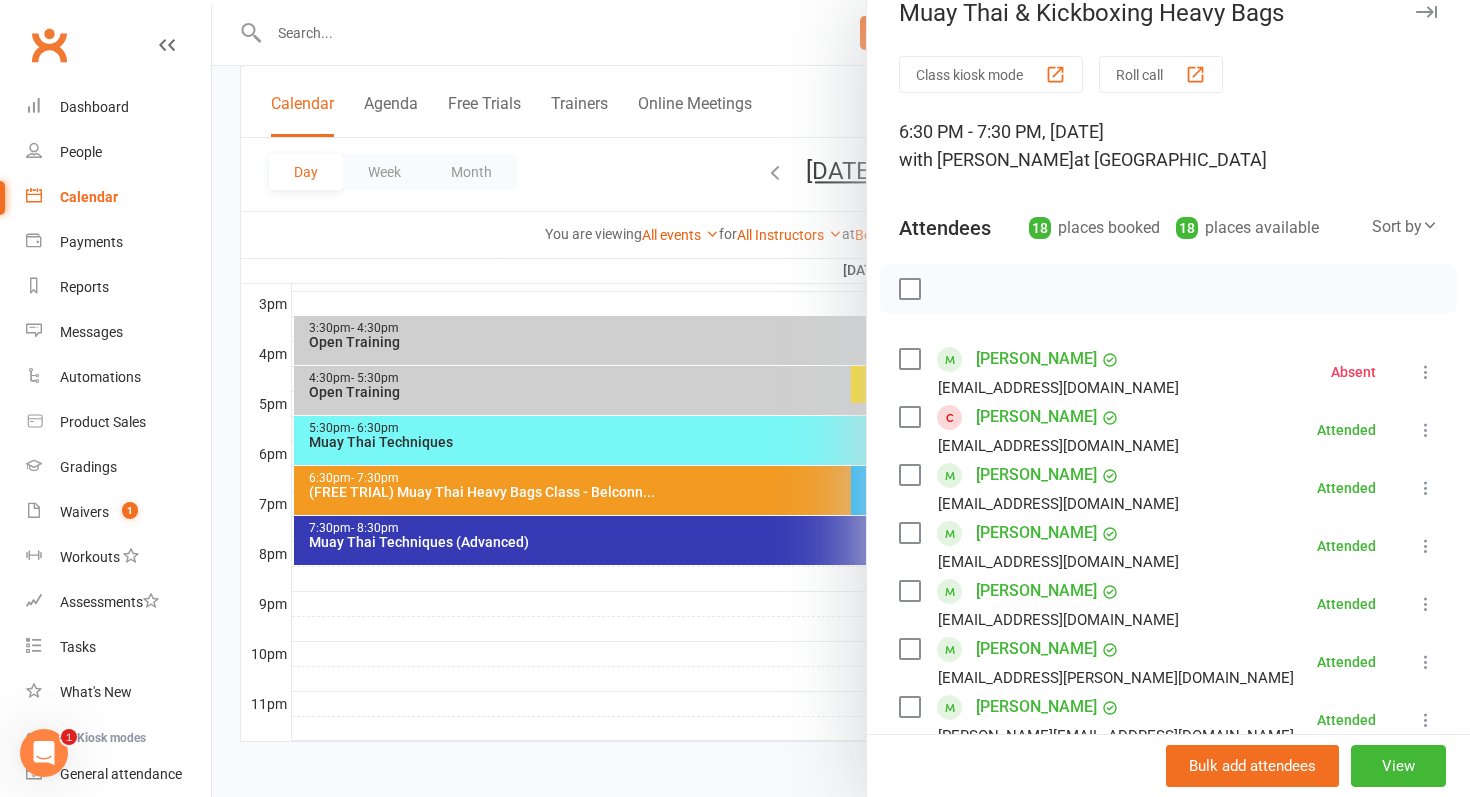 scroll, scrollTop: 36, scrollLeft: 0, axis: vertical 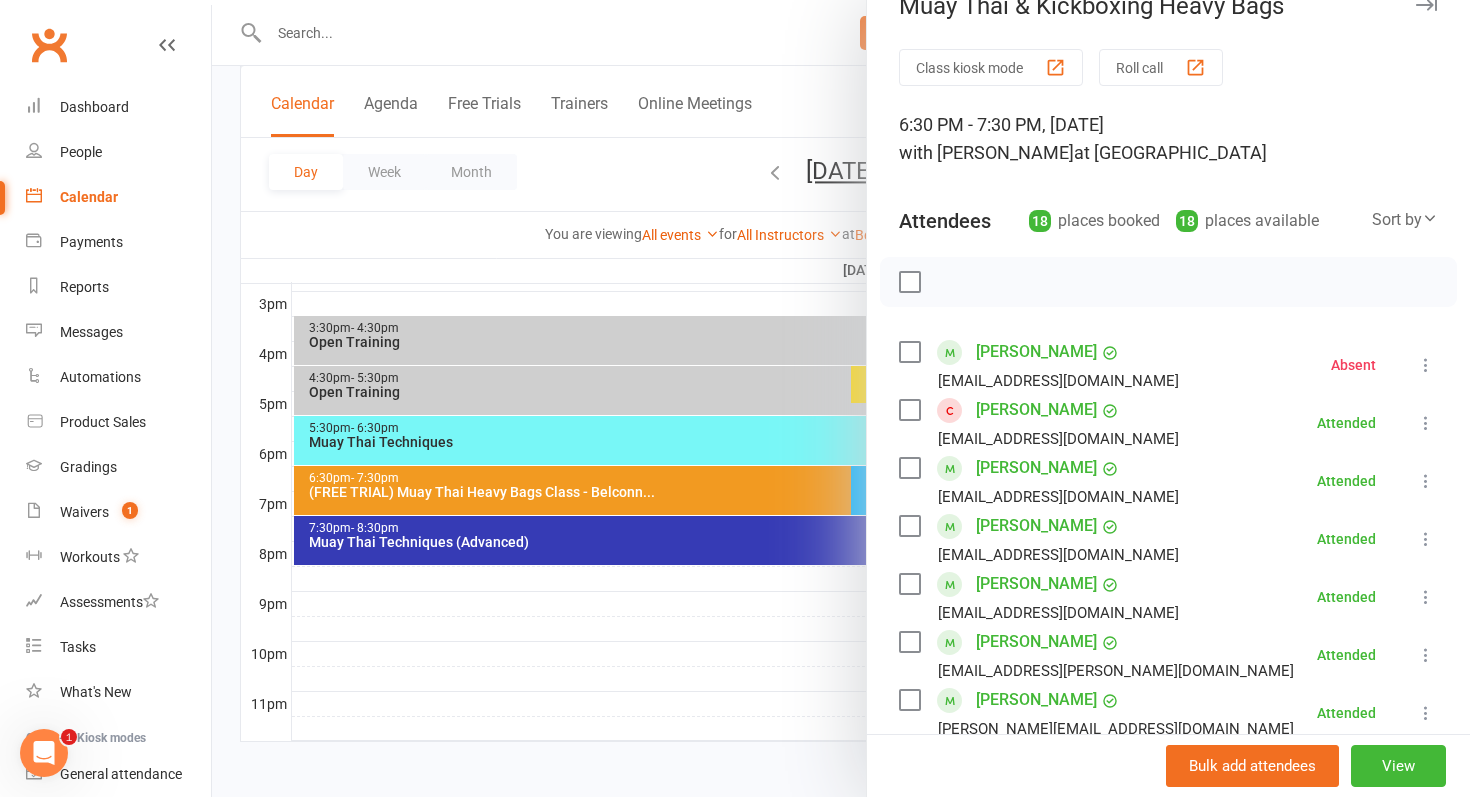 click at bounding box center [841, 398] 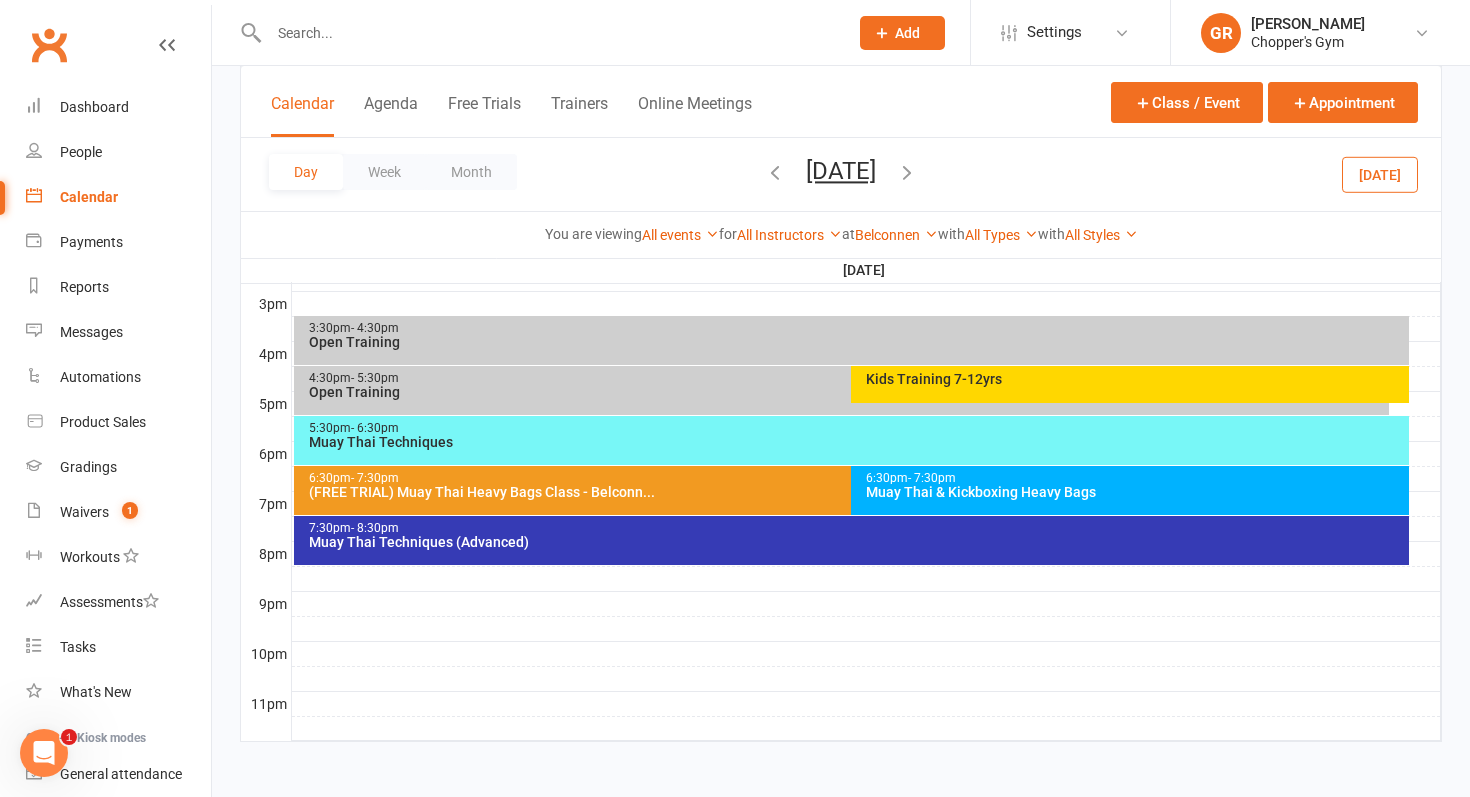 click on "Muay Thai Techniques" at bounding box center (857, 442) 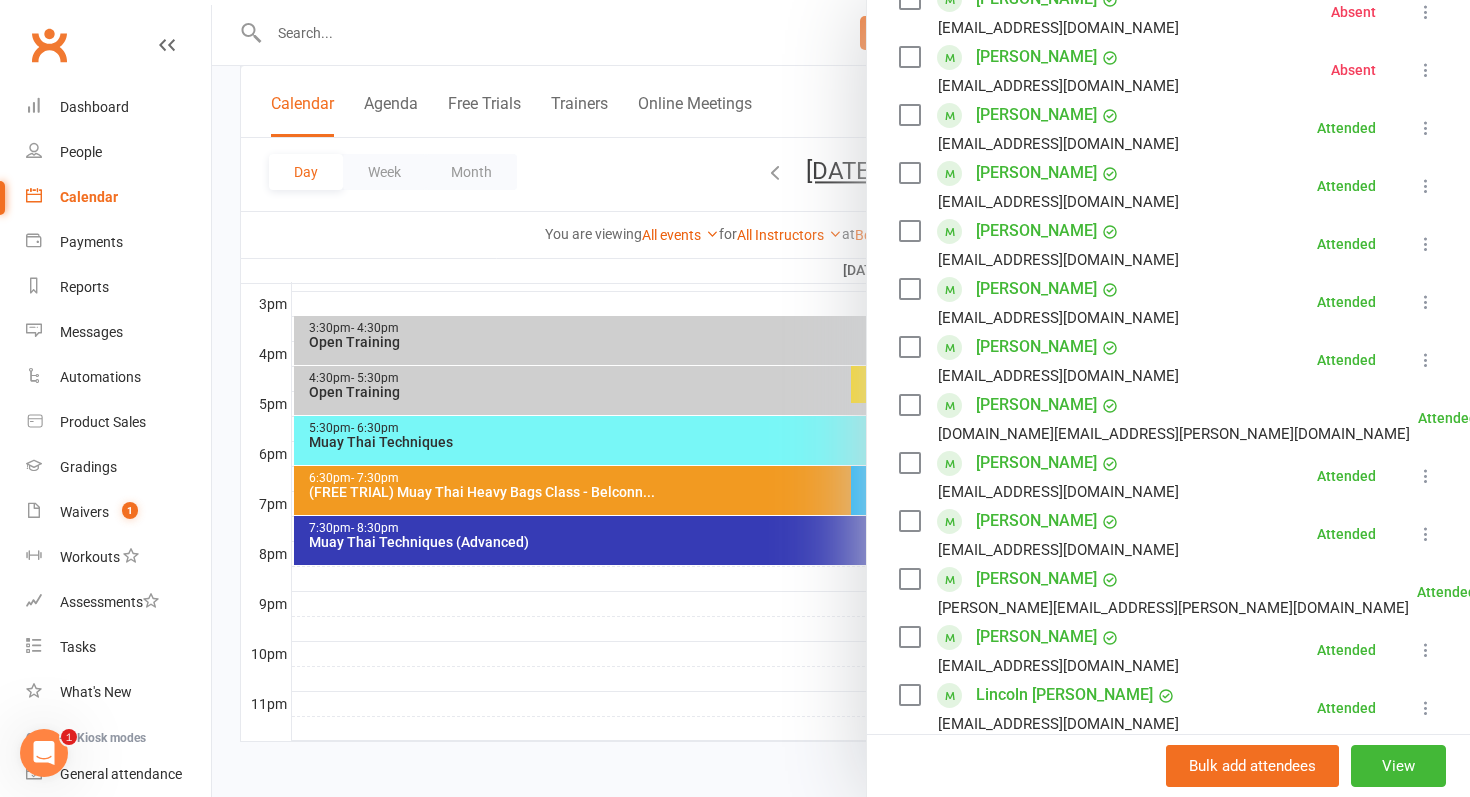 scroll, scrollTop: 399, scrollLeft: 0, axis: vertical 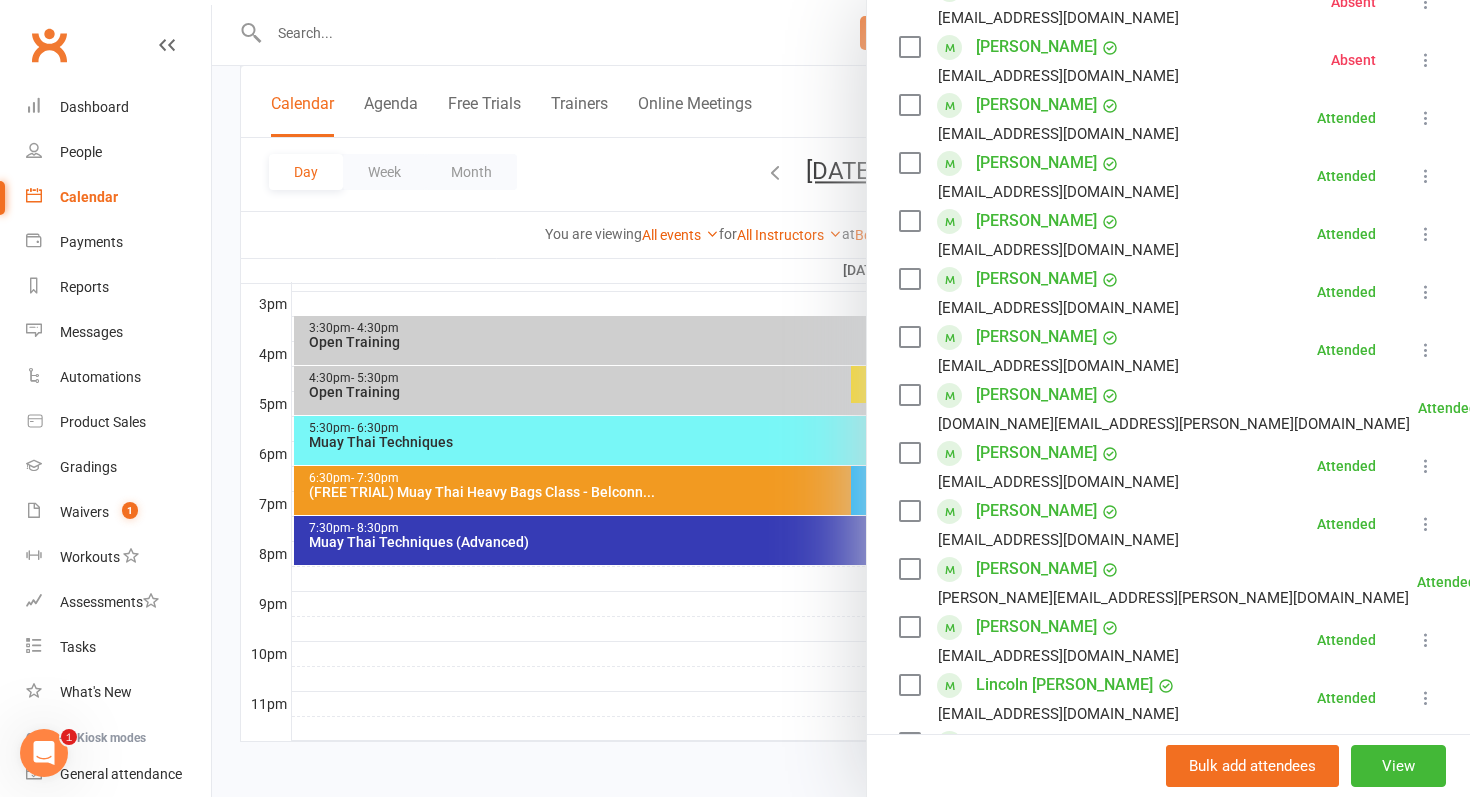 click at bounding box center [841, 398] 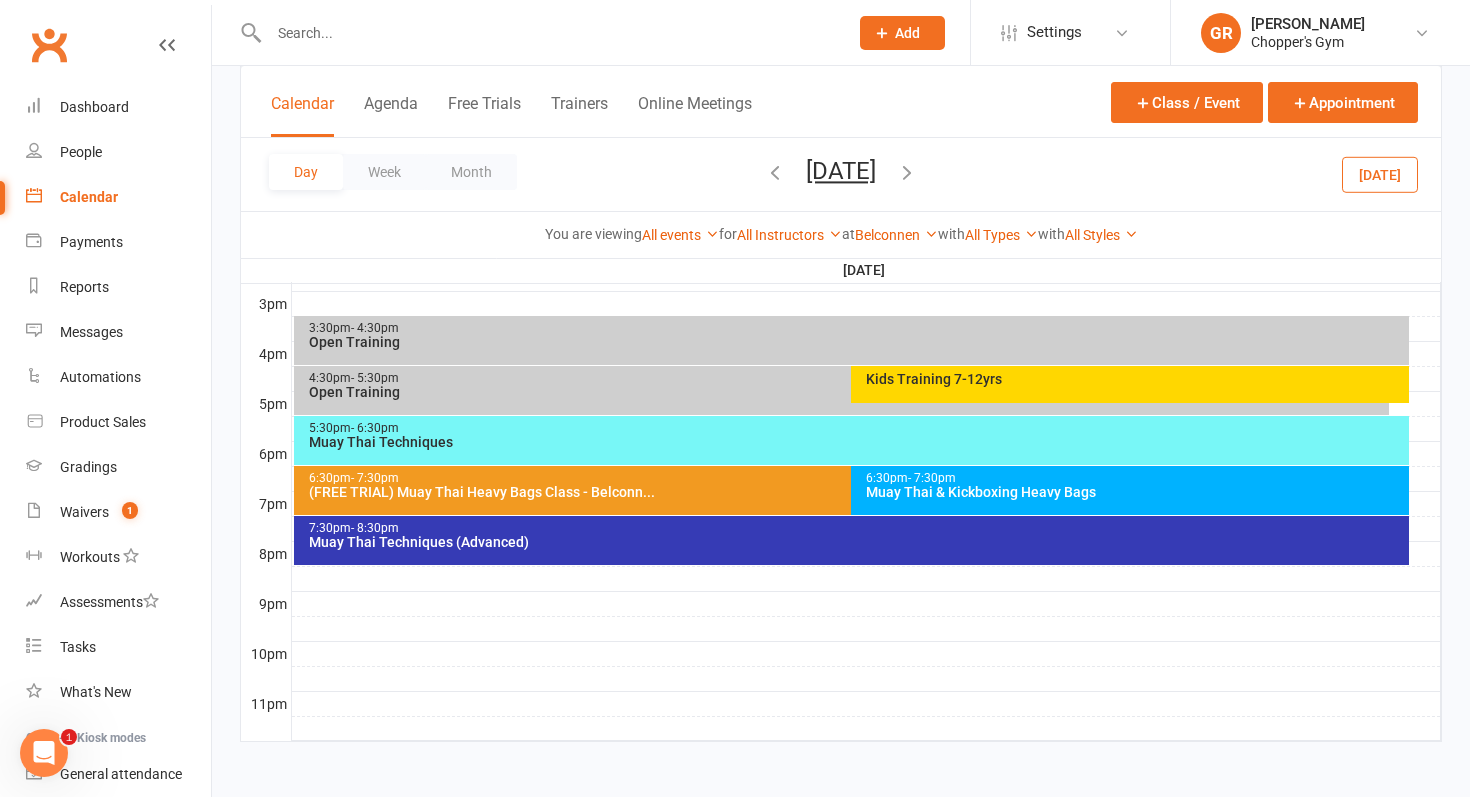 click on "6:30pm  - 7:30pm (FREE TRIAL)  Muay Thai Heavy Bags Class - Belconn..." at bounding box center [842, 490] 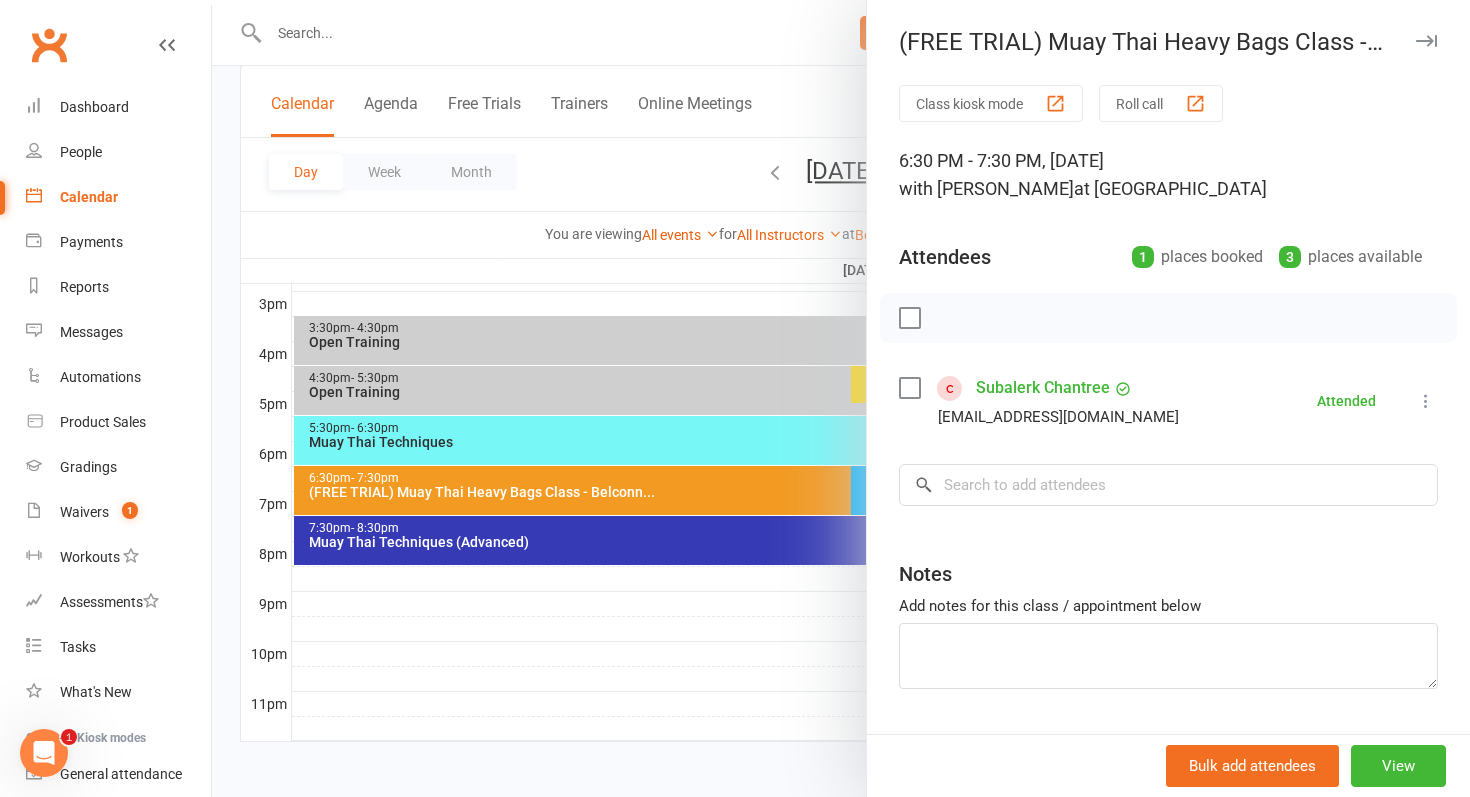 click at bounding box center (841, 398) 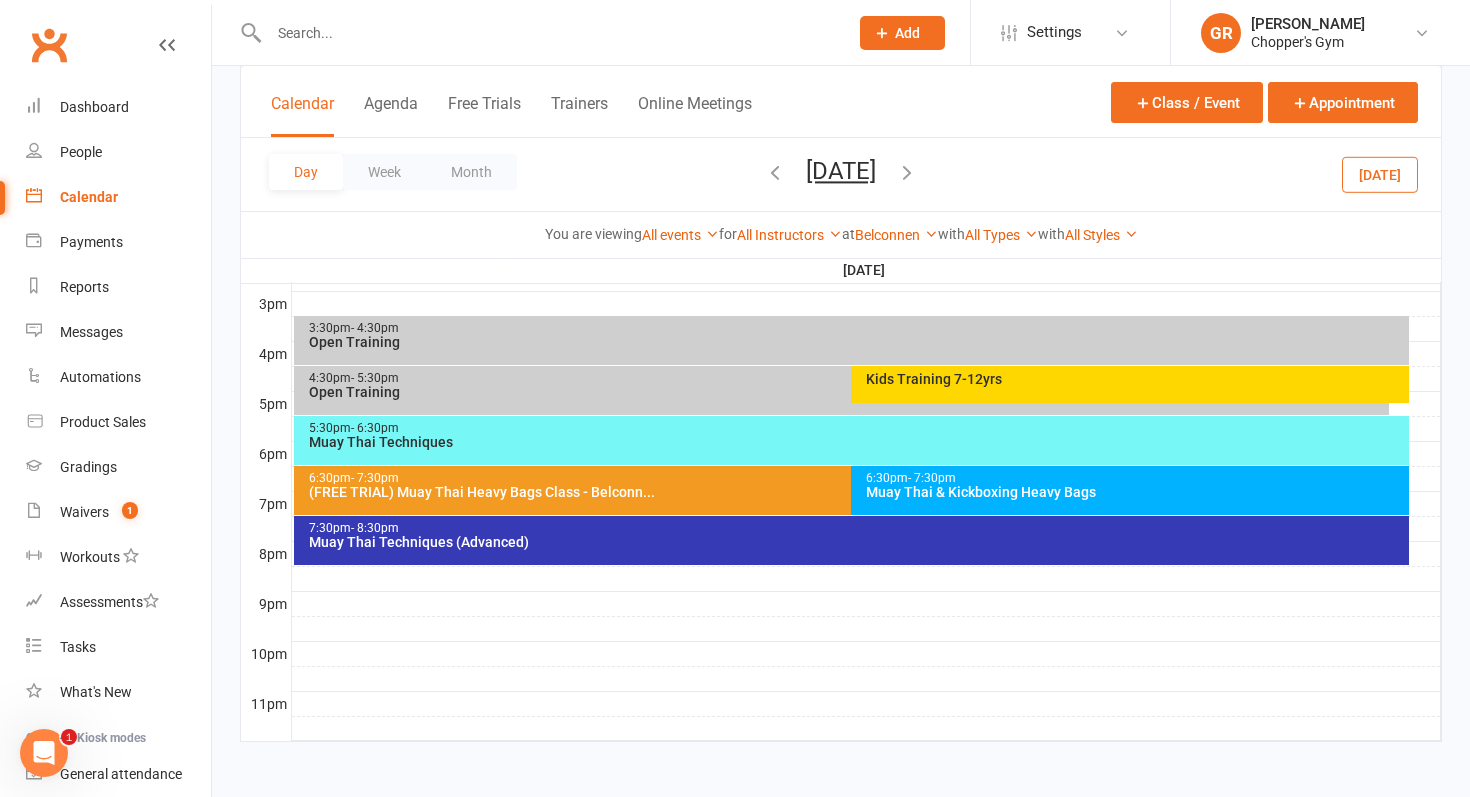 click at bounding box center [775, 172] 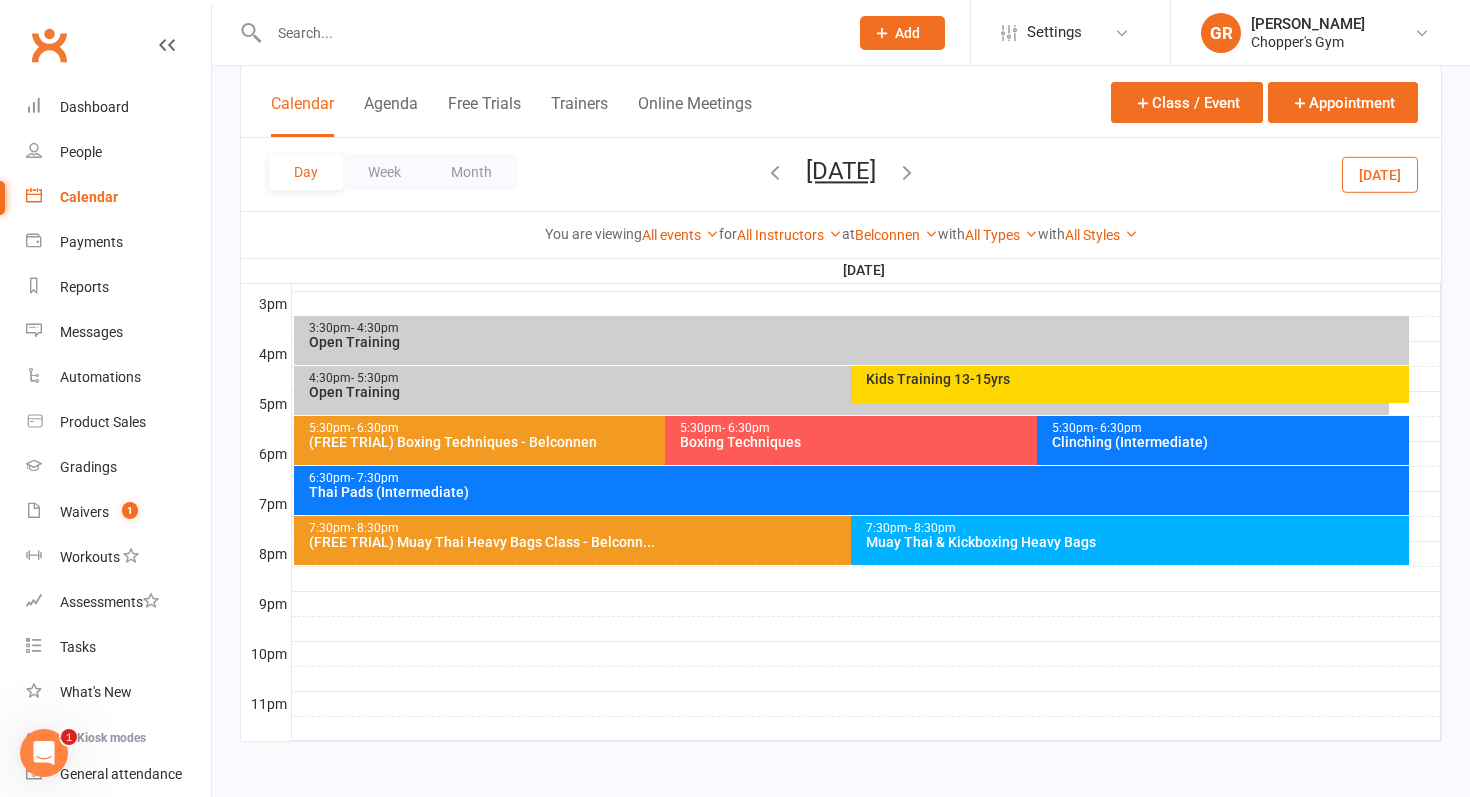 click on "(FREE TRIAL)  Muay Thai Heavy Bags Class - Belconn..." at bounding box center [847, 542] 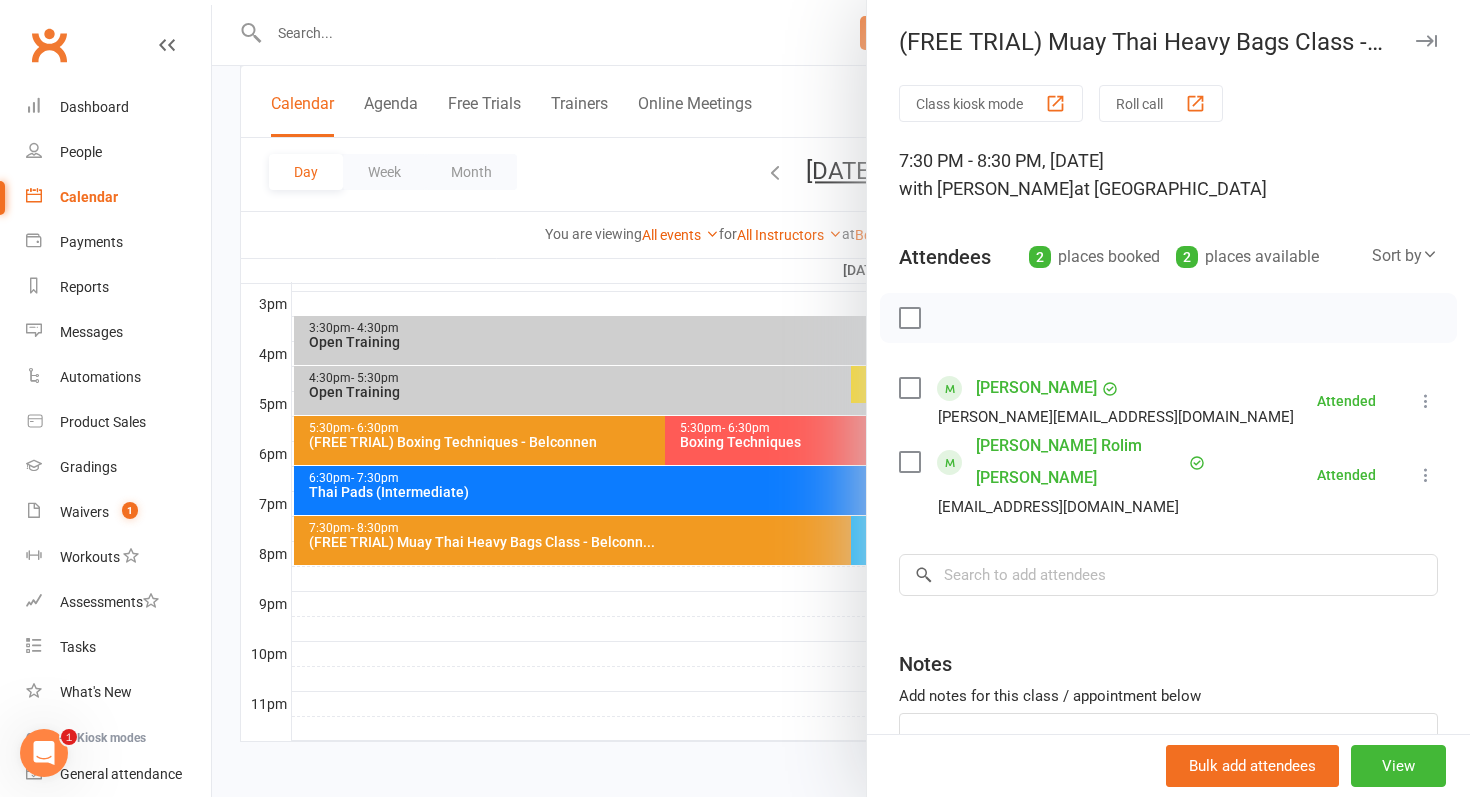 click on "[PERSON_NAME]" at bounding box center [1036, 388] 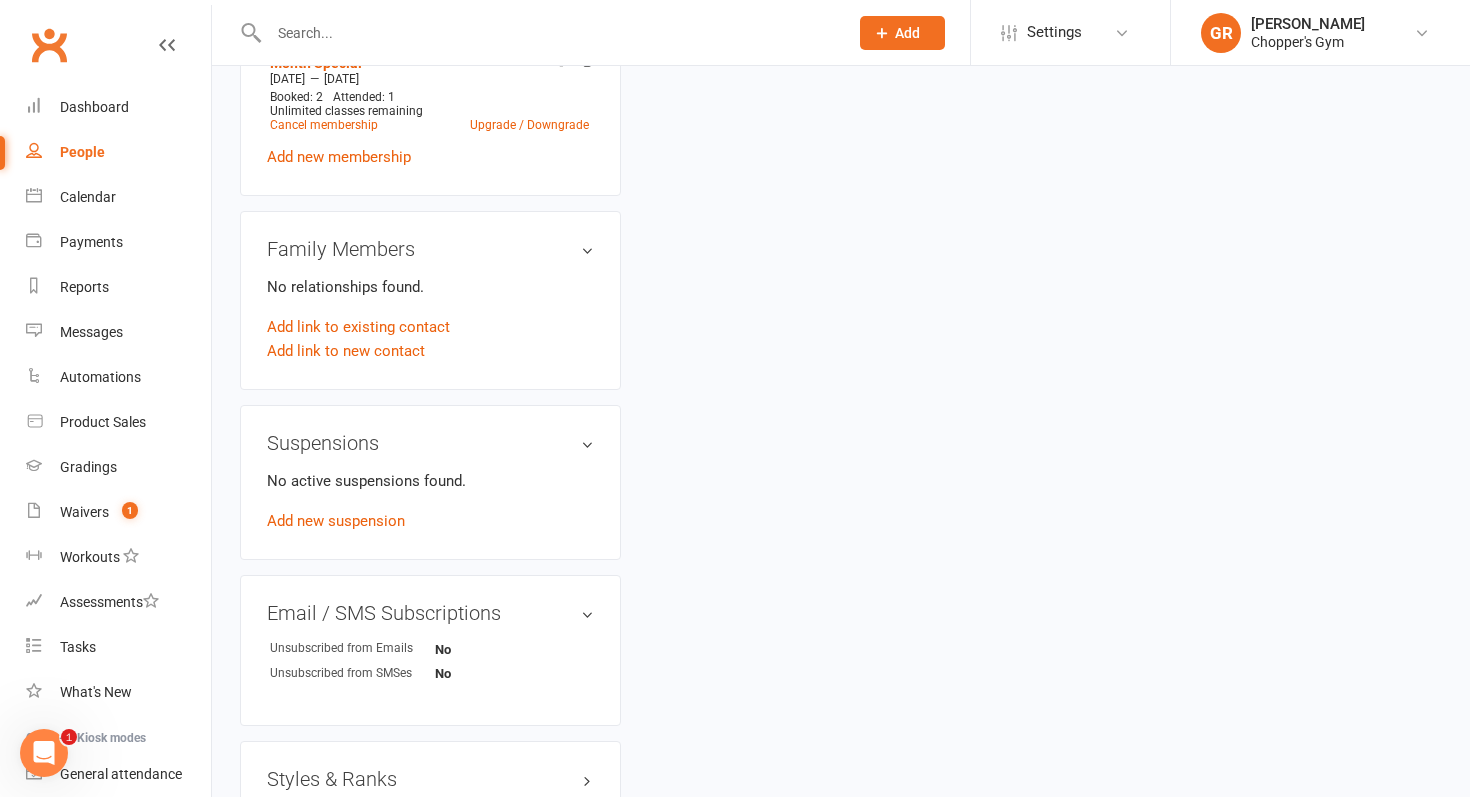 scroll, scrollTop: 0, scrollLeft: 0, axis: both 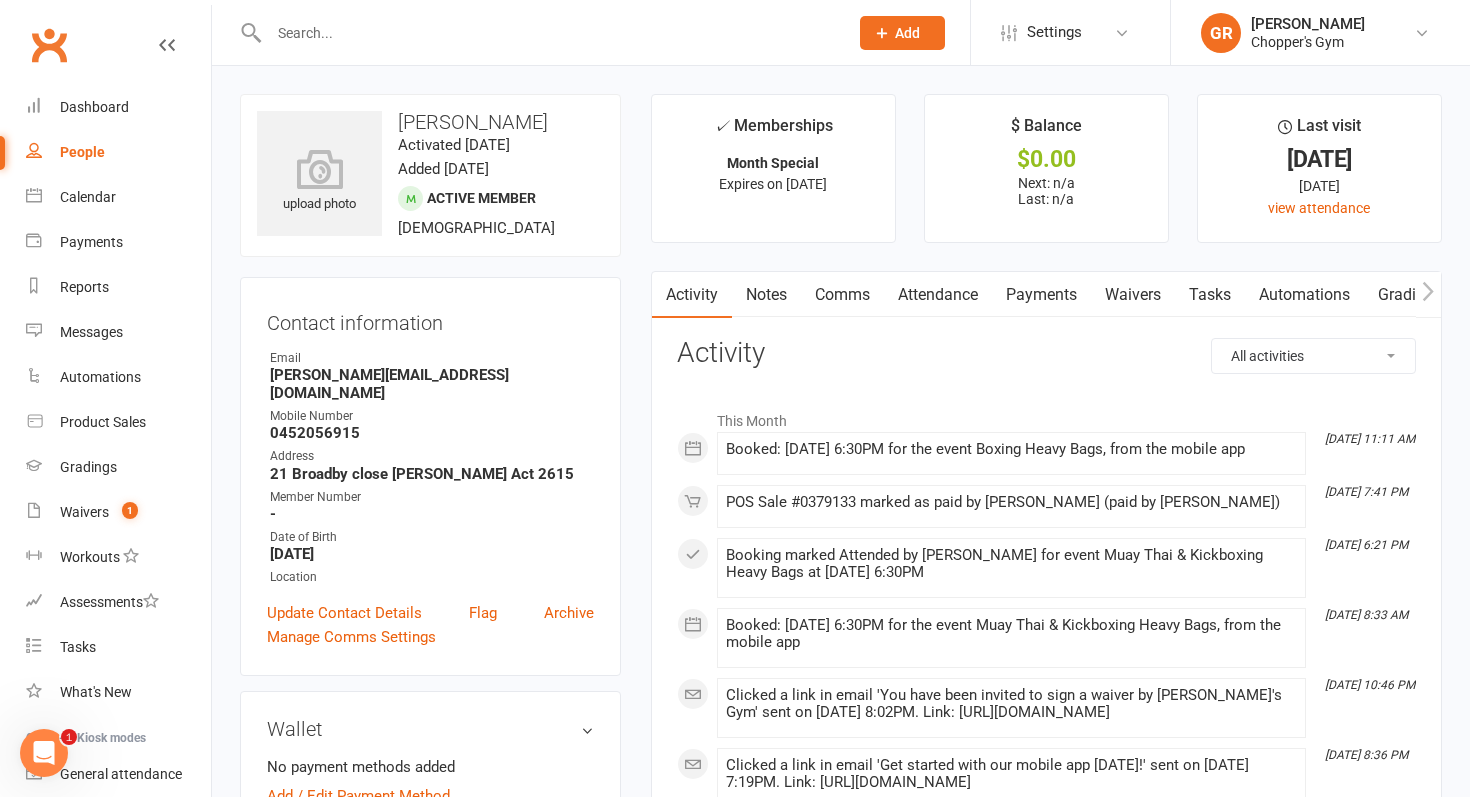 click on "Attendance" at bounding box center [938, 295] 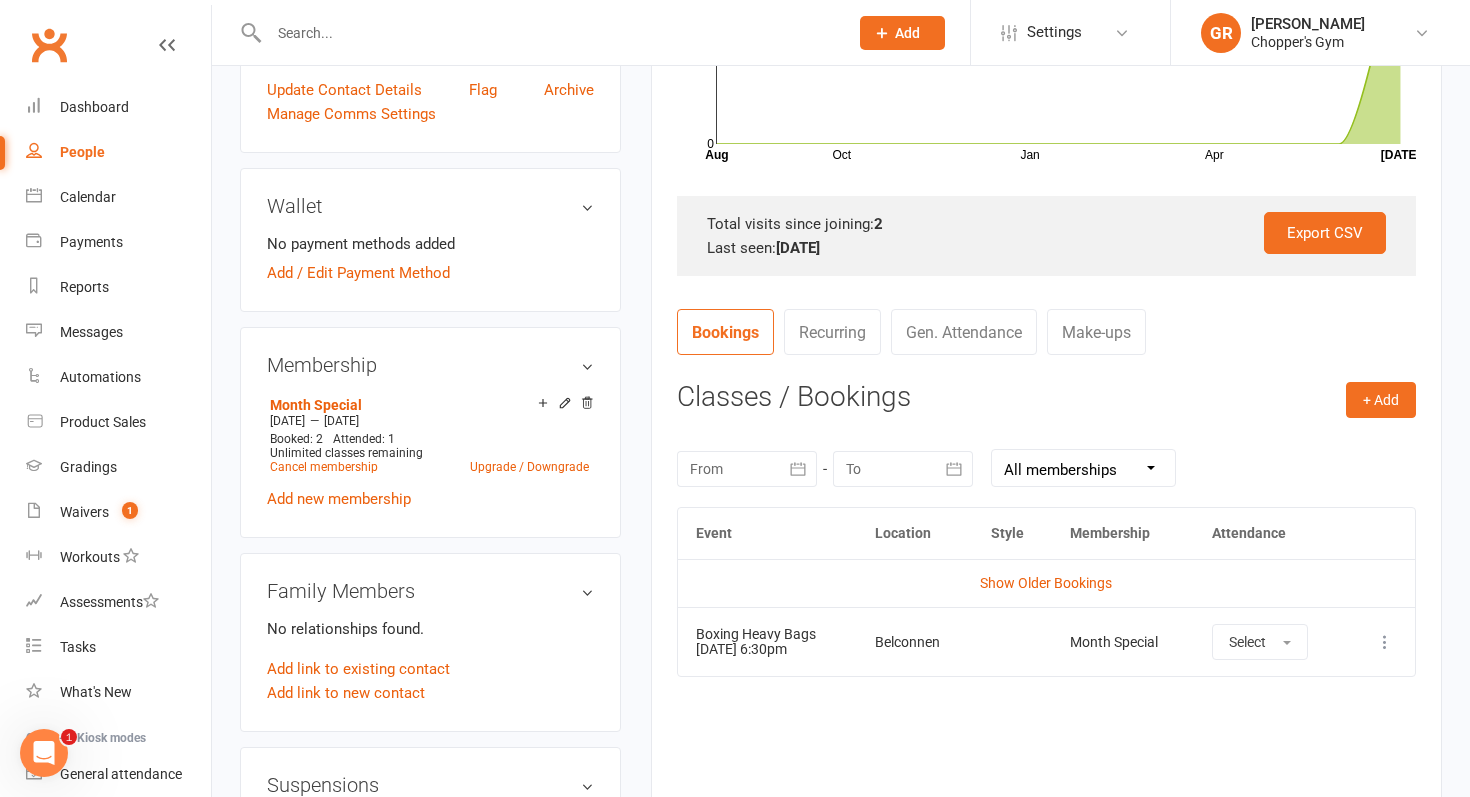 scroll, scrollTop: 579, scrollLeft: 0, axis: vertical 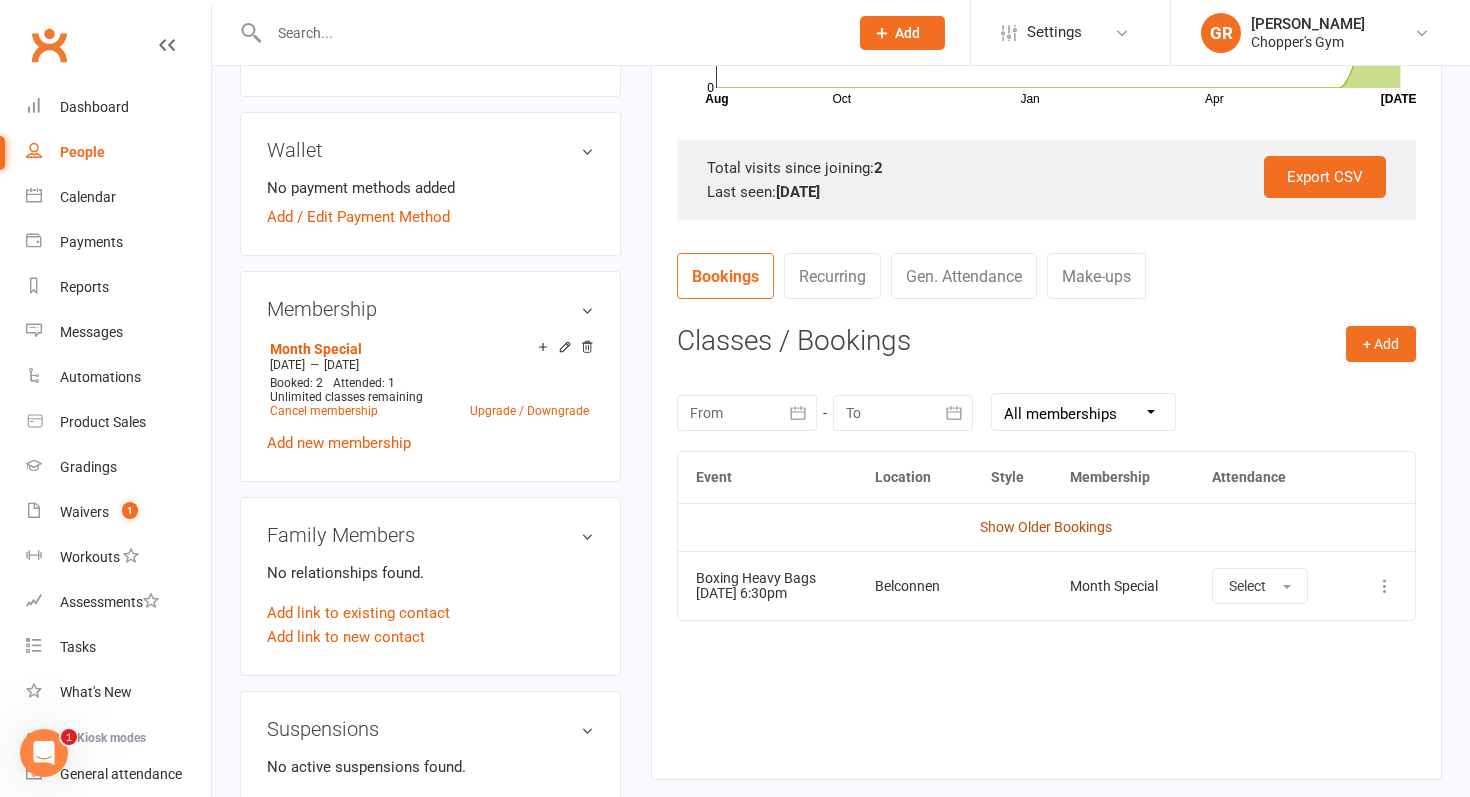 click on "Show Older Bookings" at bounding box center (1046, 527) 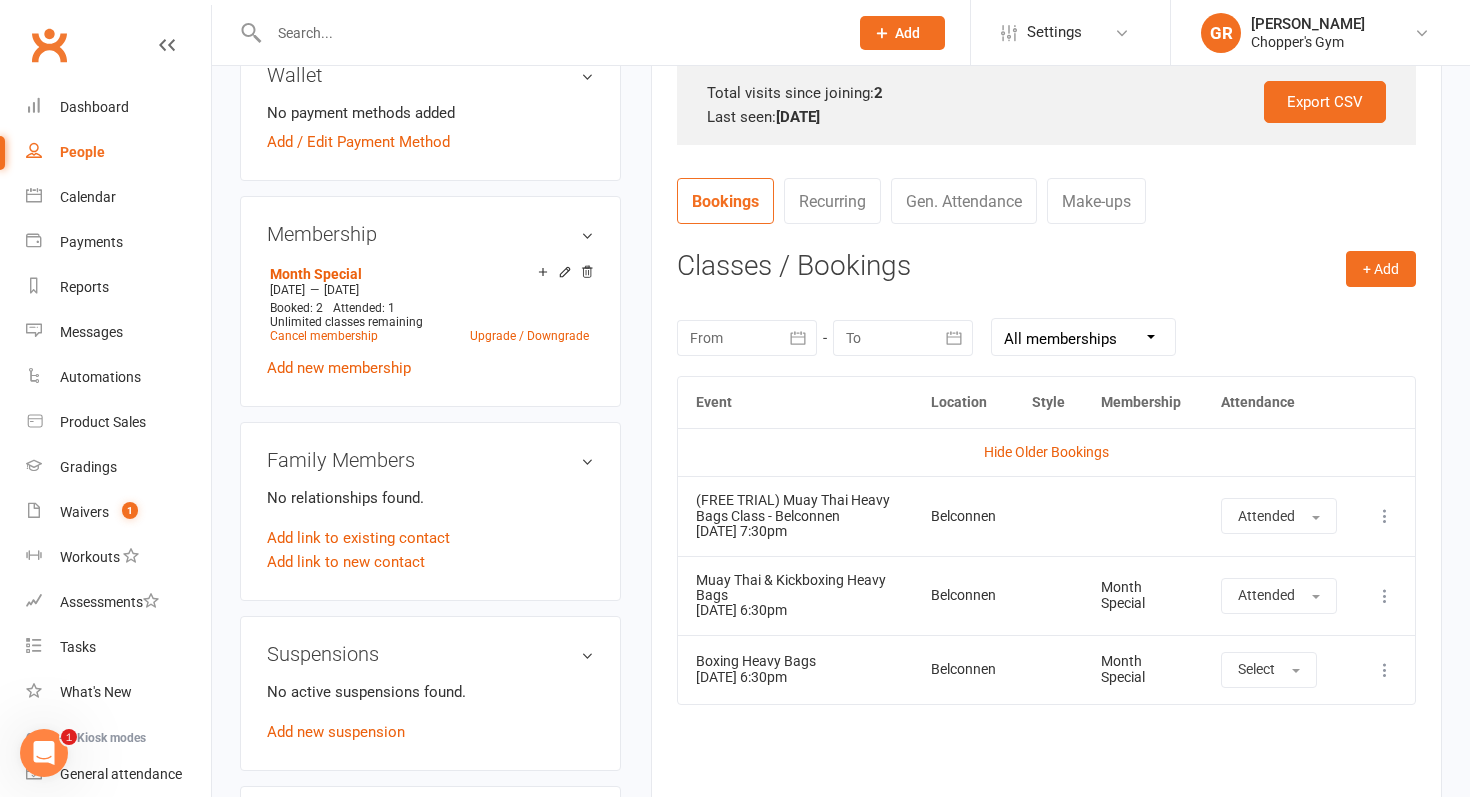 scroll, scrollTop: 655, scrollLeft: 0, axis: vertical 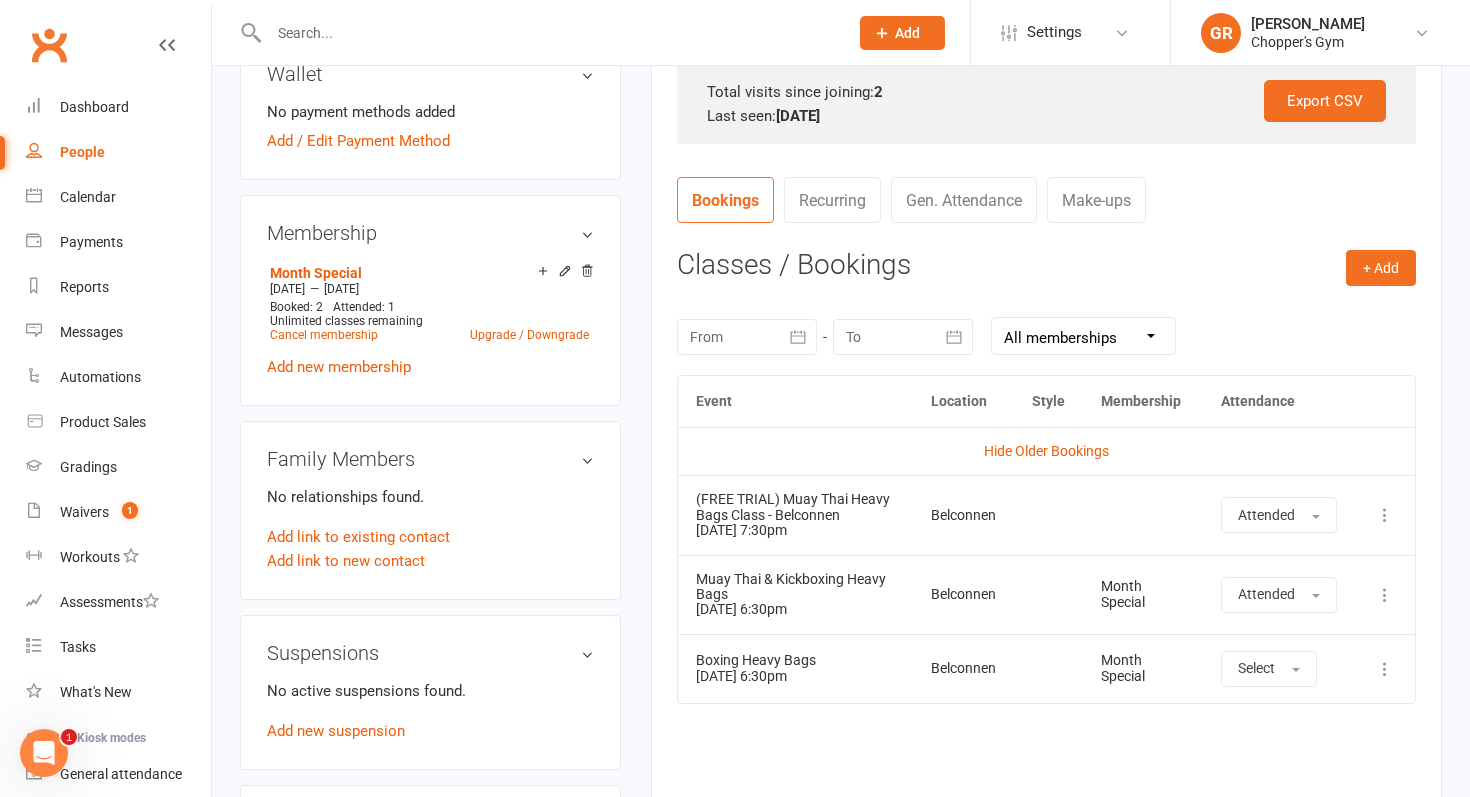 click on "✓ Memberships Month Special Expires on [DATE] $ Balance $0.00 Next: n/a Last: n/a Last visit [DATE] [DATE] view attendance
Activity Notes Comms Attendance Payments Waivers Tasks Automations Gradings / Promotions Mobile App Credit balance
Attendance Number of visits past 12 months Oct Jan Apr Month Aug [DATE]  0  1  2 Export CSV Total visits since joining:  2 Last seen:  [DATE] Bookings Recurring Gen. Attendance Make-ups + Add Book Event Add Appointment Book a Friend Classes / Bookings
[DATE]
Sun Mon Tue Wed Thu Fri Sat
27
29
30
01
02
03
04
05
28
06
07
08
09
10
11
12
29
13 14 15" at bounding box center (1046, 161) 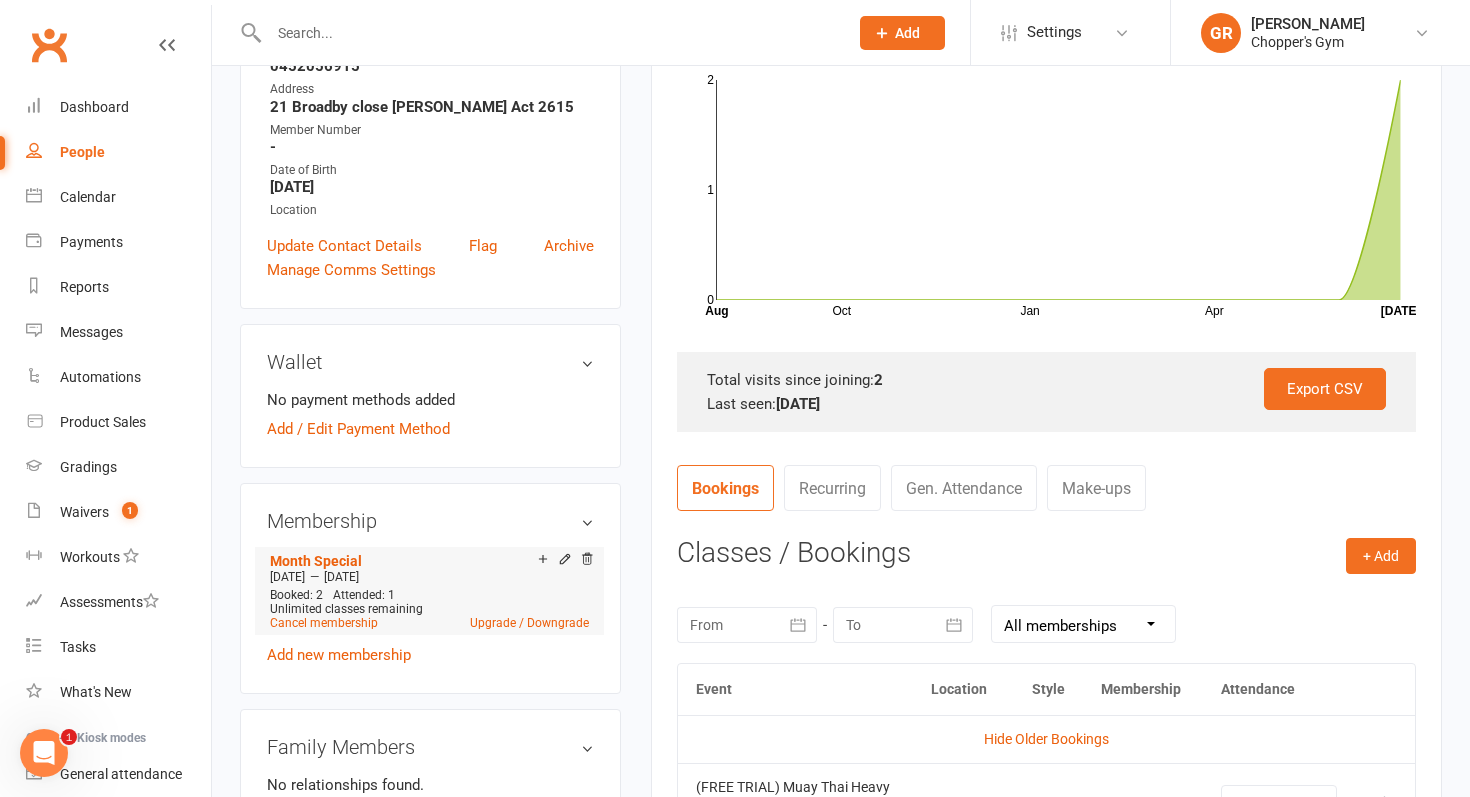 scroll, scrollTop: 0, scrollLeft: 0, axis: both 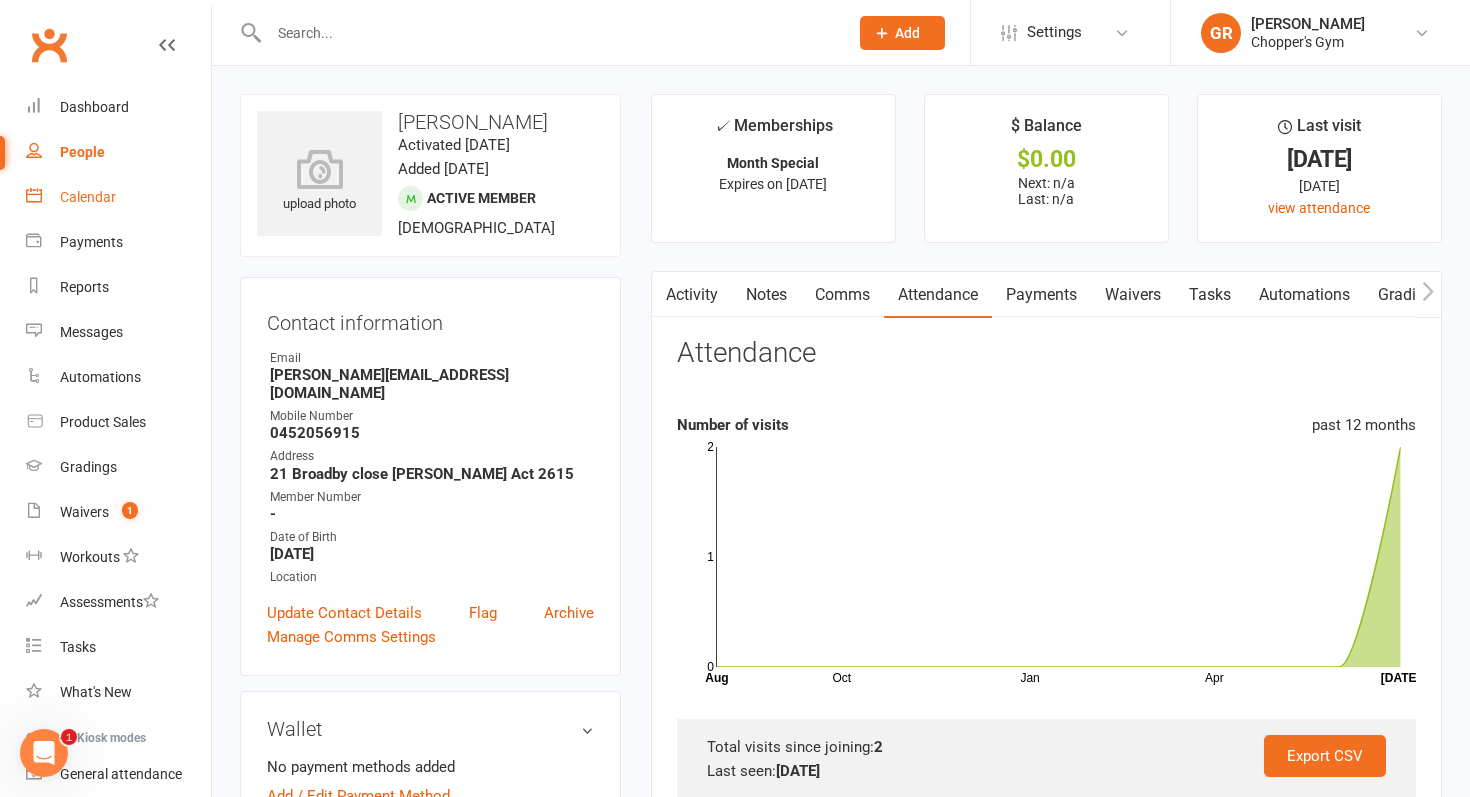 click on "Calendar" at bounding box center [88, 197] 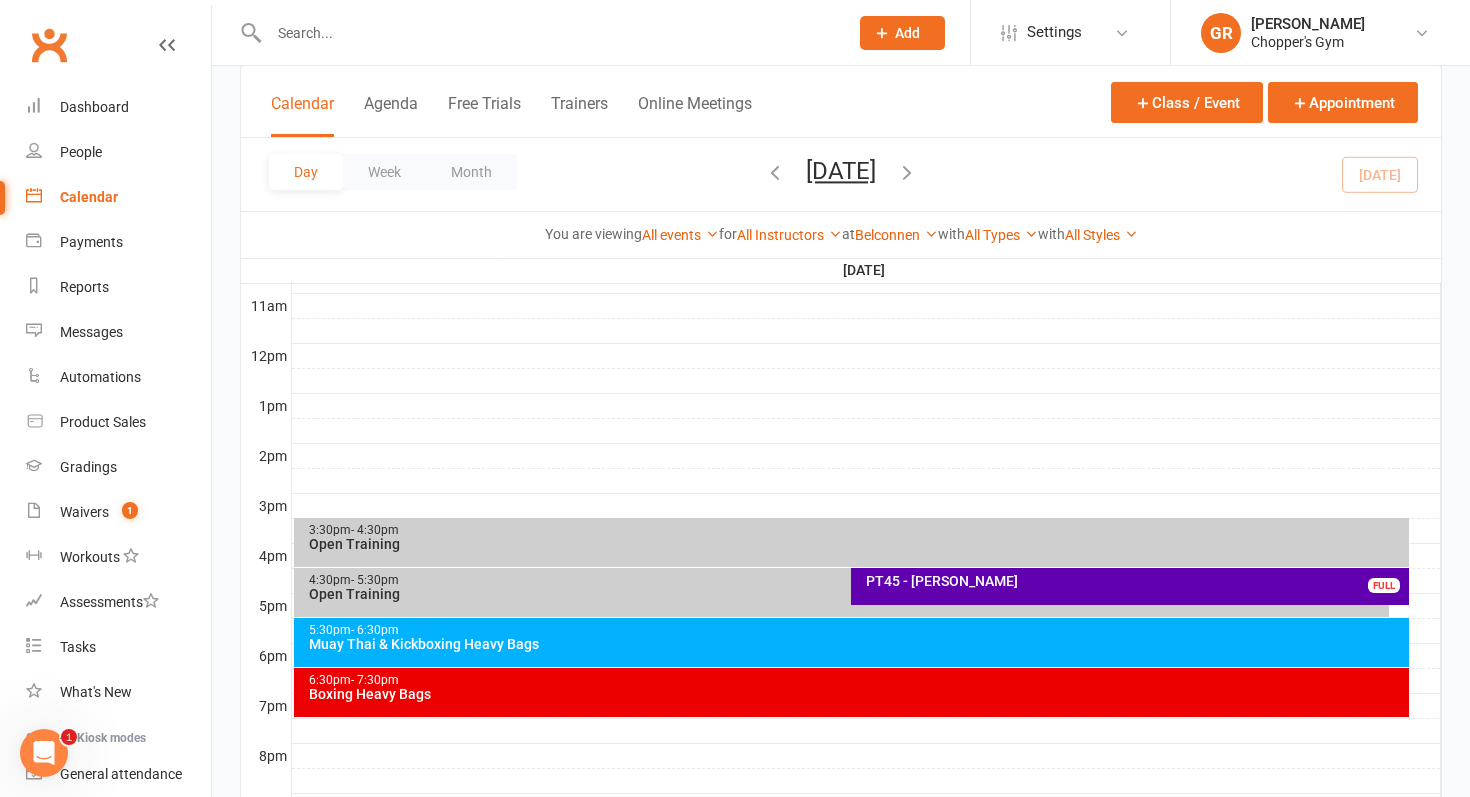 scroll, scrollTop: 677, scrollLeft: 0, axis: vertical 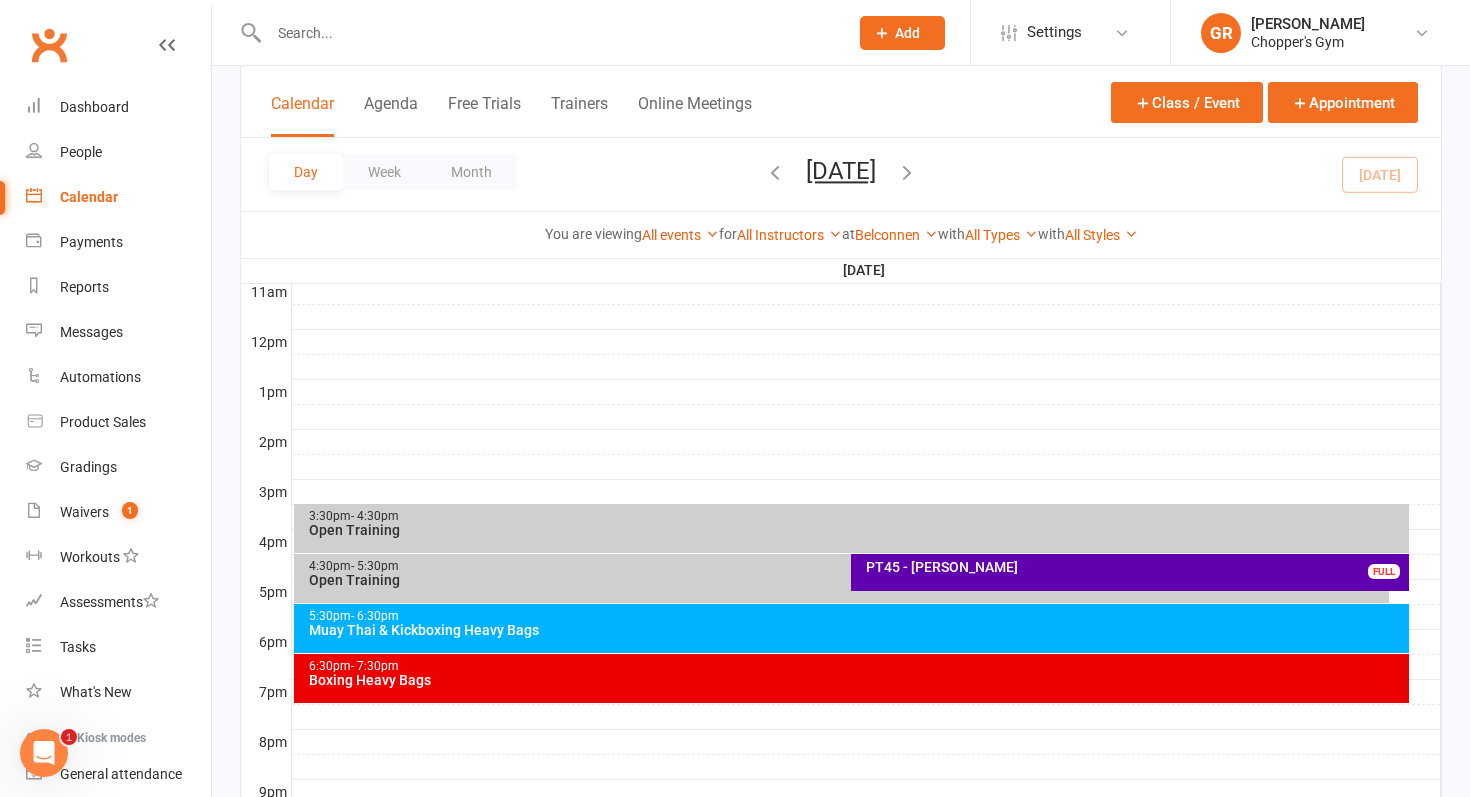 click on "Boxing Heavy Bags" at bounding box center [857, 680] 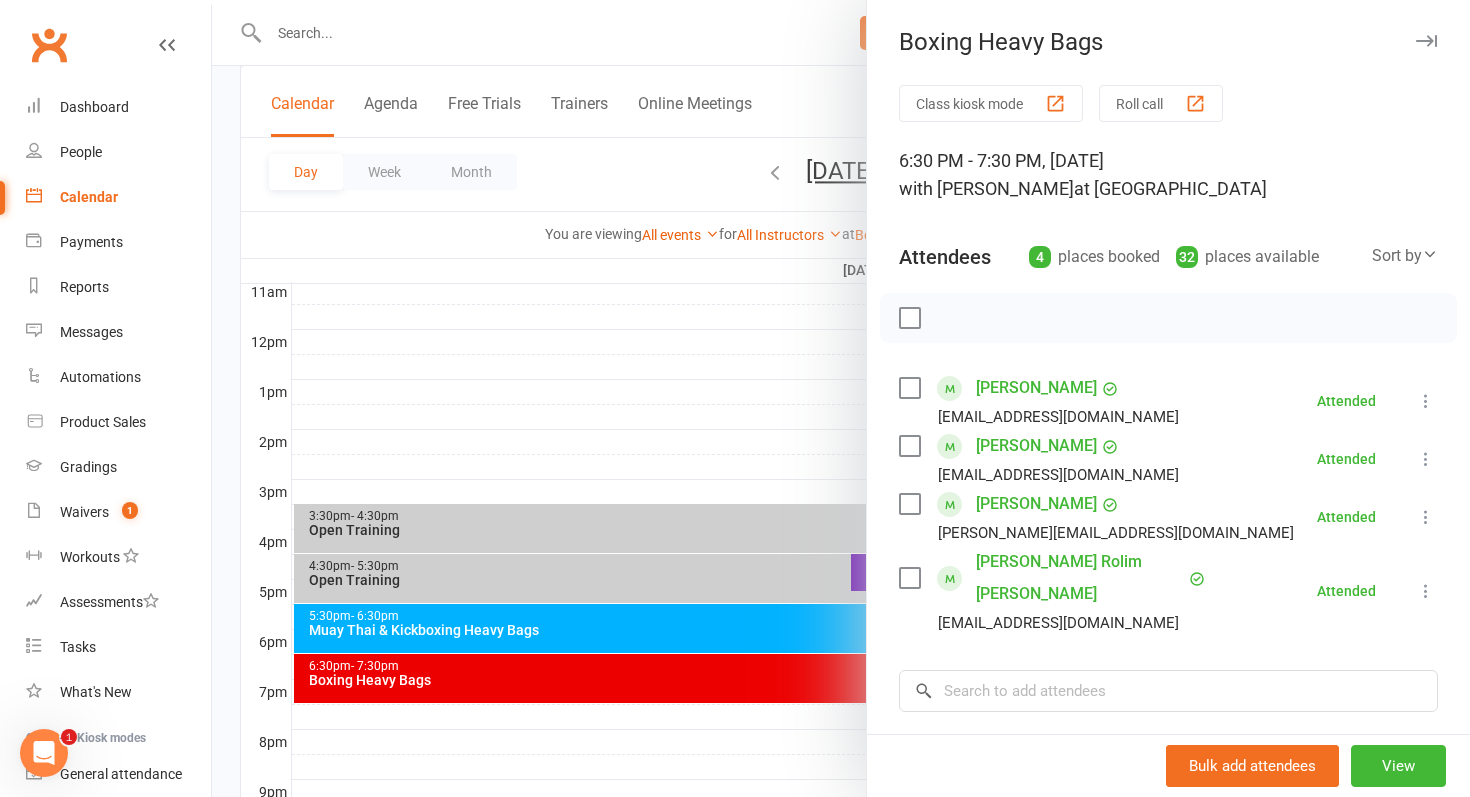 click at bounding box center [841, 398] 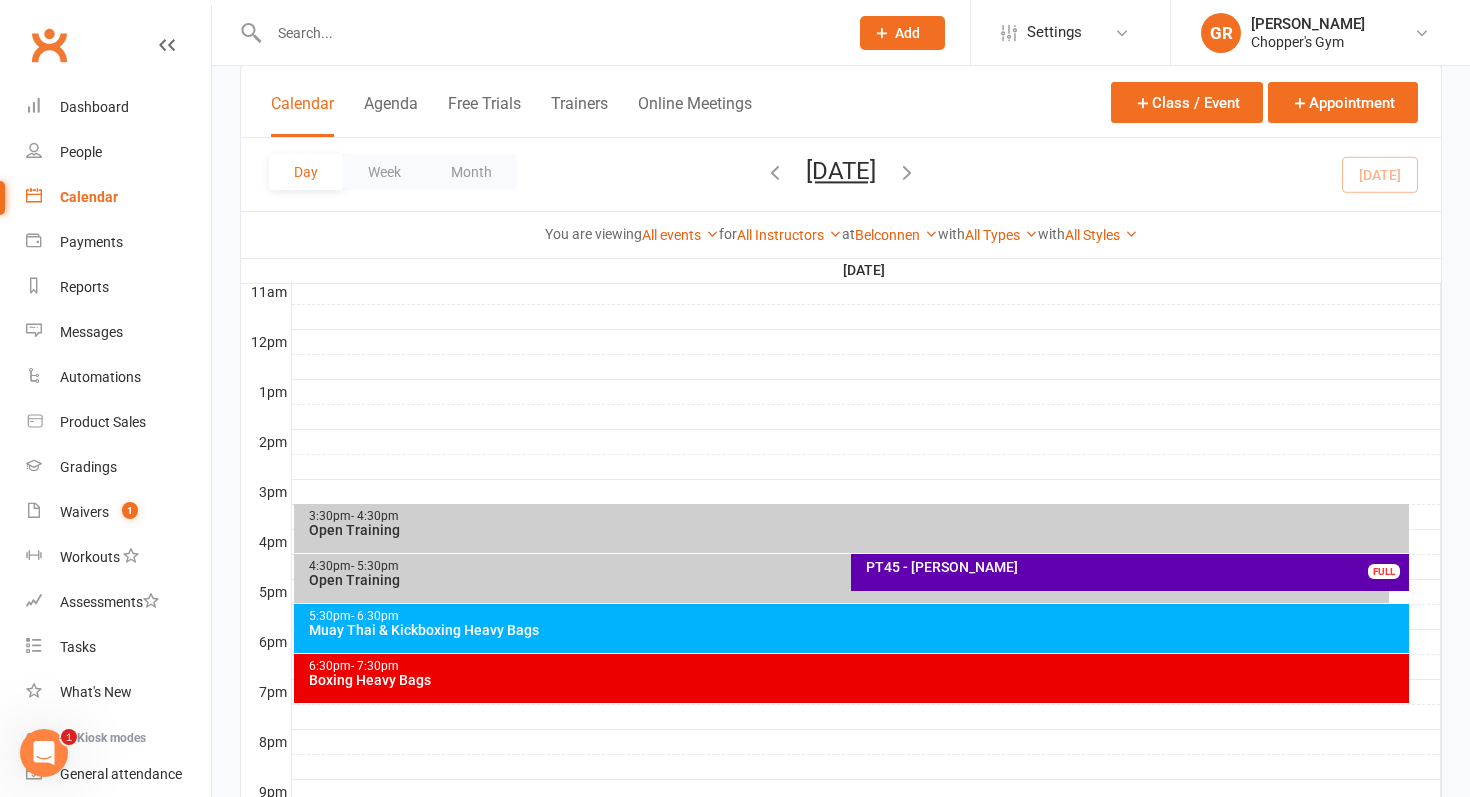 click at bounding box center (907, 172) 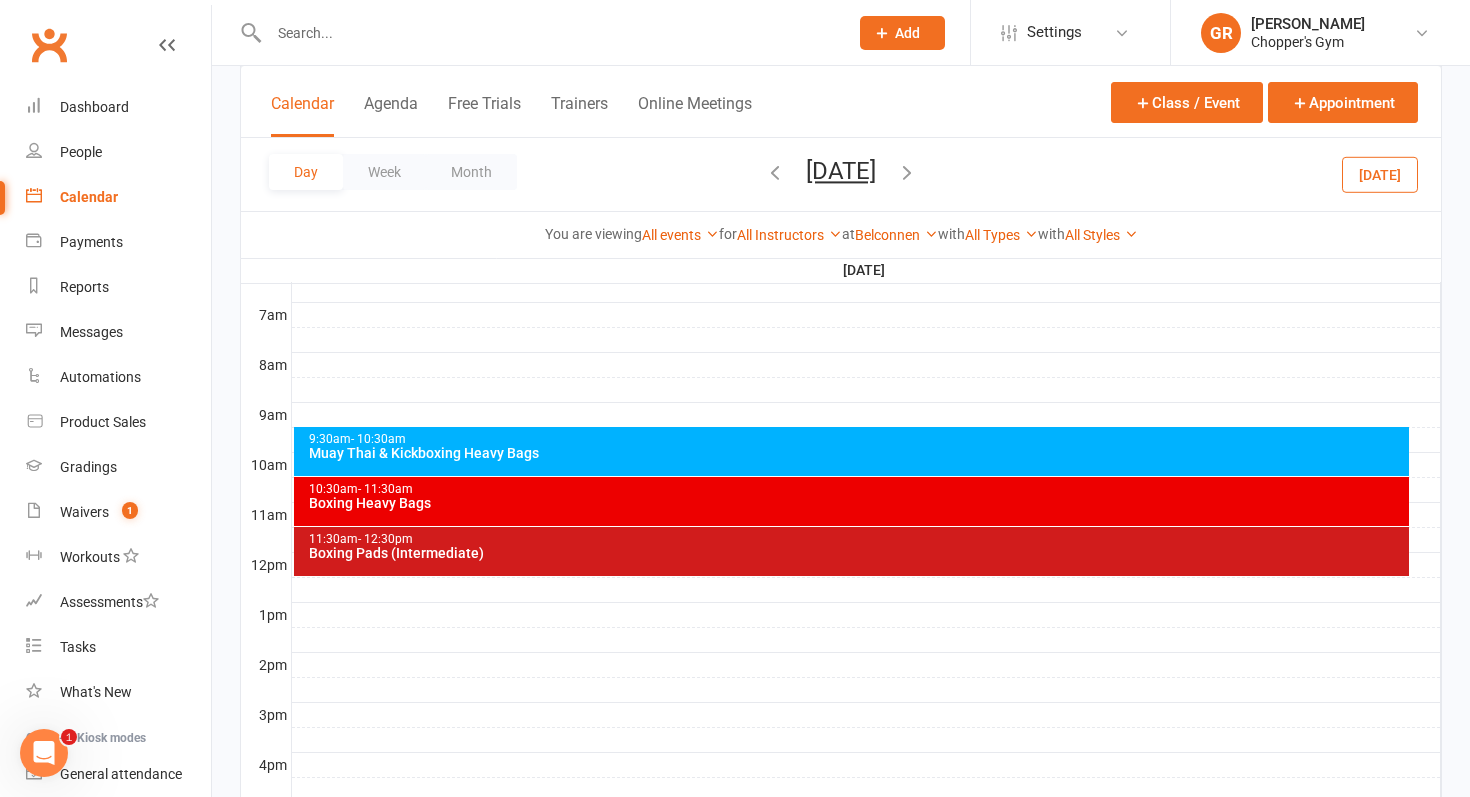 scroll, scrollTop: 378, scrollLeft: 0, axis: vertical 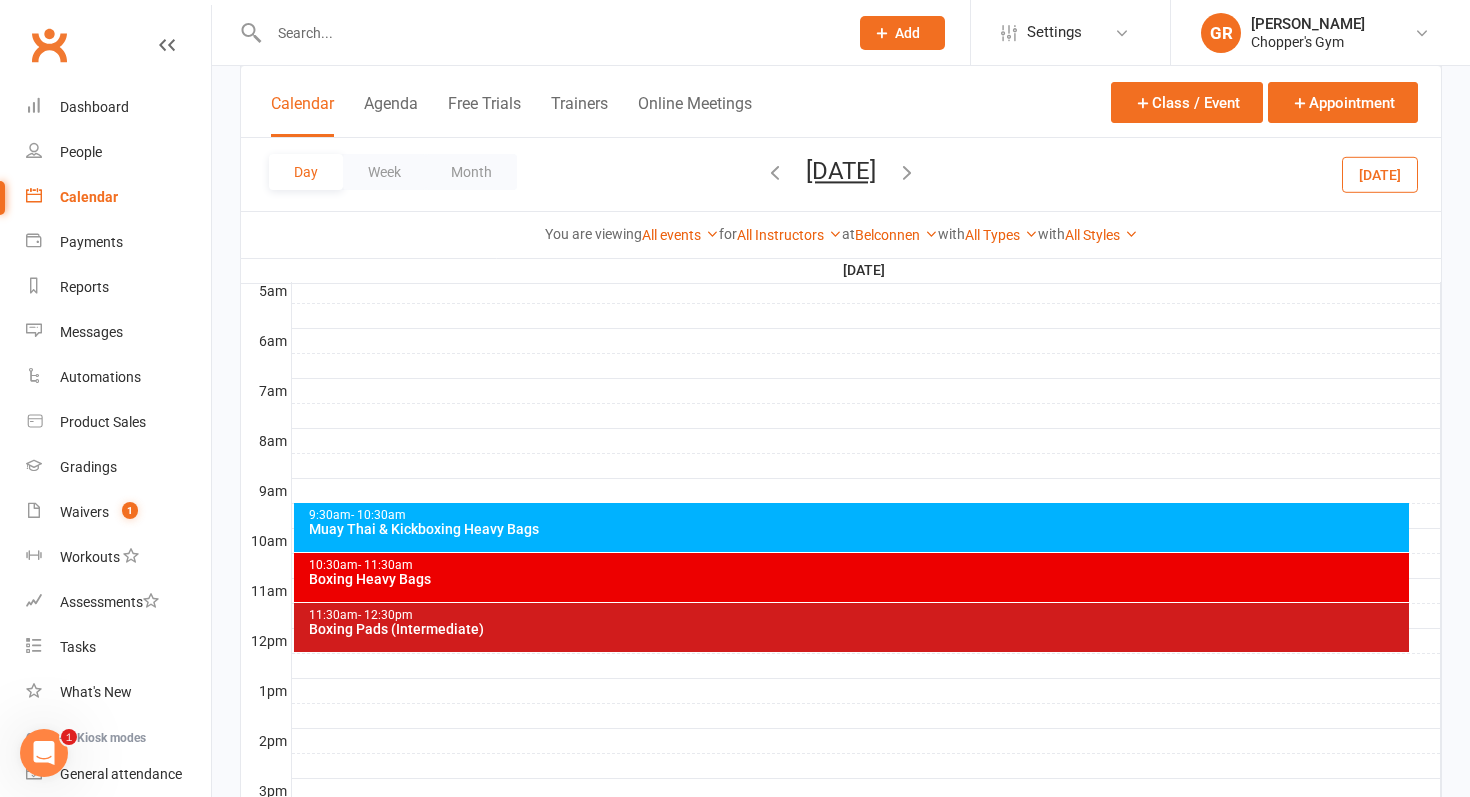 click on "Muay Thai & Kickboxing Heavy Bags" at bounding box center [857, 529] 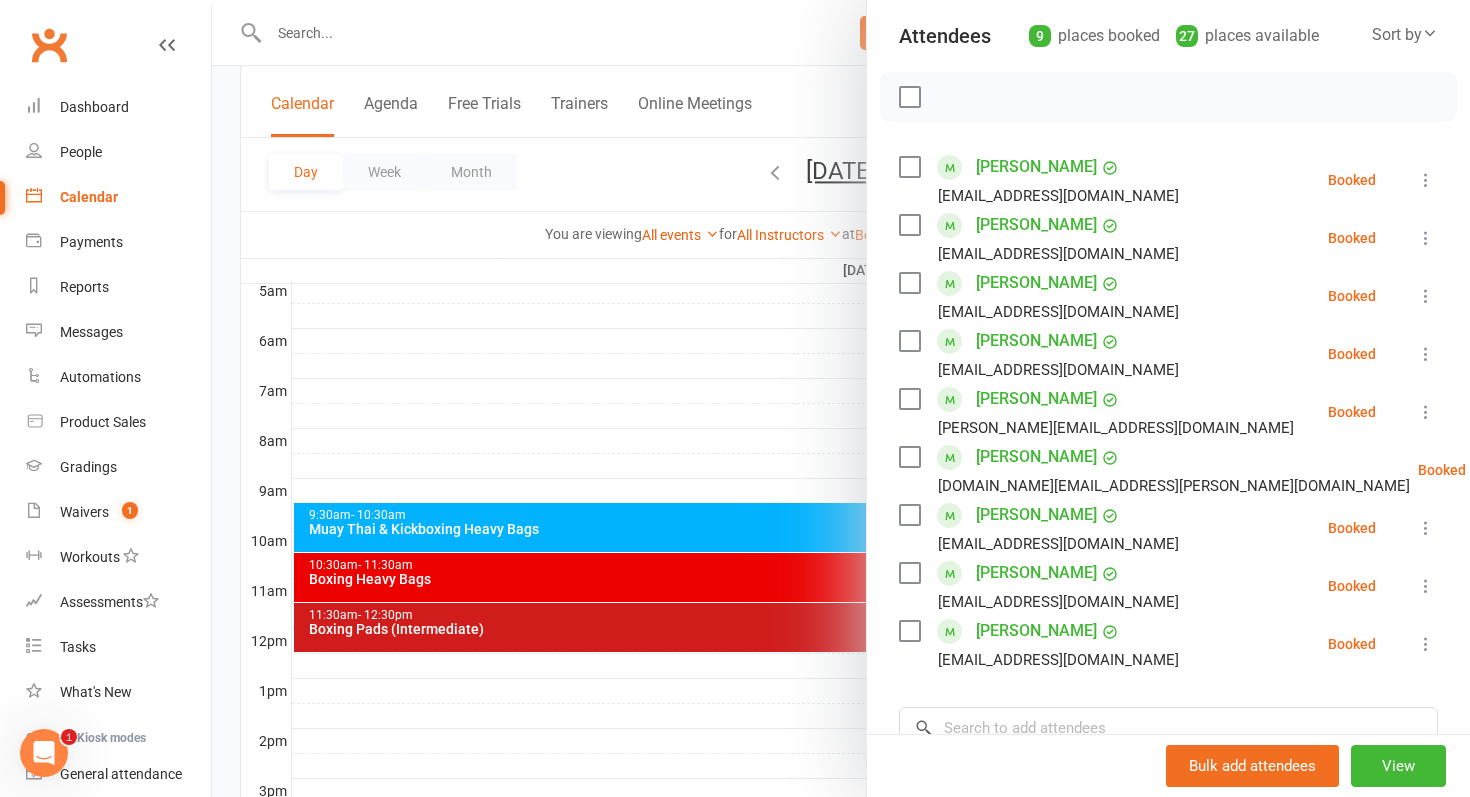 scroll, scrollTop: 222, scrollLeft: 0, axis: vertical 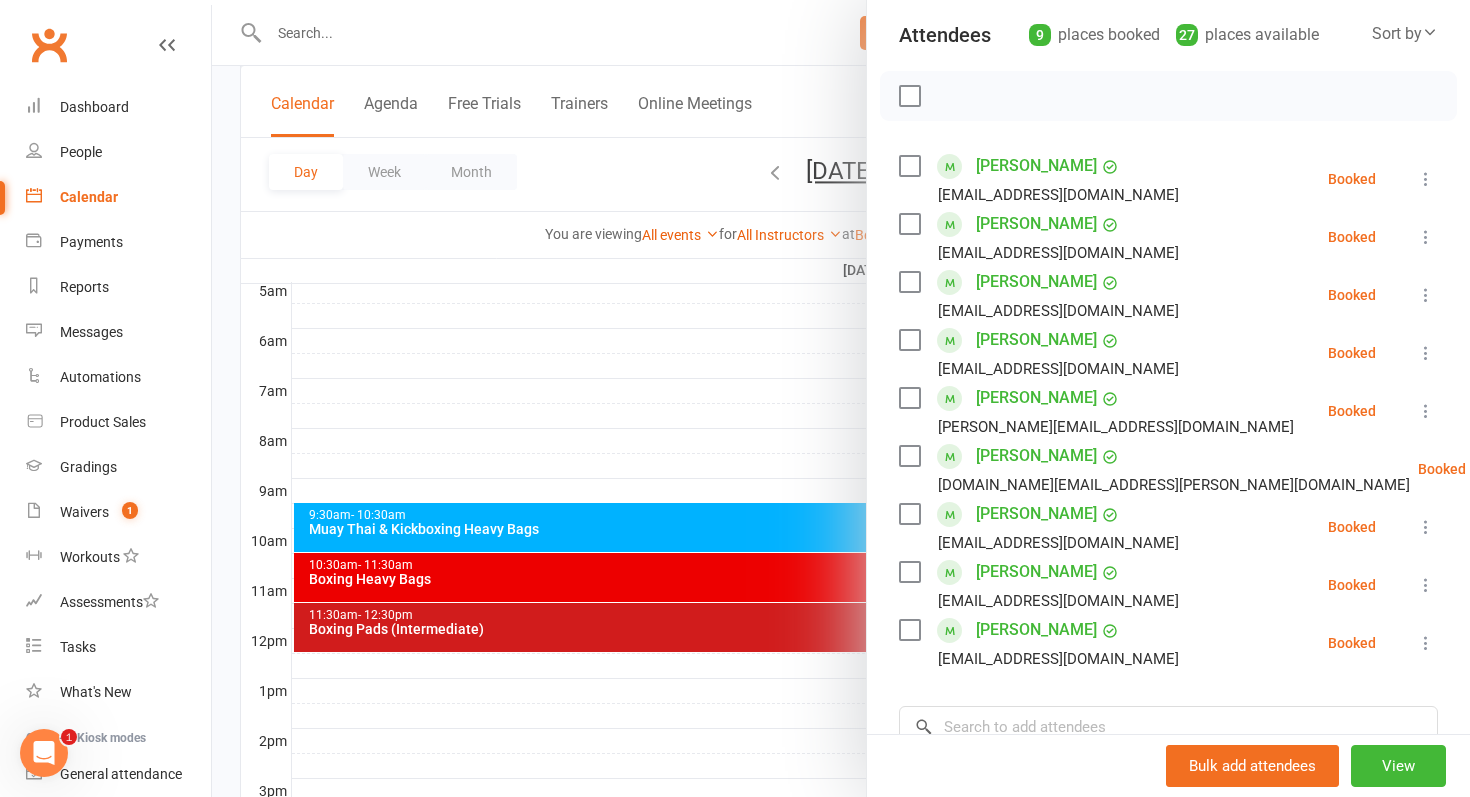 click at bounding box center [841, 398] 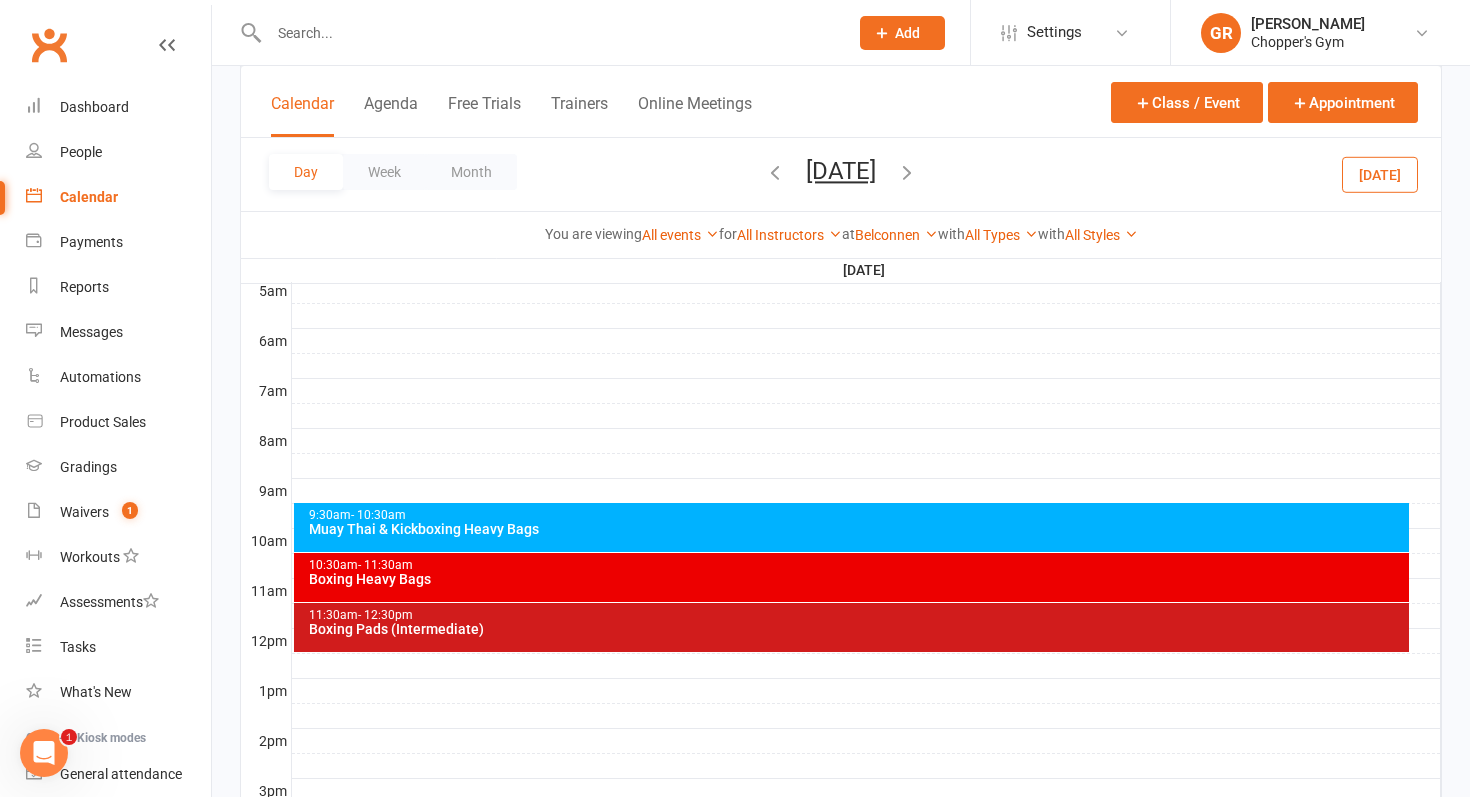 click on "Boxing Heavy Bags" at bounding box center [857, 579] 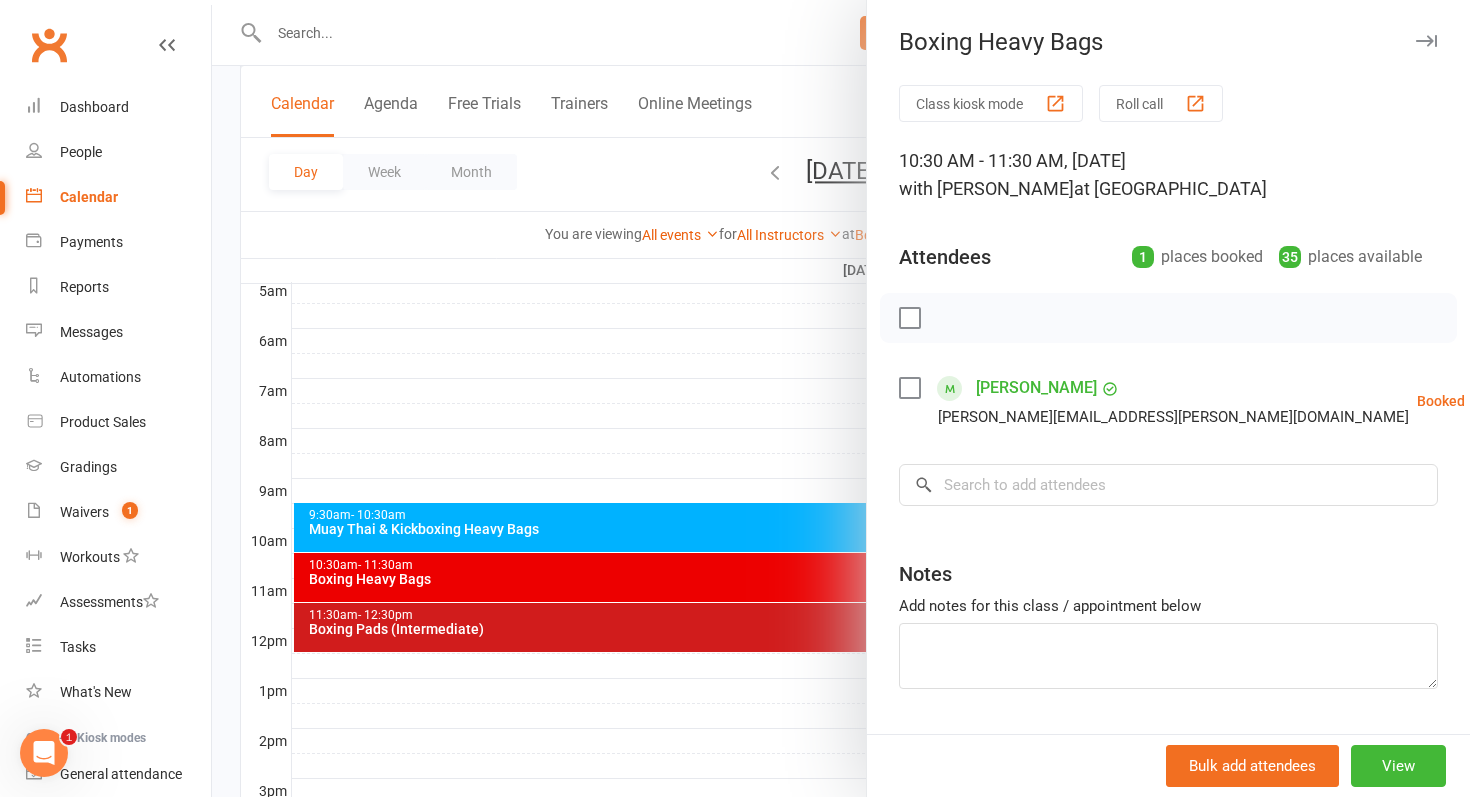click at bounding box center [841, 398] 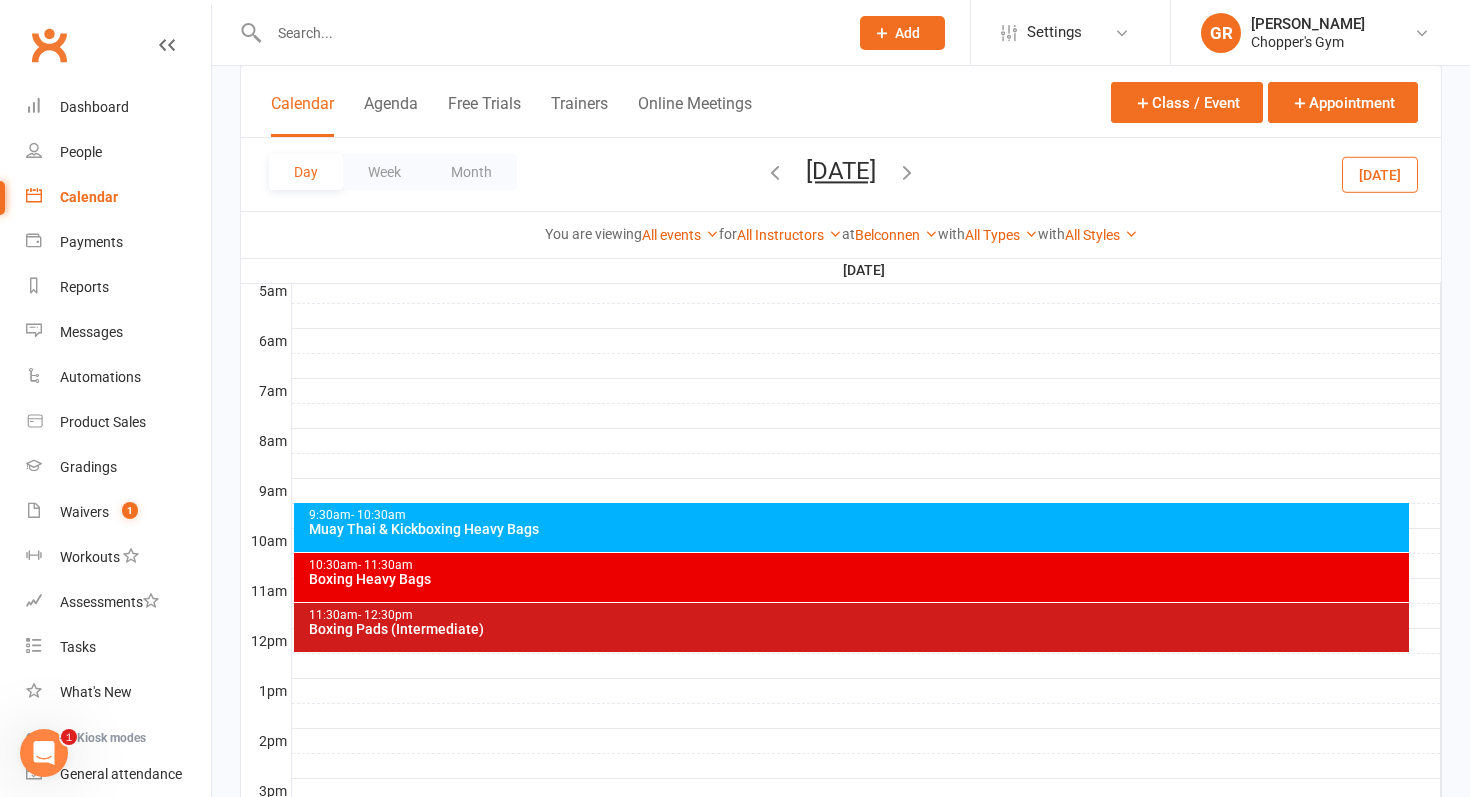 click on "Boxing Pads (Intermediate)" at bounding box center (857, 629) 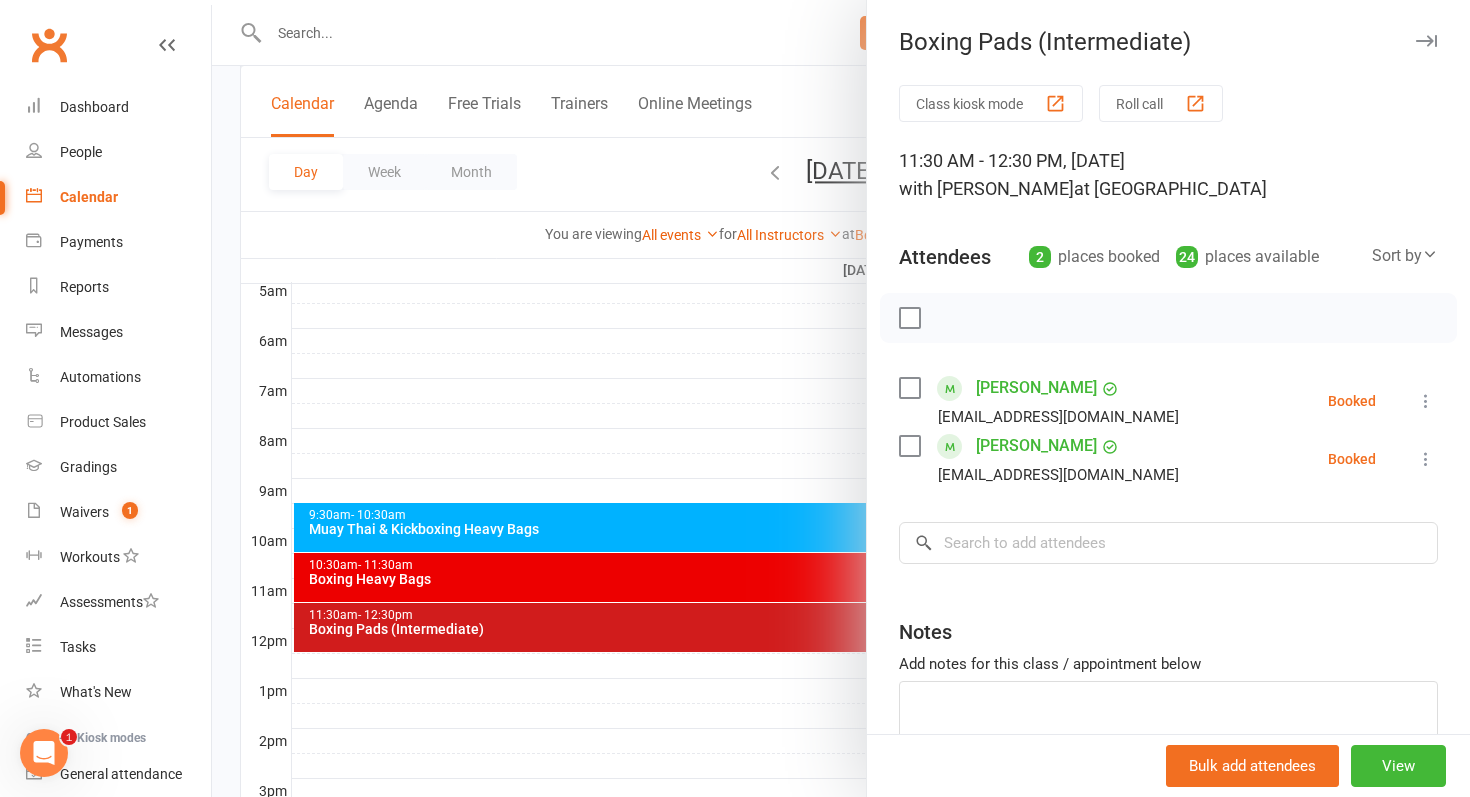 click at bounding box center [841, 398] 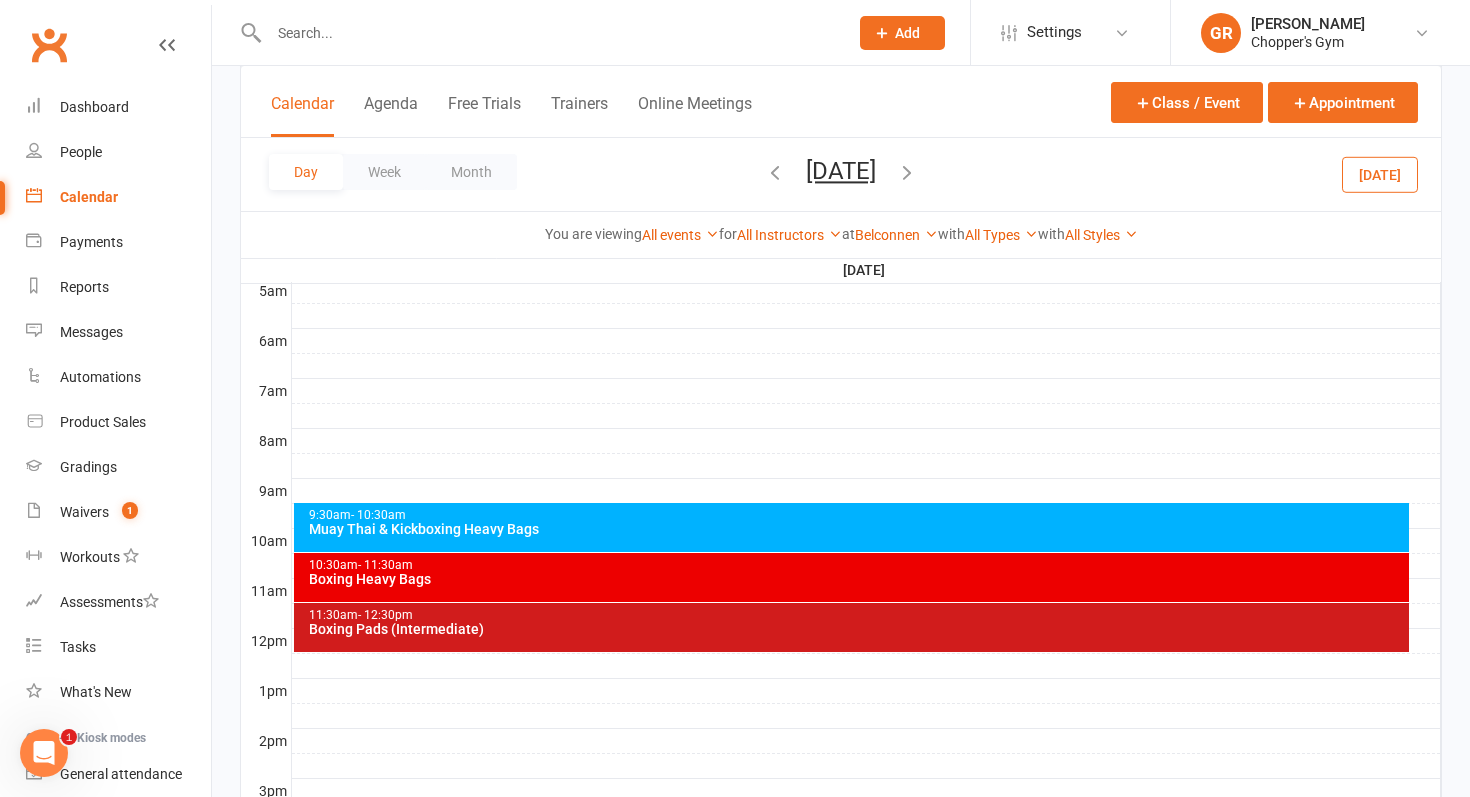 click on "10:30am  - 11:30am Boxing Heavy Bags" at bounding box center [852, 577] 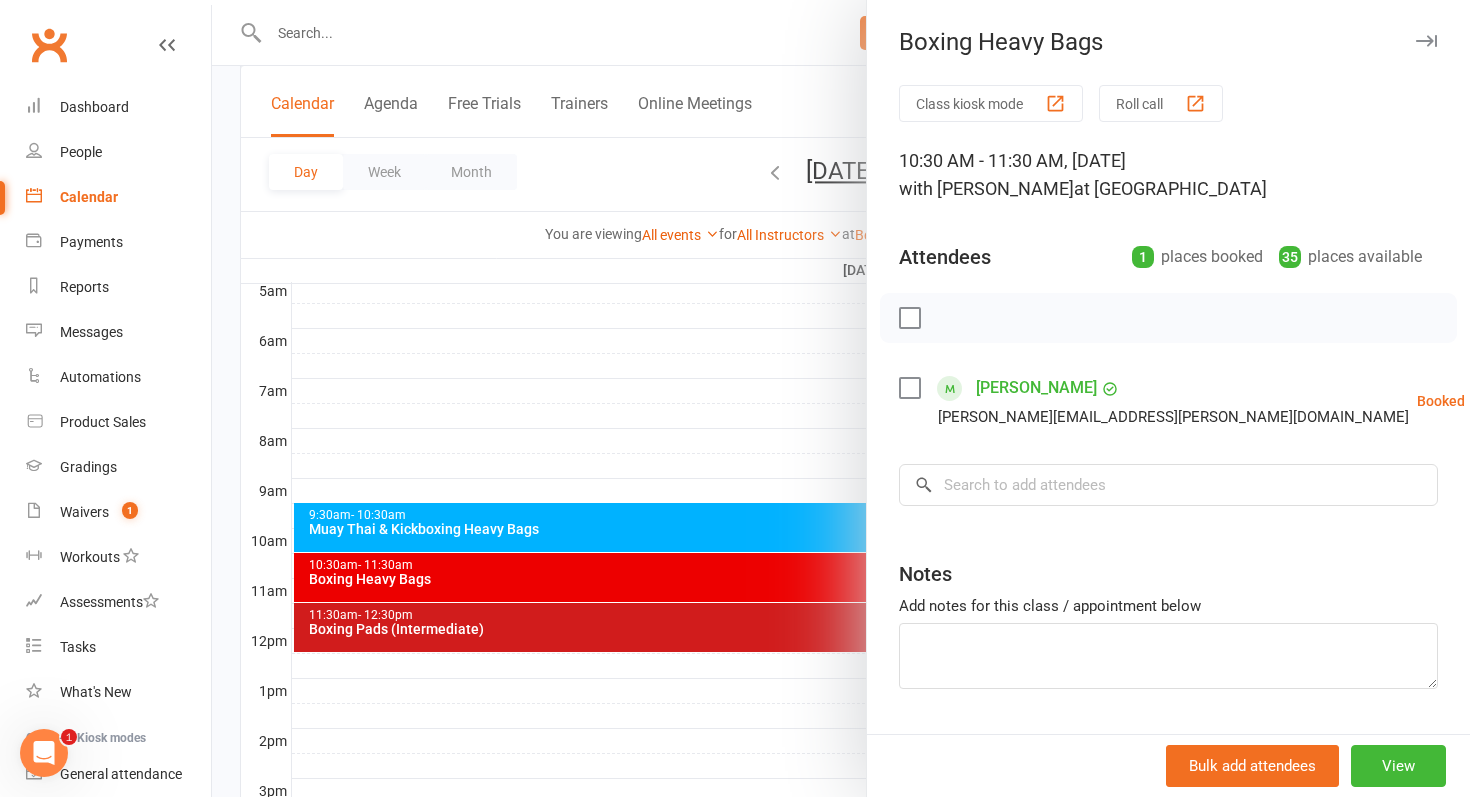 click at bounding box center [841, 398] 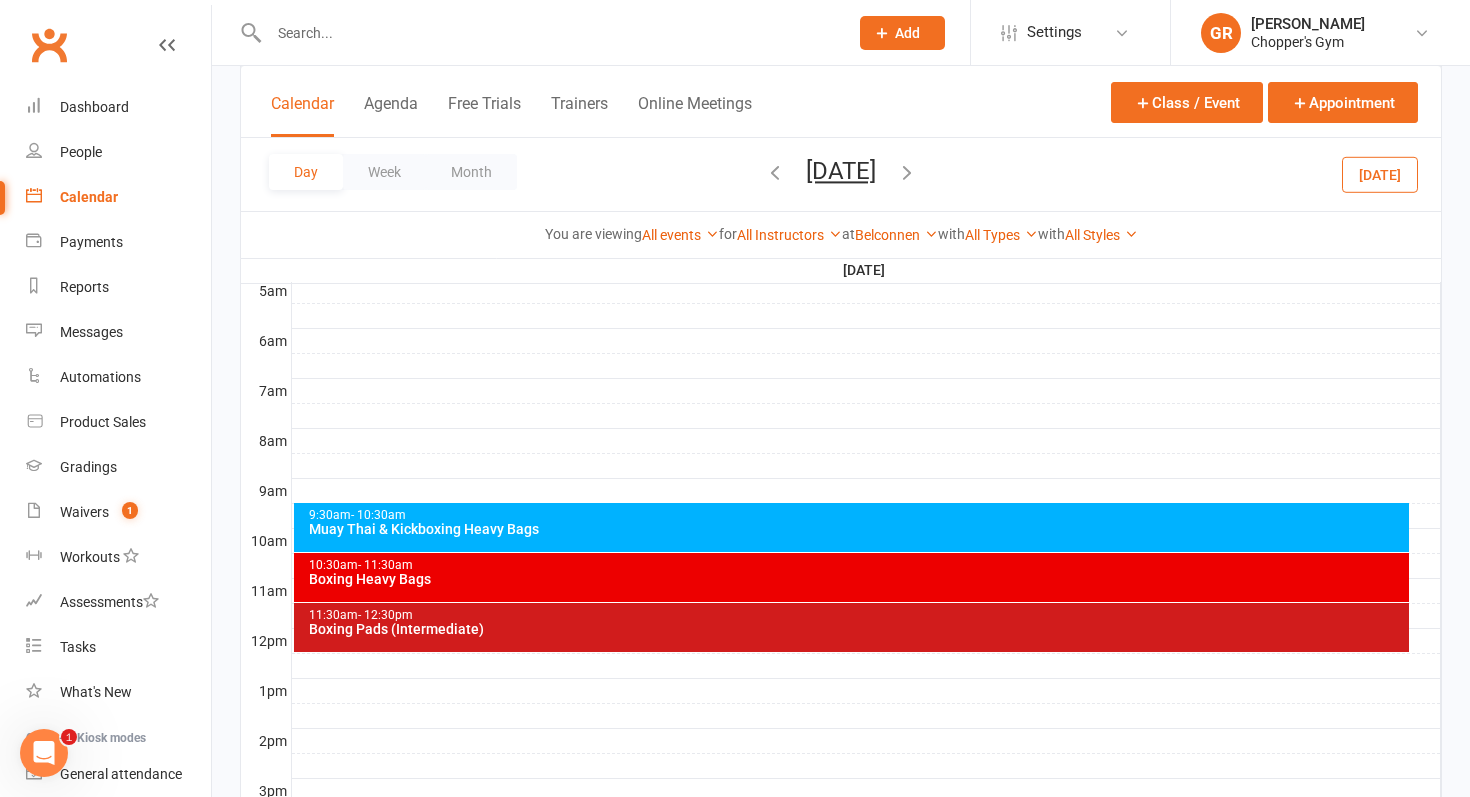 click on "9:30am  - 10:30am Muay Thai & Kickboxing Heavy Bags" at bounding box center (852, 527) 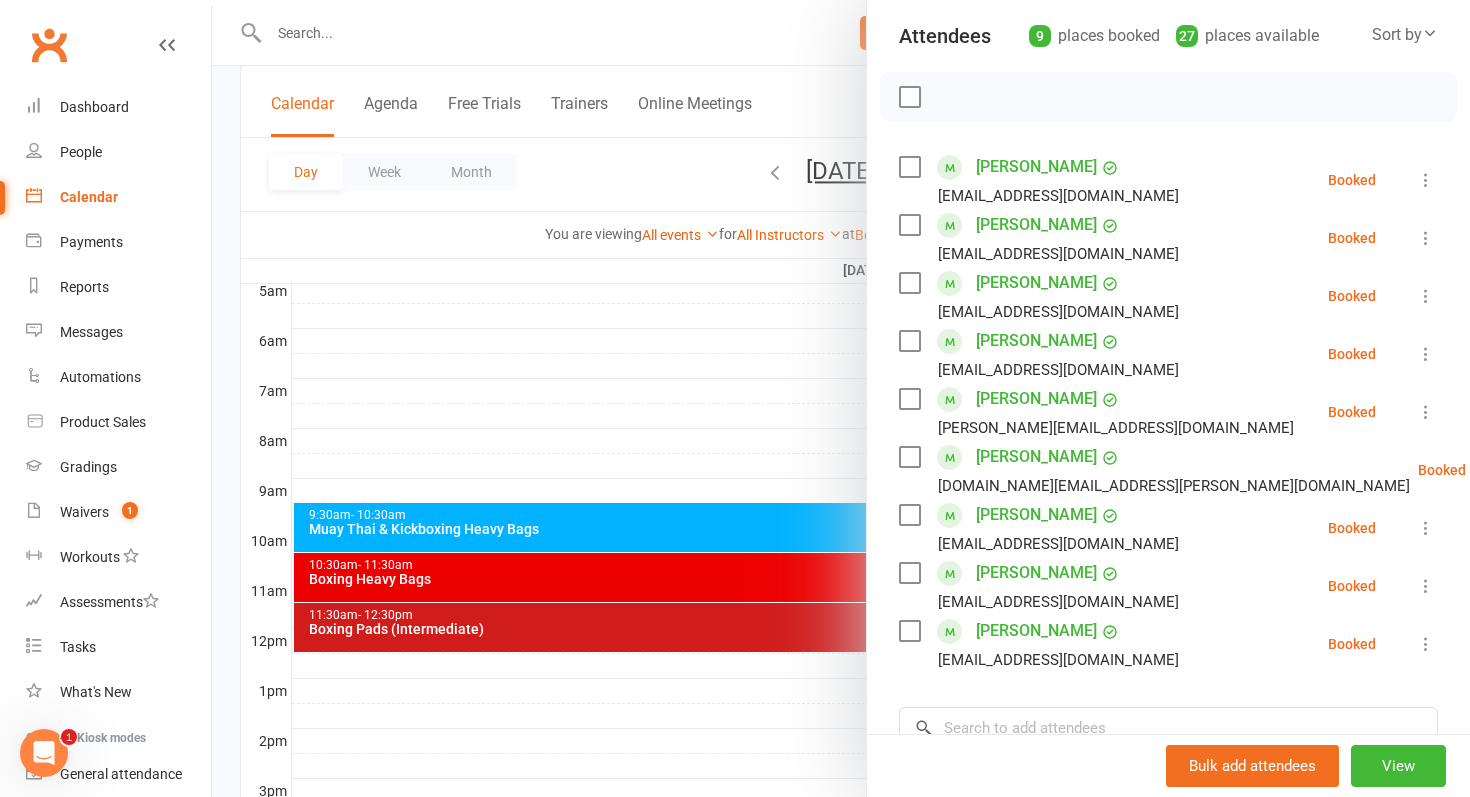 scroll, scrollTop: 215, scrollLeft: 0, axis: vertical 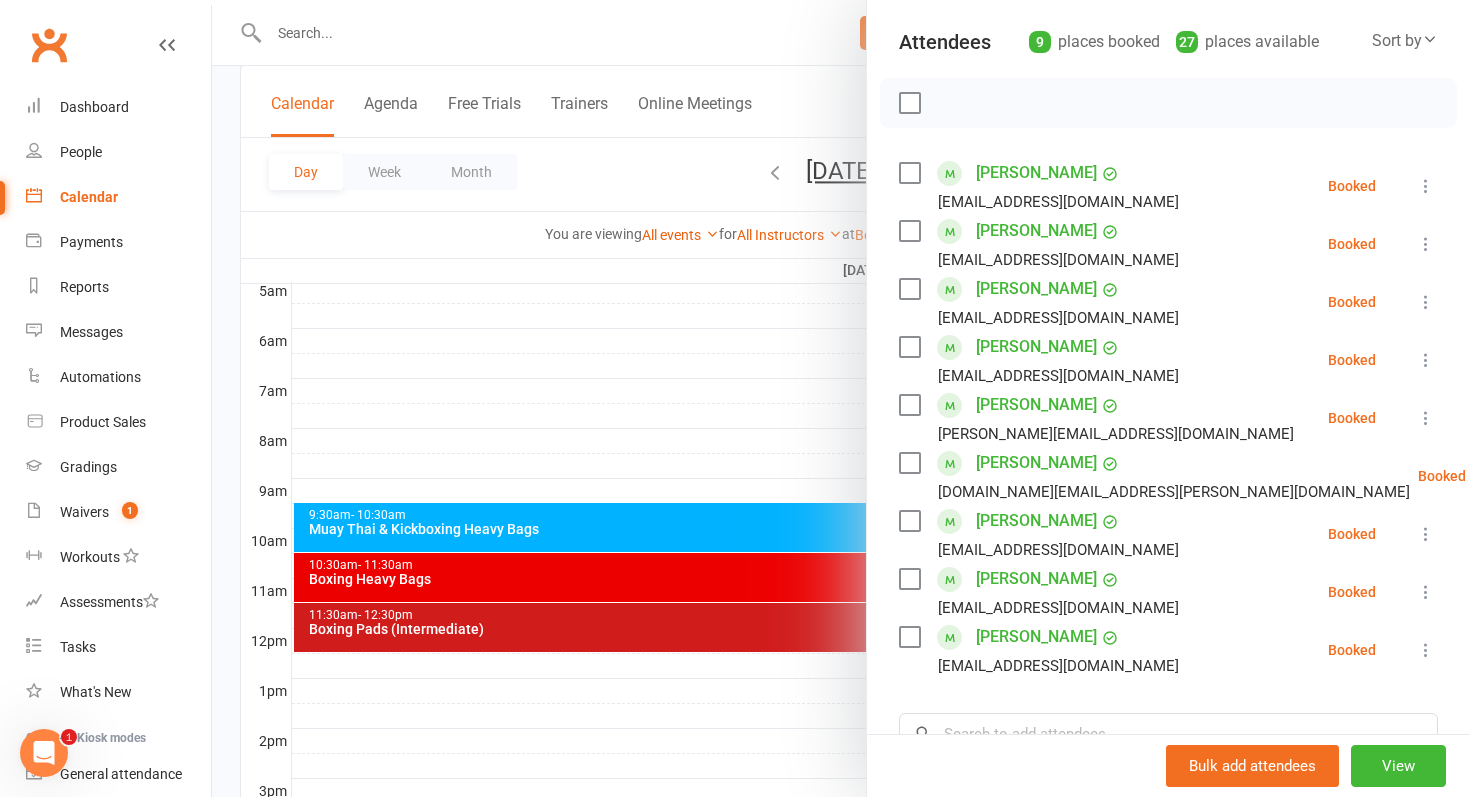 click at bounding box center [841, 398] 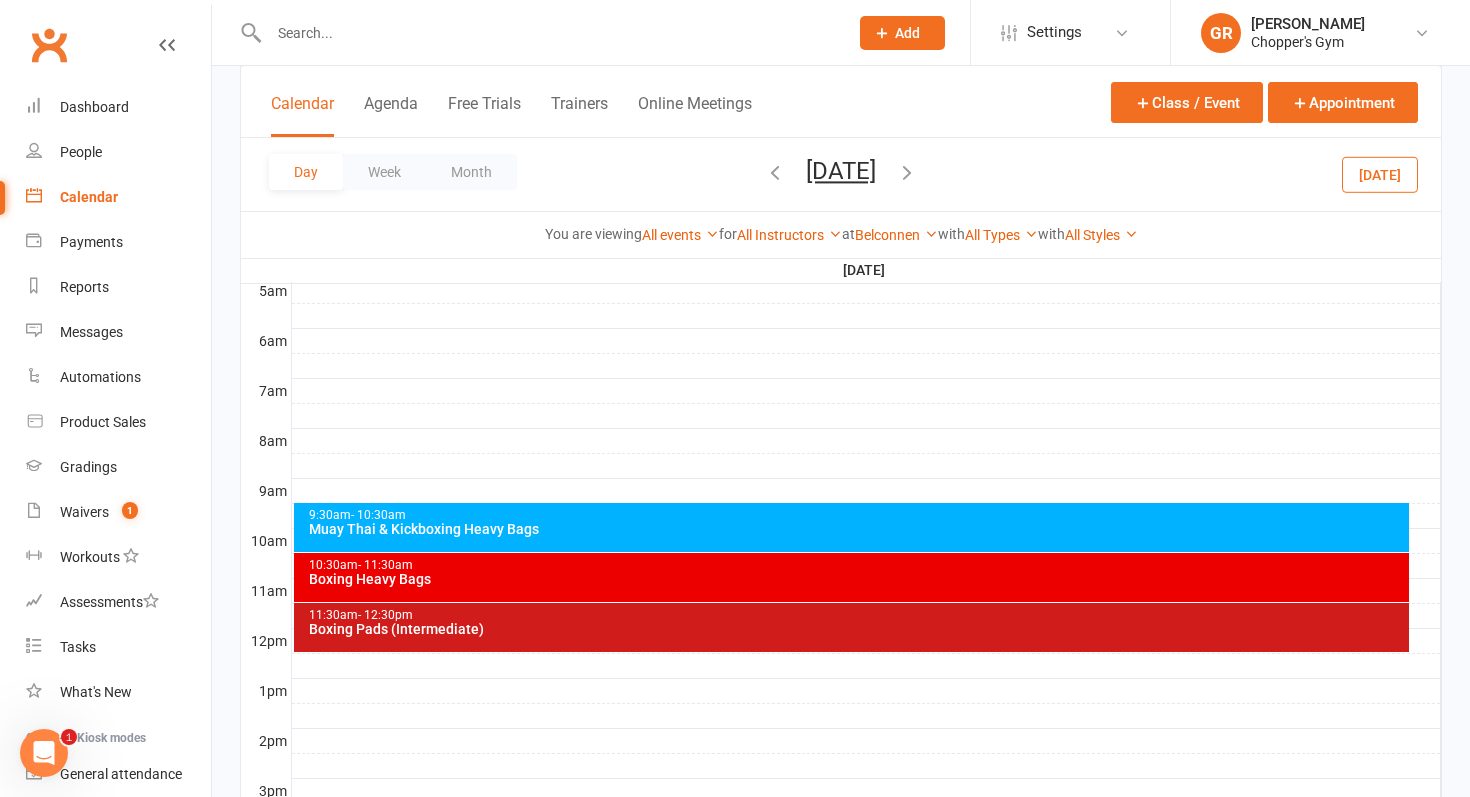 click on "Muay Thai & Kickboxing Heavy Bags" at bounding box center [857, 529] 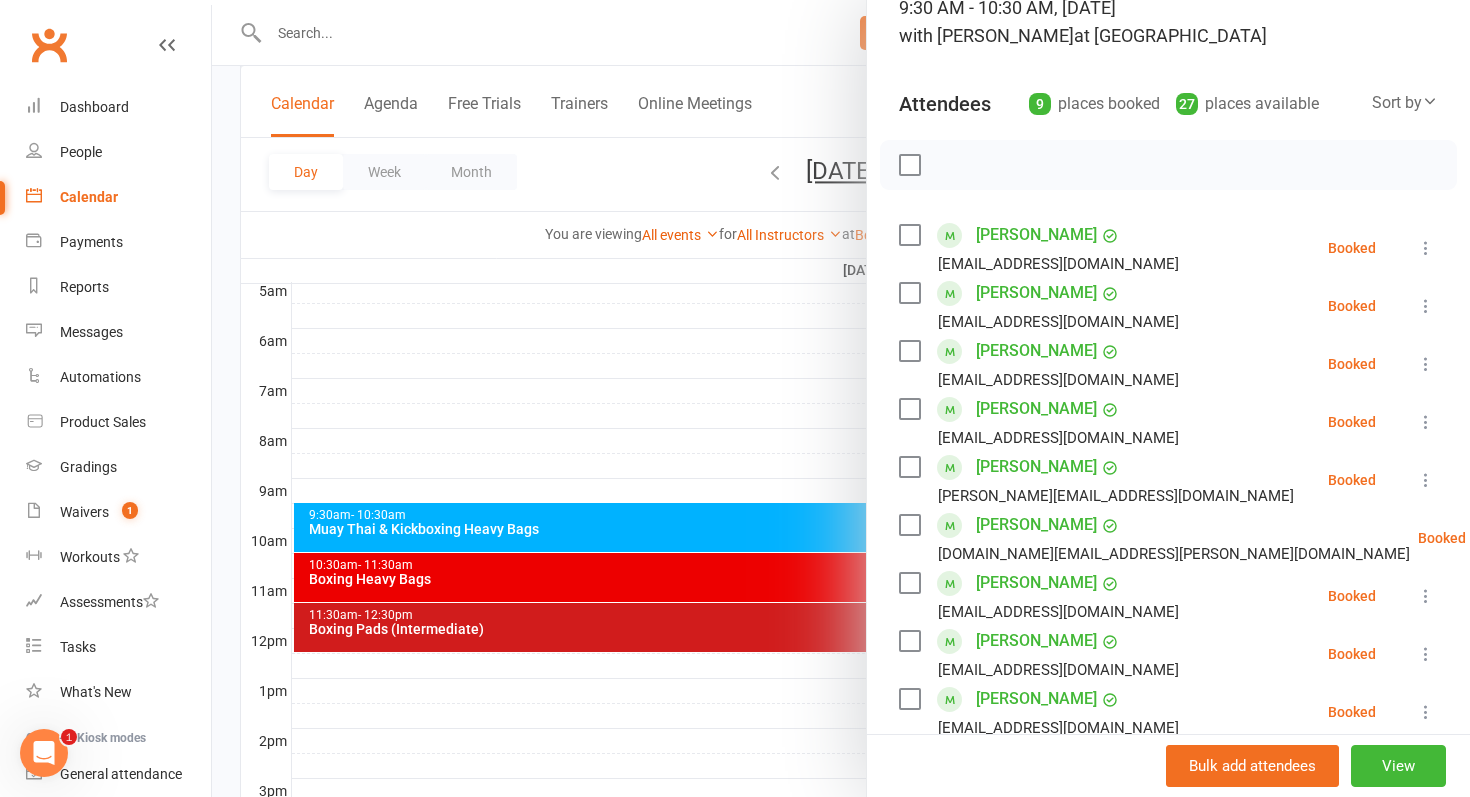 scroll, scrollTop: 170, scrollLeft: 0, axis: vertical 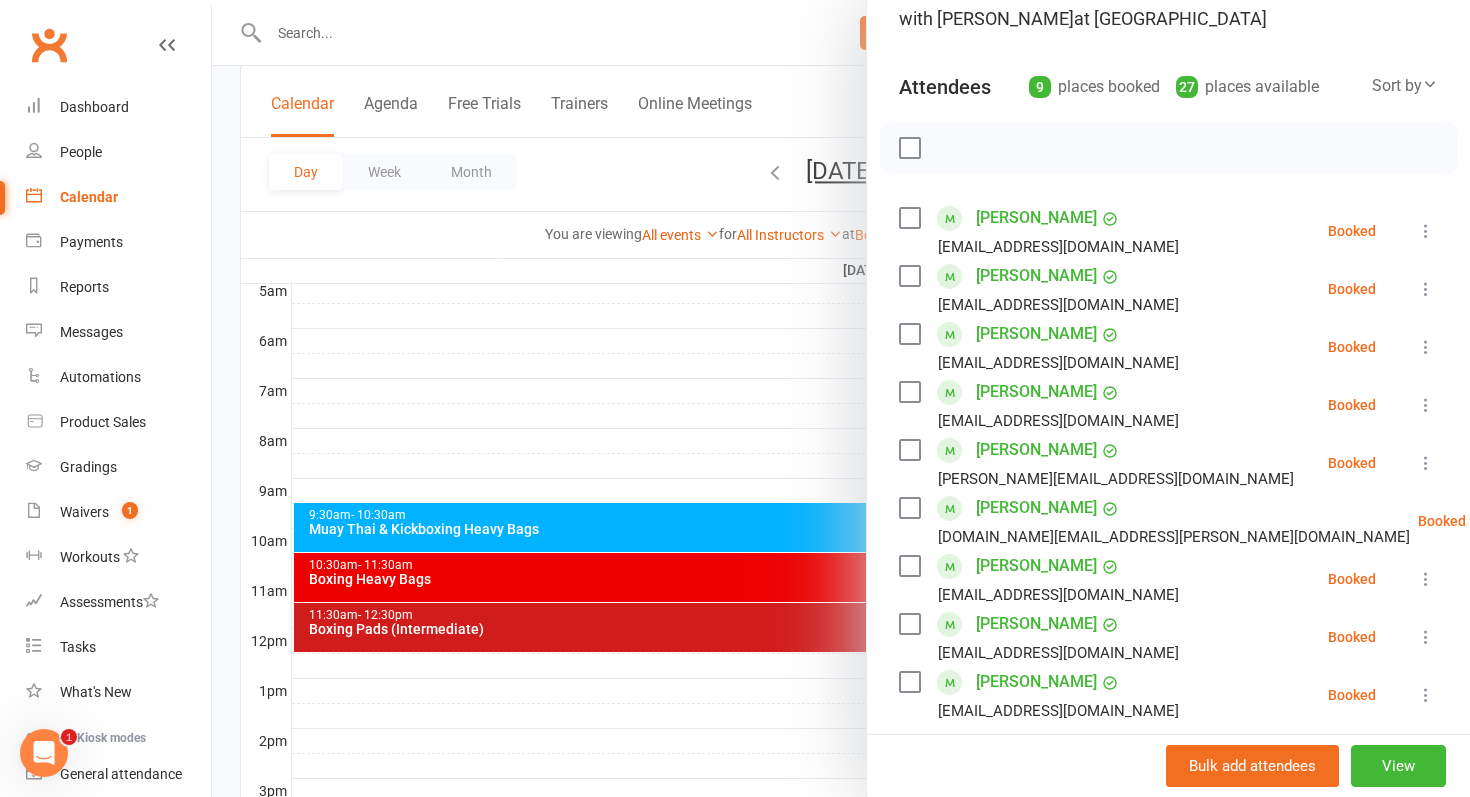 click at bounding box center [841, 398] 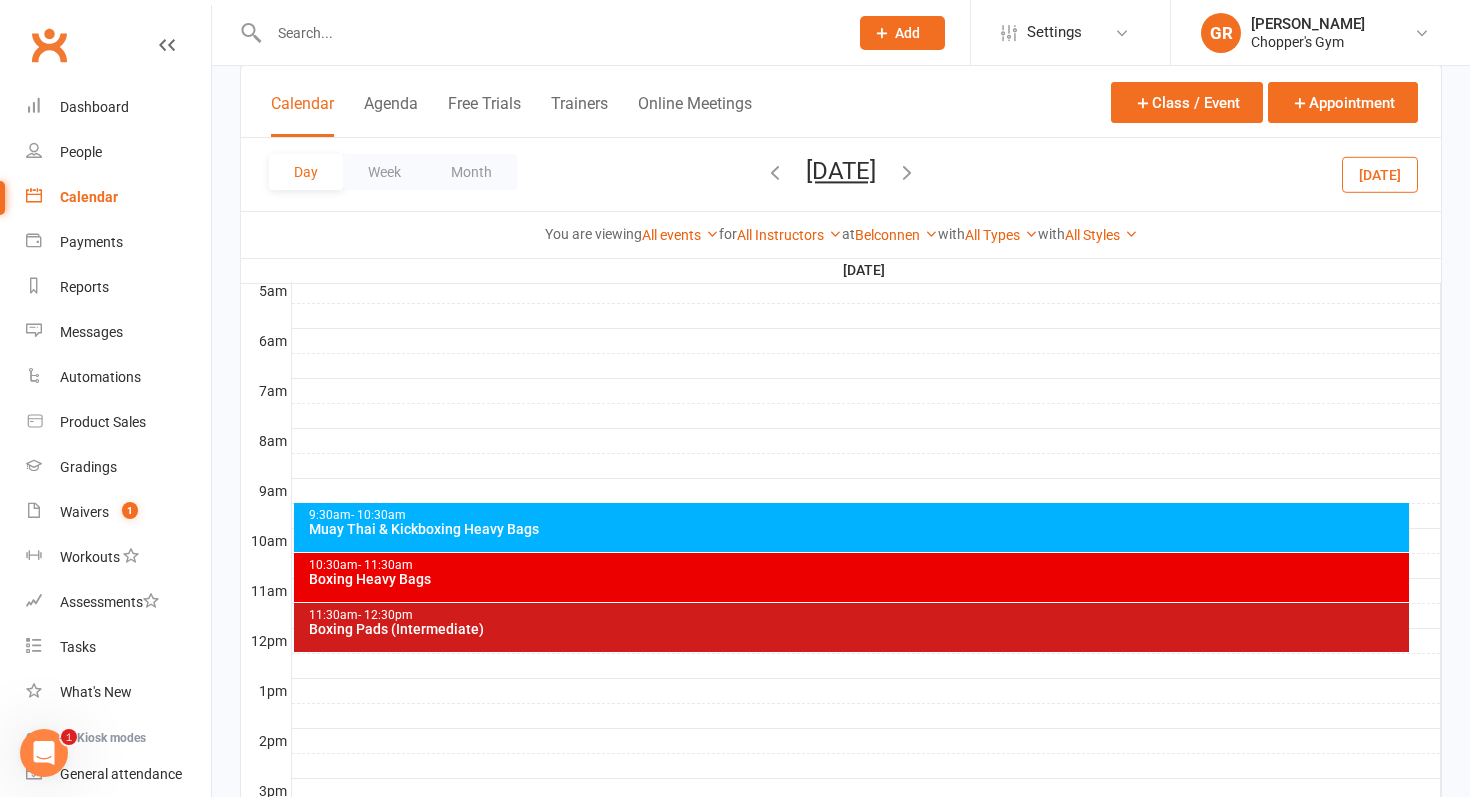 click on "Boxing Heavy Bags" at bounding box center [857, 579] 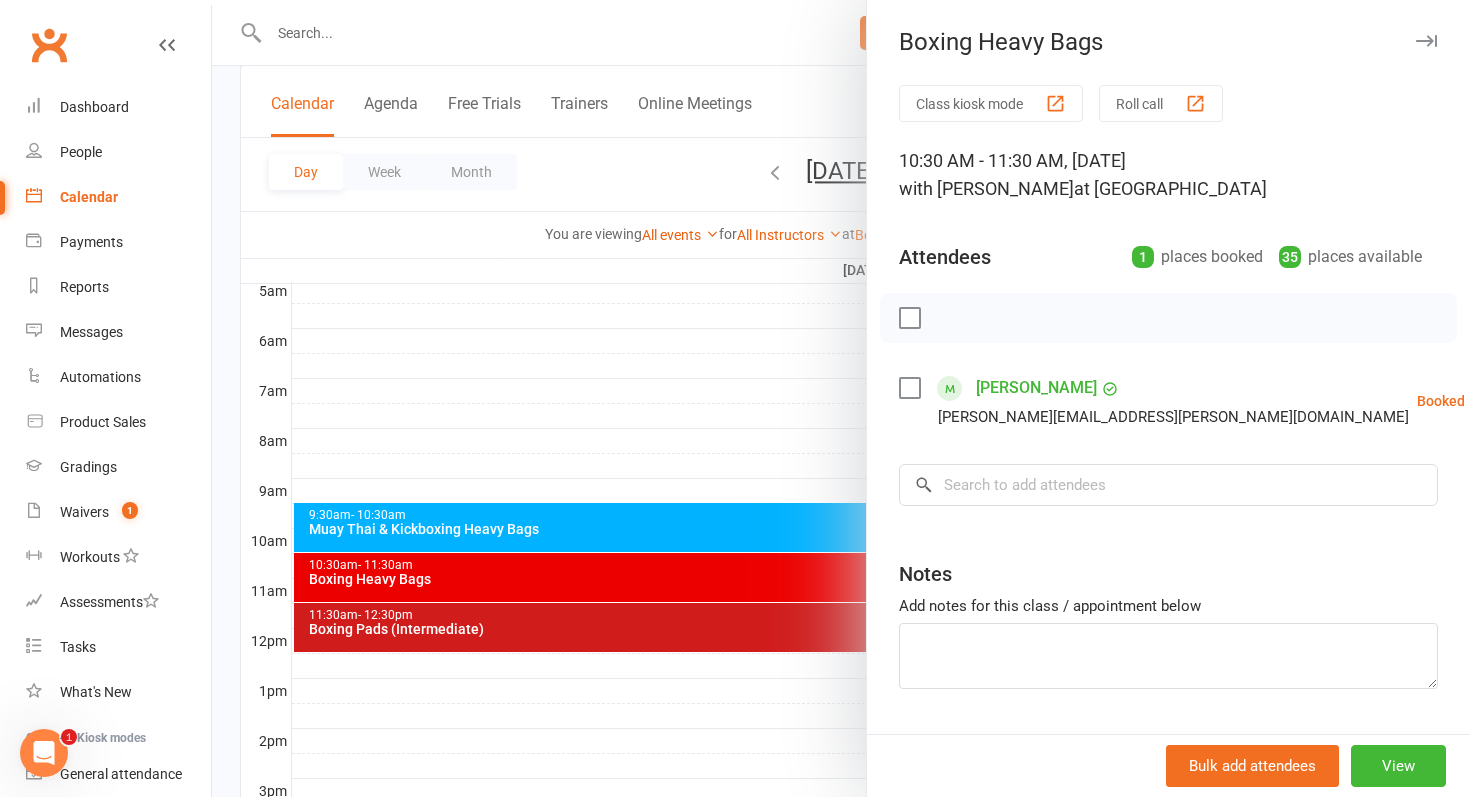 click at bounding box center (841, 398) 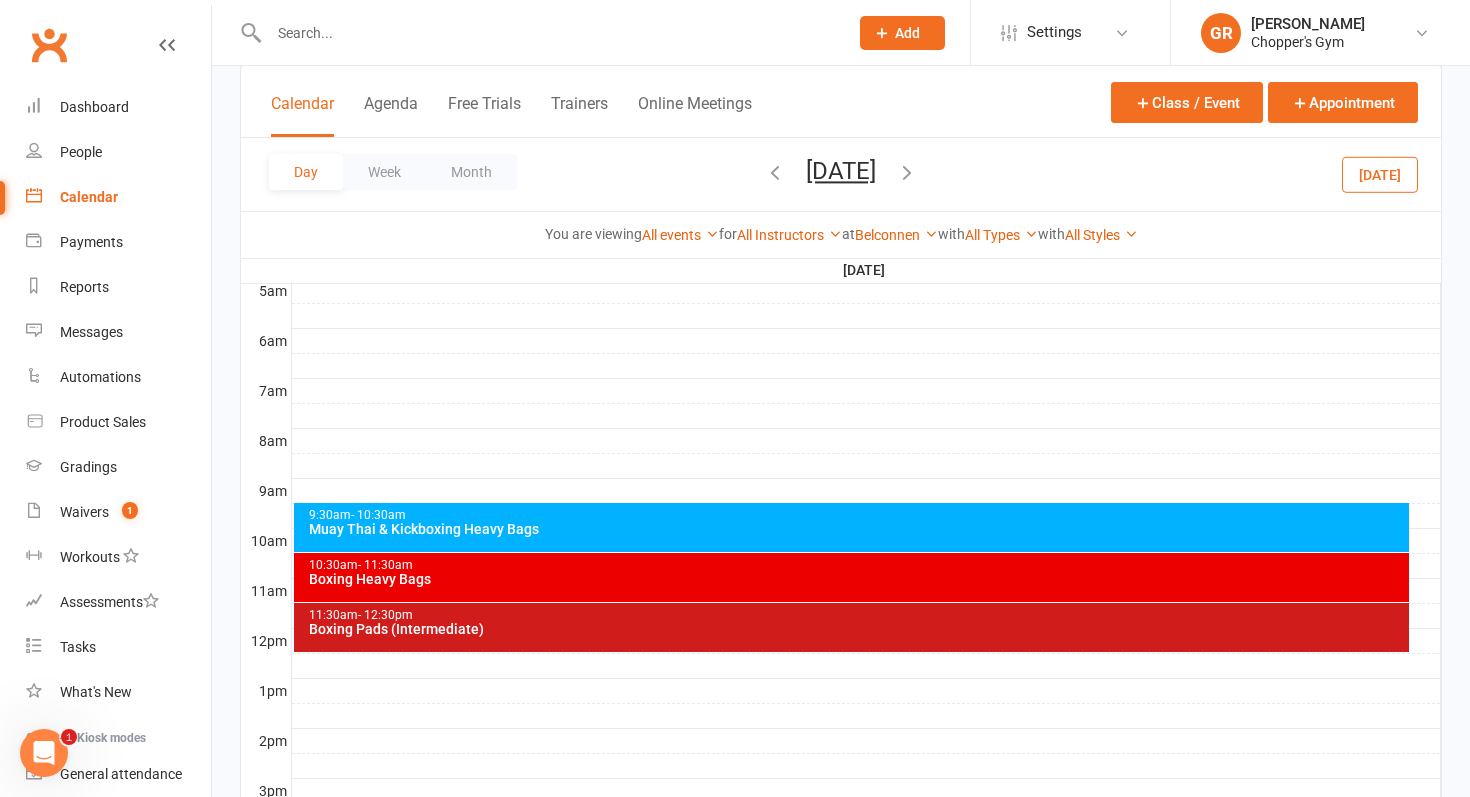 click at bounding box center [775, 172] 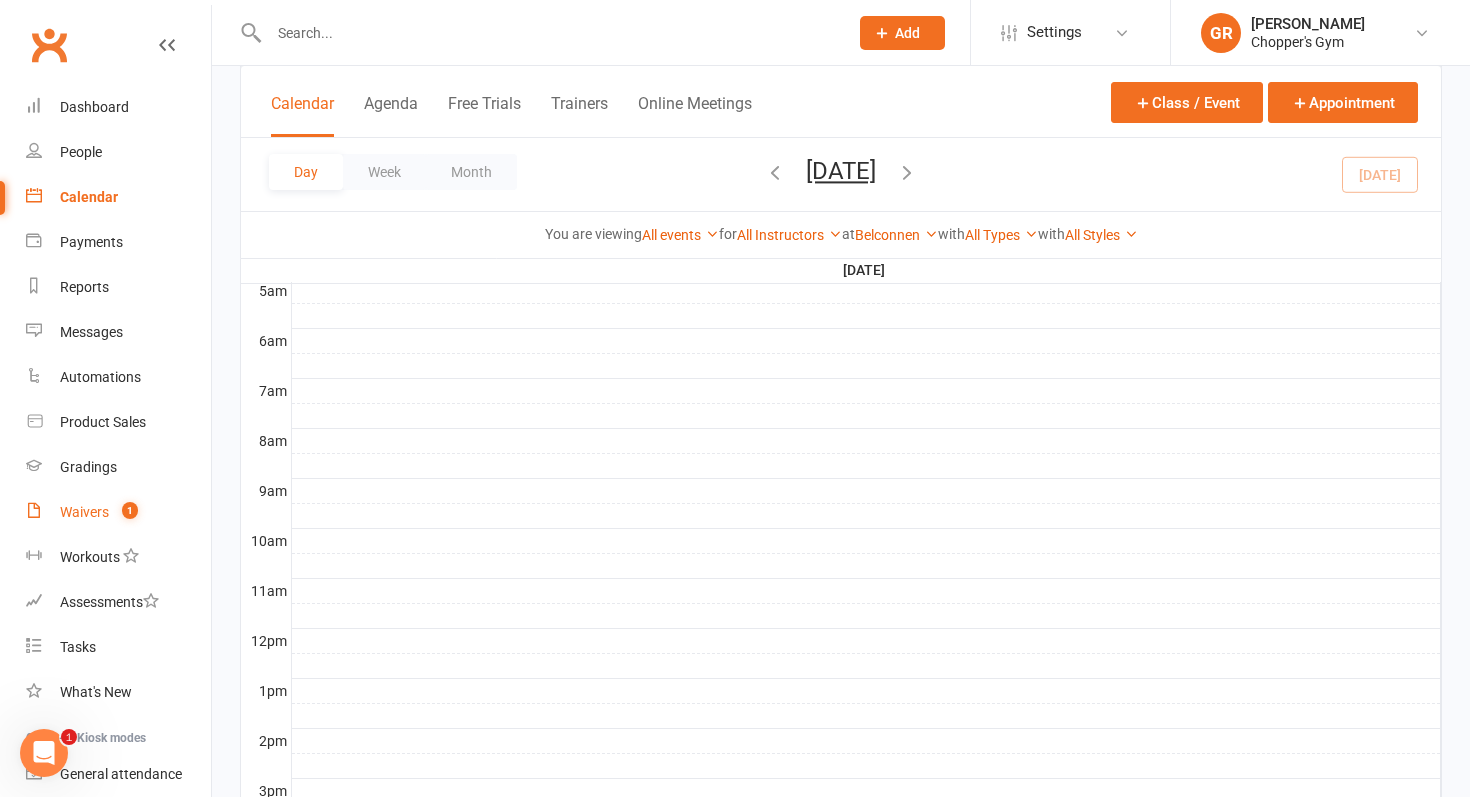 click on "Waivers" at bounding box center [84, 512] 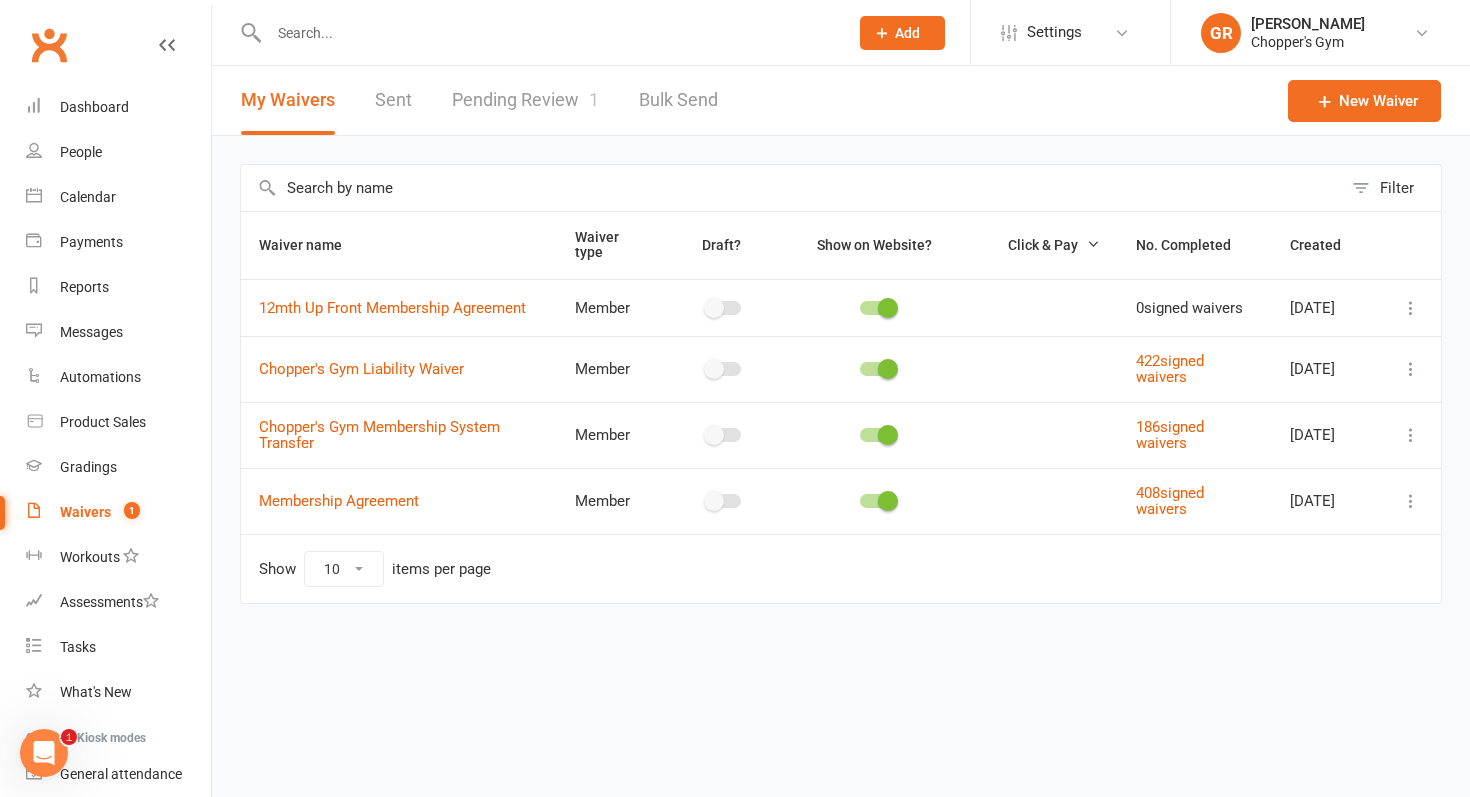 click on "Pending Review 1" at bounding box center [525, 100] 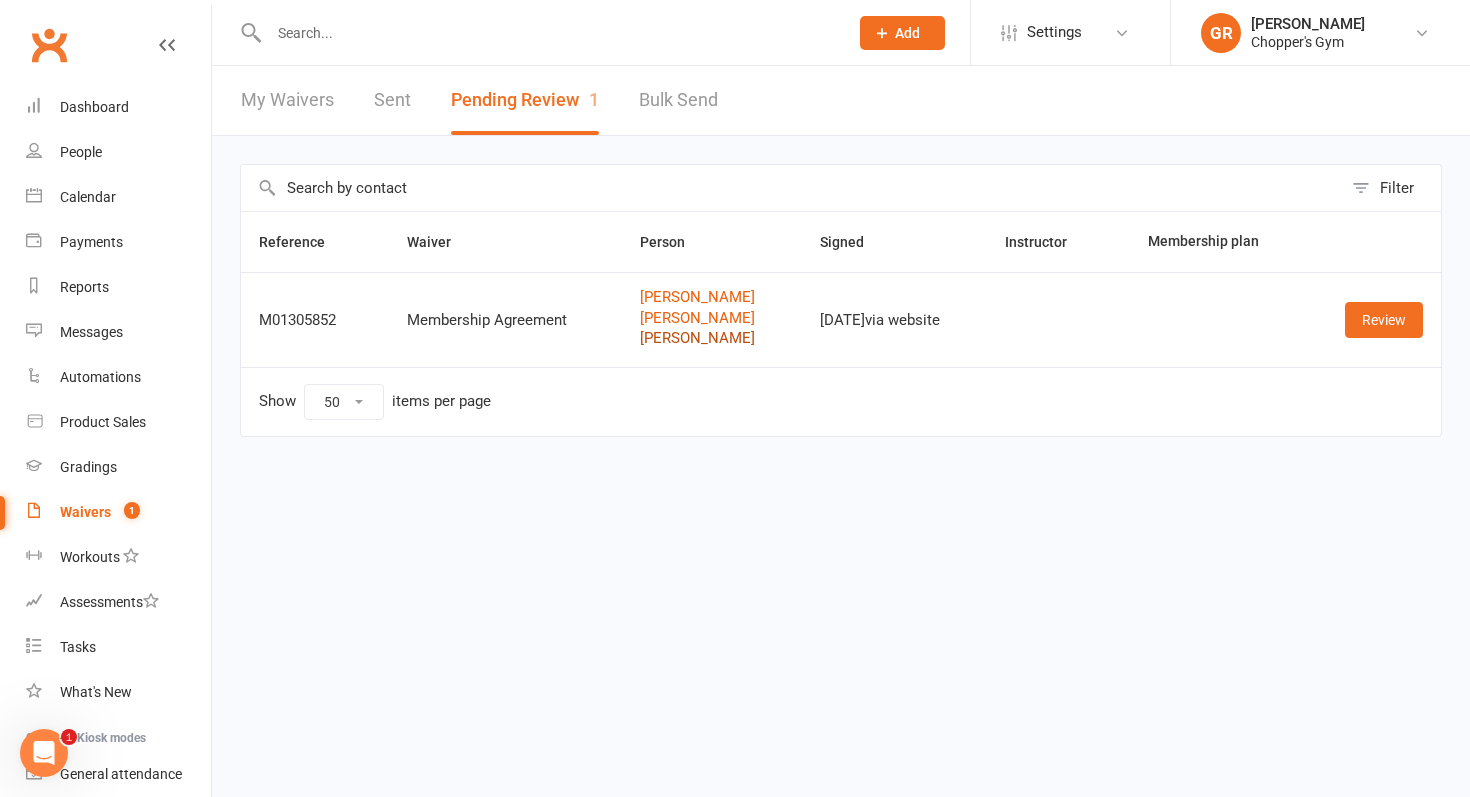 click on "[PERSON_NAME]" at bounding box center (712, 338) 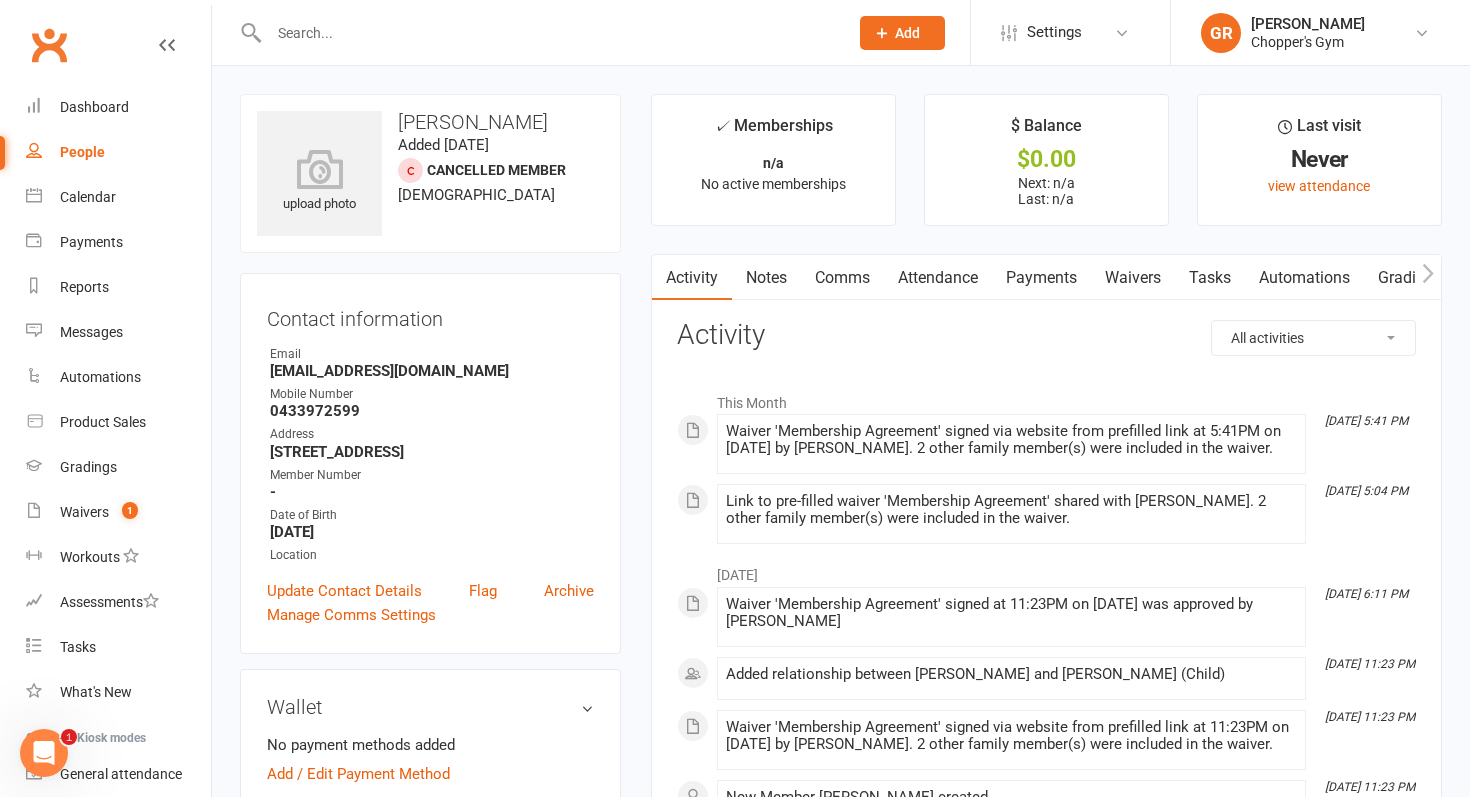 click on "Waivers" at bounding box center (1133, 278) 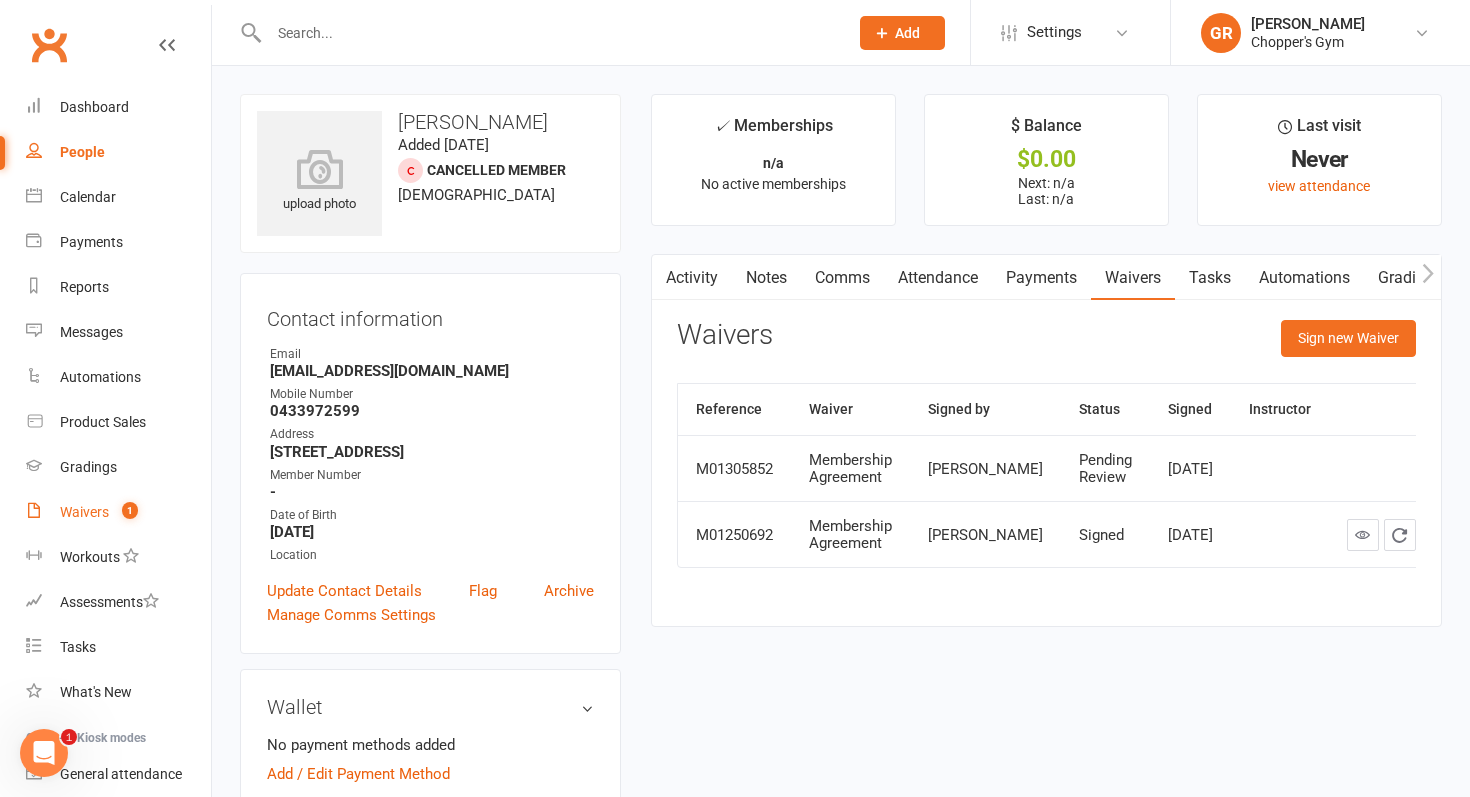 click on "Waivers" at bounding box center (84, 512) 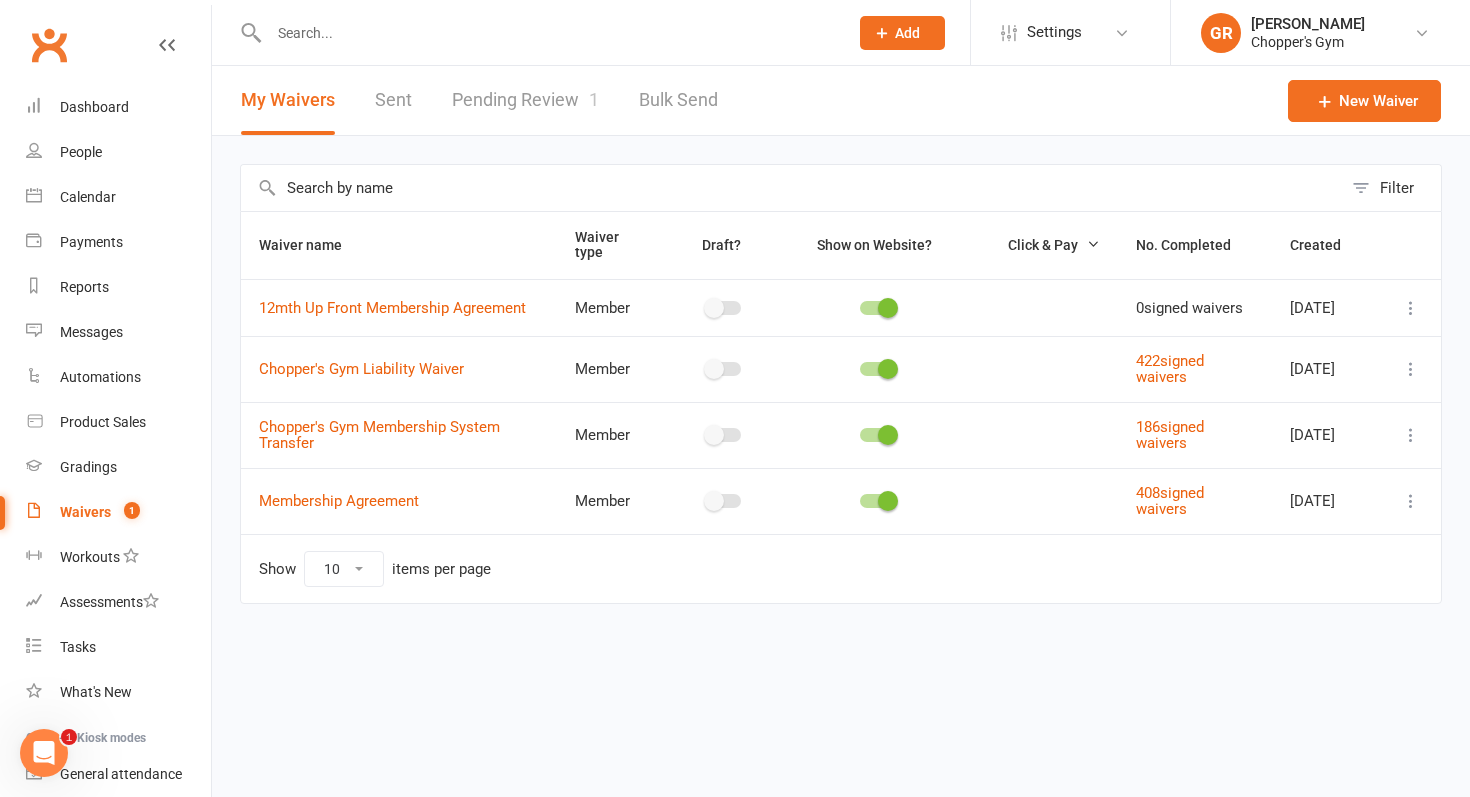 click on "Pending Review 1" at bounding box center (525, 100) 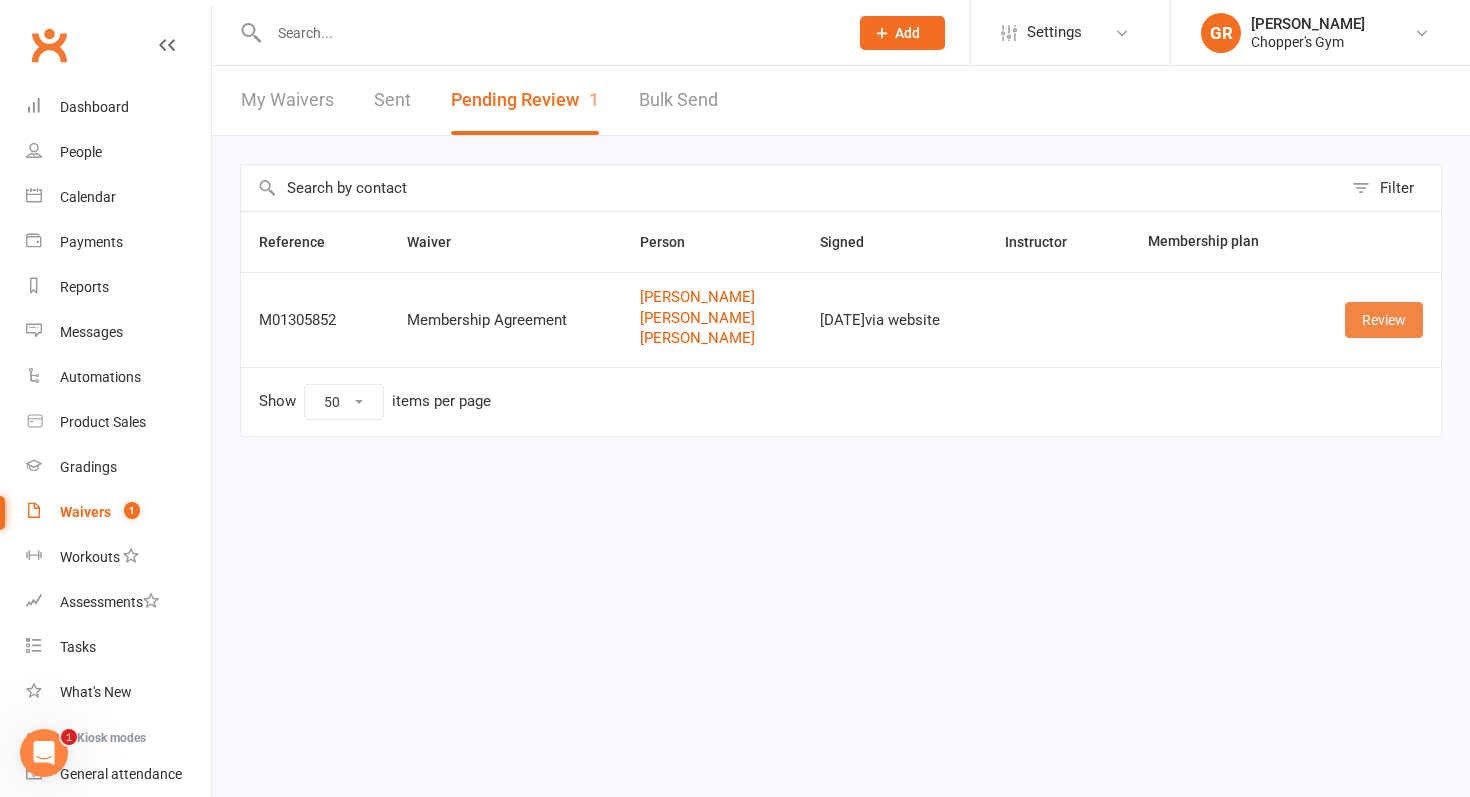 click on "Review" at bounding box center (1384, 320) 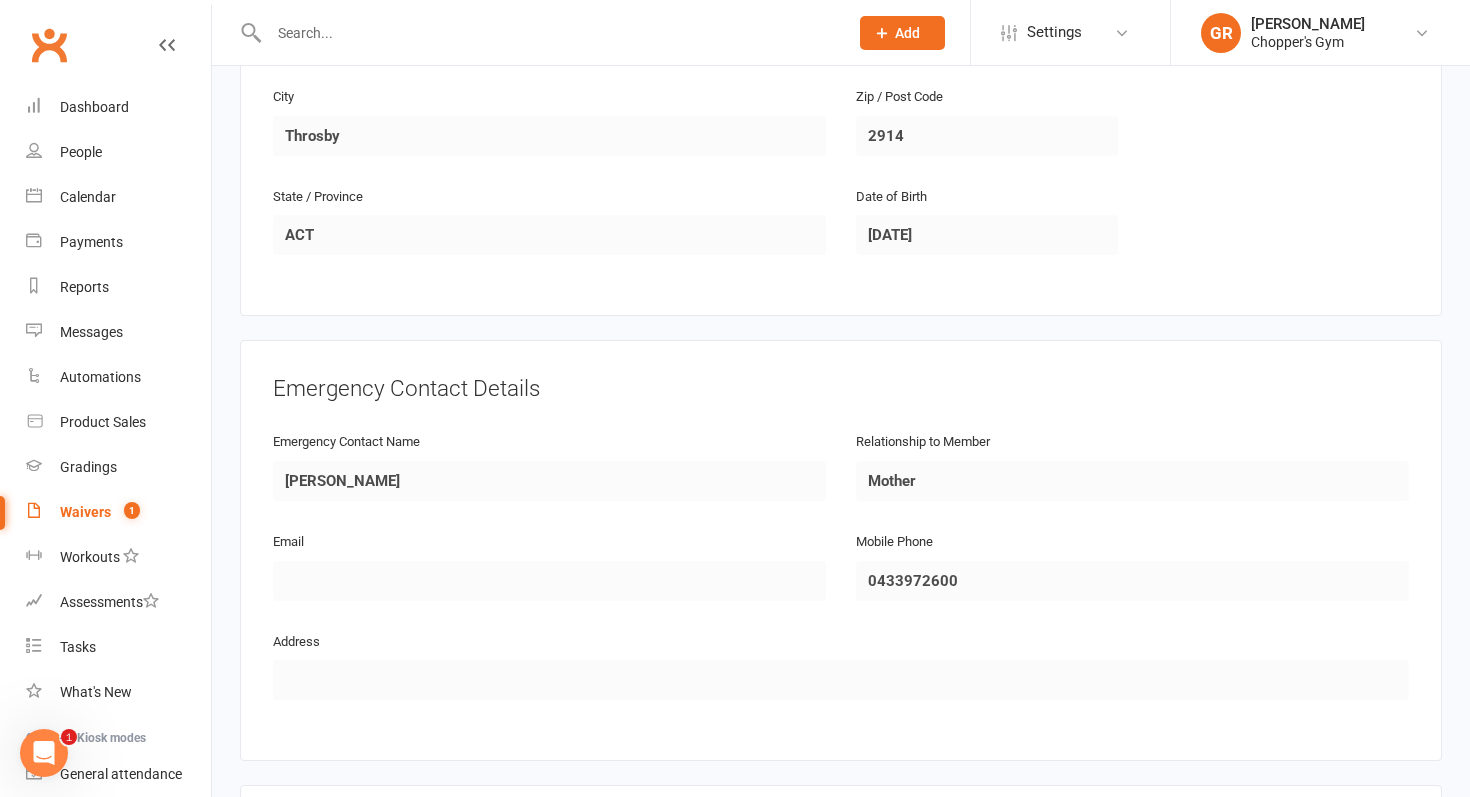 scroll, scrollTop: 2390, scrollLeft: 0, axis: vertical 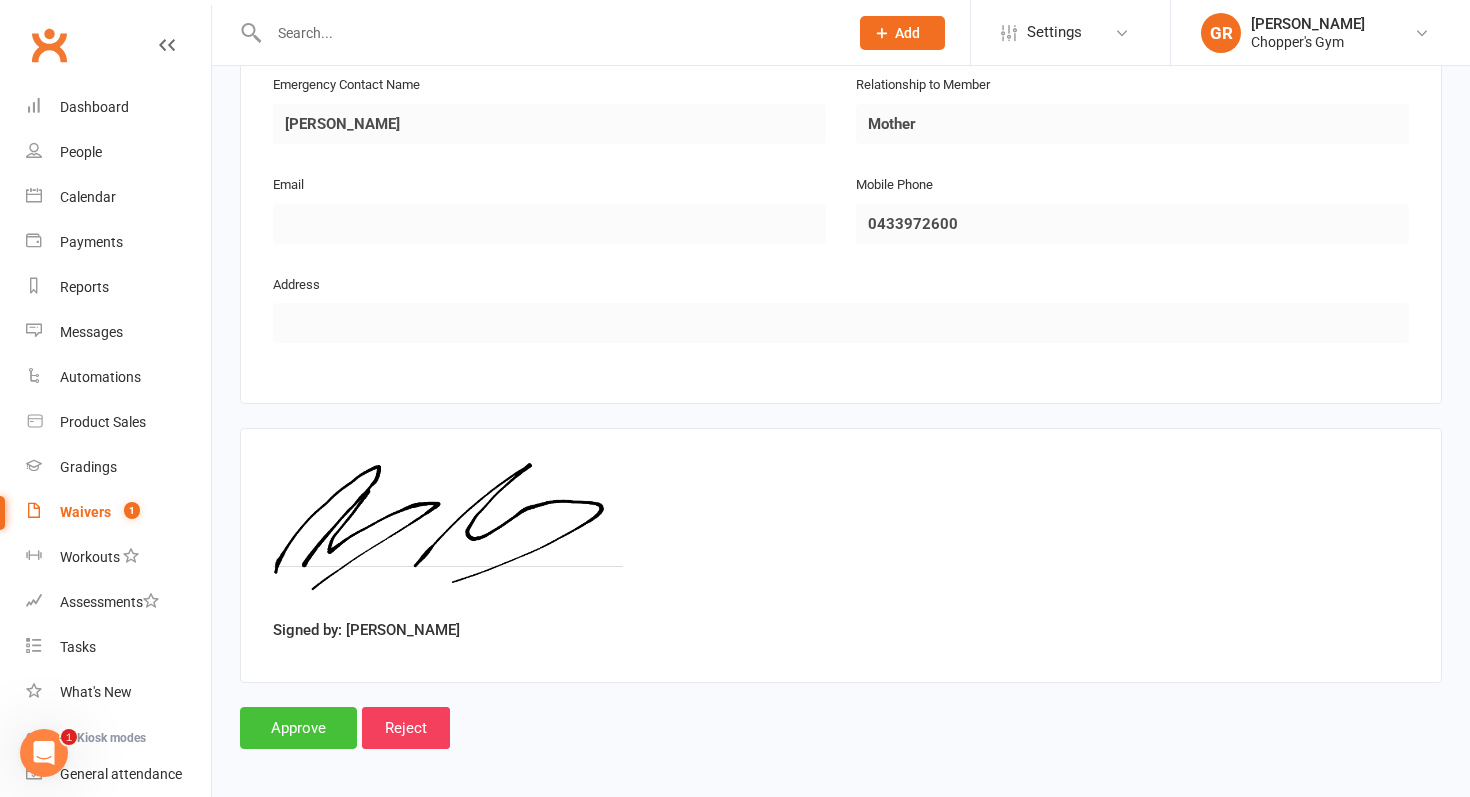 click on "Approve" at bounding box center (298, 728) 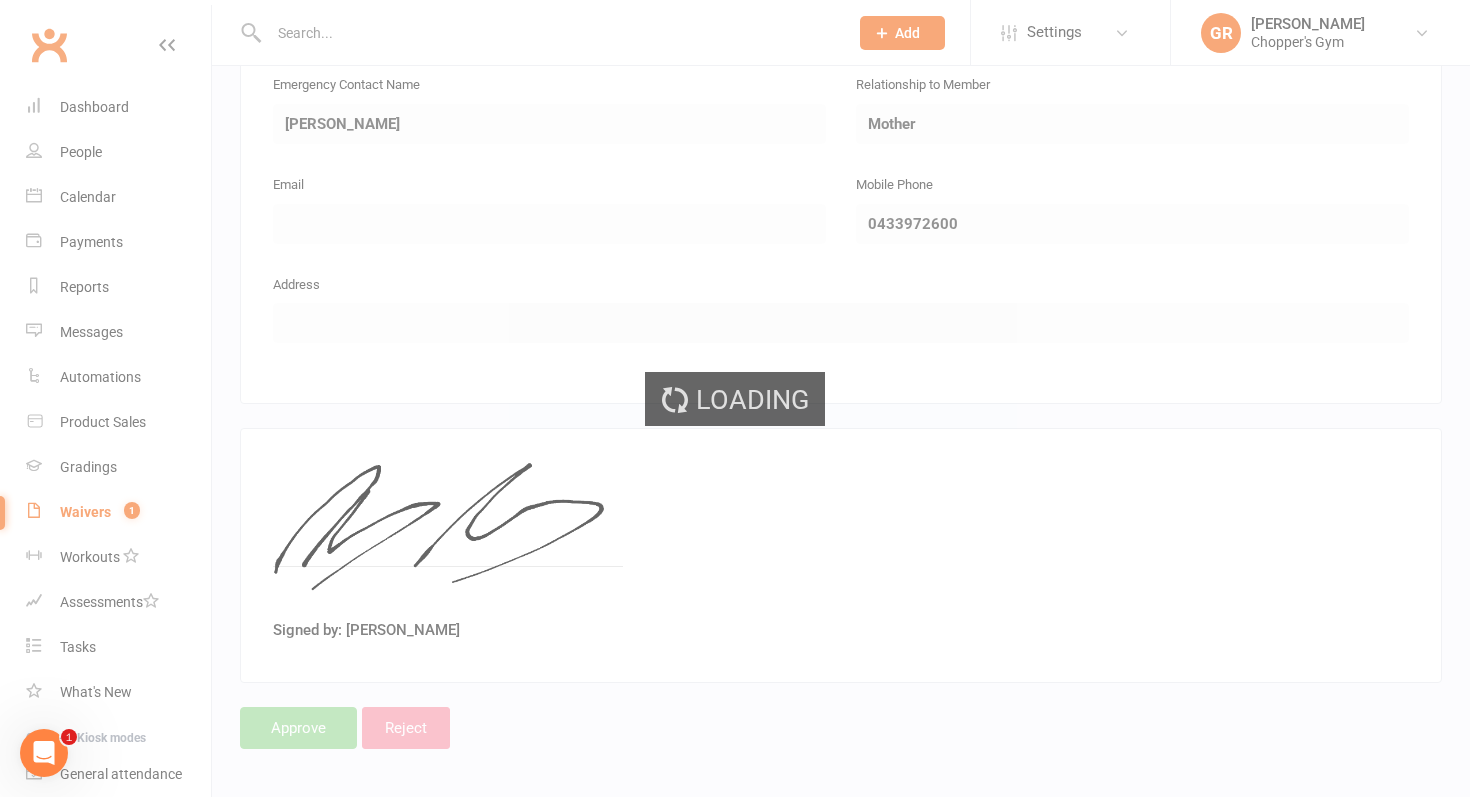 select on "50" 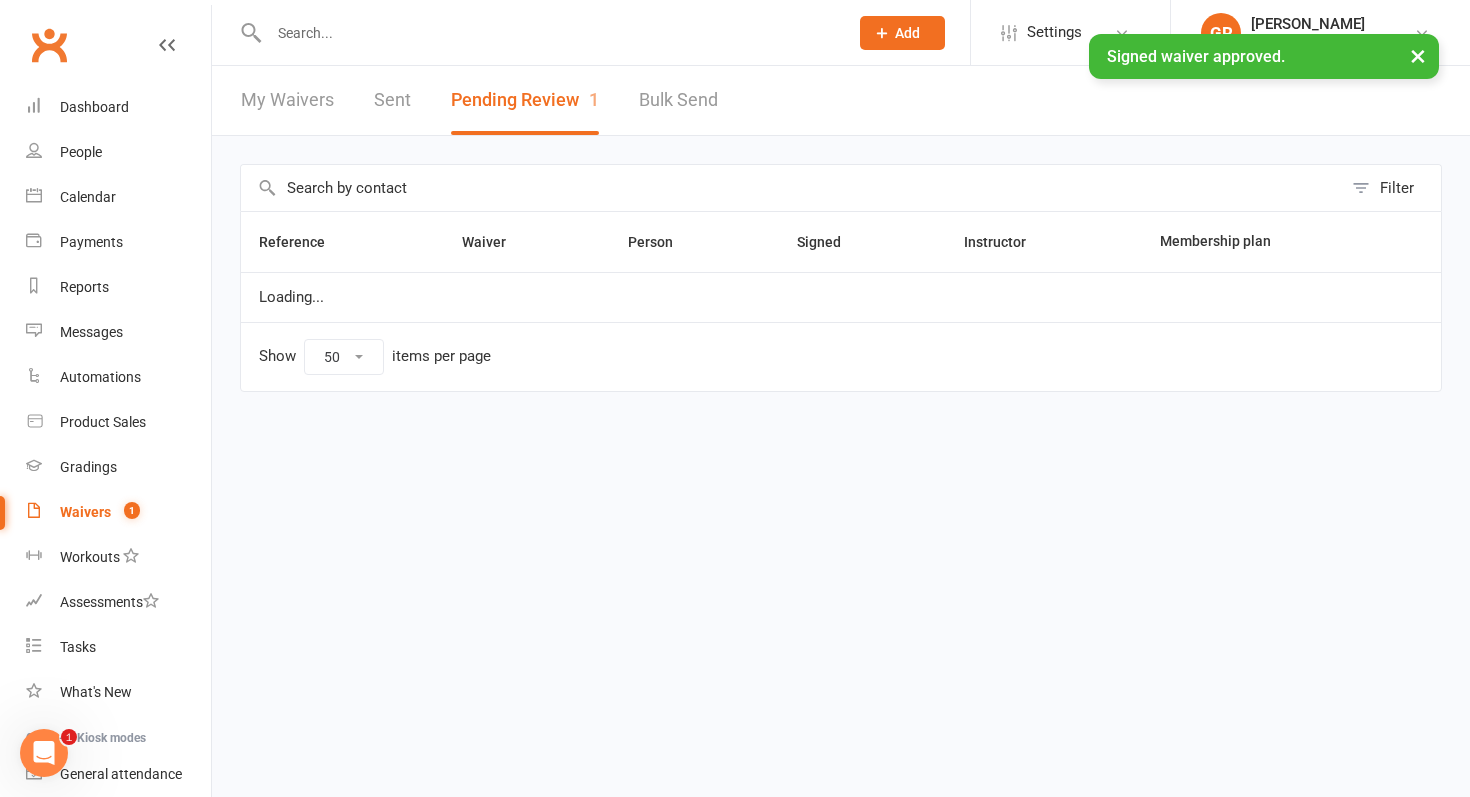 scroll, scrollTop: 0, scrollLeft: 0, axis: both 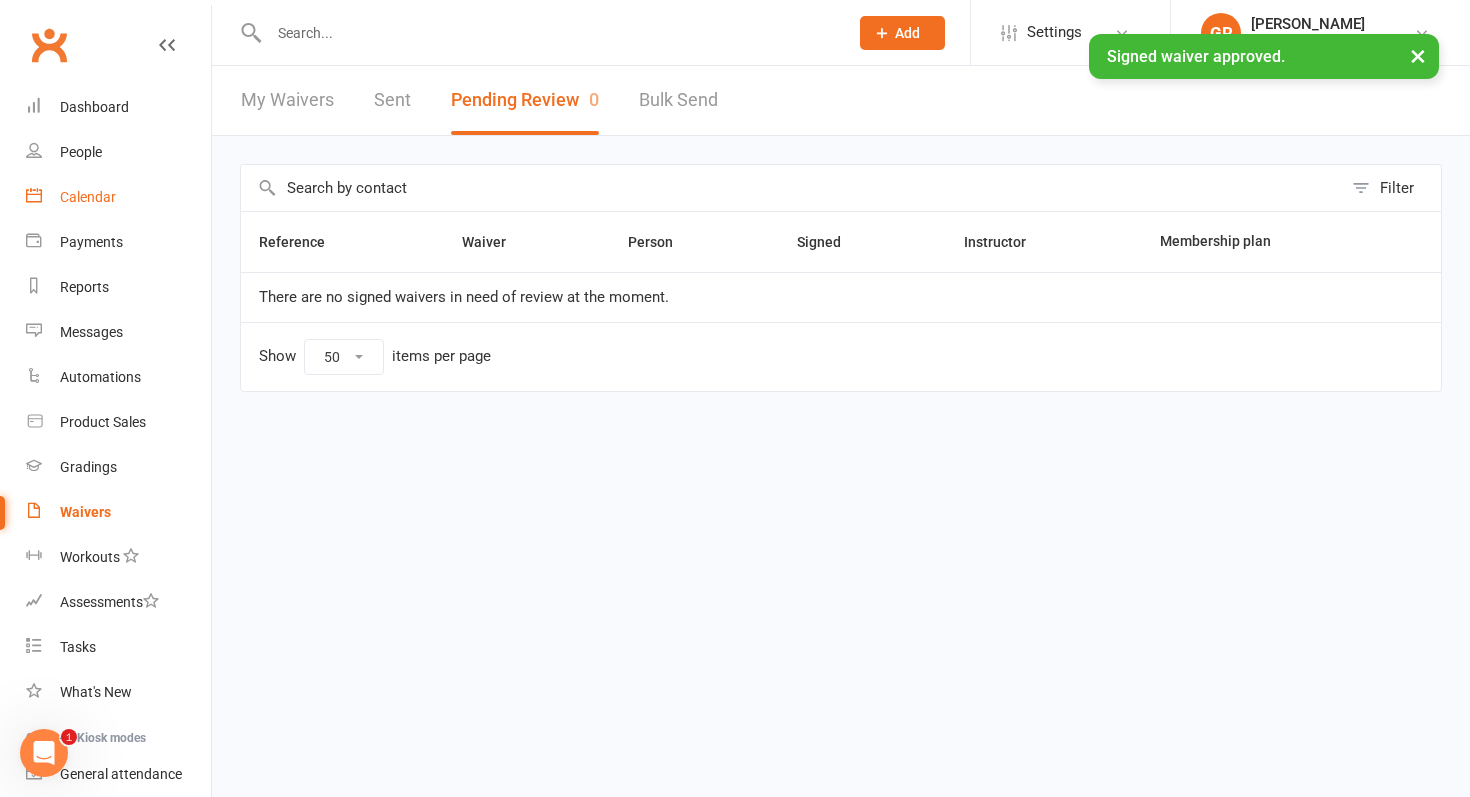 click on "Calendar" at bounding box center (88, 197) 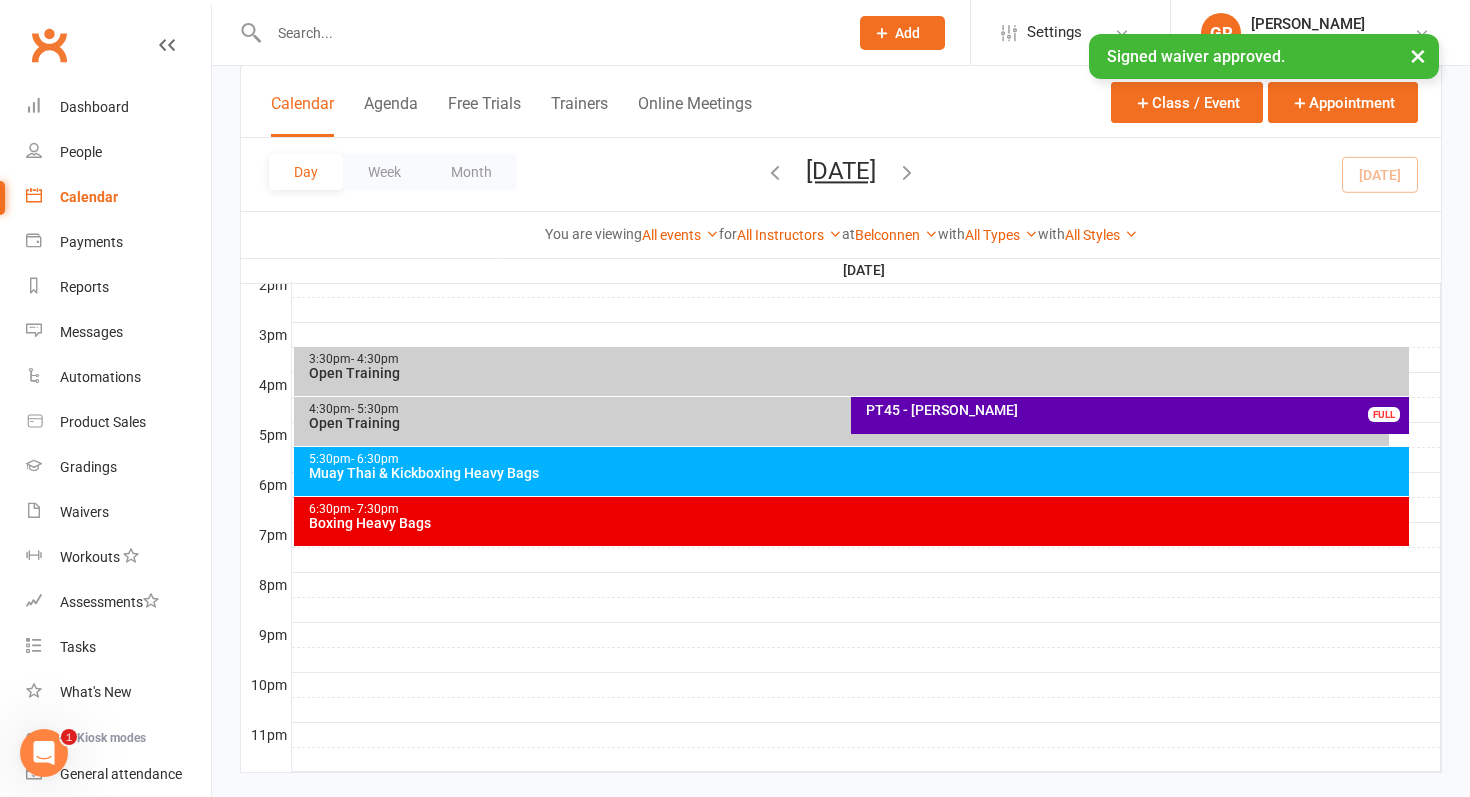 scroll, scrollTop: 867, scrollLeft: 0, axis: vertical 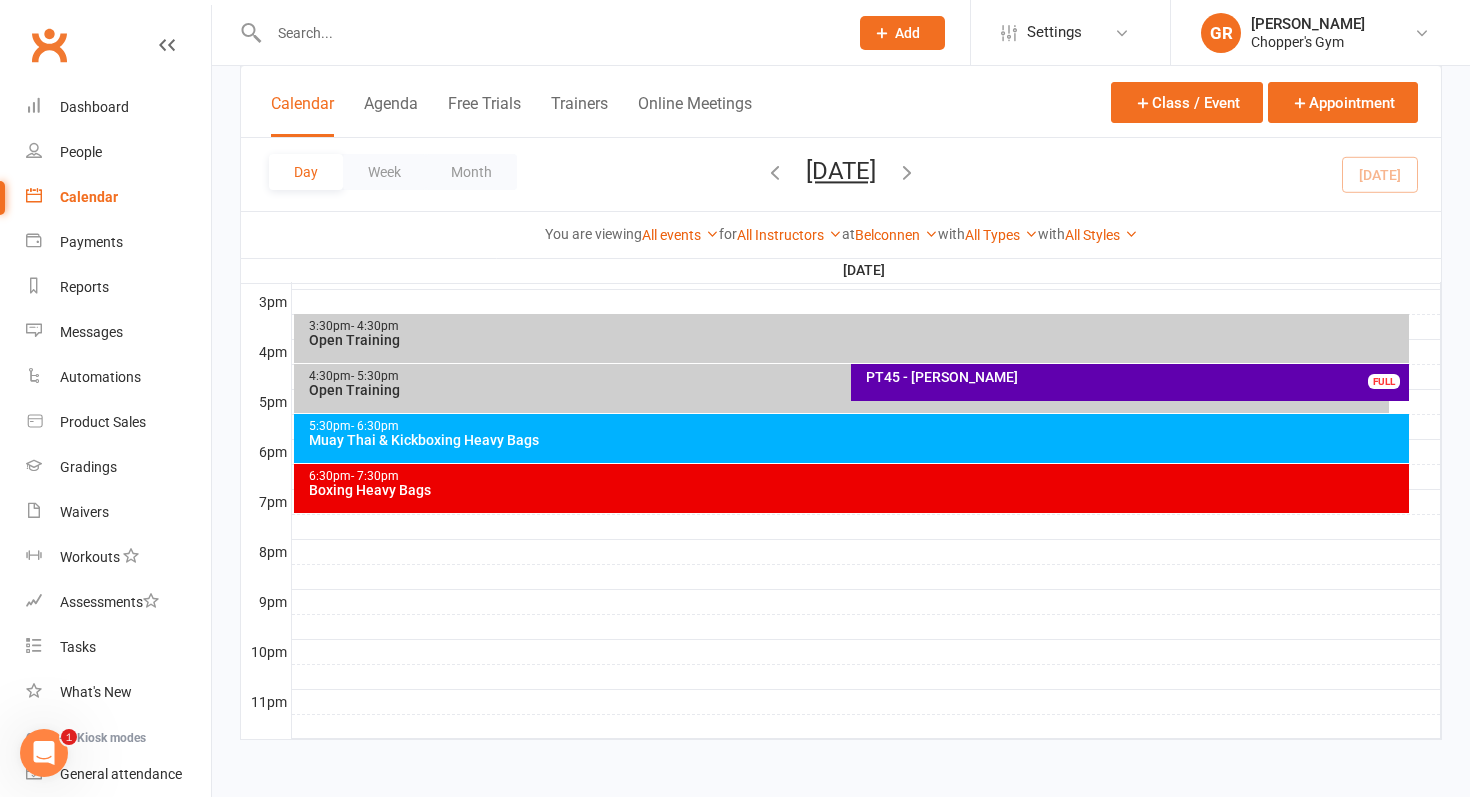 click on "PT45 - Jayden Cheng FULL" at bounding box center (1130, 382) 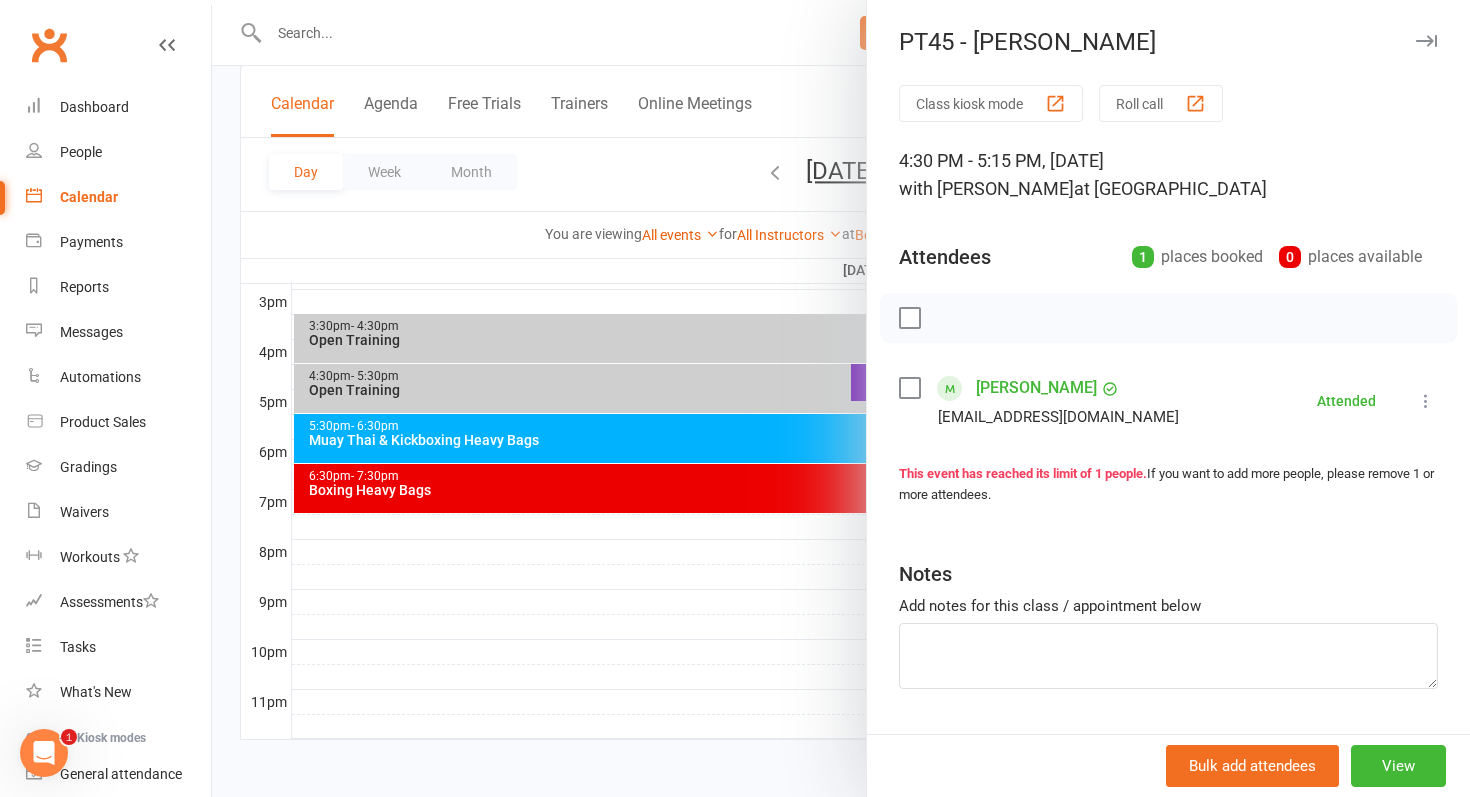 click on "Jayden Cheng" at bounding box center [1036, 388] 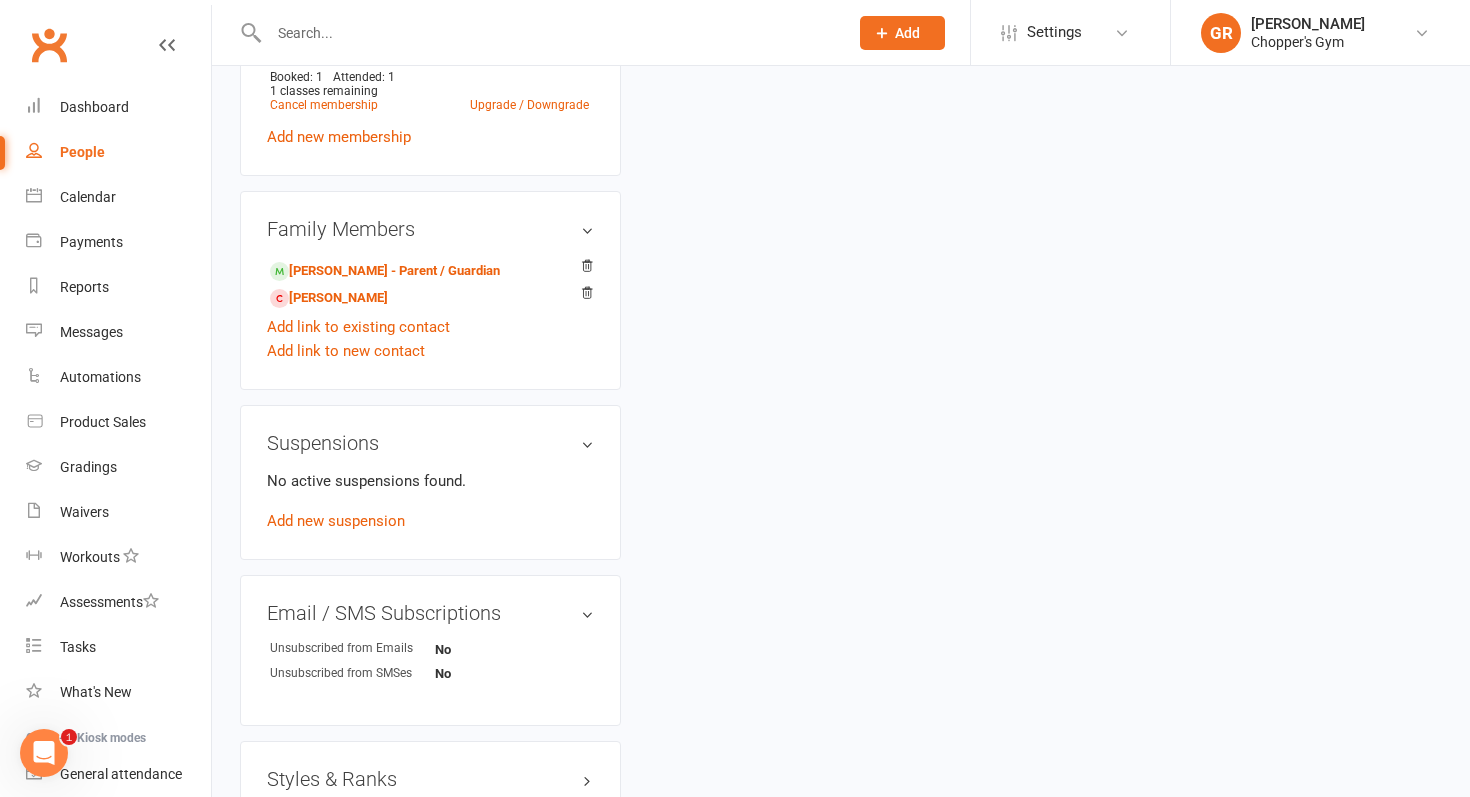 scroll, scrollTop: 0, scrollLeft: 0, axis: both 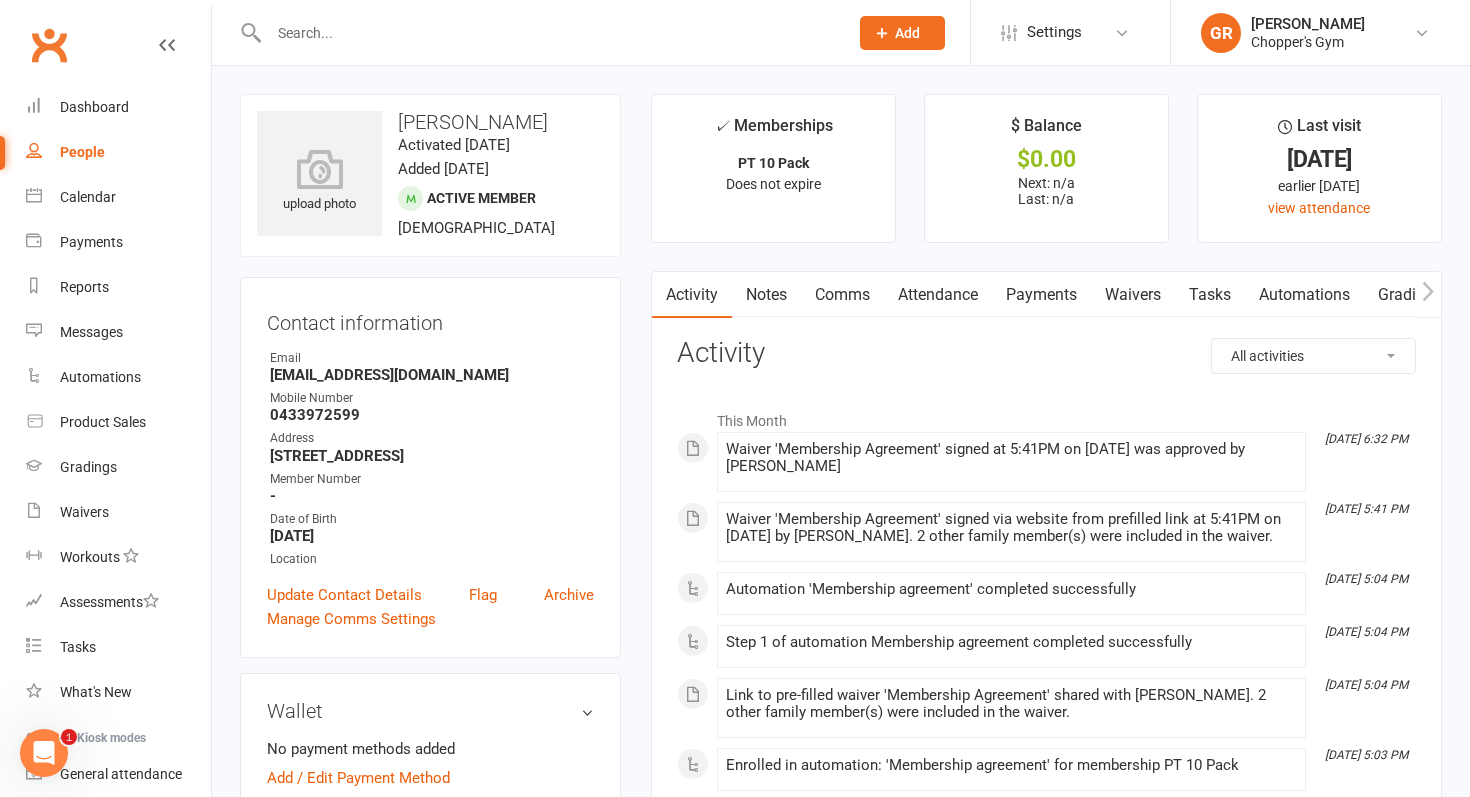 click on "Payments" at bounding box center (1041, 295) 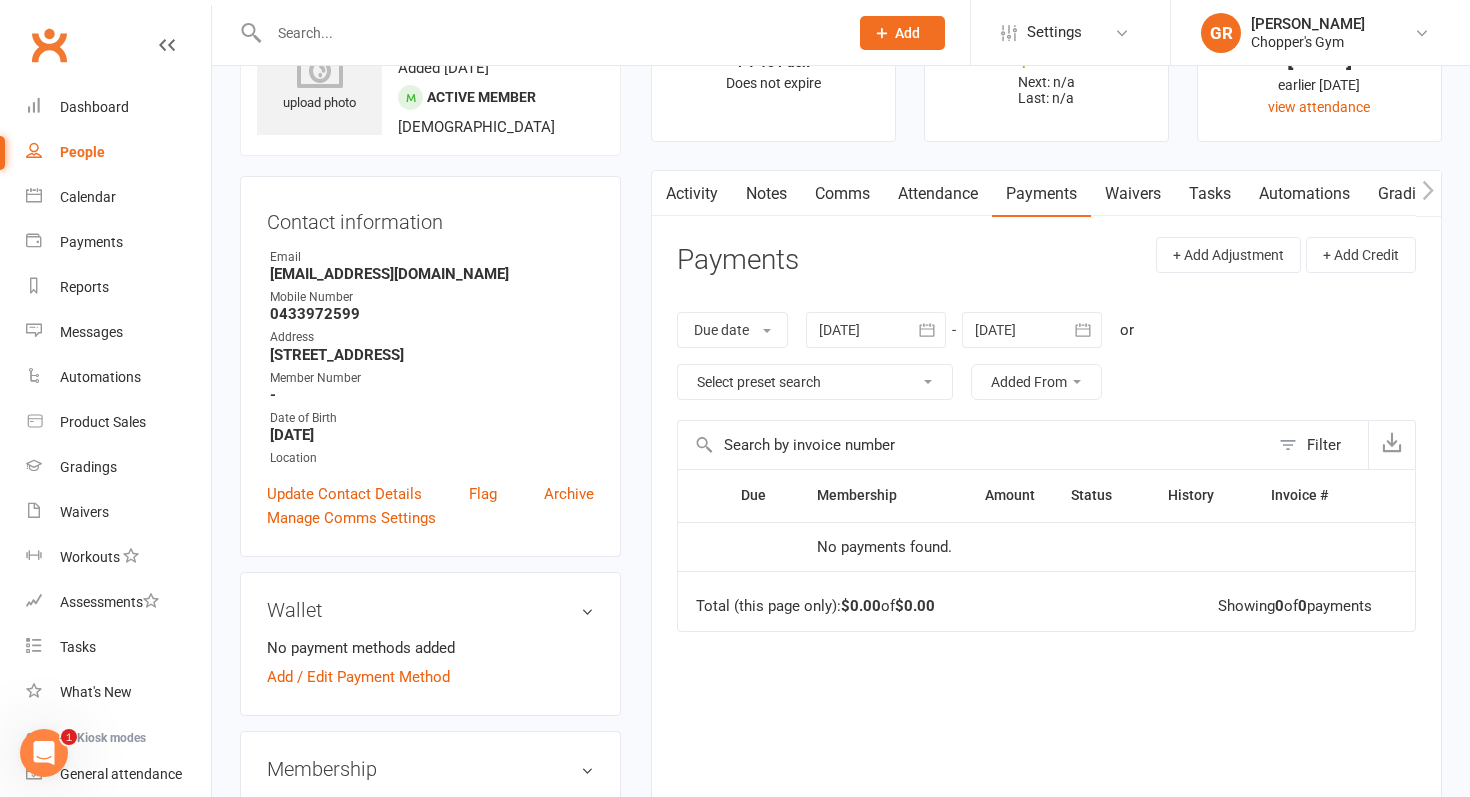 scroll, scrollTop: 0, scrollLeft: 0, axis: both 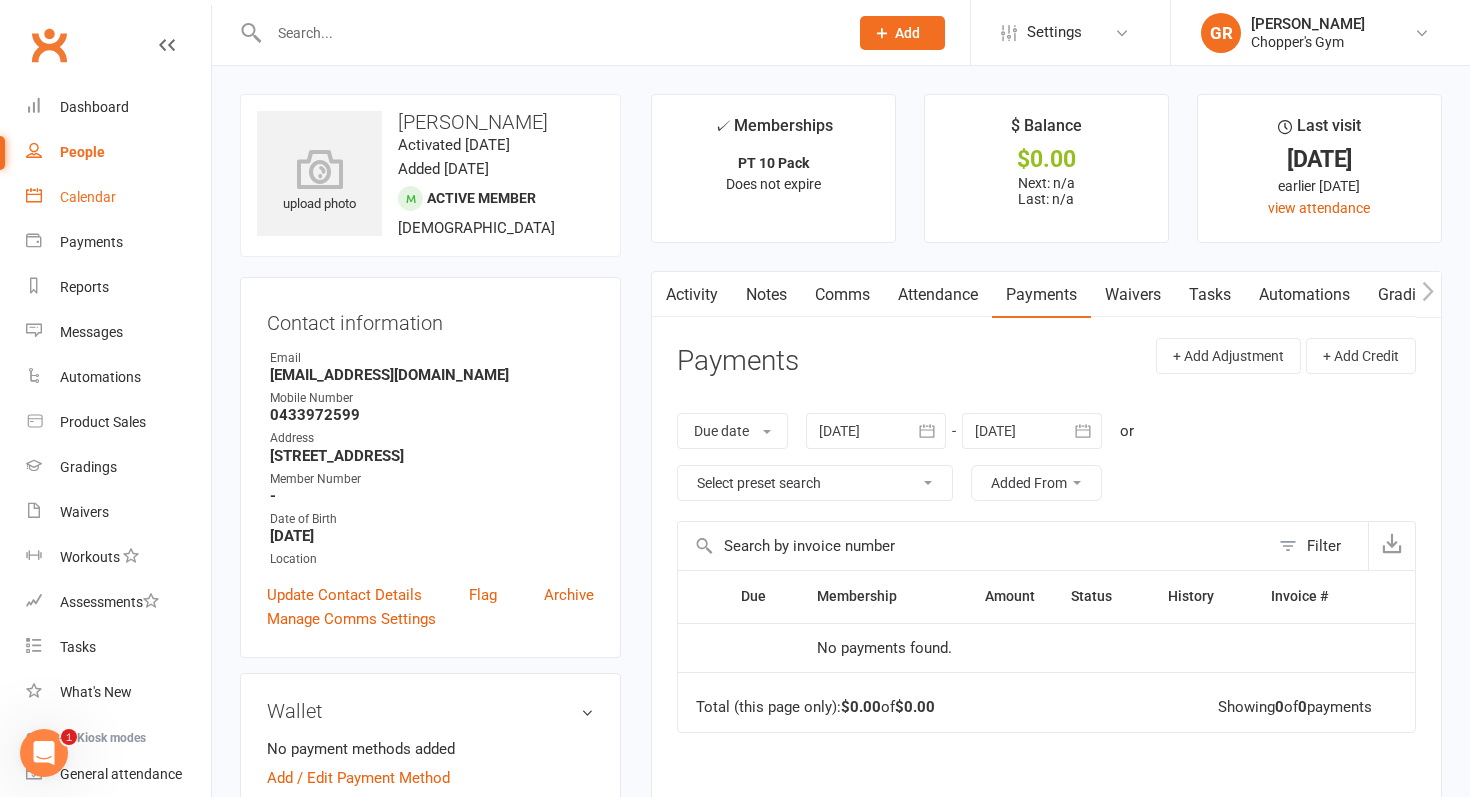 click on "Calendar" at bounding box center (88, 197) 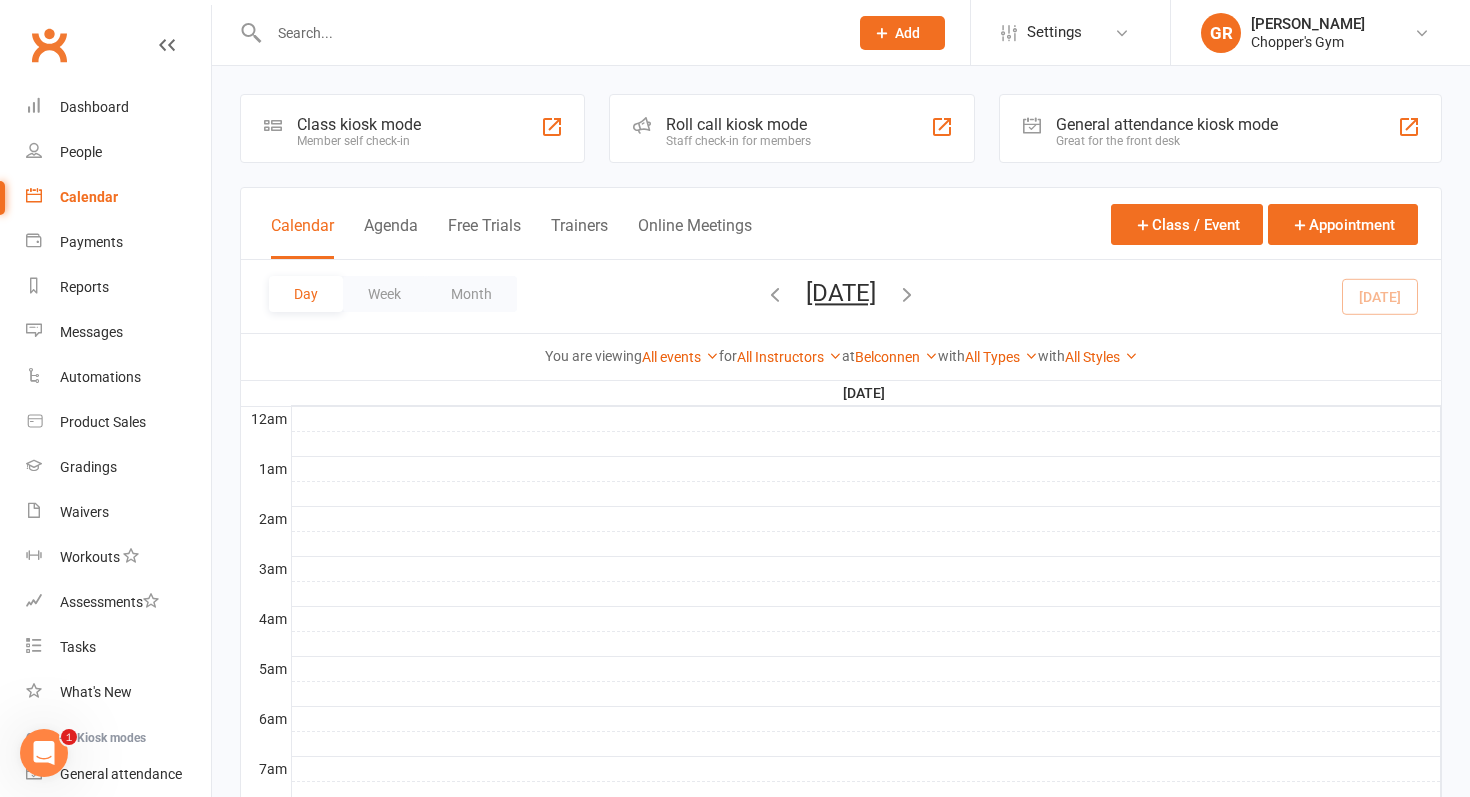 click on "Belconnen Show All Locations  [Deactivated] Gym Area  [Deactivated] Muay Thai Area  Belconnen  Dickson" at bounding box center [896, 357] 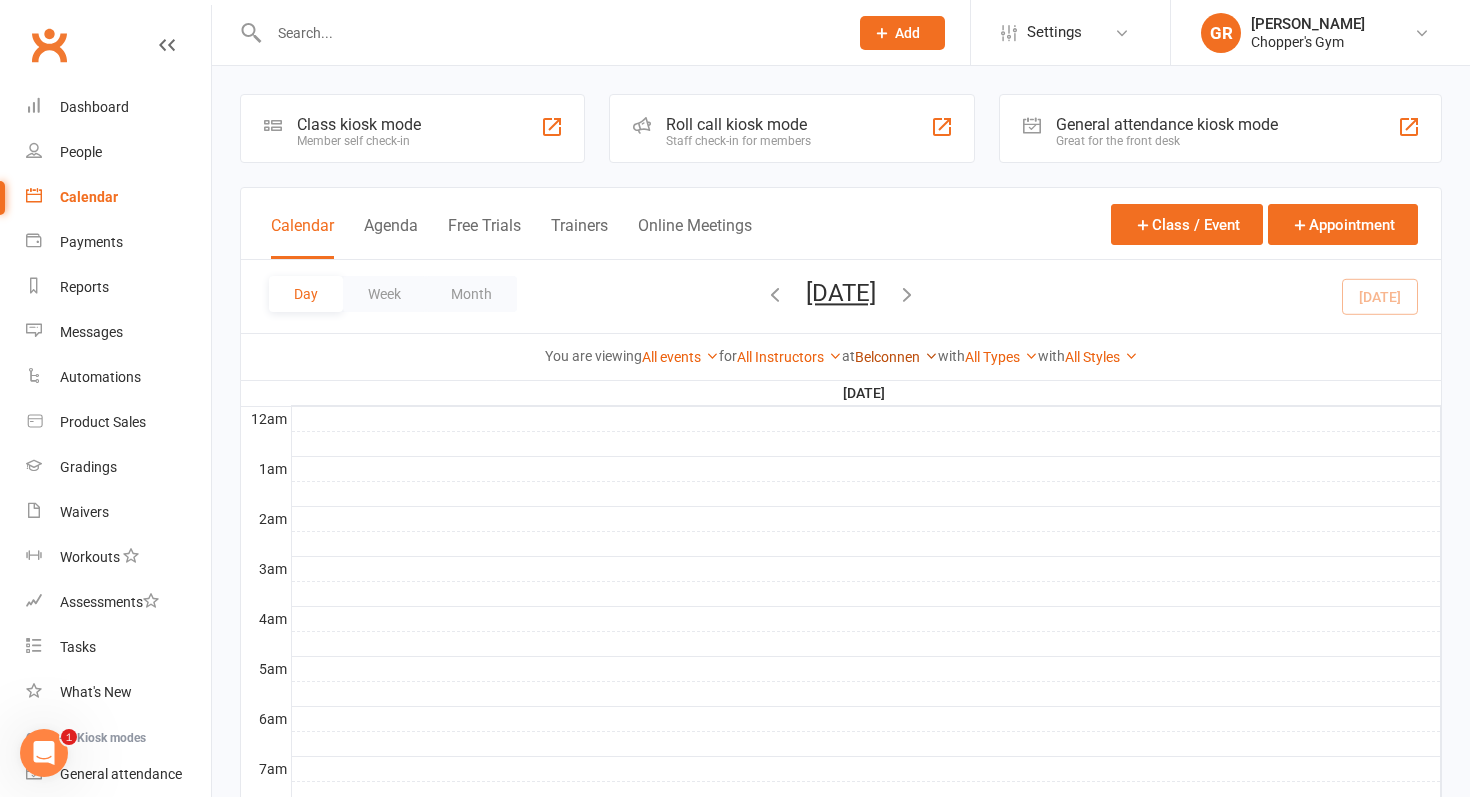 click on "Belconnen" at bounding box center (896, 357) 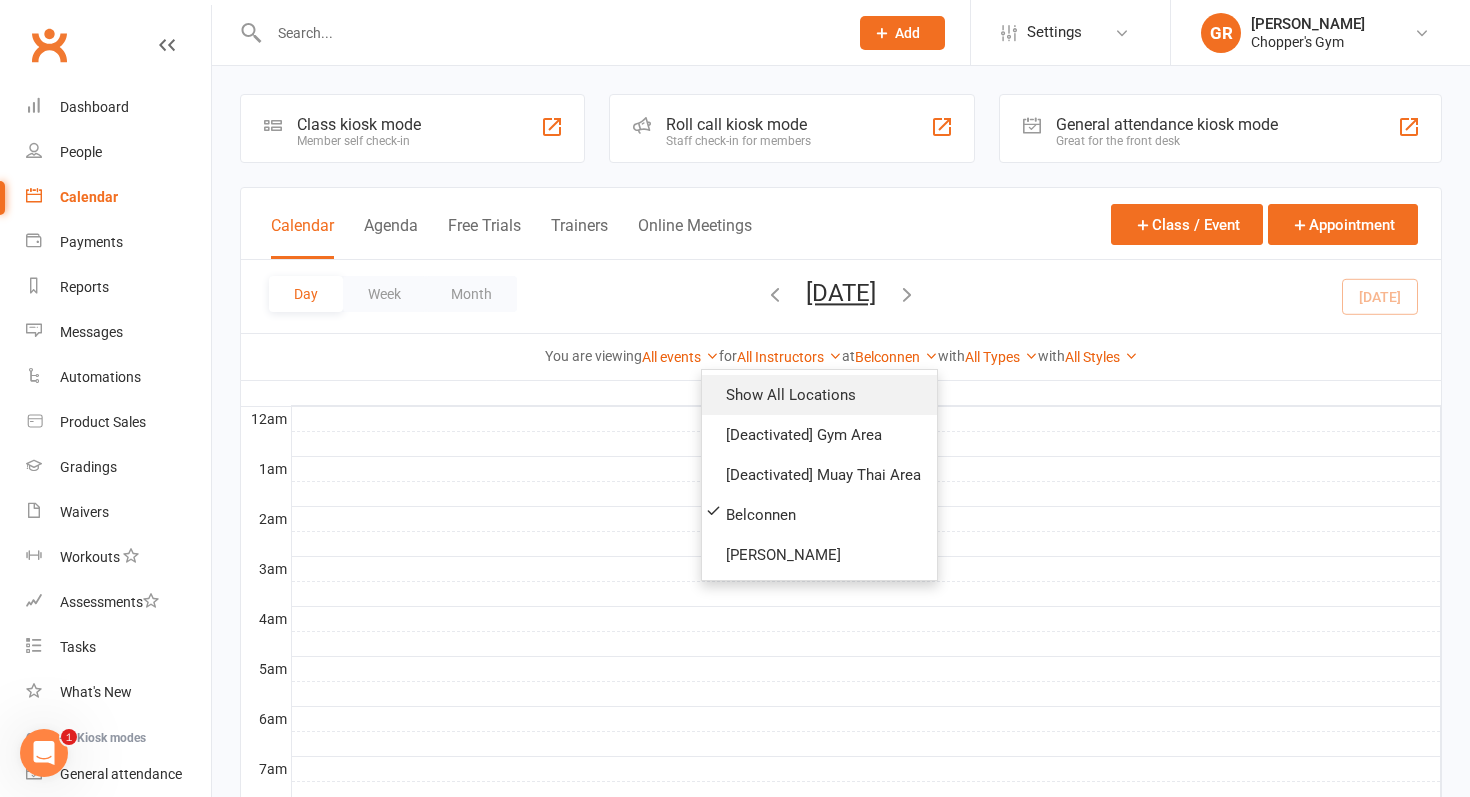 click on "Show All Locations" at bounding box center (819, 395) 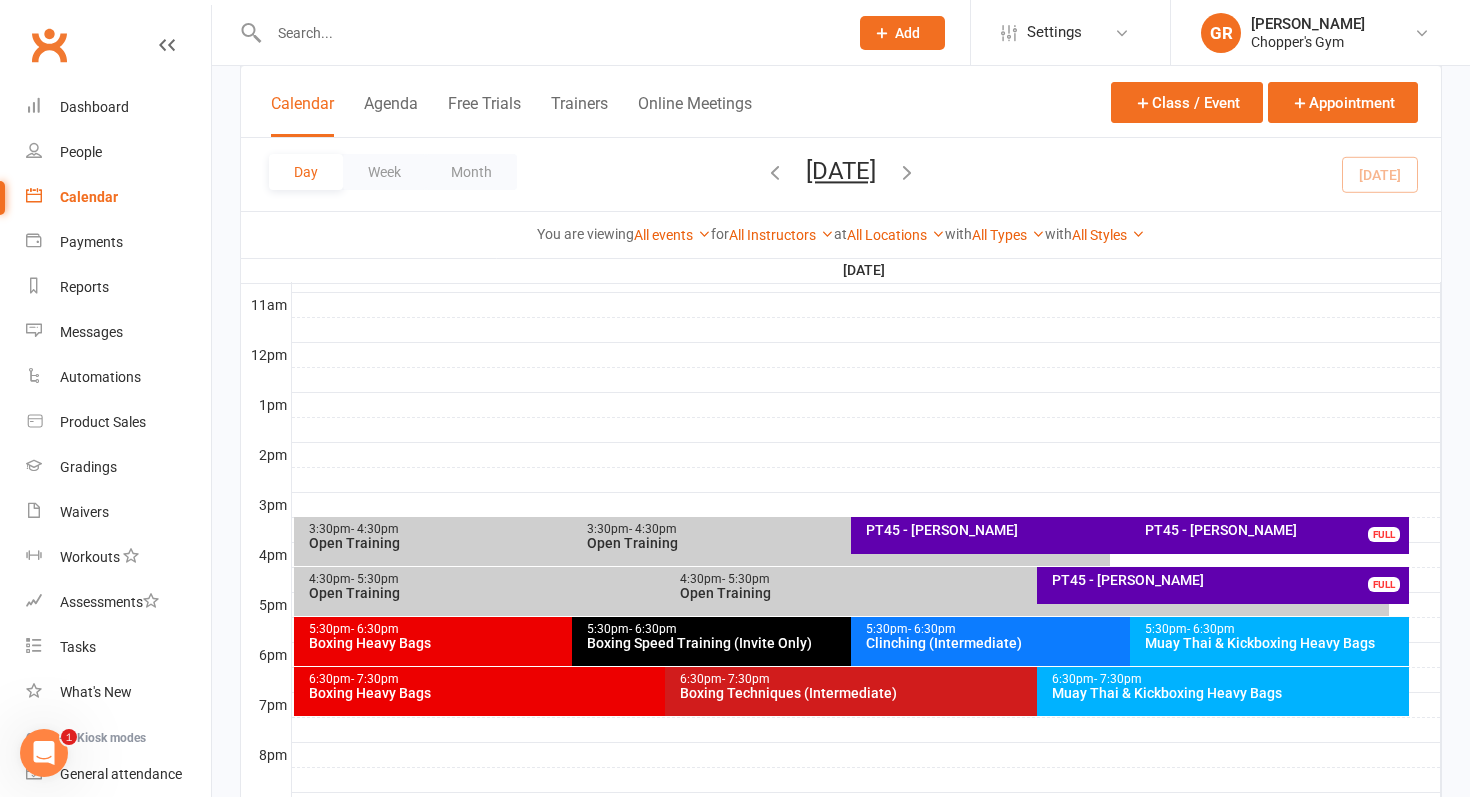 scroll, scrollTop: 669, scrollLeft: 0, axis: vertical 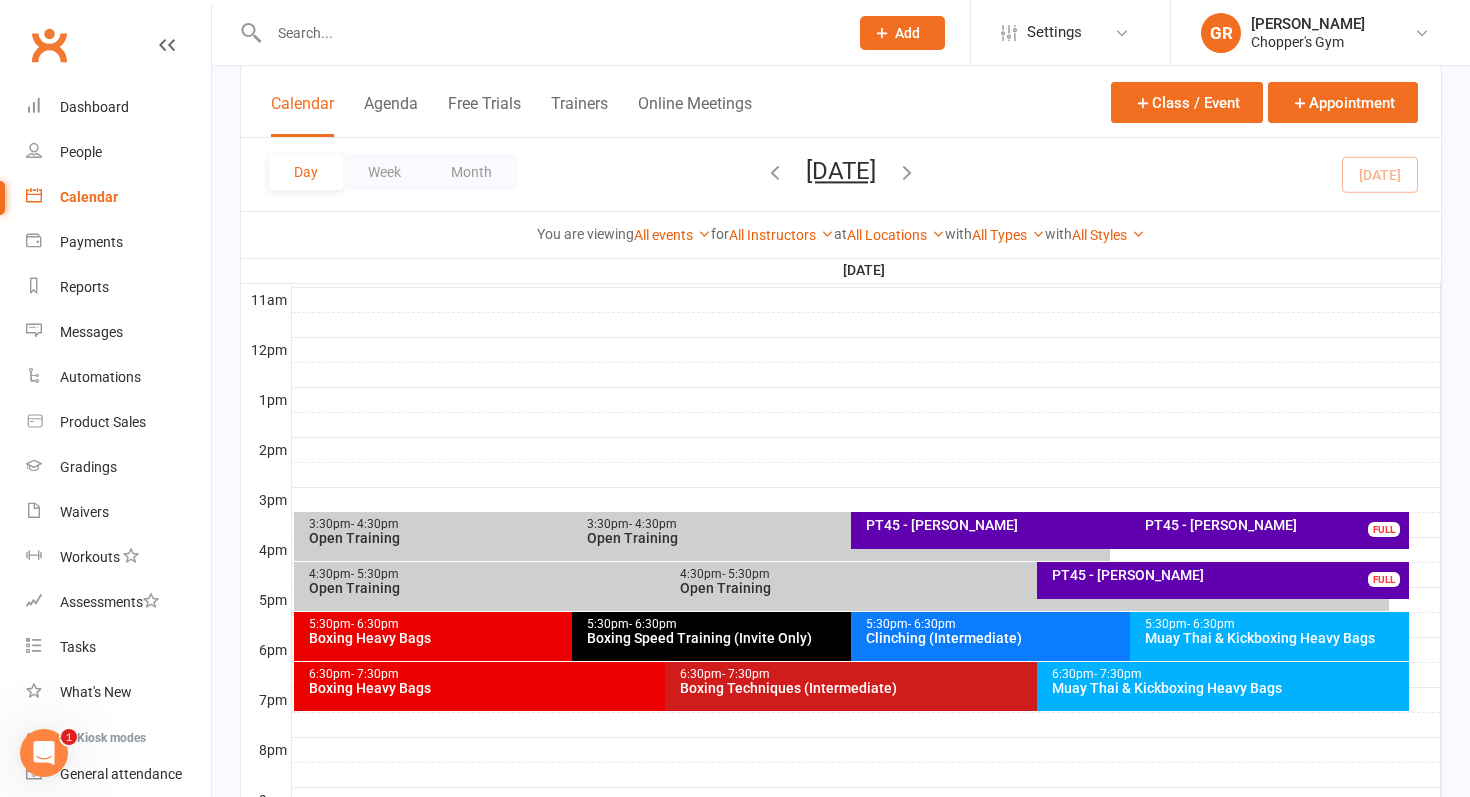 click on "Open Training" at bounding box center [1032, 588] 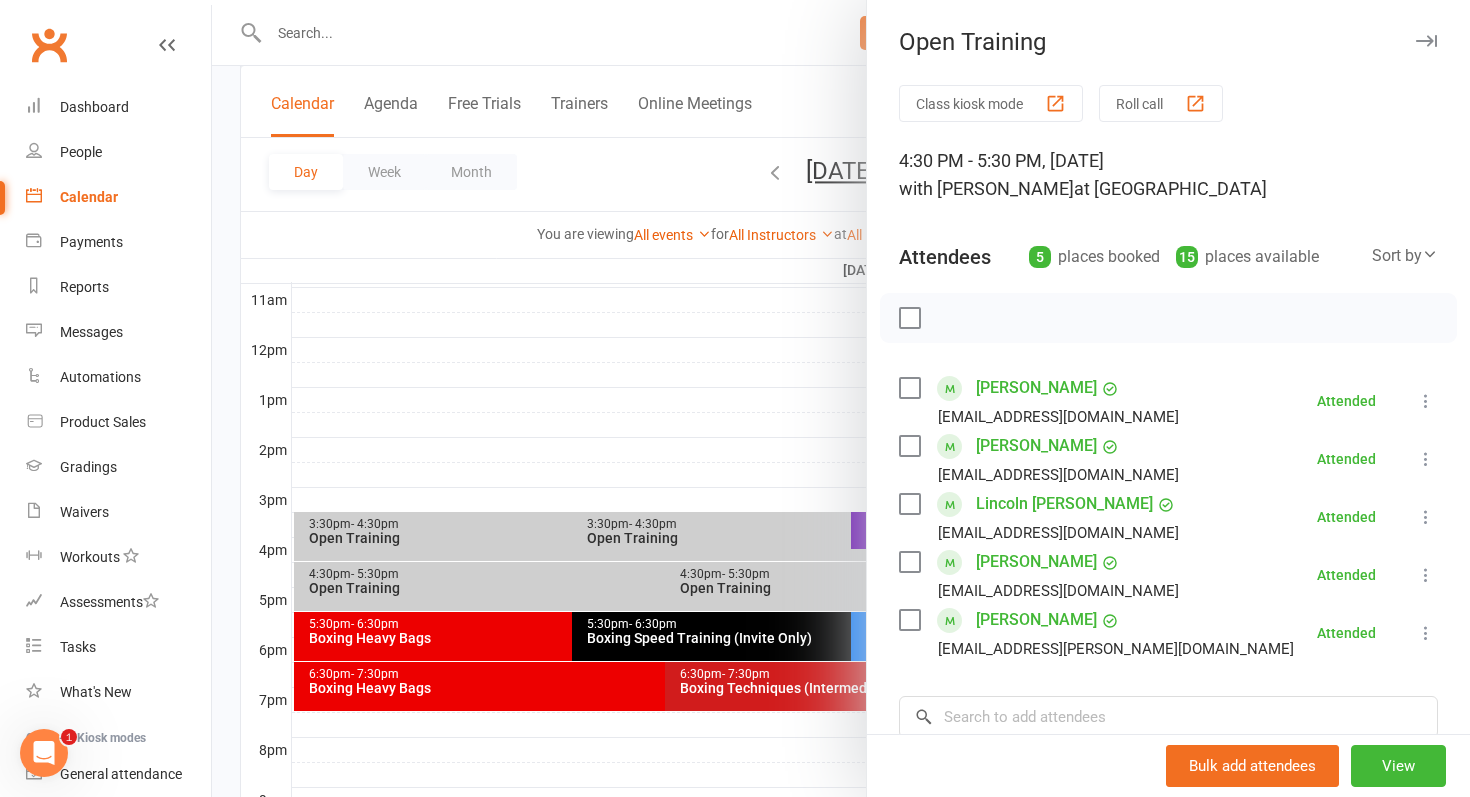 click at bounding box center [841, 398] 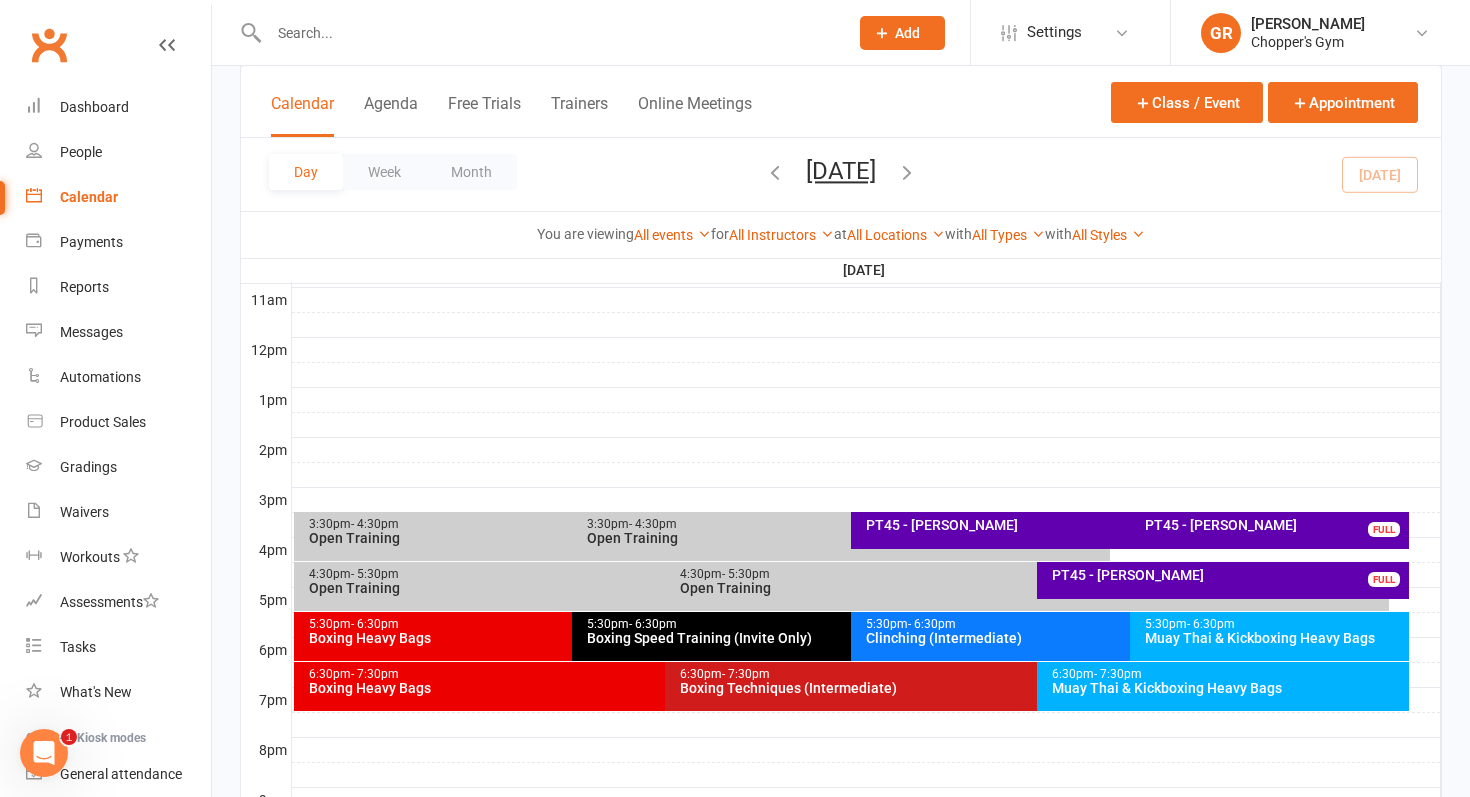 click on "Open Training" at bounding box center (661, 588) 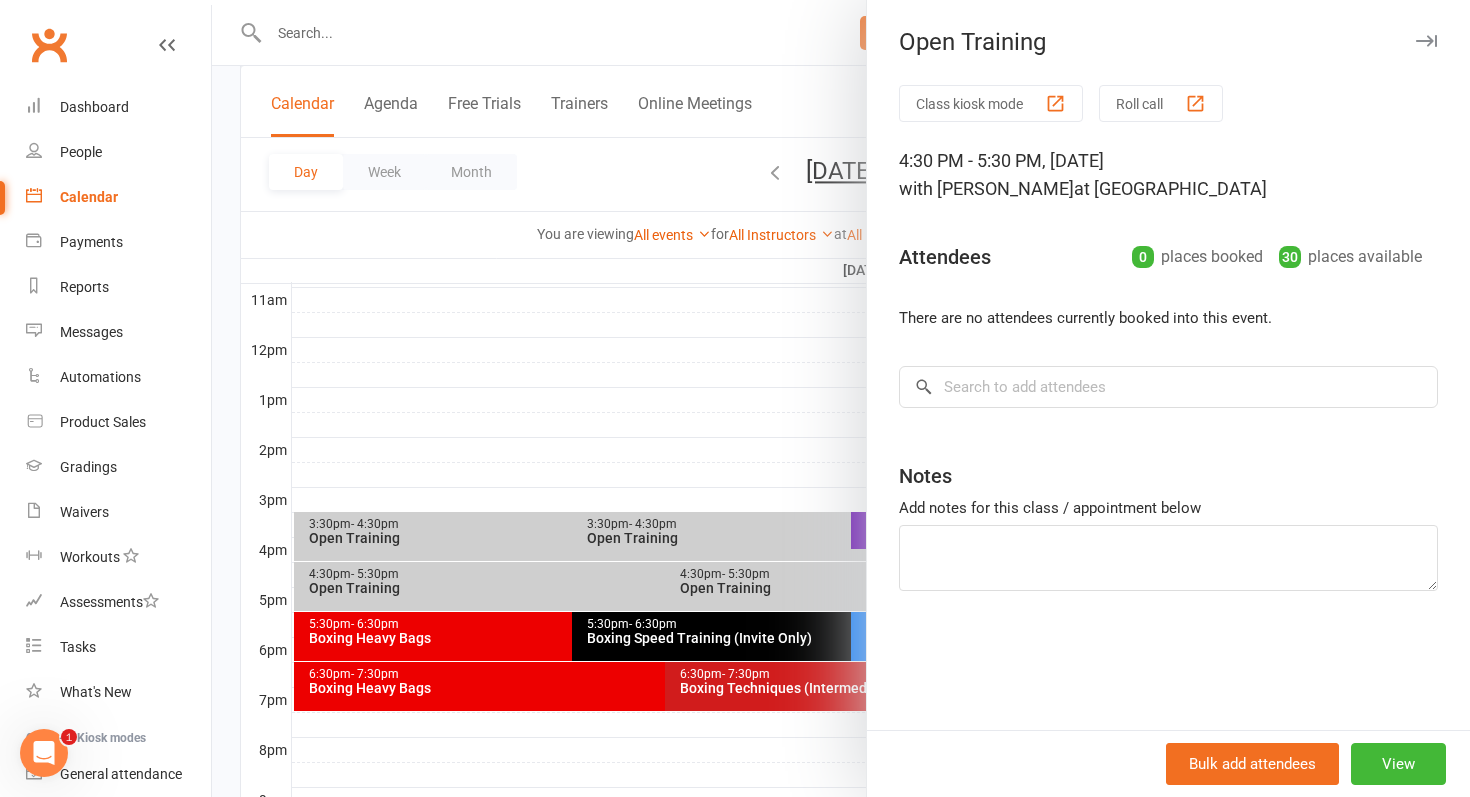 click at bounding box center (841, 398) 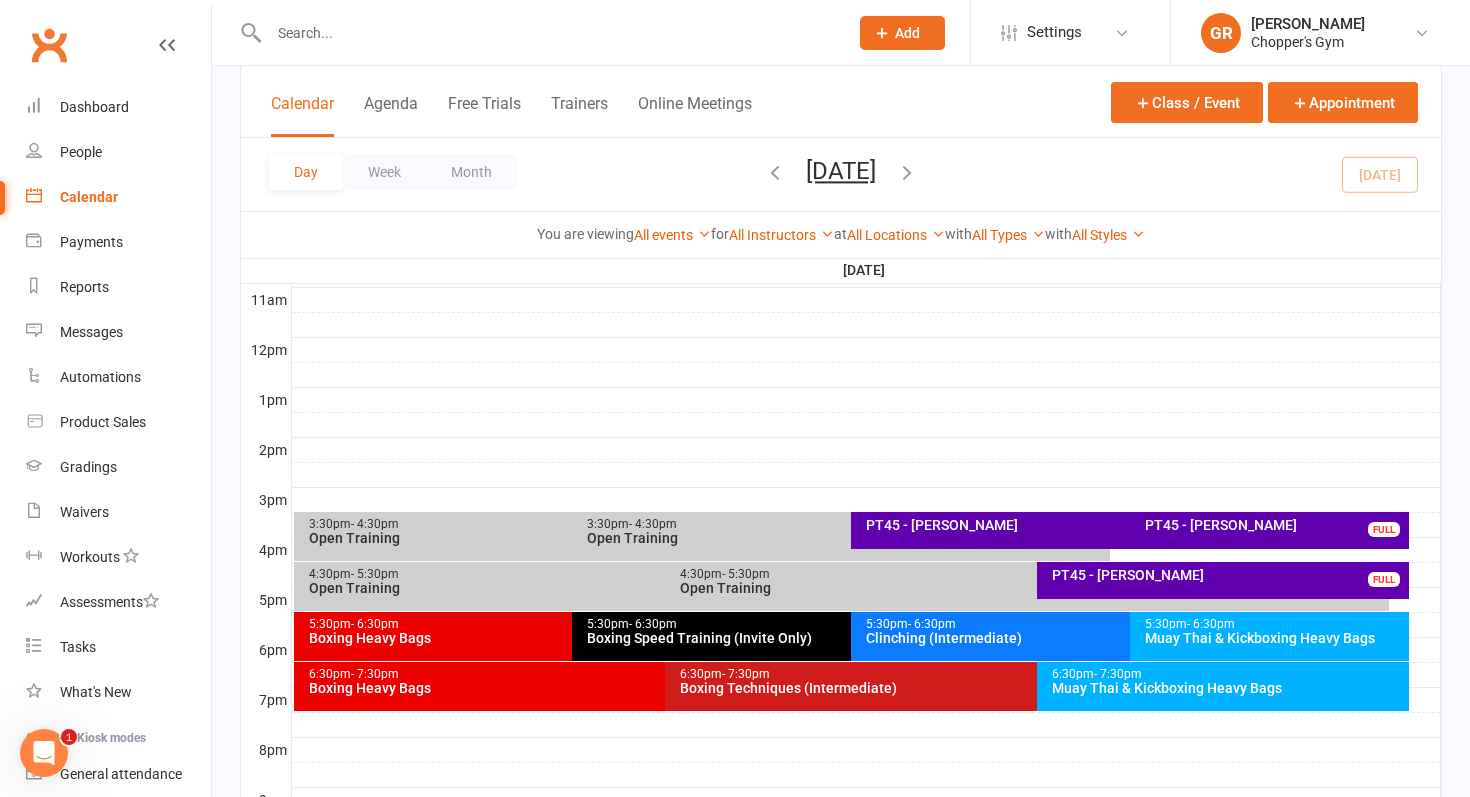 click on "Open Training" at bounding box center (1032, 588) 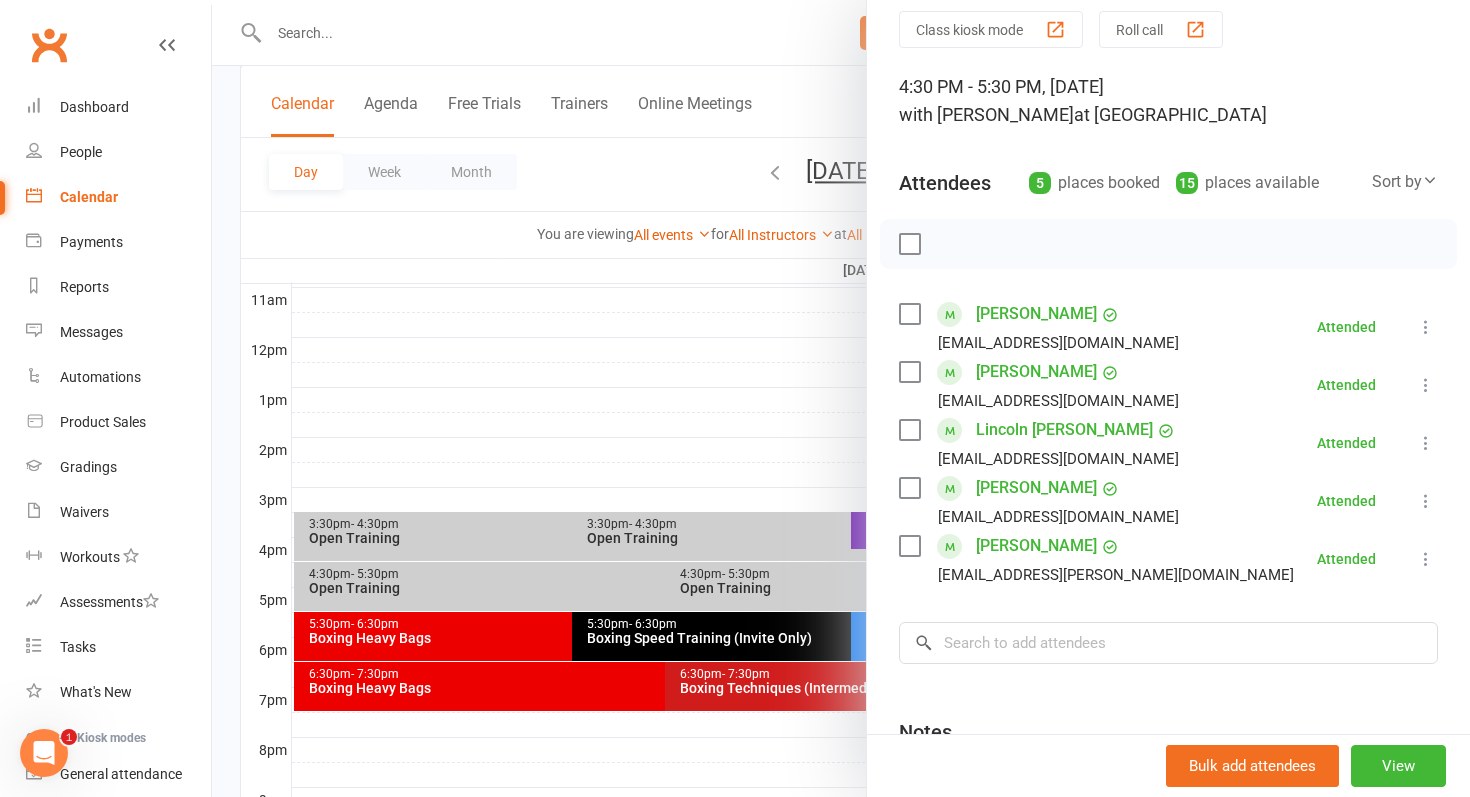 scroll, scrollTop: 91, scrollLeft: 0, axis: vertical 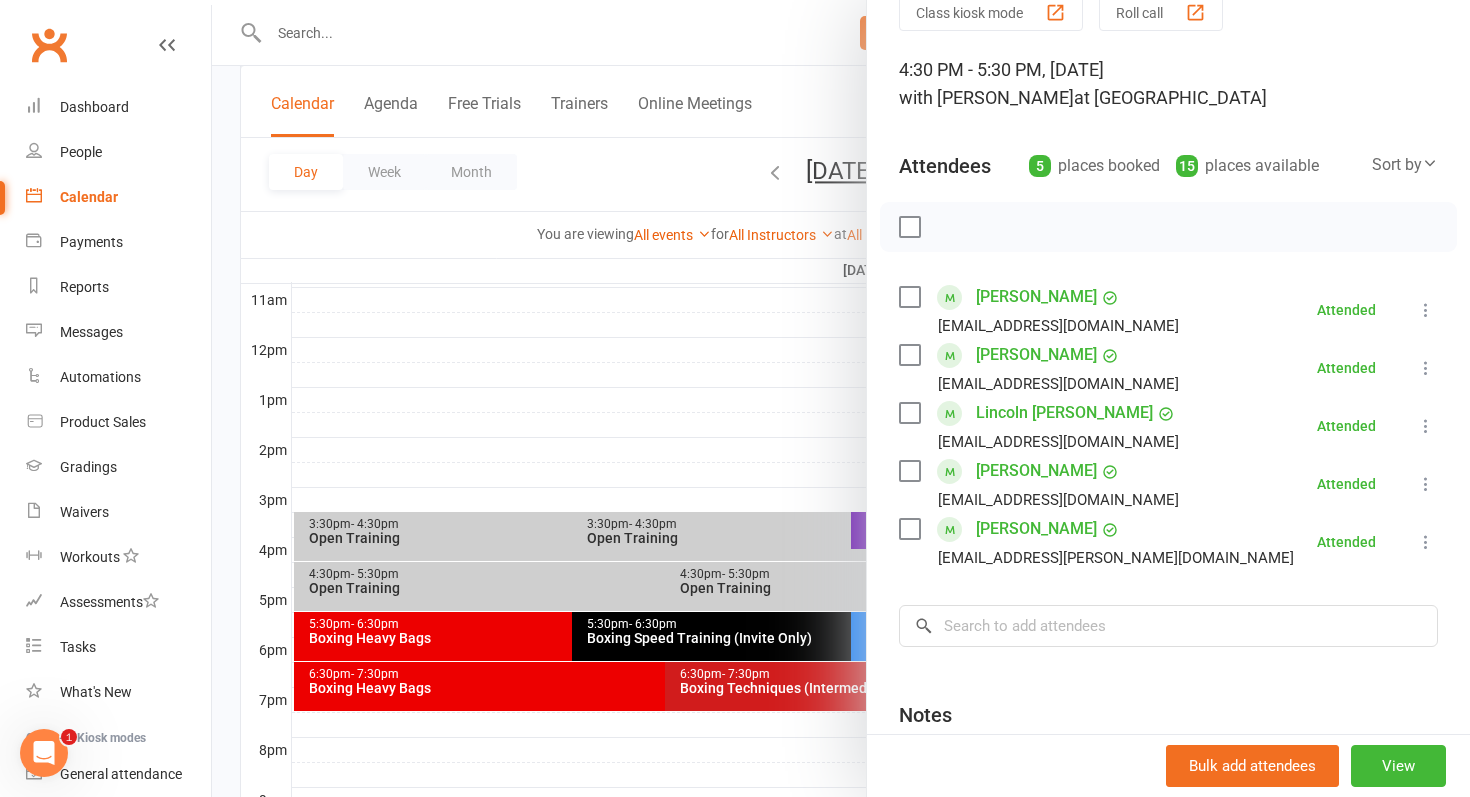 click at bounding box center (841, 398) 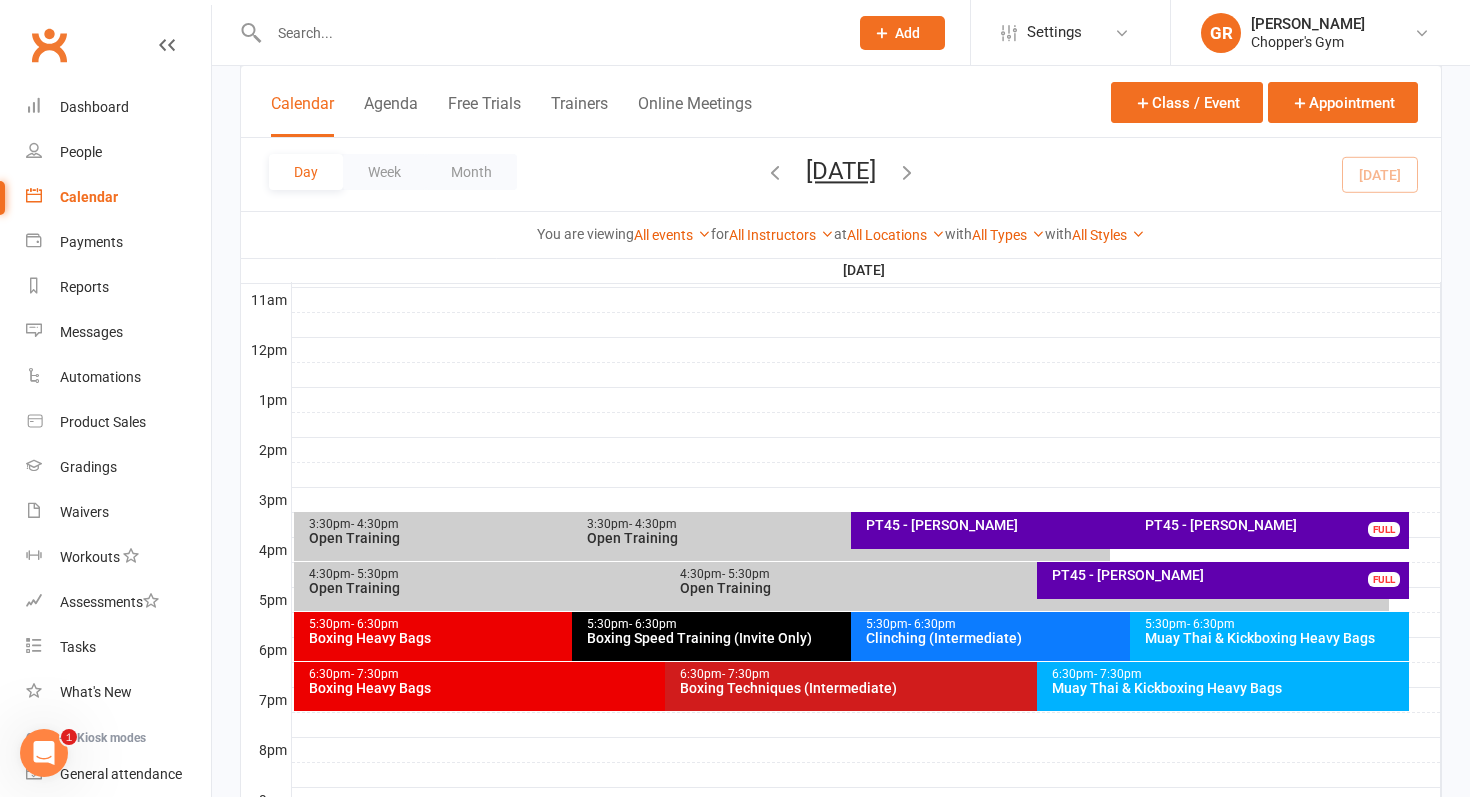 click at bounding box center [548, 33] 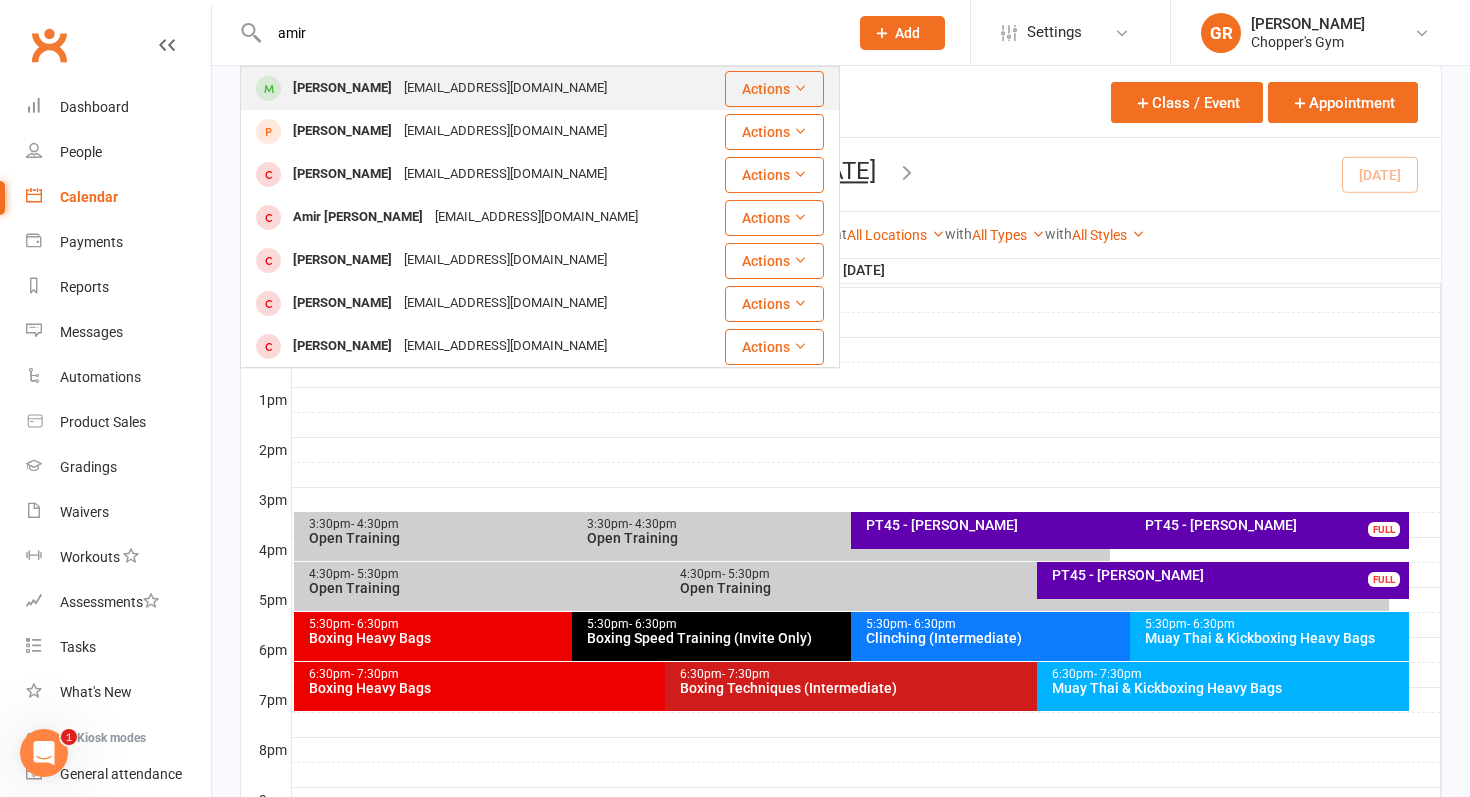 type on "amir" 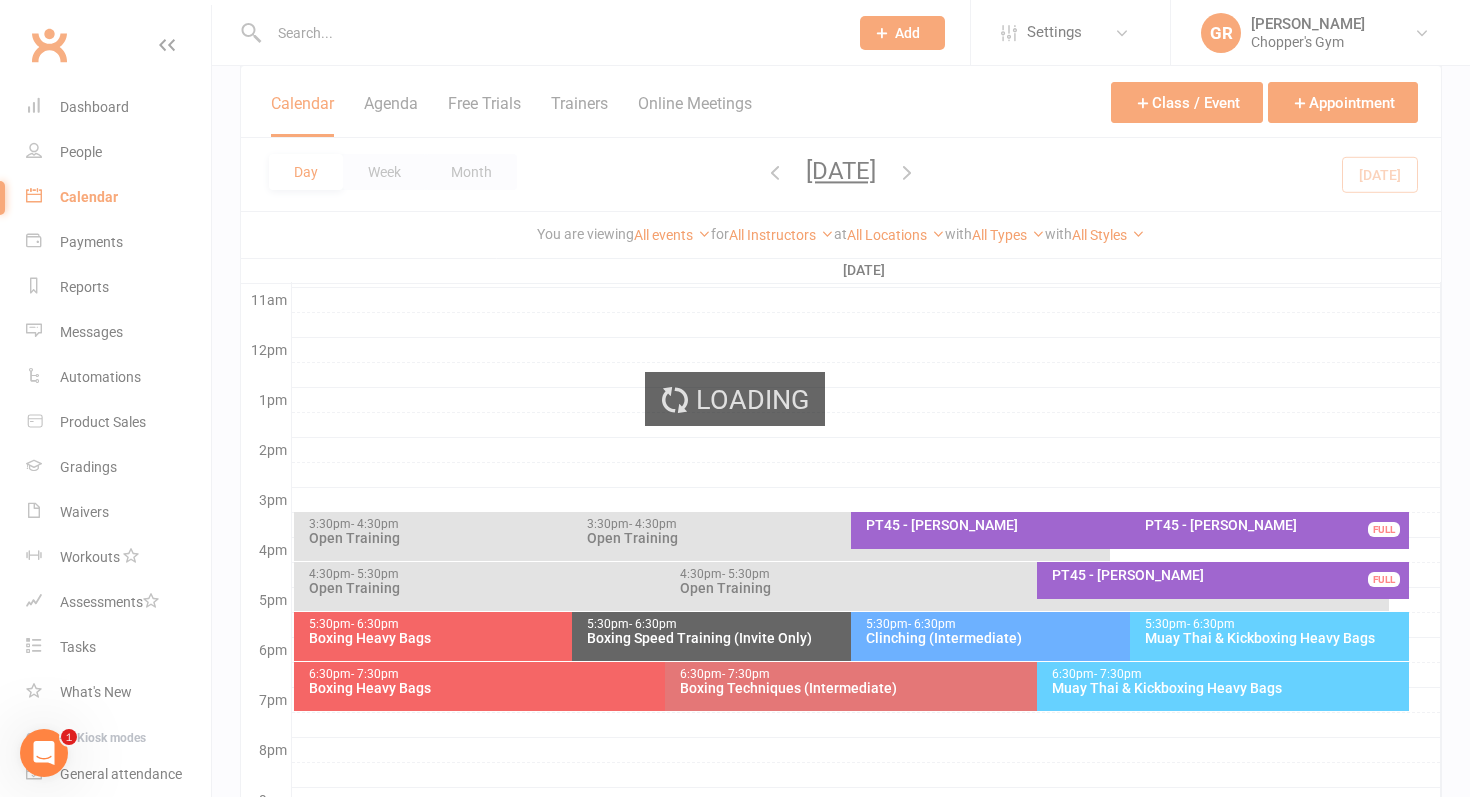 scroll, scrollTop: 0, scrollLeft: 0, axis: both 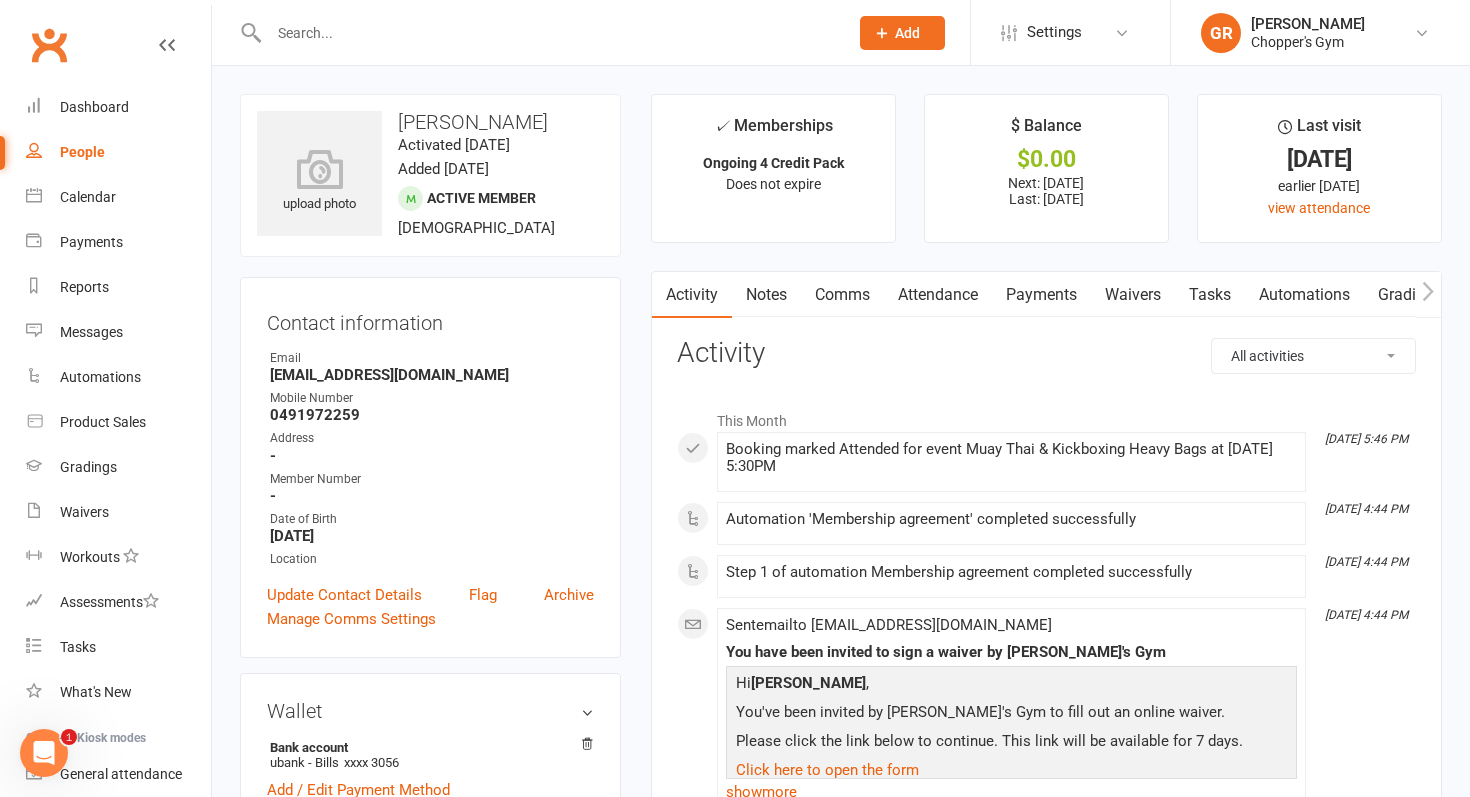 click on "Payments" at bounding box center [1041, 295] 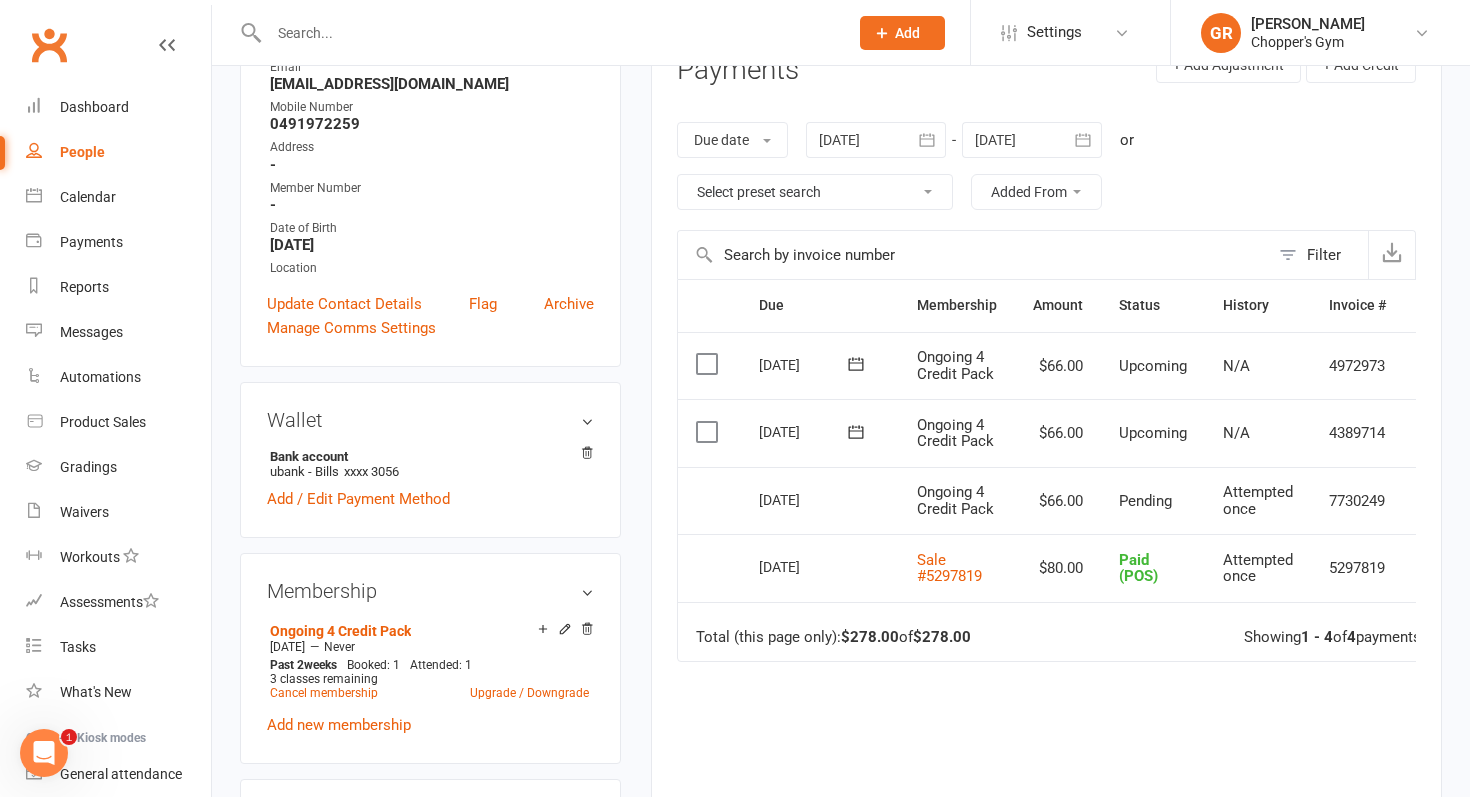 scroll, scrollTop: 295, scrollLeft: 0, axis: vertical 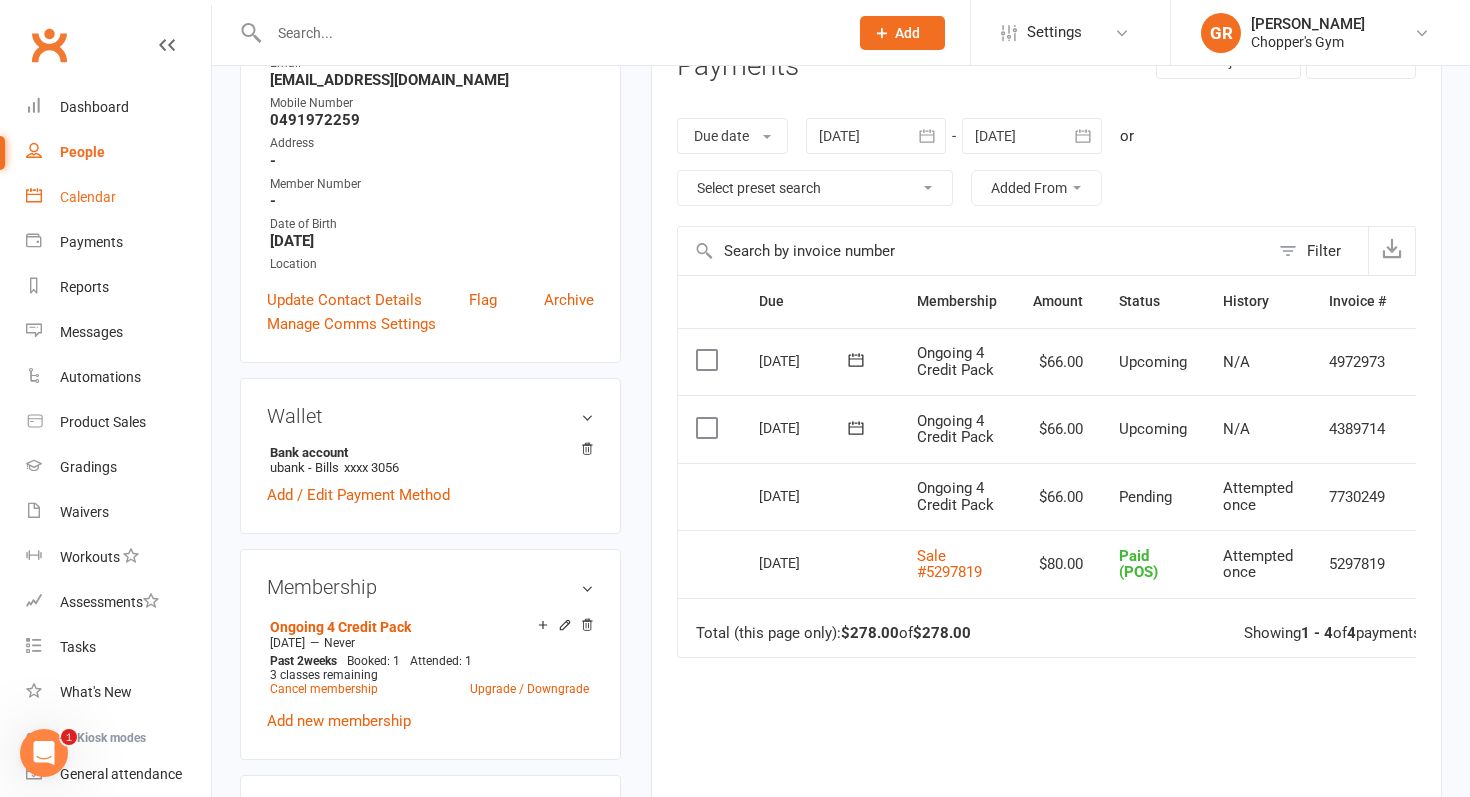 click on "Calendar" at bounding box center (118, 197) 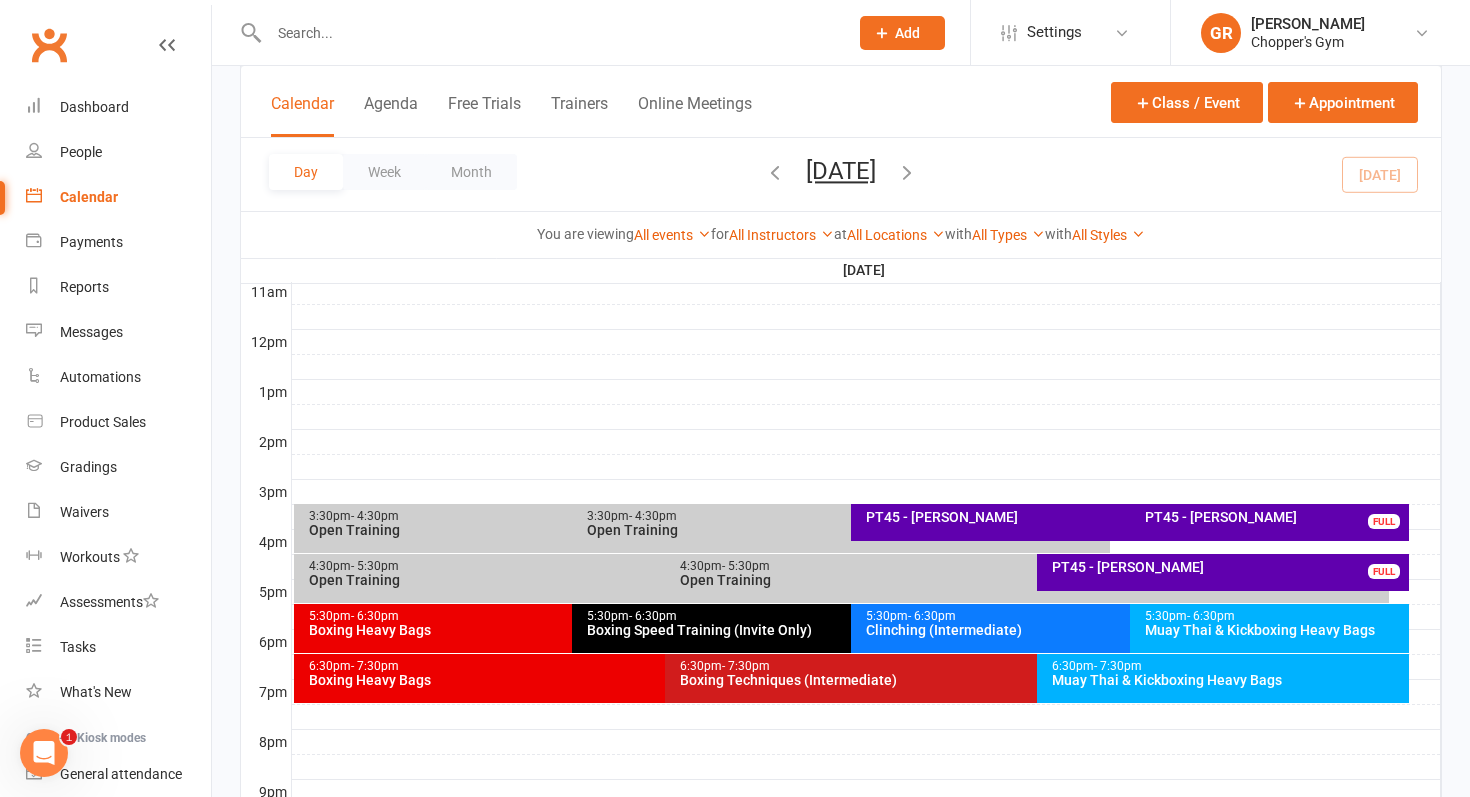 scroll, scrollTop: 738, scrollLeft: 0, axis: vertical 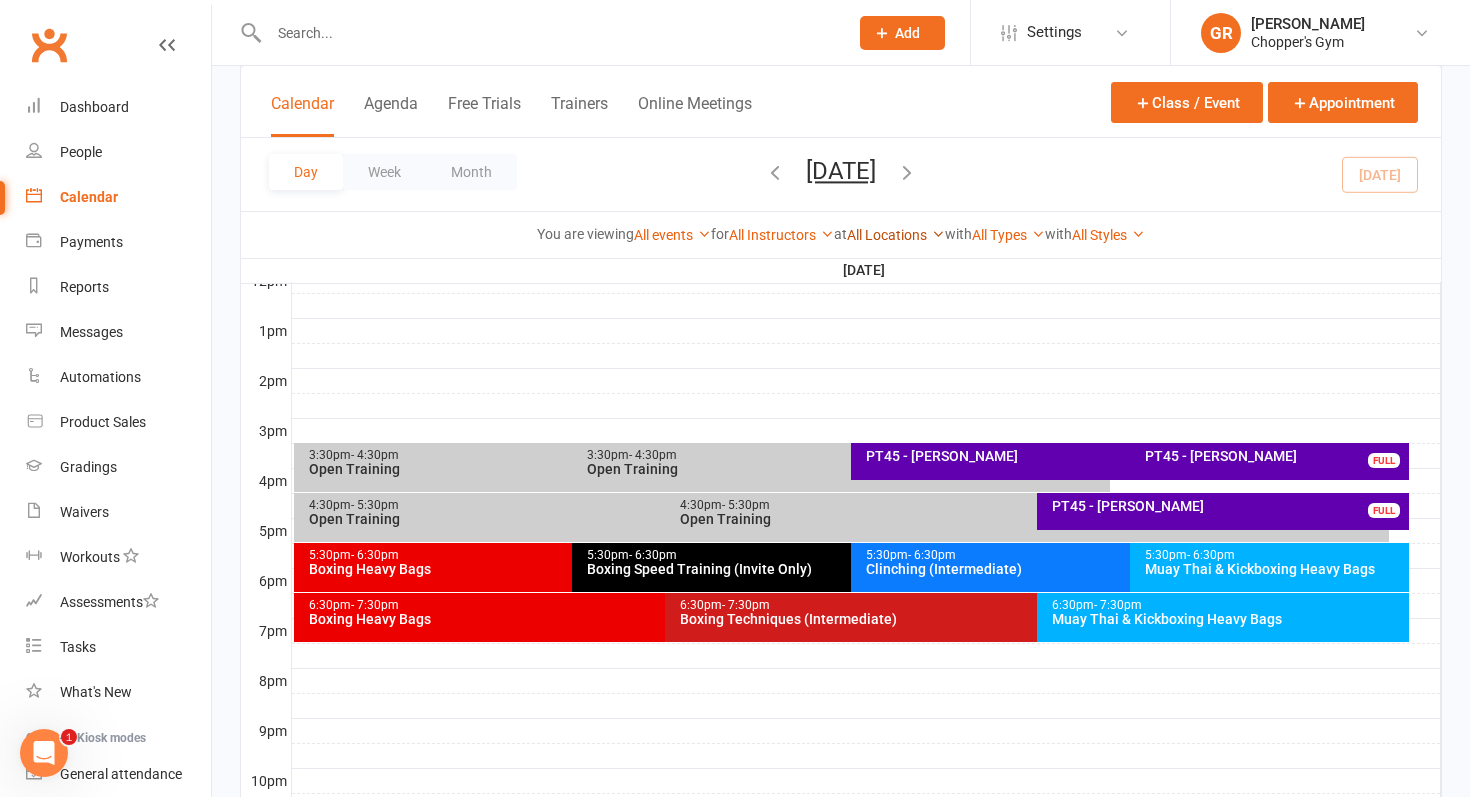 click on "All Locations" at bounding box center (896, 235) 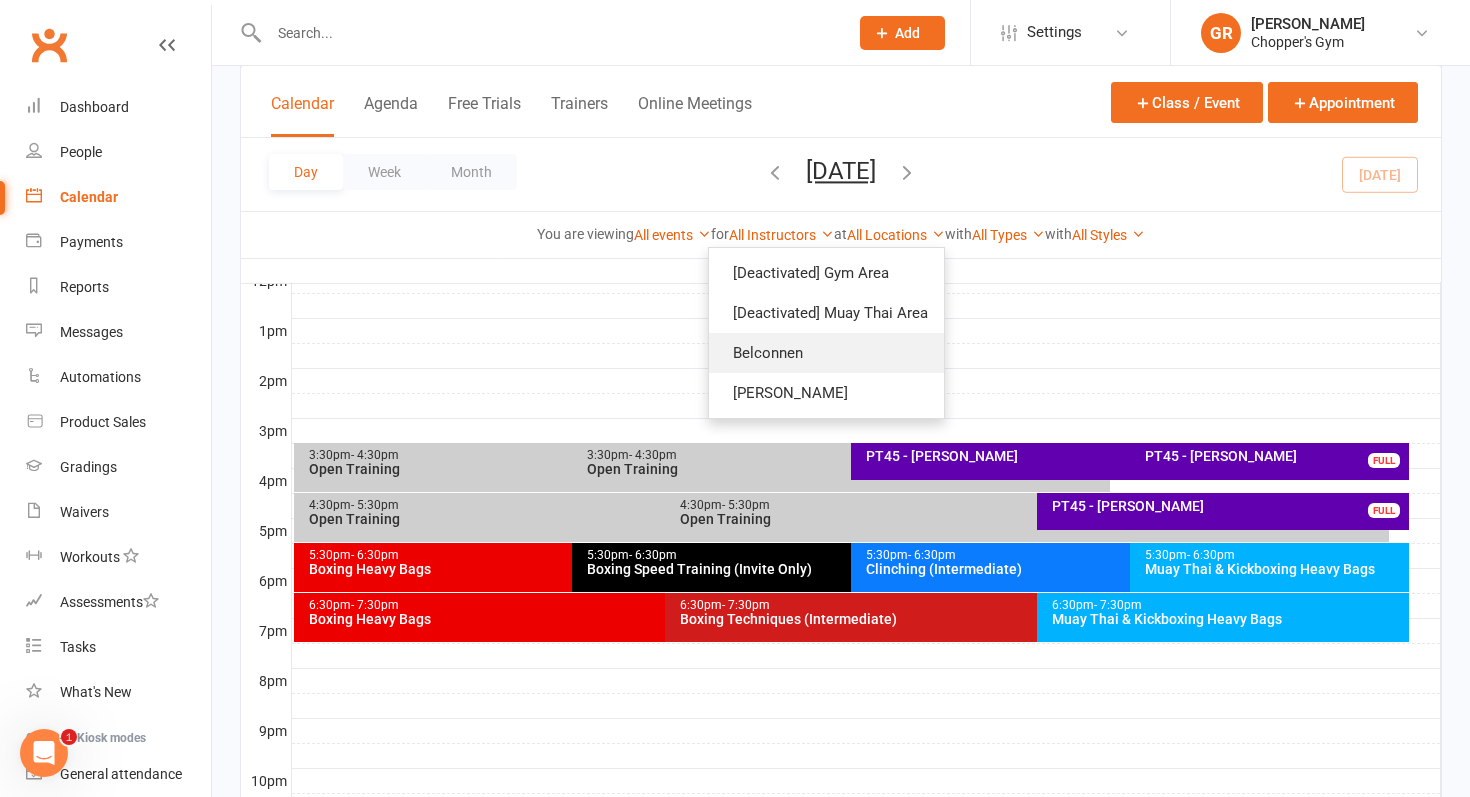 click on "Belconnen" at bounding box center (826, 353) 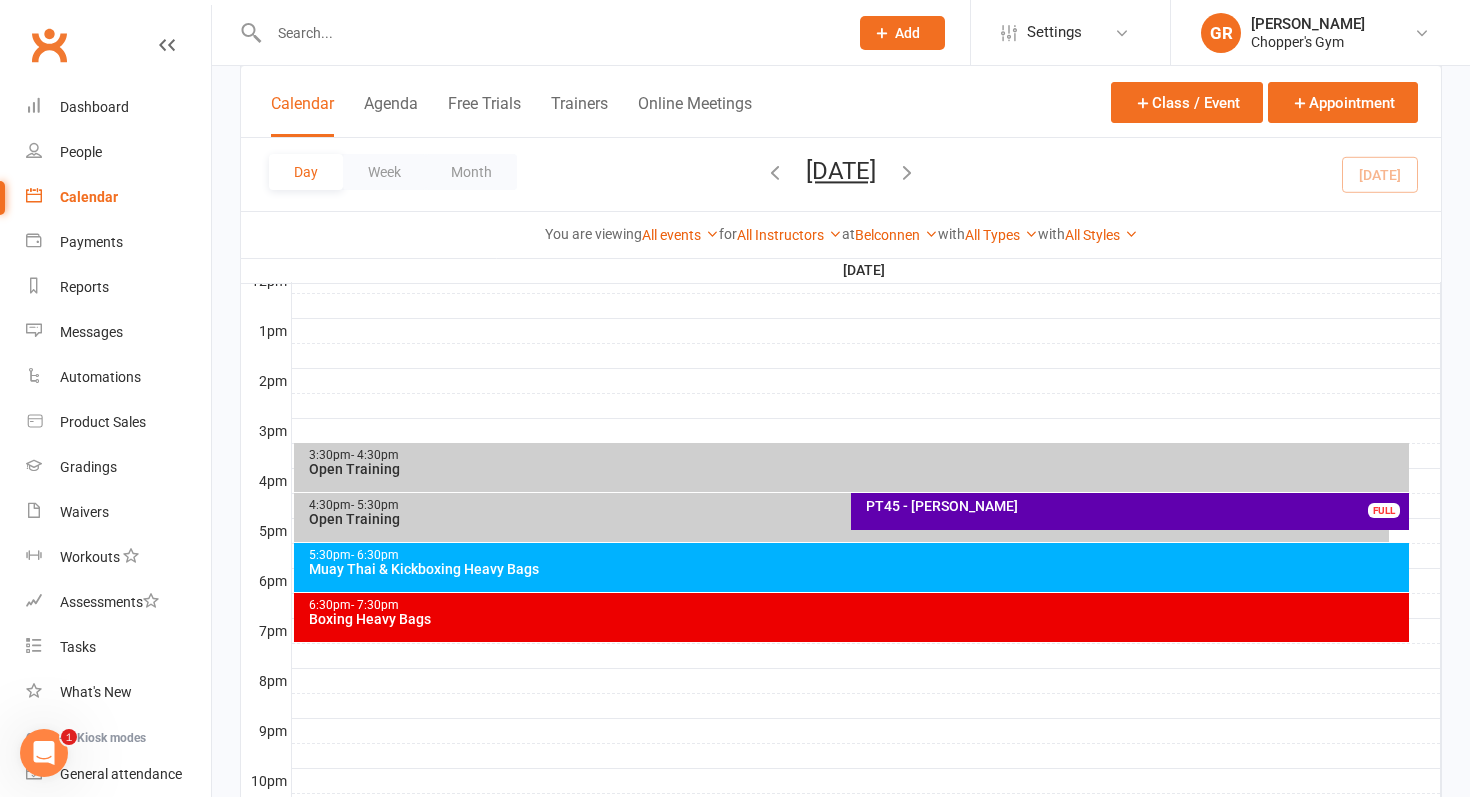 click on "Muay Thai & Kickboxing Heavy Bags" at bounding box center [857, 569] 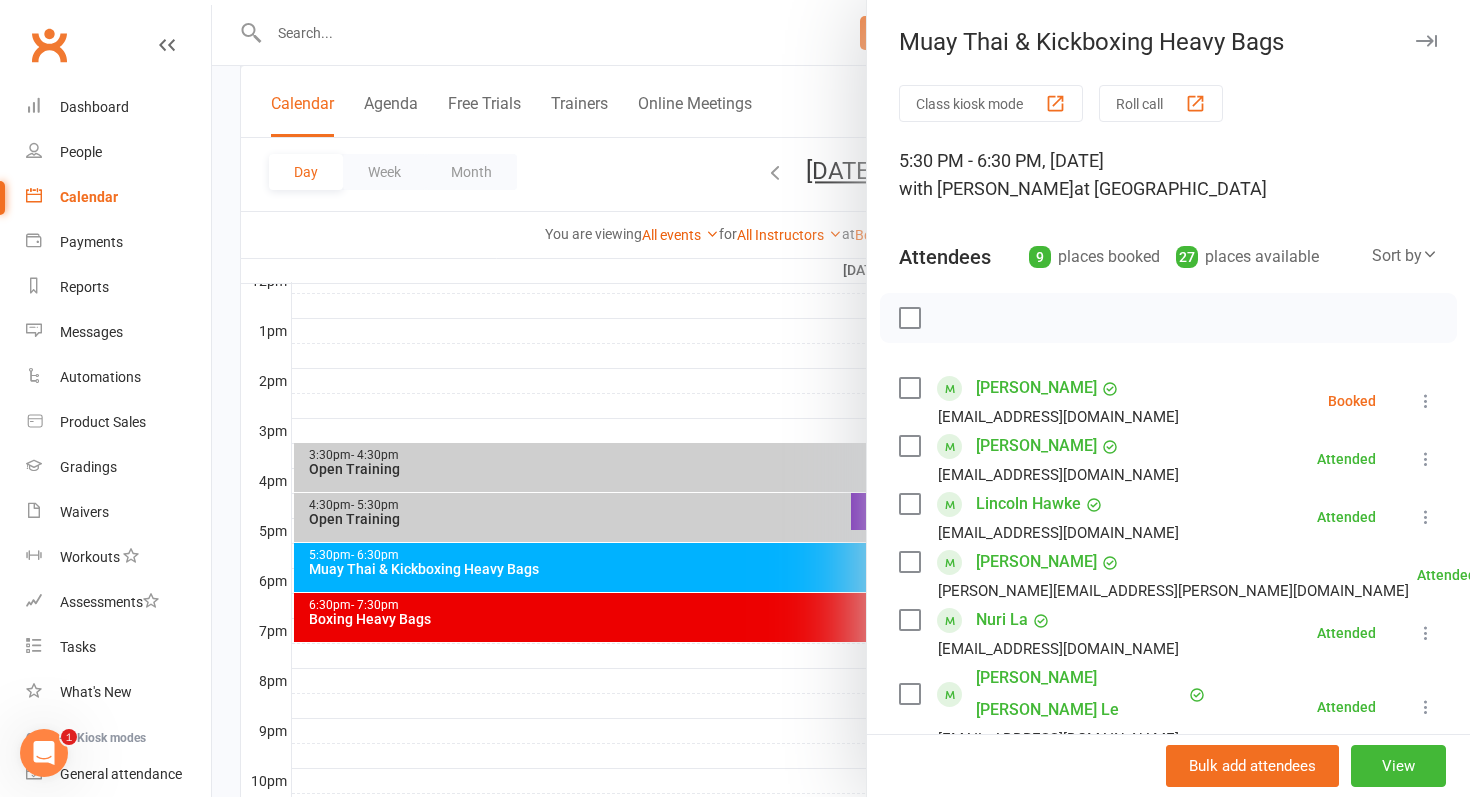 click at bounding box center [841, 398] 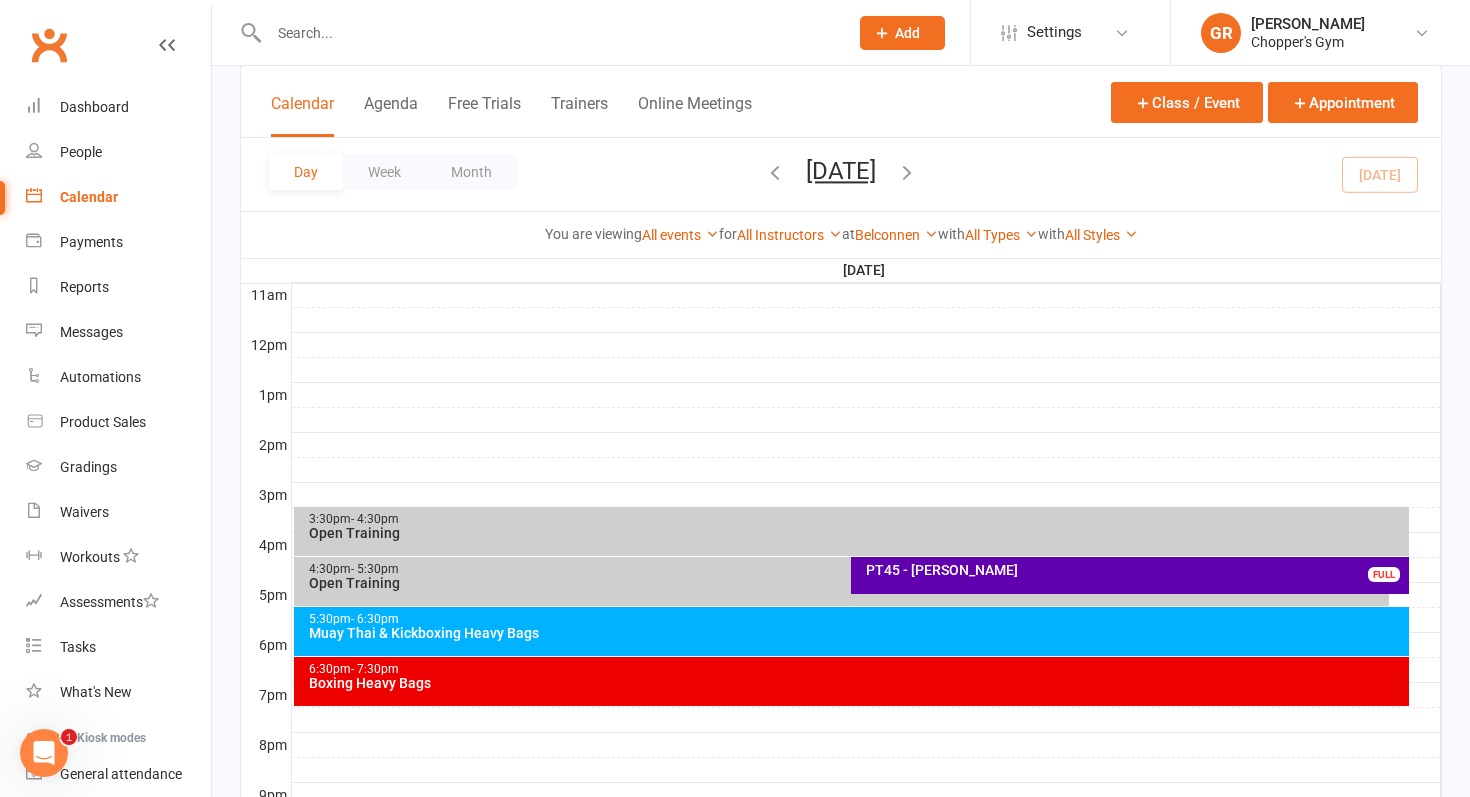 scroll, scrollTop: 677, scrollLeft: 0, axis: vertical 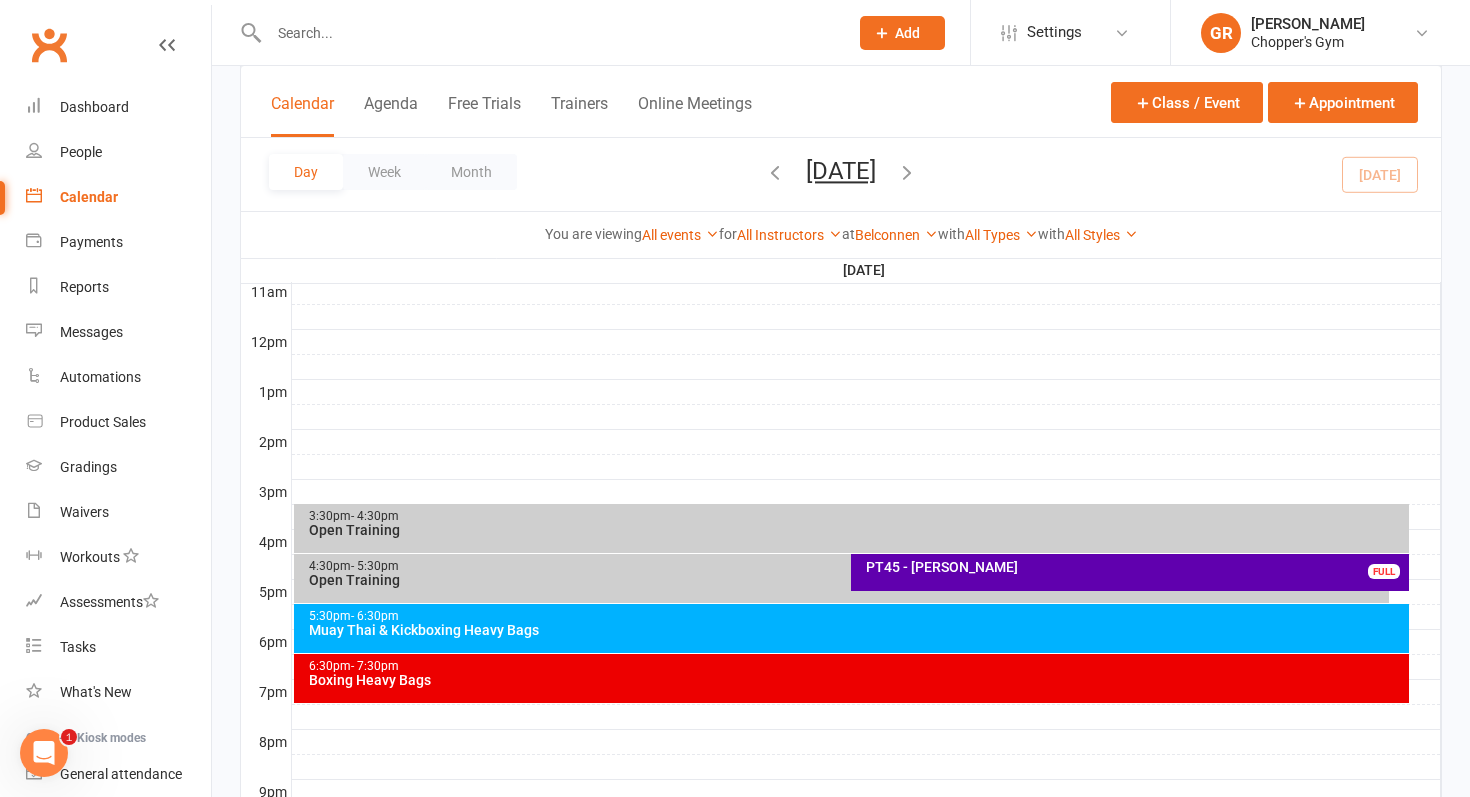 click at bounding box center [548, 33] 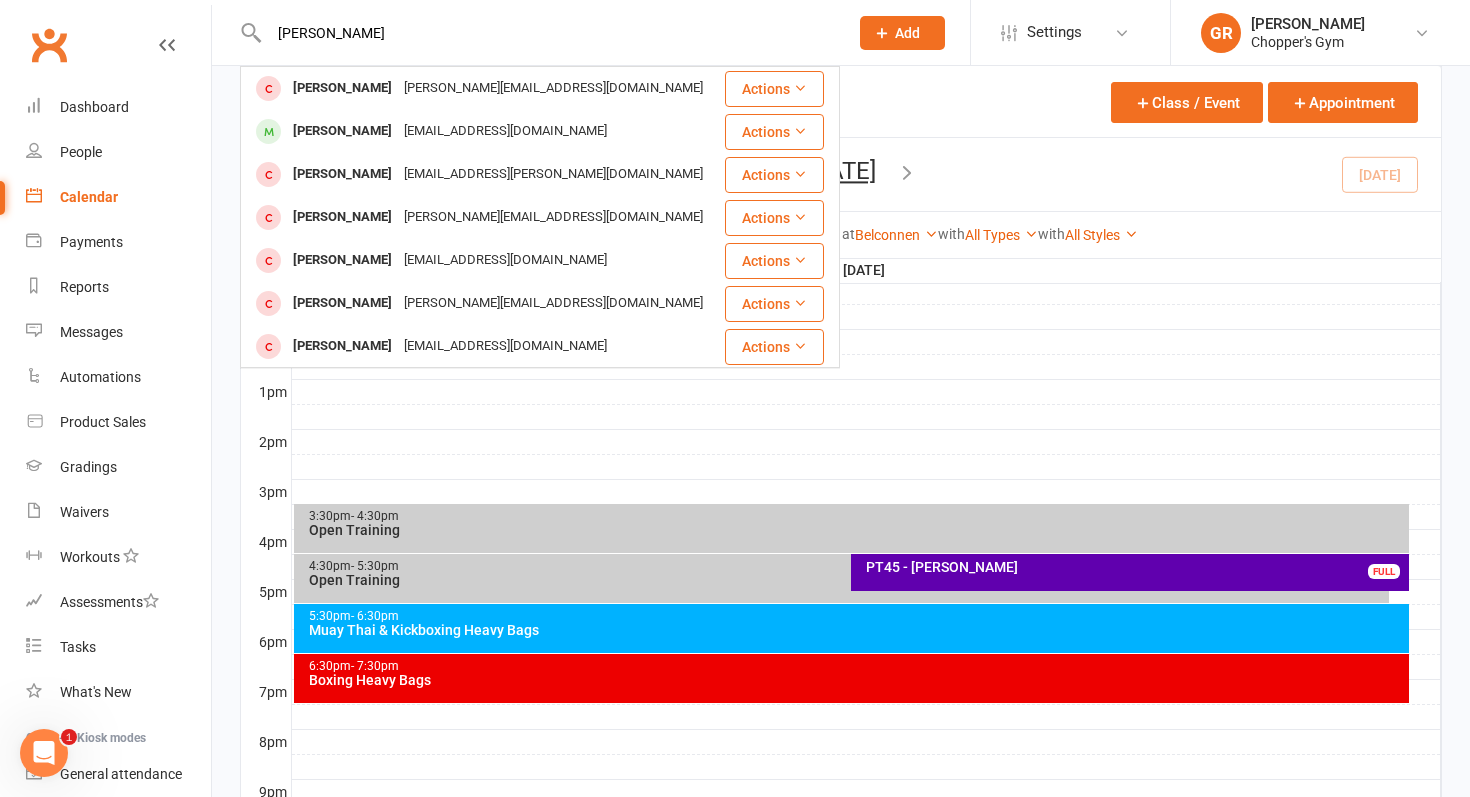 type on "alex" 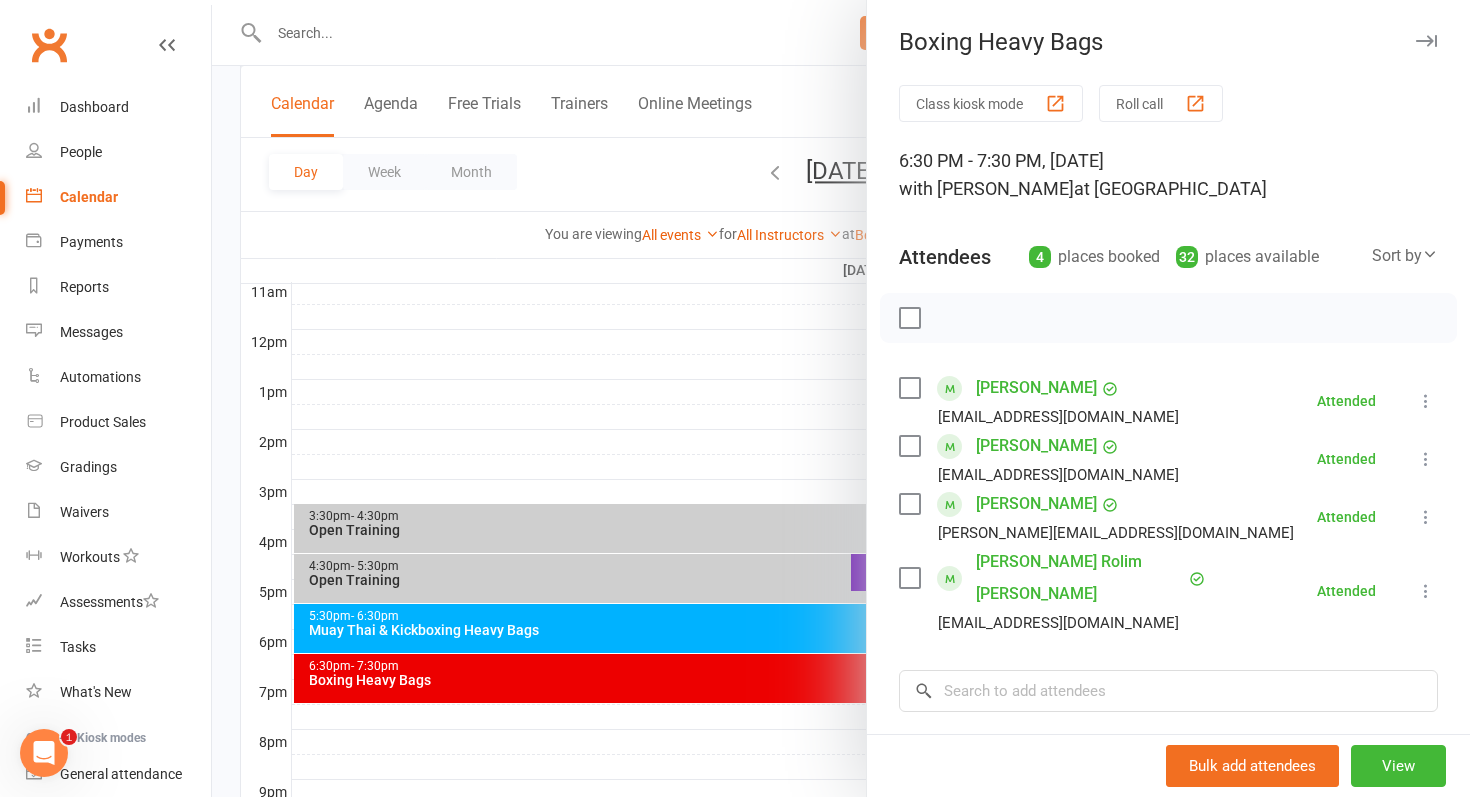 click on "Alex Nikolevski" at bounding box center (1036, 504) 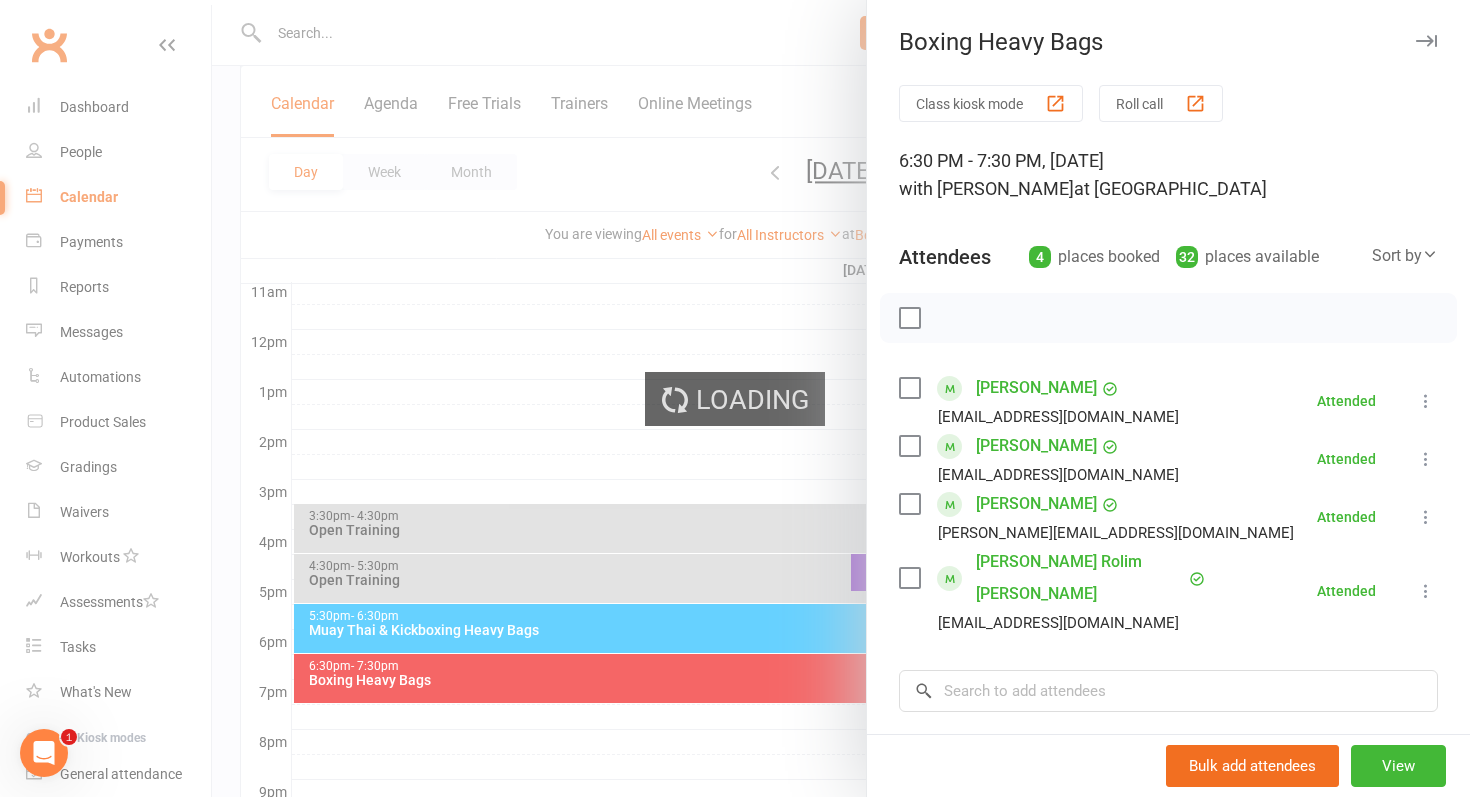 scroll, scrollTop: 0, scrollLeft: 0, axis: both 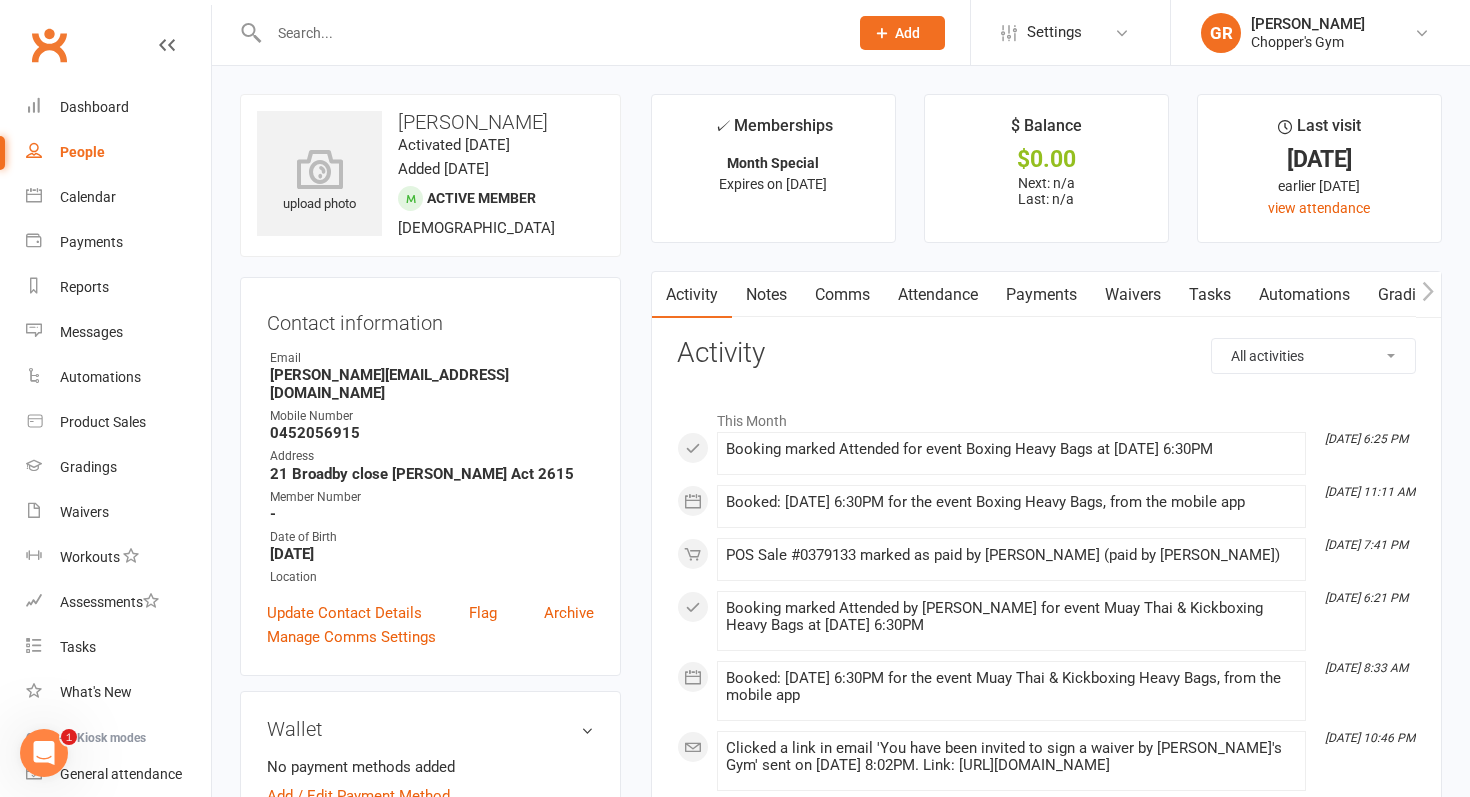 click on "Notes" at bounding box center (766, 295) 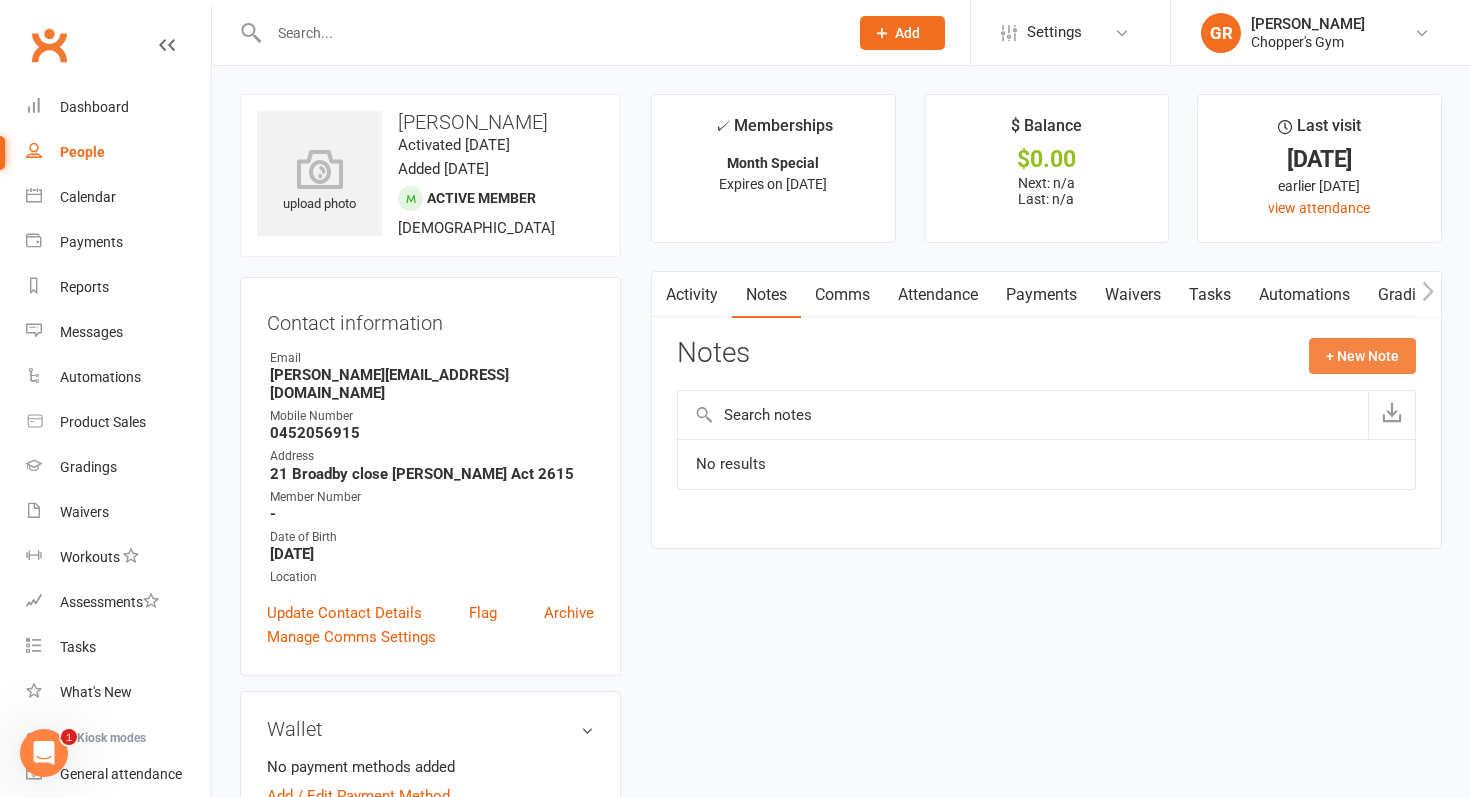 click on "+ New Note" at bounding box center (1362, 356) 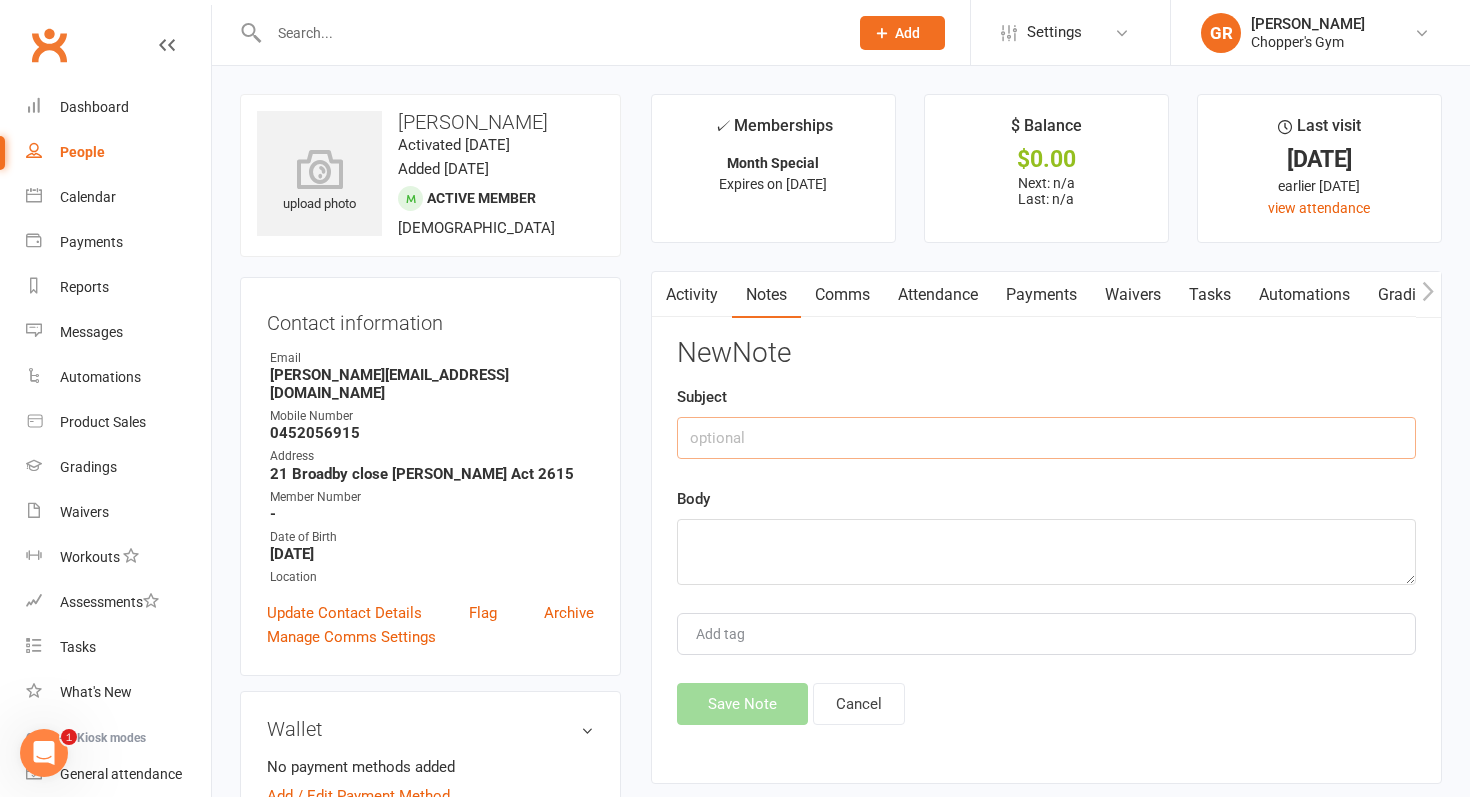 click at bounding box center (1046, 438) 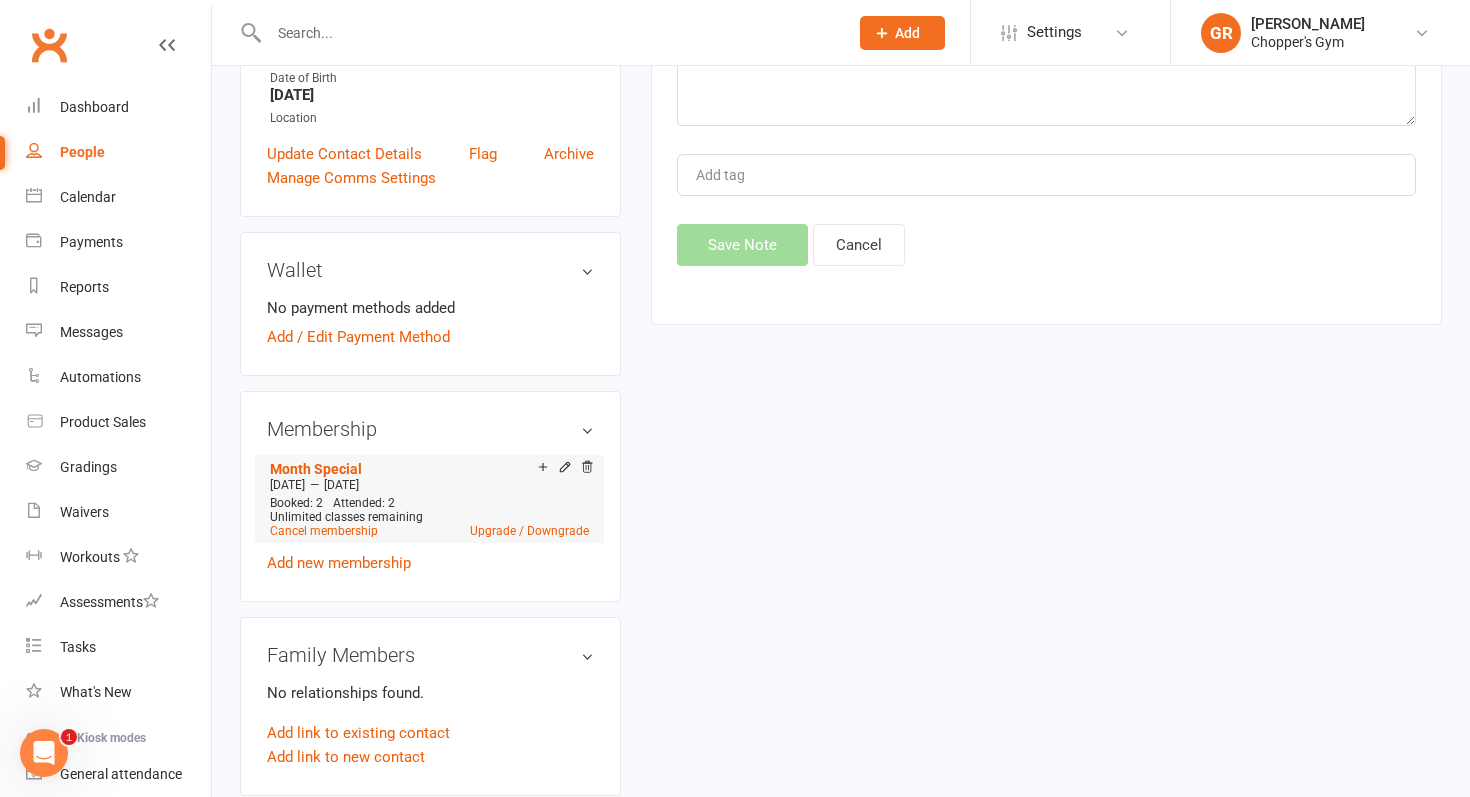 scroll, scrollTop: 448, scrollLeft: 0, axis: vertical 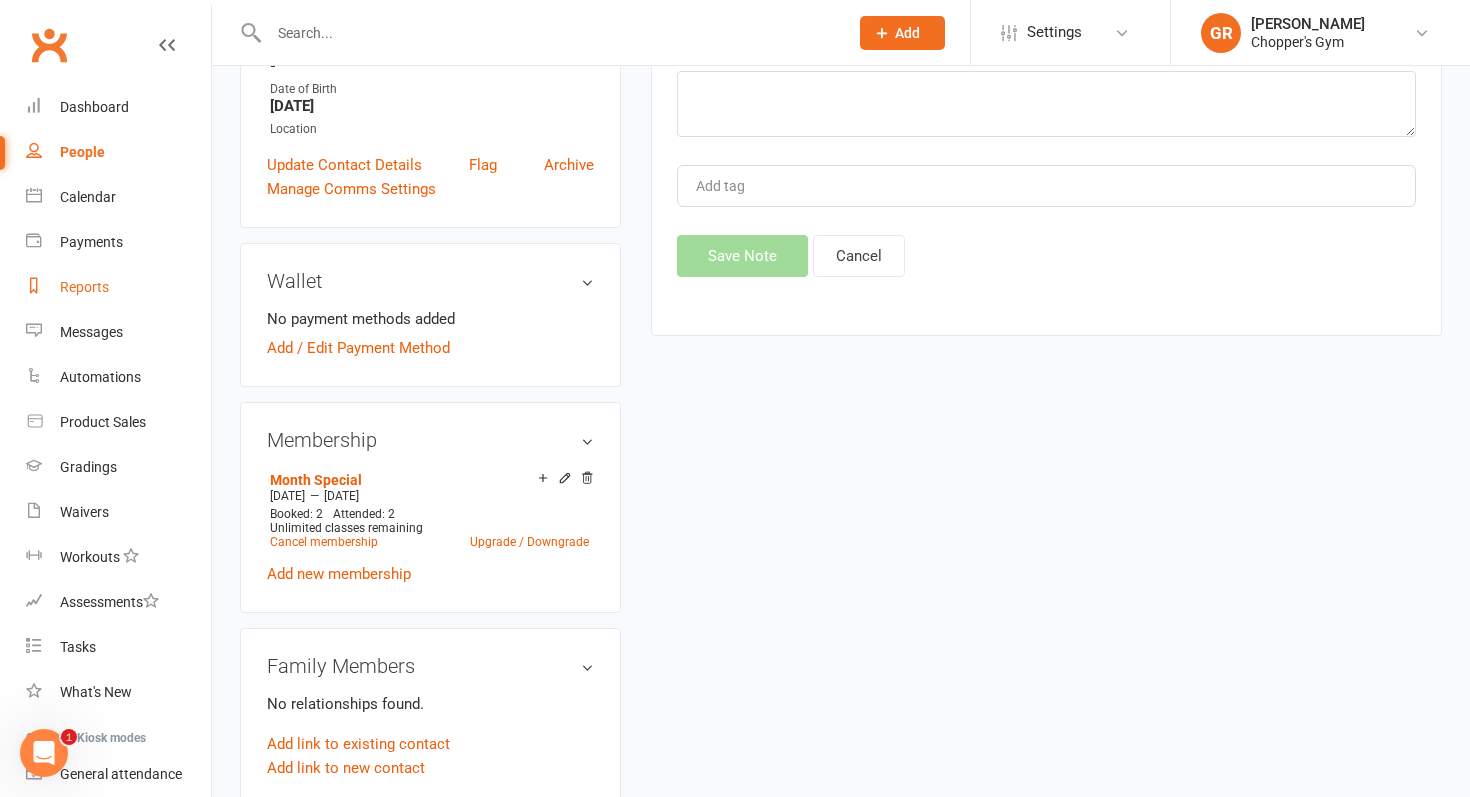 click on "Reports" at bounding box center [84, 287] 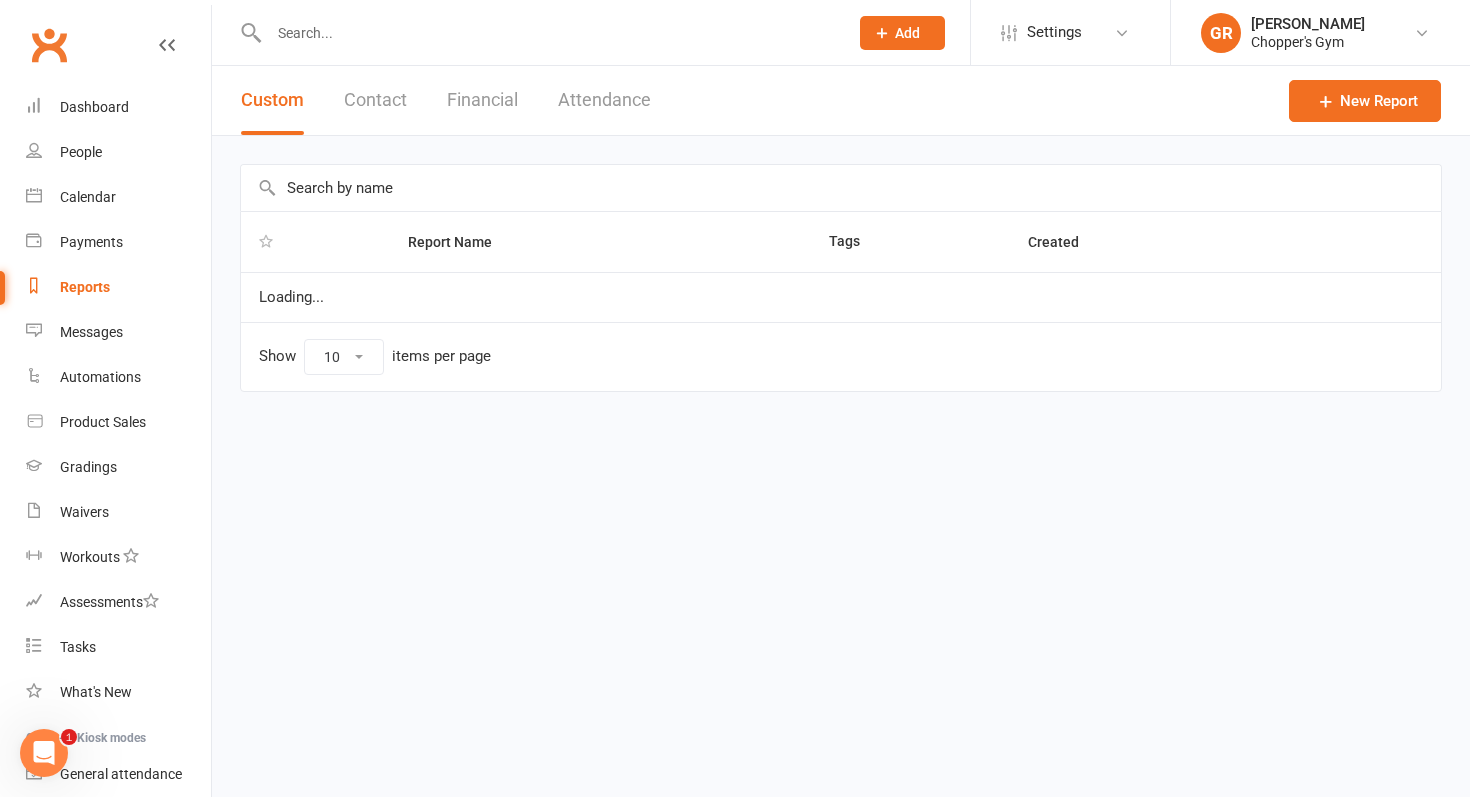 select on "100" 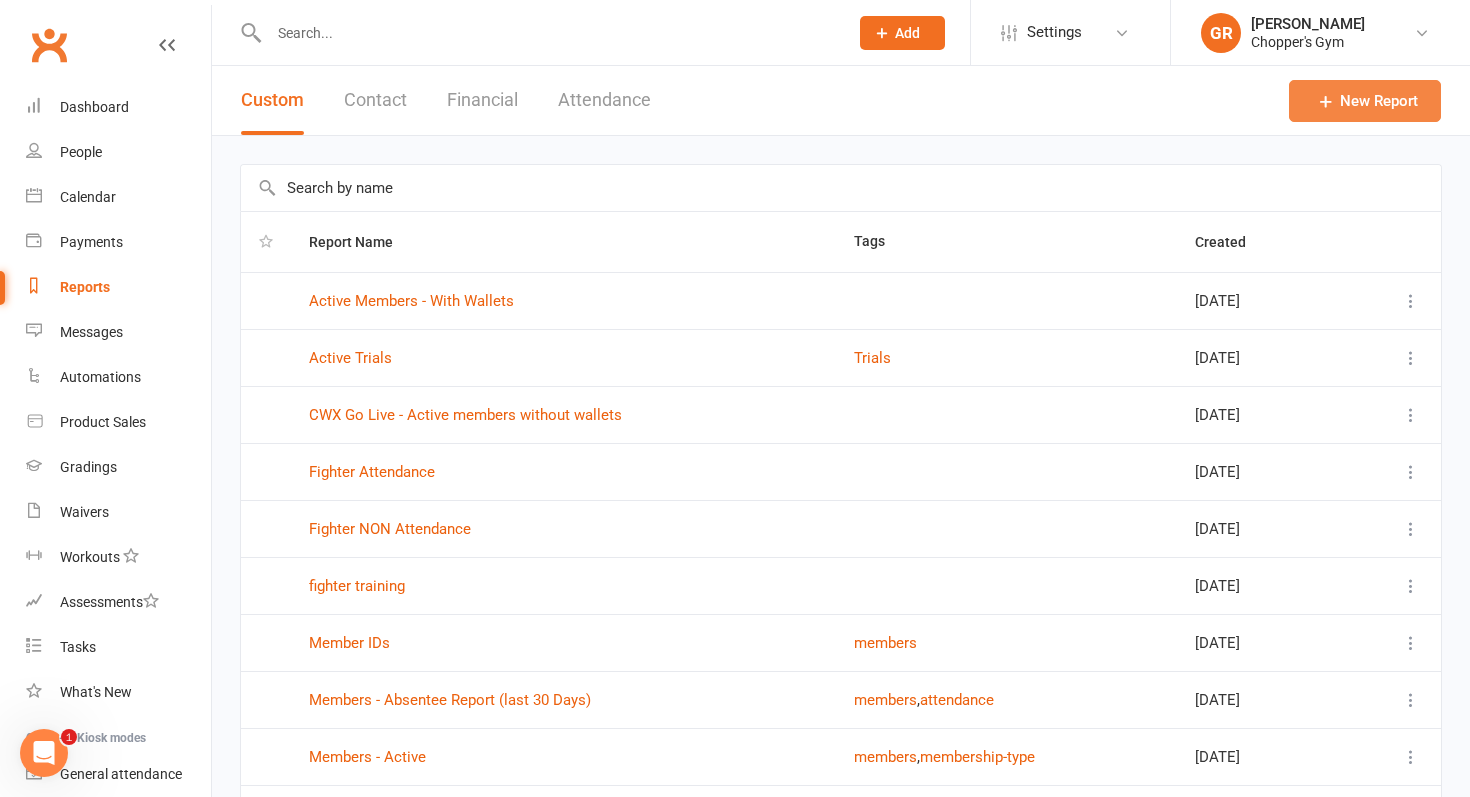 click on "New Report" at bounding box center [1365, 101] 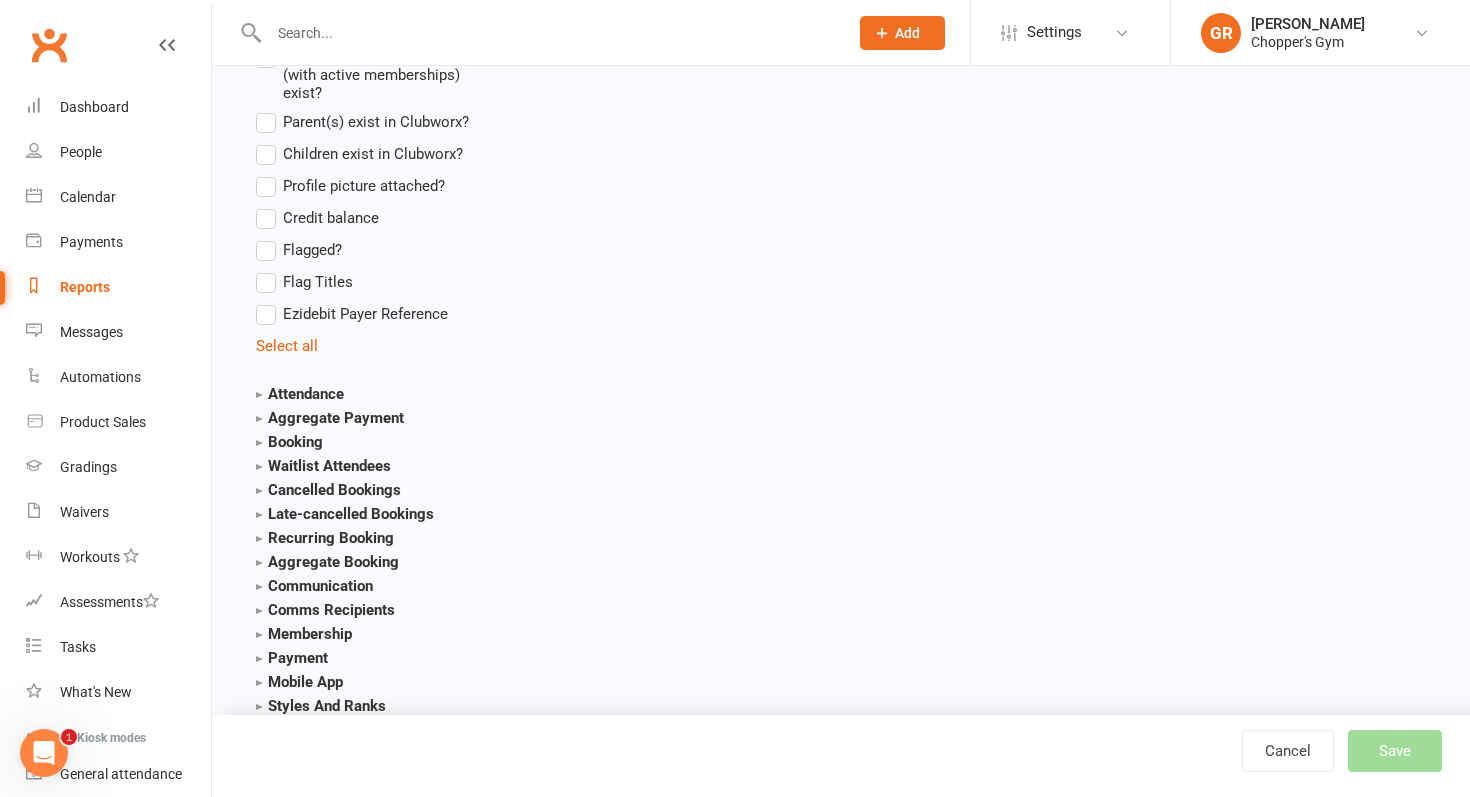 scroll, scrollTop: 1873, scrollLeft: 0, axis: vertical 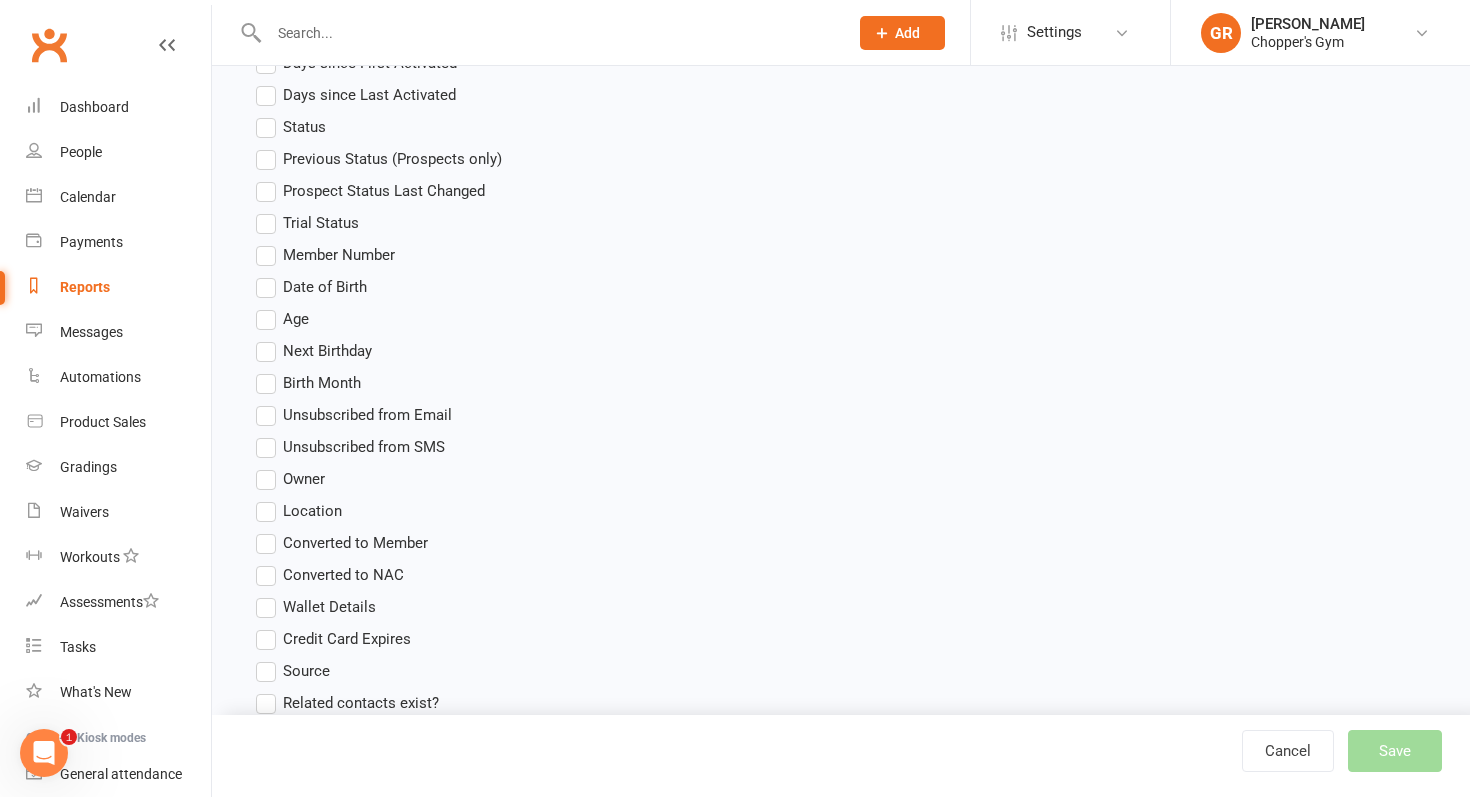 click on "Wallet Details" at bounding box center (316, 607) 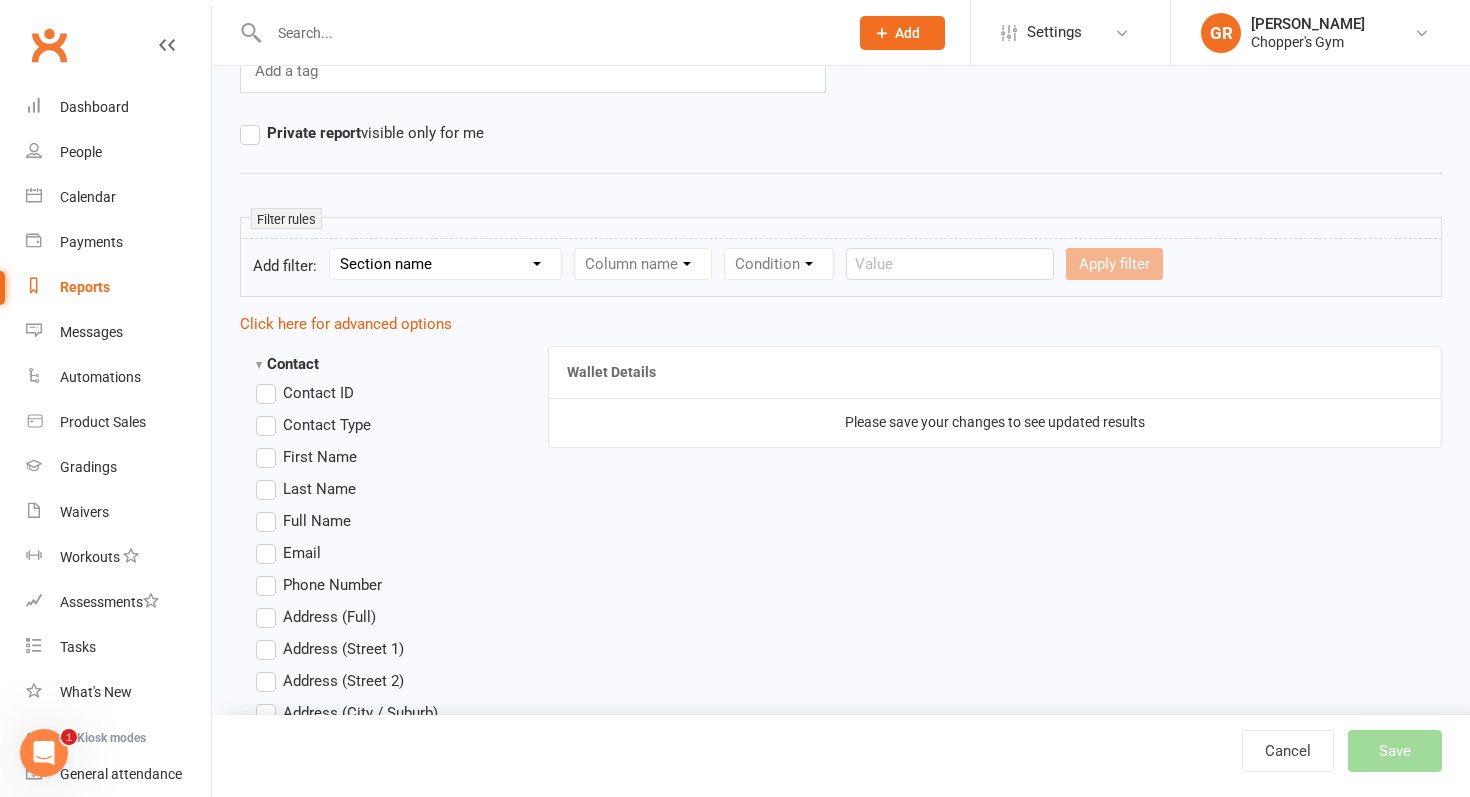 scroll, scrollTop: 0, scrollLeft: 0, axis: both 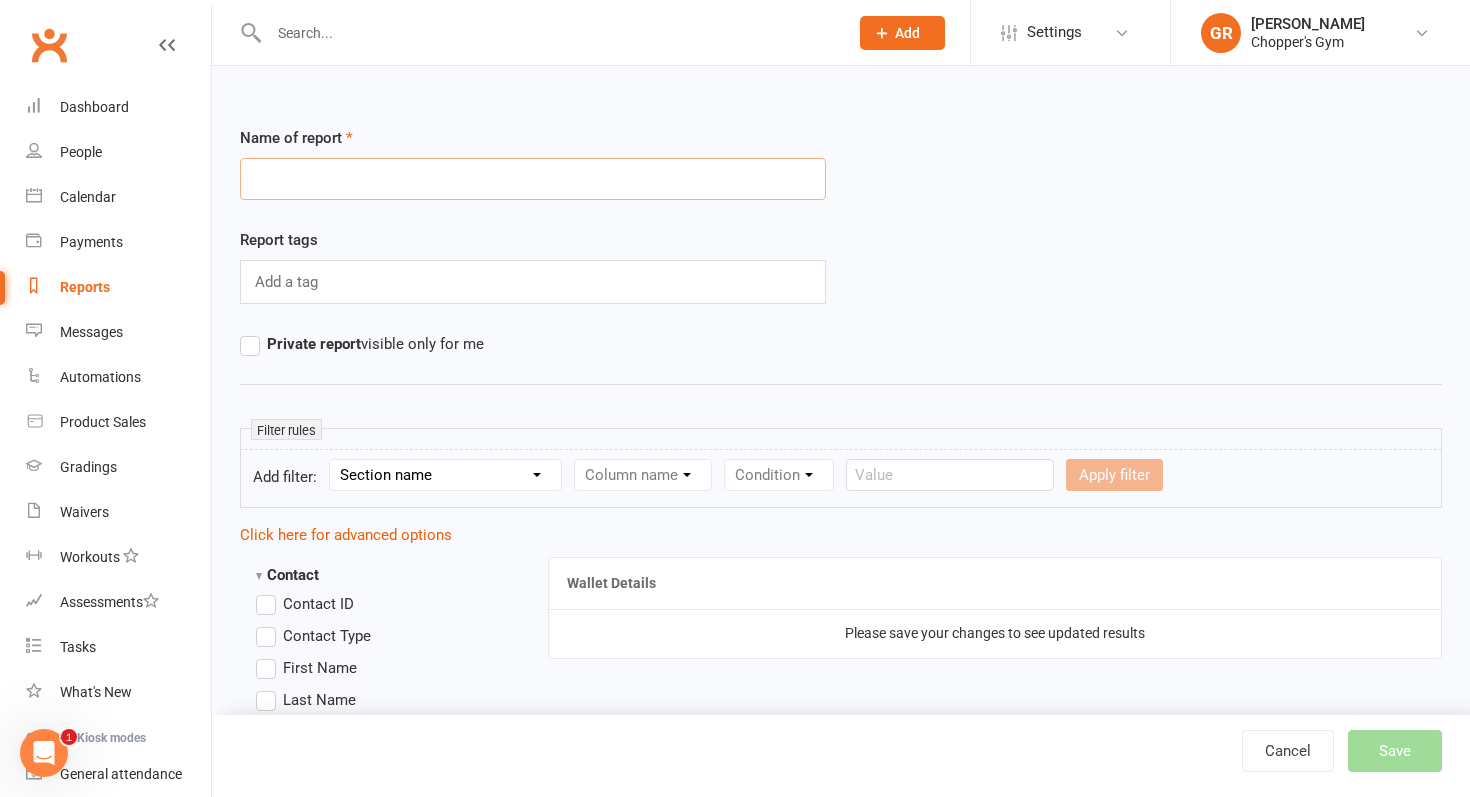 click at bounding box center (533, 179) 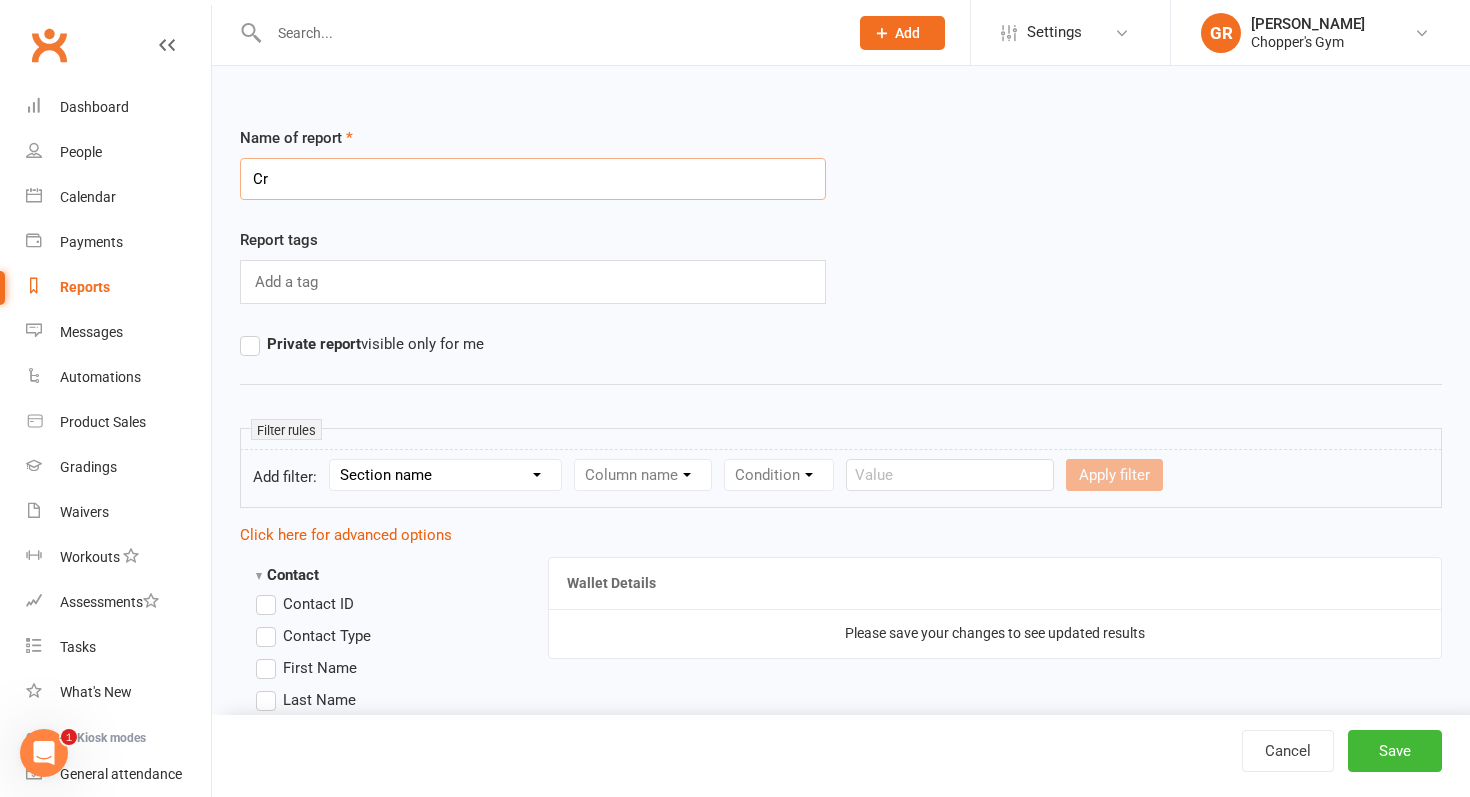 type on "C" 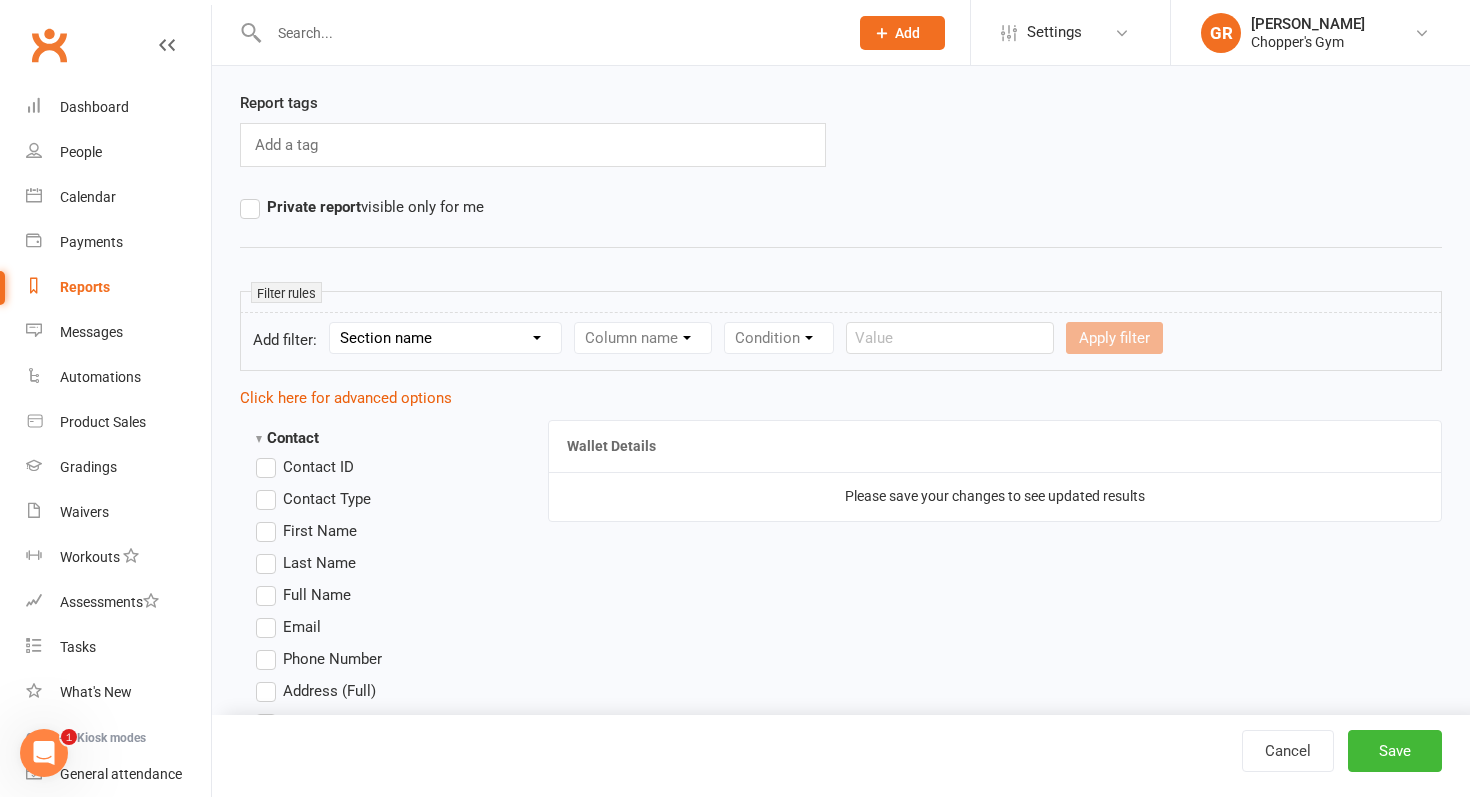 scroll, scrollTop: 195, scrollLeft: 0, axis: vertical 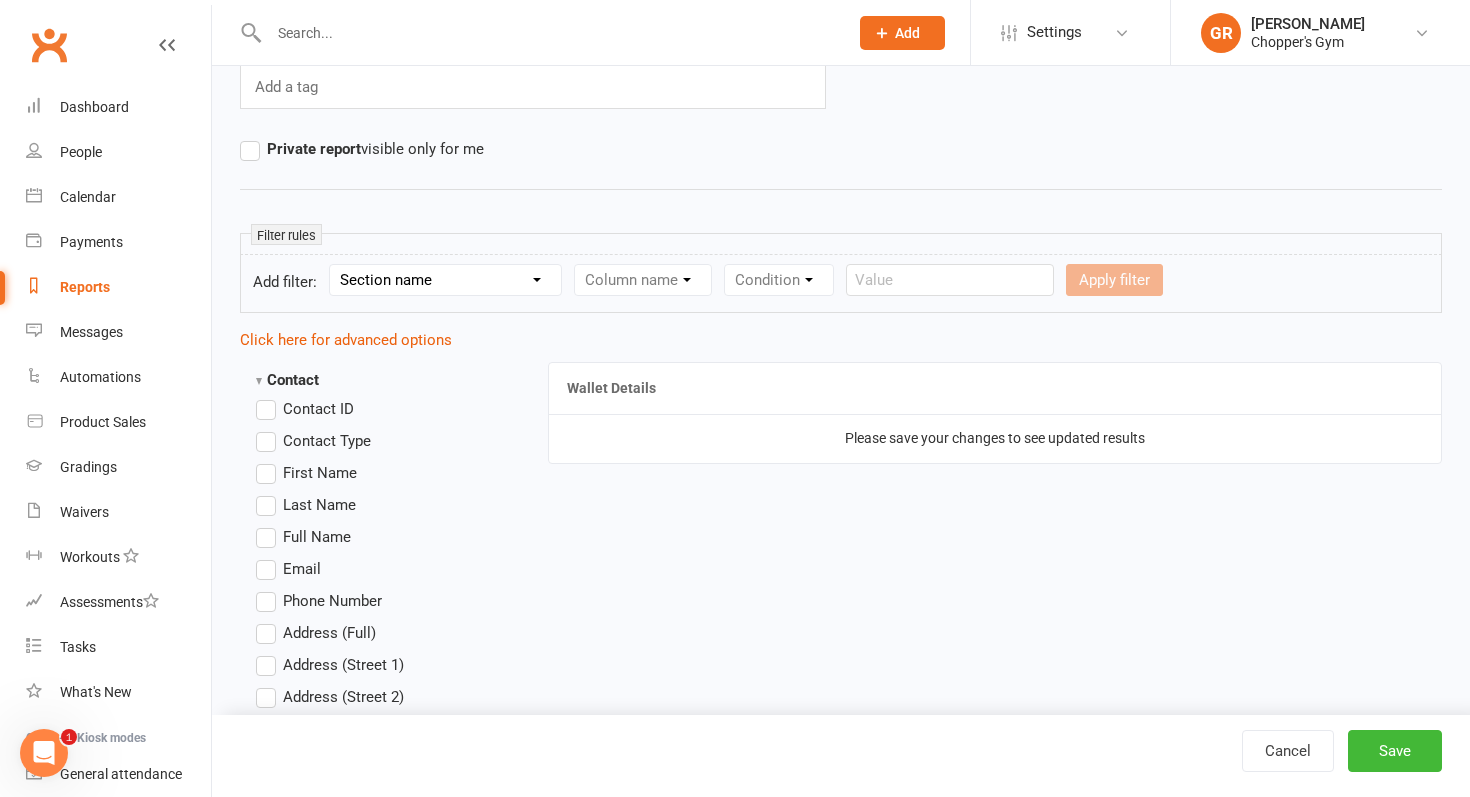type on "Wallet types" 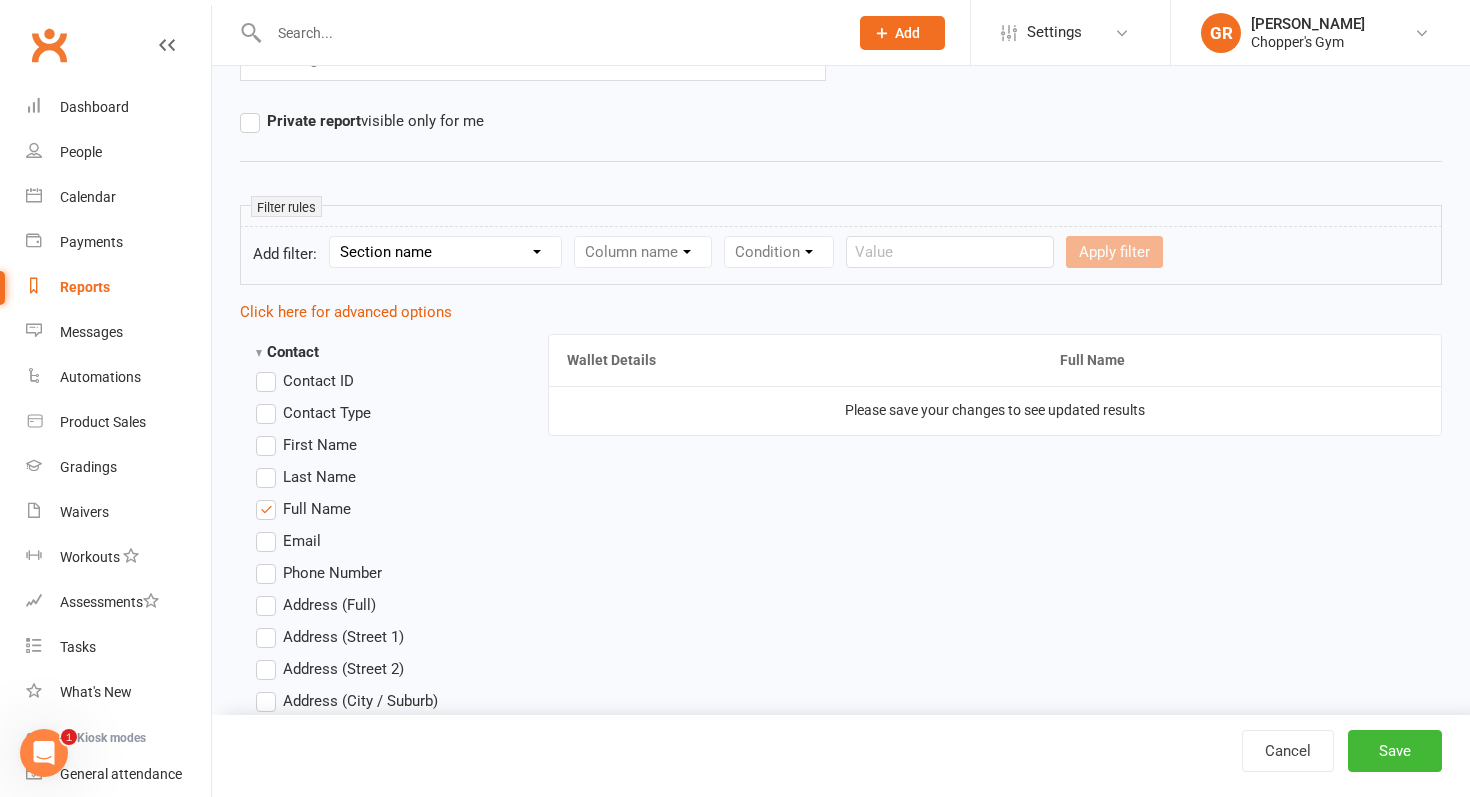 scroll, scrollTop: 225, scrollLeft: 0, axis: vertical 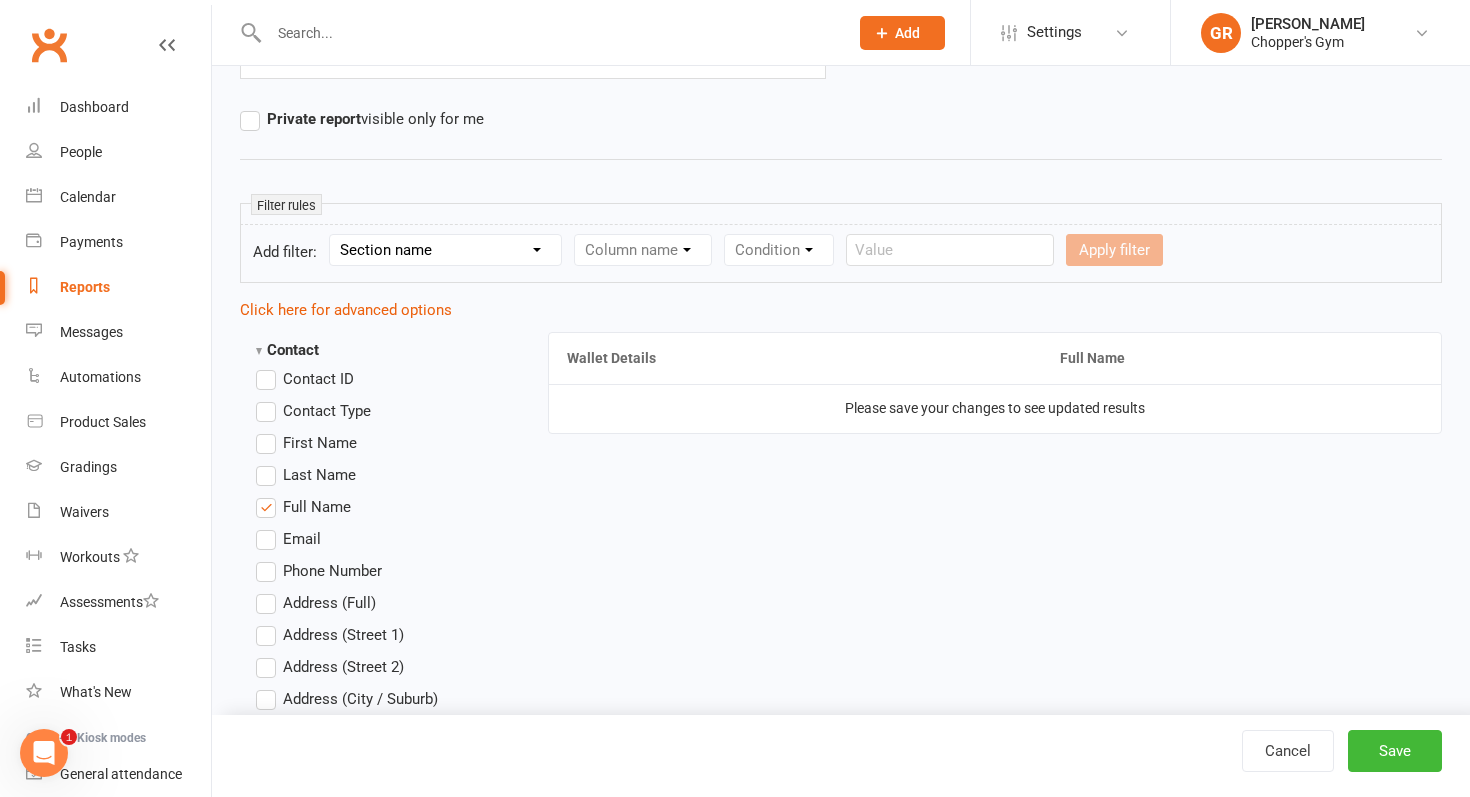 click on "Phone Number" at bounding box center (319, 571) 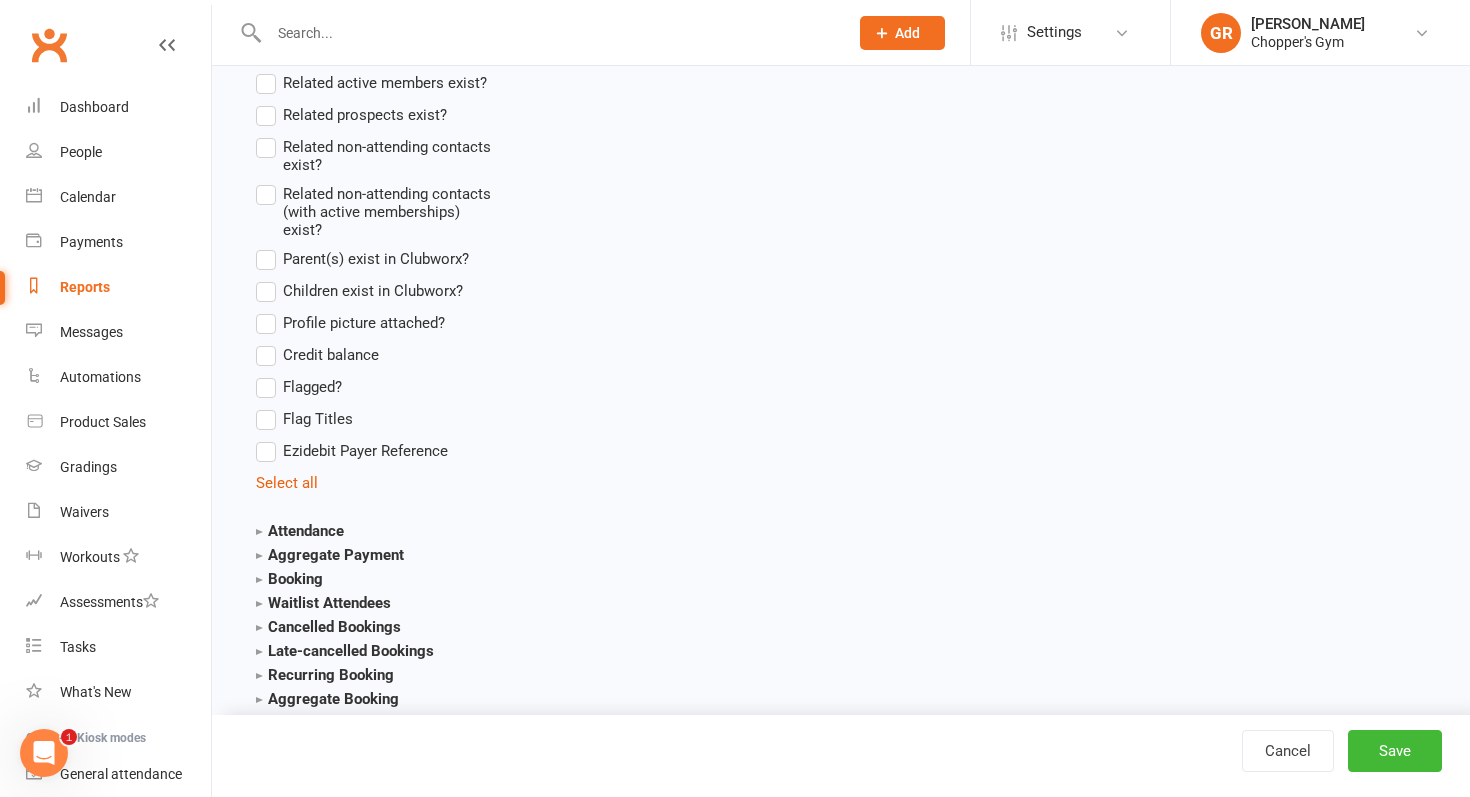 scroll, scrollTop: 1740, scrollLeft: 0, axis: vertical 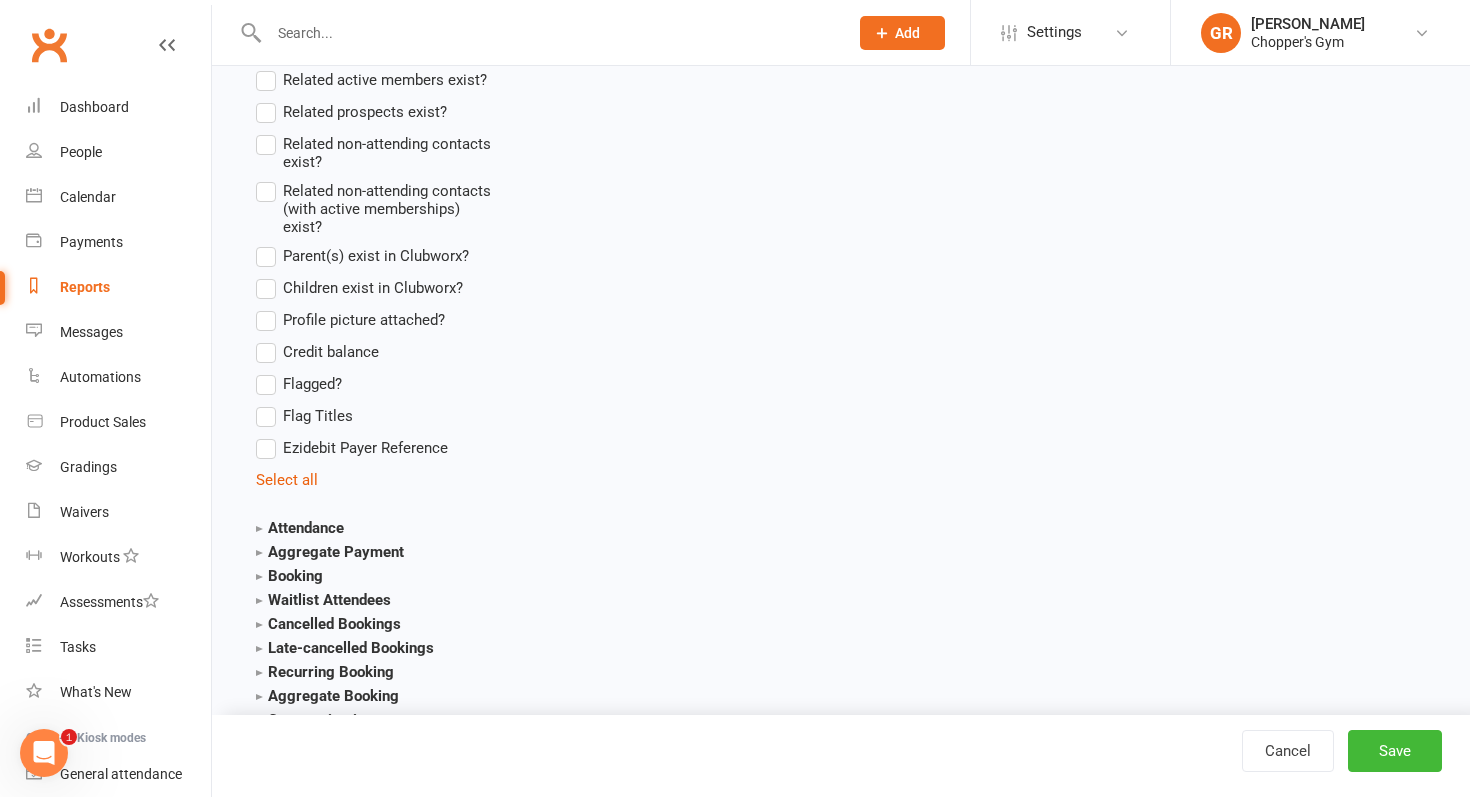 click on "Aggregate Payment" at bounding box center [330, 552] 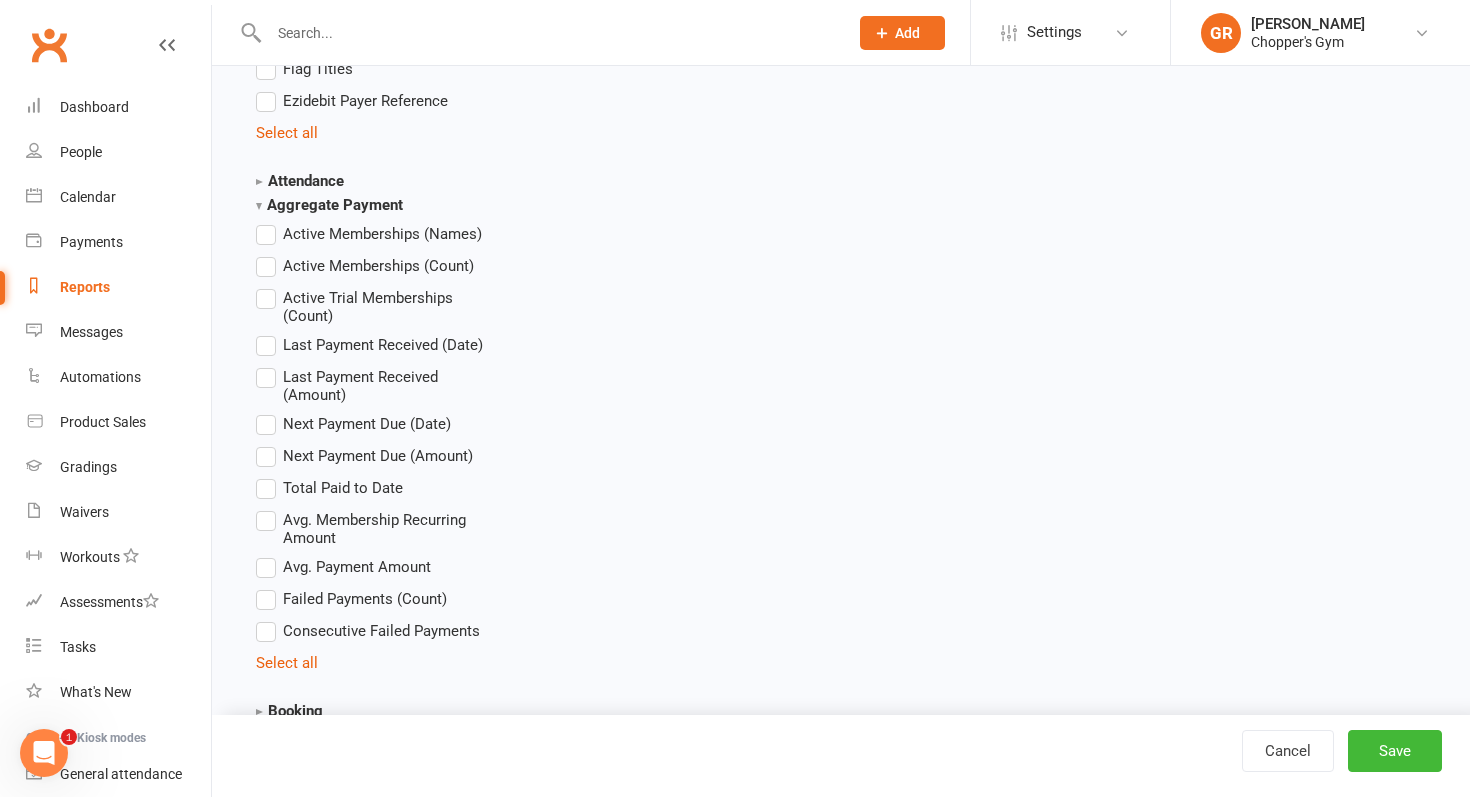 scroll, scrollTop: 2090, scrollLeft: 0, axis: vertical 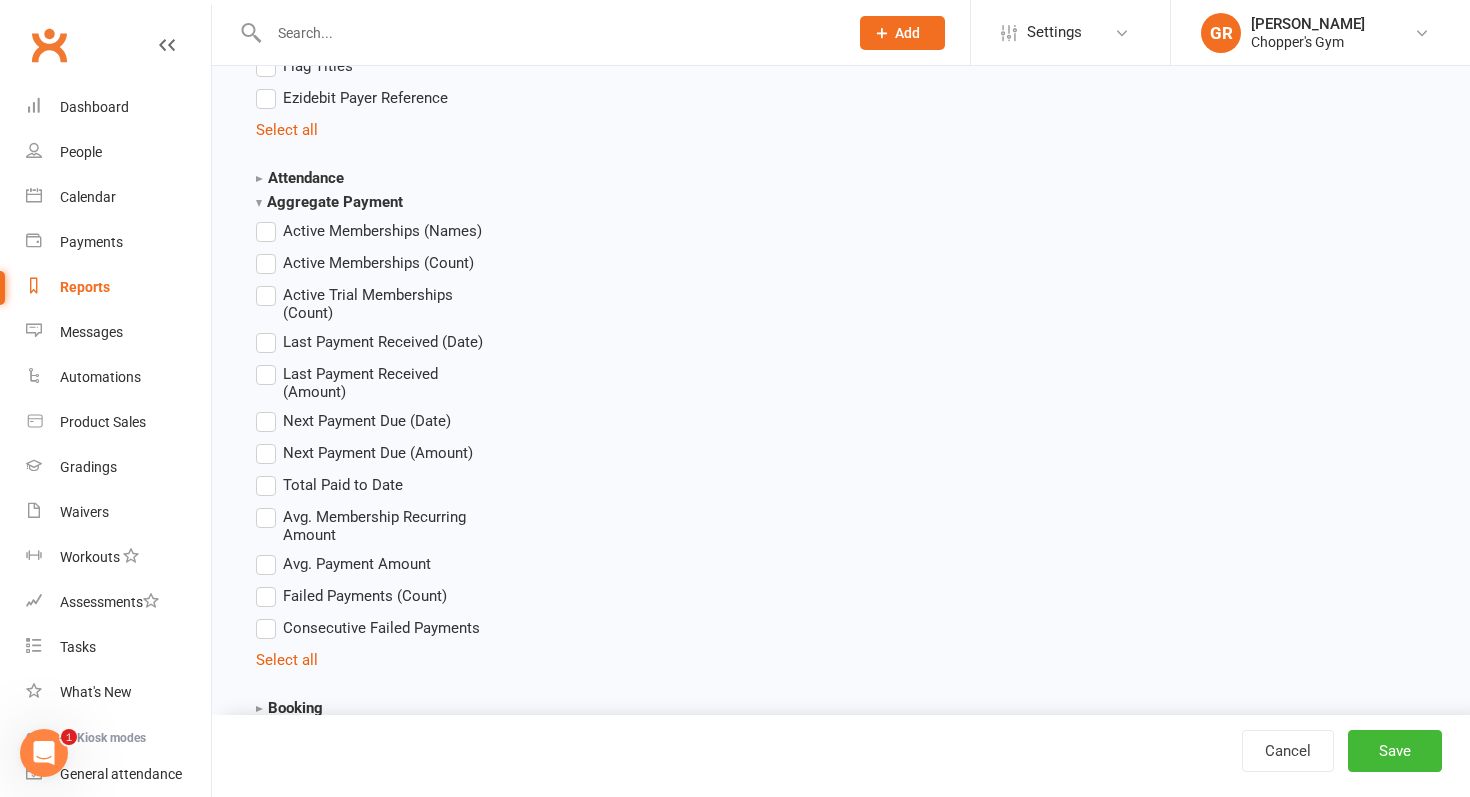 click on "Aggregate Payment" at bounding box center [329, 202] 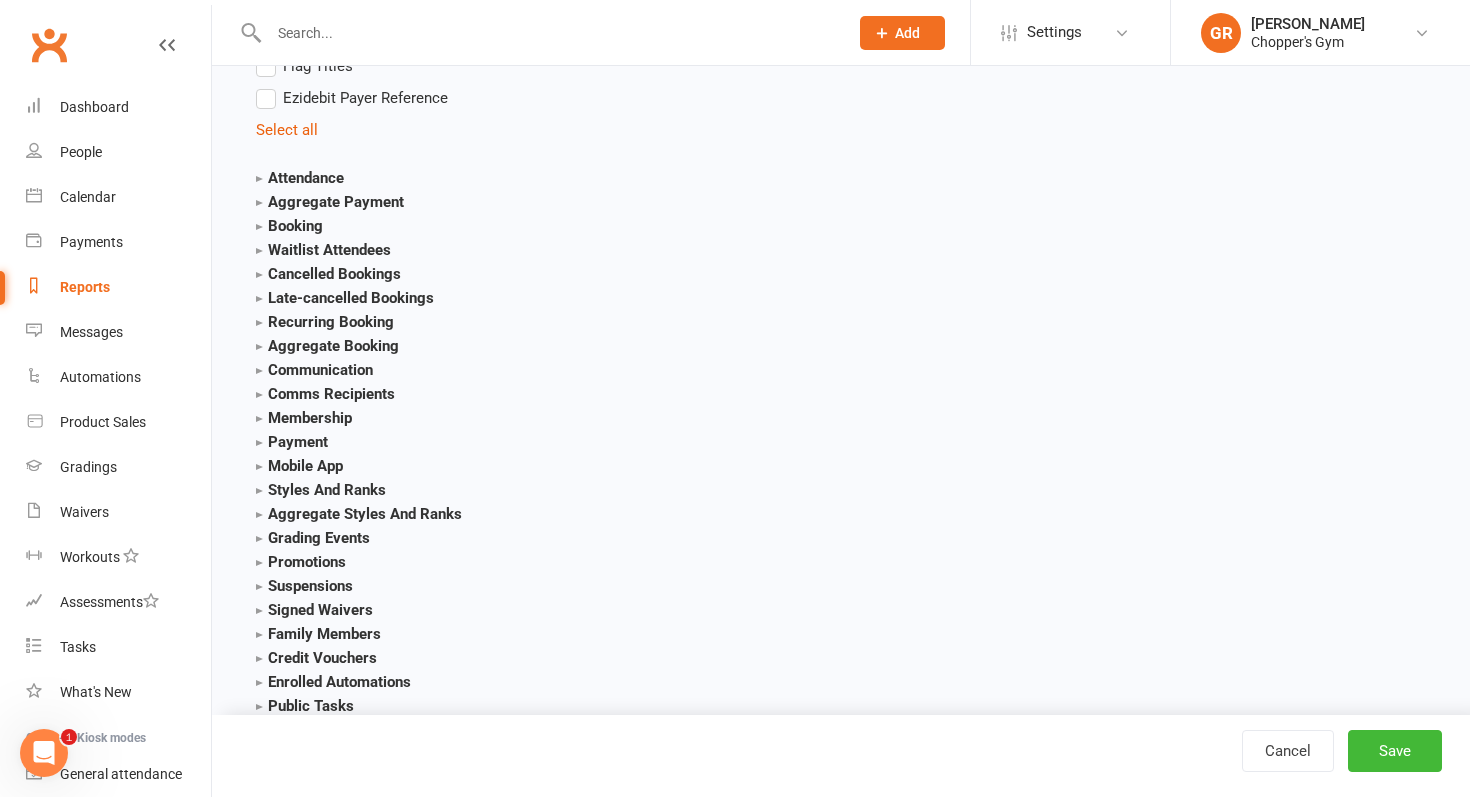 click on "Payment" at bounding box center (292, 442) 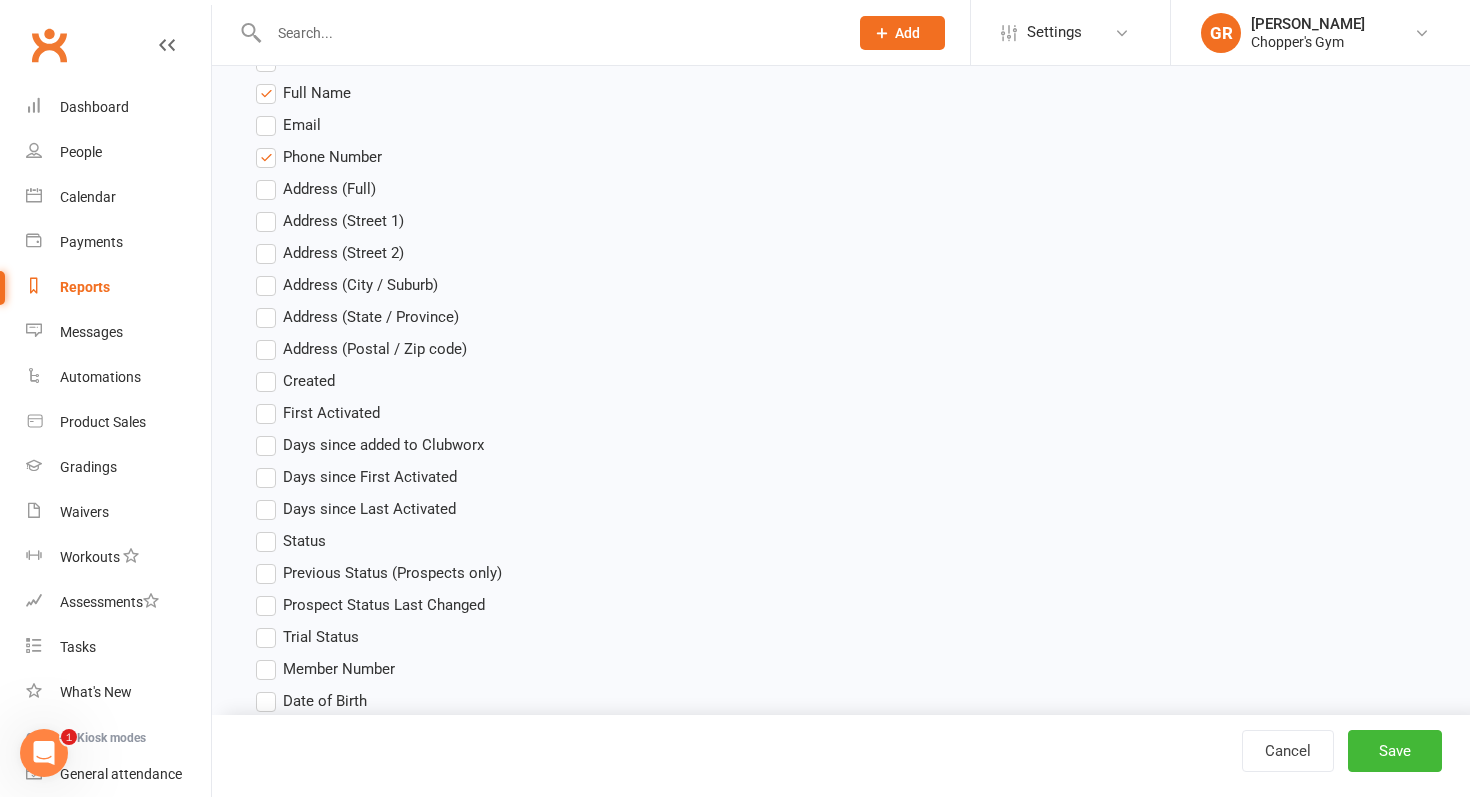 scroll, scrollTop: 0, scrollLeft: 0, axis: both 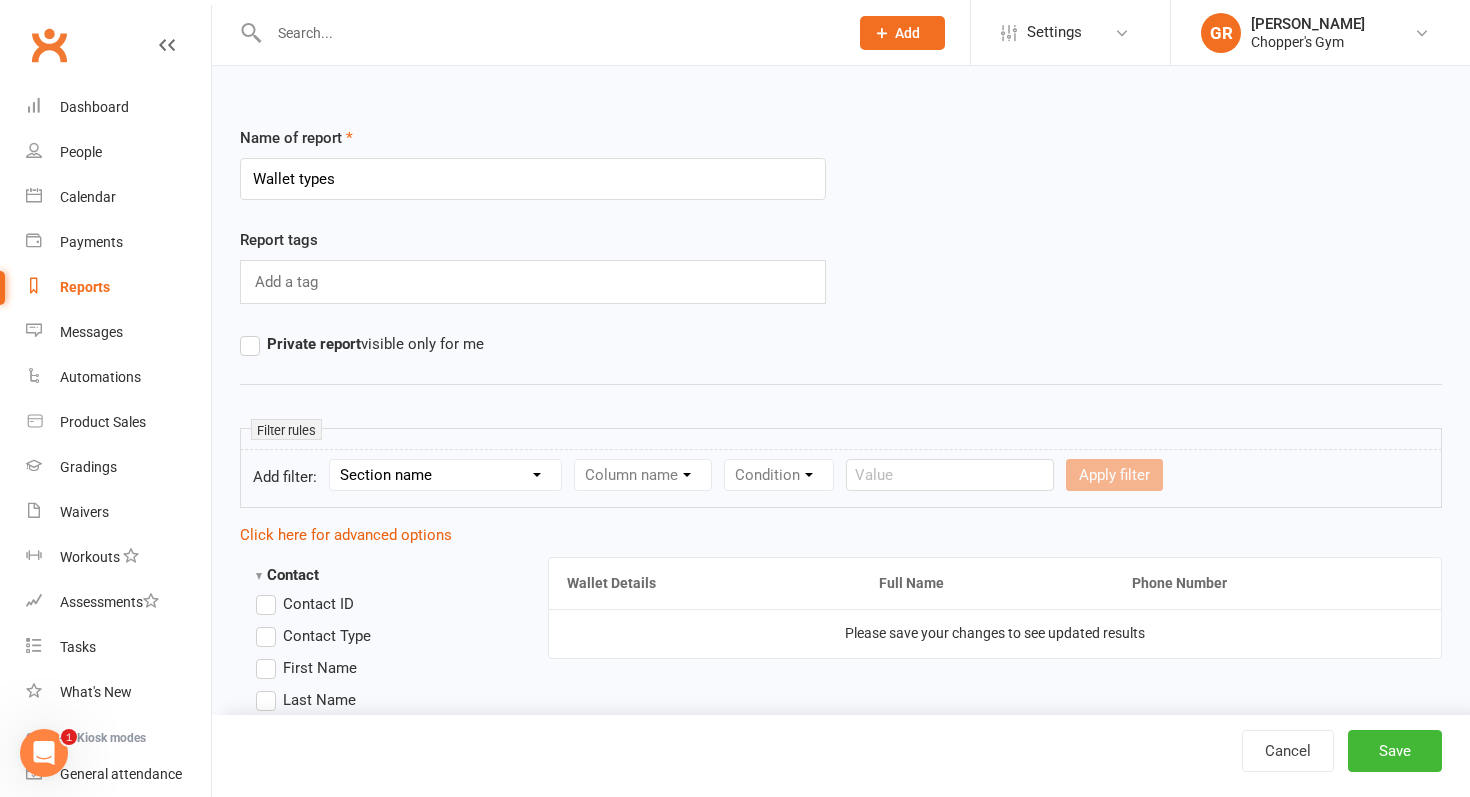 click on "Section name Contact Attendance Aggregate Payment Booking Waitlist Attendees Cancelled Bookings Late-cancelled Bookings Recurring Booking Aggregate Booking Communication Comms Recipients Membership Payment Mobile App Styles And Ranks Aggregate Styles And Ranks Grading Events Promotions Suspensions Signed Waivers Family Members Credit Vouchers Enrolled Automations Public Tasks Emergency Contact Details Marketing Information Body Composition Key Demographics Fitness Goals Waiver Answers" at bounding box center (445, 475) 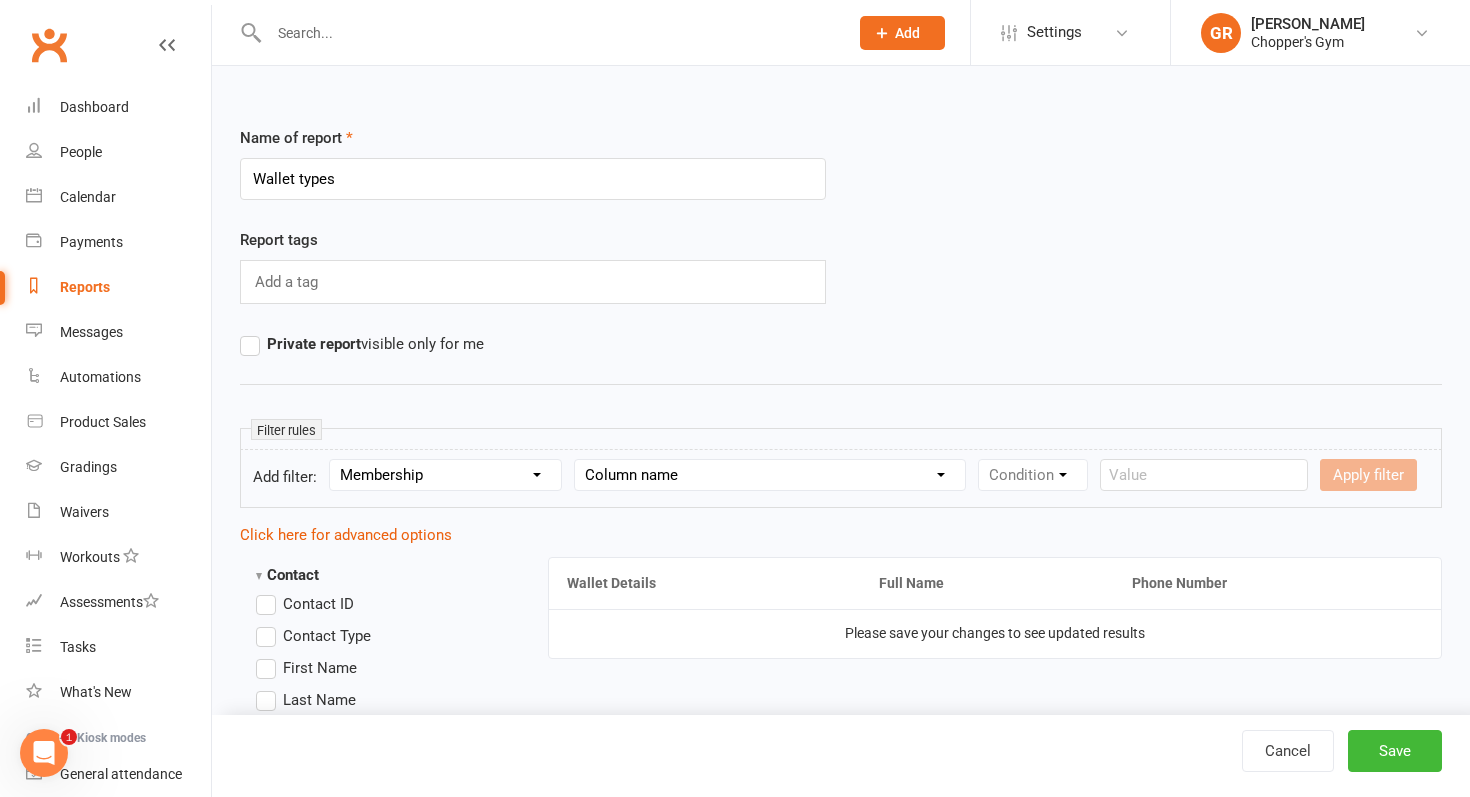 click on "Column name Membership ID Membership Name Membership Category Membership Start Date Membership Up-front Payment Date Membership Recurring Payments Start Date Membership Expiry Date Membership Added On Membership Term (in words) Membership Duration (in days) Current Membership Age (in days) Active Days Remaining (after today) Membership Fee (Up-front) Membership Fee (Recurring) Membership Recurring Fee Frequency Membership Attendance Limit (Description) Membership Attendance Limit Recurrence (Period) Membership Attendance Limit Recurrence (Number) Membership Source Class Pack? Trial Membership? Send email receipt on successful payment? Bookings Made Bookings Attended Bookings Absent Bookings w/ Unmarked Attendance Bookings Remaining Attendances in Current Calendar Month Make-up Classes Available Membership Active? Cancellation Present? Cancellation Date Cancellation Added On Cancellation Reason Most Recent Attendance Payments Attempted Paid Payments Failed Payments (Current) Payments Remaining" at bounding box center [770, 475] 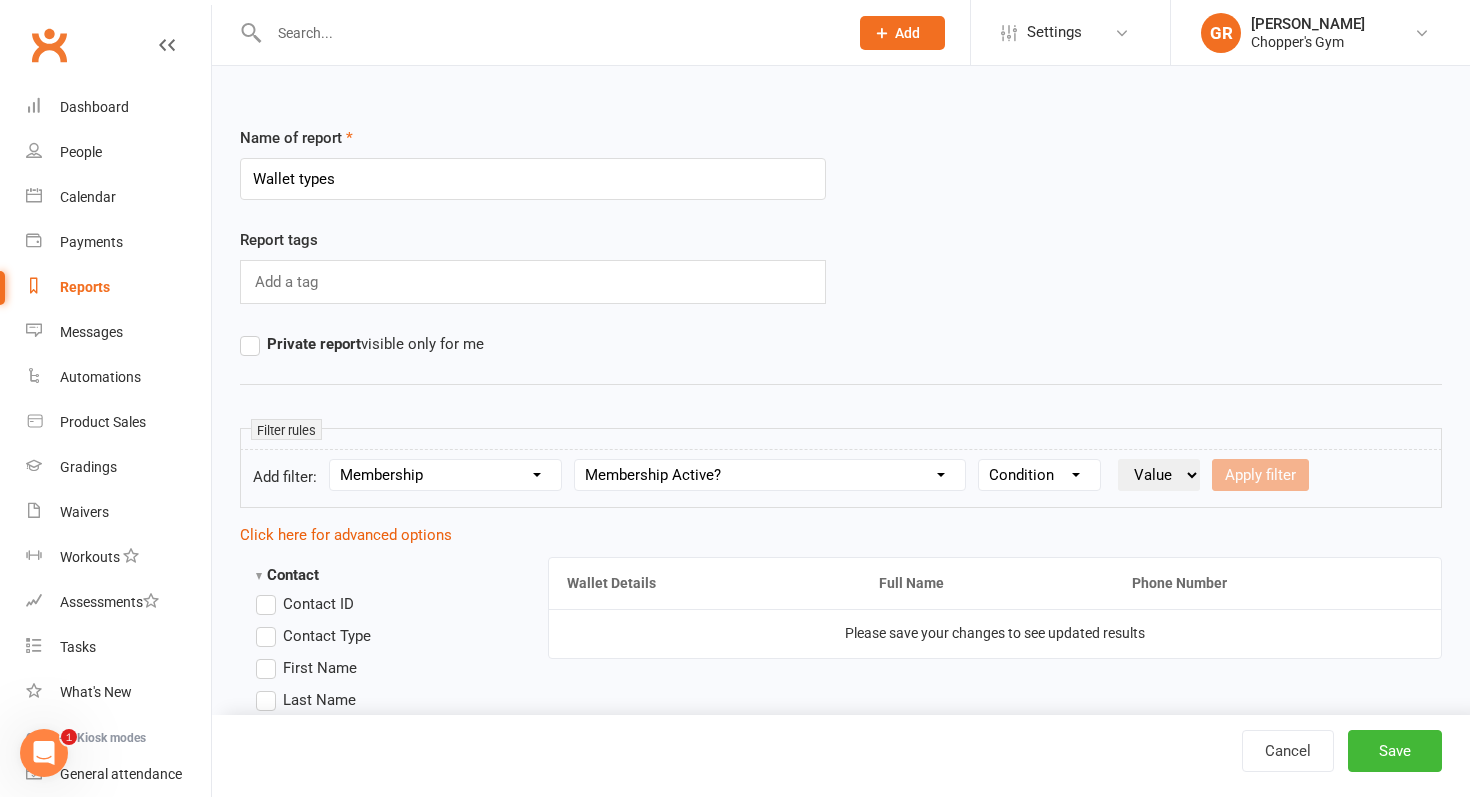 click on "Condition Is Is not Is blank Is not blank" at bounding box center (1039, 475) 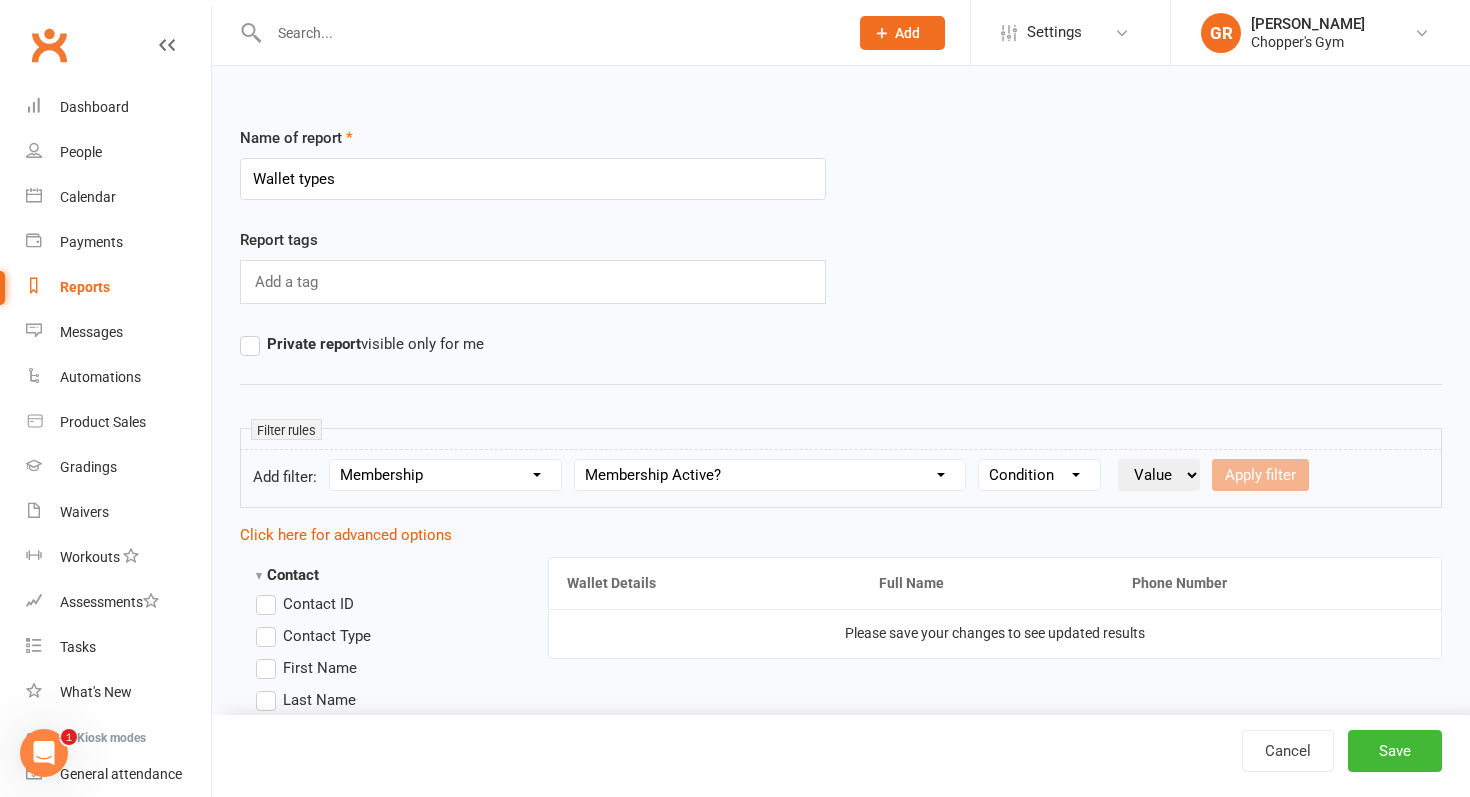 select on "0" 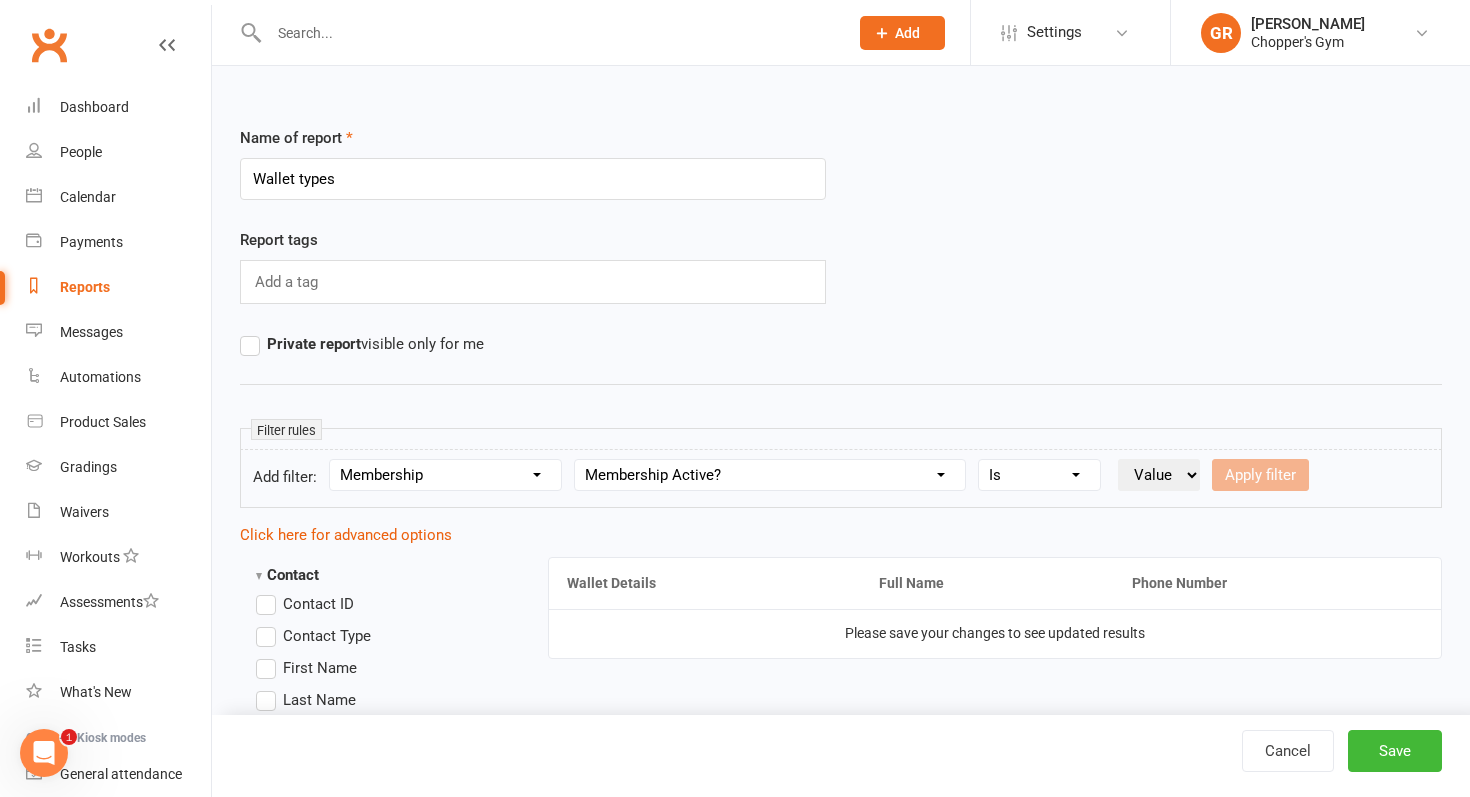 click on "Value Yes No" at bounding box center (1159, 475) 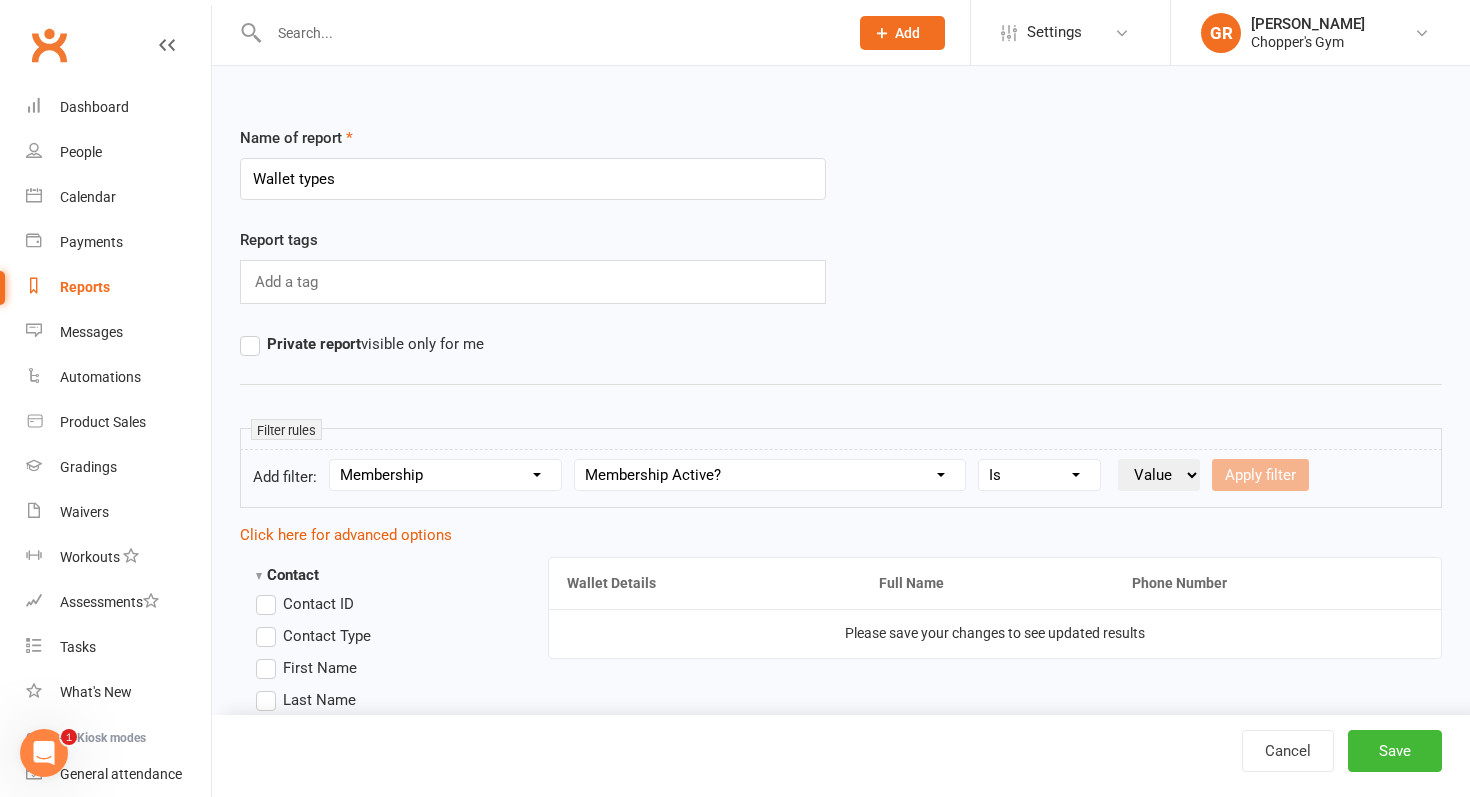select on "true" 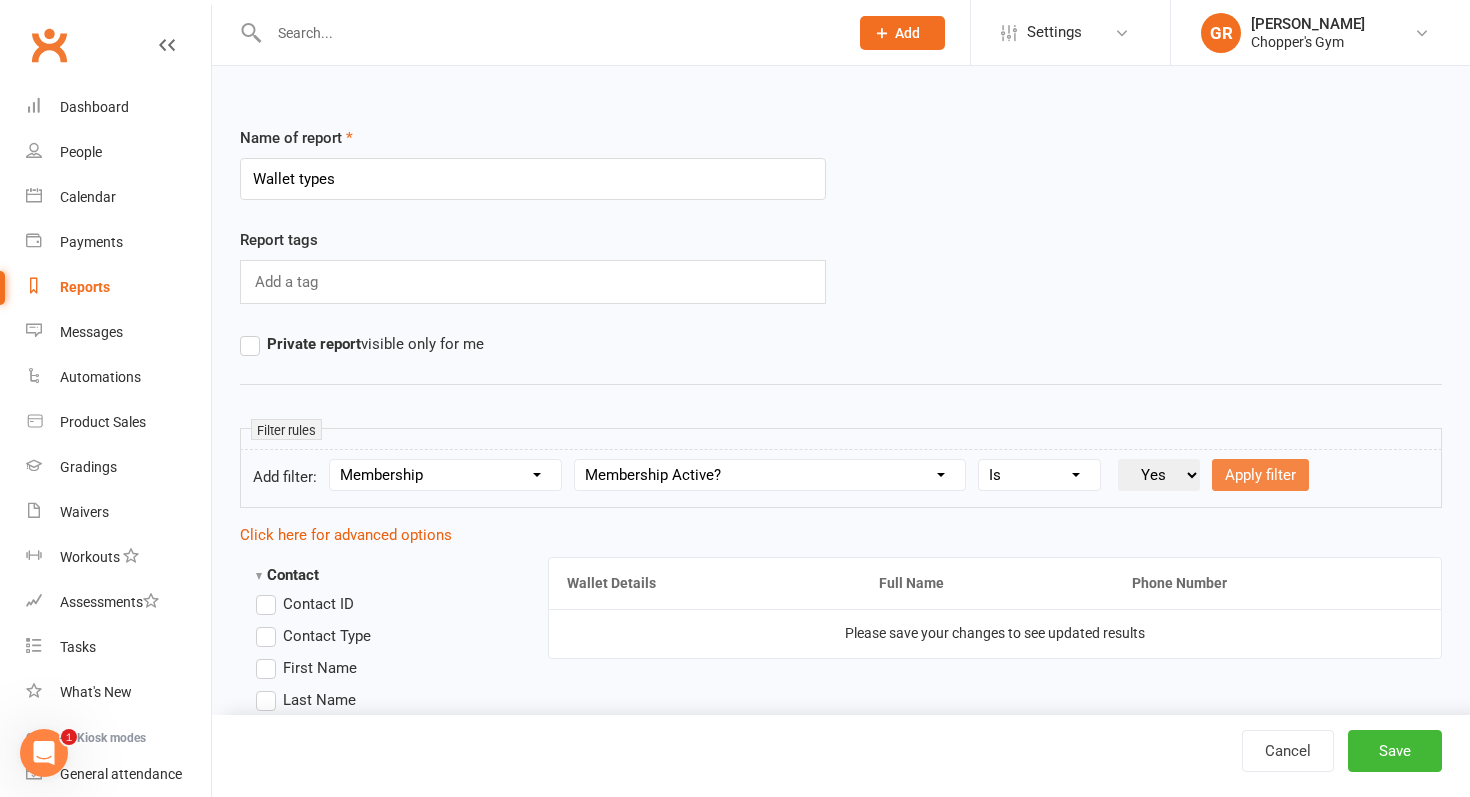click on "Apply filter" at bounding box center (1260, 475) 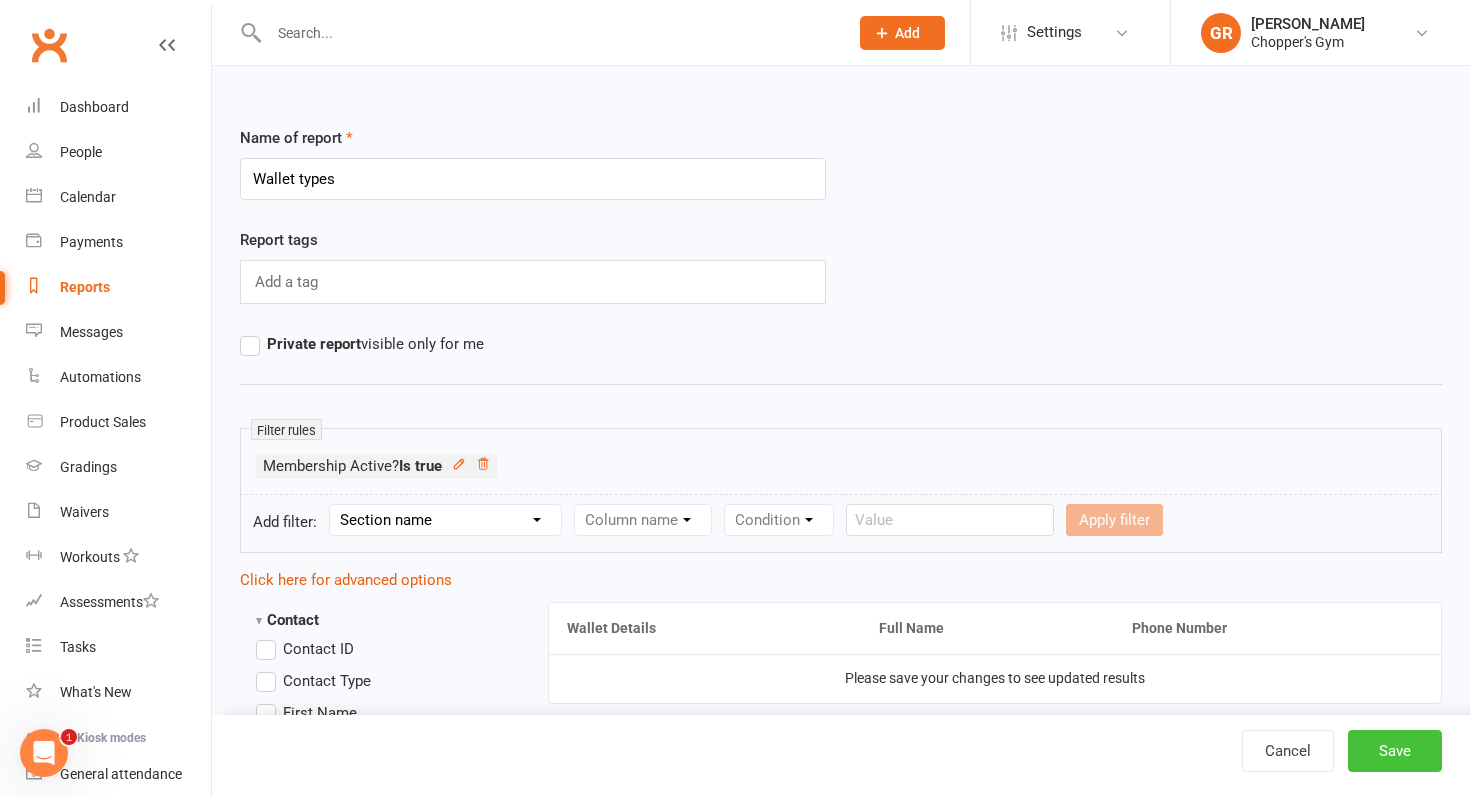 click on "Save" at bounding box center (1395, 751) 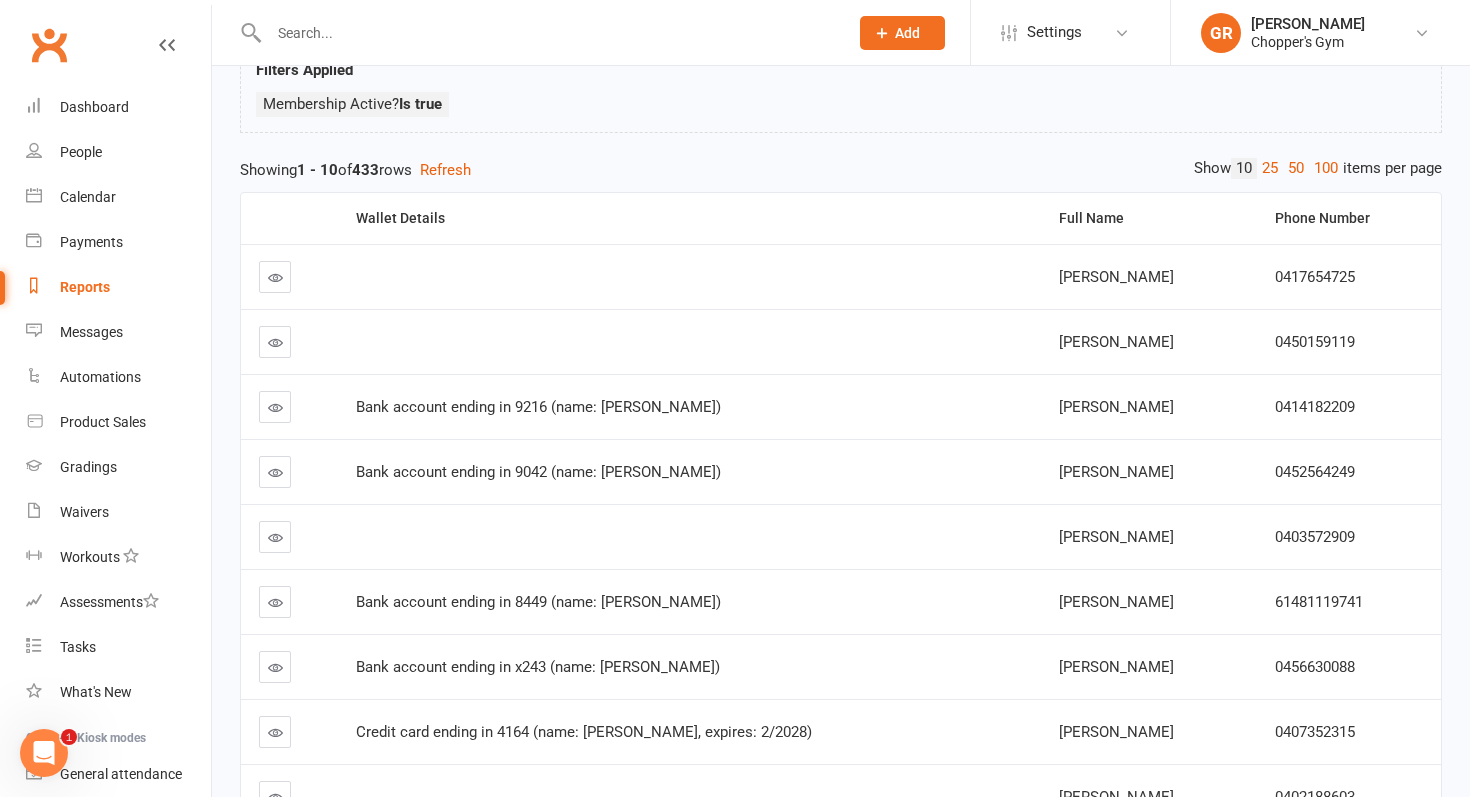 scroll, scrollTop: 109, scrollLeft: 0, axis: vertical 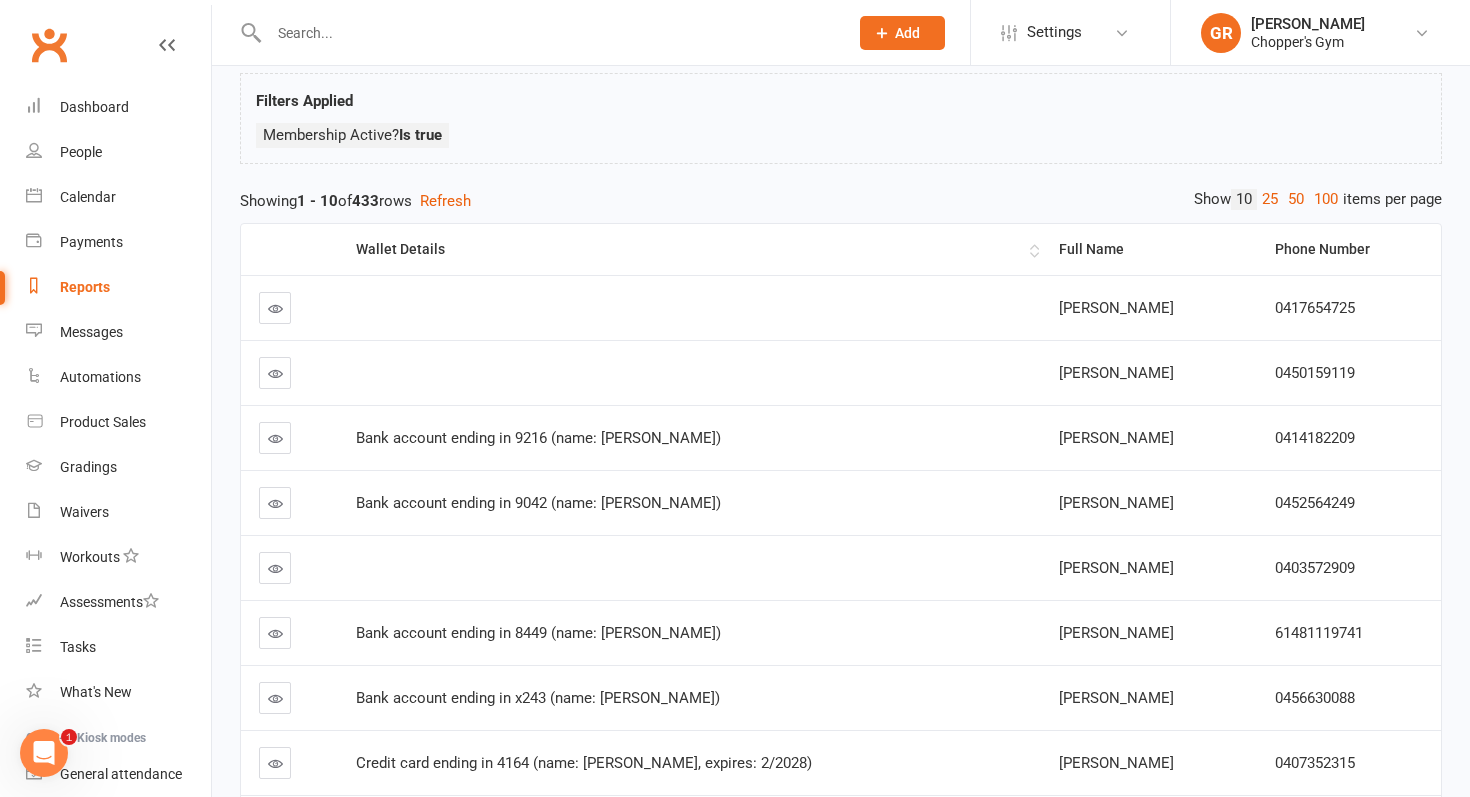 click on "Wallet Details" at bounding box center [690, 249] 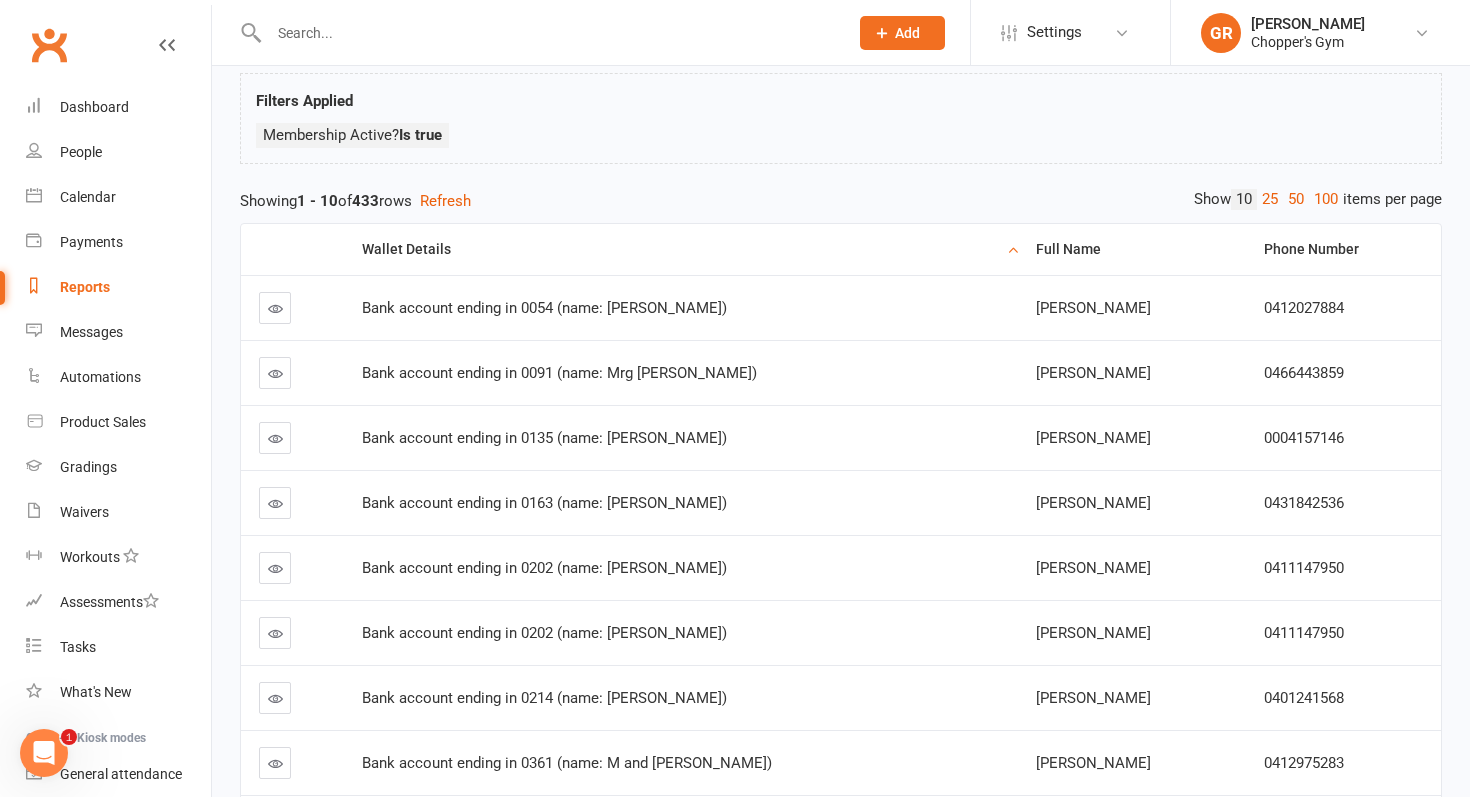 click on "Wallet Details" at bounding box center (682, 249) 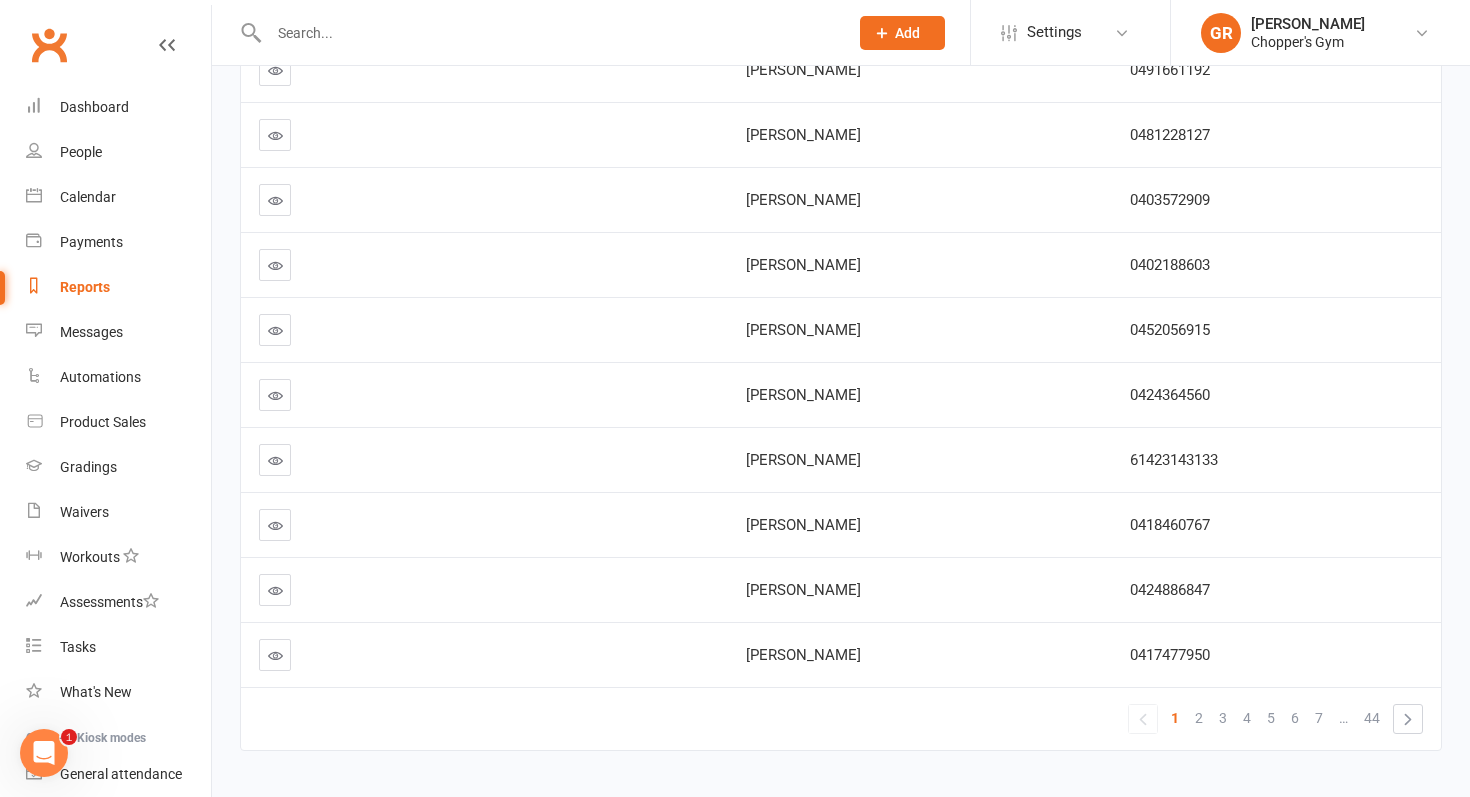 scroll, scrollTop: 396, scrollLeft: 0, axis: vertical 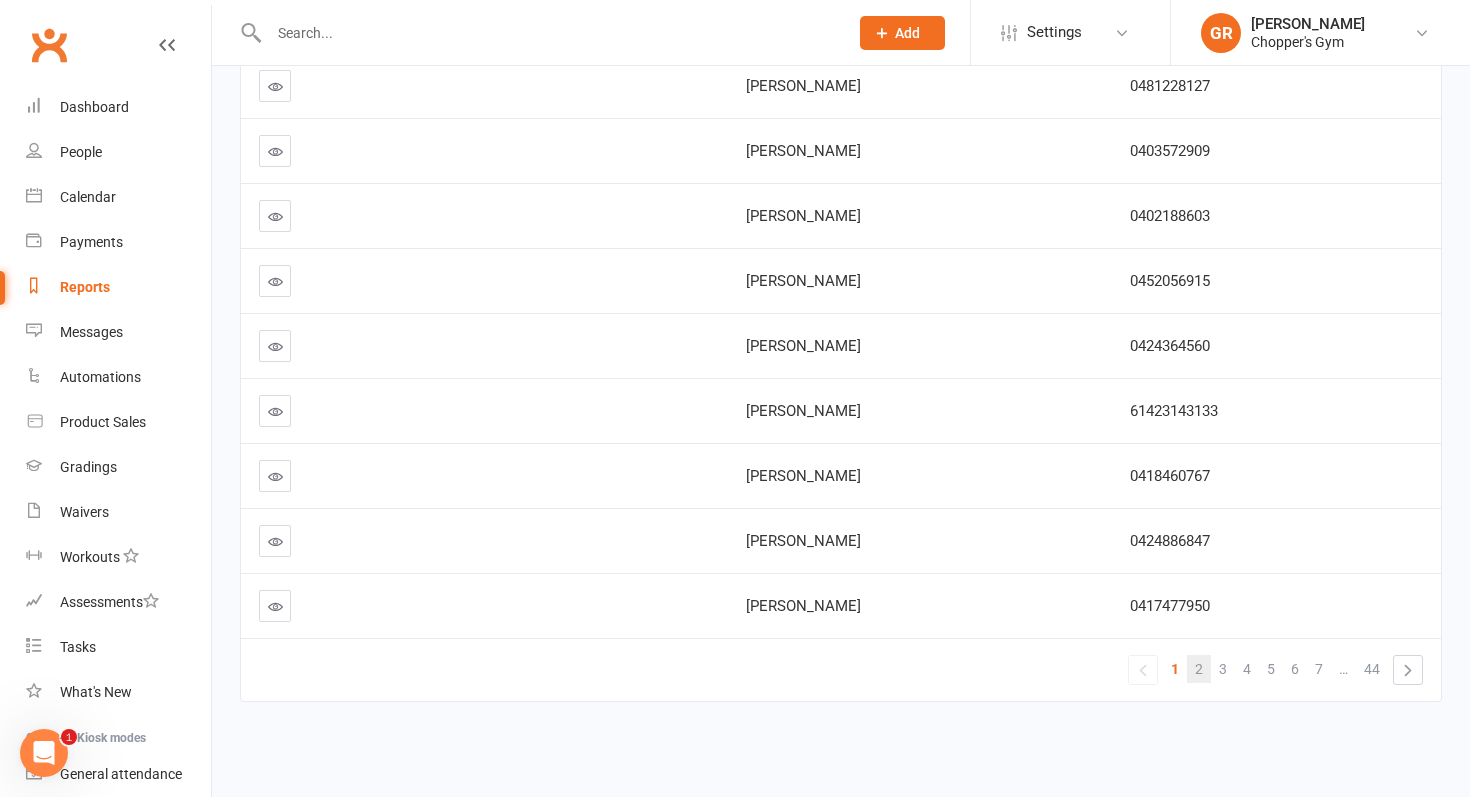 click on "2" at bounding box center (1199, 669) 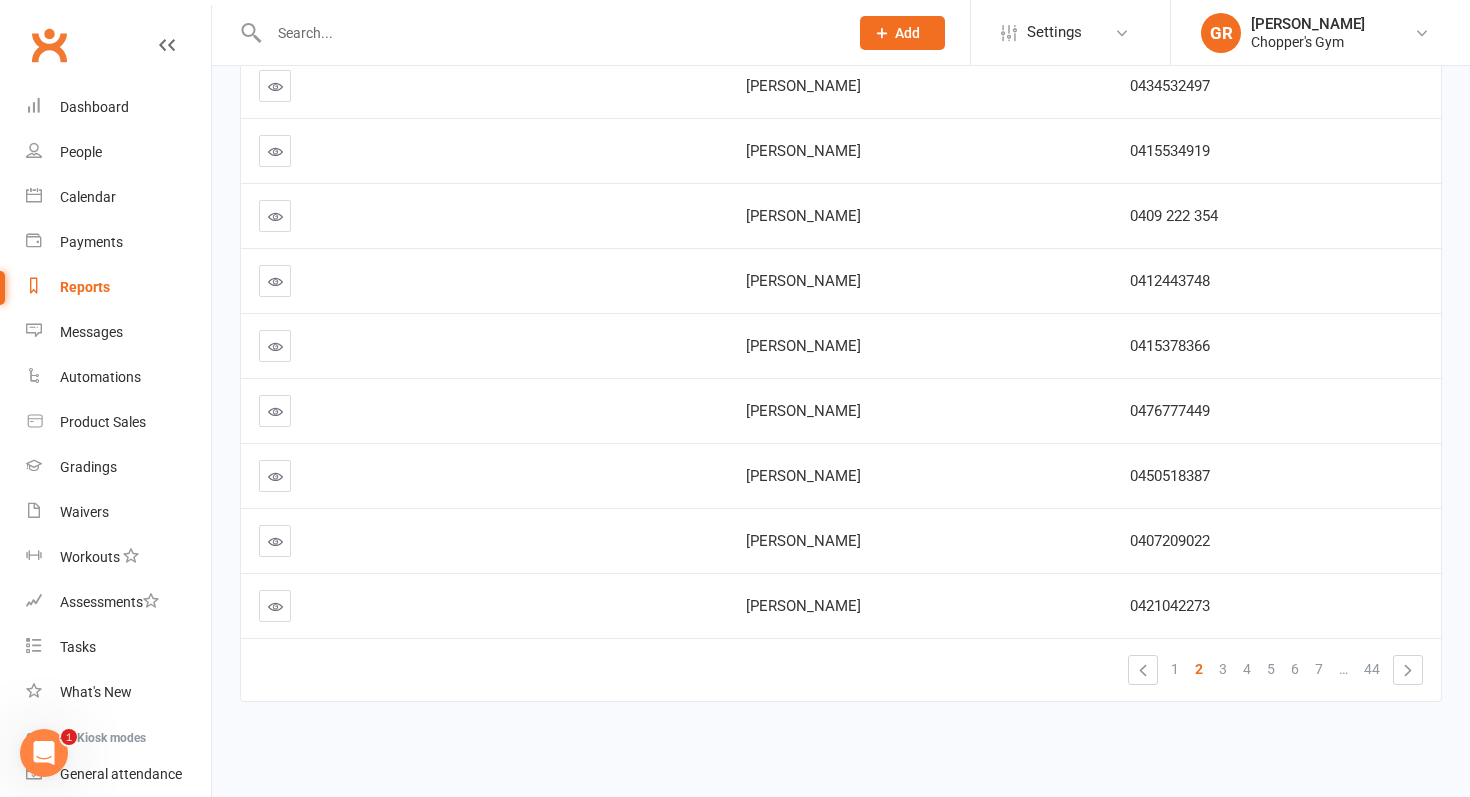 click on "3" at bounding box center [1223, 669] 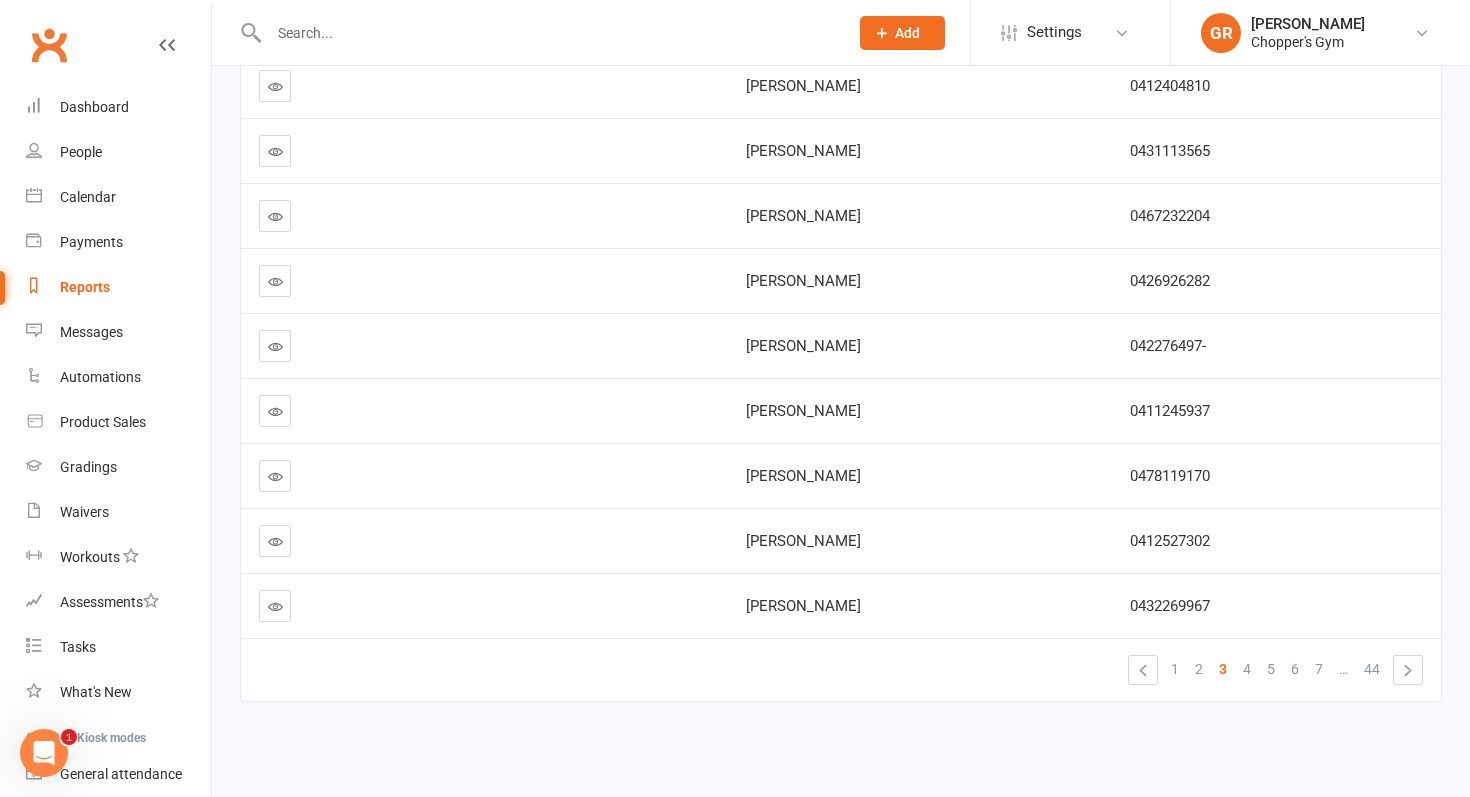 click on "3" at bounding box center (1223, 669) 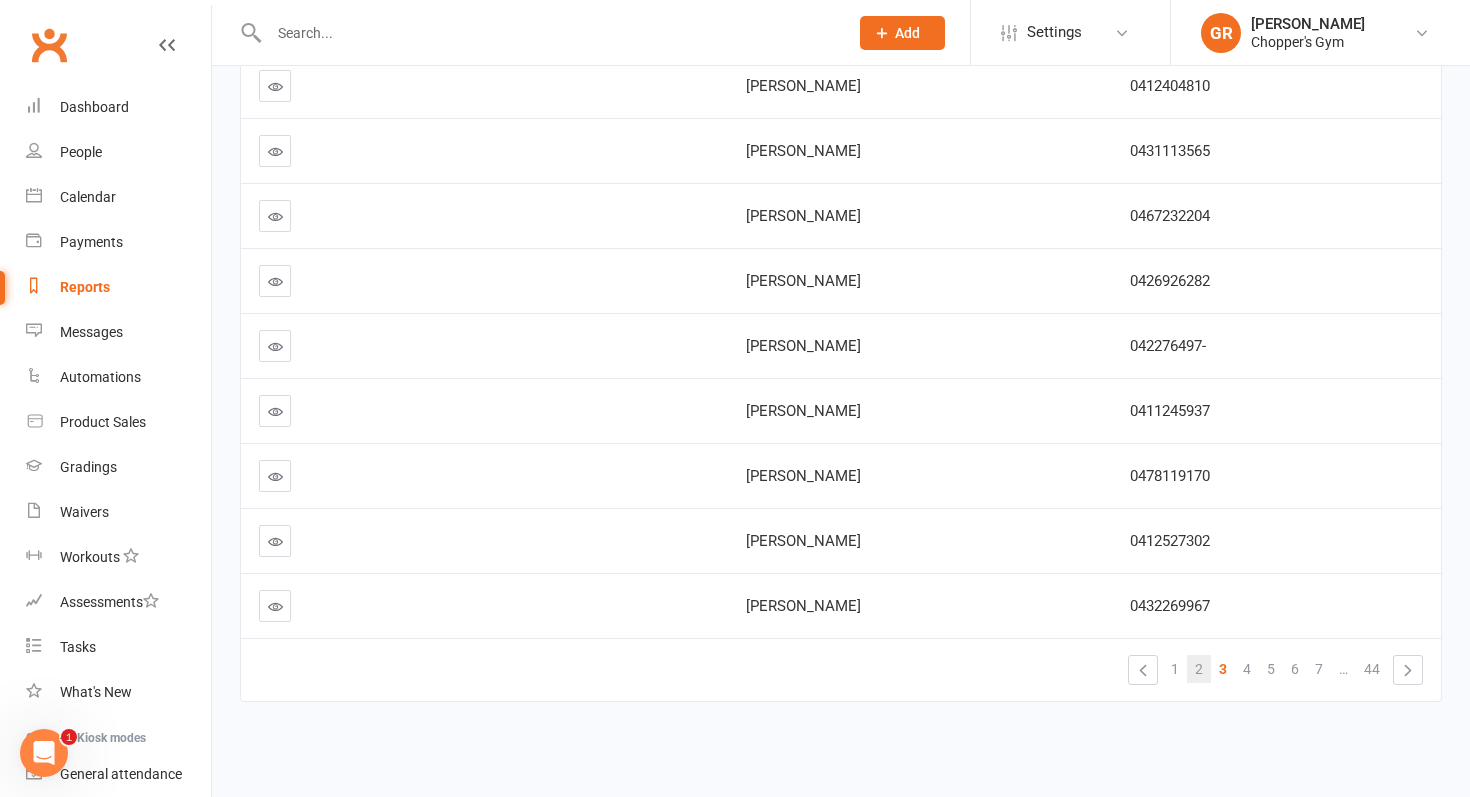 click on "2" at bounding box center (1199, 669) 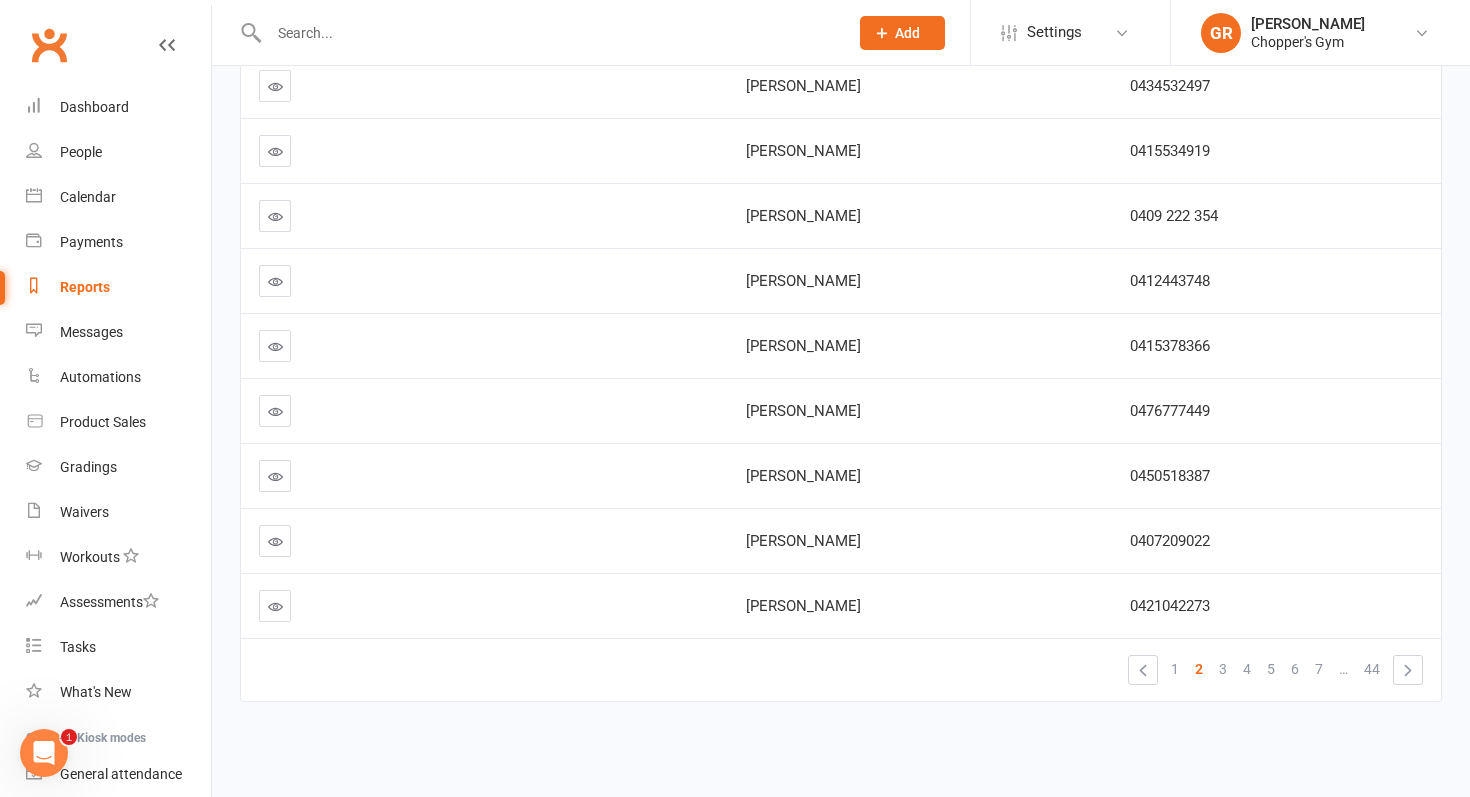 click at bounding box center [275, 476] 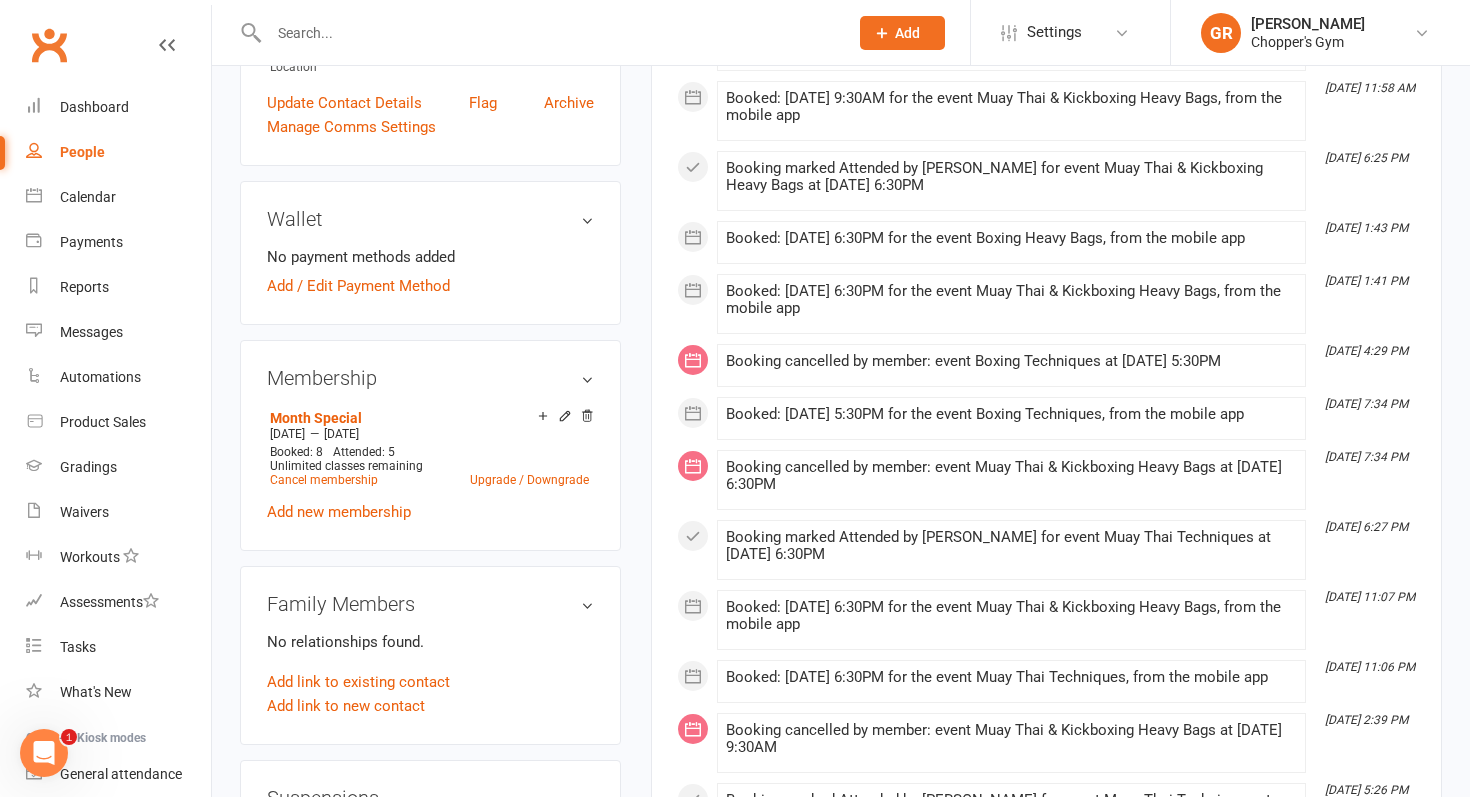scroll, scrollTop: 606, scrollLeft: 0, axis: vertical 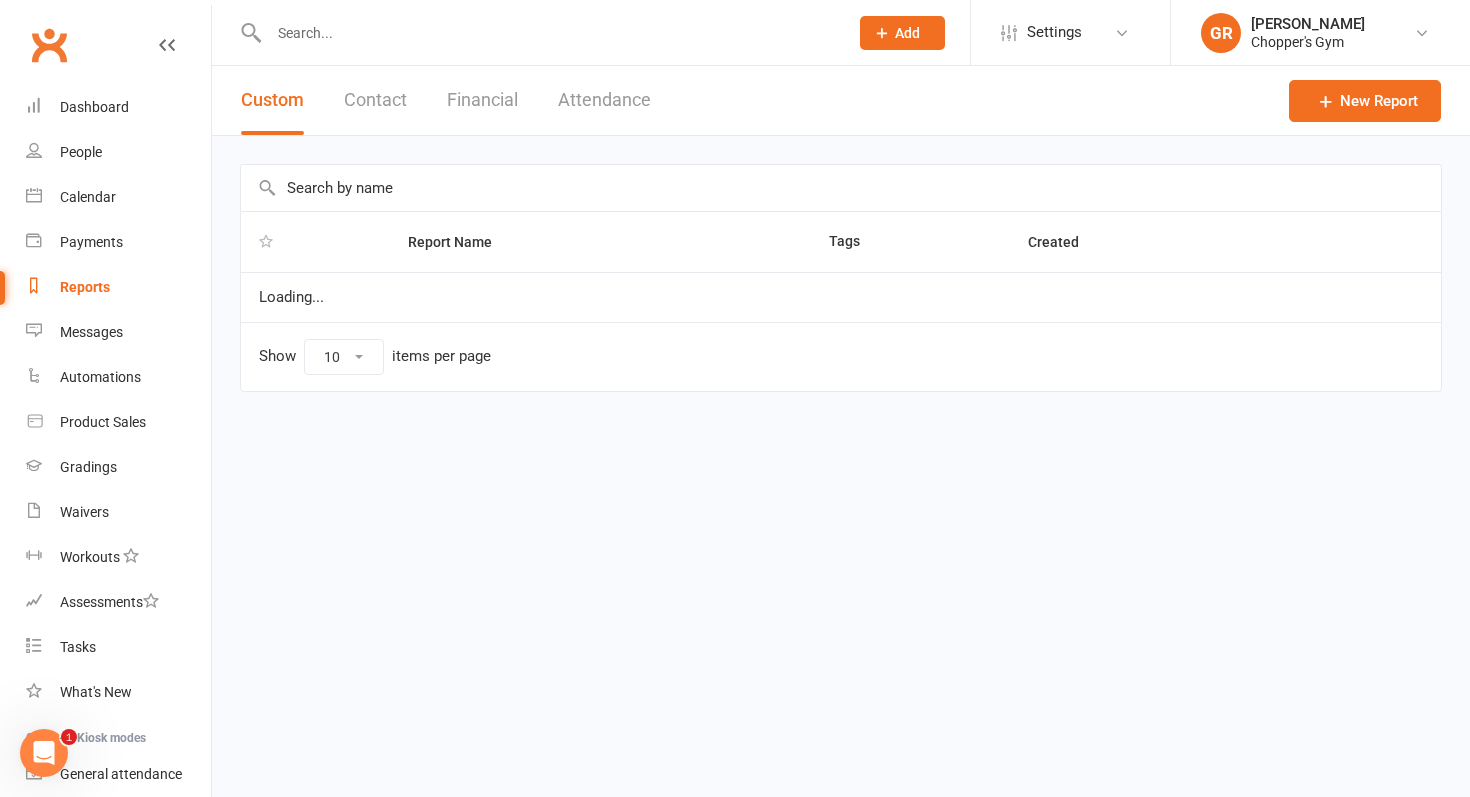 select on "100" 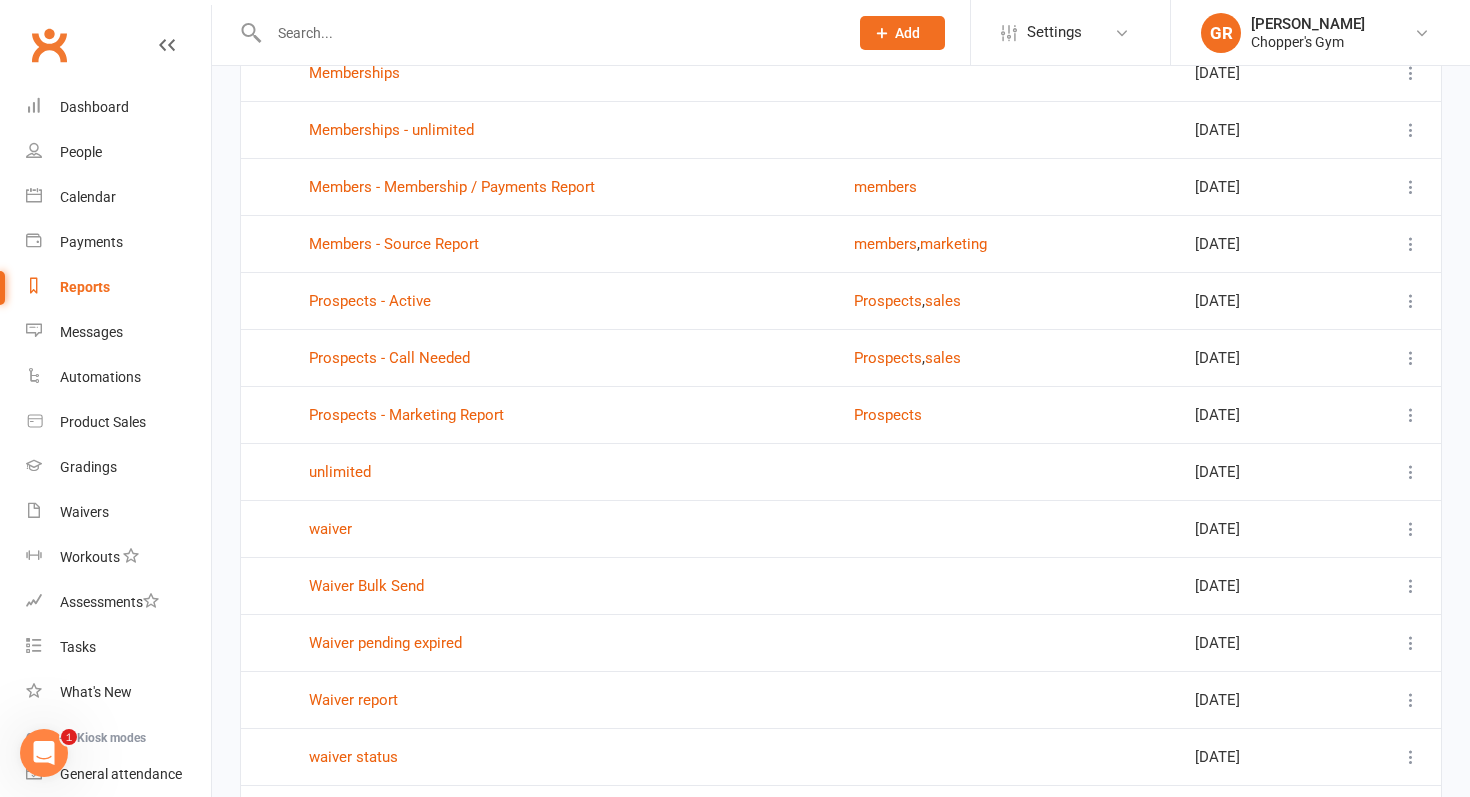 scroll, scrollTop: 1112, scrollLeft: 0, axis: vertical 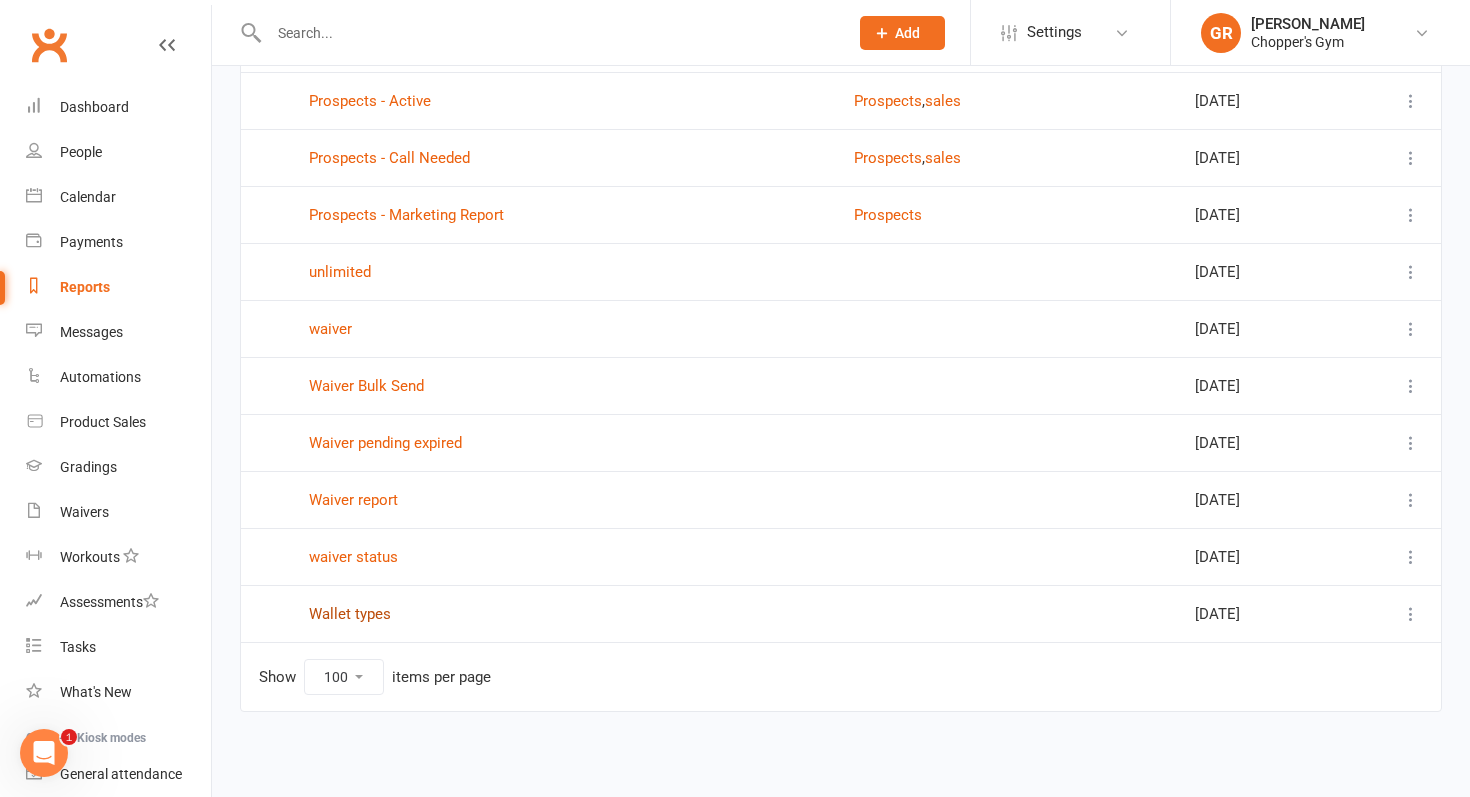 click on "Wallet types" at bounding box center (350, 614) 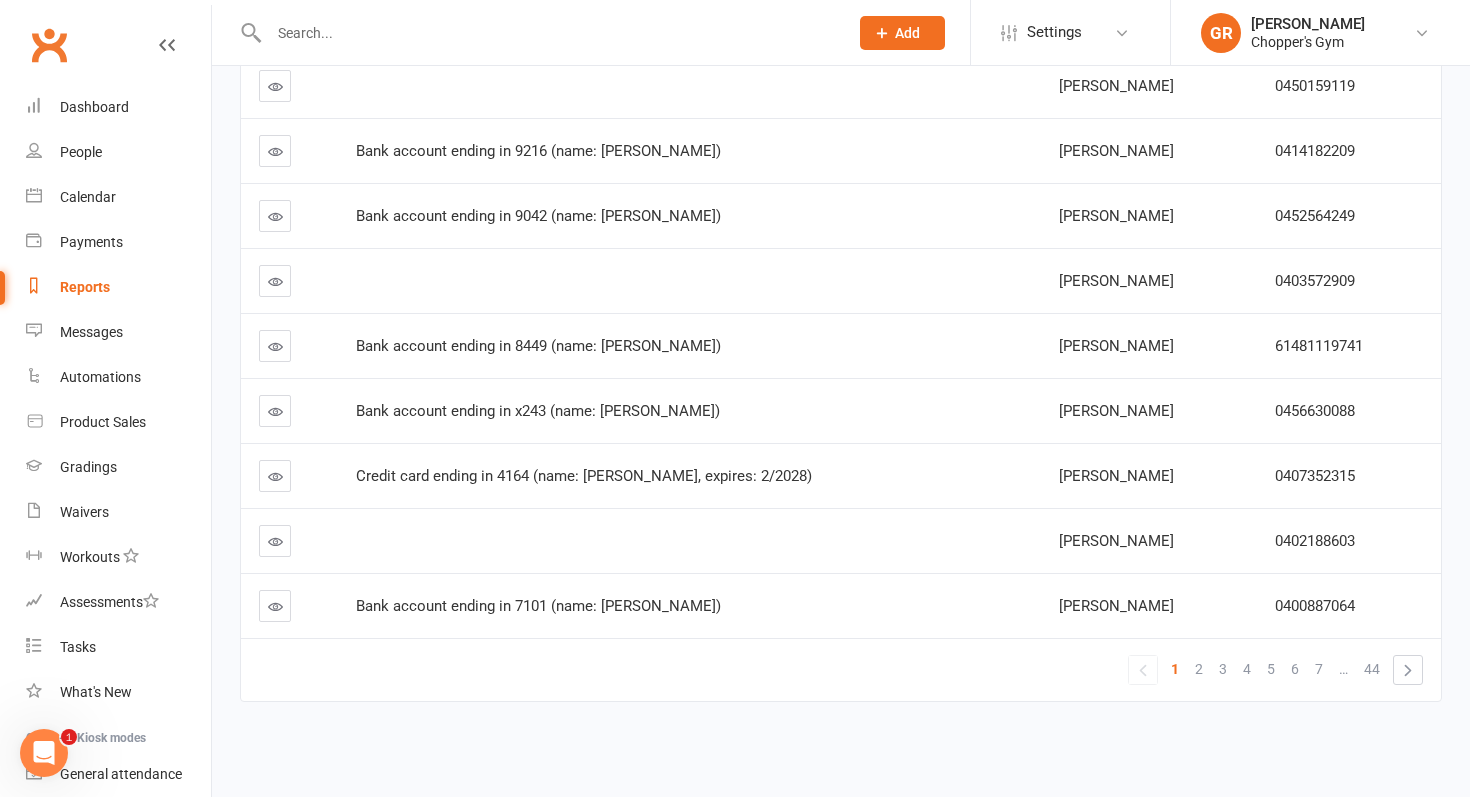 scroll, scrollTop: 0, scrollLeft: 0, axis: both 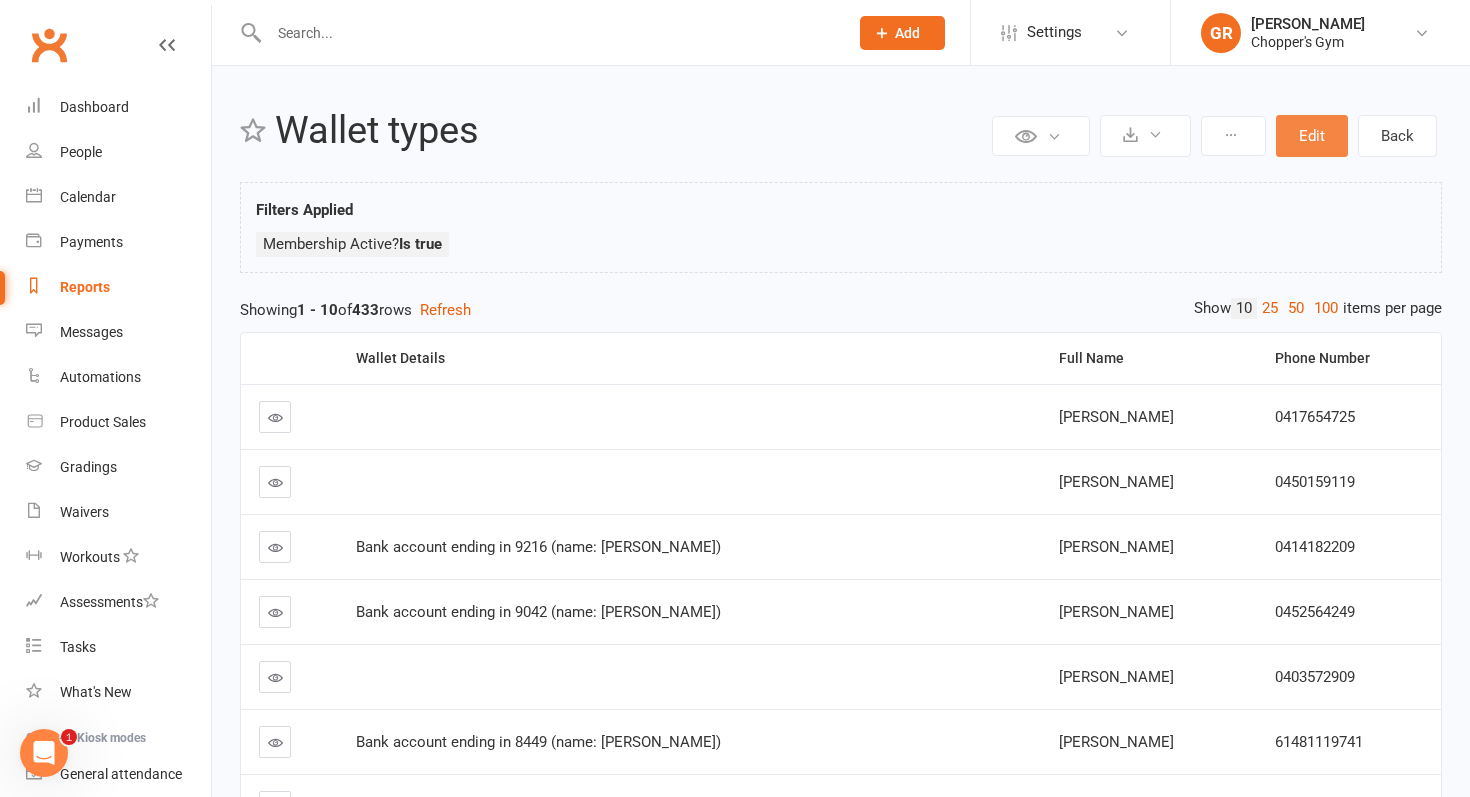 click on "Edit" at bounding box center [1312, 136] 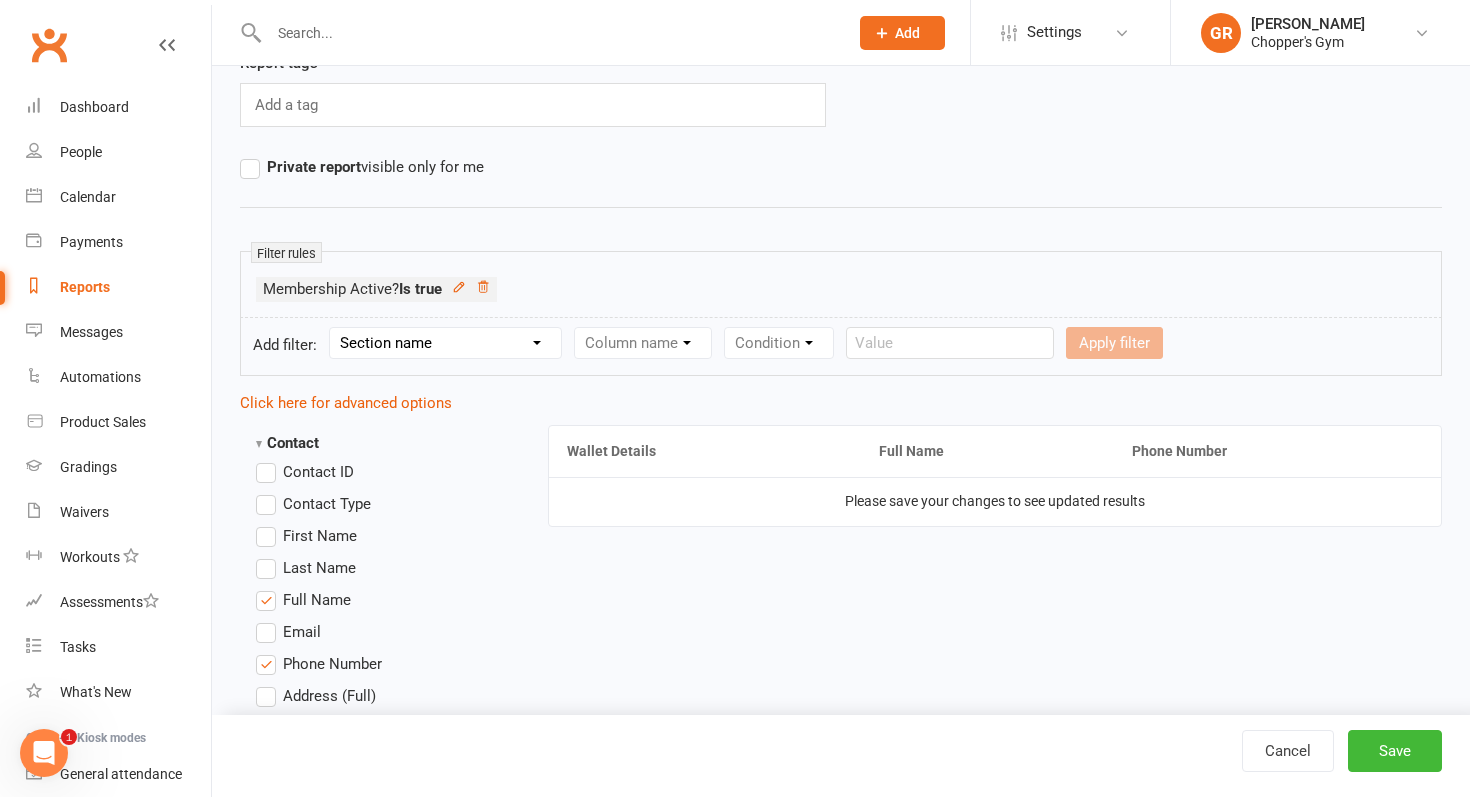 scroll, scrollTop: 183, scrollLeft: 0, axis: vertical 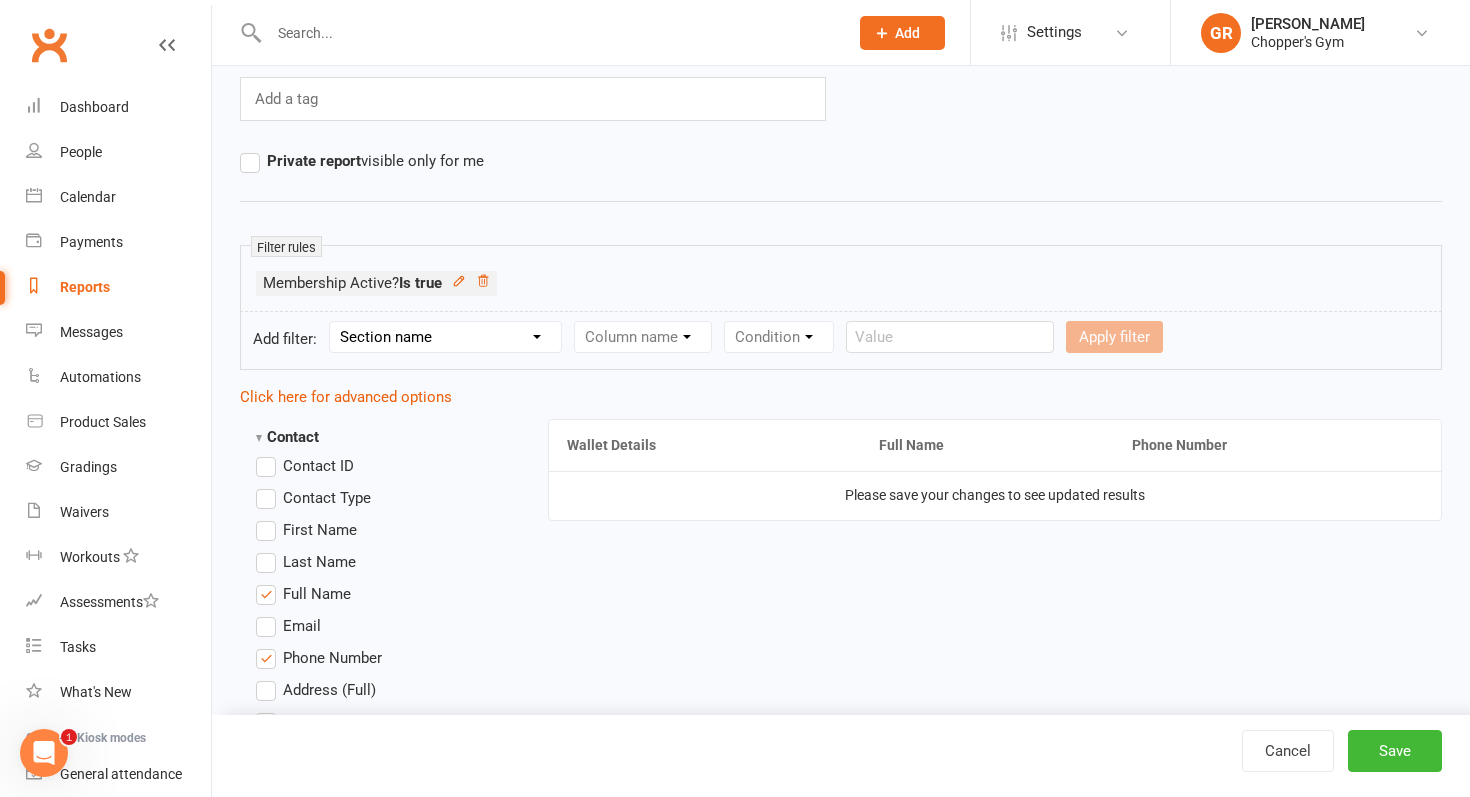 click on "Section name Contact Attendance Aggregate Payment Booking Waitlist Attendees Cancelled Bookings Late-cancelled Bookings Recurring Booking Aggregate Booking Communication Comms Recipients Membership Payment Mobile App Styles And Ranks Aggregate Styles And Ranks Grading Events Promotions Suspensions Signed Waivers Family Members Credit Vouchers Enrolled Automations Public Tasks Emergency Contact Details Marketing Information Body Composition Key Demographics Fitness Goals Waiver Answers" at bounding box center [445, 337] 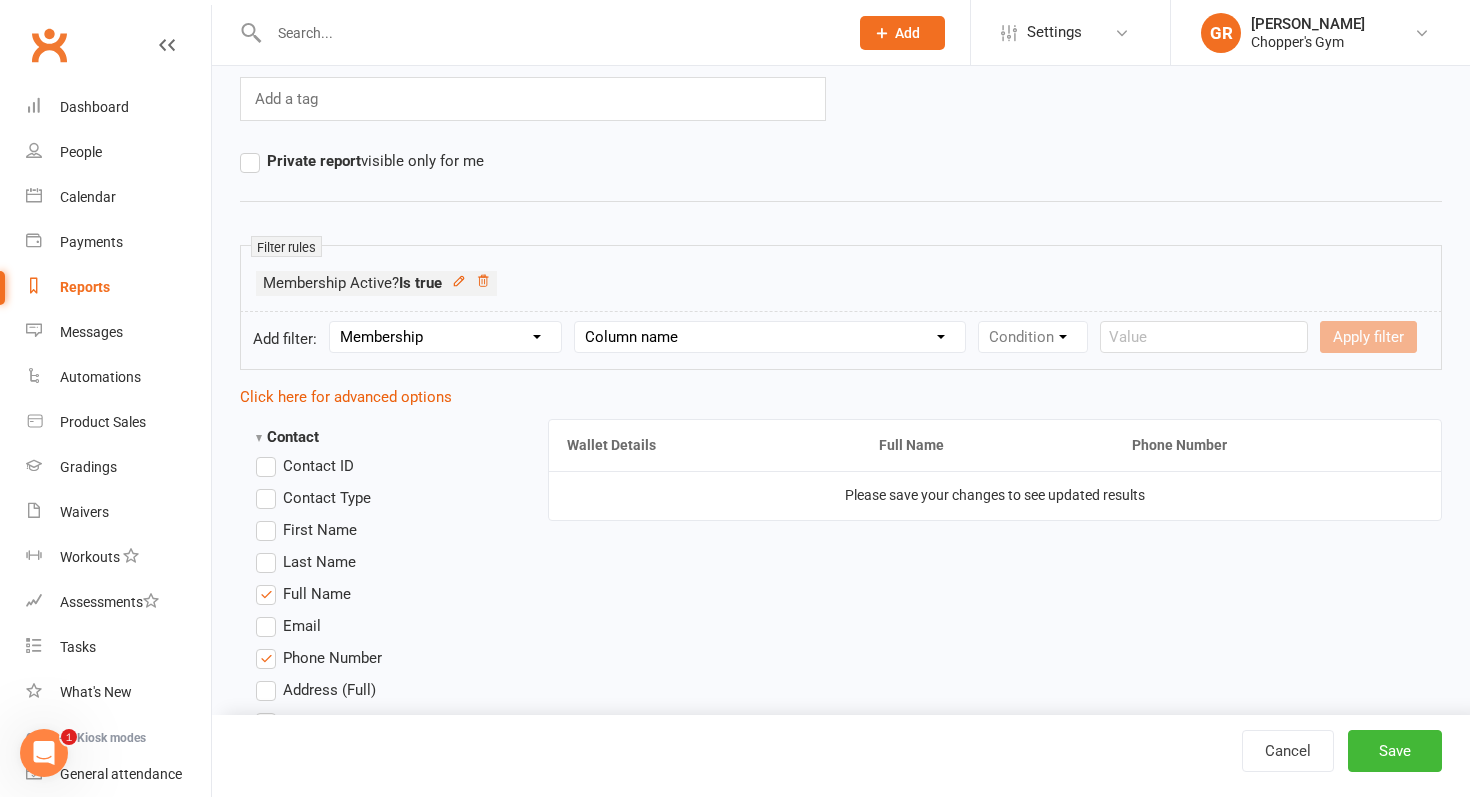 click on "Column name Membership ID Membership Name Membership Category Membership Start Date Membership Up-front Payment Date Membership Recurring Payments Start Date Membership Expiry Date Membership Added On Membership Term (in words) Membership Duration (in days) Current Membership Age (in days) Active Days Remaining (after today) Membership Fee (Up-front) Membership Fee (Recurring) Membership Recurring Fee Frequency Membership Attendance Limit (Description) Membership Attendance Limit Recurrence (Period) Membership Attendance Limit Recurrence (Number) Membership Source Class Pack? Trial Membership? Send email receipt on successful payment? Bookings Made Bookings Attended Bookings Absent Bookings w/ Unmarked Attendance Bookings Remaining Attendances in Current Calendar Month Make-up Classes Available Membership Active? Cancellation Present? Cancellation Date Cancellation Added On Cancellation Reason Most Recent Attendance Payments Attempted Paid Payments Failed Payments (Current) Payments Remaining" at bounding box center [770, 337] 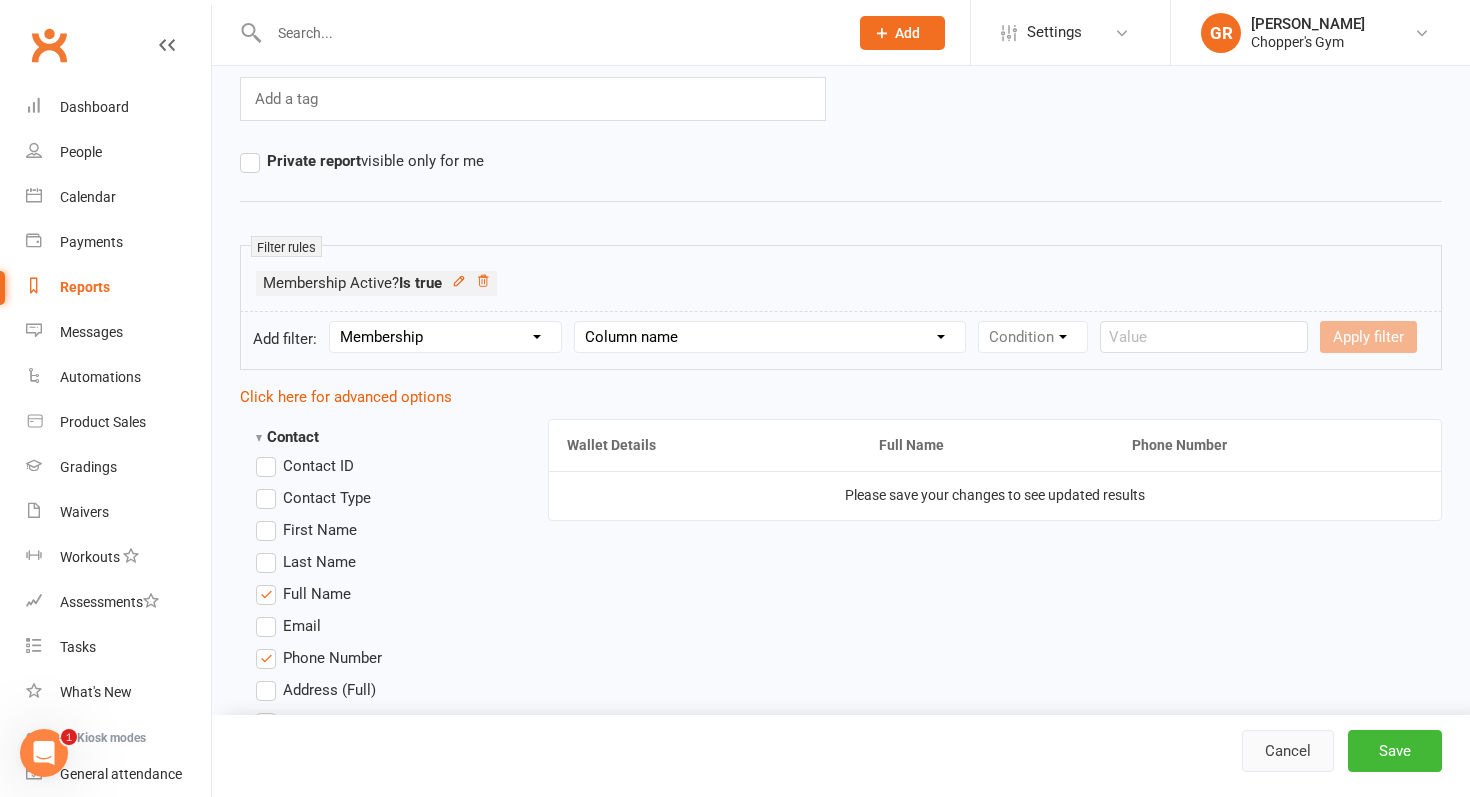 click on "Cancel" at bounding box center [1288, 751] 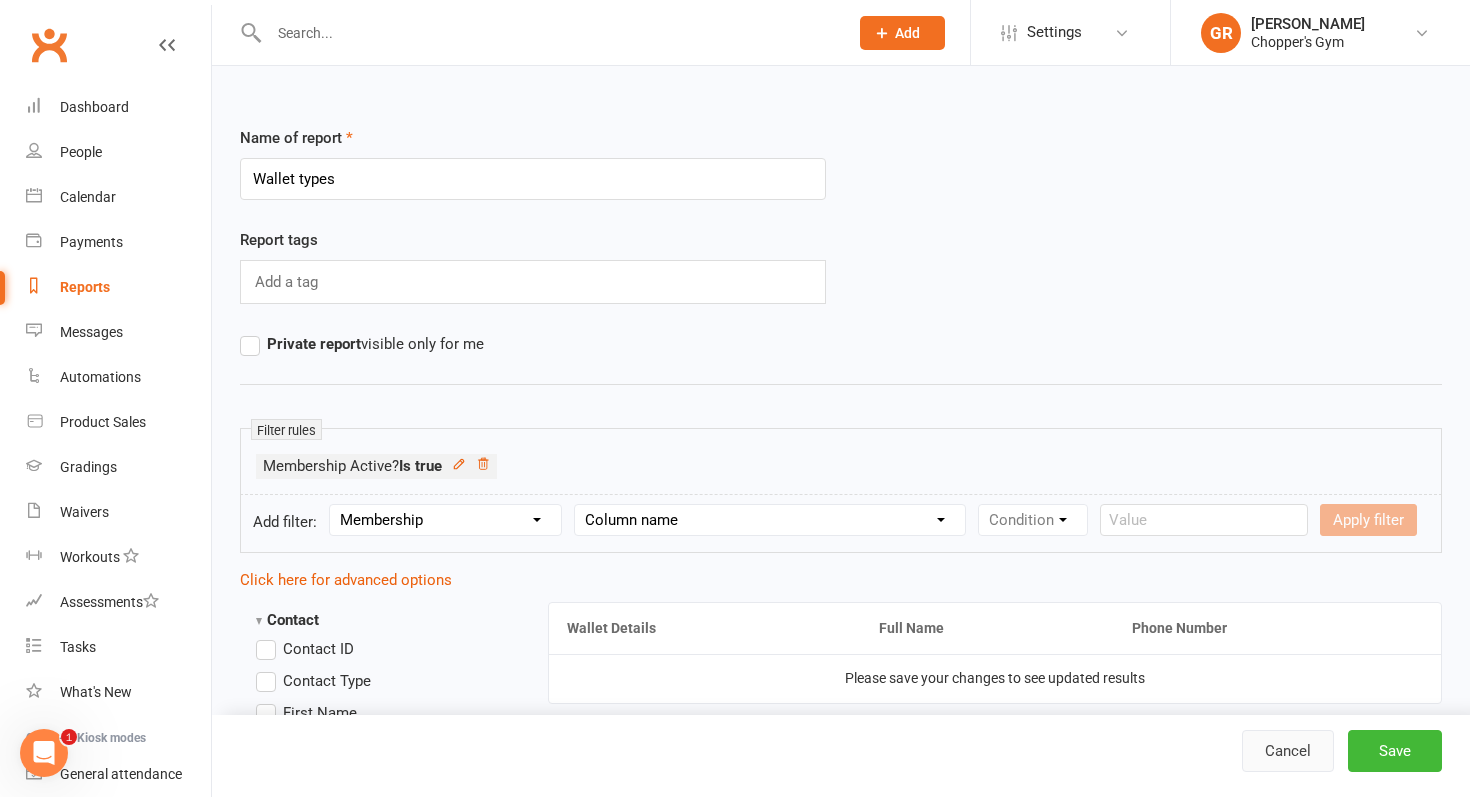 select on "100" 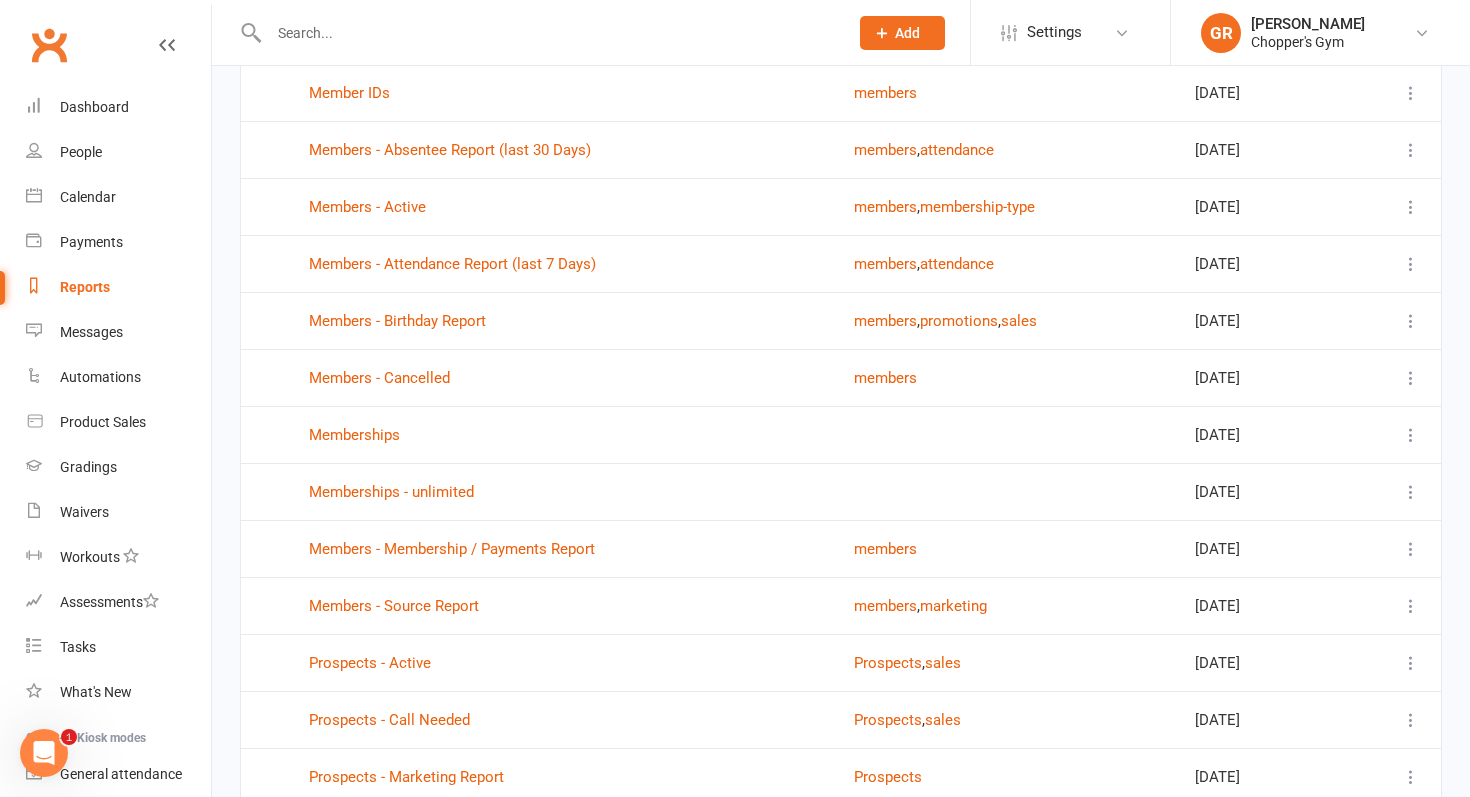 scroll, scrollTop: 1112, scrollLeft: 0, axis: vertical 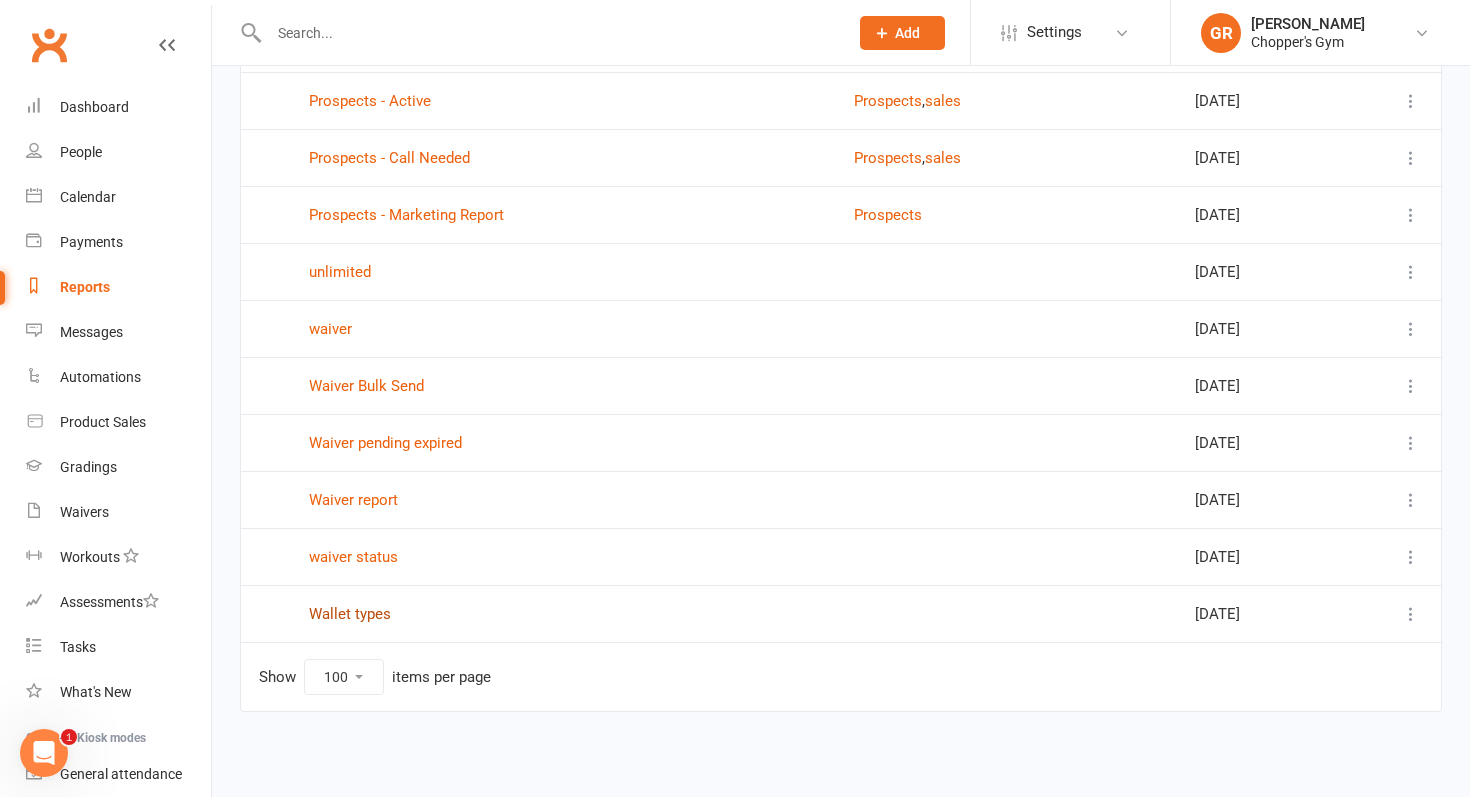 click on "Wallet types" at bounding box center (350, 614) 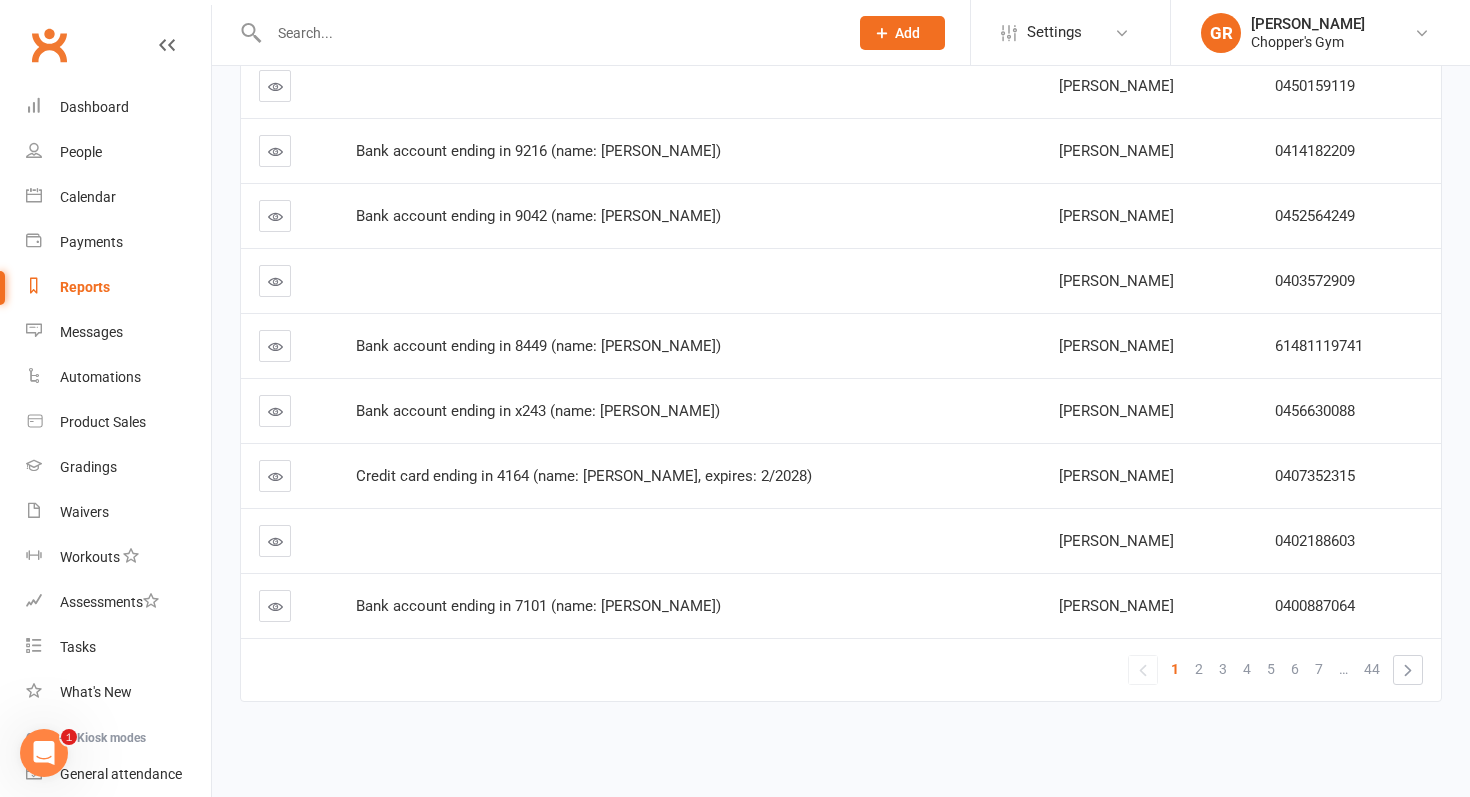 scroll, scrollTop: 0, scrollLeft: 0, axis: both 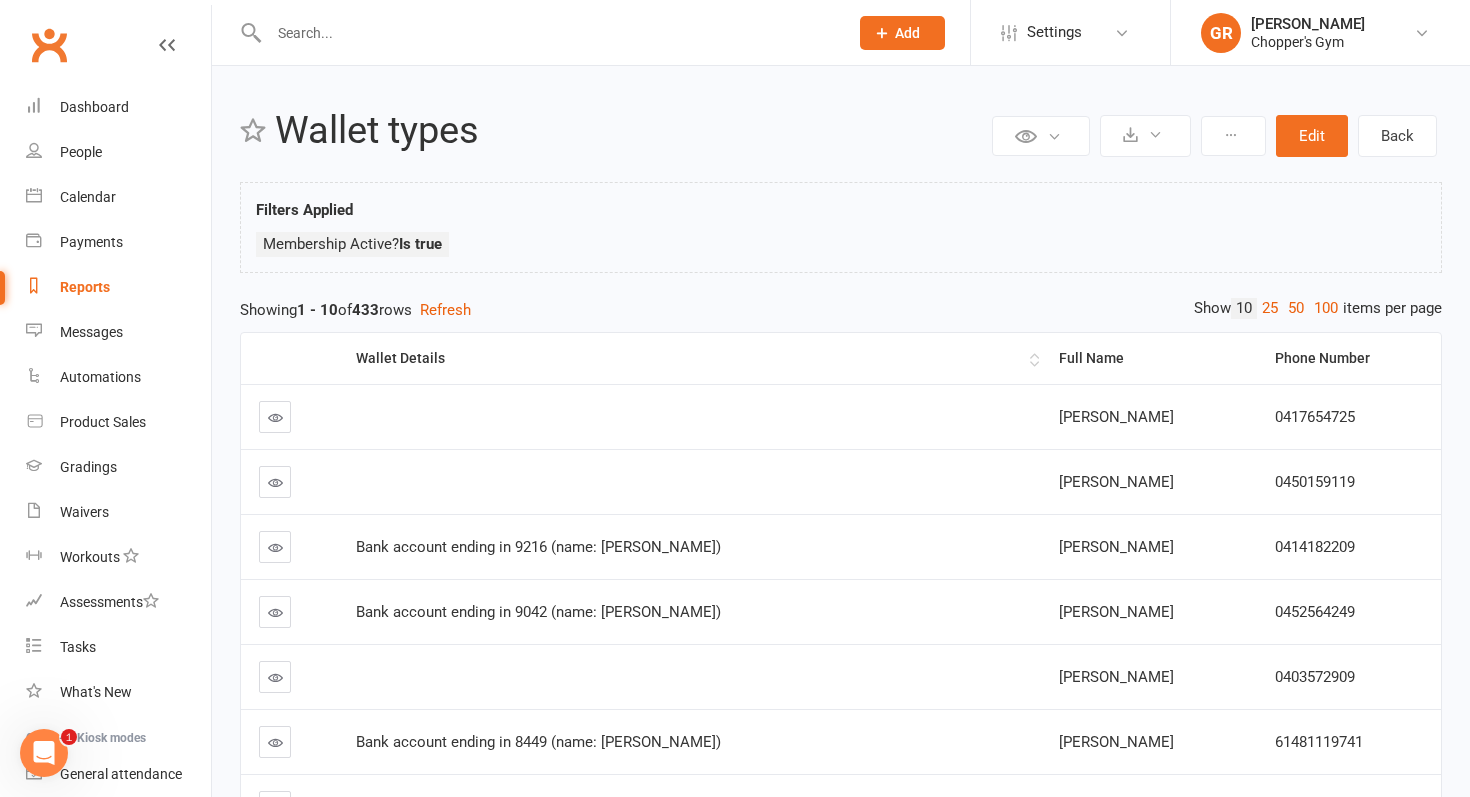 click on "Wallet Details" at bounding box center [689, 358] 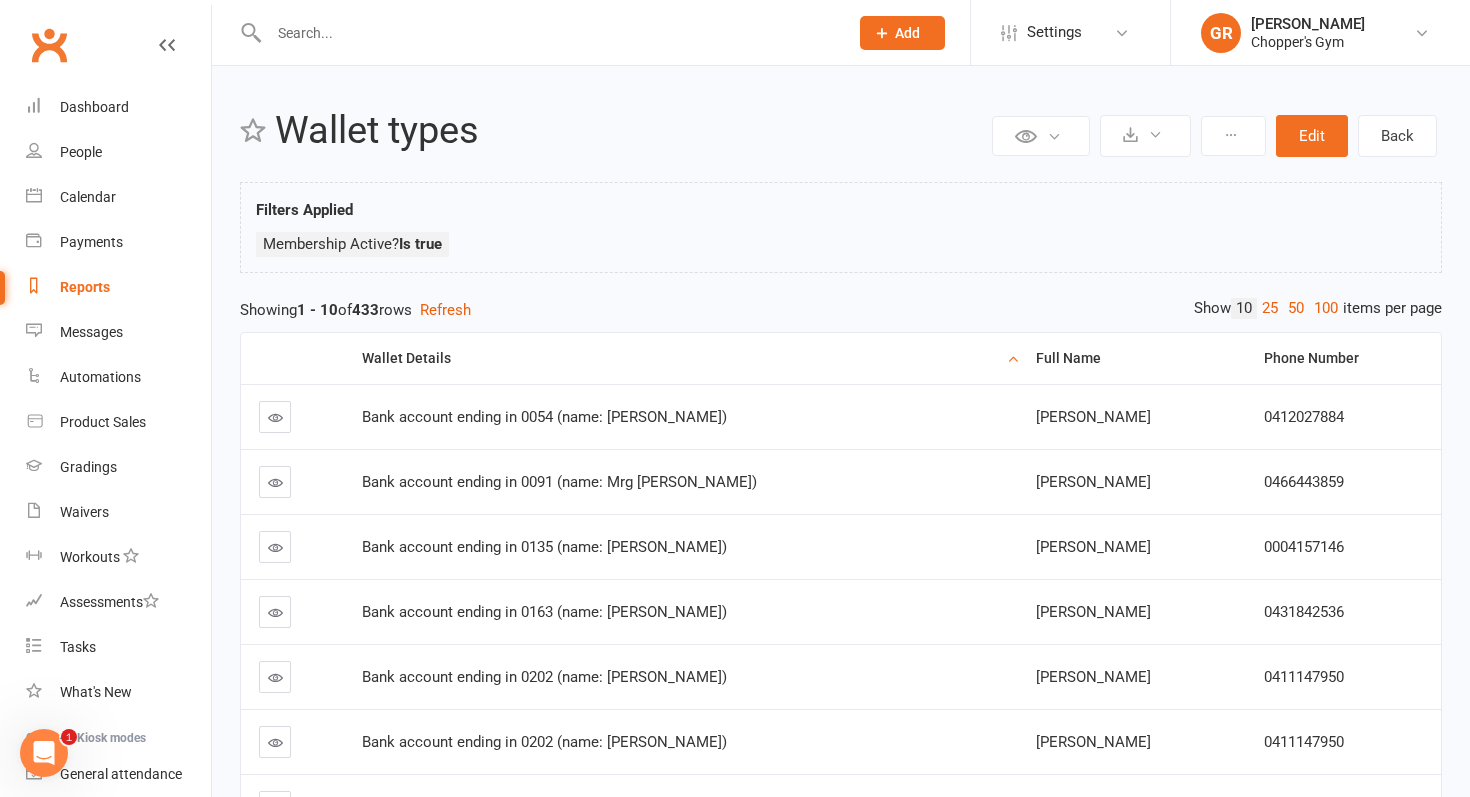 click on "Wallet Details" at bounding box center (682, 358) 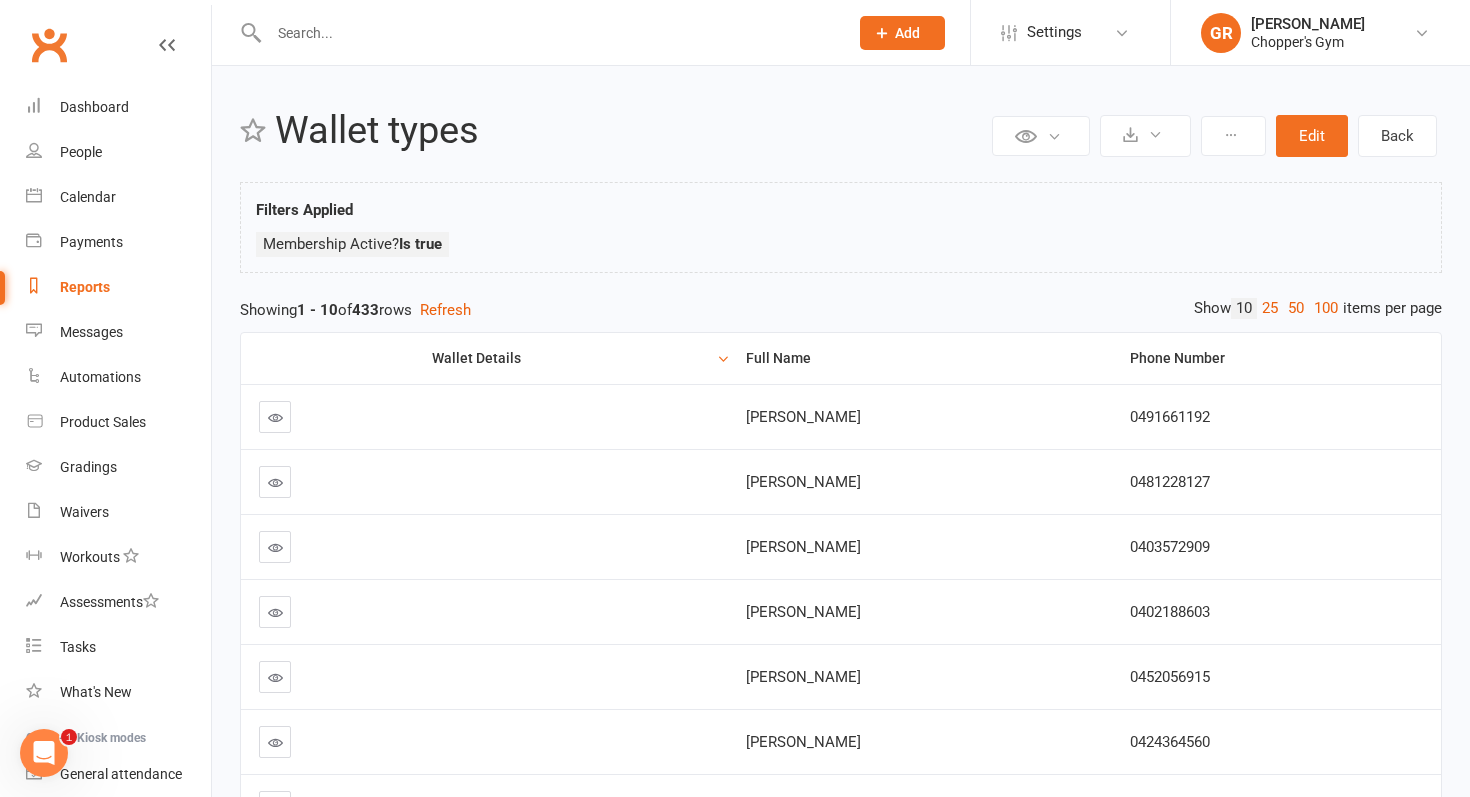 scroll, scrollTop: 396, scrollLeft: 0, axis: vertical 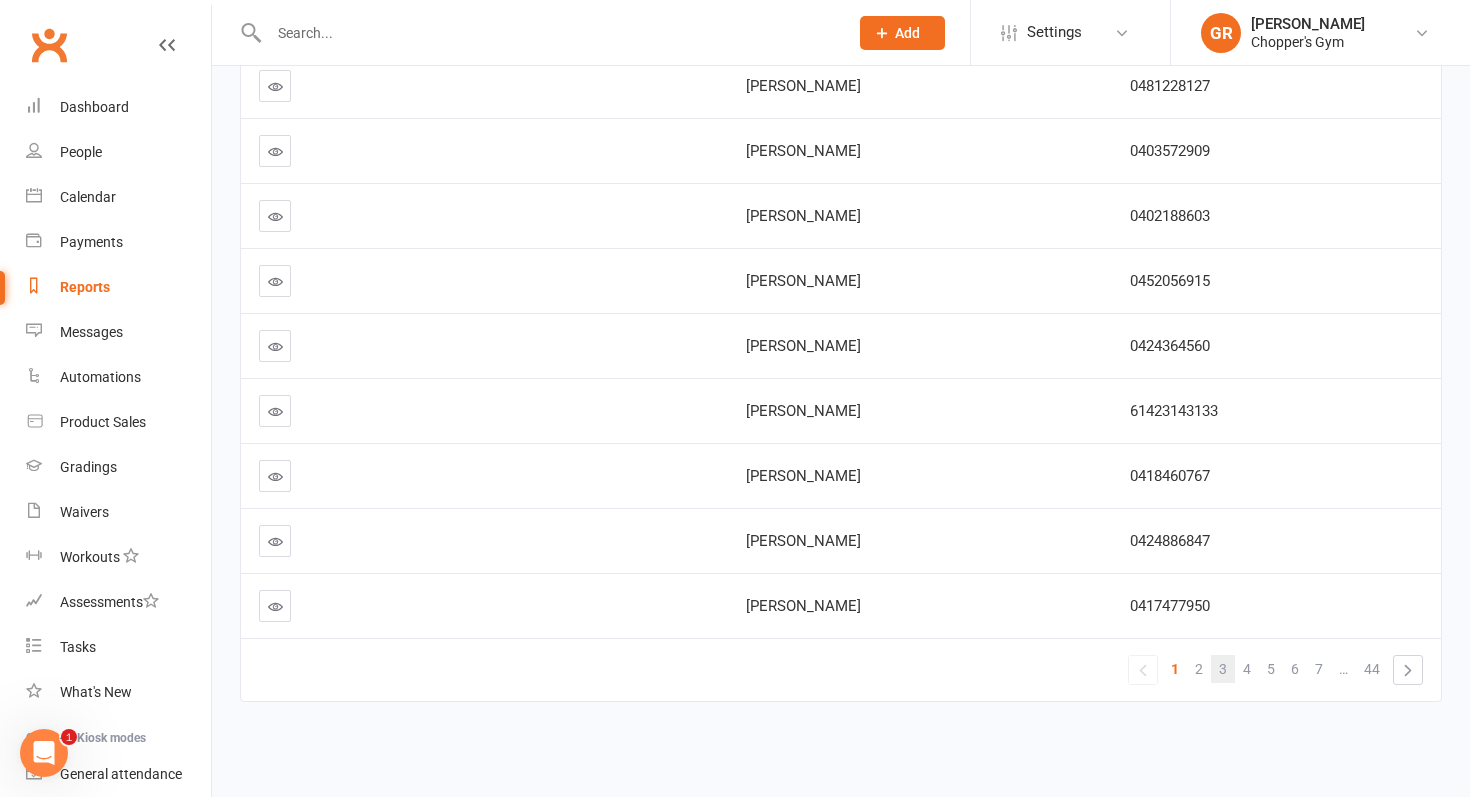 click on "3" at bounding box center [1223, 669] 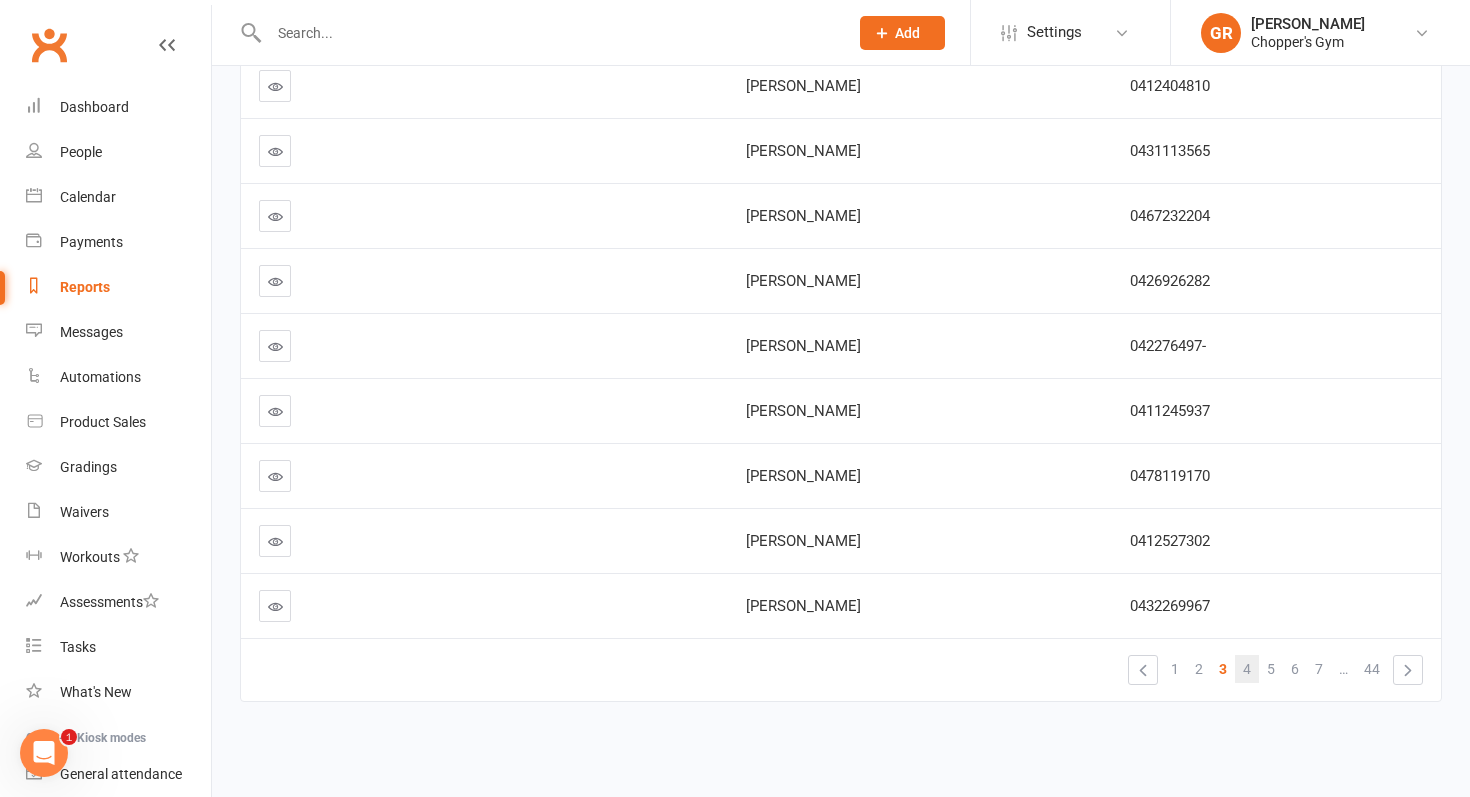 click on "4" at bounding box center (1247, 669) 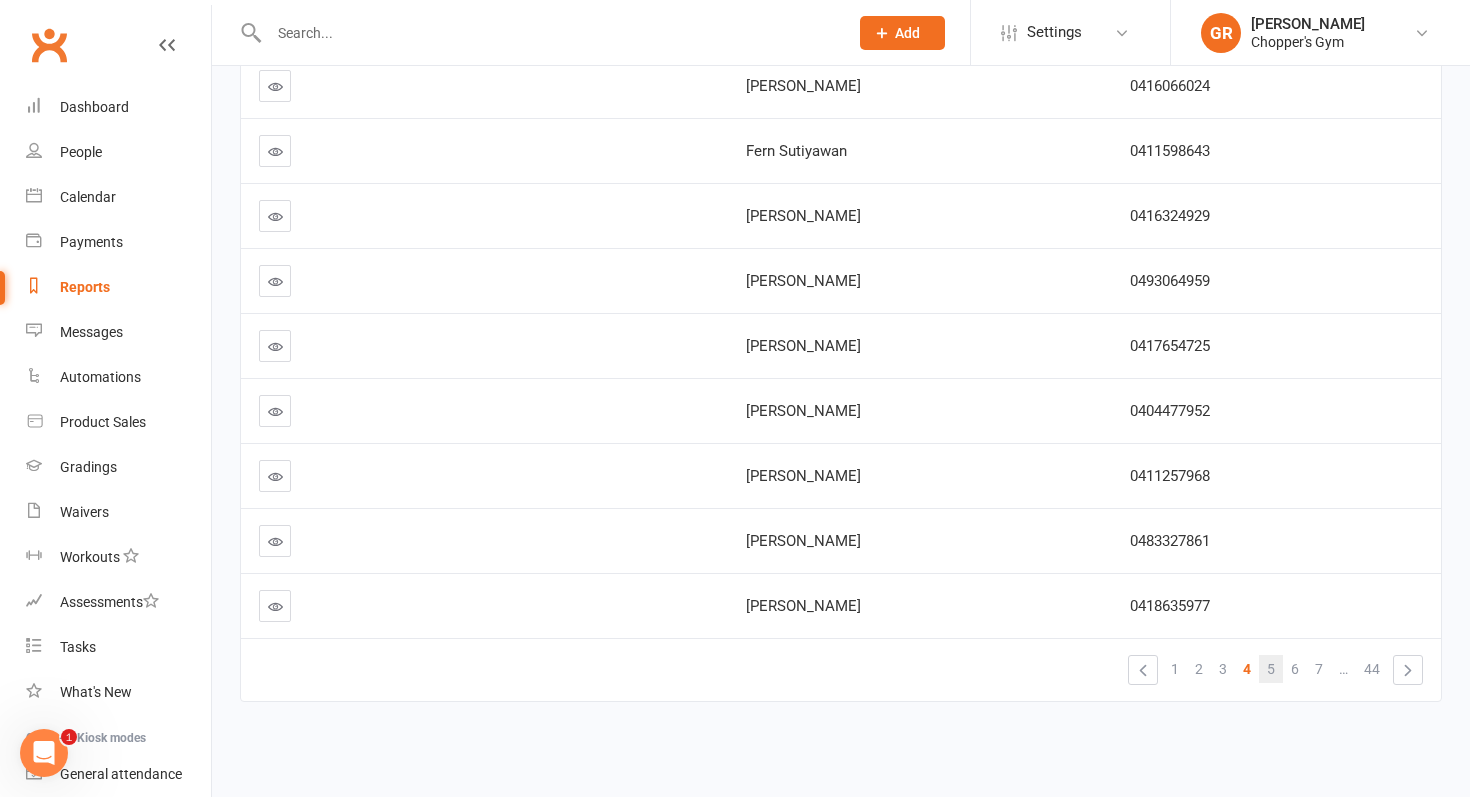 click on "5" at bounding box center (1271, 669) 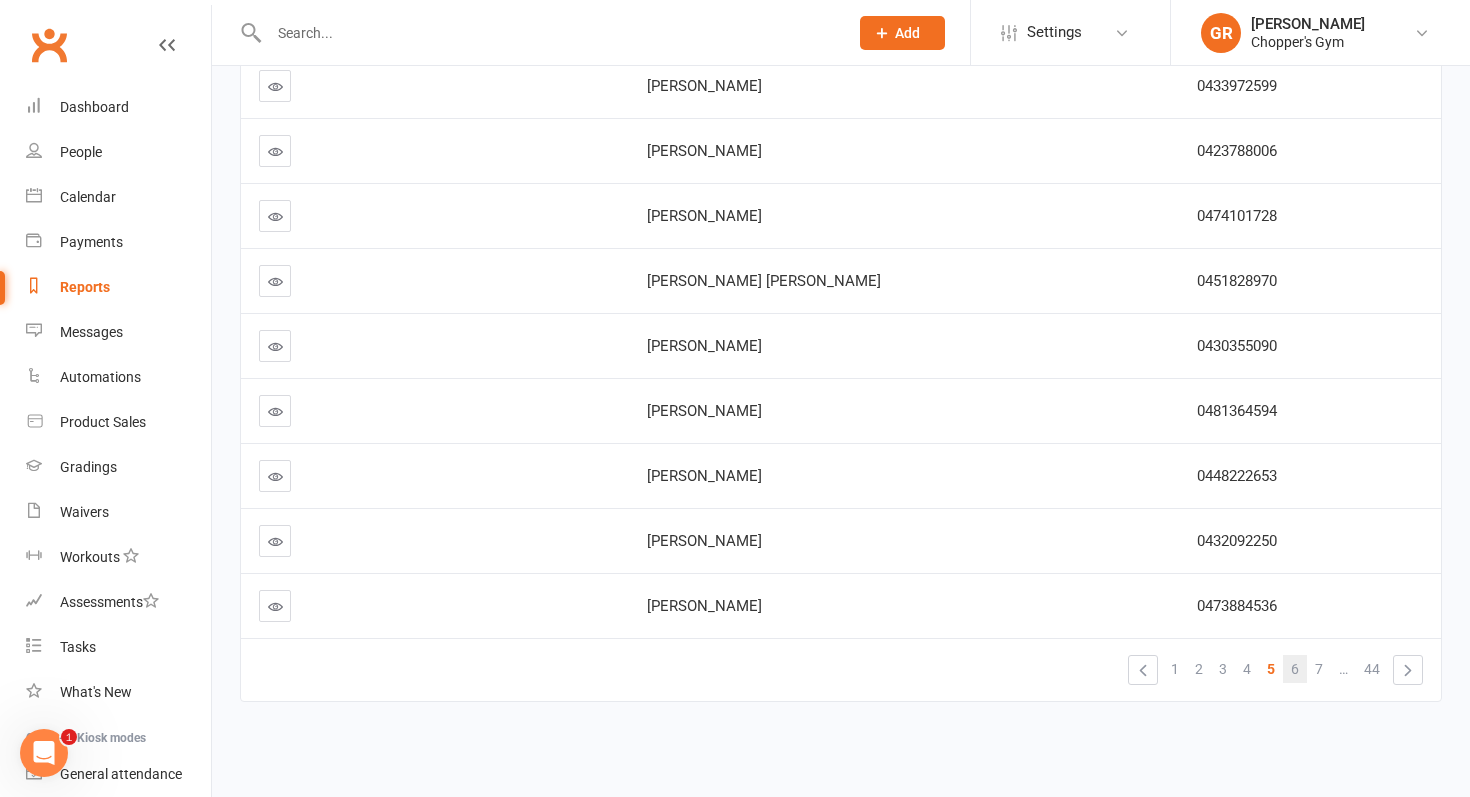 click on "6" at bounding box center [1295, 669] 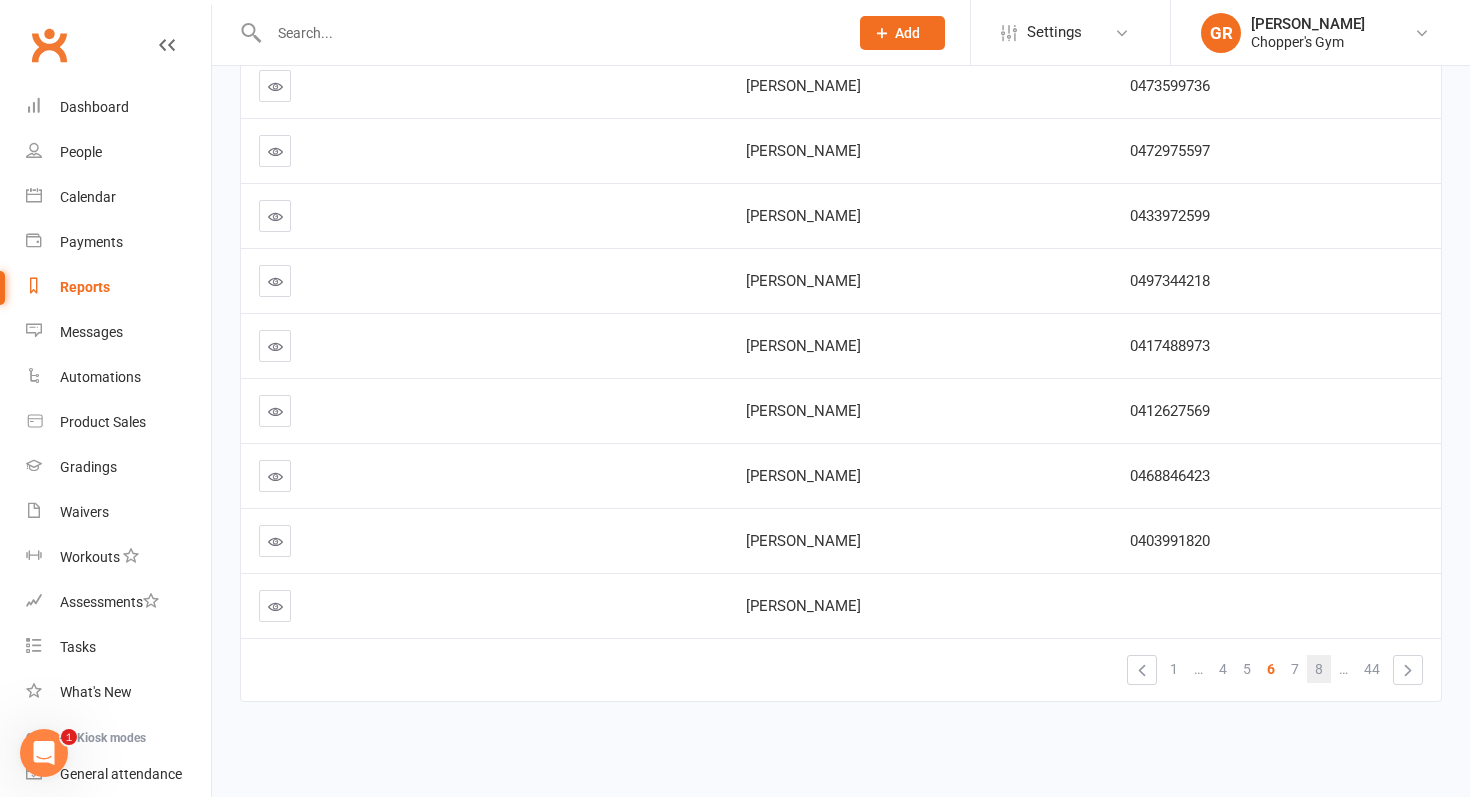 click on "8" at bounding box center [1319, 669] 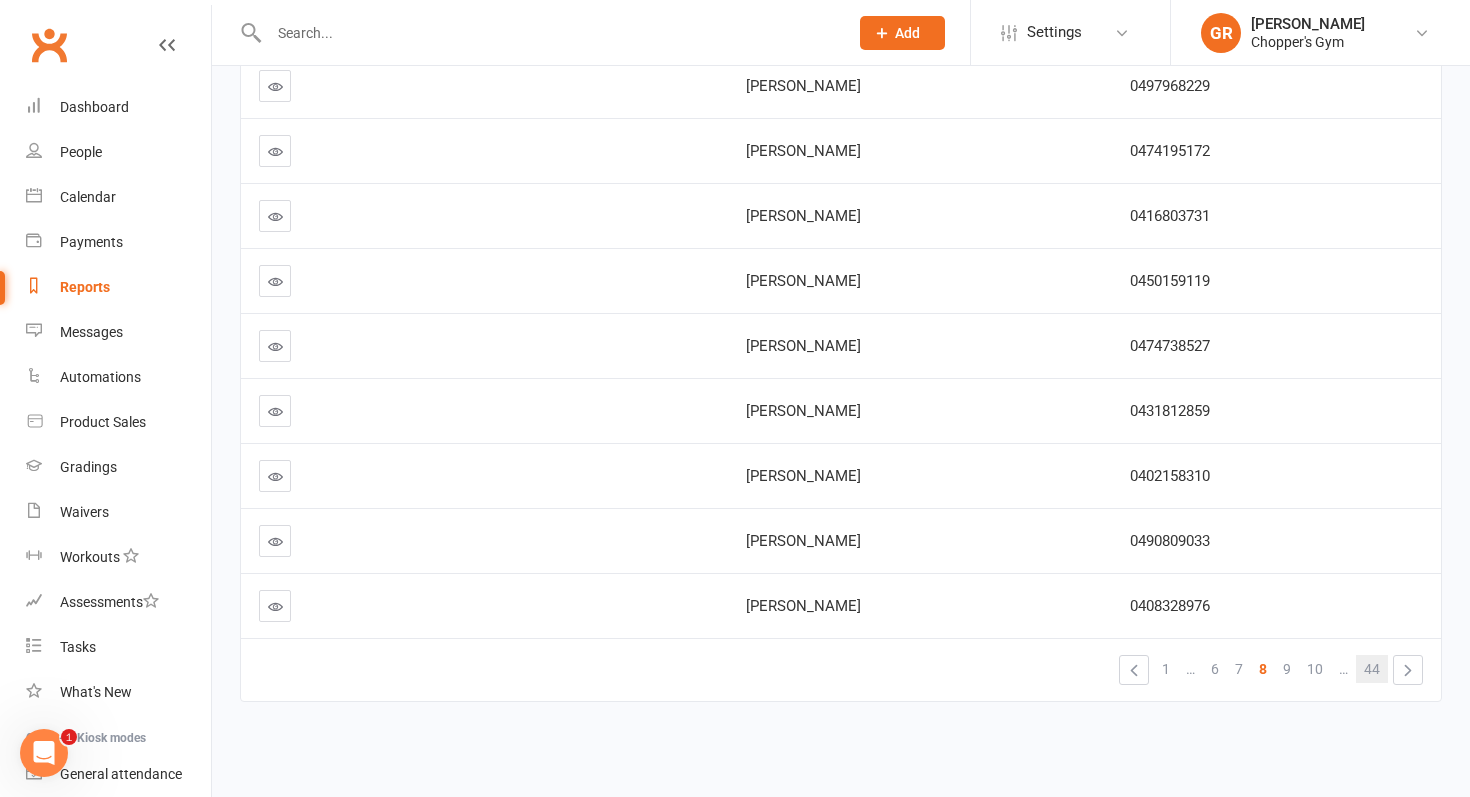 click on "44" at bounding box center [1372, 669] 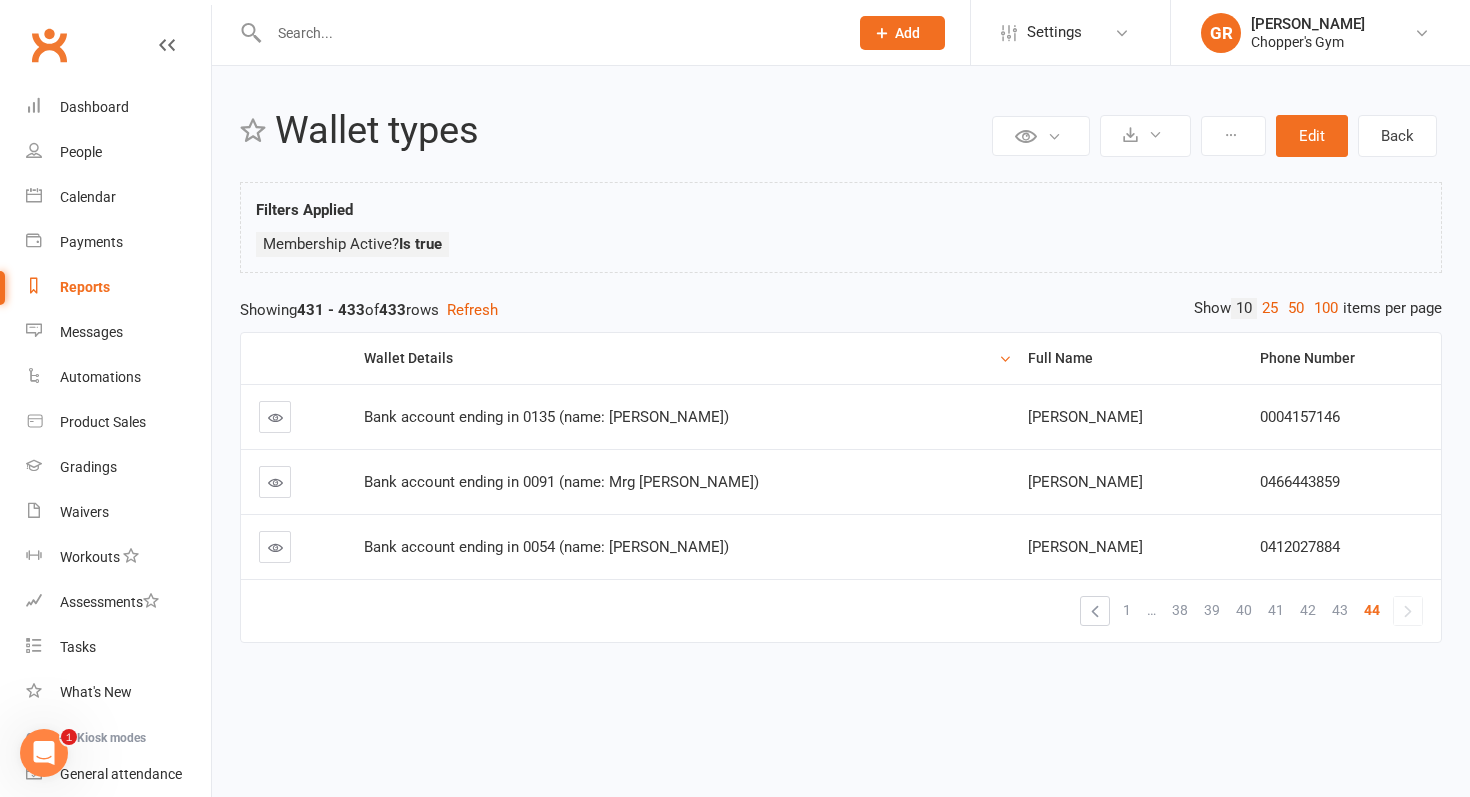 scroll, scrollTop: 0, scrollLeft: 0, axis: both 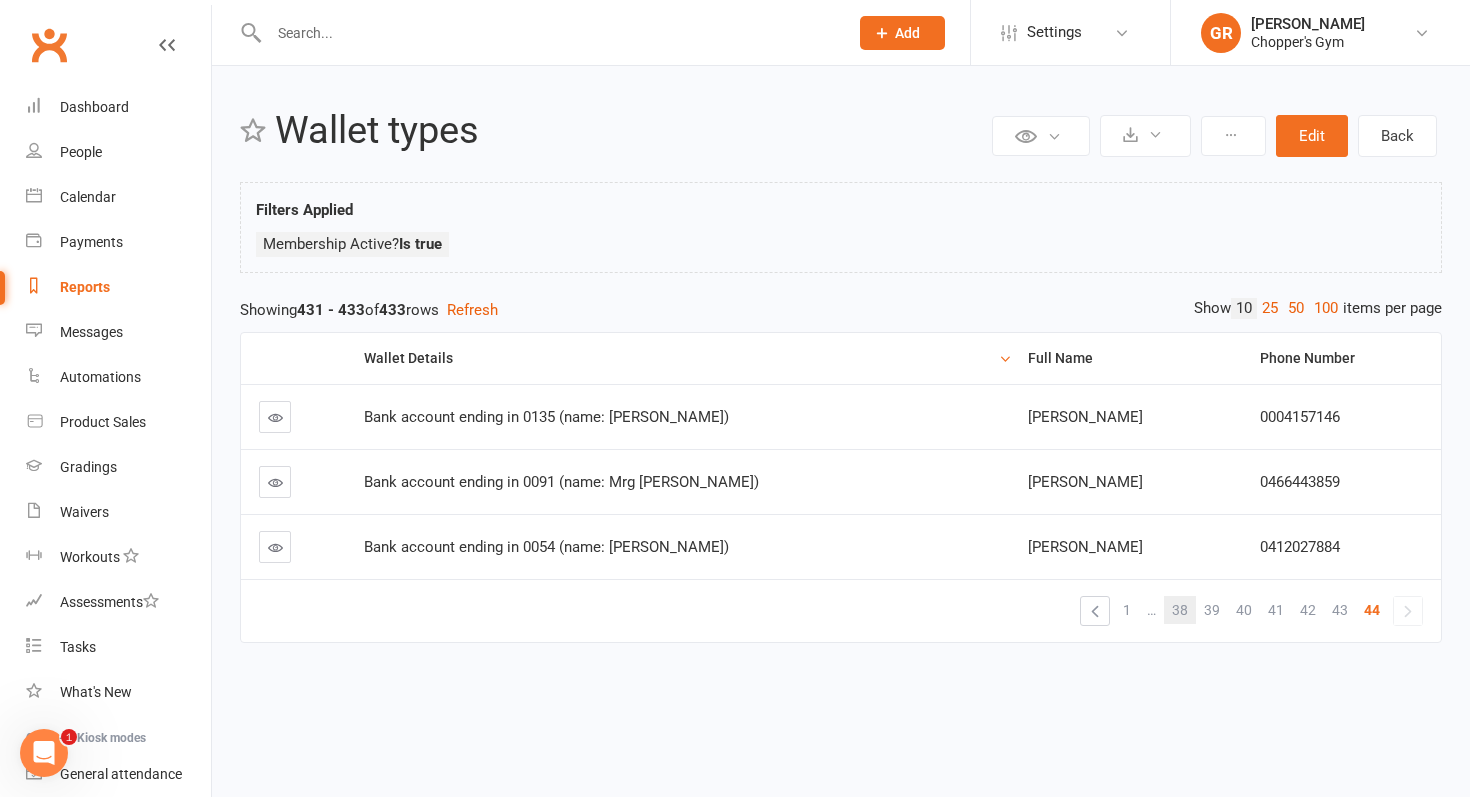 click on "38" at bounding box center (1180, 610) 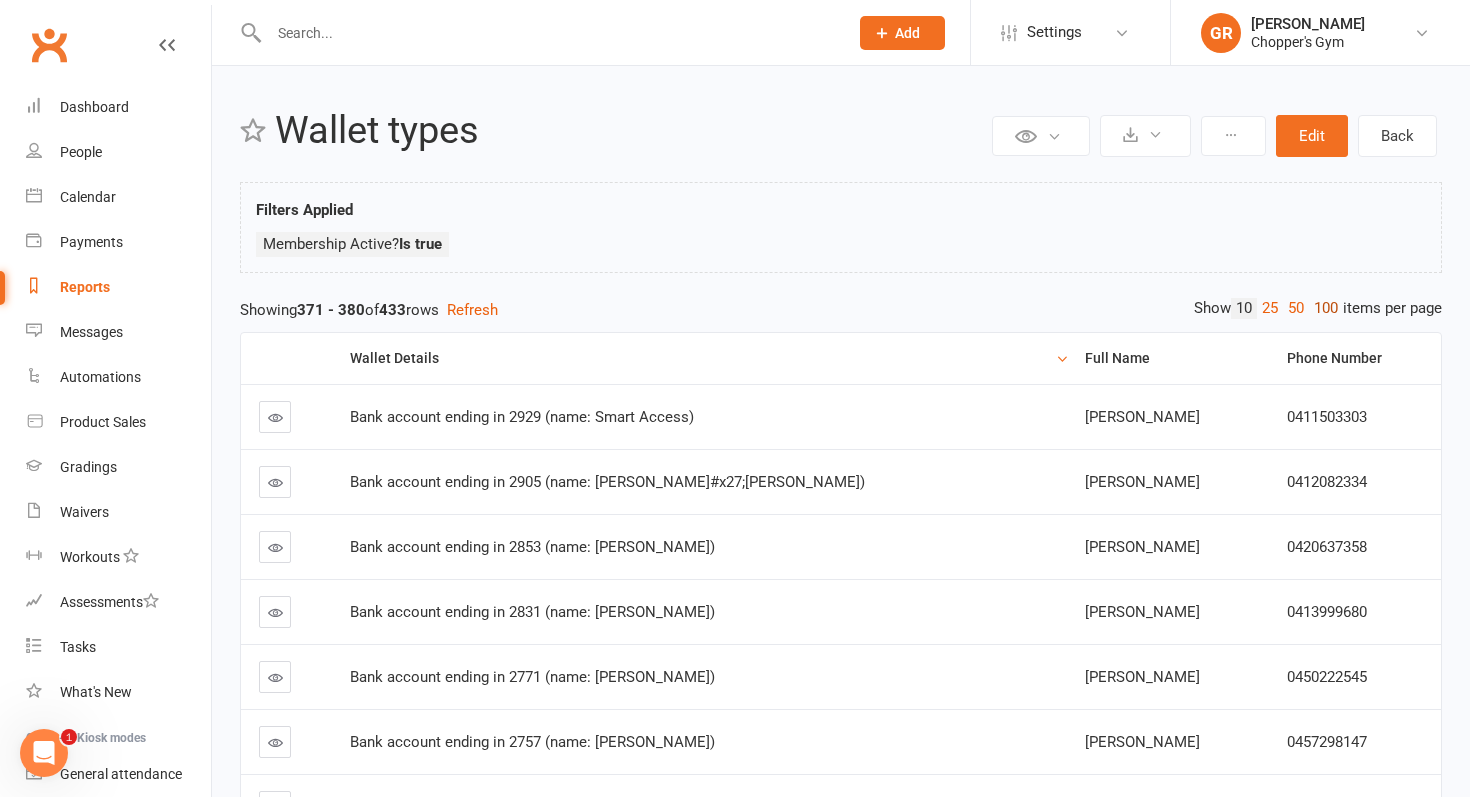 click on "100" at bounding box center (1326, 308) 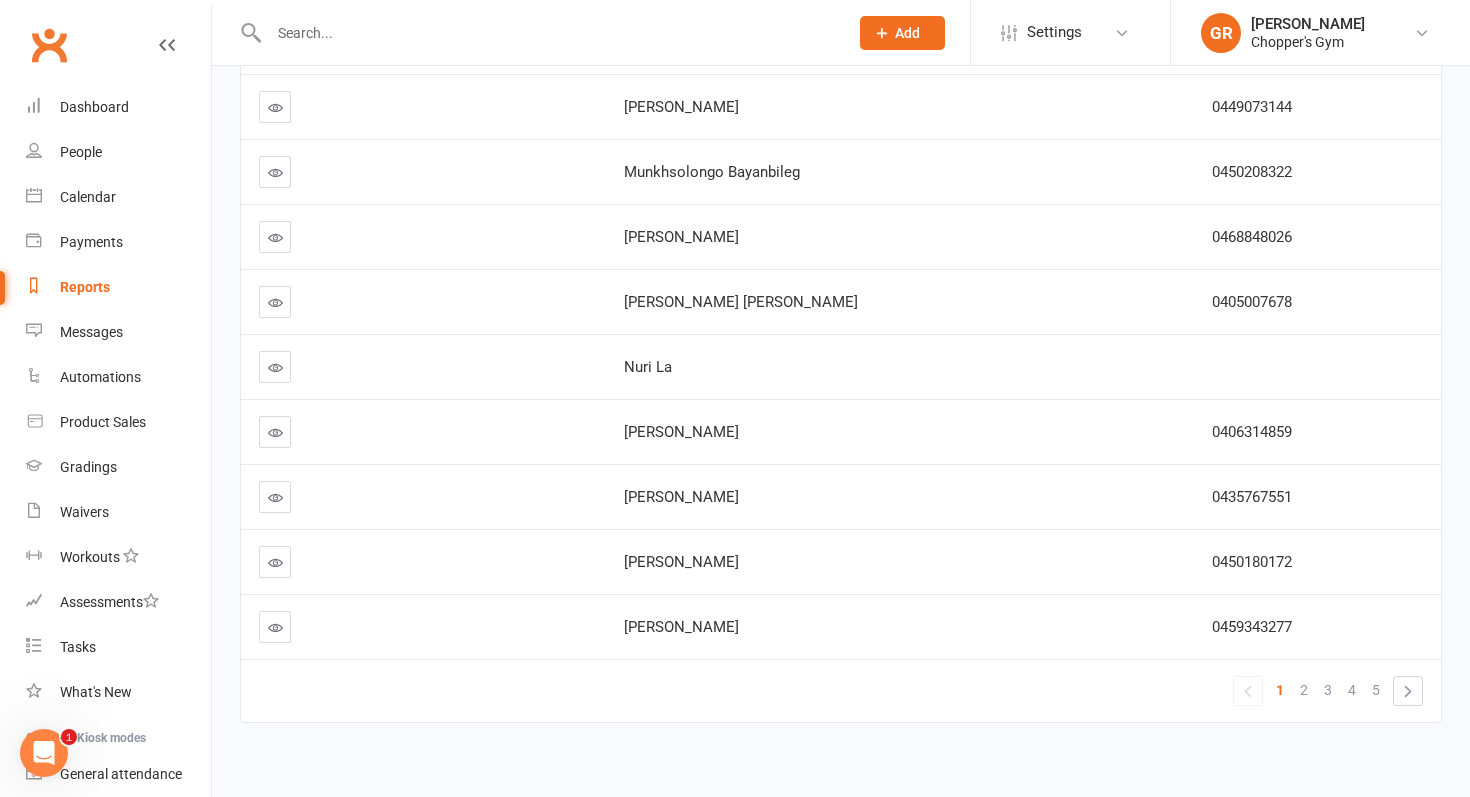 scroll, scrollTop: 6246, scrollLeft: 0, axis: vertical 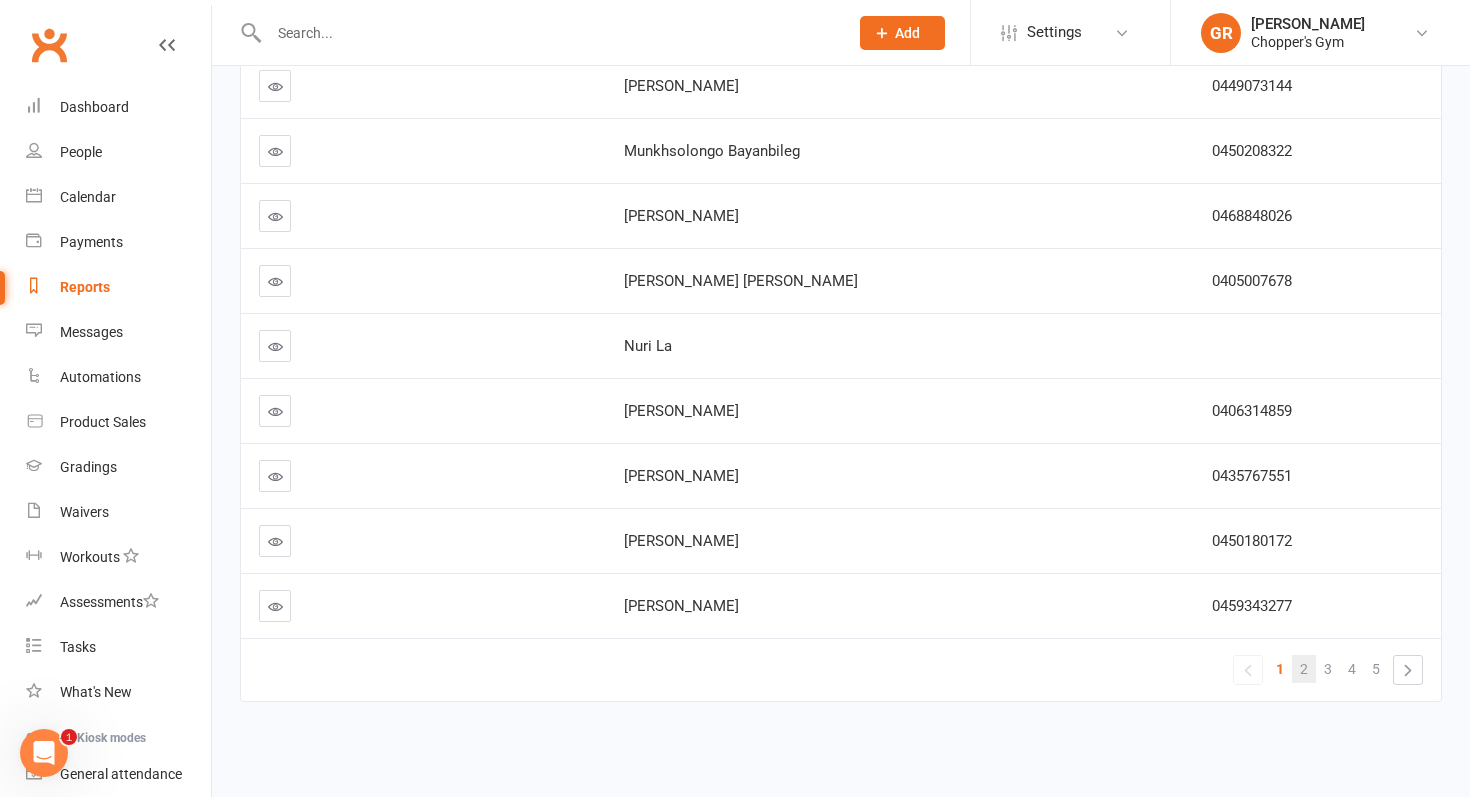 click on "2" at bounding box center [1304, 669] 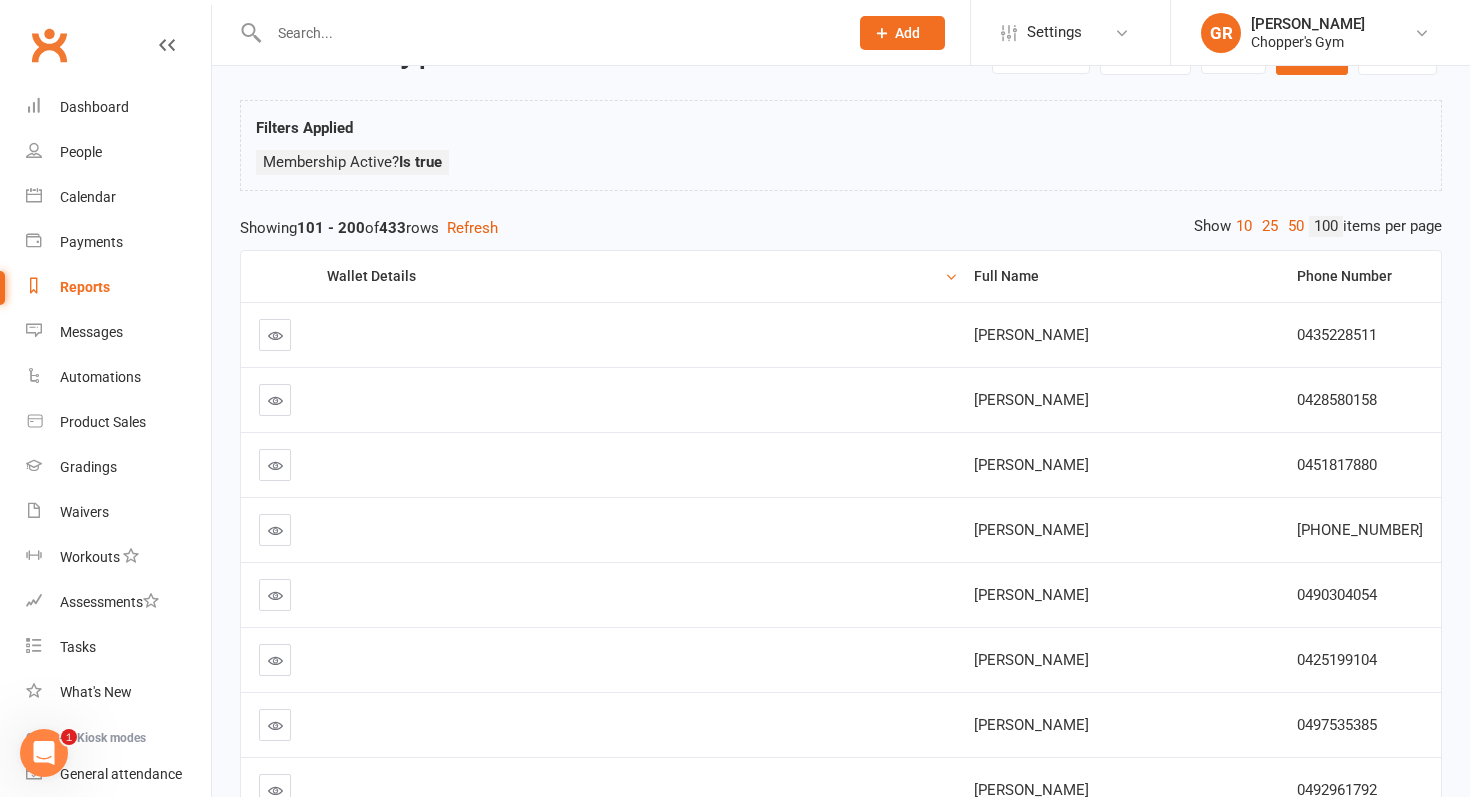 scroll, scrollTop: 0, scrollLeft: 0, axis: both 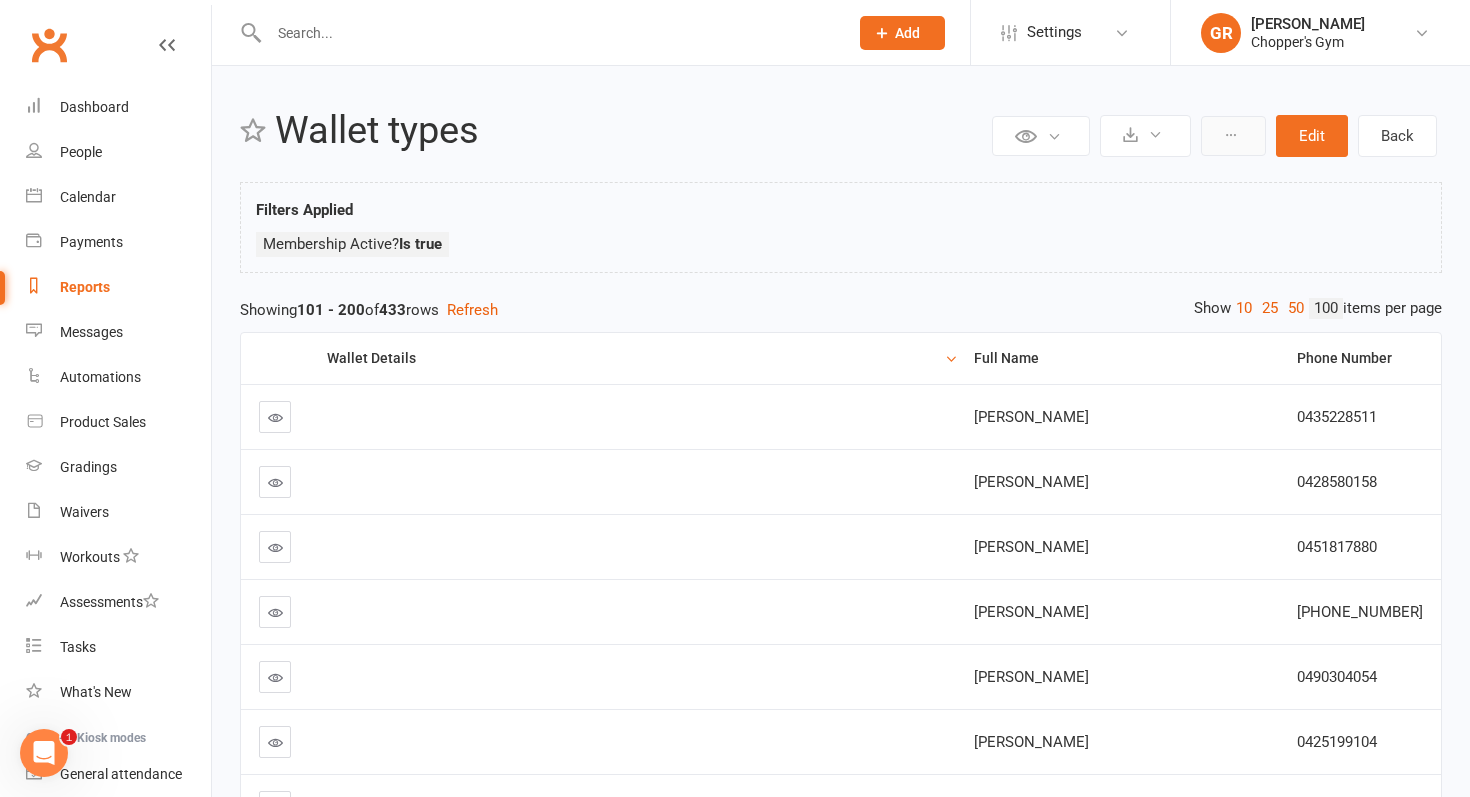 click at bounding box center (1231, 135) 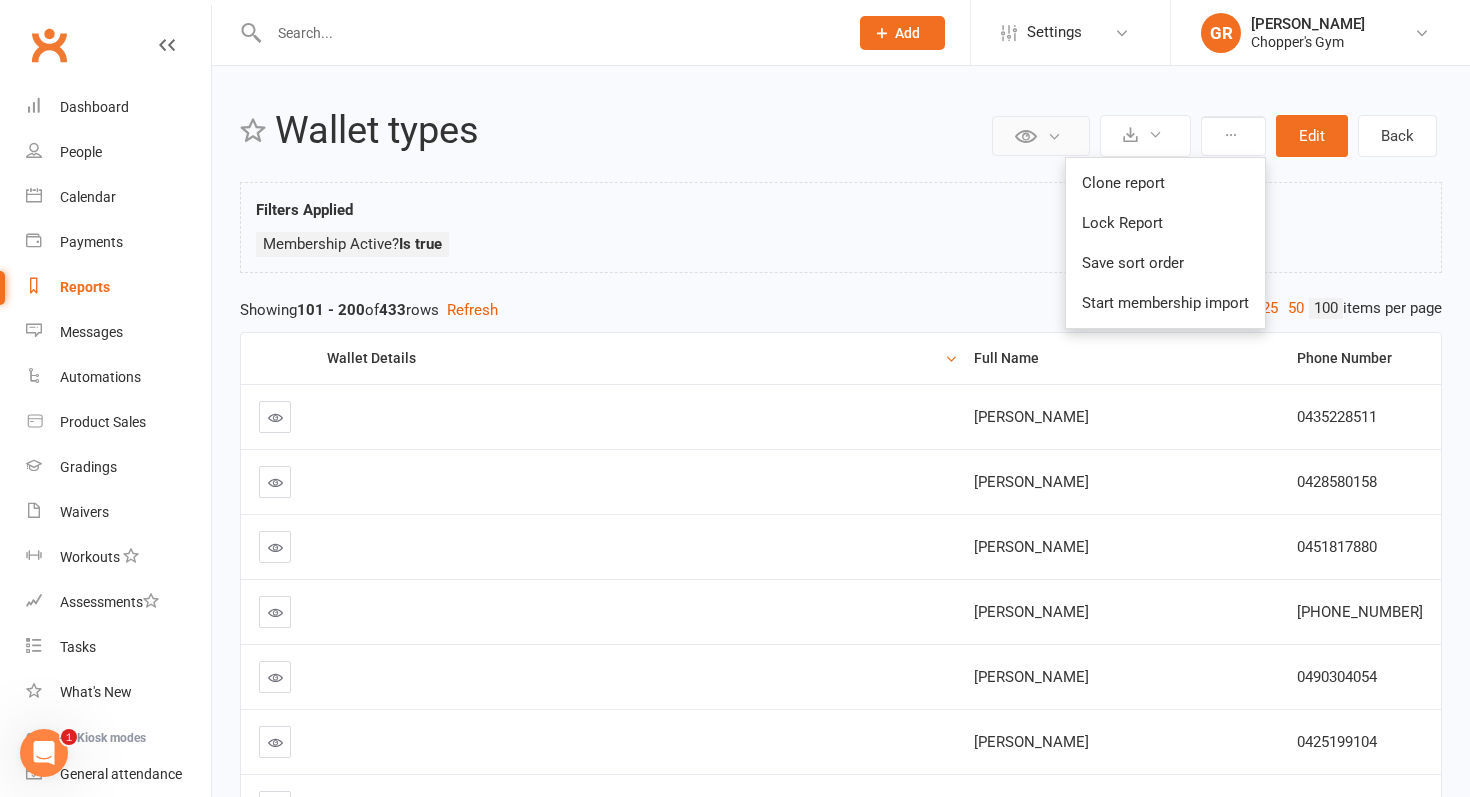 click at bounding box center [1041, 136] 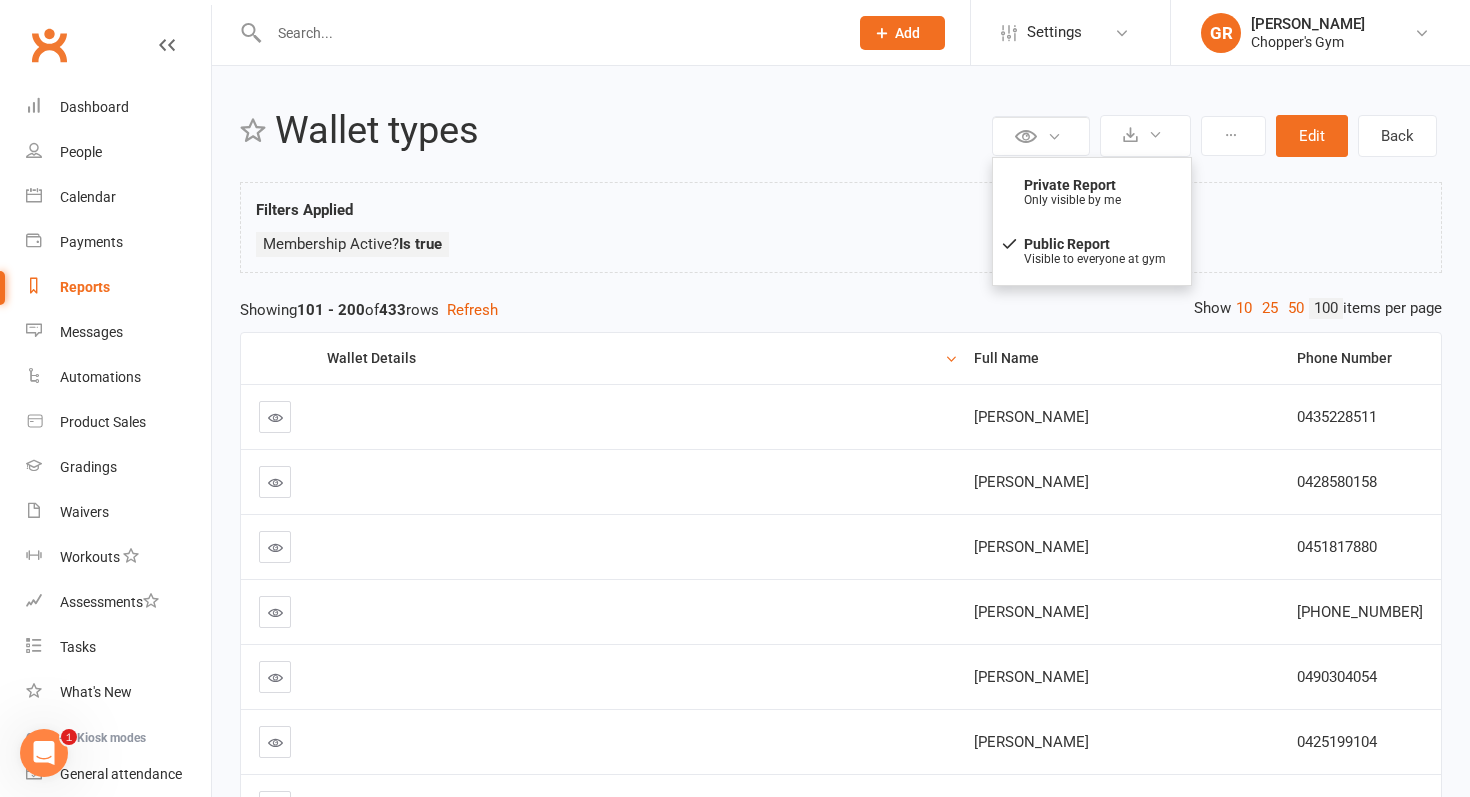 click on "Filters Applied  Membership Active?  Is true" at bounding box center (841, 232) 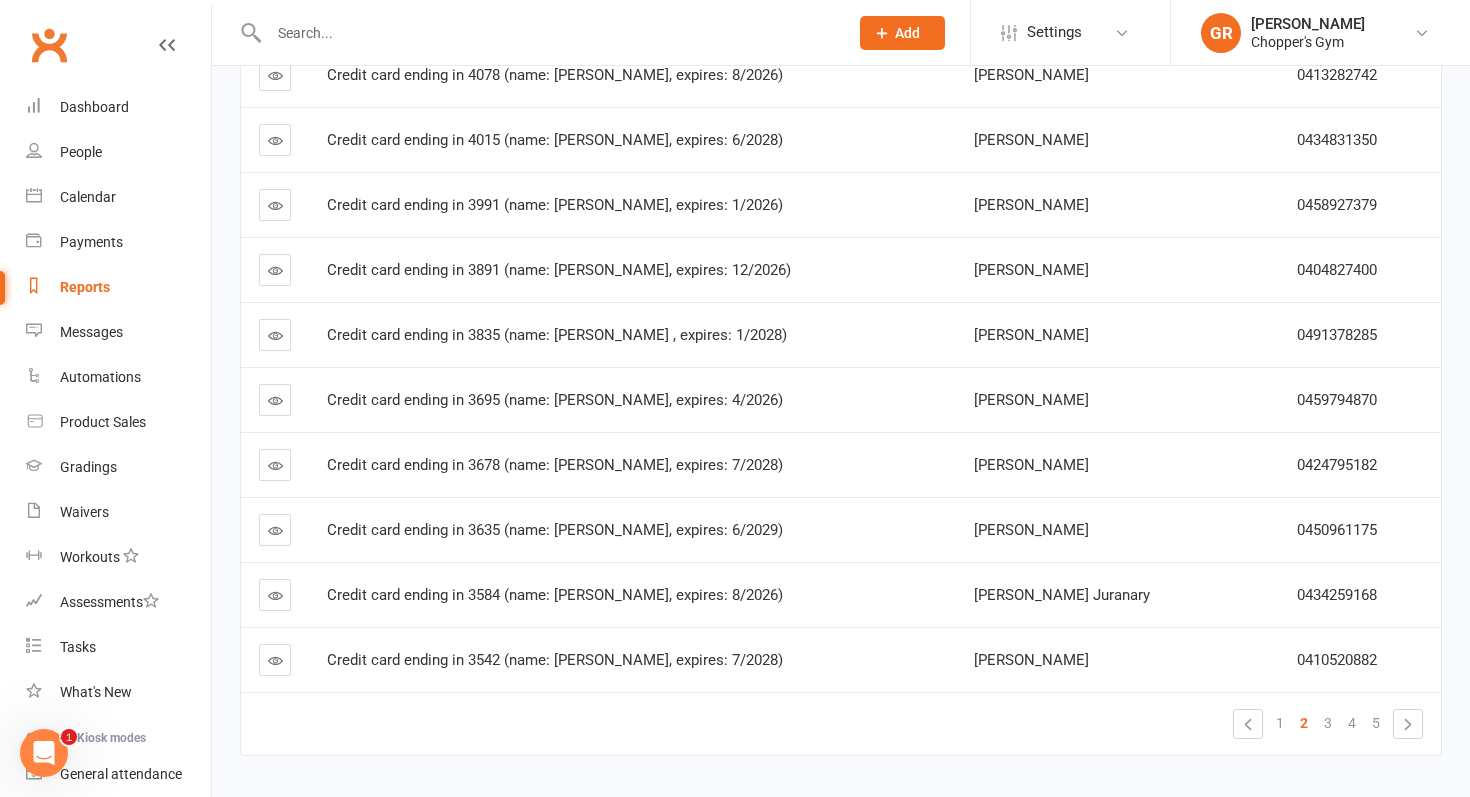 scroll, scrollTop: 6246, scrollLeft: 0, axis: vertical 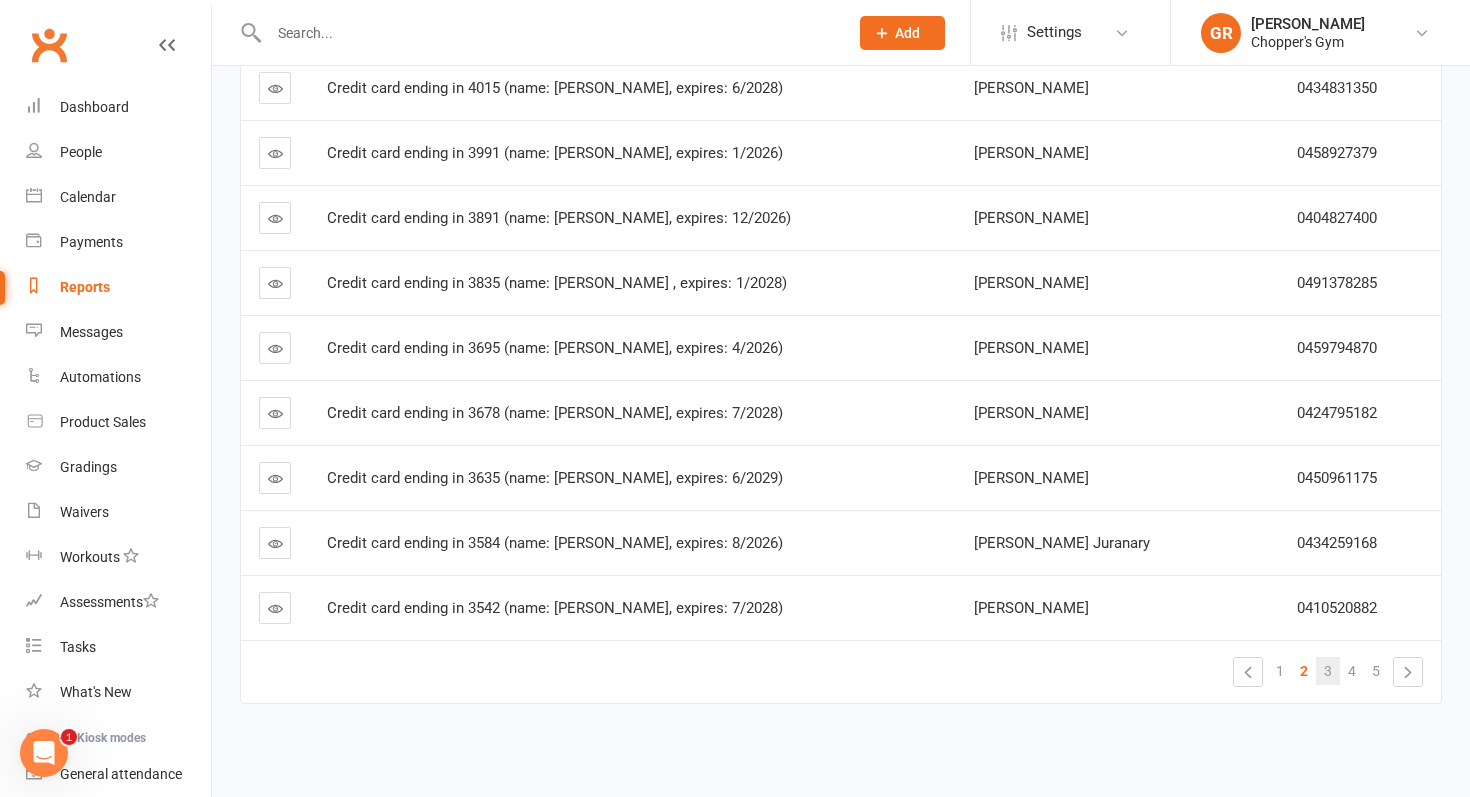 click on "3" at bounding box center [1328, 671] 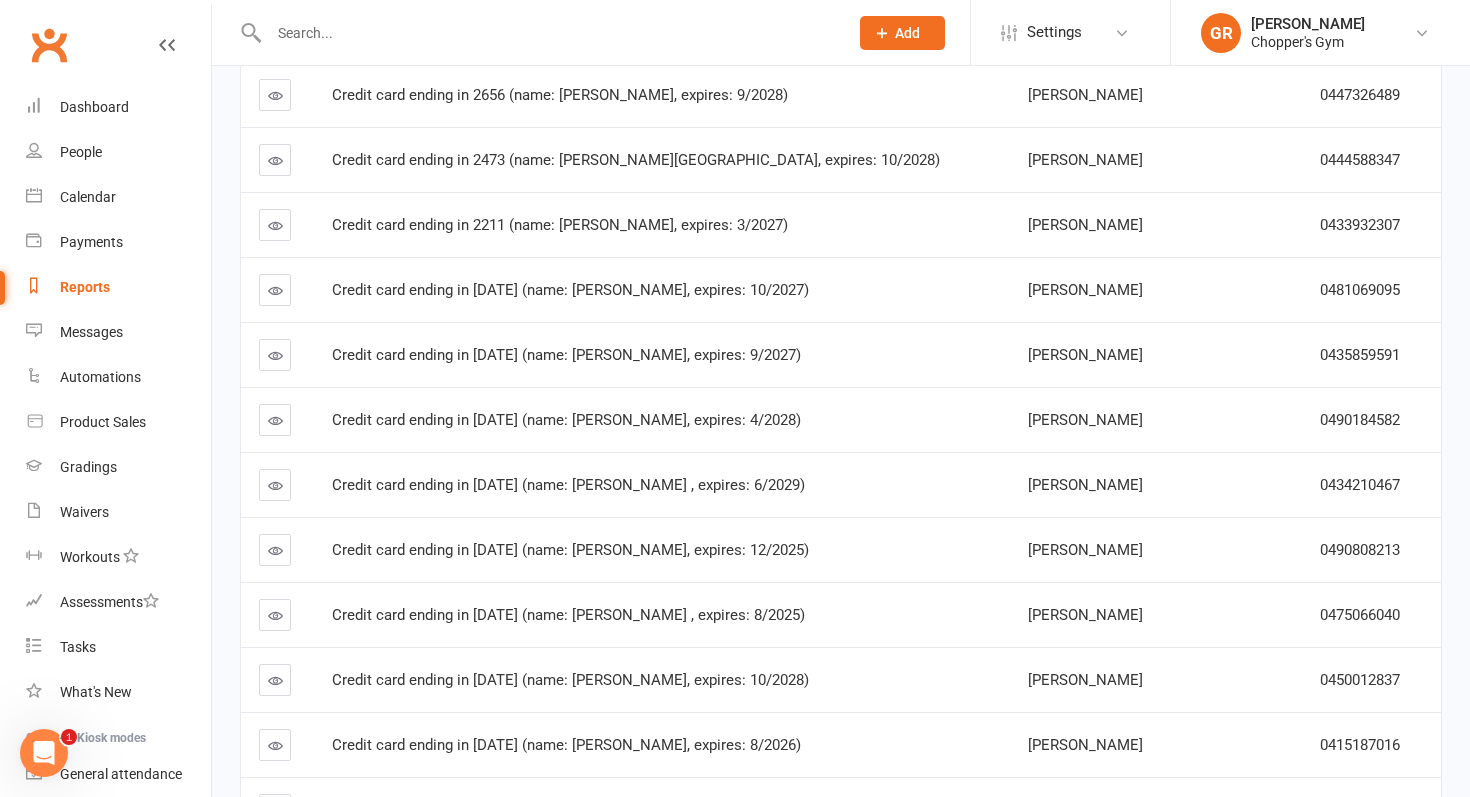 scroll, scrollTop: 0, scrollLeft: 0, axis: both 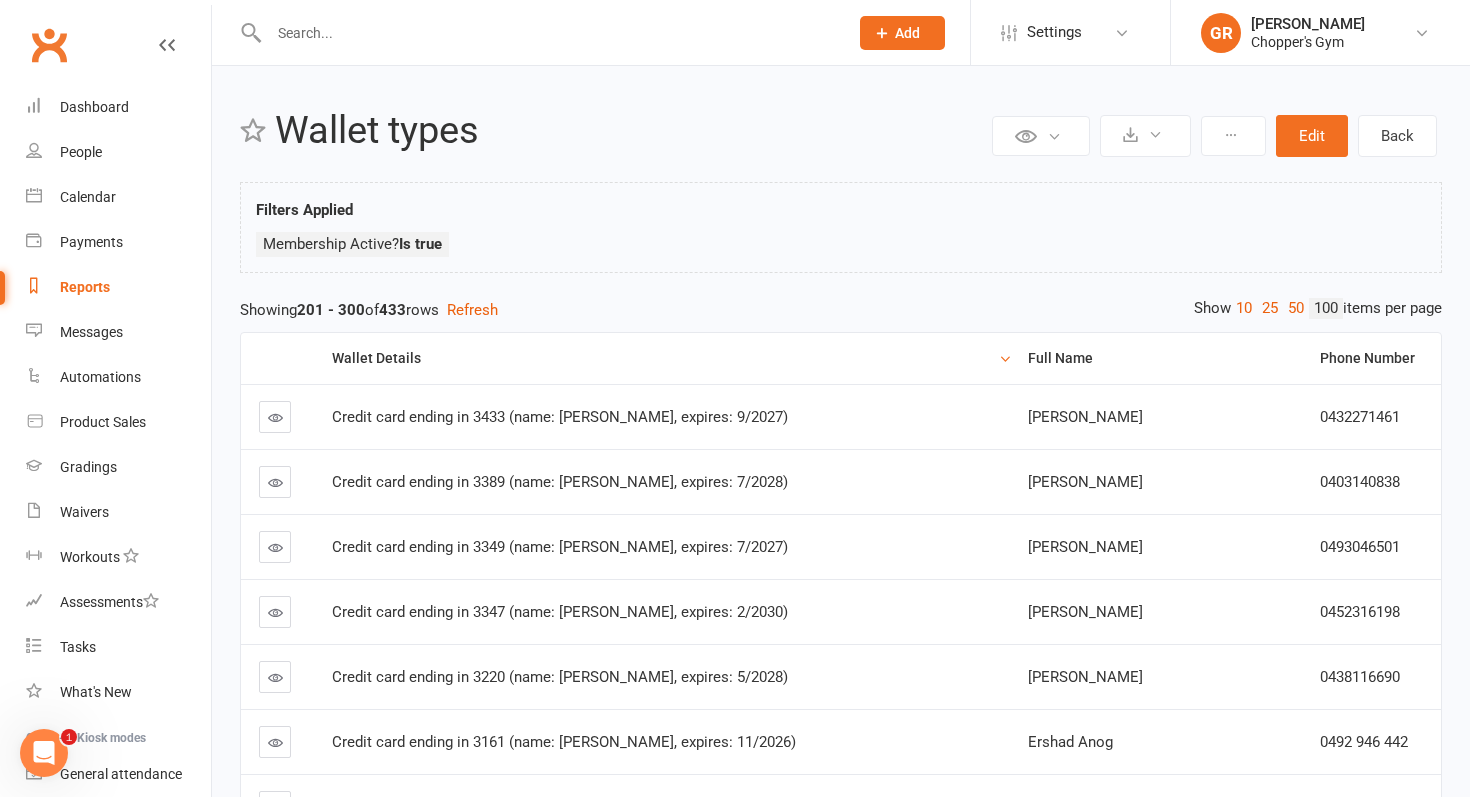 click on "Reports" at bounding box center [85, 287] 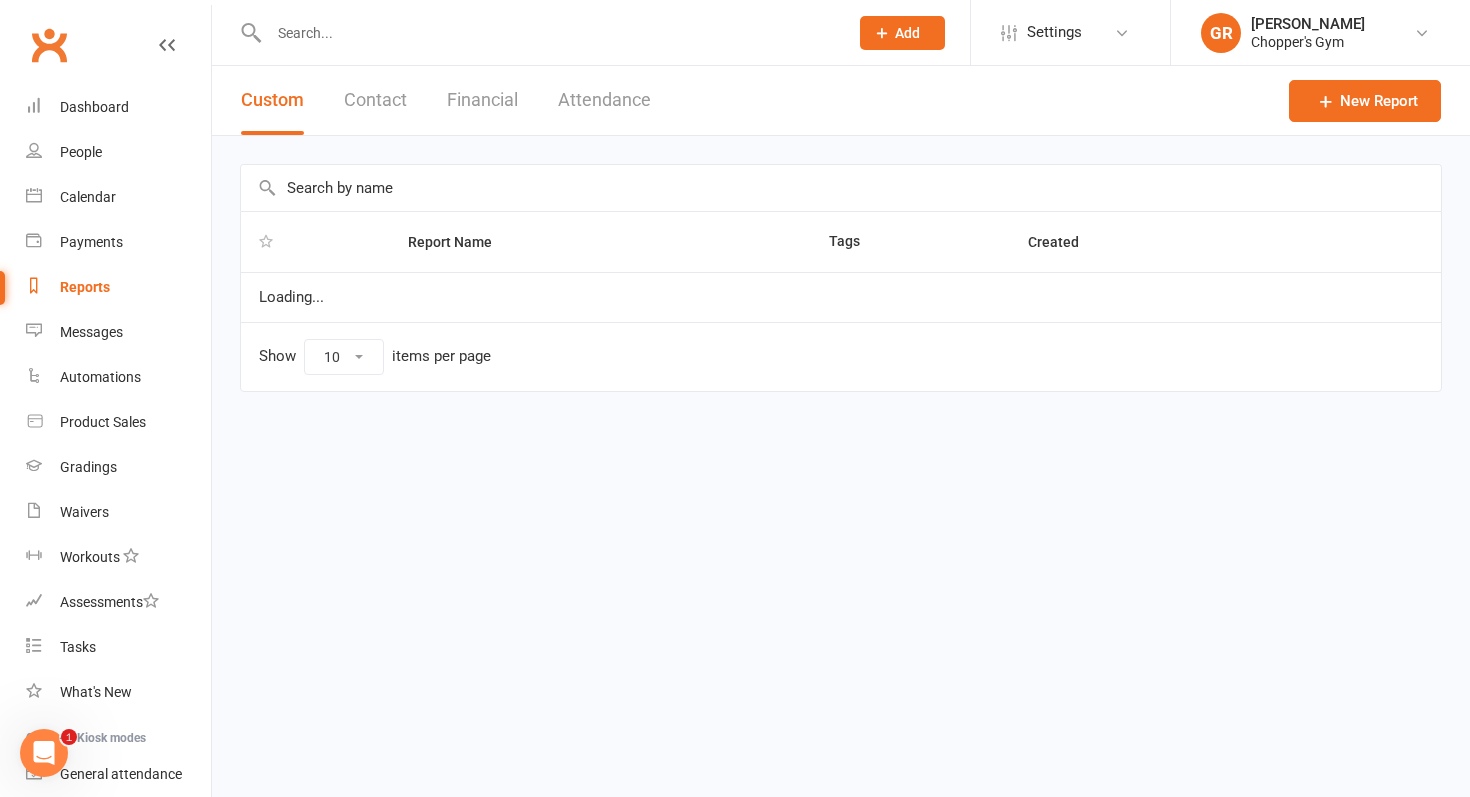 select on "100" 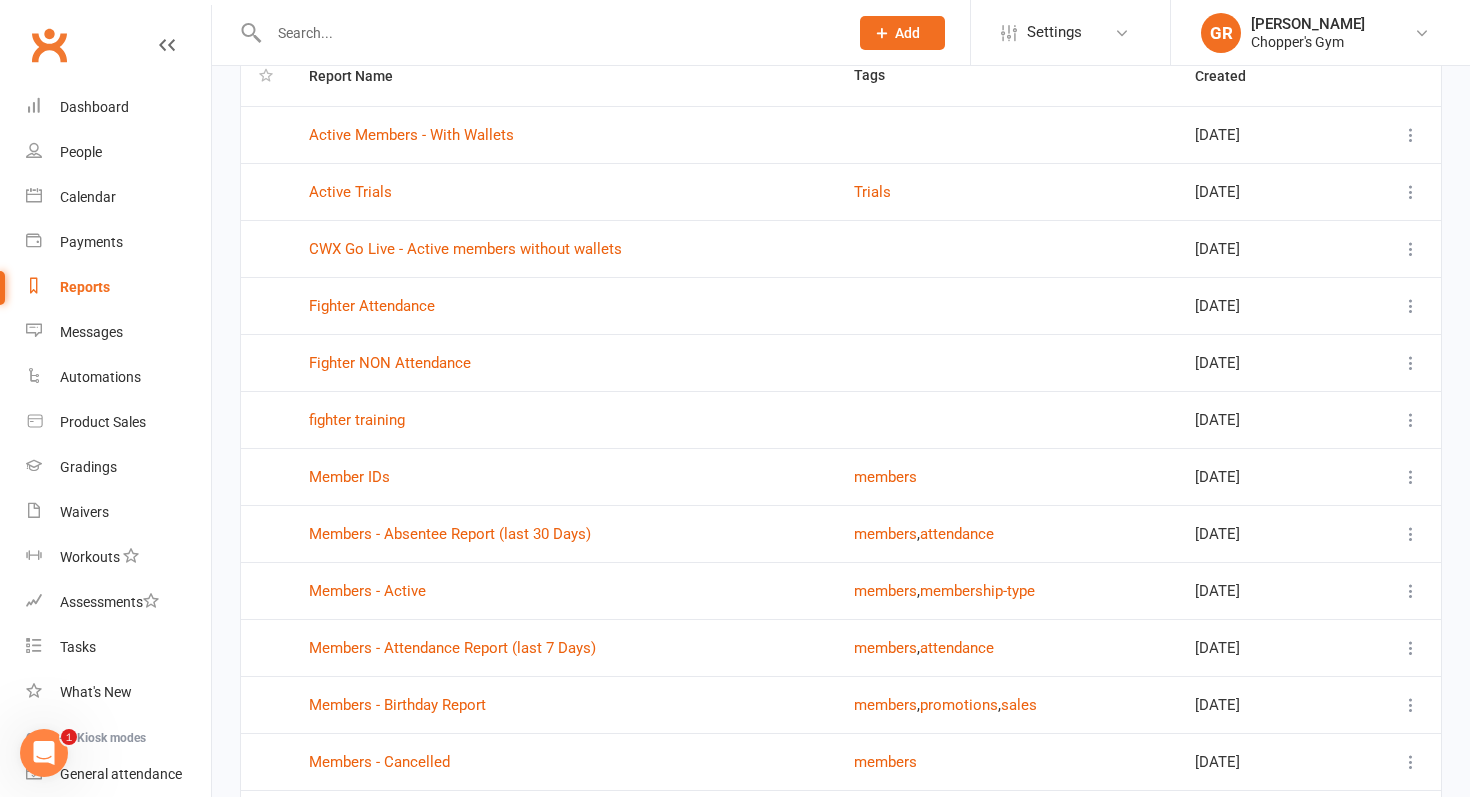 scroll, scrollTop: 20, scrollLeft: 0, axis: vertical 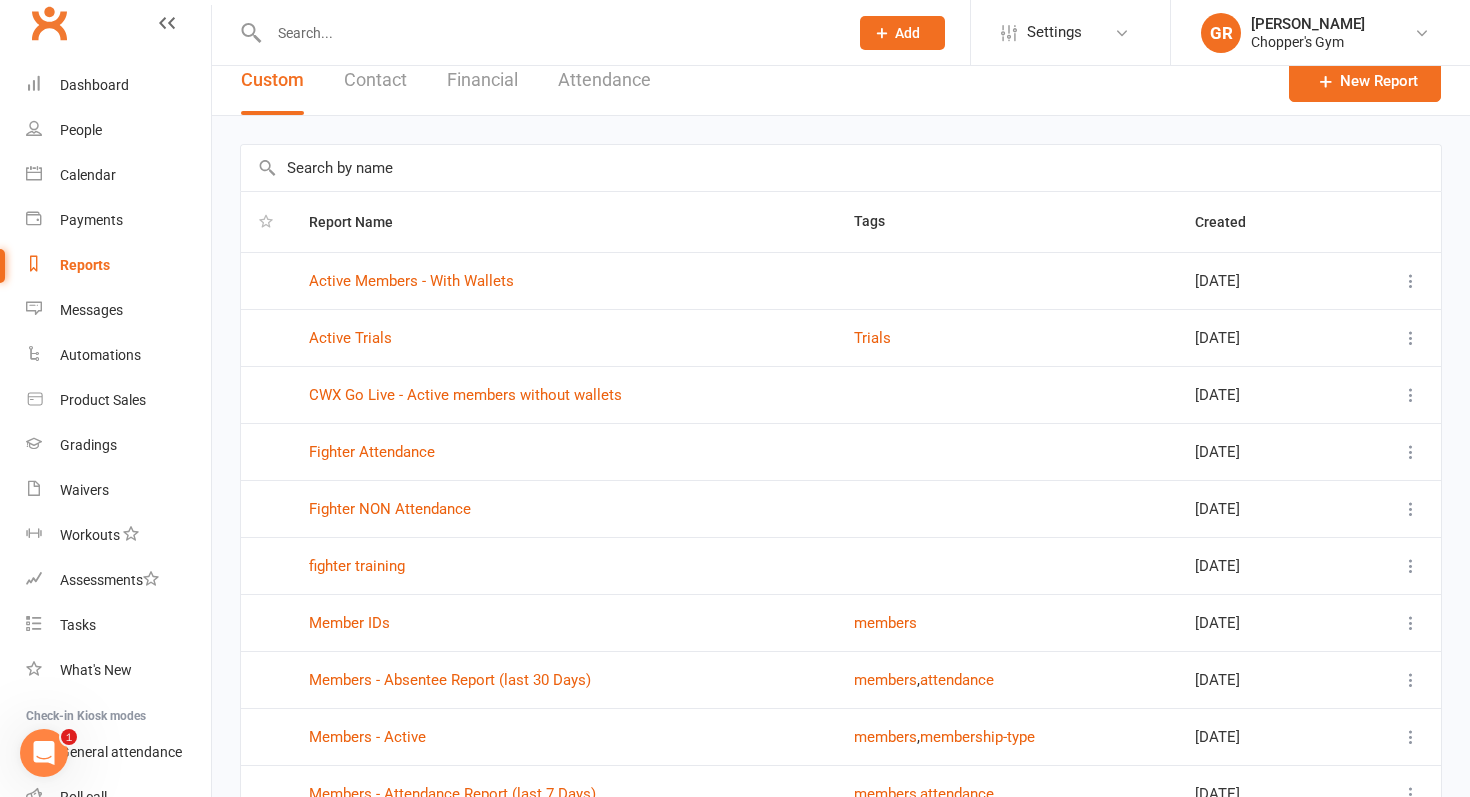 click on "Contact" at bounding box center (375, 80) 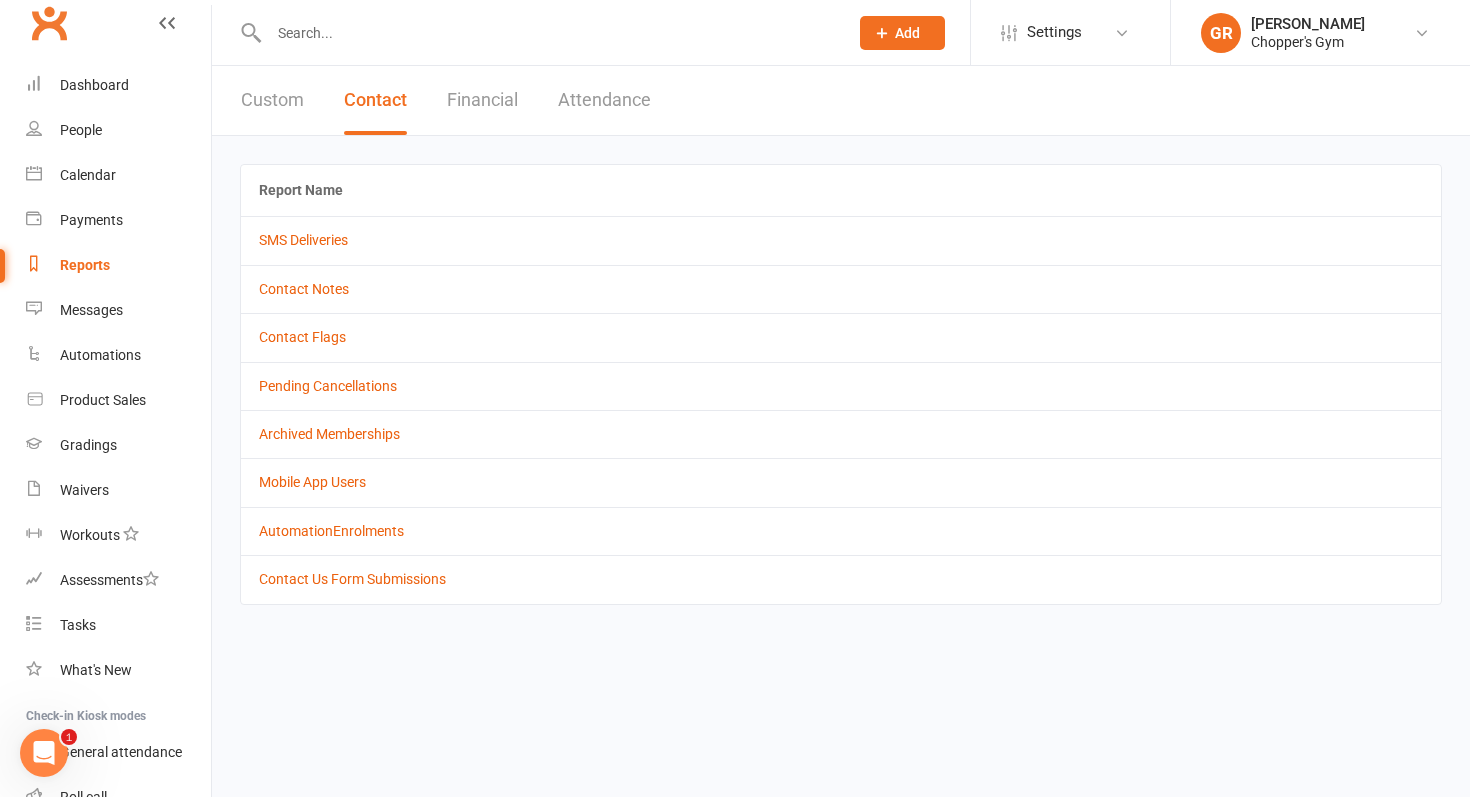 click on "Financial" at bounding box center [482, 100] 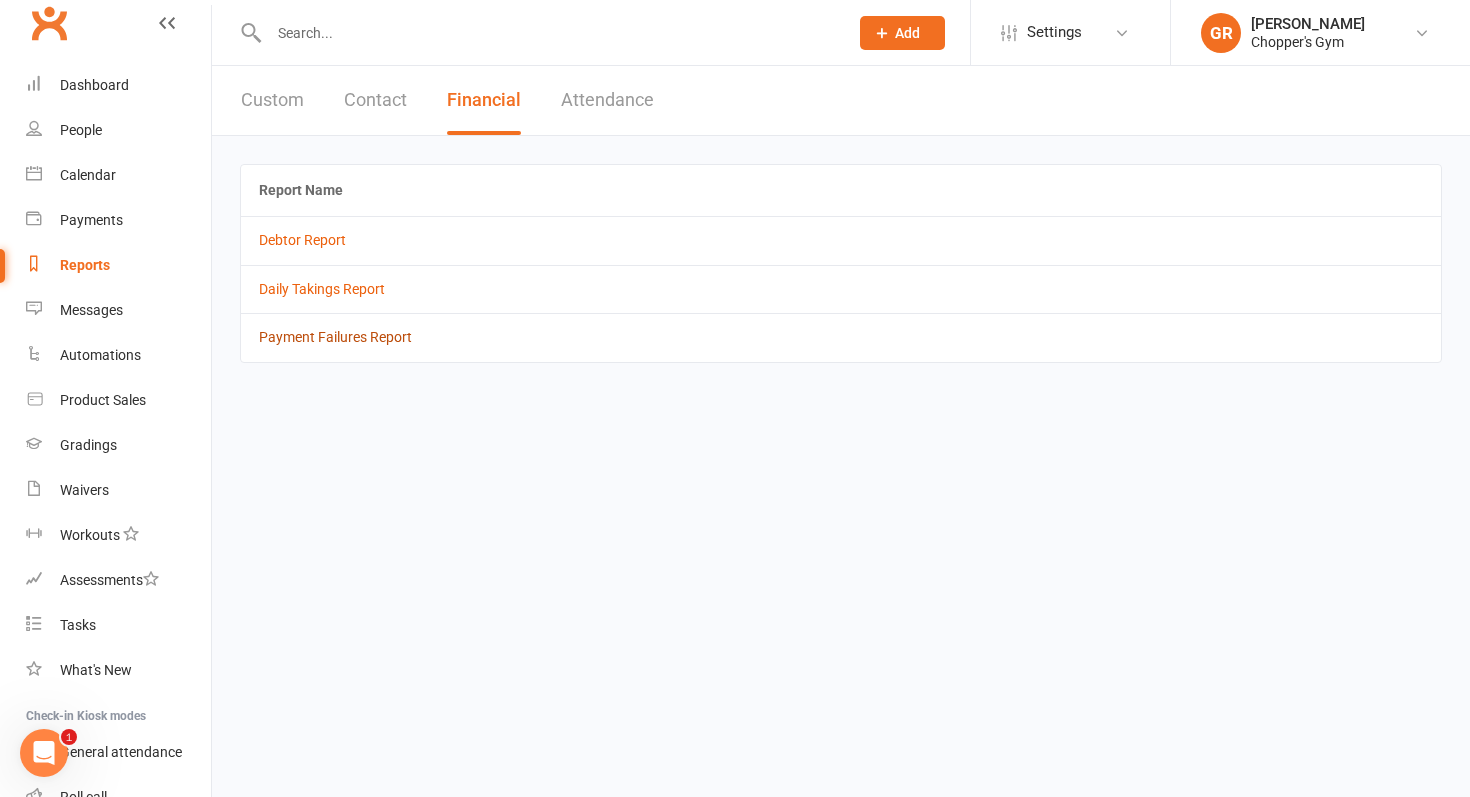 click on "Payment Failures Report" at bounding box center (335, 337) 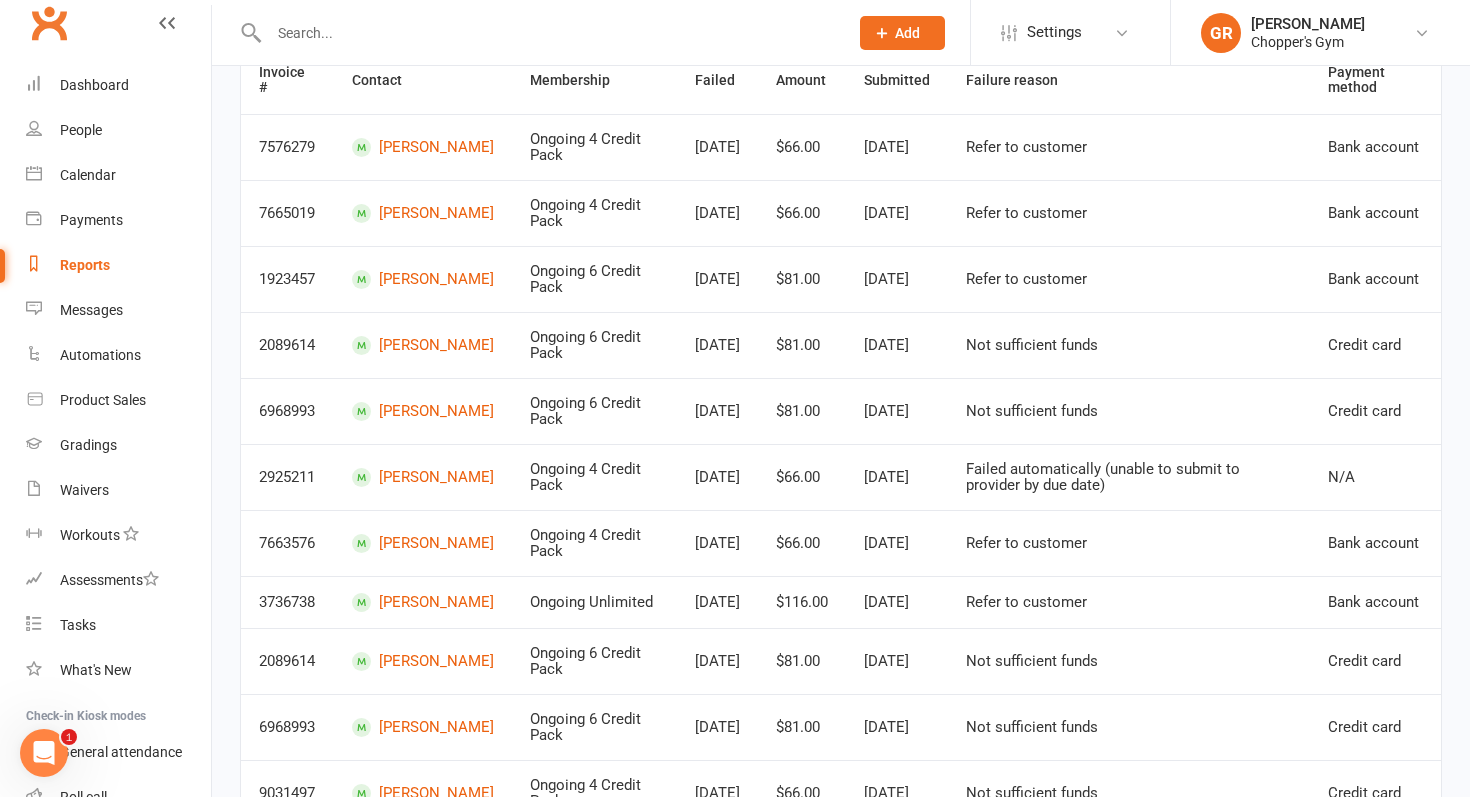 scroll, scrollTop: 409, scrollLeft: 0, axis: vertical 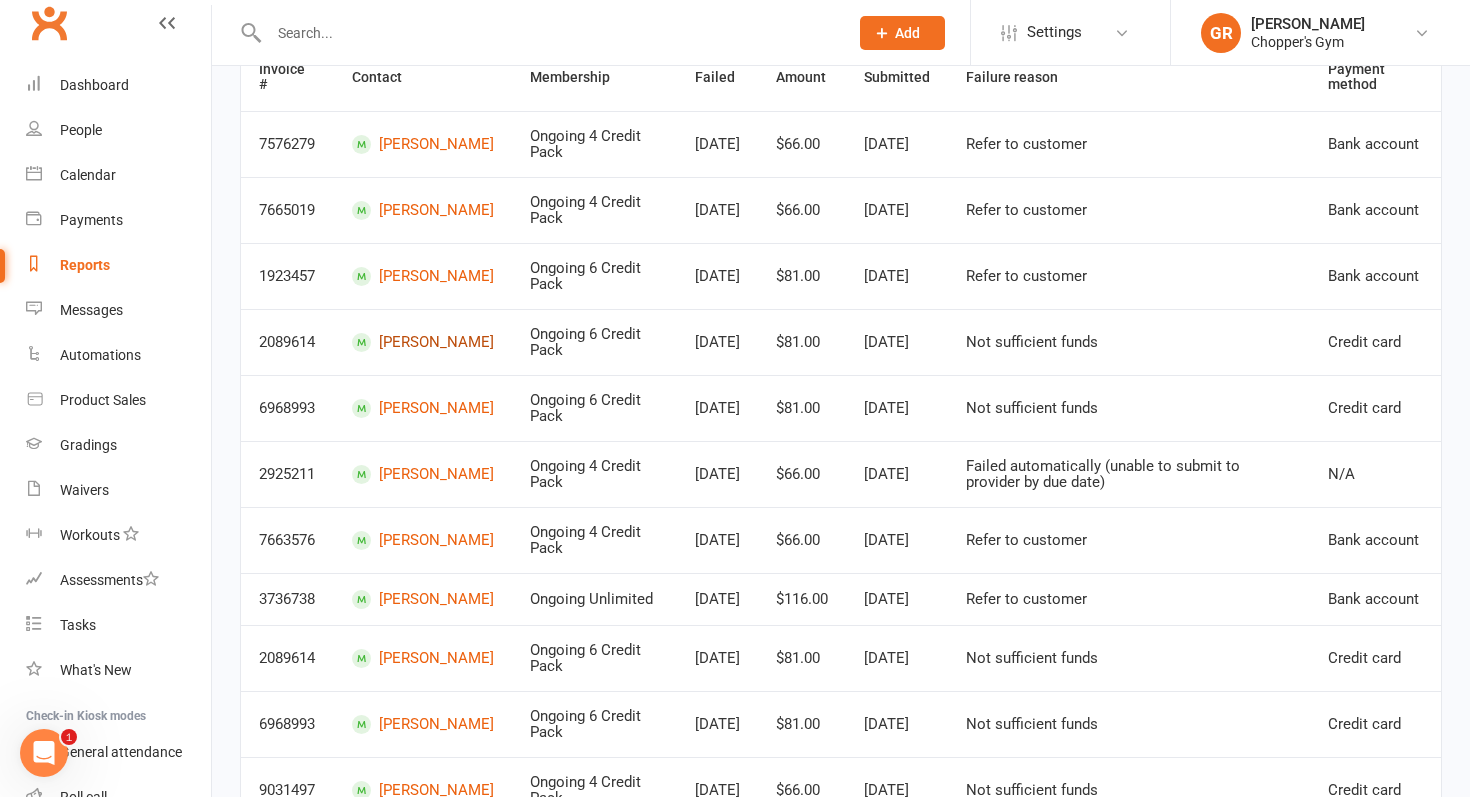 click on "Wynona Weir" at bounding box center (423, 342) 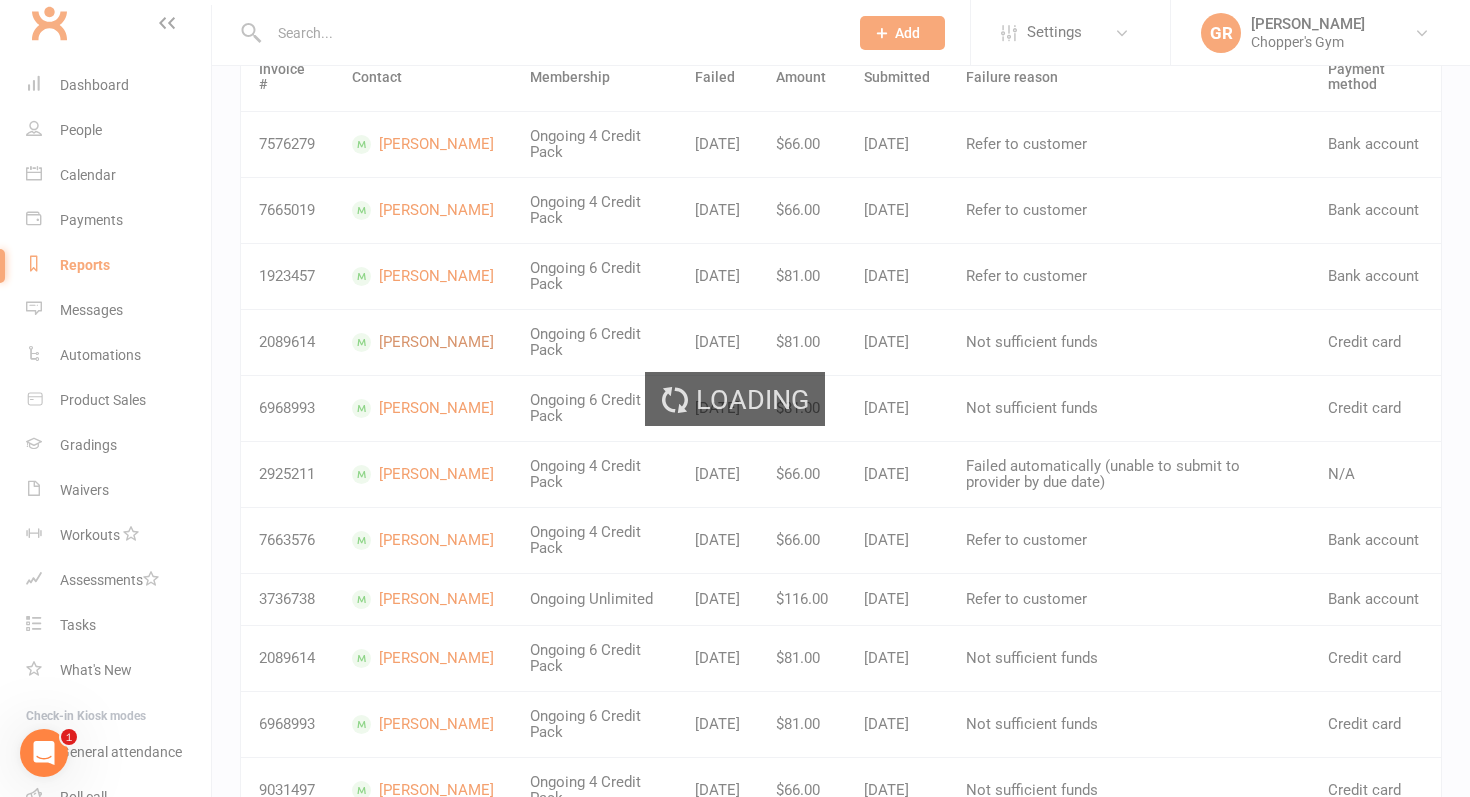 scroll, scrollTop: 0, scrollLeft: 0, axis: both 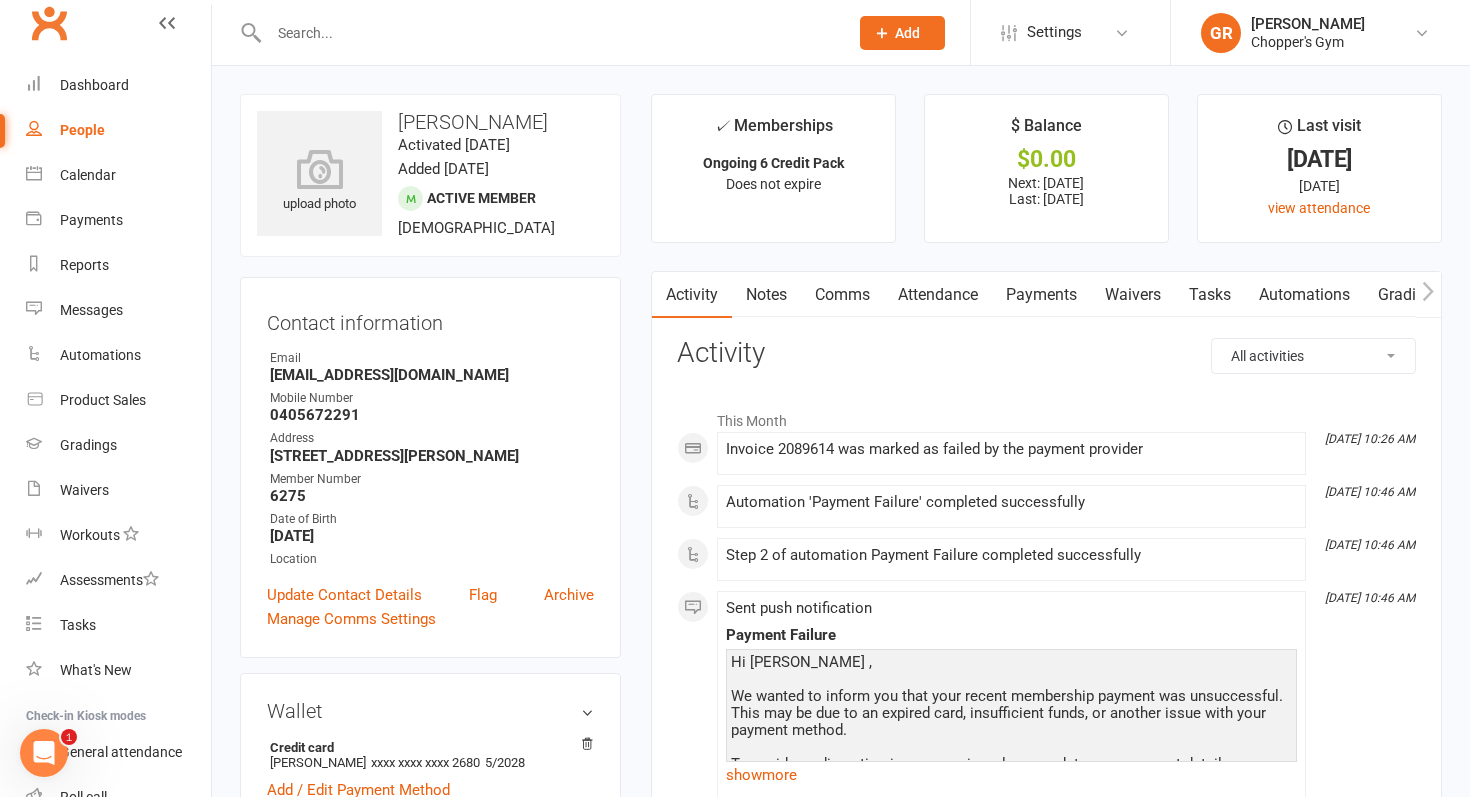 click on "Payments" at bounding box center (1041, 295) 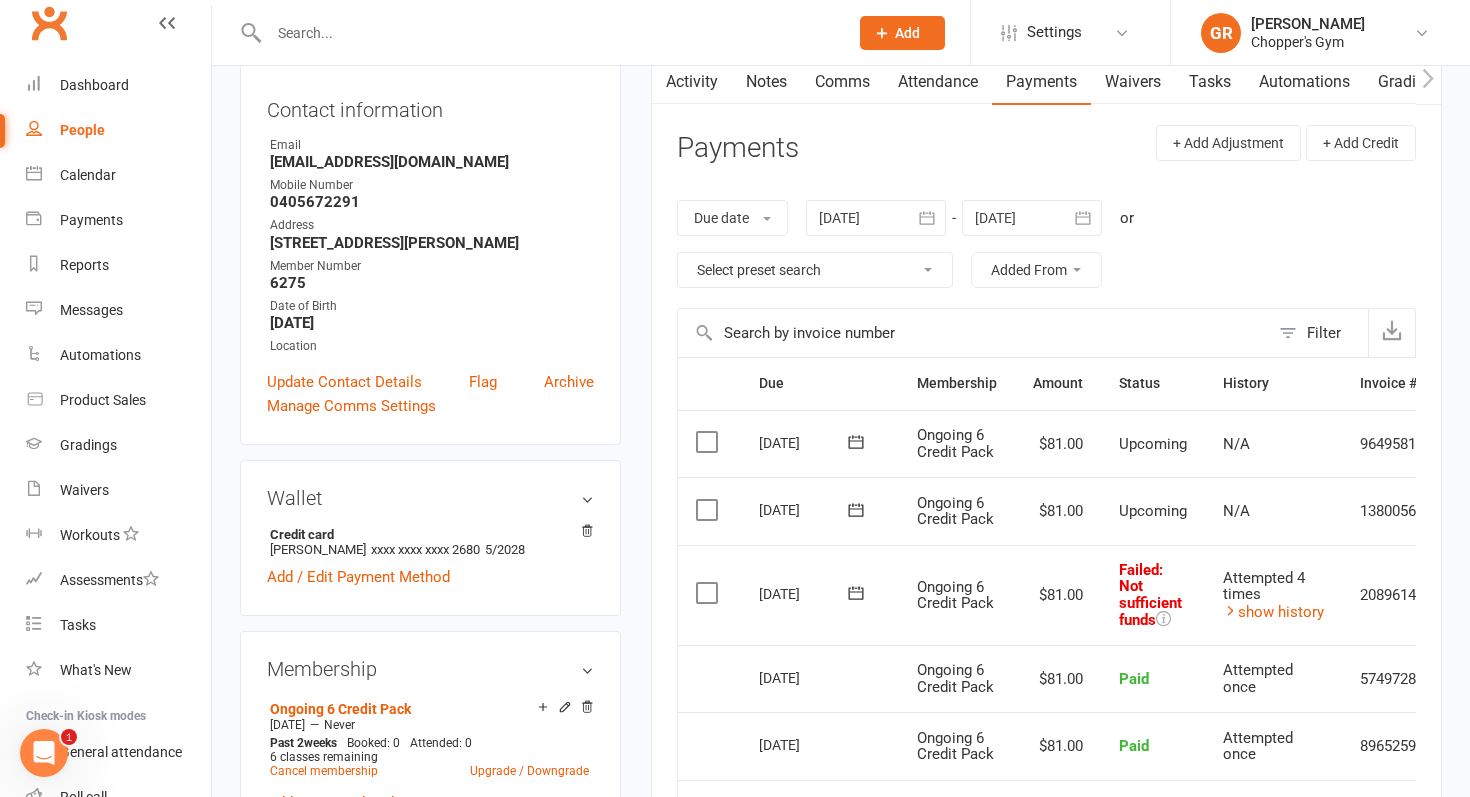 scroll, scrollTop: 186, scrollLeft: 0, axis: vertical 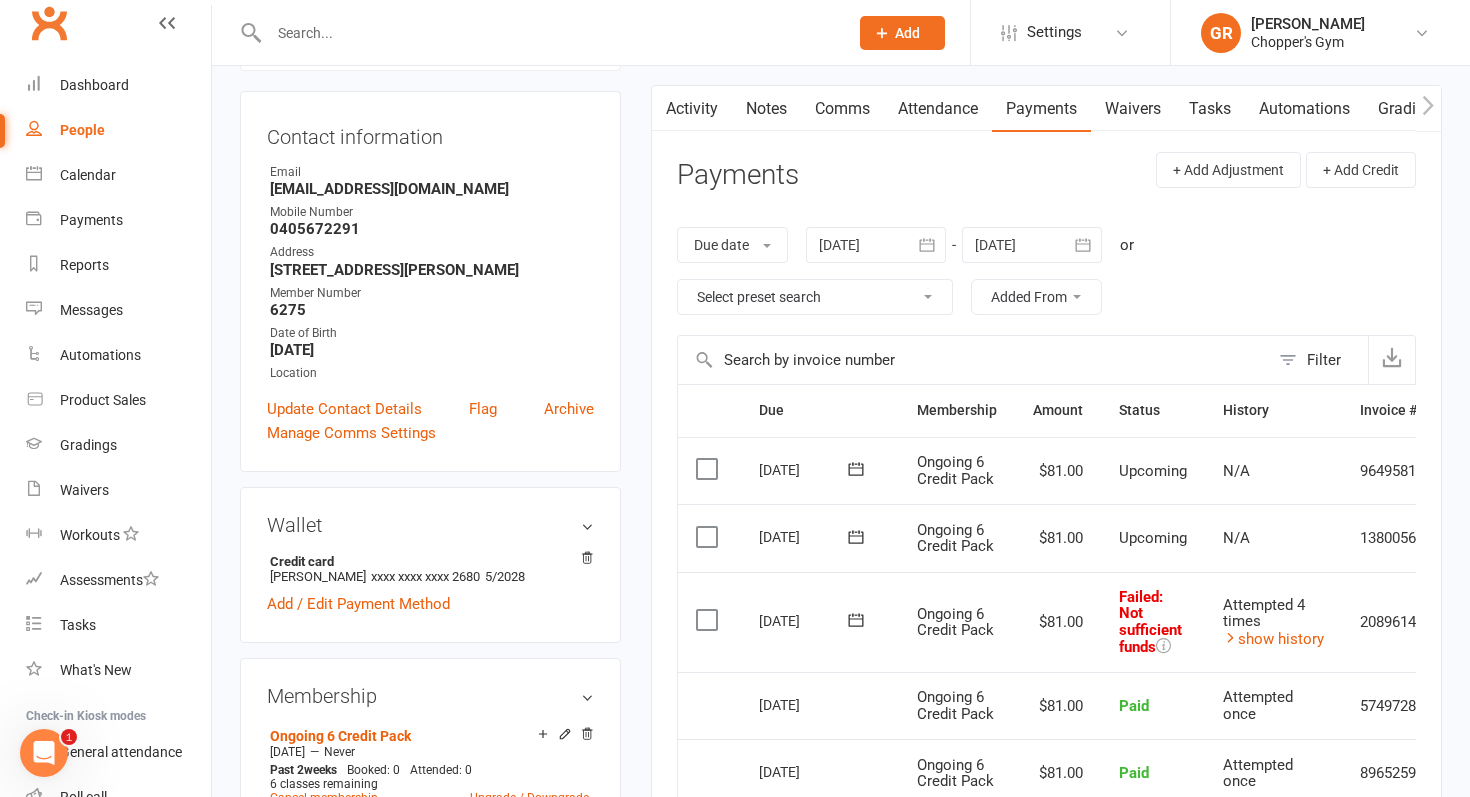 click at bounding box center [876, 245] 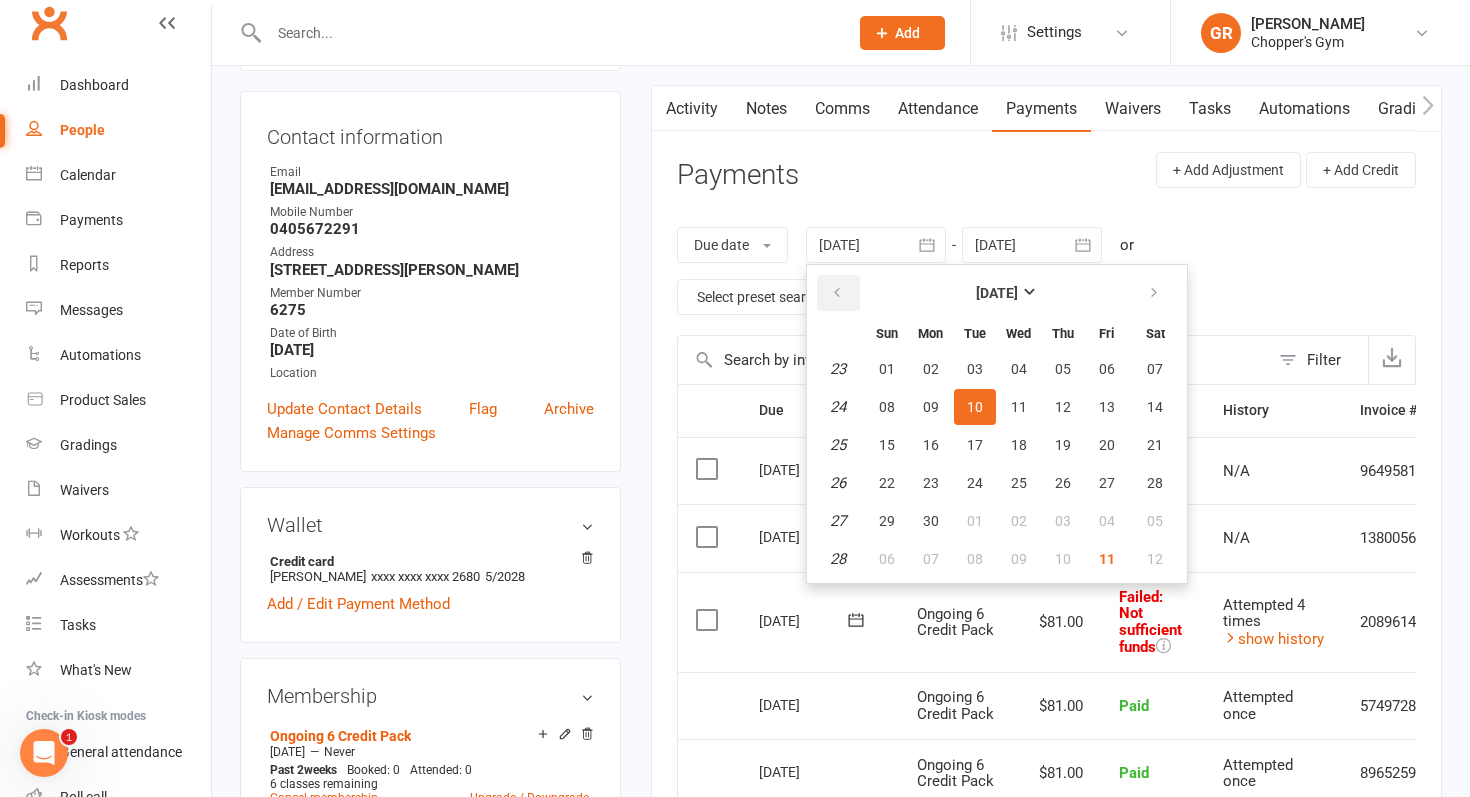 click at bounding box center [837, 293] 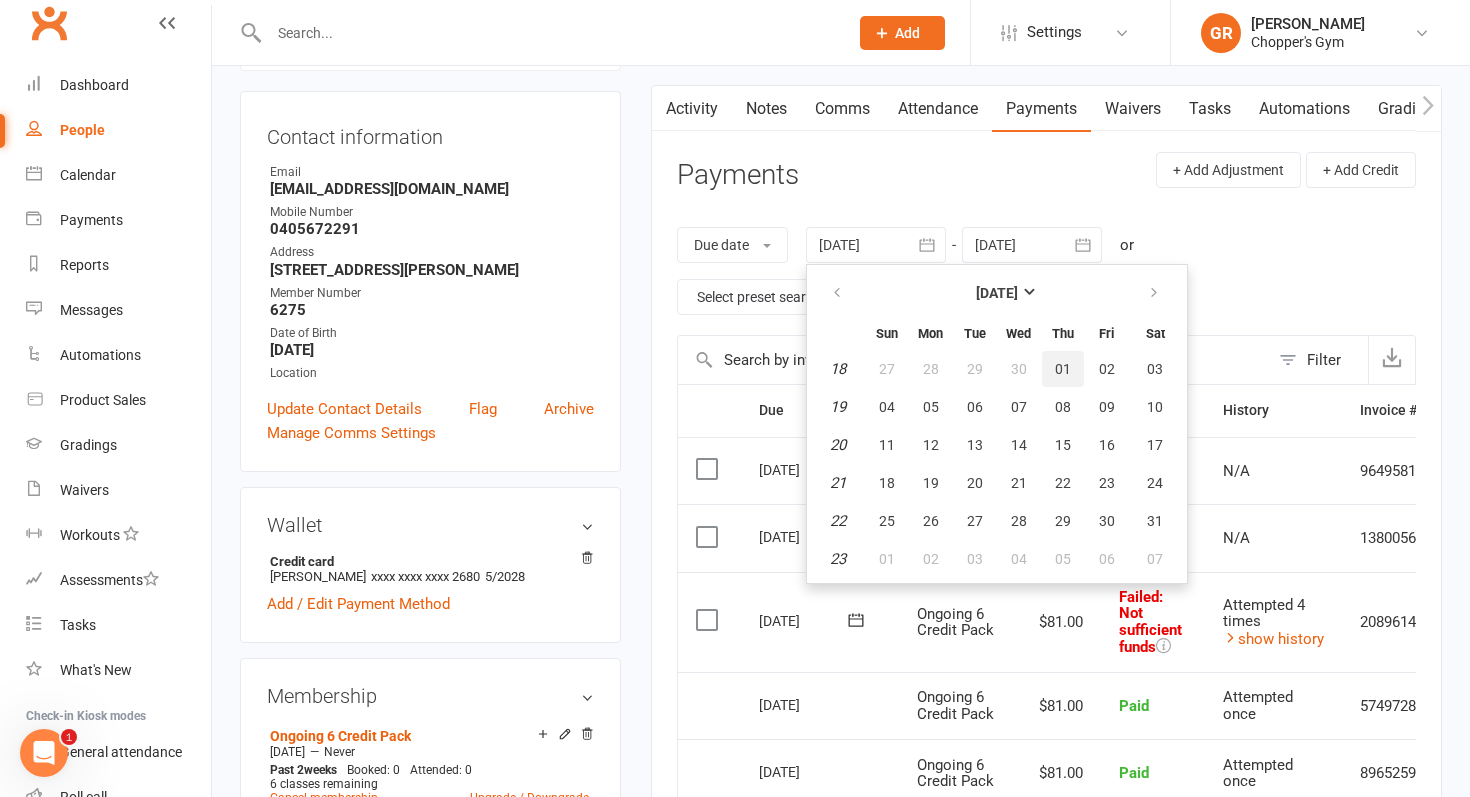 click on "01" at bounding box center [1063, 369] 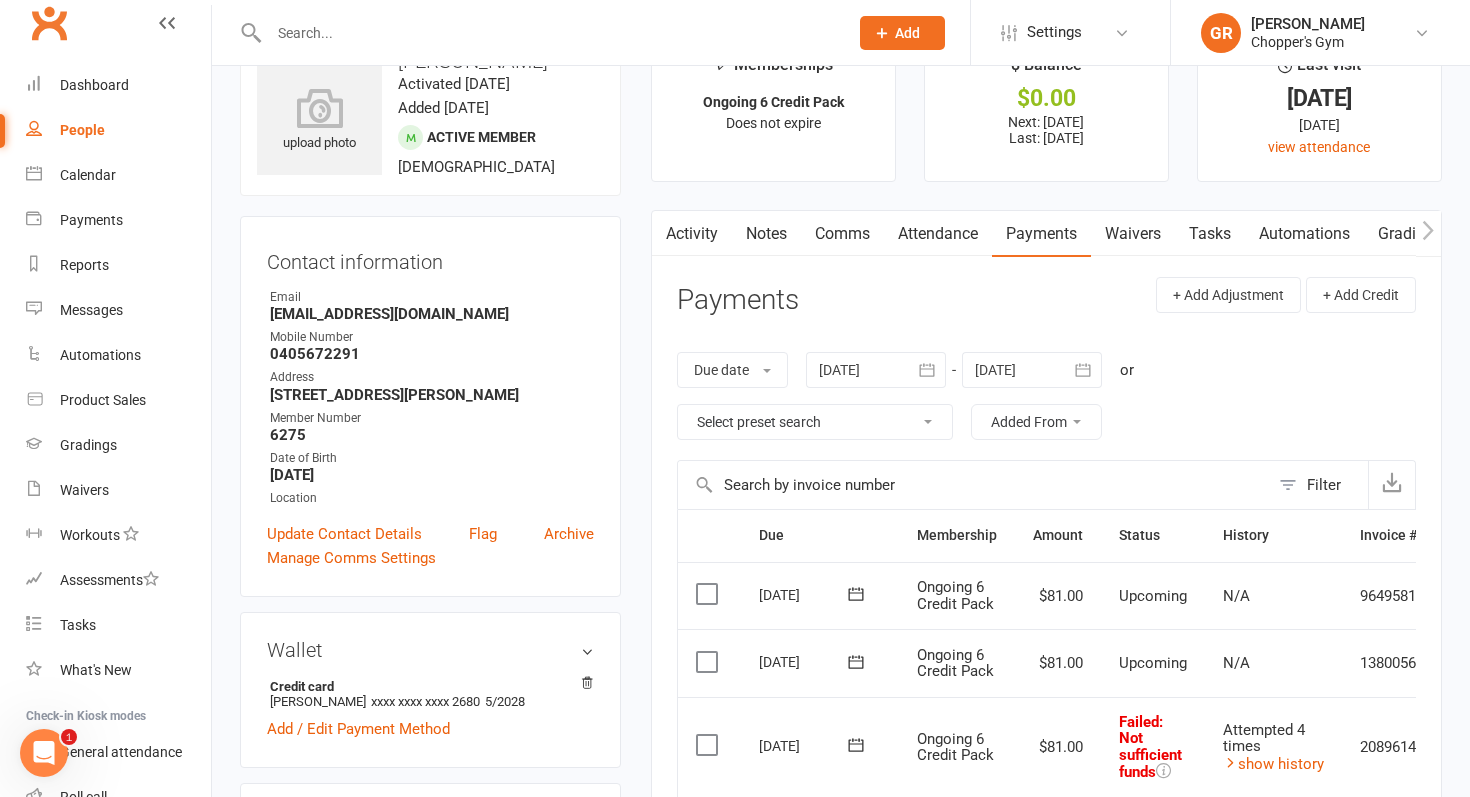 scroll, scrollTop: 0, scrollLeft: 0, axis: both 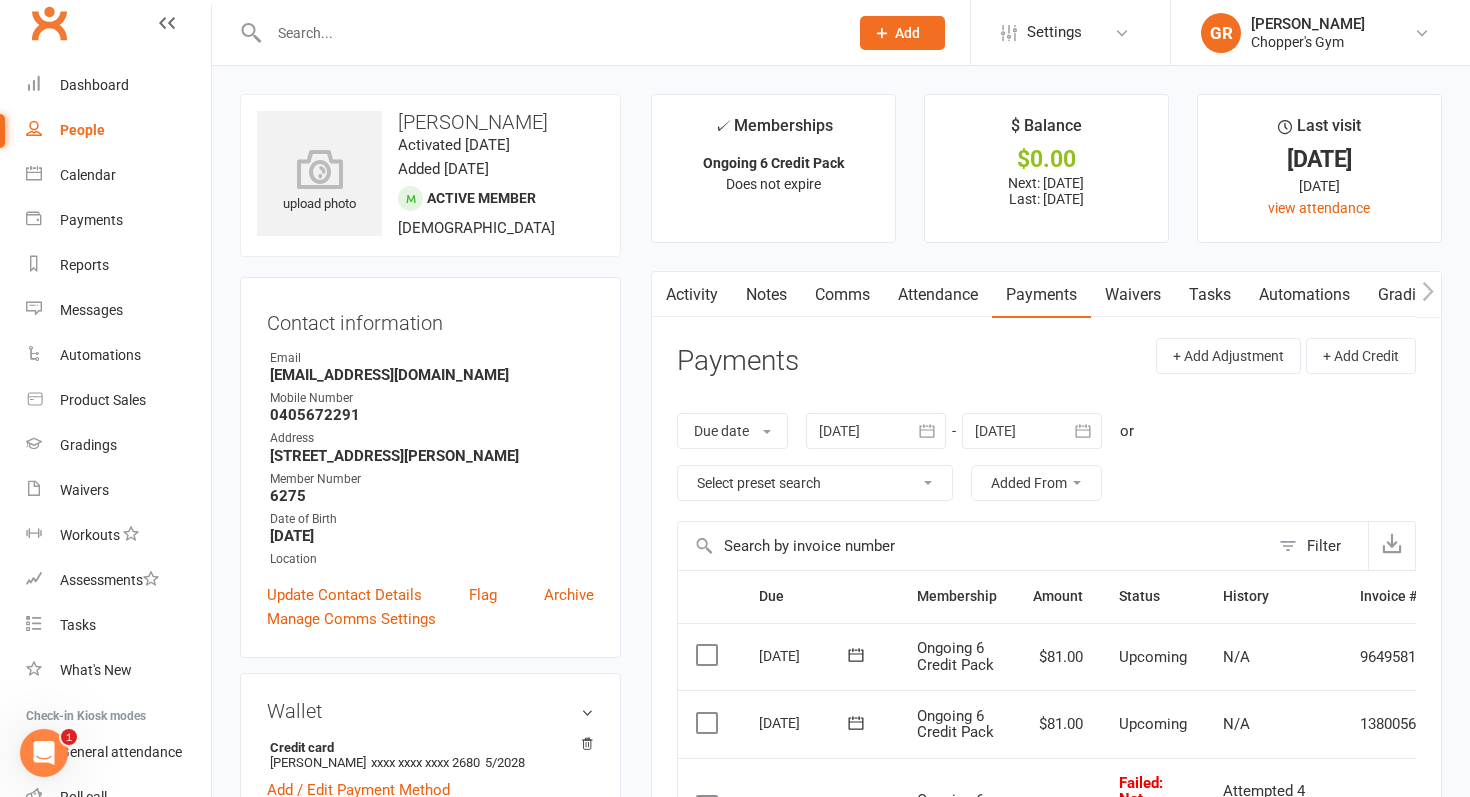 click at bounding box center (876, 431) 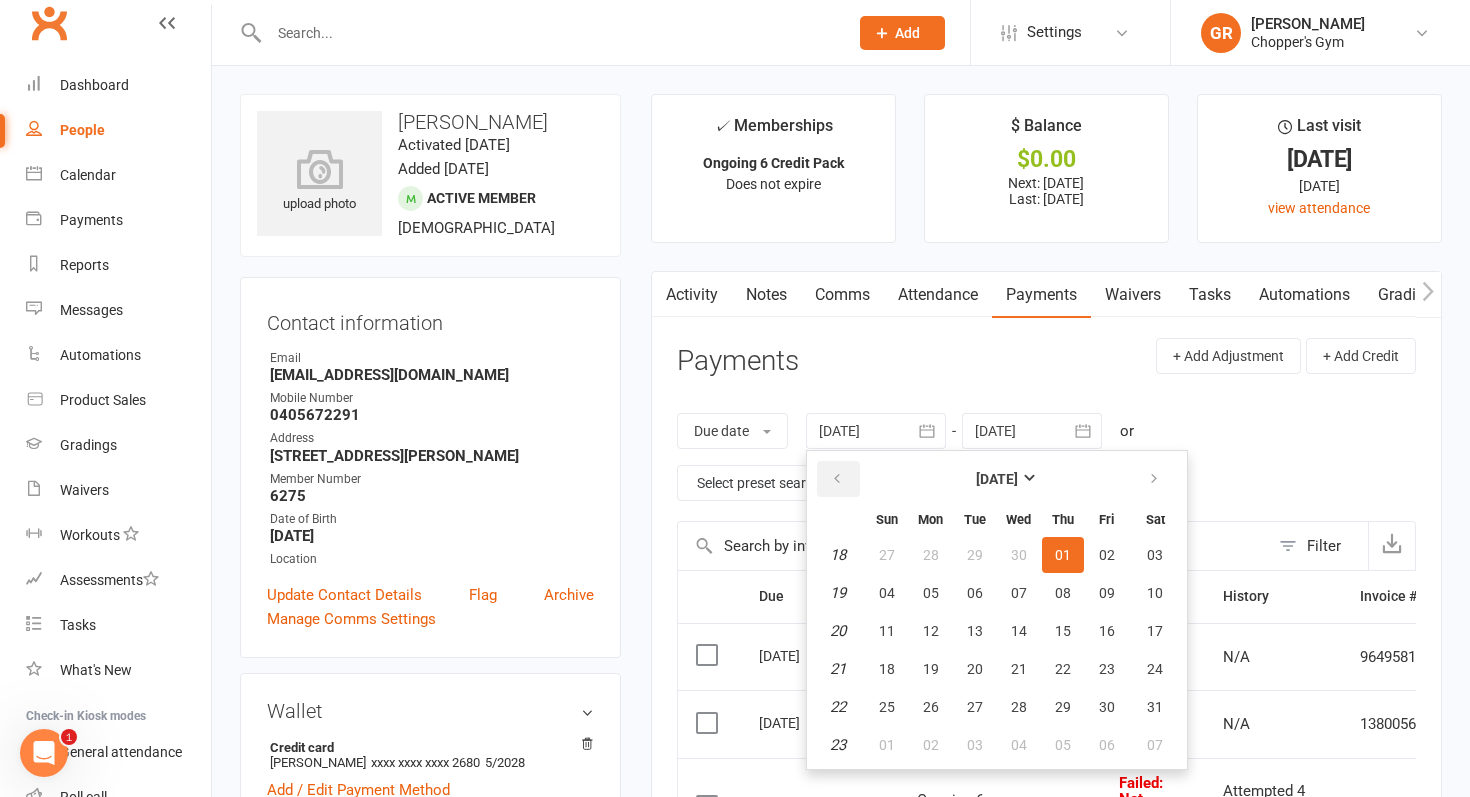 click at bounding box center (837, 479) 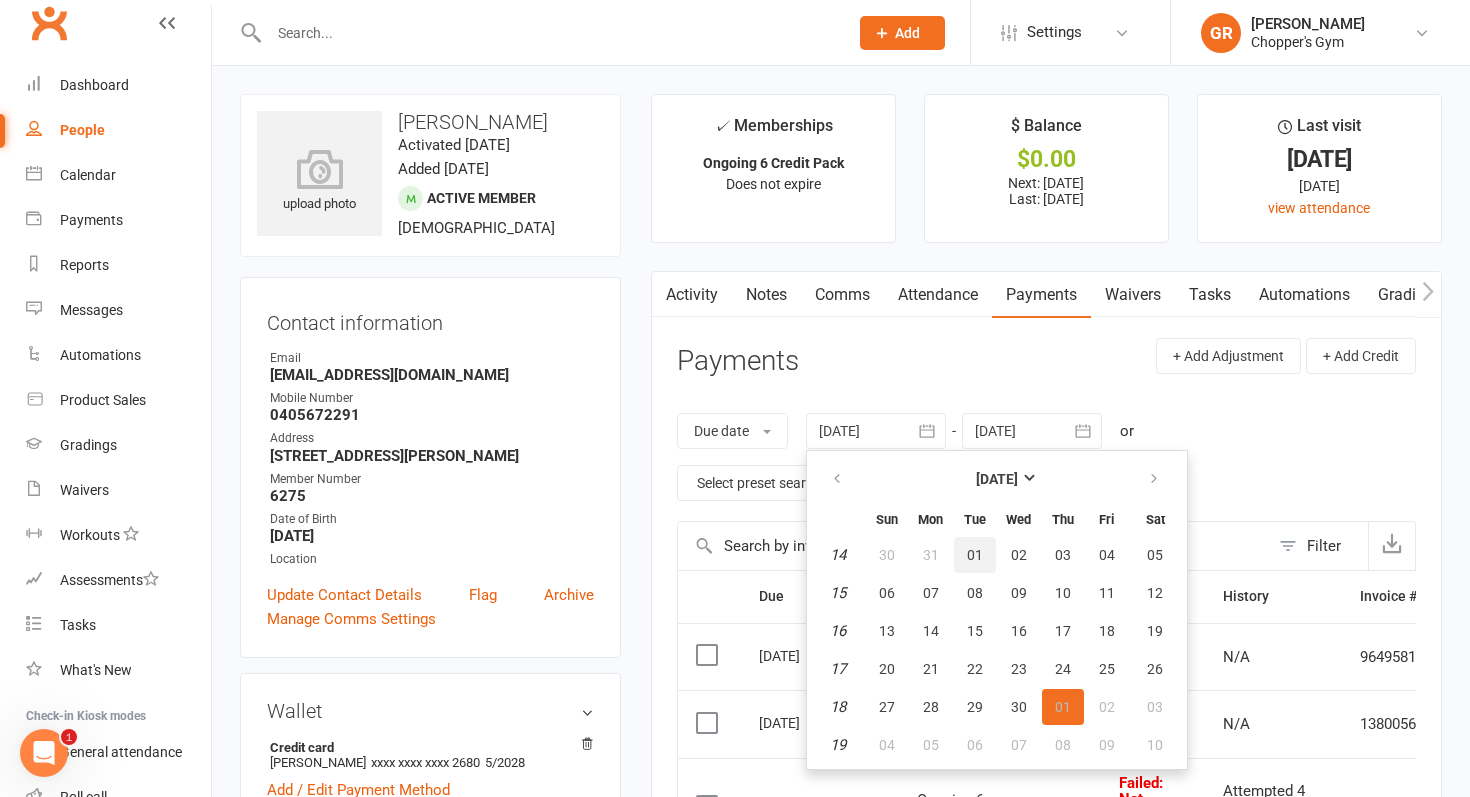click on "01" at bounding box center (975, 555) 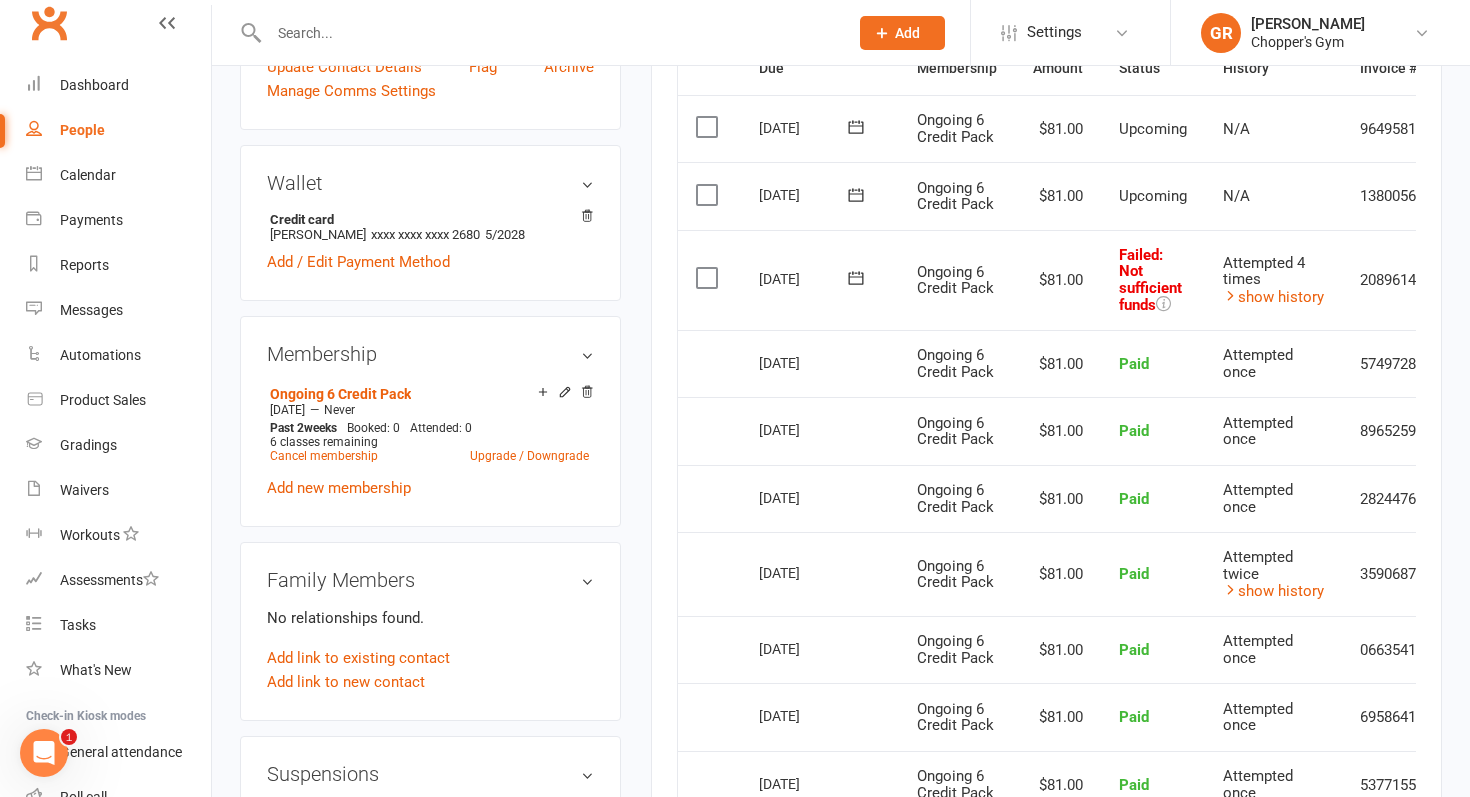 scroll, scrollTop: 530, scrollLeft: 0, axis: vertical 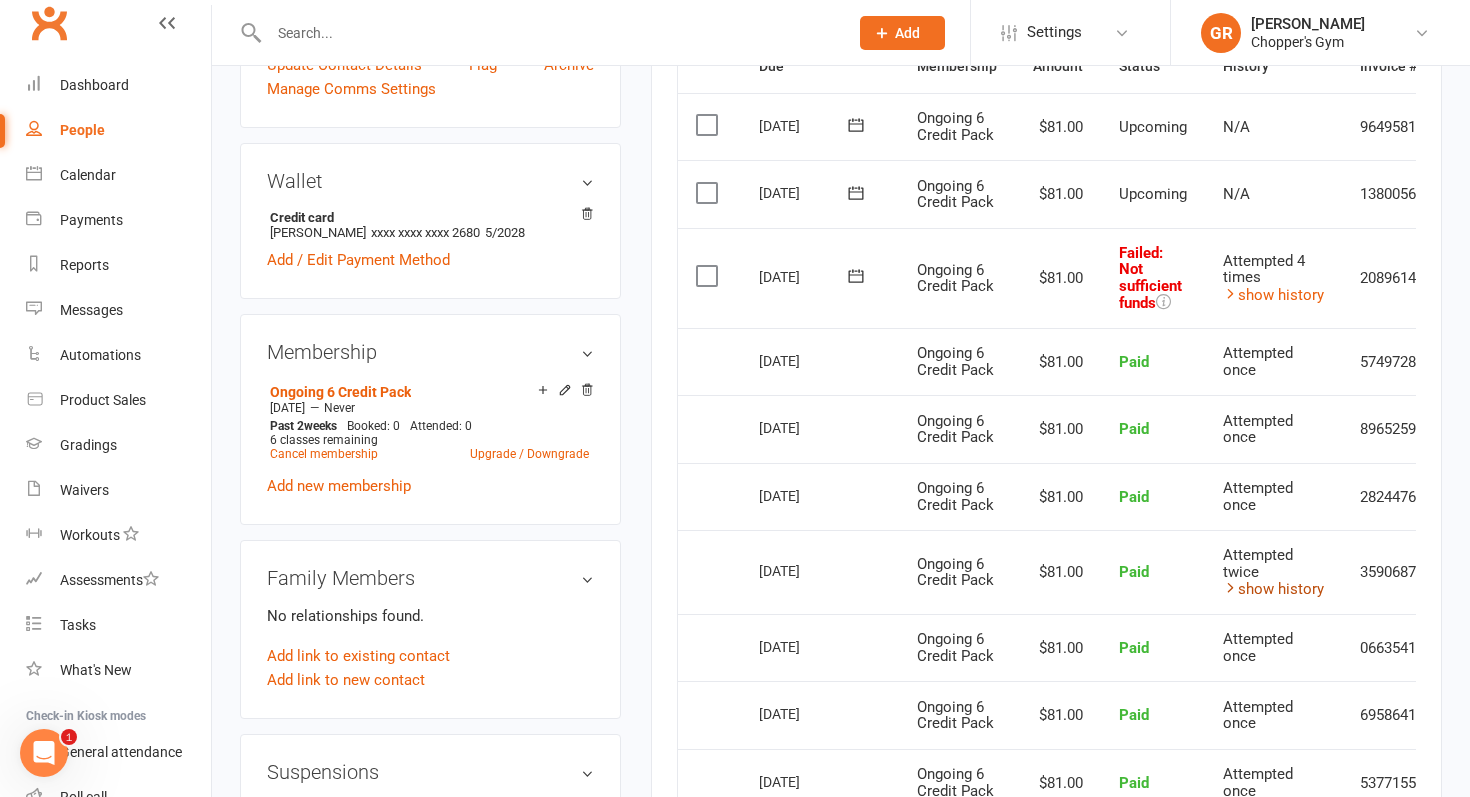 click at bounding box center (1230, 587) 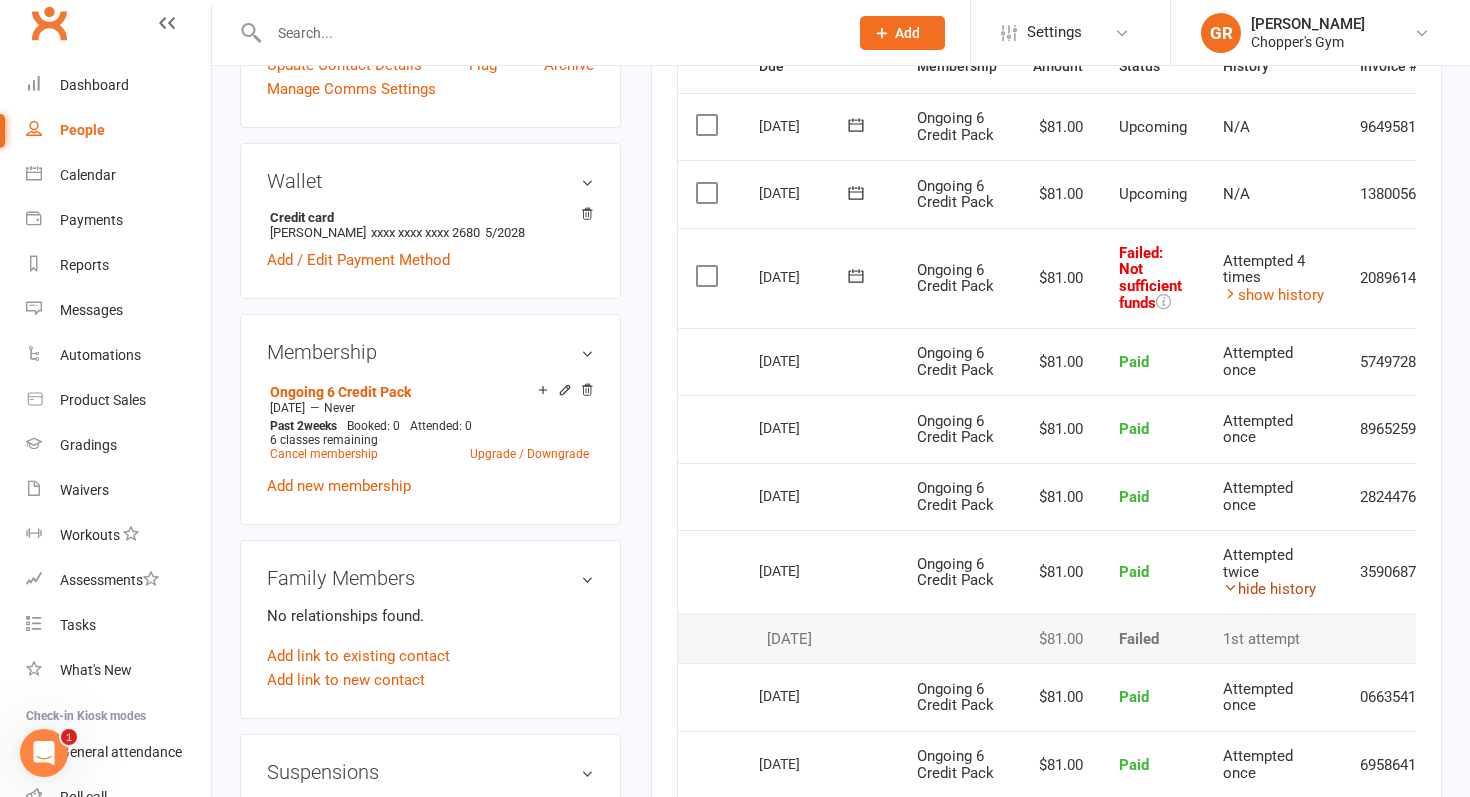 click at bounding box center [1230, 587] 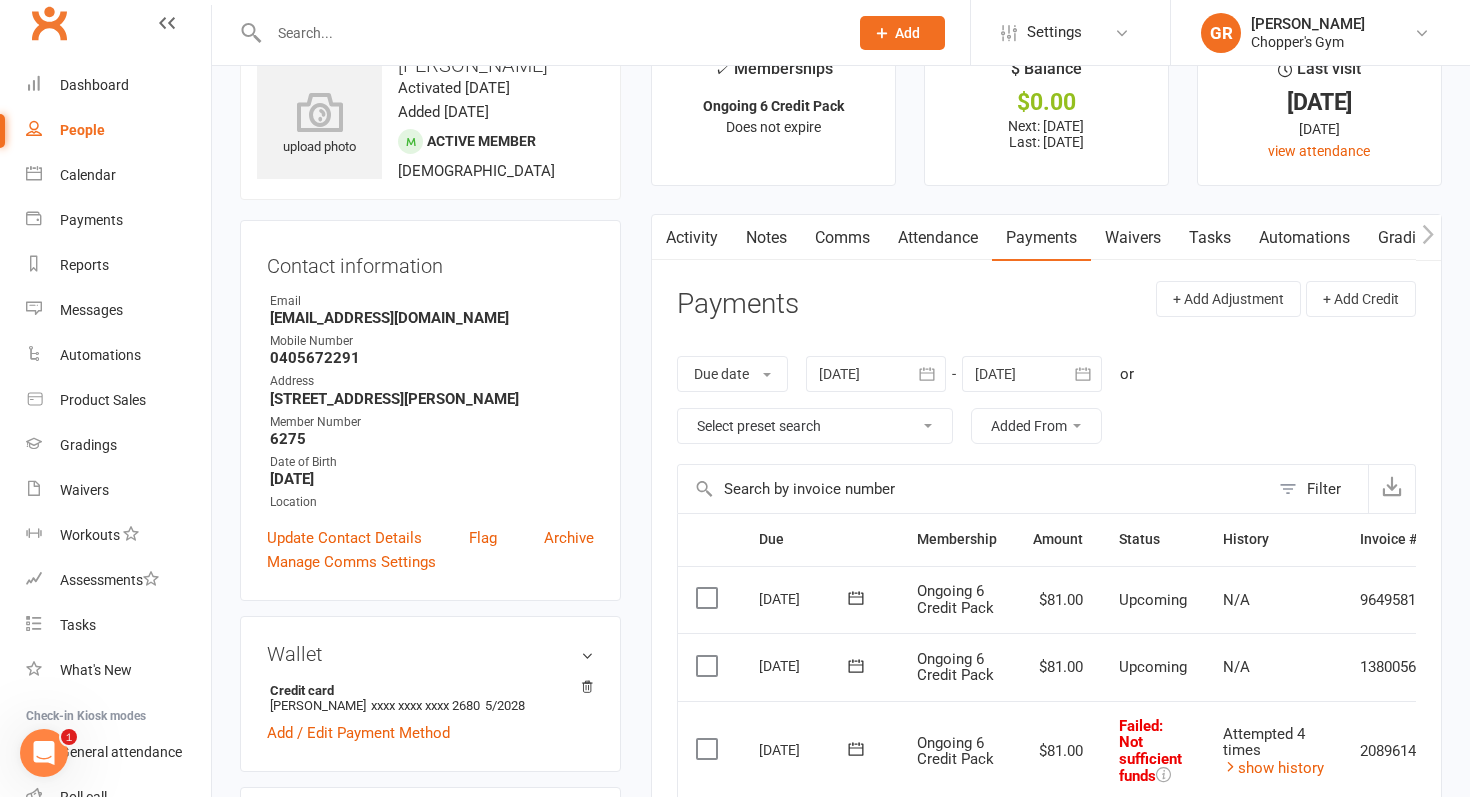scroll, scrollTop: 41, scrollLeft: 0, axis: vertical 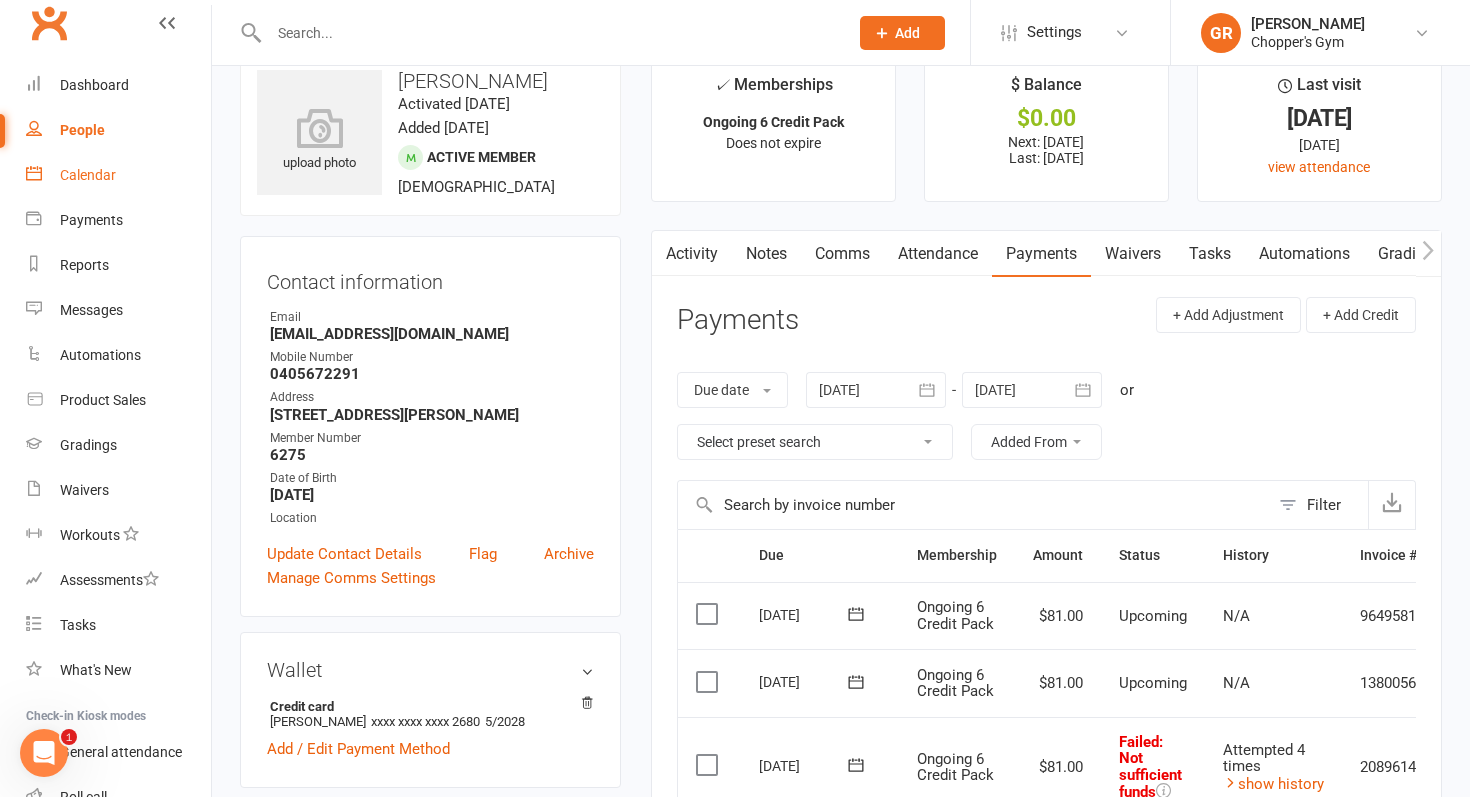 click on "Calendar" at bounding box center [88, 175] 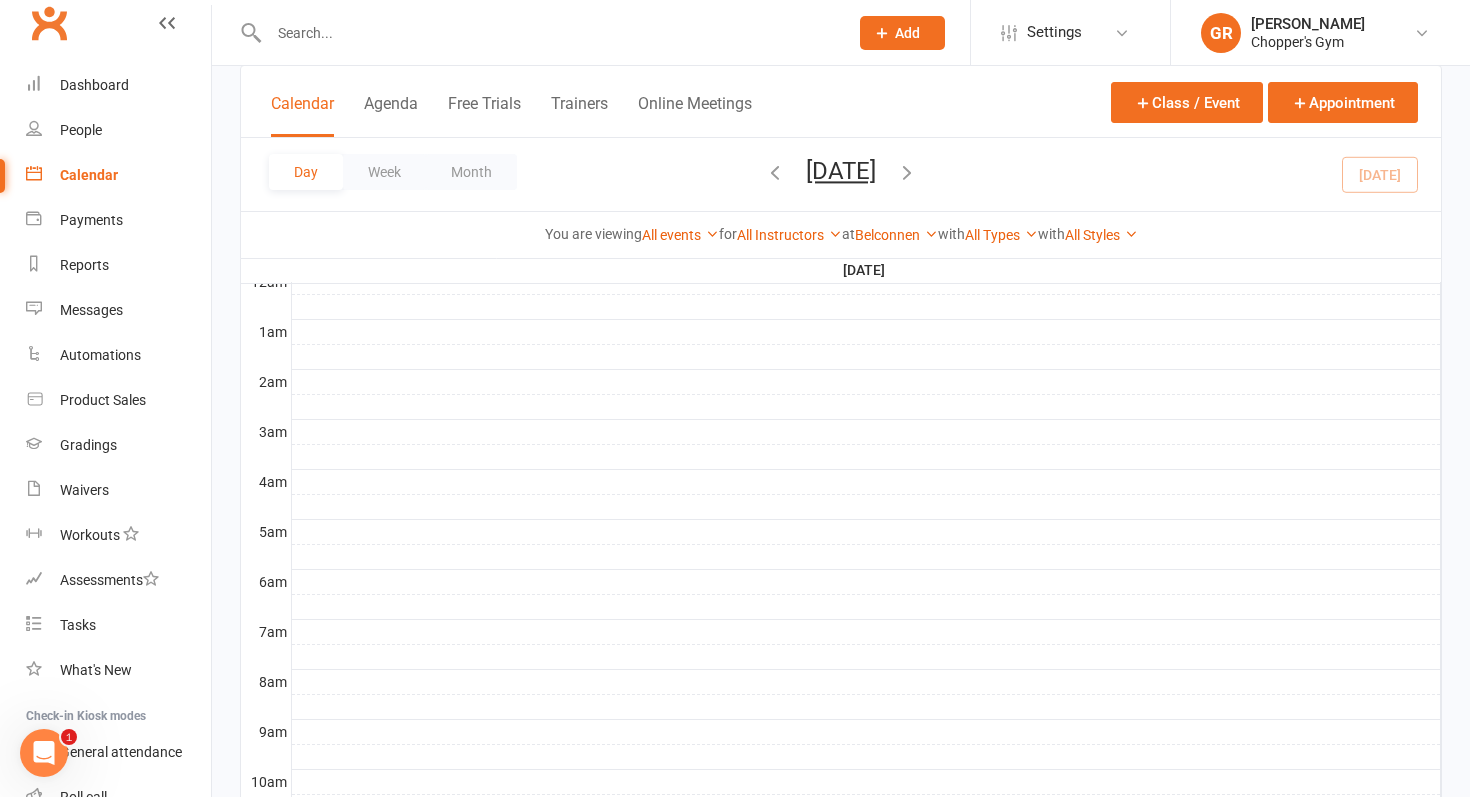 scroll, scrollTop: 0, scrollLeft: 0, axis: both 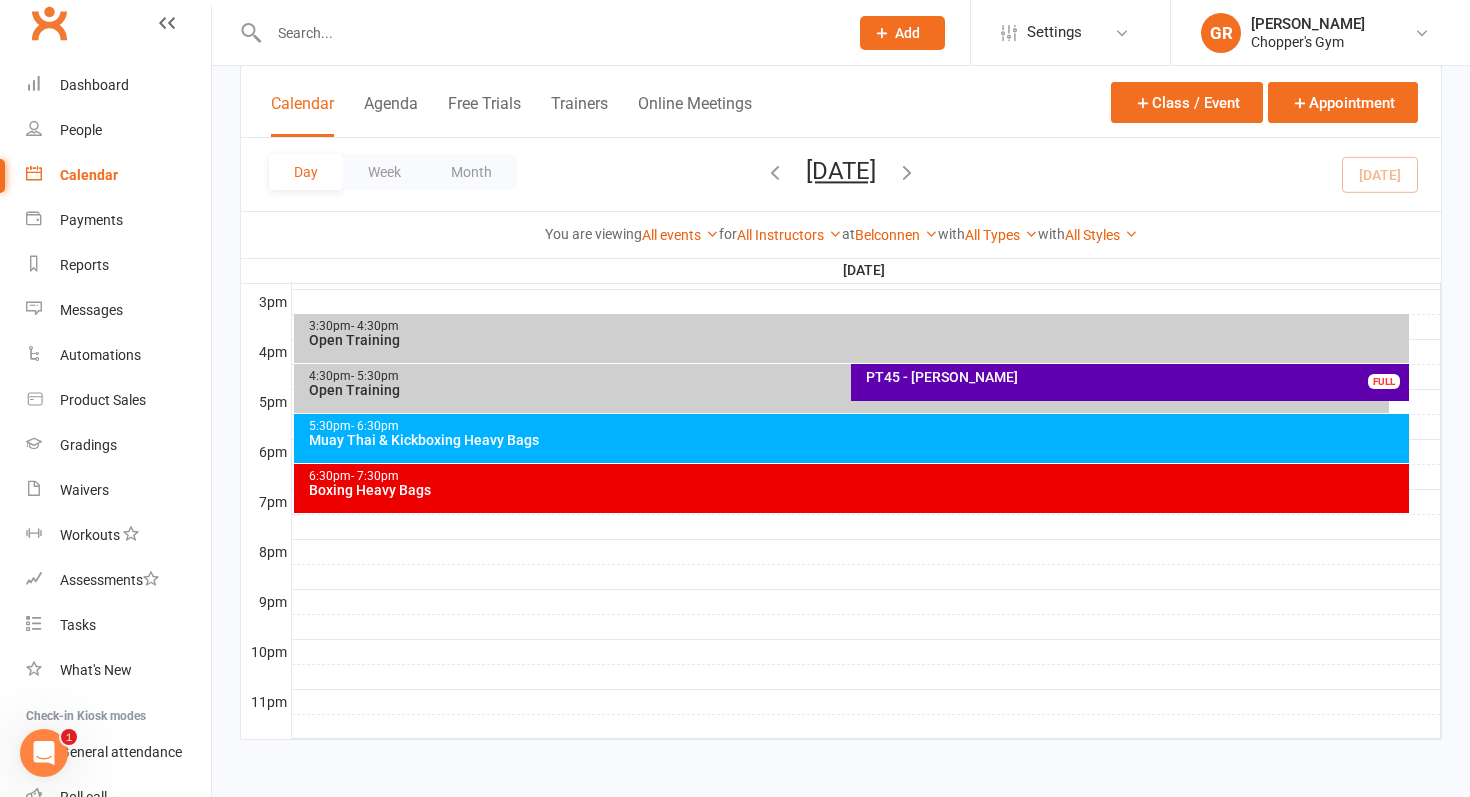 click on "Muay Thai & Kickboxing Heavy Bags" at bounding box center (857, 440) 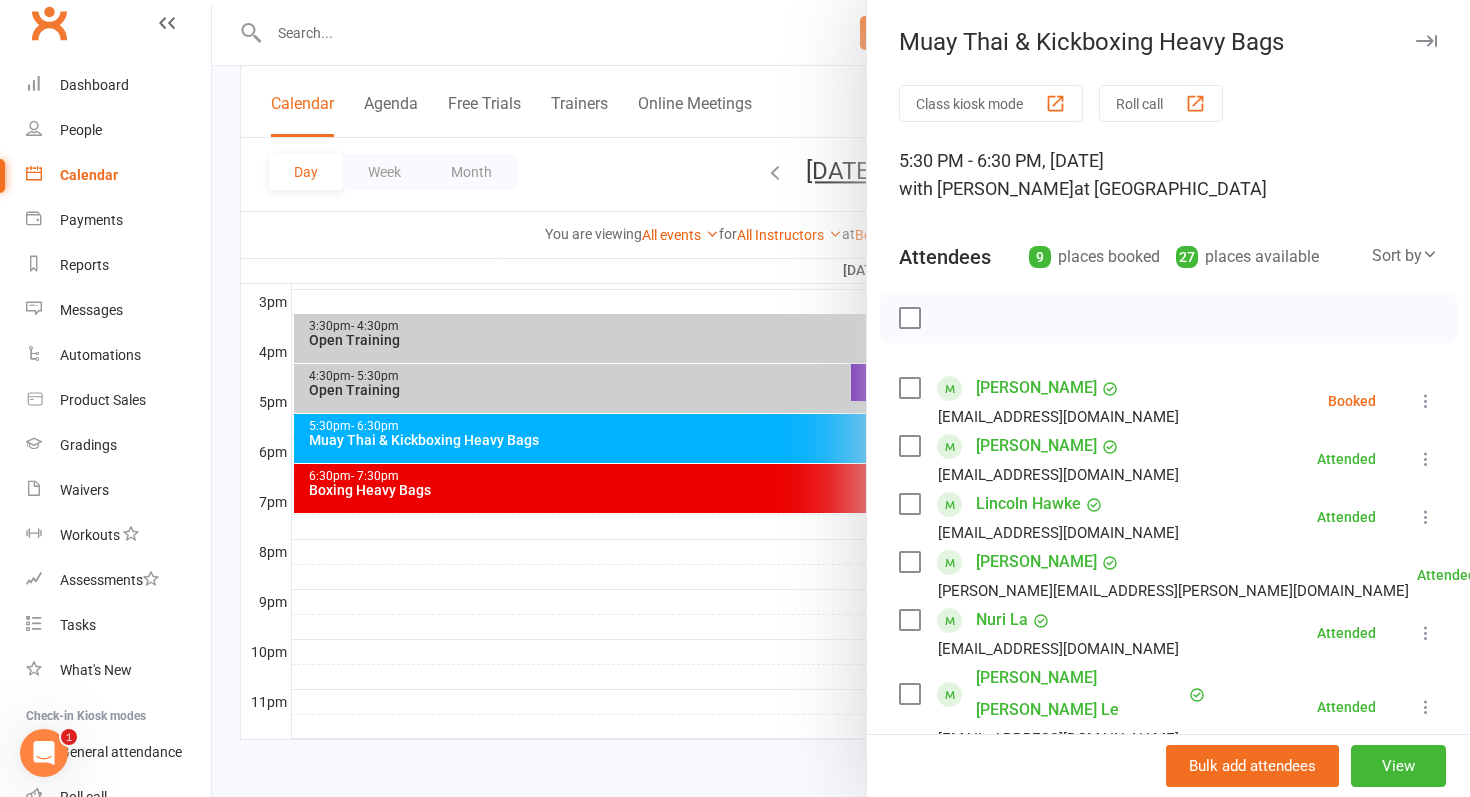 click at bounding box center (841, 398) 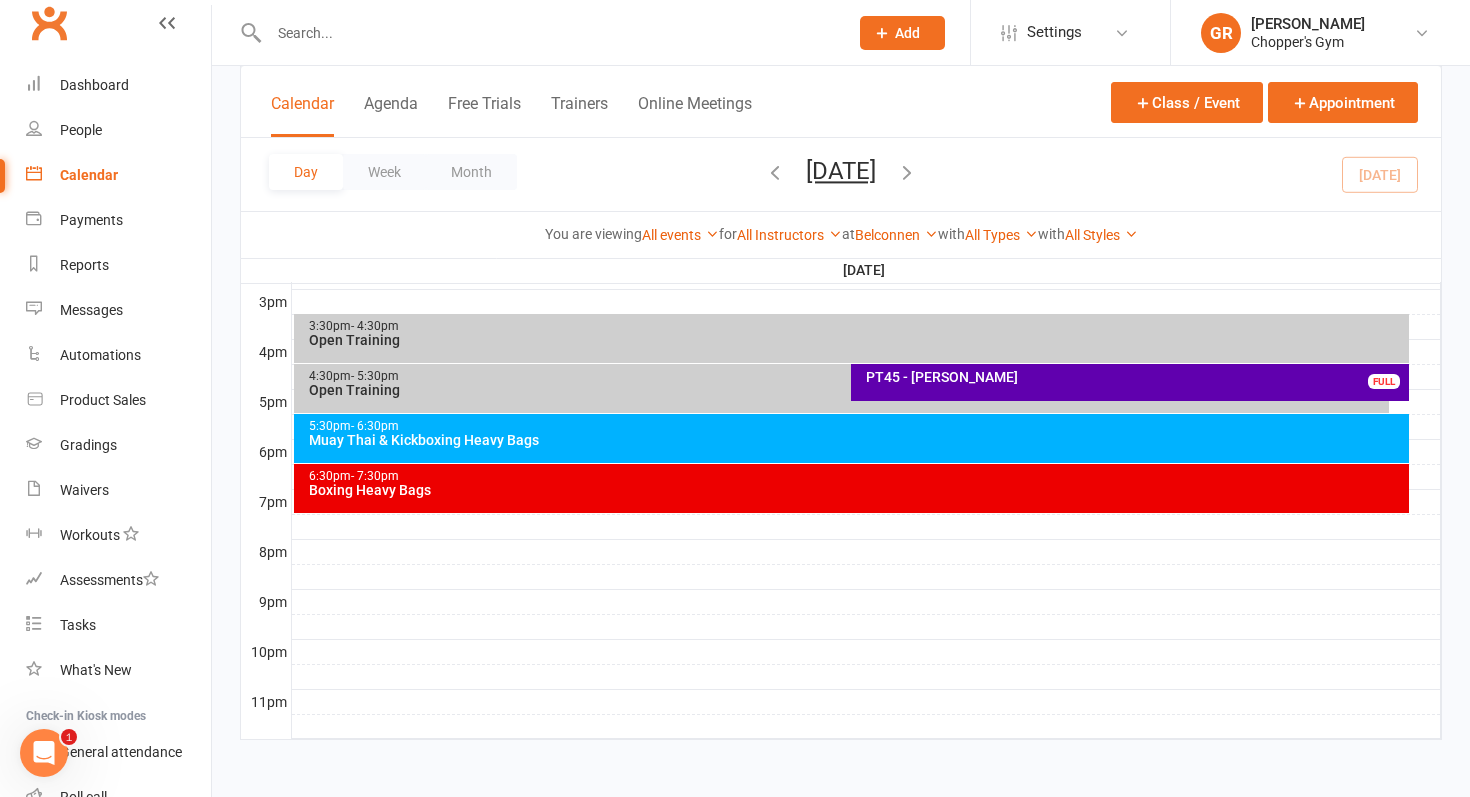 click on "6:30pm  - 7:30pm Boxing Heavy Bags" at bounding box center [852, 488] 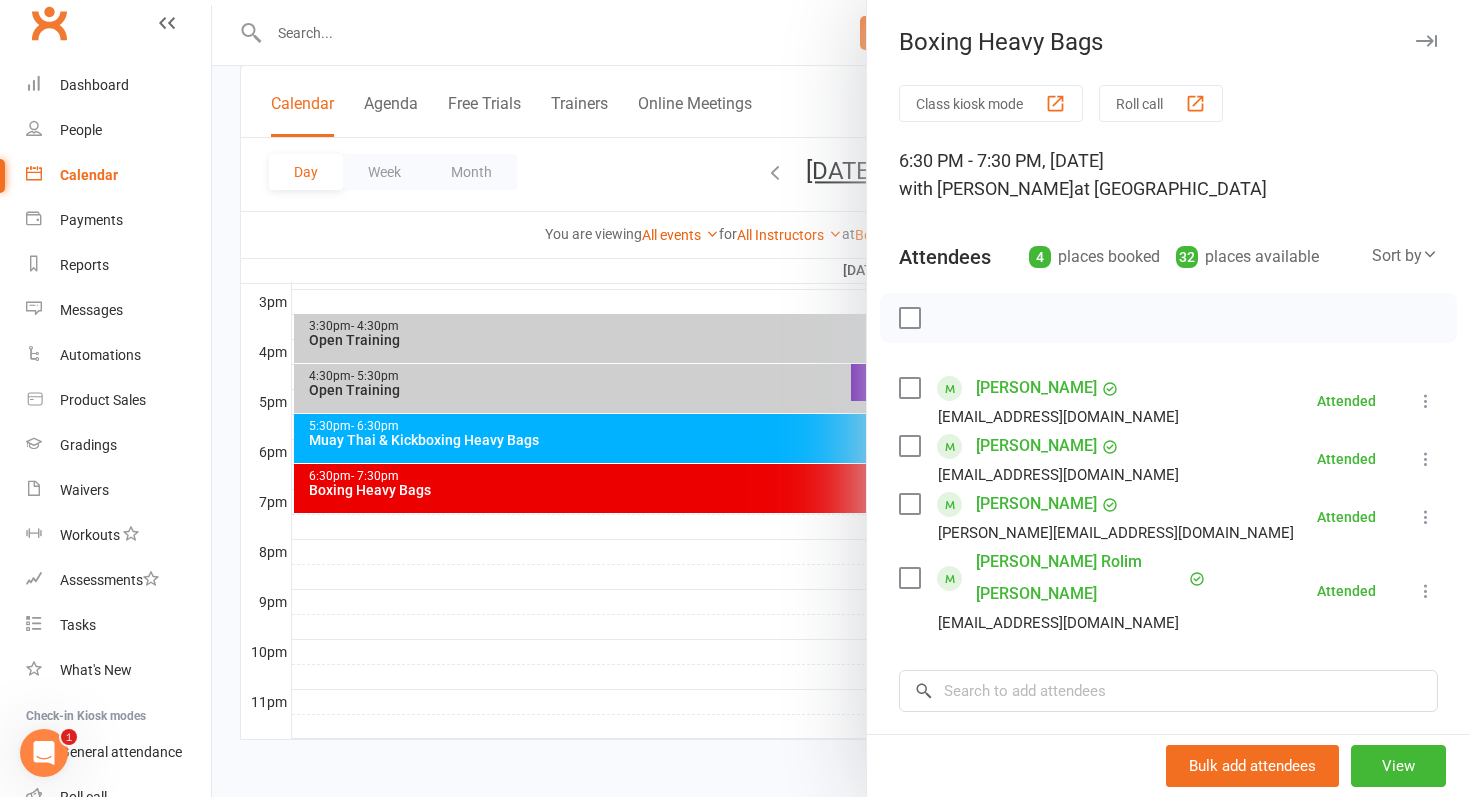 click at bounding box center [841, 398] 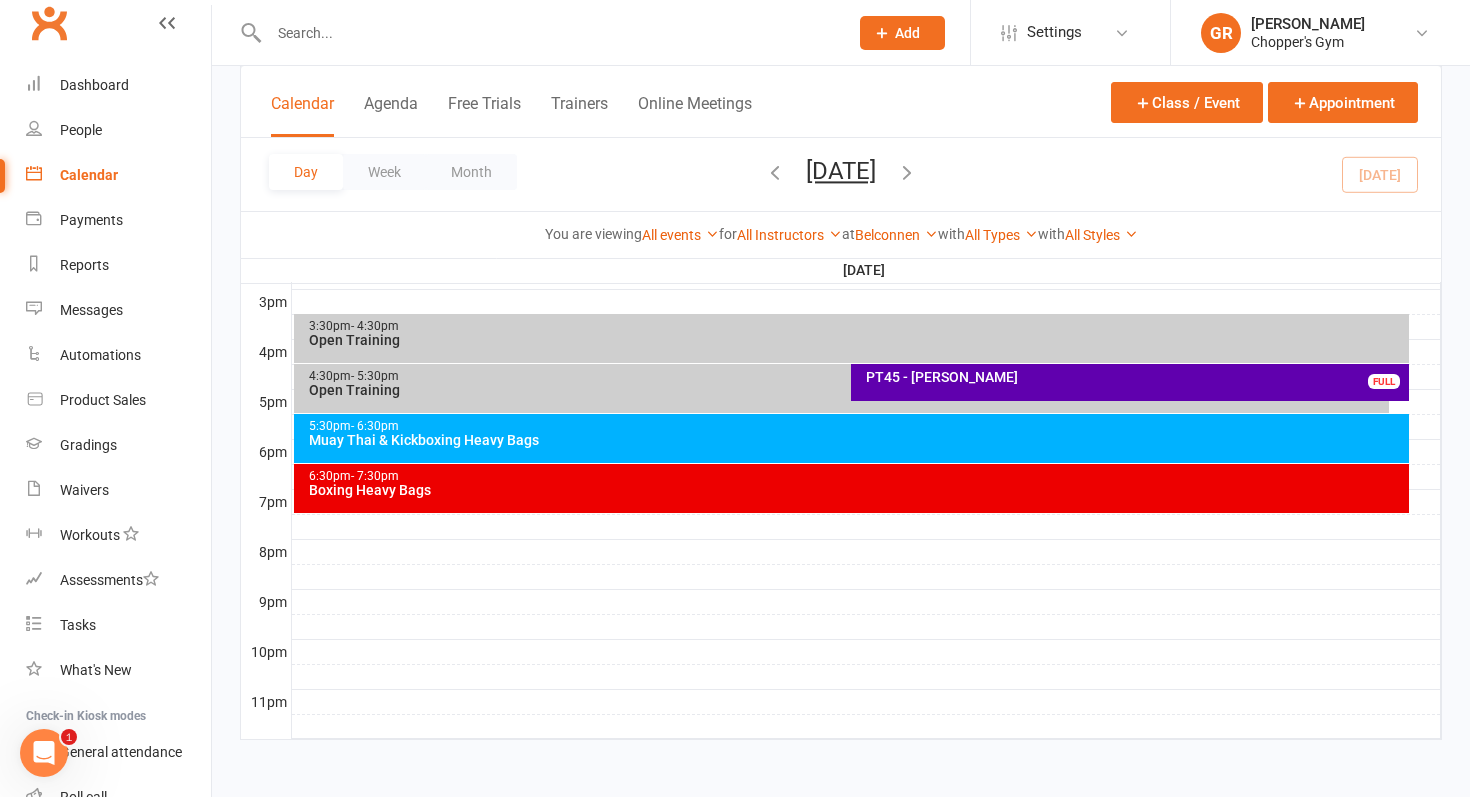 click at bounding box center (907, 172) 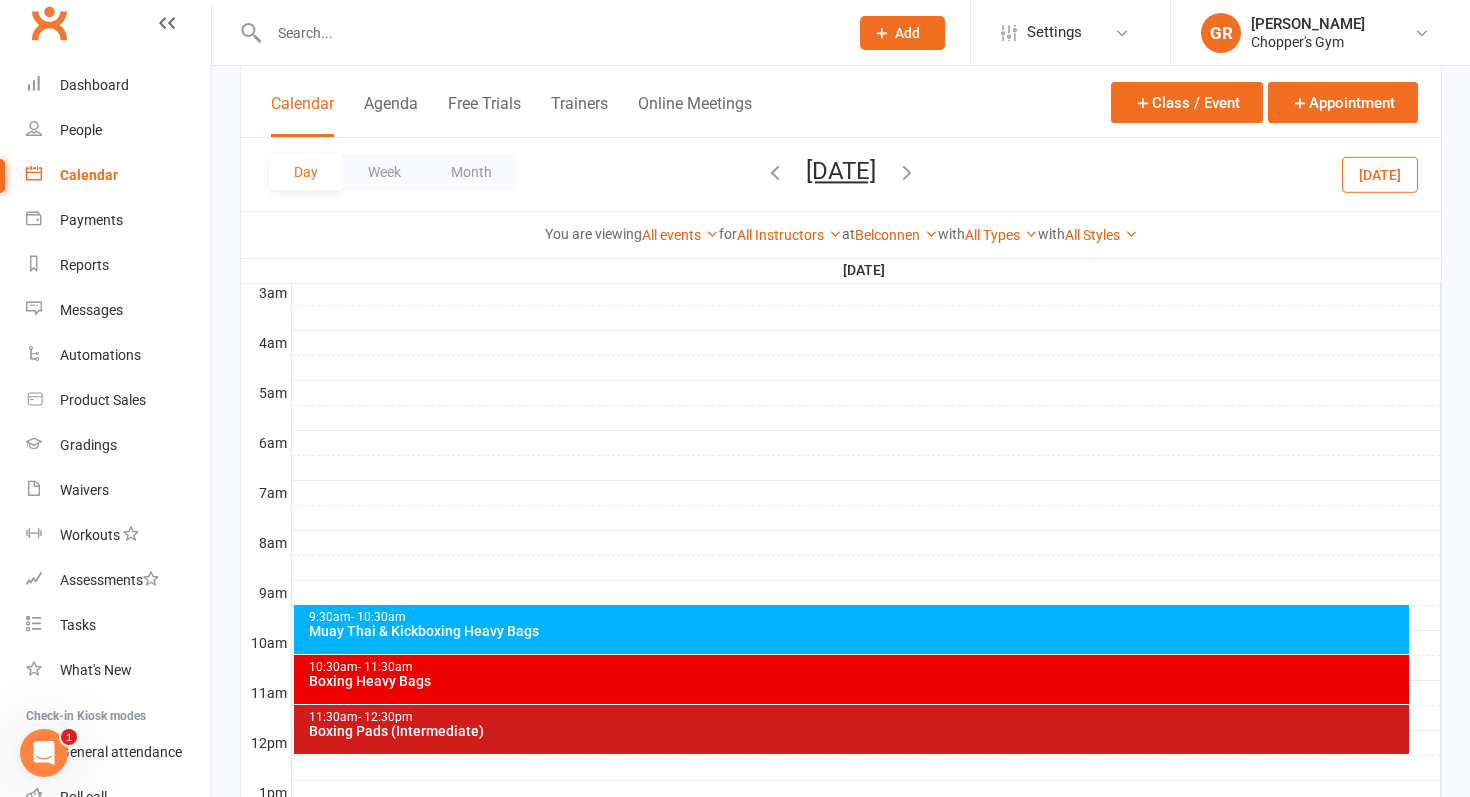 scroll, scrollTop: 323, scrollLeft: 0, axis: vertical 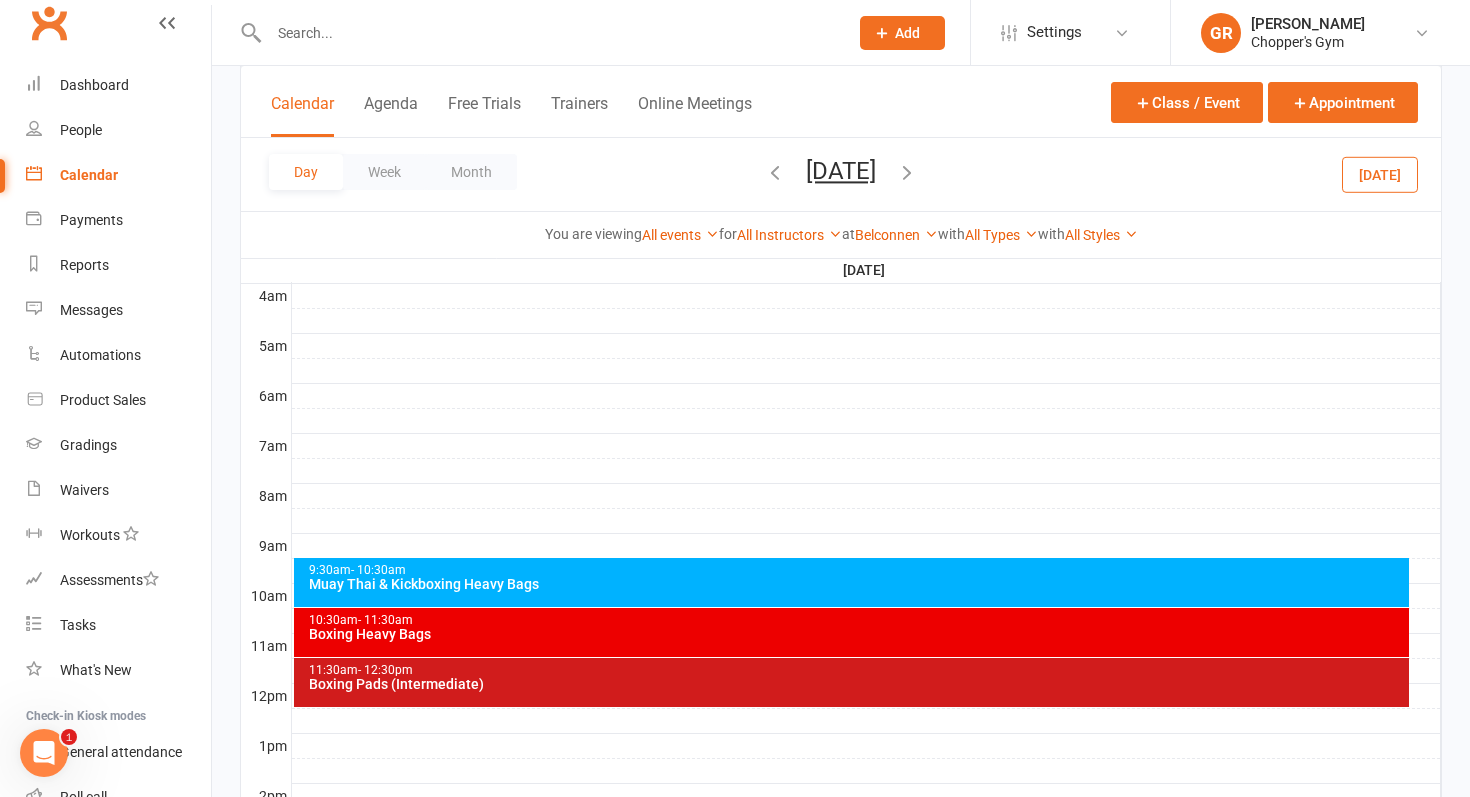 click on "Muay Thai & Kickboxing Heavy Bags" at bounding box center (857, 584) 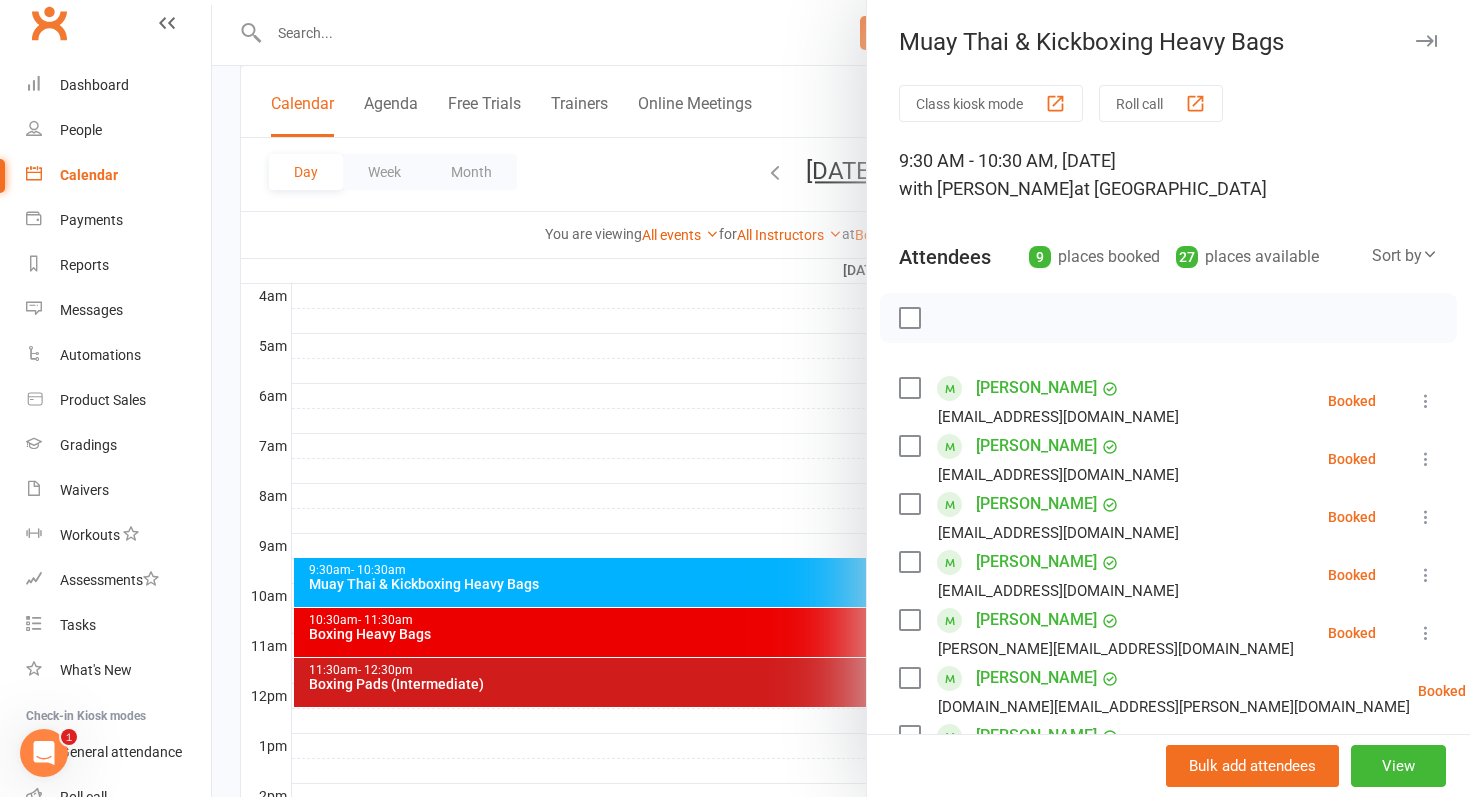 scroll, scrollTop: 343, scrollLeft: 0, axis: vertical 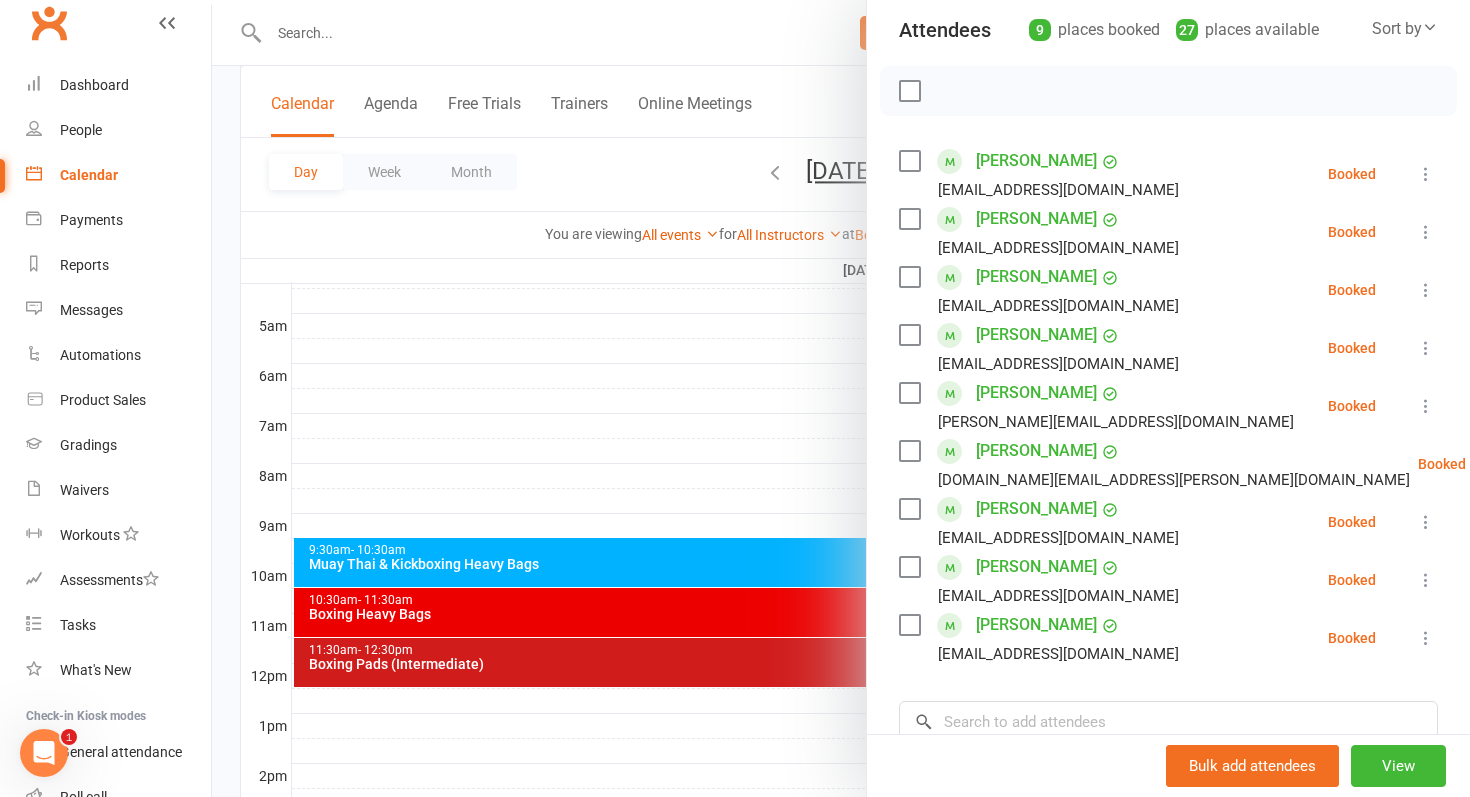 click at bounding box center [841, 398] 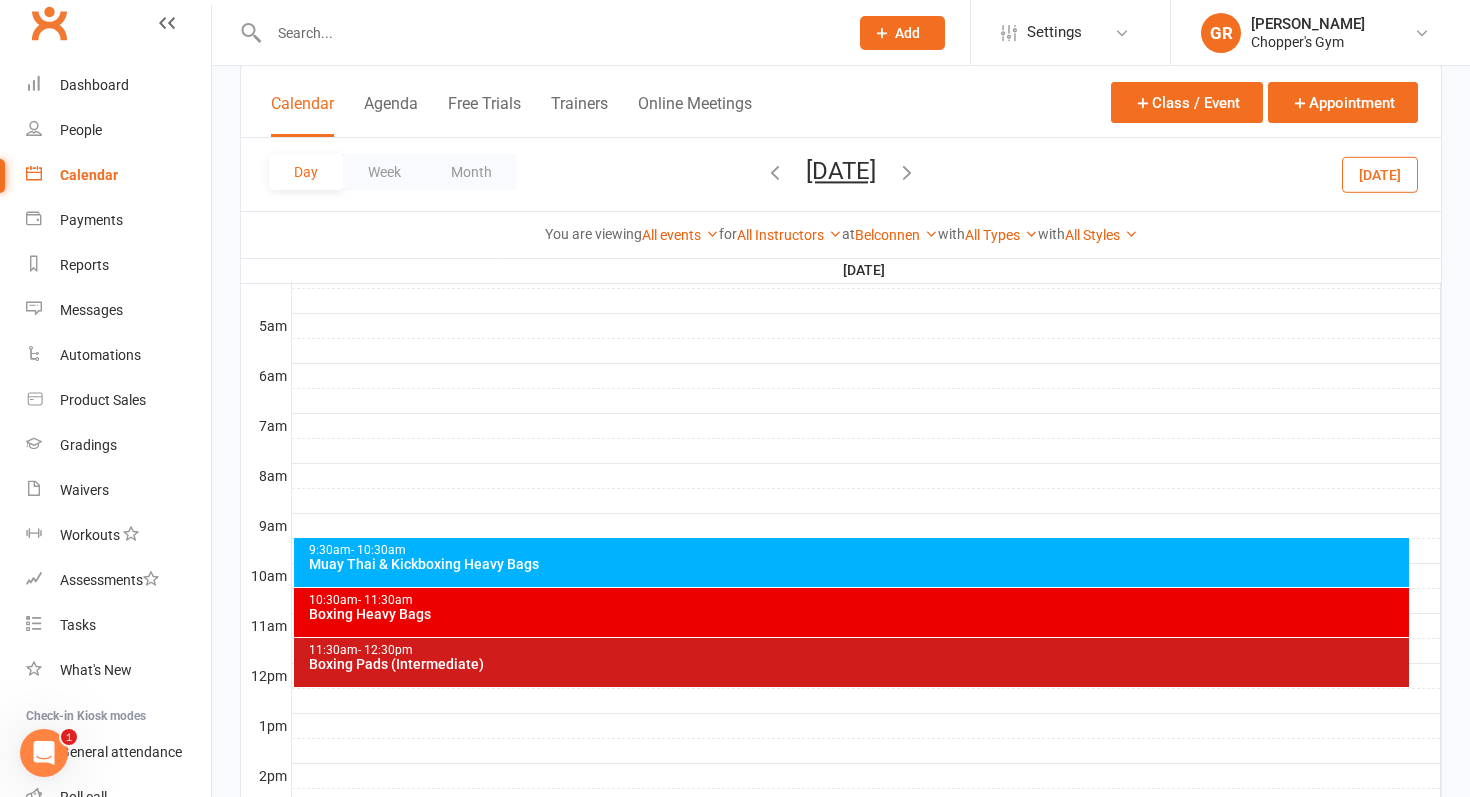 click on "Boxing Heavy Bags" at bounding box center (857, 614) 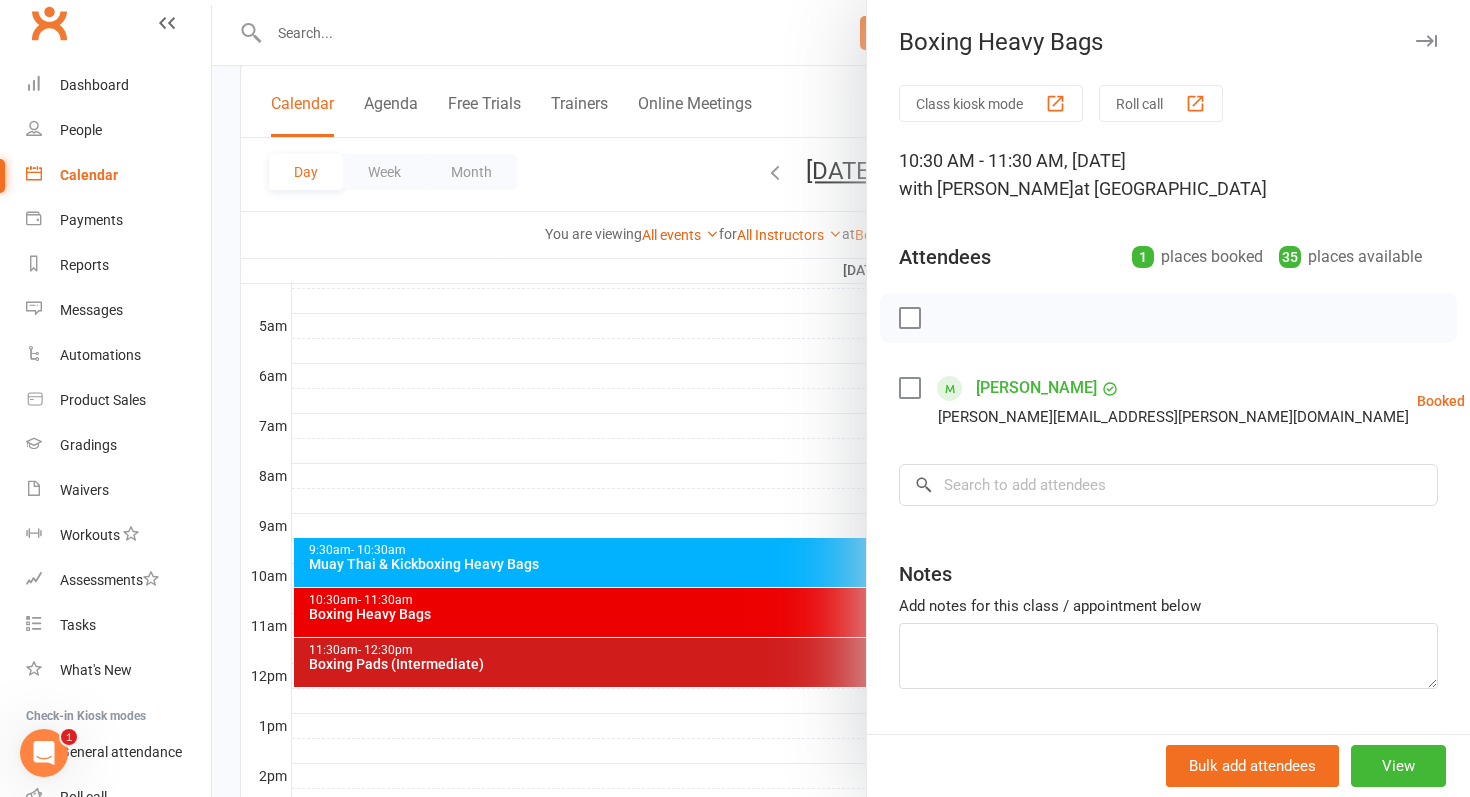 click at bounding box center [841, 398] 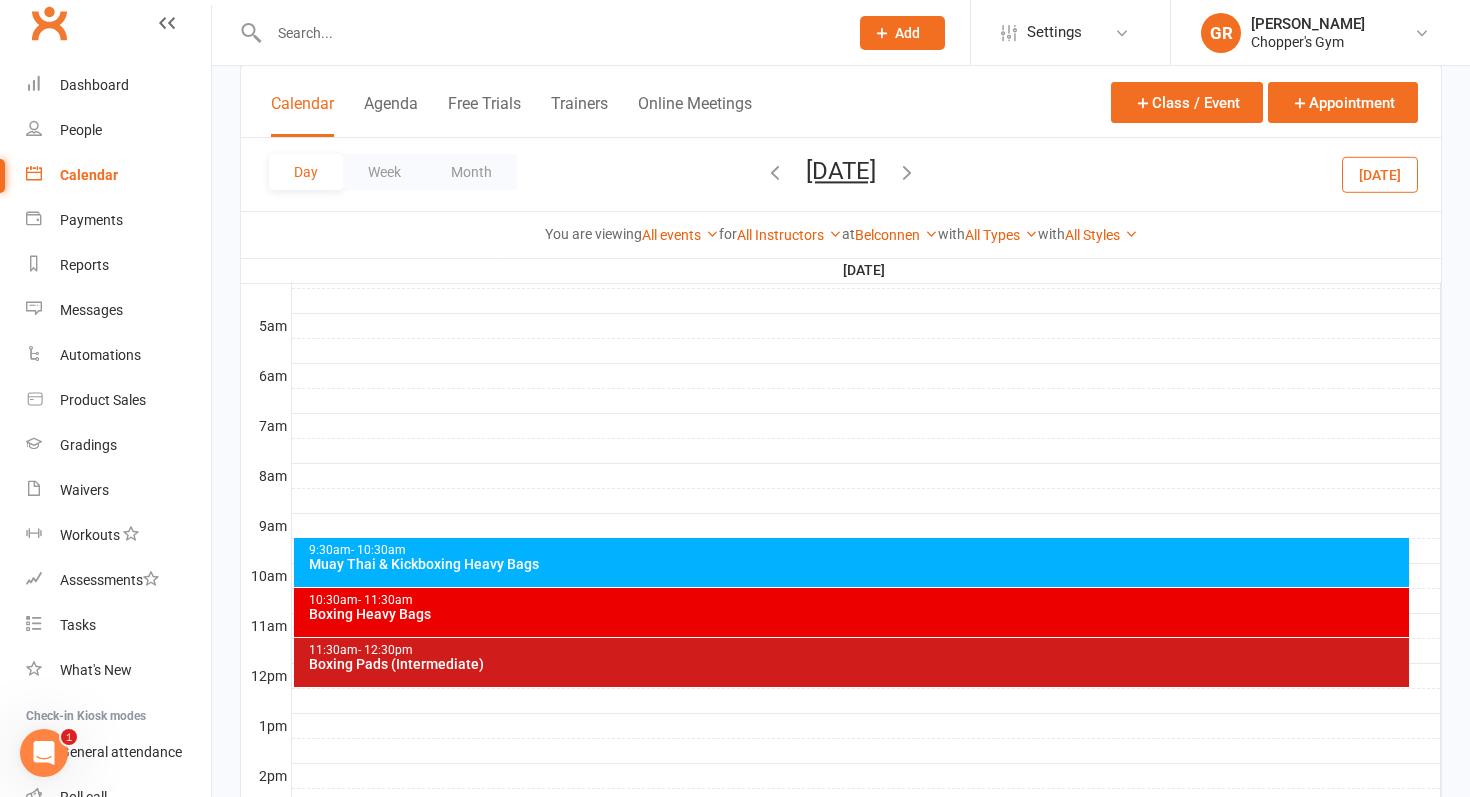 click on "Boxing Pads (Intermediate)" at bounding box center (857, 664) 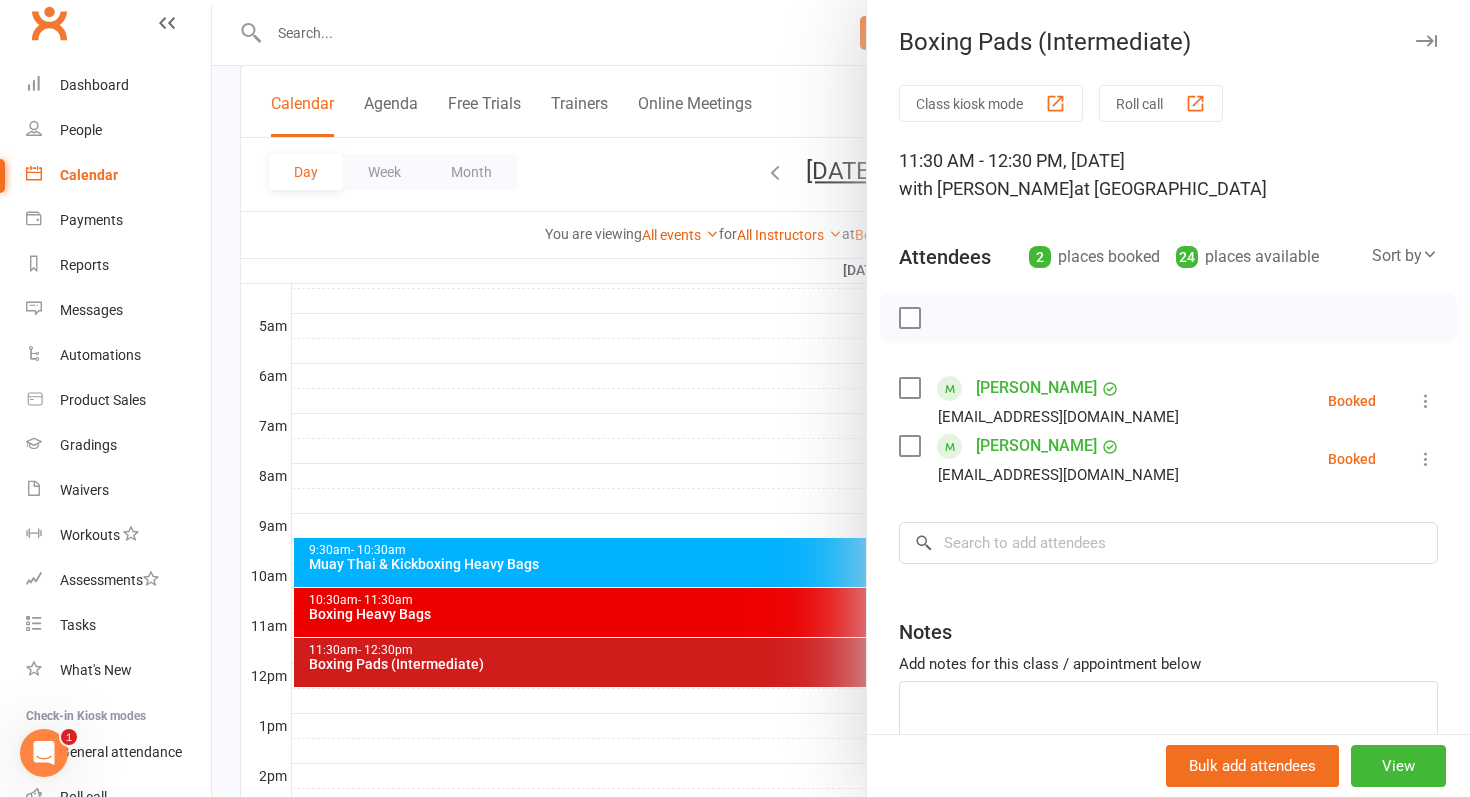click at bounding box center (841, 398) 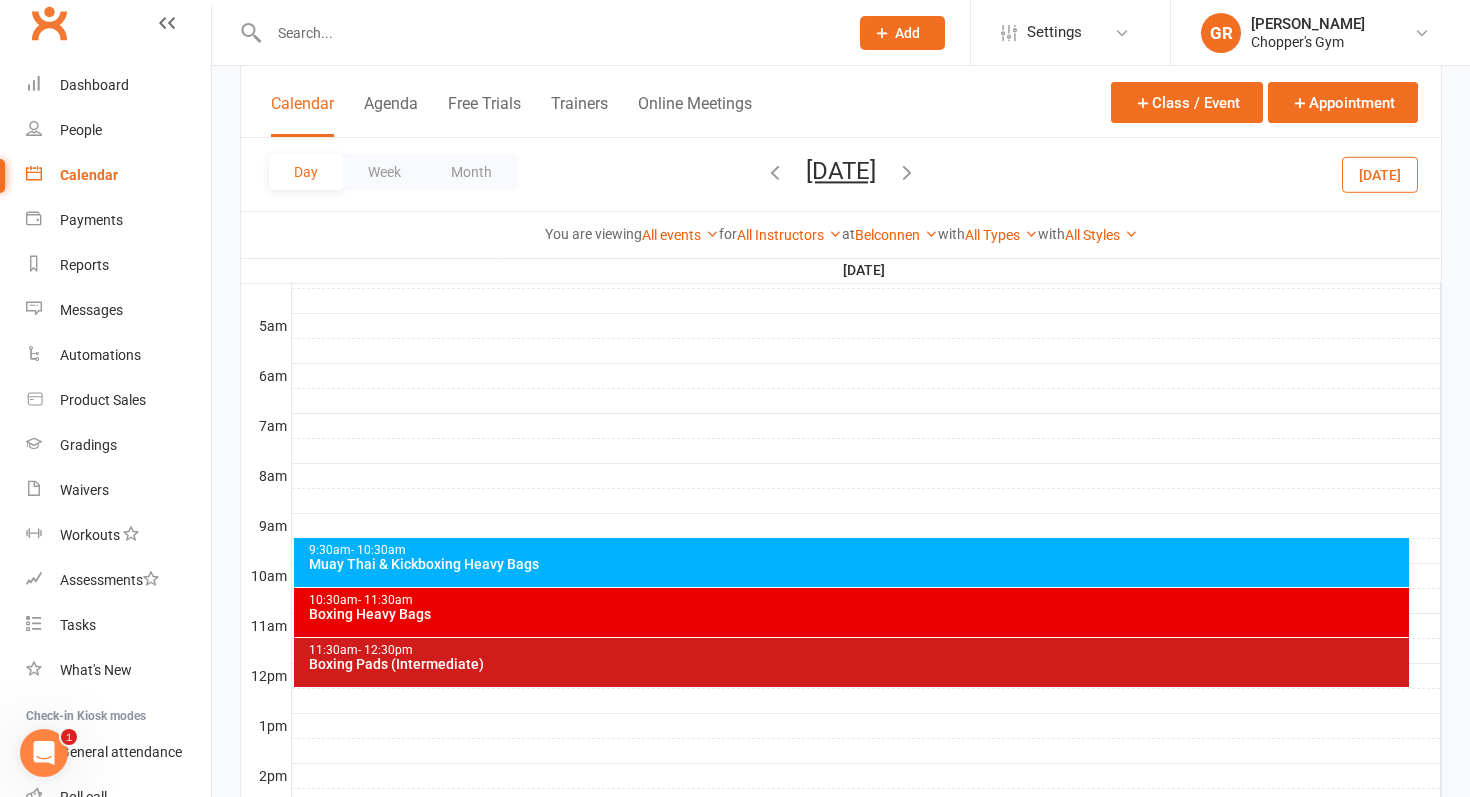 click on "Boxing Heavy Bags" at bounding box center [857, 614] 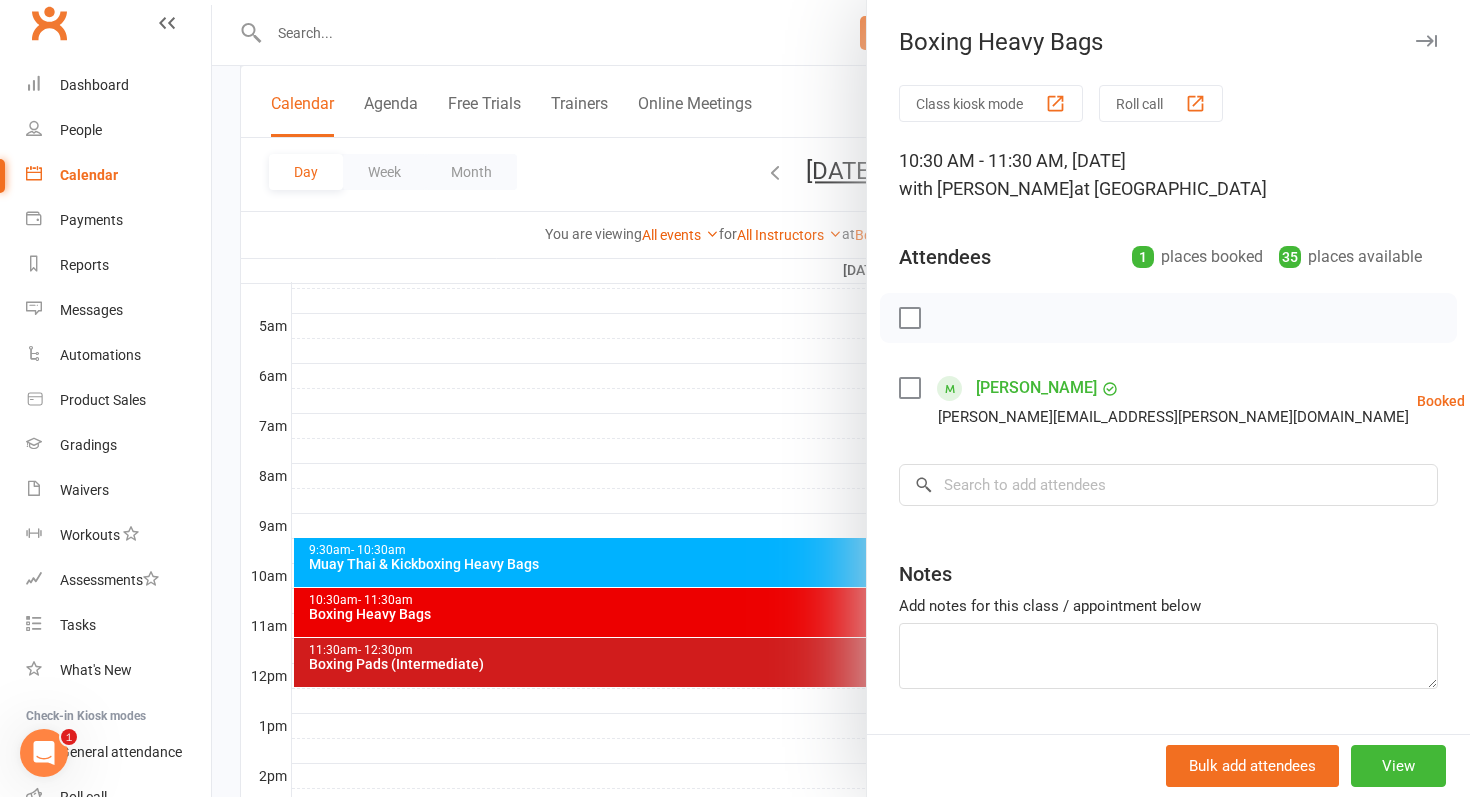 click at bounding box center (841, 398) 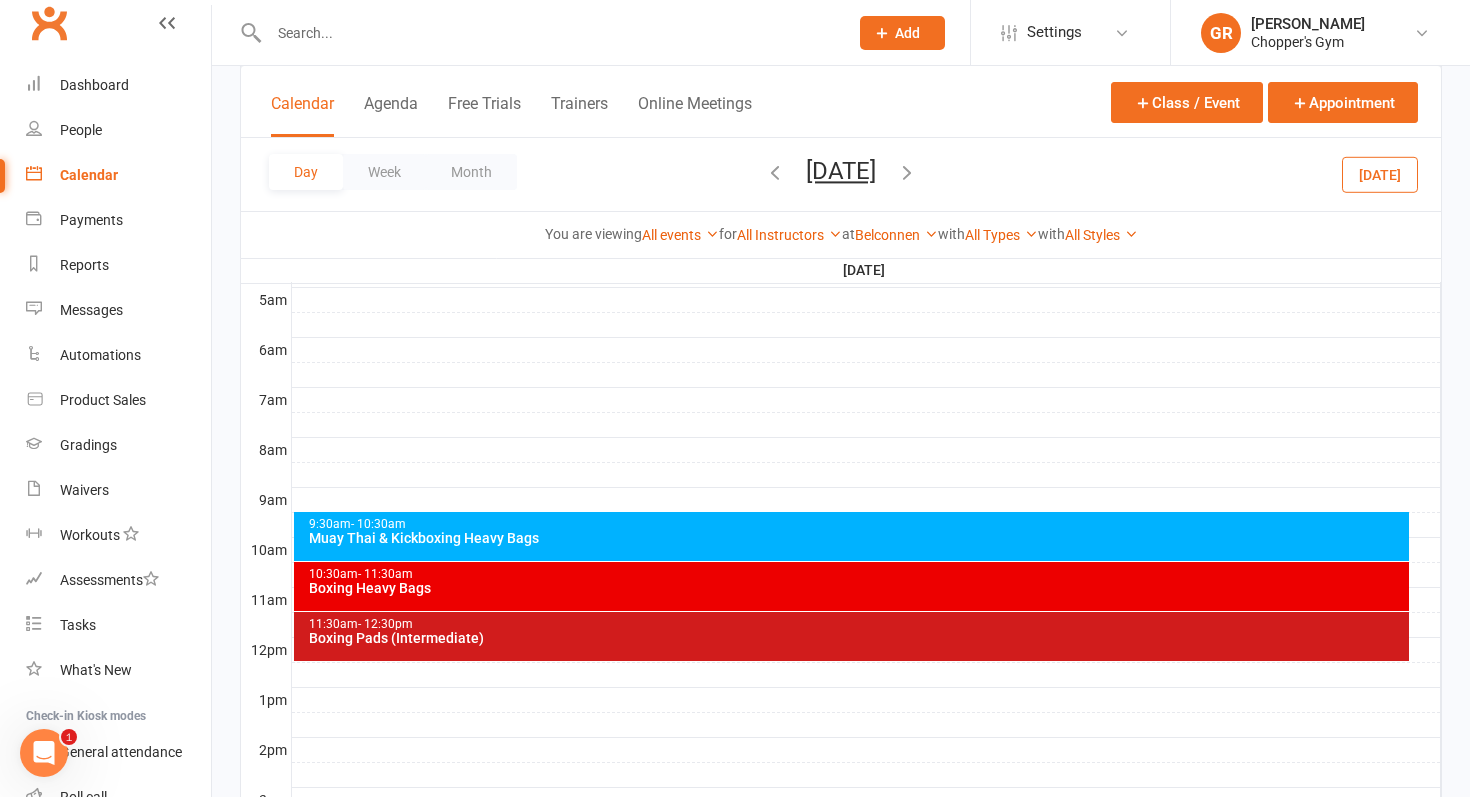scroll, scrollTop: 373, scrollLeft: 0, axis: vertical 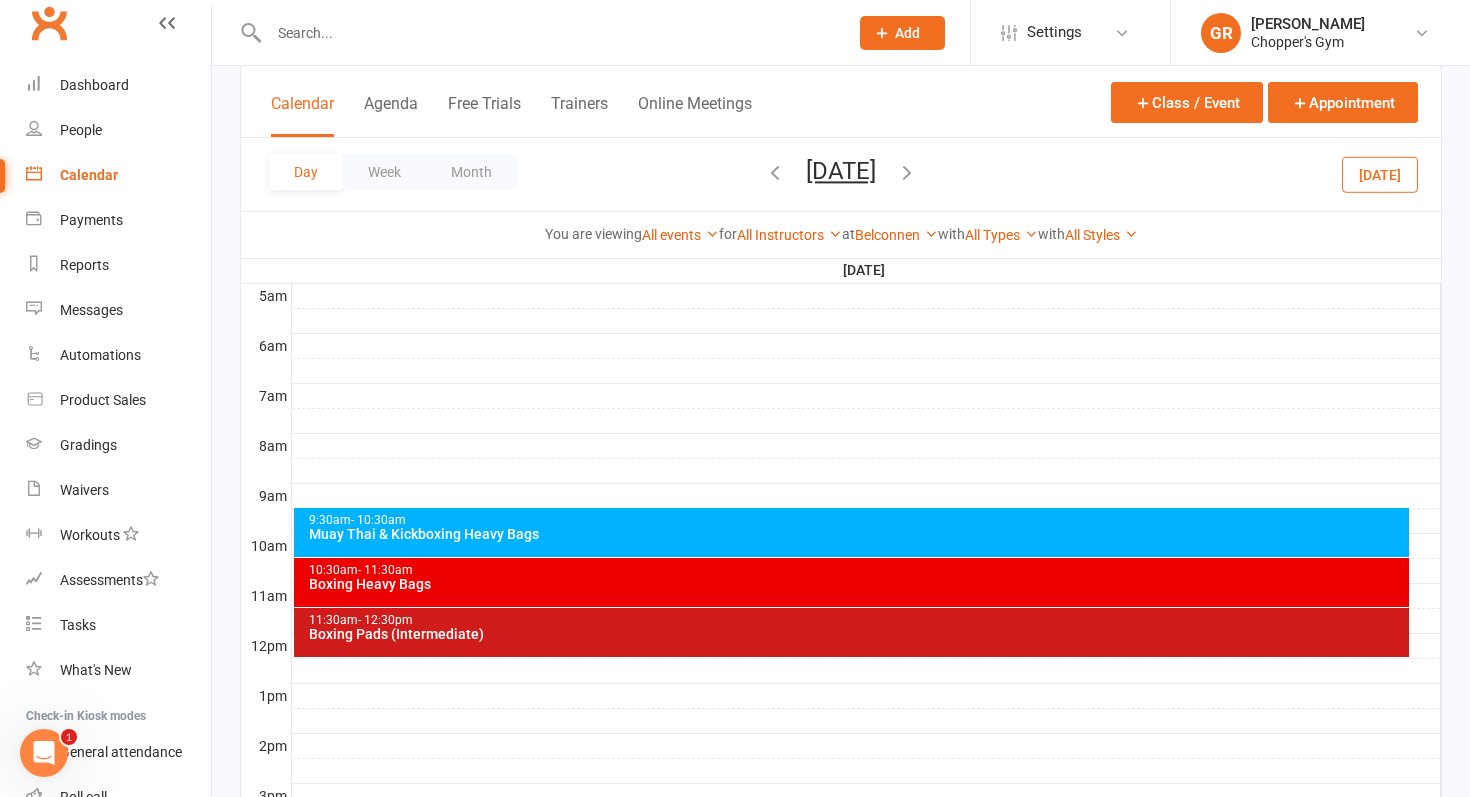 click on "9:30am  - 10:30am Muay Thai & Kickboxing Heavy Bags" at bounding box center (852, 532) 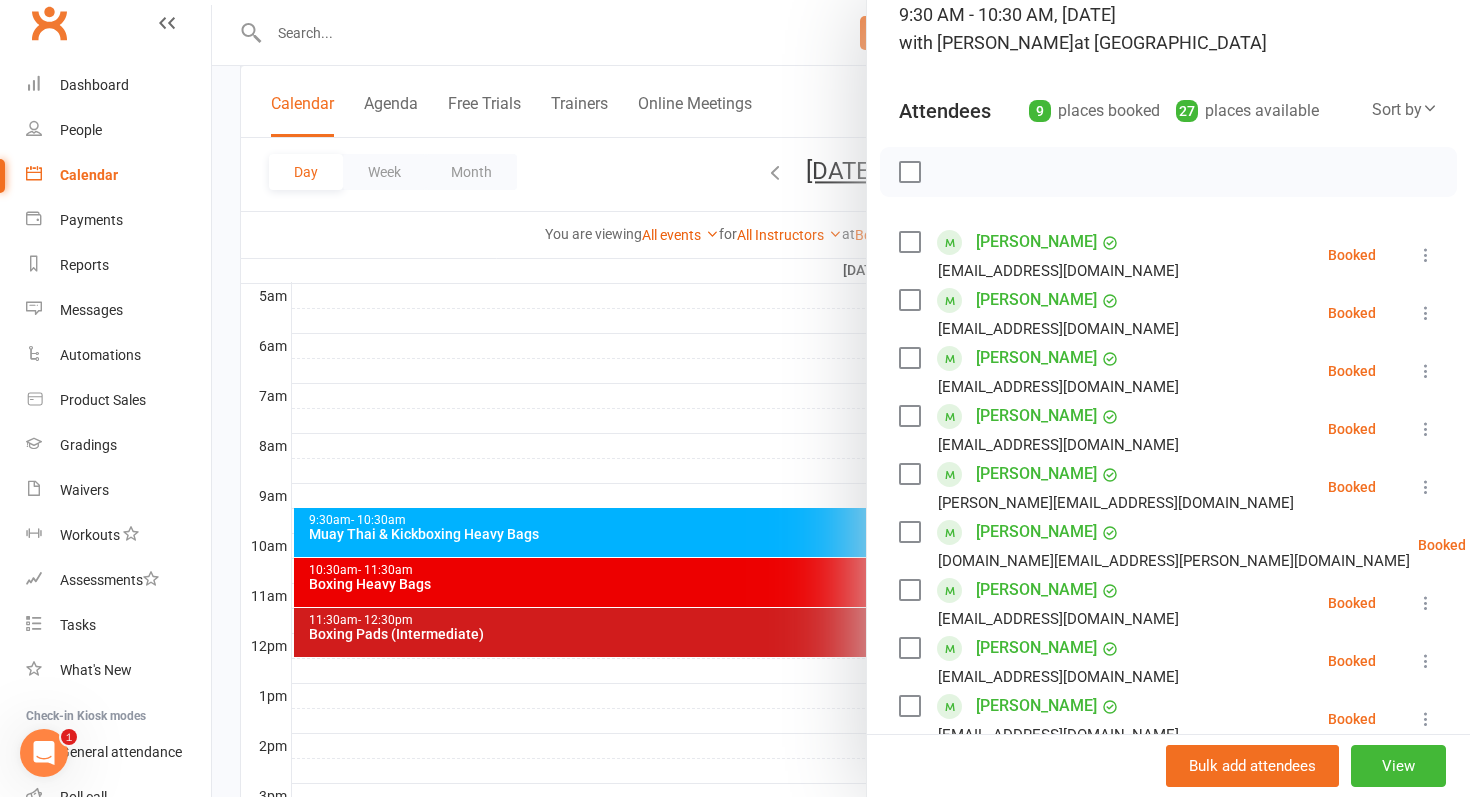 scroll, scrollTop: 155, scrollLeft: 0, axis: vertical 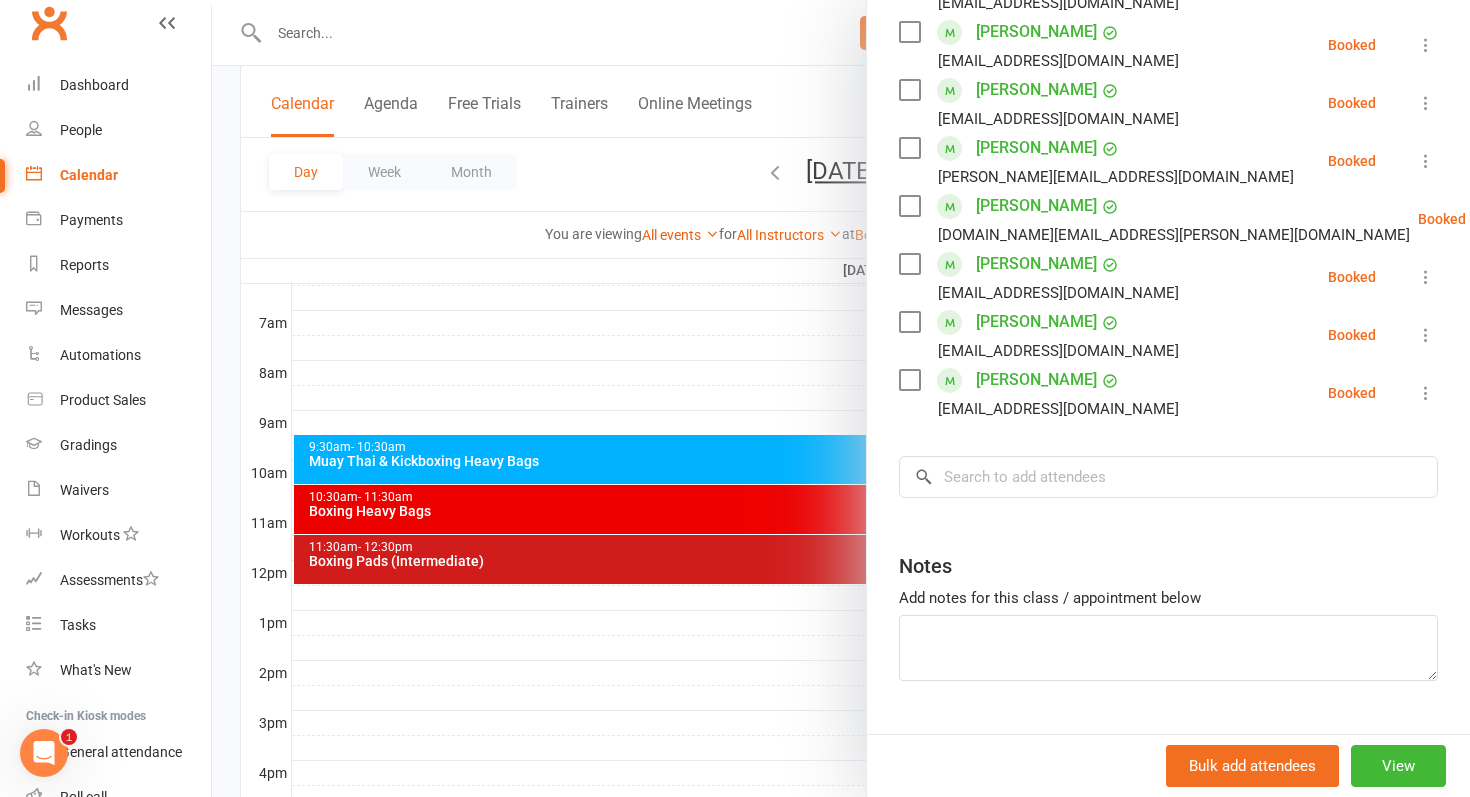 click at bounding box center (841, 398) 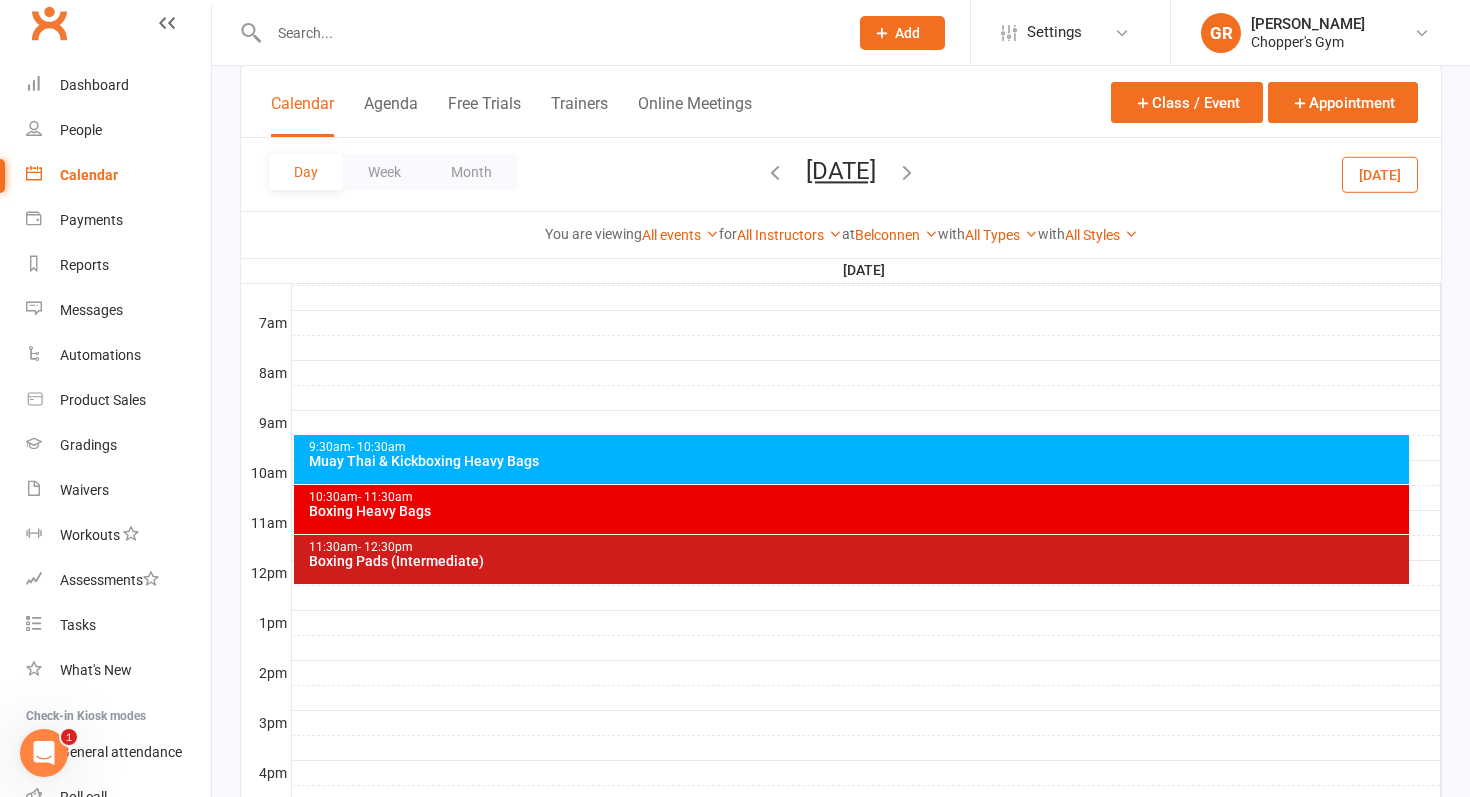 click at bounding box center [775, 172] 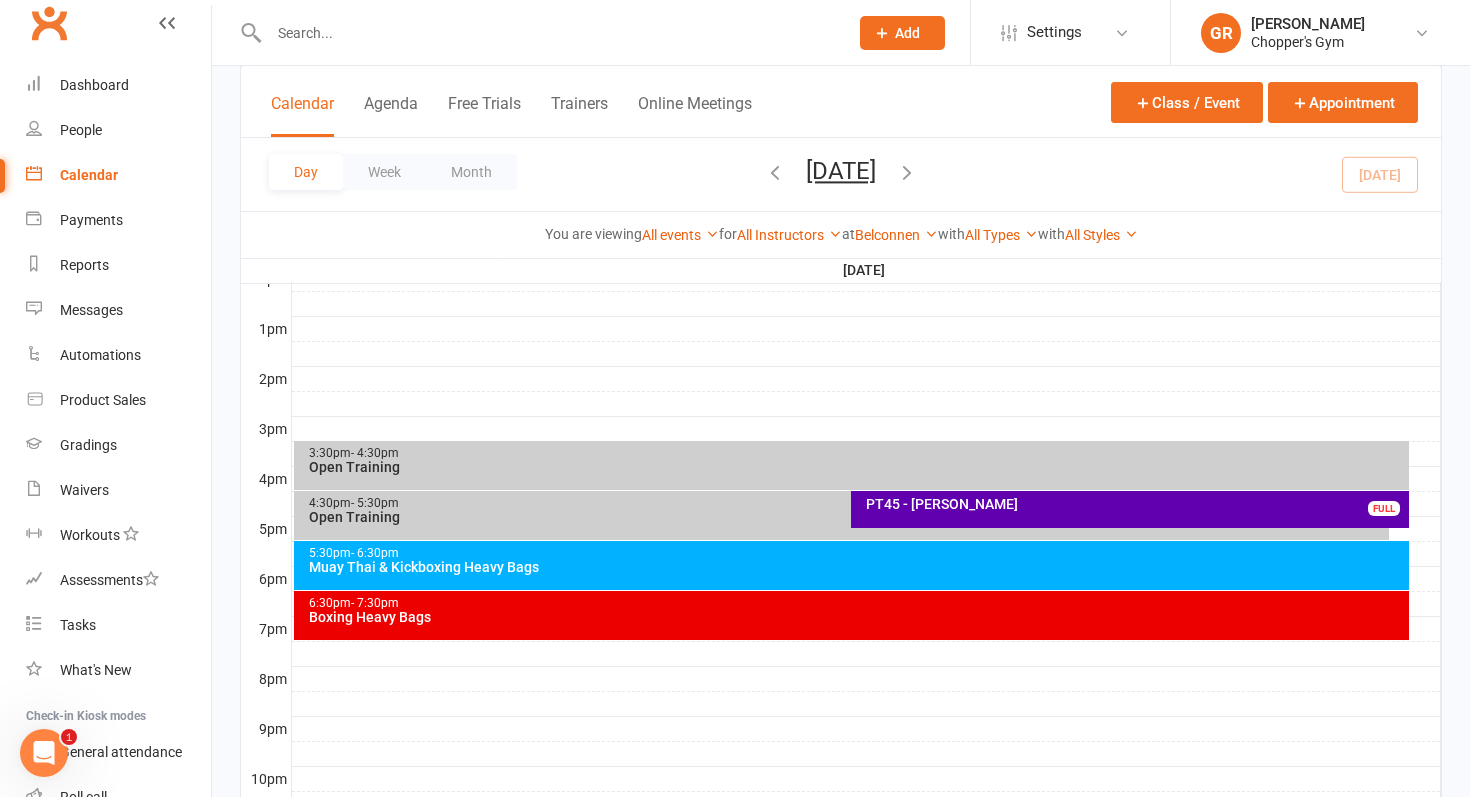 scroll, scrollTop: 770, scrollLeft: 0, axis: vertical 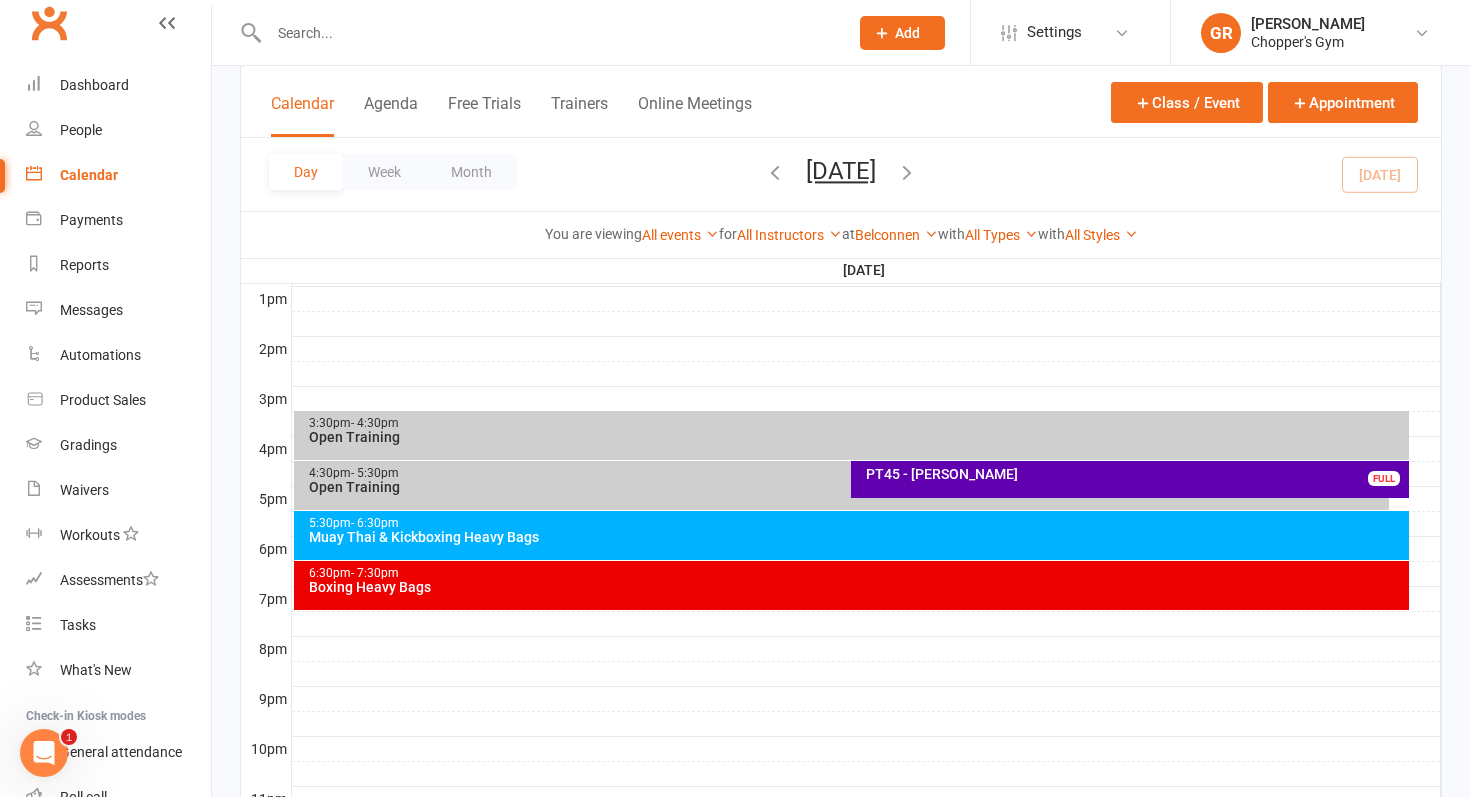 click on "Boxing Heavy Bags" at bounding box center [857, 587] 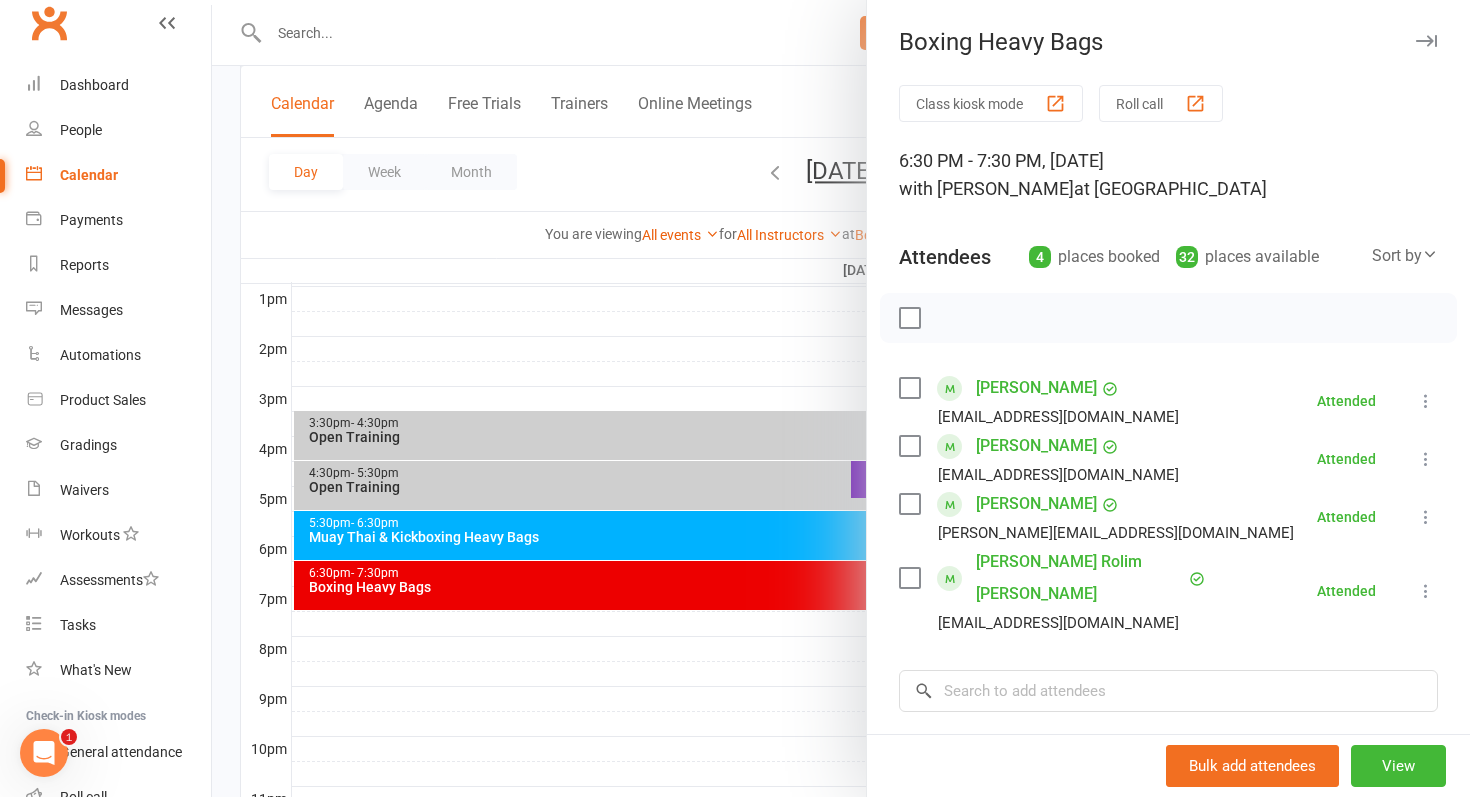 scroll, scrollTop: 8, scrollLeft: 0, axis: vertical 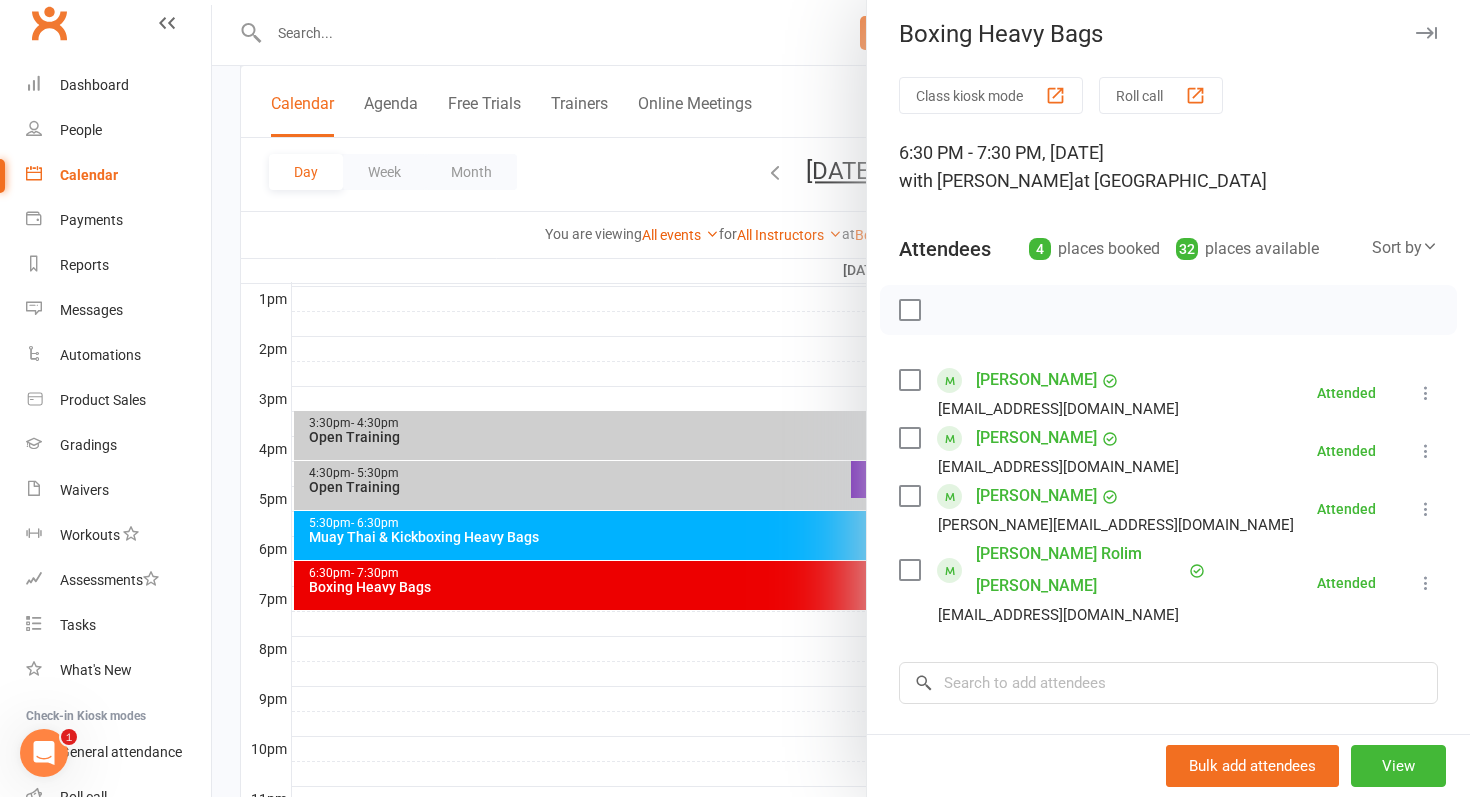 click at bounding box center [841, 398] 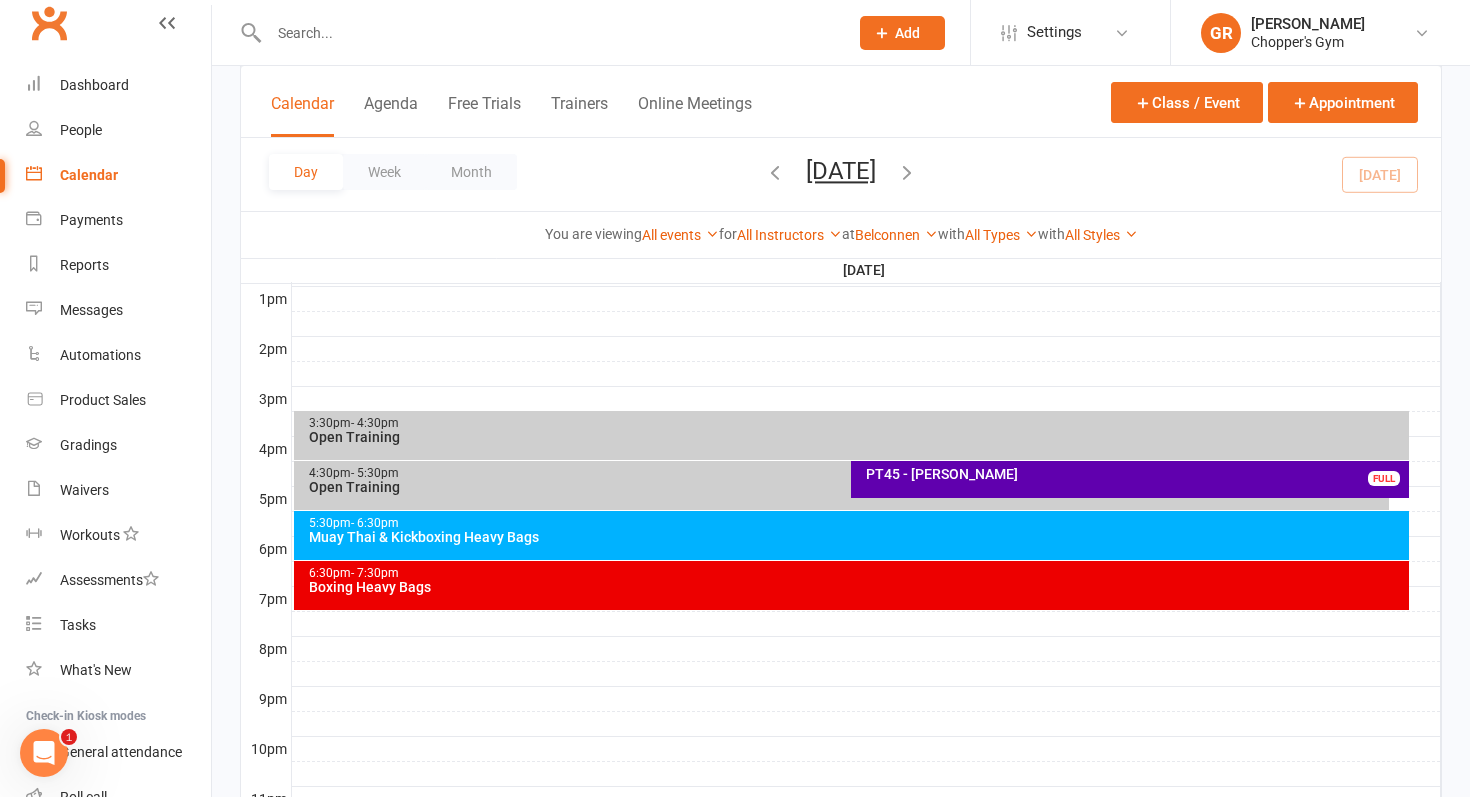 click at bounding box center (907, 172) 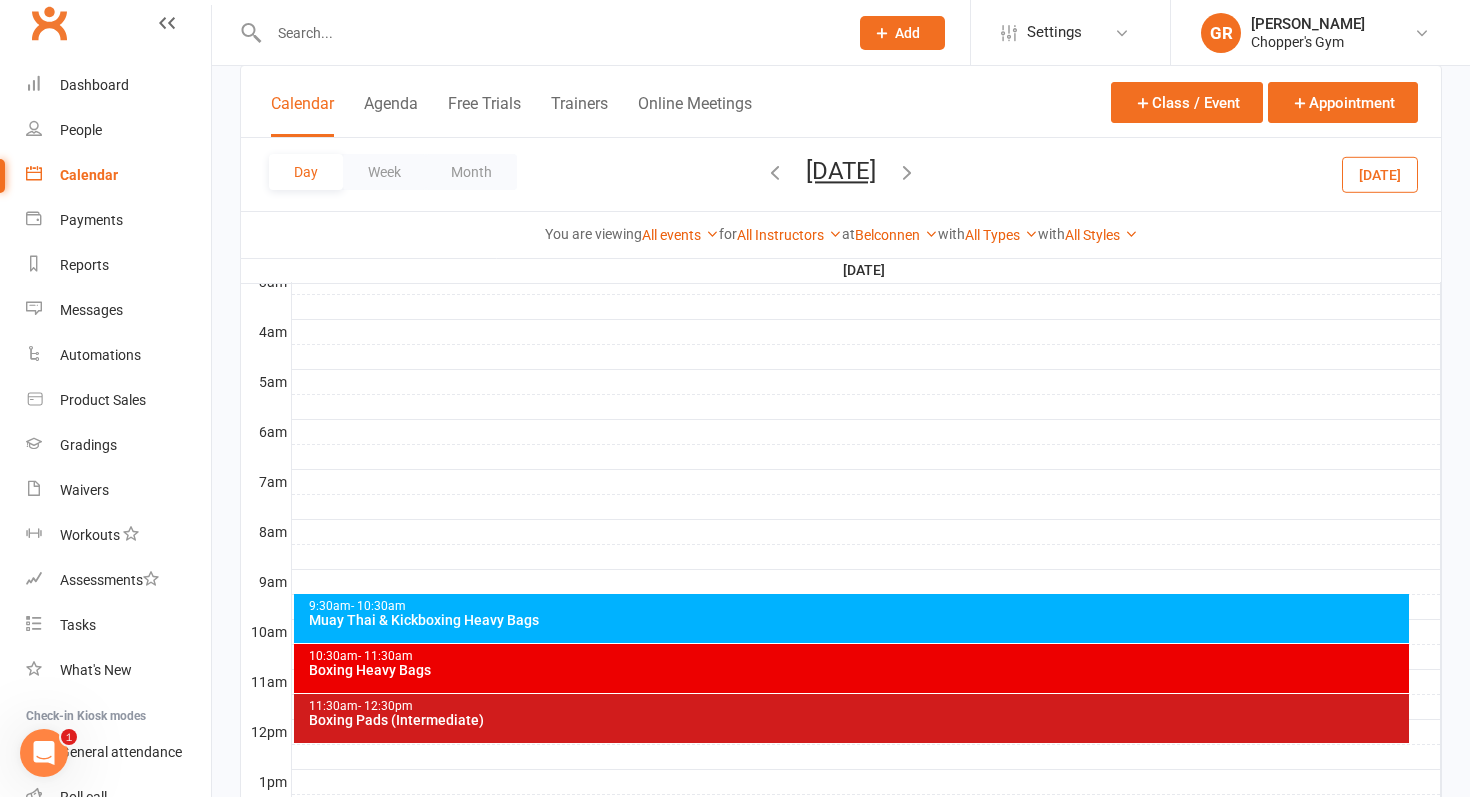 scroll, scrollTop: 301, scrollLeft: 0, axis: vertical 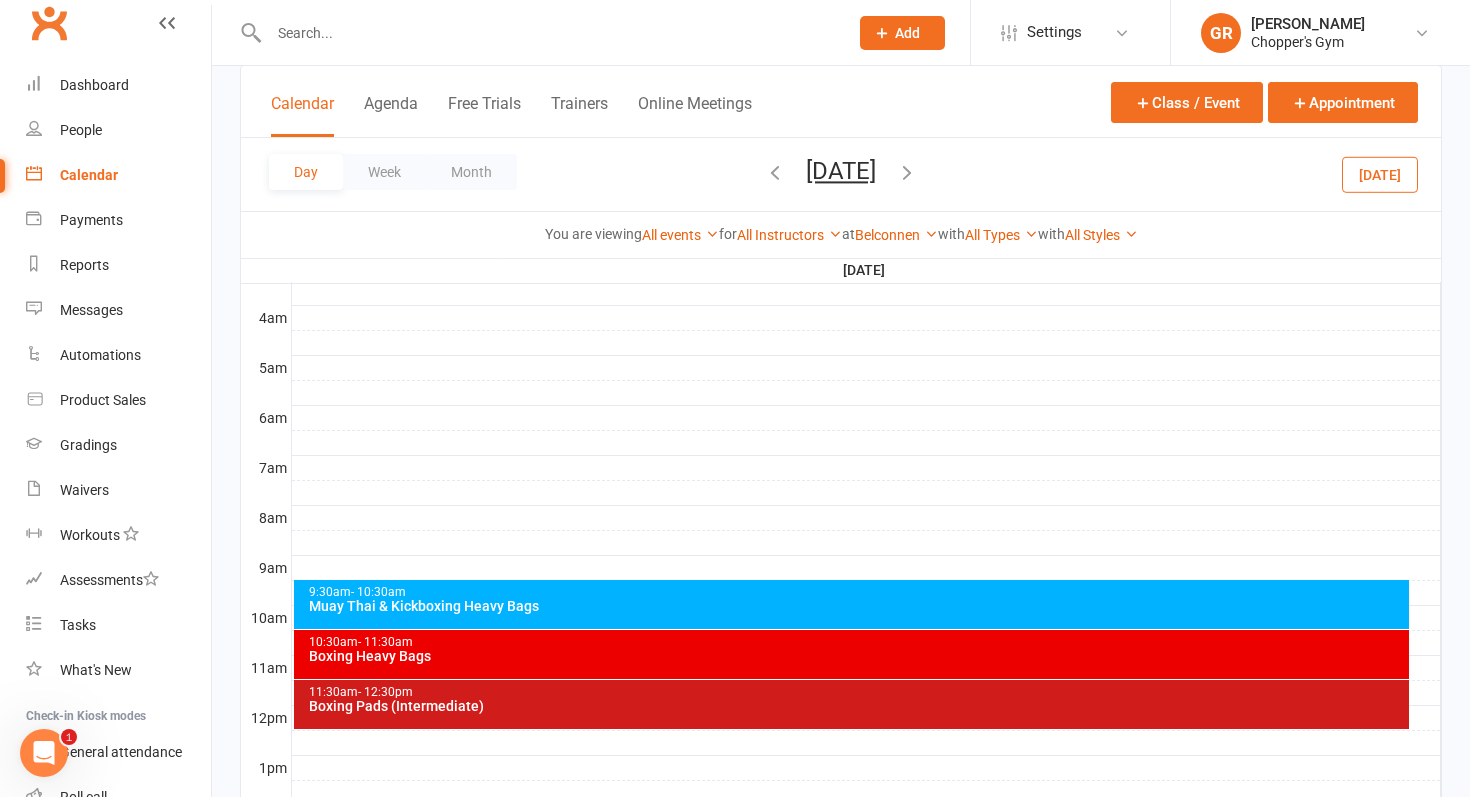 click on "Muay Thai & Kickboxing Heavy Bags" at bounding box center [857, 606] 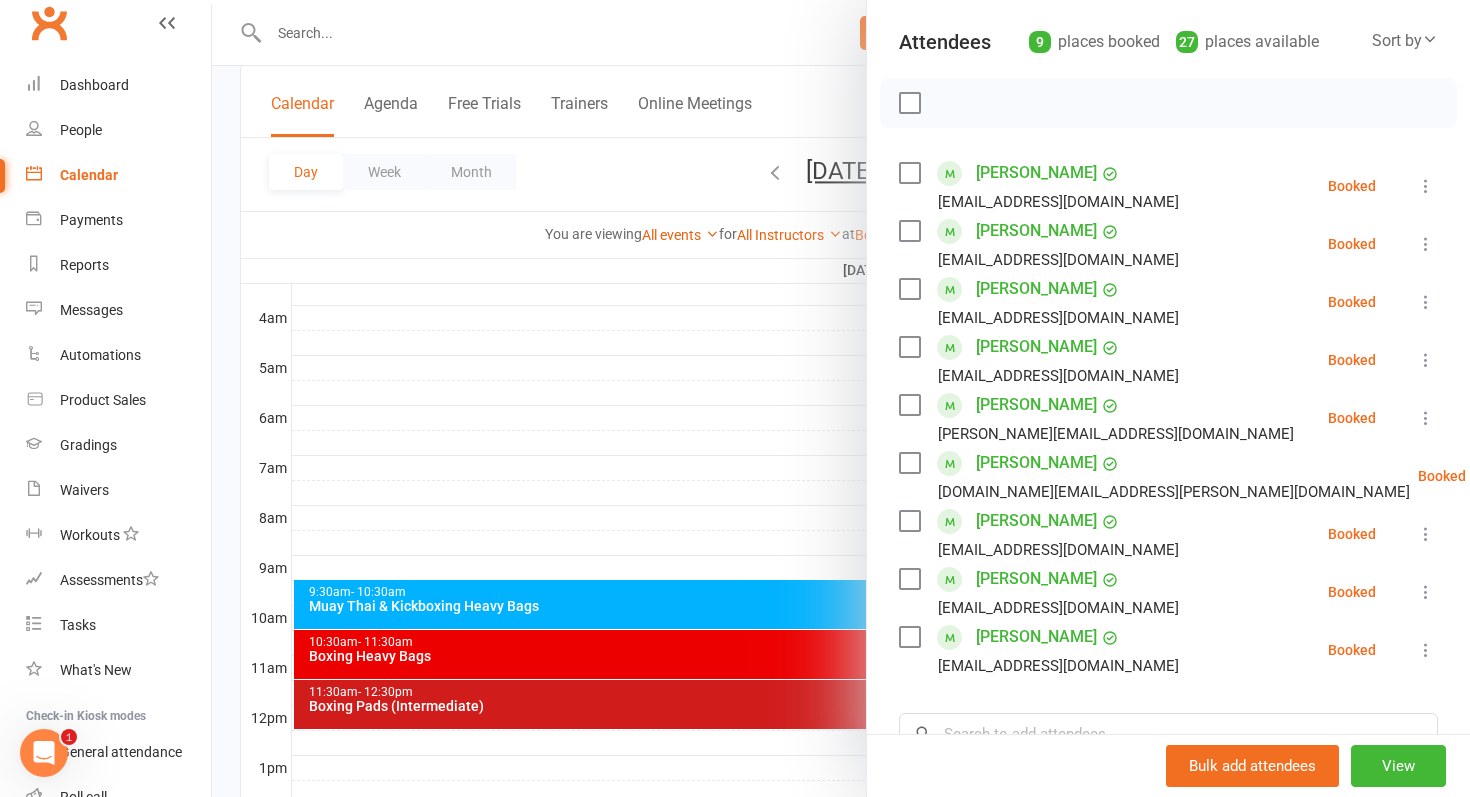 scroll, scrollTop: 225, scrollLeft: 0, axis: vertical 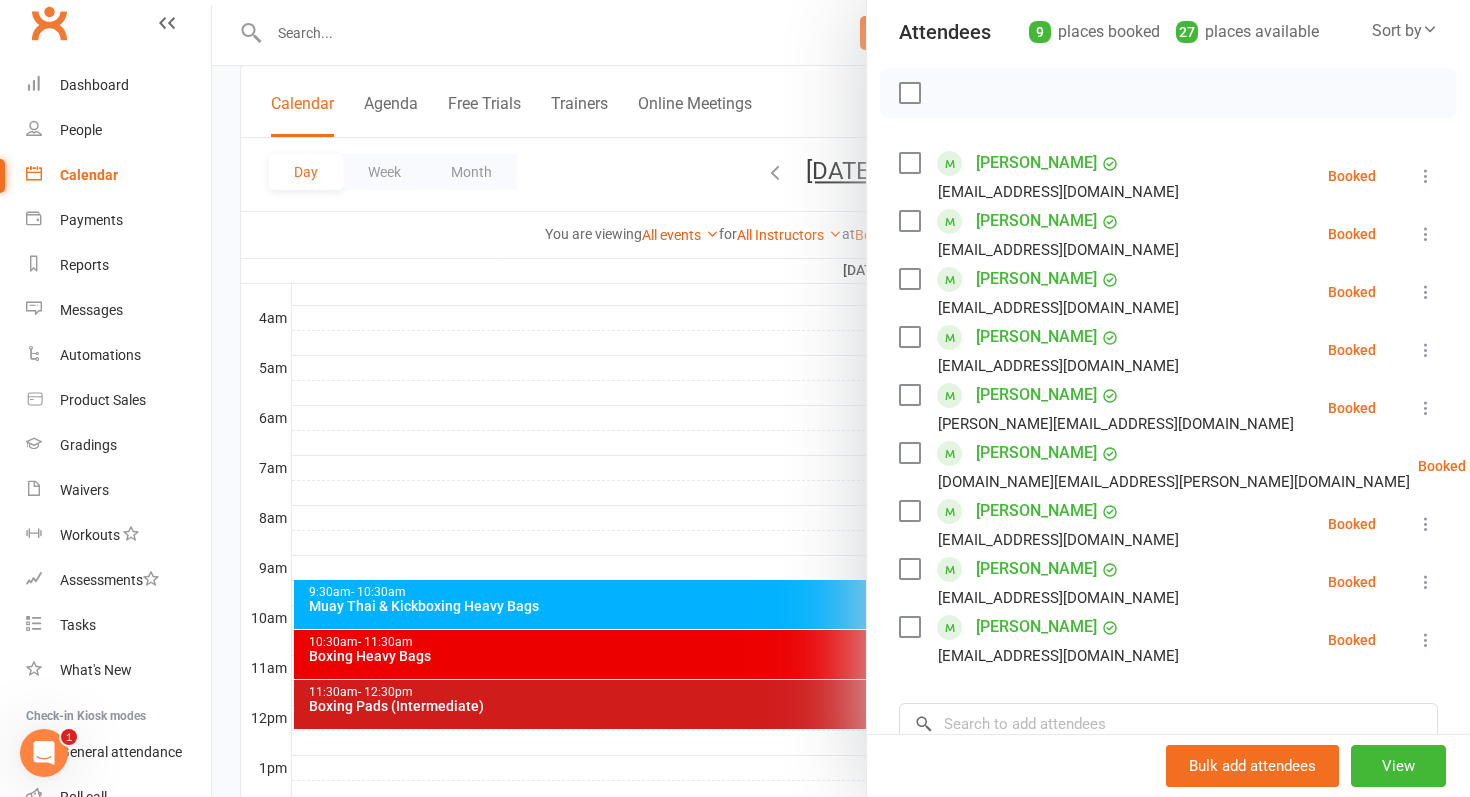 click at bounding box center (841, 398) 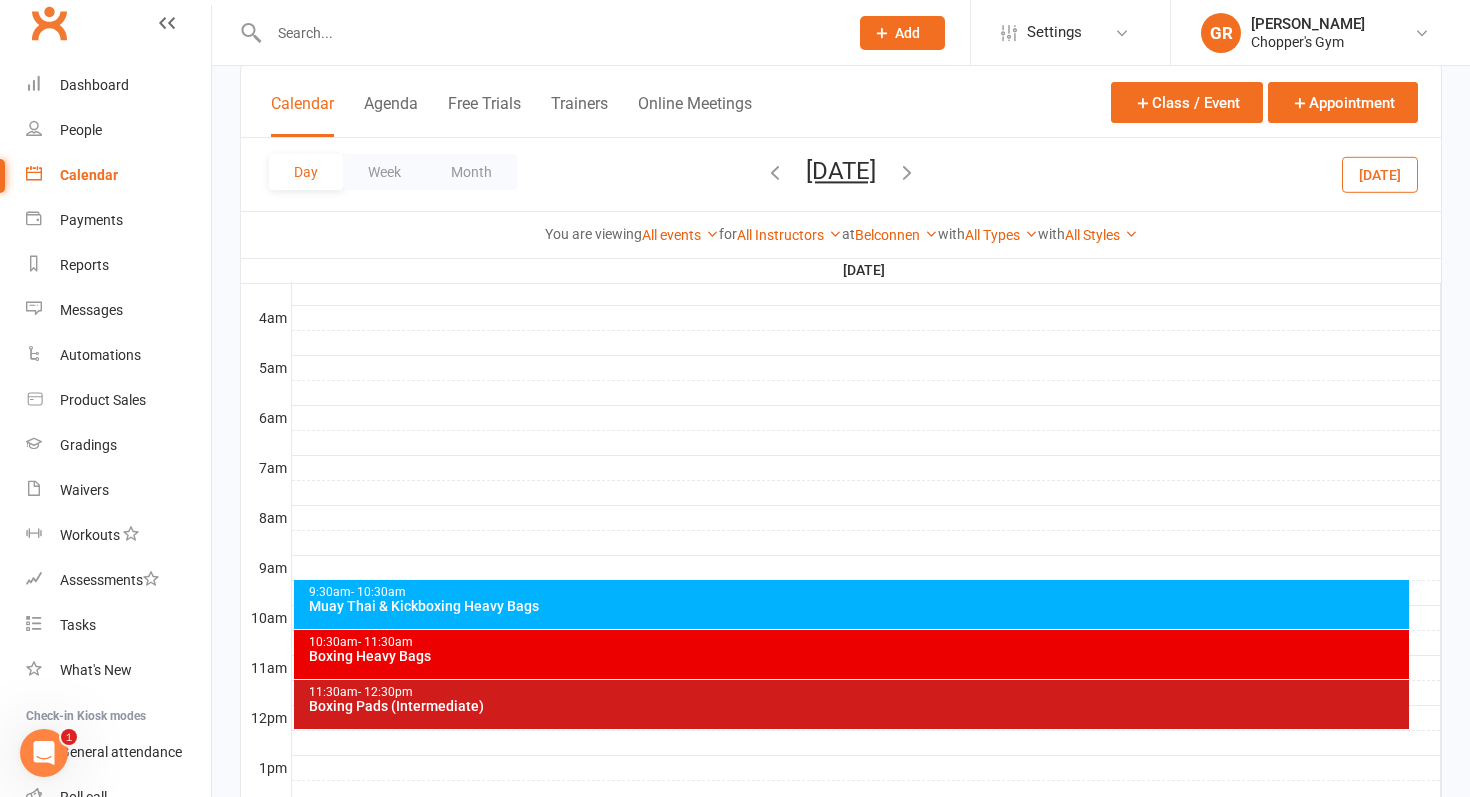 click on "Boxing Heavy Bags" at bounding box center (857, 656) 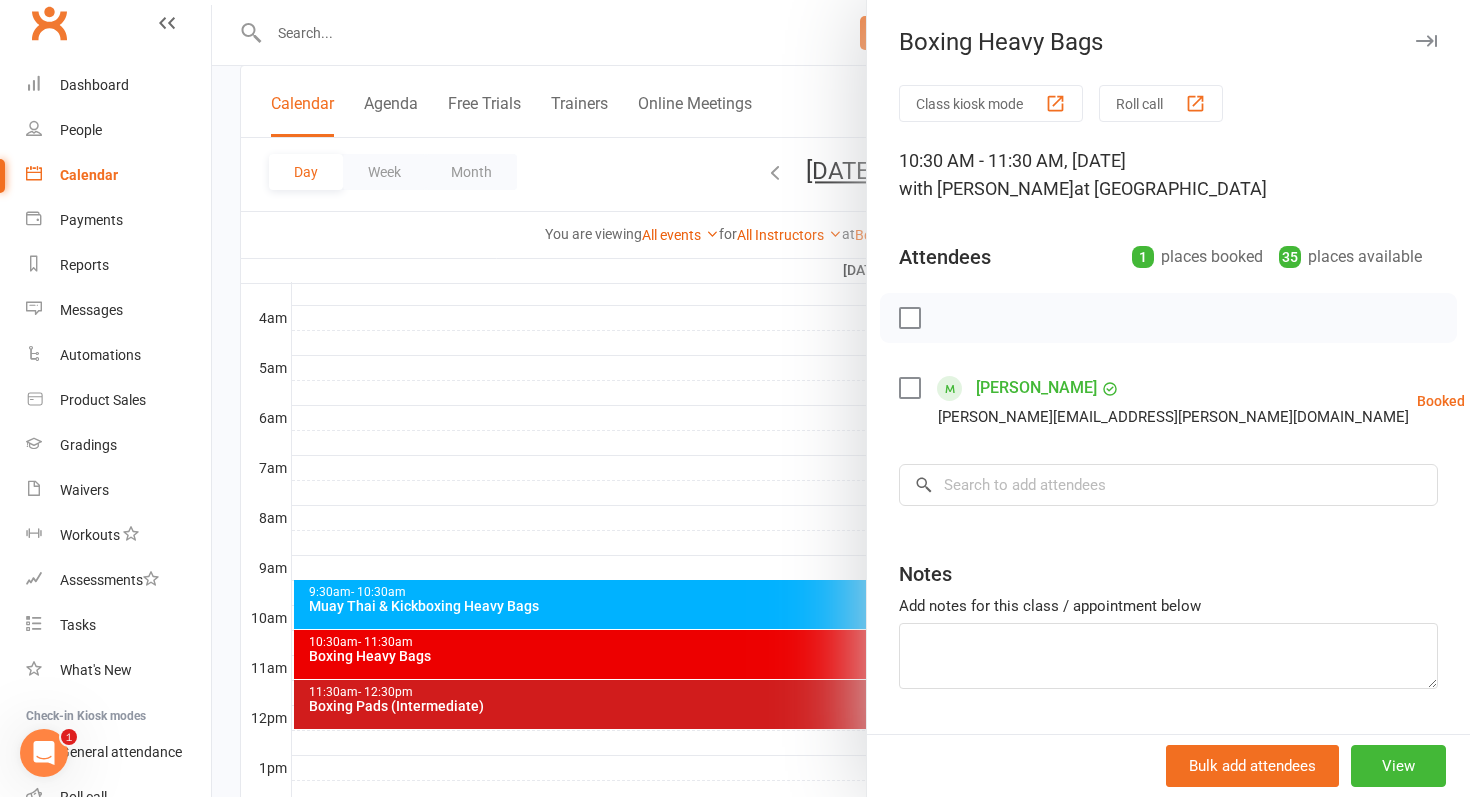 click at bounding box center [841, 398] 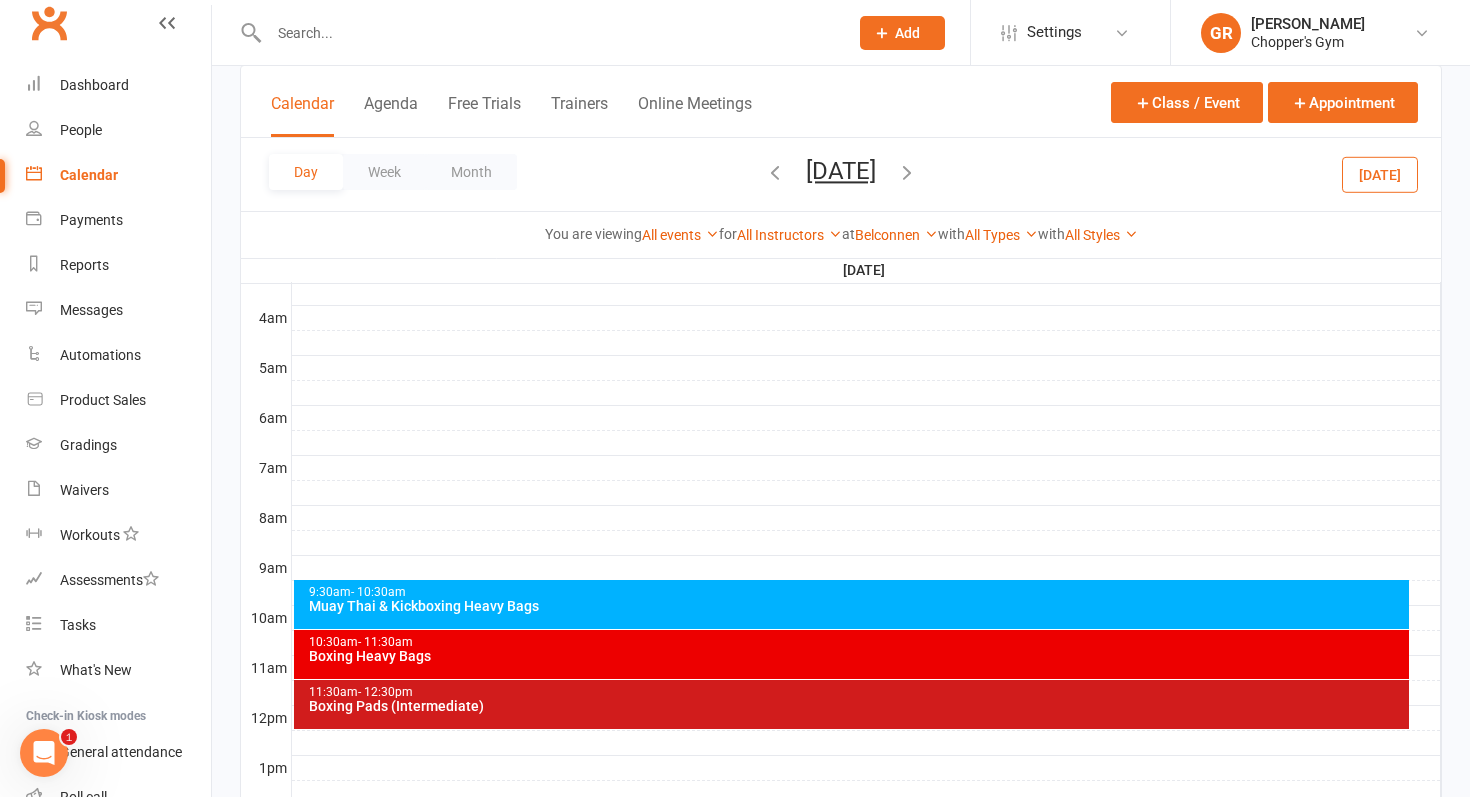 click on "Boxing Pads (Intermediate)" at bounding box center (857, 706) 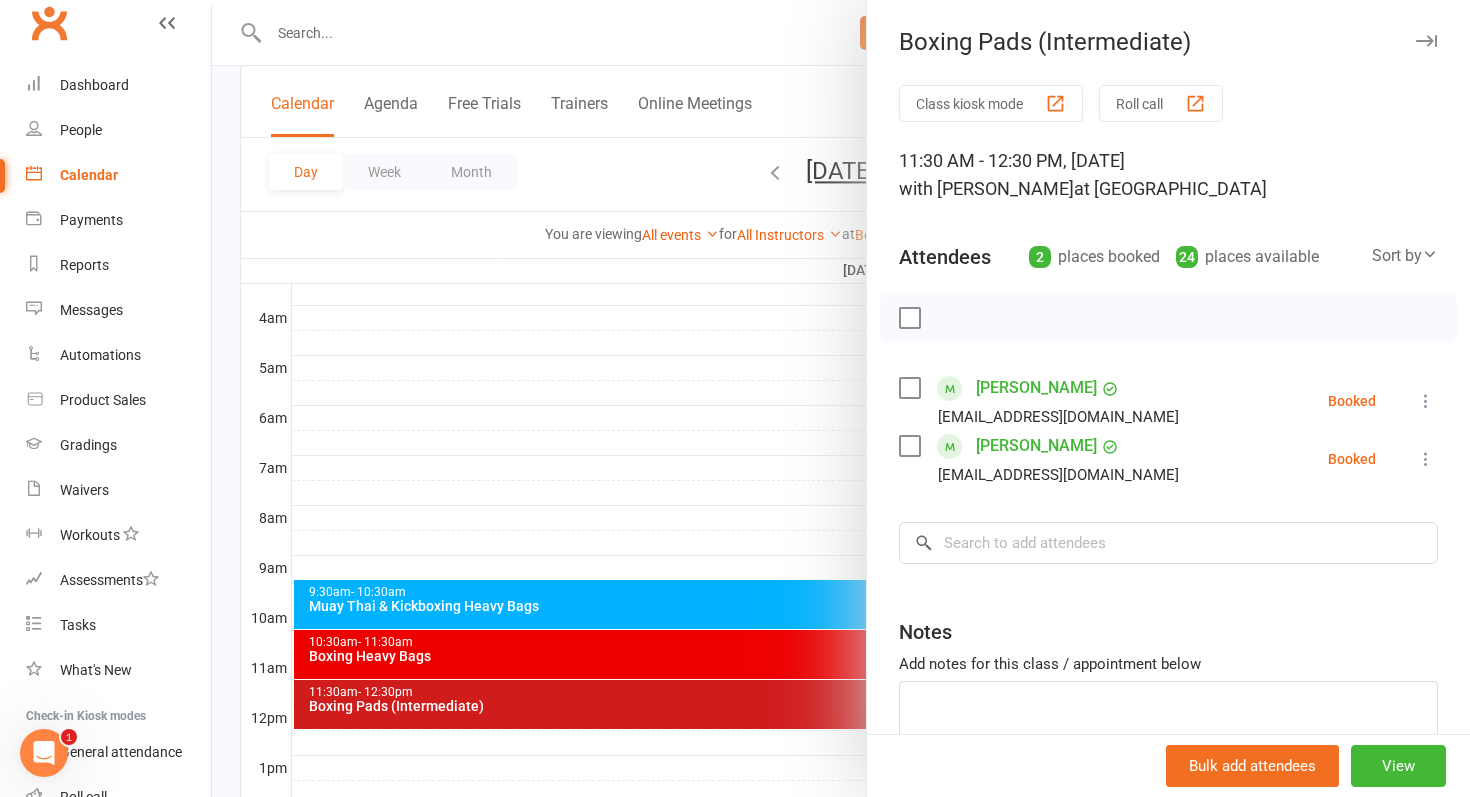 click at bounding box center [841, 398] 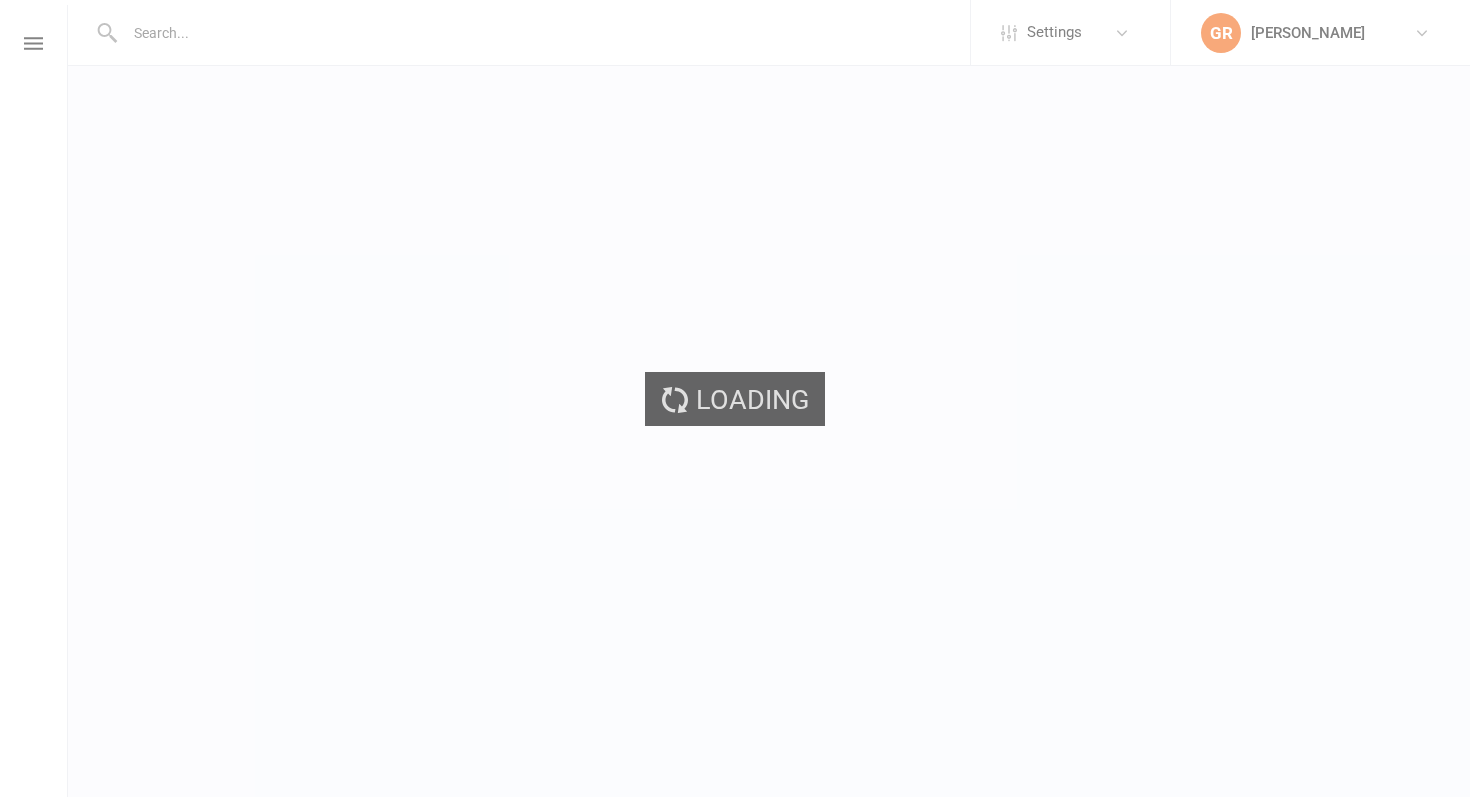 scroll, scrollTop: 0, scrollLeft: 0, axis: both 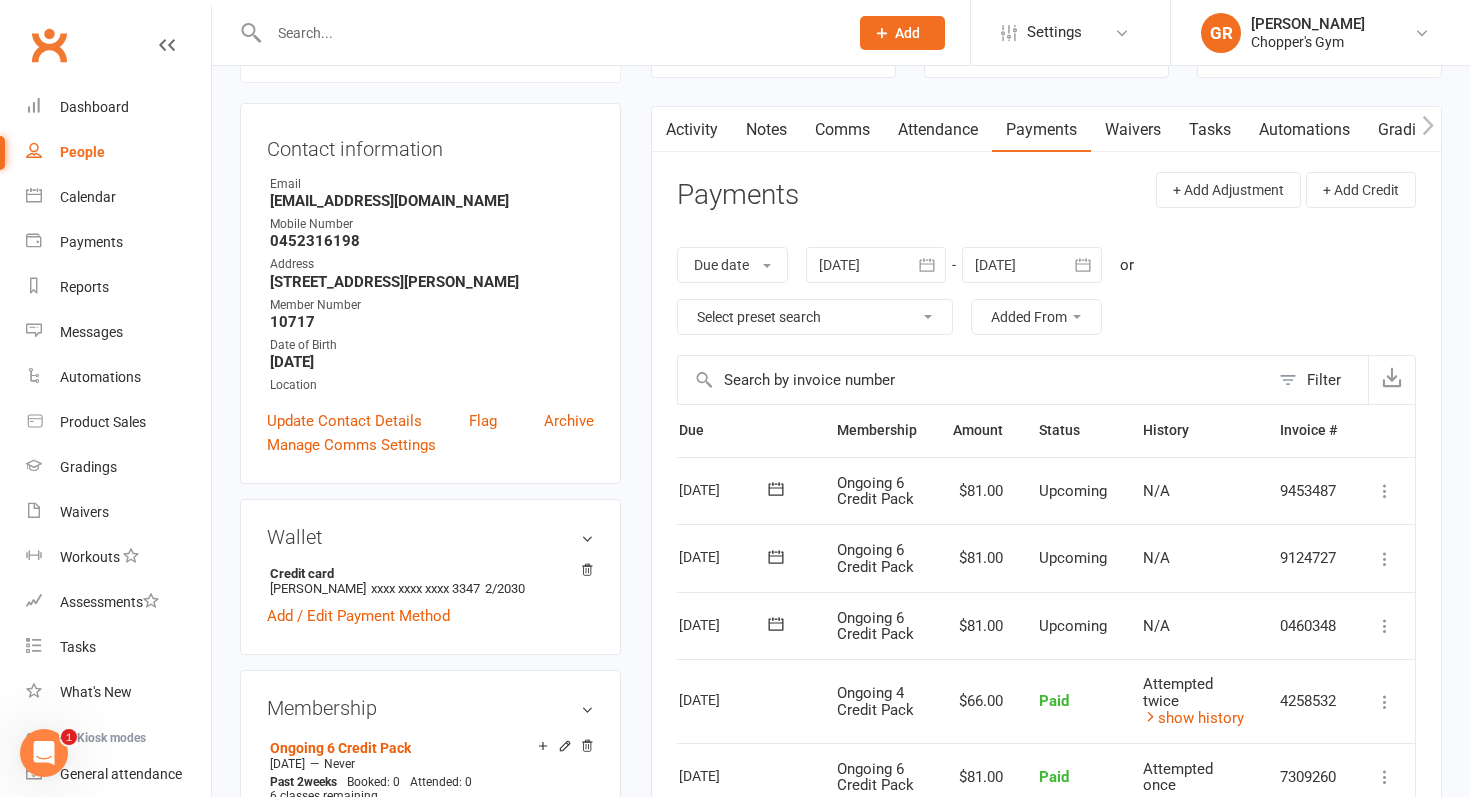 click at bounding box center (1385, 626) 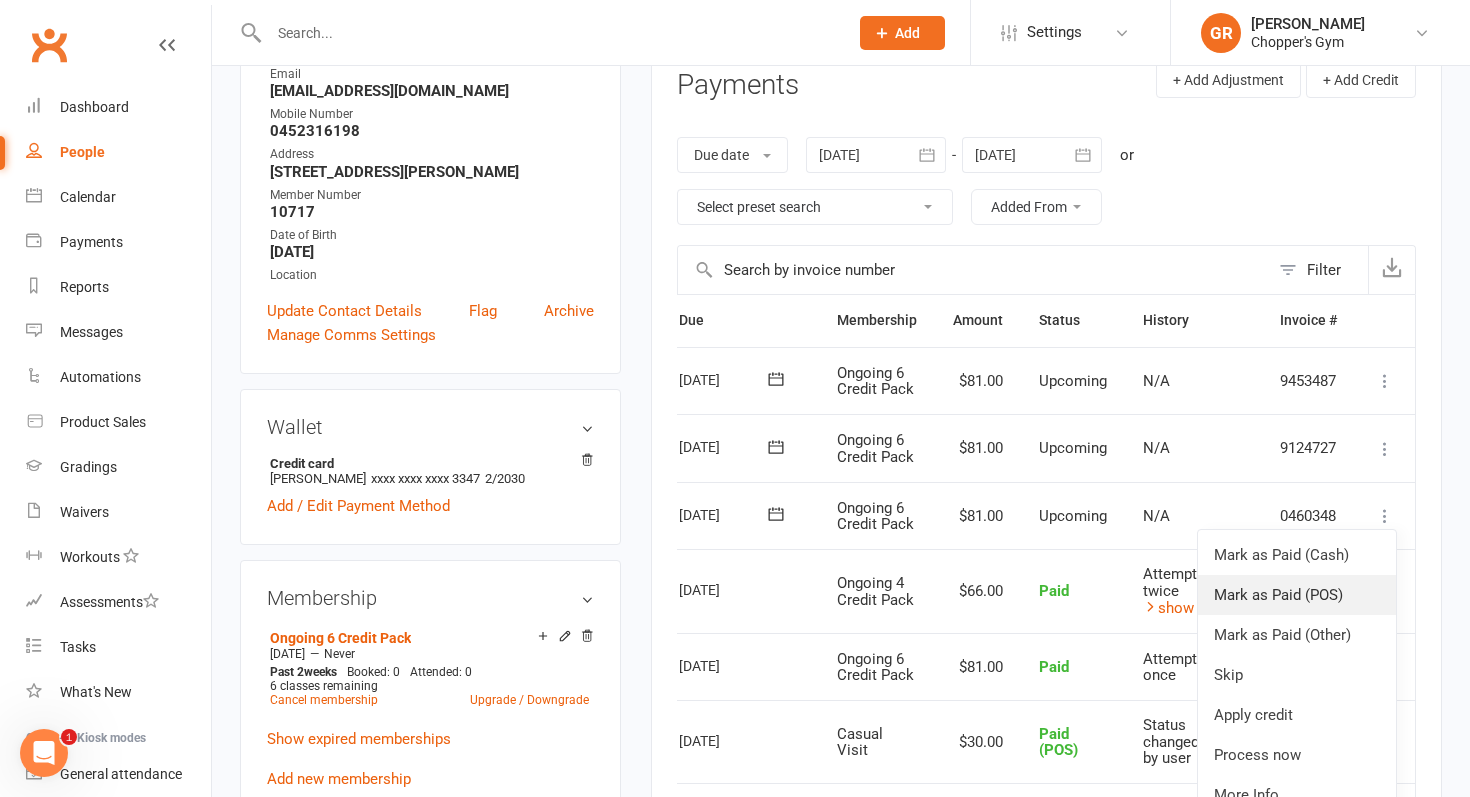 scroll, scrollTop: 297, scrollLeft: 0, axis: vertical 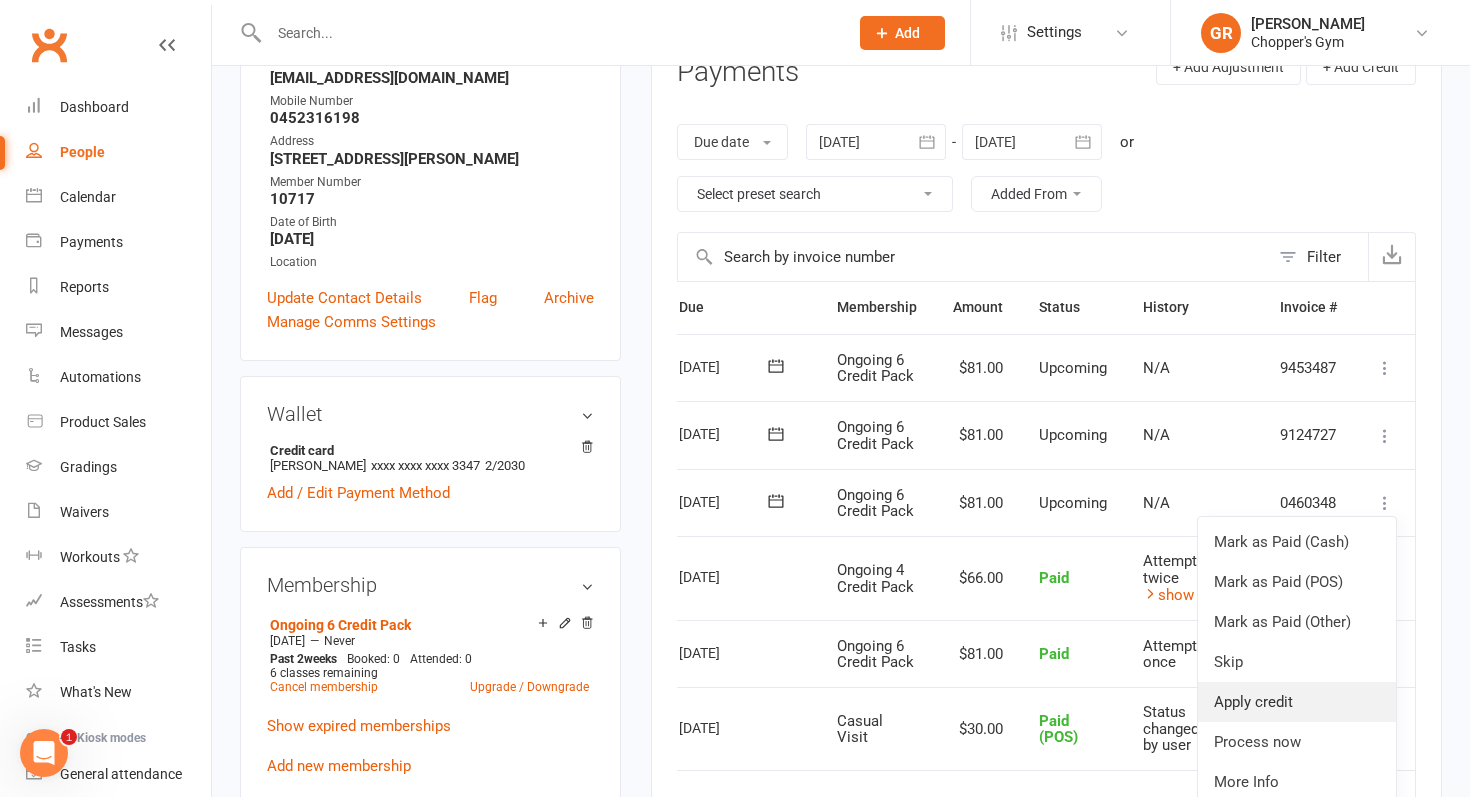 click on "Apply credit" at bounding box center [1297, 702] 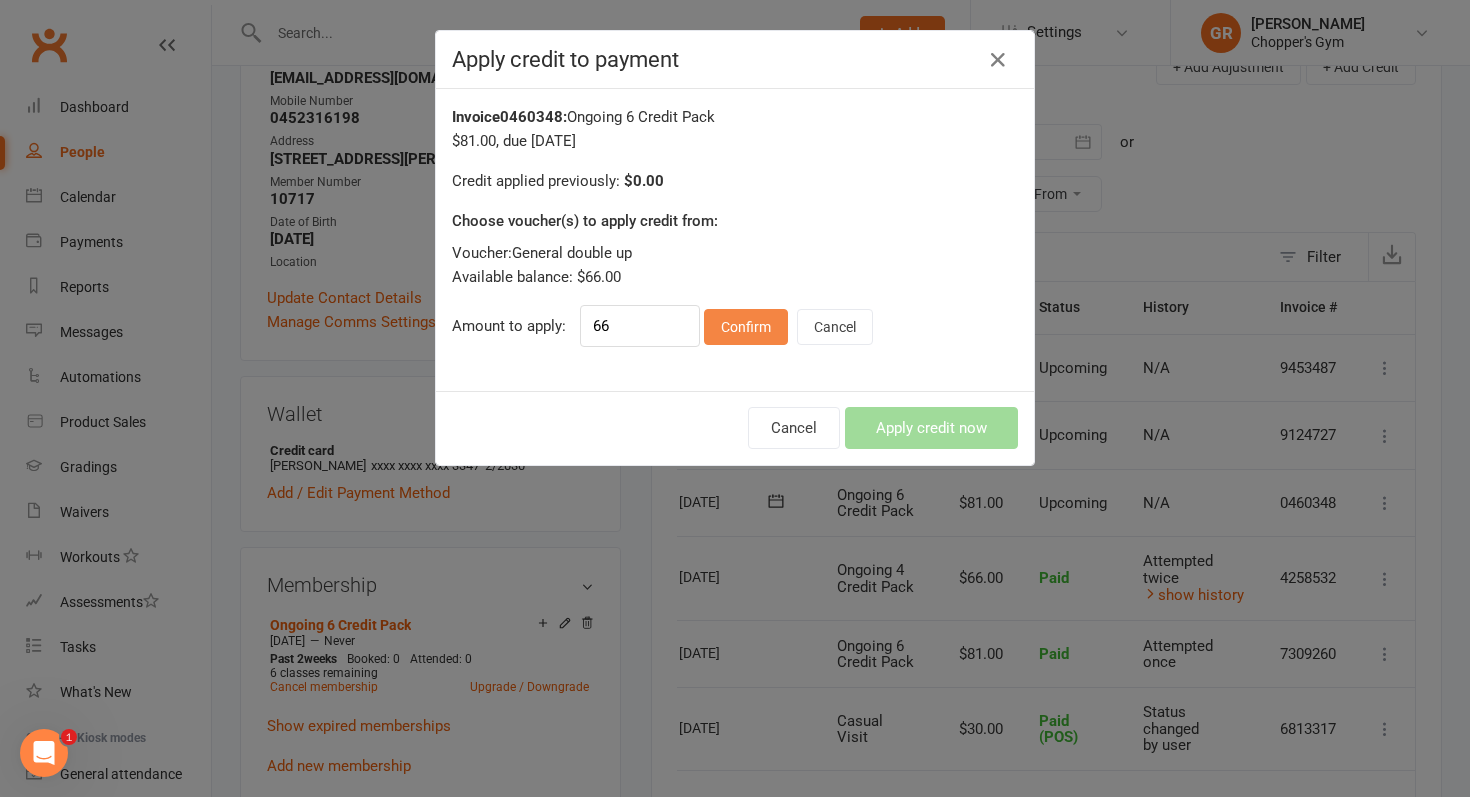 click on "Confirm" at bounding box center (746, 327) 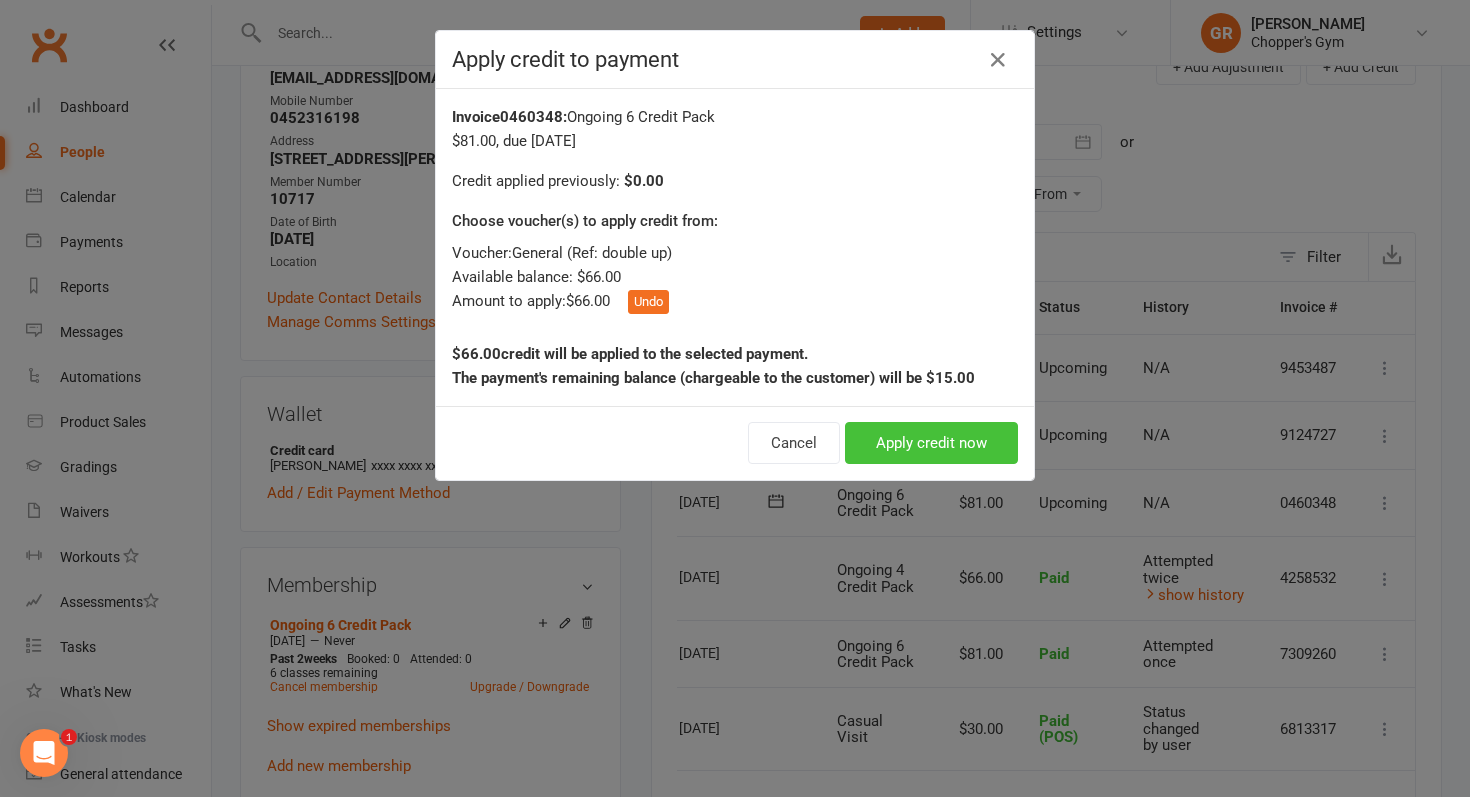 click on "Apply credit now" at bounding box center (931, 443) 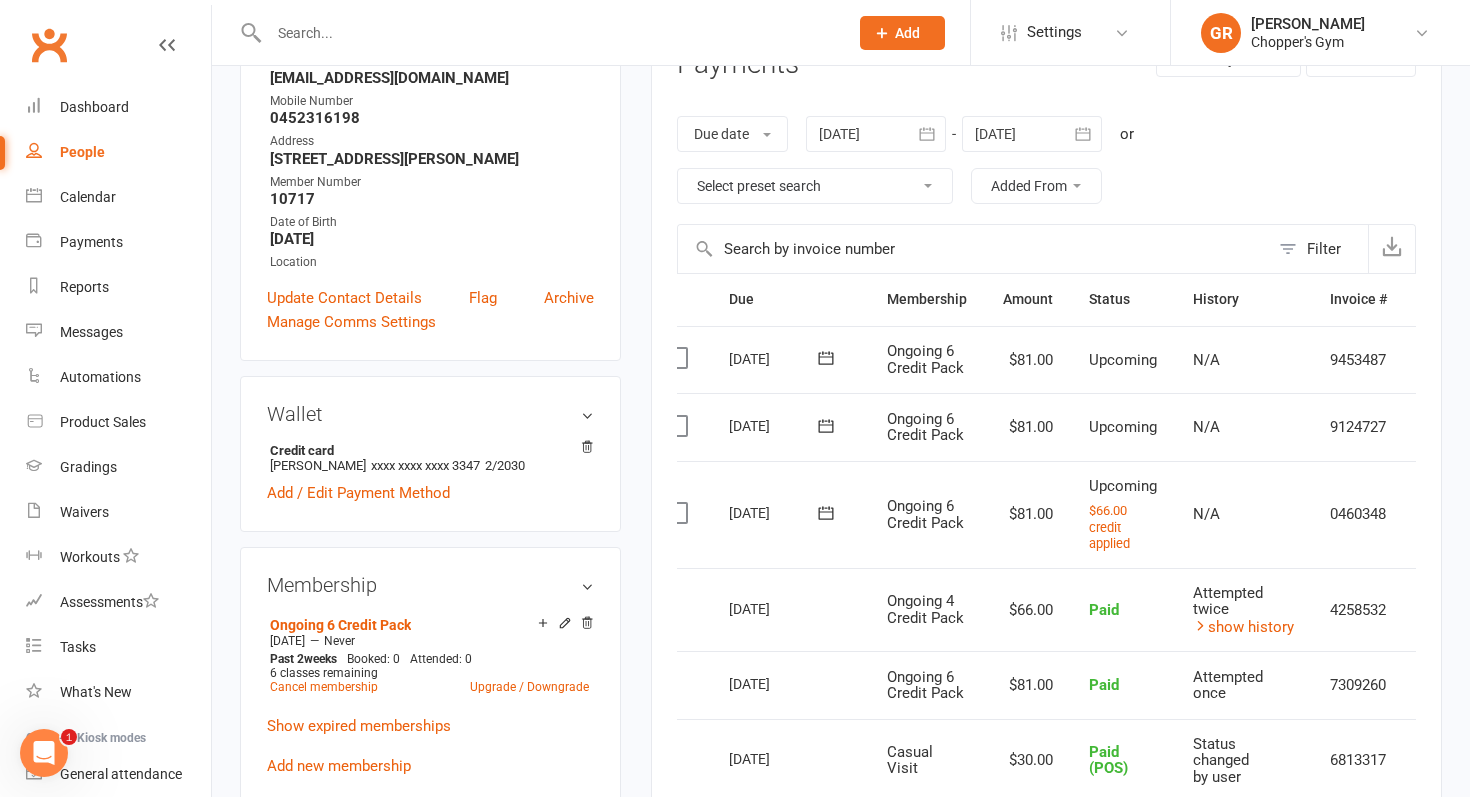 scroll, scrollTop: 0, scrollLeft: 0, axis: both 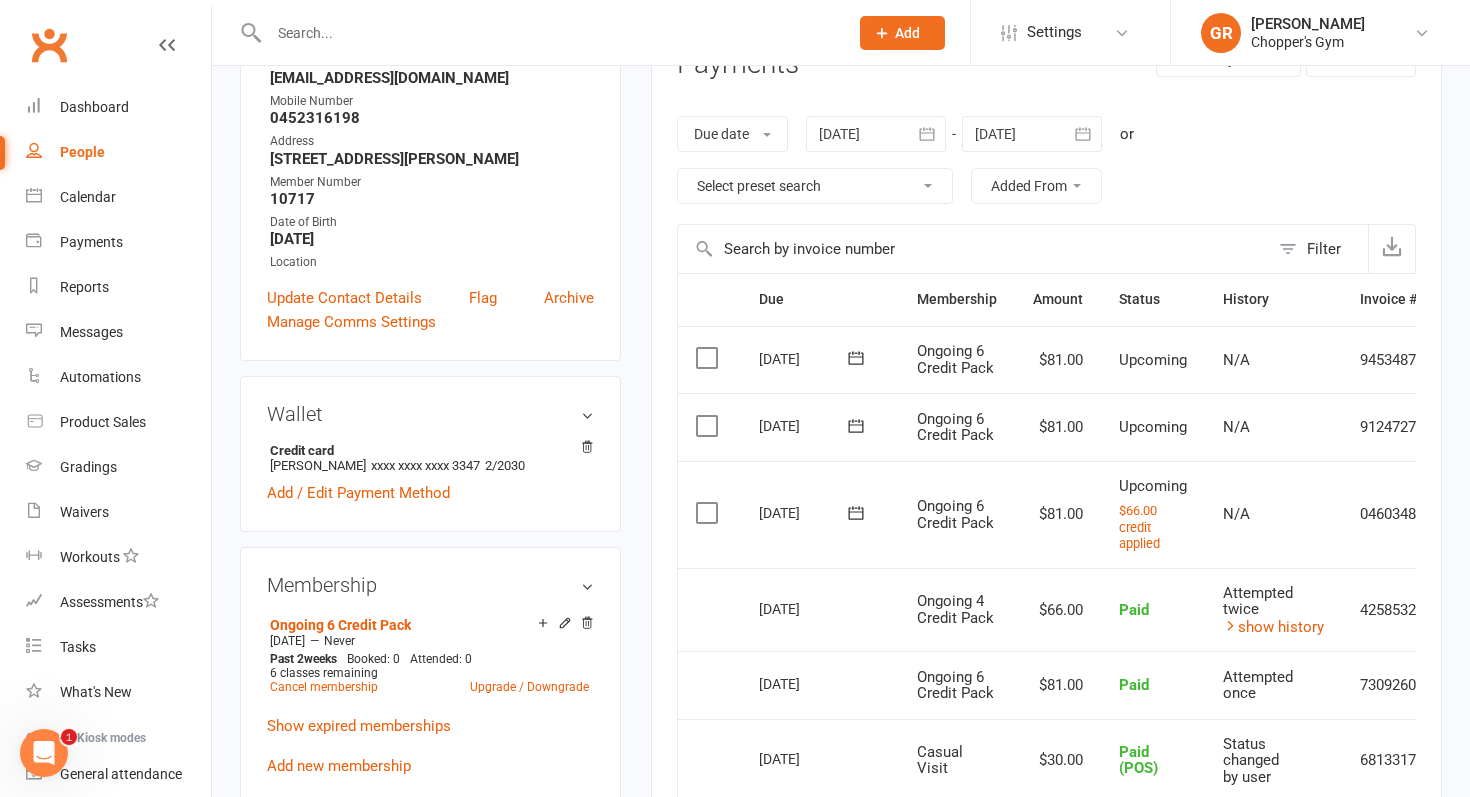 click at bounding box center [709, 513] 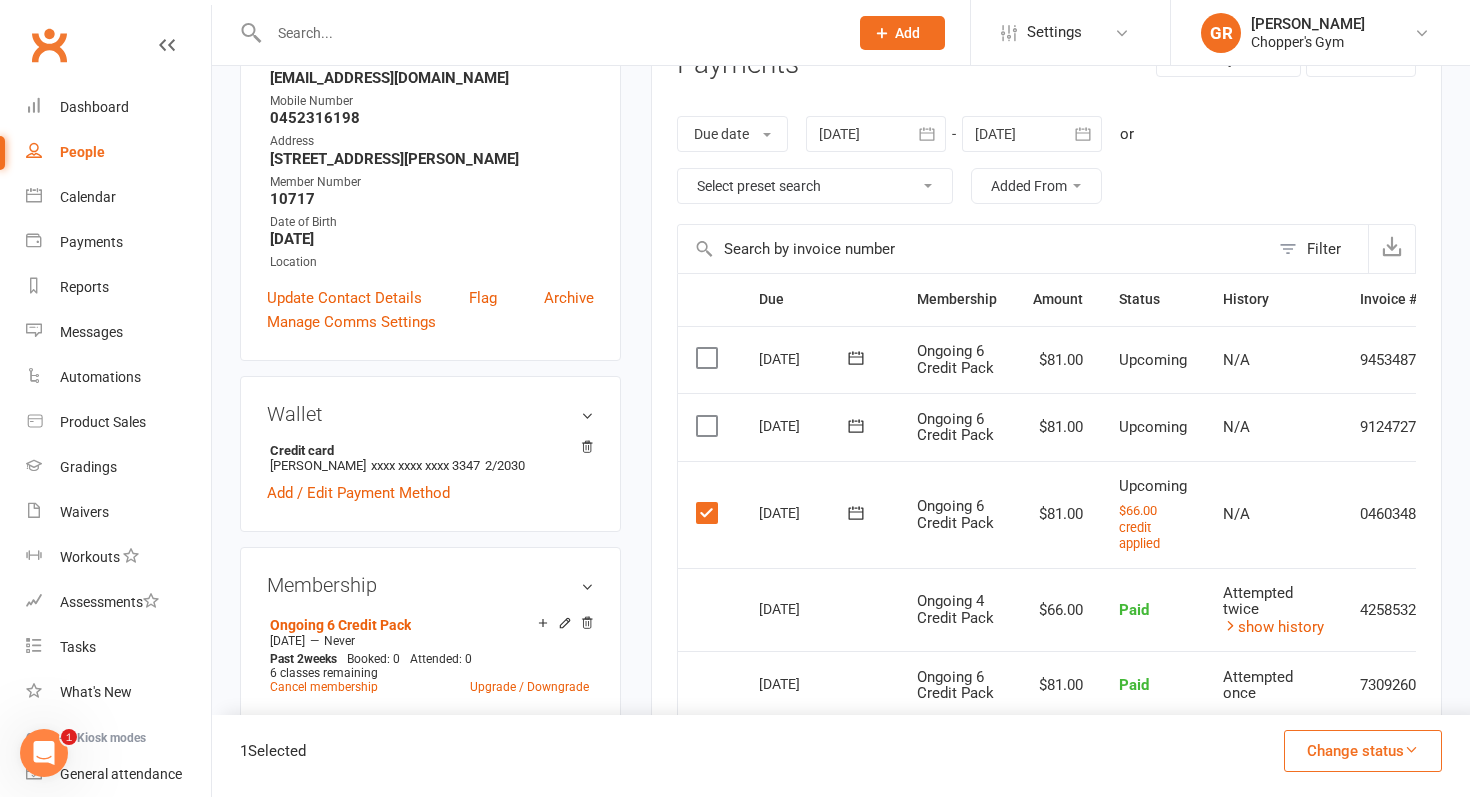 scroll, scrollTop: 0, scrollLeft: 82, axis: horizontal 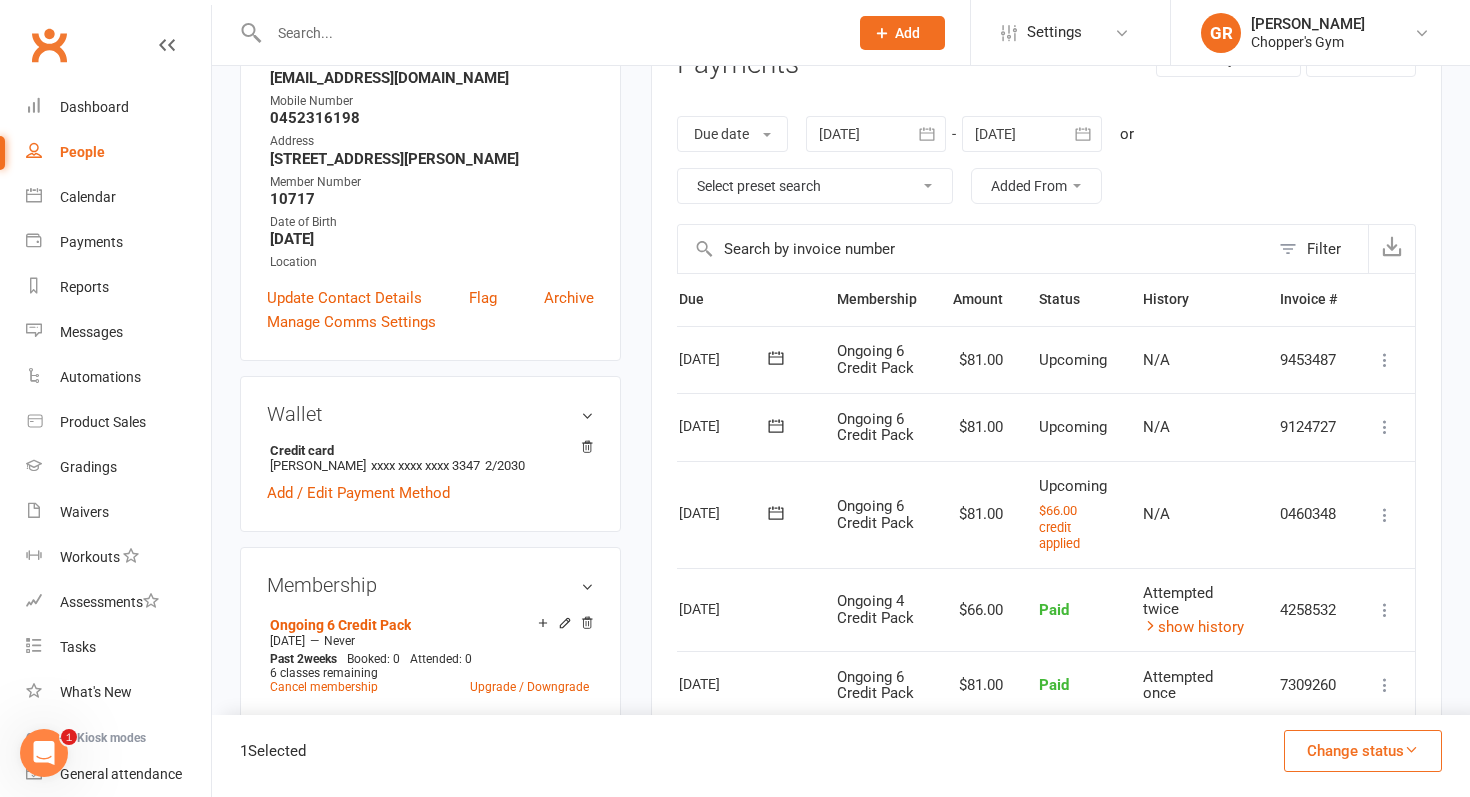 click on "Change status" at bounding box center [1363, 751] 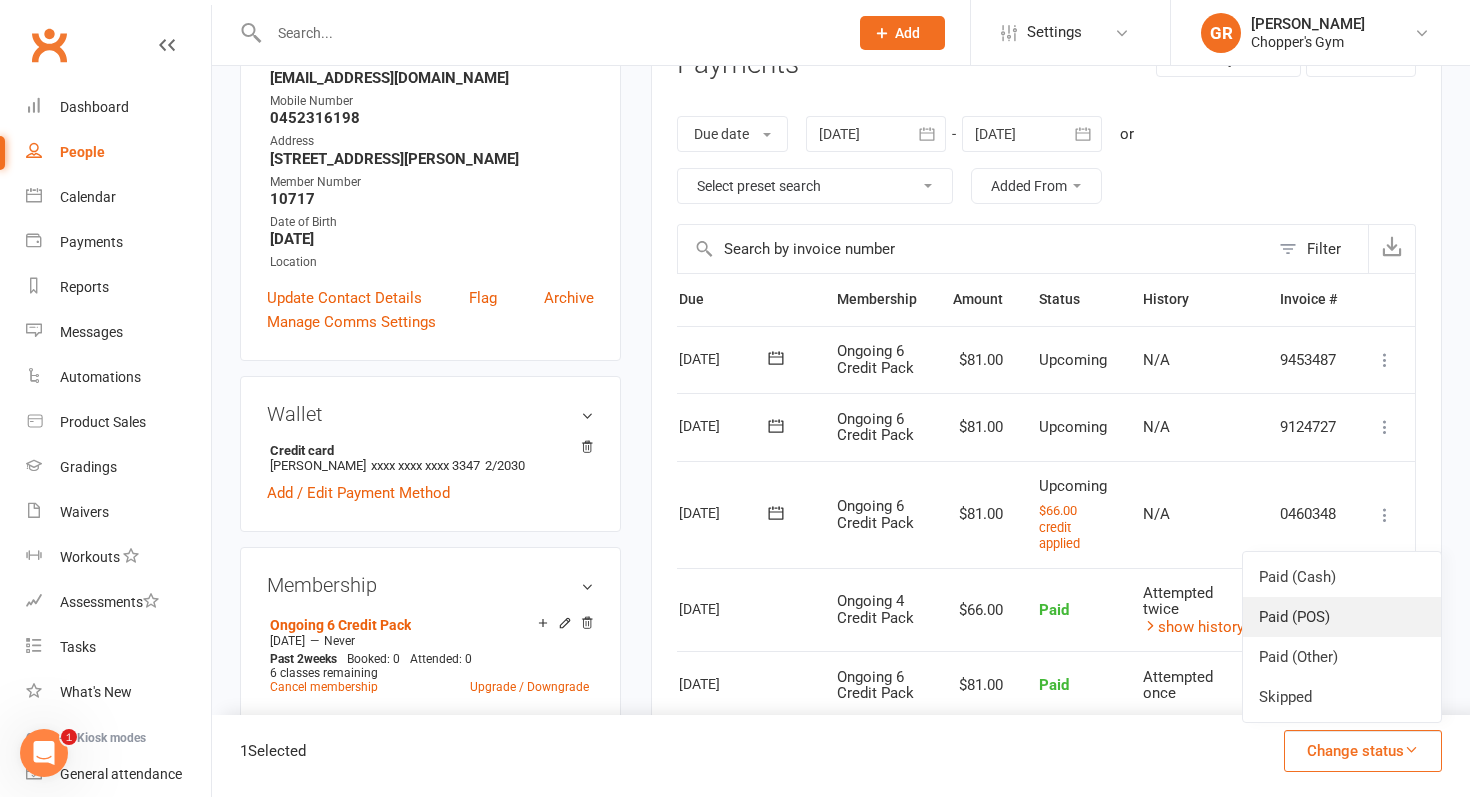 click on "Paid (POS)" at bounding box center (1342, 617) 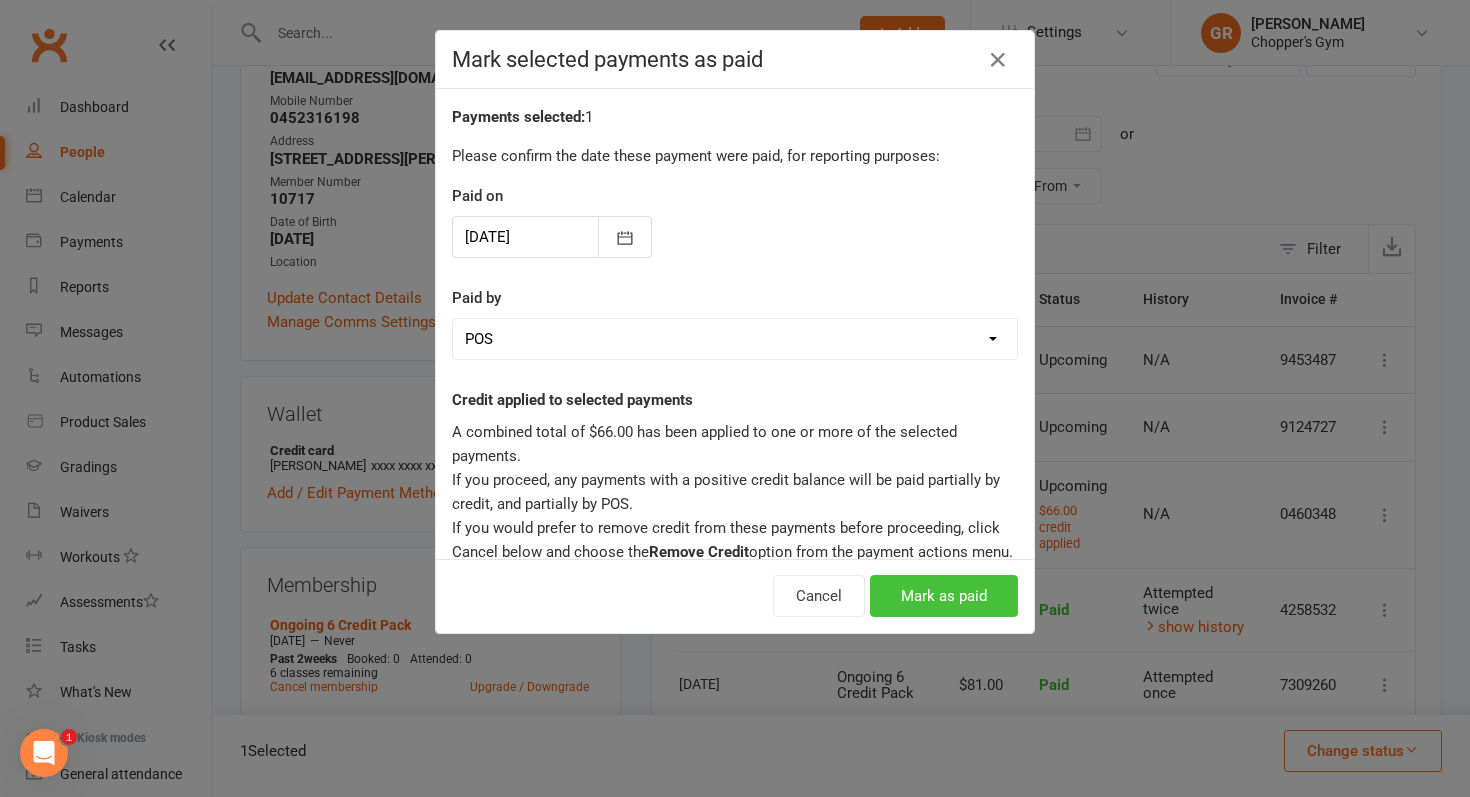 click on "Mark as paid" at bounding box center [944, 596] 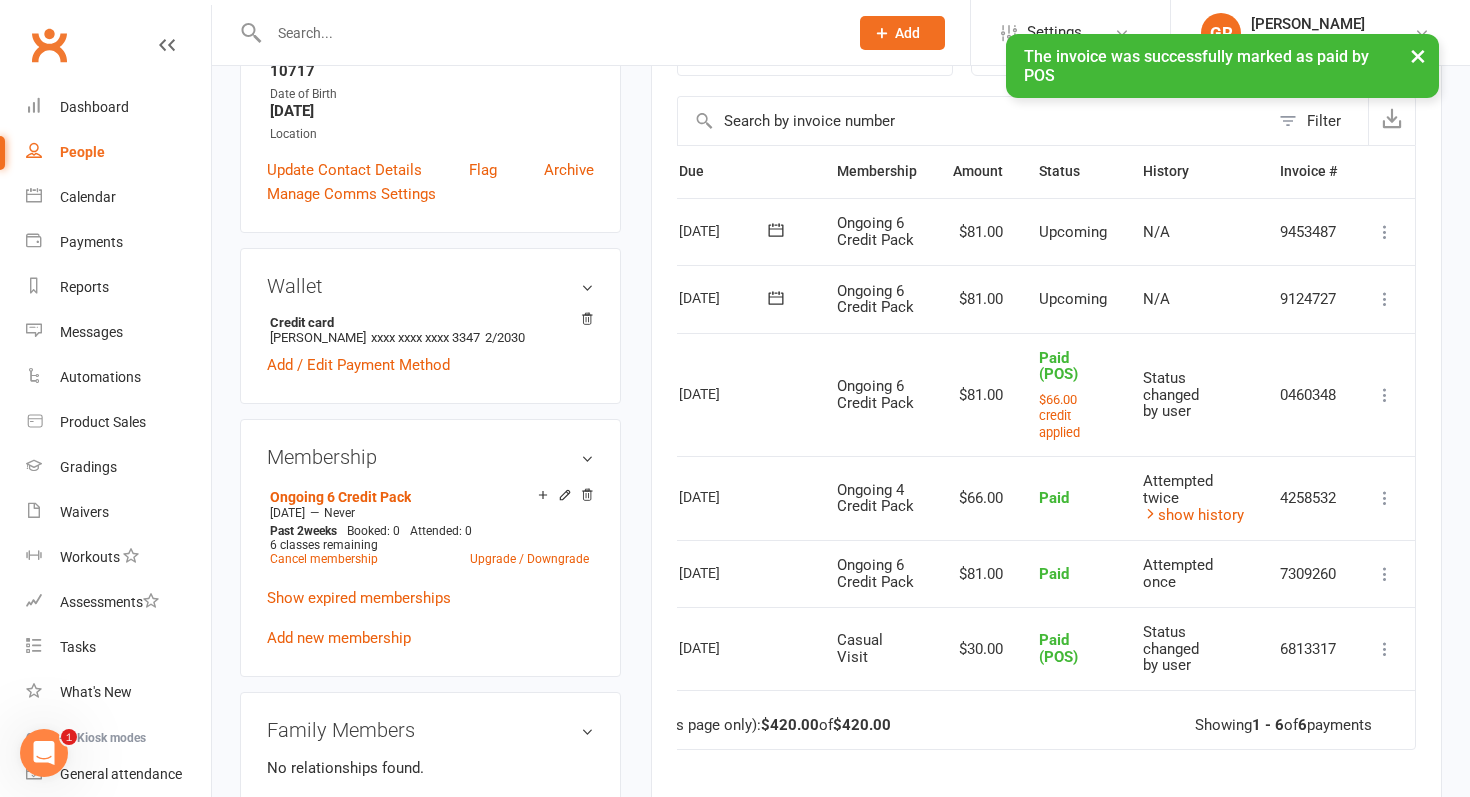 scroll, scrollTop: 422, scrollLeft: 0, axis: vertical 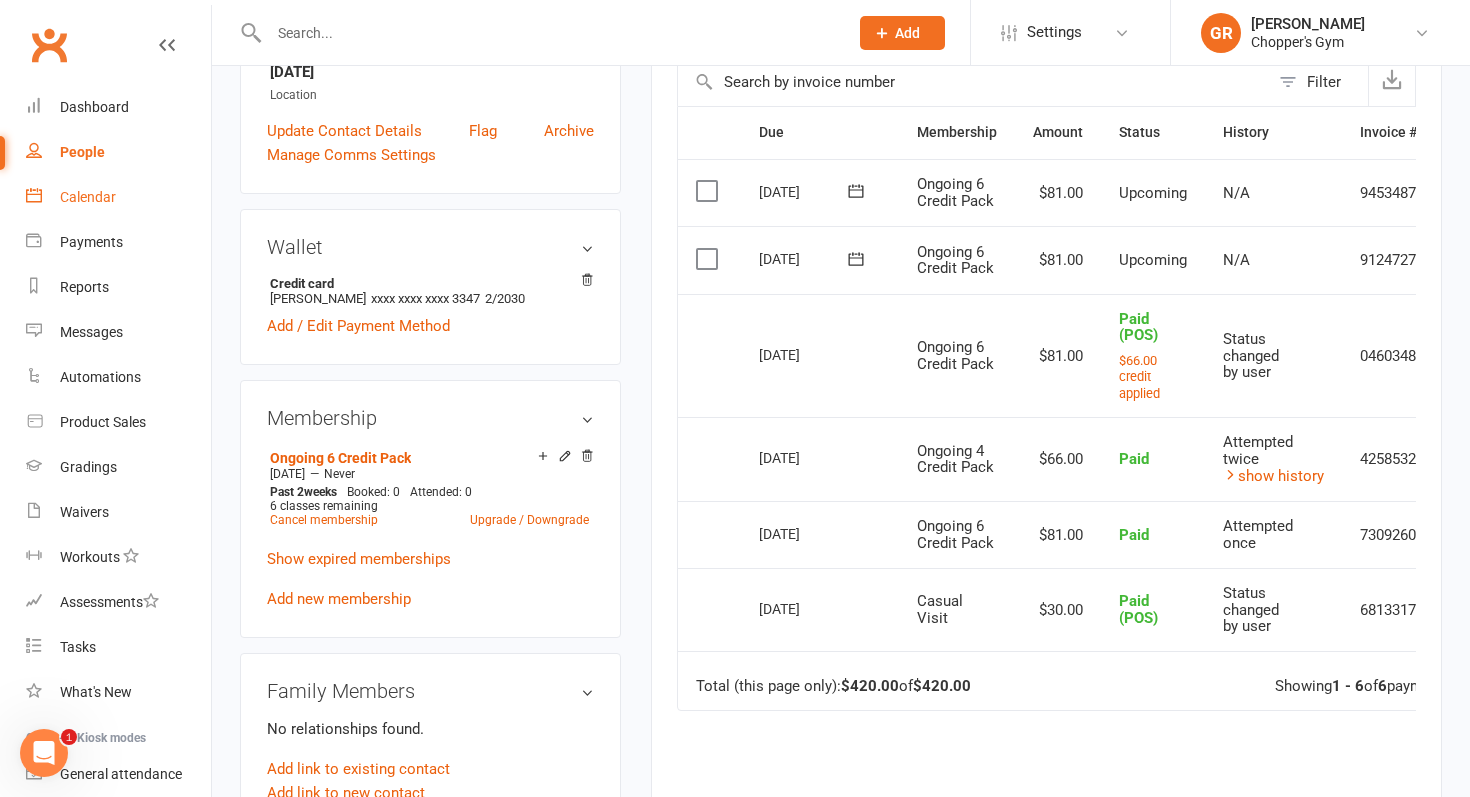 click on "Calendar" at bounding box center [88, 197] 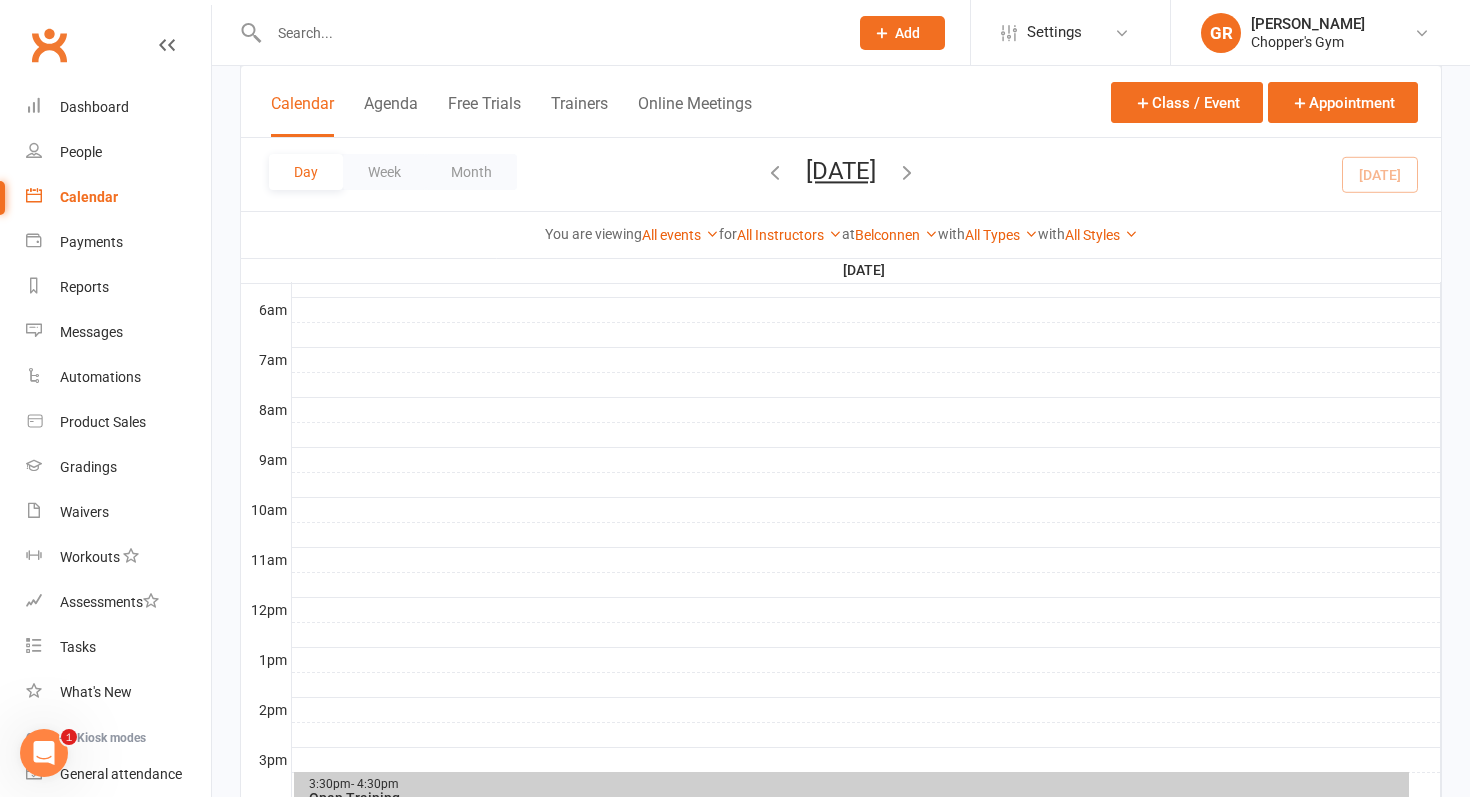 scroll, scrollTop: 653, scrollLeft: 0, axis: vertical 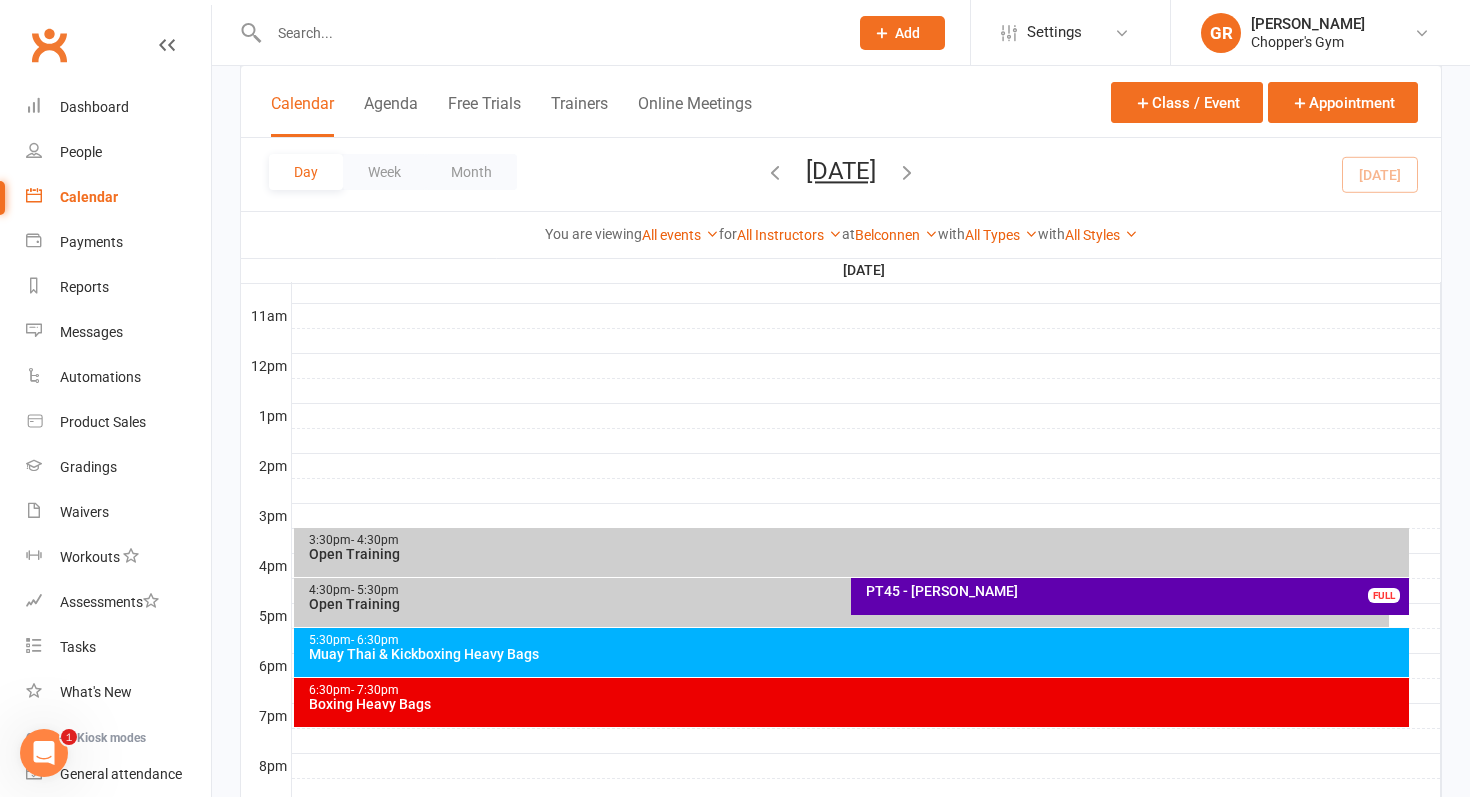 click on "Open Training" at bounding box center [847, 604] 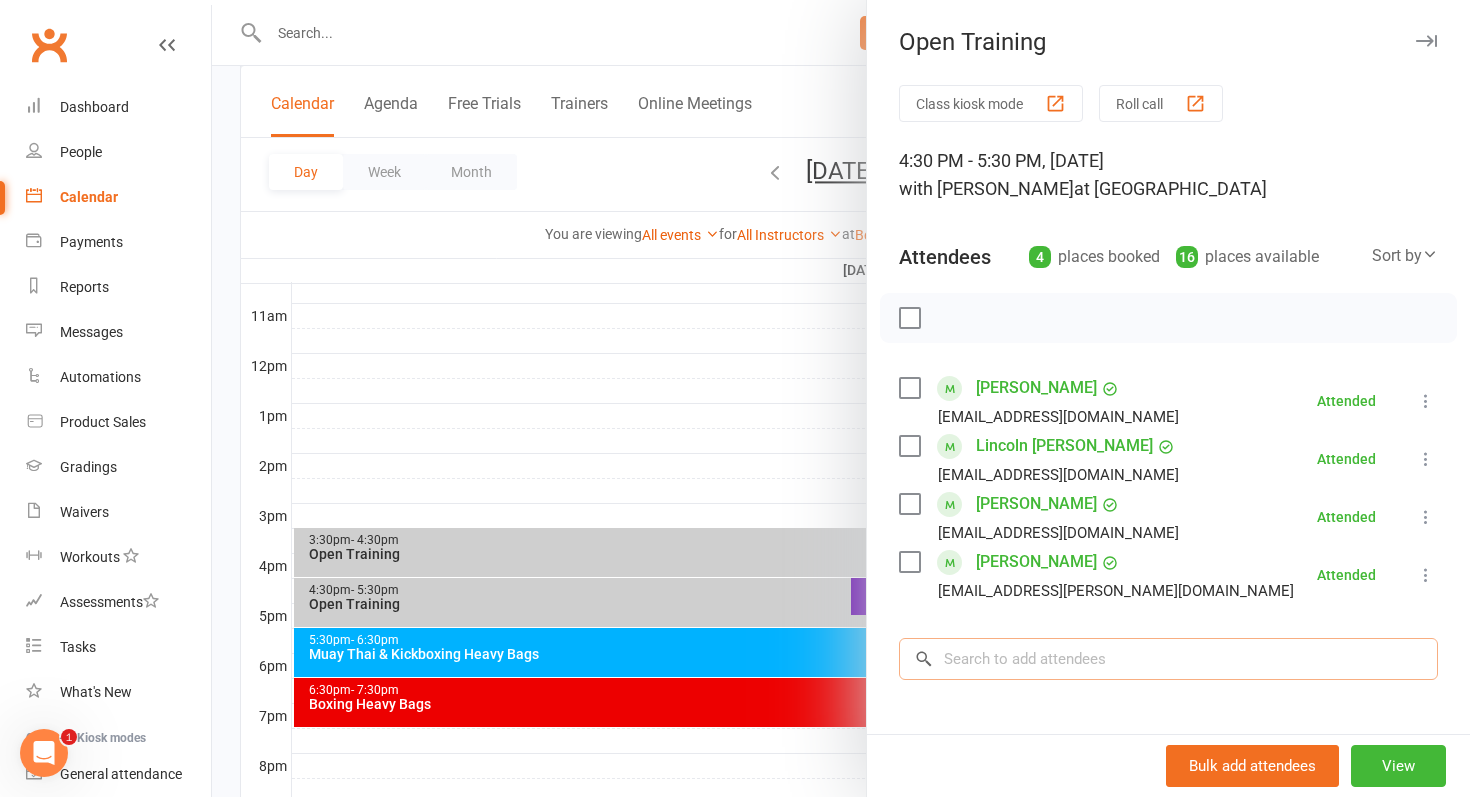 click at bounding box center [1168, 659] 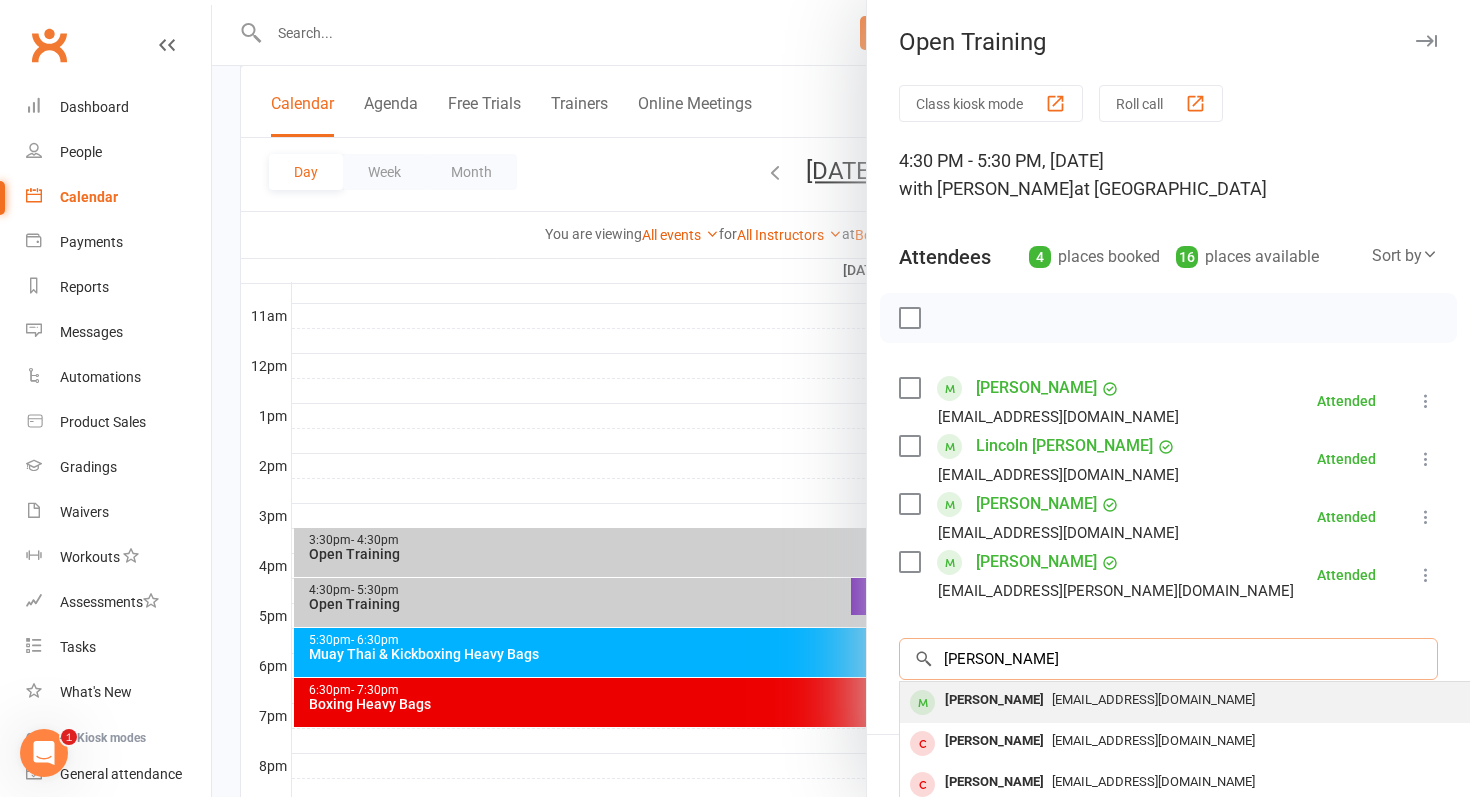 type on "[PERSON_NAME]" 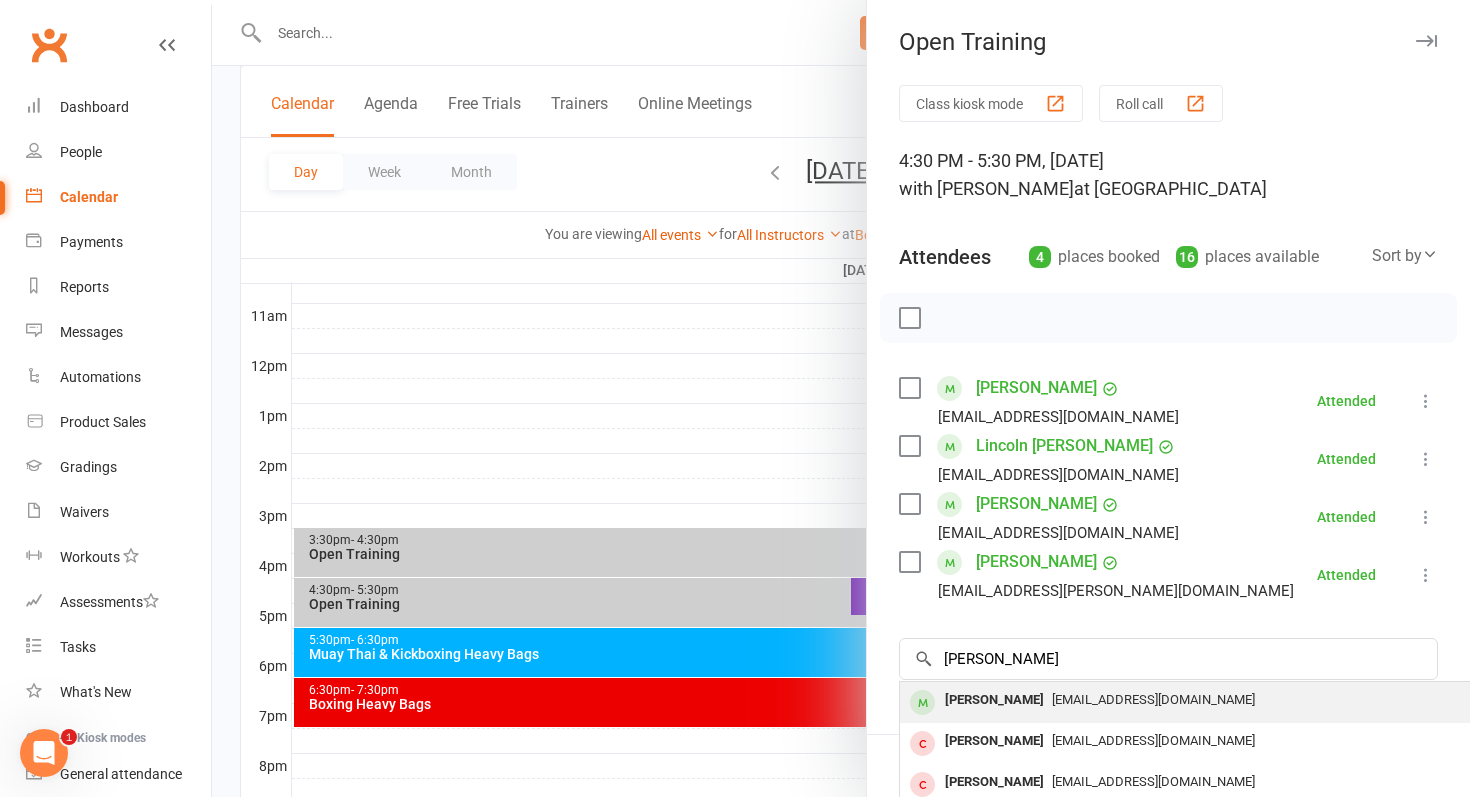 click on "[PERSON_NAME]" at bounding box center (994, 700) 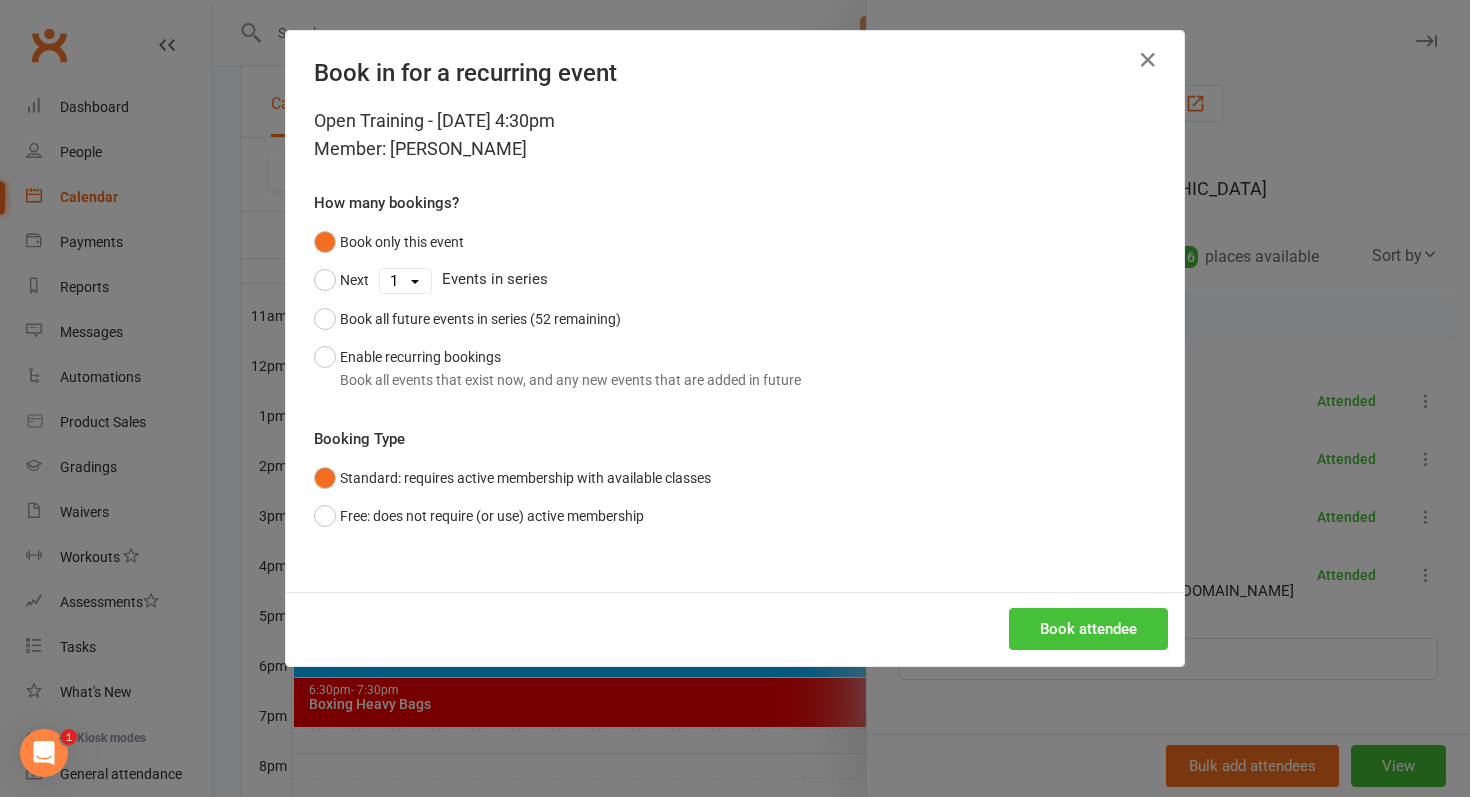 click on "Book attendee" at bounding box center (1088, 629) 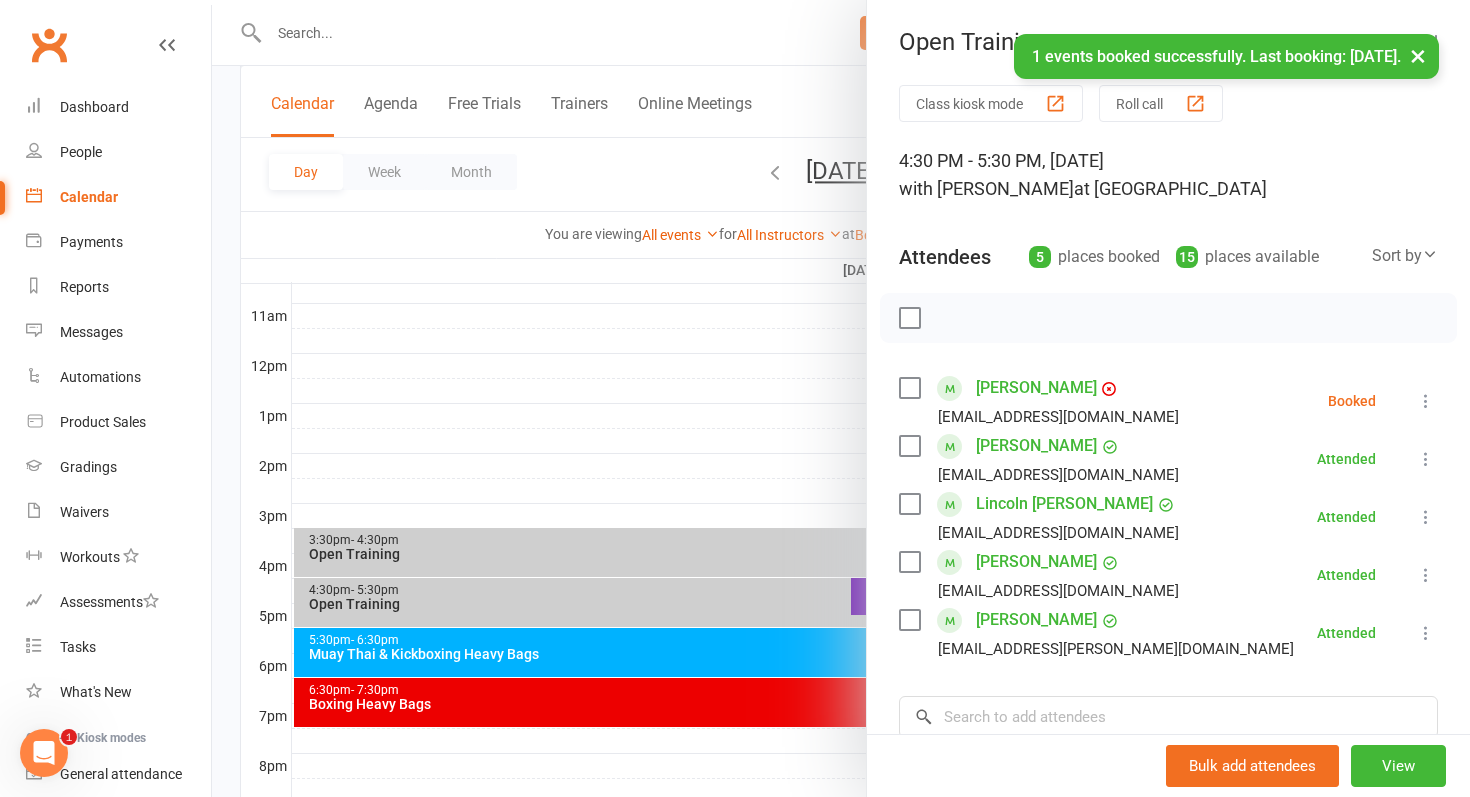 click at bounding box center (909, 388) 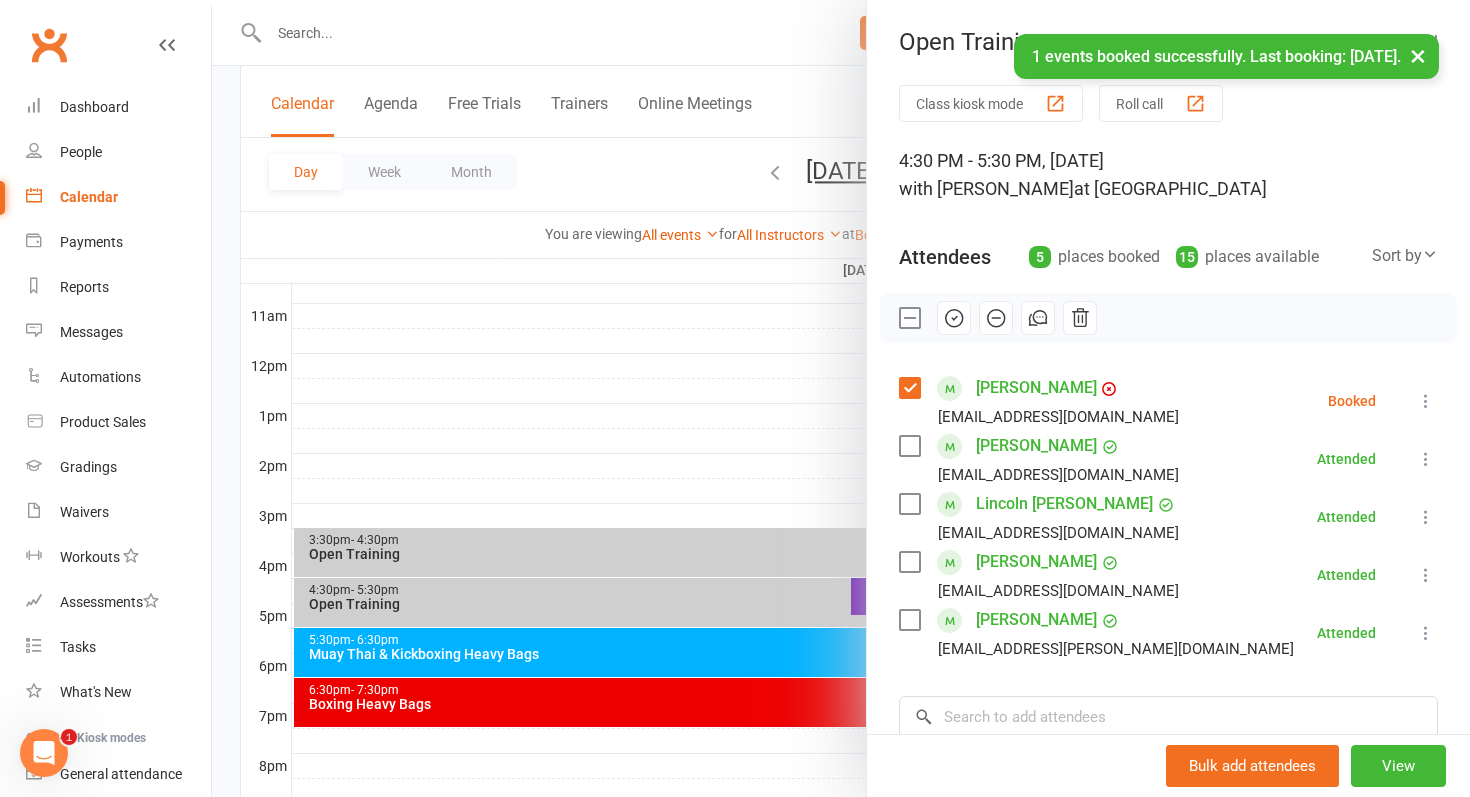 click 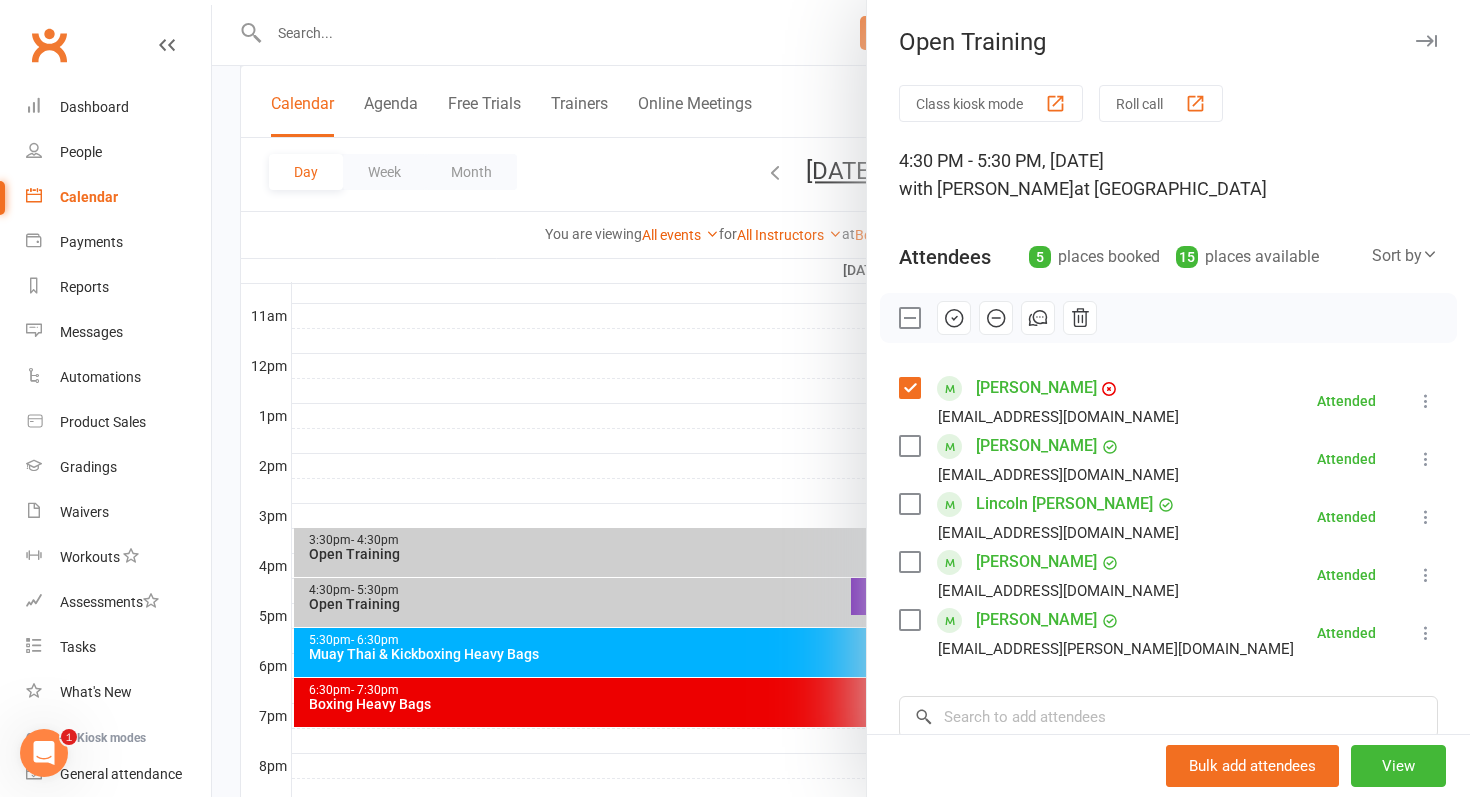 click on "Giovanni Bartlett" at bounding box center [1036, 388] 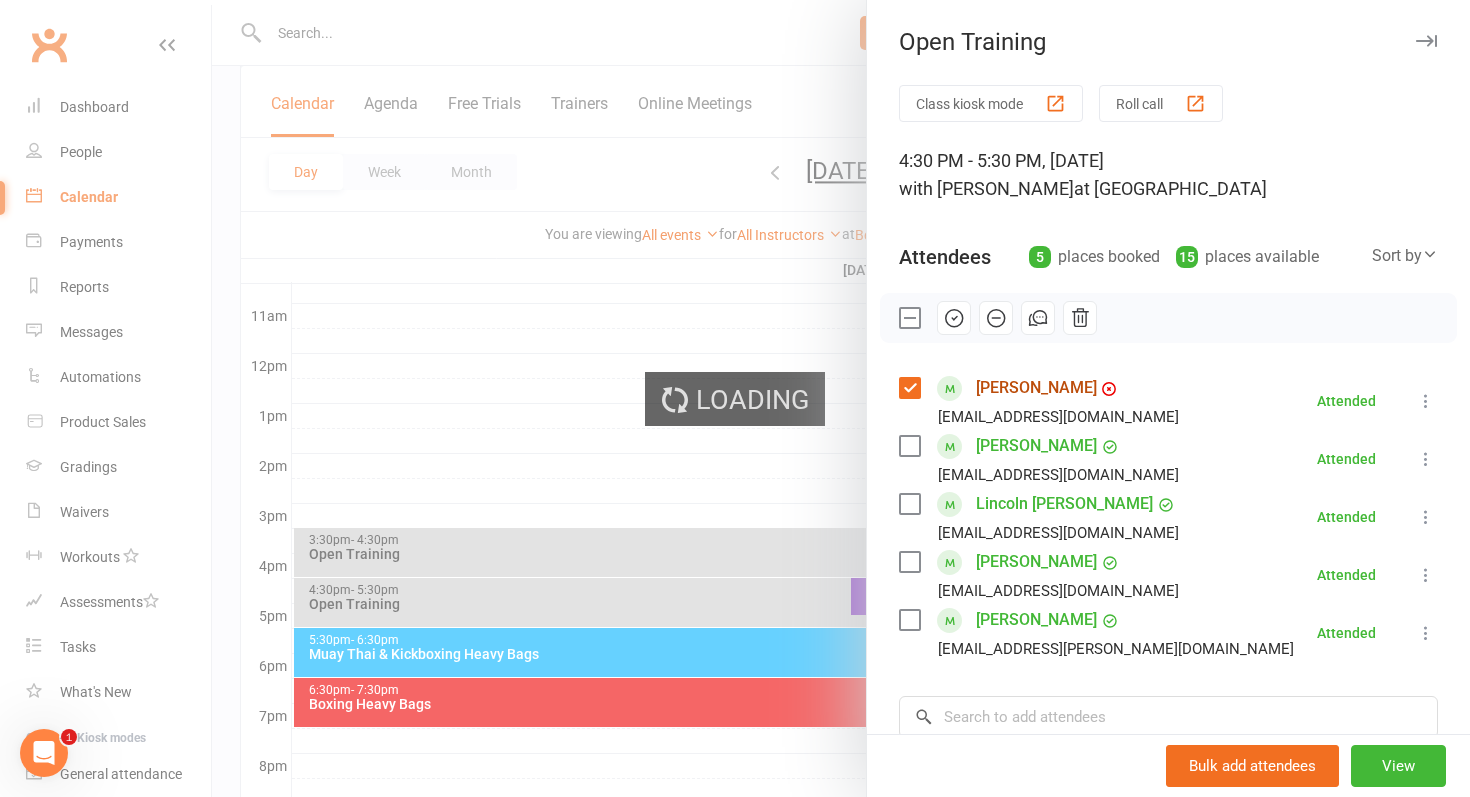scroll, scrollTop: 0, scrollLeft: 0, axis: both 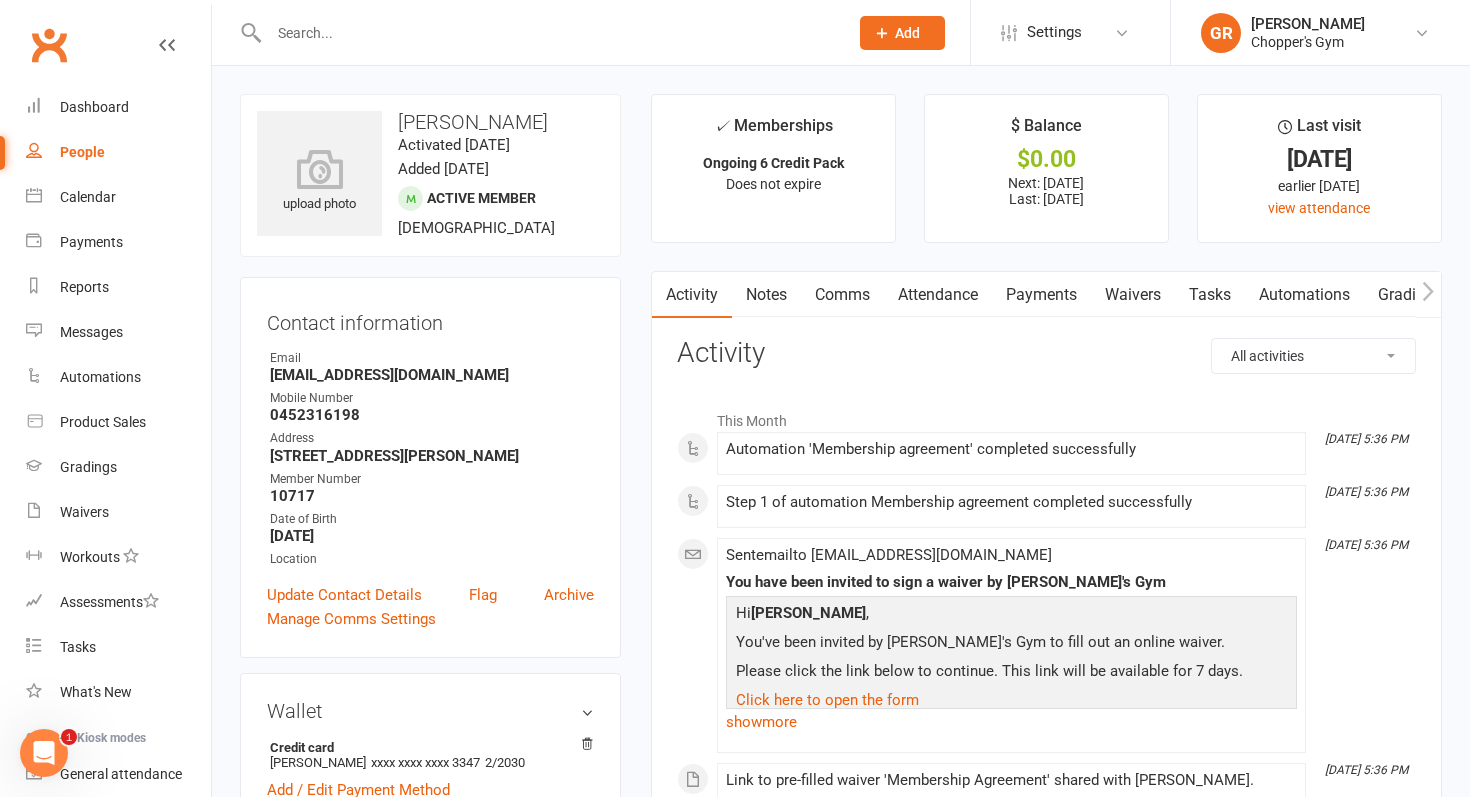 click on "Payments" at bounding box center (1041, 295) 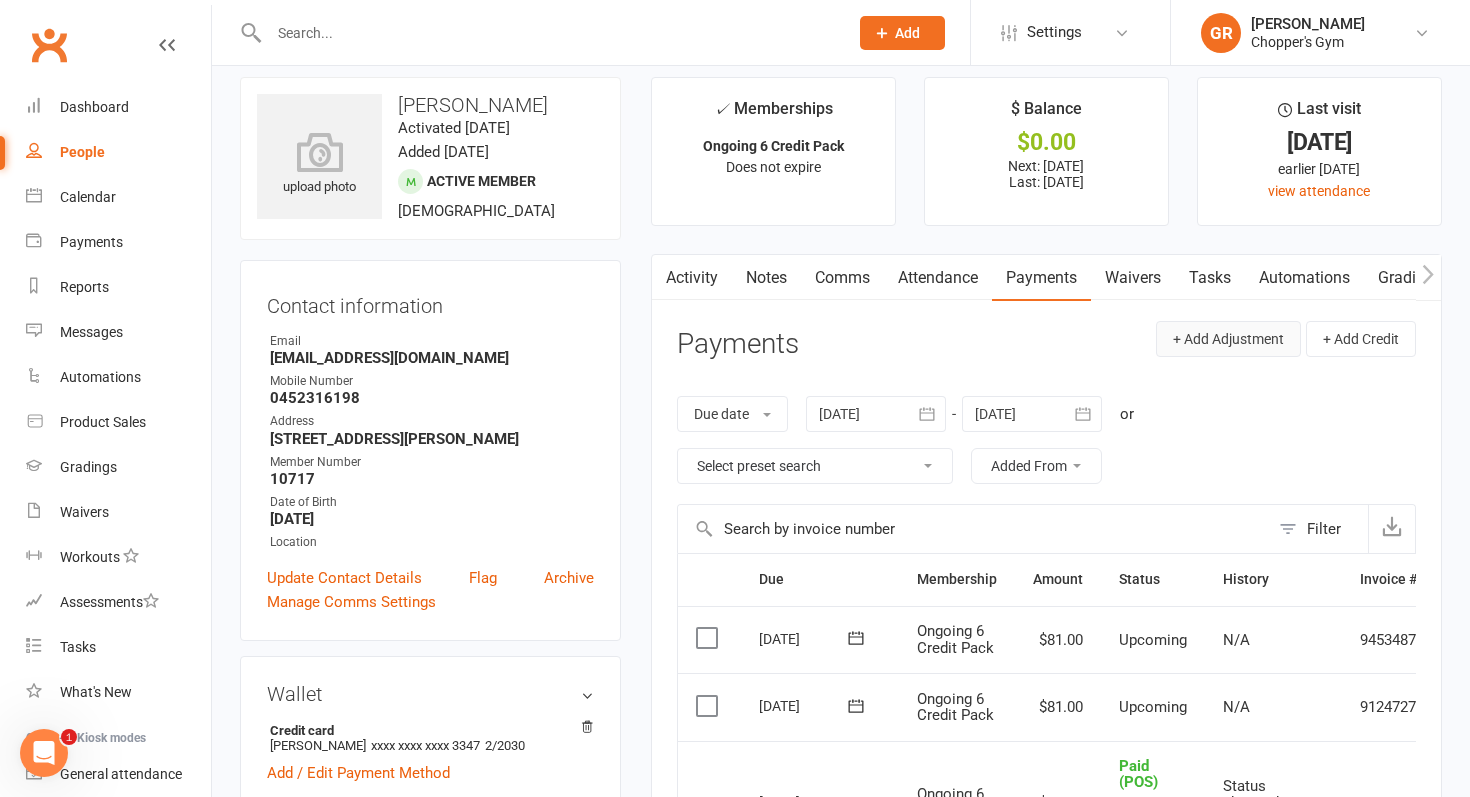 scroll, scrollTop: 24, scrollLeft: 0, axis: vertical 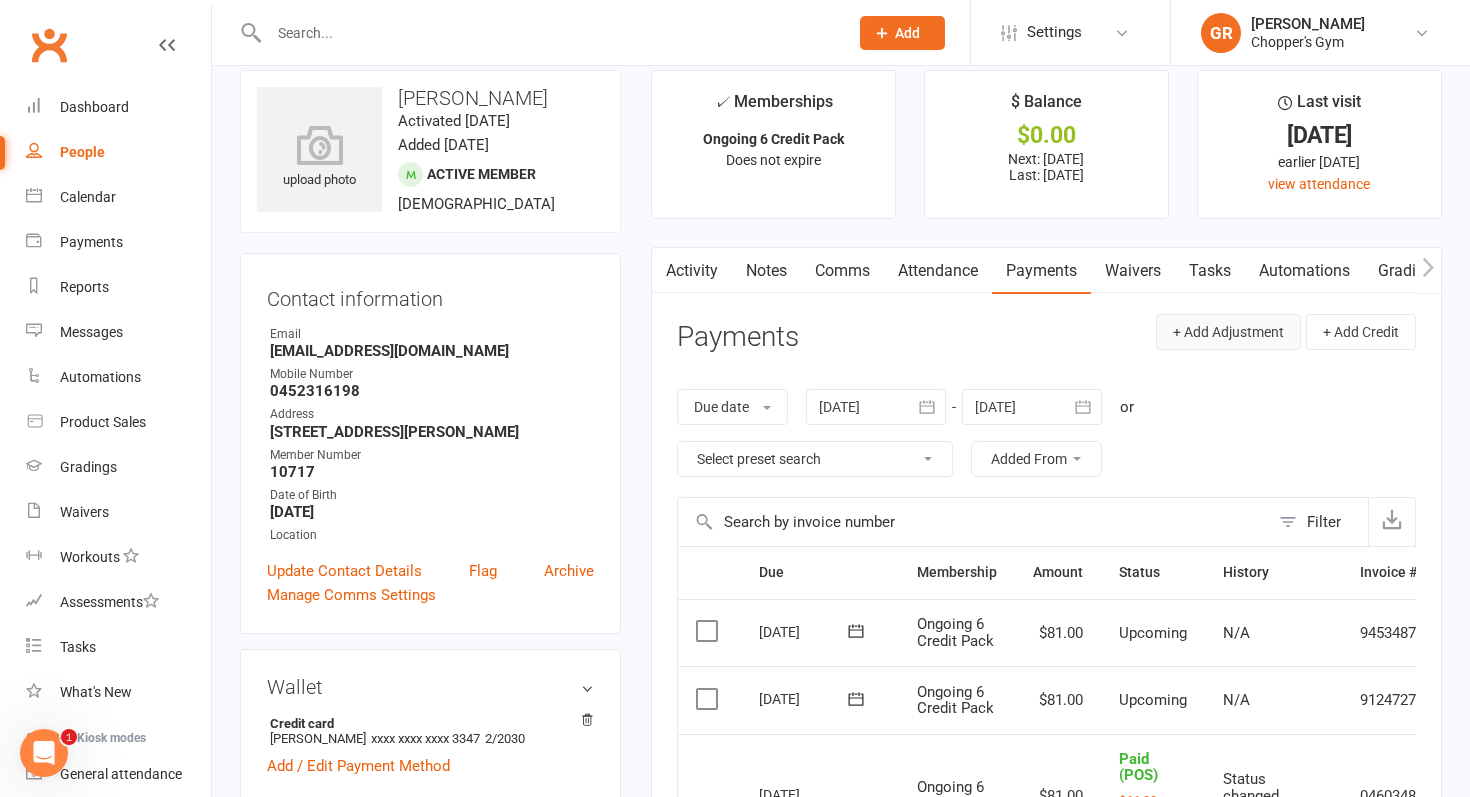 click on "+ Add Adjustment" at bounding box center [1228, 332] 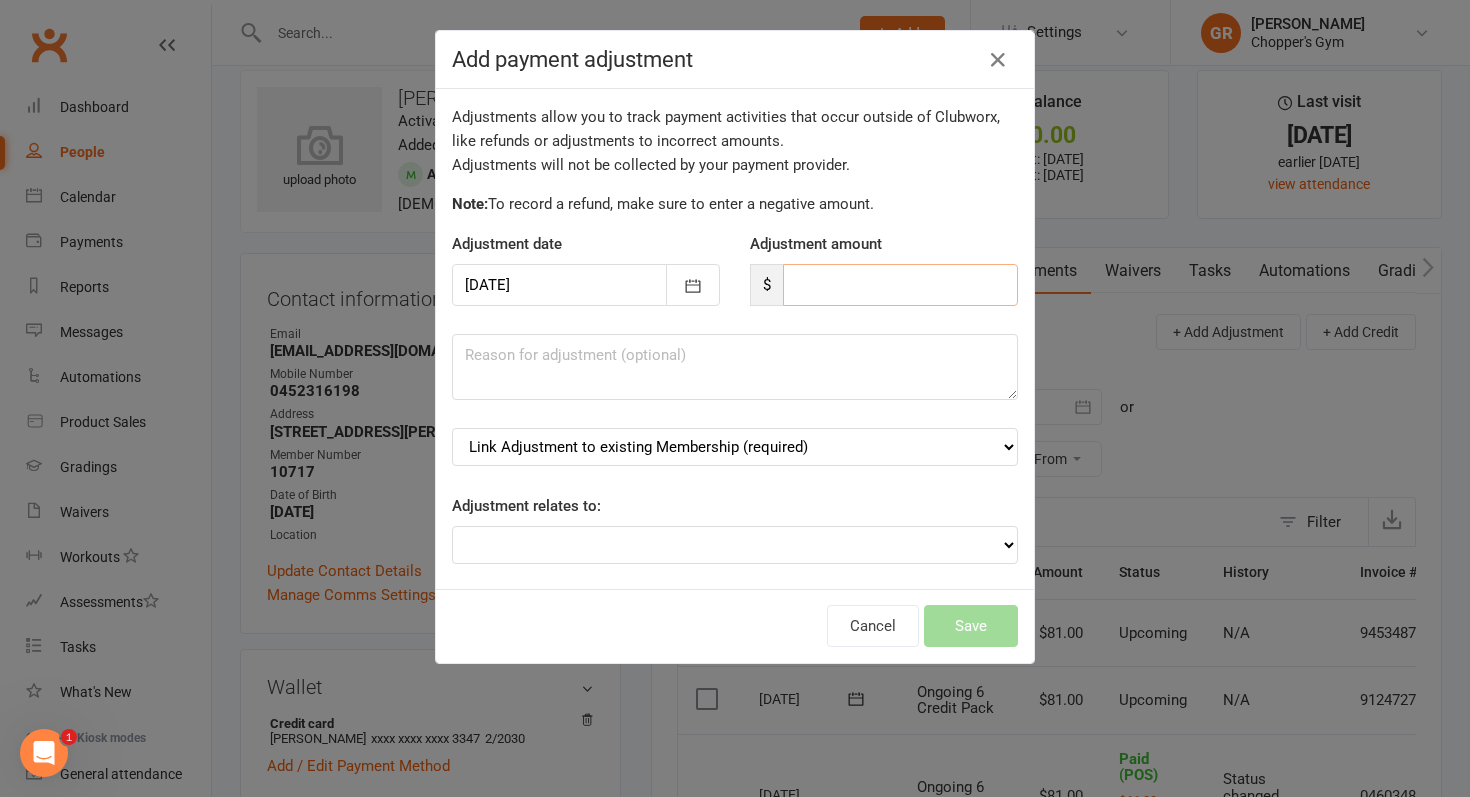 click at bounding box center (900, 285) 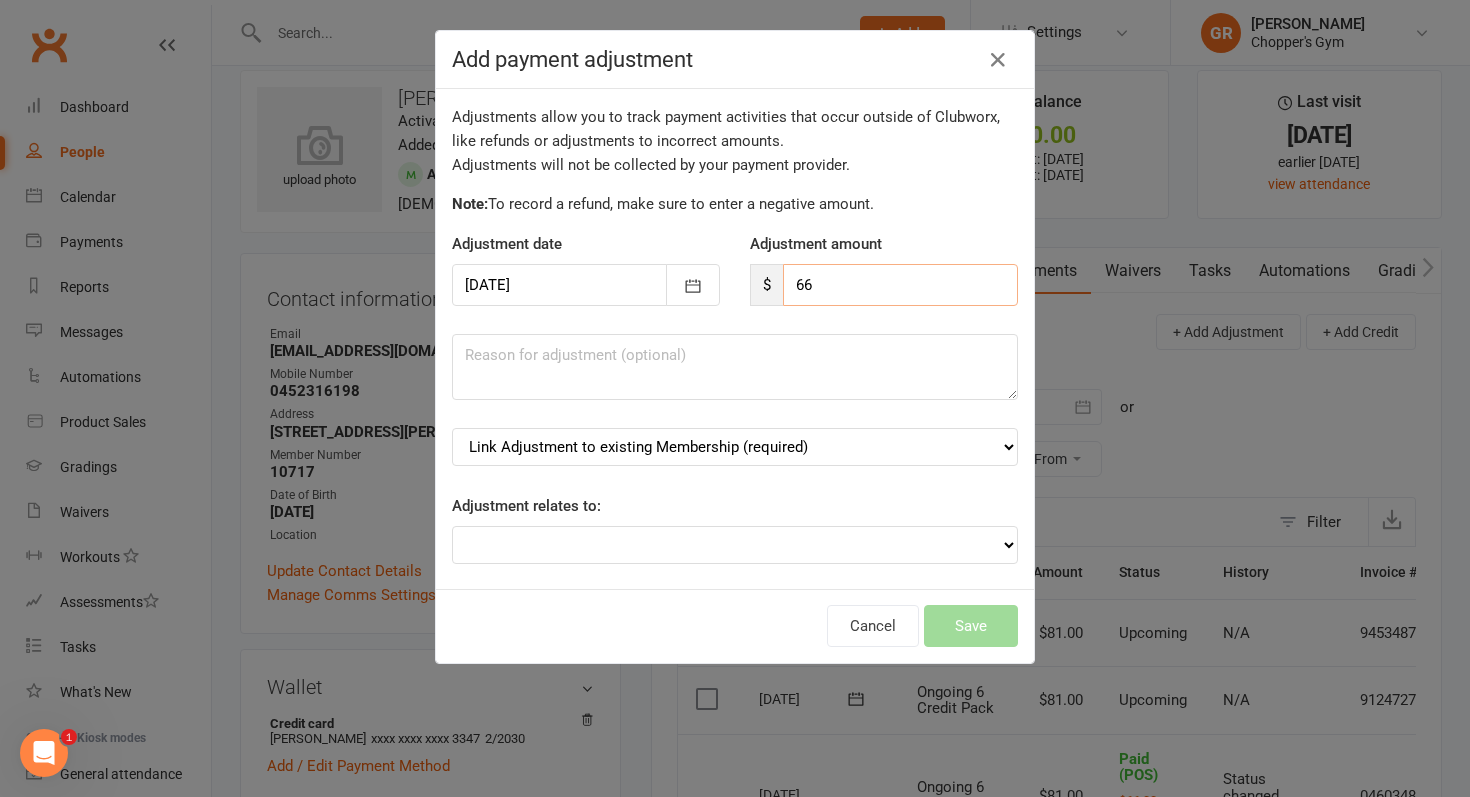 type on "66" 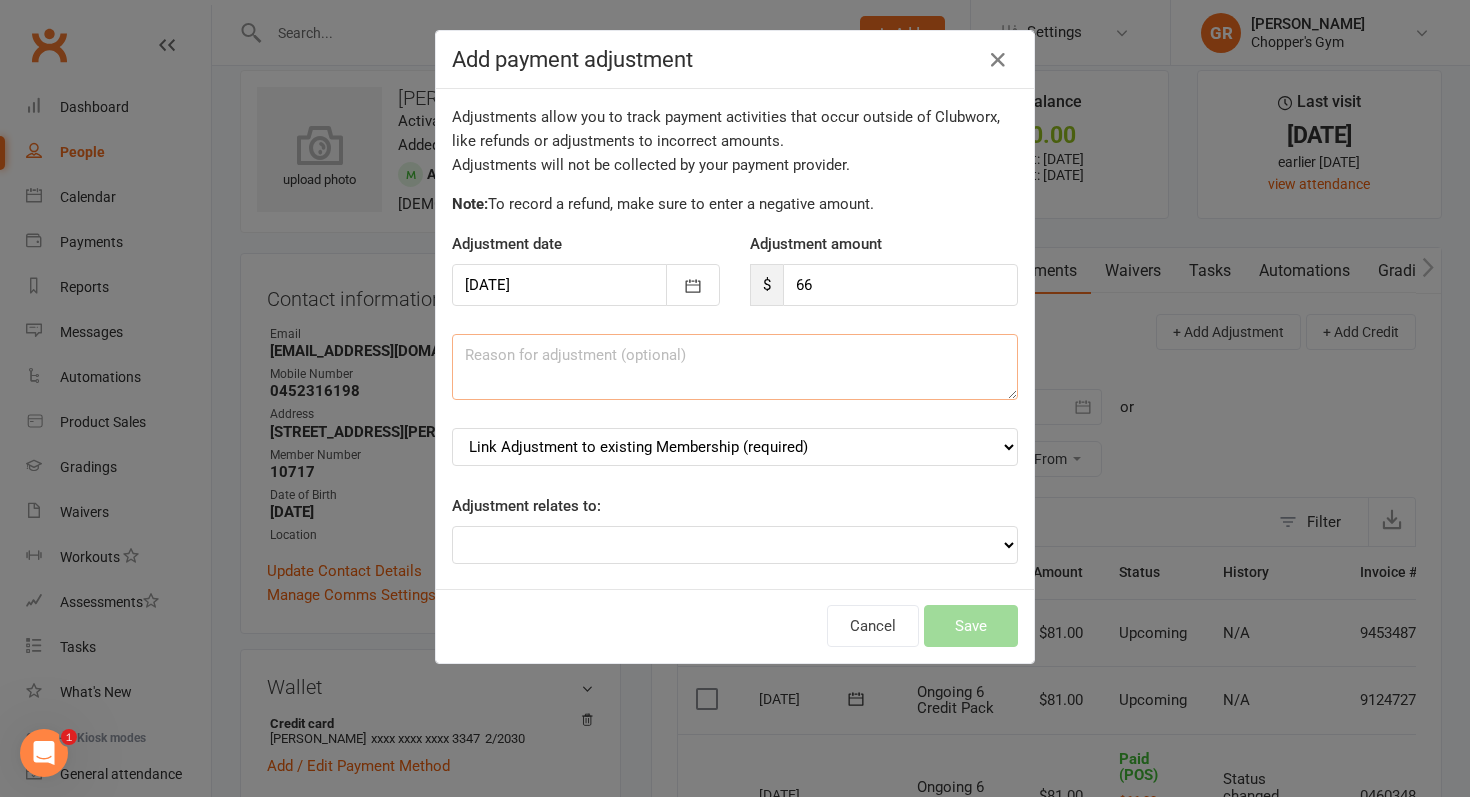 click at bounding box center (735, 367) 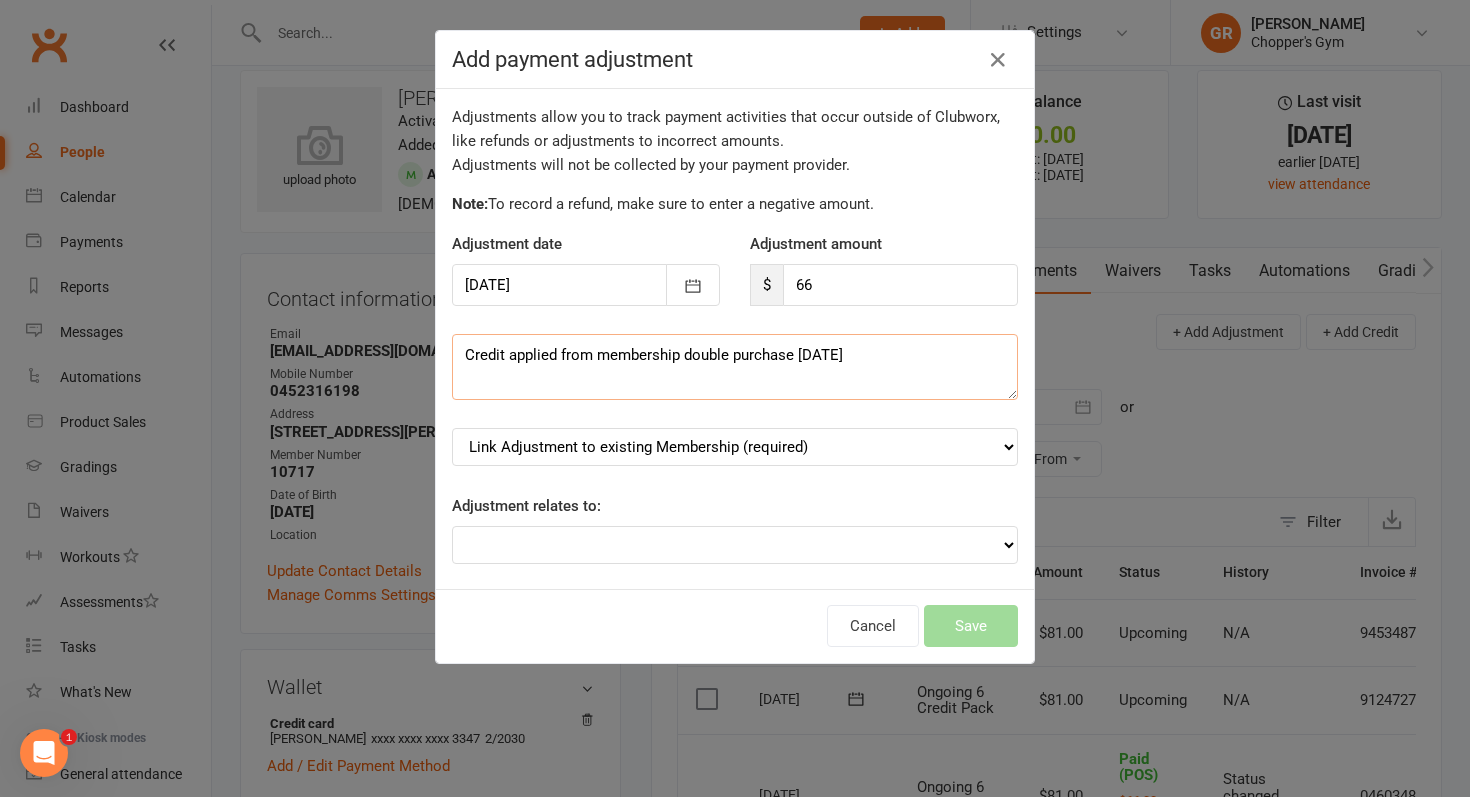 type on "Credit applied from membership double purchase 24 June 25" 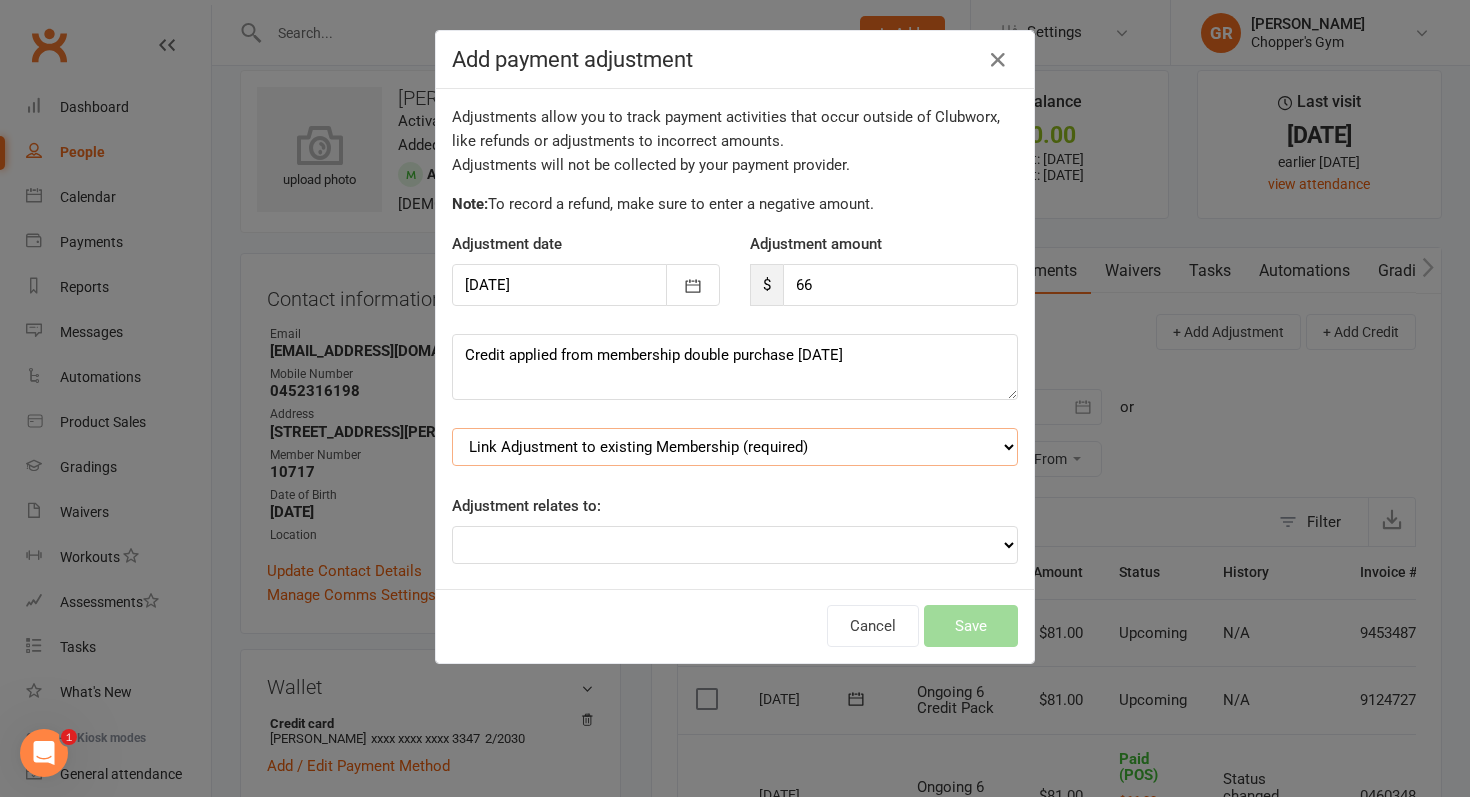 click on "Link Adjustment to existing Membership (required)  Ongoing 6 Credit Pack (starts: Jul 8, 2025) Casual Visit (starts: Jun 20, 2025)" at bounding box center [735, 447] 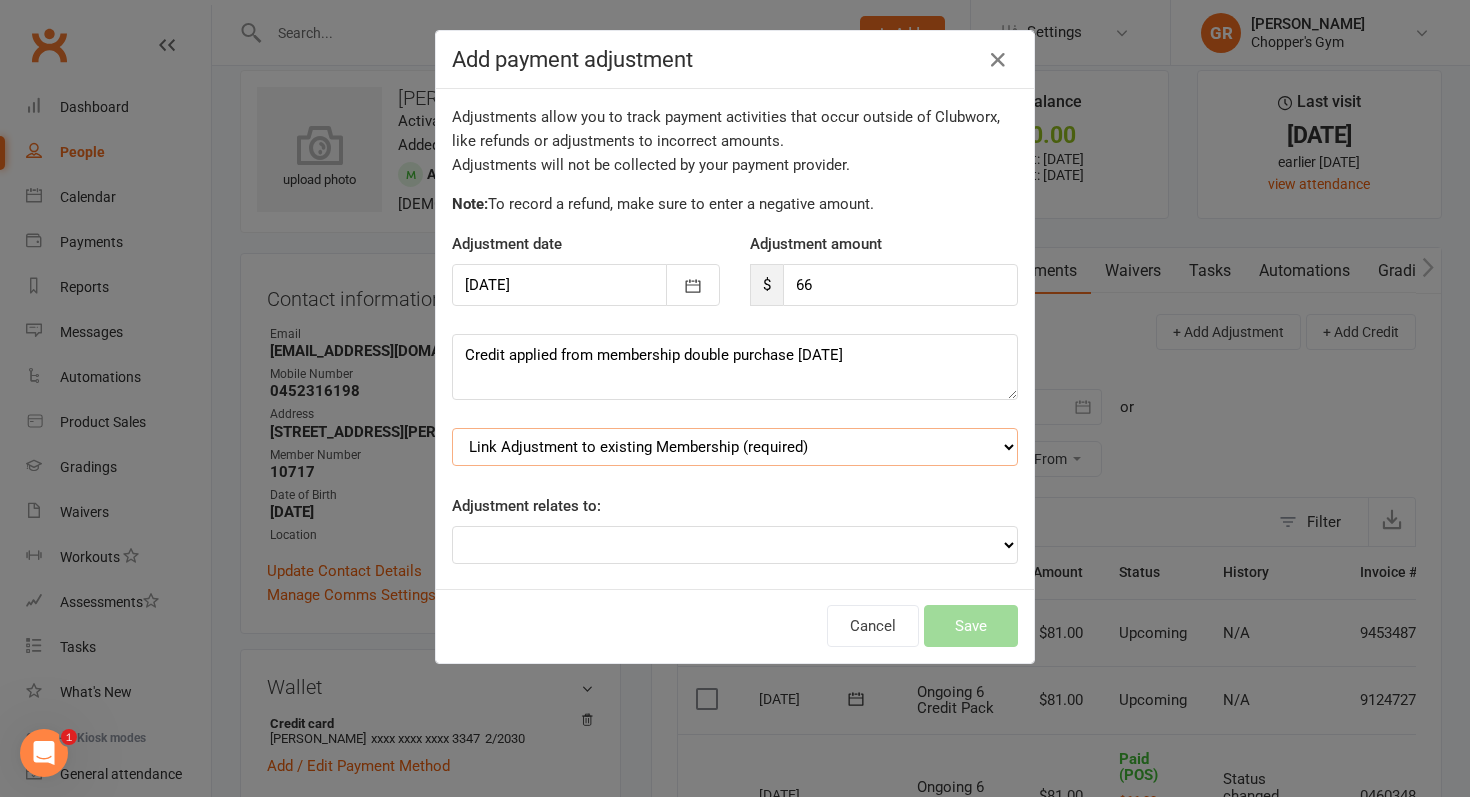 select on "0" 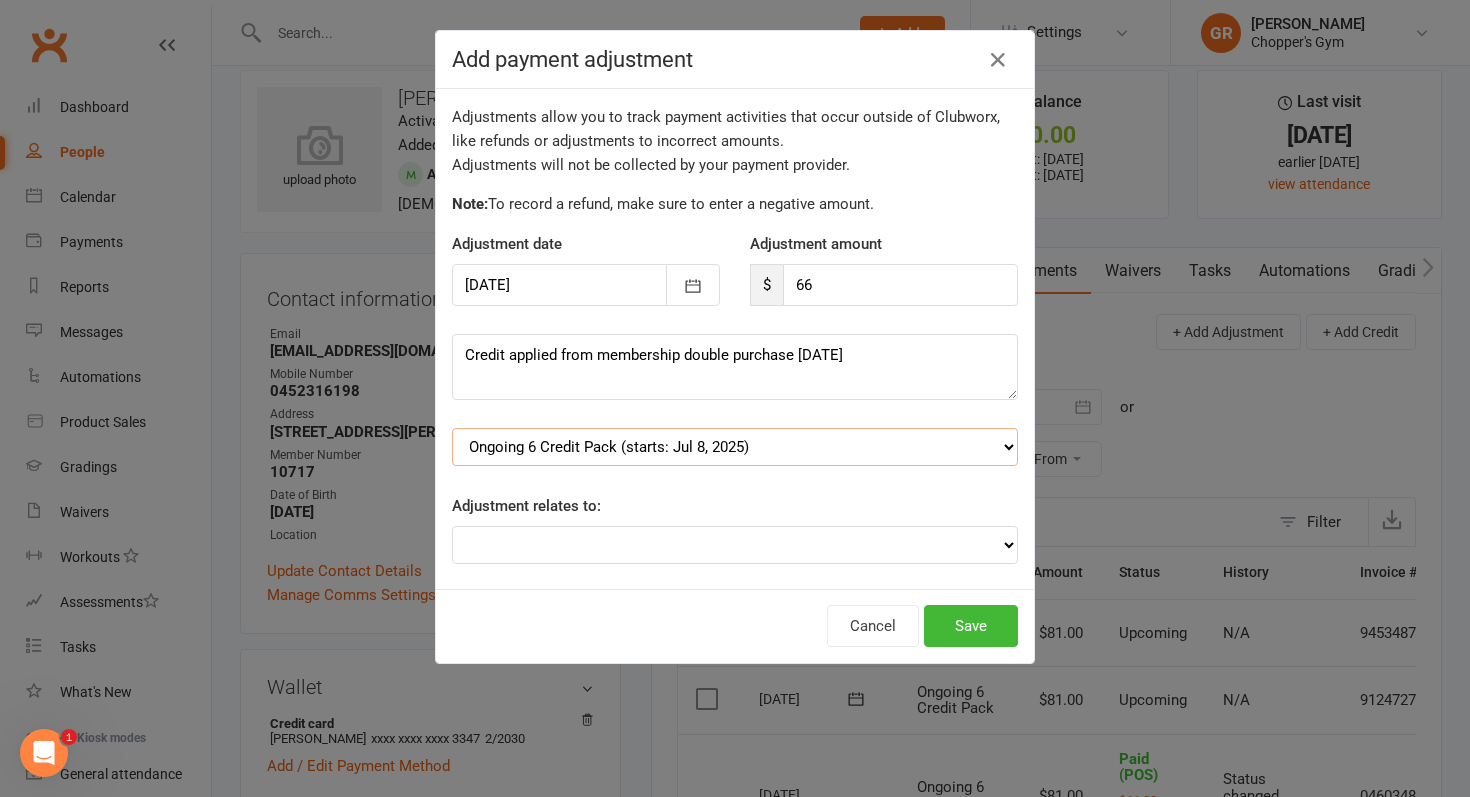 scroll, scrollTop: 18, scrollLeft: 0, axis: vertical 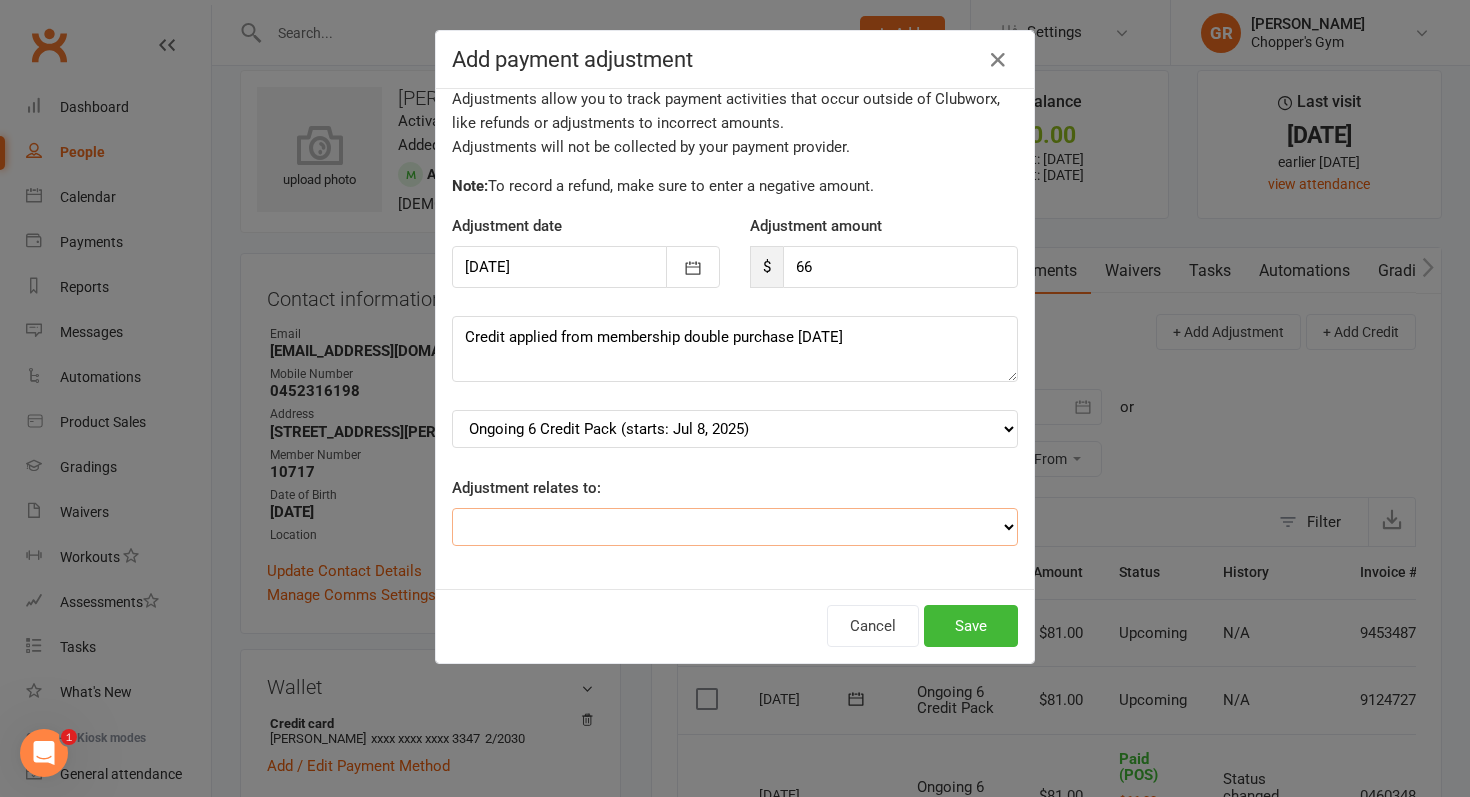 click on "Adjustment for an Autopayment Cash adjustment POS Sale adjustment Other adjustment" at bounding box center [735, 527] 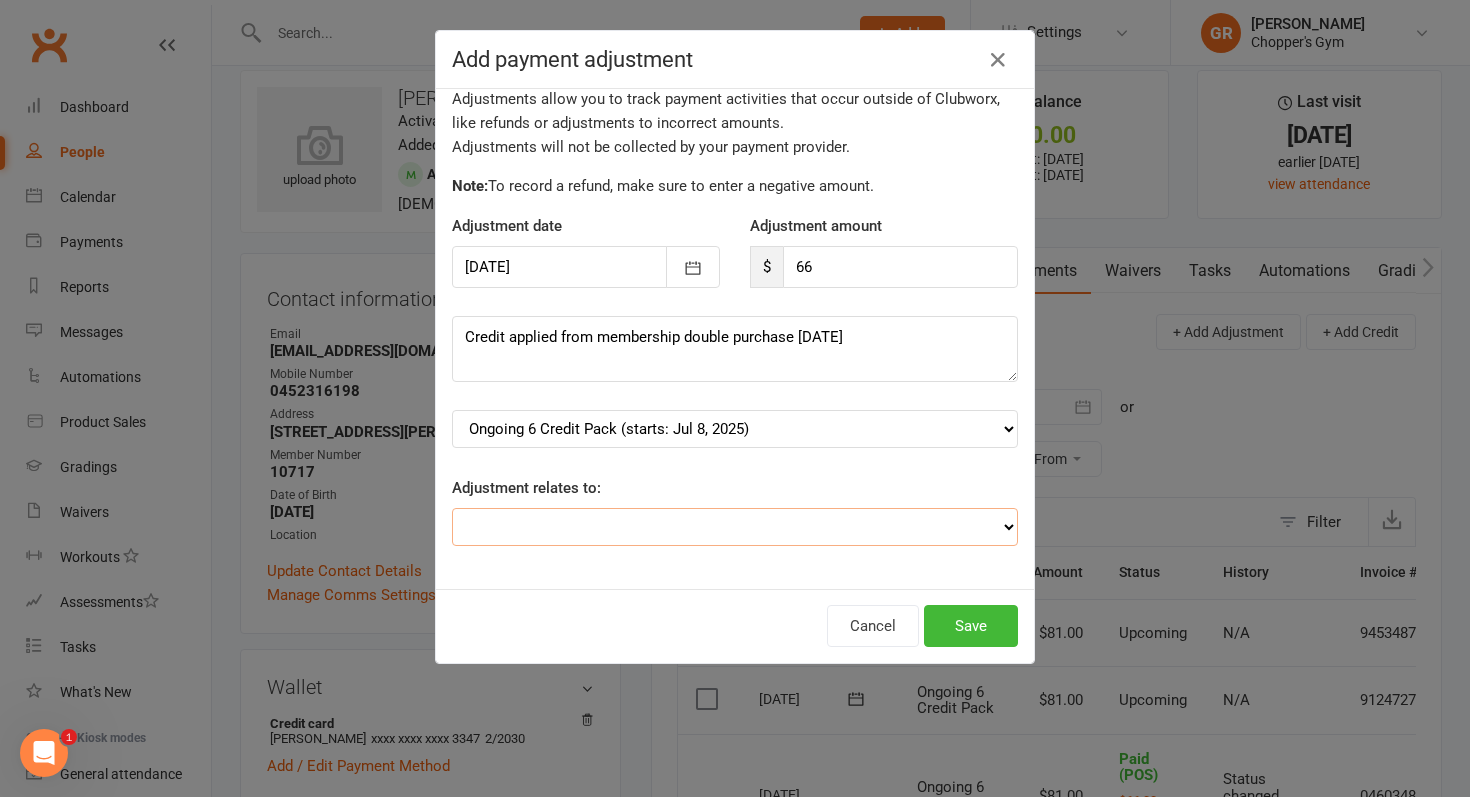 select on "3" 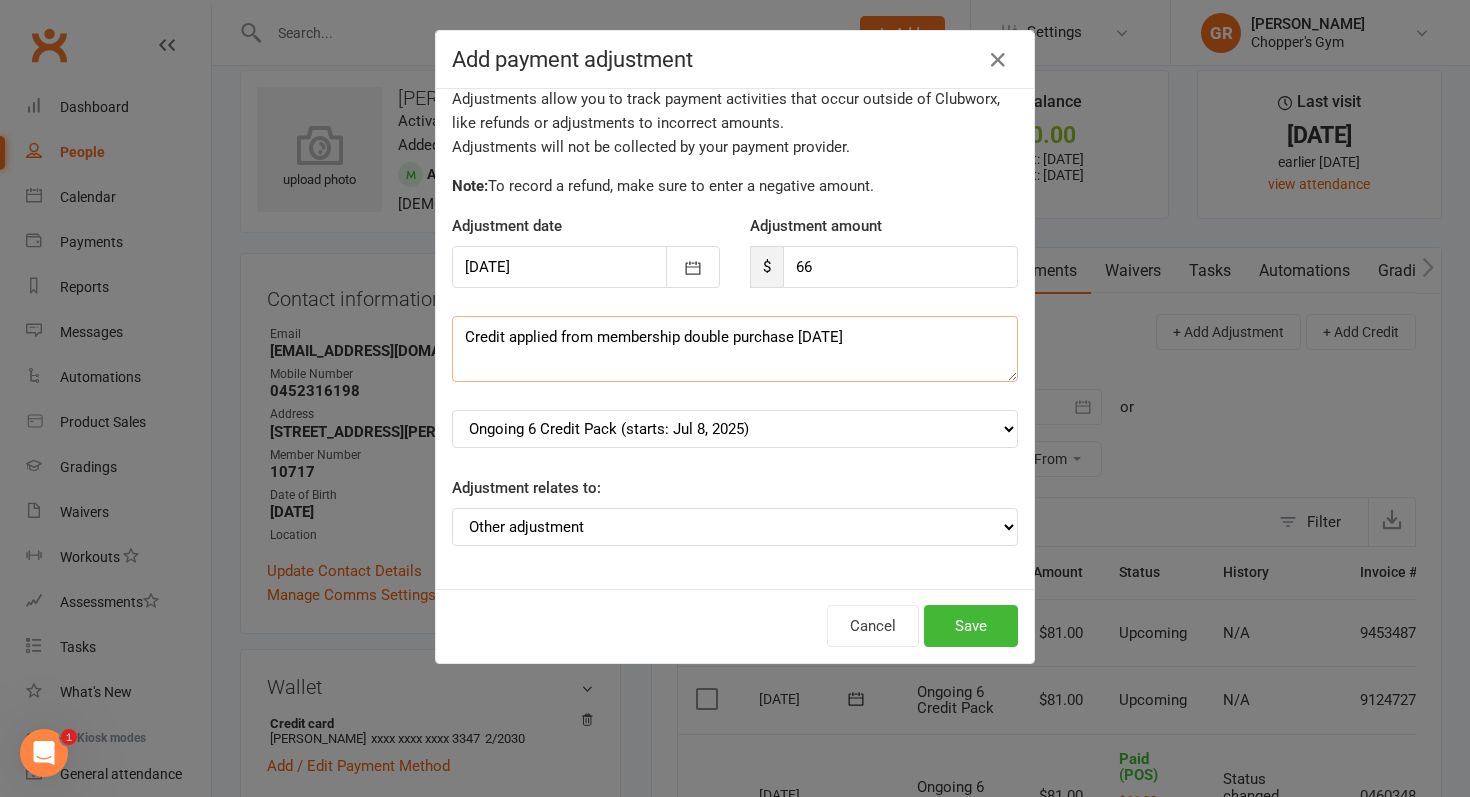 click on "Credit applied from membership double purchase 24 June 25" at bounding box center (735, 349) 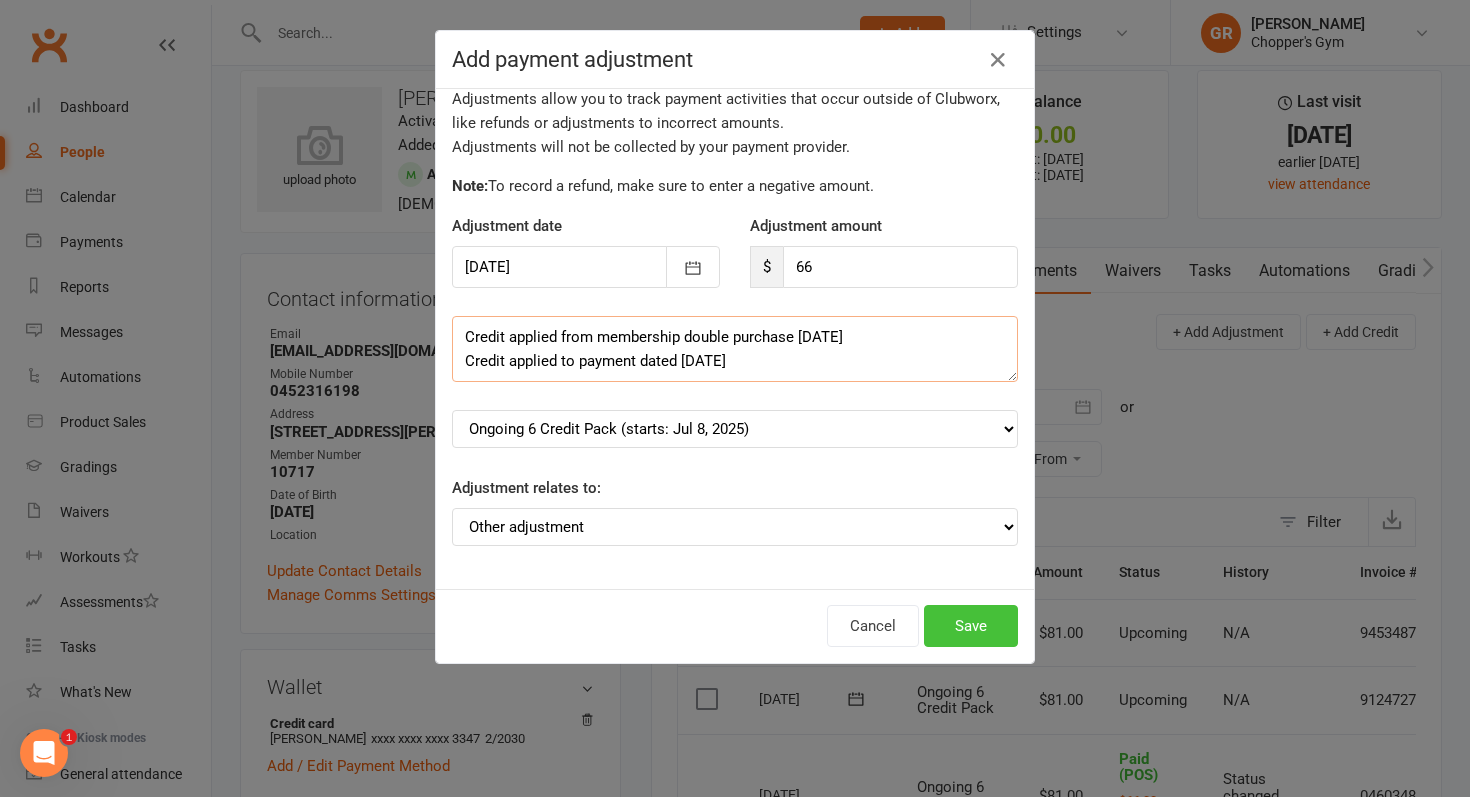 type on "Credit applied from membership double purchase 24 June 25
Credit applied to payment dated 11July25" 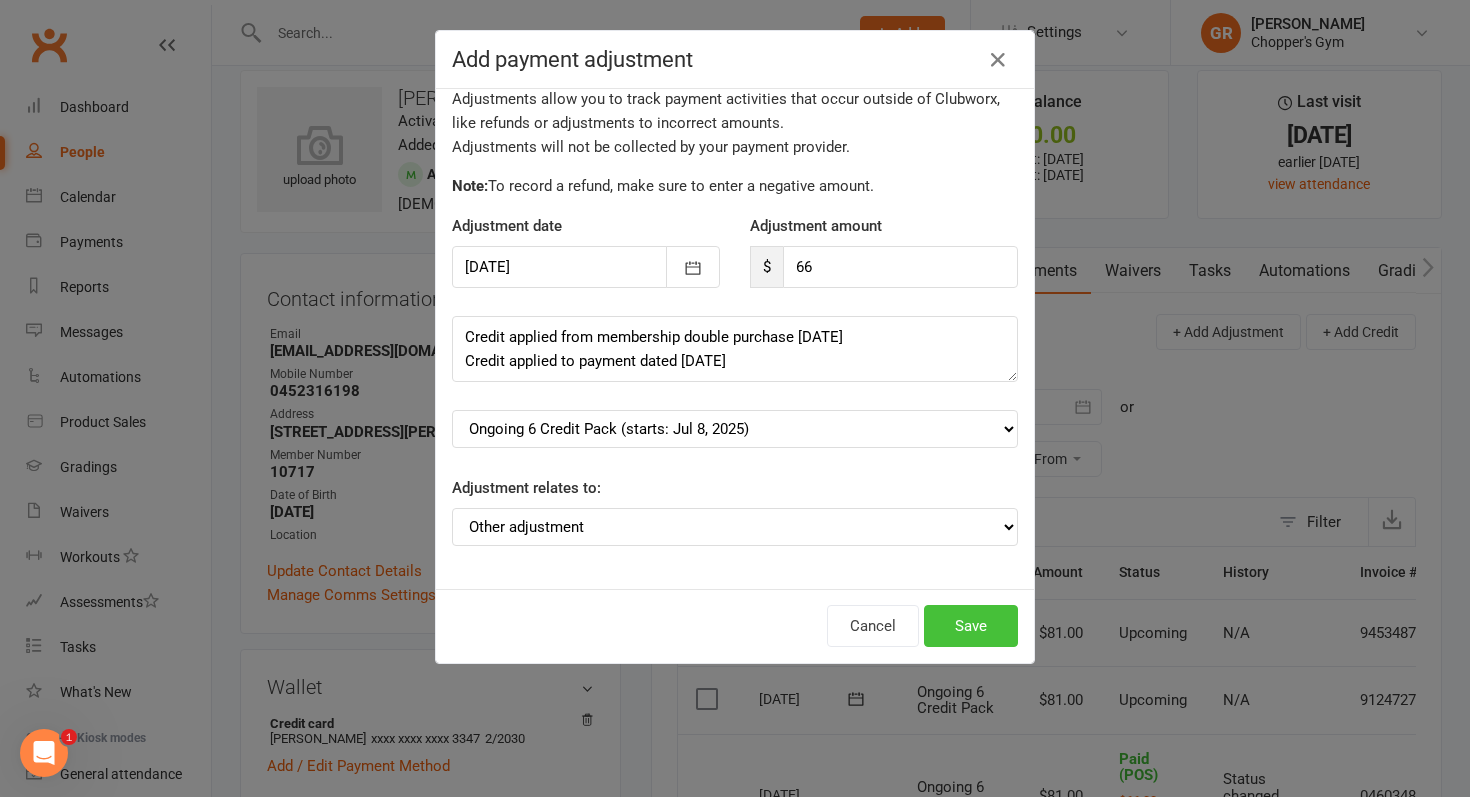 click on "Save" at bounding box center [971, 626] 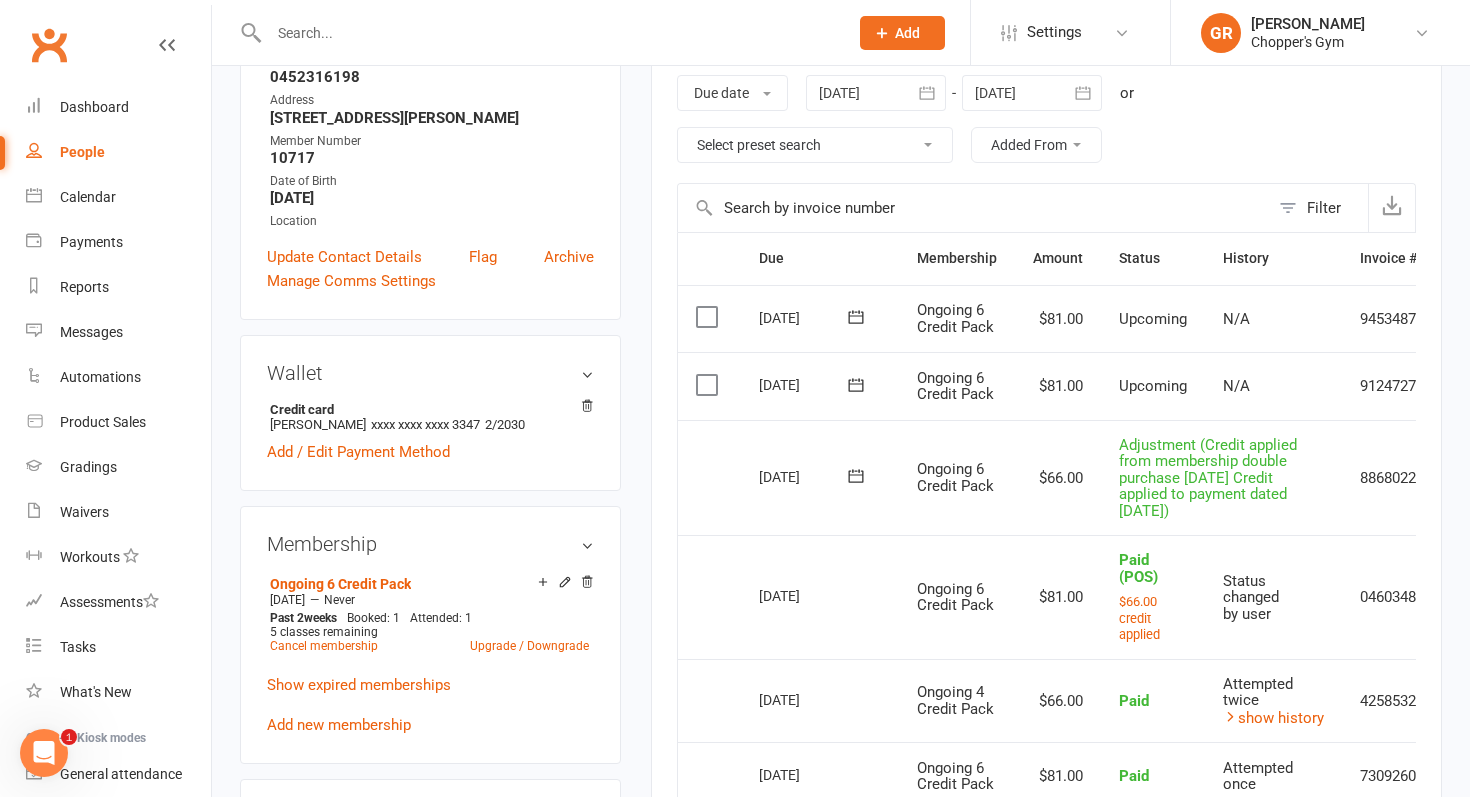 scroll, scrollTop: 336, scrollLeft: 0, axis: vertical 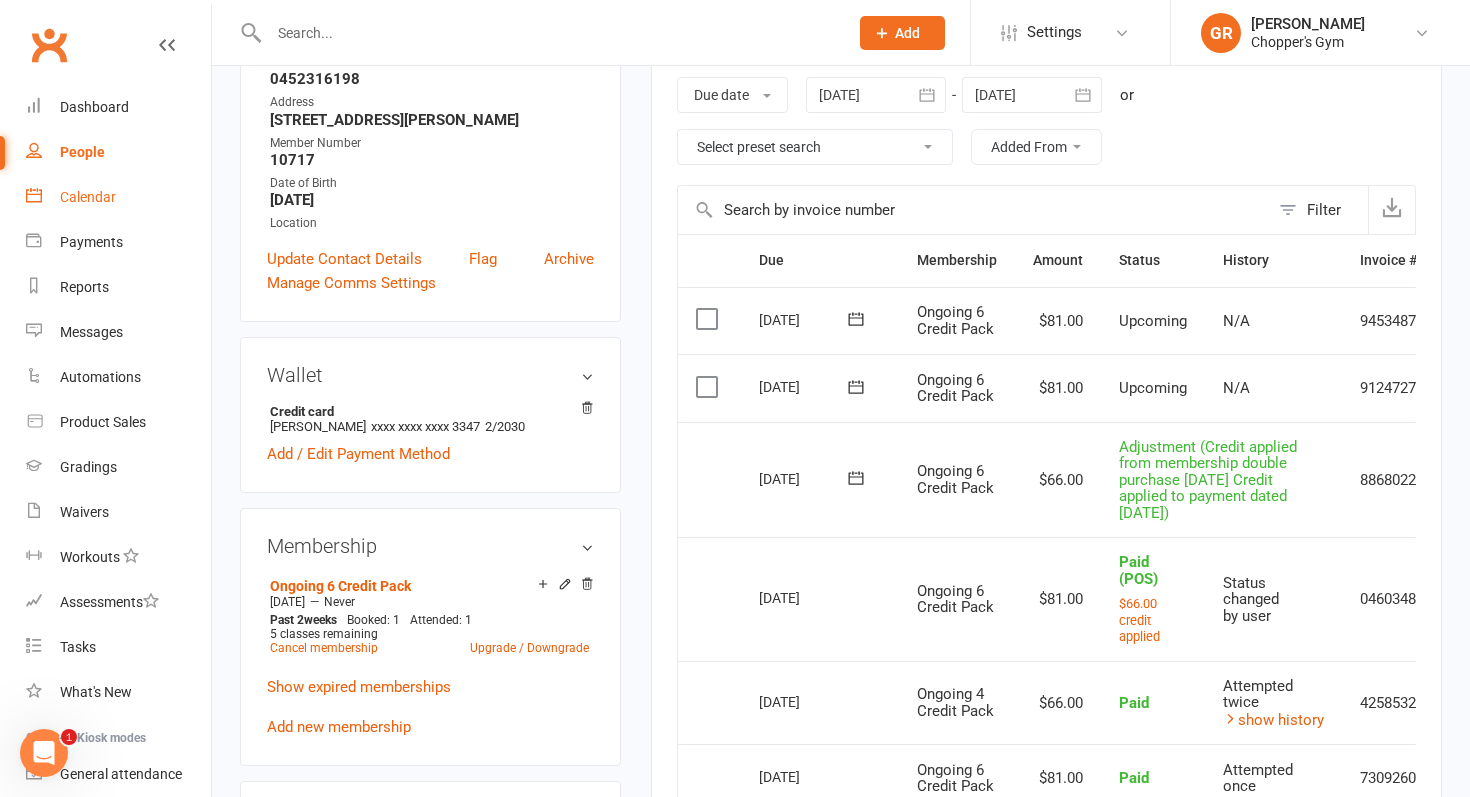 click on "Calendar" at bounding box center [88, 197] 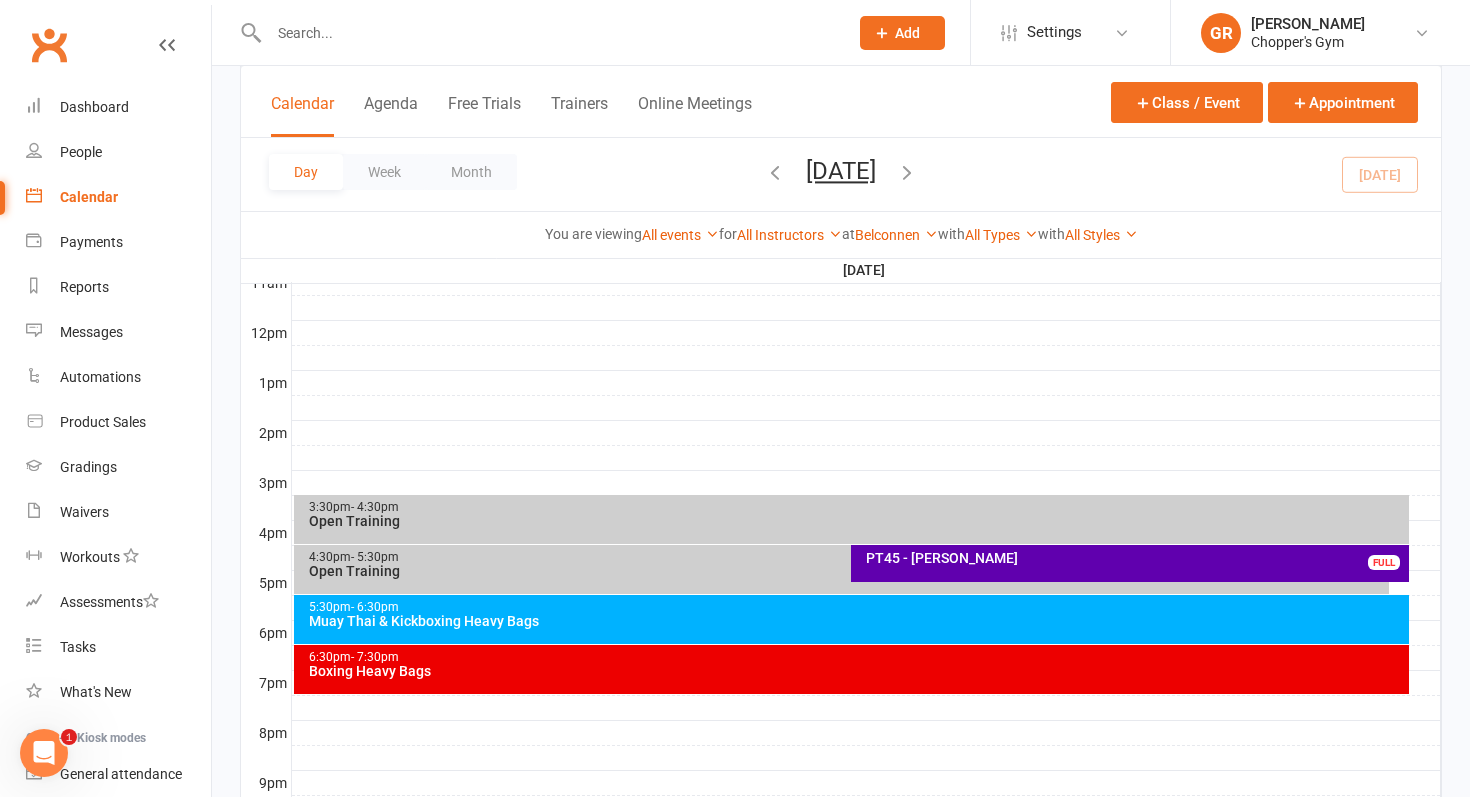 scroll, scrollTop: 698, scrollLeft: 0, axis: vertical 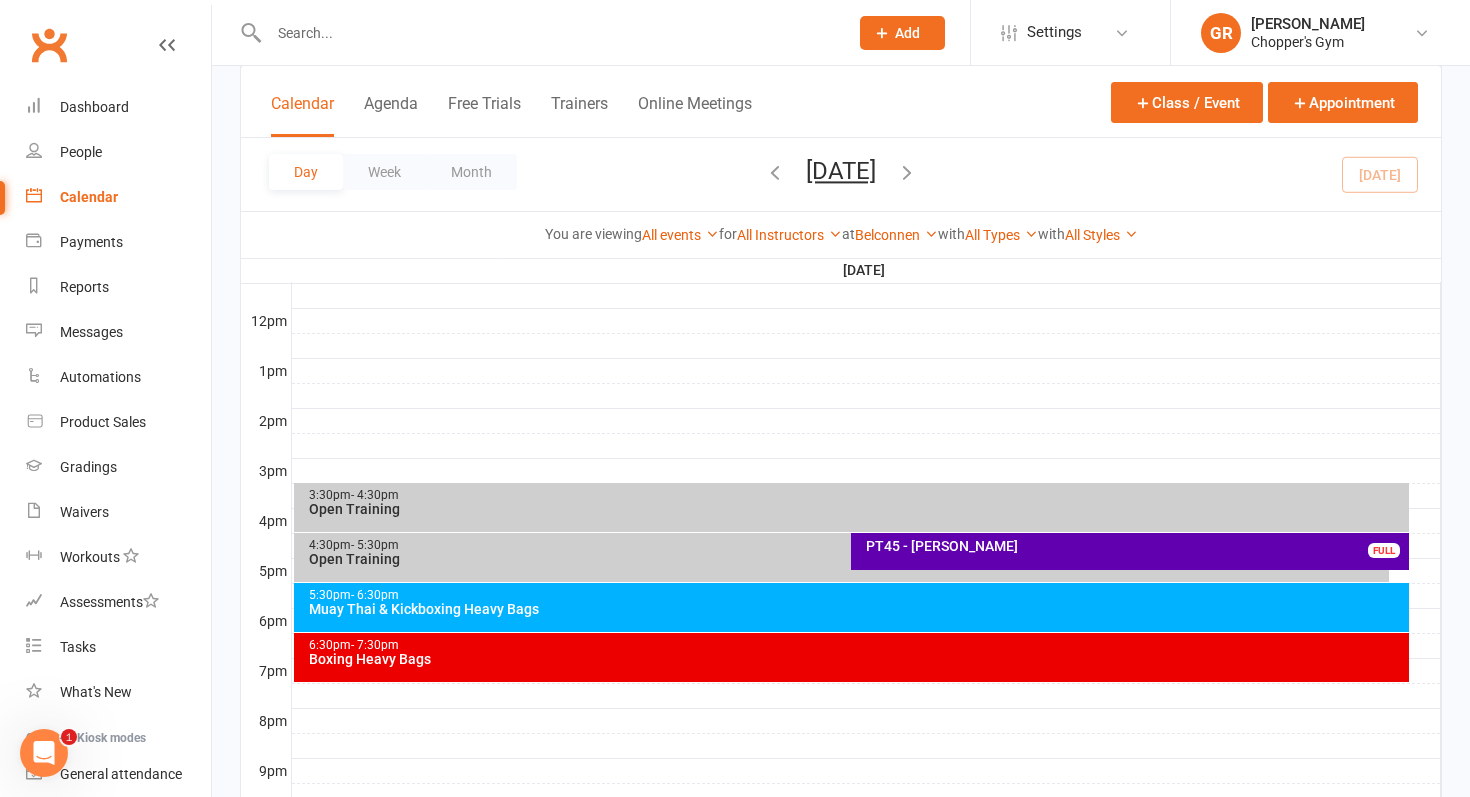 click on "Muay Thai & Kickboxing Heavy Bags" at bounding box center (857, 609) 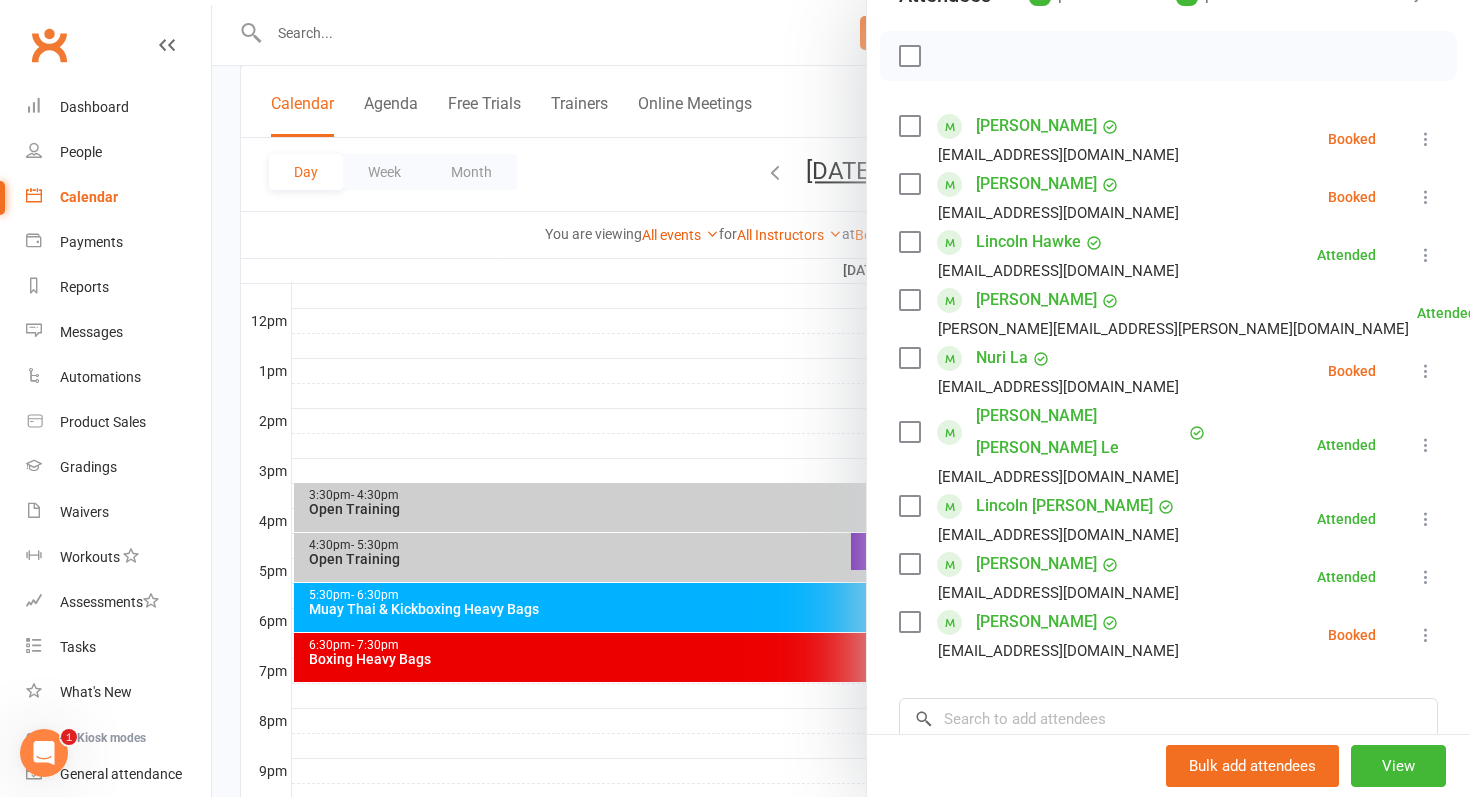 scroll, scrollTop: 263, scrollLeft: 0, axis: vertical 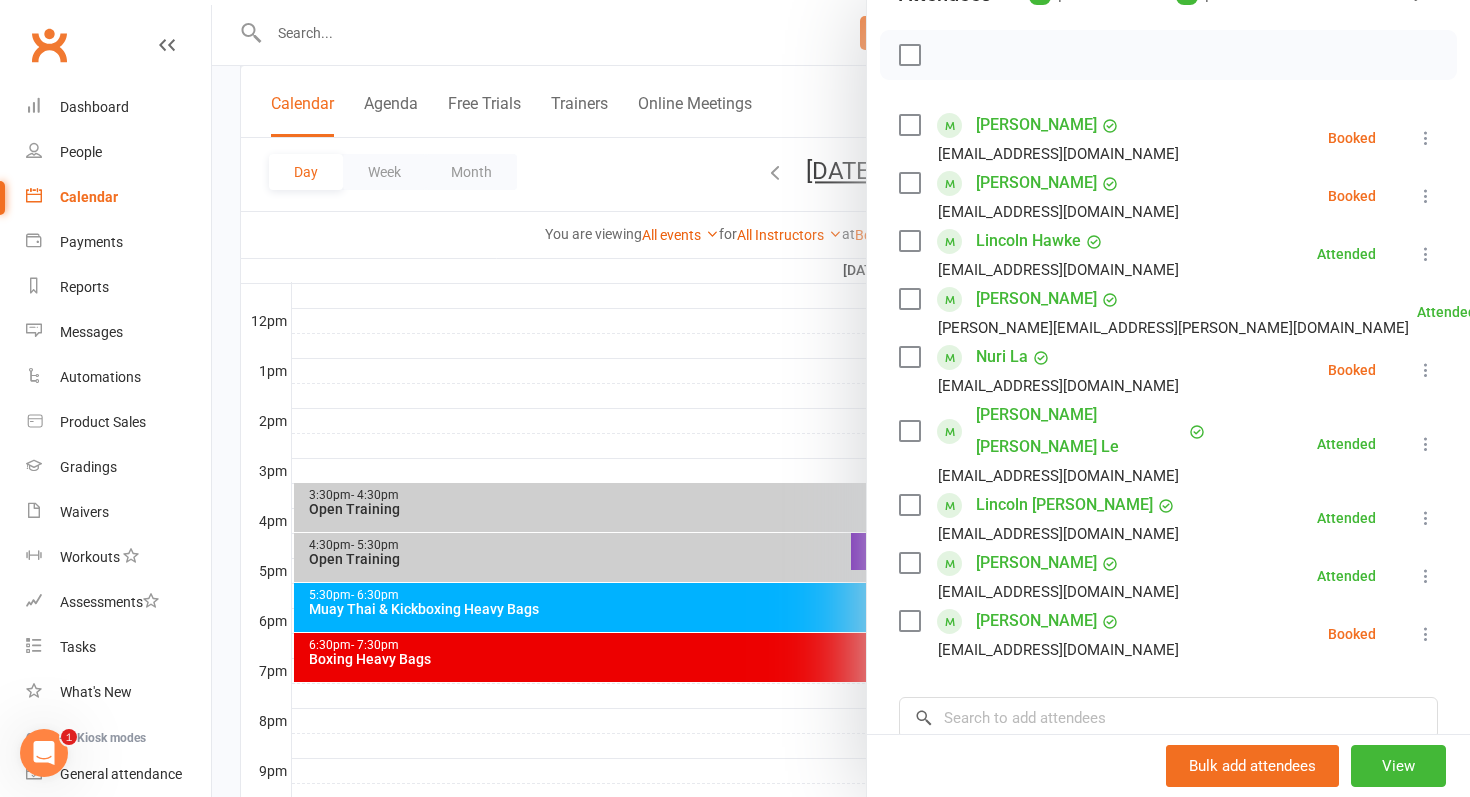 click at bounding box center [909, 621] 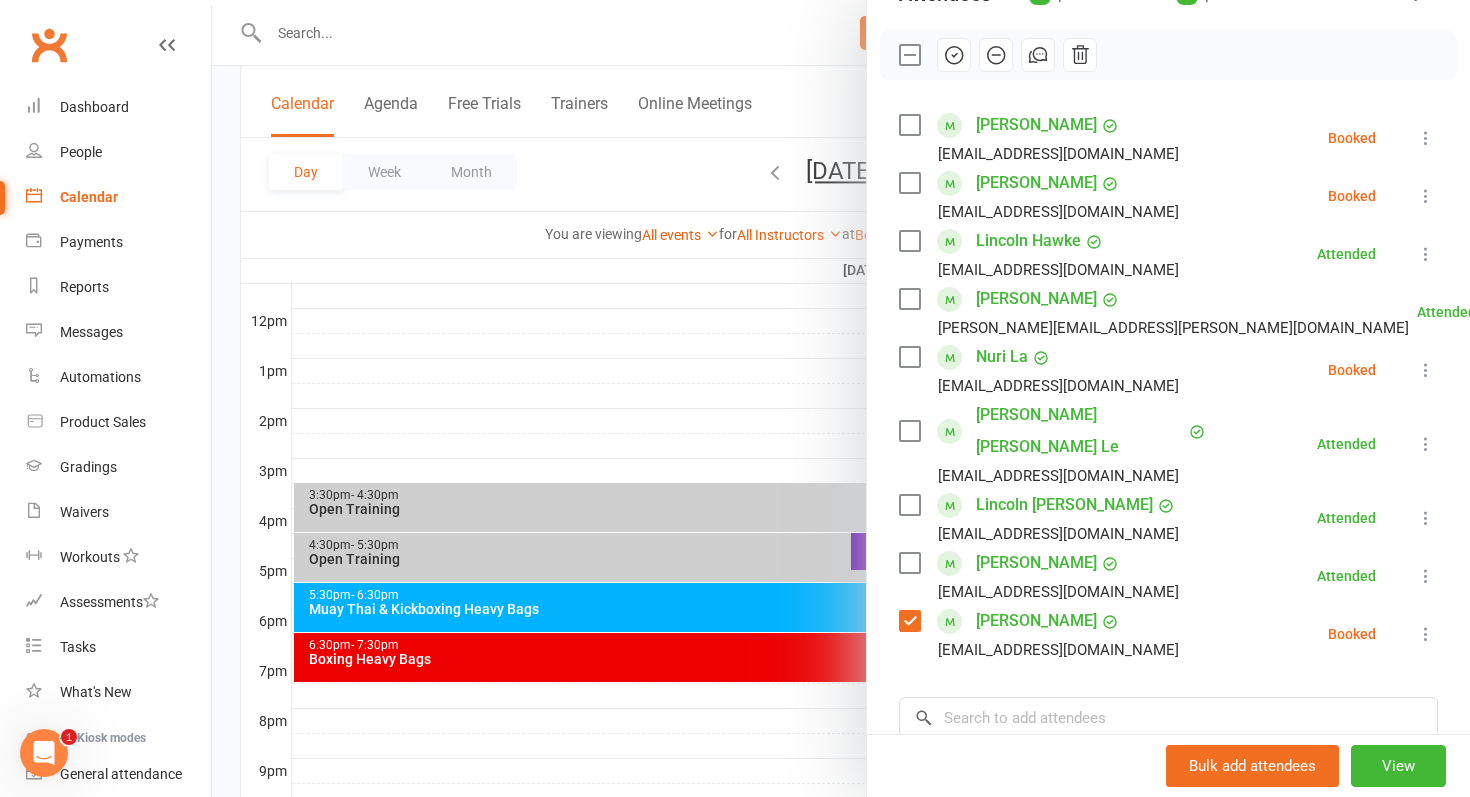 click at bounding box center (909, 357) 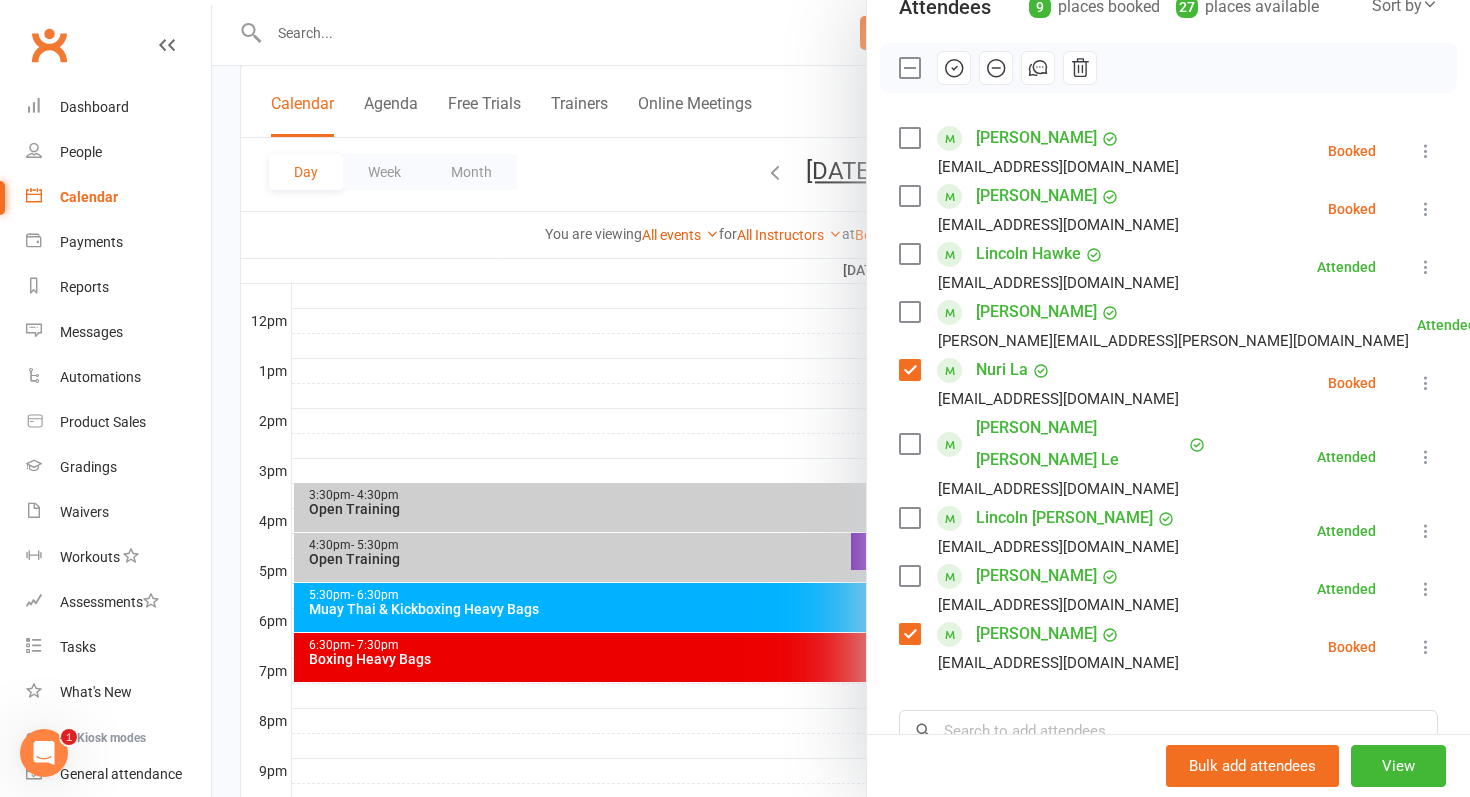 scroll, scrollTop: 263, scrollLeft: 0, axis: vertical 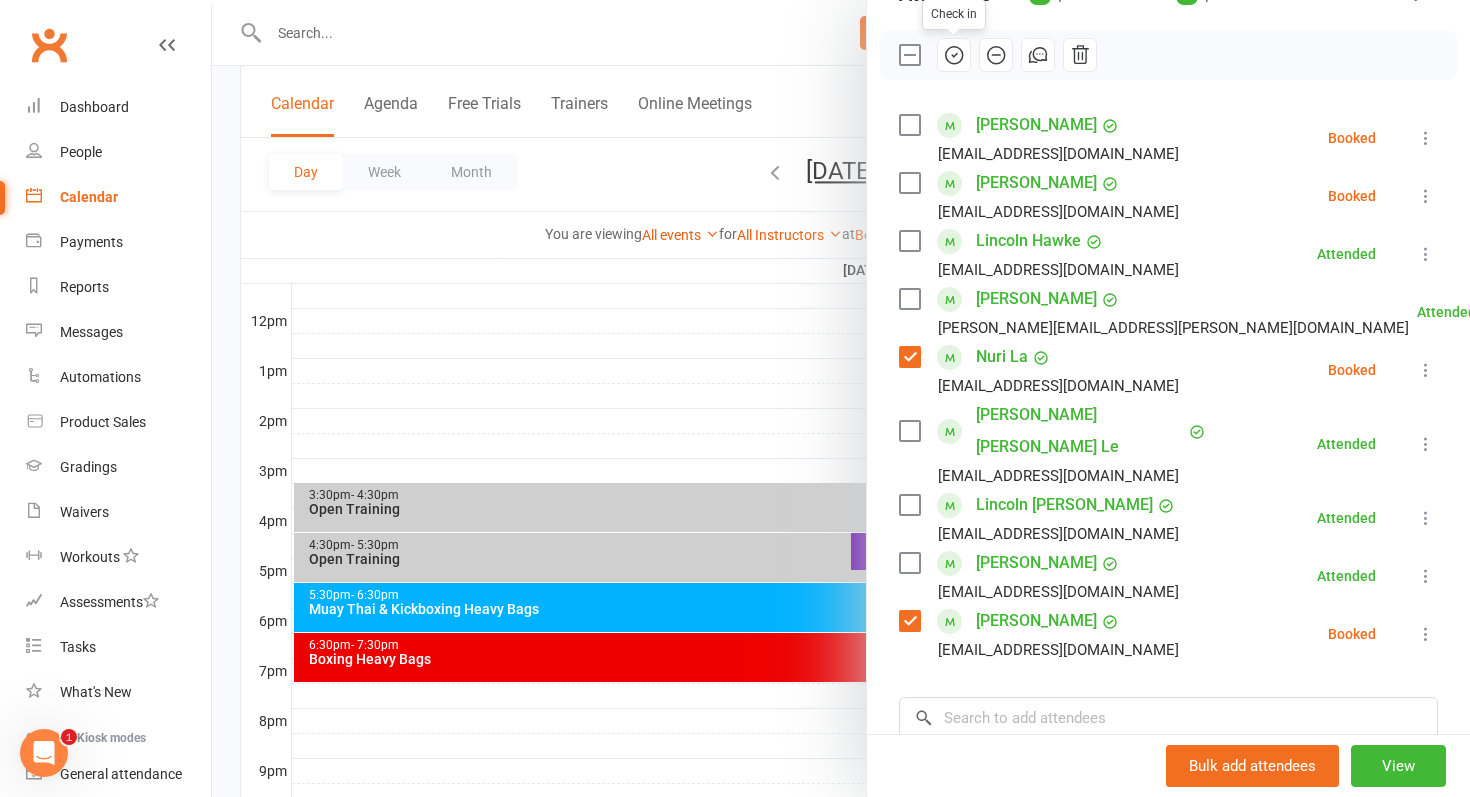 click at bounding box center (954, 55) 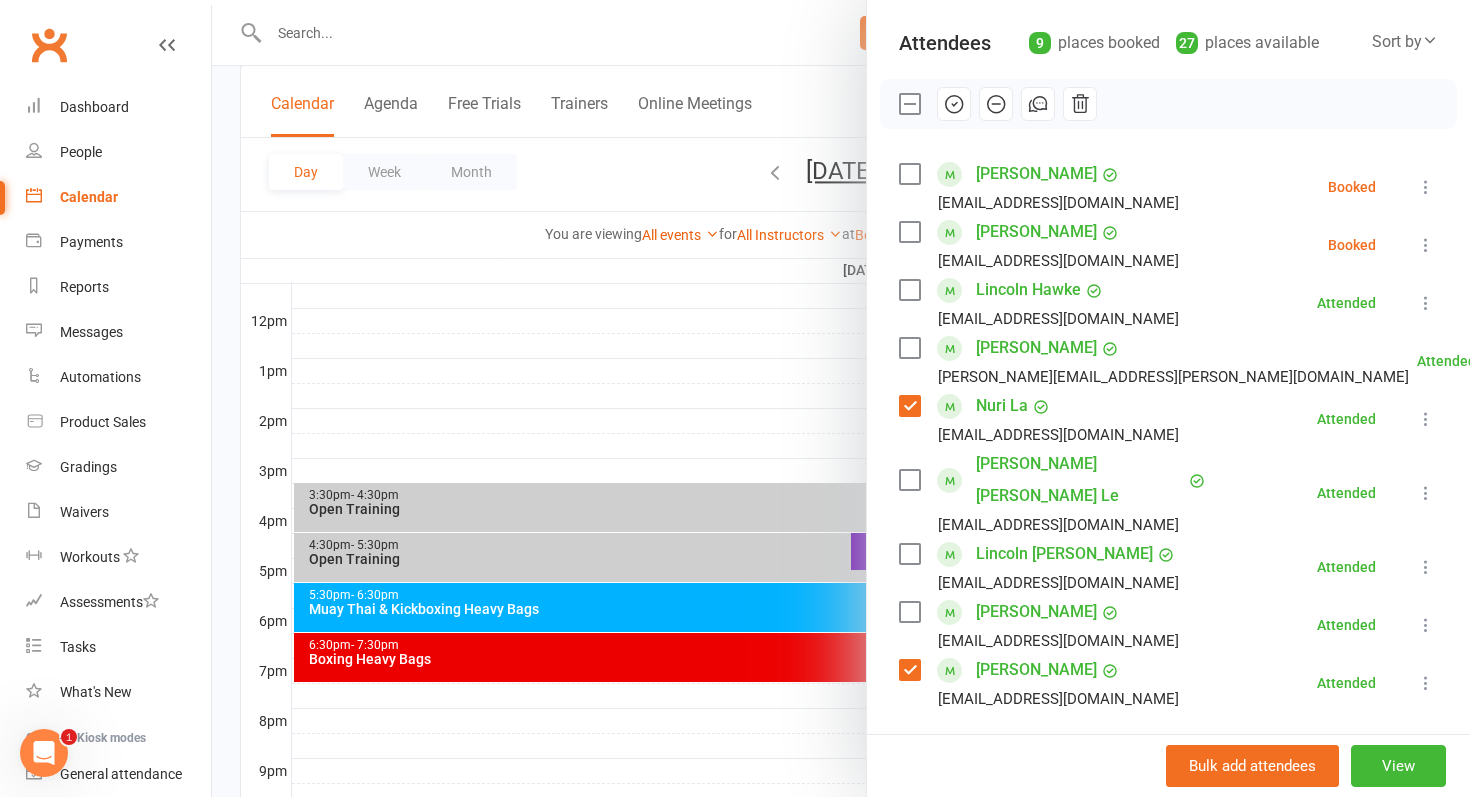 scroll, scrollTop: 213, scrollLeft: 0, axis: vertical 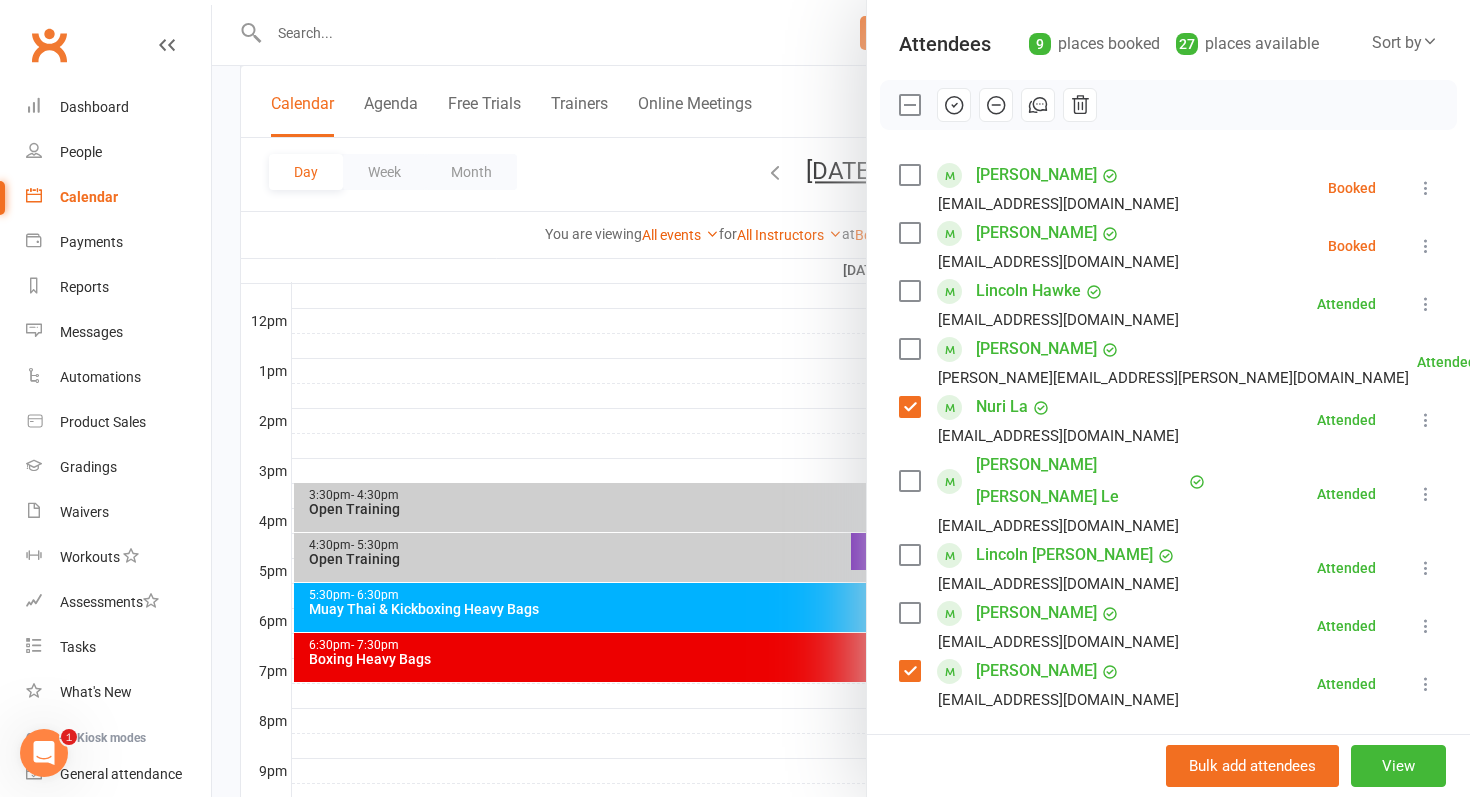 click at bounding box center (841, 398) 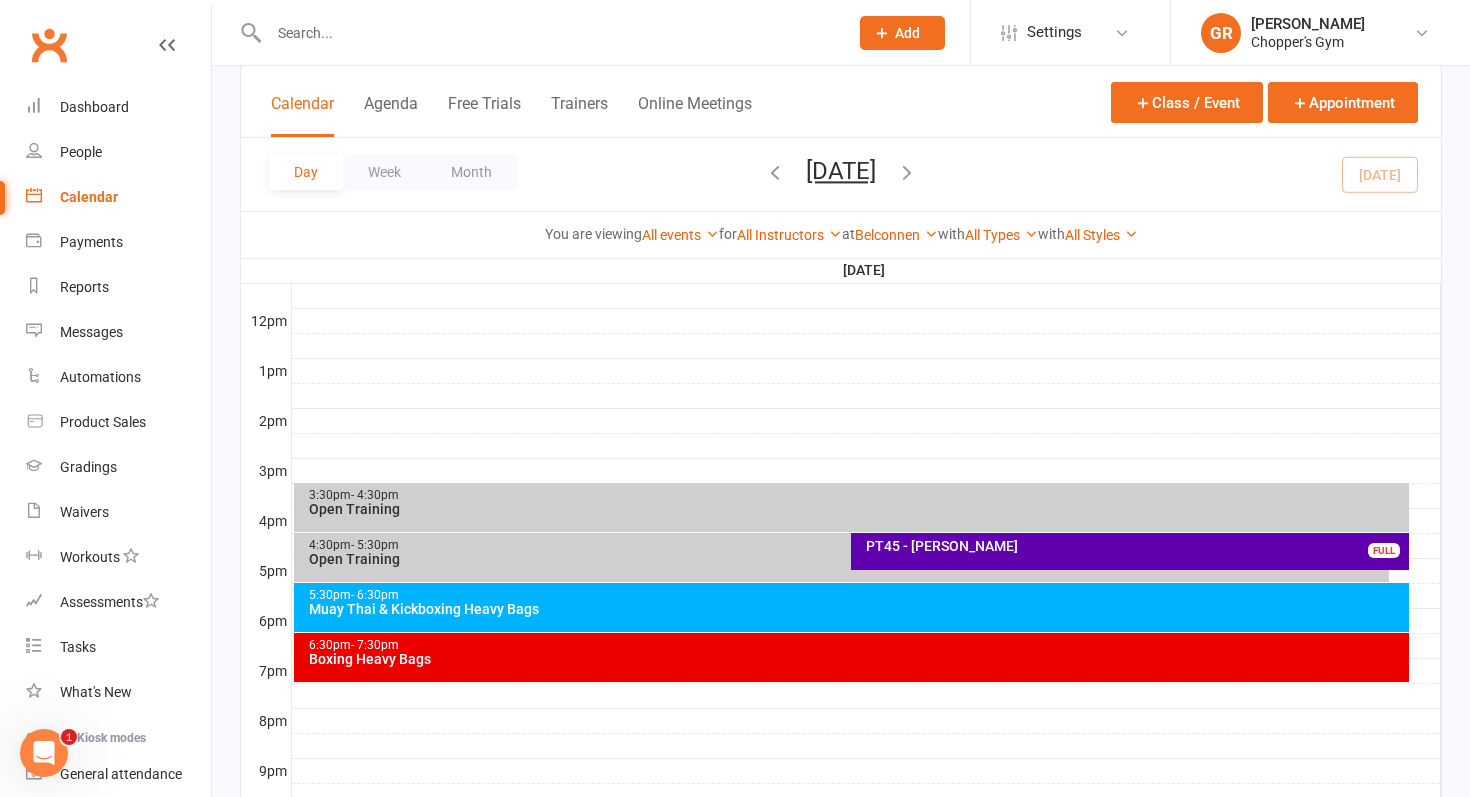 click on "5:30pm  - 6:30pm" at bounding box center [857, 595] 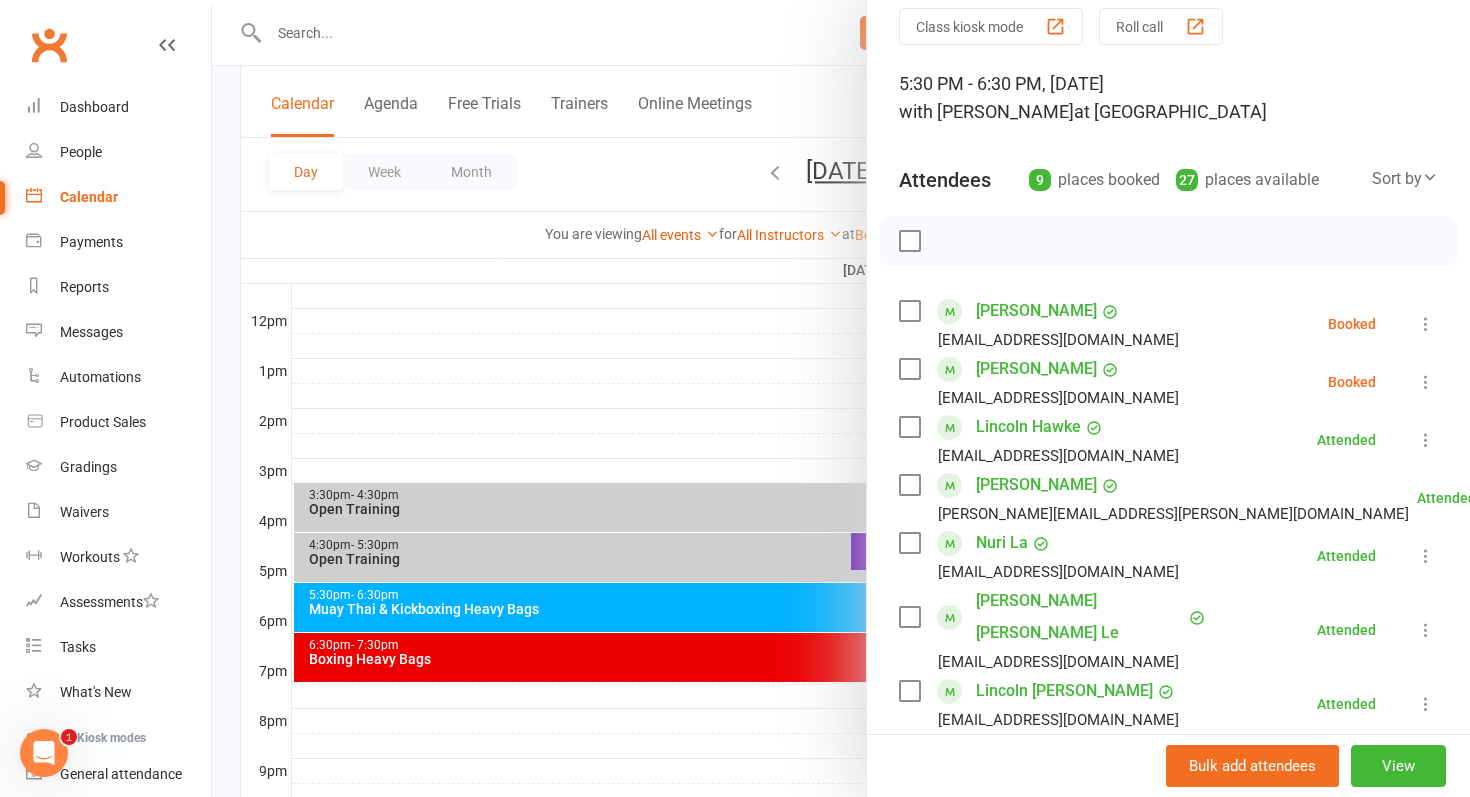 scroll, scrollTop: 82, scrollLeft: 0, axis: vertical 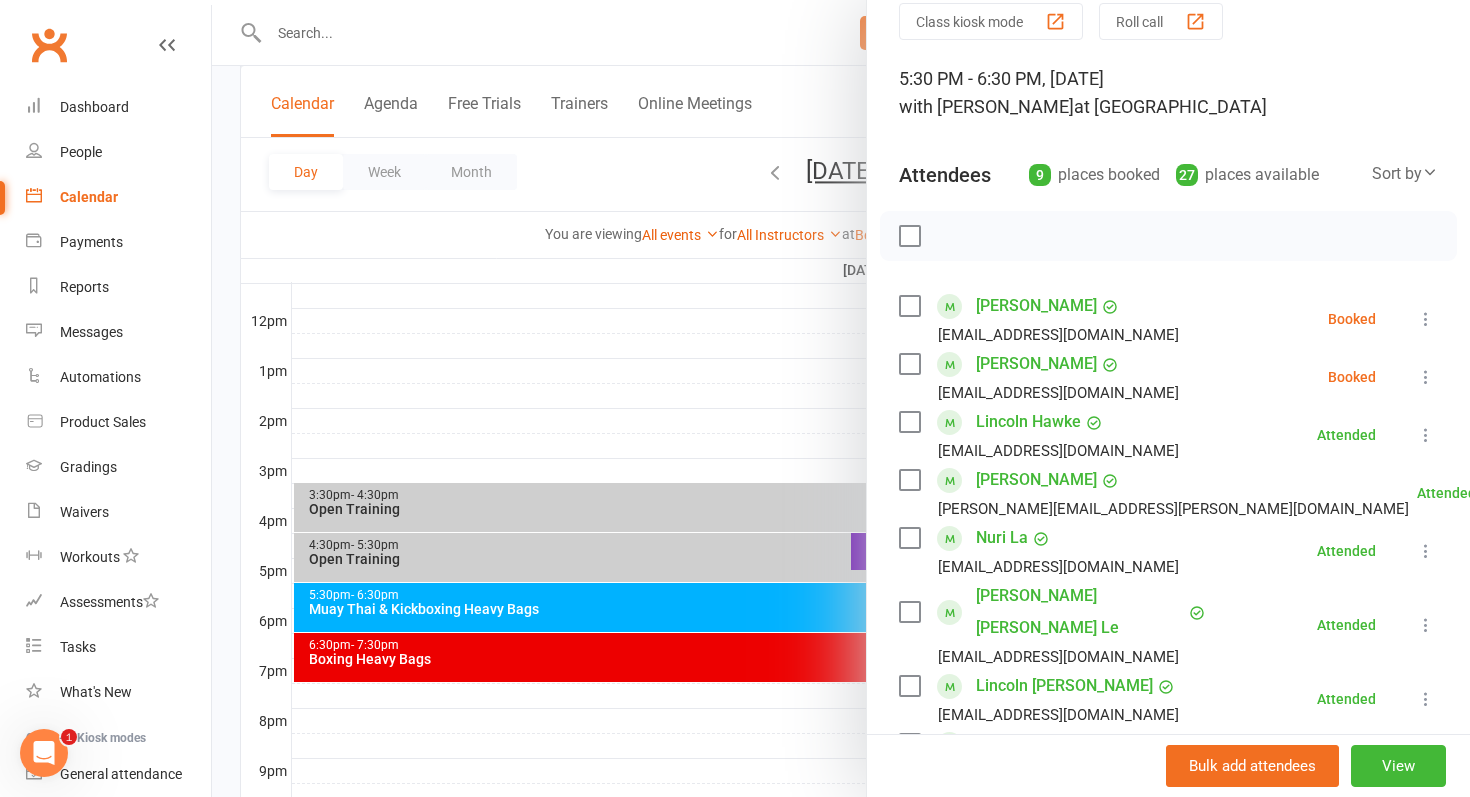 click at bounding box center [841, 398] 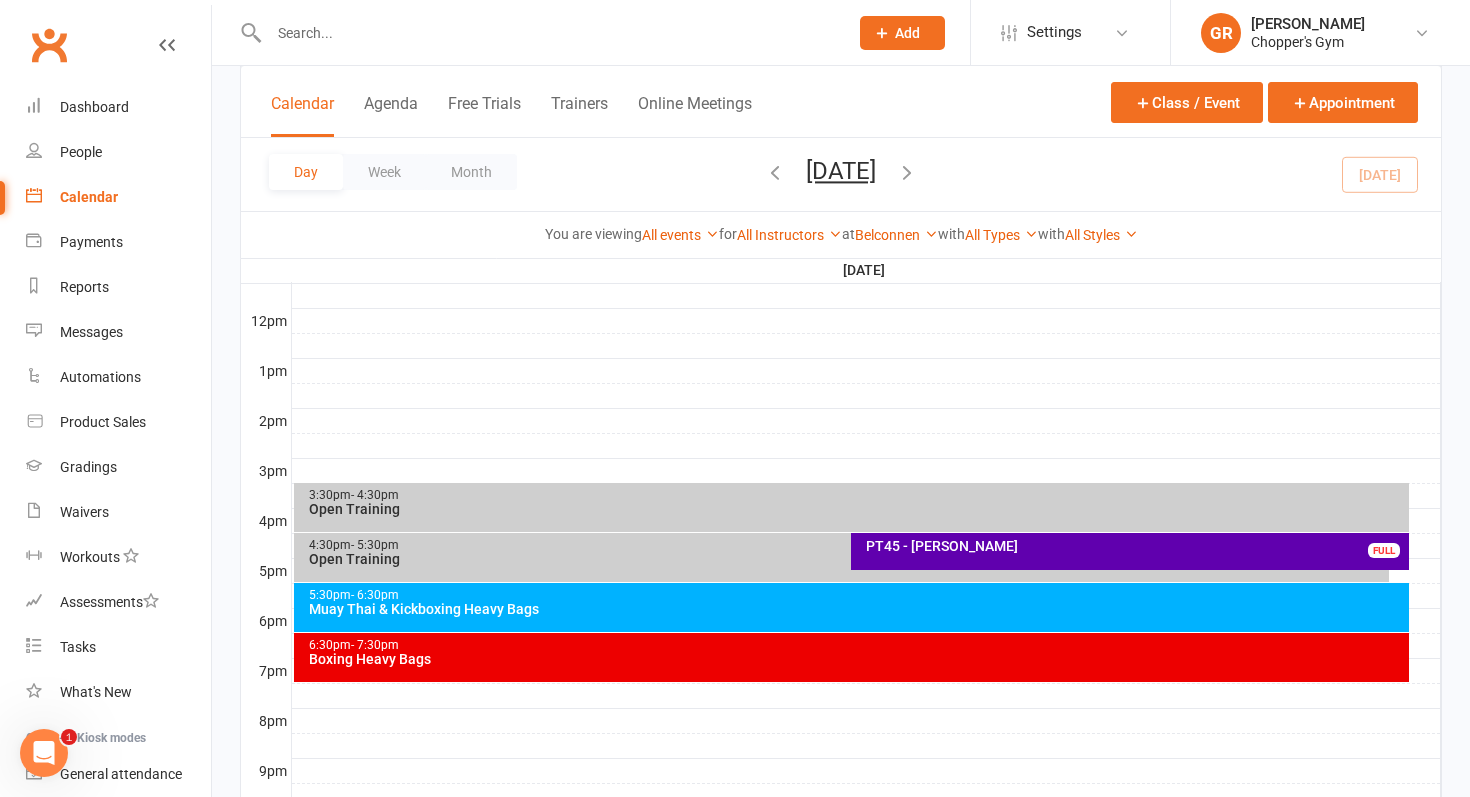 click on "6:30pm  - 7:30pm" at bounding box center [857, 645] 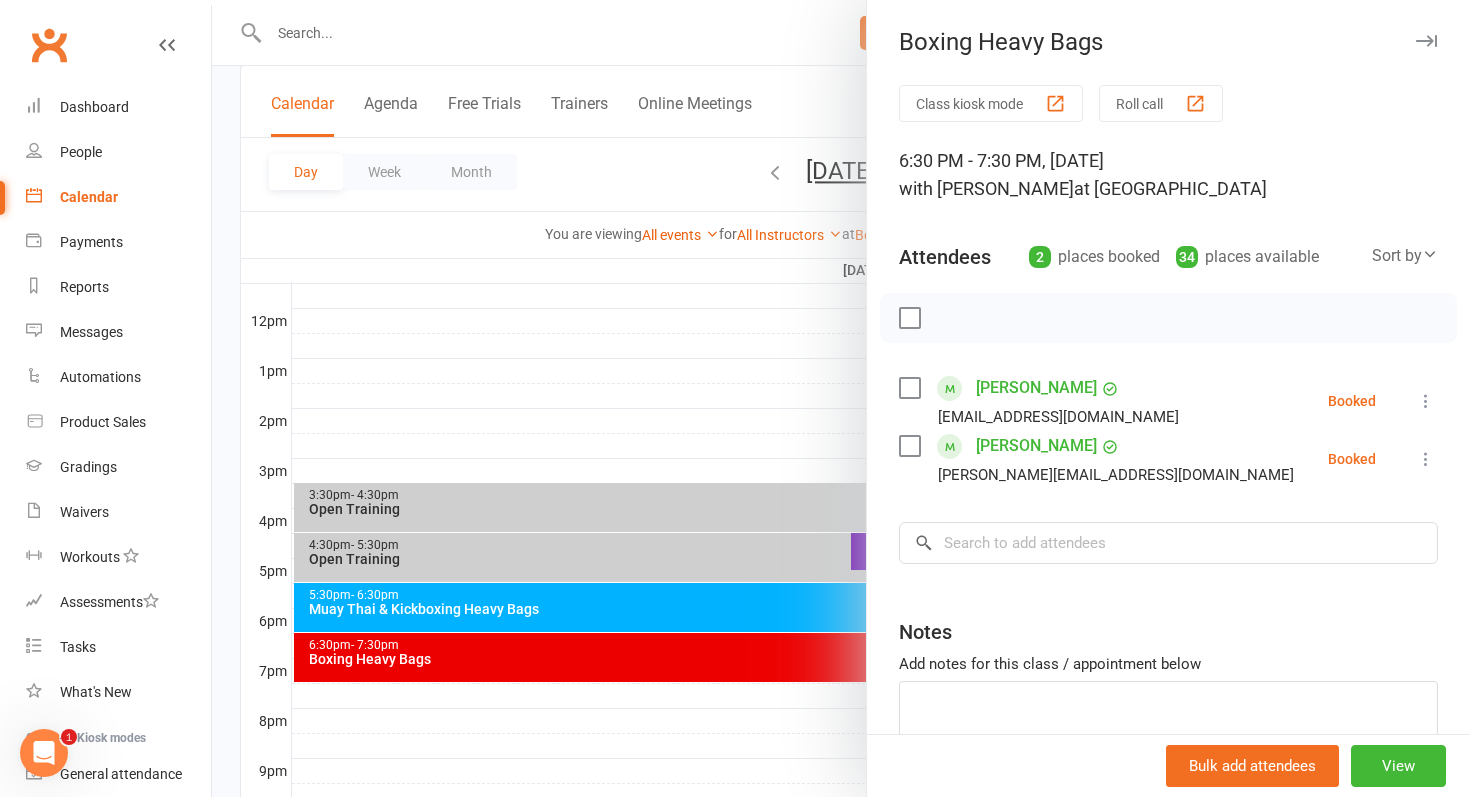 click at bounding box center (841, 398) 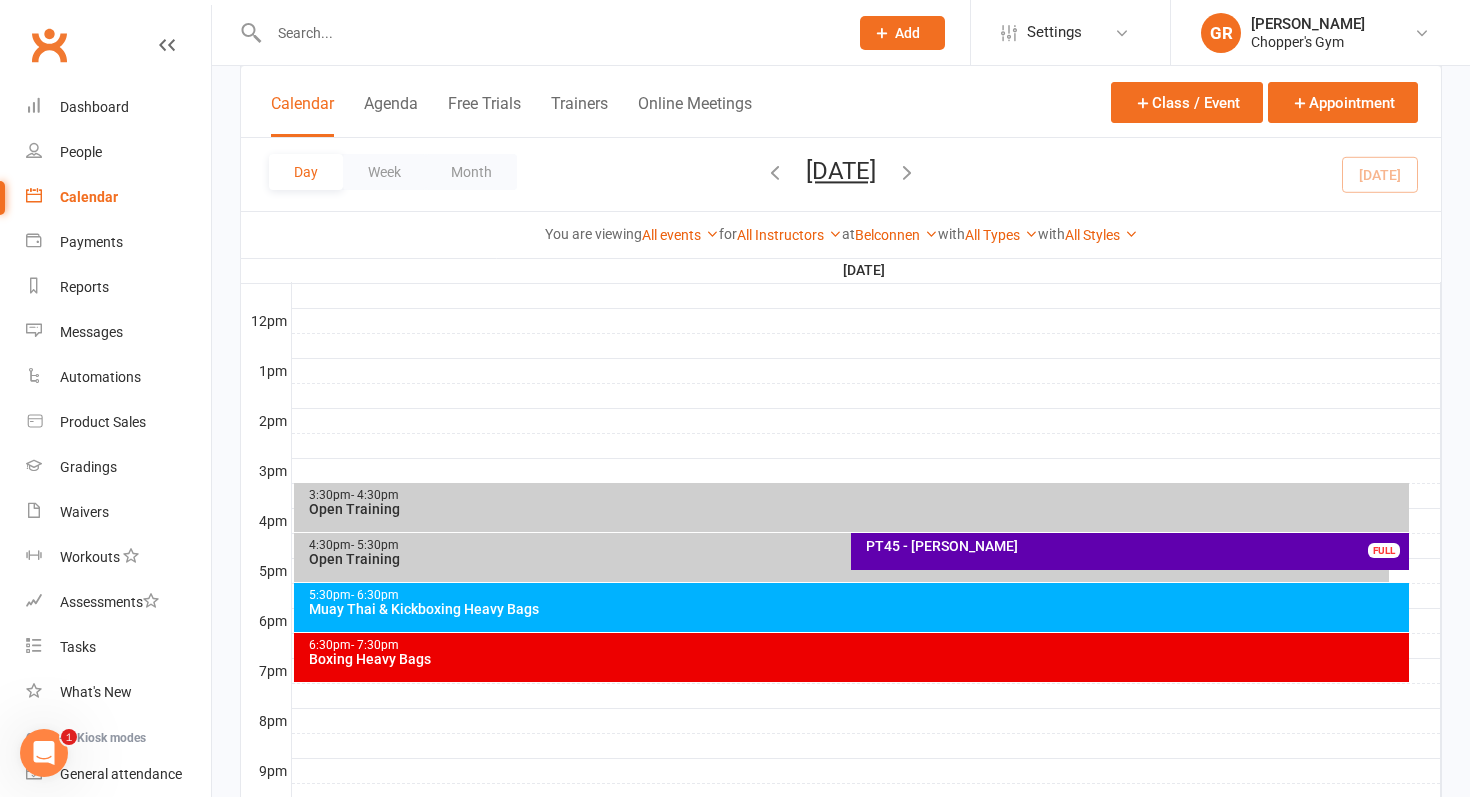 click on "Muay Thai & Kickboxing Heavy Bags" at bounding box center (857, 609) 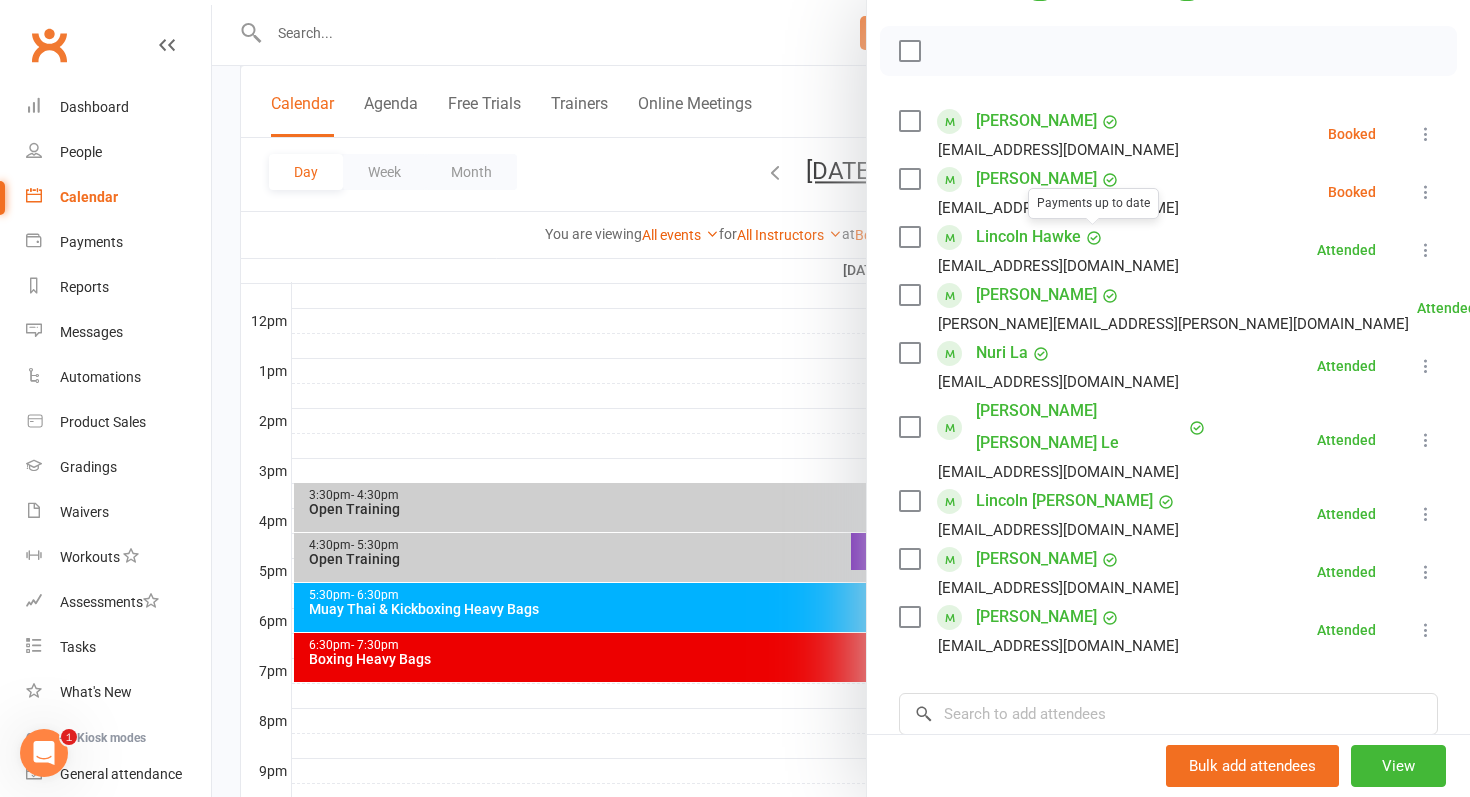 scroll, scrollTop: 283, scrollLeft: 0, axis: vertical 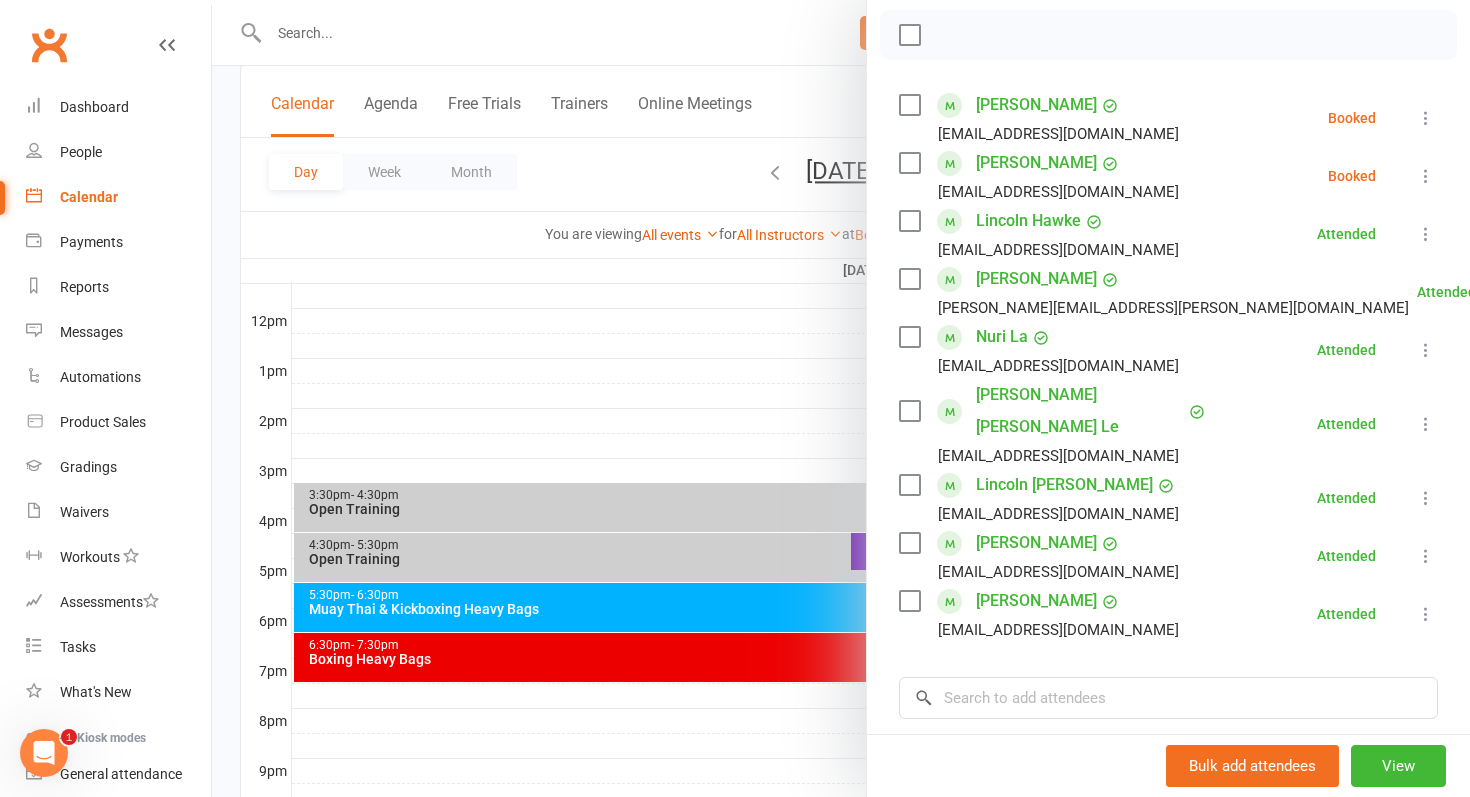 click at bounding box center [841, 398] 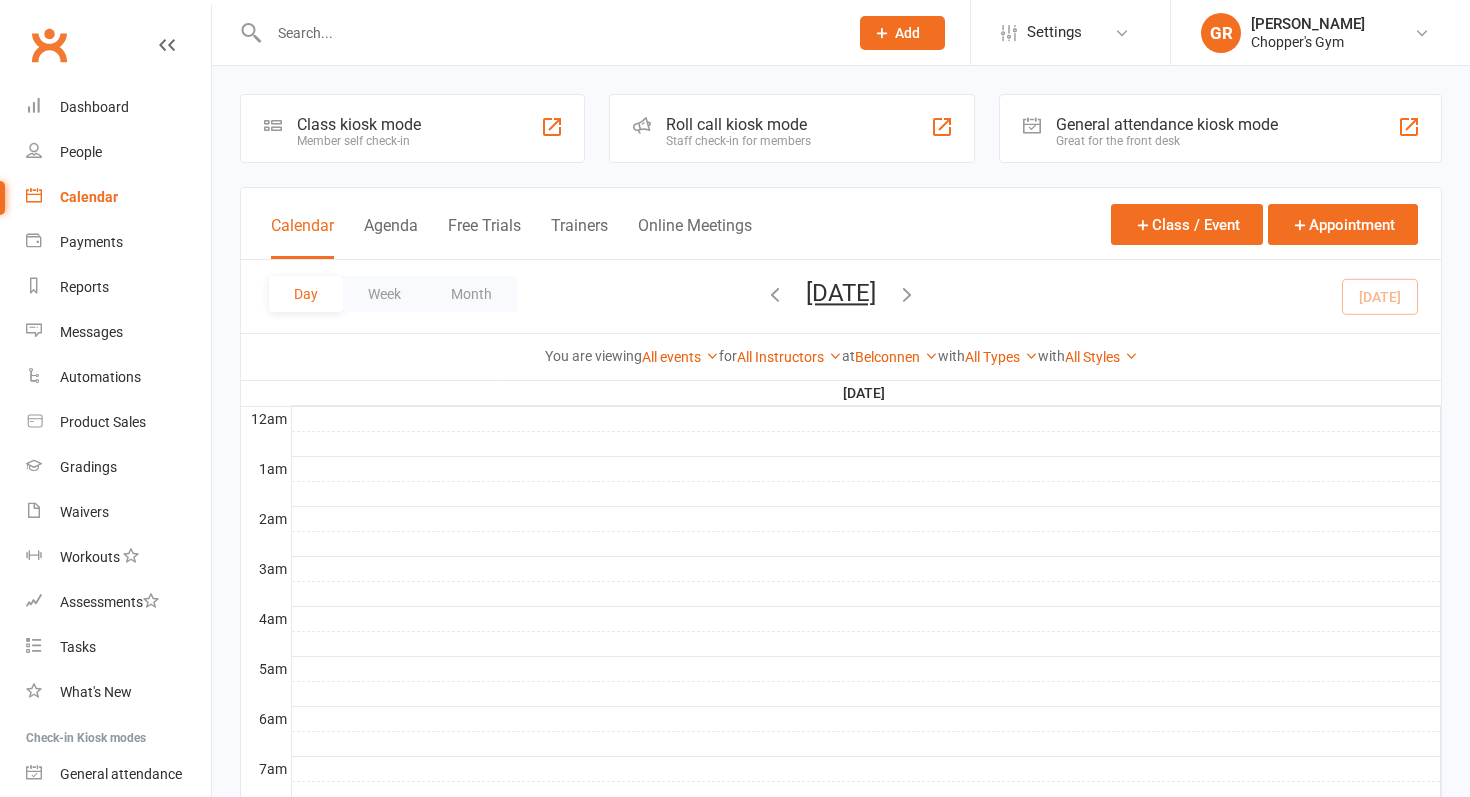scroll, scrollTop: 864, scrollLeft: 0, axis: vertical 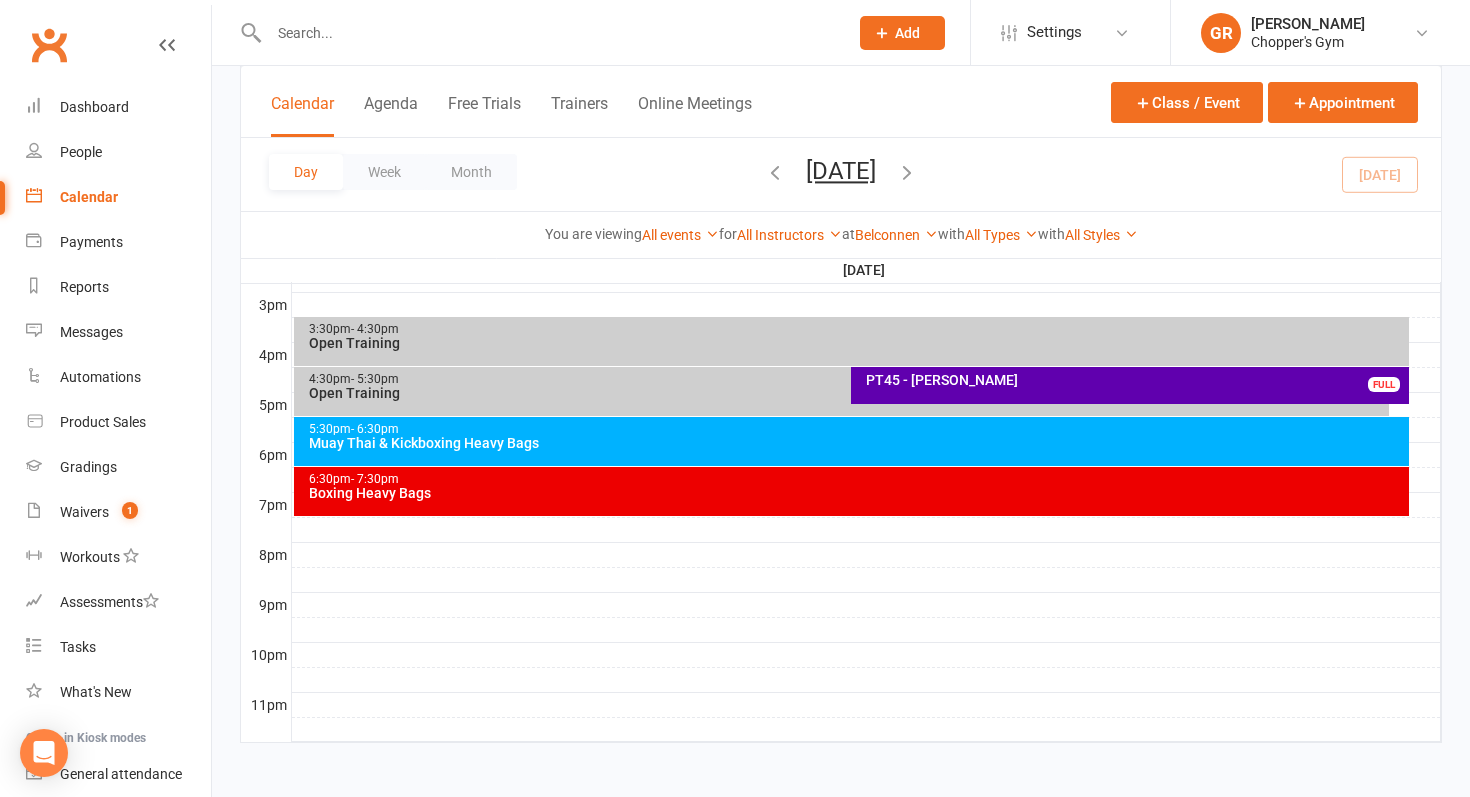 click on "Boxing Heavy Bags" at bounding box center (857, 493) 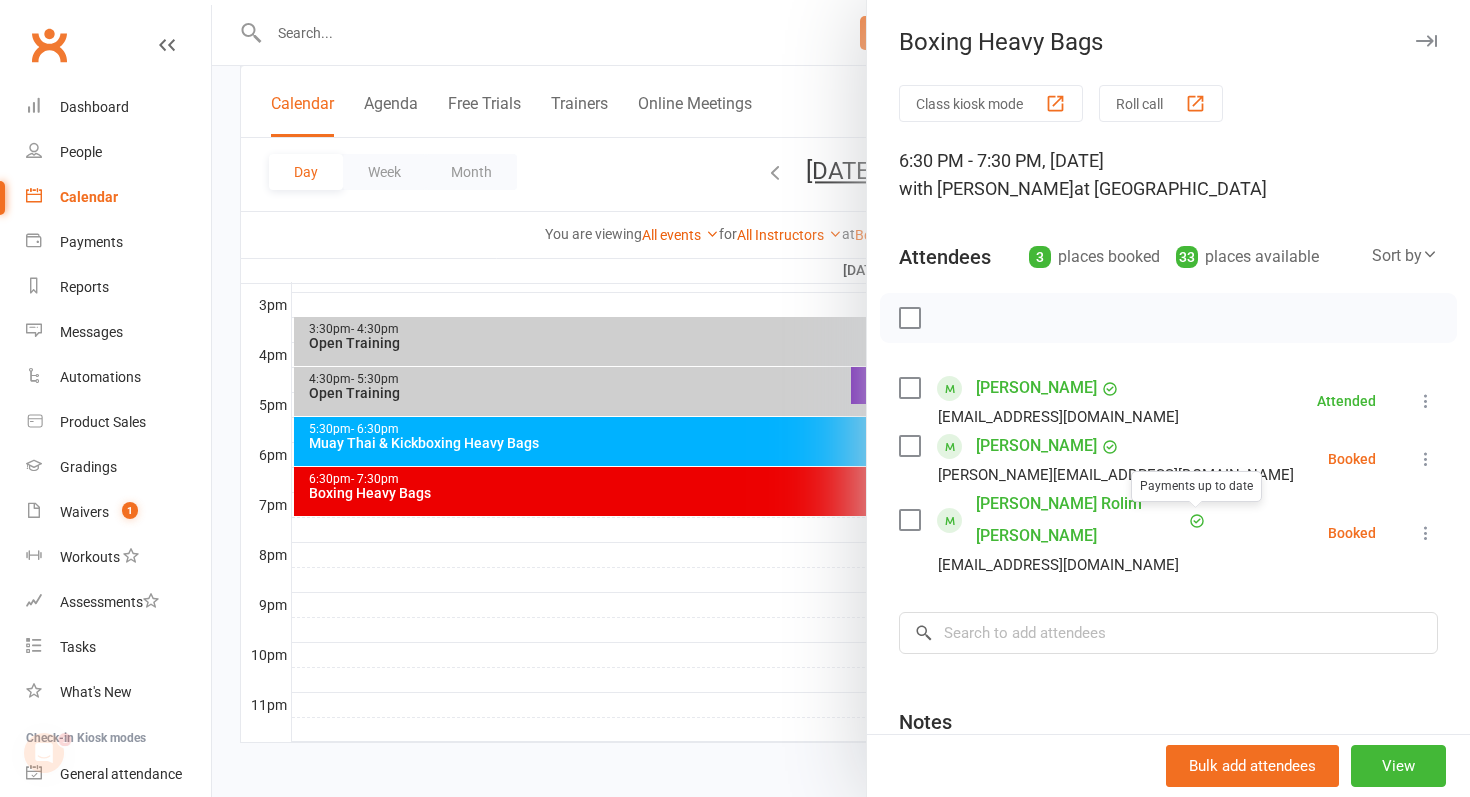 scroll, scrollTop: 0, scrollLeft: 0, axis: both 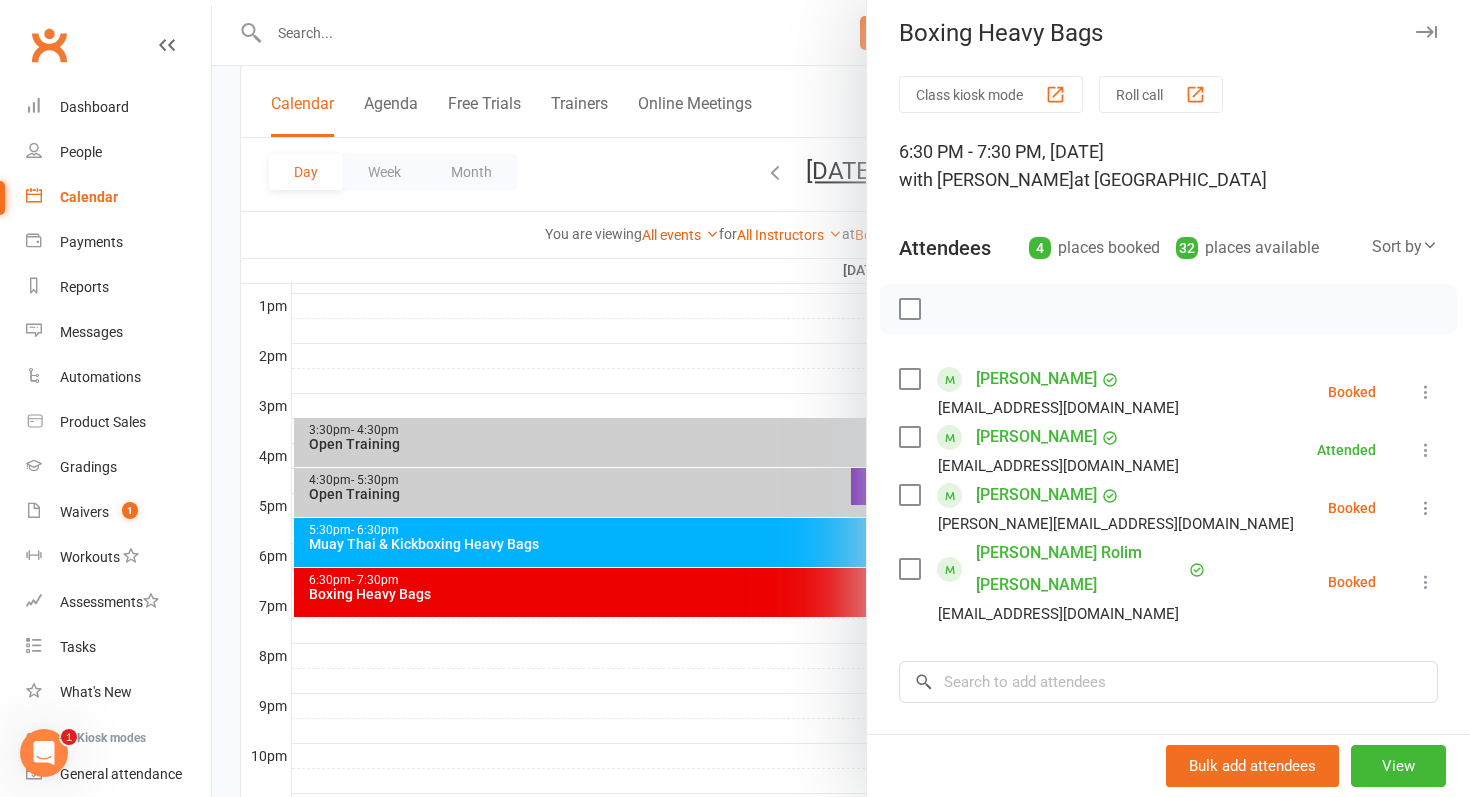 click at bounding box center [909, 379] 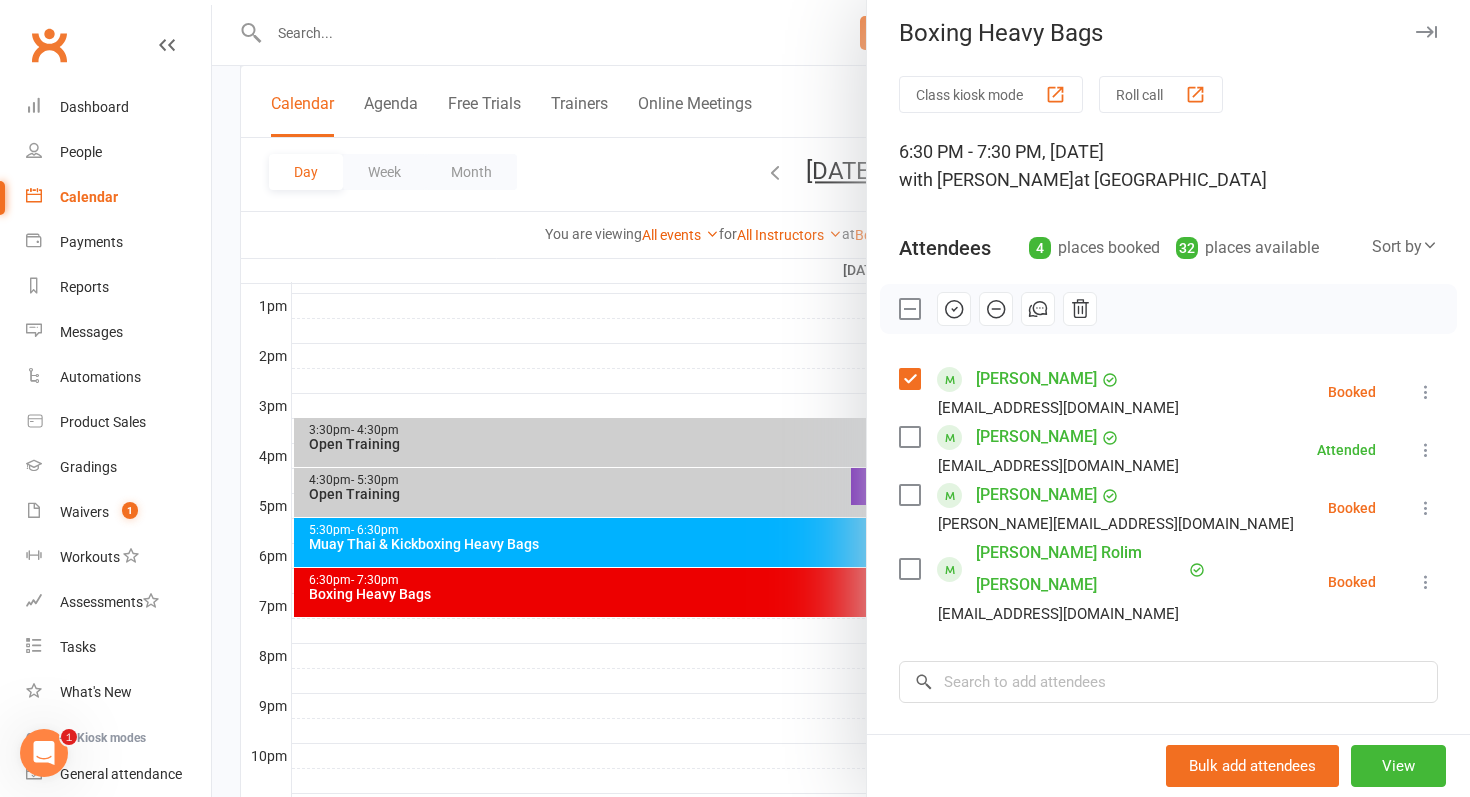 click at bounding box center (909, 495) 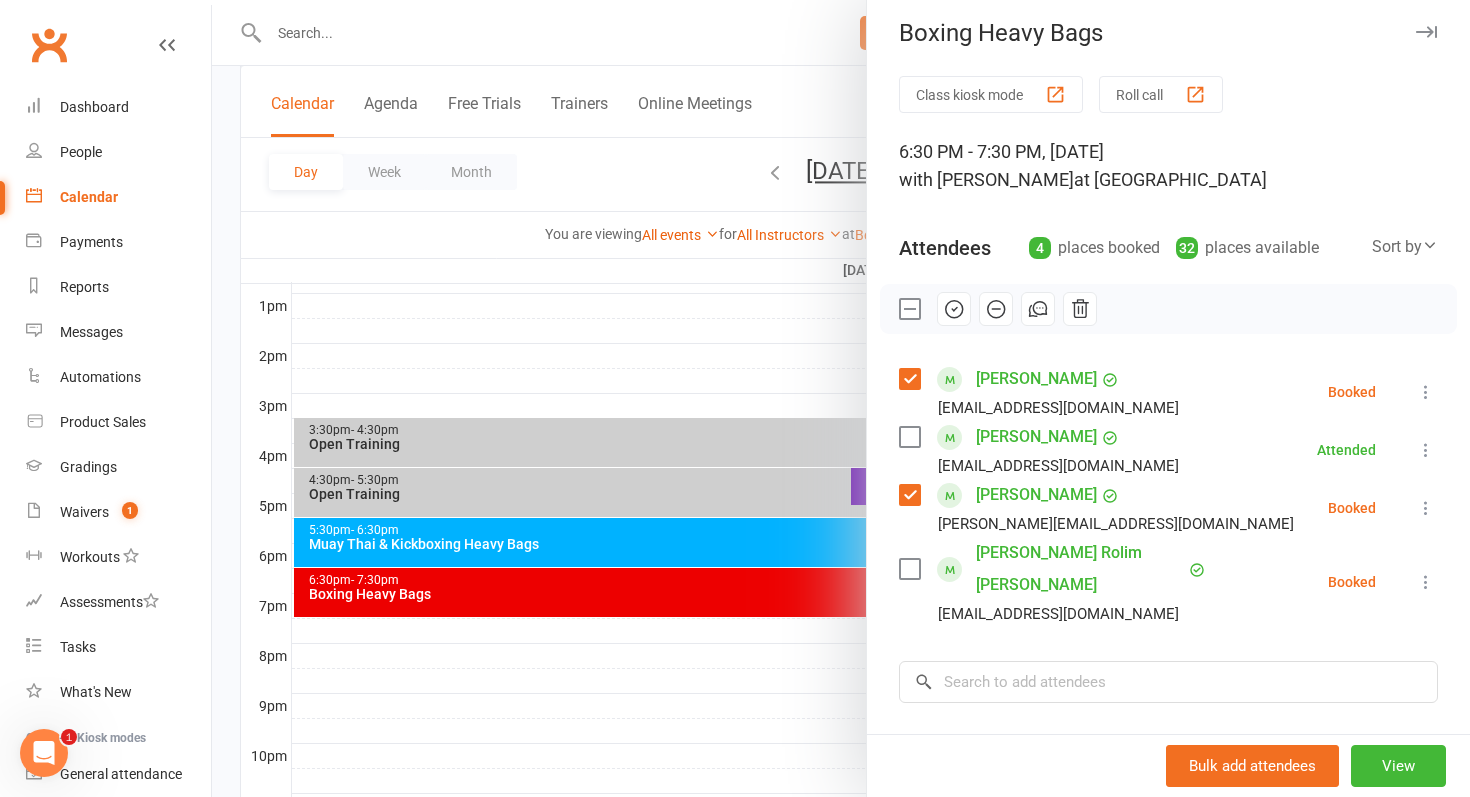 click at bounding box center (909, 569) 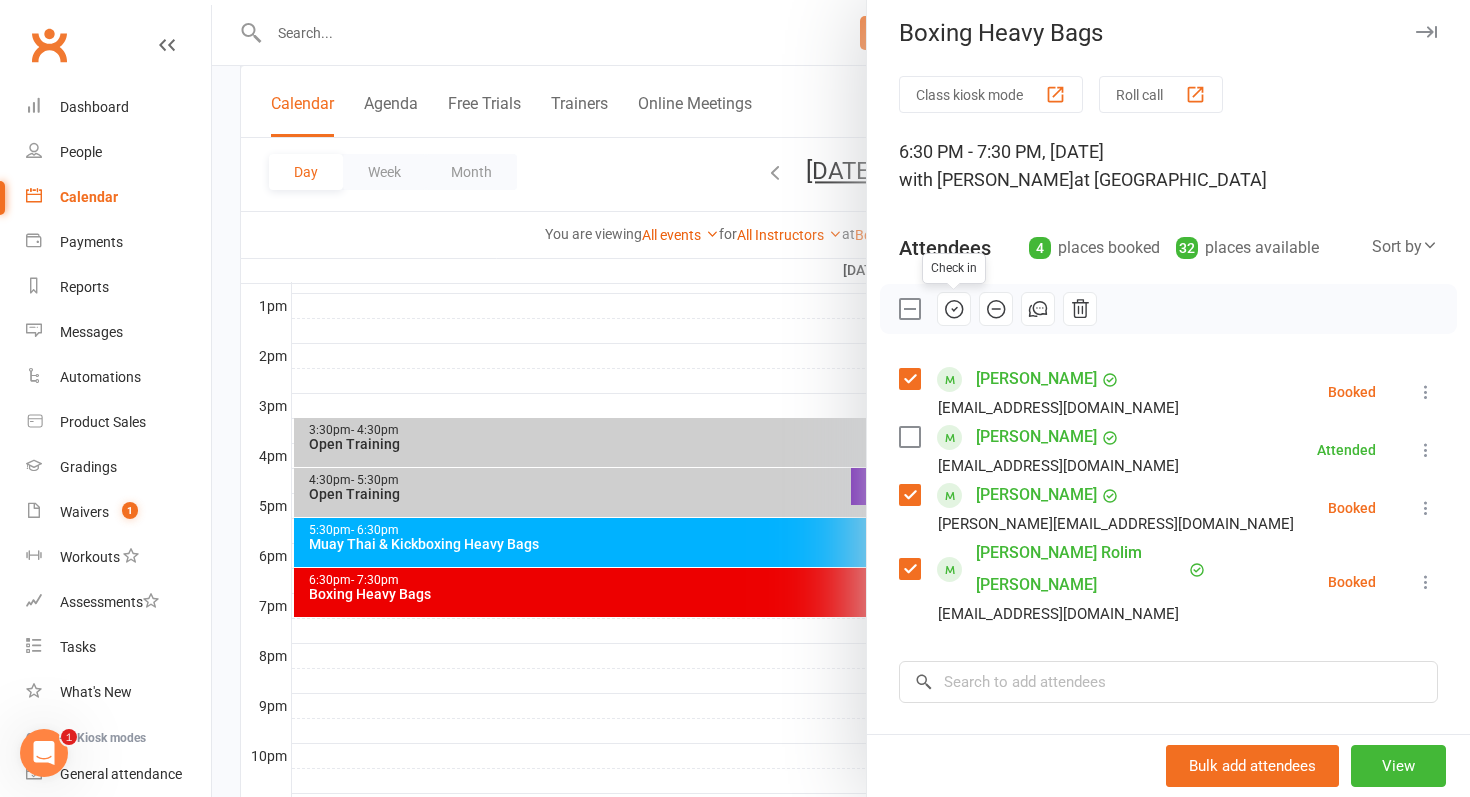 click 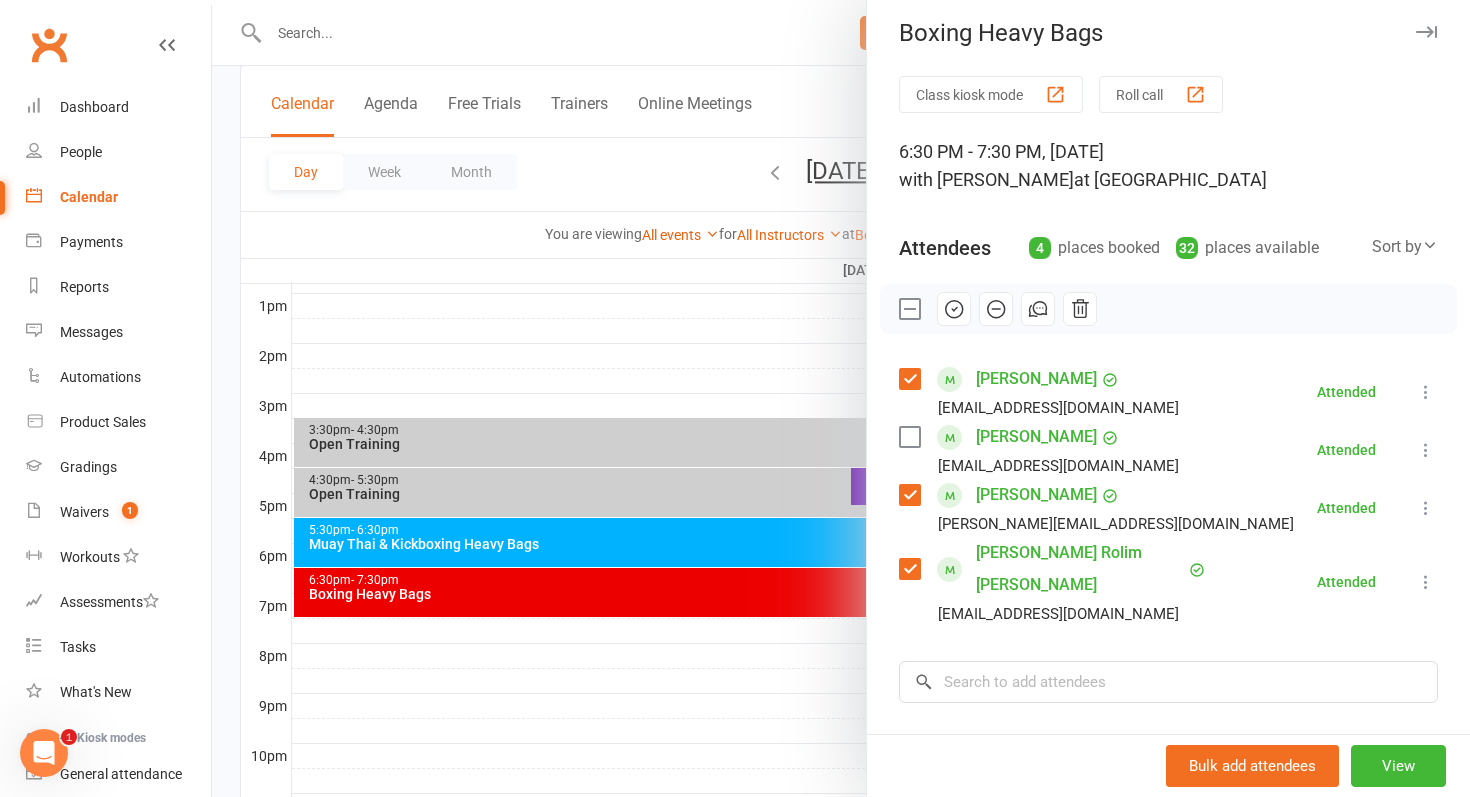click at bounding box center [841, 398] 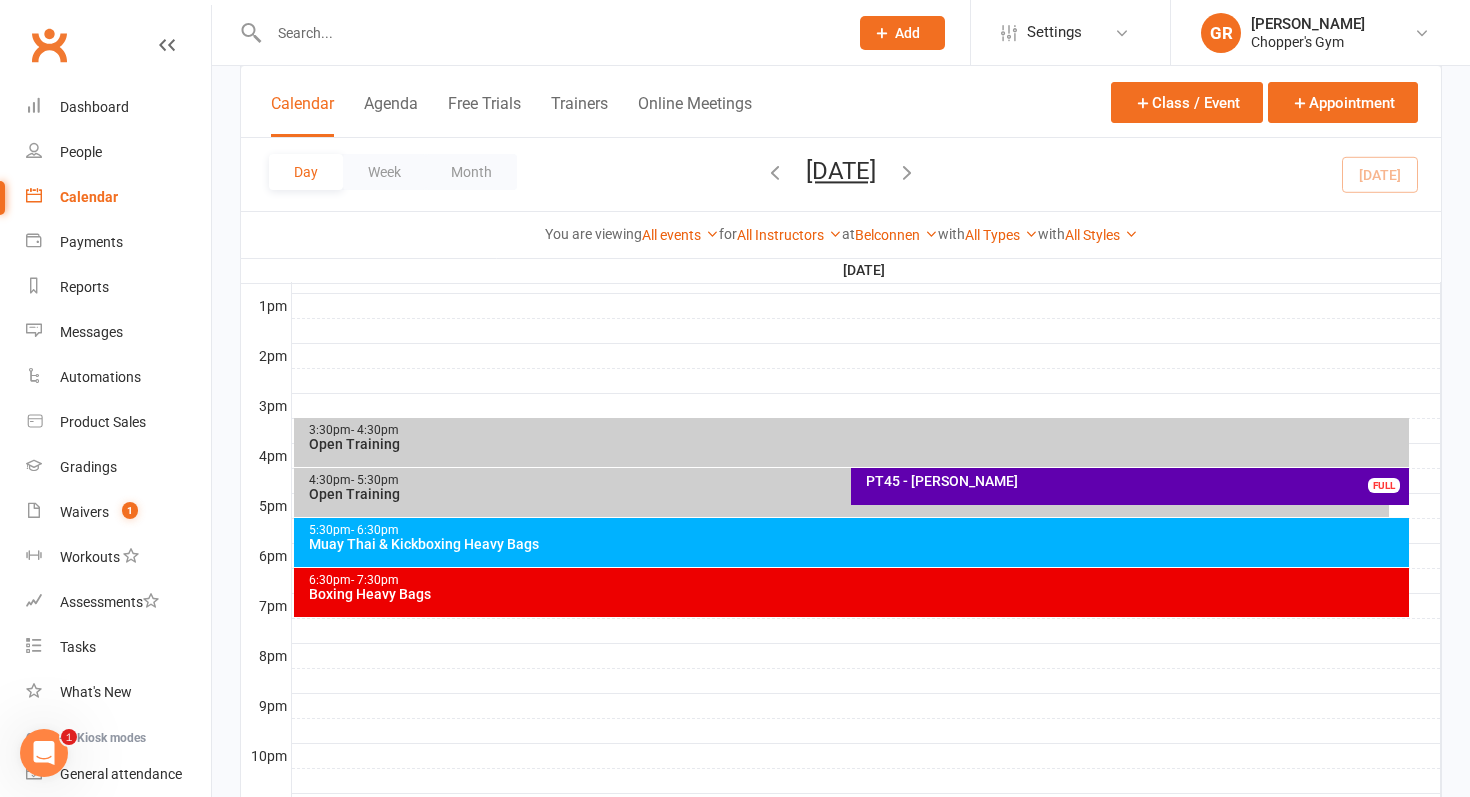 click on "Boxing Heavy Bags" at bounding box center [857, 594] 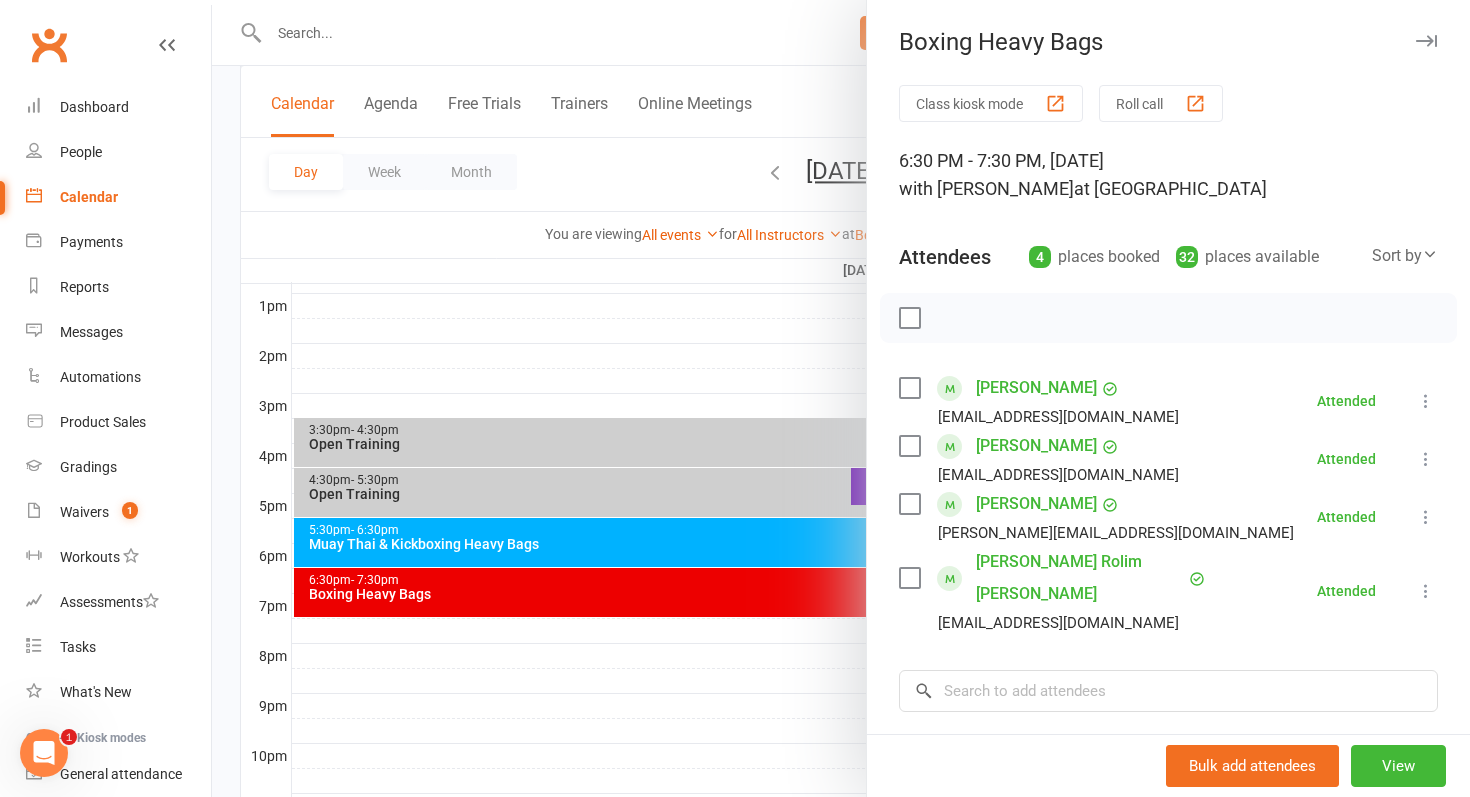 click at bounding box center (841, 398) 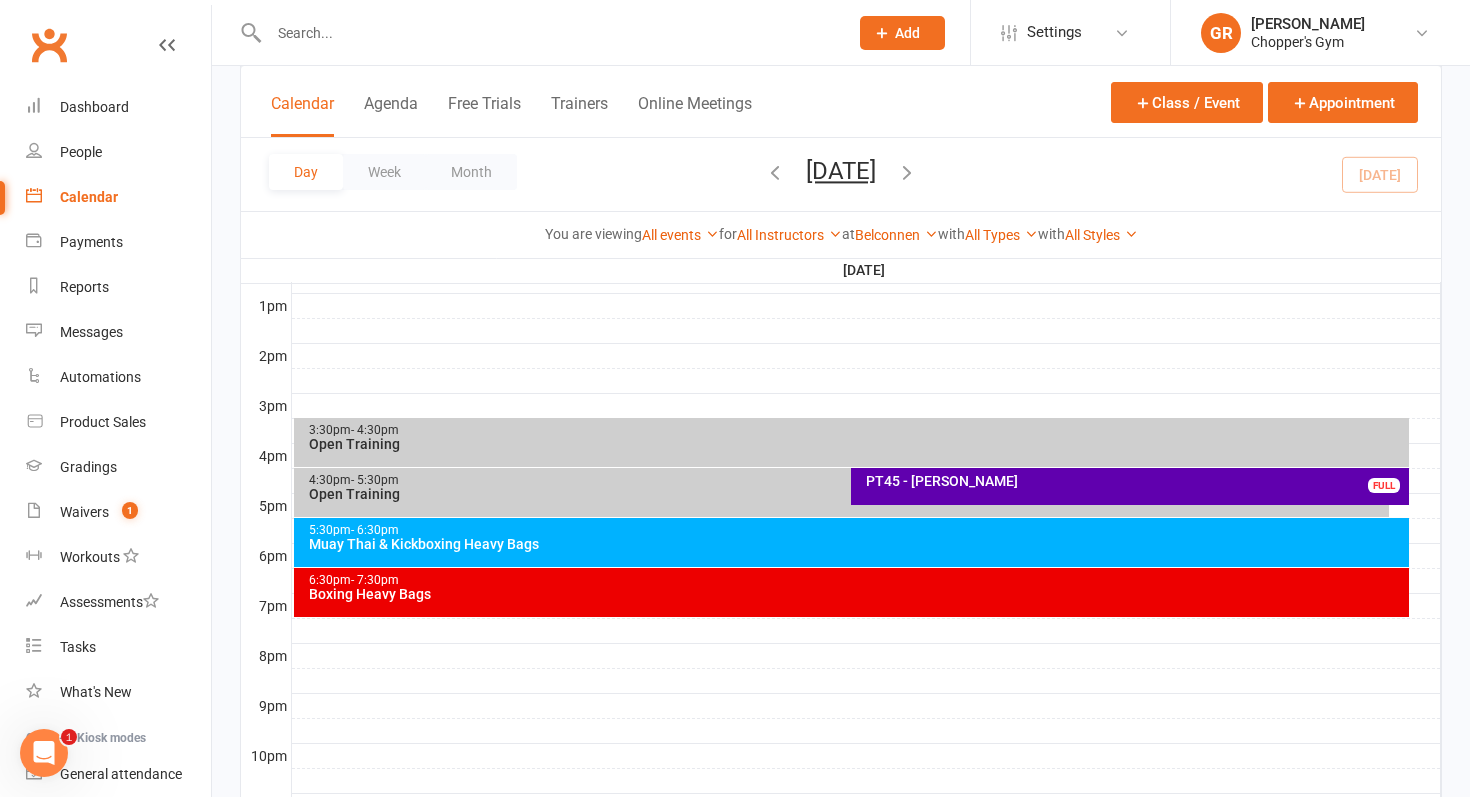 click on "Muay Thai & Kickboxing Heavy Bags" at bounding box center (857, 544) 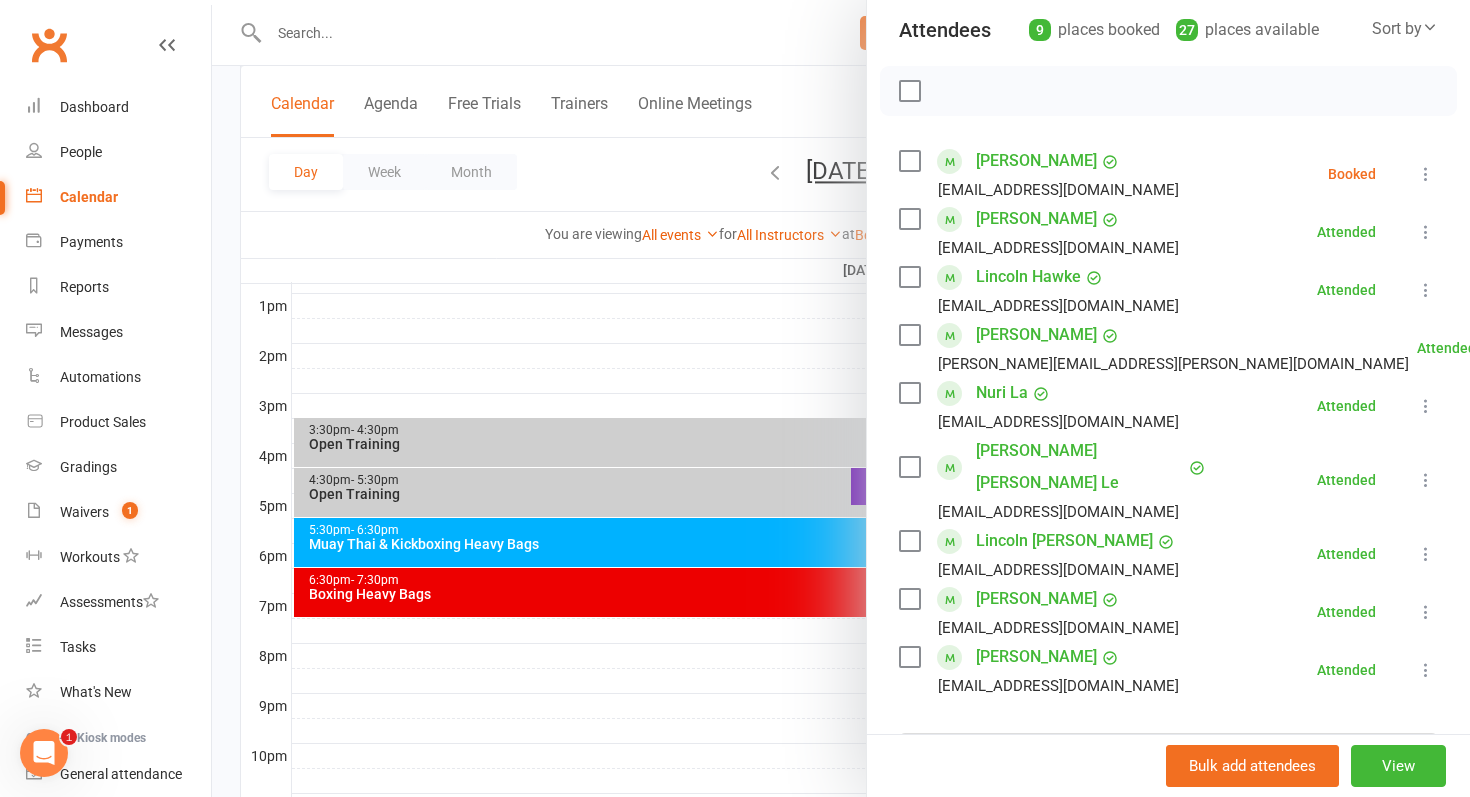 scroll, scrollTop: 226, scrollLeft: 0, axis: vertical 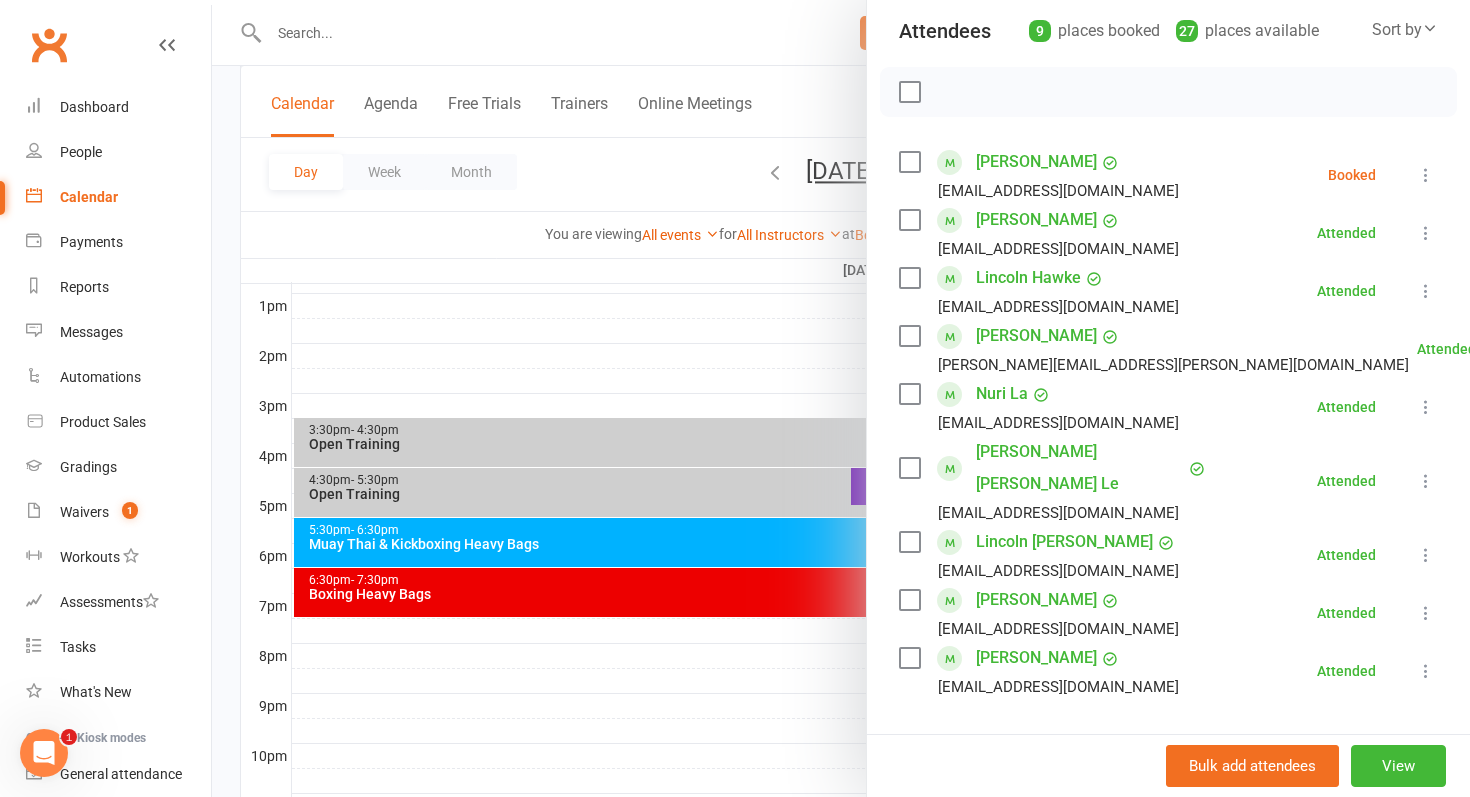 click at bounding box center (841, 398) 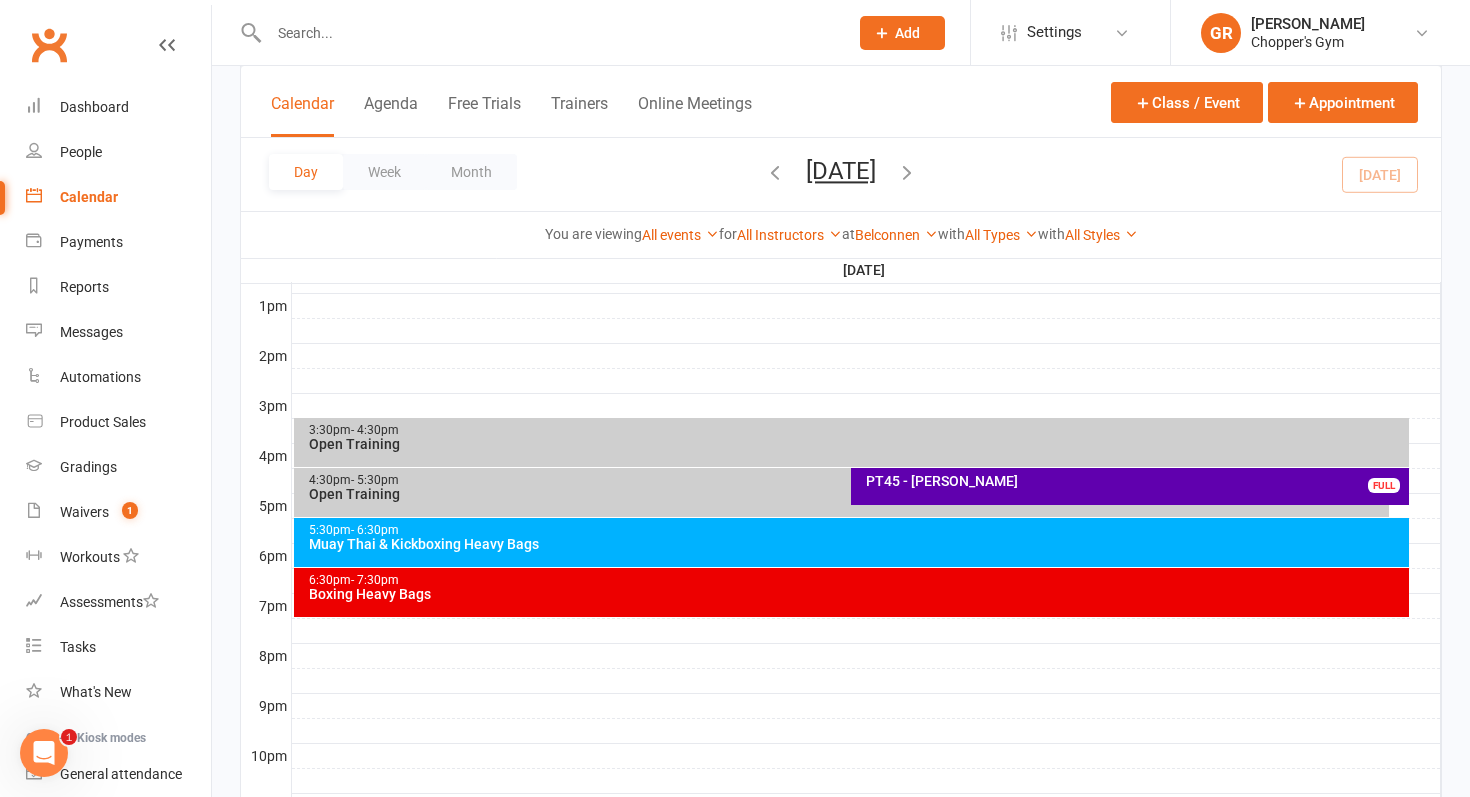 click on "Boxing Heavy Bags" at bounding box center [857, 594] 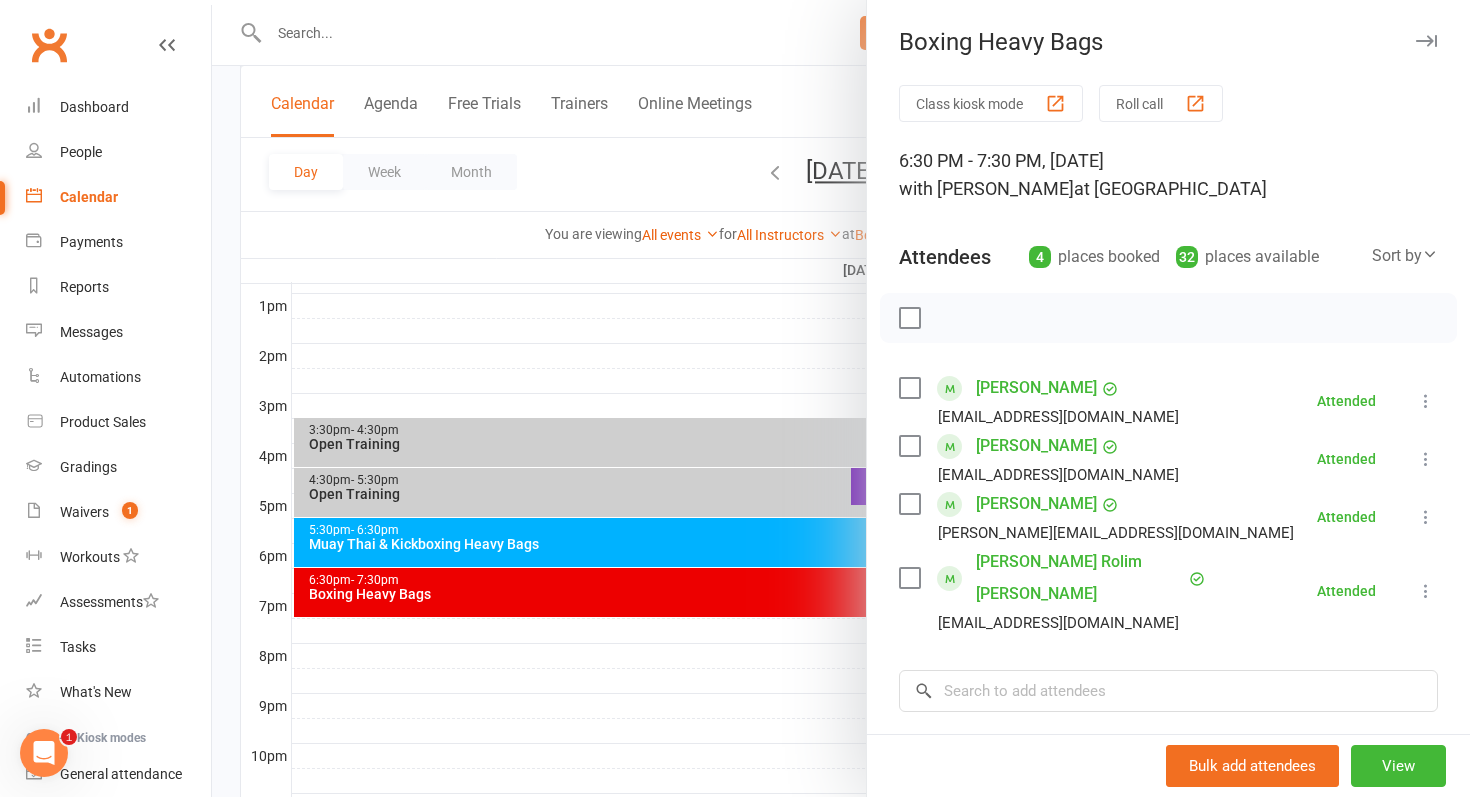 scroll, scrollTop: 11, scrollLeft: 0, axis: vertical 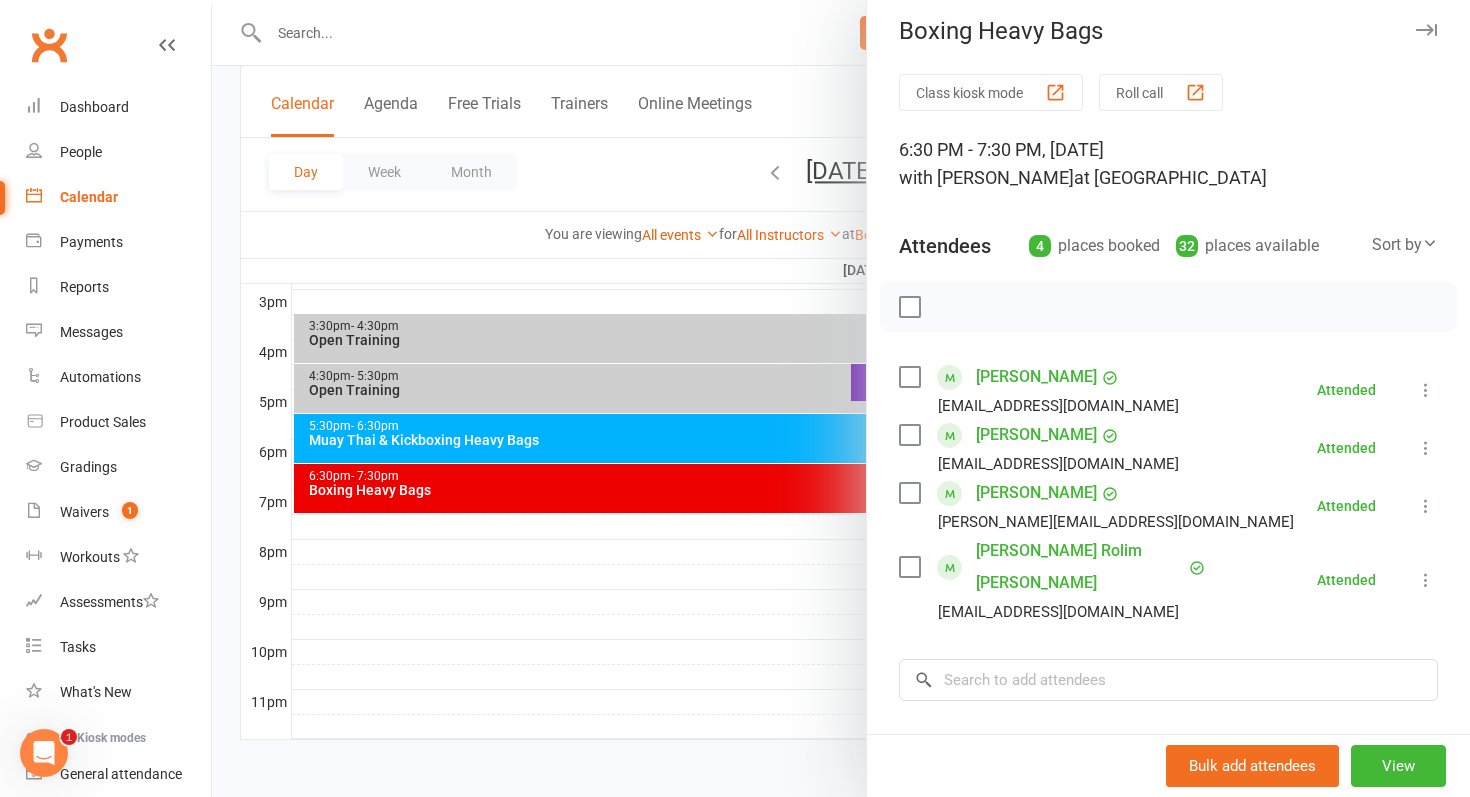 click at bounding box center [841, 398] 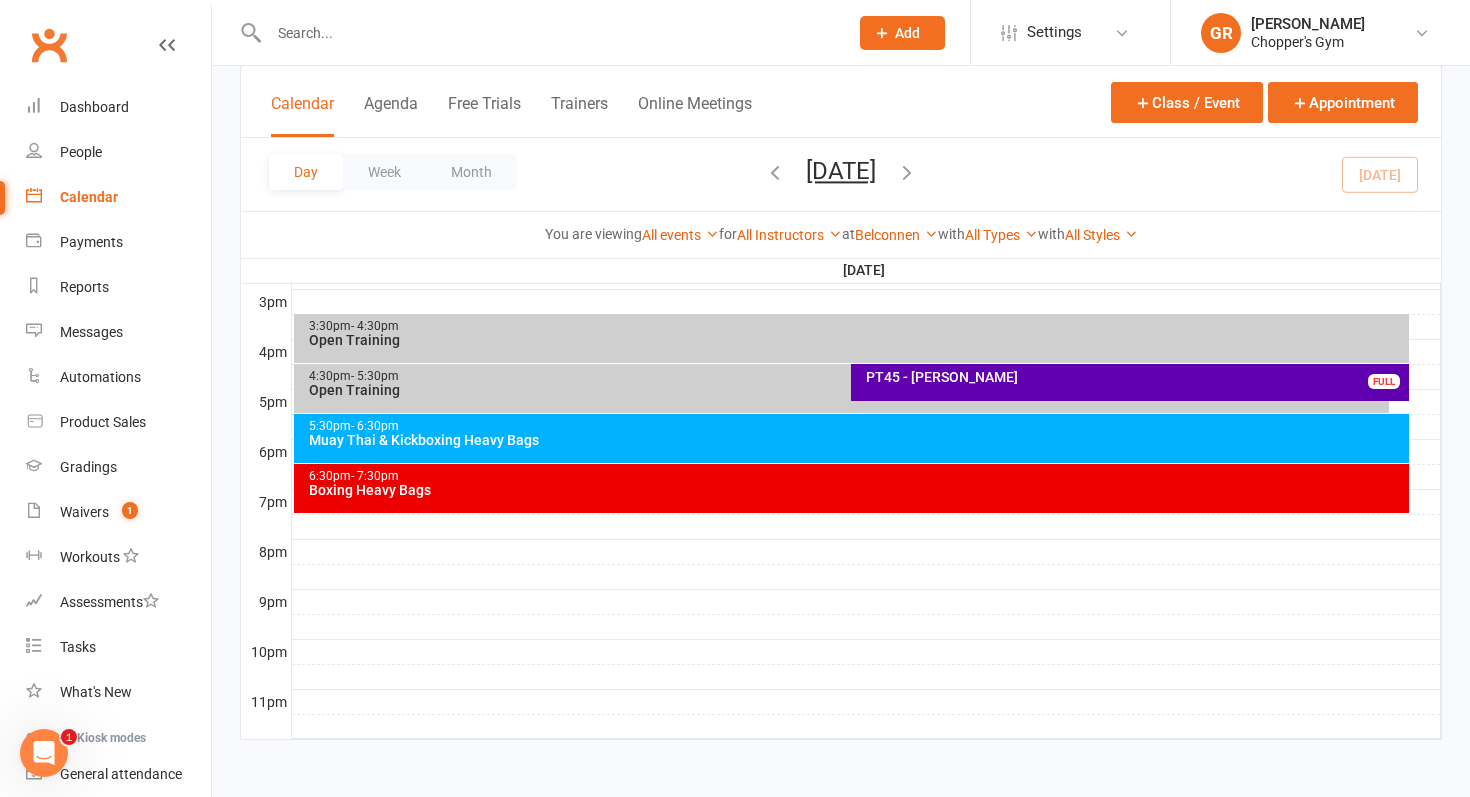 click on "Boxing Heavy Bags" at bounding box center (857, 490) 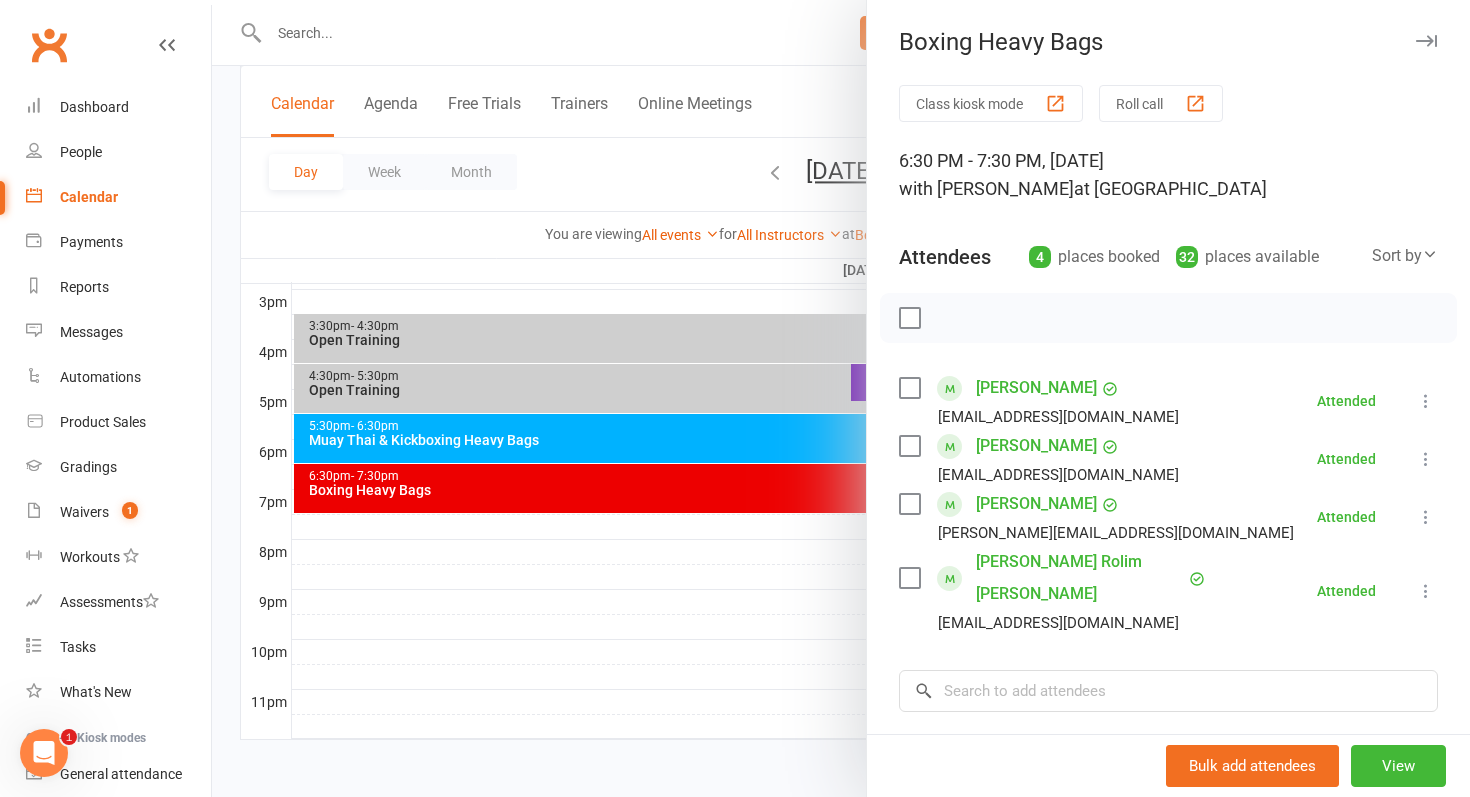 click at bounding box center [841, 398] 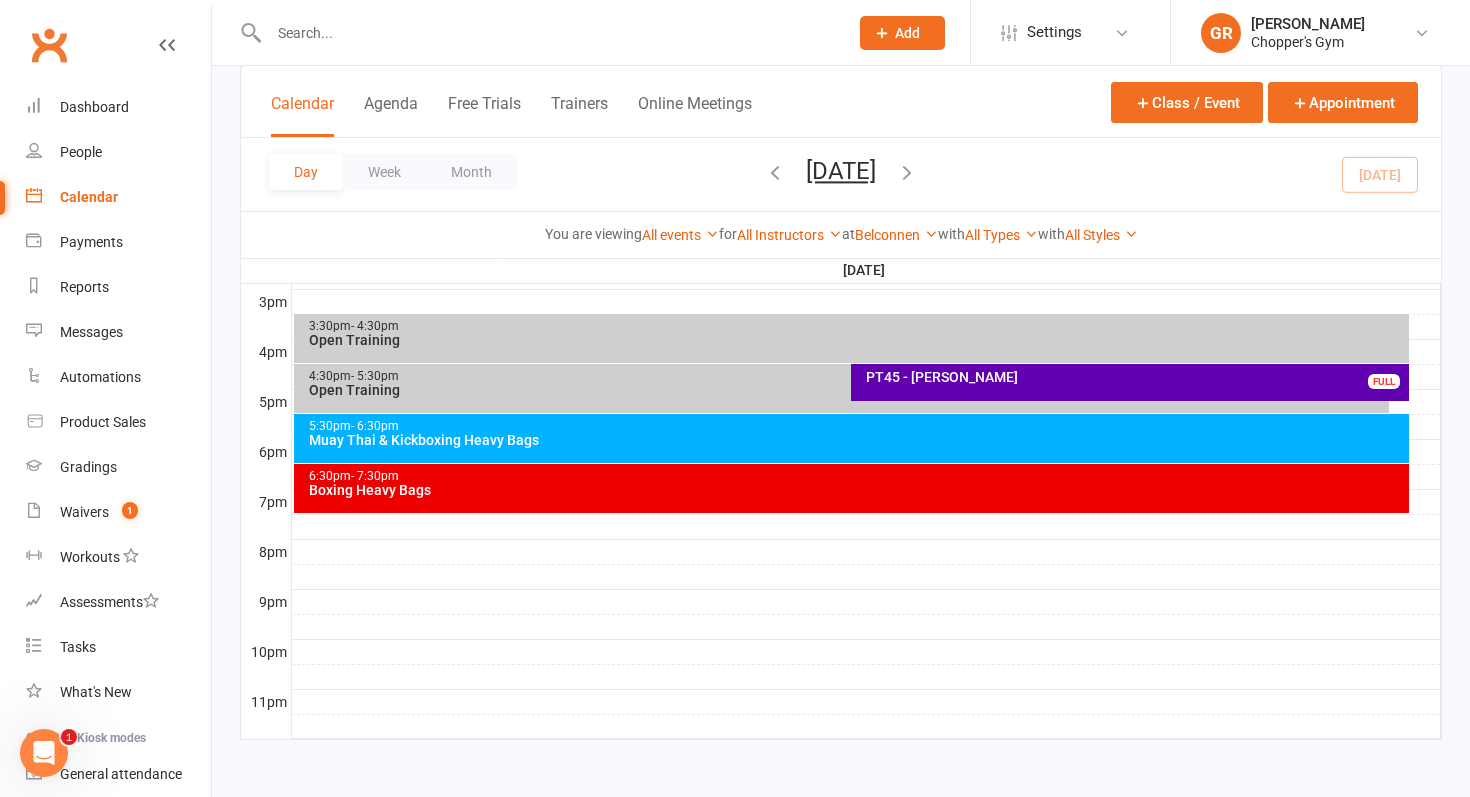 click on "Muay Thai & Kickboxing Heavy Bags" at bounding box center (857, 440) 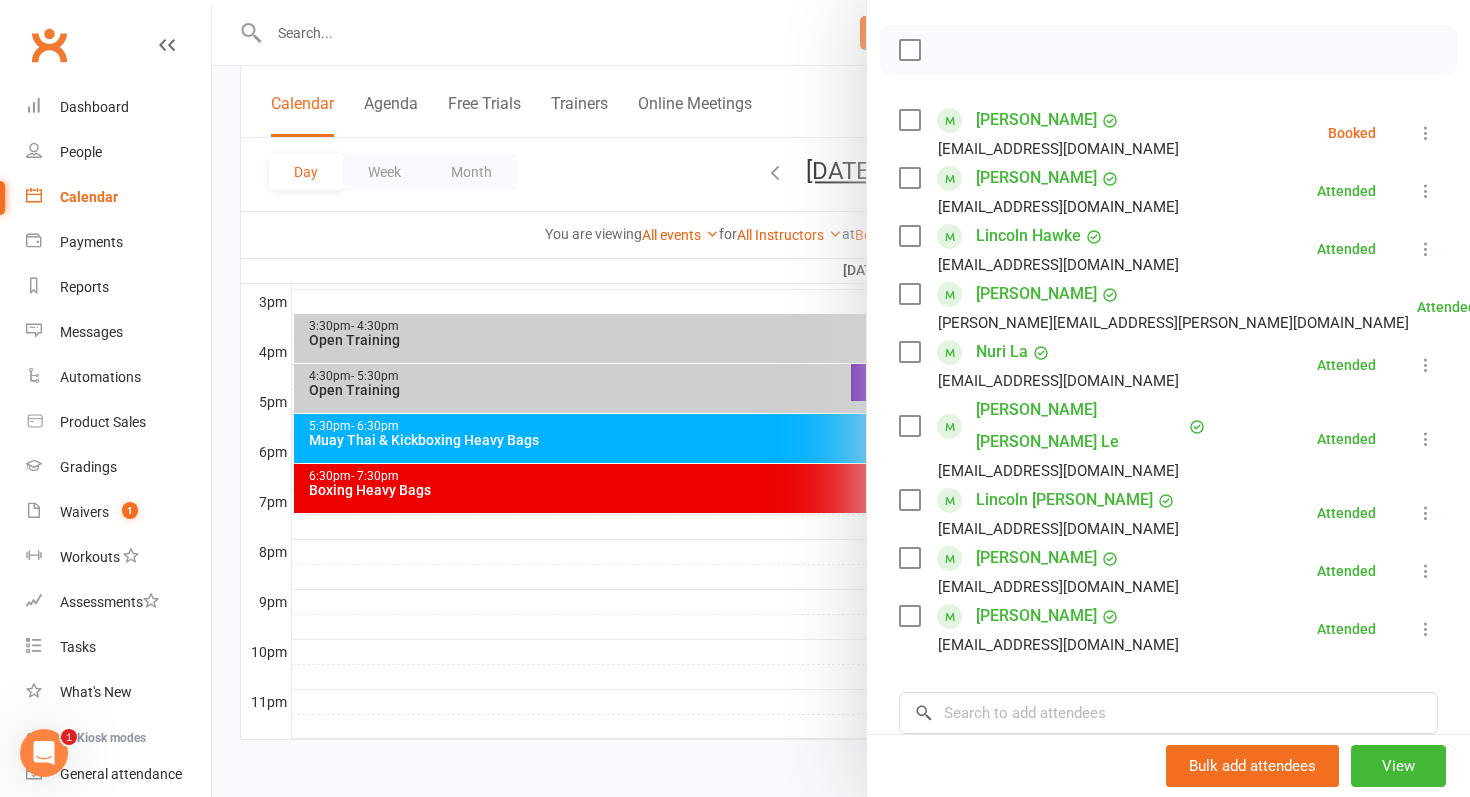 scroll, scrollTop: 273, scrollLeft: 0, axis: vertical 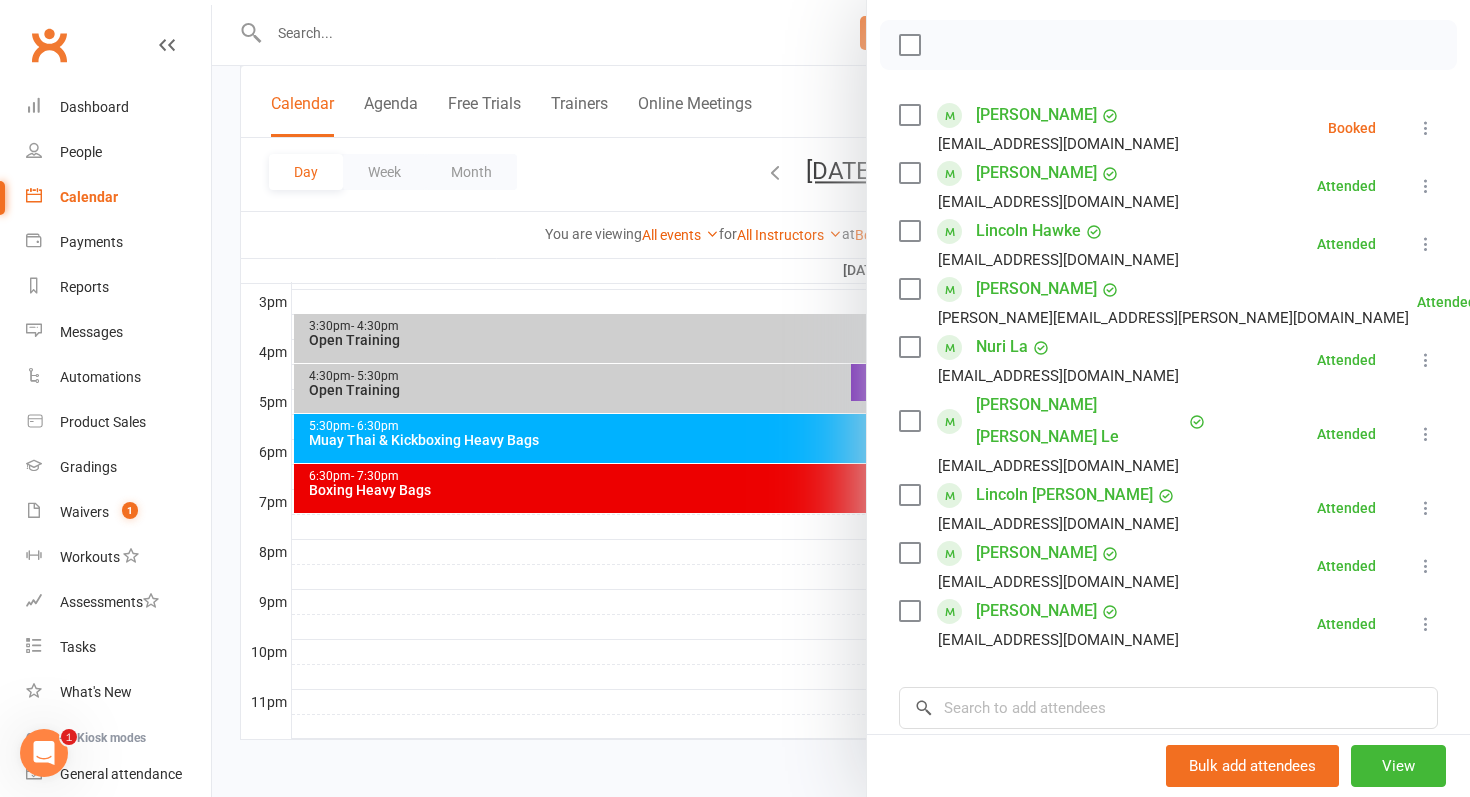 click at bounding box center [841, 398] 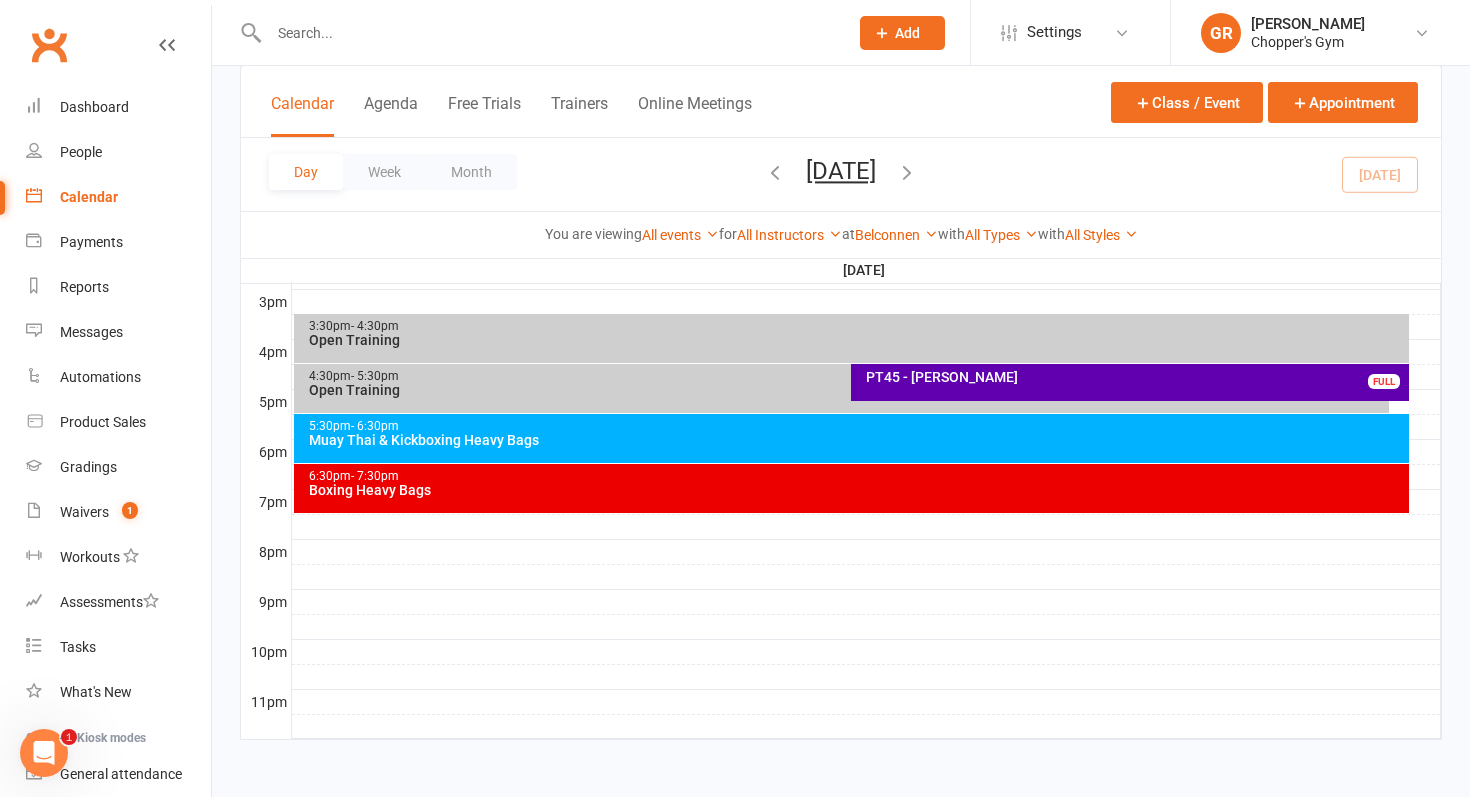 click on "Boxing Heavy Bags" at bounding box center [857, 490] 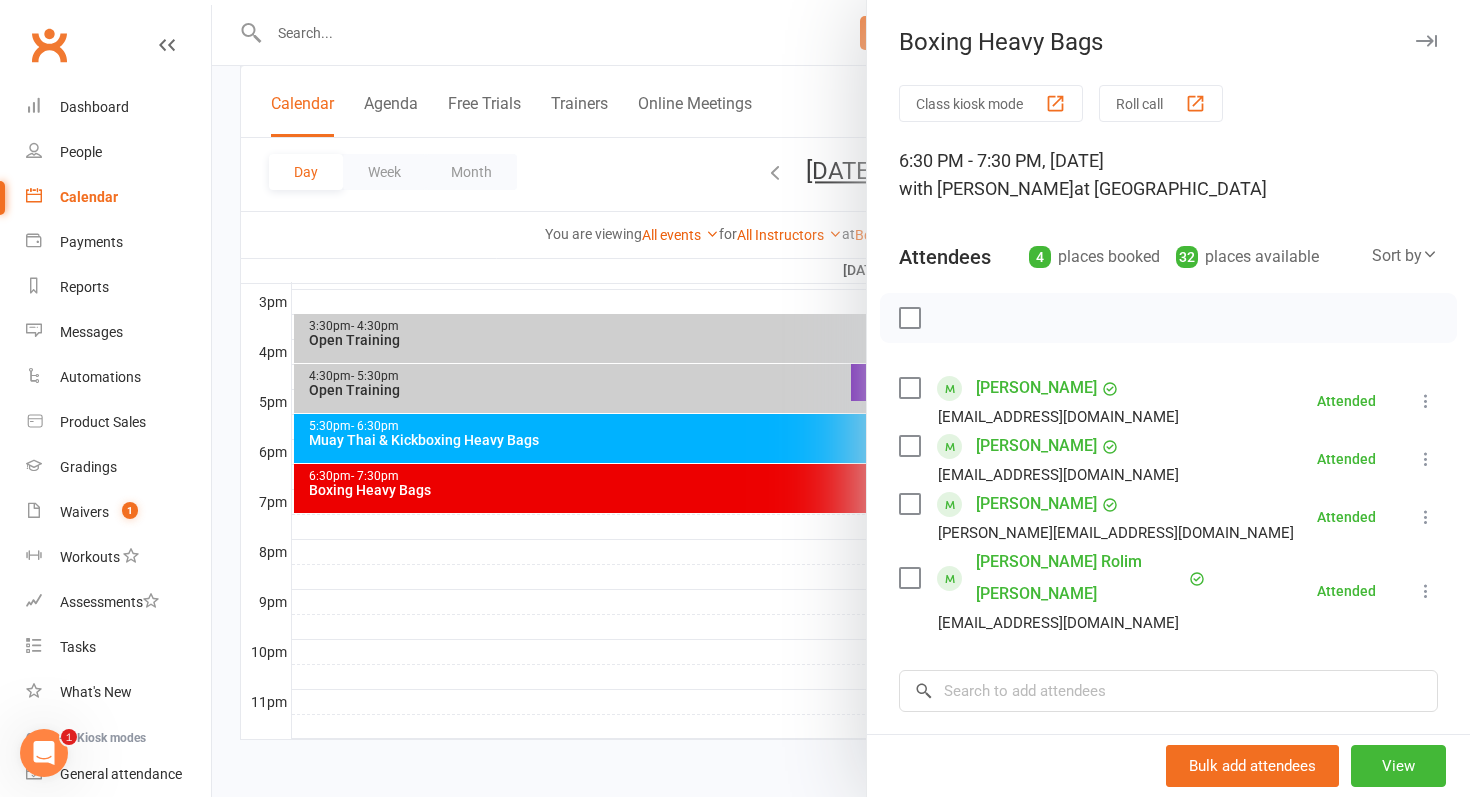 click at bounding box center [841, 398] 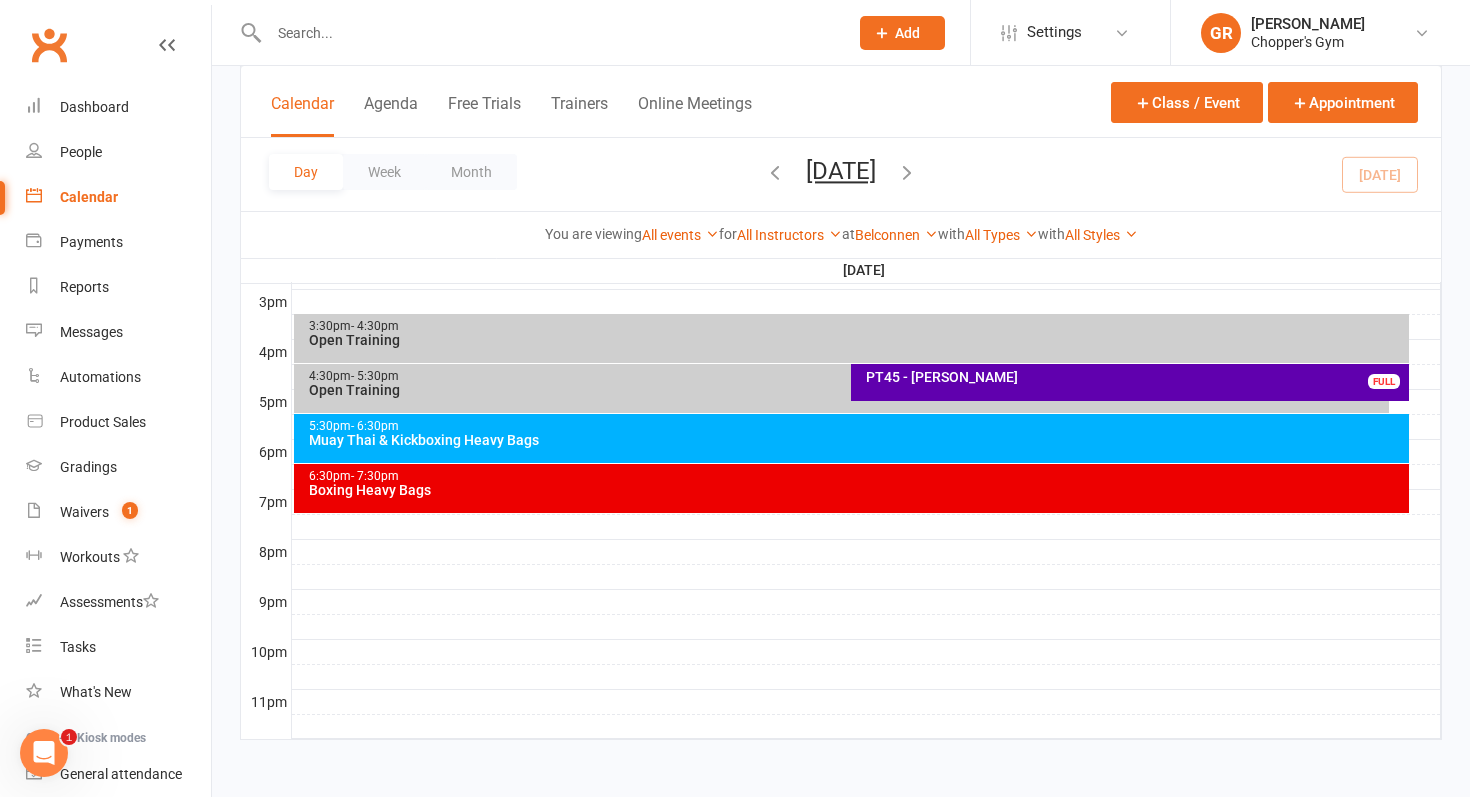 click on "5:30pm  - 6:30pm Muay Thai & Kickboxing Heavy Bags" at bounding box center [852, 438] 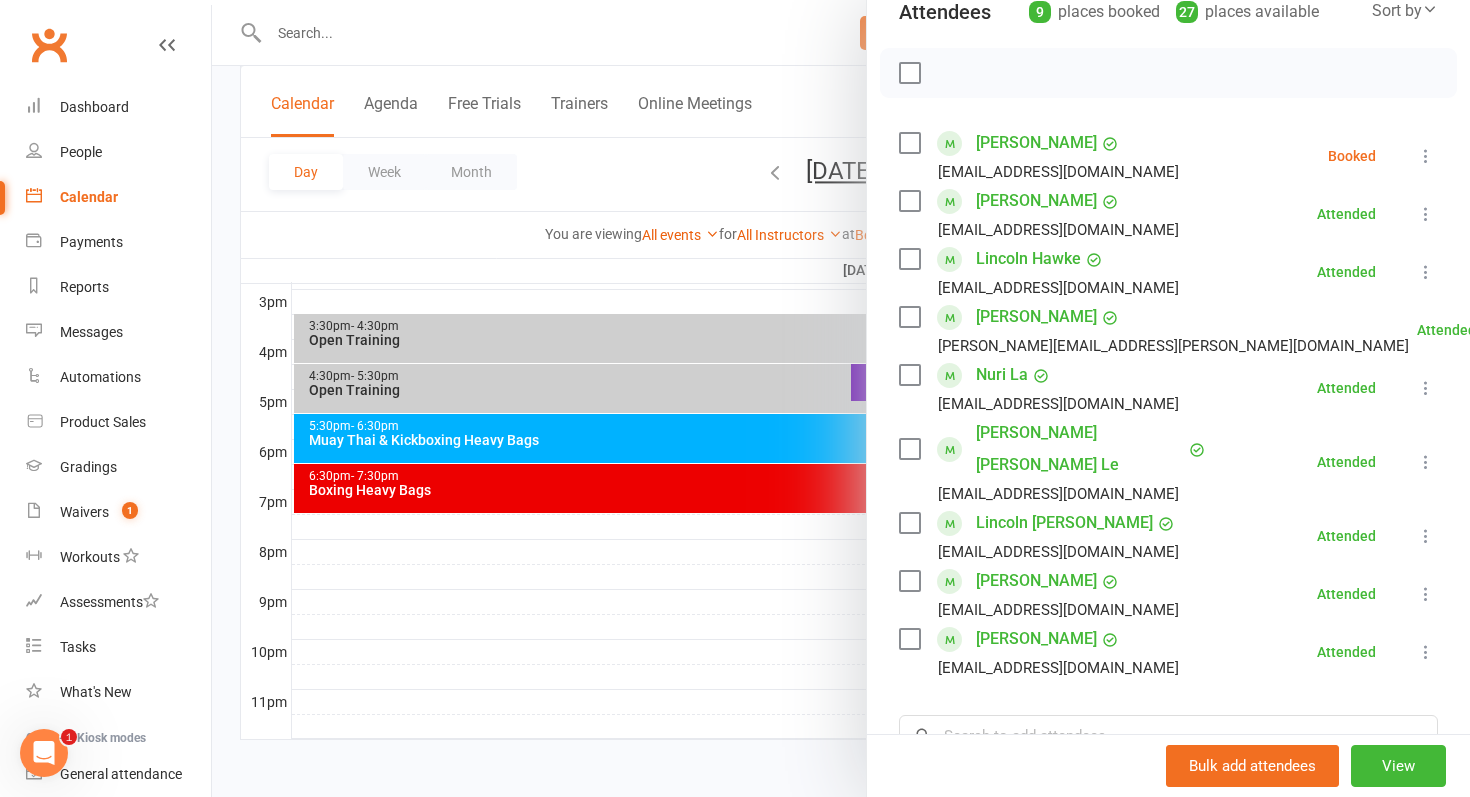 scroll, scrollTop: 259, scrollLeft: 0, axis: vertical 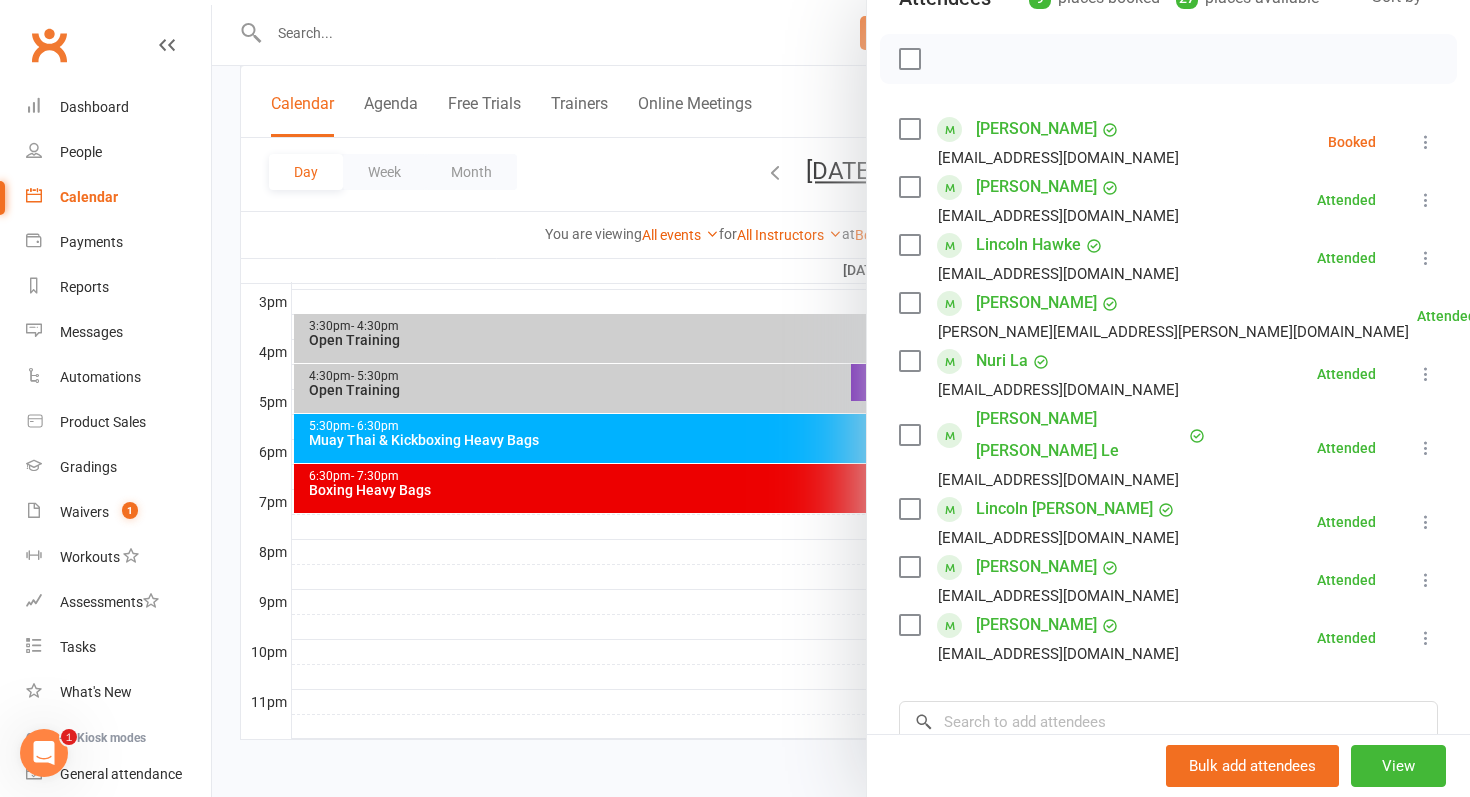 click at bounding box center [841, 398] 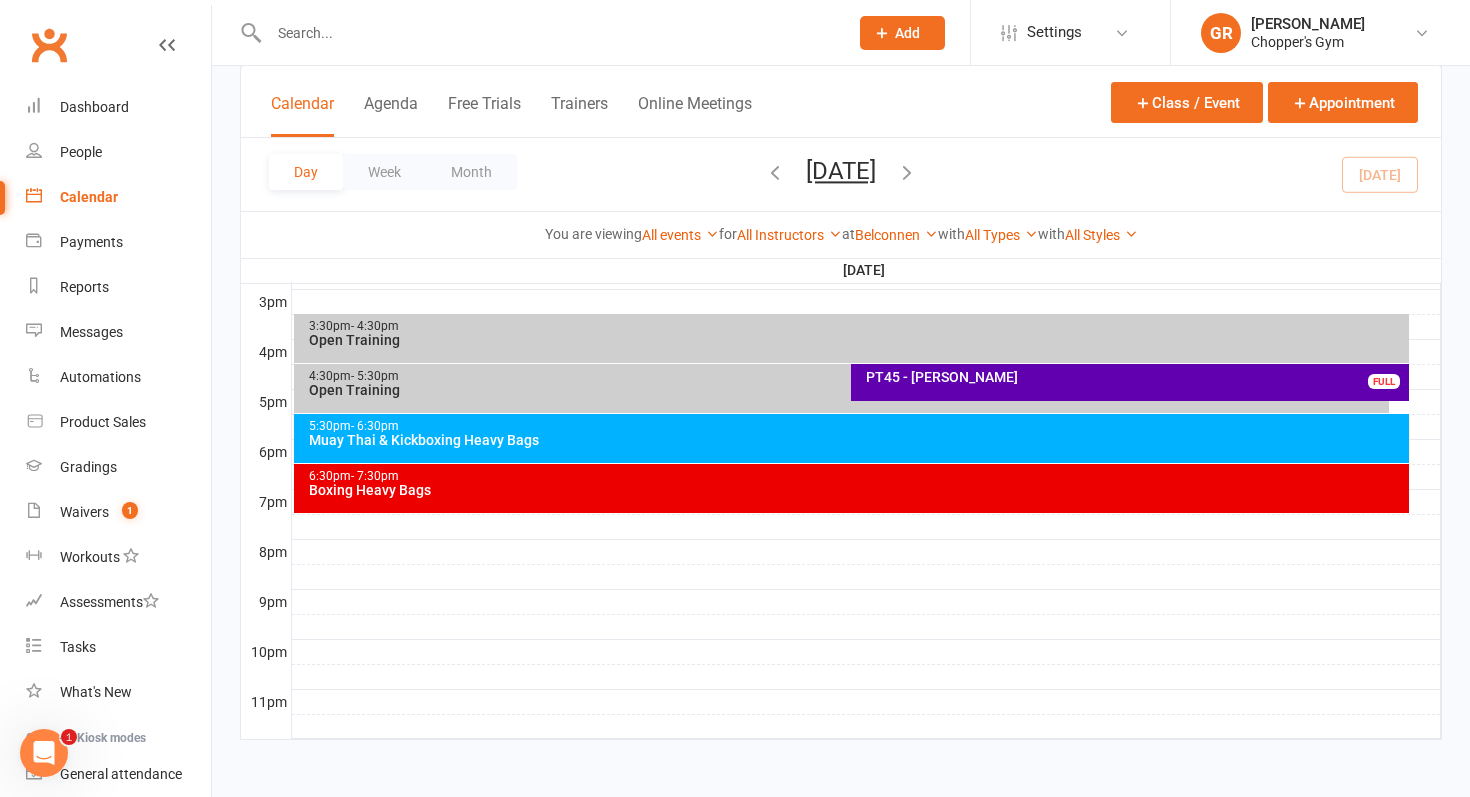 click on "Boxing Heavy Bags" at bounding box center (857, 490) 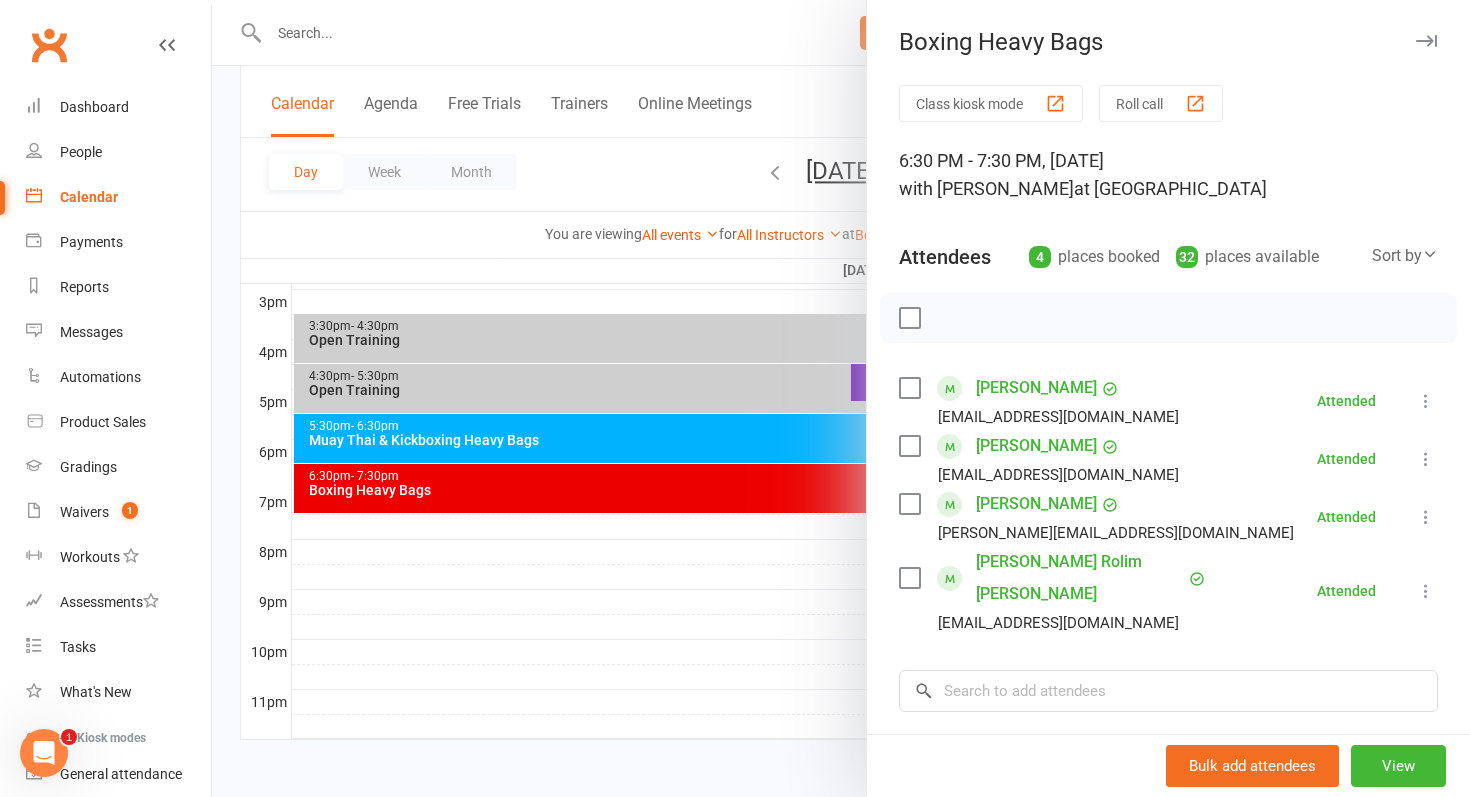 scroll, scrollTop: 54, scrollLeft: 0, axis: vertical 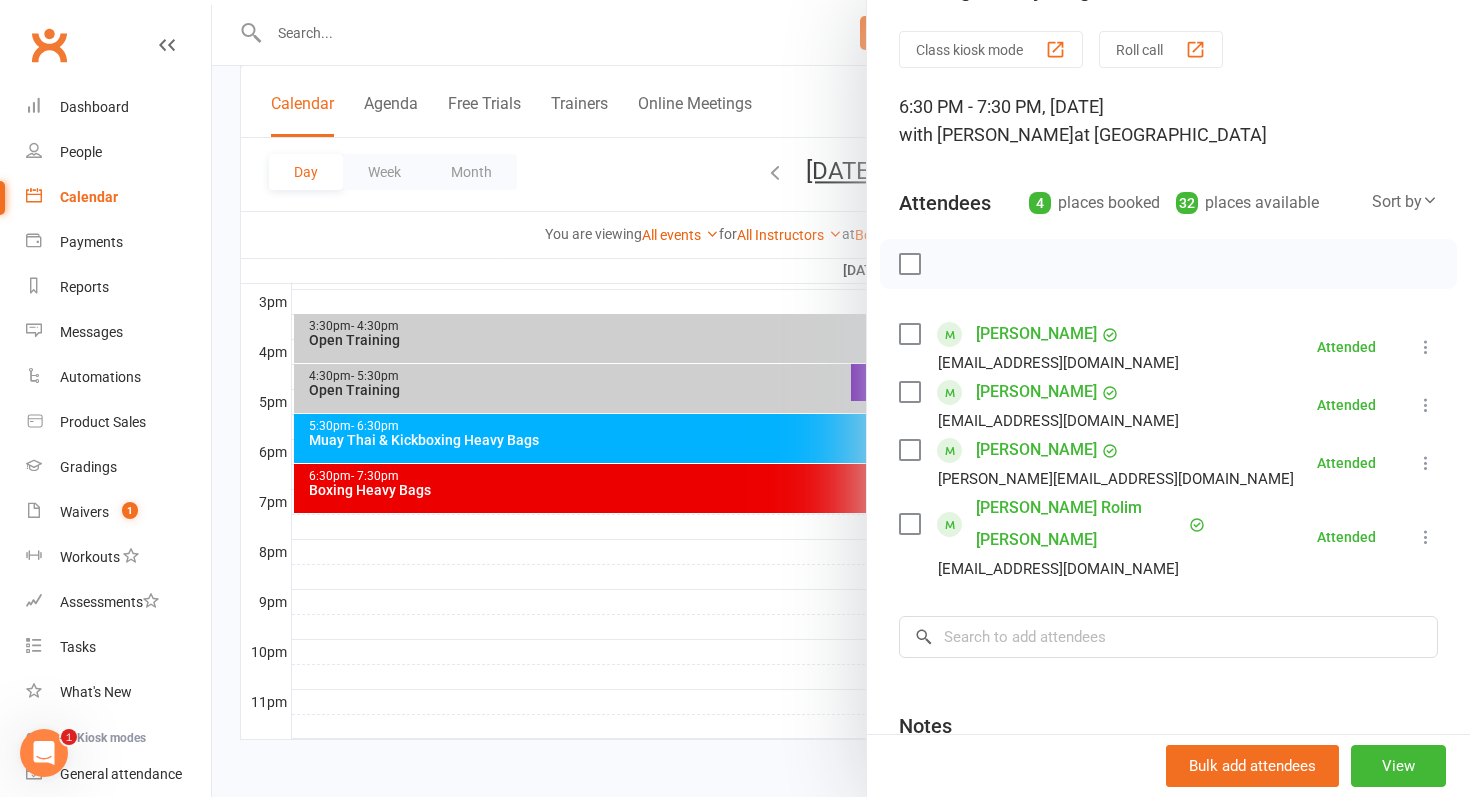 click at bounding box center (841, 398) 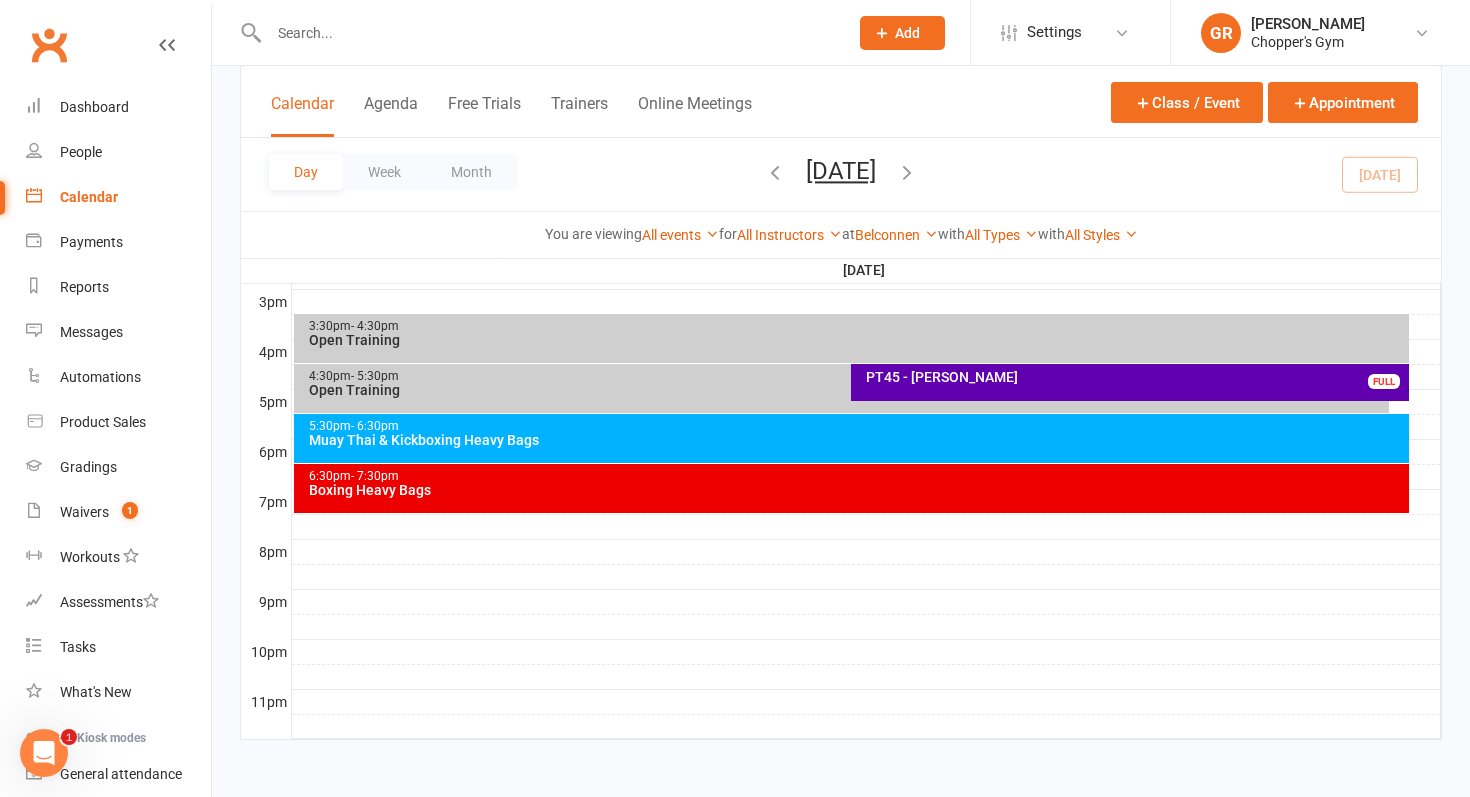 click on "Muay Thai & Kickboxing Heavy Bags" at bounding box center (857, 440) 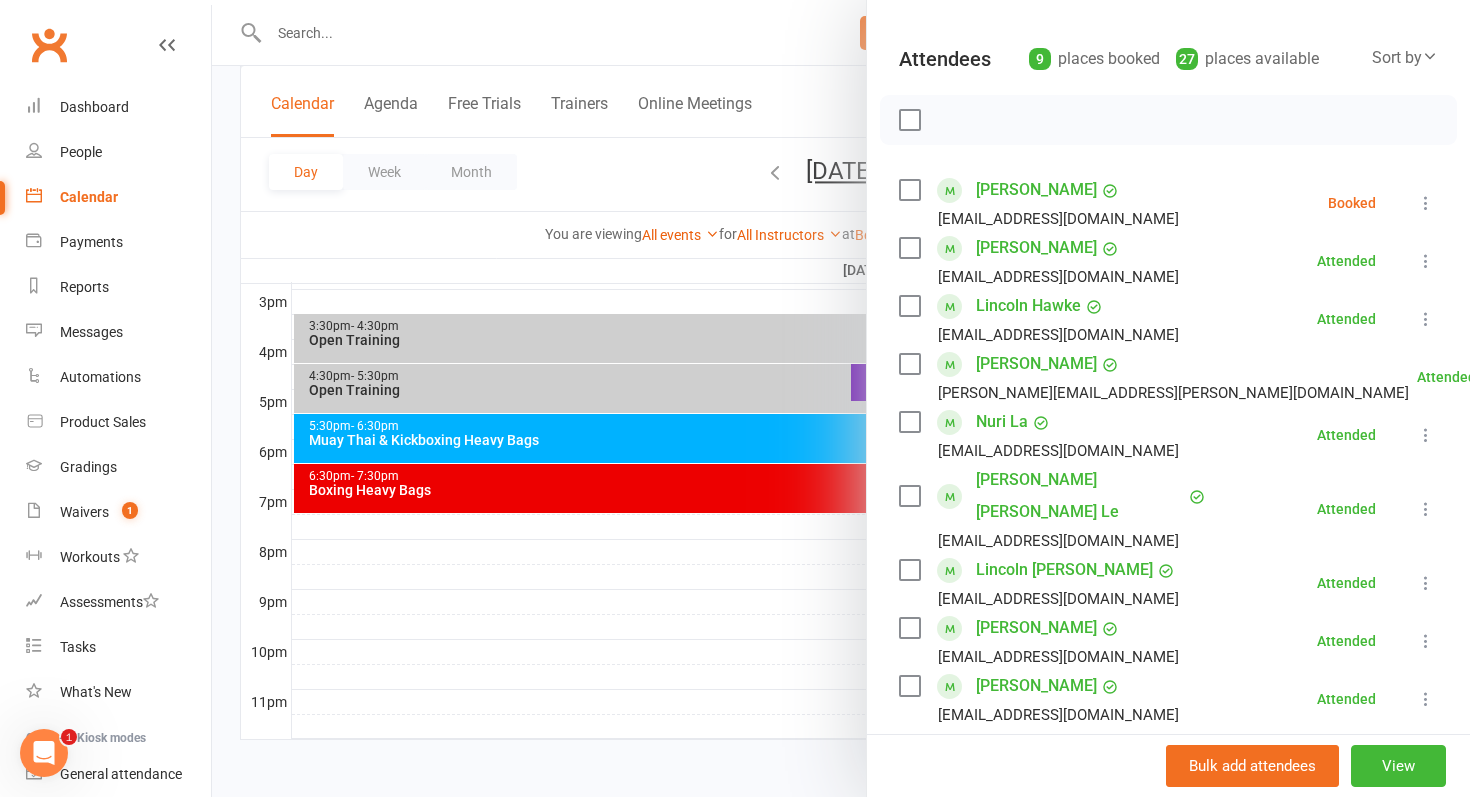scroll, scrollTop: 212, scrollLeft: 0, axis: vertical 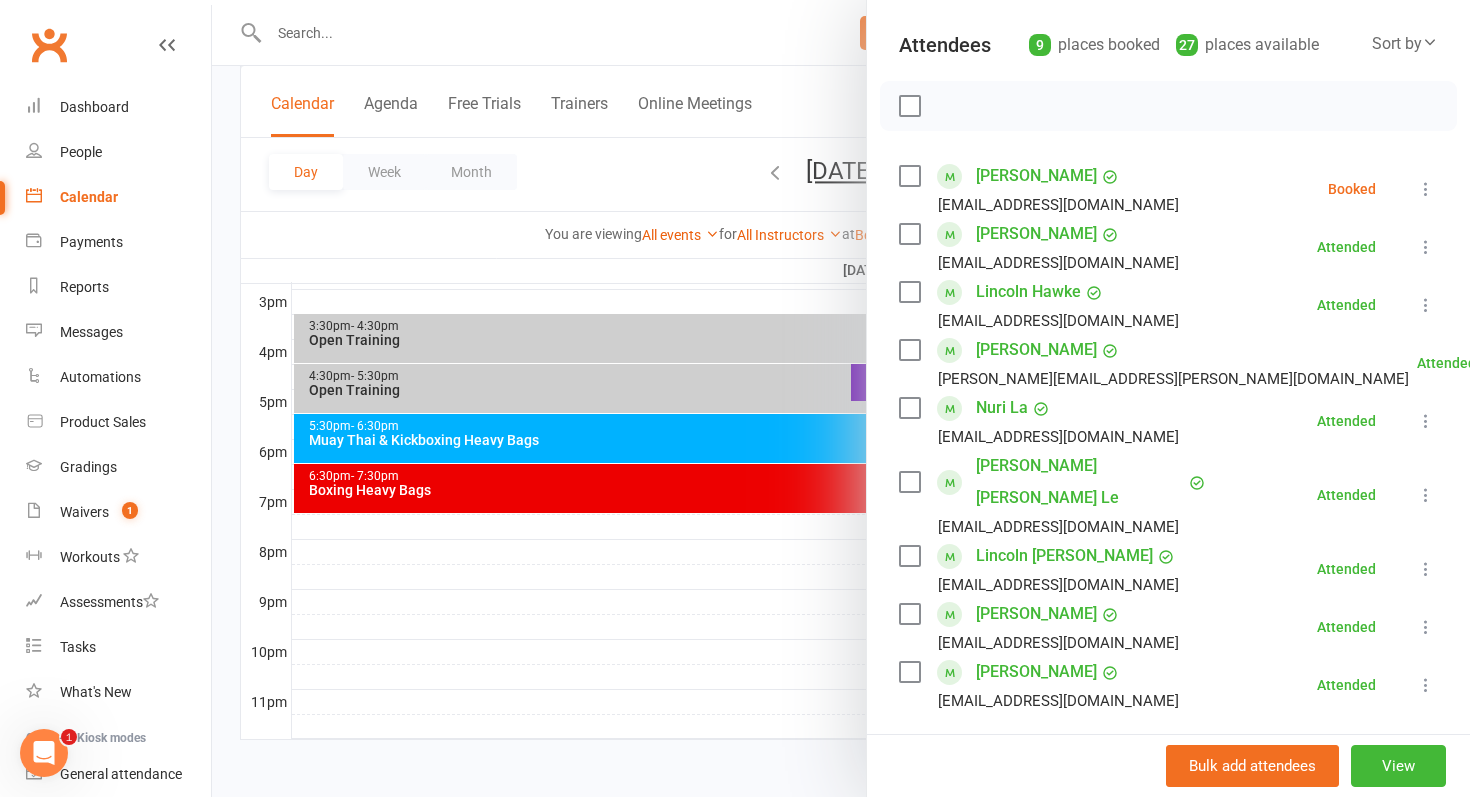 click at bounding box center [841, 398] 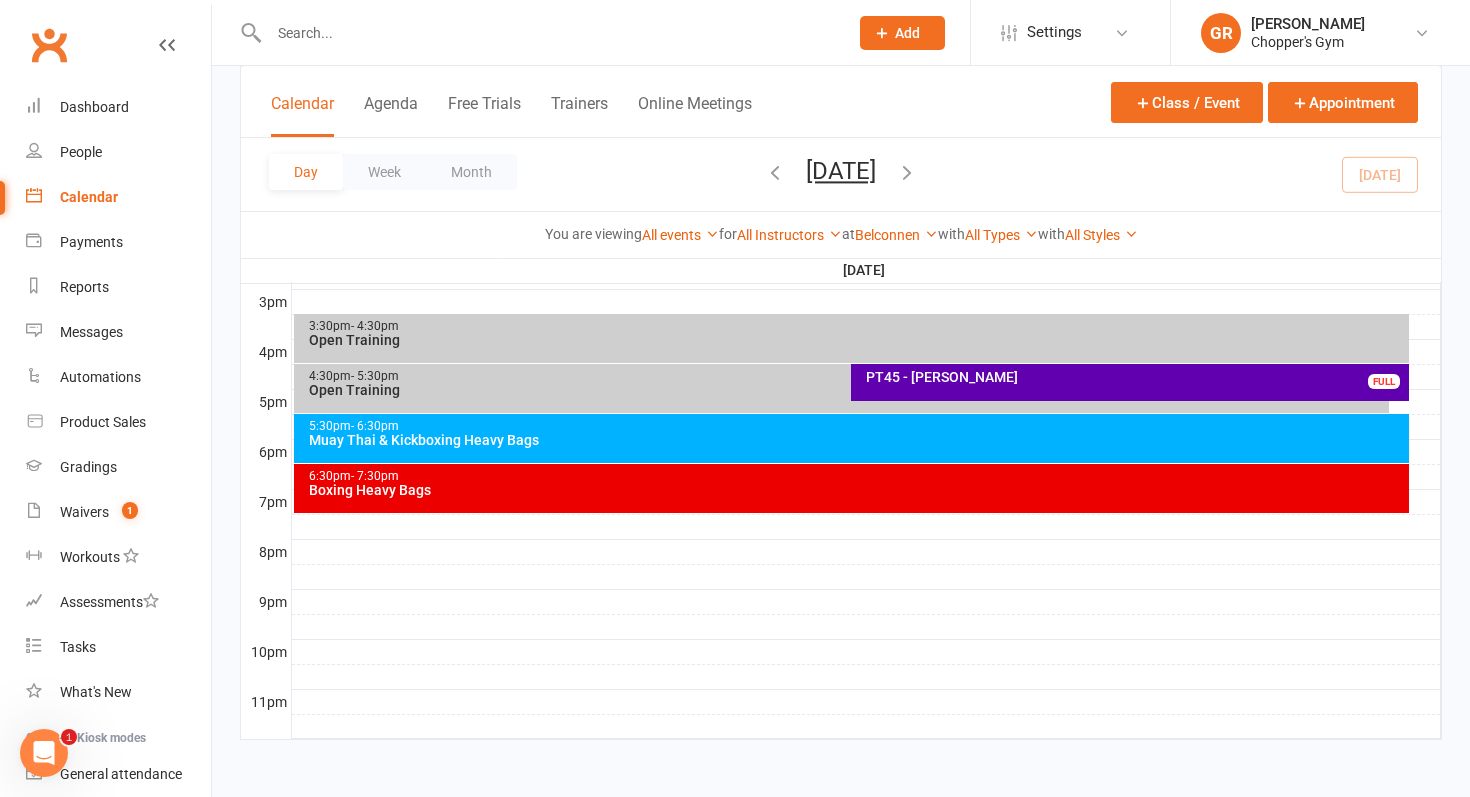 click on "6:30pm  - 7:30pm Boxing Heavy Bags" at bounding box center (852, 488) 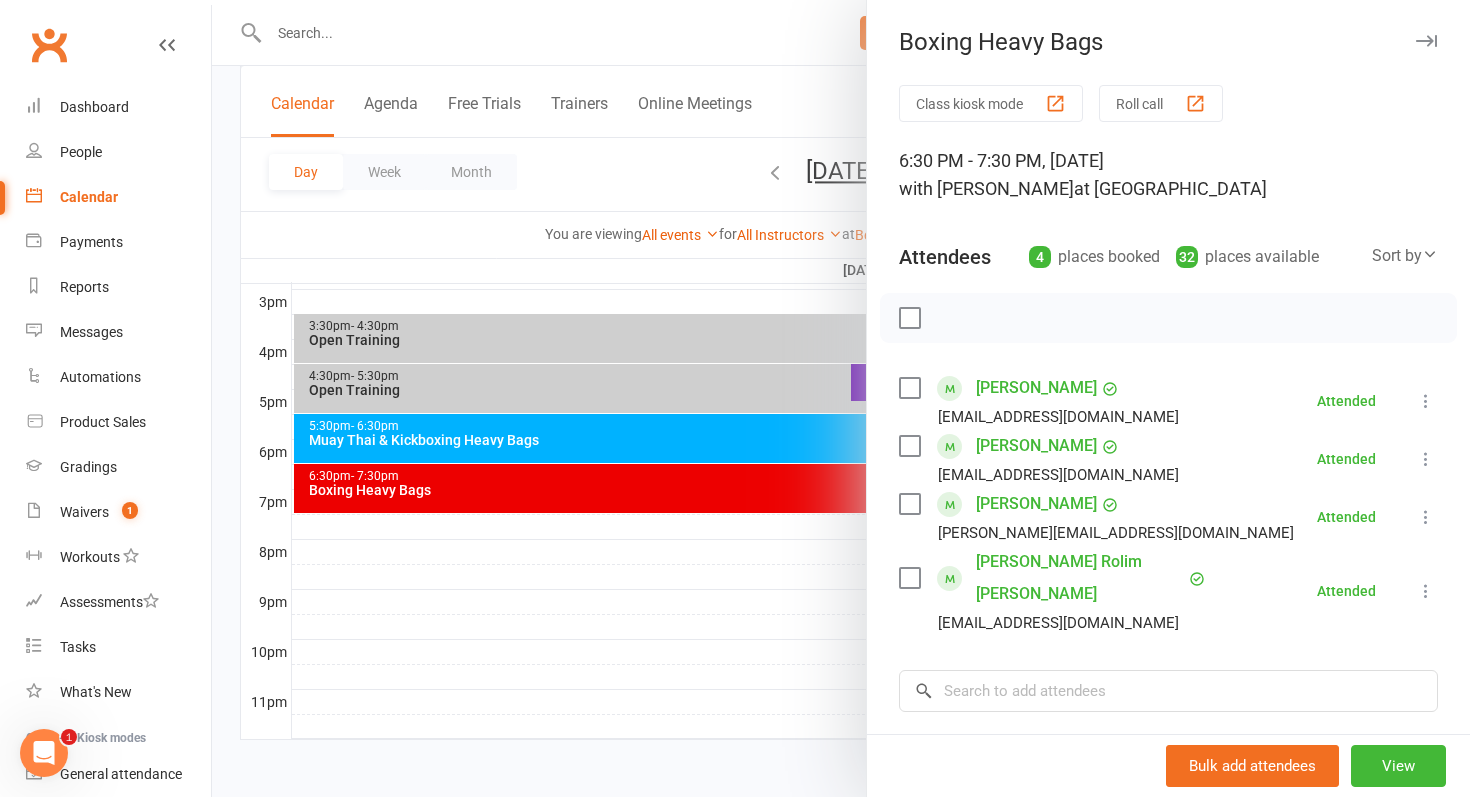 click on "Alex Nikolevski" at bounding box center [1036, 504] 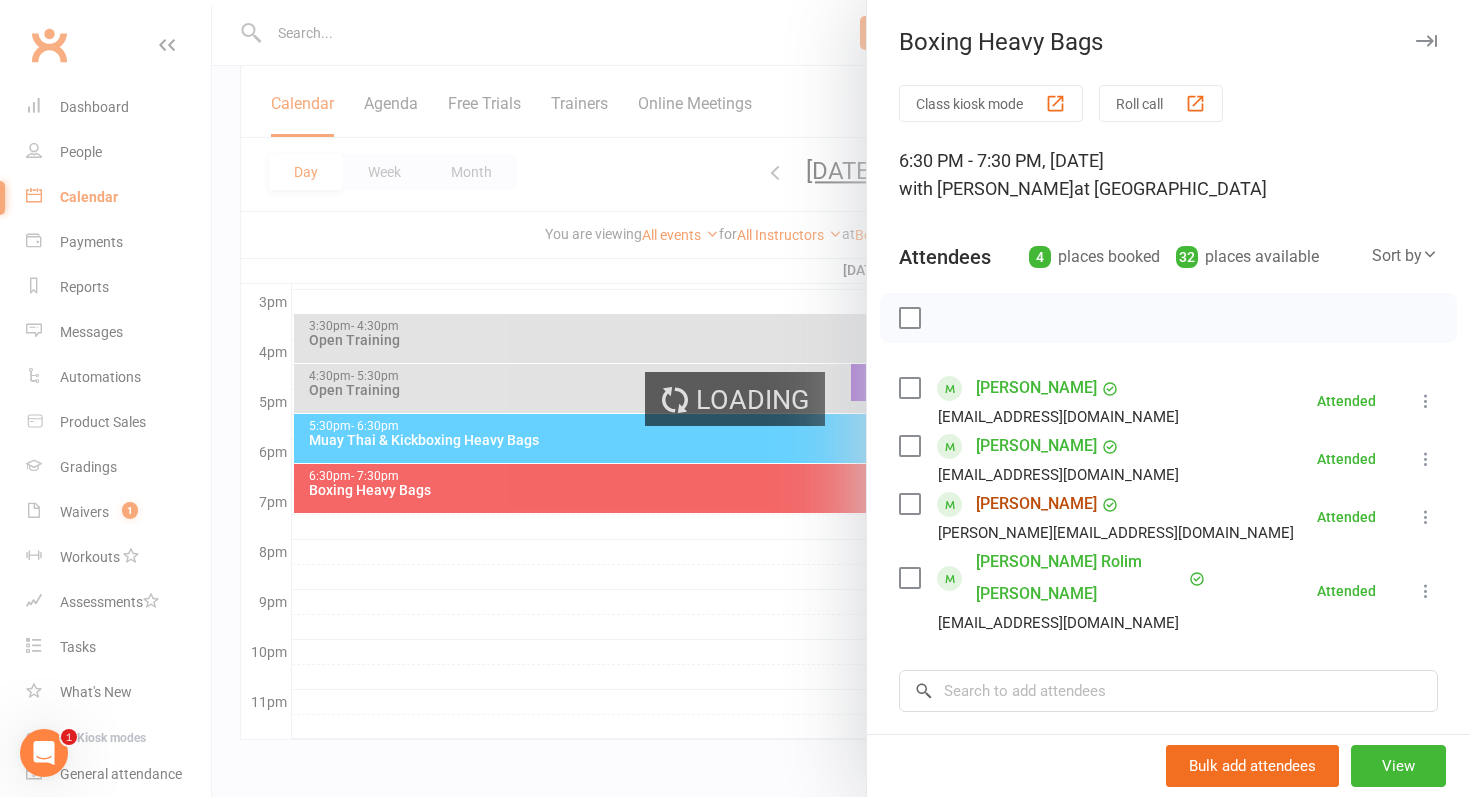 scroll, scrollTop: 0, scrollLeft: 0, axis: both 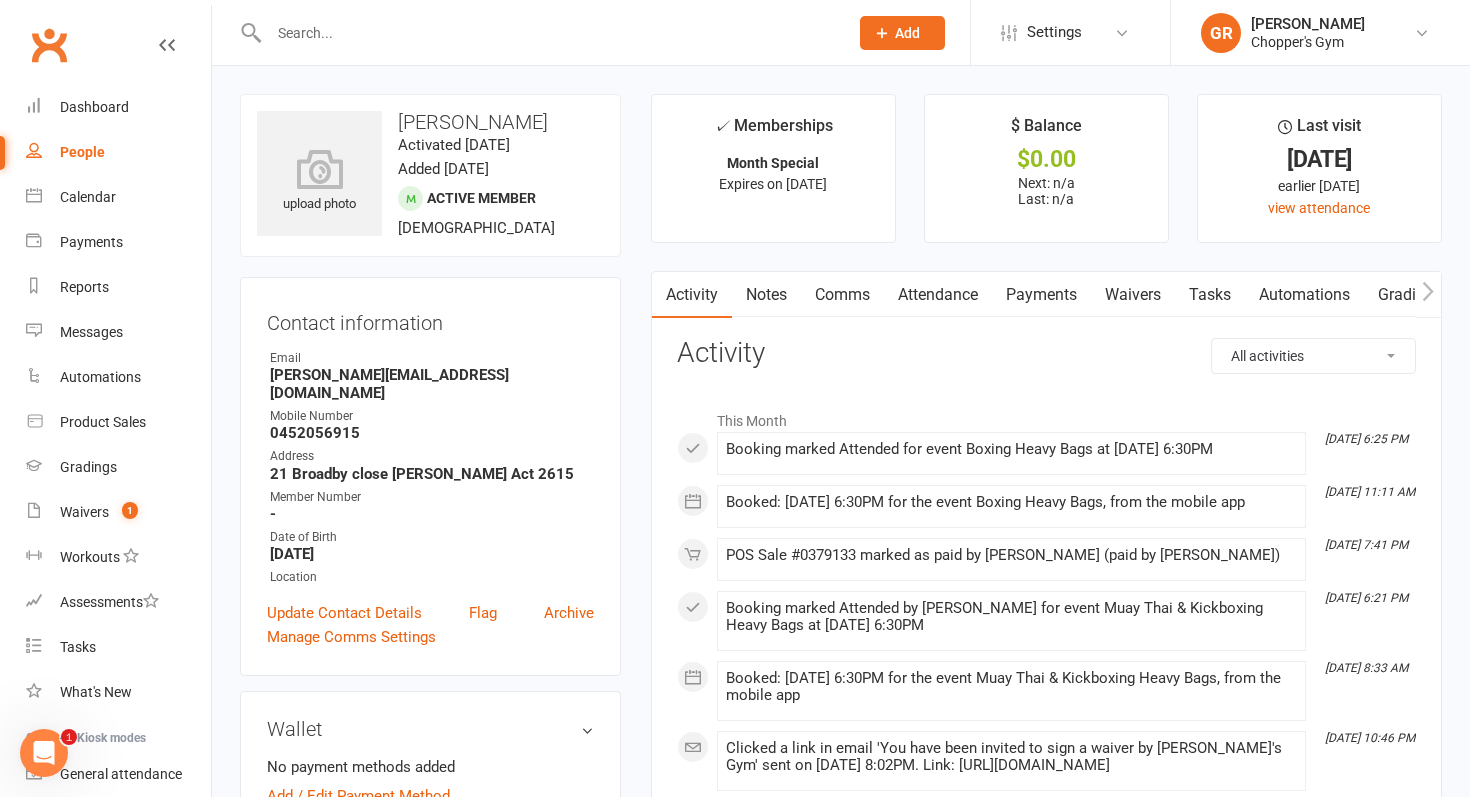 click on "Notes" at bounding box center [766, 295] 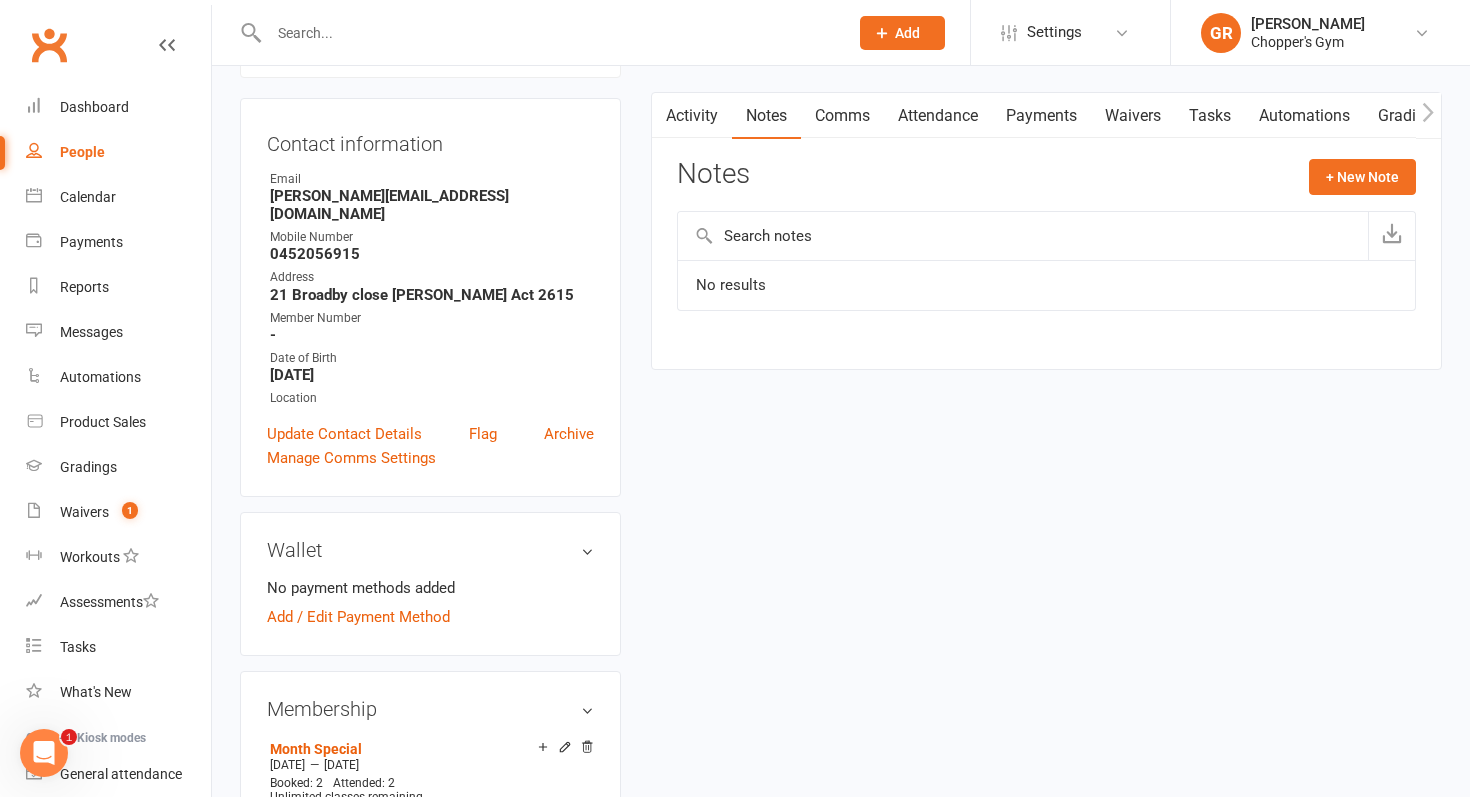 scroll, scrollTop: 0, scrollLeft: 0, axis: both 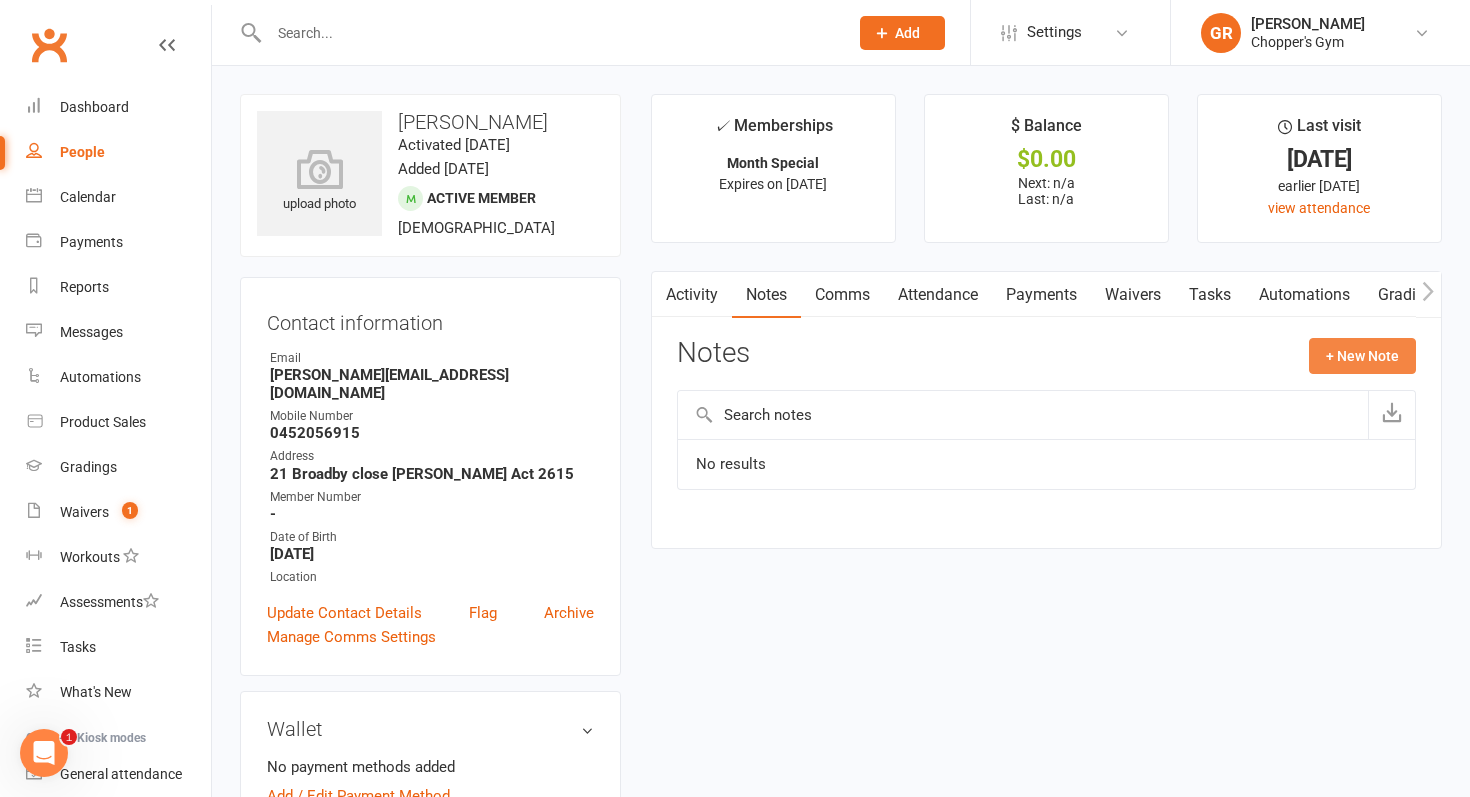 click on "+ New Note" at bounding box center [1362, 356] 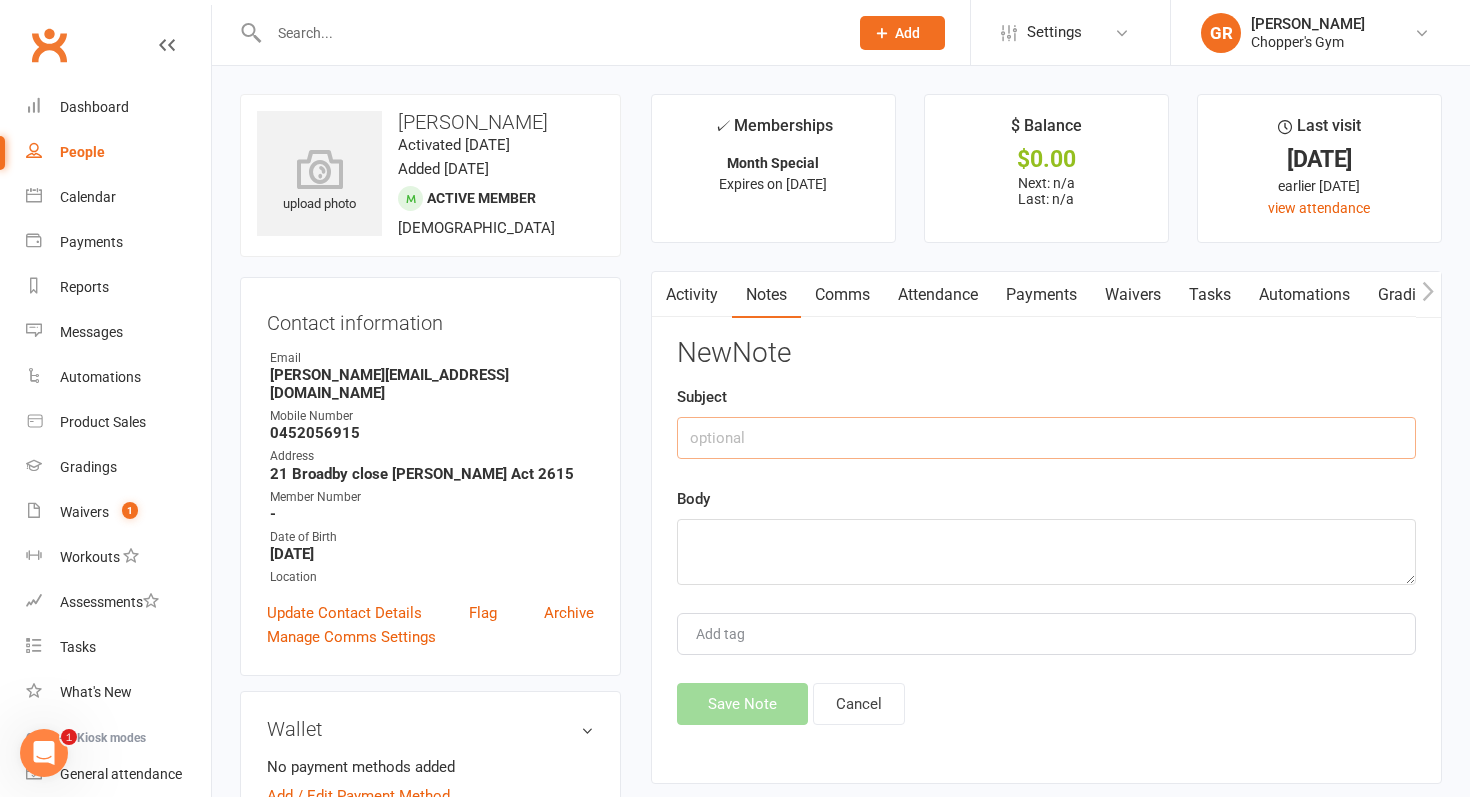 click at bounding box center (1046, 438) 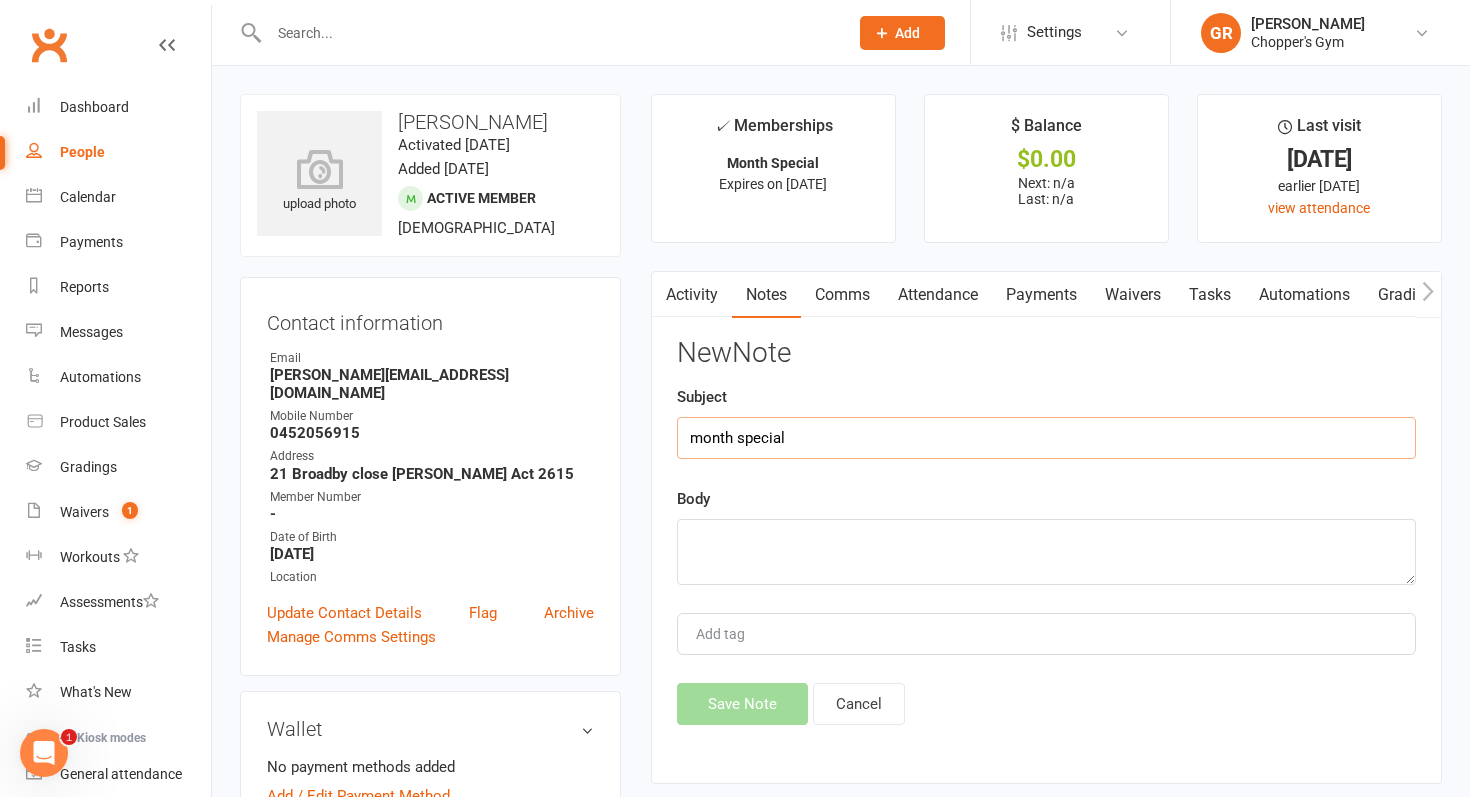type on "month special" 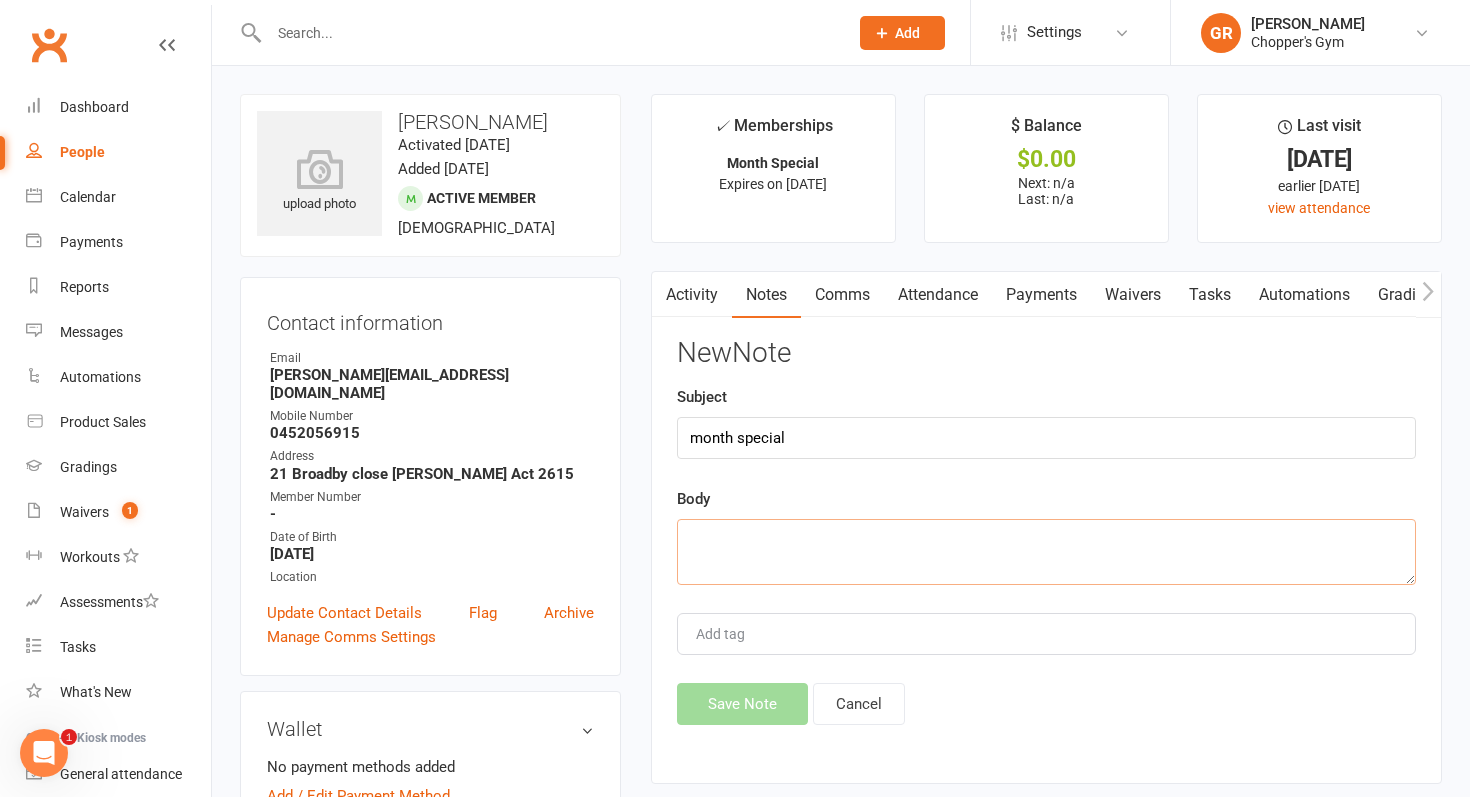 click at bounding box center (1046, 552) 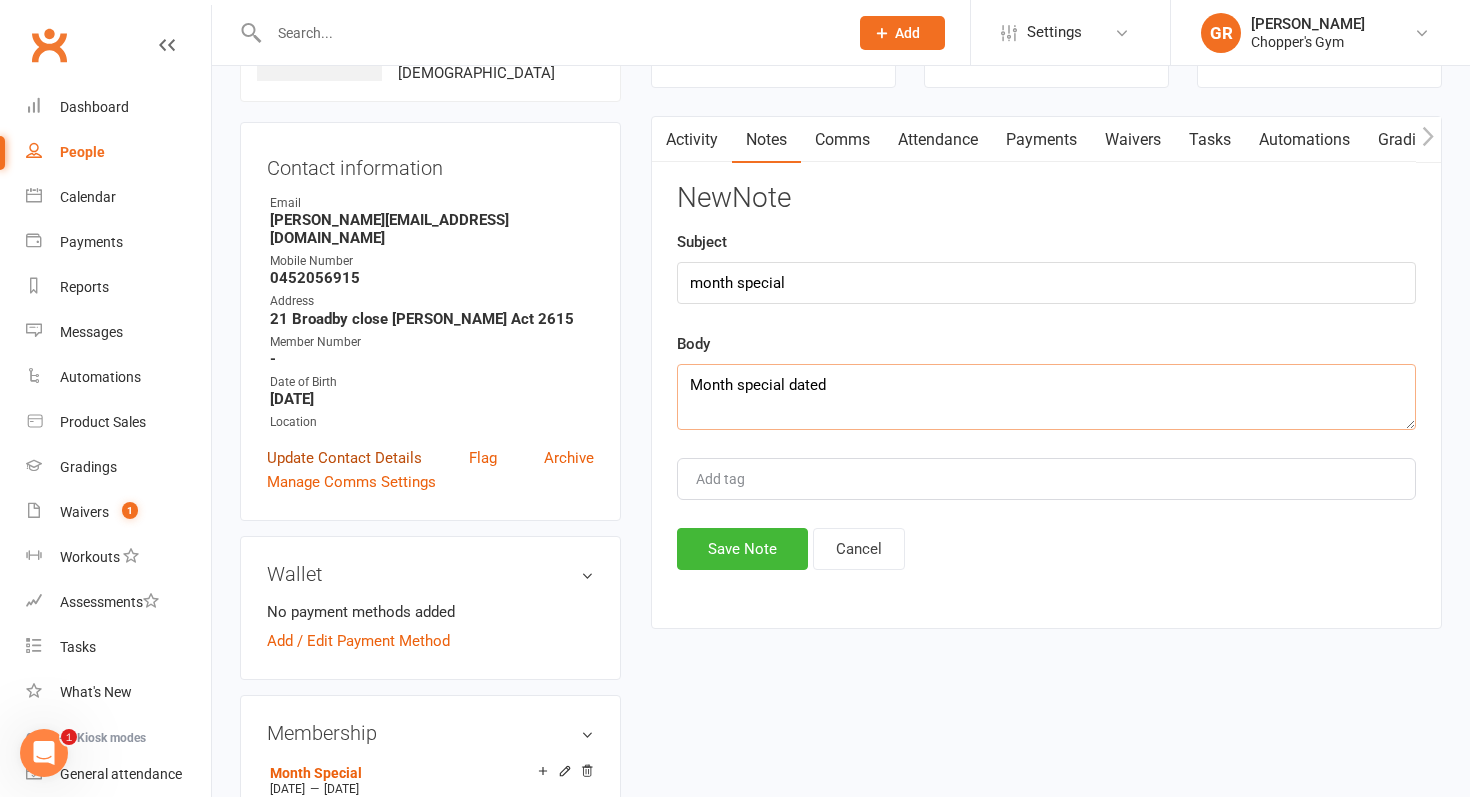 scroll, scrollTop: 146, scrollLeft: 0, axis: vertical 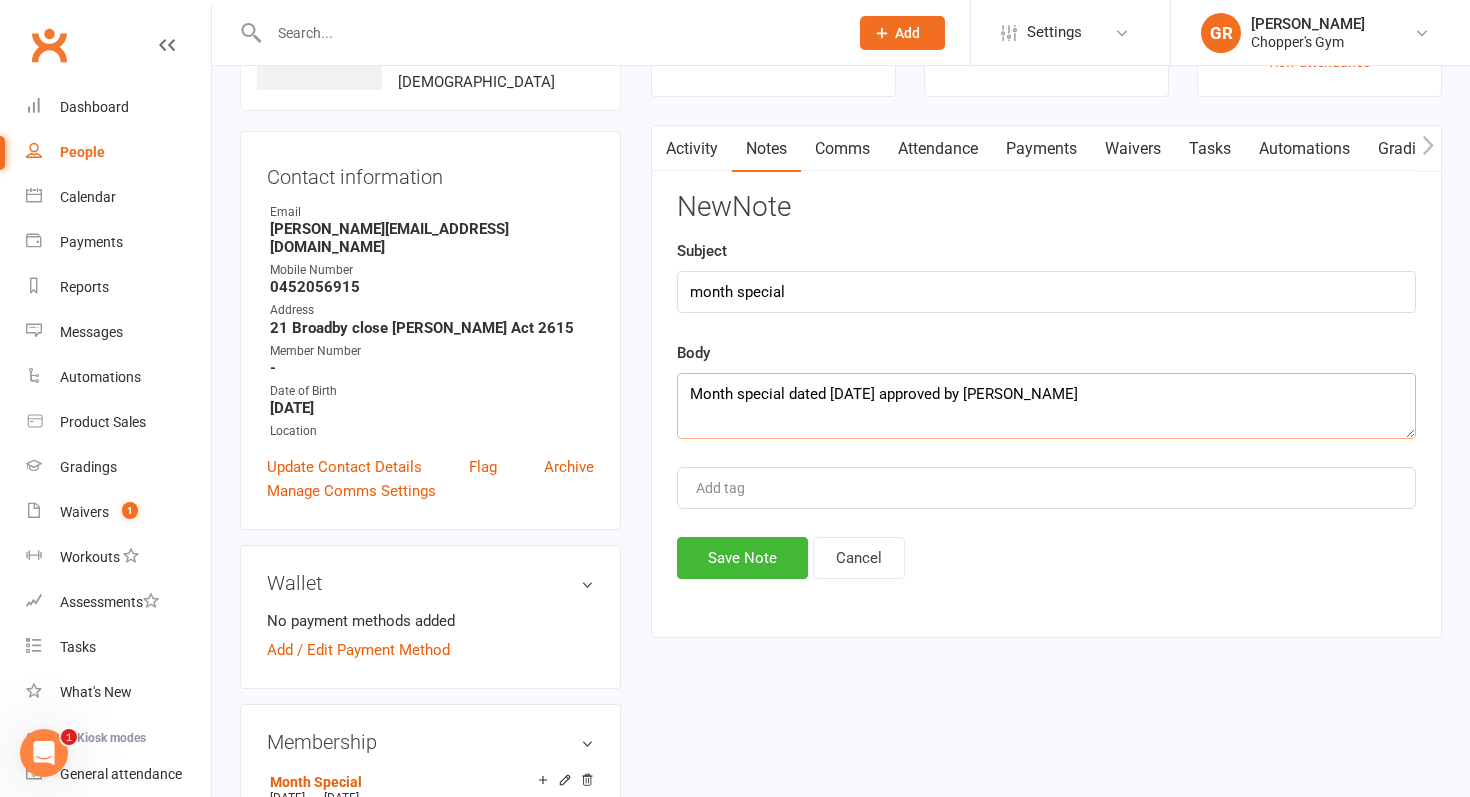 click on "Month special dated 9 July approved by Gaz" at bounding box center [1046, 406] 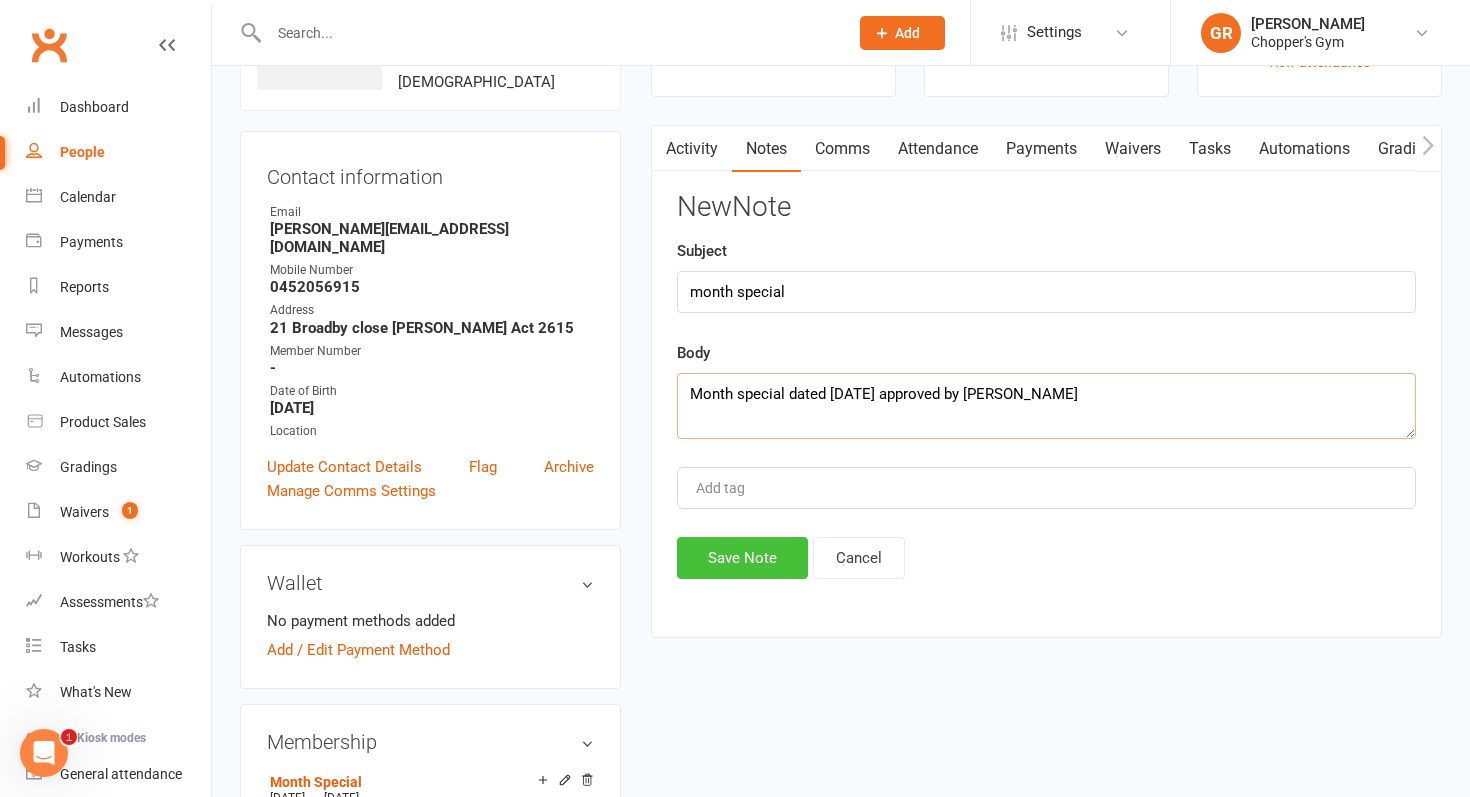 type on "Month special dated 9 July 25 approved by Gaz" 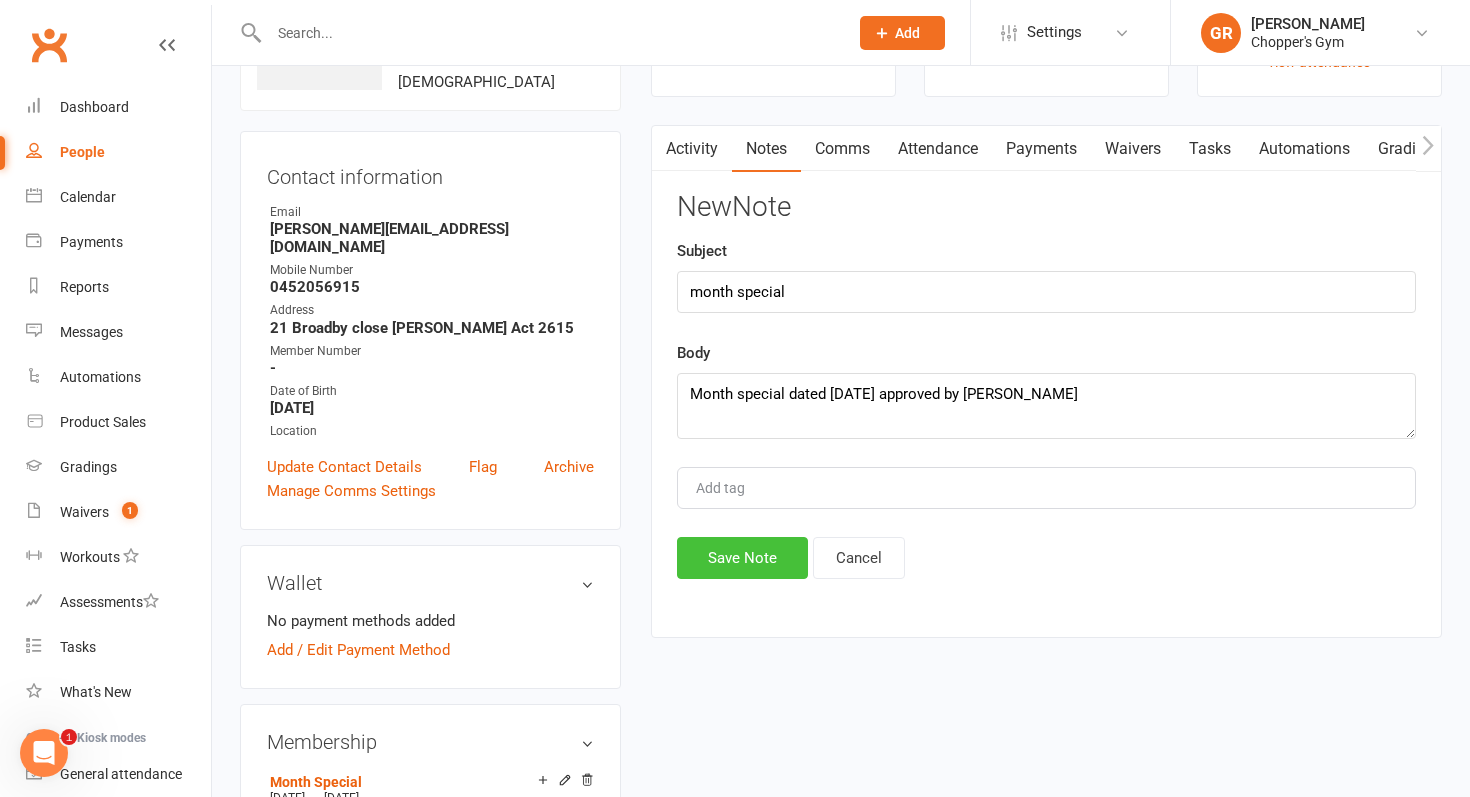 click on "Save Note" at bounding box center [742, 558] 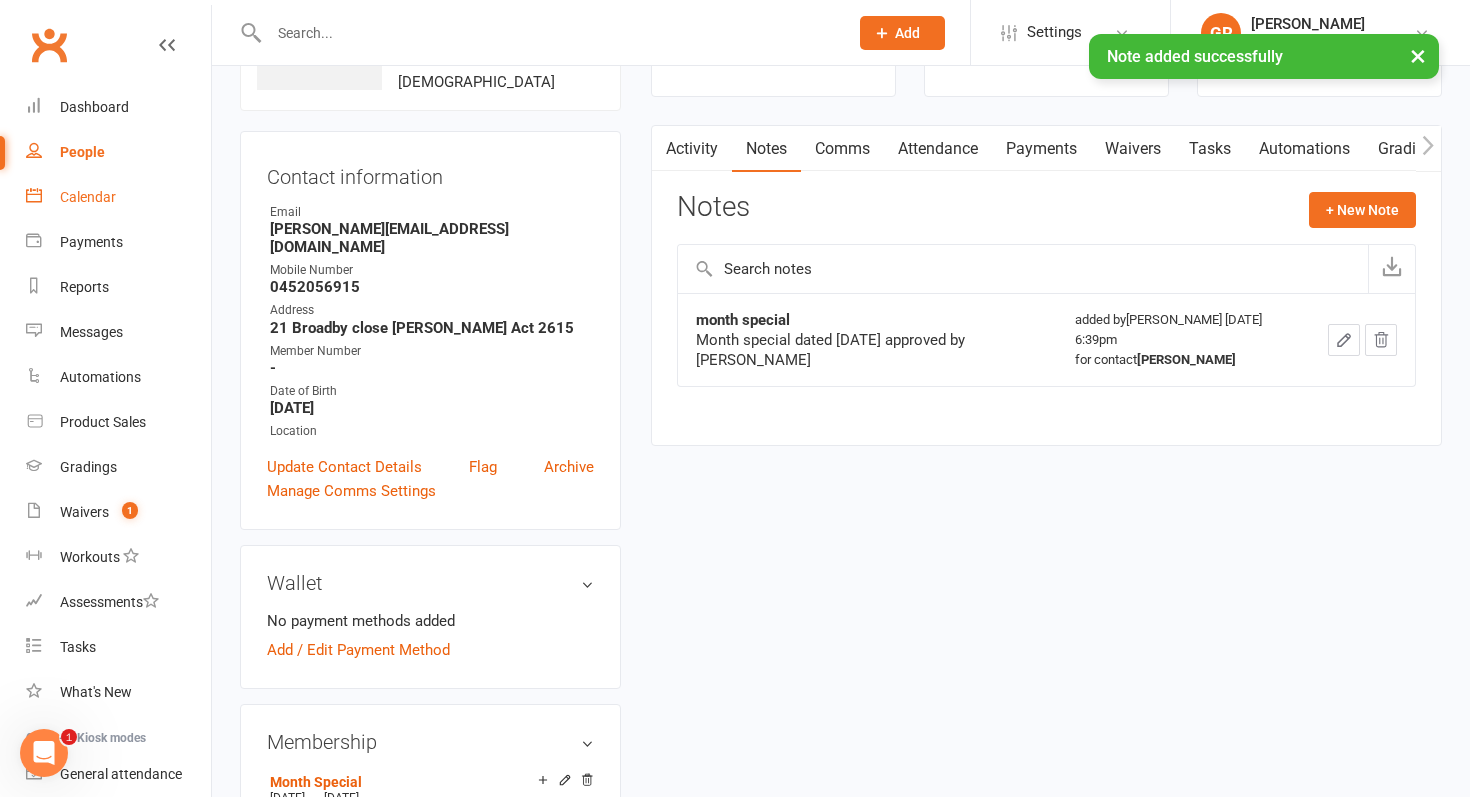 click on "Calendar" at bounding box center (88, 197) 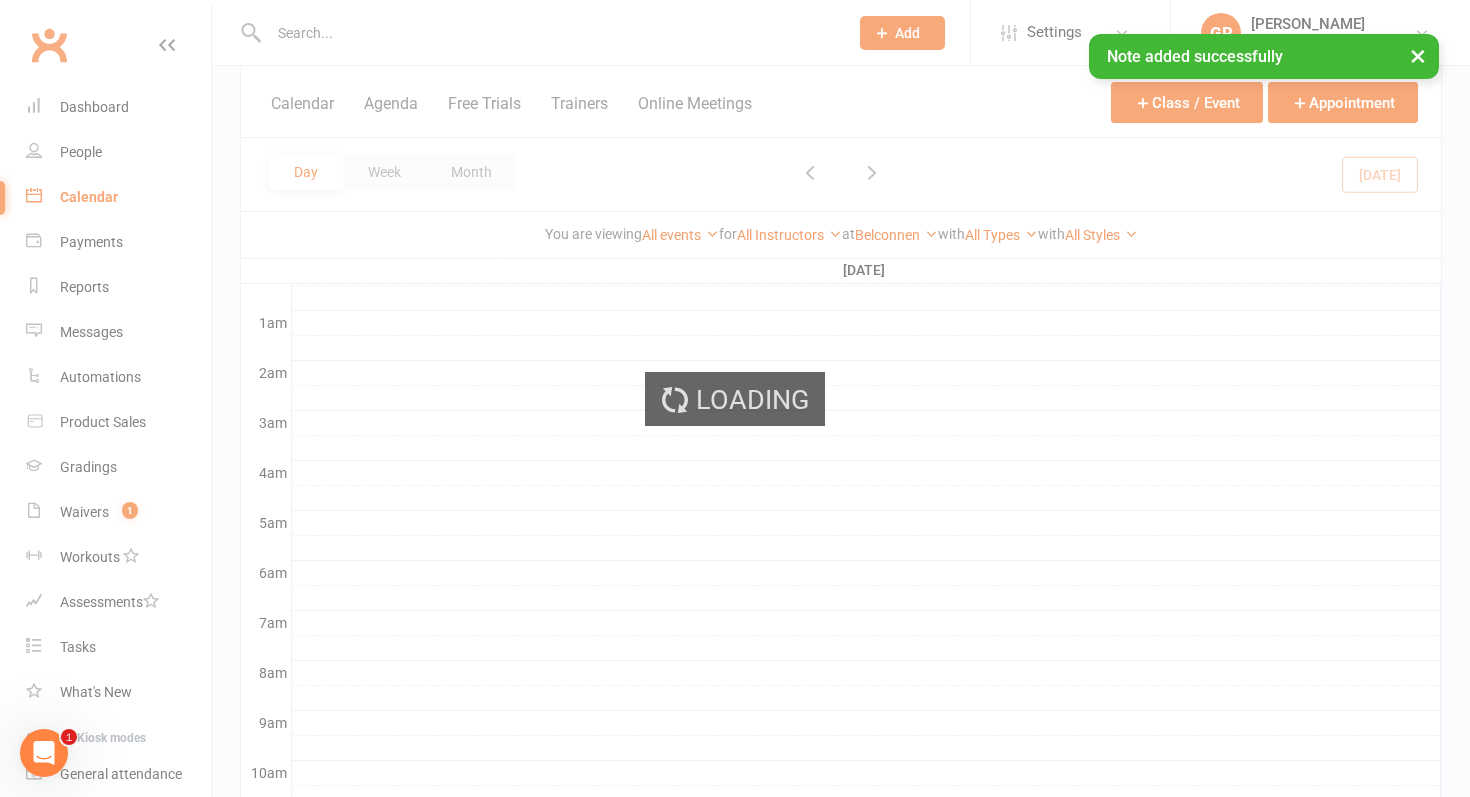 scroll, scrollTop: 0, scrollLeft: 0, axis: both 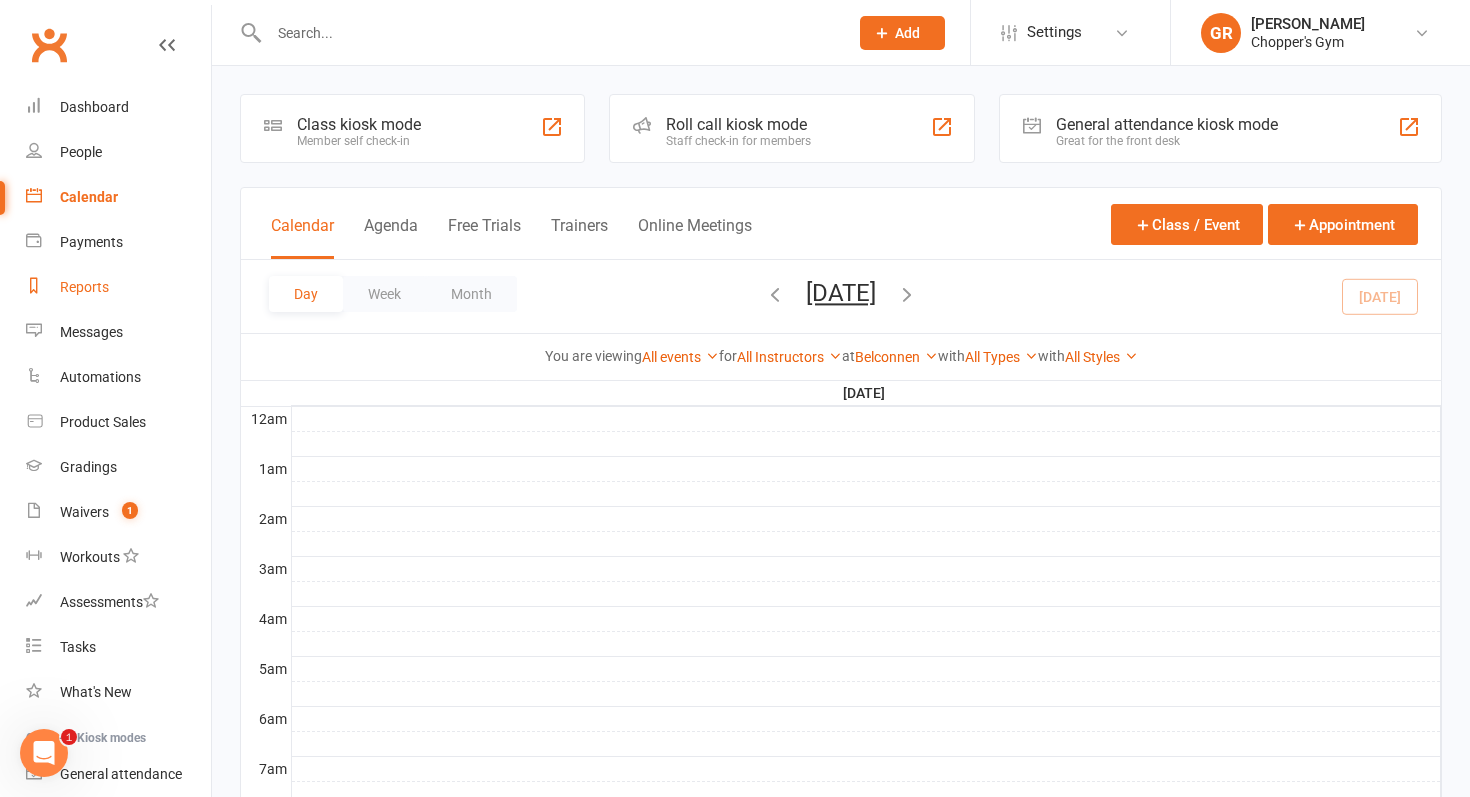 click on "Reports" at bounding box center (118, 287) 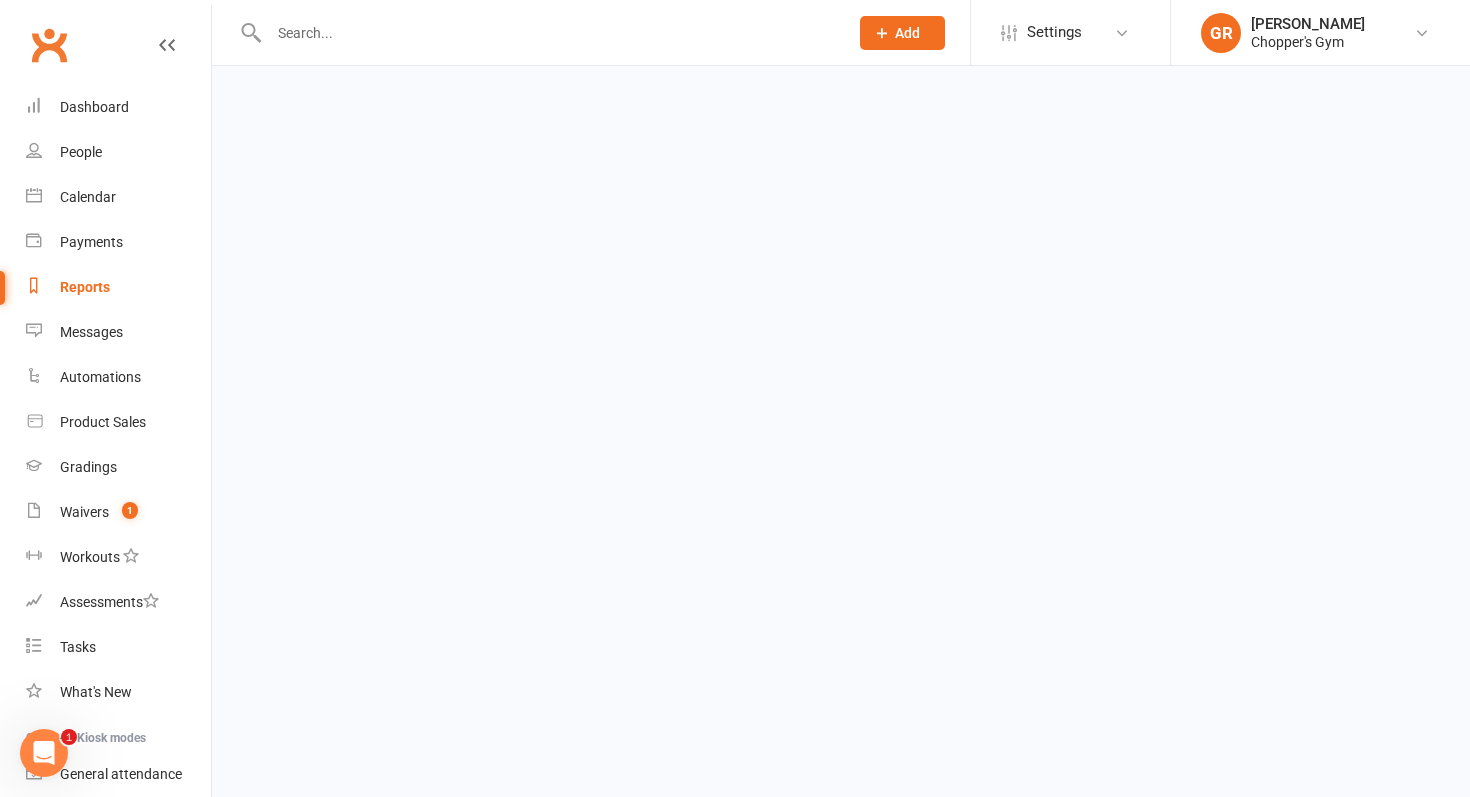 select on "100" 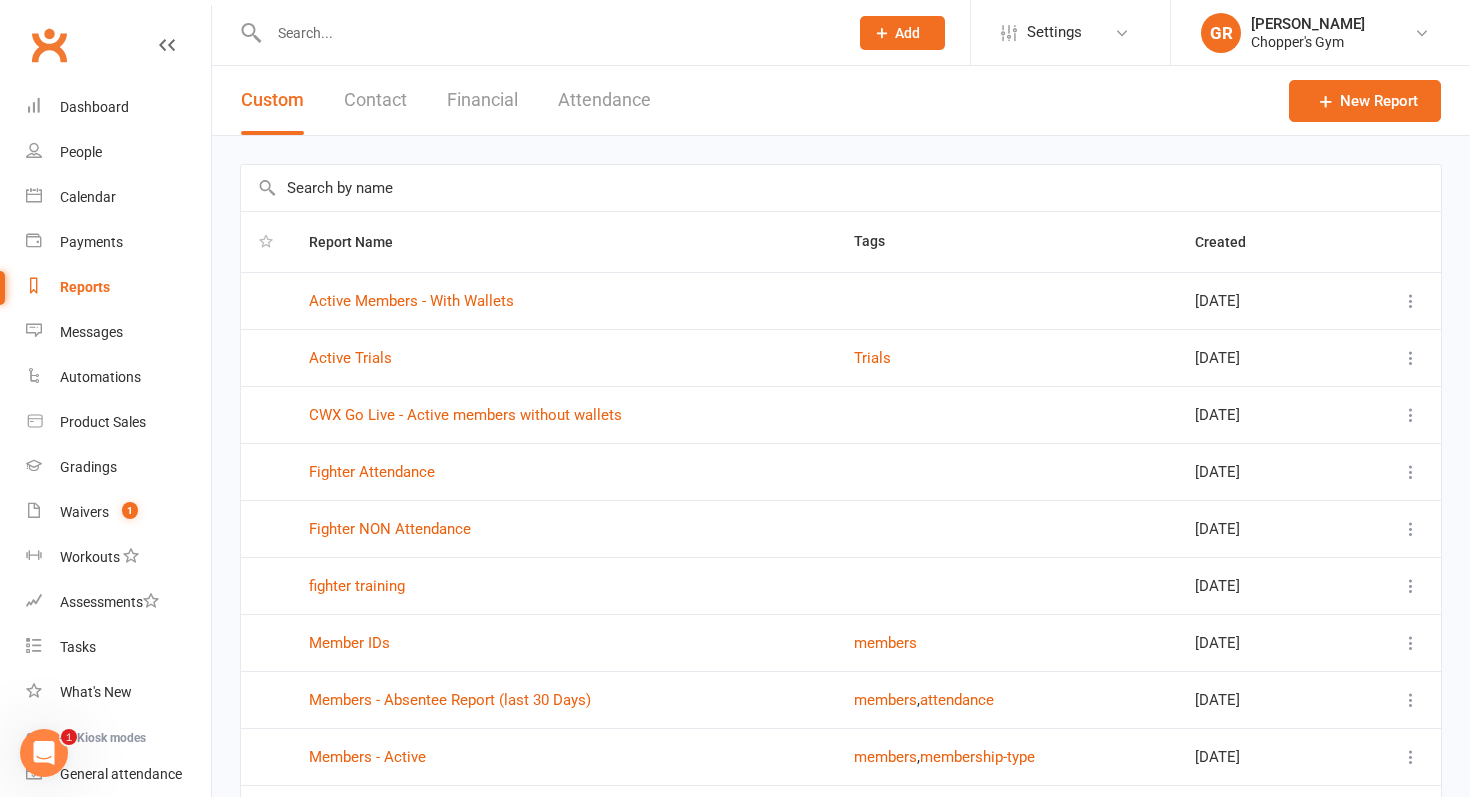 click on "Financial" at bounding box center (482, 100) 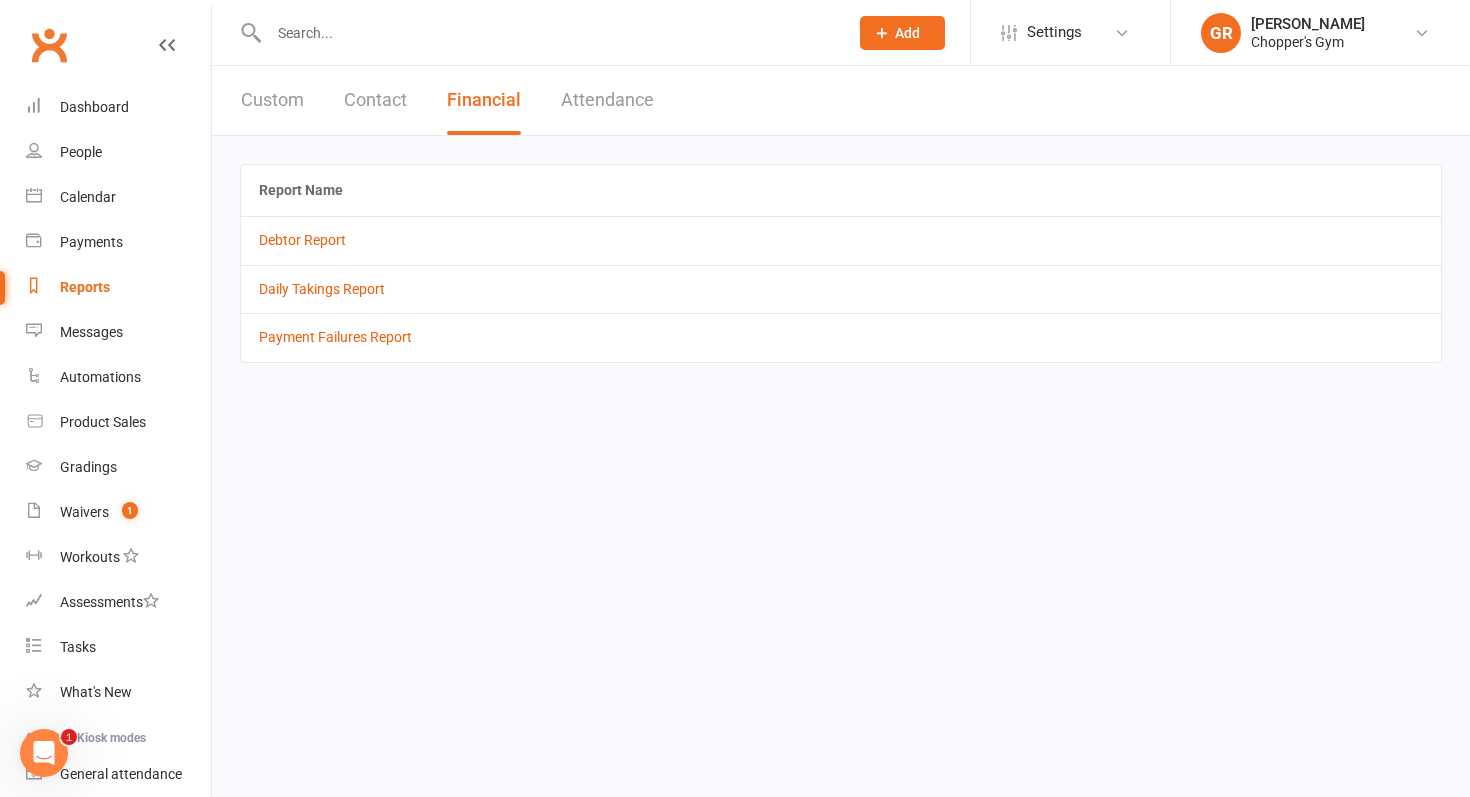 click on "Custom" at bounding box center [272, 100] 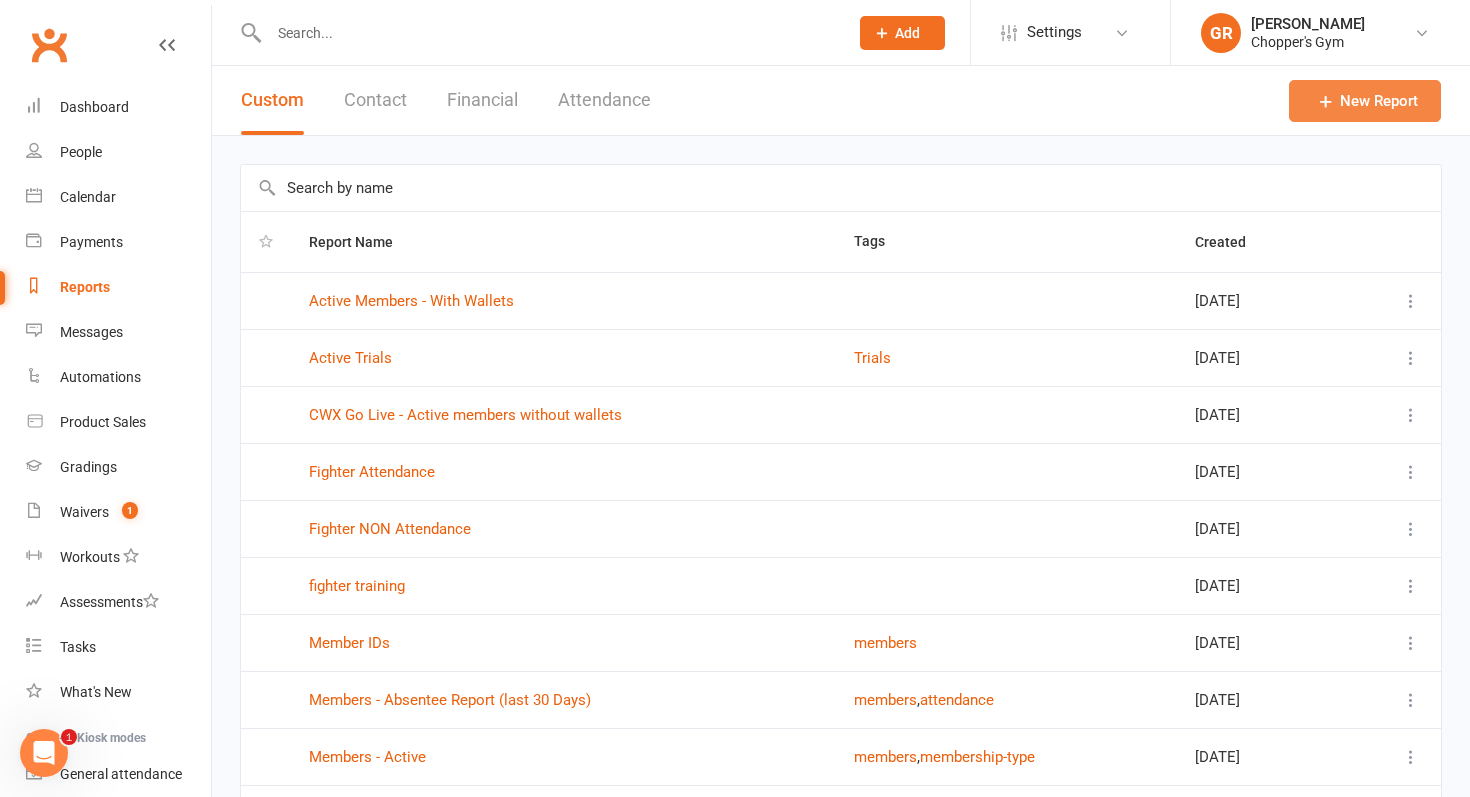 click on "New Report" at bounding box center (1365, 101) 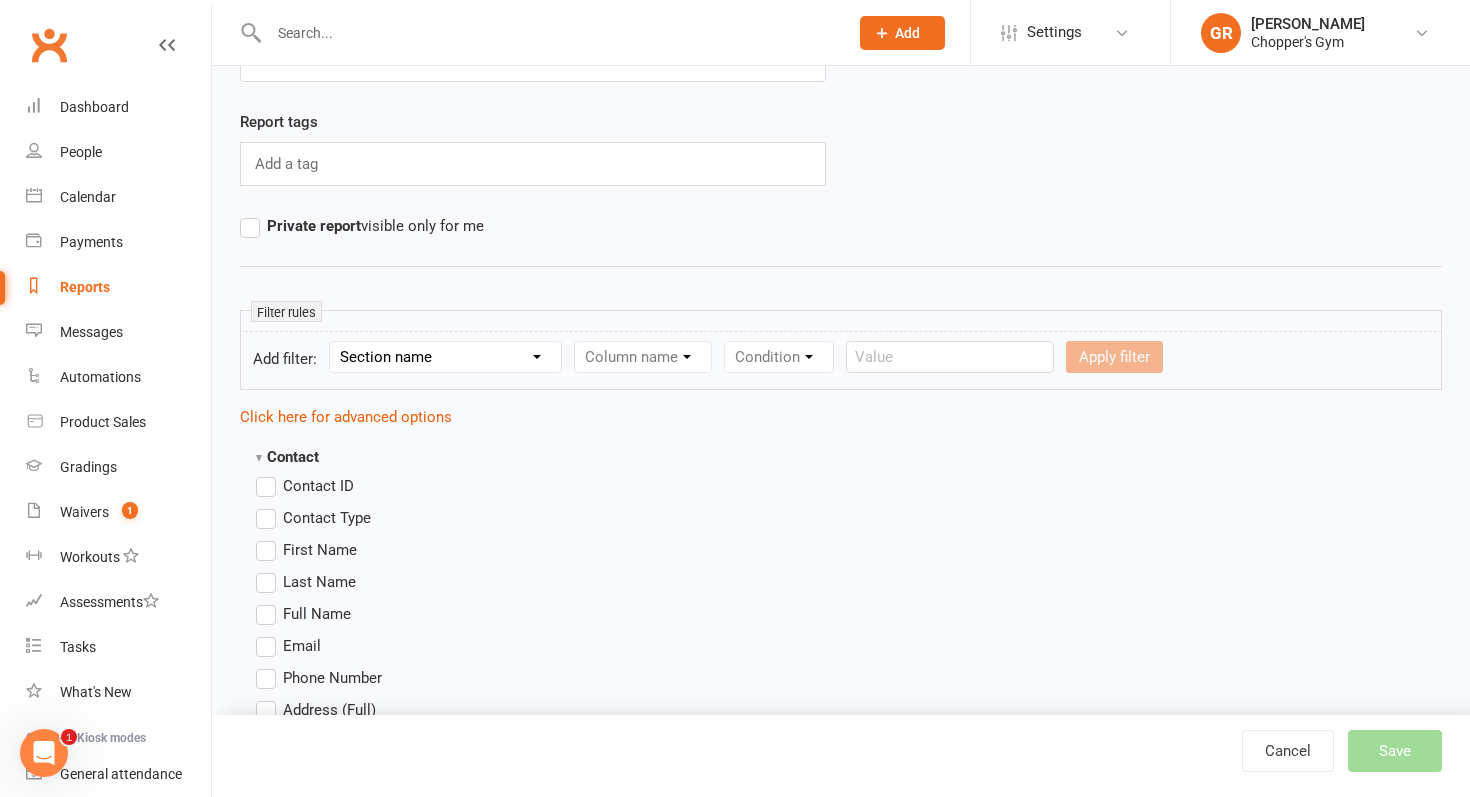scroll, scrollTop: 120, scrollLeft: 0, axis: vertical 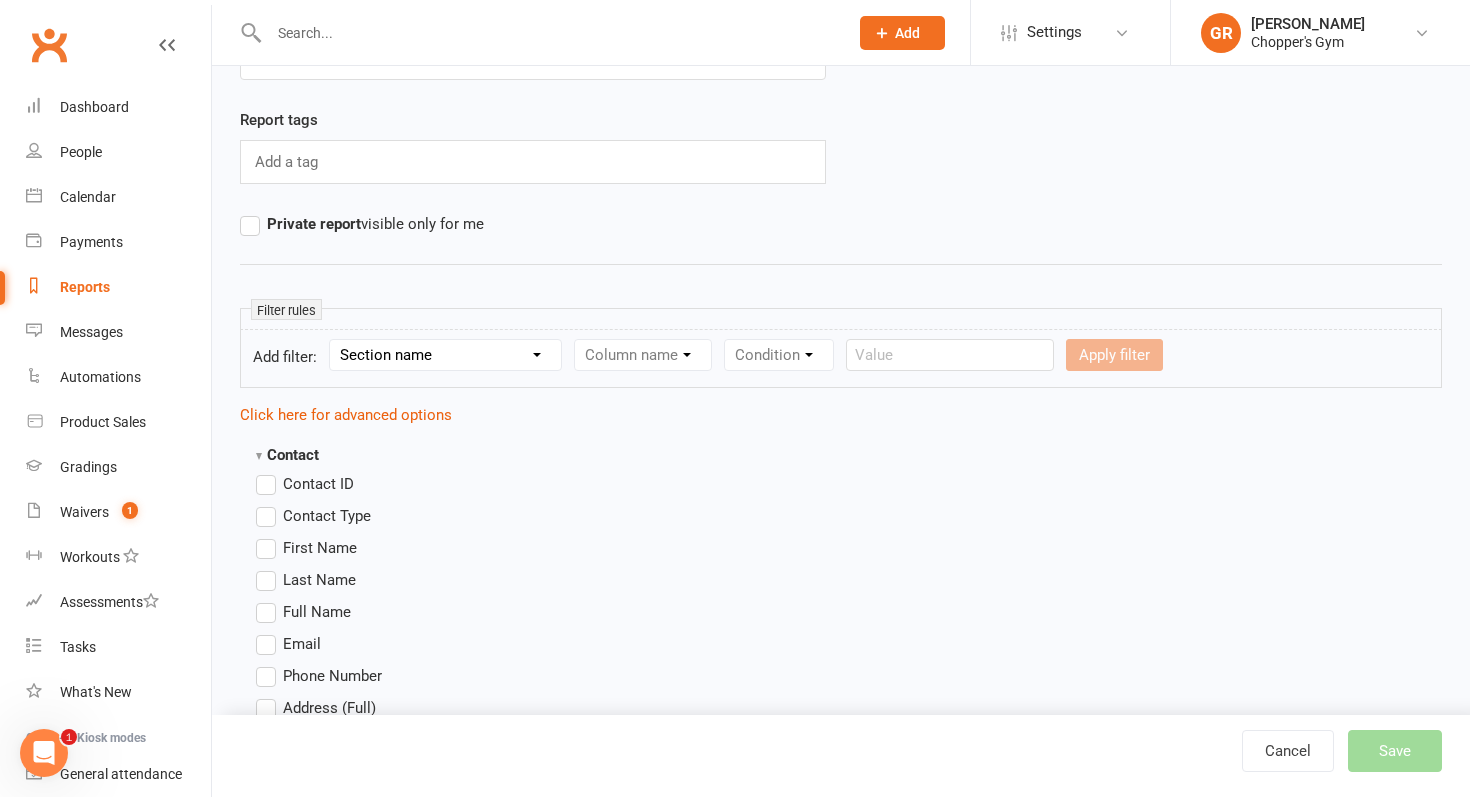 type on "credit card users" 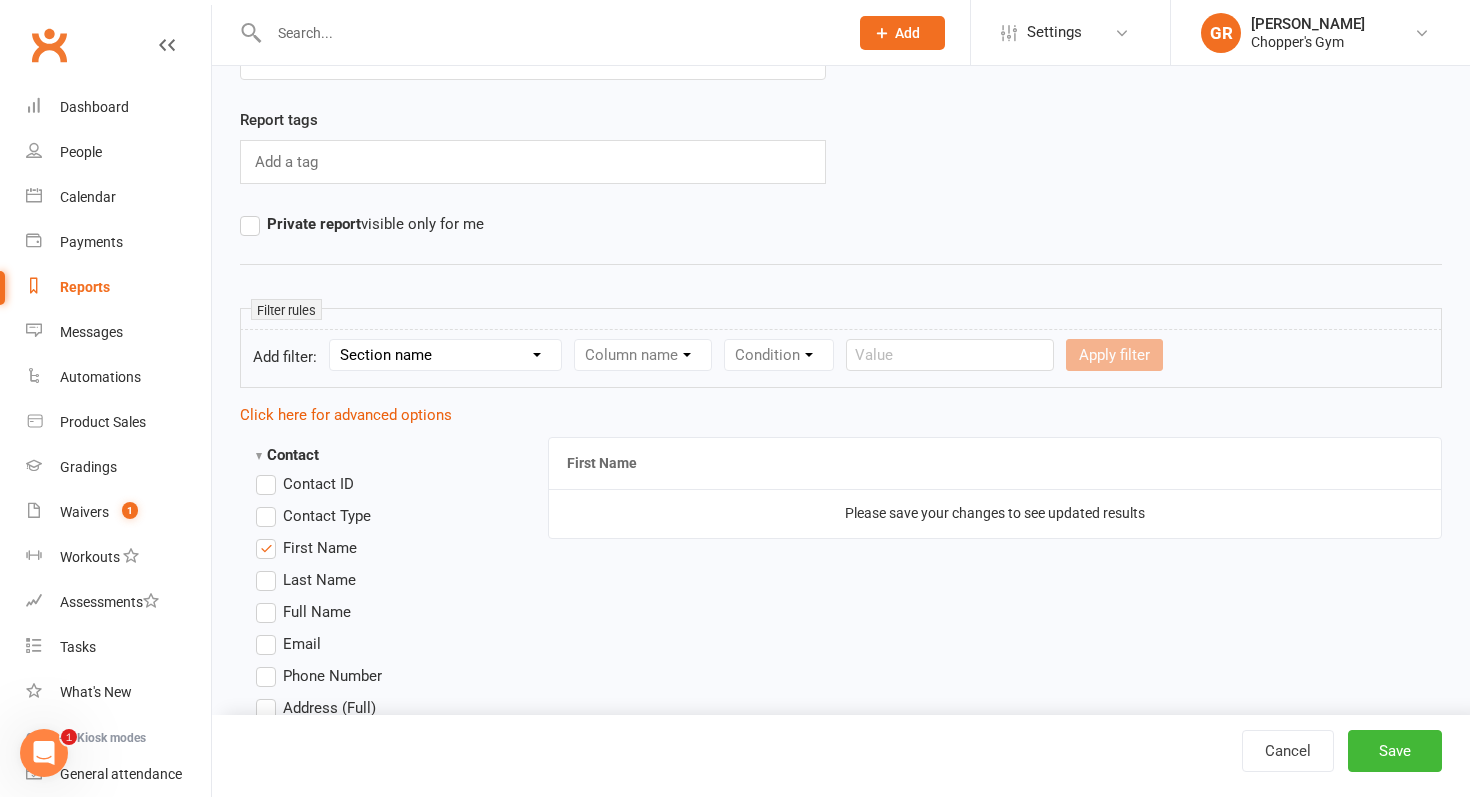click on "First Name" at bounding box center [306, 548] 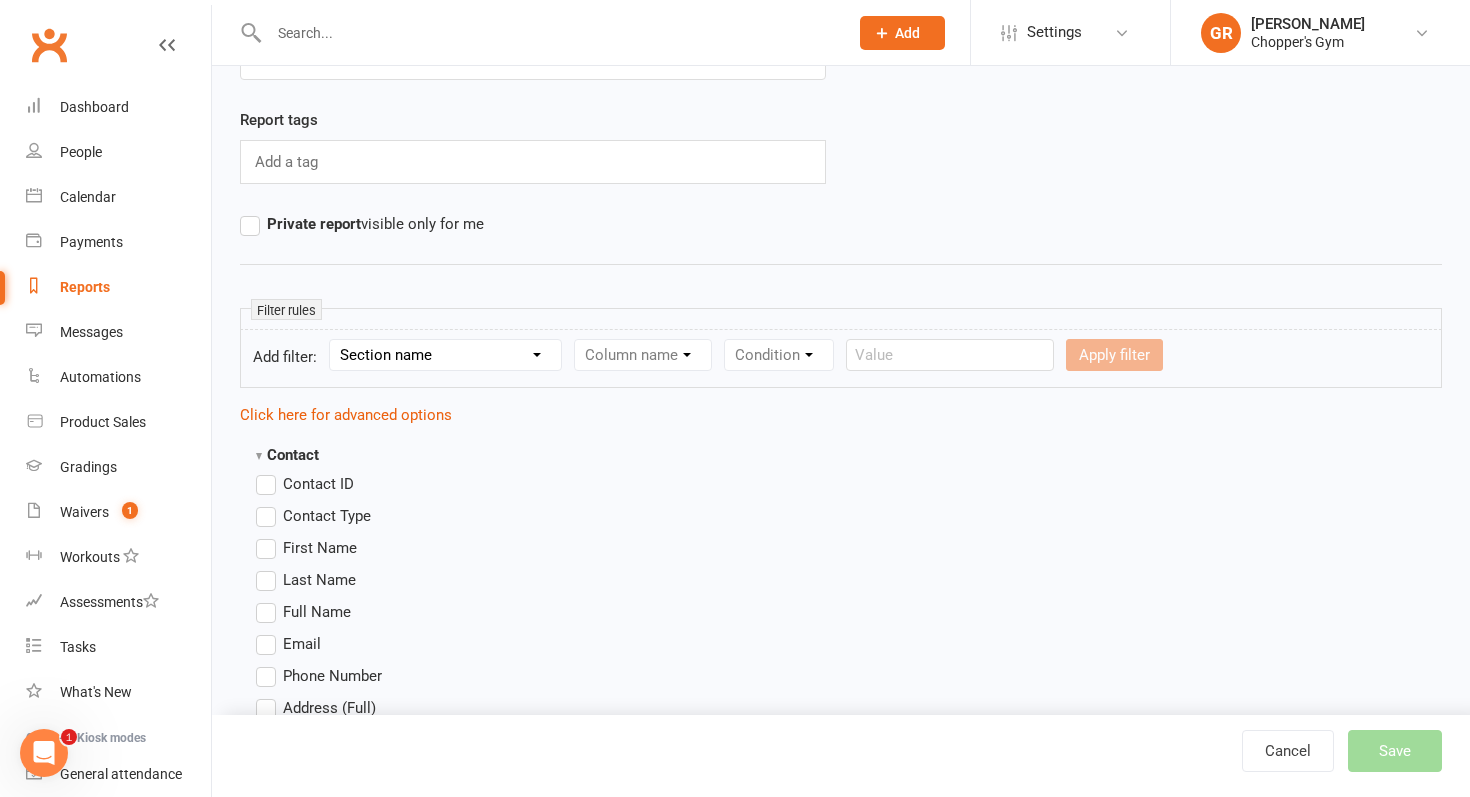 click on "Full Name" at bounding box center [303, 612] 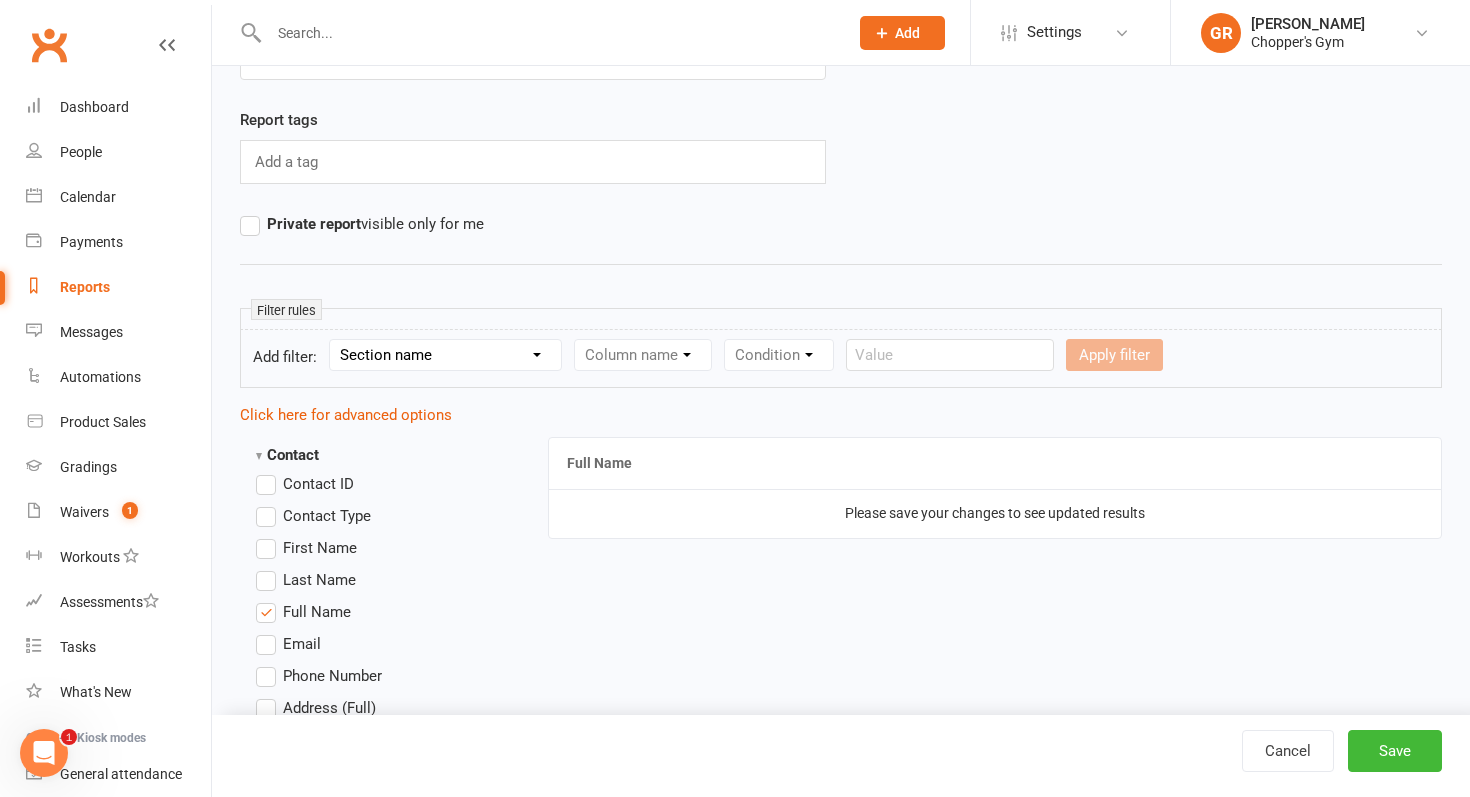 scroll, scrollTop: 174, scrollLeft: 0, axis: vertical 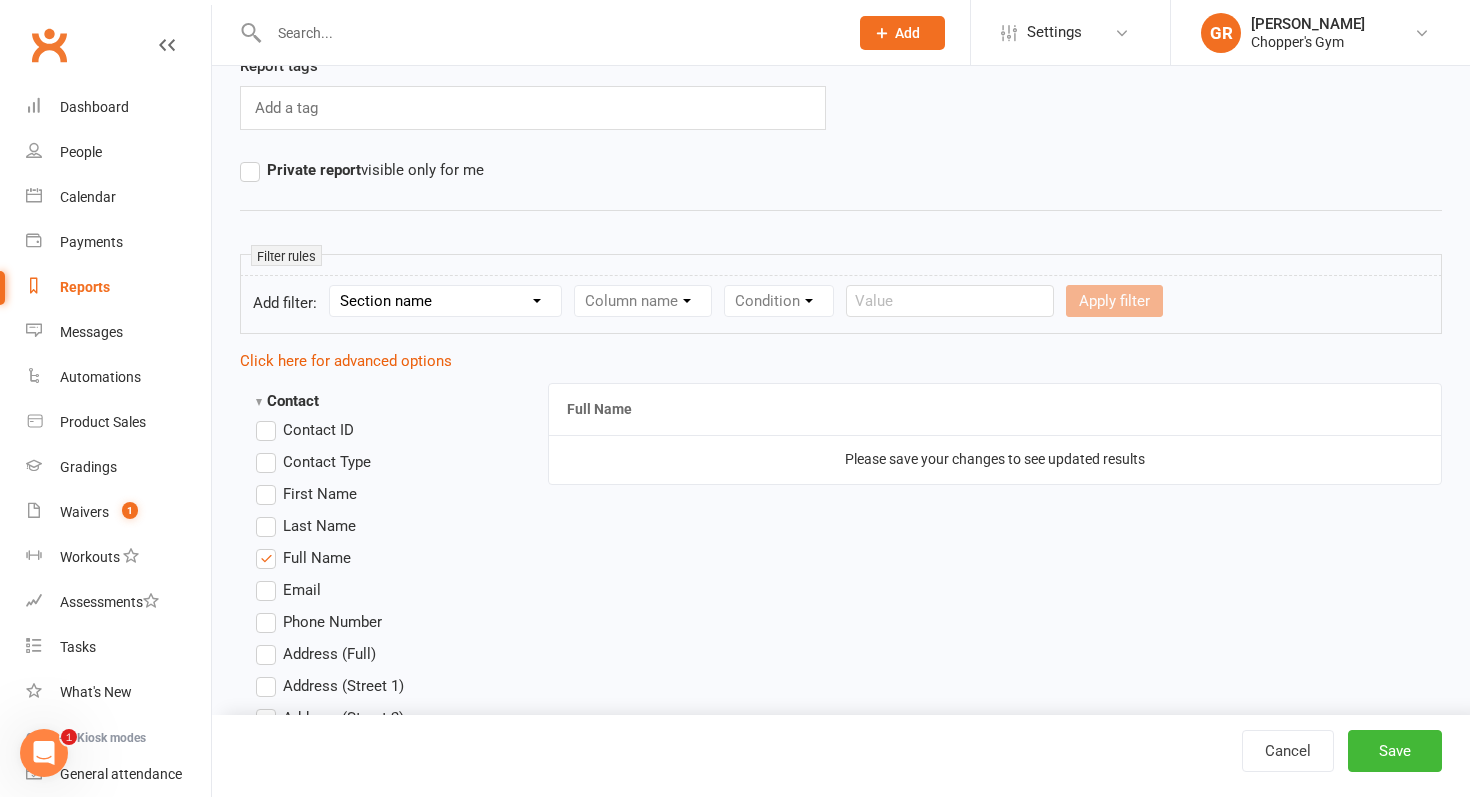 click on "Phone Number" at bounding box center (319, 622) 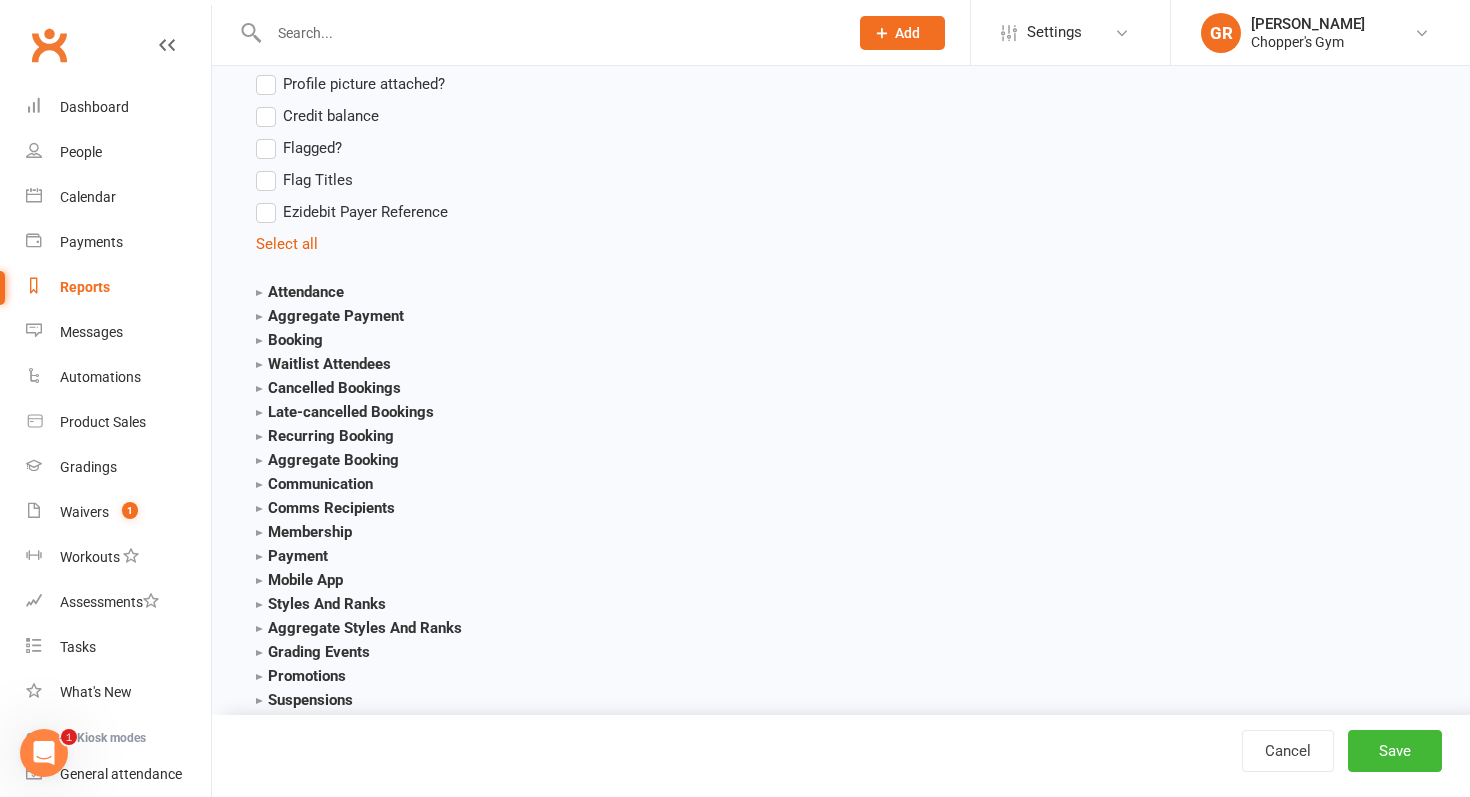 scroll, scrollTop: 1979, scrollLeft: 0, axis: vertical 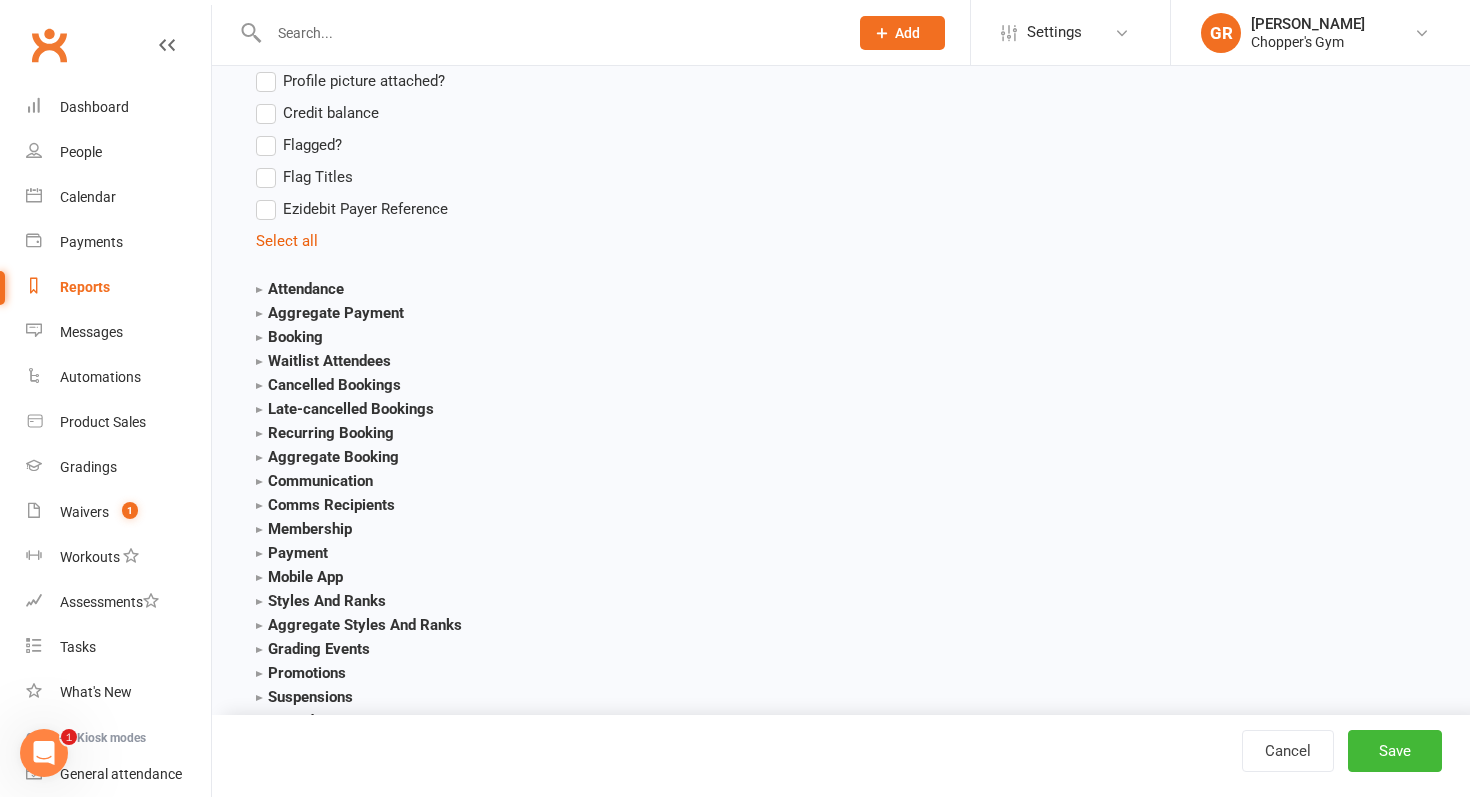 click on "Payment" at bounding box center (292, 553) 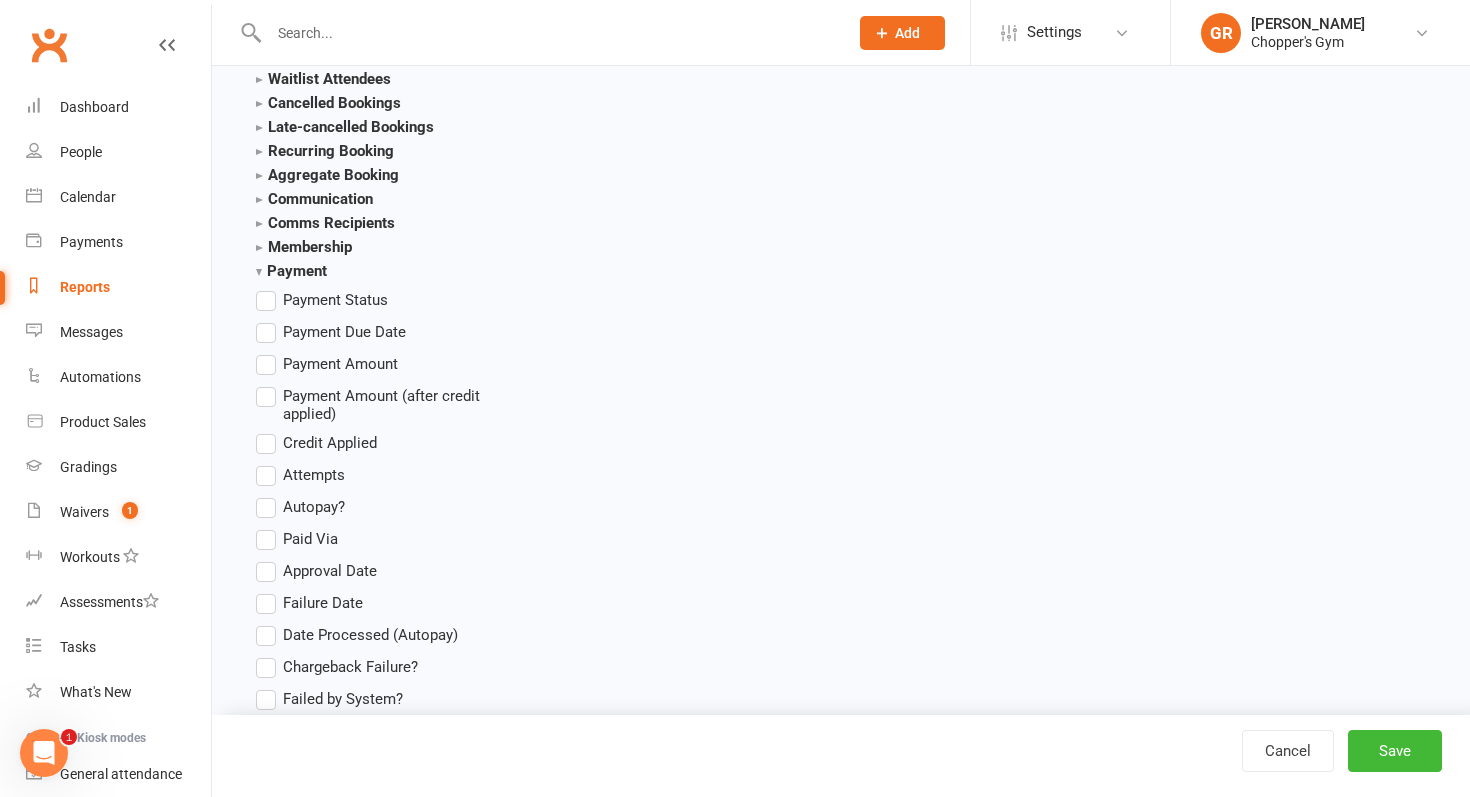 scroll, scrollTop: 2256, scrollLeft: 0, axis: vertical 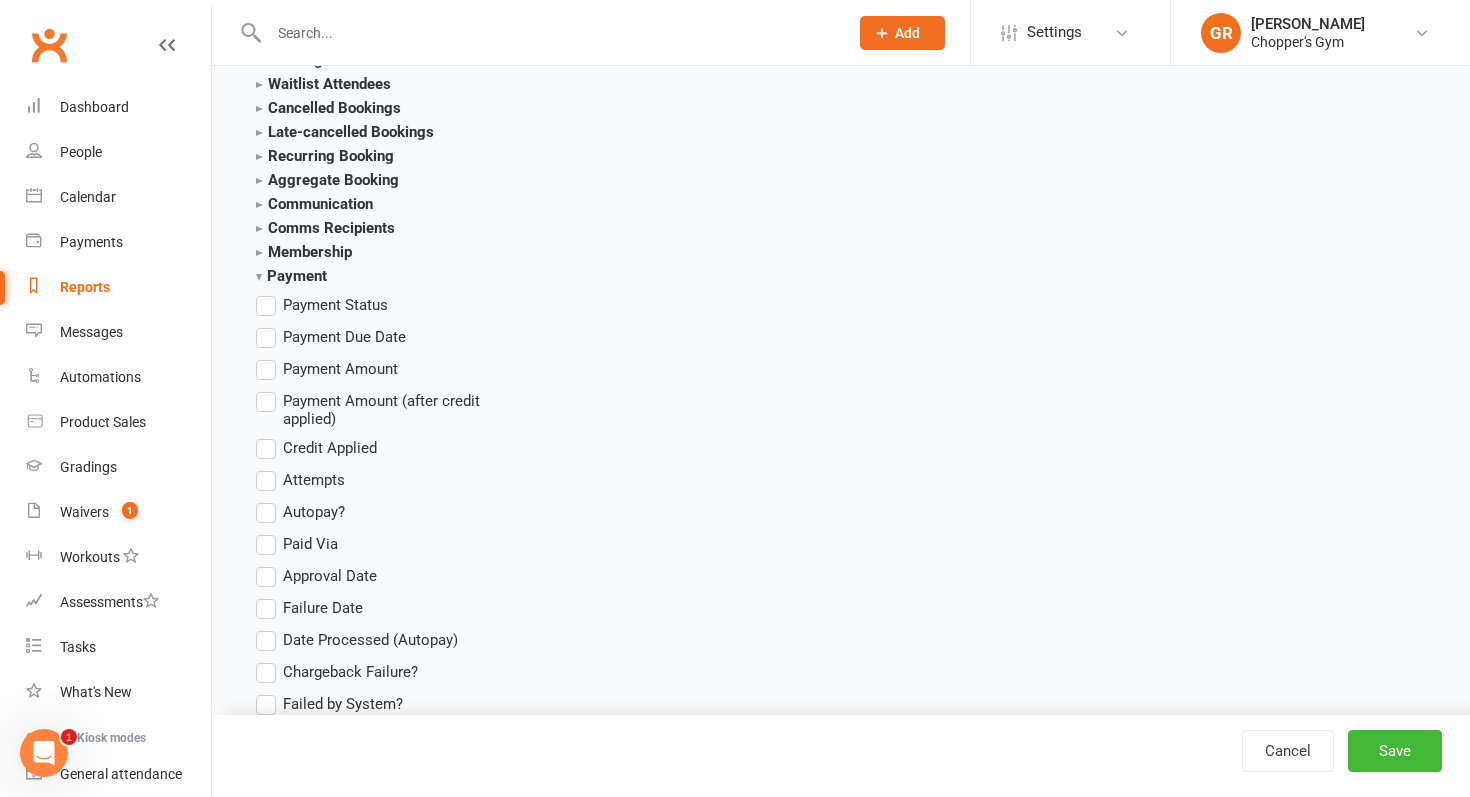 click on "Payment" at bounding box center (291, 276) 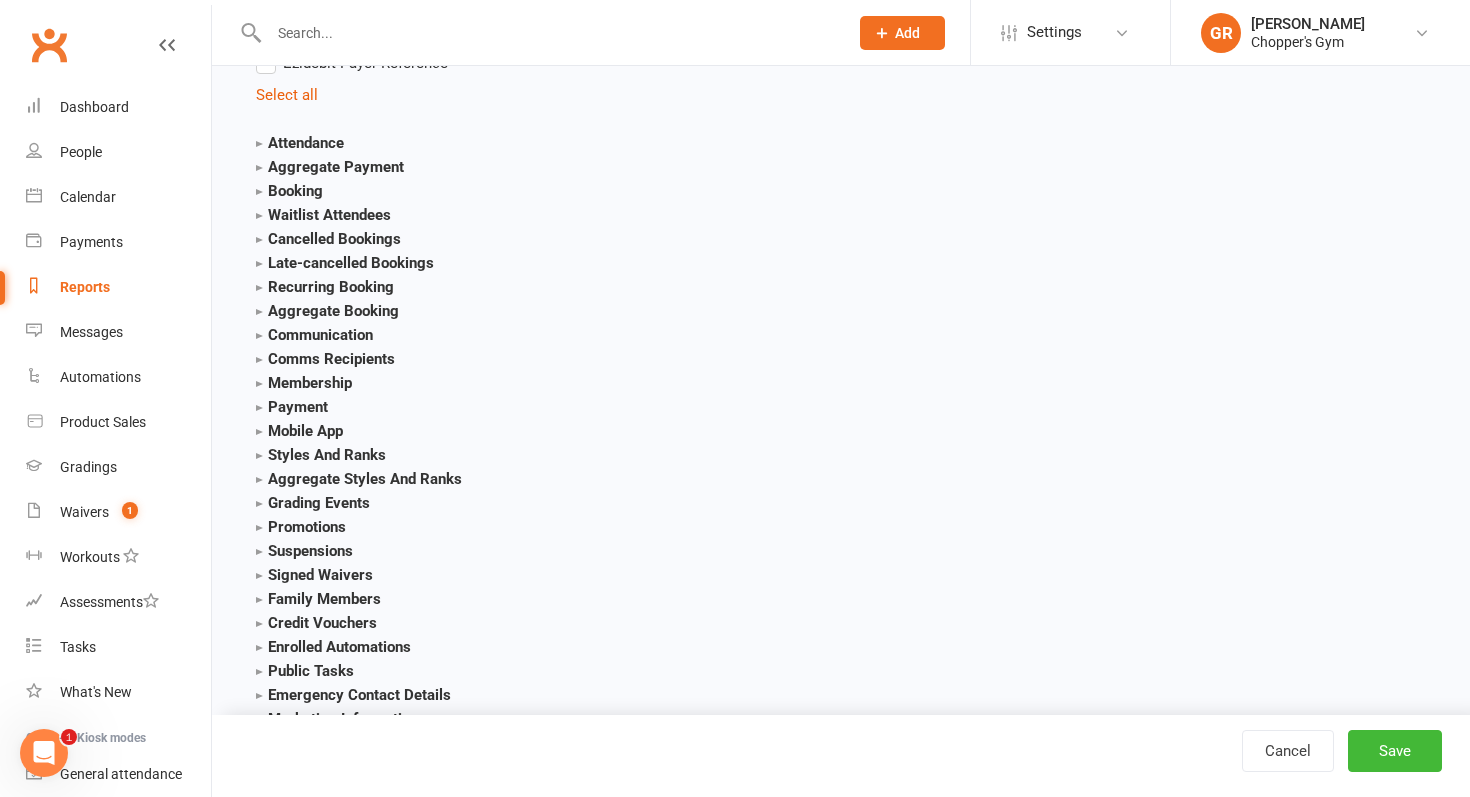 scroll, scrollTop: 2124, scrollLeft: 0, axis: vertical 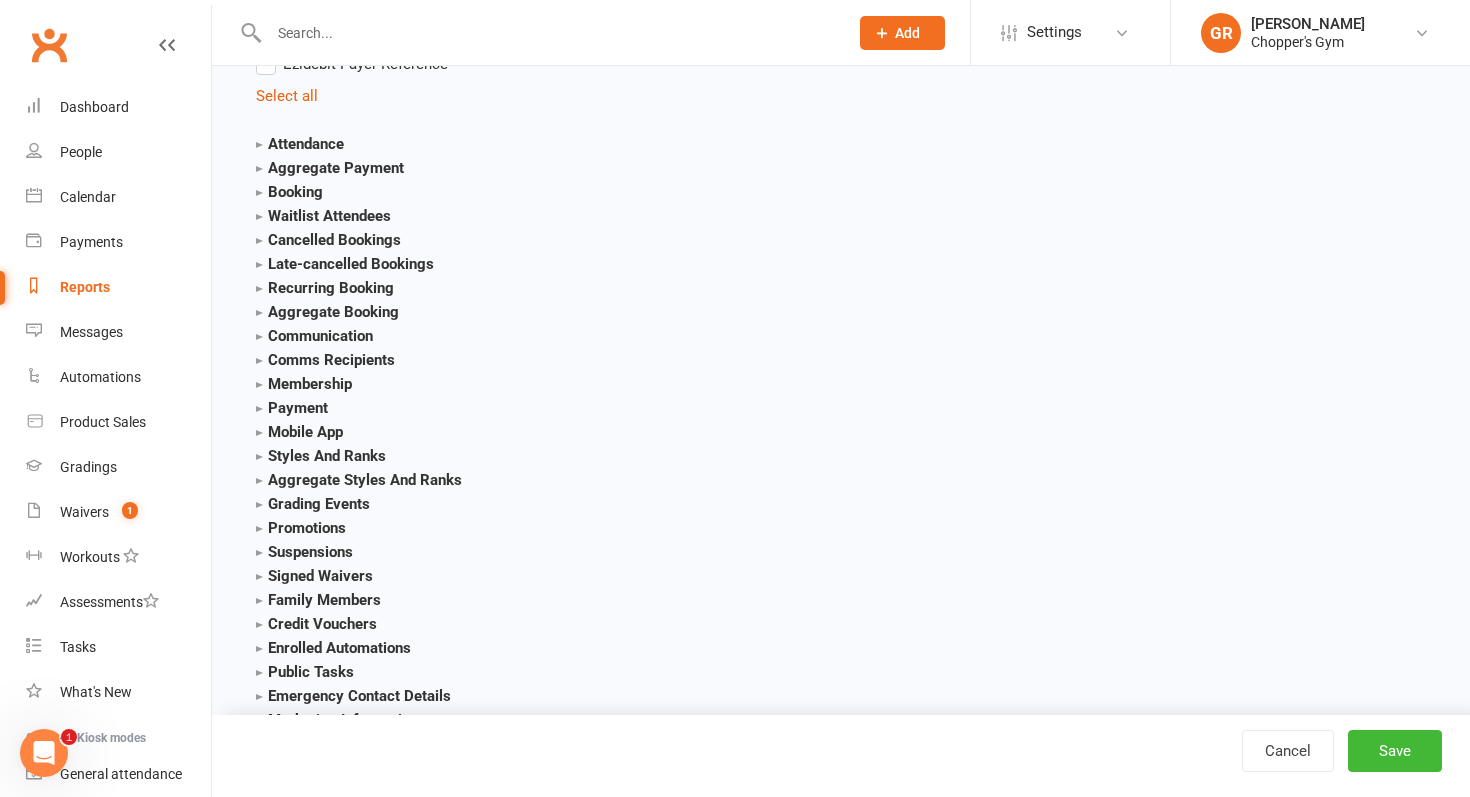 click on "Payment" at bounding box center [292, 408] 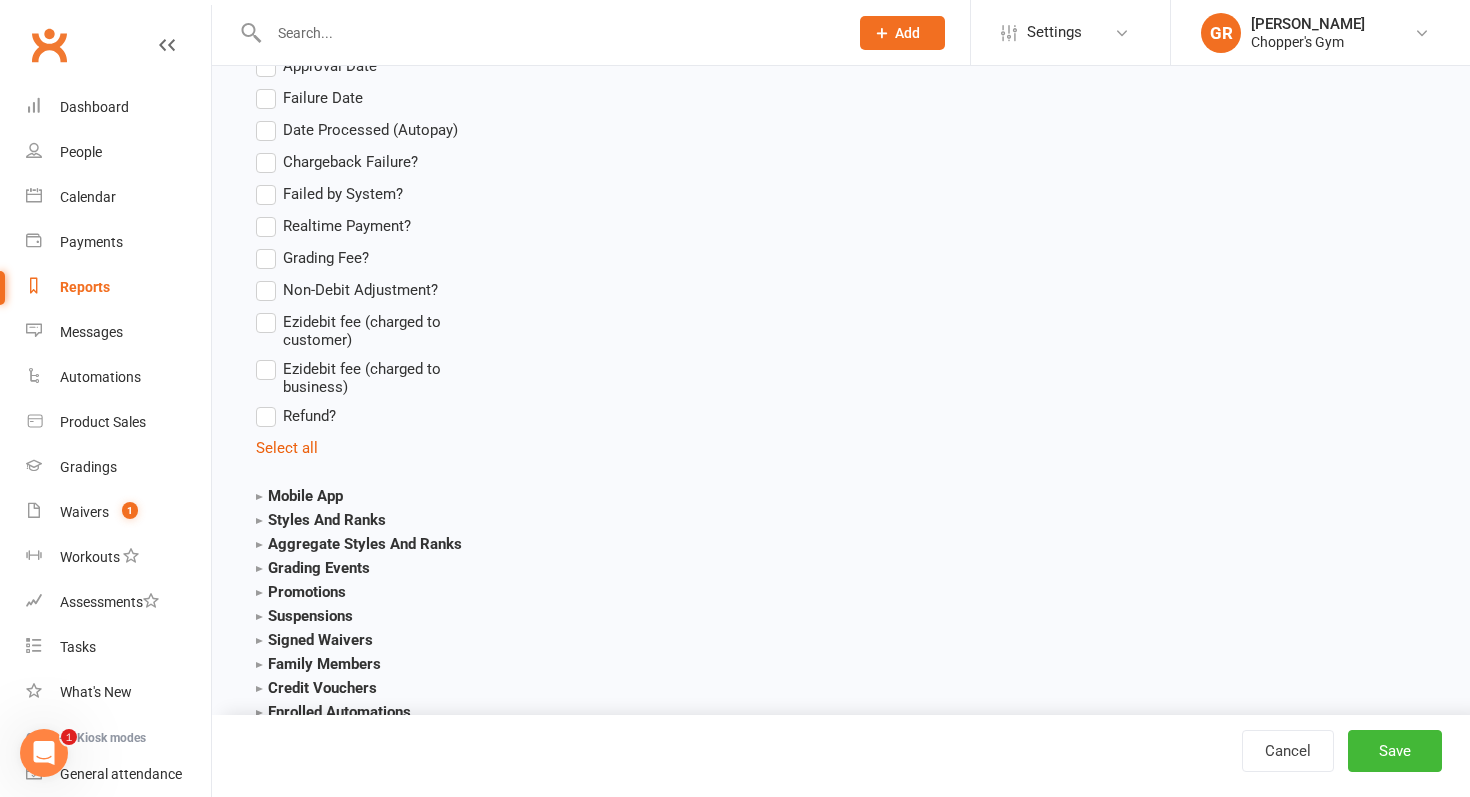 scroll, scrollTop: 2770, scrollLeft: 0, axis: vertical 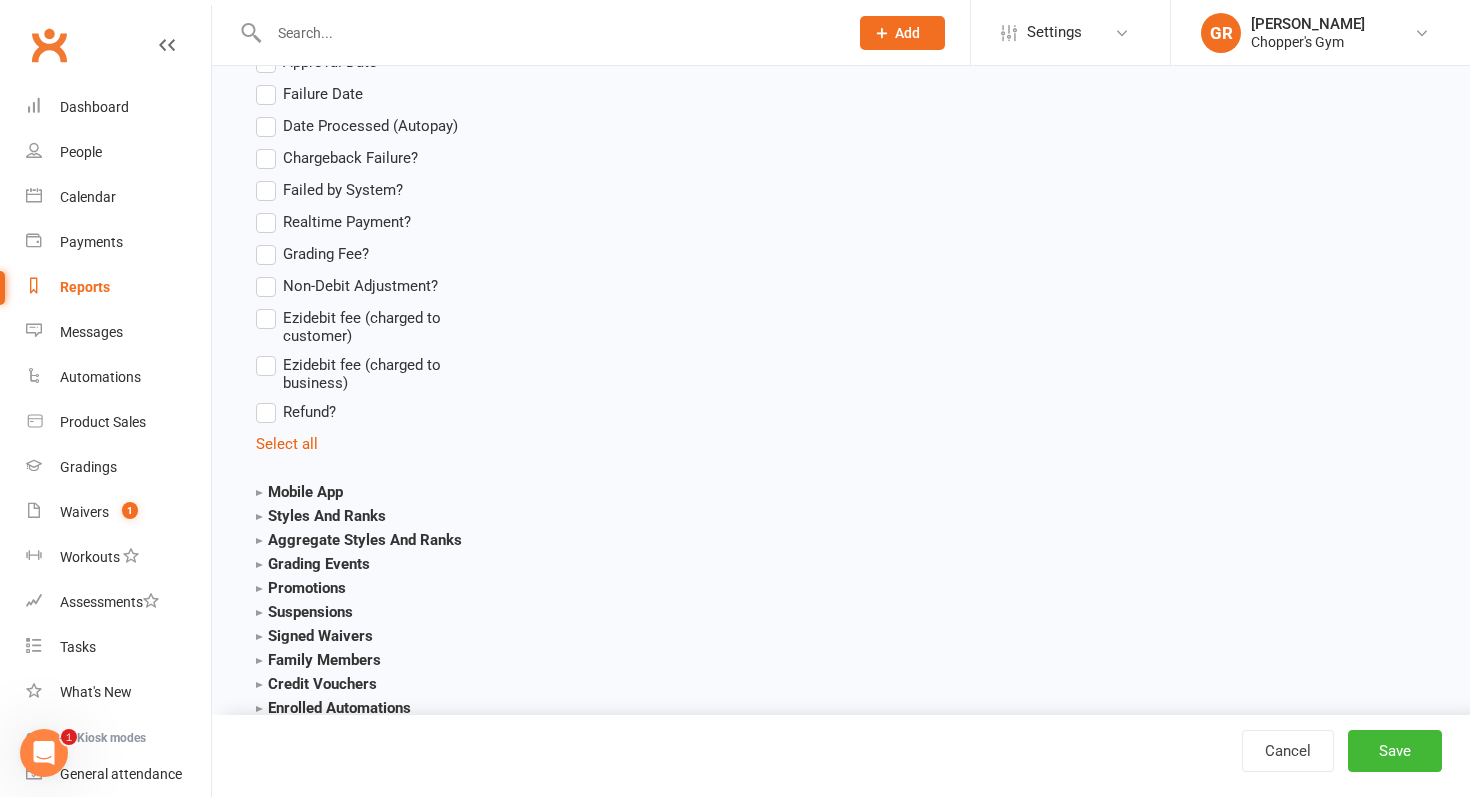 click on "Mobile App" at bounding box center [299, 492] 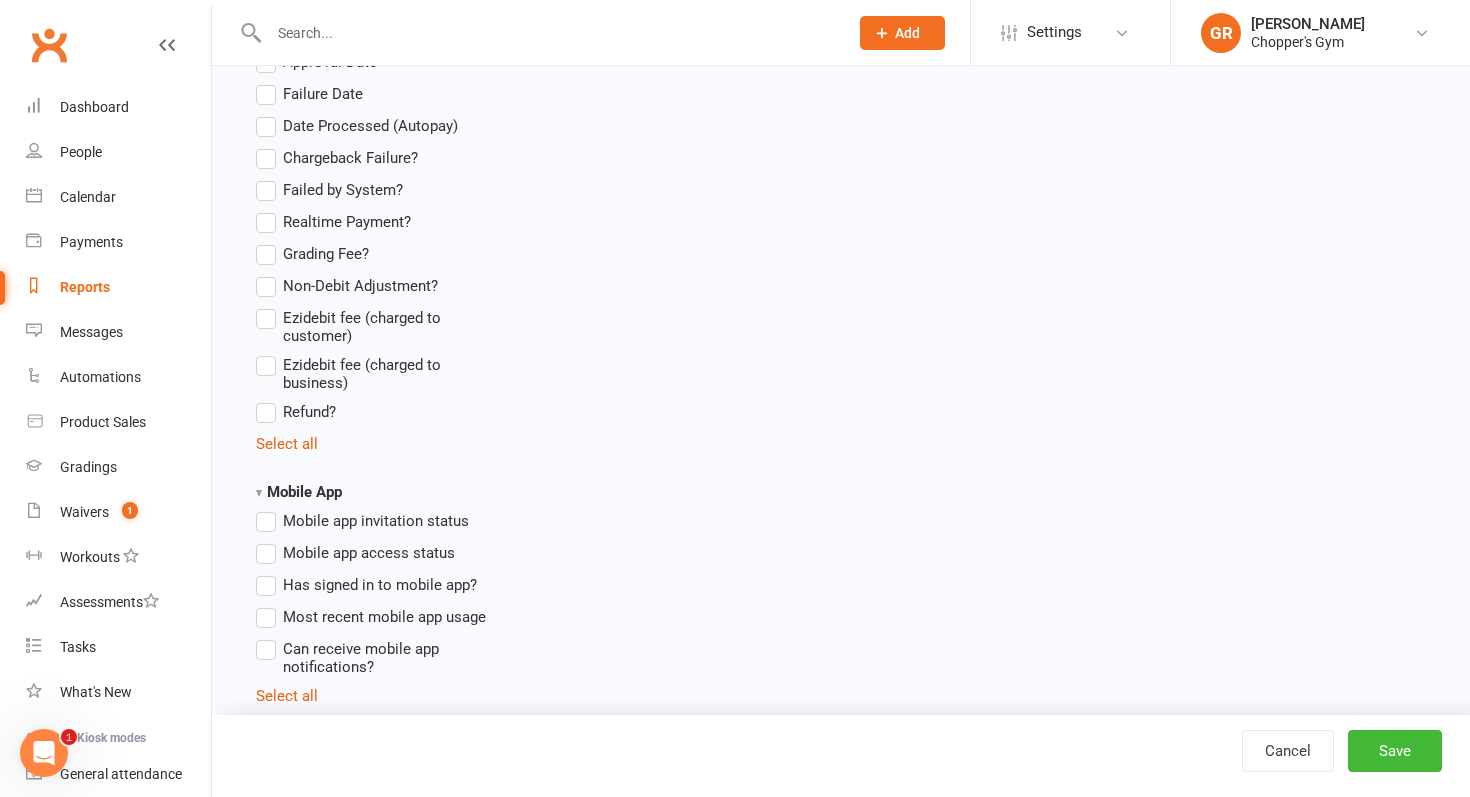 click on "Mobile App" at bounding box center (299, 492) 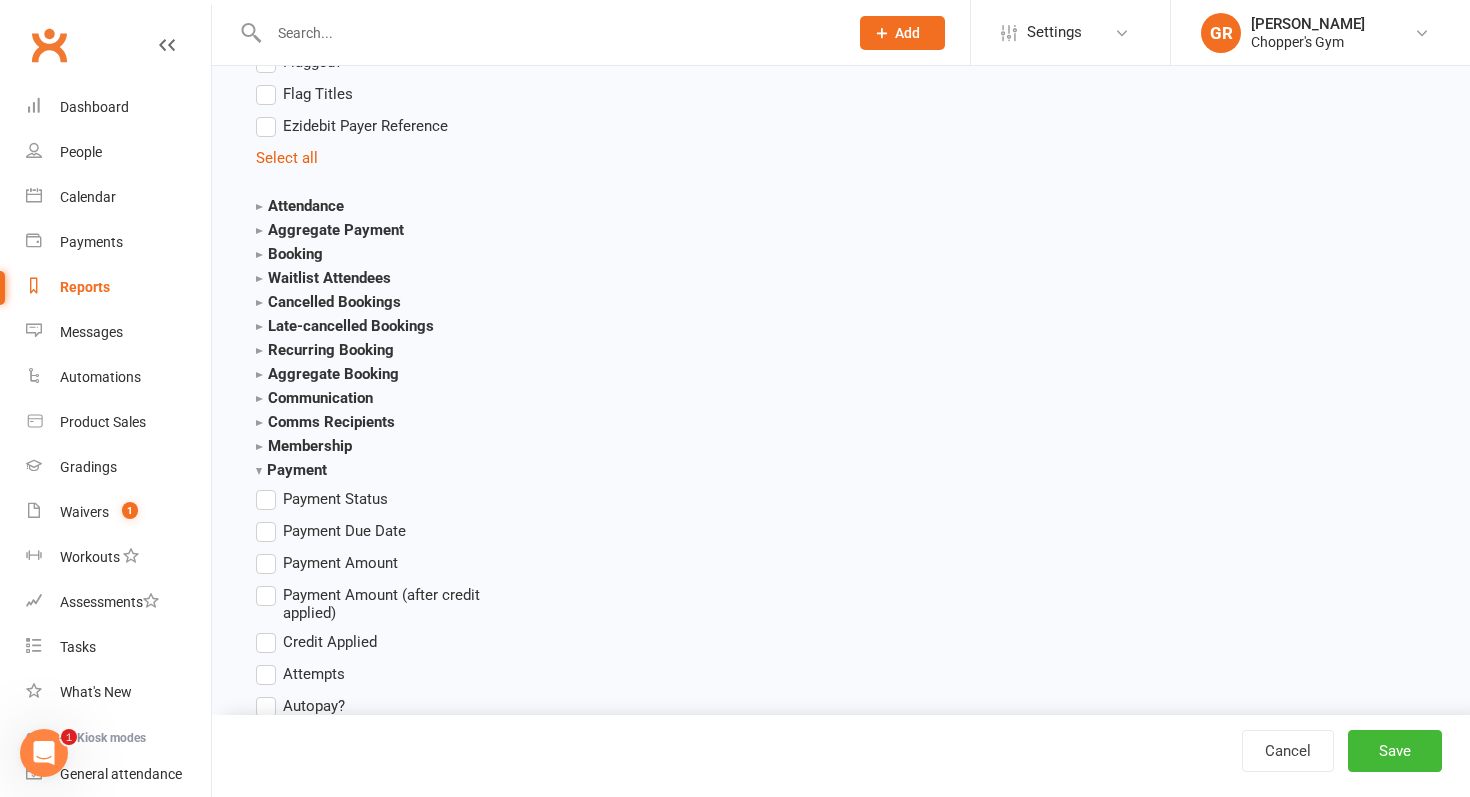 scroll, scrollTop: 2061, scrollLeft: 0, axis: vertical 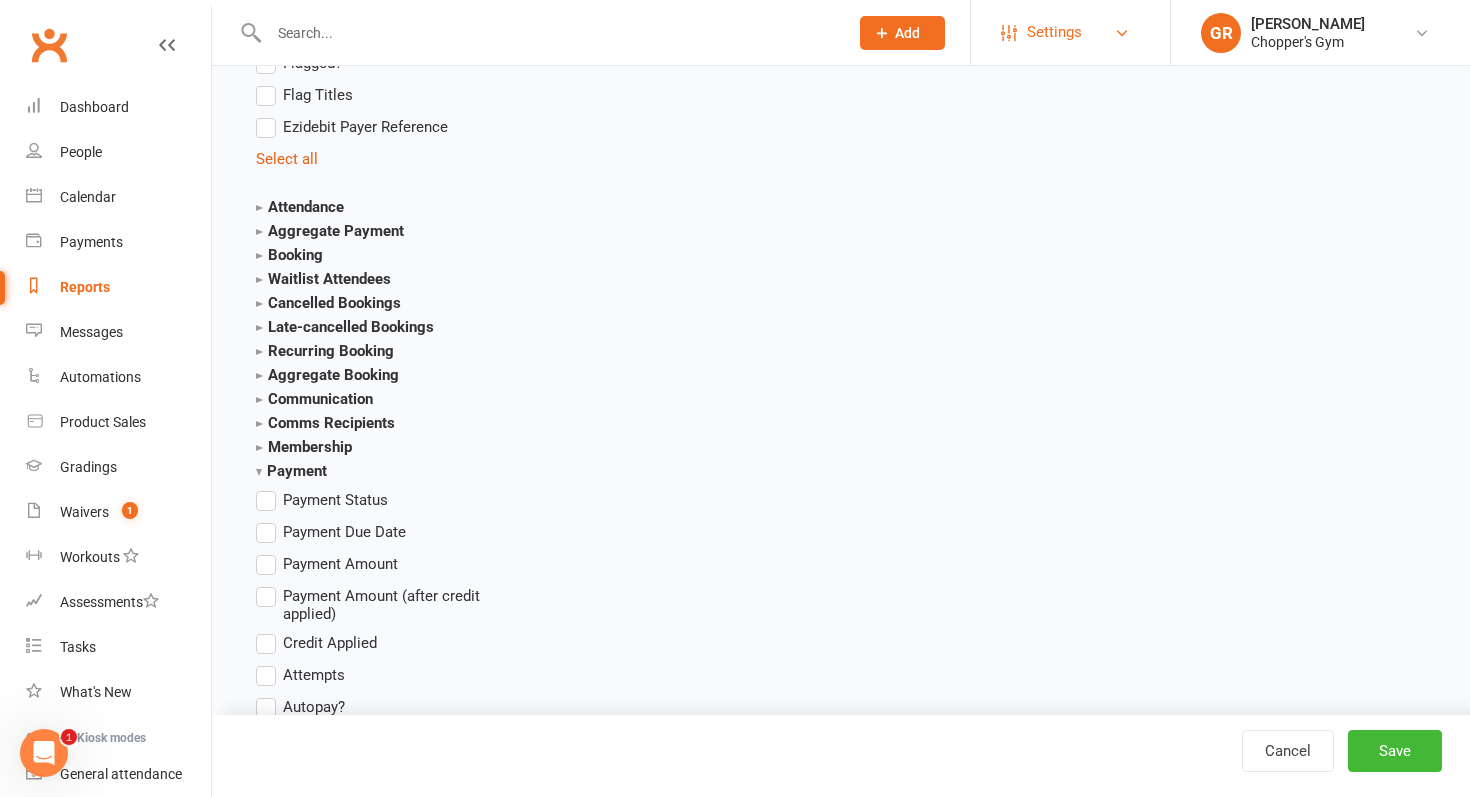 click on "Settings" at bounding box center (1070, 32) 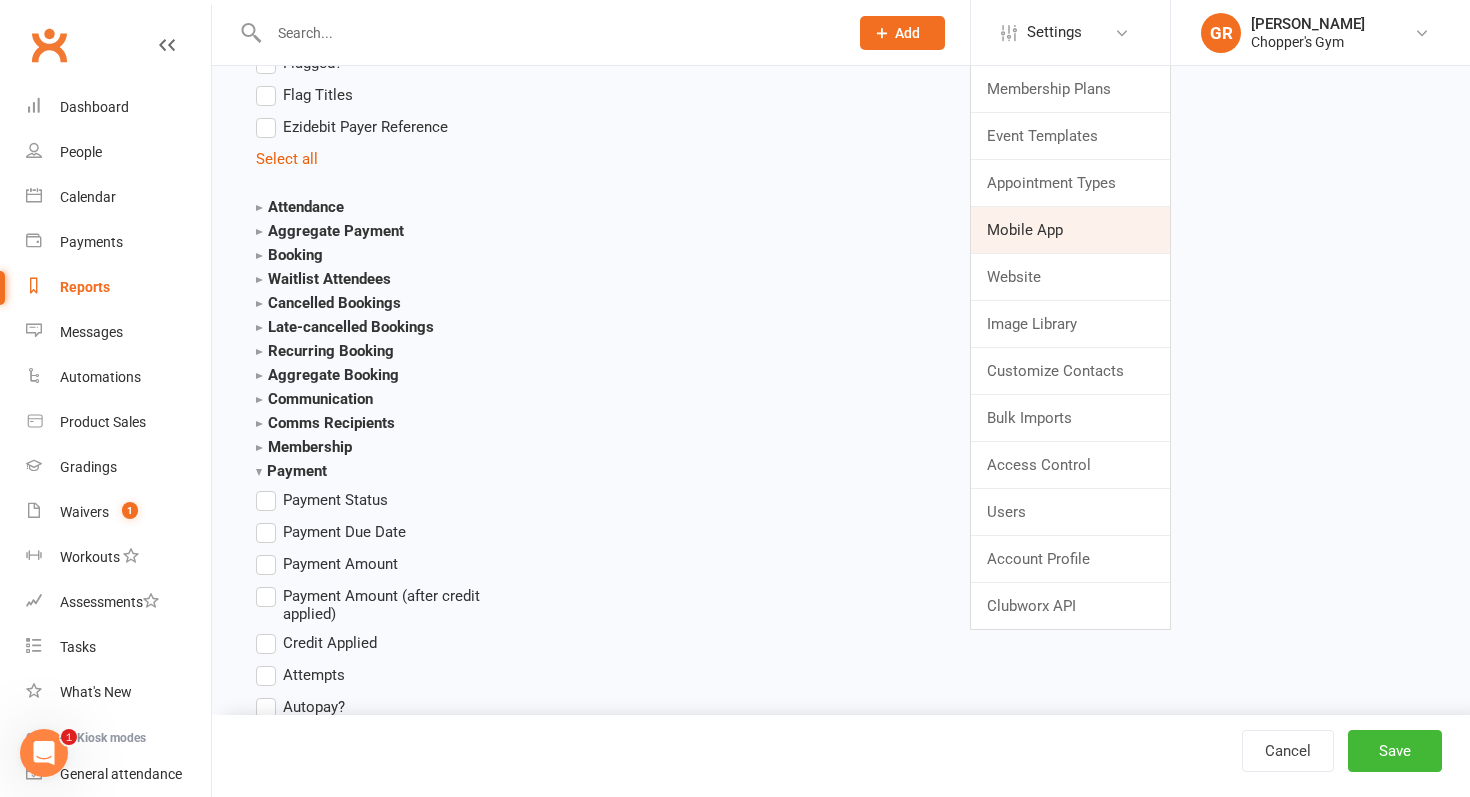 click on "Mobile App" at bounding box center [1070, 230] 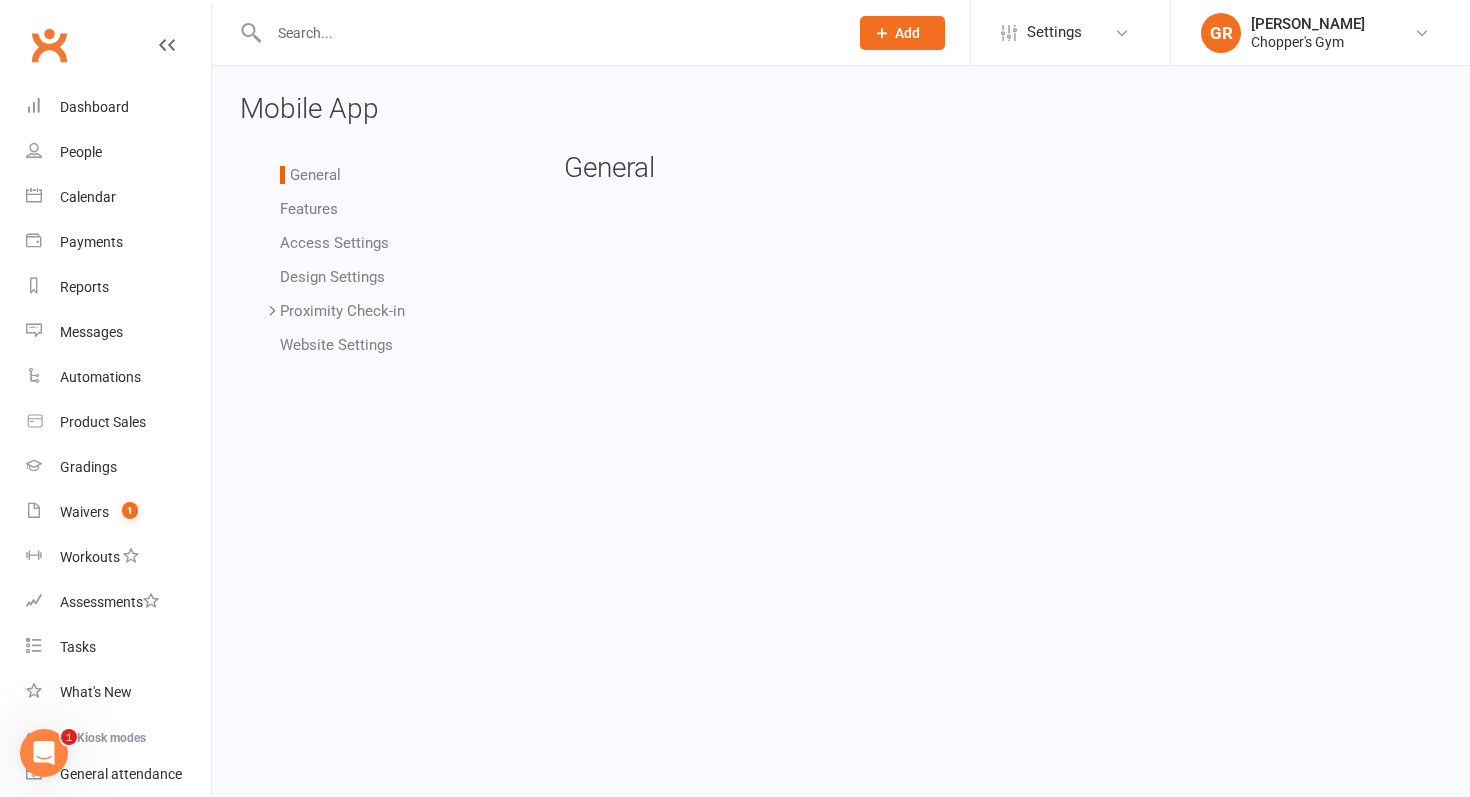 scroll, scrollTop: 0, scrollLeft: 0, axis: both 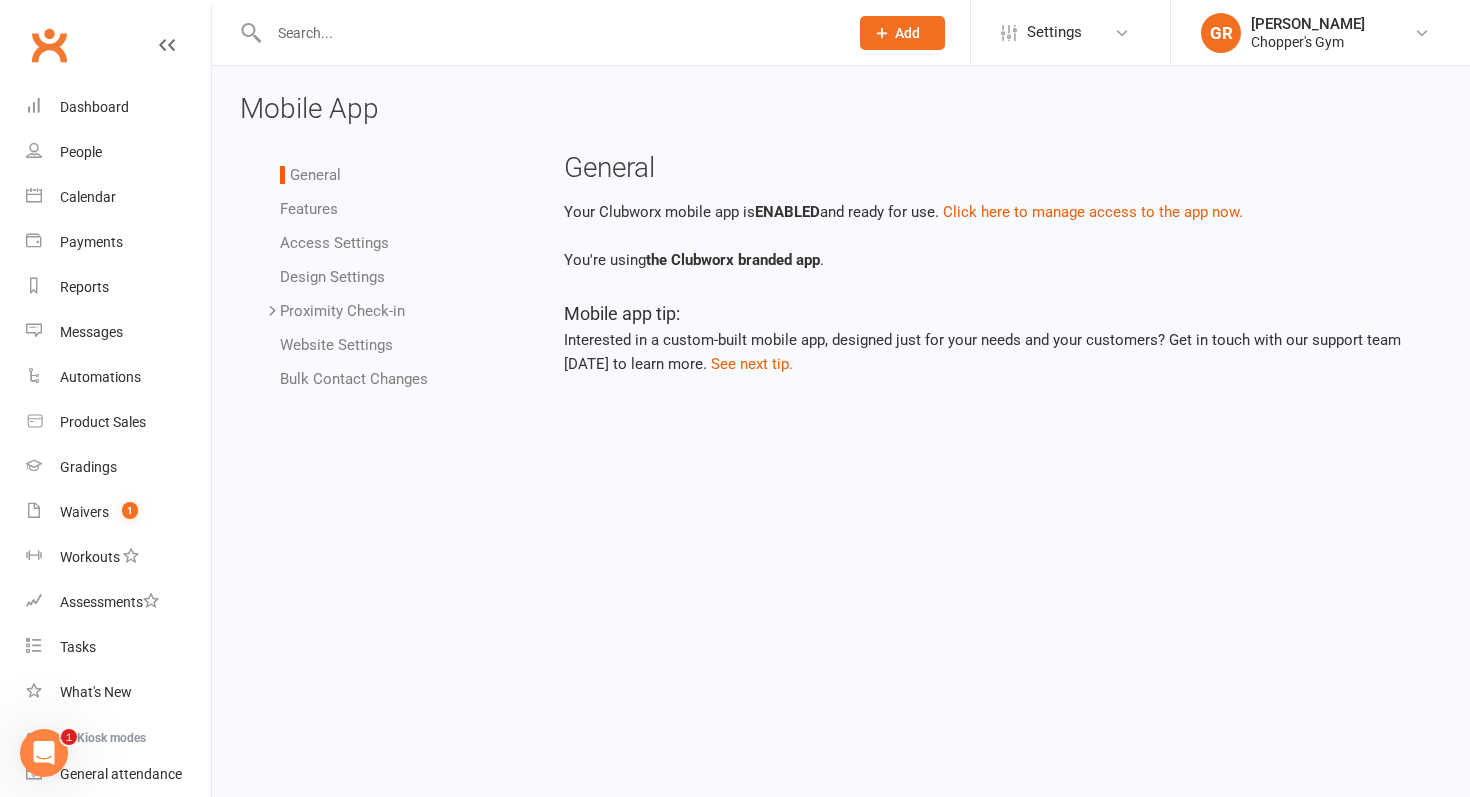click on "Features" at bounding box center [309, 209] 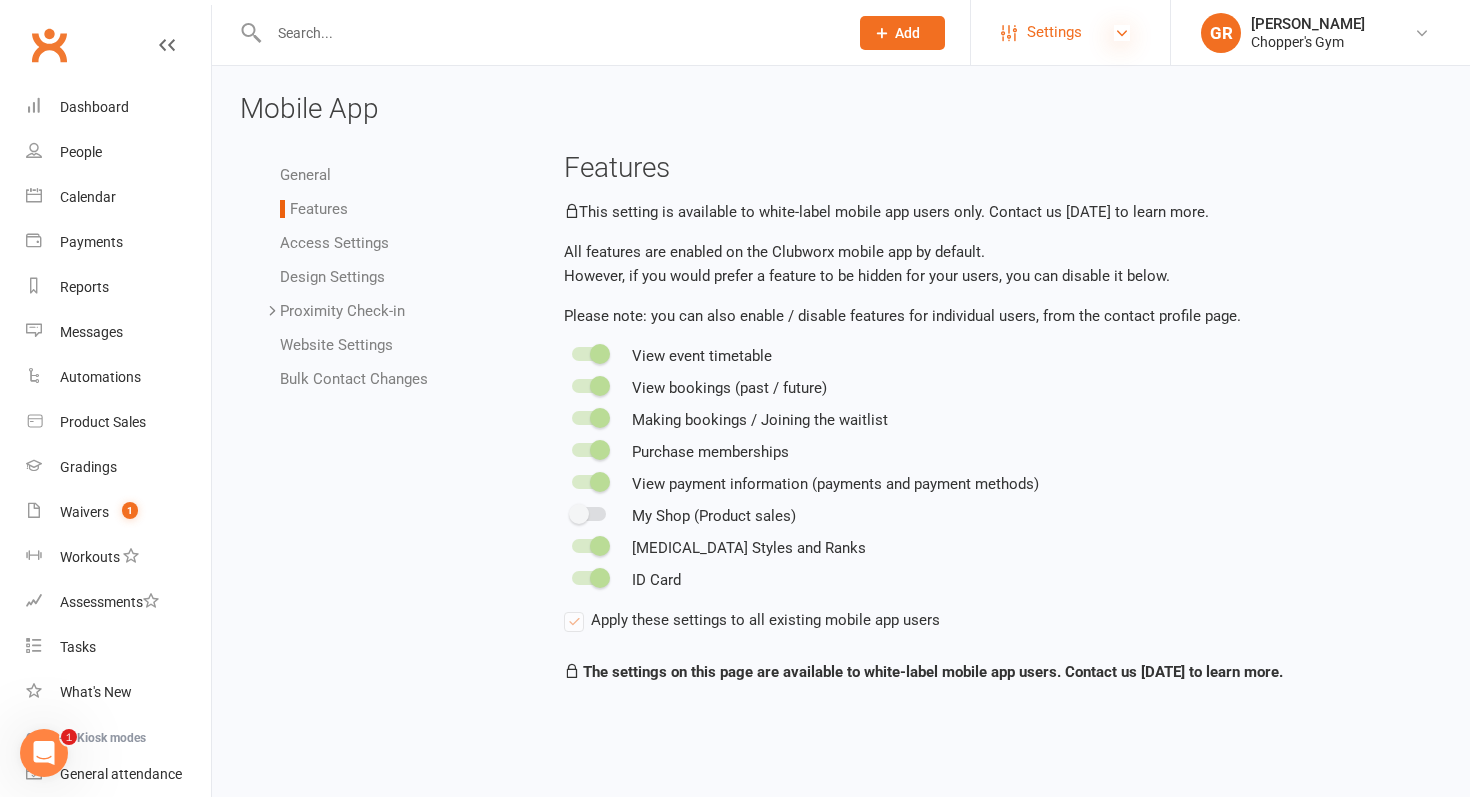 click at bounding box center [1122, 33] 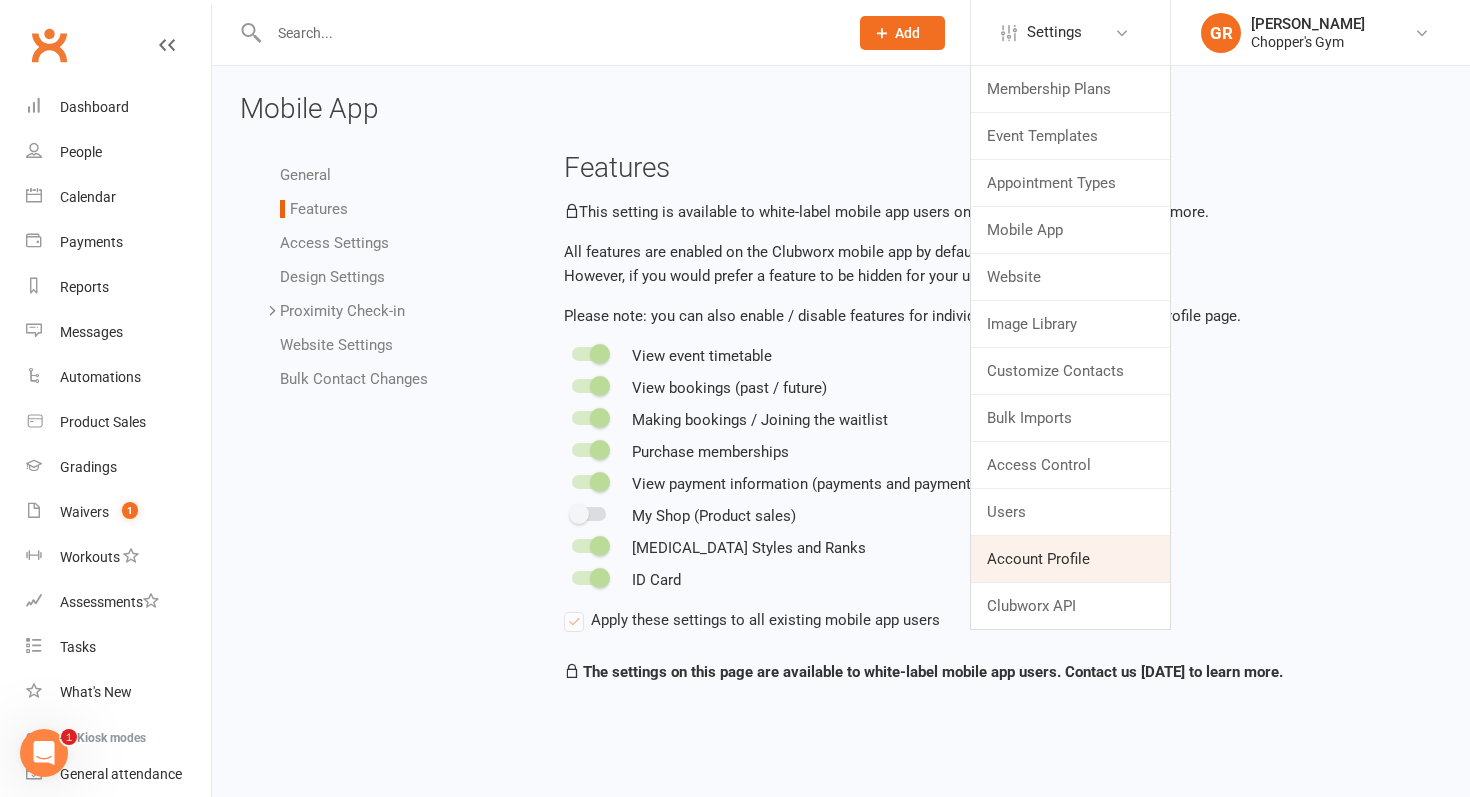 click on "Account Profile" at bounding box center [1070, 559] 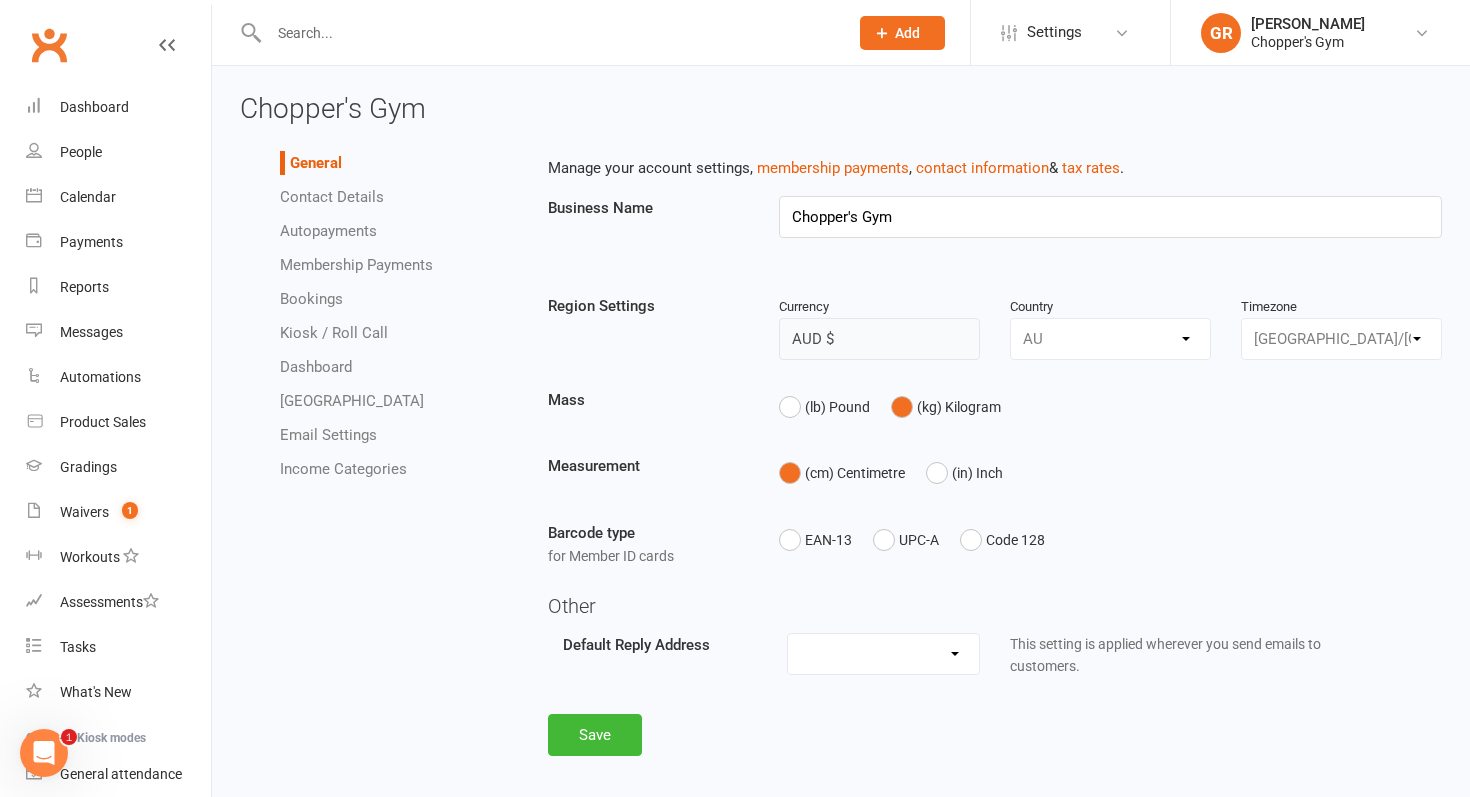click on "Autopayments" at bounding box center [328, 231] 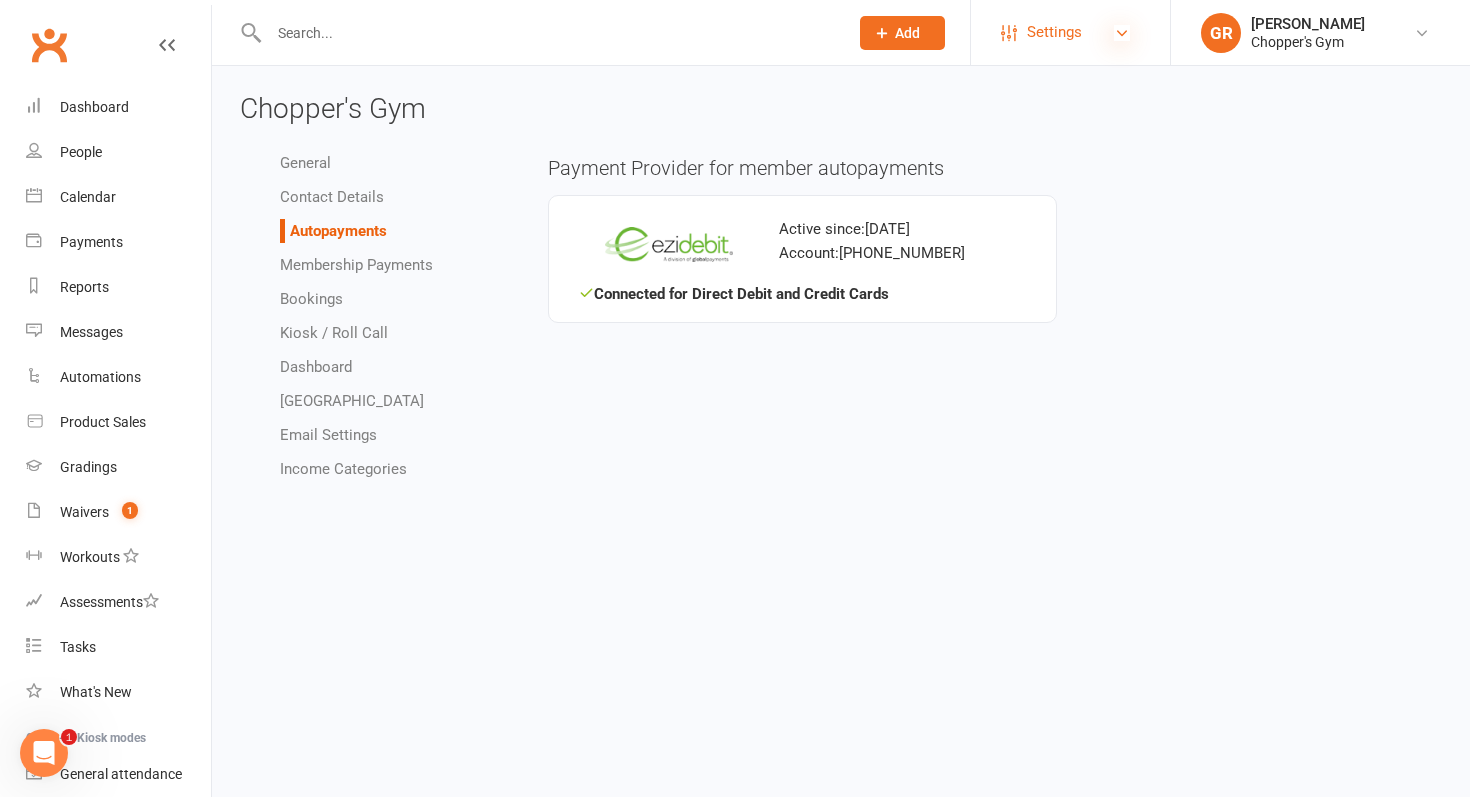 click at bounding box center [1122, 33] 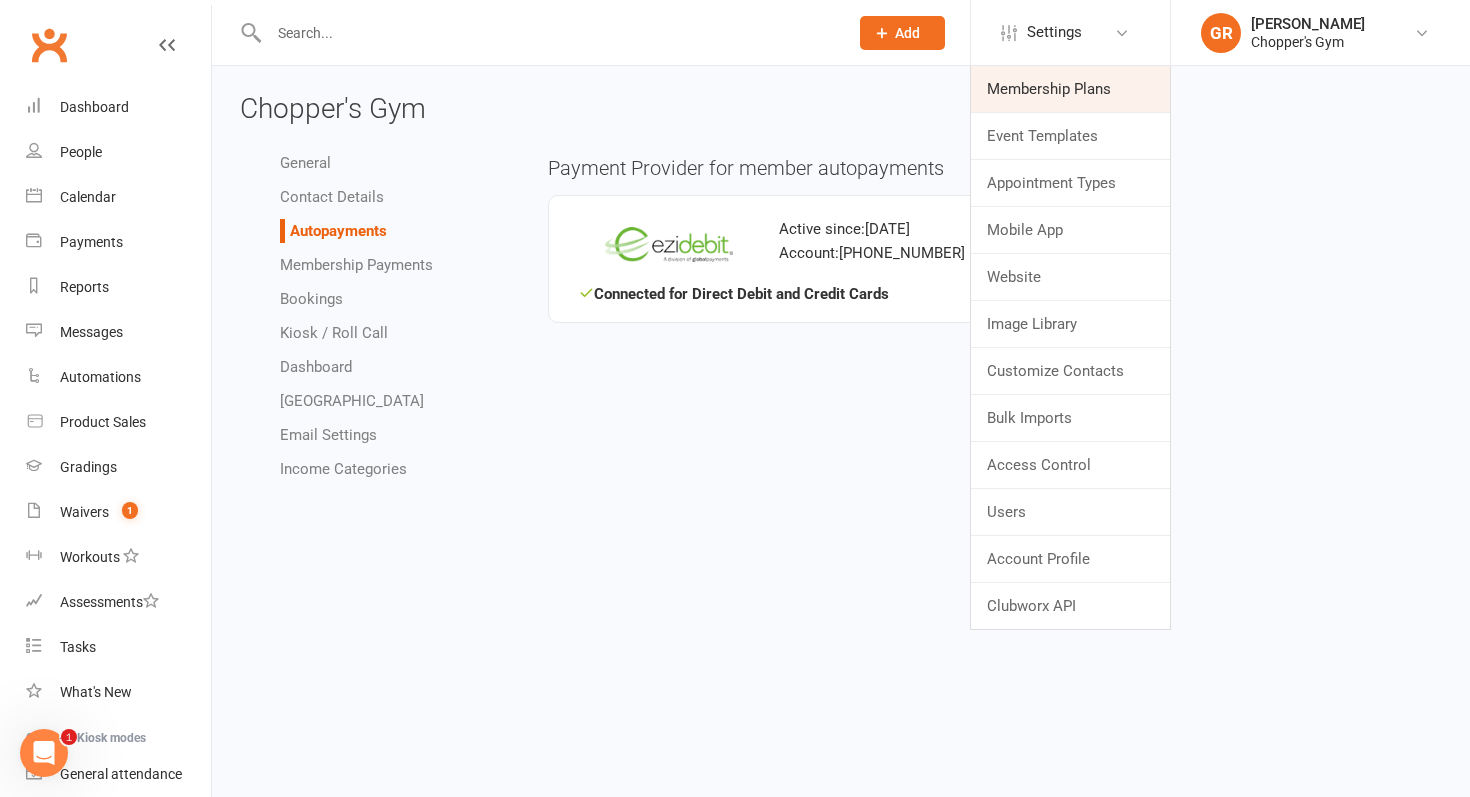 click on "Membership Plans" at bounding box center [1070, 89] 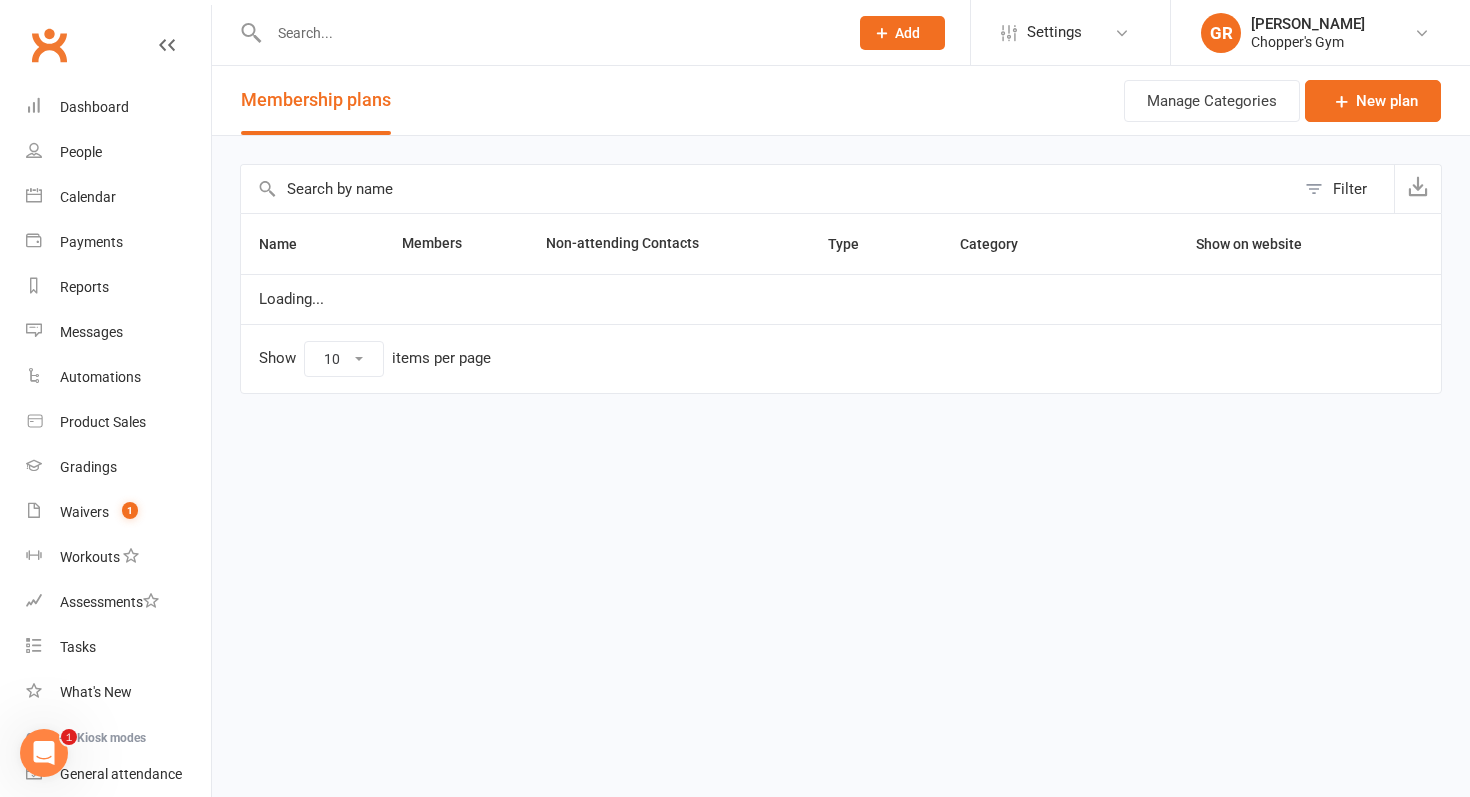 select on "25" 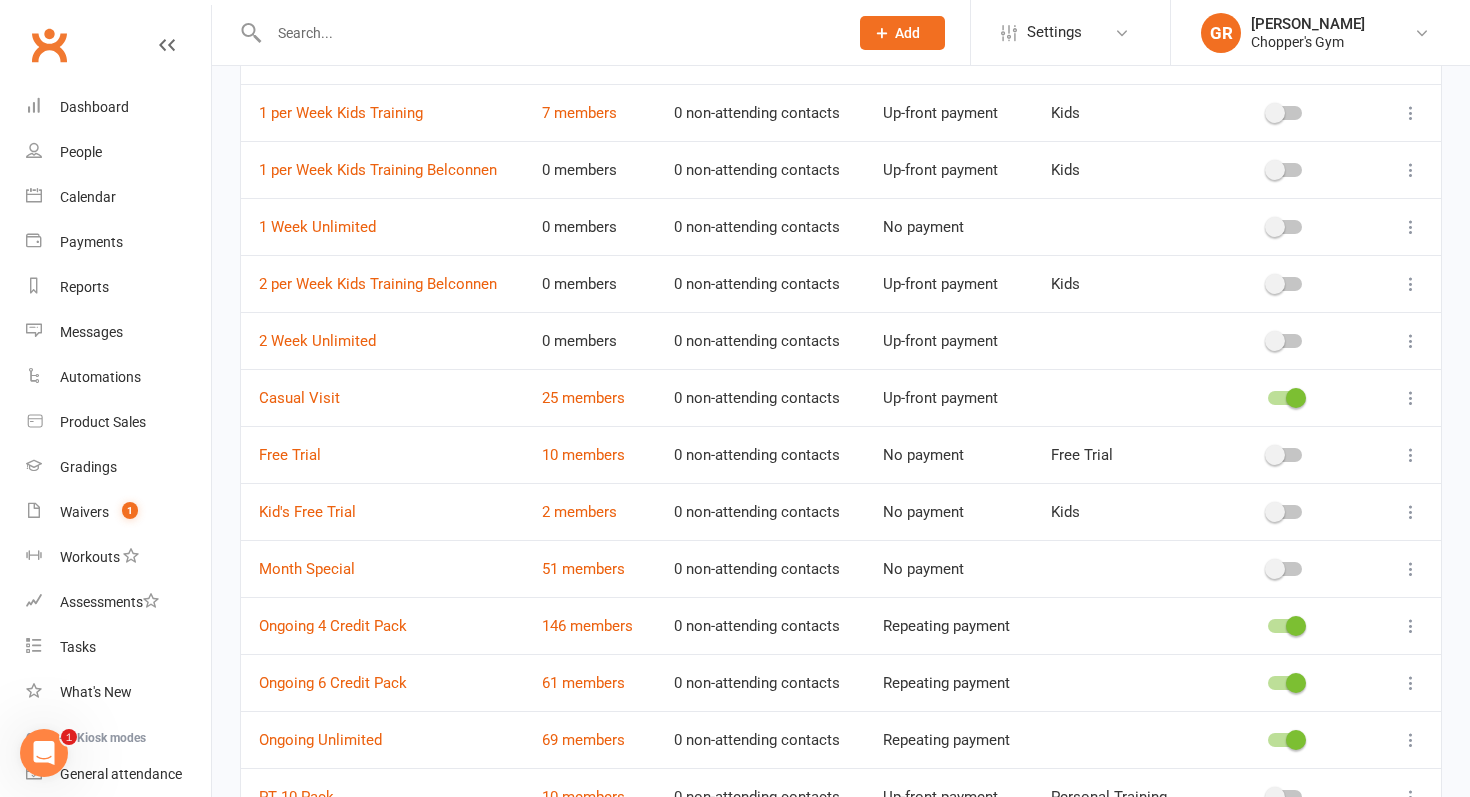 scroll, scrollTop: 255, scrollLeft: 0, axis: vertical 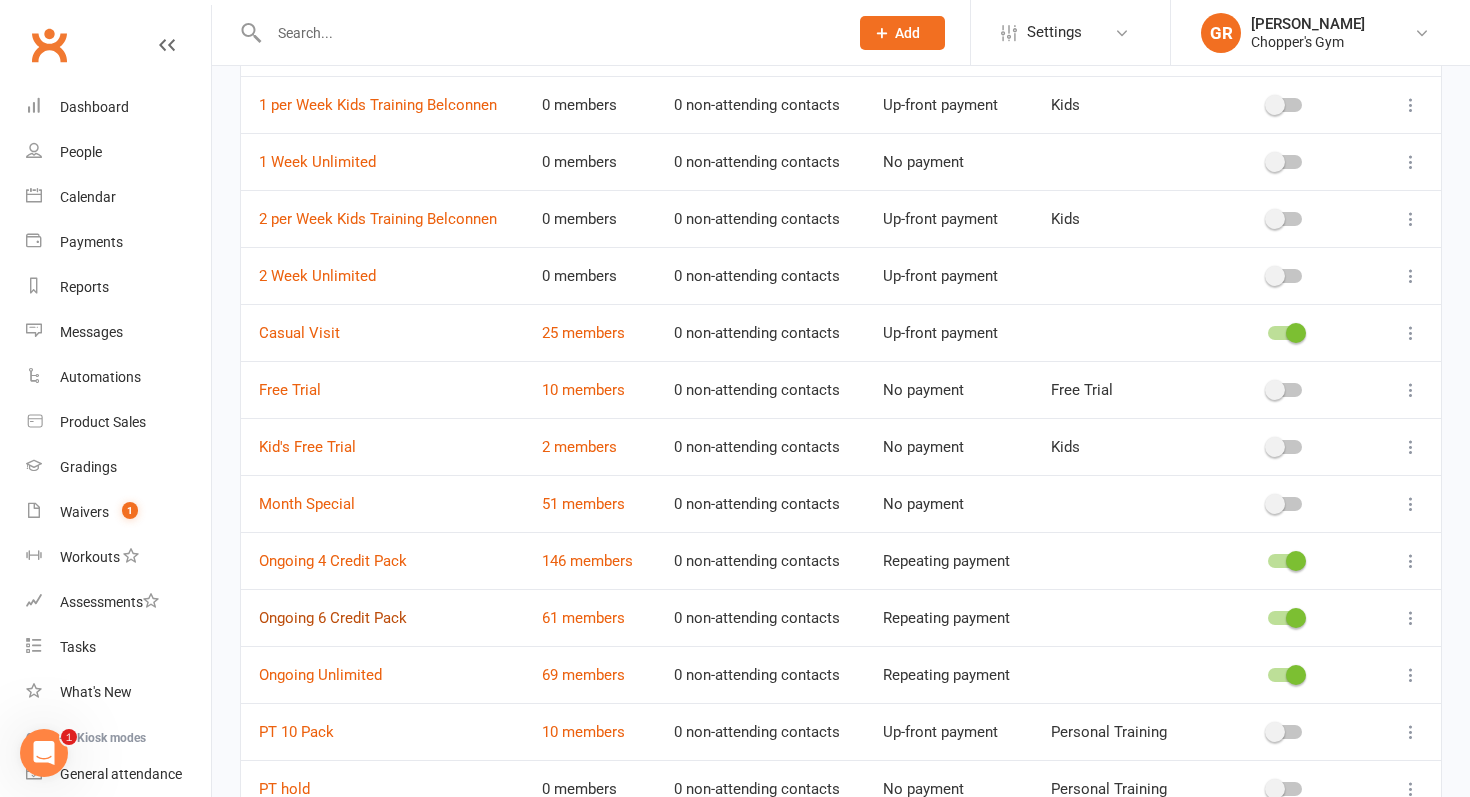 click on "Ongoing 6 Credit Pack" at bounding box center (333, 618) 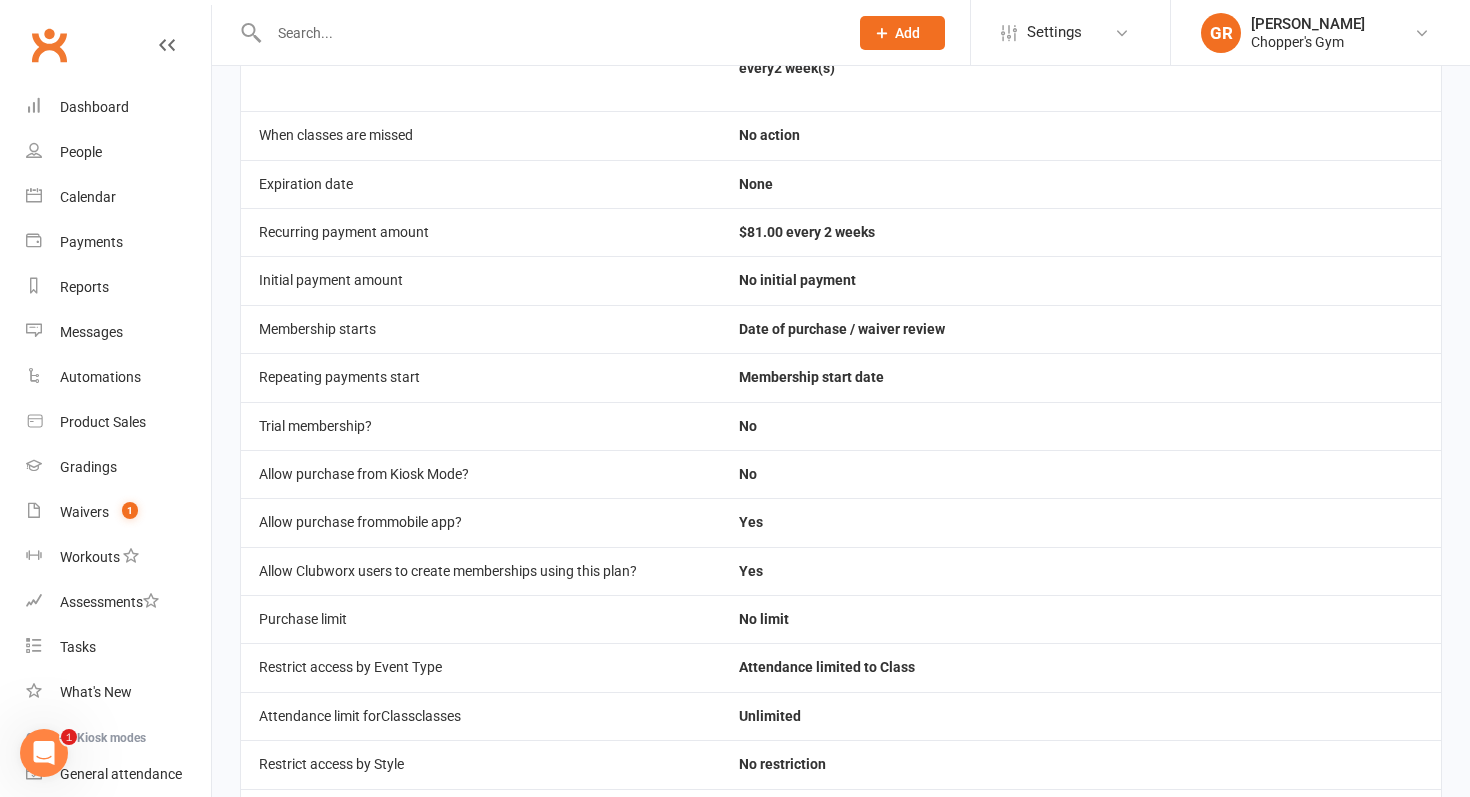 scroll, scrollTop: 0, scrollLeft: 0, axis: both 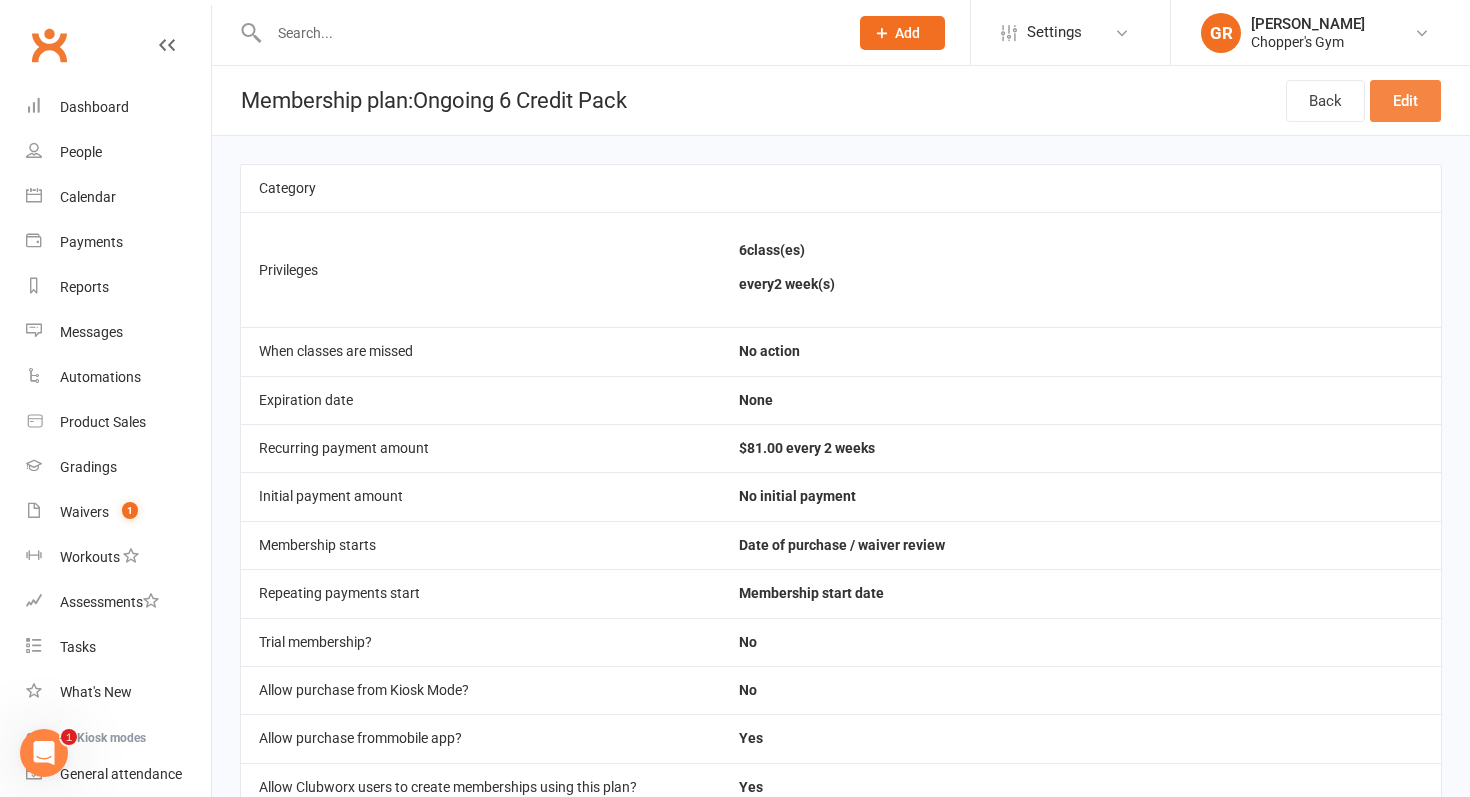click on "Edit" at bounding box center [1405, 101] 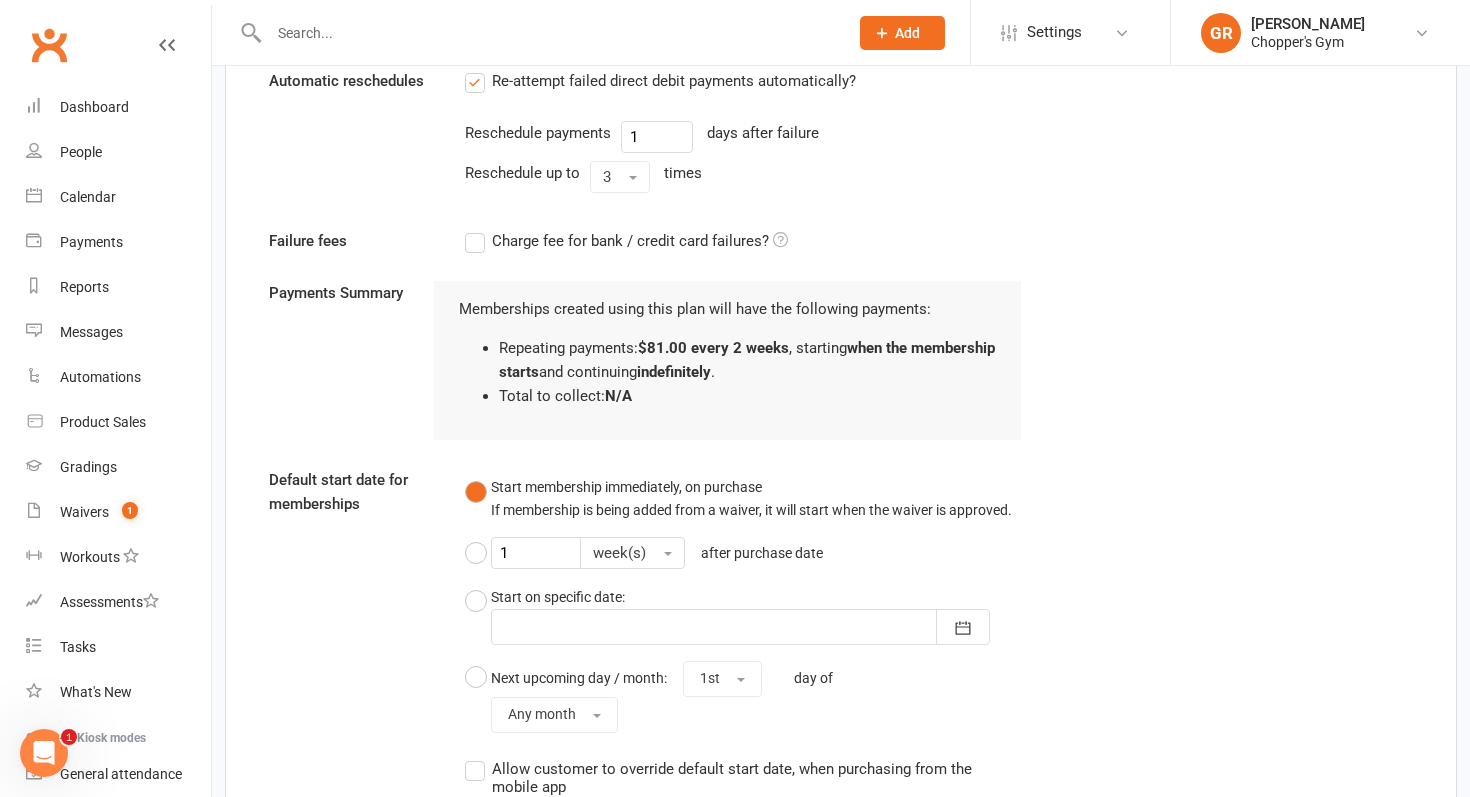 scroll, scrollTop: 1278, scrollLeft: 0, axis: vertical 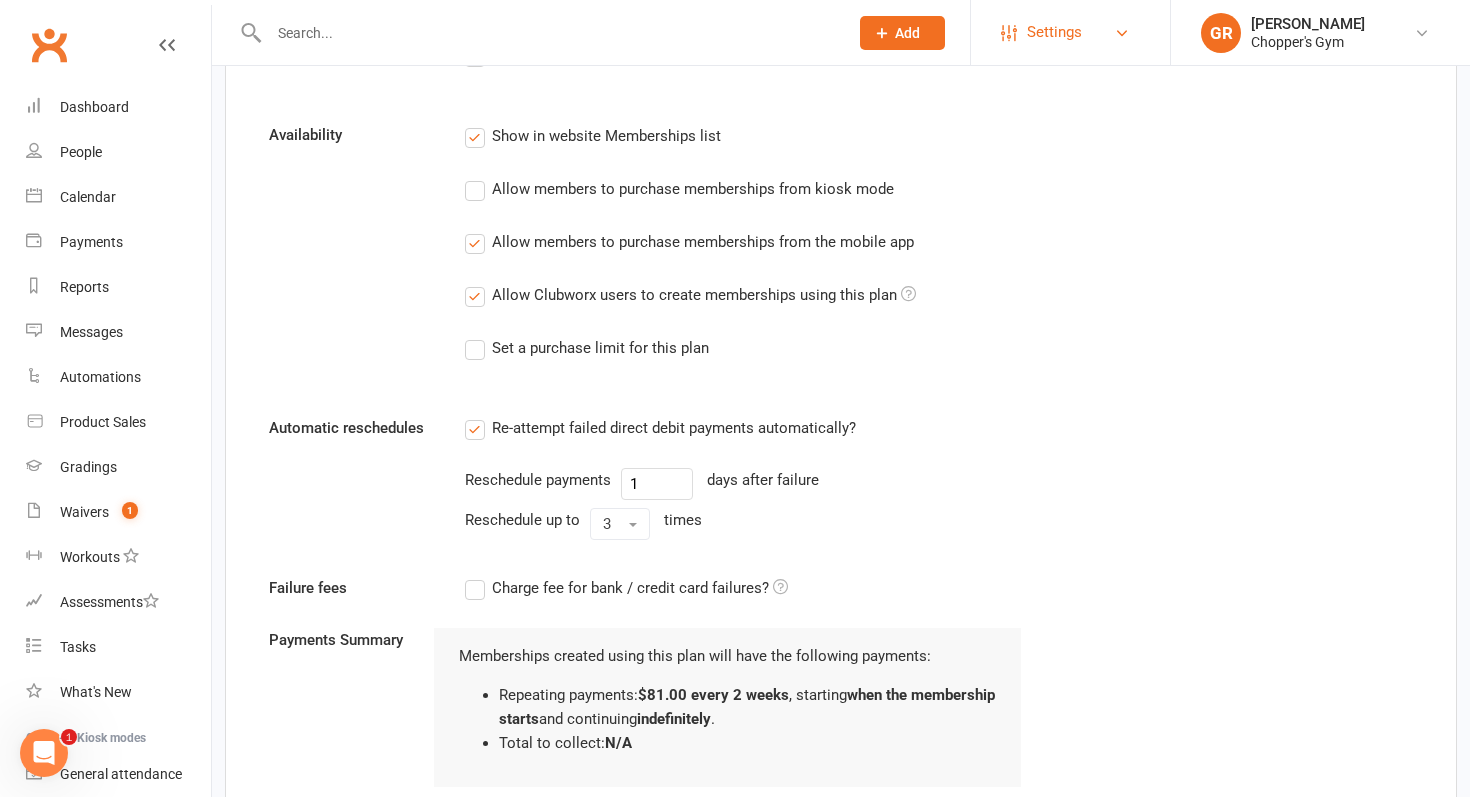 click on "Settings" at bounding box center [1070, 32] 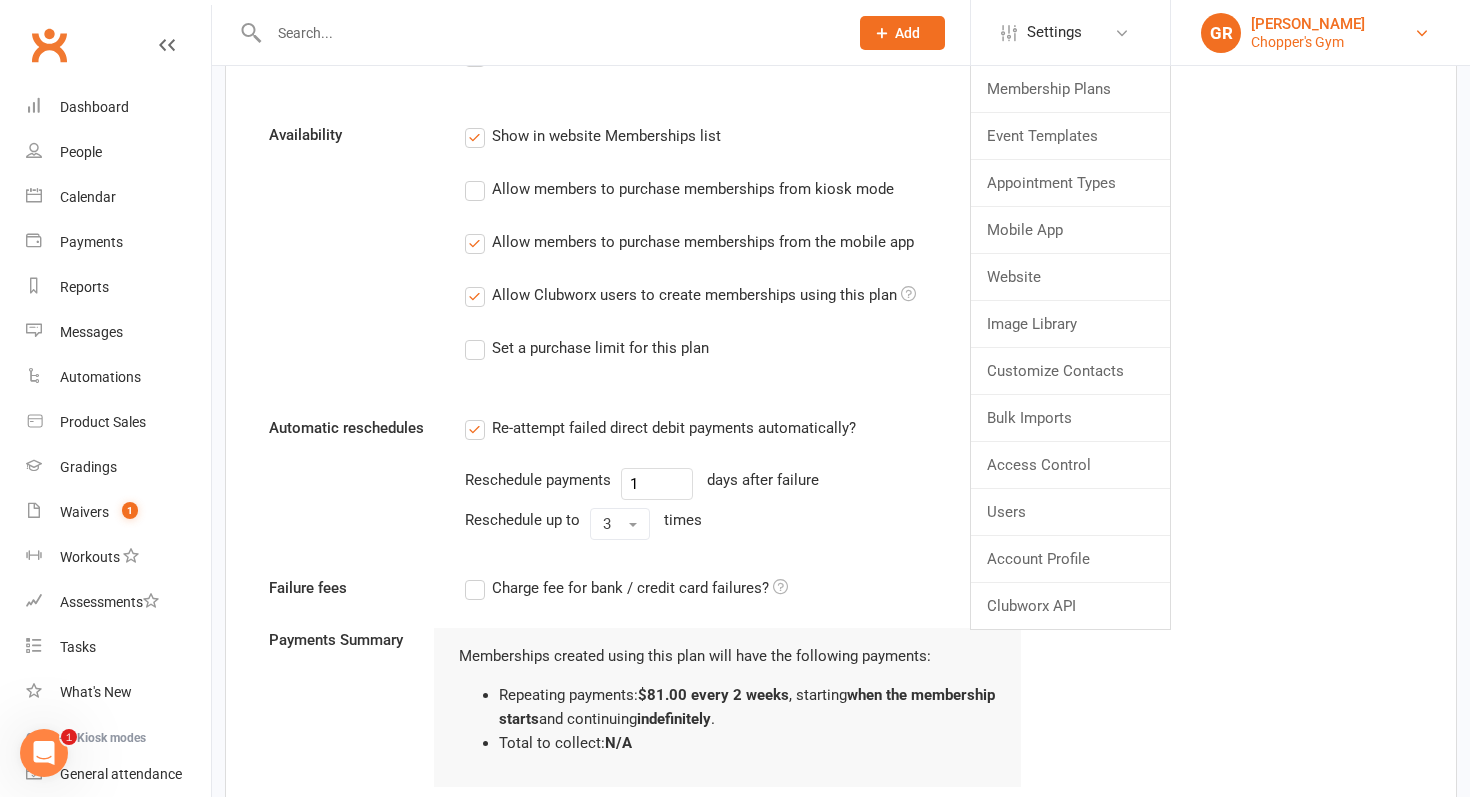 click on "GR Gareth Rees Chopper's Gym" at bounding box center [1320, 33] 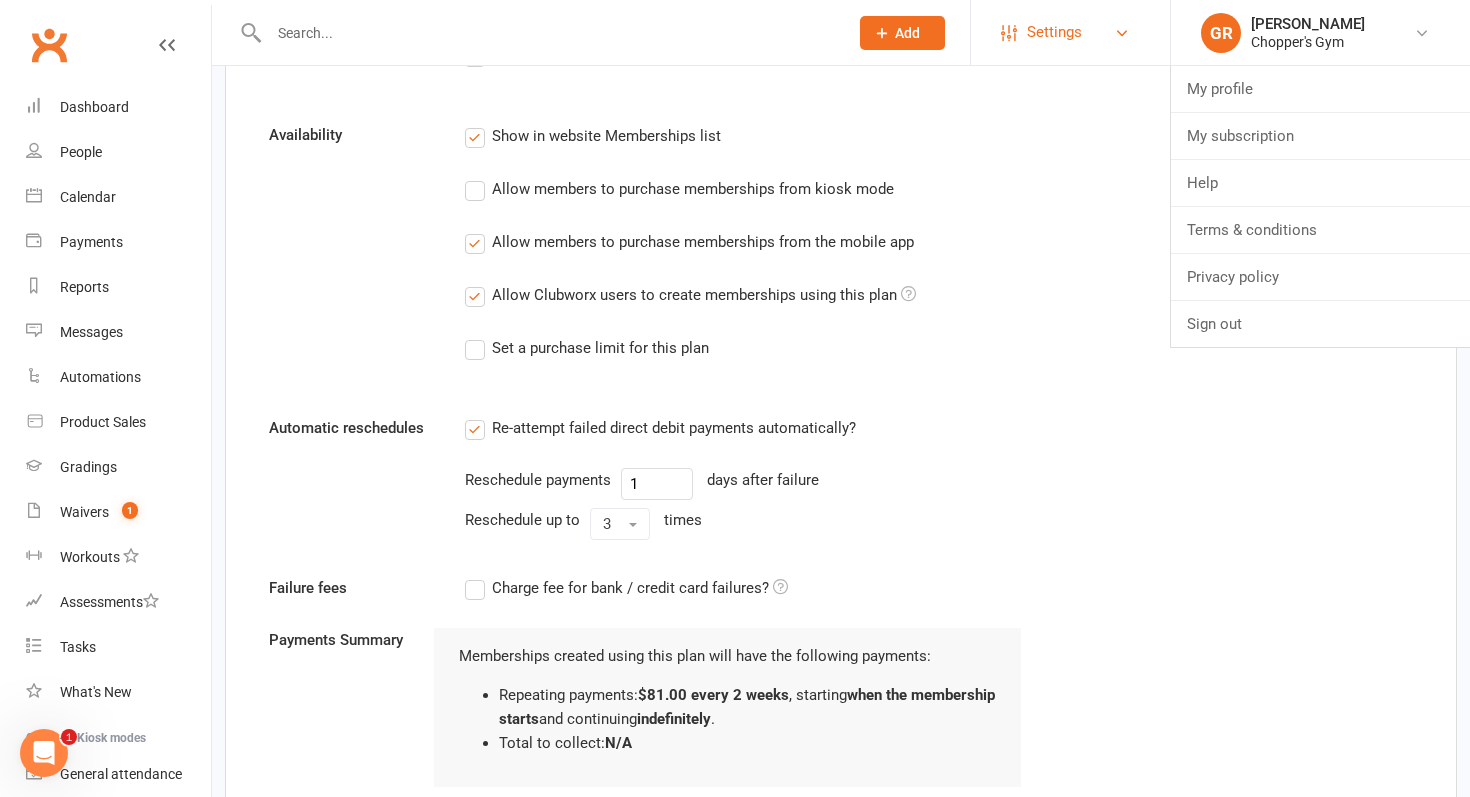 click on "Settings" at bounding box center (1070, 32) 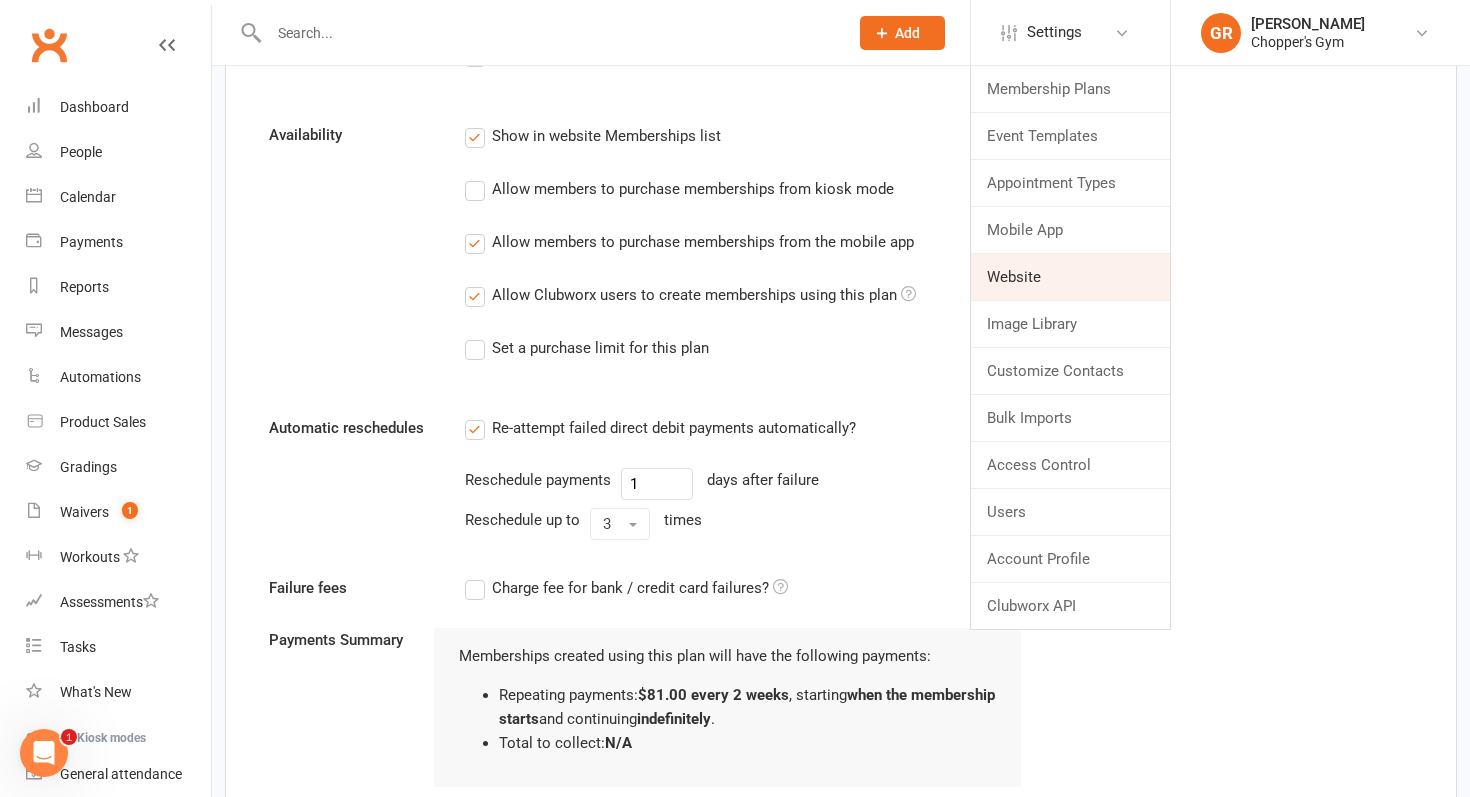 click on "Website" at bounding box center [1070, 277] 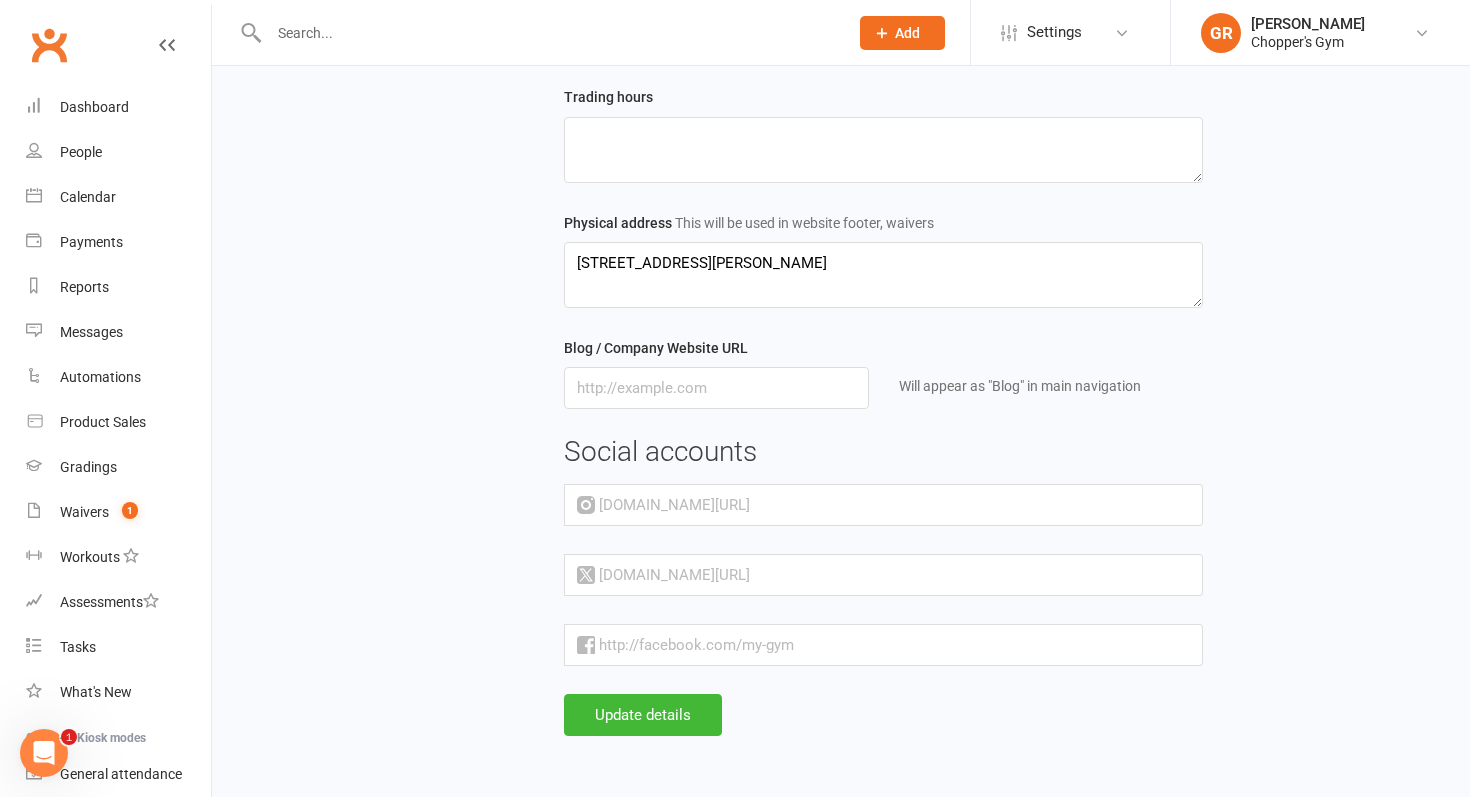 scroll, scrollTop: 0, scrollLeft: 0, axis: both 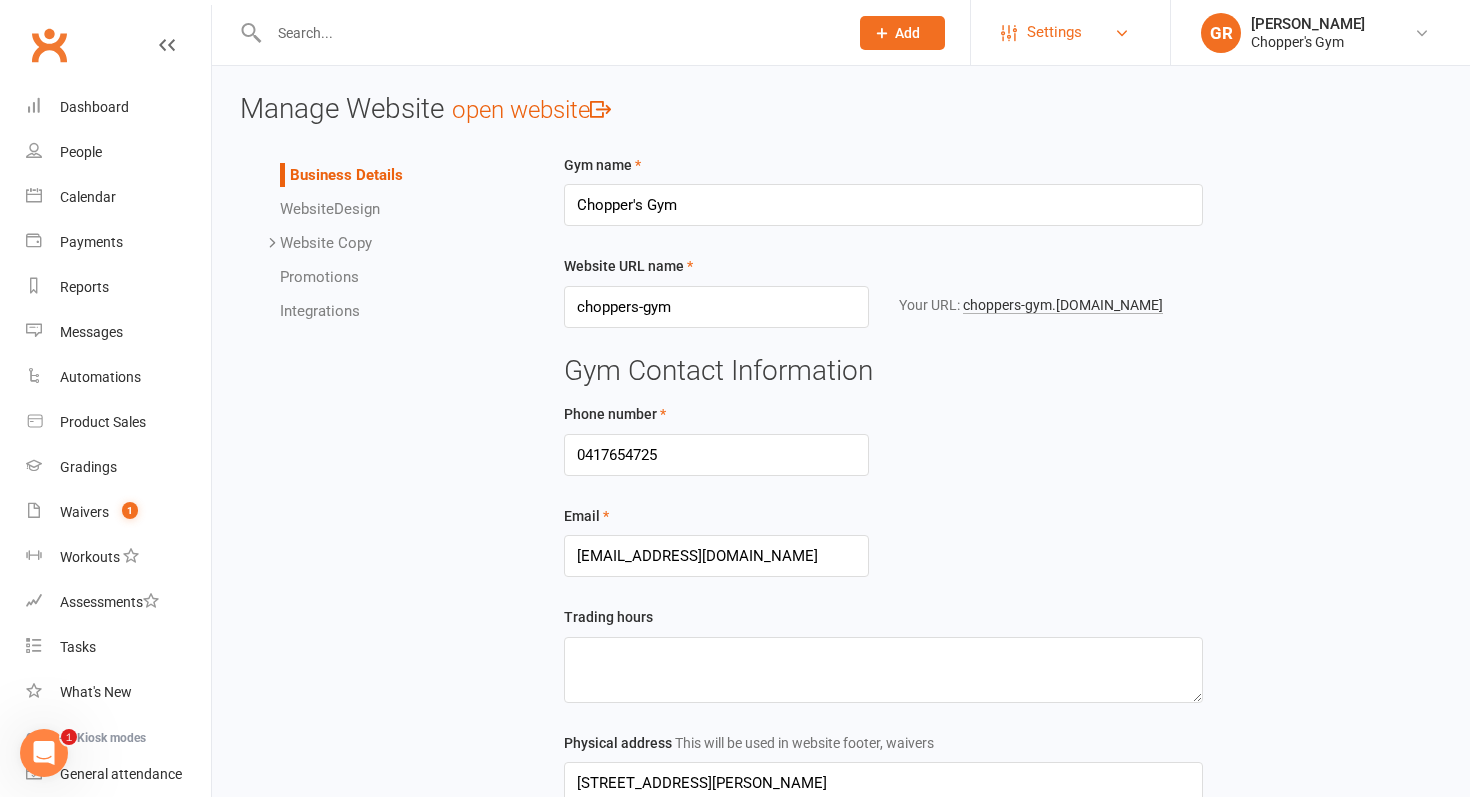 click on "Settings" at bounding box center (1070, 32) 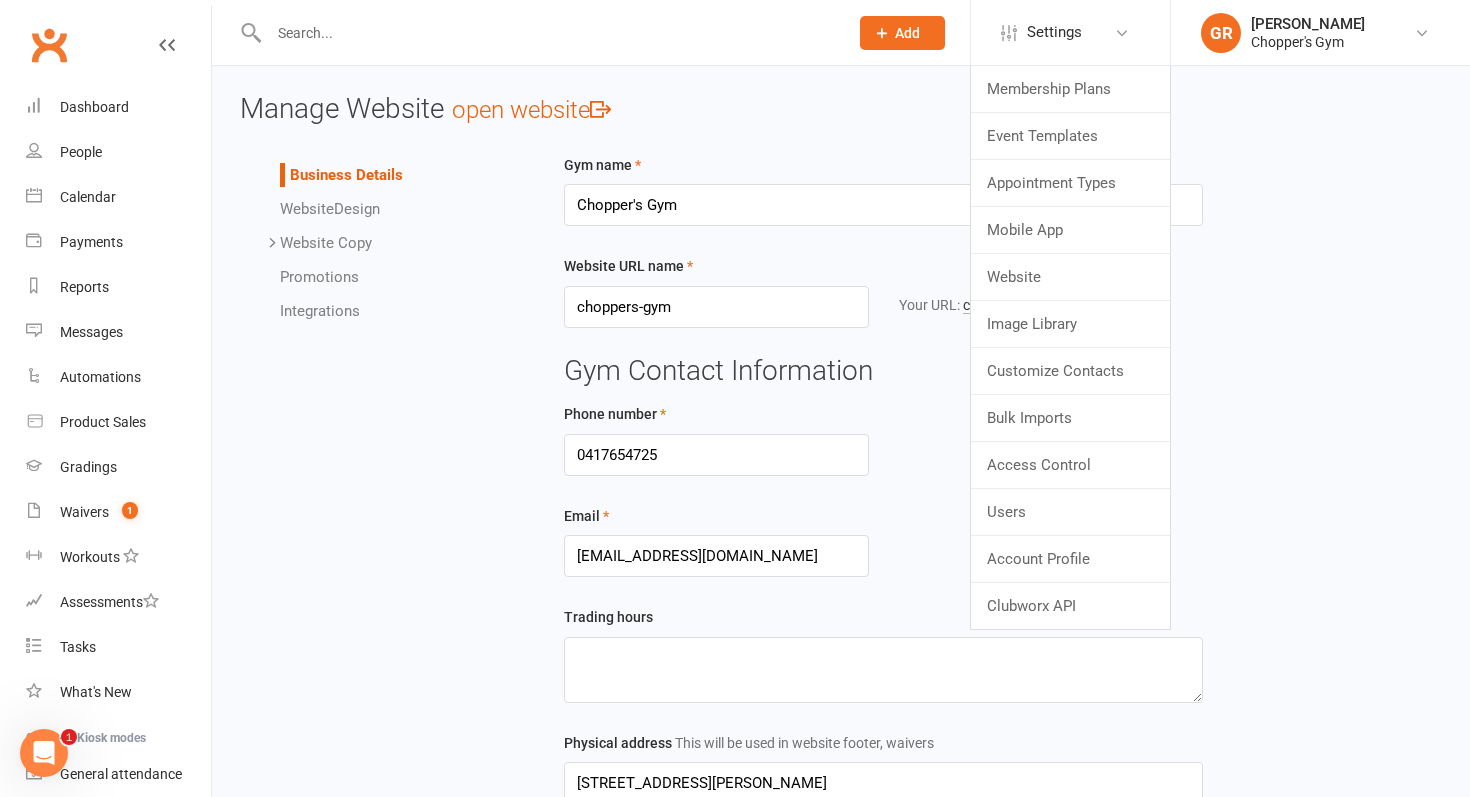 click on "Integrations" at bounding box center (320, 311) 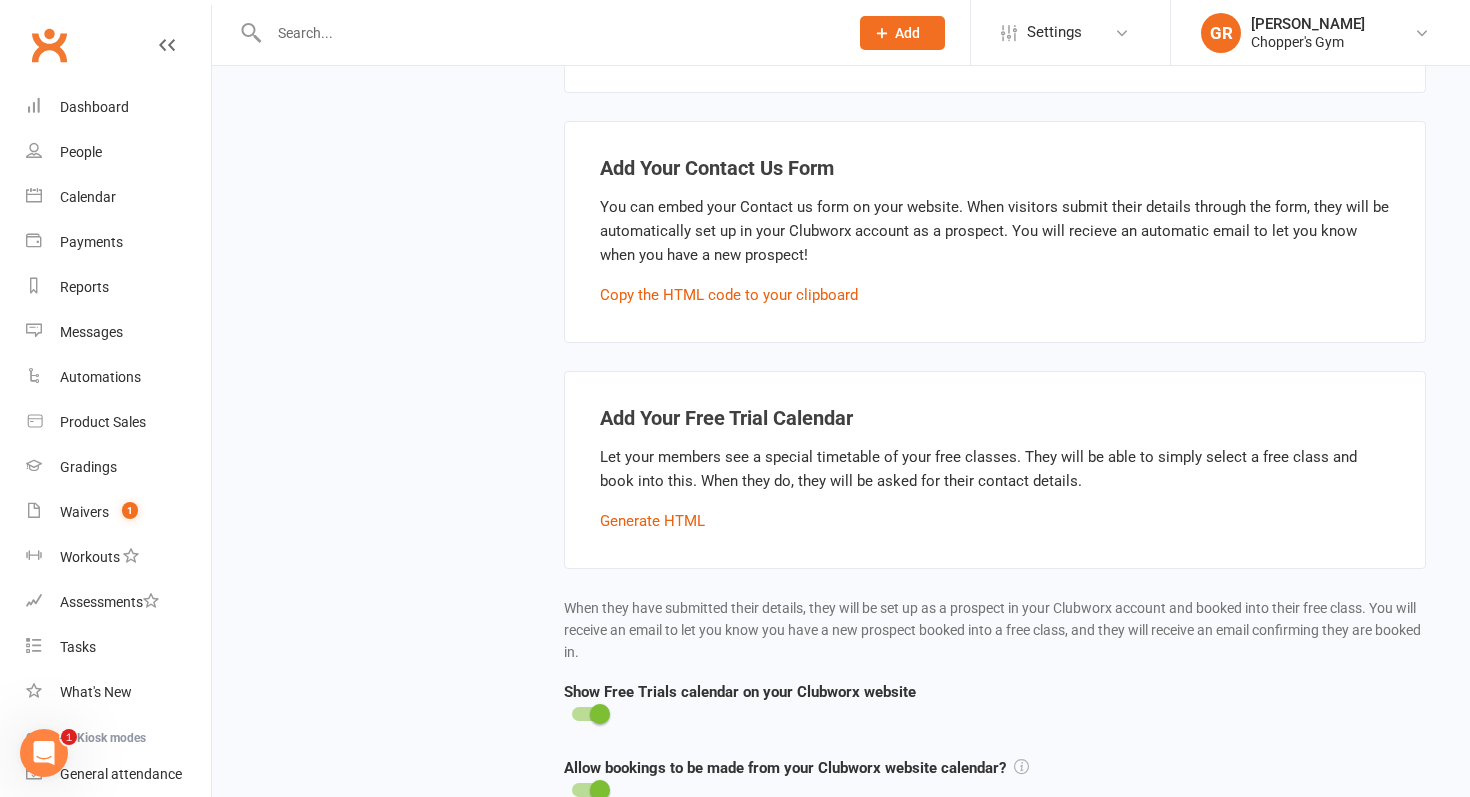 scroll, scrollTop: 583, scrollLeft: 0, axis: vertical 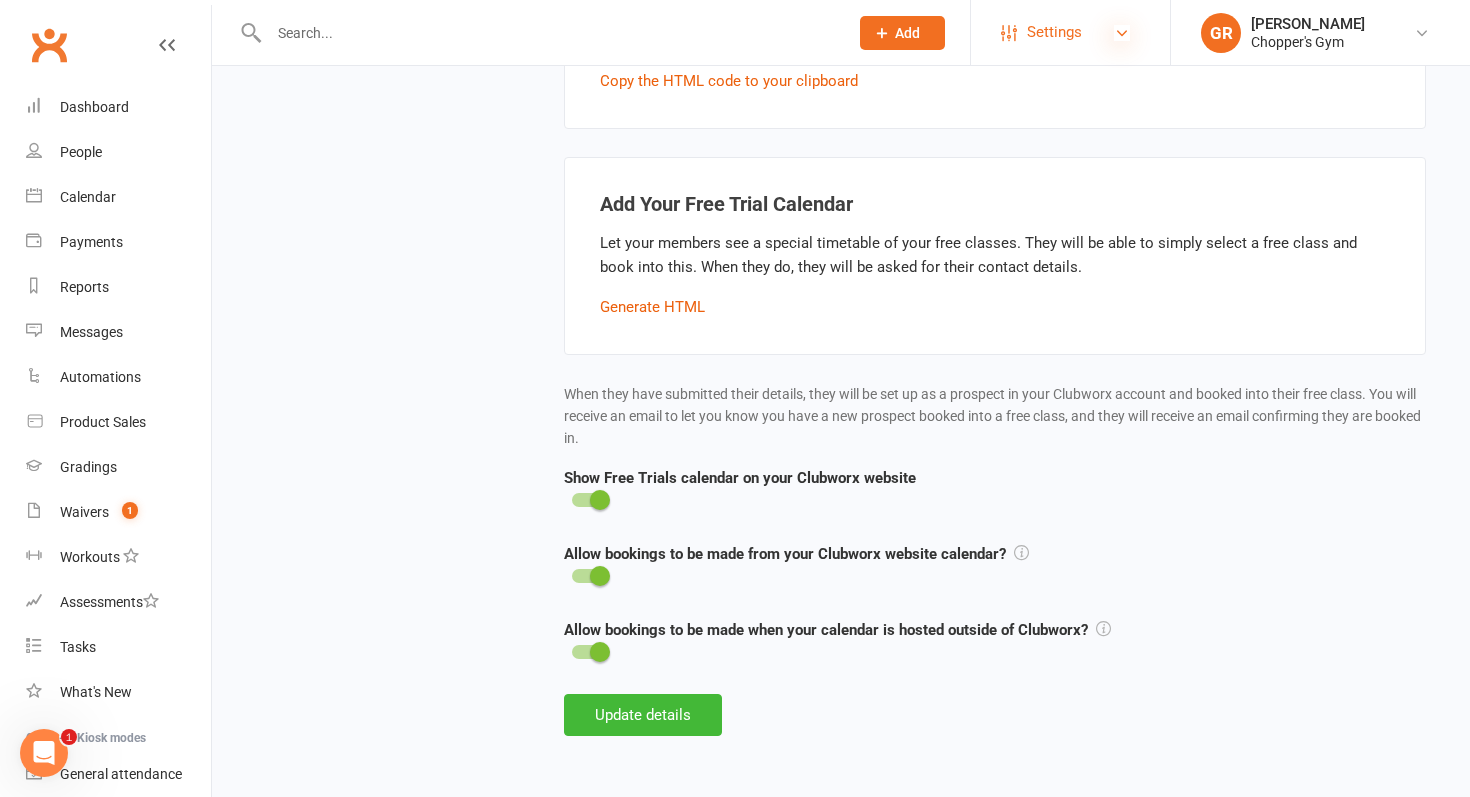 click at bounding box center [1122, 33] 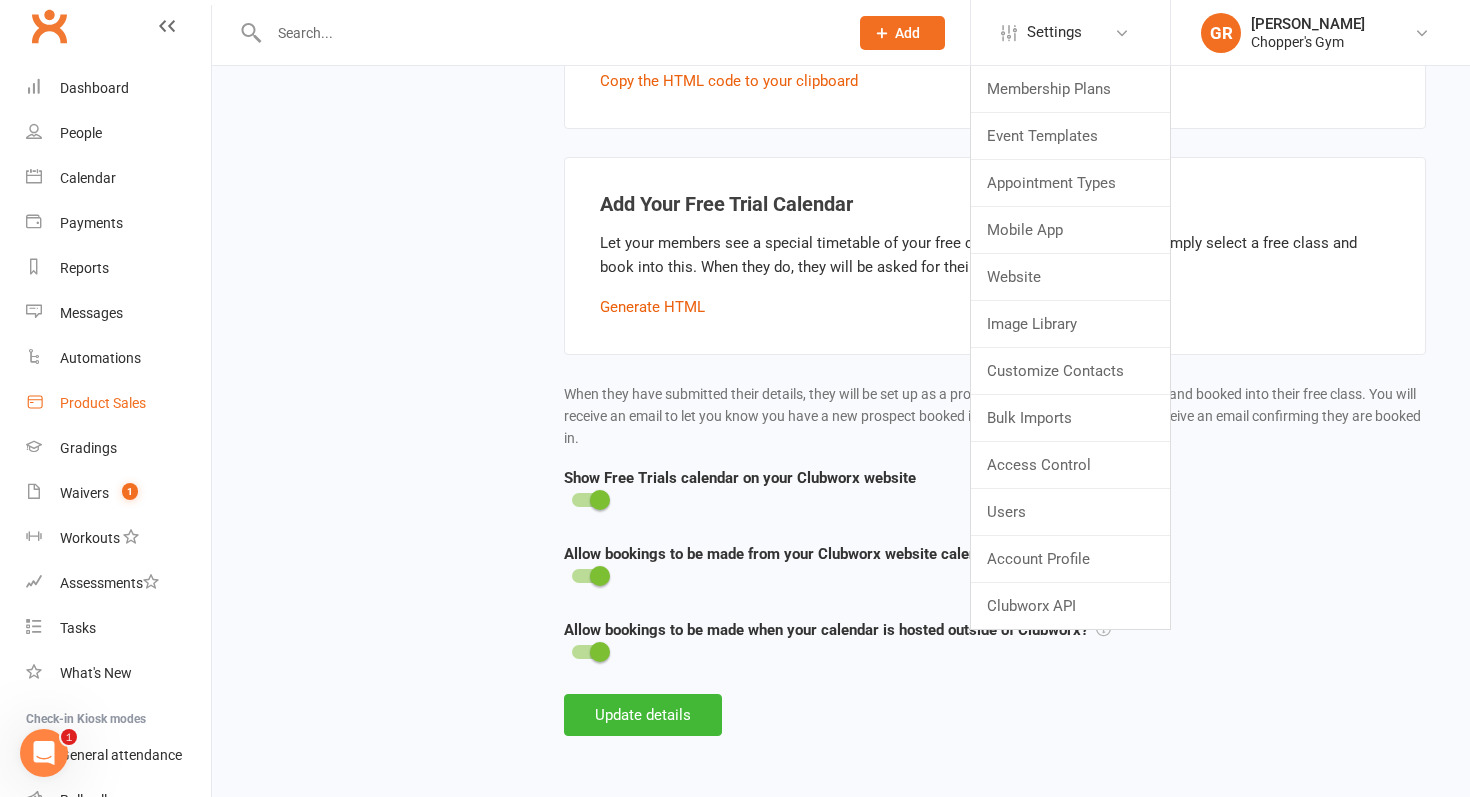 scroll, scrollTop: 0, scrollLeft: 0, axis: both 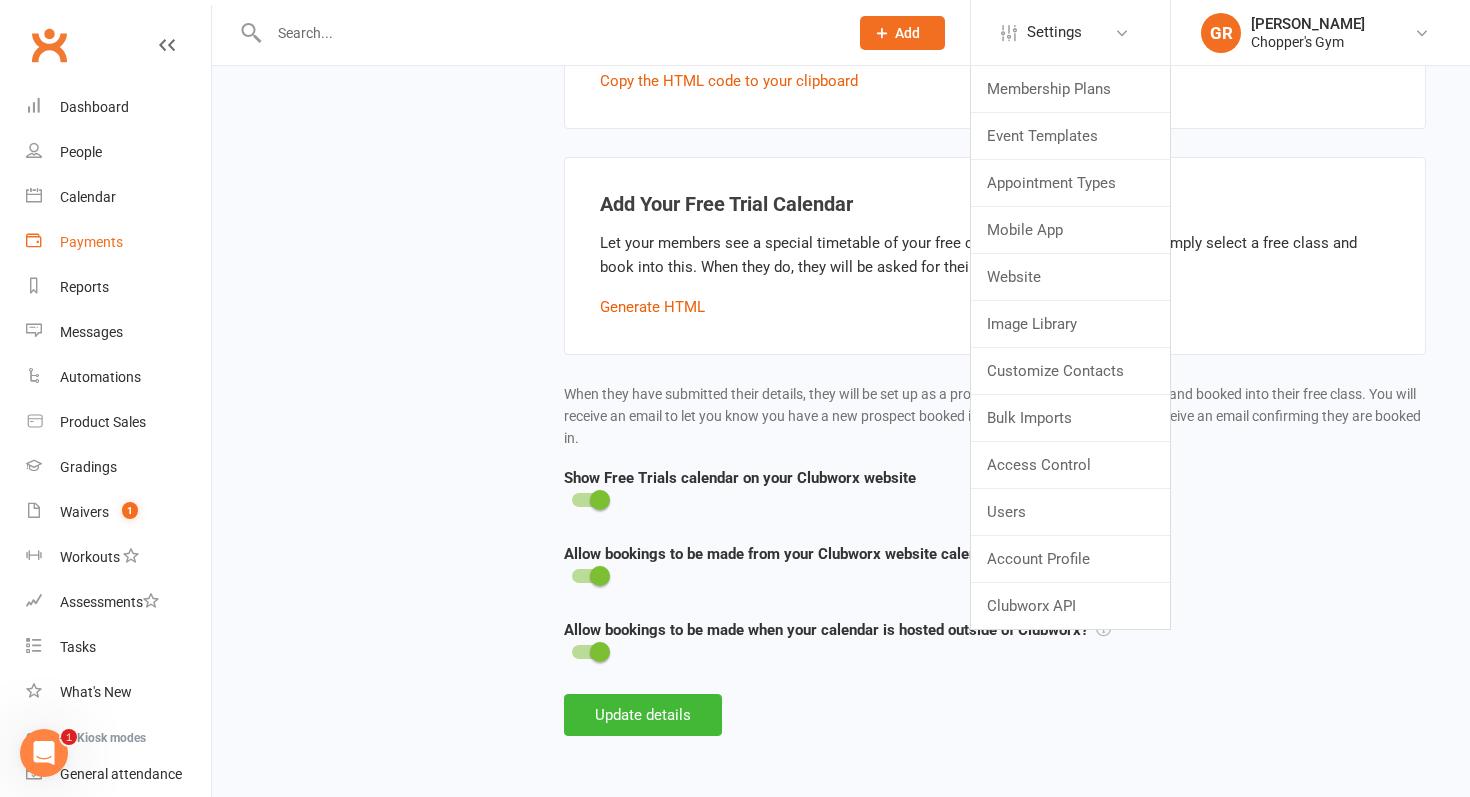 click on "Payments" at bounding box center [91, 242] 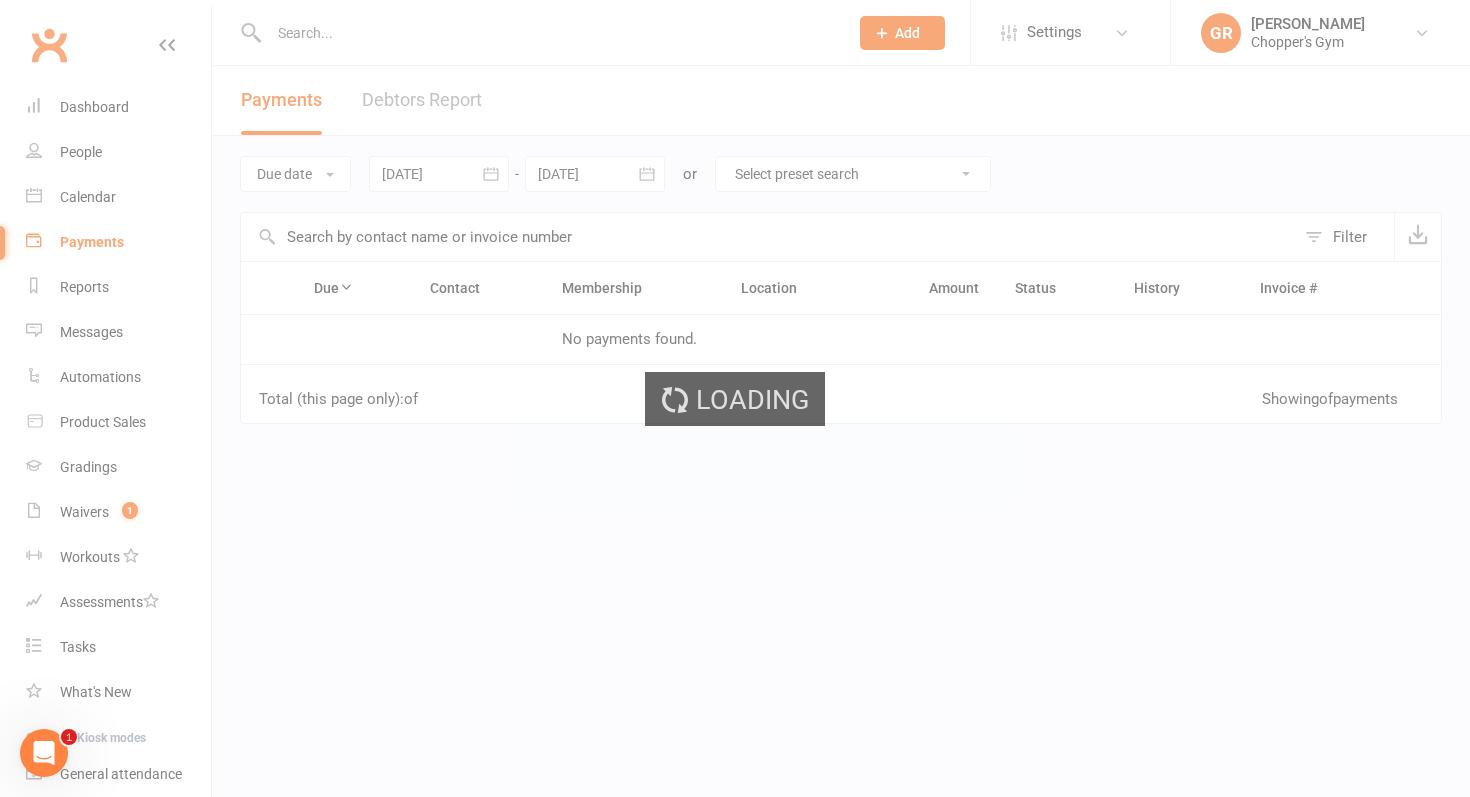 scroll, scrollTop: 0, scrollLeft: 0, axis: both 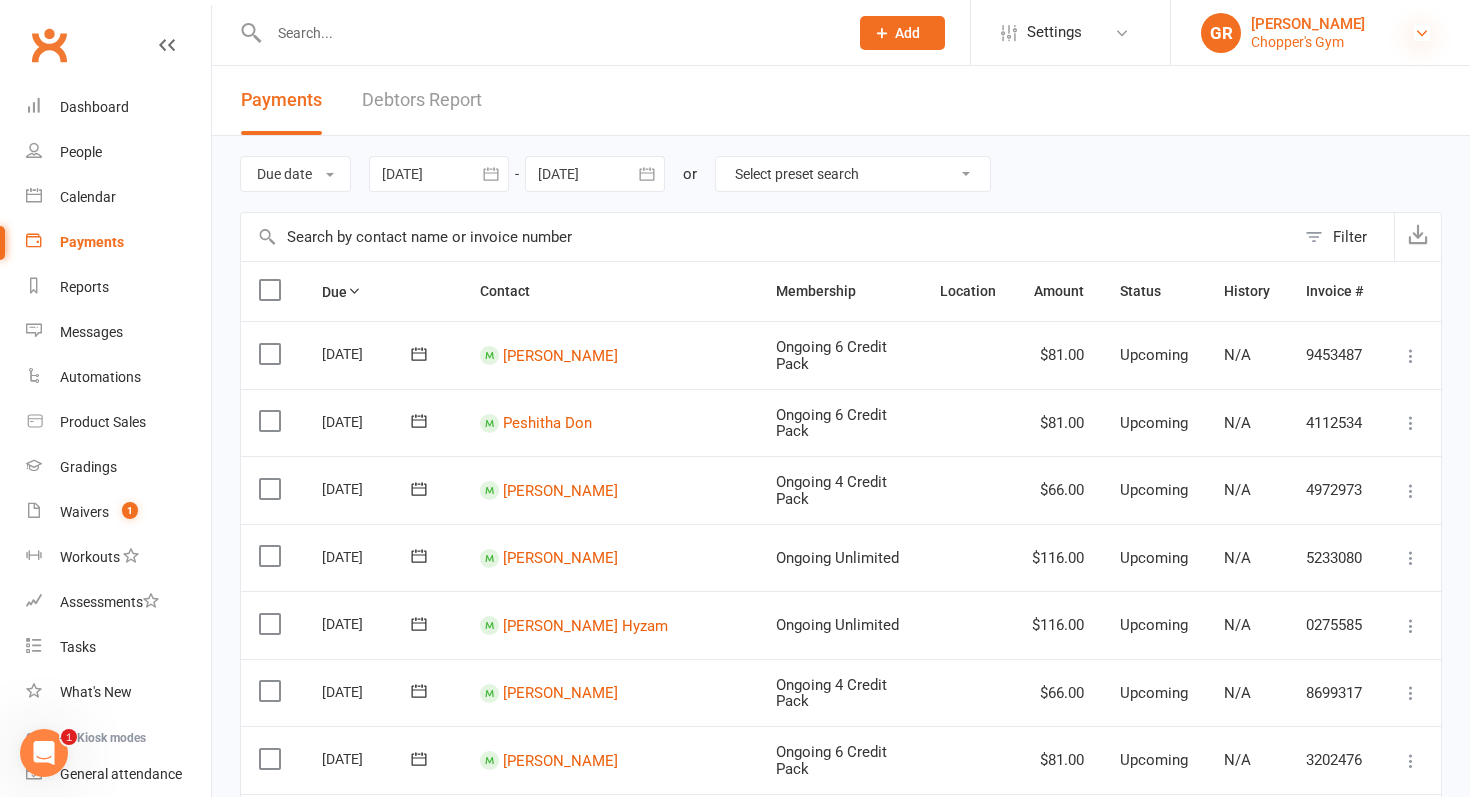 click at bounding box center [1422, 33] 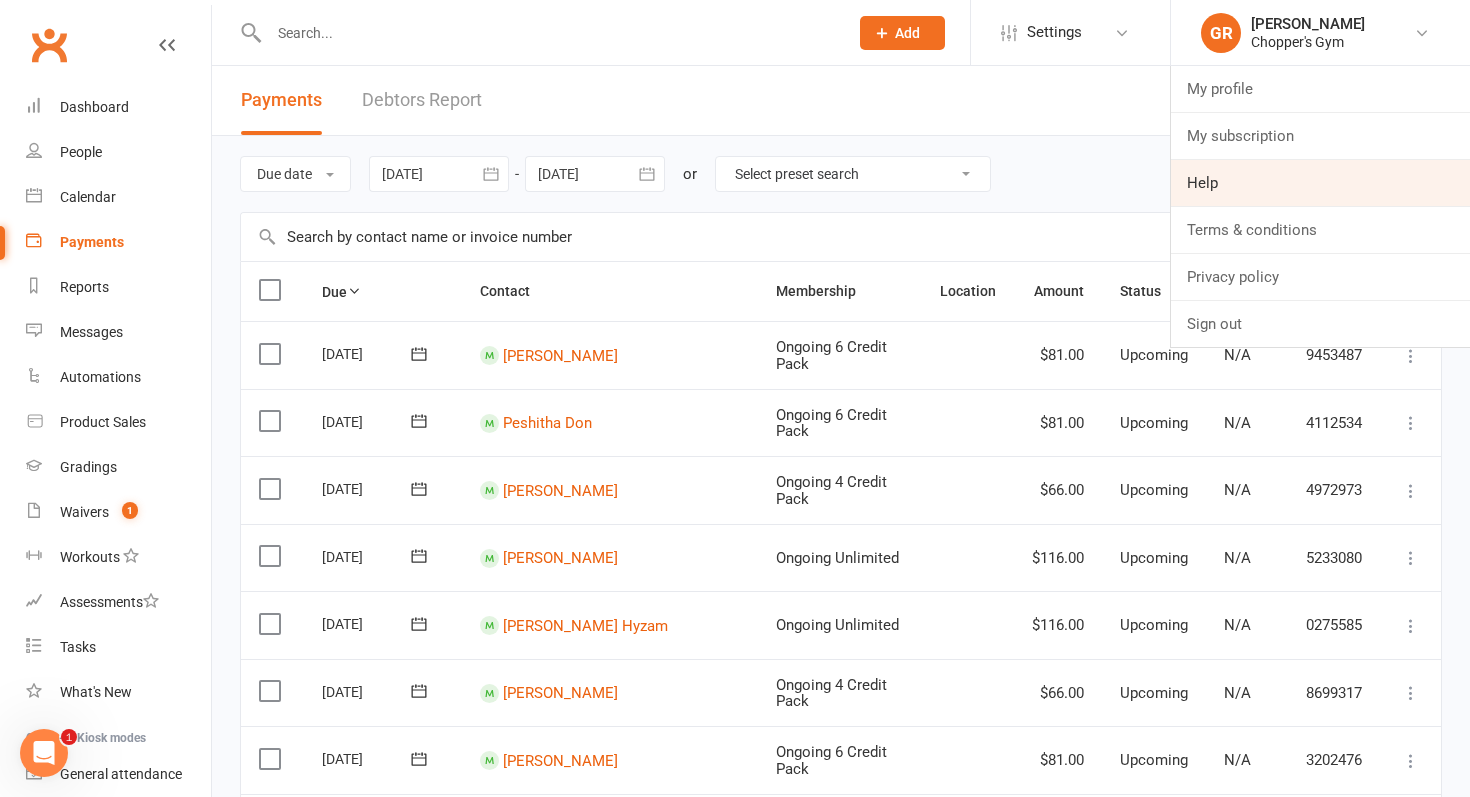 click on "Help" at bounding box center [1320, 183] 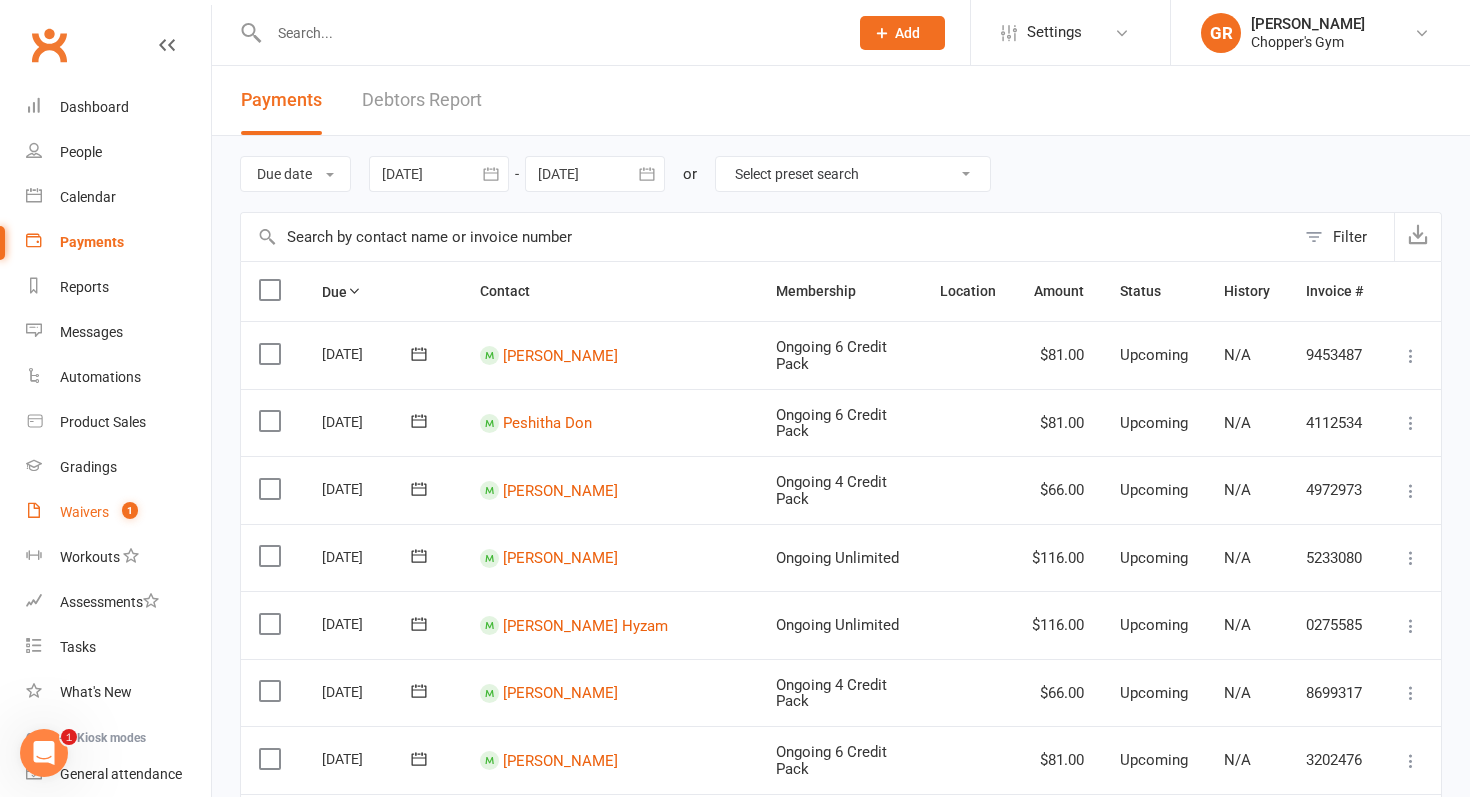 click on "Waivers" at bounding box center (84, 512) 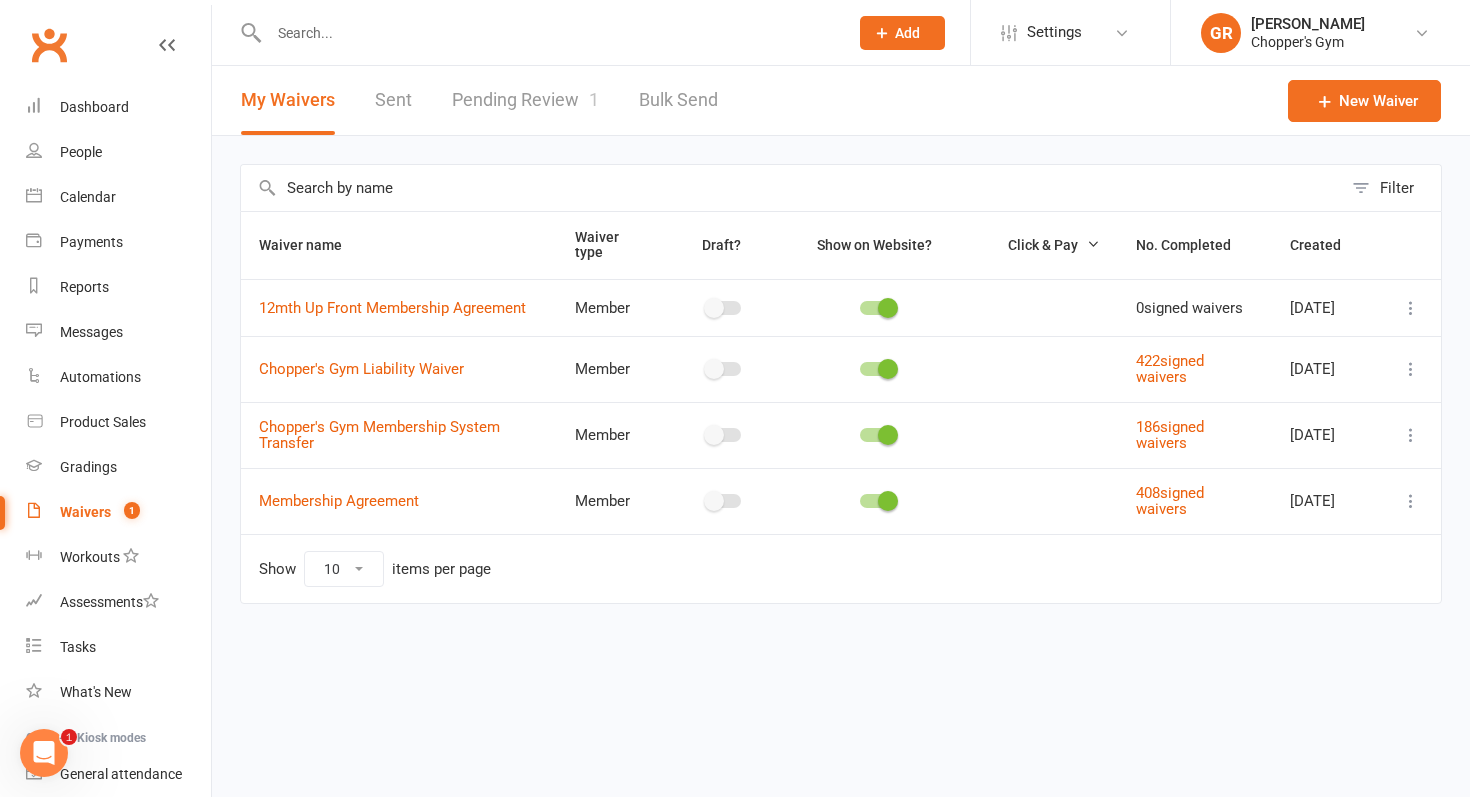 click on "Pending Review 1" at bounding box center (525, 100) 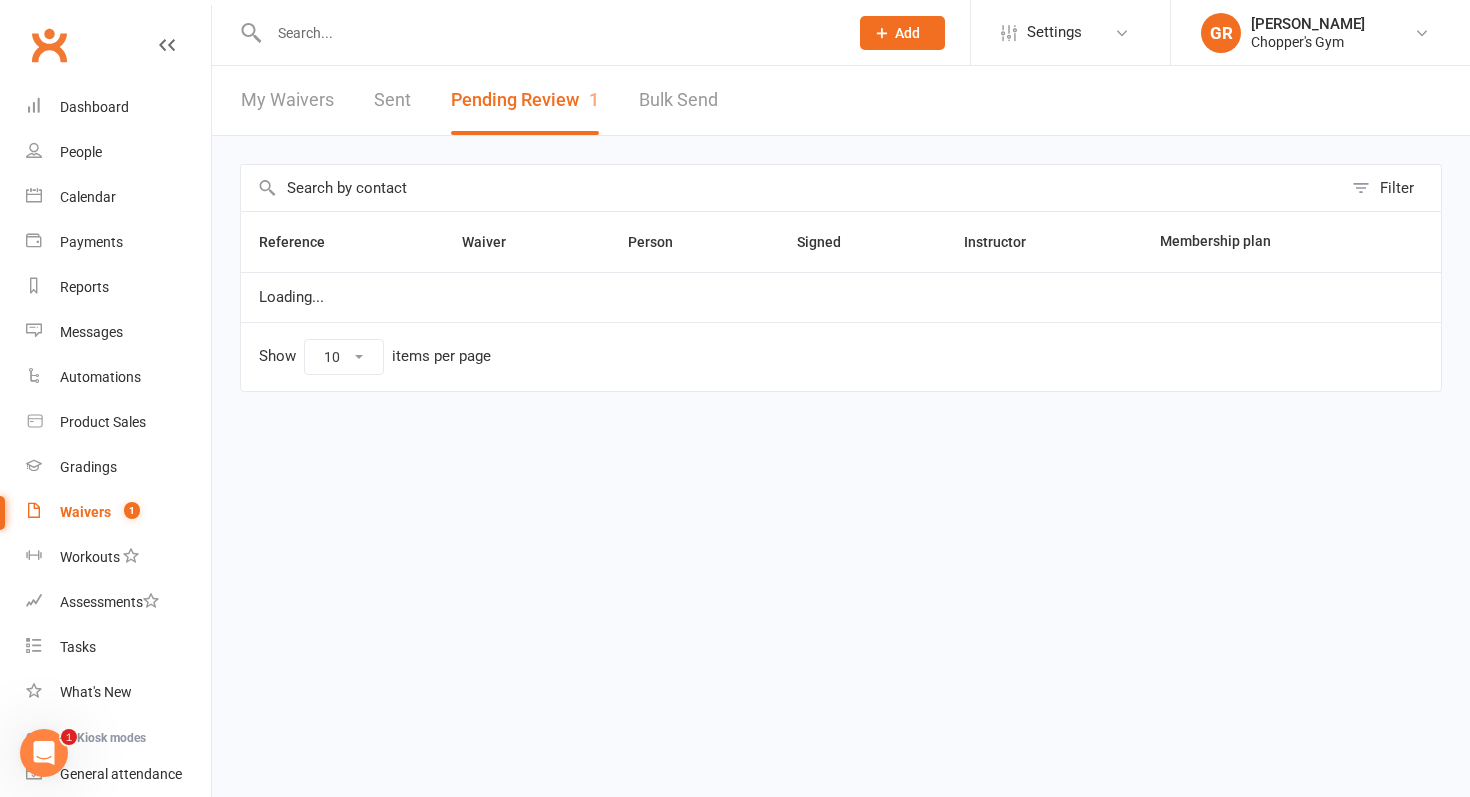 select on "50" 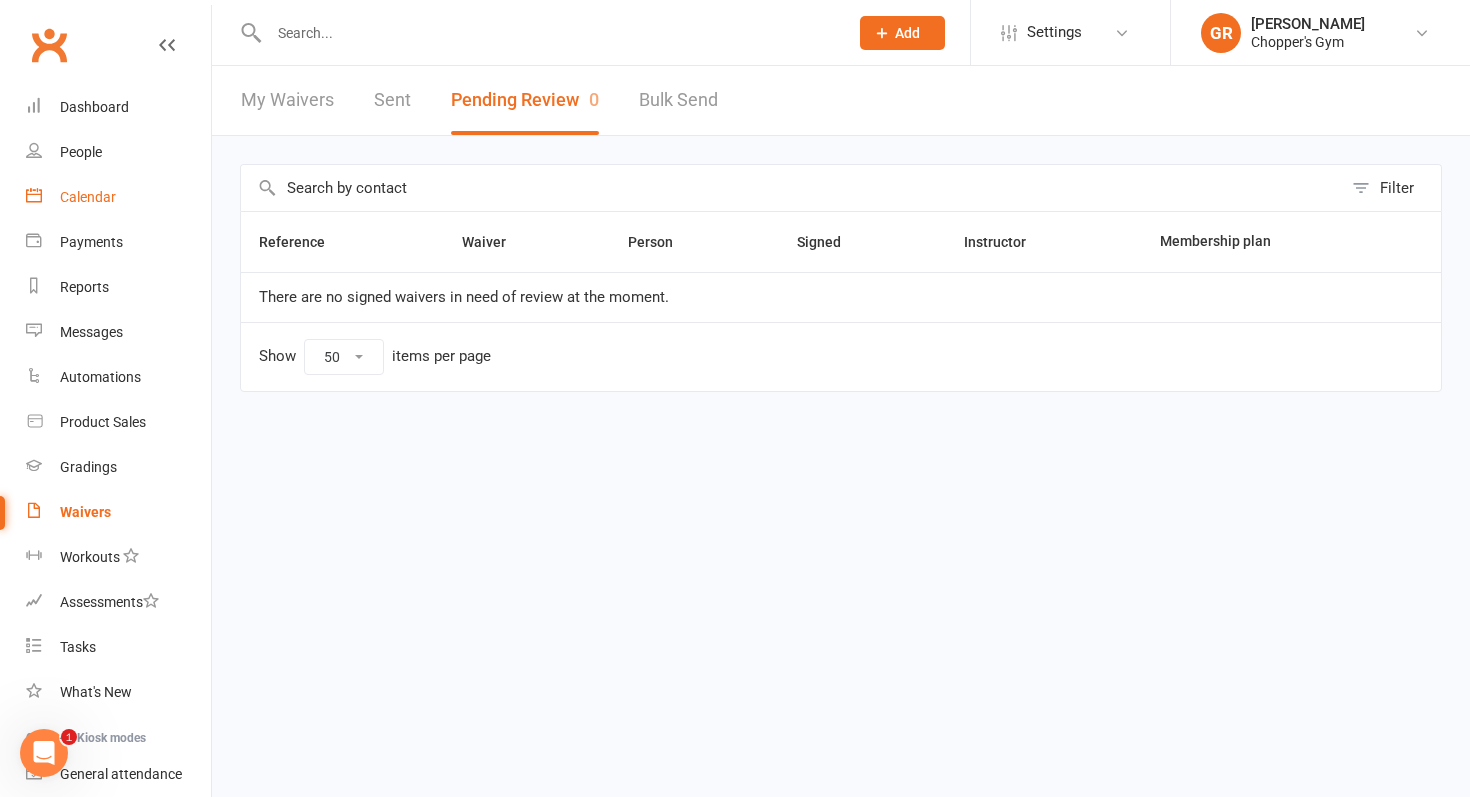 click on "Calendar" at bounding box center (88, 197) 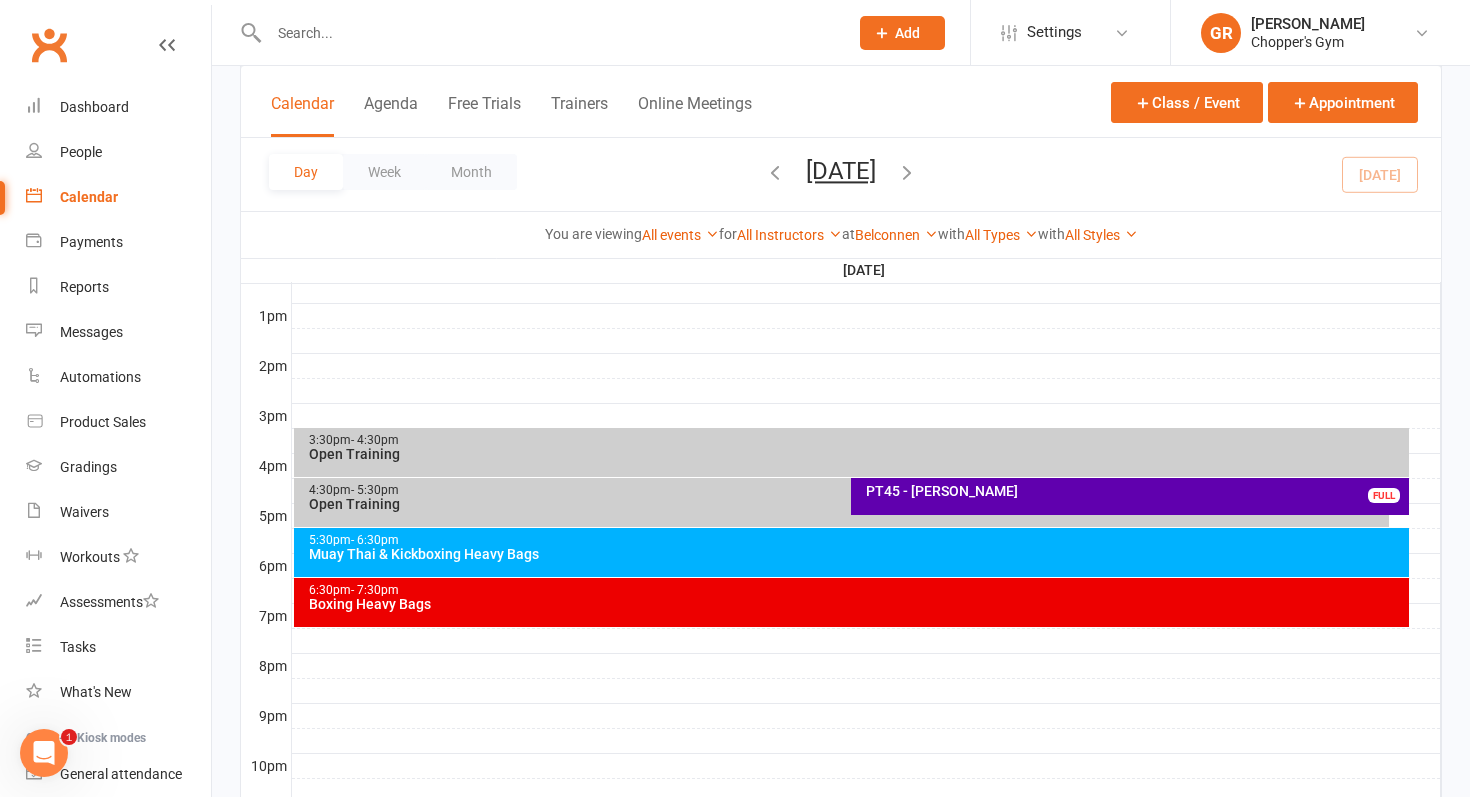 scroll, scrollTop: 758, scrollLeft: 0, axis: vertical 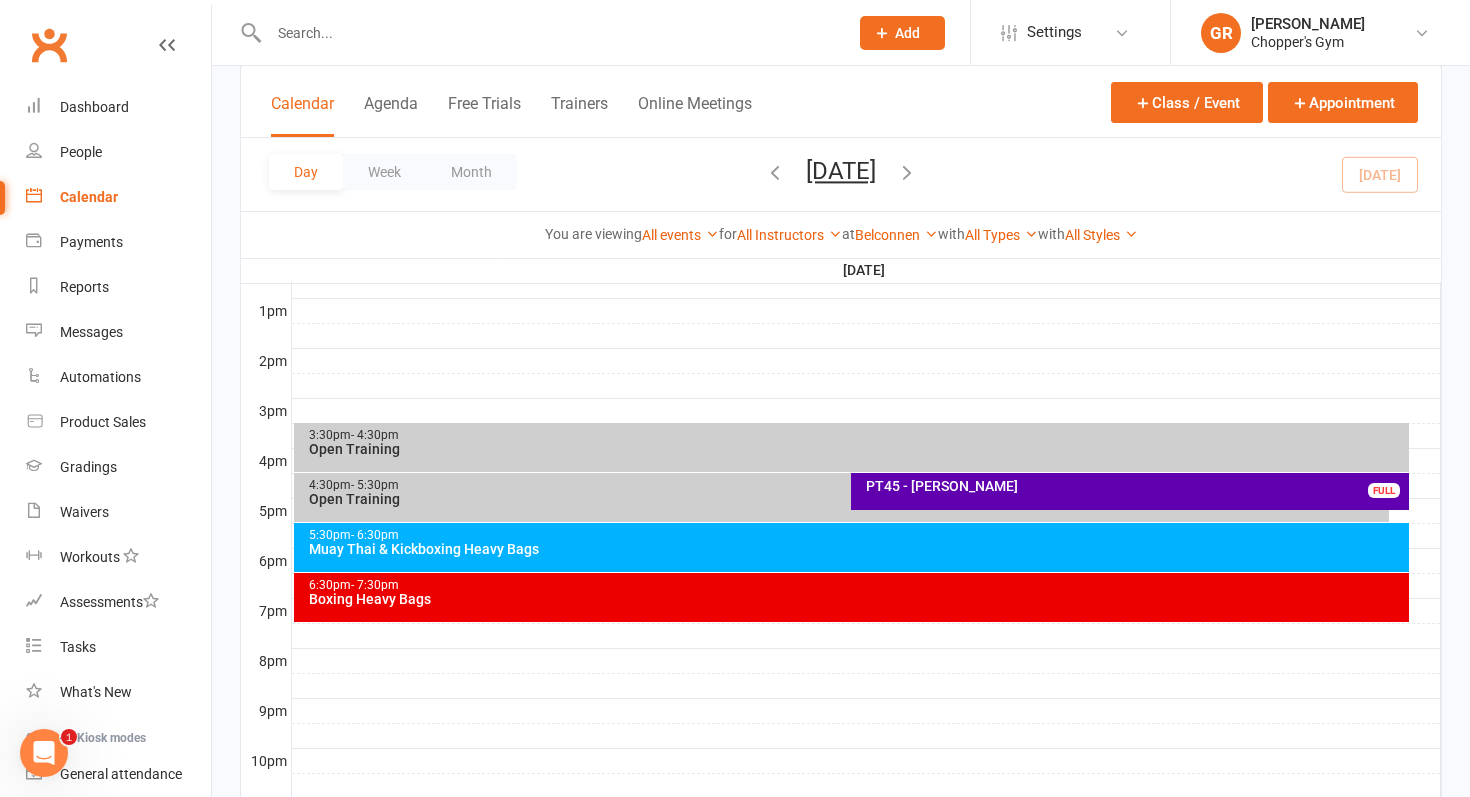 click on "Muay Thai & Kickboxing Heavy Bags" at bounding box center [857, 549] 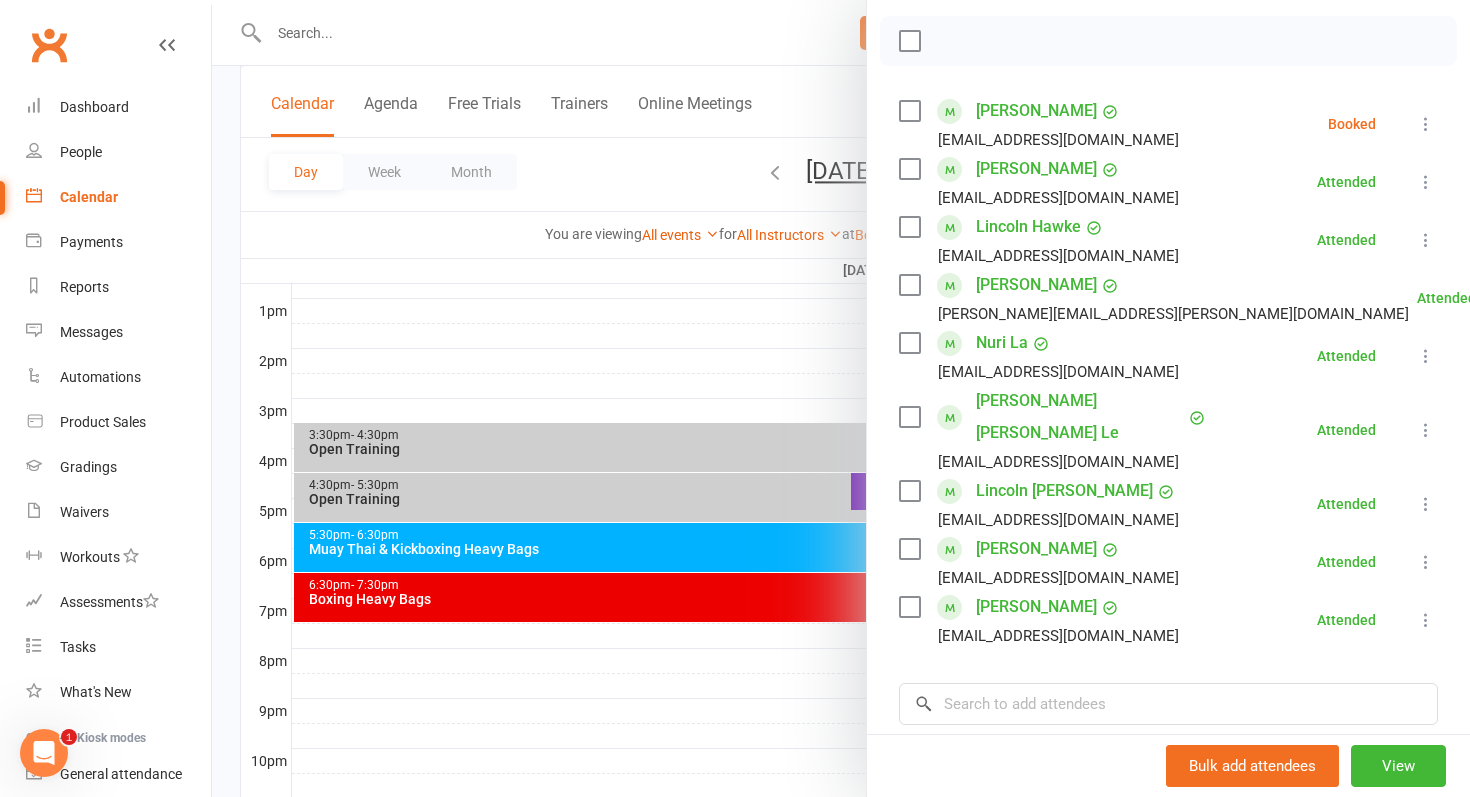 scroll, scrollTop: 292, scrollLeft: 0, axis: vertical 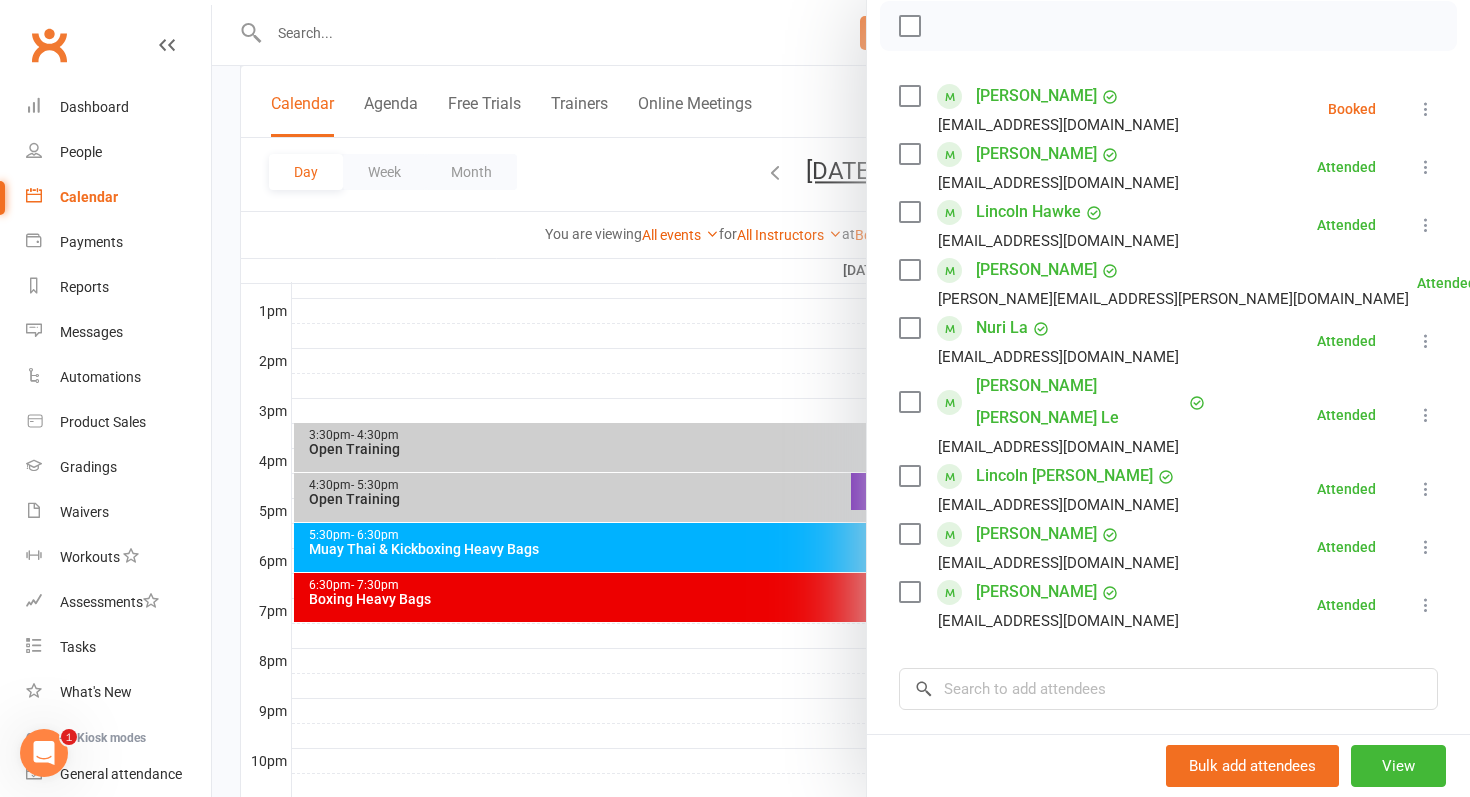 click at bounding box center [841, 398] 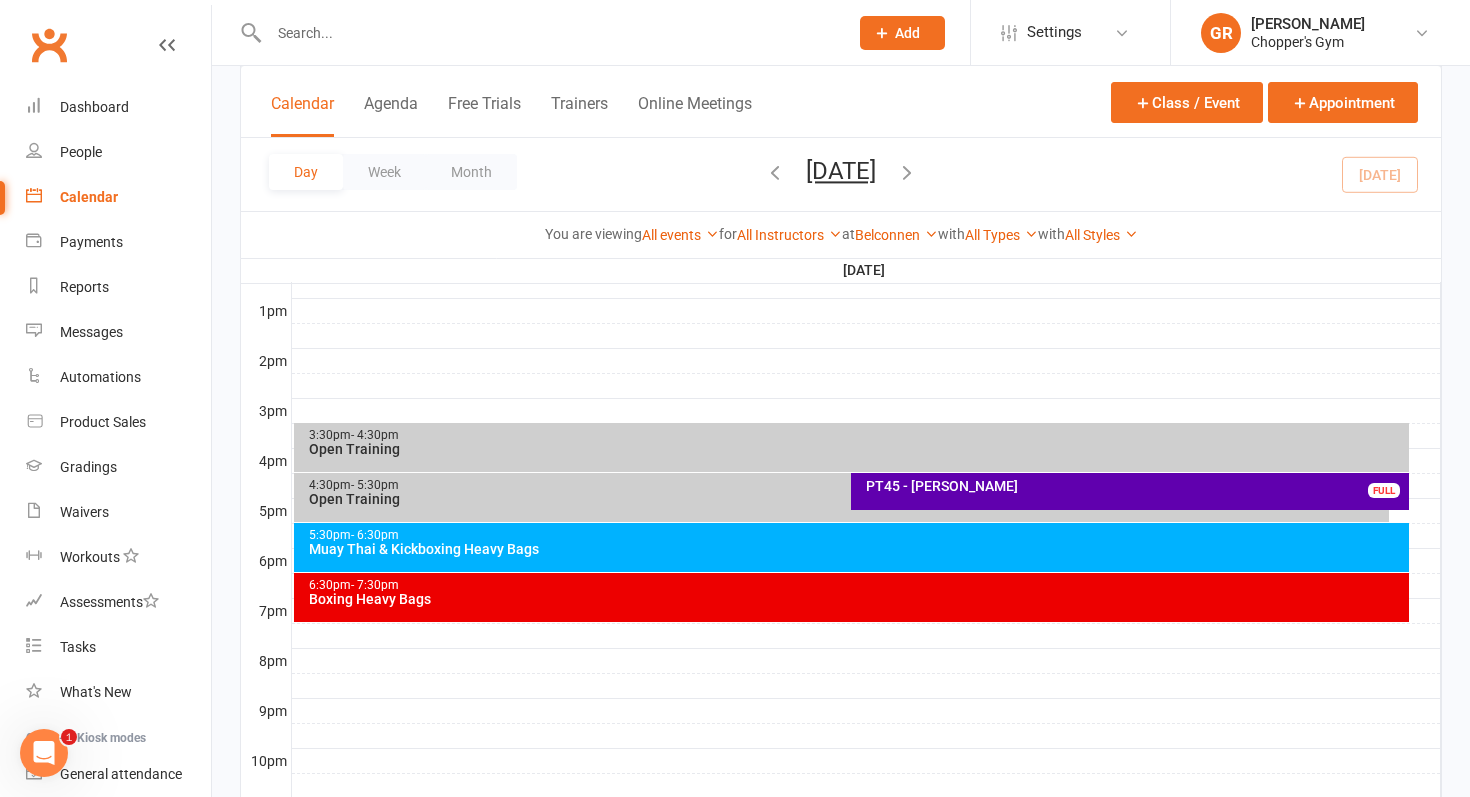 click at bounding box center (548, 33) 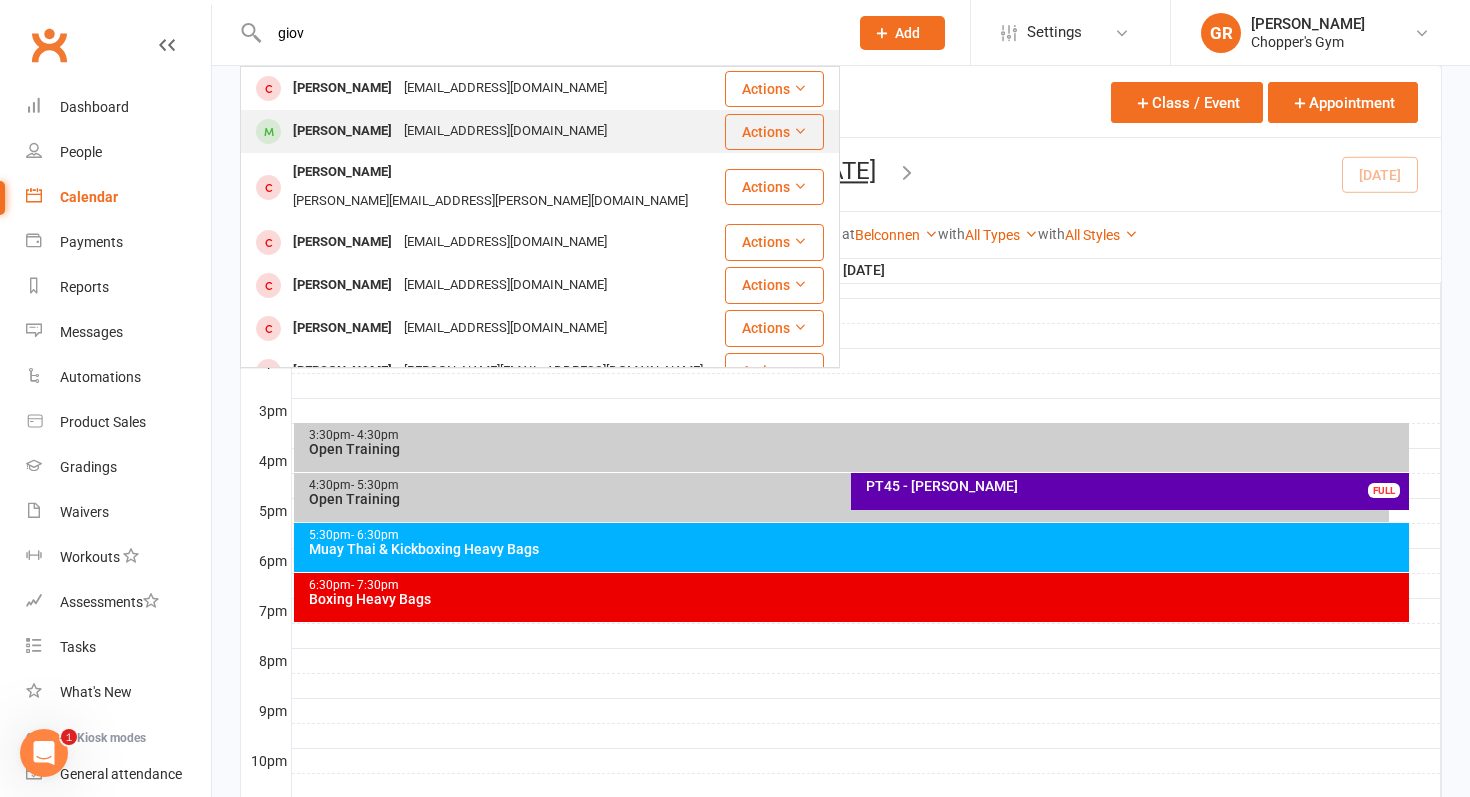 type on "giov" 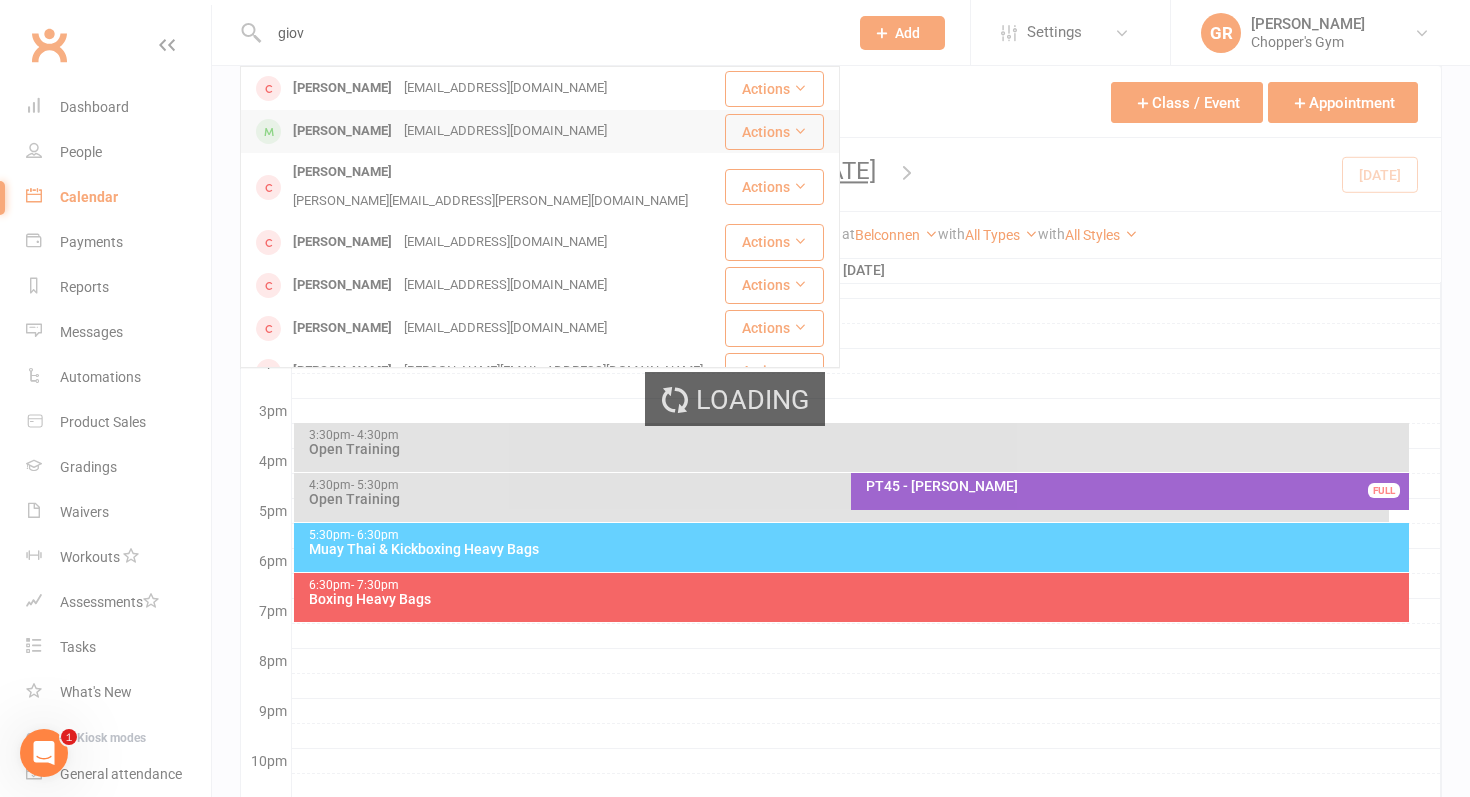 type 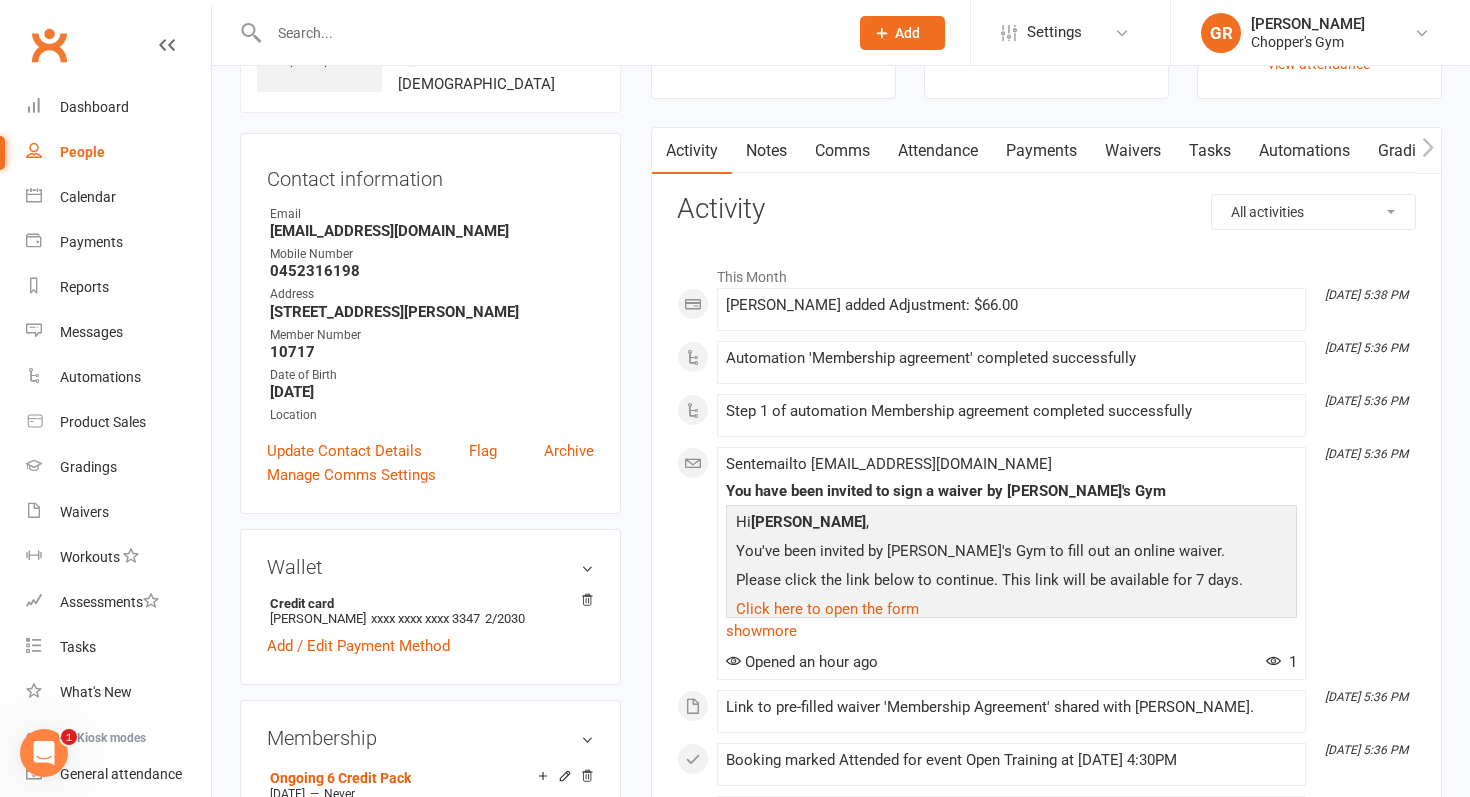 scroll, scrollTop: 148, scrollLeft: 0, axis: vertical 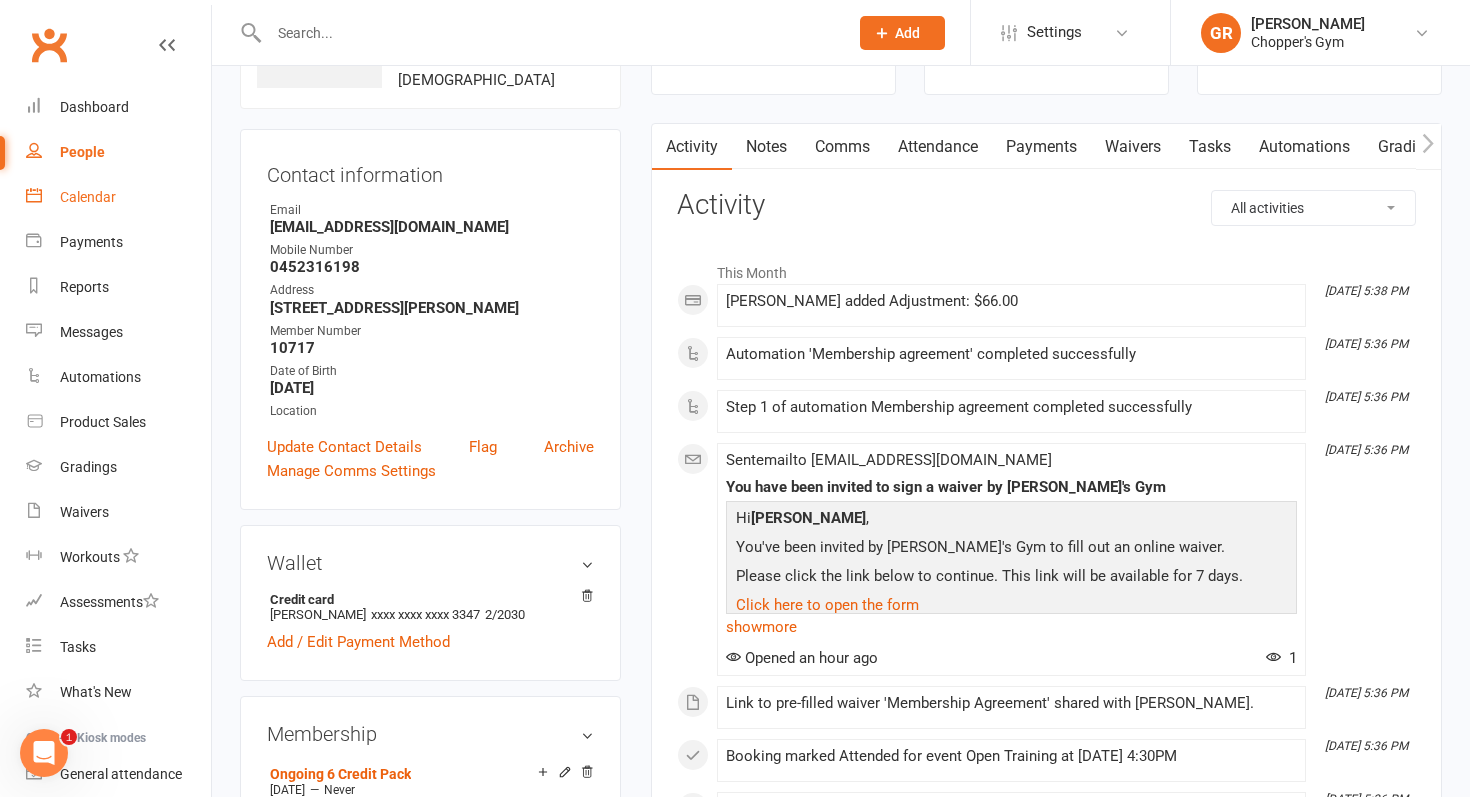 click on "Calendar" at bounding box center (118, 197) 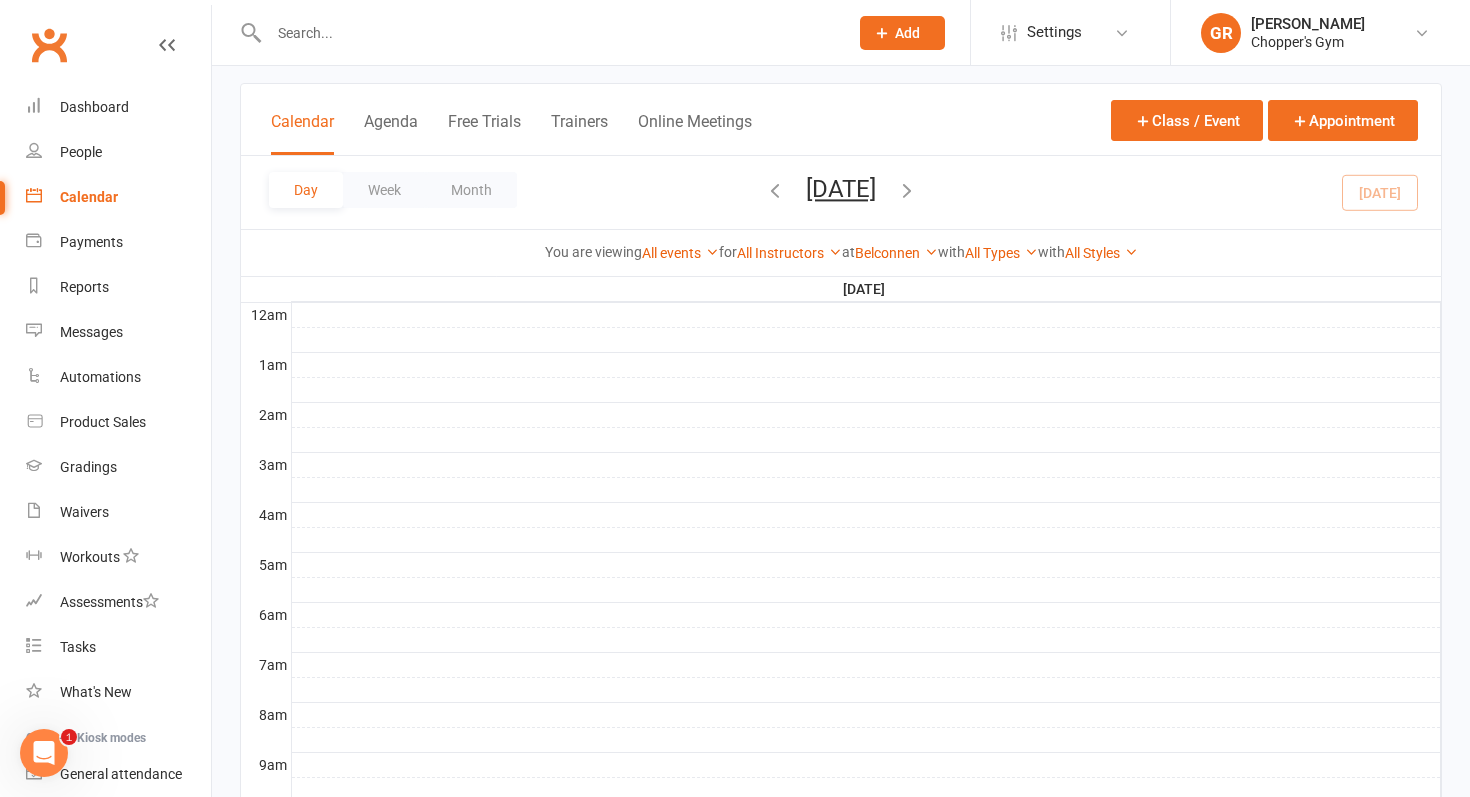 scroll, scrollTop: 107, scrollLeft: 0, axis: vertical 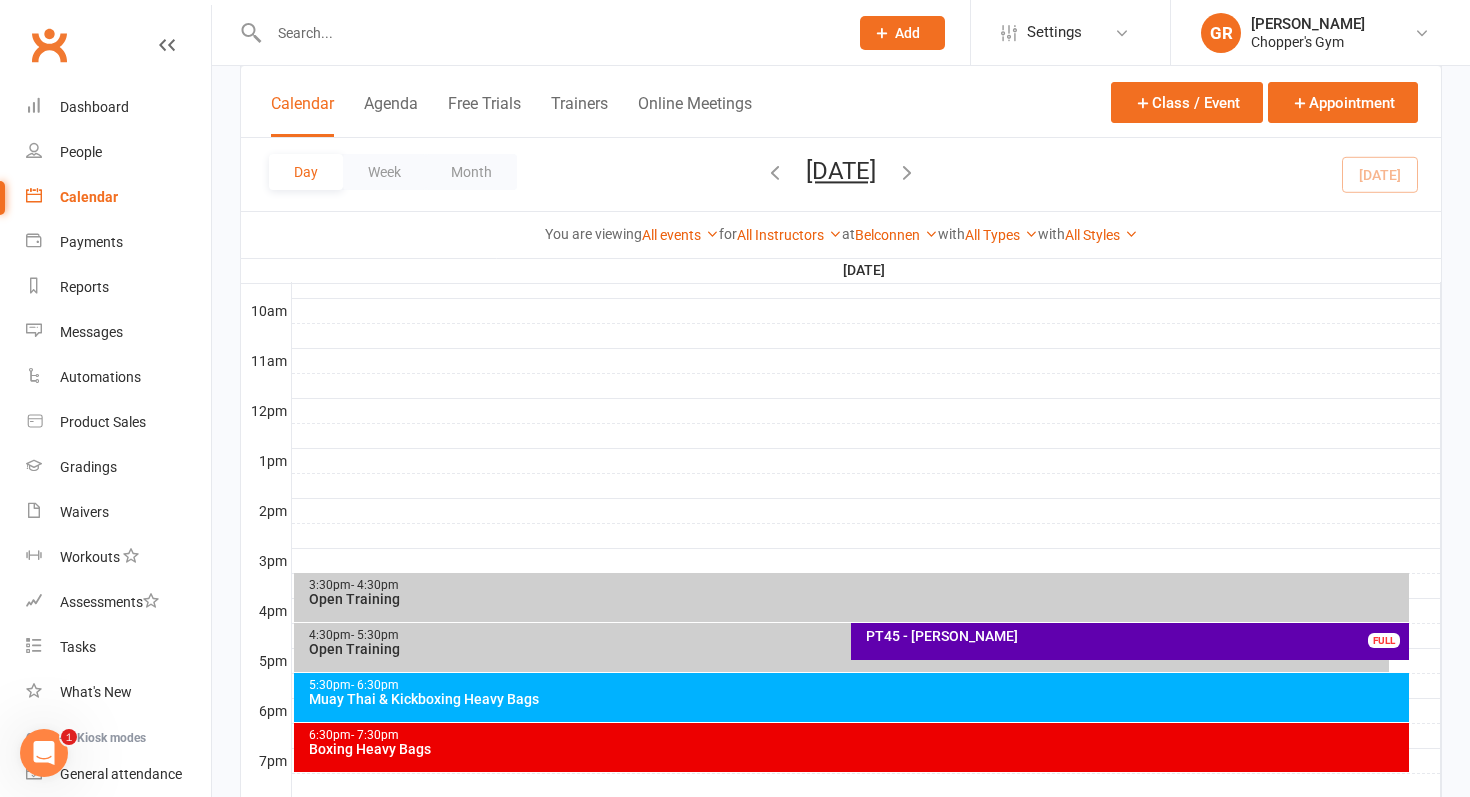 click on "Calendar" at bounding box center [89, 197] 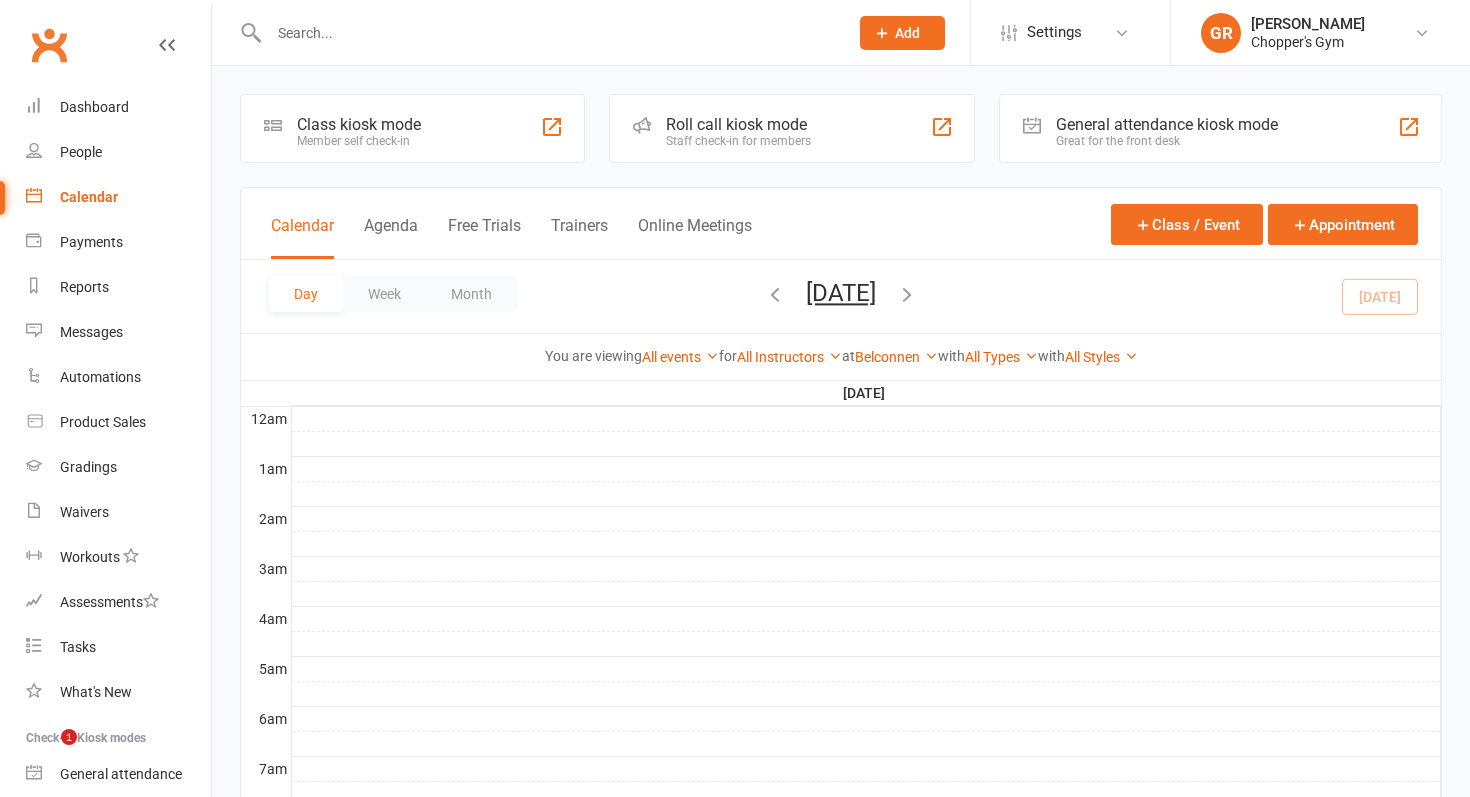 scroll, scrollTop: 608, scrollLeft: 0, axis: vertical 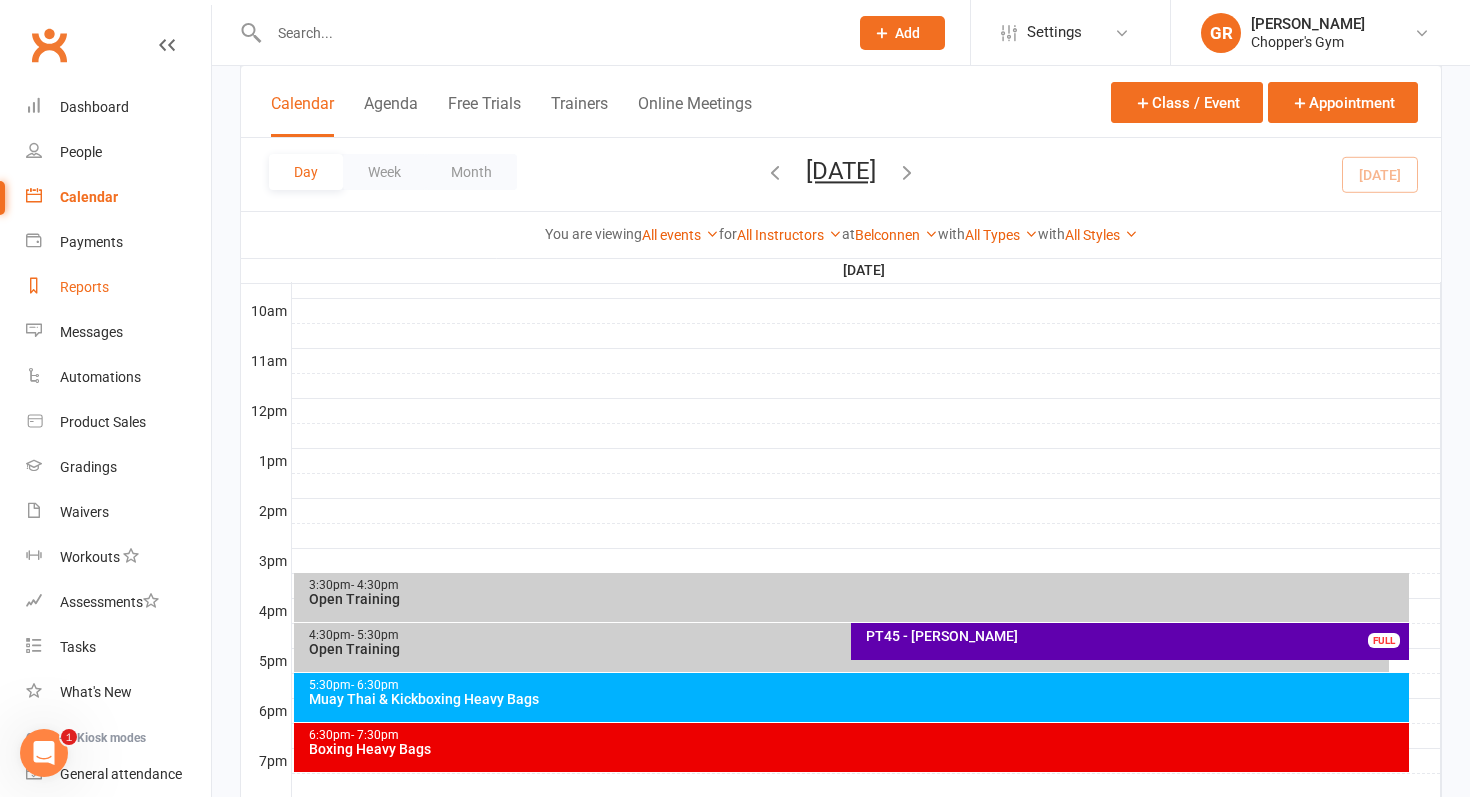 click on "Reports" at bounding box center [84, 287] 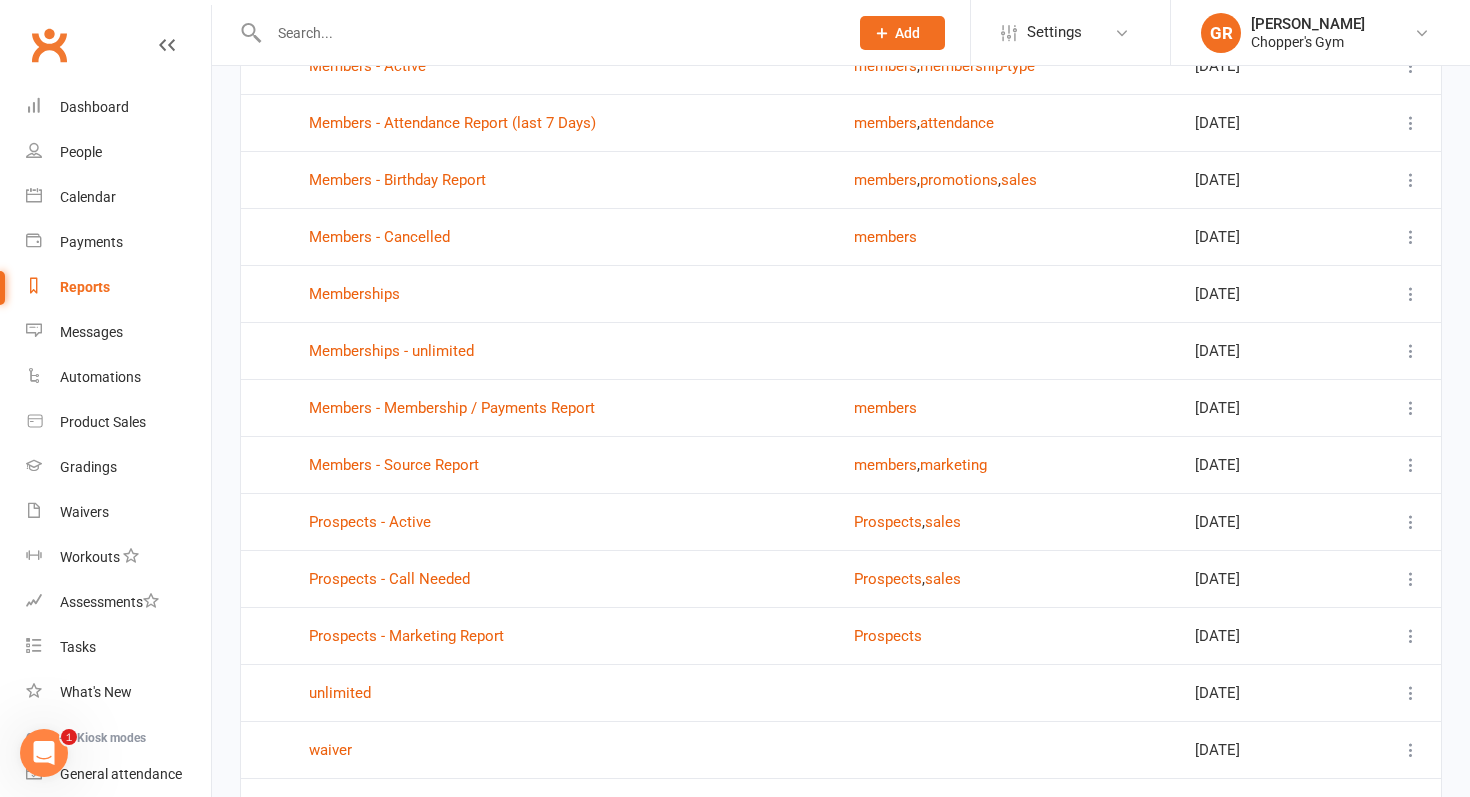 scroll, scrollTop: 1112, scrollLeft: 0, axis: vertical 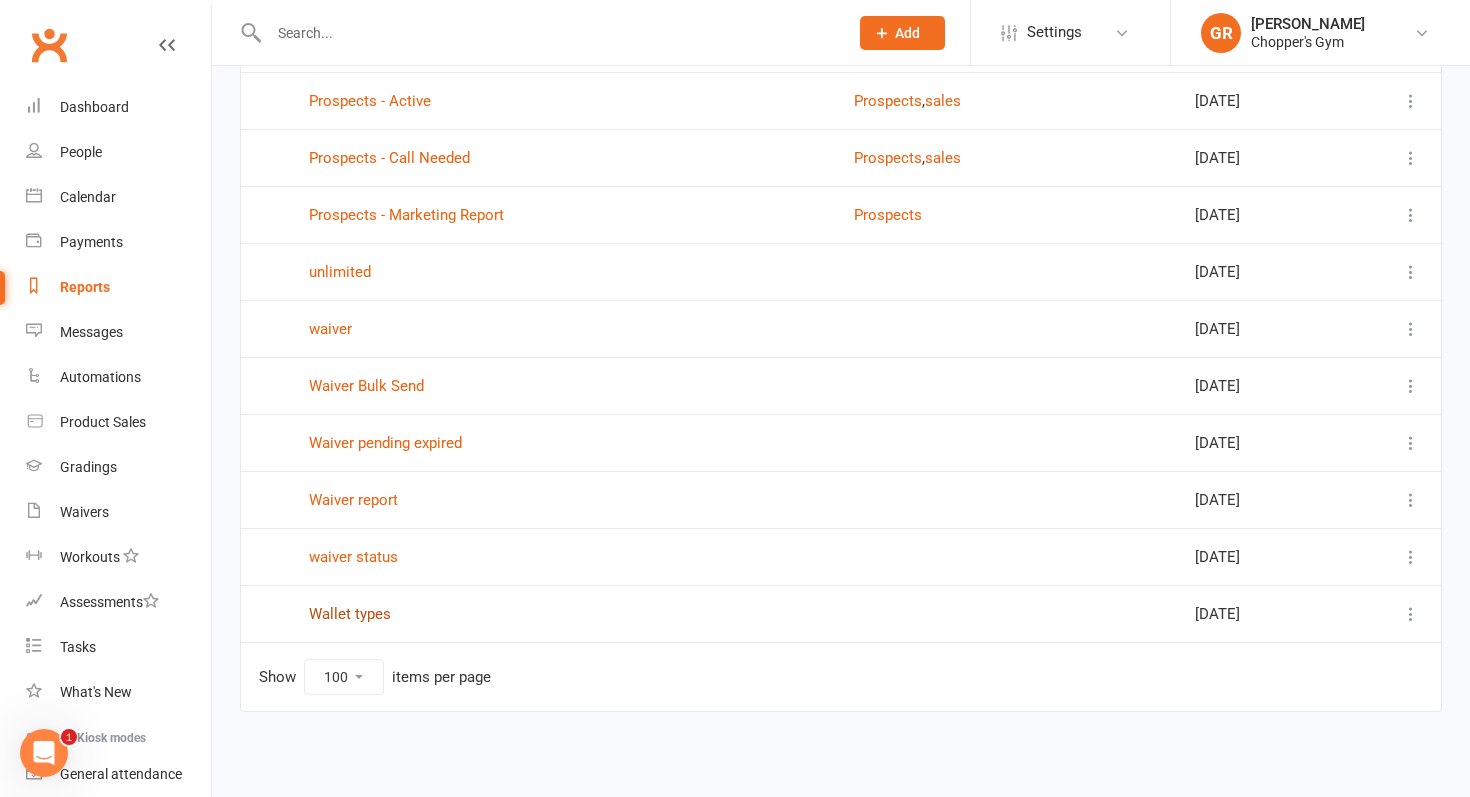 click on "Wallet types" at bounding box center (350, 614) 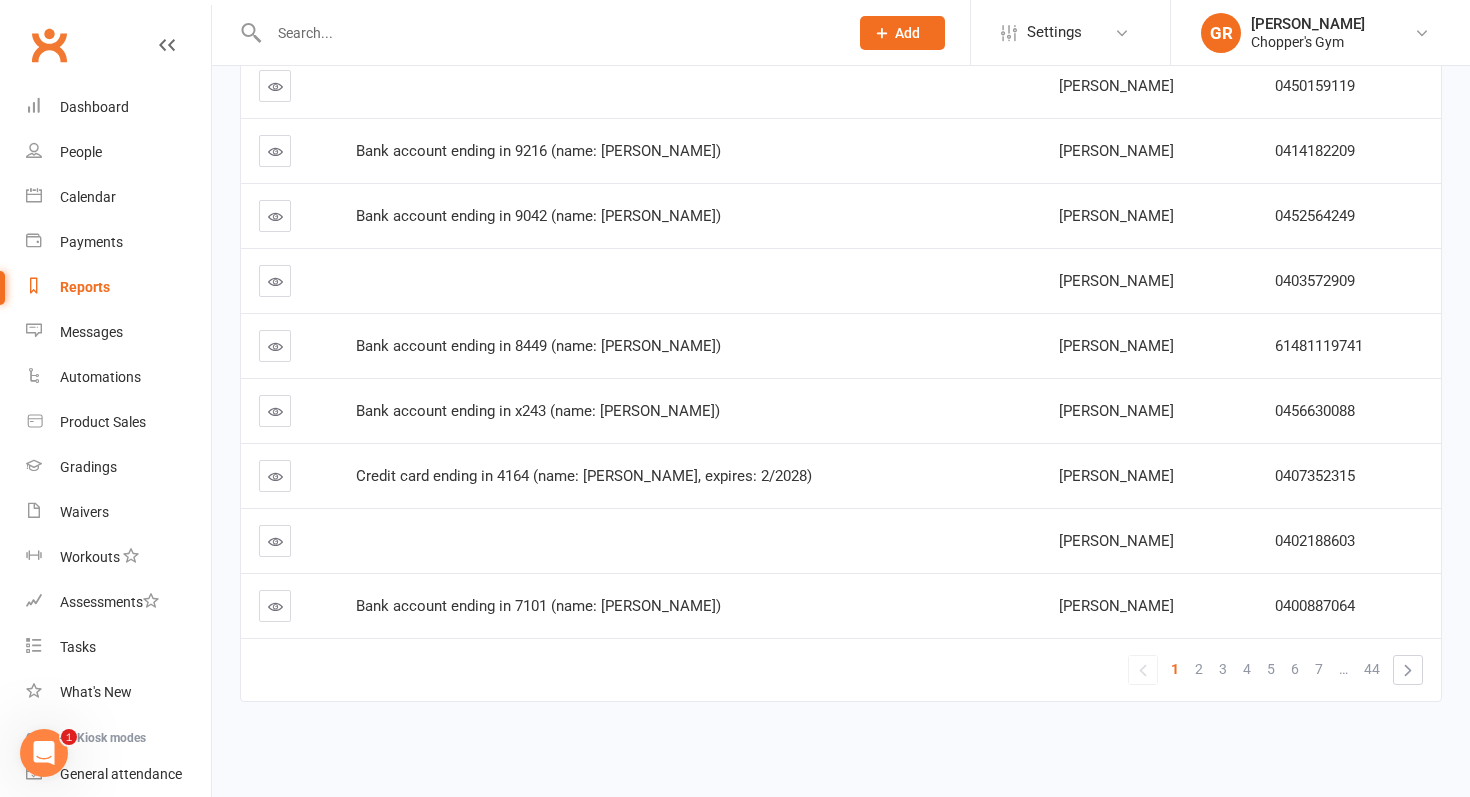 scroll, scrollTop: 0, scrollLeft: 0, axis: both 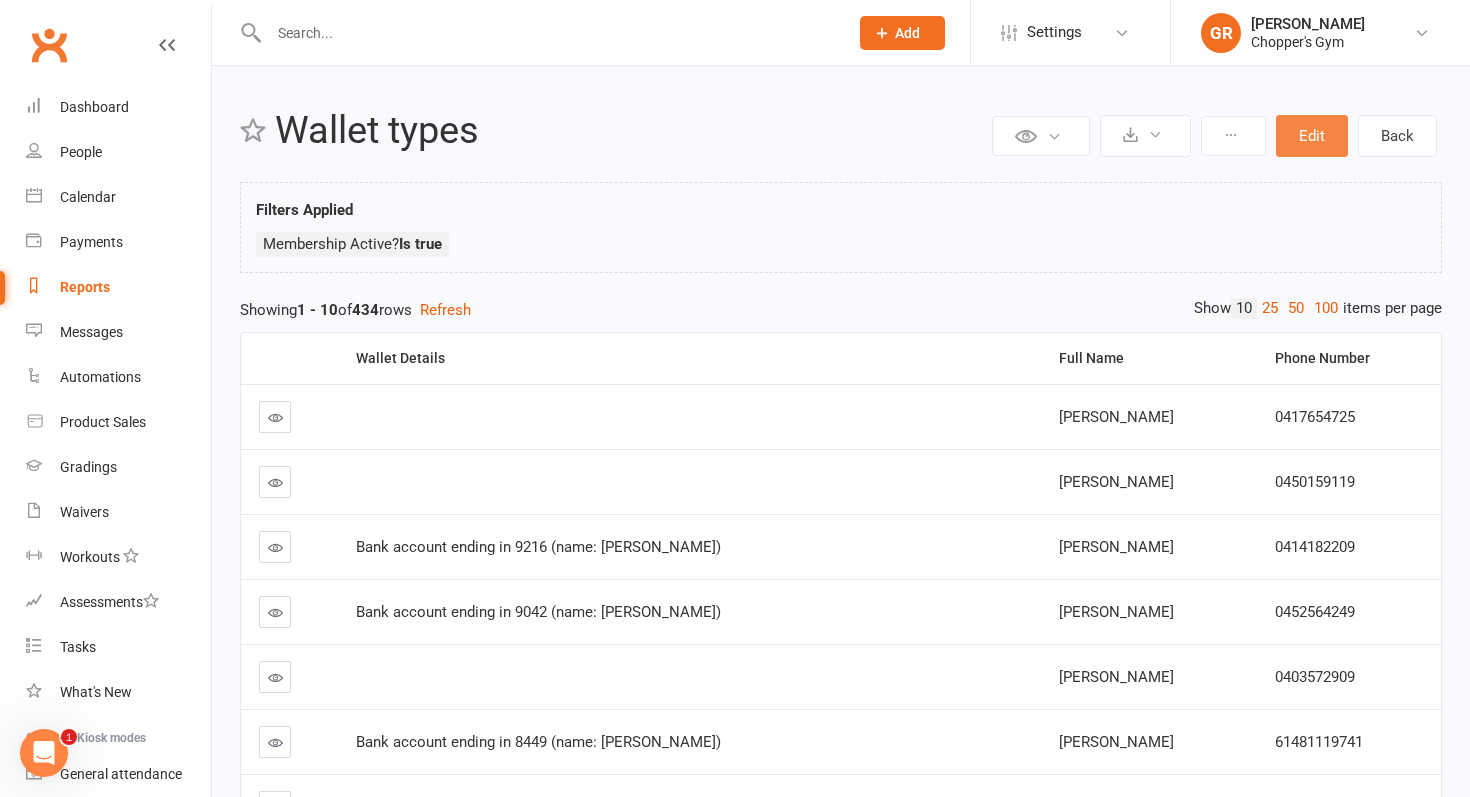click on "Edit" at bounding box center (1312, 136) 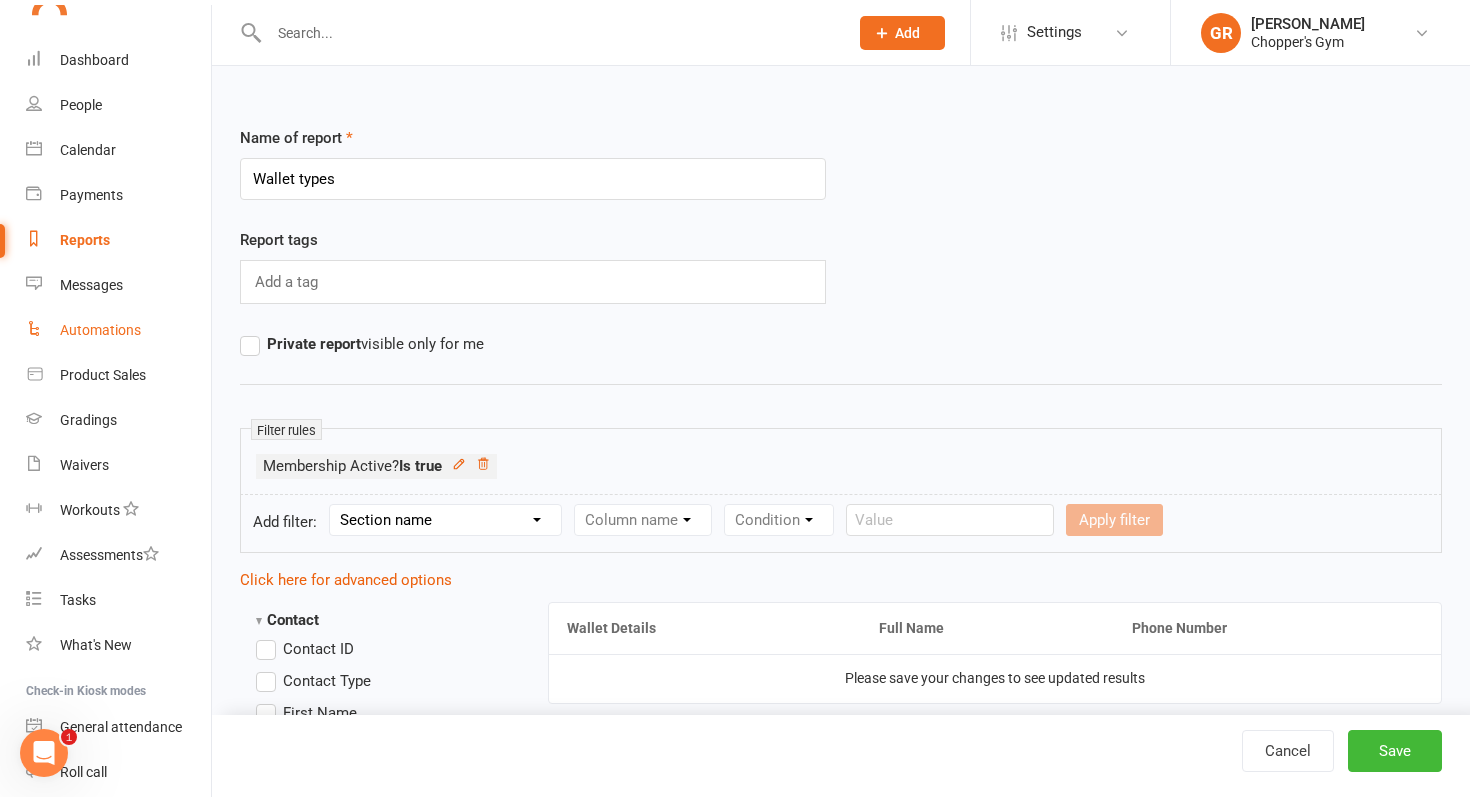 scroll, scrollTop: 55, scrollLeft: 0, axis: vertical 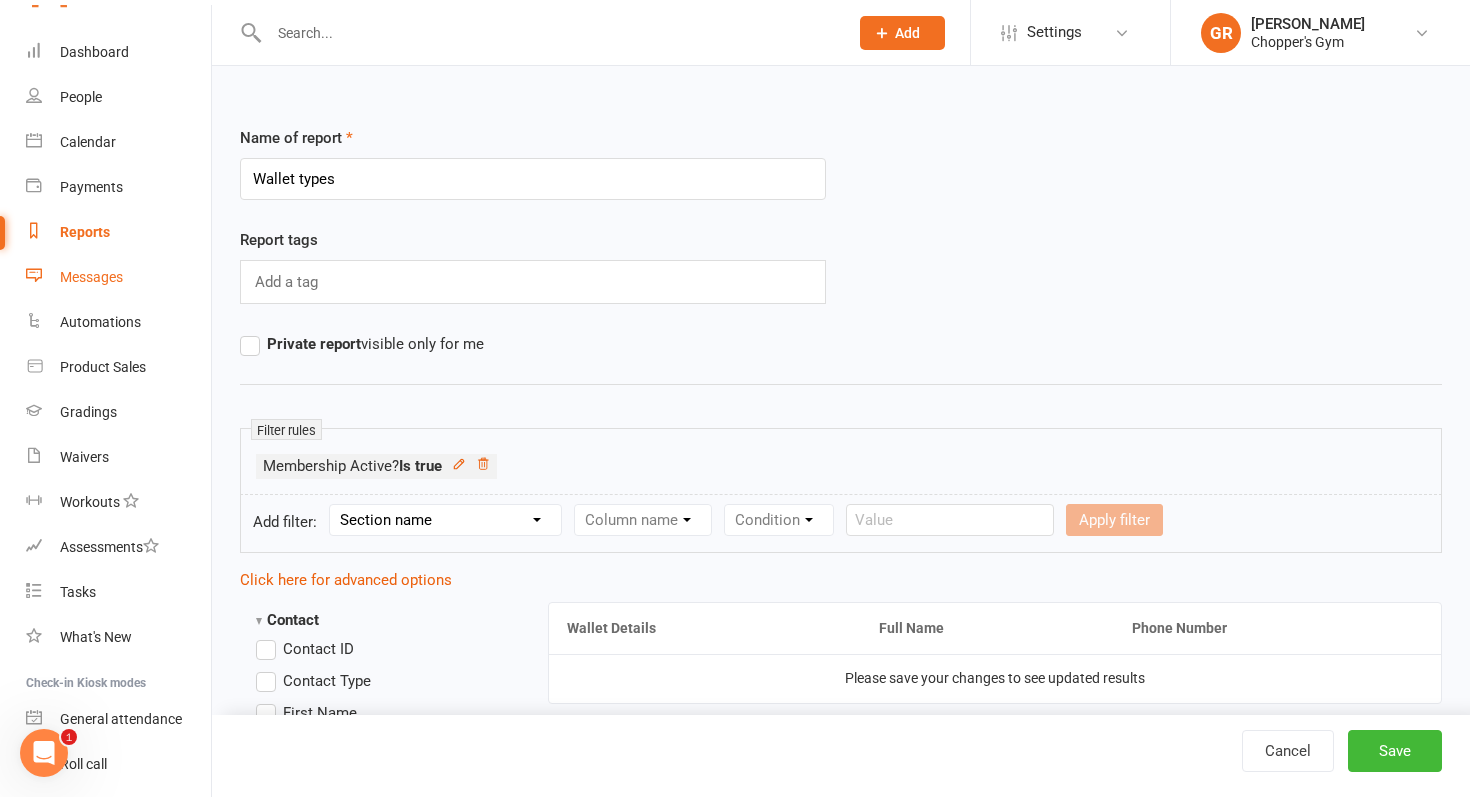 click on "Messages" at bounding box center (118, 277) 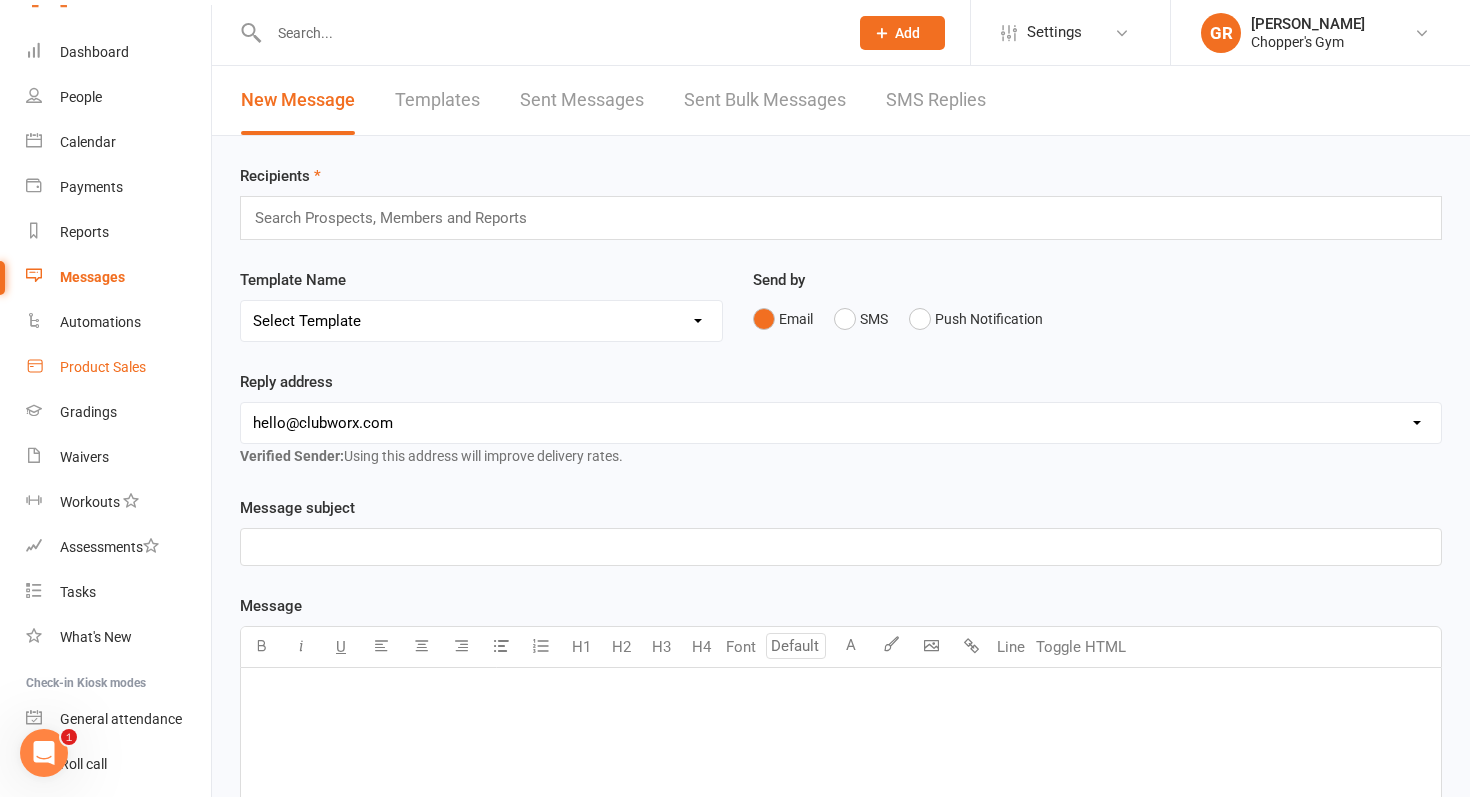 scroll, scrollTop: 0, scrollLeft: 0, axis: both 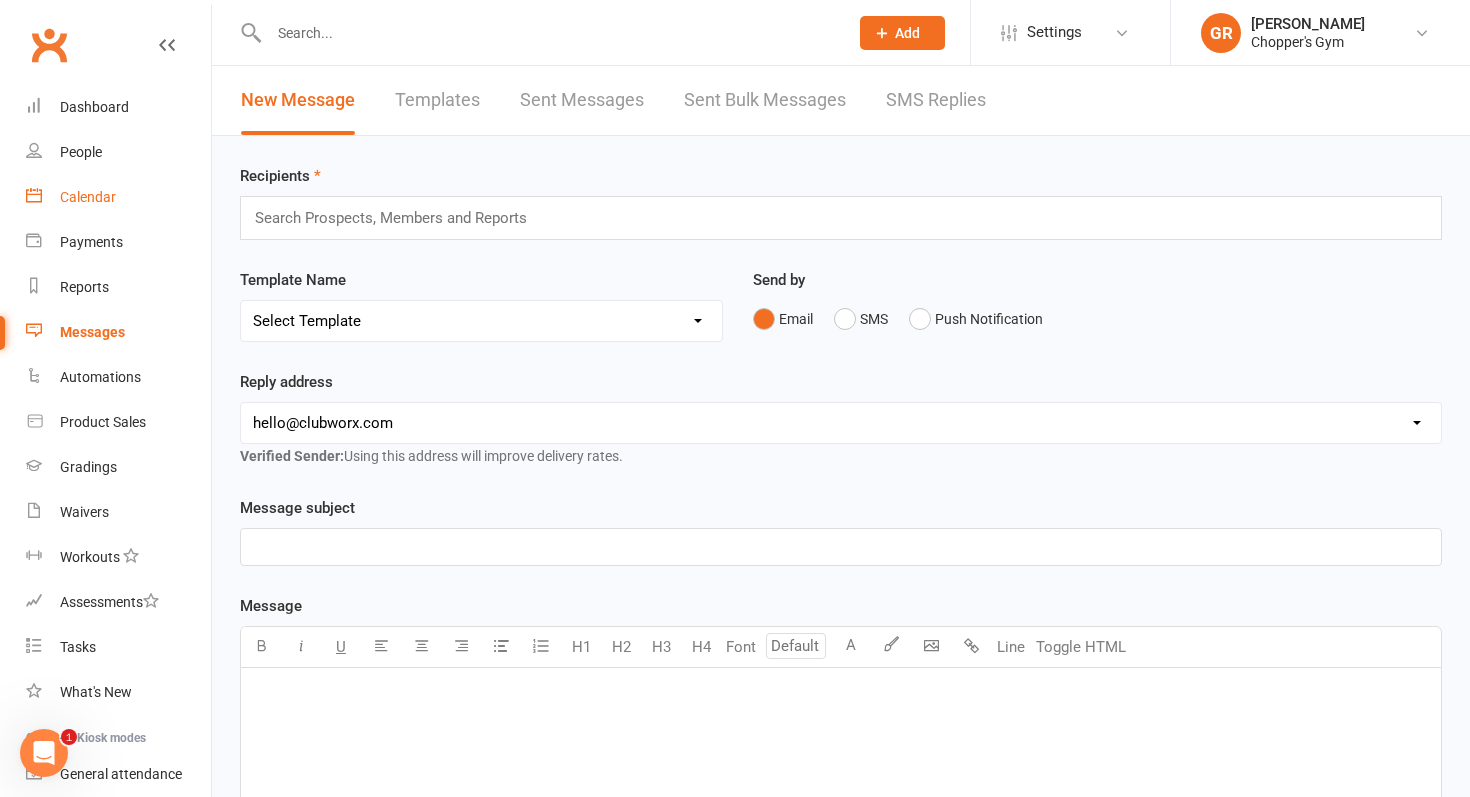 click on "Calendar" at bounding box center (88, 197) 